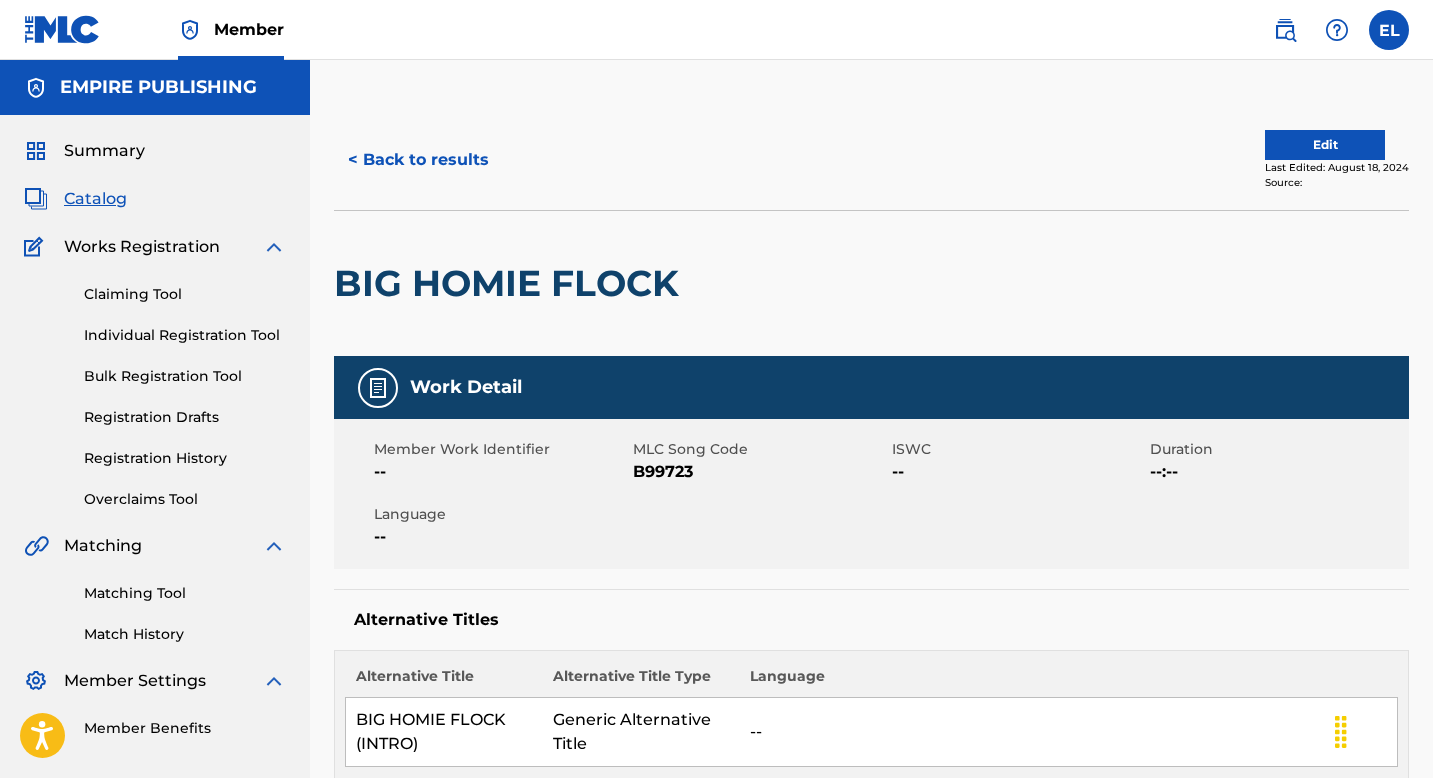 scroll, scrollTop: 245, scrollLeft: 0, axis: vertical 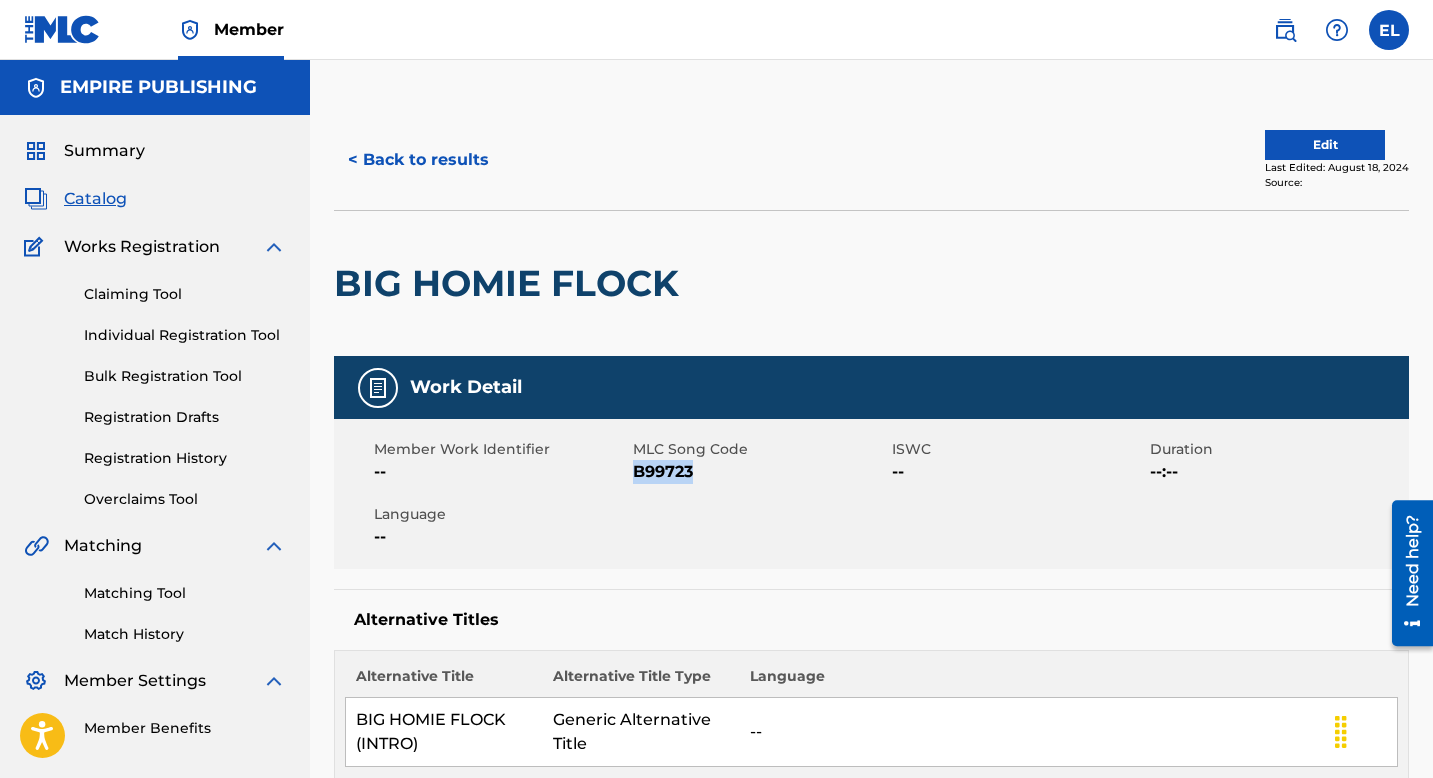 click on "Registration History" at bounding box center (185, 458) 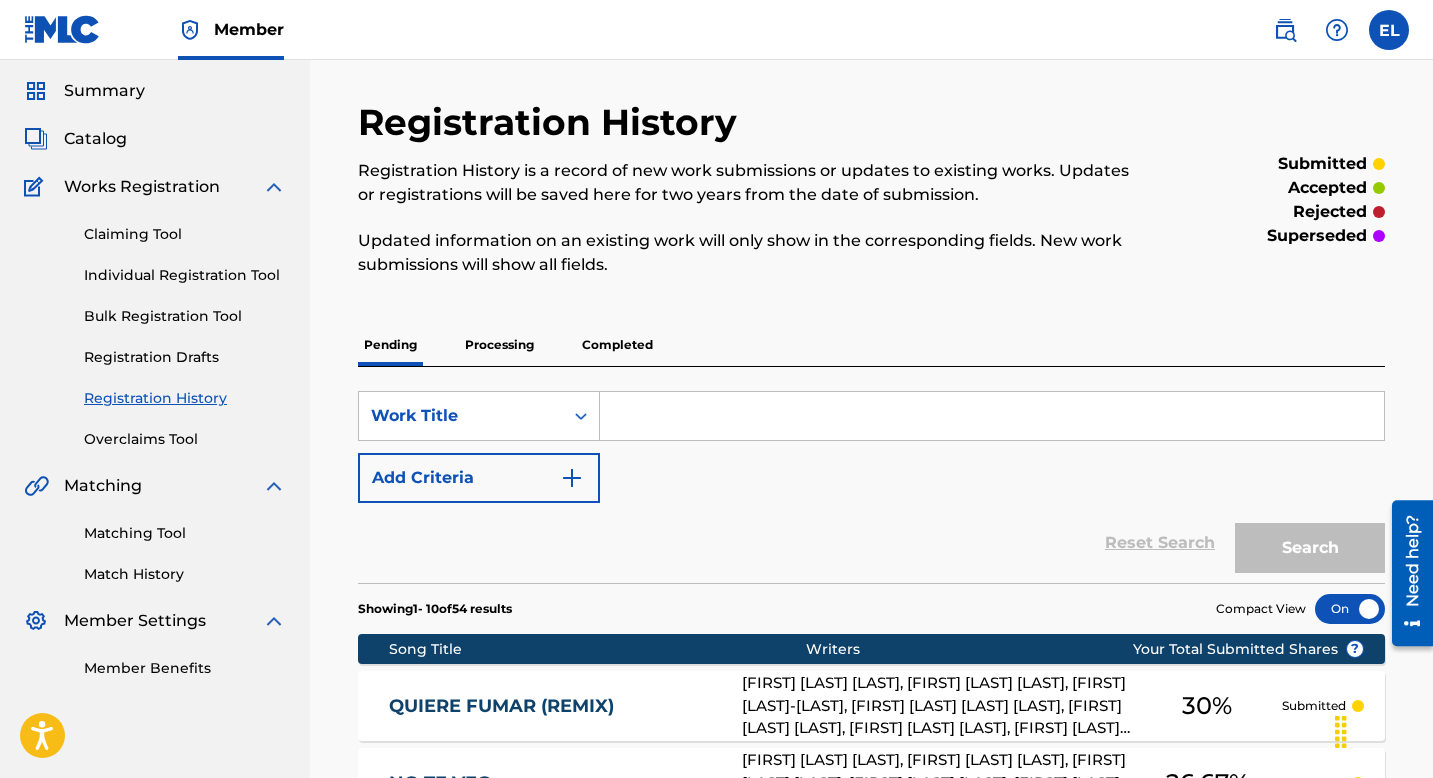 scroll, scrollTop: 0, scrollLeft: 0, axis: both 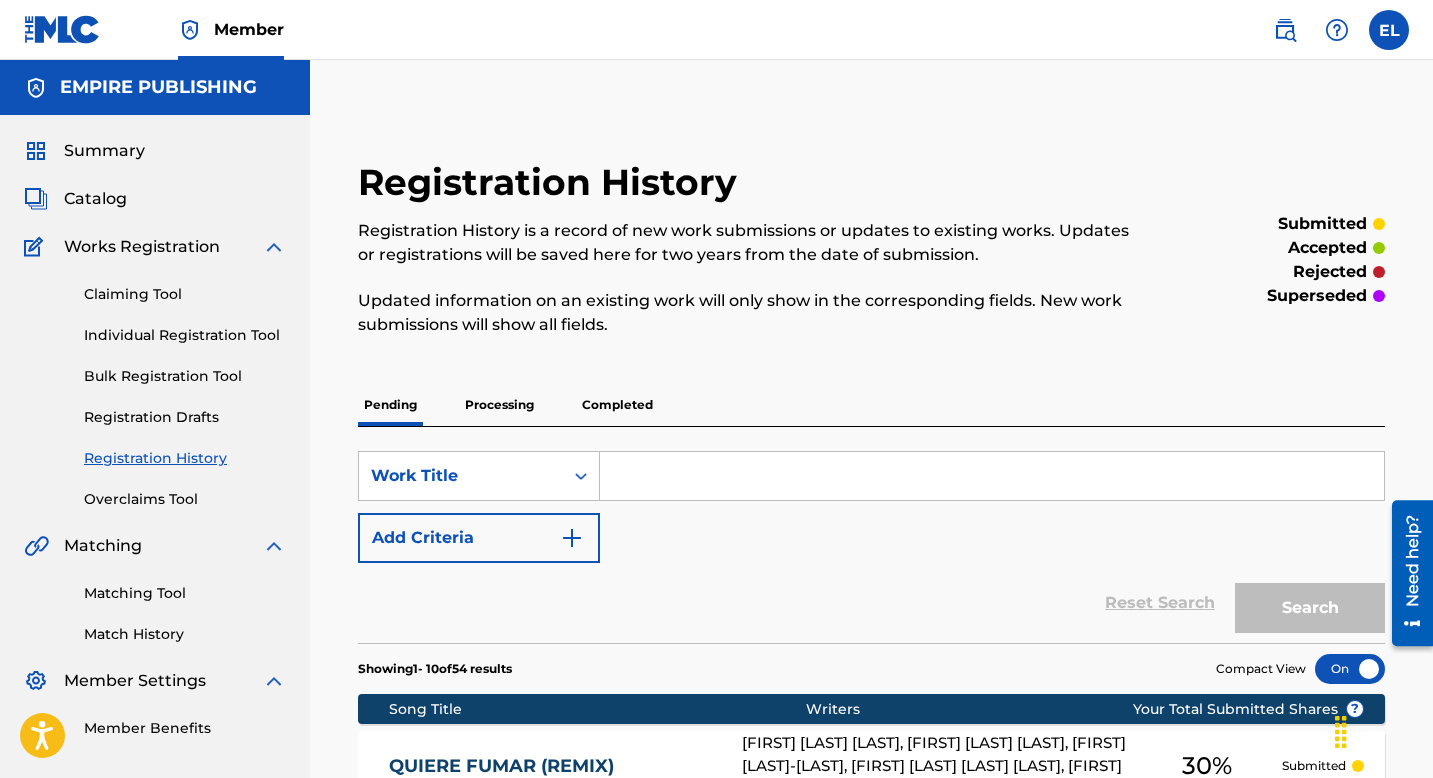 click on "Catalog" at bounding box center [95, 199] 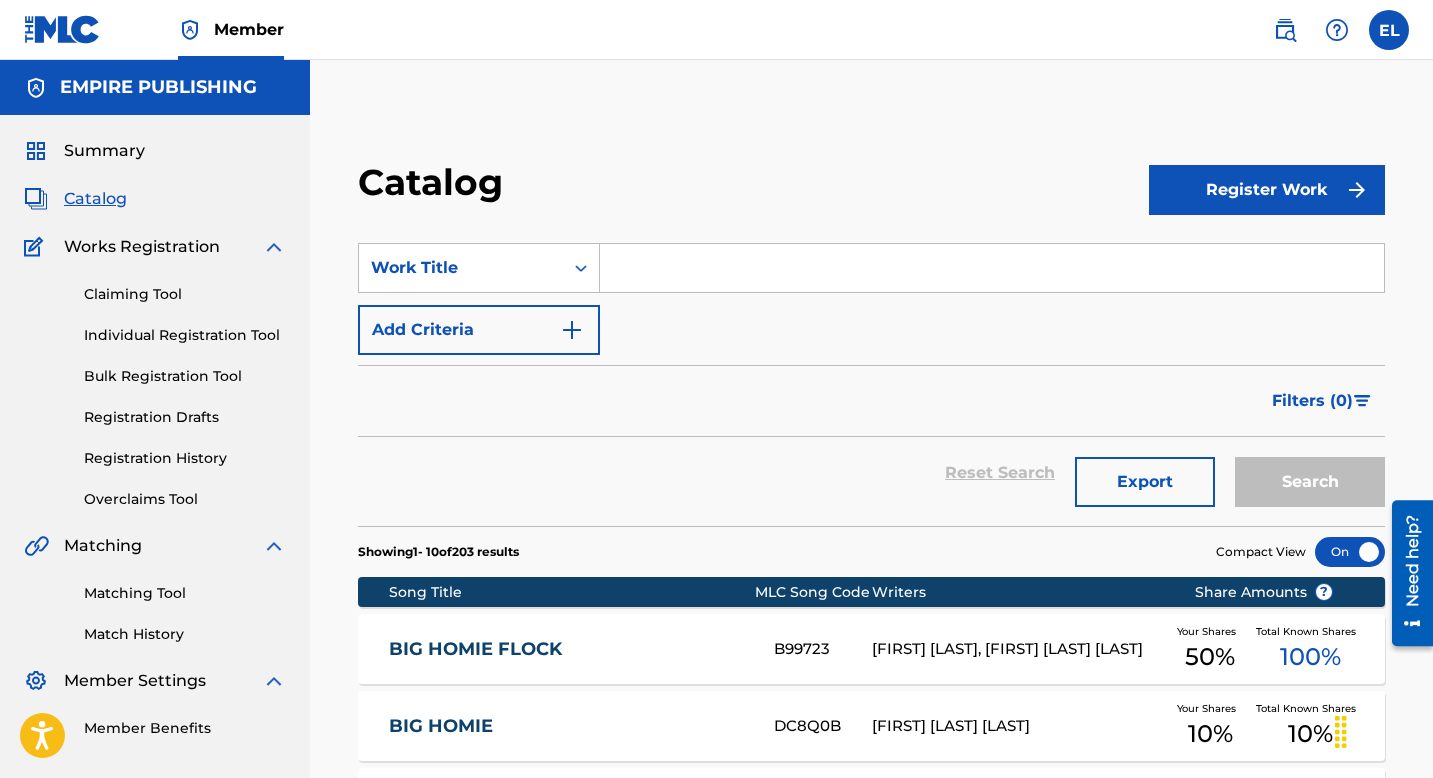 click on "BIG HOMIE FLOCK" at bounding box center (568, 649) 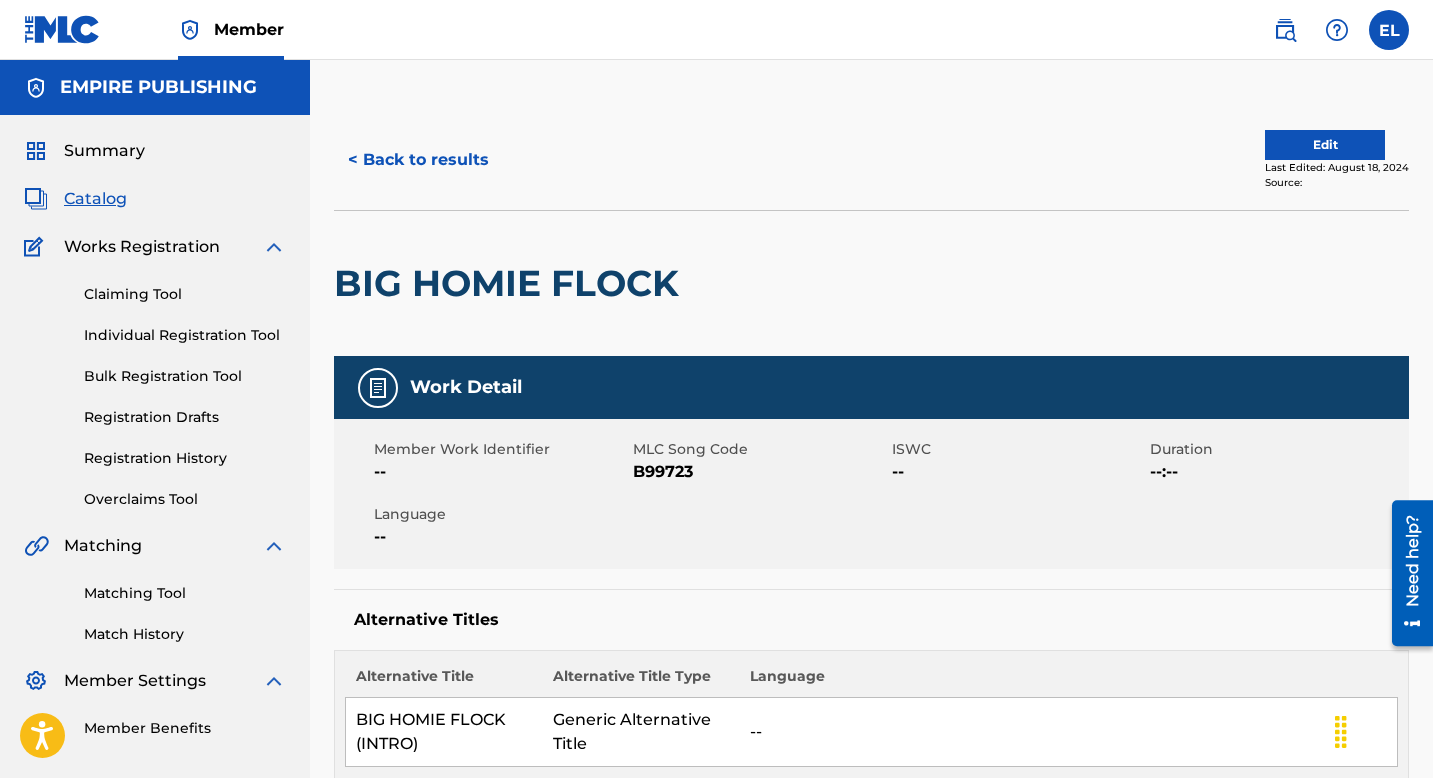 click on "Edit" at bounding box center [1325, 145] 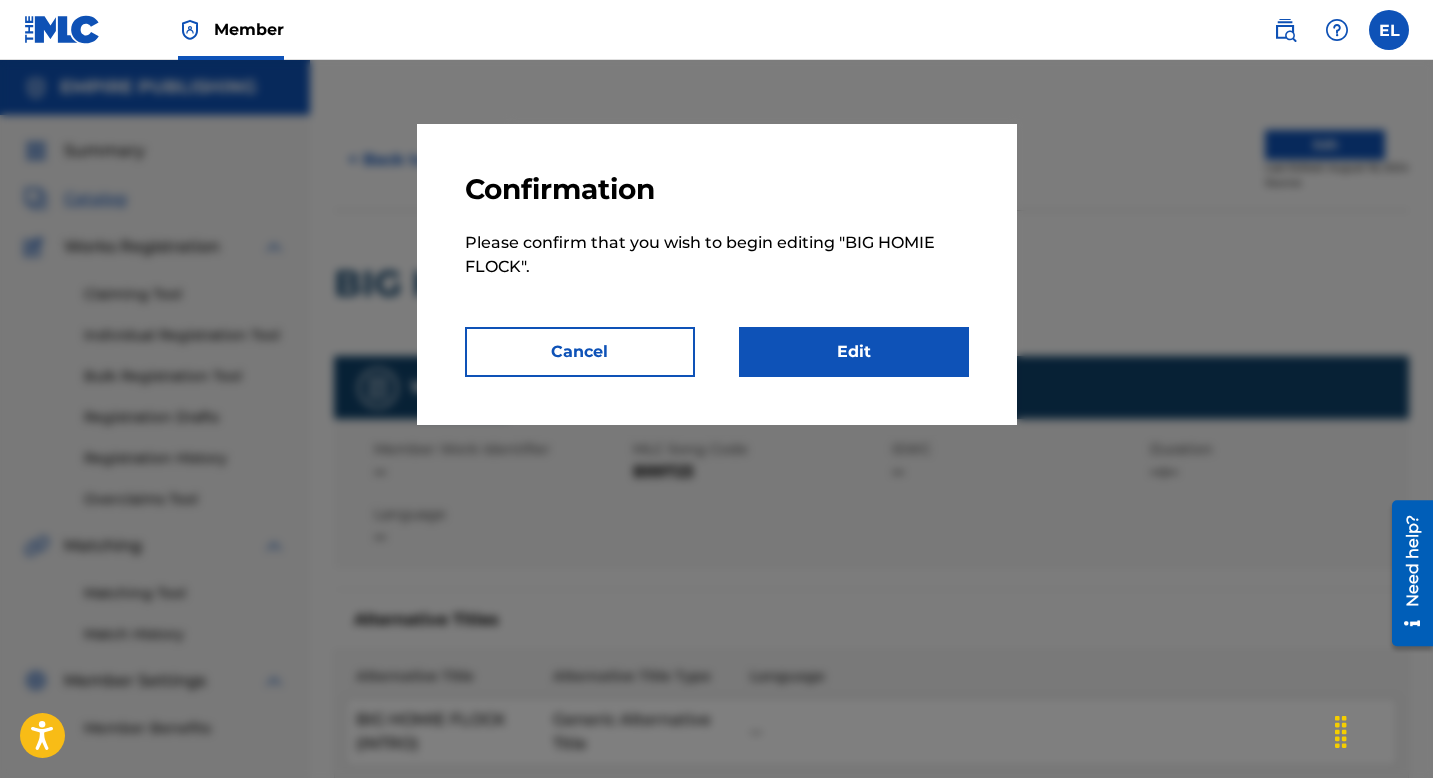 click on "Edit" at bounding box center (854, 352) 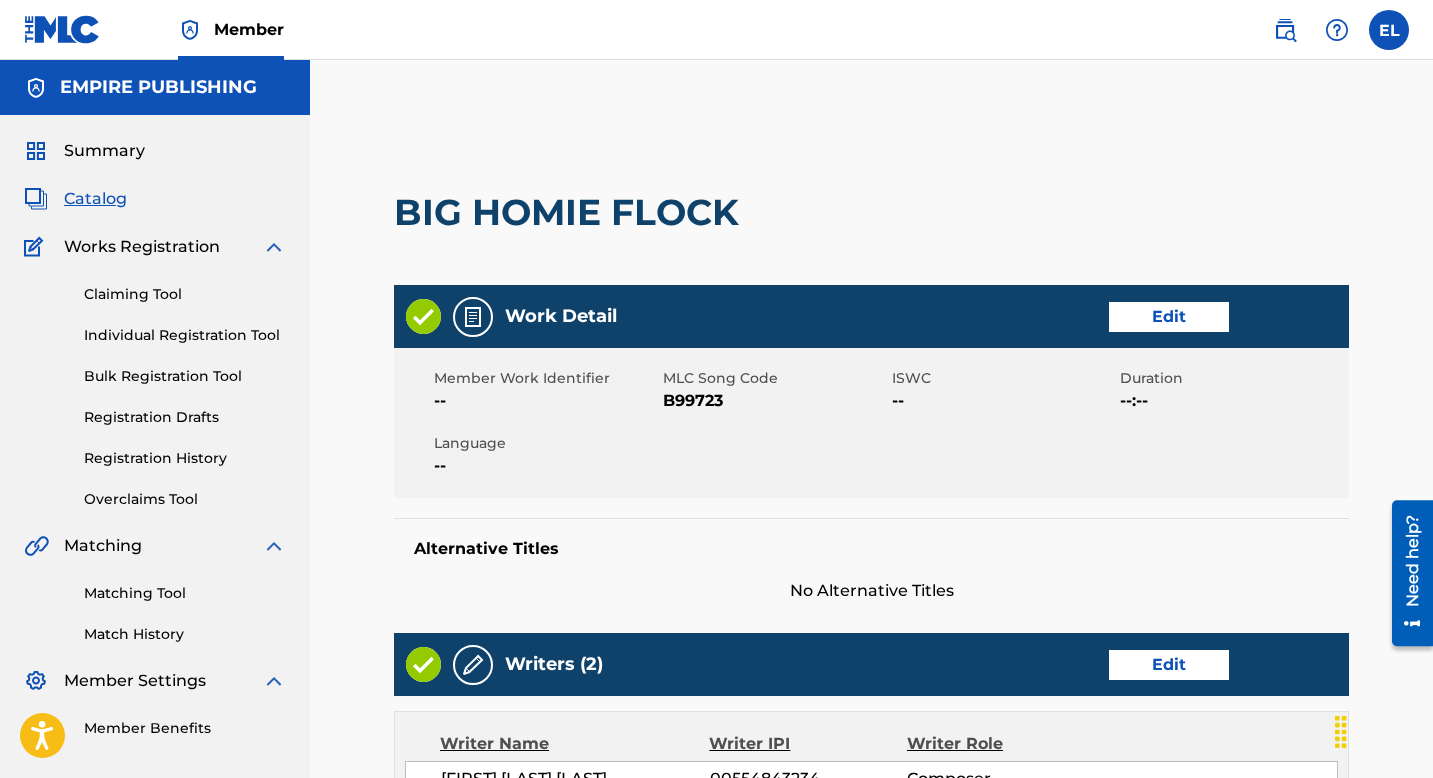 click on "Edit" at bounding box center [1169, 317] 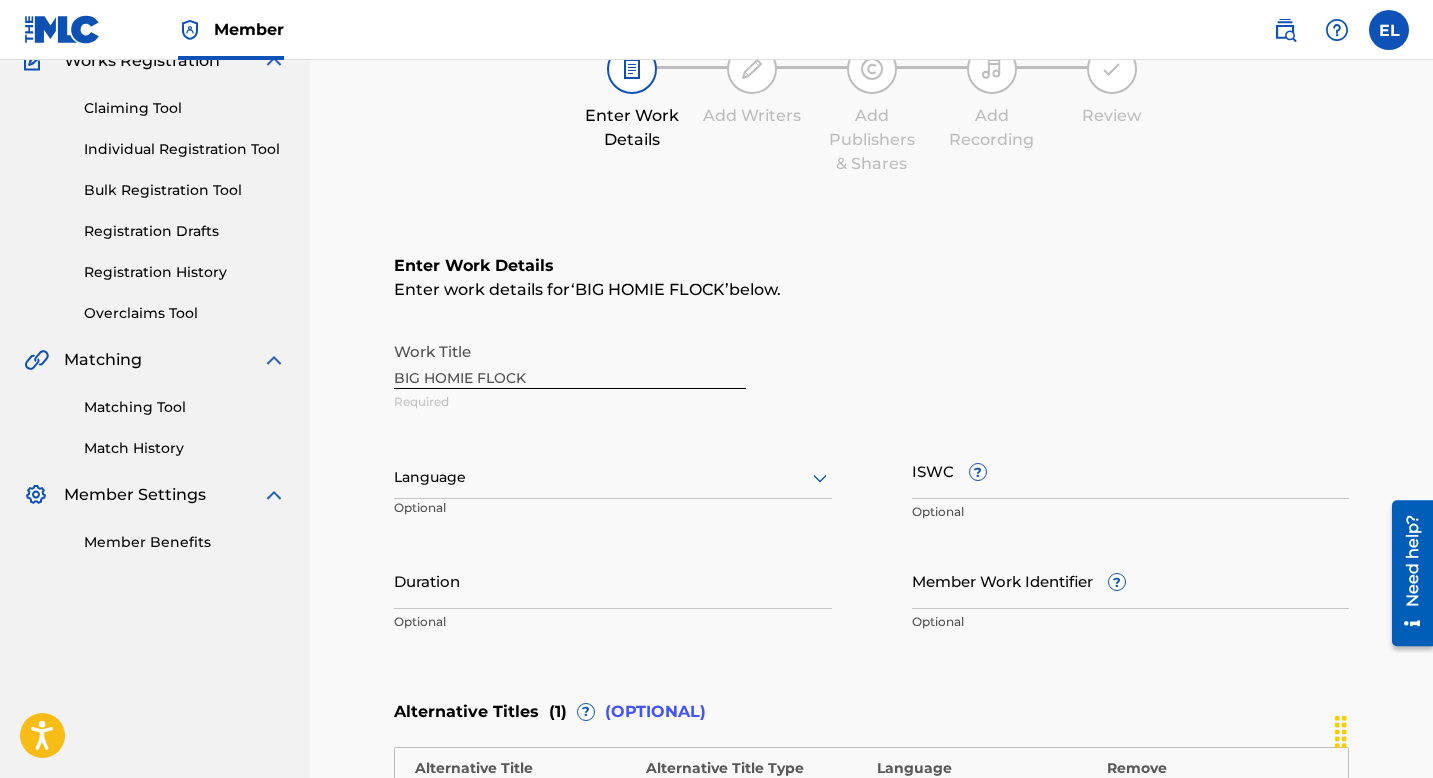 scroll, scrollTop: 212, scrollLeft: 0, axis: vertical 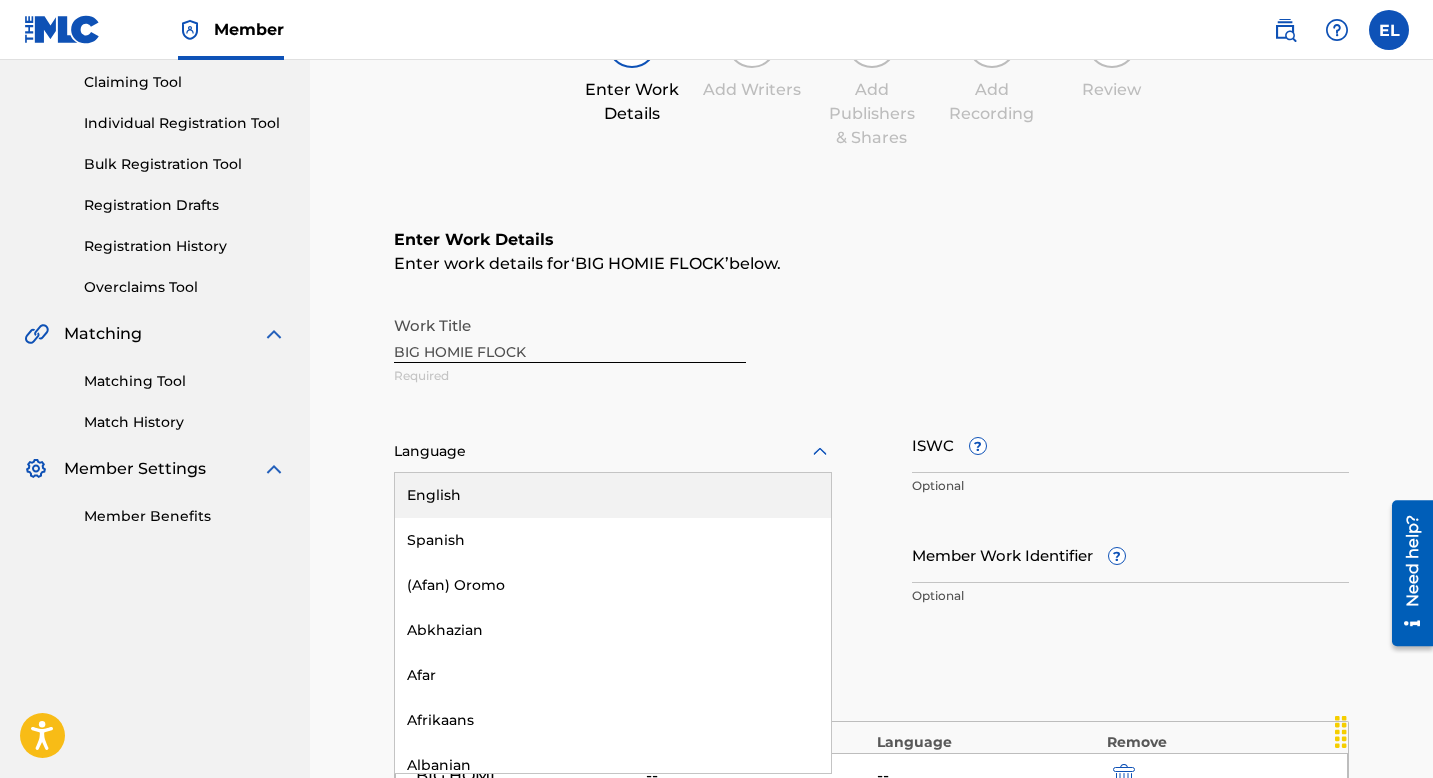 click at bounding box center (613, 451) 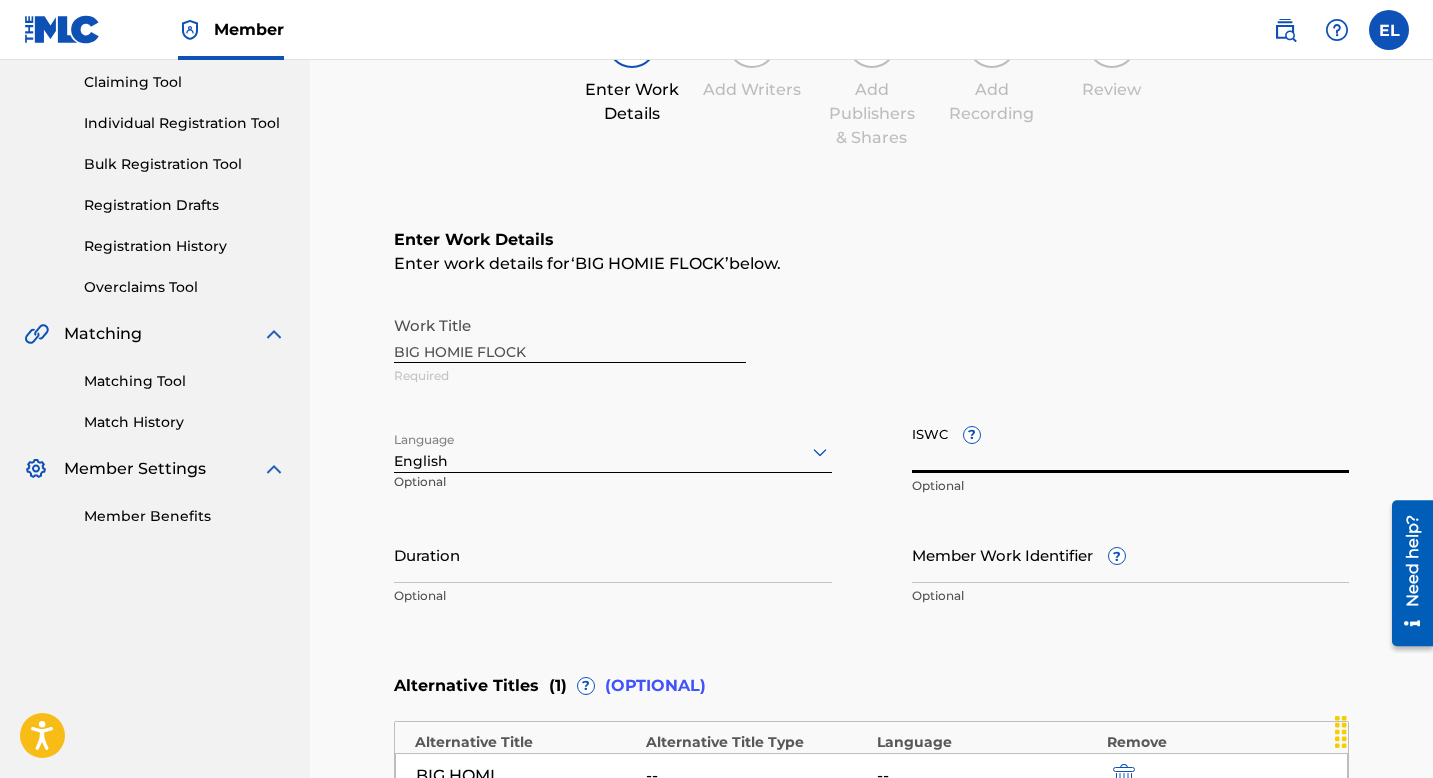 click on "ISWC   ?" at bounding box center (1131, 444) 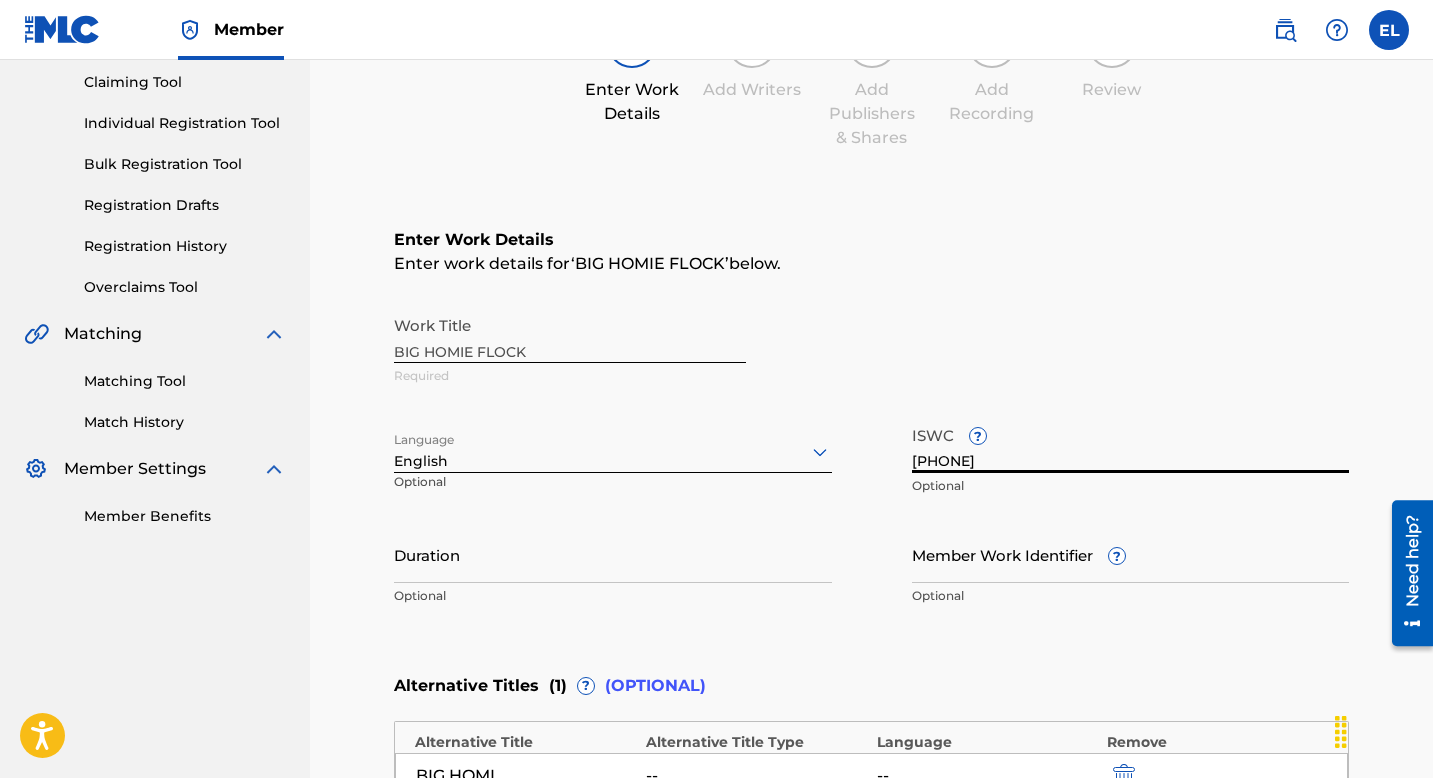 type on "T9150167183" 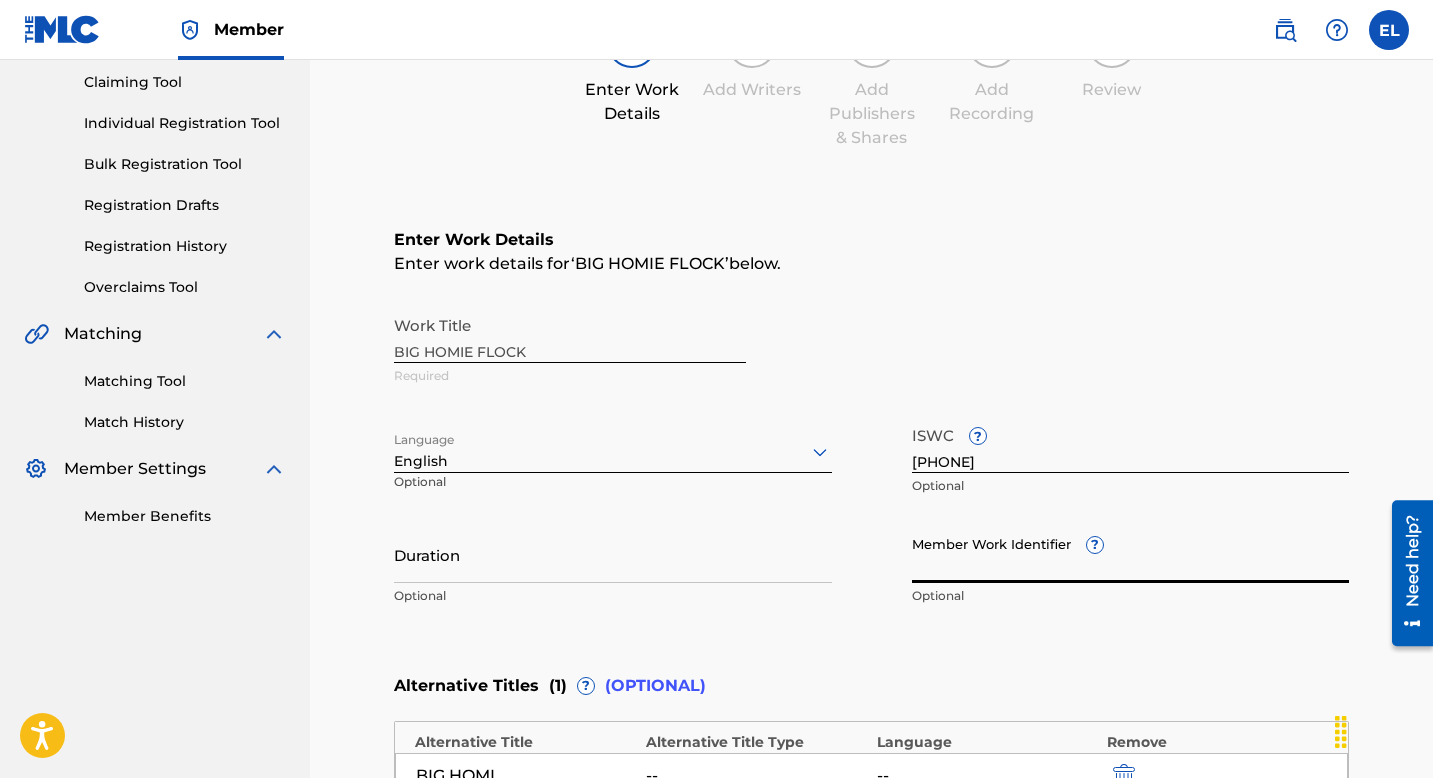 drag, startPoint x: 966, startPoint y: 561, endPoint x: 853, endPoint y: 563, distance: 113.0177 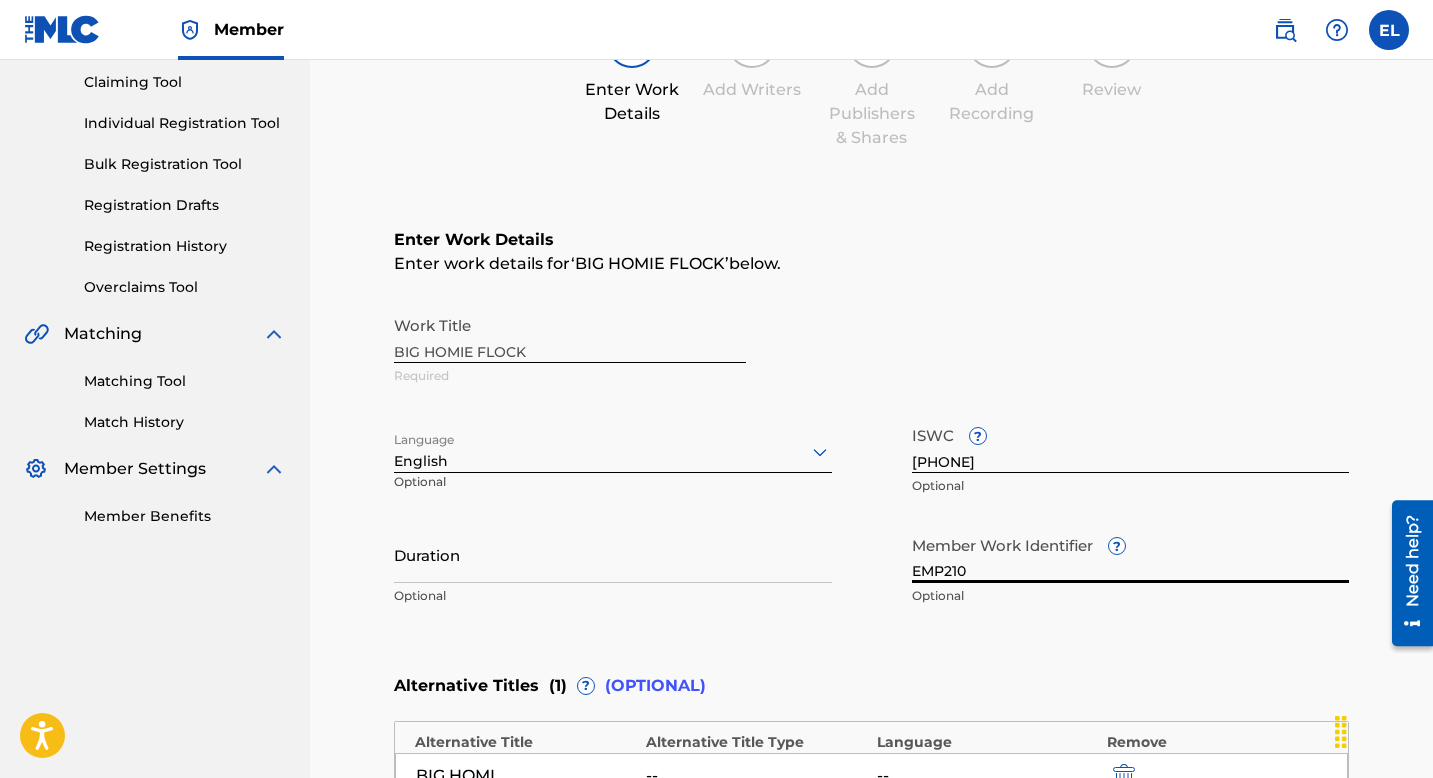 type on "EMP210" 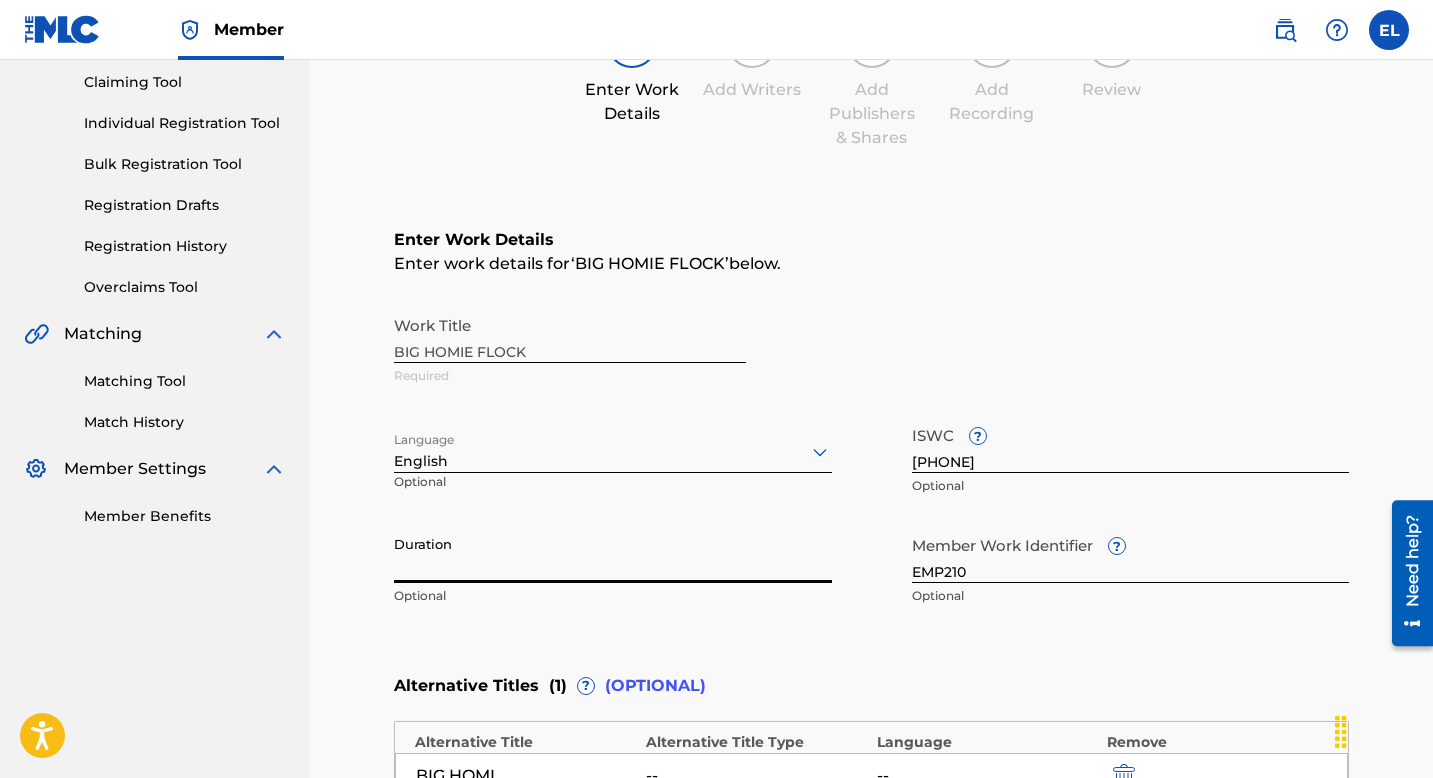 click on "Duration" at bounding box center [613, 554] 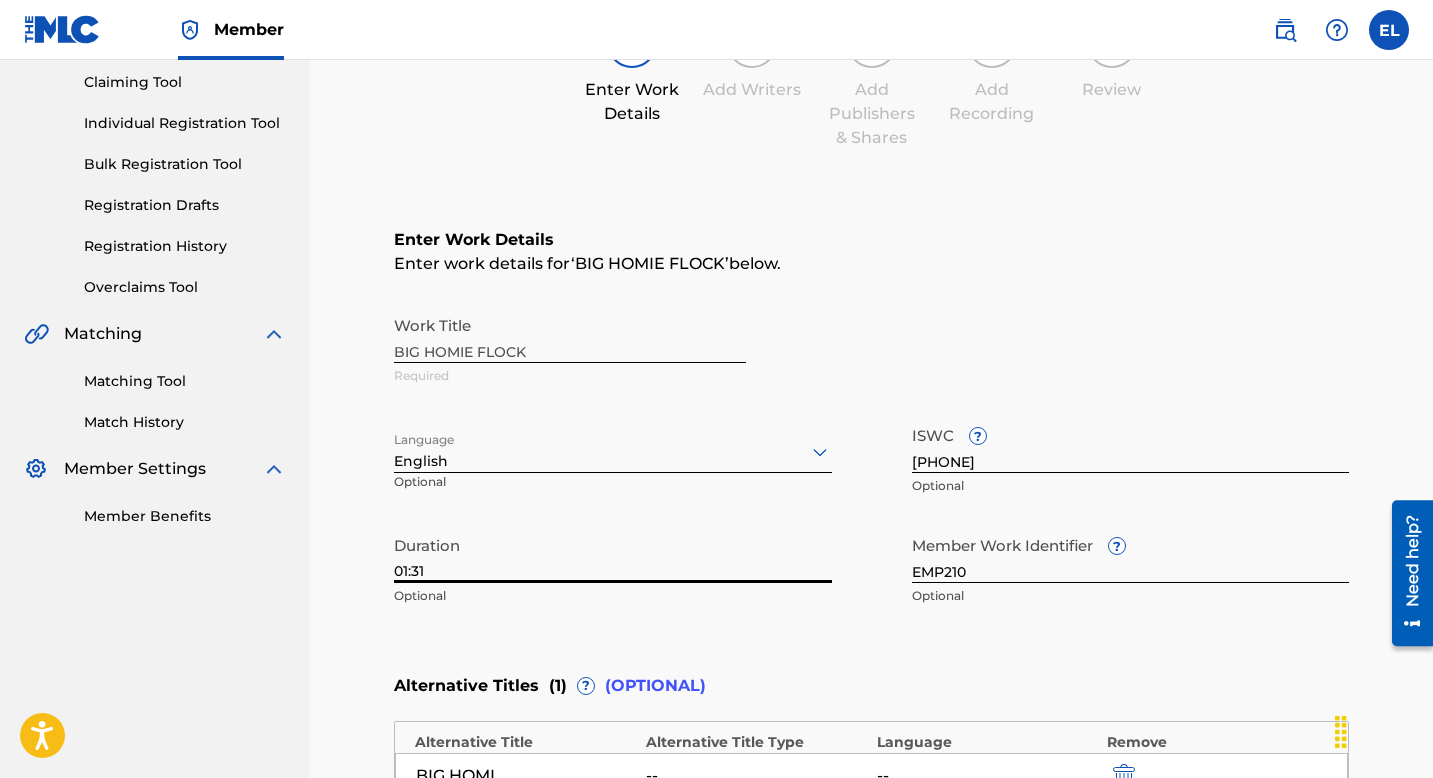 scroll, scrollTop: 640, scrollLeft: 0, axis: vertical 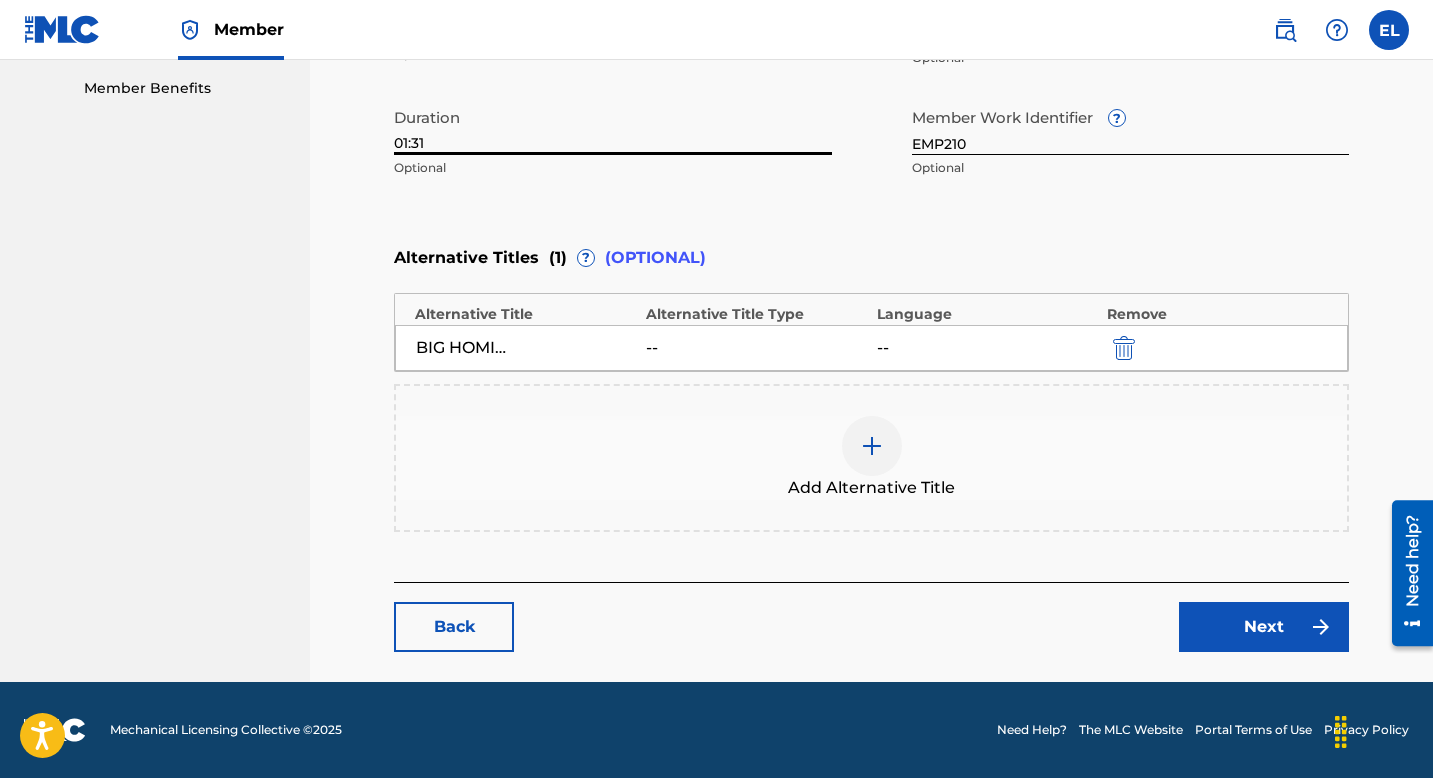 type on "01:31" 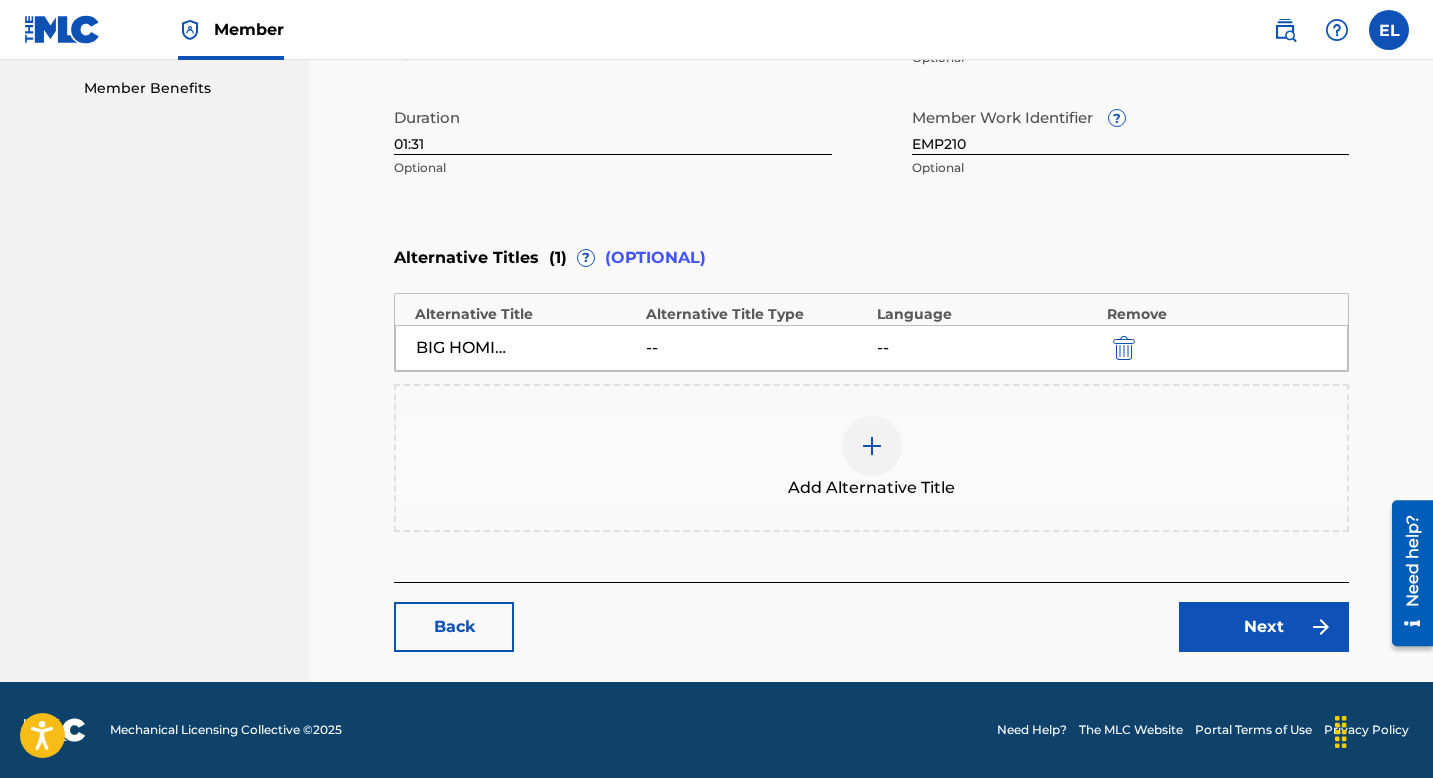 click on "Next" at bounding box center [1264, 627] 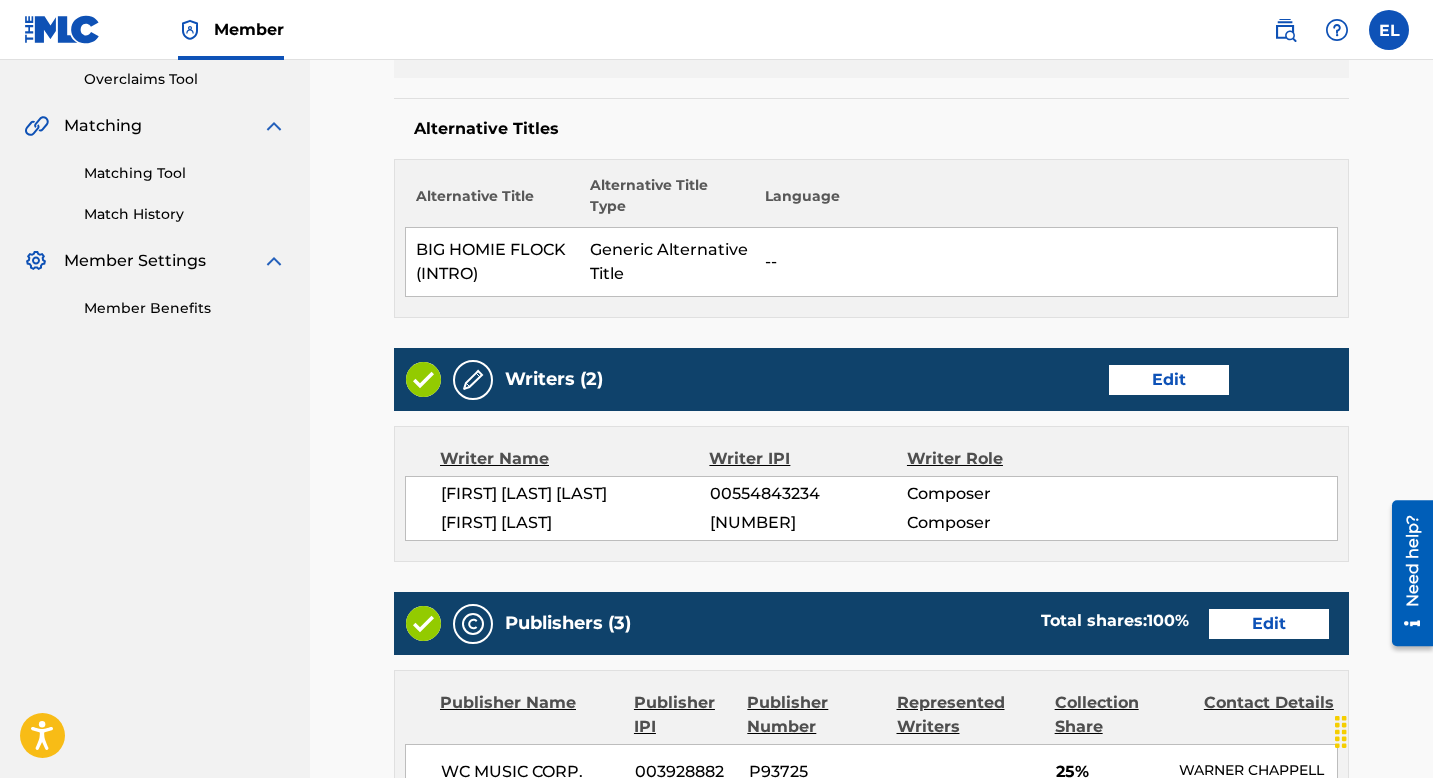 scroll, scrollTop: 534, scrollLeft: 0, axis: vertical 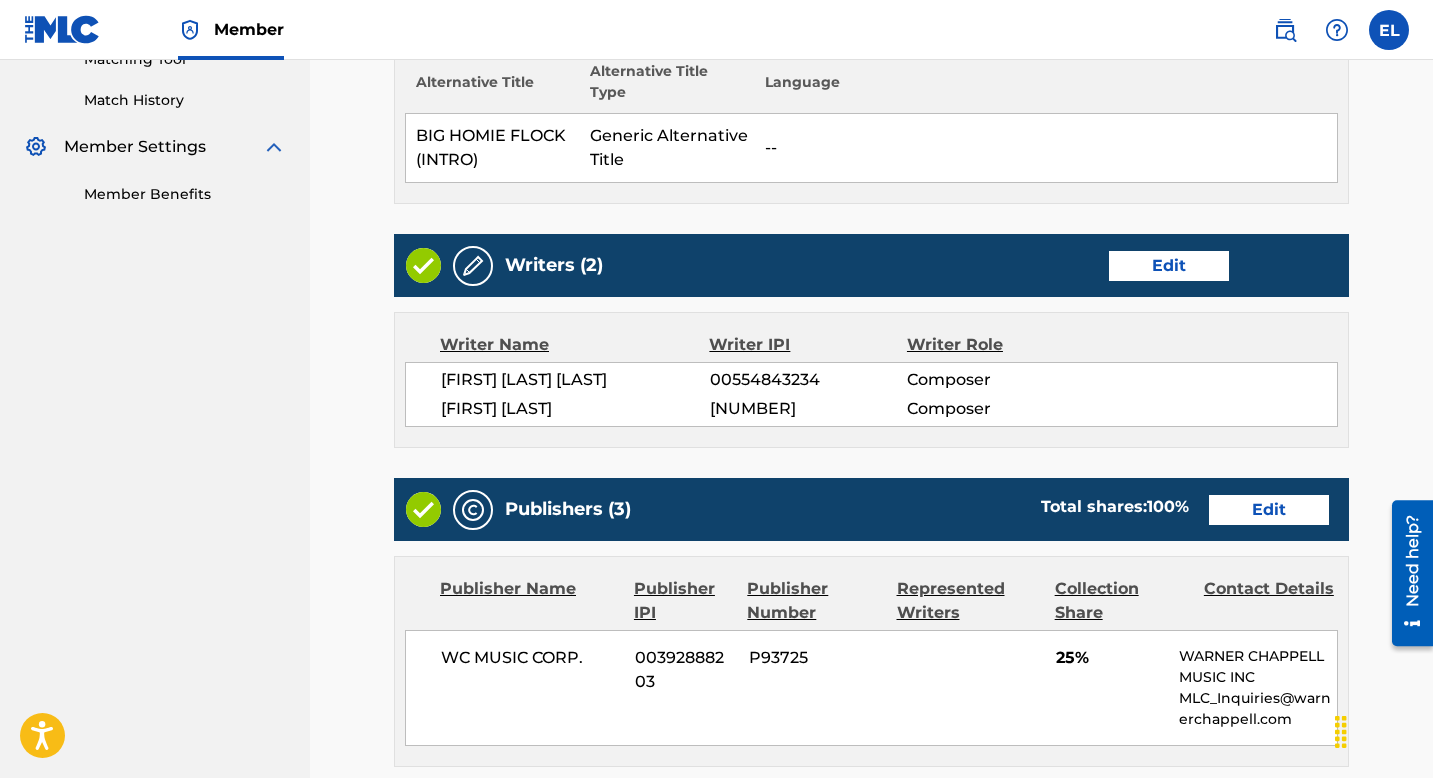 click on "Edit" at bounding box center [1169, 266] 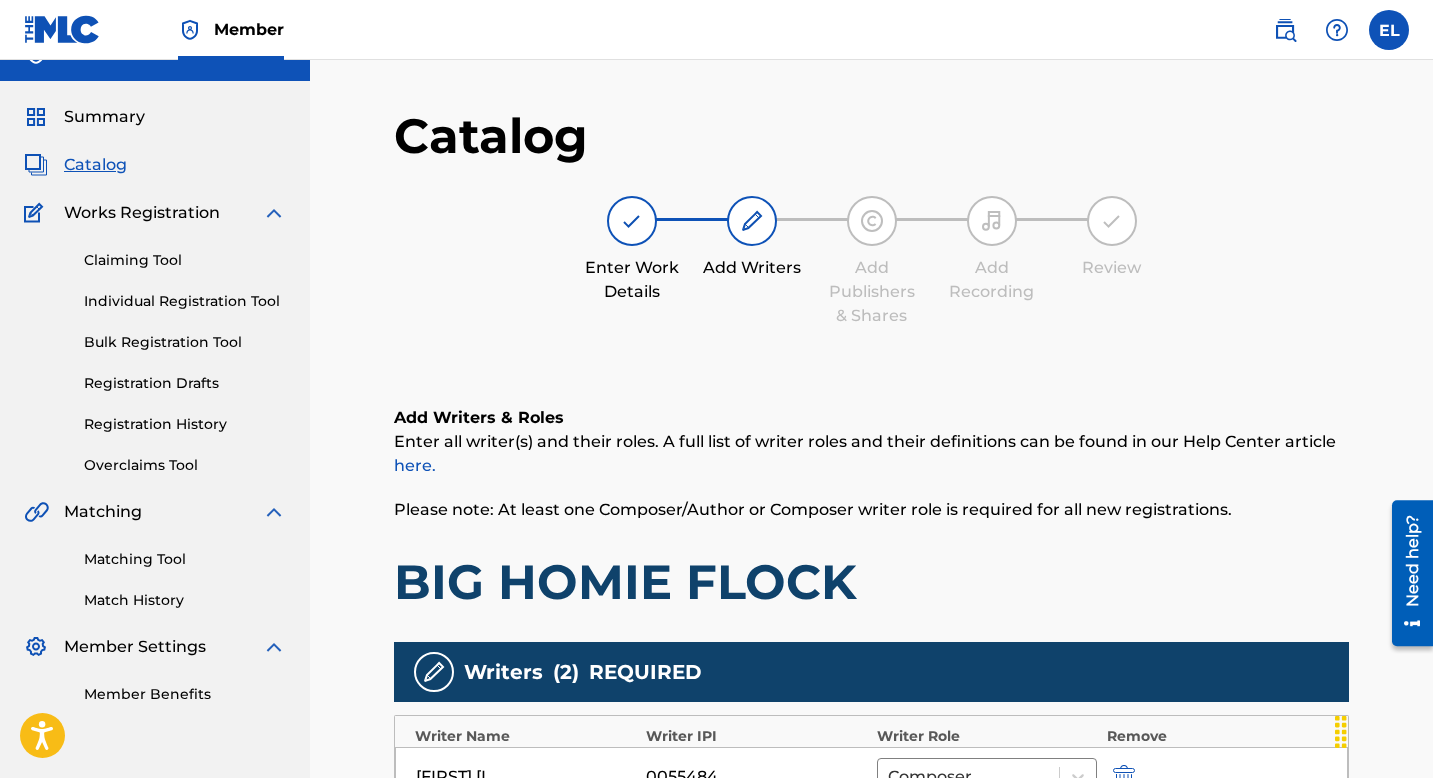 scroll, scrollTop: 416, scrollLeft: 0, axis: vertical 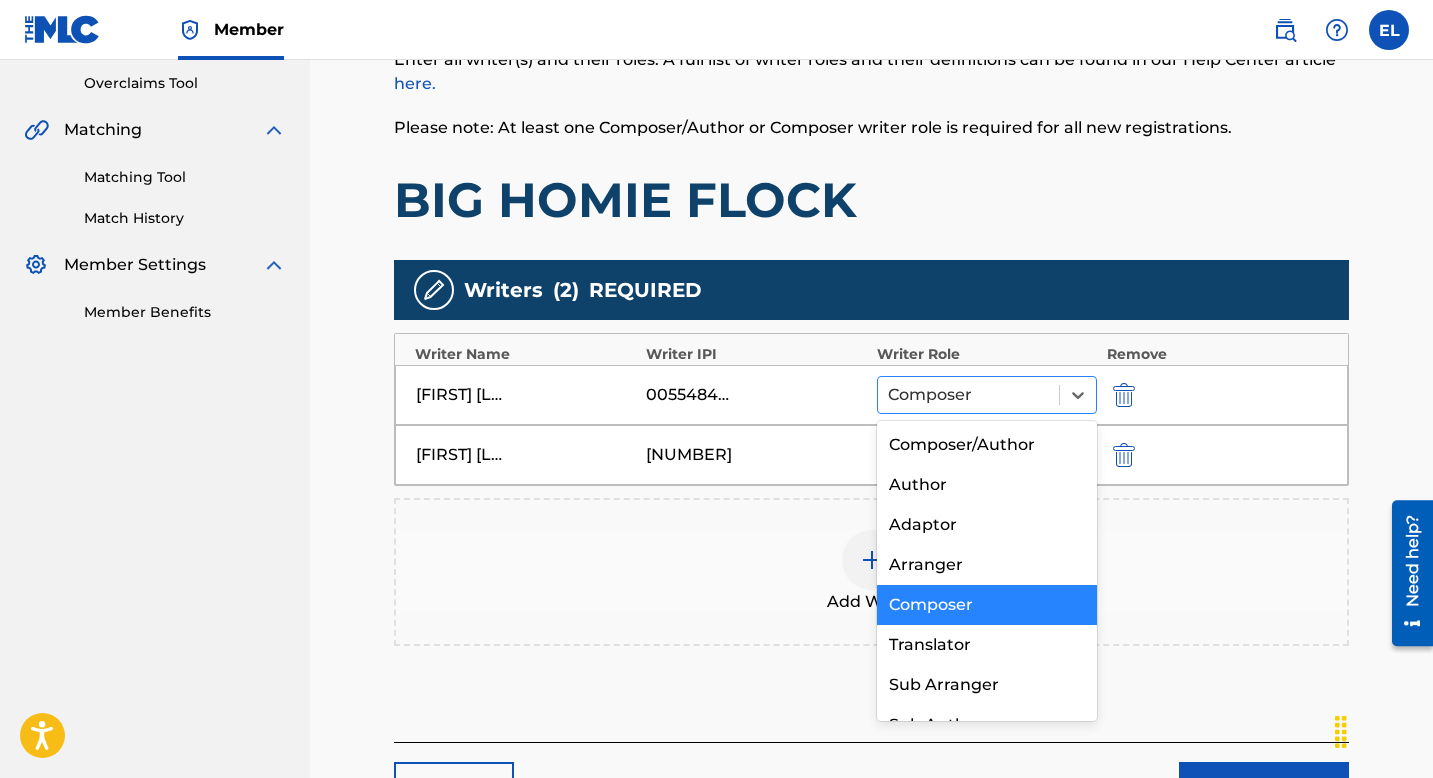 drag, startPoint x: 998, startPoint y: 392, endPoint x: 997, endPoint y: 408, distance: 16.03122 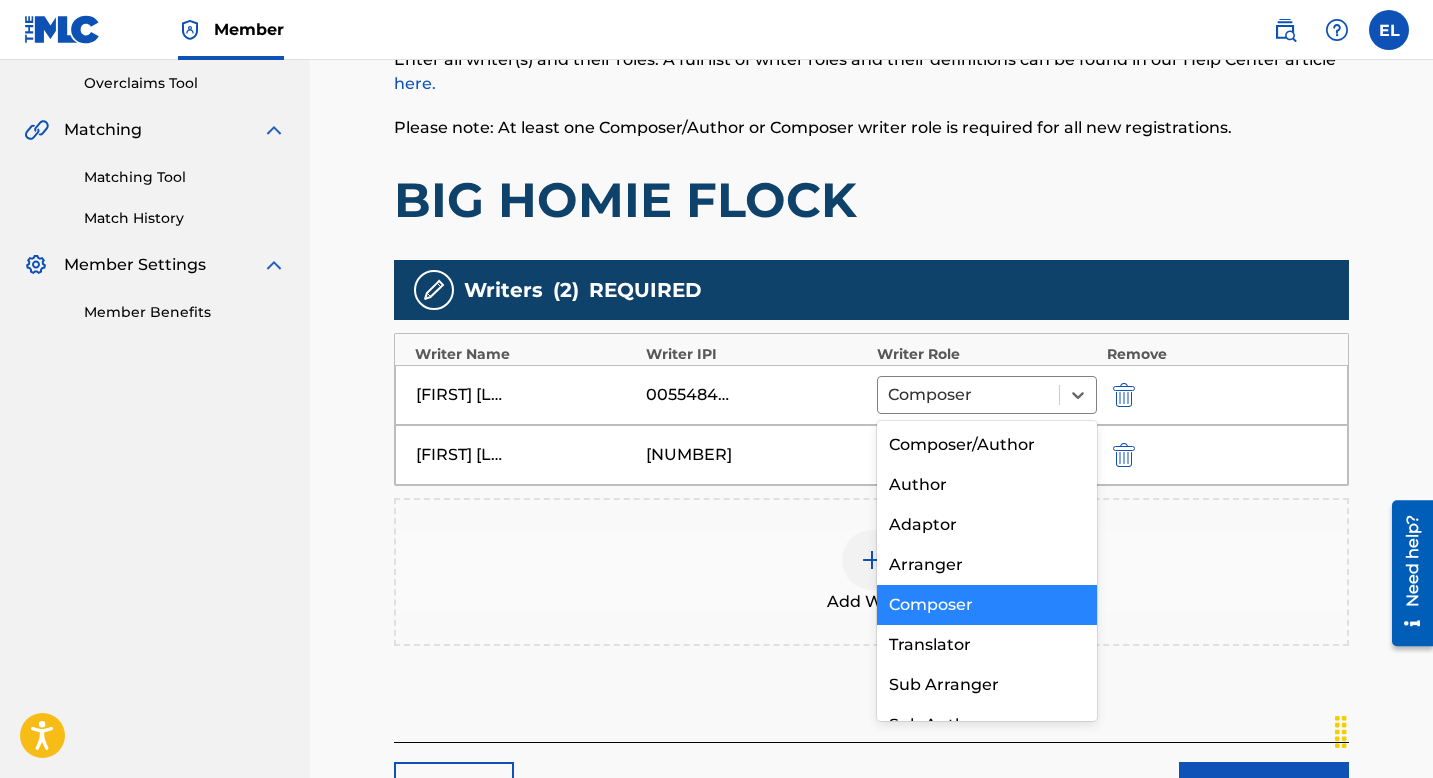 click on "Composer/Author" at bounding box center [987, 445] 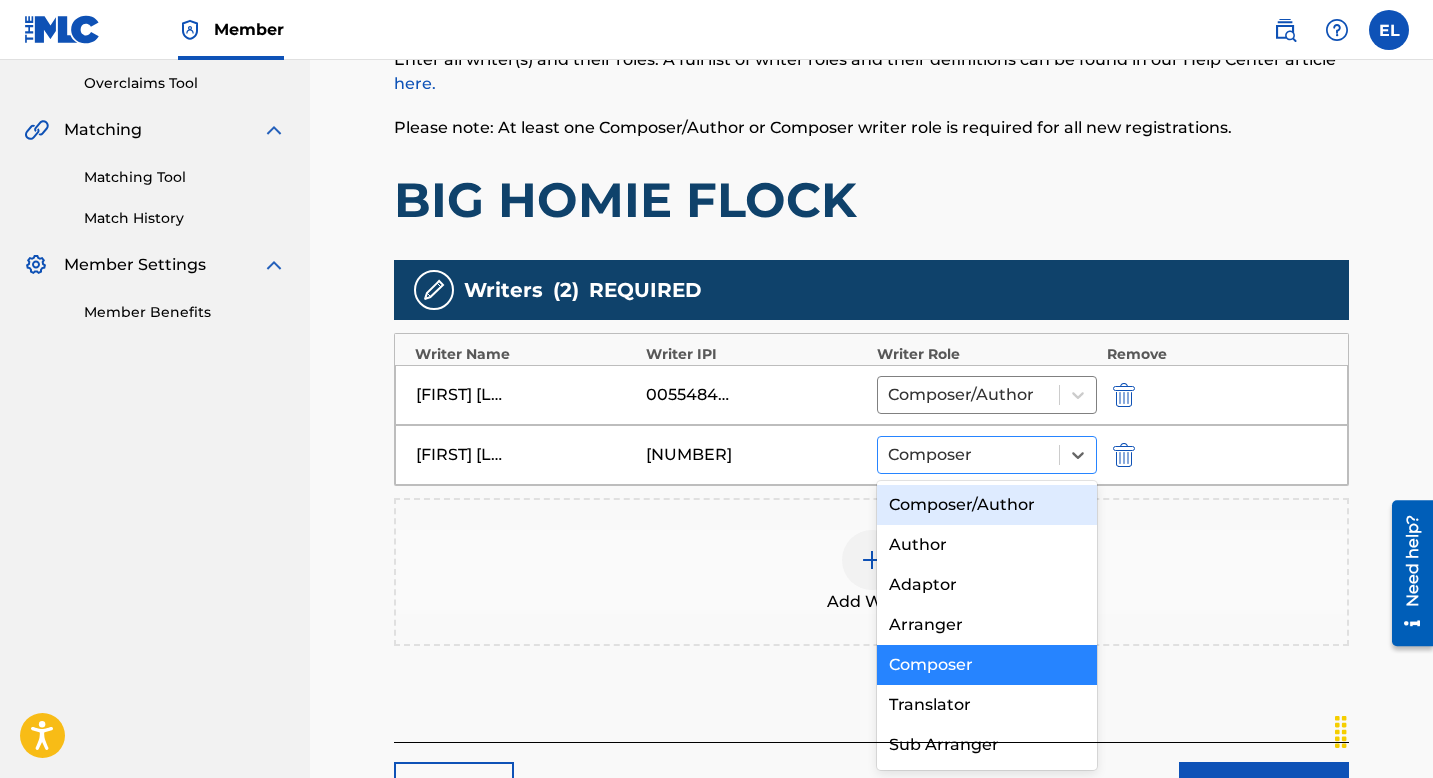 drag, startPoint x: 997, startPoint y: 448, endPoint x: 994, endPoint y: 471, distance: 23.194826 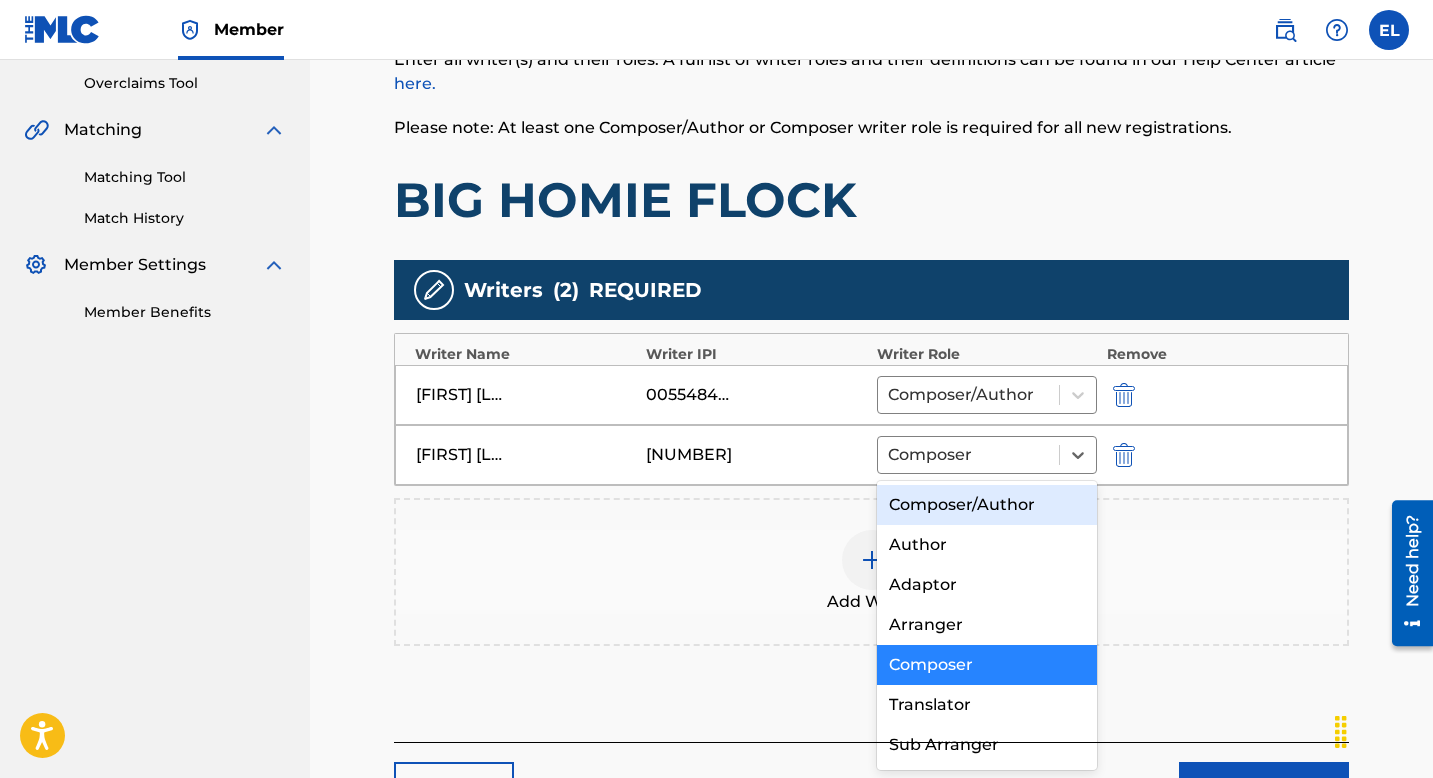 click on "Composer/Author" at bounding box center (987, 505) 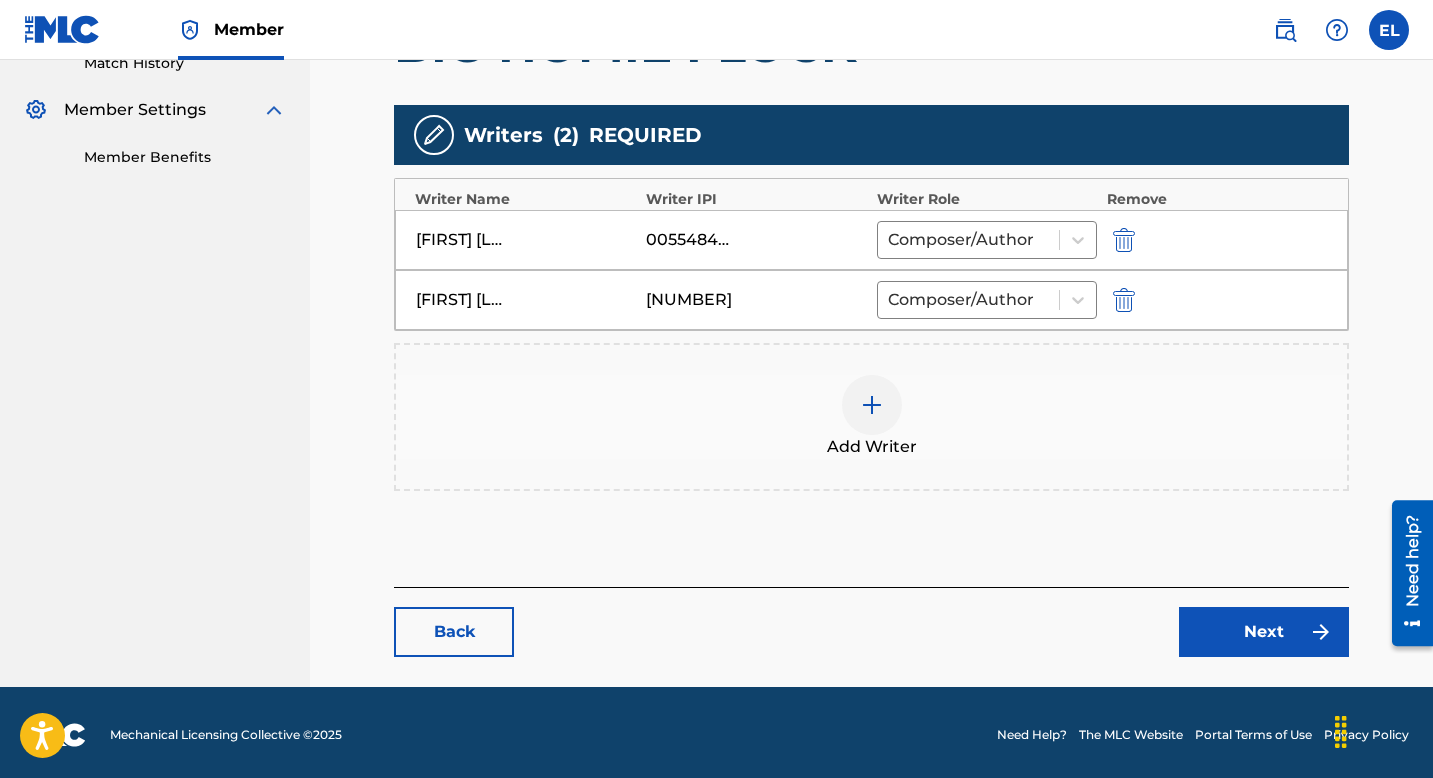 scroll, scrollTop: 576, scrollLeft: 0, axis: vertical 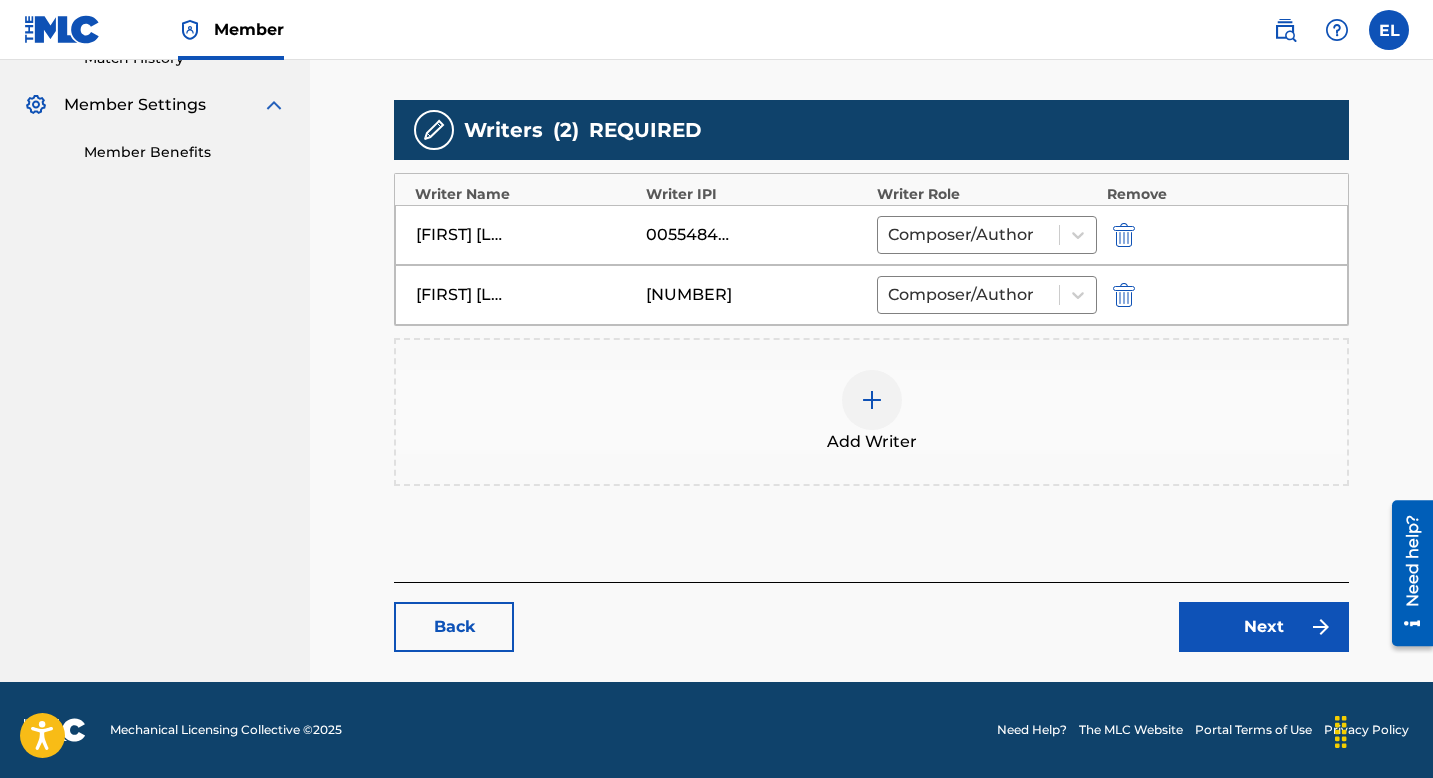 click on "Next" at bounding box center (1264, 627) 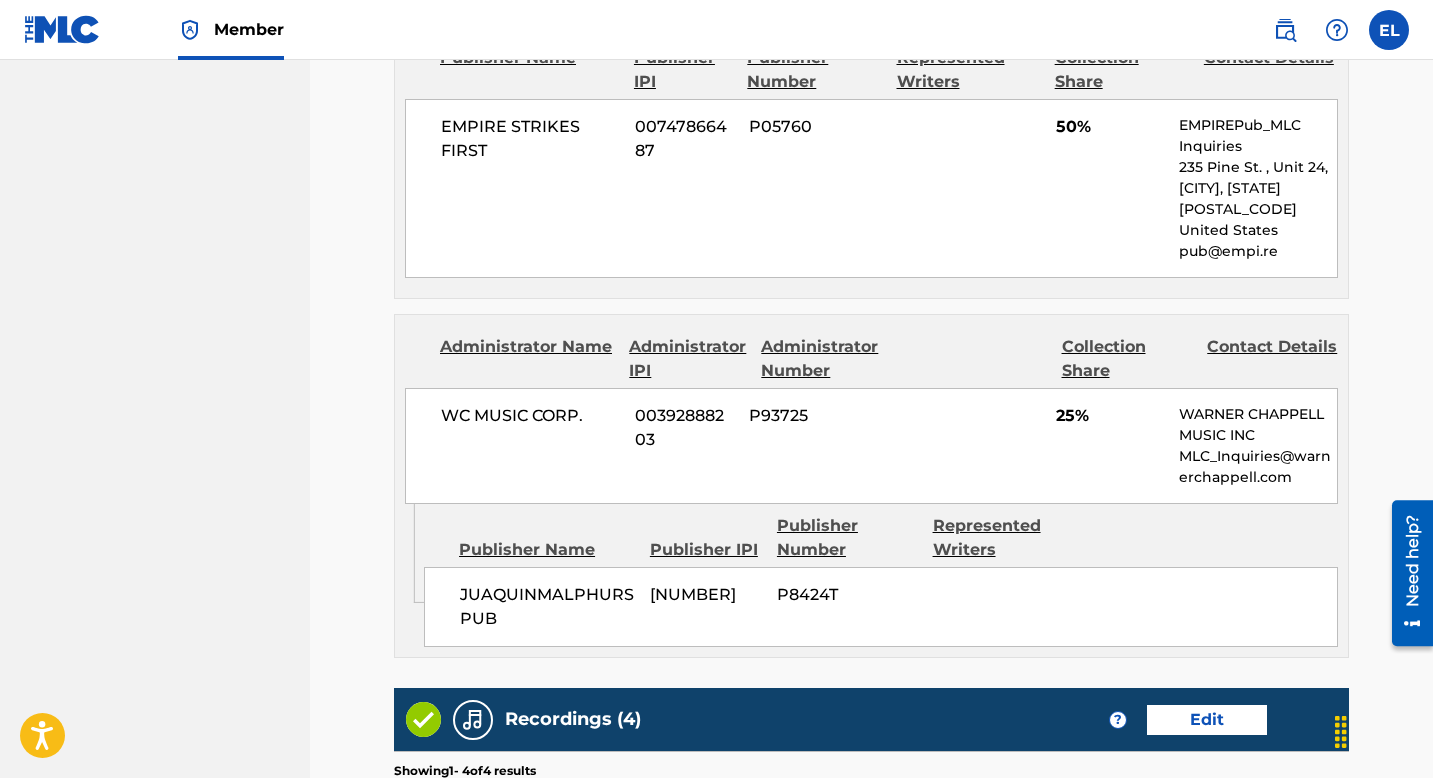 scroll, scrollTop: 864, scrollLeft: 0, axis: vertical 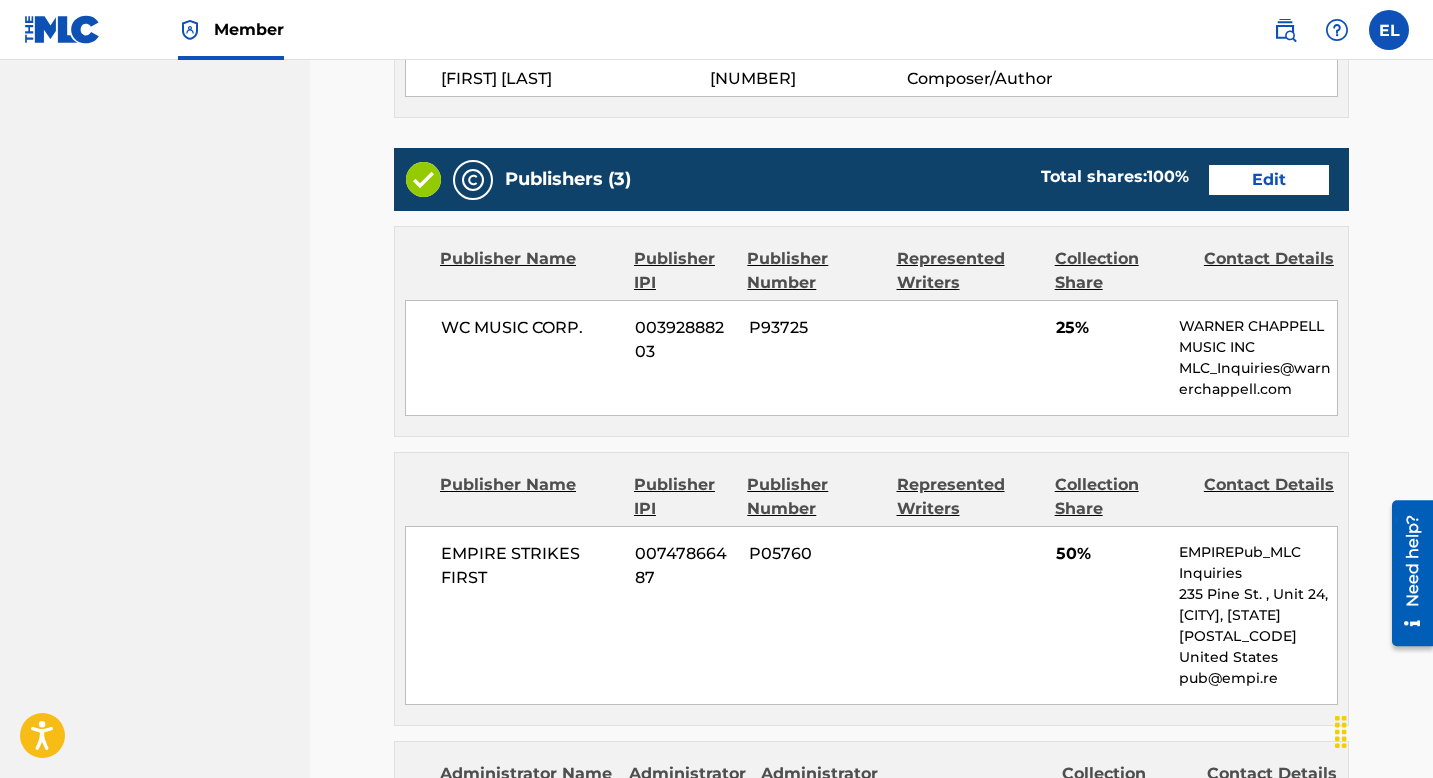 click on "Edit" at bounding box center [1269, 180] 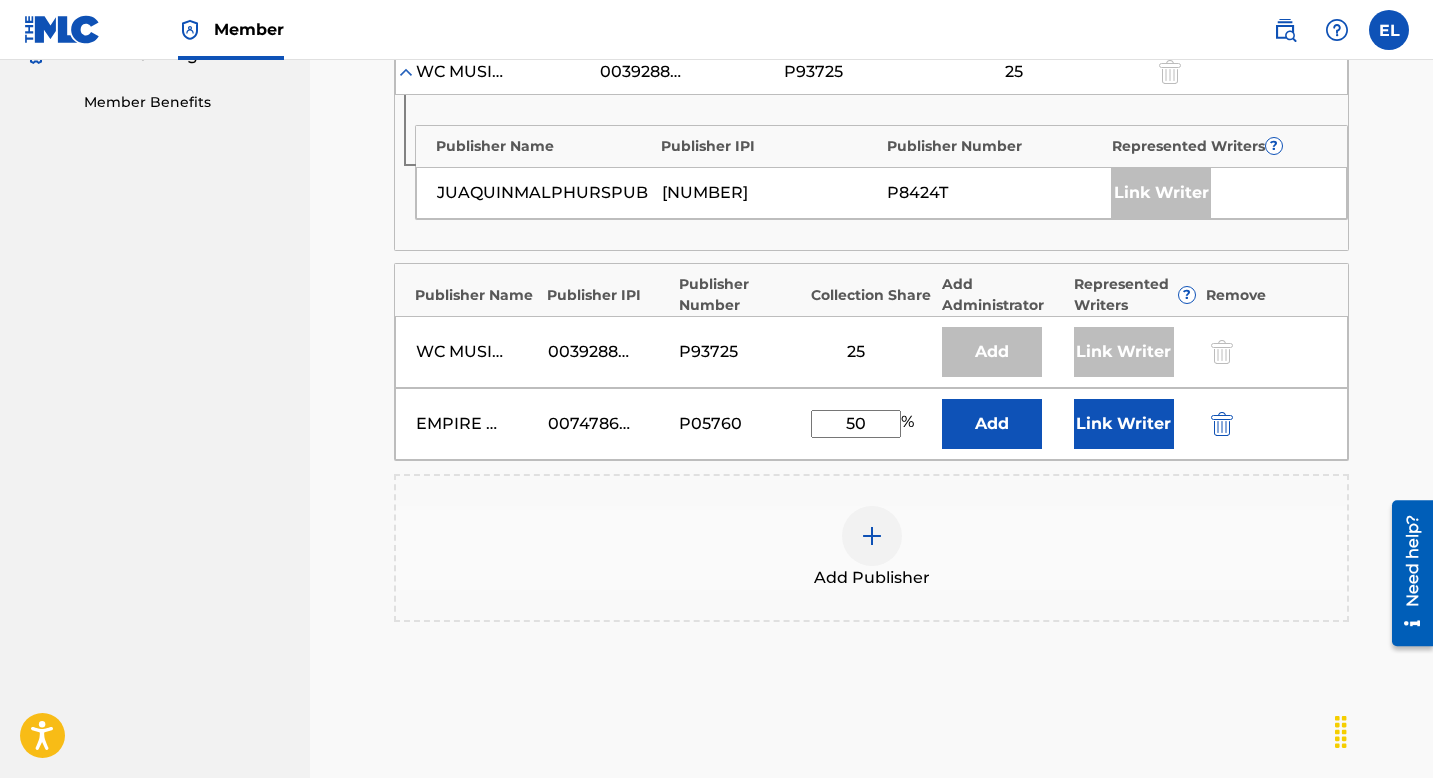 scroll, scrollTop: 821, scrollLeft: 0, axis: vertical 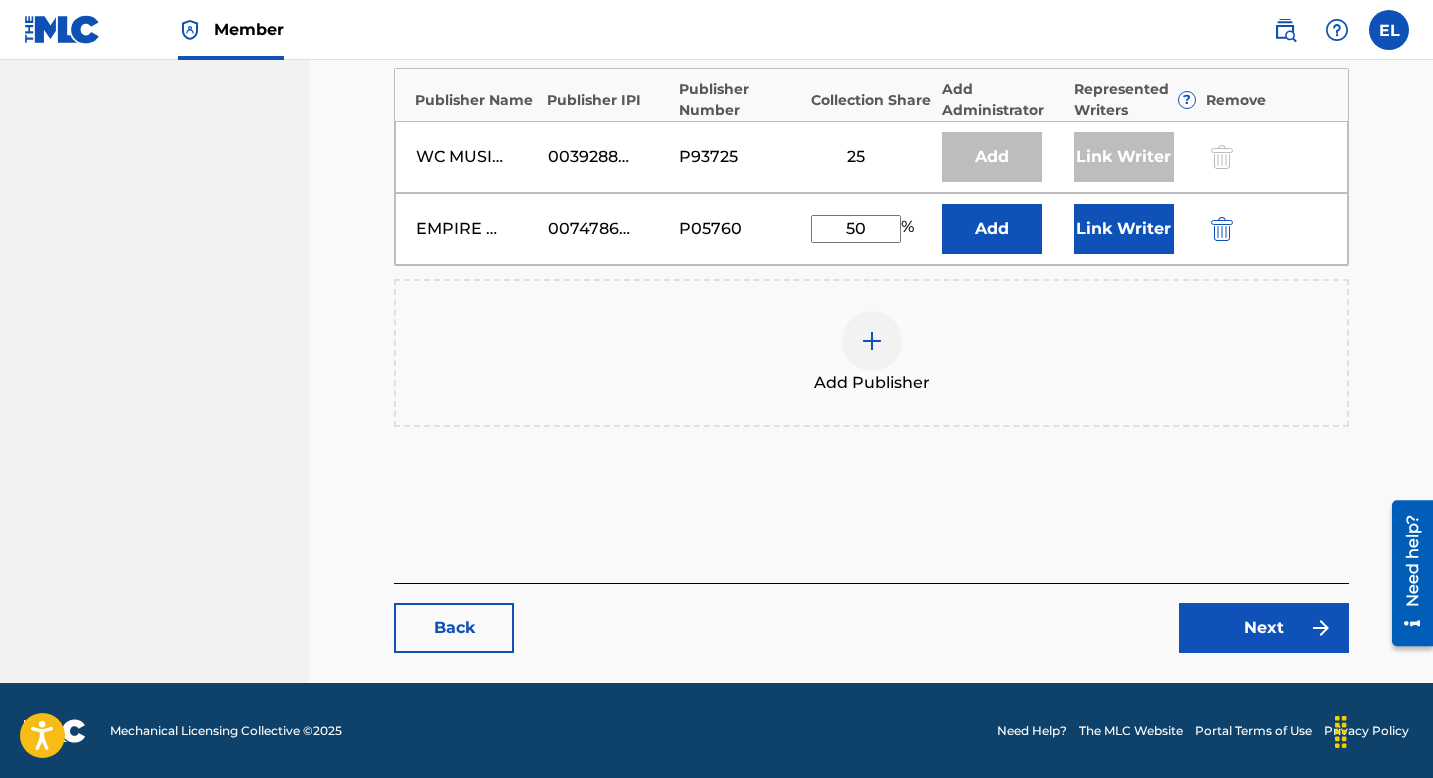 click at bounding box center (872, 341) 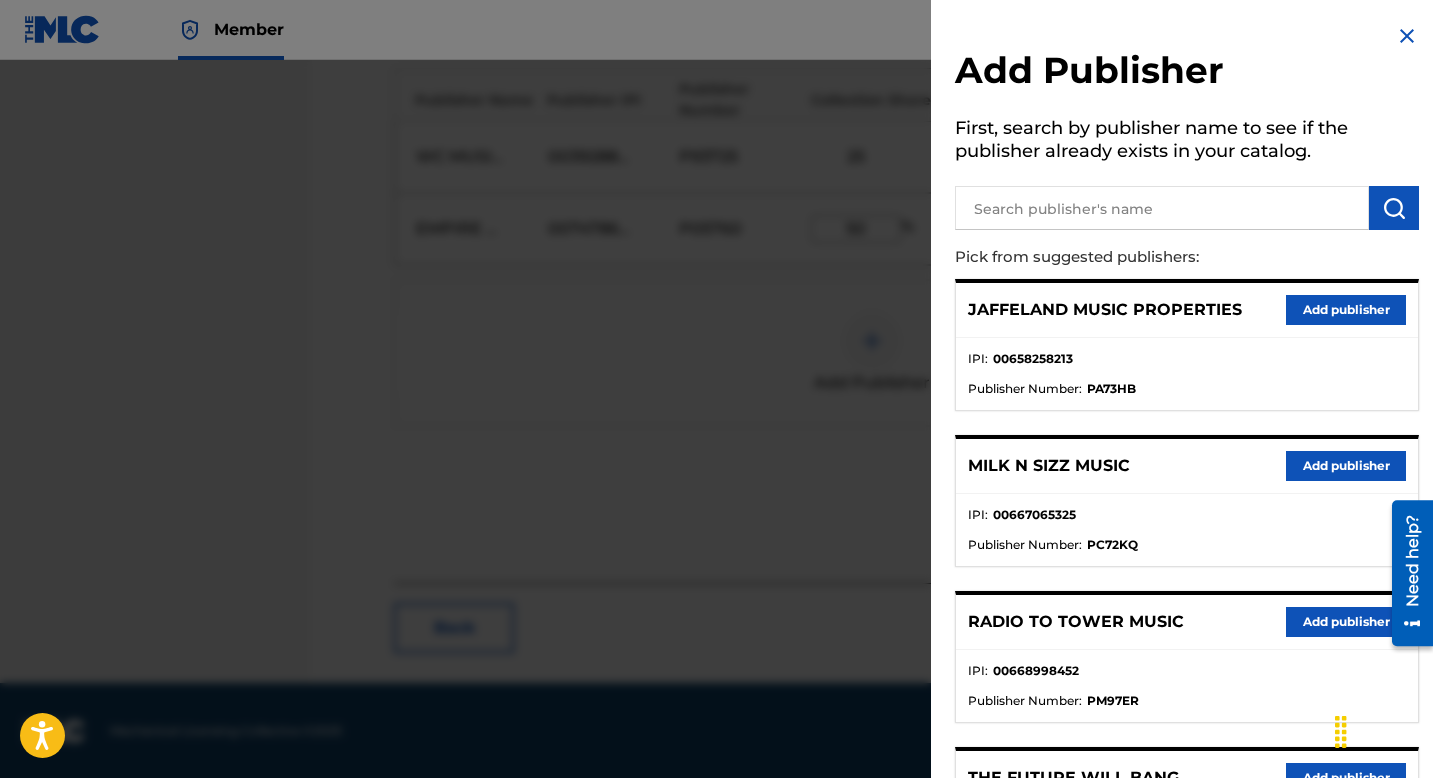 click at bounding box center (1162, 208) 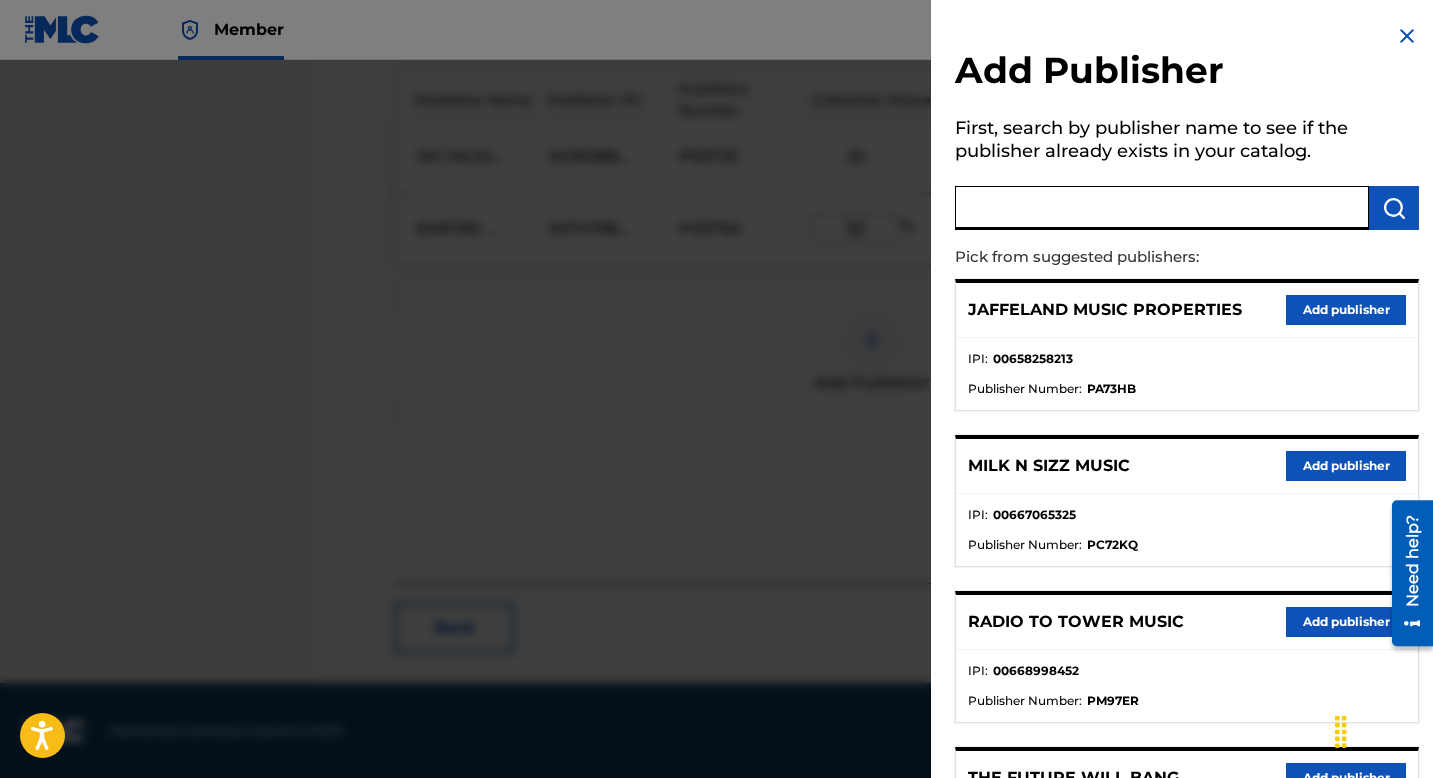 paste on "ART GALLERY WORLDWIDE" 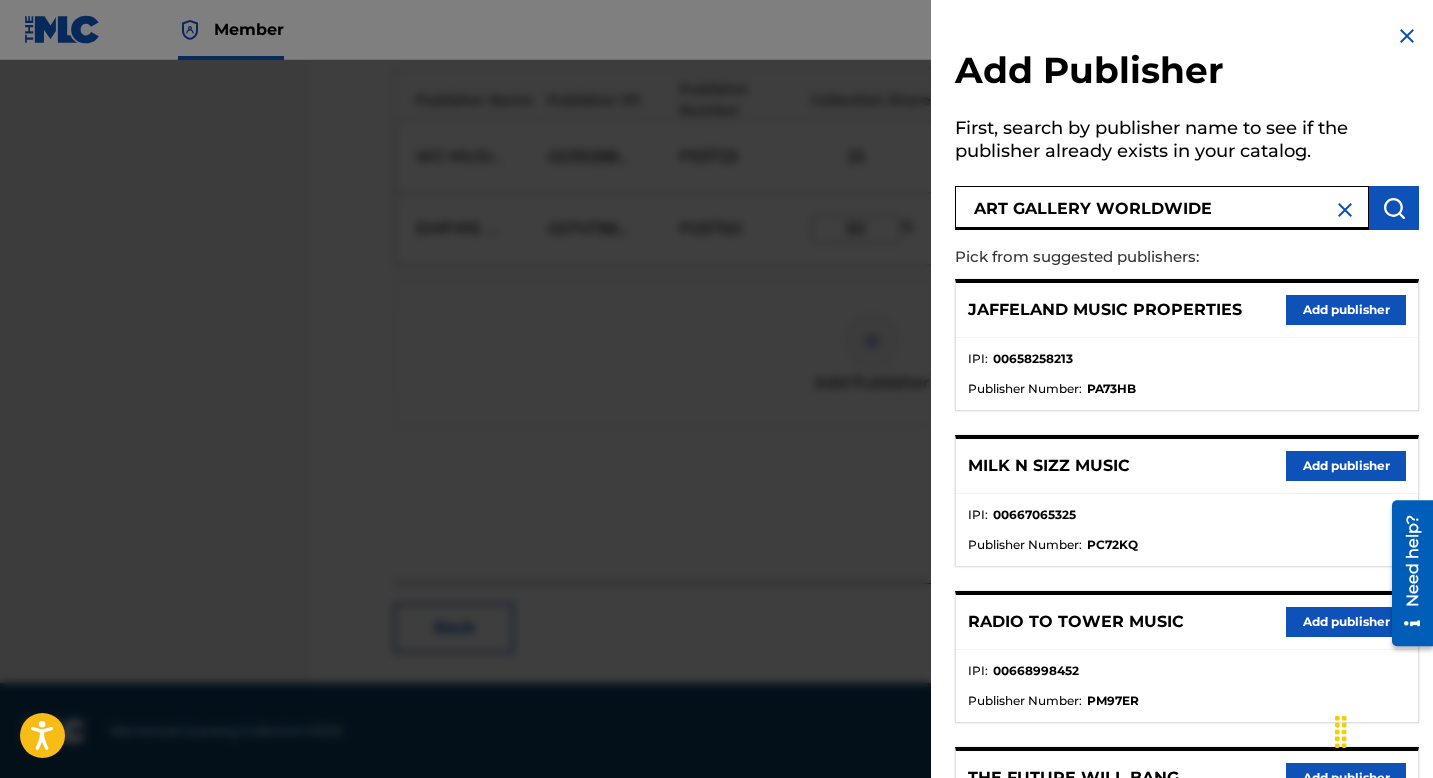type on "ART GALLERY WORLDWIDE" 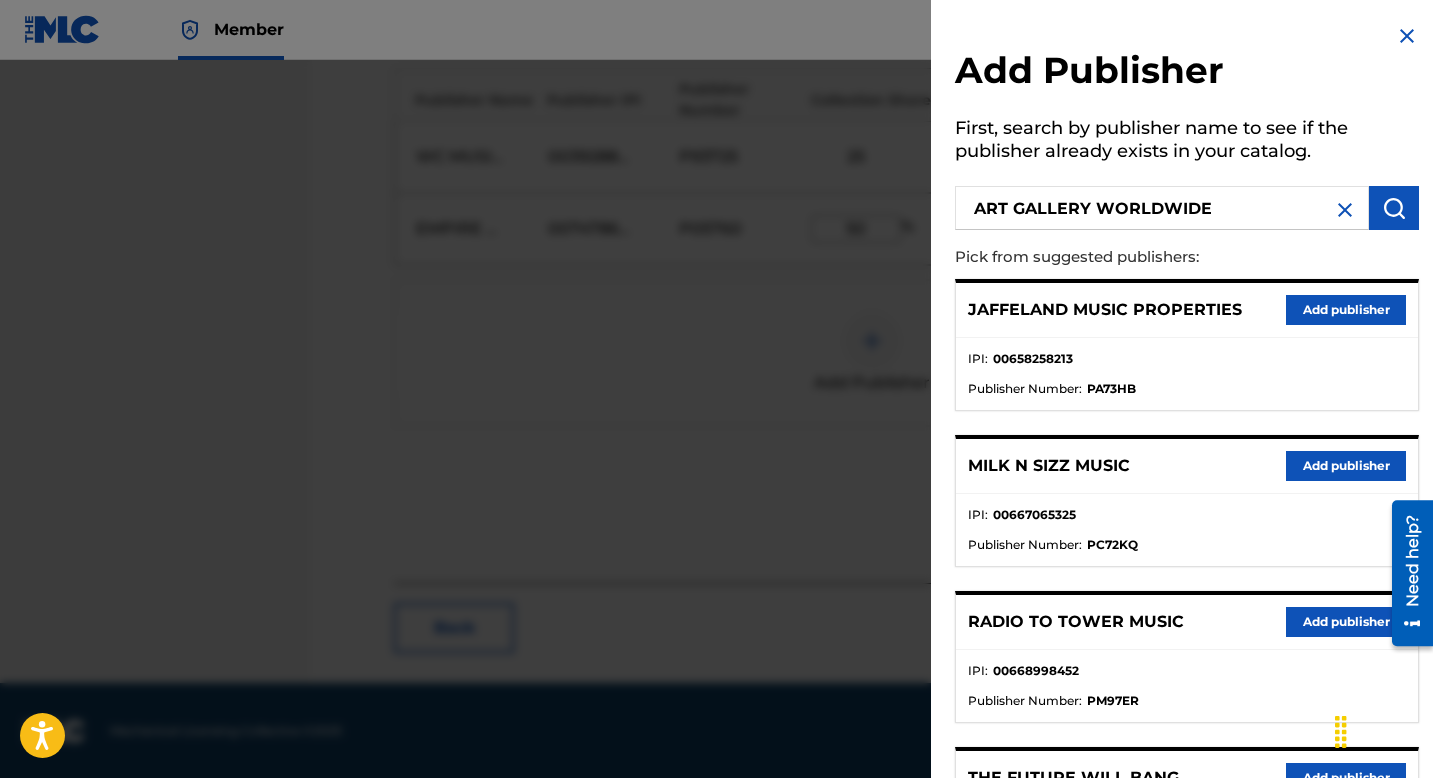 click at bounding box center (1394, 208) 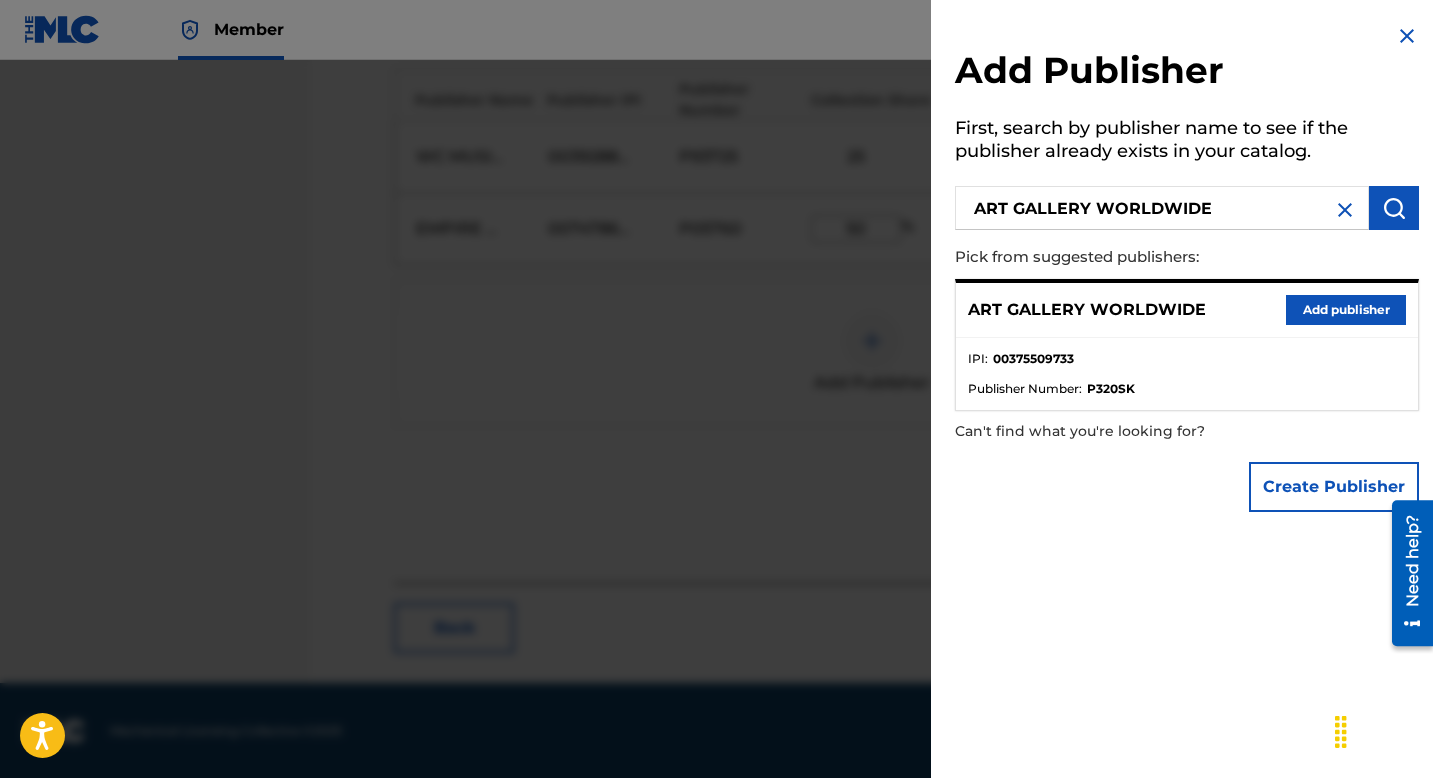 click on "Add publisher" at bounding box center [1346, 310] 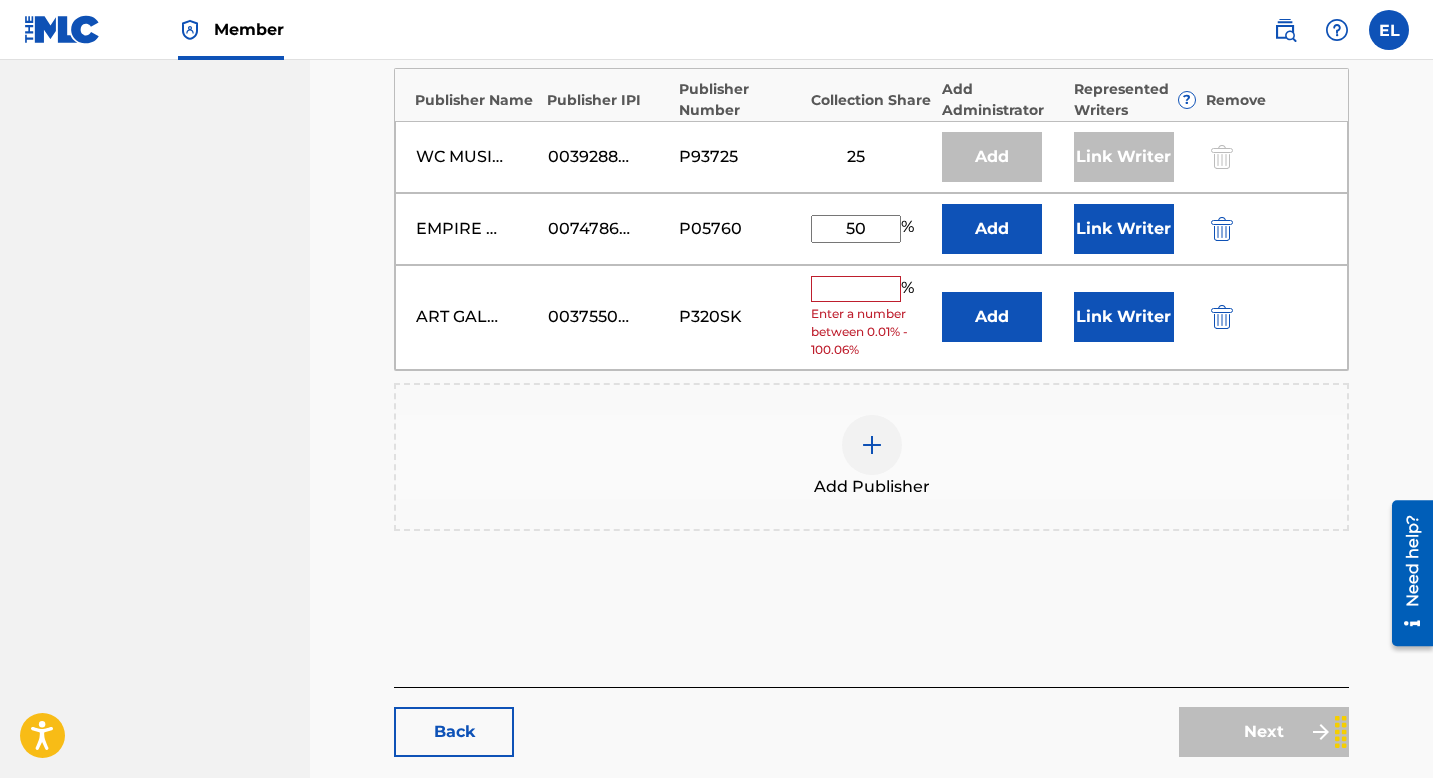 click on "Add" at bounding box center (992, 317) 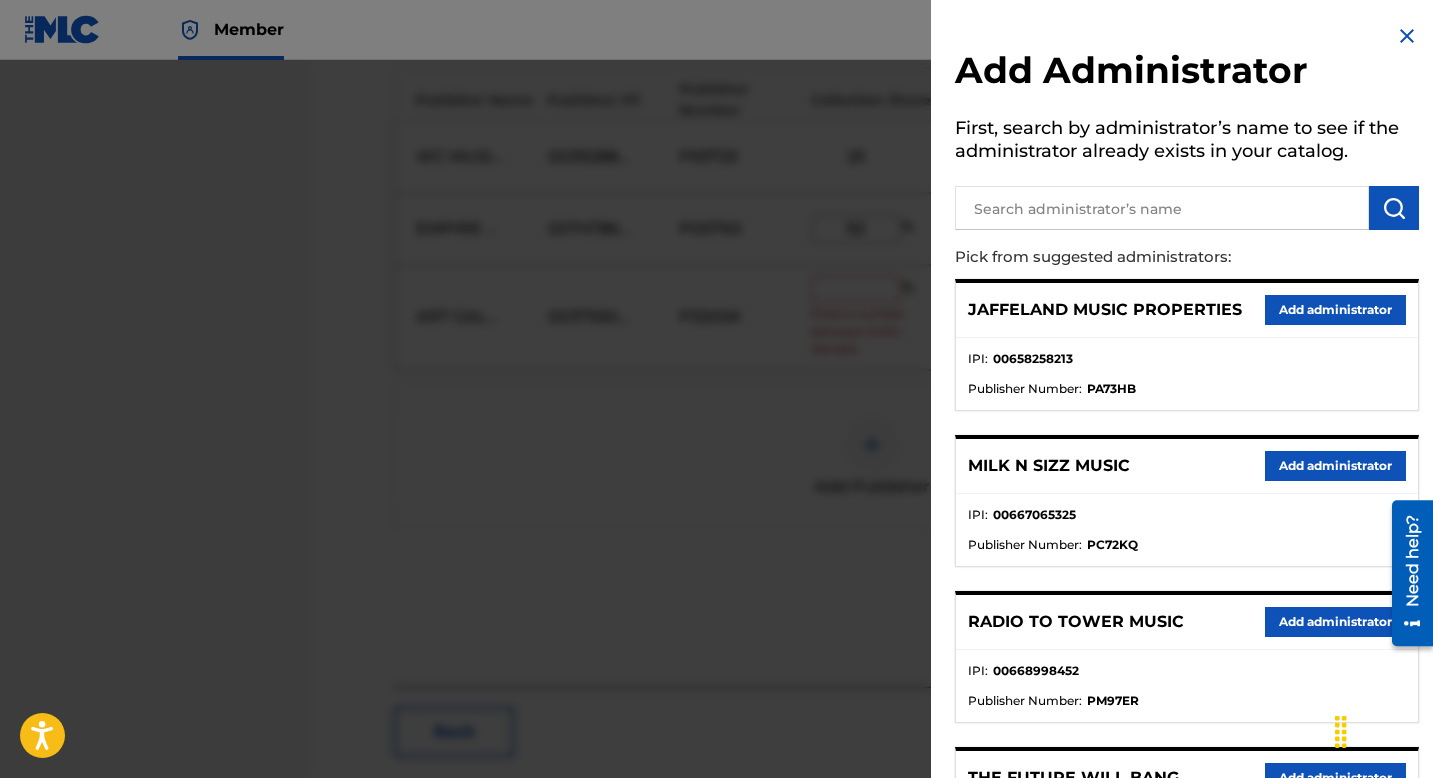 click at bounding box center (1162, 208) 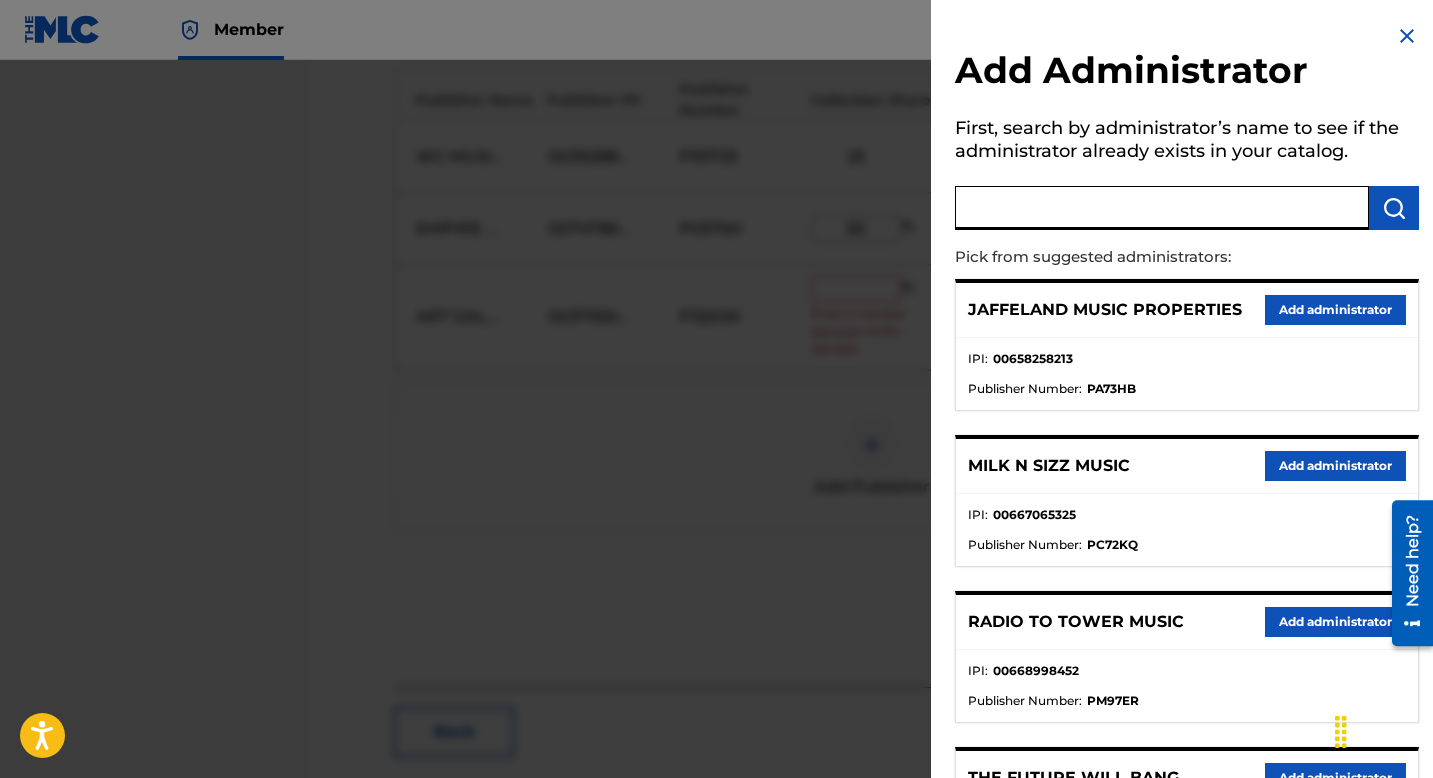 click at bounding box center [1162, 208] 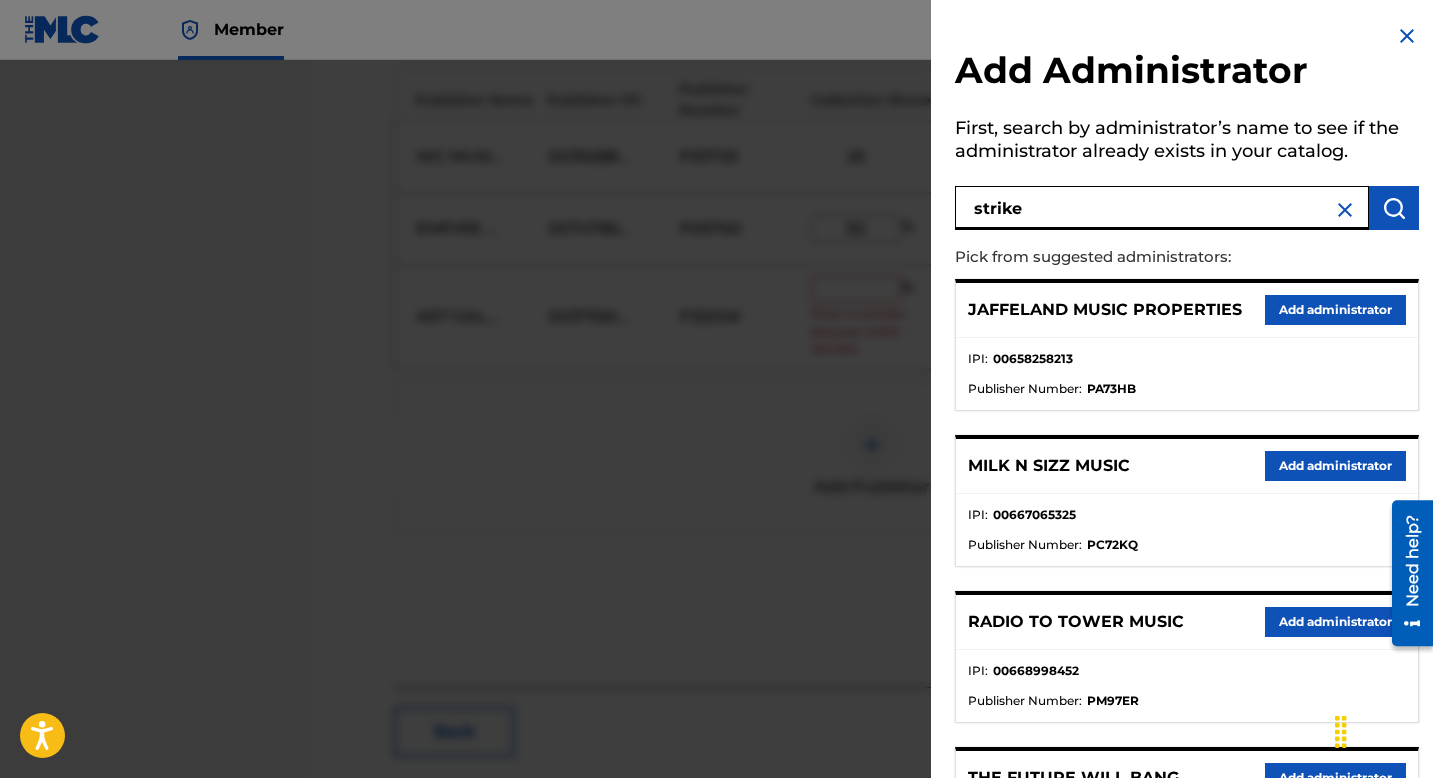 type on "strike" 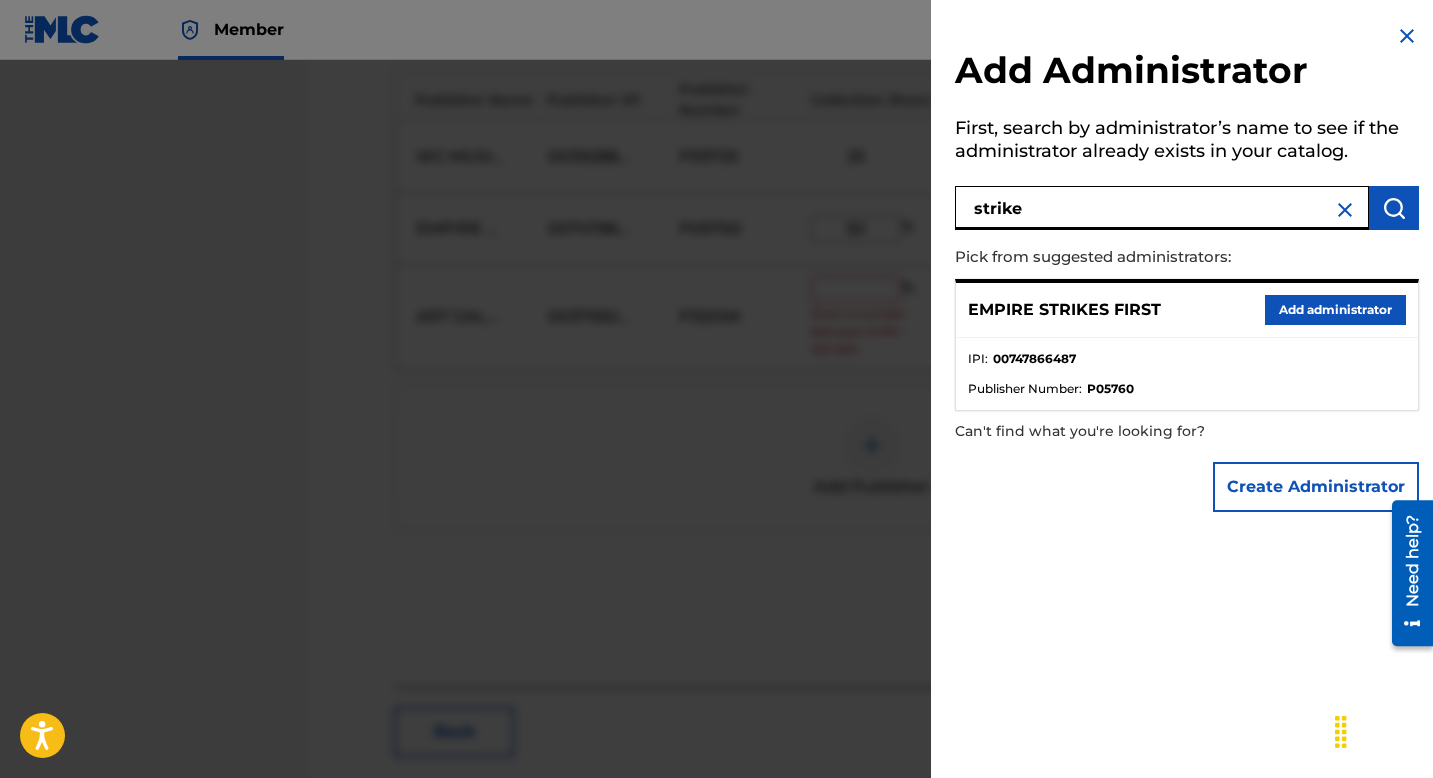 click on "Add administrator" at bounding box center (1335, 310) 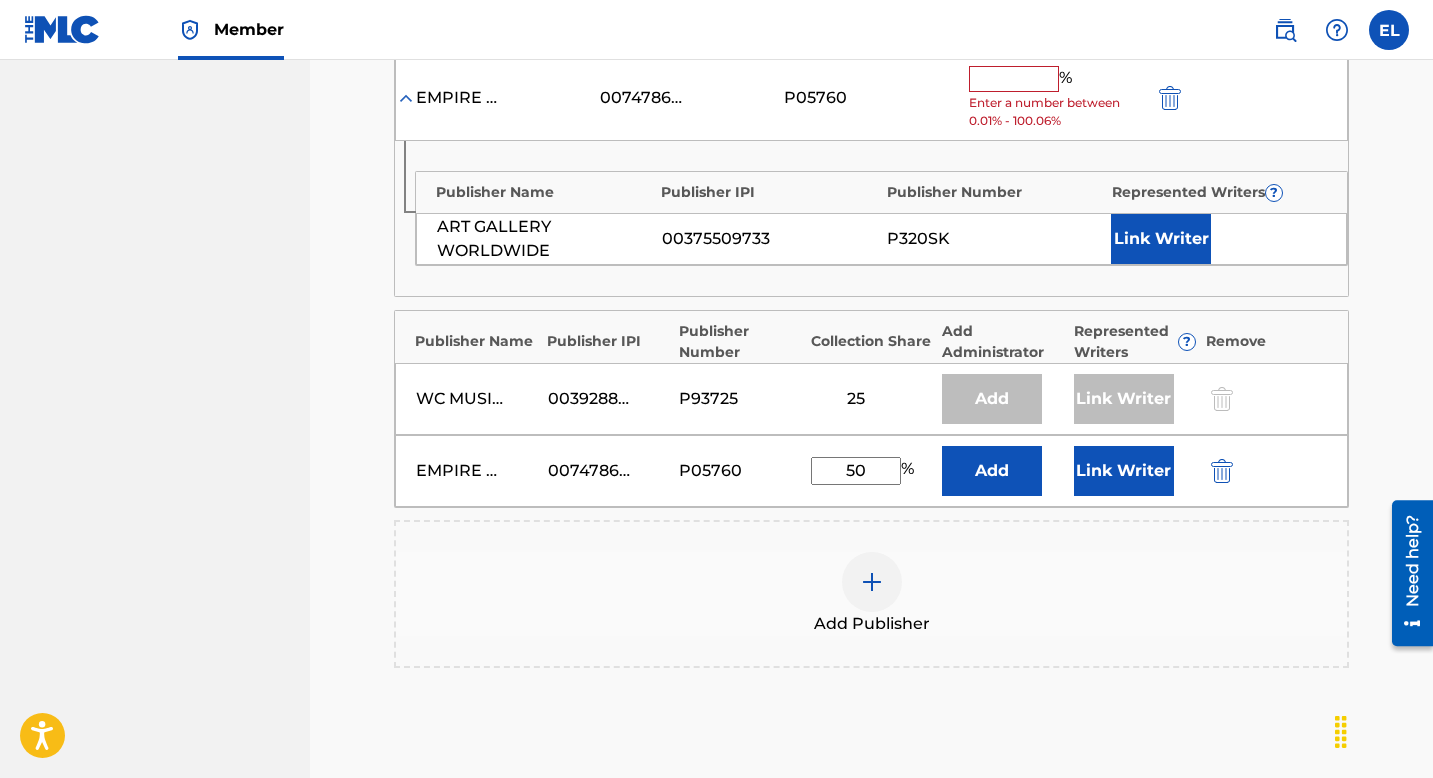 click on "Link Writer" at bounding box center (1161, 239) 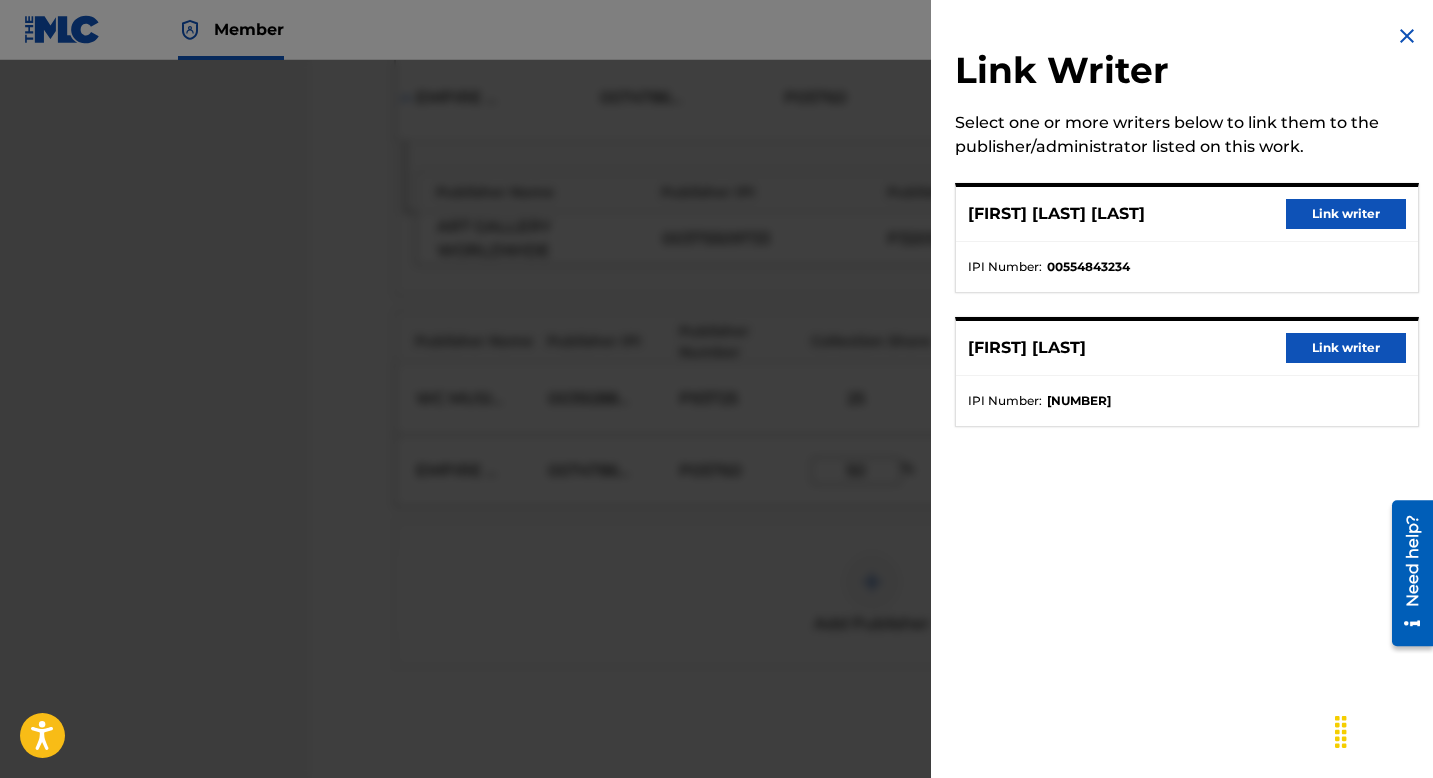 click on "Link writer" at bounding box center [1346, 214] 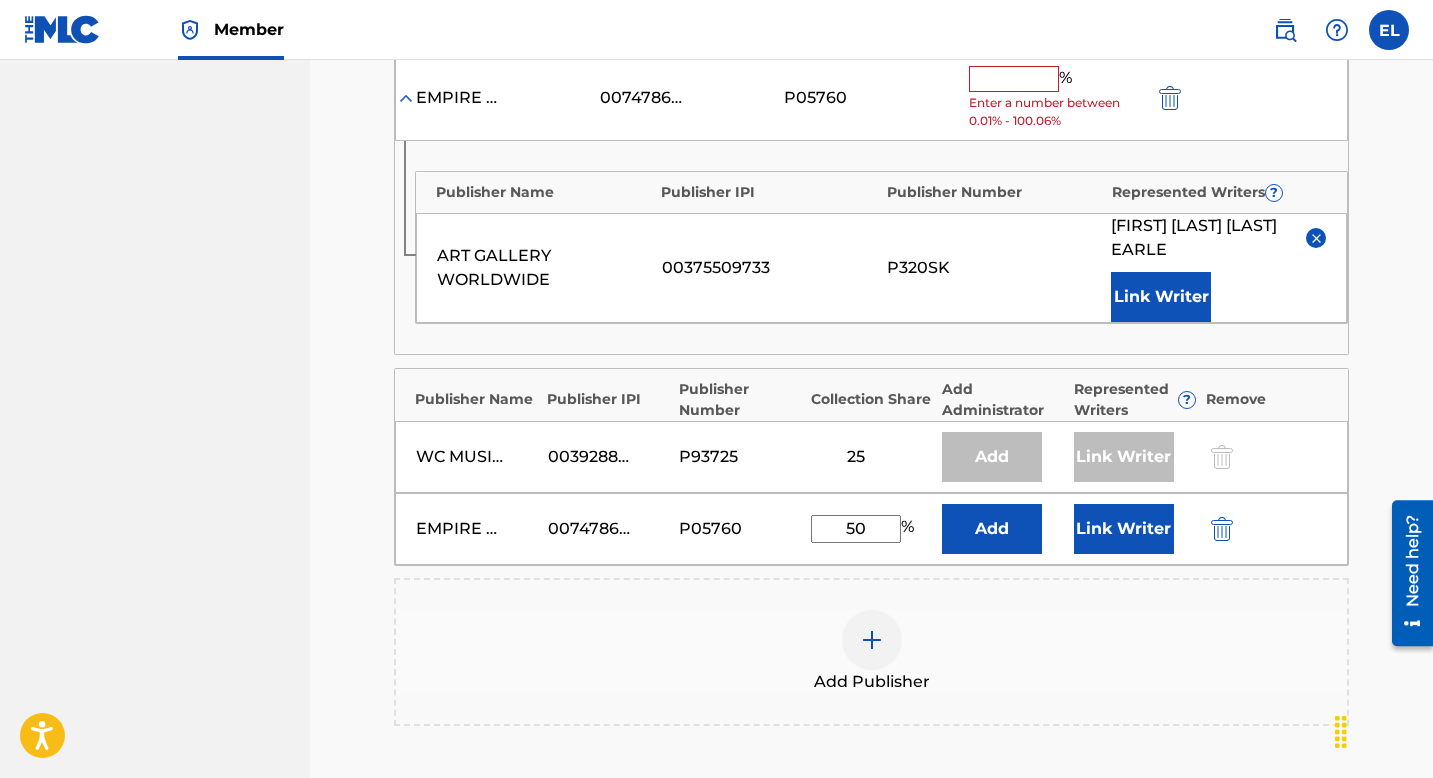 click at bounding box center [1014, 79] 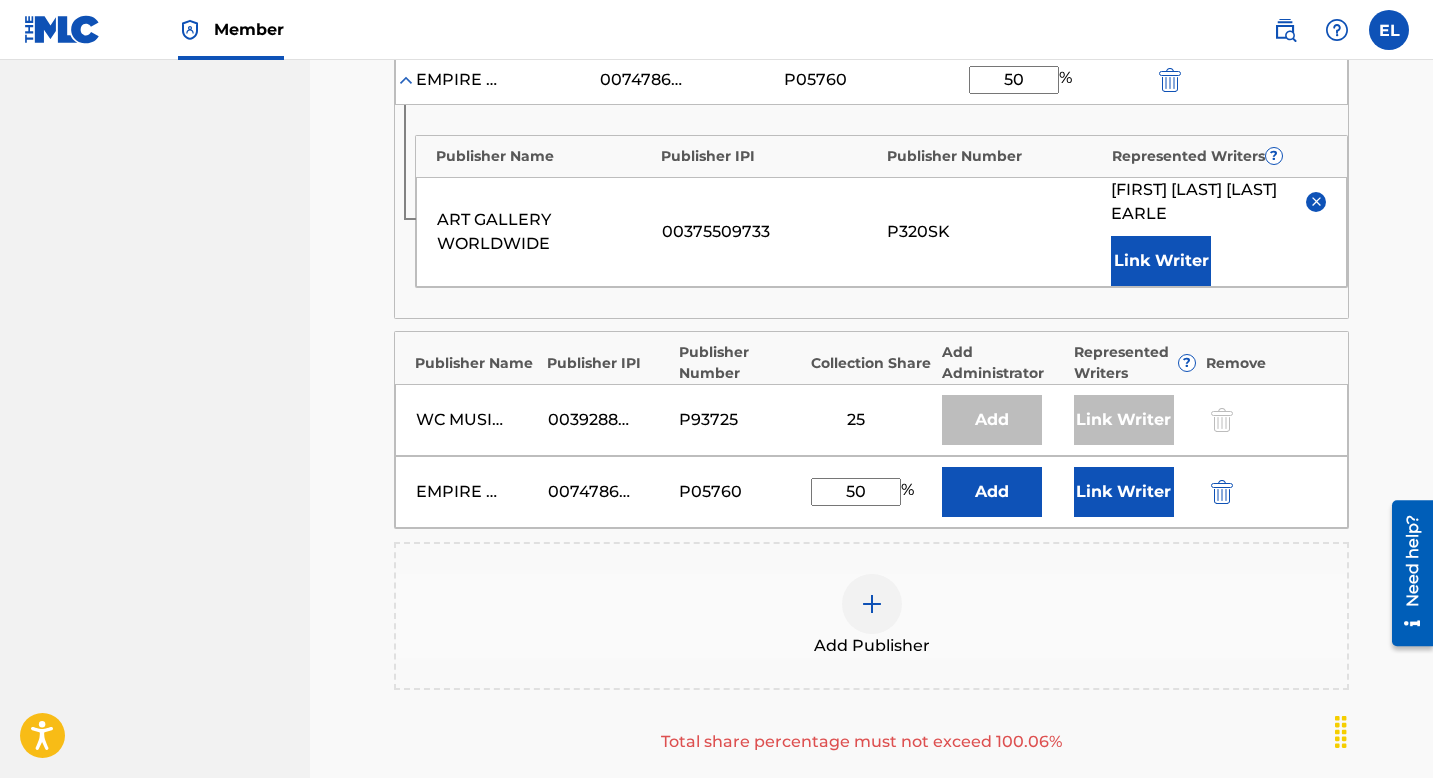 type on "50" 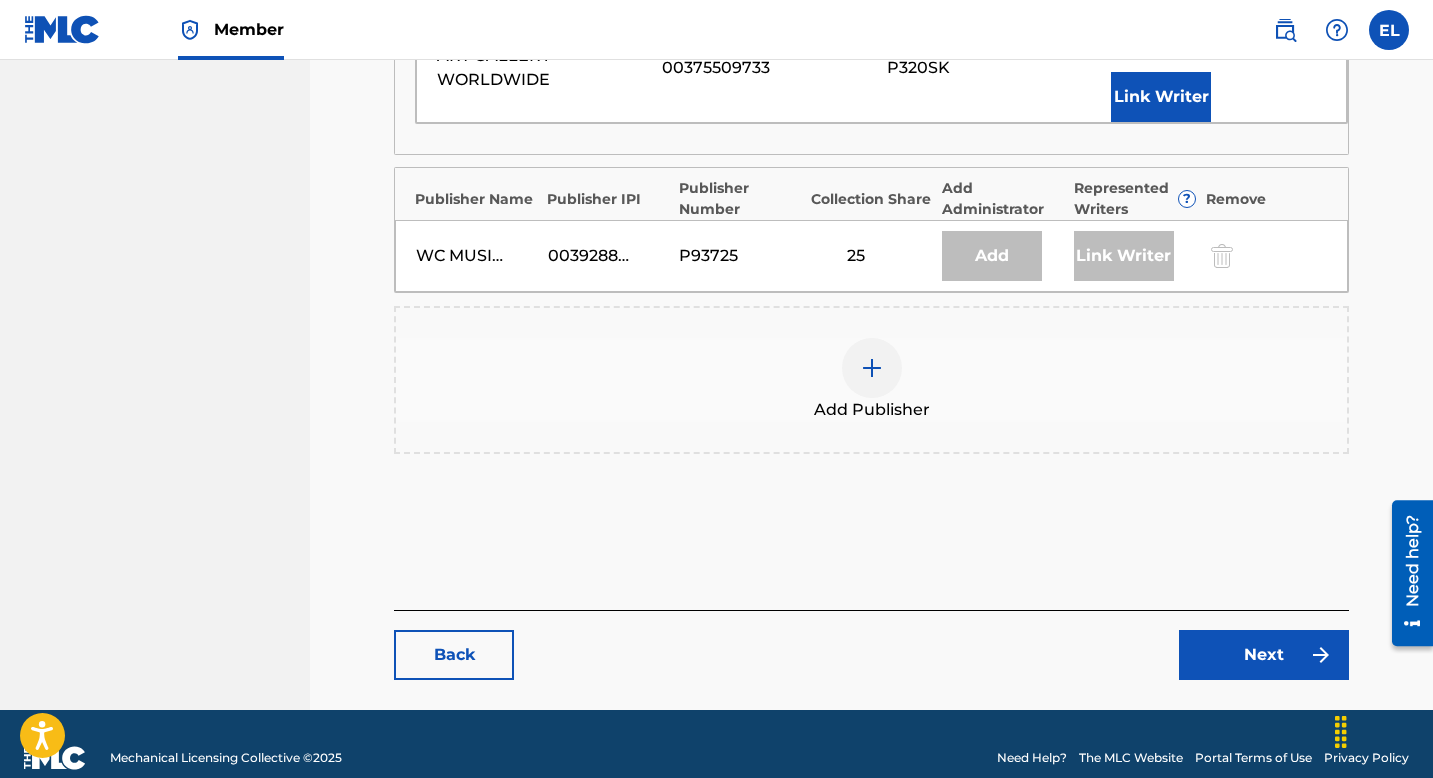 scroll, scrollTop: 1012, scrollLeft: 0, axis: vertical 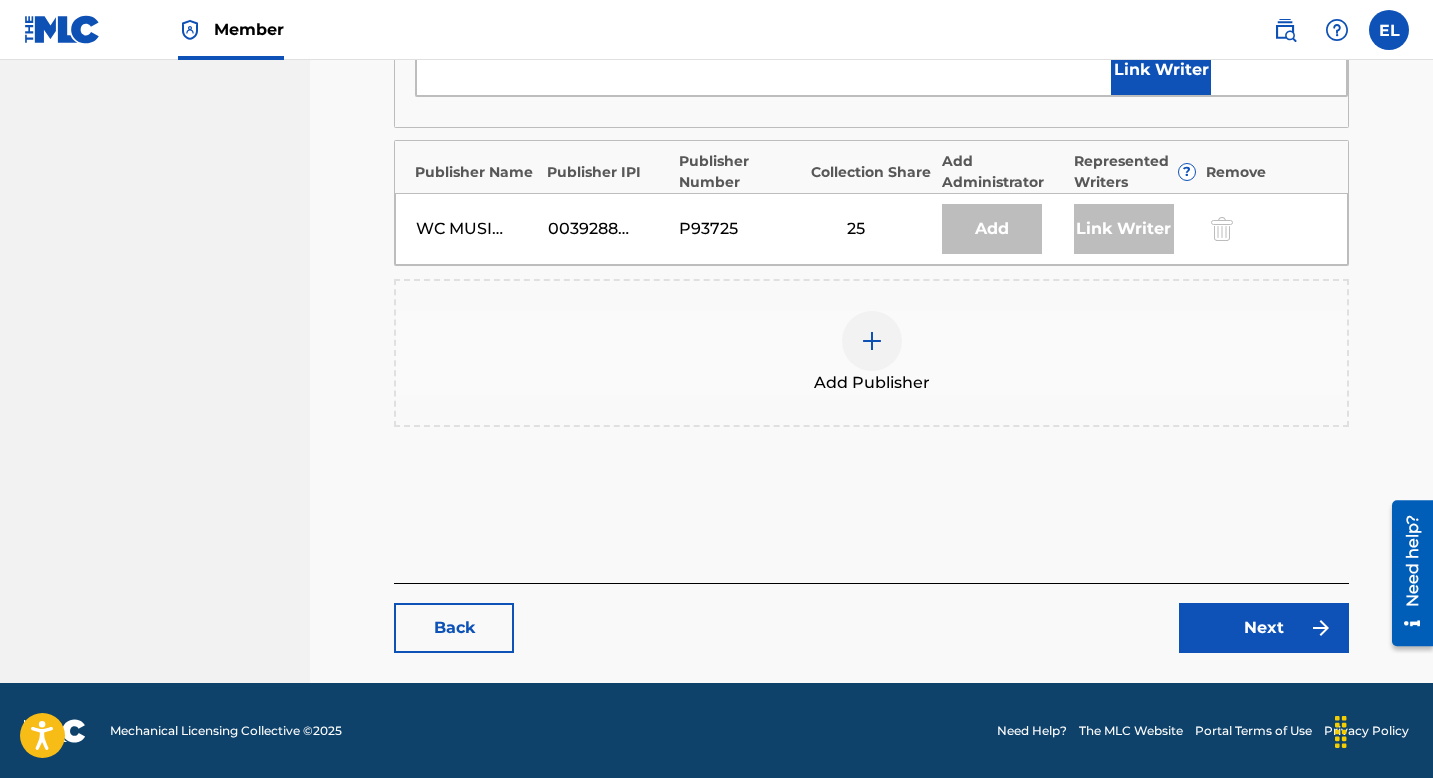 click on "Next" at bounding box center (1264, 628) 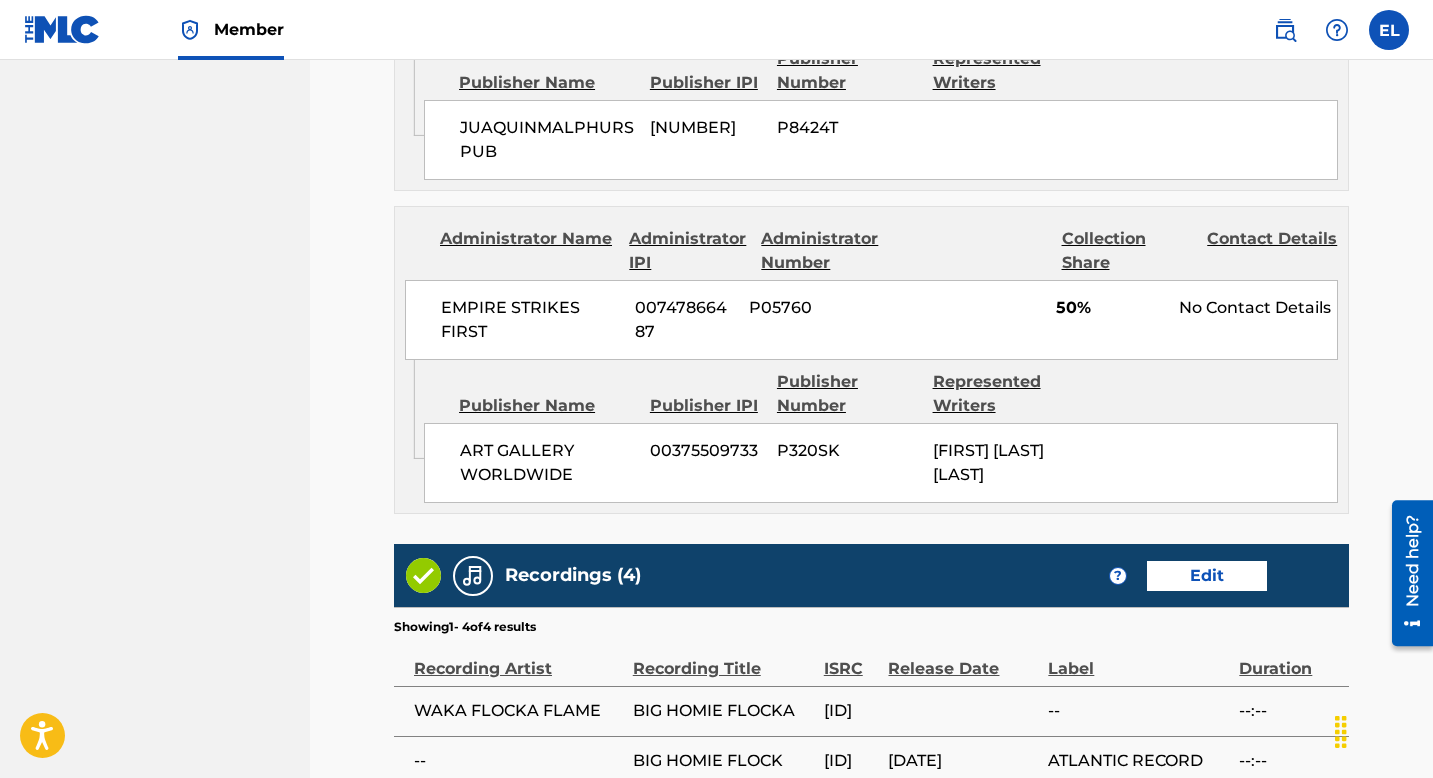 scroll, scrollTop: 1703, scrollLeft: 0, axis: vertical 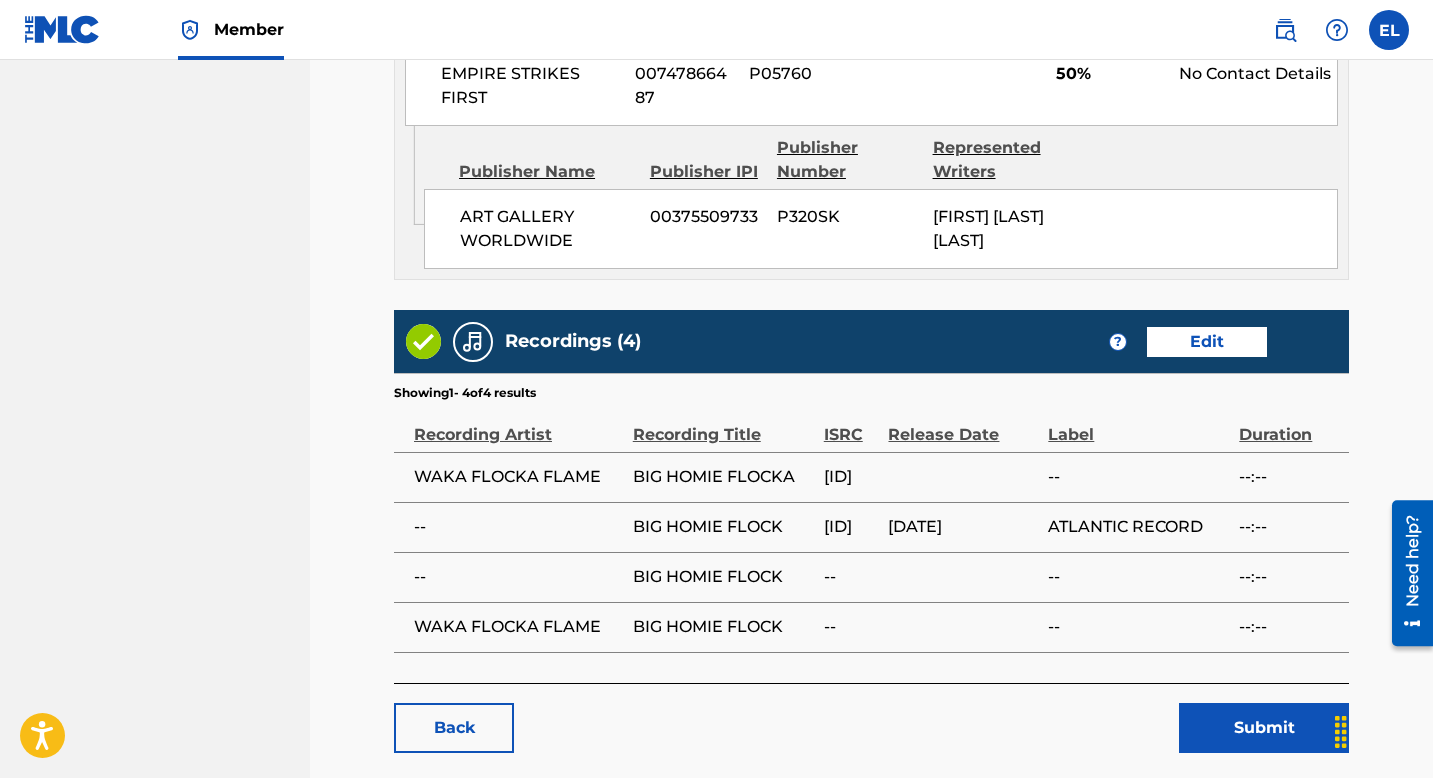 click on "Submit" at bounding box center [1264, 728] 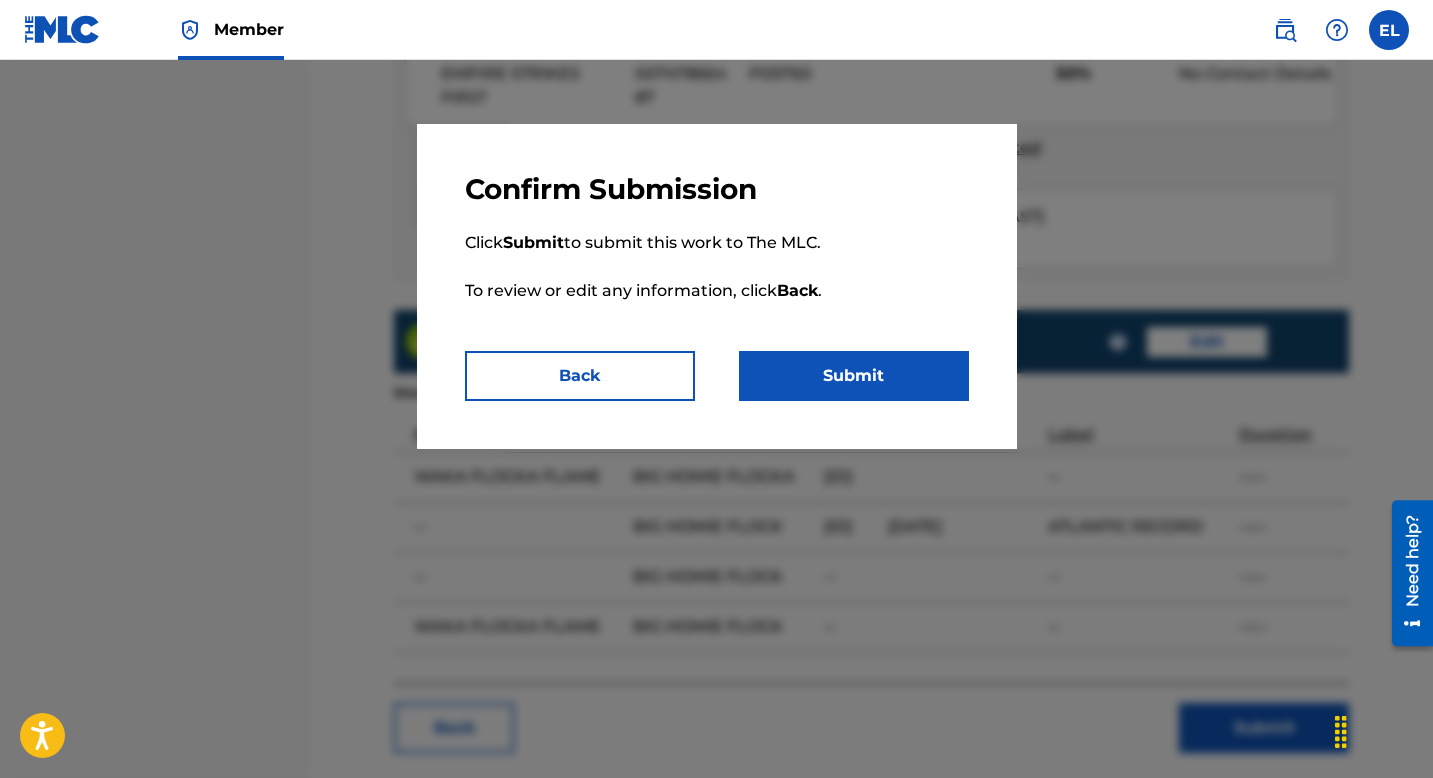 click on "Submit" at bounding box center [854, 376] 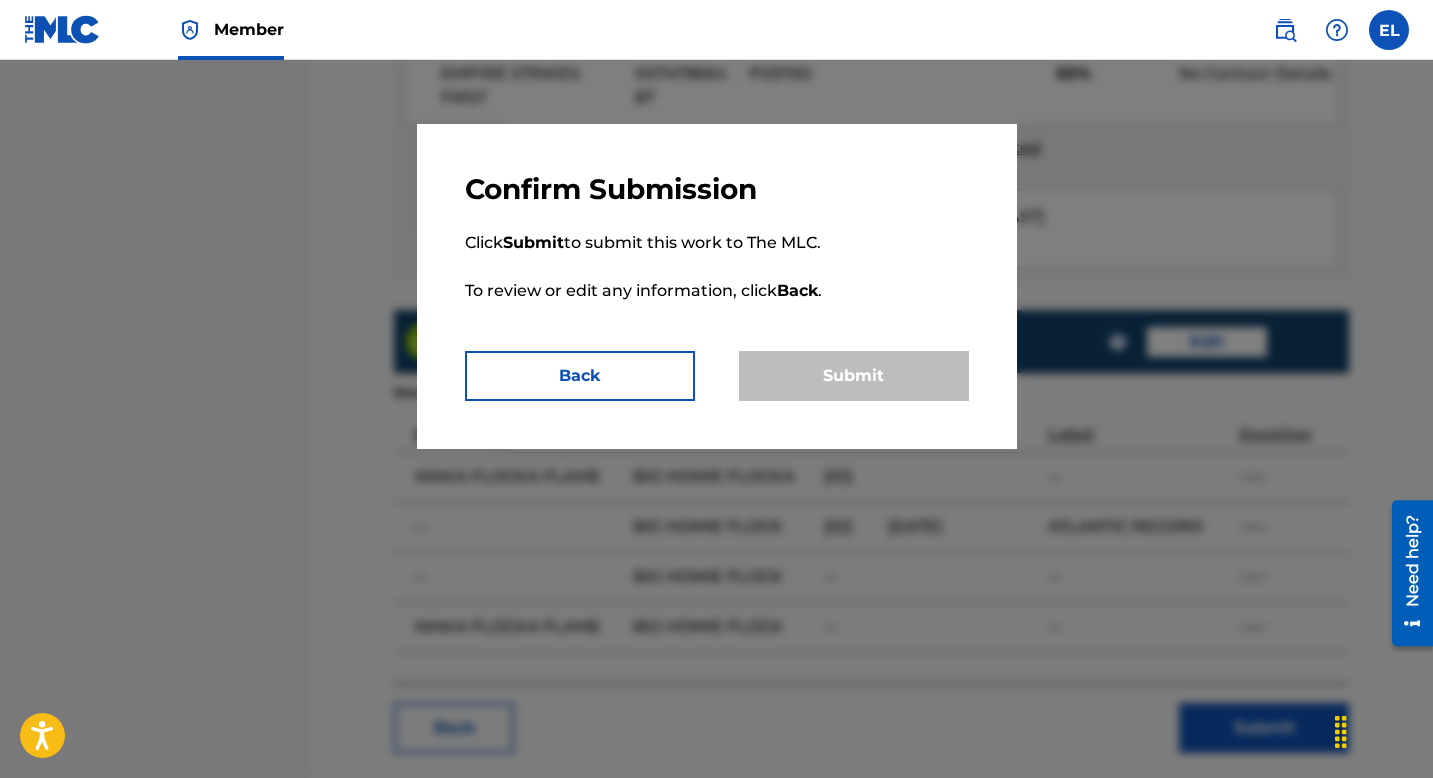 scroll, scrollTop: 0, scrollLeft: 0, axis: both 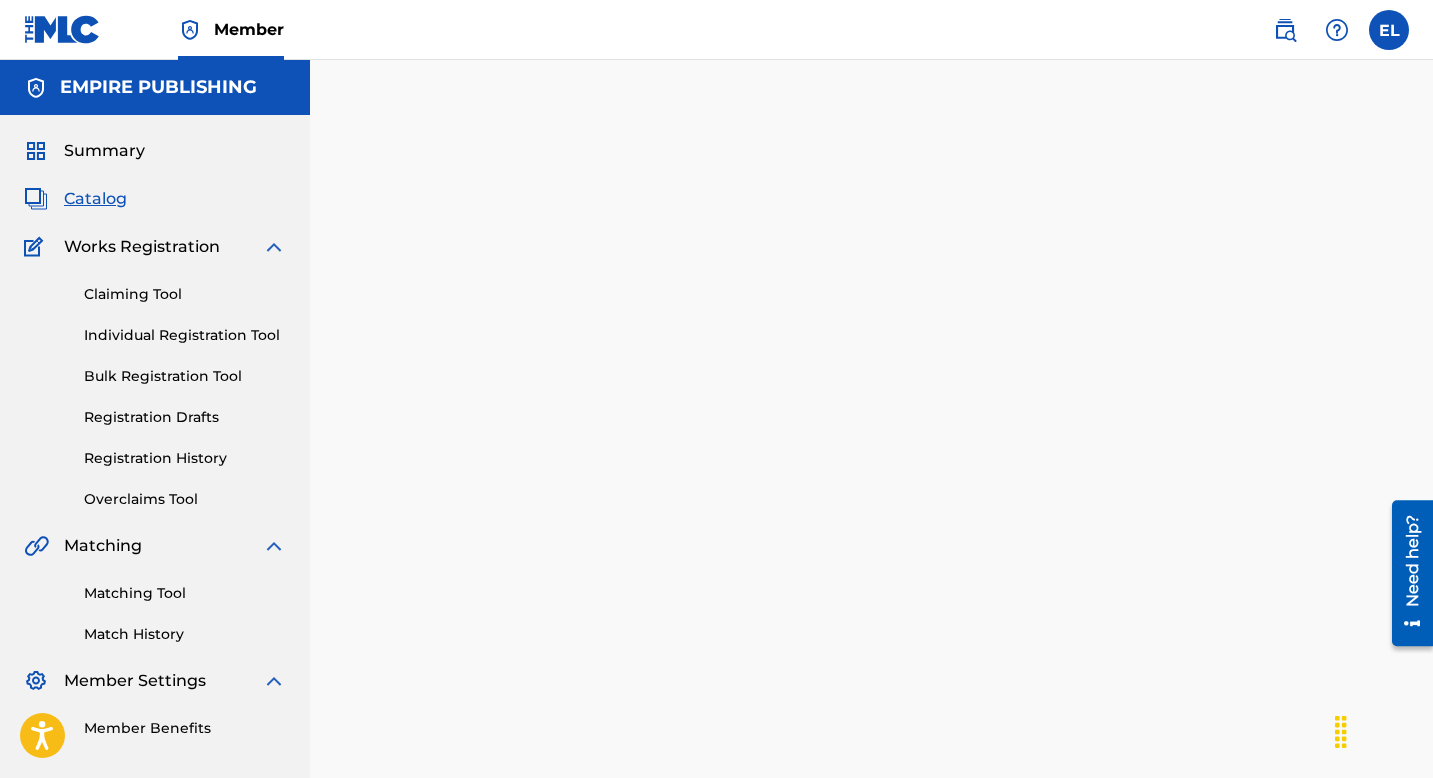 click on "Catalog" at bounding box center (95, 199) 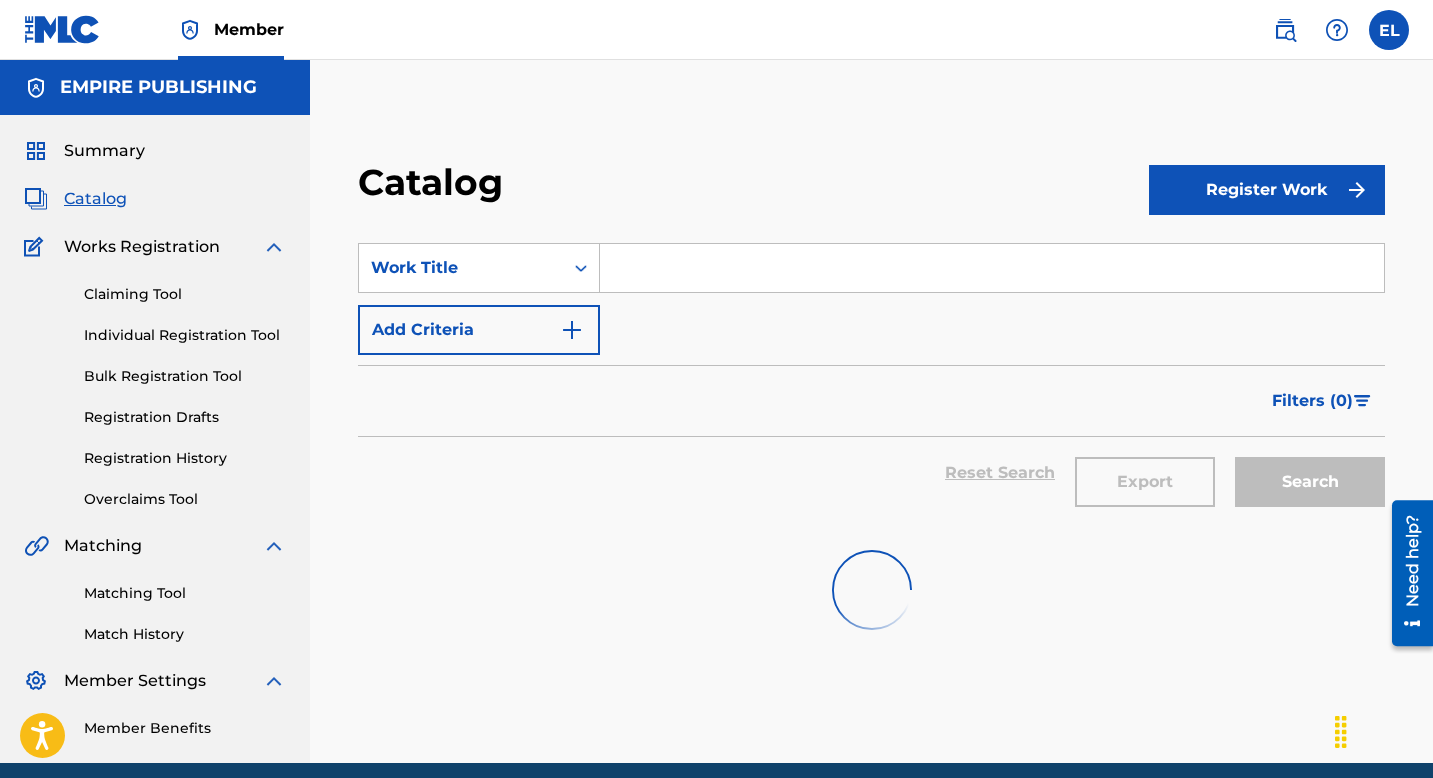 click on "Catalog" at bounding box center (95, 199) 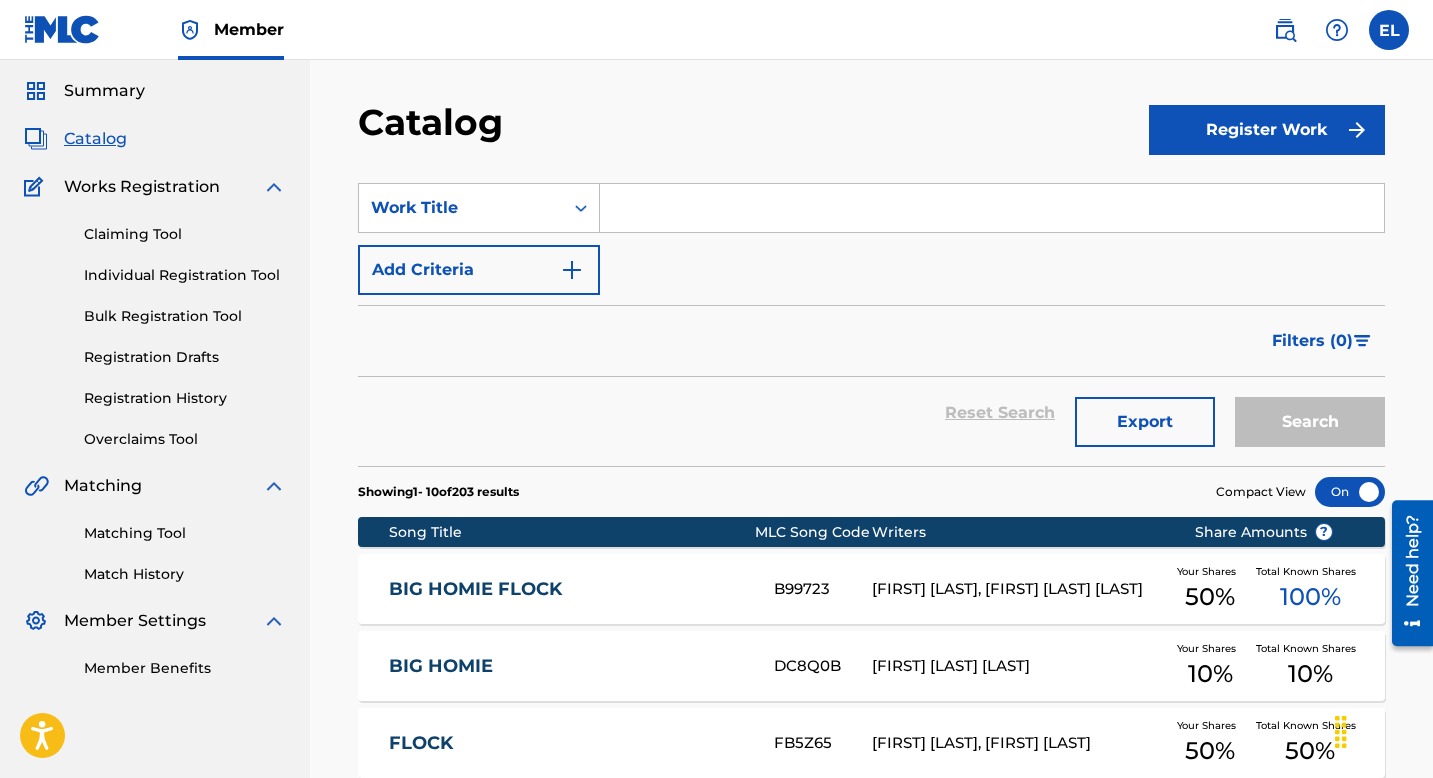 scroll, scrollTop: 68, scrollLeft: 0, axis: vertical 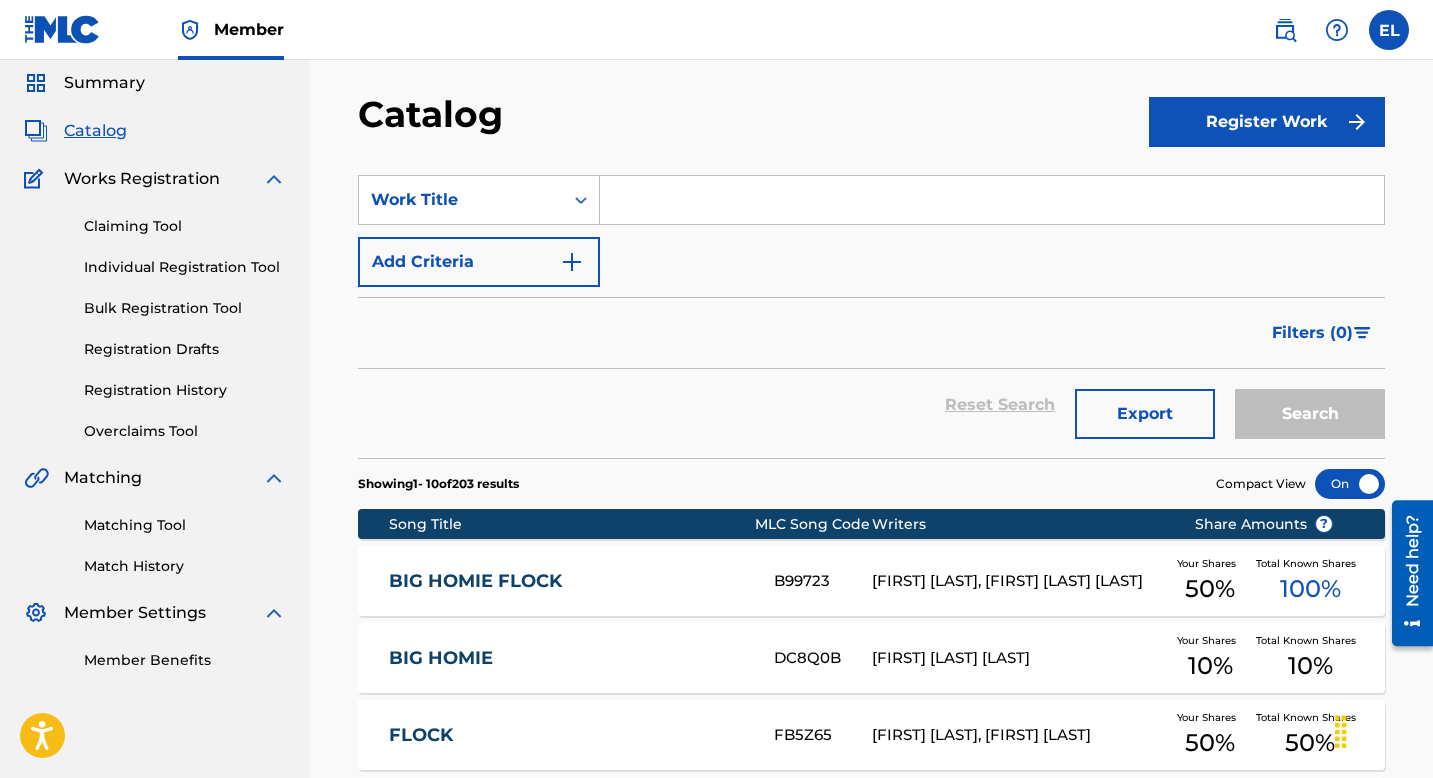 click at bounding box center [992, 200] 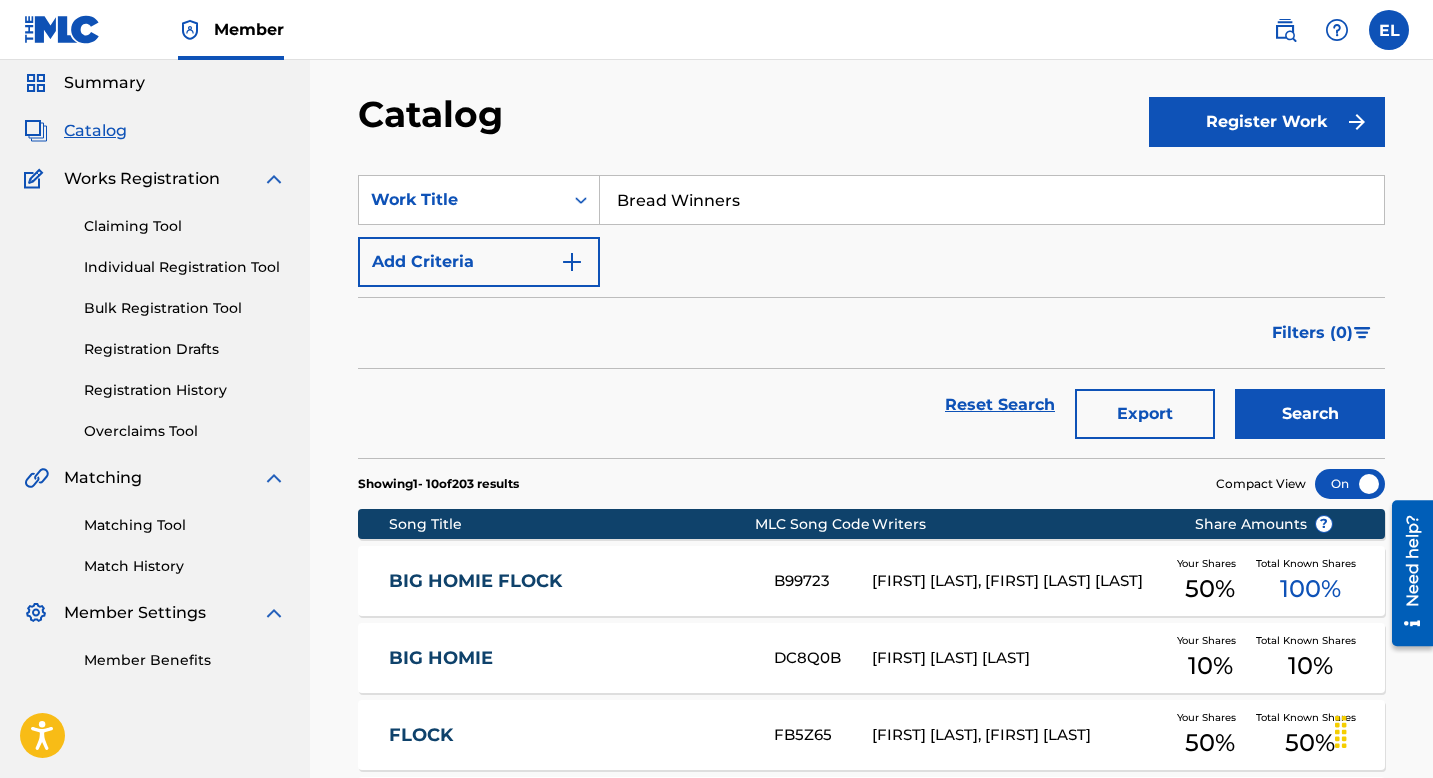 type on "Bread Winners" 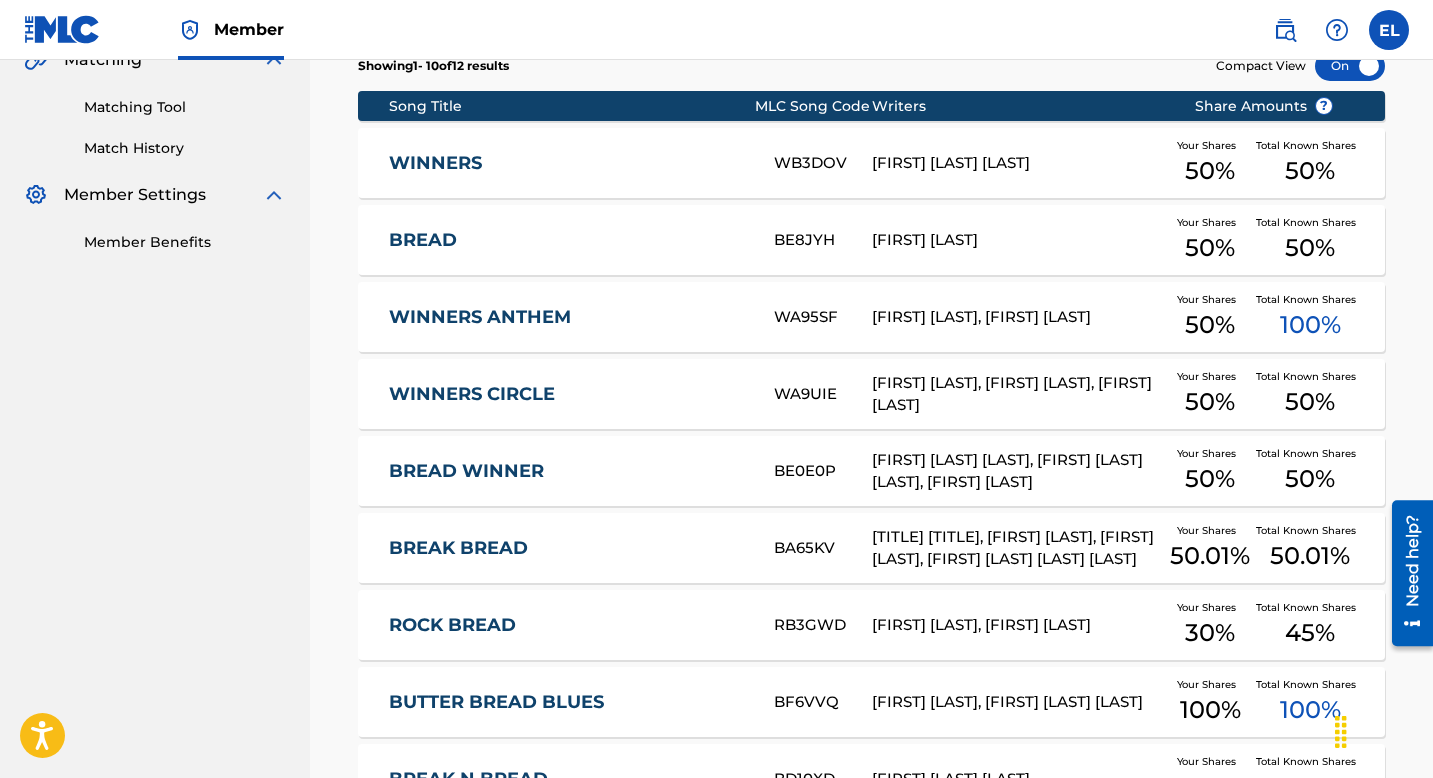 scroll, scrollTop: 0, scrollLeft: 0, axis: both 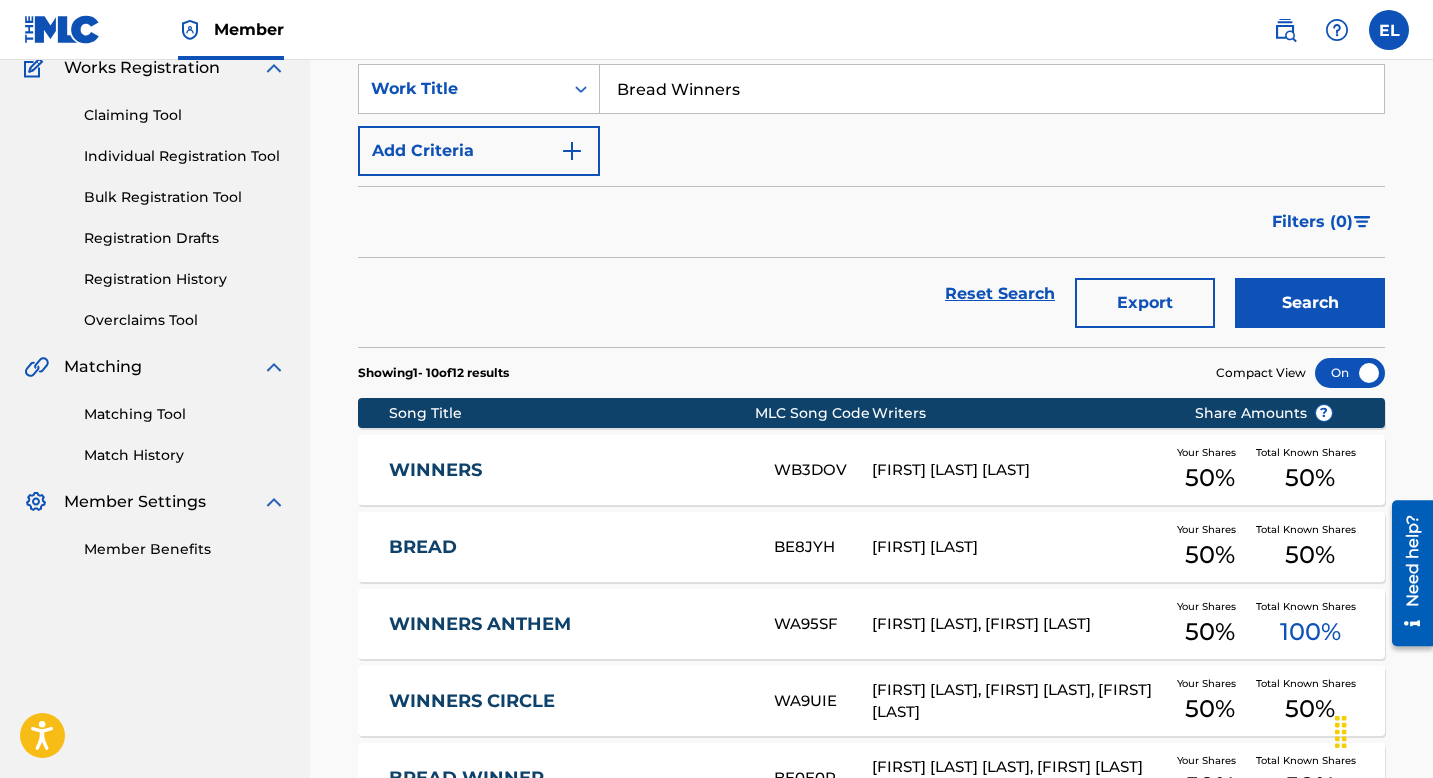 click on "Registration History" at bounding box center [185, 279] 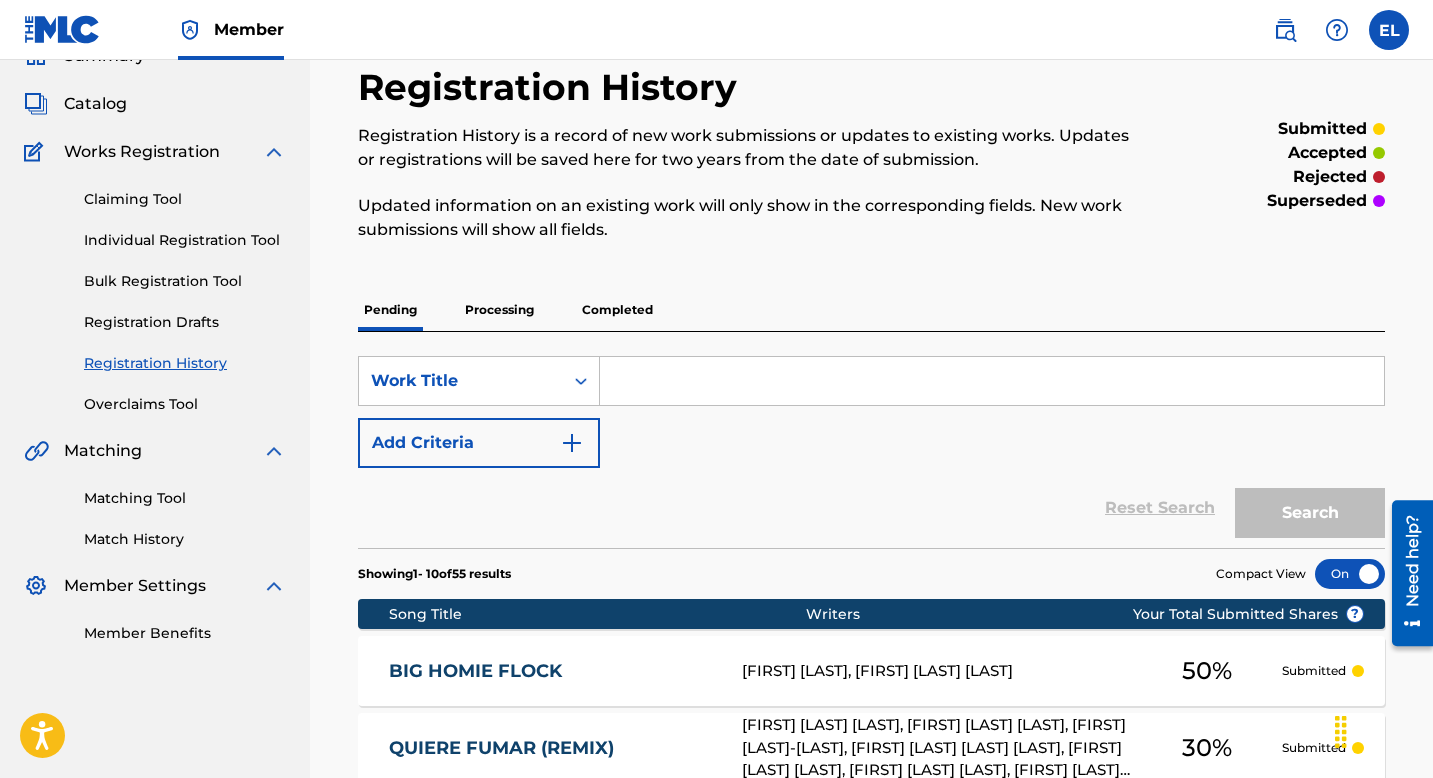 scroll, scrollTop: 180, scrollLeft: 0, axis: vertical 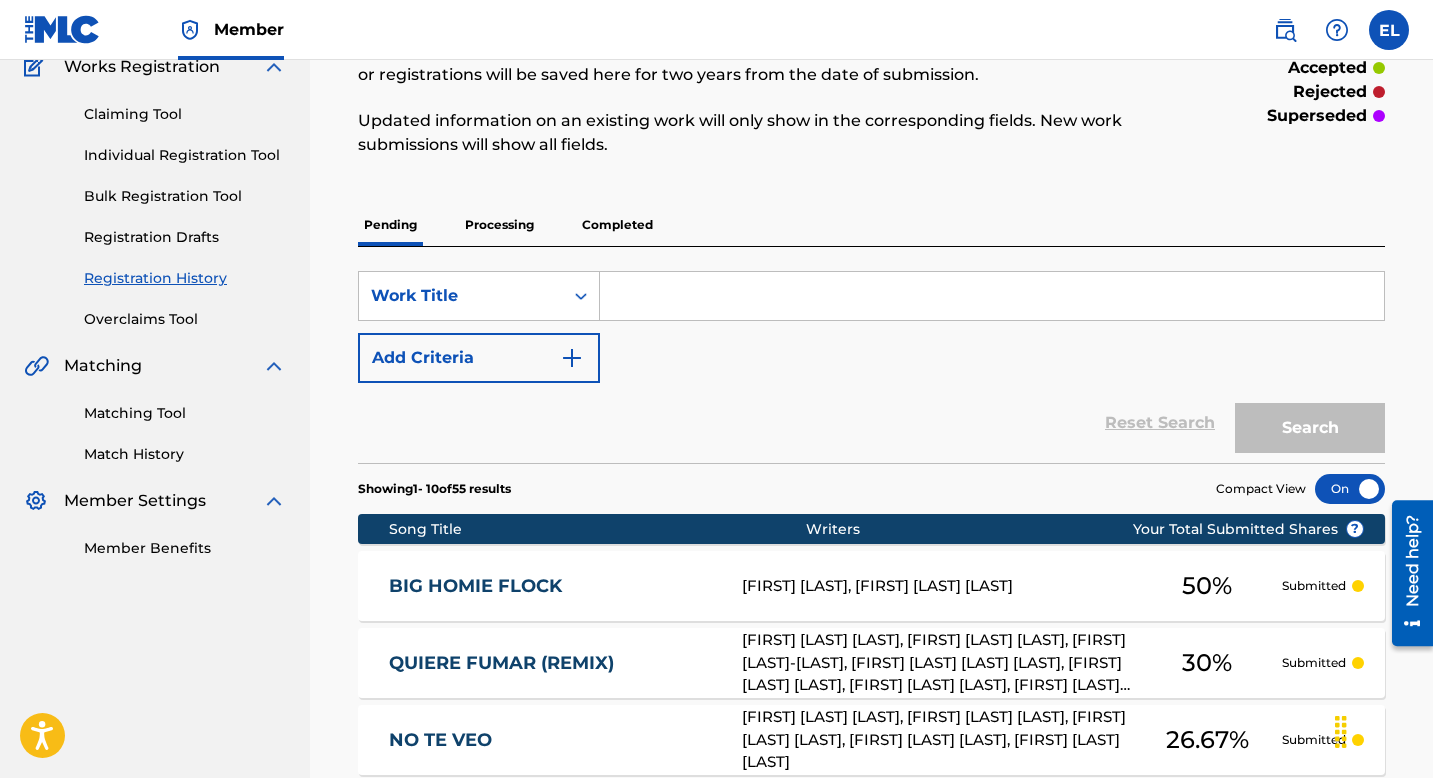 click at bounding box center (992, 296) 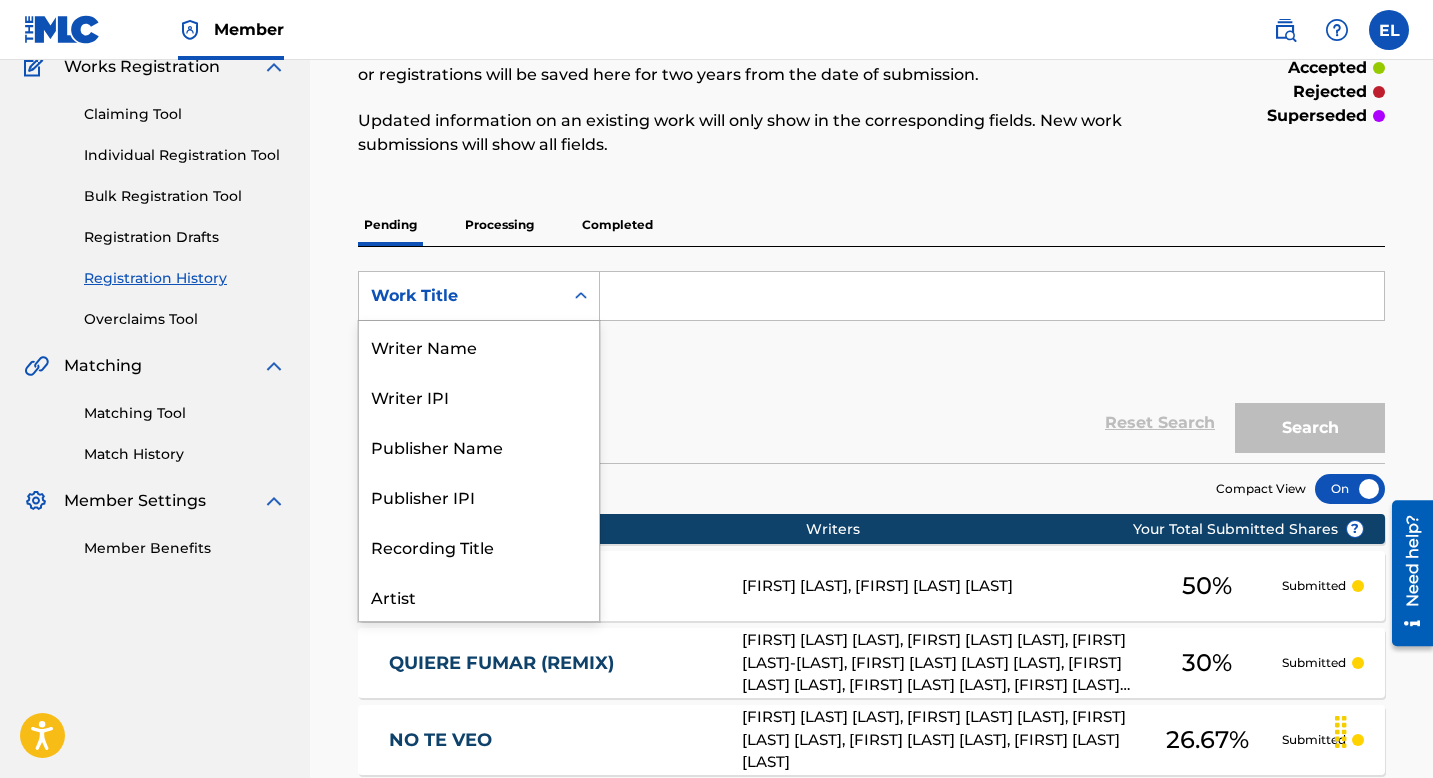 click on "Work Title" at bounding box center (461, 296) 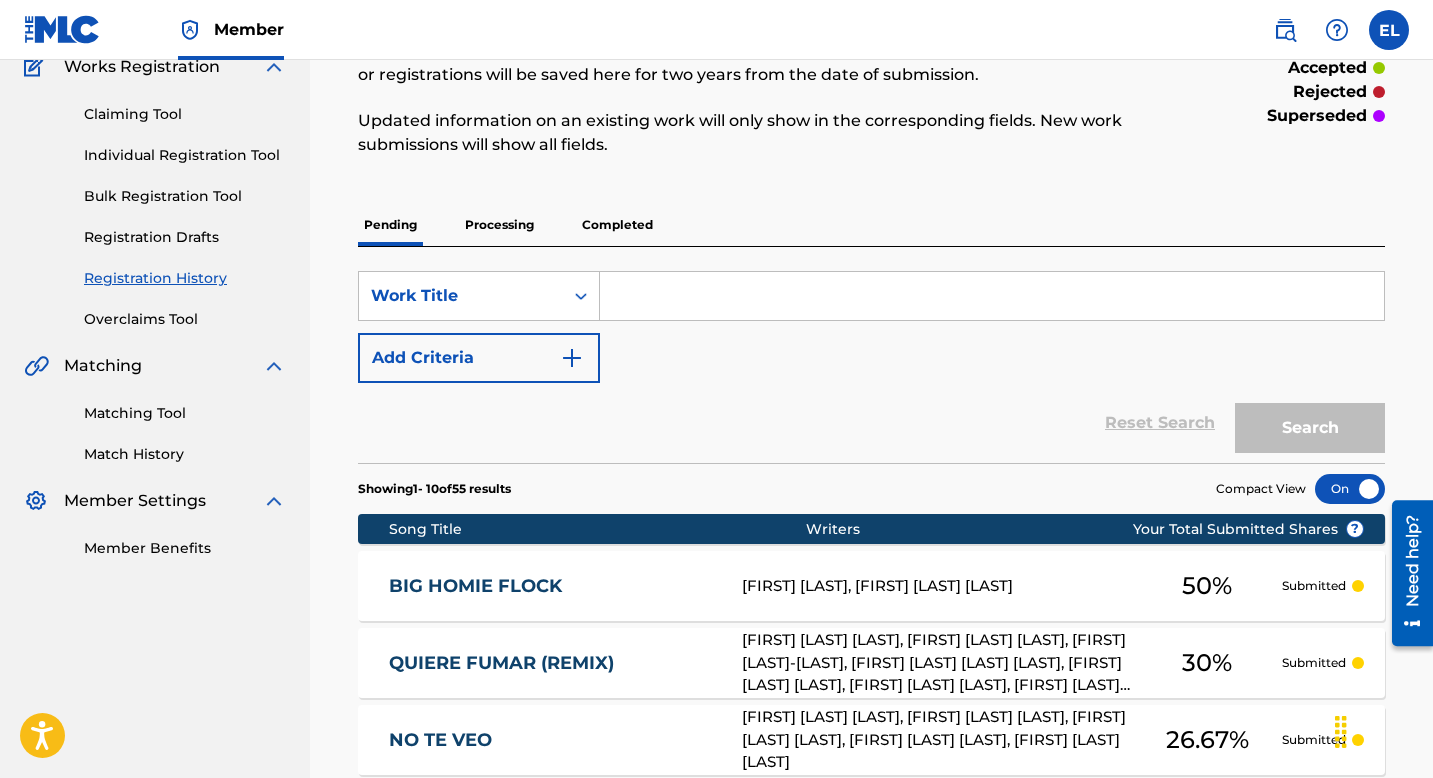 click at bounding box center [992, 296] 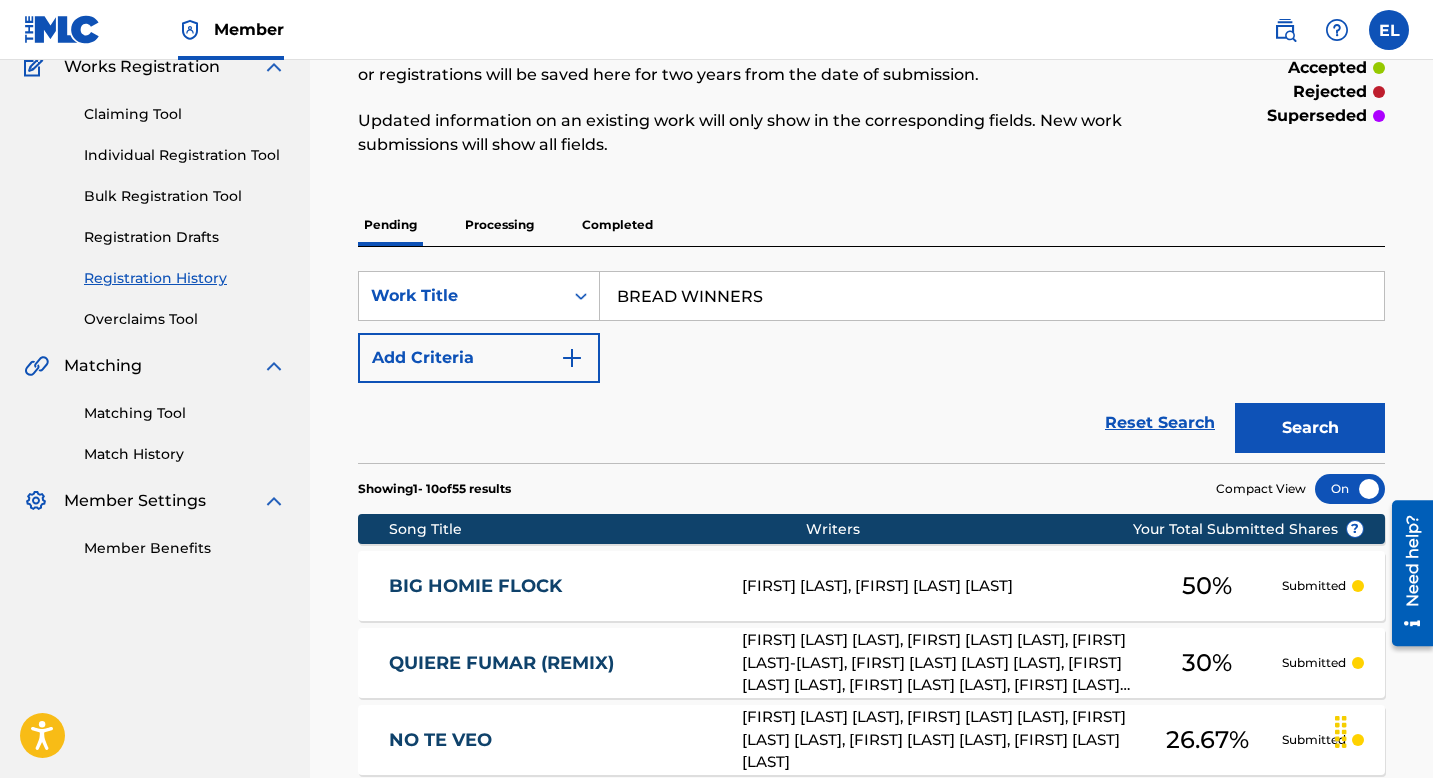 type on "BREAD WINNERS" 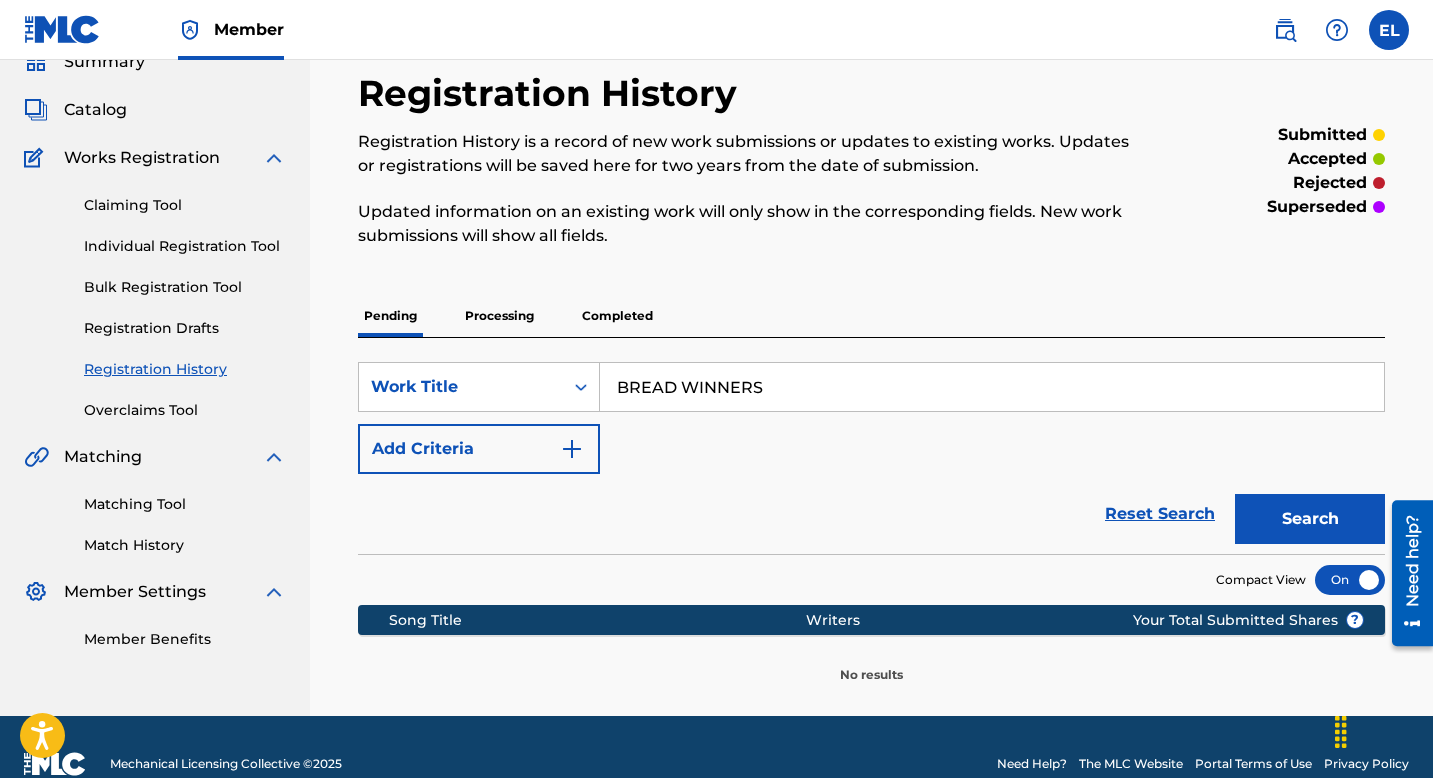 scroll, scrollTop: 123, scrollLeft: 0, axis: vertical 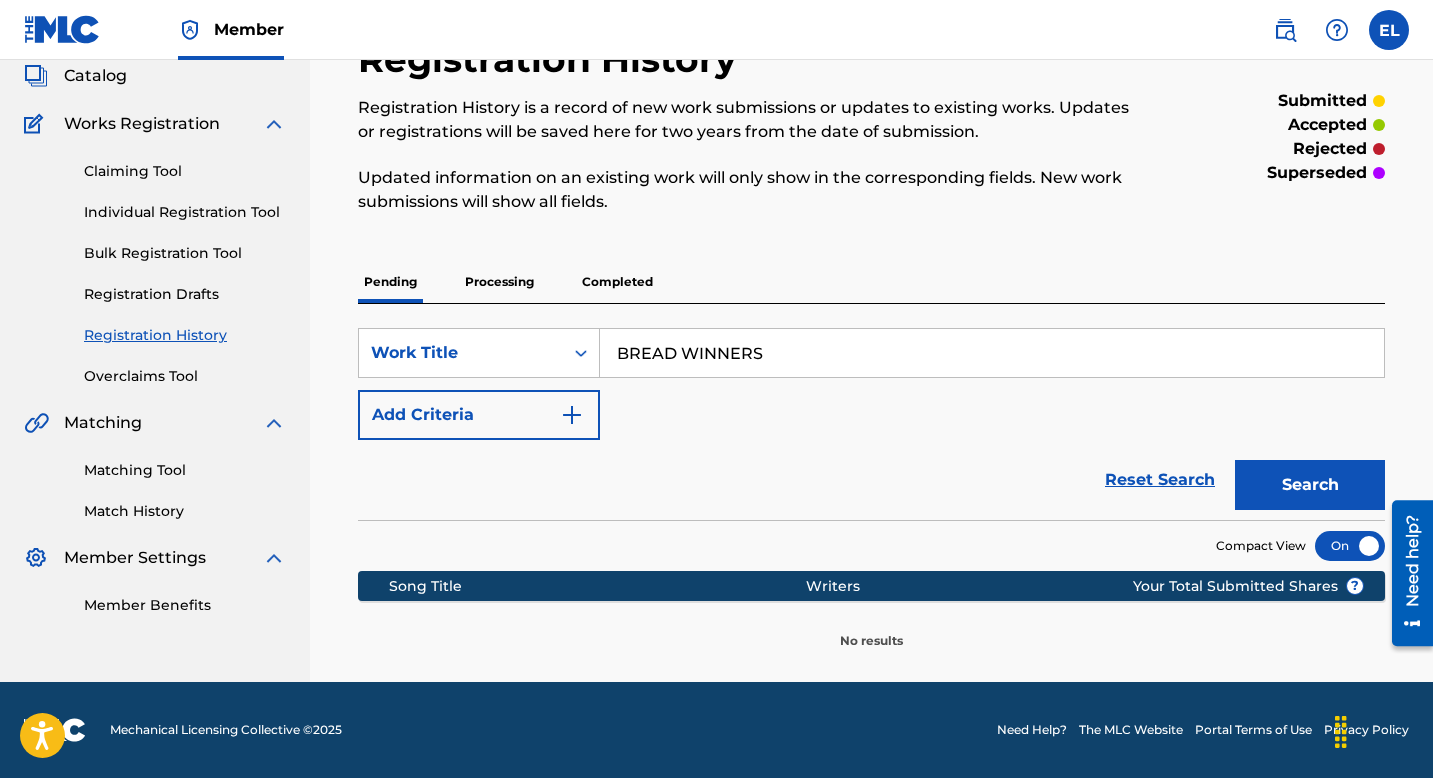 click on "Processing" at bounding box center (499, 282) 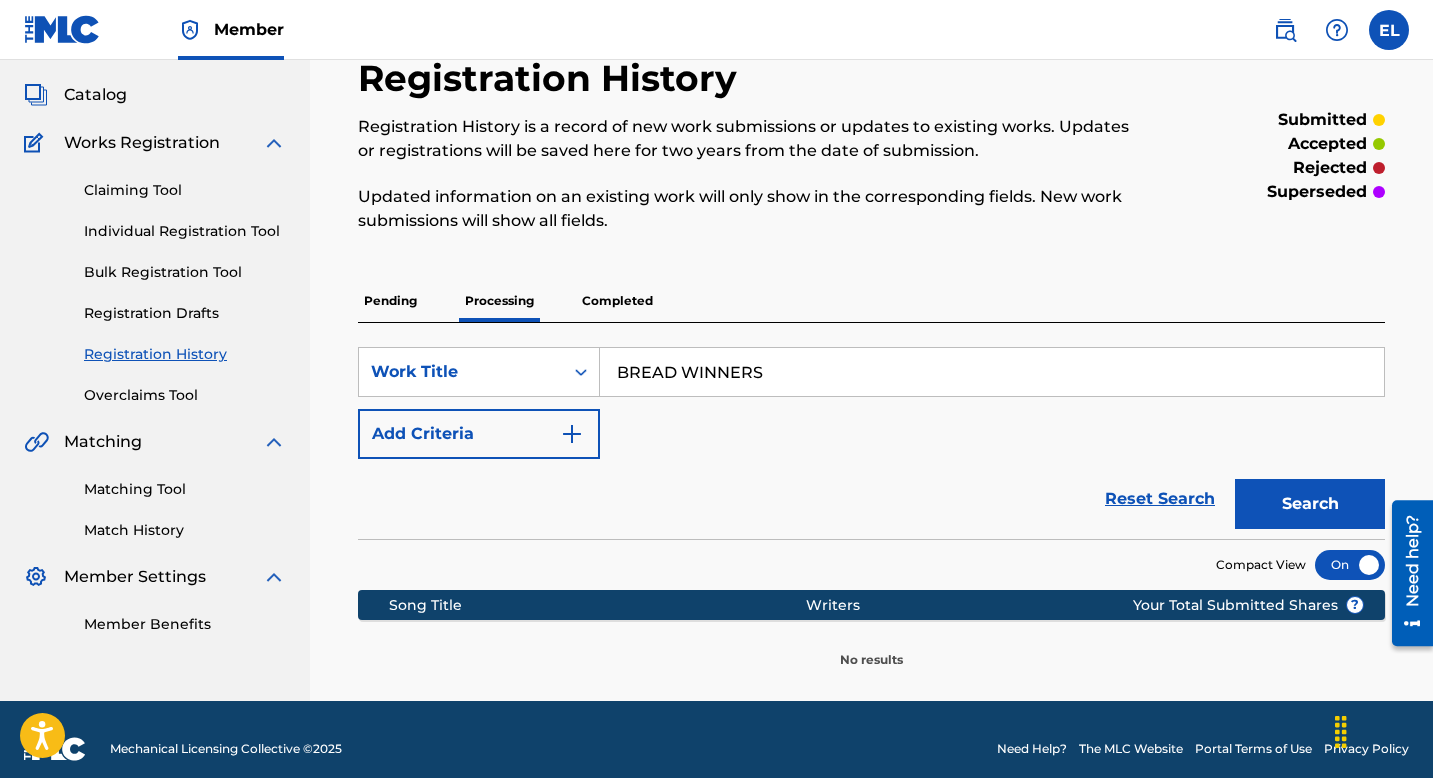 scroll, scrollTop: 123, scrollLeft: 0, axis: vertical 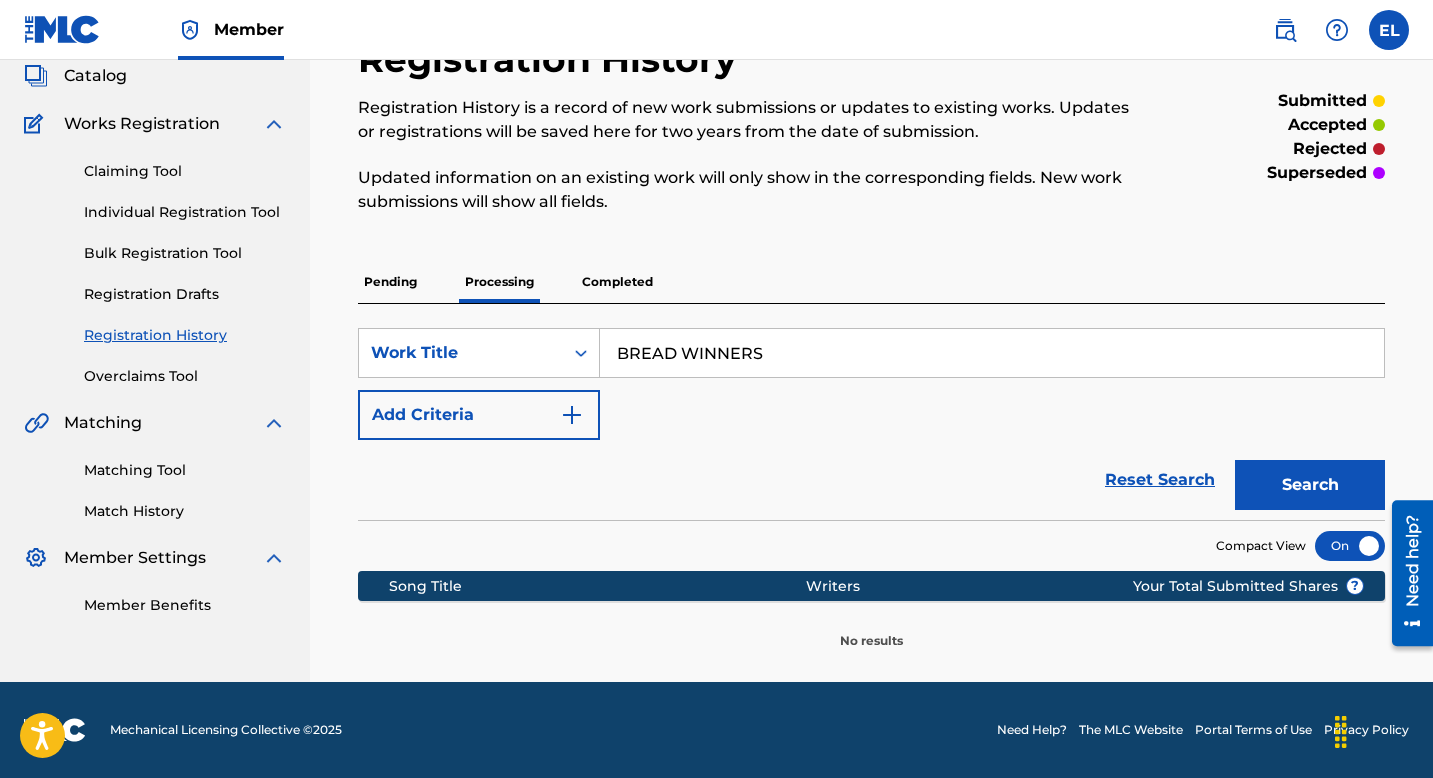 drag, startPoint x: 615, startPoint y: 258, endPoint x: 623, endPoint y: 281, distance: 24.351591 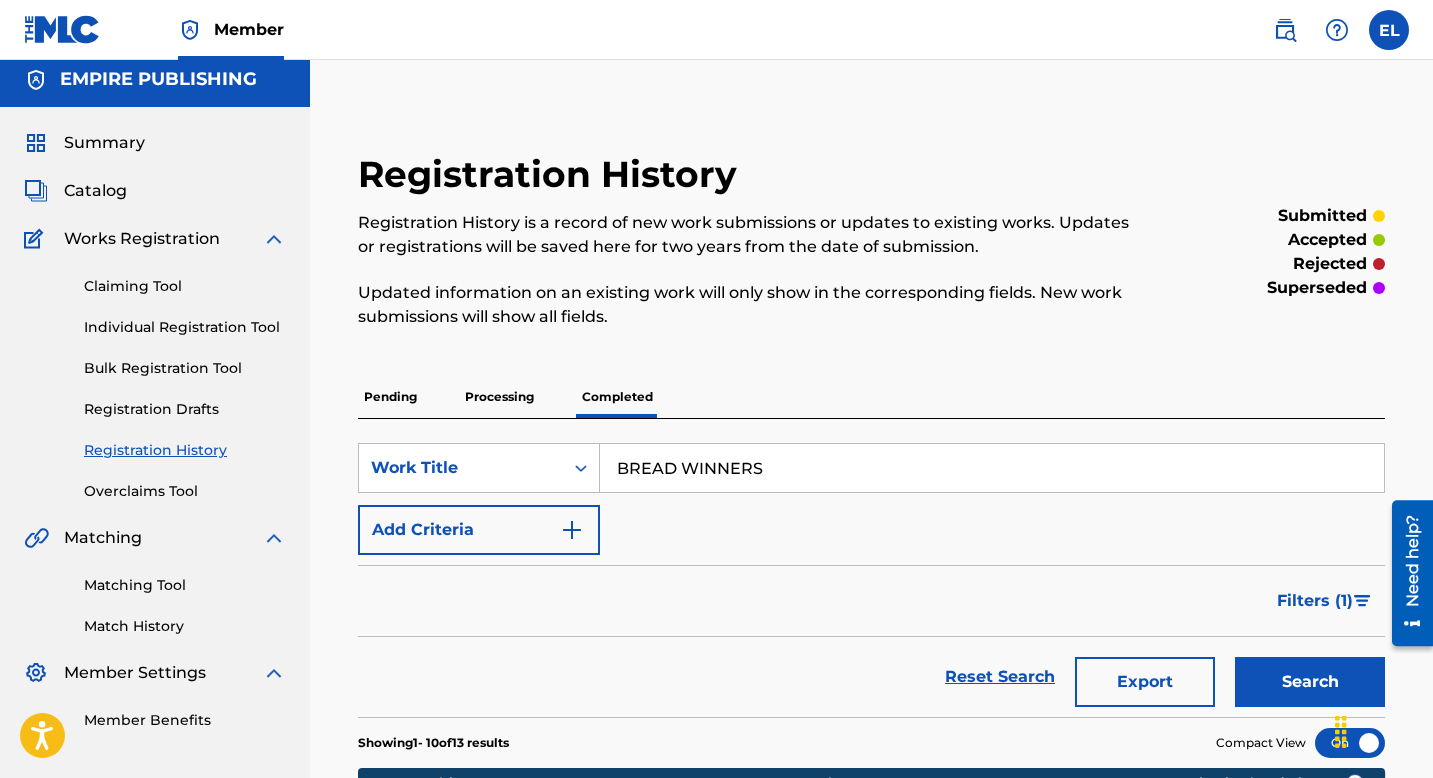 scroll, scrollTop: 0, scrollLeft: 0, axis: both 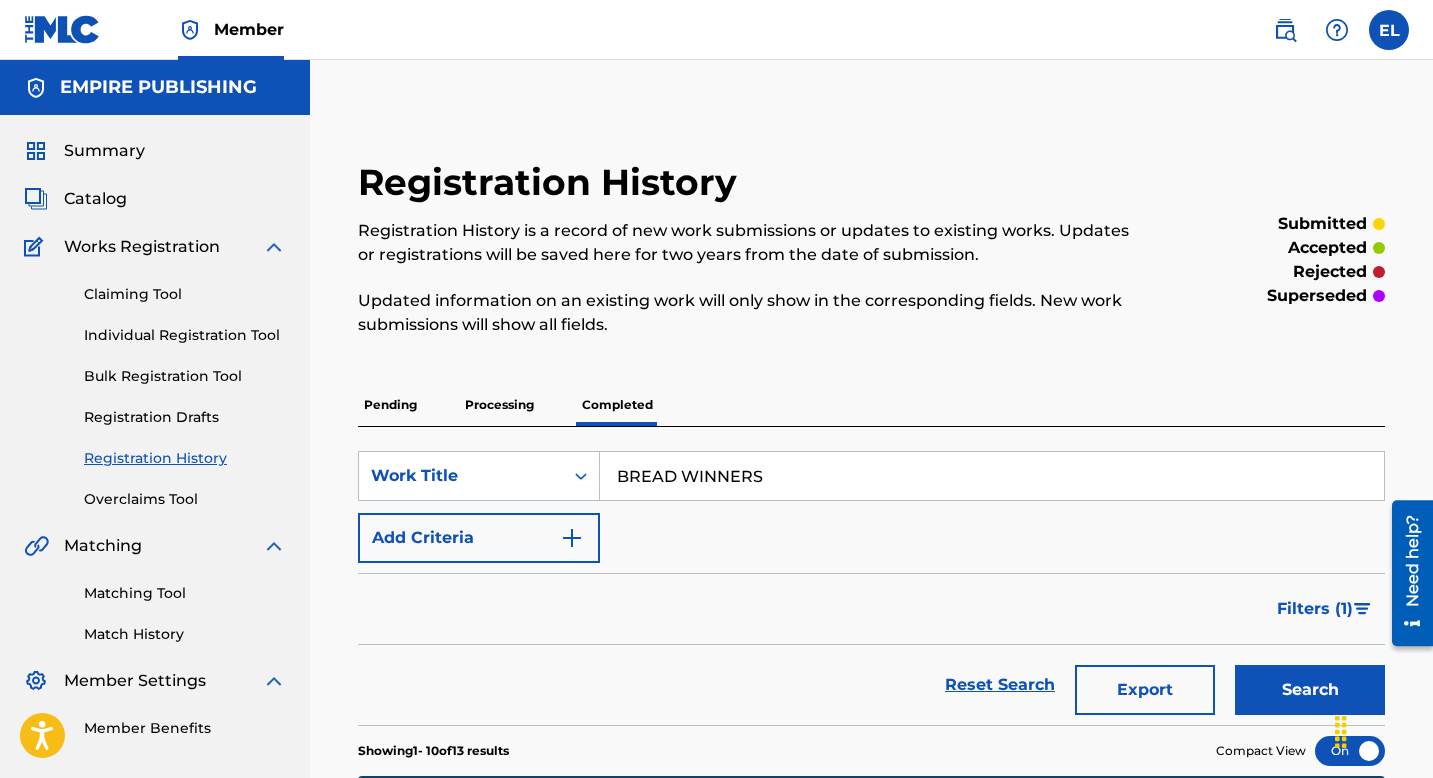 click on "Catalog" at bounding box center [95, 199] 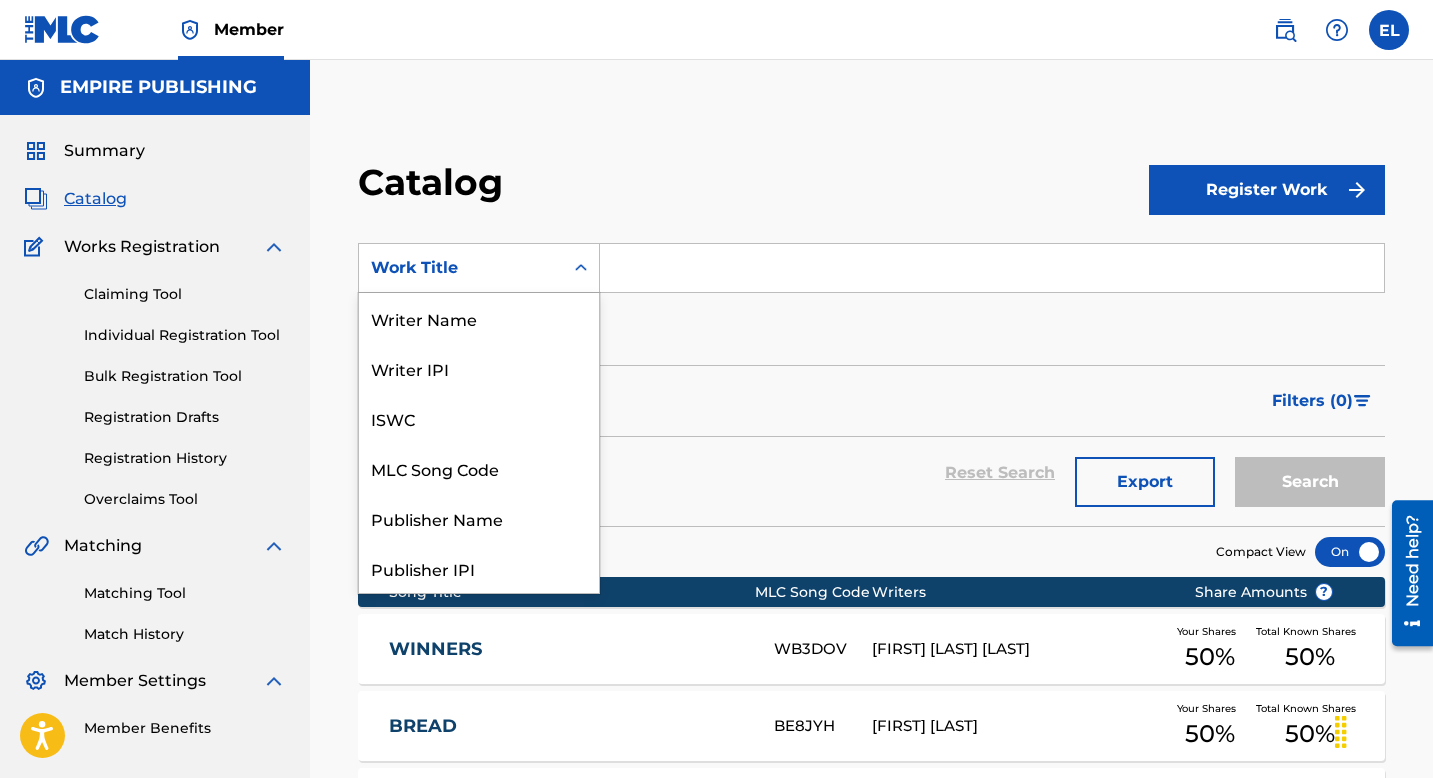 drag, startPoint x: 480, startPoint y: 265, endPoint x: 468, endPoint y: 260, distance: 13 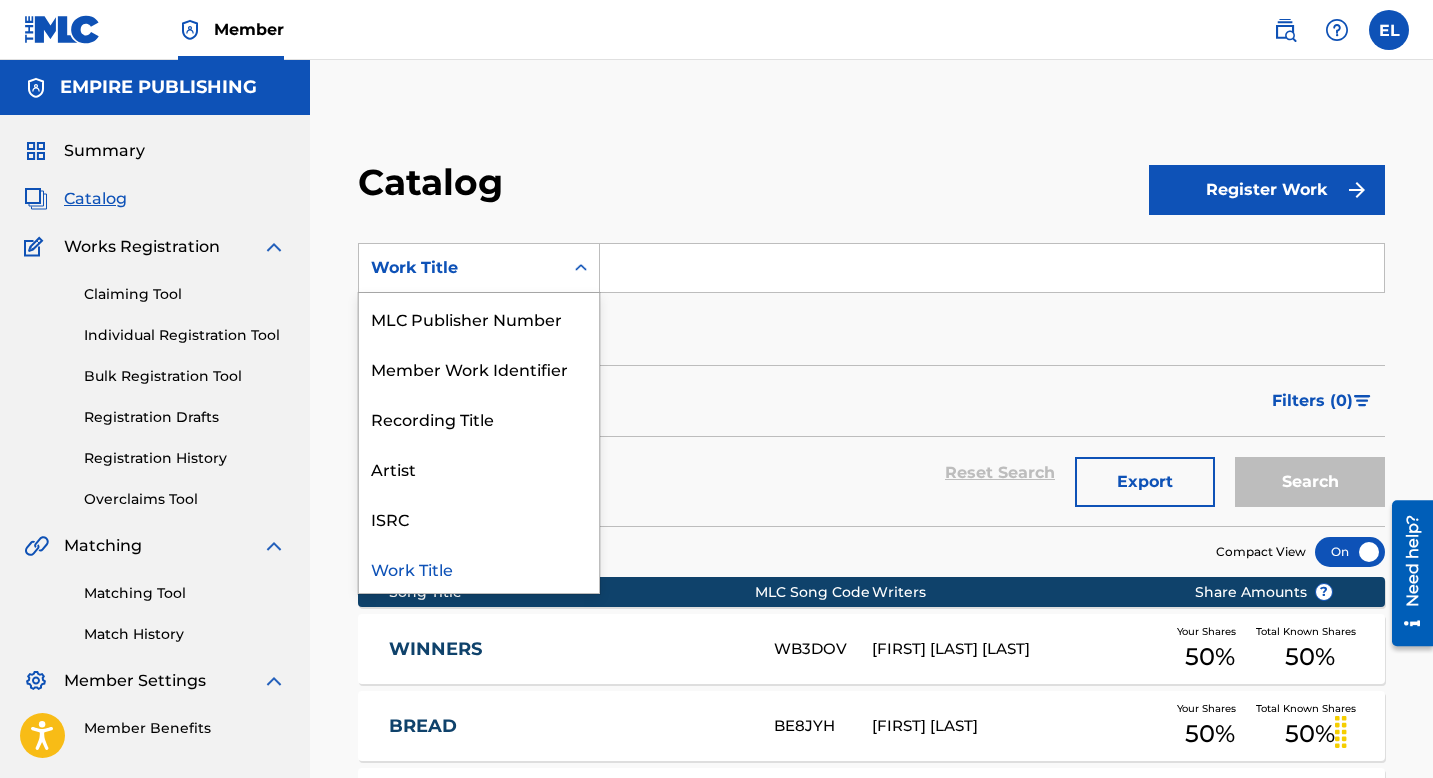 scroll, scrollTop: 0, scrollLeft: 0, axis: both 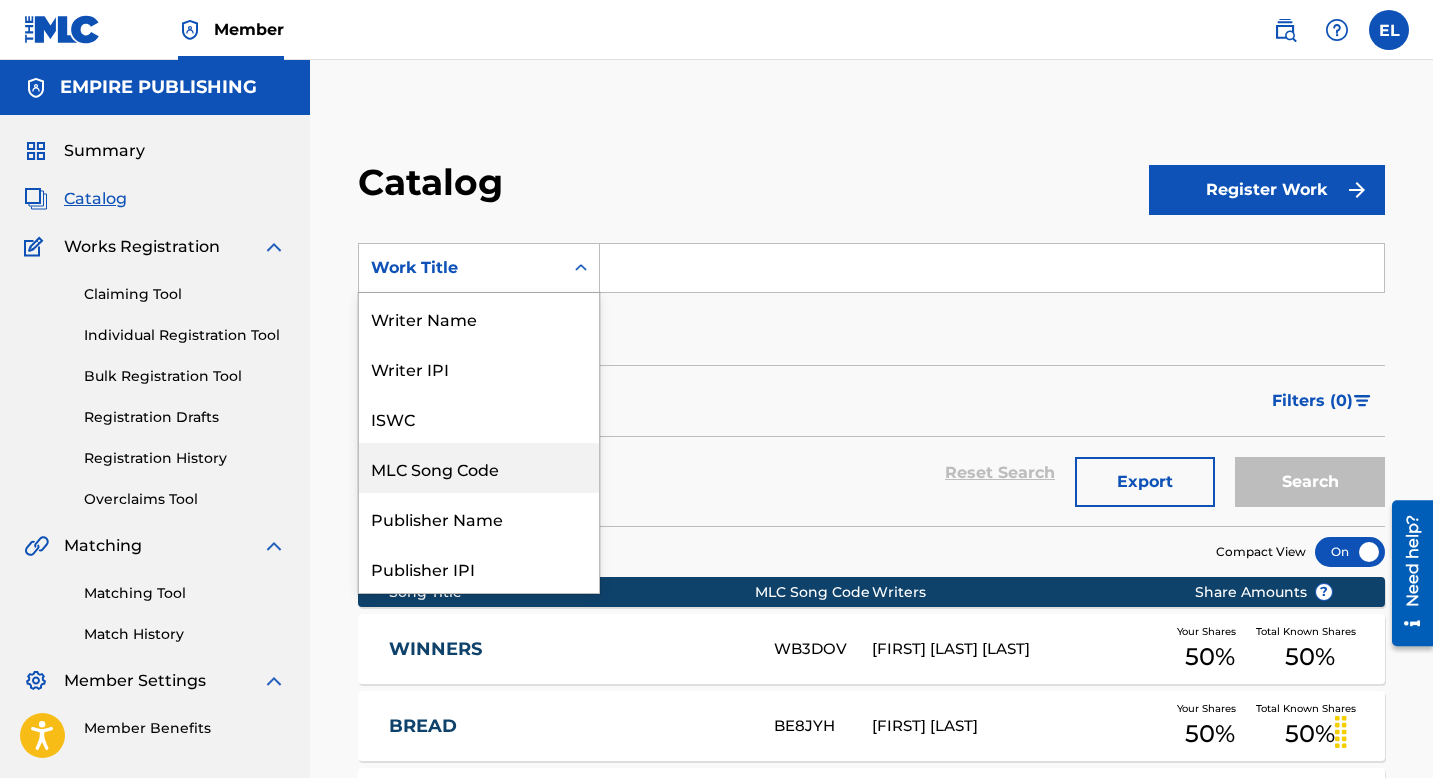 click on "MLC Song Code" at bounding box center (479, 468) 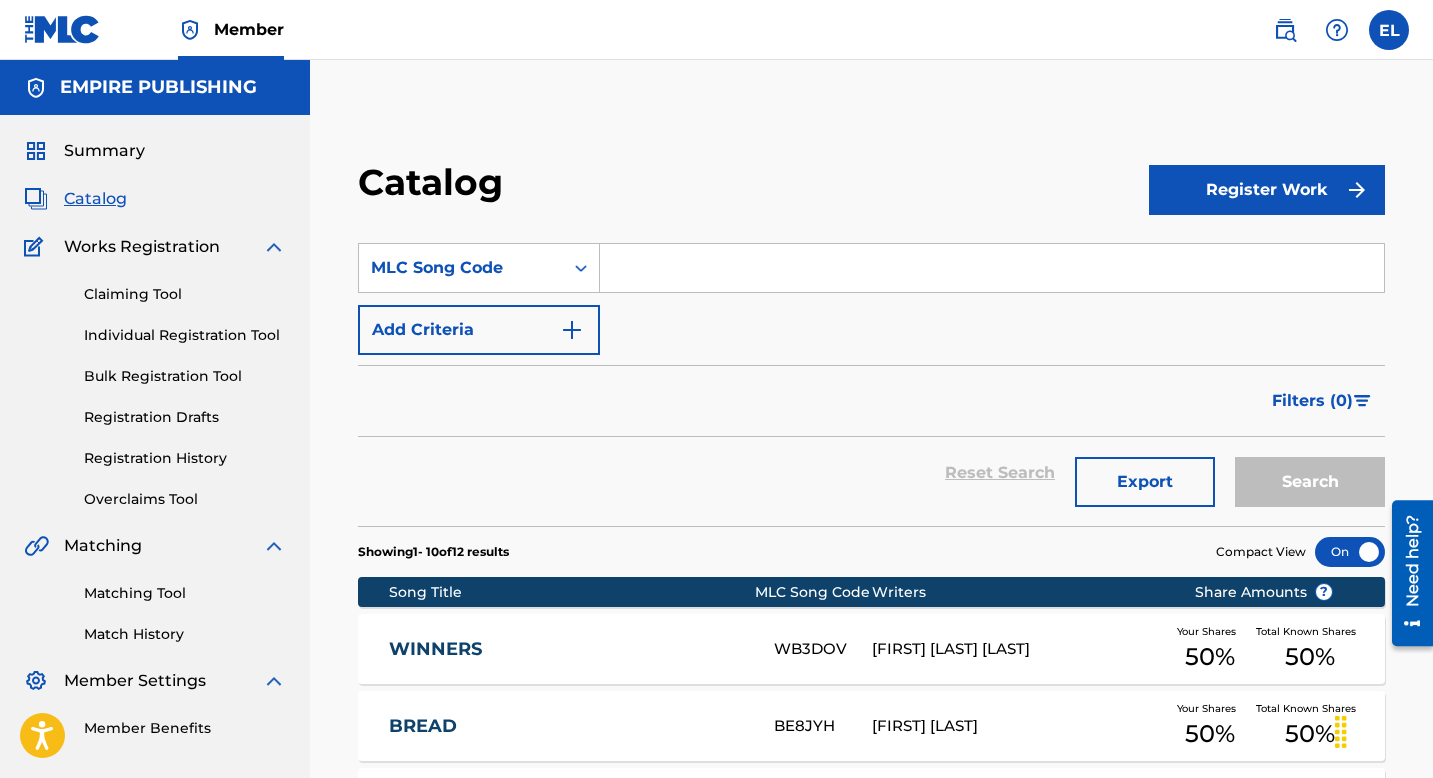 click at bounding box center (992, 268) 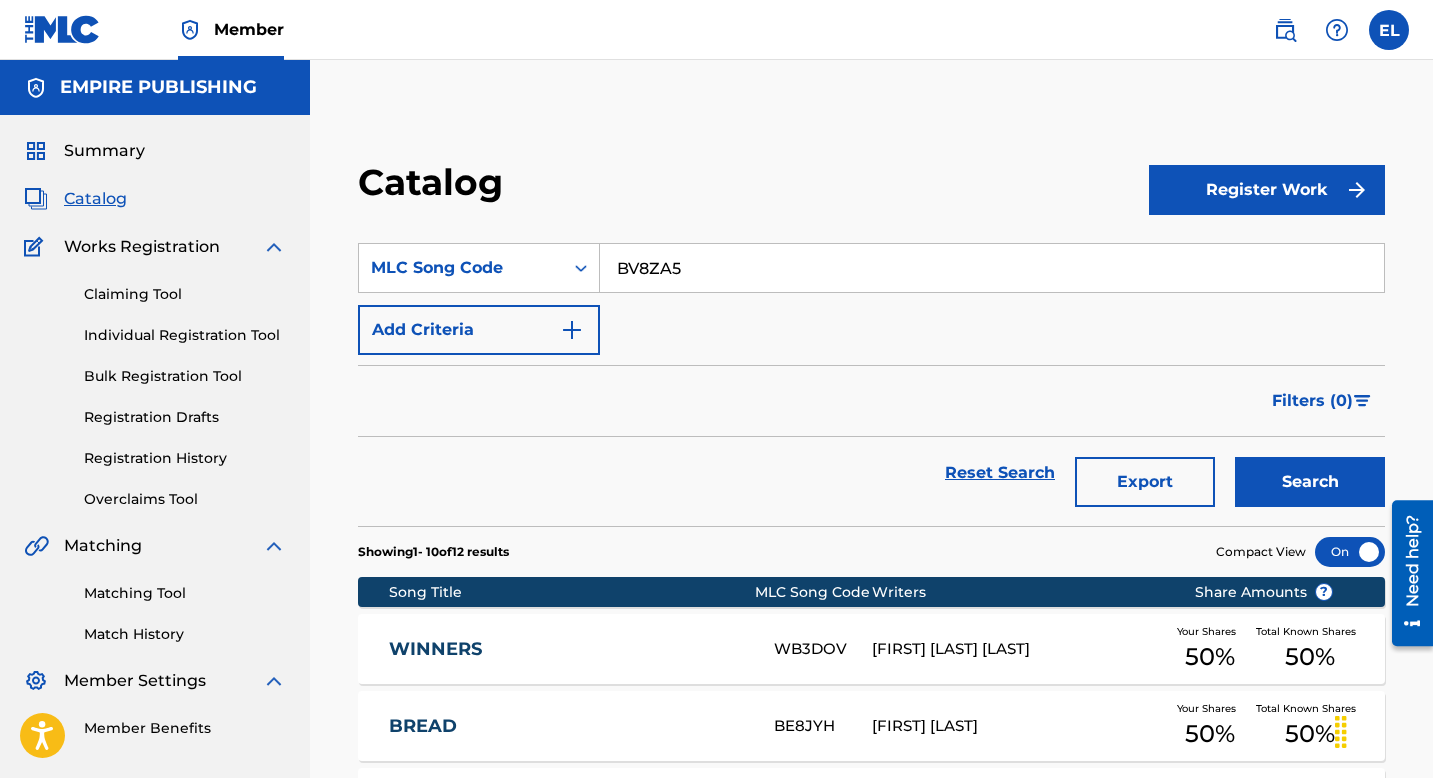 type on "BV8ZA5" 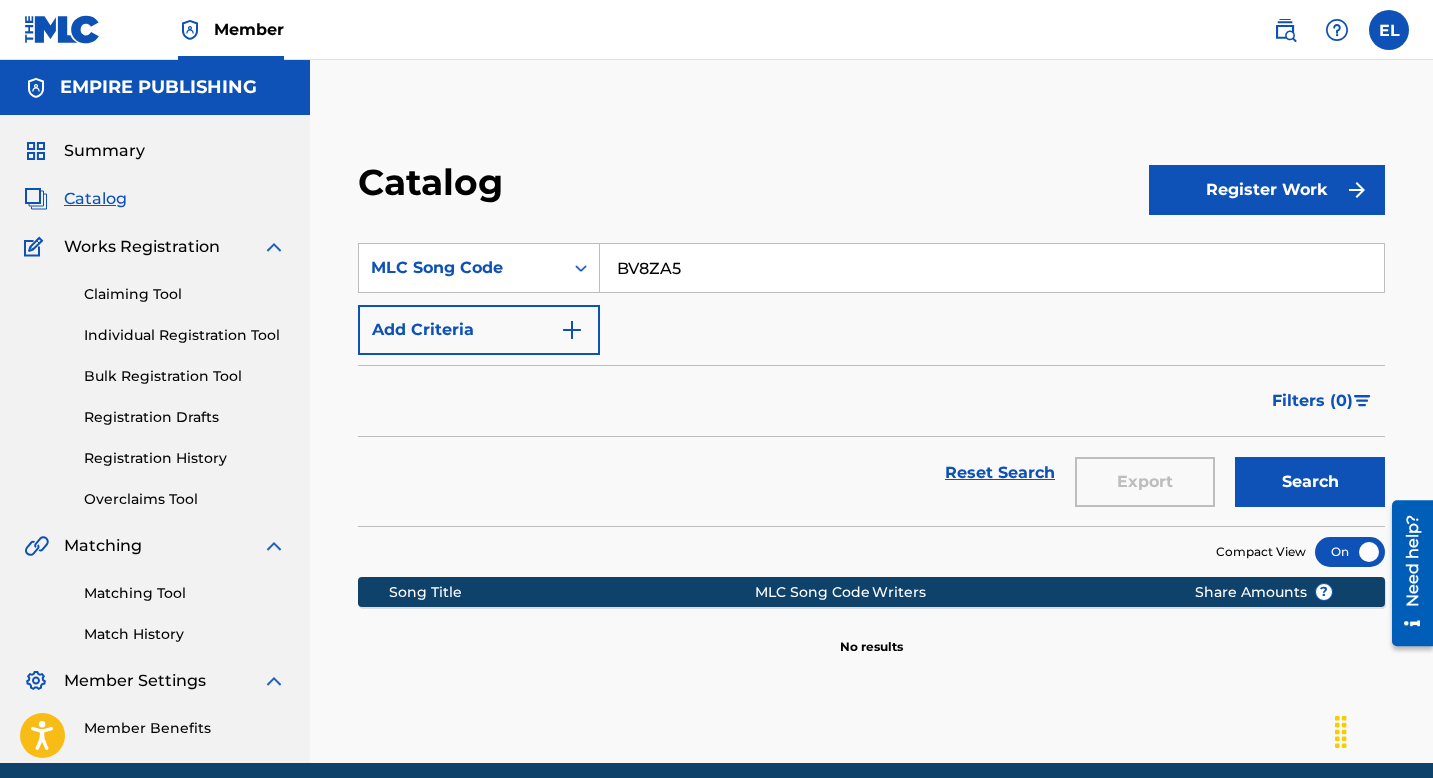 click on "Register Work" at bounding box center (1267, 190) 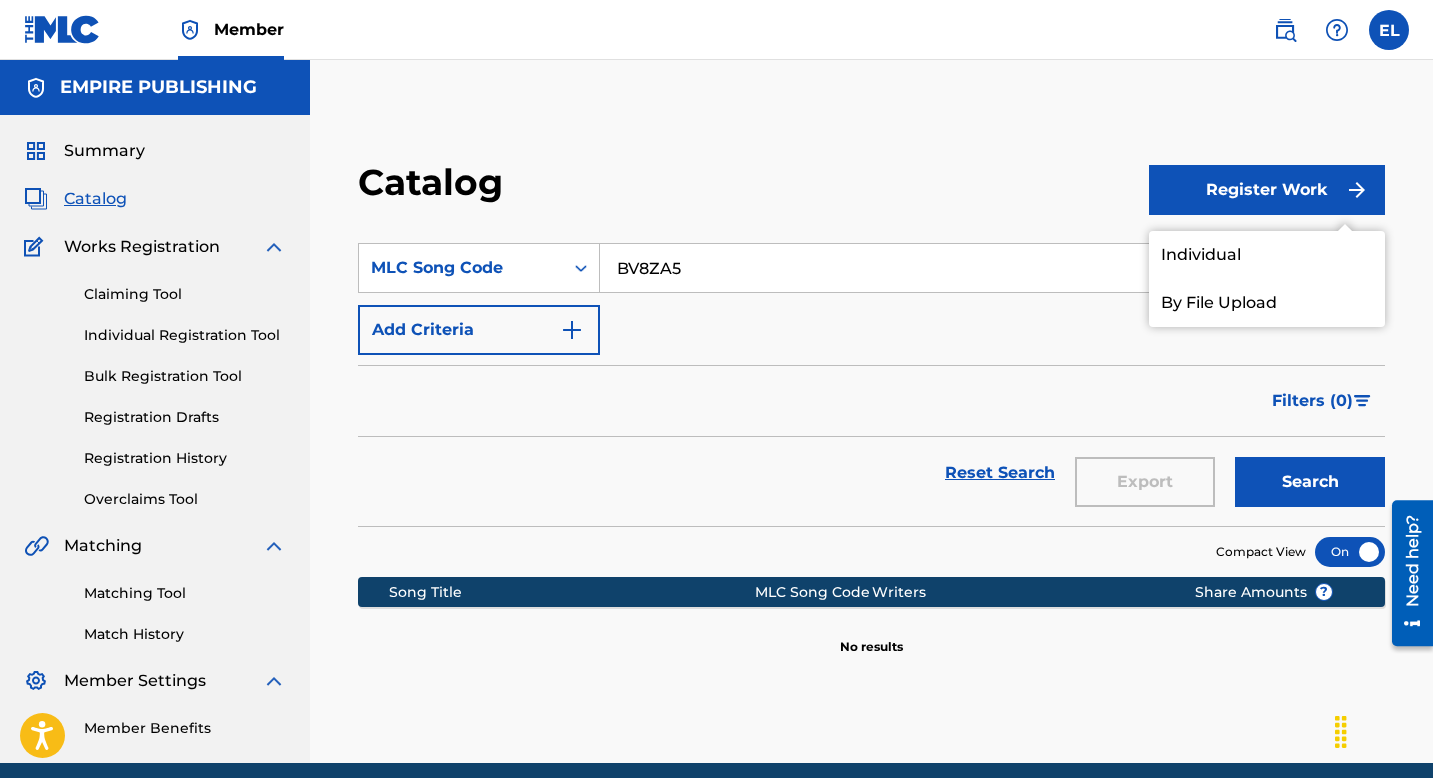 click on "Individual" at bounding box center (1267, 255) 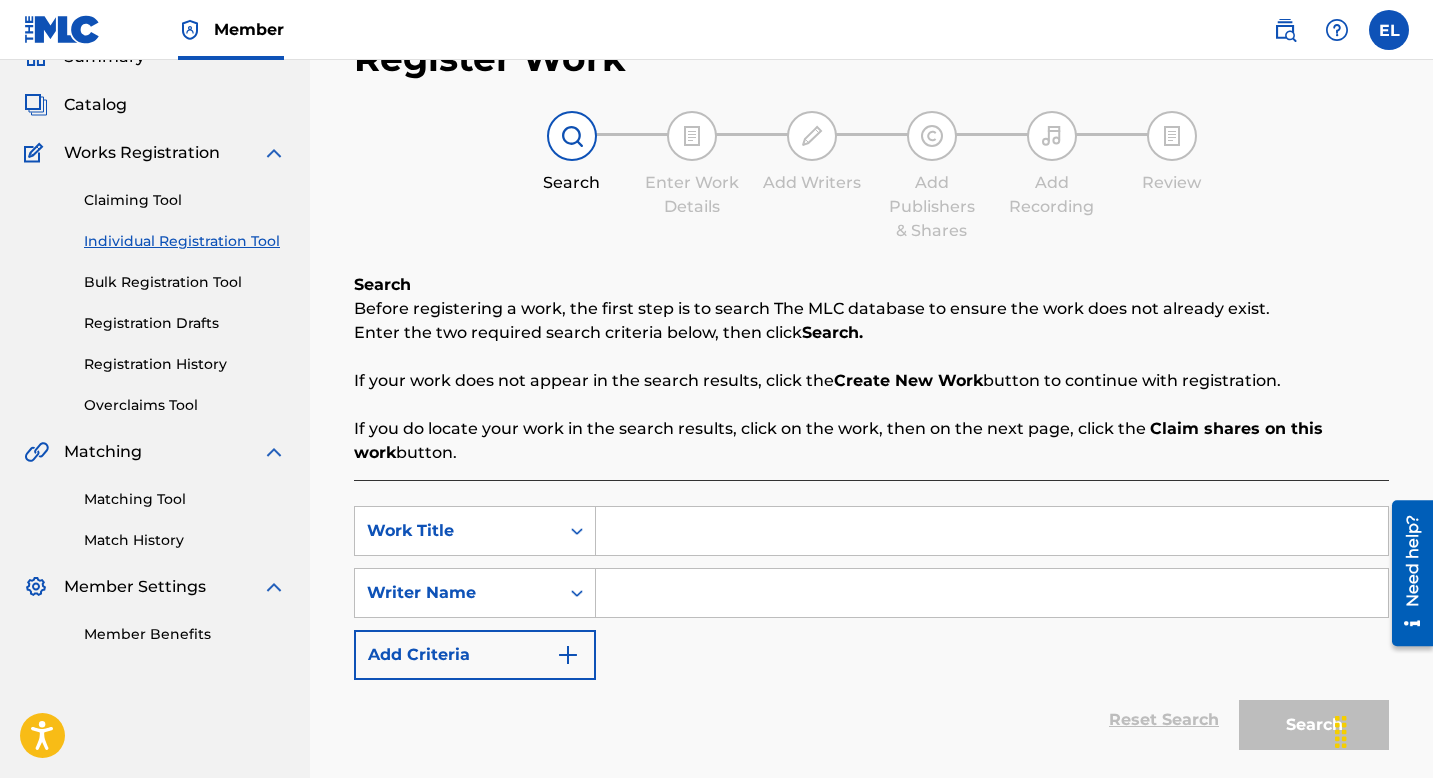 scroll, scrollTop: 180, scrollLeft: 0, axis: vertical 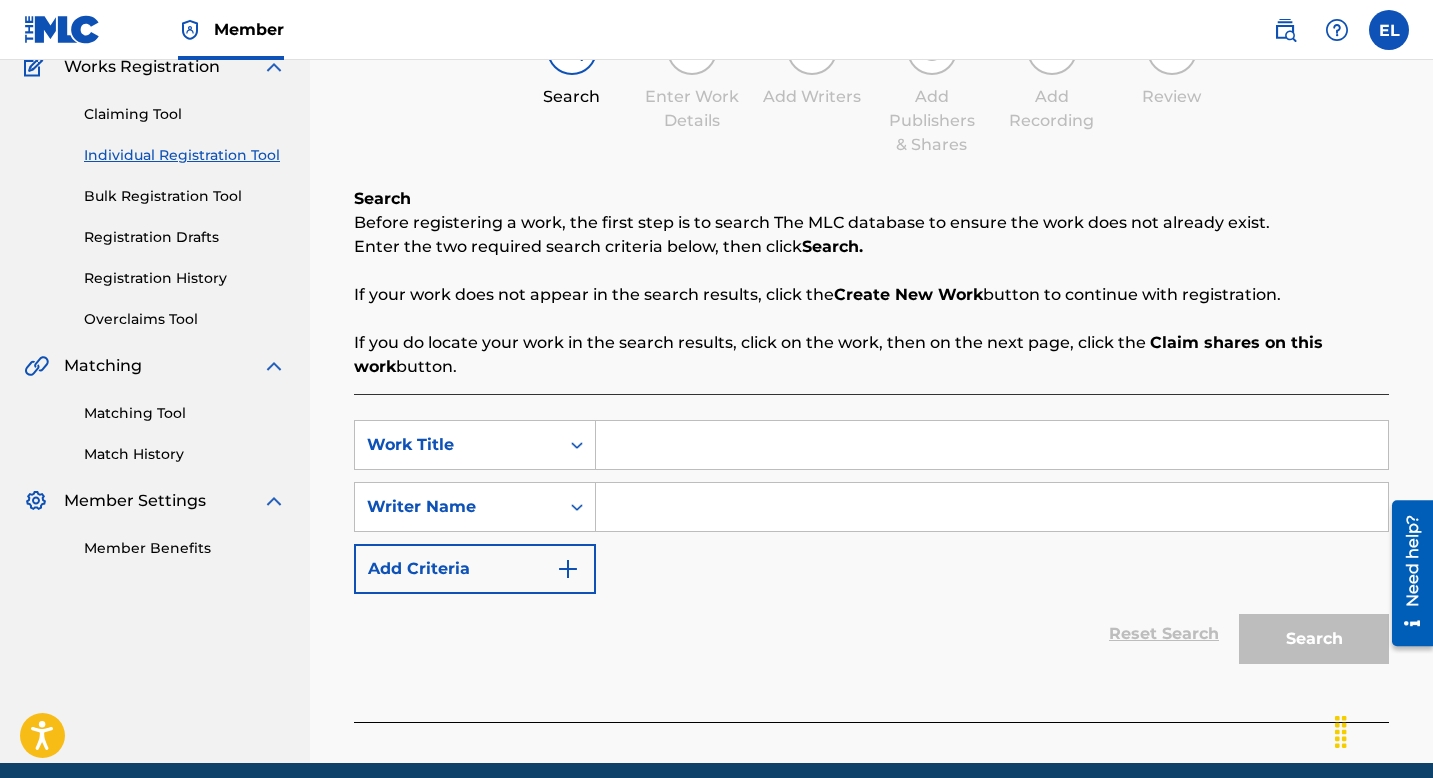 click at bounding box center [992, 445] 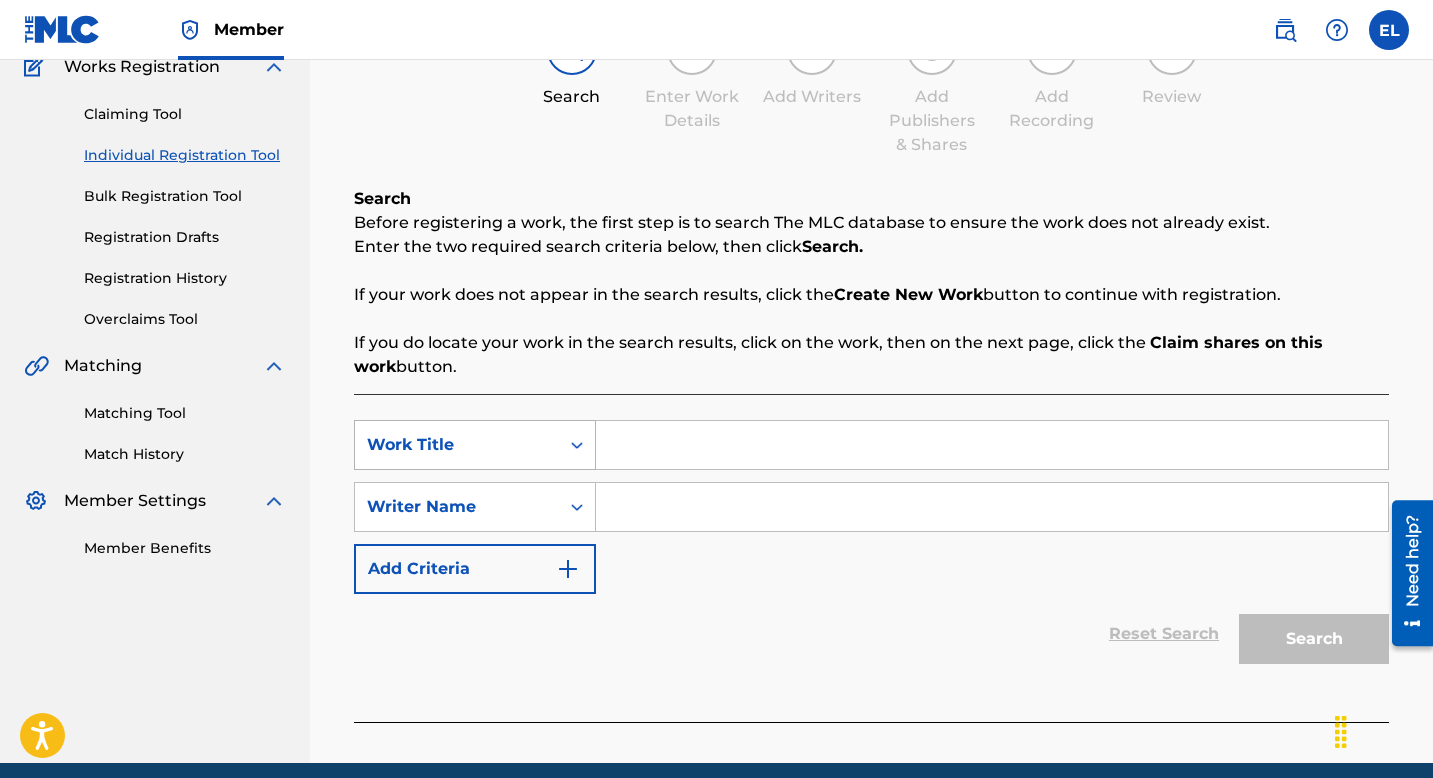 paste on "BV8ZA5" 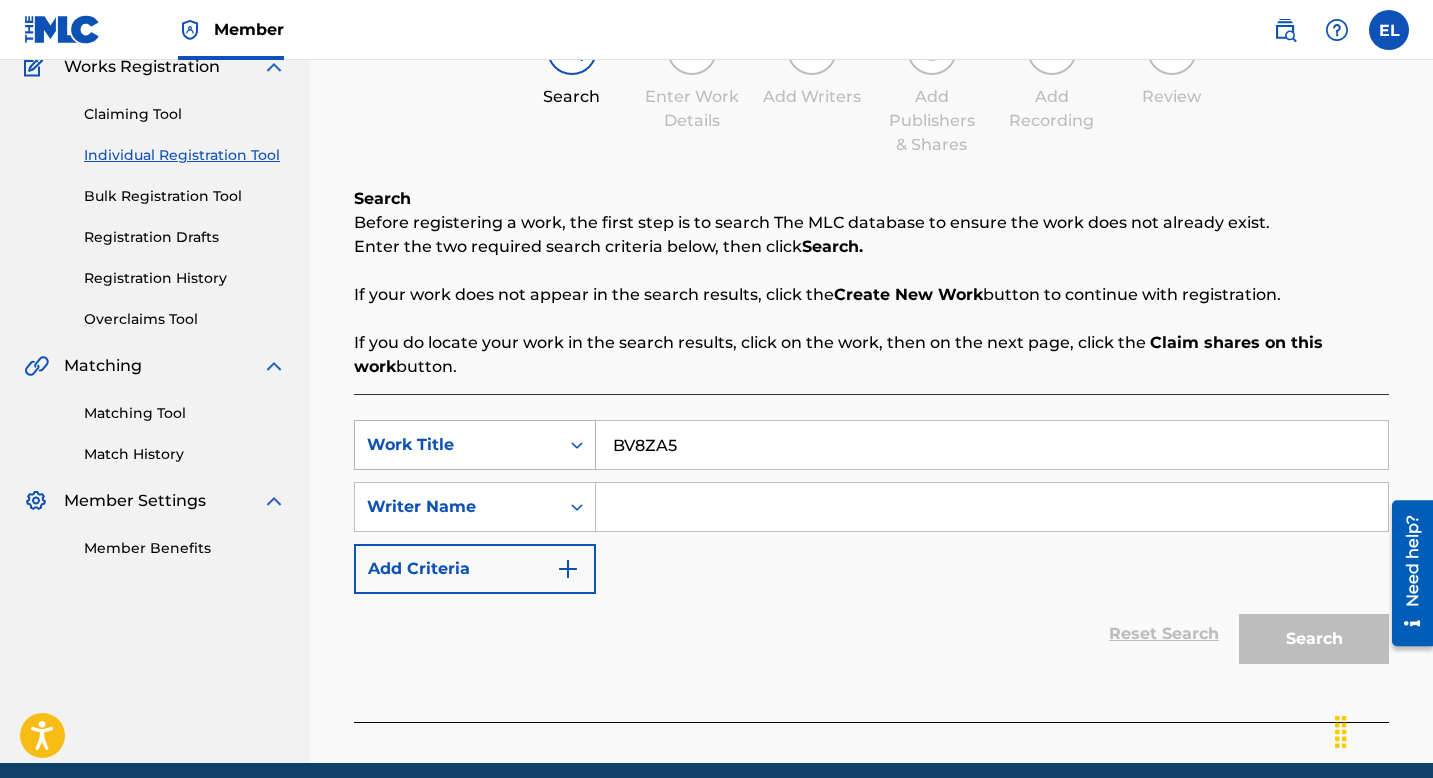 type on "BV8ZA5" 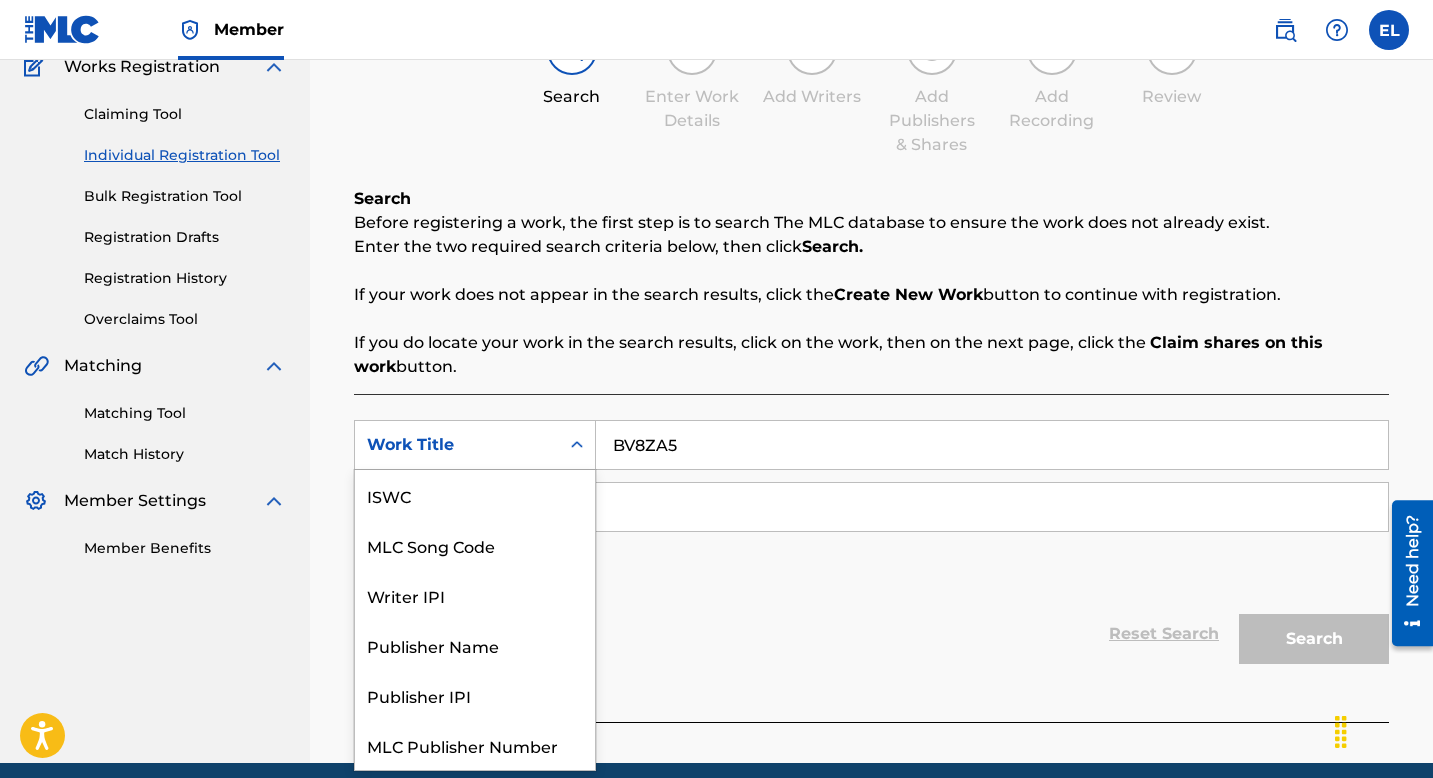 scroll, scrollTop: 50, scrollLeft: 0, axis: vertical 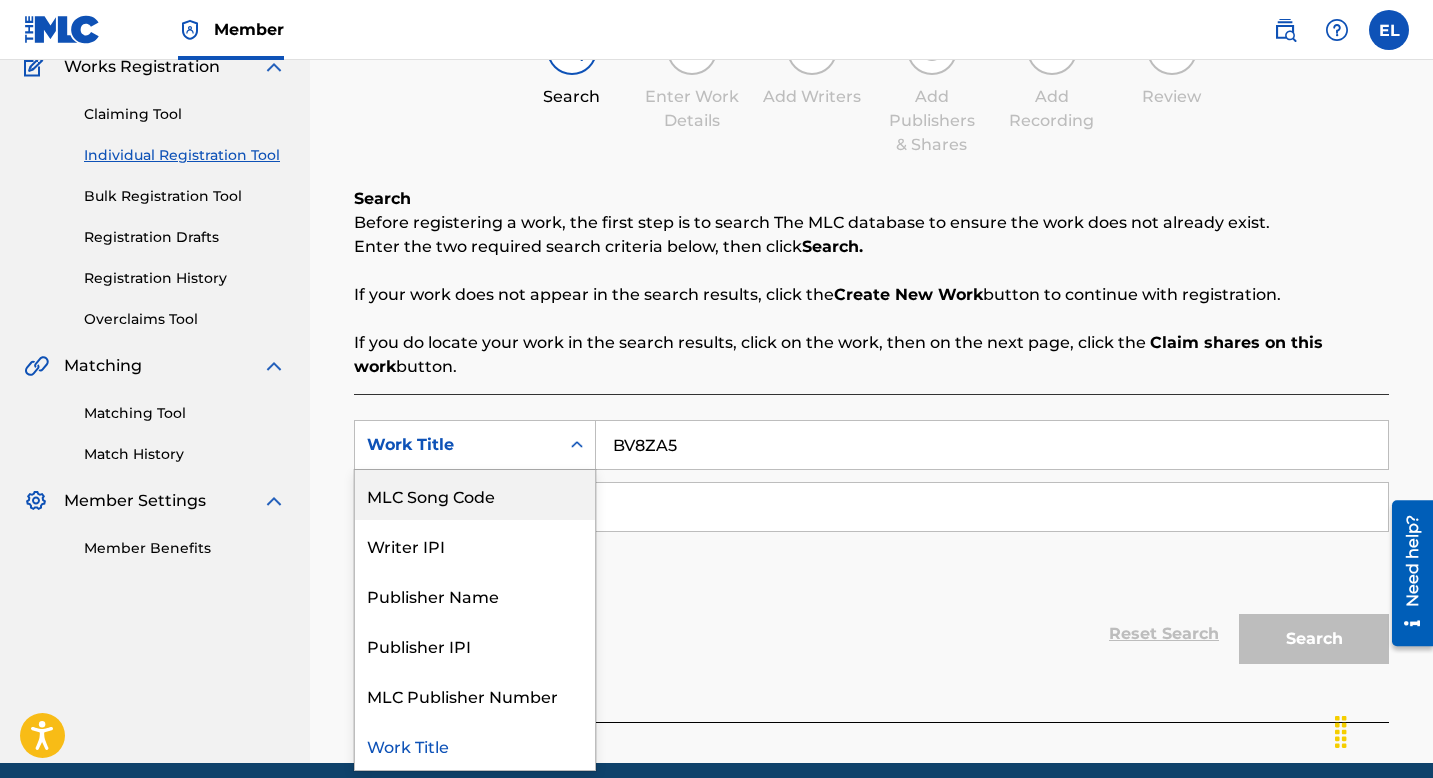 drag, startPoint x: 514, startPoint y: 501, endPoint x: 571, endPoint y: 502, distance: 57.00877 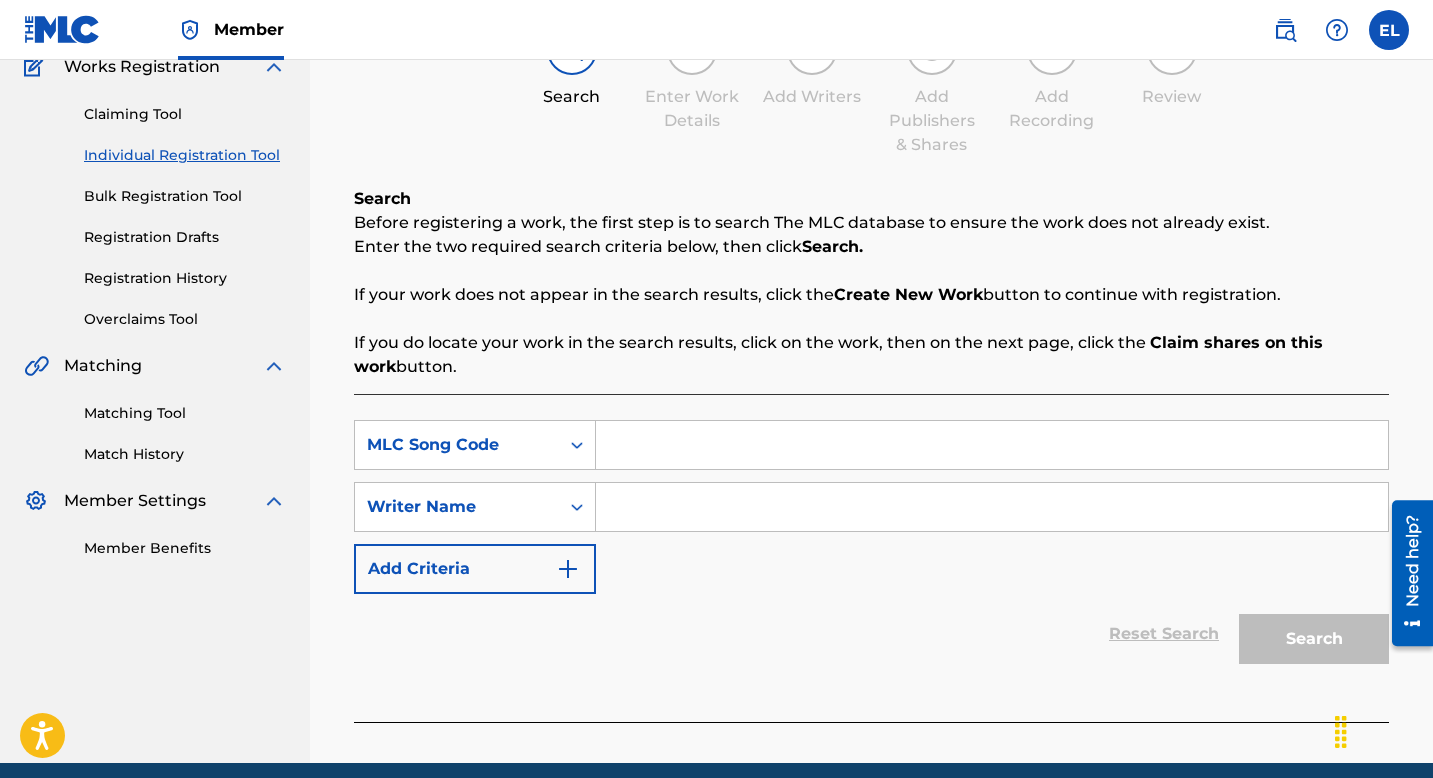 click at bounding box center (992, 445) 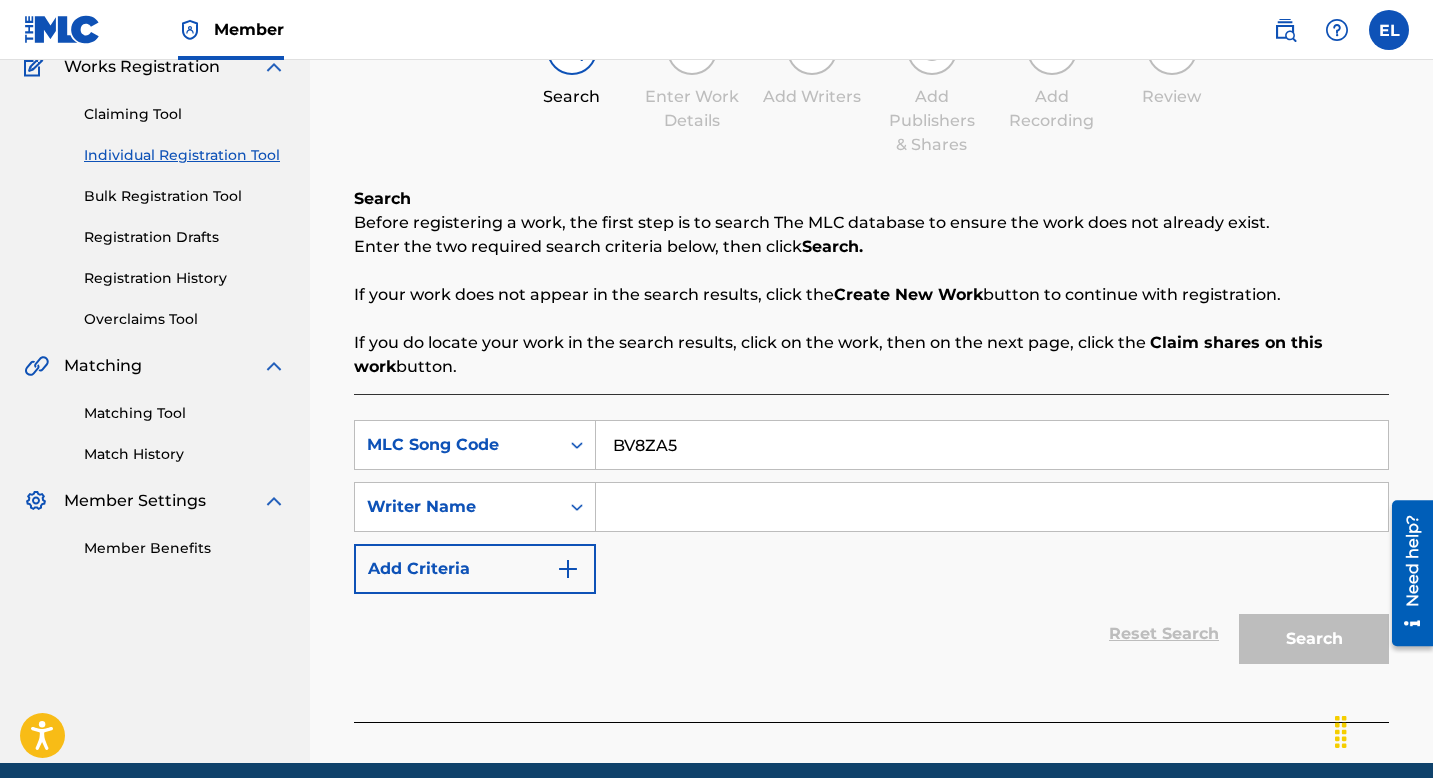 type on "BV8ZA5" 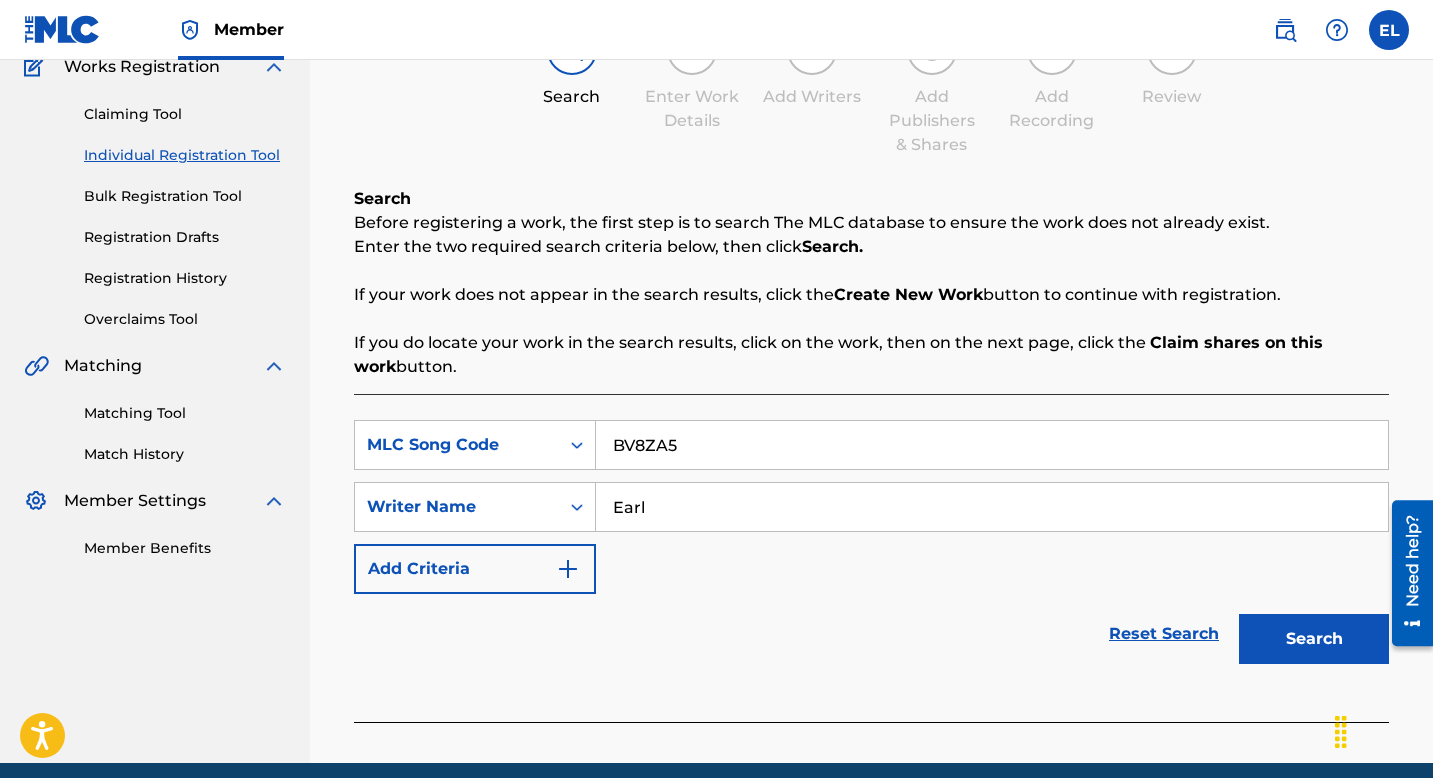 type on "Earl" 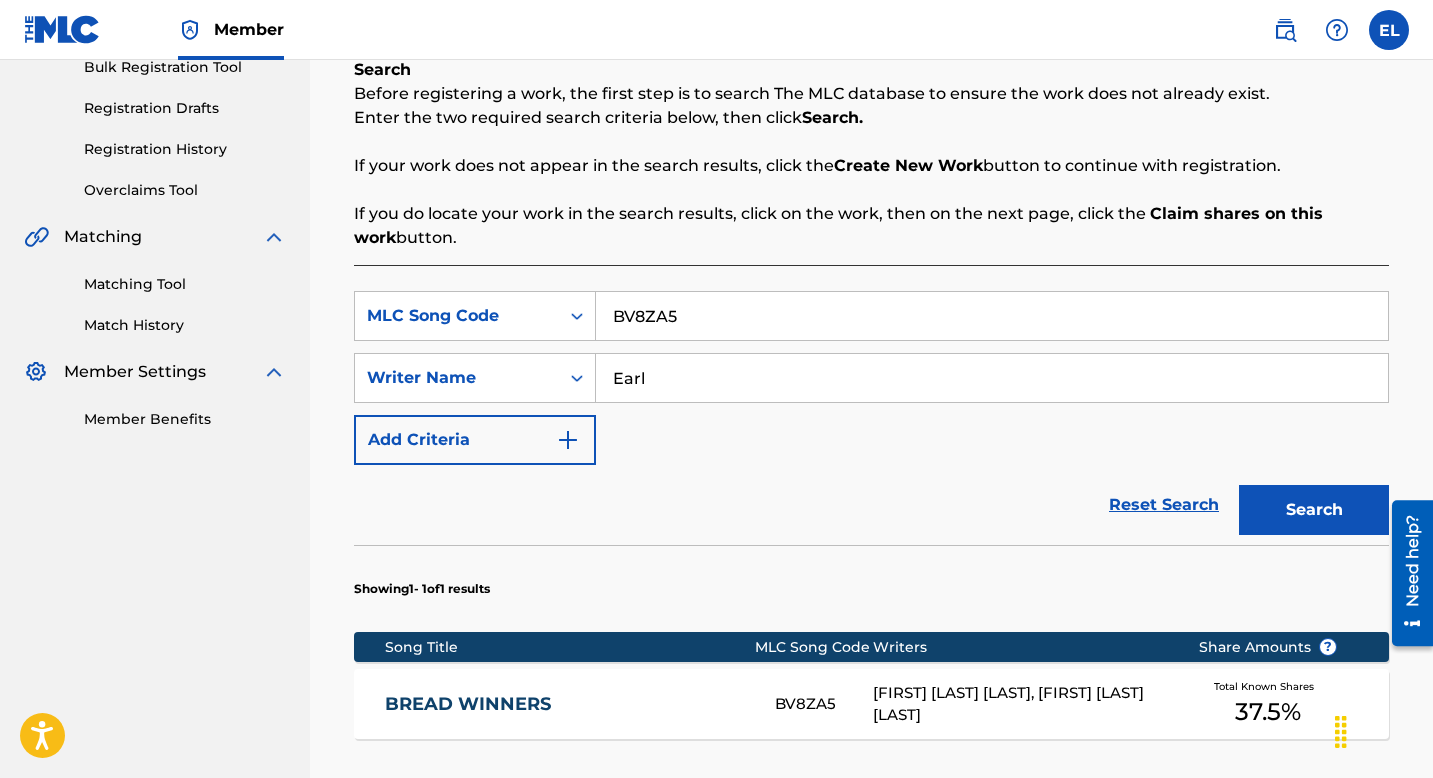 scroll, scrollTop: 571, scrollLeft: 0, axis: vertical 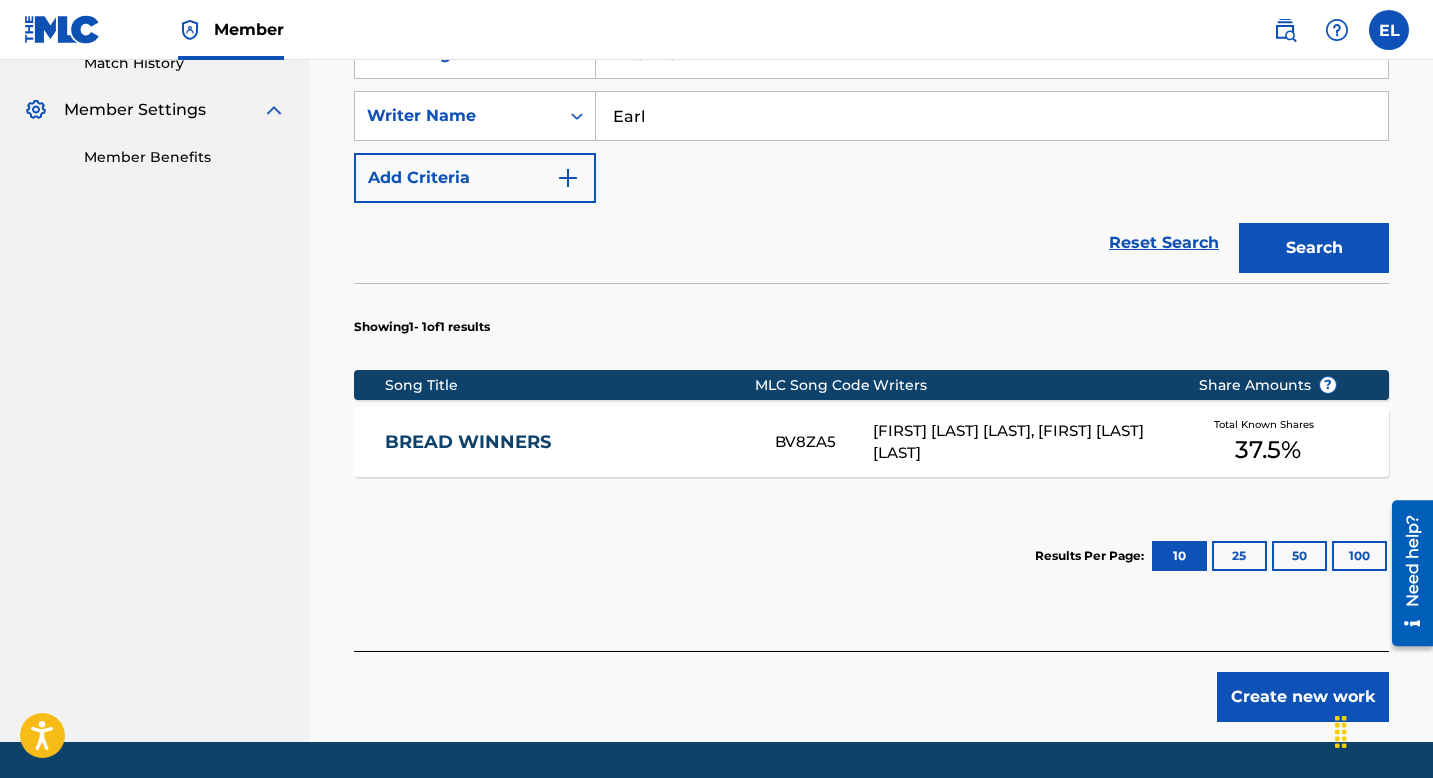 click on "BREAD WINNERS BV8ZA5 JEFFERY LAMAR WILLIAMS, EDUARDO R JR EARLE Total Known Shares 37.5 %" at bounding box center (871, 442) 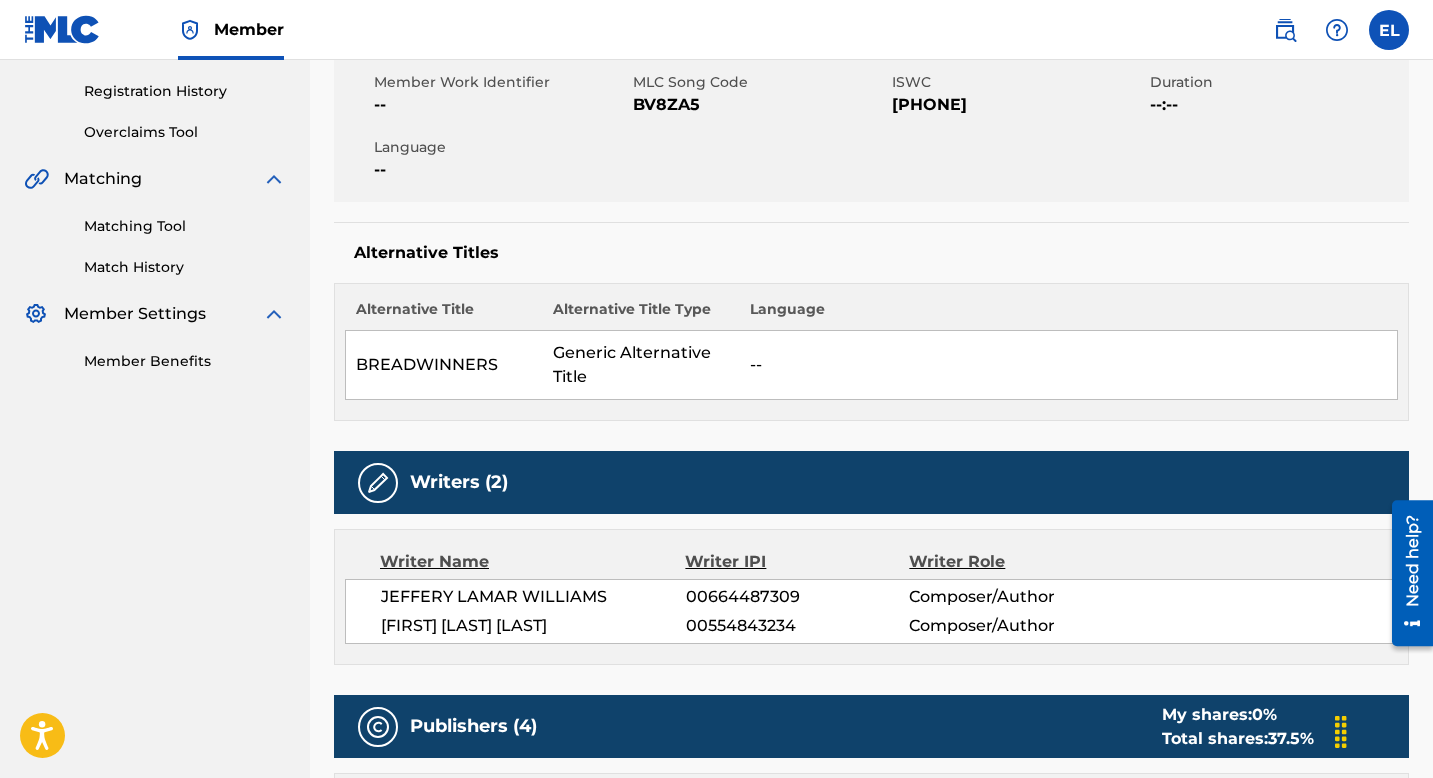 scroll, scrollTop: 0, scrollLeft: 0, axis: both 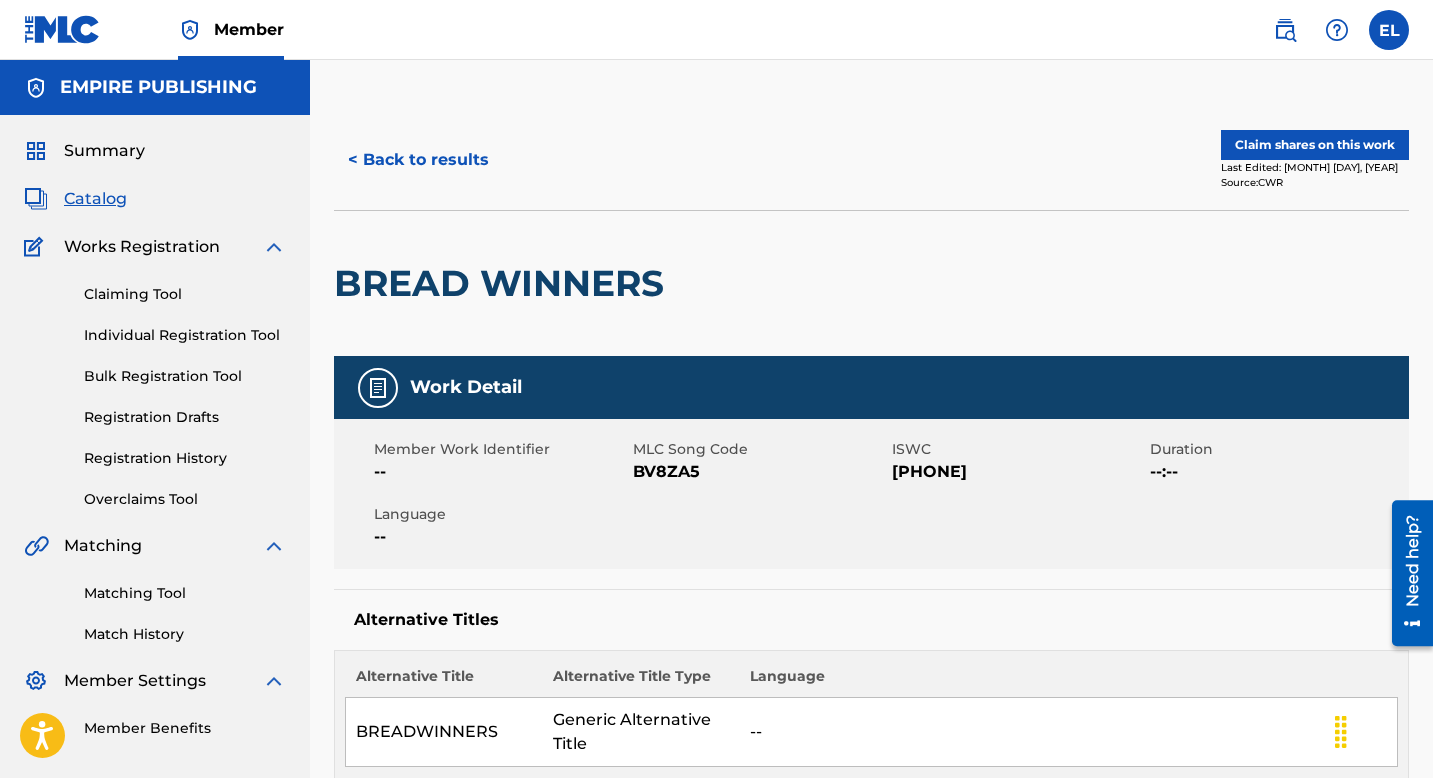 click on "Claim shares on this work" at bounding box center (1315, 145) 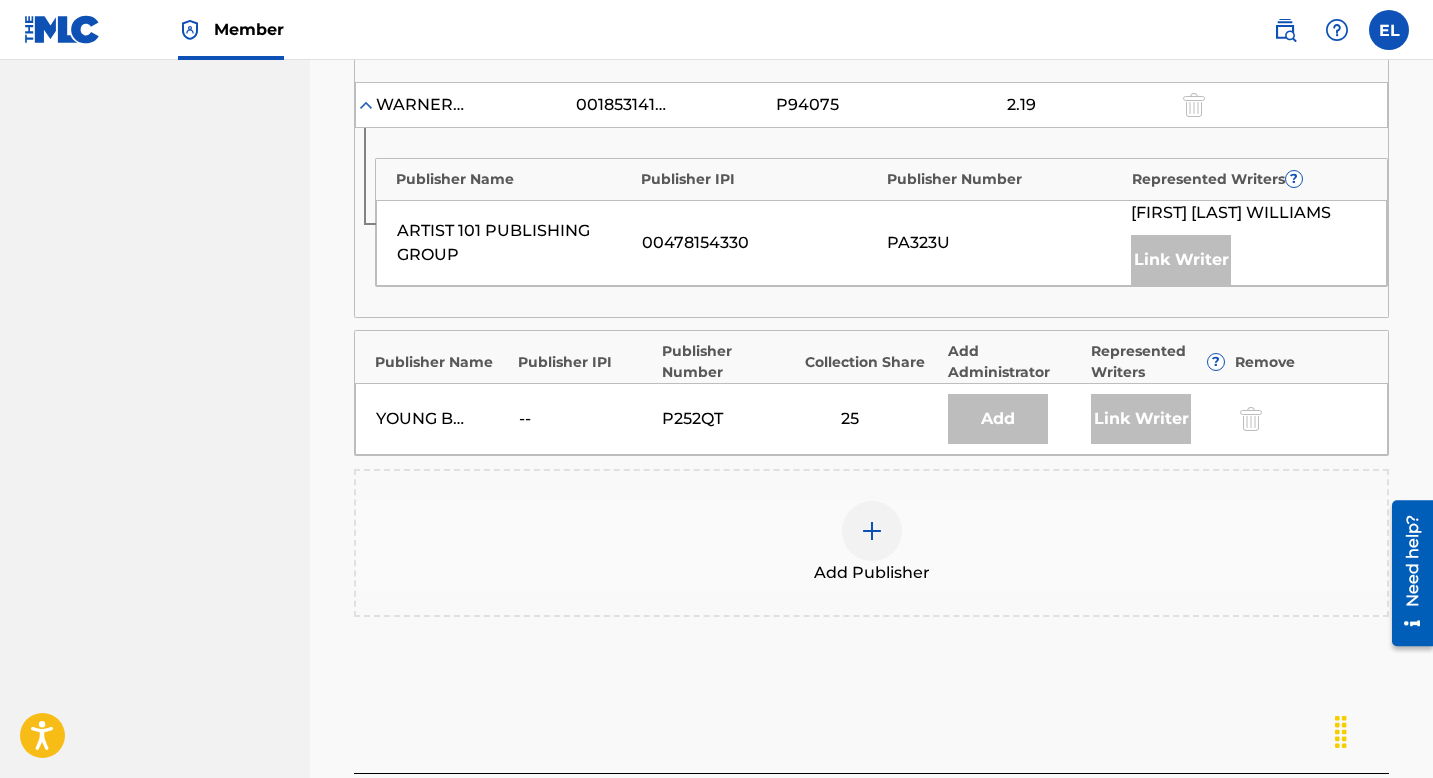 scroll, scrollTop: 1320, scrollLeft: 0, axis: vertical 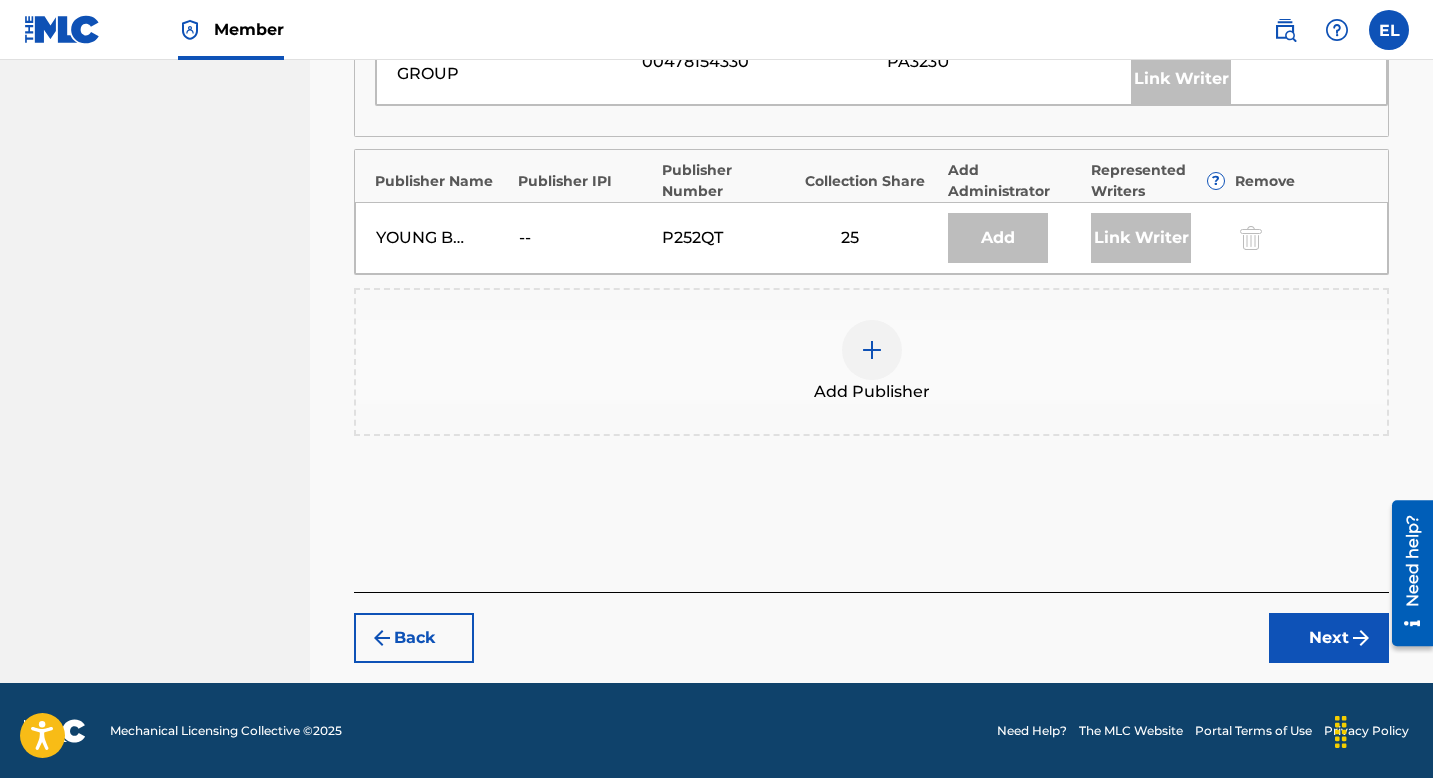 click at bounding box center [872, 350] 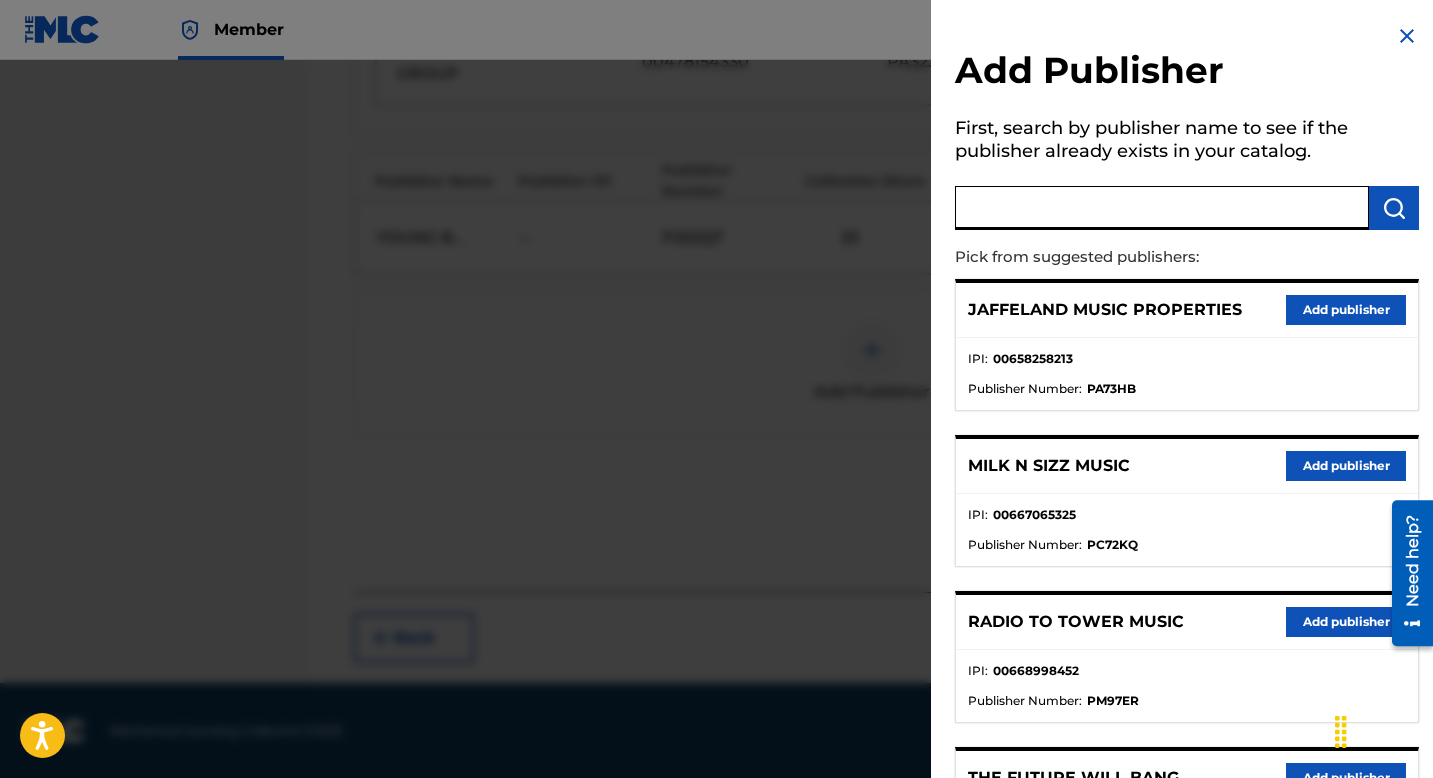 click at bounding box center [1162, 208] 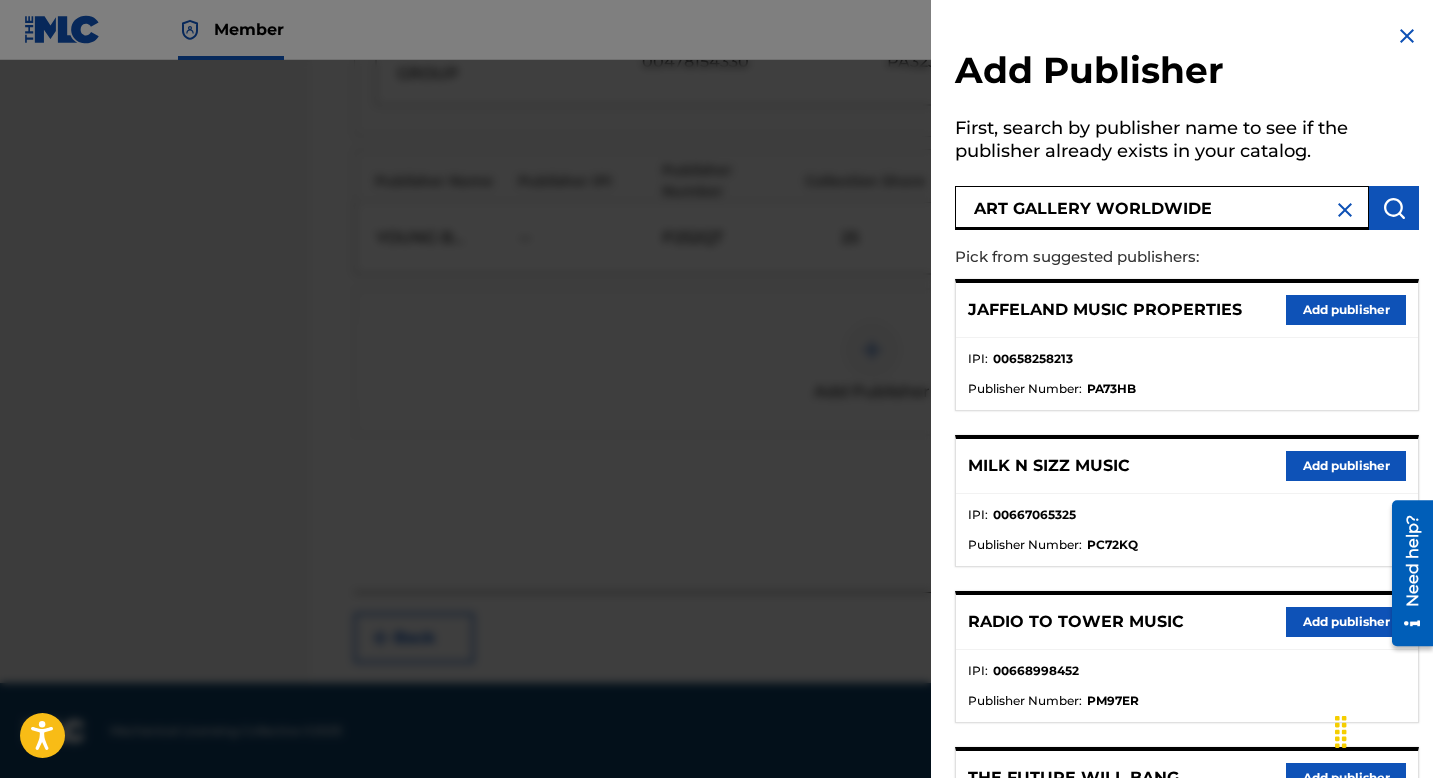 type on "ART GALLERY WORLDWIDE" 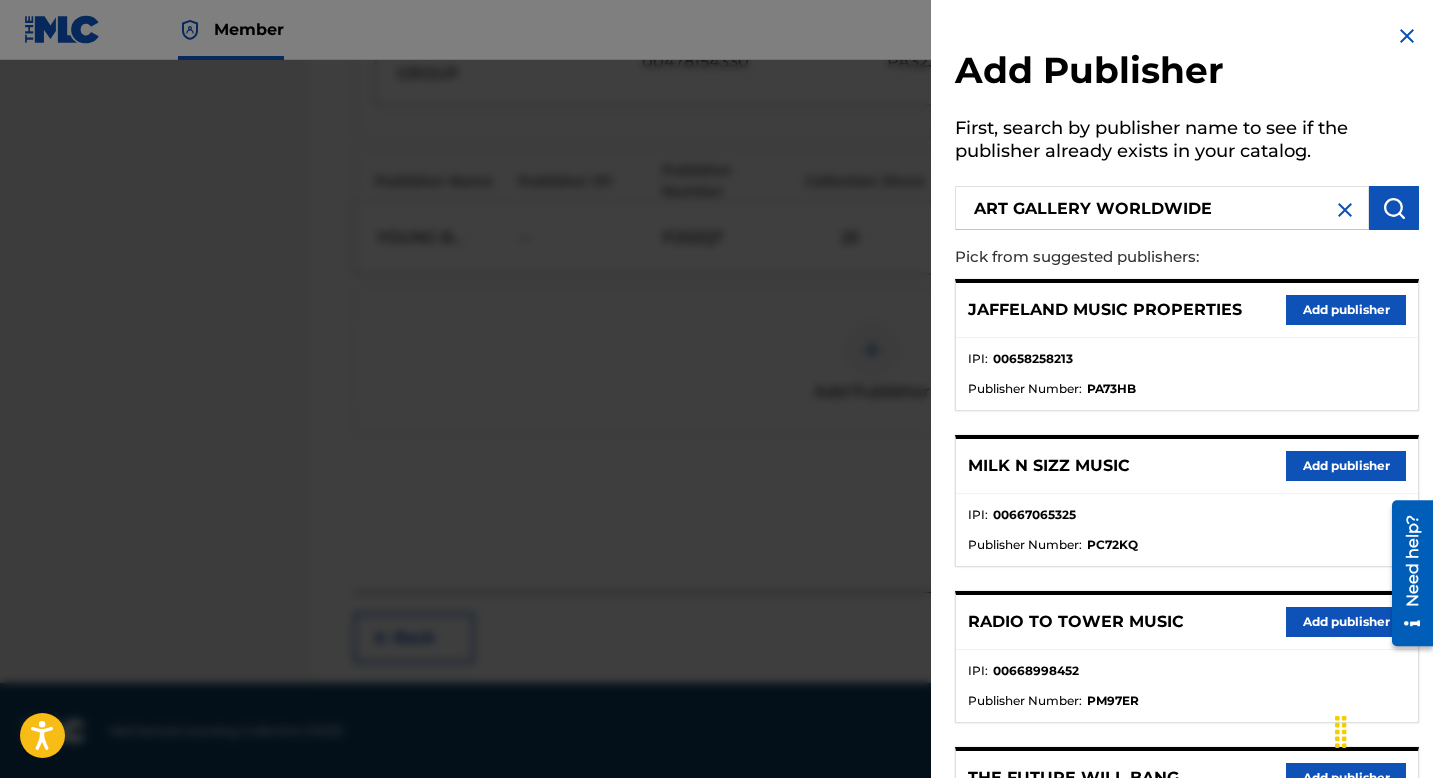 click at bounding box center (1394, 208) 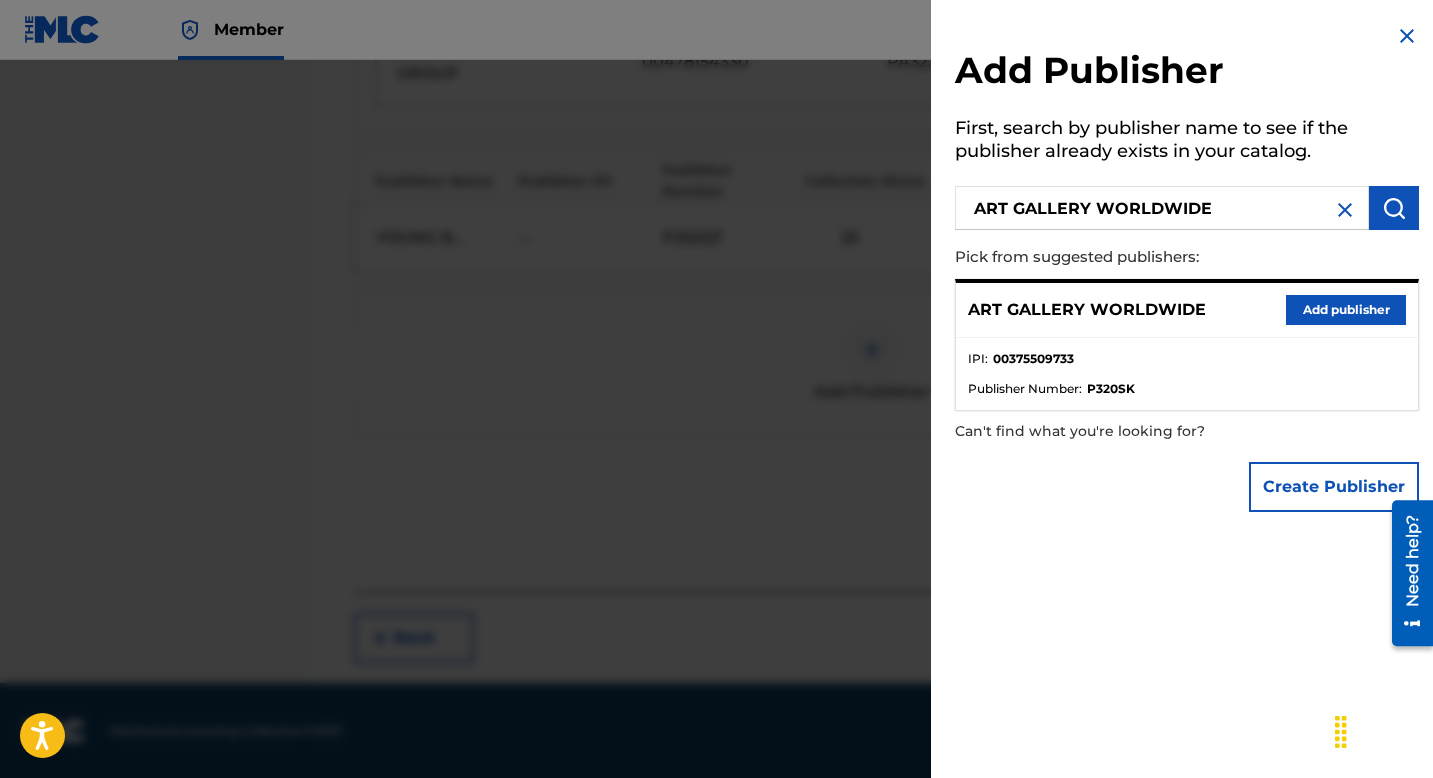 click on "Add publisher" at bounding box center (1346, 310) 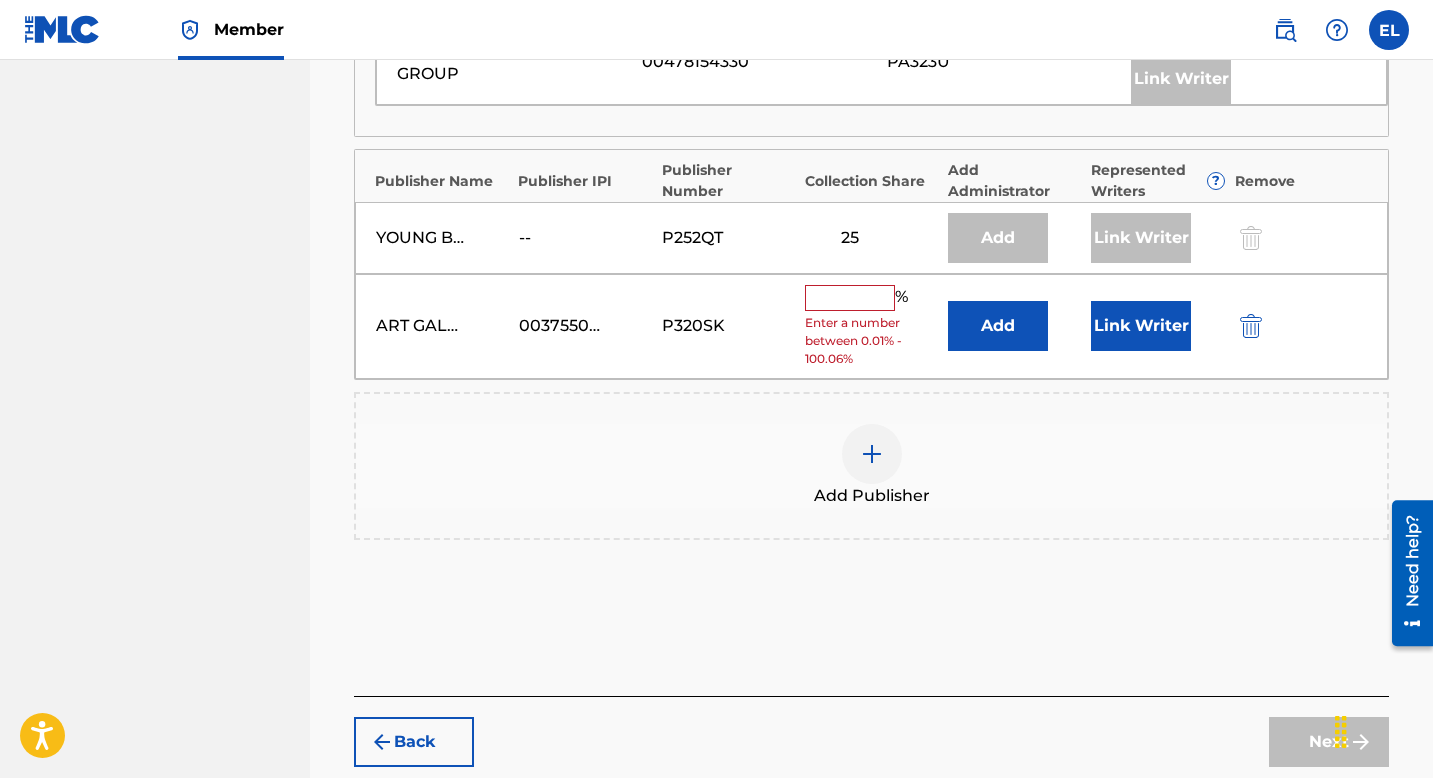 click on "Add" at bounding box center (998, 326) 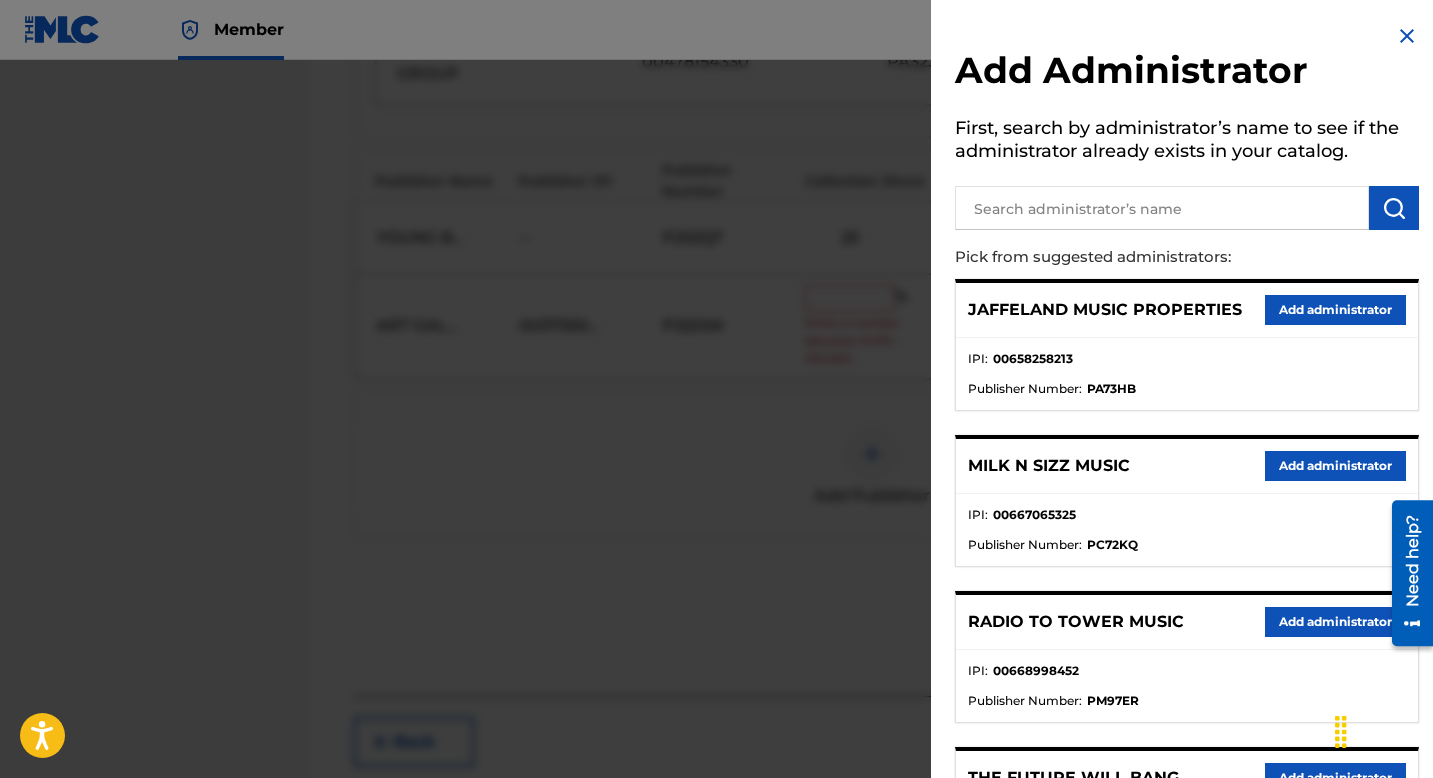 click at bounding box center [1162, 208] 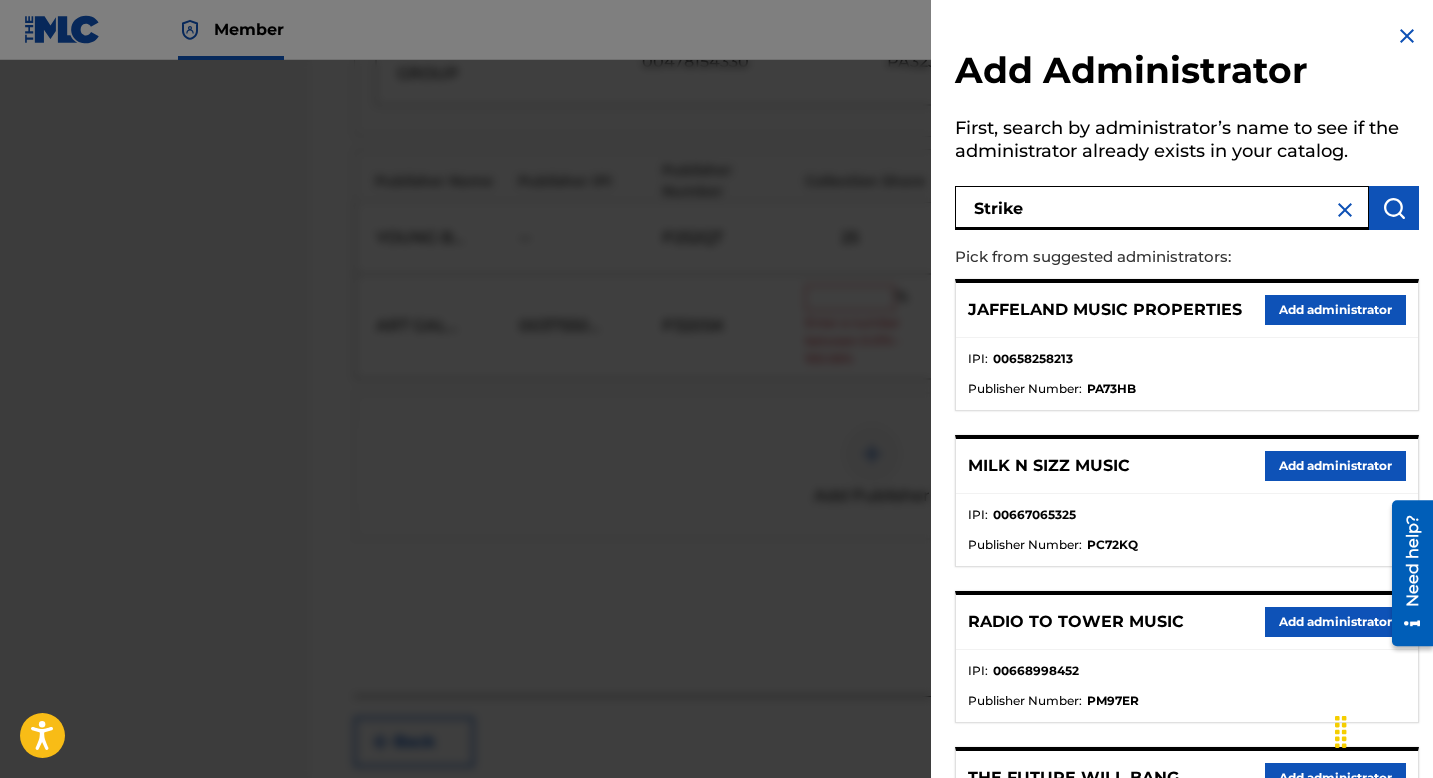 type on "Strike" 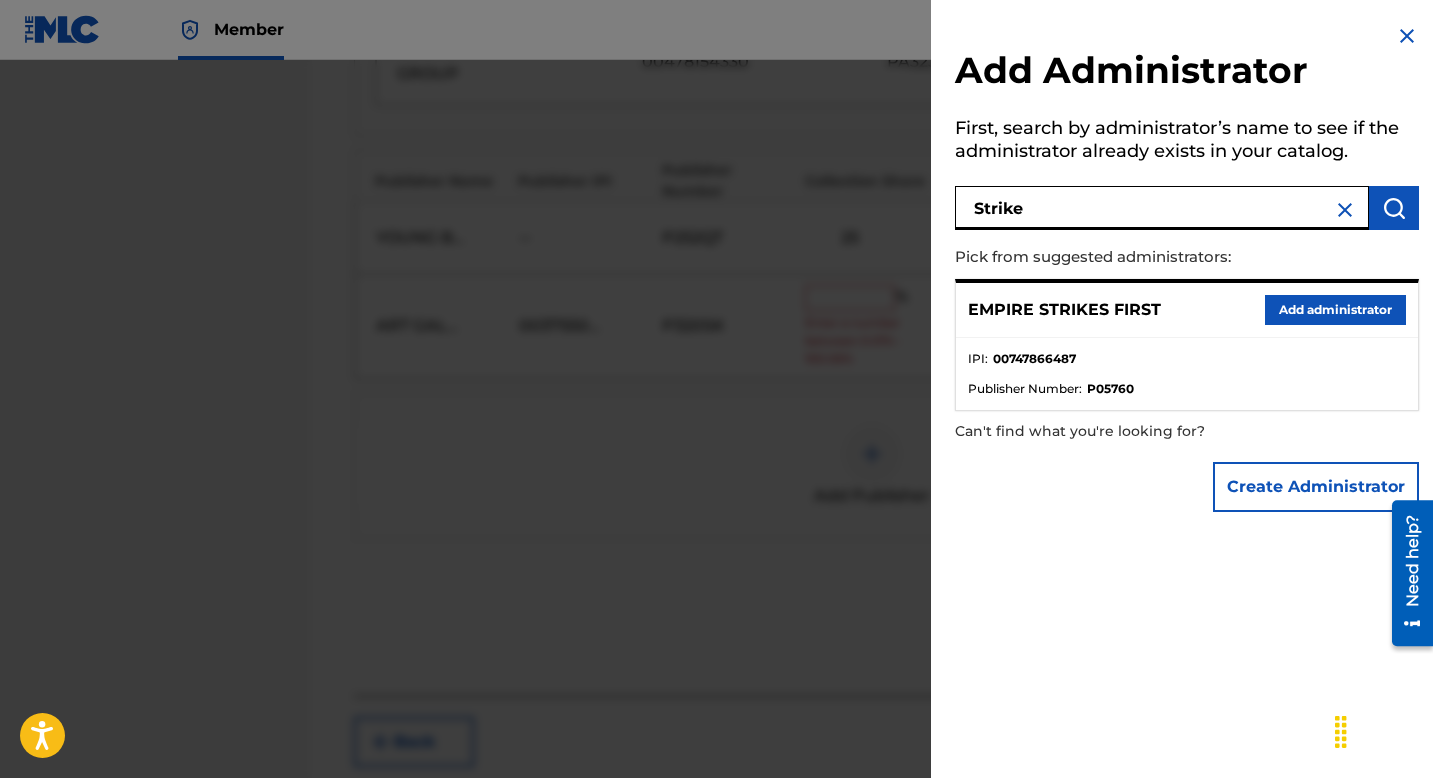 click on "Add administrator" at bounding box center (1335, 310) 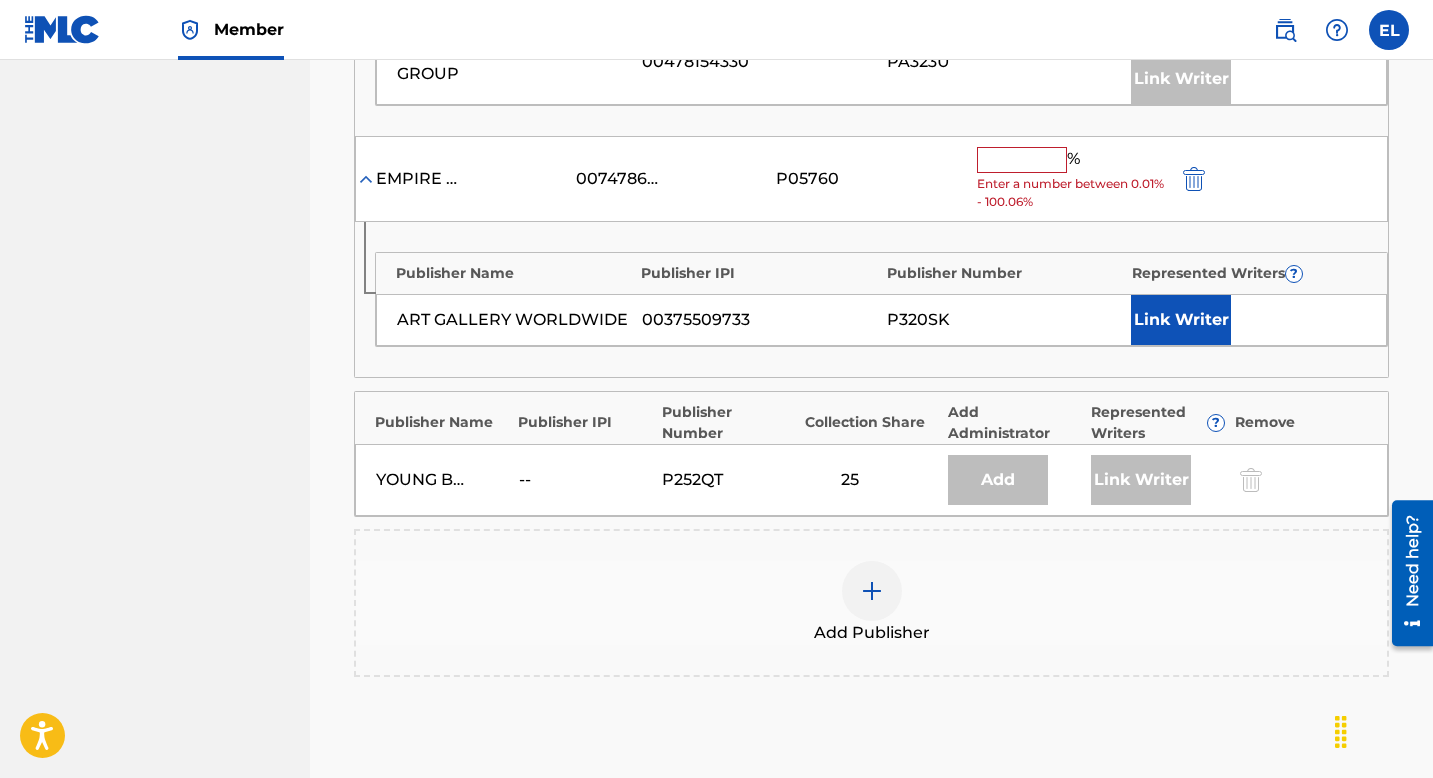 click on "Link Writer" at bounding box center [1181, 320] 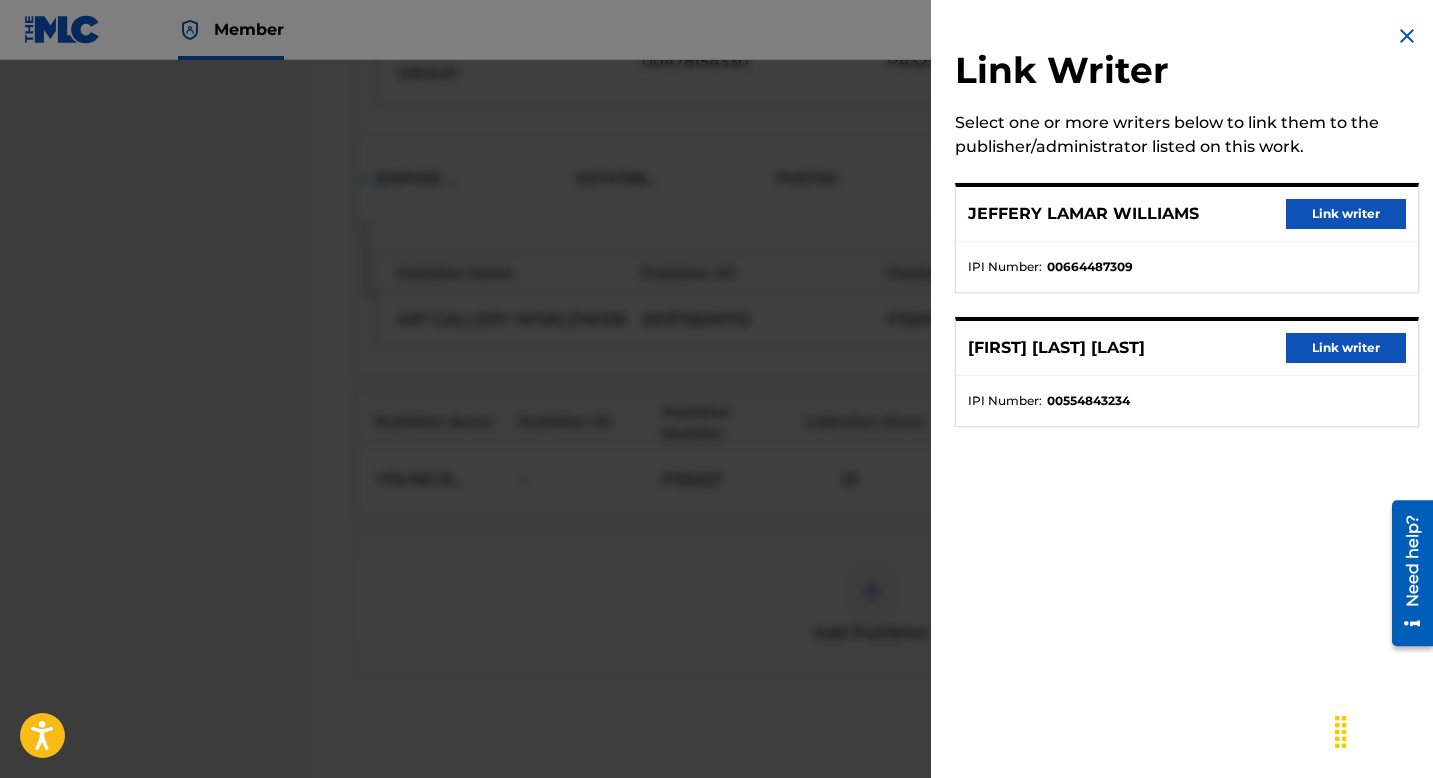 click on "Link writer" at bounding box center [1346, 348] 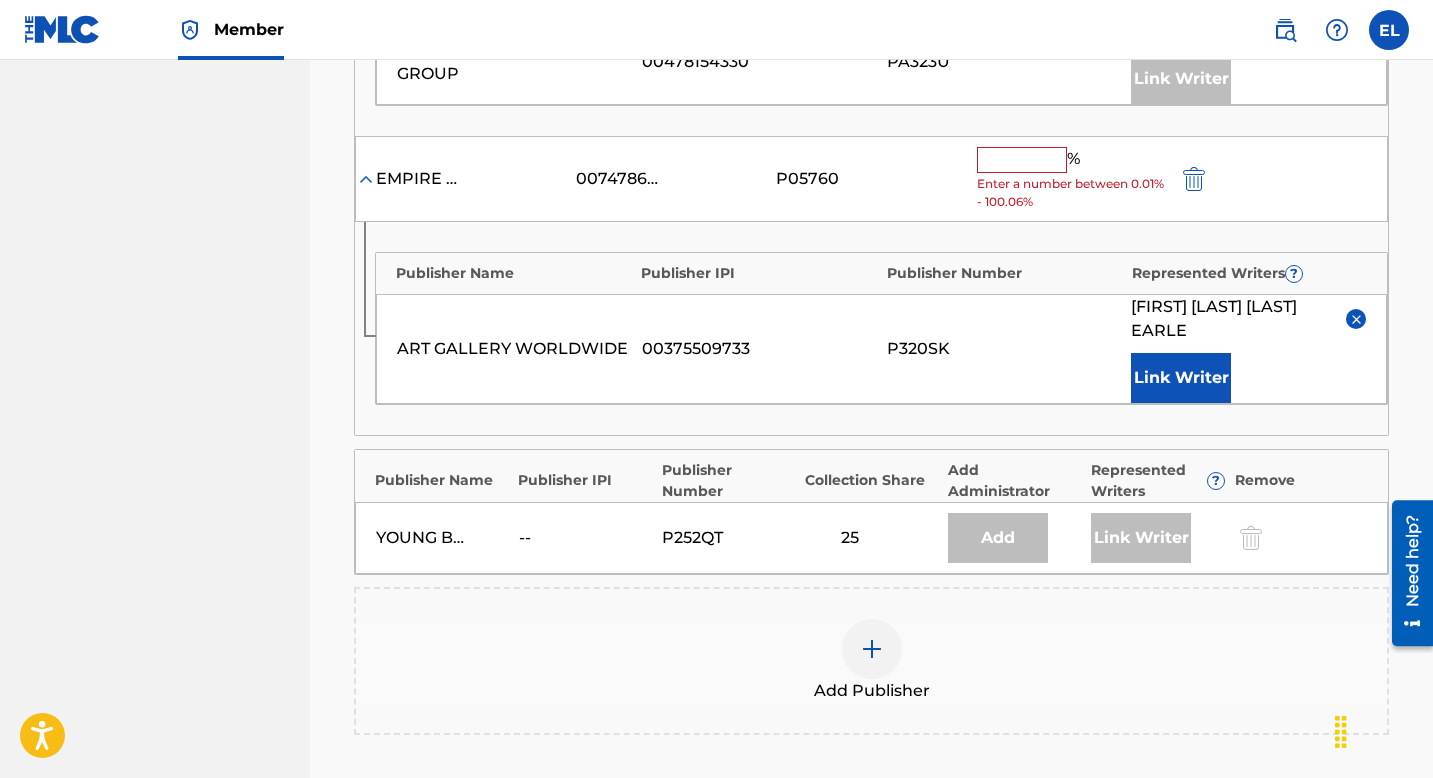 click at bounding box center [1022, 160] 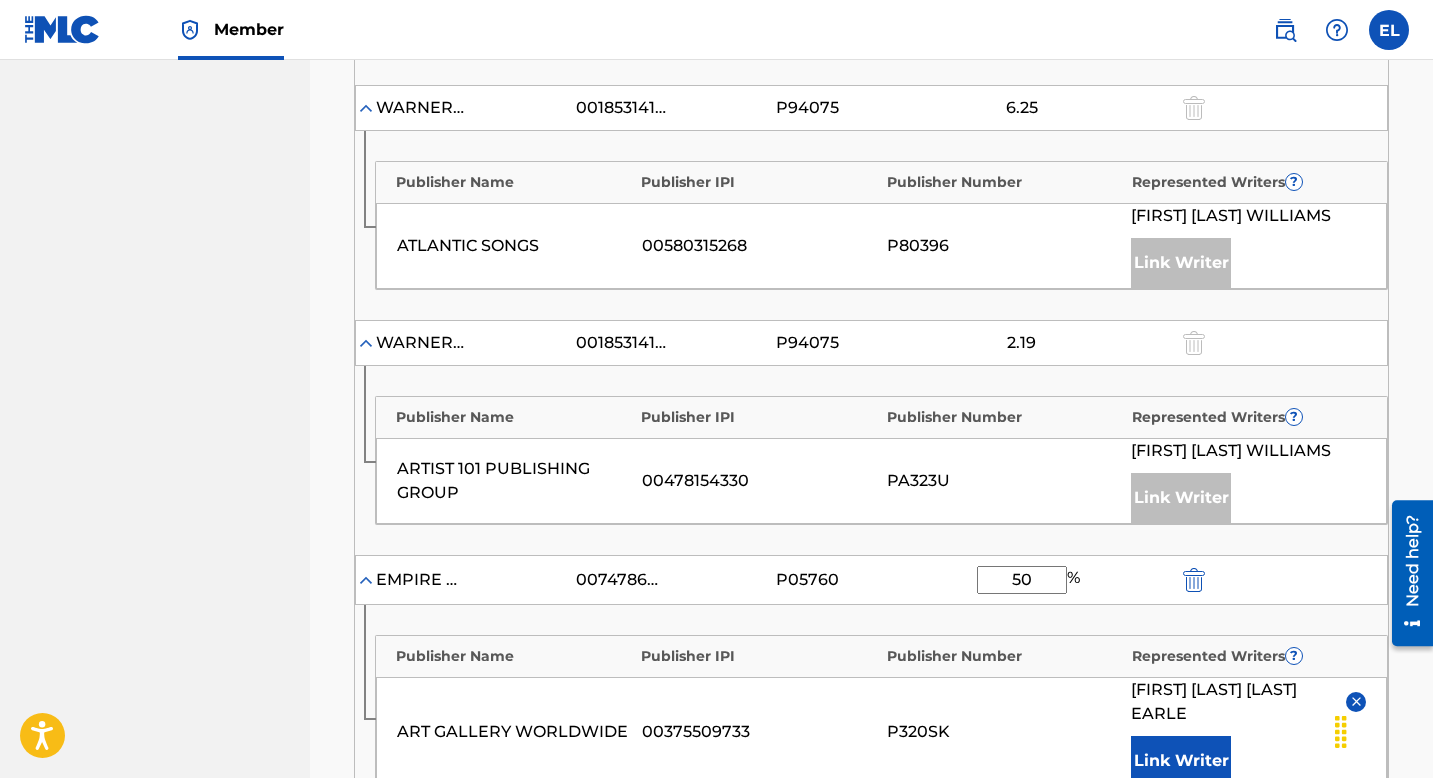 scroll, scrollTop: 8, scrollLeft: 0, axis: vertical 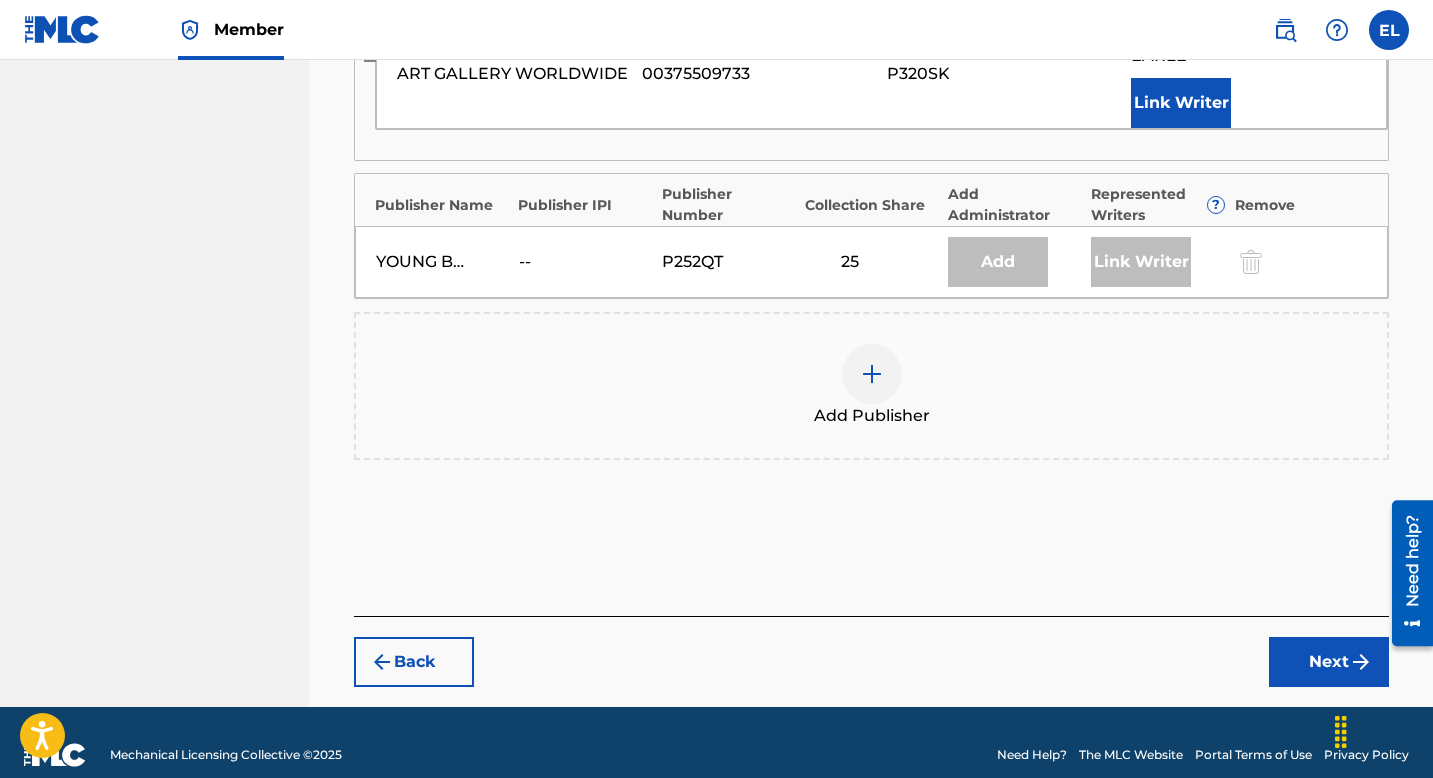 type on "50" 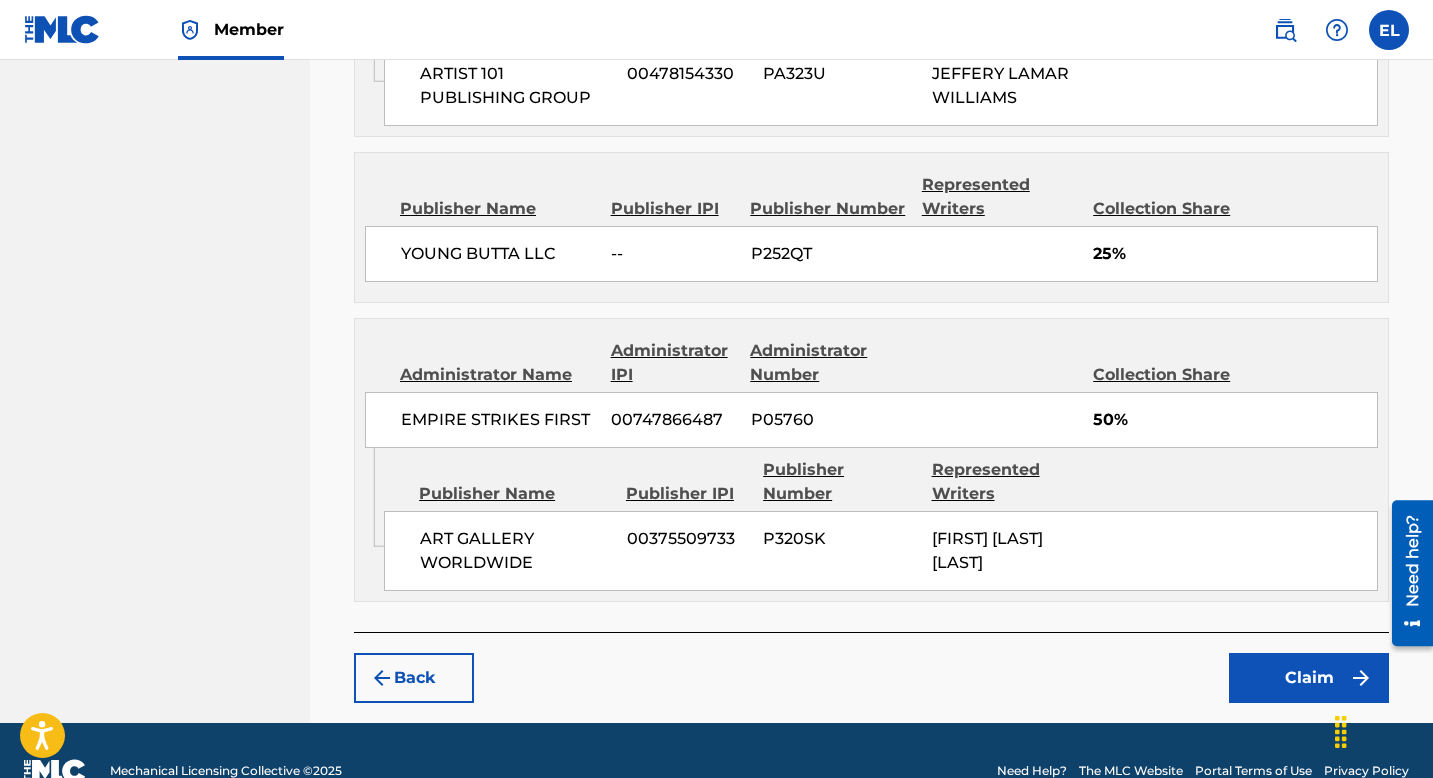 scroll, scrollTop: 1714, scrollLeft: 0, axis: vertical 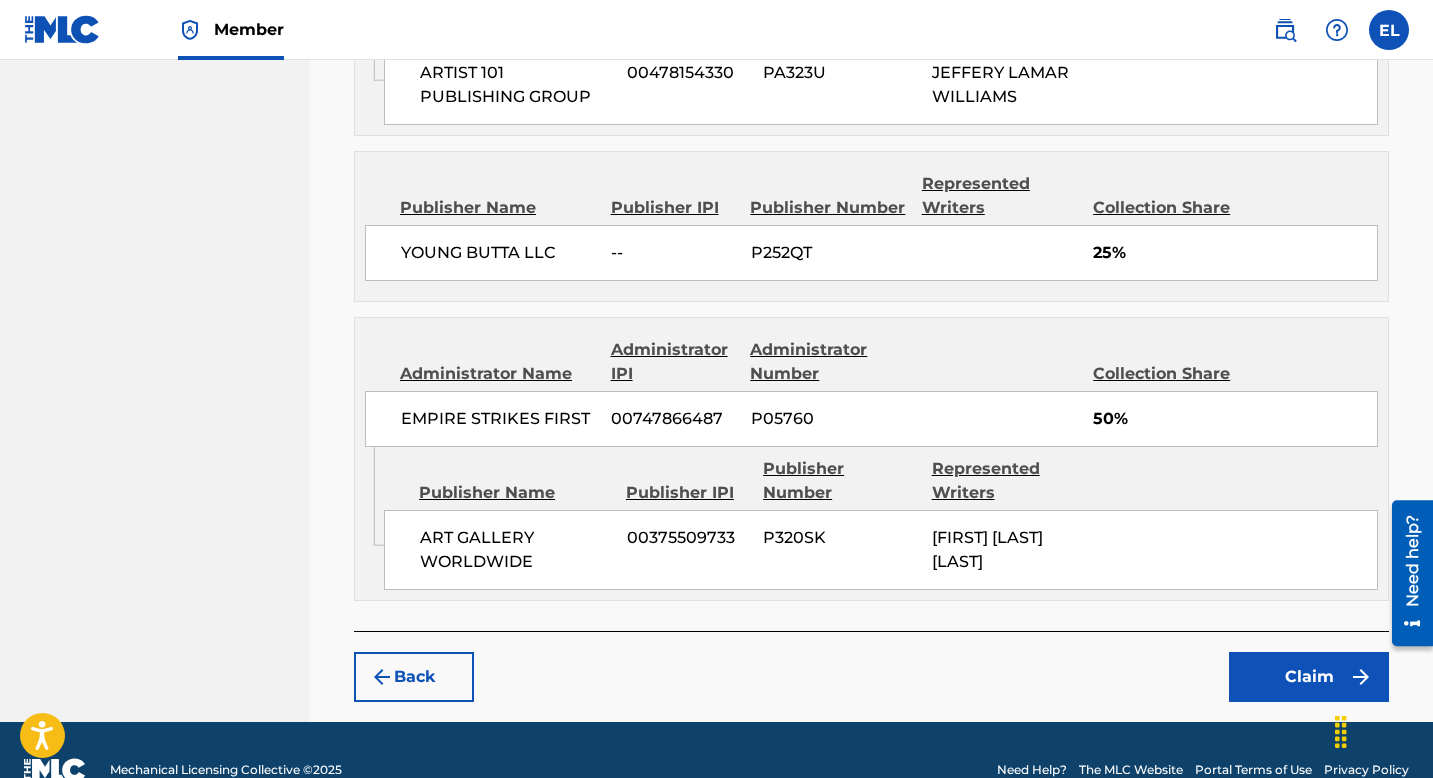 click on "Claim" at bounding box center (1309, 677) 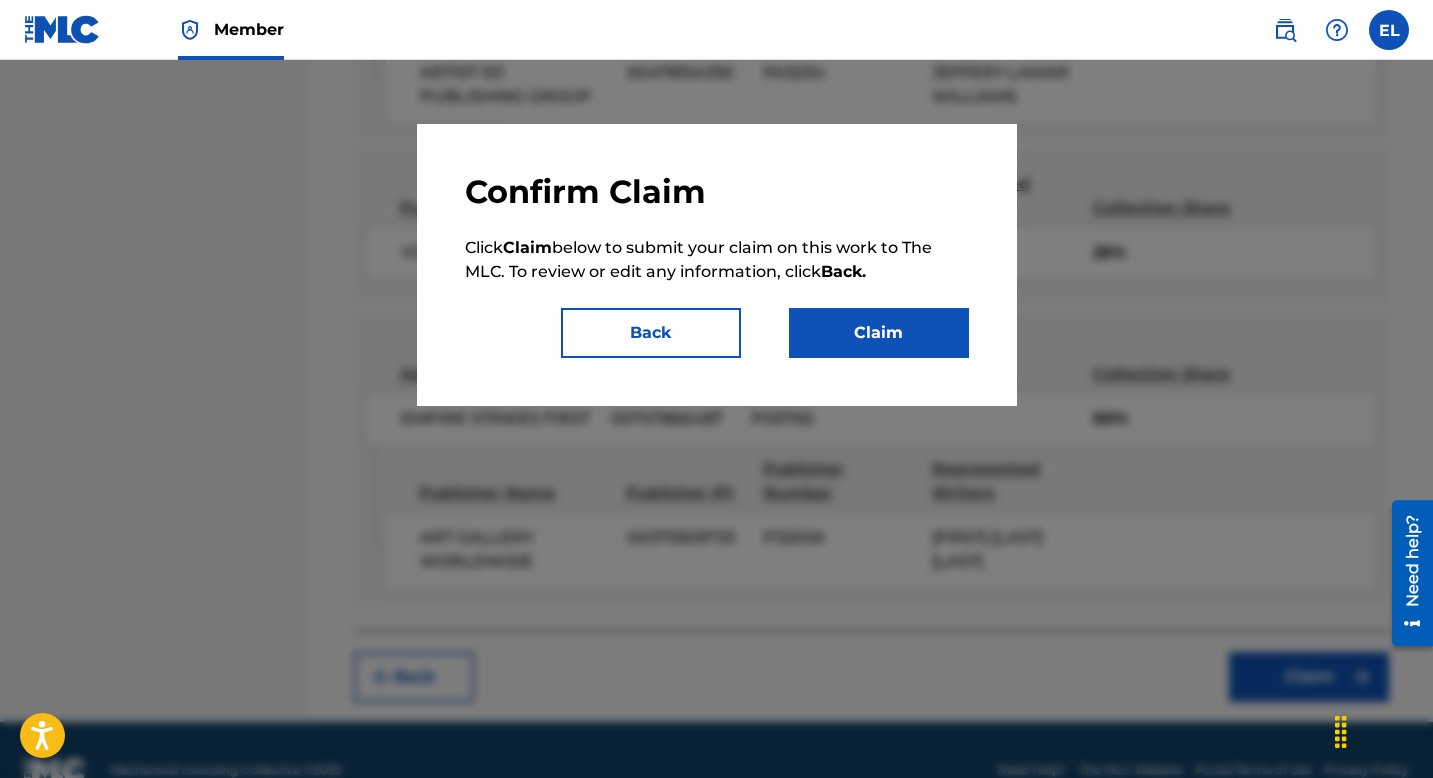 click on "Claim" at bounding box center [879, 333] 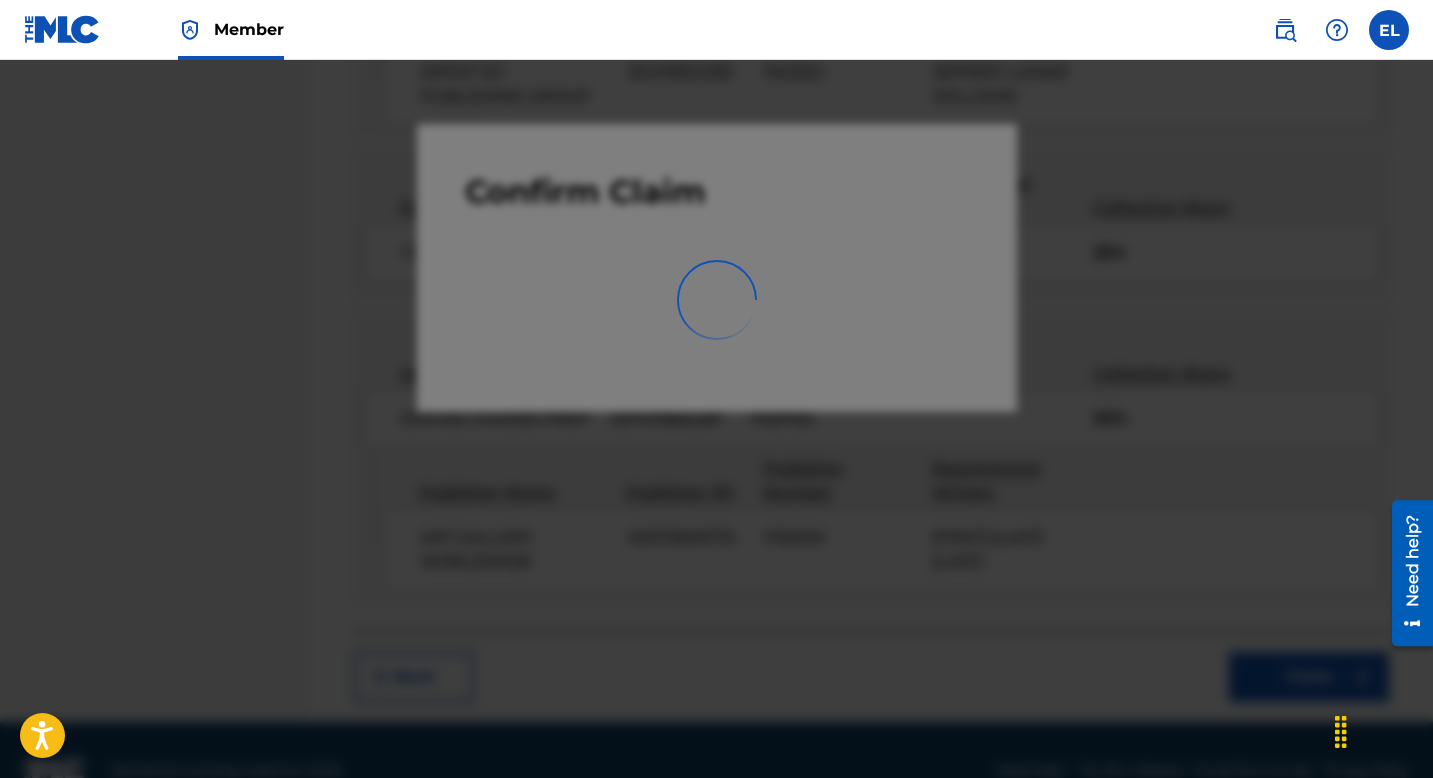 scroll, scrollTop: 101, scrollLeft: 0, axis: vertical 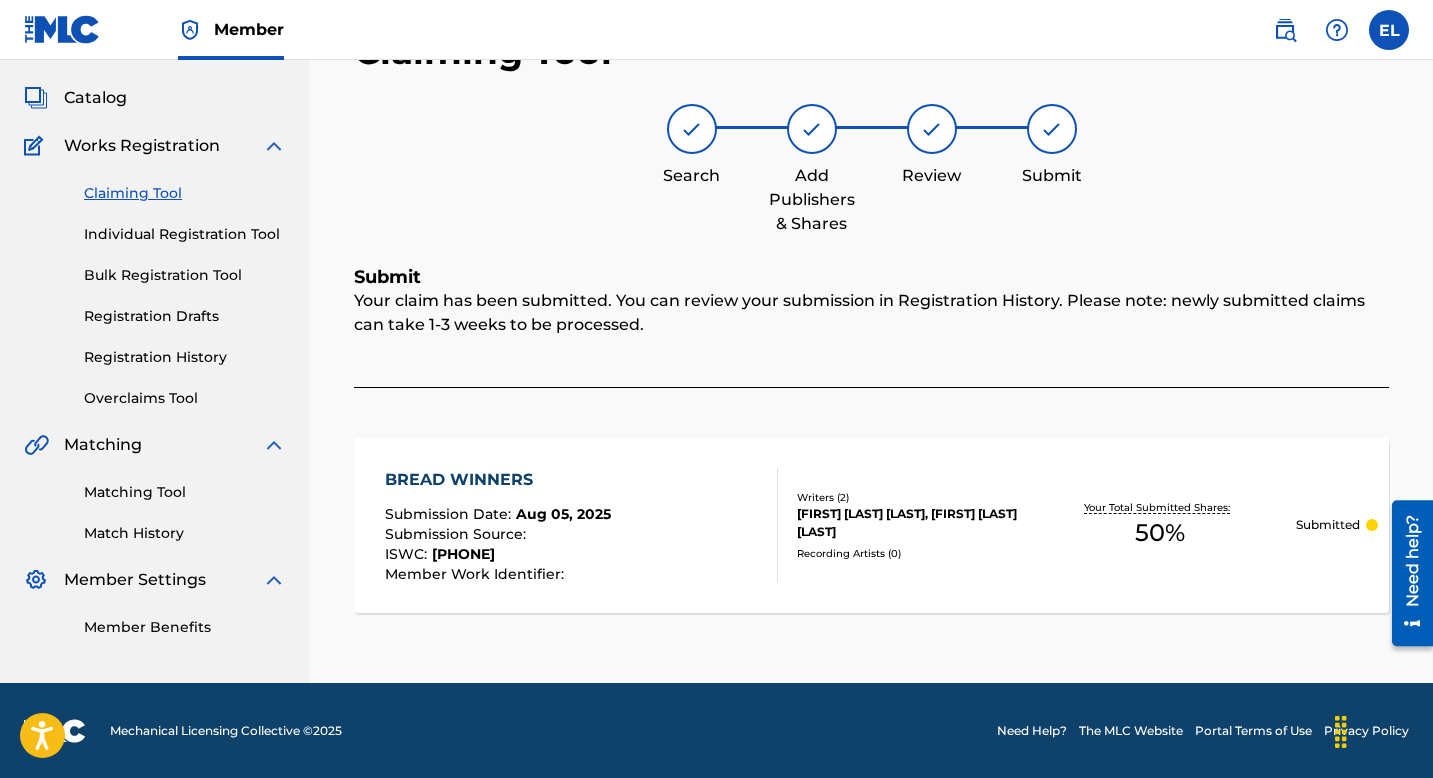 click on "Catalog" at bounding box center [95, 98] 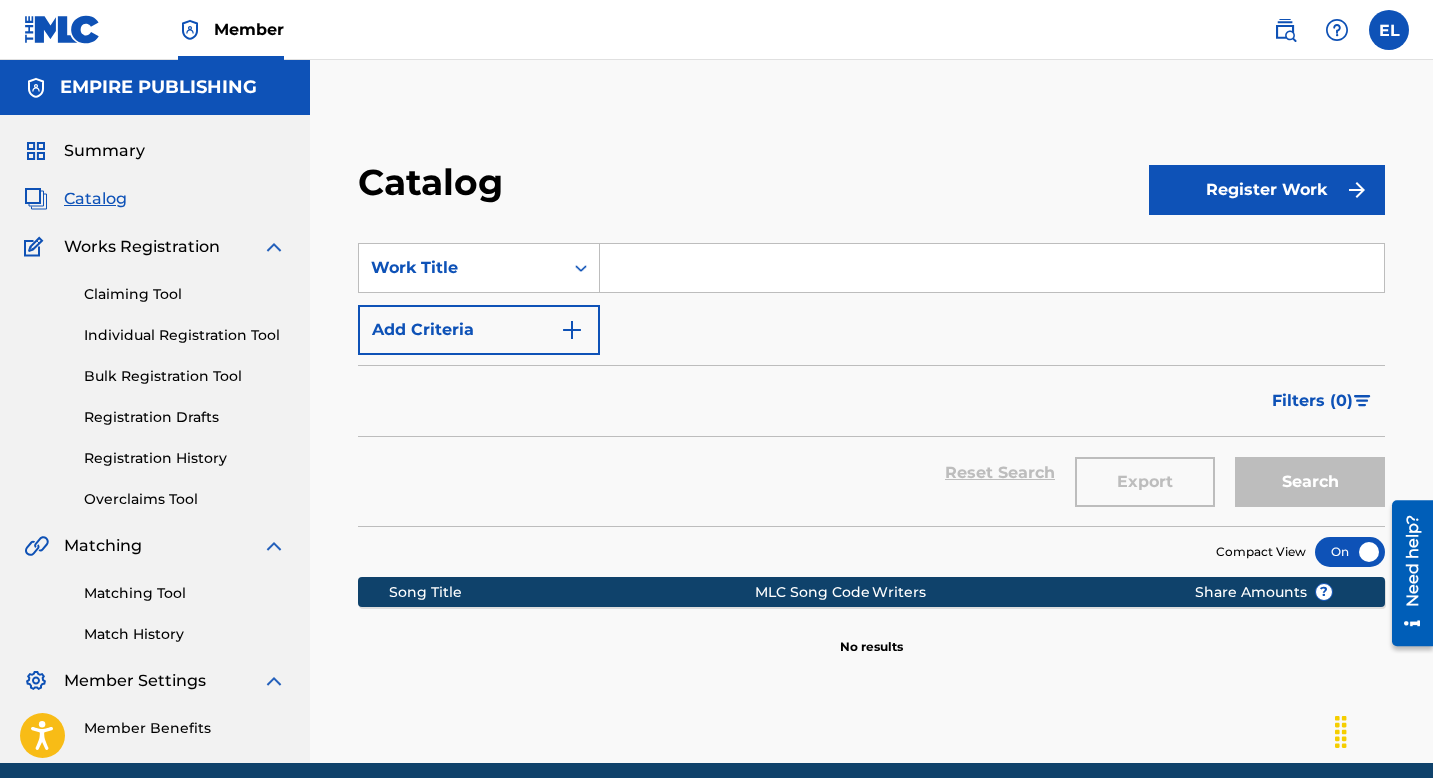 click at bounding box center [992, 268] 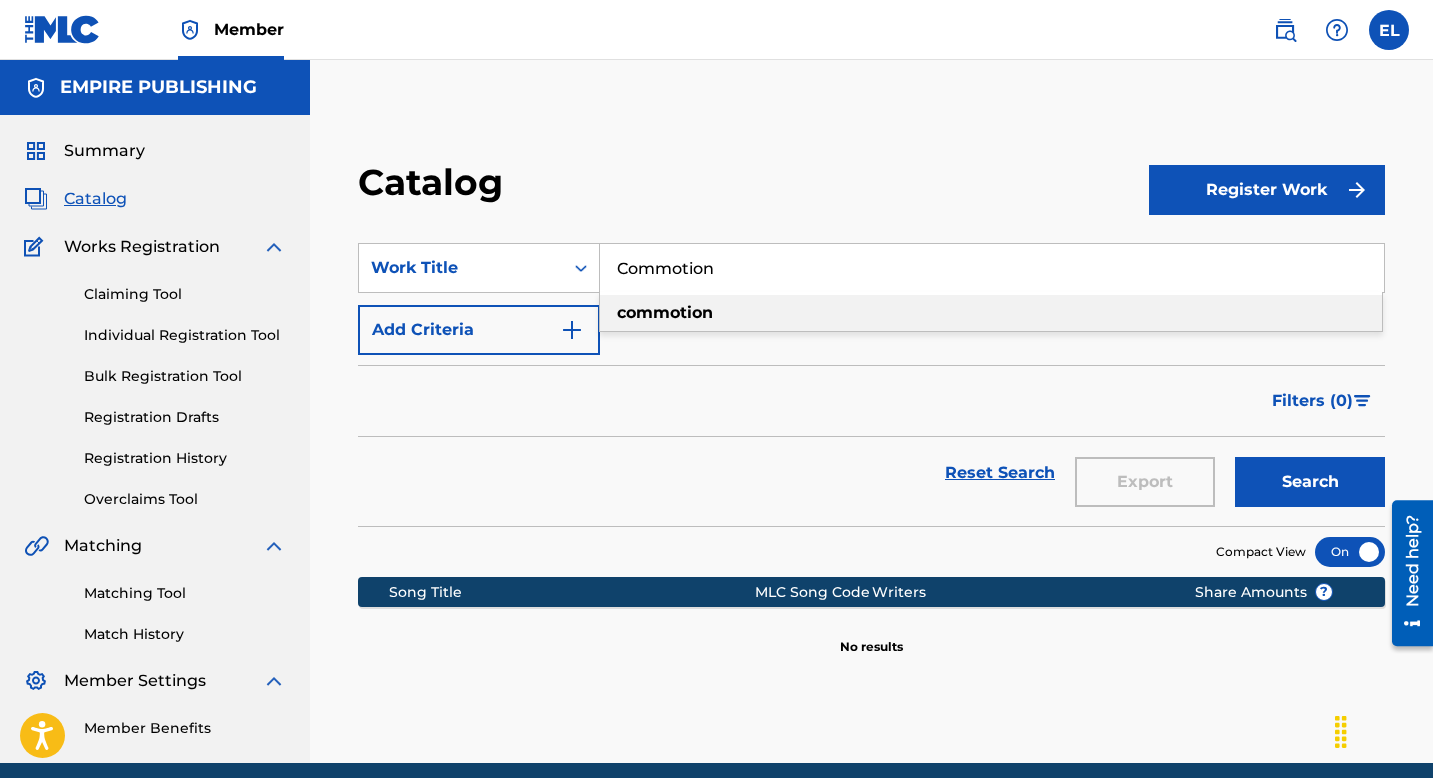 type on "Commotion" 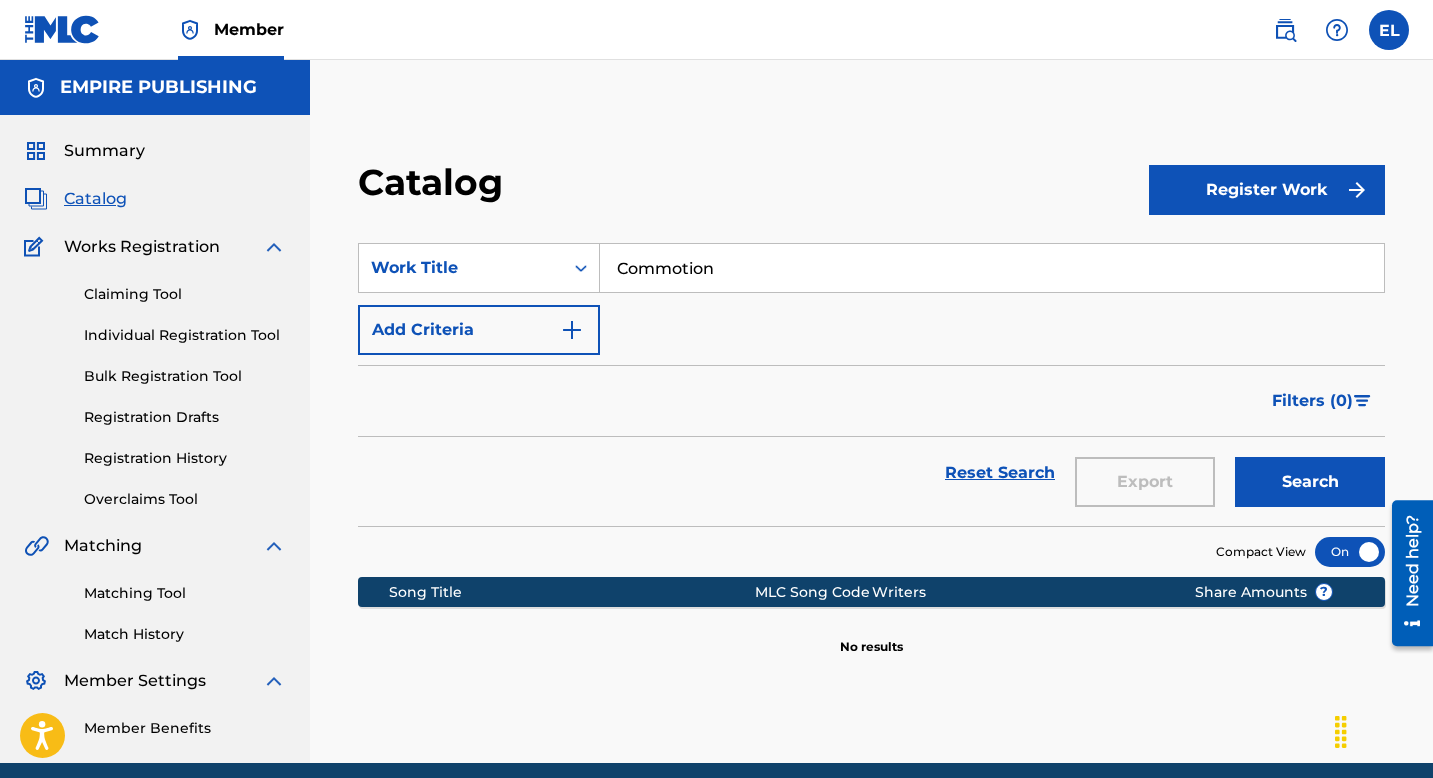 click on "Search" at bounding box center [1310, 482] 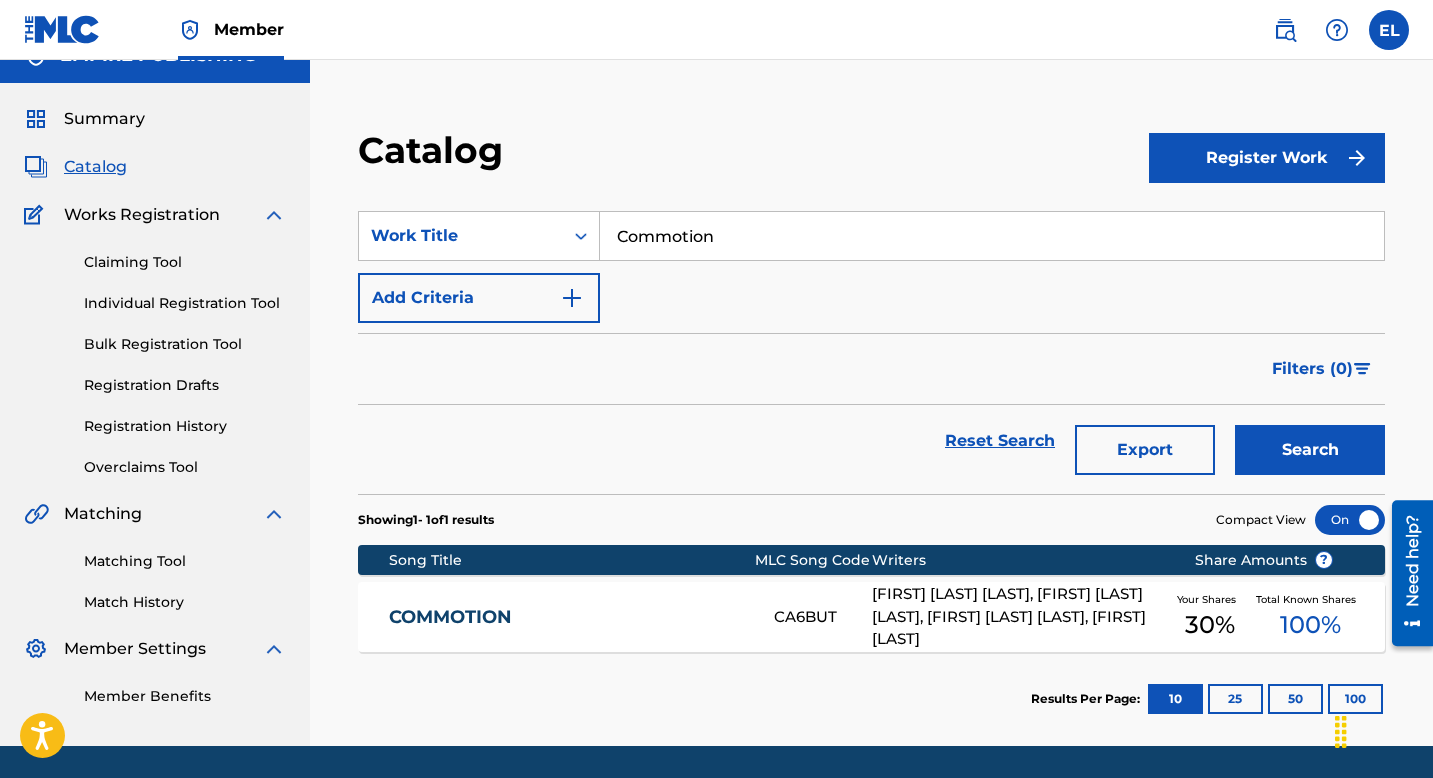 scroll, scrollTop: 96, scrollLeft: 0, axis: vertical 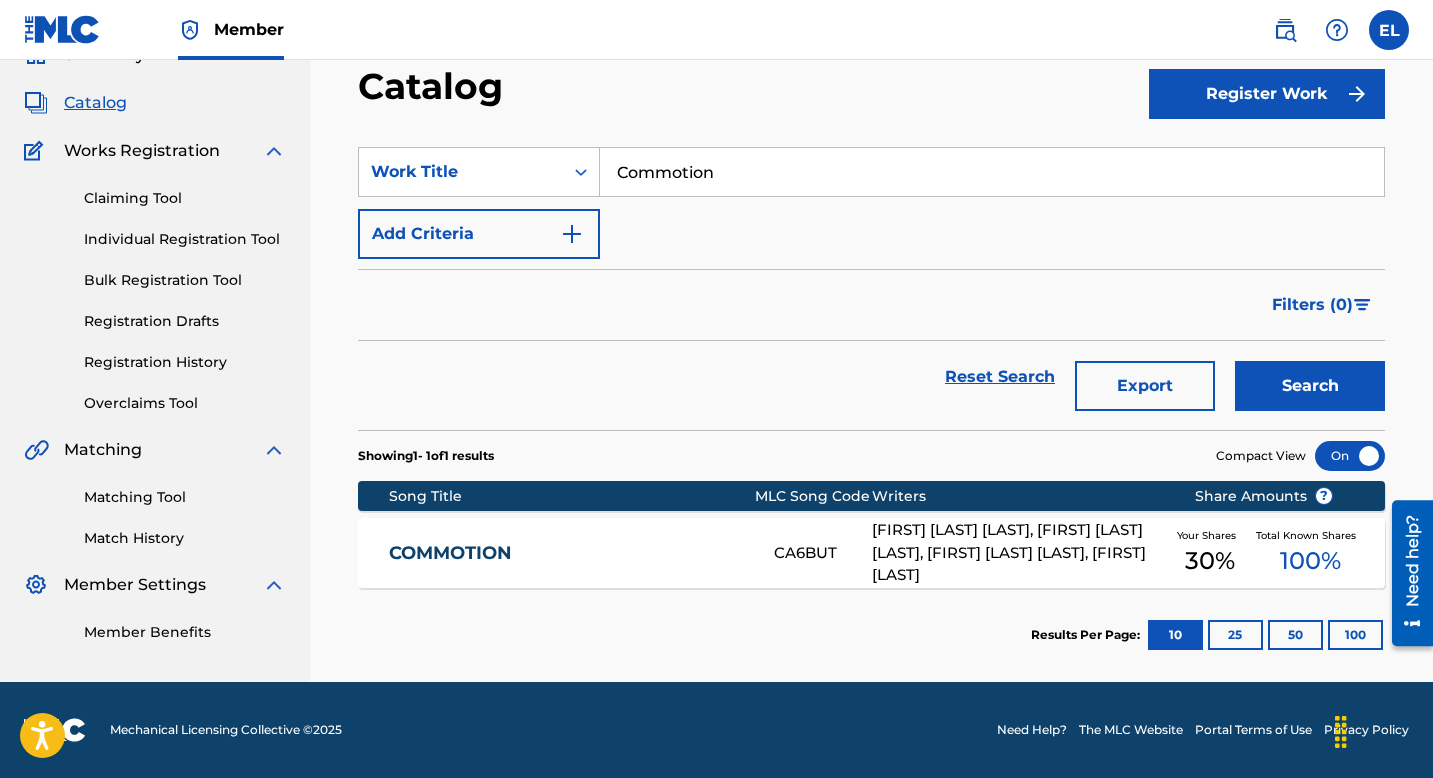 click on "COMMOTION CA6BUT DEMARIO DEWAYNE JR WHITE, EDUARDO R JR EARLE, EDEN ELIAH NAGAR, JUGRAJ NAGRA Your Shares 30 % Total Known Shares 100 %" at bounding box center [871, 553] 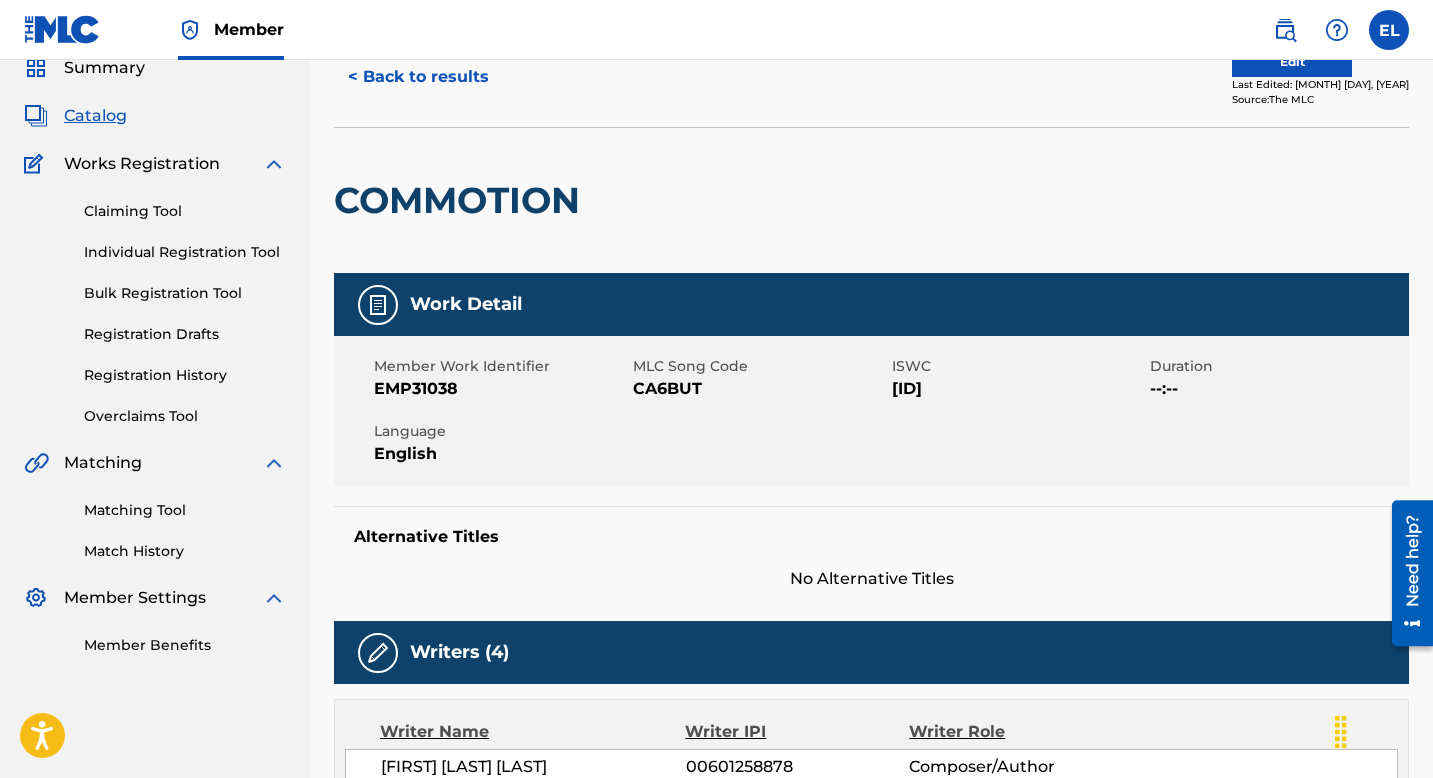 scroll, scrollTop: 62, scrollLeft: 0, axis: vertical 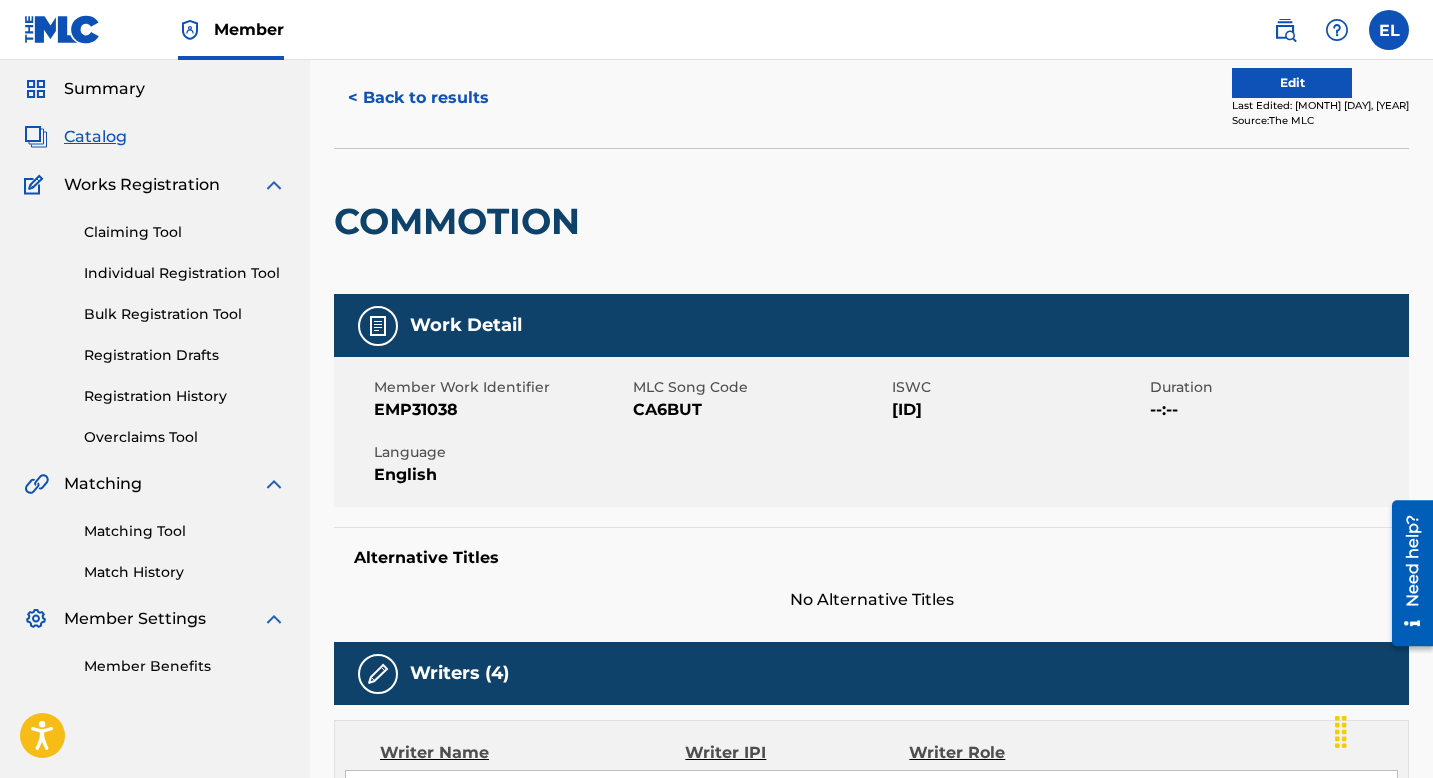 click on "Edit" at bounding box center (1292, 83) 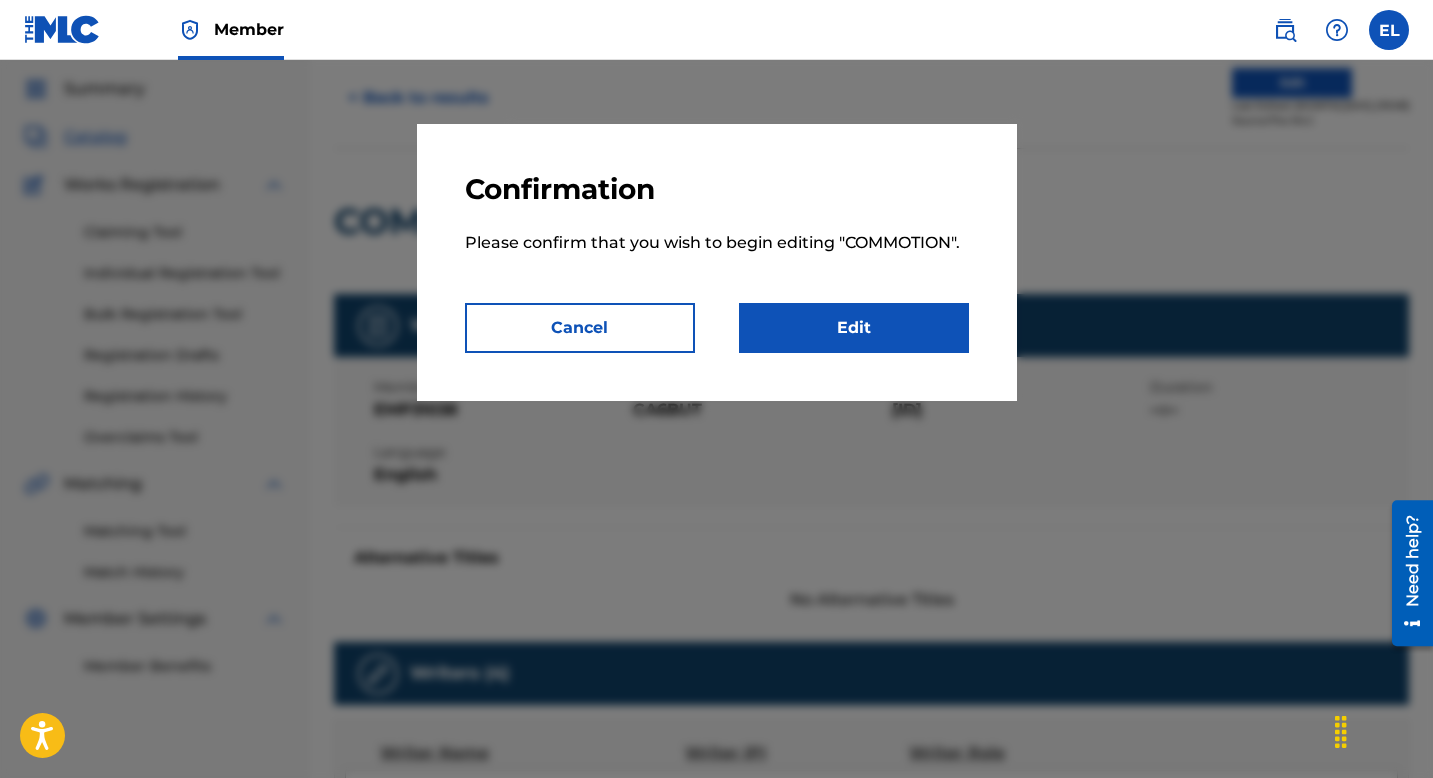 click on "Edit" at bounding box center [854, 328] 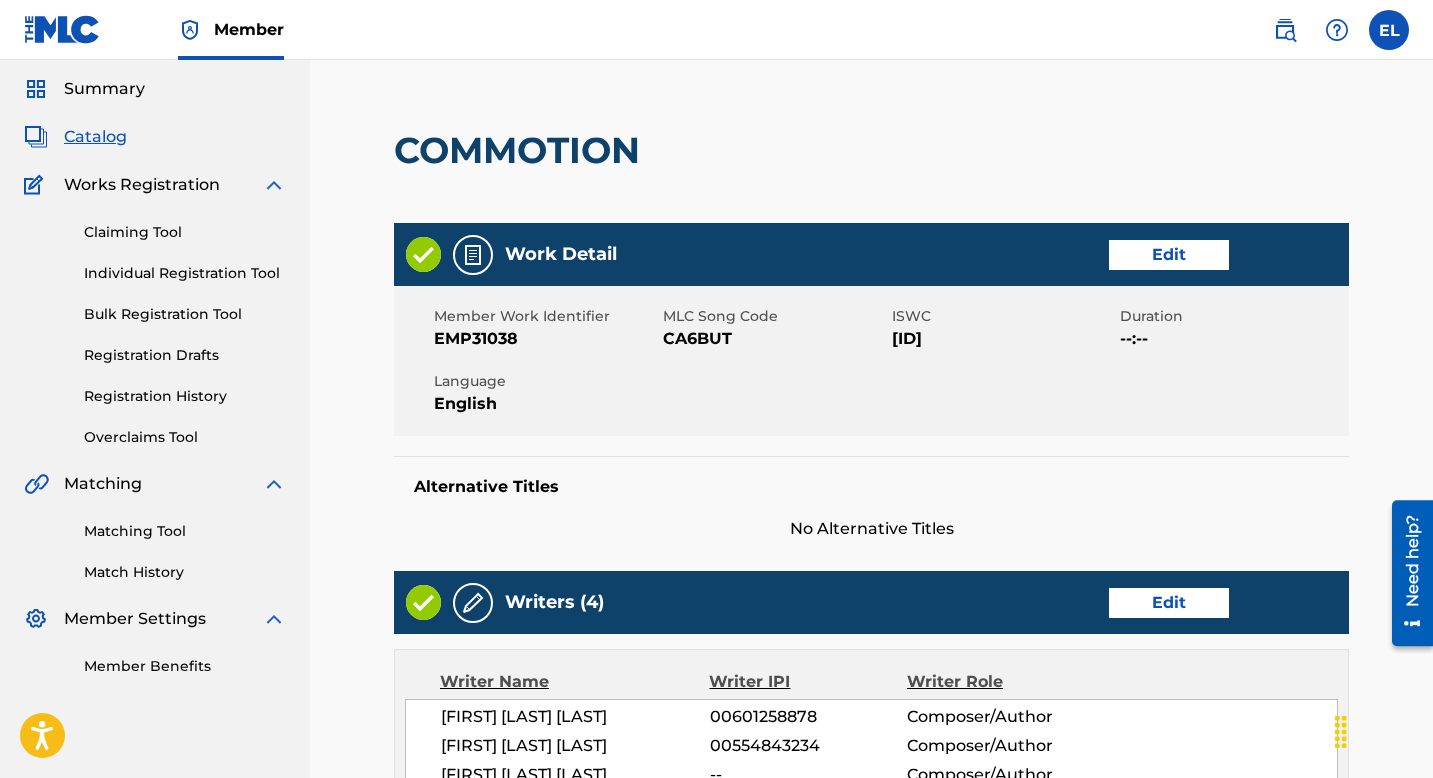 scroll, scrollTop: 0, scrollLeft: 0, axis: both 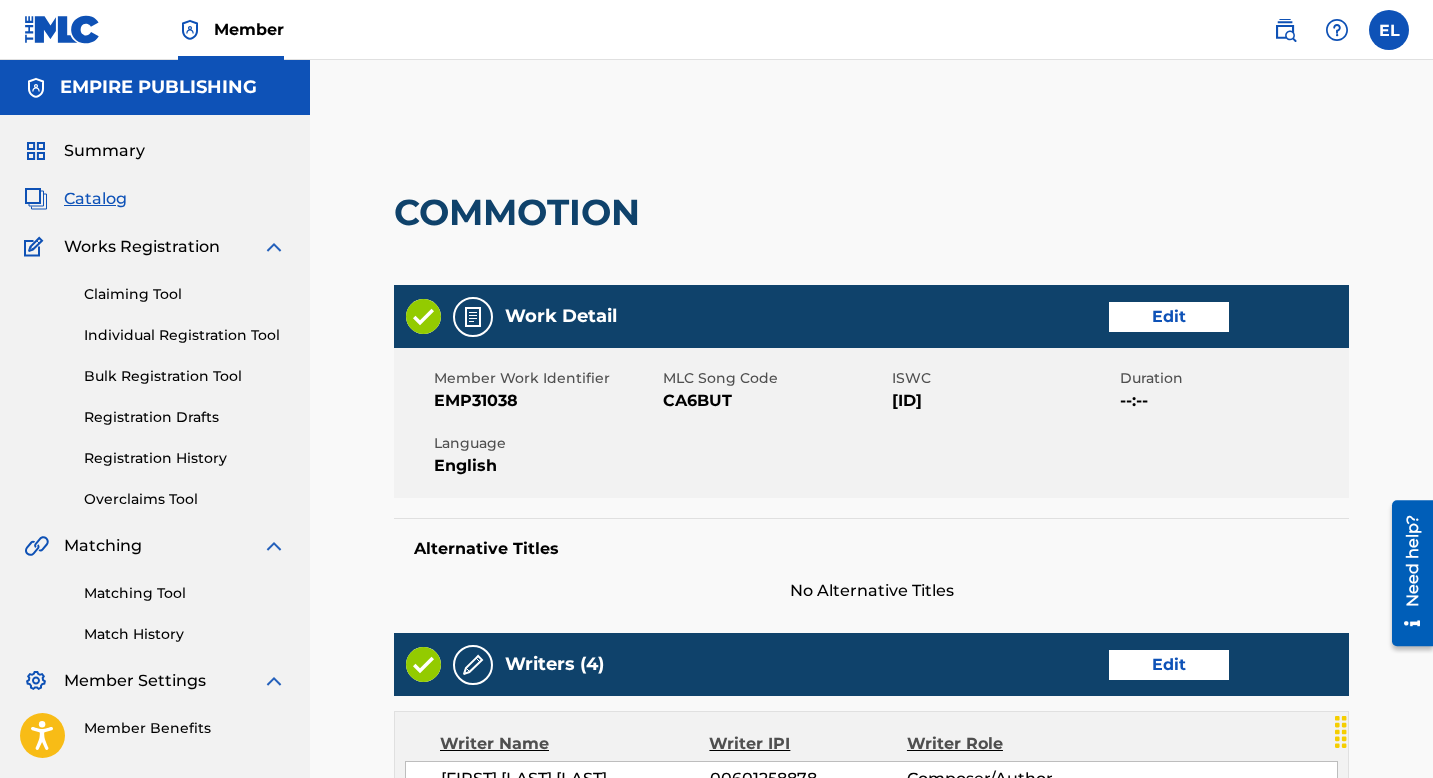 click on "Edit" at bounding box center [1169, 317] 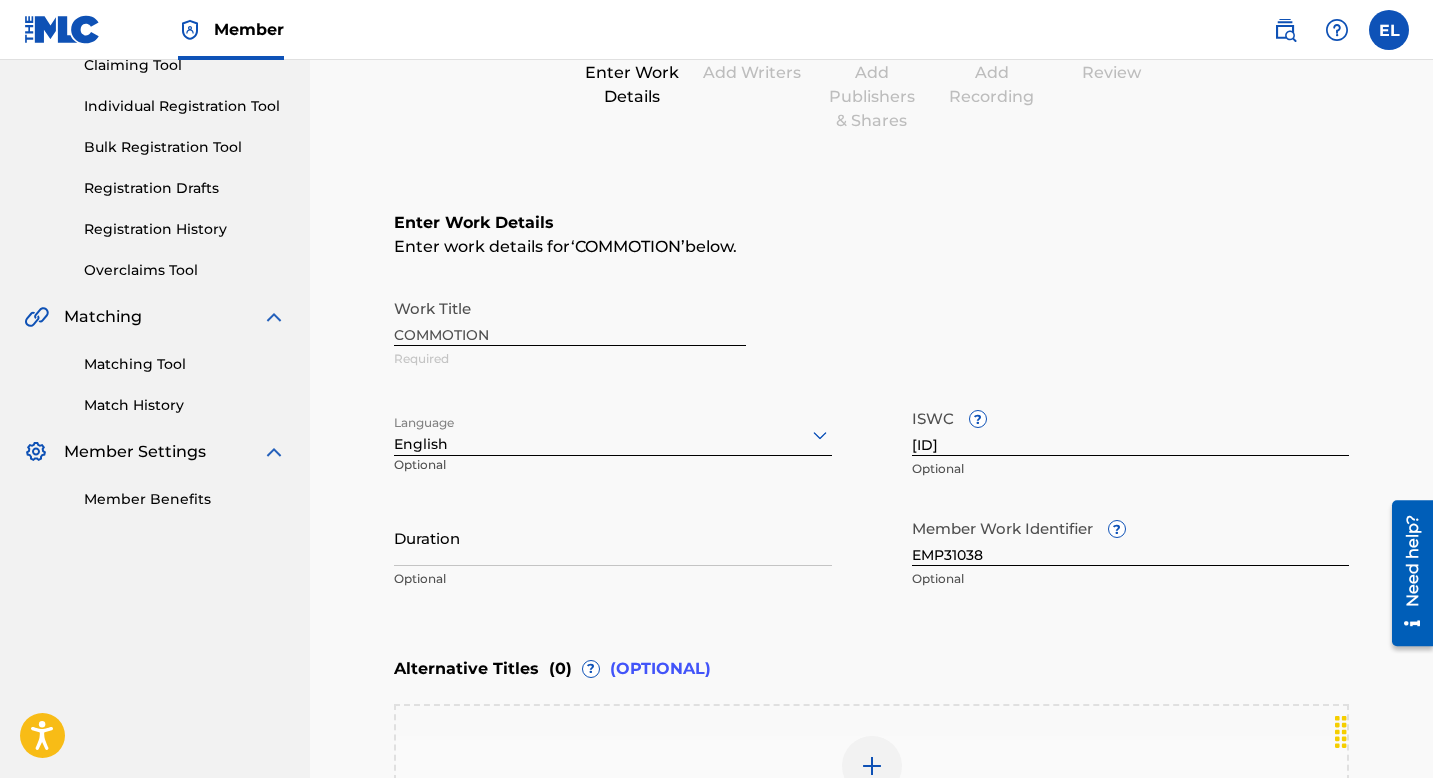 scroll, scrollTop: 404, scrollLeft: 0, axis: vertical 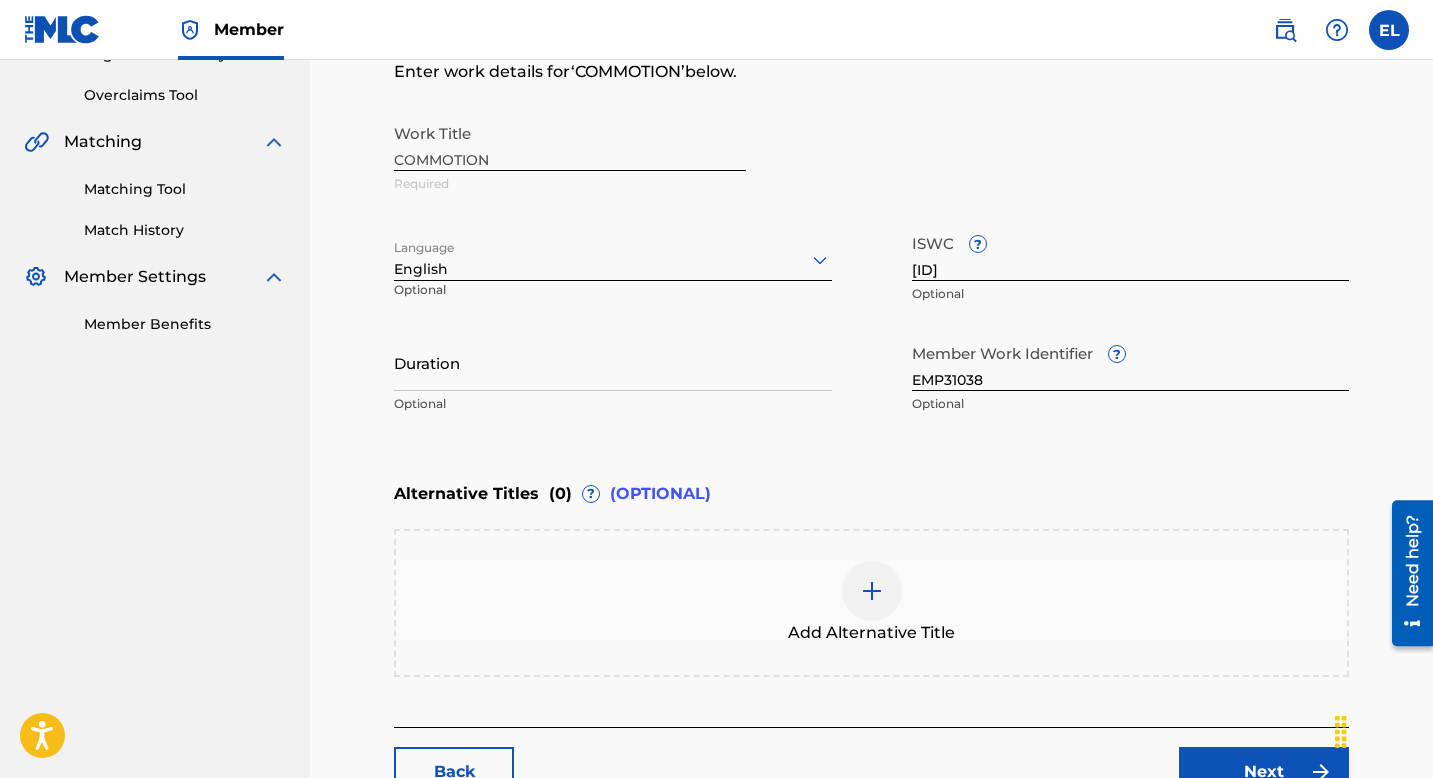 click on "Duration" at bounding box center (613, 362) 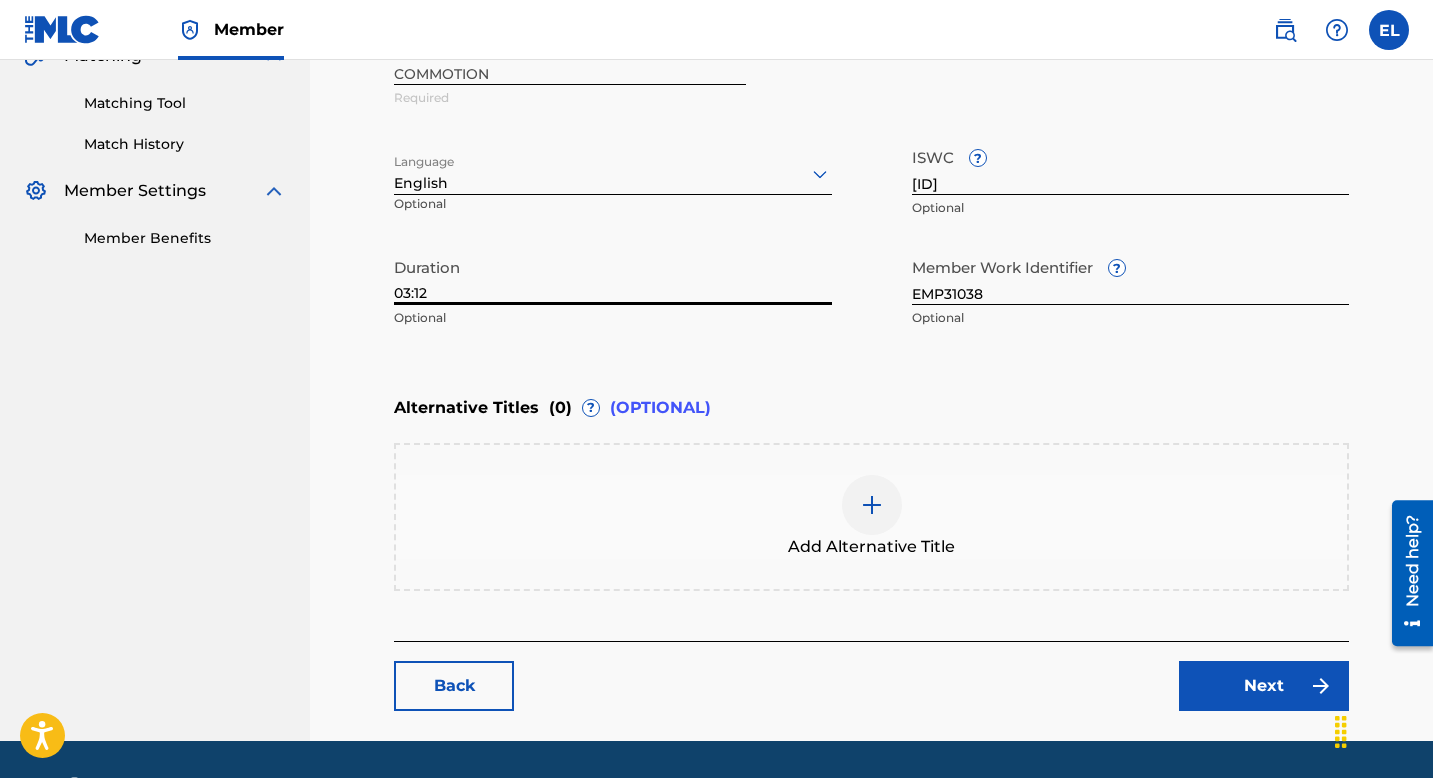 scroll, scrollTop: 548, scrollLeft: 0, axis: vertical 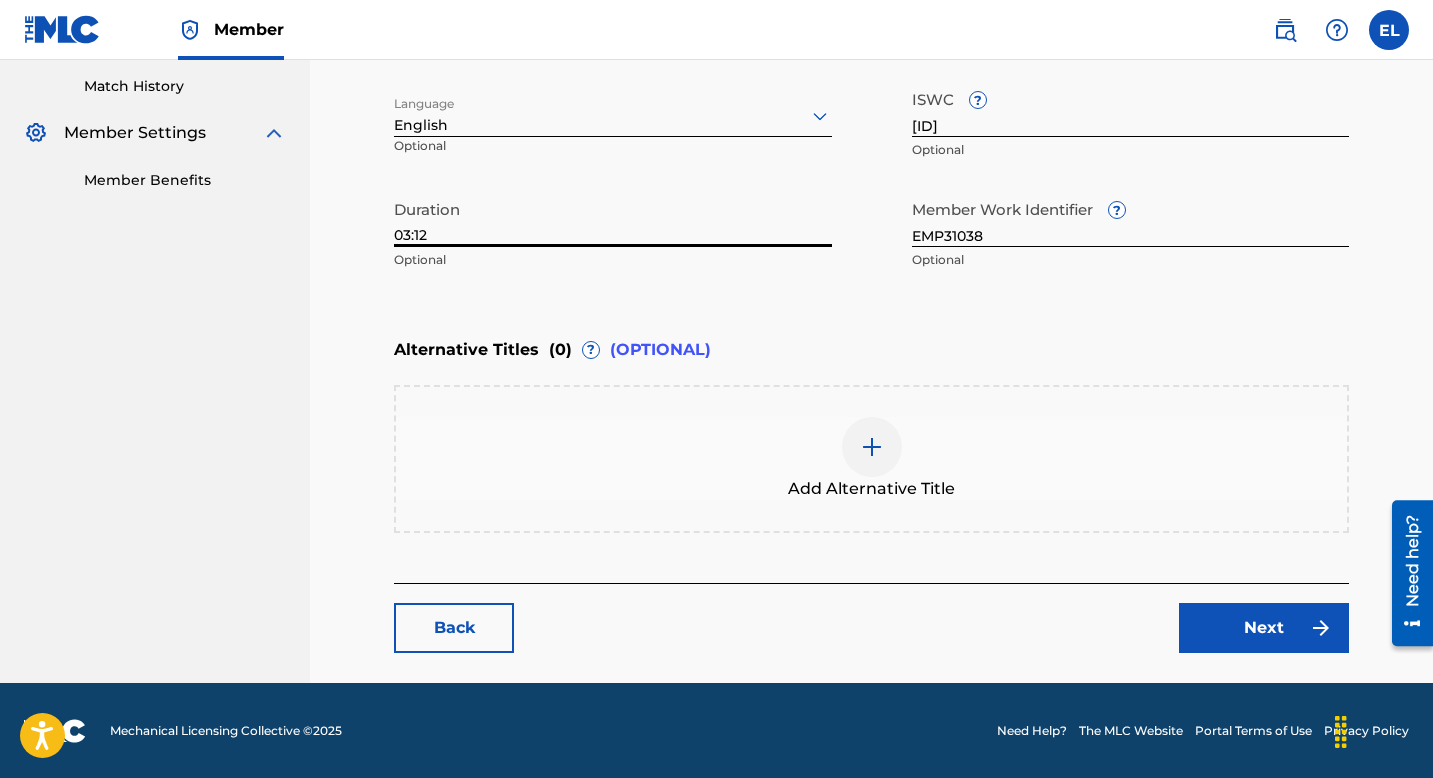 type on "03:12" 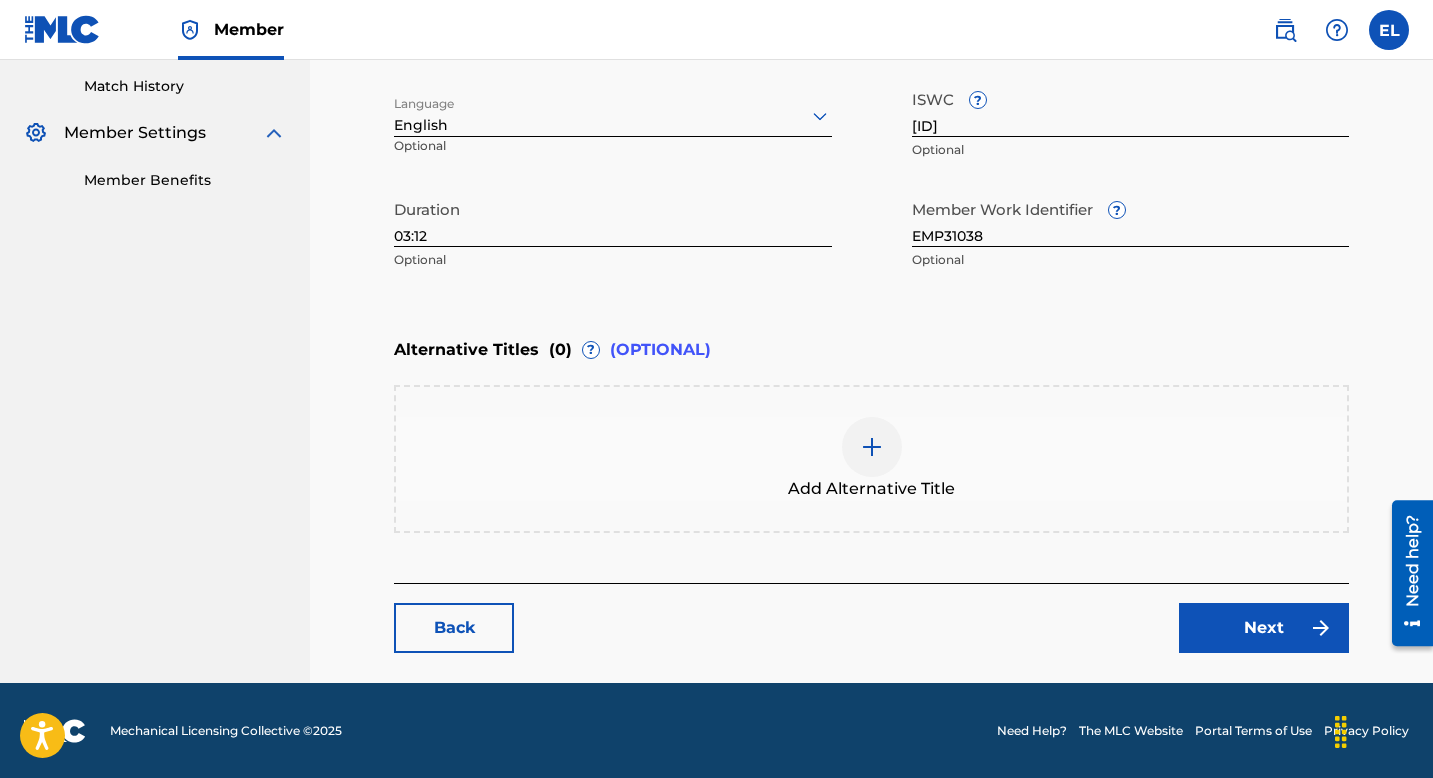 click on "Next" at bounding box center [1264, 628] 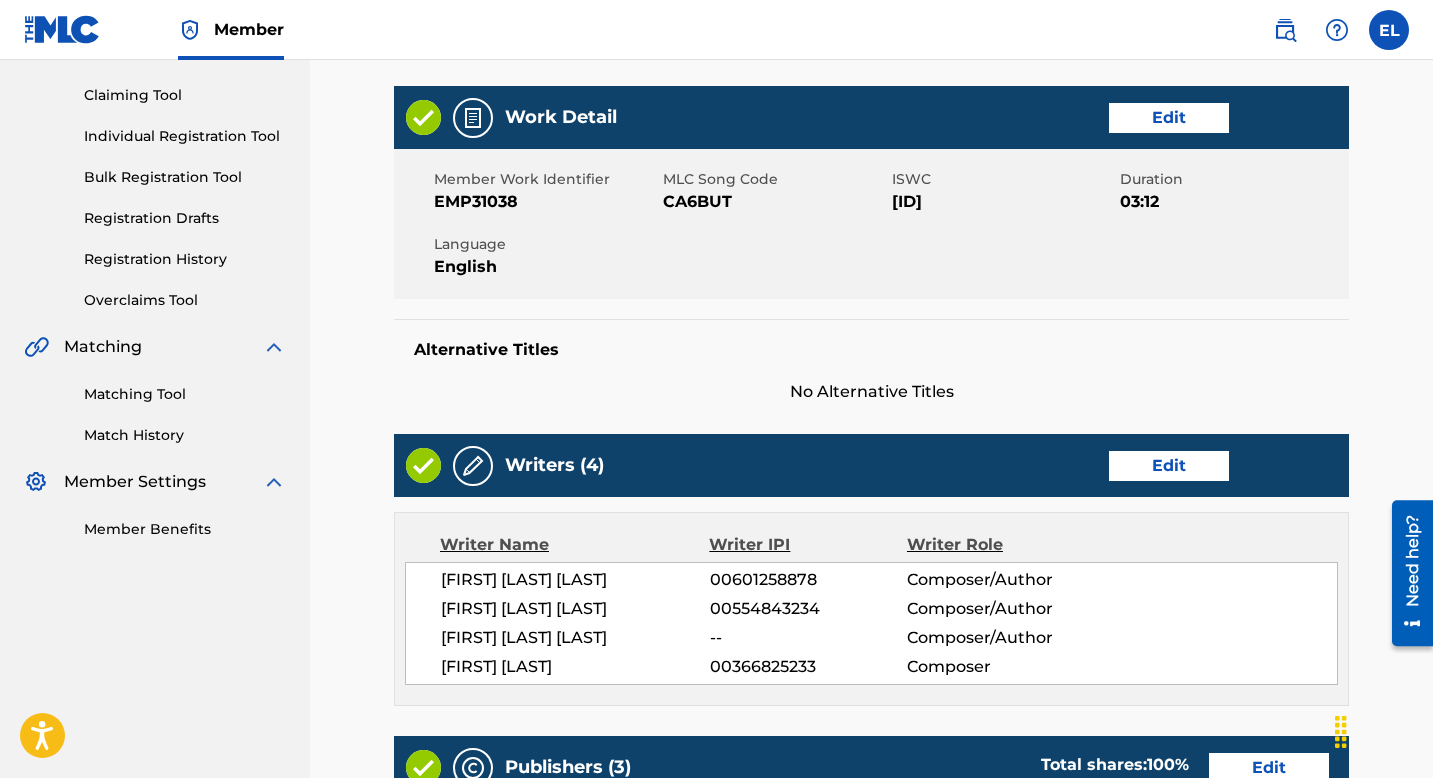 scroll, scrollTop: 403, scrollLeft: 0, axis: vertical 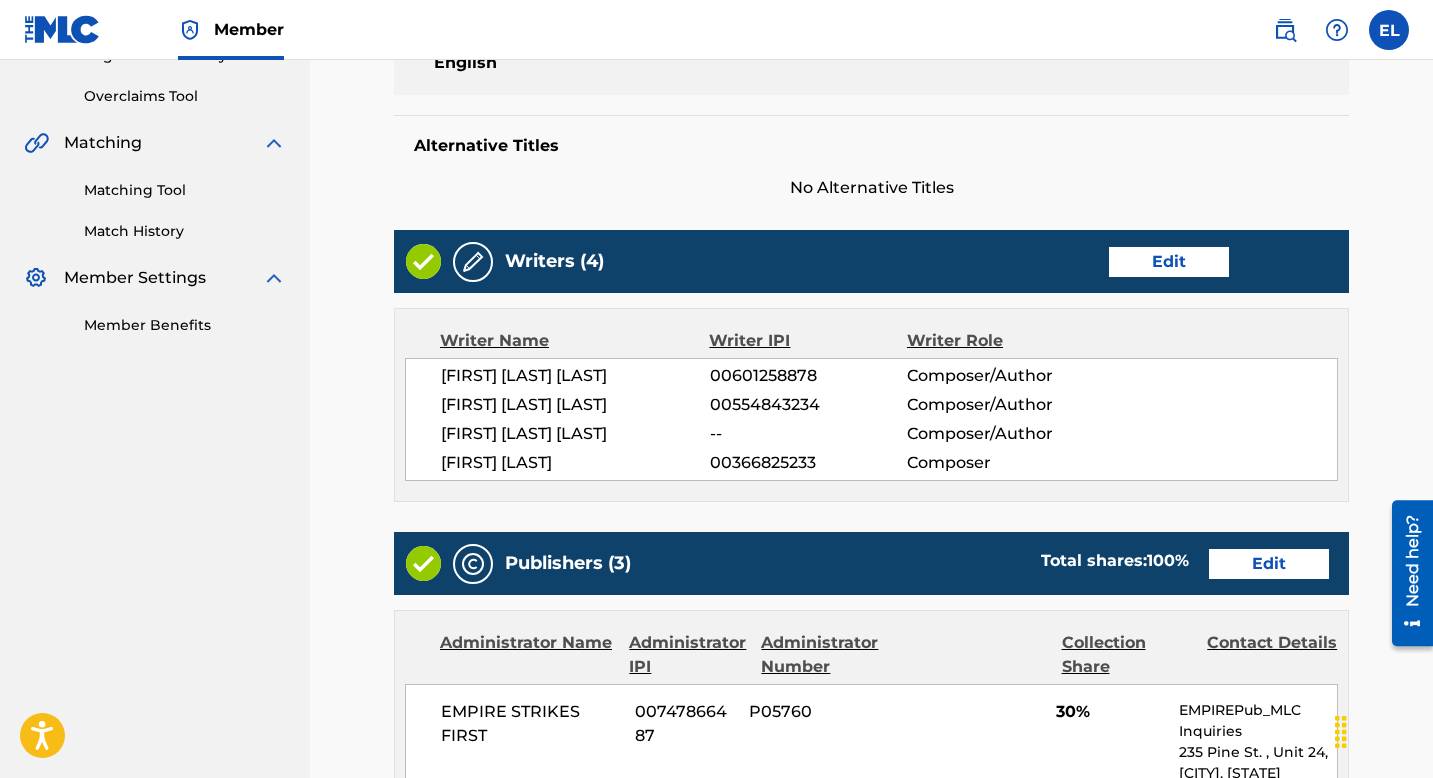 click on "Edit" at bounding box center [1169, 262] 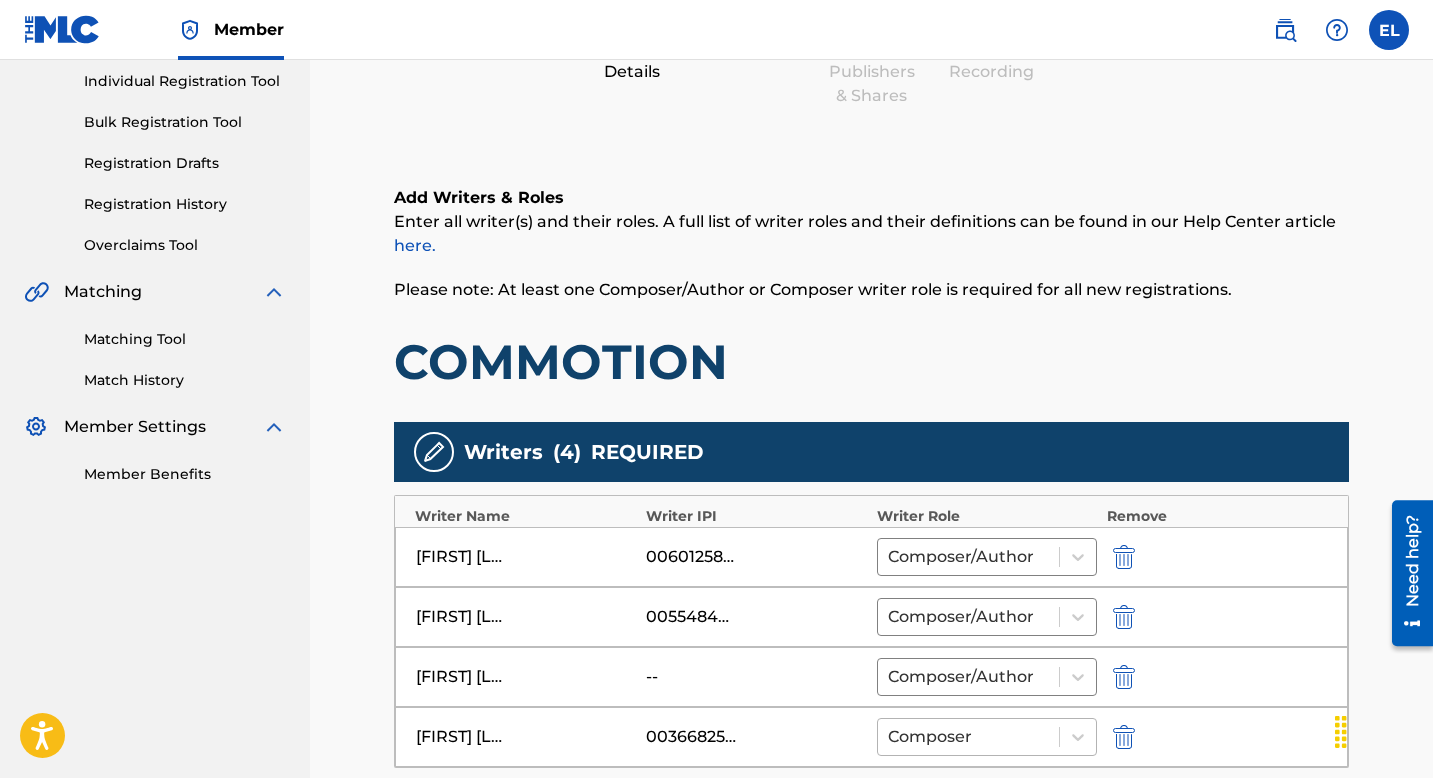 scroll, scrollTop: 653, scrollLeft: 0, axis: vertical 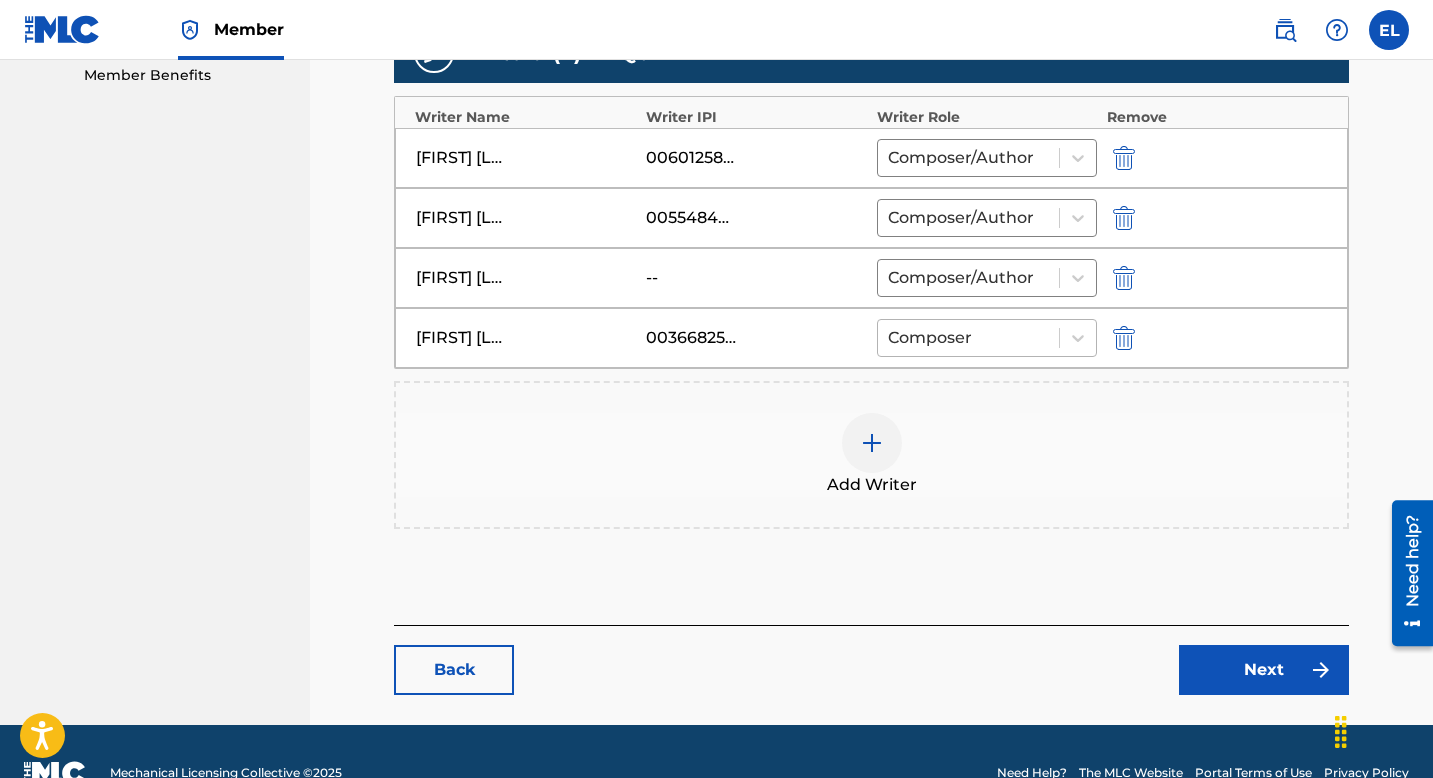 click at bounding box center (968, 338) 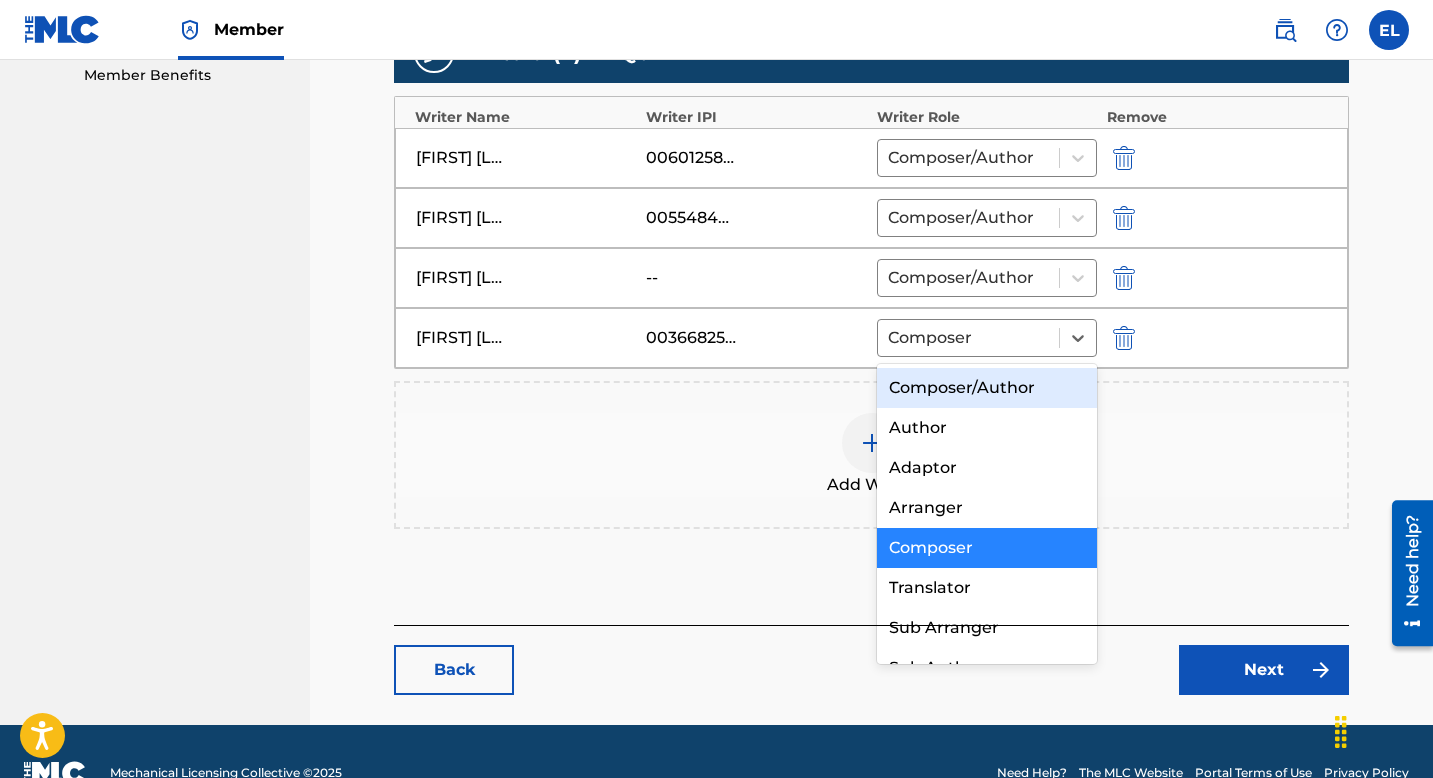 click on "Composer/Author" at bounding box center [987, 388] 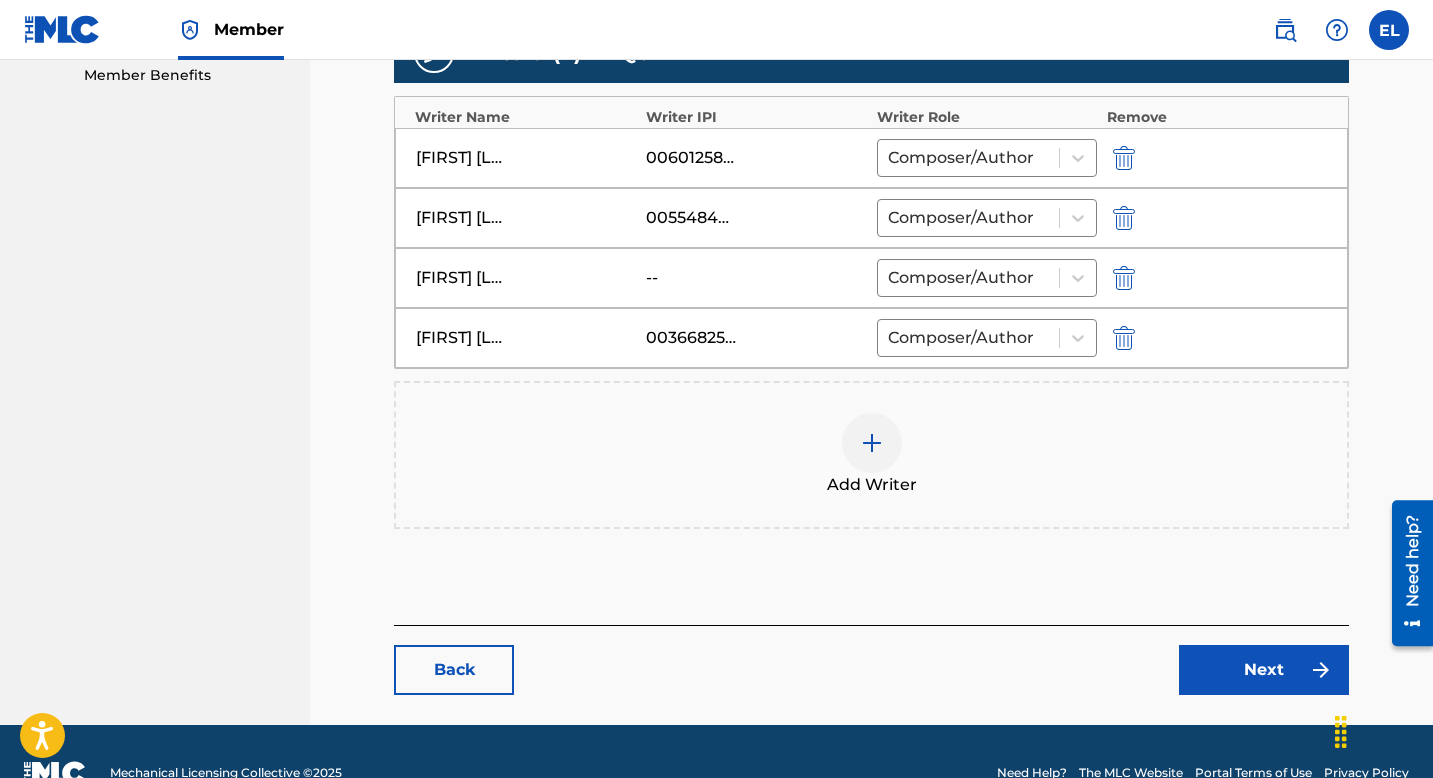 click at bounding box center [1124, 278] 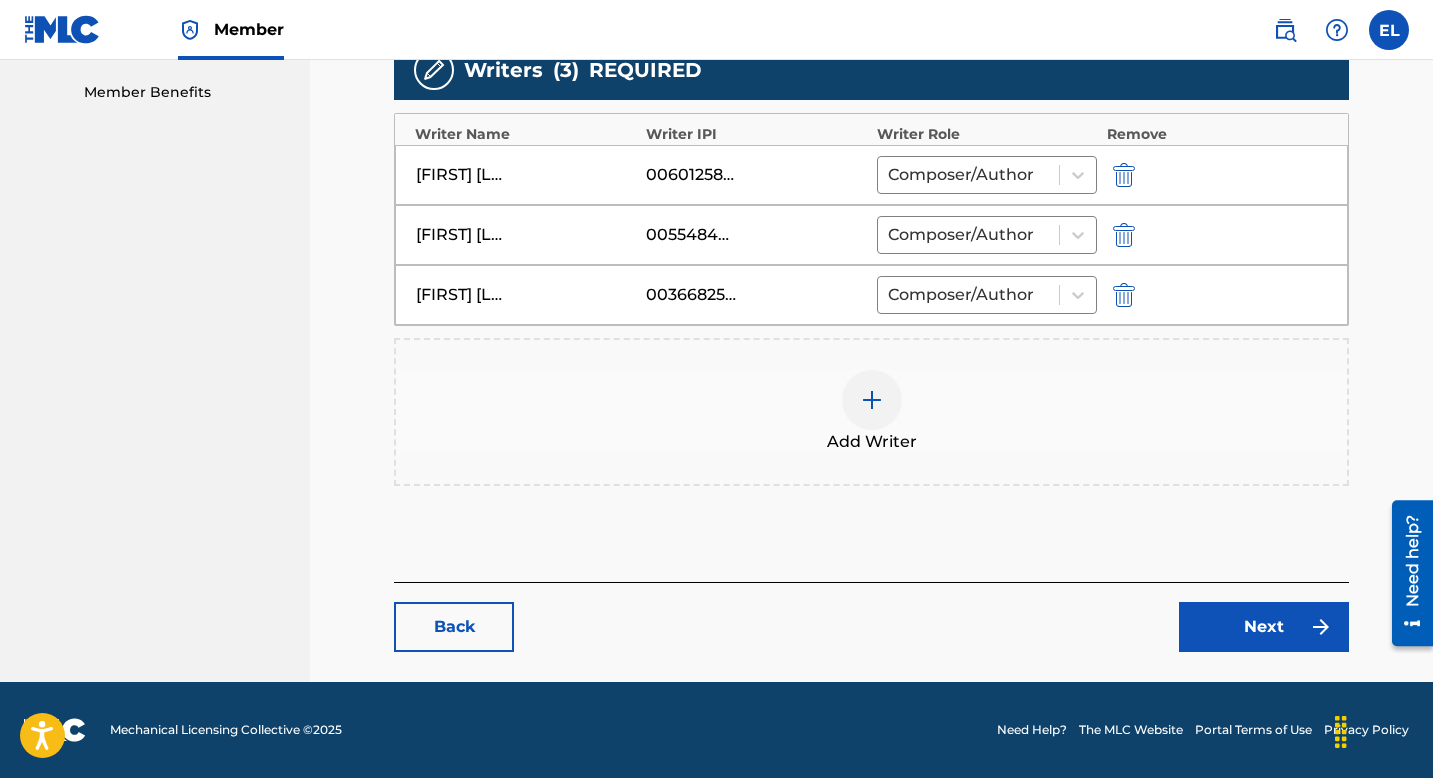 scroll, scrollTop: 636, scrollLeft: 0, axis: vertical 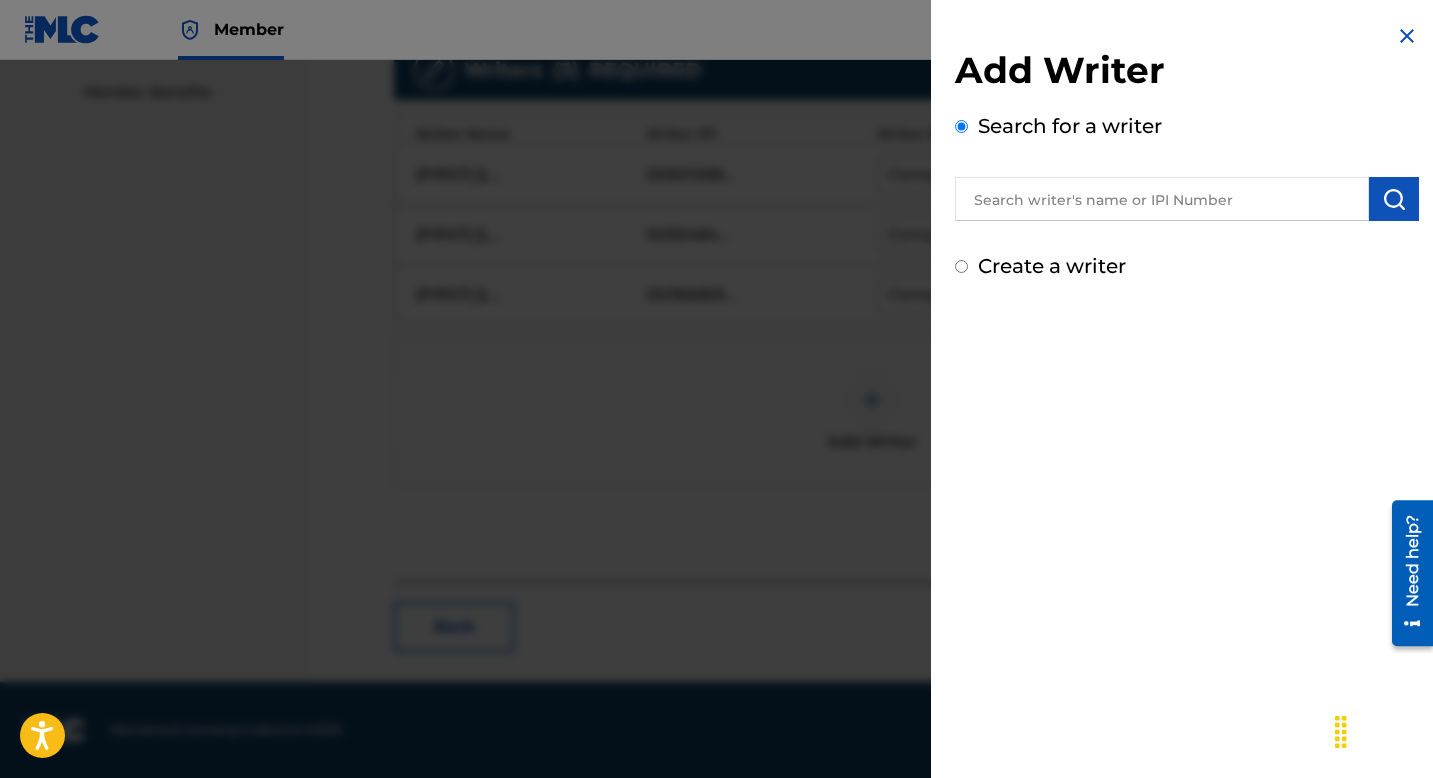 click at bounding box center [1162, 199] 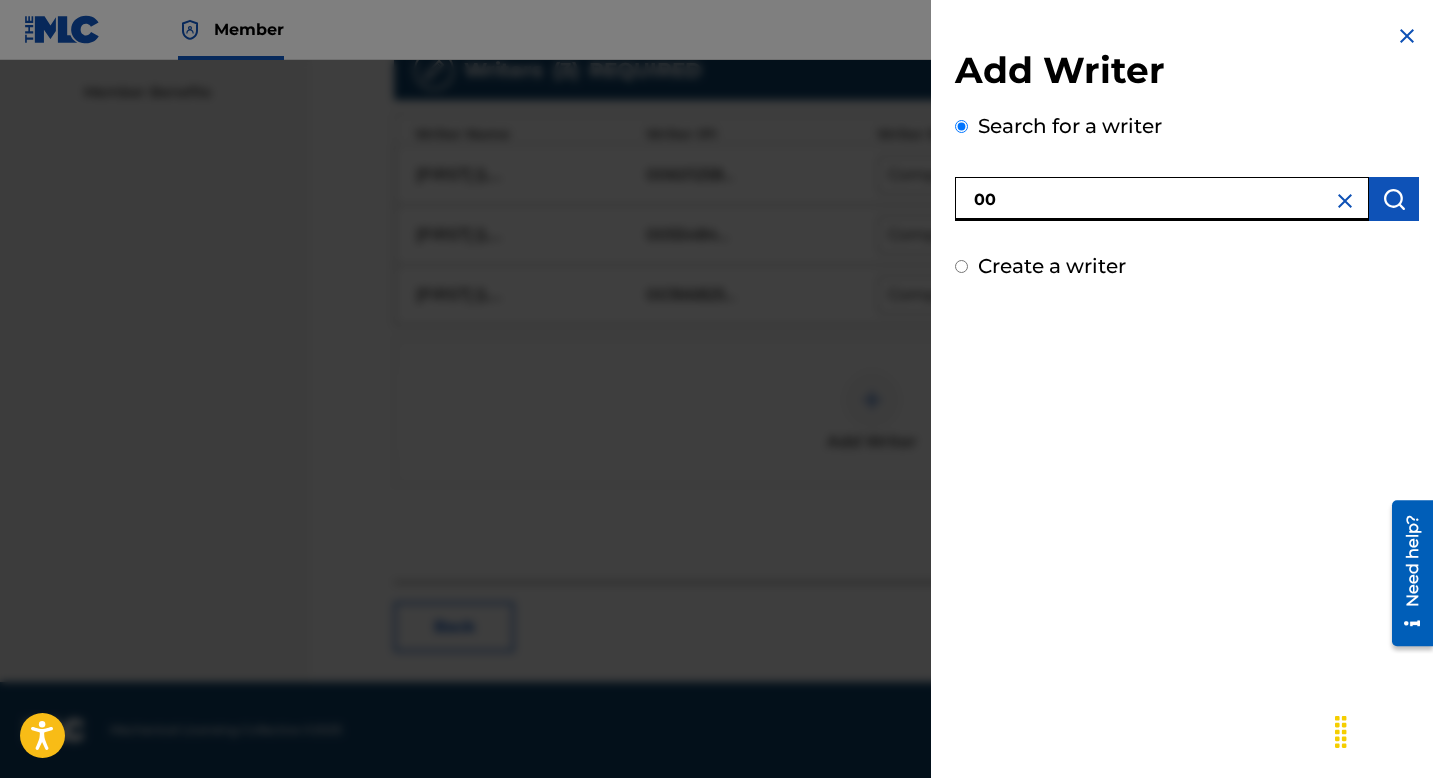 paste on "809118345" 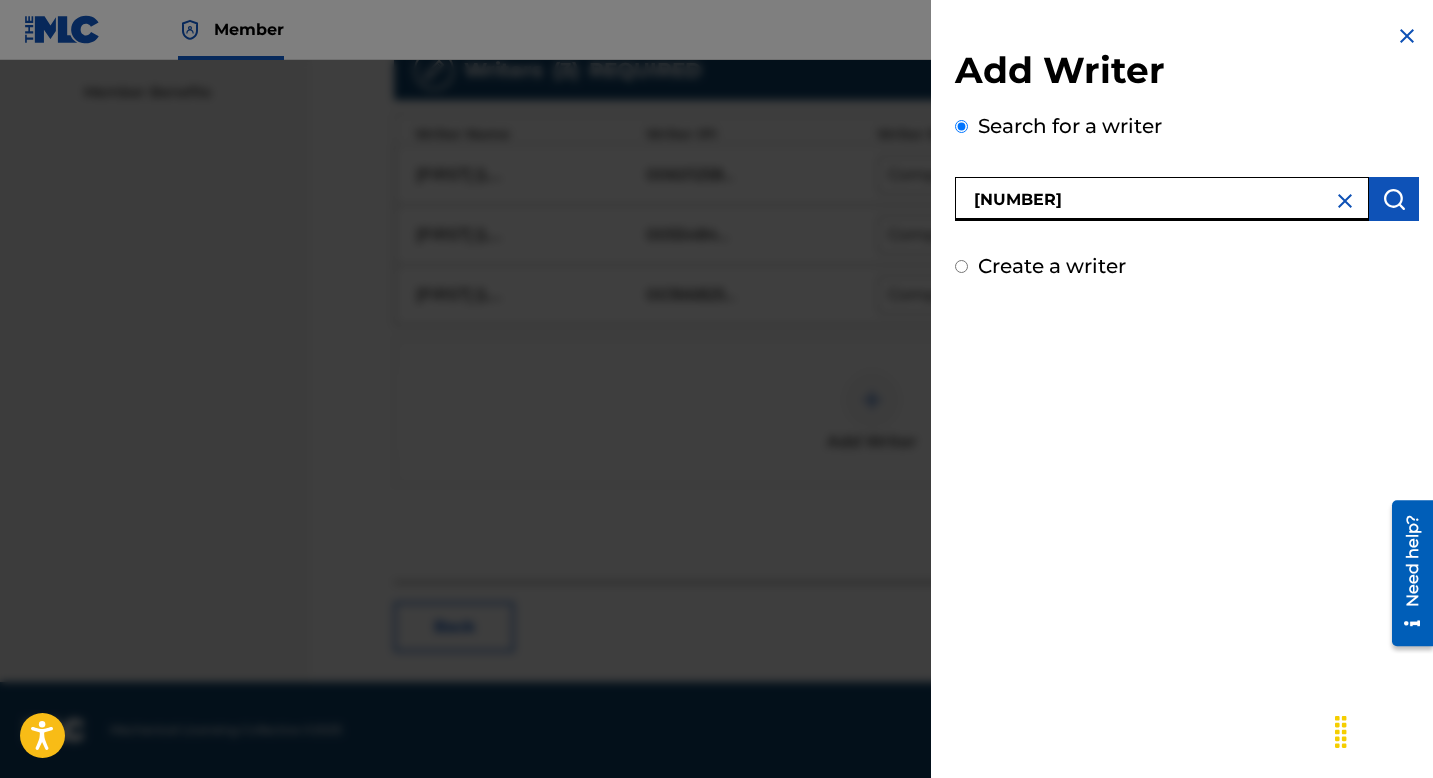 type on "00809118345" 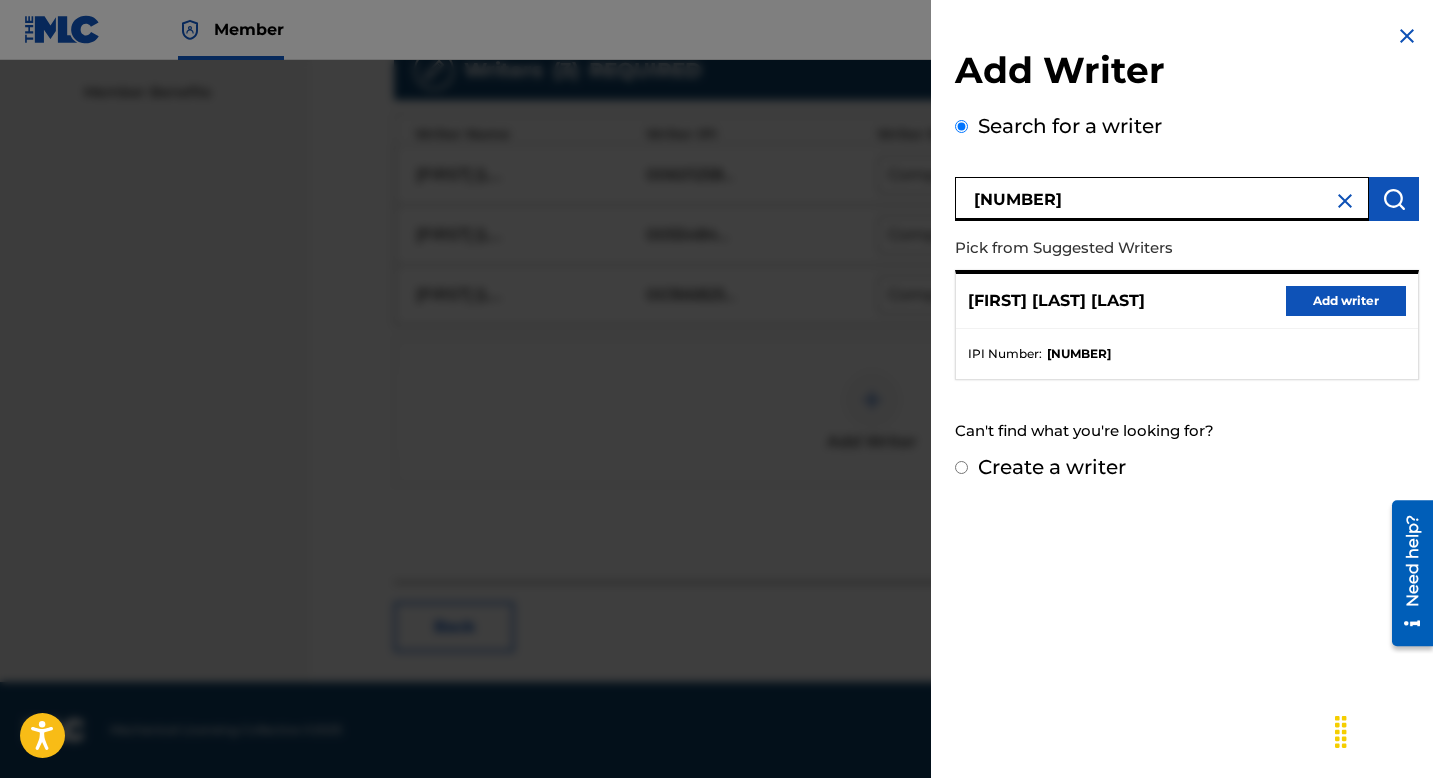 click on "Add writer" at bounding box center (1346, 301) 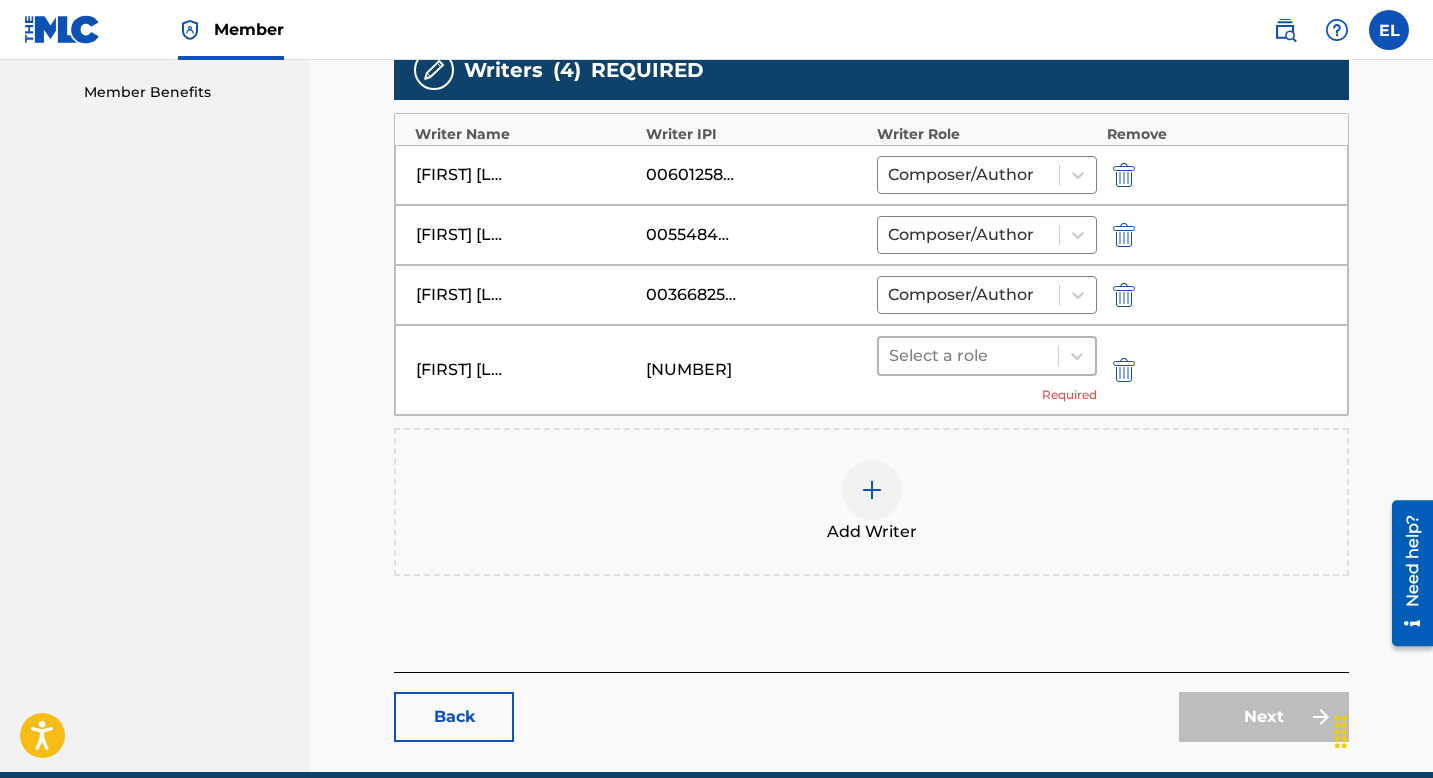click on "Select a role" at bounding box center (968, 356) 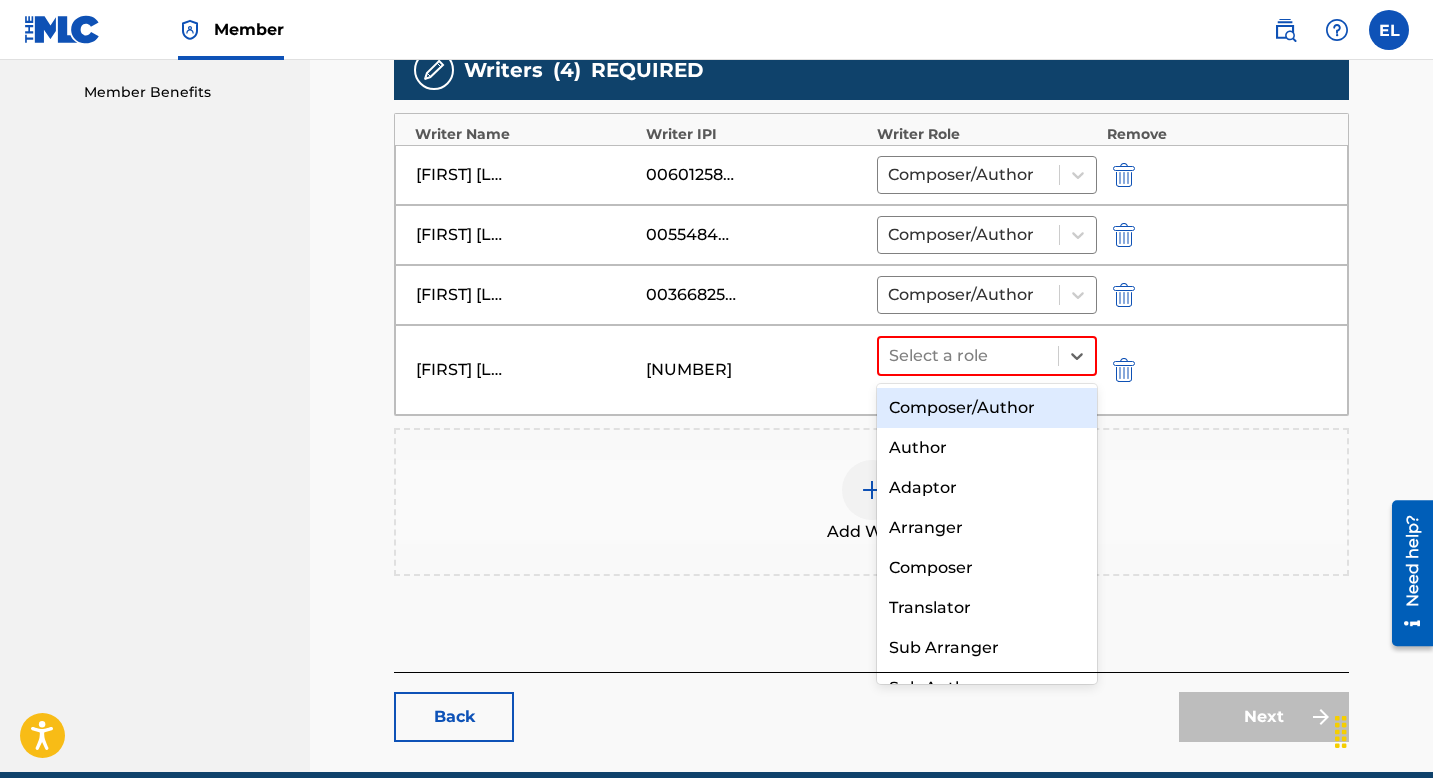click on "Composer/Author" at bounding box center [987, 408] 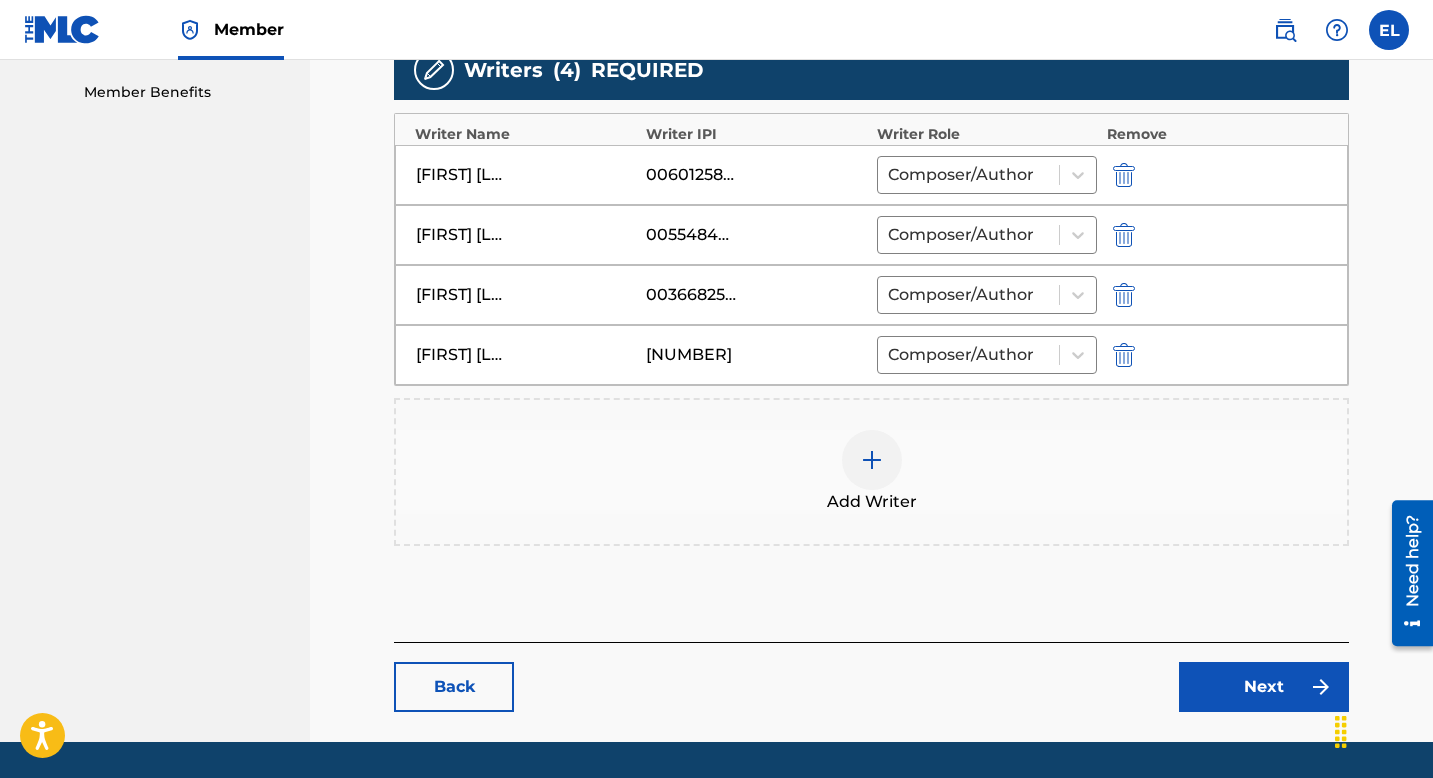 click on "Next" at bounding box center [1264, 687] 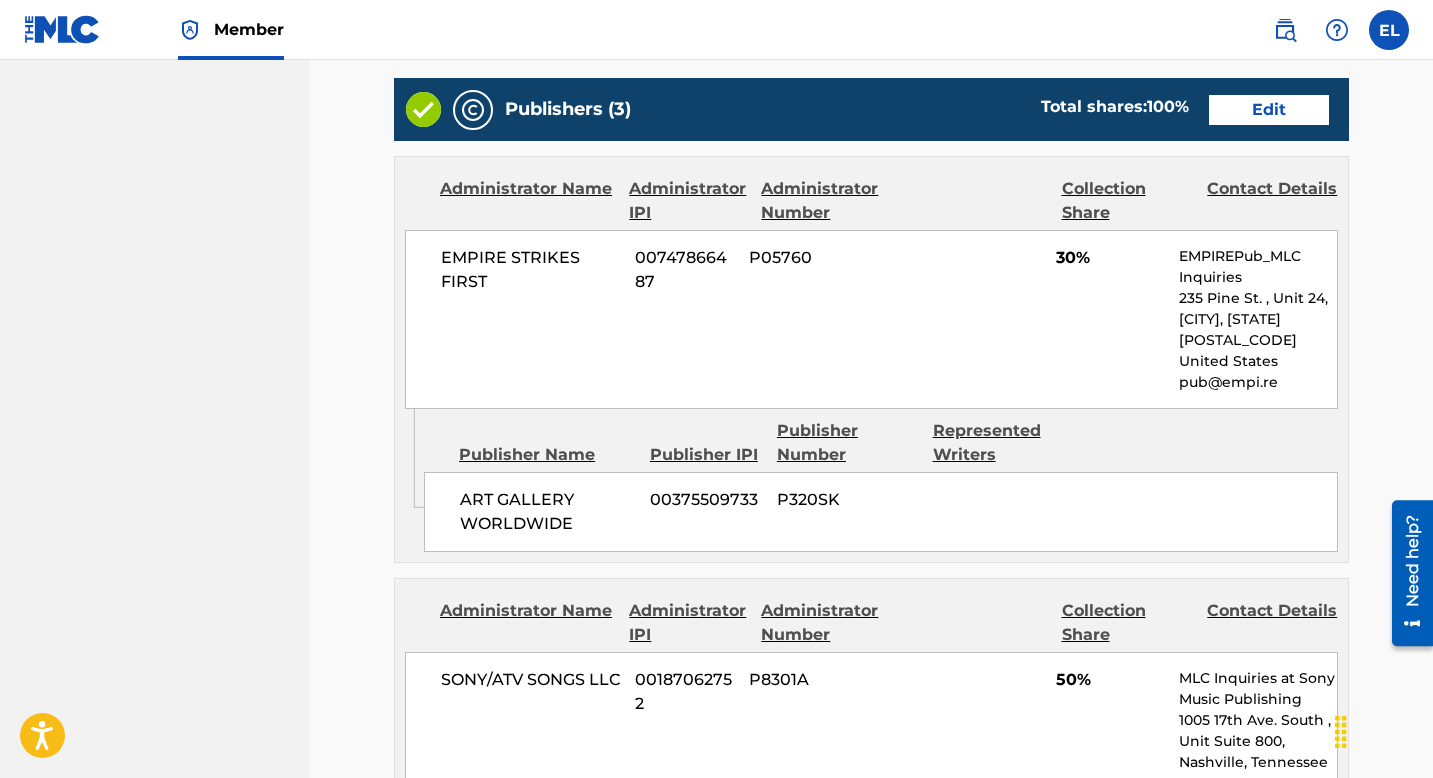 scroll, scrollTop: 854, scrollLeft: 0, axis: vertical 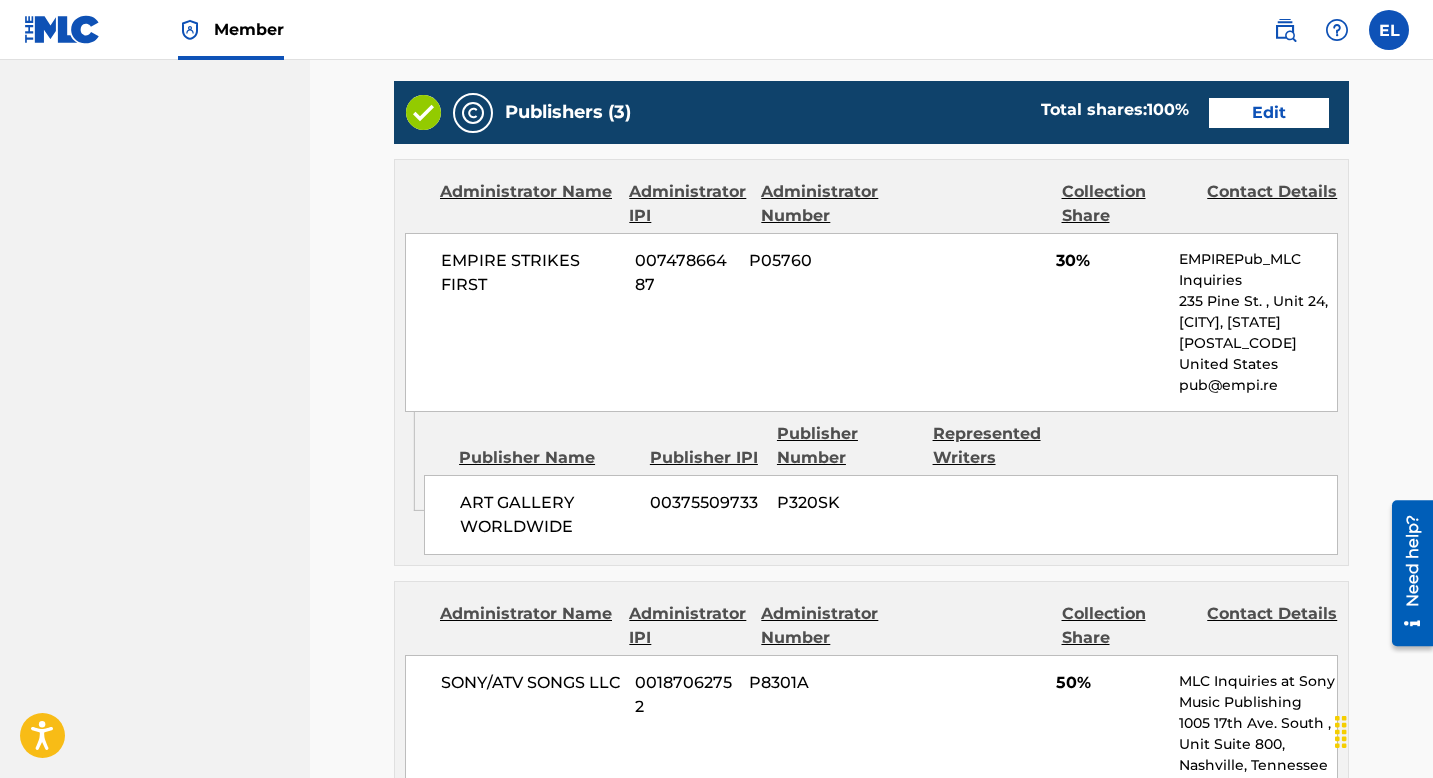 click on "Edit" at bounding box center [1269, 113] 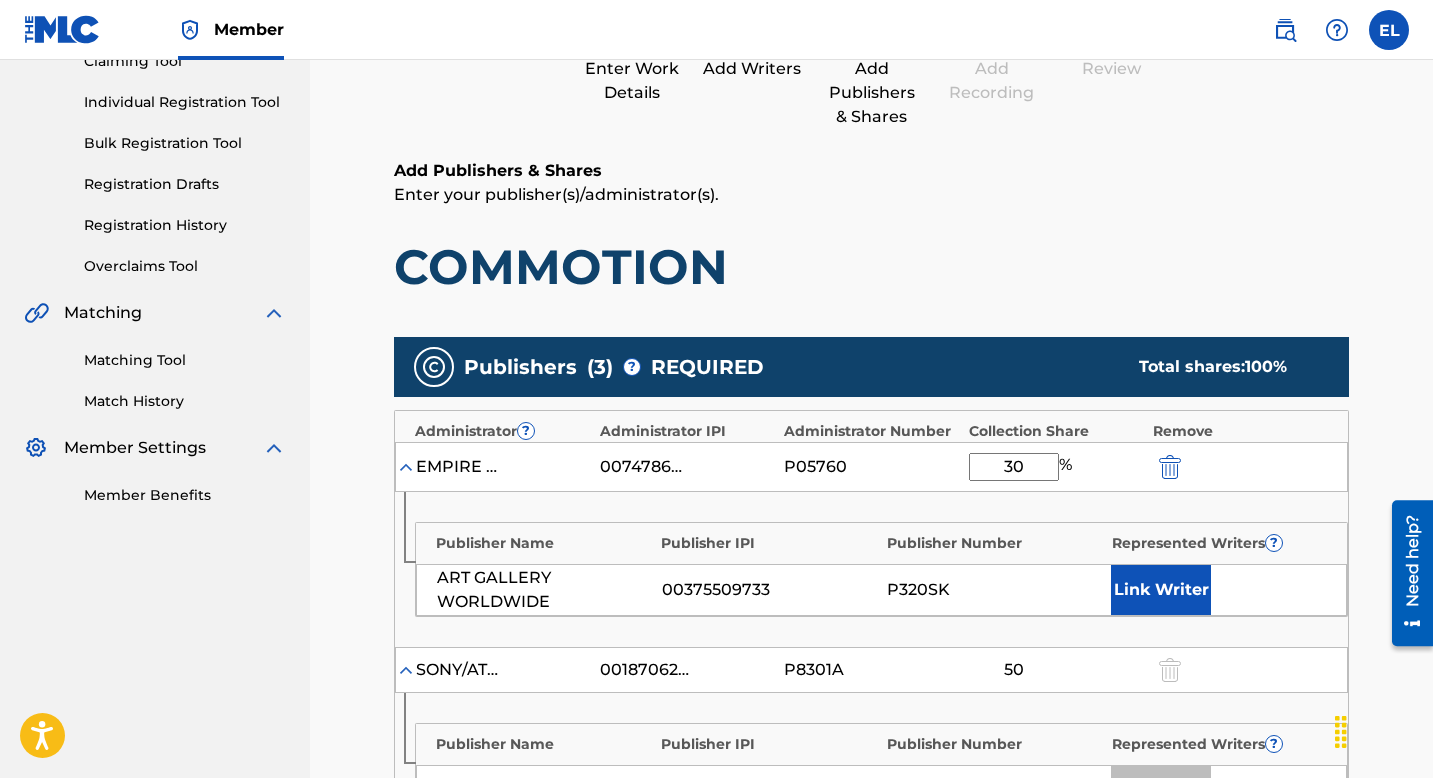 scroll, scrollTop: 407, scrollLeft: 0, axis: vertical 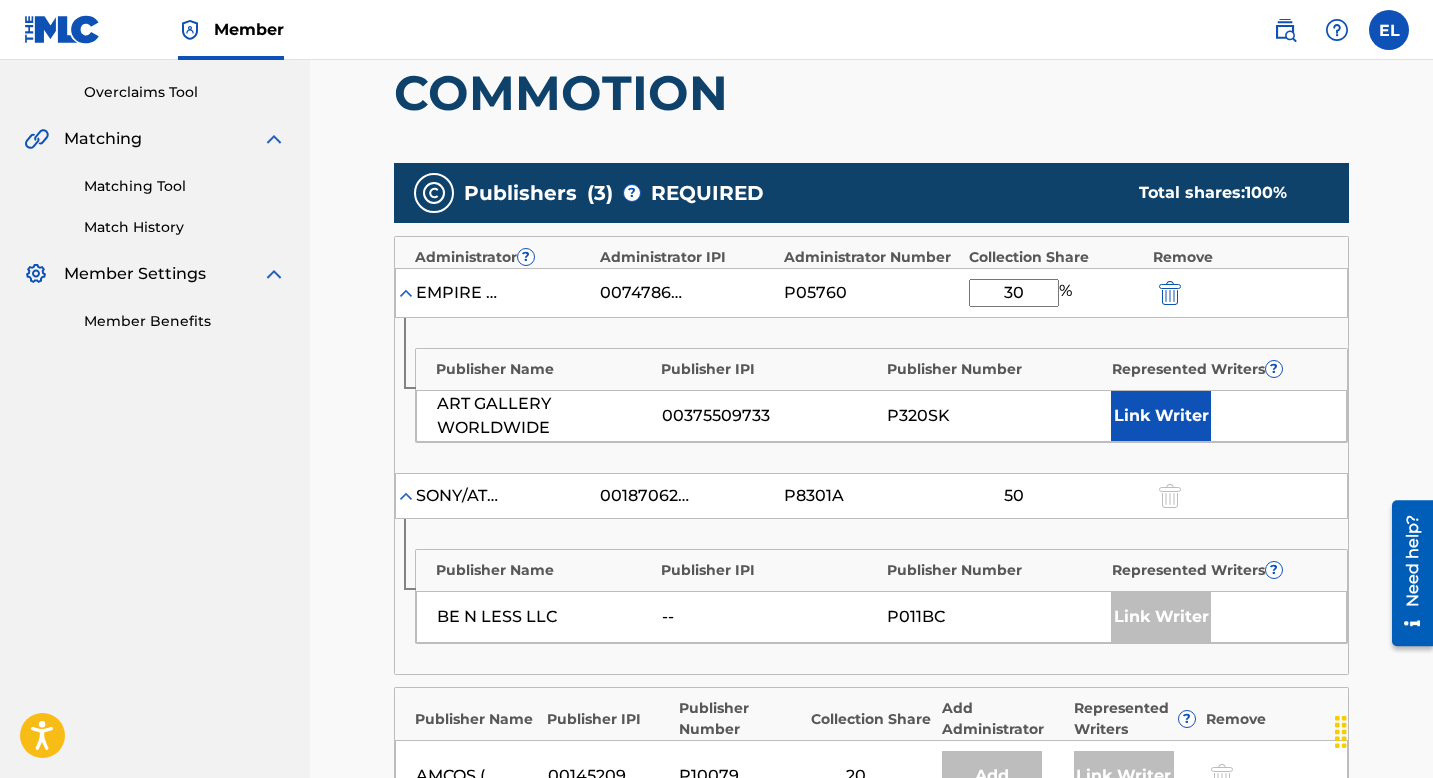 click on "Link Writer" at bounding box center [1161, 416] 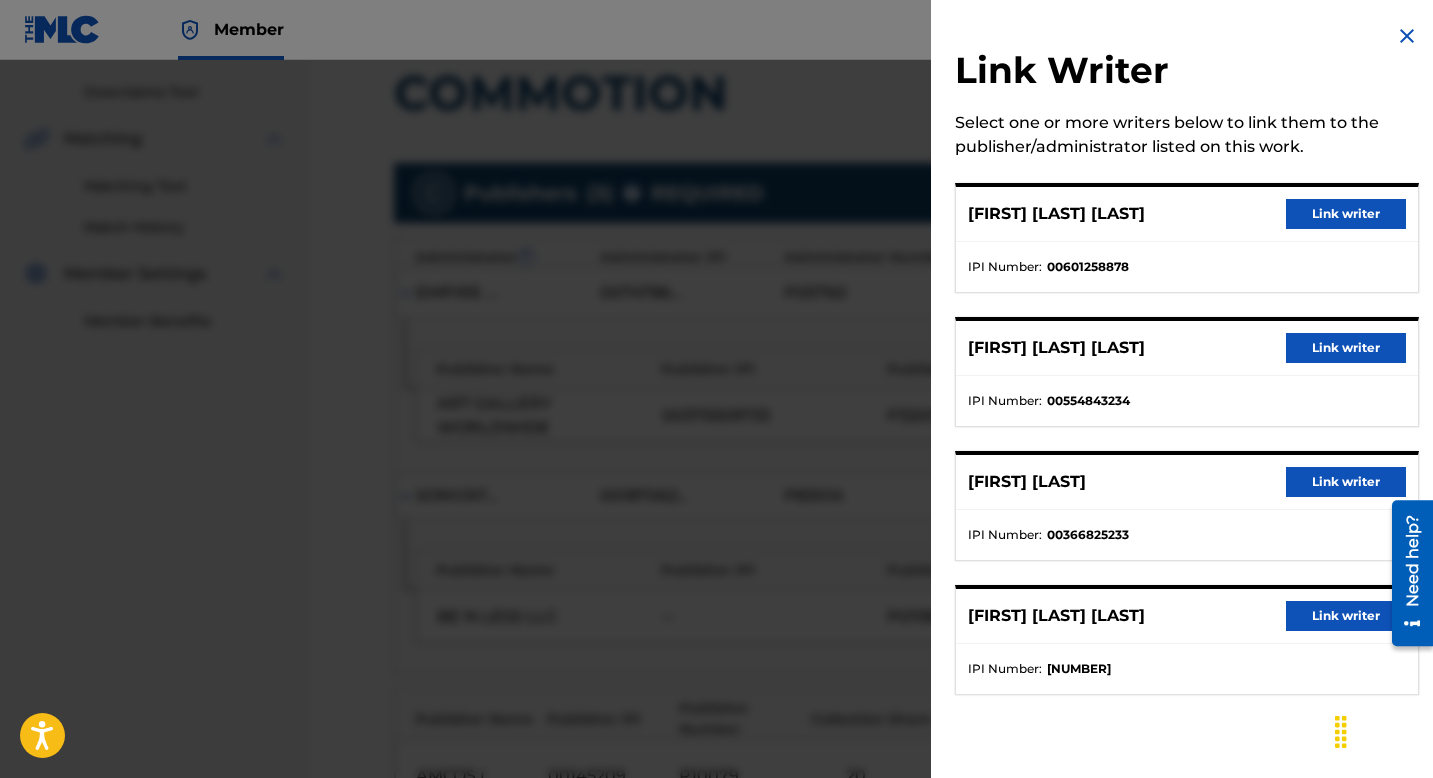 click on "Link writer" at bounding box center [1346, 348] 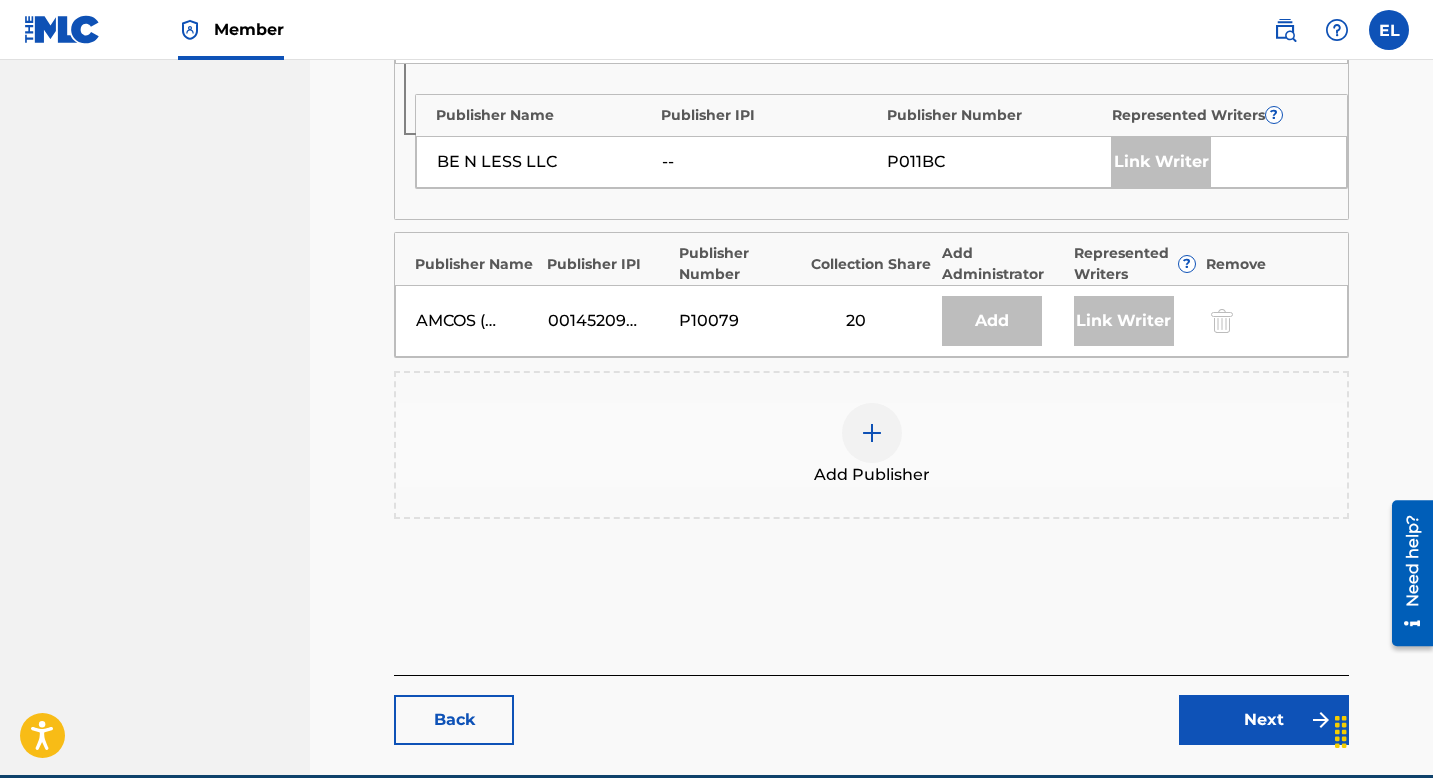 scroll, scrollTop: 1012, scrollLeft: 0, axis: vertical 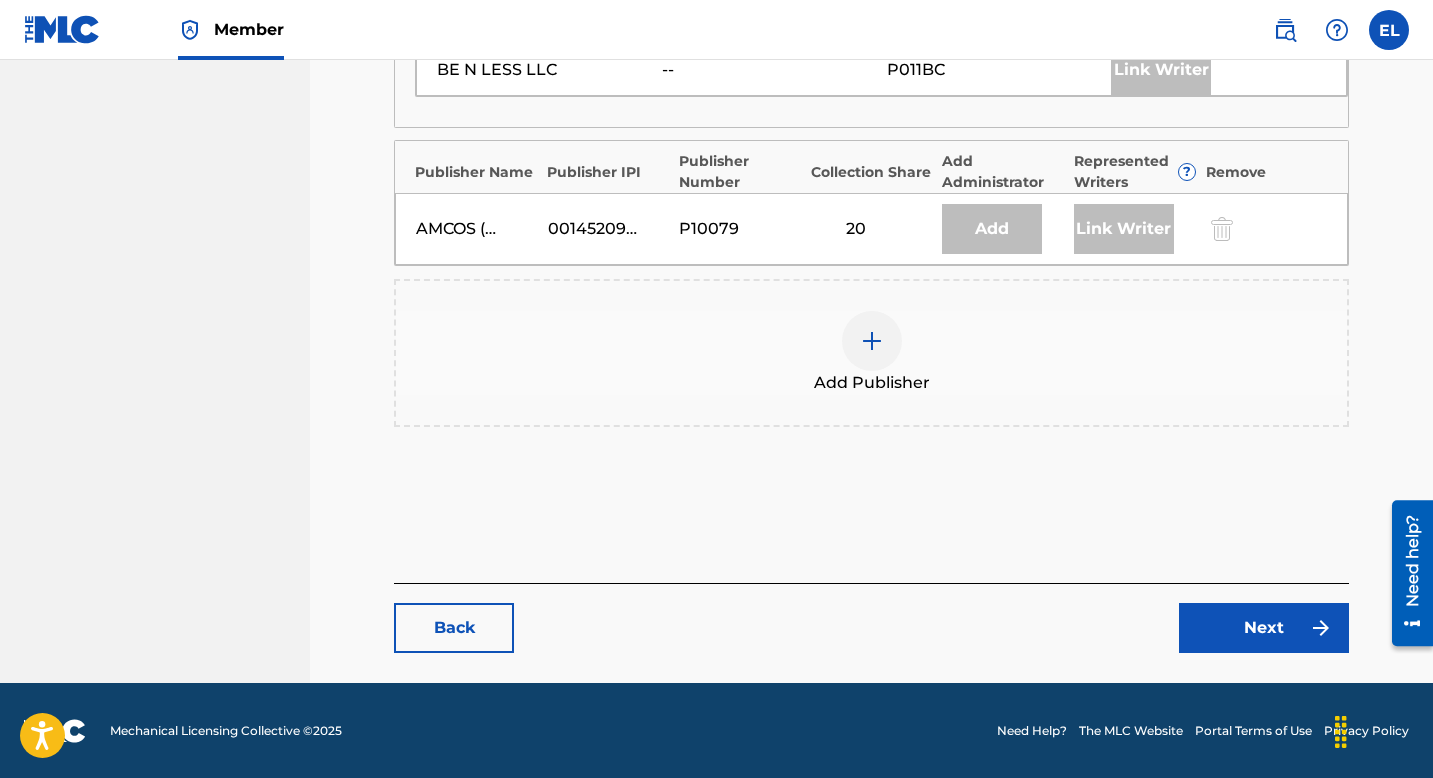 click on "Next" at bounding box center [1264, 628] 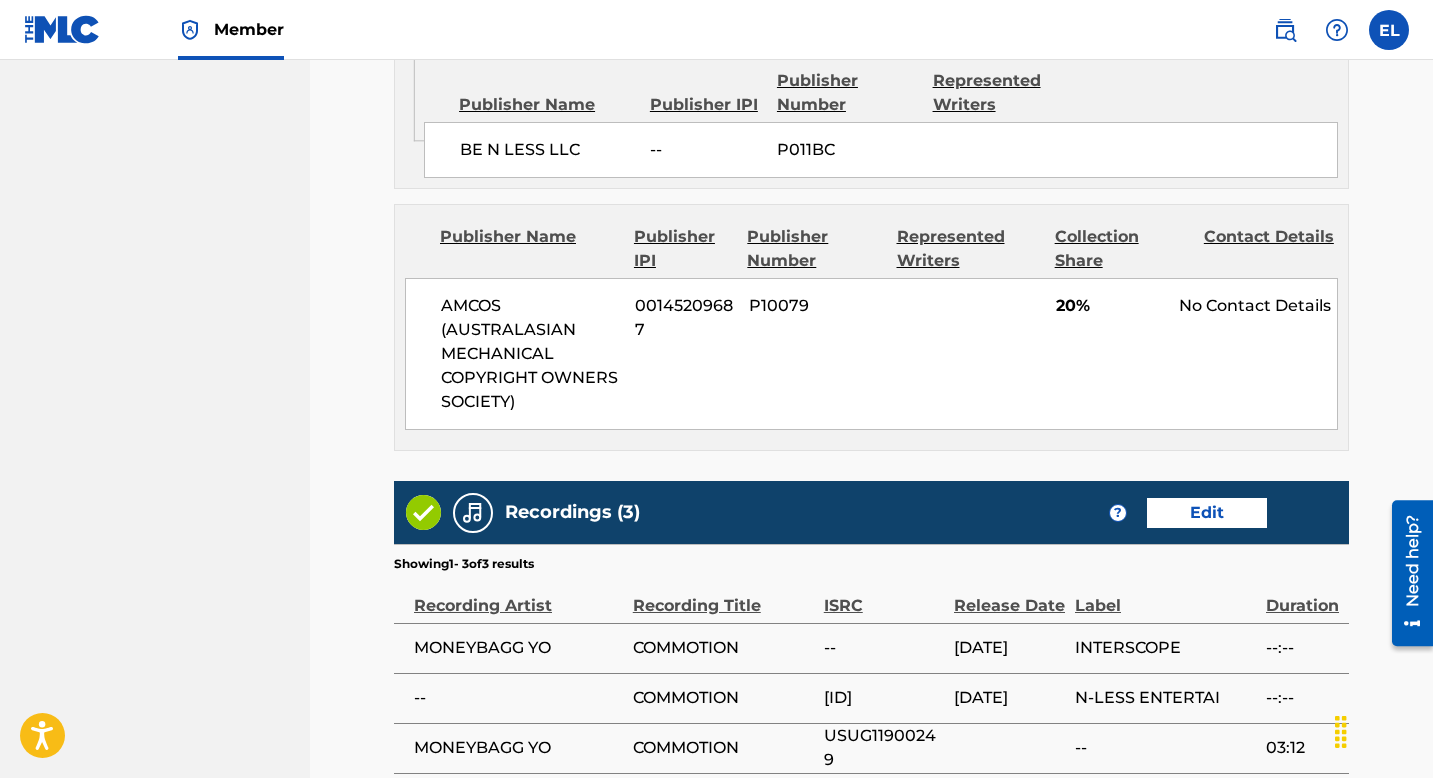scroll, scrollTop: 1907, scrollLeft: 0, axis: vertical 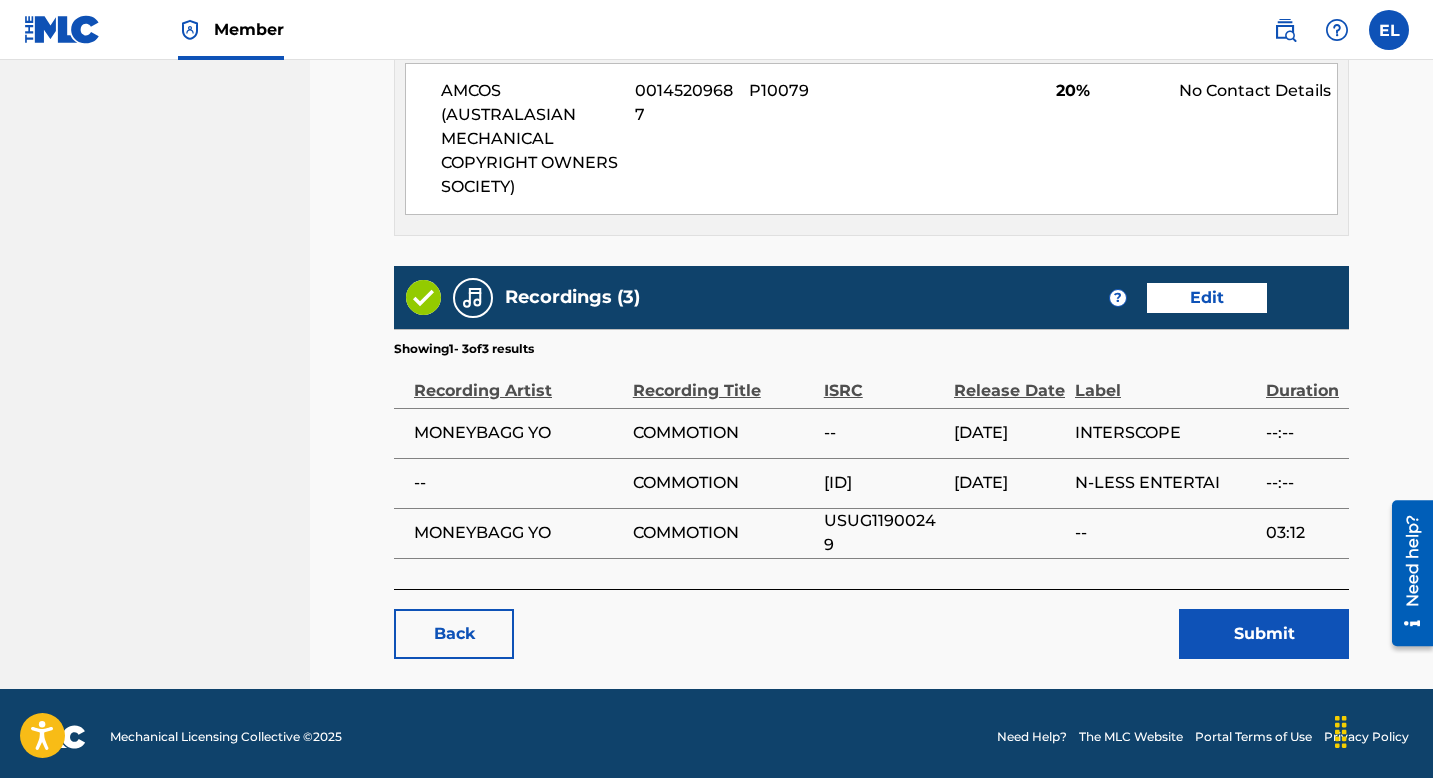 click on "Submit" at bounding box center [1264, 634] 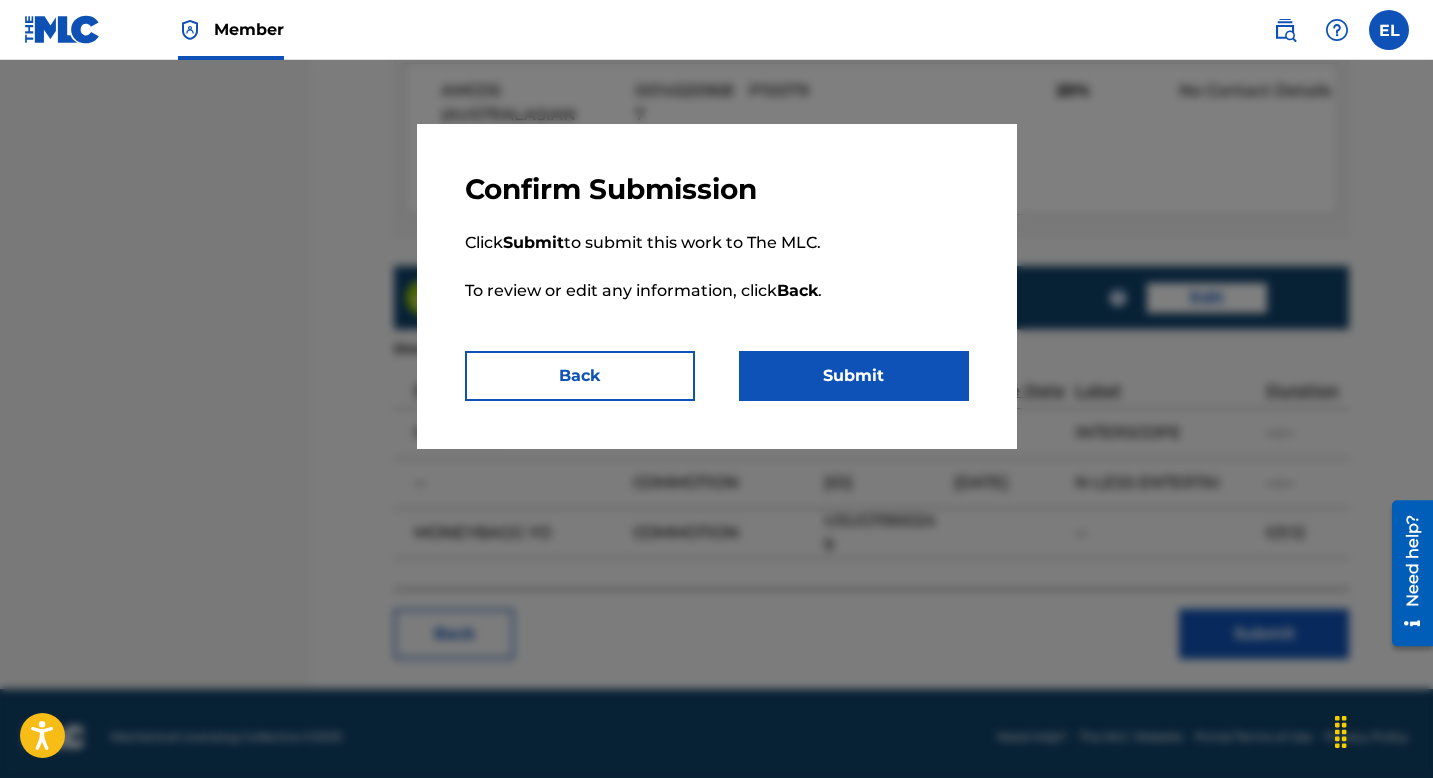 click on "Submit" at bounding box center (854, 376) 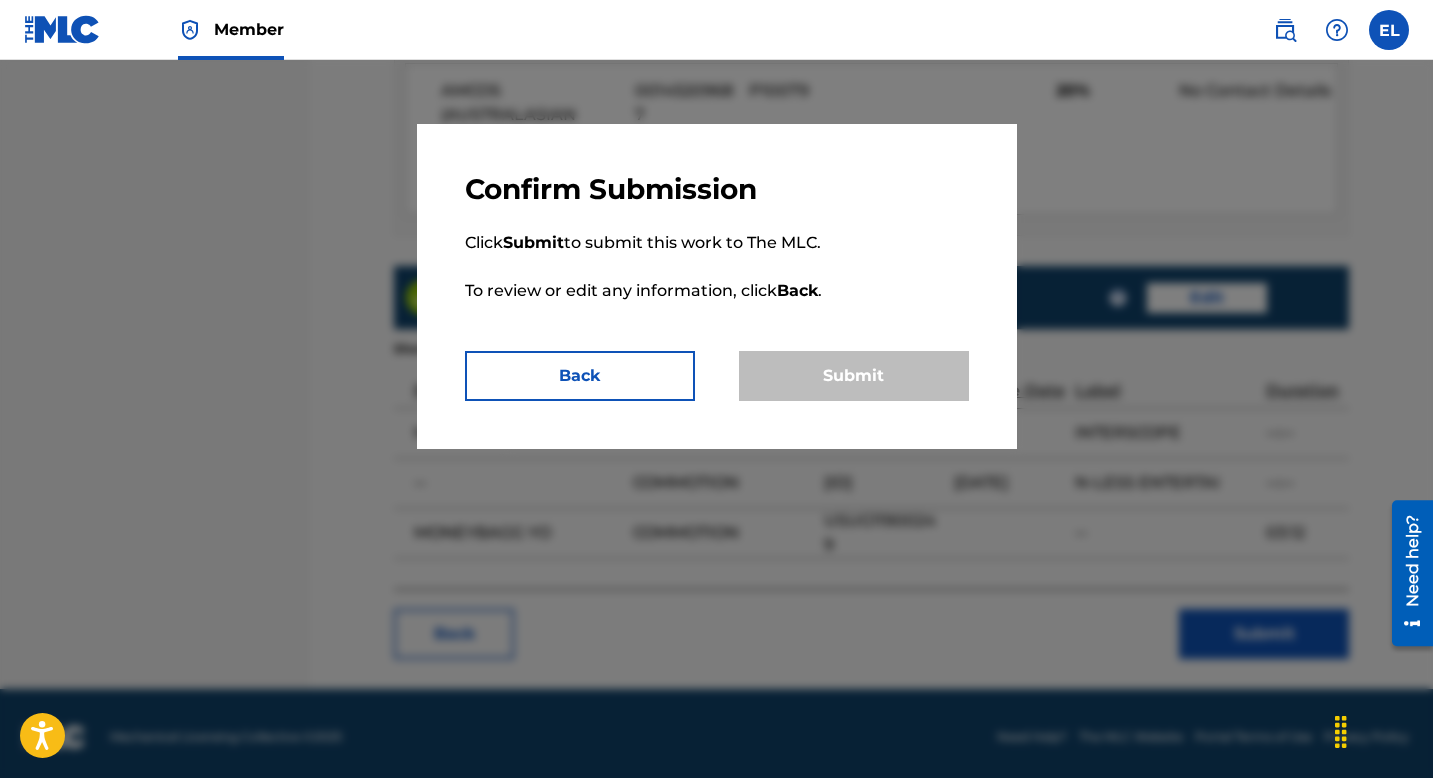 scroll, scrollTop: 0, scrollLeft: 0, axis: both 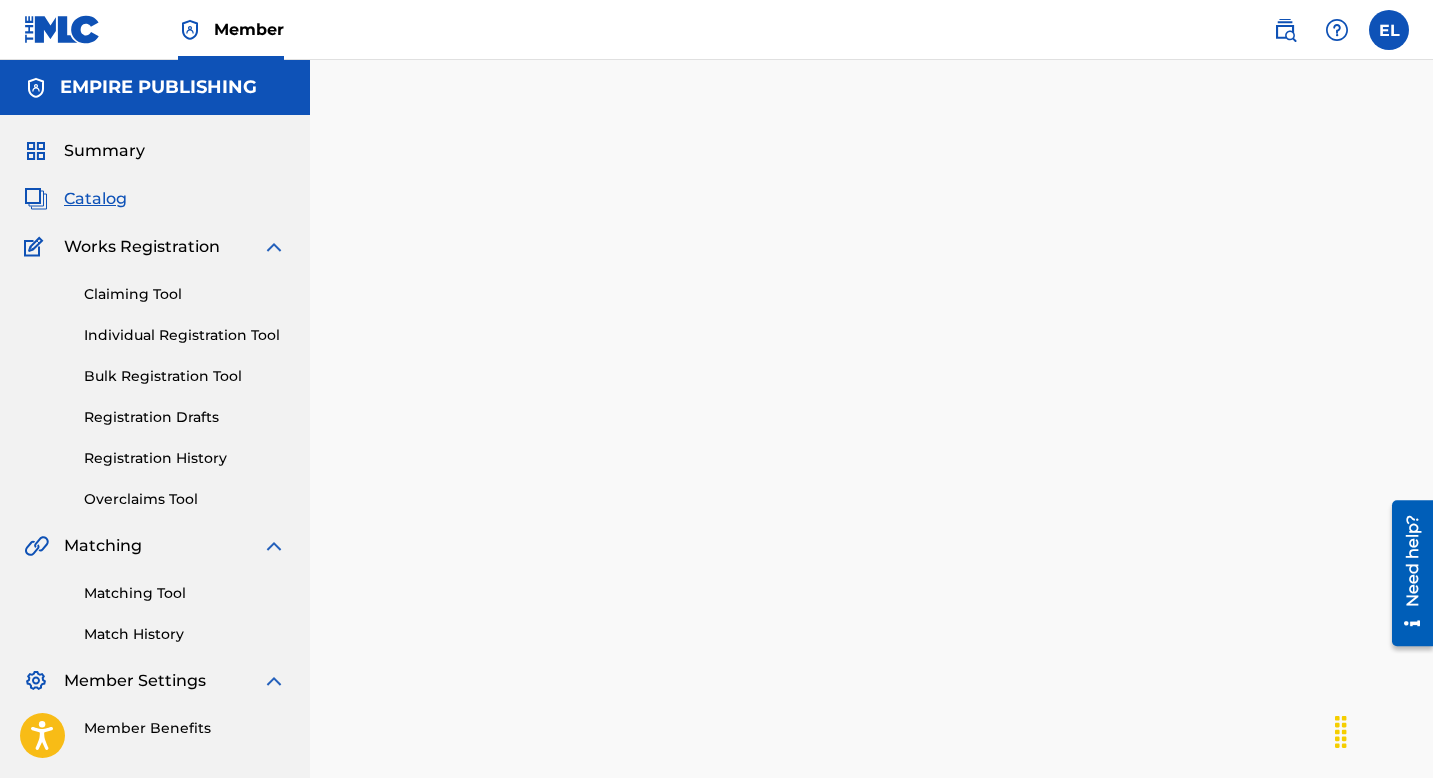 click on "Catalog" at bounding box center [95, 199] 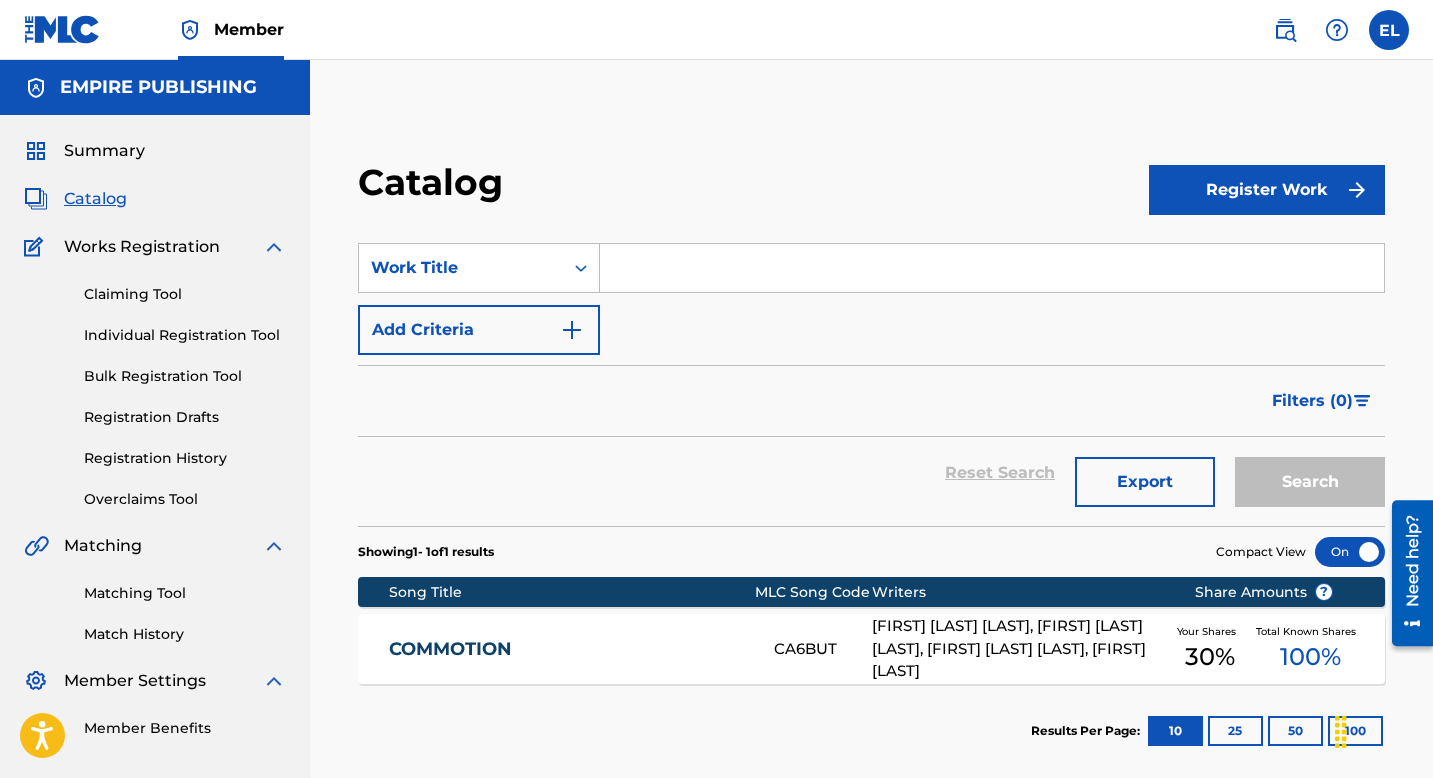 click on "COMMOTION" at bounding box center (568, 649) 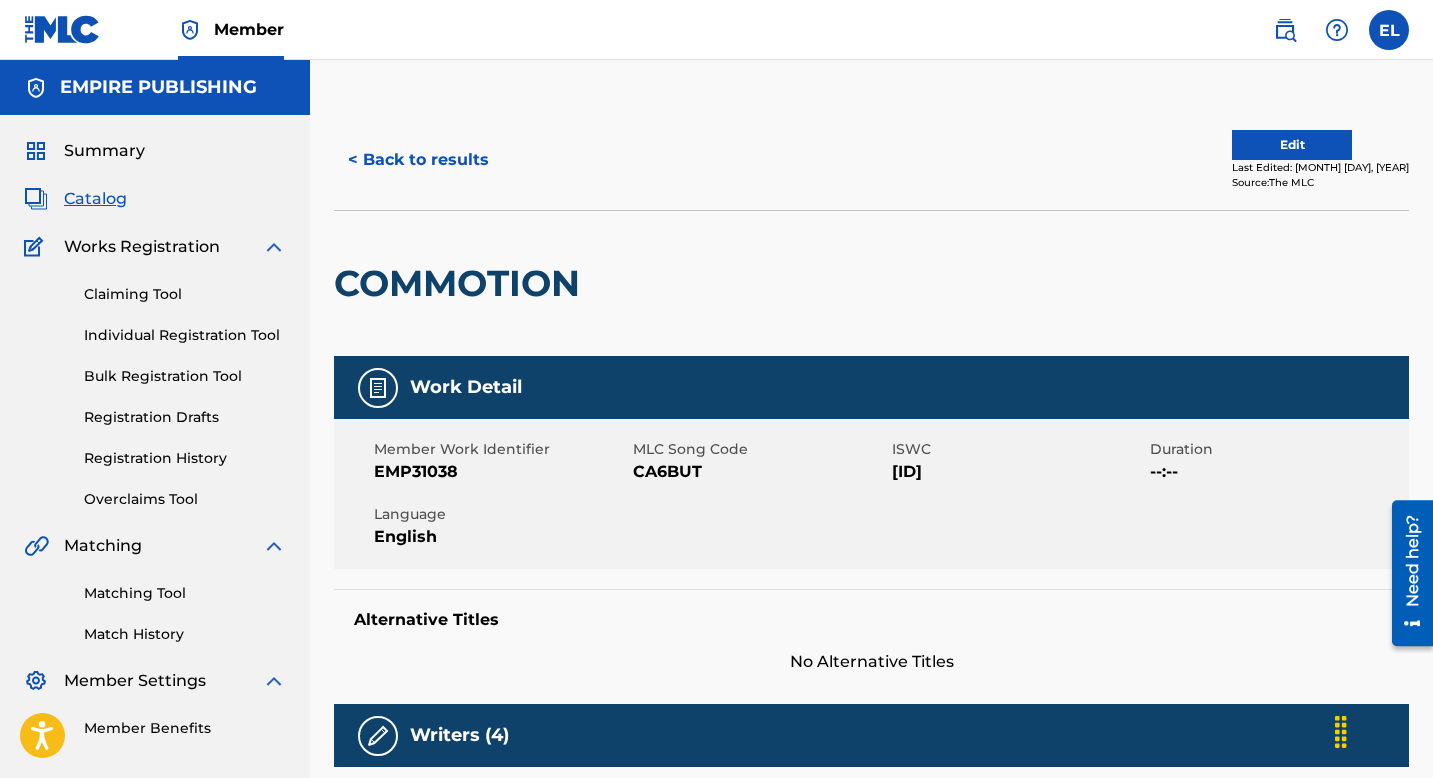 click on "CA6BUT" at bounding box center [760, 472] 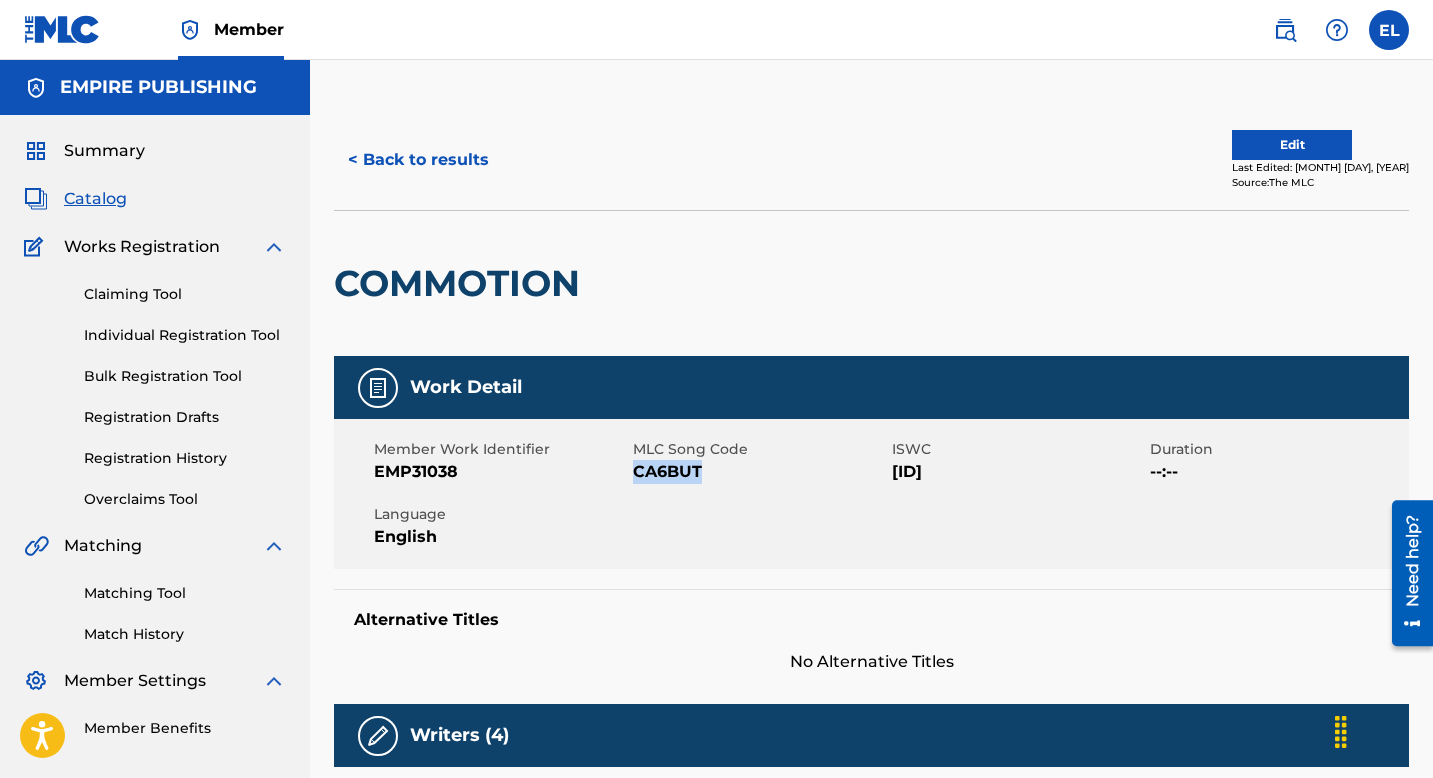 drag, startPoint x: 675, startPoint y: 479, endPoint x: 650, endPoint y: 477, distance: 25.079872 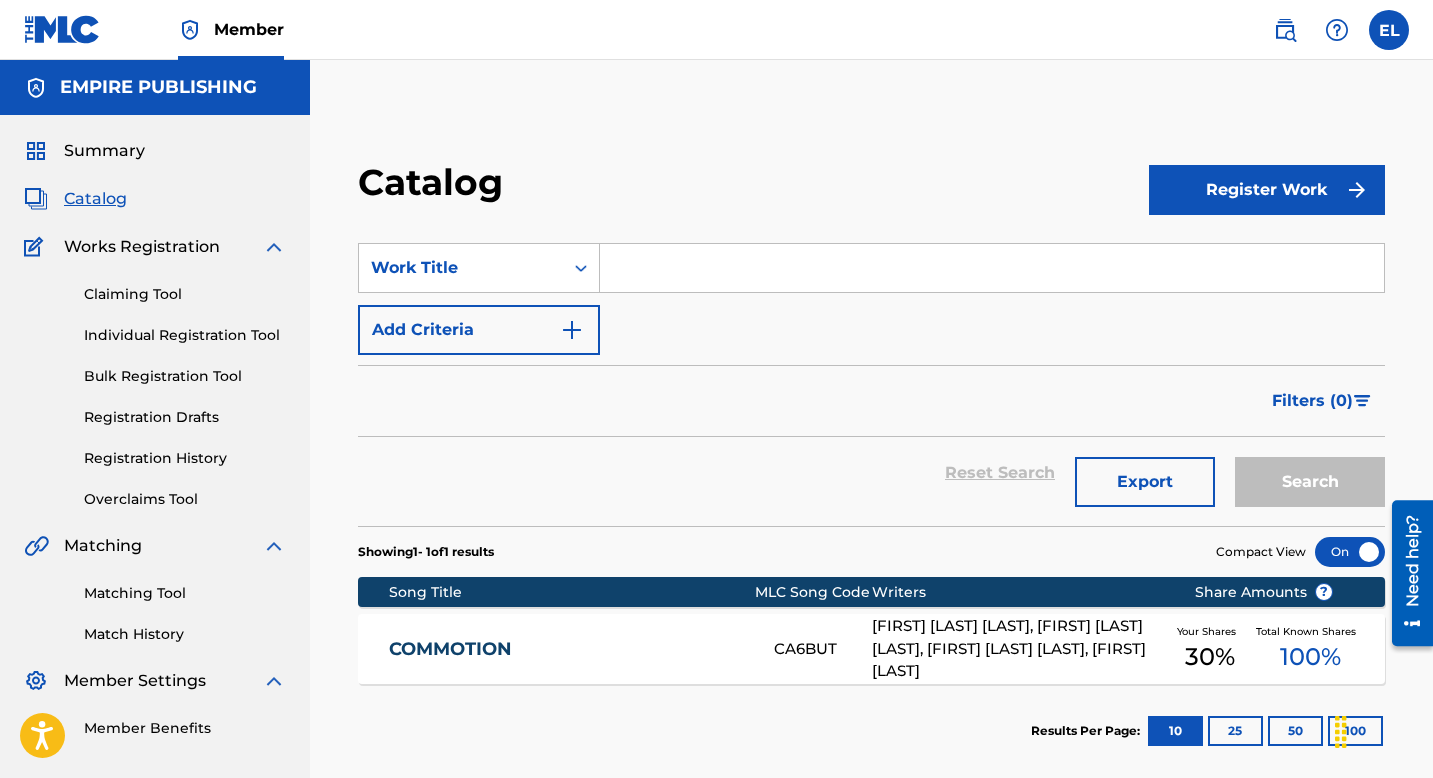 click at bounding box center (992, 268) 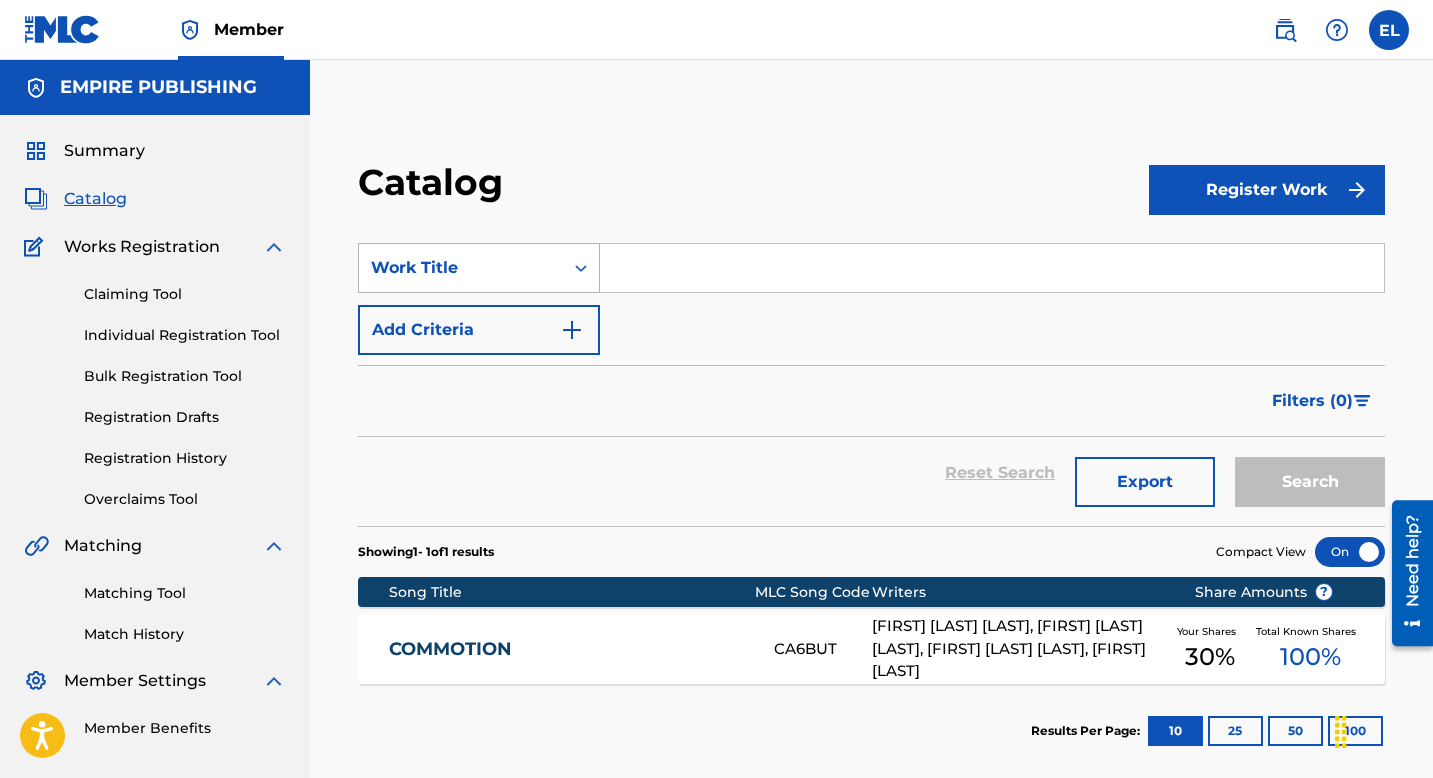 paste on "I Love It" 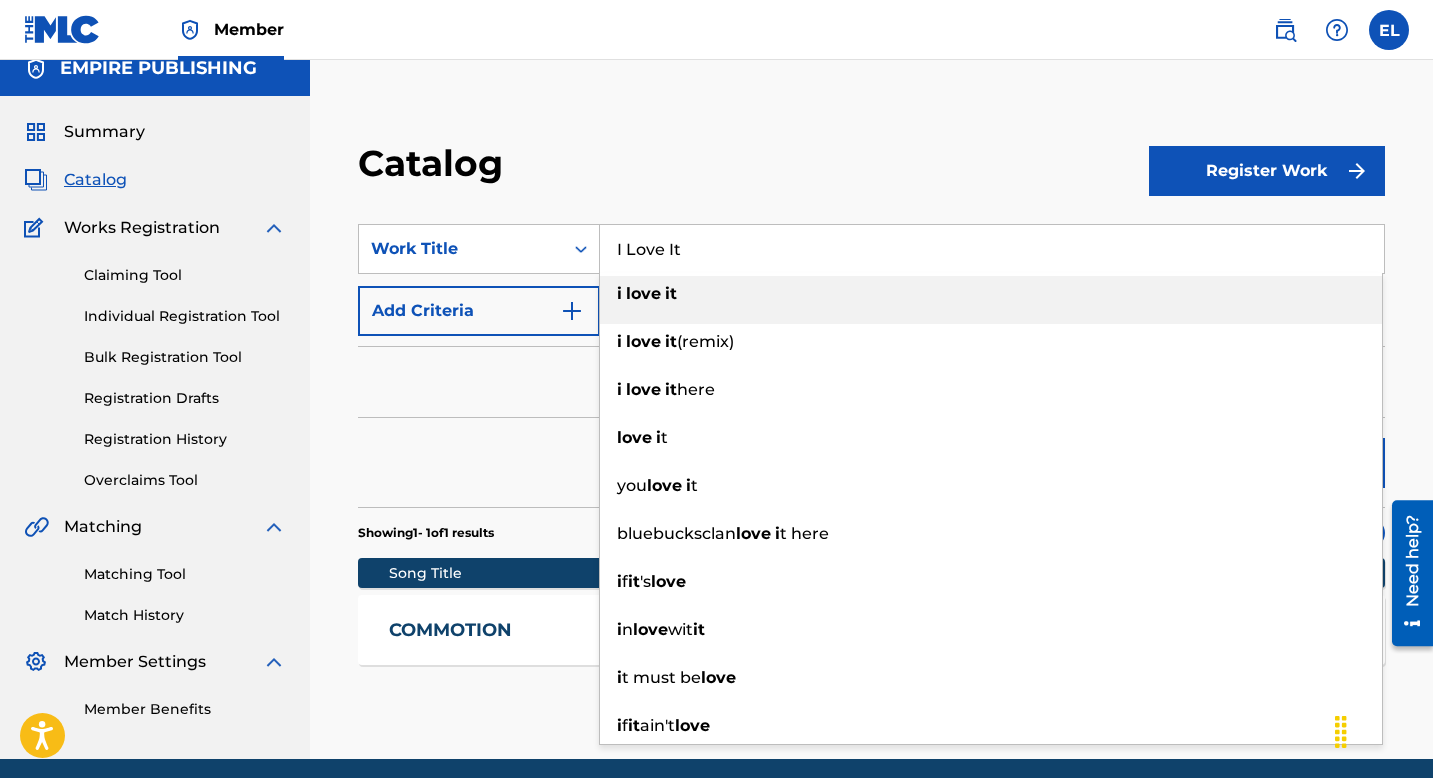 type on "I Love It" 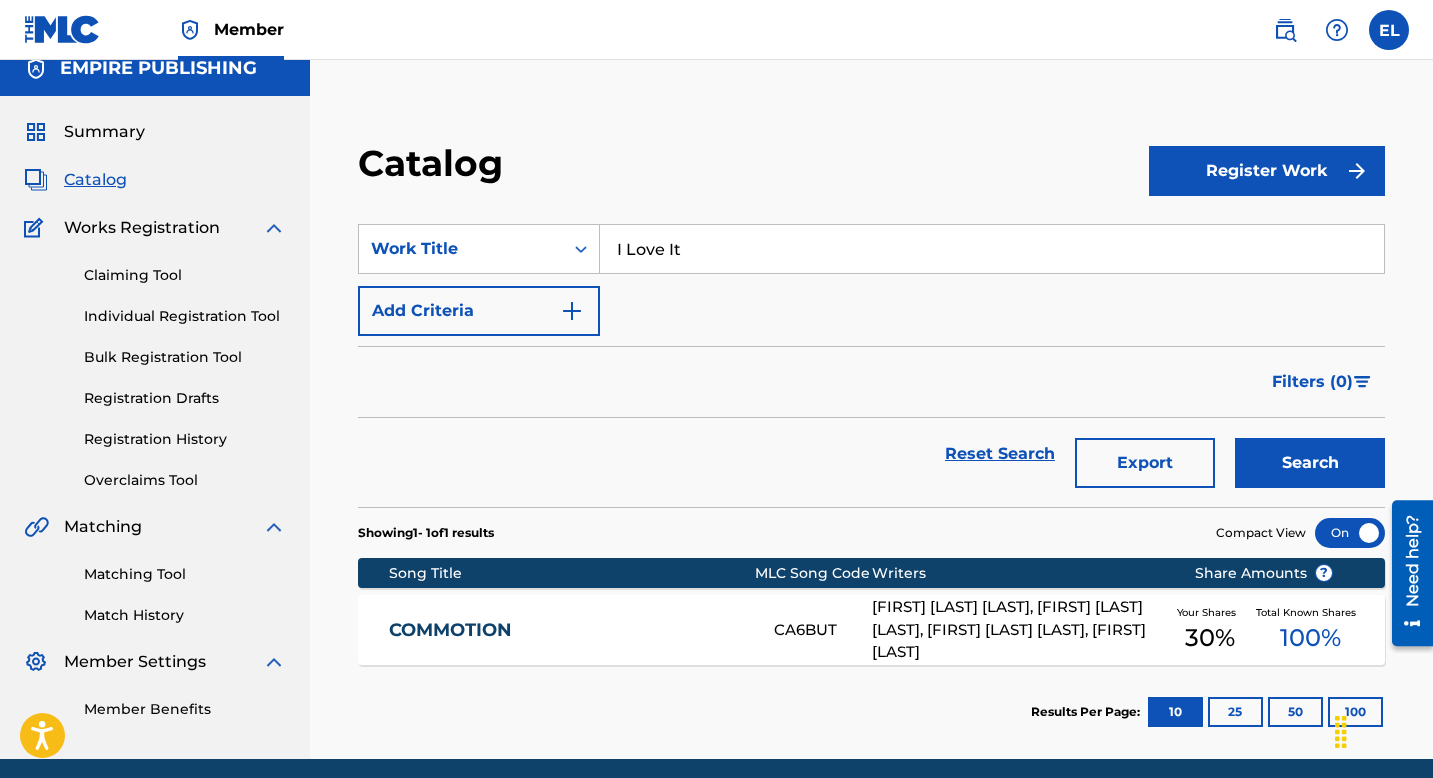 scroll, scrollTop: 19, scrollLeft: 0, axis: vertical 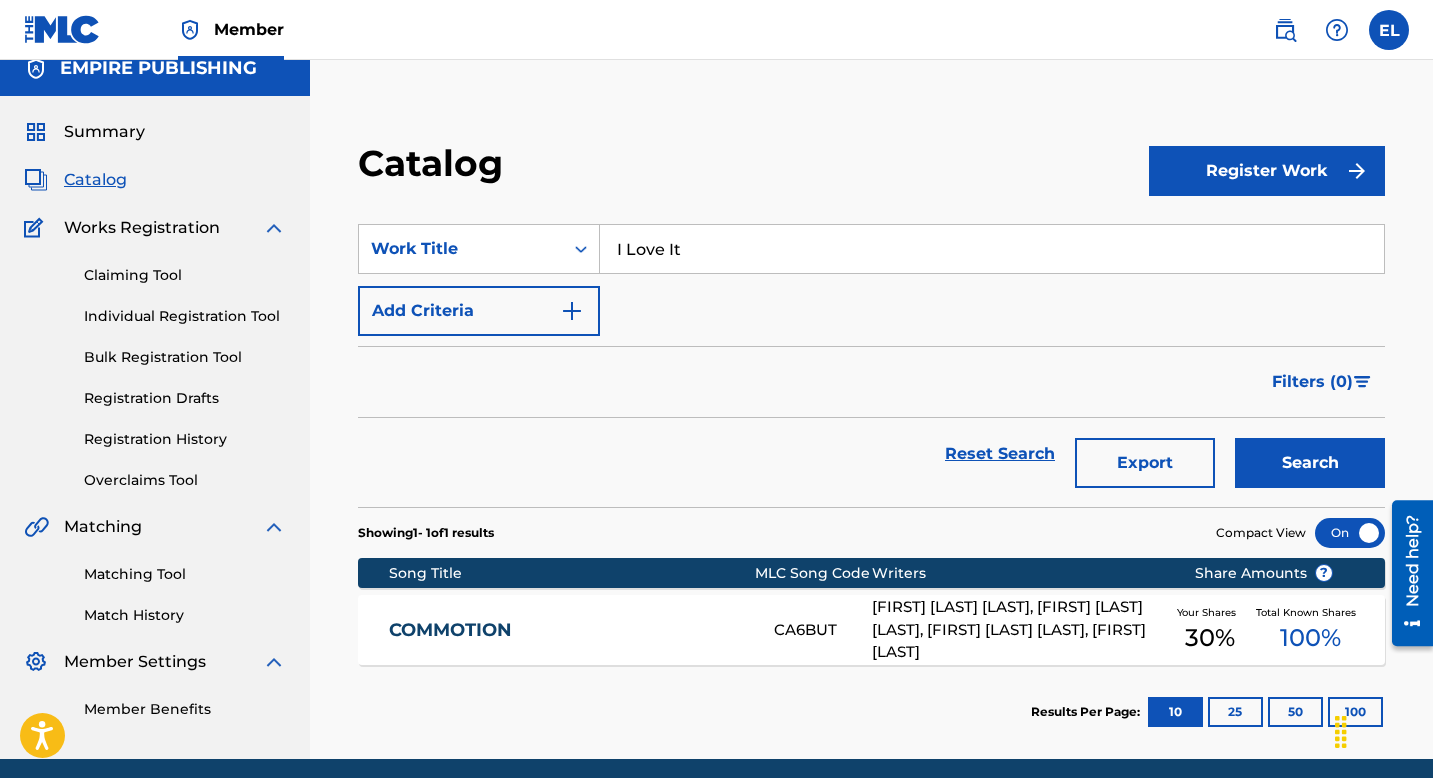 click on "Registration History" at bounding box center [185, 439] 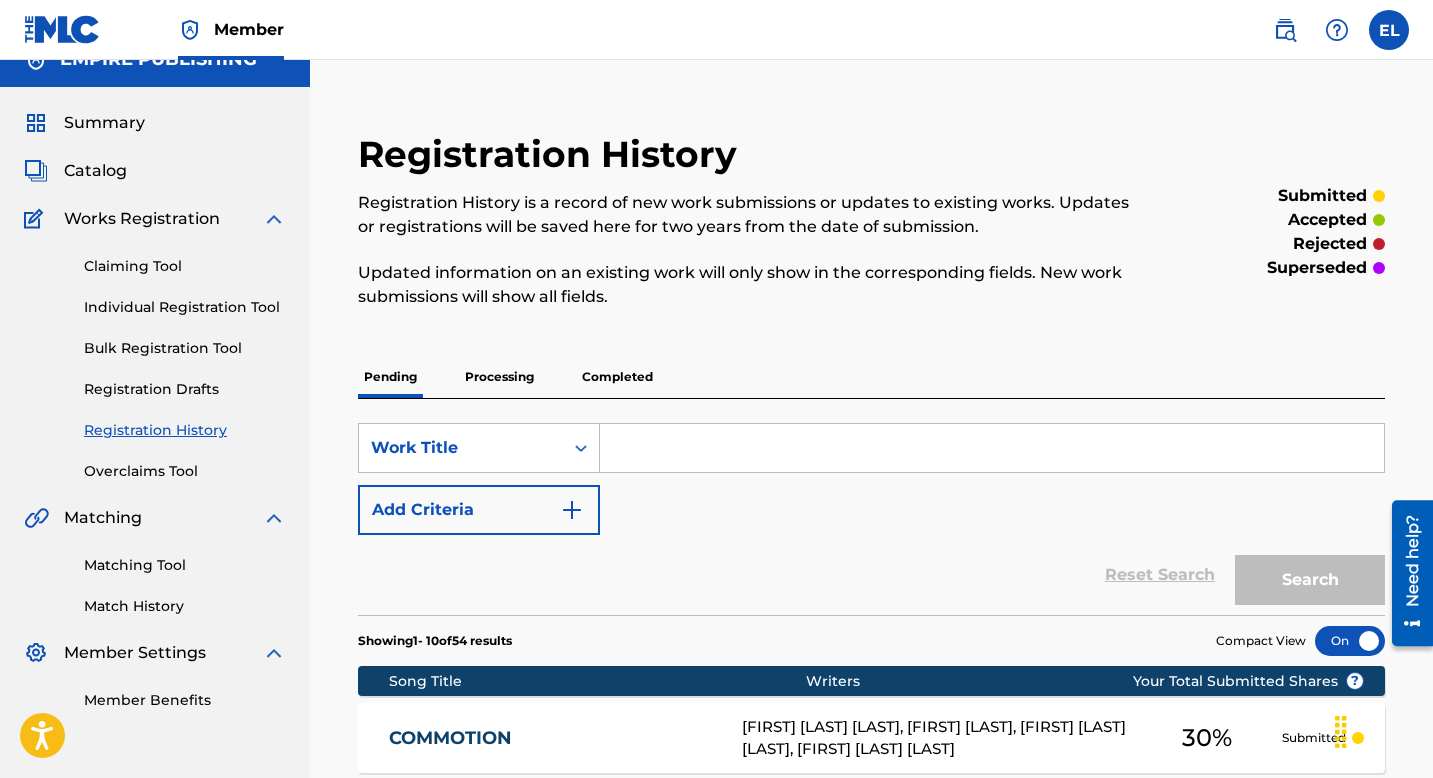 scroll, scrollTop: 0, scrollLeft: 0, axis: both 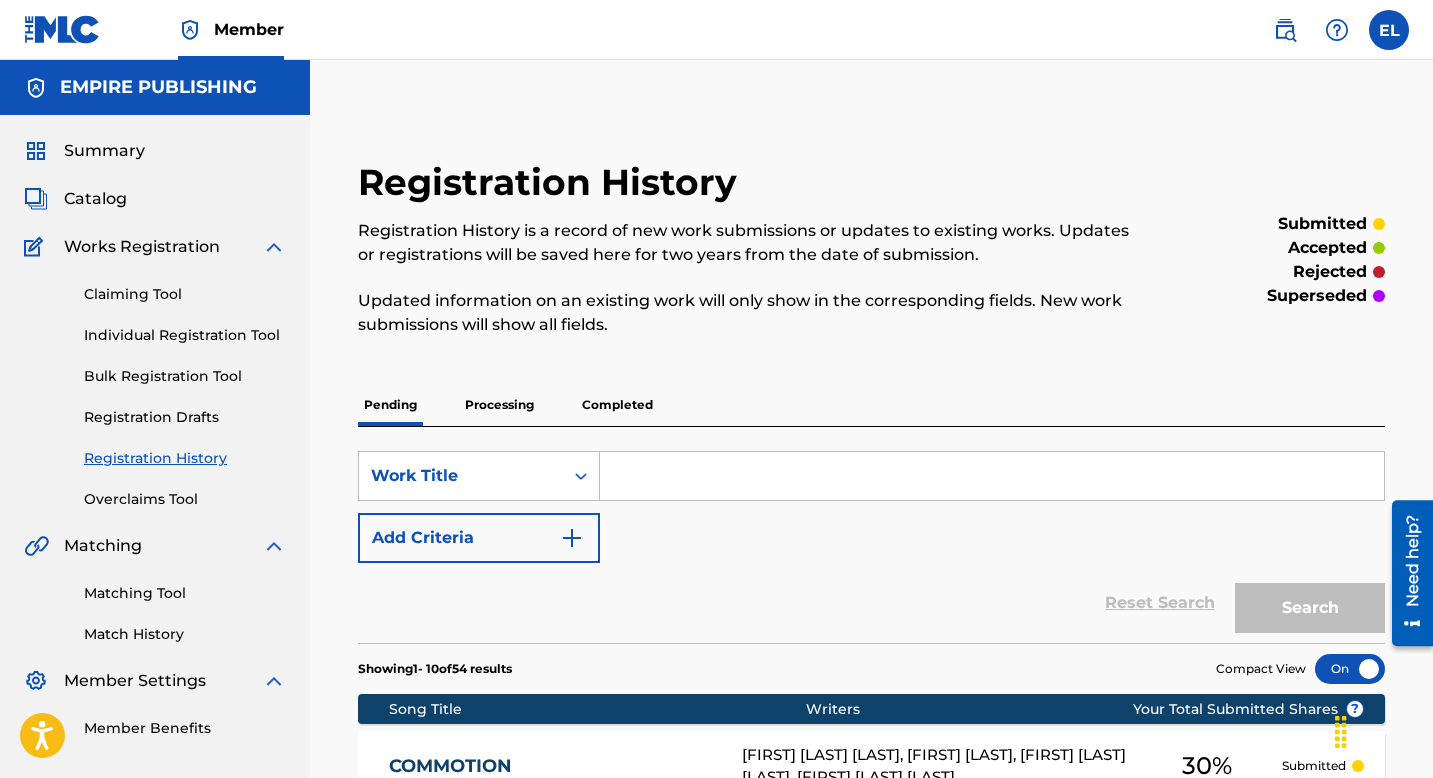 click on "Catalog" at bounding box center [95, 199] 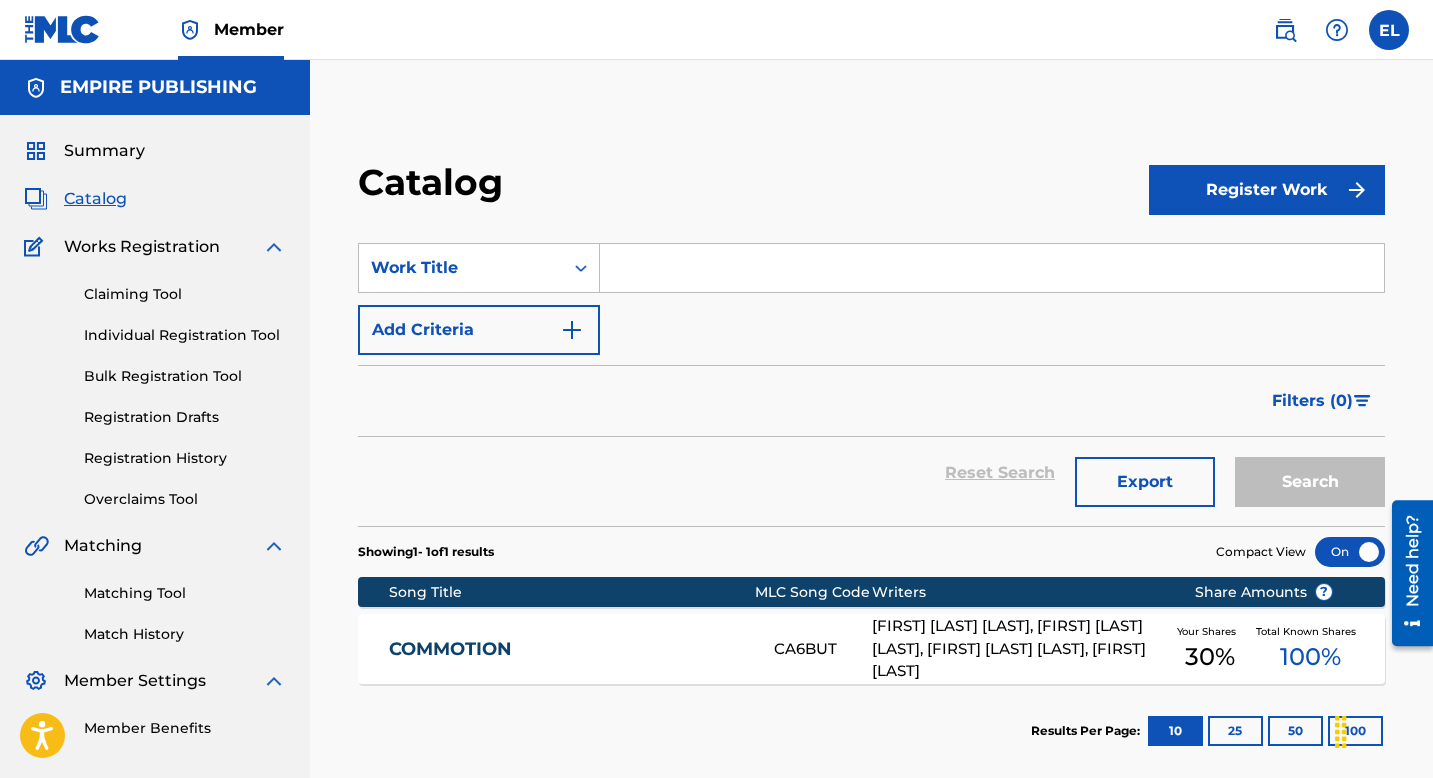 drag, startPoint x: 651, startPoint y: 271, endPoint x: 662, endPoint y: 274, distance: 11.401754 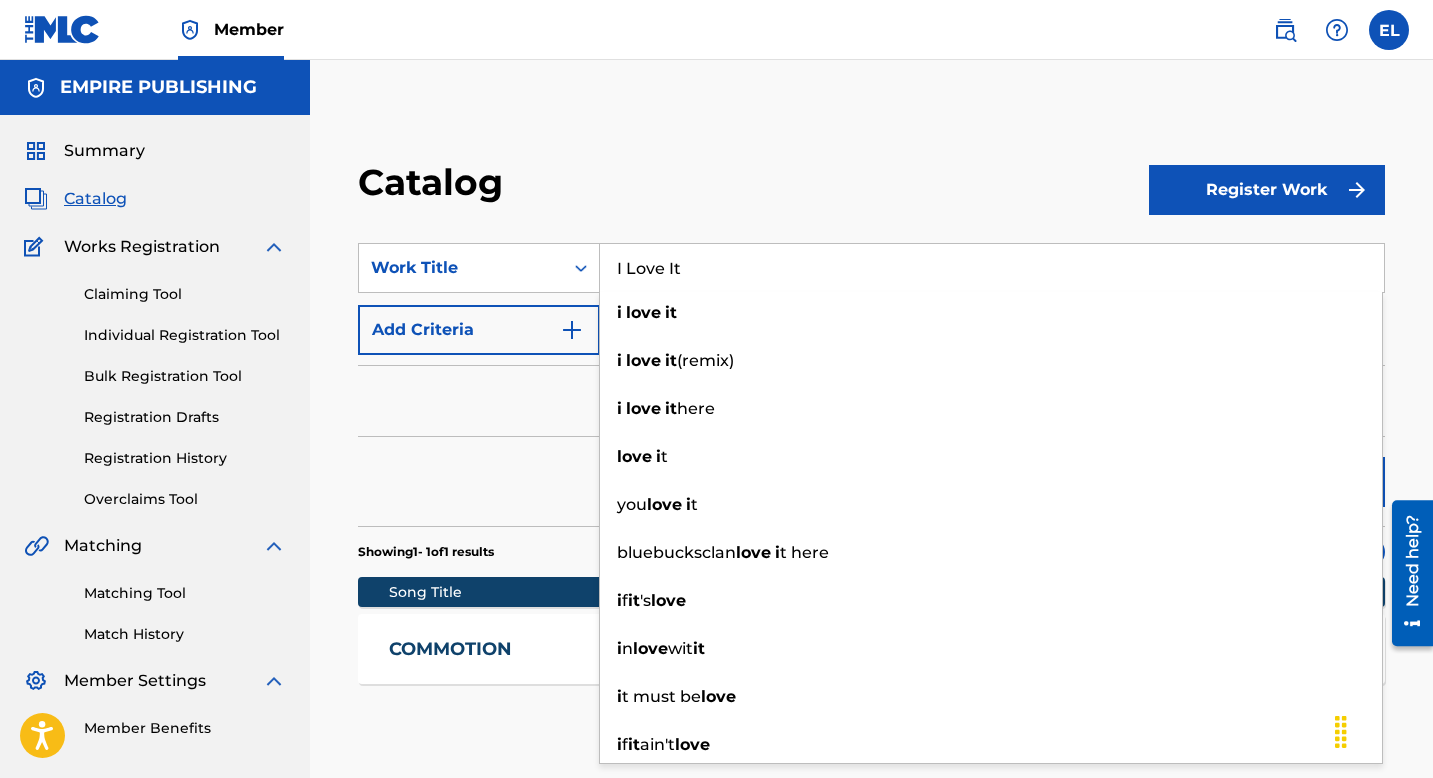 type on "I Love It" 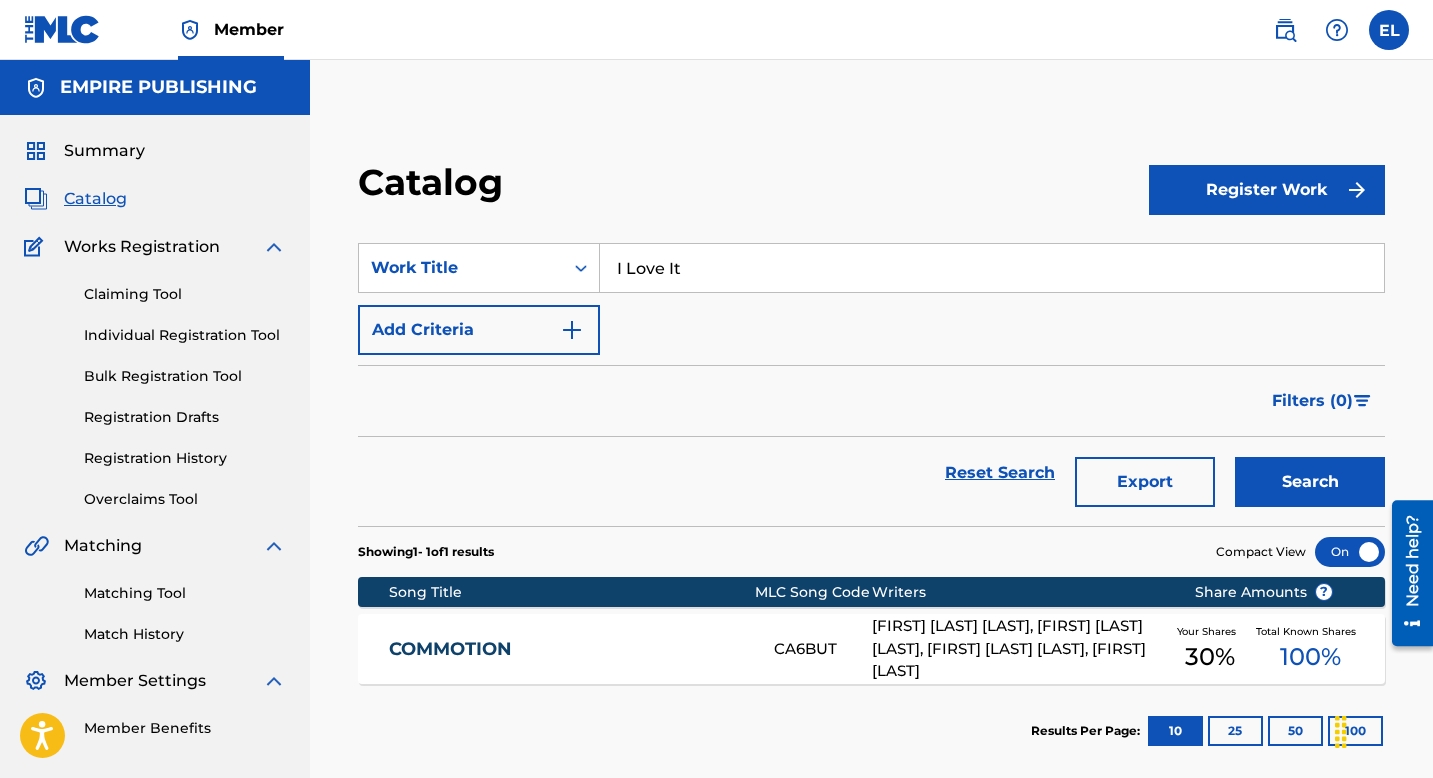 click on "Catalog" at bounding box center (753, 189) 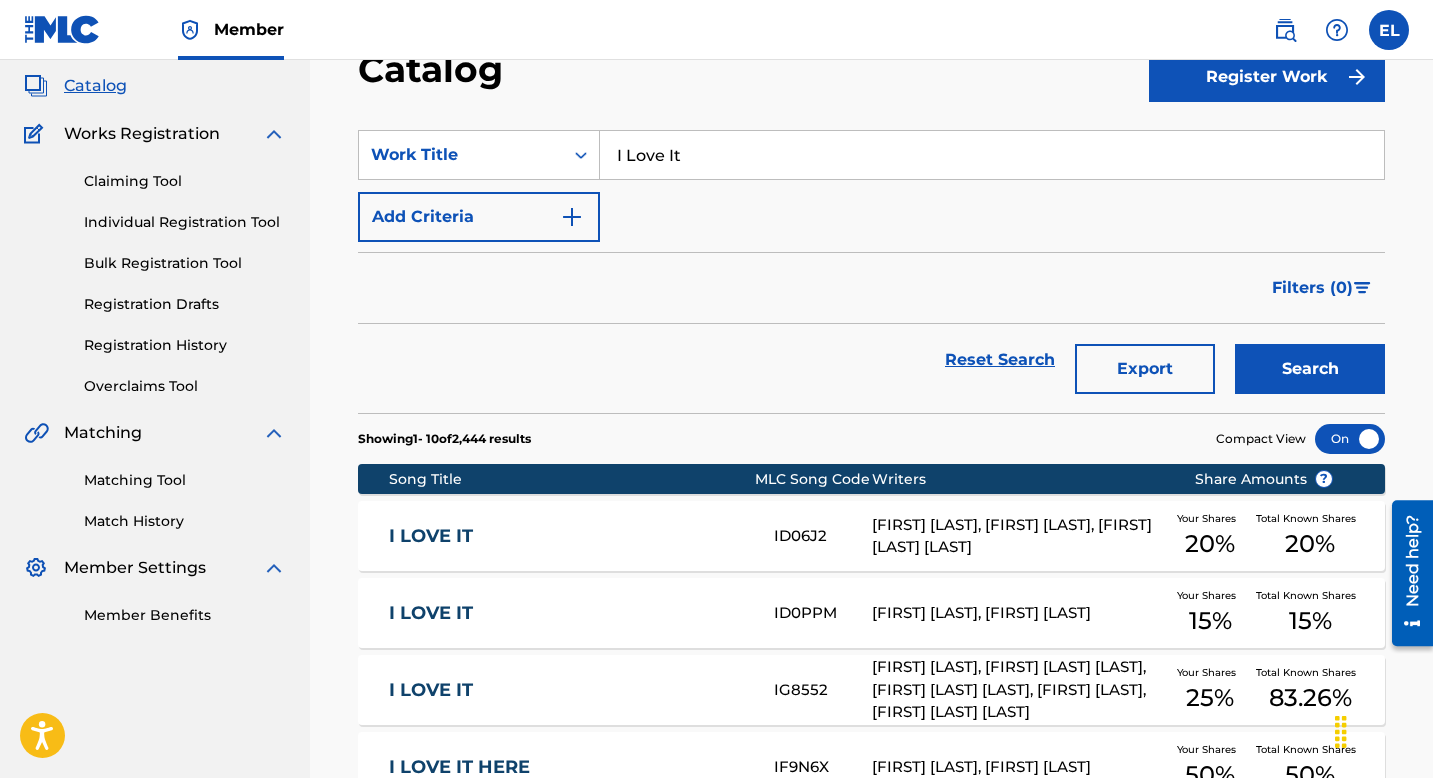 scroll, scrollTop: 0, scrollLeft: 0, axis: both 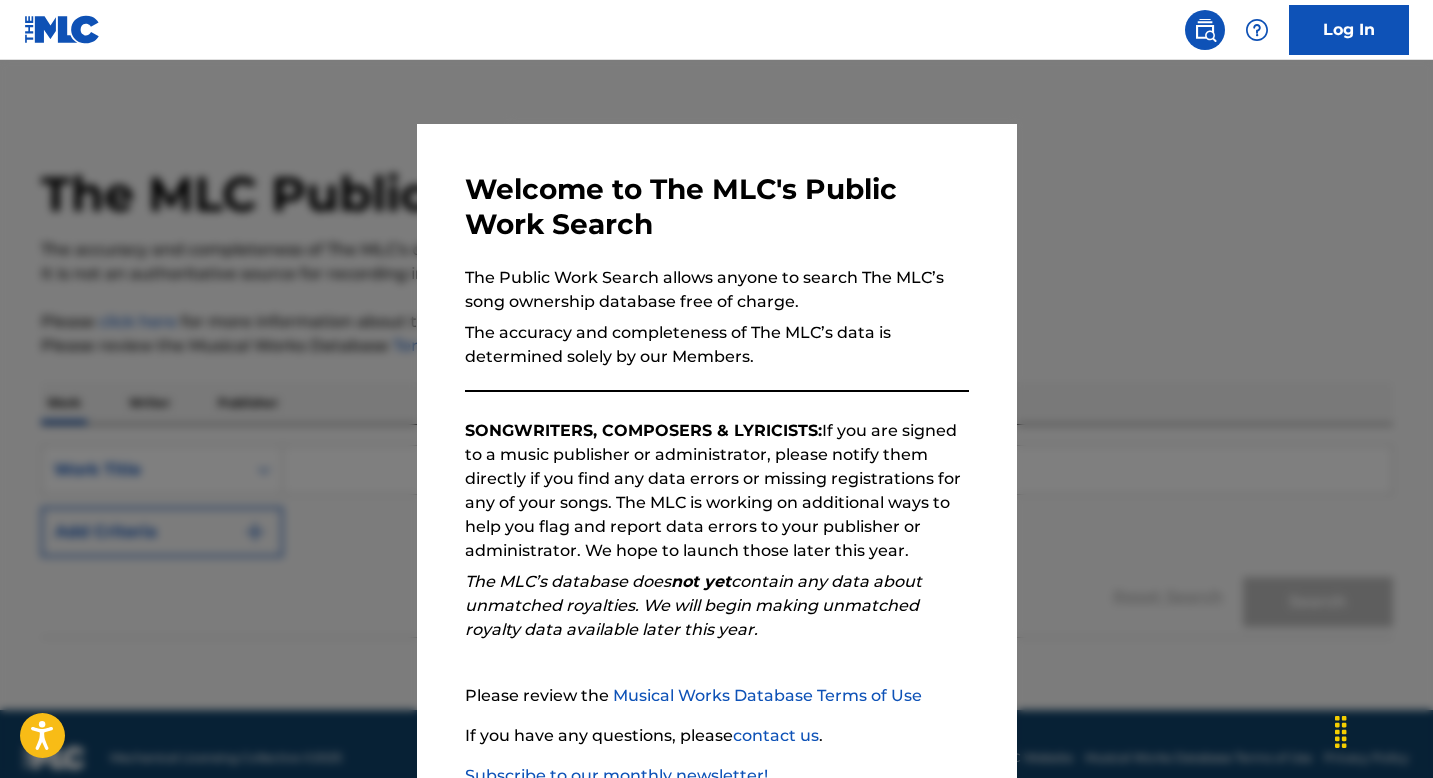 click at bounding box center (716, 449) 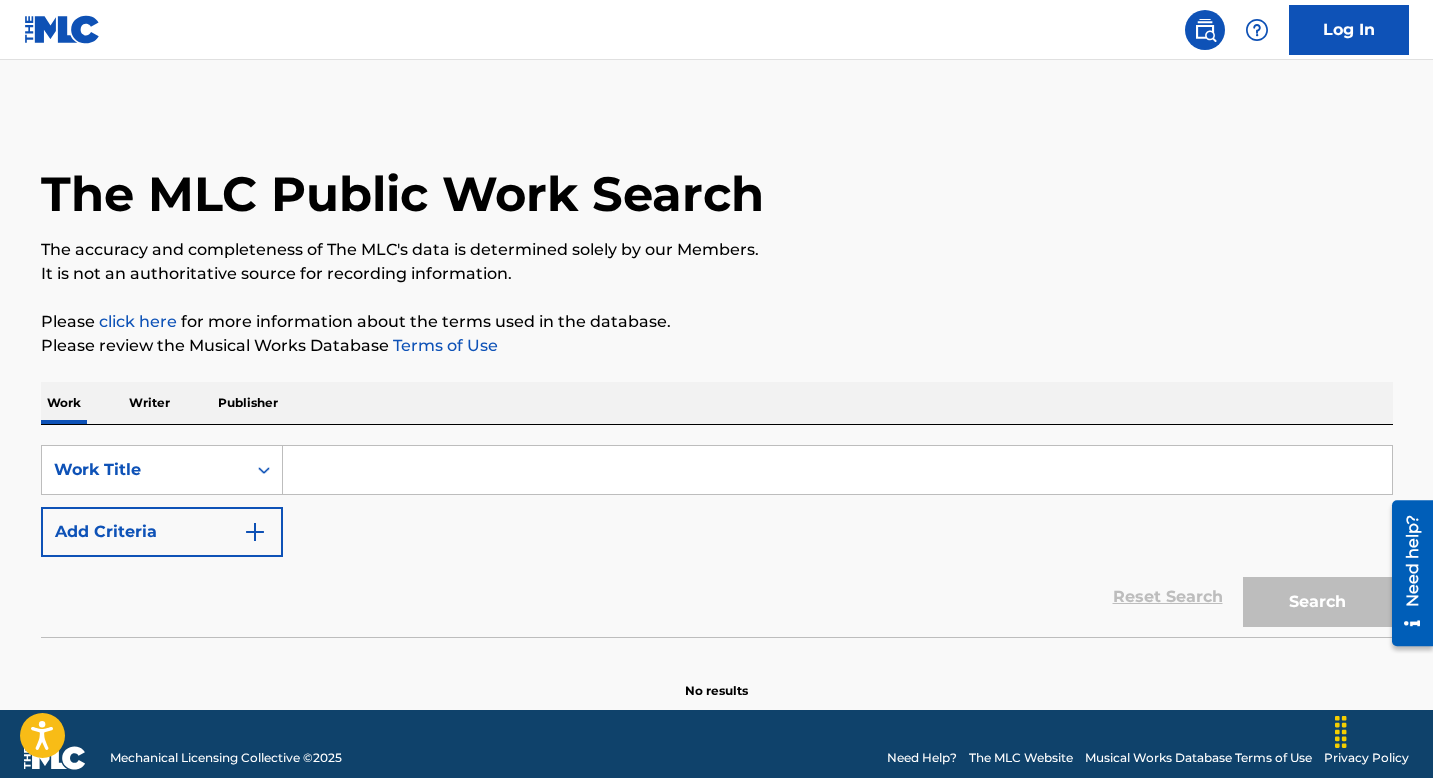 click at bounding box center (837, 470) 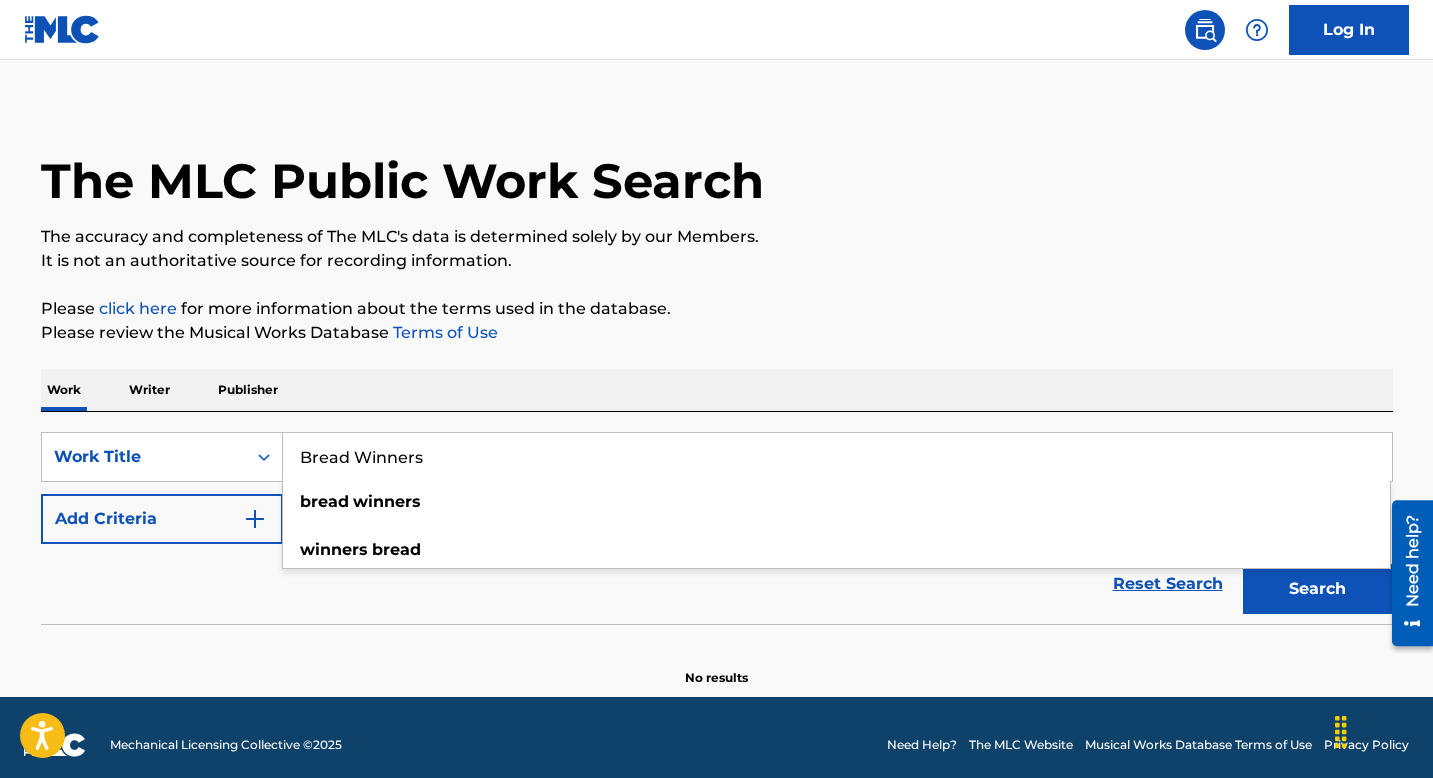 scroll, scrollTop: 28, scrollLeft: 0, axis: vertical 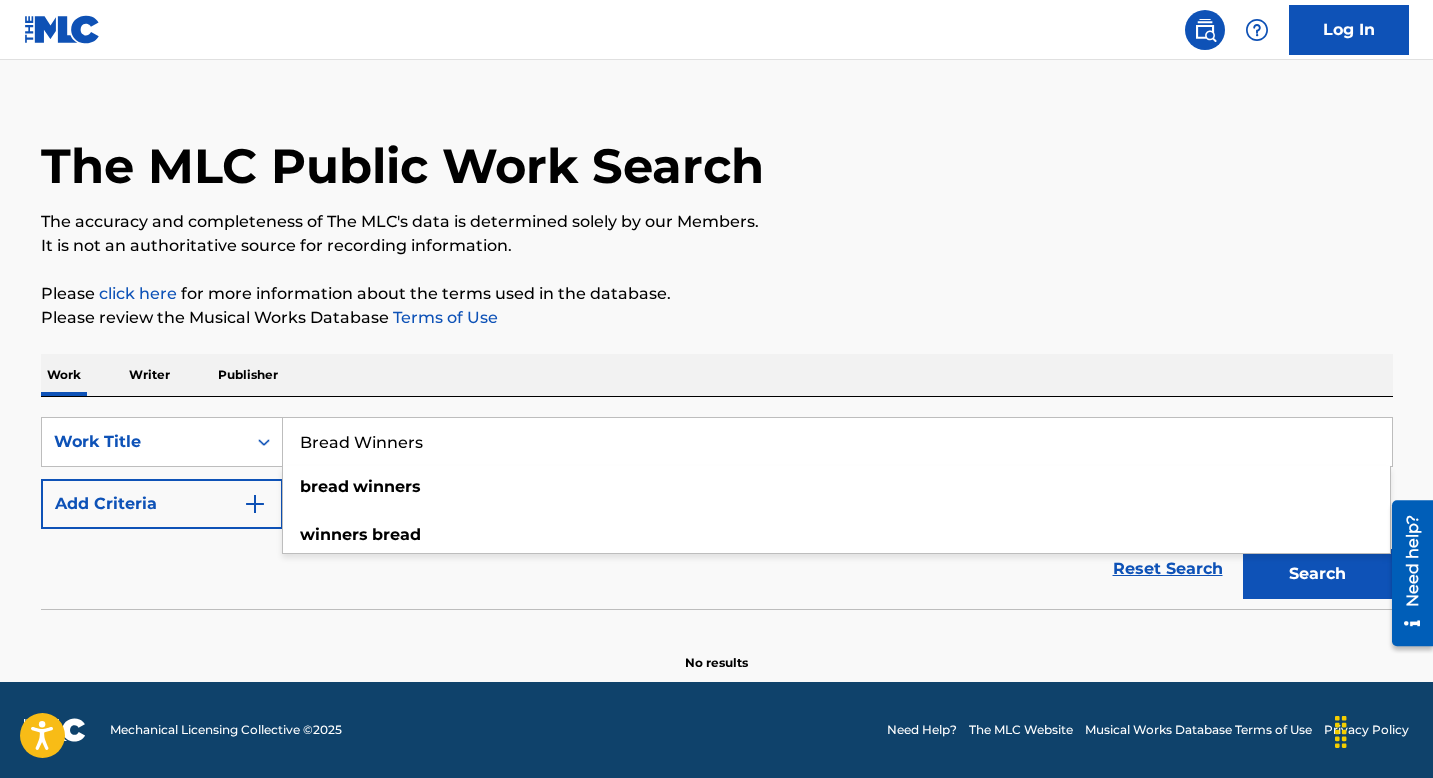 type on "Bread Winners" 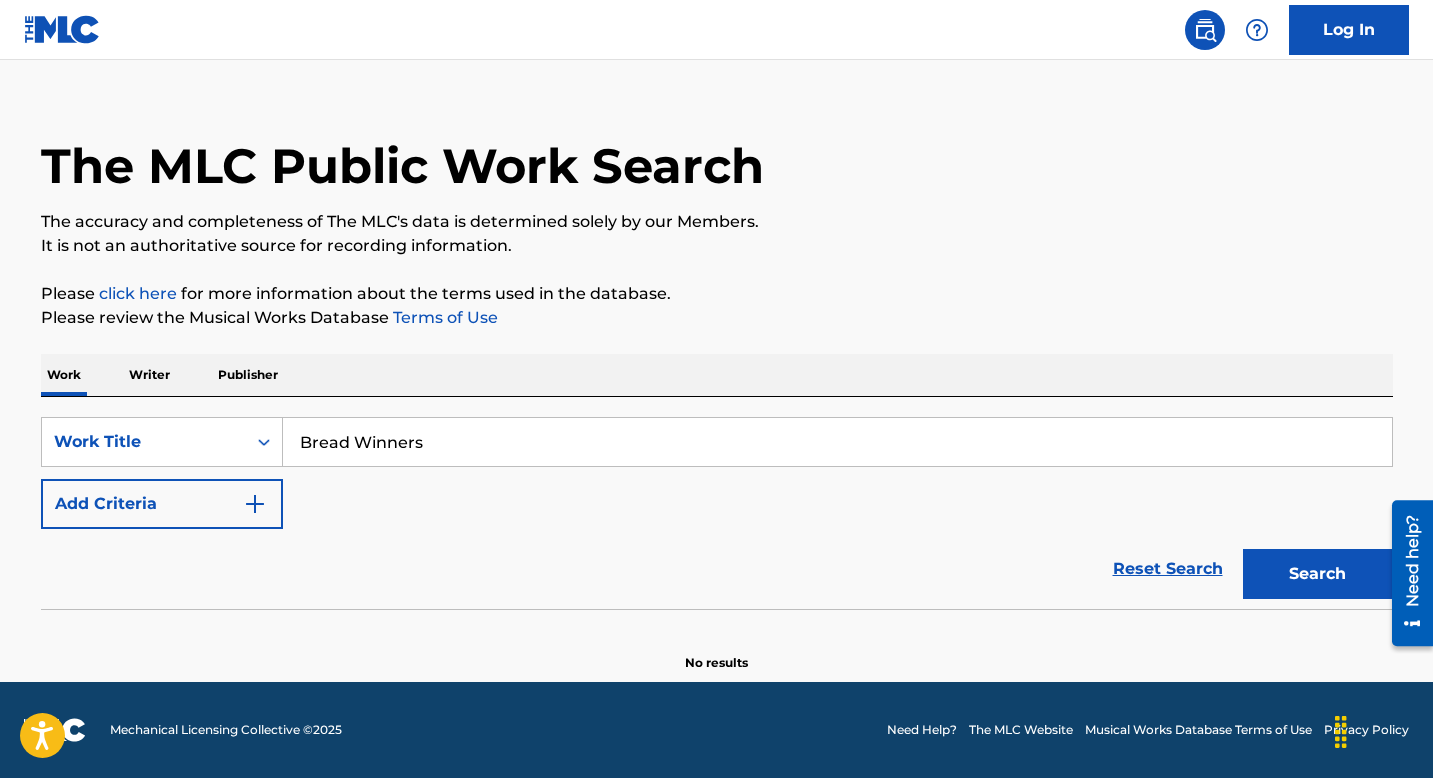 click on "Search" at bounding box center [1318, 574] 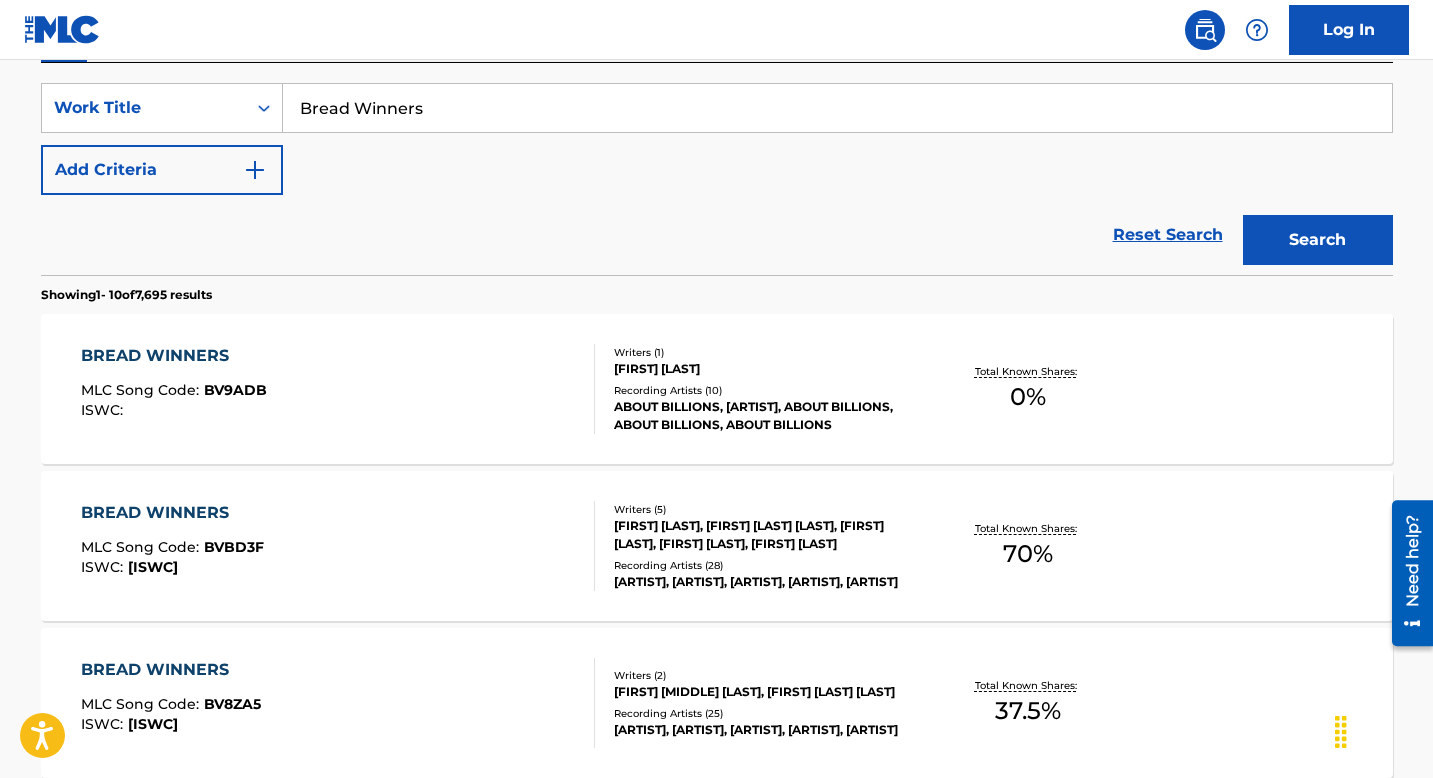 scroll, scrollTop: 204, scrollLeft: 0, axis: vertical 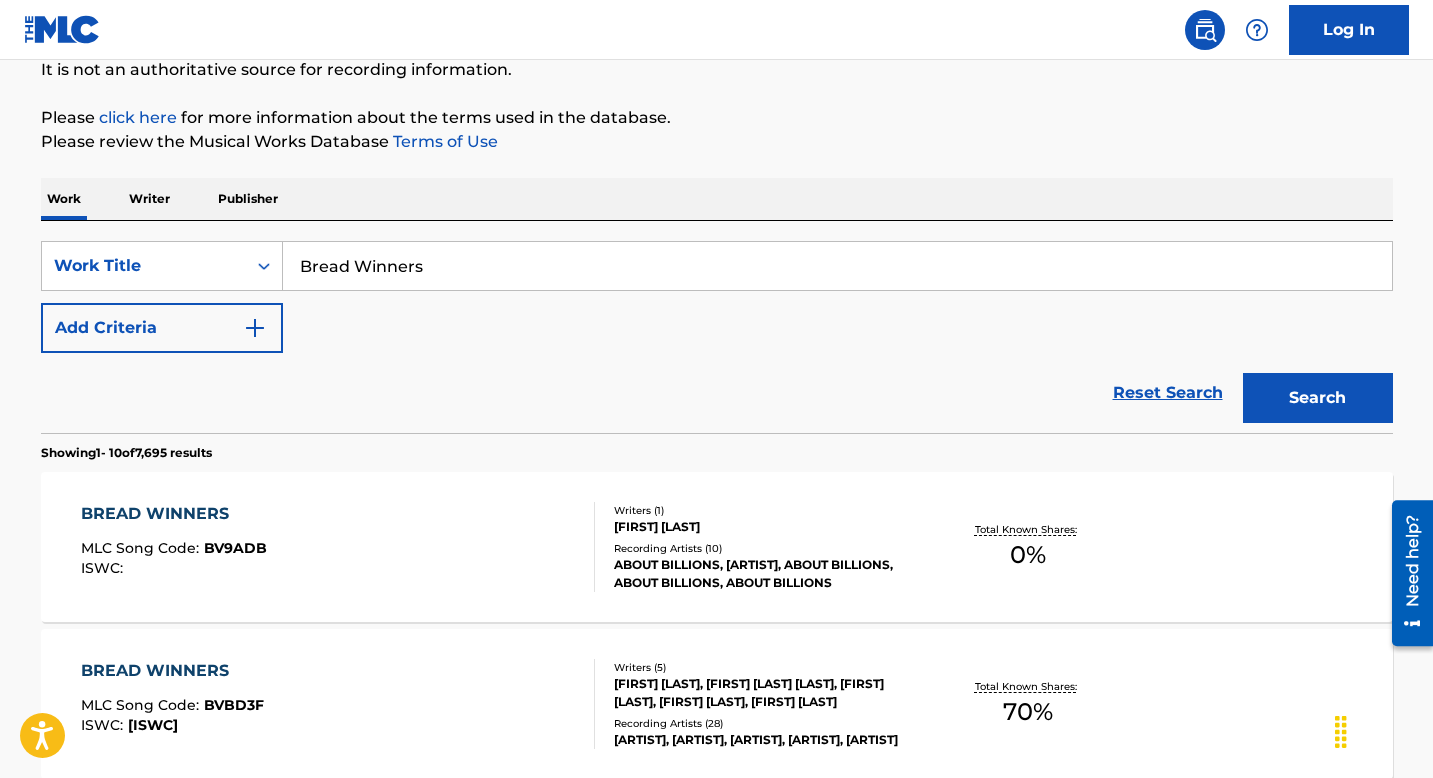 click on "Add Criteria" at bounding box center [162, 328] 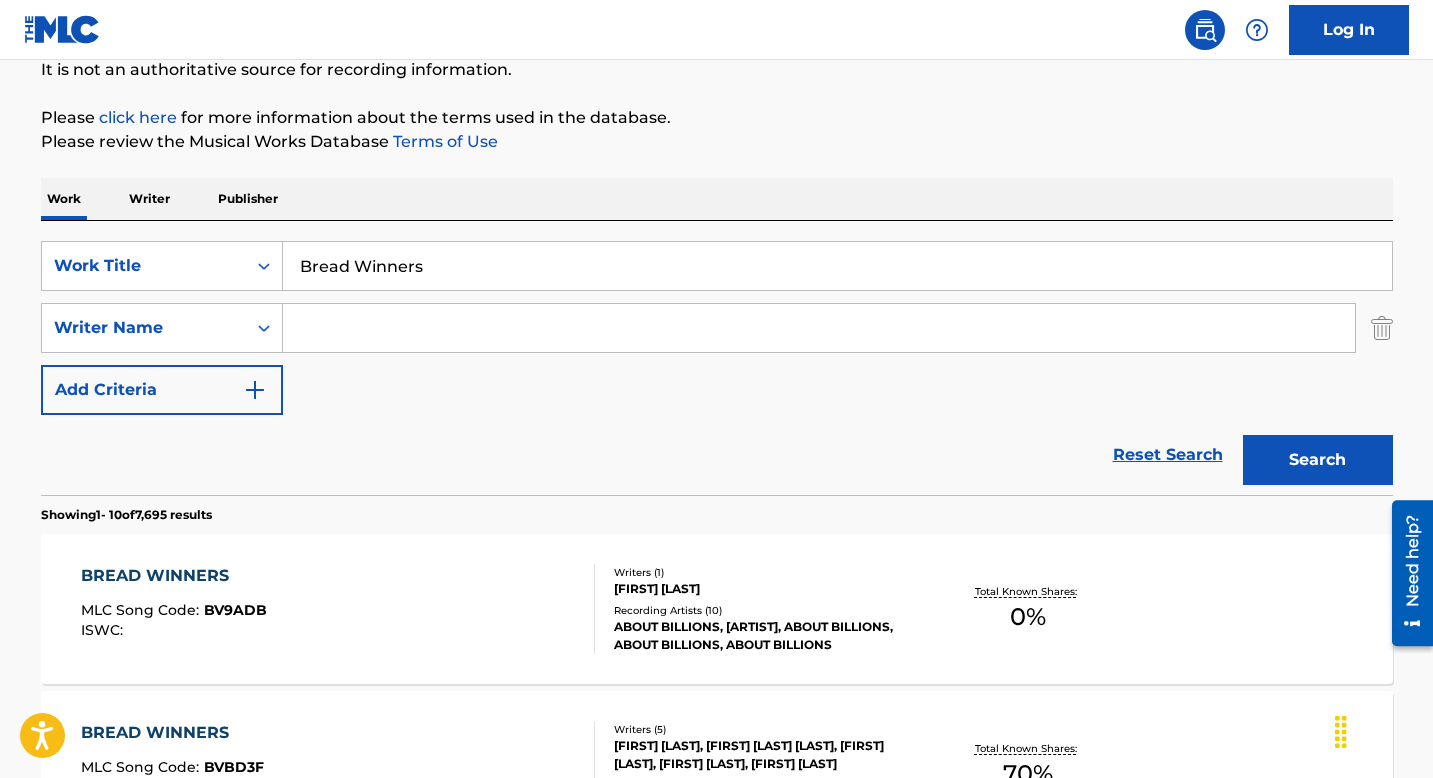 click at bounding box center [819, 328] 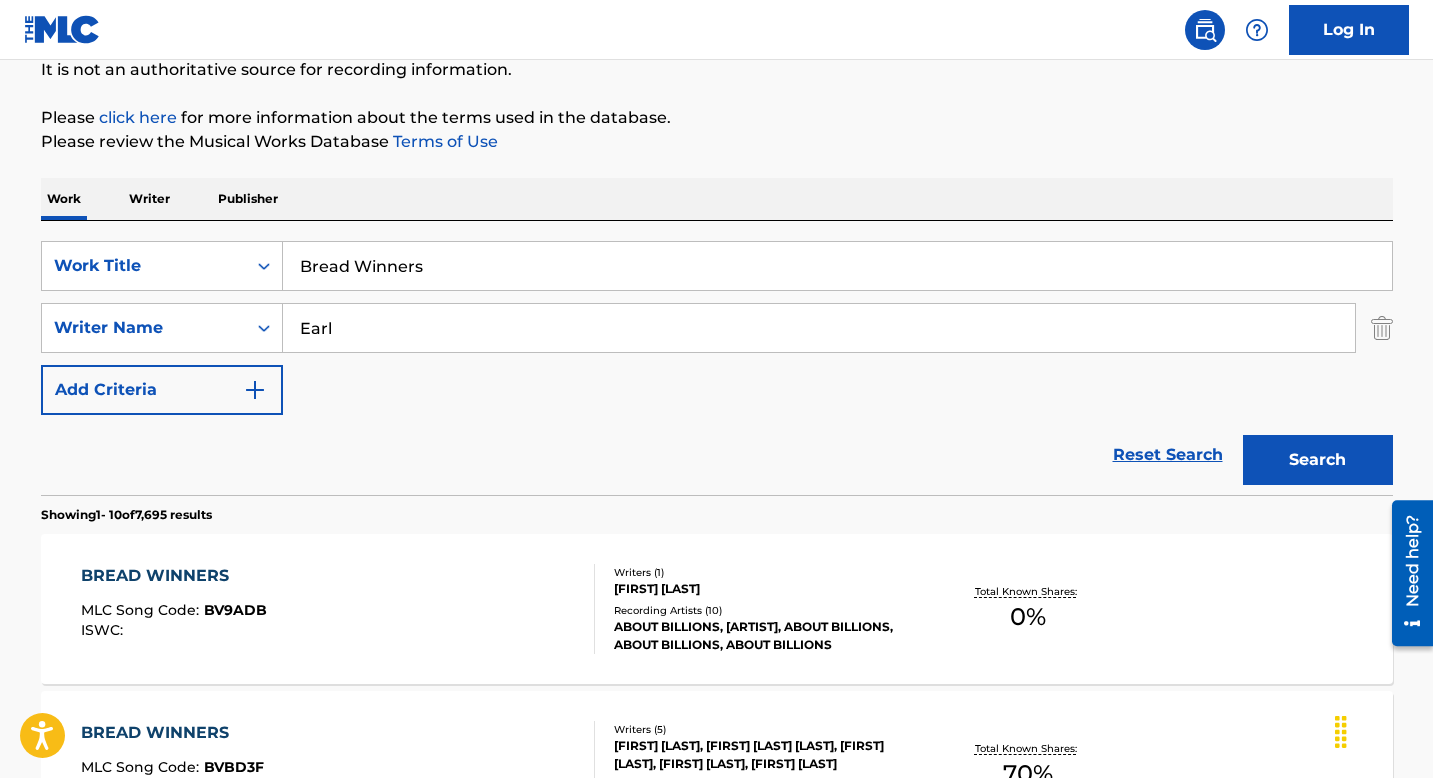 type on "Earl" 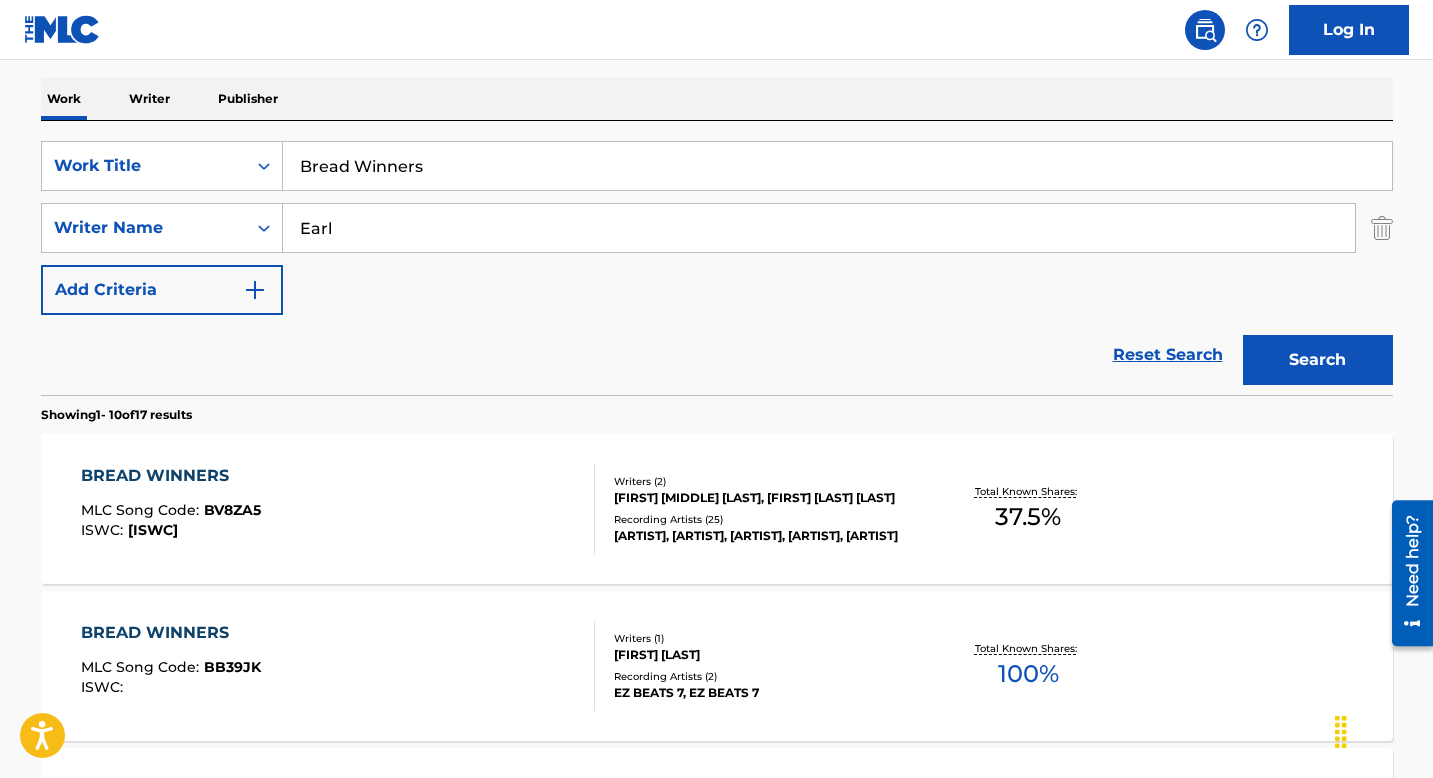 scroll, scrollTop: 325, scrollLeft: 0, axis: vertical 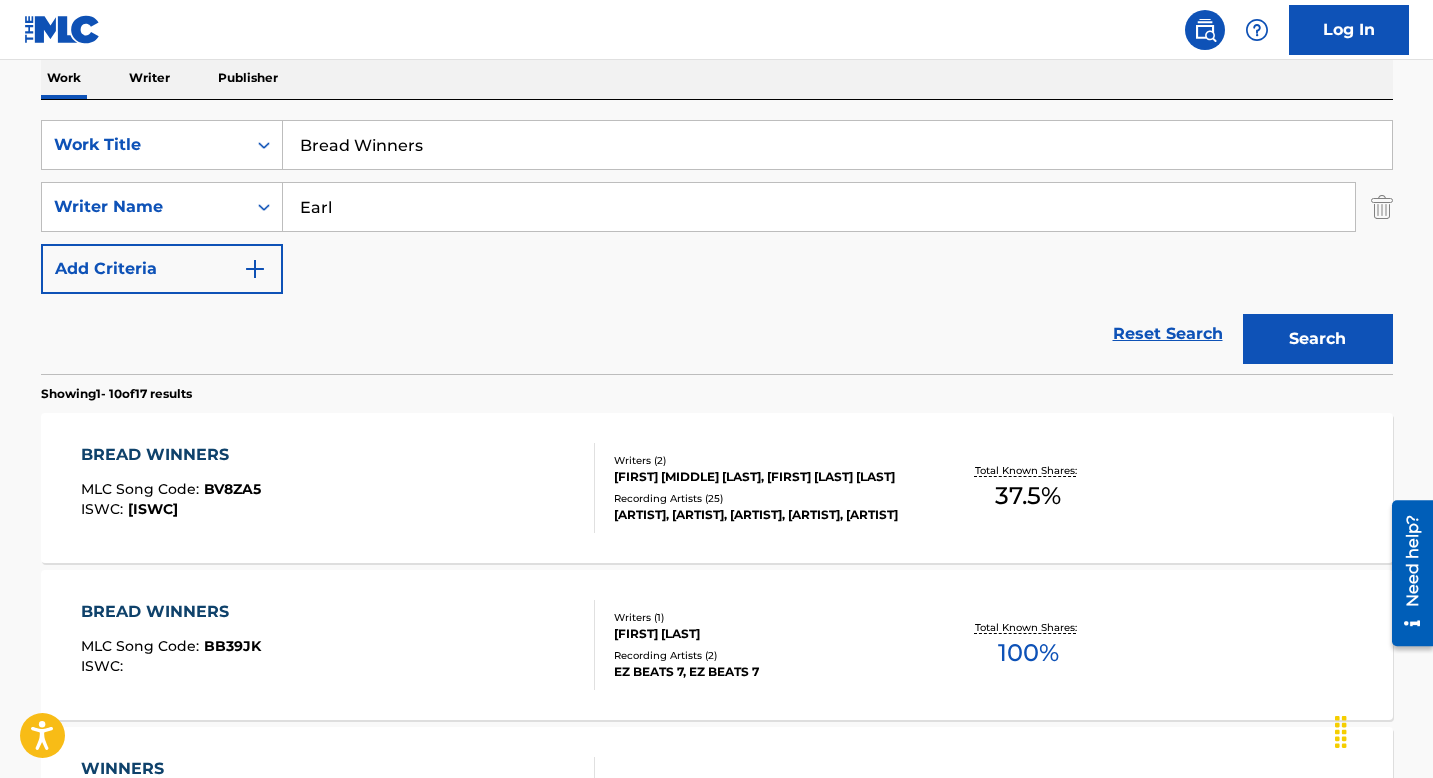 click on "BREAD WINNERS MLC Song Code : BV8ZA5 ISWC : T9187268753" at bounding box center [338, 488] 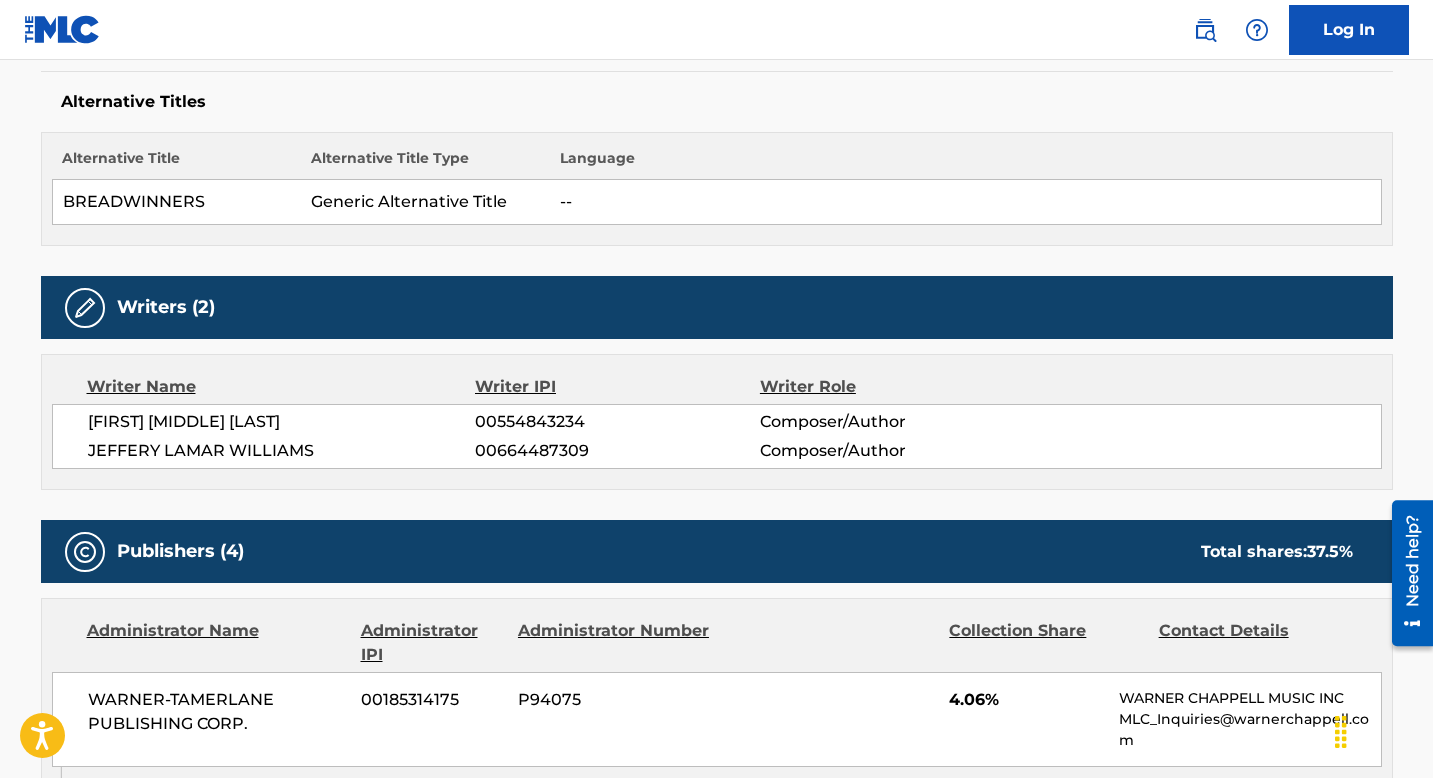 scroll, scrollTop: 0, scrollLeft: 0, axis: both 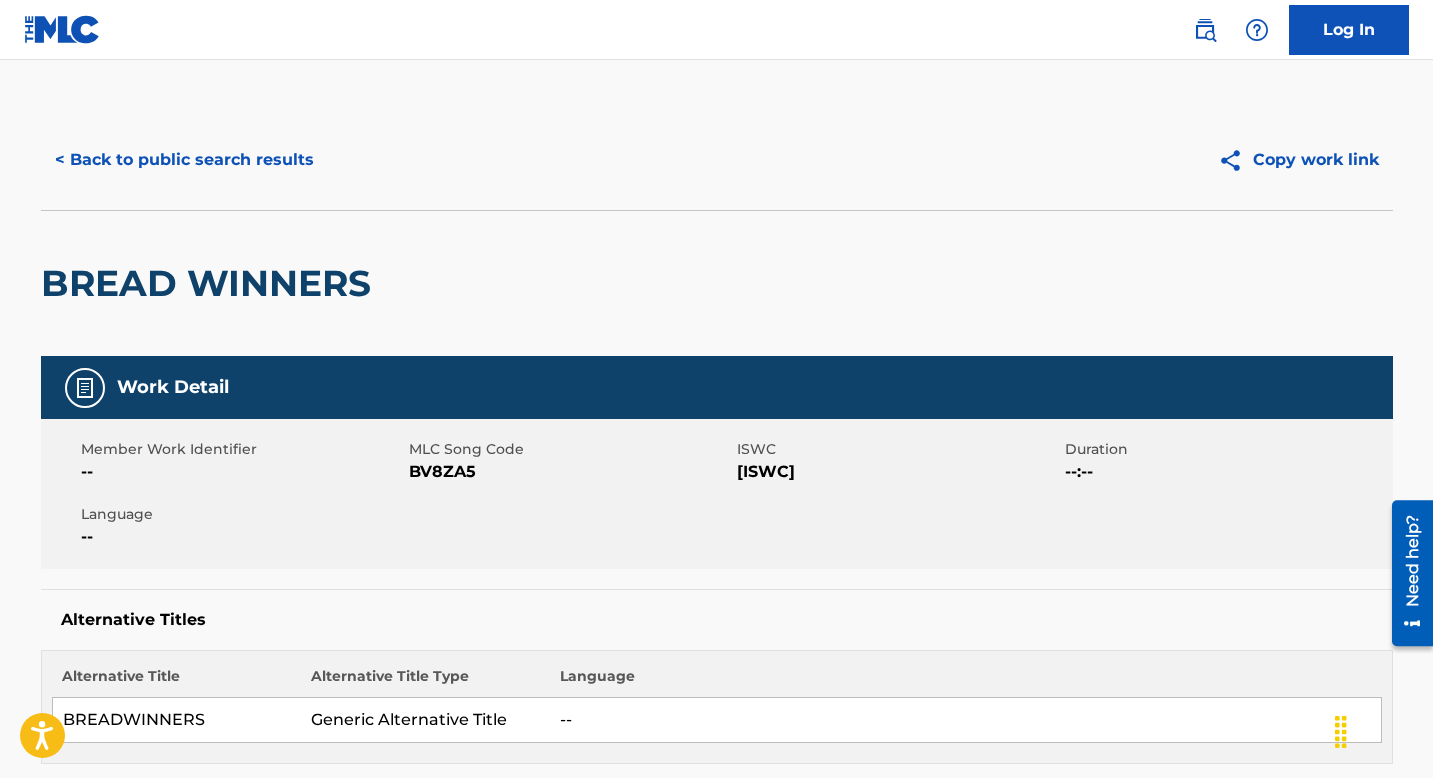 click on "BV8ZA5" at bounding box center [570, 472] 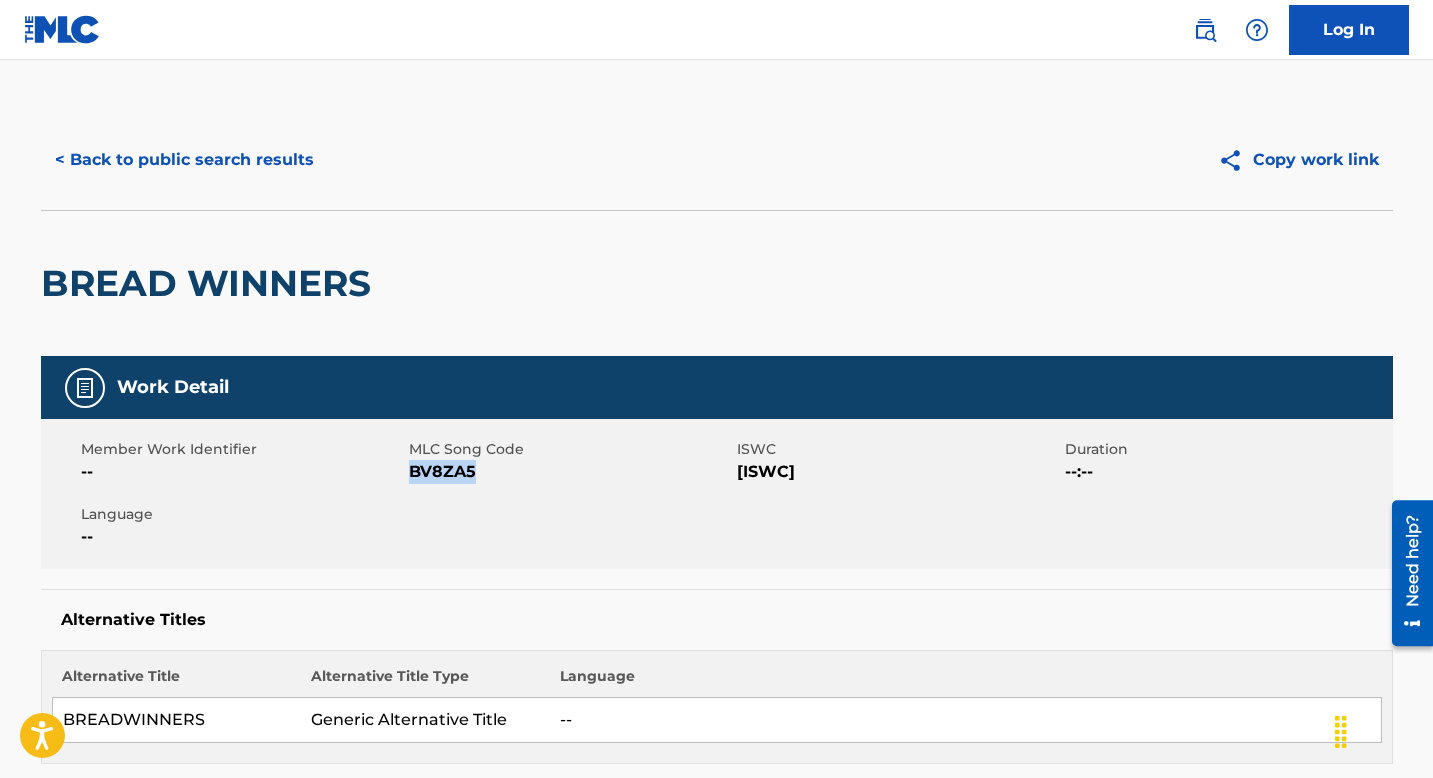 click on "BV8ZA5" at bounding box center [570, 472] 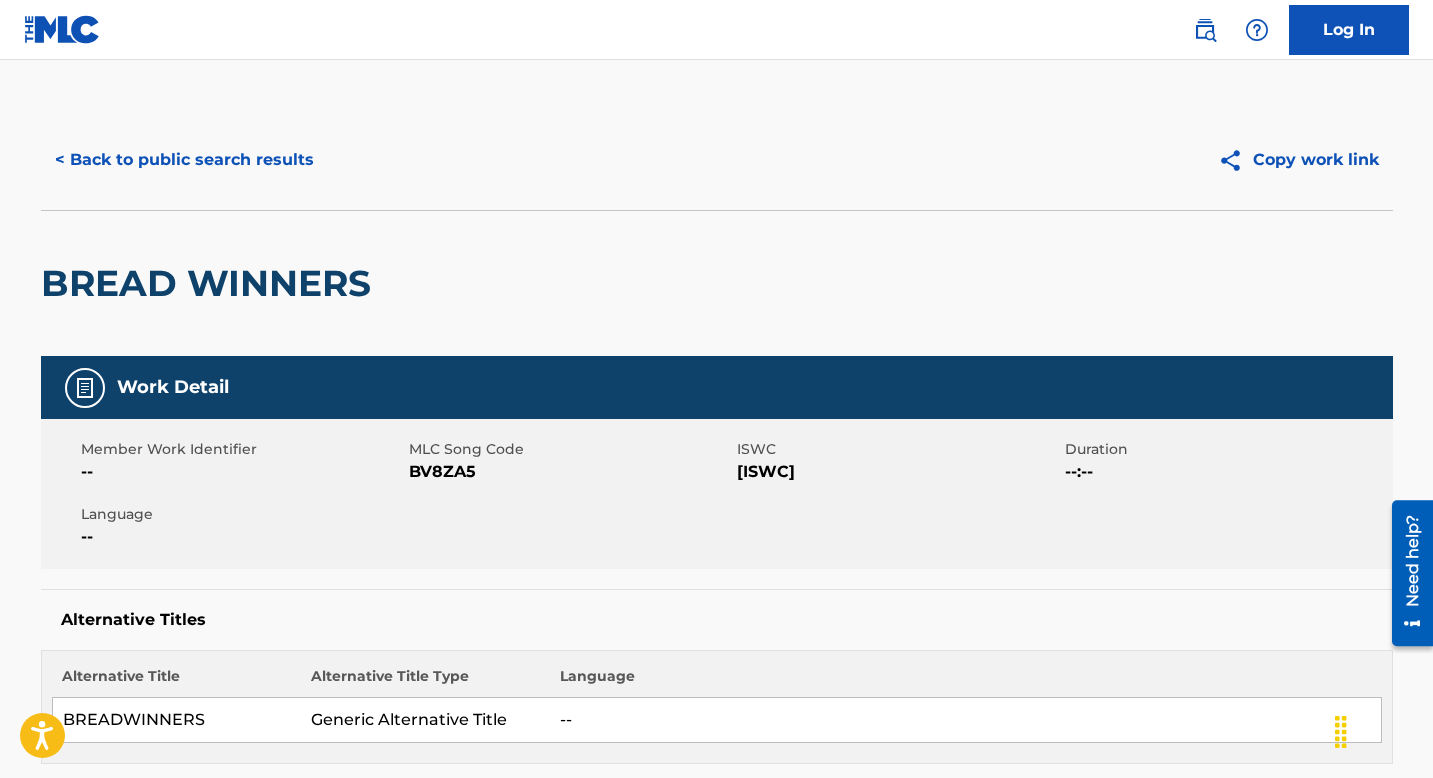 click on "BREAD WINNERS" at bounding box center [211, 283] 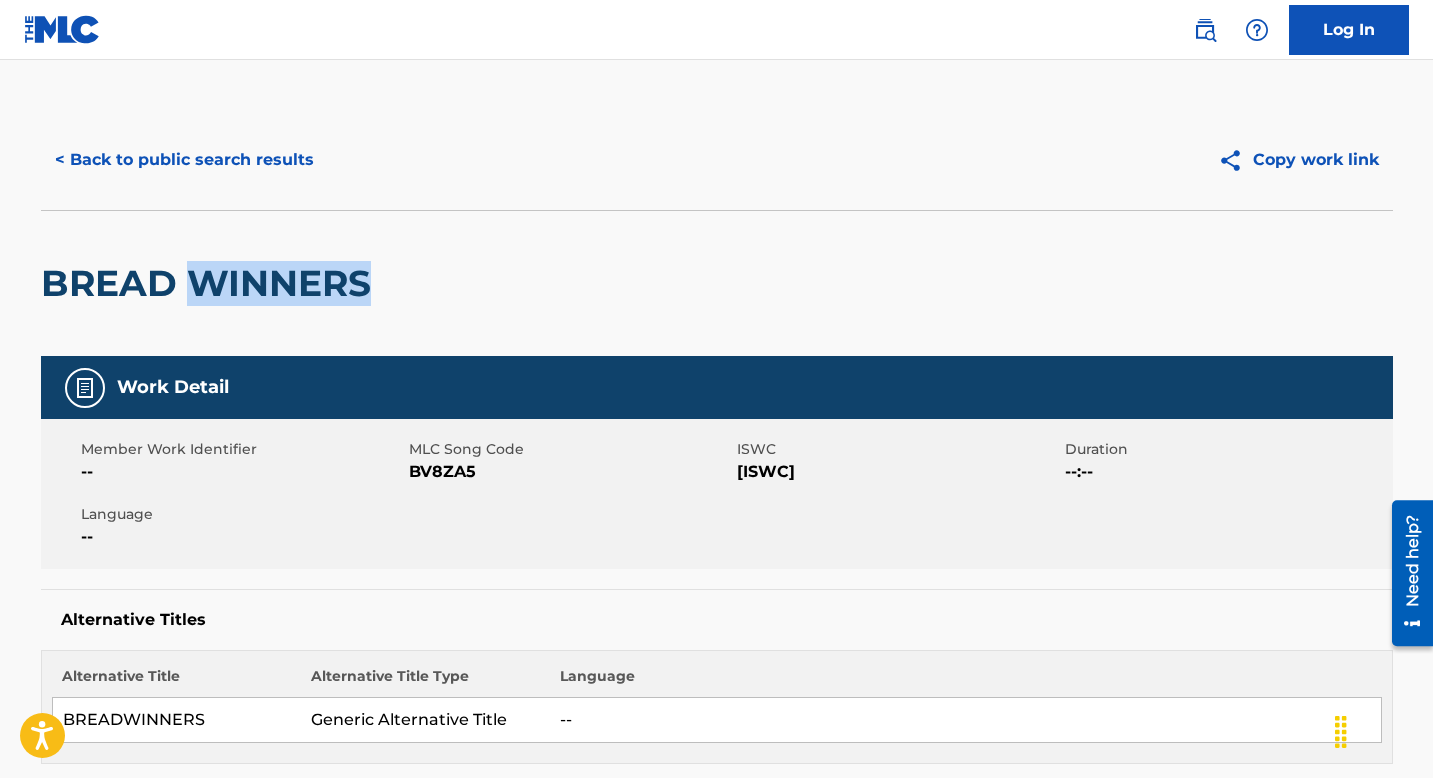 click on "BREAD WINNERS" at bounding box center [211, 283] 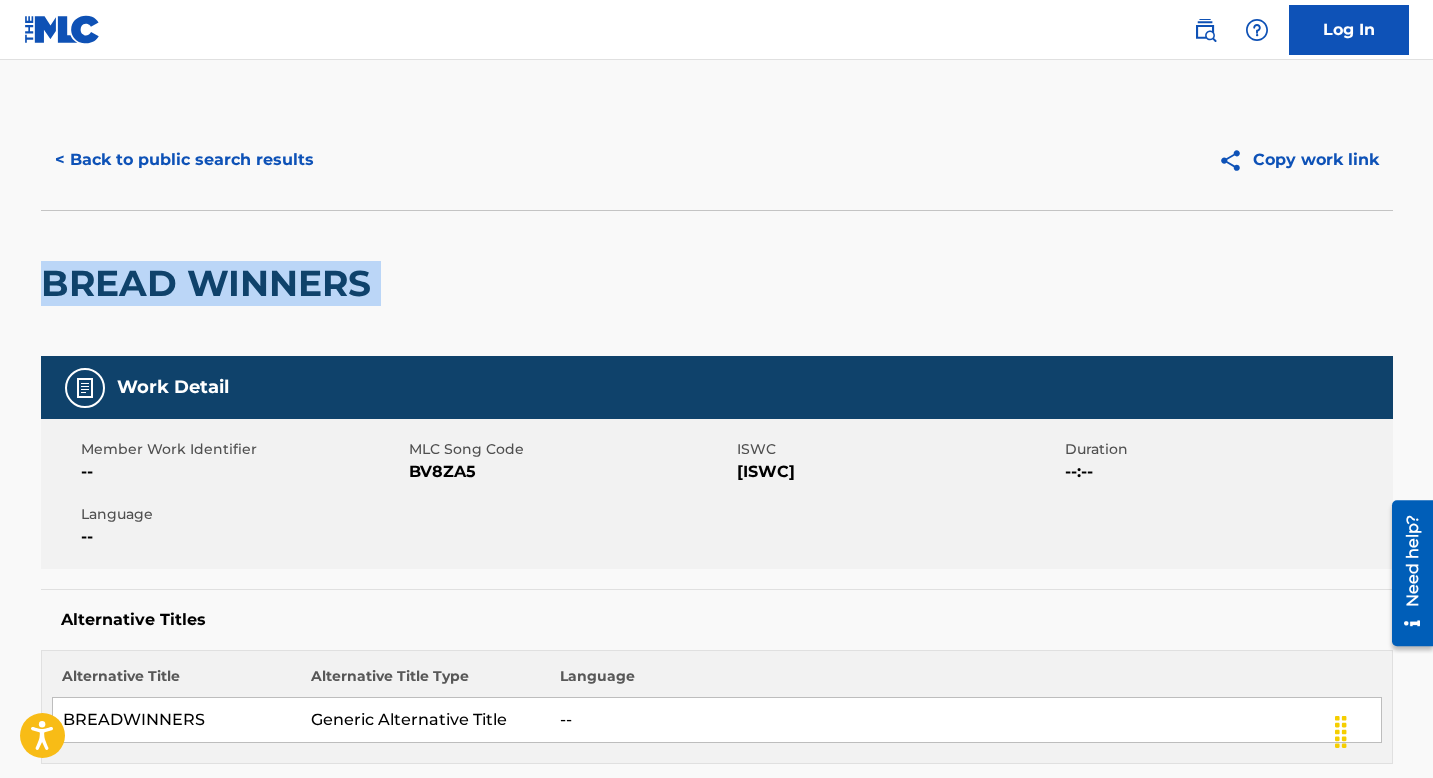 click on "BREAD WINNERS" at bounding box center (211, 283) 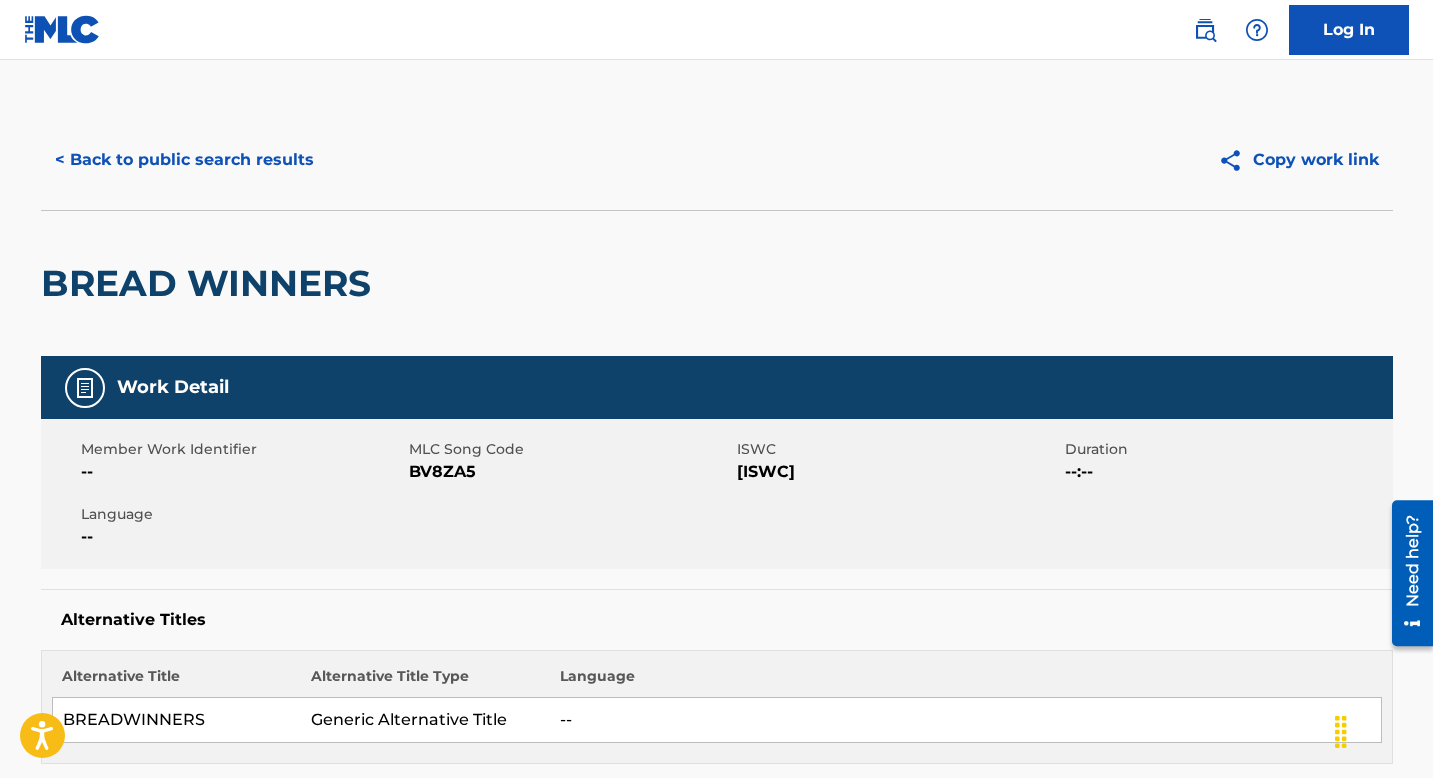 click on "BV8ZA5" at bounding box center [570, 472] 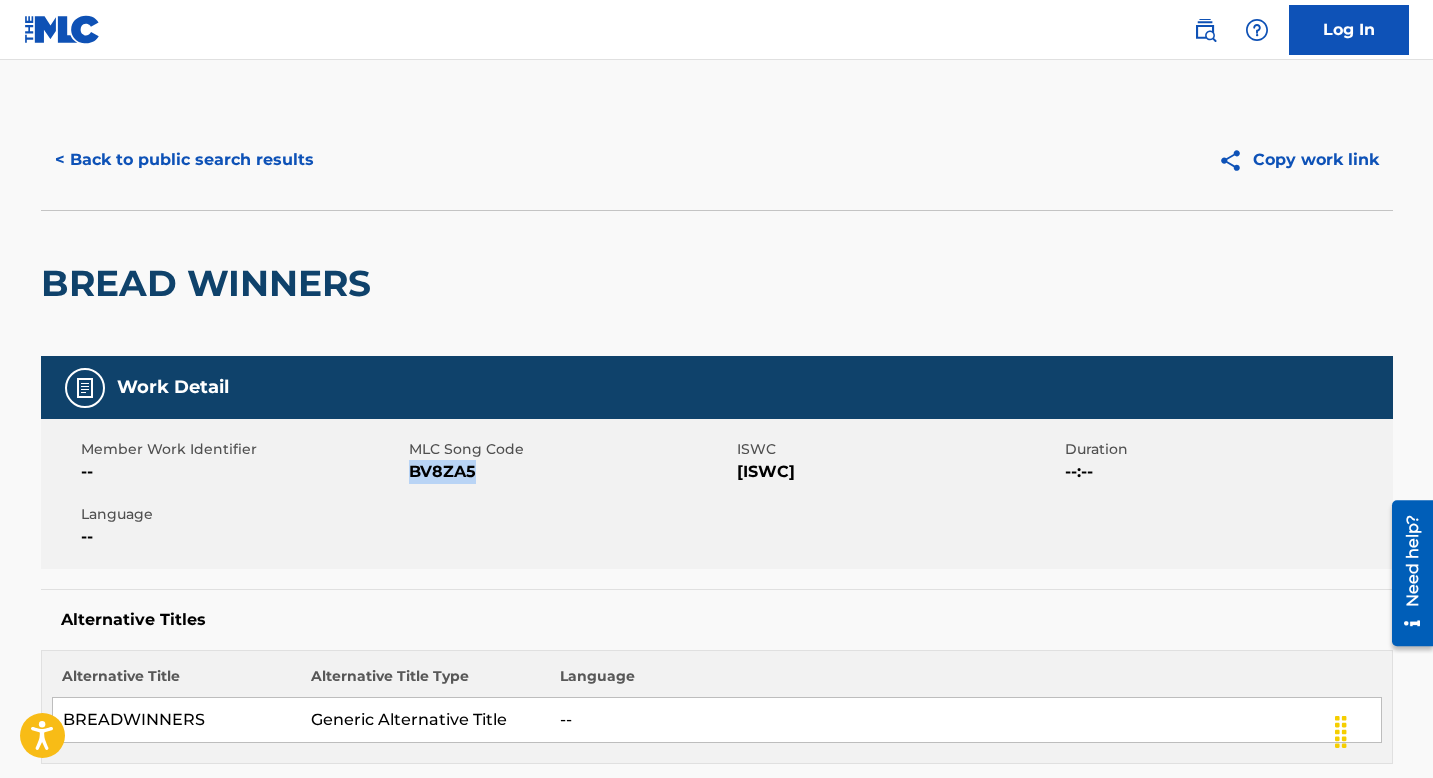 click on "BV8ZA5" at bounding box center [570, 472] 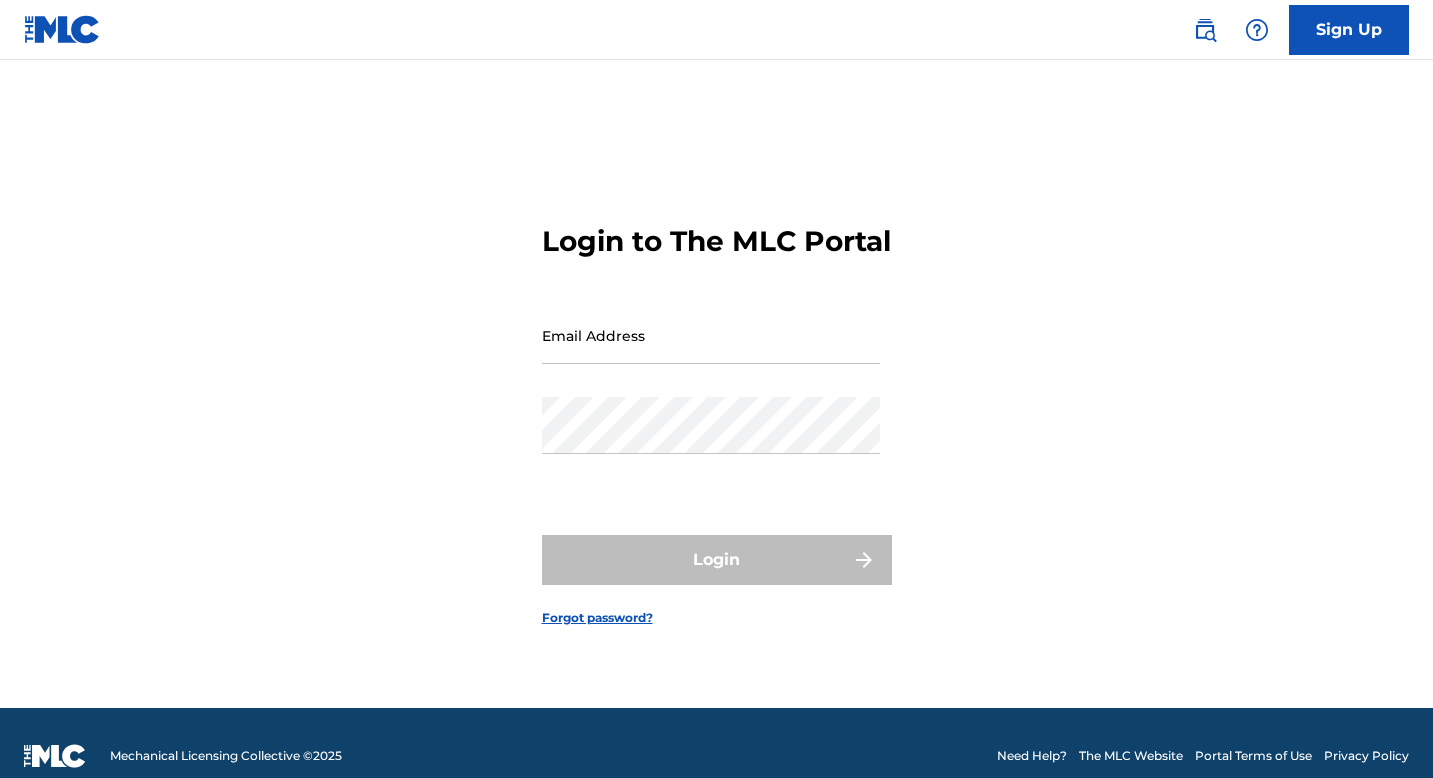 scroll, scrollTop: 0, scrollLeft: 0, axis: both 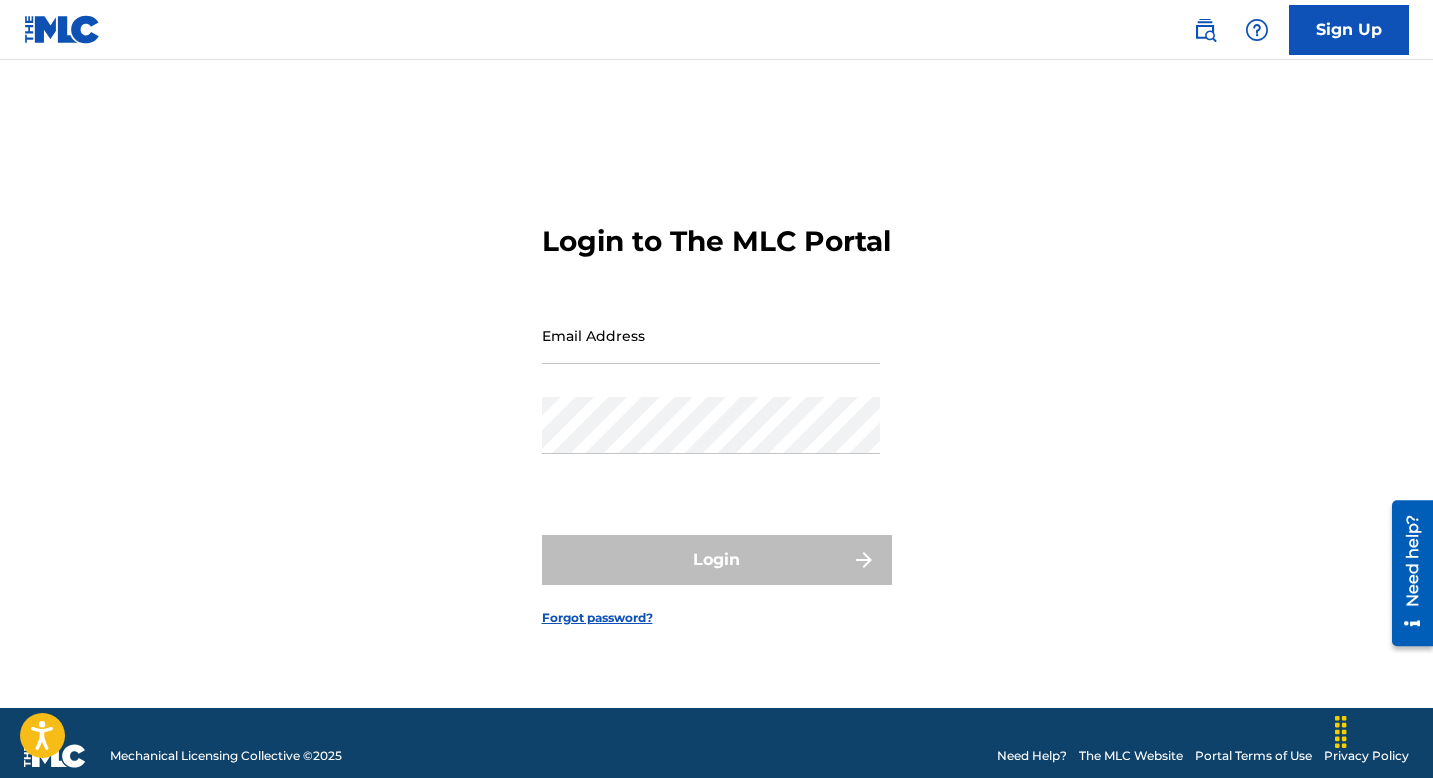 click on "Email Address" at bounding box center [711, 335] 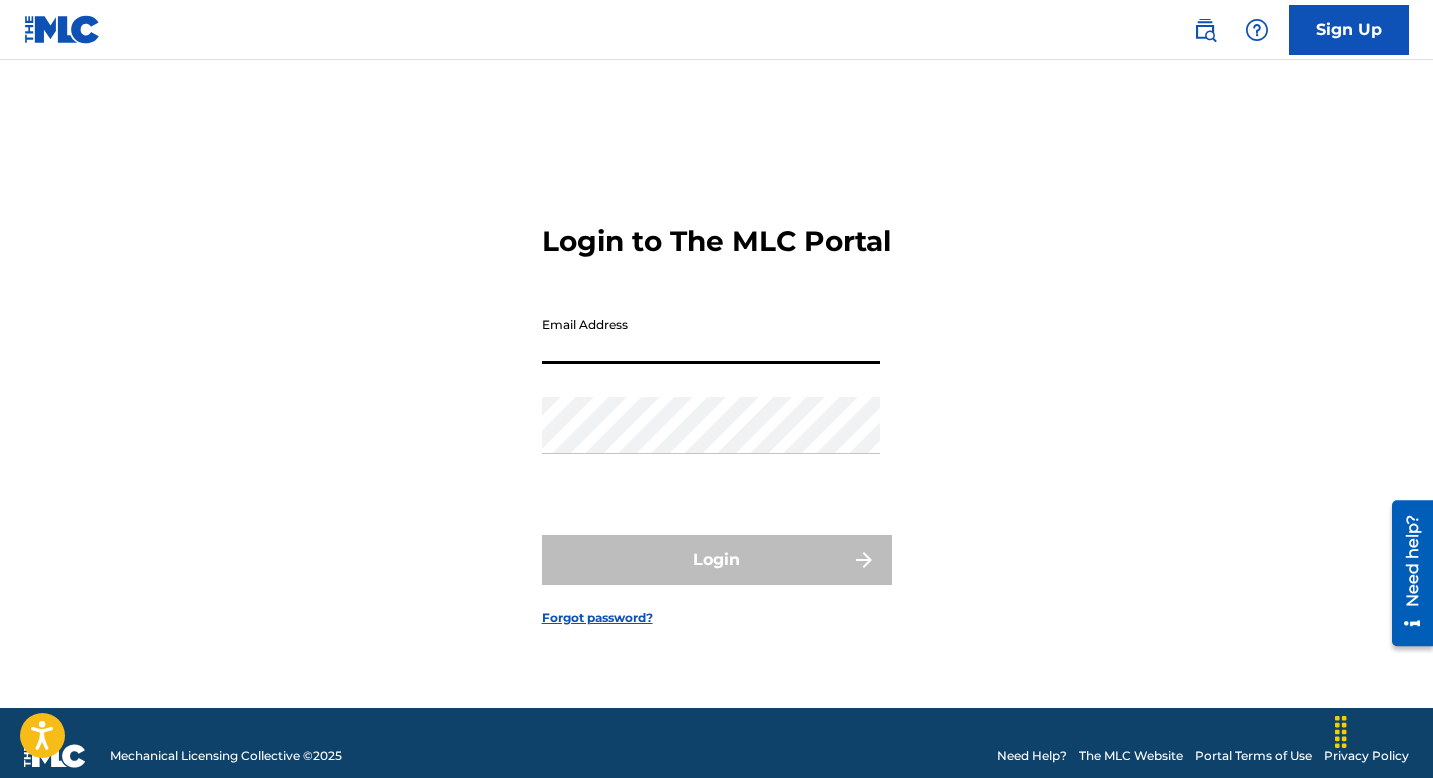 type on "[EMAIL]" 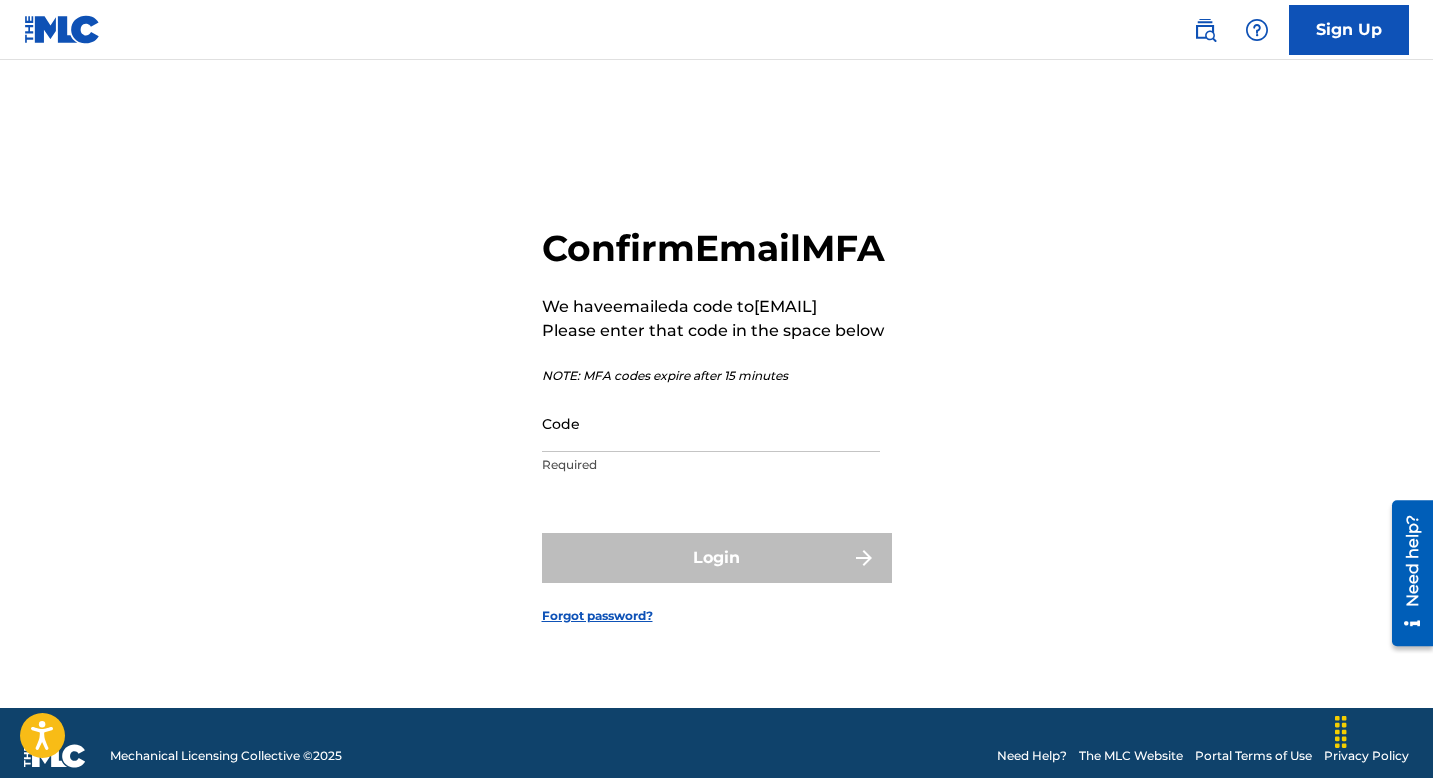 click on "Code" at bounding box center [711, 423] 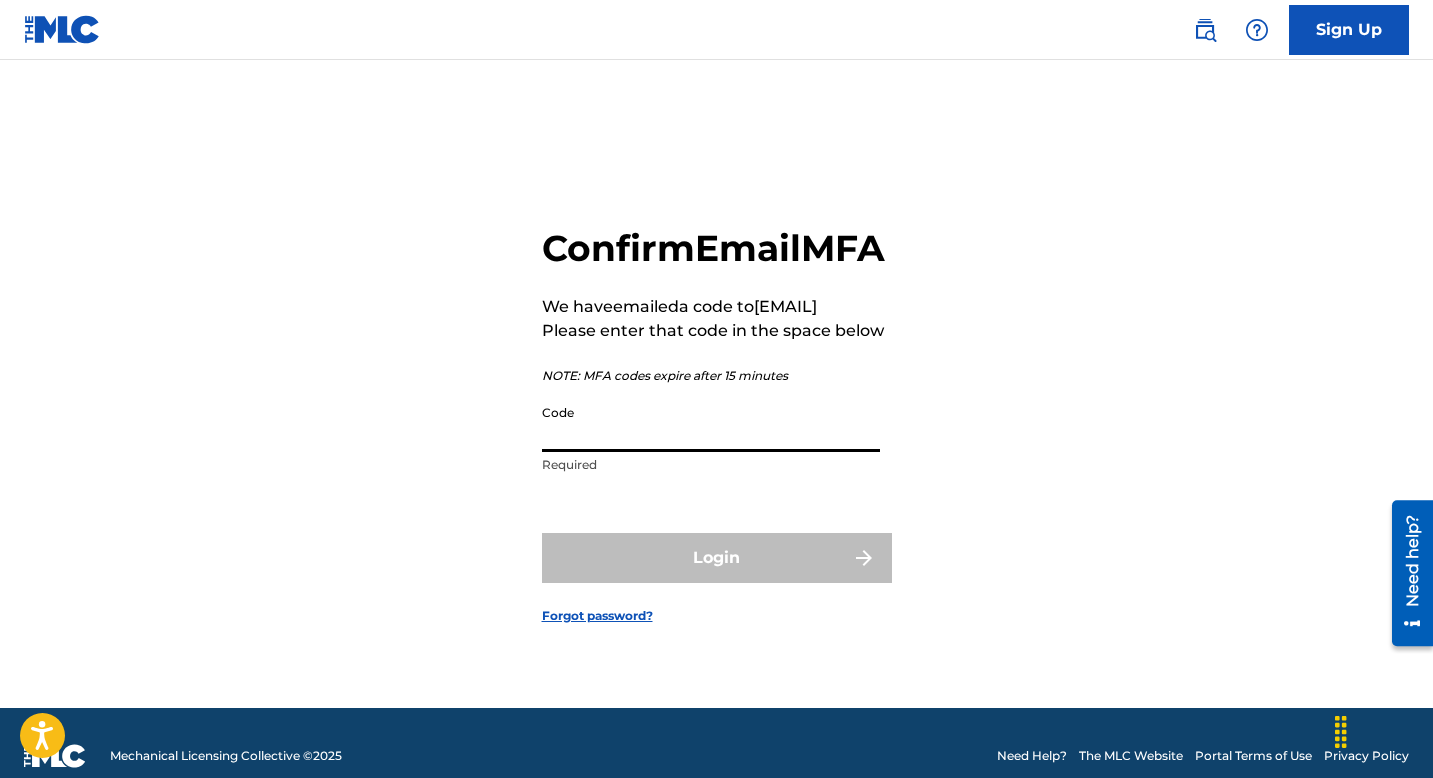drag, startPoint x: 647, startPoint y: 441, endPoint x: 651, endPoint y: 456, distance: 15.524175 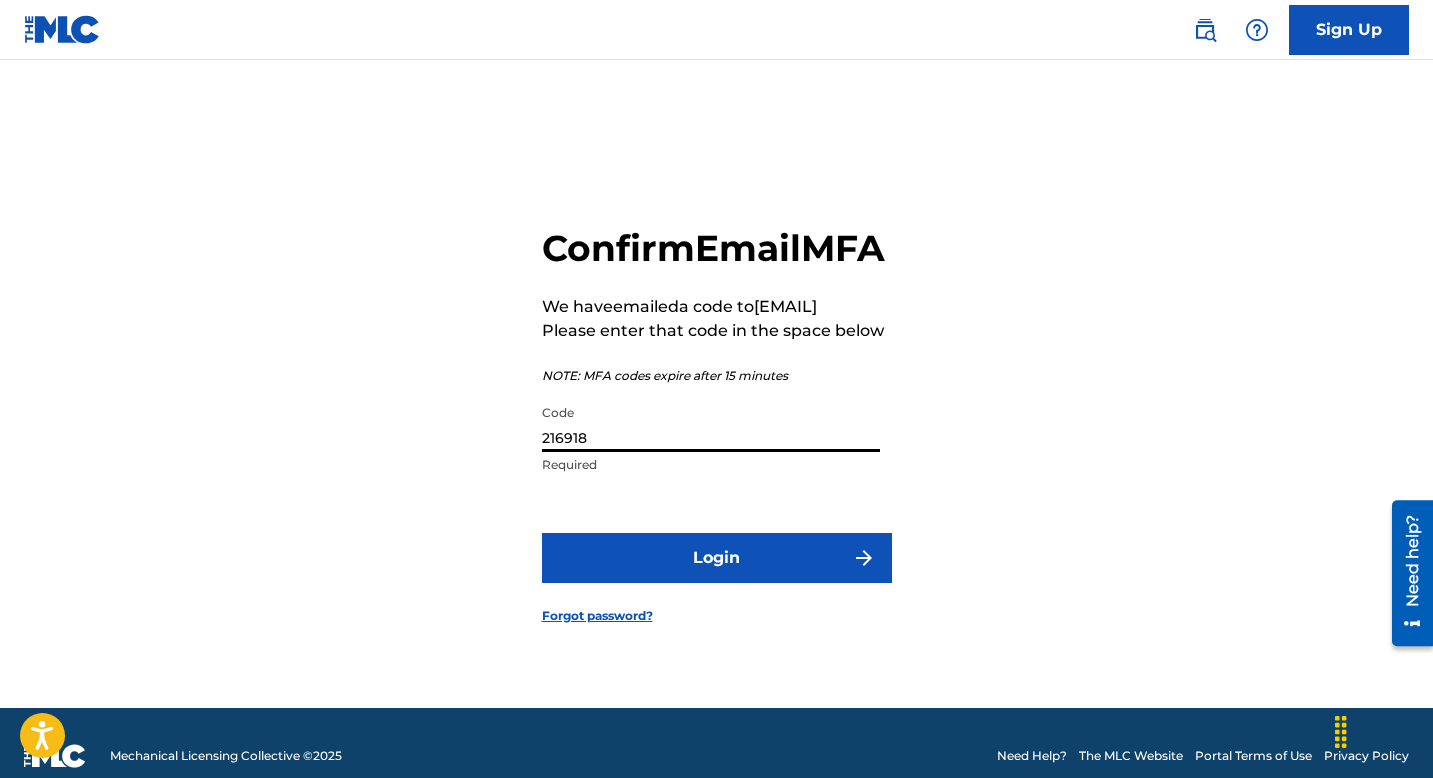type on "216918" 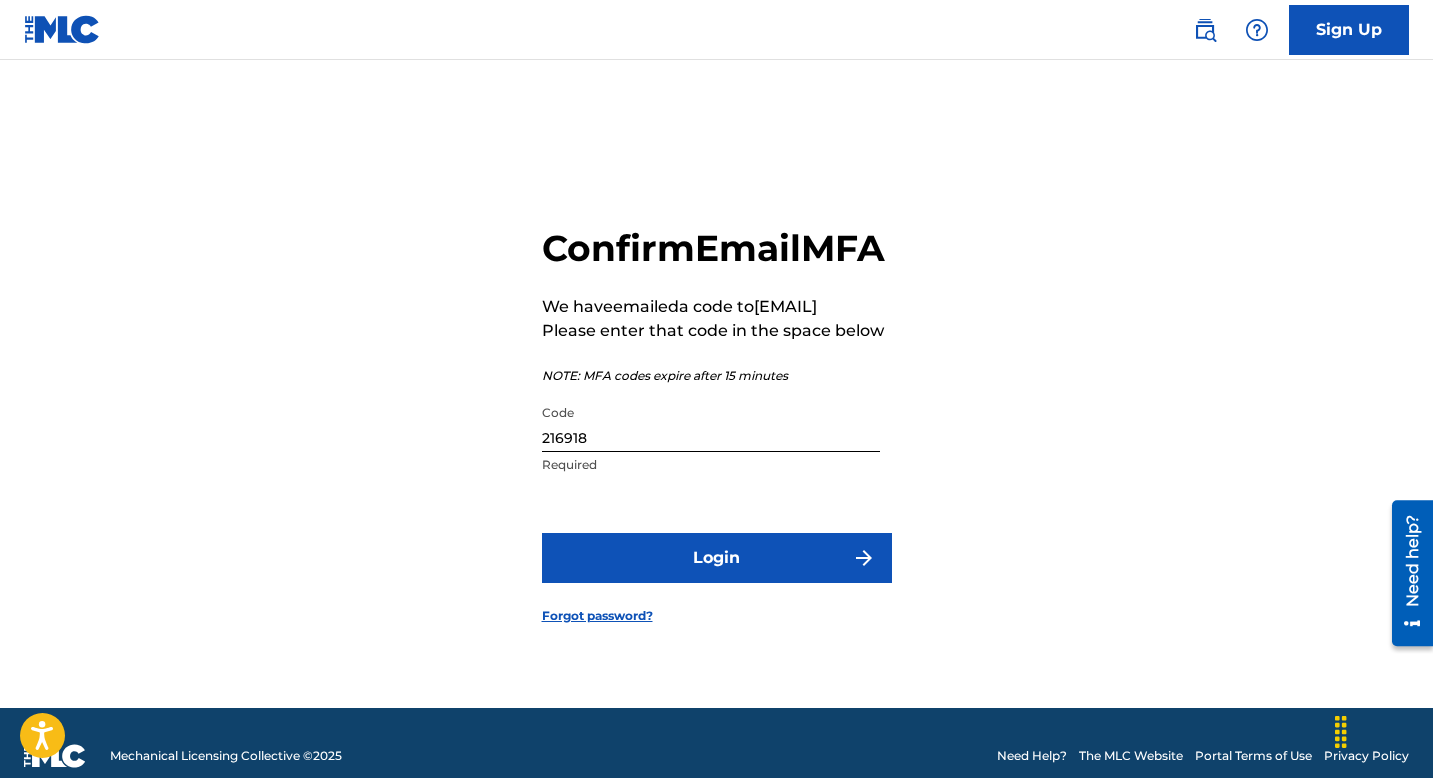 click on "Login" at bounding box center [717, 558] 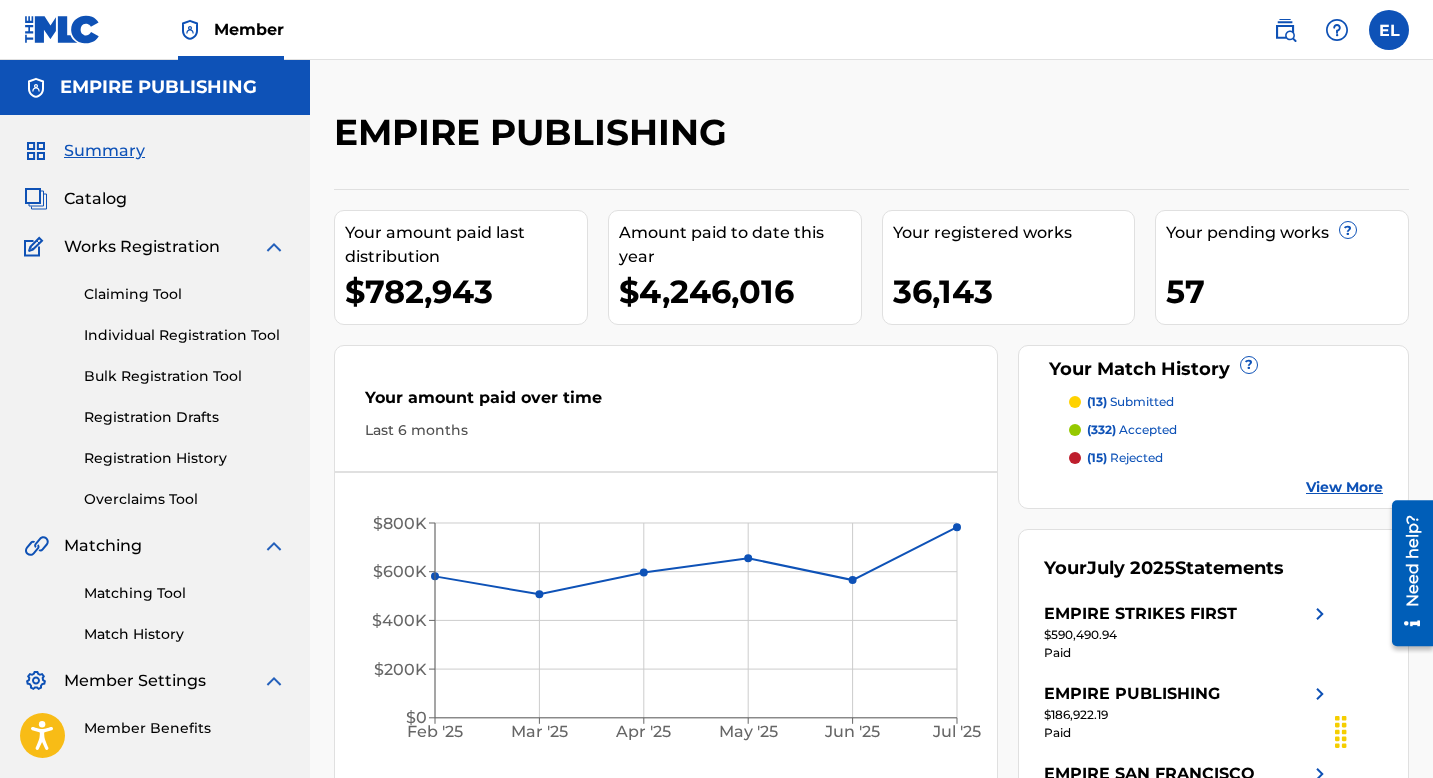 click on "Claiming Tool" at bounding box center [185, 294] 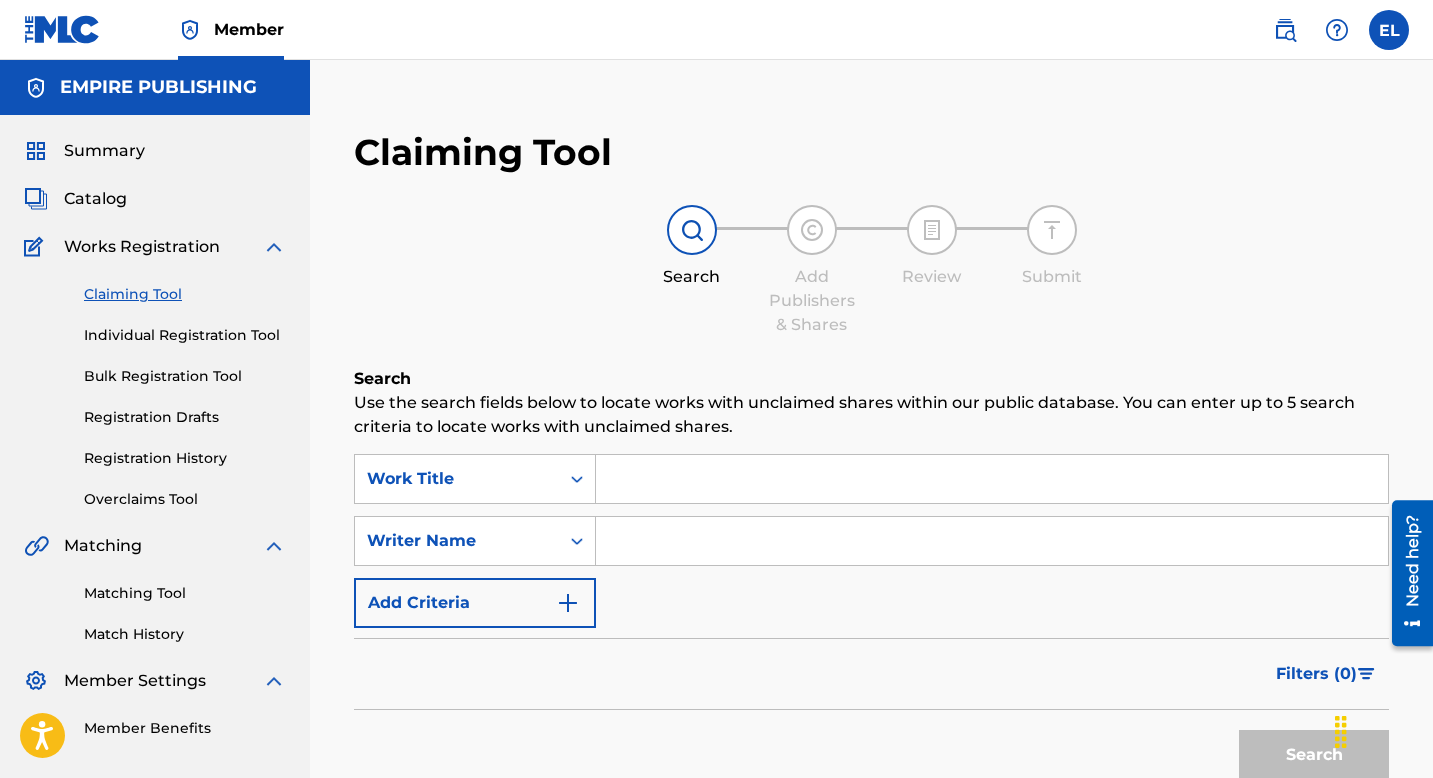 click at bounding box center (992, 479) 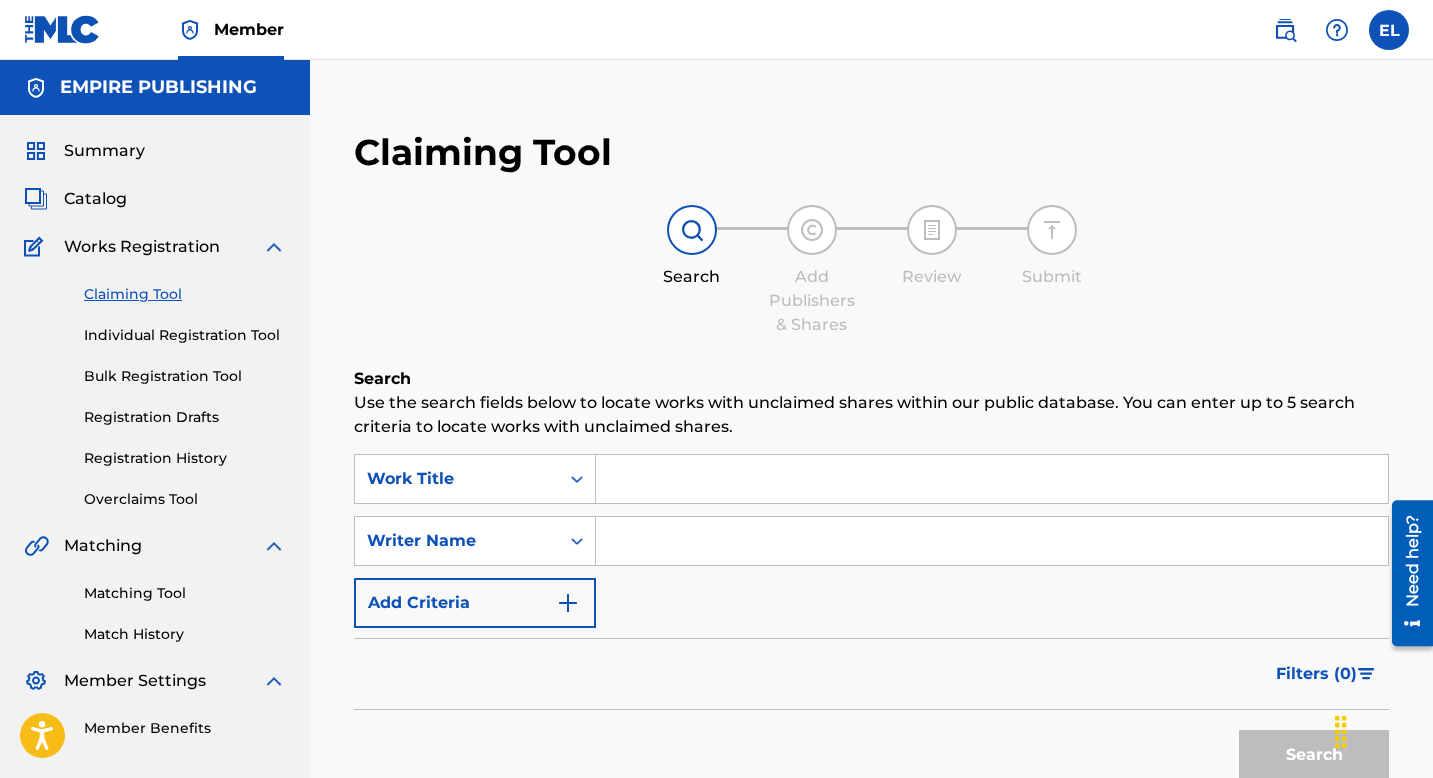 click at bounding box center (992, 479) 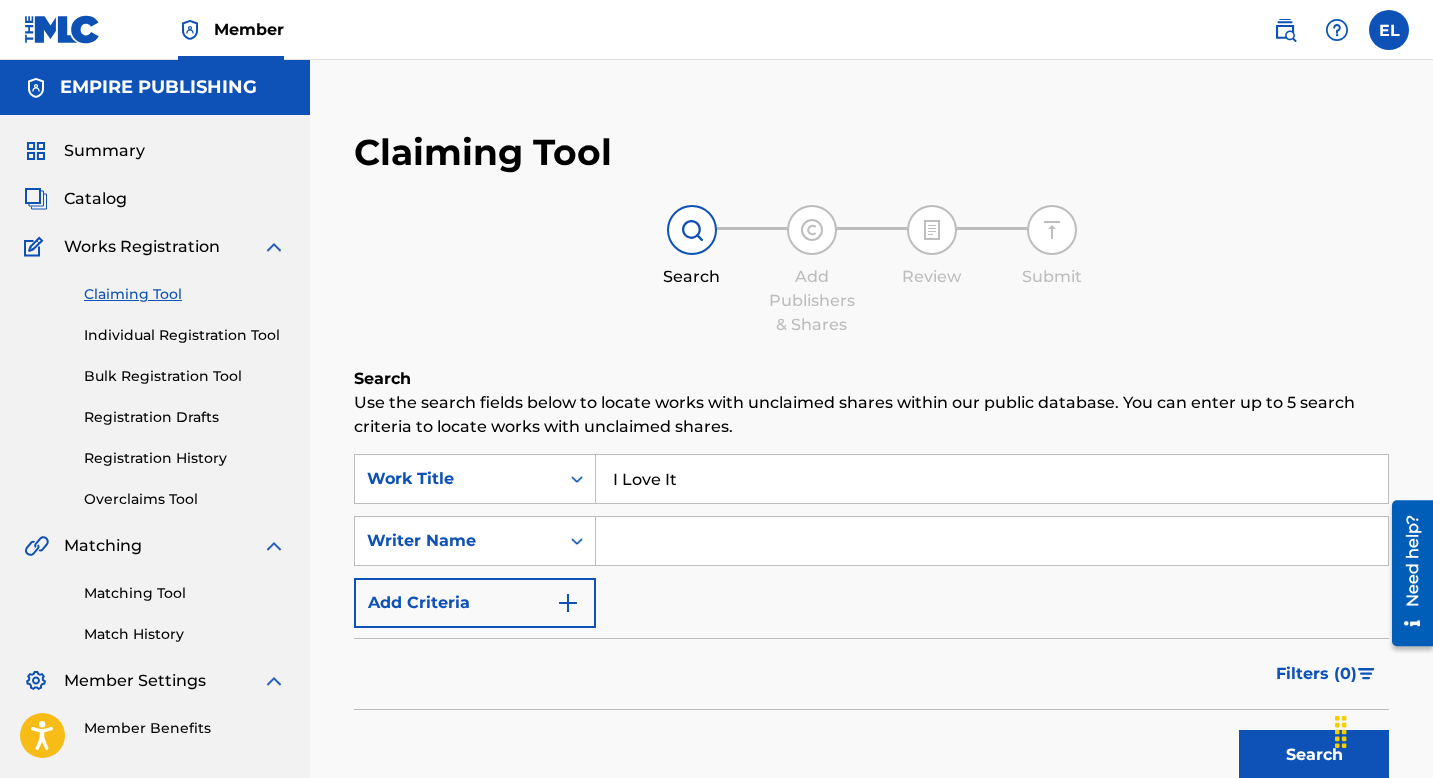 type on "I Love It" 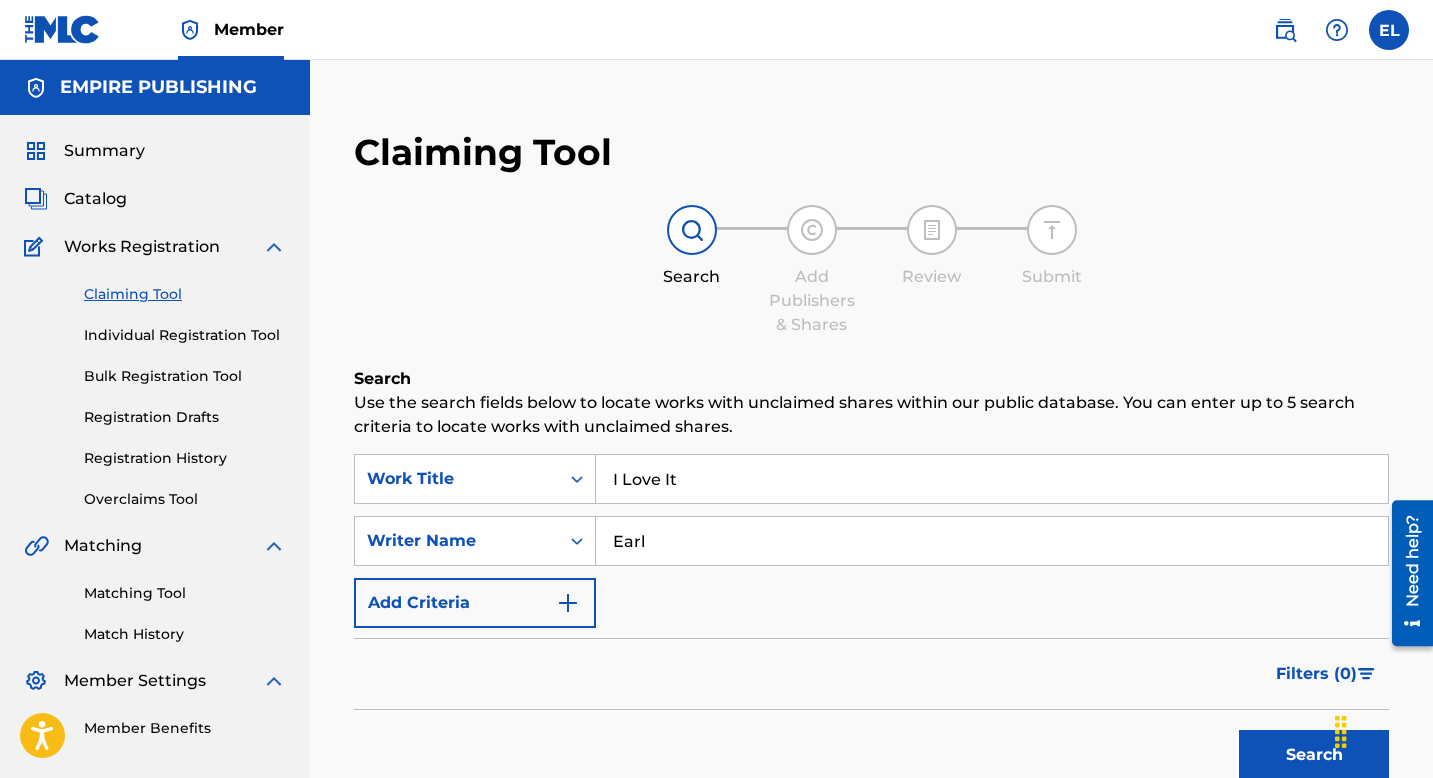 click on "Search" at bounding box center (1314, 755) 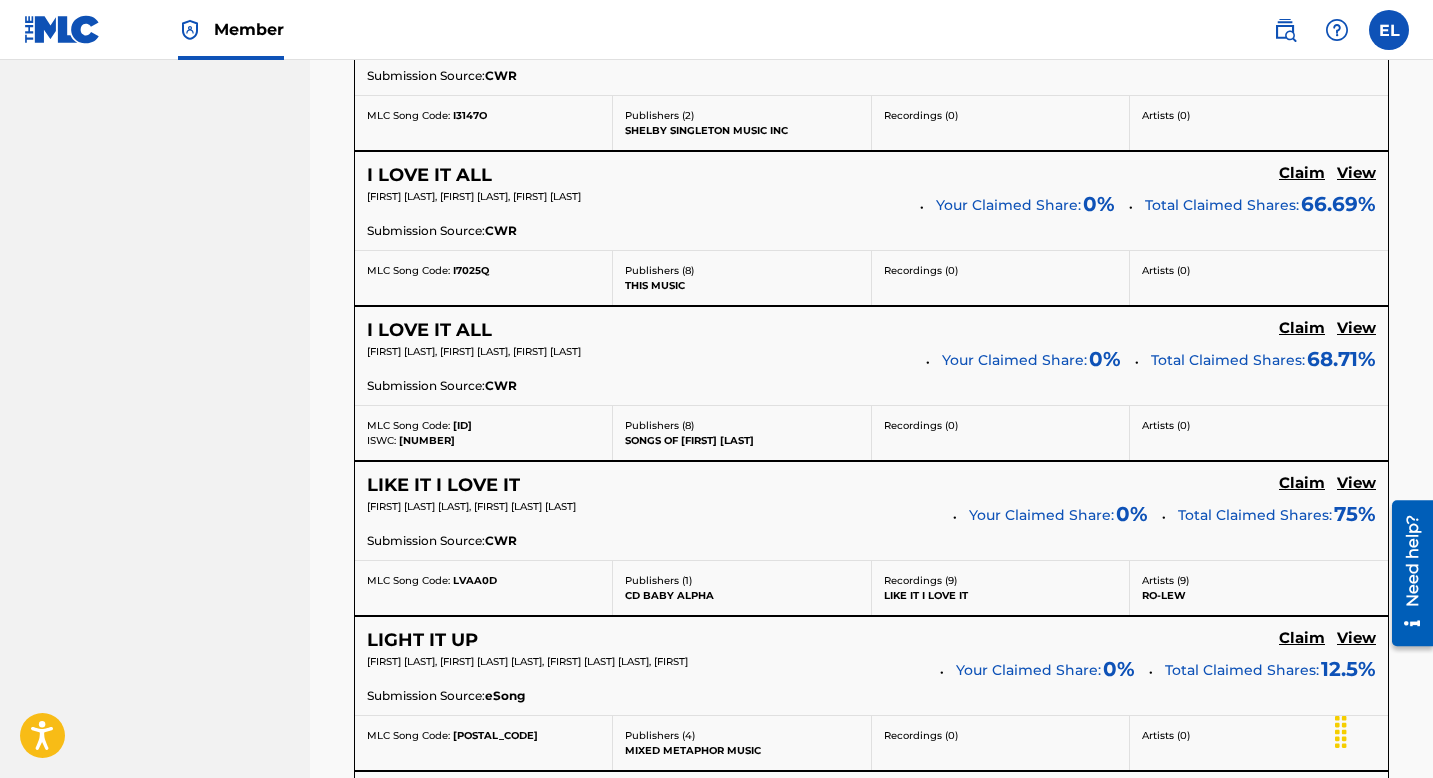 scroll, scrollTop: 127, scrollLeft: 0, axis: vertical 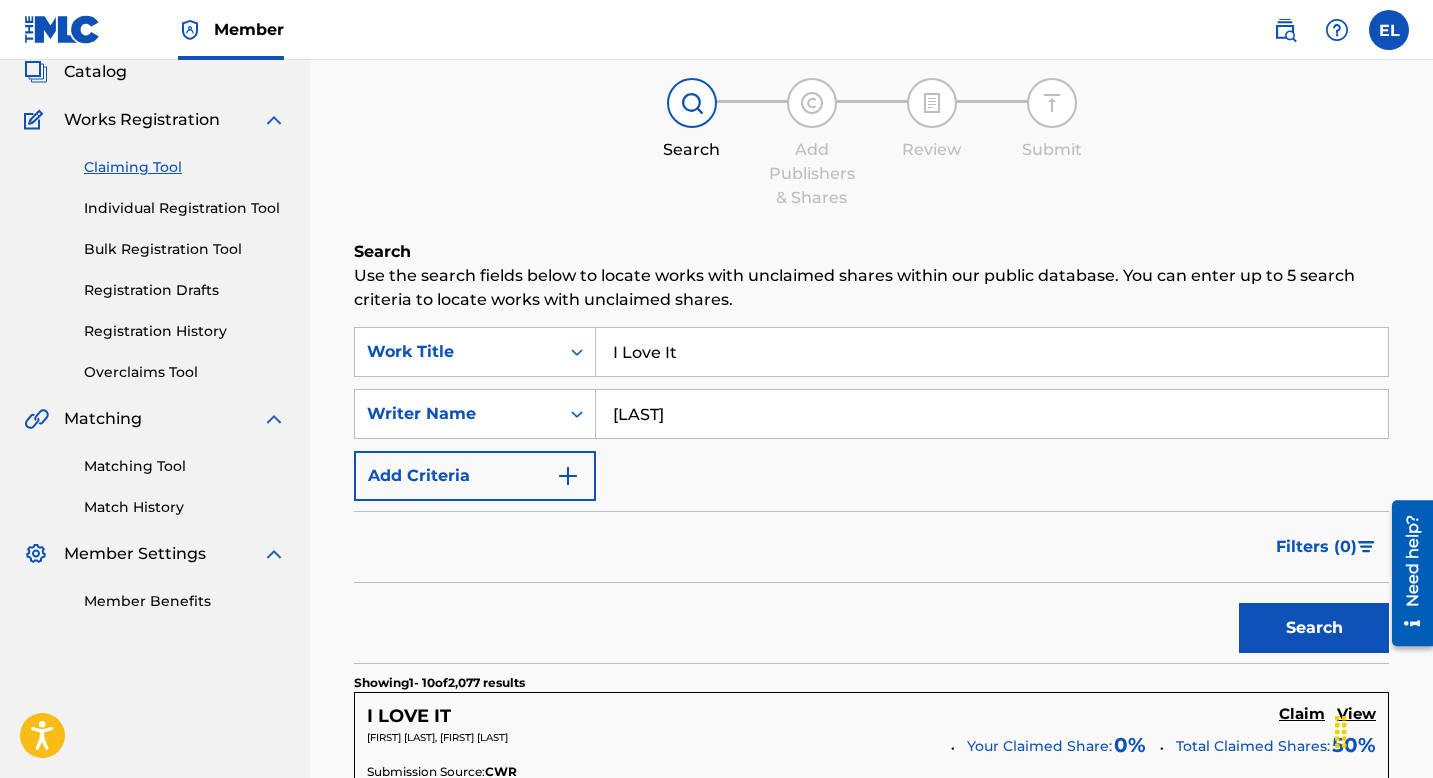 click on "Search" at bounding box center [1314, 628] 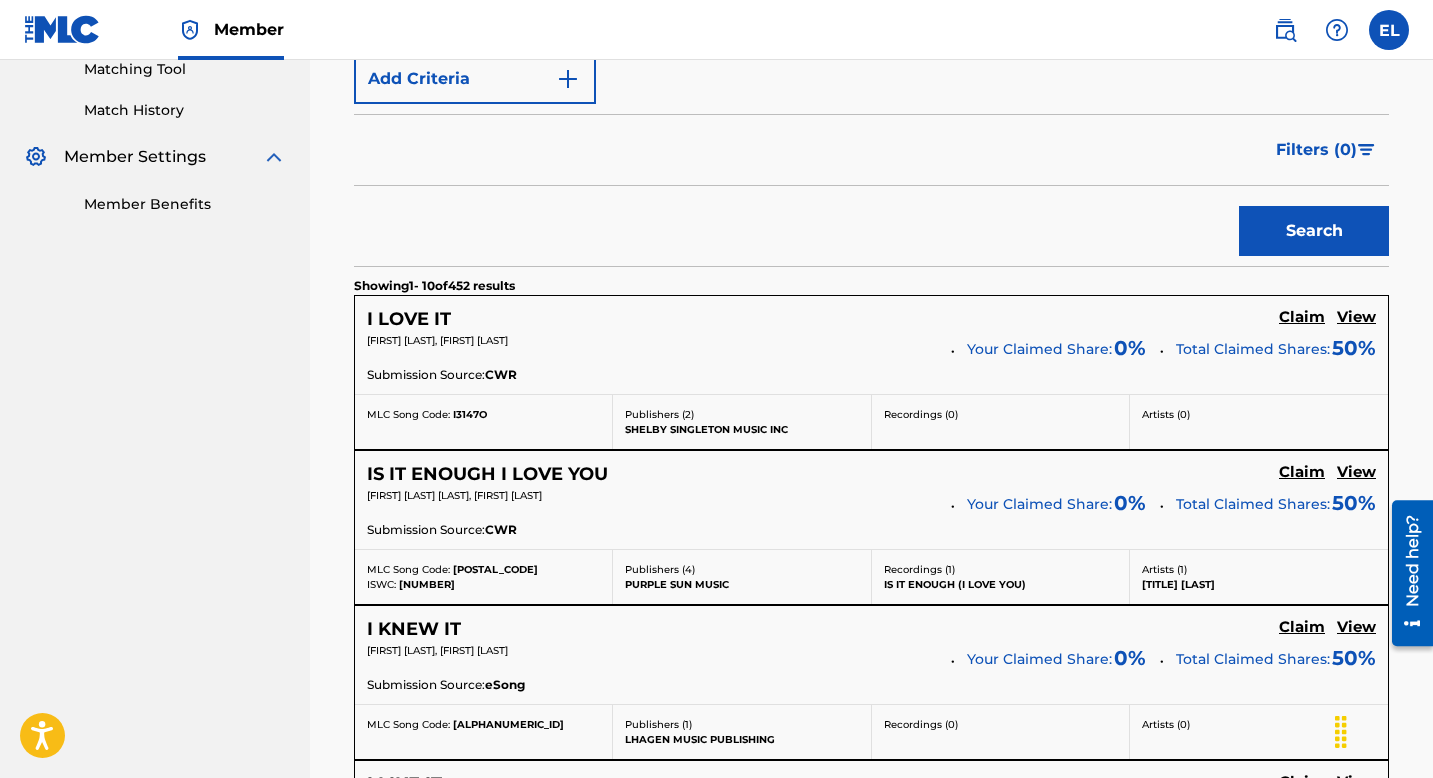 scroll, scrollTop: 86, scrollLeft: 0, axis: vertical 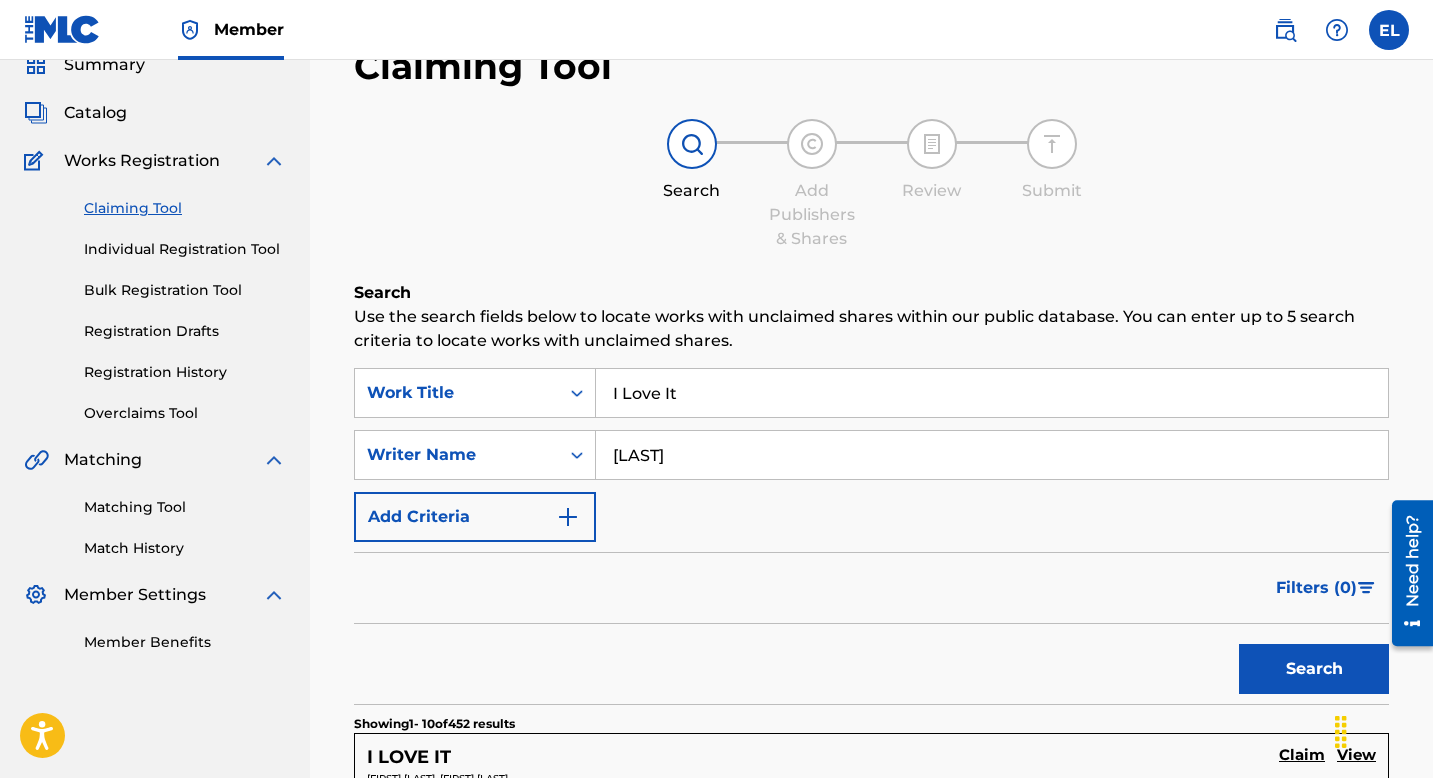 click on "Earle" at bounding box center [992, 455] 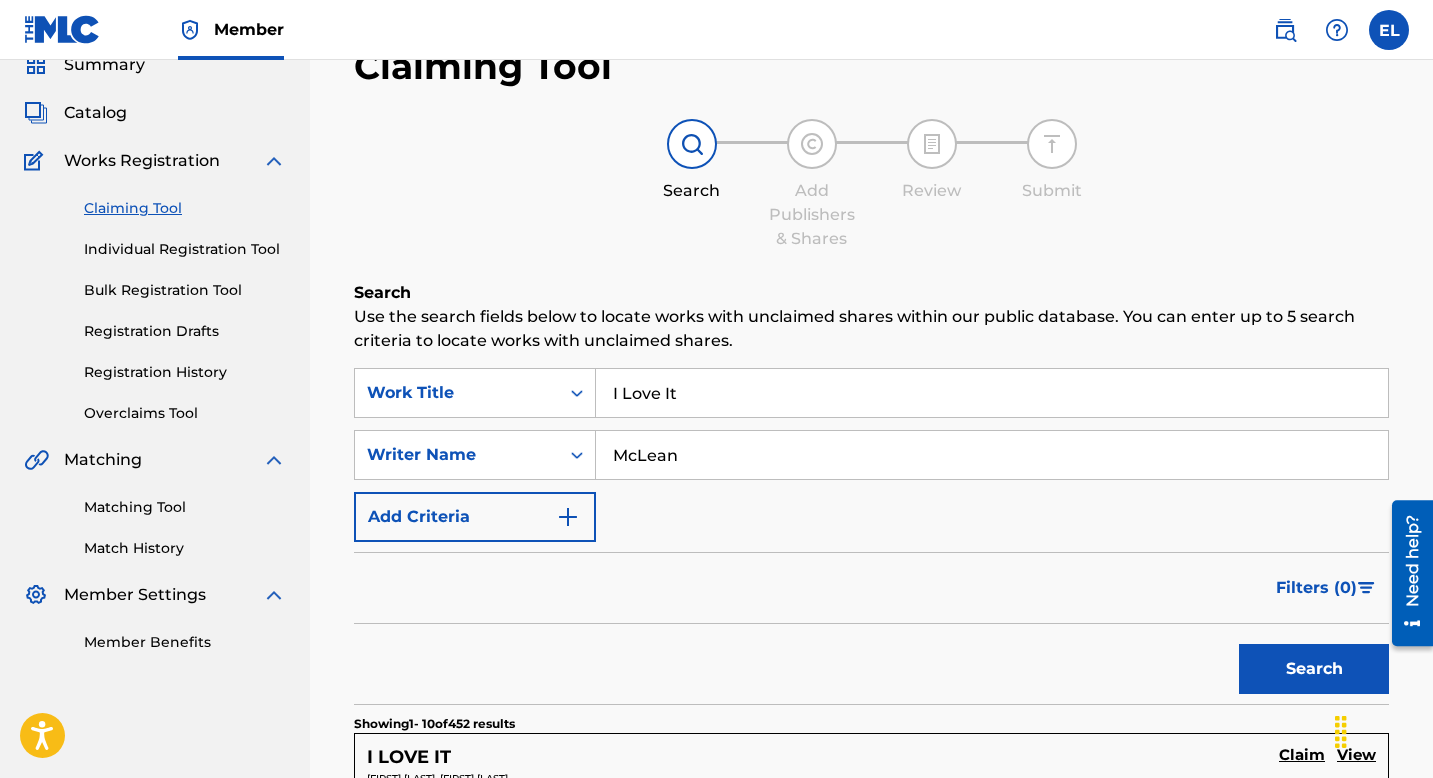 type on "McLean" 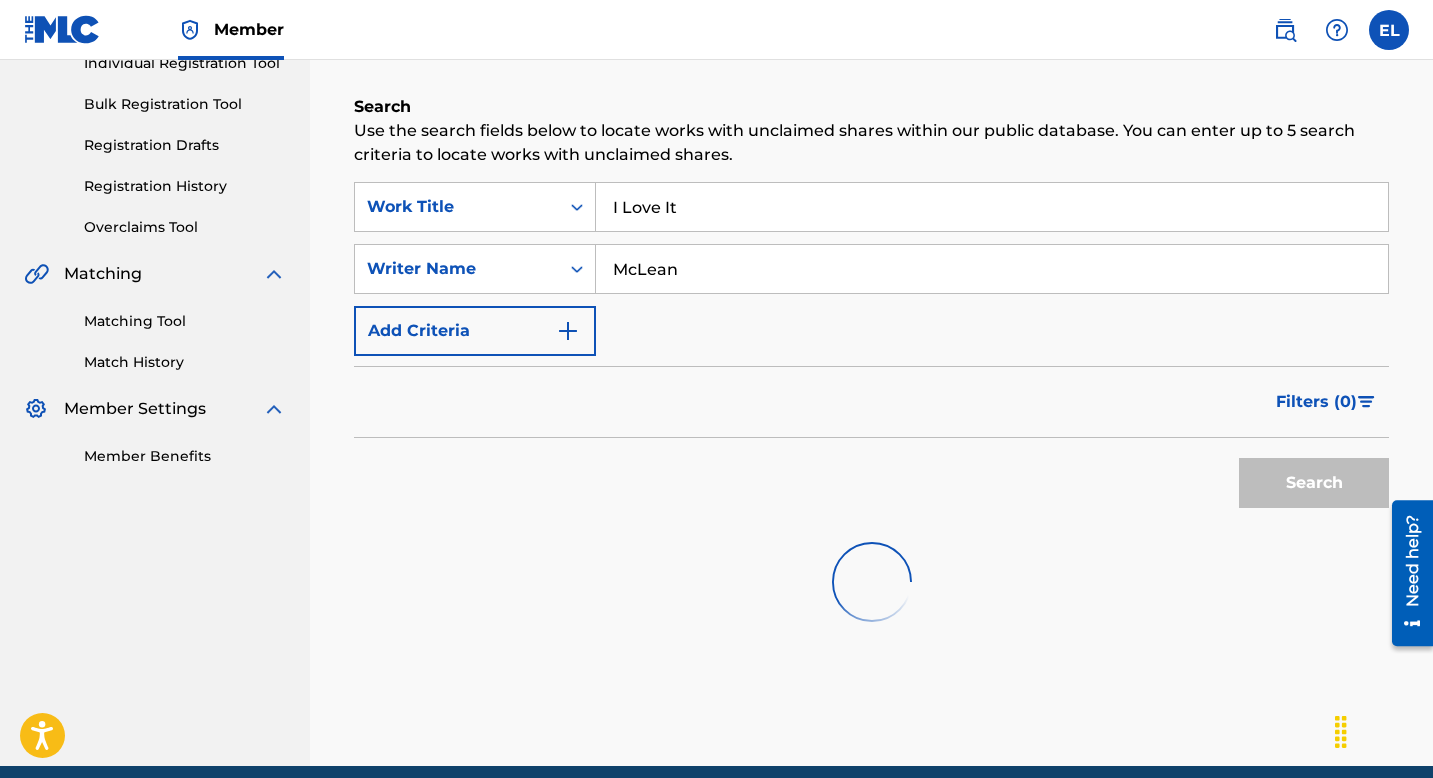 scroll, scrollTop: 356, scrollLeft: 0, axis: vertical 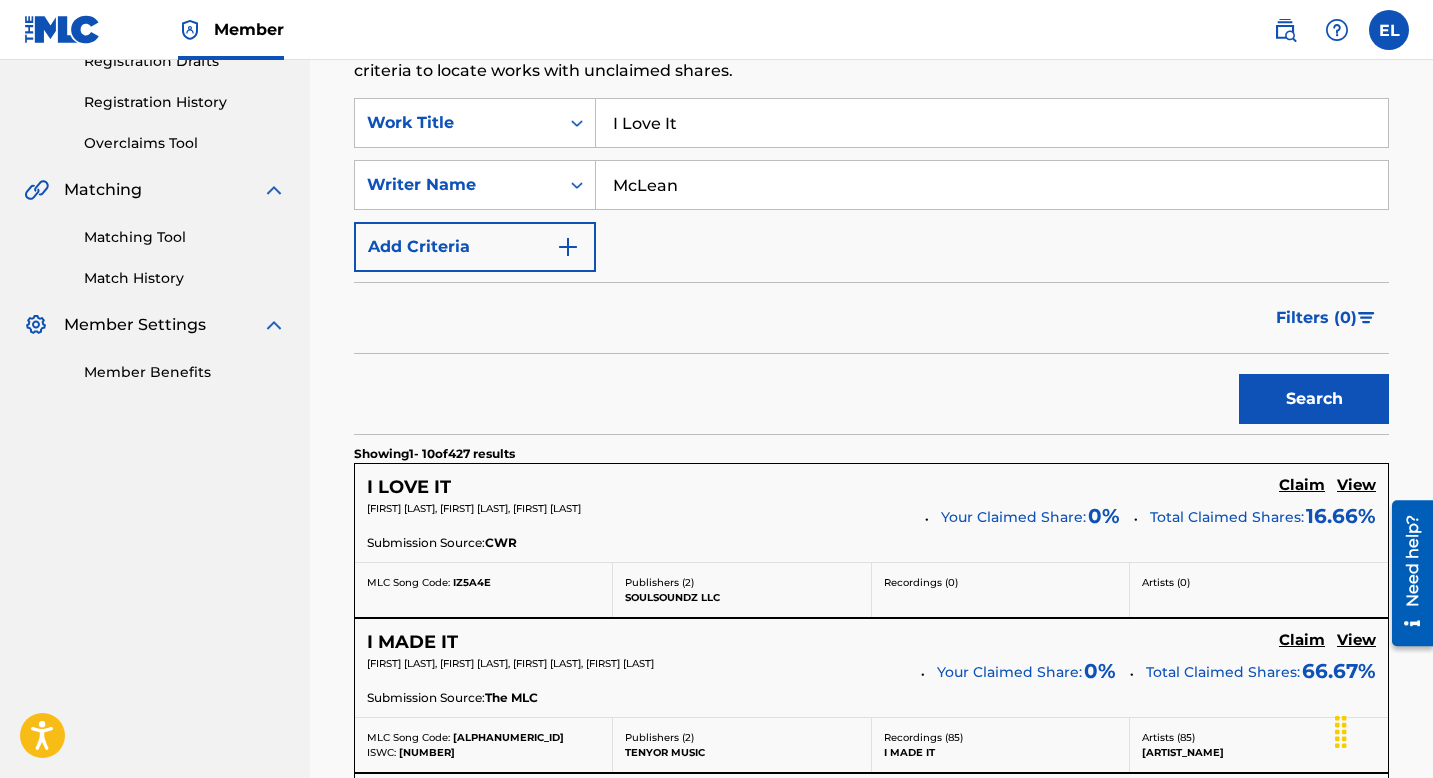 click on "I LOVE IT" at bounding box center (409, 487) 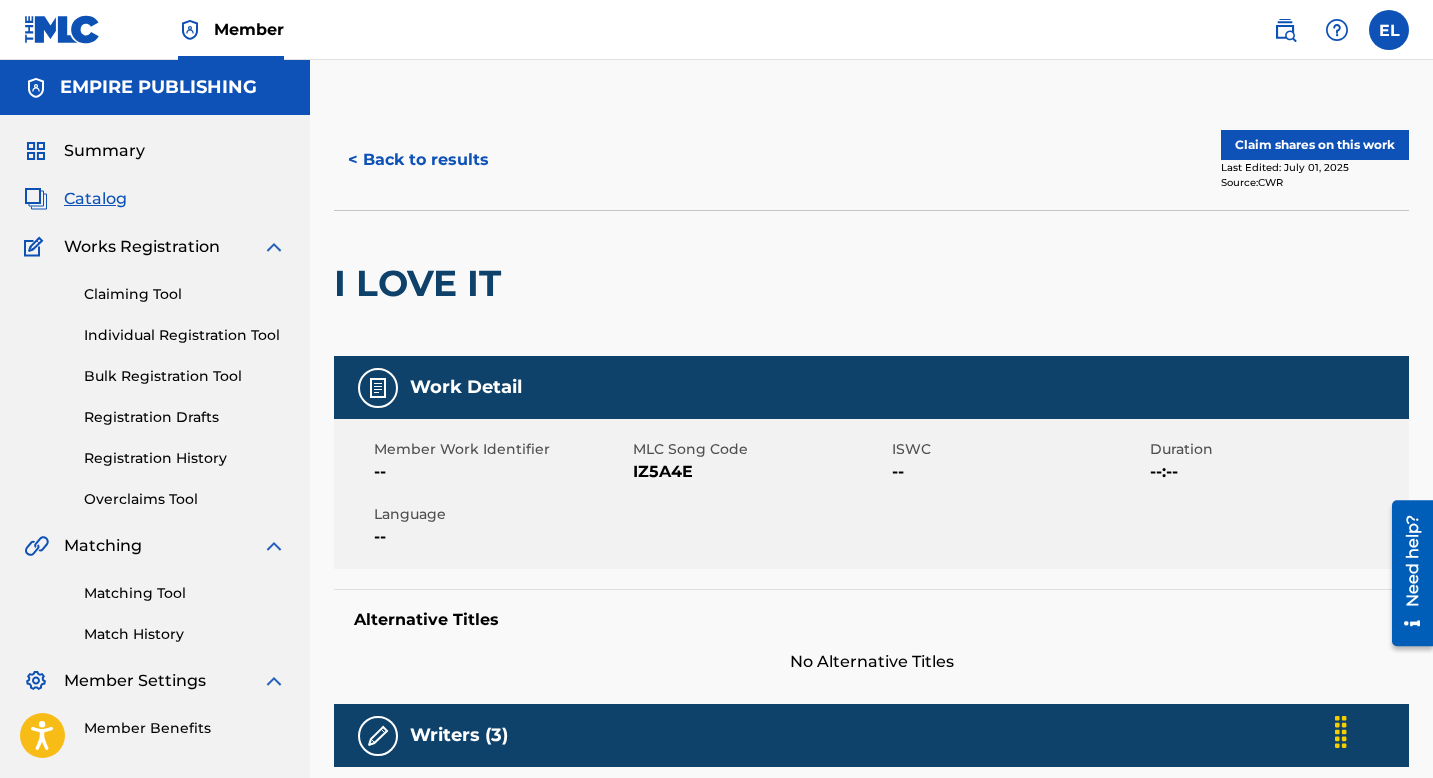 click on "IZ5A4E" at bounding box center (760, 472) 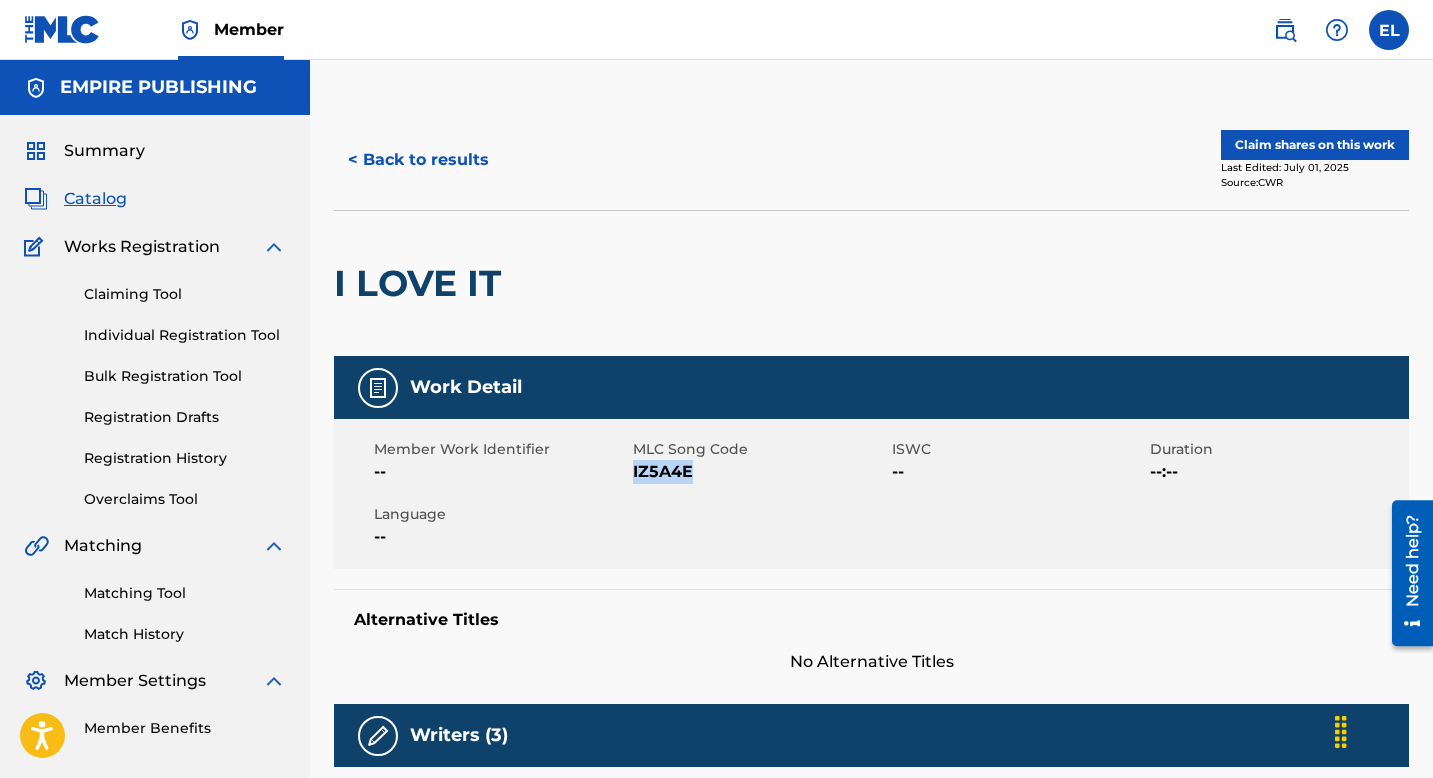 click on "IZ5A4E" at bounding box center [760, 472] 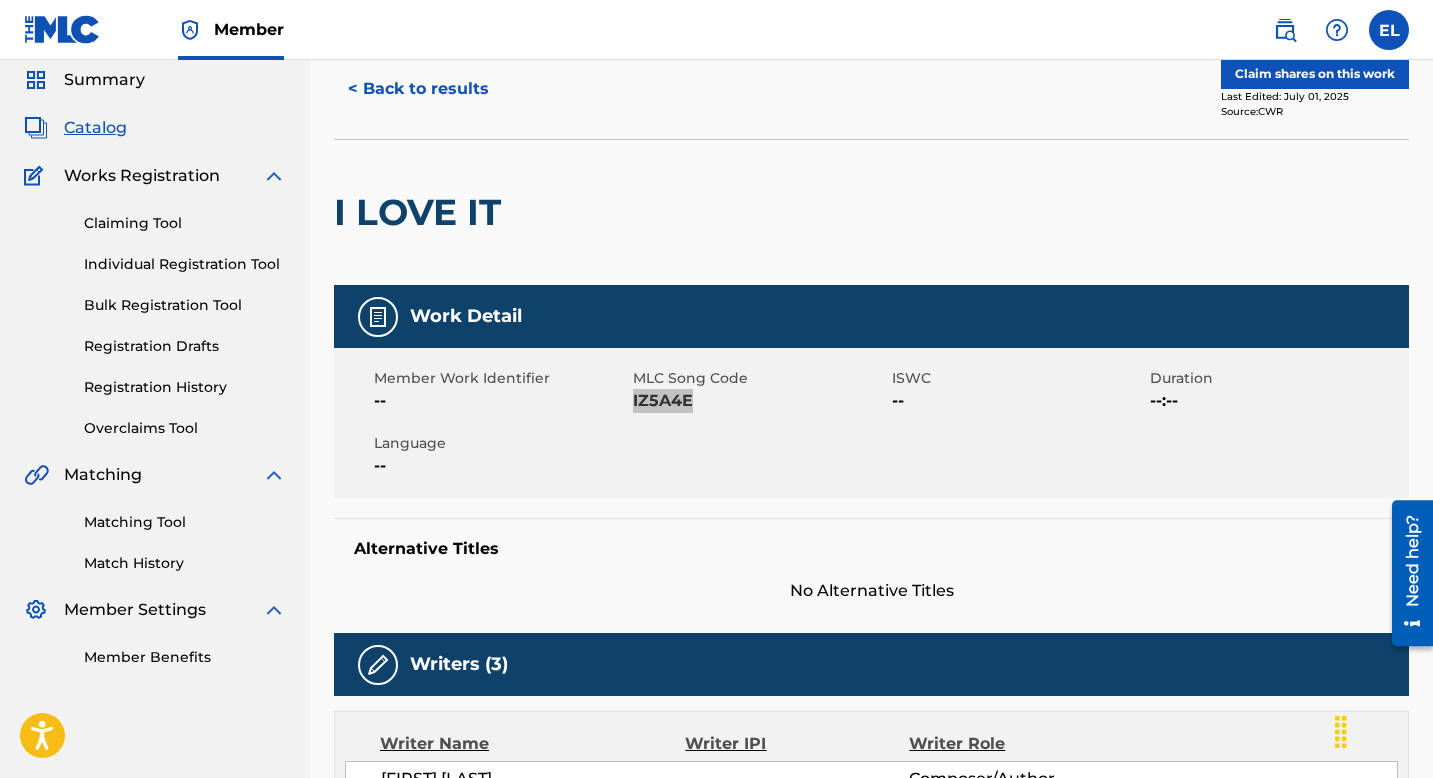 scroll, scrollTop: 0, scrollLeft: 0, axis: both 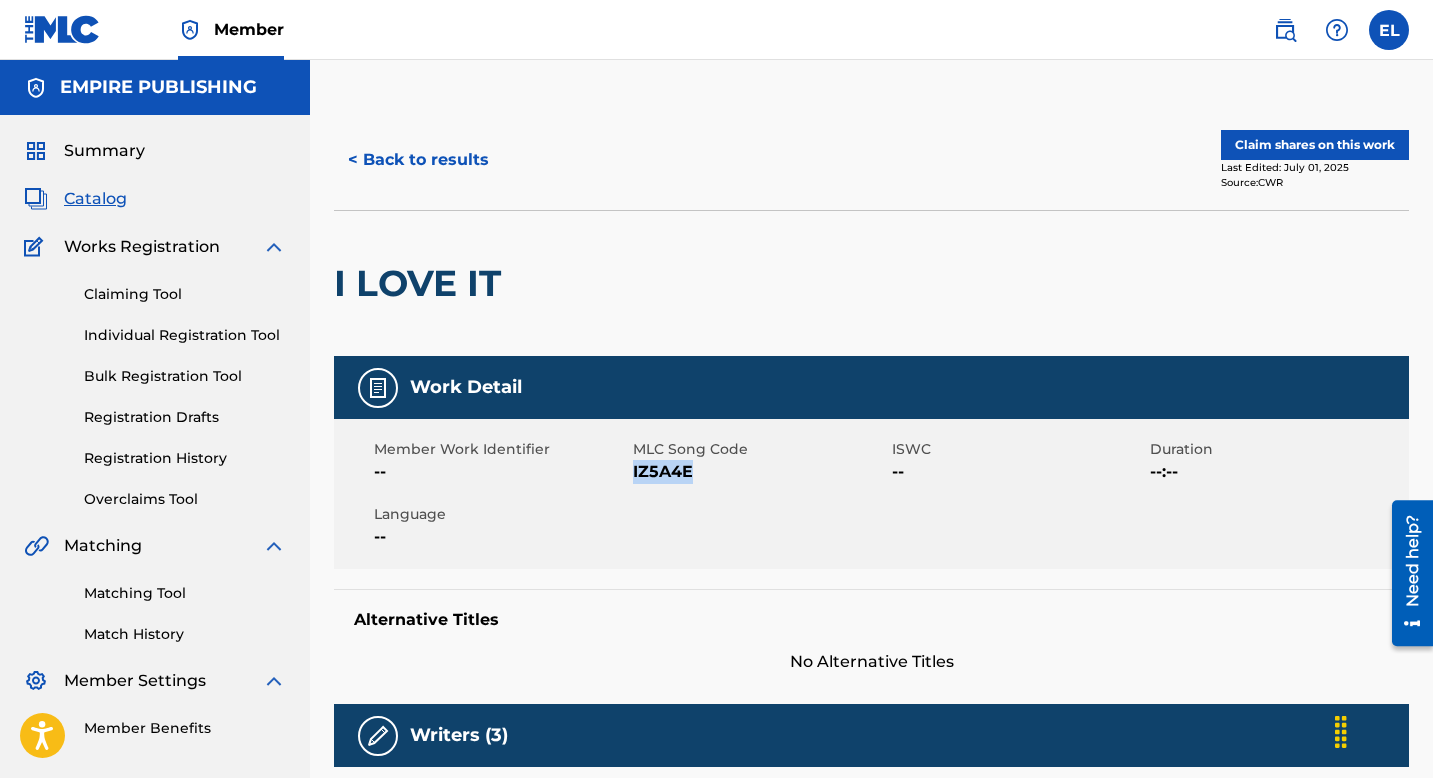 click on "Claim shares on this work" at bounding box center [1315, 145] 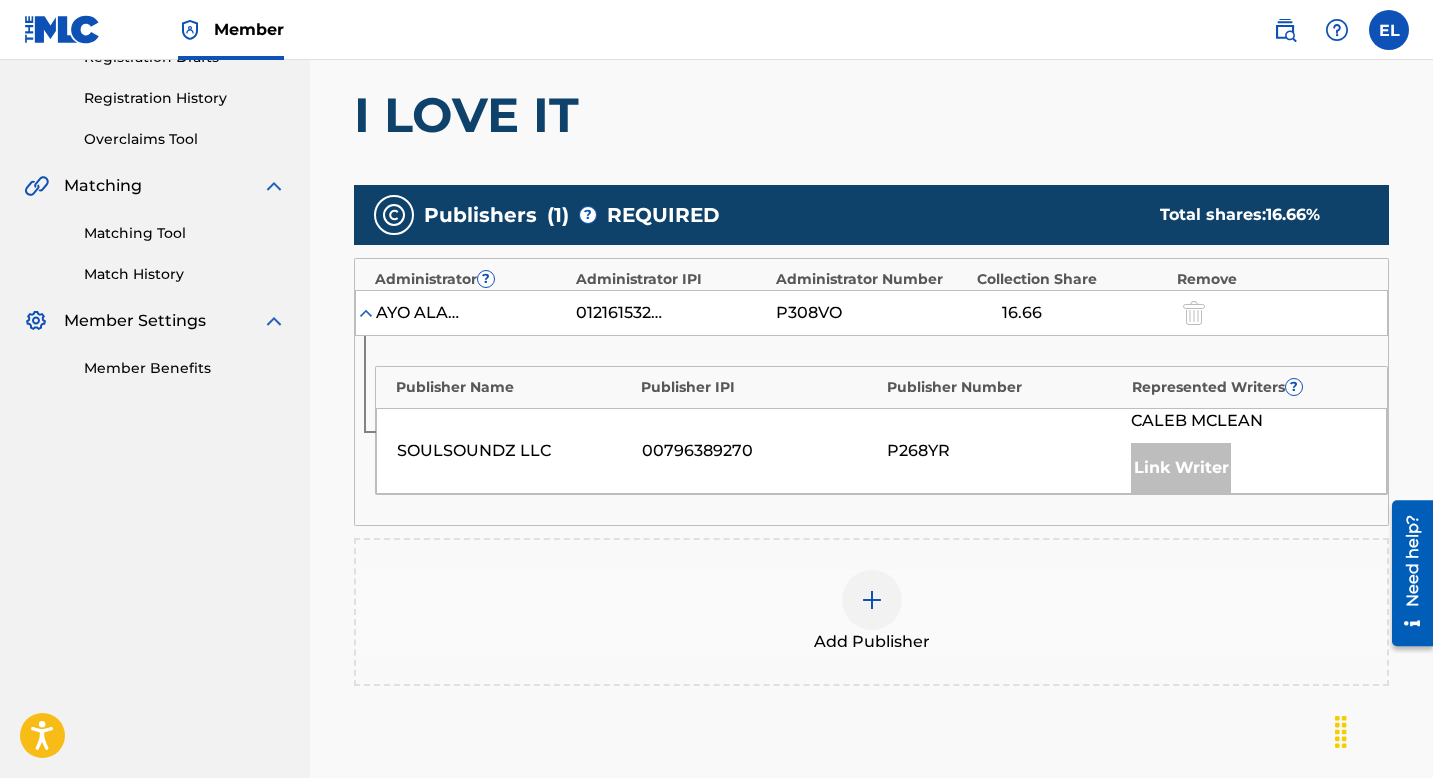scroll, scrollTop: 360, scrollLeft: 0, axis: vertical 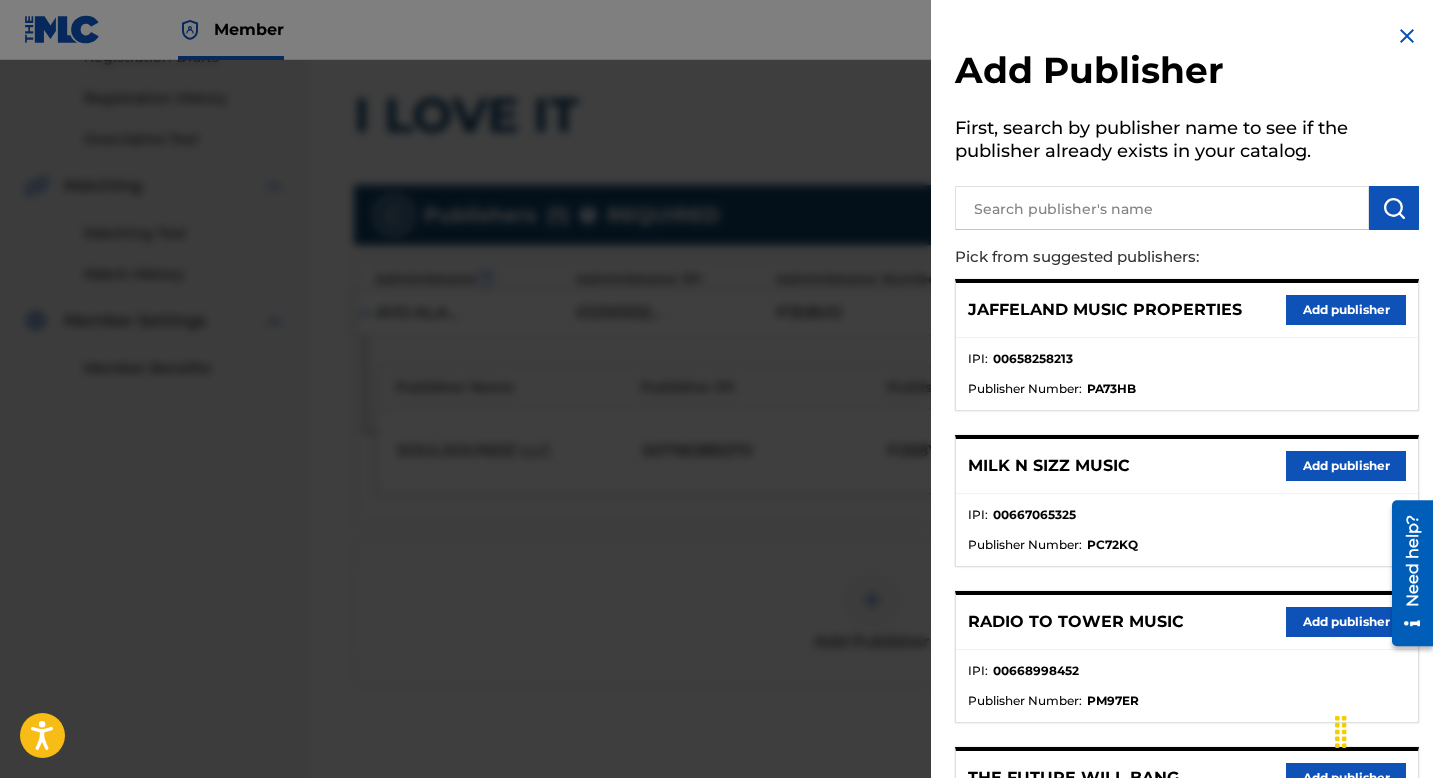 click at bounding box center [1162, 208] 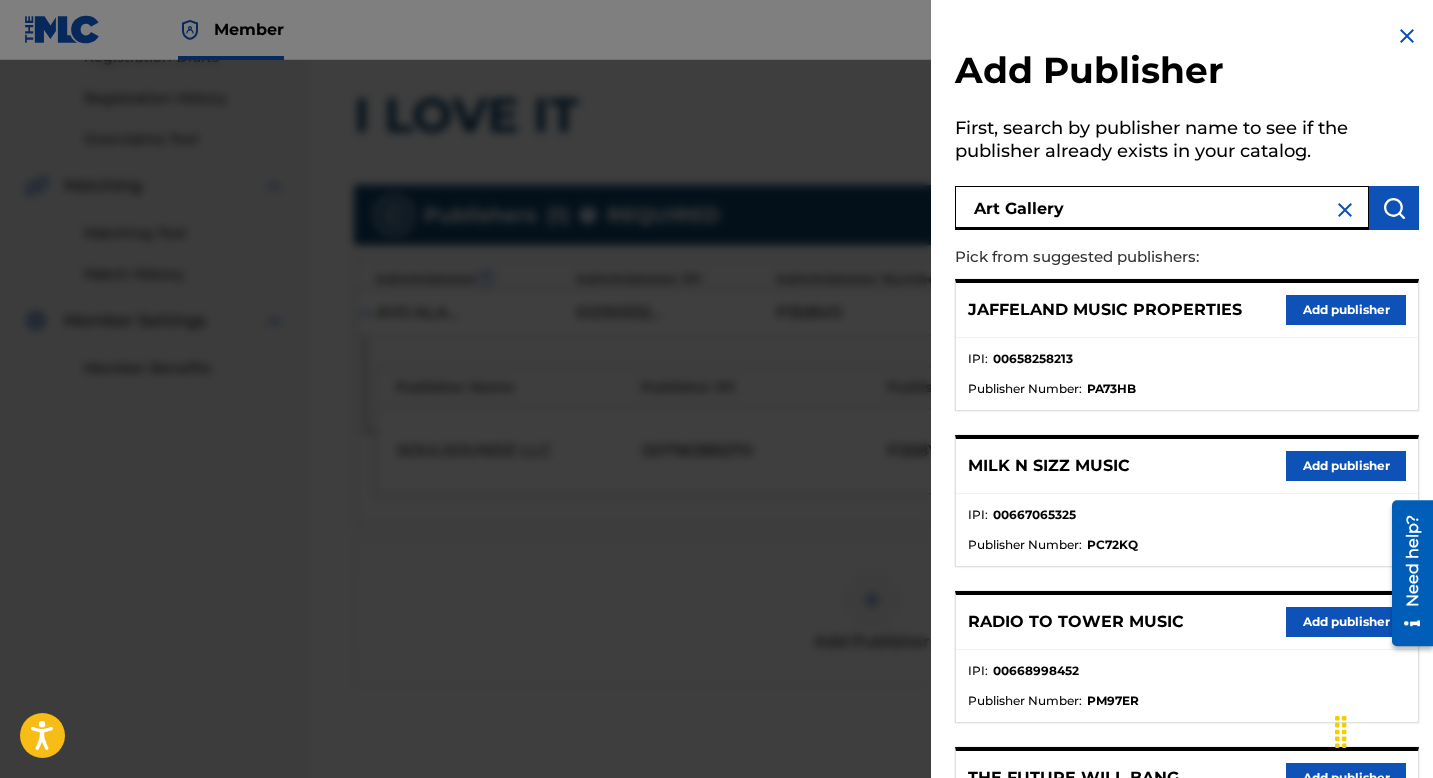 type on "Art Gallery" 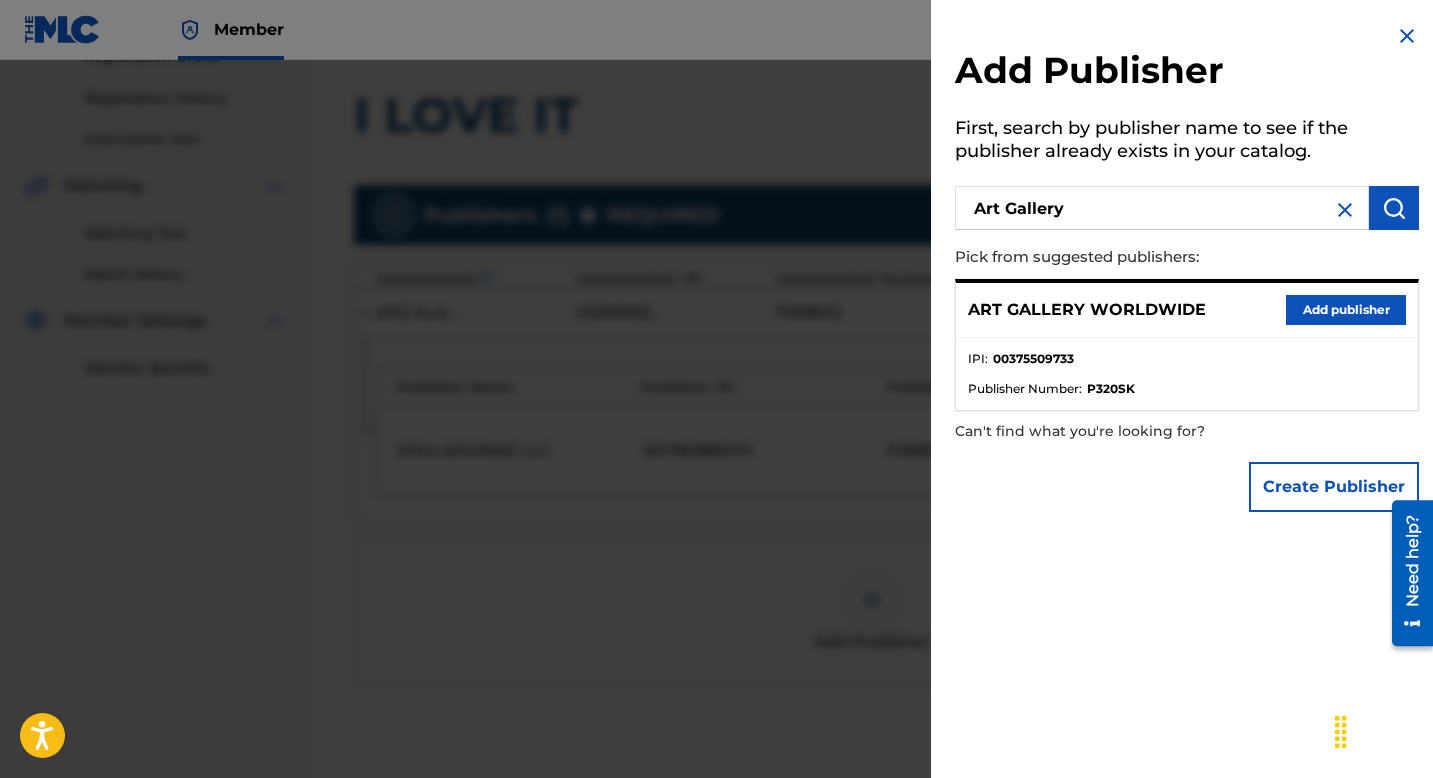 click on "Add publisher" at bounding box center [1346, 310] 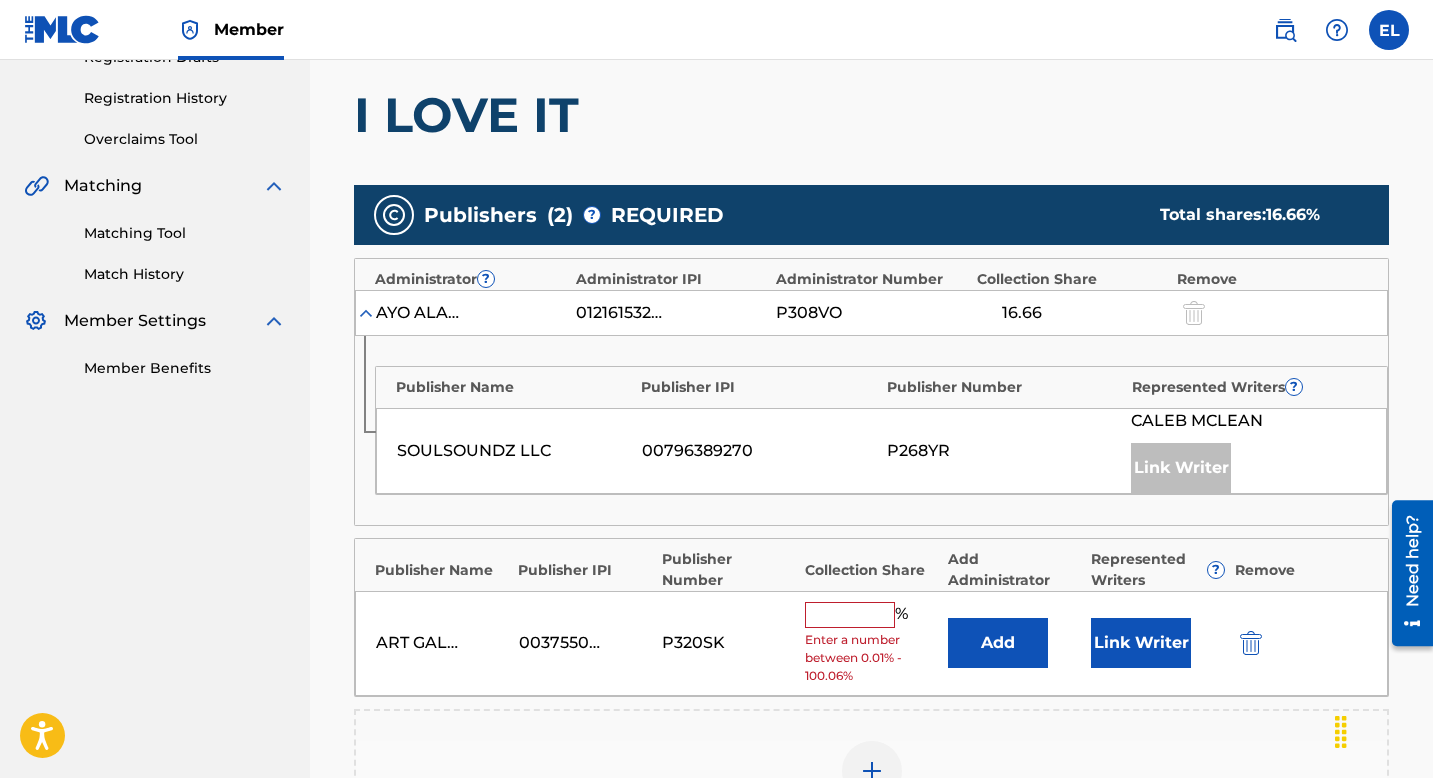 click on "Add" at bounding box center [998, 643] 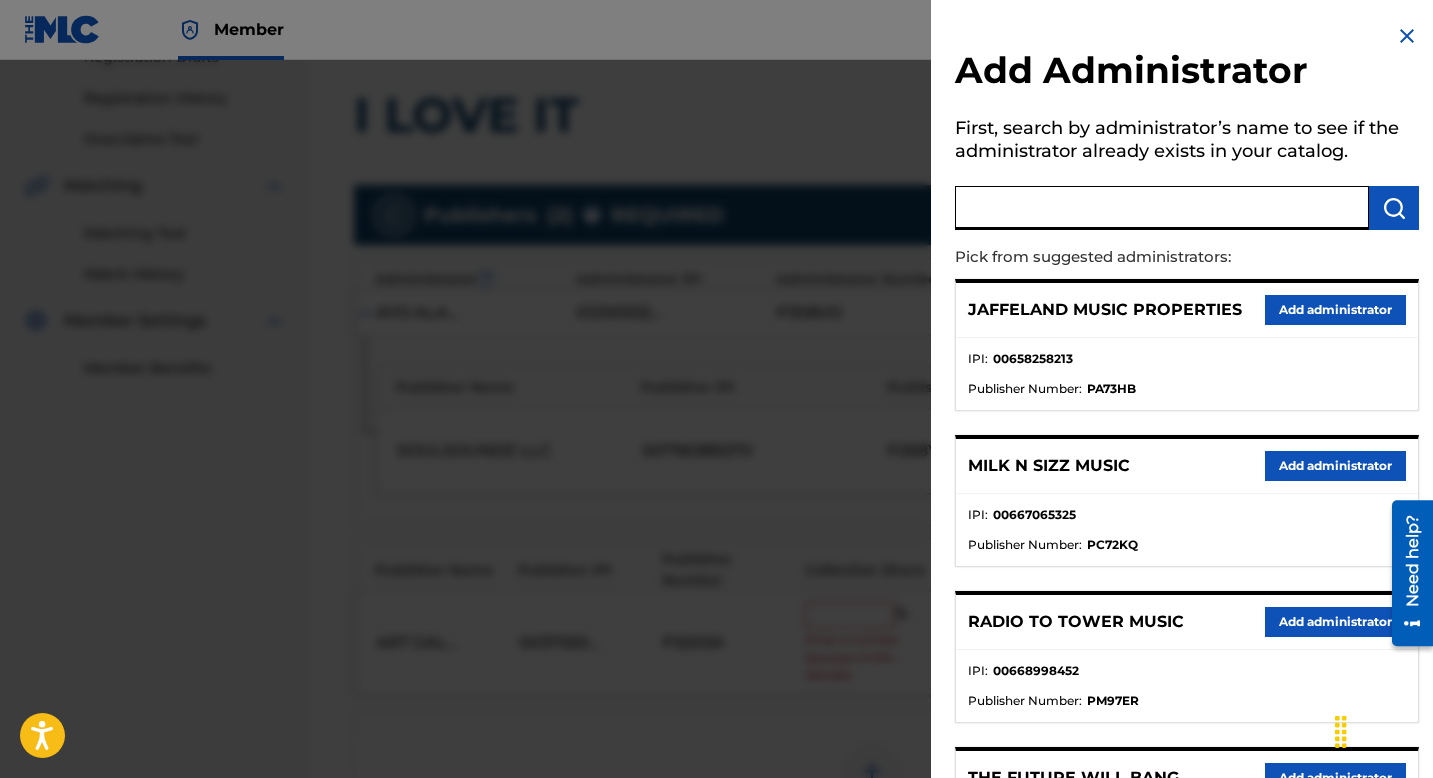 click at bounding box center [1162, 208] 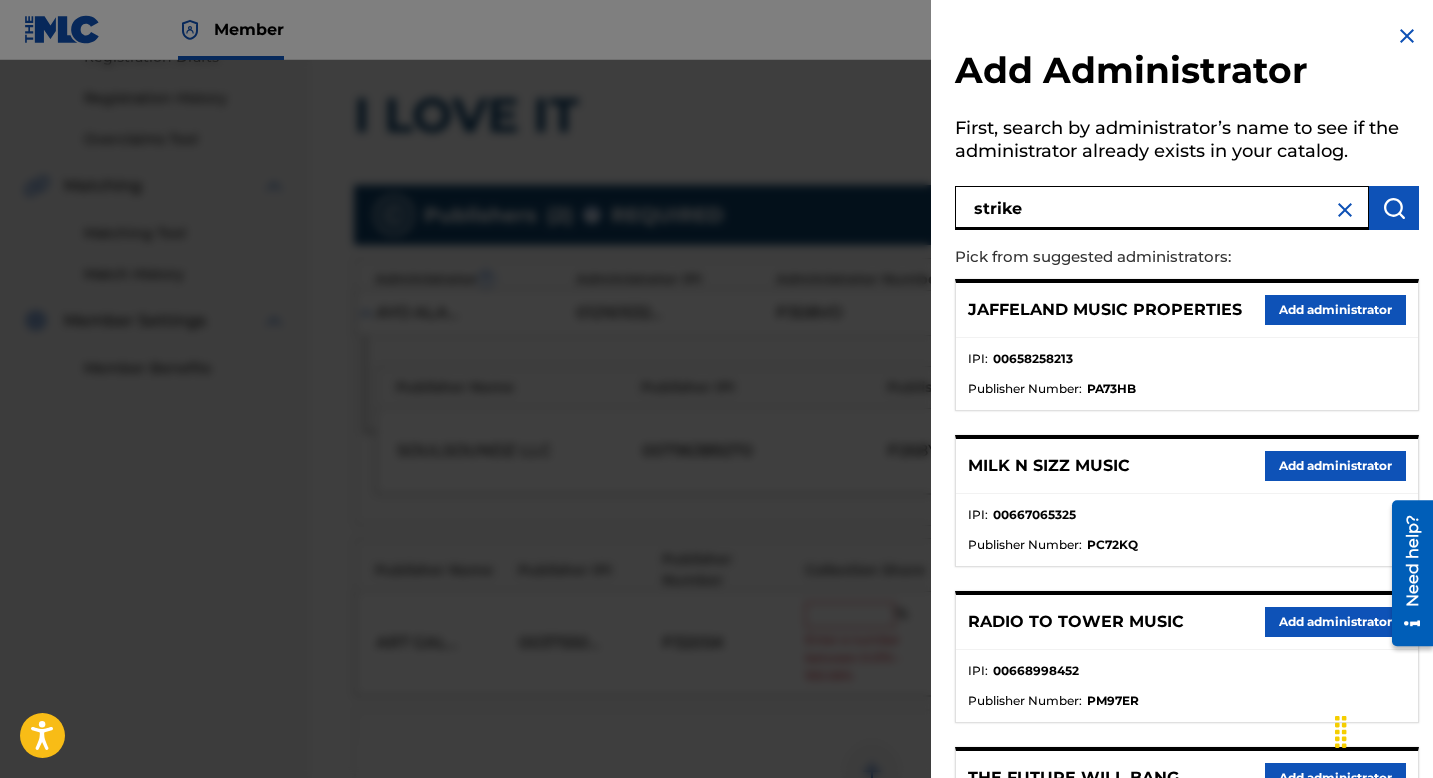 type on "strike" 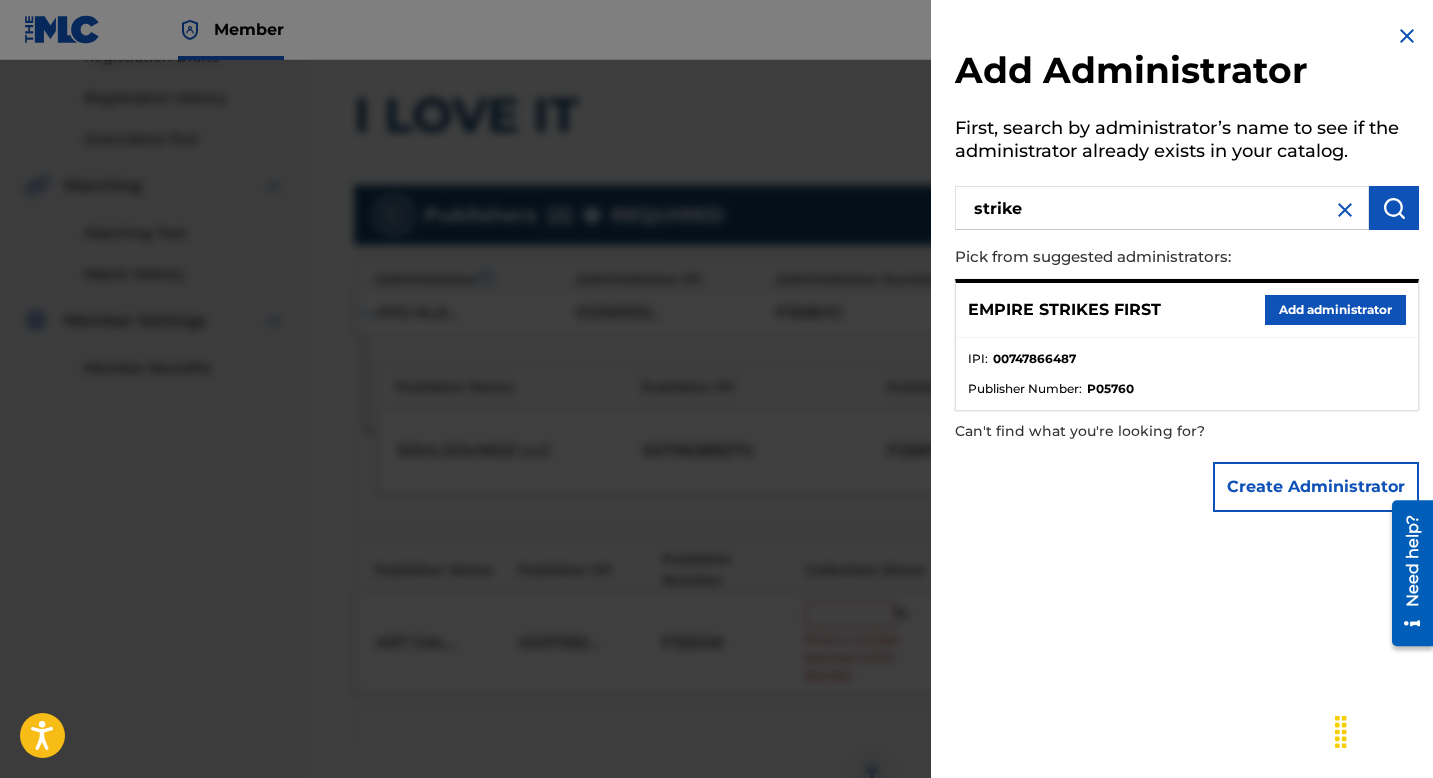 click on "Add administrator" at bounding box center [1335, 310] 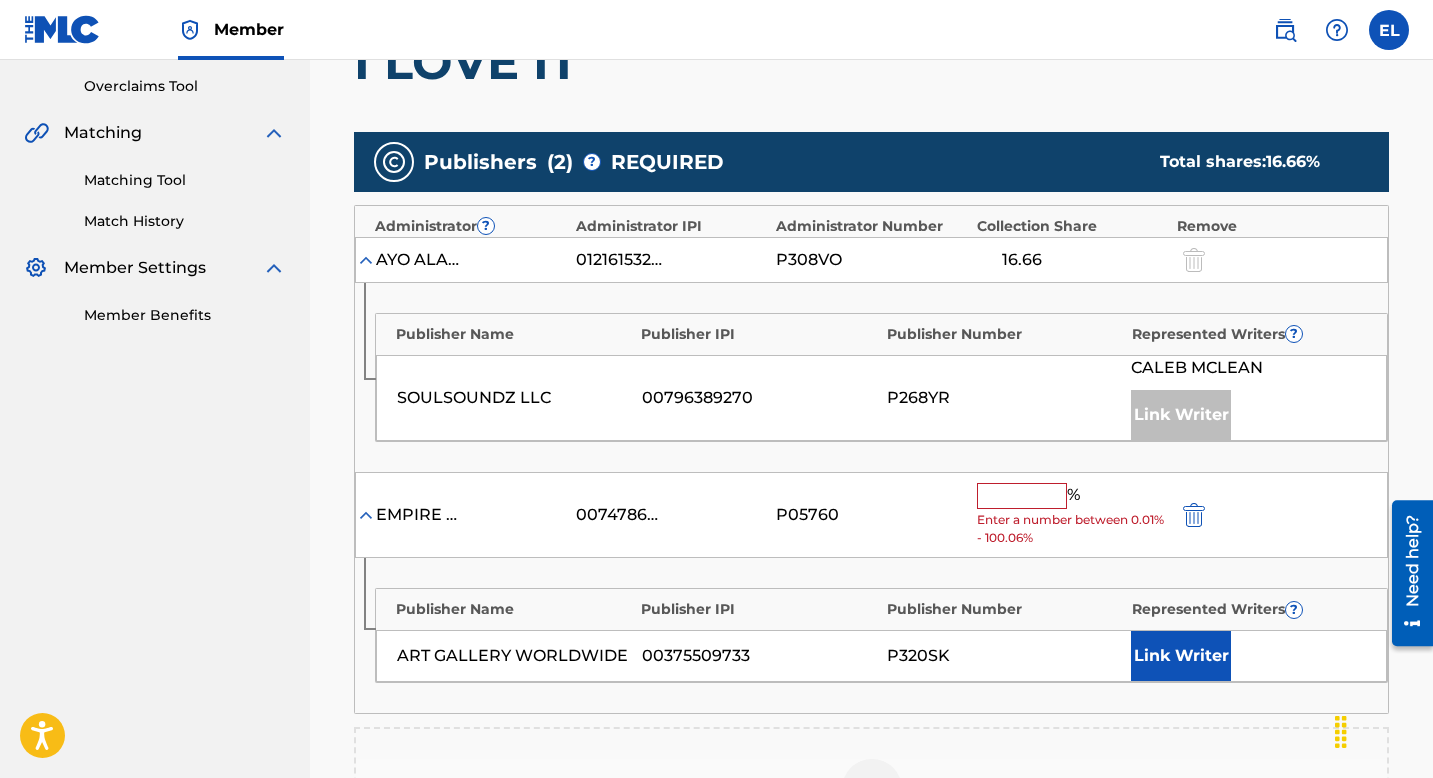 scroll, scrollTop: 504, scrollLeft: 0, axis: vertical 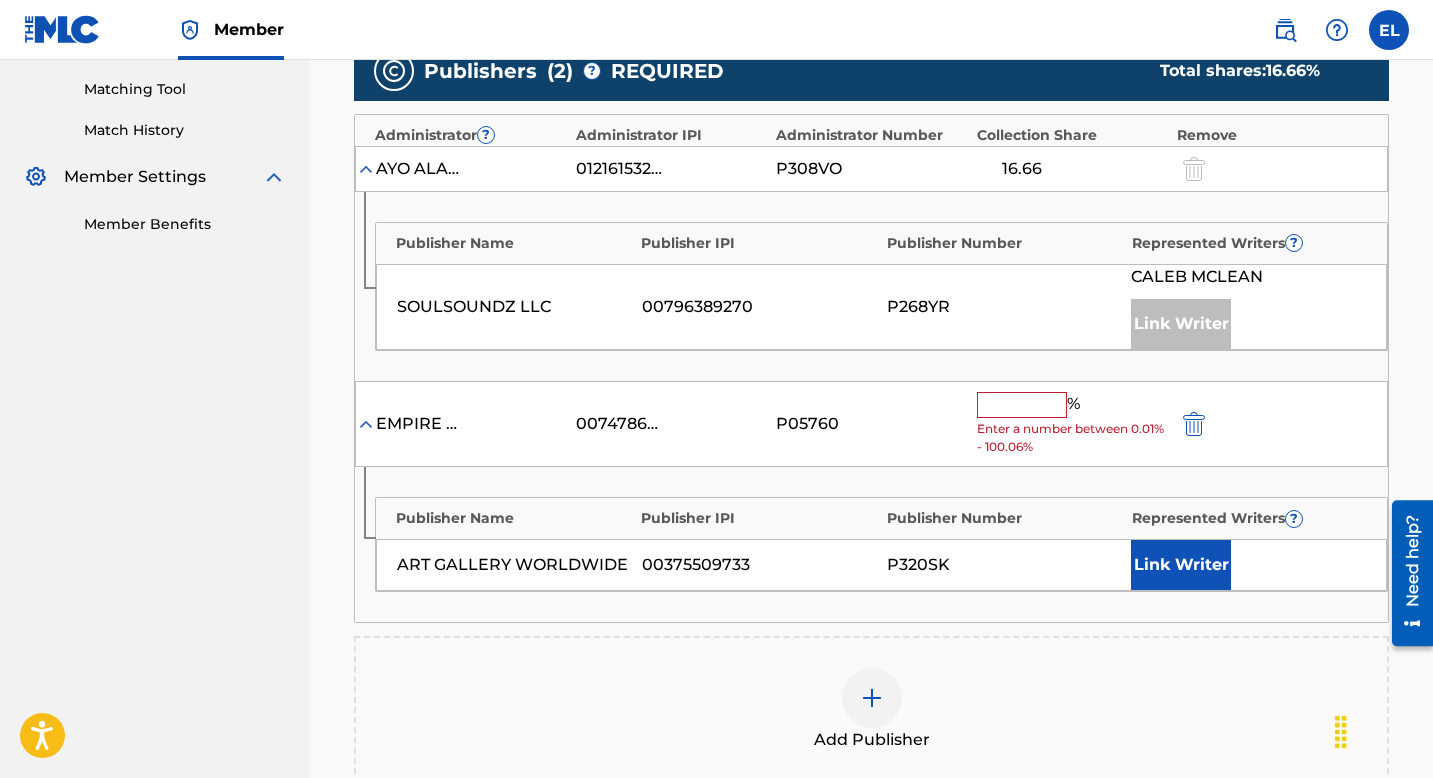 click on "Link Writer" at bounding box center [1181, 565] 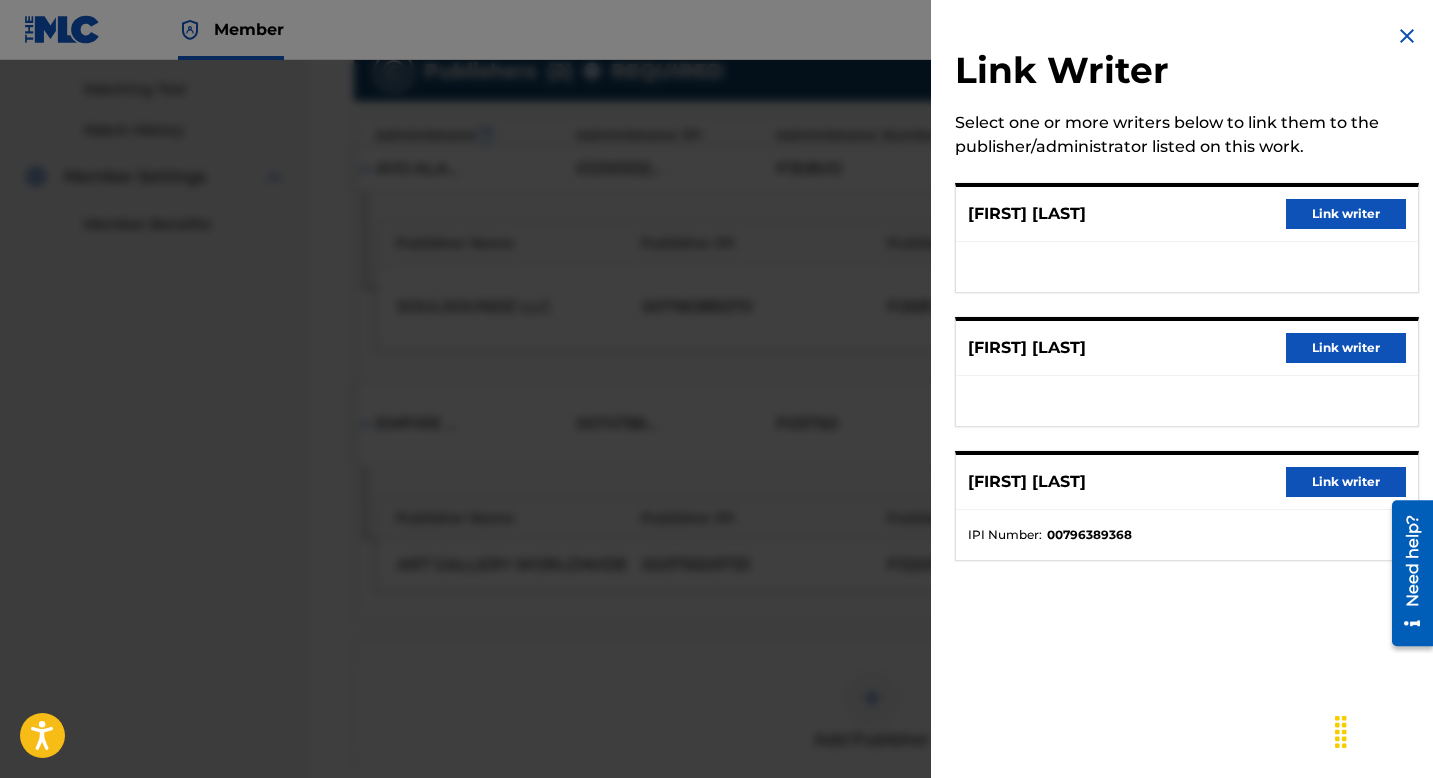click at bounding box center [716, 449] 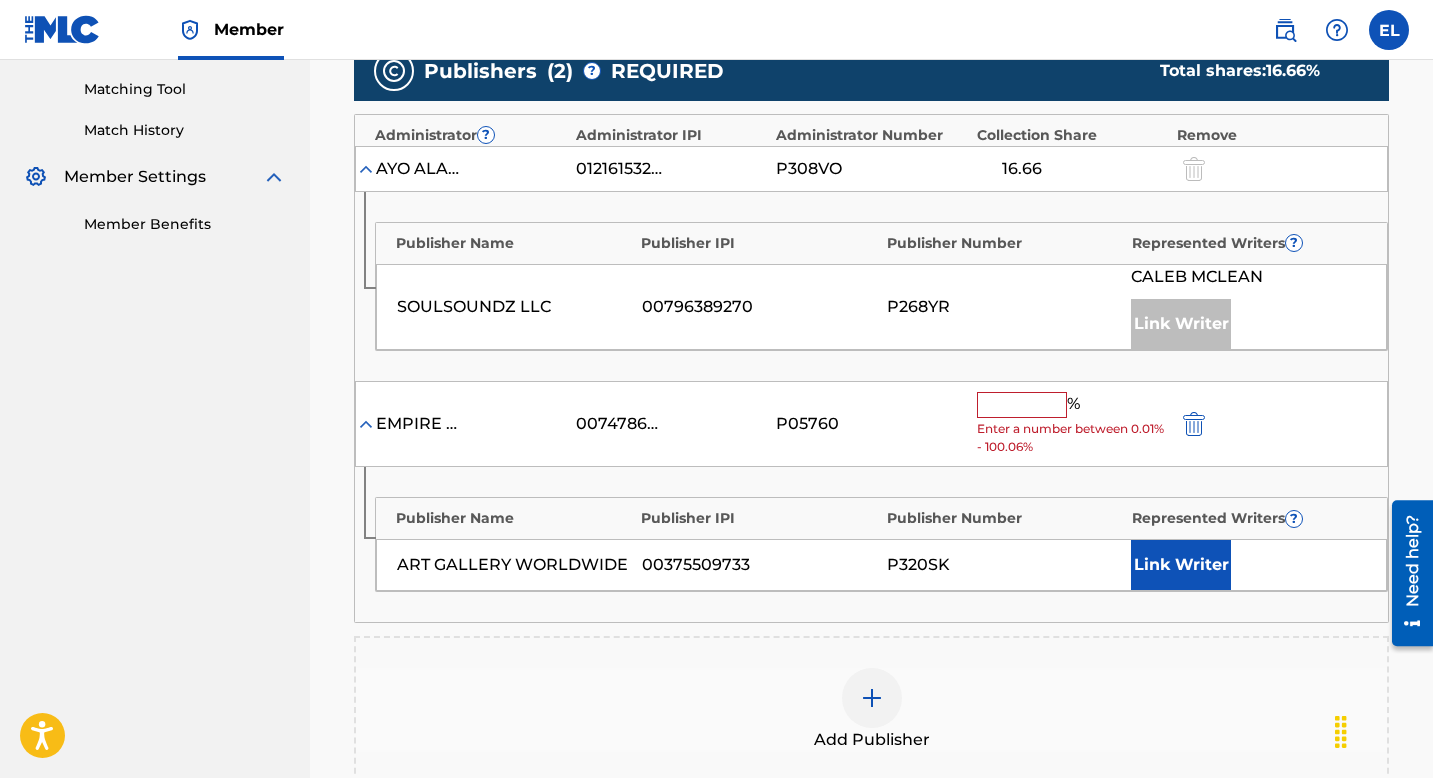 drag, startPoint x: 1002, startPoint y: 402, endPoint x: 981, endPoint y: 400, distance: 21.095022 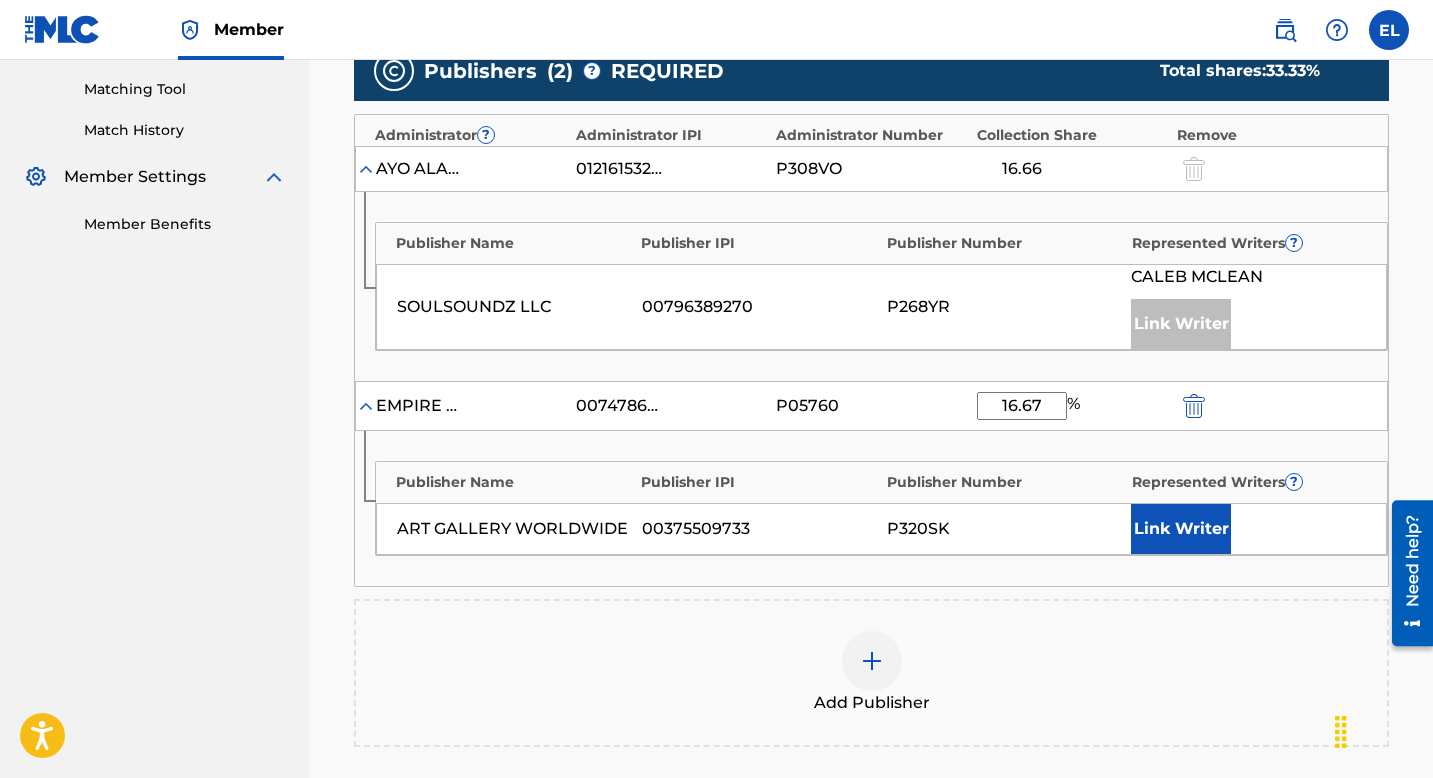 type on "16.67" 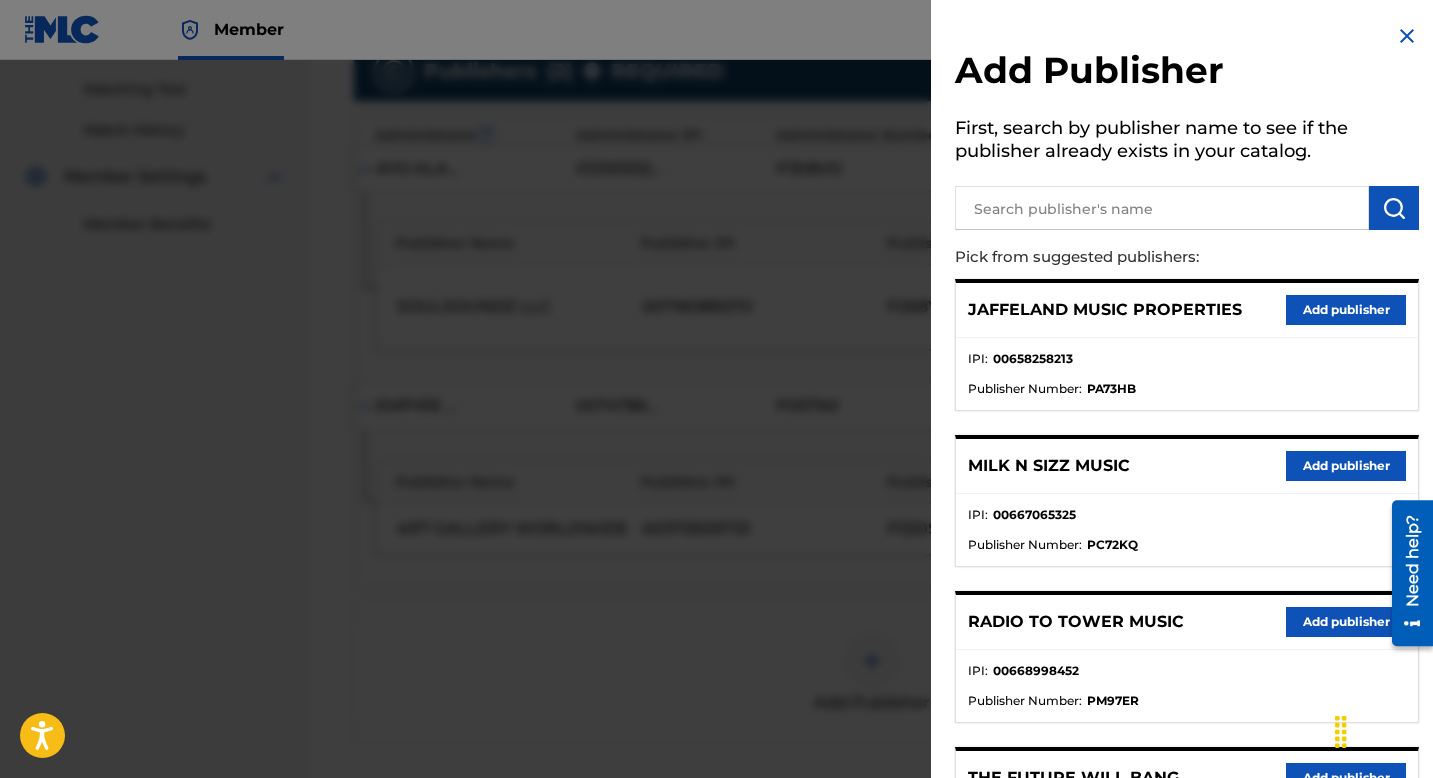 click at bounding box center [716, 449] 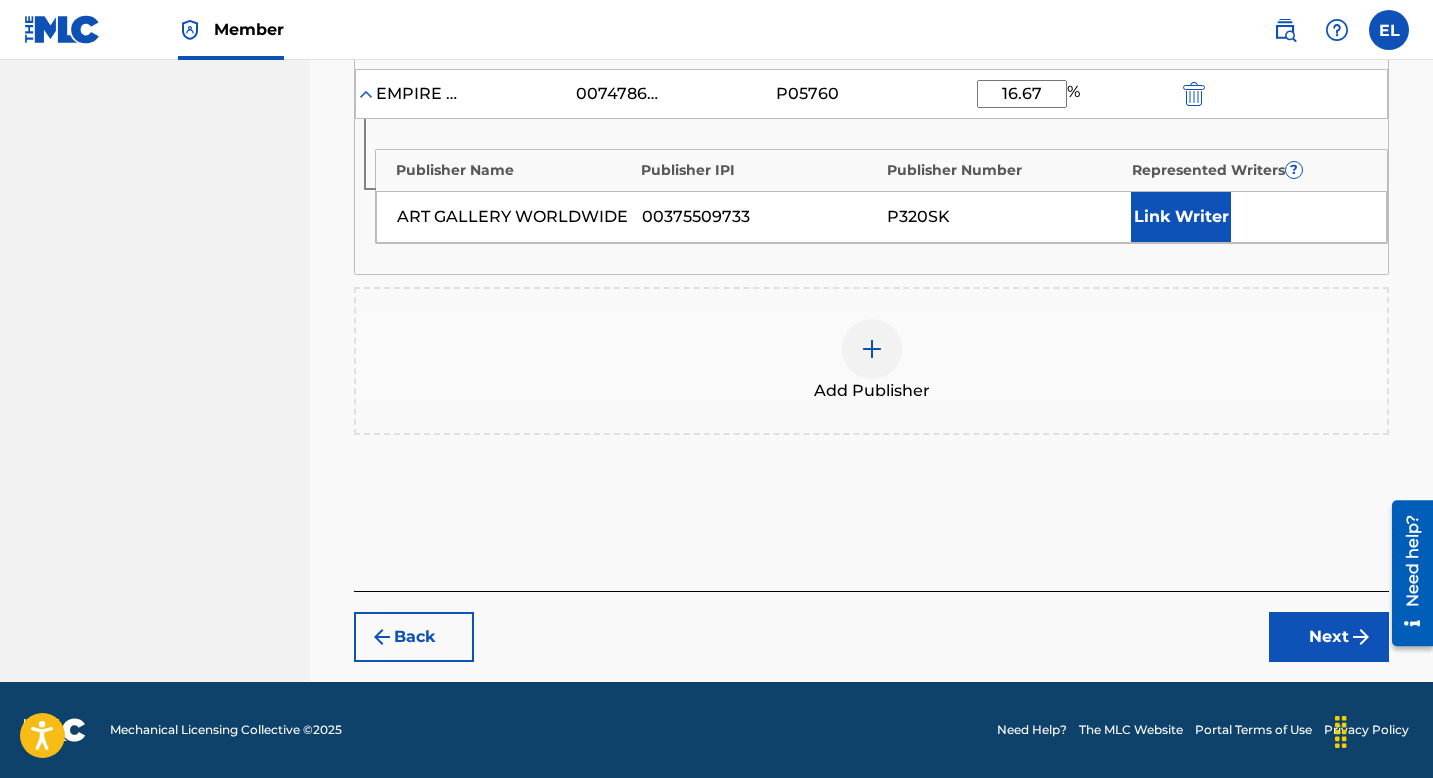 click on "Next" at bounding box center [1329, 637] 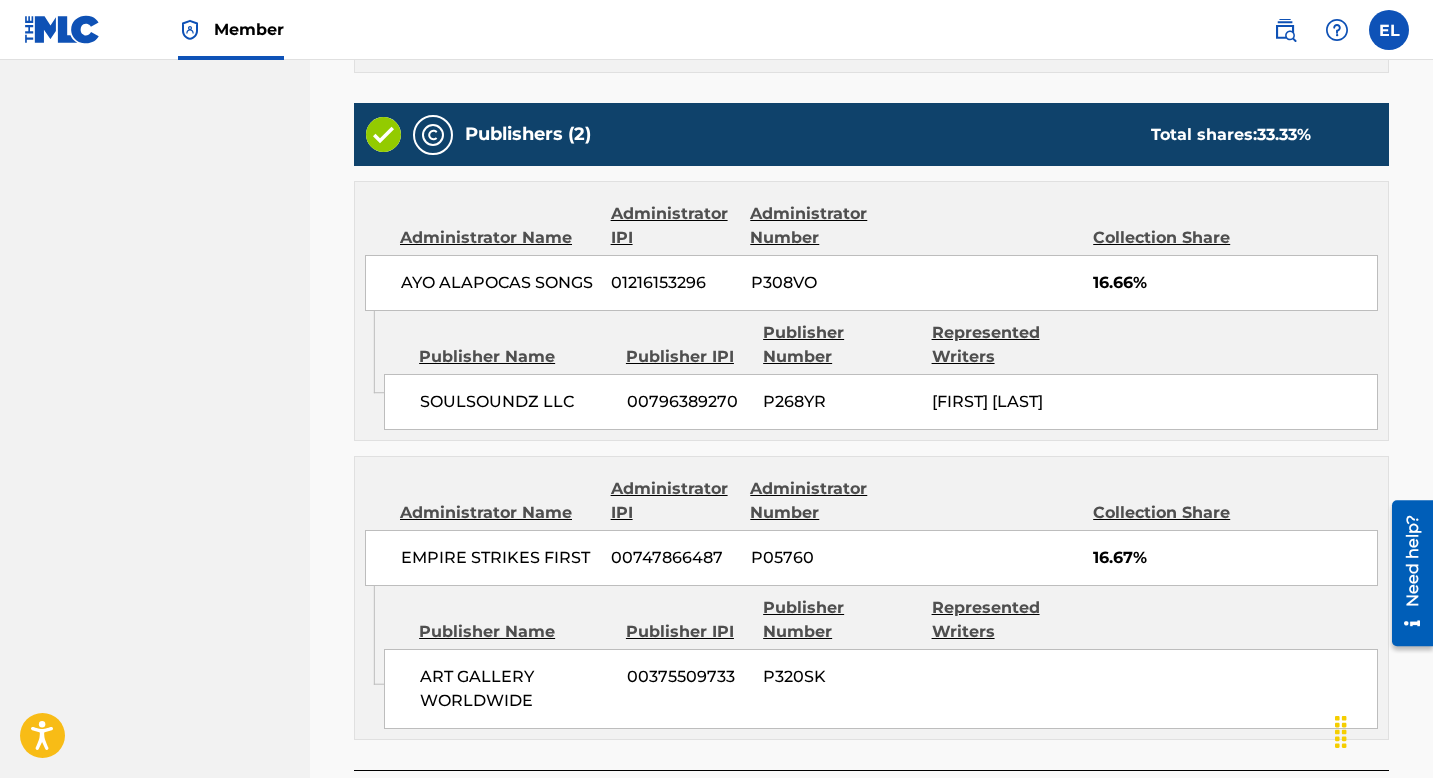 scroll, scrollTop: 918, scrollLeft: 0, axis: vertical 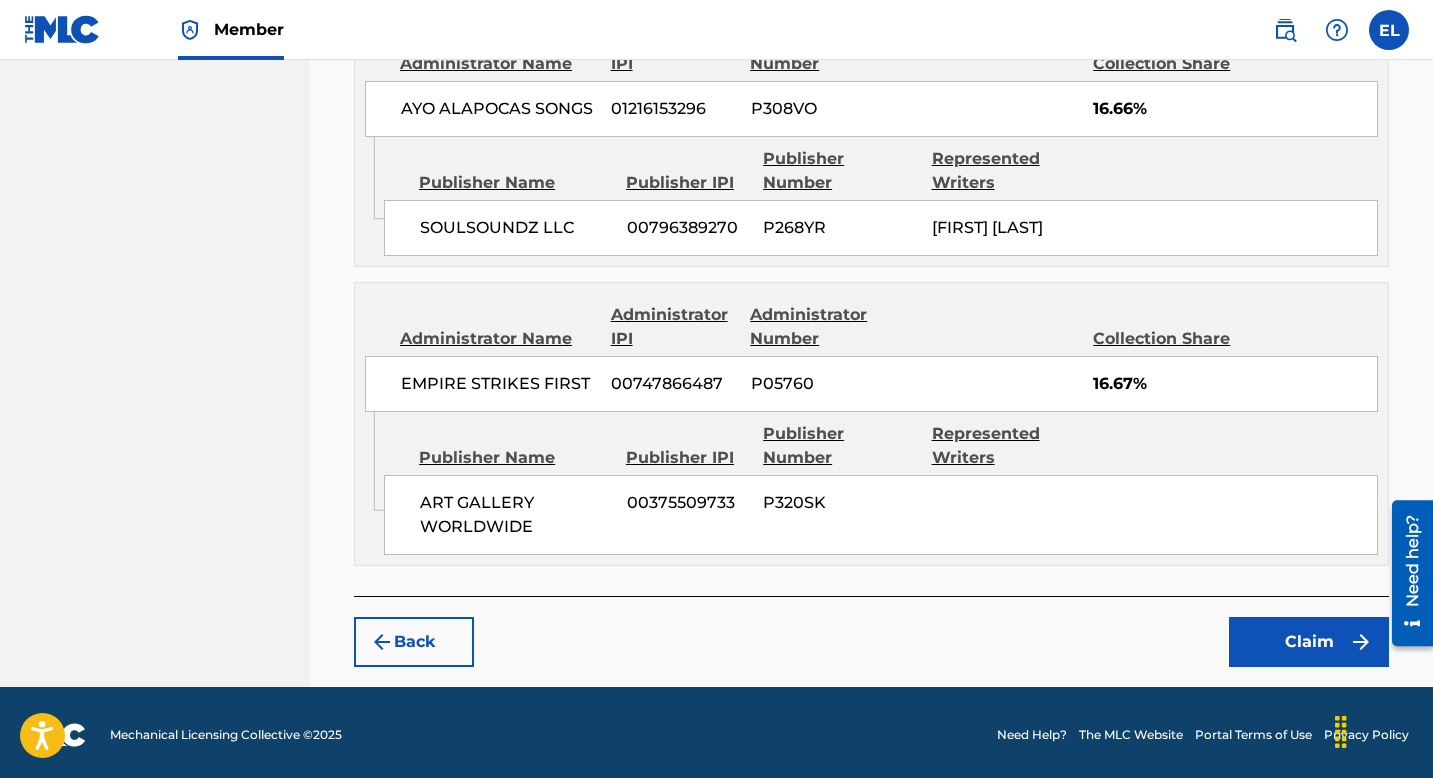 click on "Claim" at bounding box center (1309, 642) 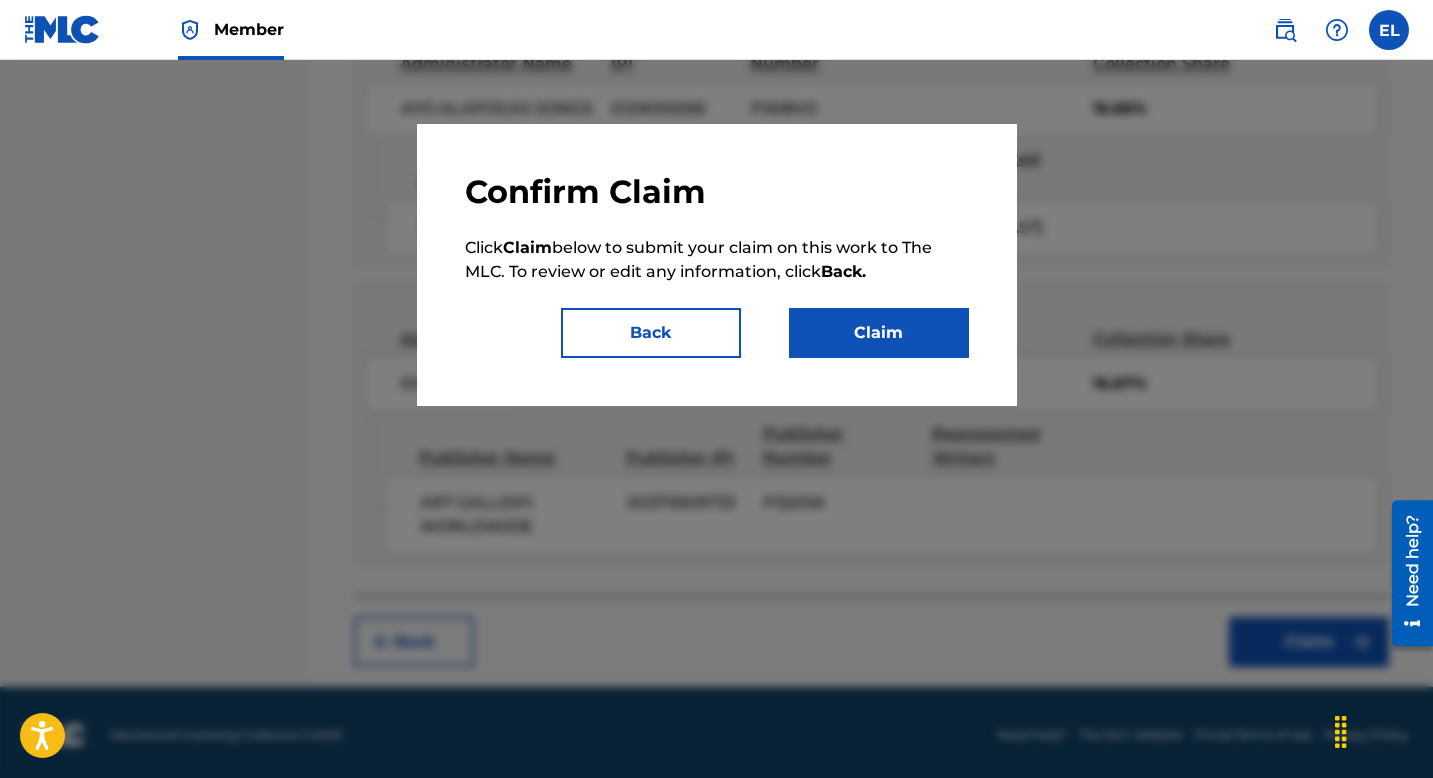 click on "Claim" at bounding box center (879, 333) 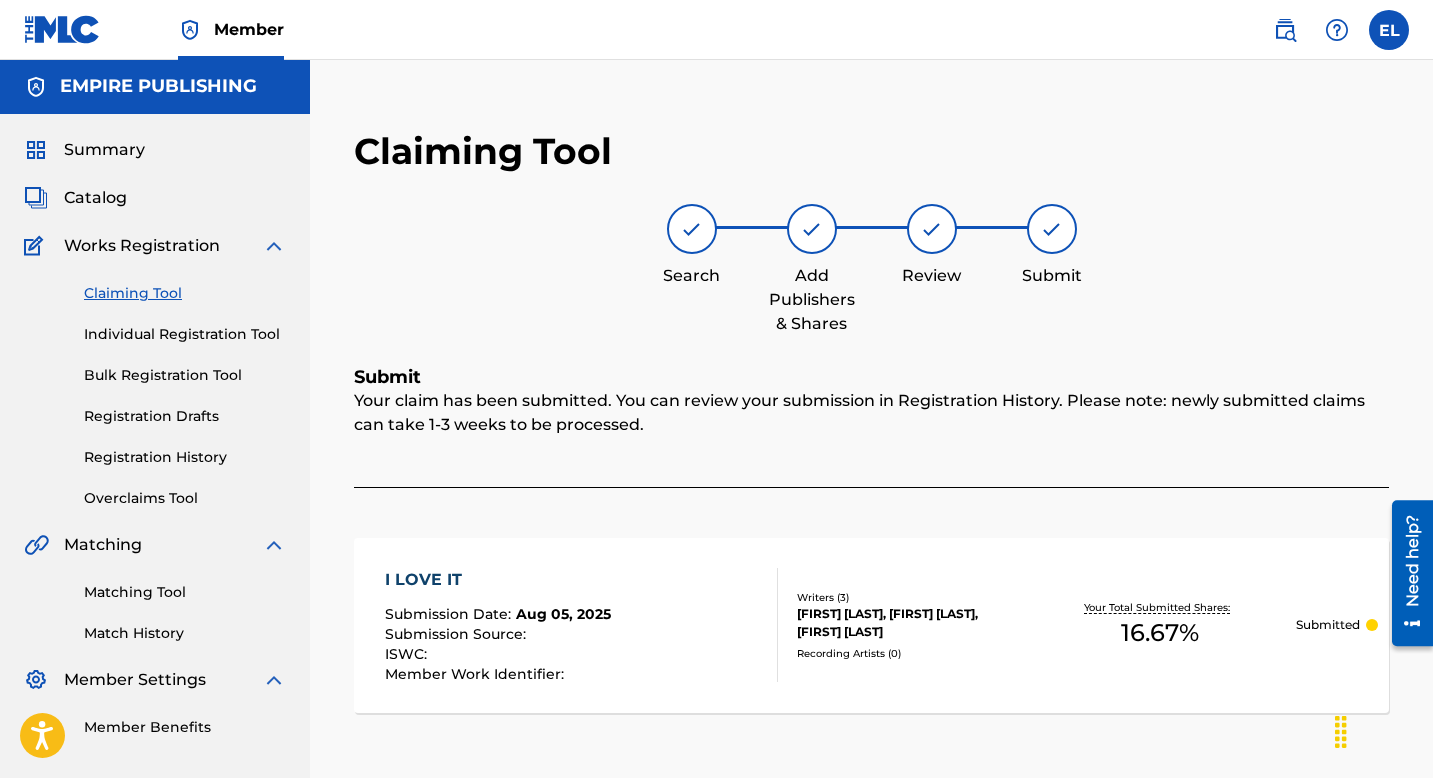 scroll, scrollTop: 0, scrollLeft: 0, axis: both 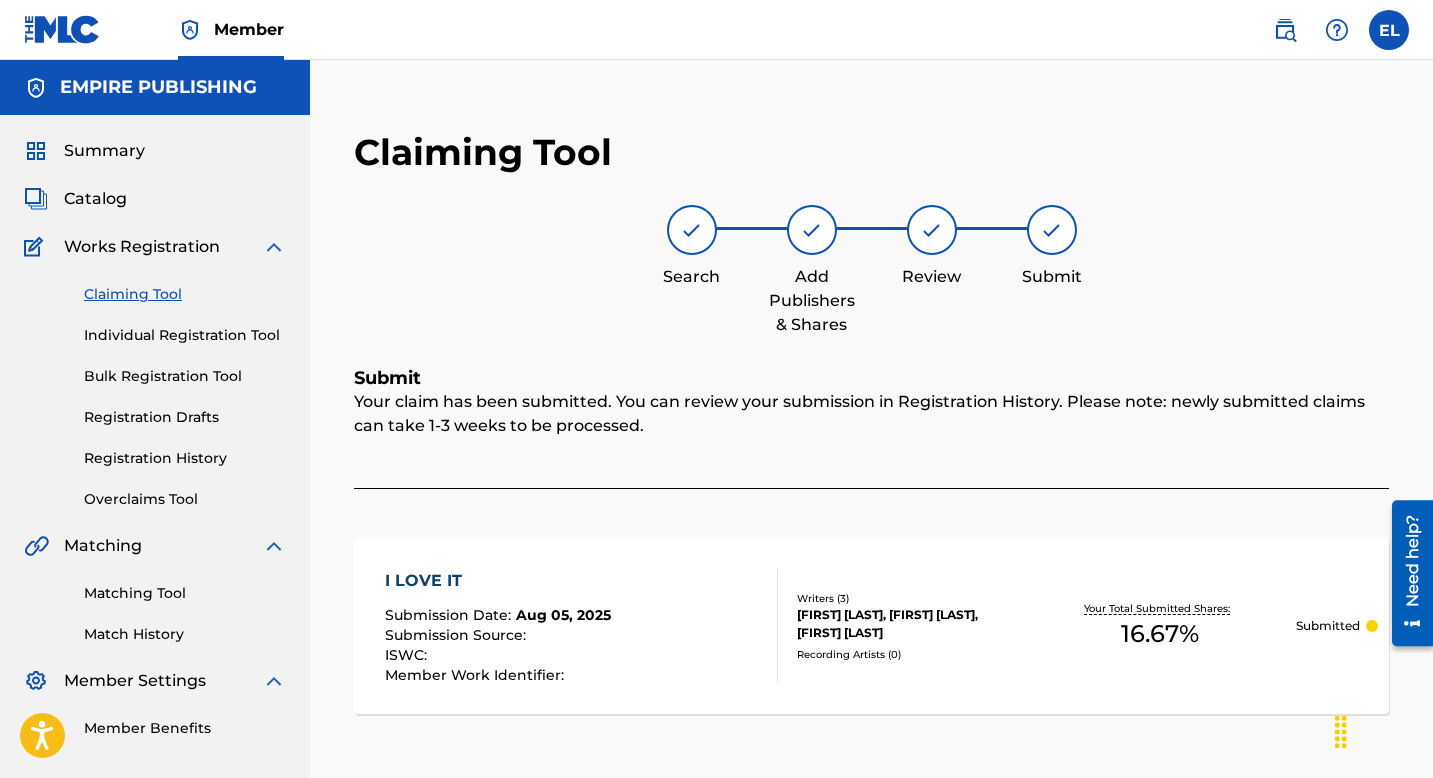 click on "I LOVE IT" at bounding box center [498, 581] 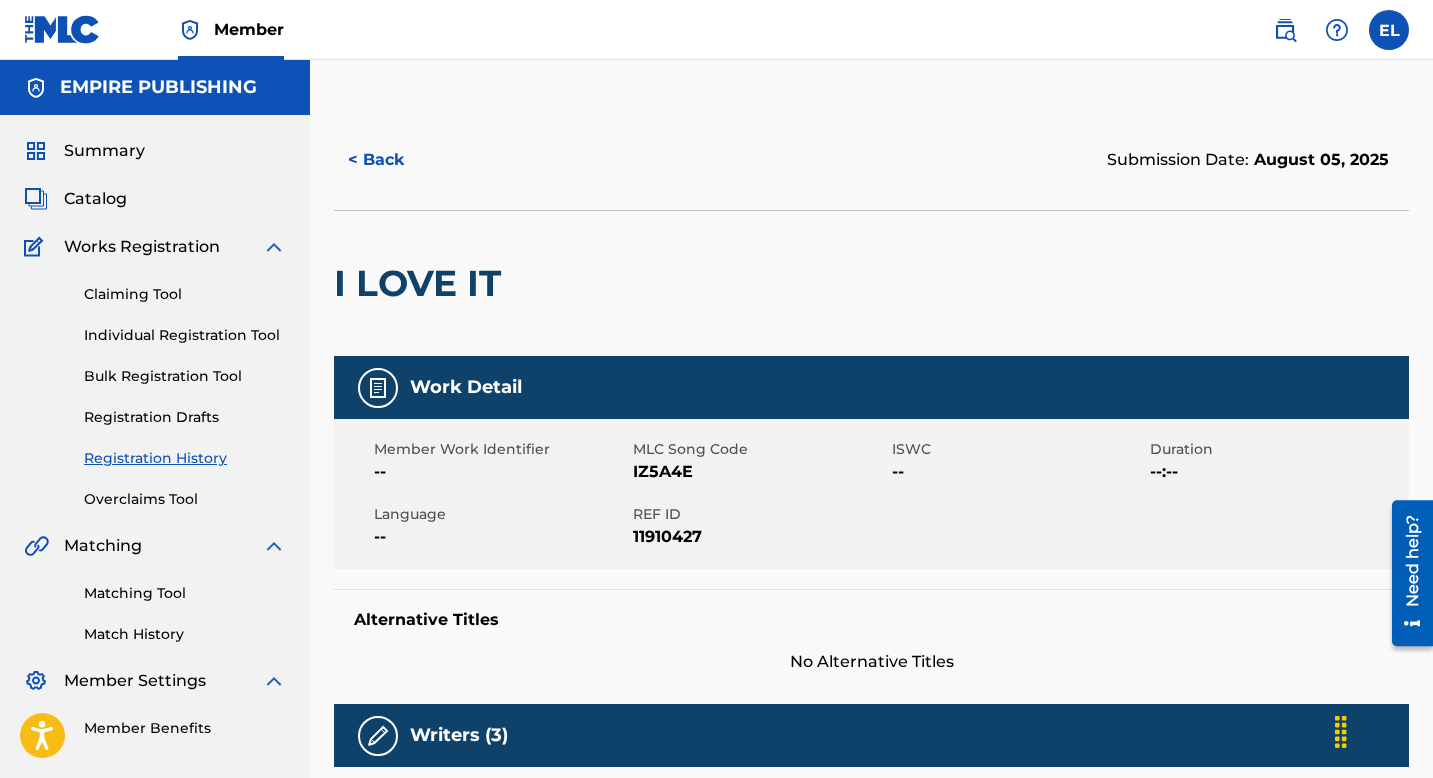 click on "IZ5A4E" at bounding box center (760, 472) 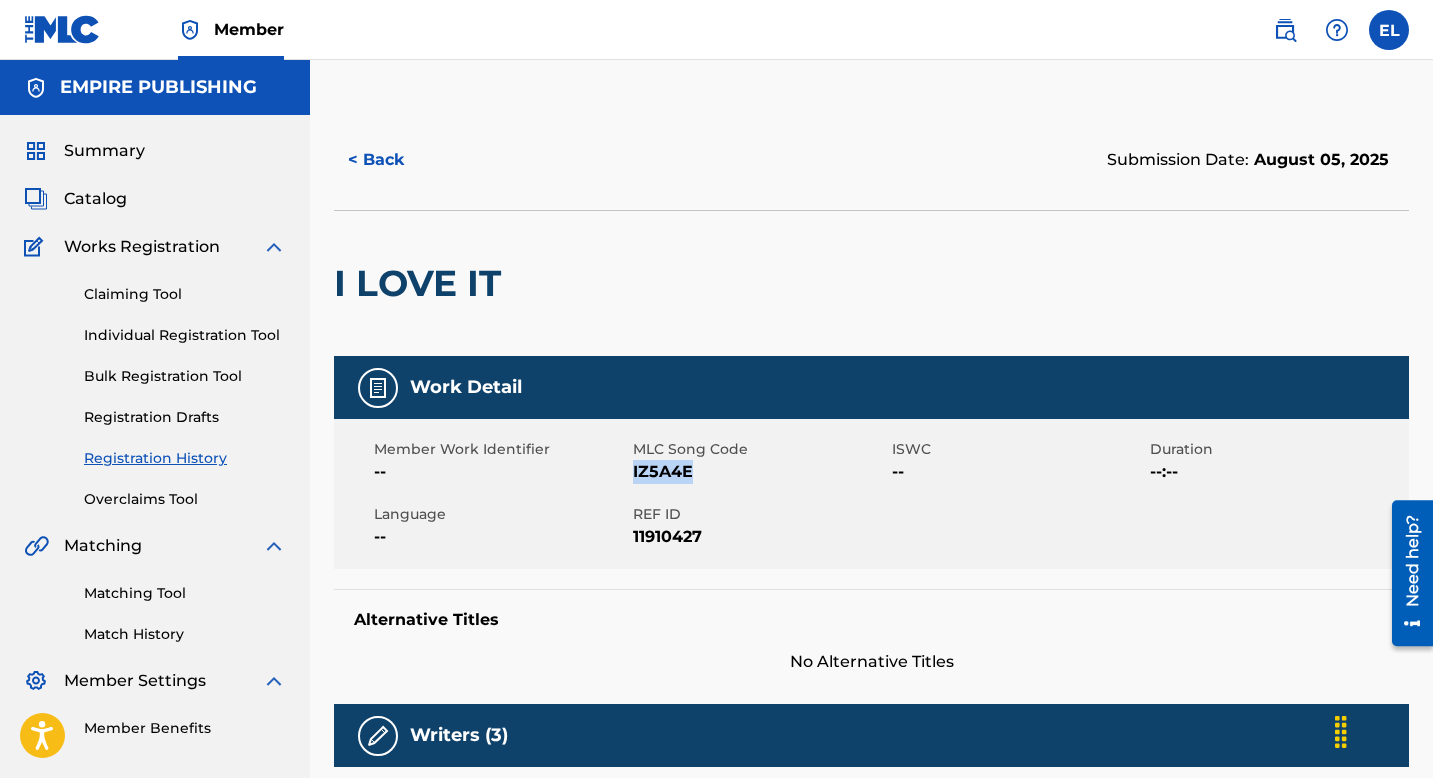 click on "IZ5A4E" at bounding box center (760, 472) 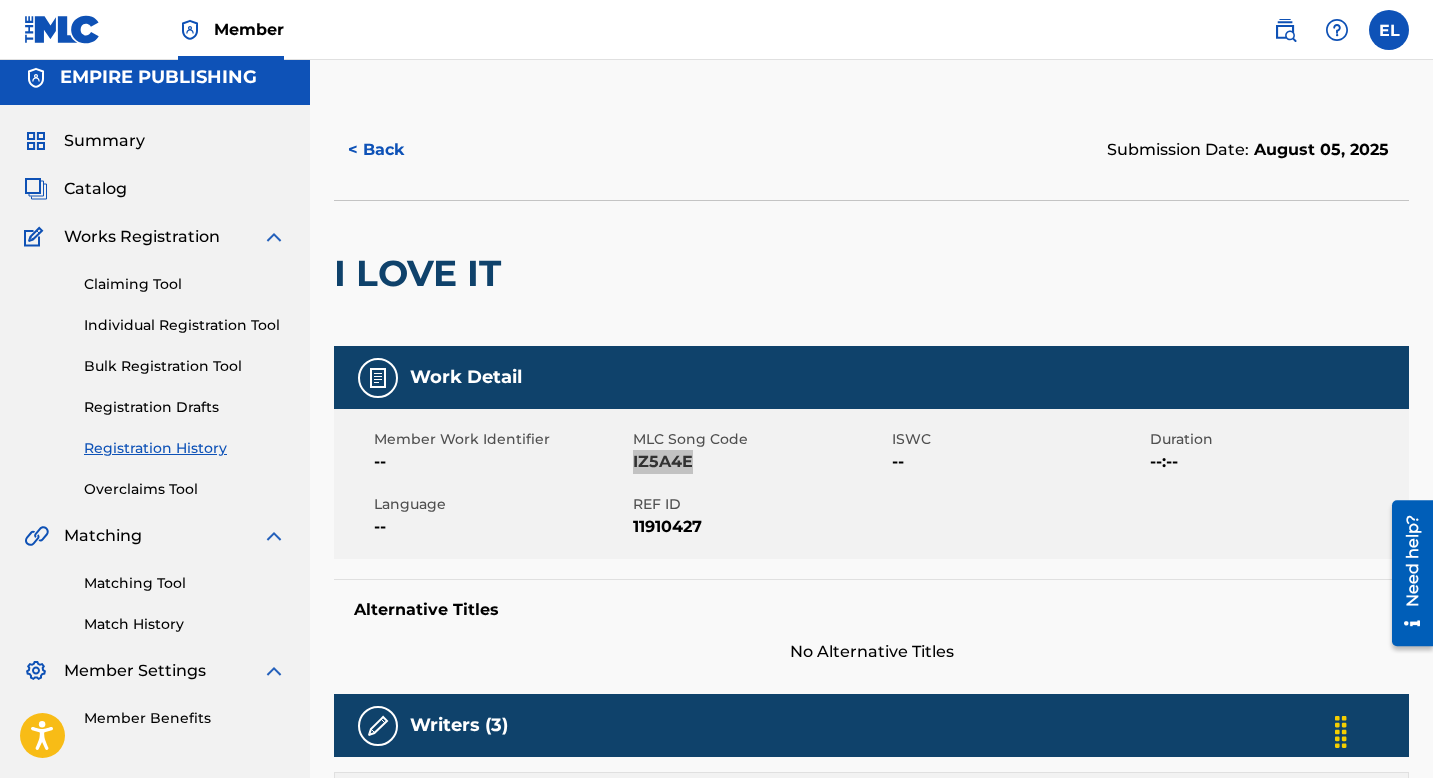 scroll, scrollTop: 0, scrollLeft: 0, axis: both 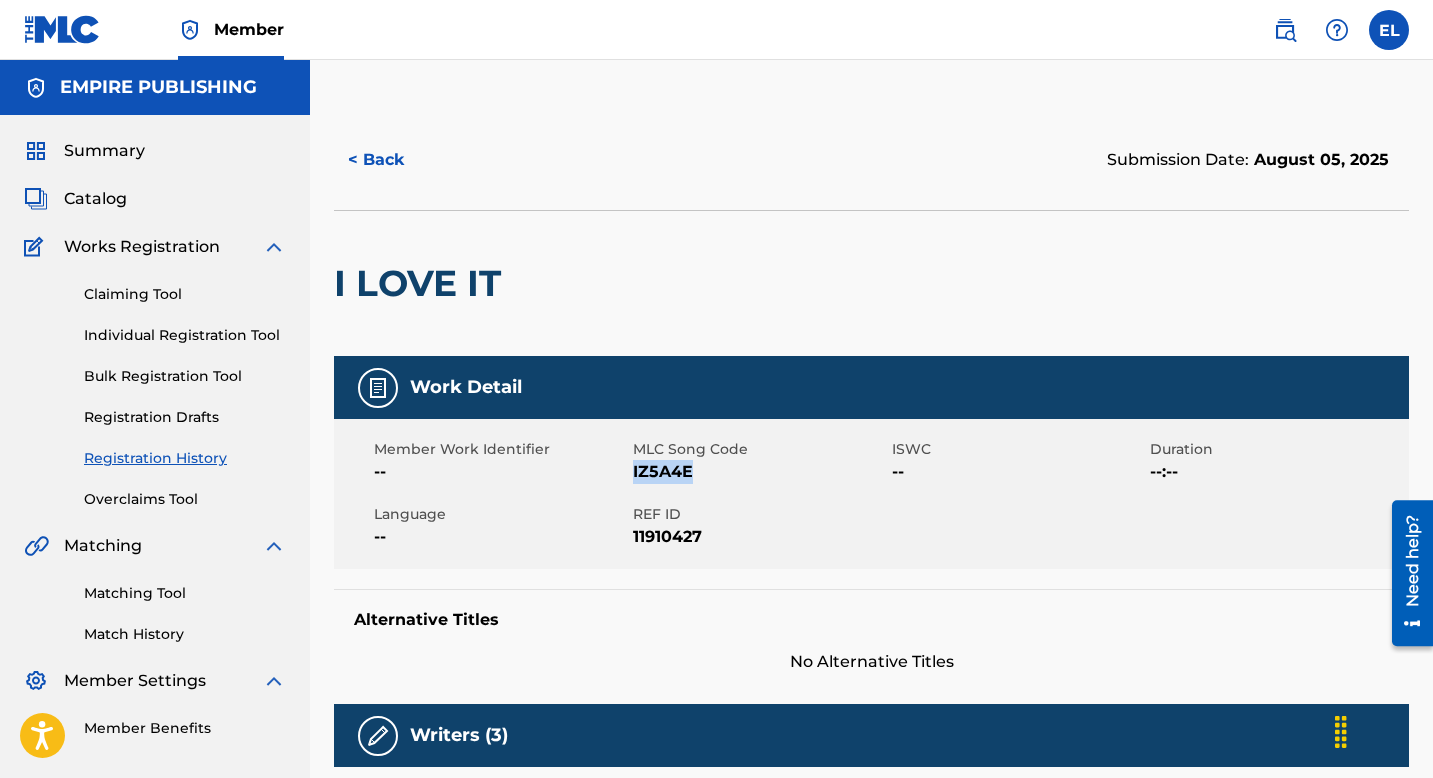 click on "Catalog" at bounding box center [95, 199] 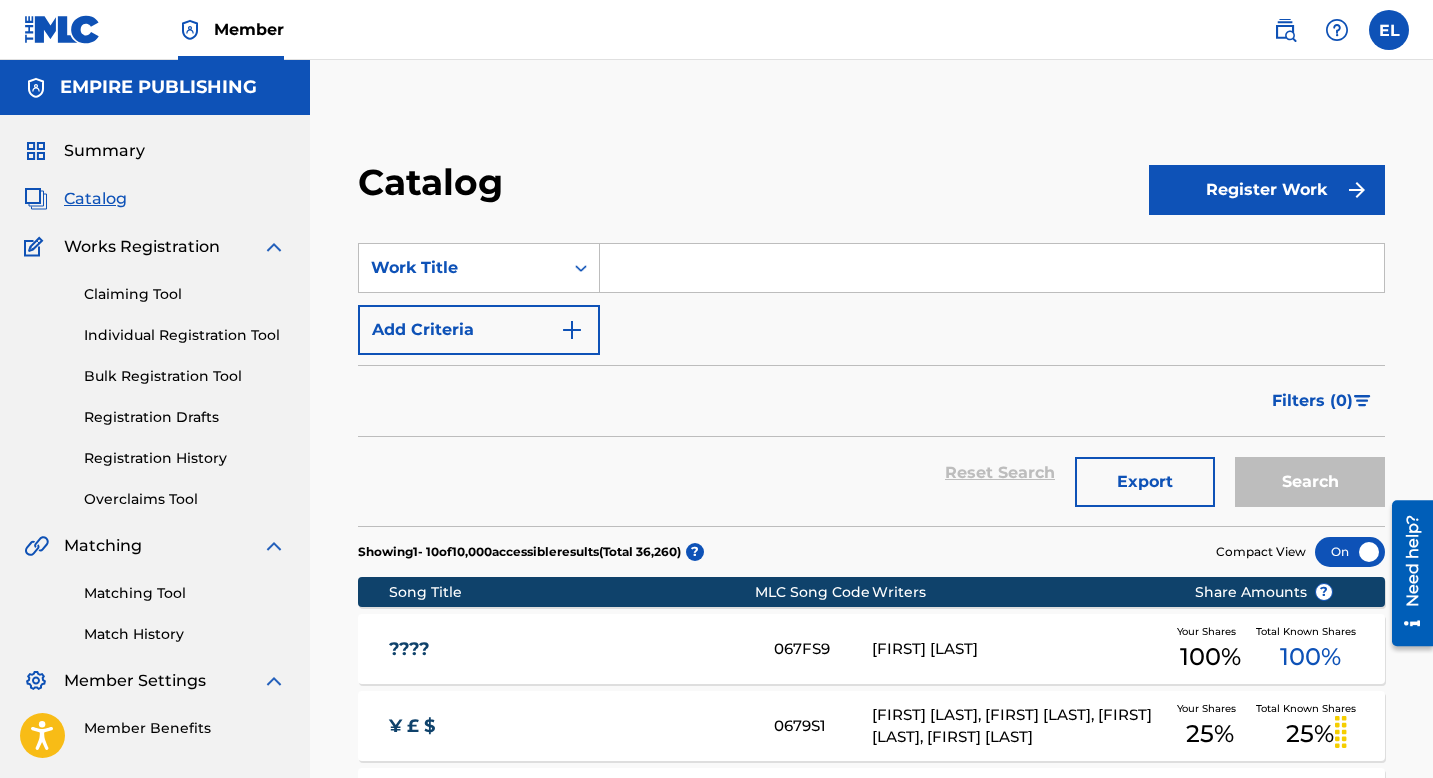 drag, startPoint x: 98, startPoint y: 197, endPoint x: 779, endPoint y: 269, distance: 684.7956 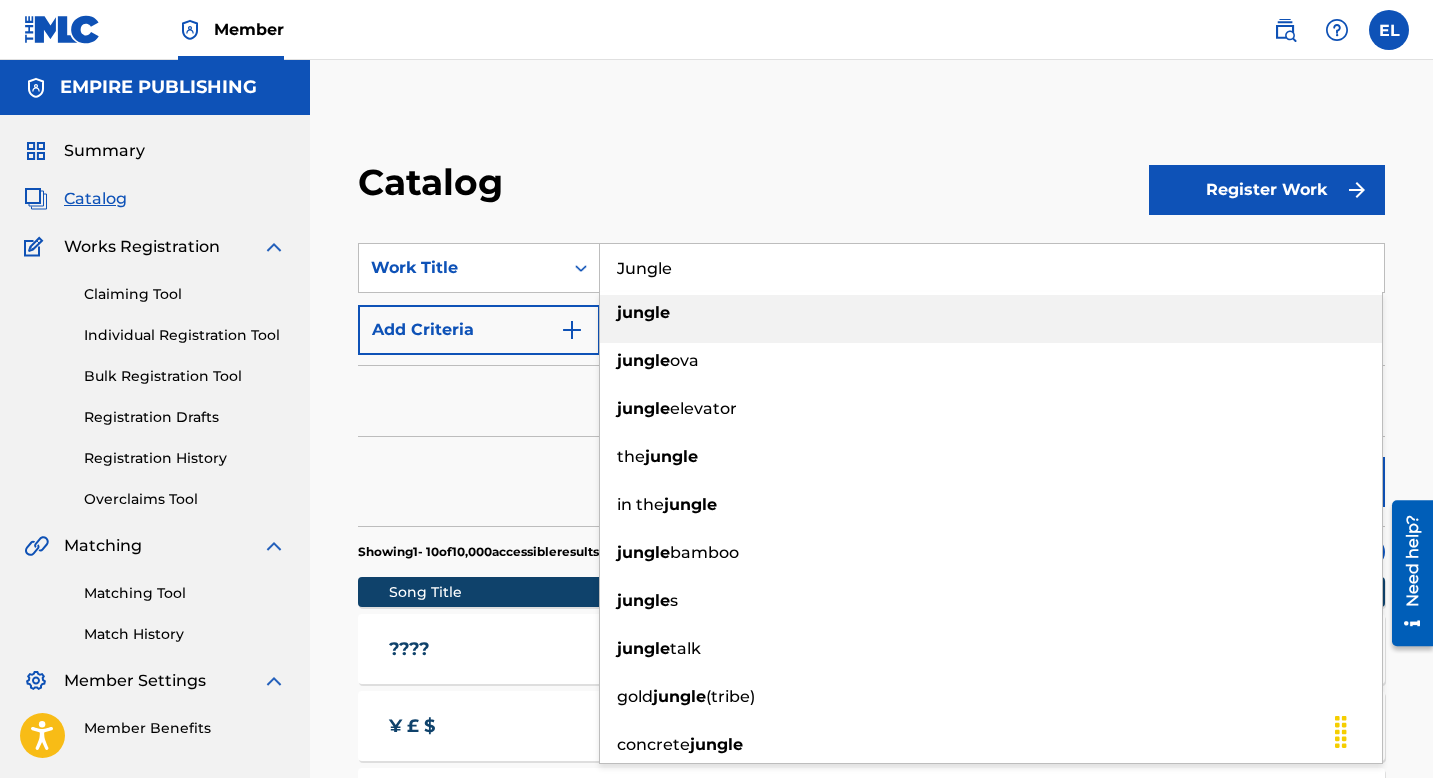 type on "Jungle" 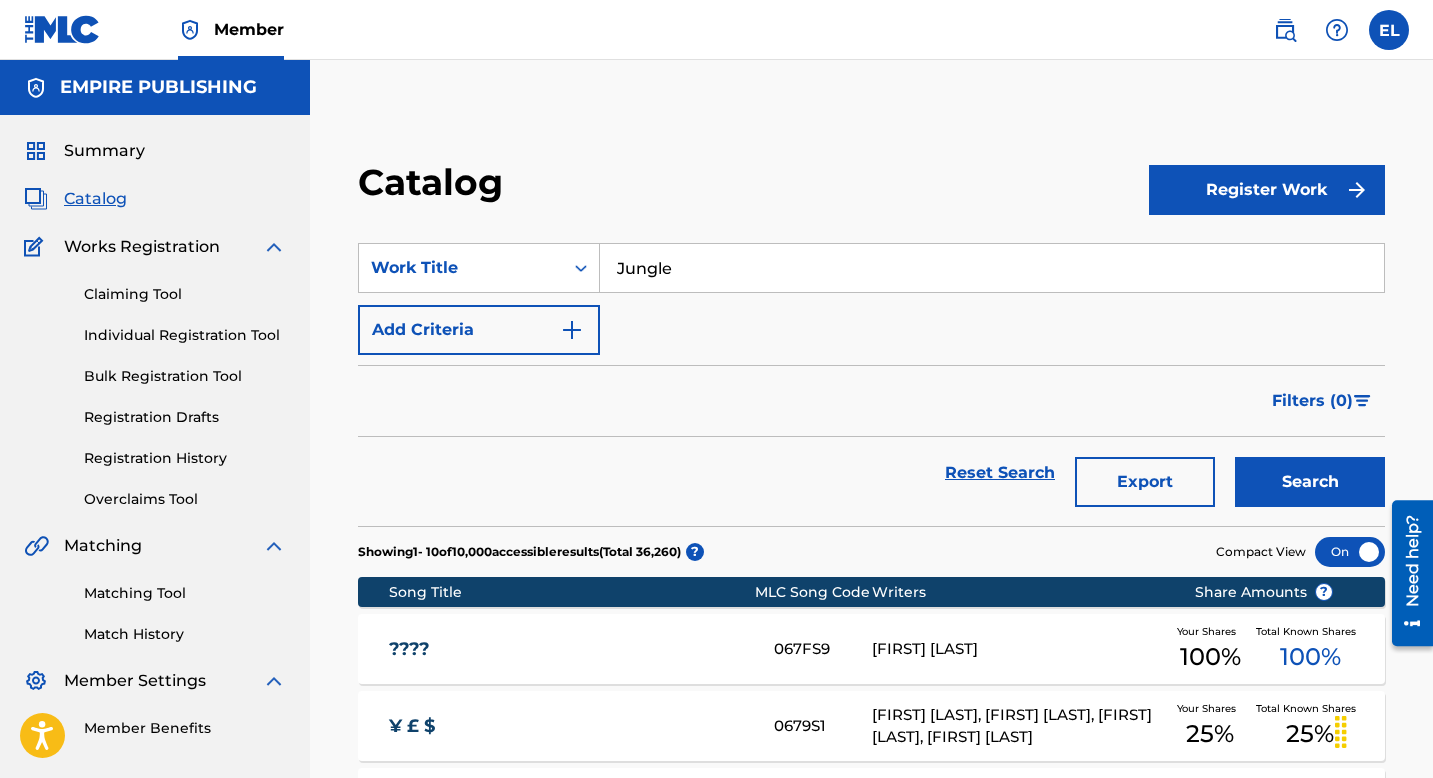 click on "Search" at bounding box center (1310, 482) 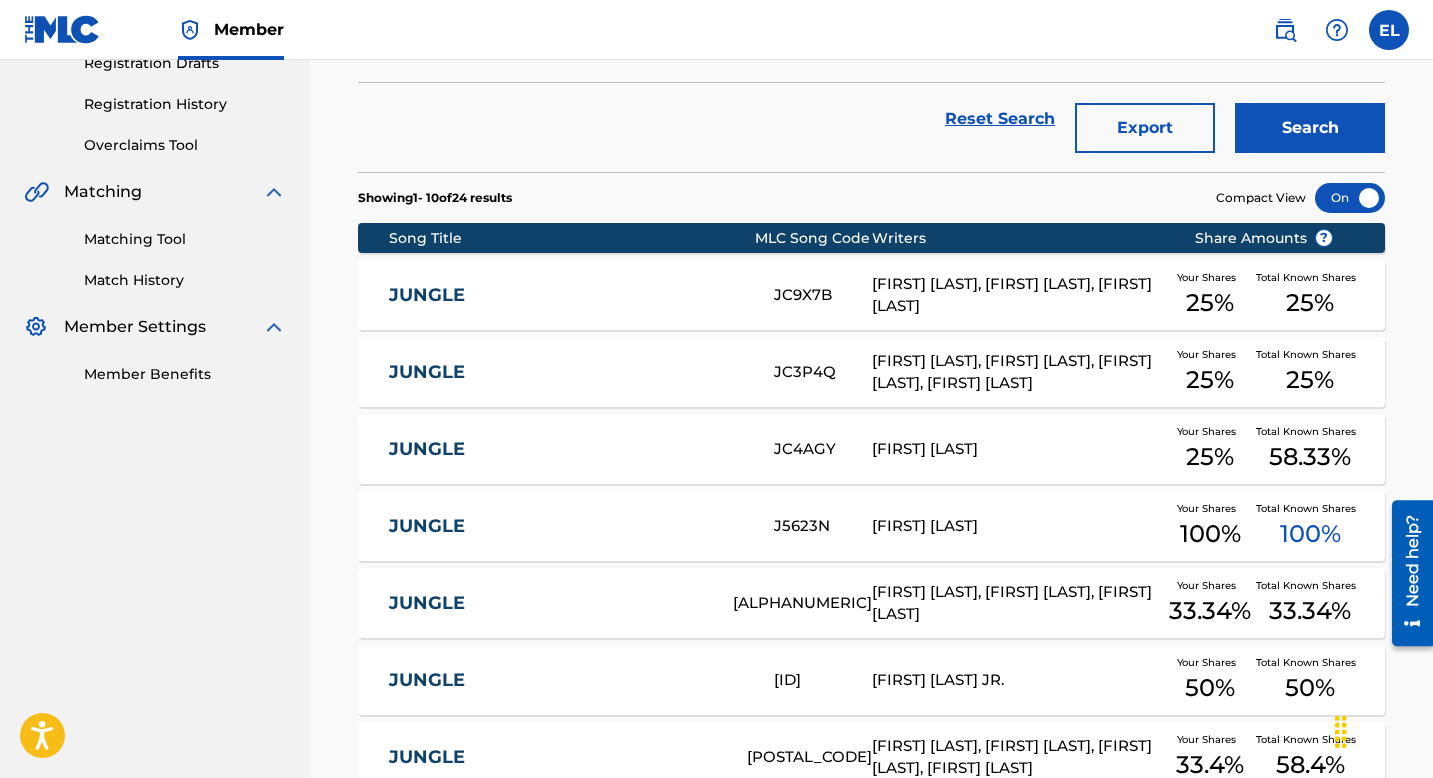 scroll, scrollTop: 0, scrollLeft: 0, axis: both 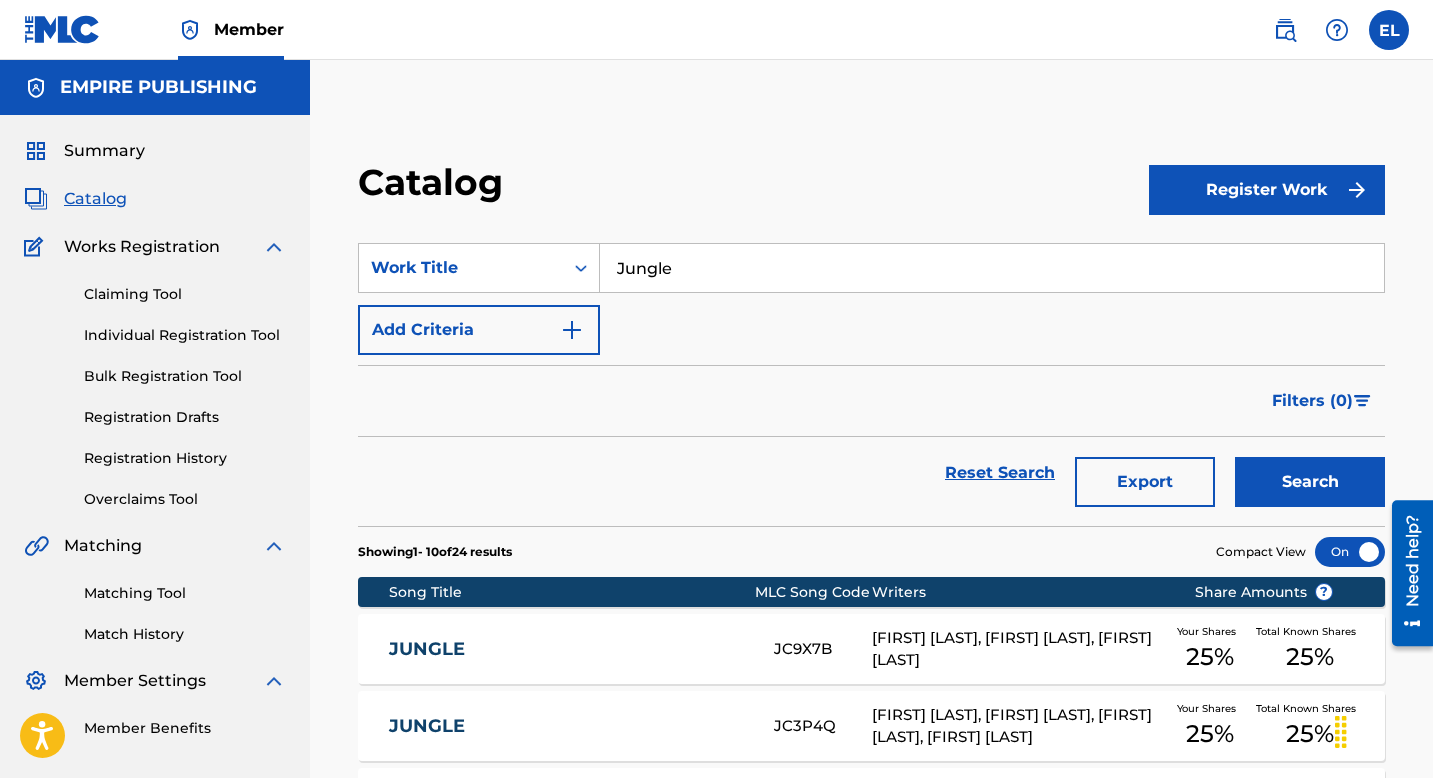 click on "Add Criteria" at bounding box center (479, 330) 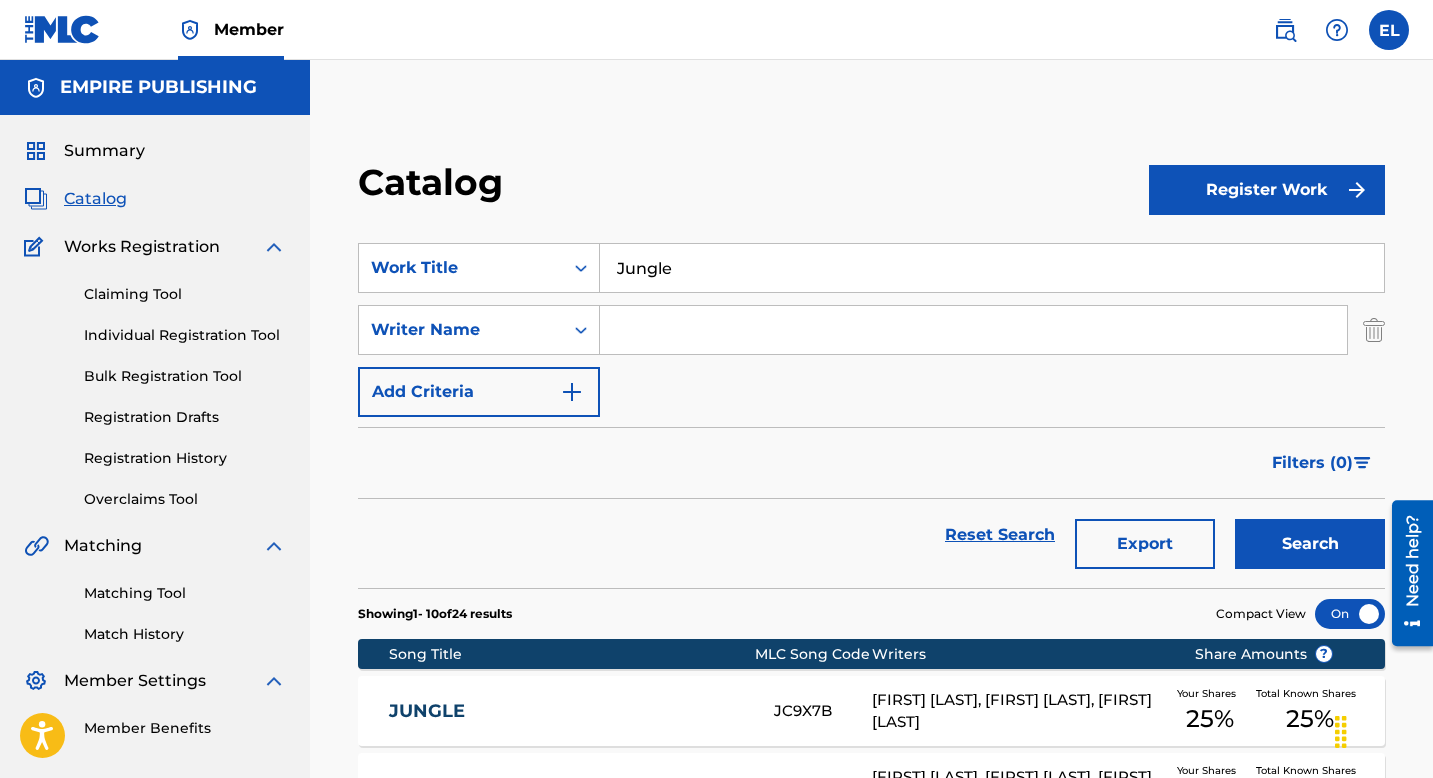 click at bounding box center [973, 330] 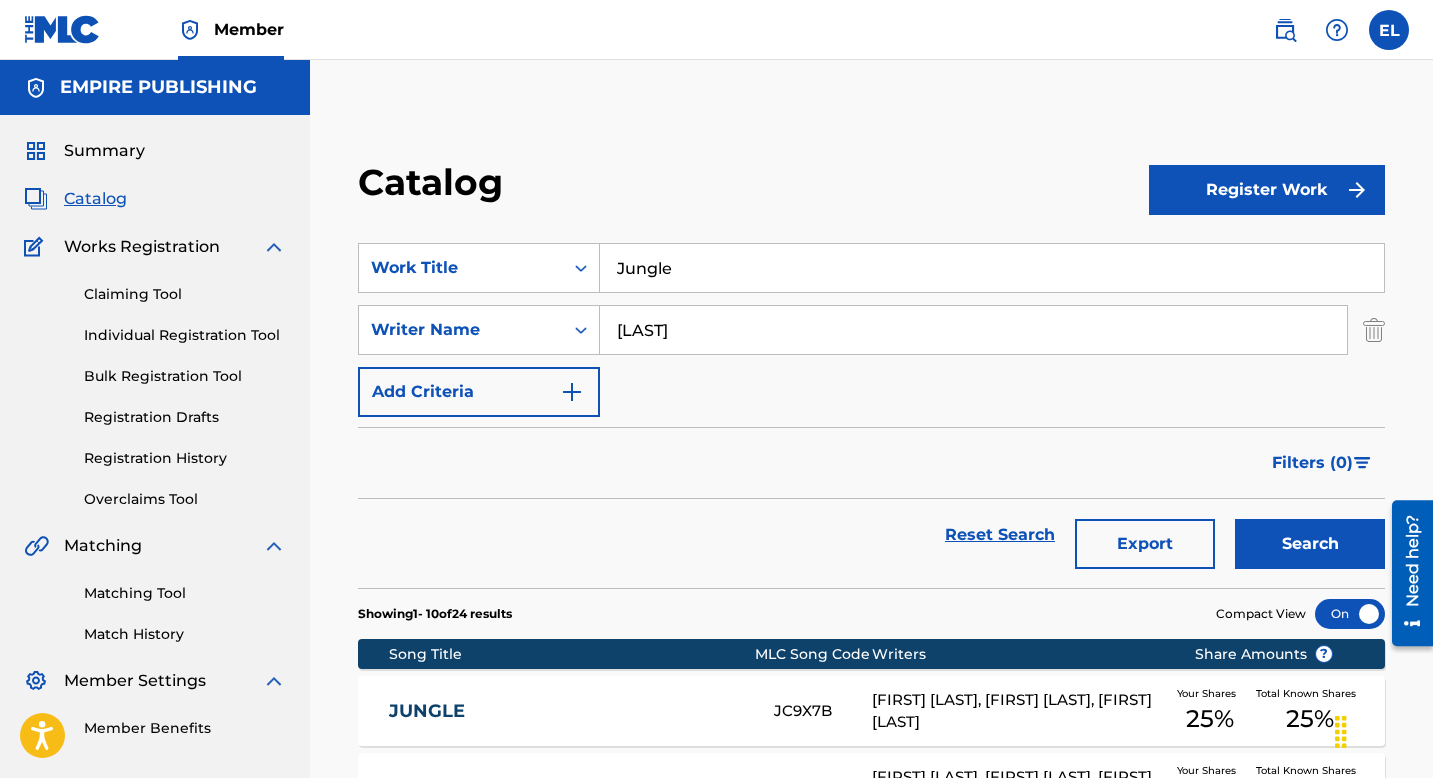 type on "Earle" 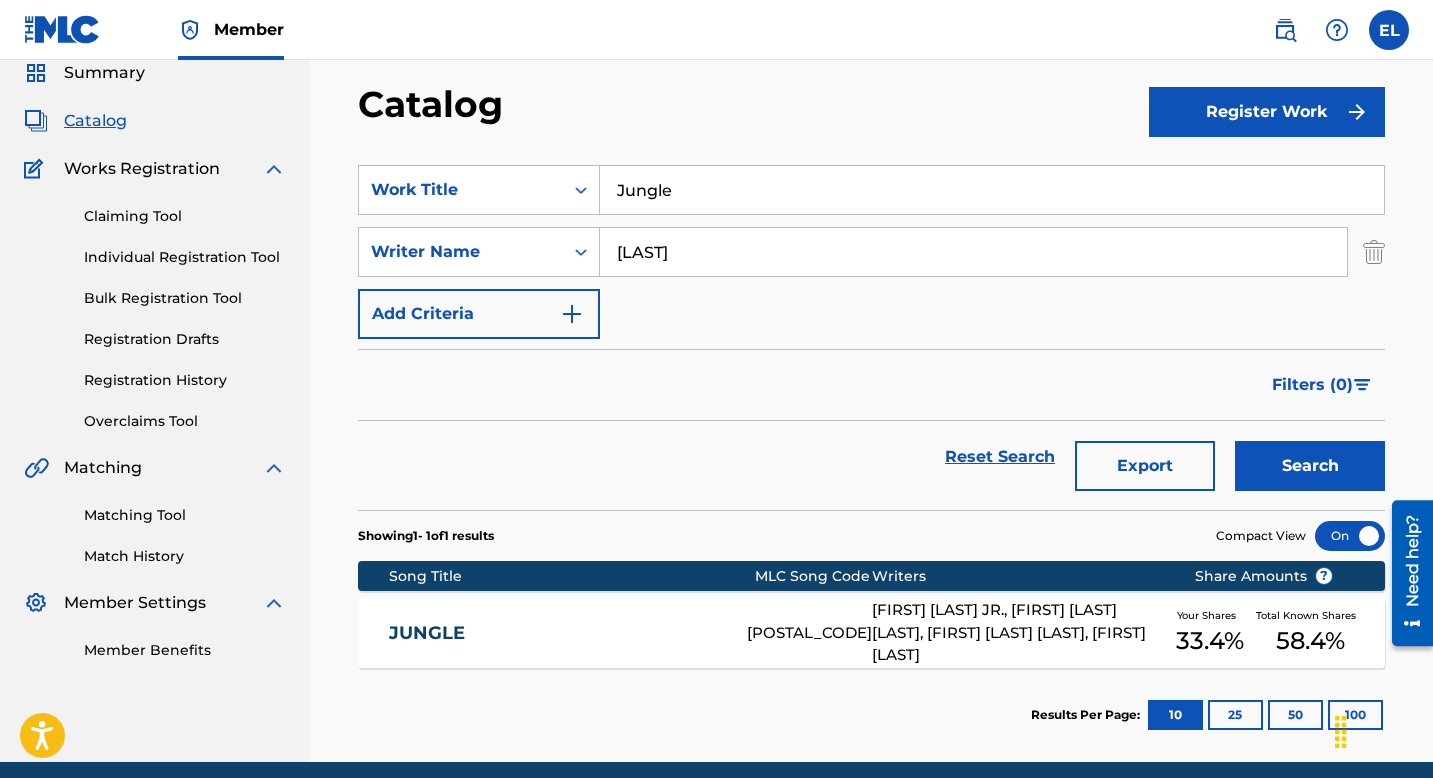 scroll, scrollTop: 127, scrollLeft: 0, axis: vertical 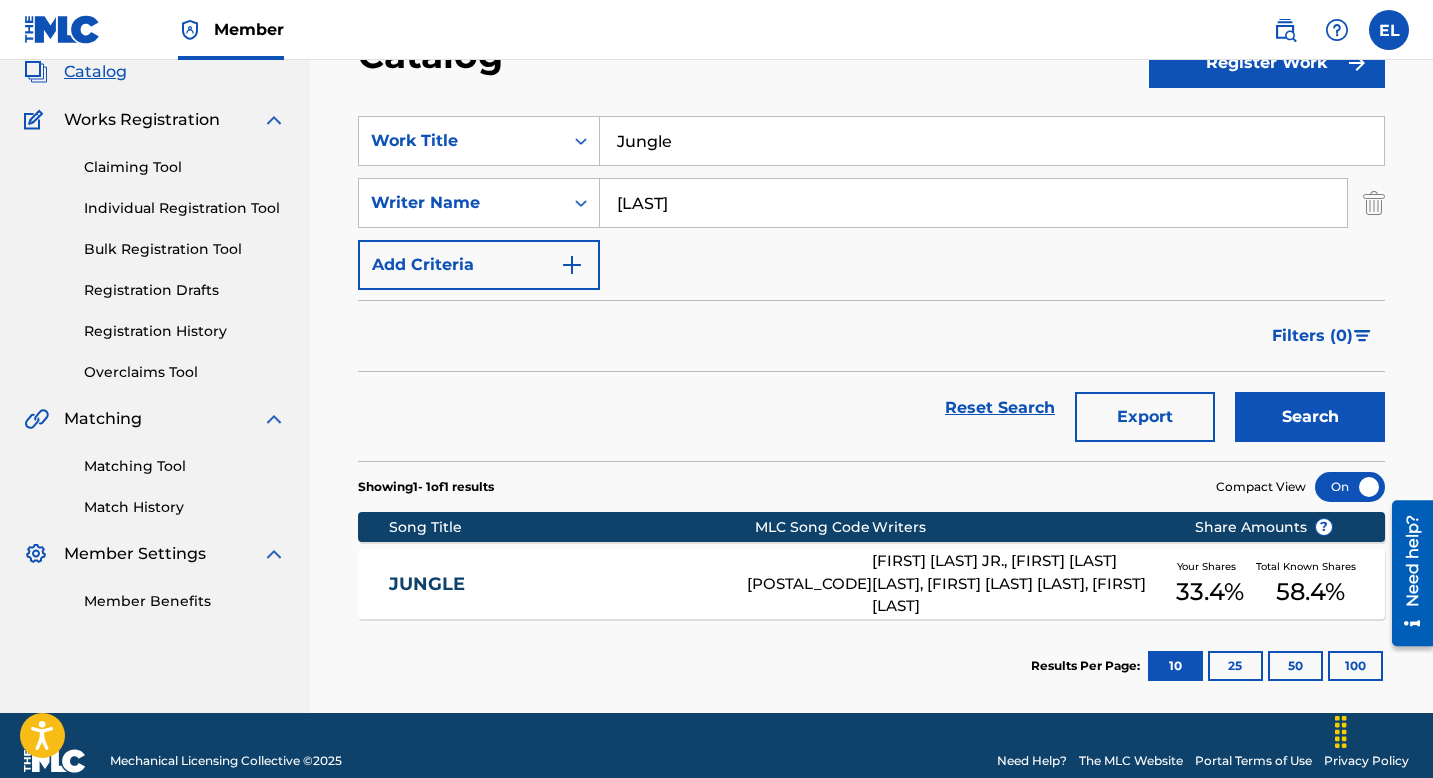 click on "JUNGLE" at bounding box center [554, 584] 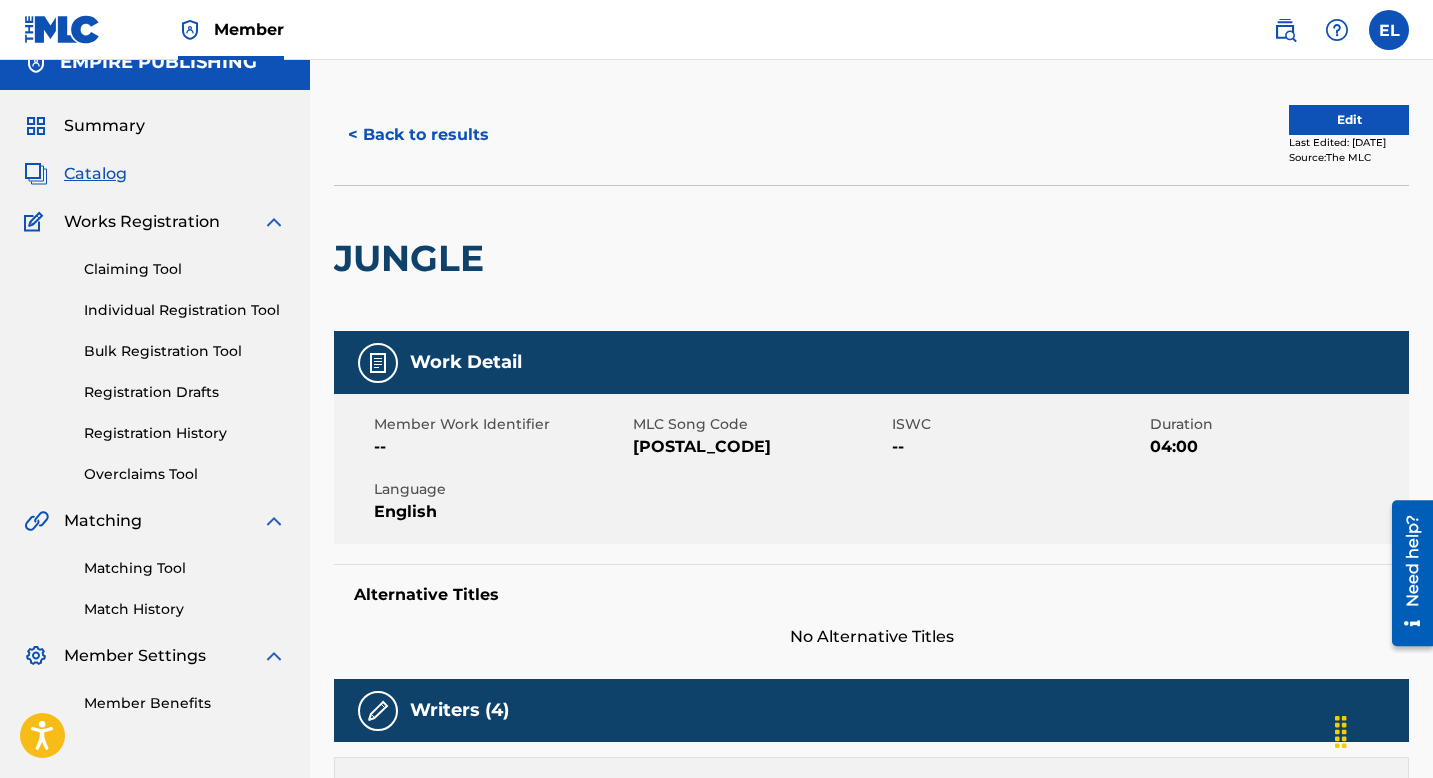 scroll, scrollTop: 0, scrollLeft: 0, axis: both 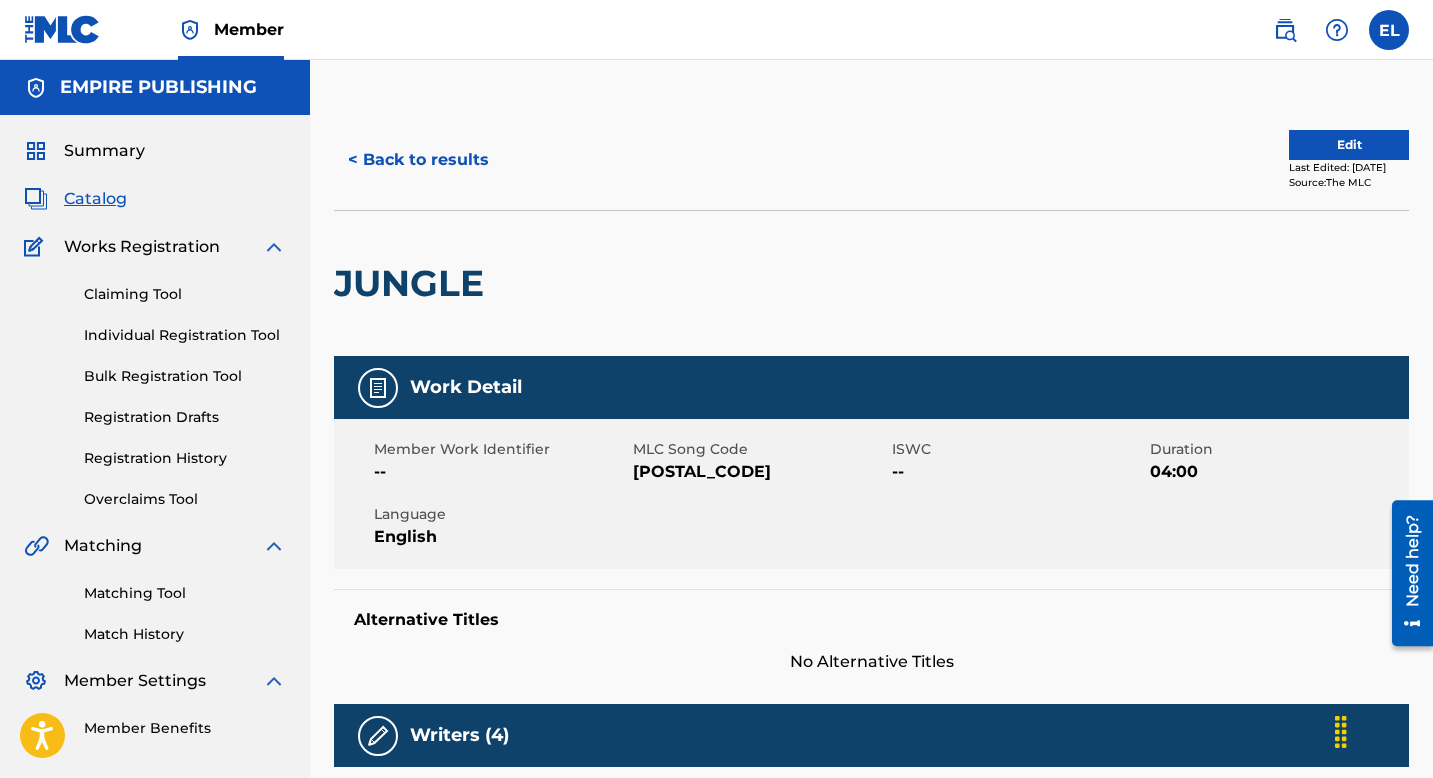 click on "Edit" at bounding box center [1349, 145] 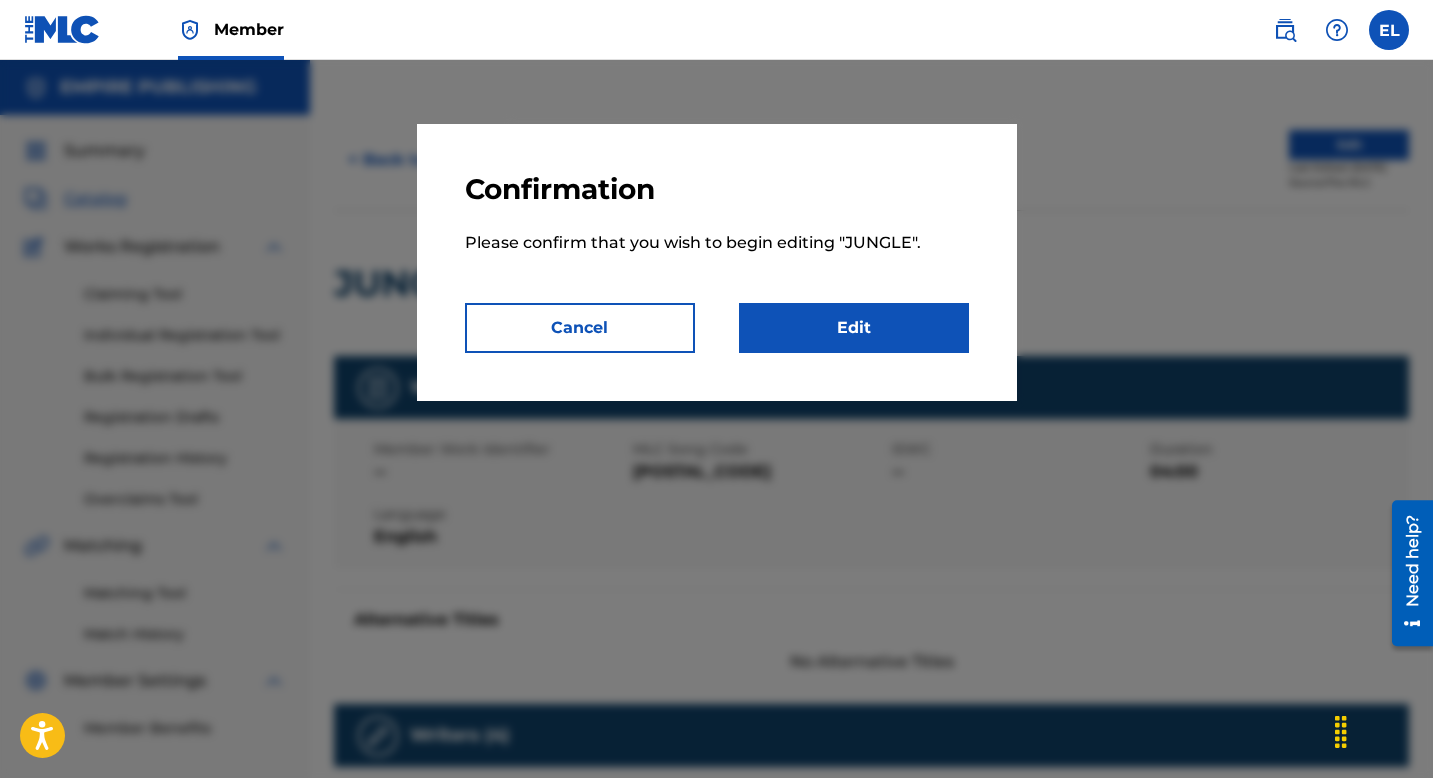 click on "Edit" at bounding box center (854, 328) 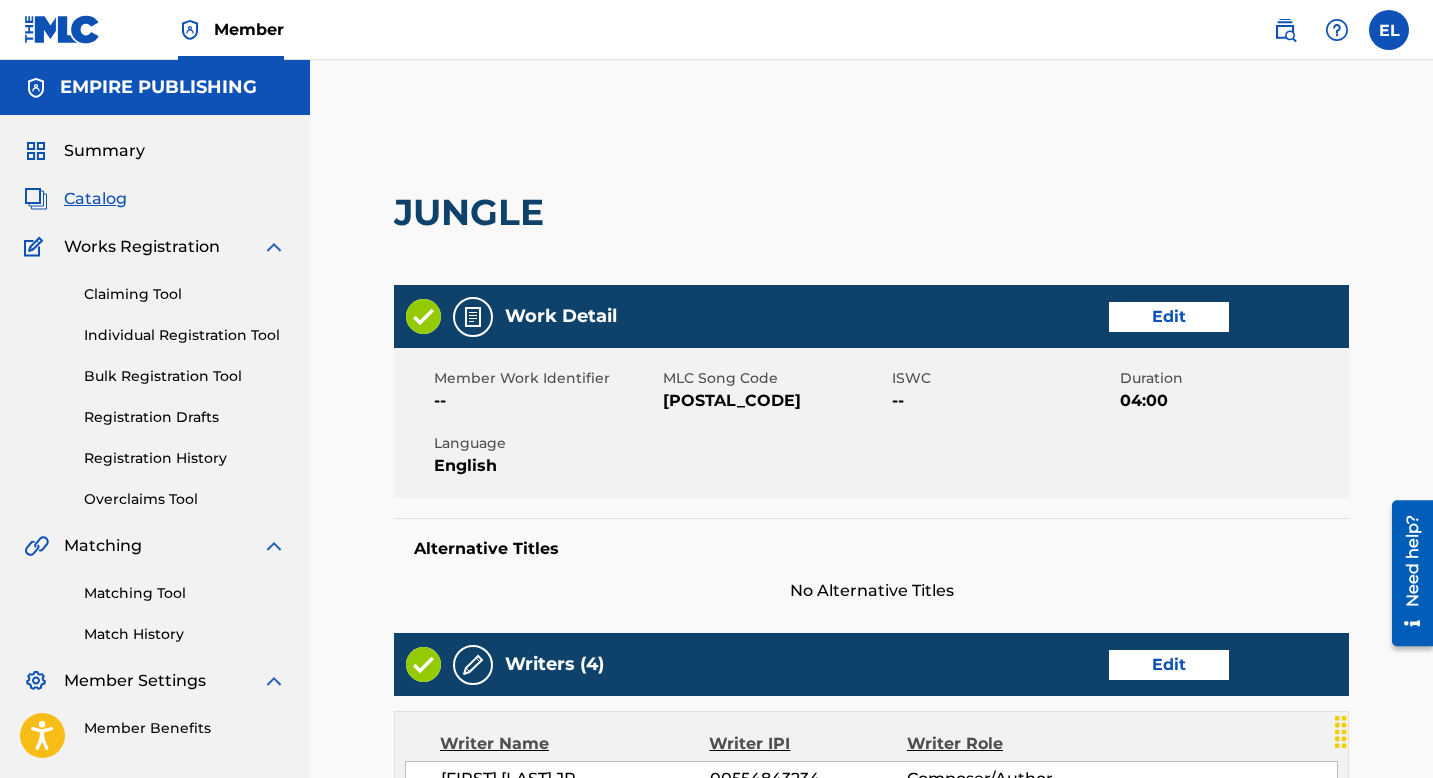 click on "Edit" at bounding box center (1169, 317) 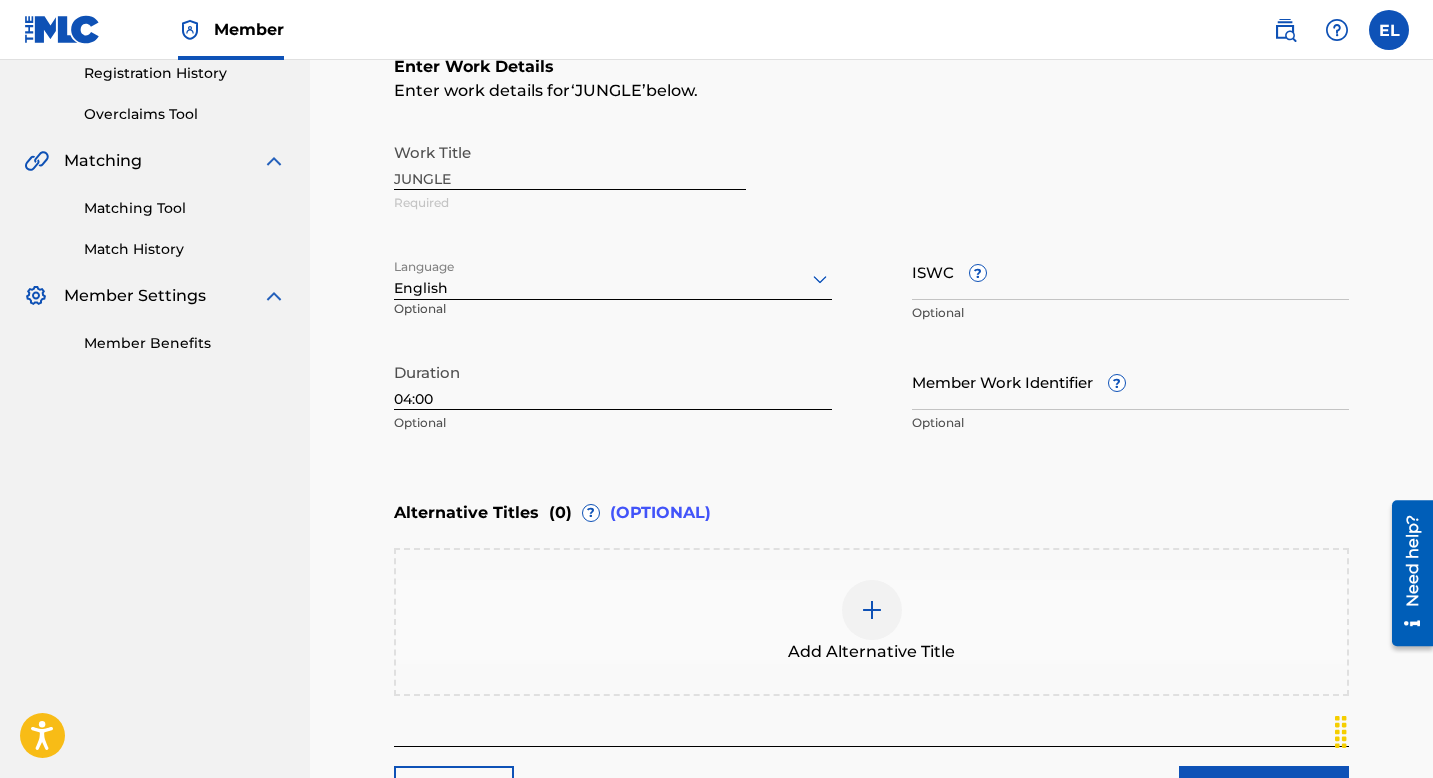 scroll, scrollTop: 401, scrollLeft: 0, axis: vertical 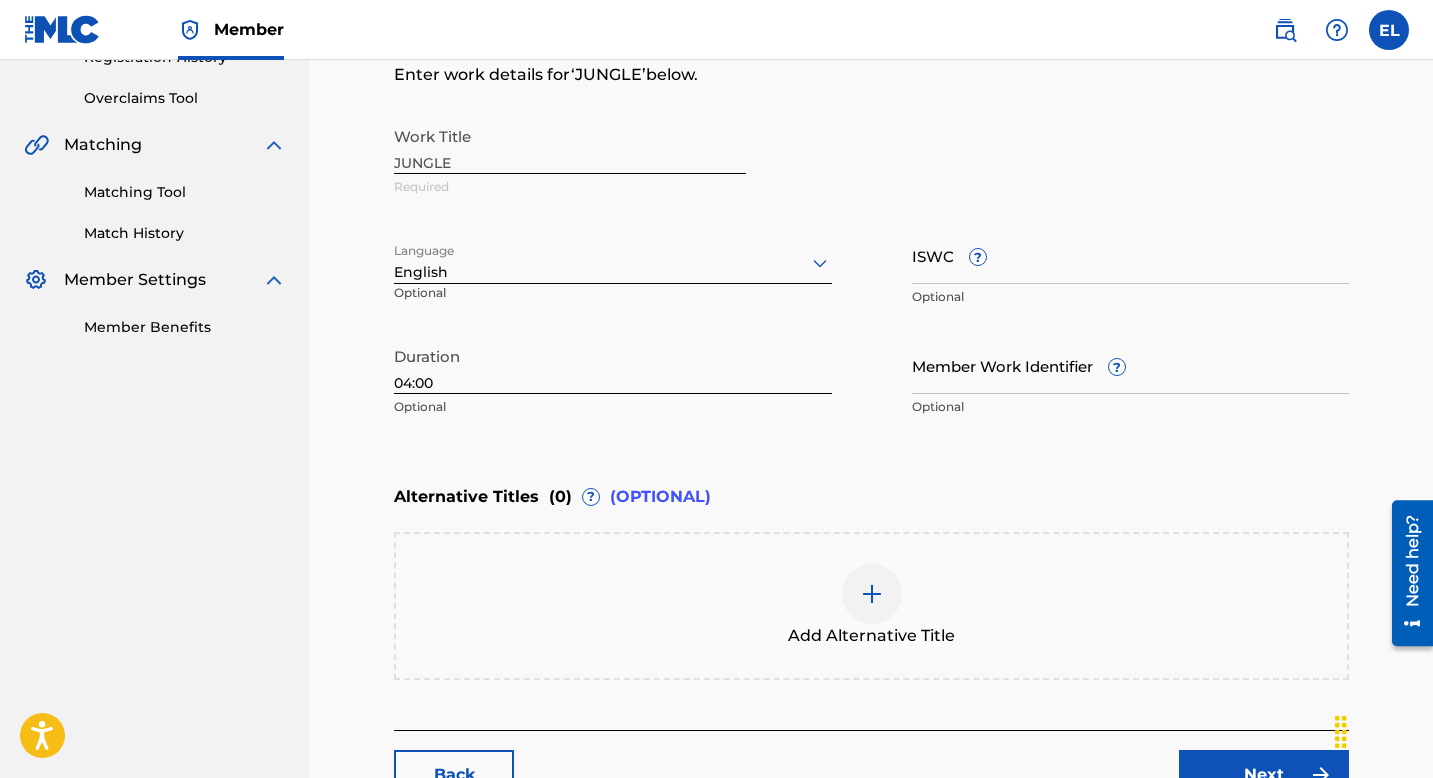 click on "ISWC   ?" at bounding box center (1131, 255) 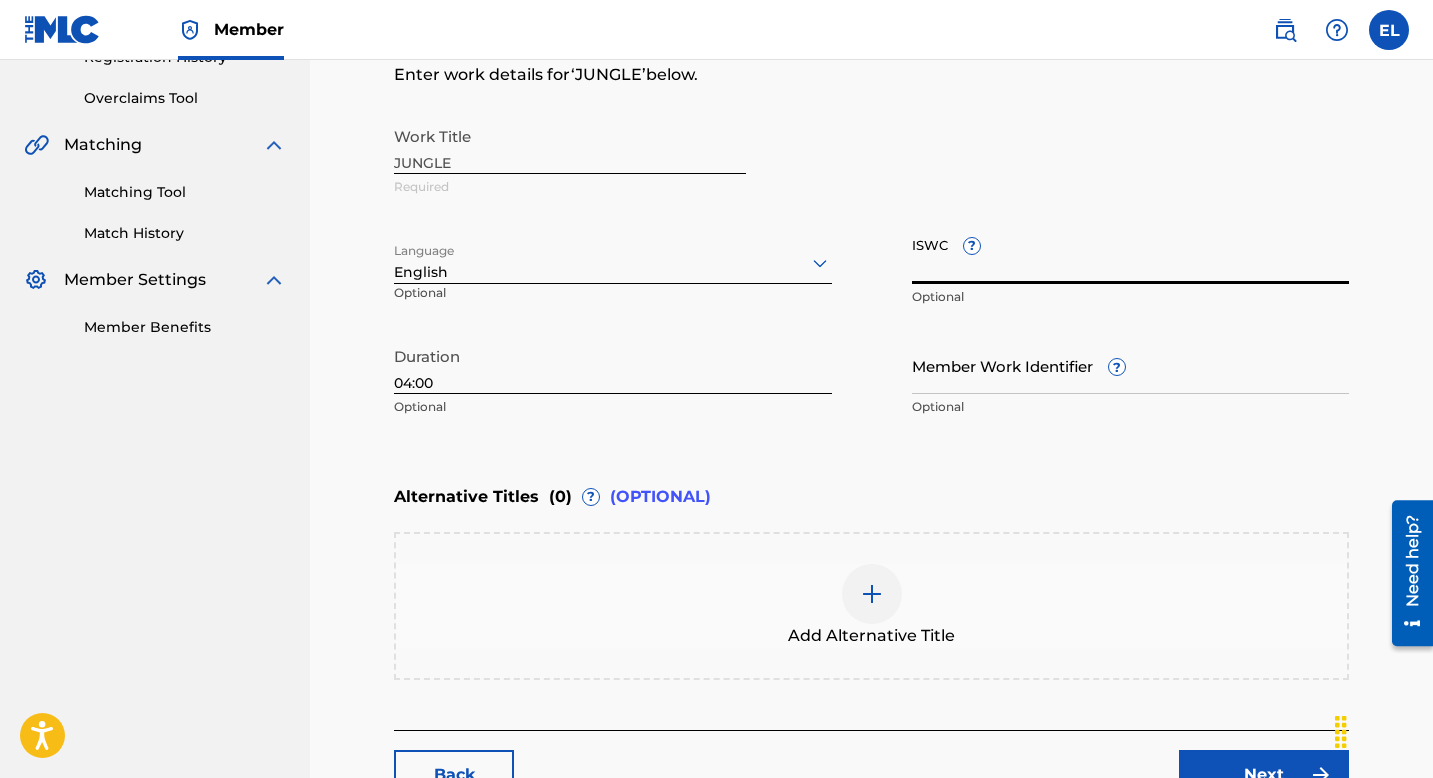 click on "ISWC   ?" at bounding box center (1131, 255) 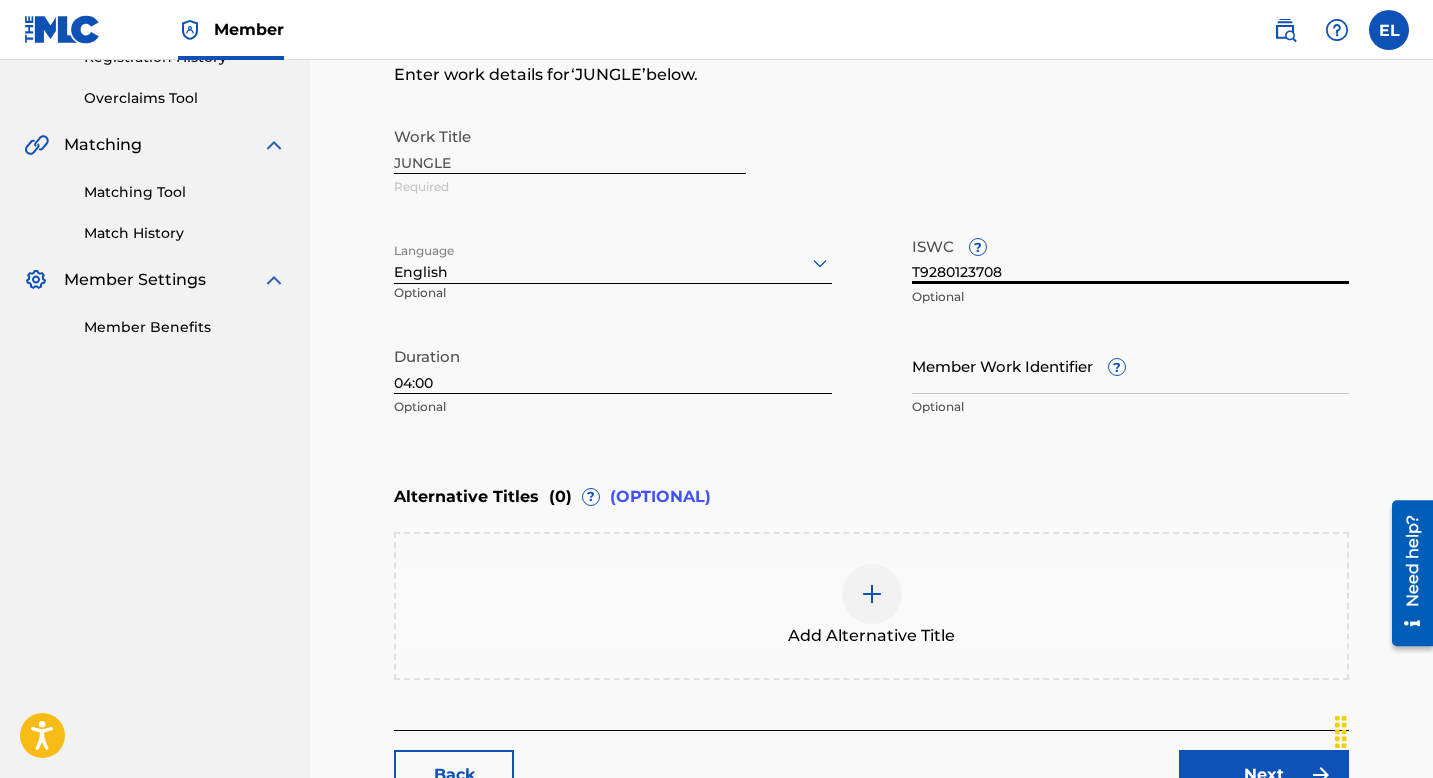 type on "T9280123708" 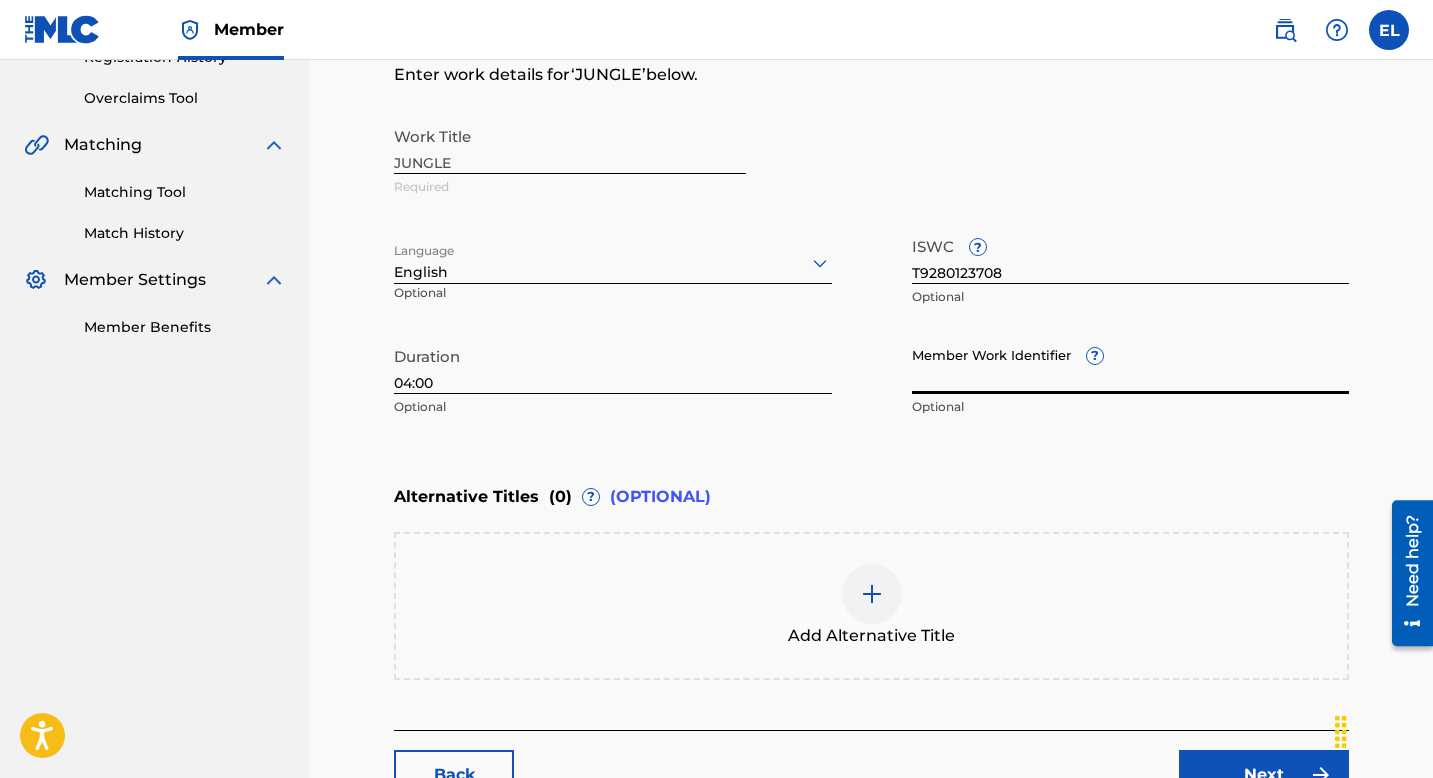 click on "Member Work Identifier   ?" at bounding box center (1131, 365) 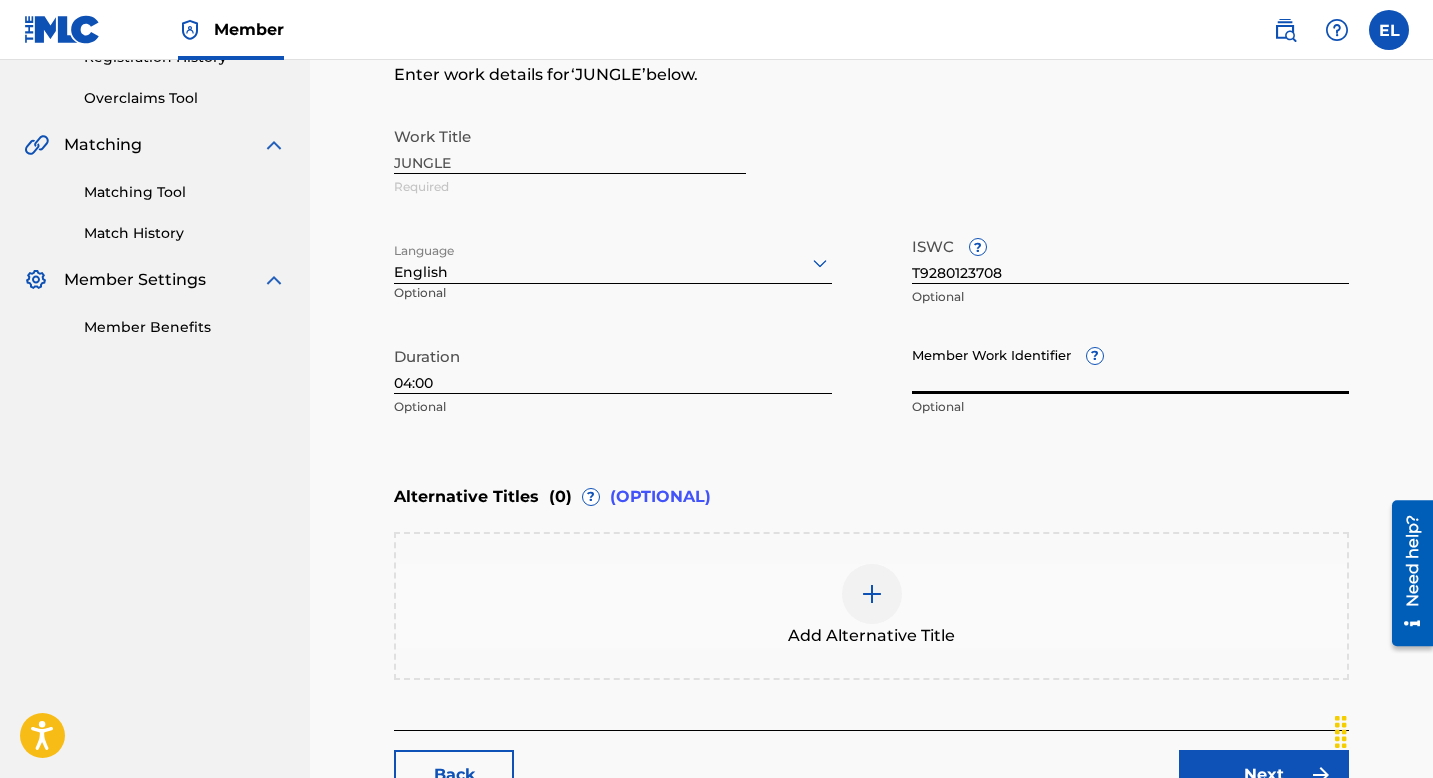 click on "Member Work Identifier   ?" at bounding box center (1131, 365) 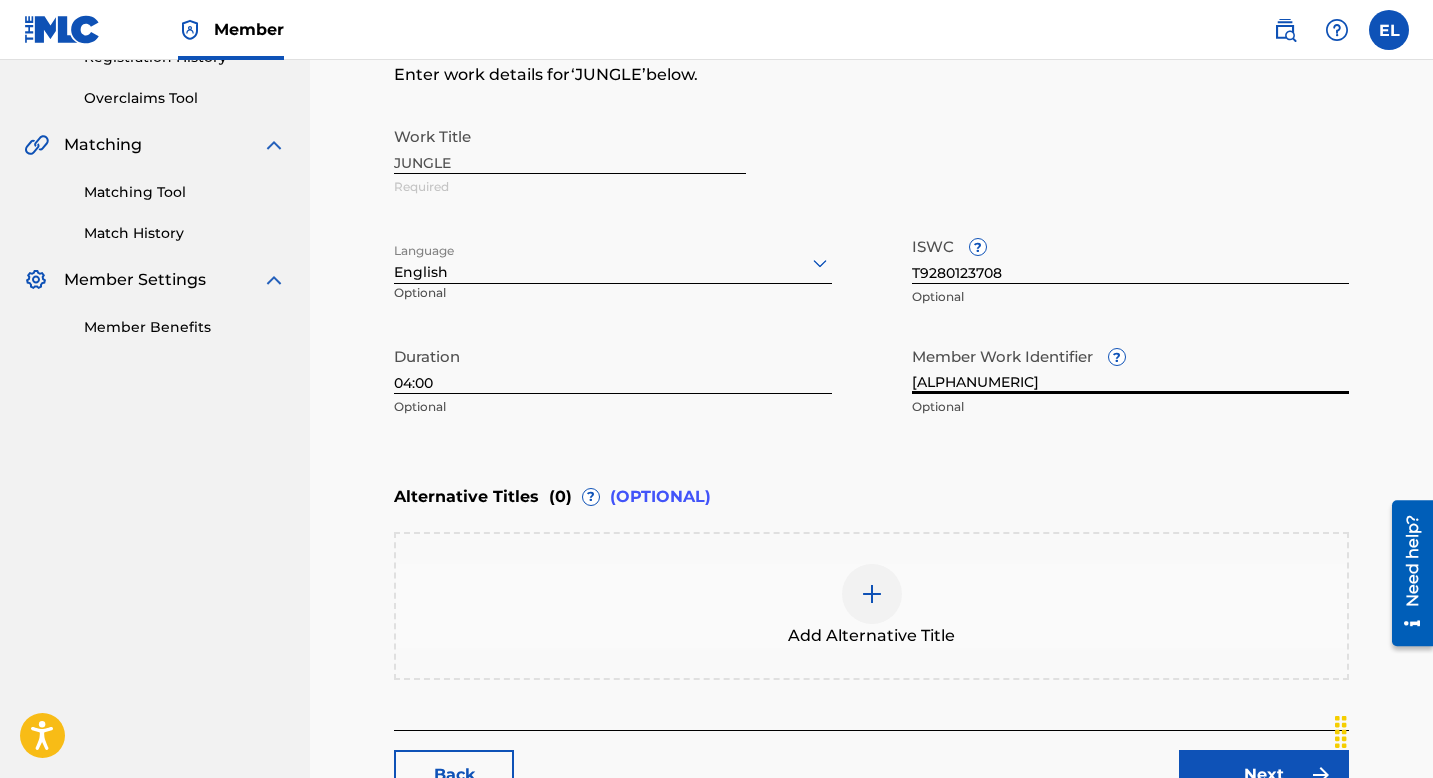 type on "EMP35468" 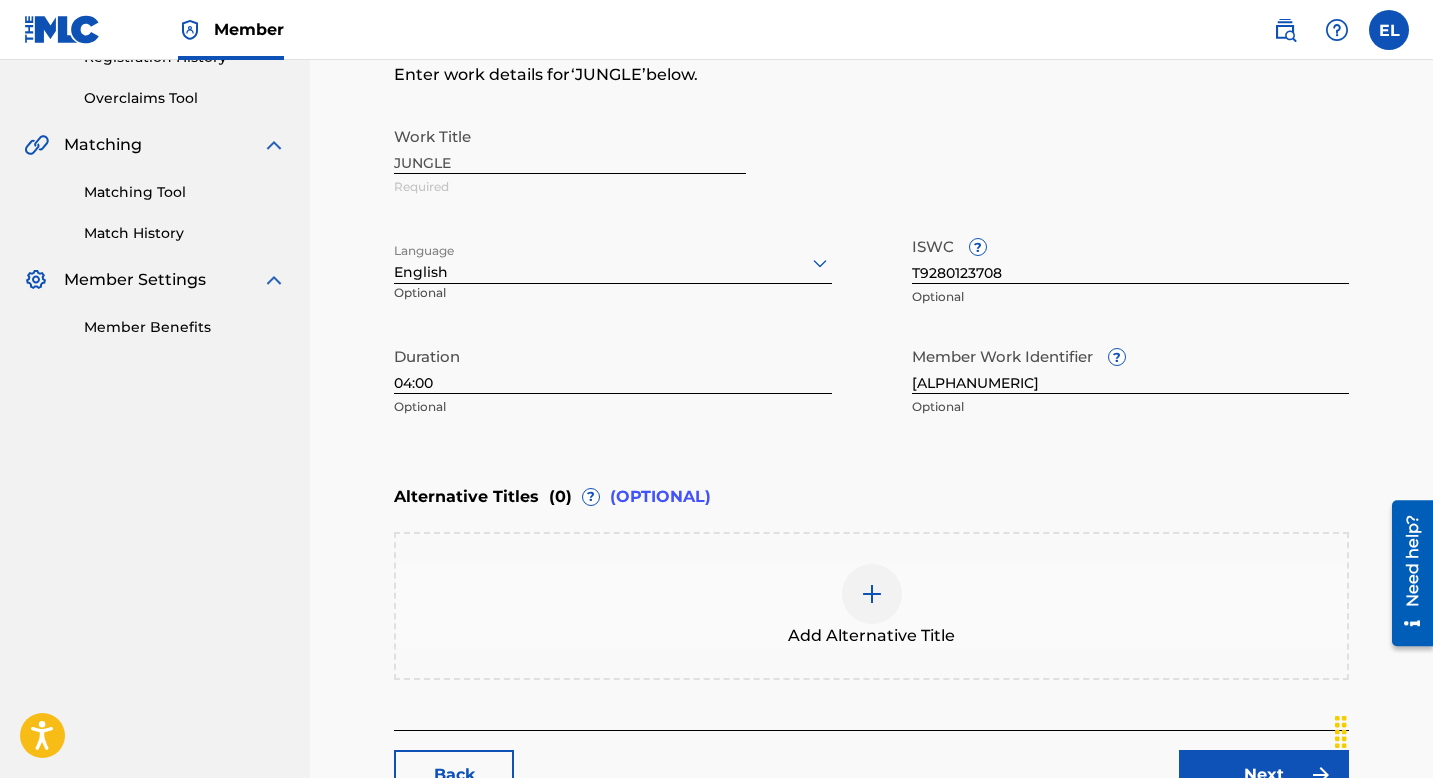 click on "Enter Work Details Enter work details for  ‘ JUNGLE ’  below. Work Title   JUNGLE Required Language English Optional ISWC   ? T9280123708 Optional Duration   04:00 Optional Member Work Identifier   ? EMP35468 Optional" at bounding box center (871, 233) 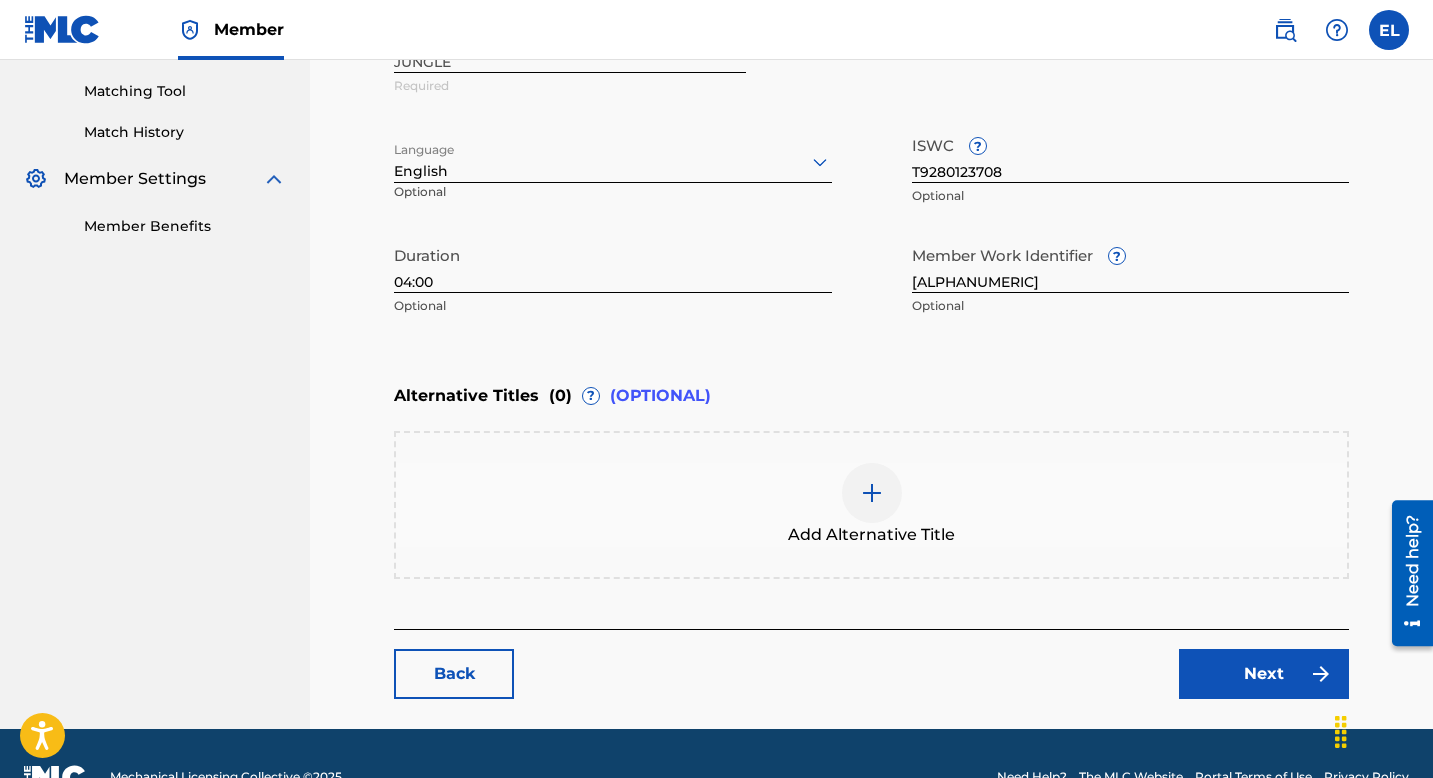 scroll, scrollTop: 548, scrollLeft: 0, axis: vertical 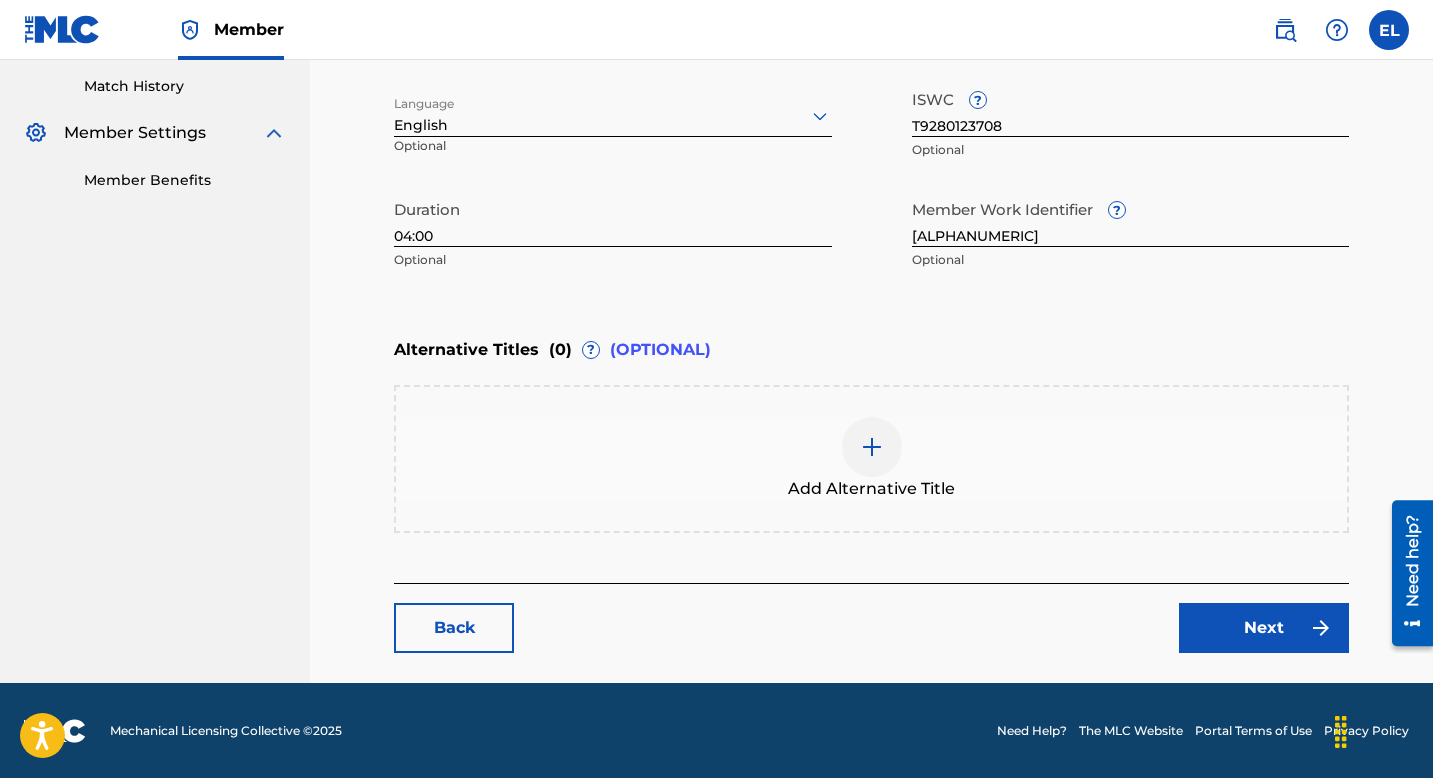 click on "Next" at bounding box center (1264, 628) 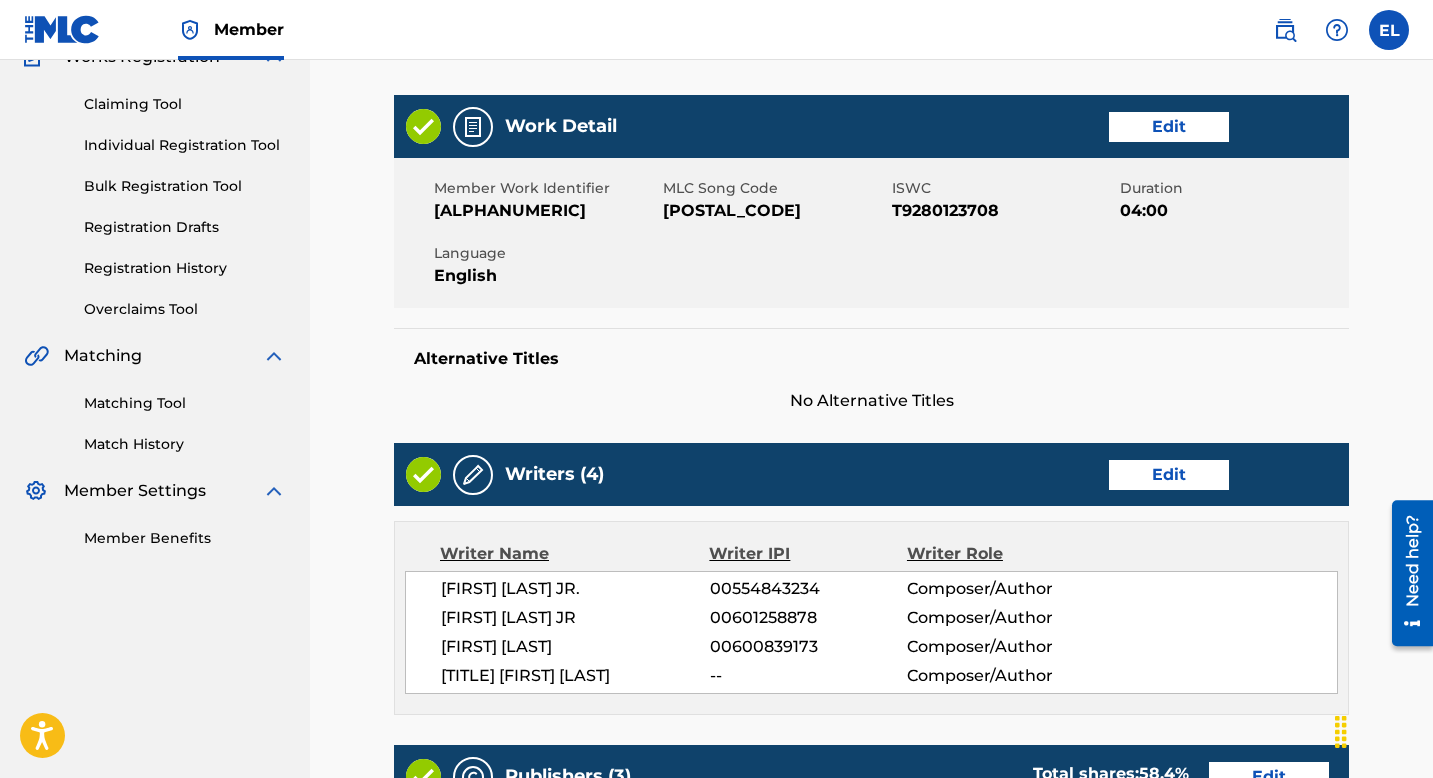 scroll, scrollTop: 353, scrollLeft: 0, axis: vertical 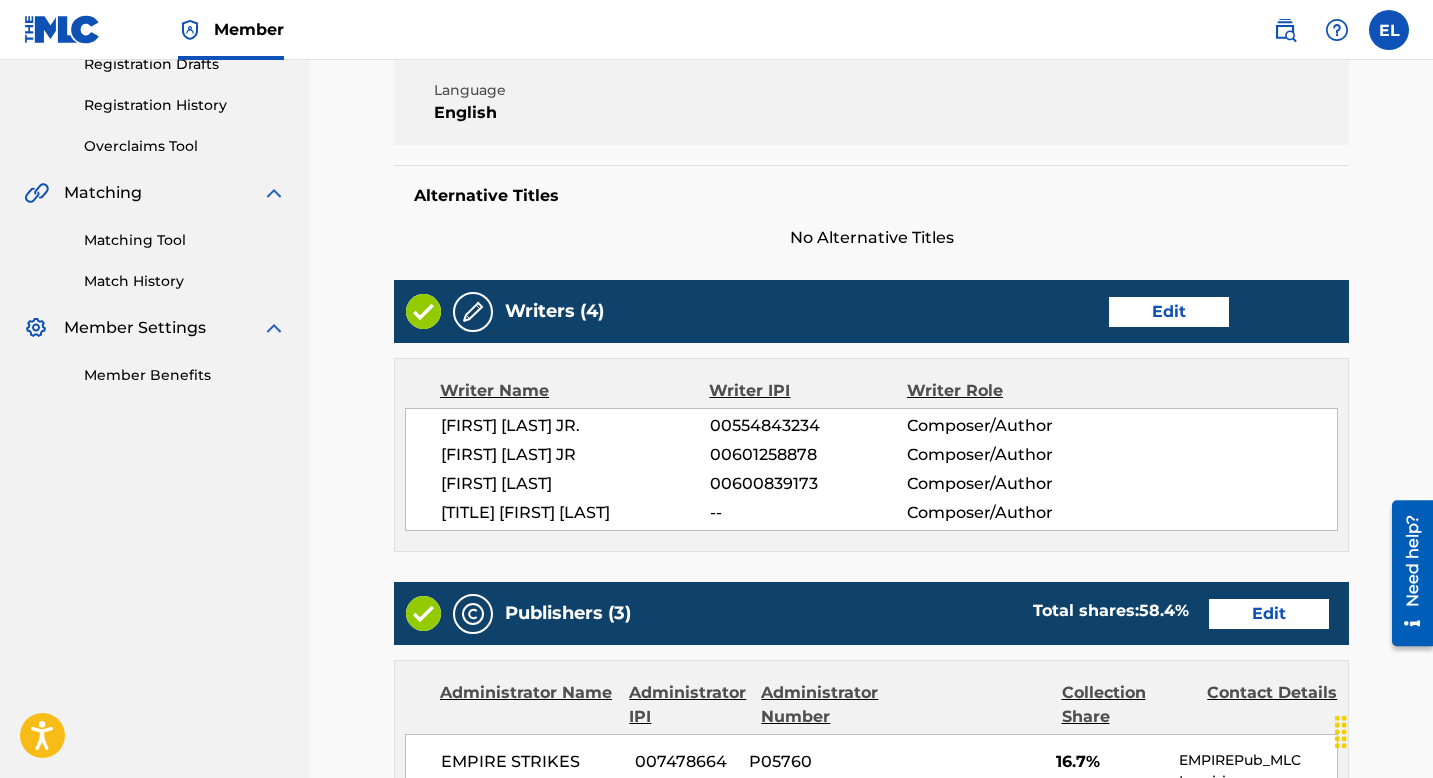 click on "Edit" at bounding box center (1169, 312) 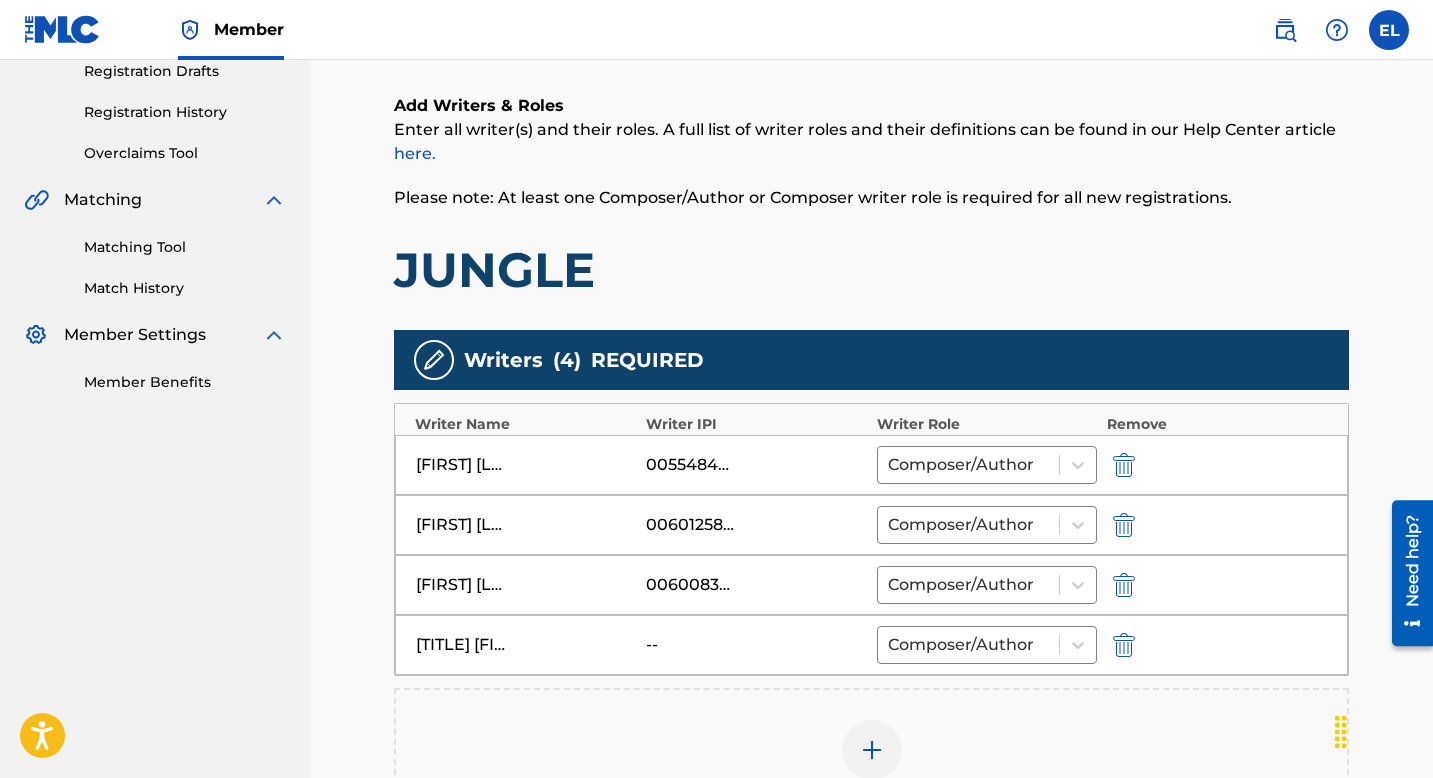 scroll, scrollTop: 652, scrollLeft: 0, axis: vertical 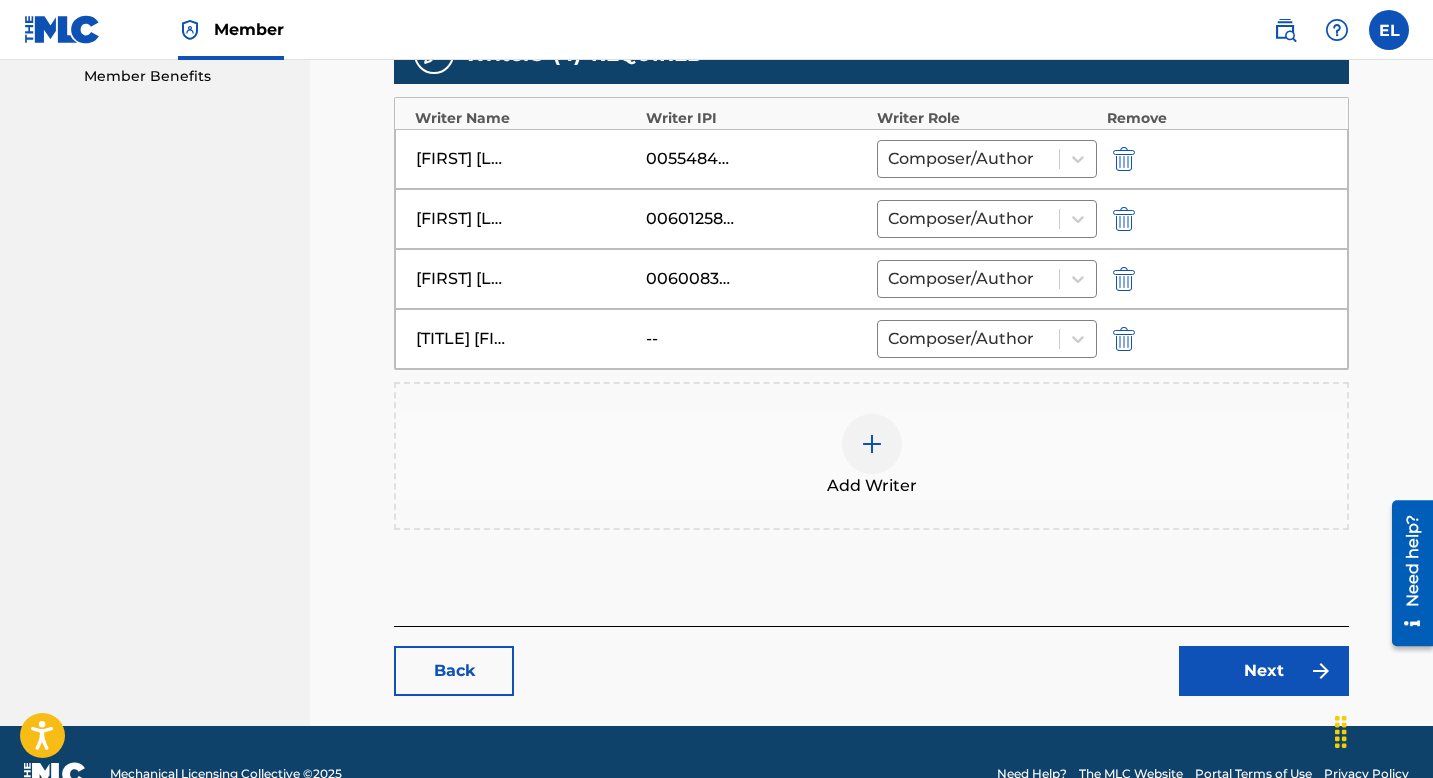 click at bounding box center (1124, 339) 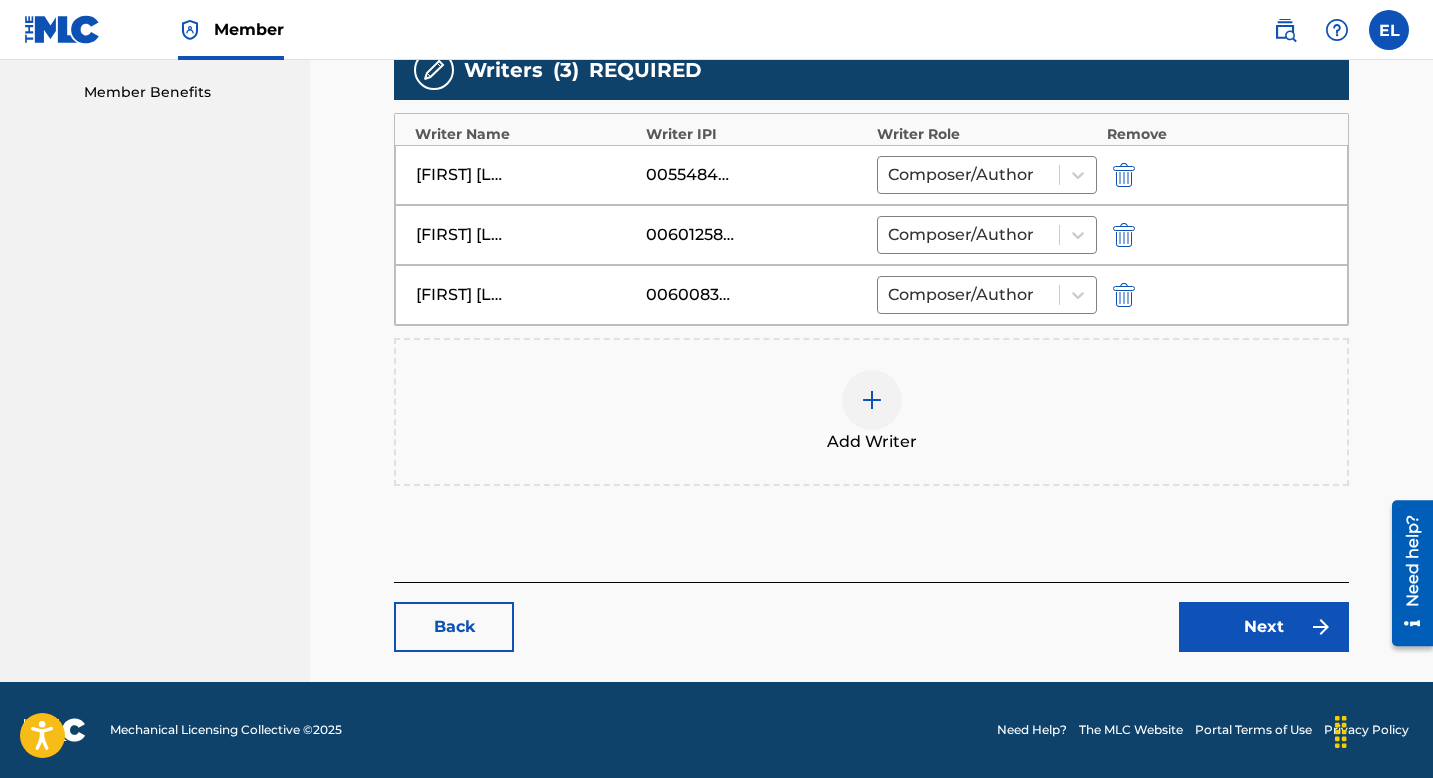 click on "Add Writer" at bounding box center (871, 412) 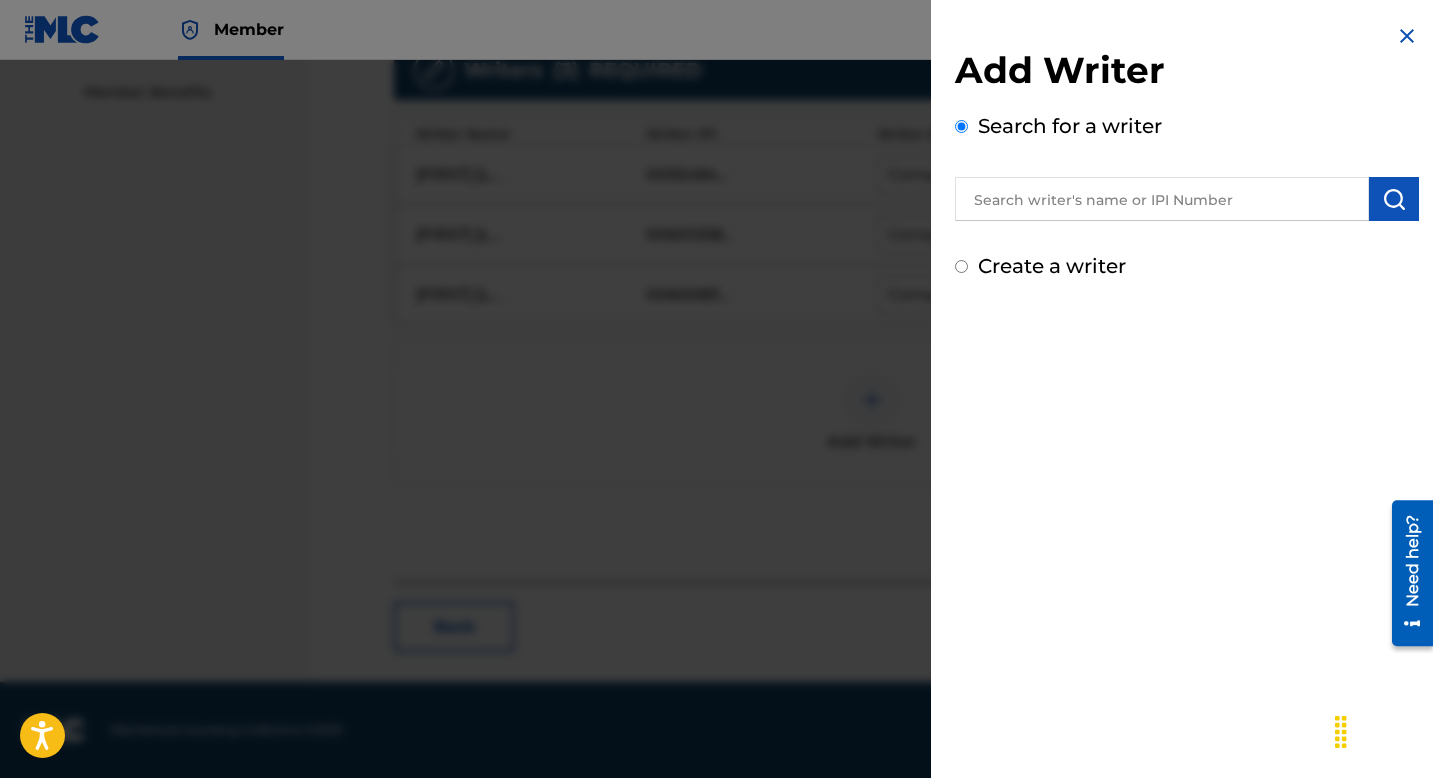 click on "Add Writer Search for a writer Create a writer" at bounding box center [1187, 164] 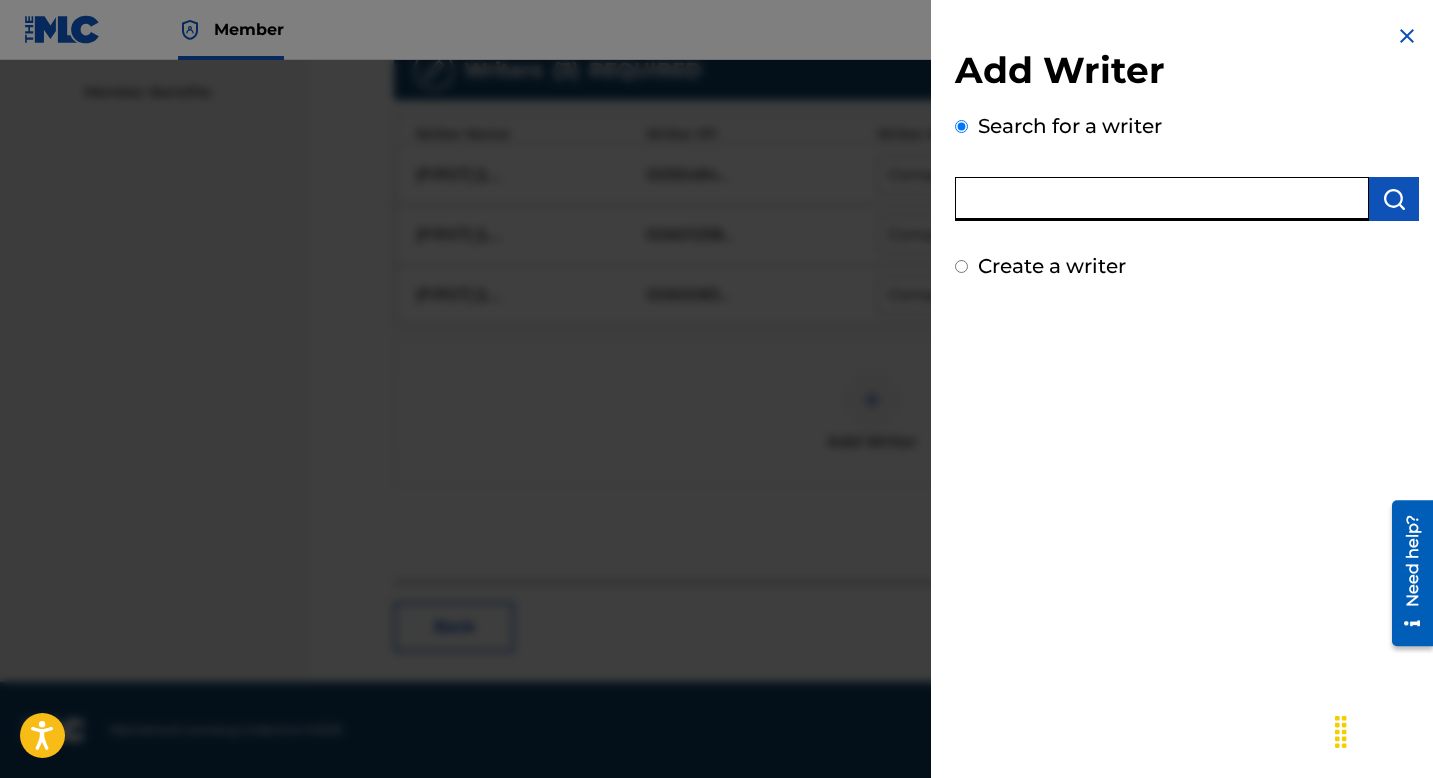 paste on "782947489" 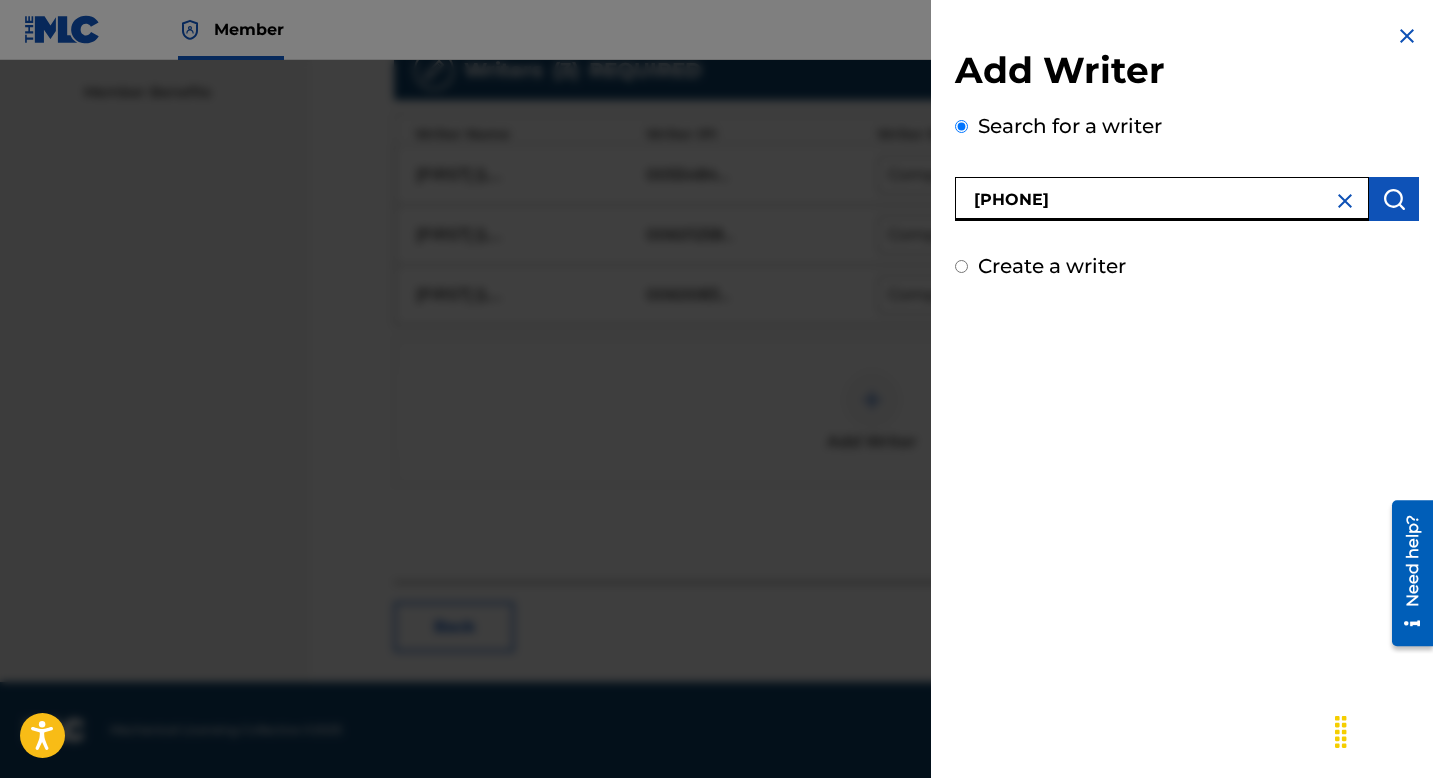 click on "782947489" at bounding box center (1162, 199) 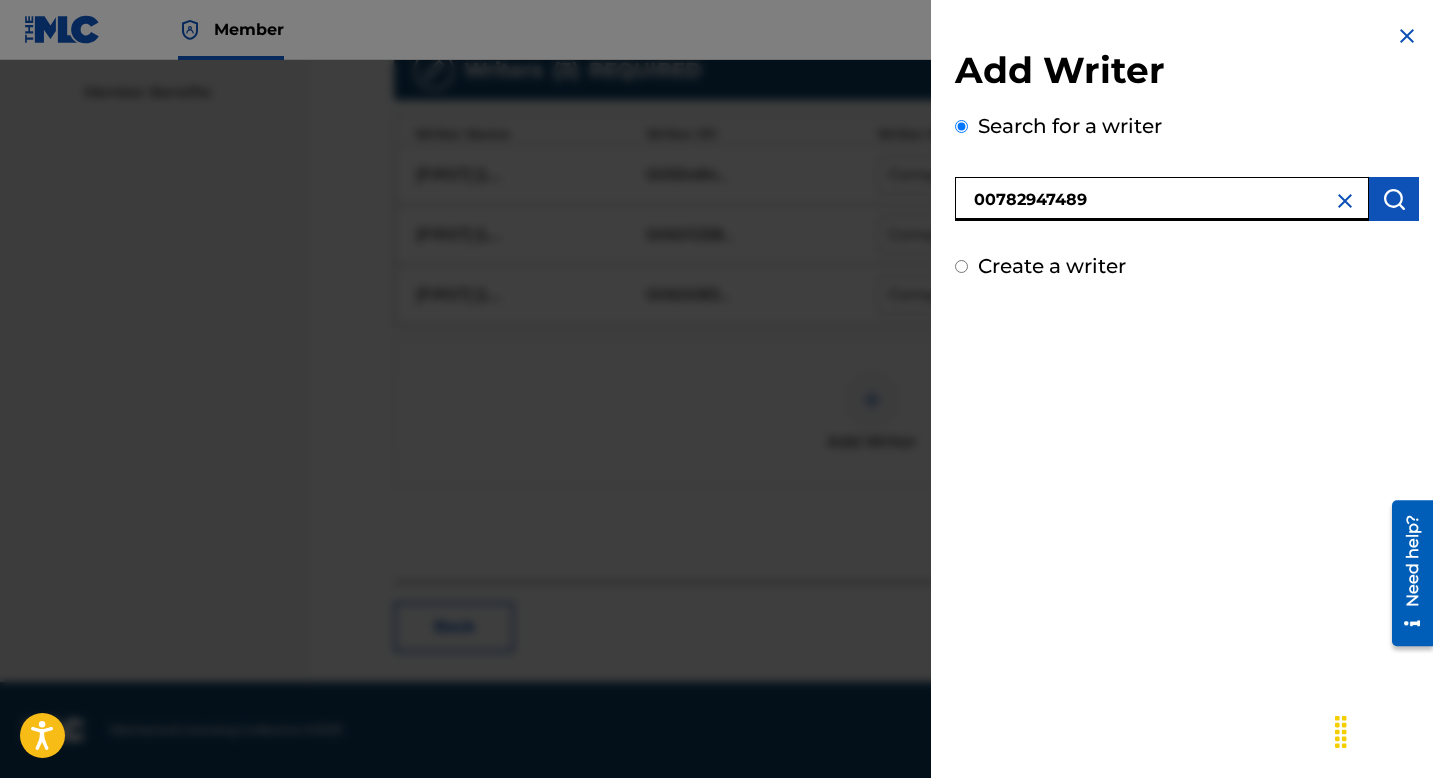type on "00782947489" 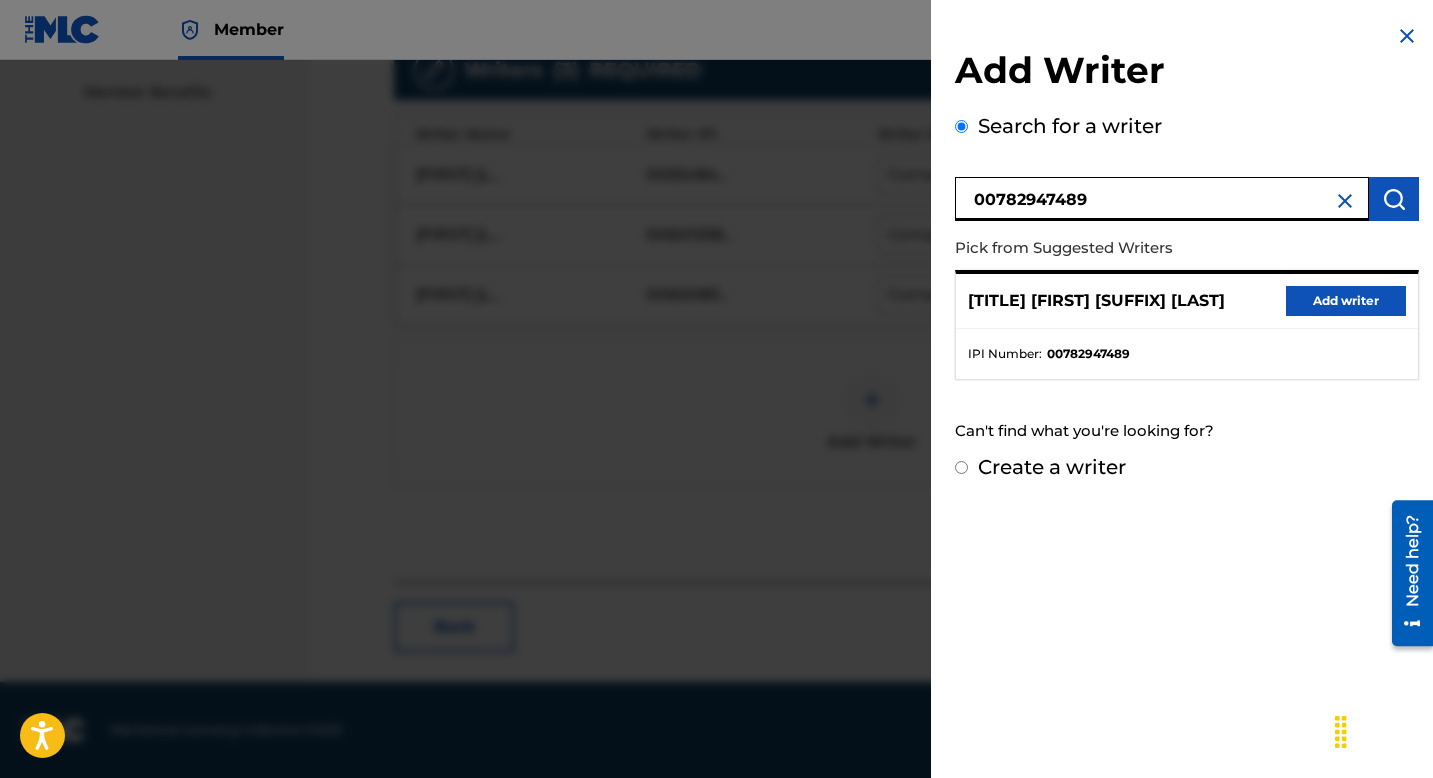 click on "Add writer" at bounding box center (1346, 301) 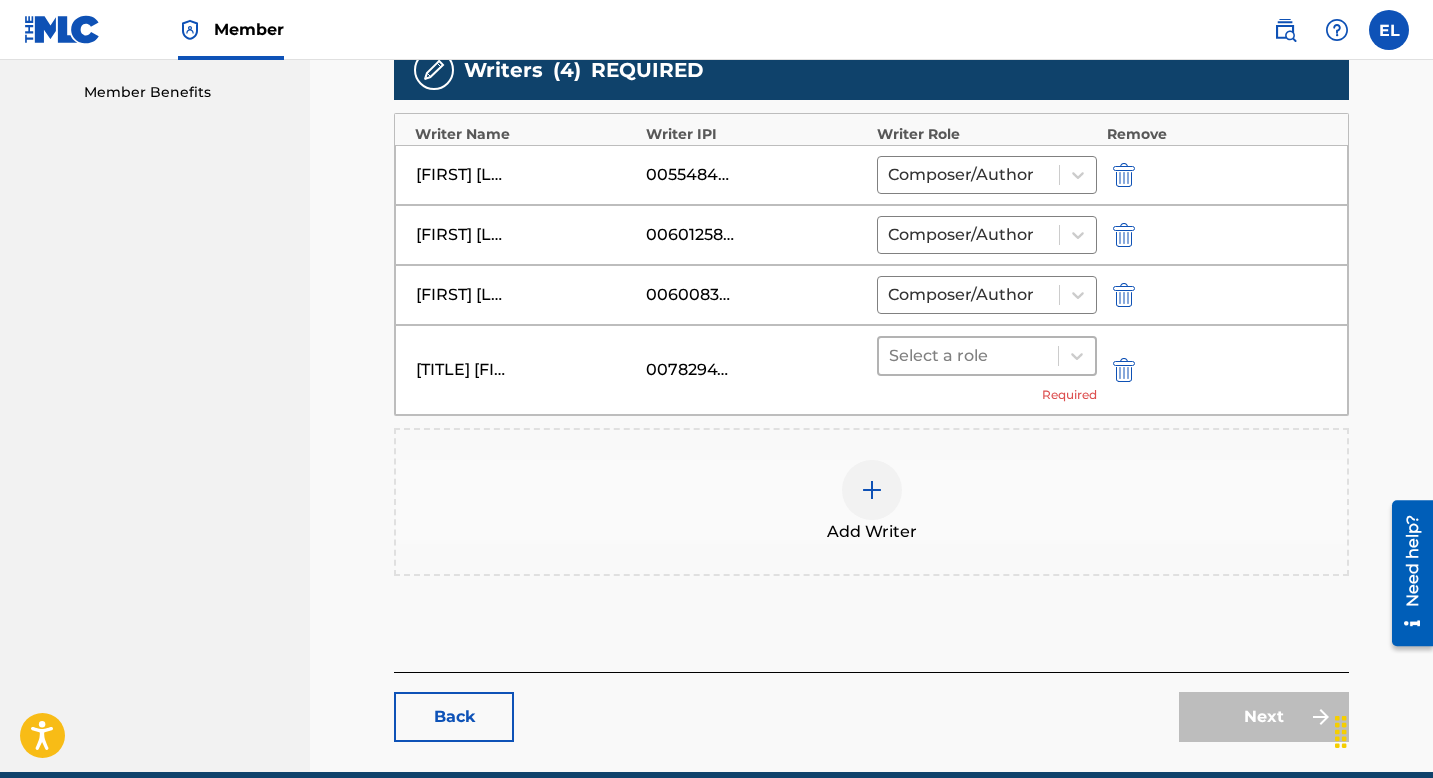 click on "Select a role" at bounding box center [968, 356] 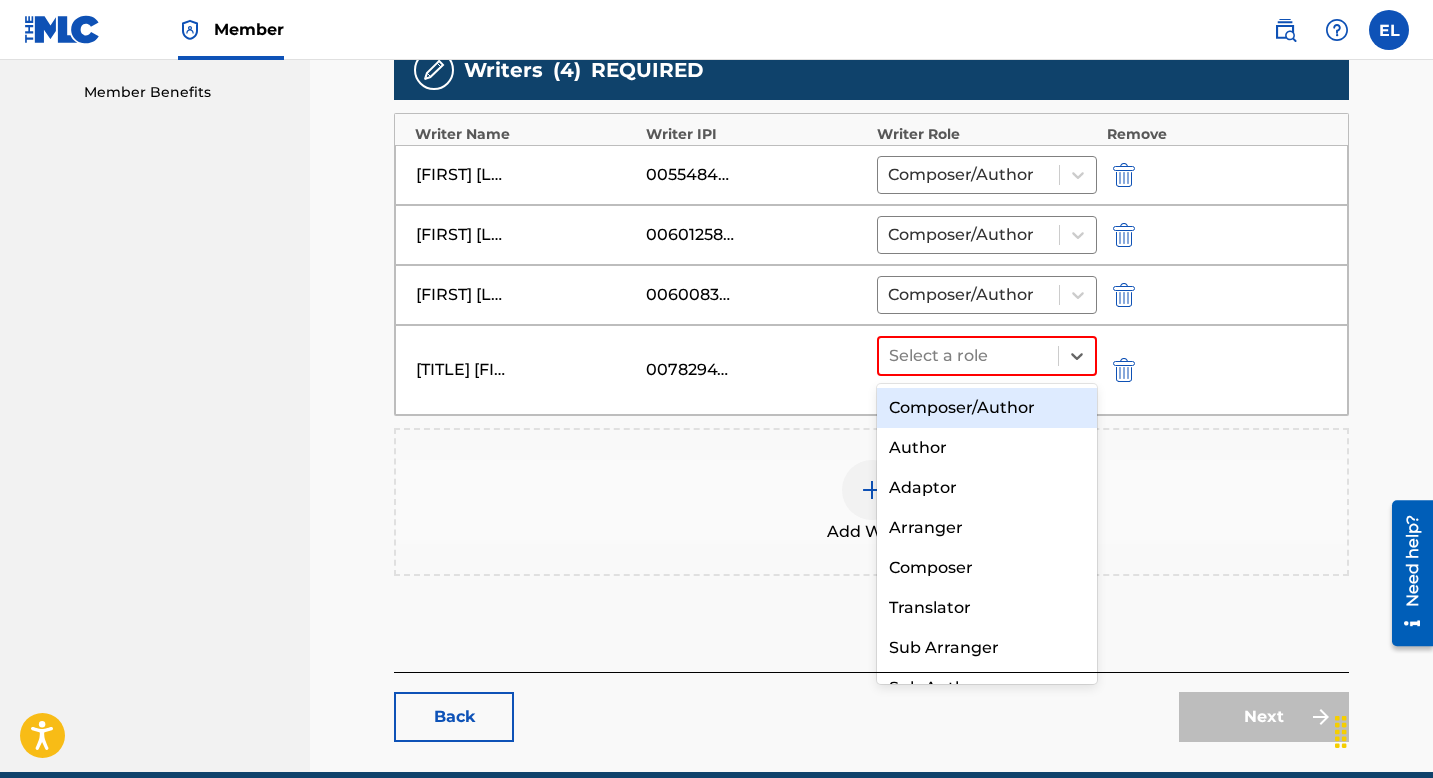 click on "Composer/Author" at bounding box center (987, 408) 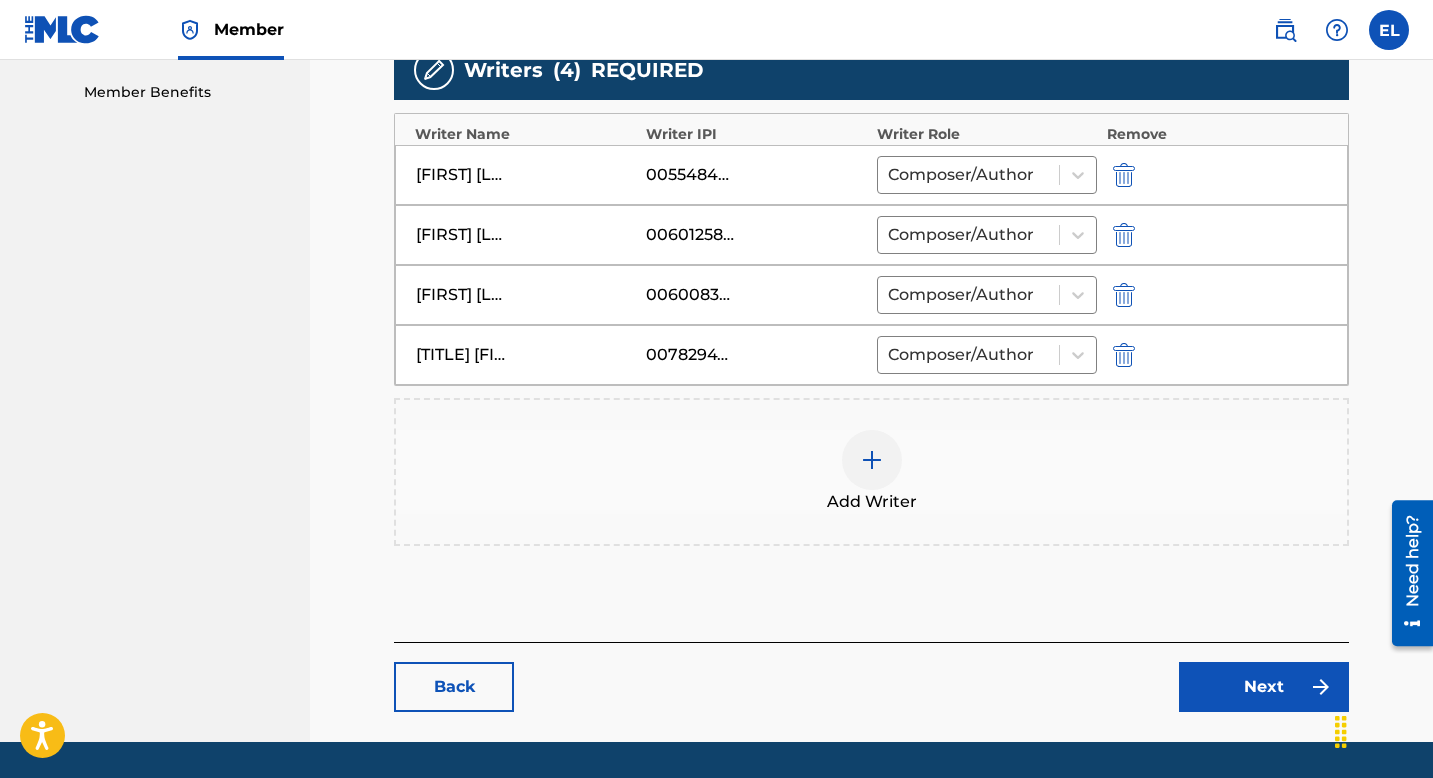 click on "Next" at bounding box center [1264, 687] 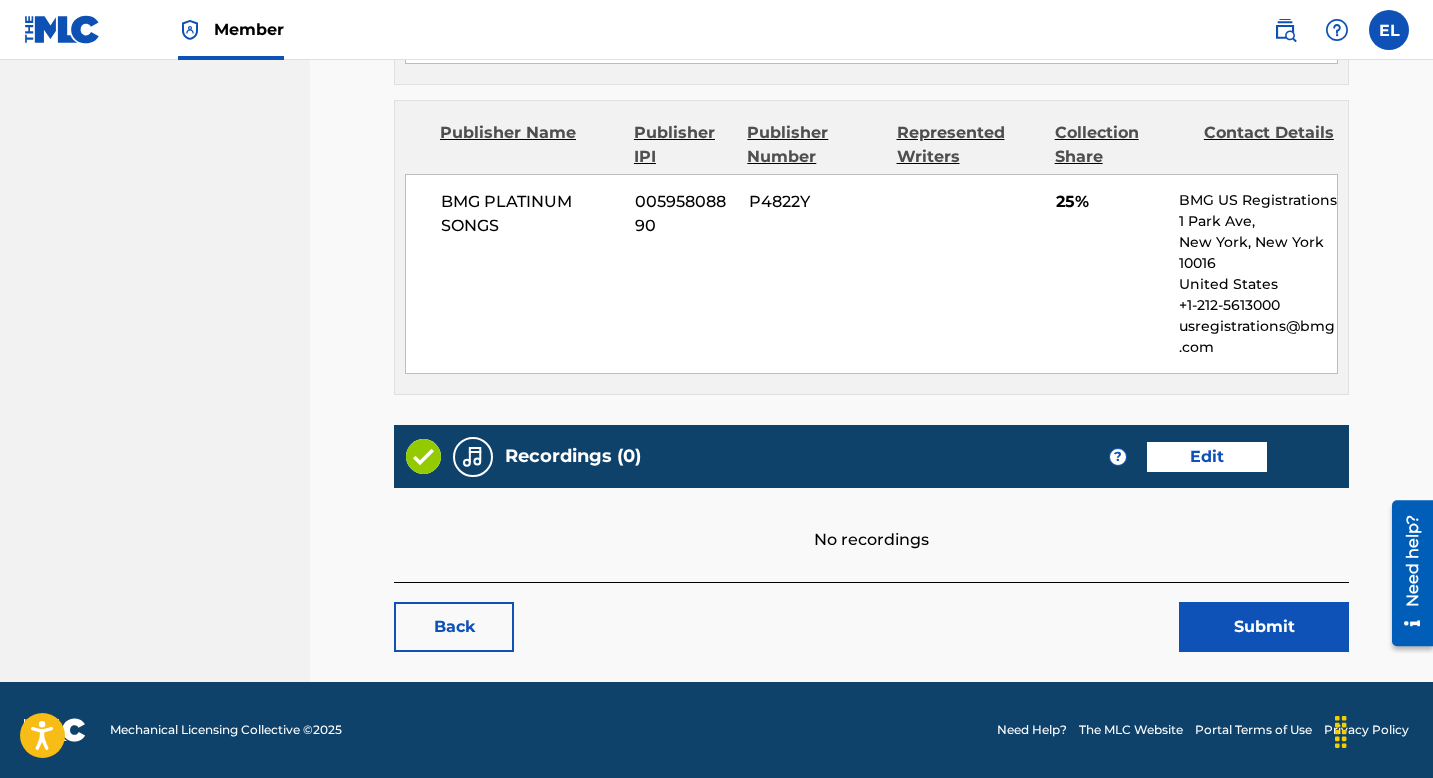 scroll, scrollTop: 1643, scrollLeft: 0, axis: vertical 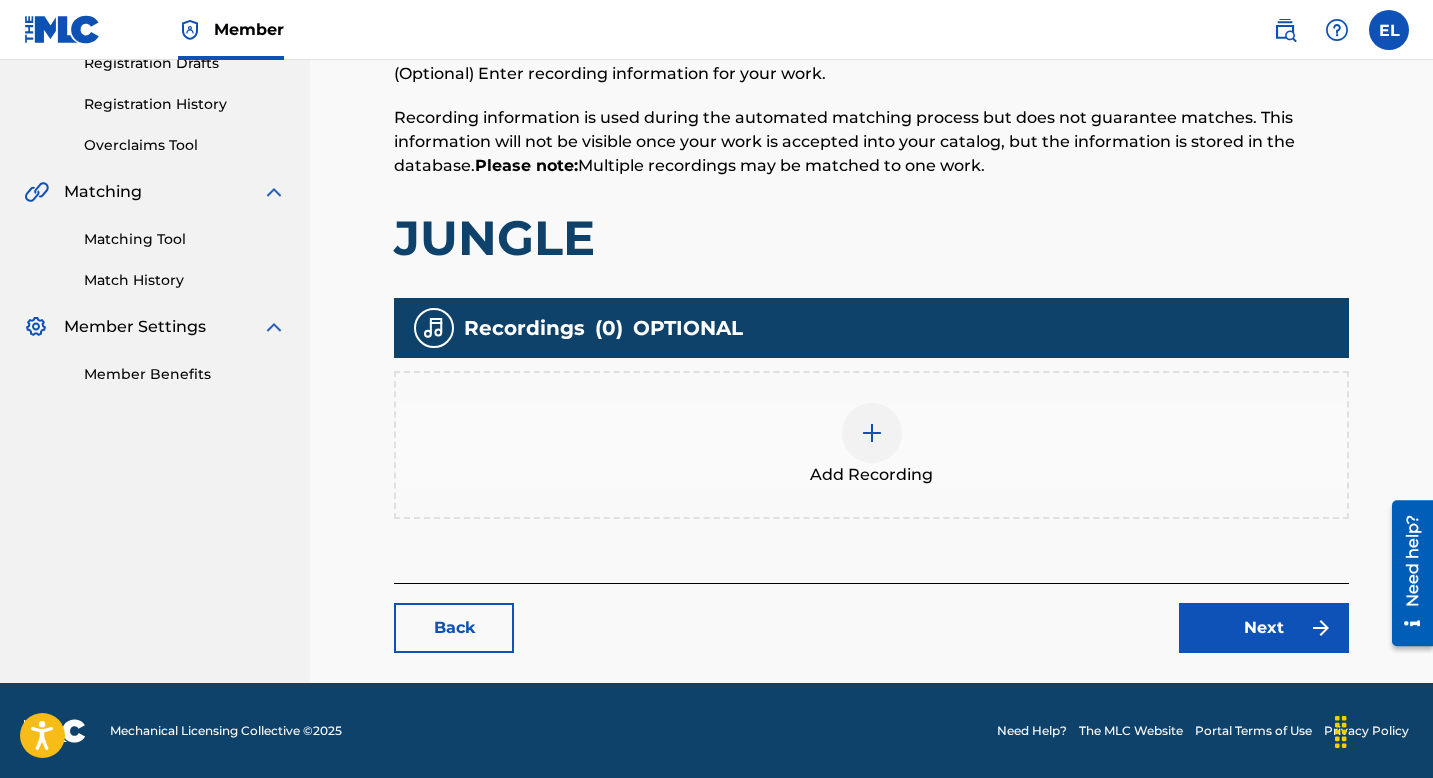 click at bounding box center (872, 433) 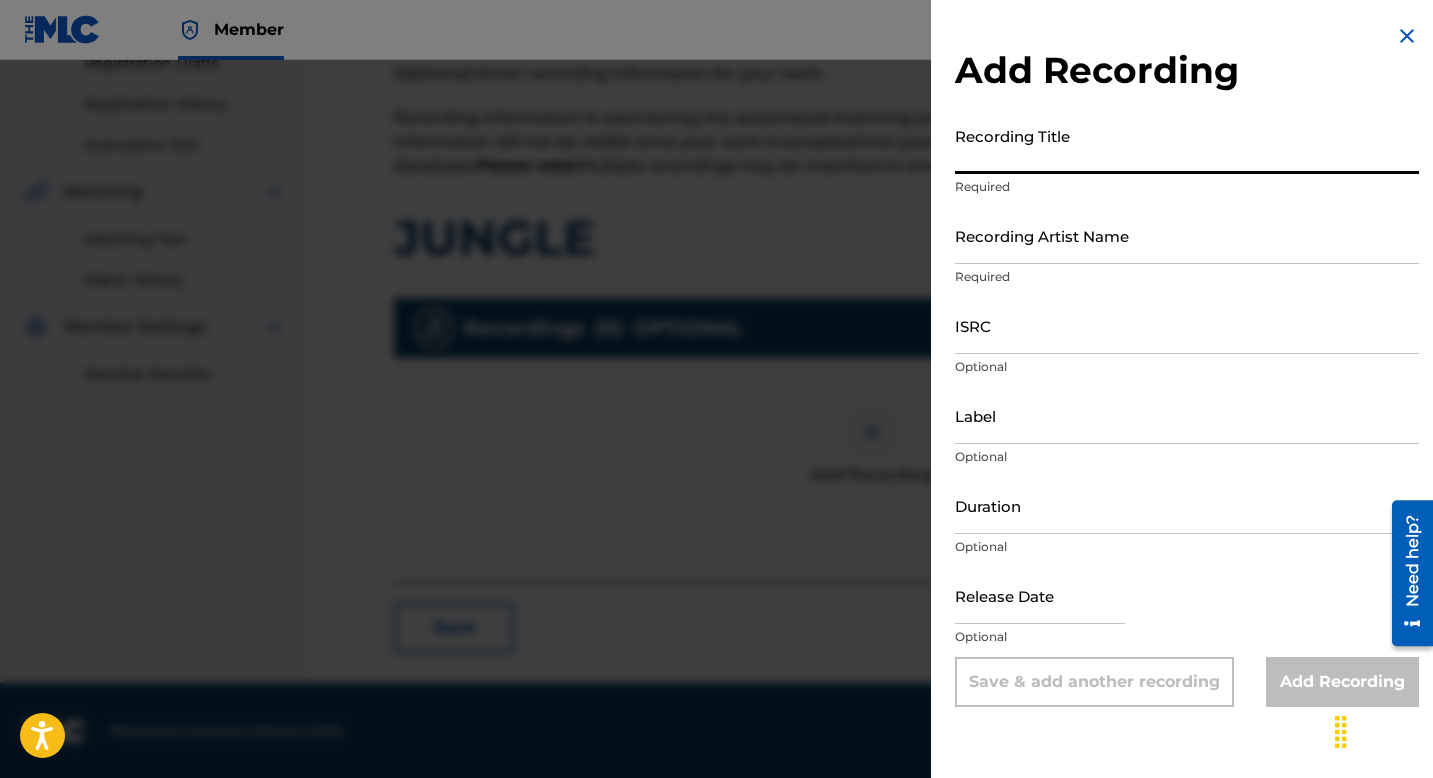 click on "Recording Title" at bounding box center (1187, 145) 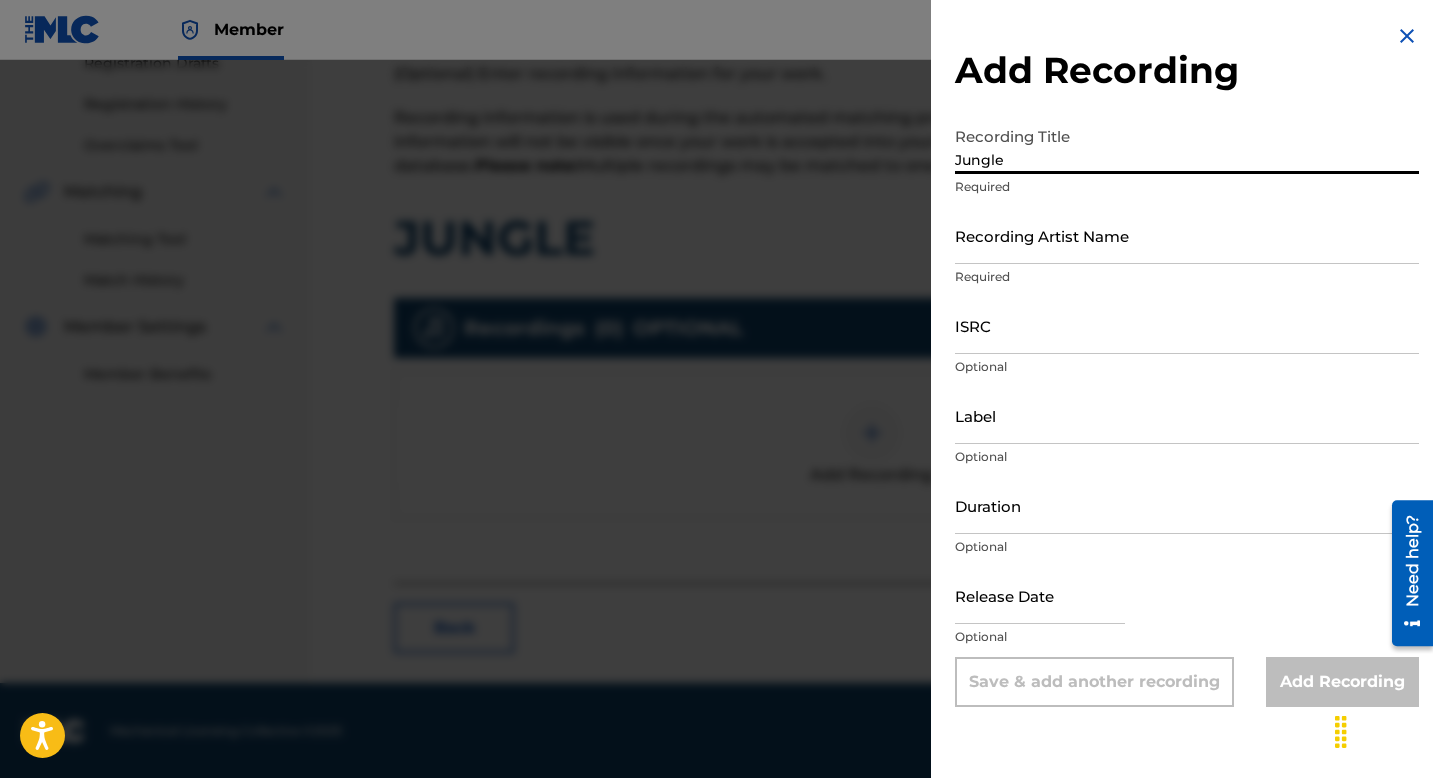 type on "Jungle" 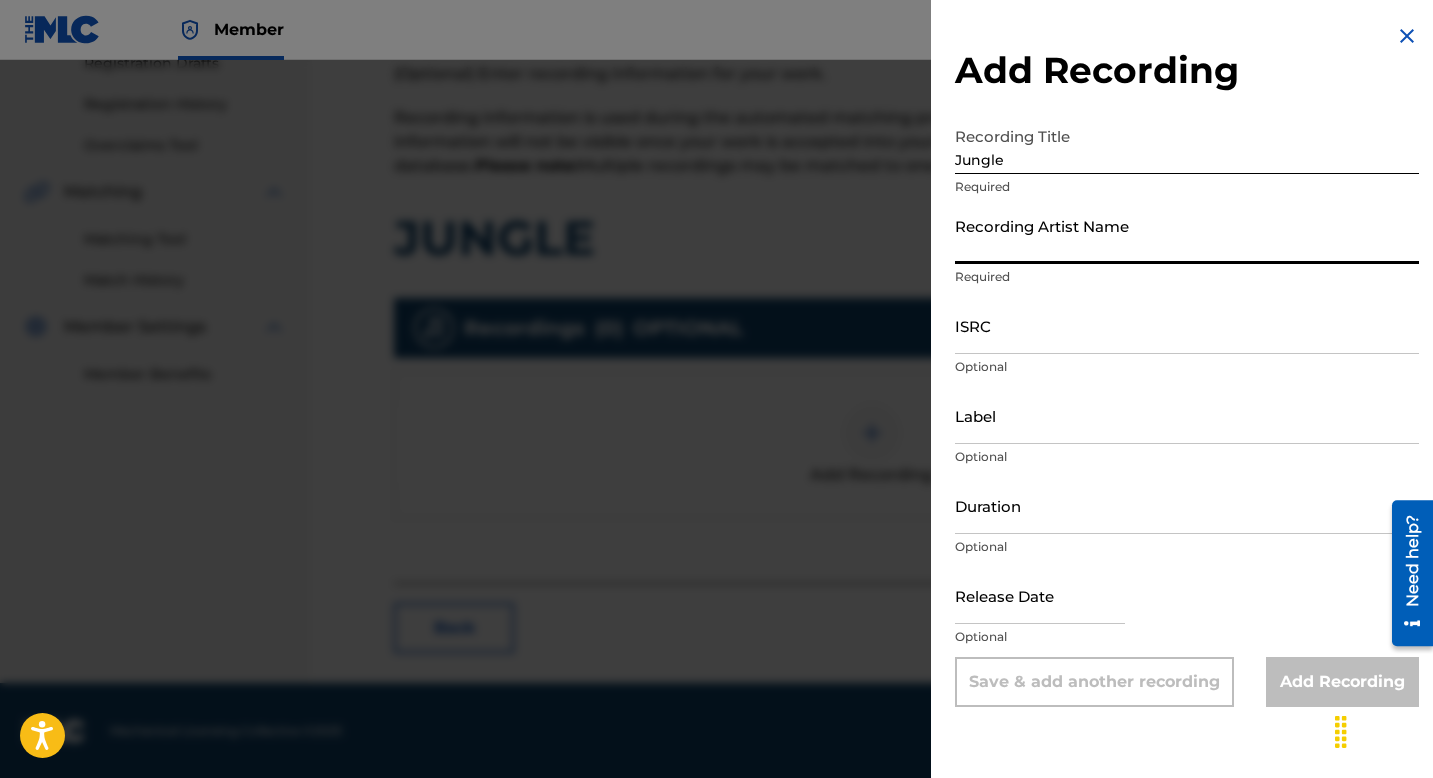paste on "Moneybagg Yo" 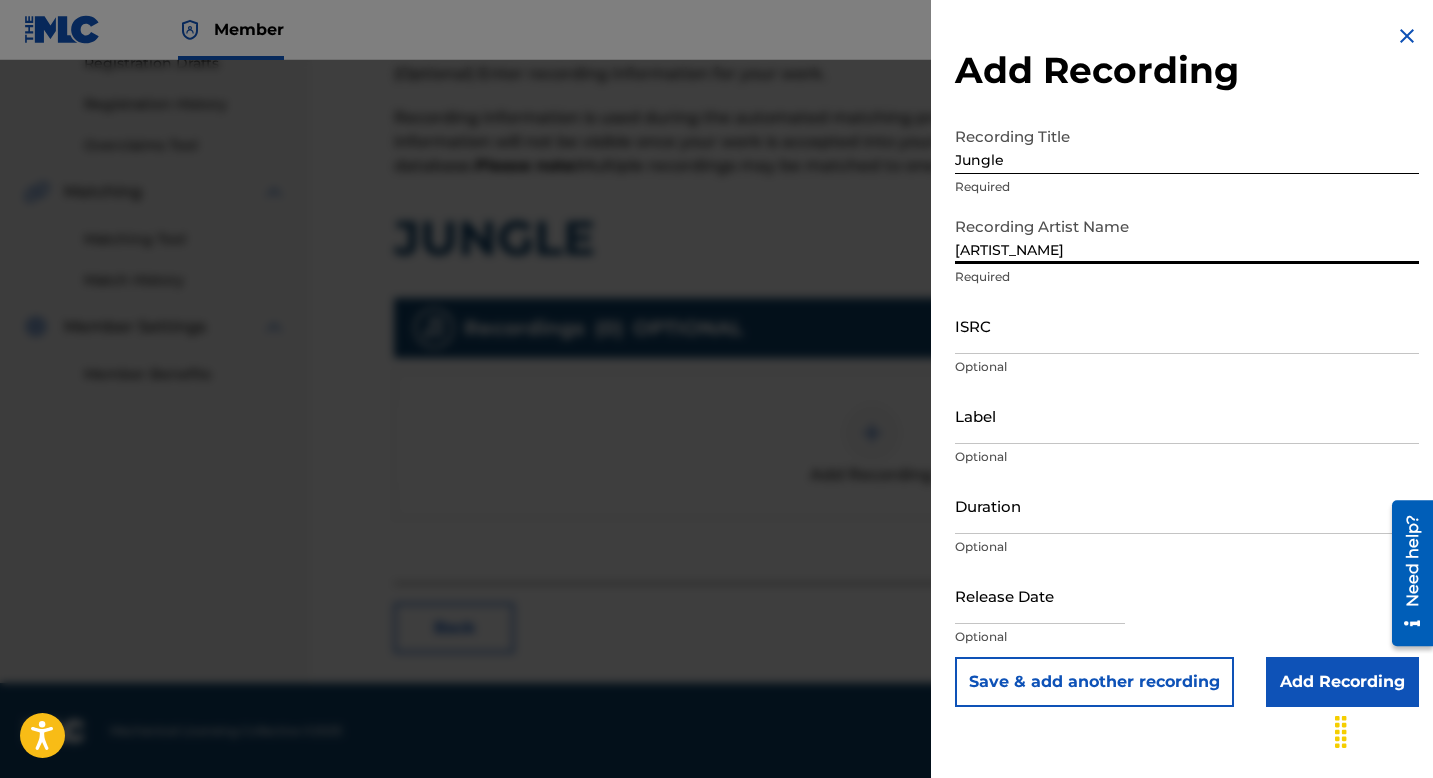type on "Moneybagg Yo" 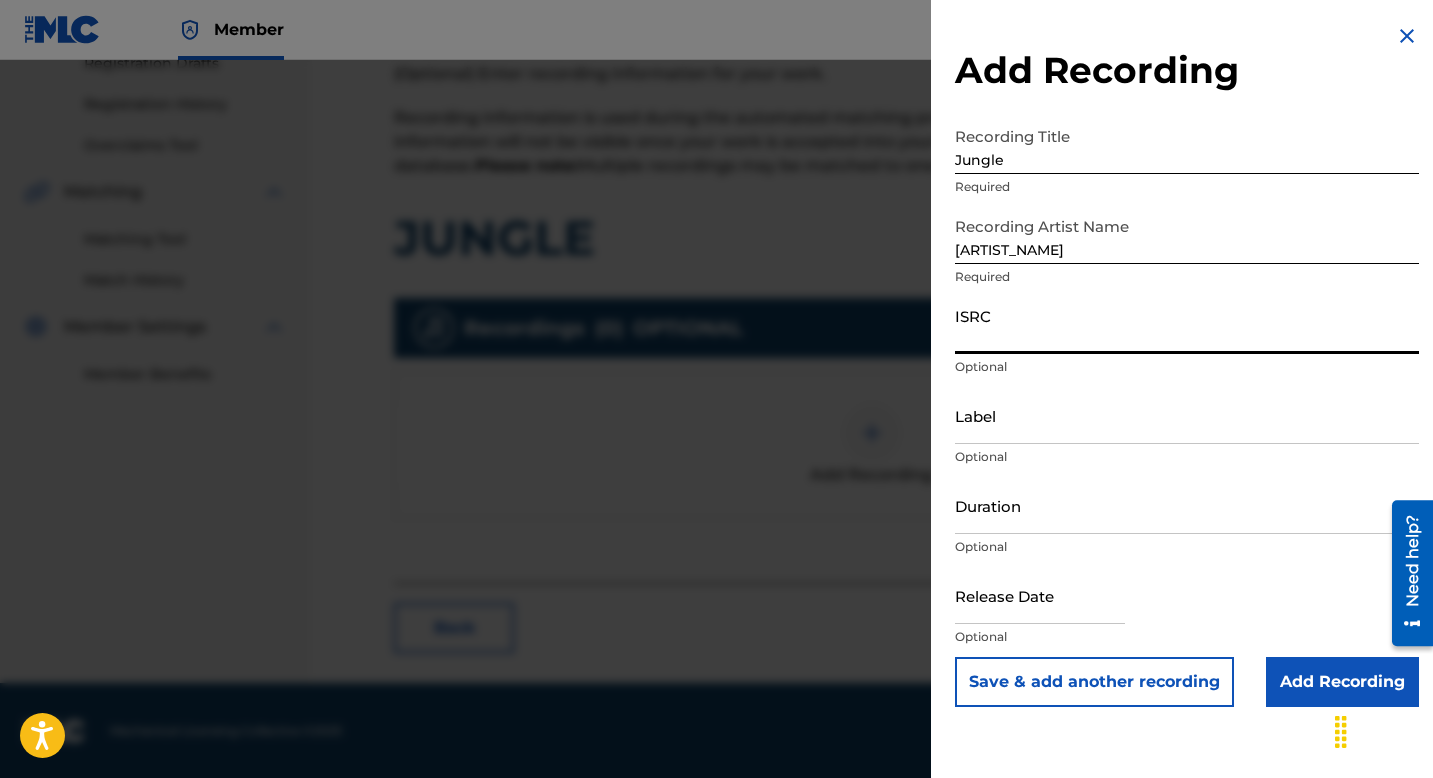 paste on "USUM71816084" 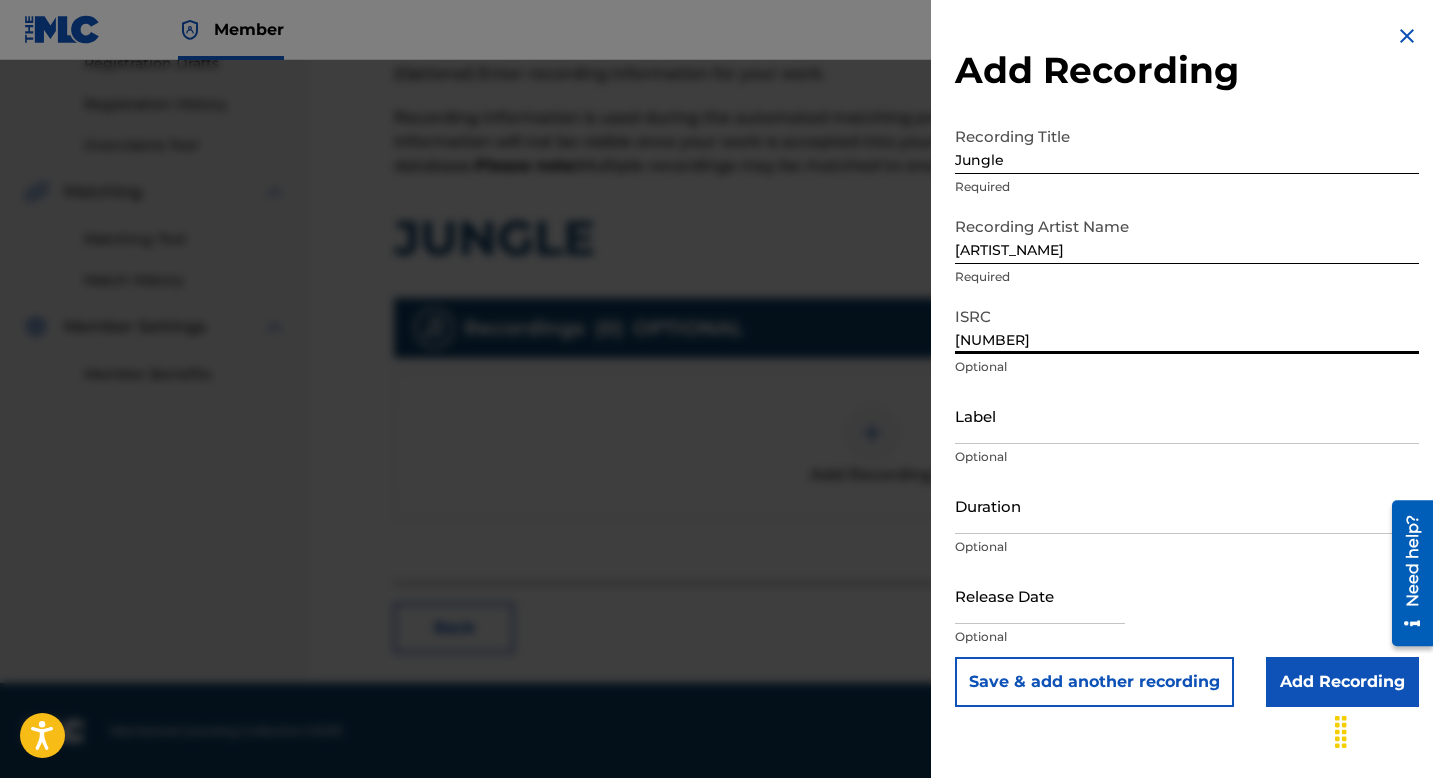 type on "USUM71816084" 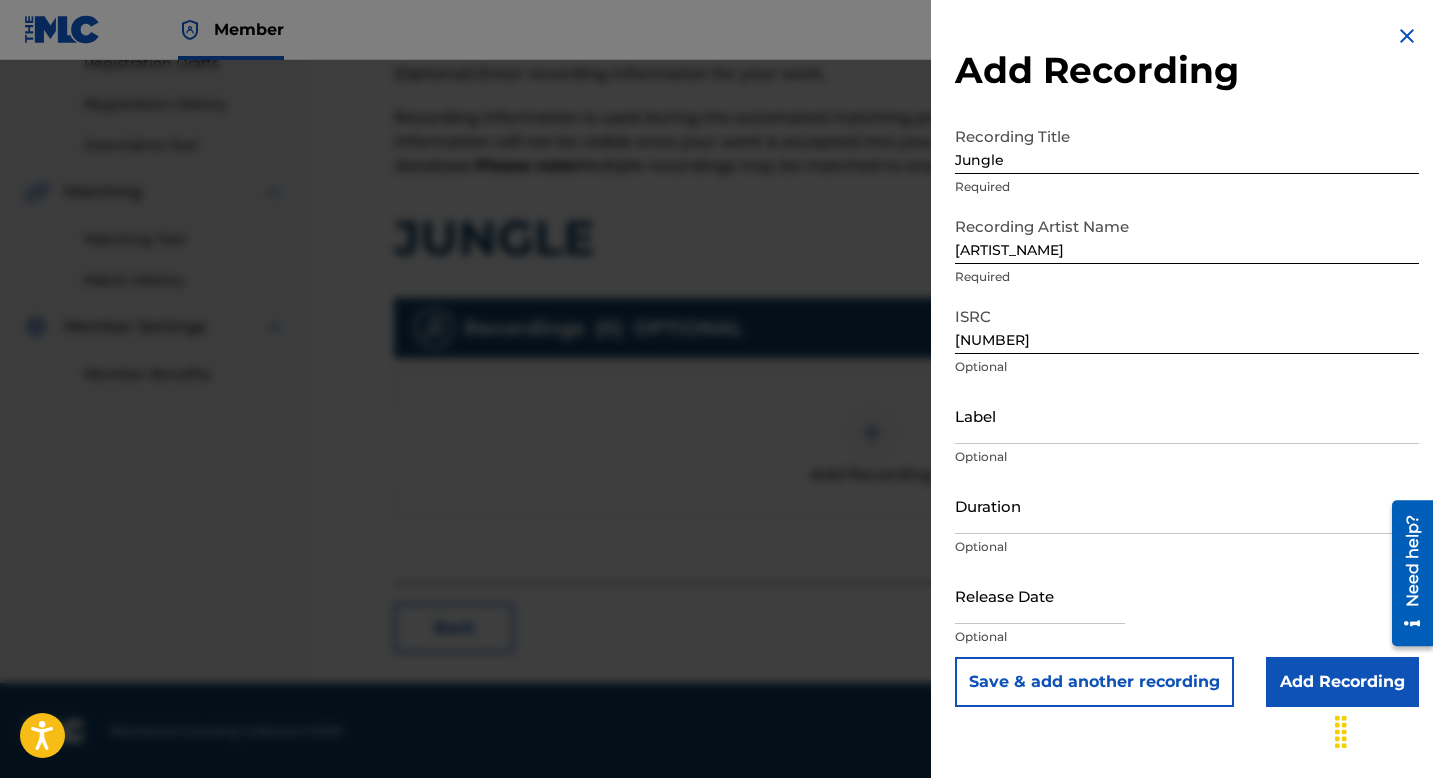 click on "Add Recording" at bounding box center [1342, 682] 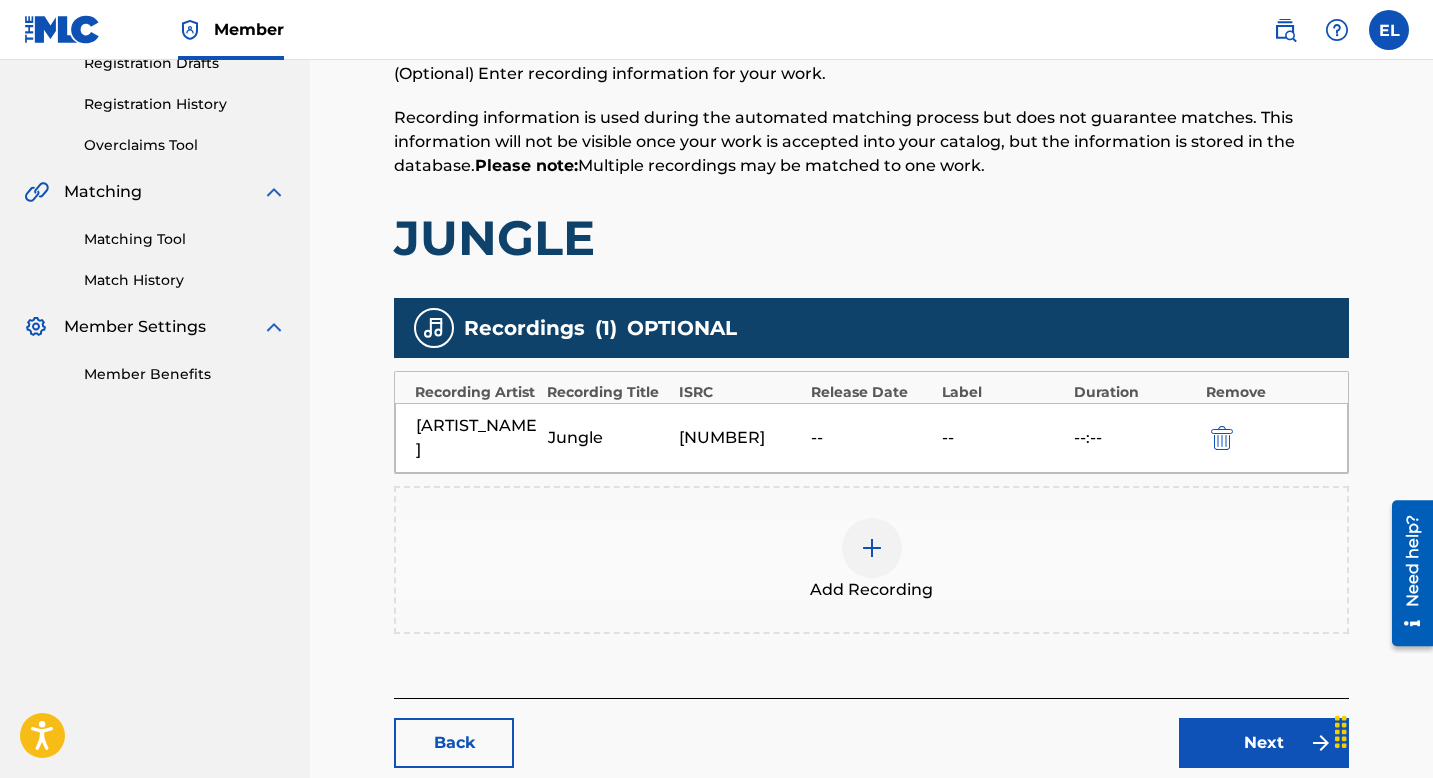 click at bounding box center (872, 548) 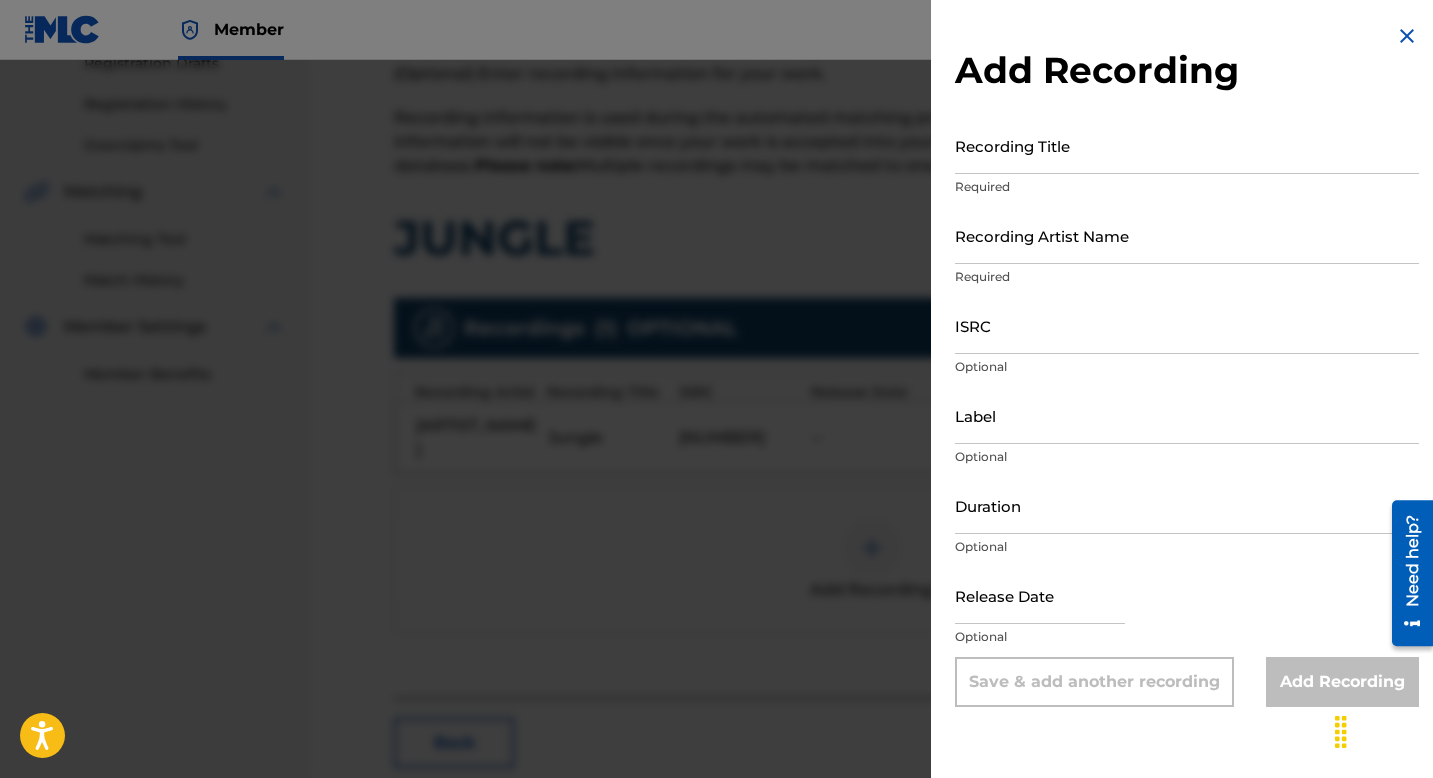 click on "Recording Title" at bounding box center (1187, 145) 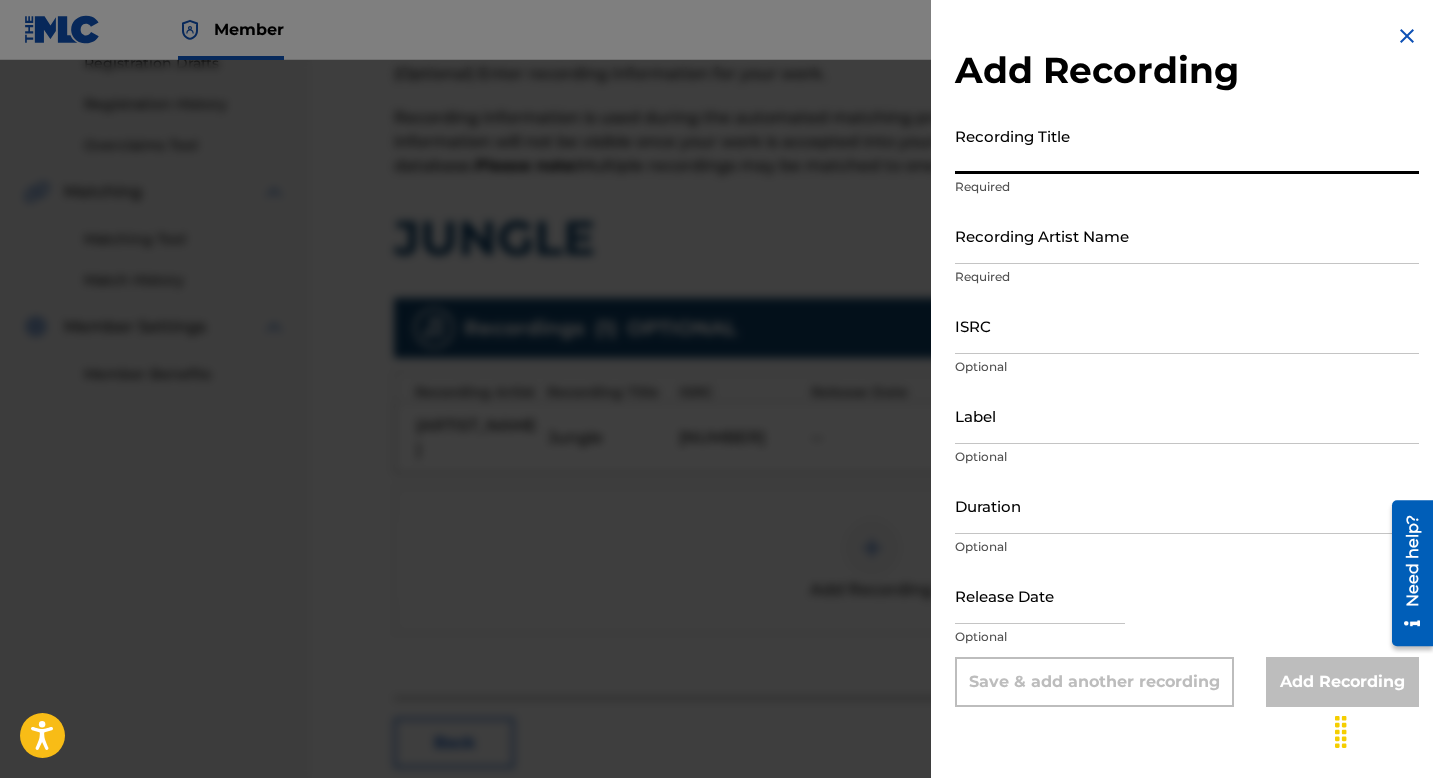 drag, startPoint x: 1212, startPoint y: 163, endPoint x: 854, endPoint y: 160, distance: 358.01257 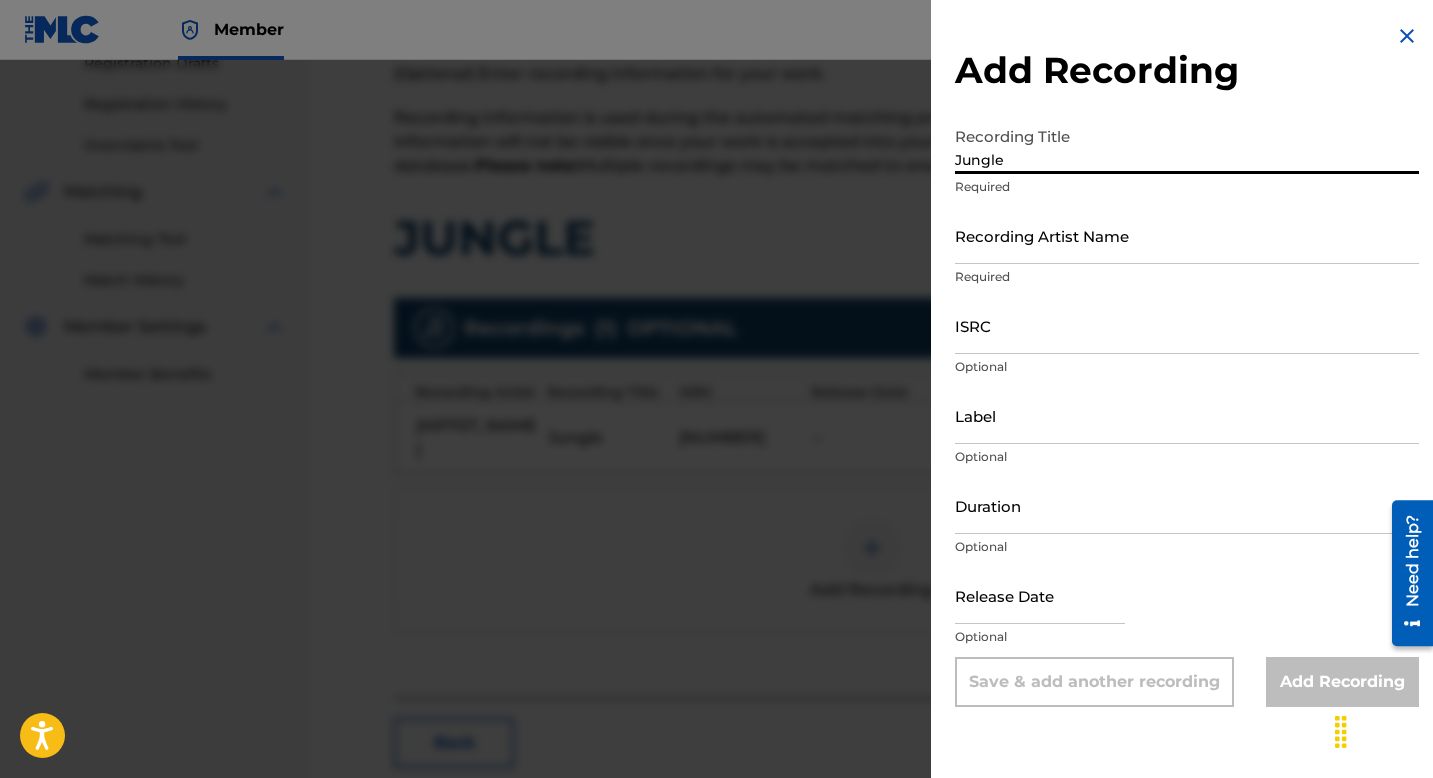 type on "Jungle" 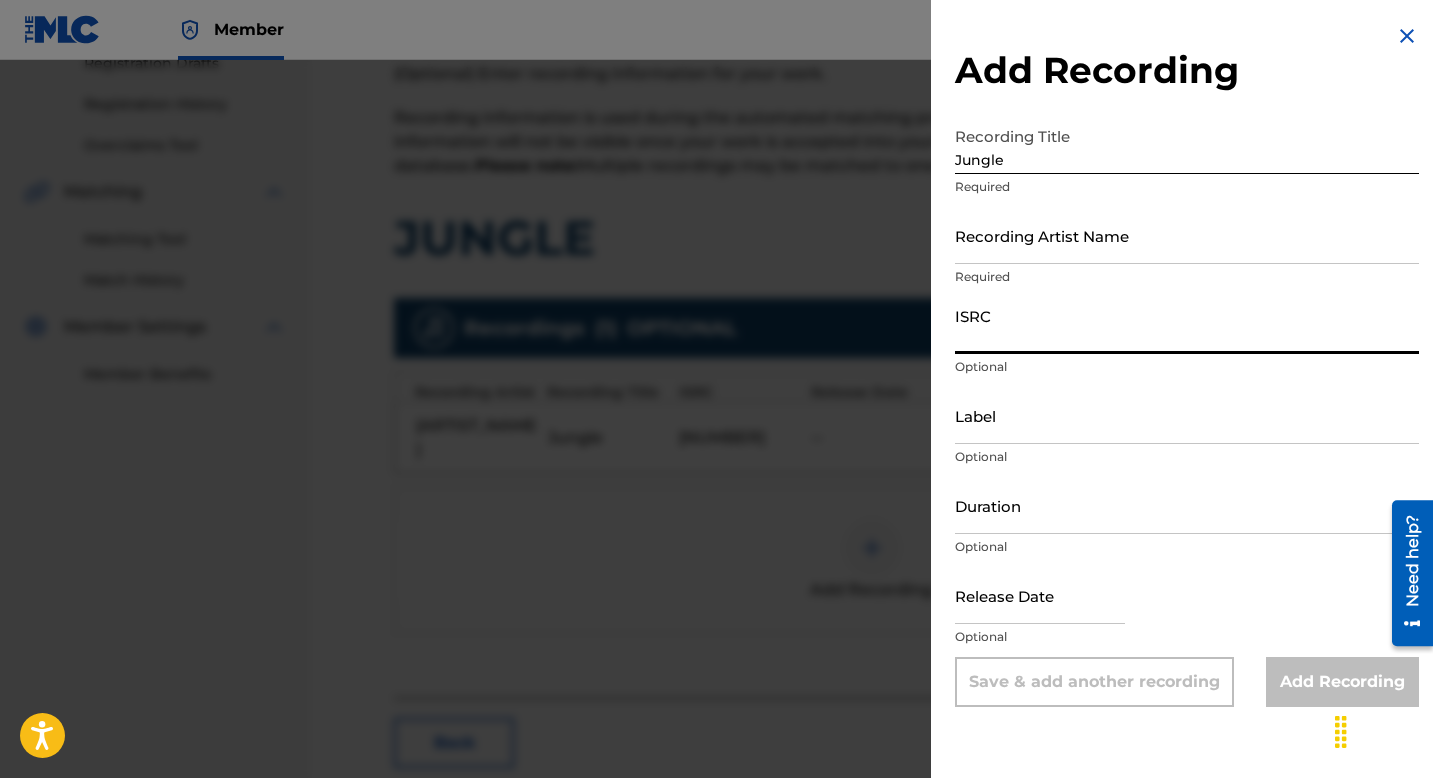 drag, startPoint x: 1042, startPoint y: 326, endPoint x: 281, endPoint y: 330, distance: 761.0105 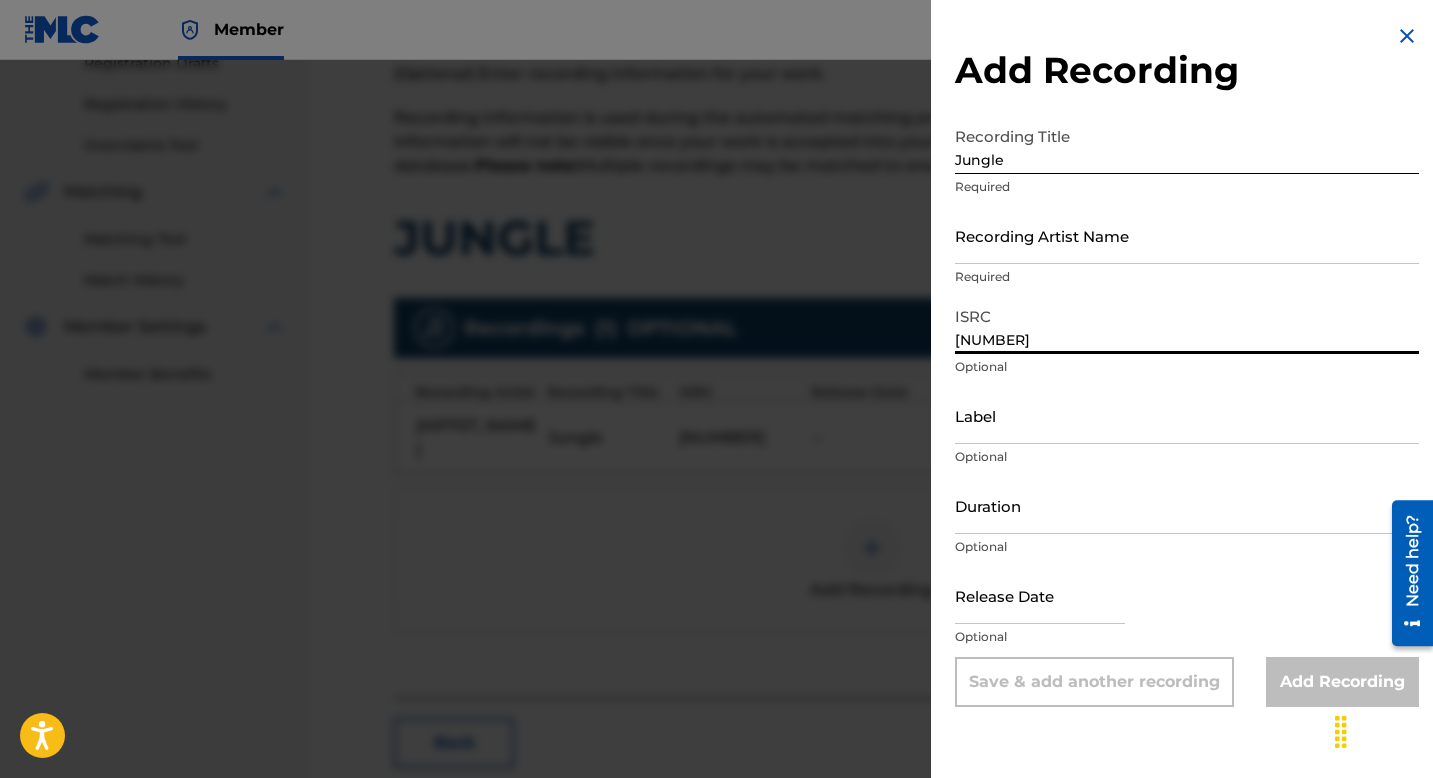 type on "USUM71816082" 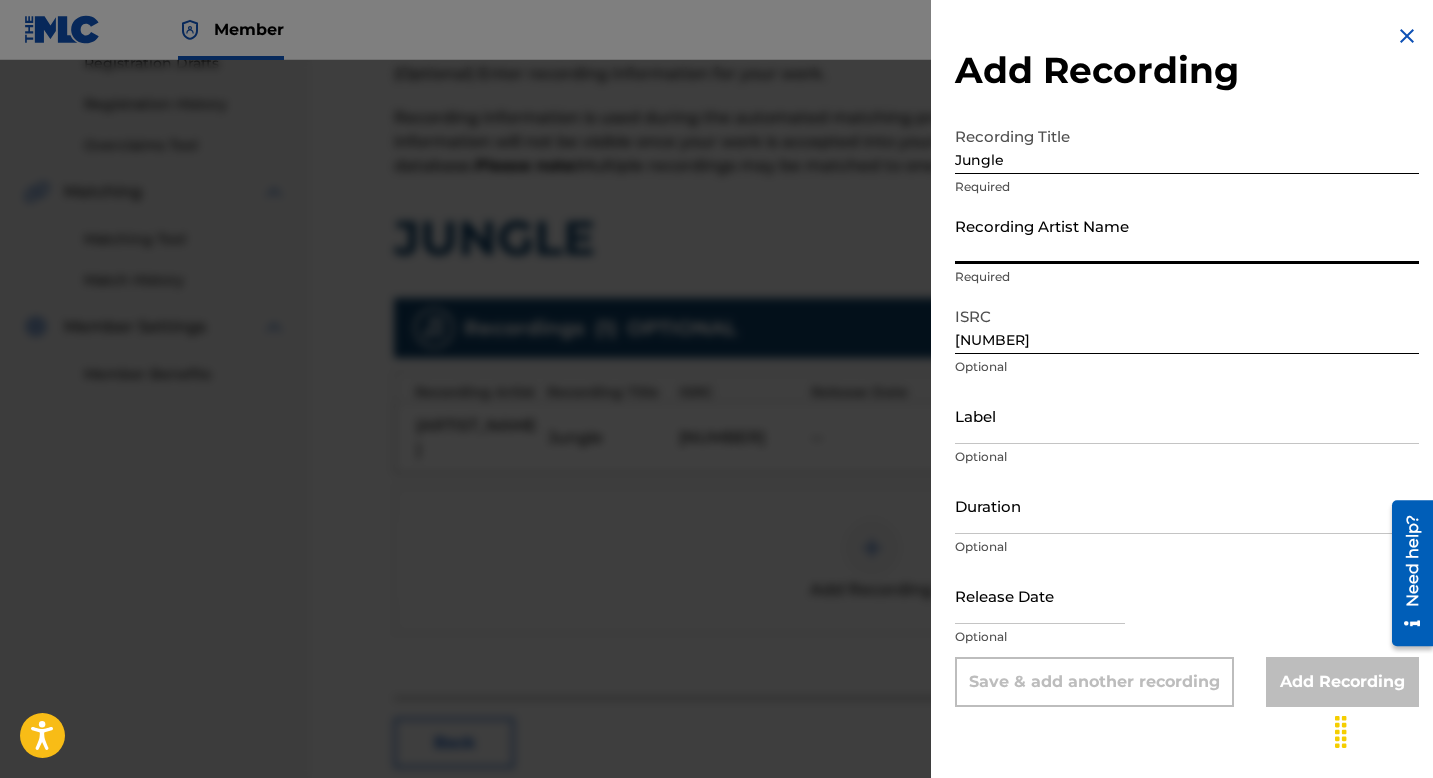 click on "Recording Artist Name" at bounding box center [1187, 235] 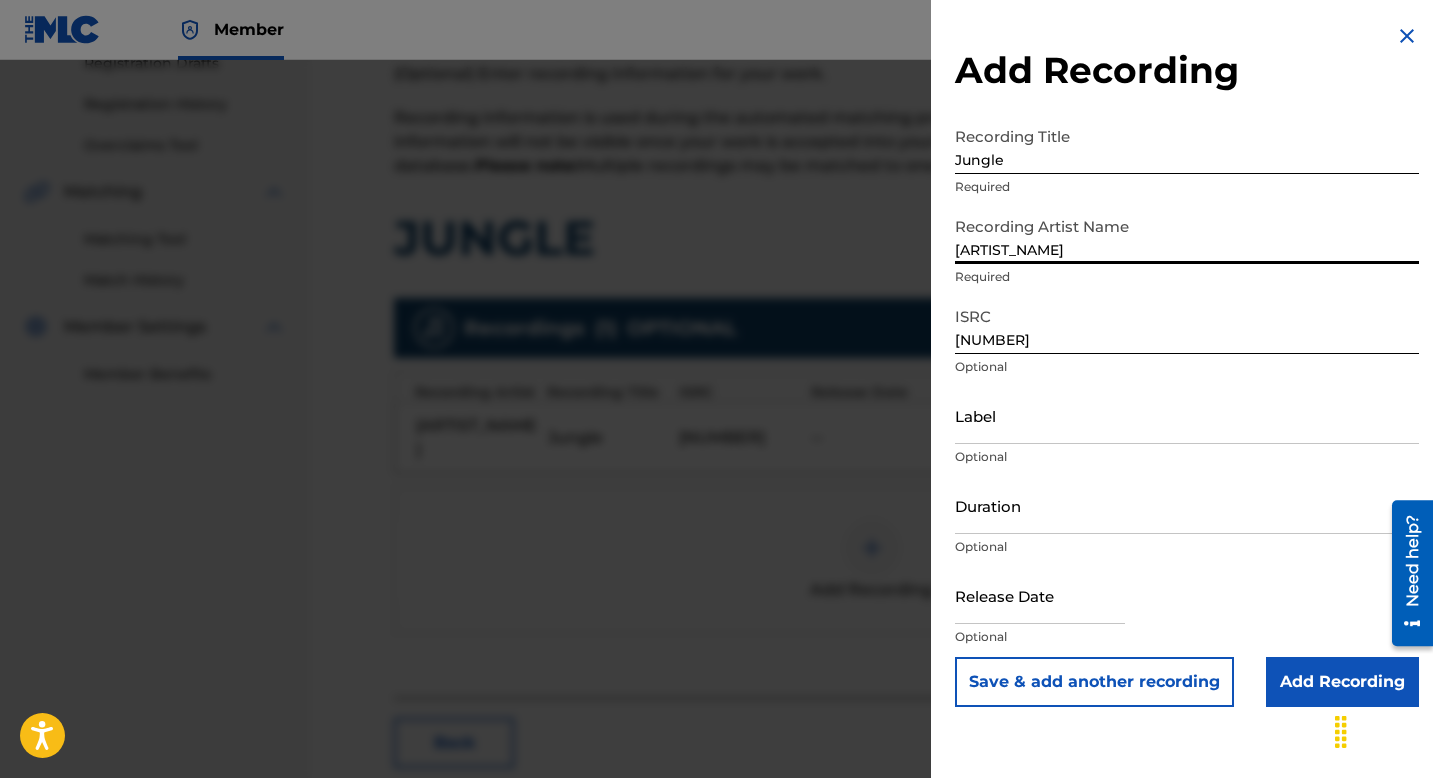 type on "Moneybagg Yo" 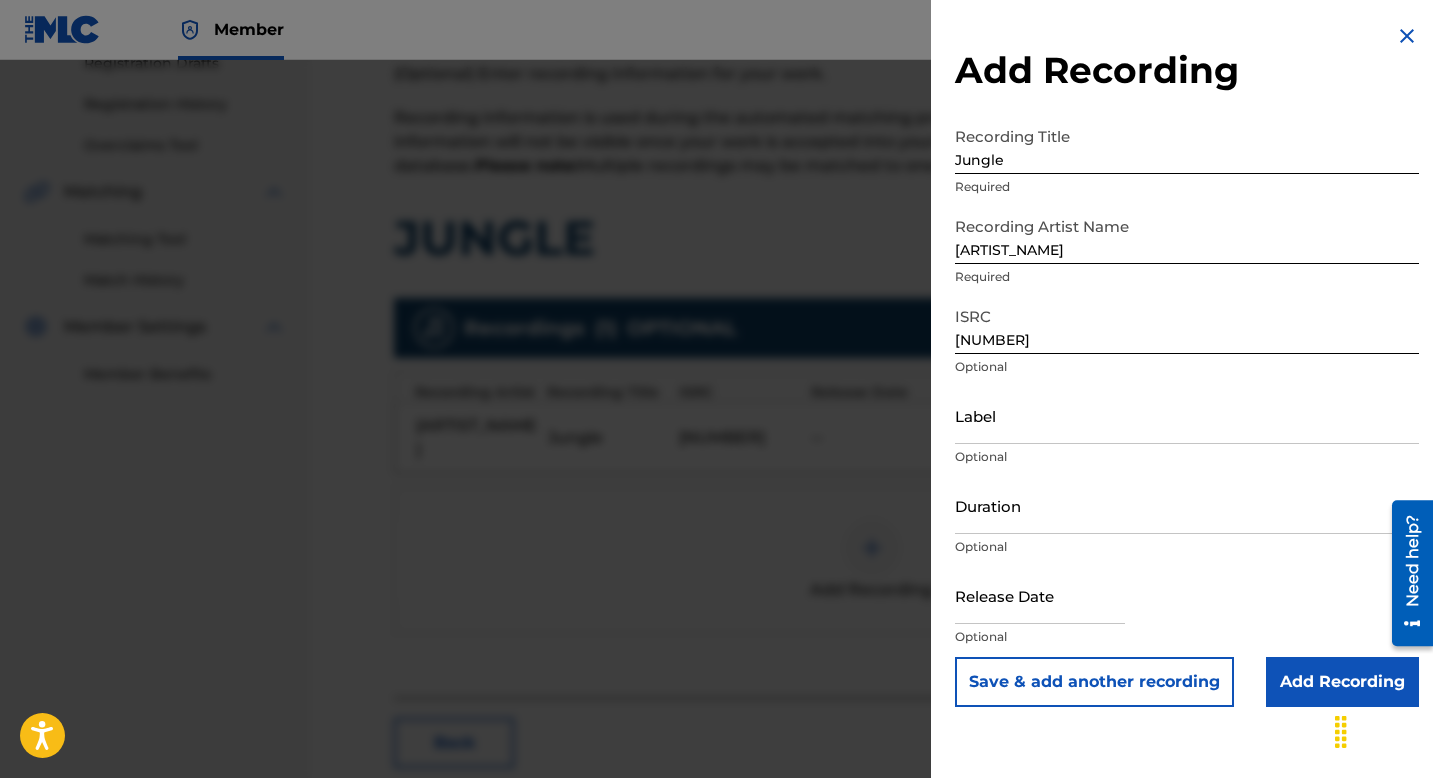 click on "Add Recording" at bounding box center [1342, 682] 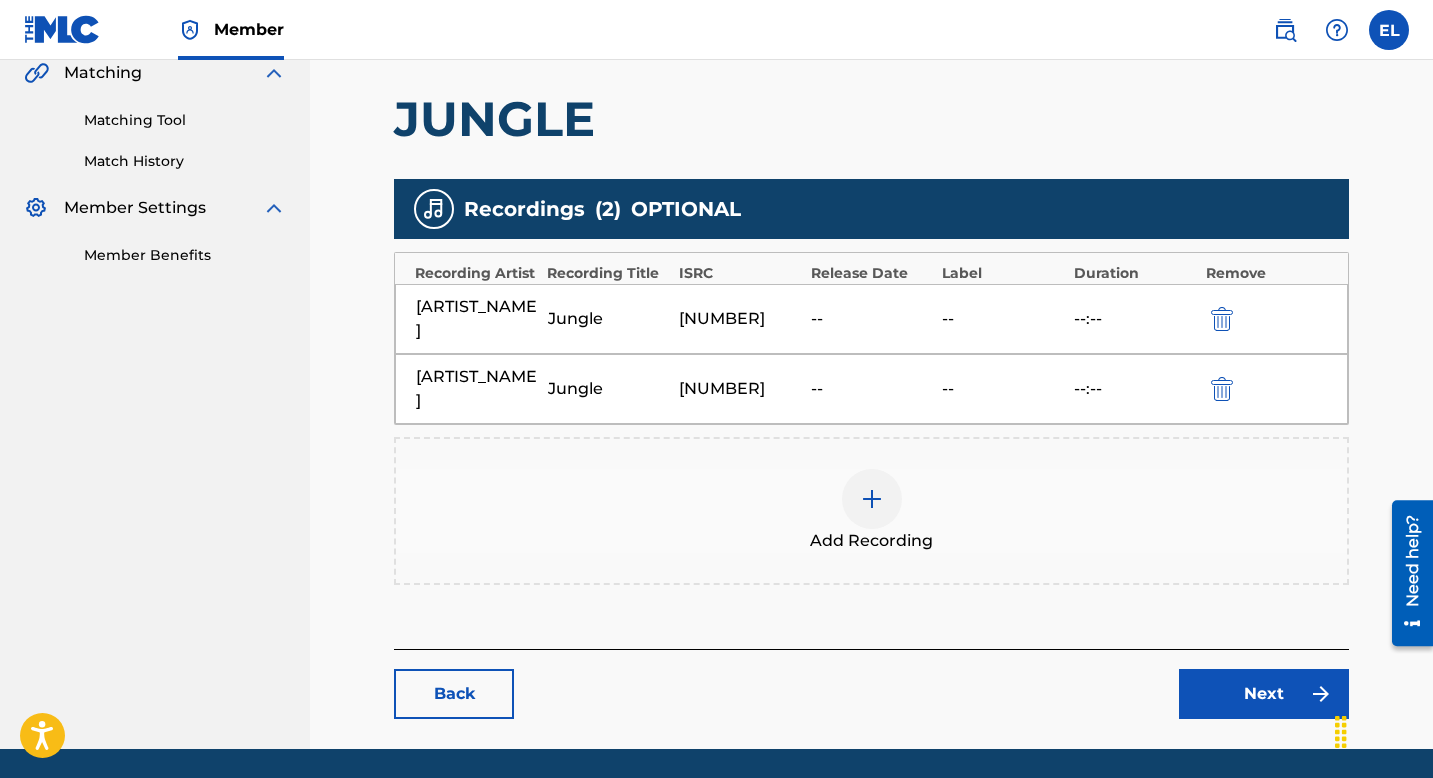 scroll, scrollTop: 540, scrollLeft: 0, axis: vertical 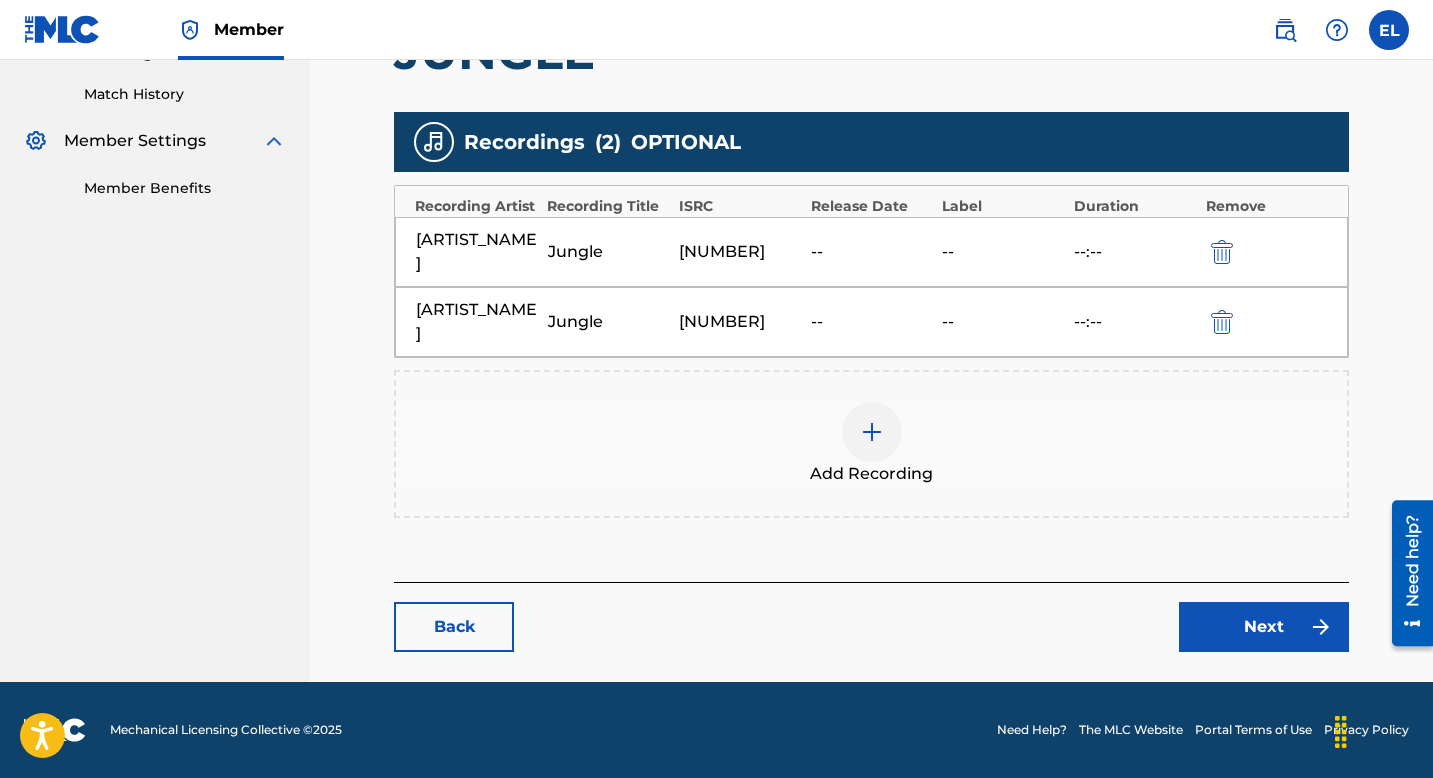 click on "Next" at bounding box center (1264, 627) 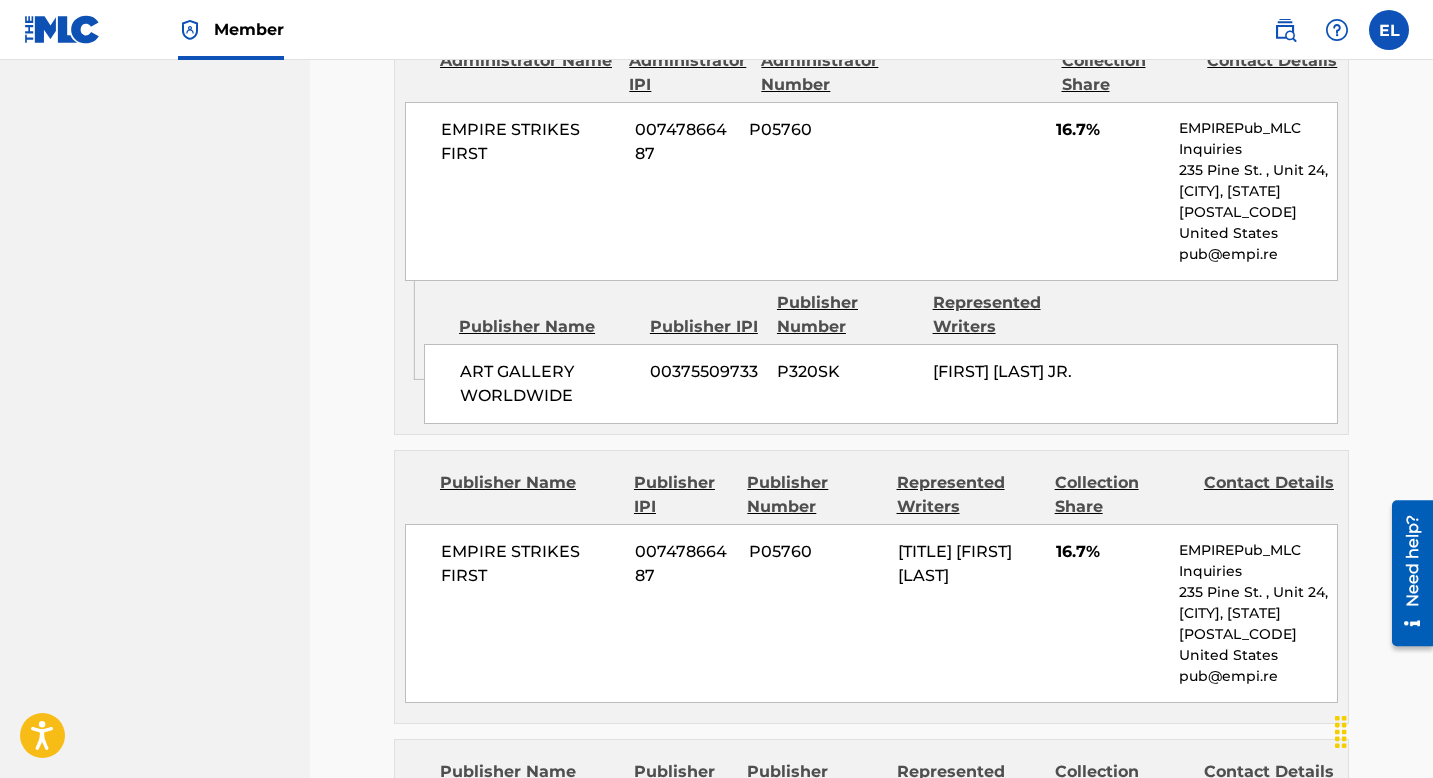 scroll, scrollTop: 1681, scrollLeft: 0, axis: vertical 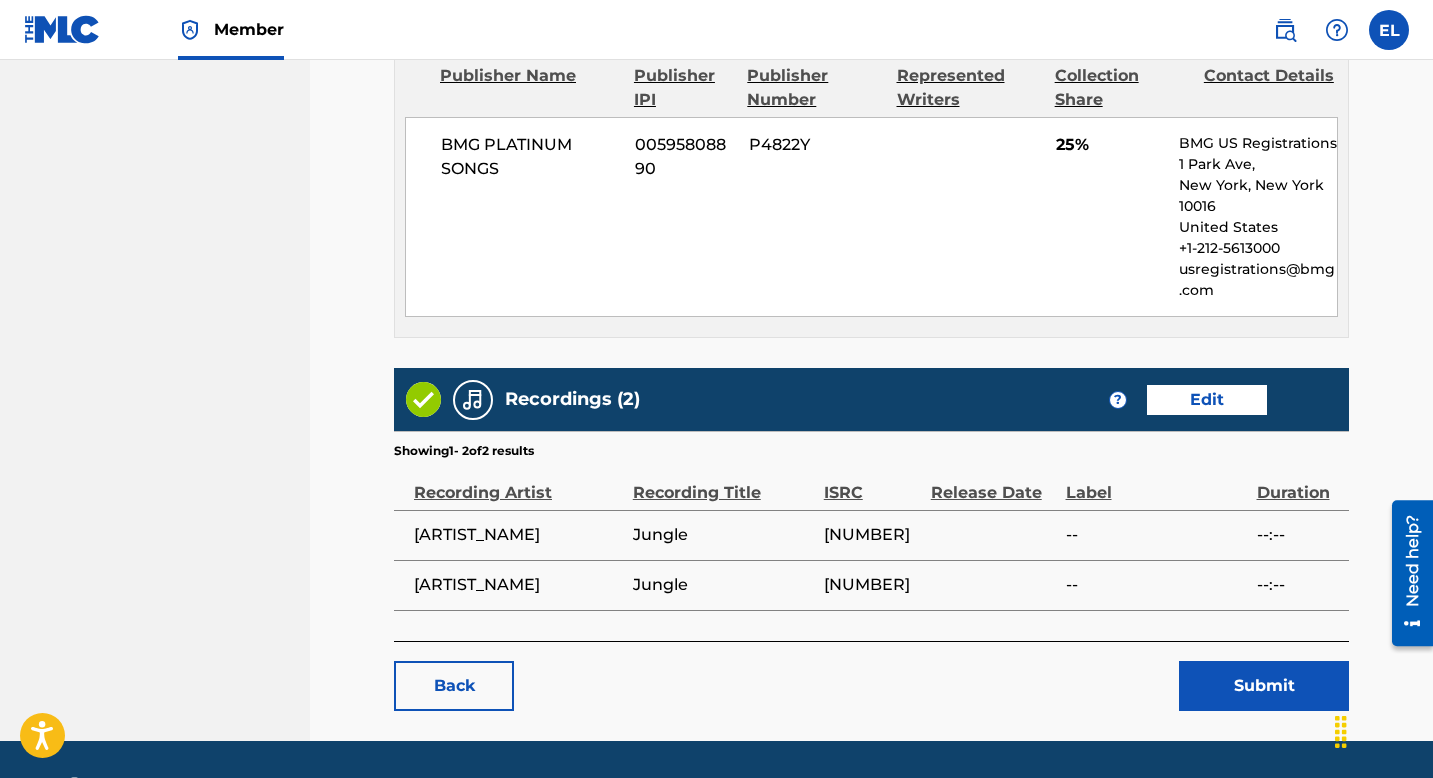 click on "Submit" at bounding box center [1264, 686] 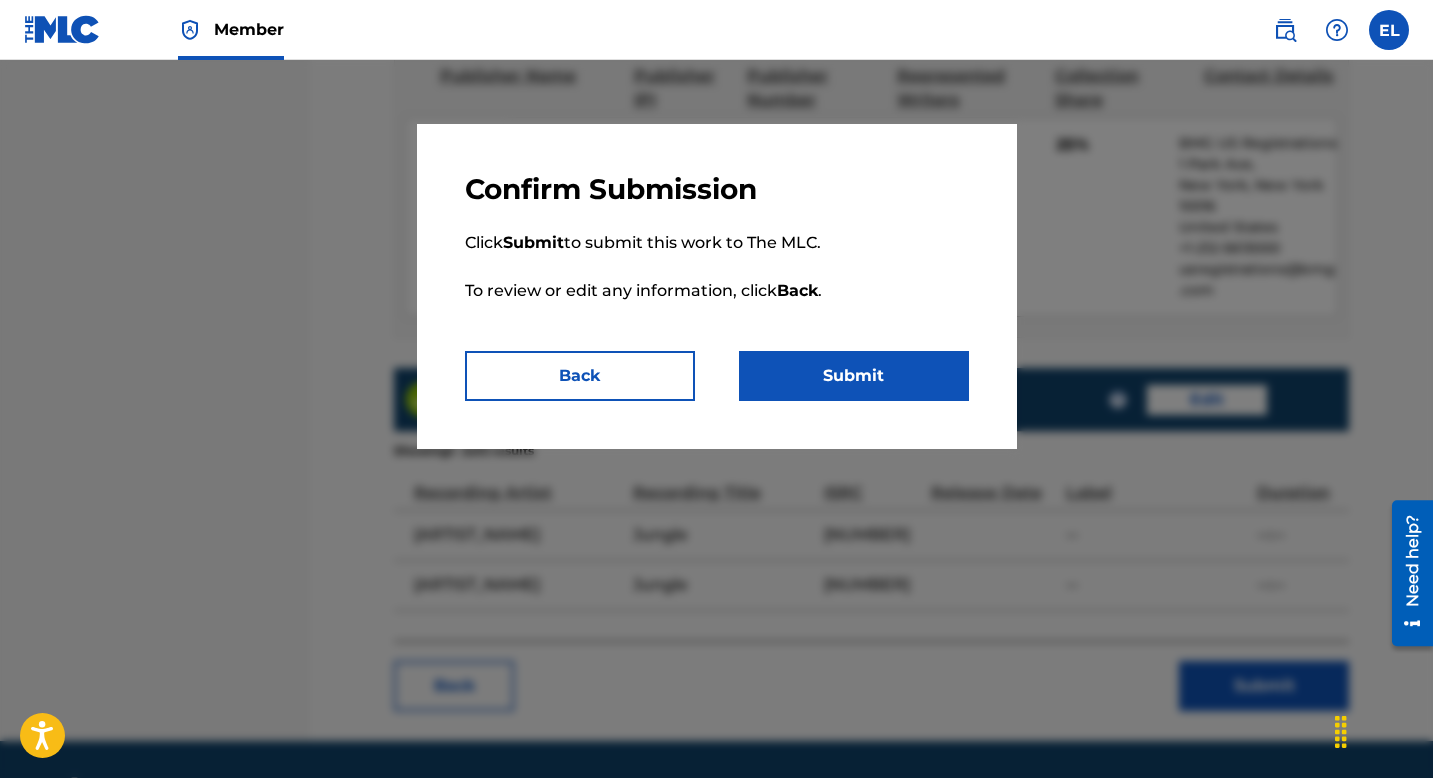 click on "Submit" at bounding box center (854, 376) 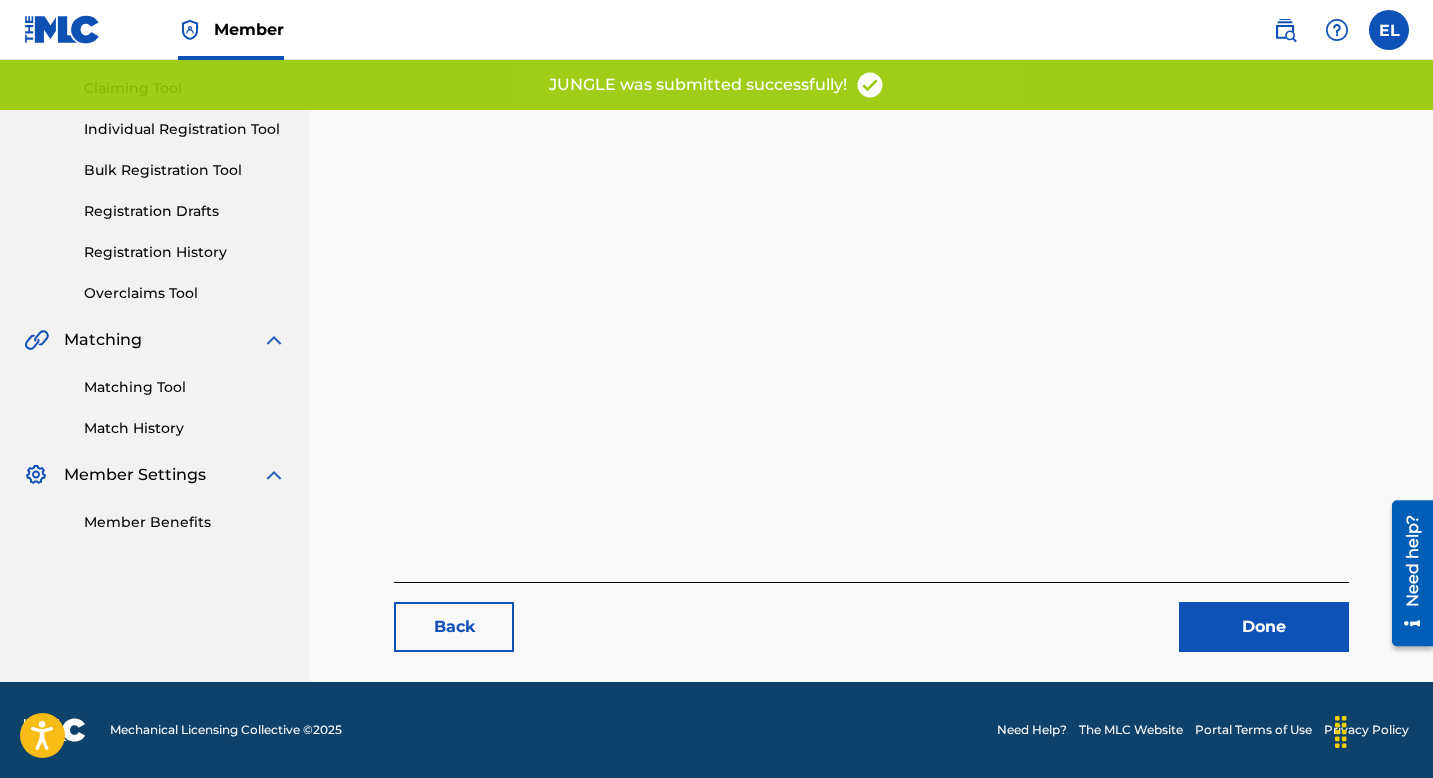 scroll, scrollTop: 0, scrollLeft: 0, axis: both 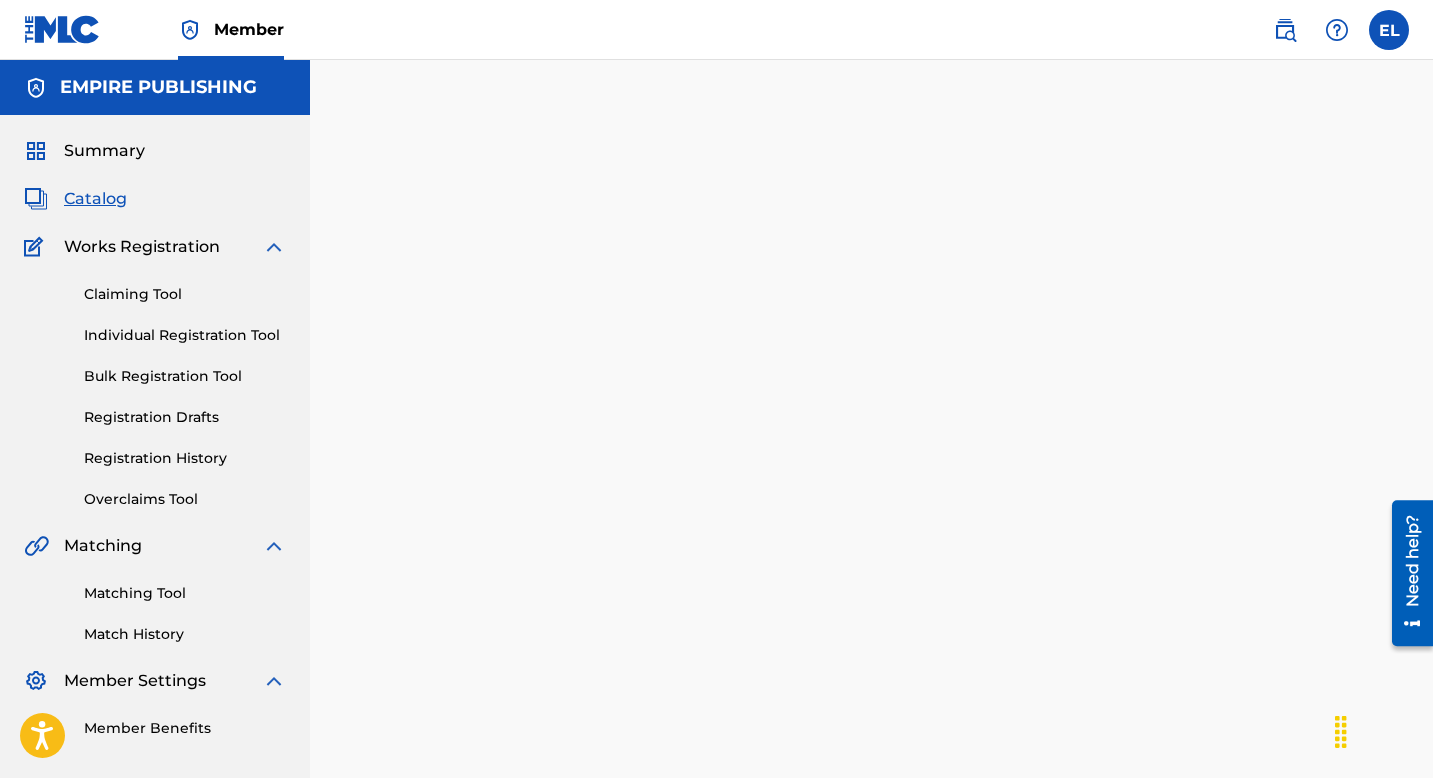 click on "Catalog" at bounding box center [95, 199] 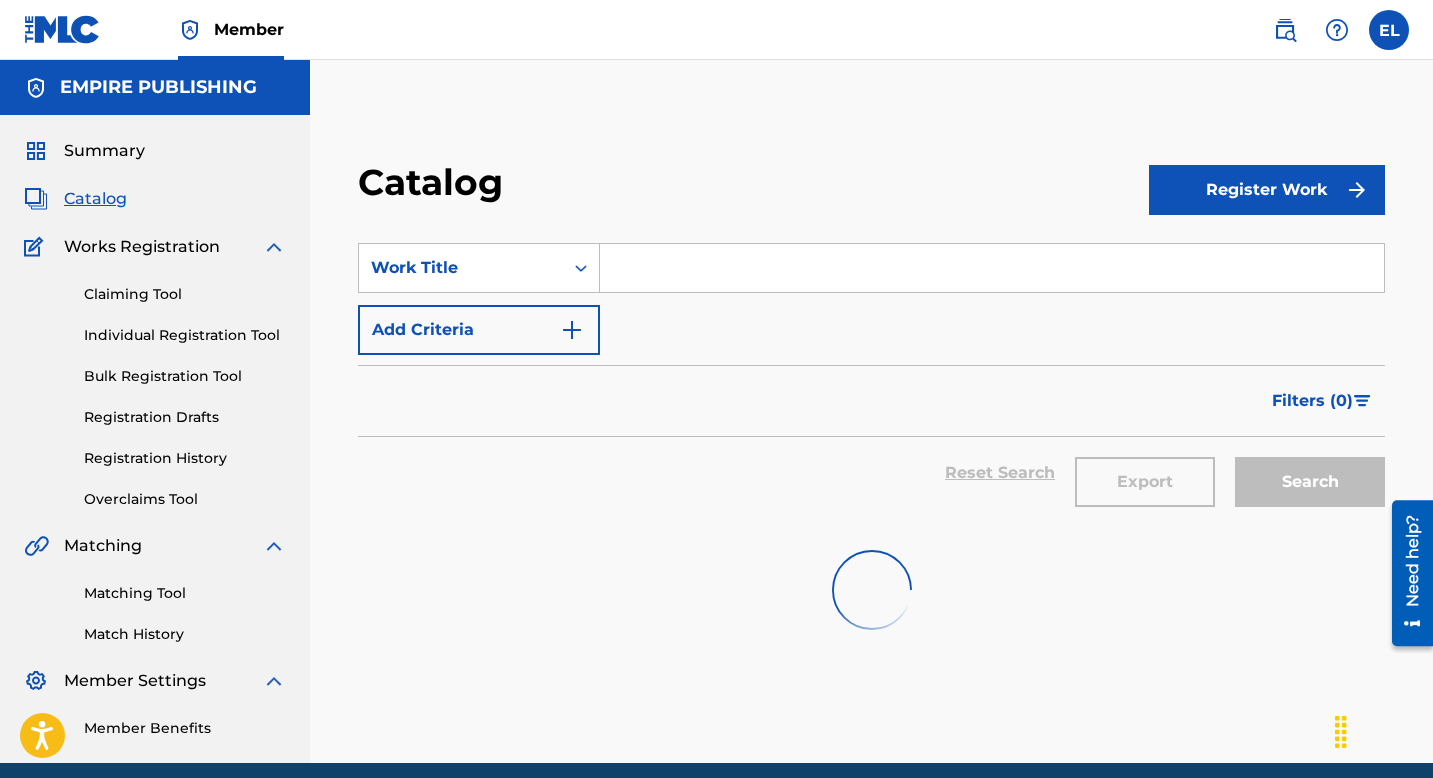 click on "Catalog" at bounding box center (95, 199) 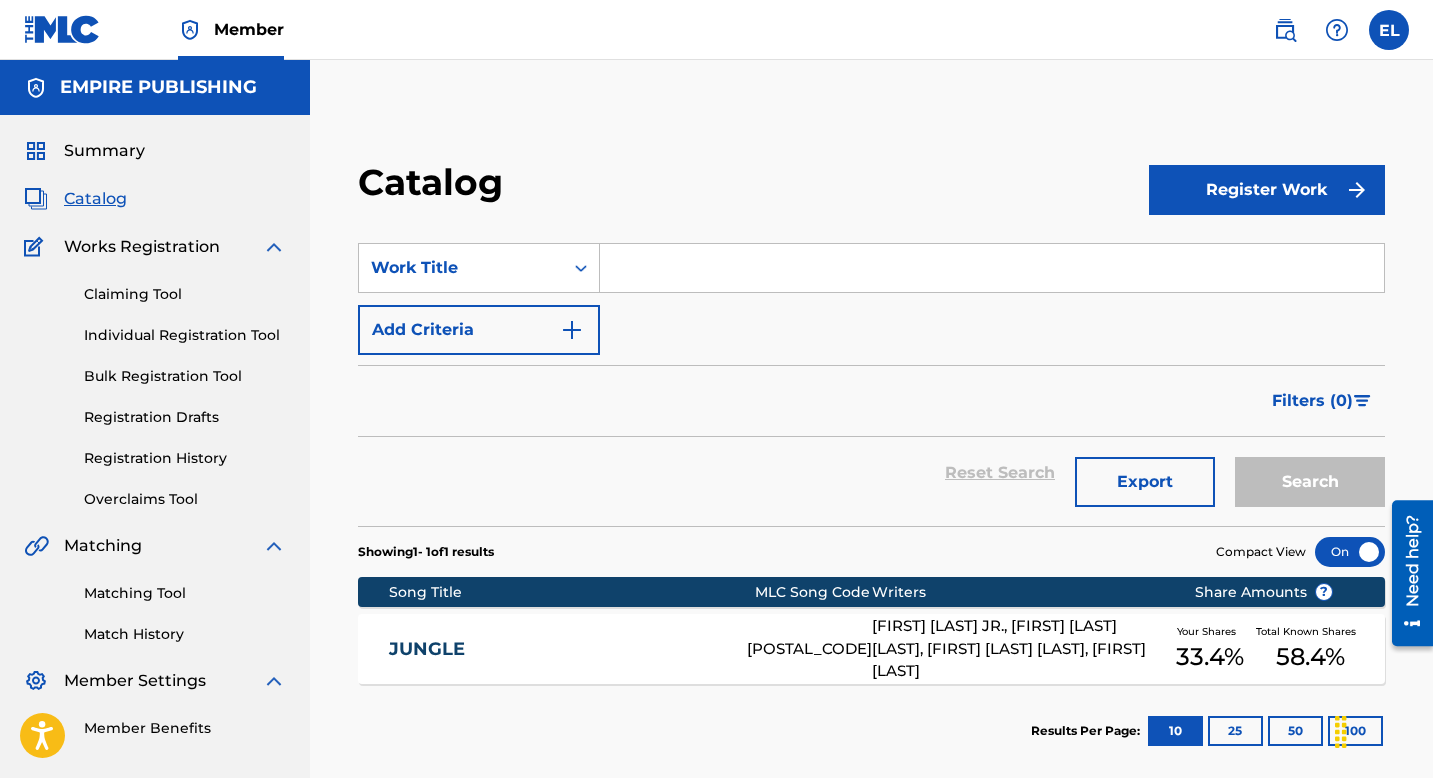 click on "JUNGLE JC0D5B EDUARDO R JR EARLE, DEMARIO DEWAYNE JR WHITE, NANA RICHARD ABIONA, THEODORE THOMAS Your Shares 33.4 % Total Known Shares 58.4 %" at bounding box center (871, 649) 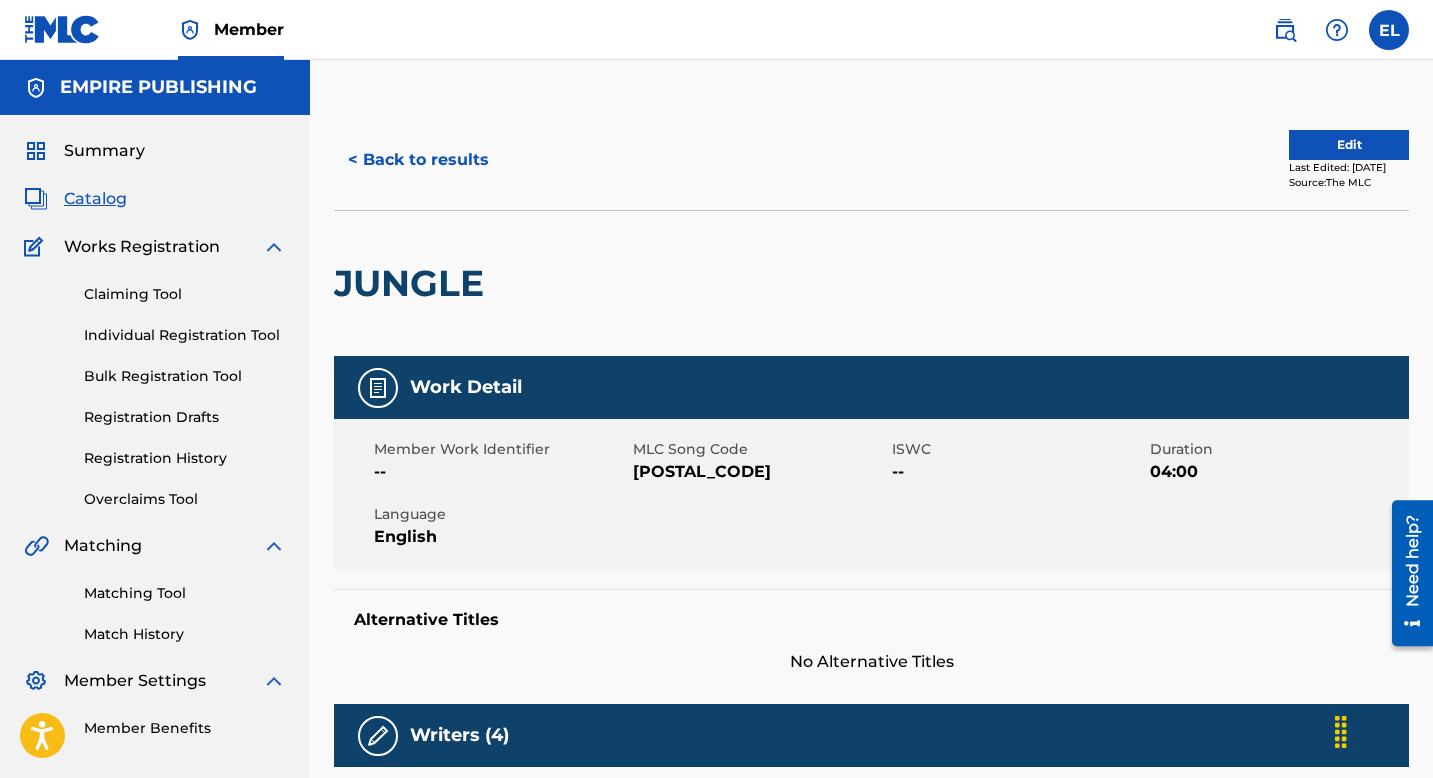 click on "JC0D5B" at bounding box center [760, 472] 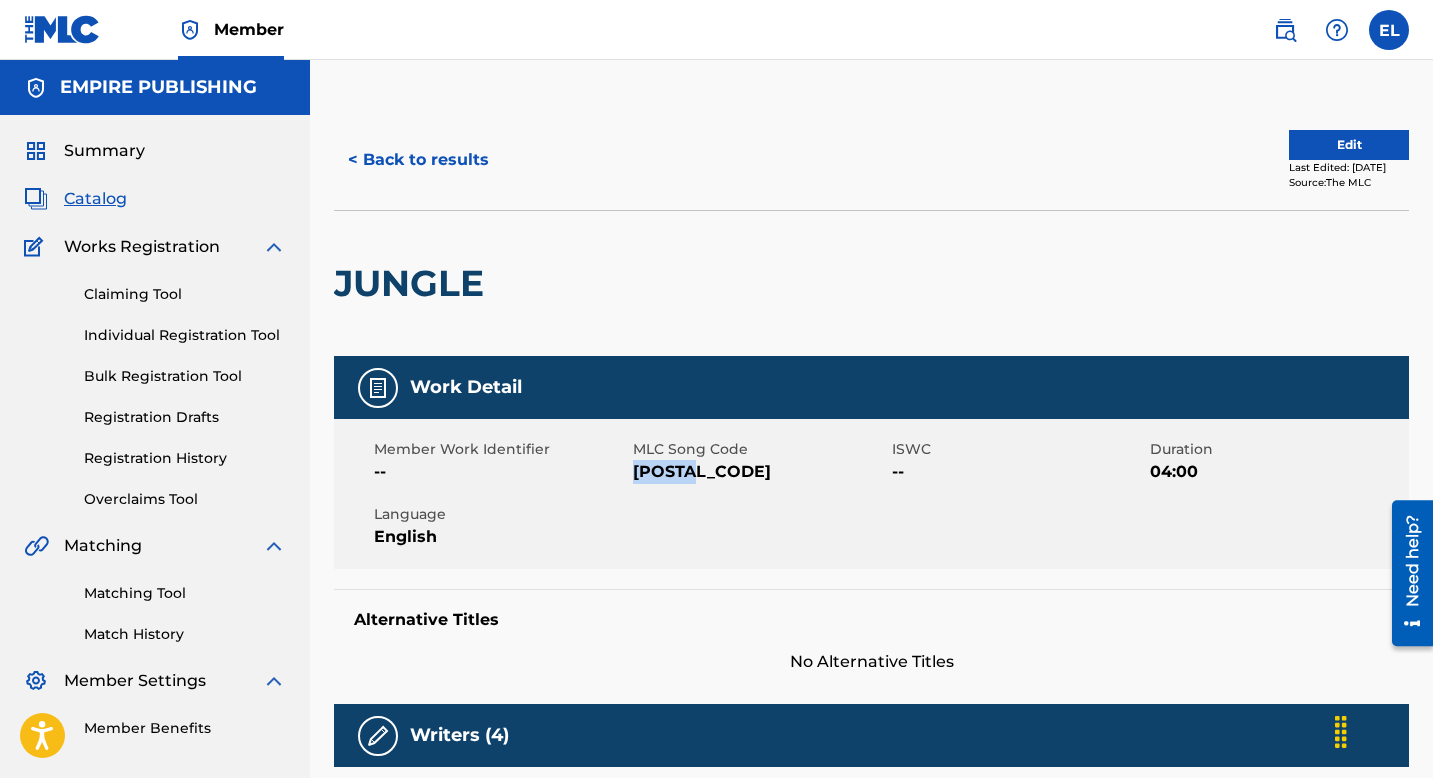 click on "JC0D5B" at bounding box center (760, 472) 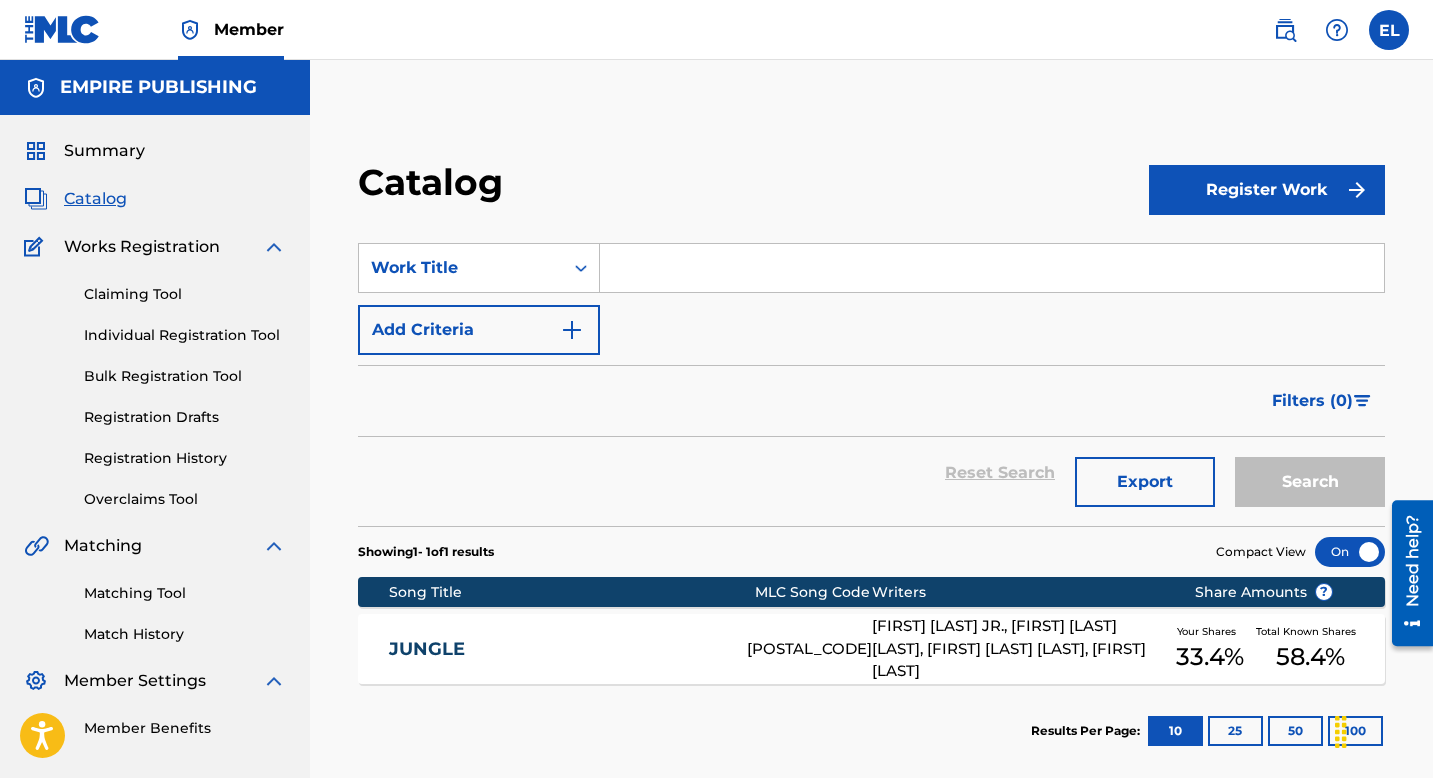 click at bounding box center [992, 268] 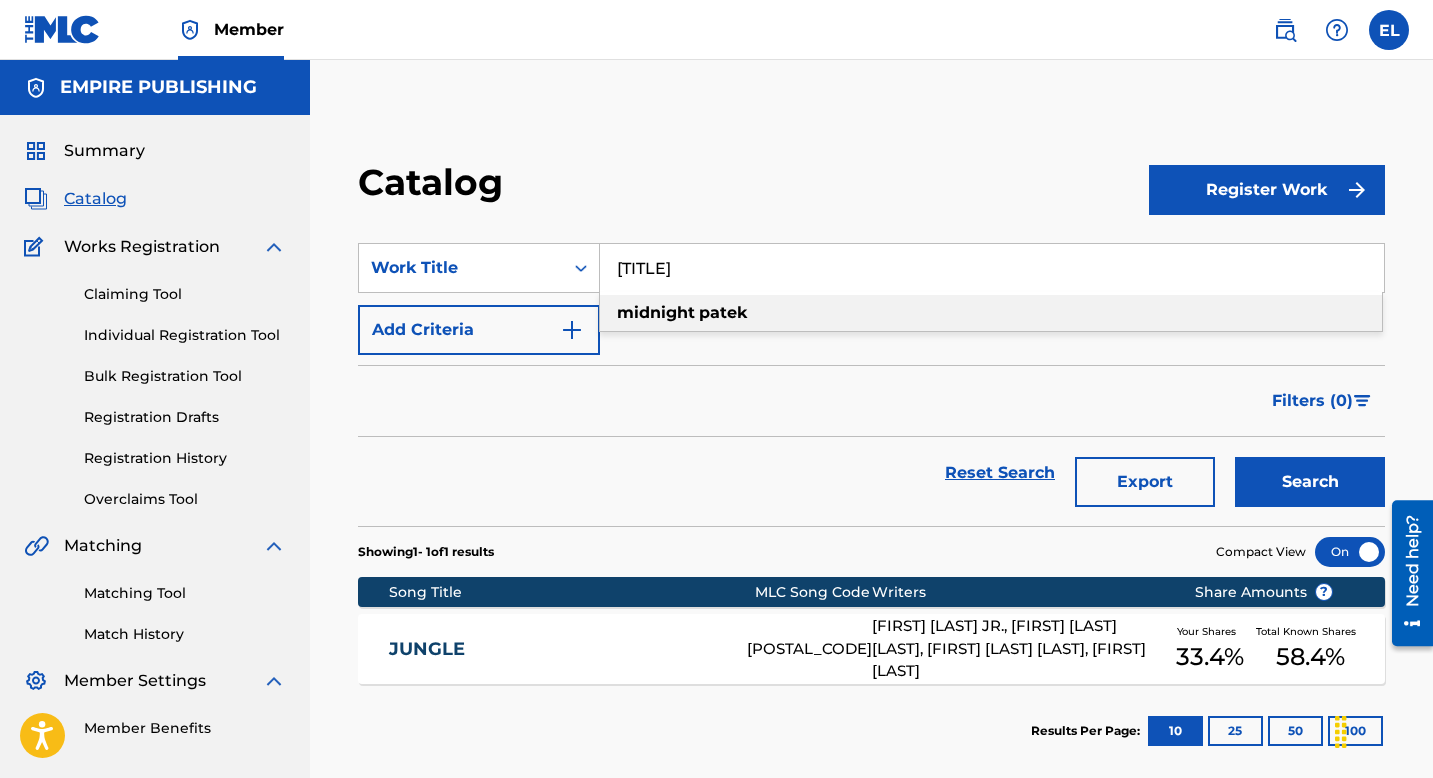 type on "Midnight Patek" 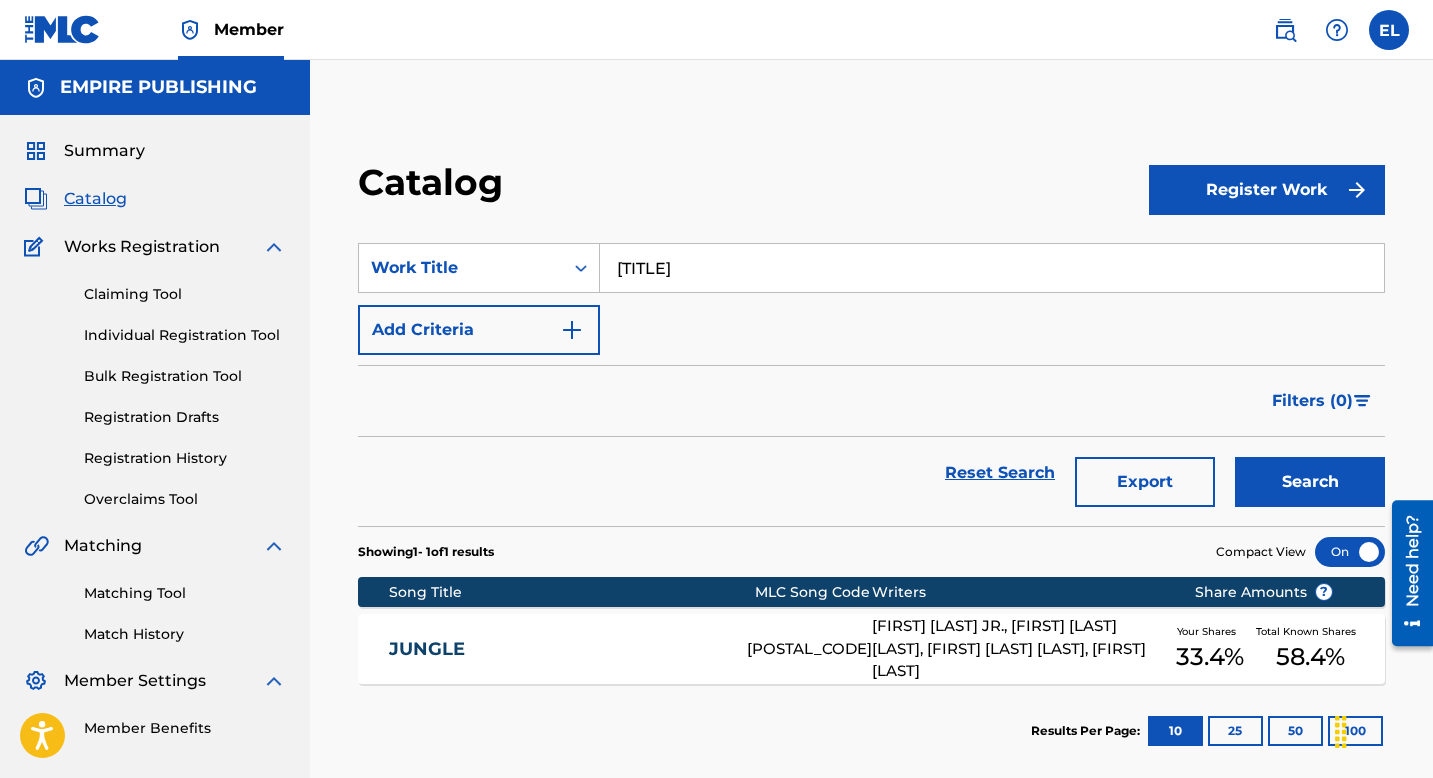 click on "Search" at bounding box center (1310, 482) 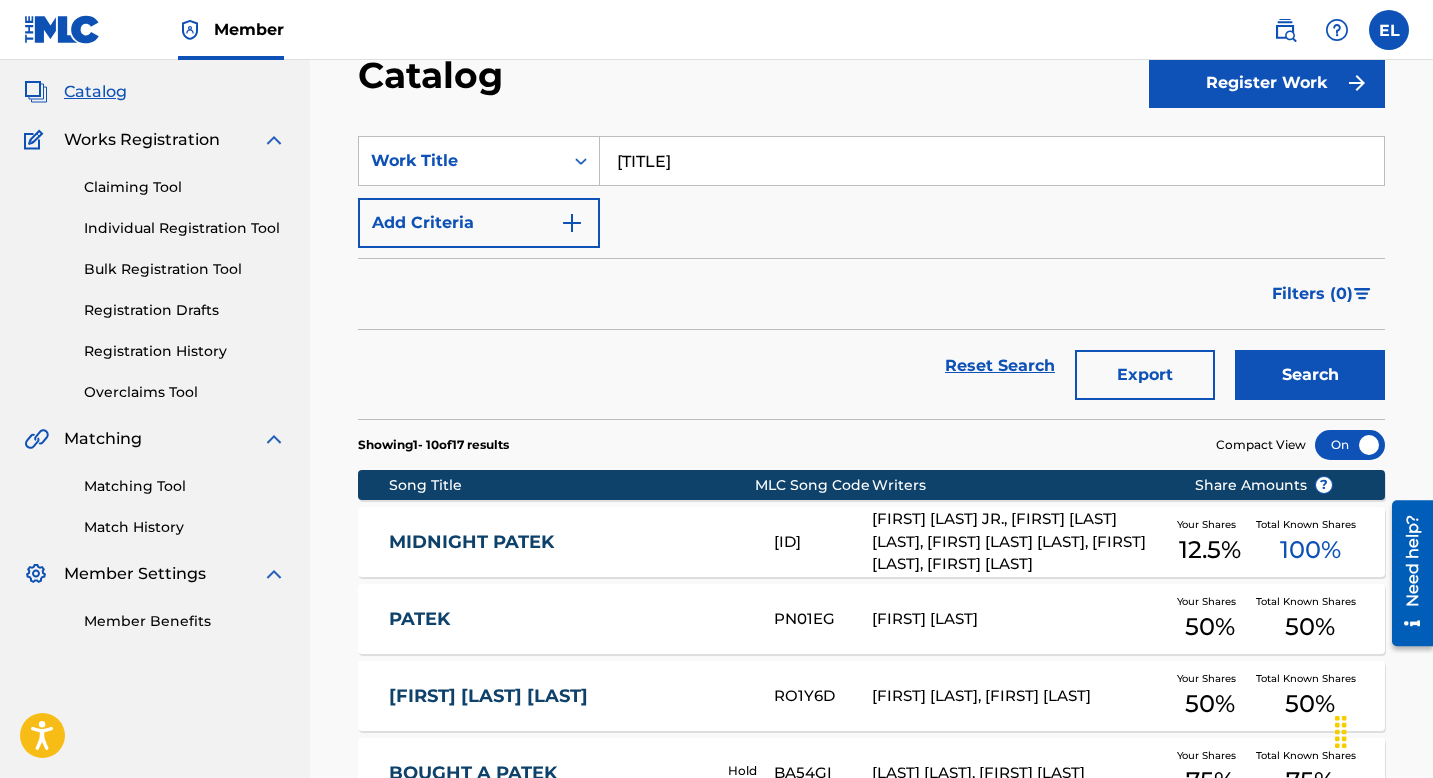 scroll, scrollTop: 377, scrollLeft: 0, axis: vertical 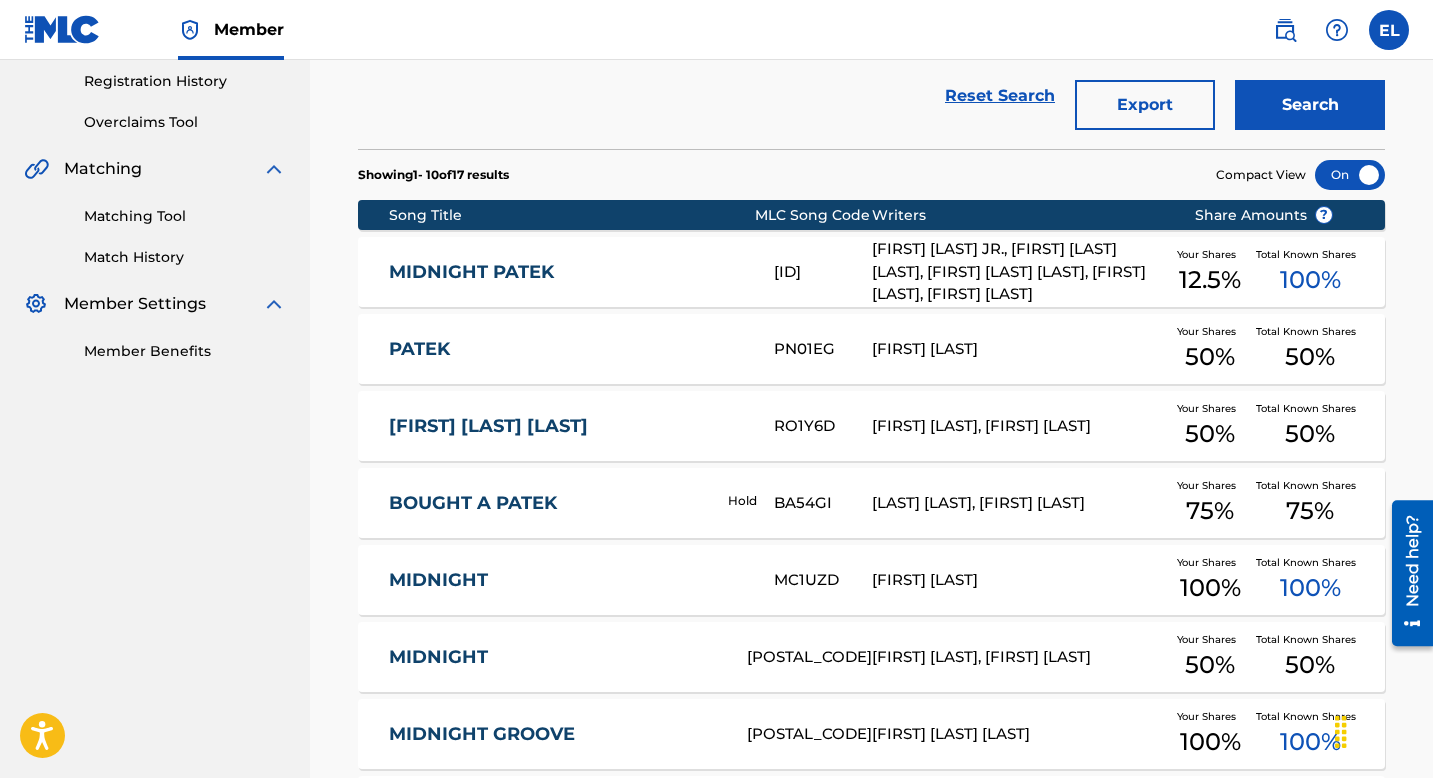 click on "MIDNIGHT PATEK" at bounding box center (568, 272) 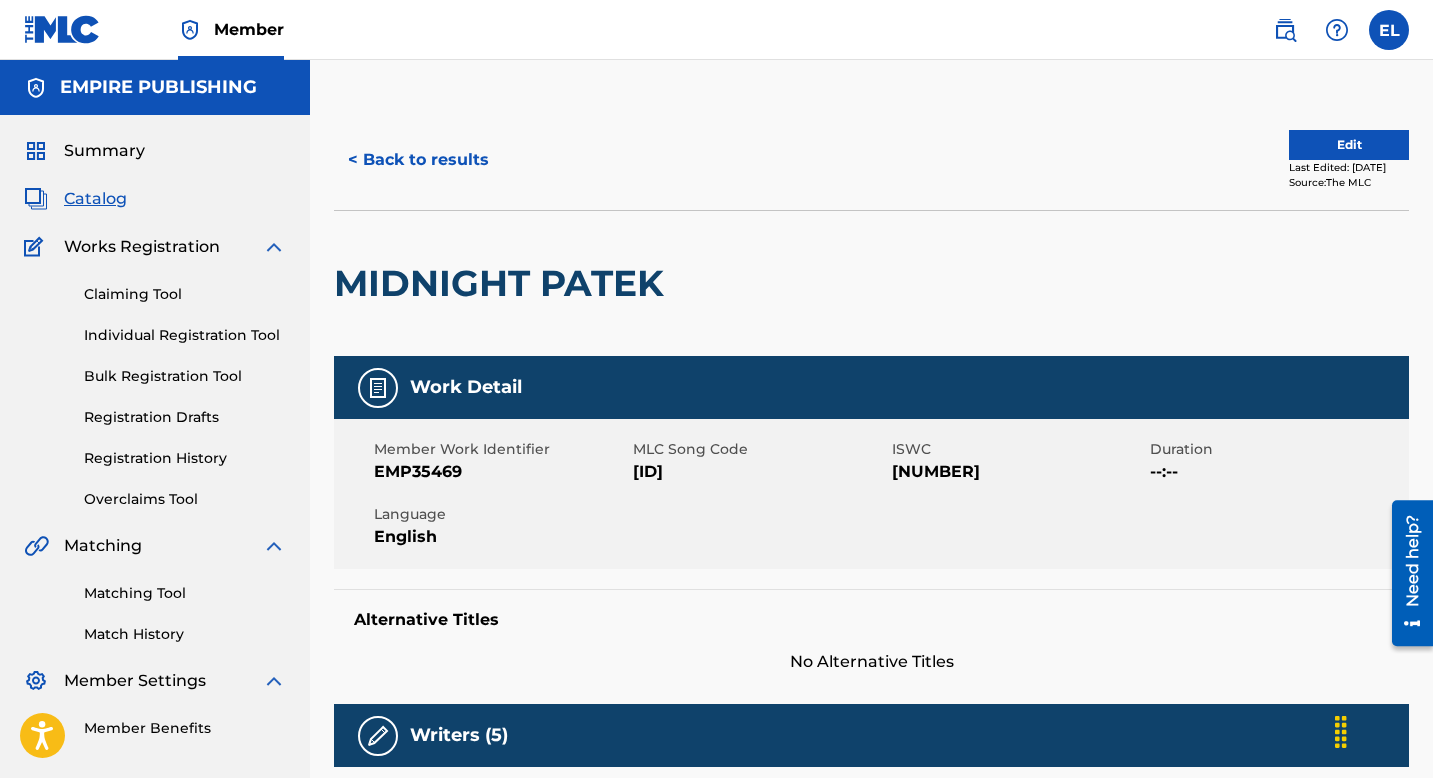 click on "MA88RB" at bounding box center (760, 472) 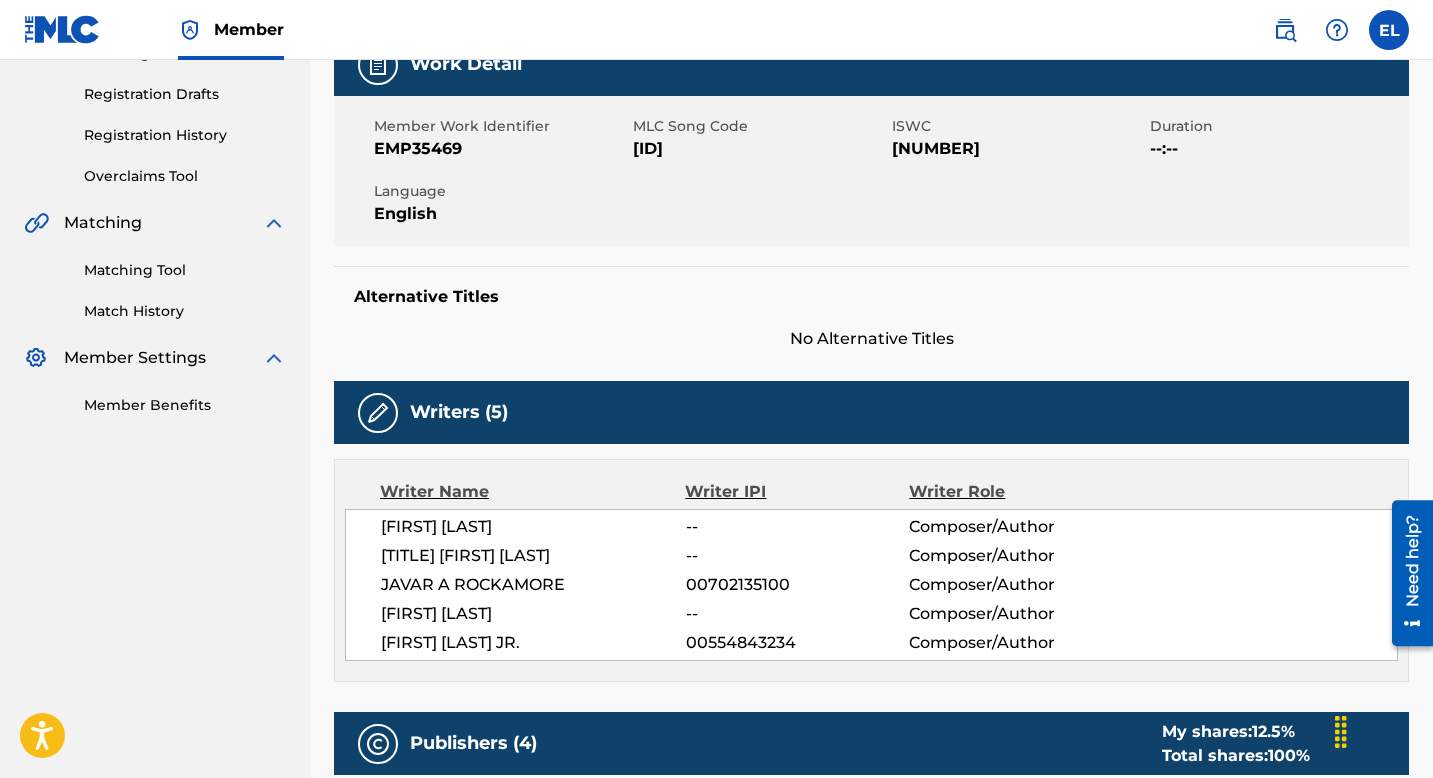 scroll, scrollTop: 65, scrollLeft: 0, axis: vertical 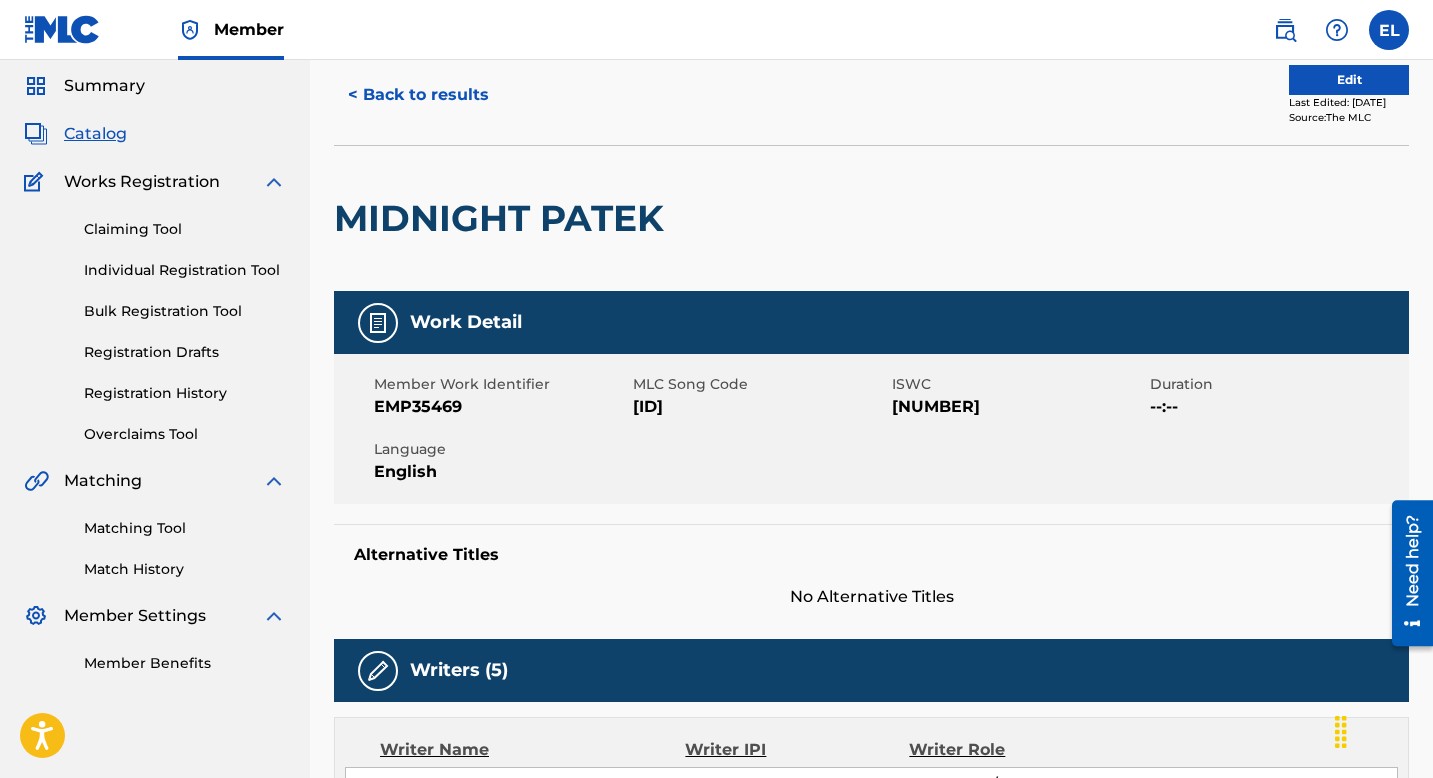 click on "Edit" at bounding box center [1349, 80] 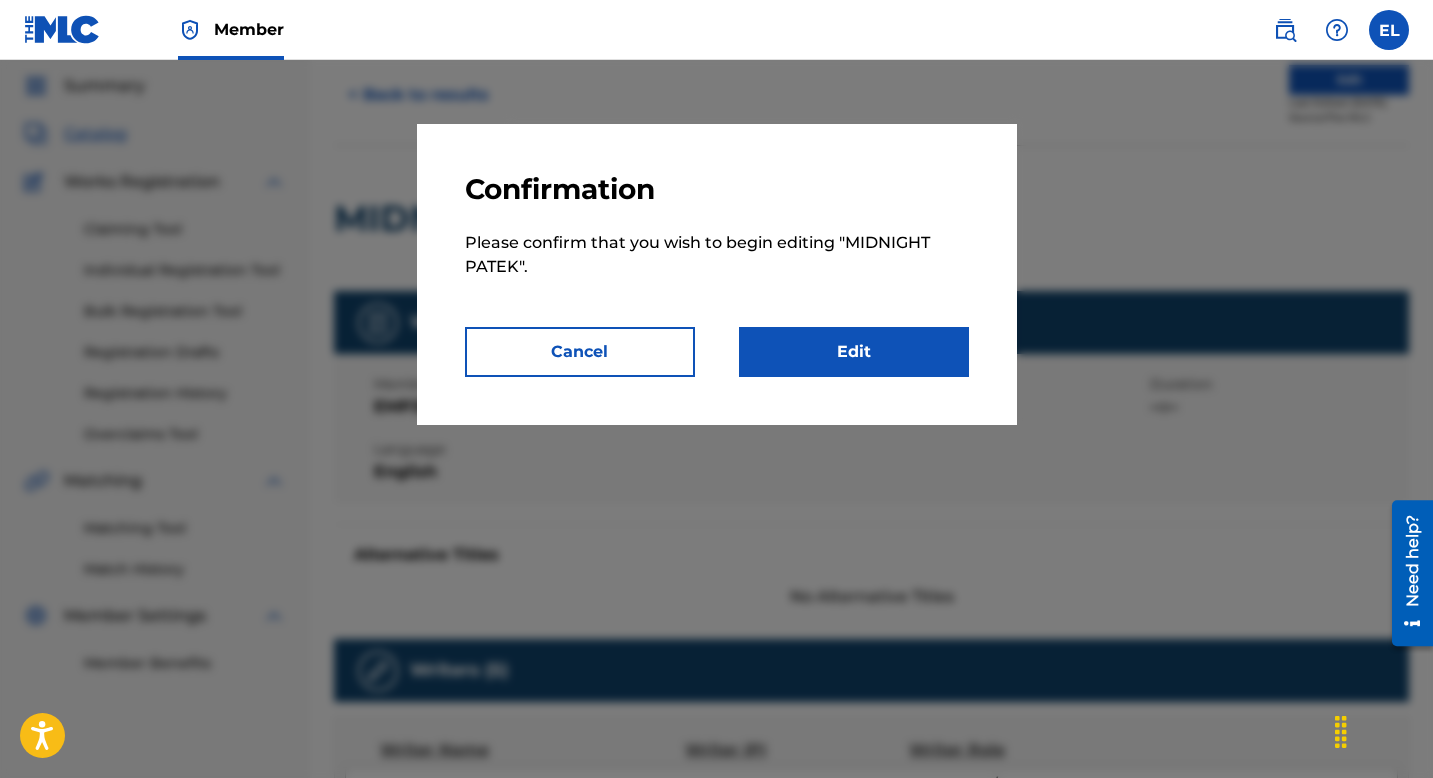 click on "Edit" at bounding box center [854, 352] 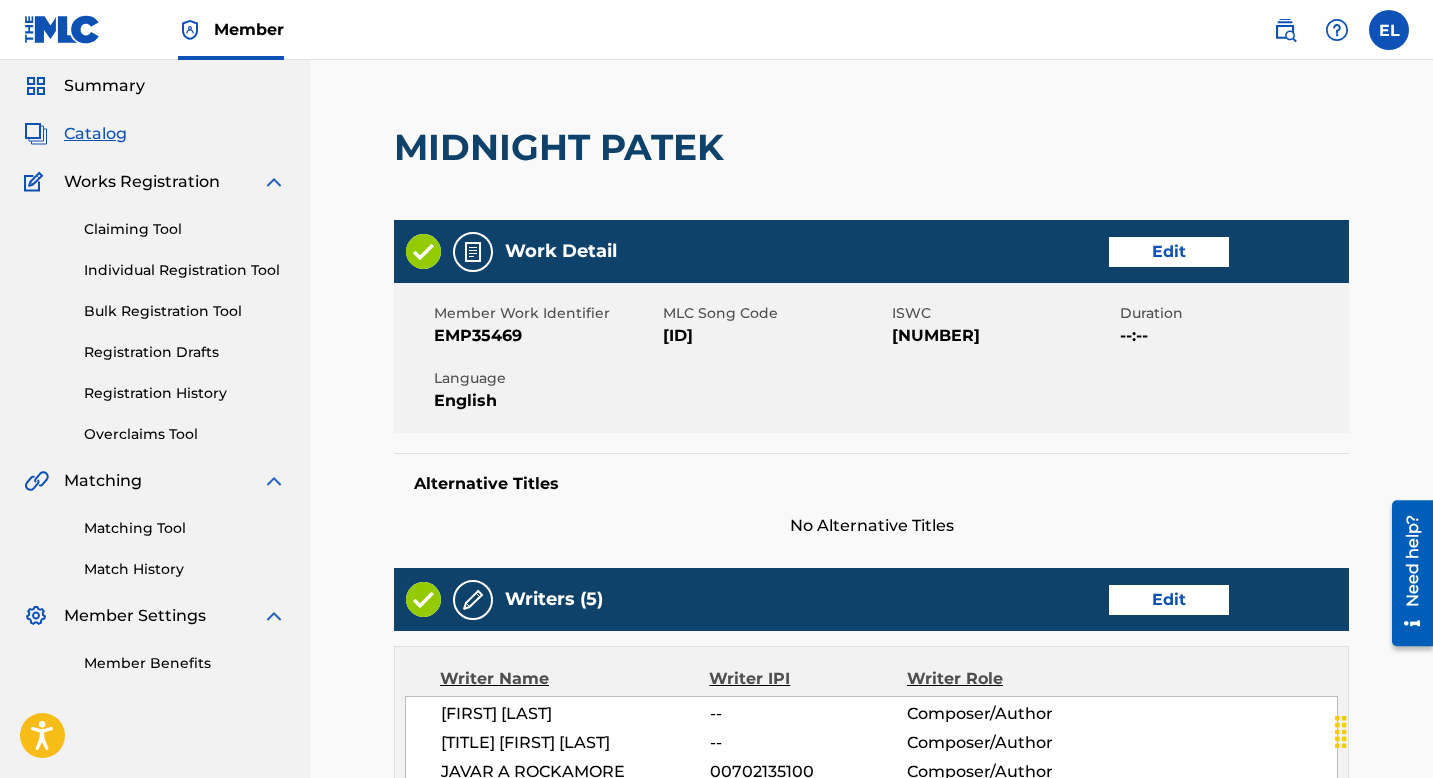 scroll, scrollTop: 0, scrollLeft: 0, axis: both 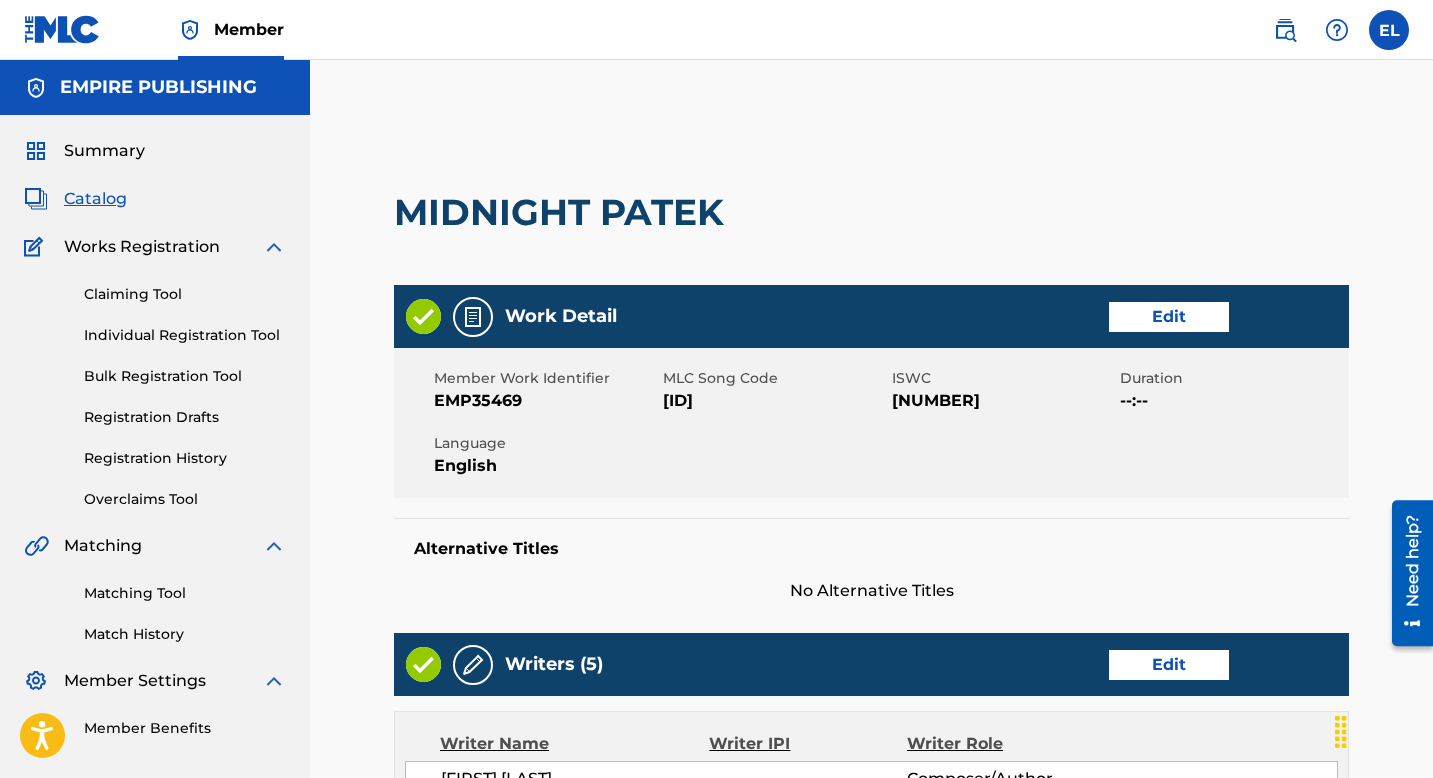 click on "Edit" at bounding box center (1169, 317) 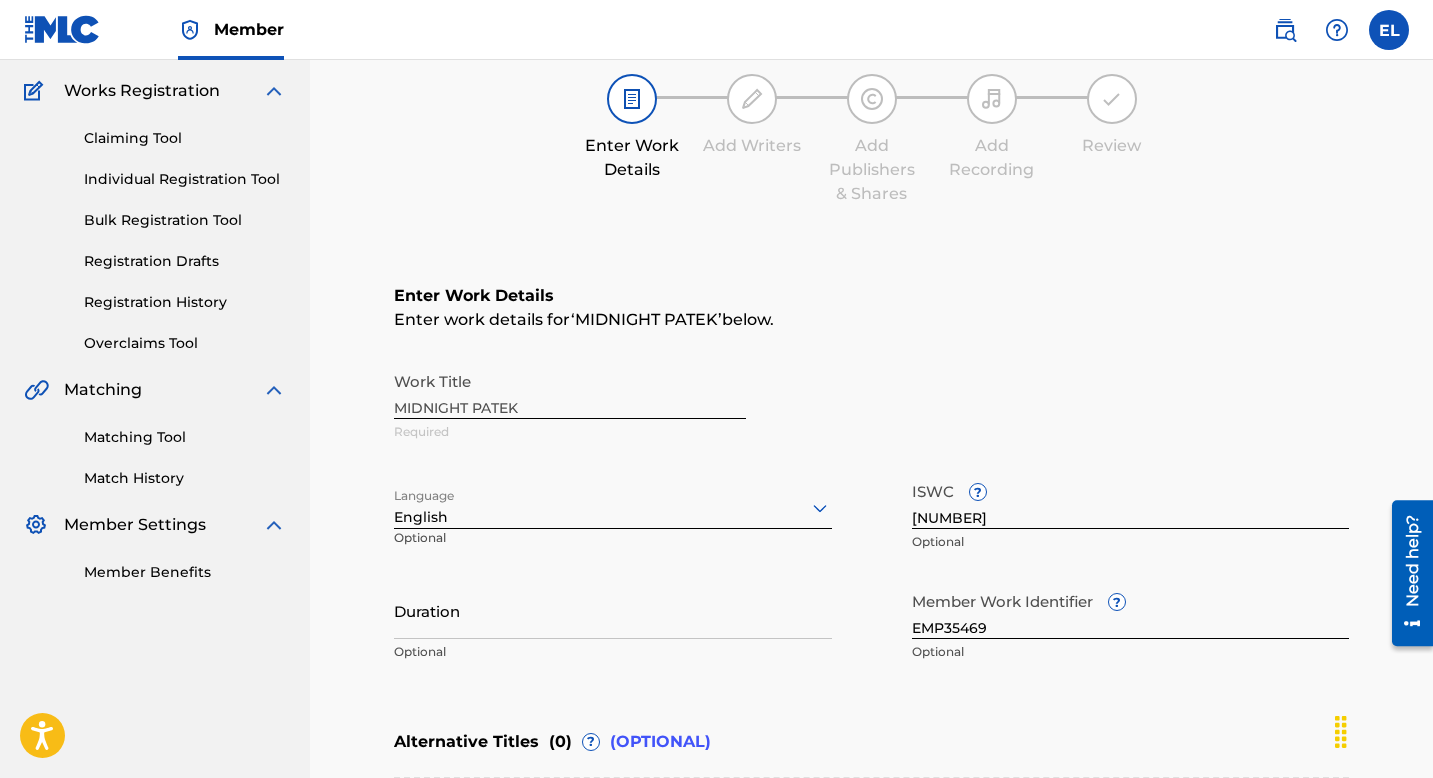 scroll, scrollTop: 187, scrollLeft: 0, axis: vertical 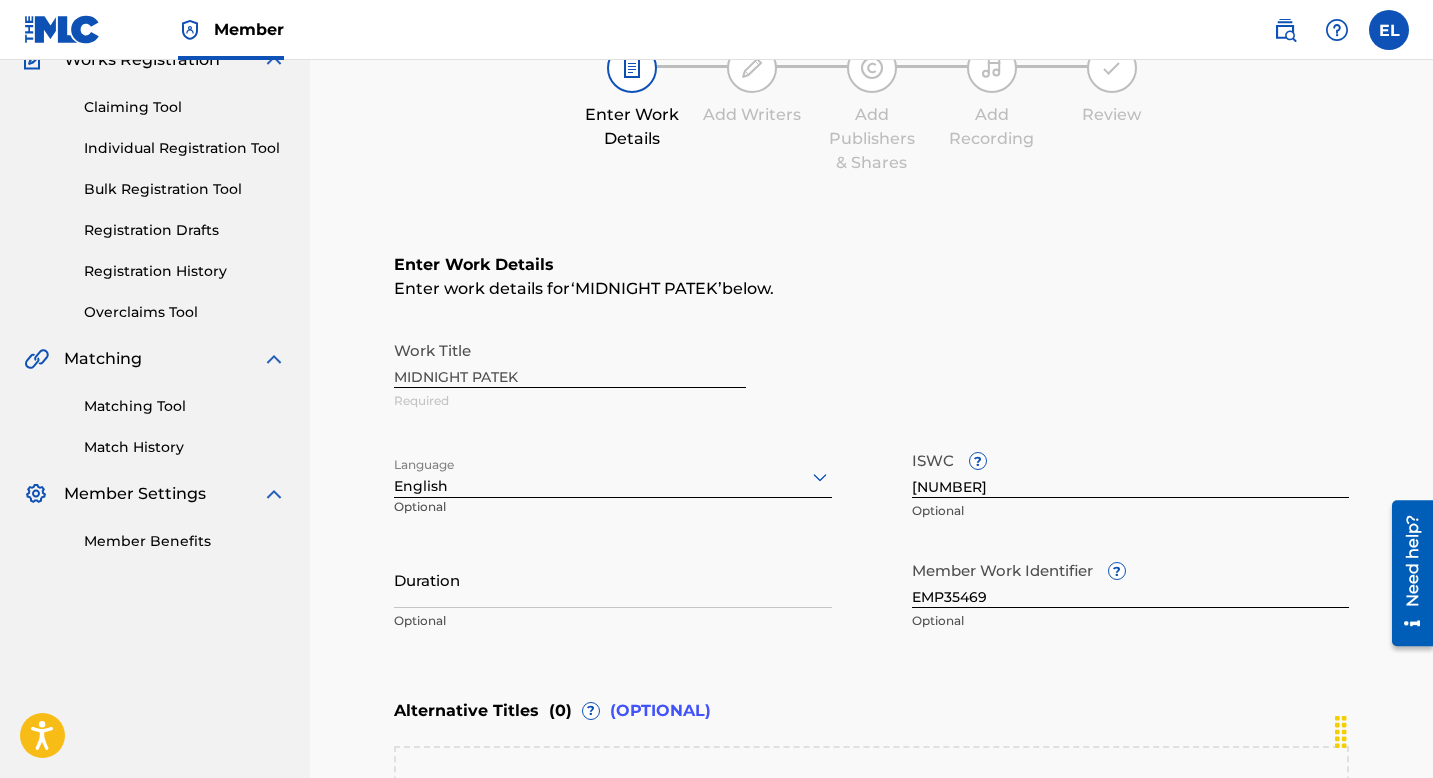 click on "Duration" at bounding box center (613, 579) 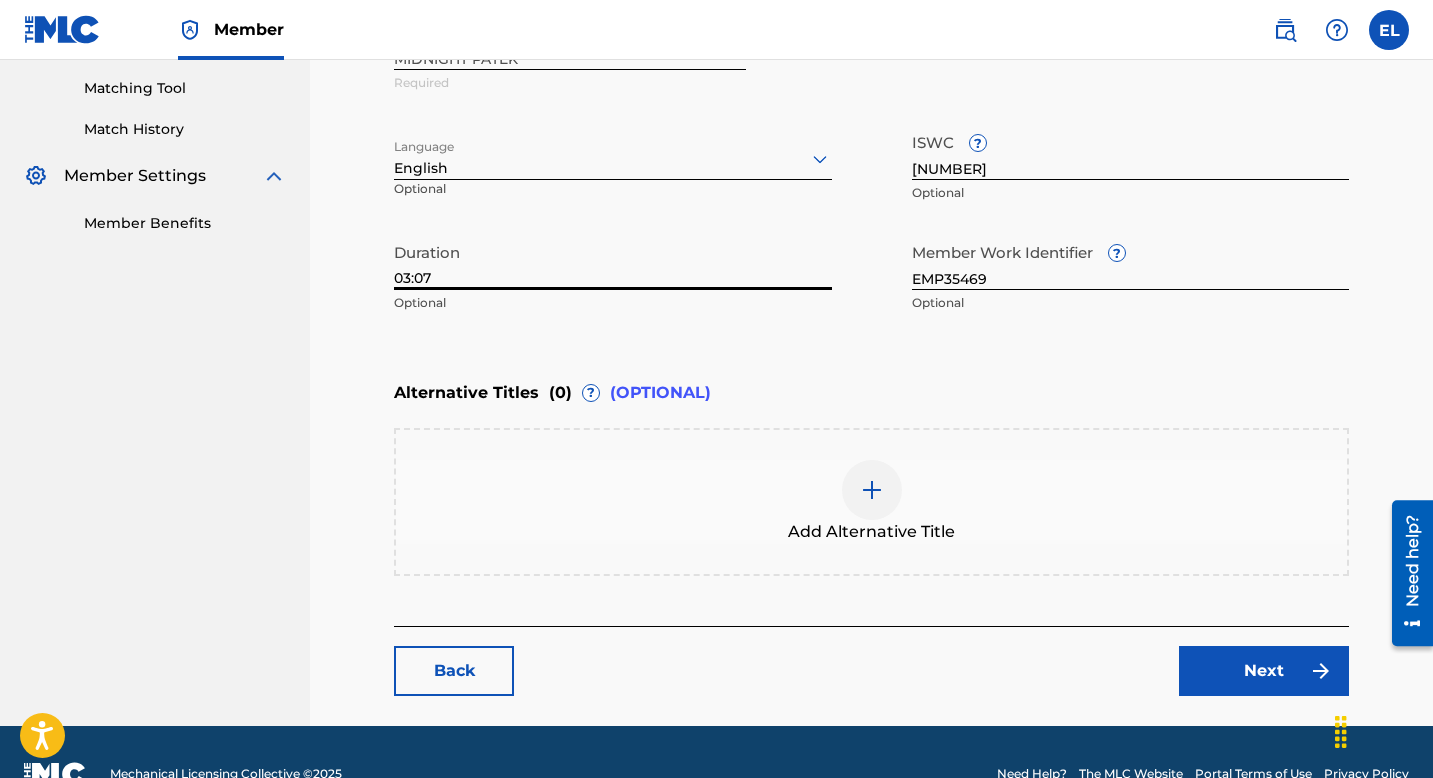 scroll, scrollTop: 548, scrollLeft: 0, axis: vertical 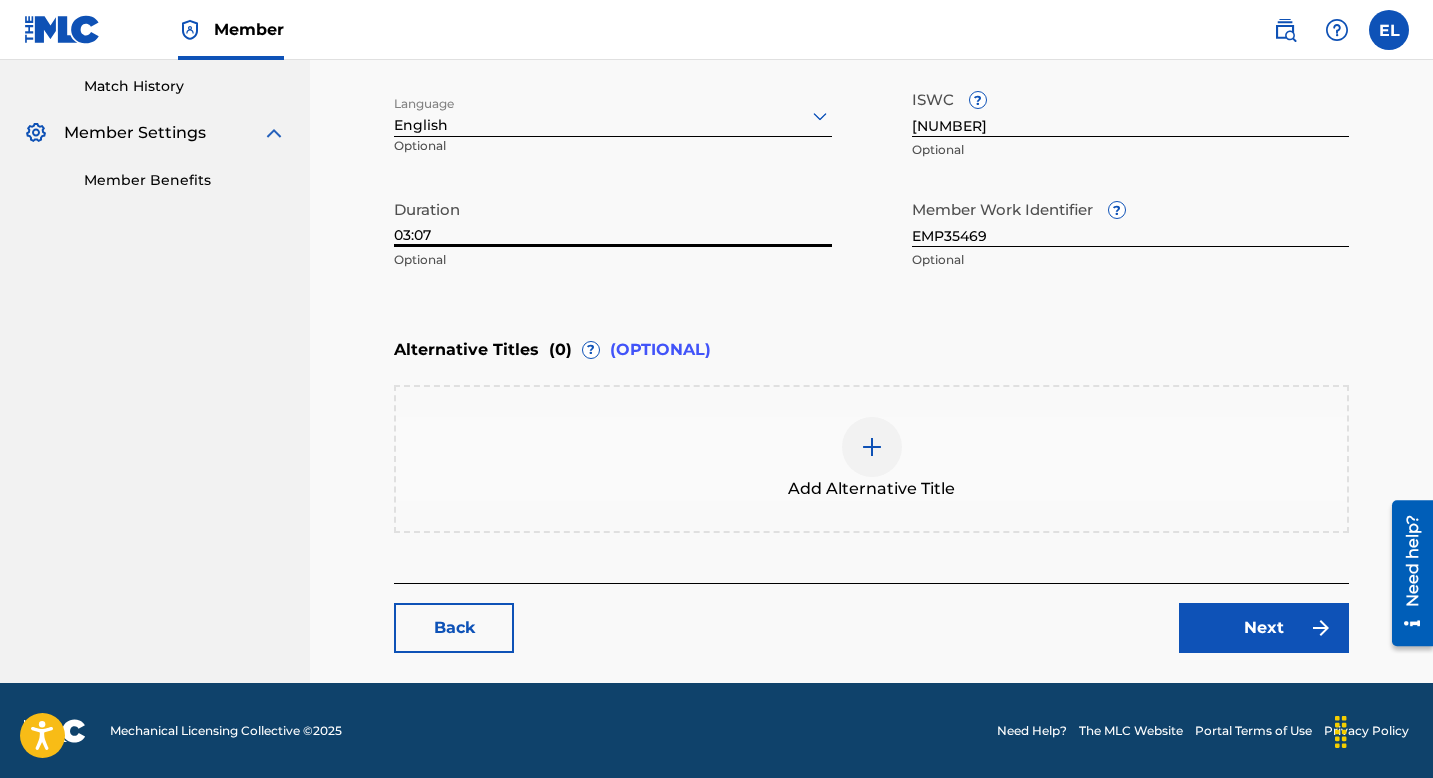 type on "03:07" 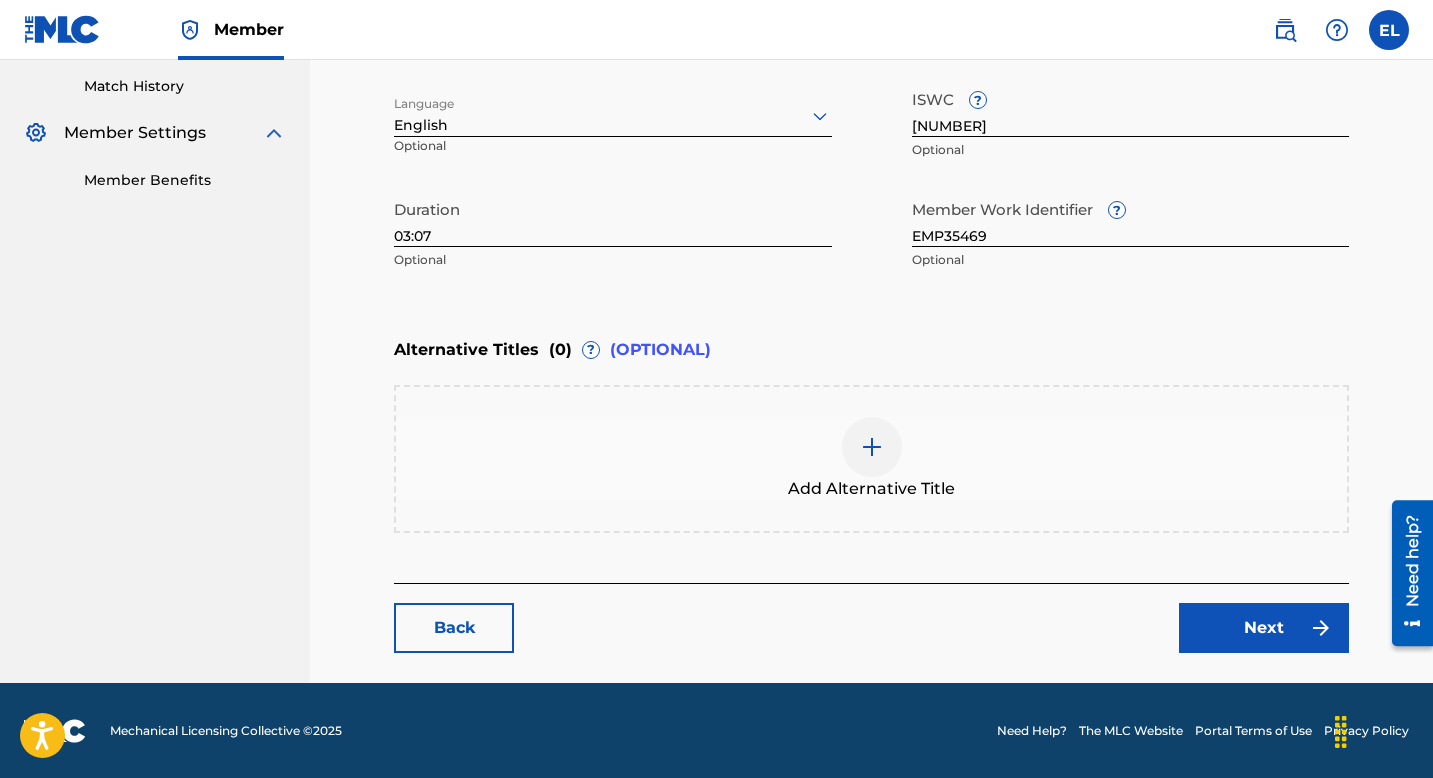 click on "Next" at bounding box center (1264, 628) 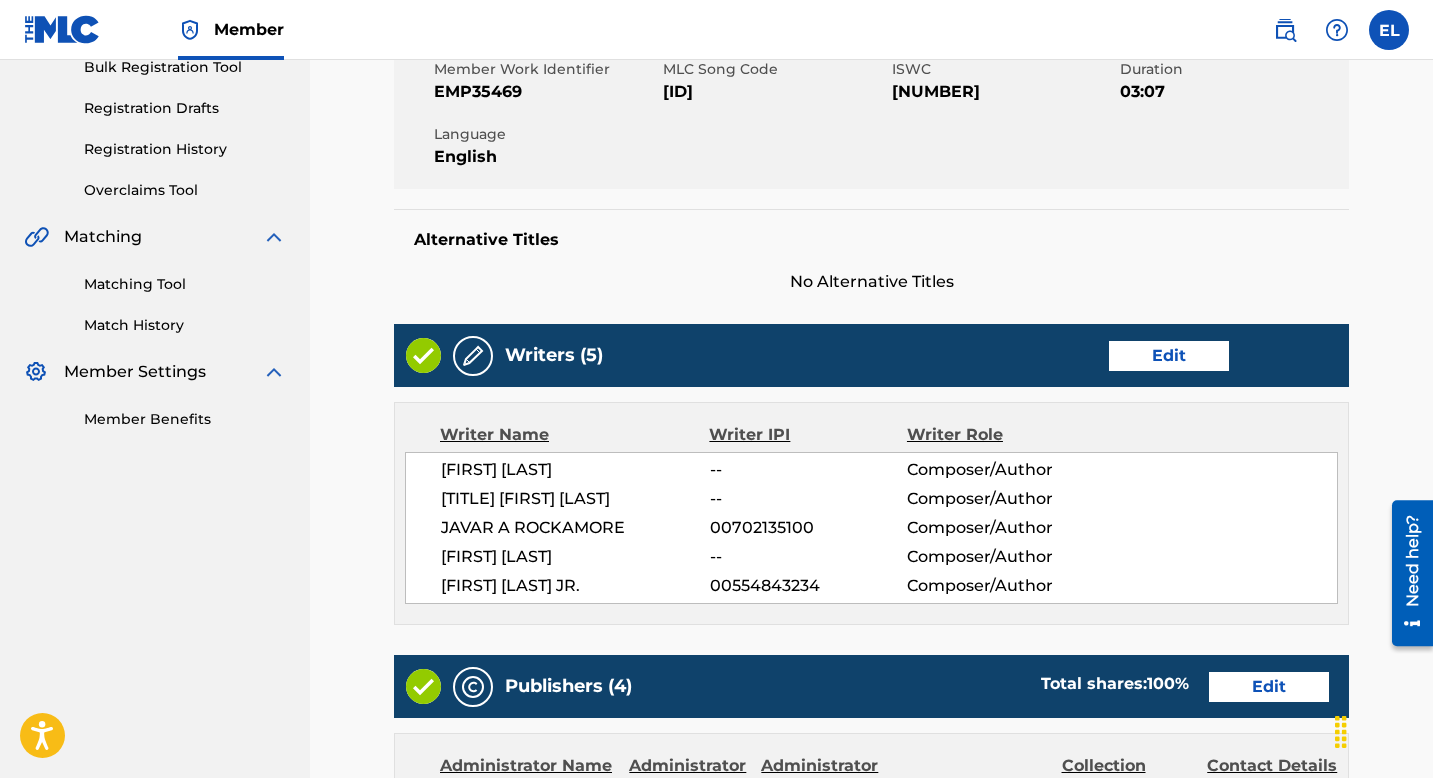 scroll, scrollTop: 415, scrollLeft: 0, axis: vertical 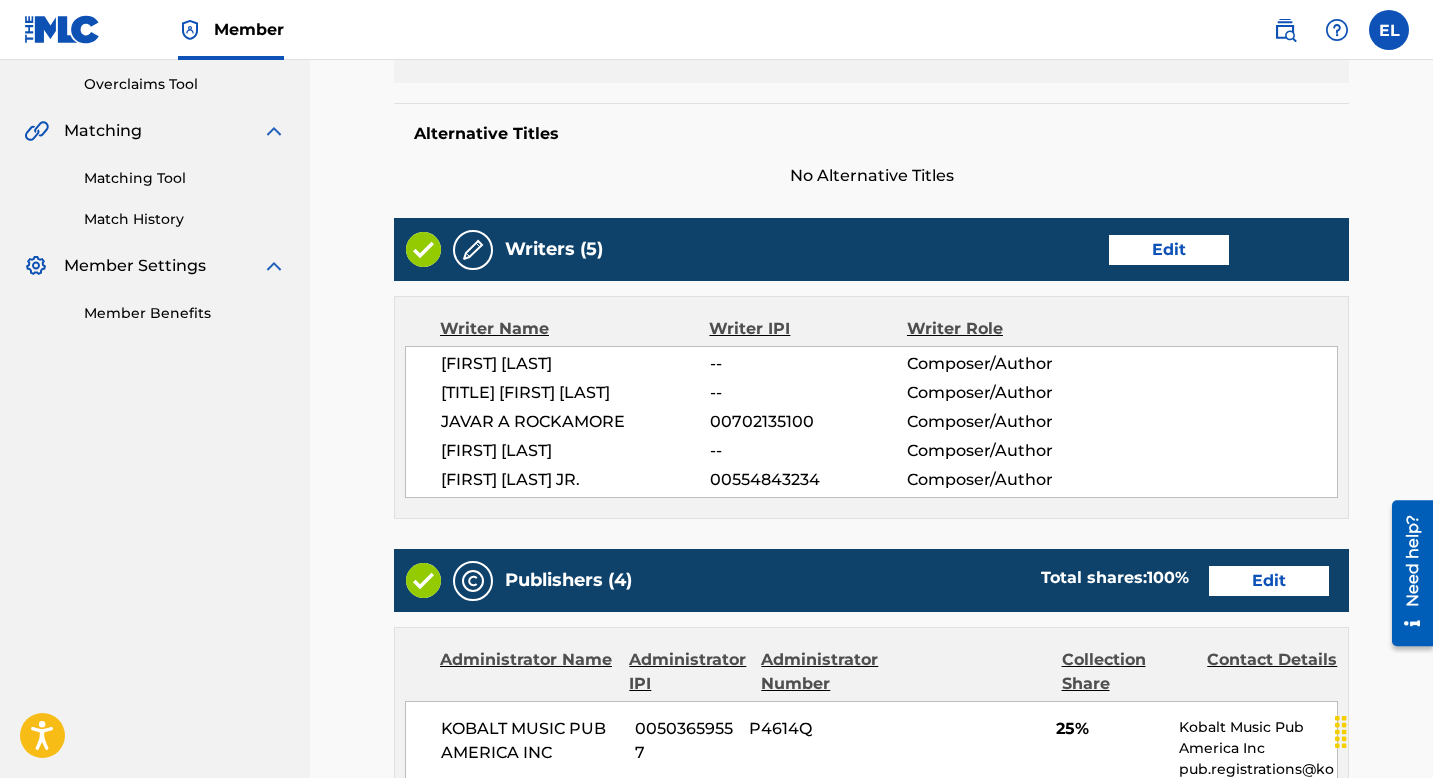 click on "Edit" at bounding box center [1169, 250] 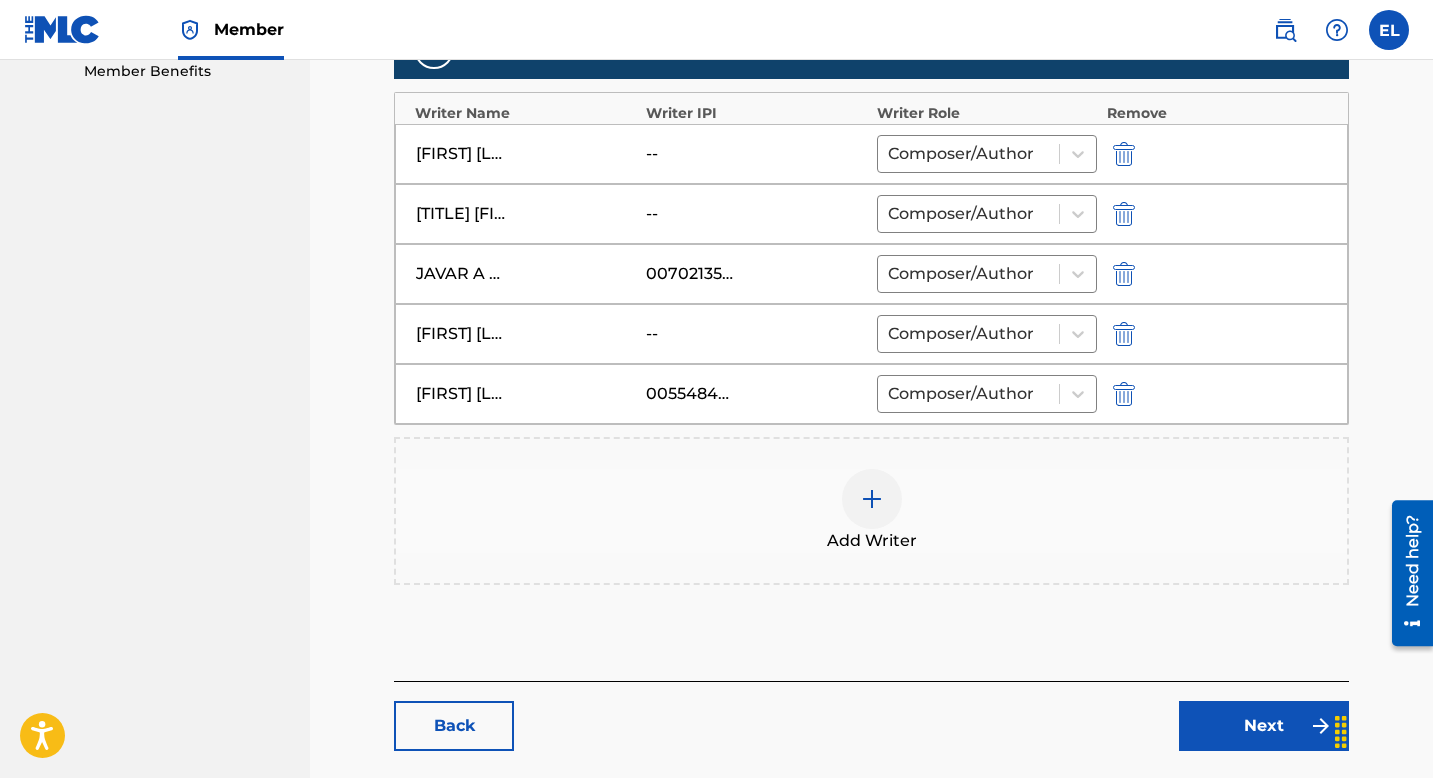 scroll, scrollTop: 644, scrollLeft: 0, axis: vertical 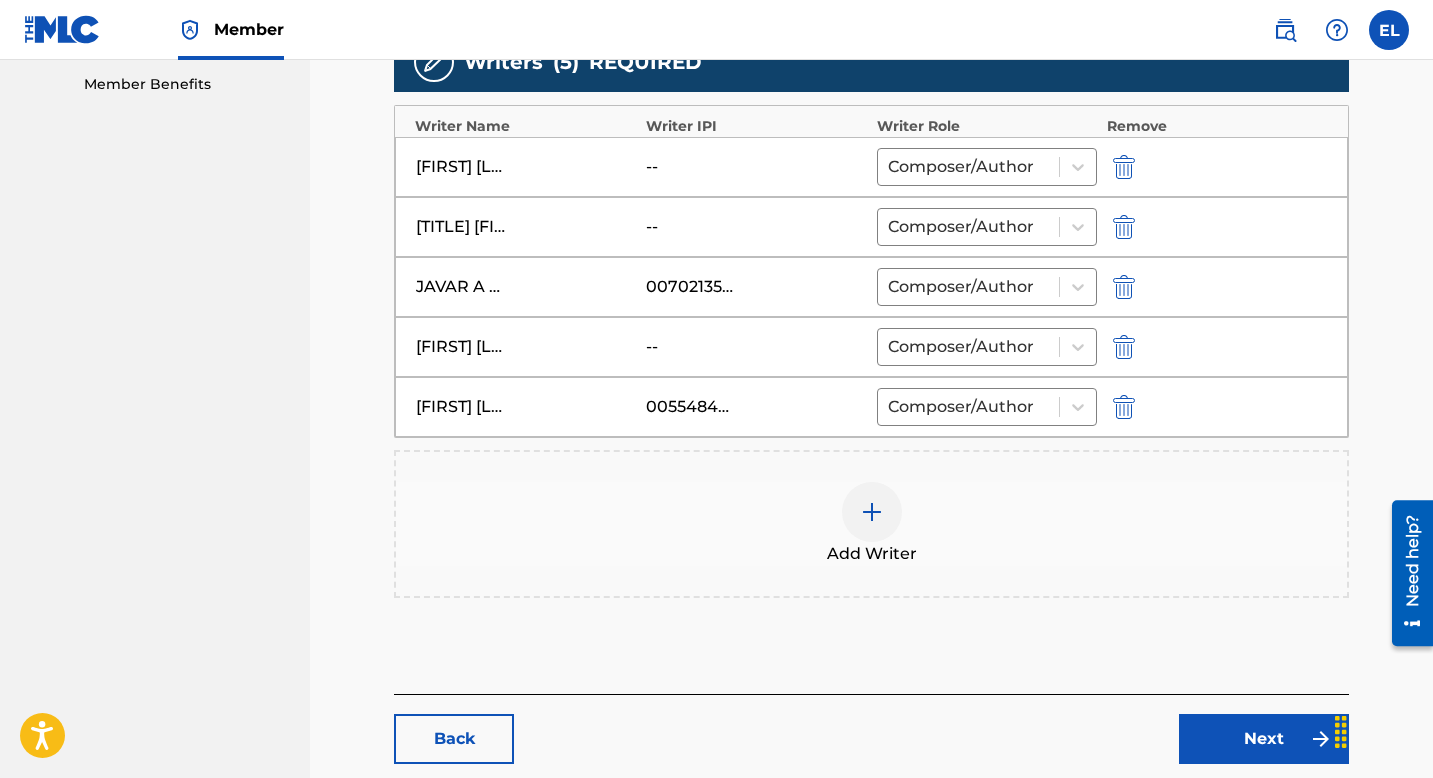 drag, startPoint x: 1117, startPoint y: 165, endPoint x: 1111, endPoint y: 176, distance: 12.529964 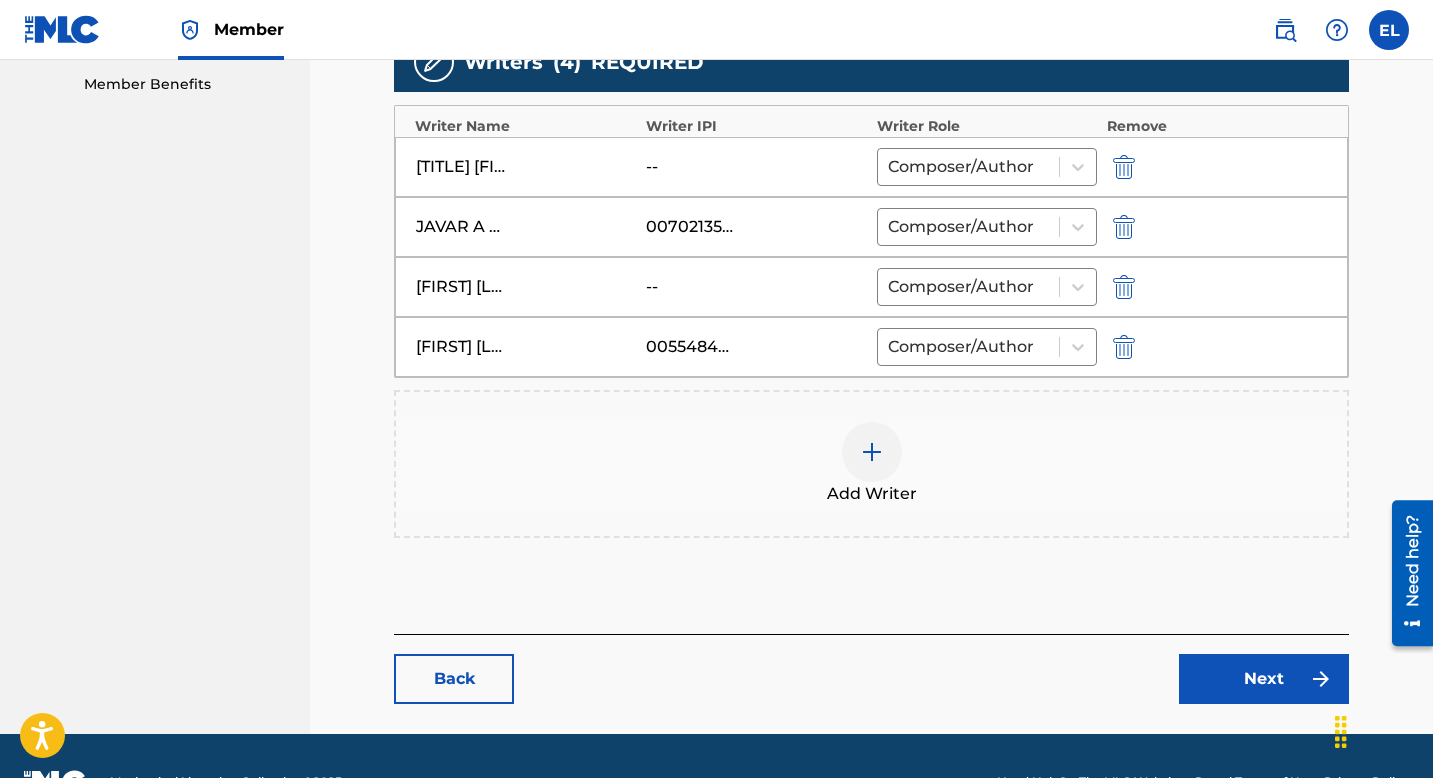 click at bounding box center (872, 452) 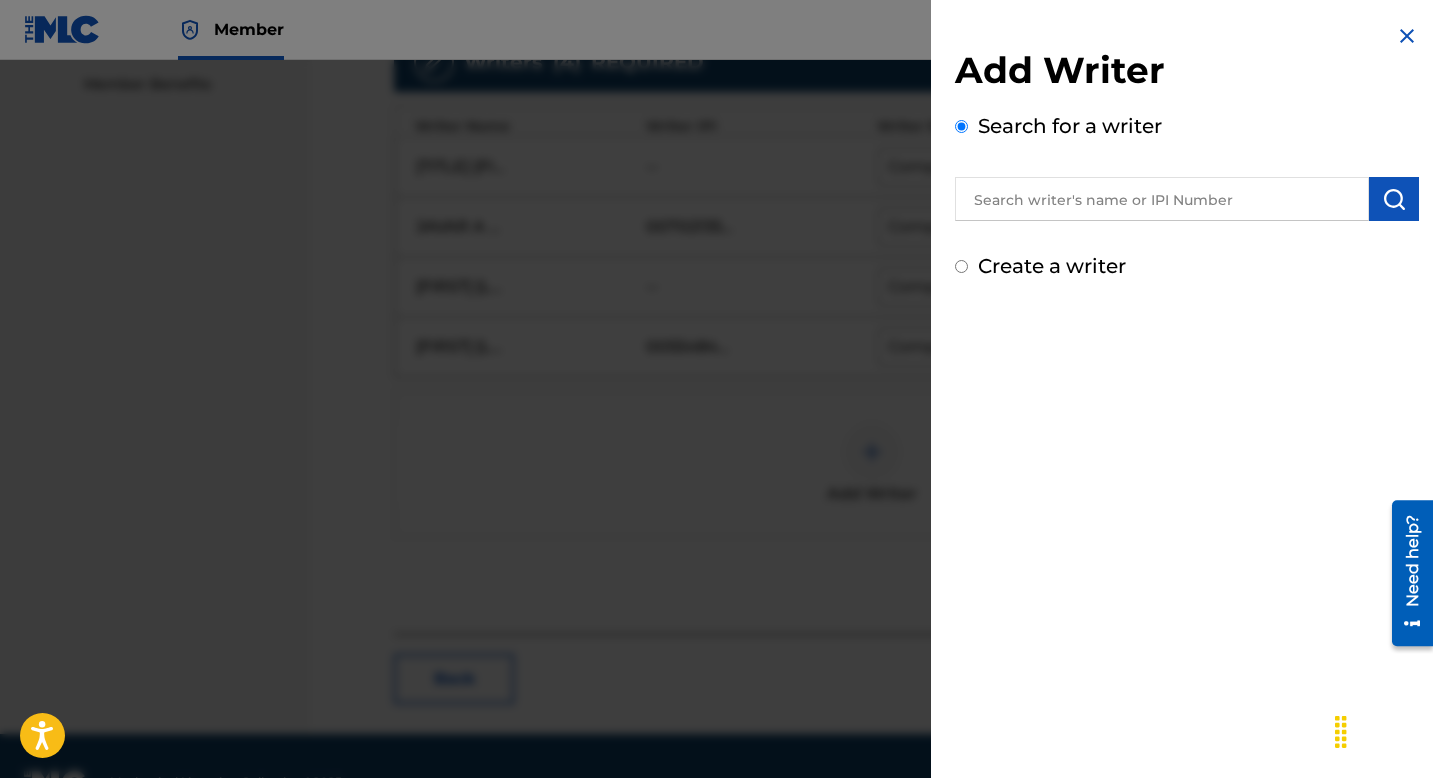click at bounding box center (1162, 199) 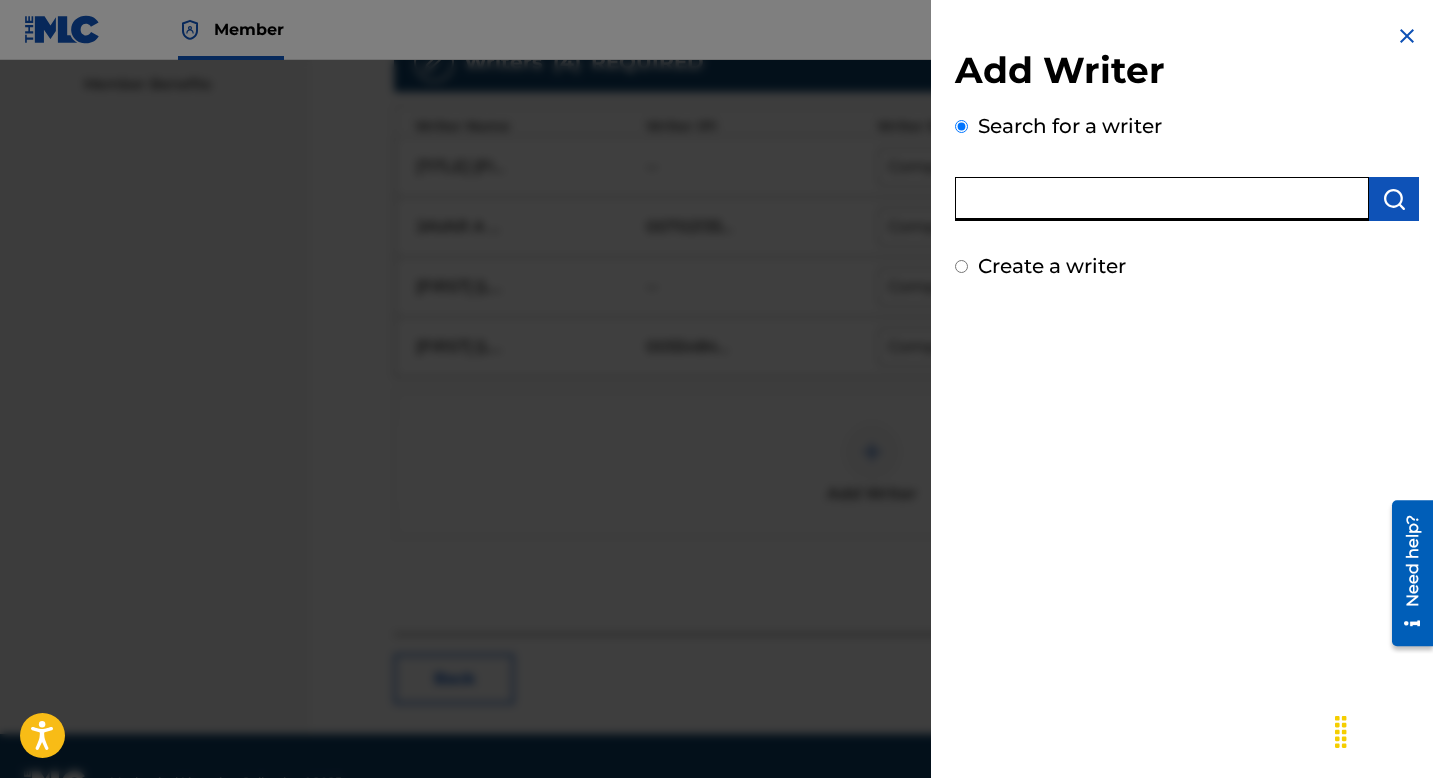 paste on "764758100" 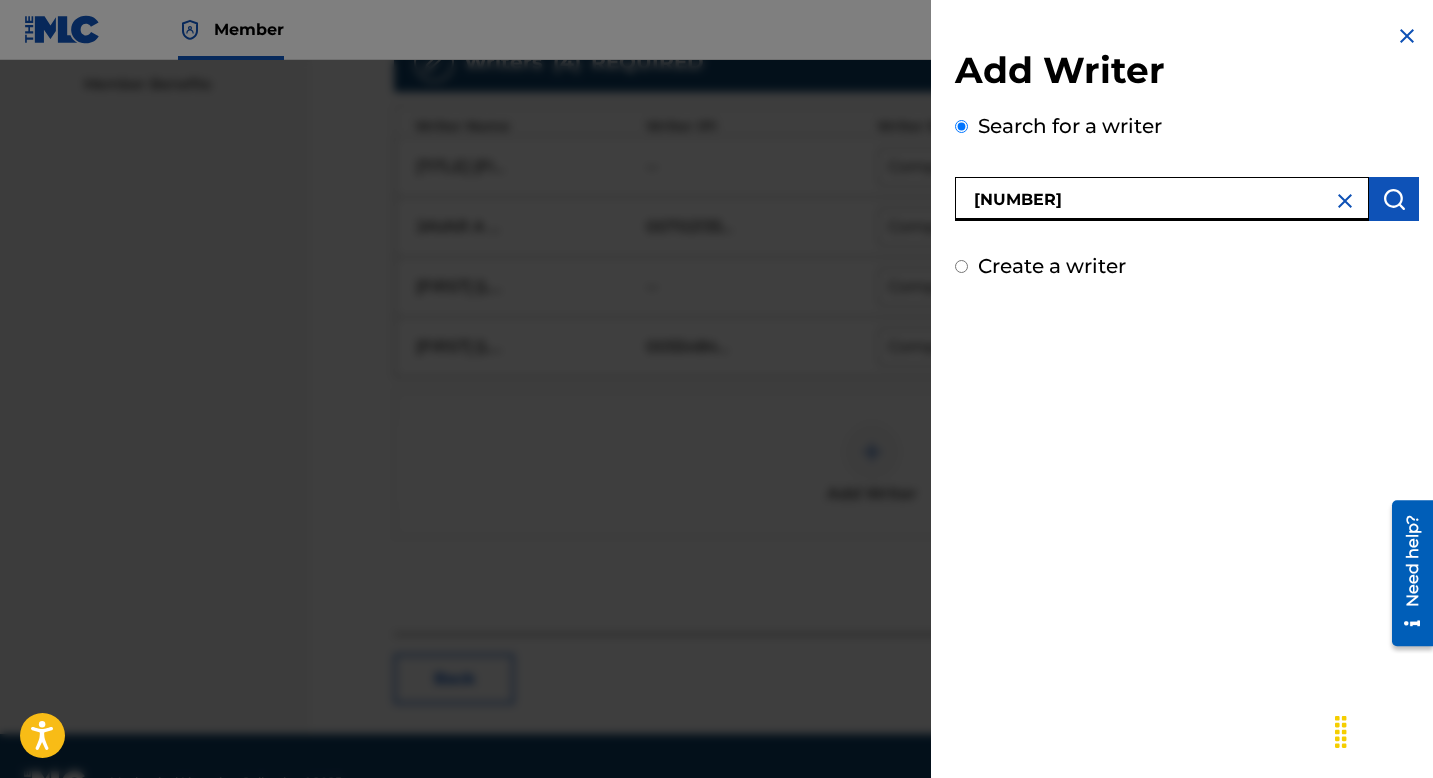click on "764758100" at bounding box center [1162, 199] 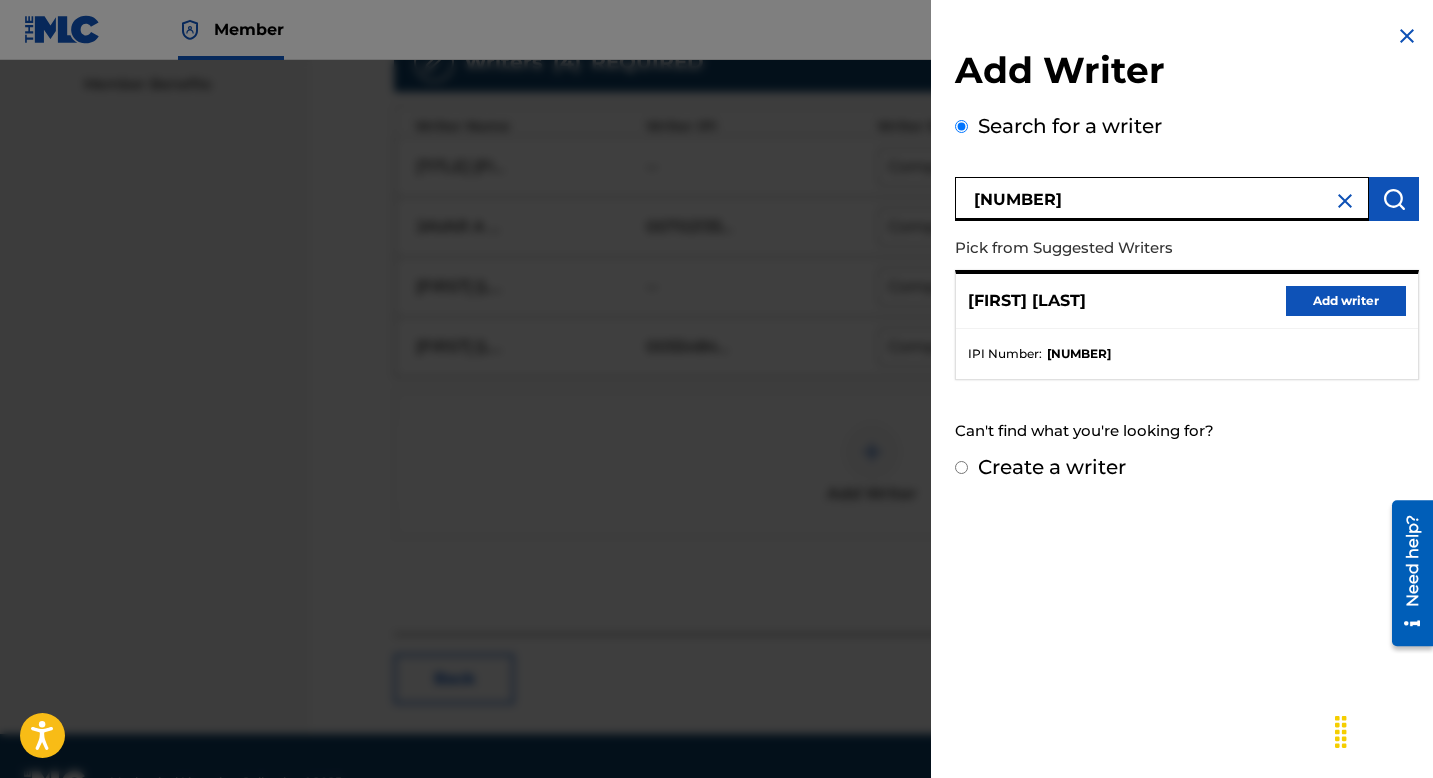 click on "Add writer" at bounding box center [1346, 301] 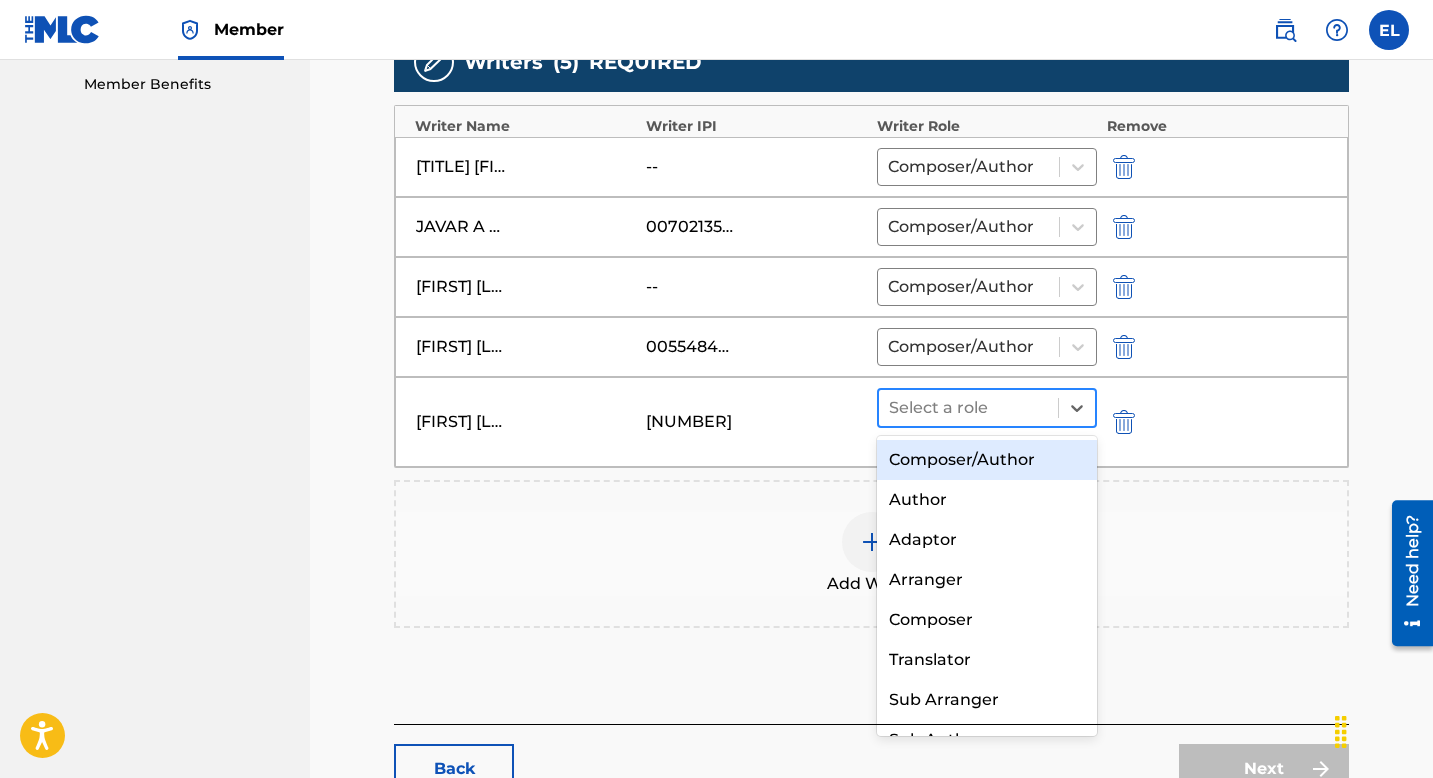 drag, startPoint x: 939, startPoint y: 405, endPoint x: 940, endPoint y: 426, distance: 21.023796 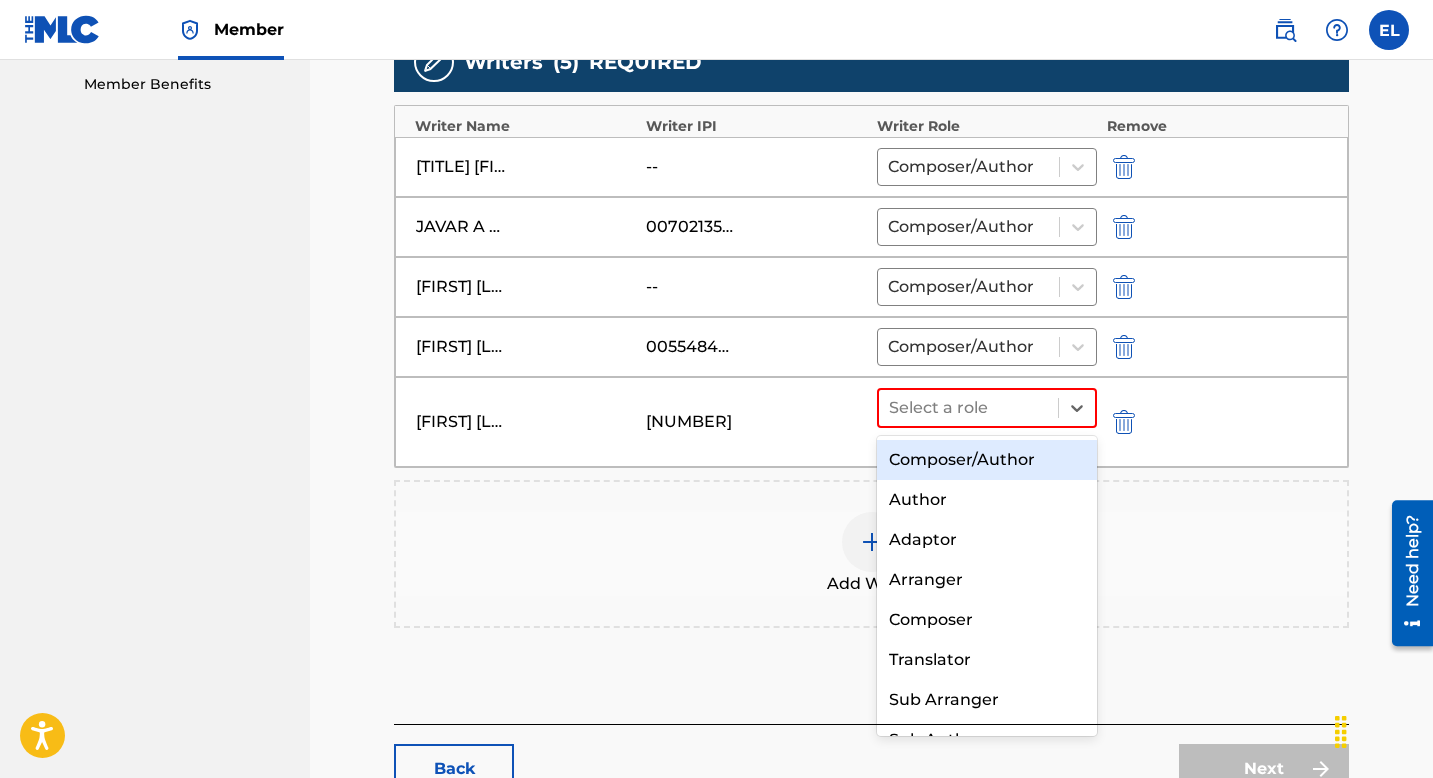 click on "Composer/Author" at bounding box center [987, 460] 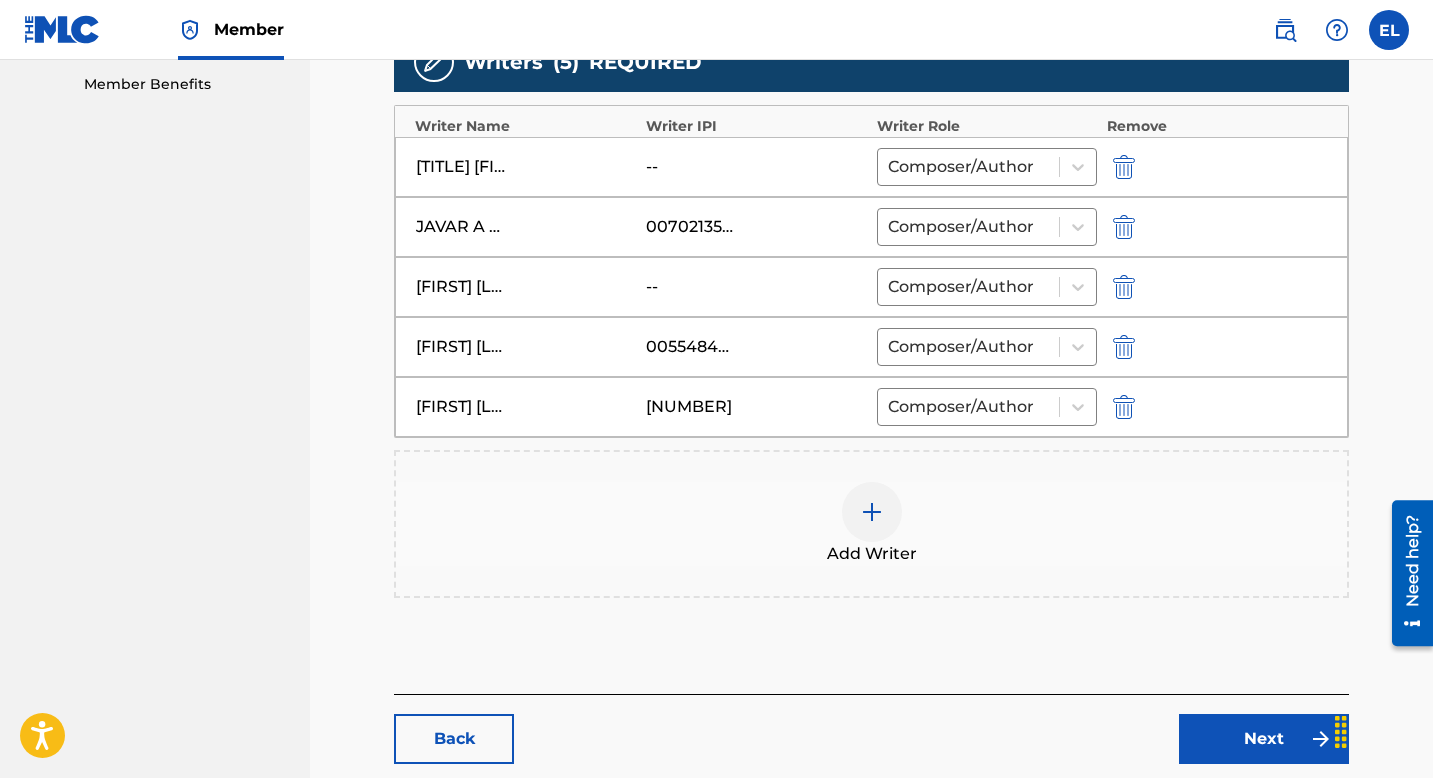 click at bounding box center (1124, 167) 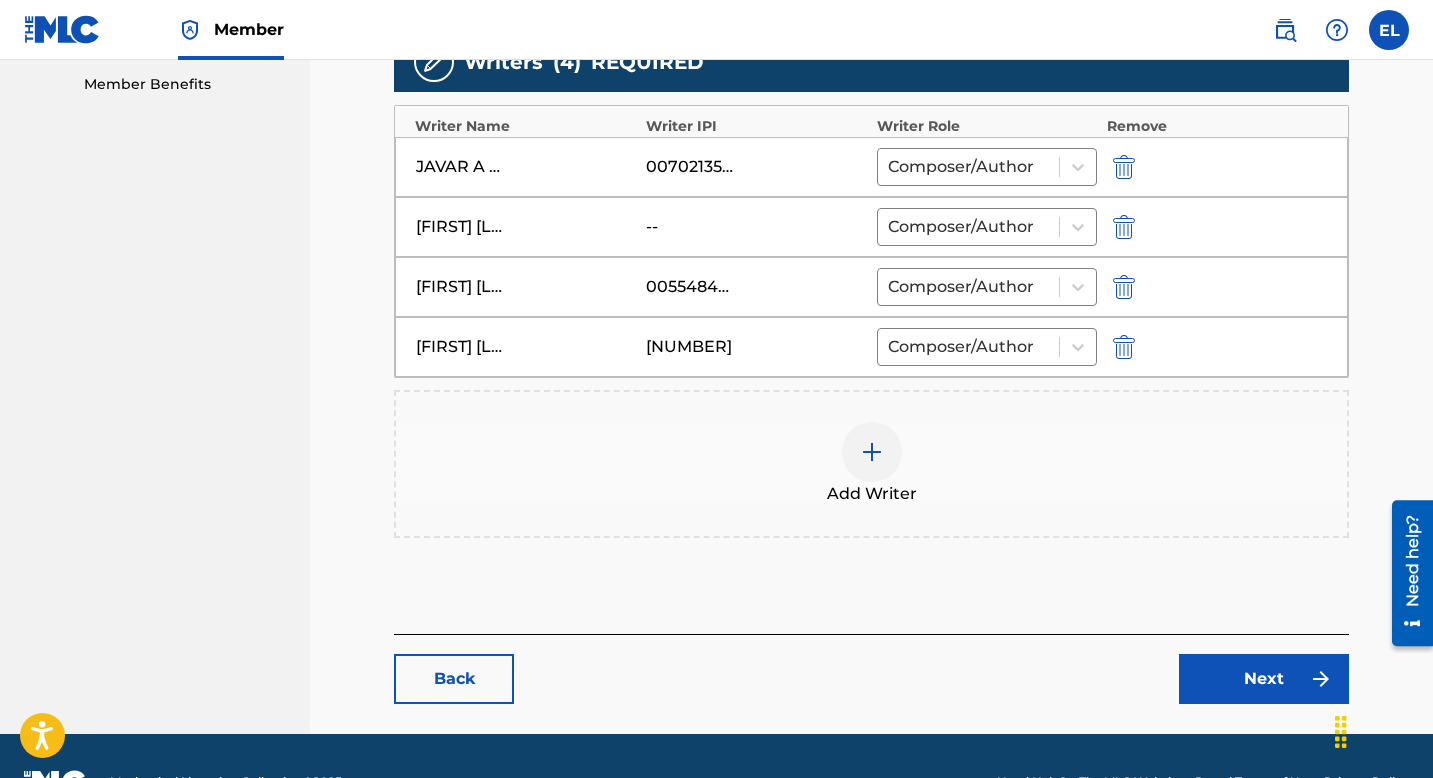 click at bounding box center (872, 452) 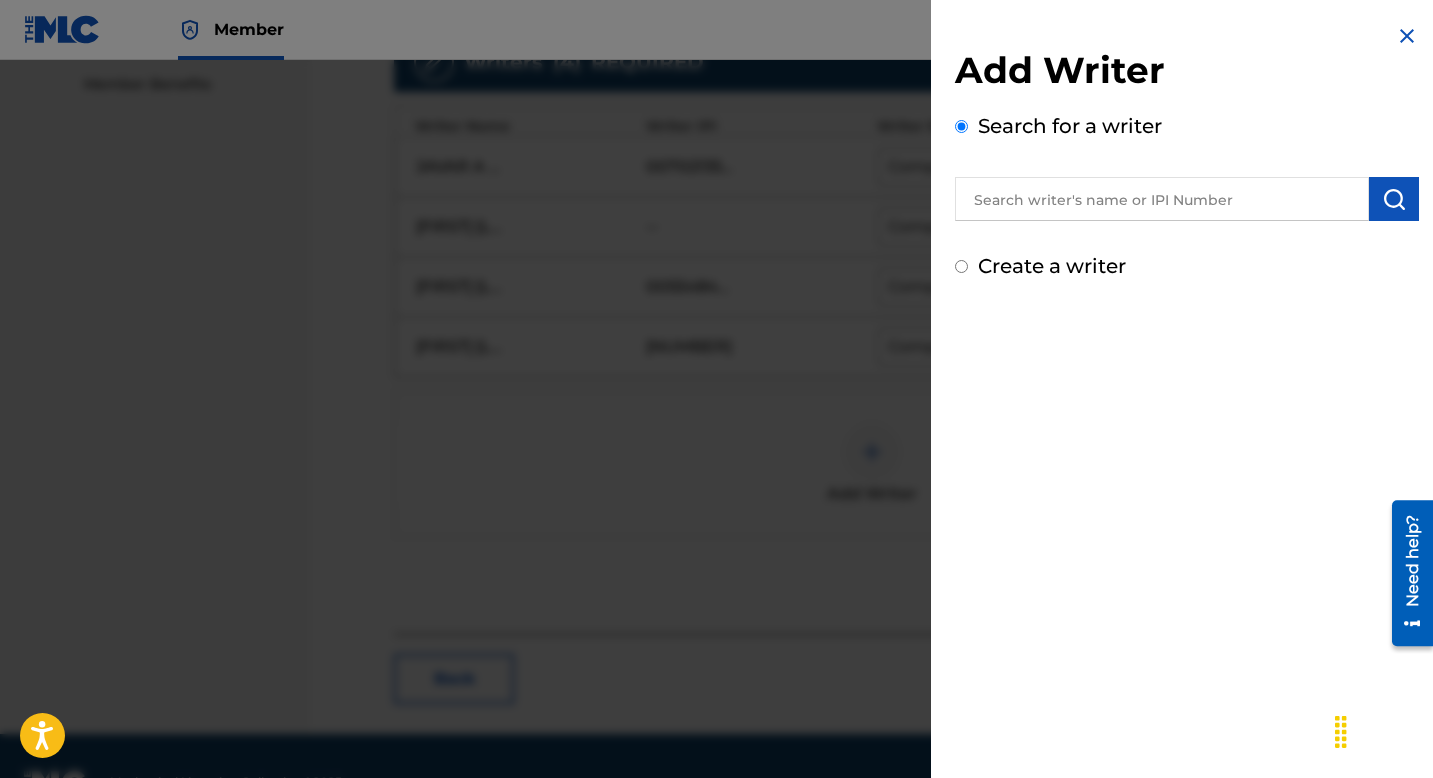 click at bounding box center (1162, 199) 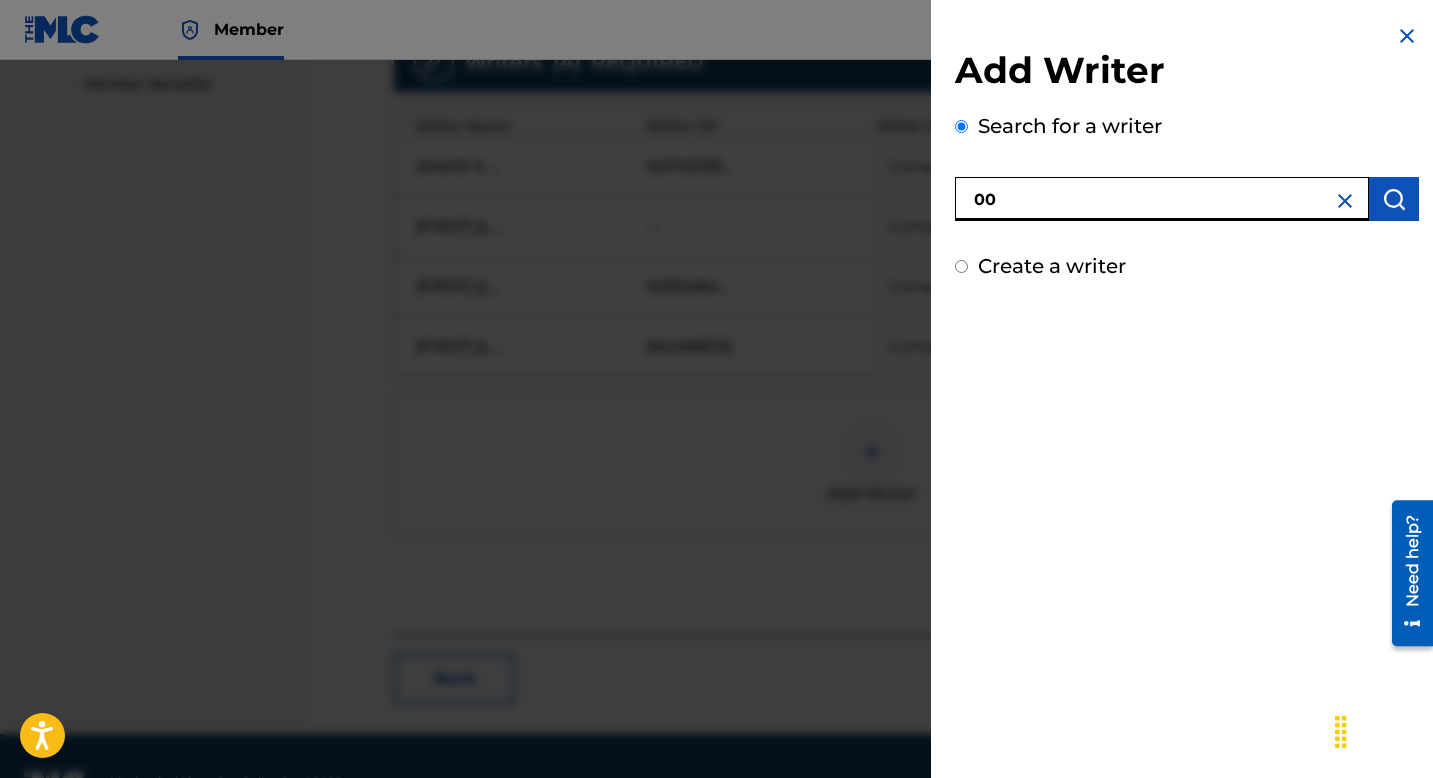 paste on "782947489" 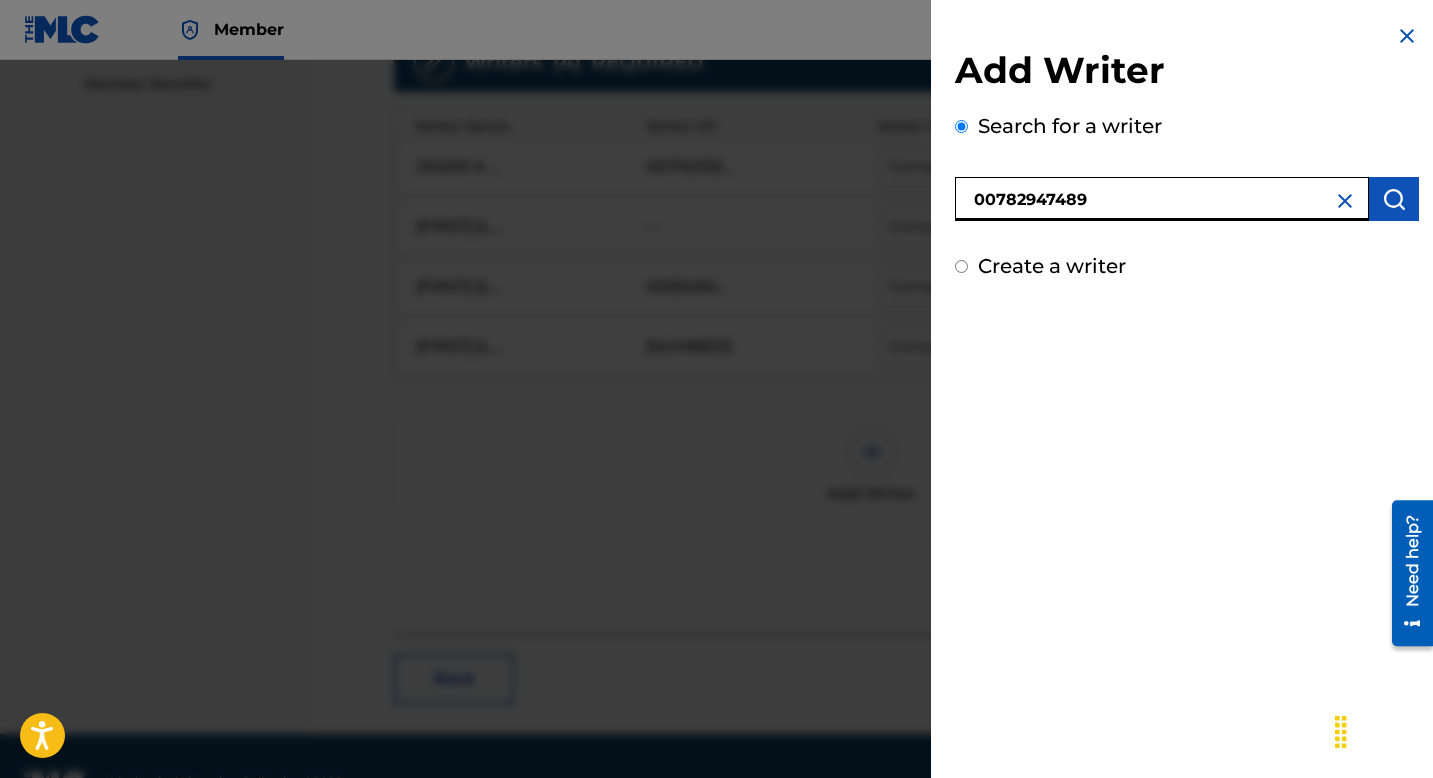 type on "00782947489" 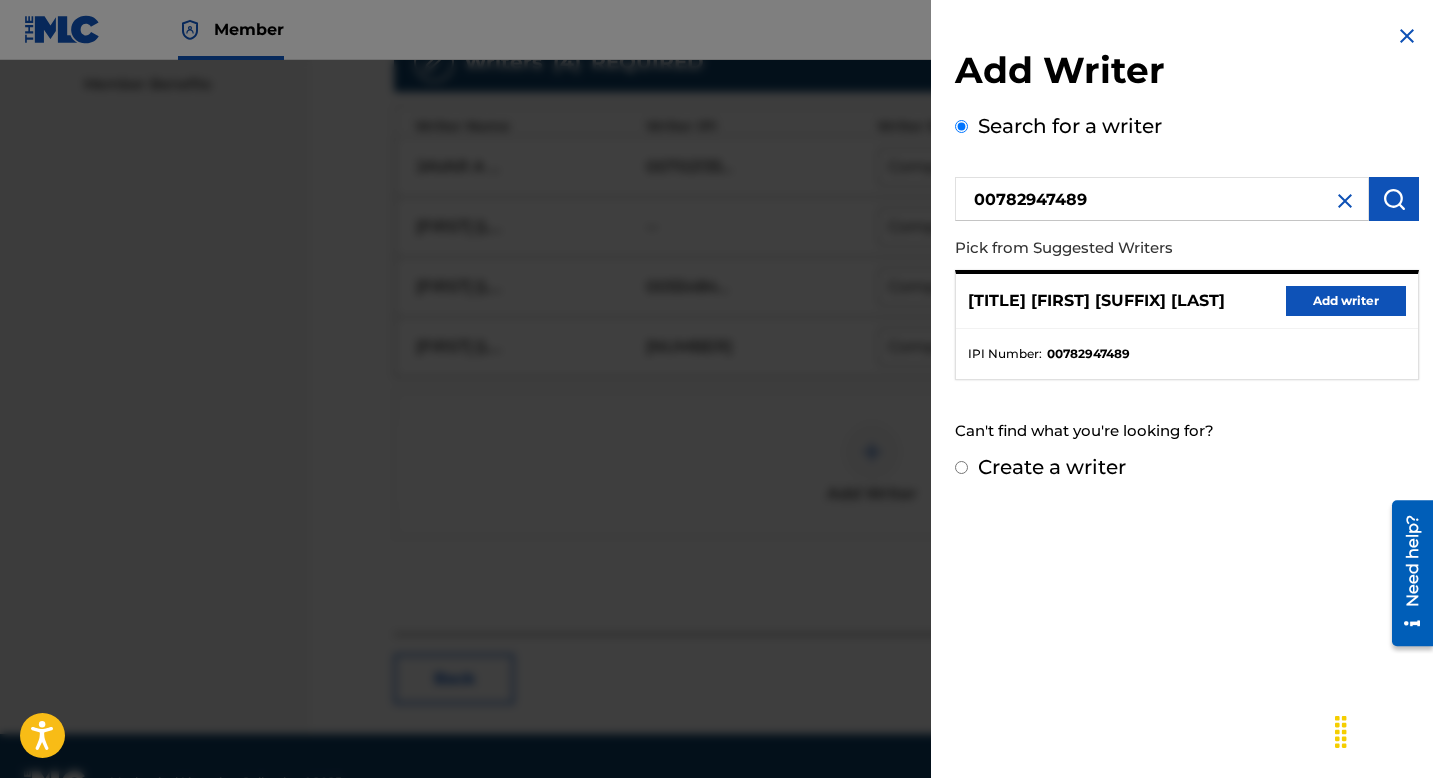 click on "Add writer" at bounding box center [1346, 301] 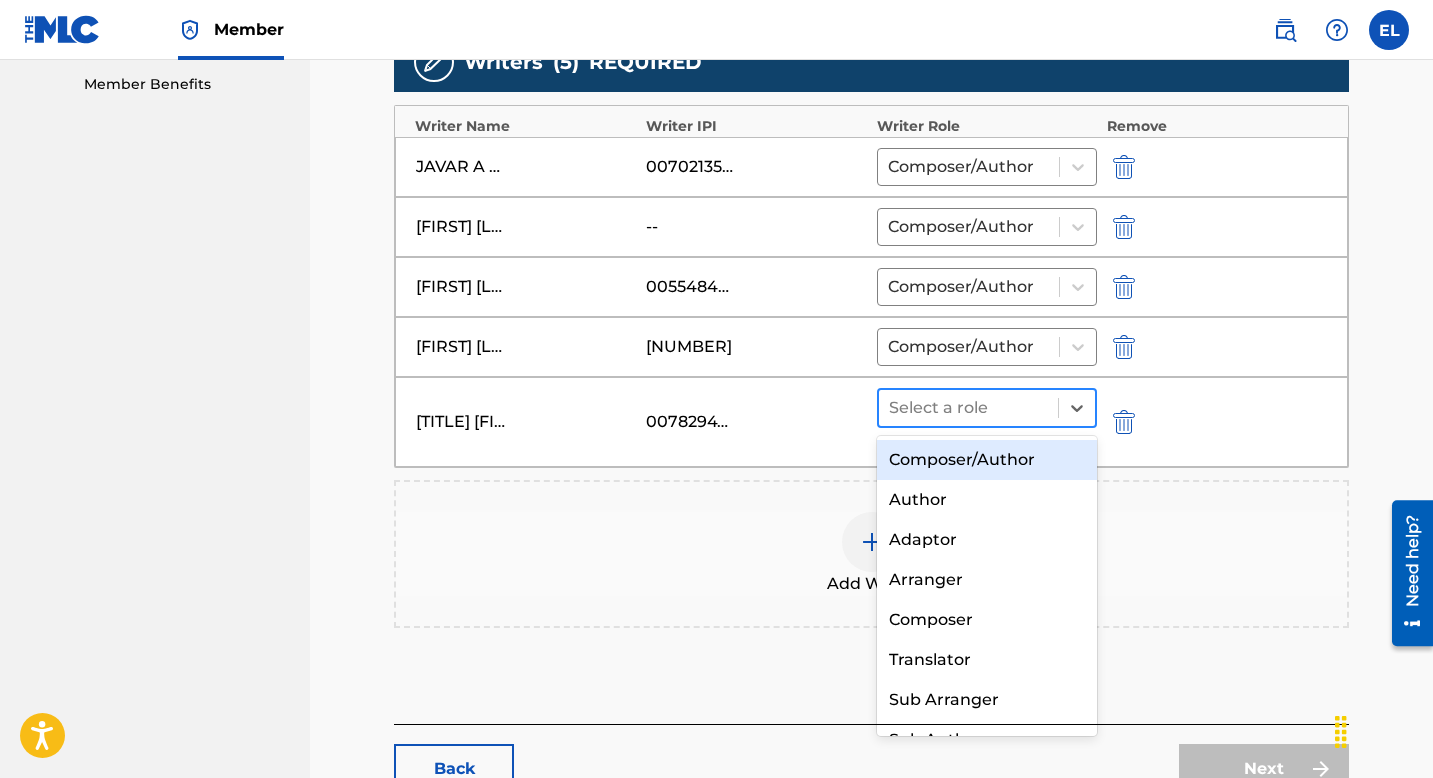 drag, startPoint x: 961, startPoint y: 405, endPoint x: 953, endPoint y: 422, distance: 18.788294 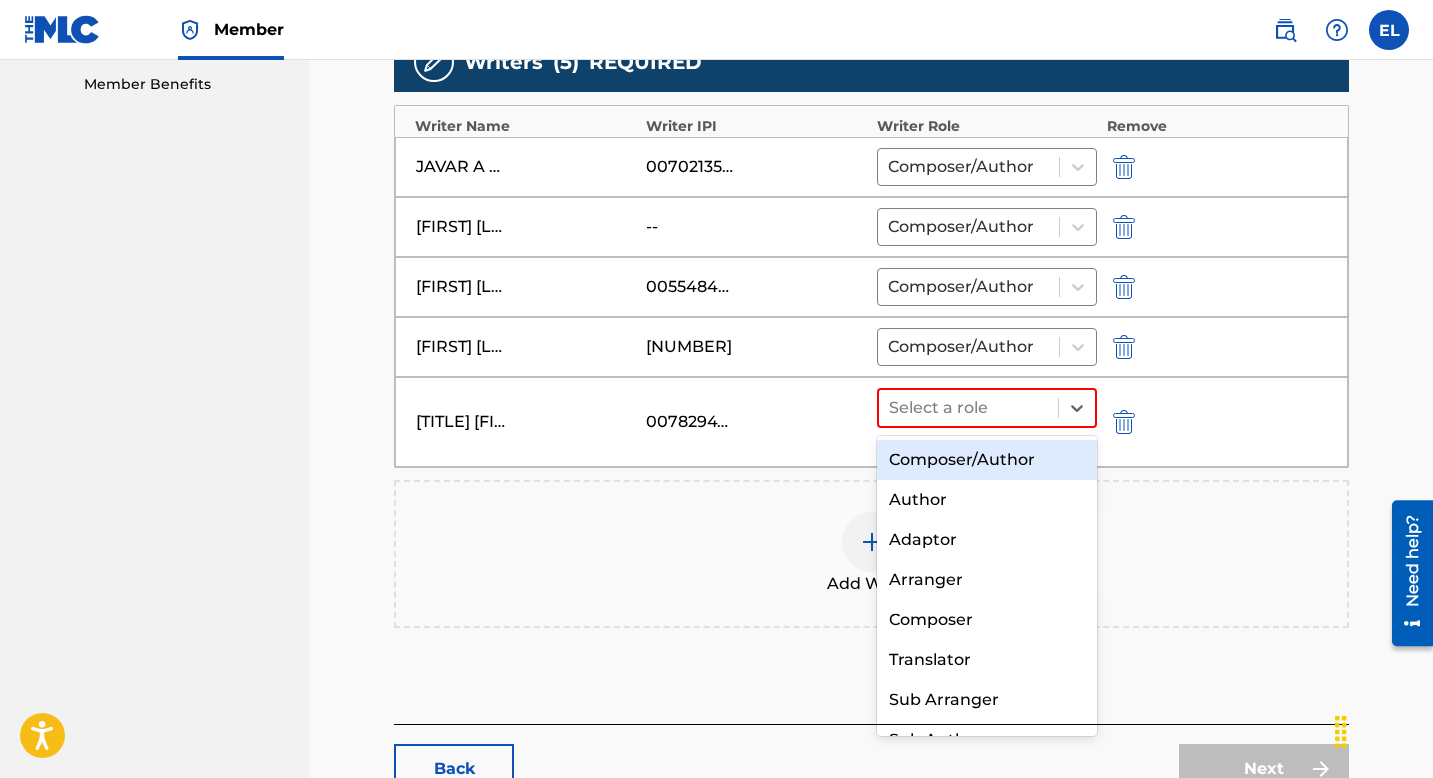 click on "Composer/Author" at bounding box center [987, 460] 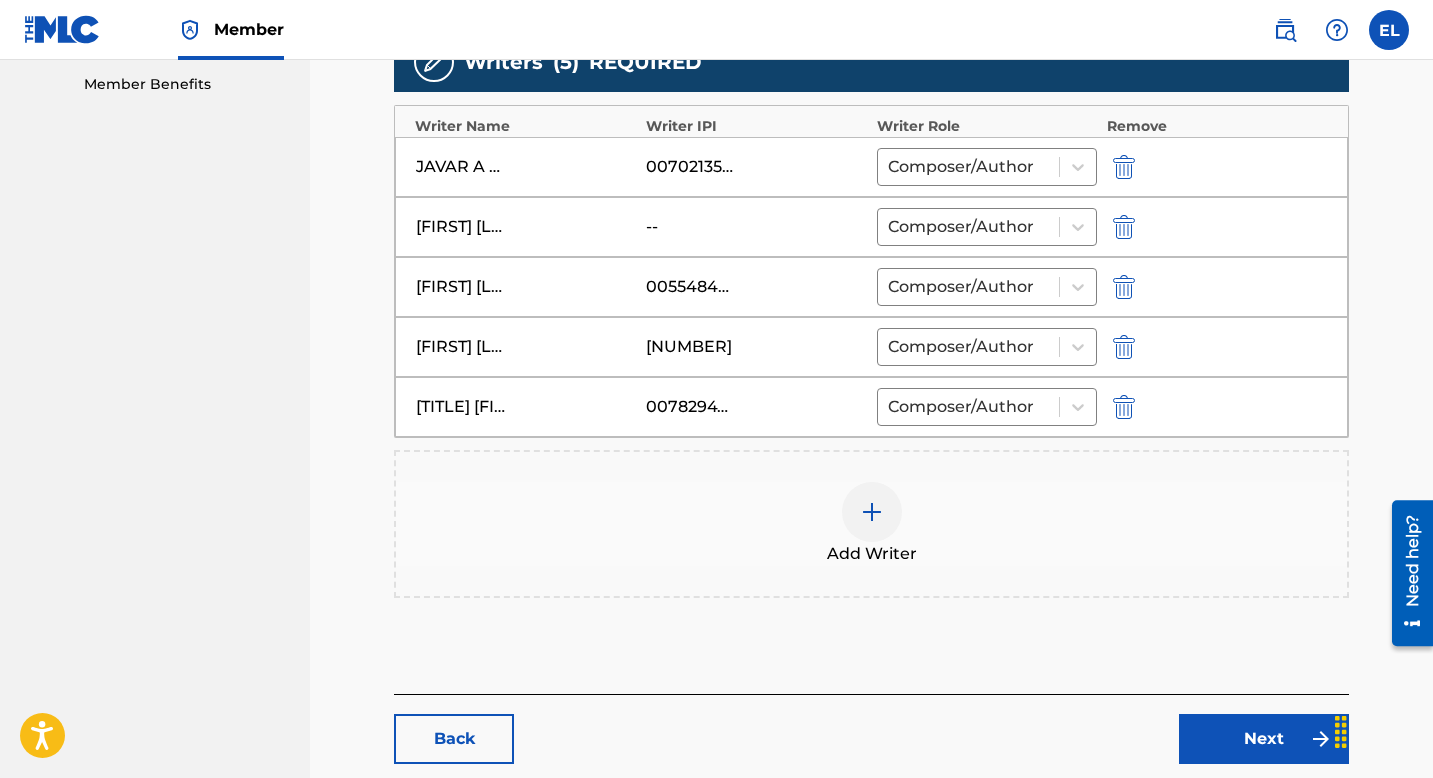 click at bounding box center (1124, 227) 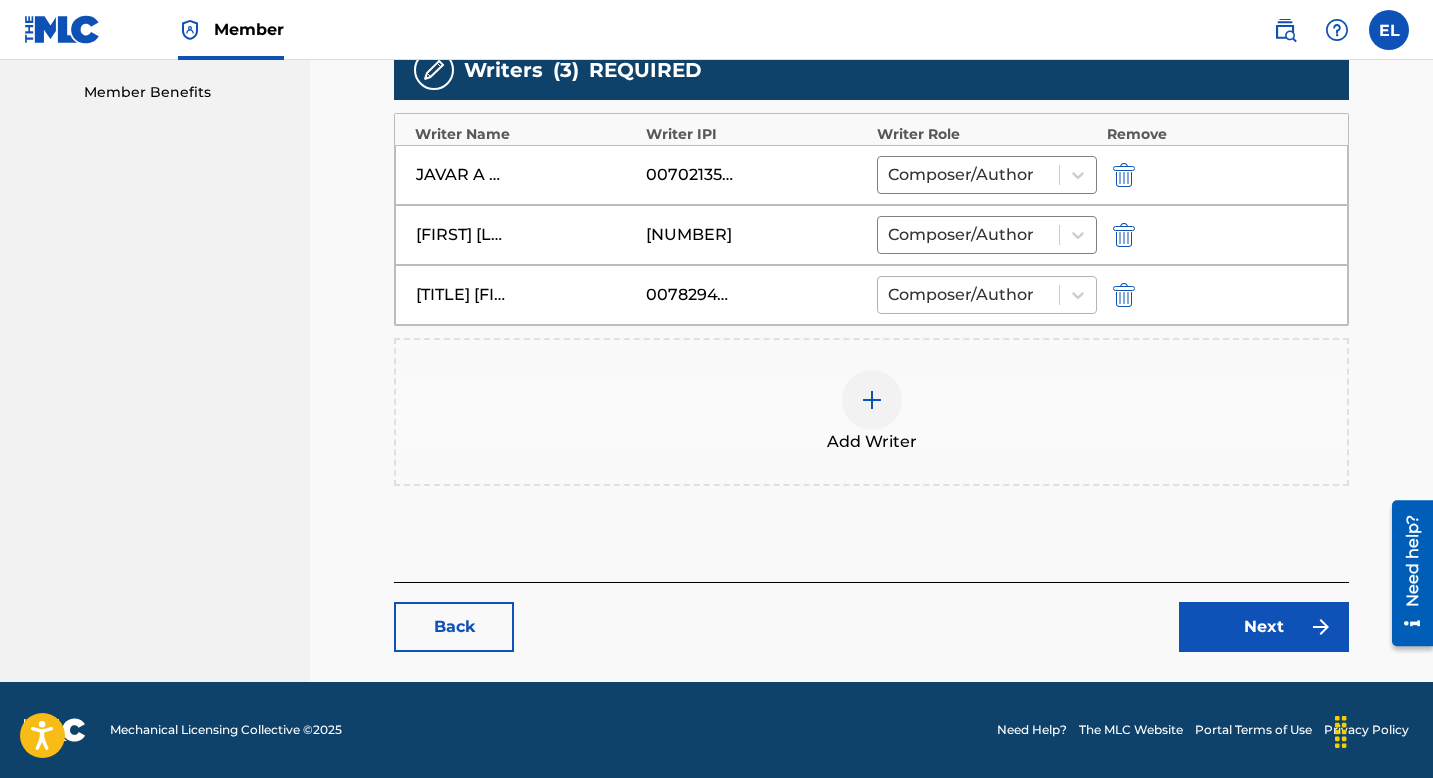 scroll, scrollTop: 636, scrollLeft: 0, axis: vertical 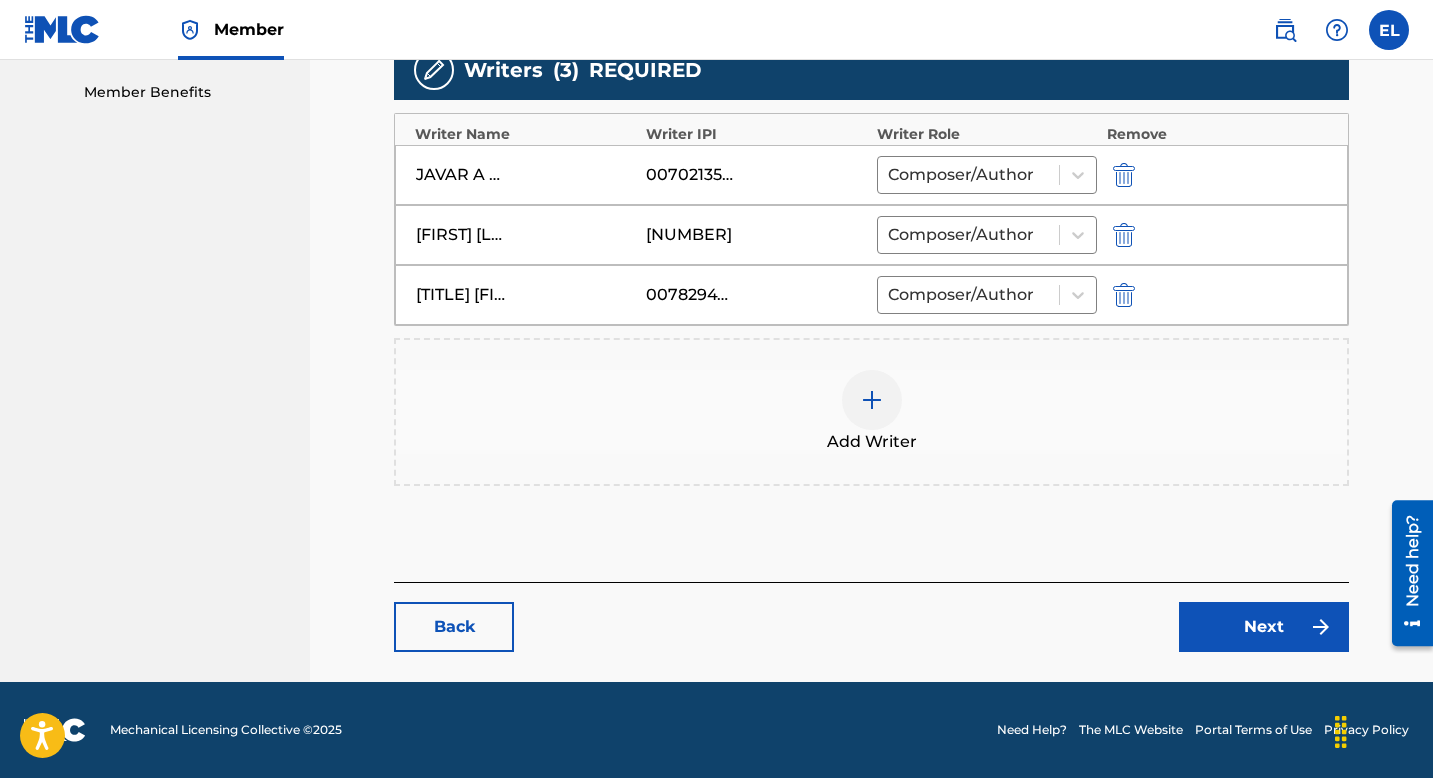 type 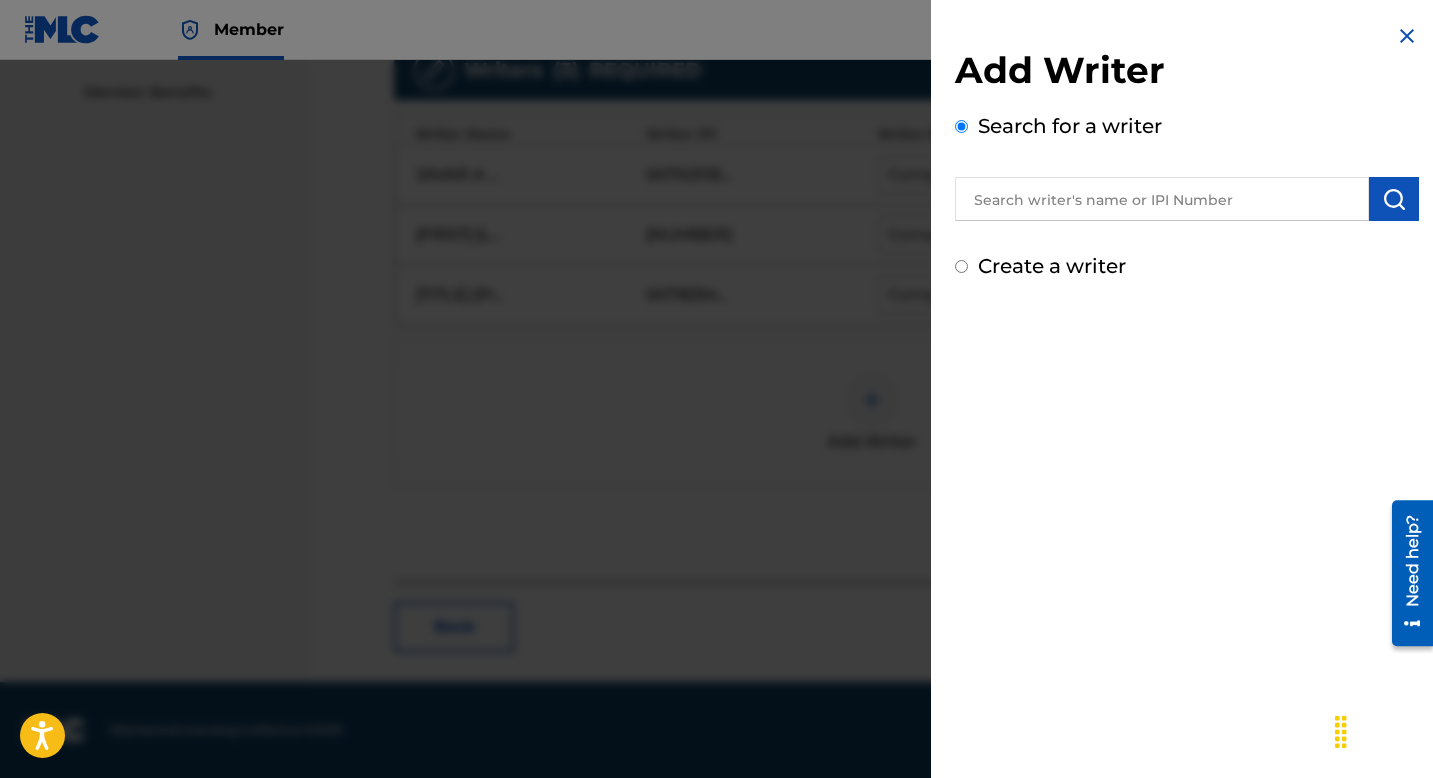 click at bounding box center [1162, 199] 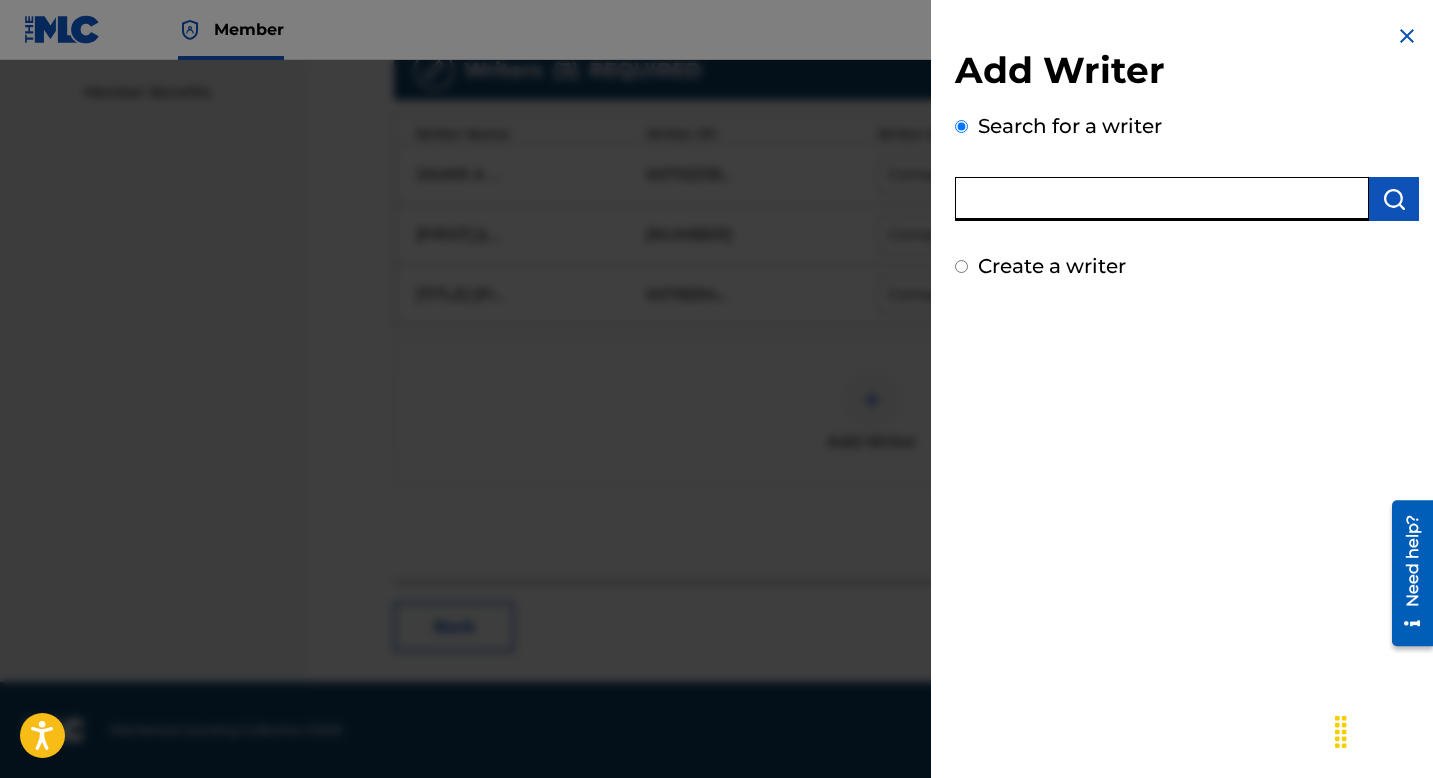 paste on "601258878" 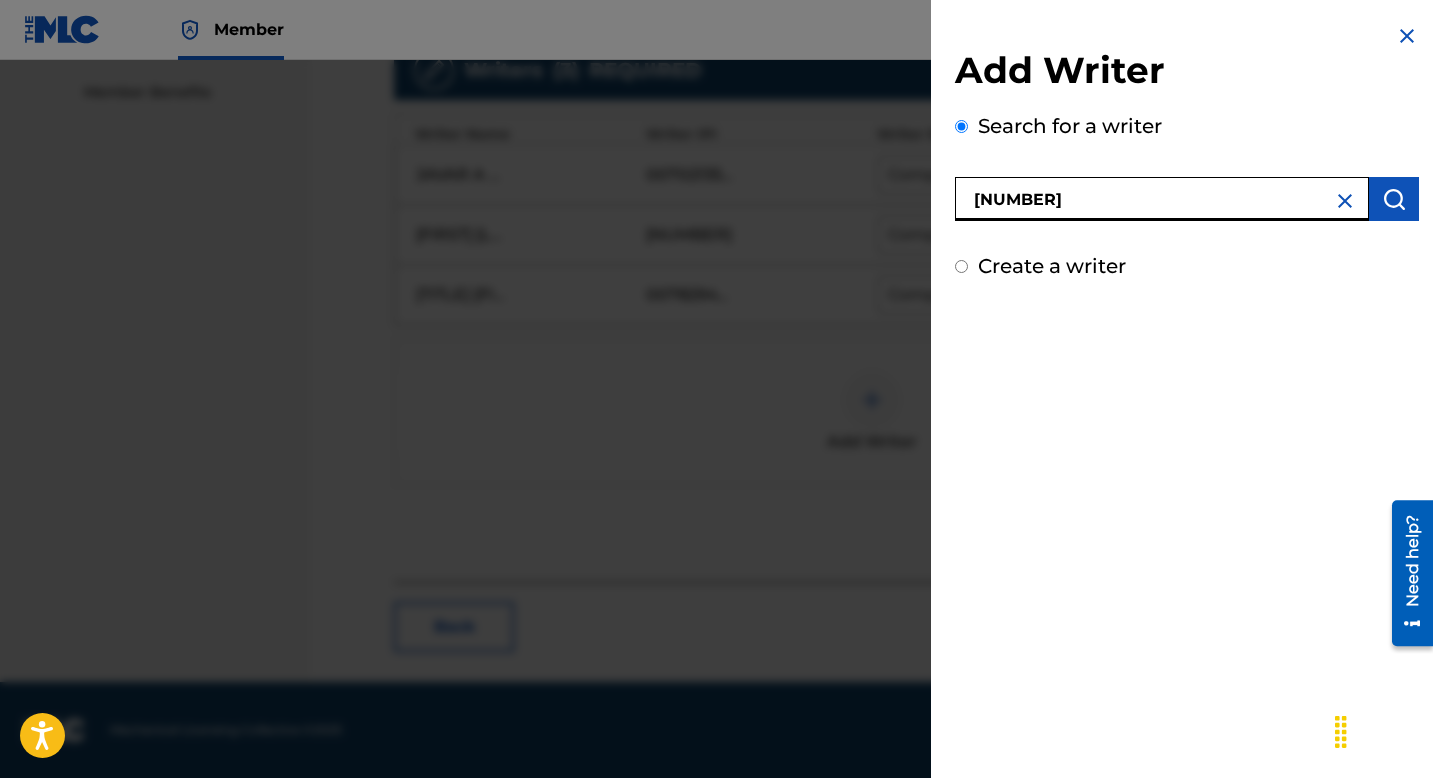 drag, startPoint x: 964, startPoint y: 203, endPoint x: 982, endPoint y: 204, distance: 18.027756 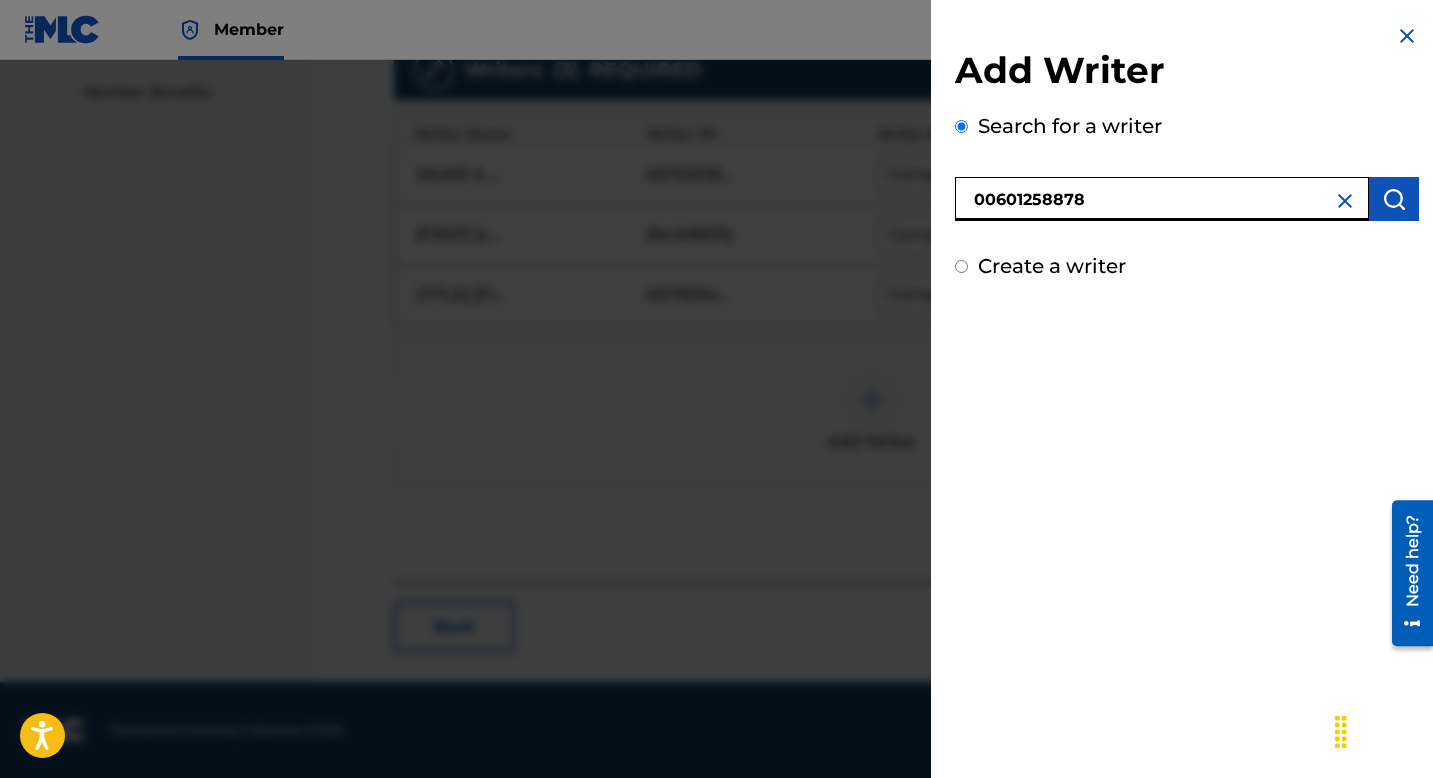 type on "00601258878" 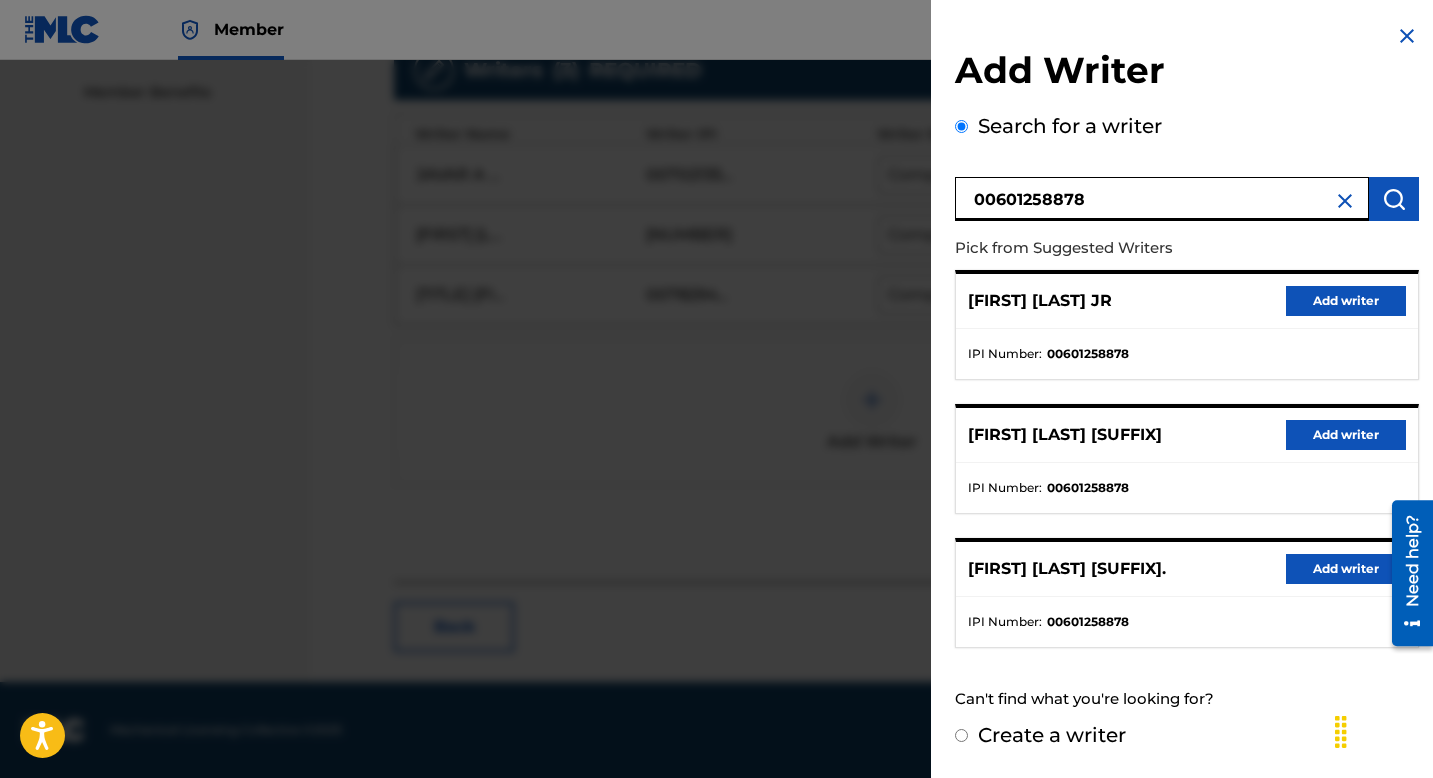 click on "Add writer" at bounding box center [1346, 435] 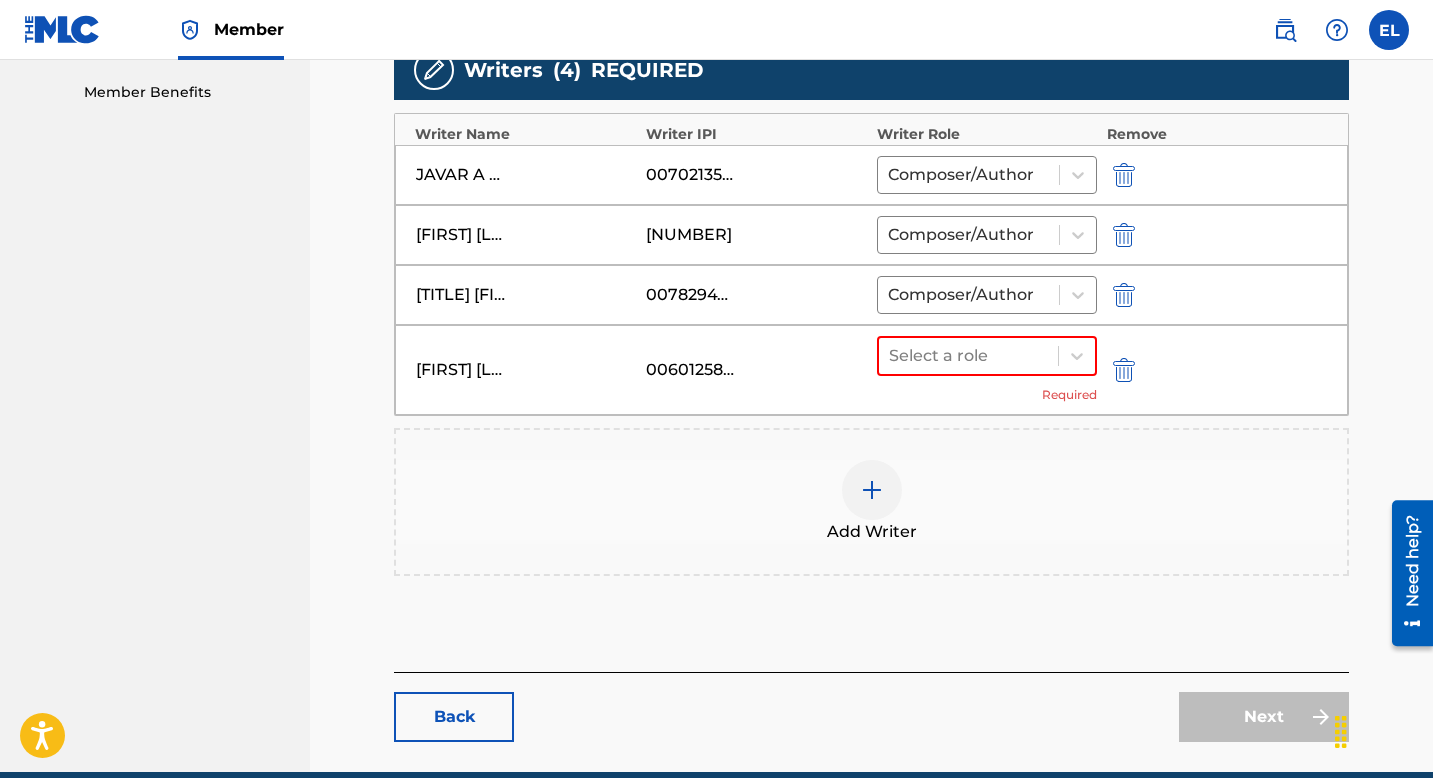 click at bounding box center (872, 490) 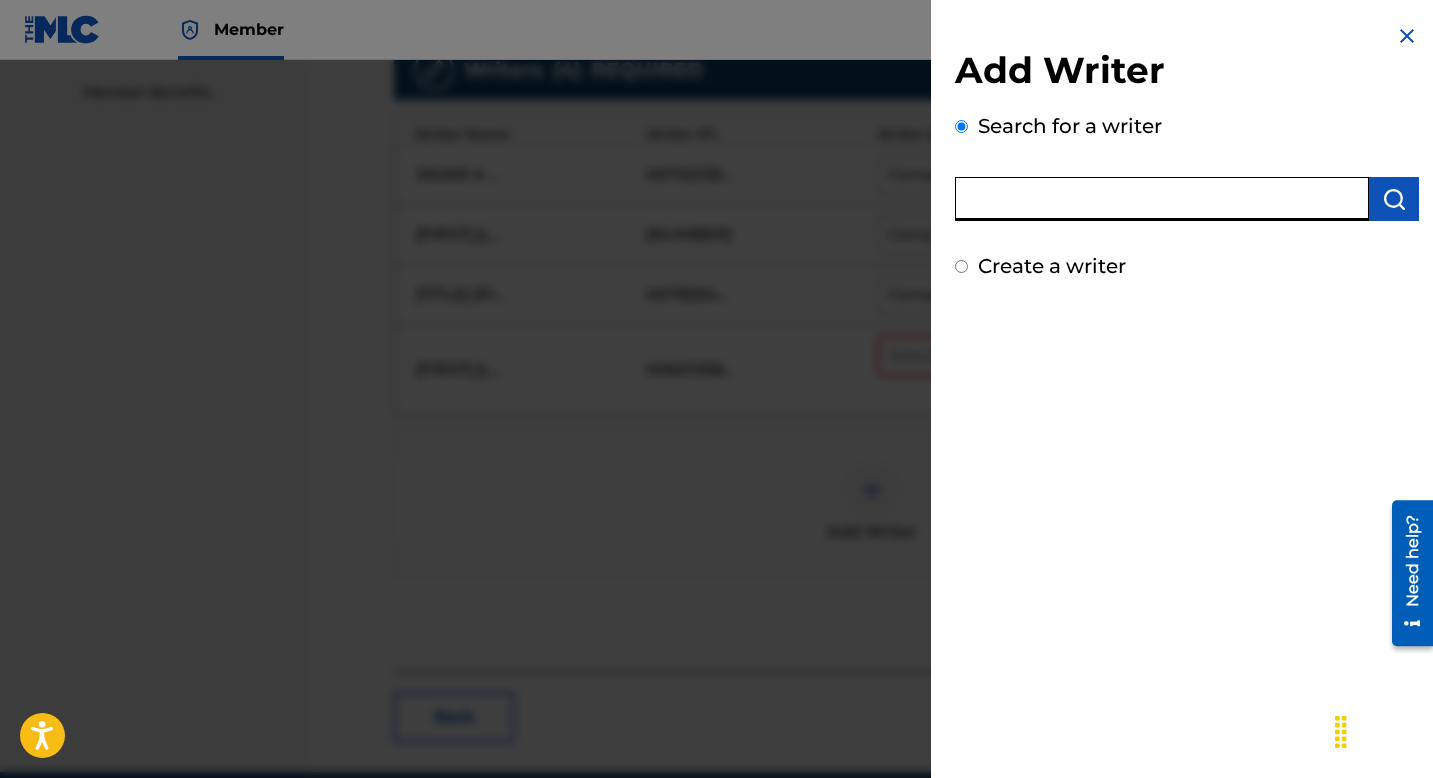 click at bounding box center [1162, 199] 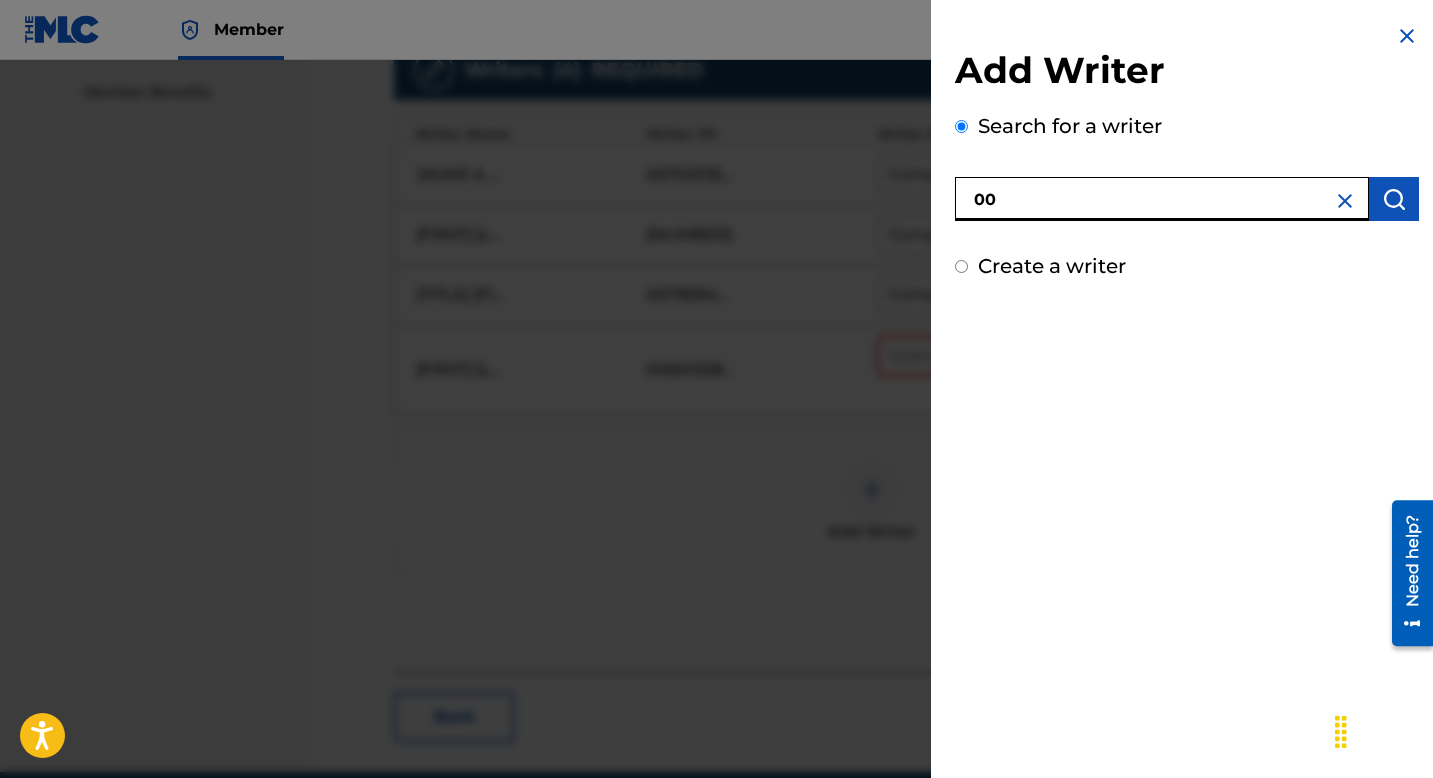 paste on "554843234" 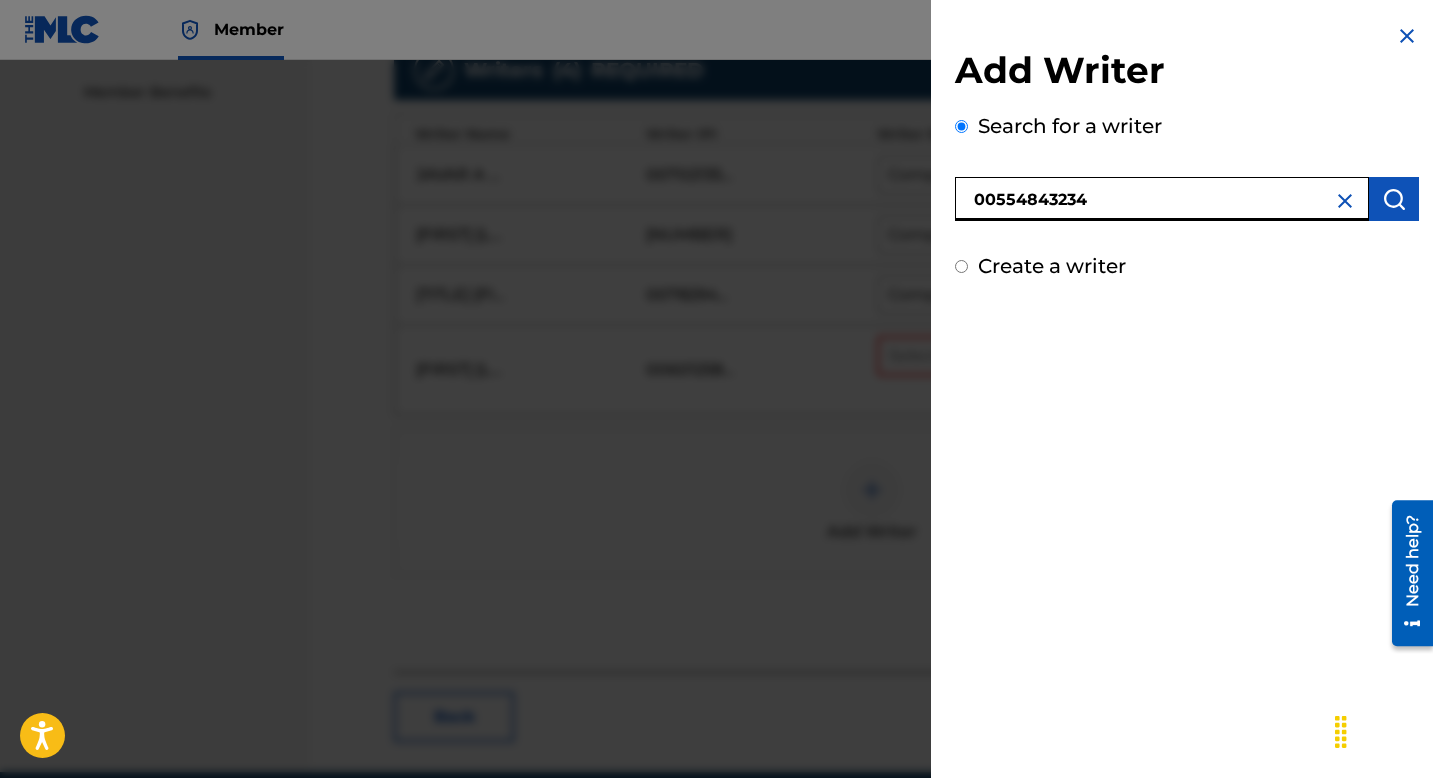 type on "00554843234" 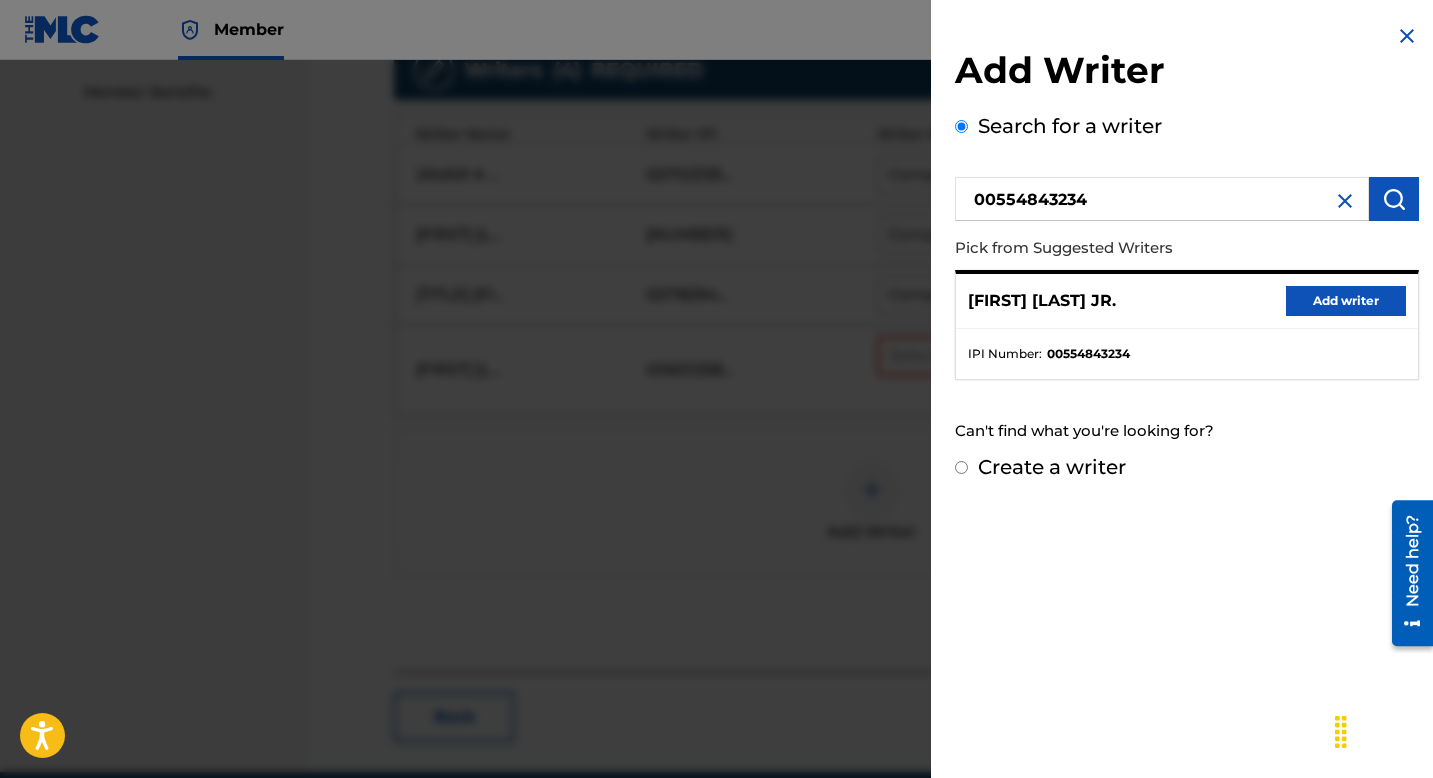 drag, startPoint x: 1360, startPoint y: 305, endPoint x: 1355, endPoint y: 288, distance: 17.720045 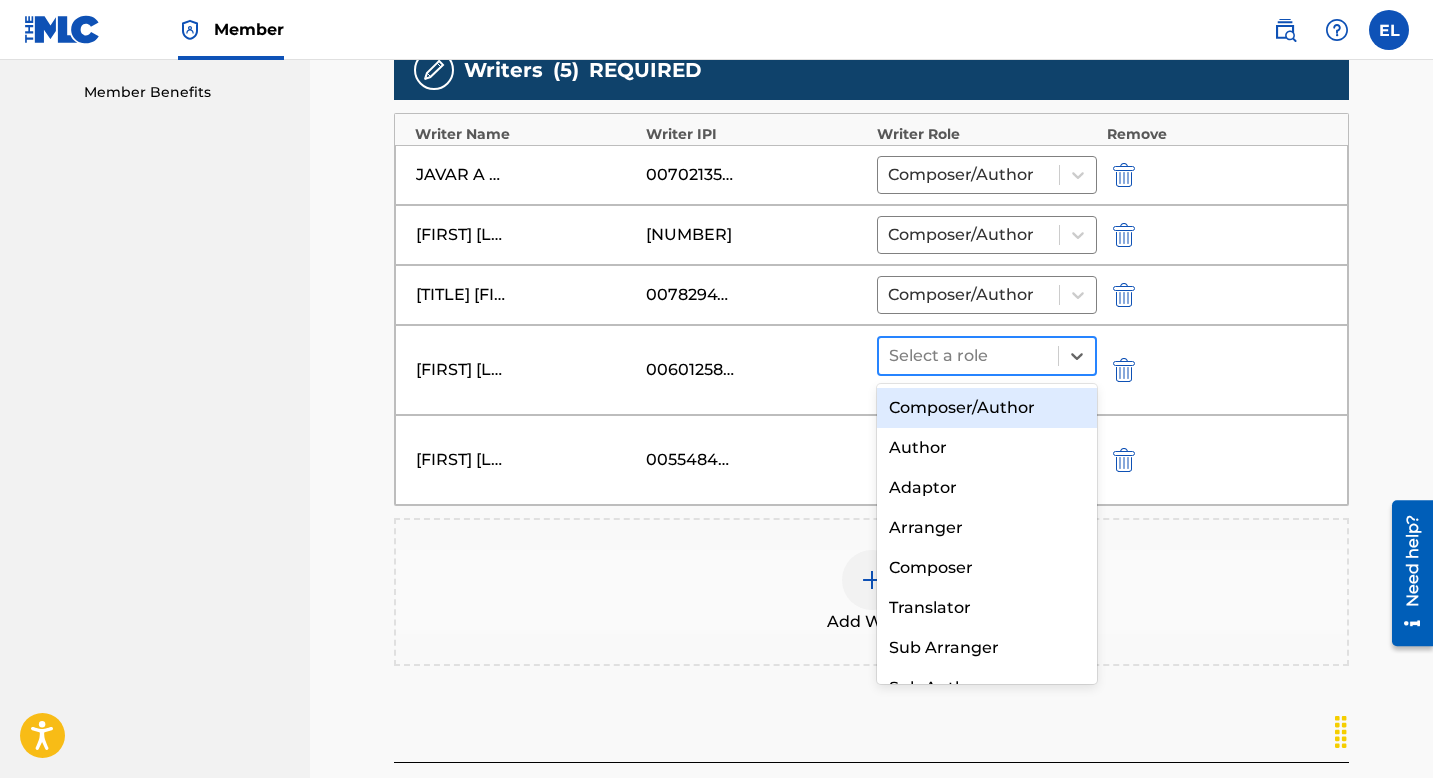 drag, startPoint x: 961, startPoint y: 355, endPoint x: 951, endPoint y: 375, distance: 22.36068 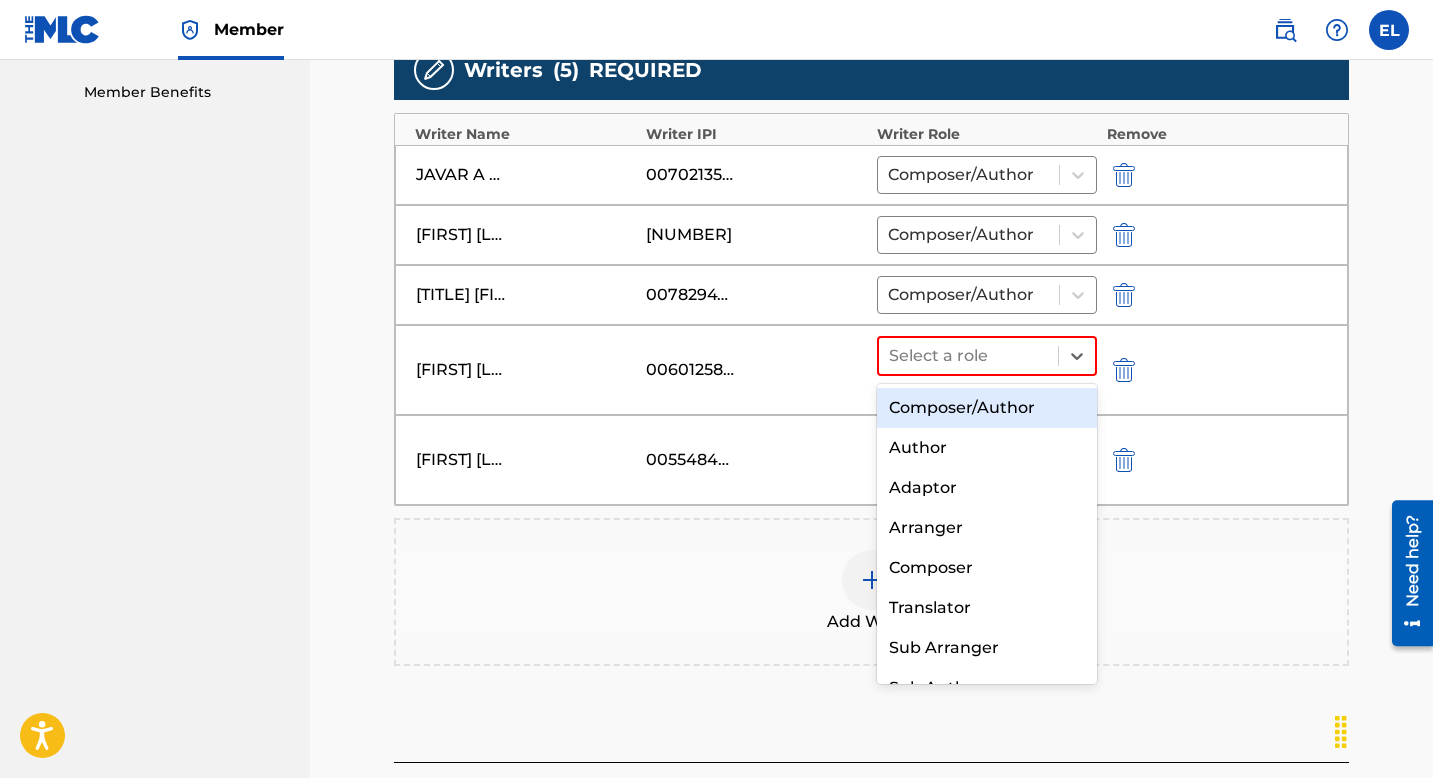 click on "Composer/Author" at bounding box center (987, 408) 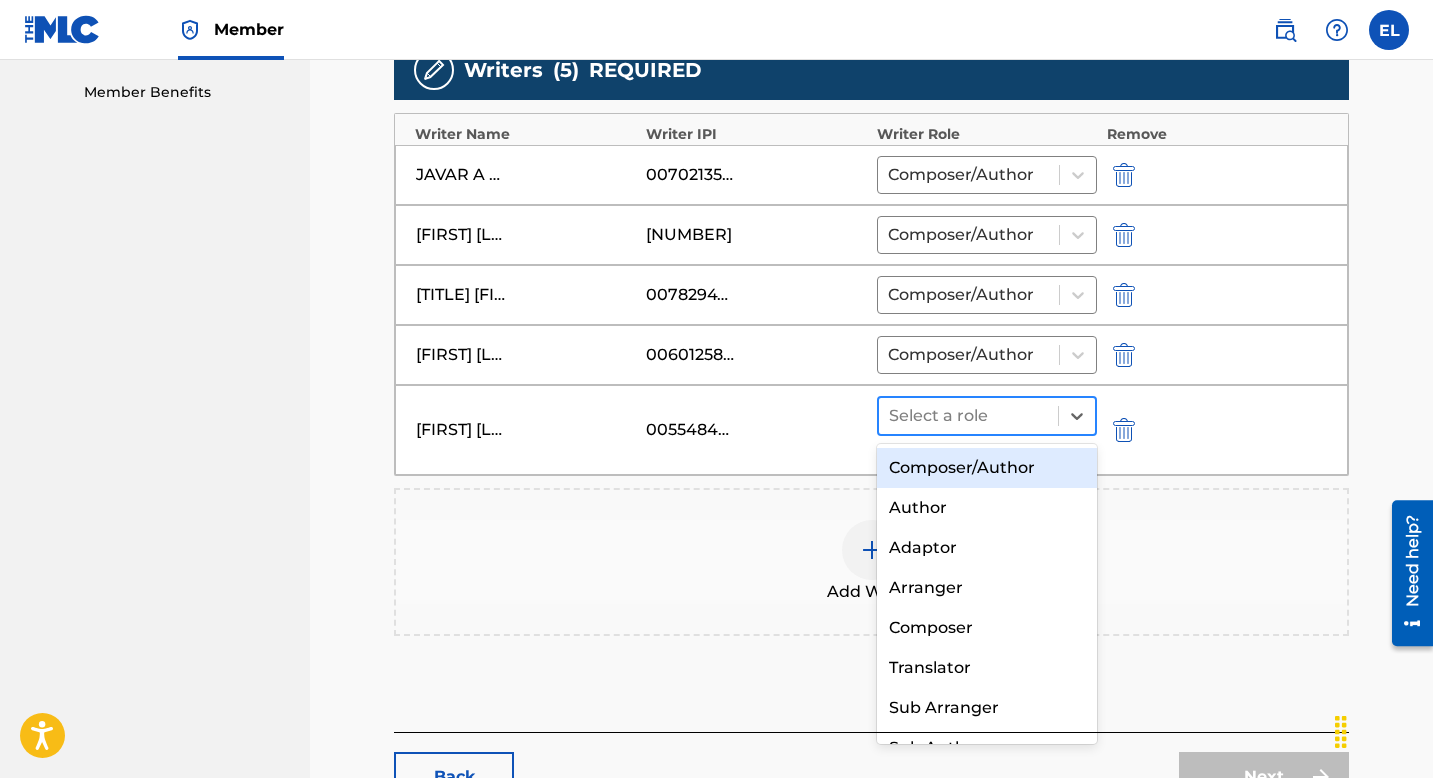 drag, startPoint x: 974, startPoint y: 430, endPoint x: 978, endPoint y: 414, distance: 16.492422 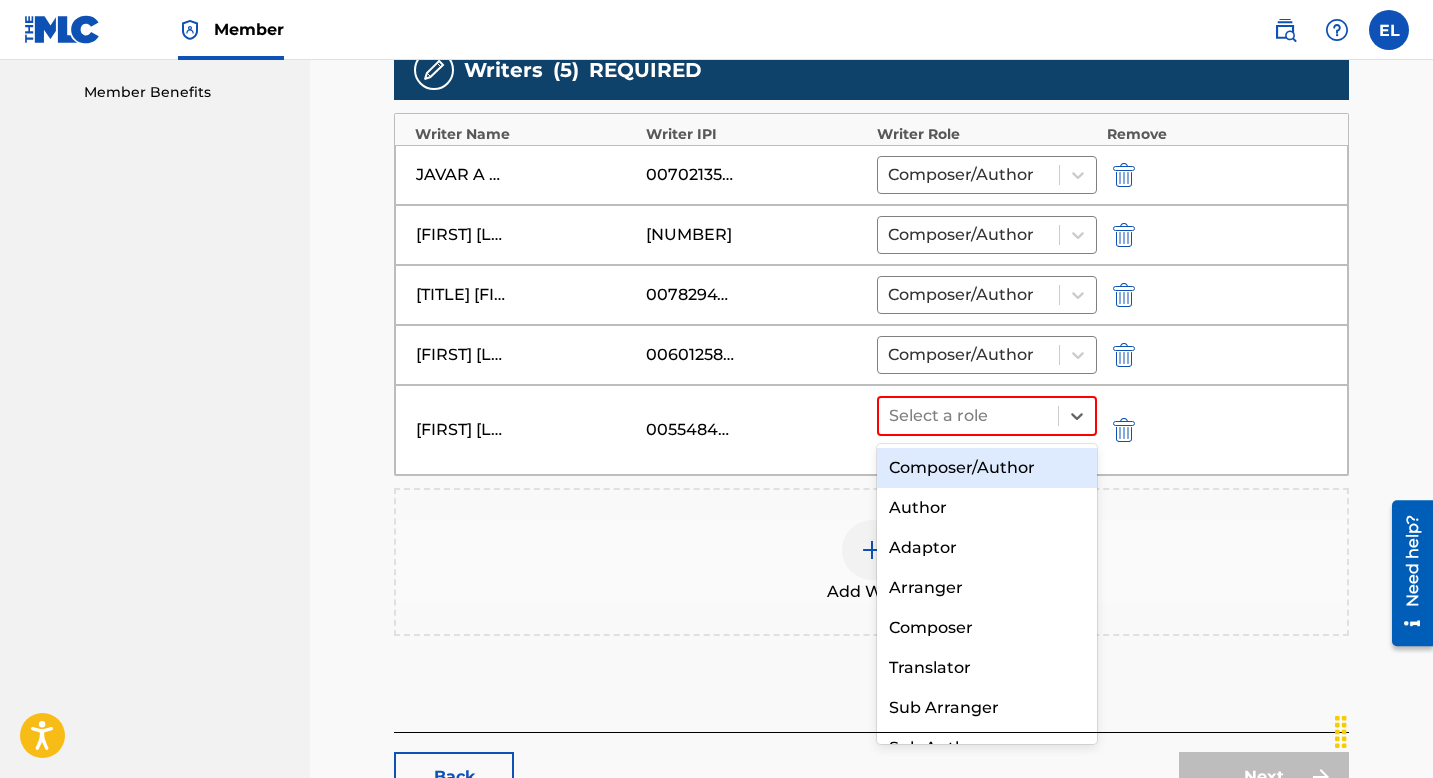 click on "Composer/Author" at bounding box center [987, 468] 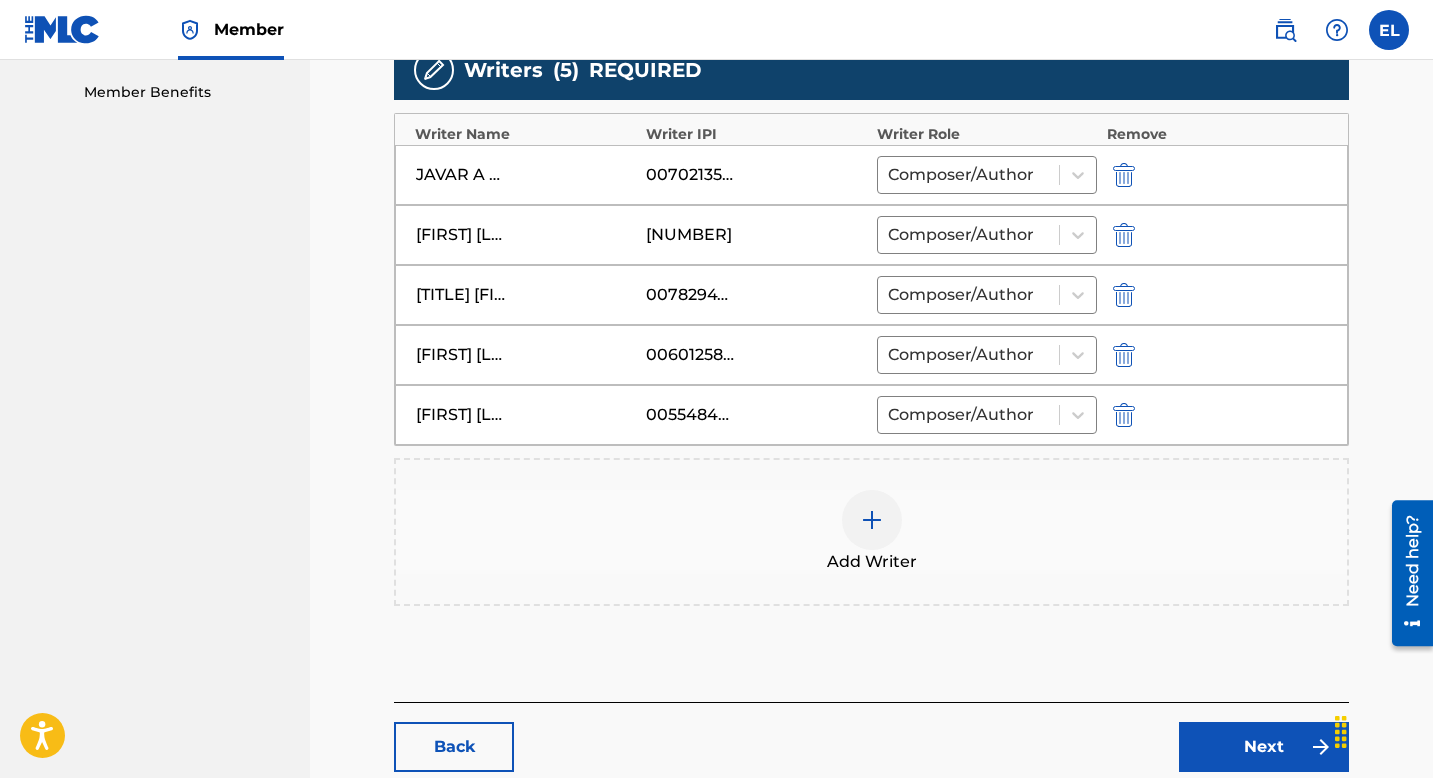 click on "Add Writer" at bounding box center (871, 532) 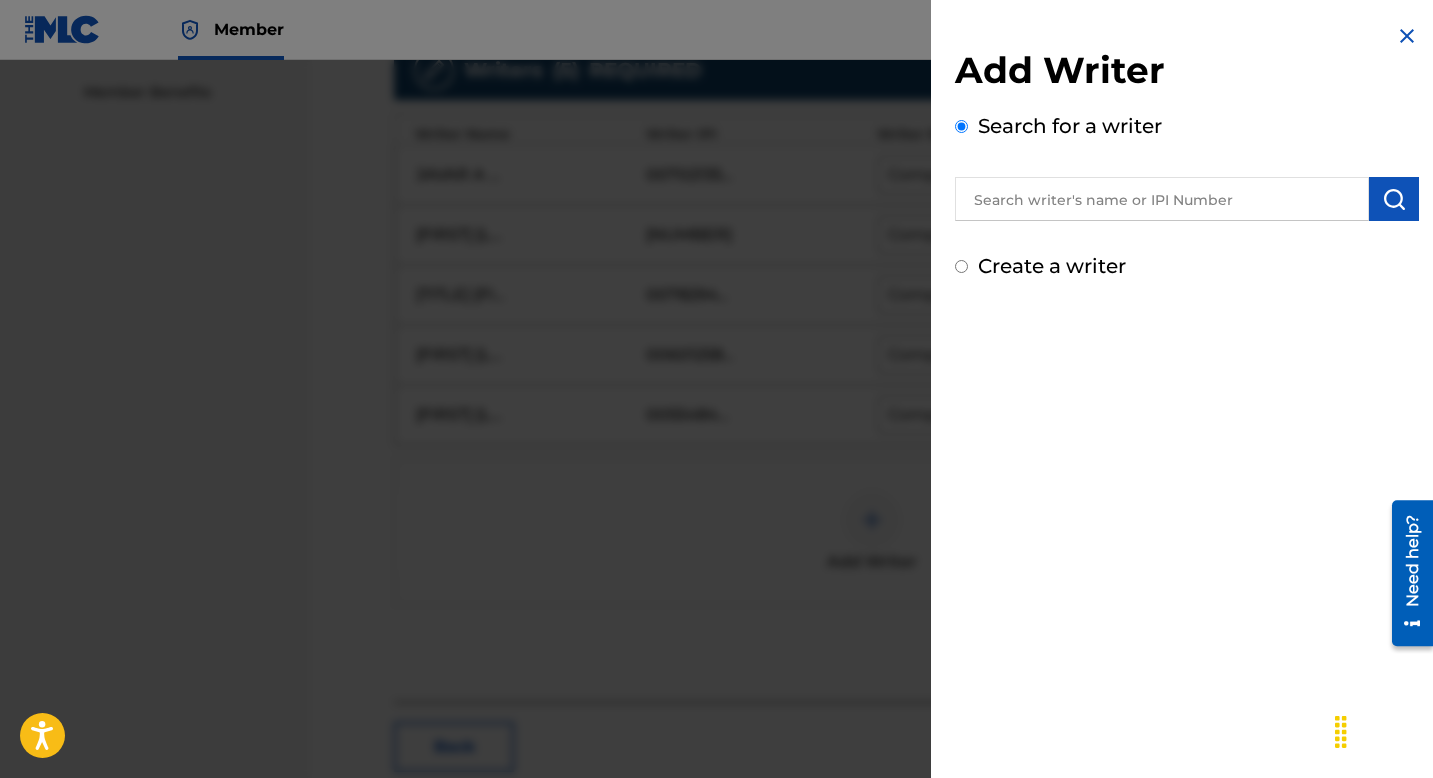 click at bounding box center (716, 449) 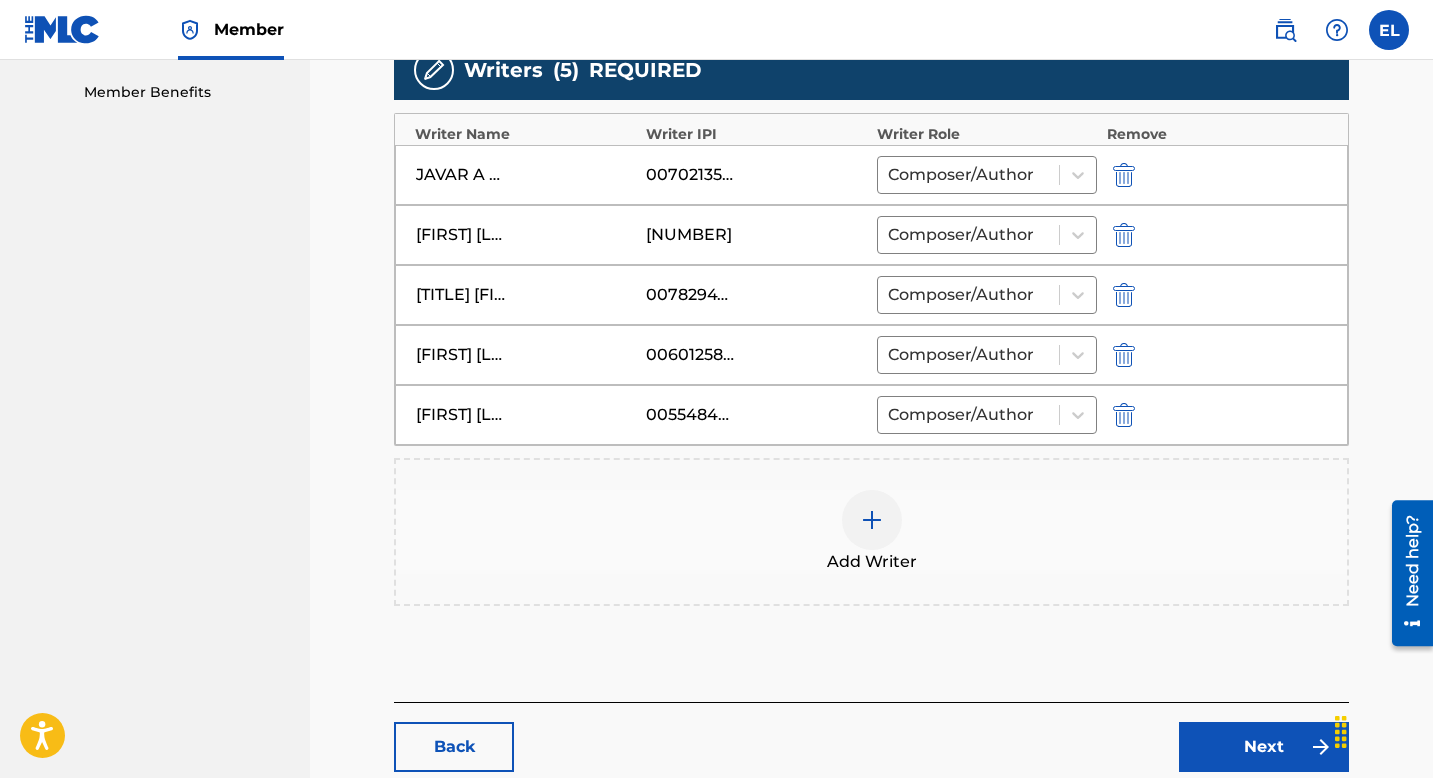 click on "Next" at bounding box center (1264, 747) 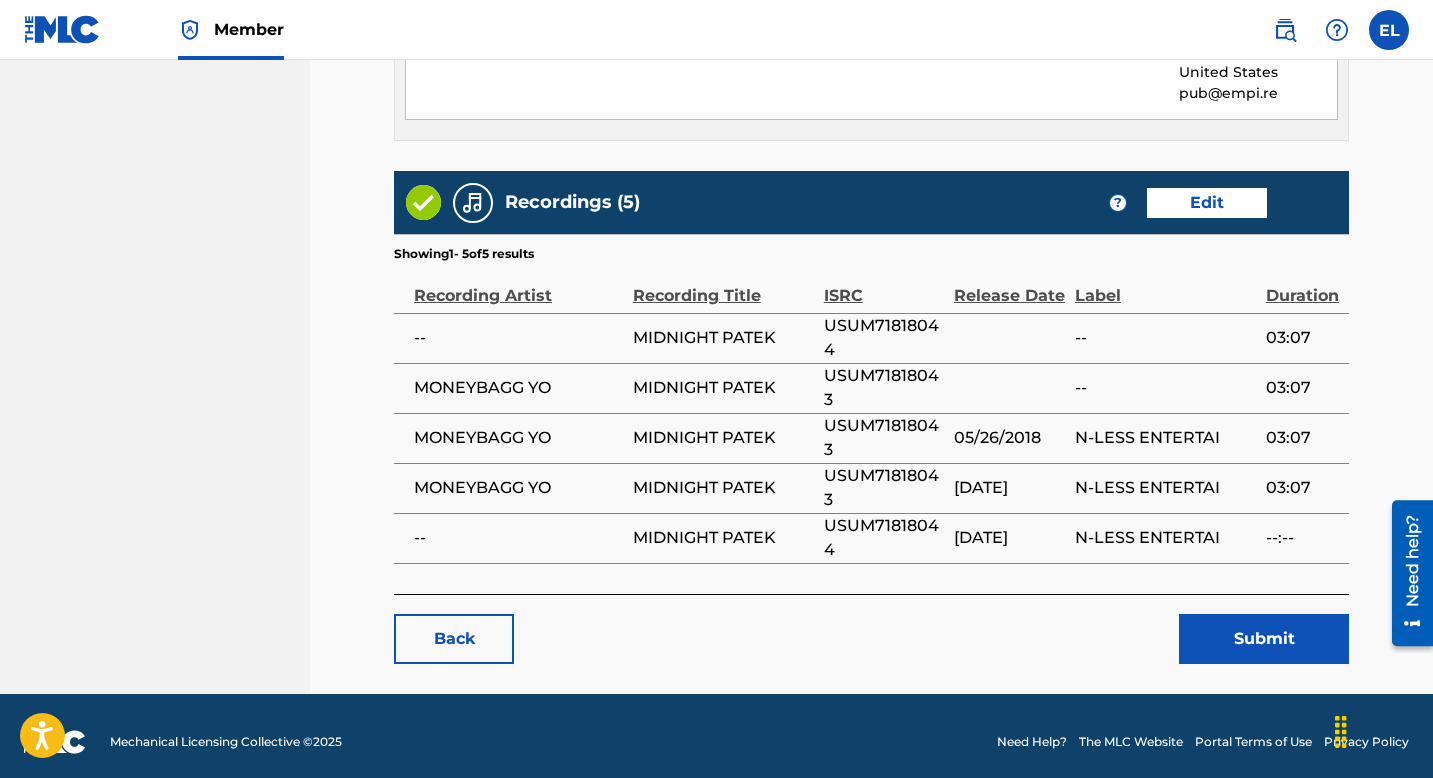 scroll, scrollTop: 2333, scrollLeft: 0, axis: vertical 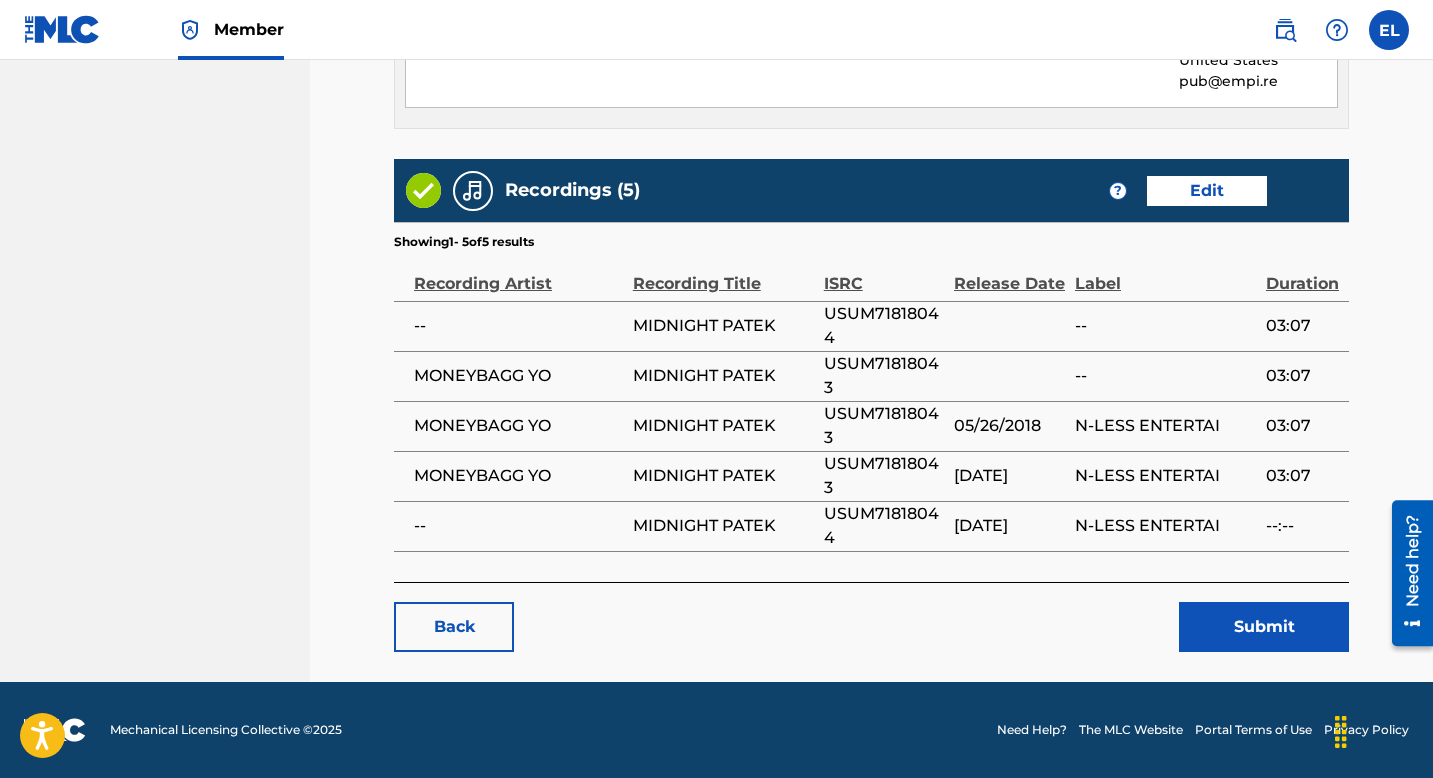 click on "Submit" at bounding box center [1264, 627] 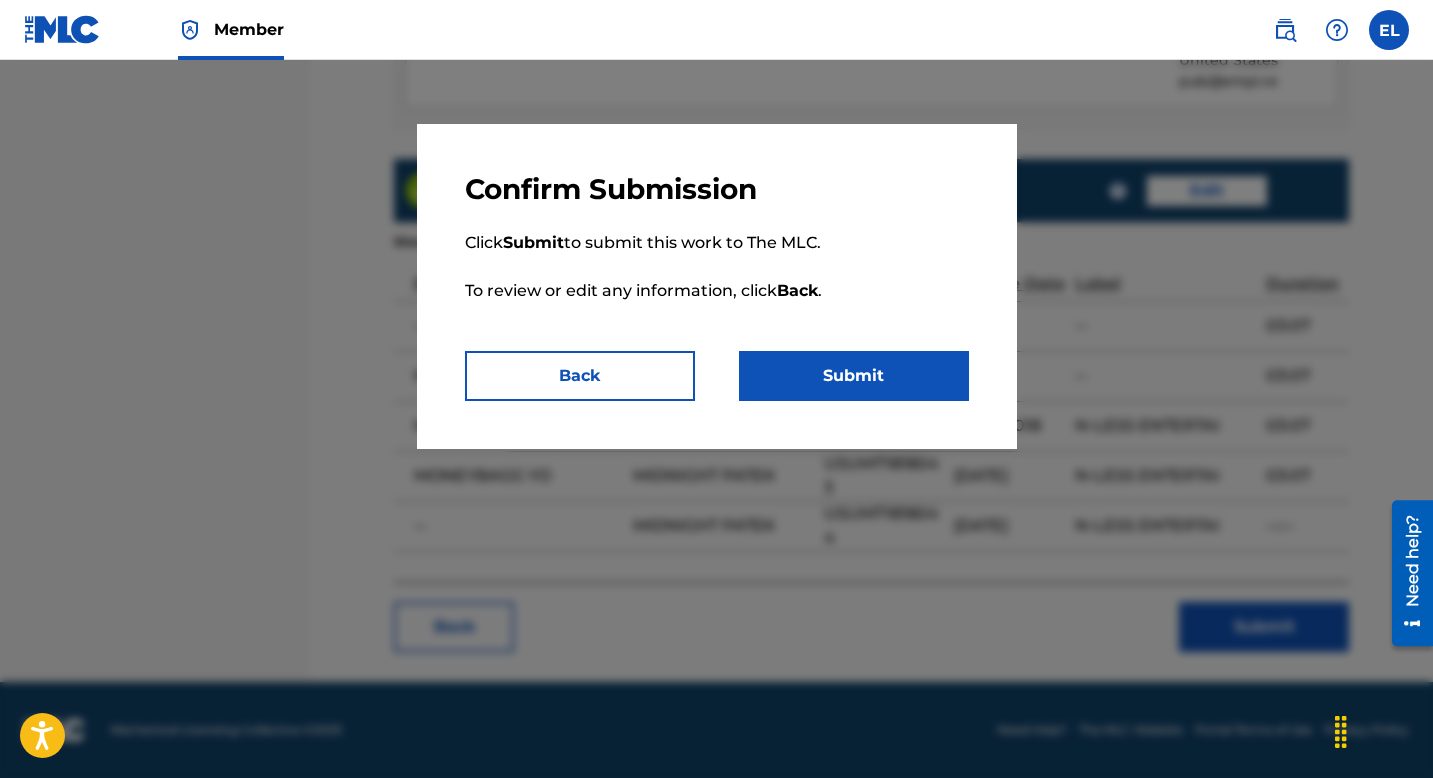 click on "Submit" at bounding box center [854, 376] 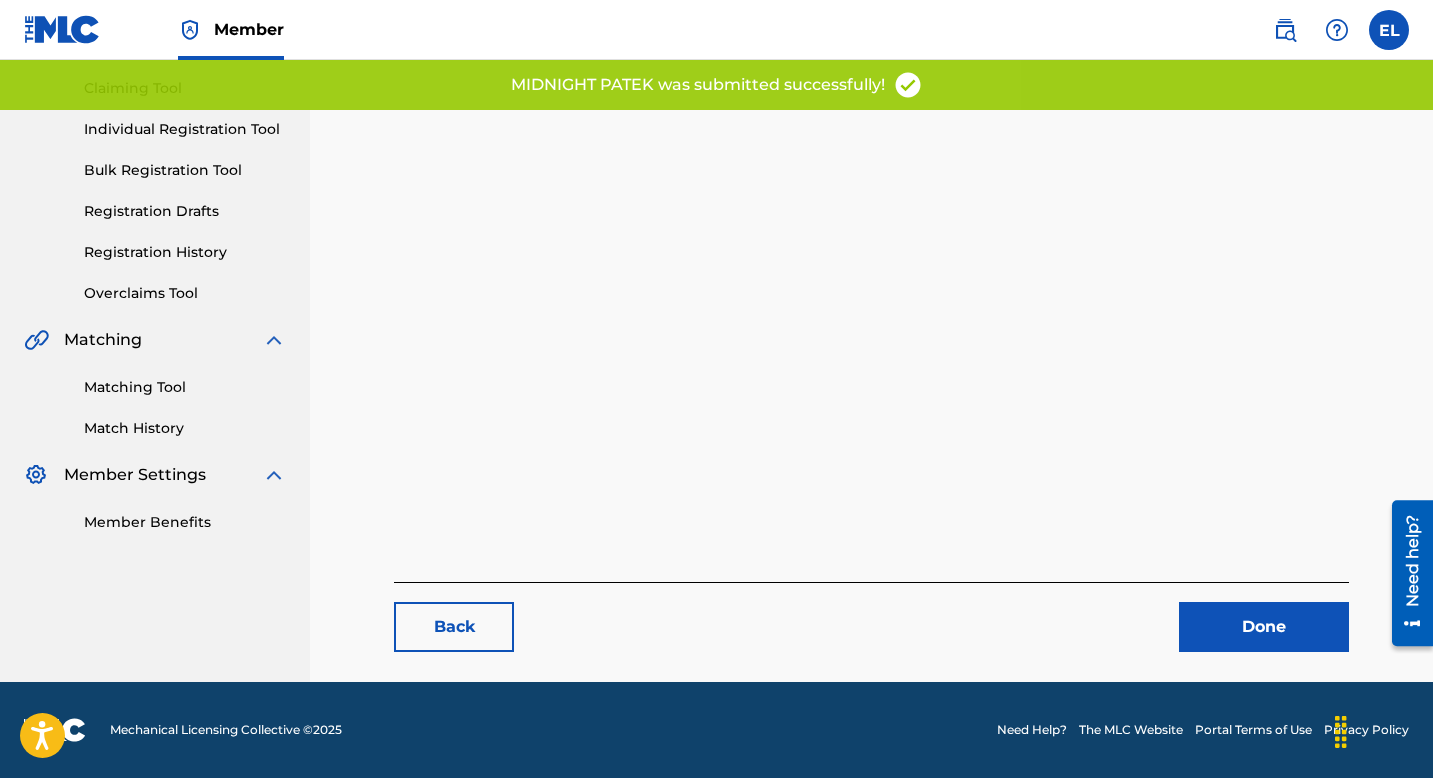 scroll, scrollTop: 0, scrollLeft: 0, axis: both 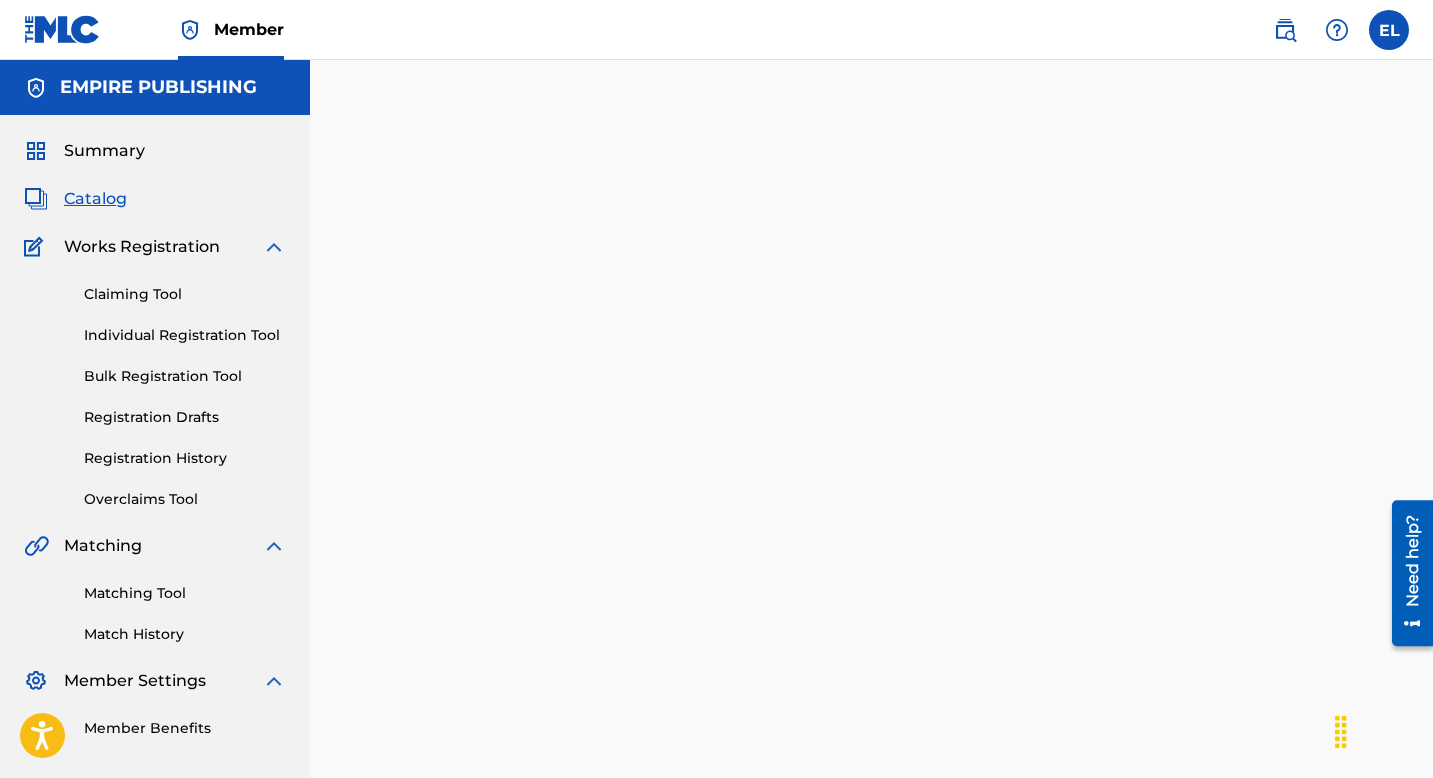 click on "Catalog" at bounding box center [95, 199] 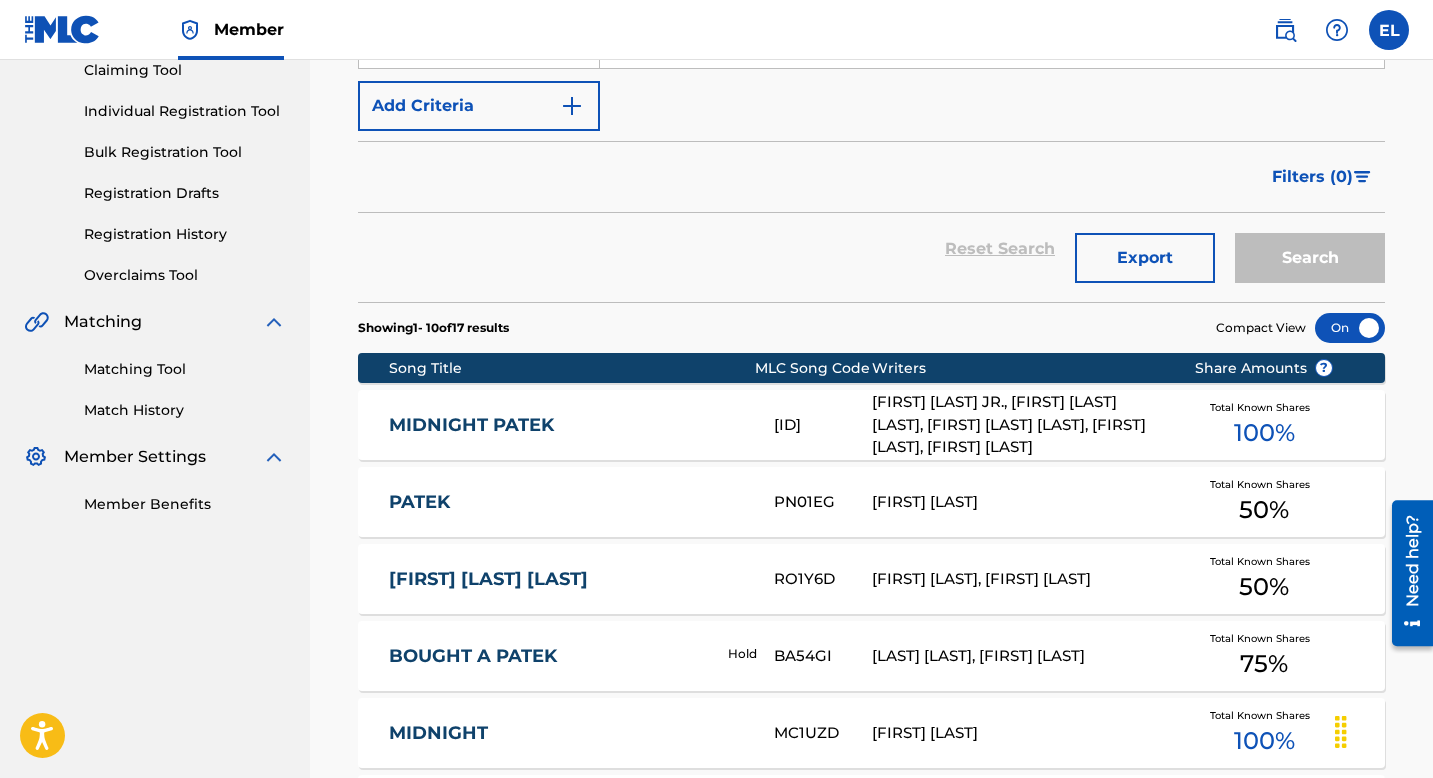 scroll, scrollTop: 372, scrollLeft: 0, axis: vertical 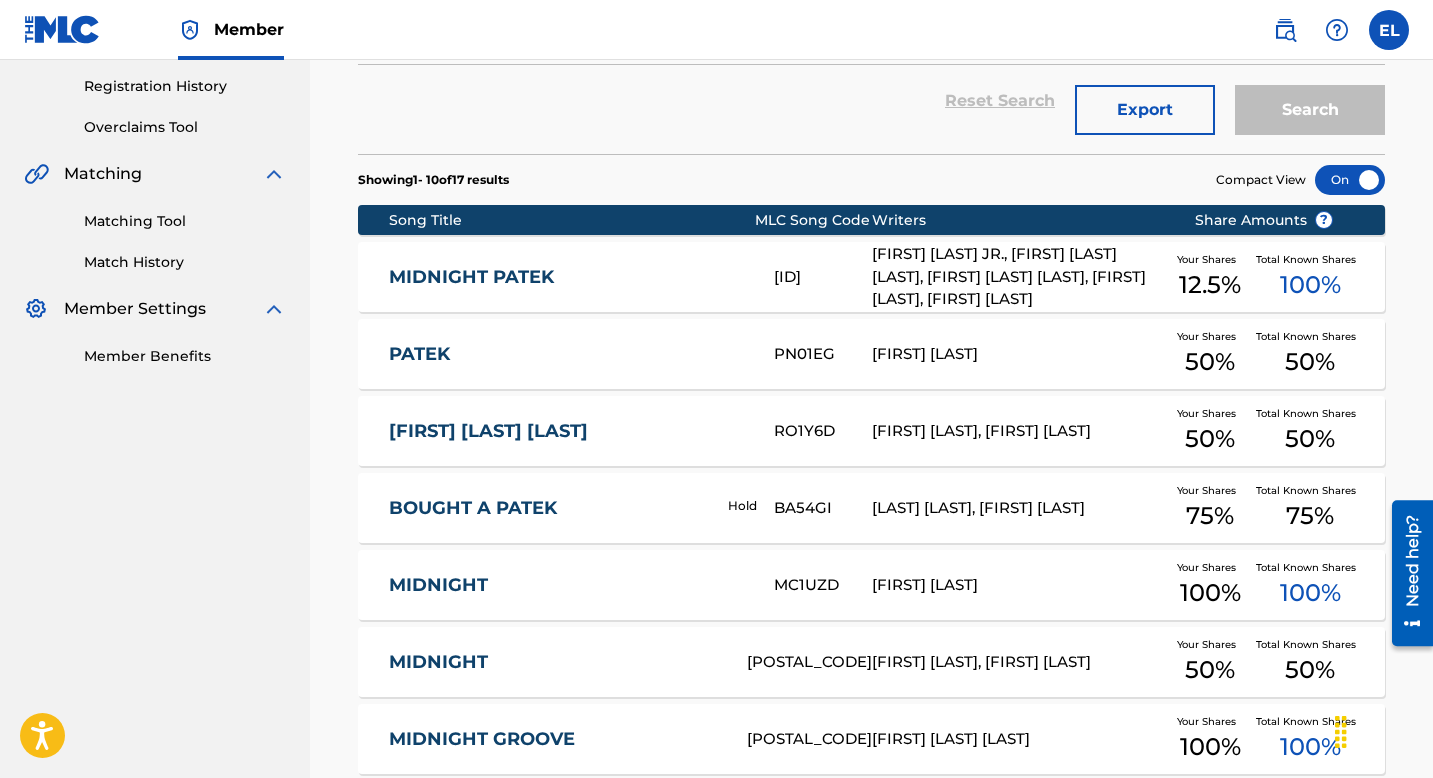 click on "MIDNIGHT PATEK" at bounding box center (568, 277) 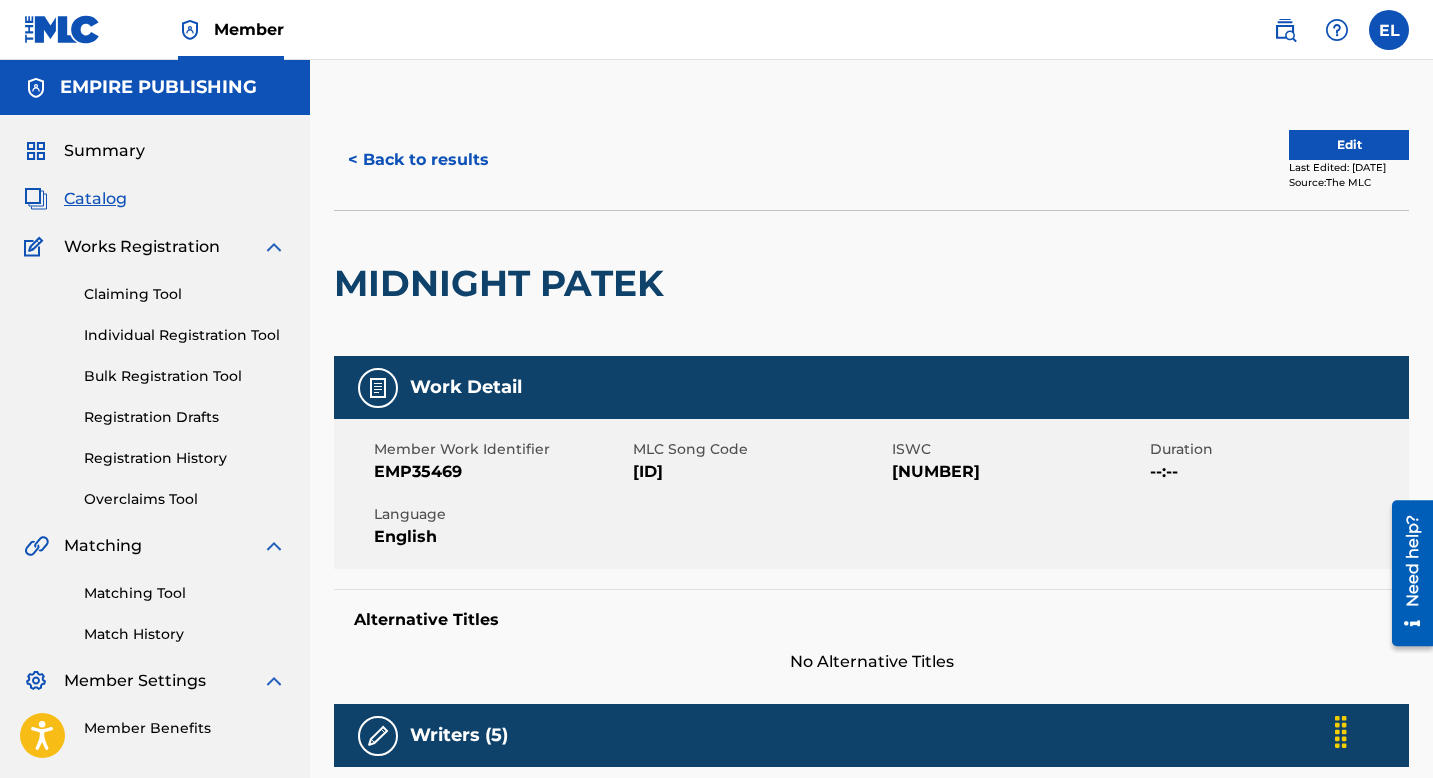 click on "MA88RB" at bounding box center (760, 472) 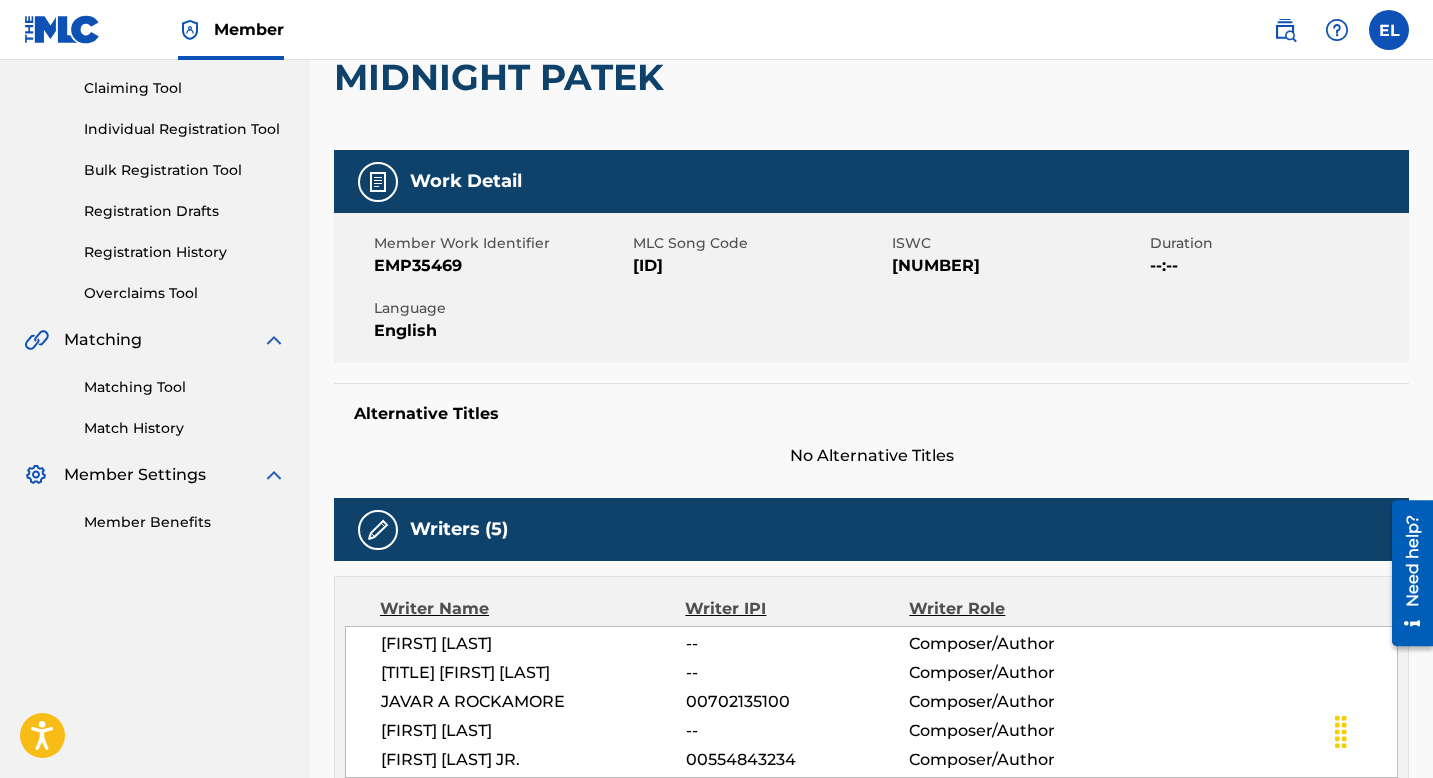 scroll, scrollTop: 0, scrollLeft: 0, axis: both 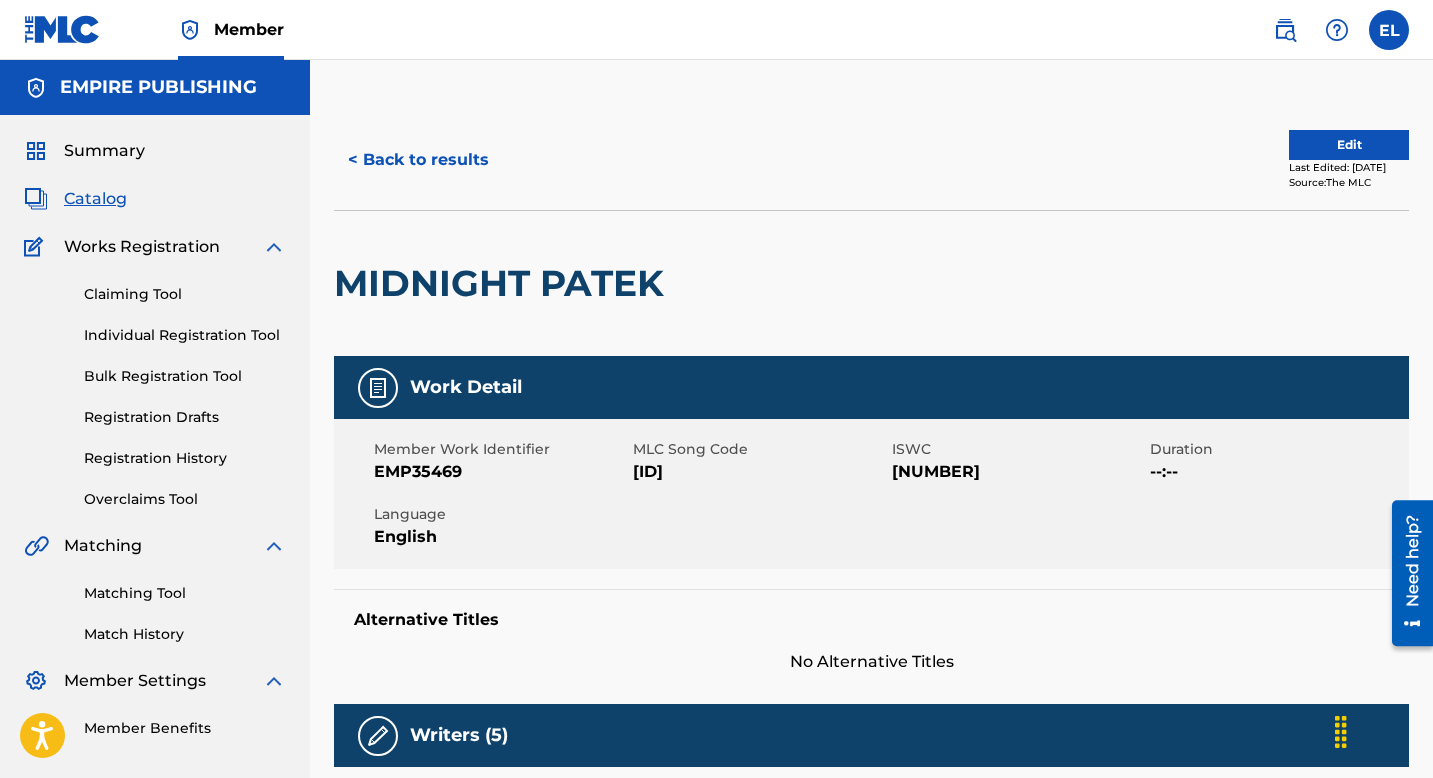 click on "Claiming Tool" at bounding box center (185, 294) 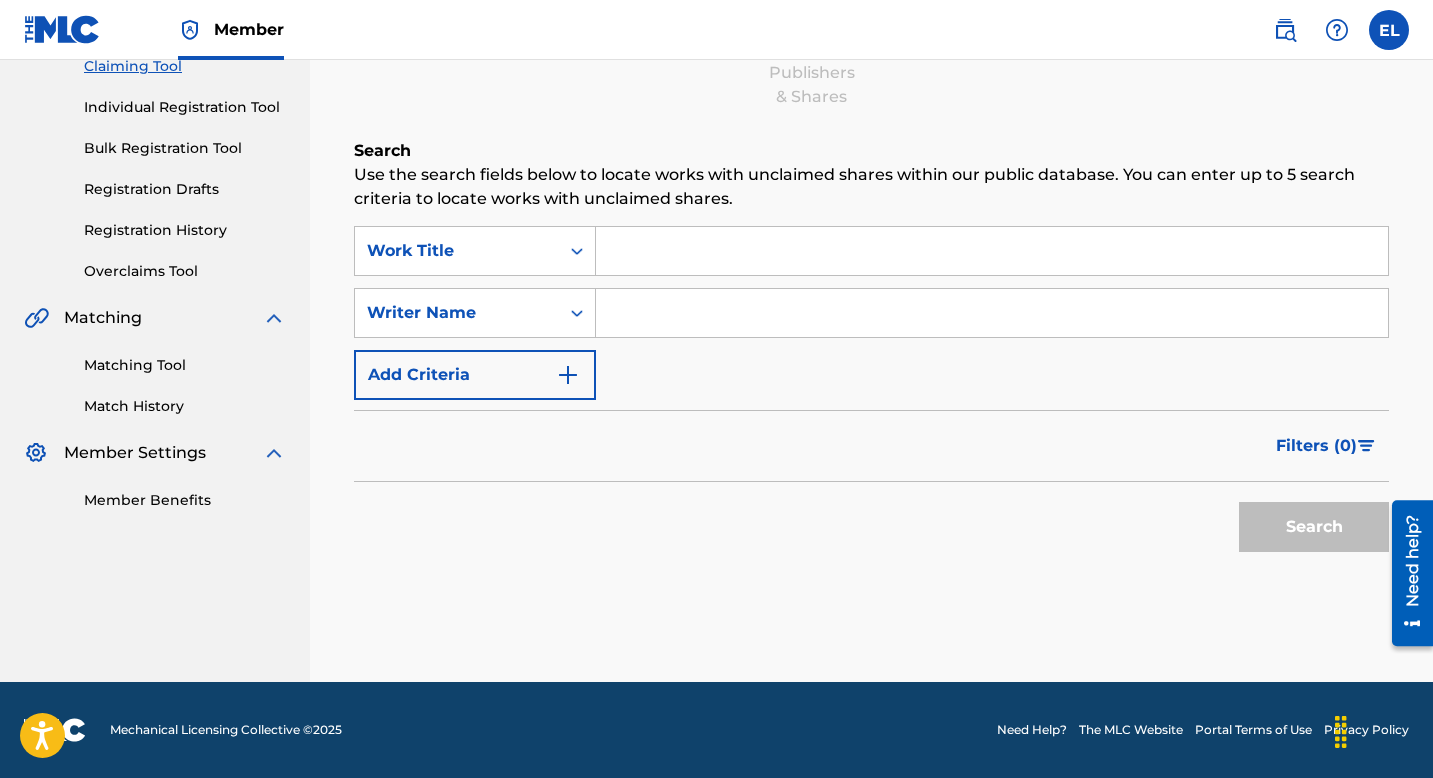 scroll, scrollTop: 0, scrollLeft: 0, axis: both 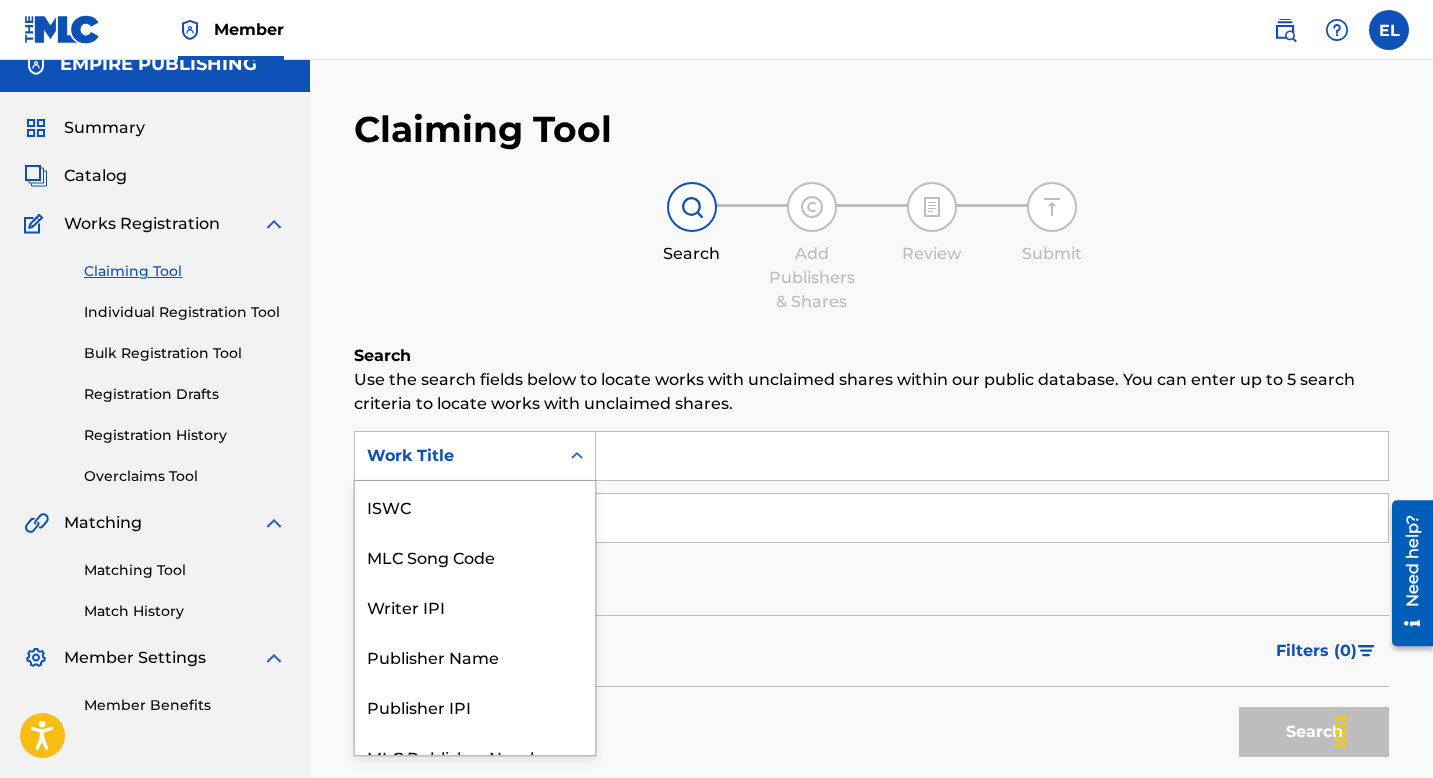 click on "Work Title selected, 7 of 7. 7 results available. Use Up and Down to choose options, press Enter to select the currently focused option, press Escape to exit the menu, press Tab to select the option and exit the menu. Work Title ISWC MLC Song Code Writer IPI Publisher Name Publisher IPI MLC Publisher Number Work Title" at bounding box center [475, 456] 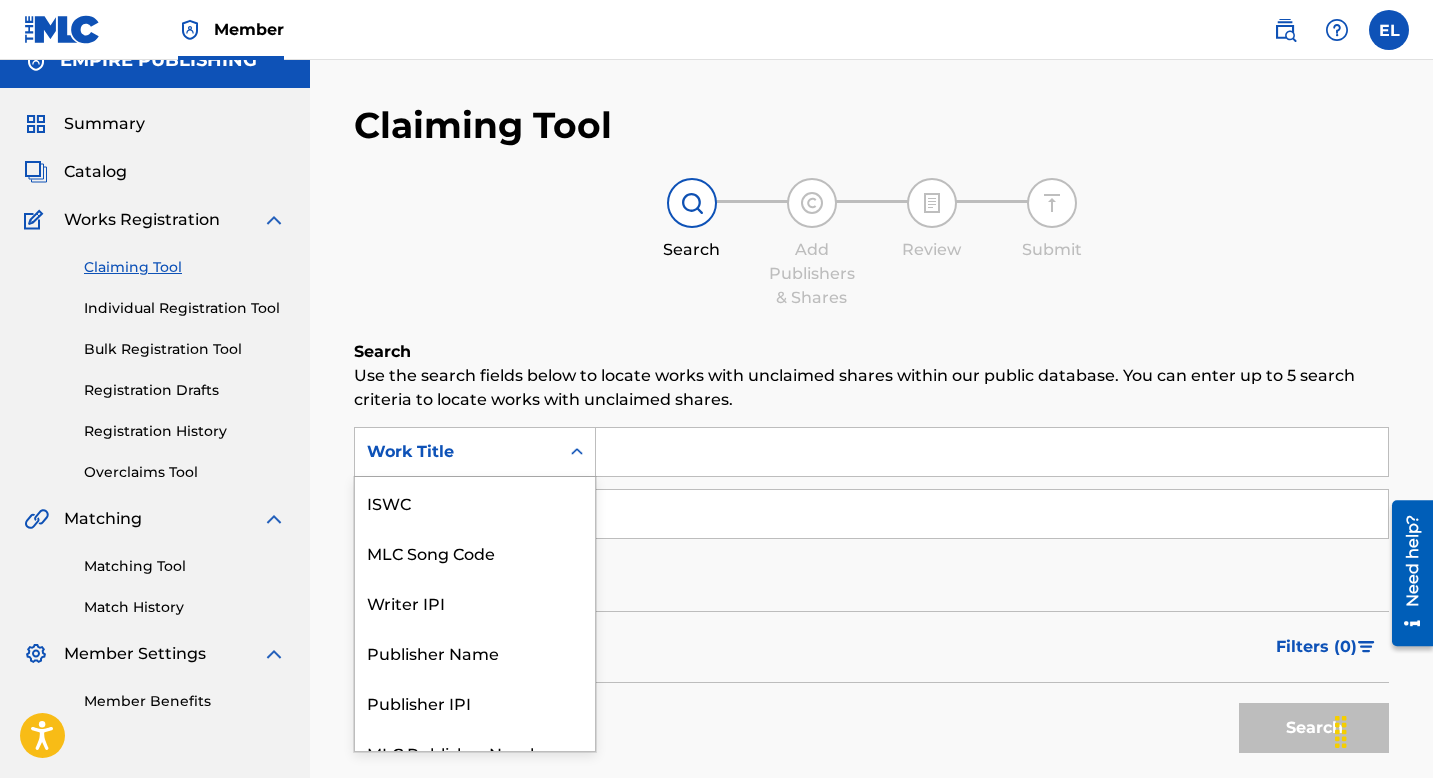 scroll, scrollTop: 50, scrollLeft: 0, axis: vertical 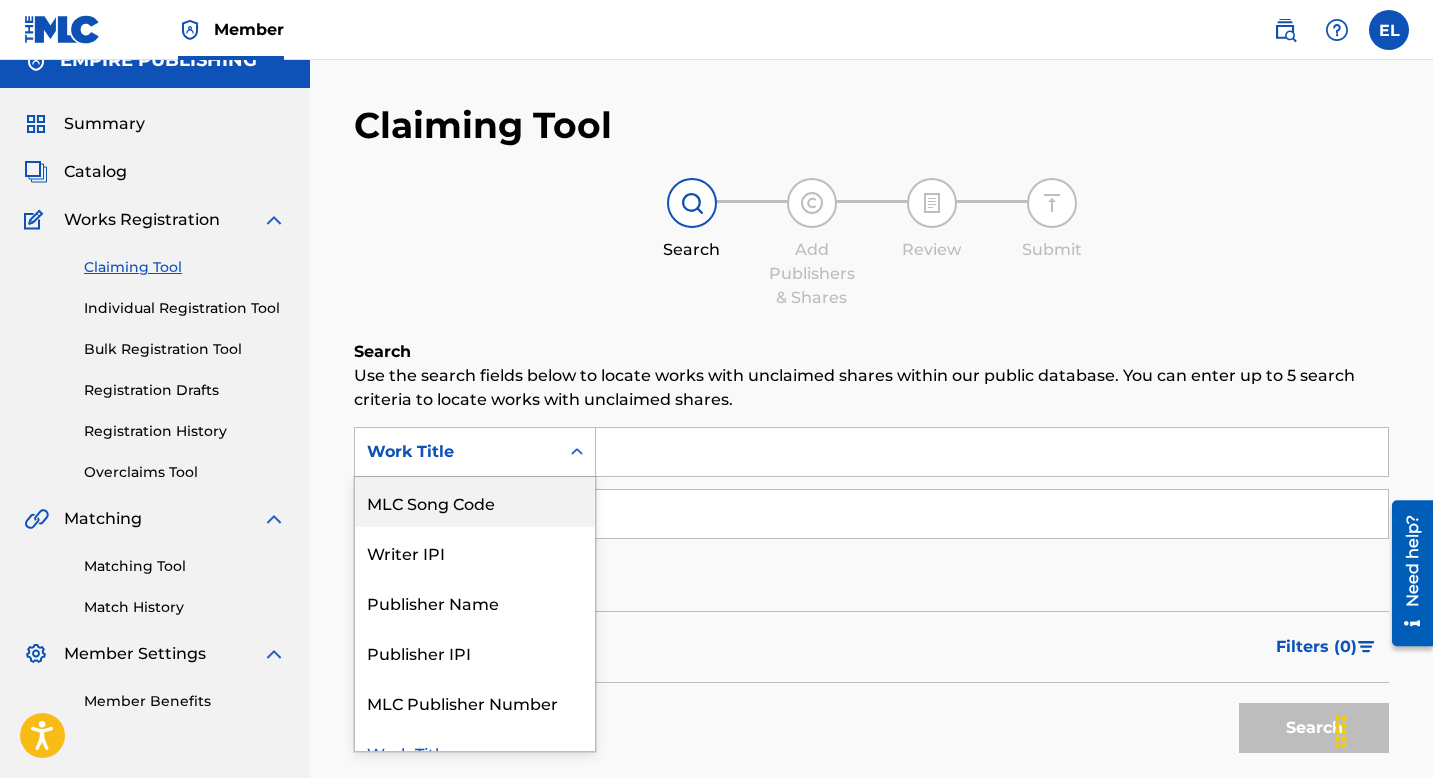 click on "MLC Song Code" at bounding box center [475, 502] 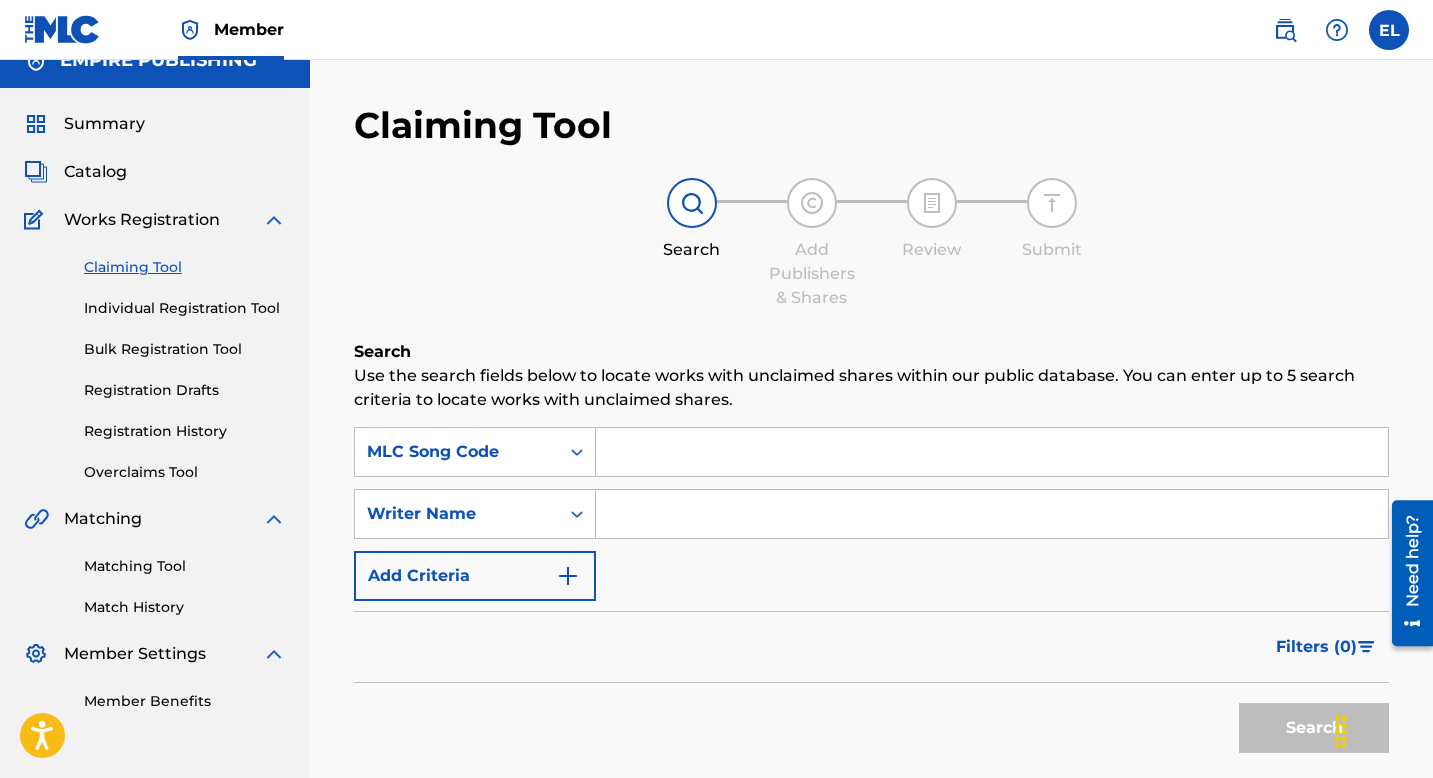 click at bounding box center (992, 452) 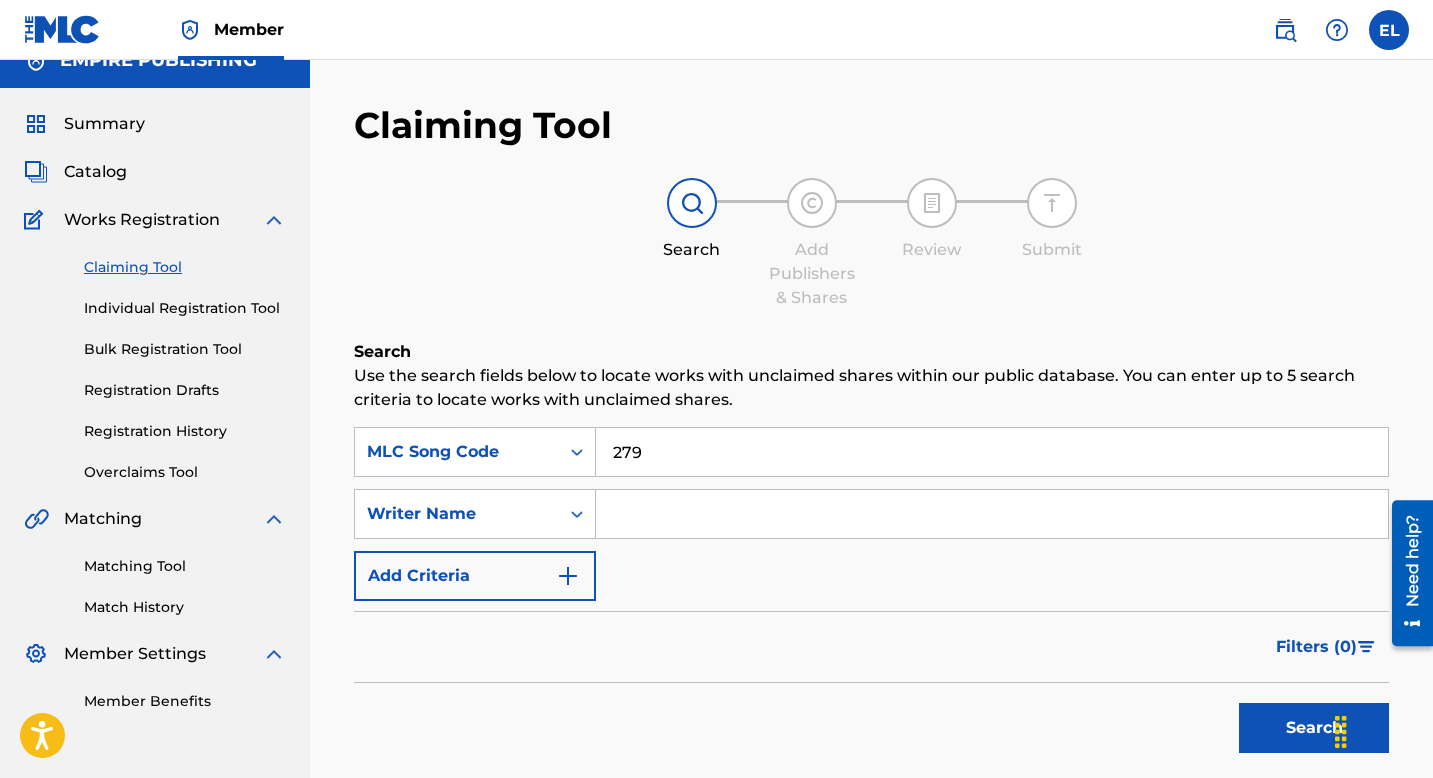 type 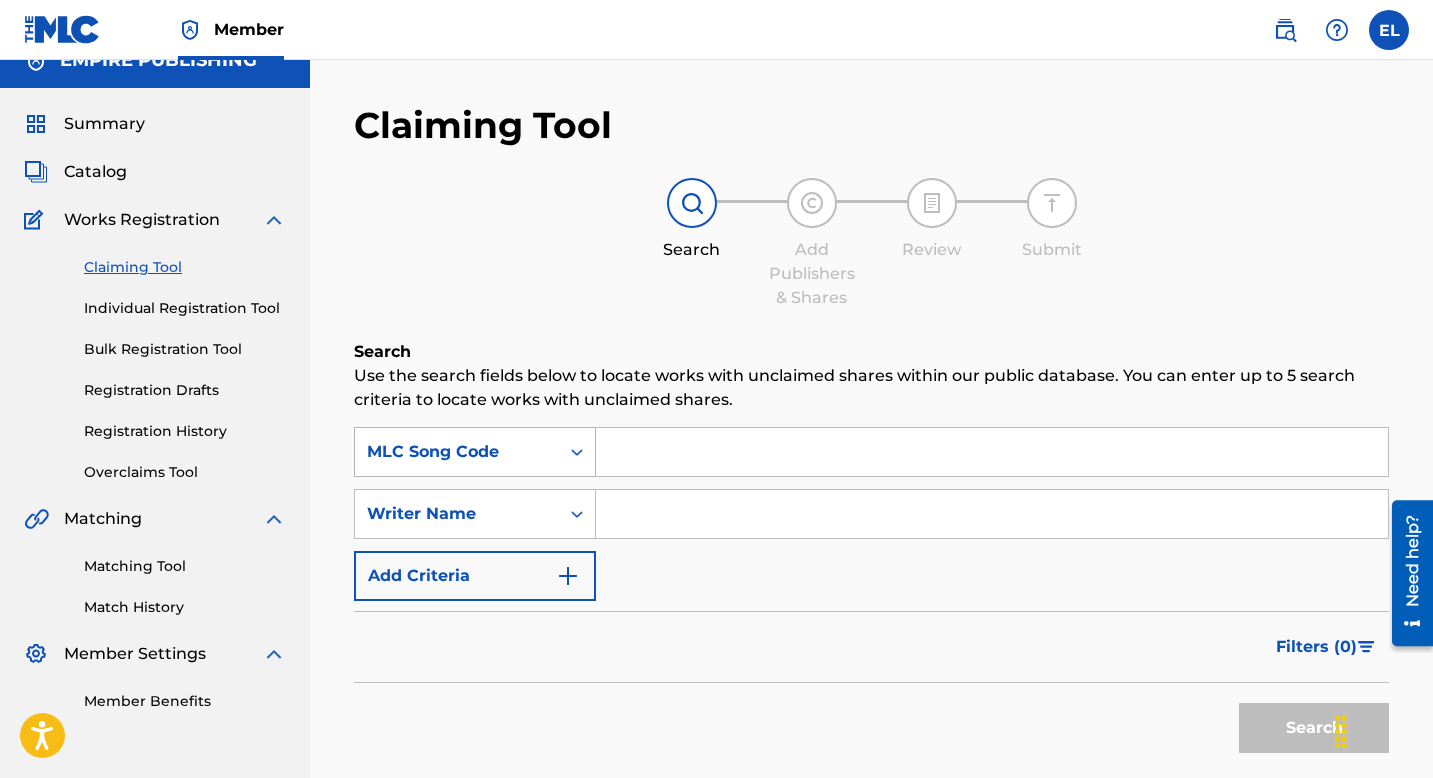 click on "MLC Song Code" at bounding box center (457, 452) 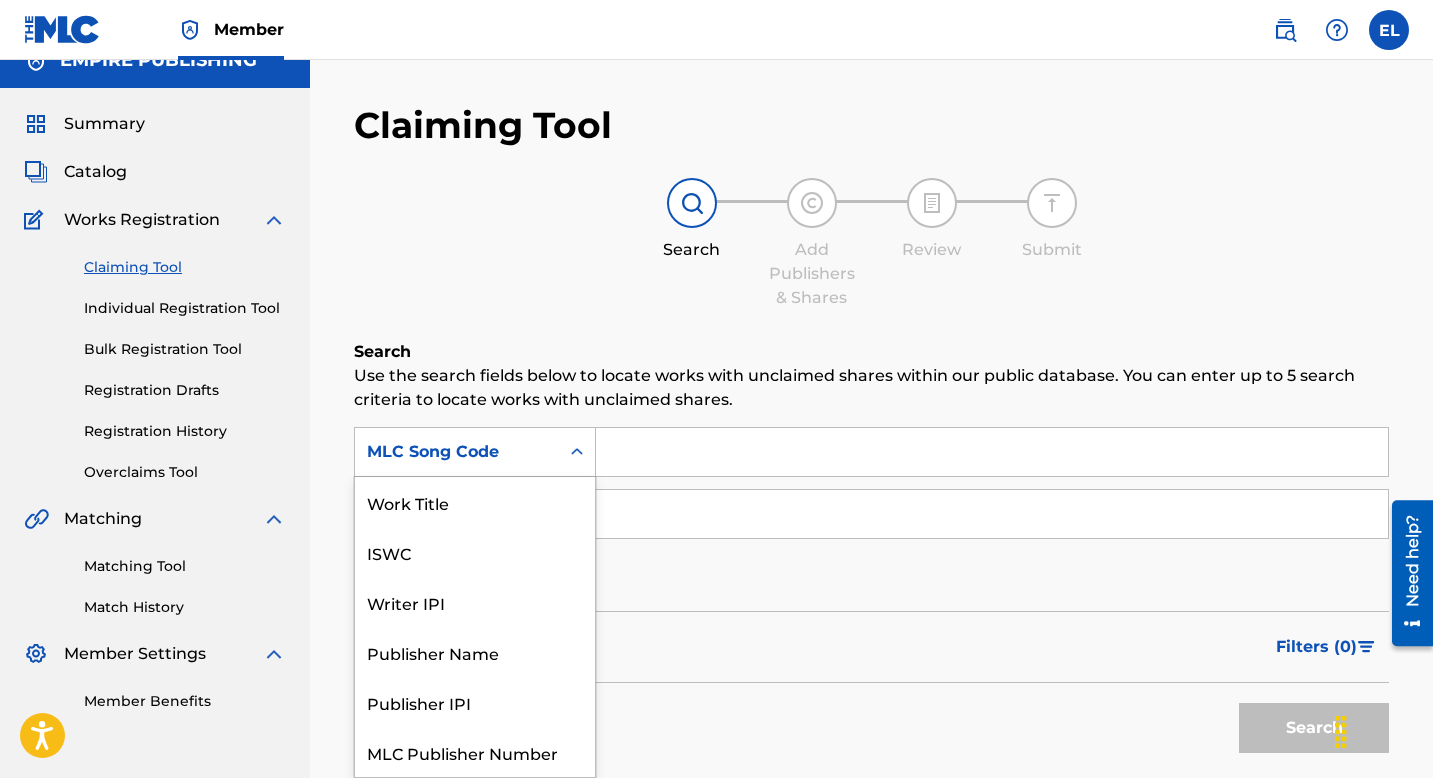 scroll, scrollTop: 50, scrollLeft: 0, axis: vertical 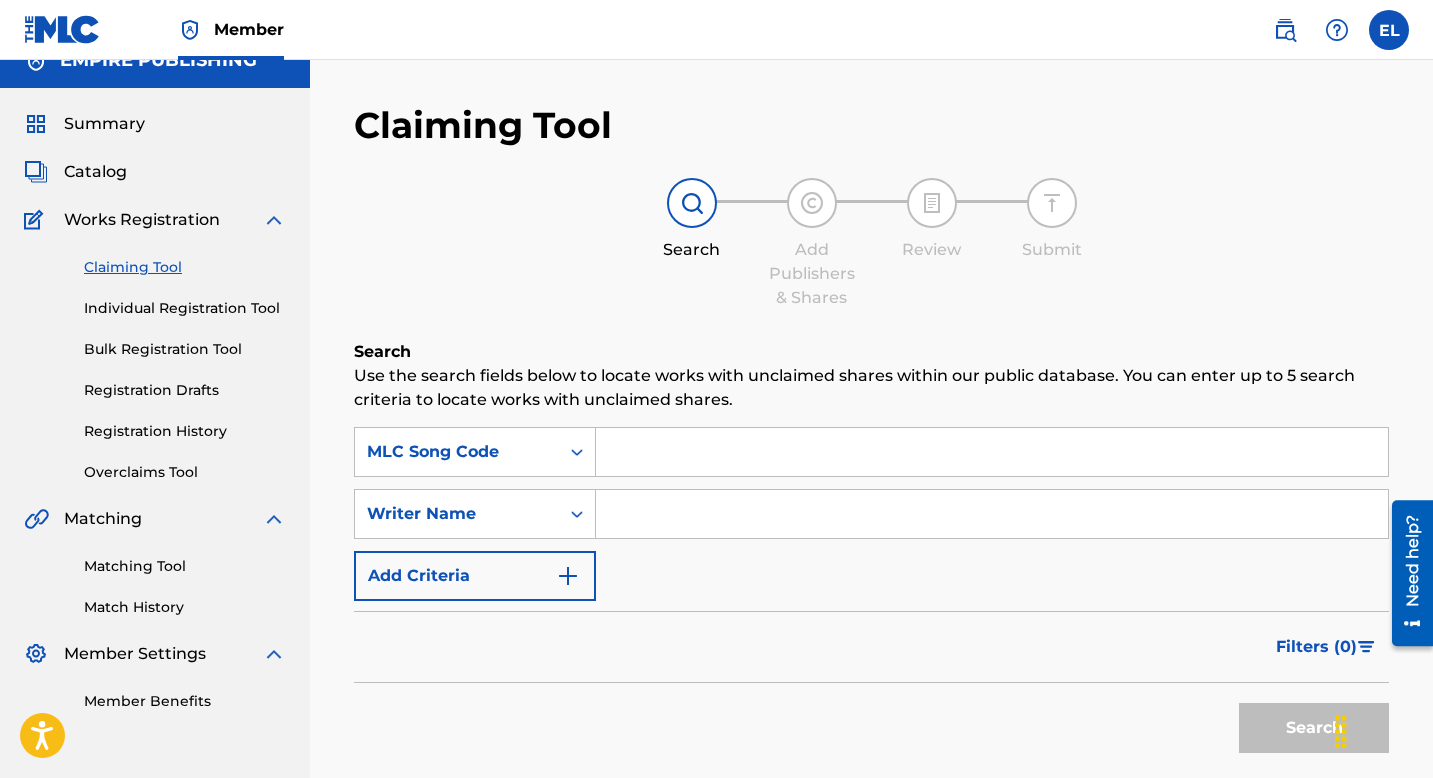 click on "Catalog" at bounding box center [95, 172] 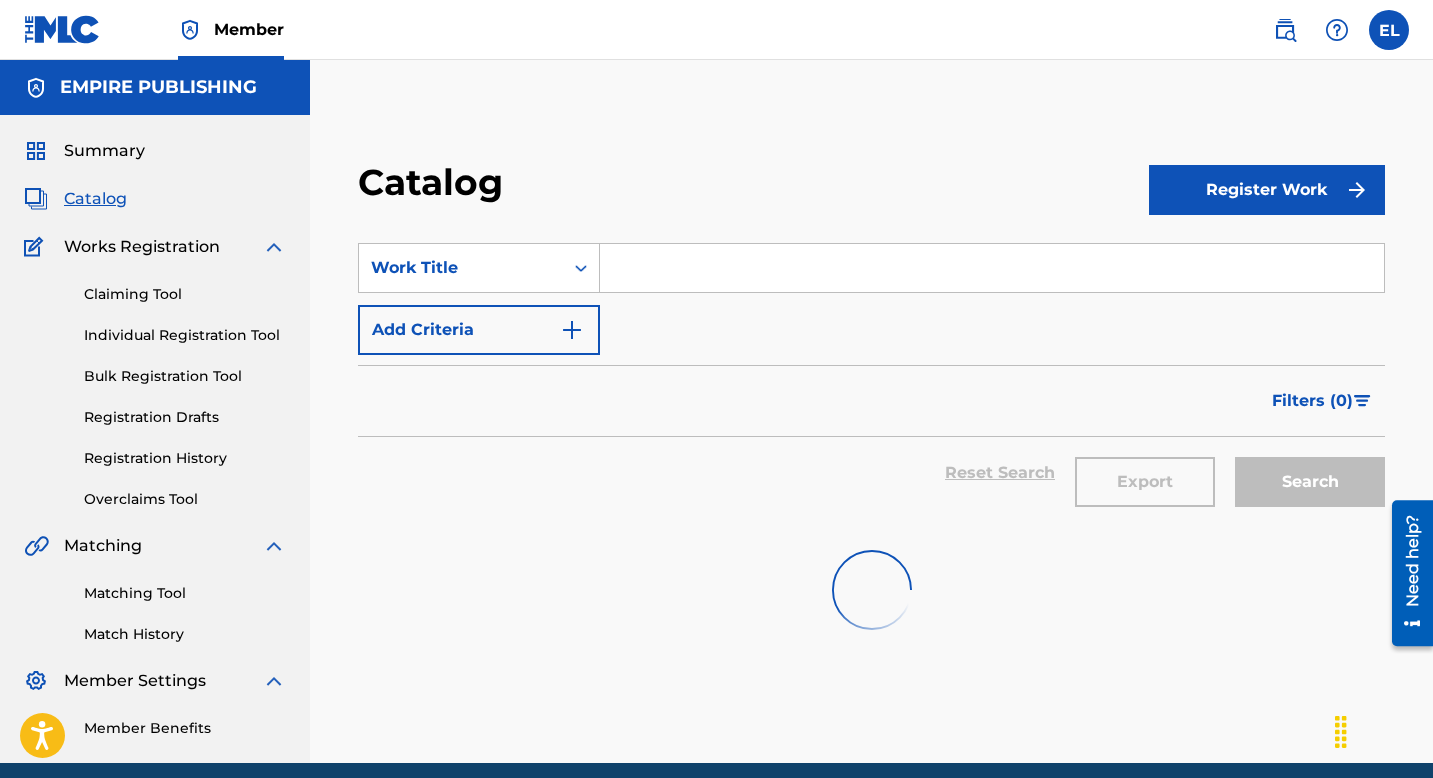 click at bounding box center (992, 268) 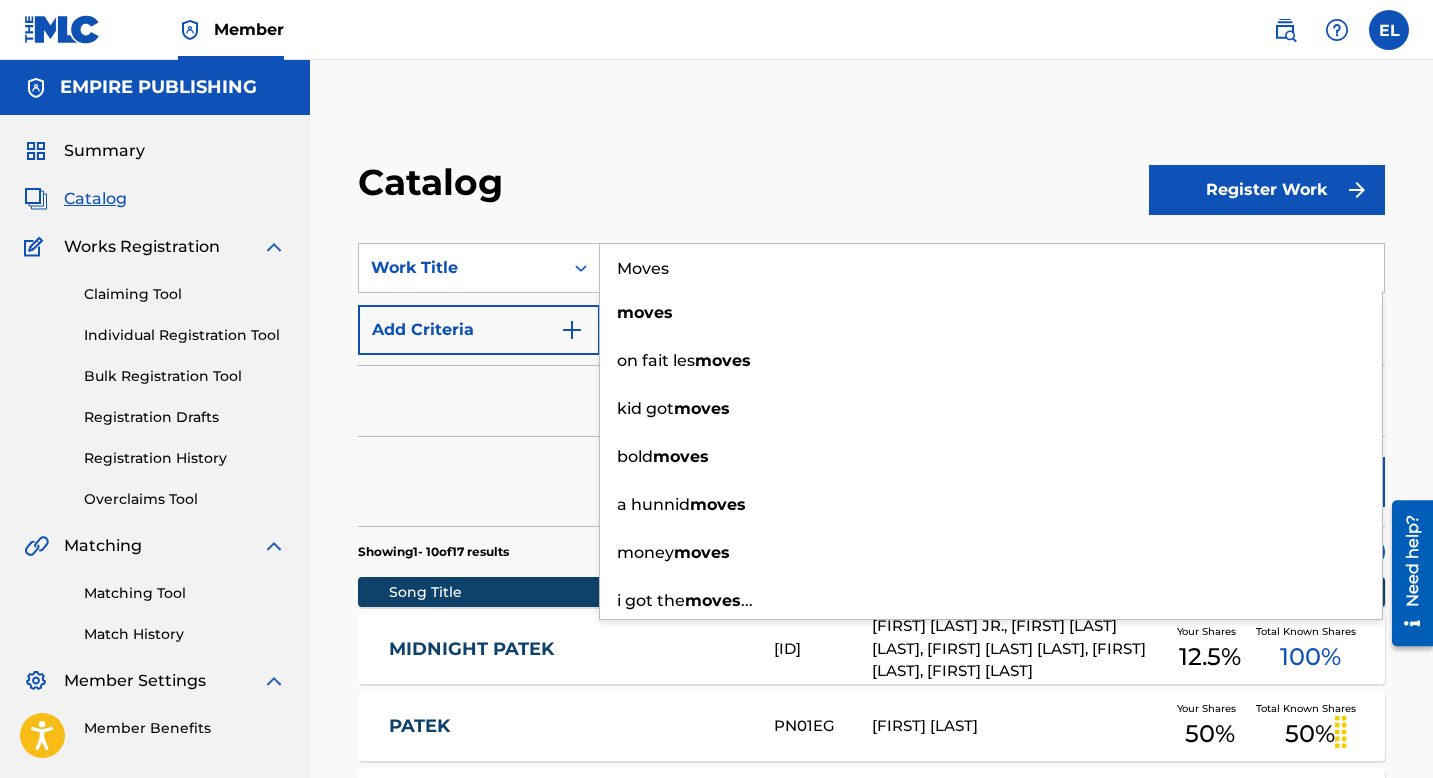 type on "Moves" 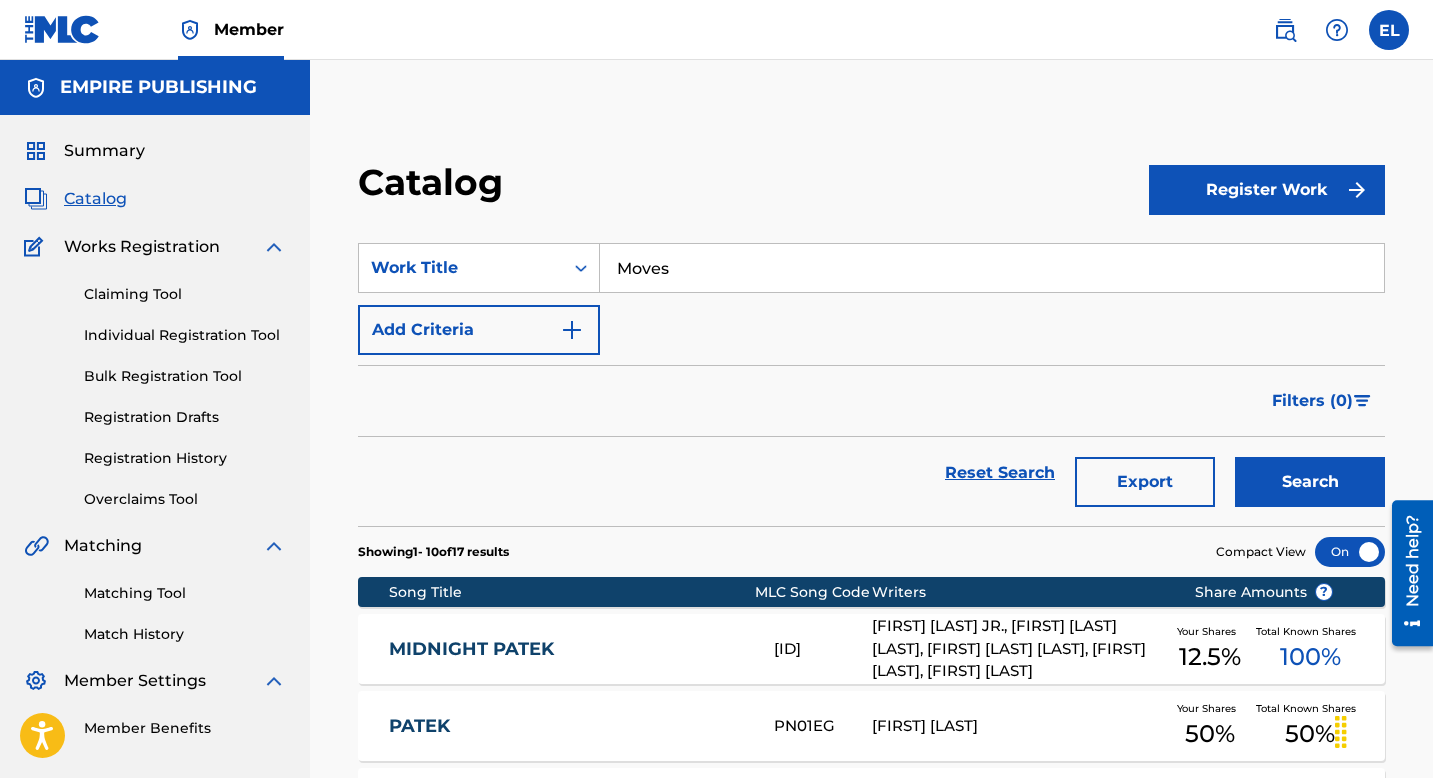 click on "Search" at bounding box center (1310, 482) 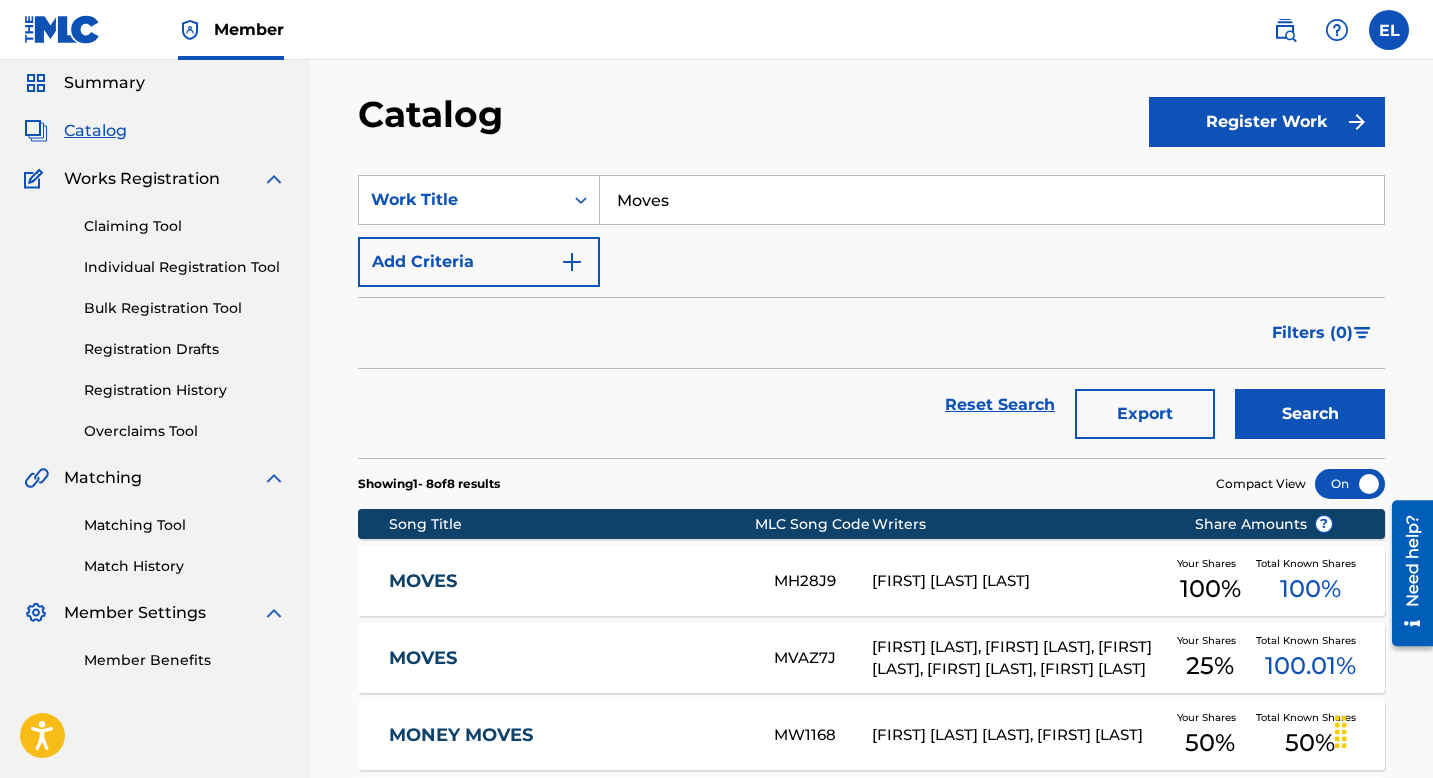 scroll, scrollTop: 314, scrollLeft: 0, axis: vertical 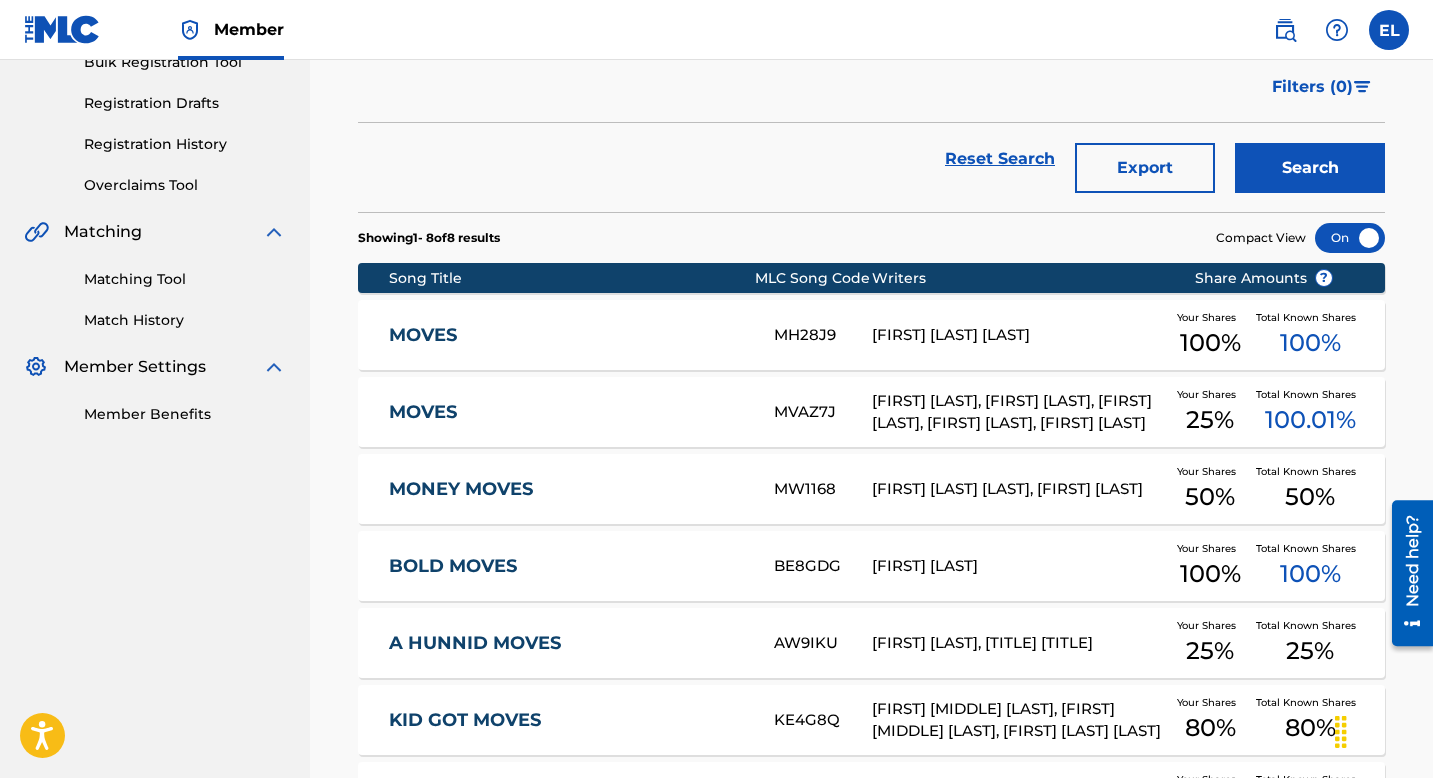 click on "MOVES" at bounding box center [568, 412] 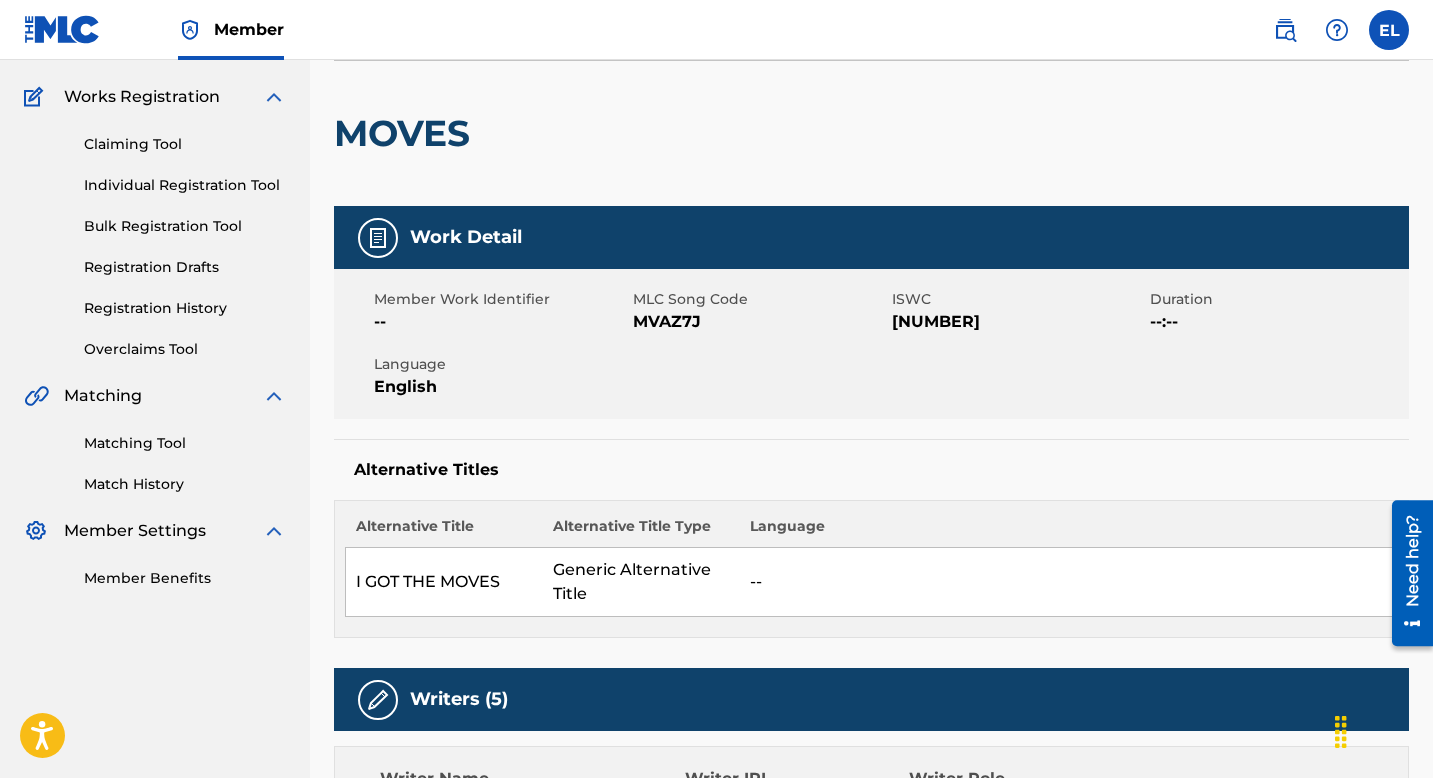scroll, scrollTop: 0, scrollLeft: 0, axis: both 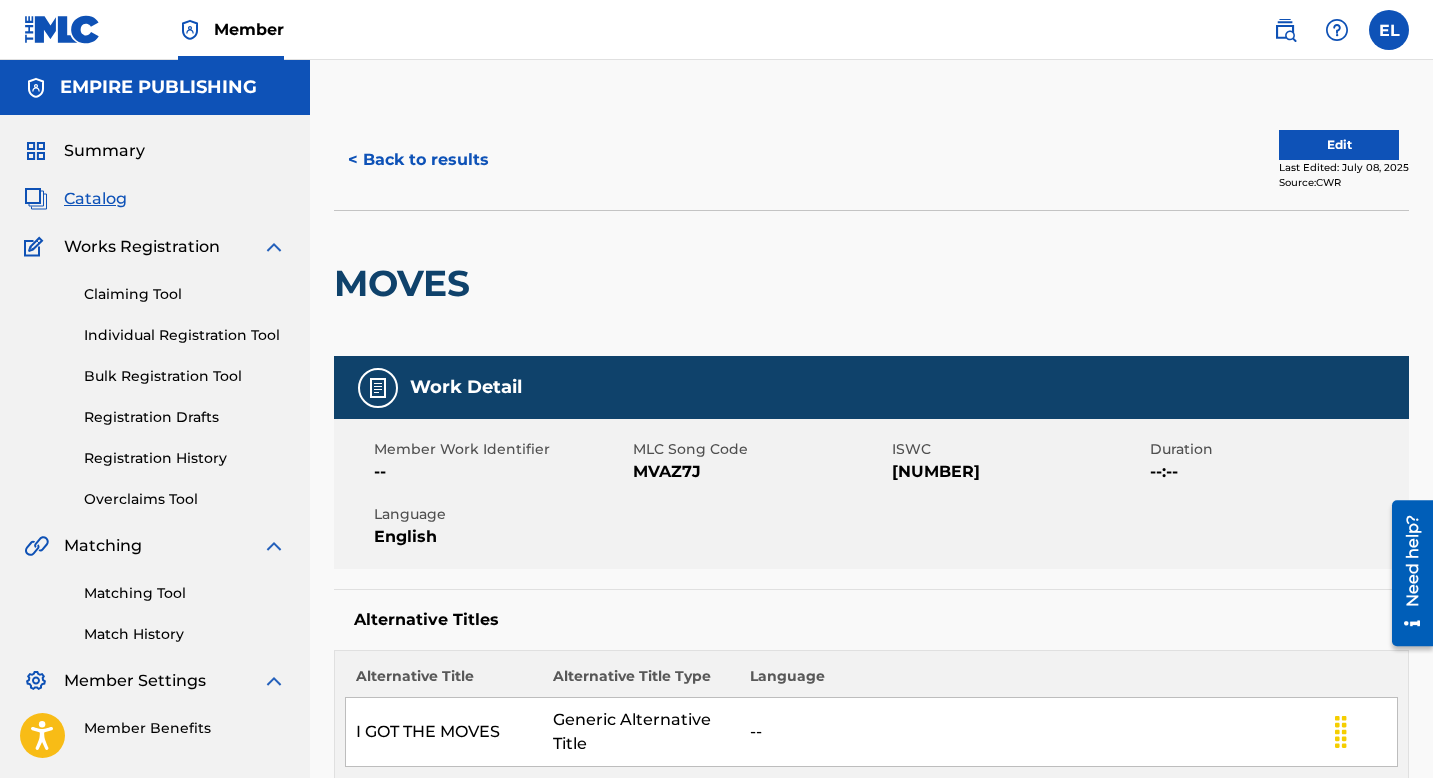click on "Edit" at bounding box center [1339, 145] 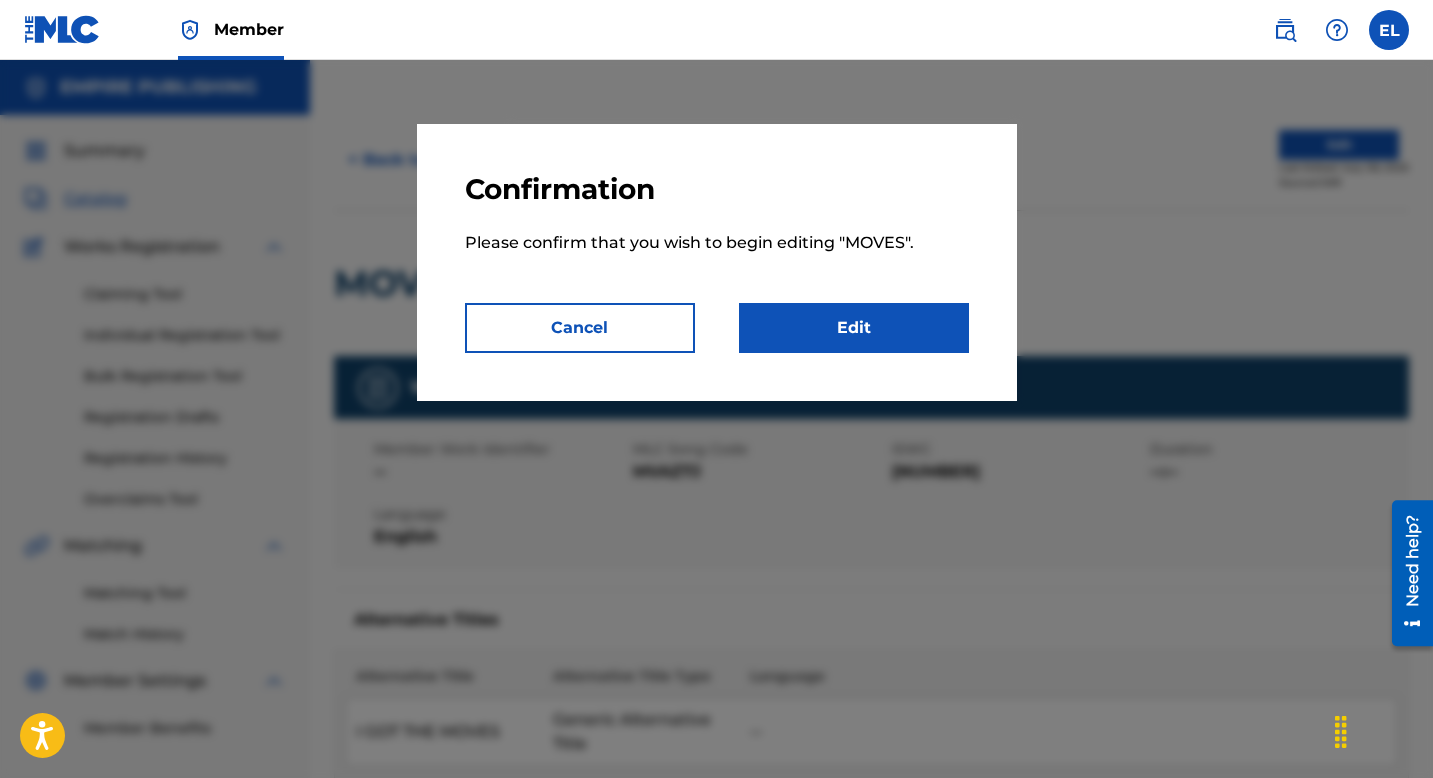 click on "Edit" at bounding box center (854, 328) 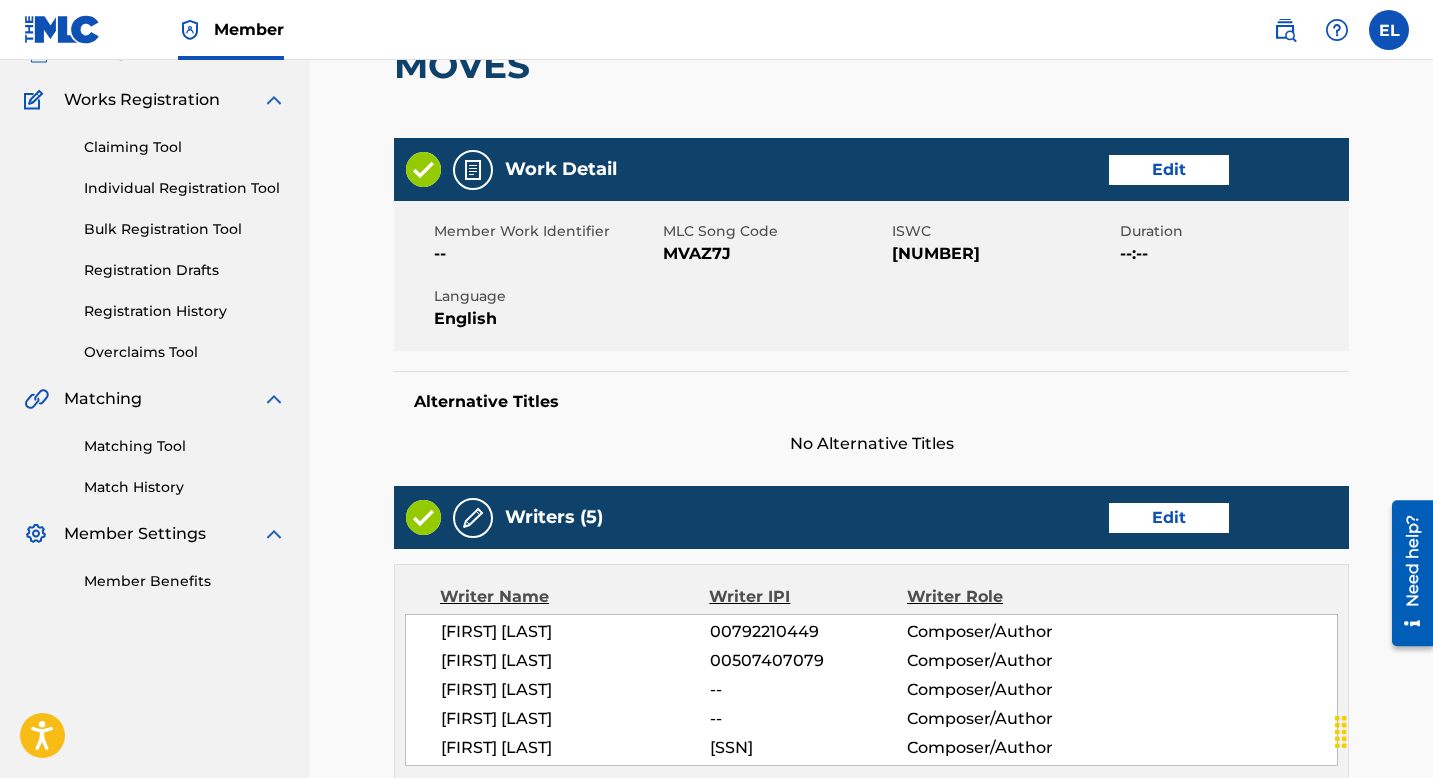 scroll, scrollTop: 0, scrollLeft: 0, axis: both 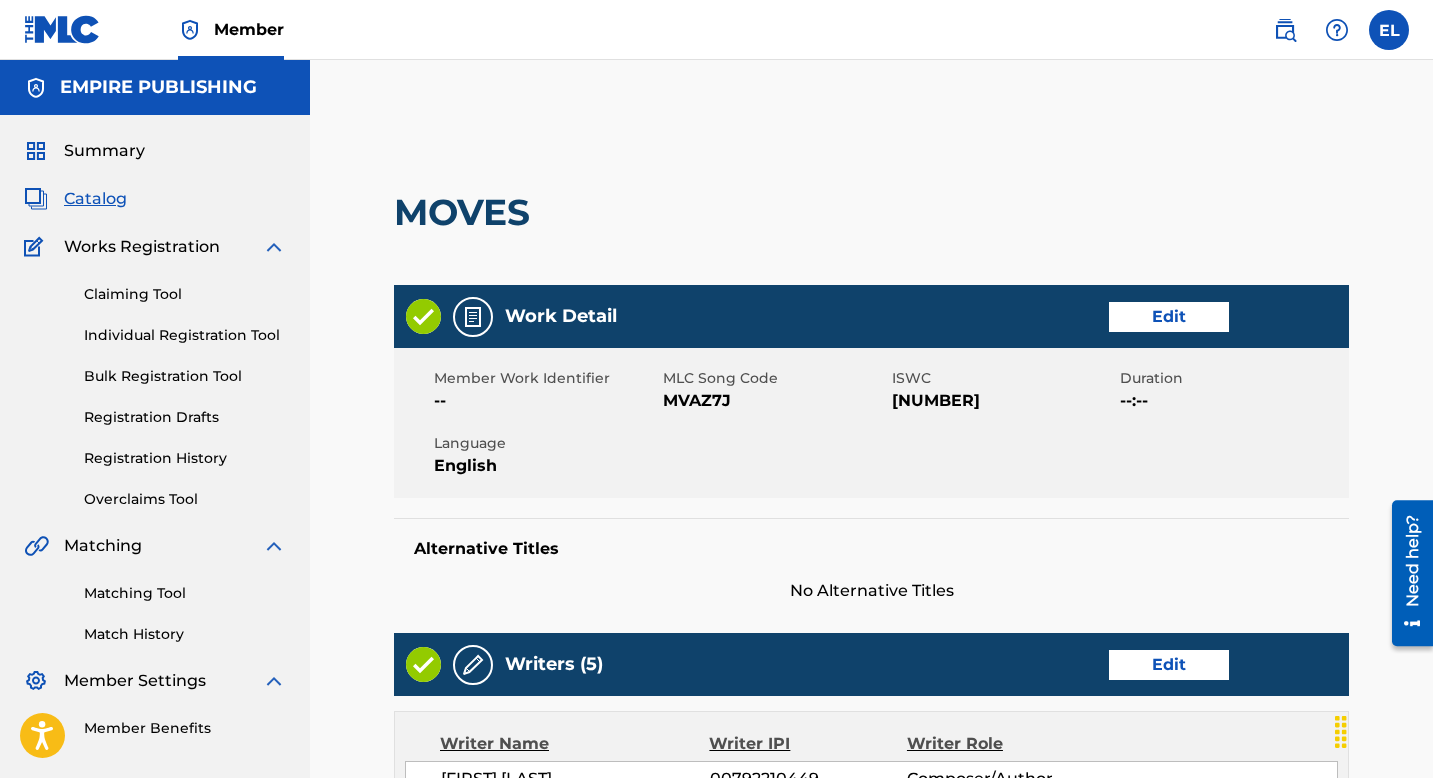 click on "MVAZ7J" at bounding box center [775, 401] 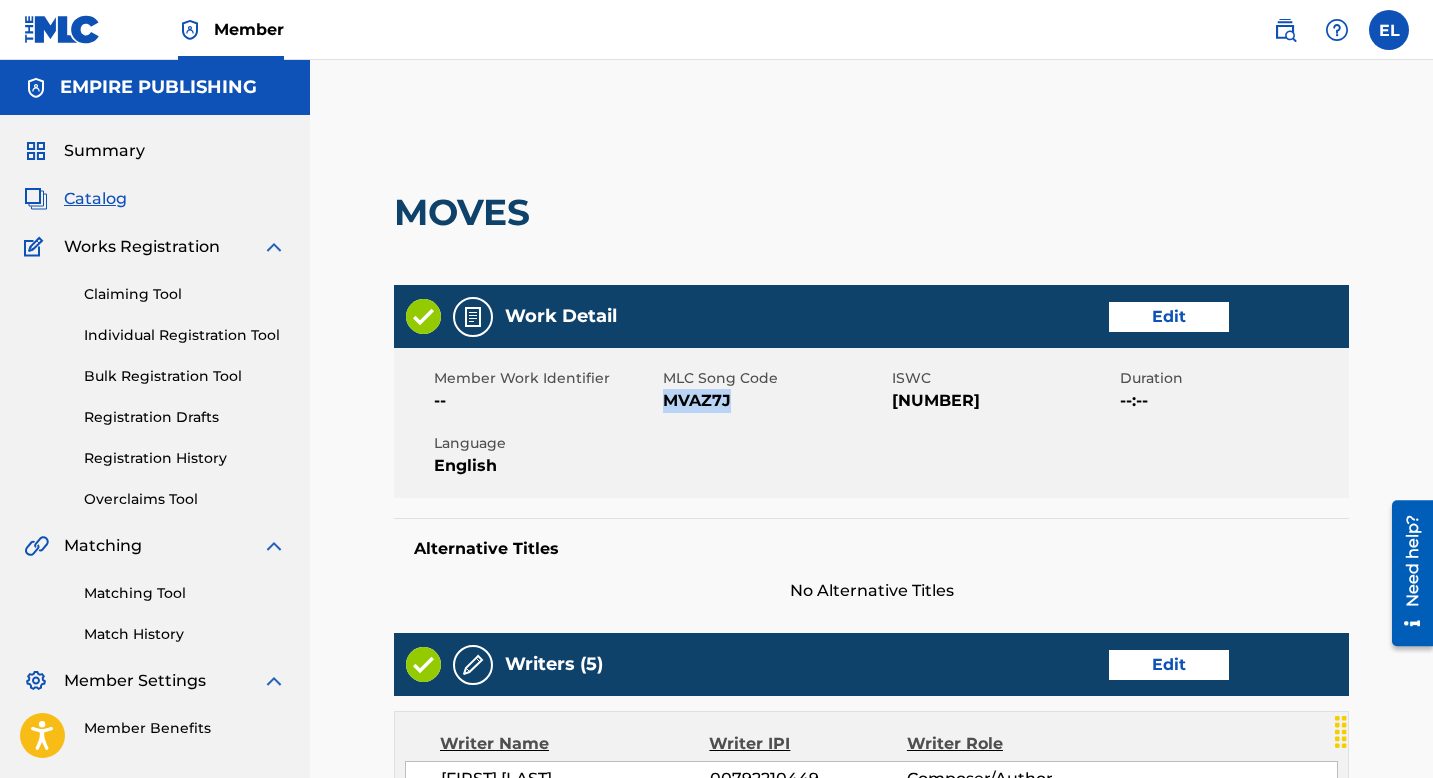 click on "MVAZ7J" at bounding box center (775, 401) 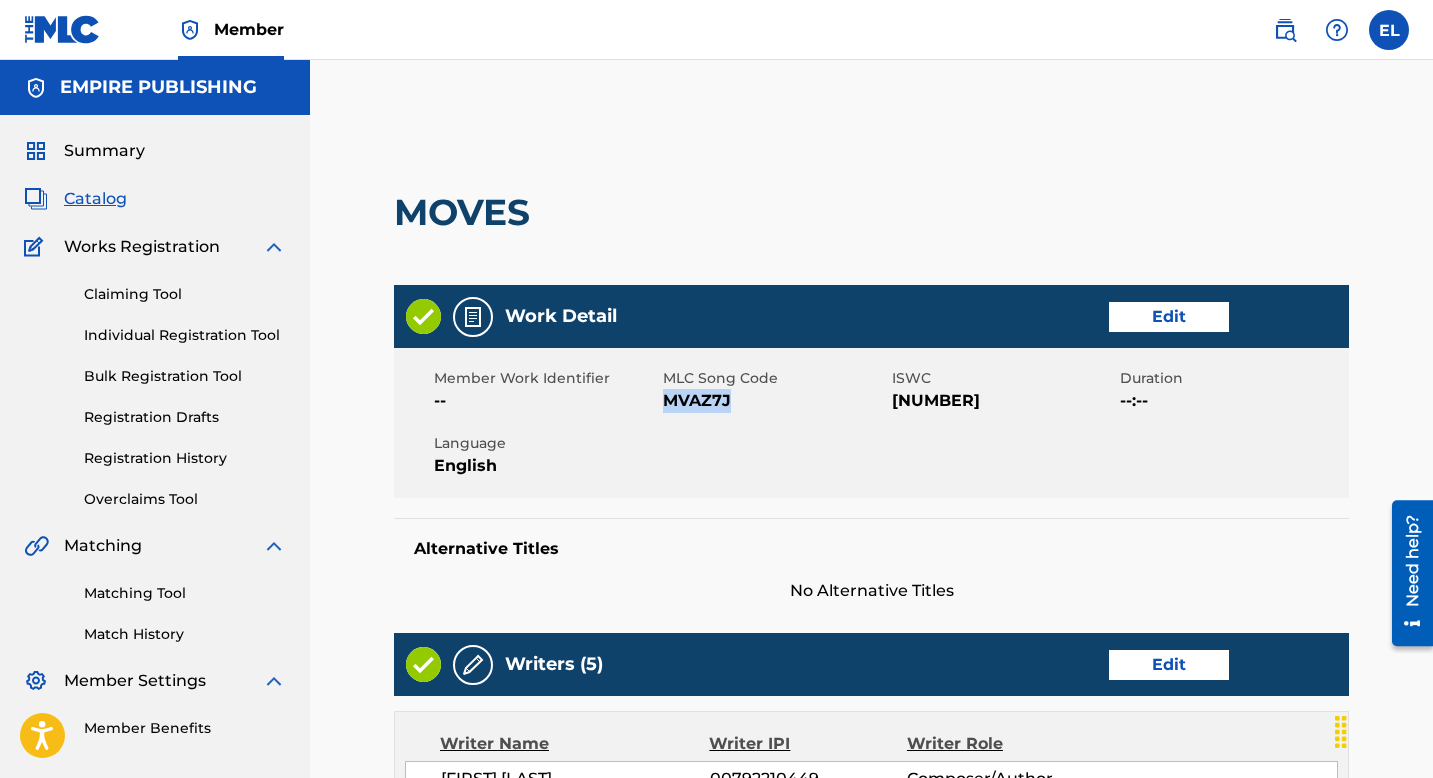 click on "Edit" at bounding box center [1169, 317] 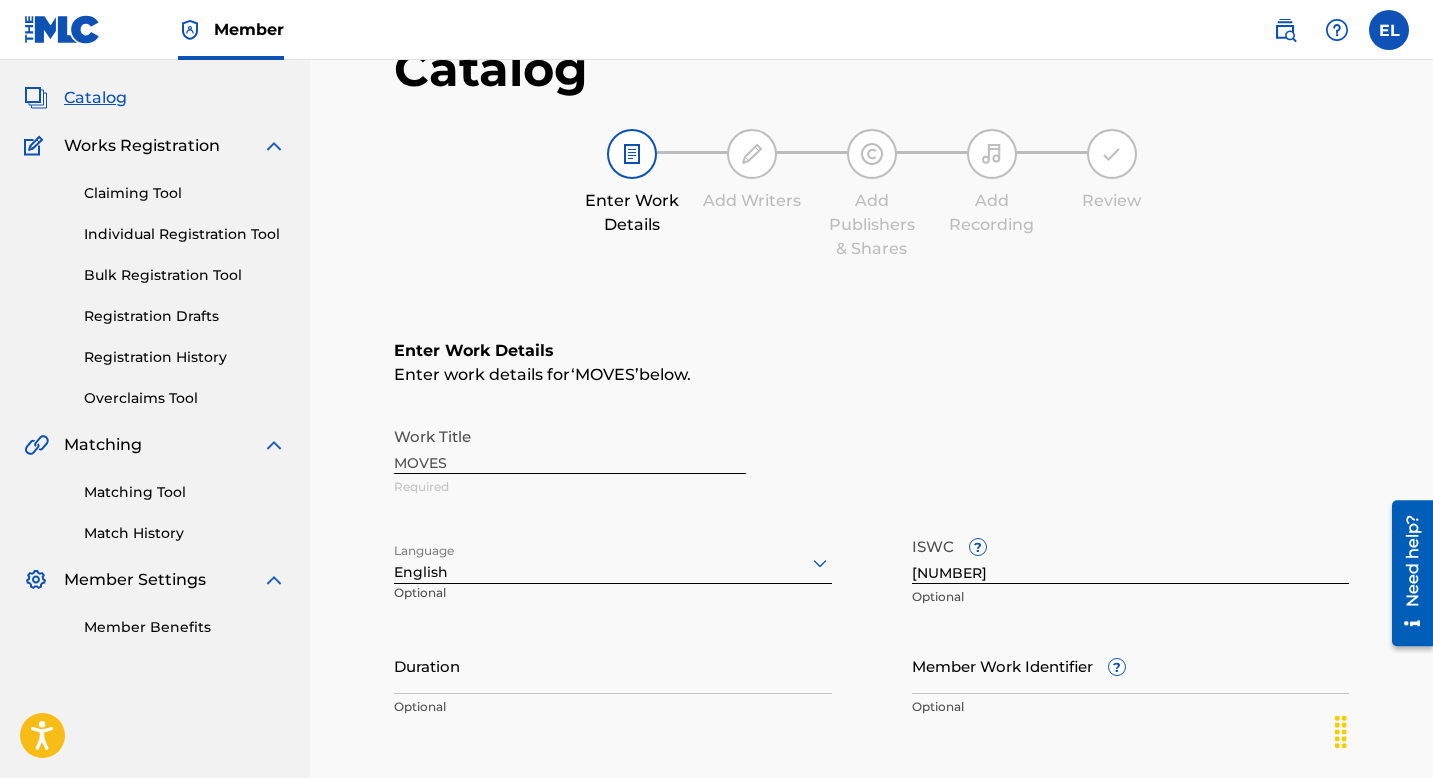 scroll, scrollTop: 350, scrollLeft: 0, axis: vertical 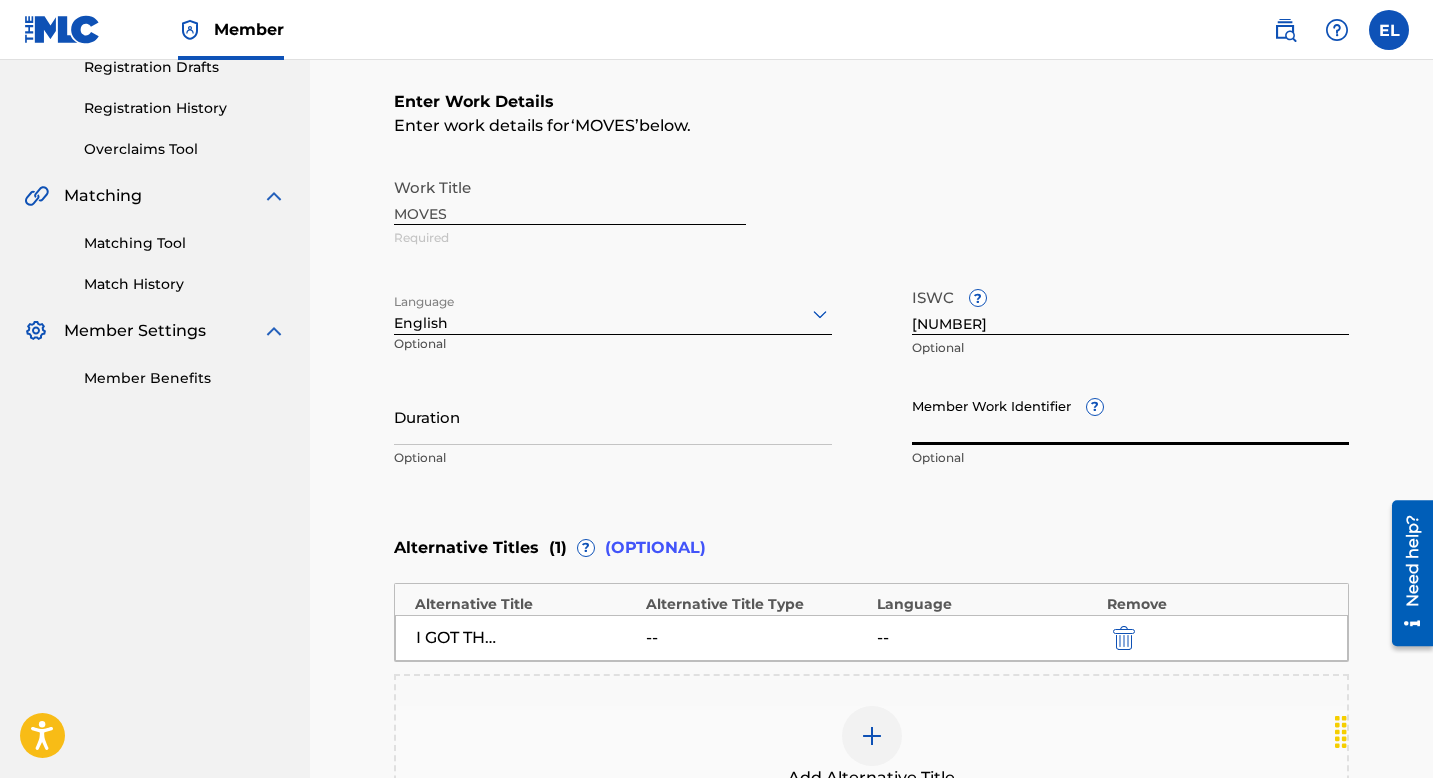 click on "Member Work Identifier   ?" at bounding box center [1131, 416] 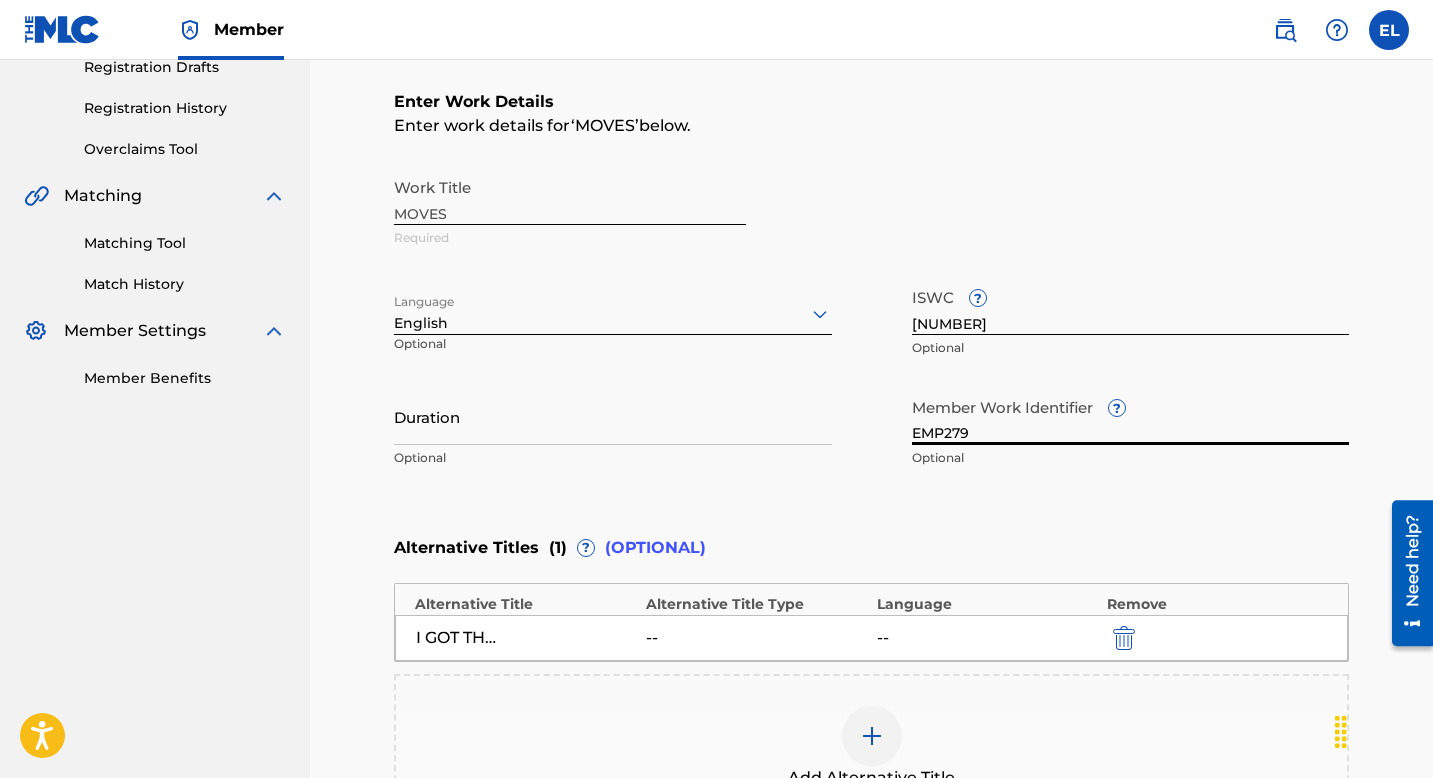 type on "EMP279" 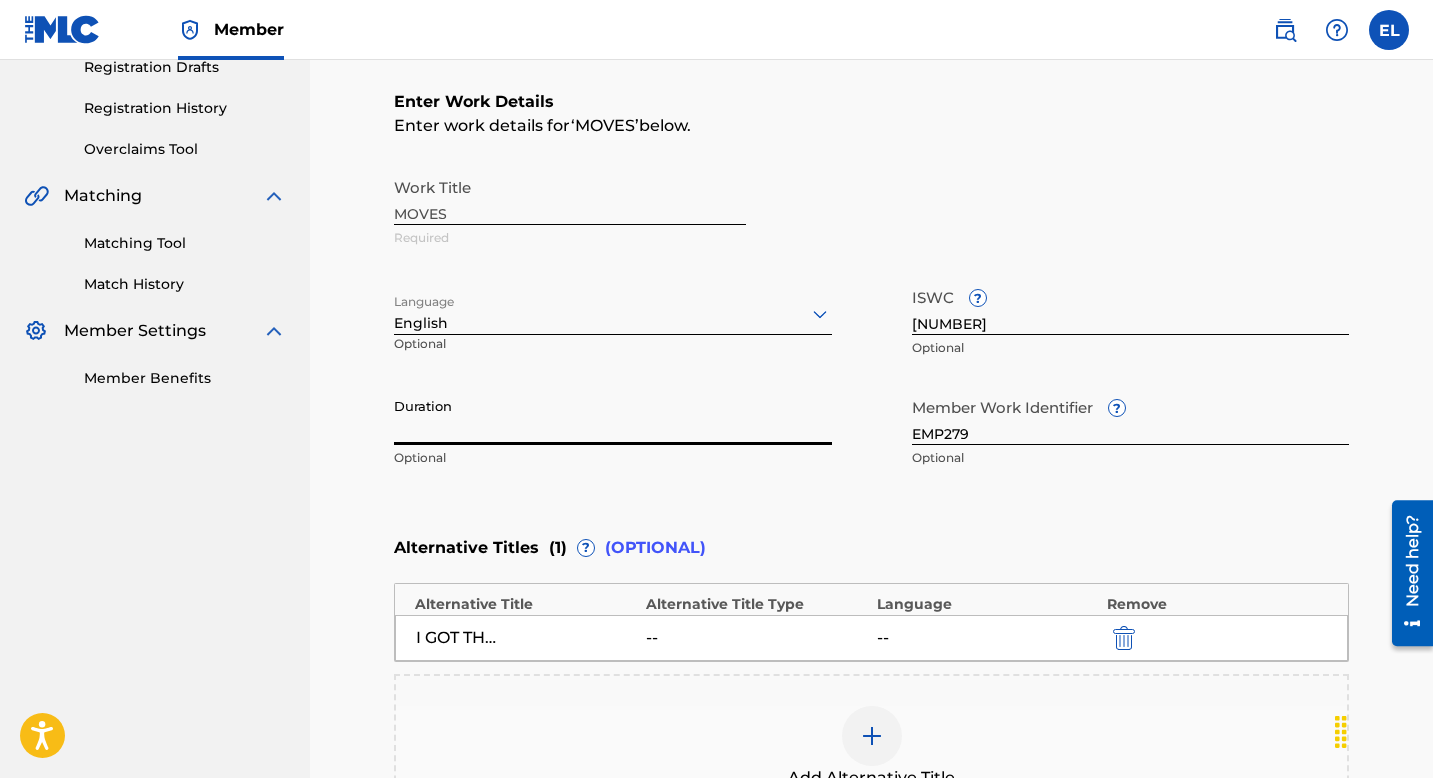 click on "Duration" at bounding box center (613, 416) 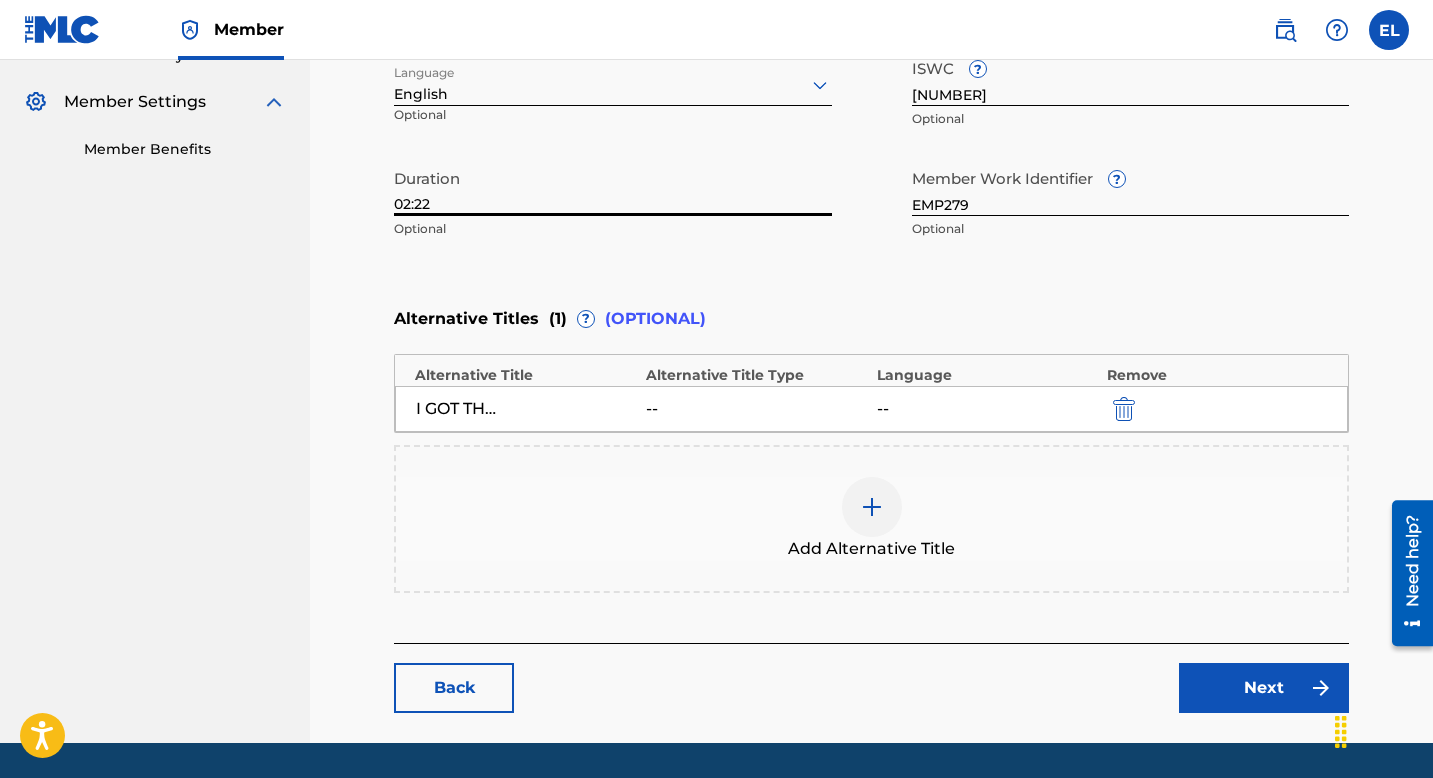 scroll, scrollTop: 640, scrollLeft: 0, axis: vertical 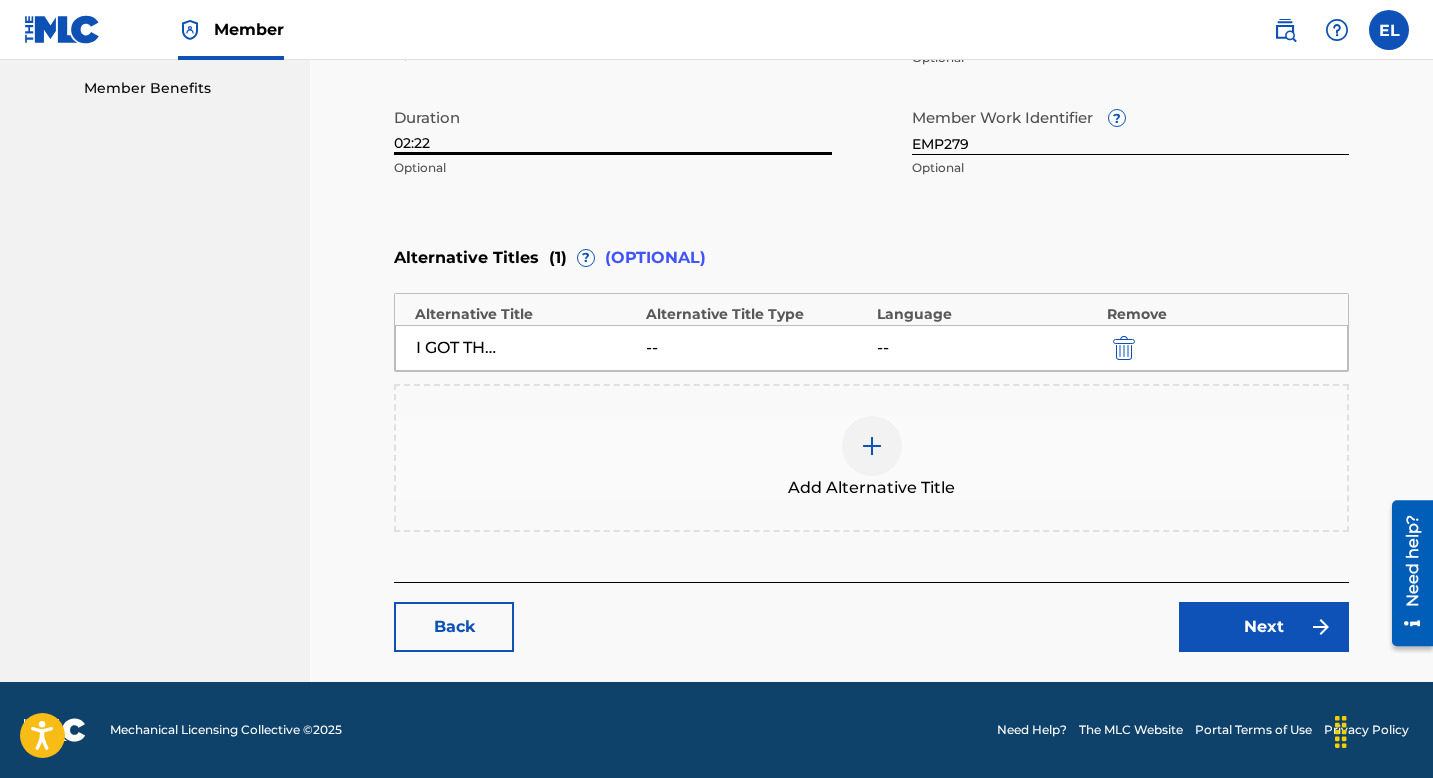 type on "02:22" 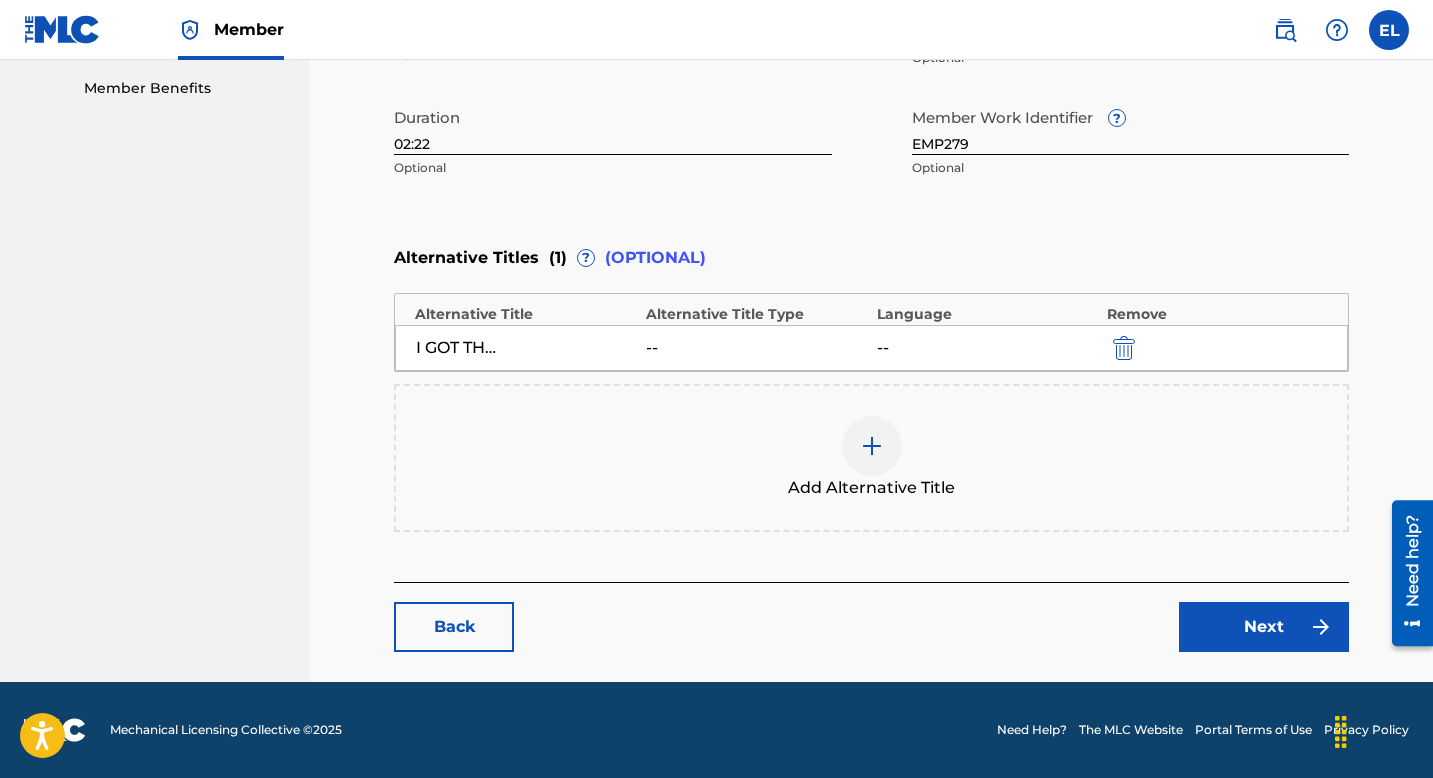 click on "Next" at bounding box center (1264, 627) 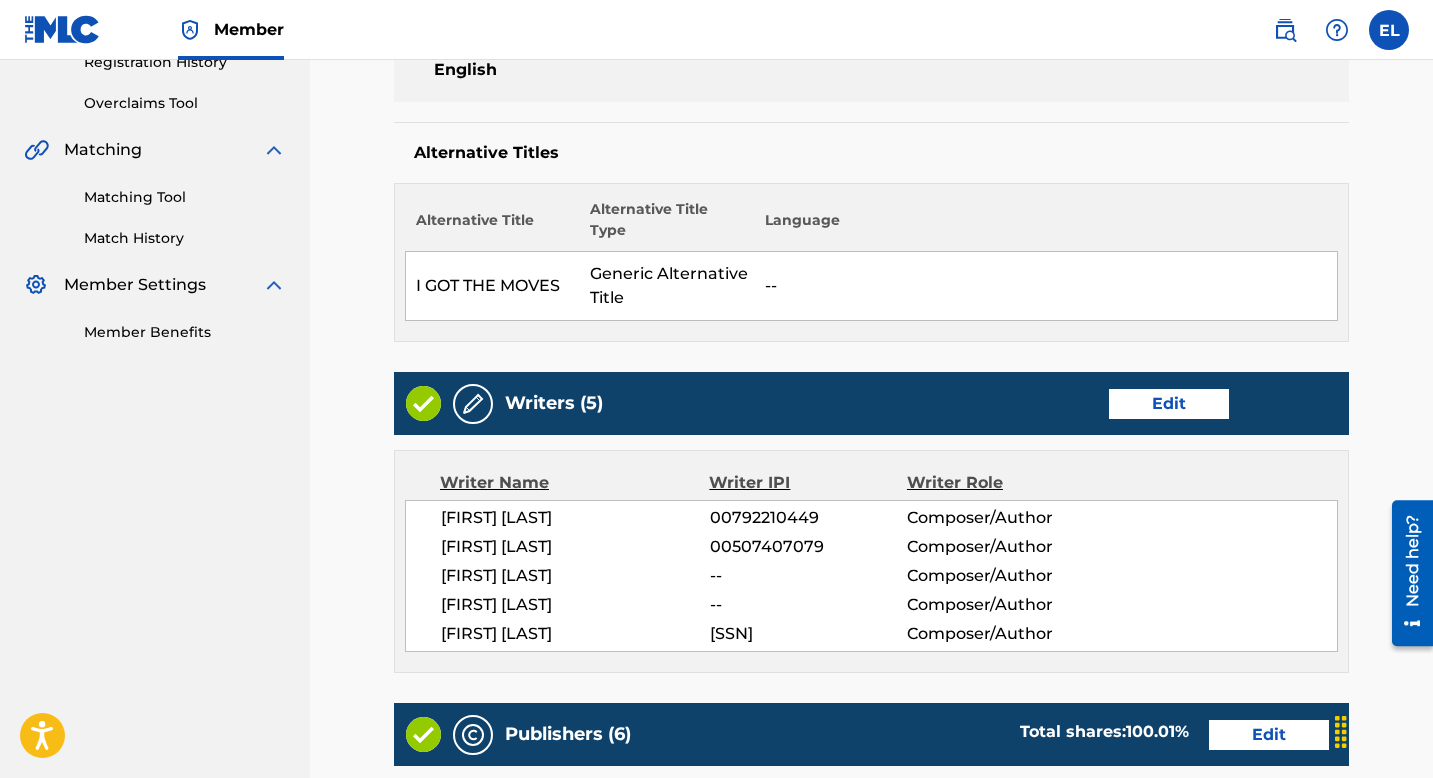 scroll, scrollTop: 418, scrollLeft: 0, axis: vertical 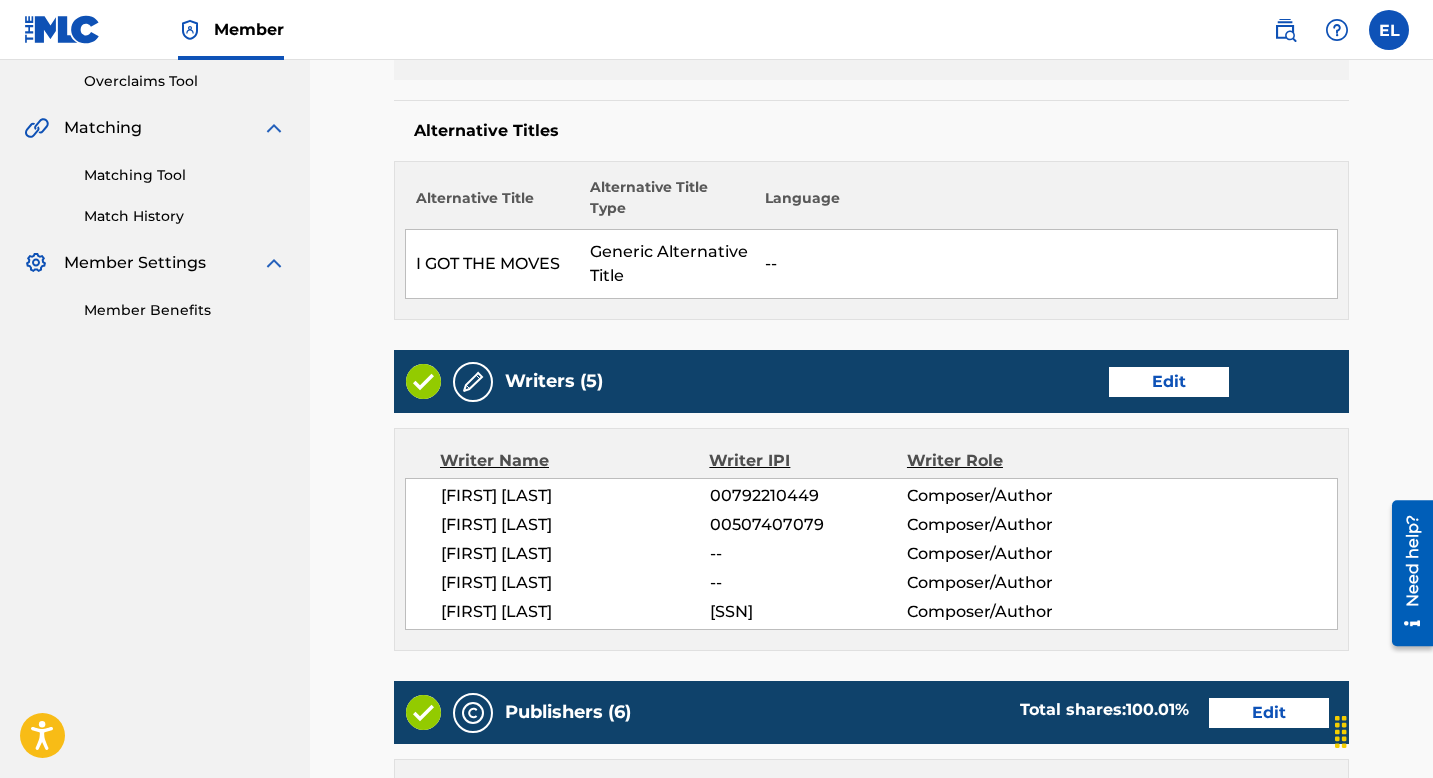 click on "Edit" at bounding box center [1169, 382] 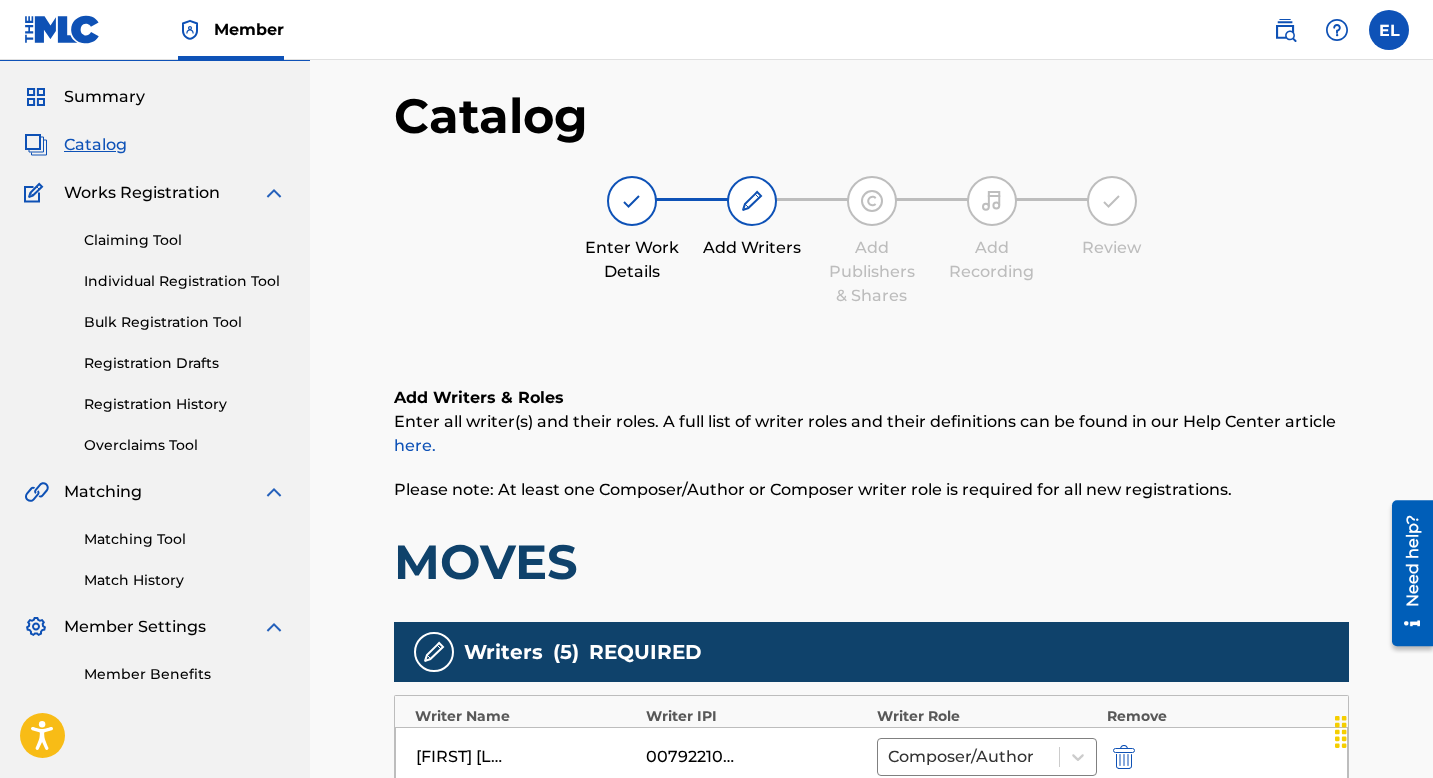 scroll, scrollTop: 344, scrollLeft: 0, axis: vertical 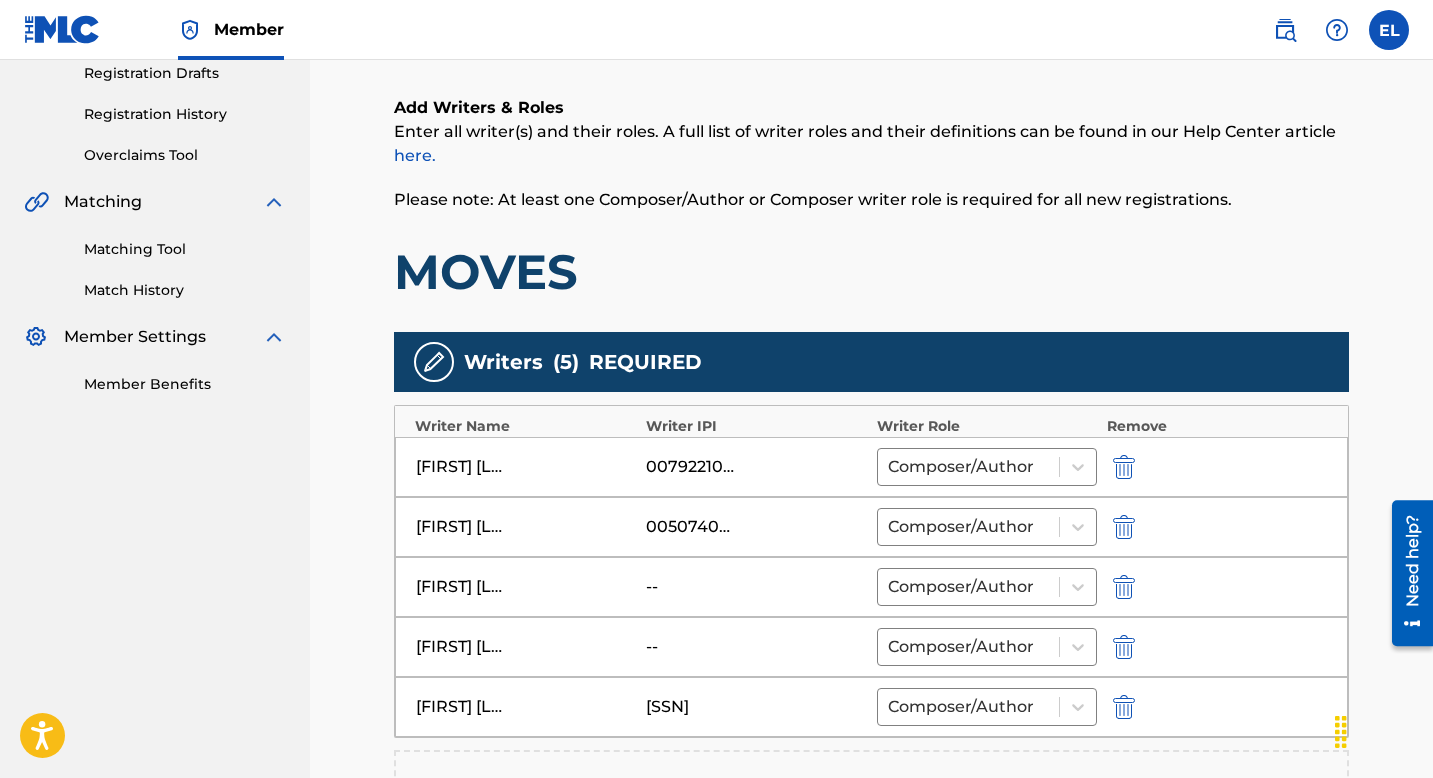 click at bounding box center (1124, 647) 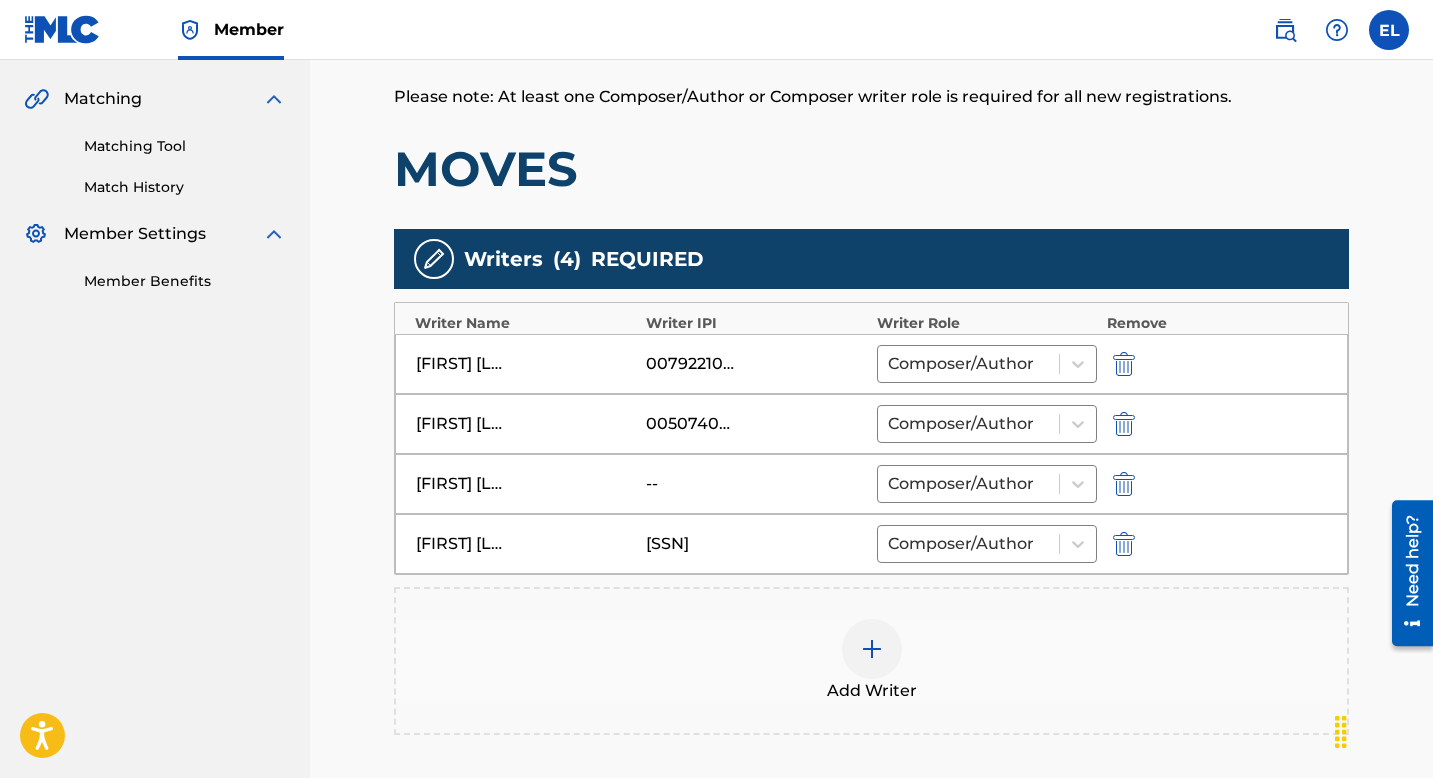 scroll, scrollTop: 463, scrollLeft: 0, axis: vertical 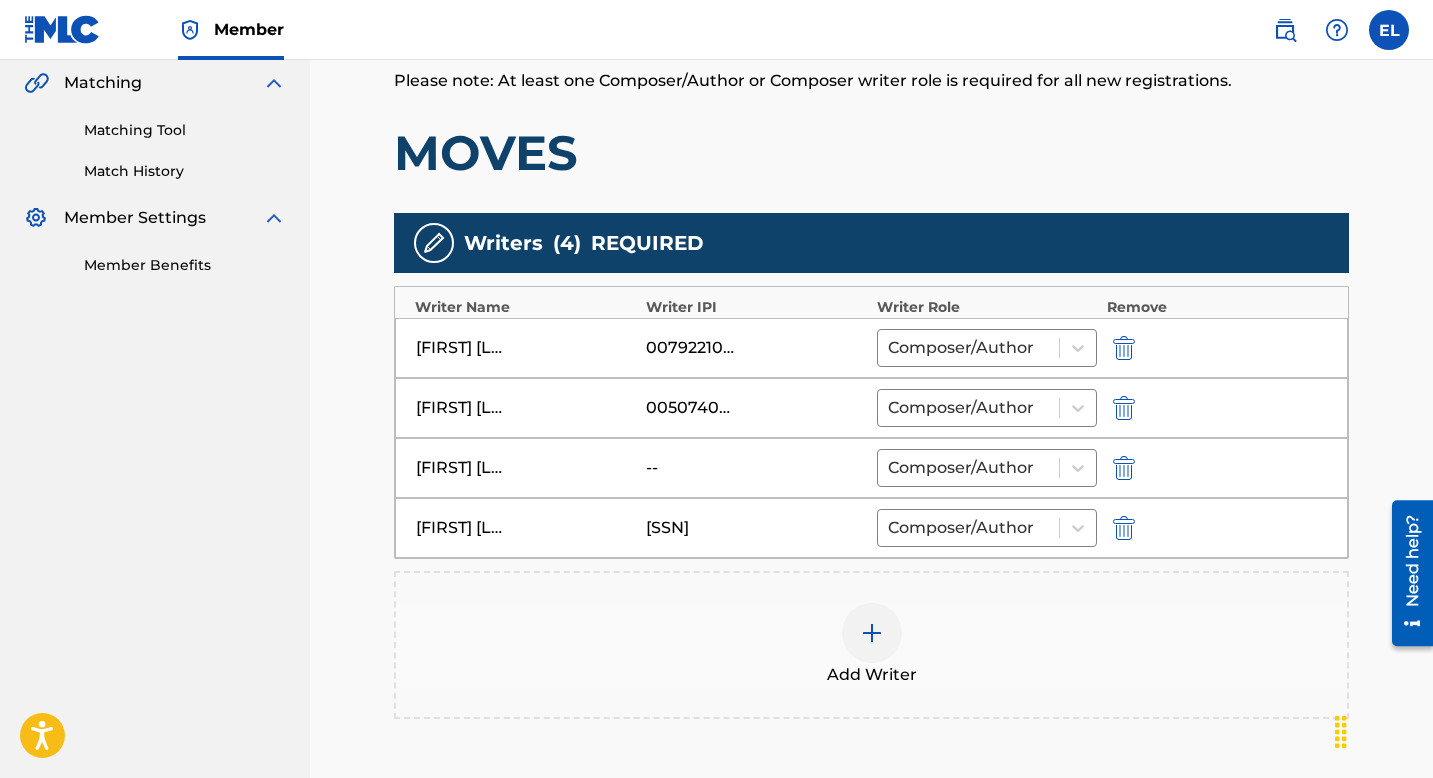 click on "Add Writer" at bounding box center (871, 645) 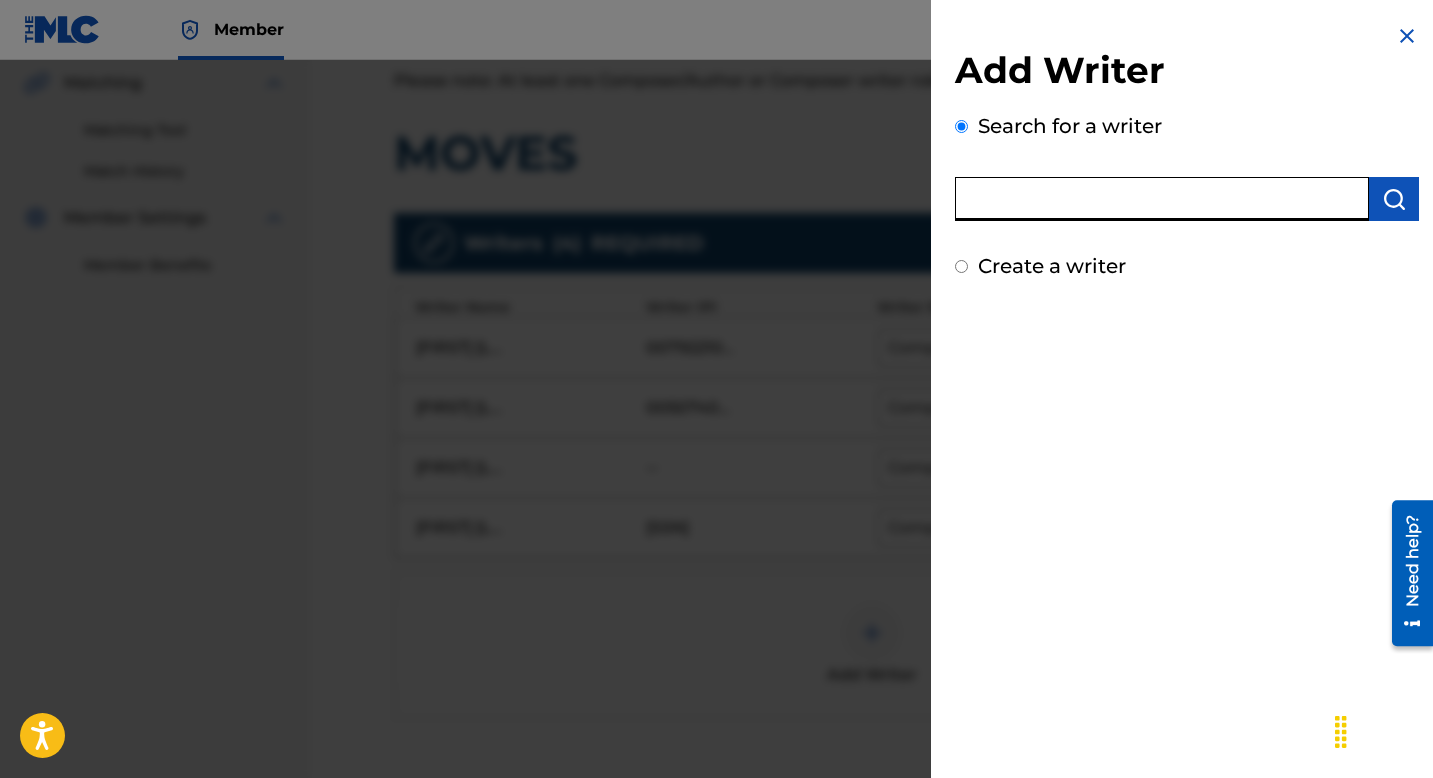 click at bounding box center [1162, 199] 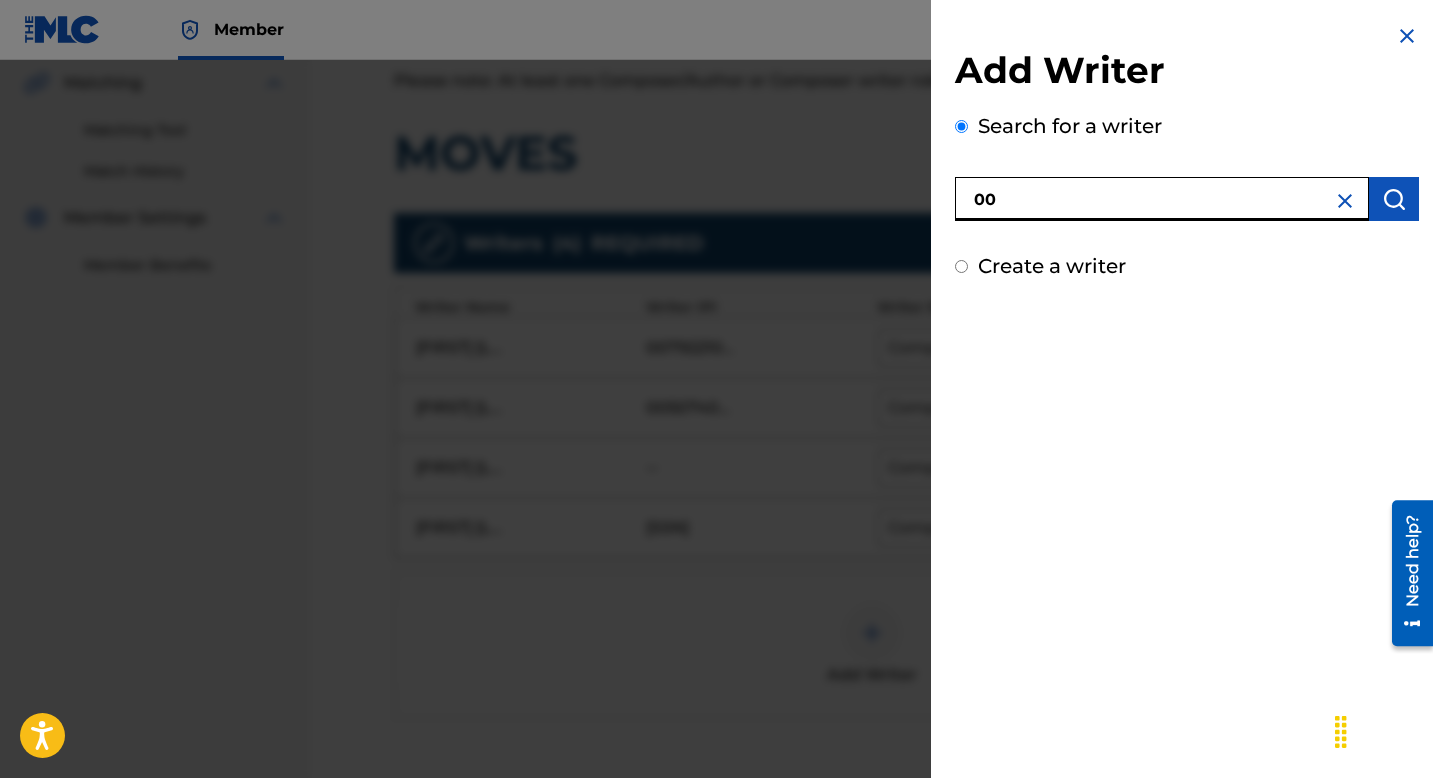 paste on "554843234" 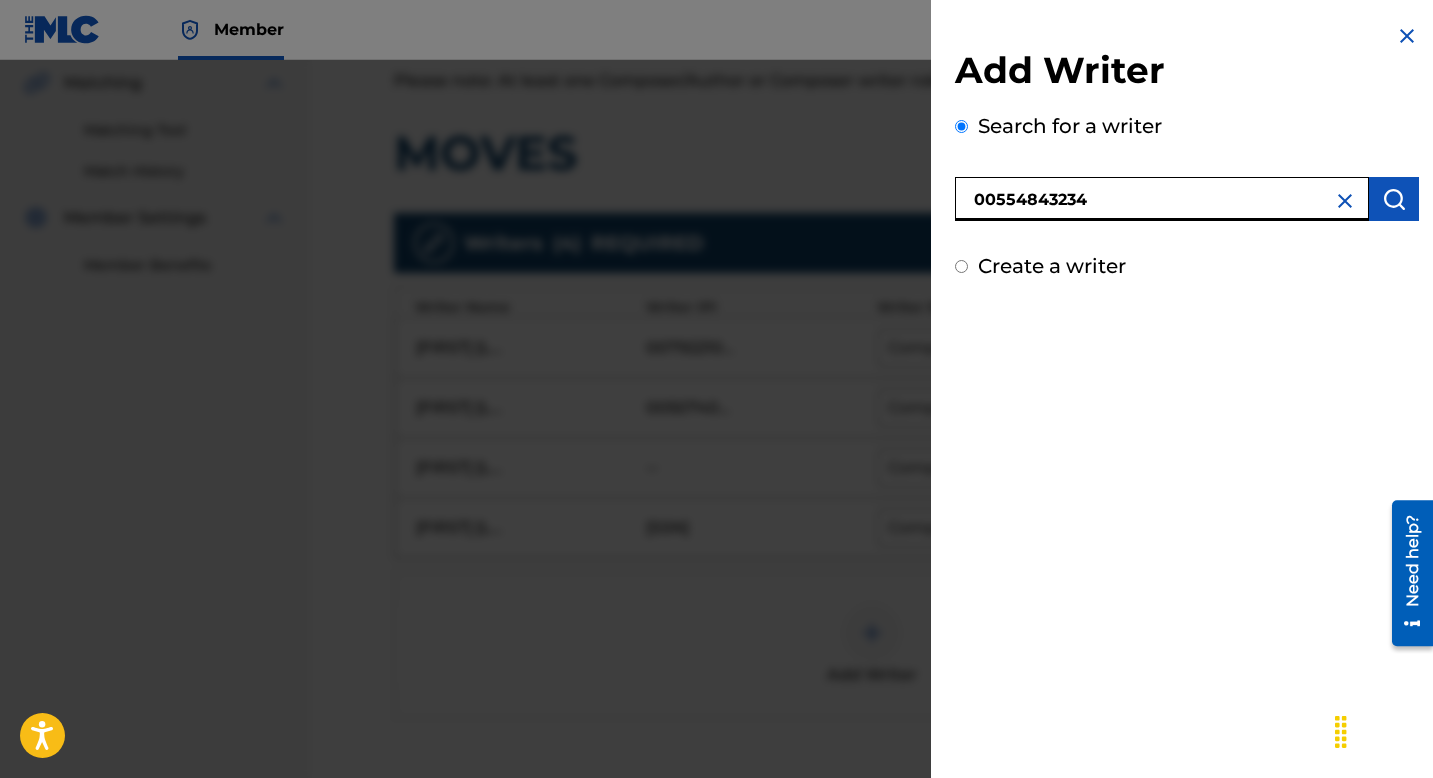 type on "00554843234" 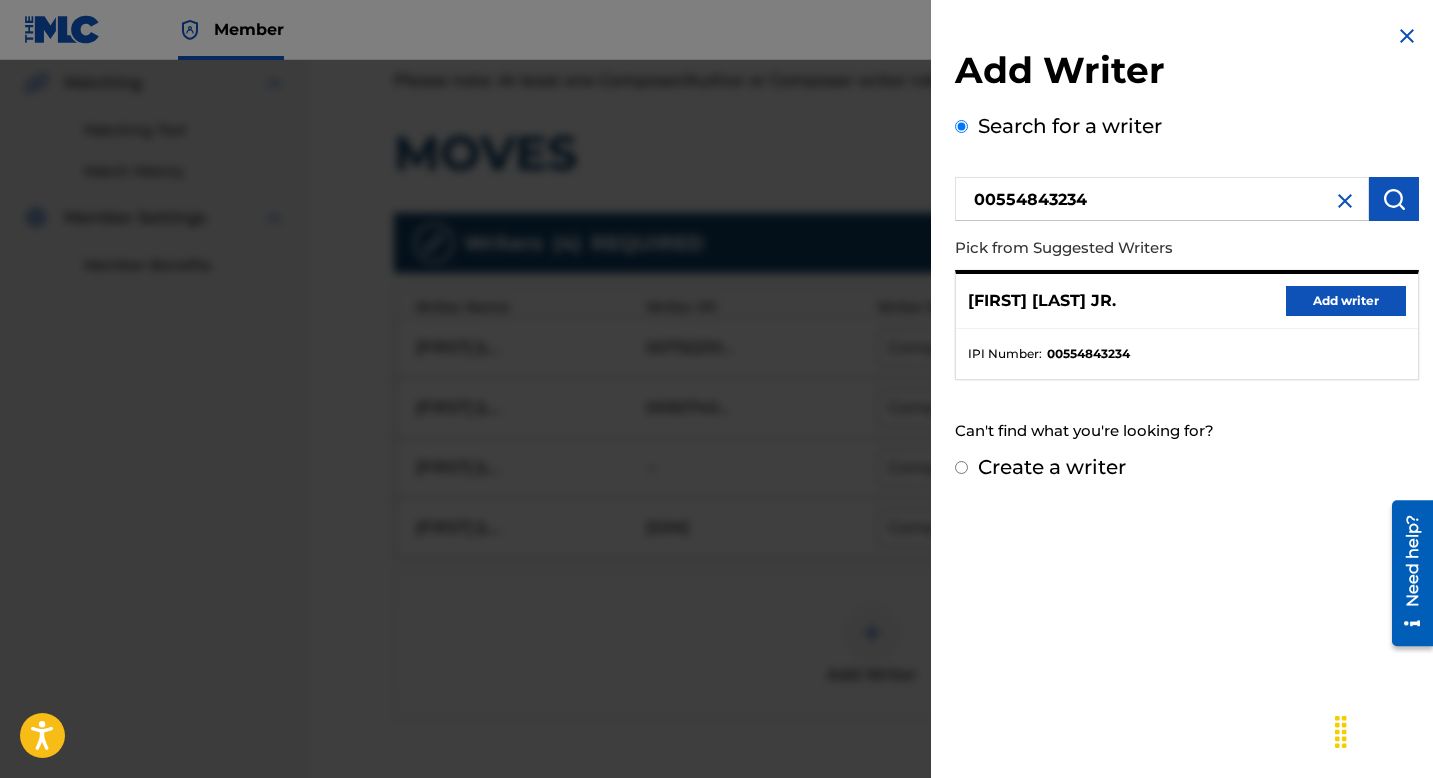 click on "Add writer" at bounding box center [1346, 301] 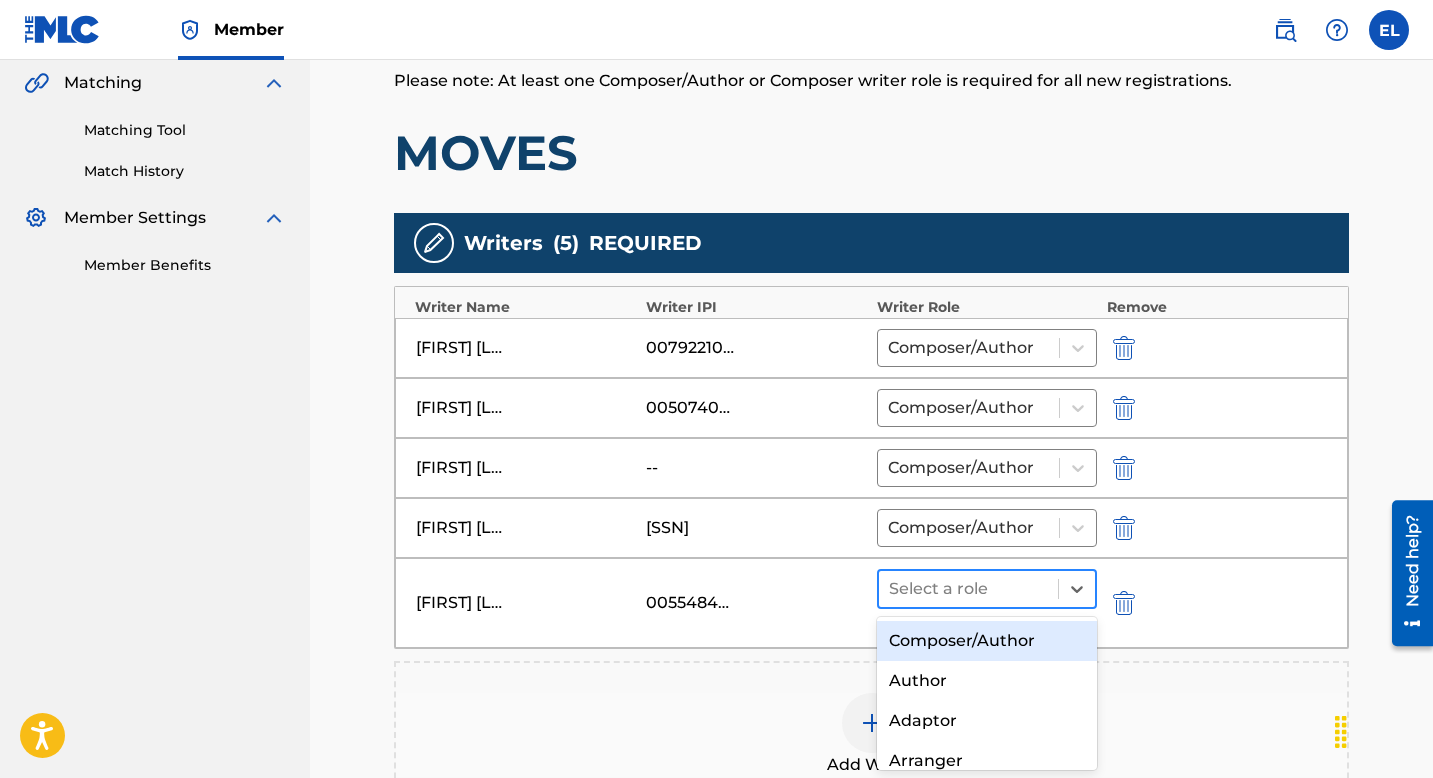 click at bounding box center (968, 589) 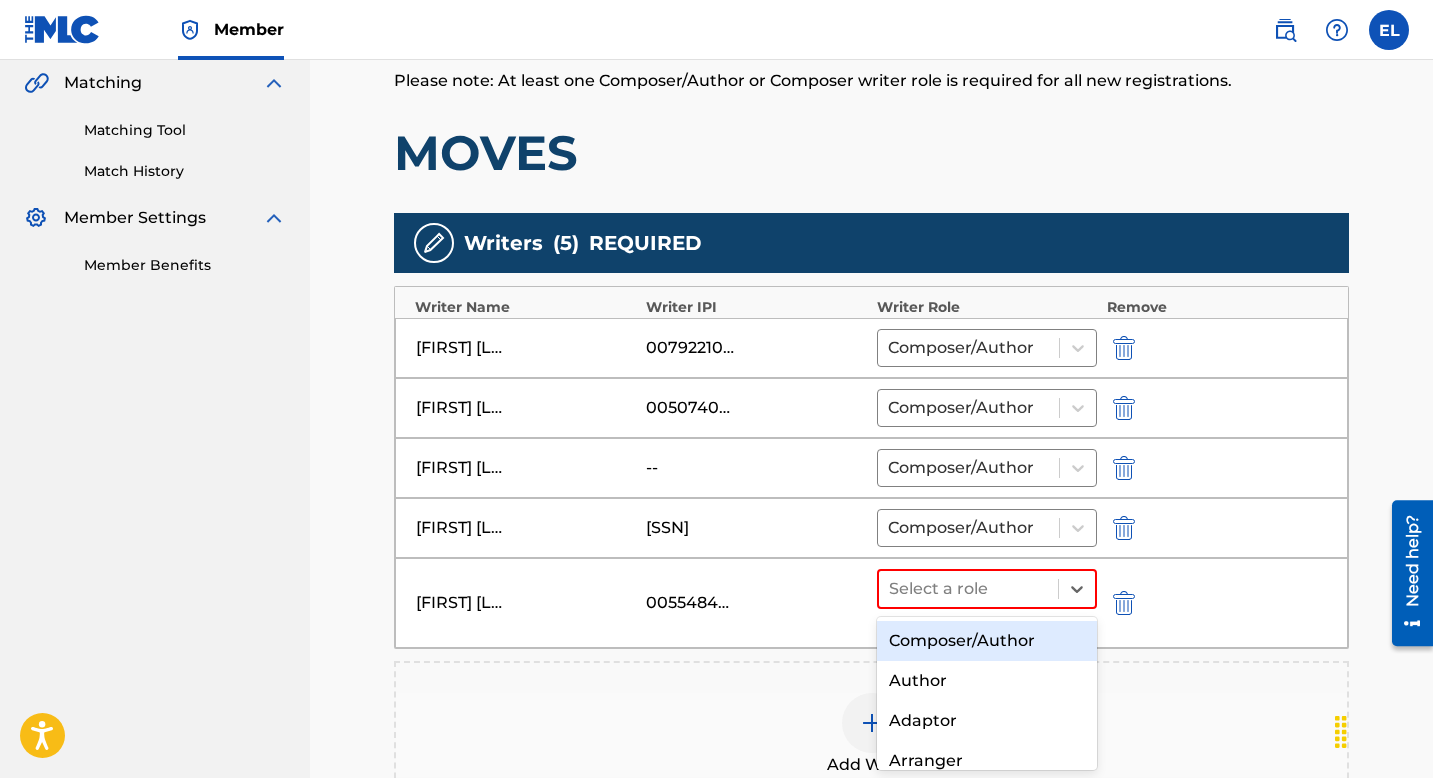 drag, startPoint x: 952, startPoint y: 639, endPoint x: 942, endPoint y: 632, distance: 12.206555 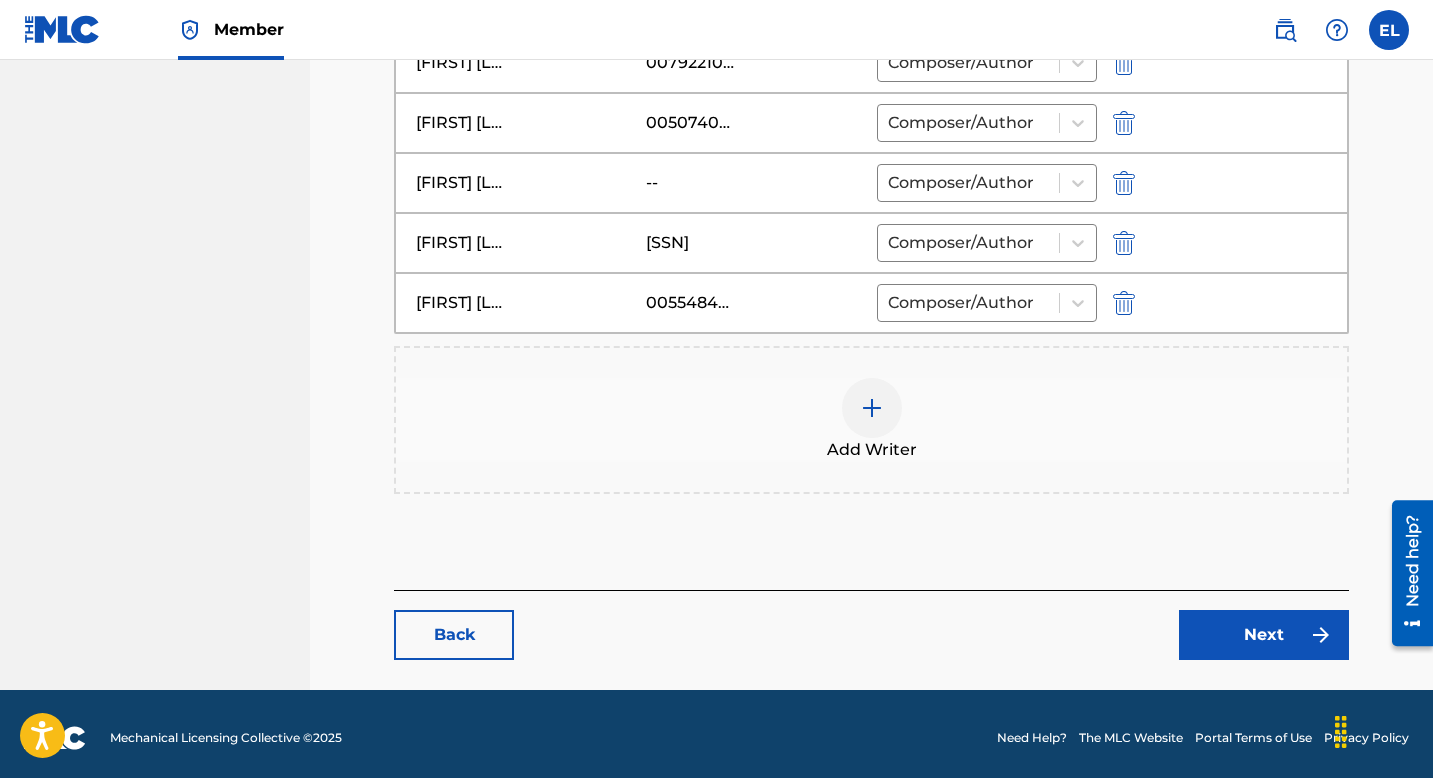 scroll, scrollTop: 756, scrollLeft: 0, axis: vertical 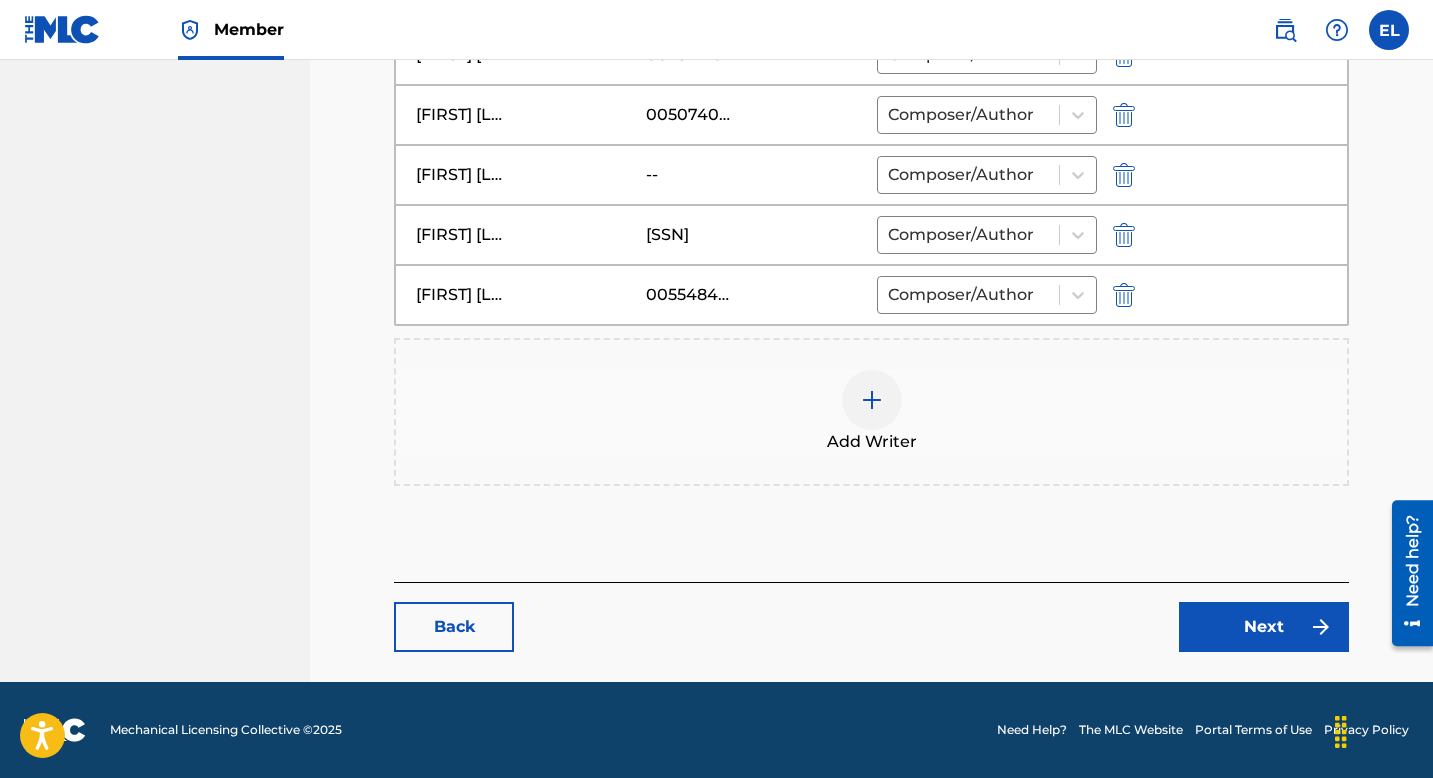 click on "Next" at bounding box center [1264, 627] 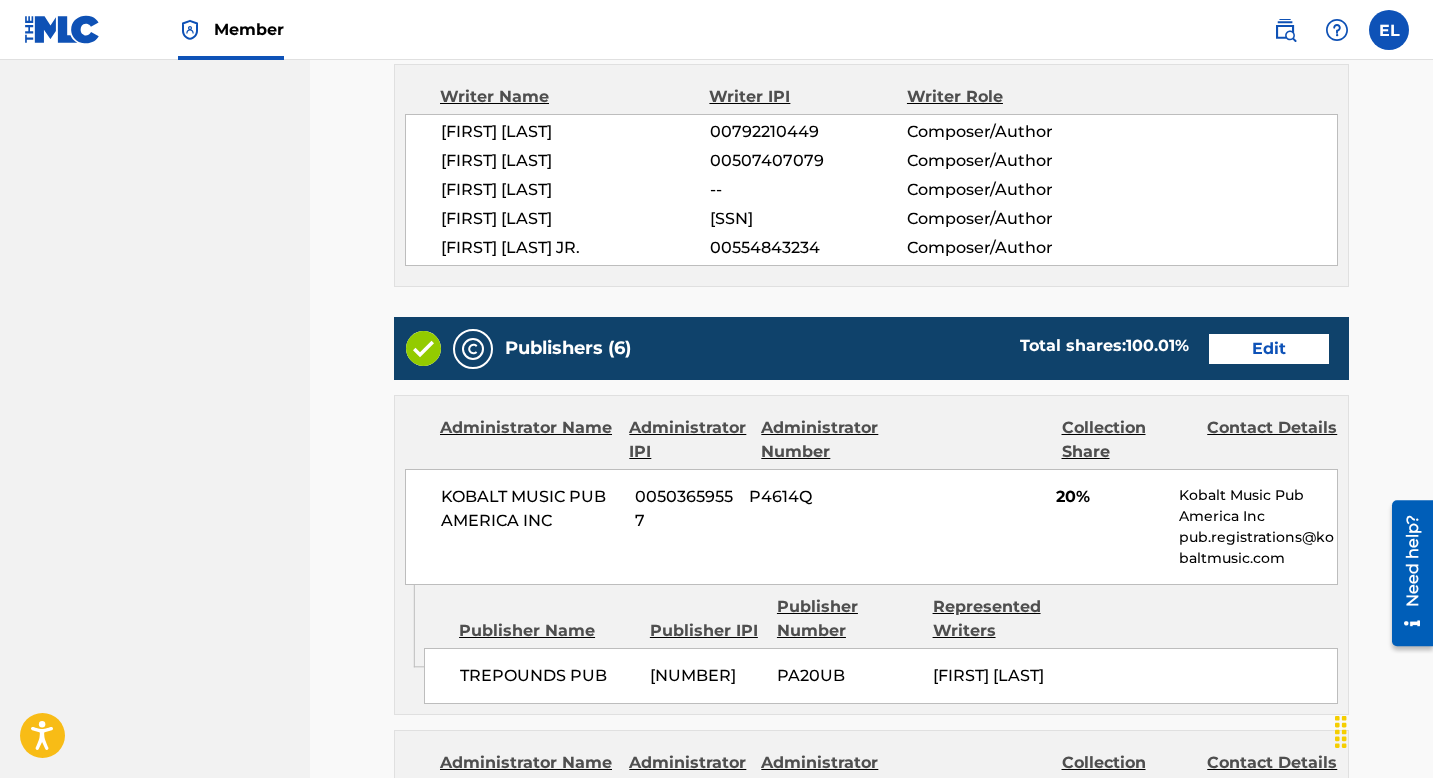 scroll, scrollTop: 872, scrollLeft: 0, axis: vertical 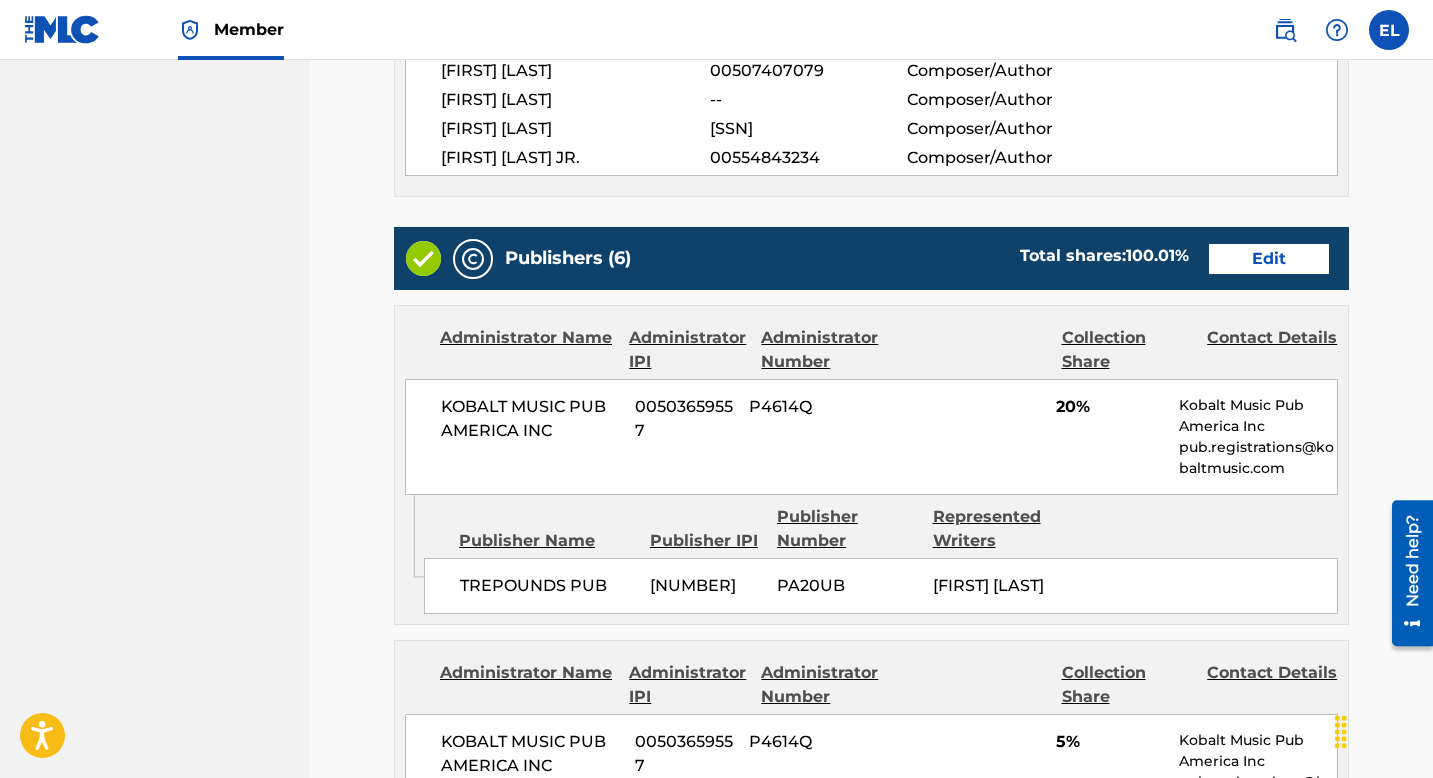 click on "Publishers   (6) Total shares:  100.01 % Edit" at bounding box center (871, 258) 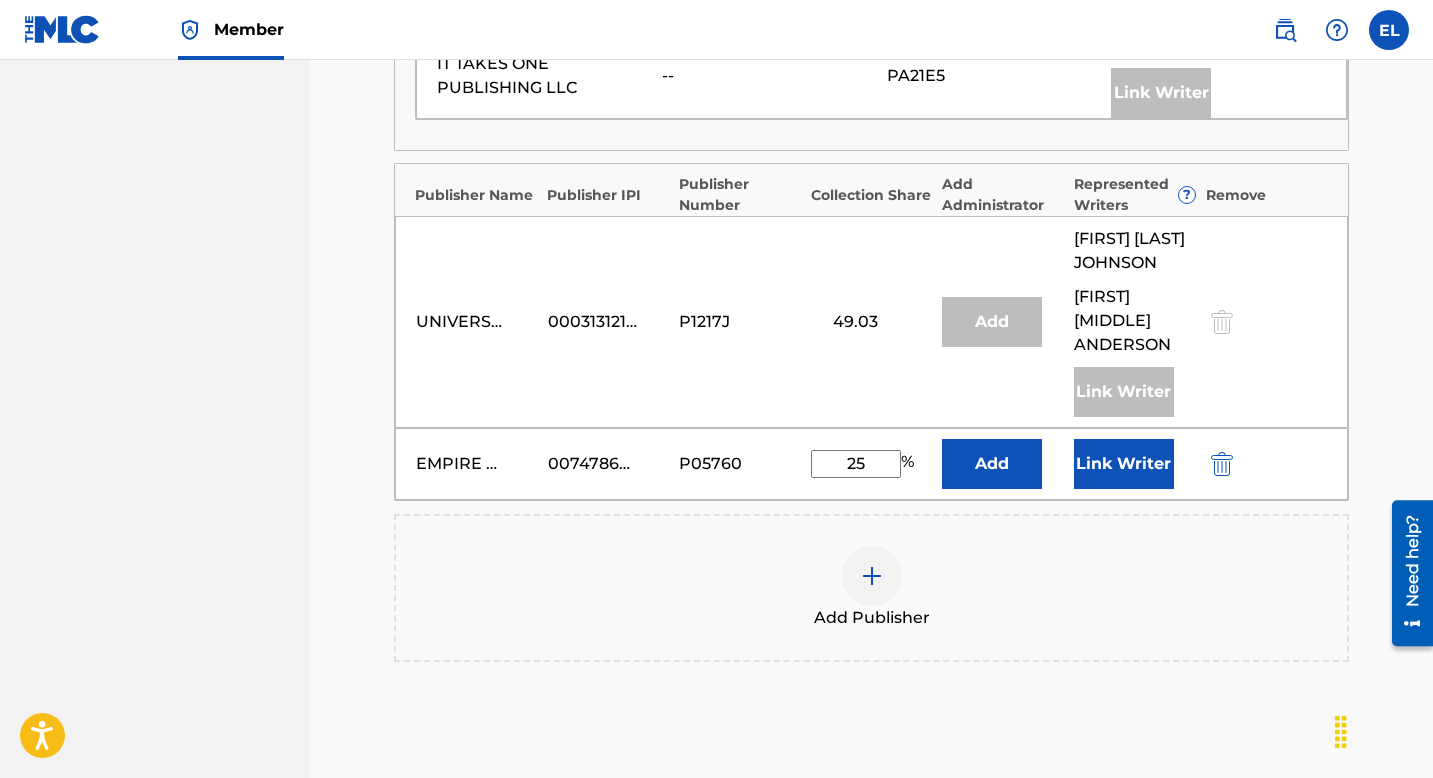 scroll, scrollTop: 1580, scrollLeft: 0, axis: vertical 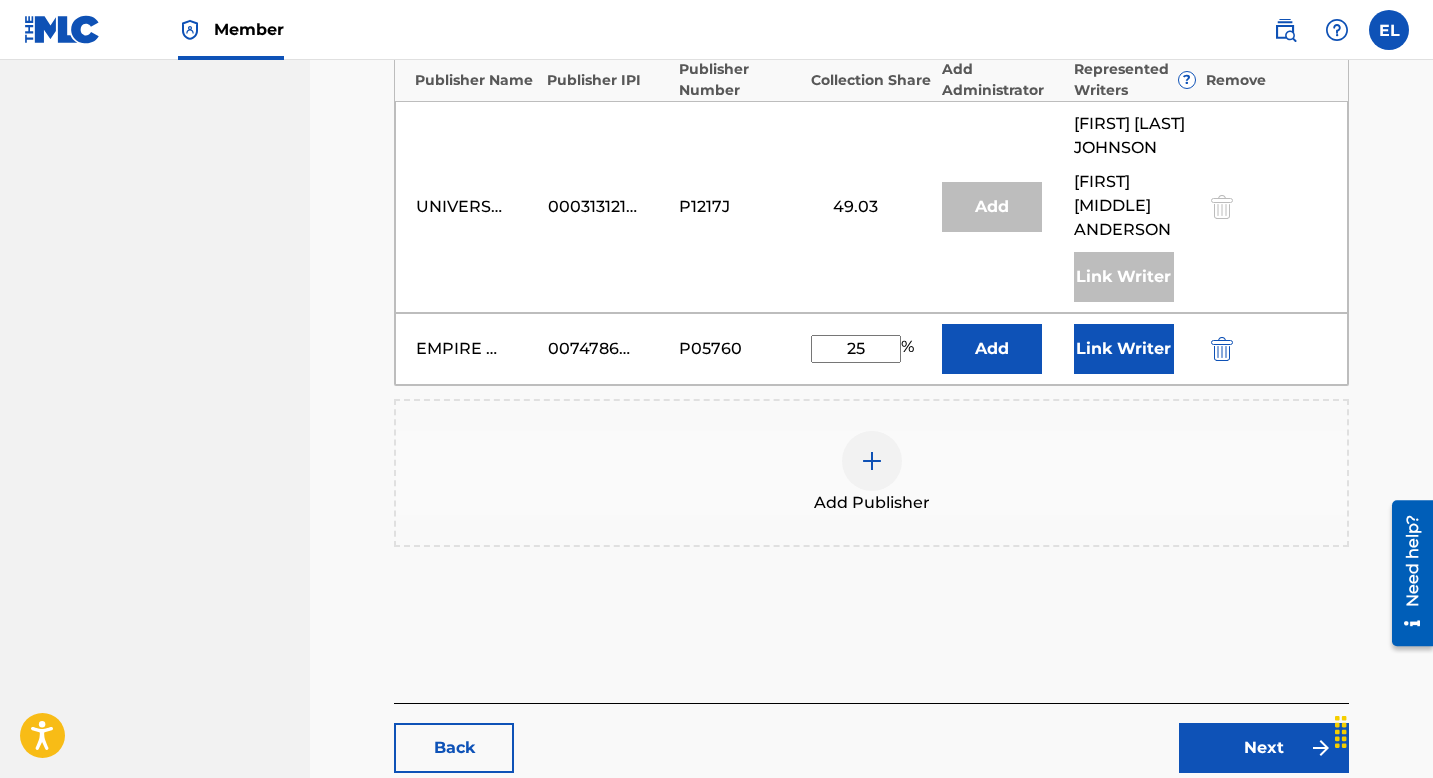 click at bounding box center [872, 461] 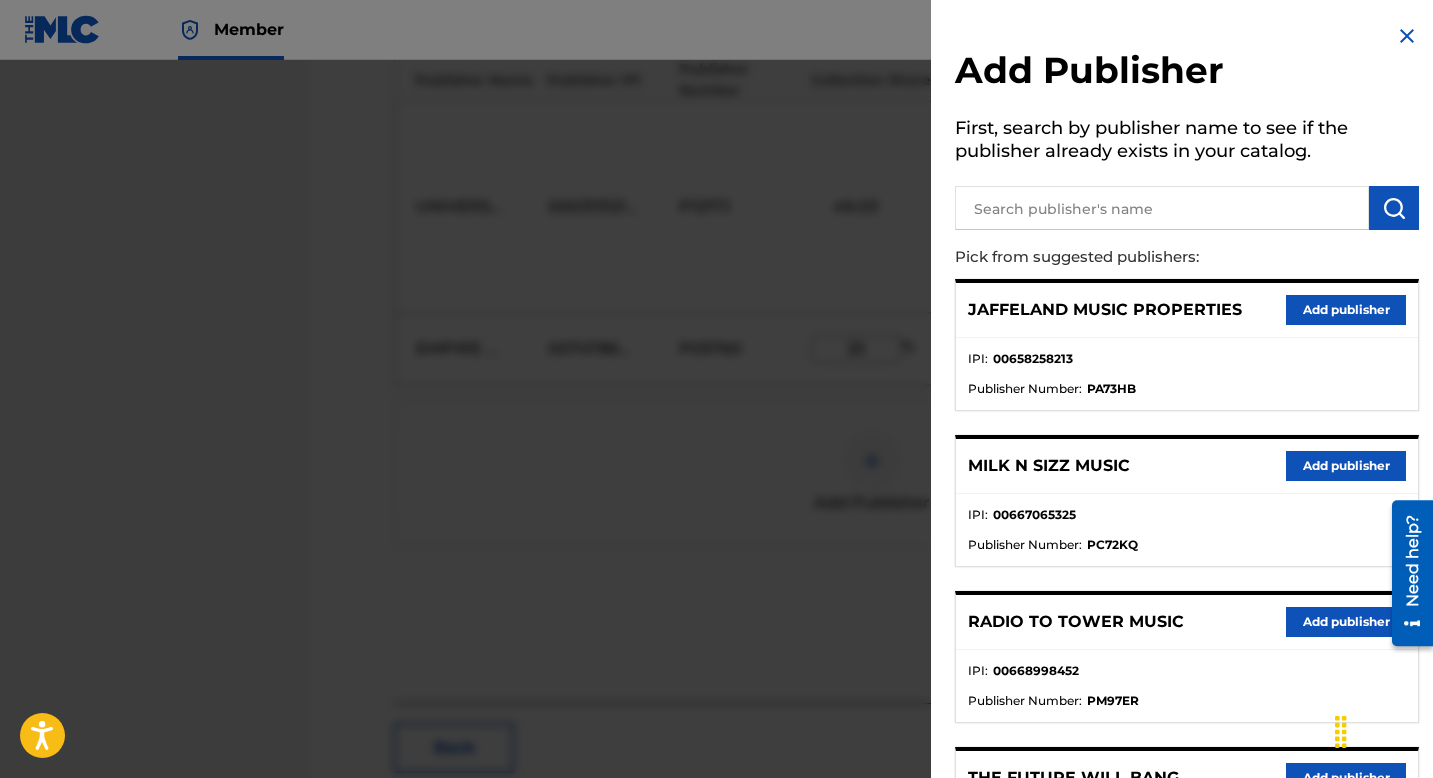 click at bounding box center (1162, 208) 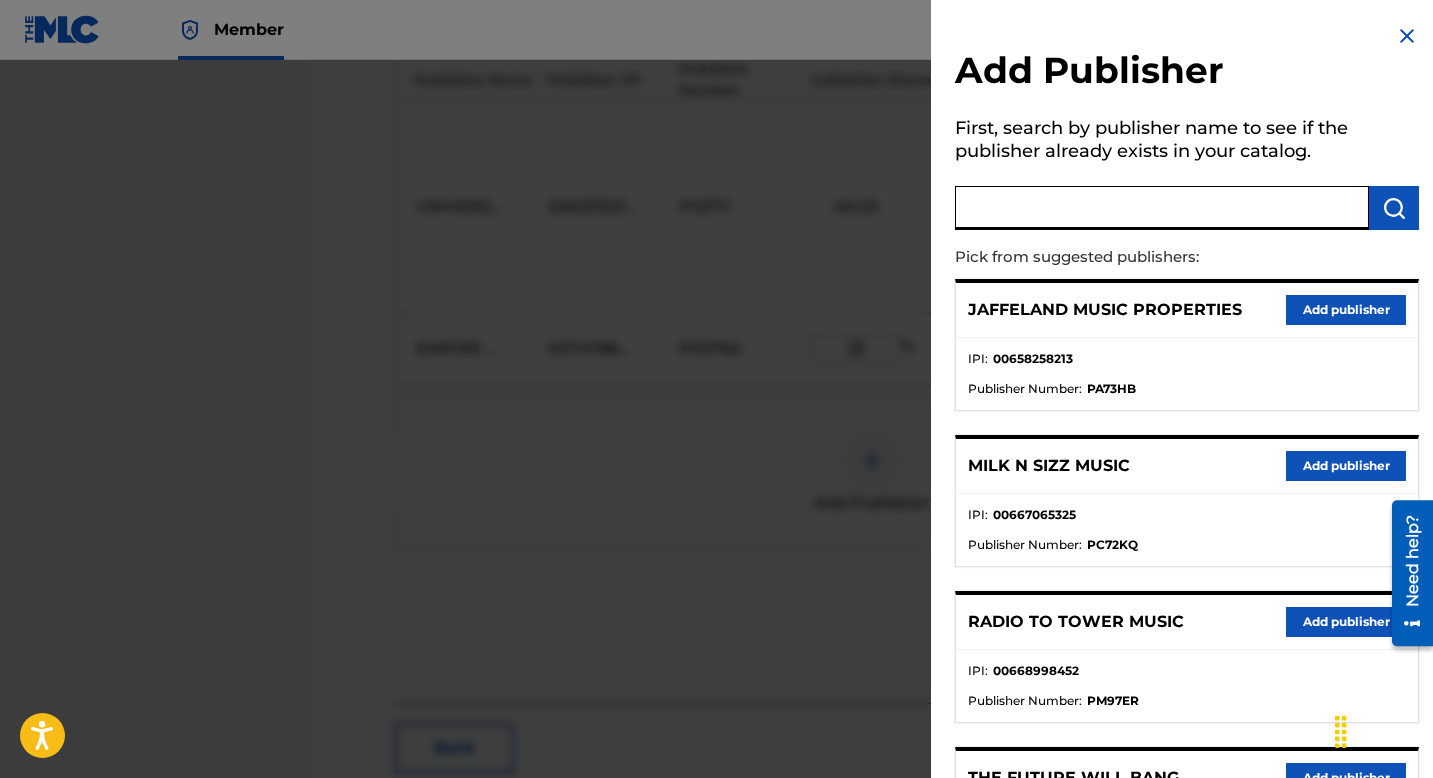 paste on "ART GALLERY WORLDWIDE" 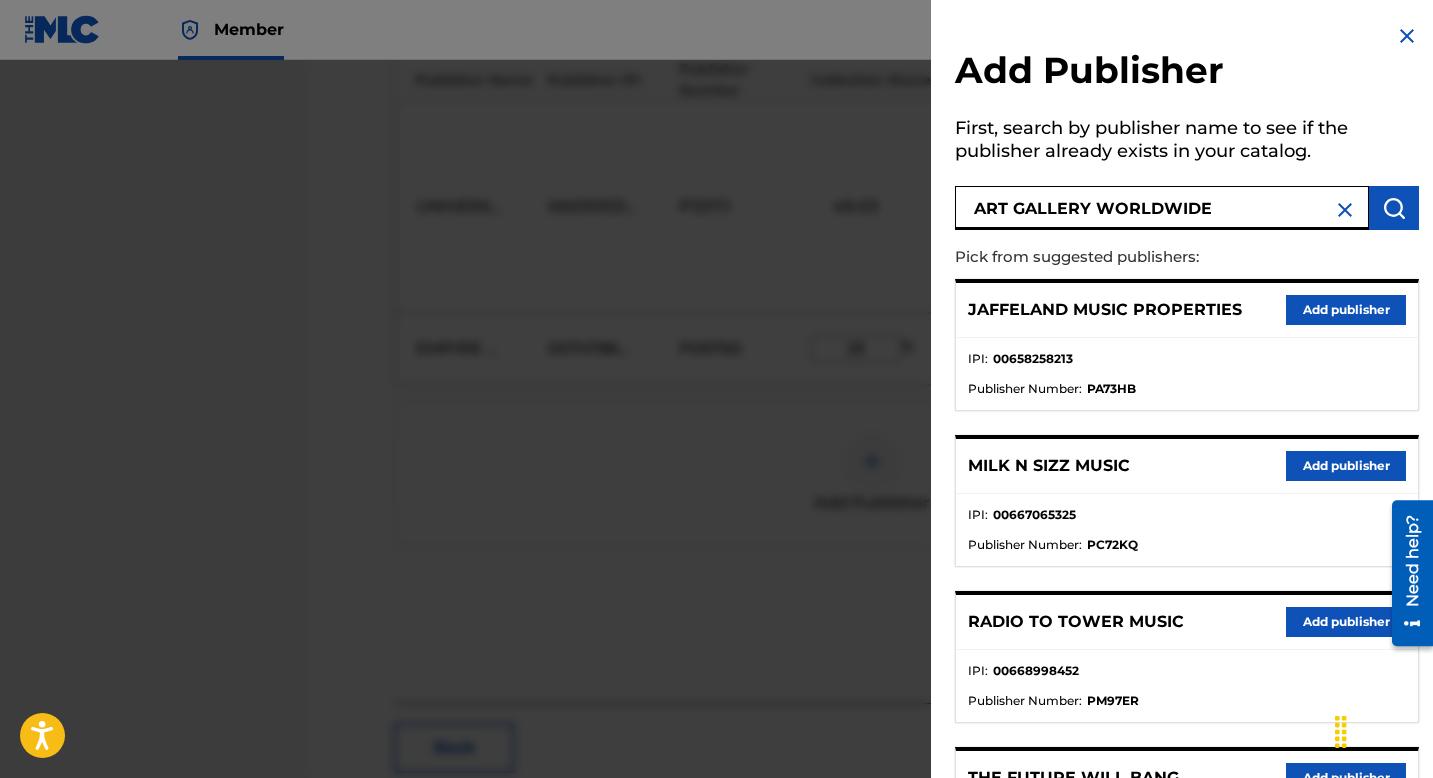 type on "ART GALLERY WORLDWIDE" 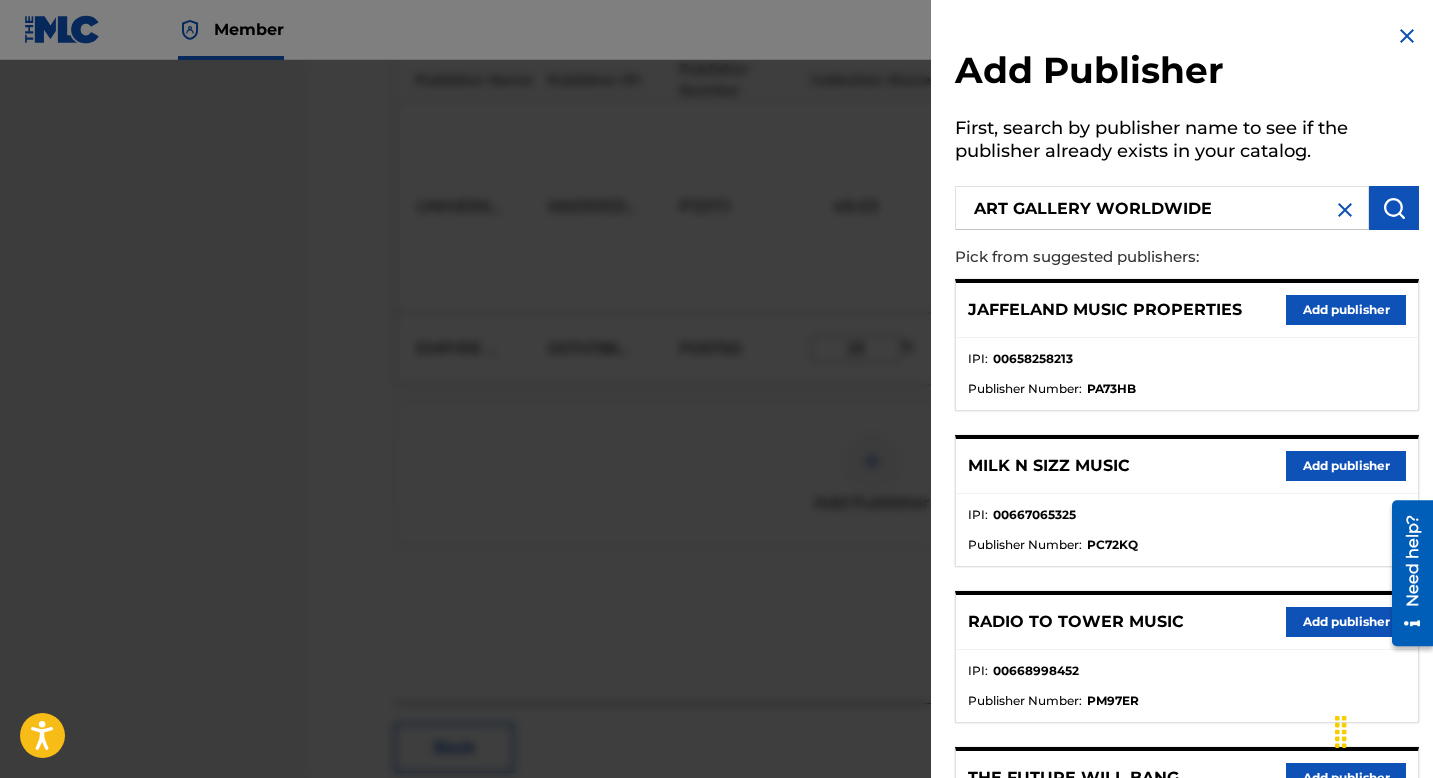 click at bounding box center [1394, 208] 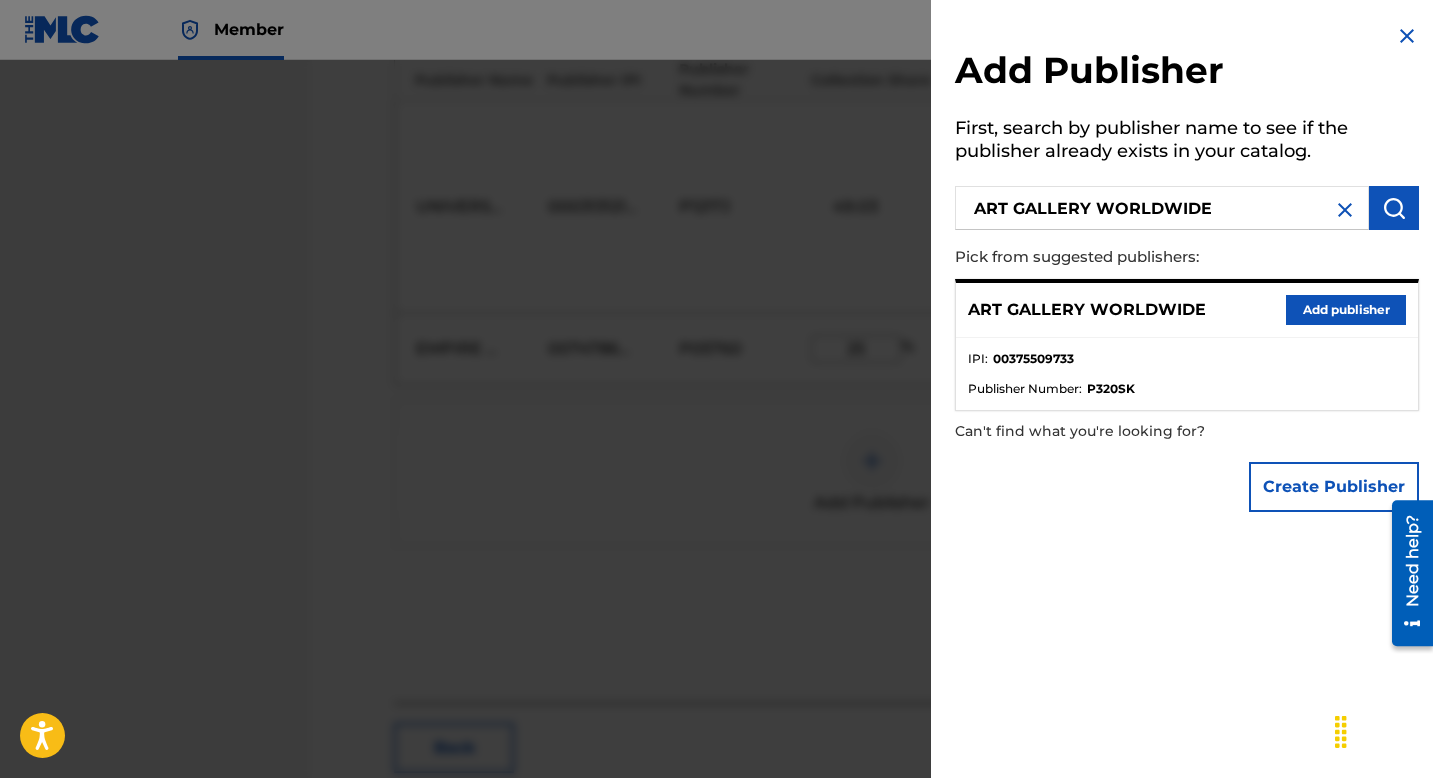 click on "Add publisher" at bounding box center (1346, 310) 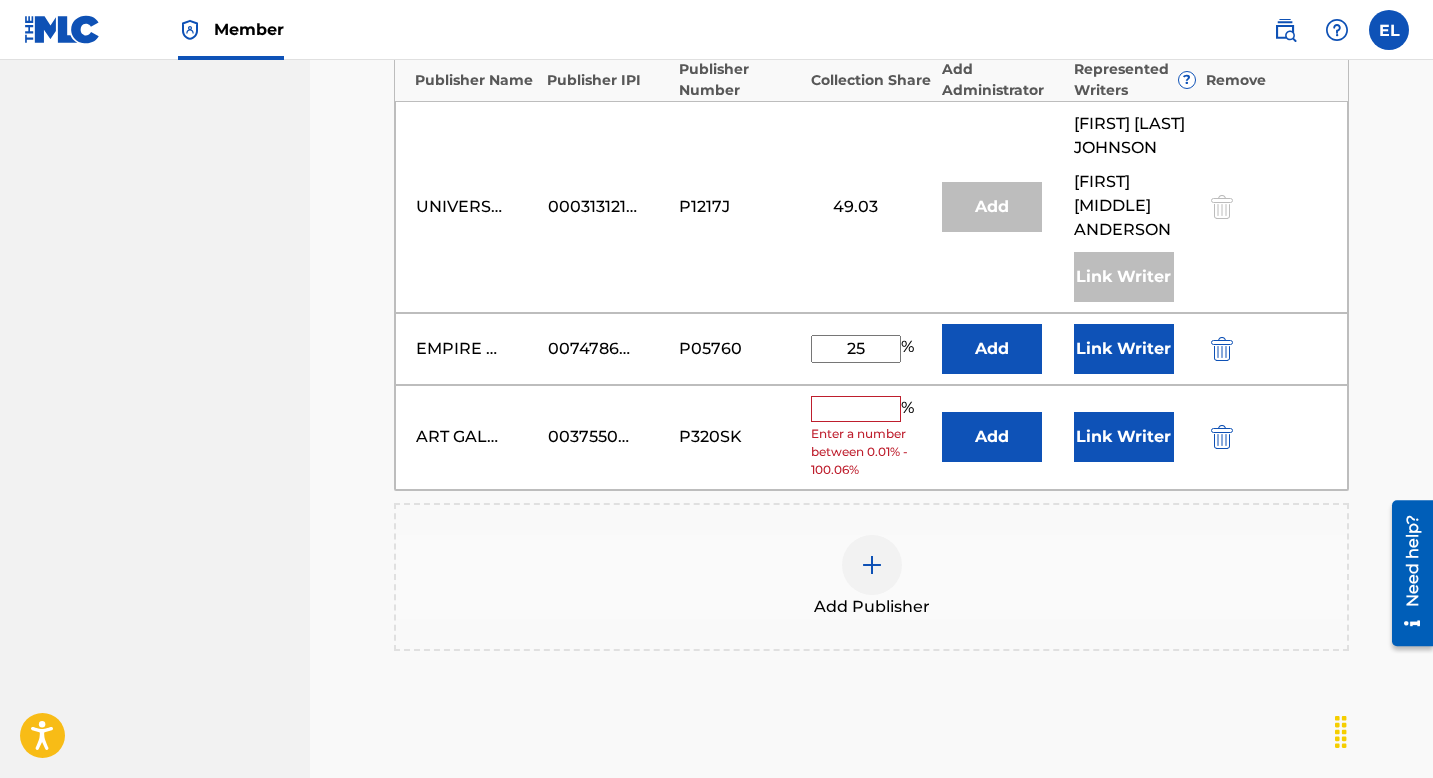 click on "Add" at bounding box center (992, 437) 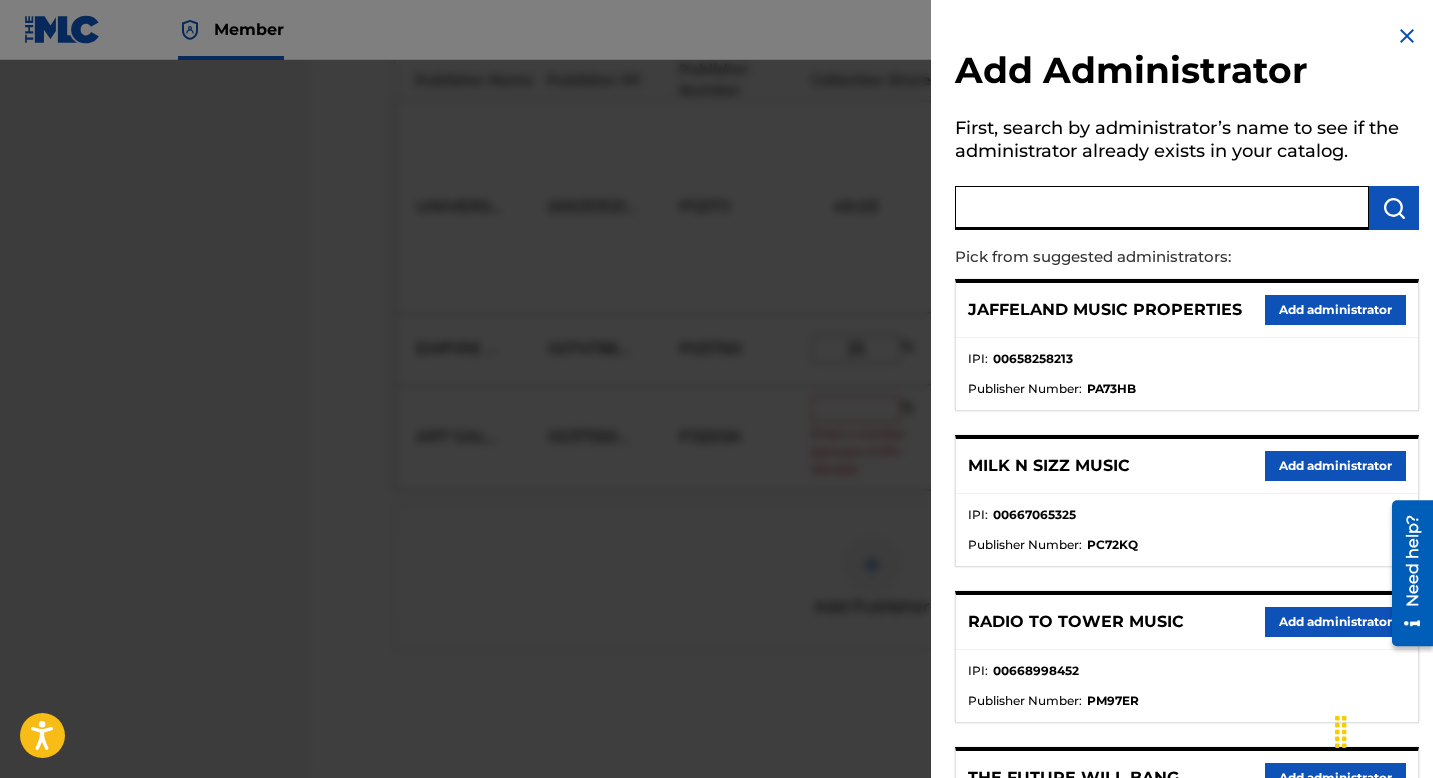 click at bounding box center [1162, 208] 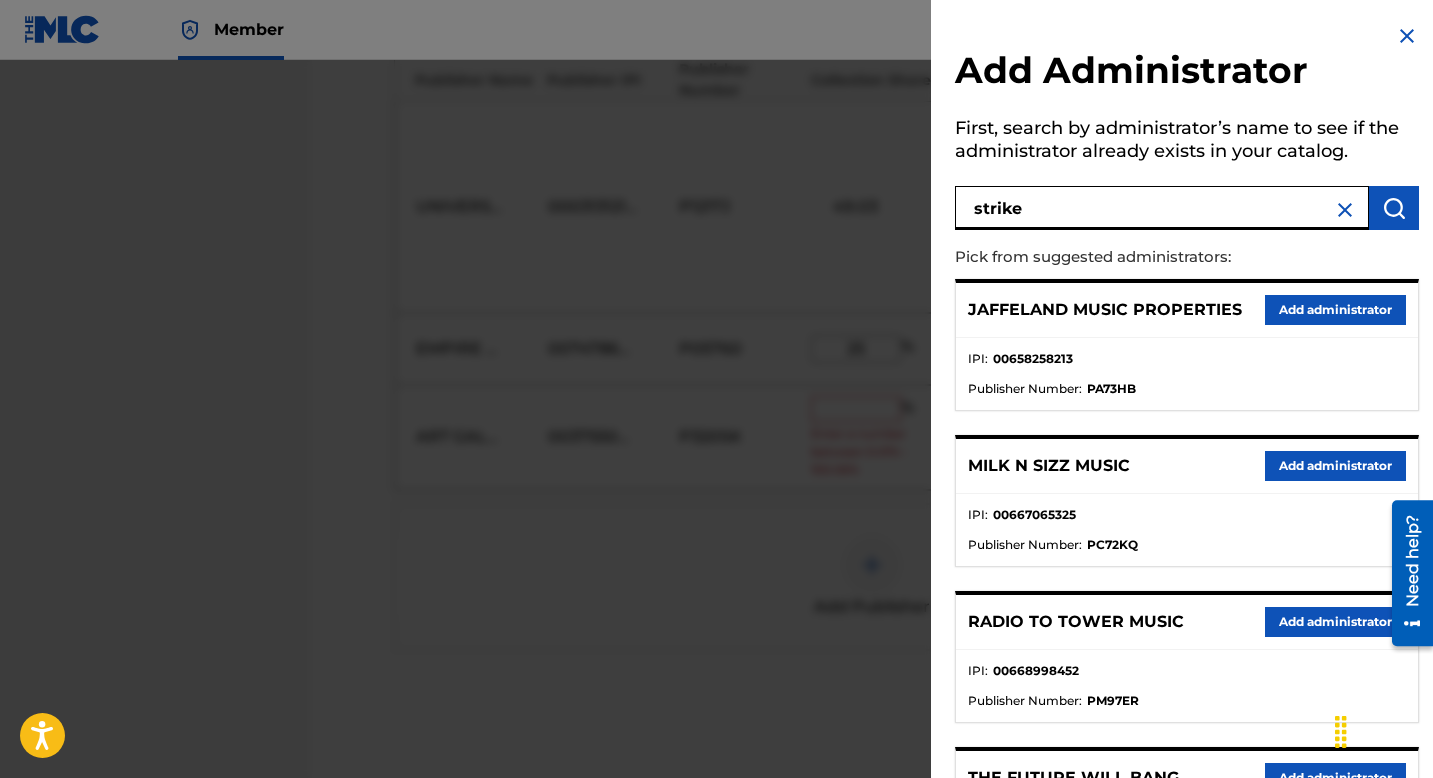 type on "strike" 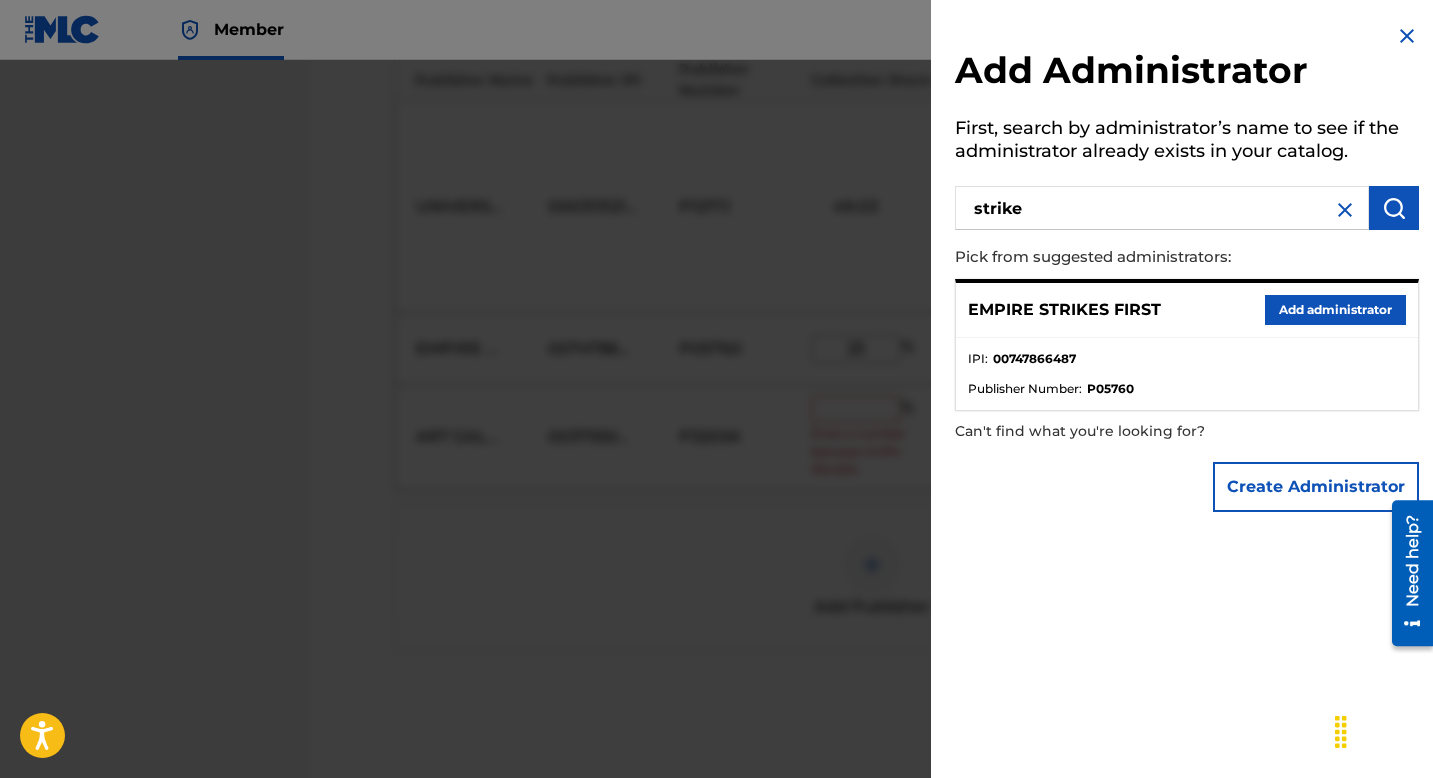 click on "EMPIRE STRIKES FIRST Add administrator" at bounding box center [1187, 310] 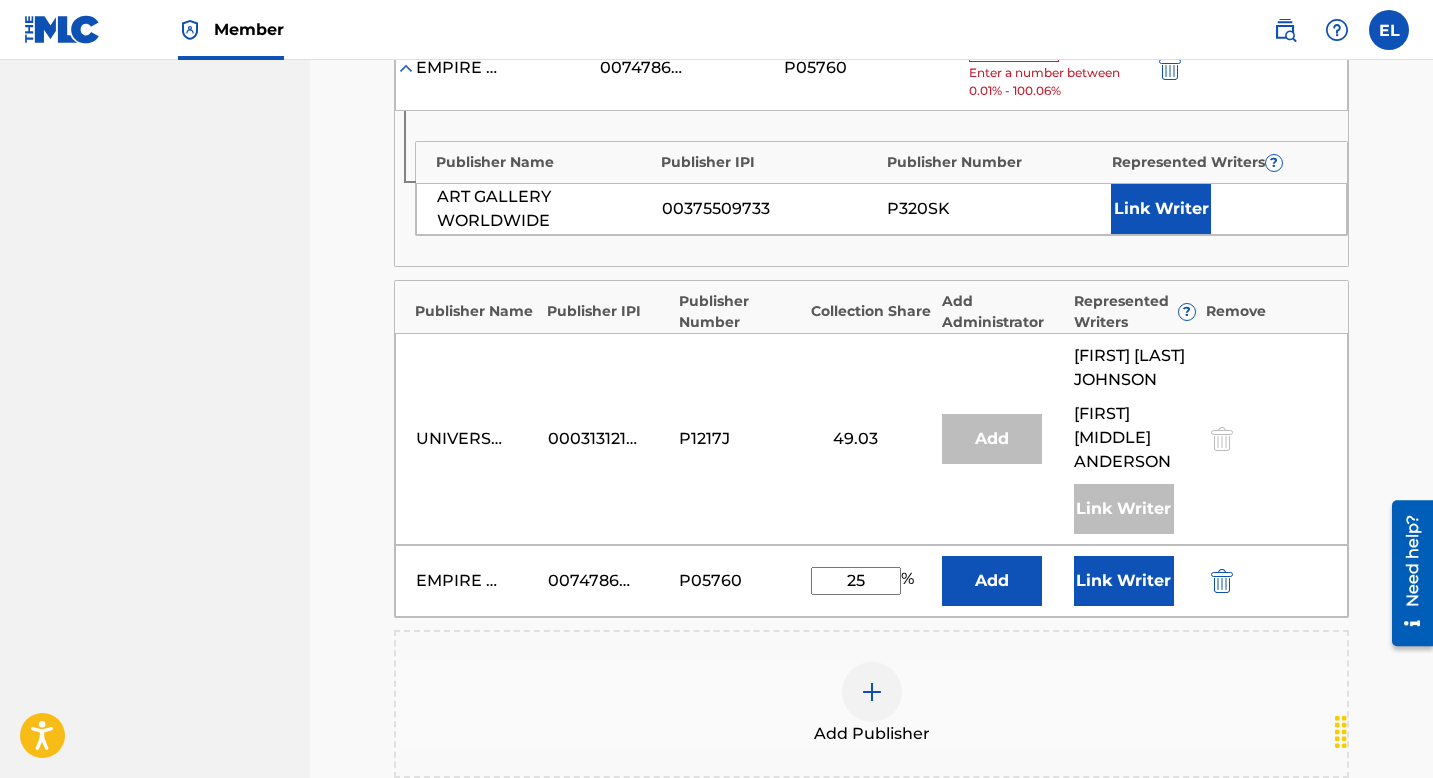 scroll, scrollTop: 1577, scrollLeft: 0, axis: vertical 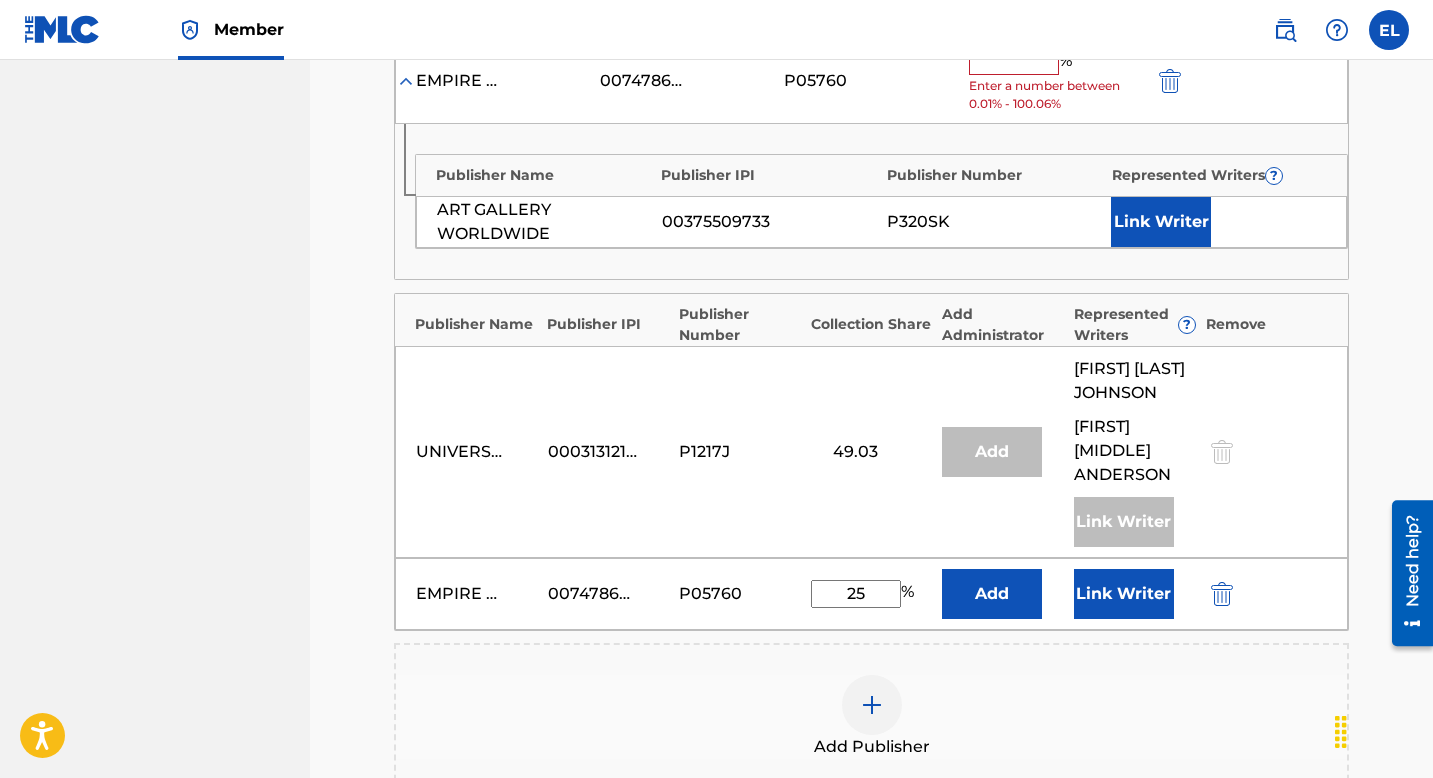 click at bounding box center (1014, 62) 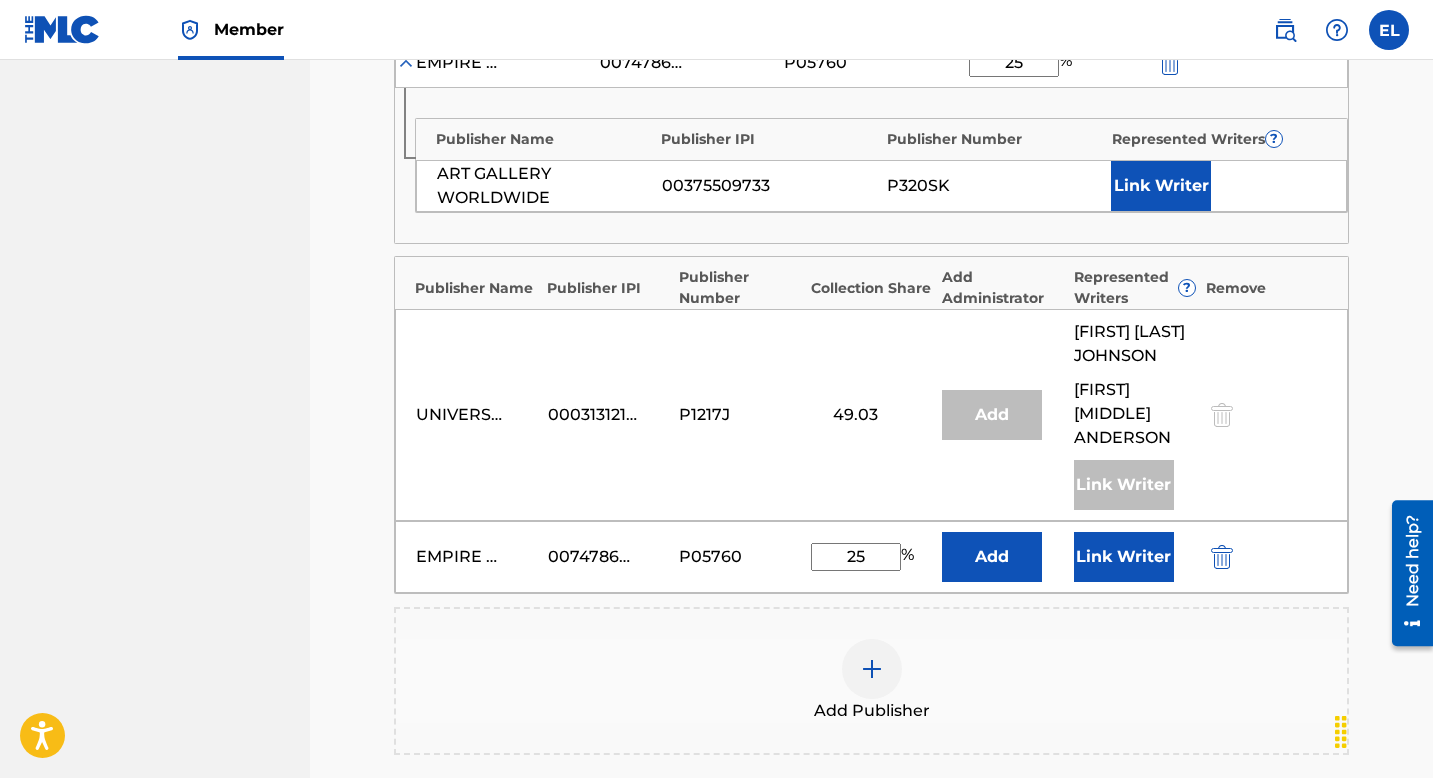 type on "25" 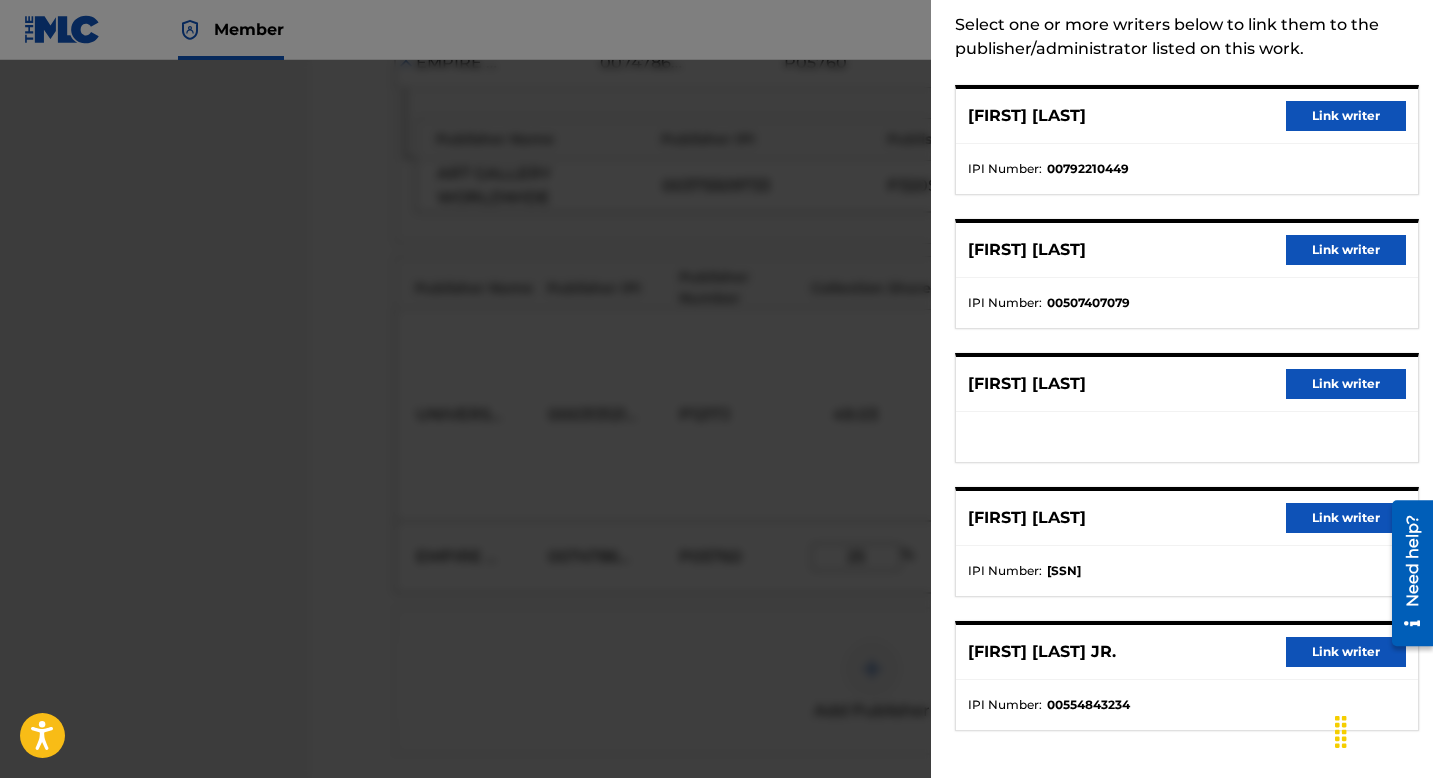 scroll, scrollTop: 99, scrollLeft: 0, axis: vertical 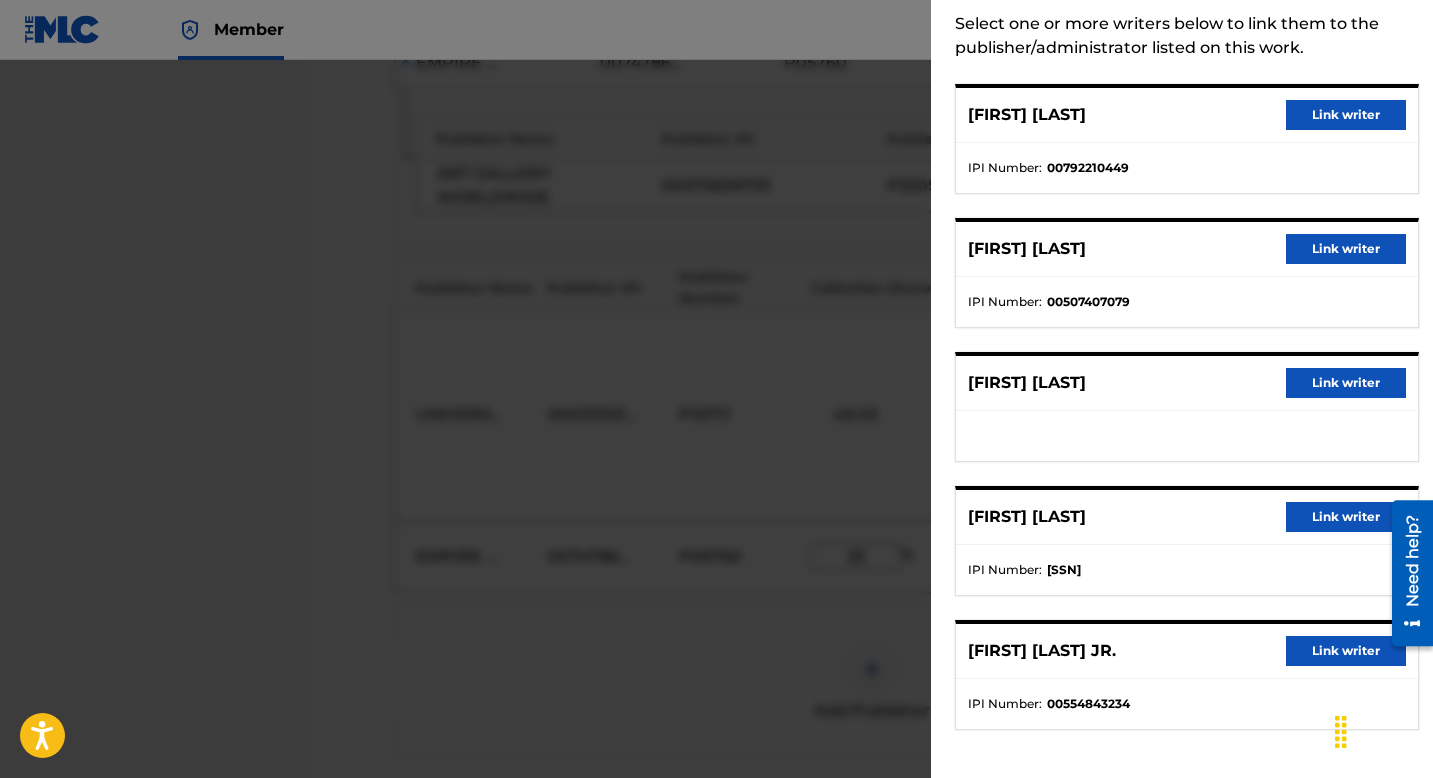click on "Link writer" at bounding box center [1346, 651] 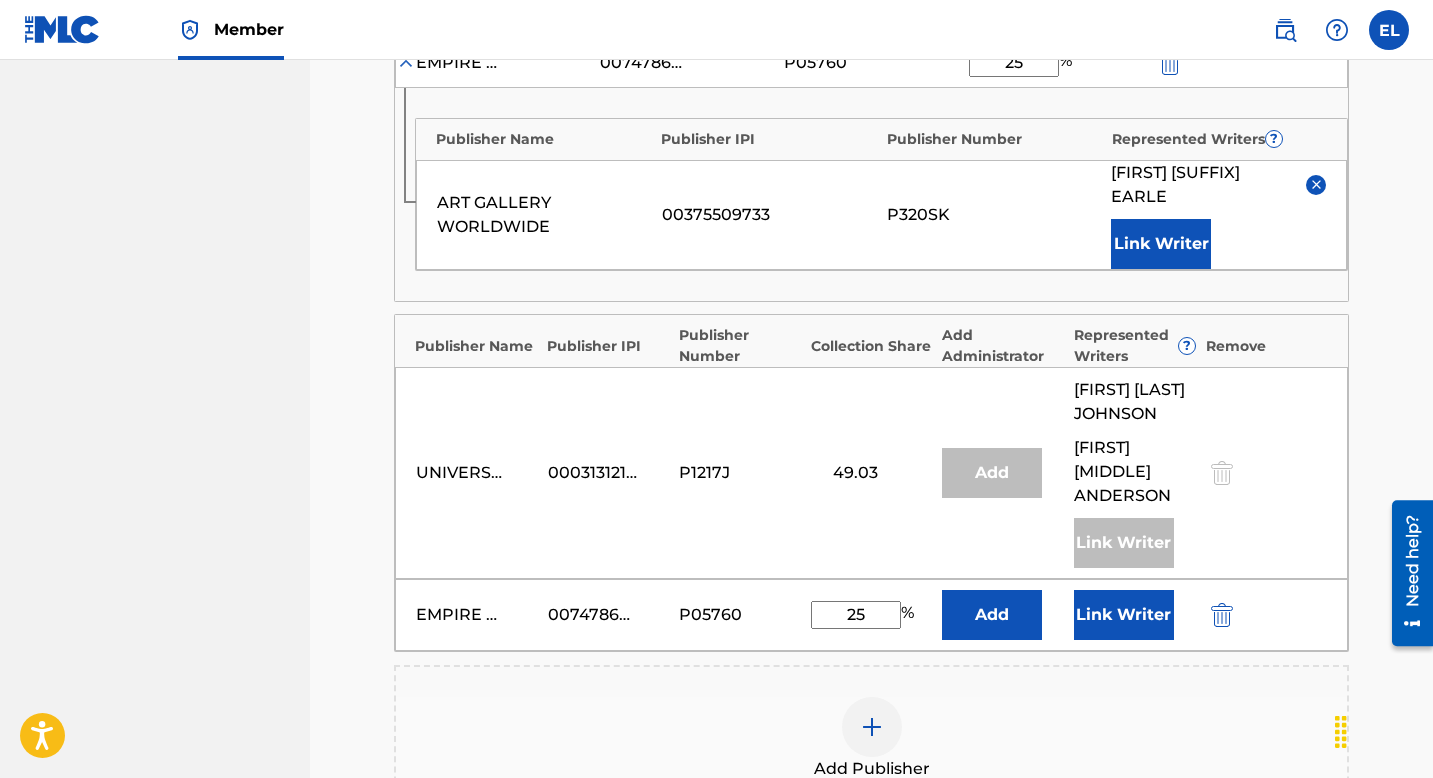 scroll, scrollTop: 1940, scrollLeft: 0, axis: vertical 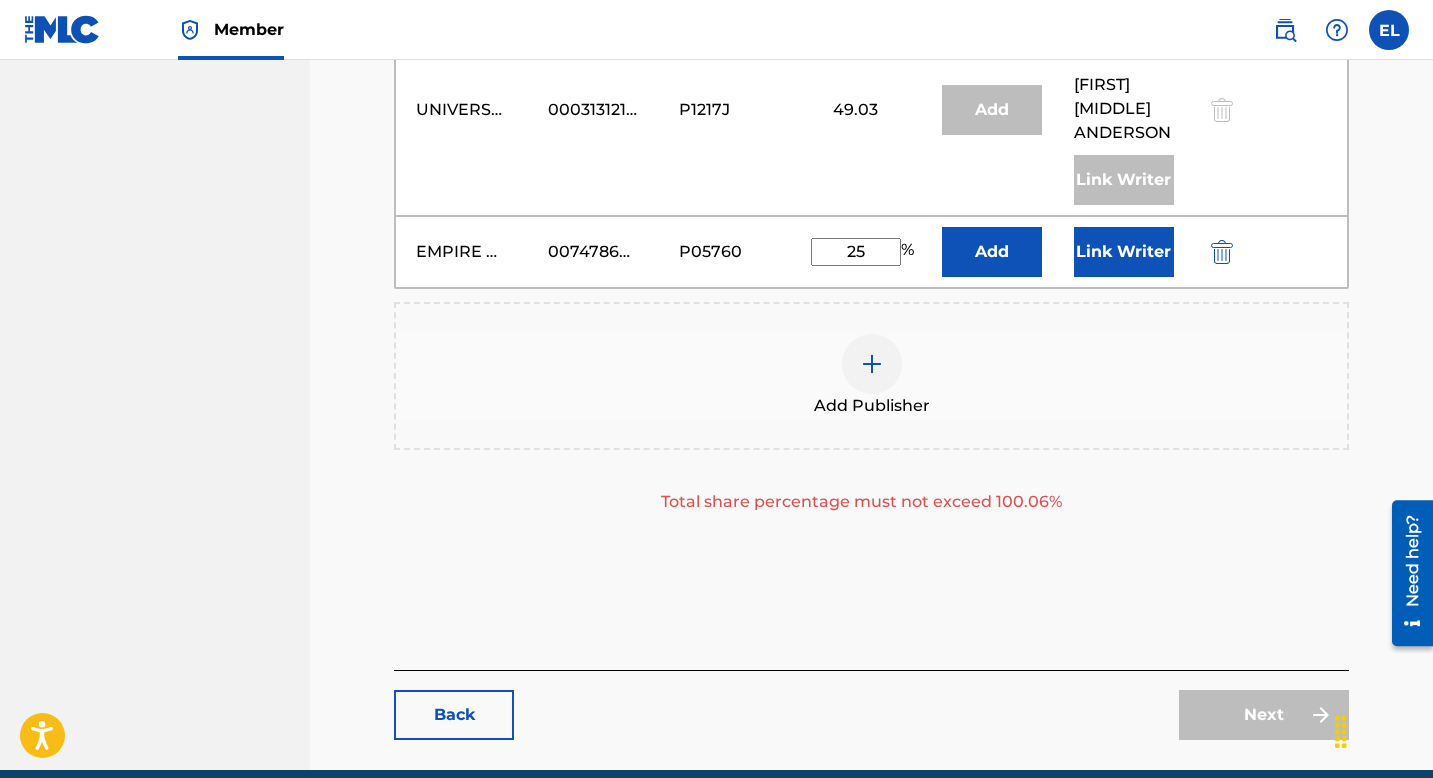 click at bounding box center [1250, 252] 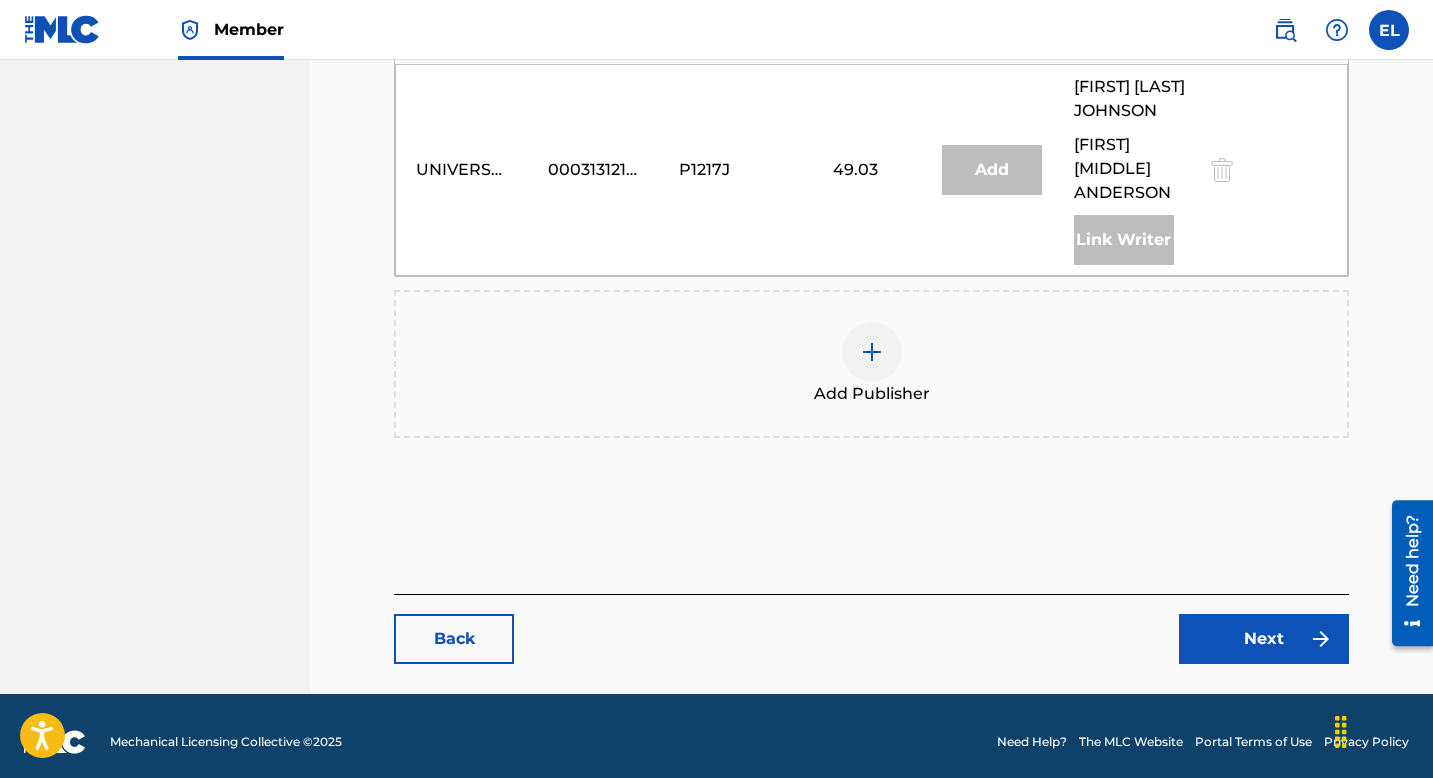 scroll, scrollTop: 1963, scrollLeft: 0, axis: vertical 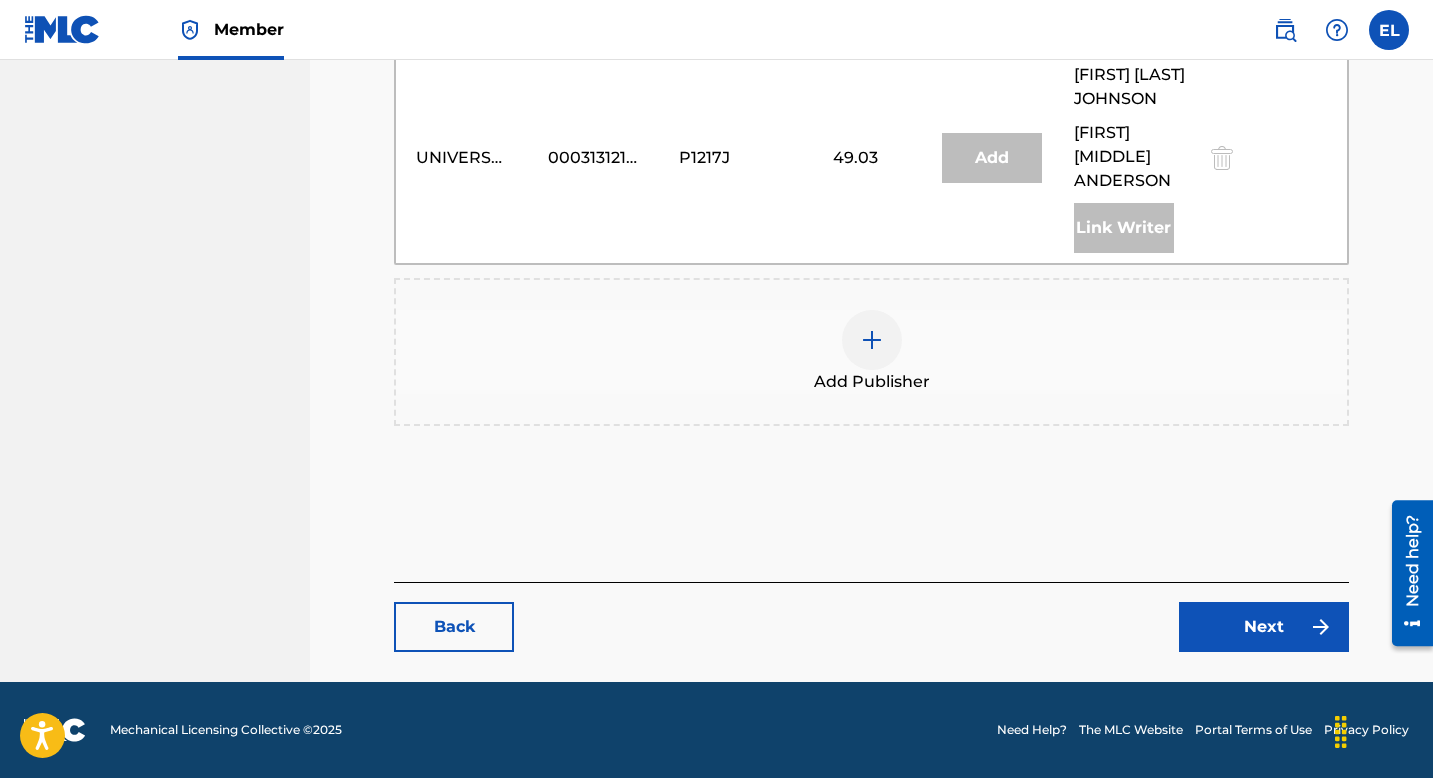 click on "Next" at bounding box center [1264, 627] 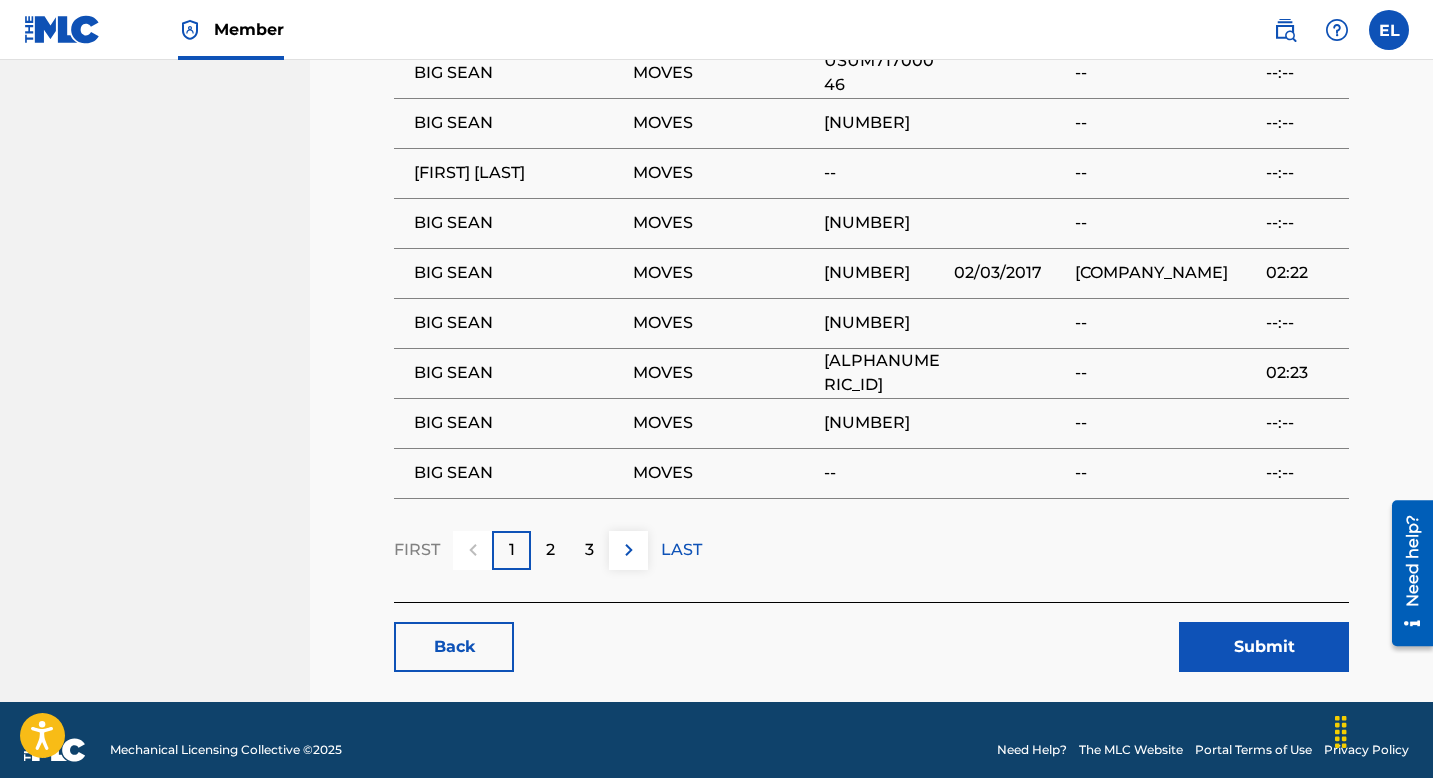 scroll, scrollTop: 3493, scrollLeft: 0, axis: vertical 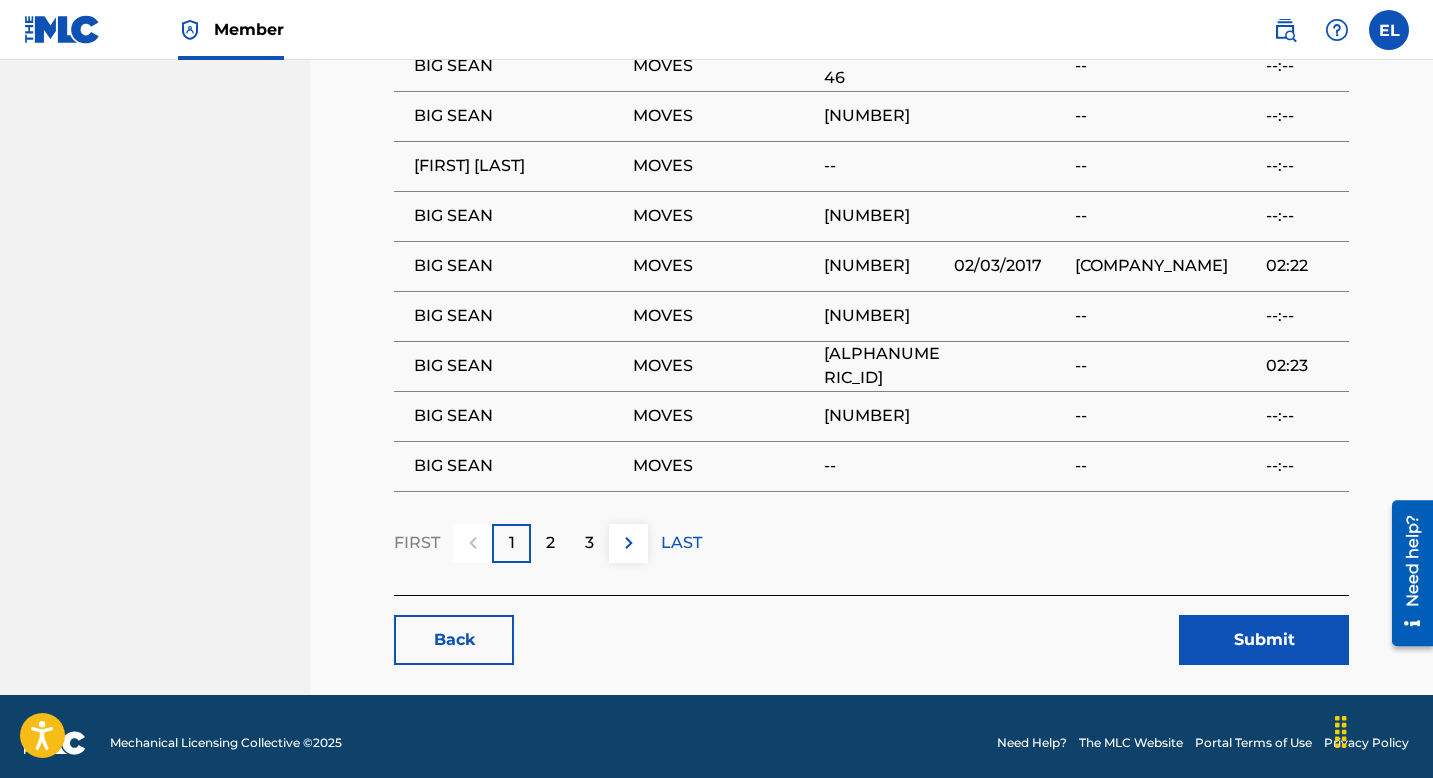 click on "Submit" at bounding box center [1264, 640] 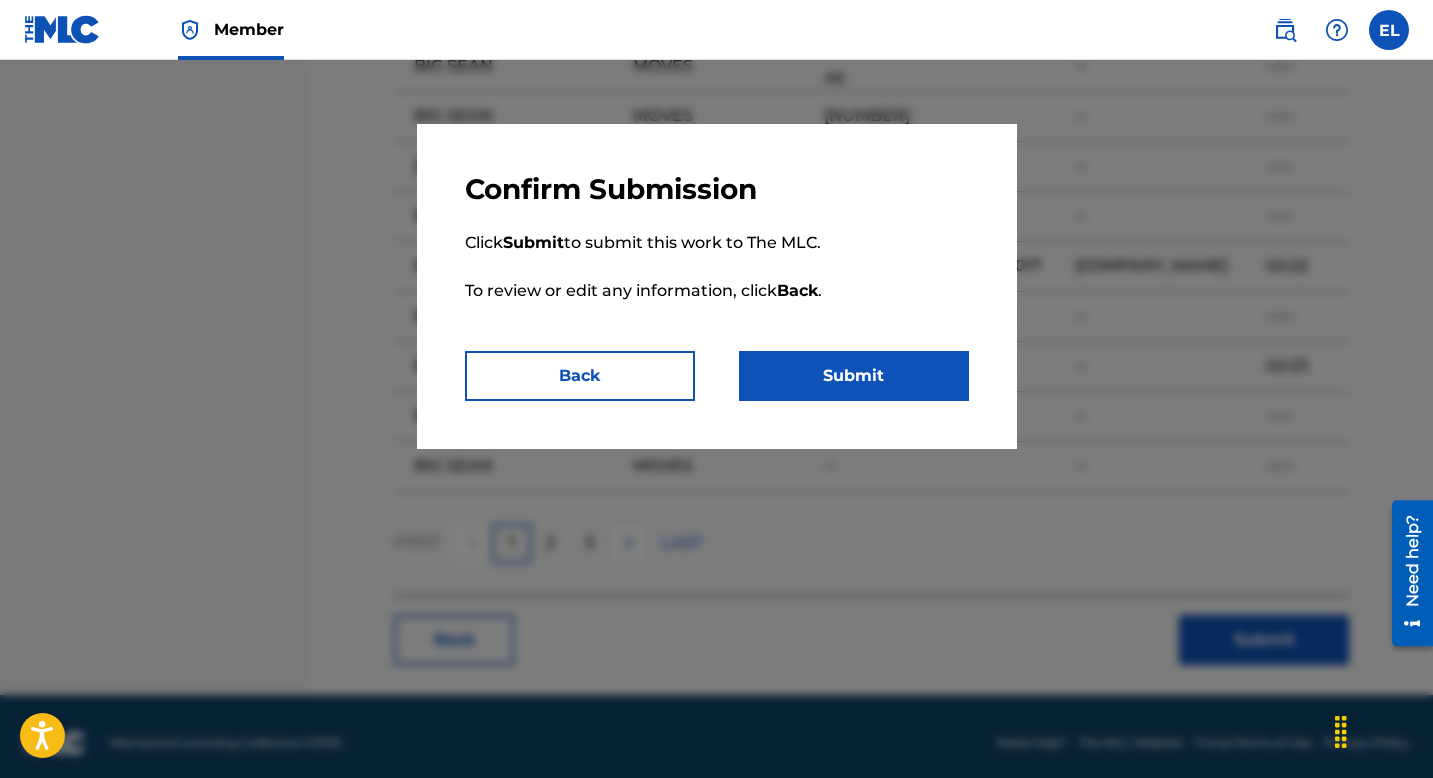 click on "Submit" at bounding box center (854, 376) 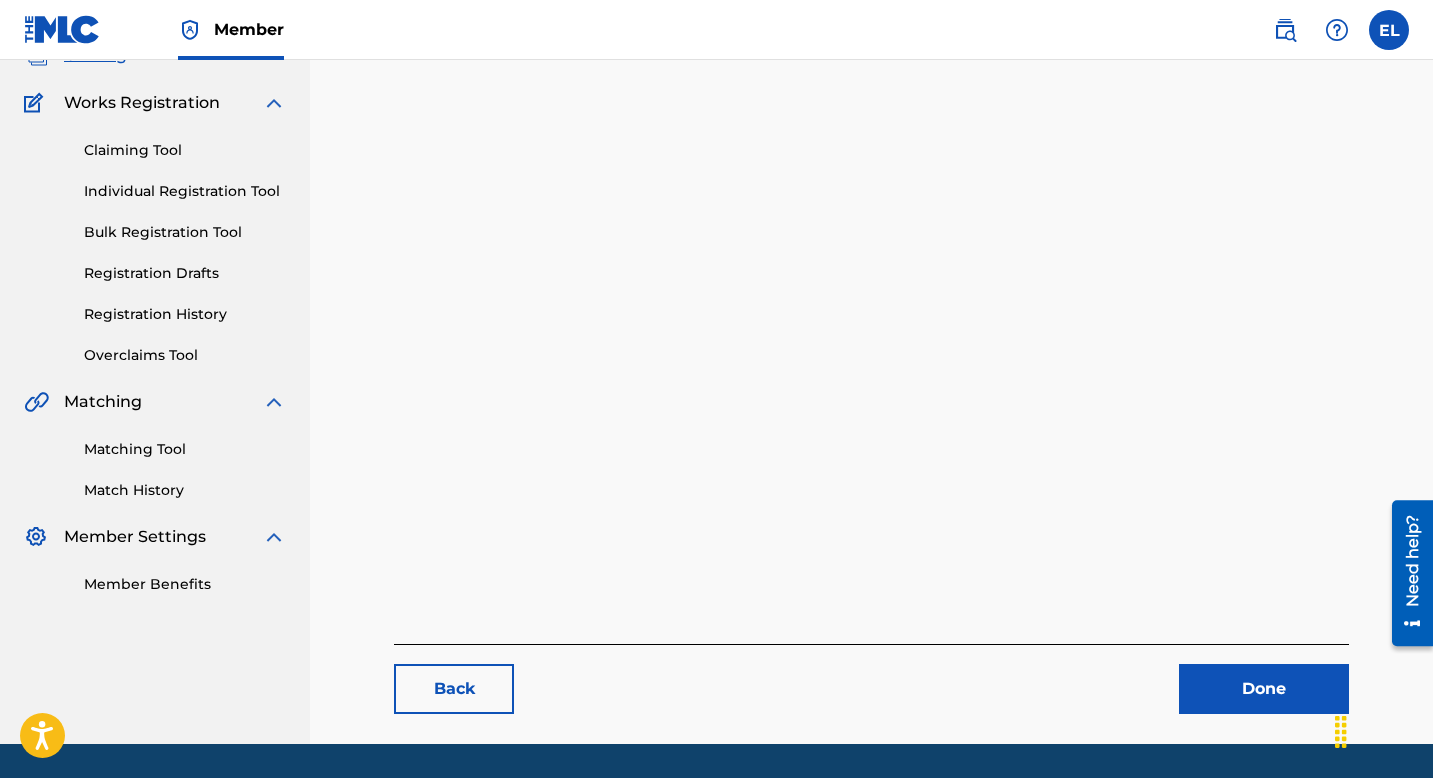 scroll, scrollTop: 206, scrollLeft: 0, axis: vertical 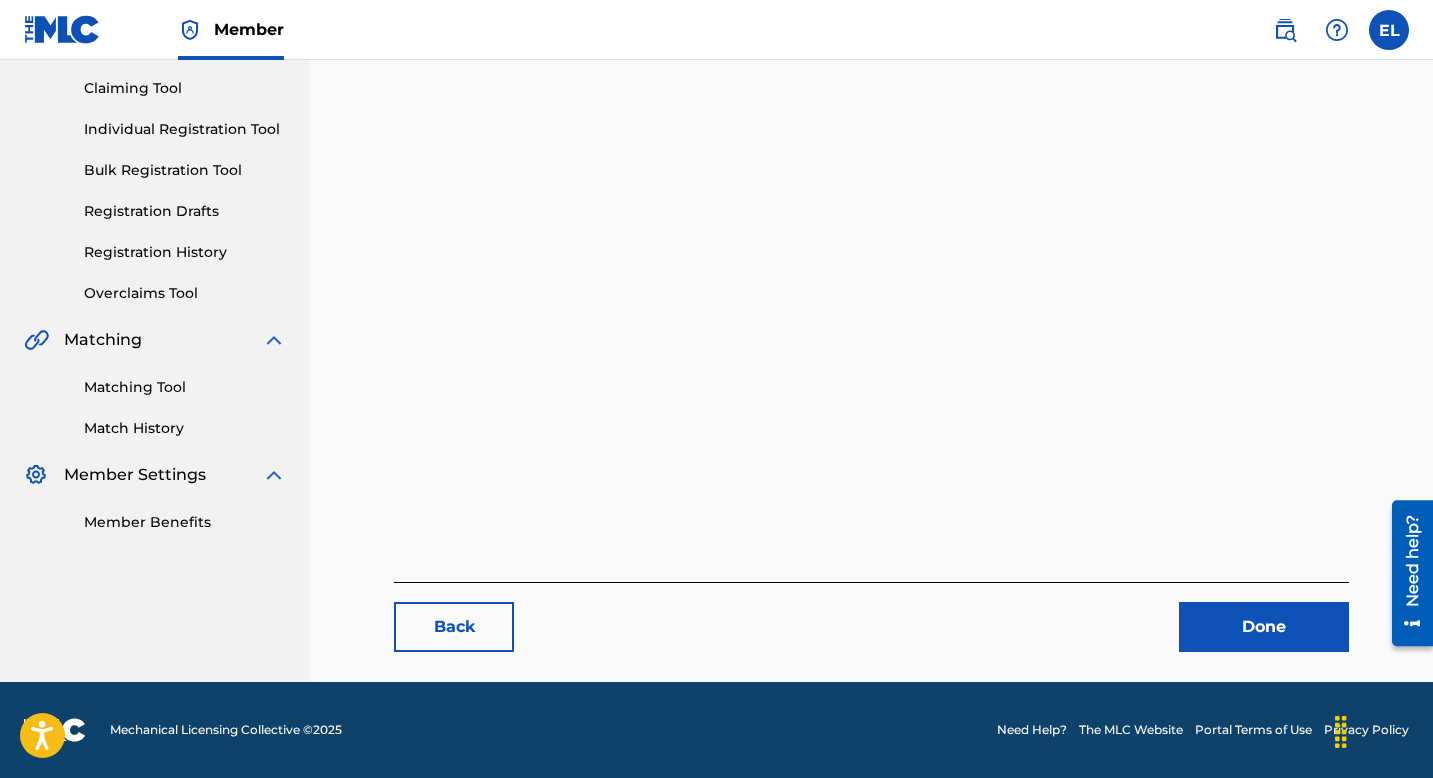 click on "Done" at bounding box center [1264, 627] 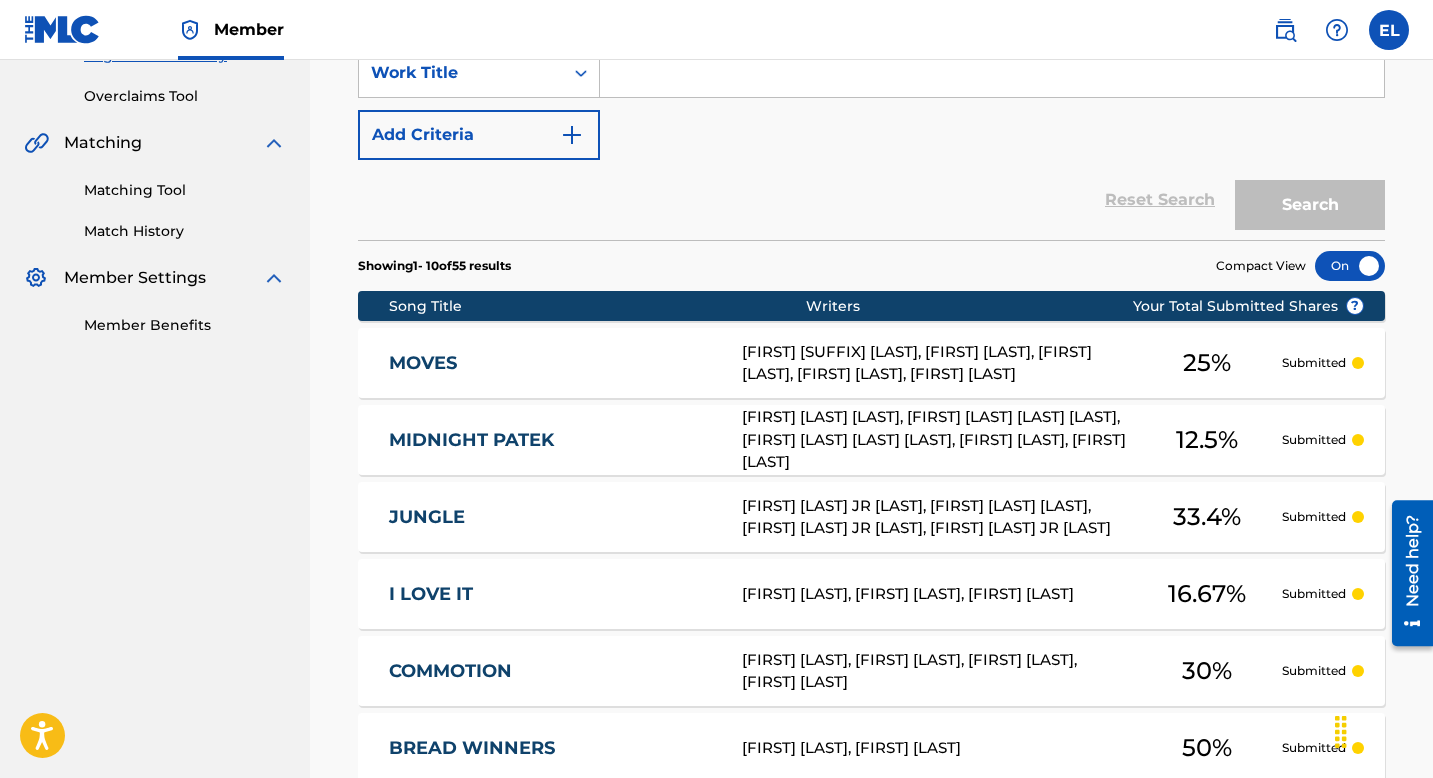 scroll, scrollTop: 286, scrollLeft: 0, axis: vertical 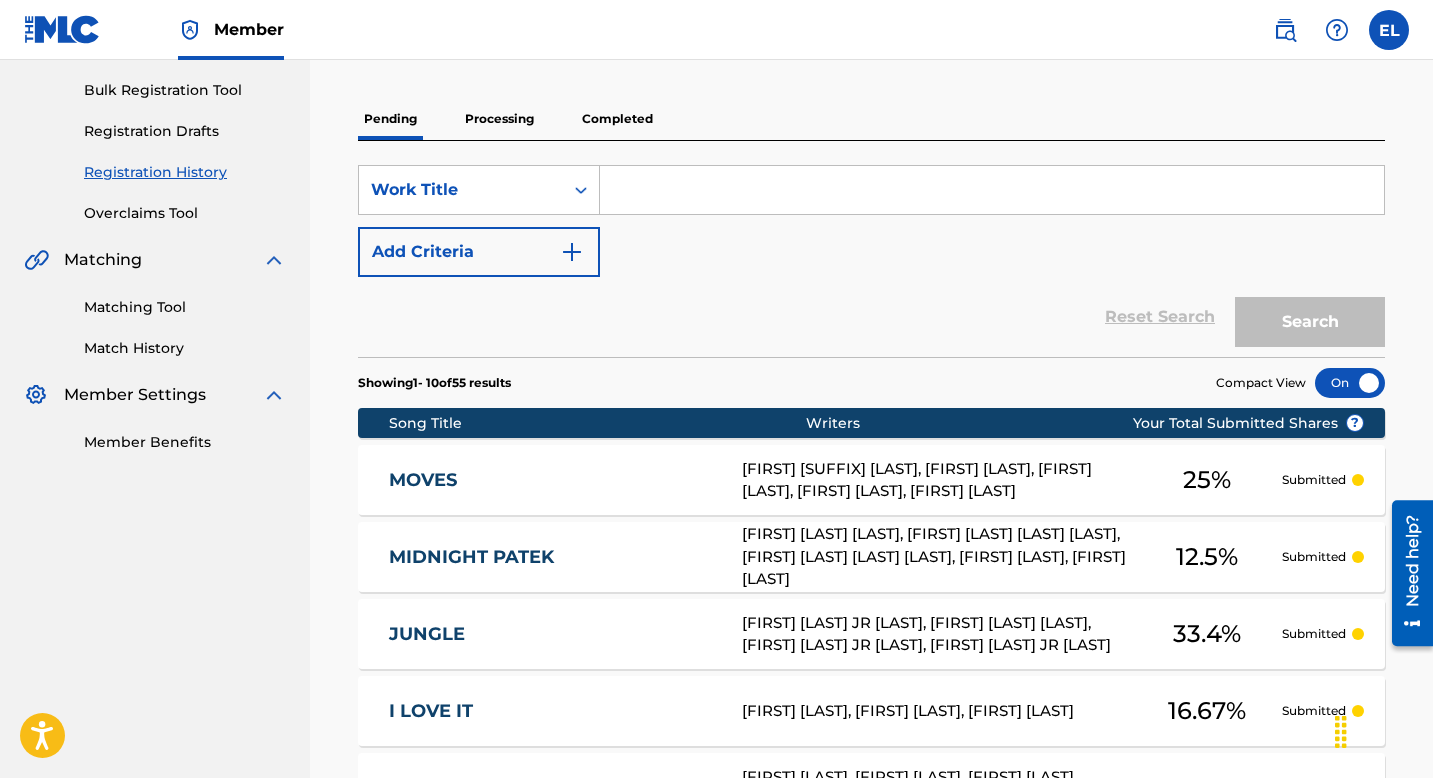 click at bounding box center [992, 190] 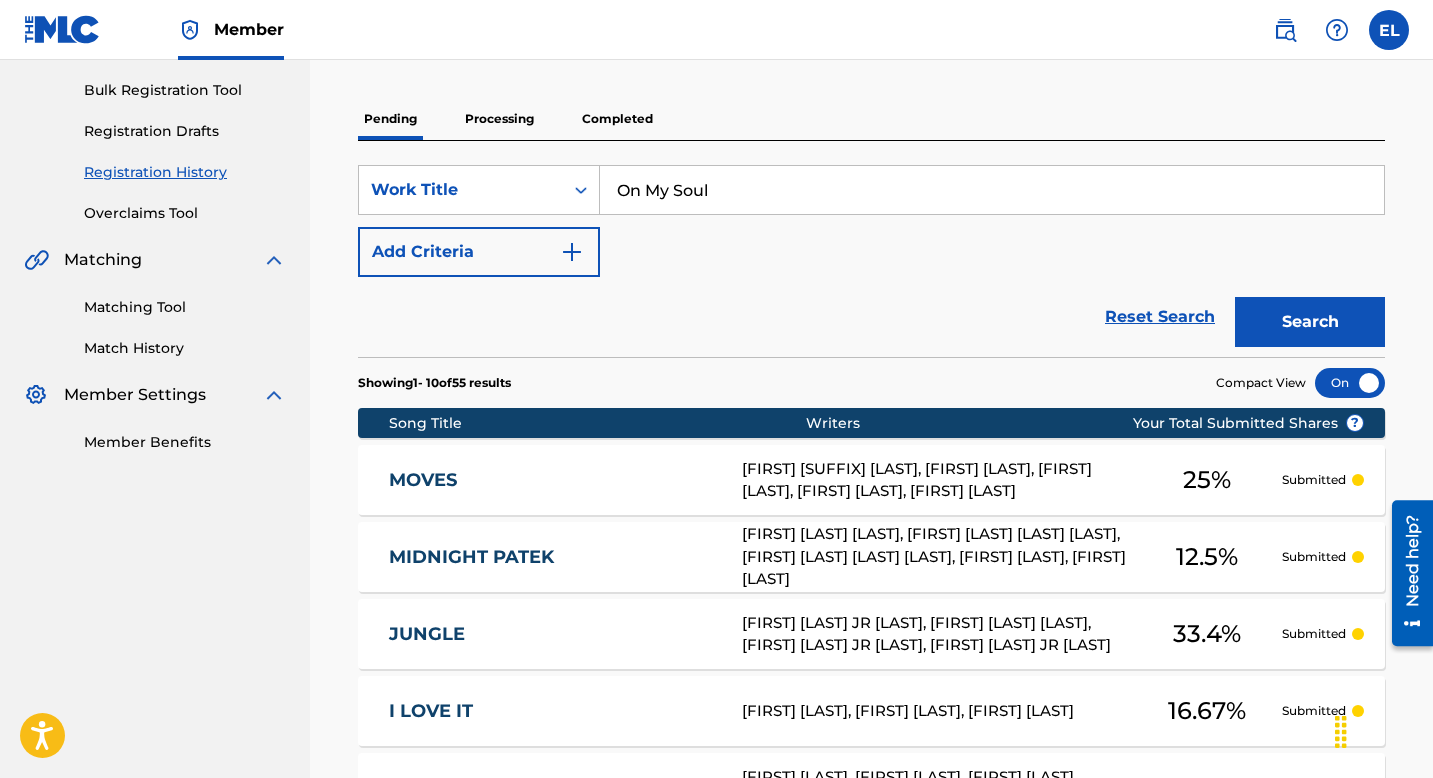 type on "On My Soul" 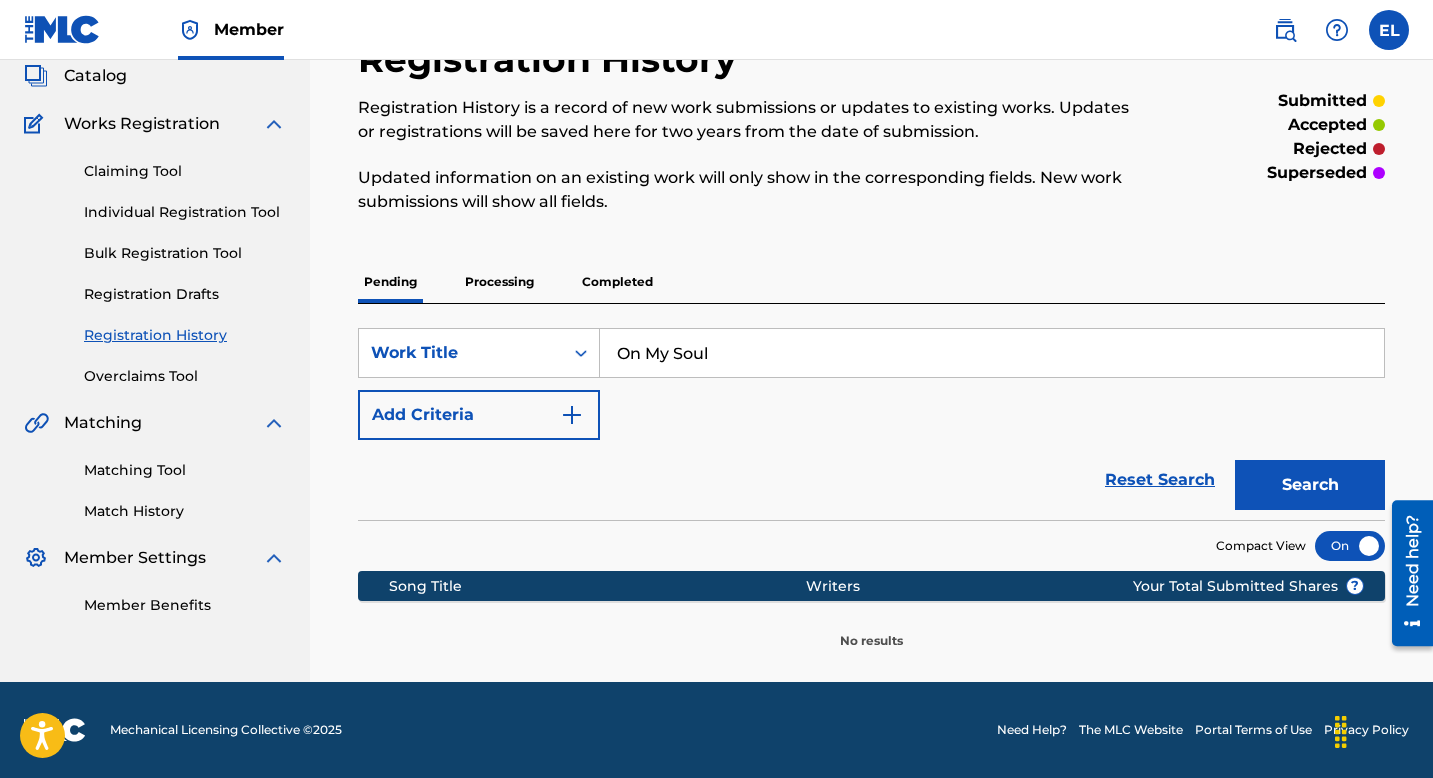 scroll, scrollTop: 0, scrollLeft: 0, axis: both 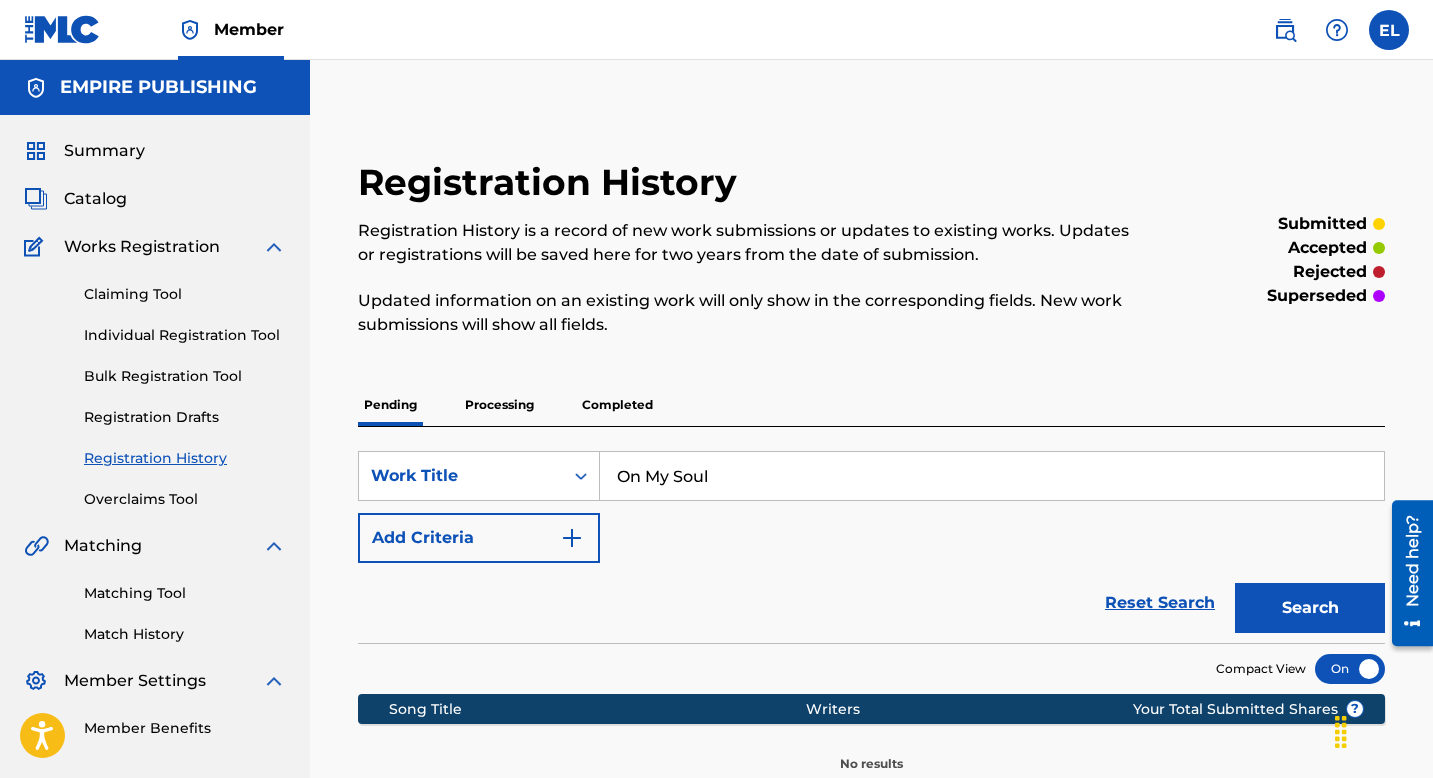 click on "Catalog" at bounding box center (95, 199) 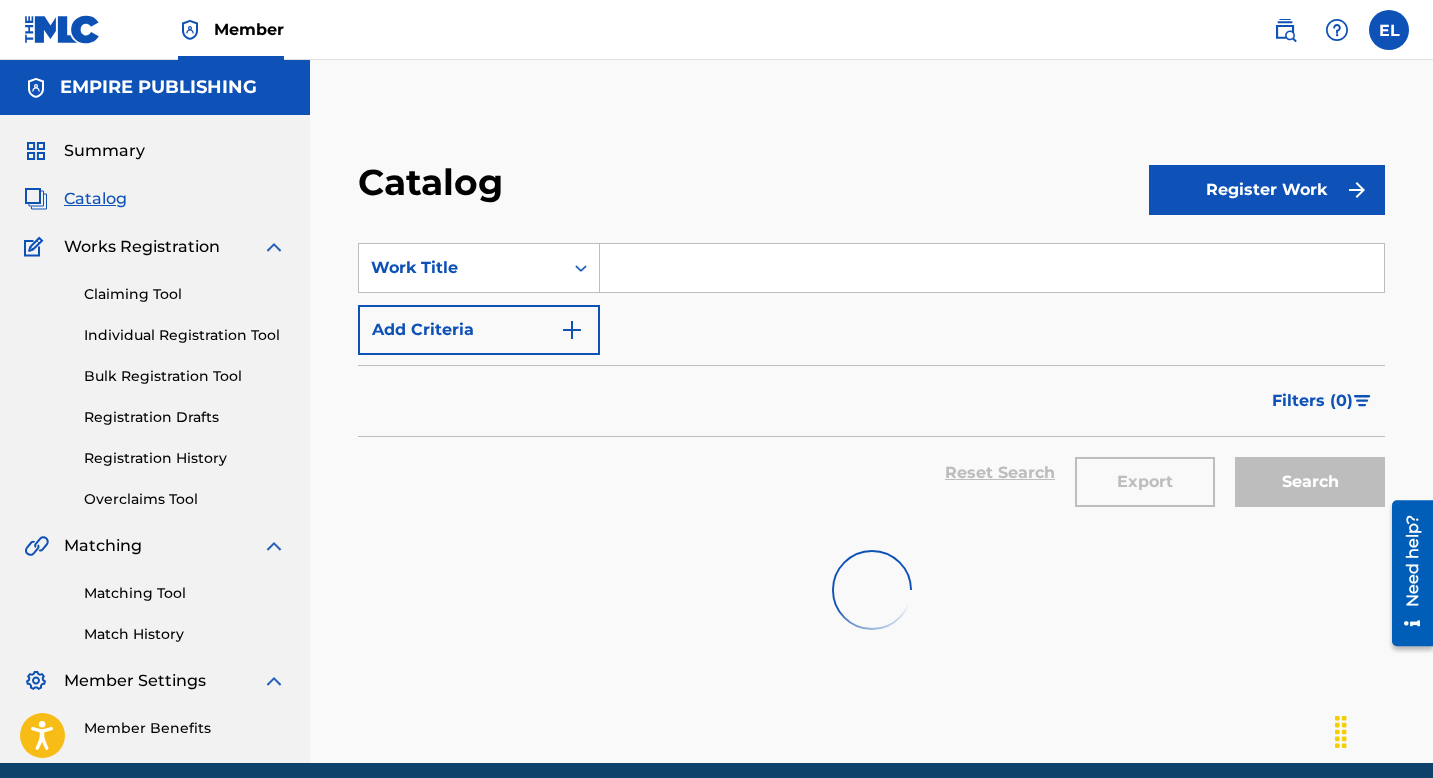 click at bounding box center (992, 268) 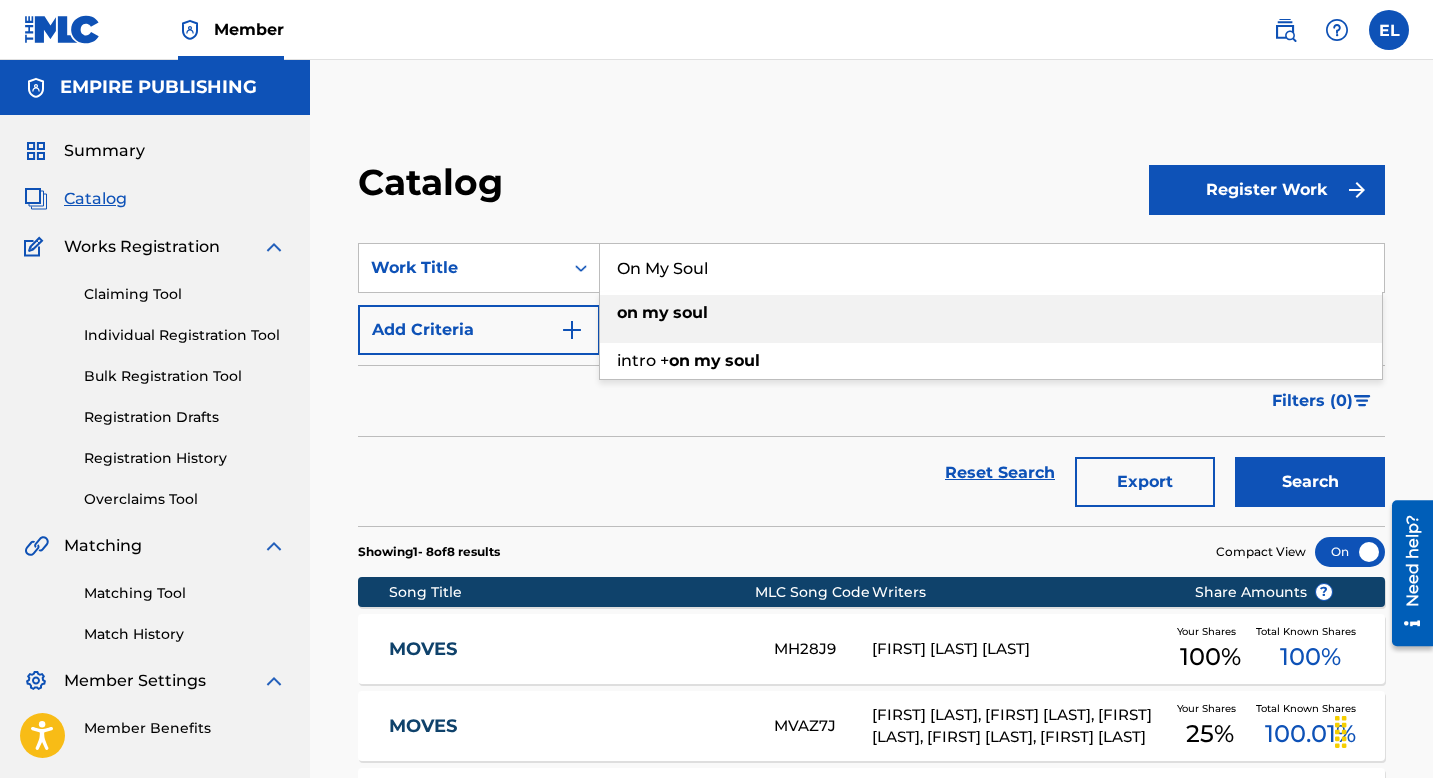 type on "On My Soul" 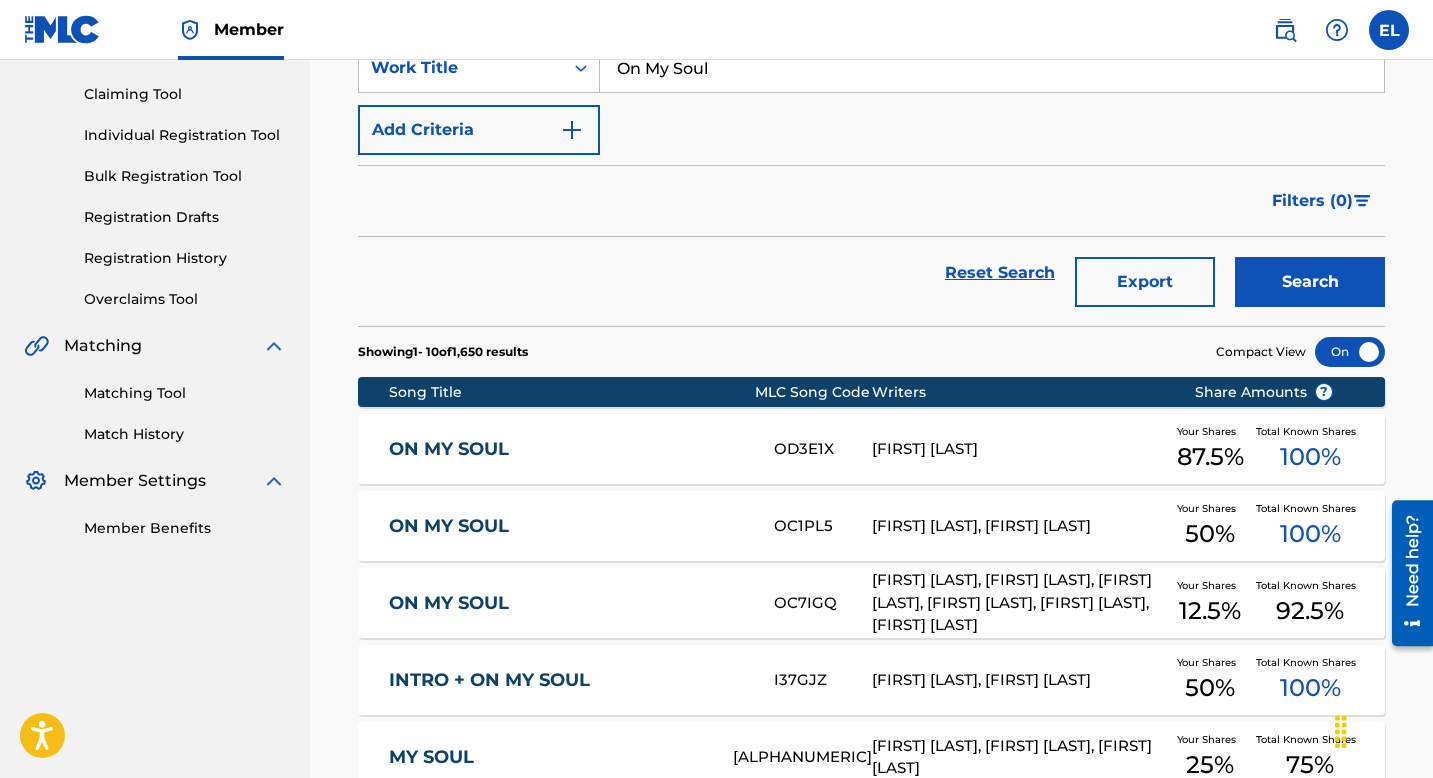 scroll, scrollTop: 221, scrollLeft: 0, axis: vertical 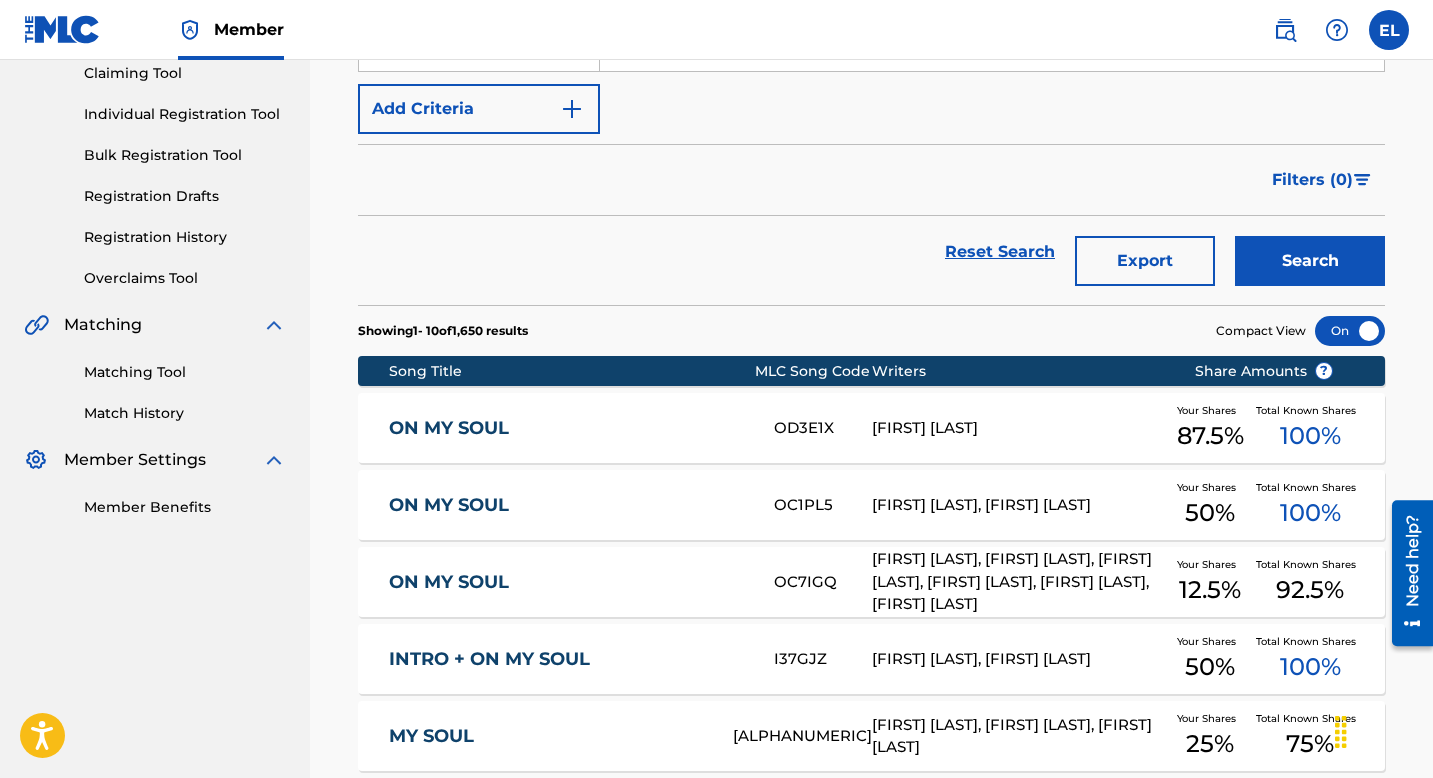 click on "ON MY SOUL" at bounding box center (568, 582) 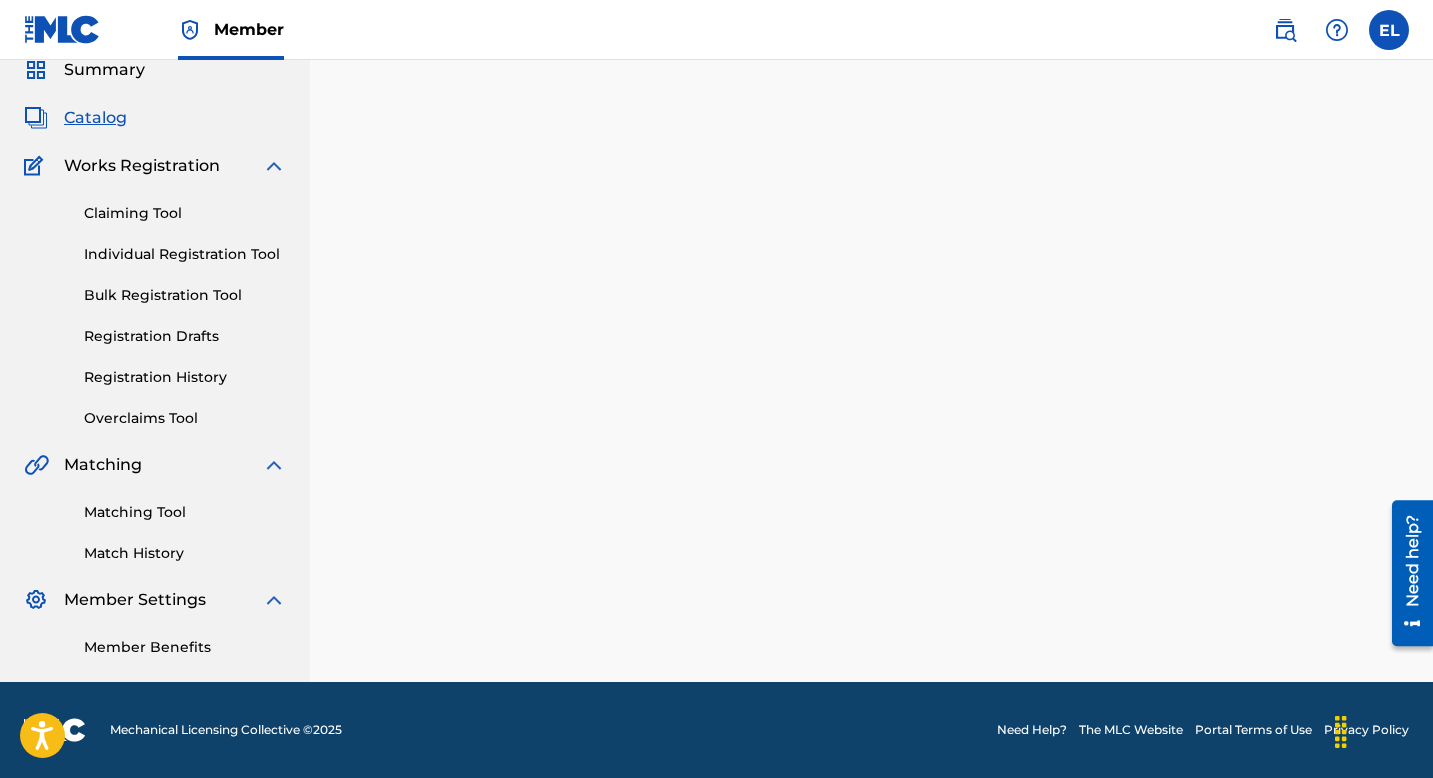 scroll, scrollTop: 0, scrollLeft: 0, axis: both 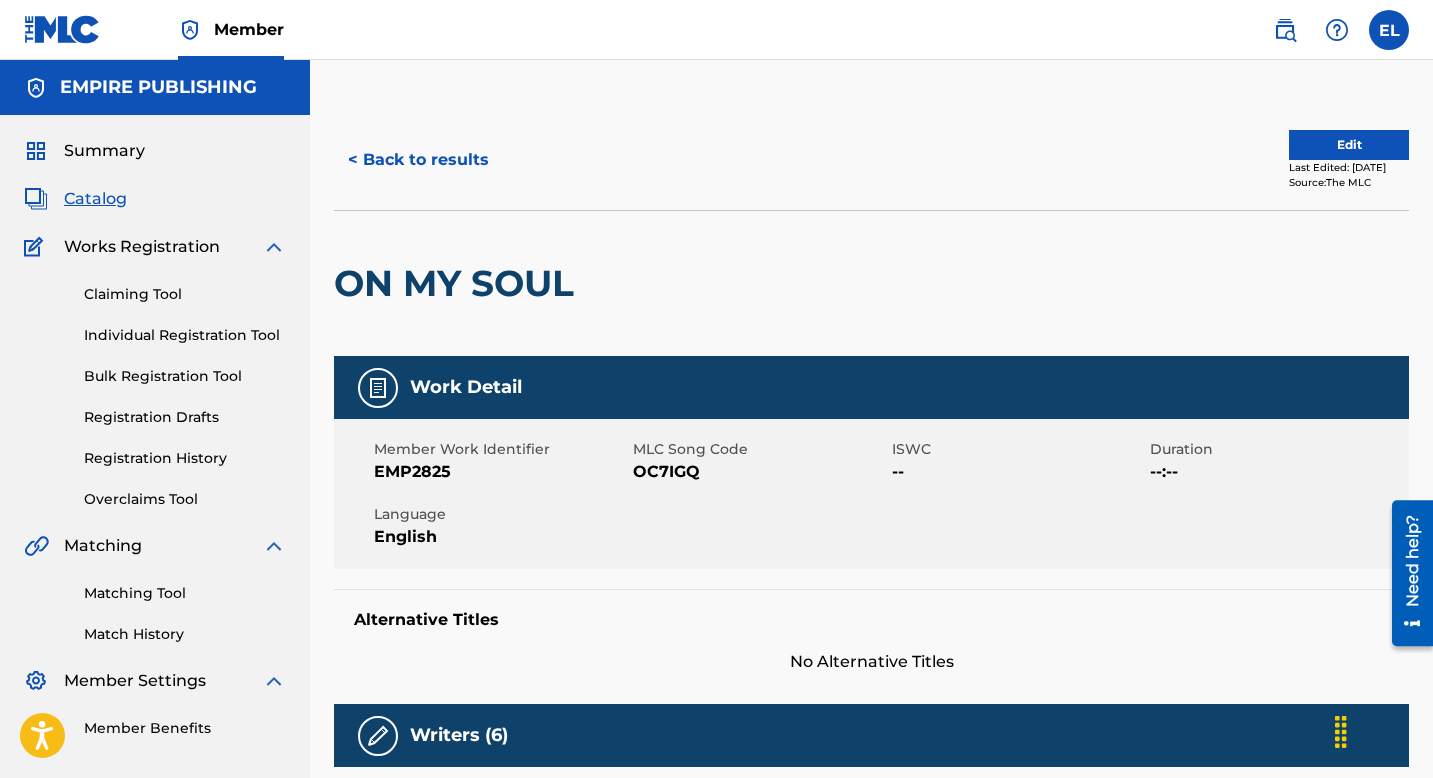 click on "Edit" at bounding box center [1349, 145] 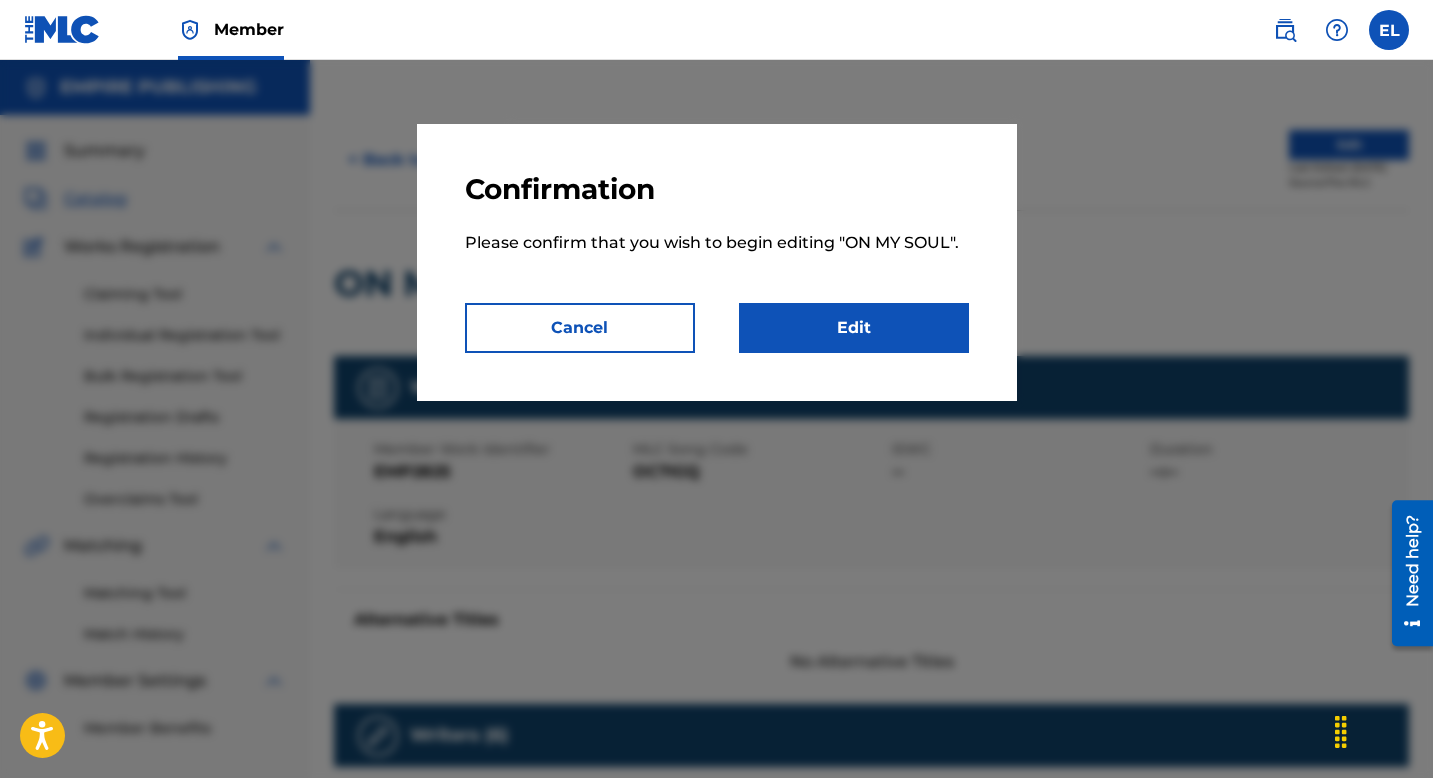 click on "Edit" at bounding box center [854, 328] 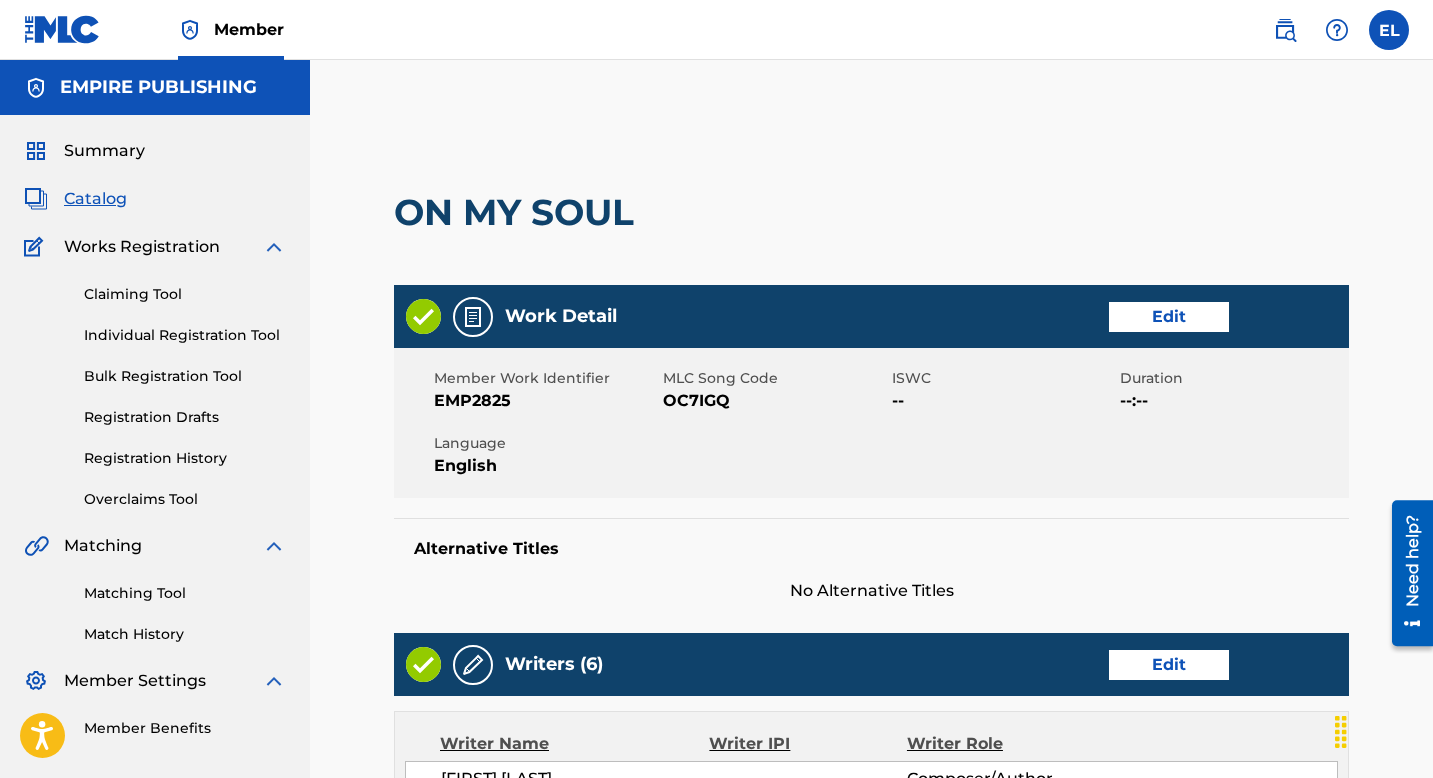 click on "Work Detail   Edit" at bounding box center [871, 316] 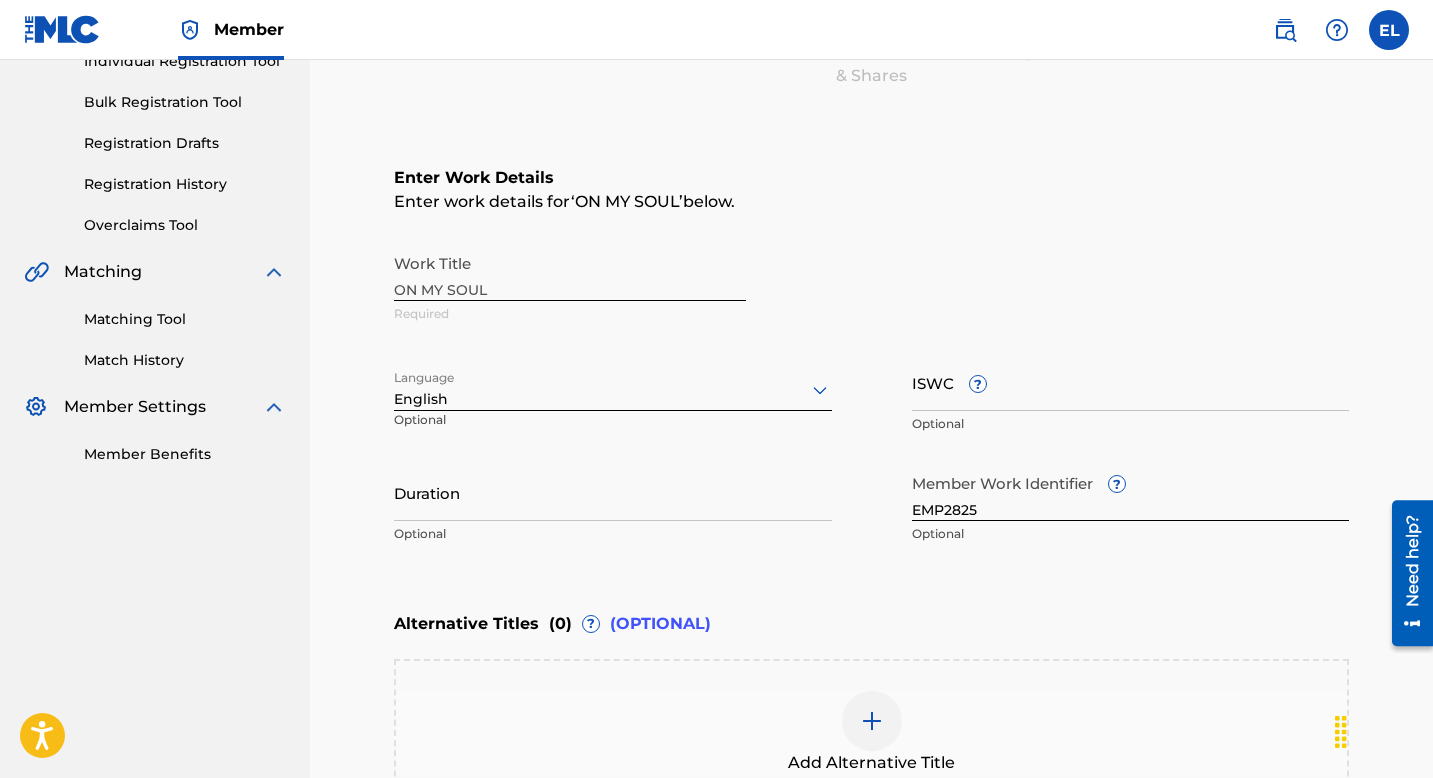 scroll, scrollTop: 429, scrollLeft: 0, axis: vertical 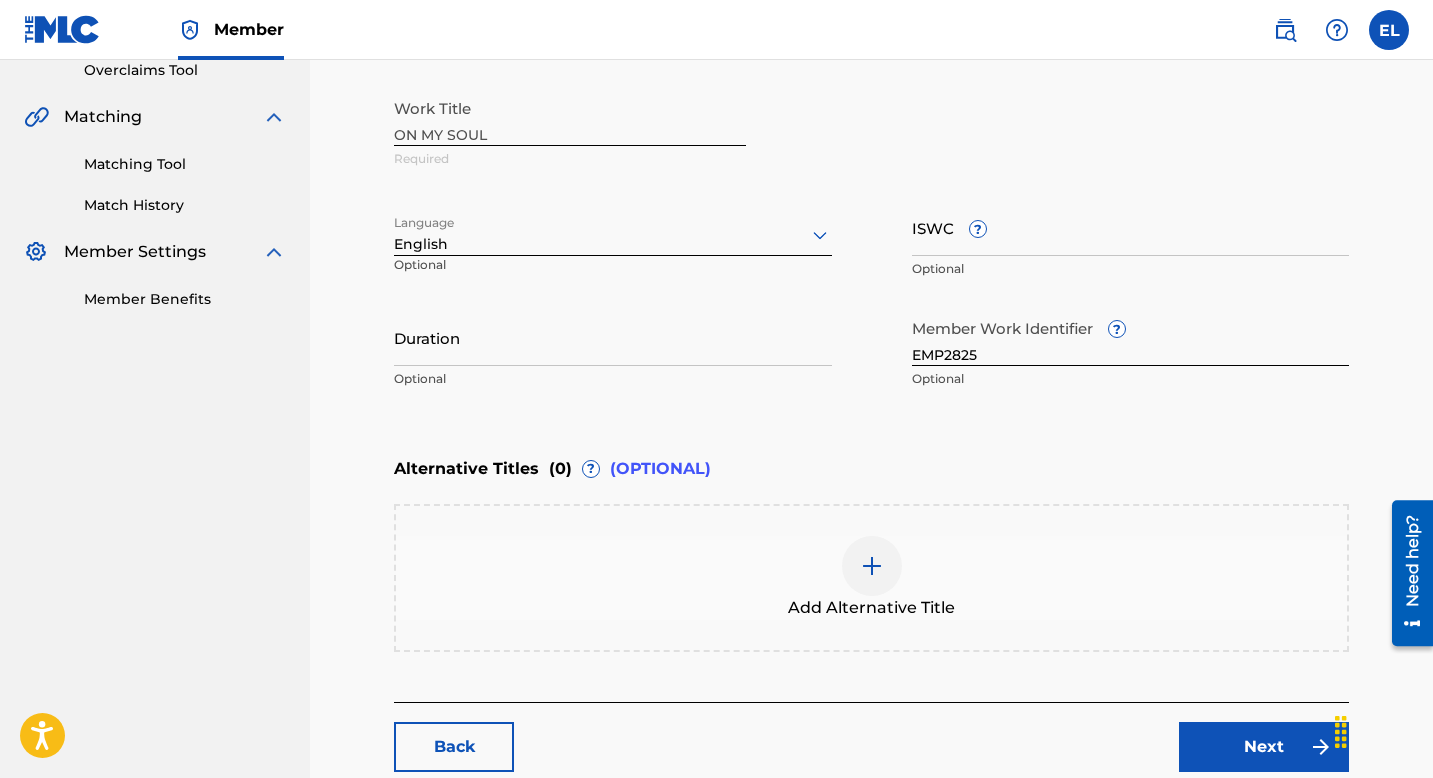 click on "ISWC   ?" at bounding box center [1131, 227] 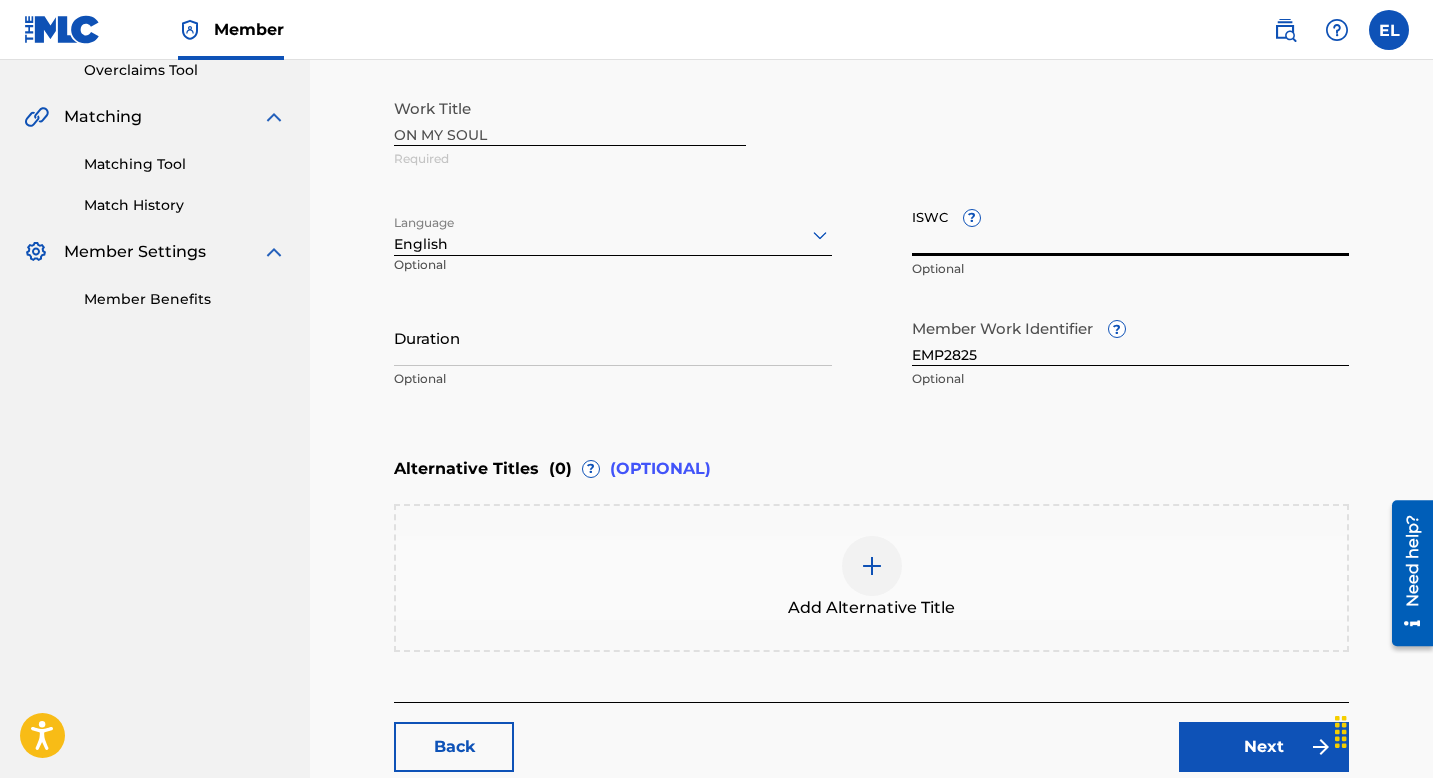 paste on "T3071052665" 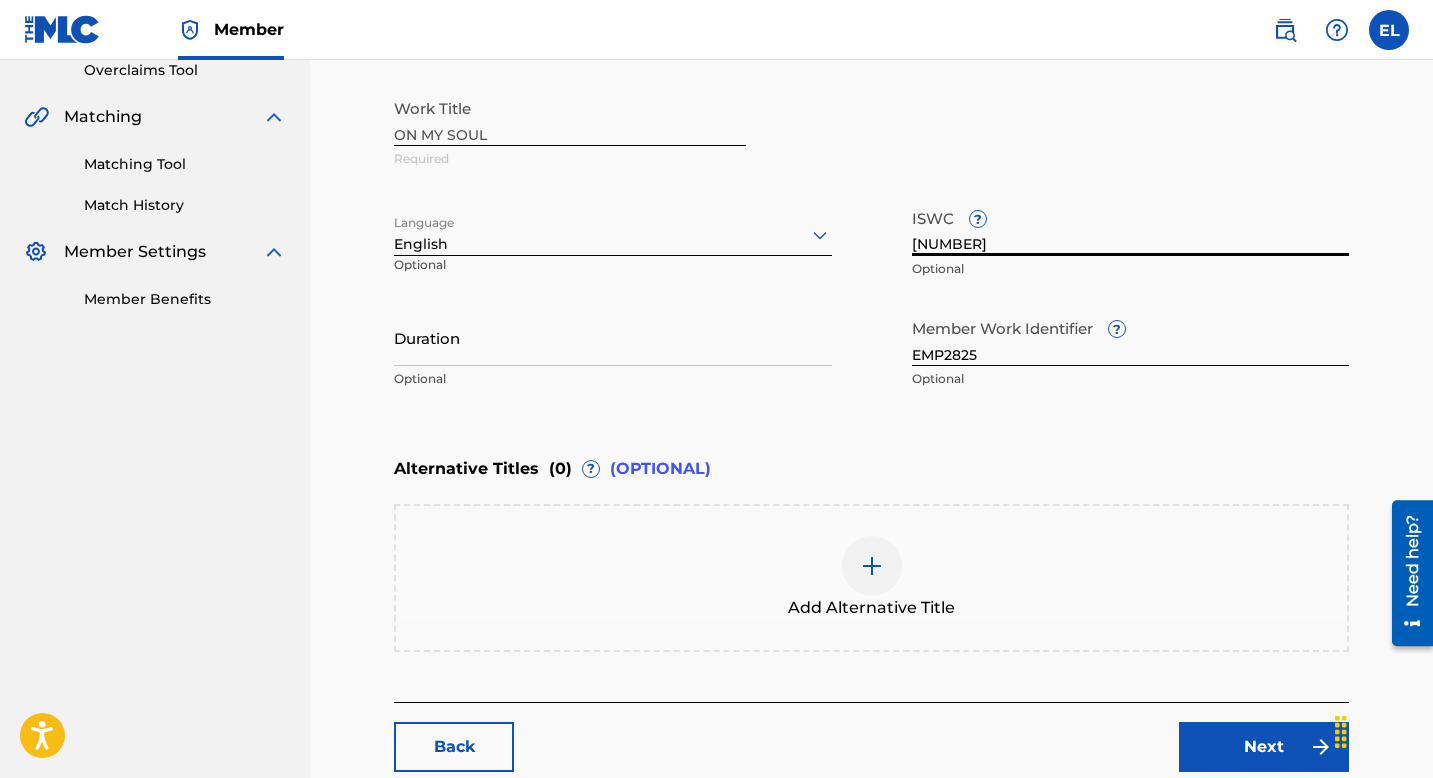 type on "T3071052665" 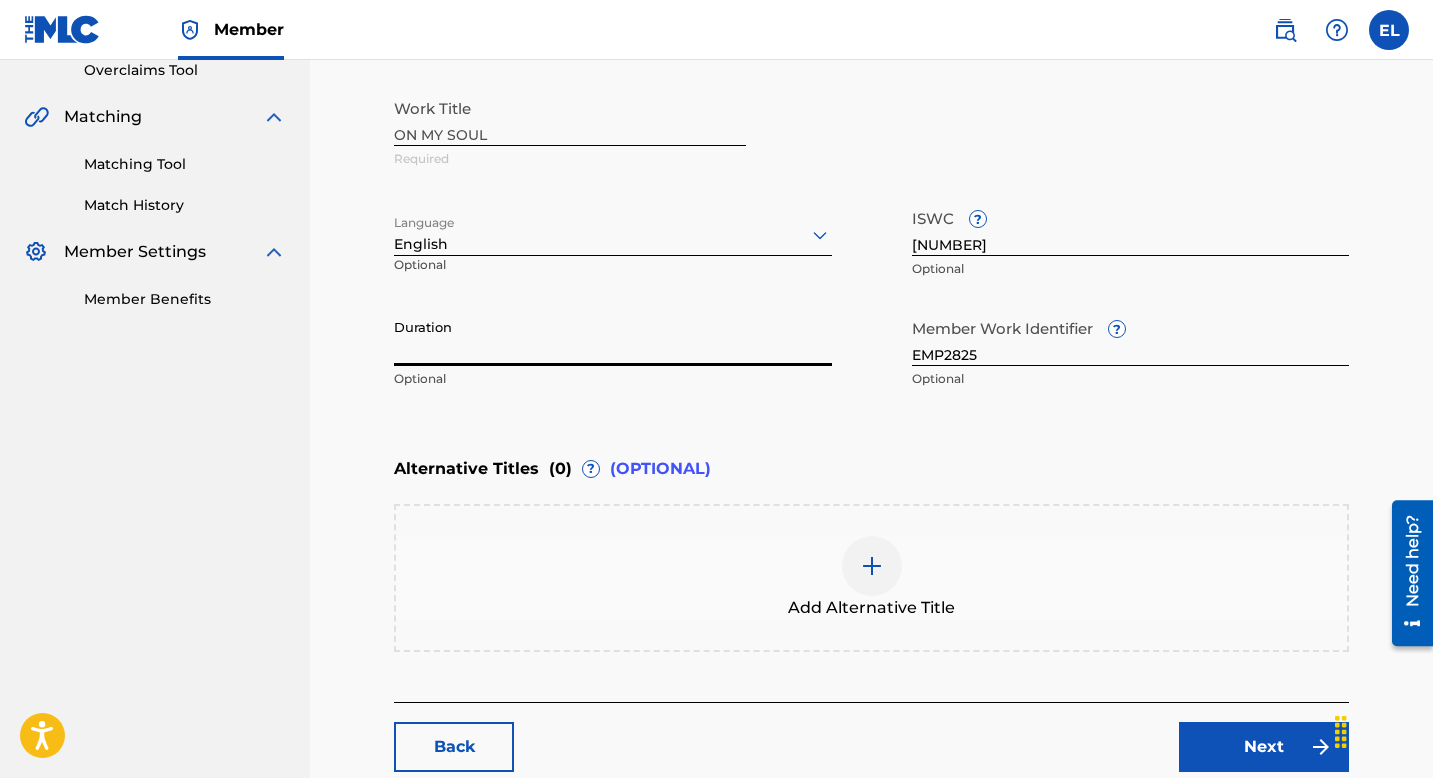 click on "Duration" at bounding box center [613, 337] 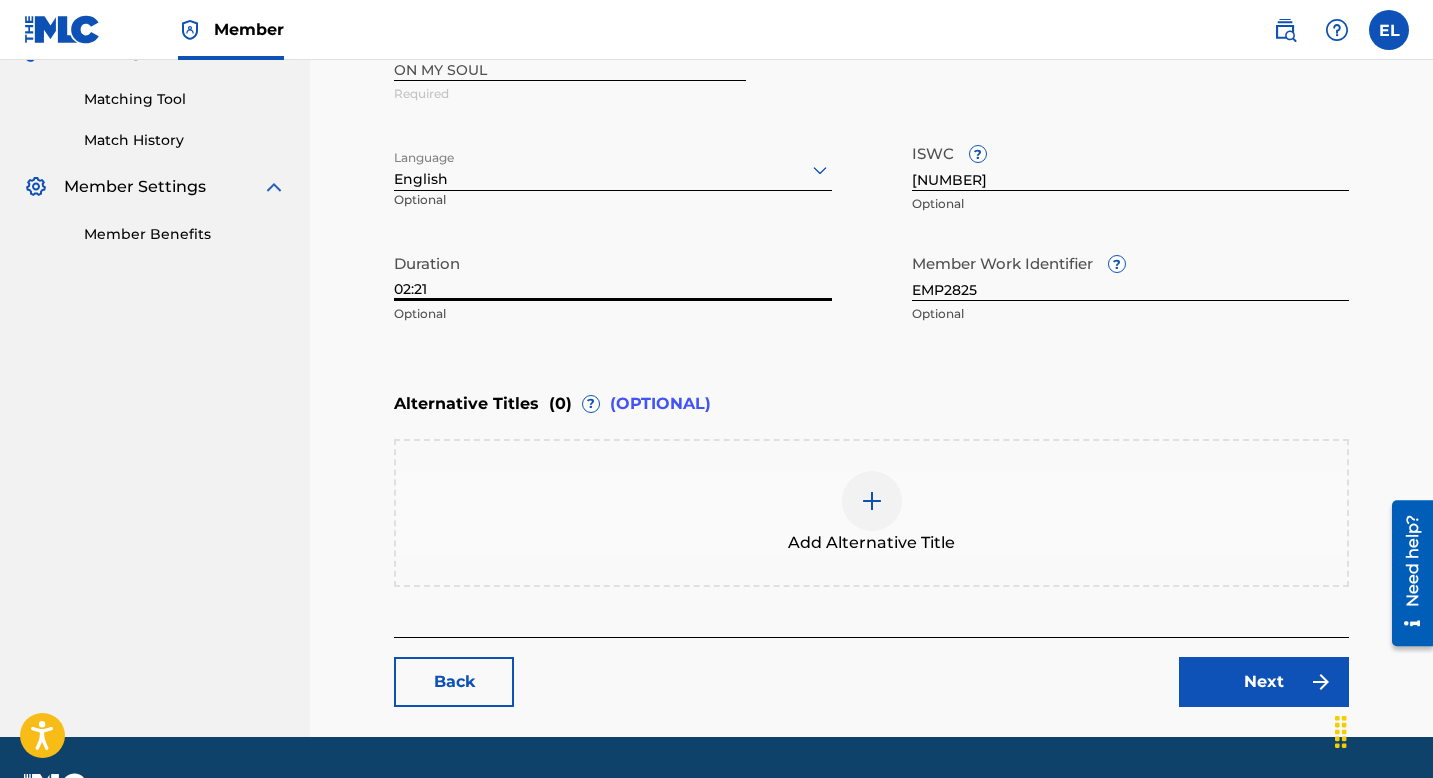 scroll, scrollTop: 548, scrollLeft: 0, axis: vertical 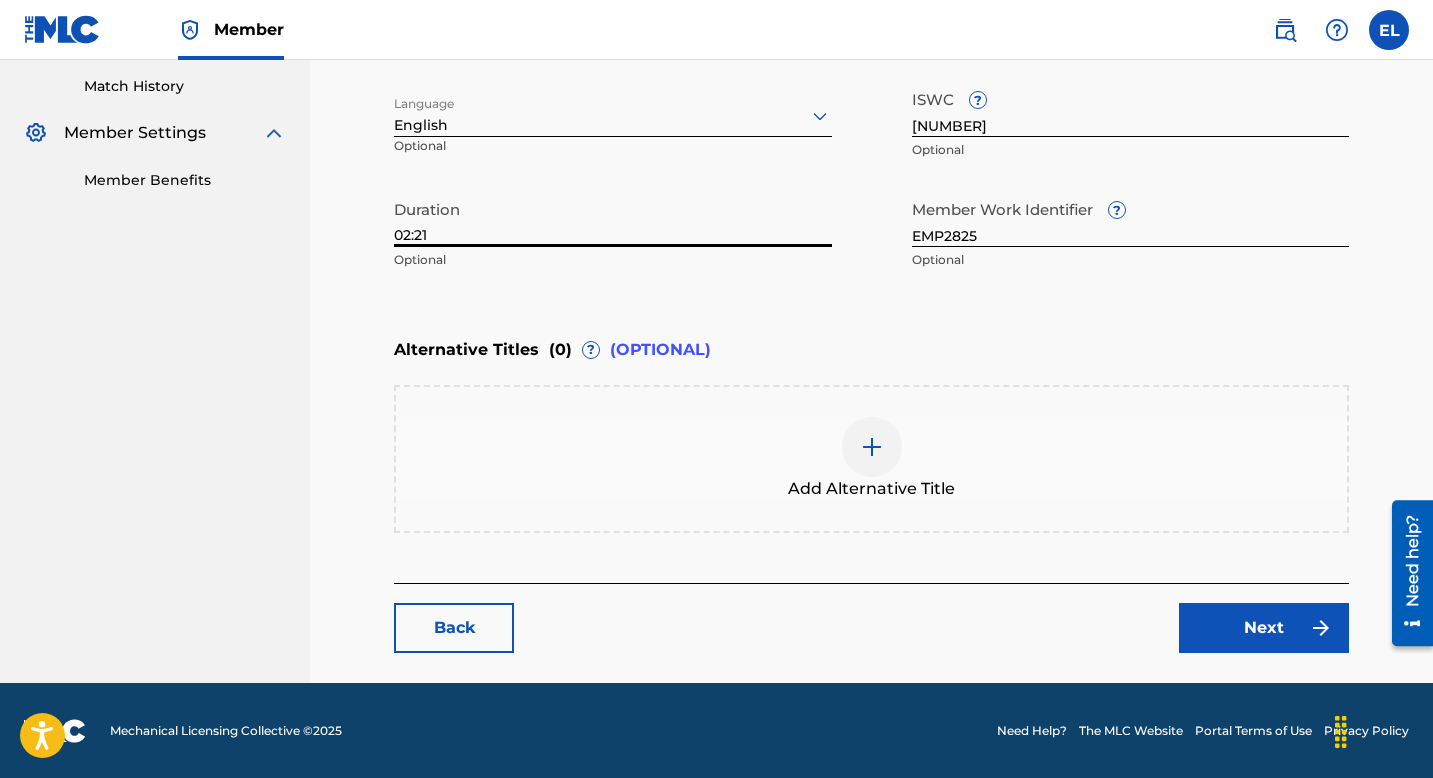 type on "02:21" 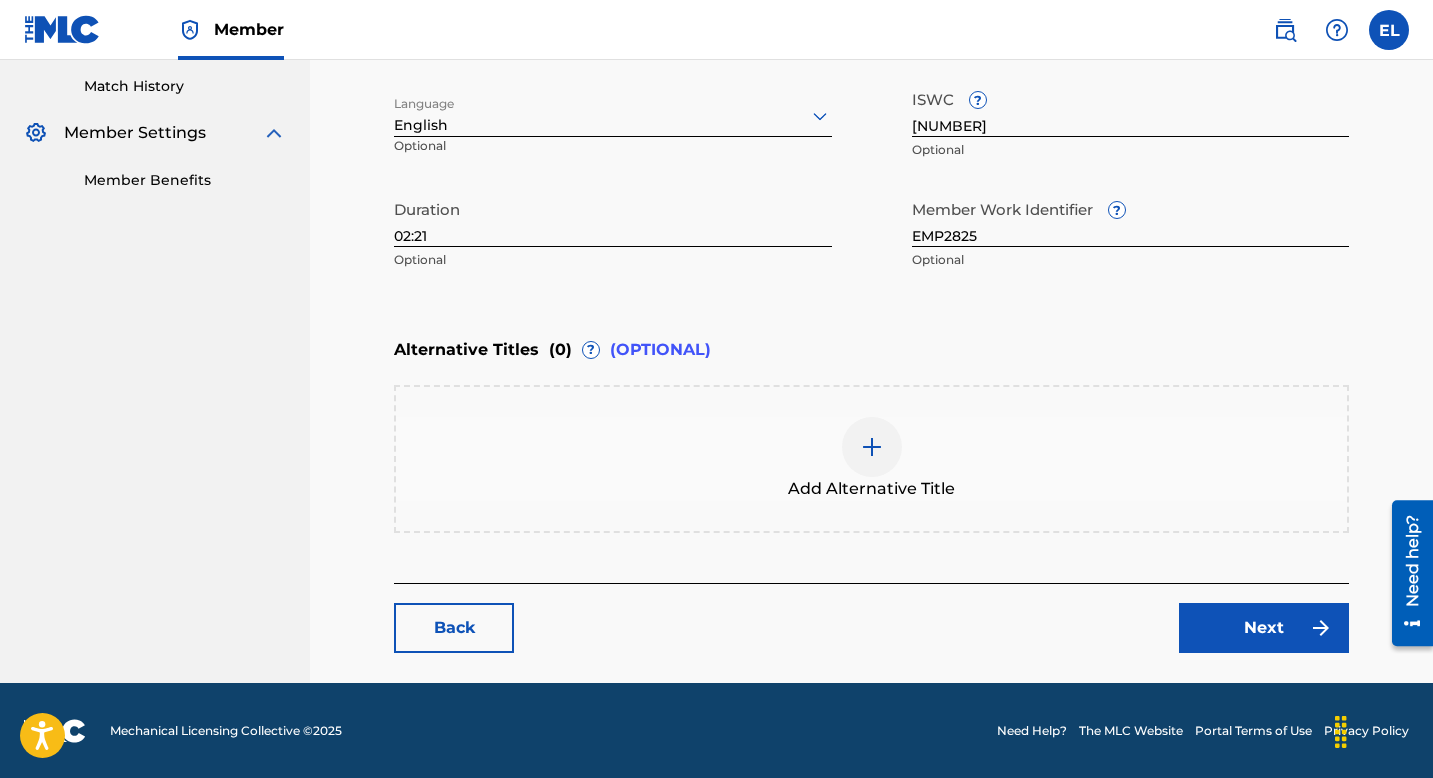 click on "Next" at bounding box center [1264, 628] 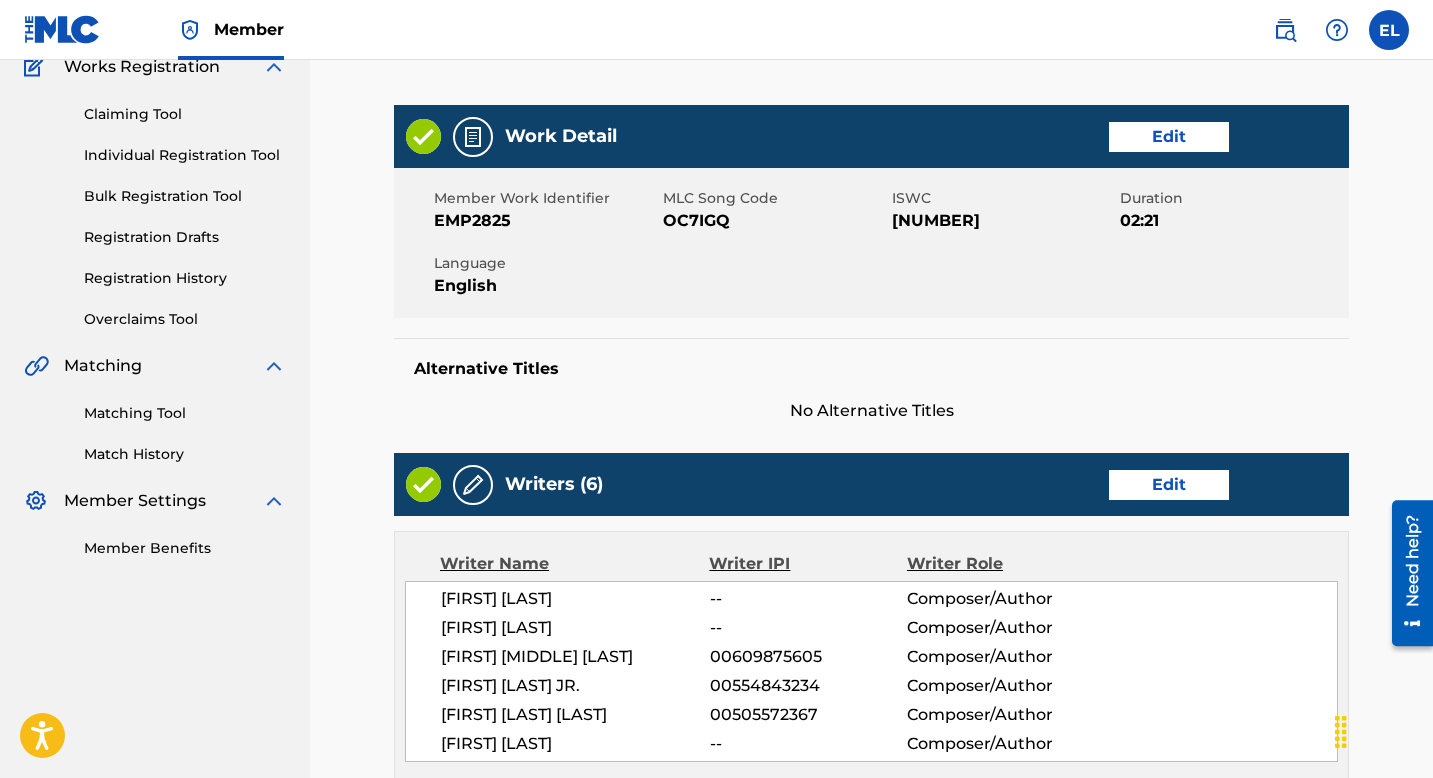 scroll, scrollTop: 179, scrollLeft: 0, axis: vertical 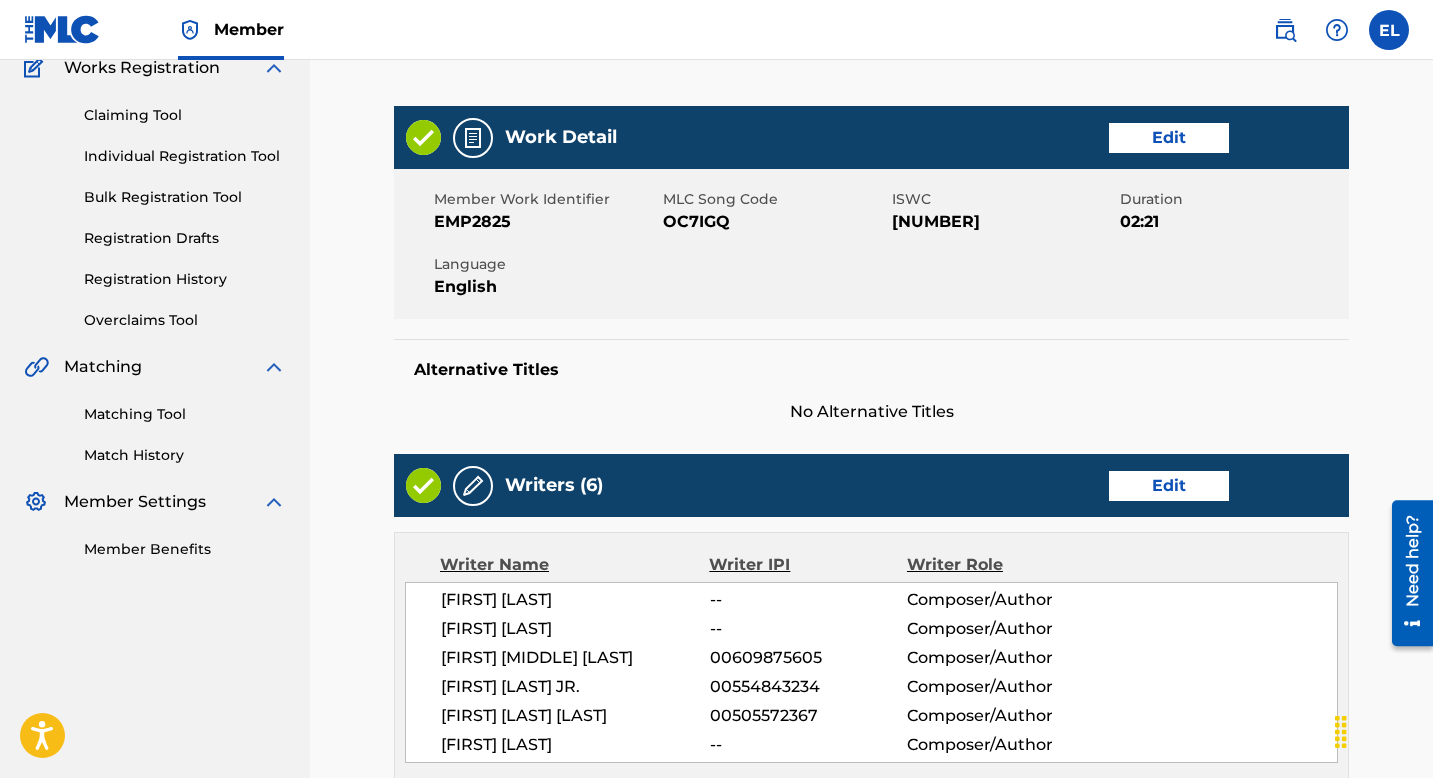 click on "EMP2825" at bounding box center (546, 222) 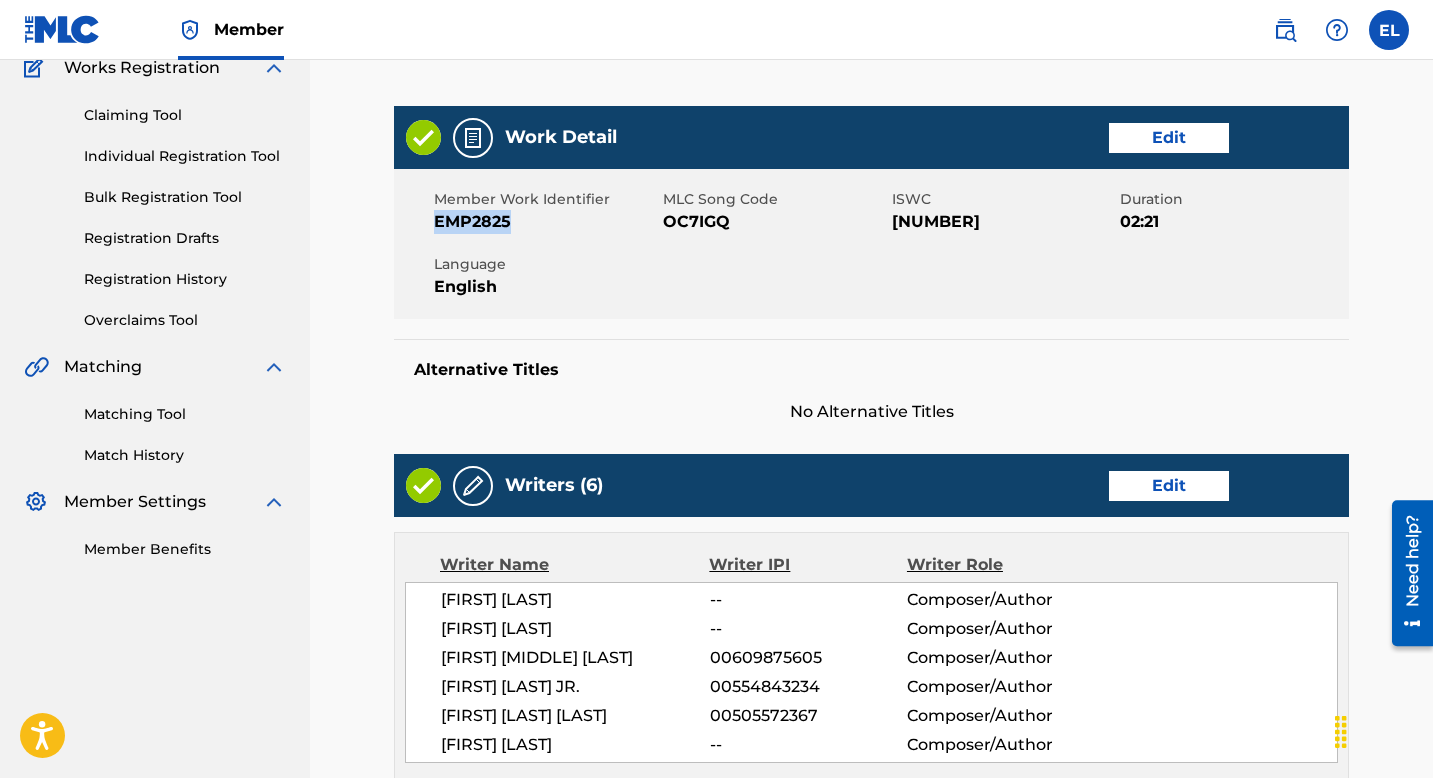 click on "EMP2825" at bounding box center [546, 222] 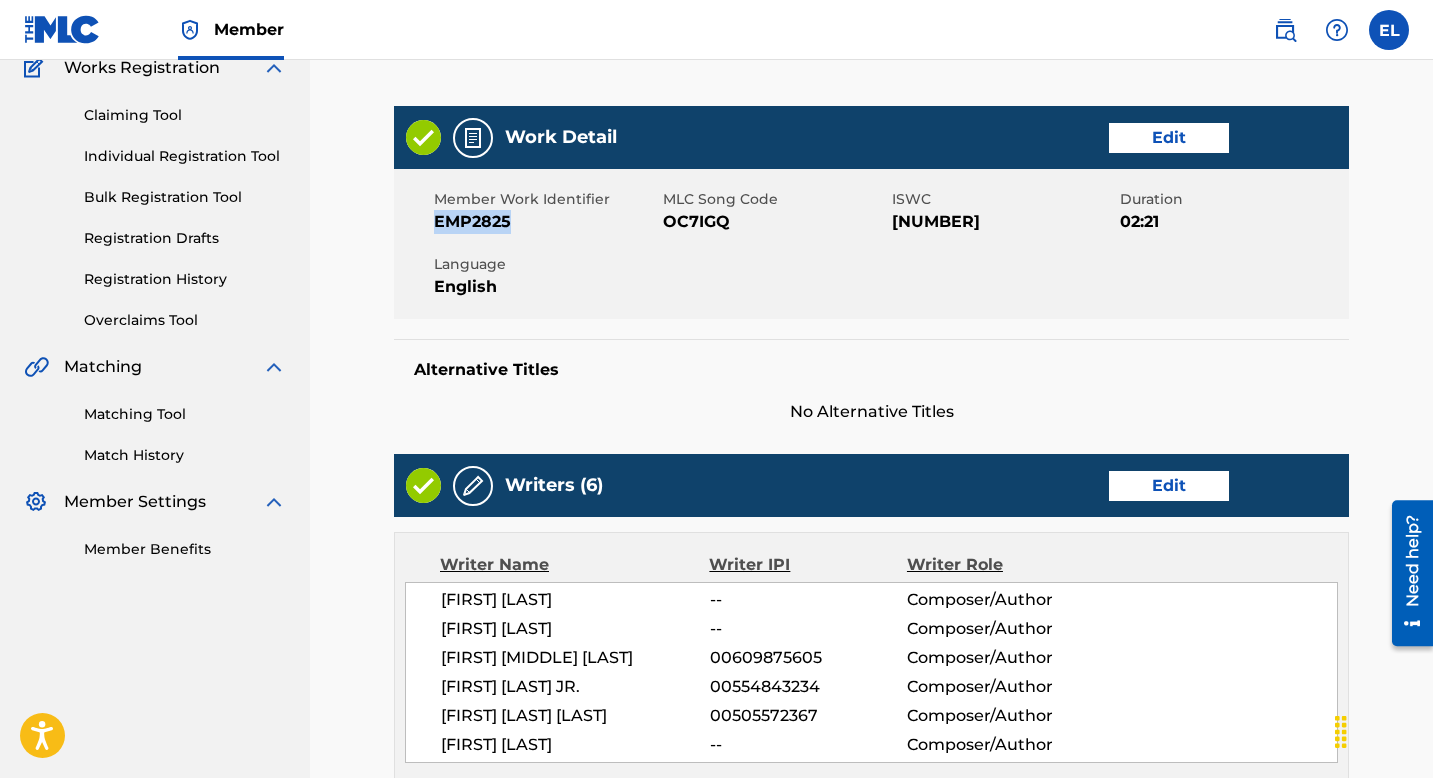 click on "OC7IGQ" at bounding box center [775, 222] 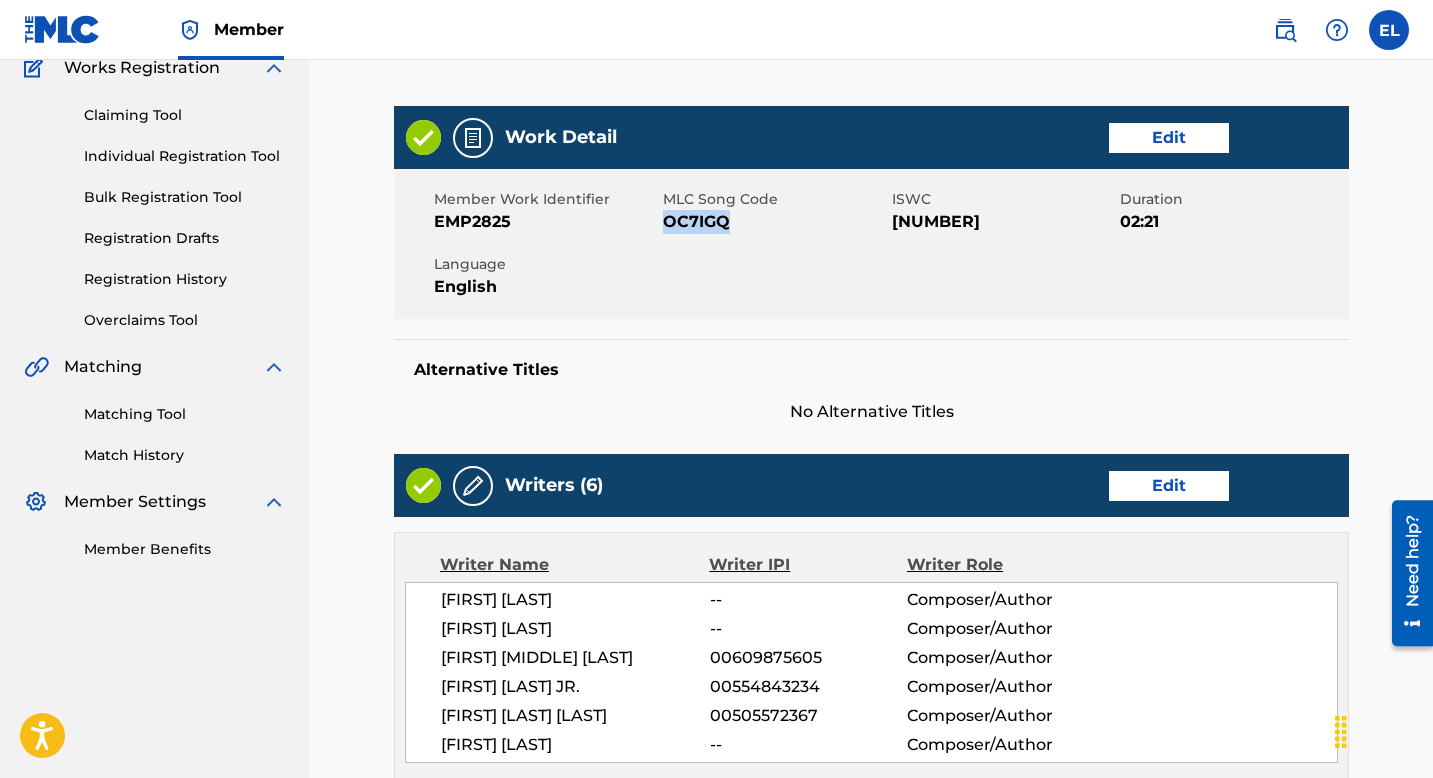 click on "OC7IGQ" at bounding box center [775, 222] 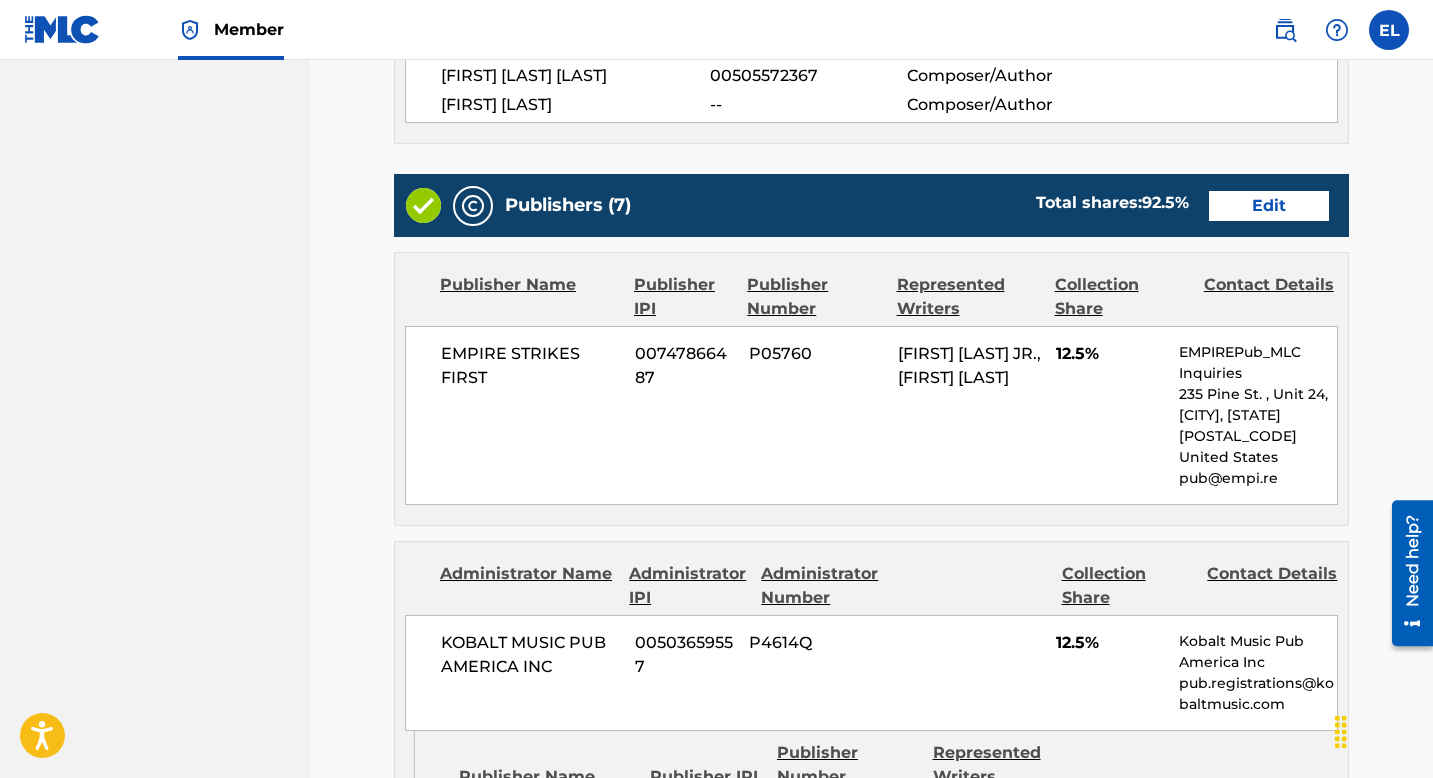 scroll, scrollTop: 849, scrollLeft: 0, axis: vertical 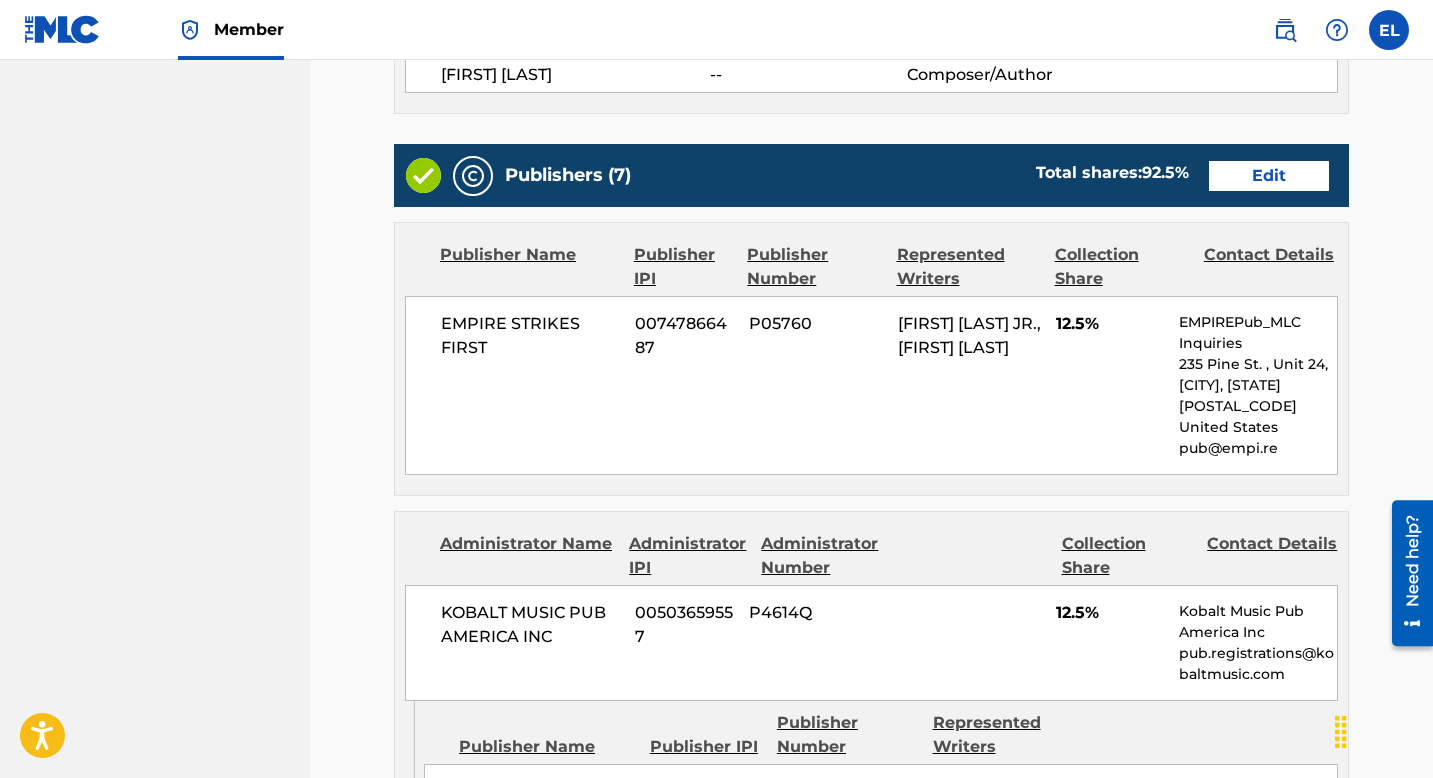 click on "Edit" at bounding box center (1269, 176) 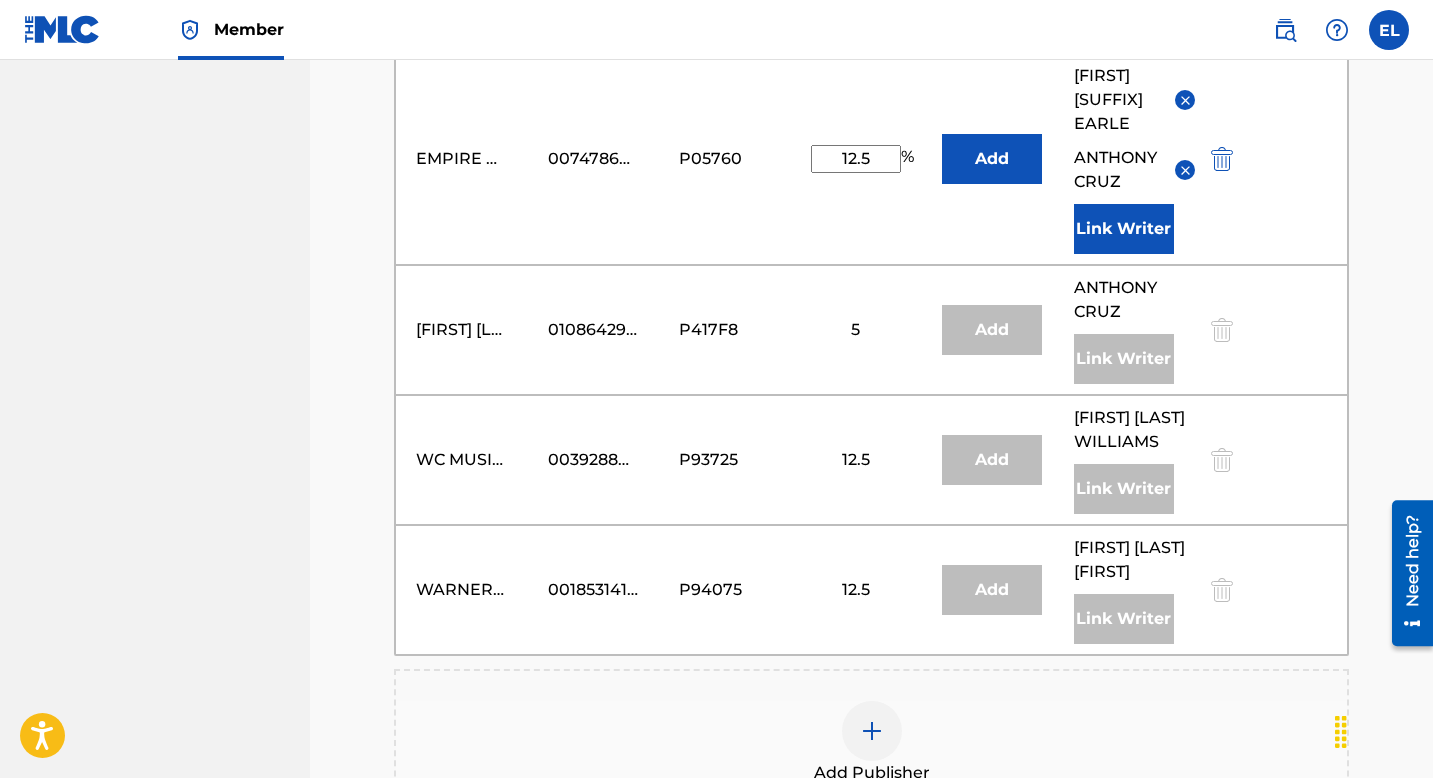 scroll, scrollTop: 1262, scrollLeft: 0, axis: vertical 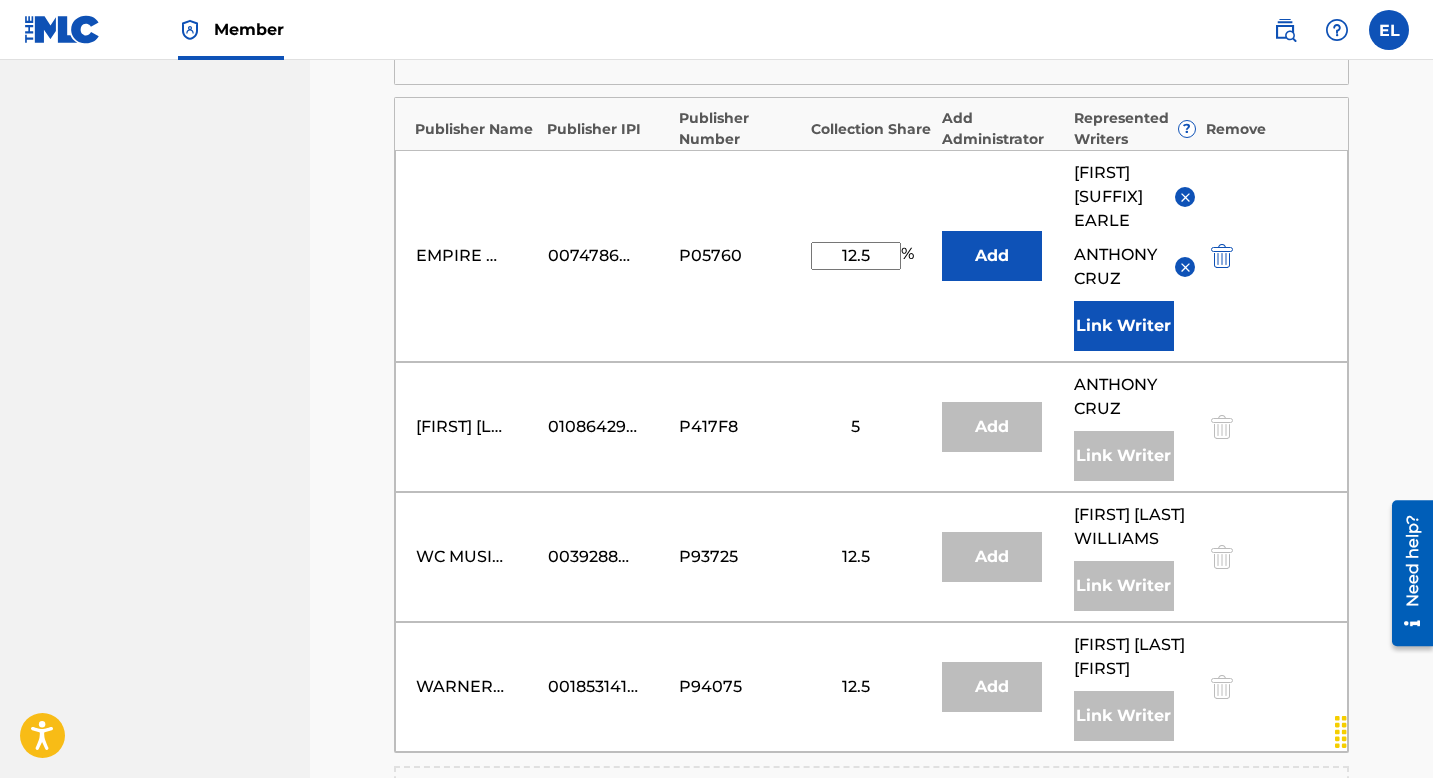 click at bounding box center [1185, 267] 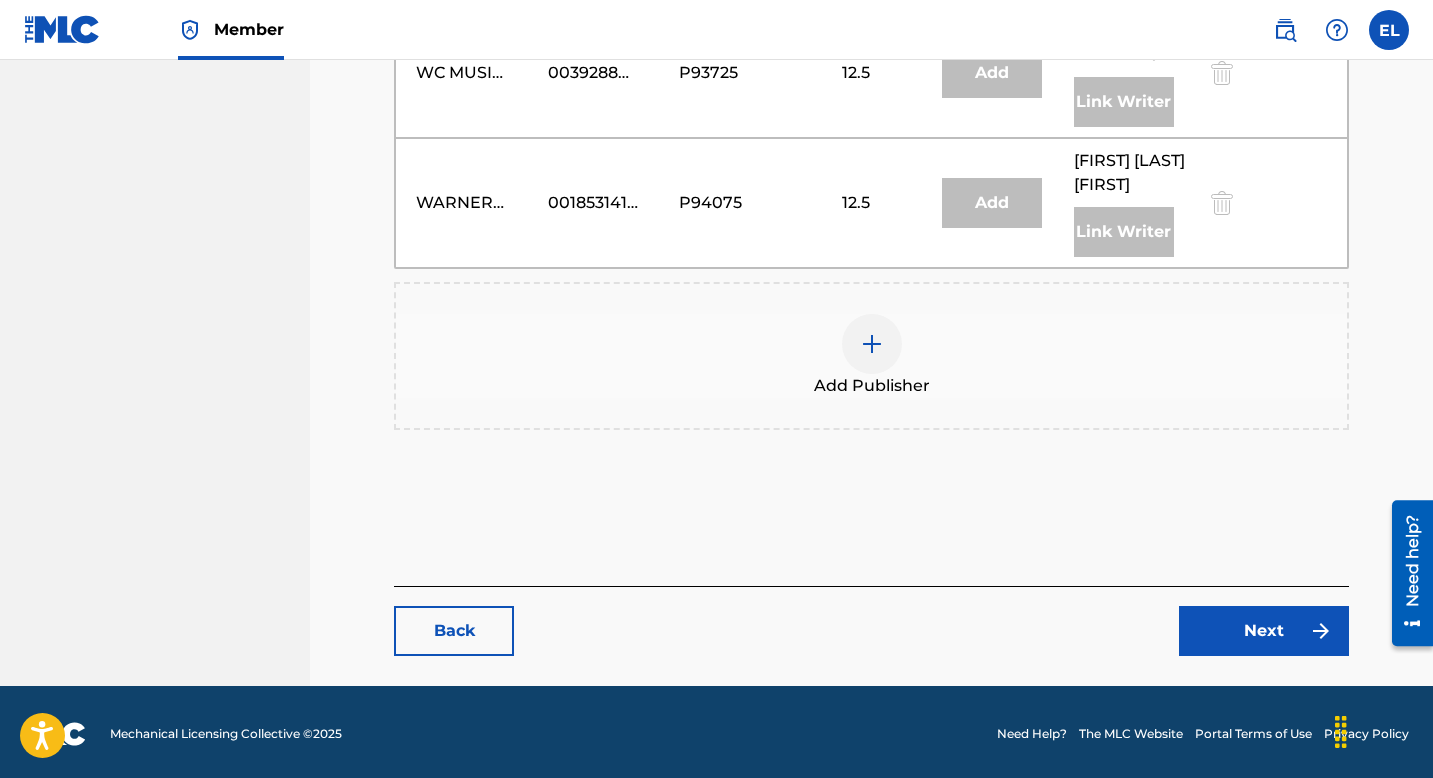 scroll, scrollTop: 1763, scrollLeft: 0, axis: vertical 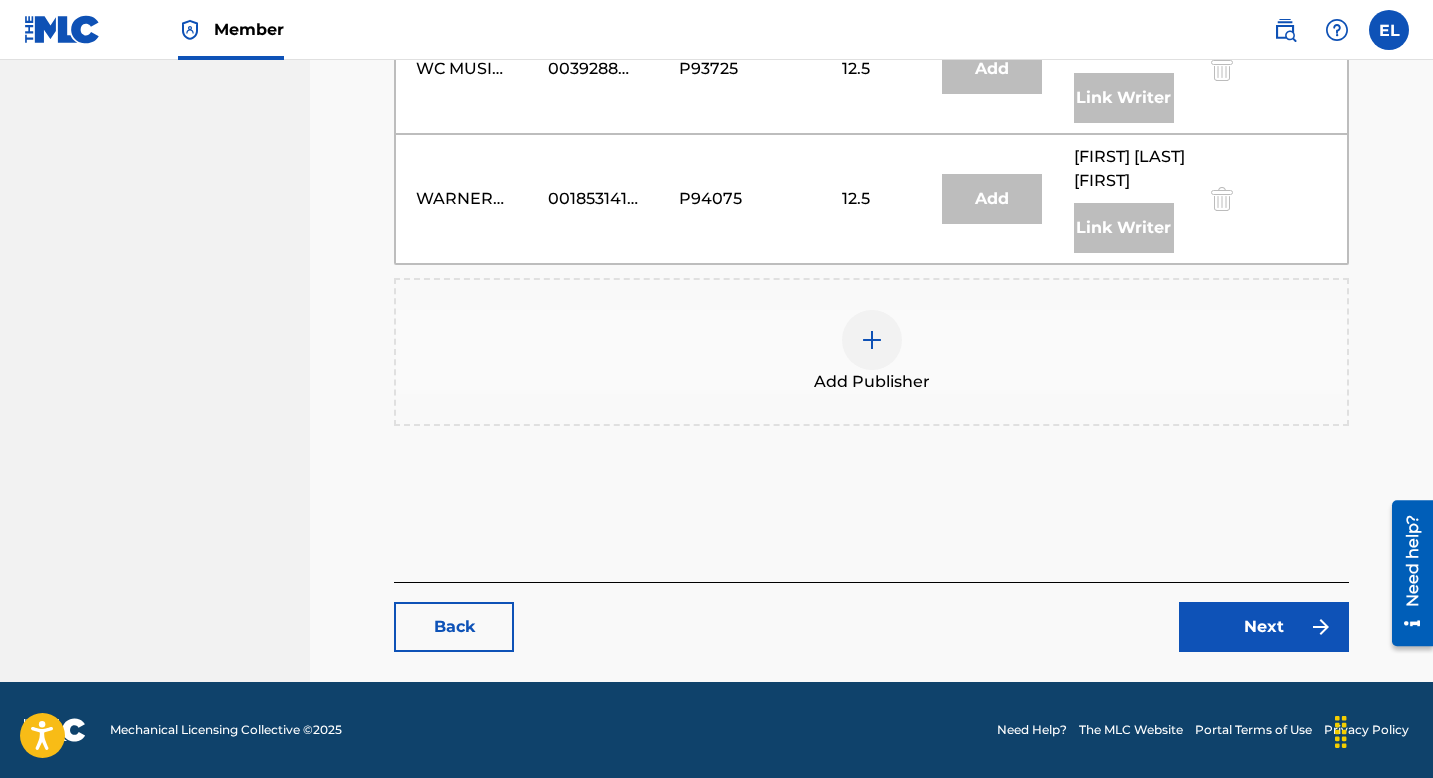 click on "Next" at bounding box center [1264, 627] 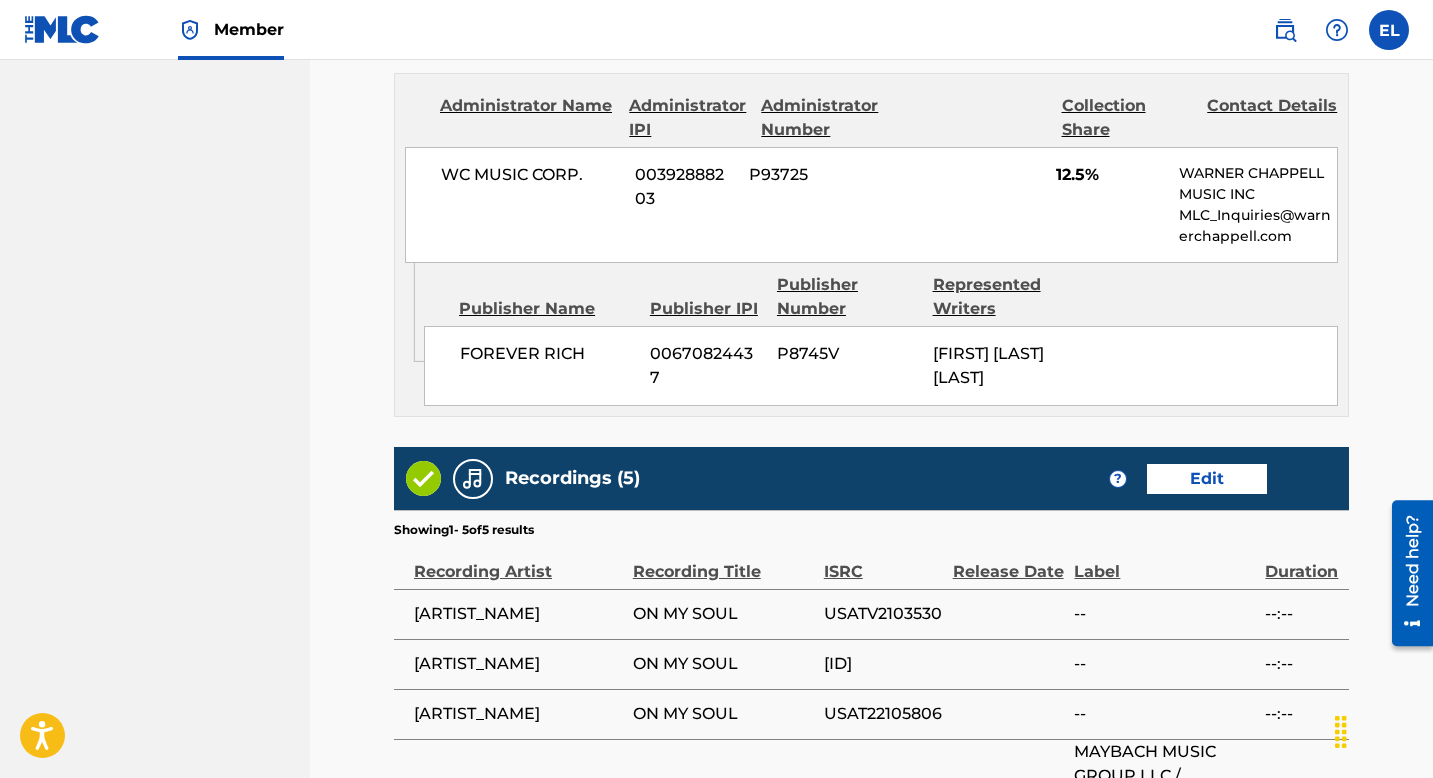 scroll, scrollTop: 3042, scrollLeft: 0, axis: vertical 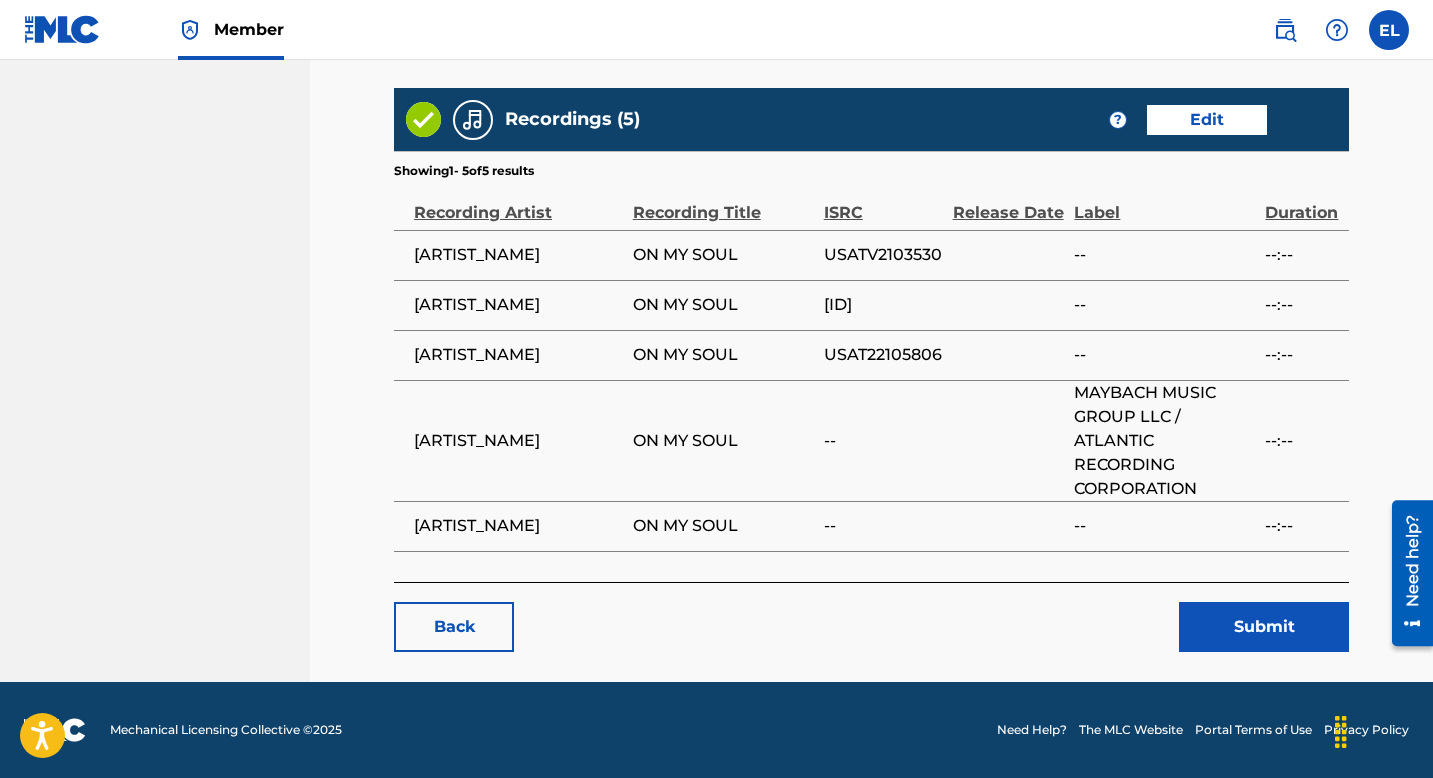 click on "Submit" at bounding box center [1264, 627] 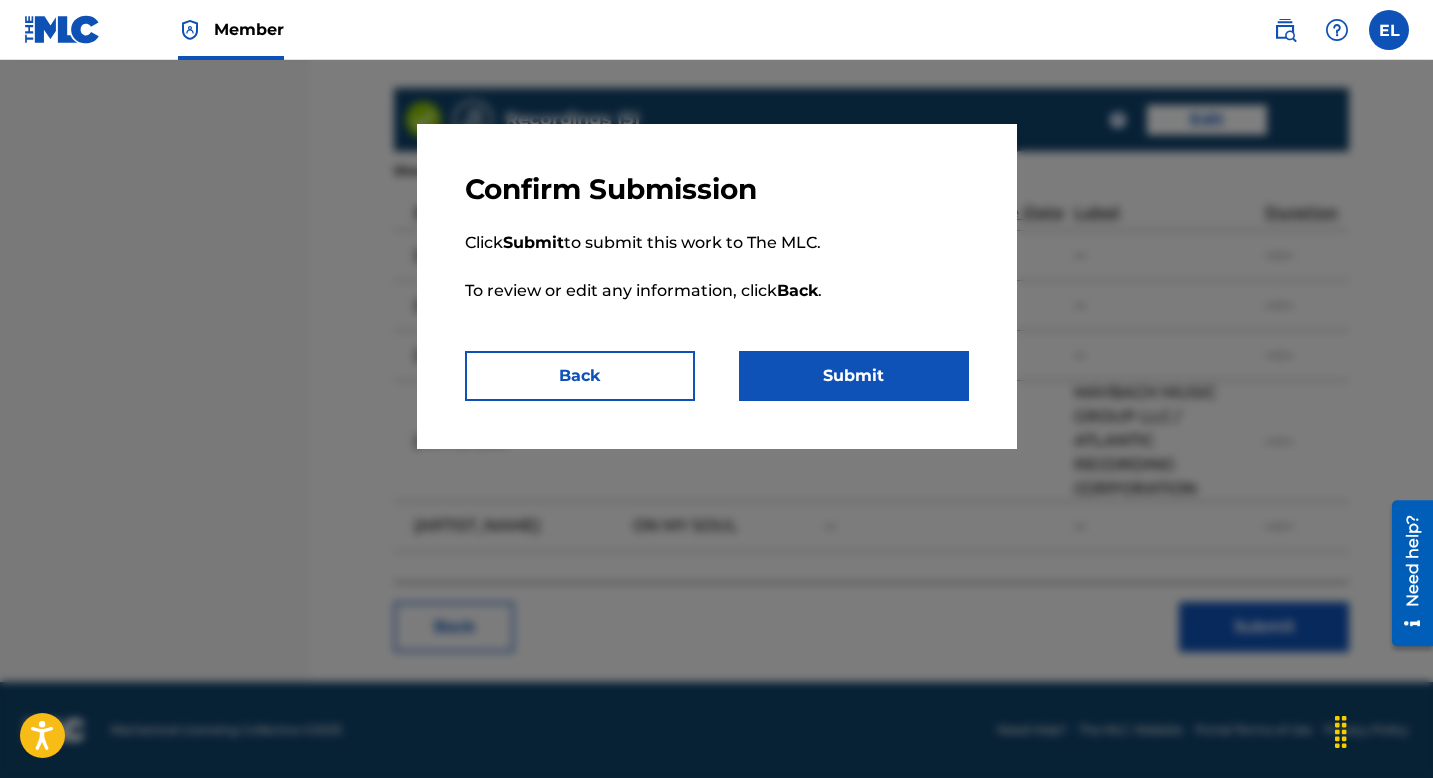 click on "Submit" at bounding box center [854, 376] 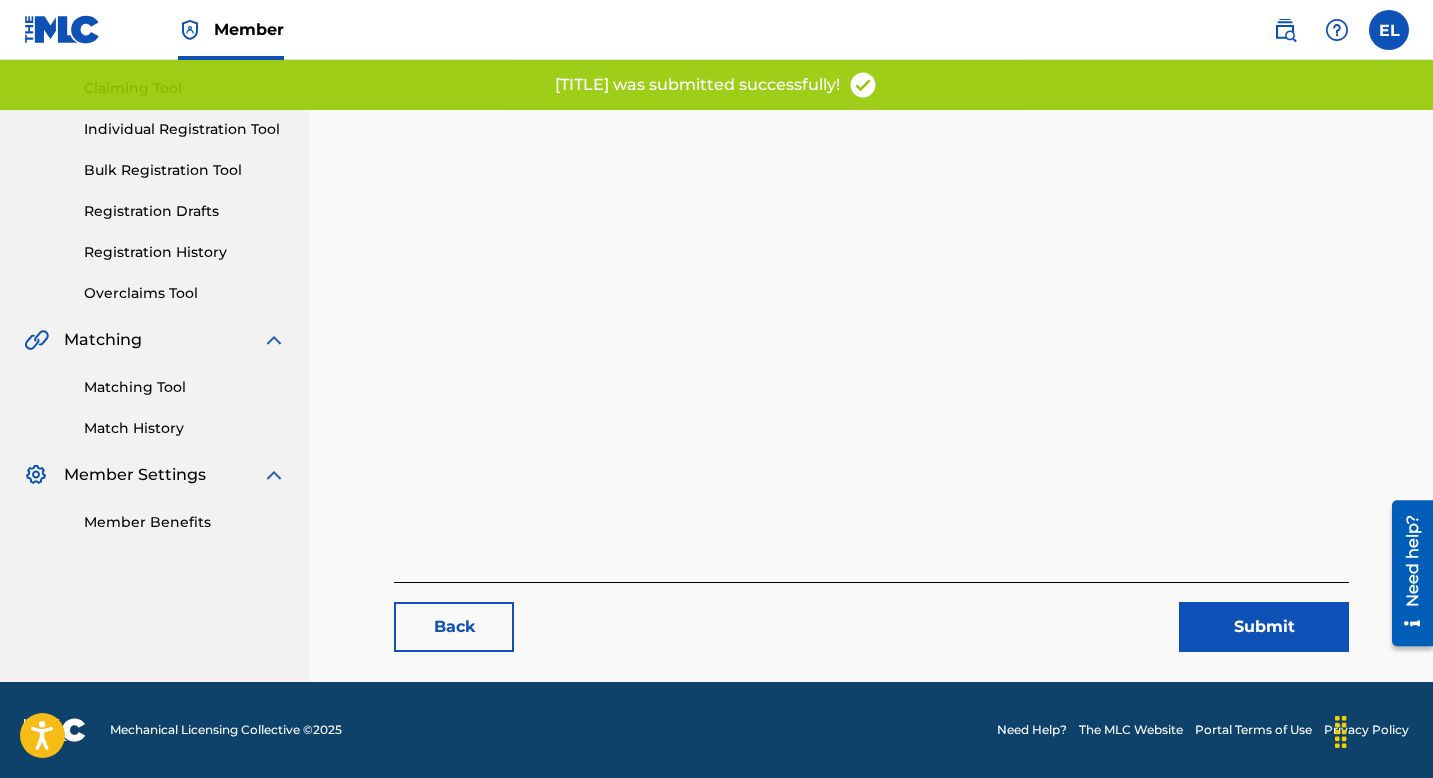 scroll, scrollTop: 0, scrollLeft: 0, axis: both 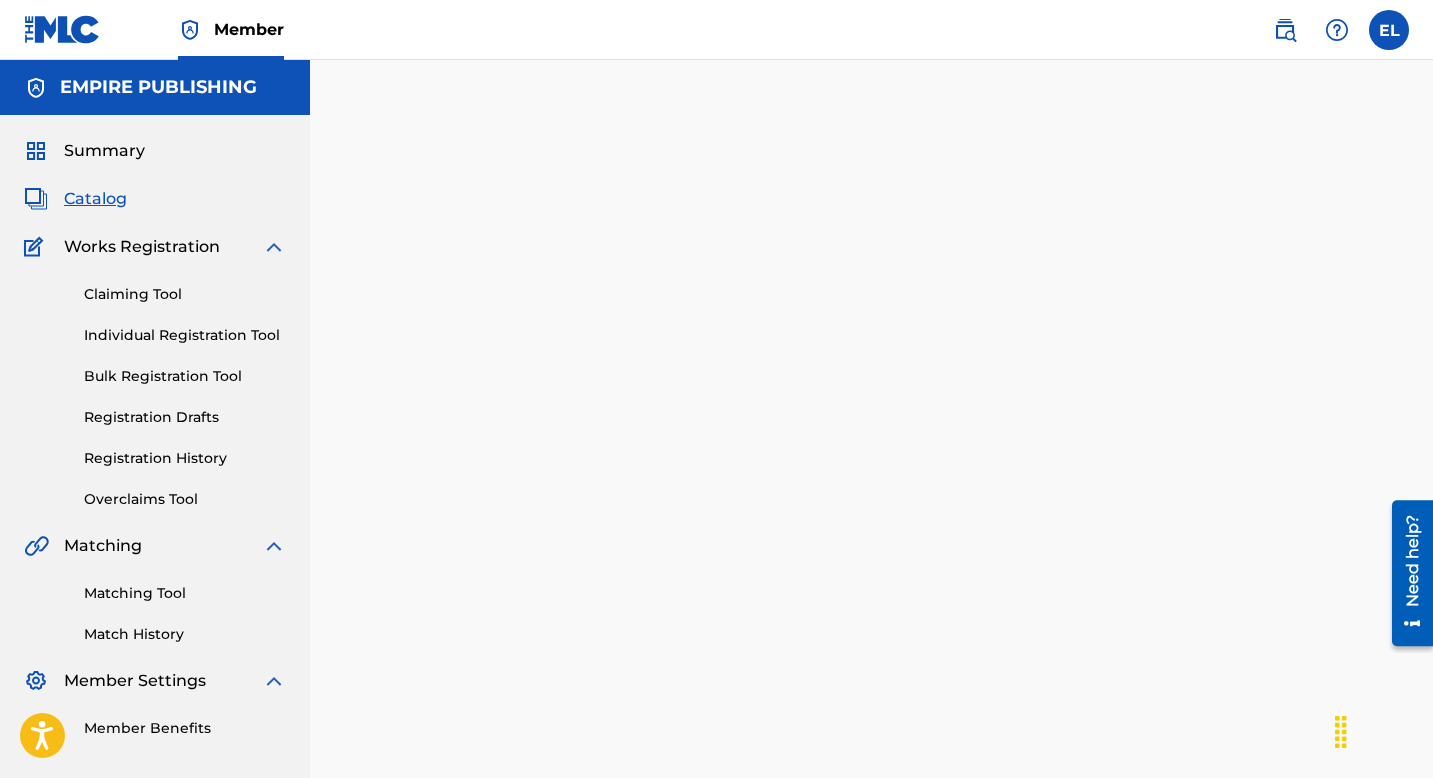 click on "Catalog" at bounding box center (95, 199) 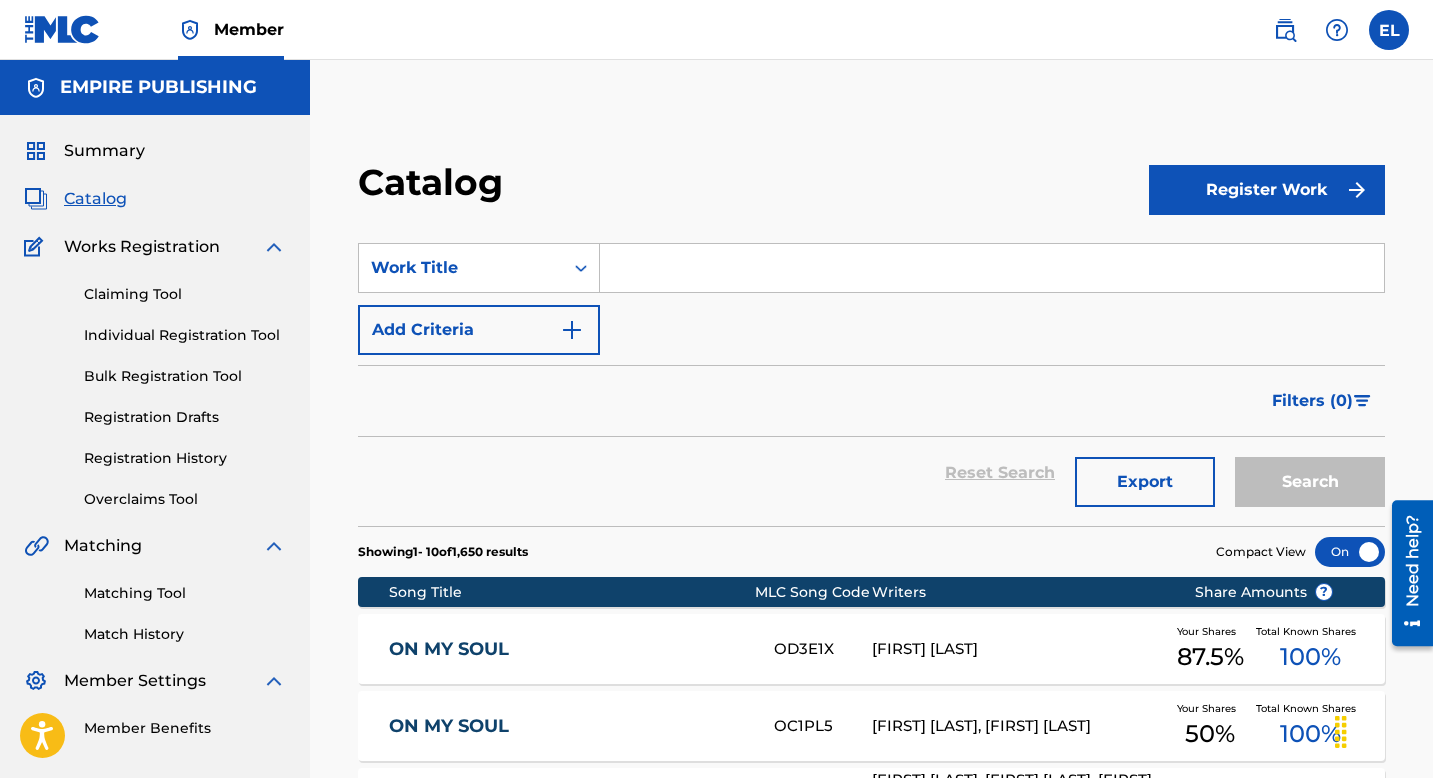 scroll, scrollTop: 393, scrollLeft: 0, axis: vertical 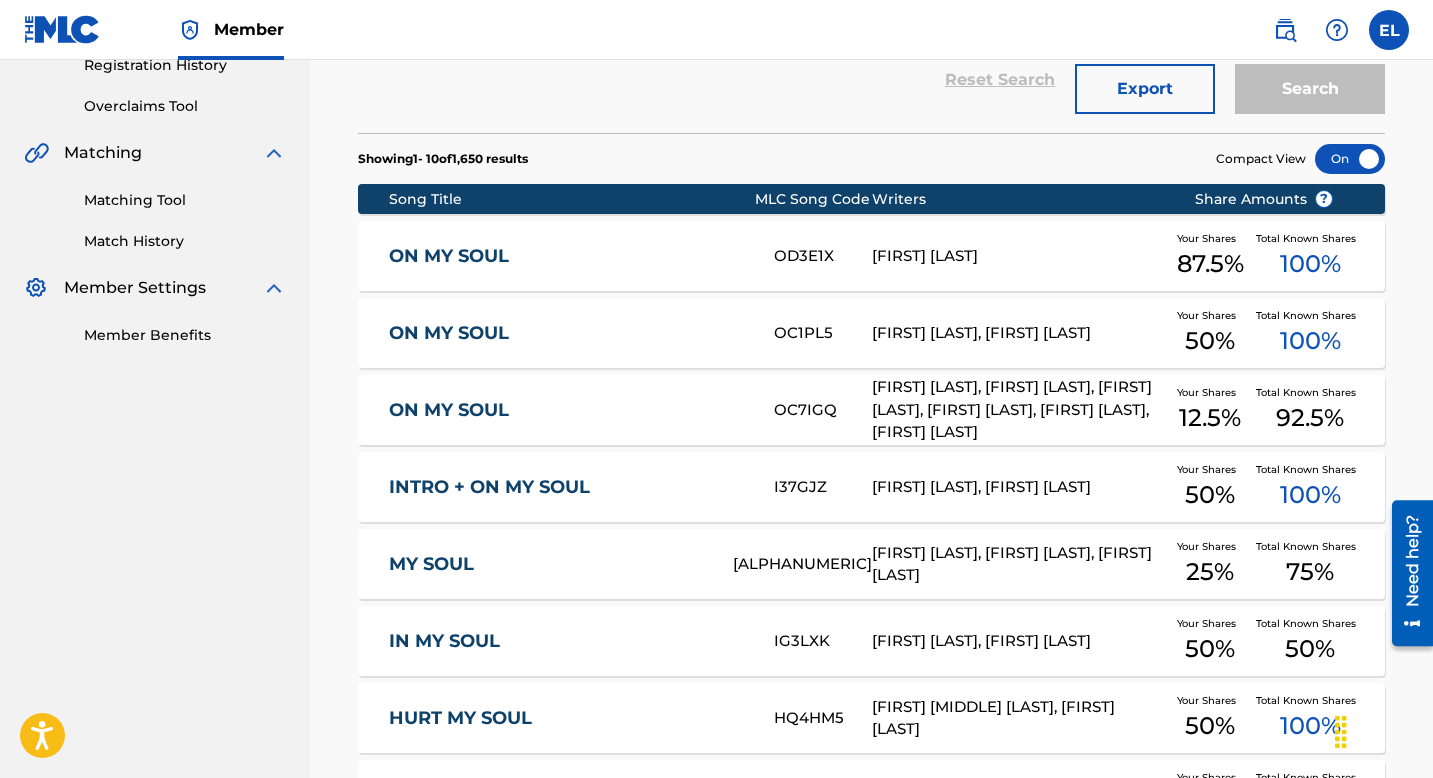 click on "ON MY SOUL" at bounding box center (568, 410) 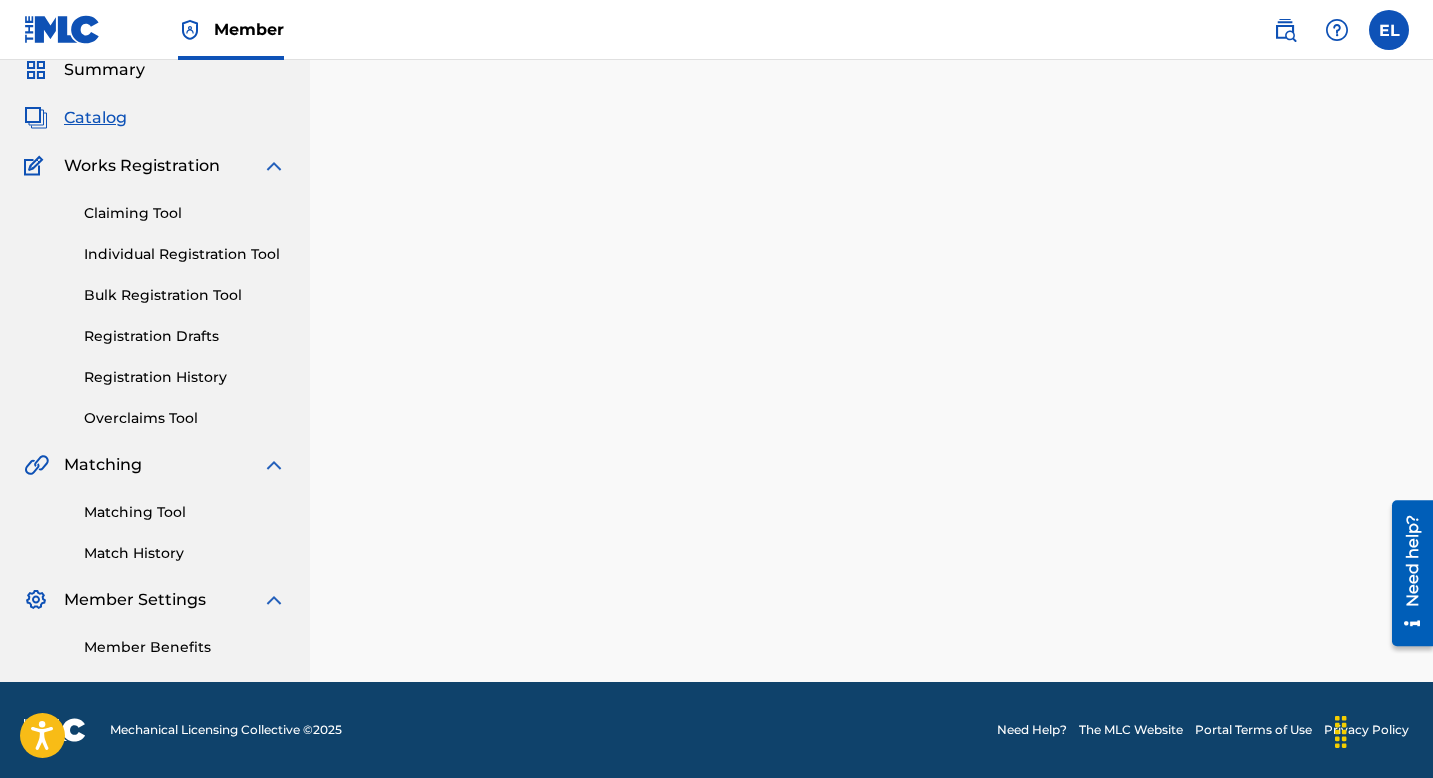 scroll, scrollTop: 0, scrollLeft: 0, axis: both 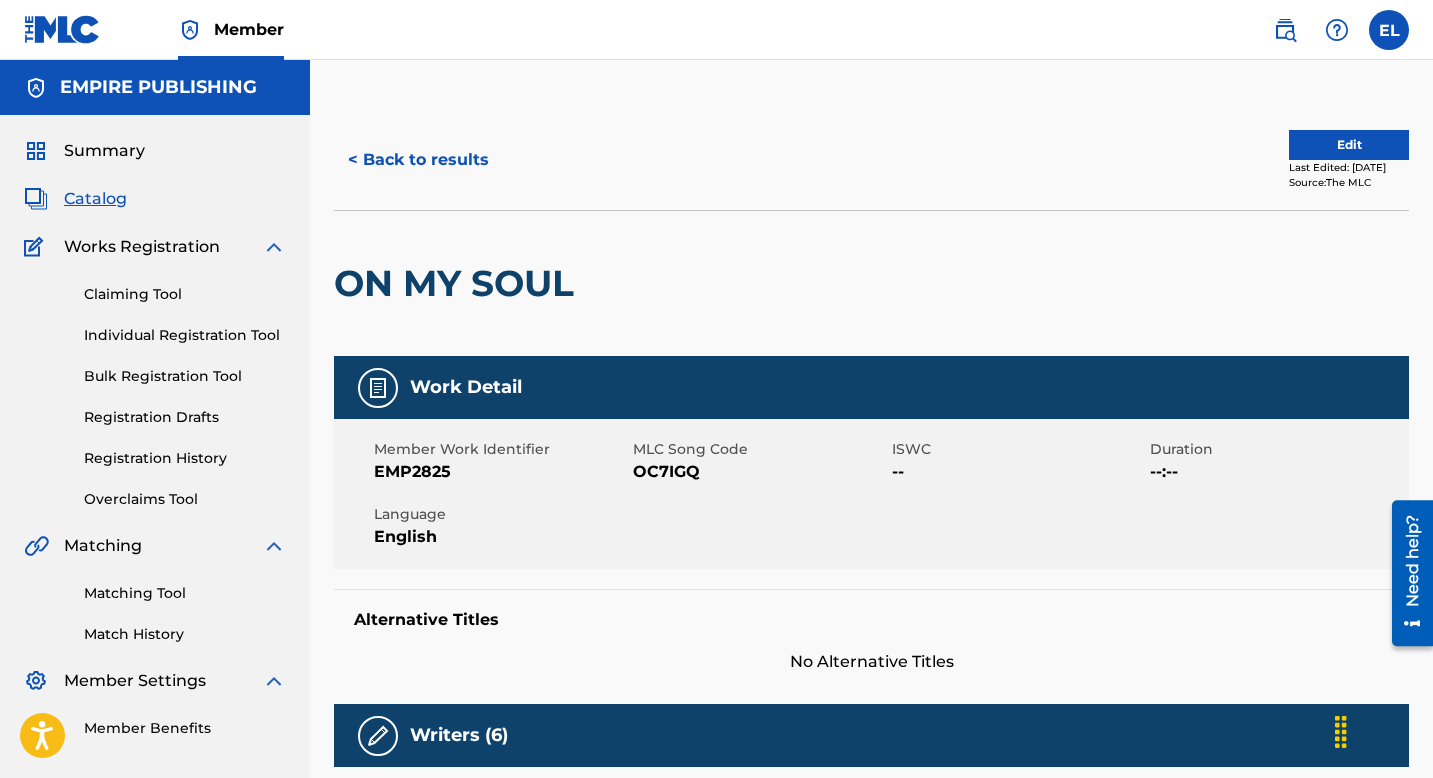 click on "OC7IGQ" at bounding box center (760, 472) 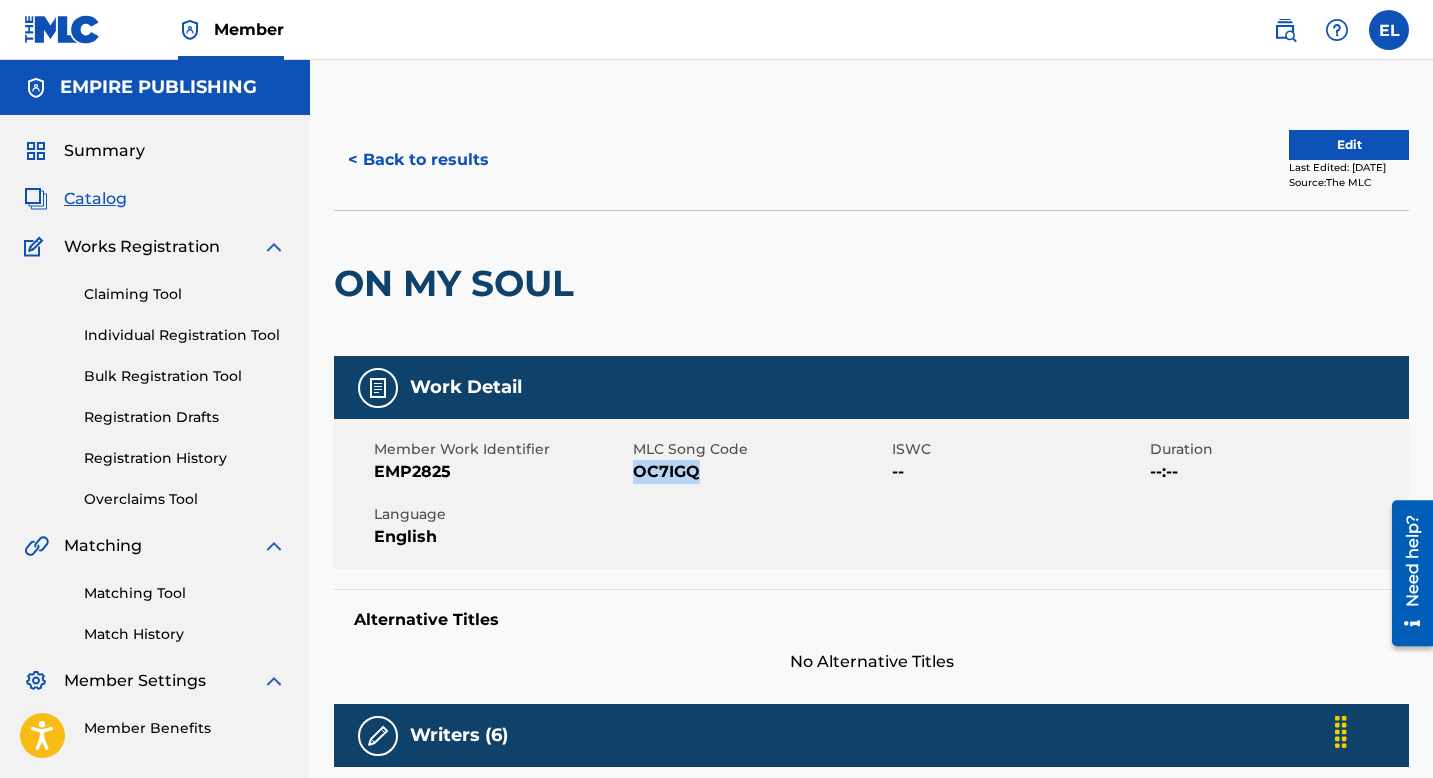 drag, startPoint x: 679, startPoint y: 474, endPoint x: 660, endPoint y: 467, distance: 20.248457 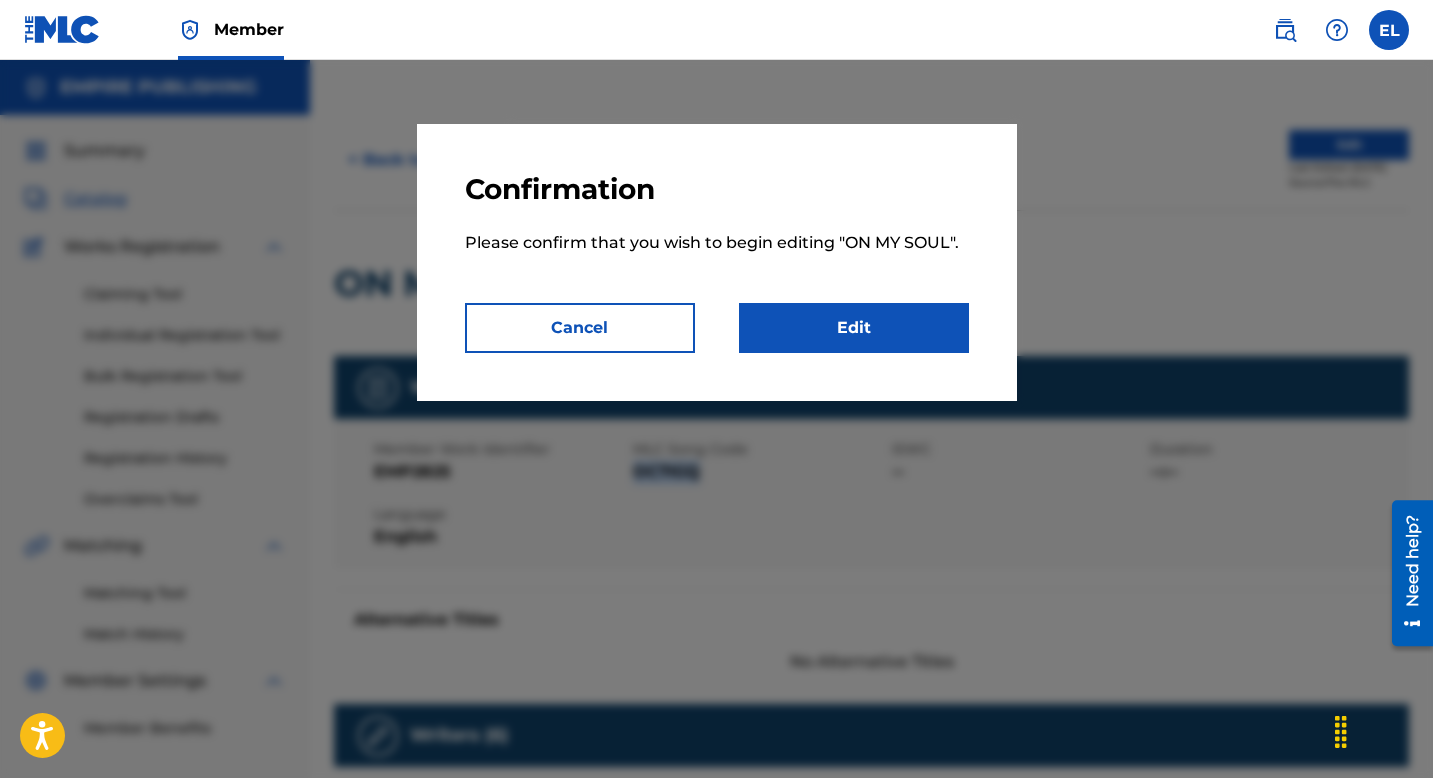 click on "Edit" at bounding box center (854, 328) 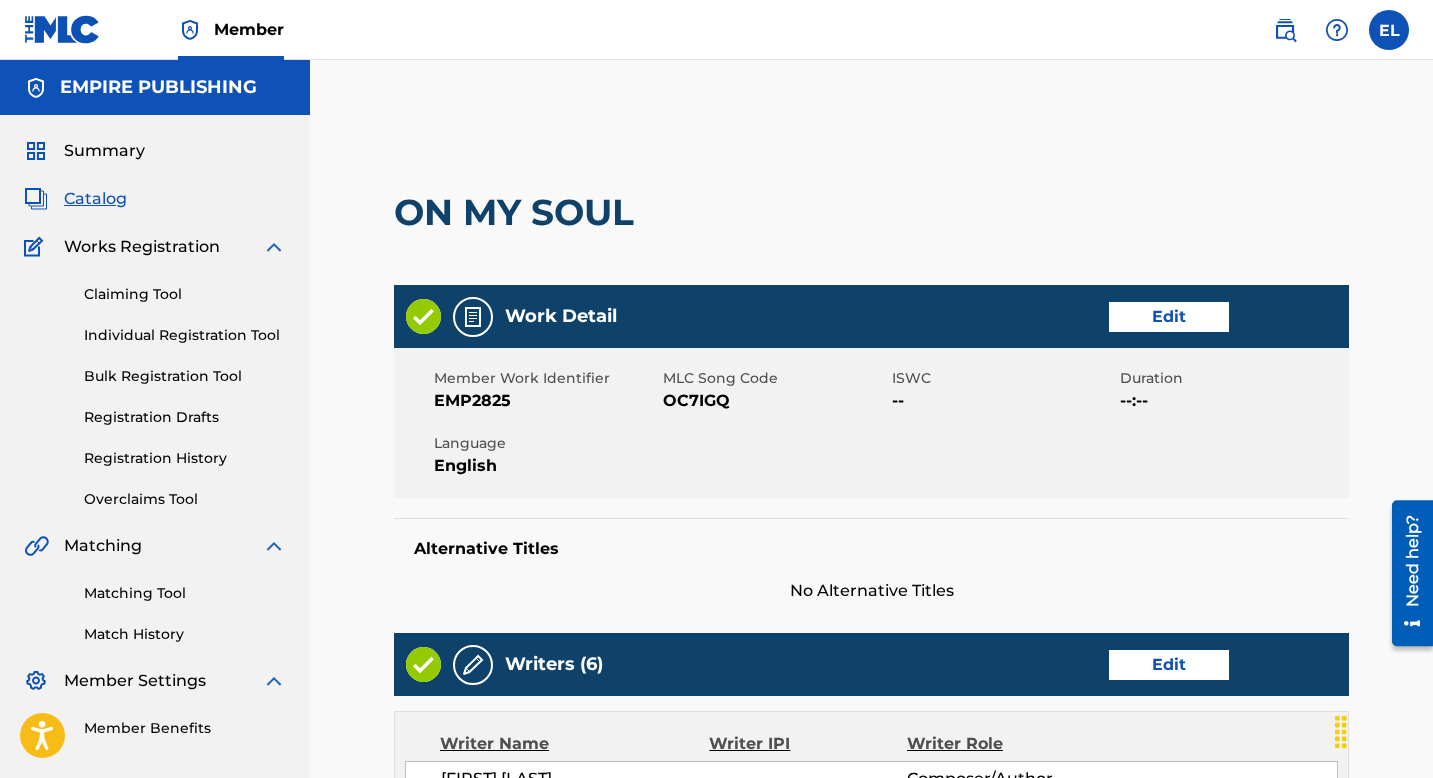 click on "Edit" at bounding box center [1169, 317] 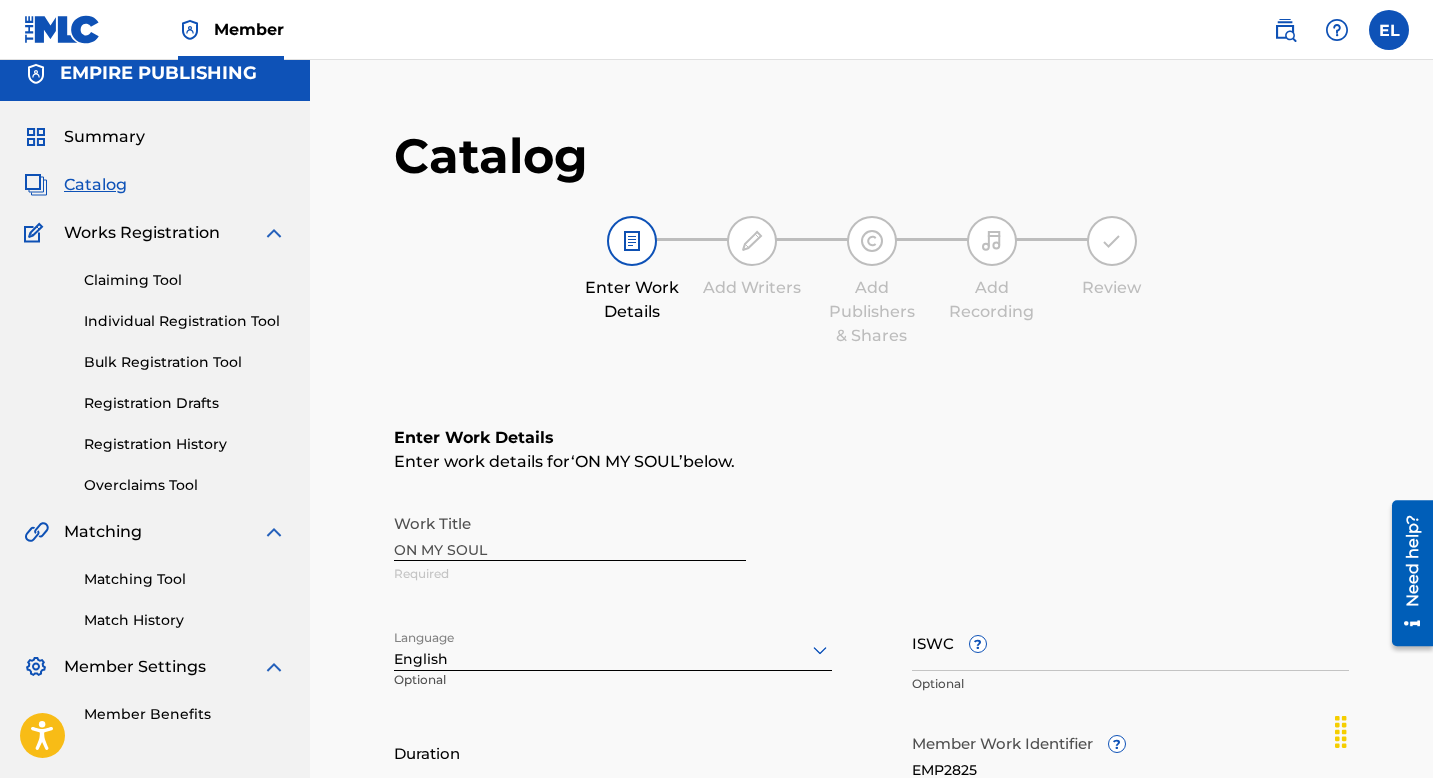 scroll, scrollTop: 0, scrollLeft: 0, axis: both 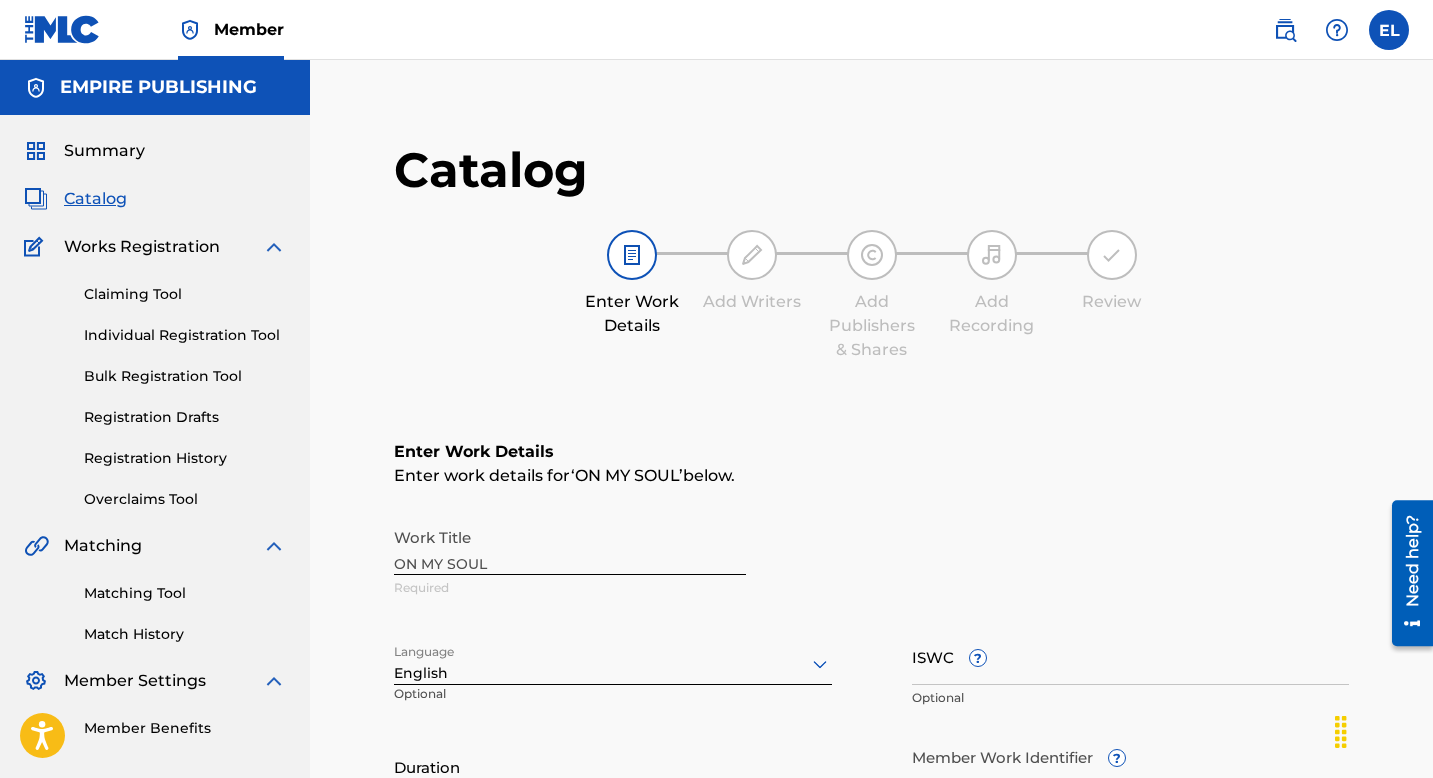 click on "Catalog" at bounding box center [95, 199] 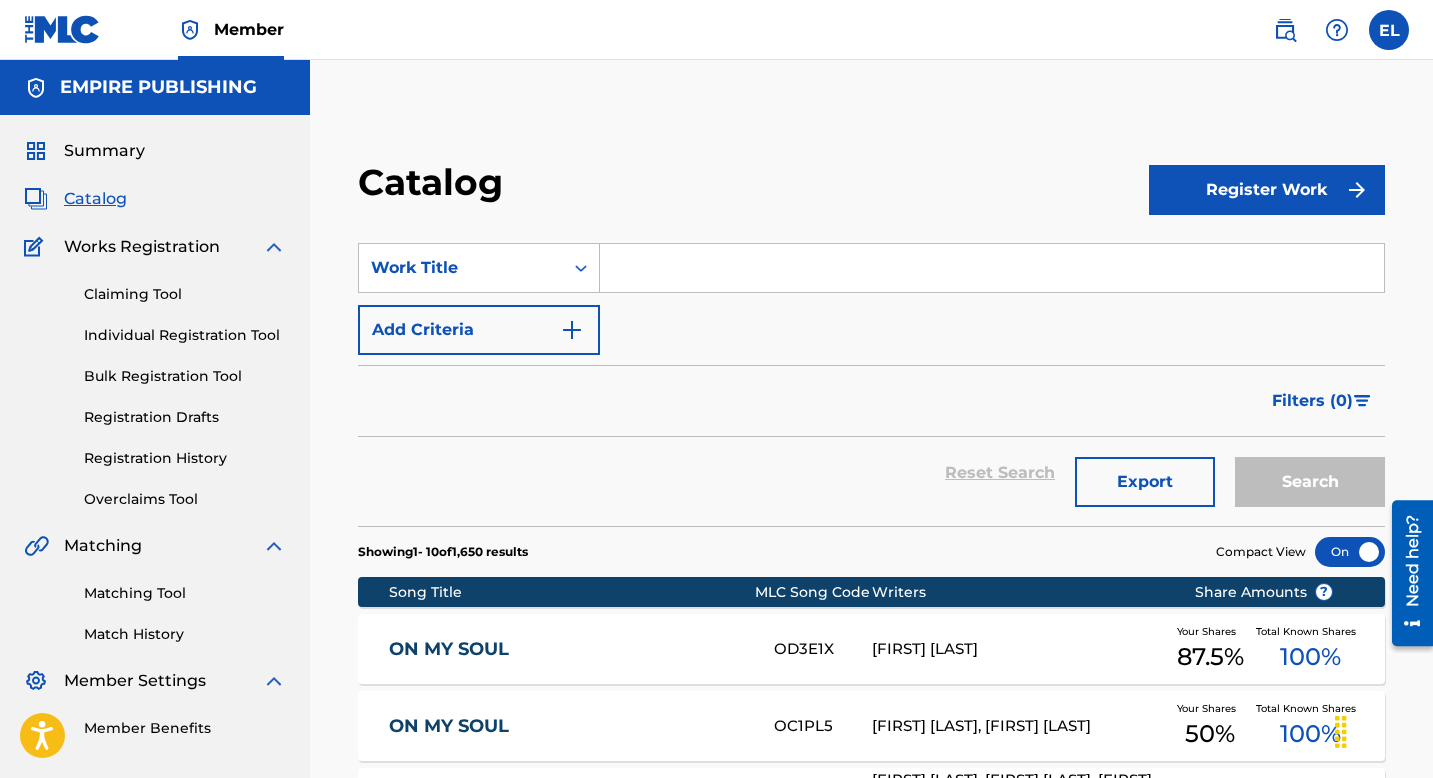 click at bounding box center (992, 268) 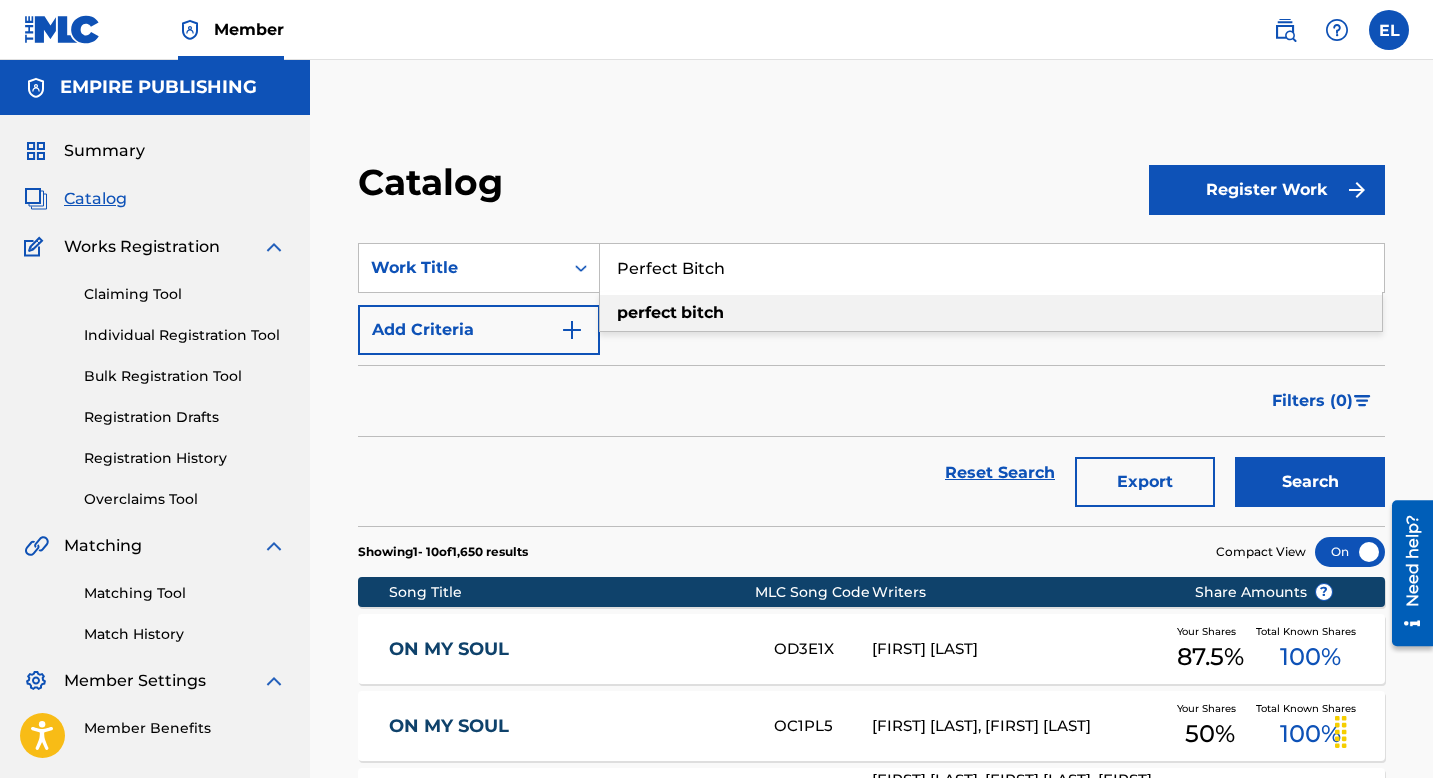 type on "Perfect Bitch" 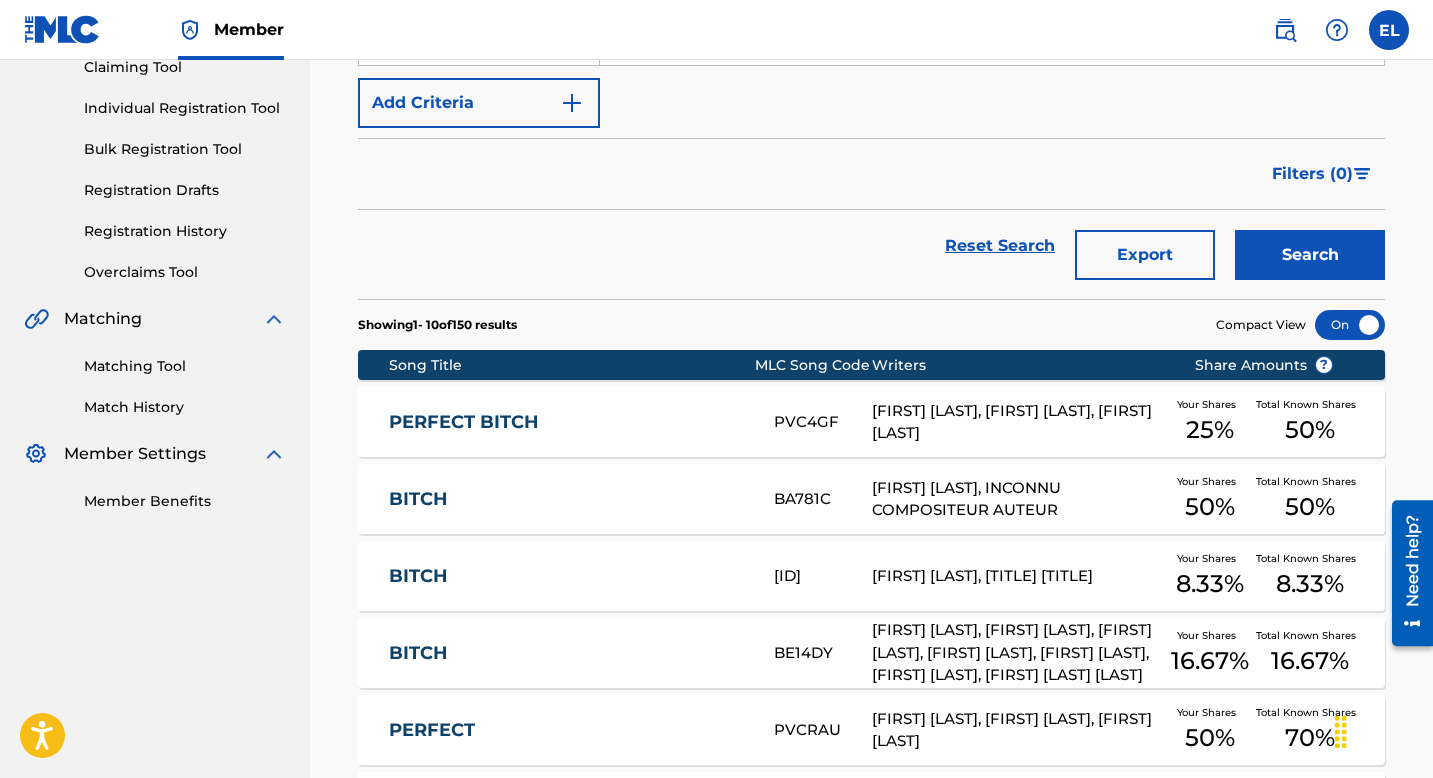 scroll, scrollTop: 407, scrollLeft: 0, axis: vertical 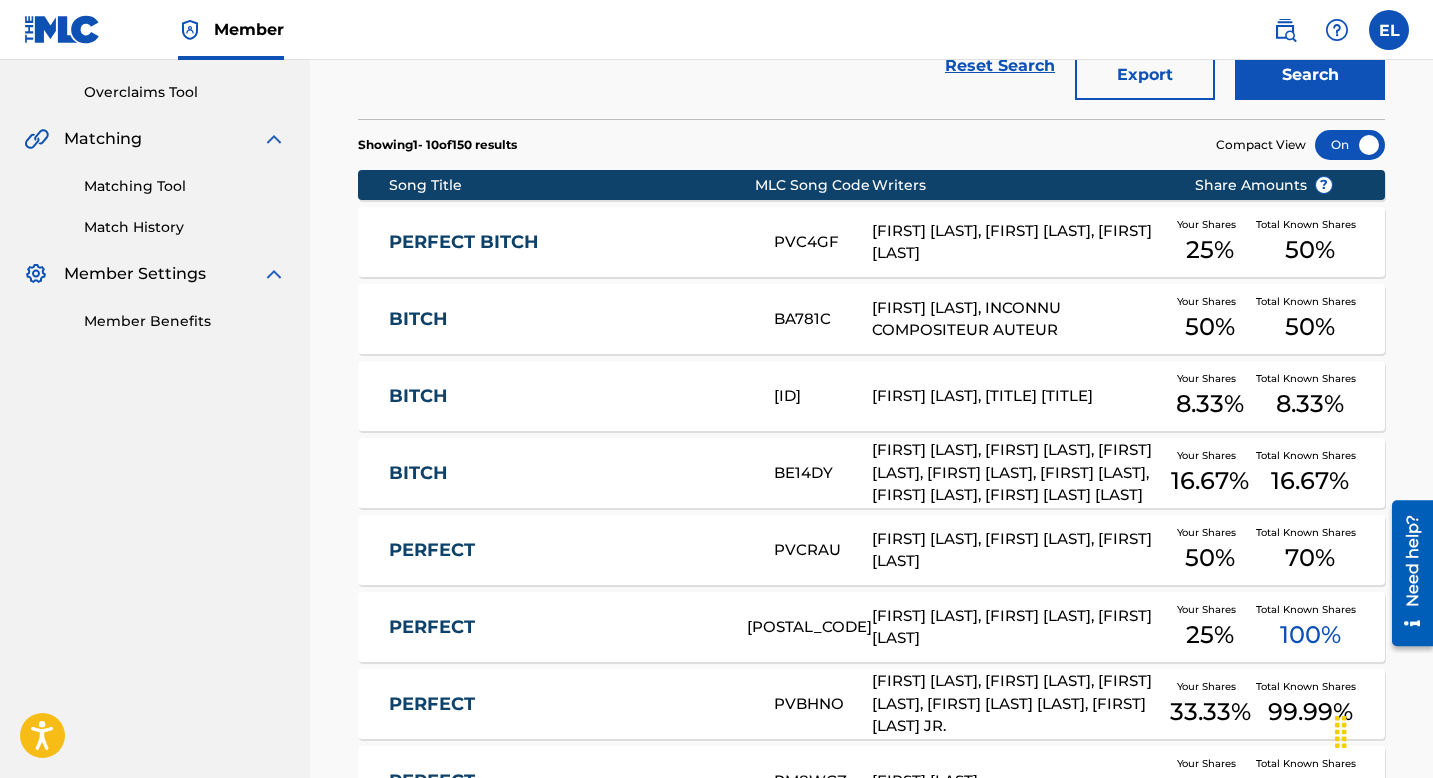 click on "PERFECT BITCH" at bounding box center [568, 242] 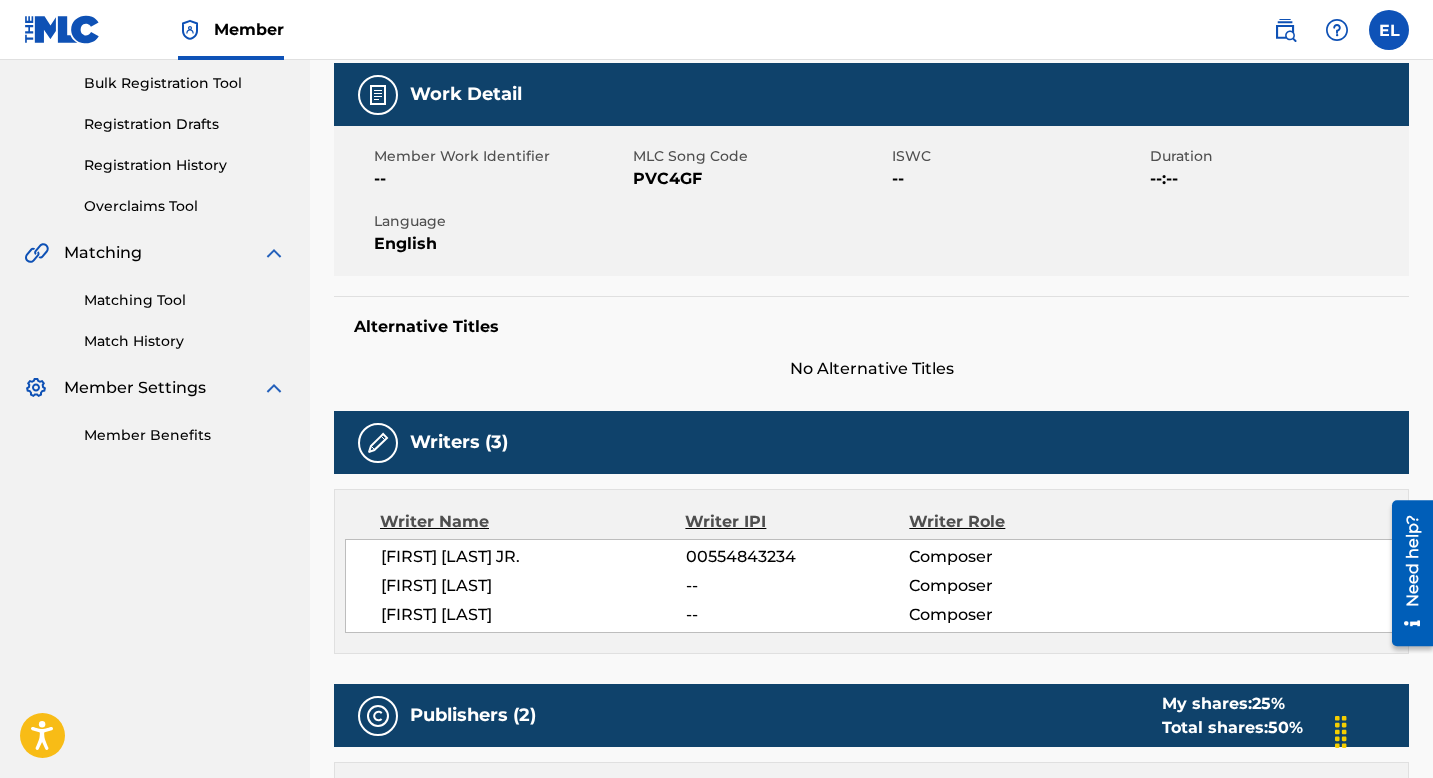 scroll, scrollTop: 0, scrollLeft: 0, axis: both 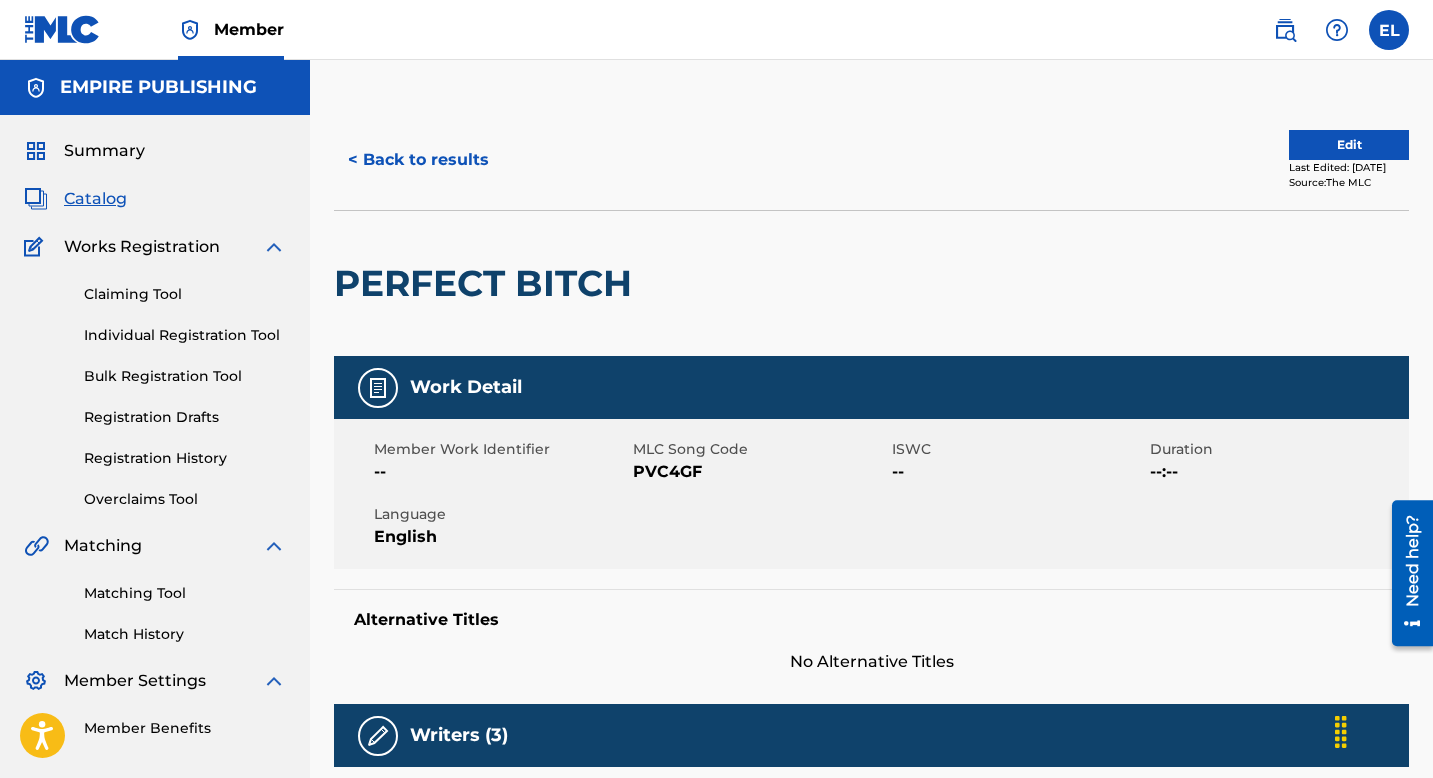 click on "Edit" at bounding box center [1349, 145] 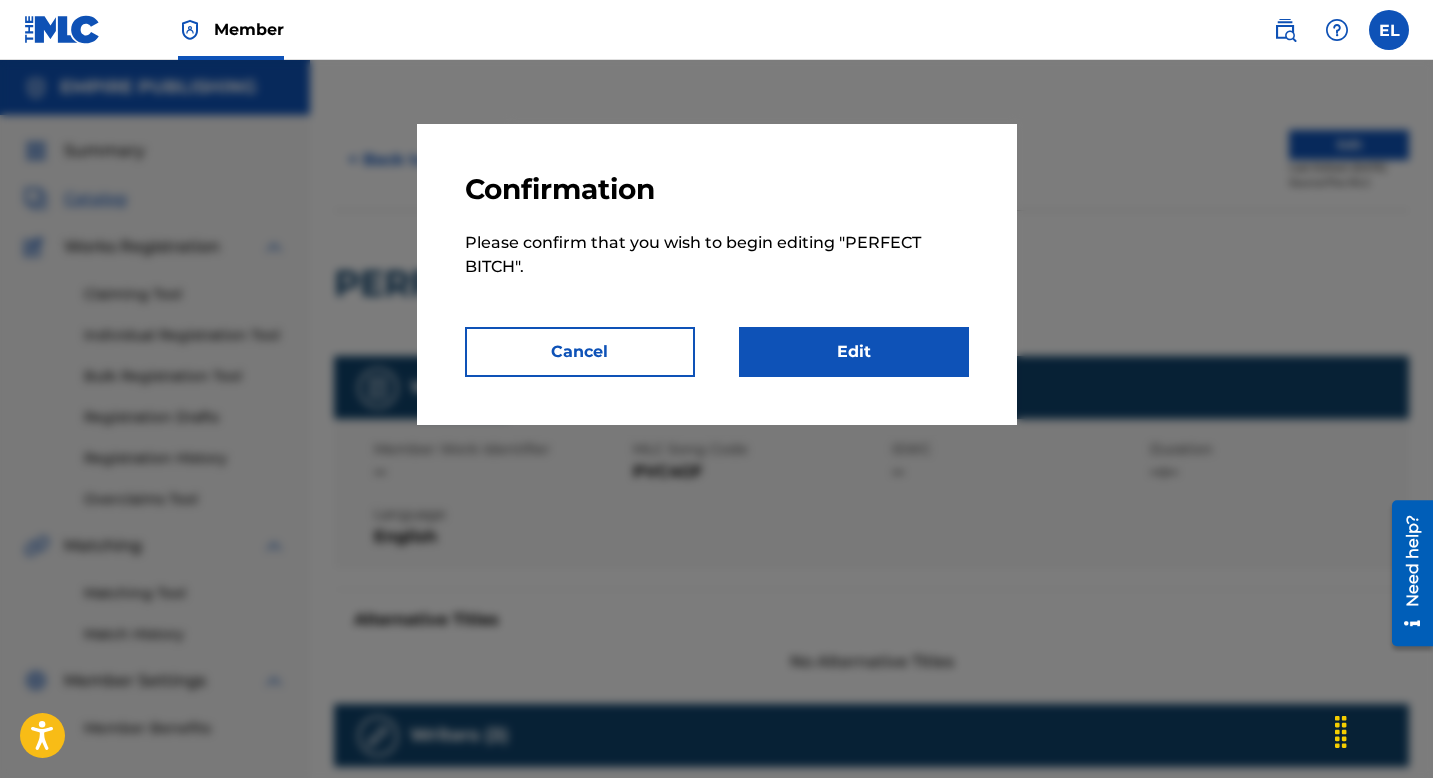 click on "Edit" at bounding box center (854, 352) 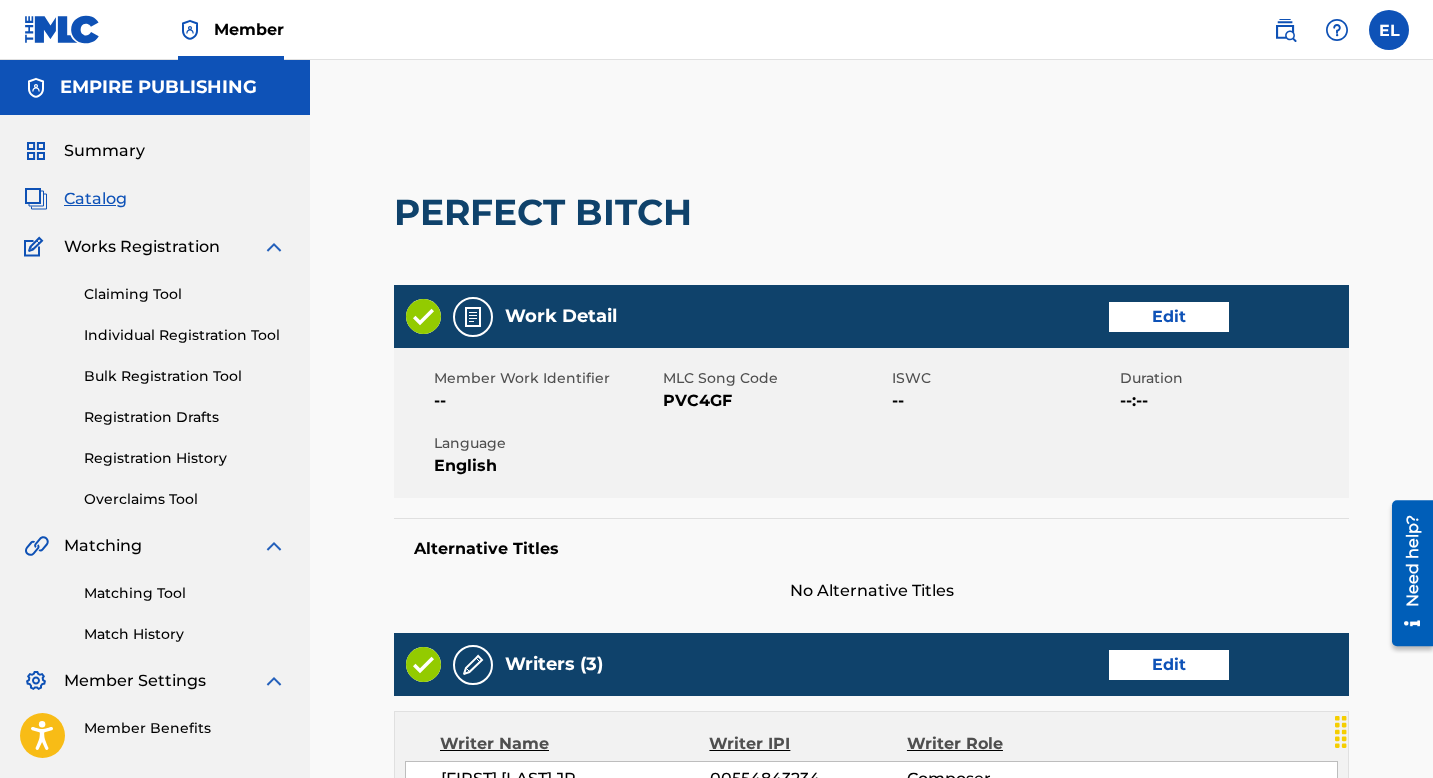 click on "Work Detail   Edit" at bounding box center (871, 316) 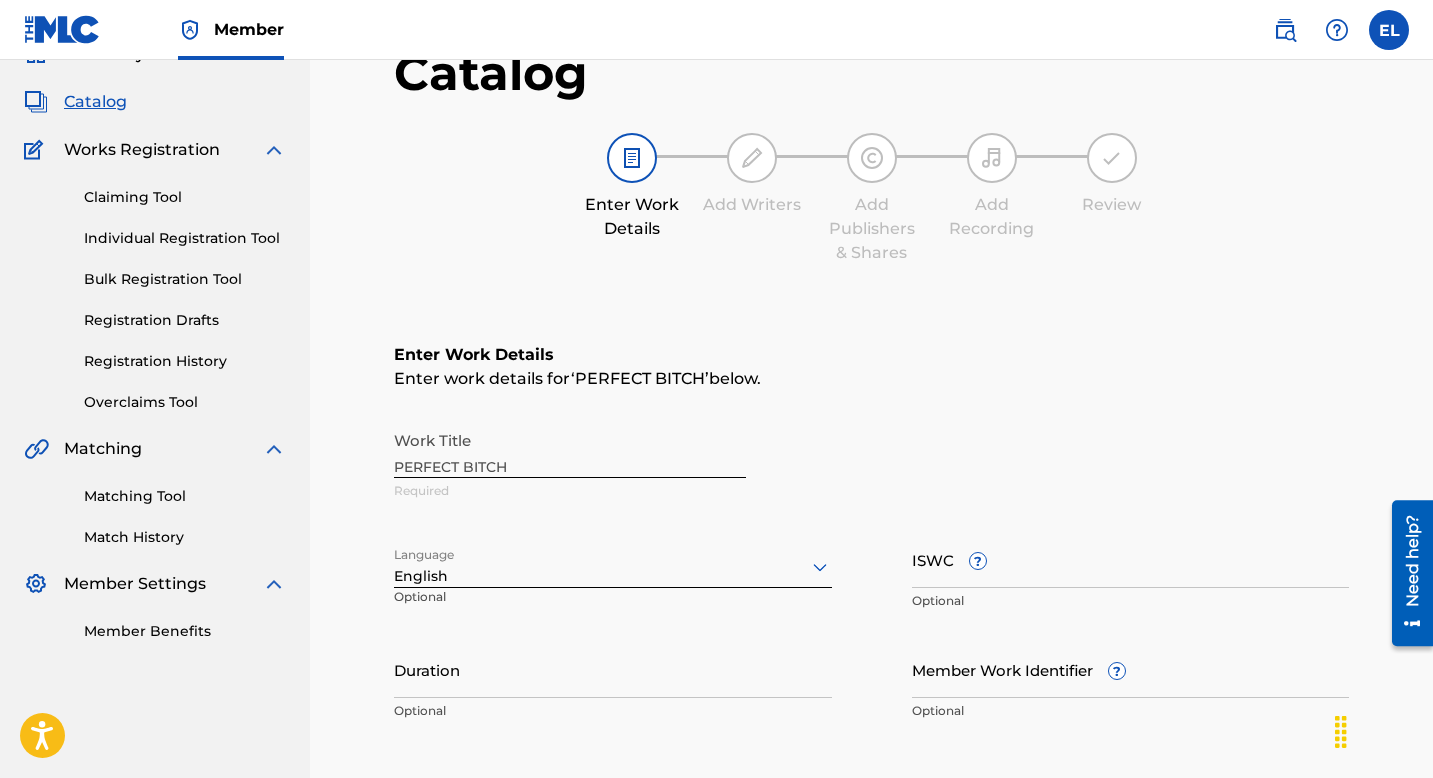 scroll, scrollTop: 182, scrollLeft: 0, axis: vertical 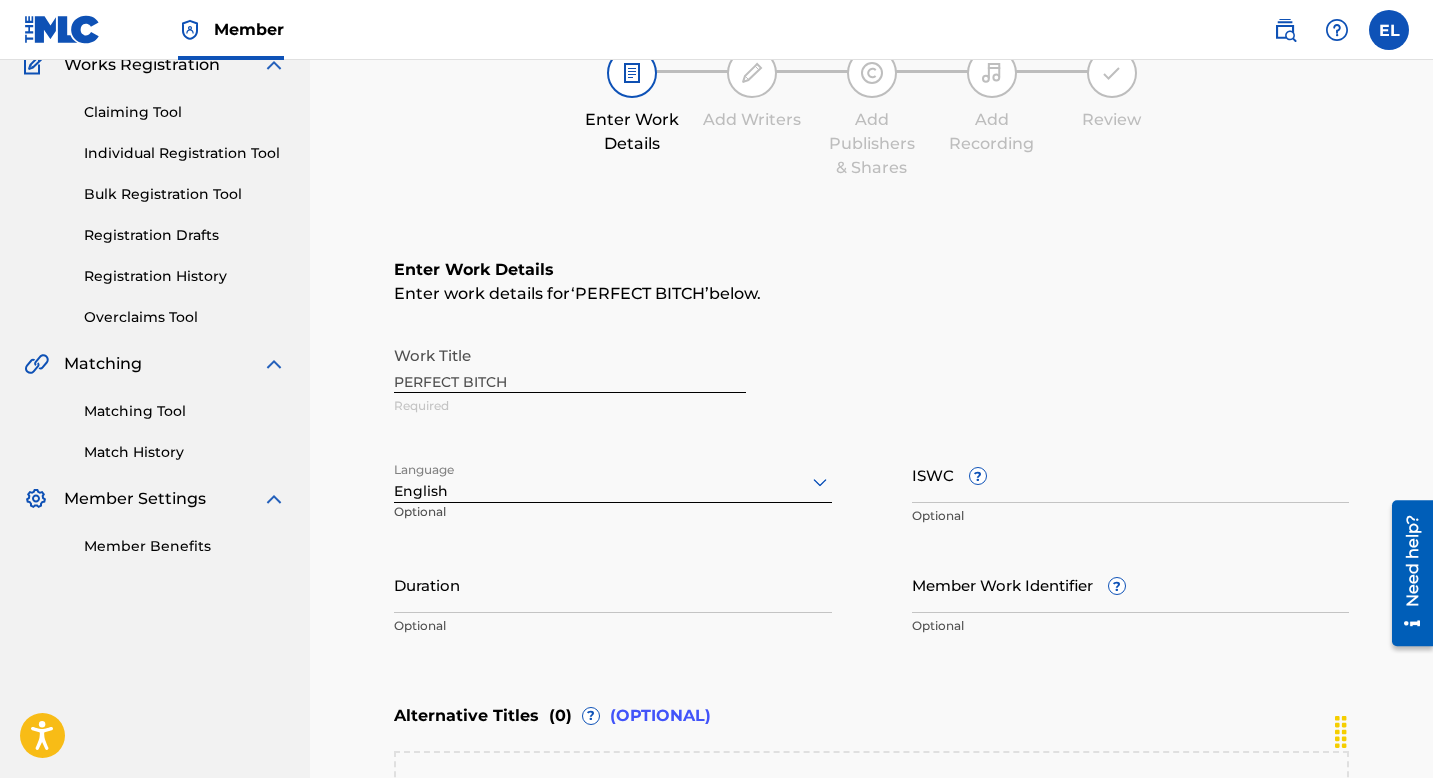 click on "ISWC   ?" at bounding box center (1131, 474) 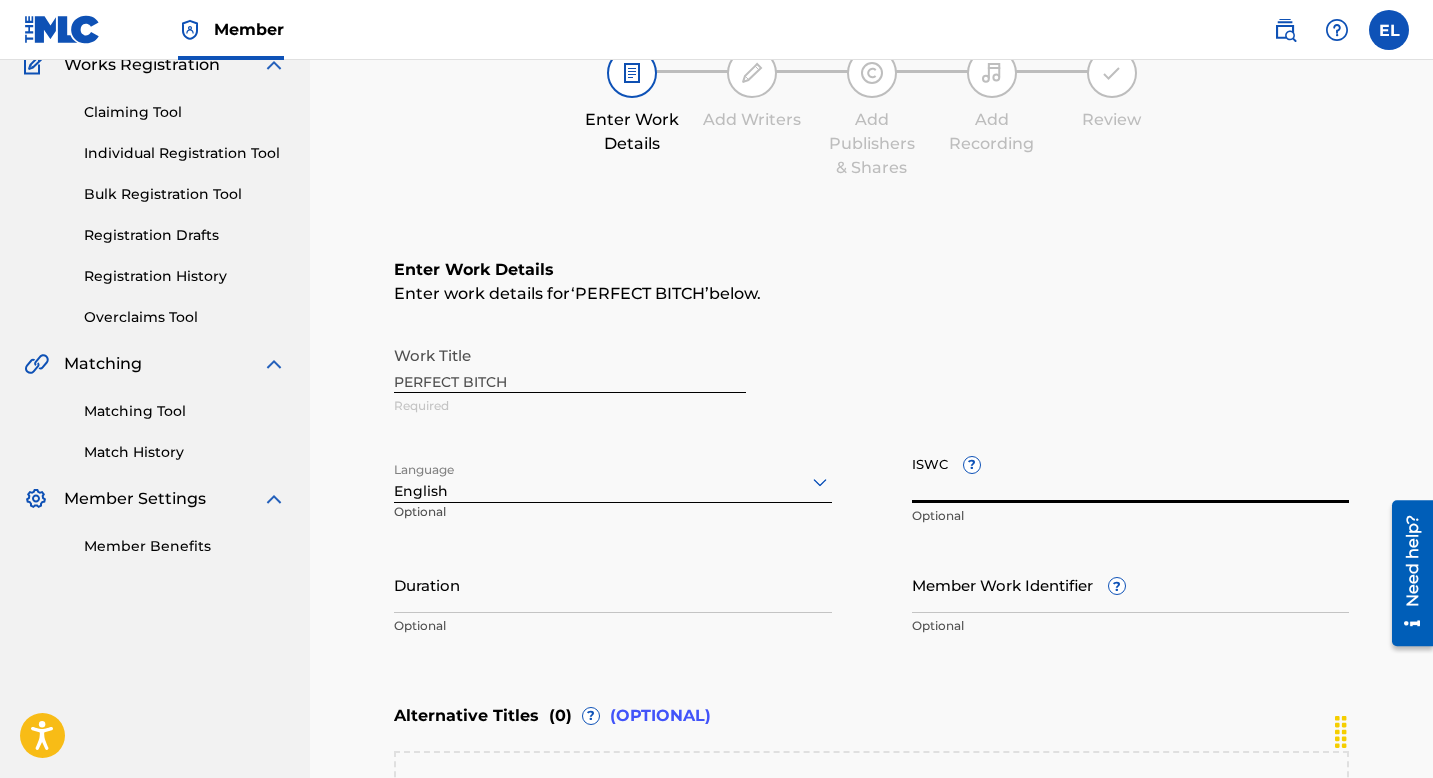 click on "ISWC   ?" at bounding box center (1131, 474) 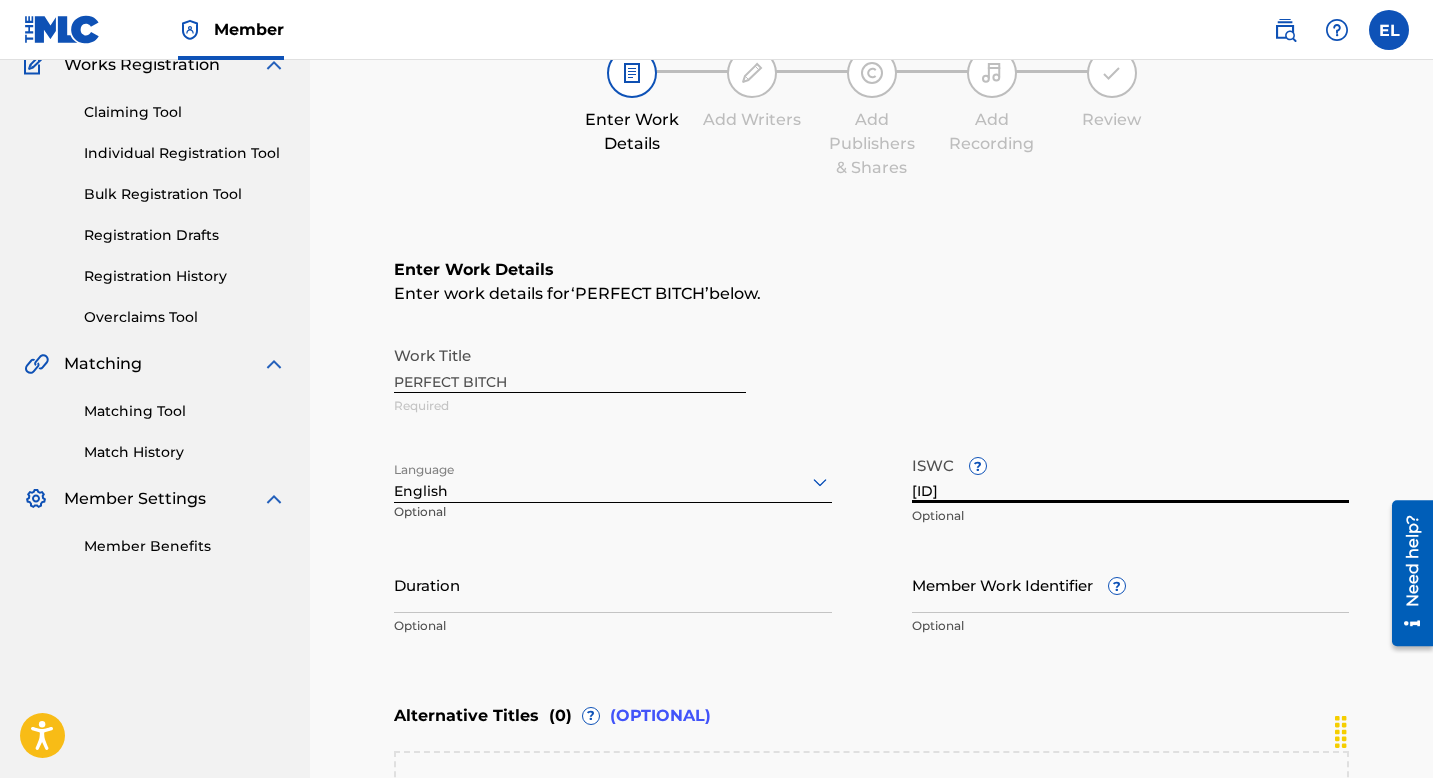 type on "T9241059938" 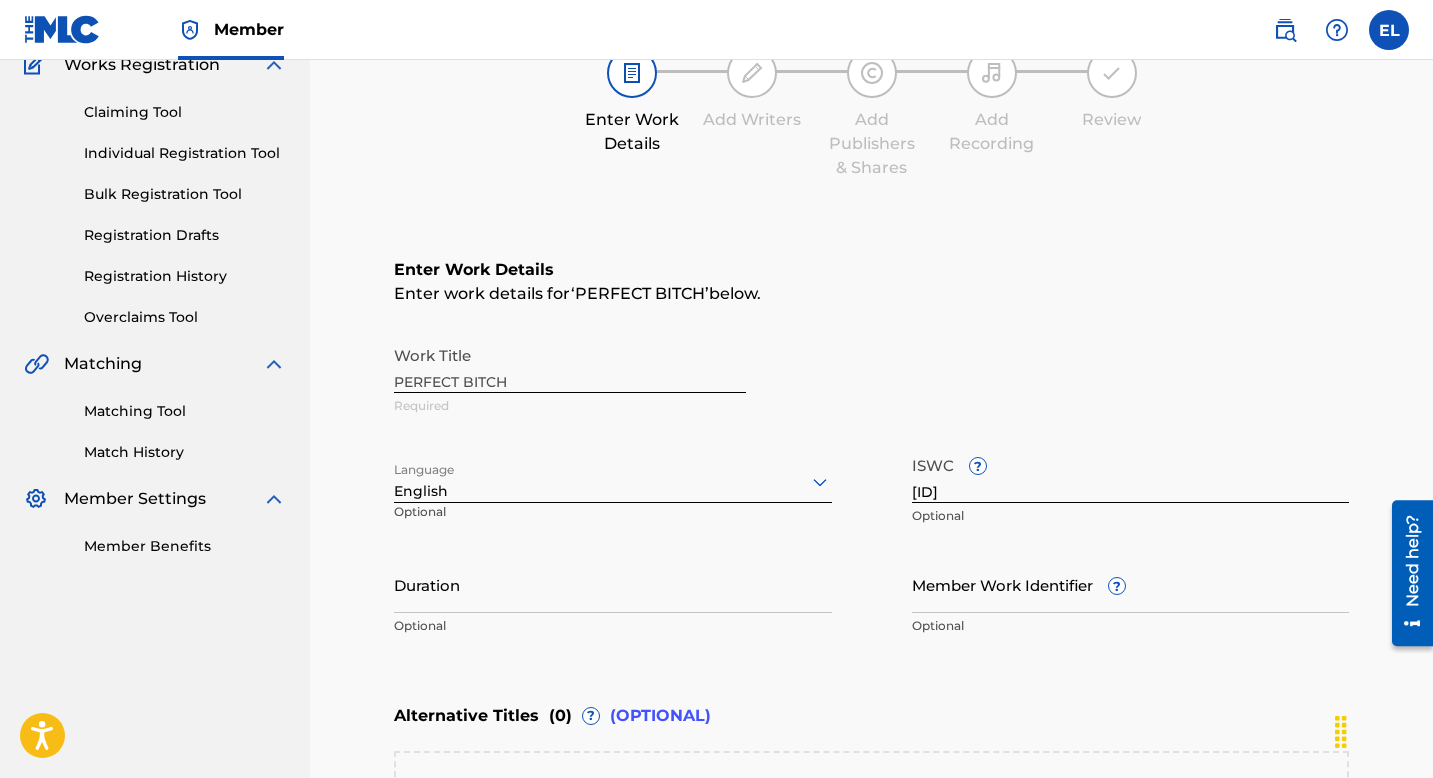 click on "Member Work Identifier   ?" at bounding box center (1131, 584) 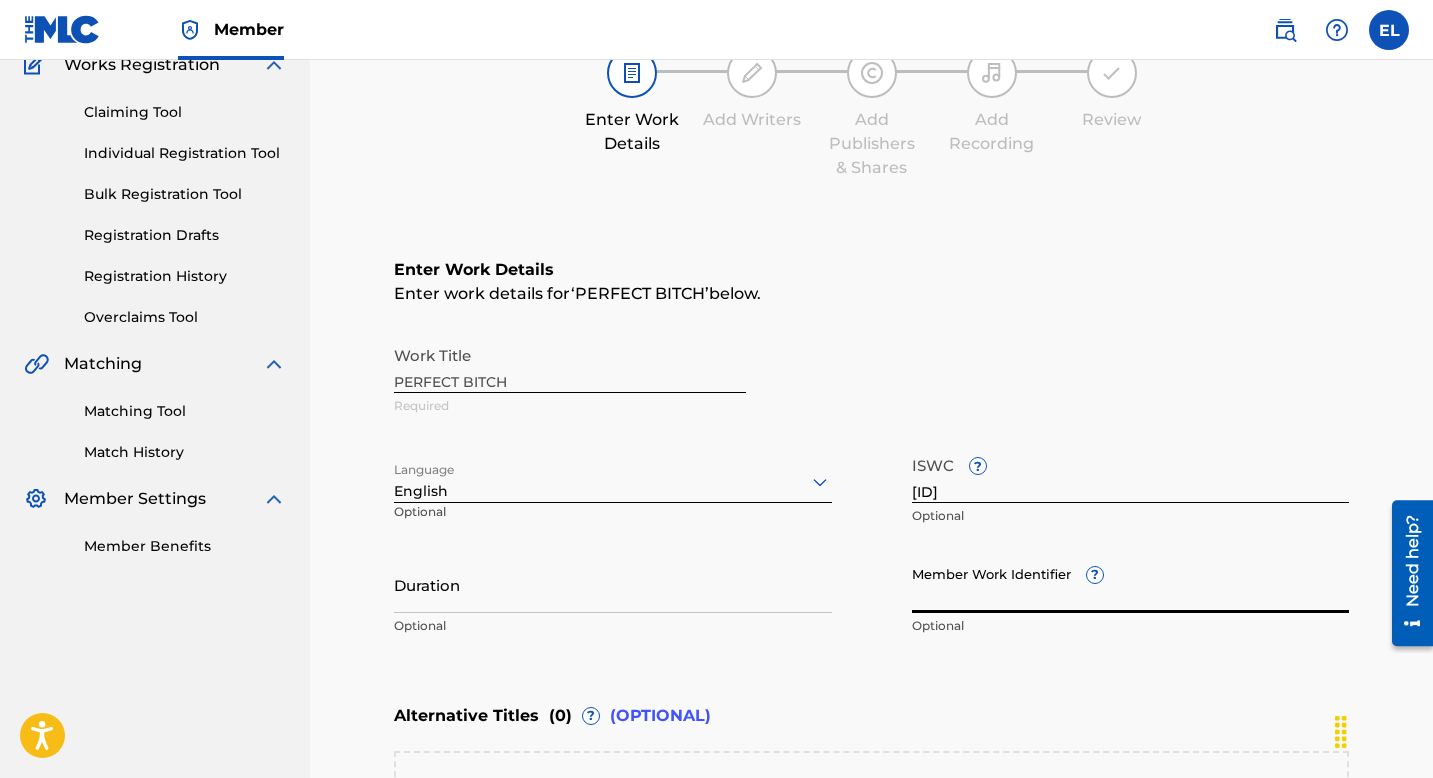 click on "Member Work Identifier   ?" at bounding box center [1131, 584] 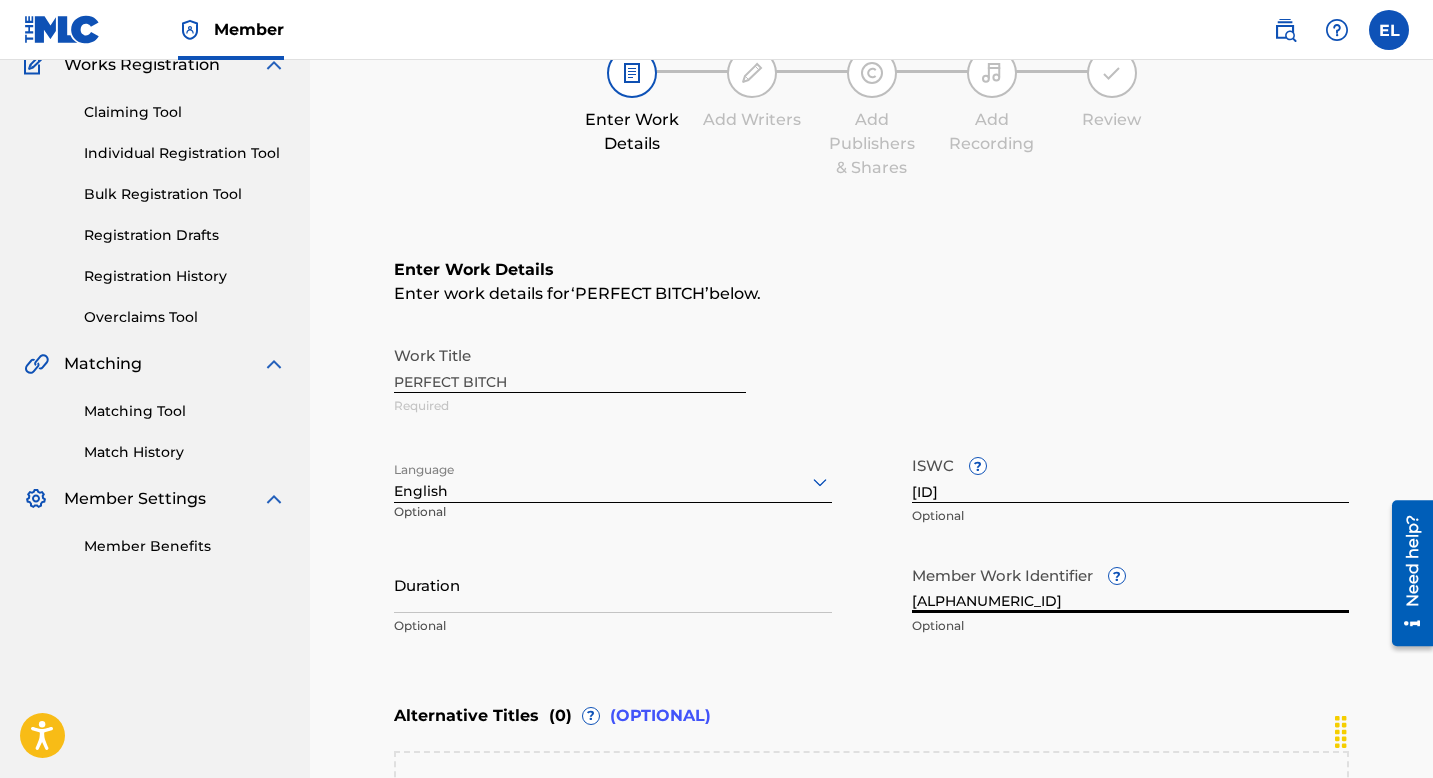 type on "EMP31001" 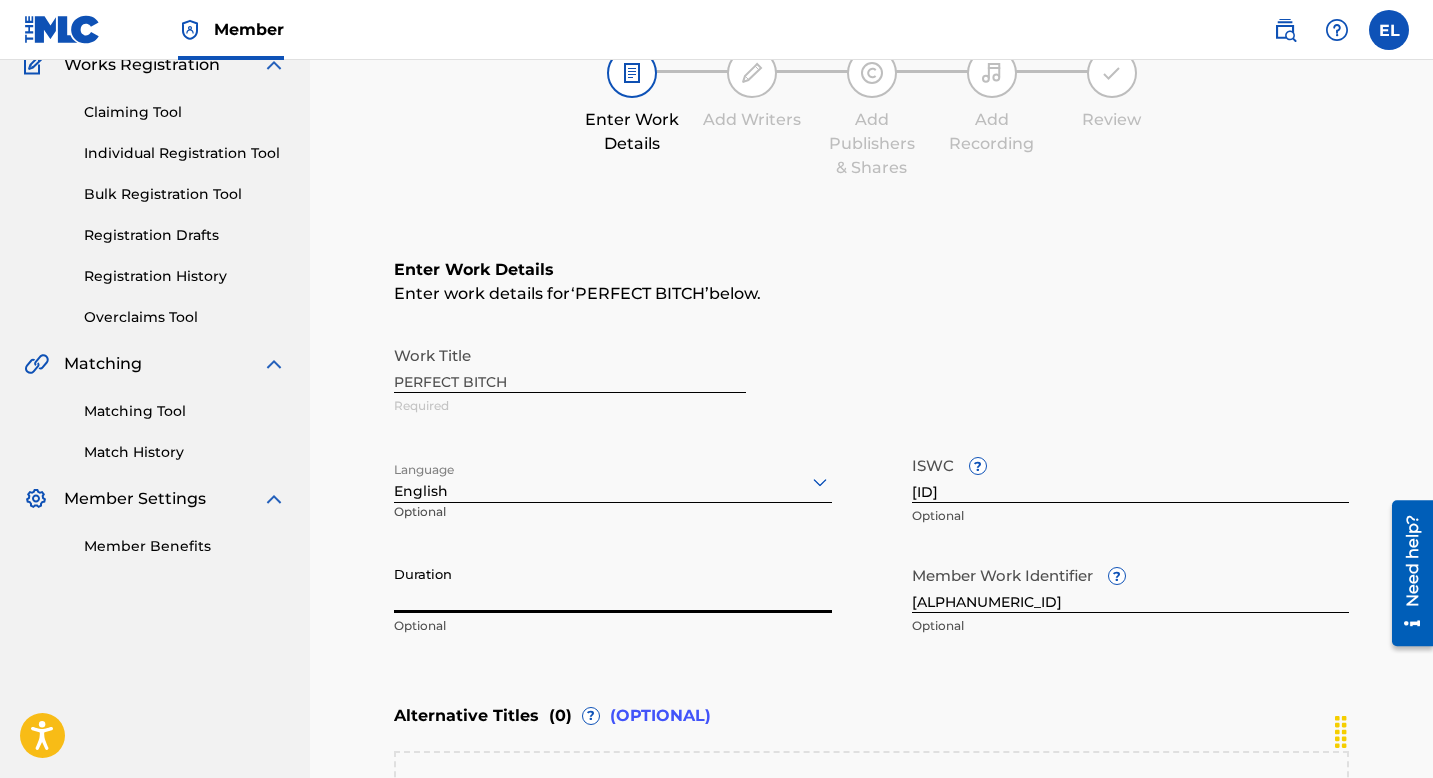 click on "Duration" at bounding box center [613, 584] 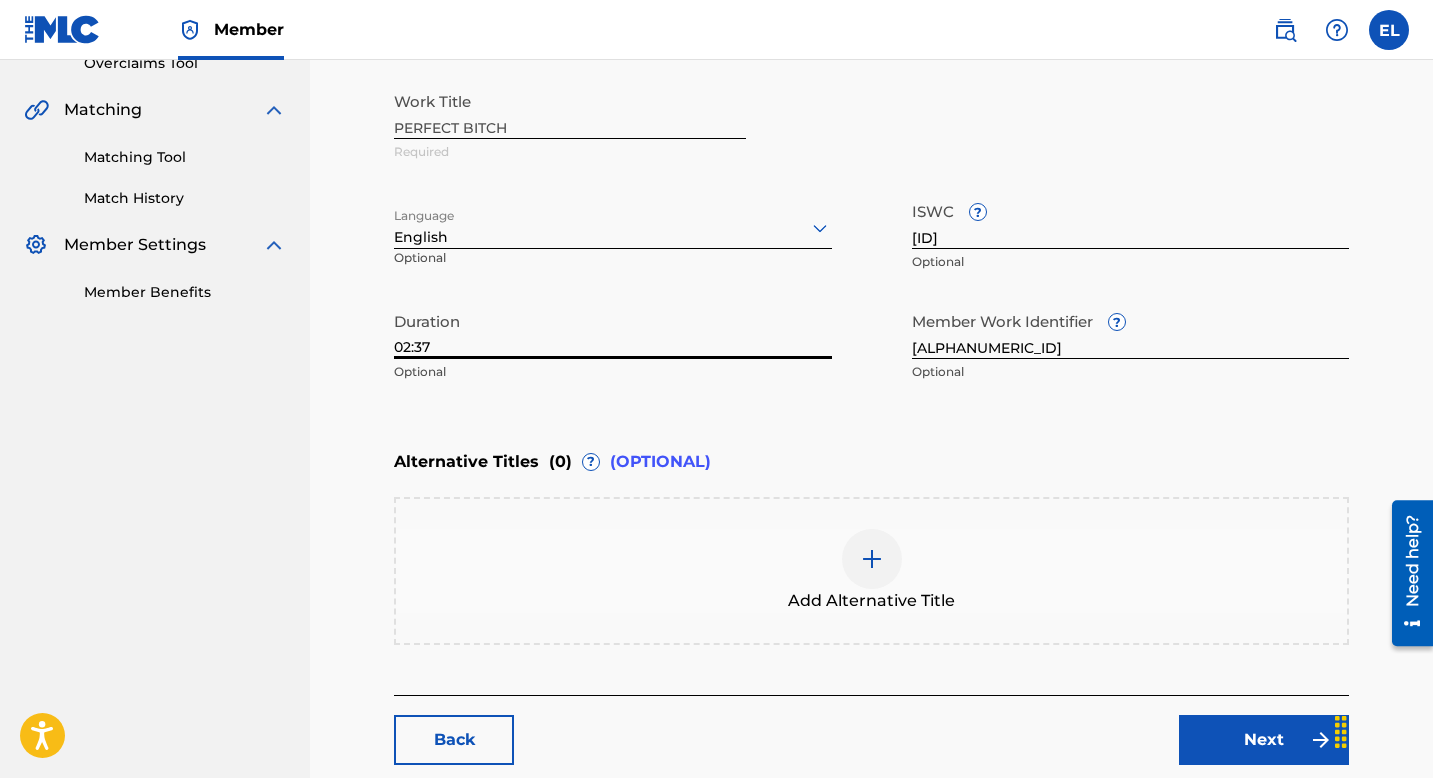 scroll, scrollTop: 548, scrollLeft: 0, axis: vertical 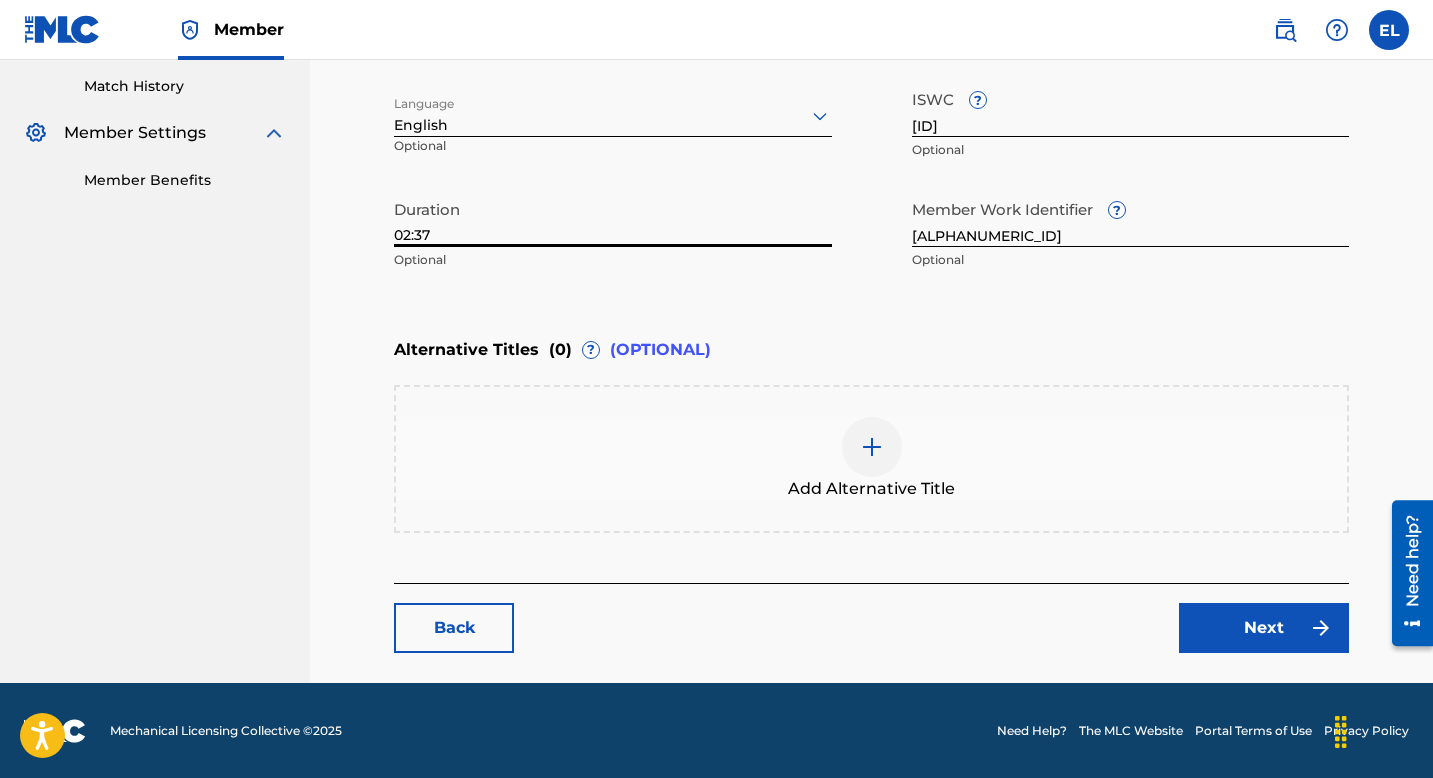 type on "02:37" 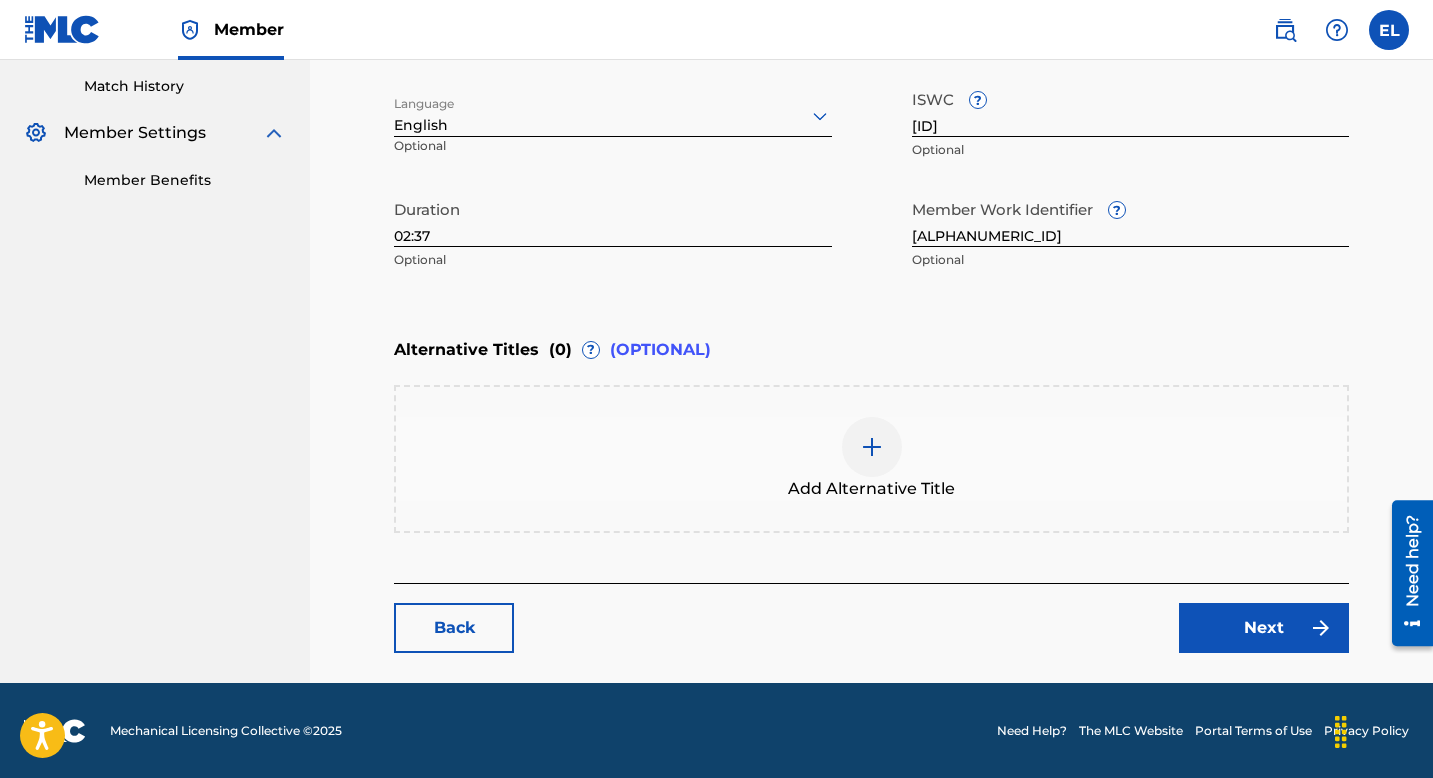 click on "Next" at bounding box center (1264, 628) 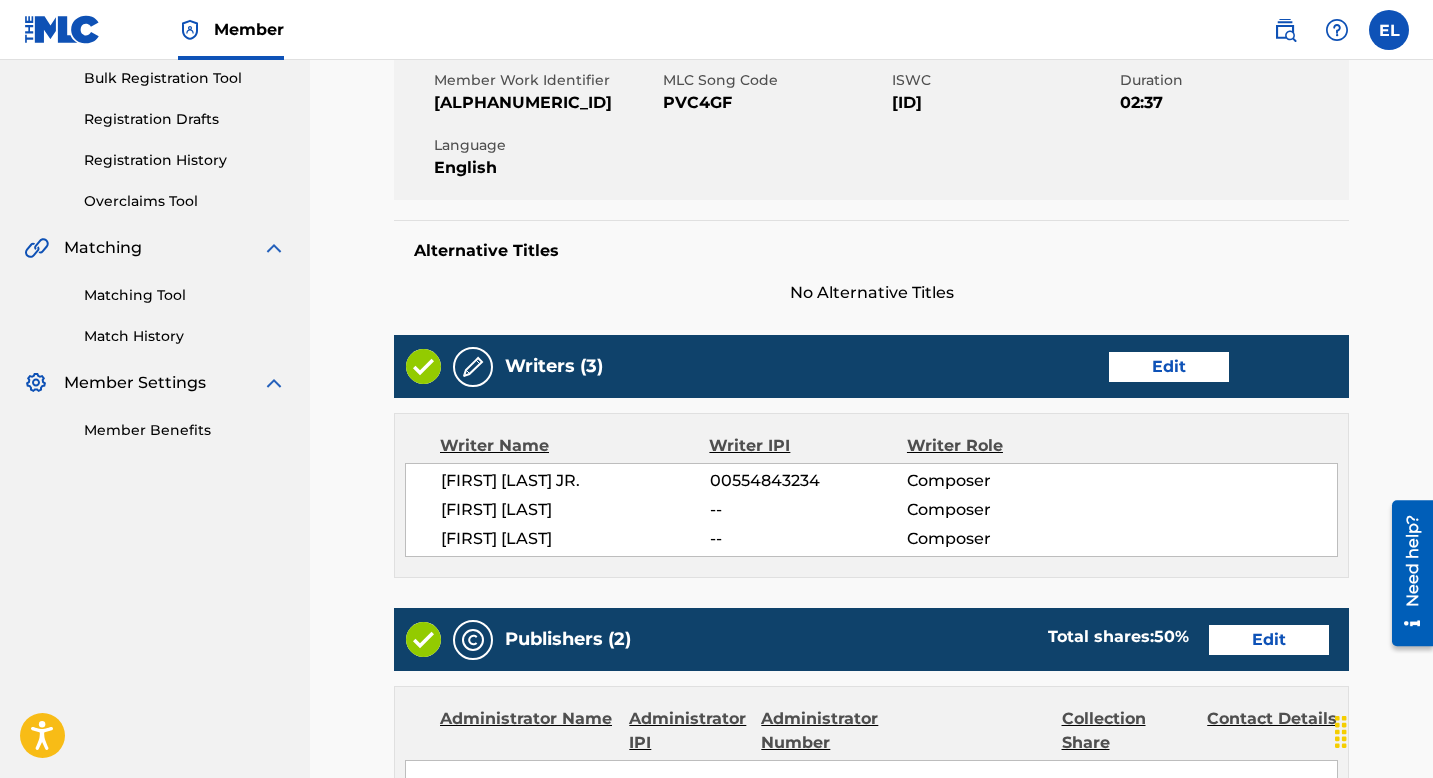 scroll, scrollTop: 406, scrollLeft: 0, axis: vertical 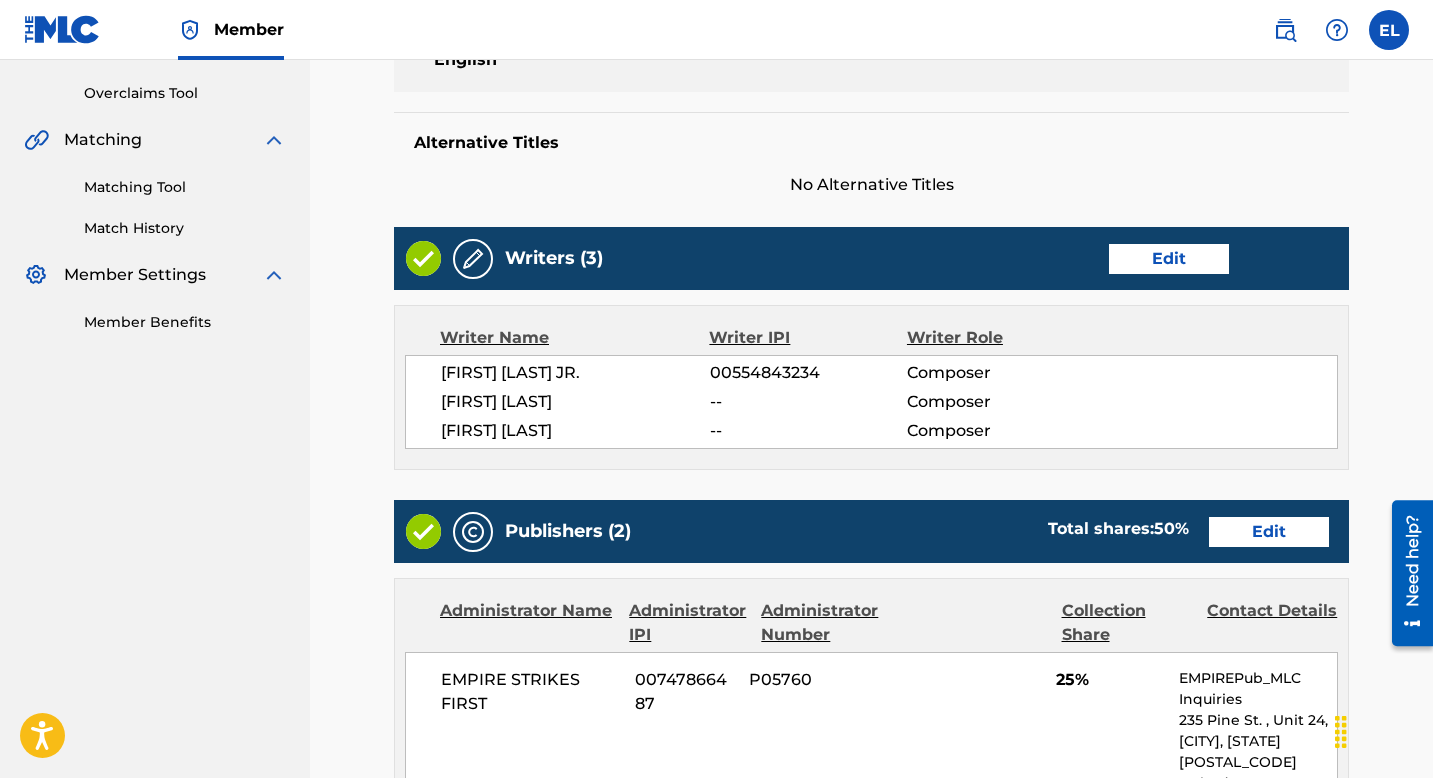 click on "Edit" at bounding box center (1169, 259) 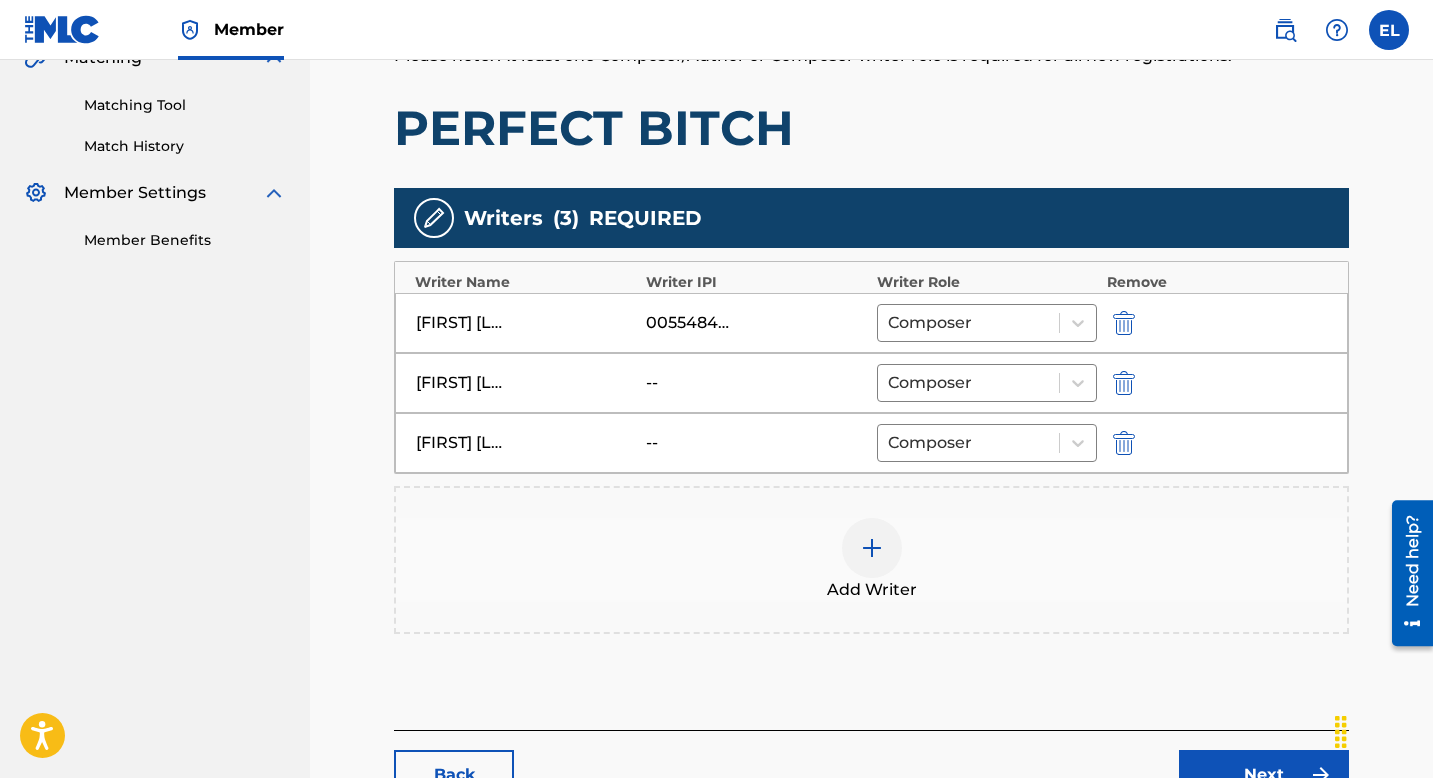 scroll, scrollTop: 636, scrollLeft: 0, axis: vertical 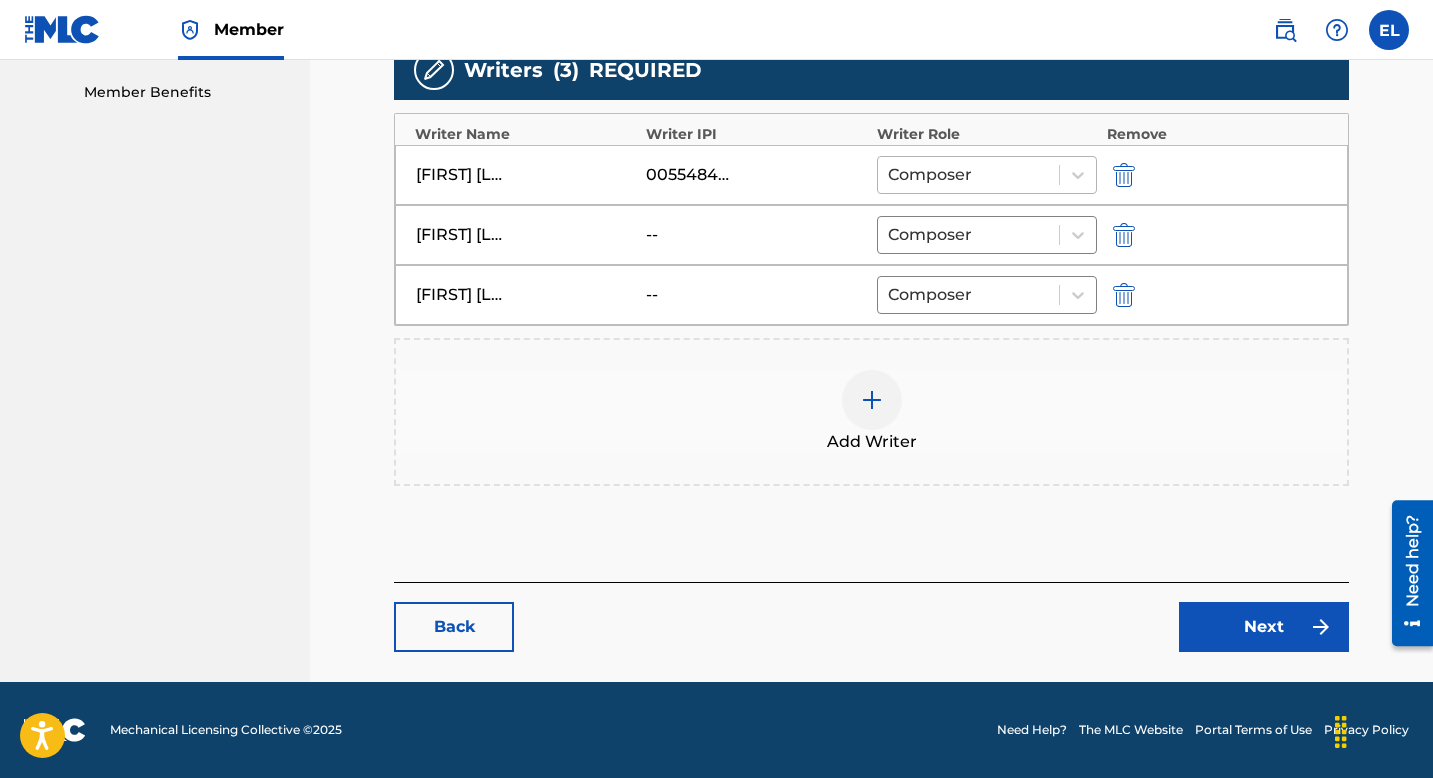 click at bounding box center (968, 175) 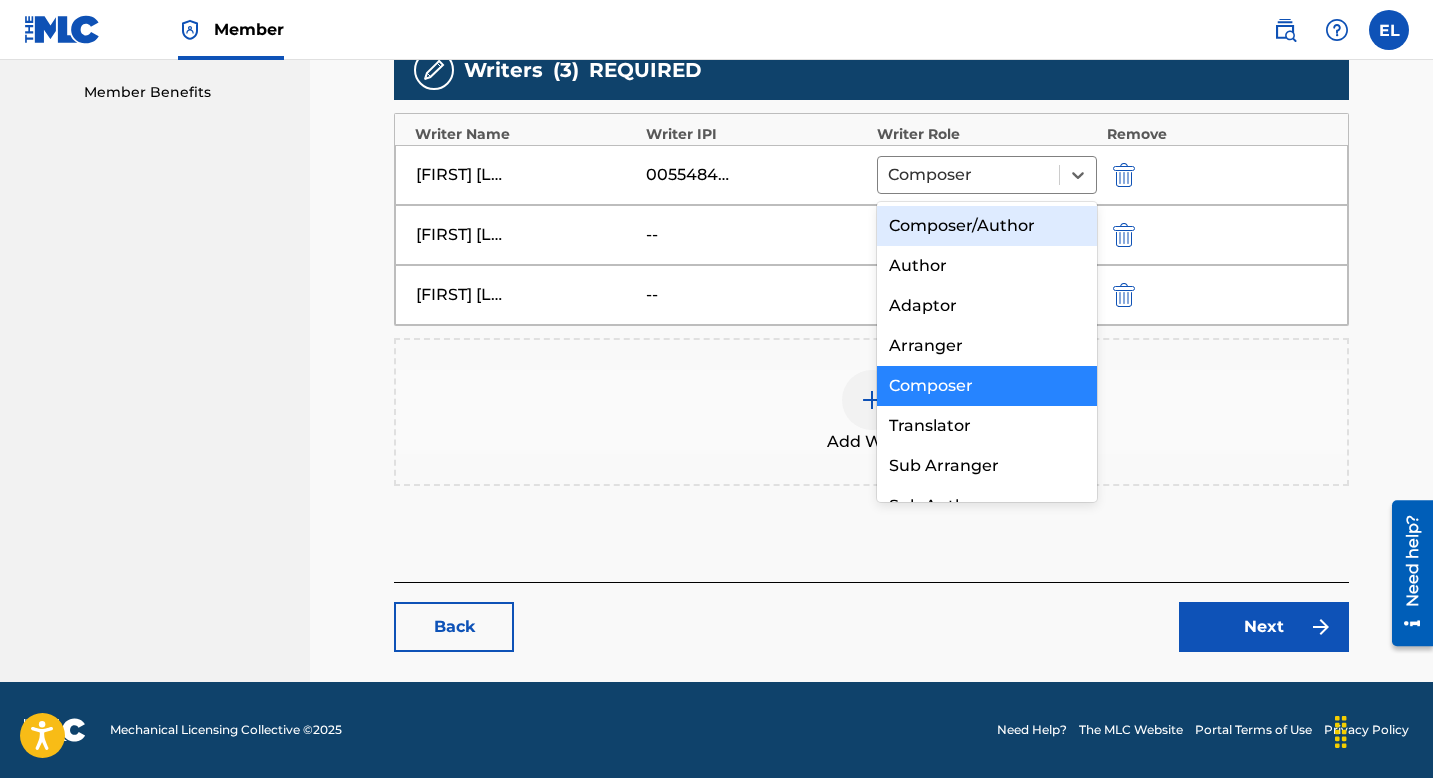 click on "Composer/Author" at bounding box center [987, 226] 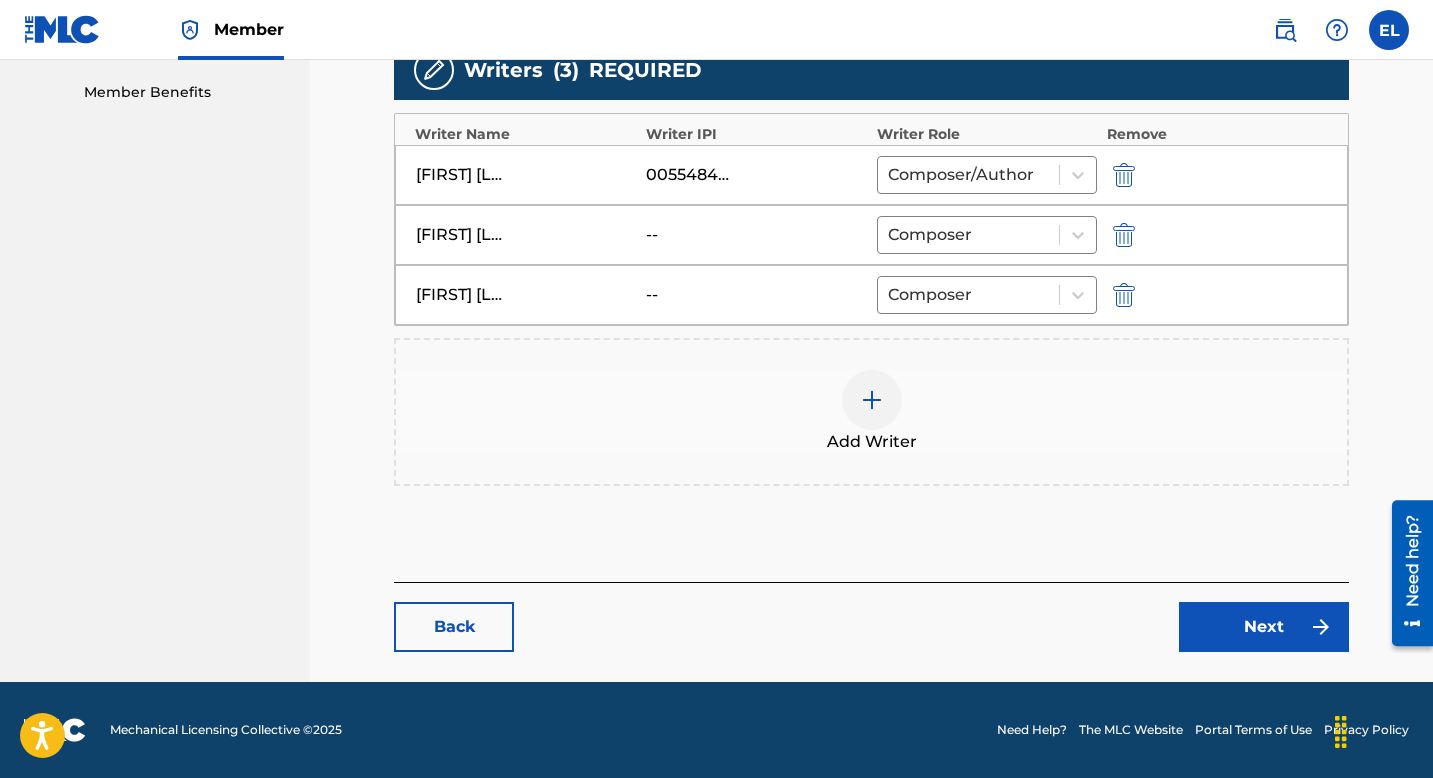 click at bounding box center (1124, 235) 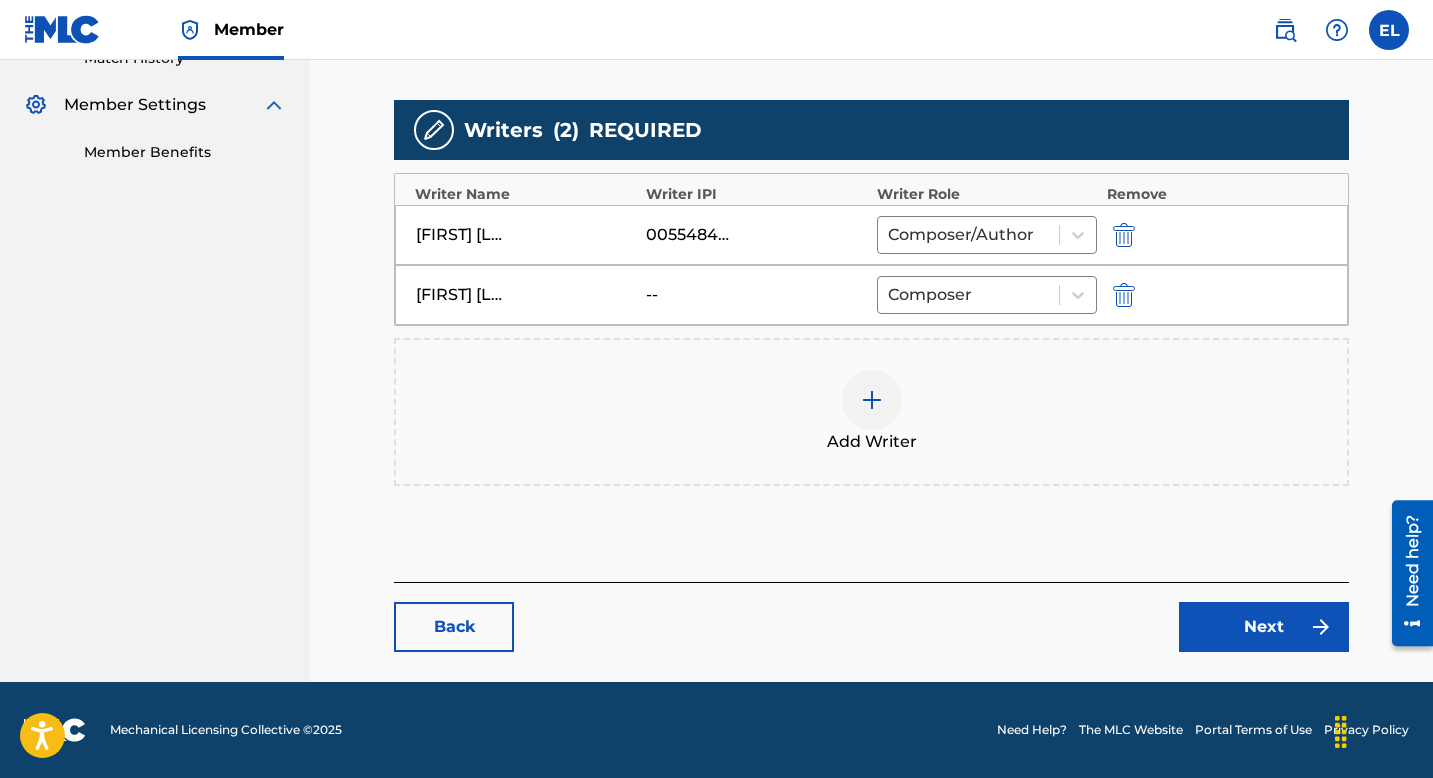 click at bounding box center (872, 400) 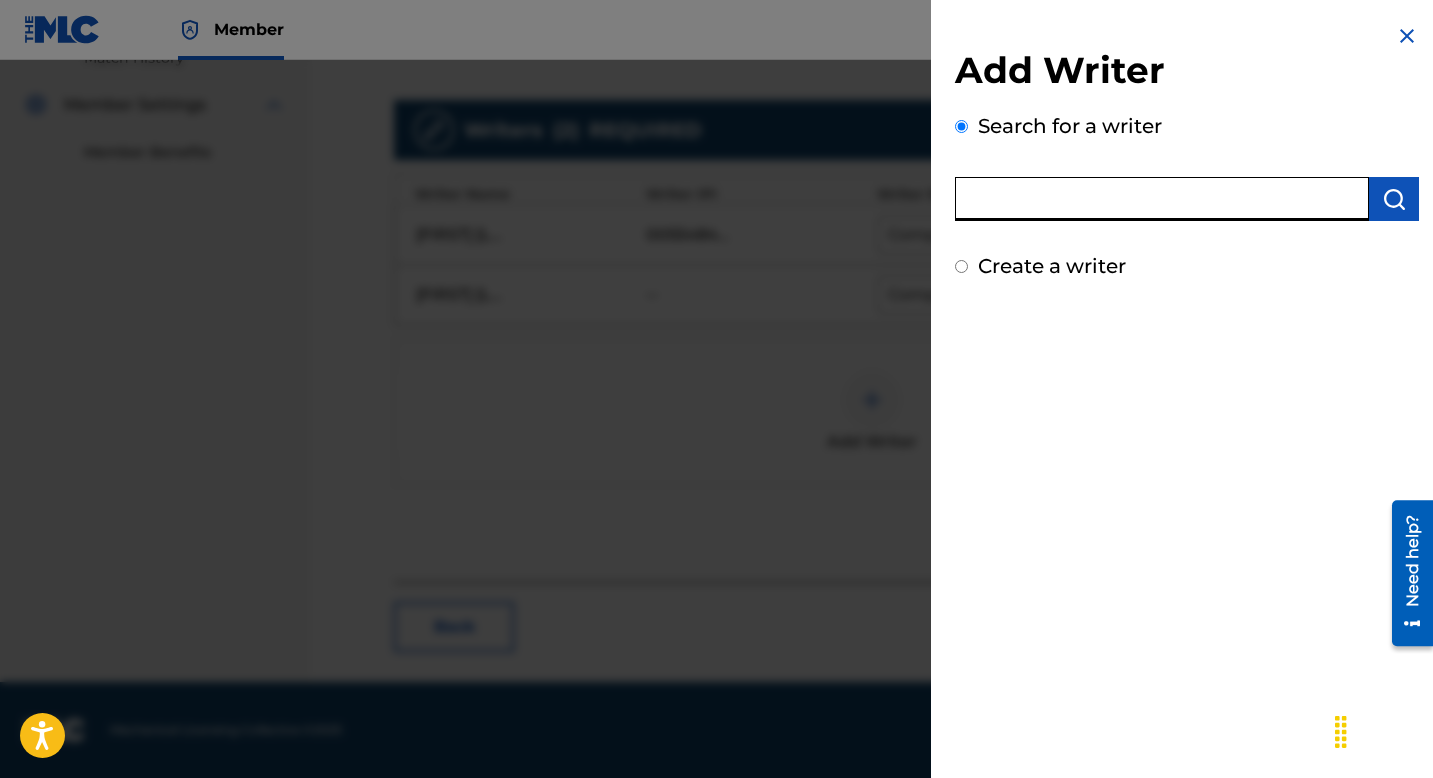 click at bounding box center (1162, 199) 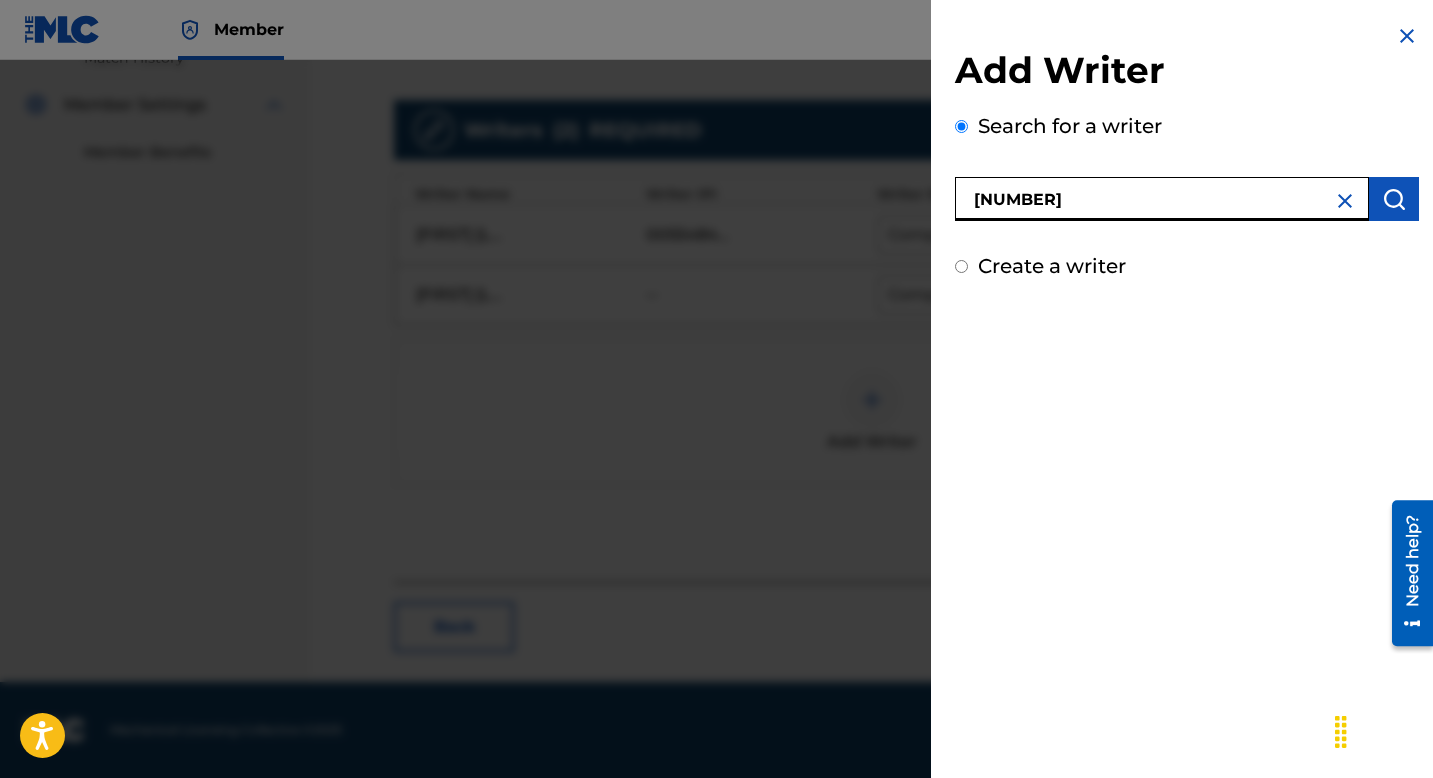 click on "601258878" at bounding box center [1162, 199] 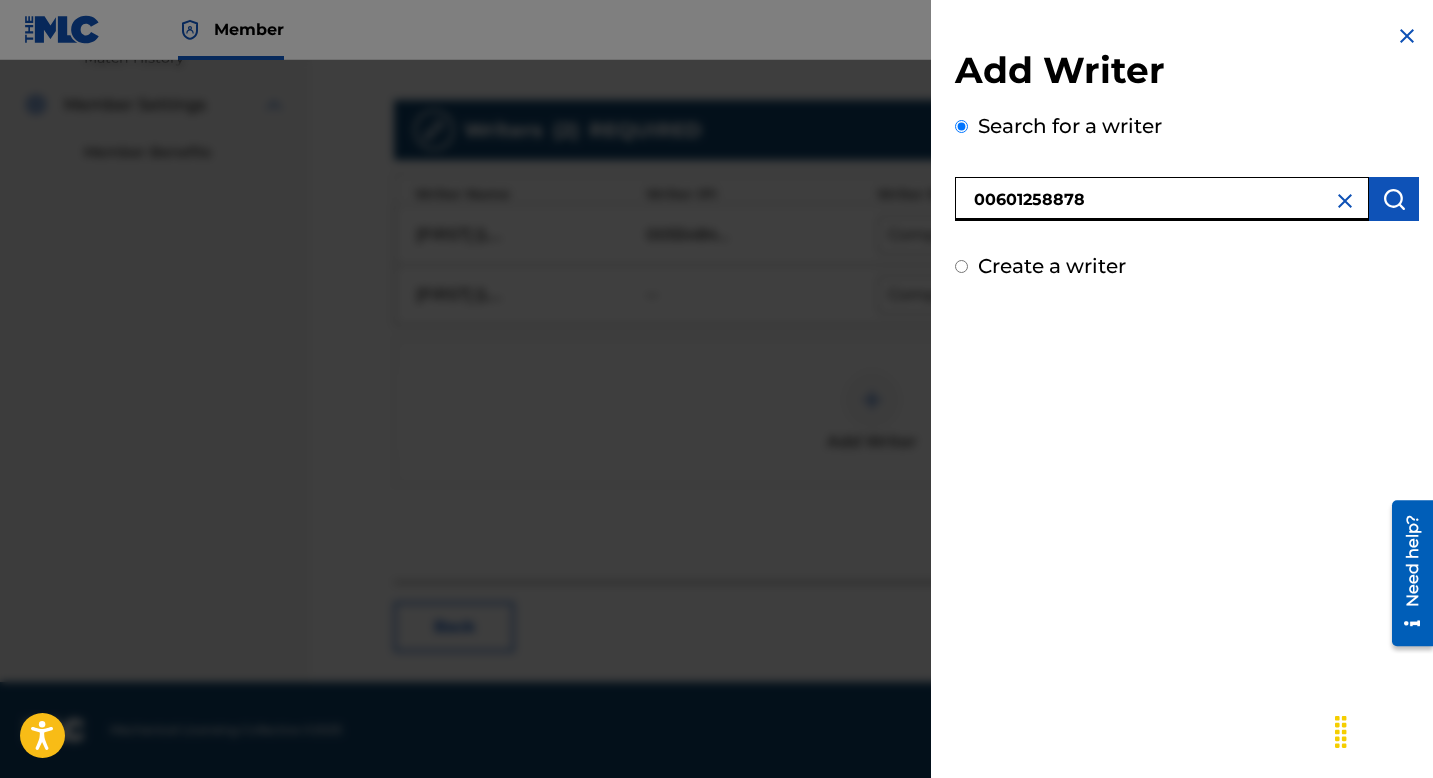 type on "00601258878" 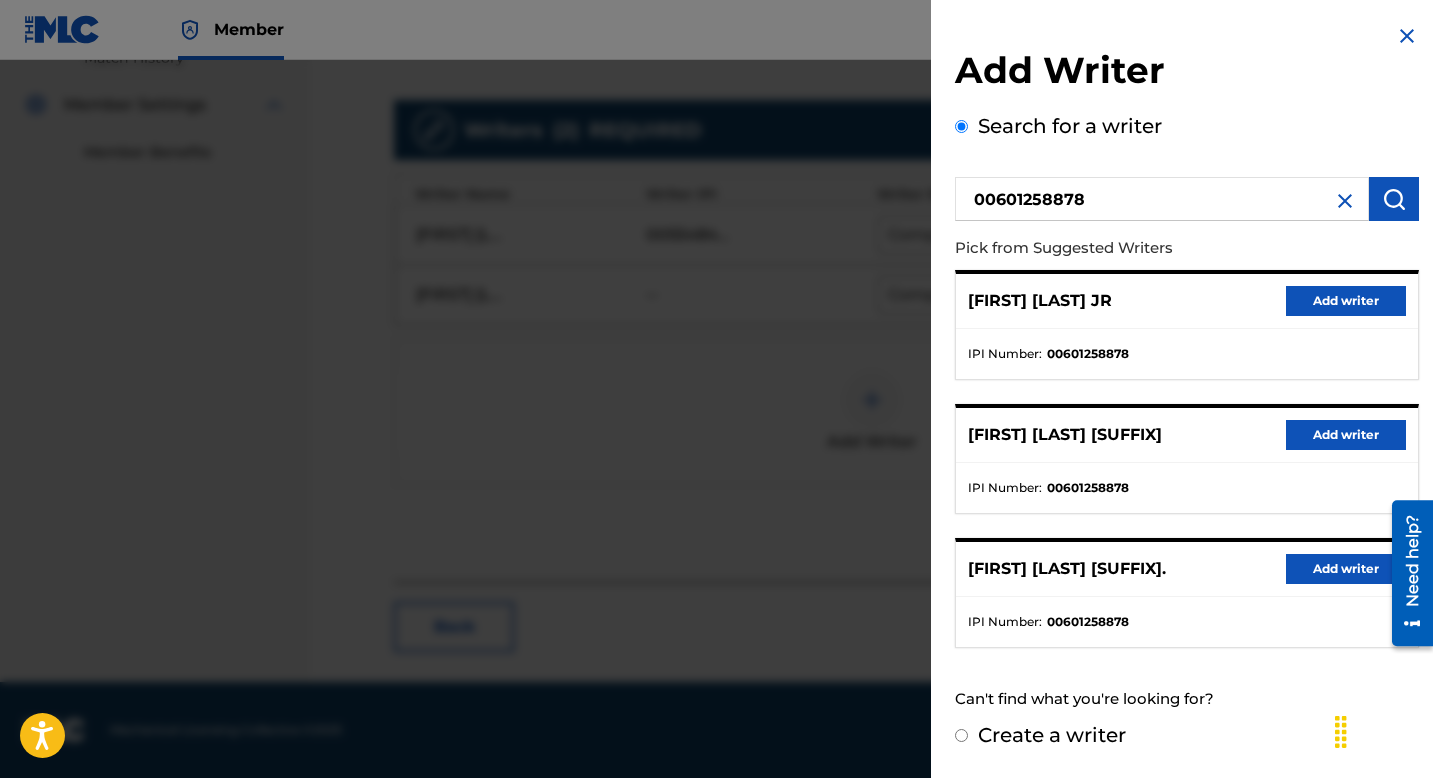 click on "Add writer" at bounding box center [1346, 435] 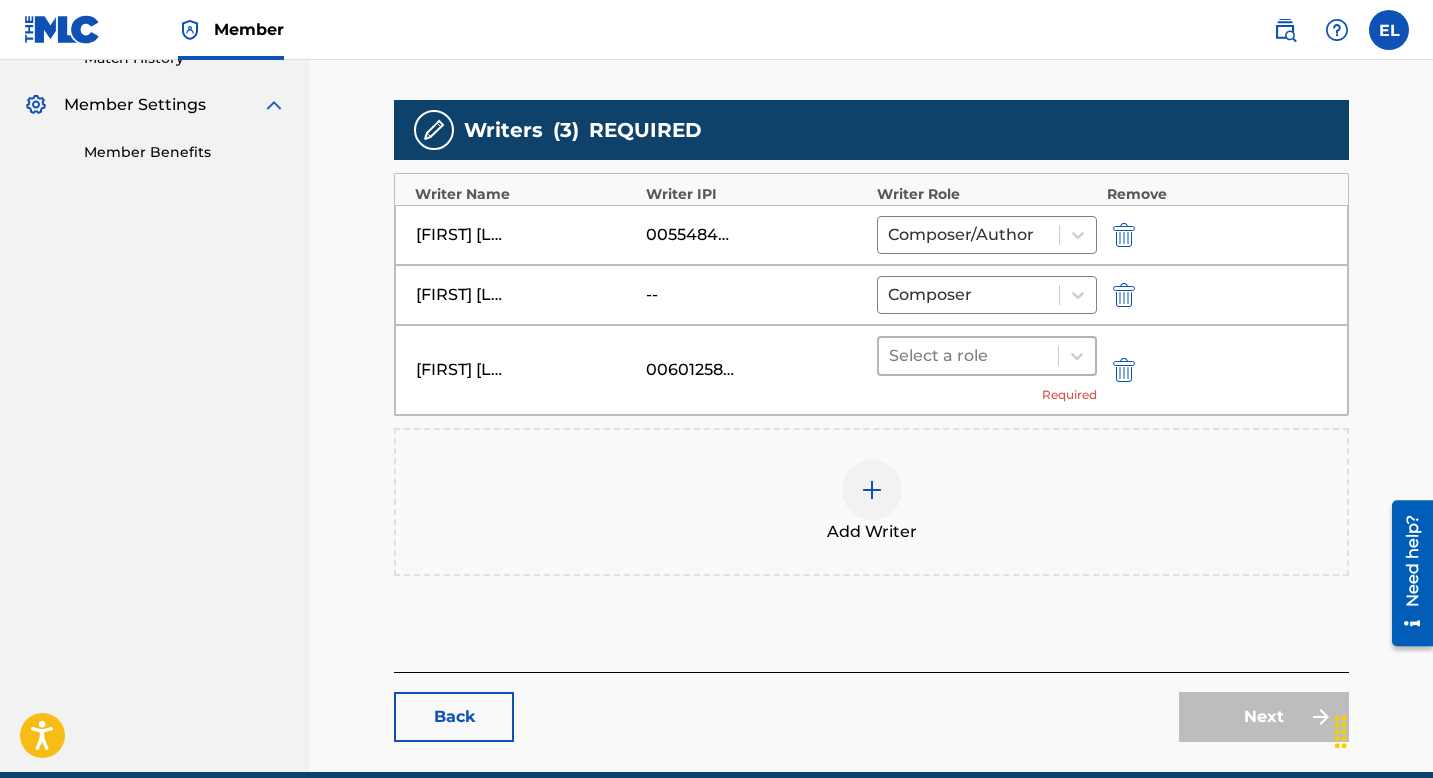 drag, startPoint x: 1008, startPoint y: 350, endPoint x: 1002, endPoint y: 363, distance: 14.3178215 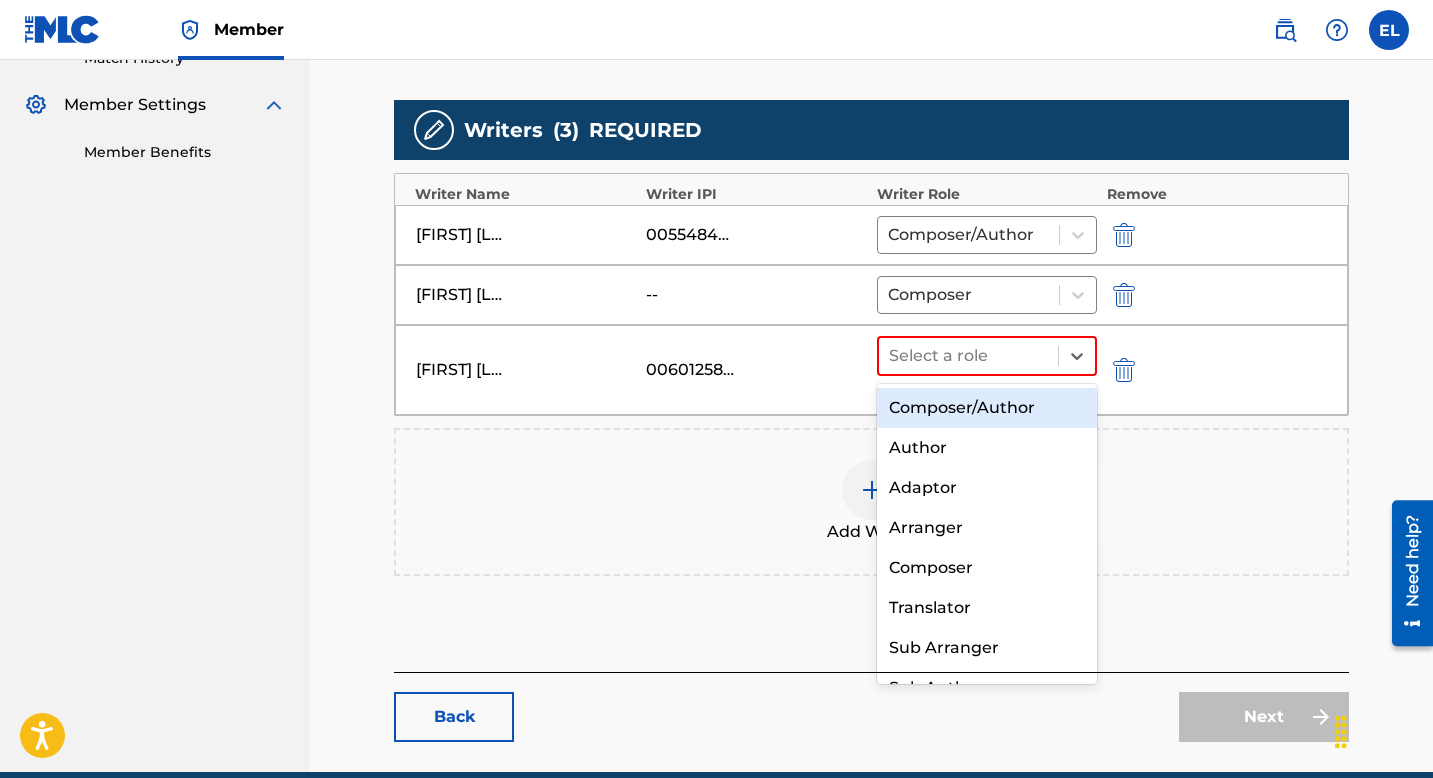 click on "Composer/Author" at bounding box center [987, 408] 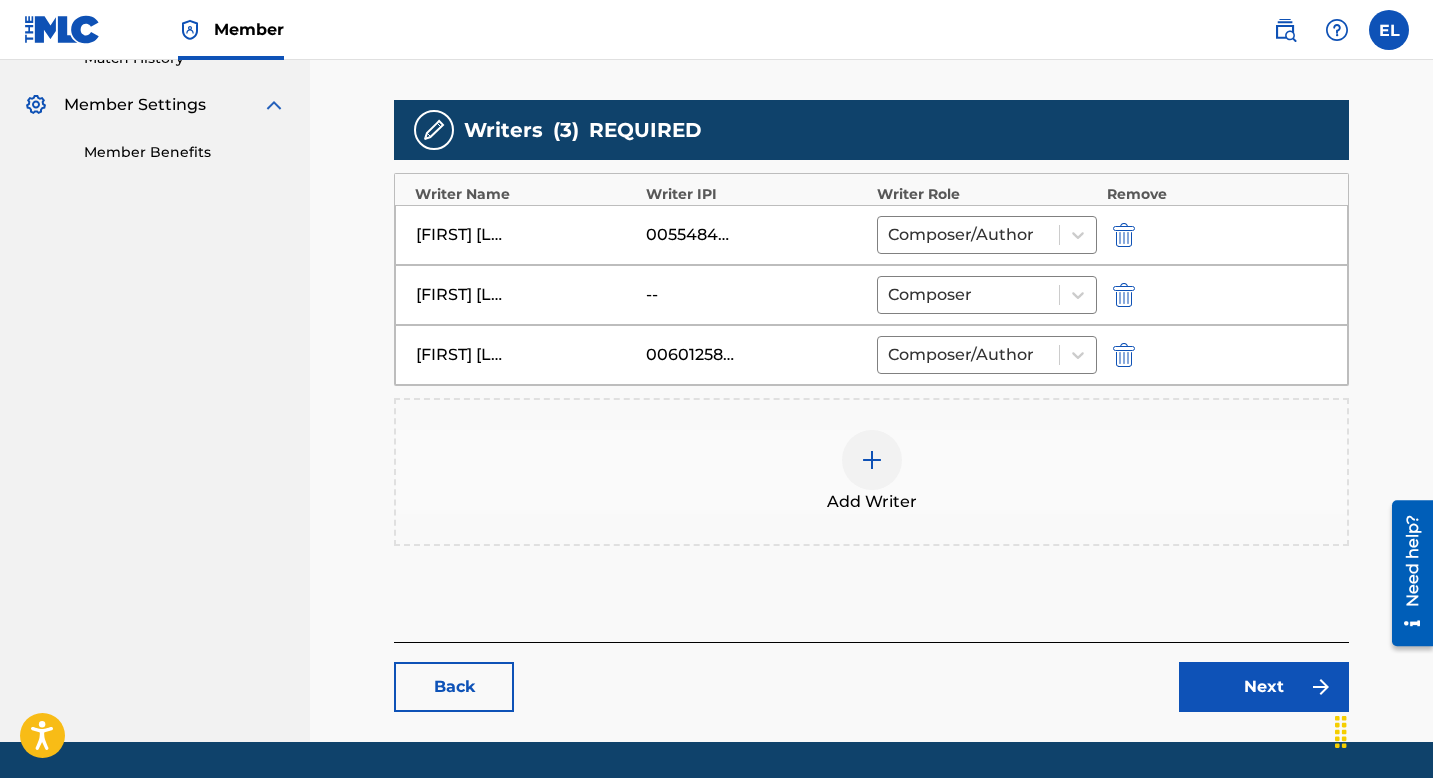 click at bounding box center (872, 460) 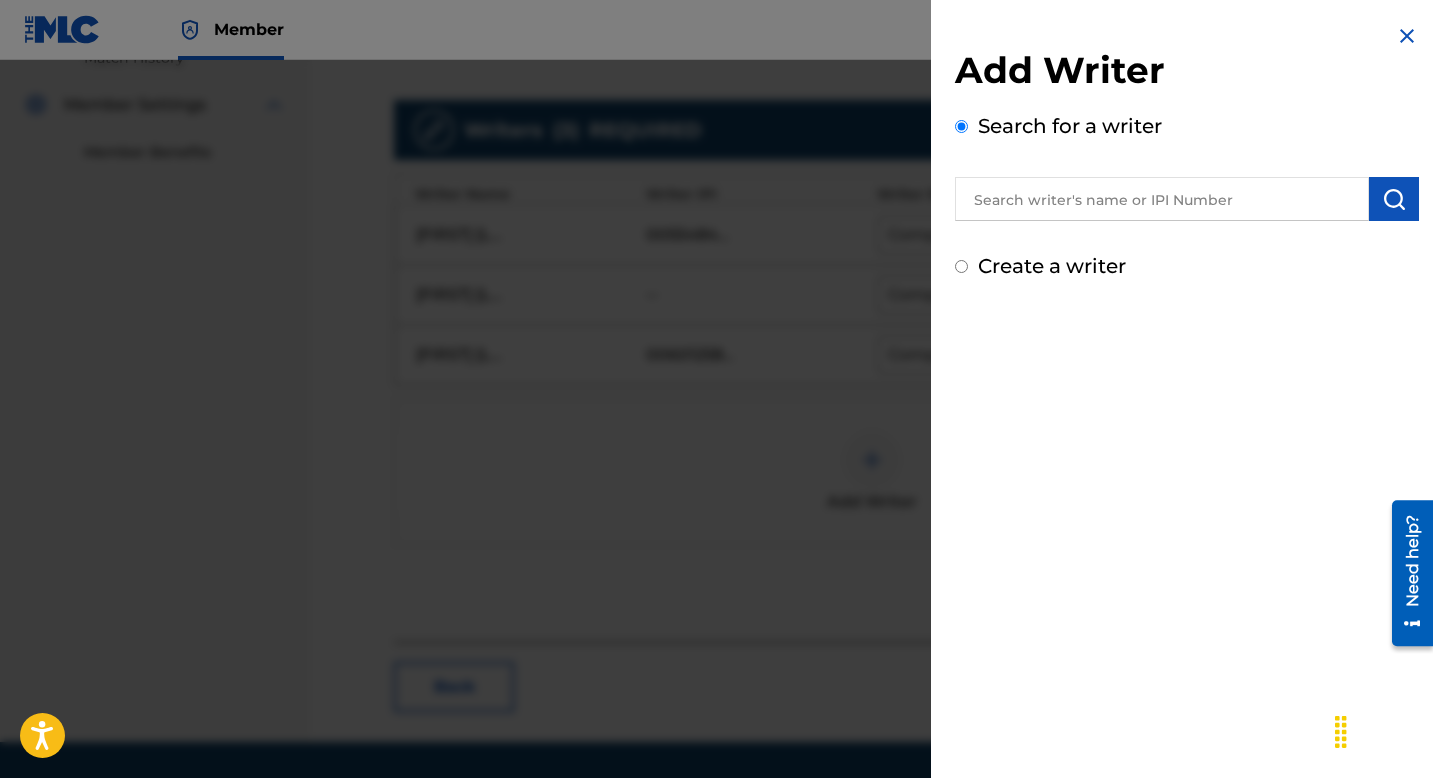 drag, startPoint x: 1140, startPoint y: 186, endPoint x: 1126, endPoint y: 184, distance: 14.142136 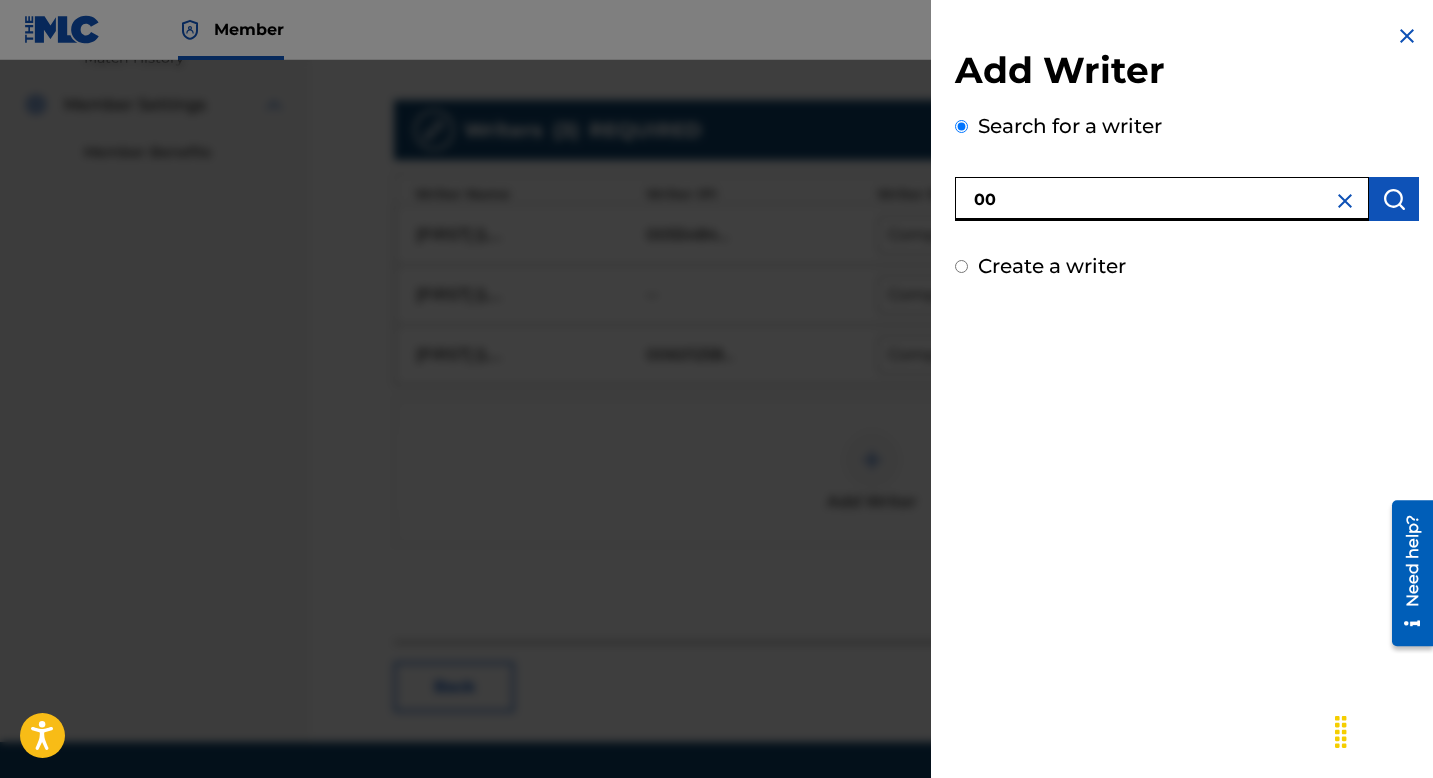 paste on "702135100" 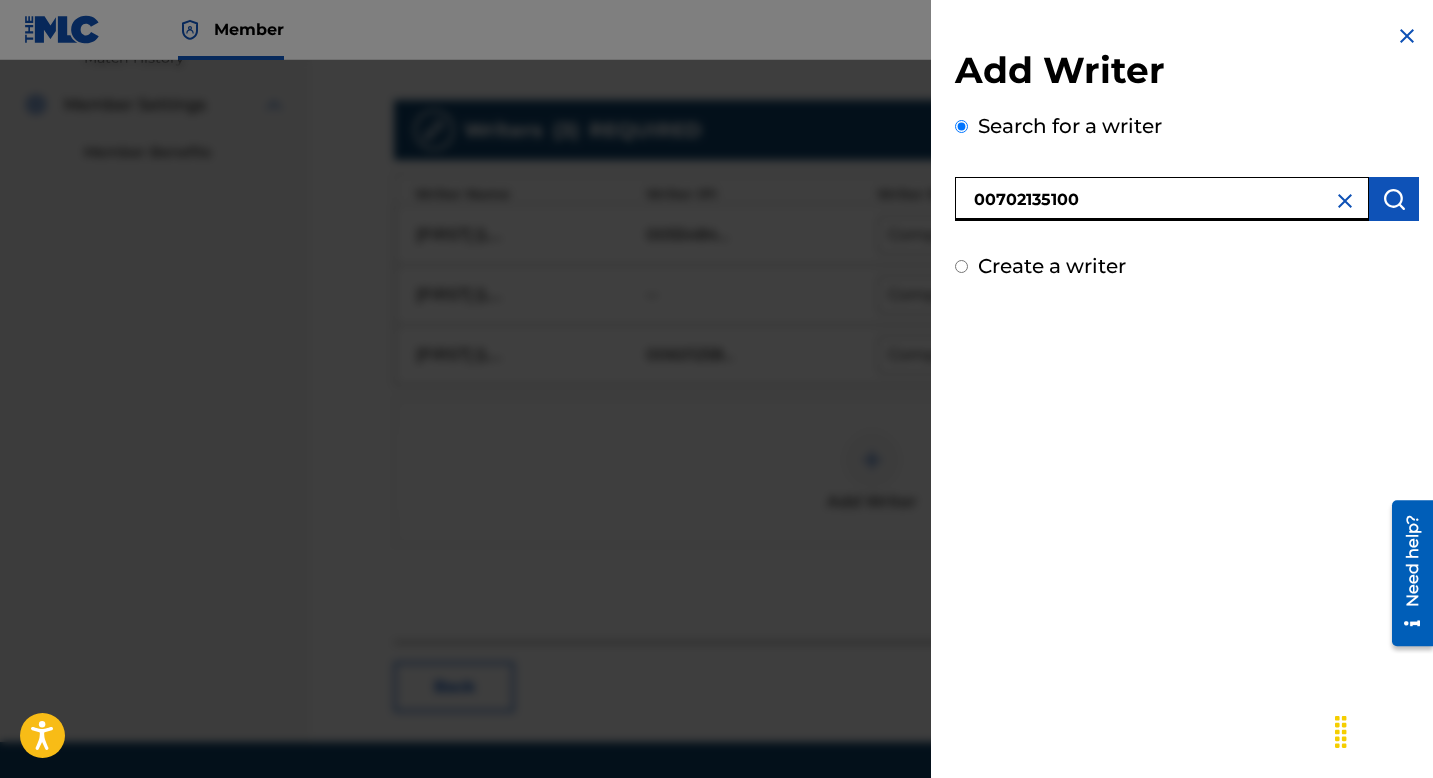 type on "00702135100" 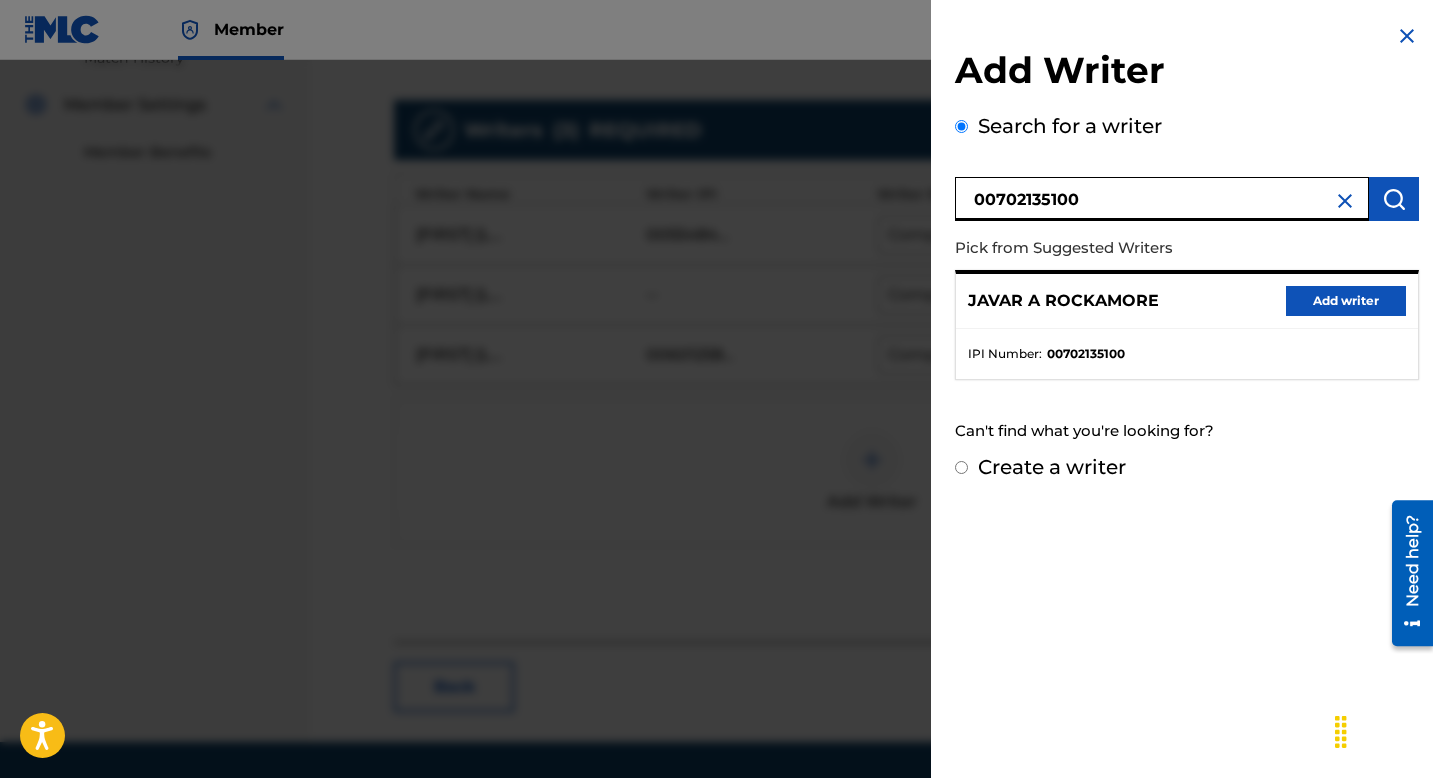 click on "Add writer" at bounding box center (1346, 301) 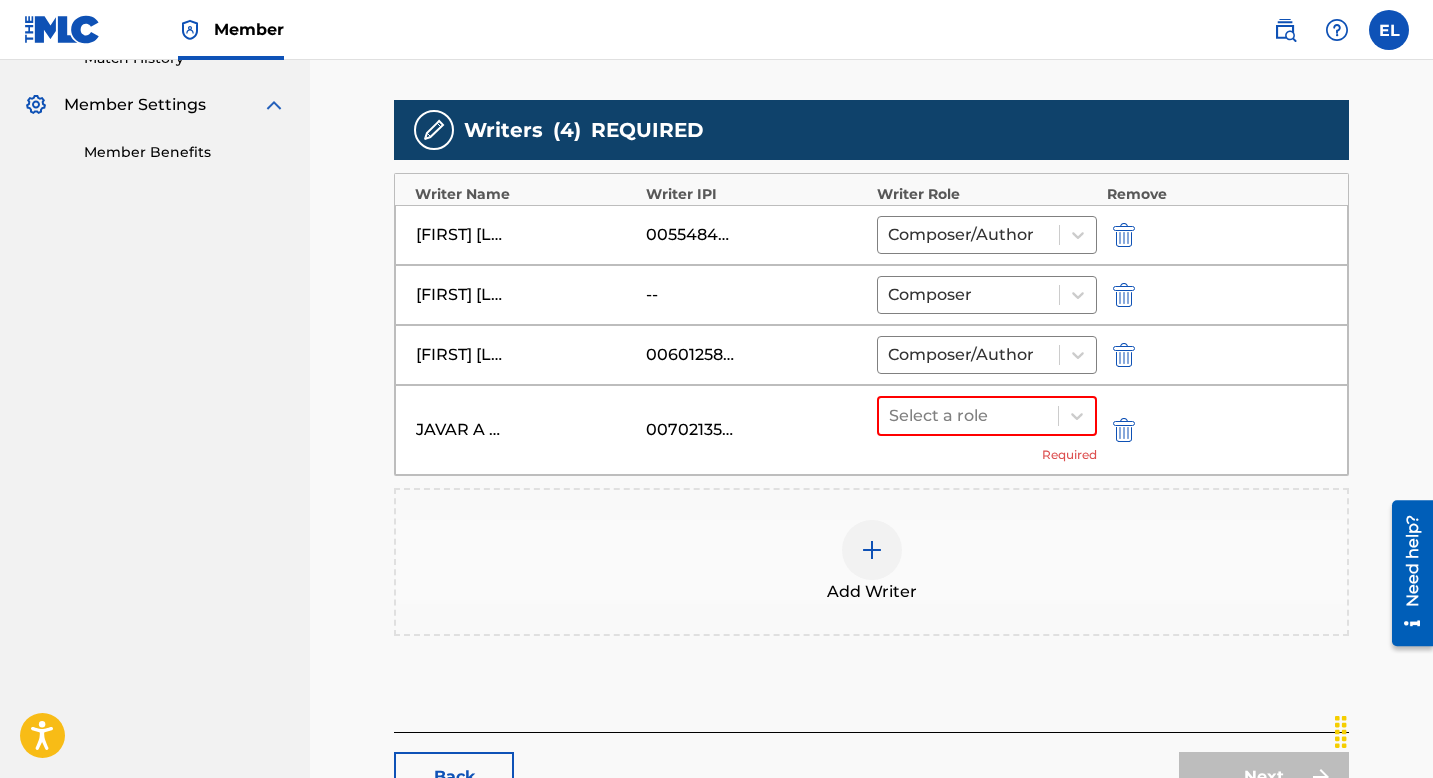 drag, startPoint x: 1117, startPoint y: 292, endPoint x: 1114, endPoint y: 303, distance: 11.401754 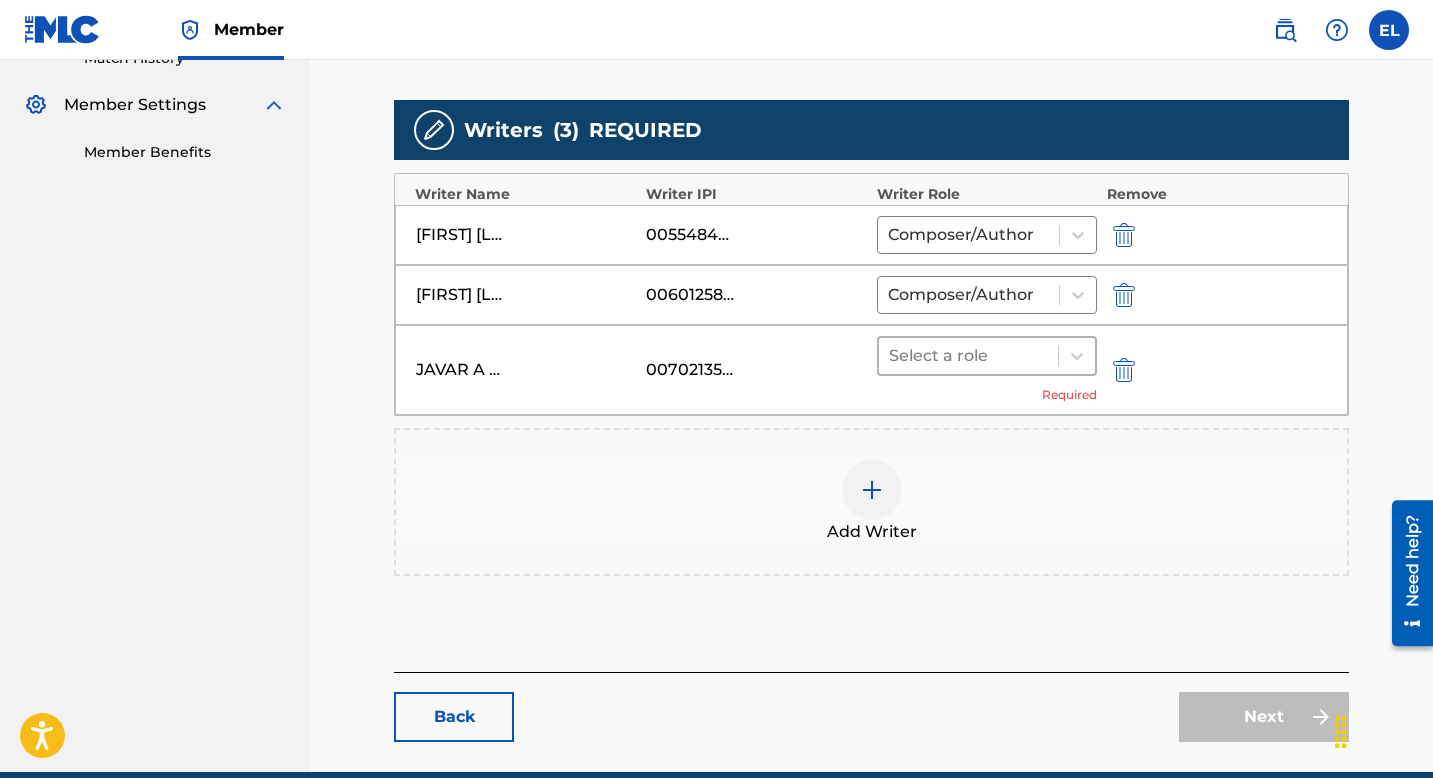 click at bounding box center [968, 356] 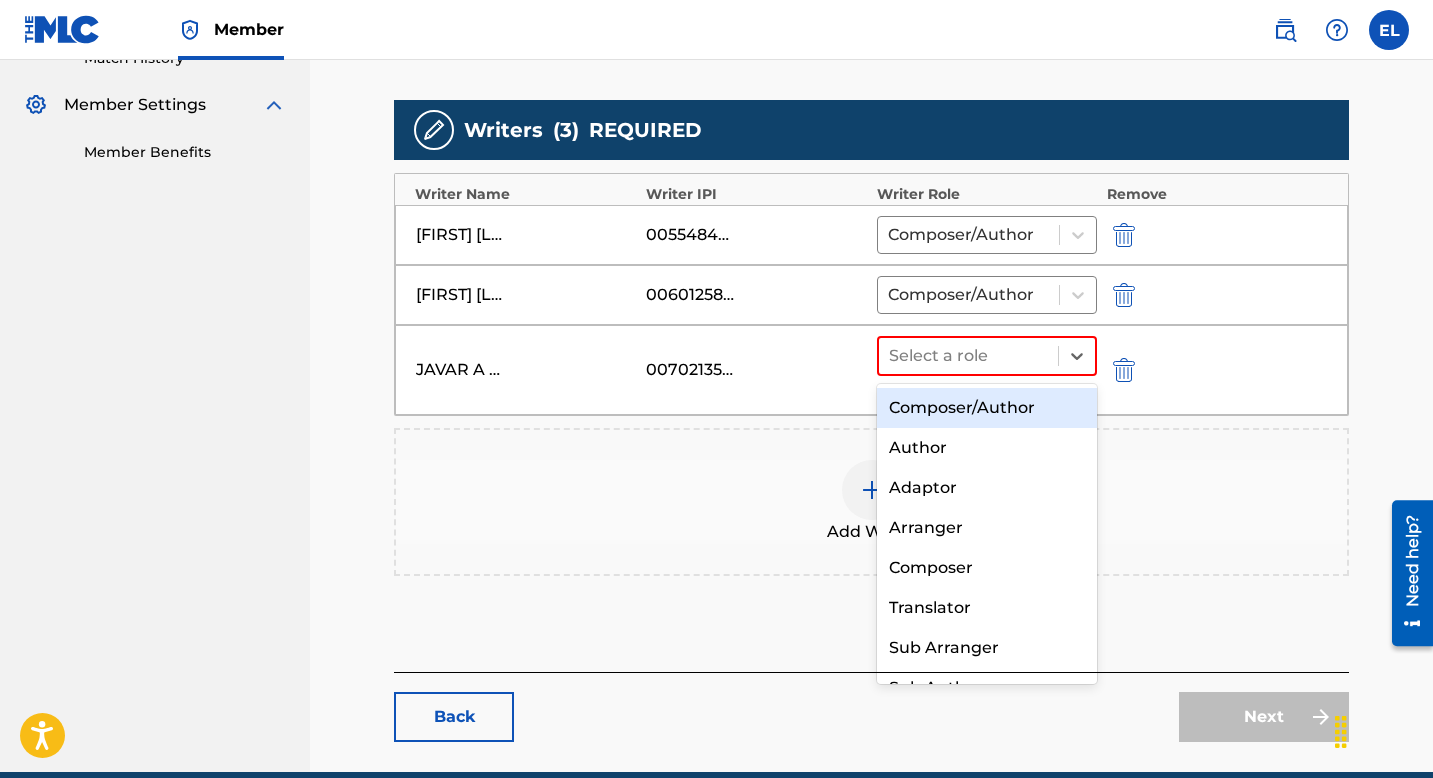 click on "Composer/Author" at bounding box center (987, 408) 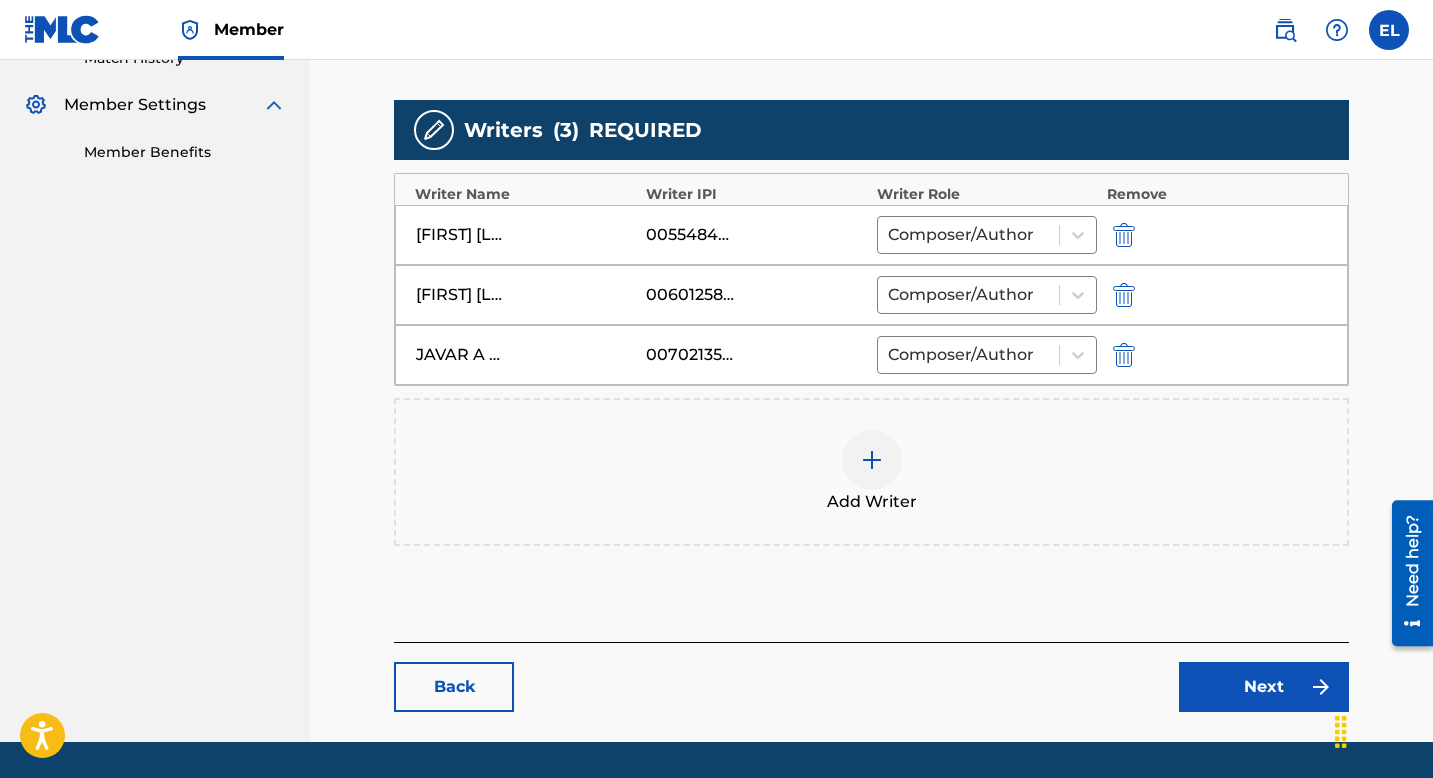 click on "Next" at bounding box center [1264, 687] 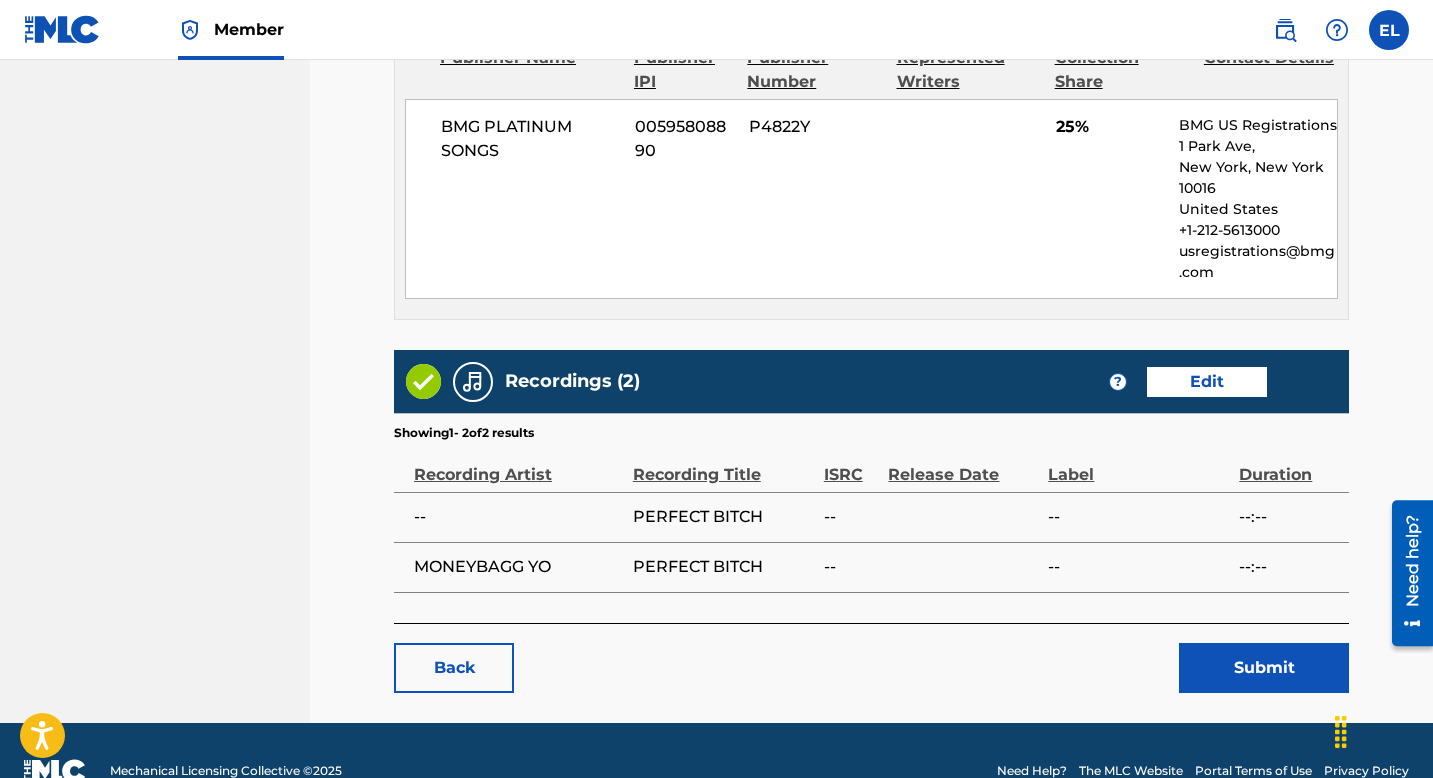 scroll, scrollTop: 1417, scrollLeft: 0, axis: vertical 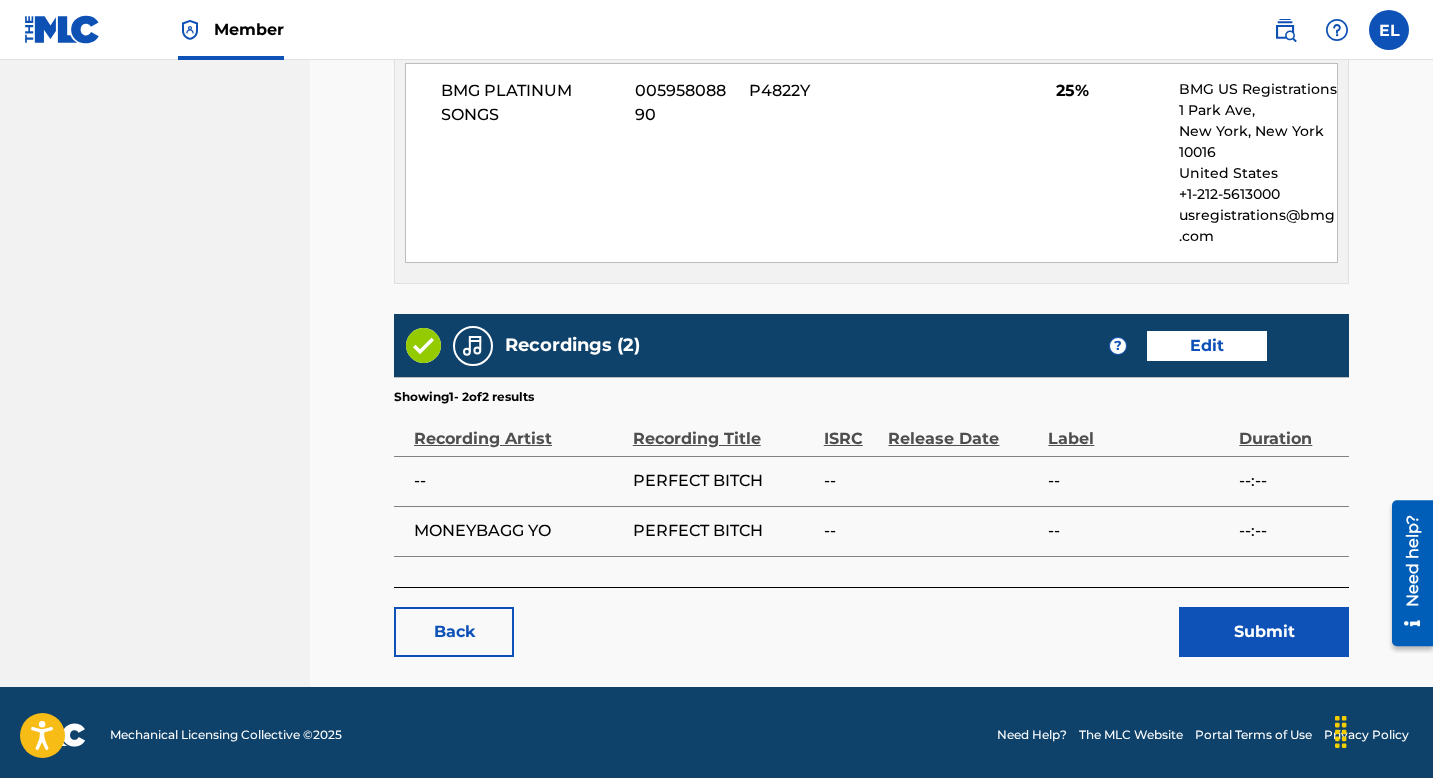 click on "Edit" at bounding box center (1207, 346) 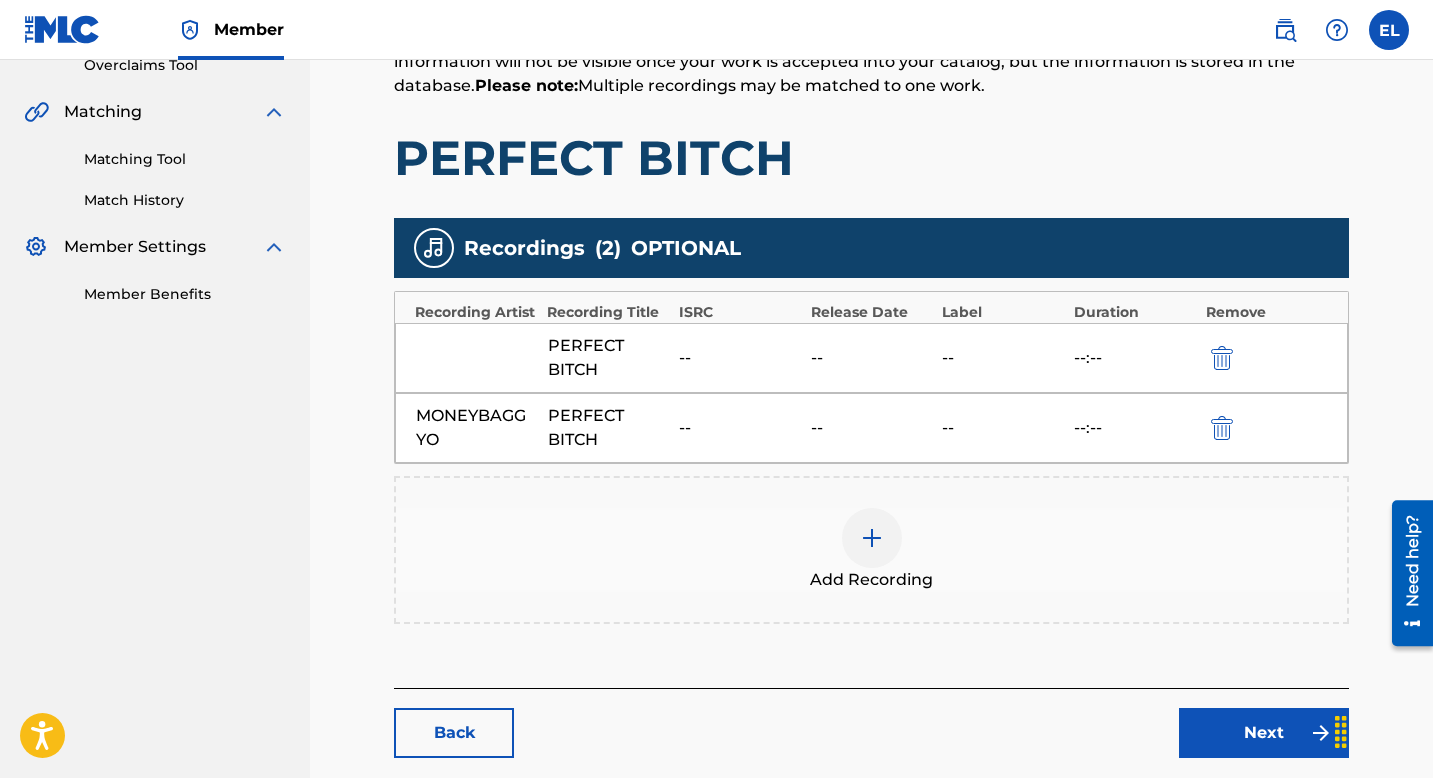 scroll, scrollTop: 540, scrollLeft: 0, axis: vertical 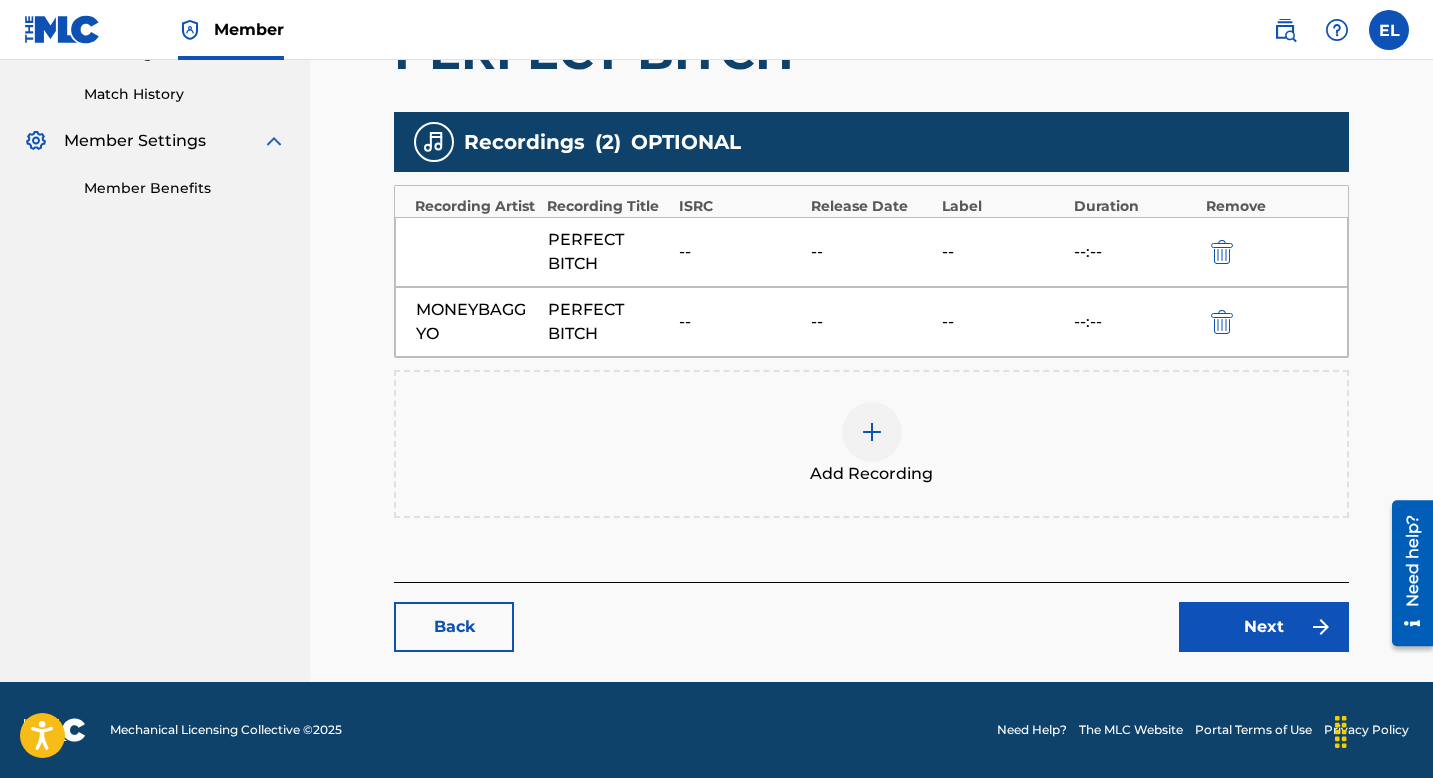 click at bounding box center [872, 432] 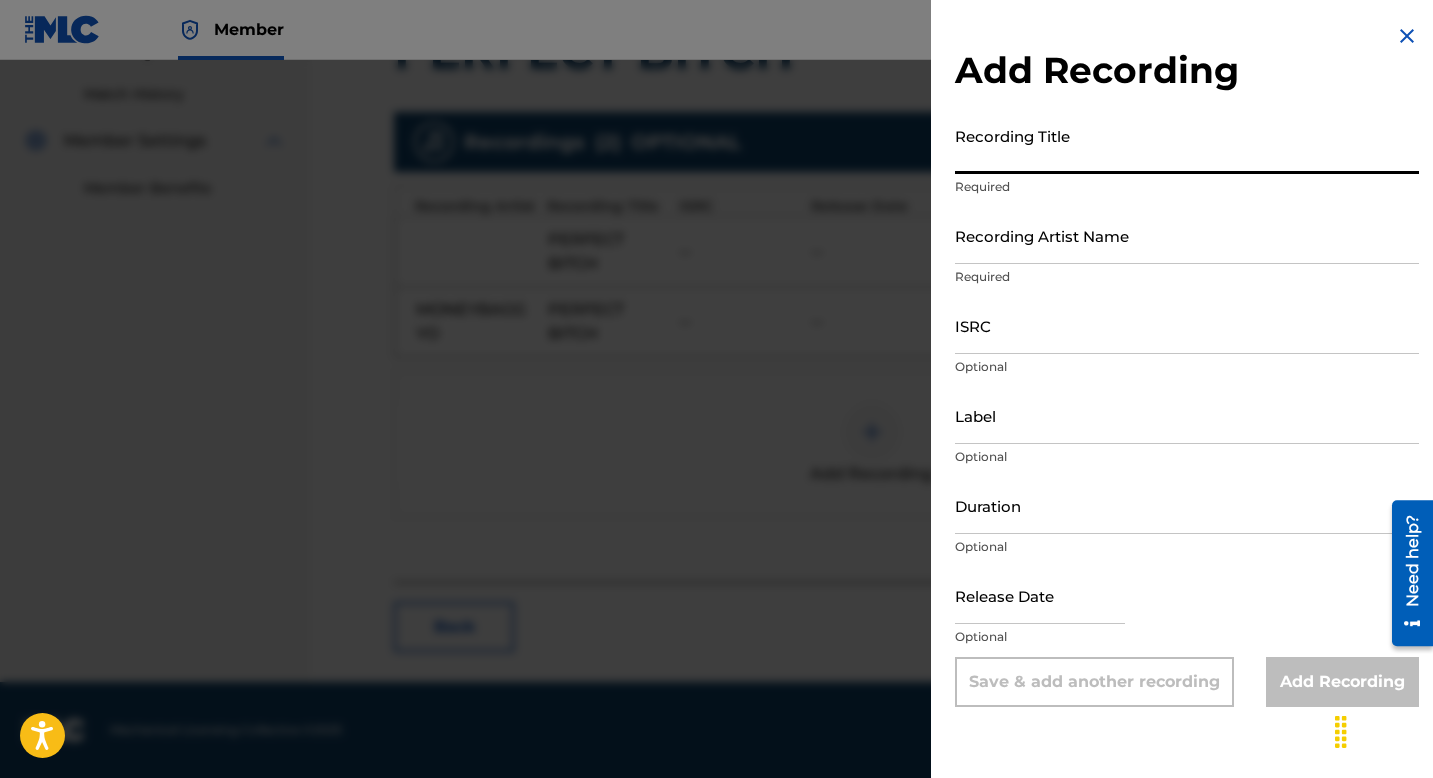 click on "Recording Title" at bounding box center [1187, 145] 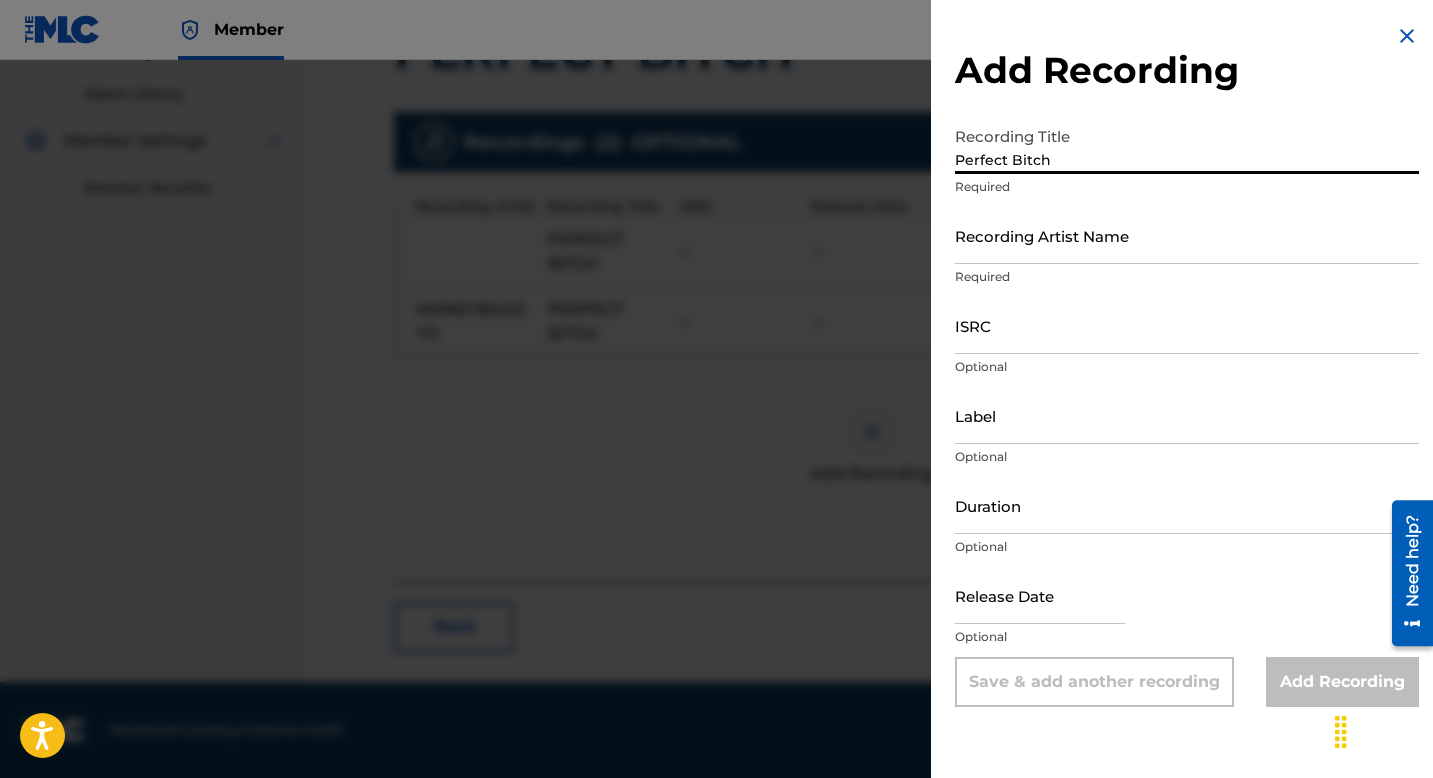 type on "Perfect Bitch" 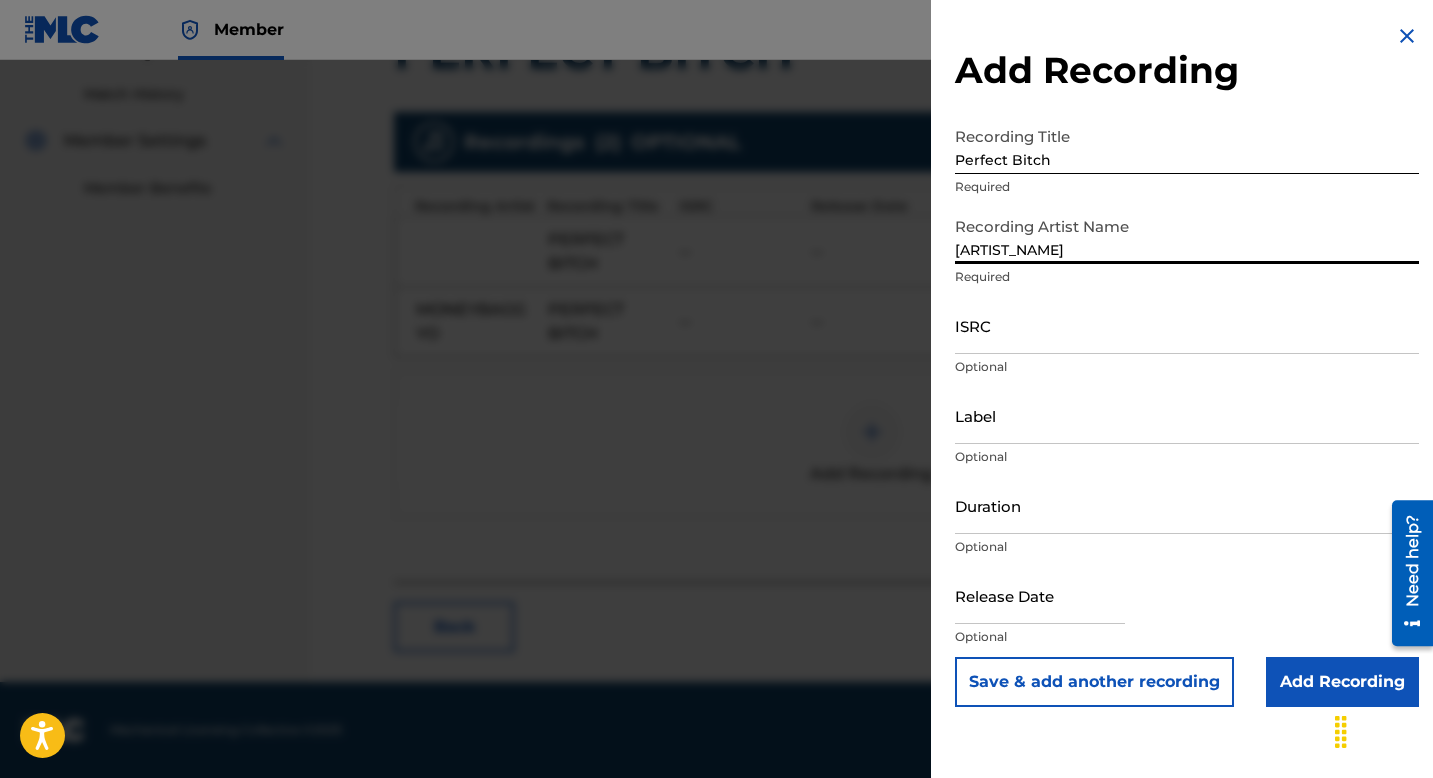 type on "Moneybagg Yo" 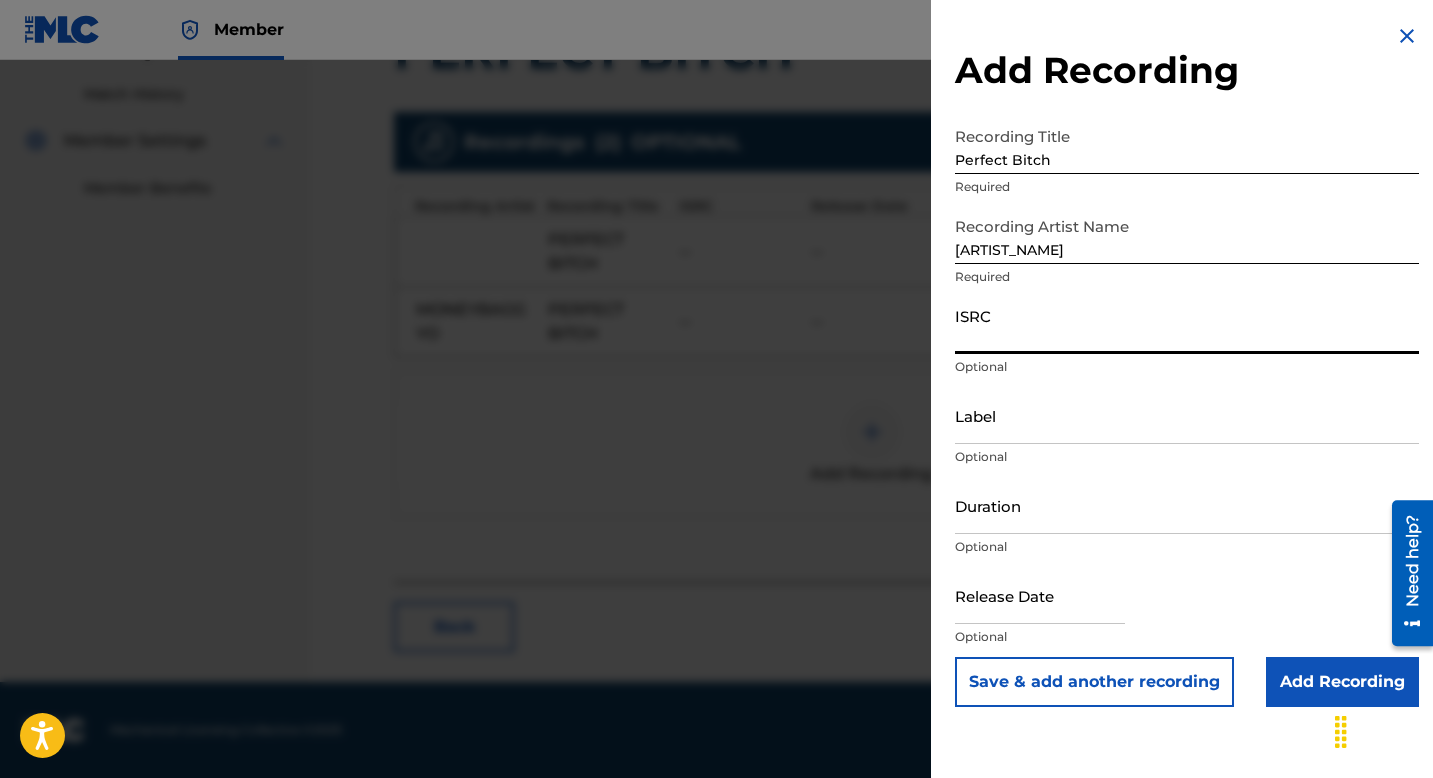click on "ISRC" at bounding box center (1187, 325) 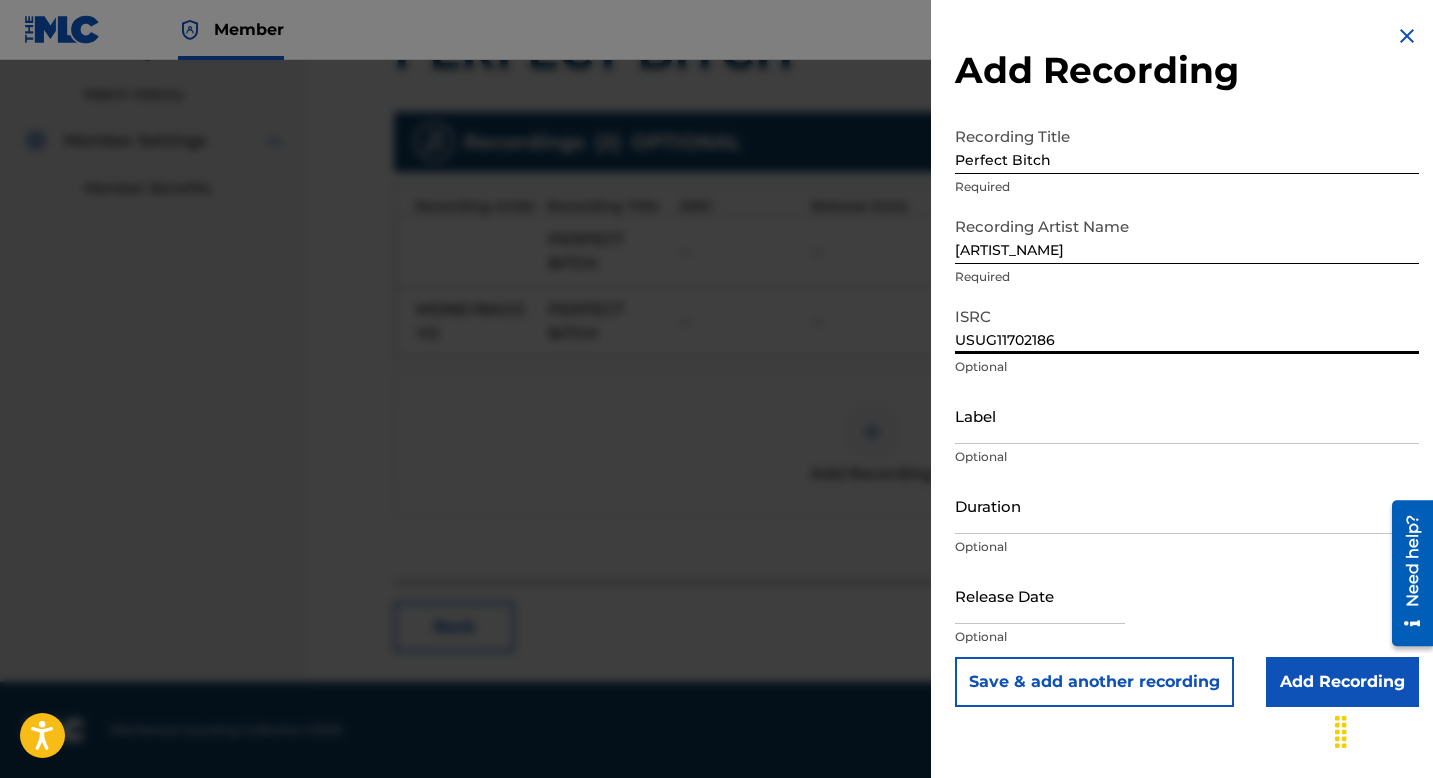 type on "USUG11702186" 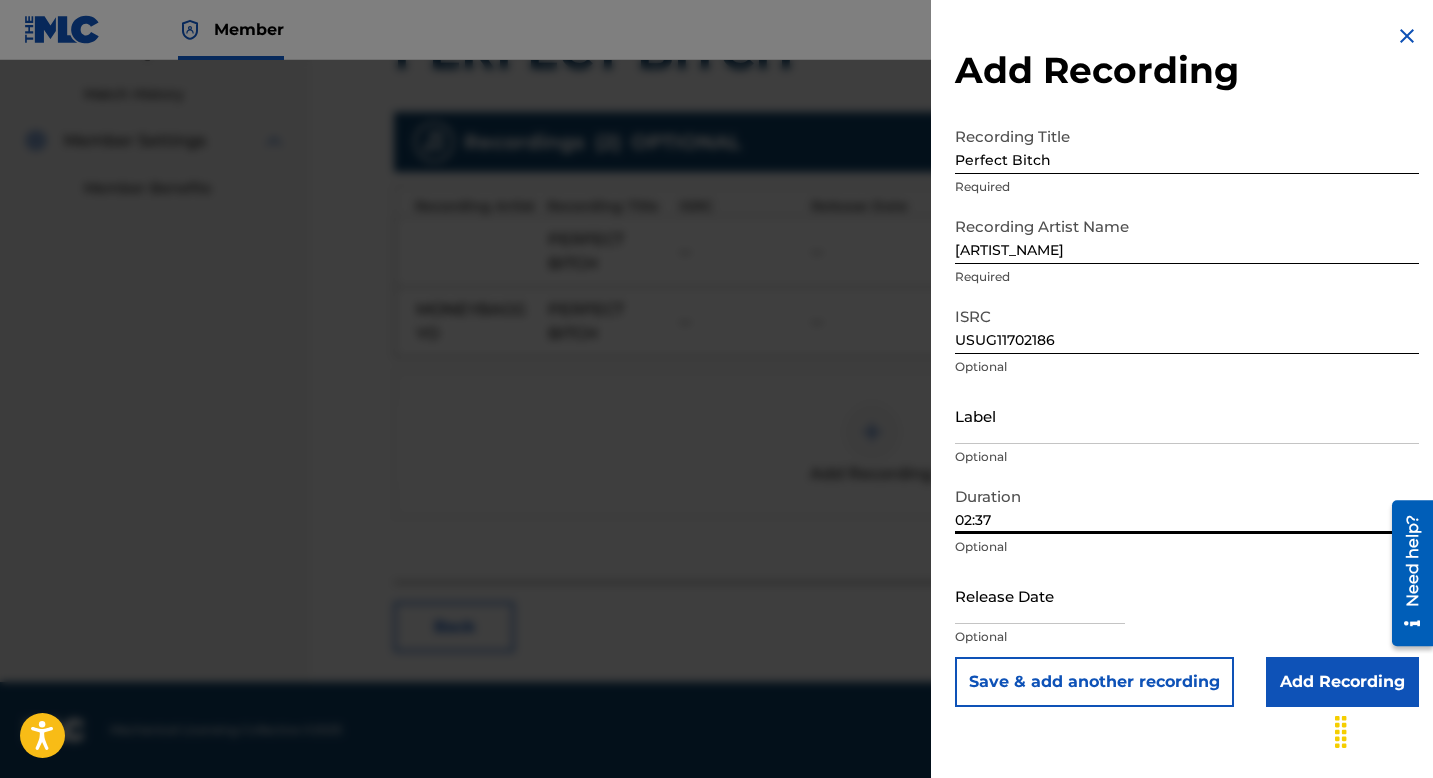 type on "02:37" 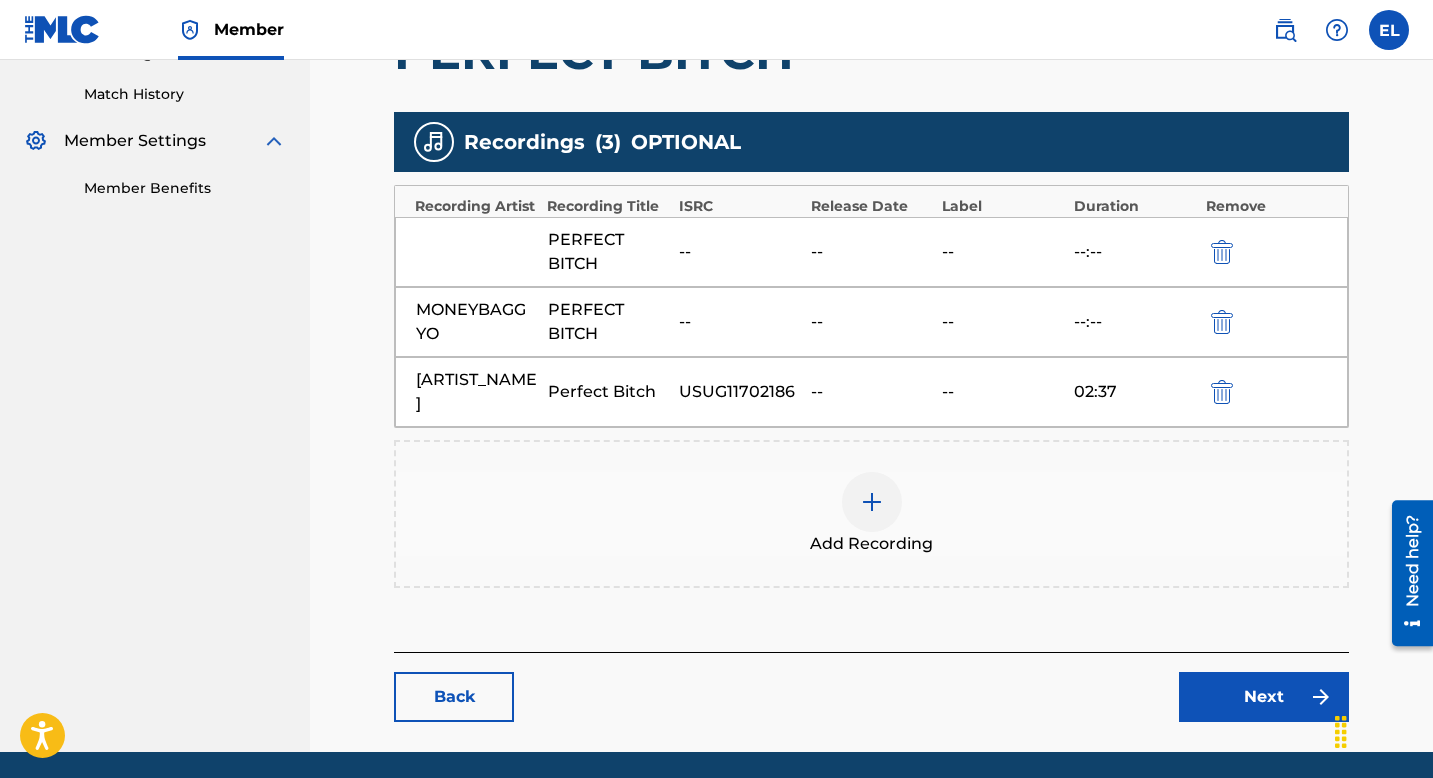 click on "Next" at bounding box center [1264, 697] 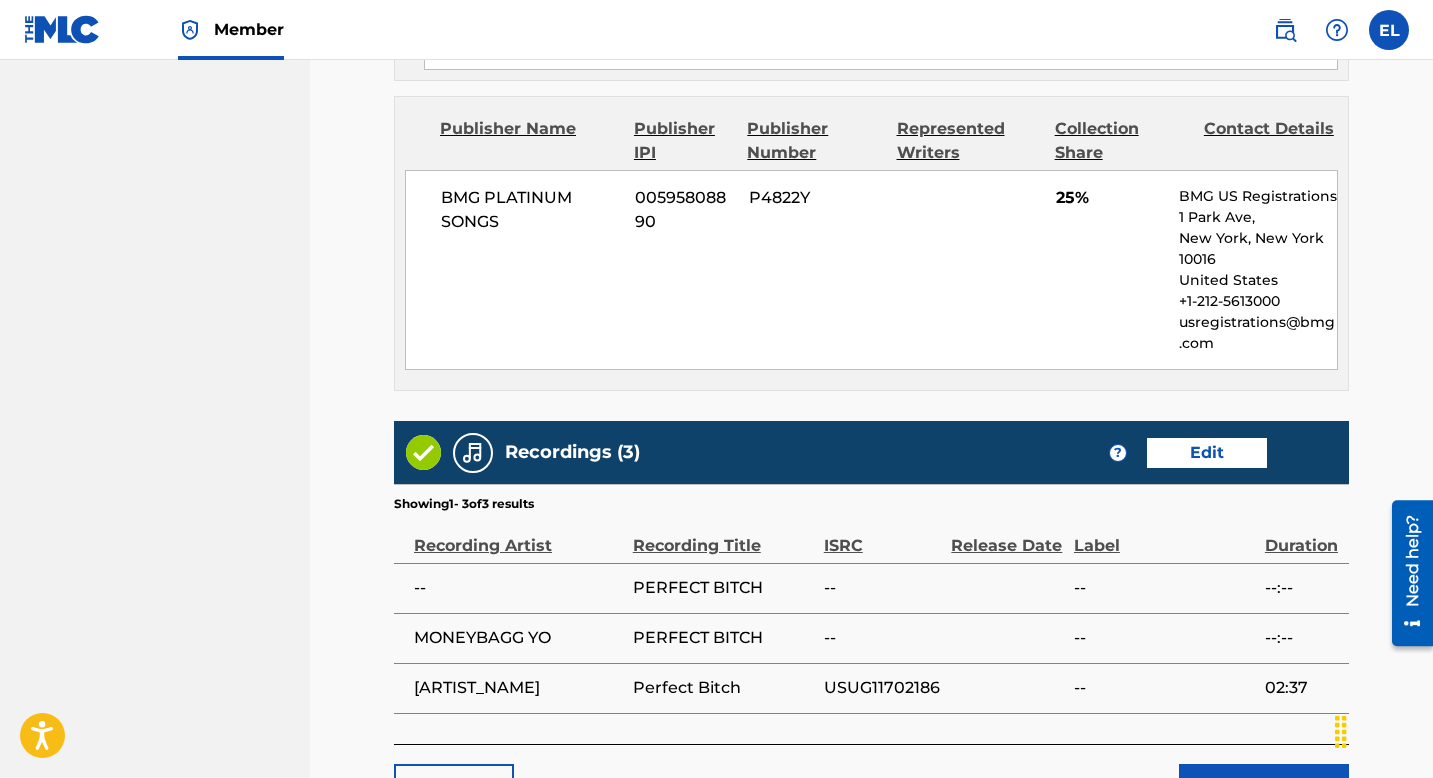 scroll, scrollTop: 1467, scrollLeft: 0, axis: vertical 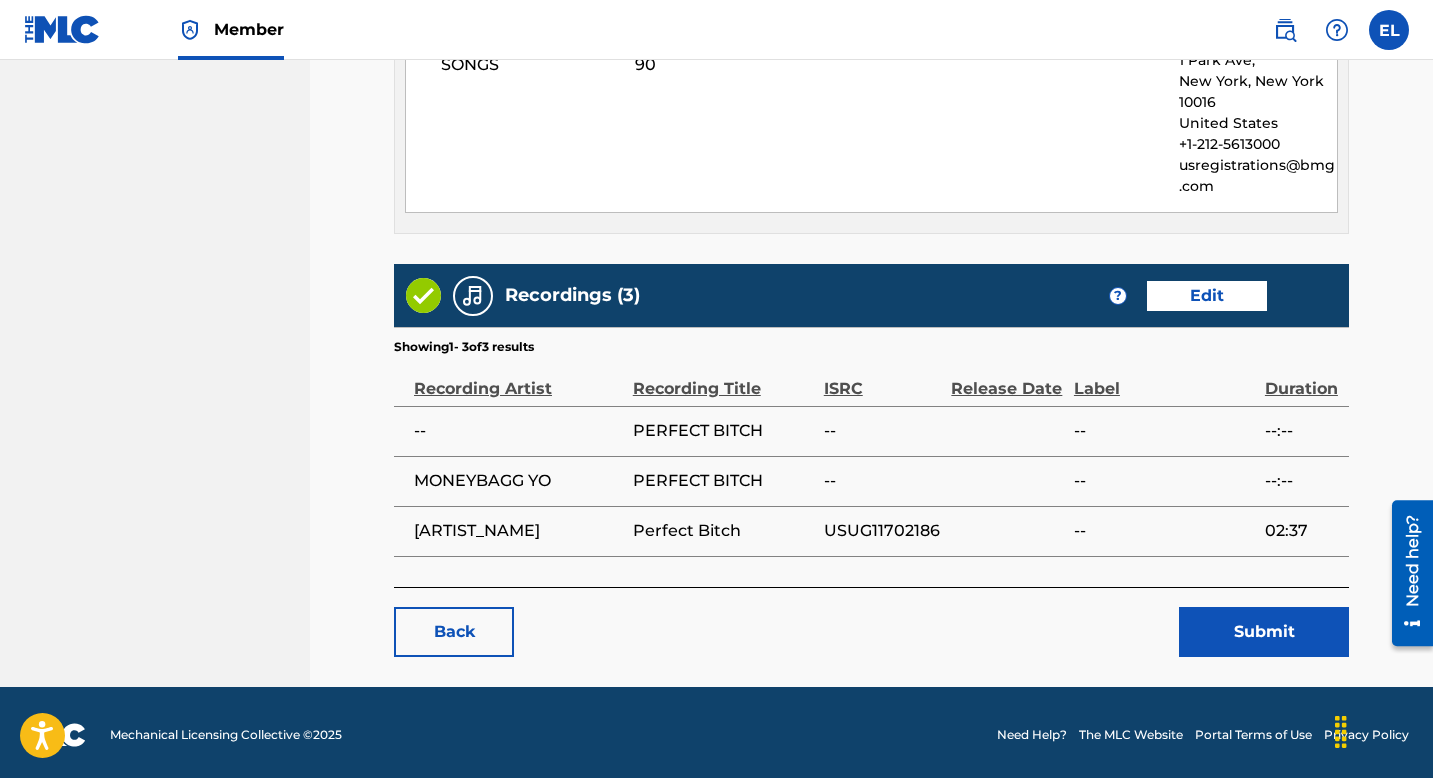 click on "Submit" at bounding box center [1264, 632] 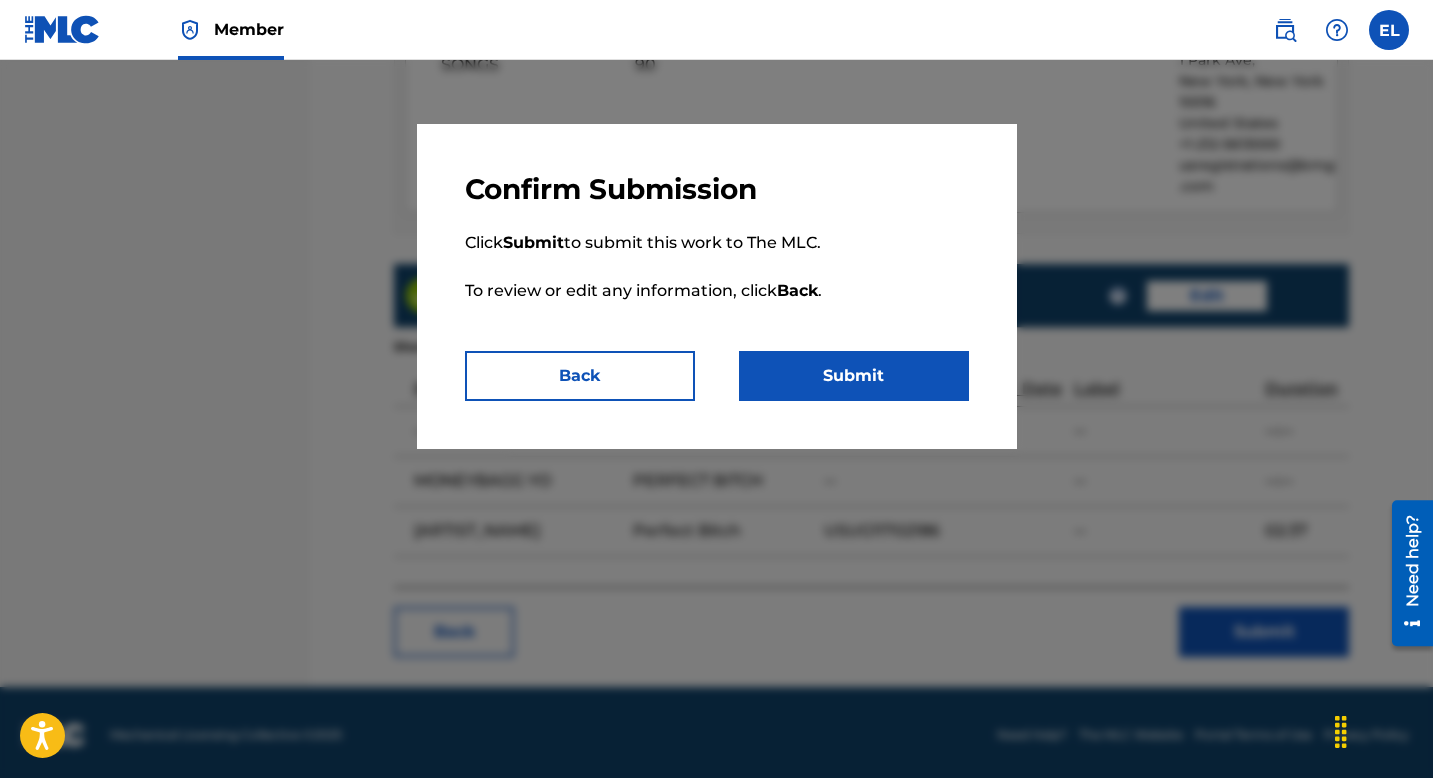 click on "Submit" at bounding box center (854, 376) 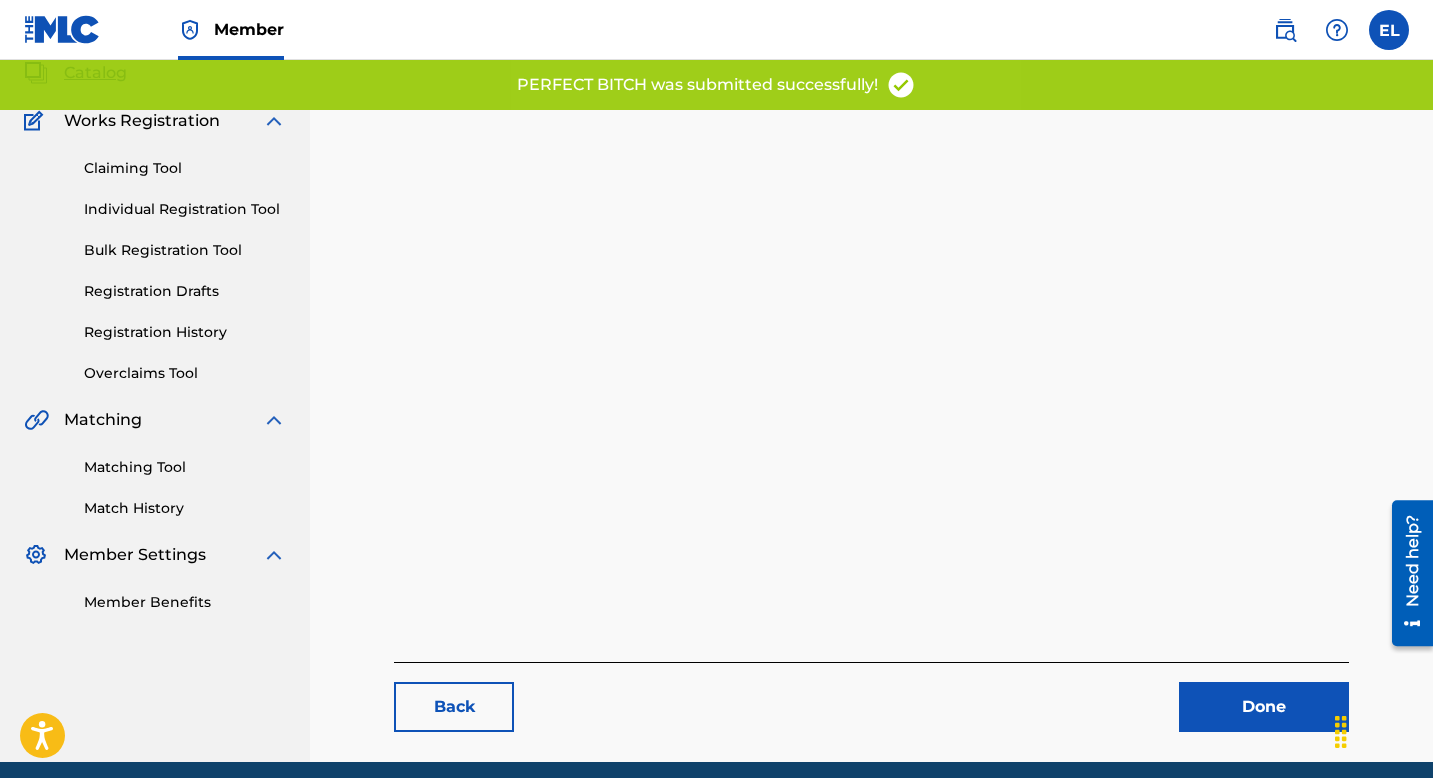 scroll, scrollTop: 206, scrollLeft: 0, axis: vertical 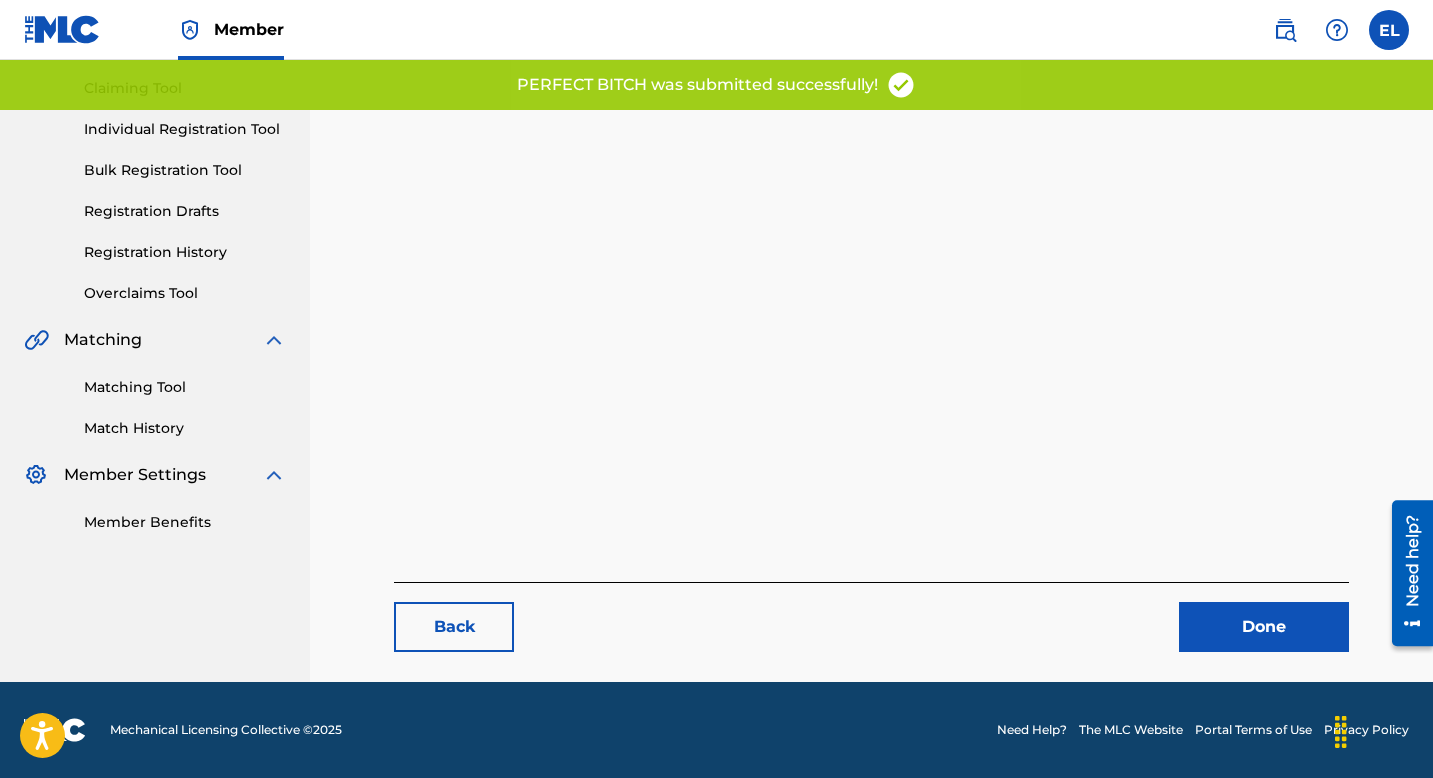 click on "Done" at bounding box center [1264, 627] 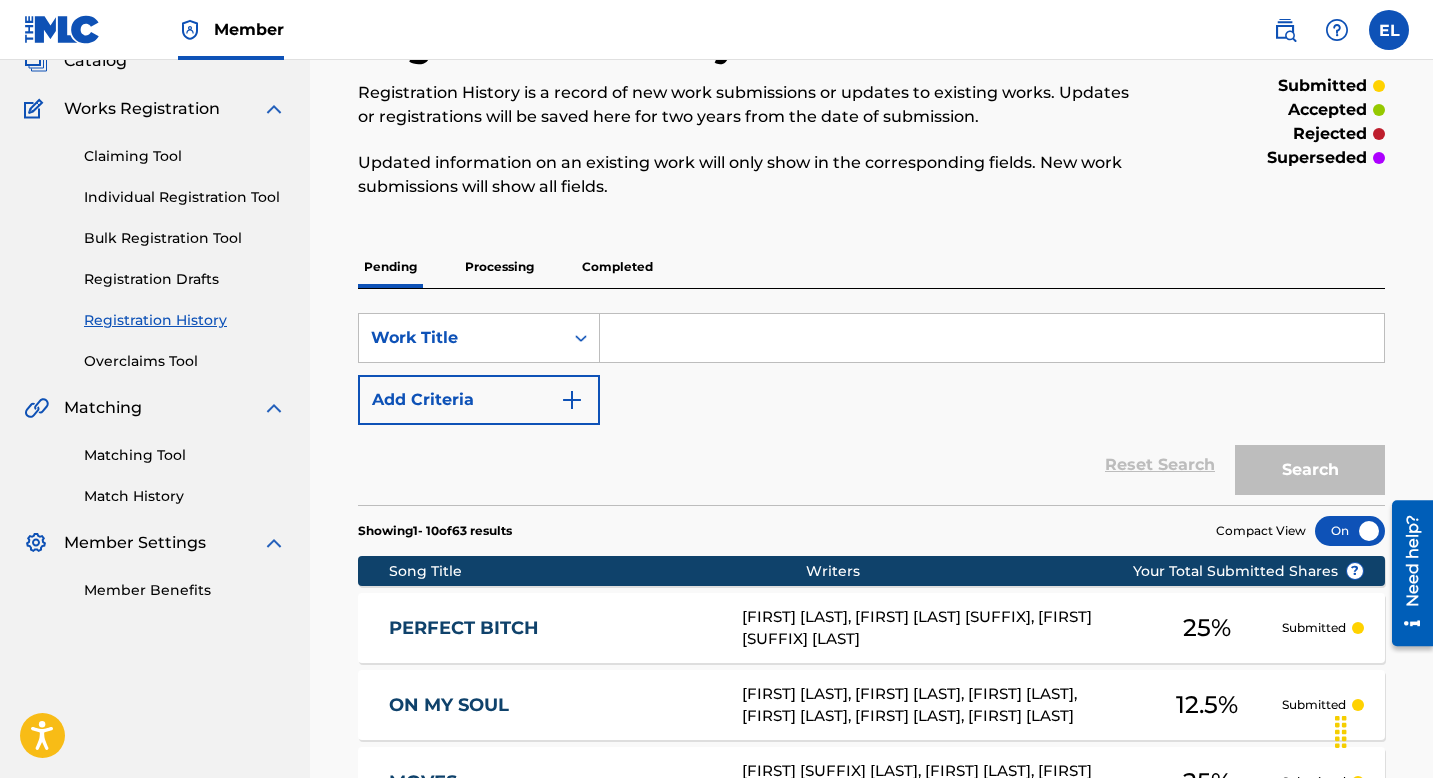 scroll, scrollTop: 372, scrollLeft: 0, axis: vertical 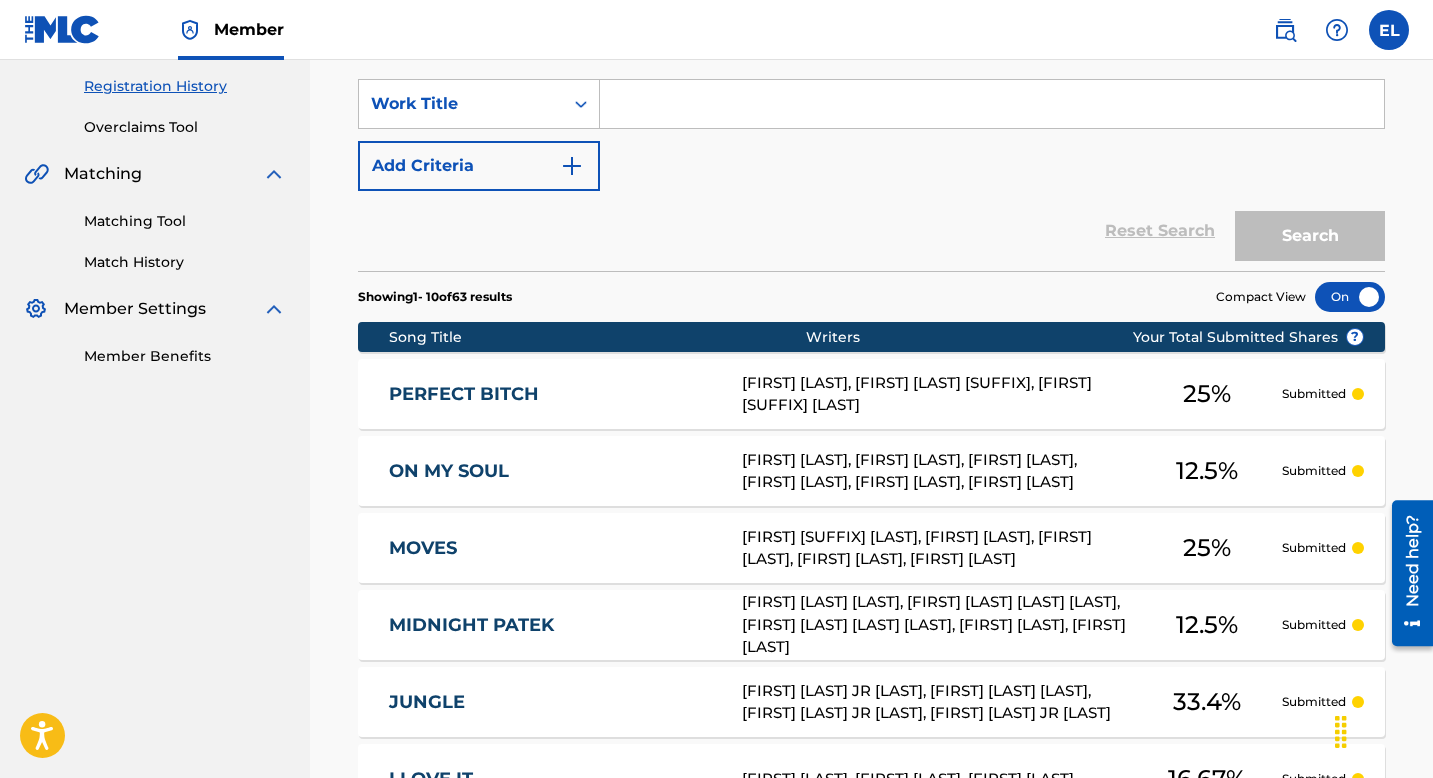 click on "PERFECT BITCH" at bounding box center [552, 394] 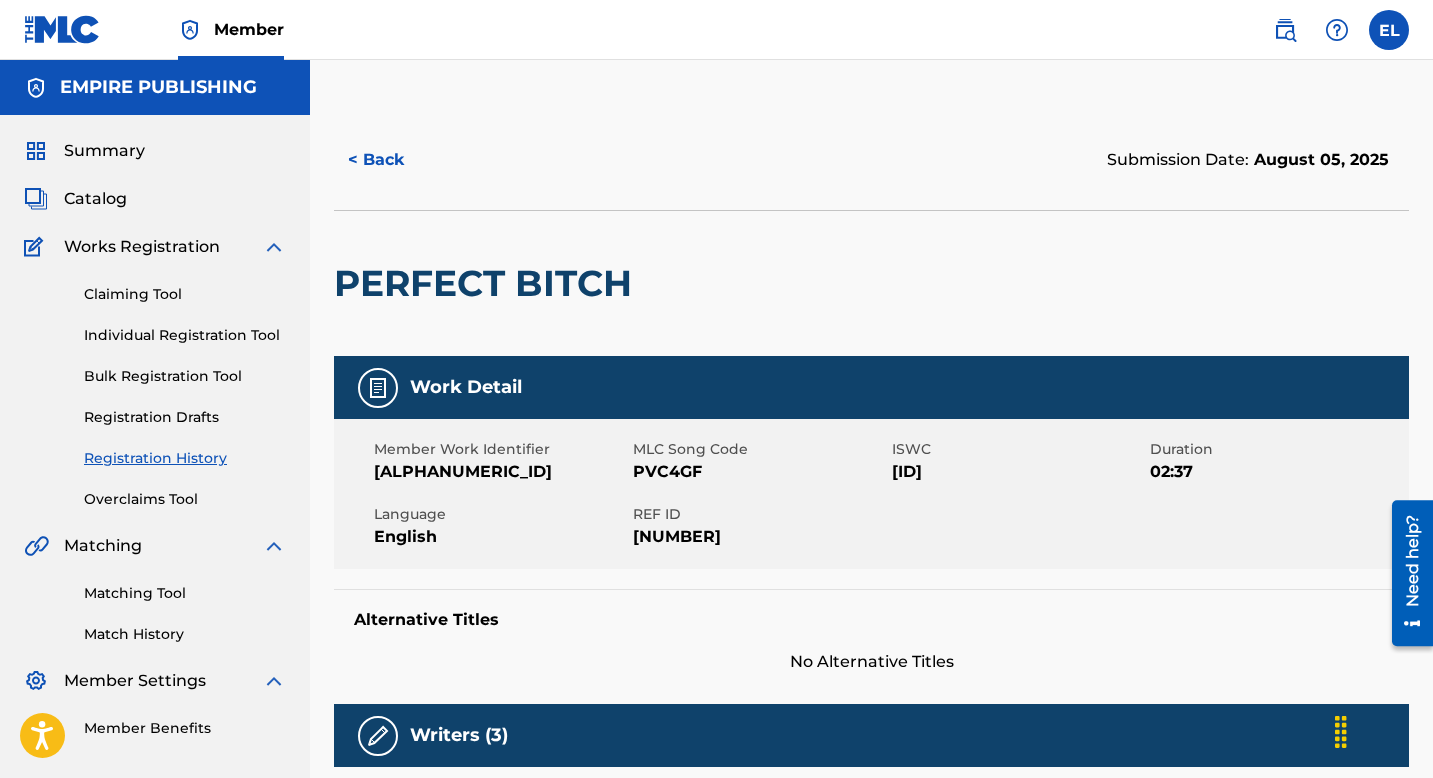 click on "PVC4GF" at bounding box center [760, 472] 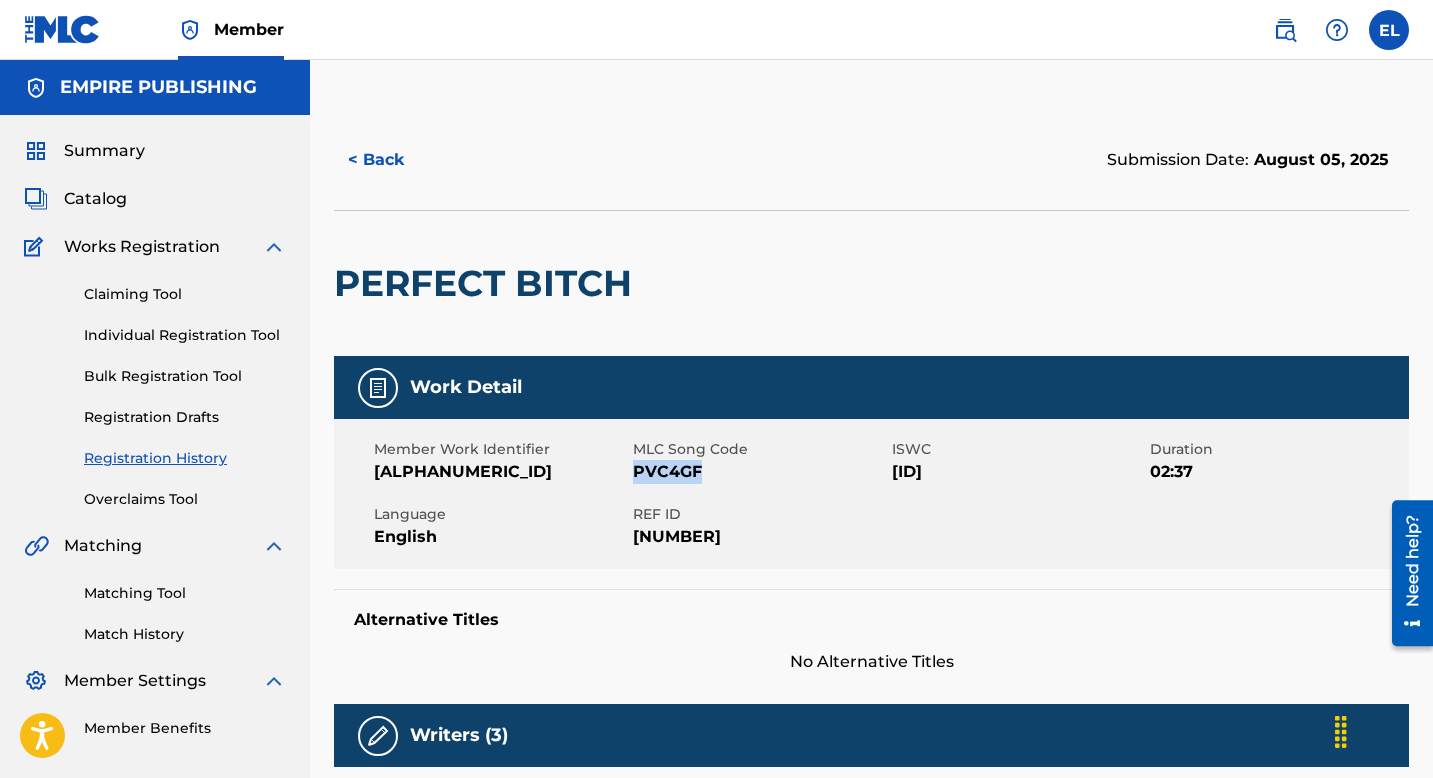drag, startPoint x: 680, startPoint y: 473, endPoint x: 442, endPoint y: 428, distance: 242.21684 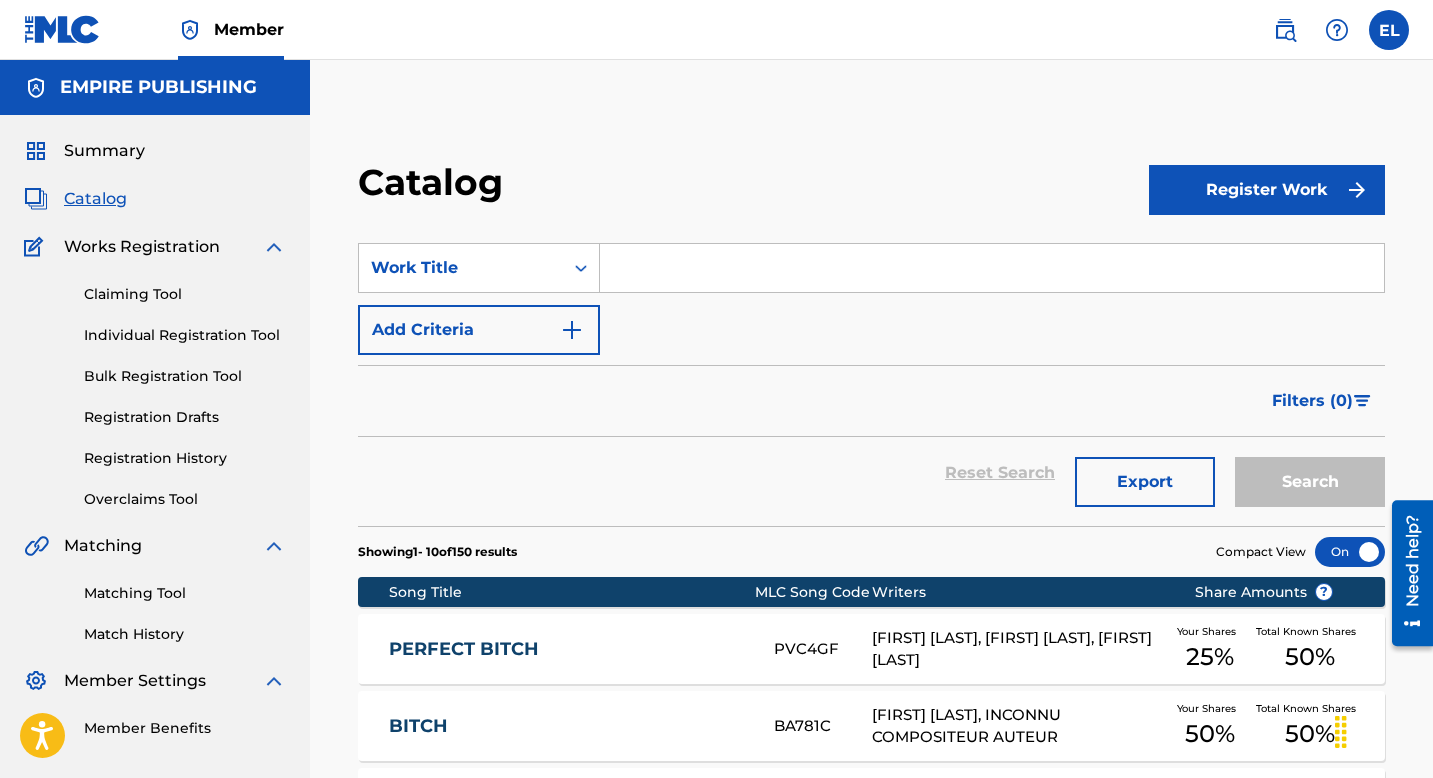 click at bounding box center (992, 268) 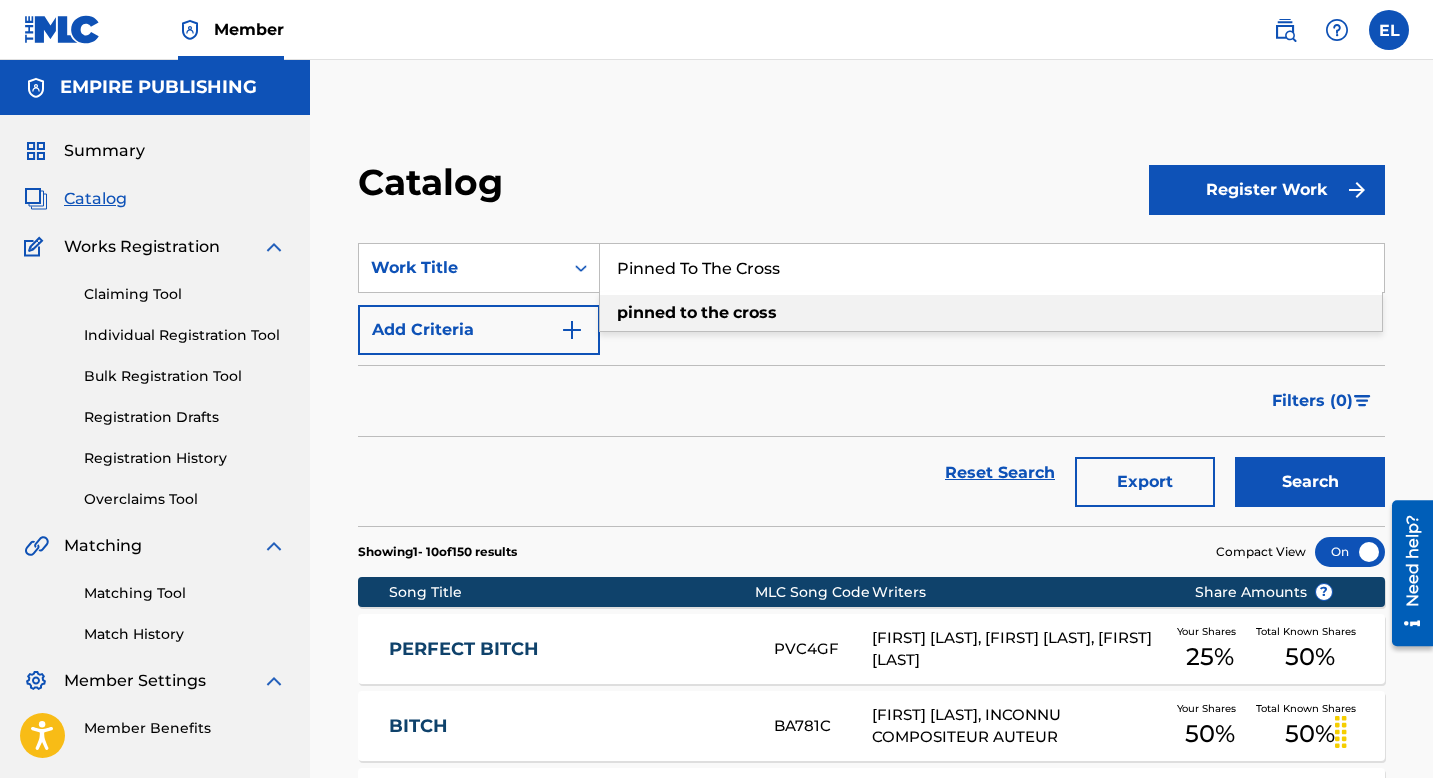 type on "Pinned To The Cross" 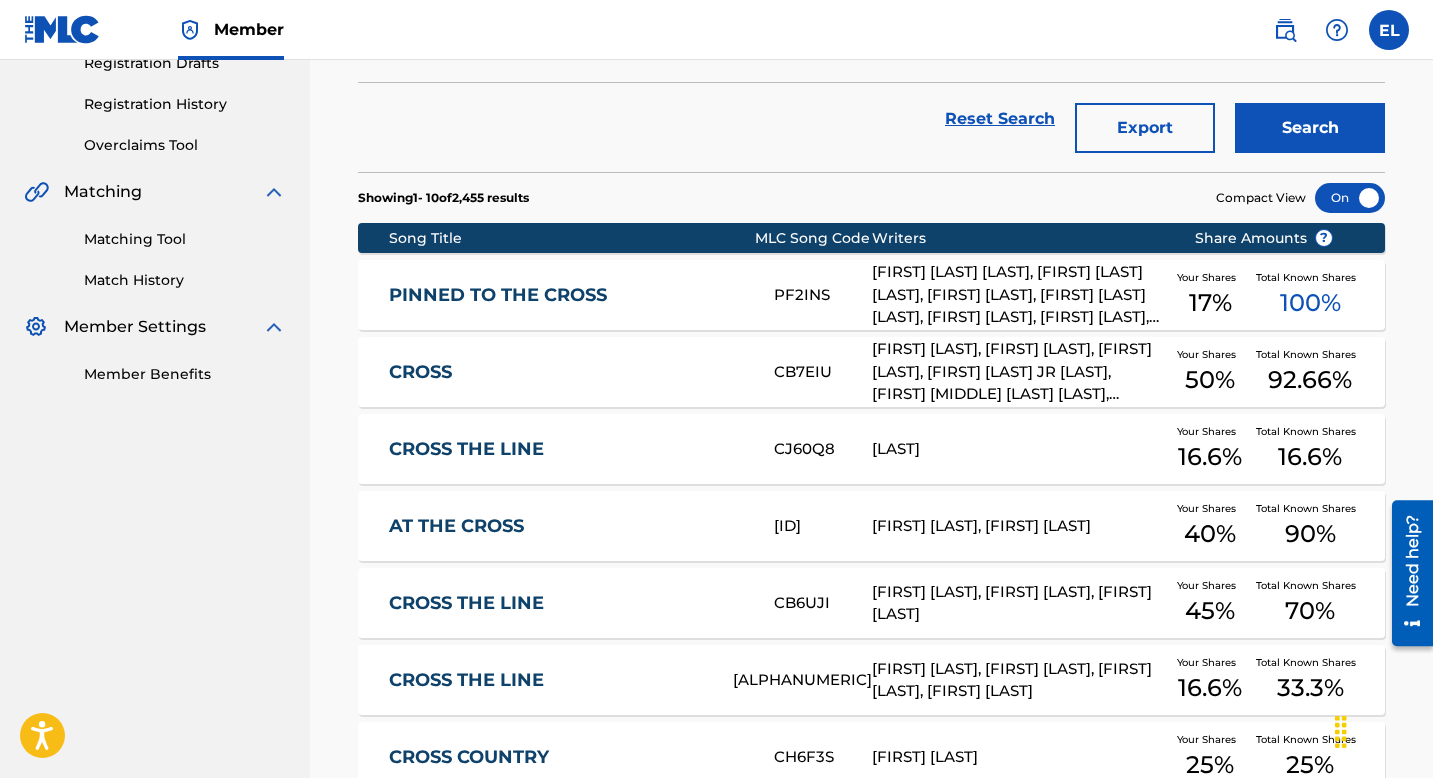 scroll, scrollTop: 206, scrollLeft: 0, axis: vertical 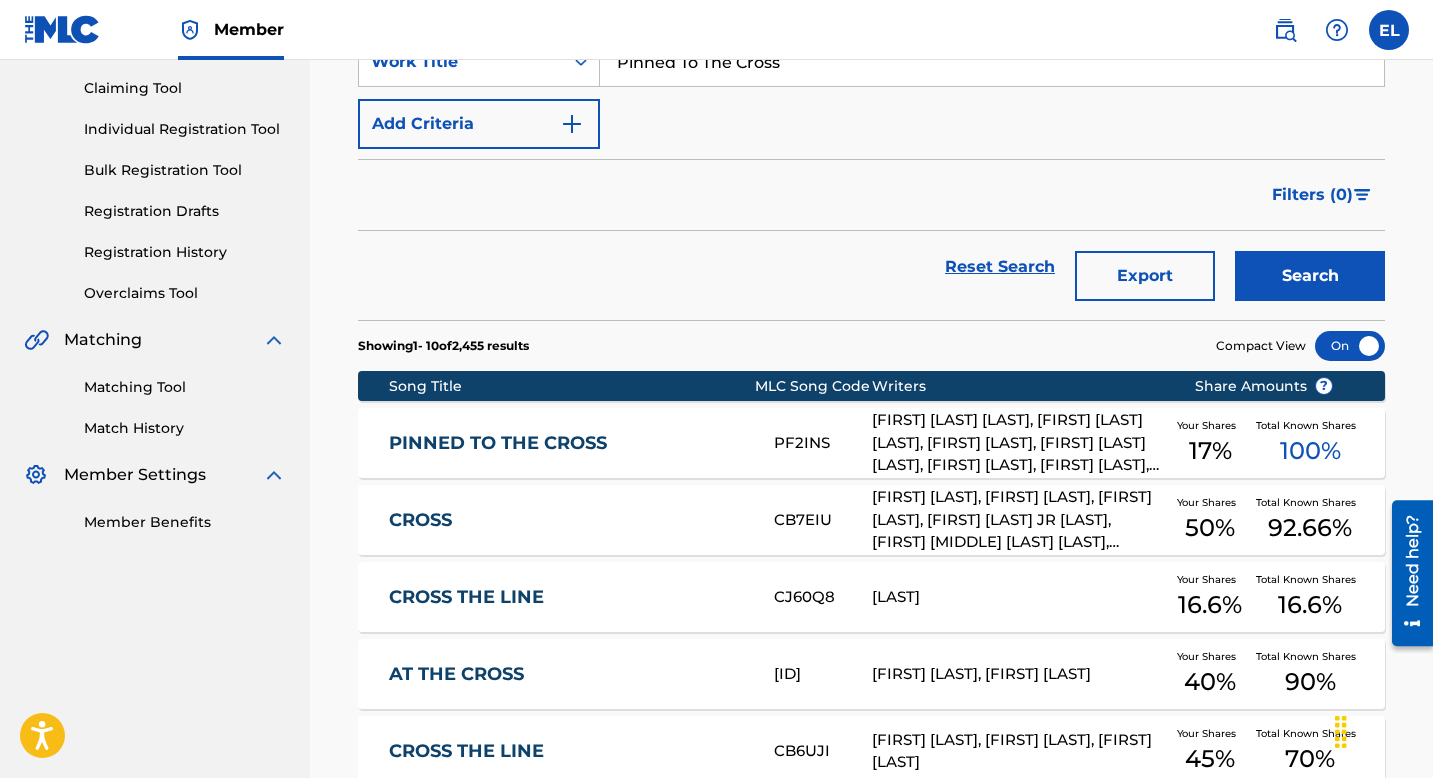 click on "PINNED TO THE CROSS" at bounding box center [568, 443] 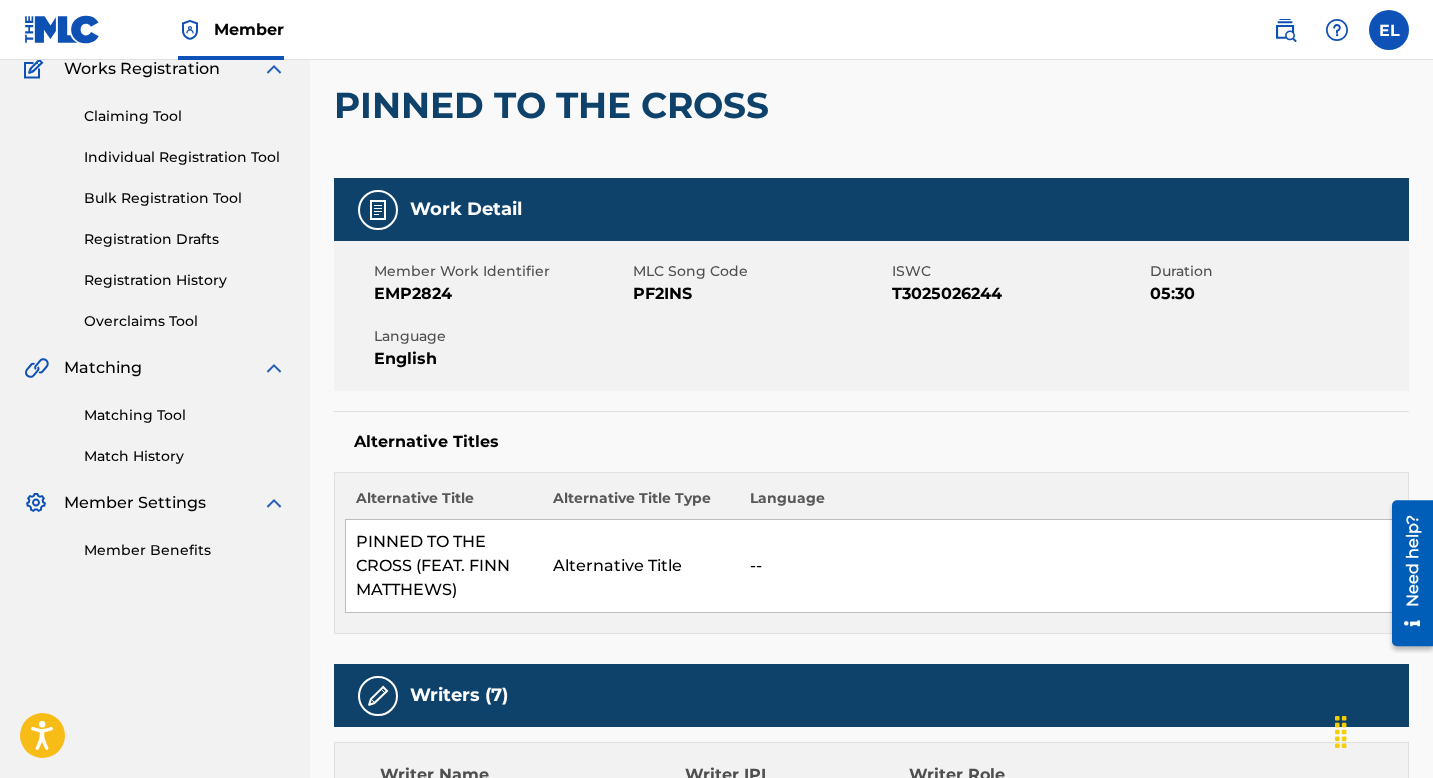scroll, scrollTop: 0, scrollLeft: 0, axis: both 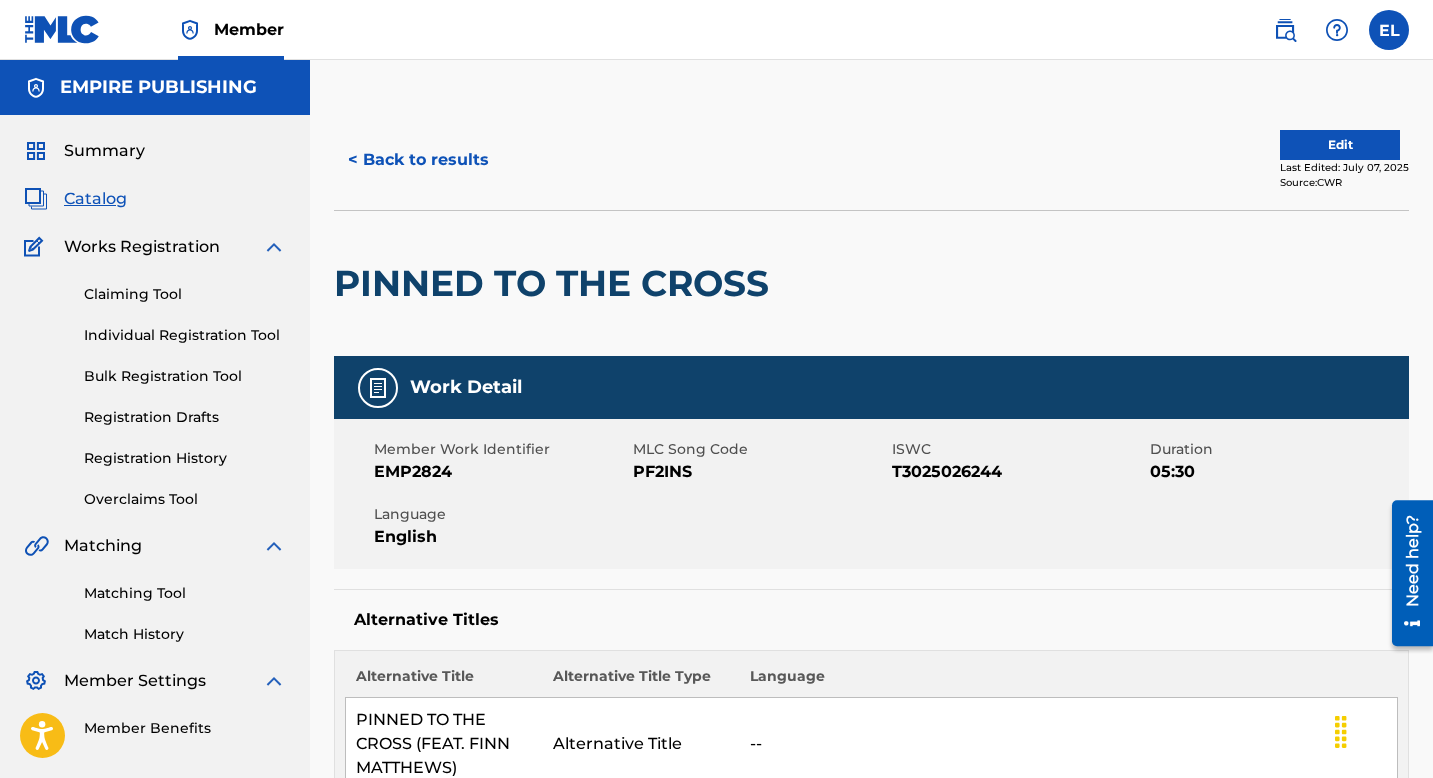 click on "PF2INS" at bounding box center (760, 472) 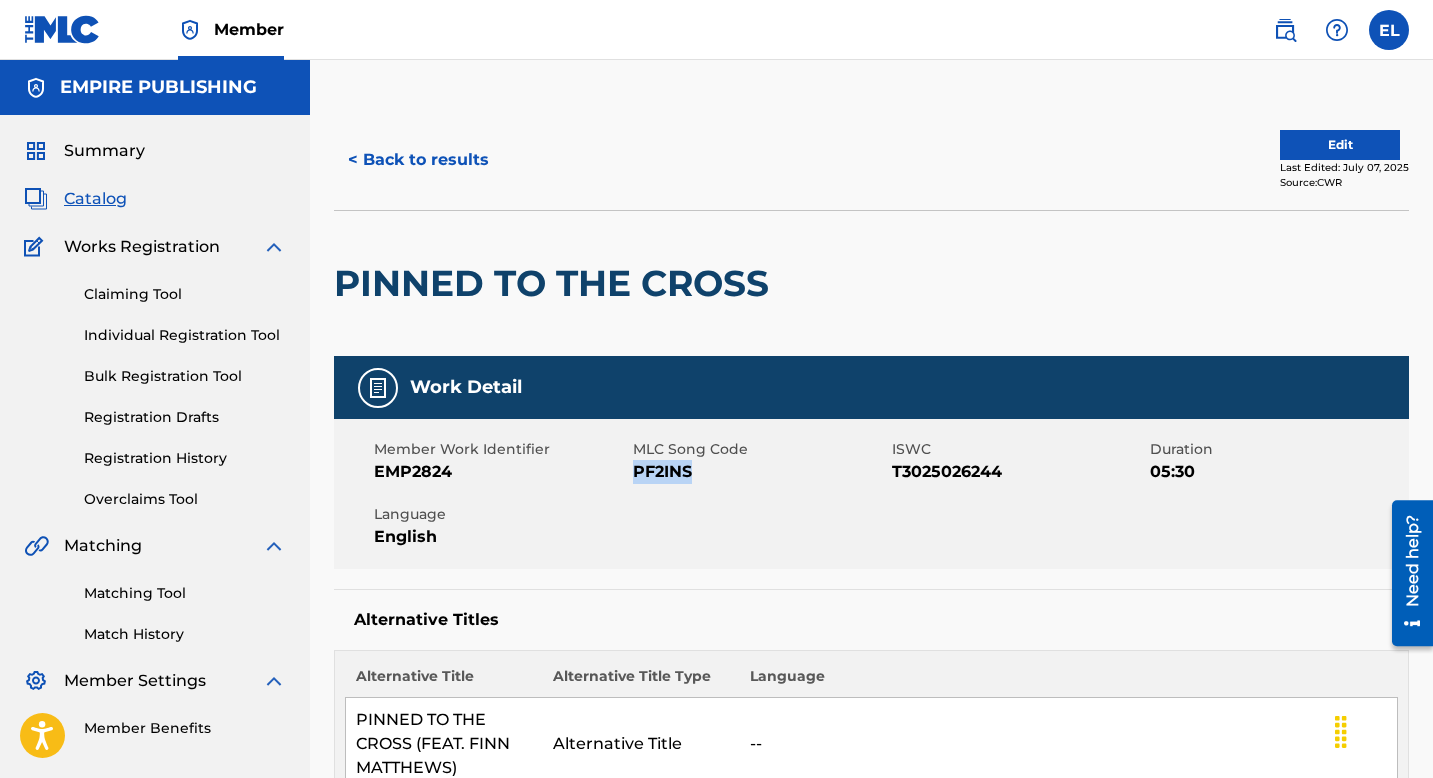 click on "PF2INS" at bounding box center (760, 472) 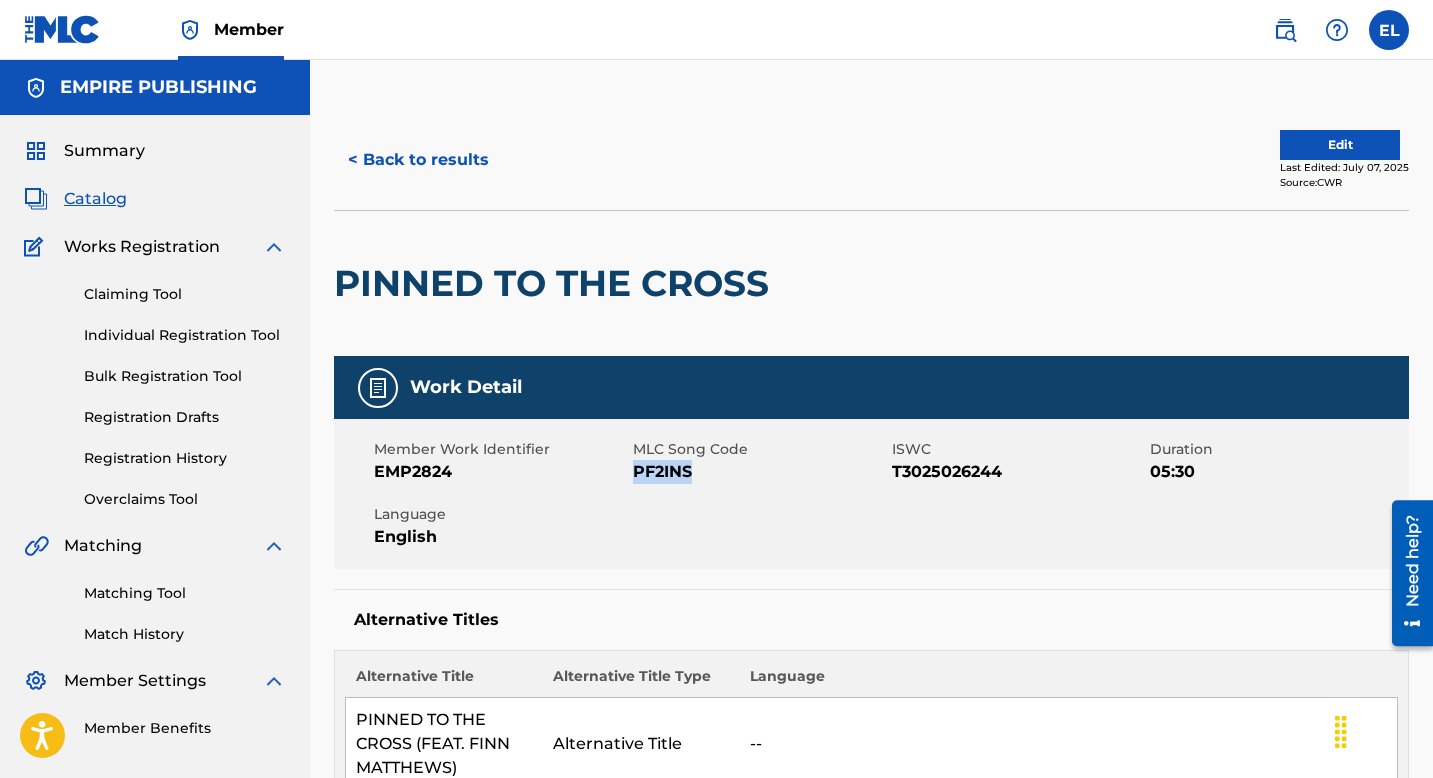 click on "Edit" at bounding box center (1340, 145) 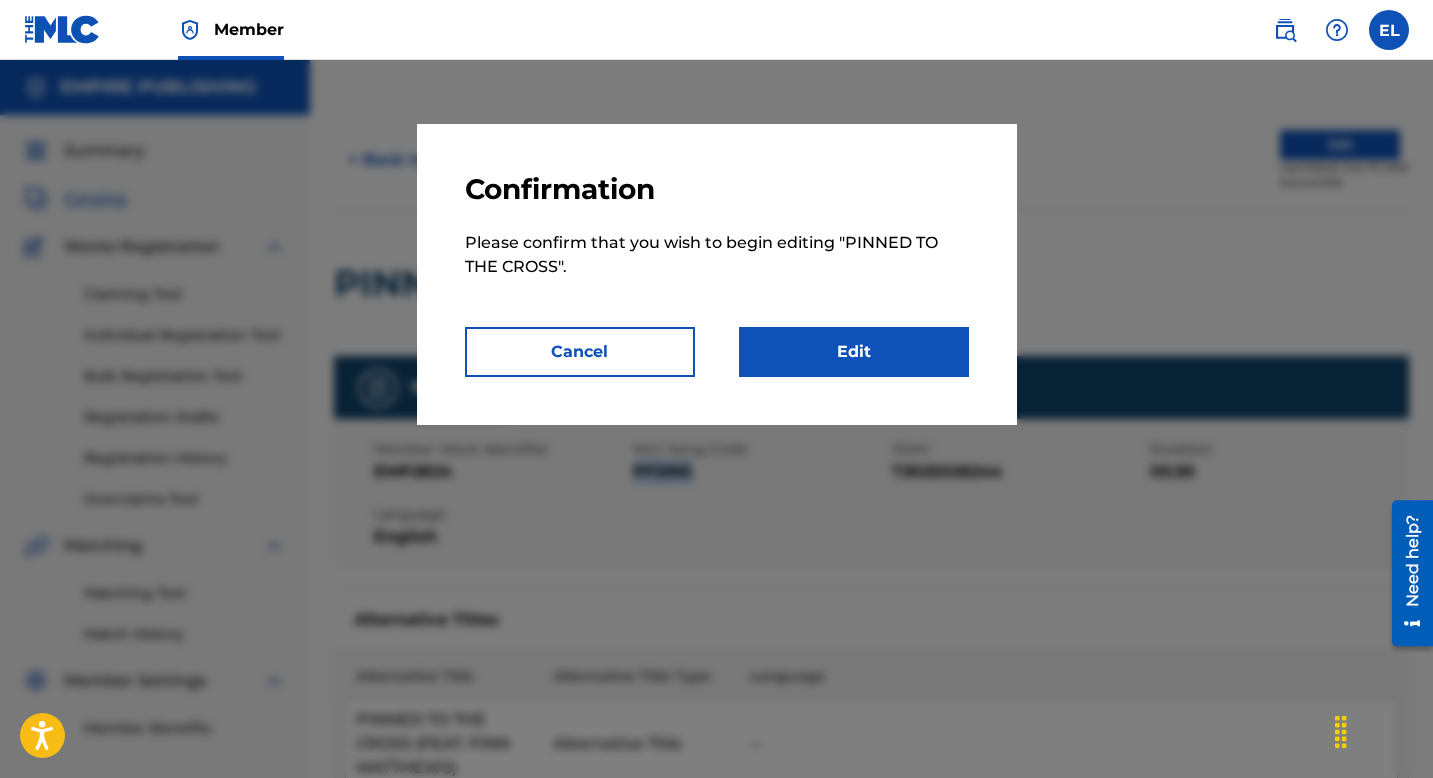 click on "Edit" at bounding box center (854, 352) 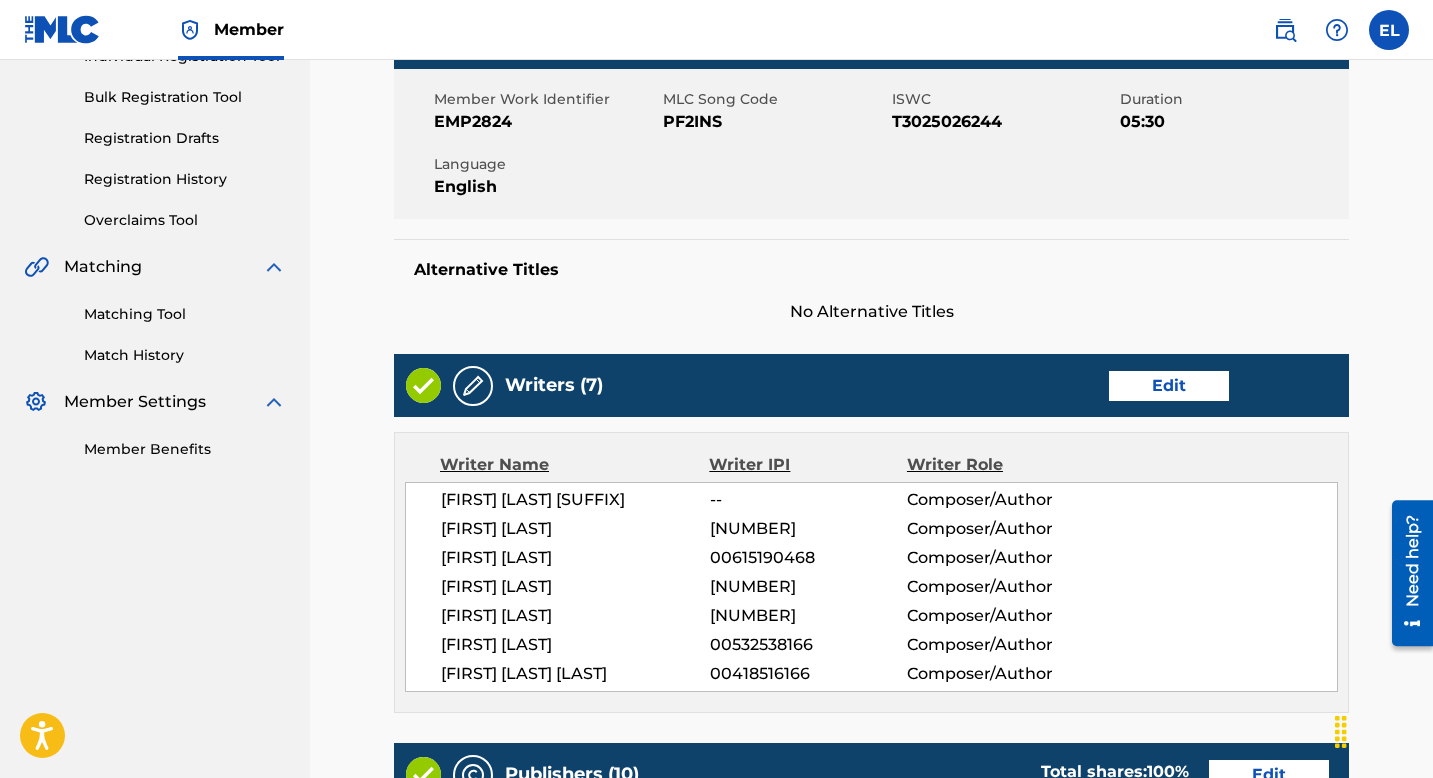 scroll, scrollTop: 417, scrollLeft: 0, axis: vertical 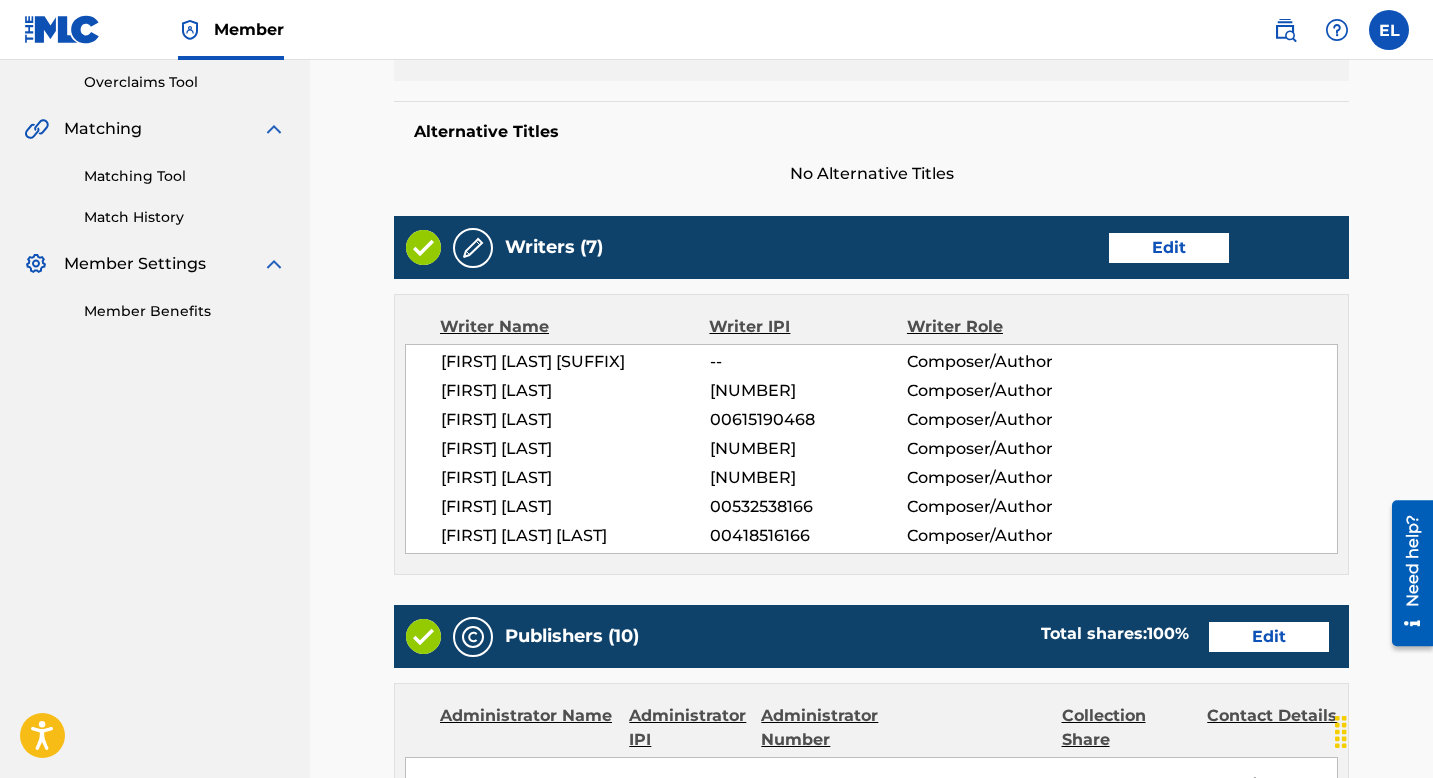 click on "Edit" at bounding box center (1169, 248) 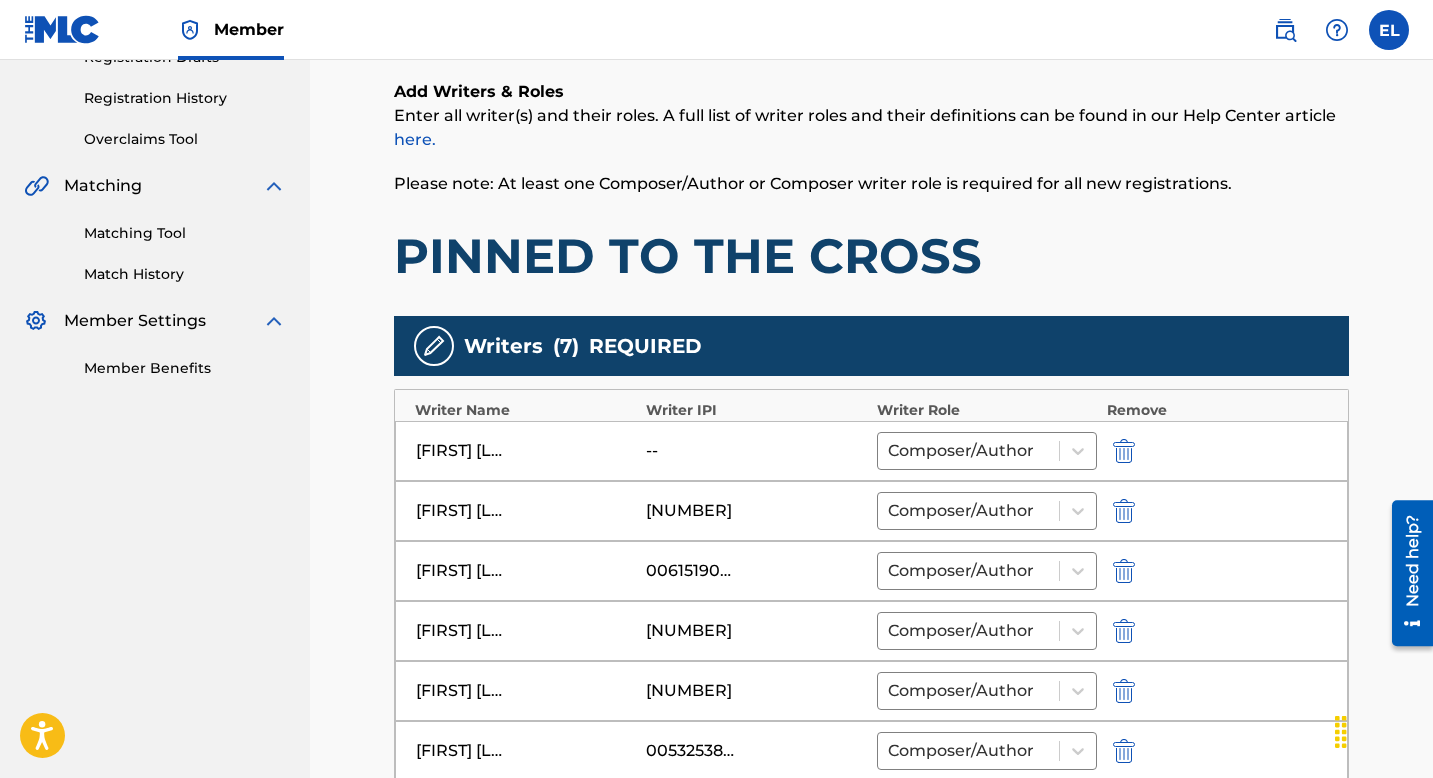scroll, scrollTop: 662, scrollLeft: 0, axis: vertical 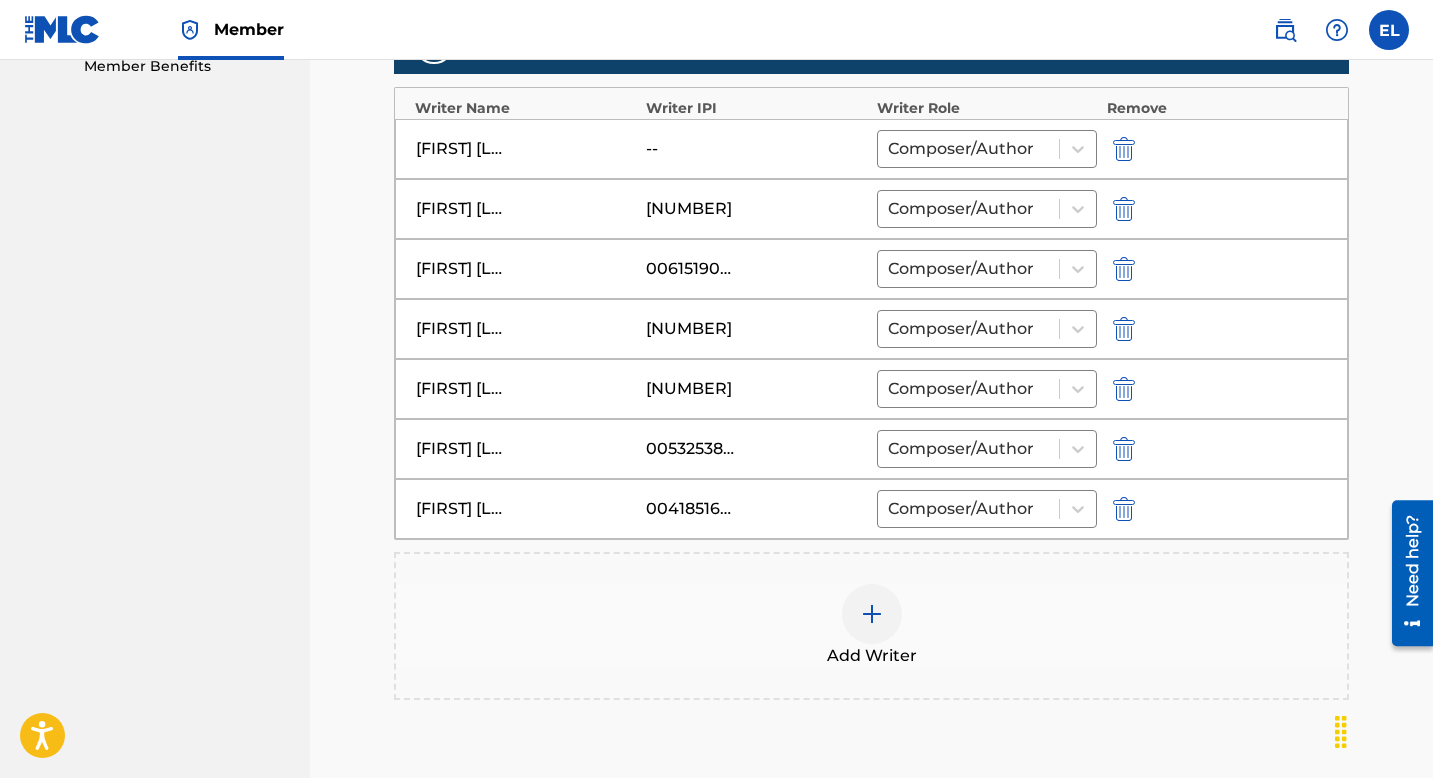 click at bounding box center [1124, 149] 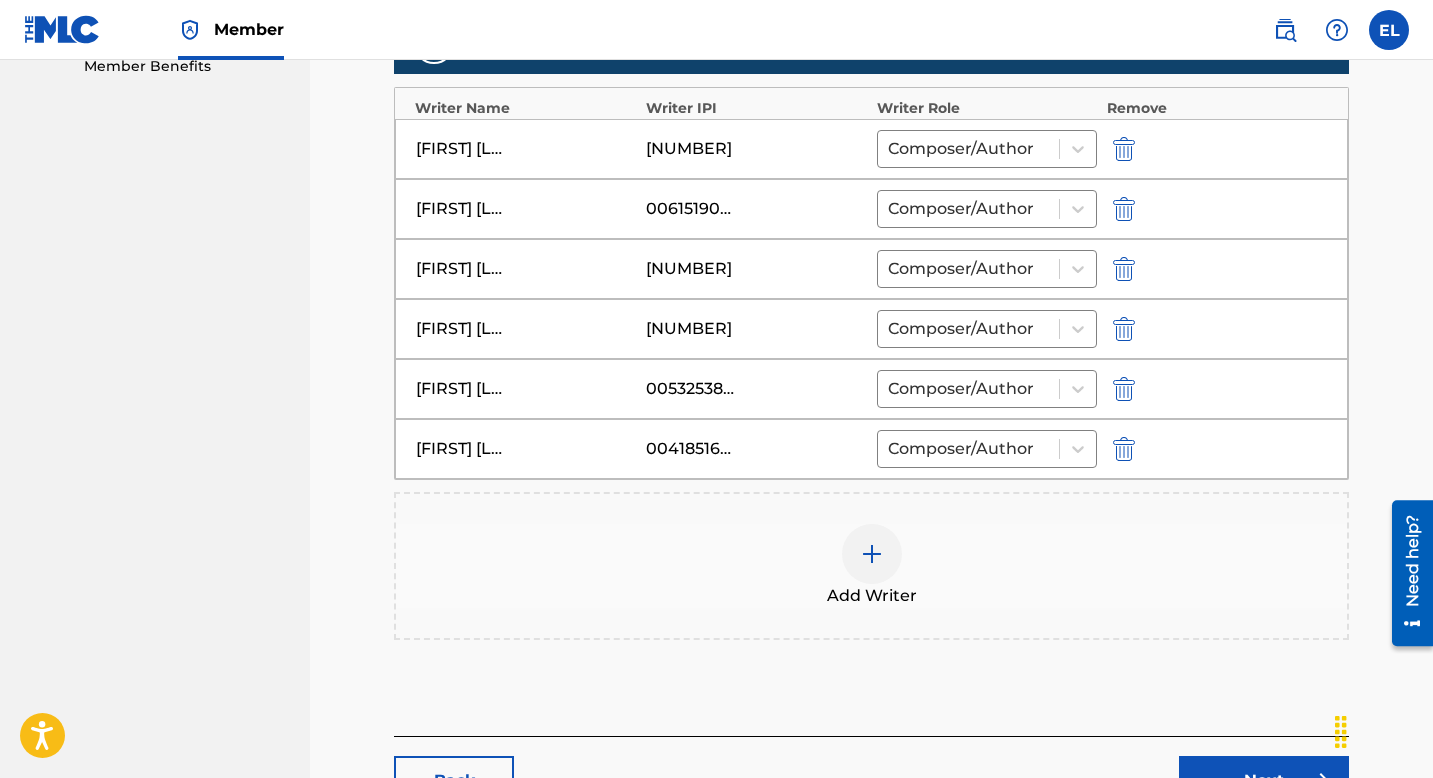 click at bounding box center (872, 554) 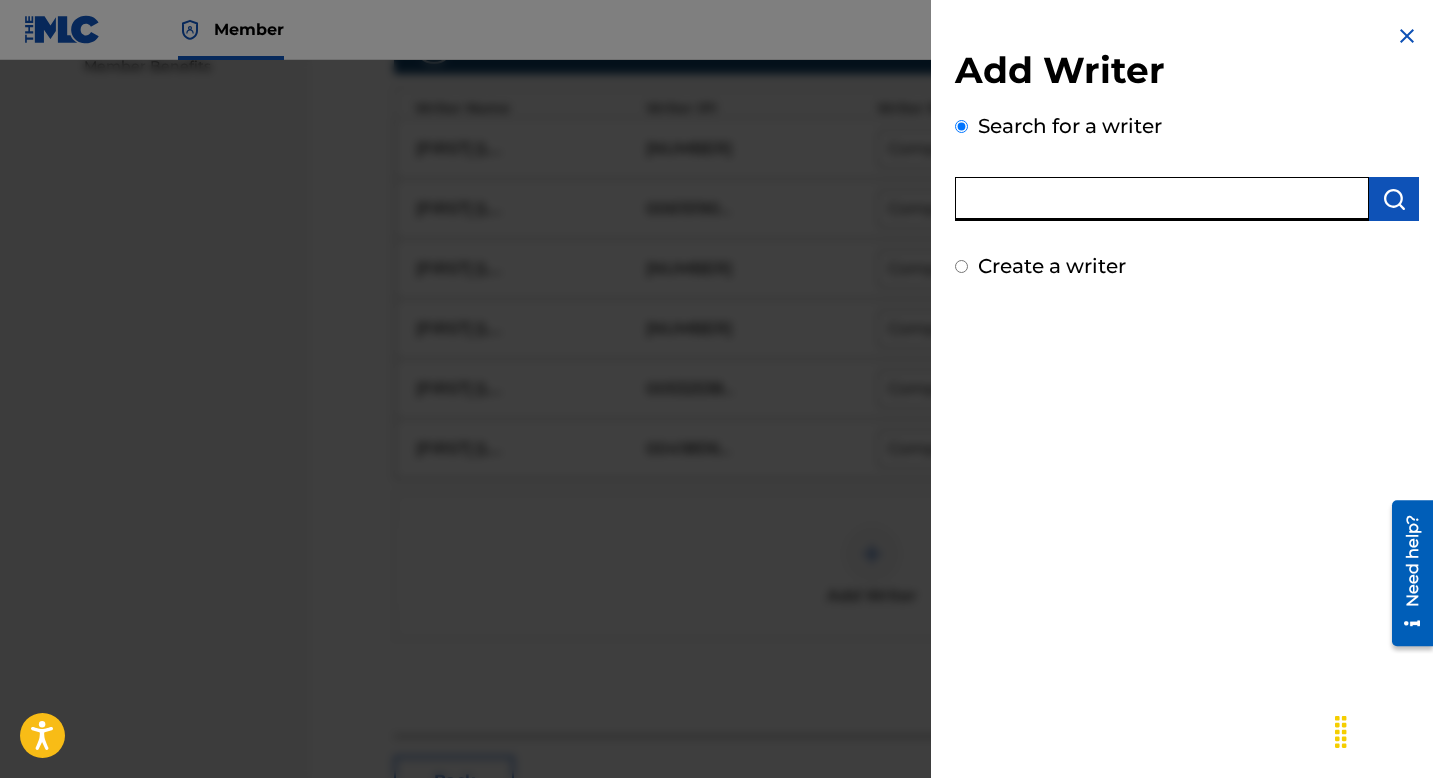 click at bounding box center (1162, 199) 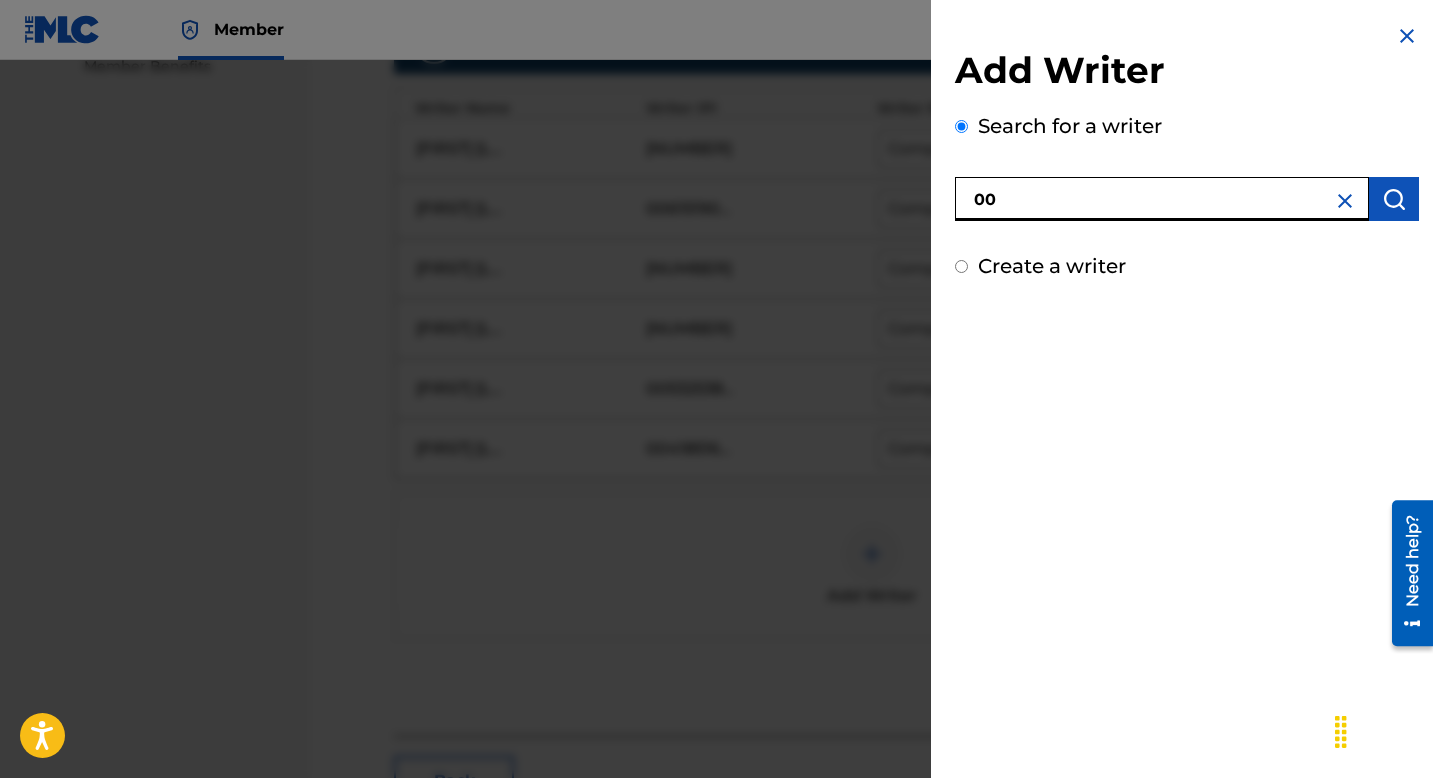 paste on "554843234" 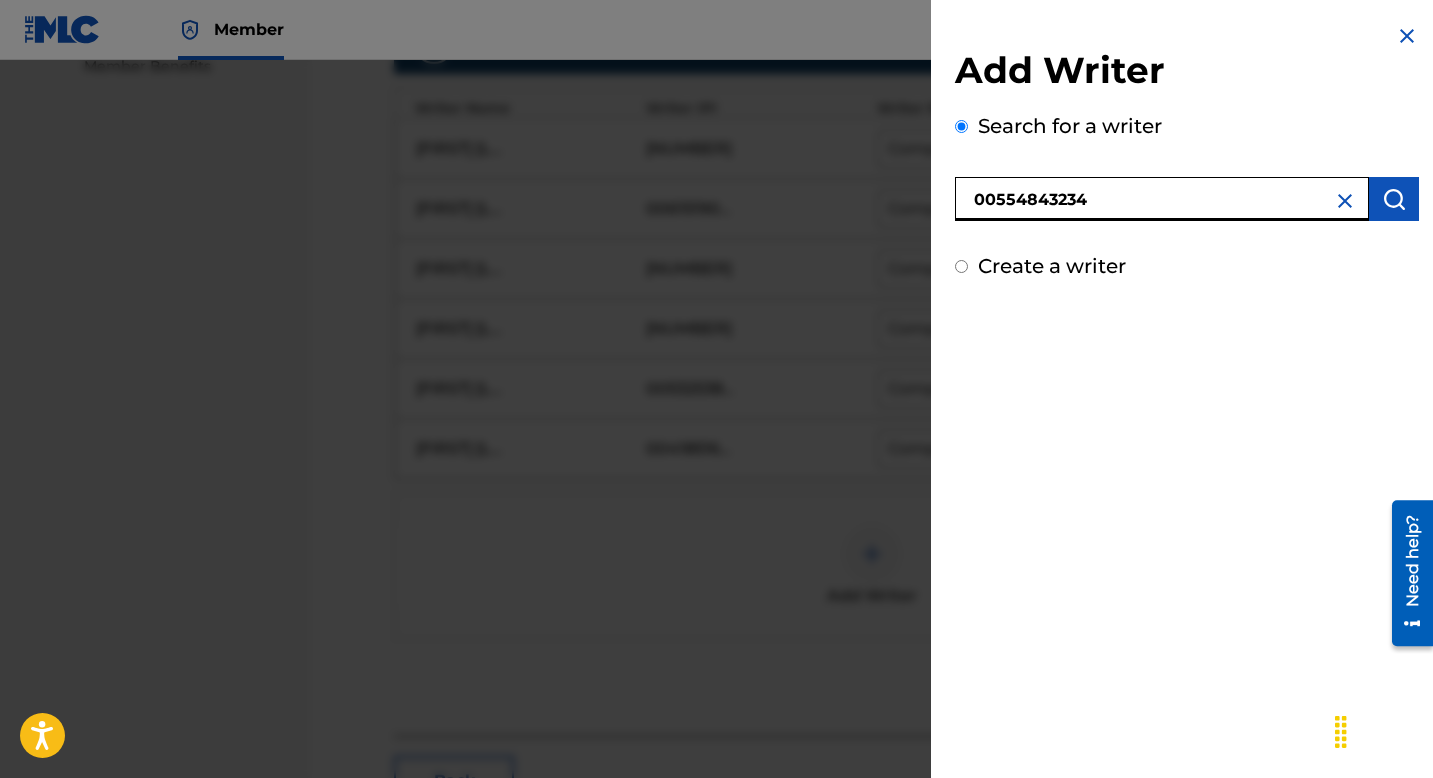 type on "00554843234" 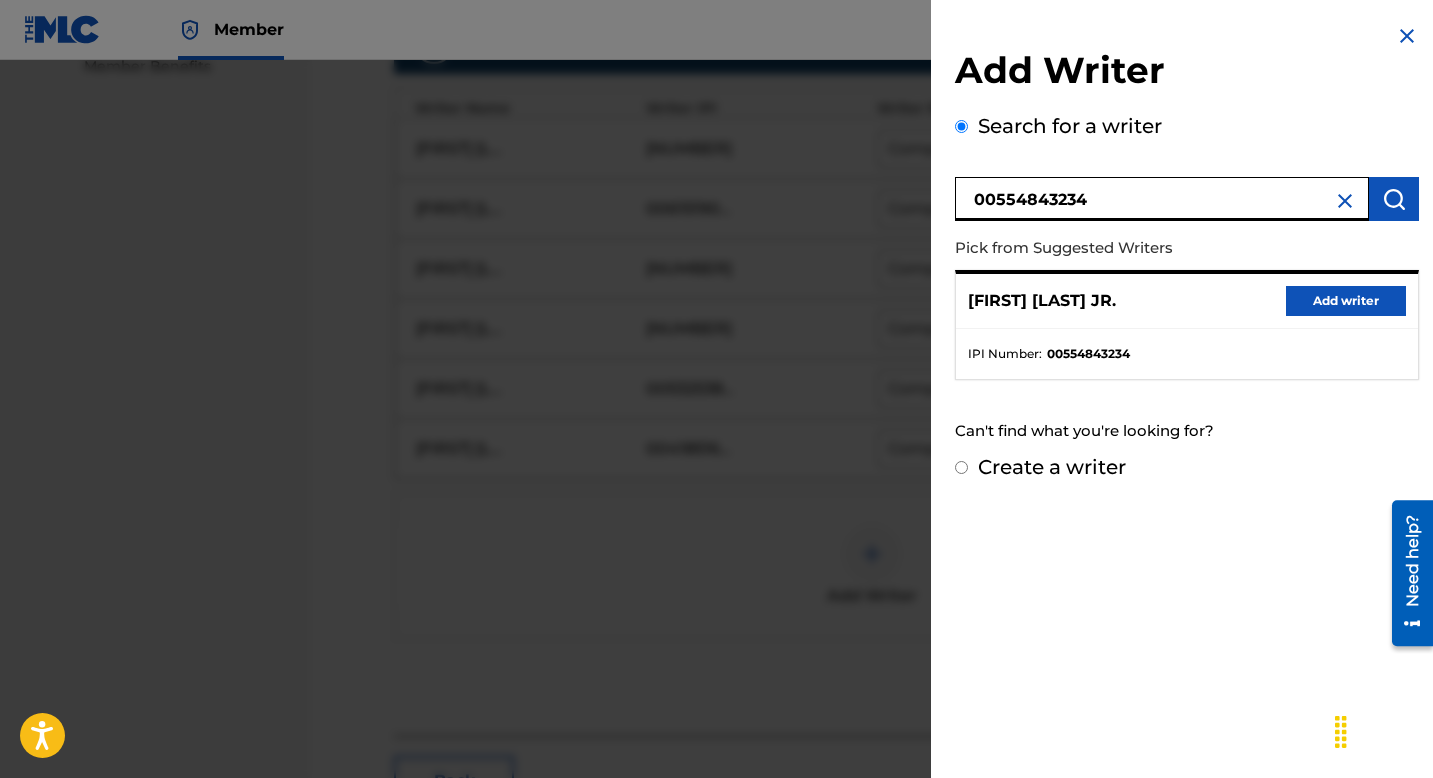 click on "Add writer" at bounding box center (1346, 301) 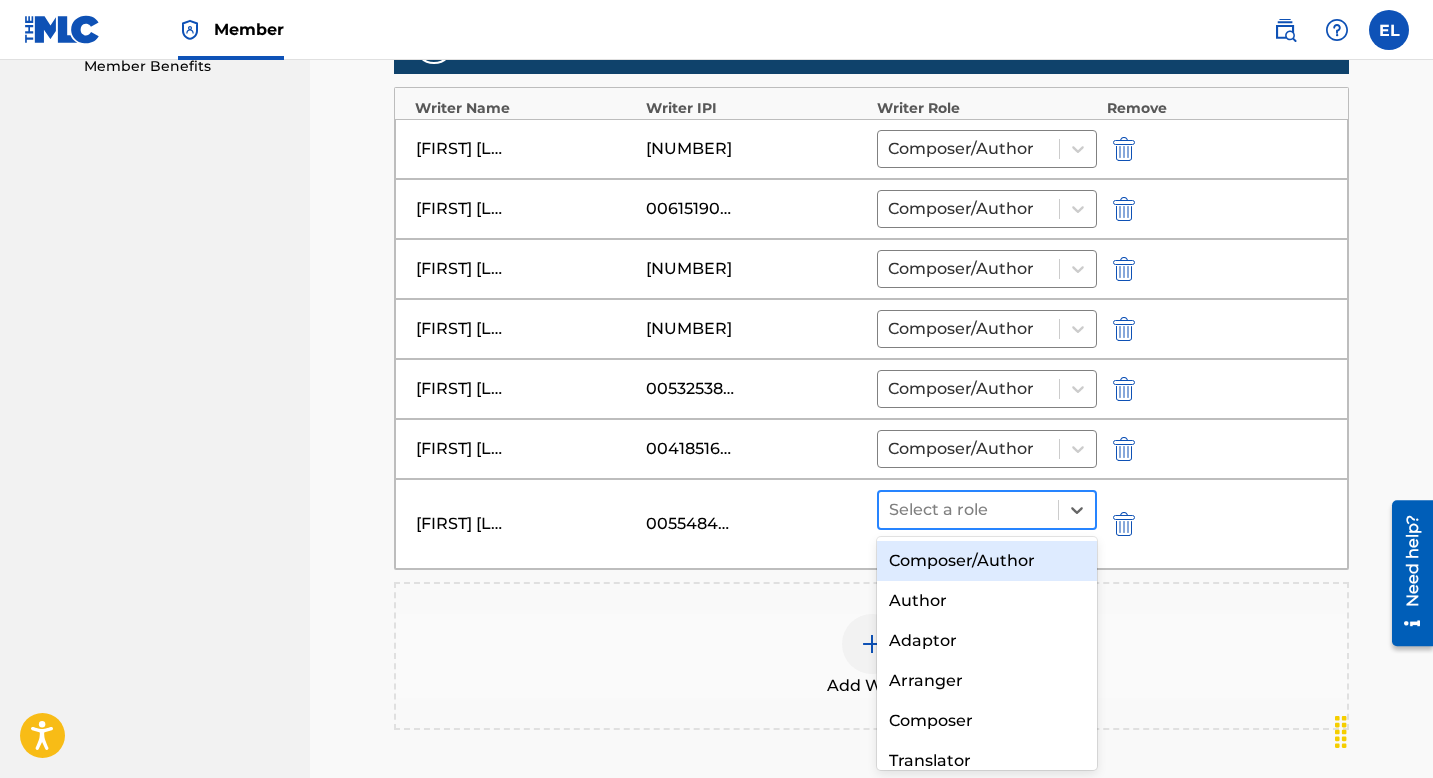 click at bounding box center [968, 510] 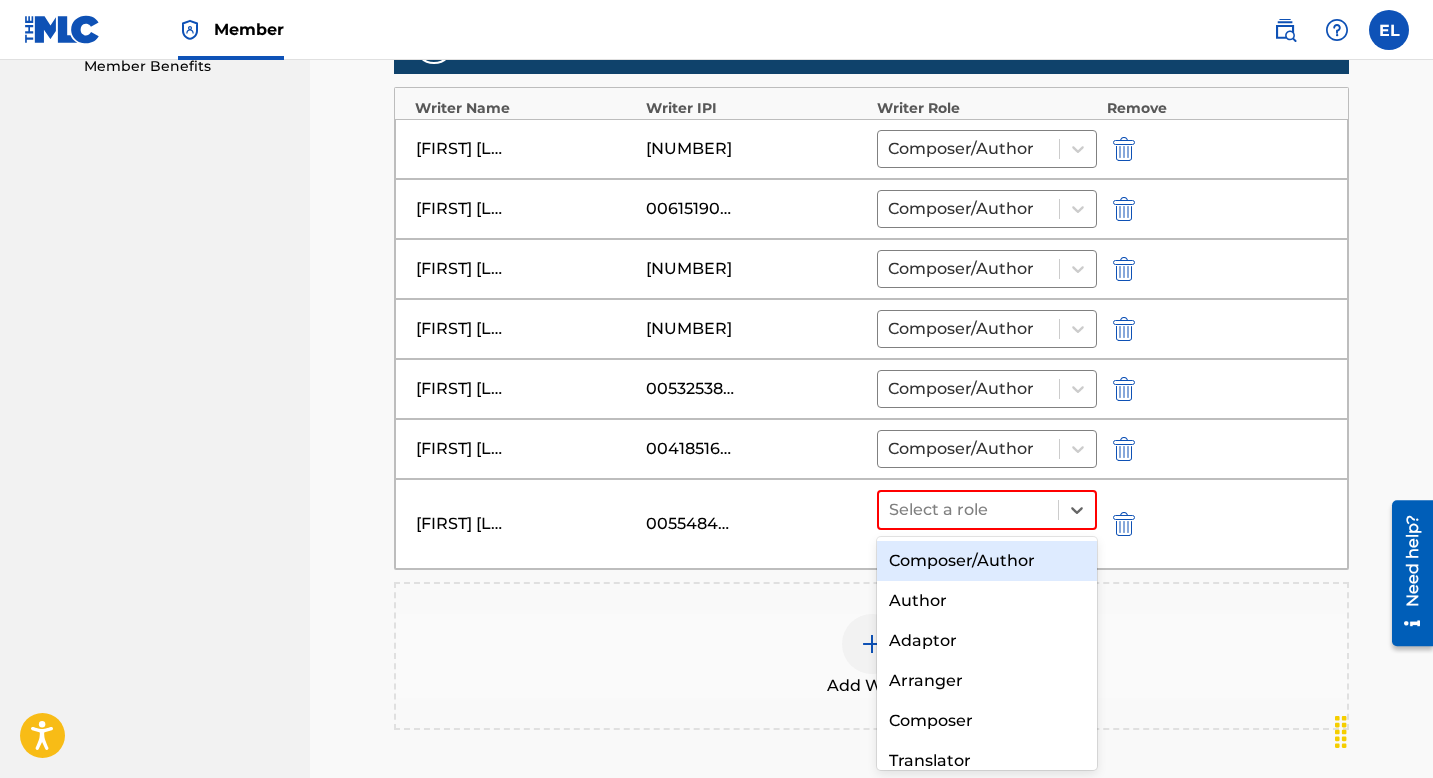 click on "Composer/Author" at bounding box center [987, 561] 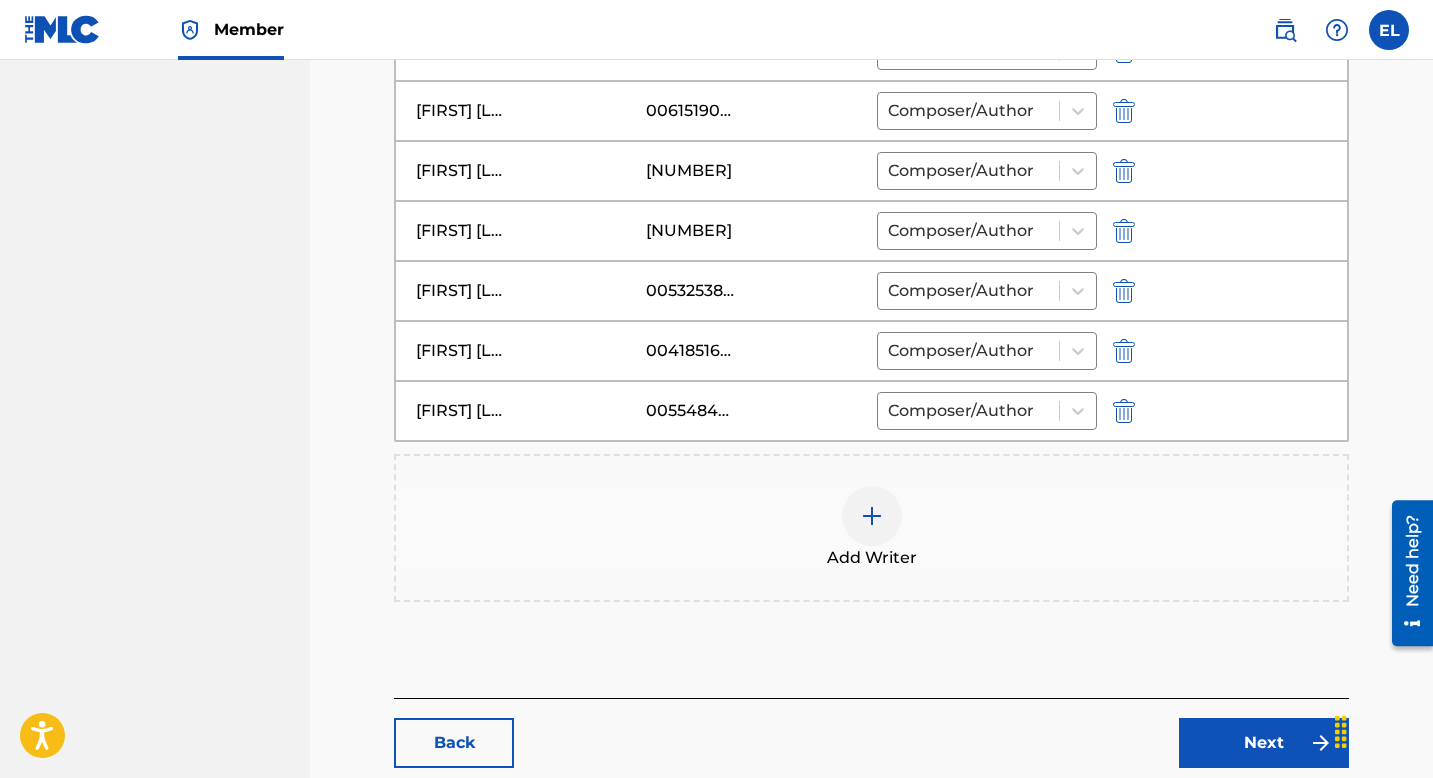 scroll, scrollTop: 876, scrollLeft: 0, axis: vertical 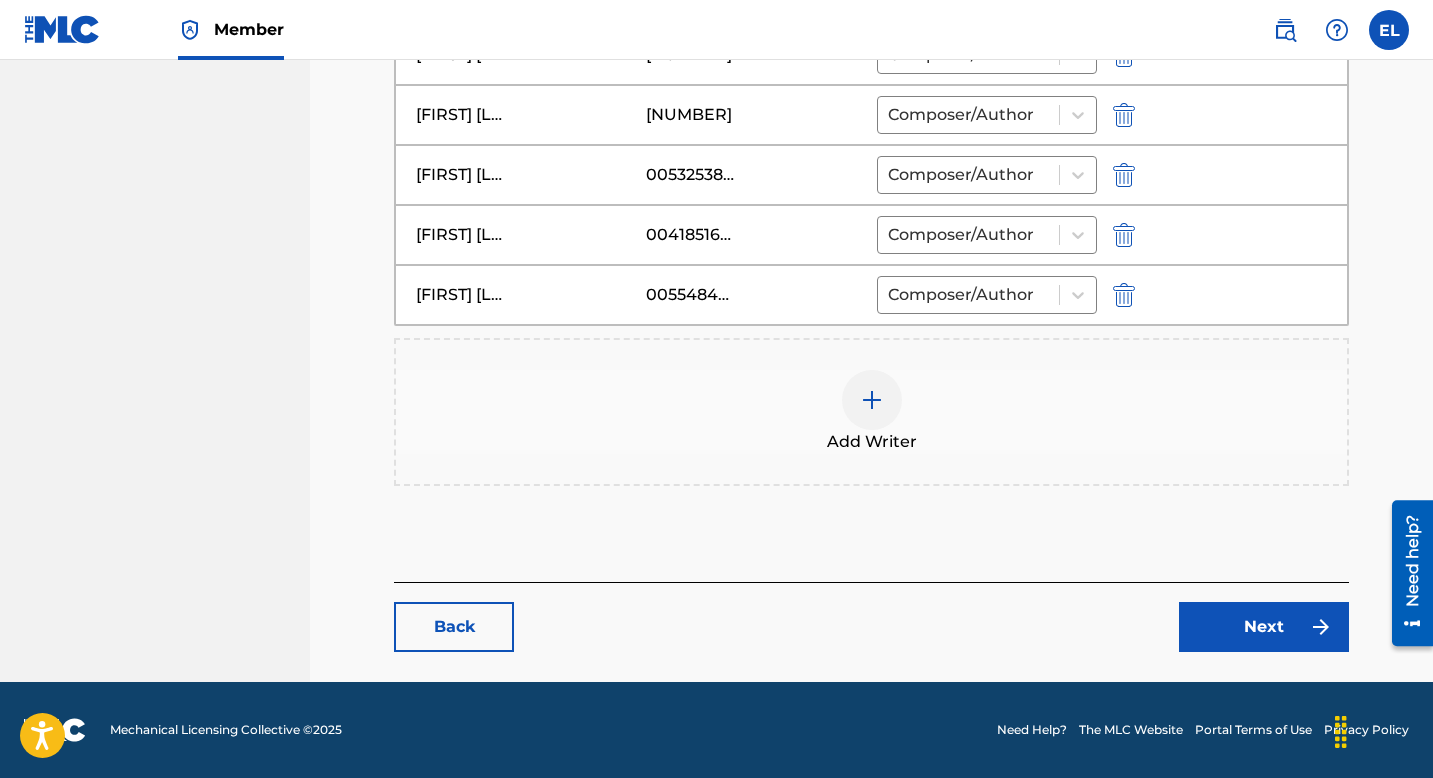 click at bounding box center [1321, 627] 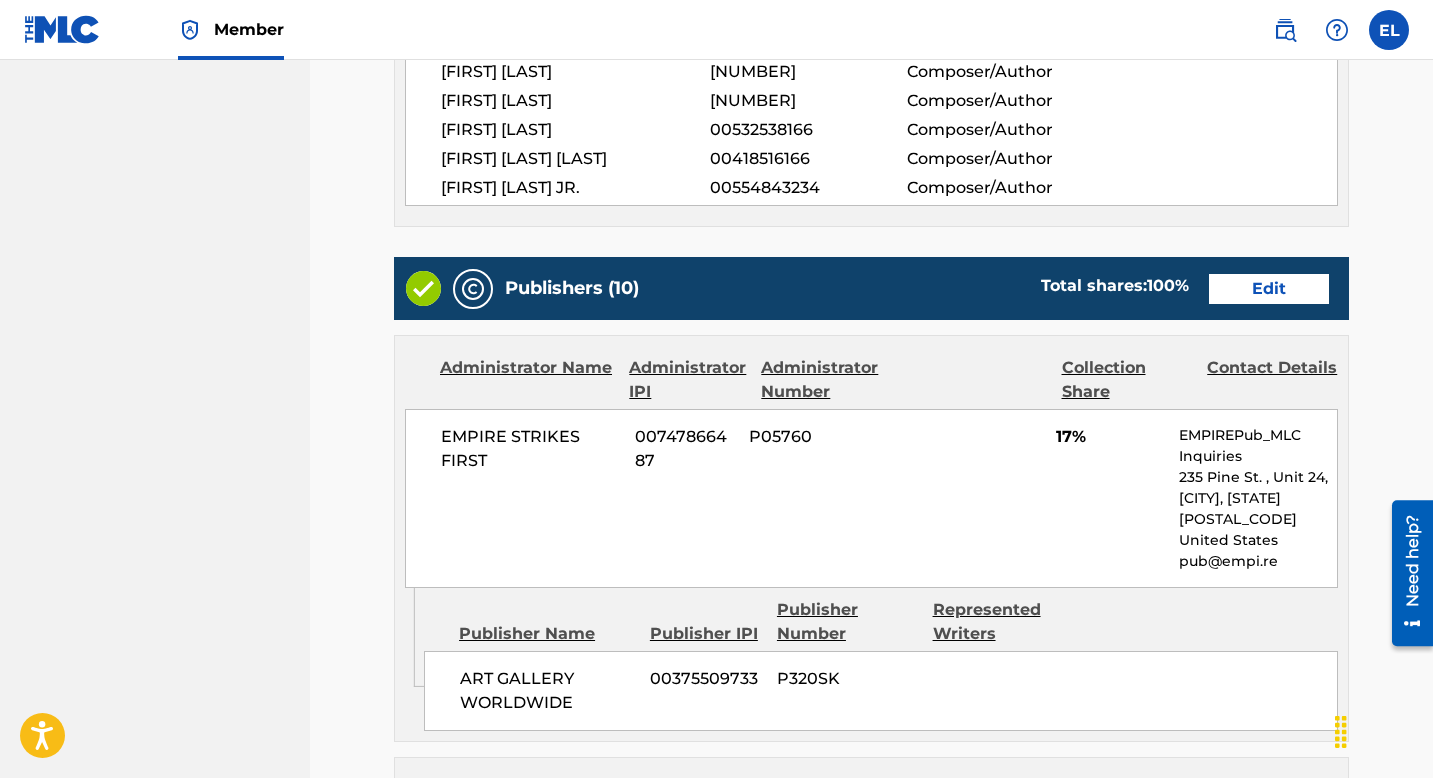 scroll, scrollTop: 1037, scrollLeft: 0, axis: vertical 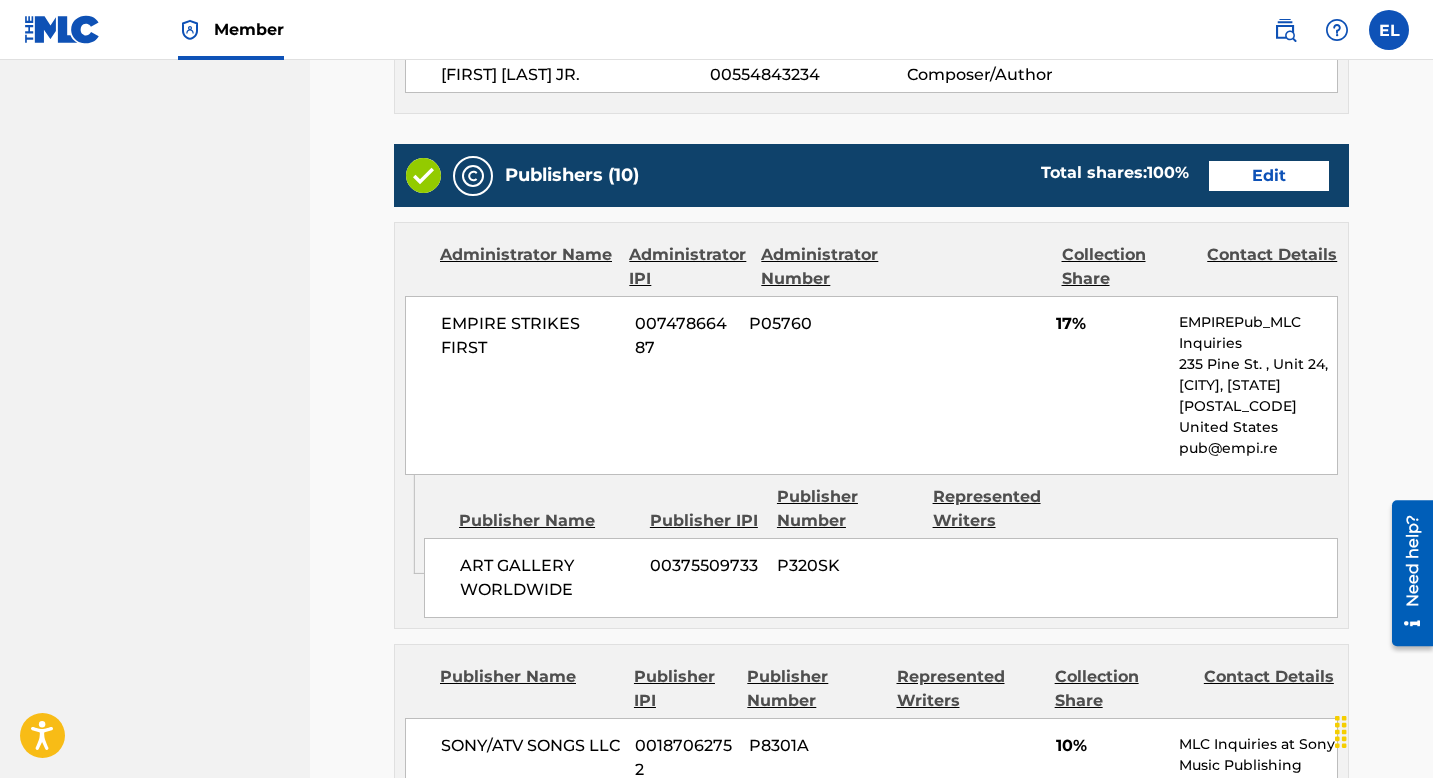 click on "Edit" at bounding box center [1269, 176] 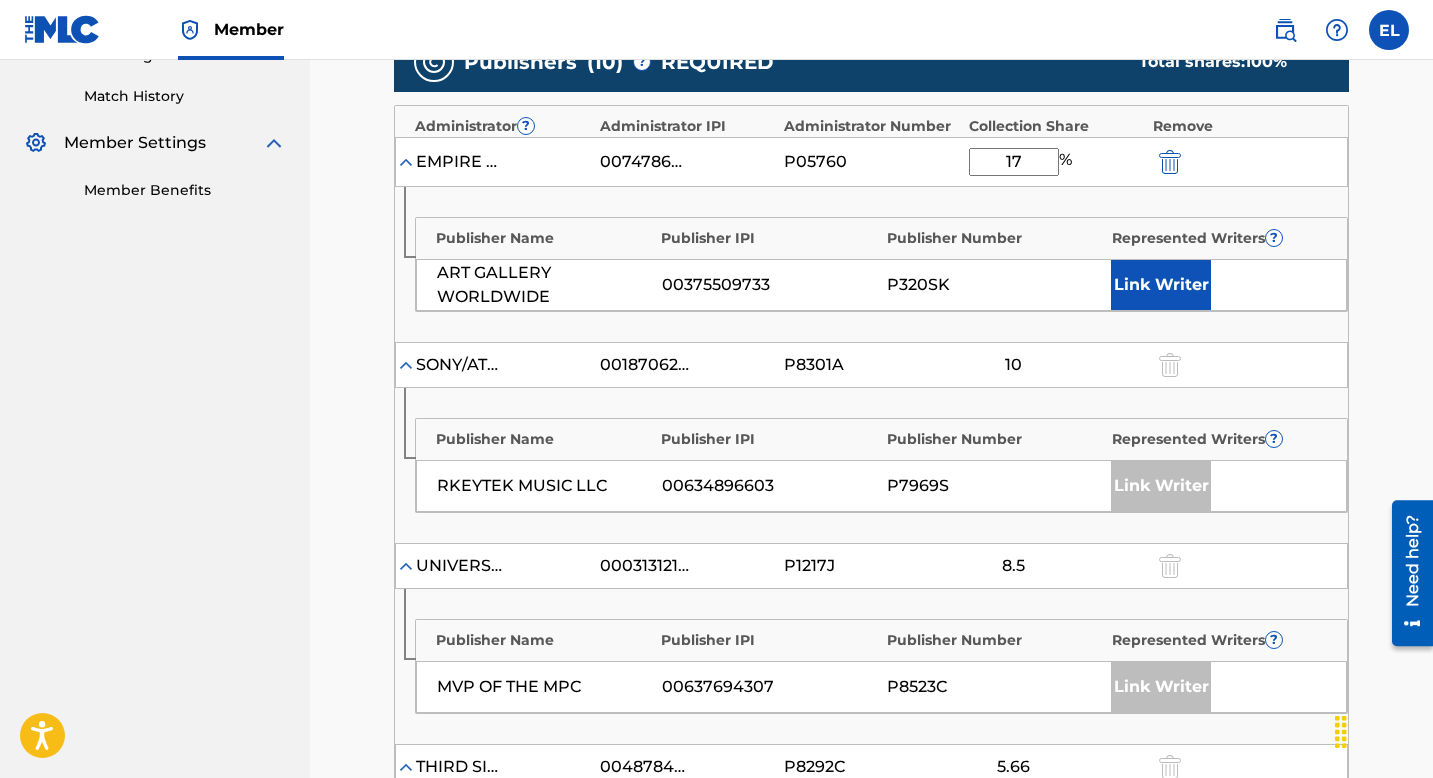 scroll, scrollTop: 469, scrollLeft: 0, axis: vertical 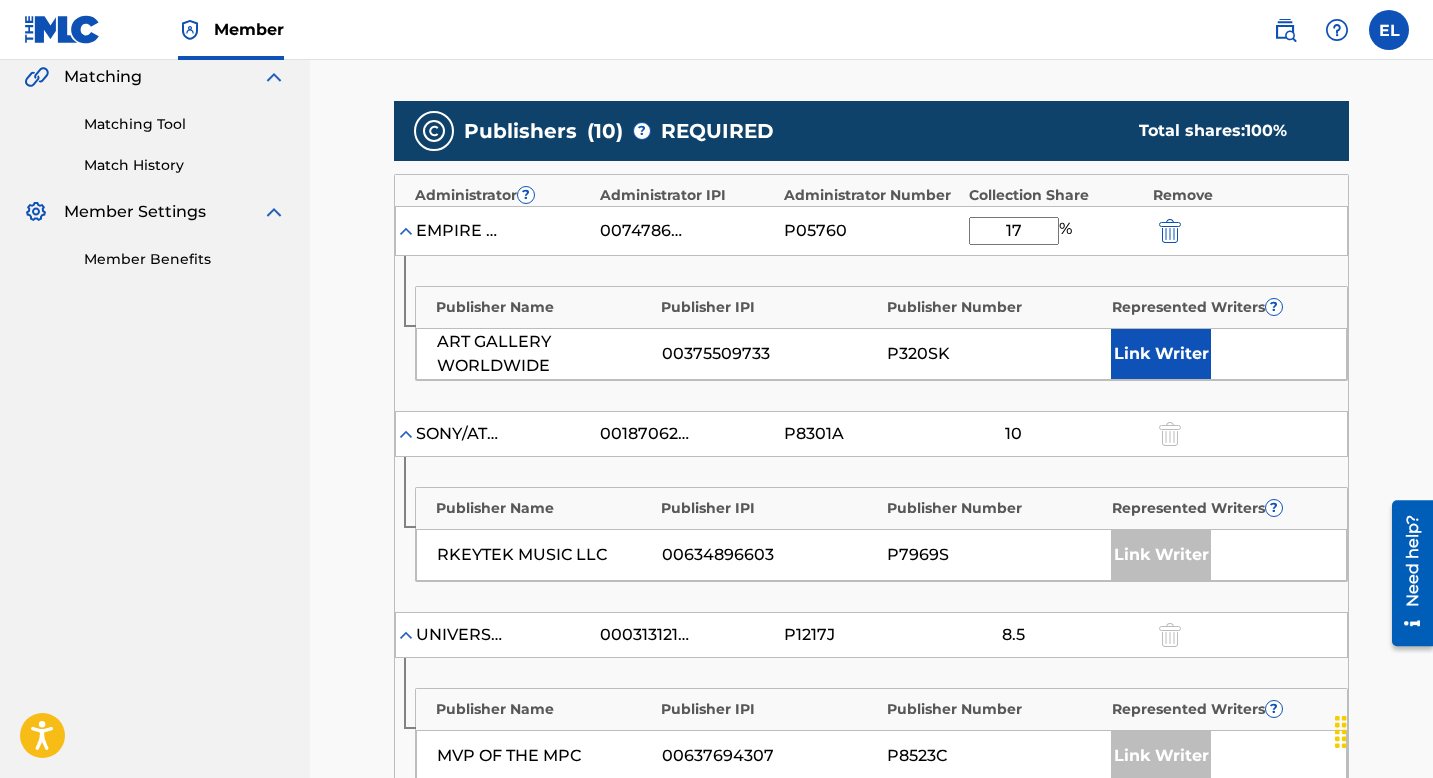 click on "Link Writer" at bounding box center [1161, 354] 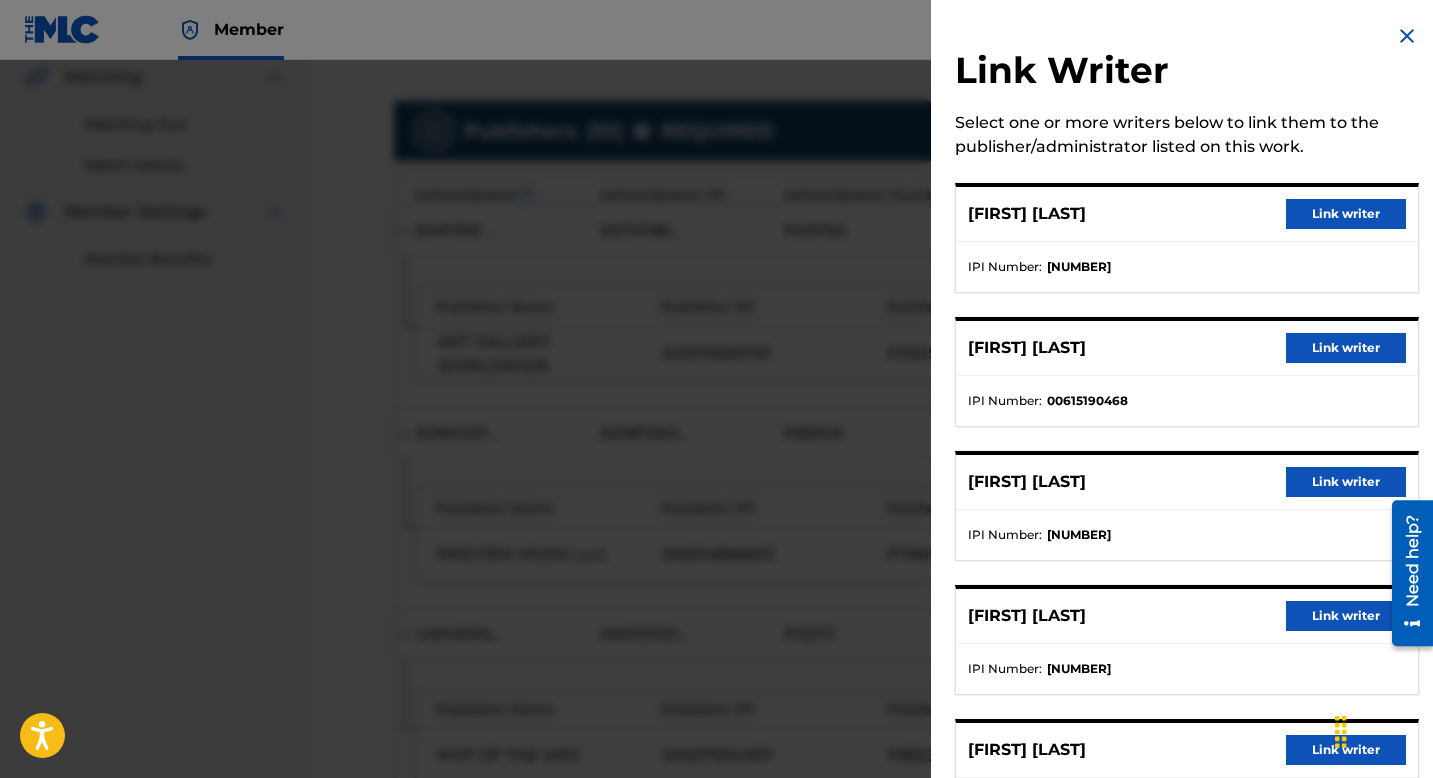 scroll, scrollTop: 367, scrollLeft: 0, axis: vertical 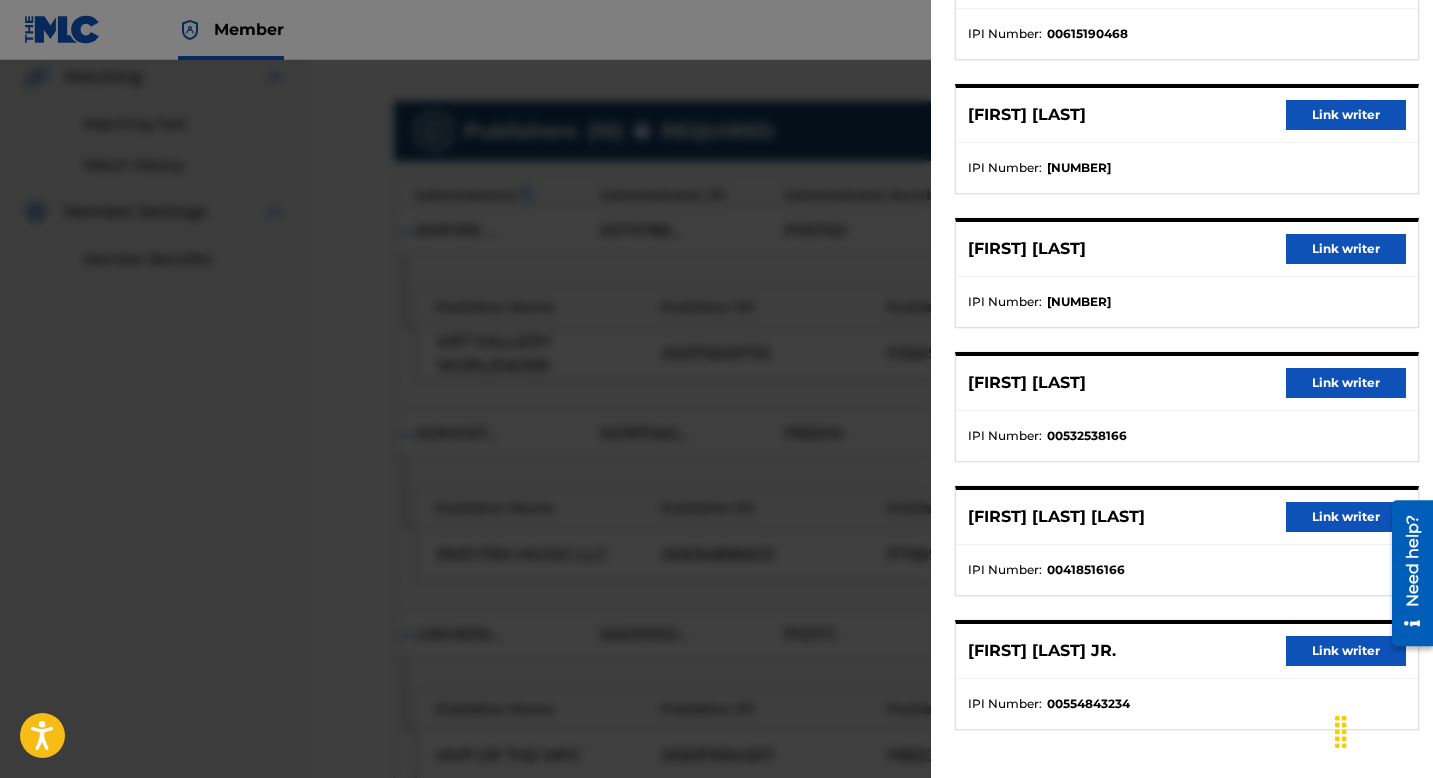 click on "Link writer" at bounding box center (1346, 651) 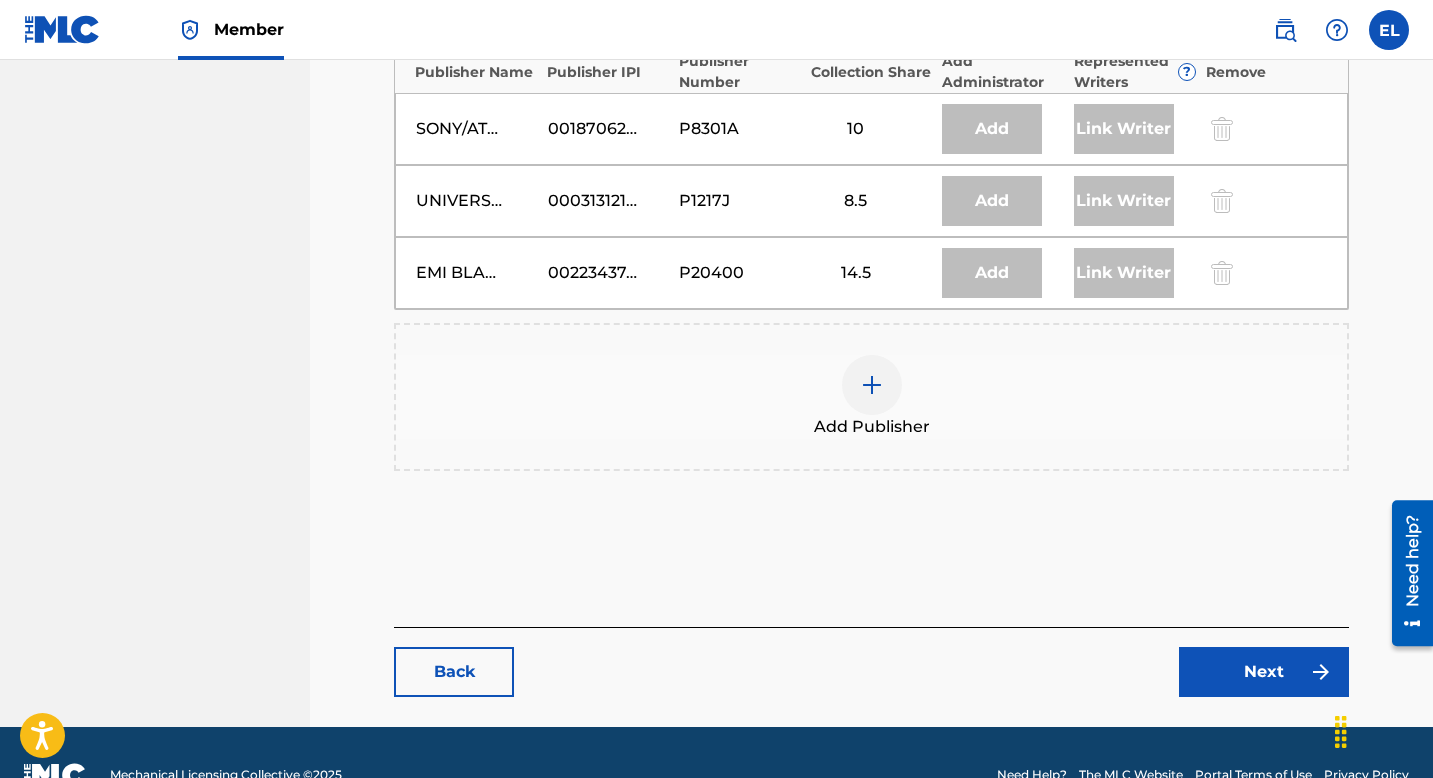 scroll, scrollTop: 2161, scrollLeft: 0, axis: vertical 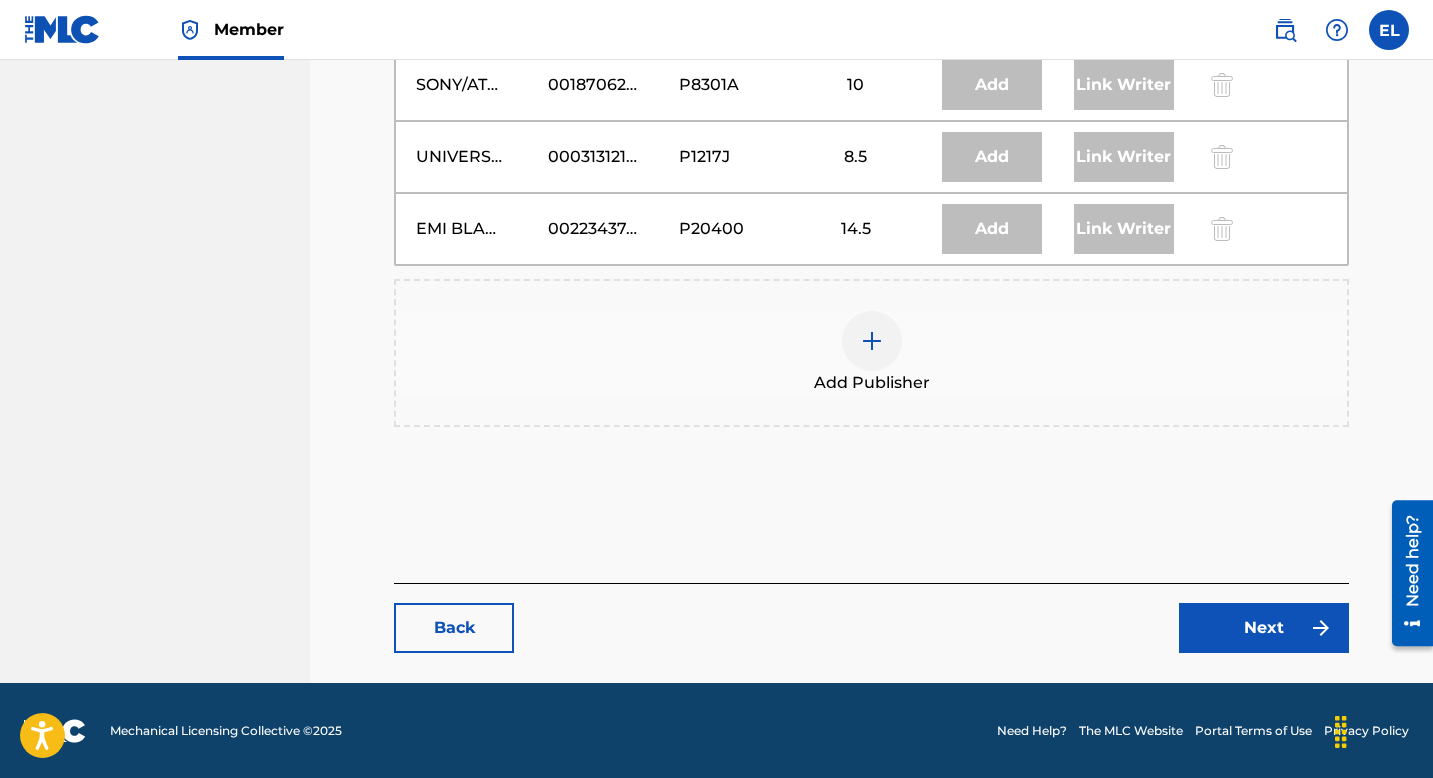 click on "Next" at bounding box center (1264, 628) 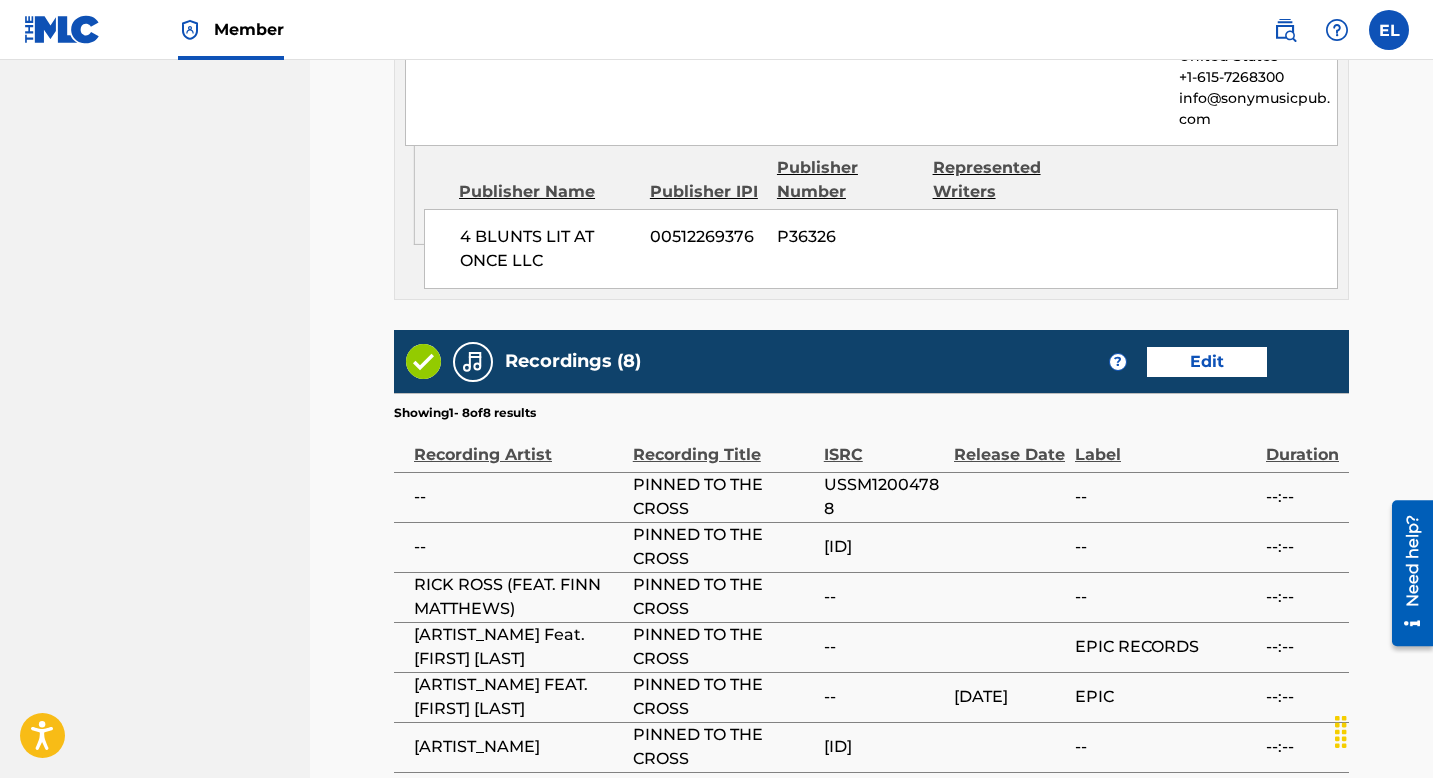 scroll, scrollTop: 5325, scrollLeft: 0, axis: vertical 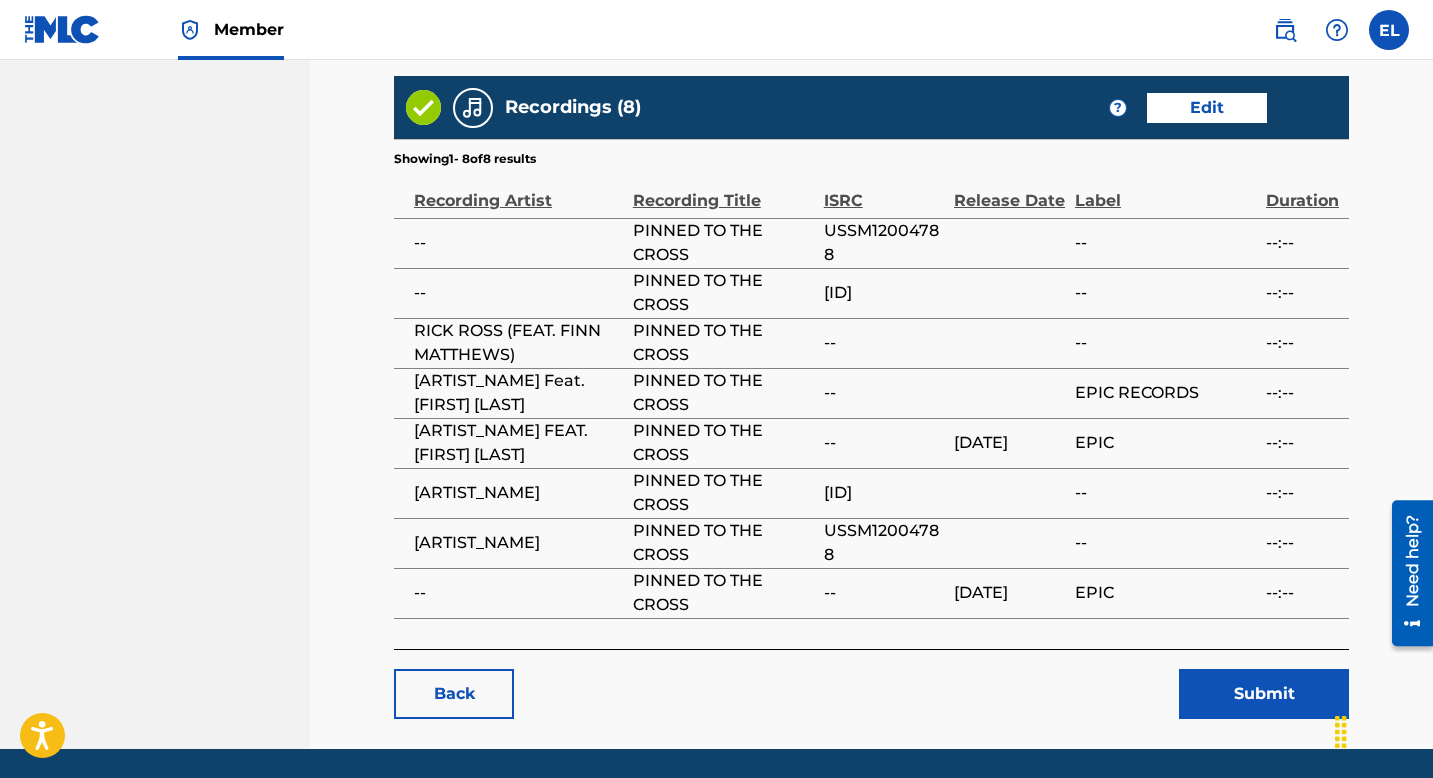 click on "Submit" at bounding box center (1264, 694) 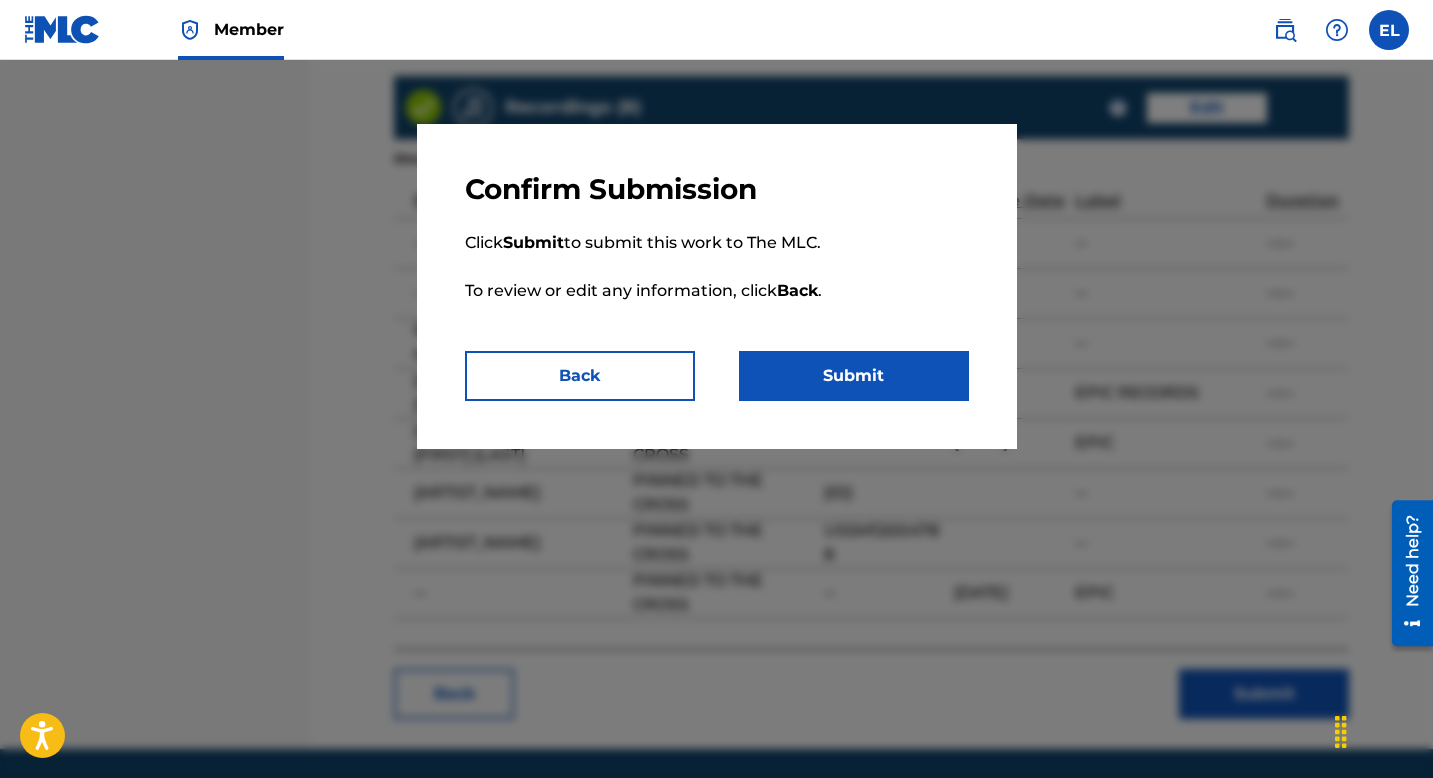 click on "Submit" at bounding box center [854, 376] 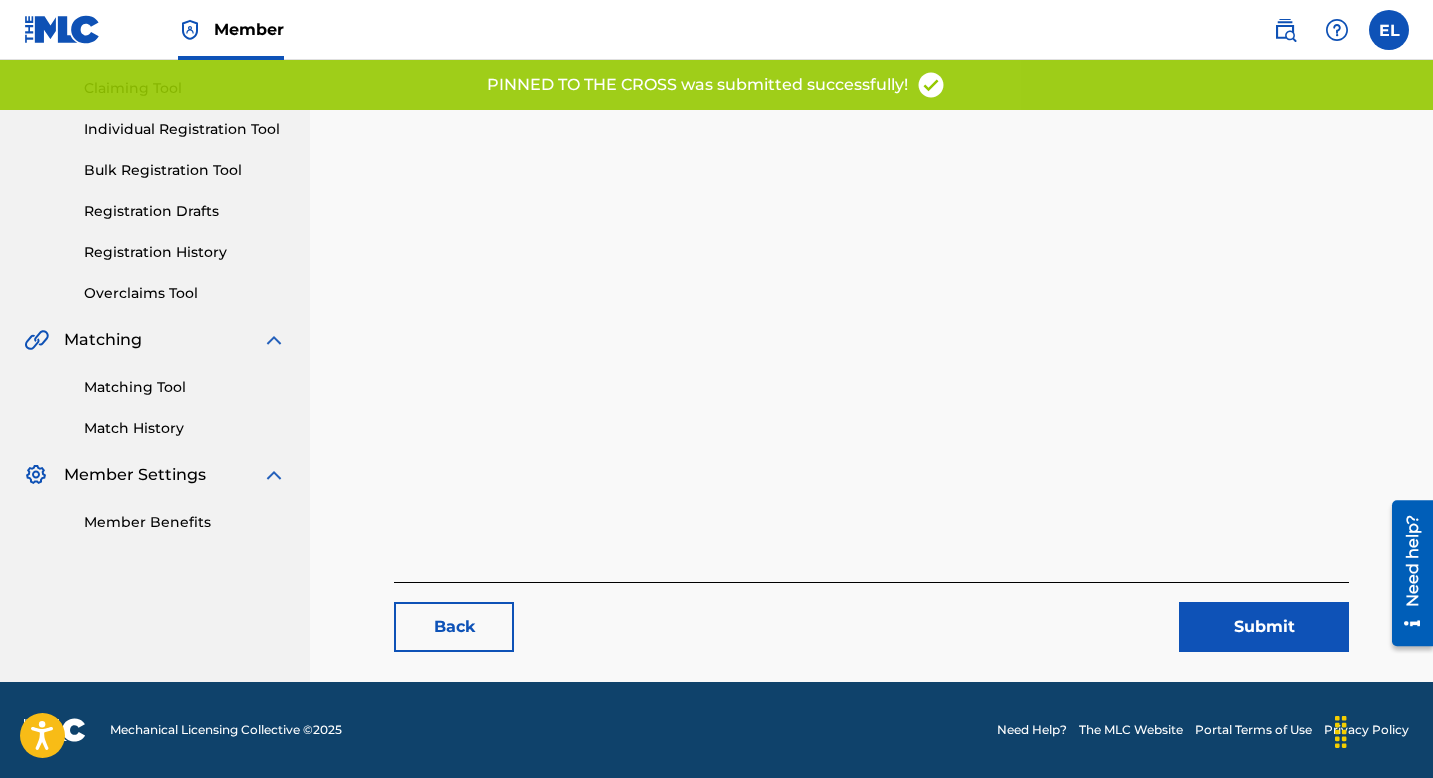 scroll, scrollTop: 0, scrollLeft: 0, axis: both 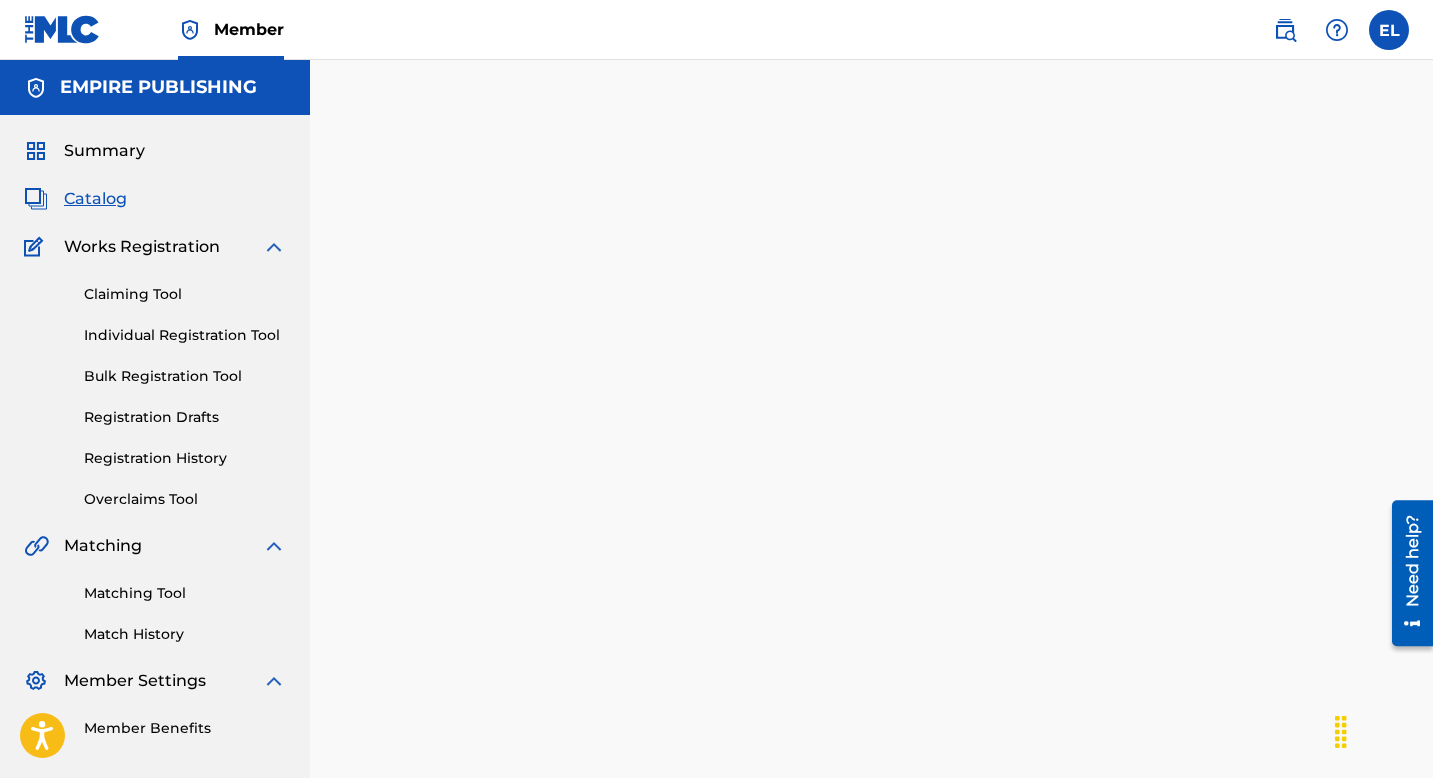 click on "Catalog" at bounding box center [95, 199] 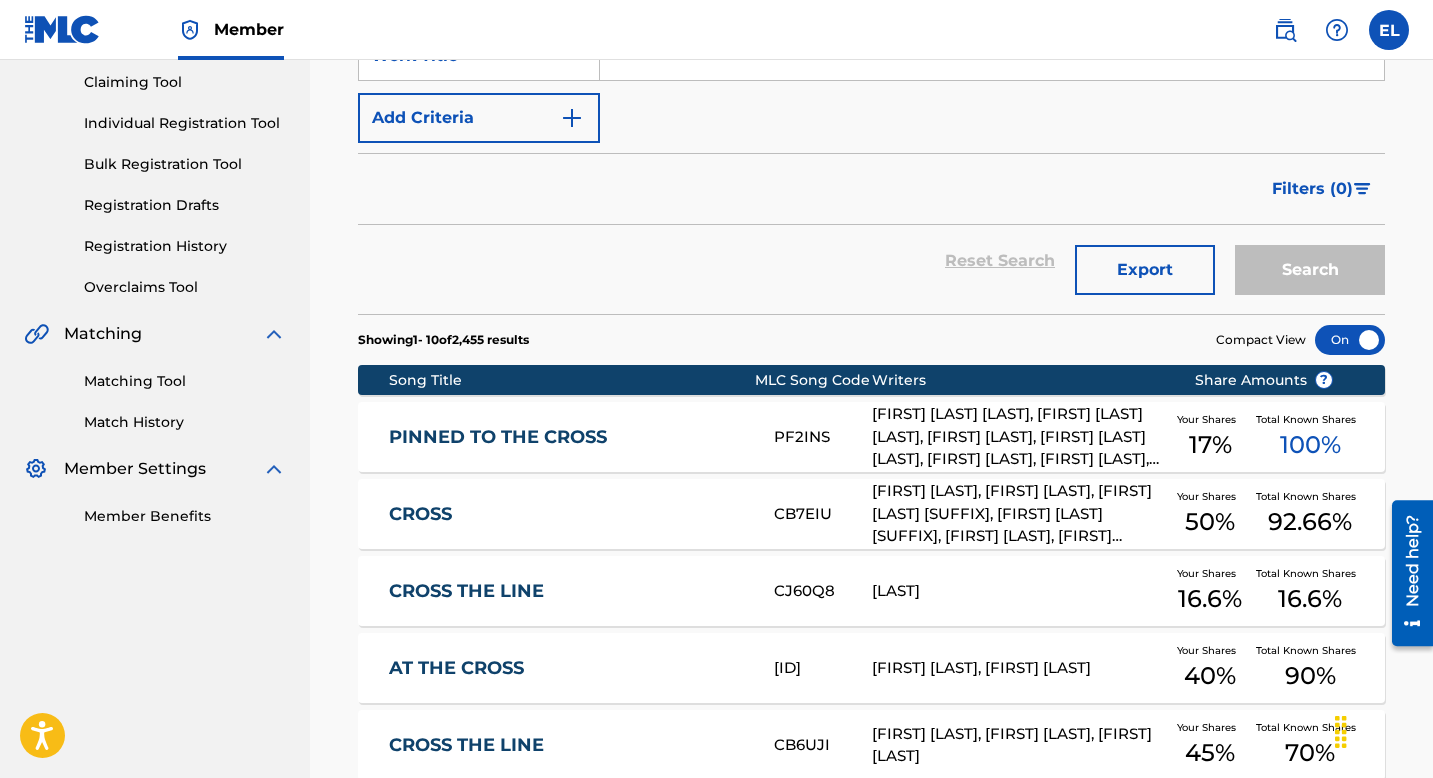 scroll, scrollTop: 0, scrollLeft: 0, axis: both 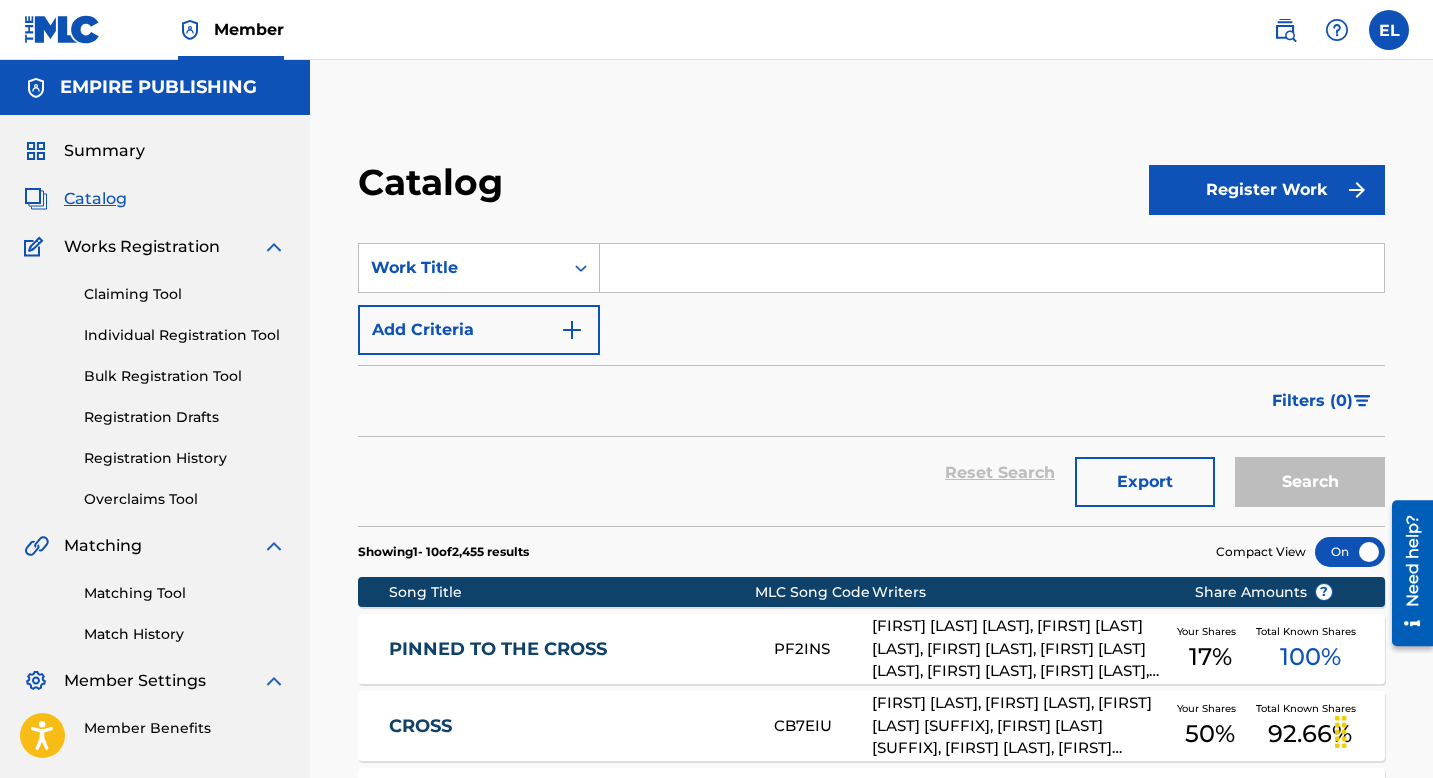 click at bounding box center [992, 268] 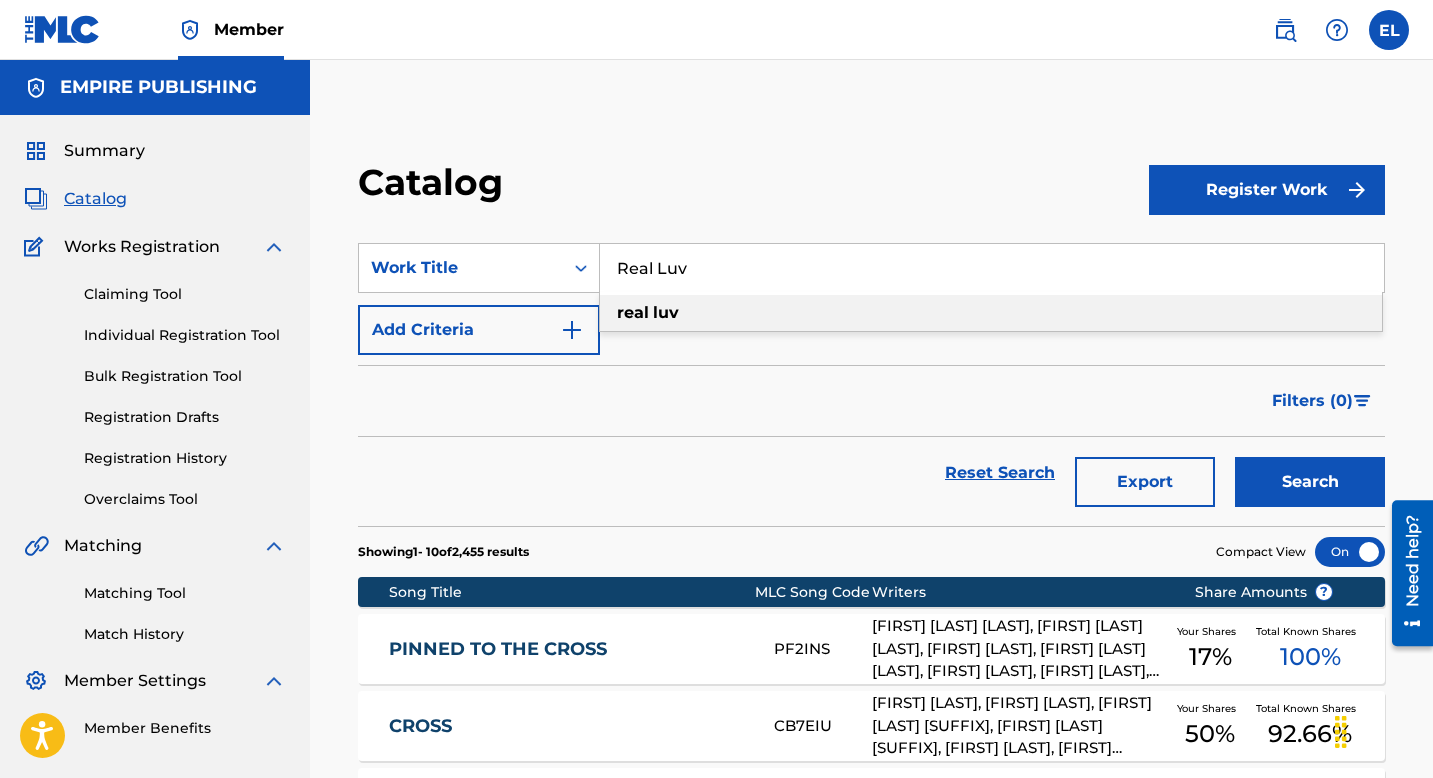 type on "Real Luv" 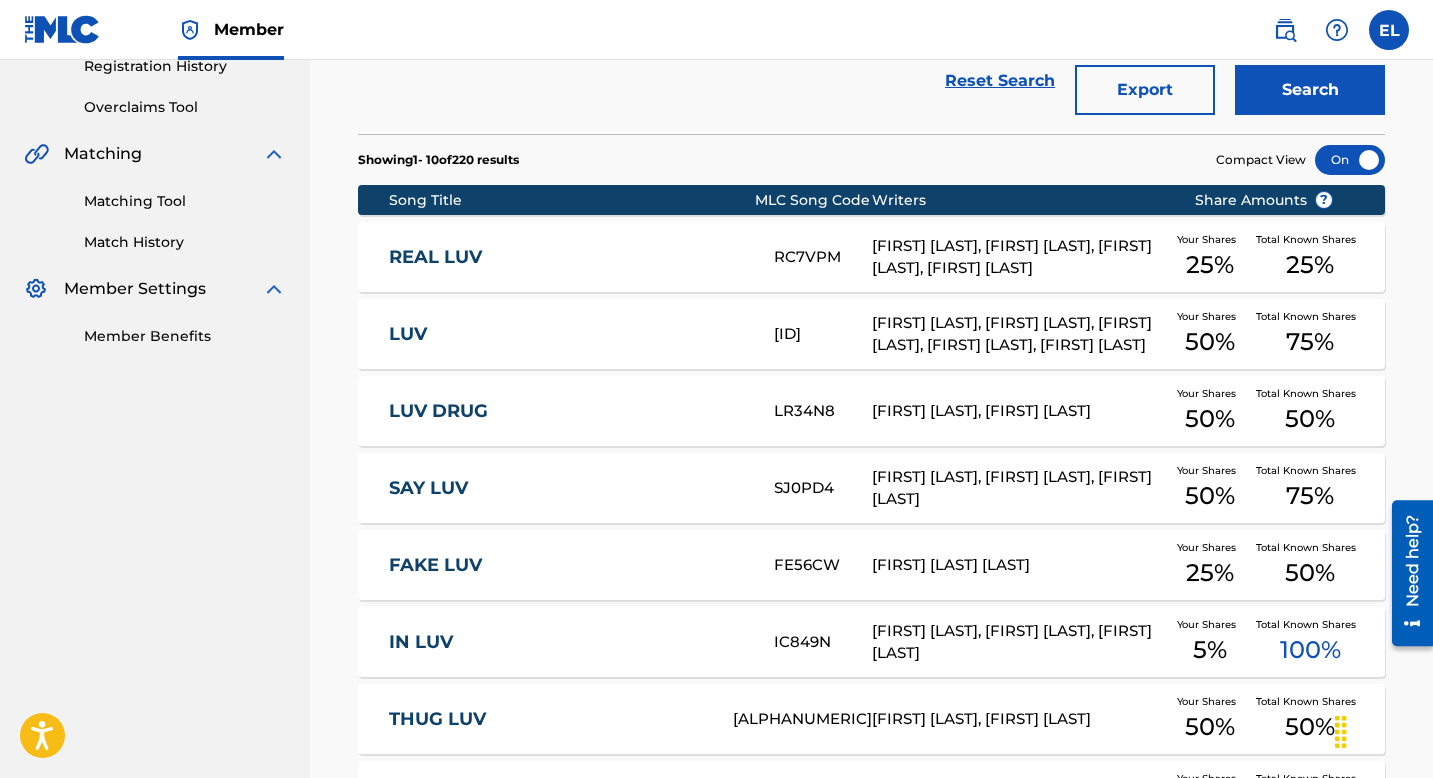 scroll, scrollTop: 0, scrollLeft: 0, axis: both 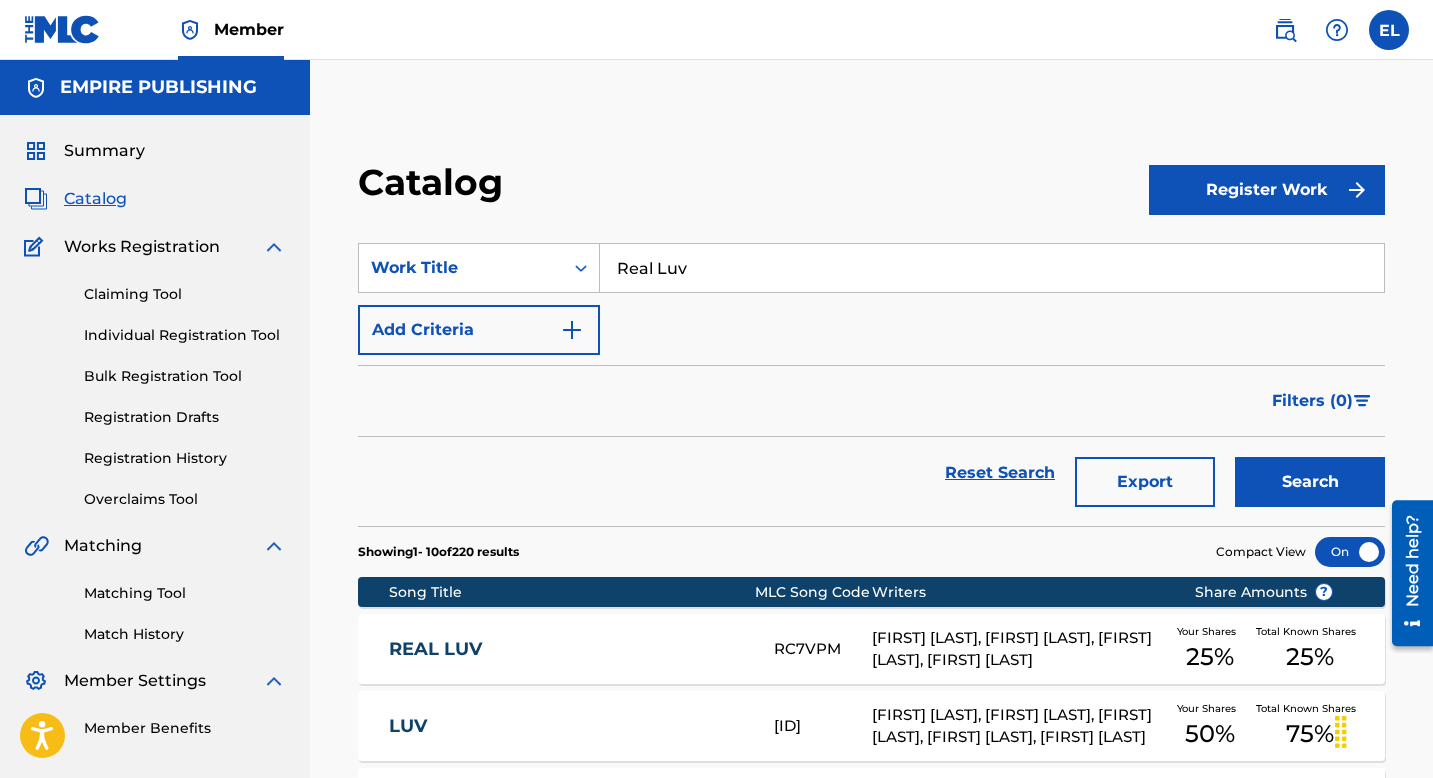 click on "Register Work" at bounding box center (1267, 190) 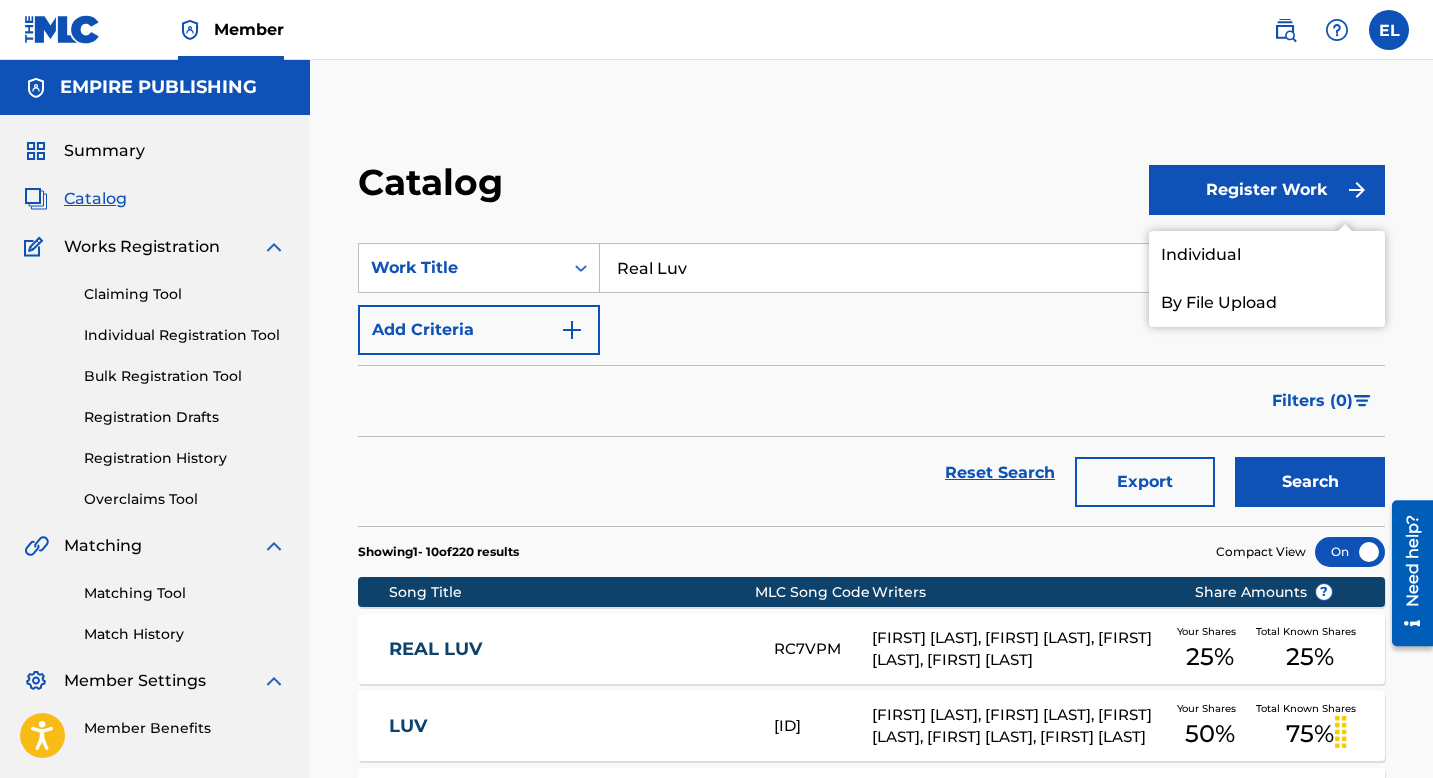 click on "Individual" at bounding box center (1267, 255) 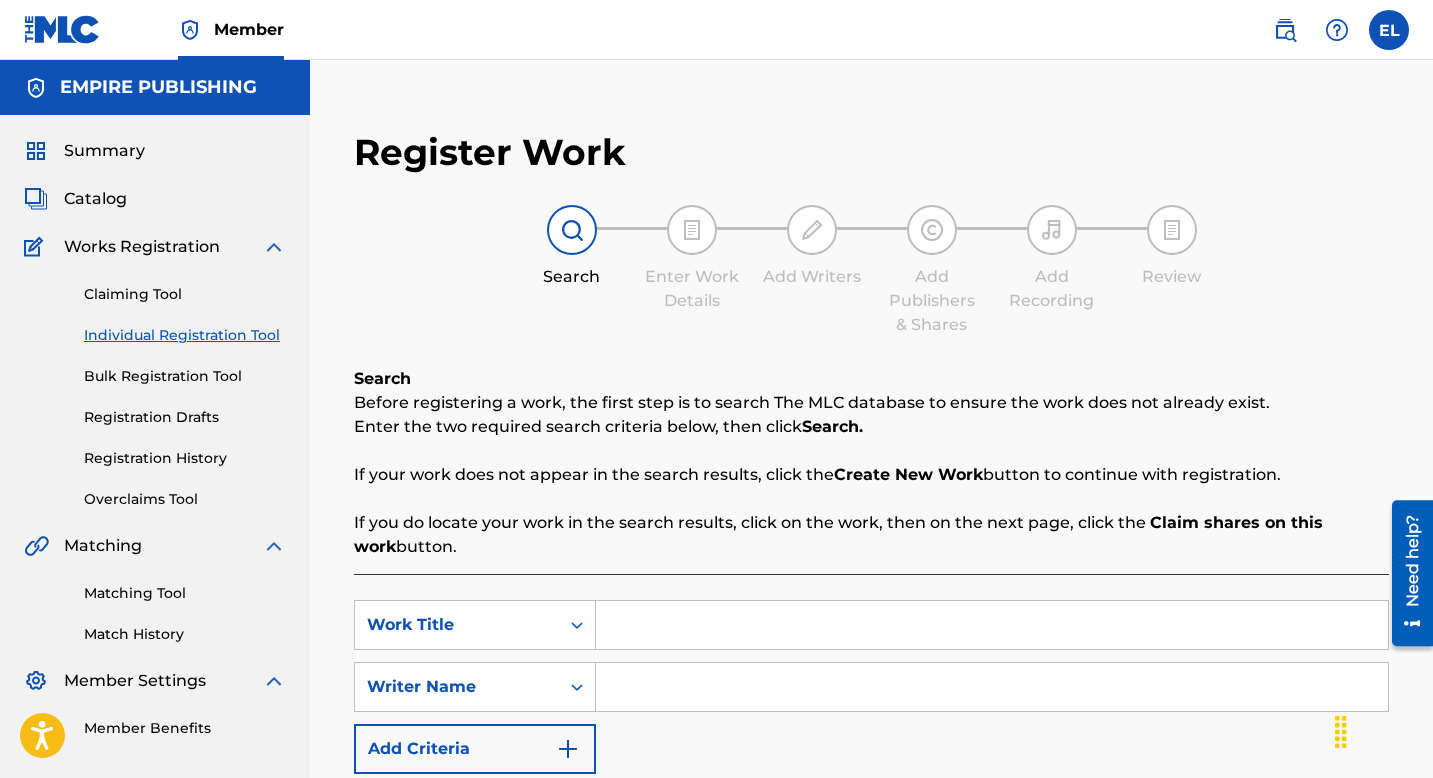 click at bounding box center [992, 625] 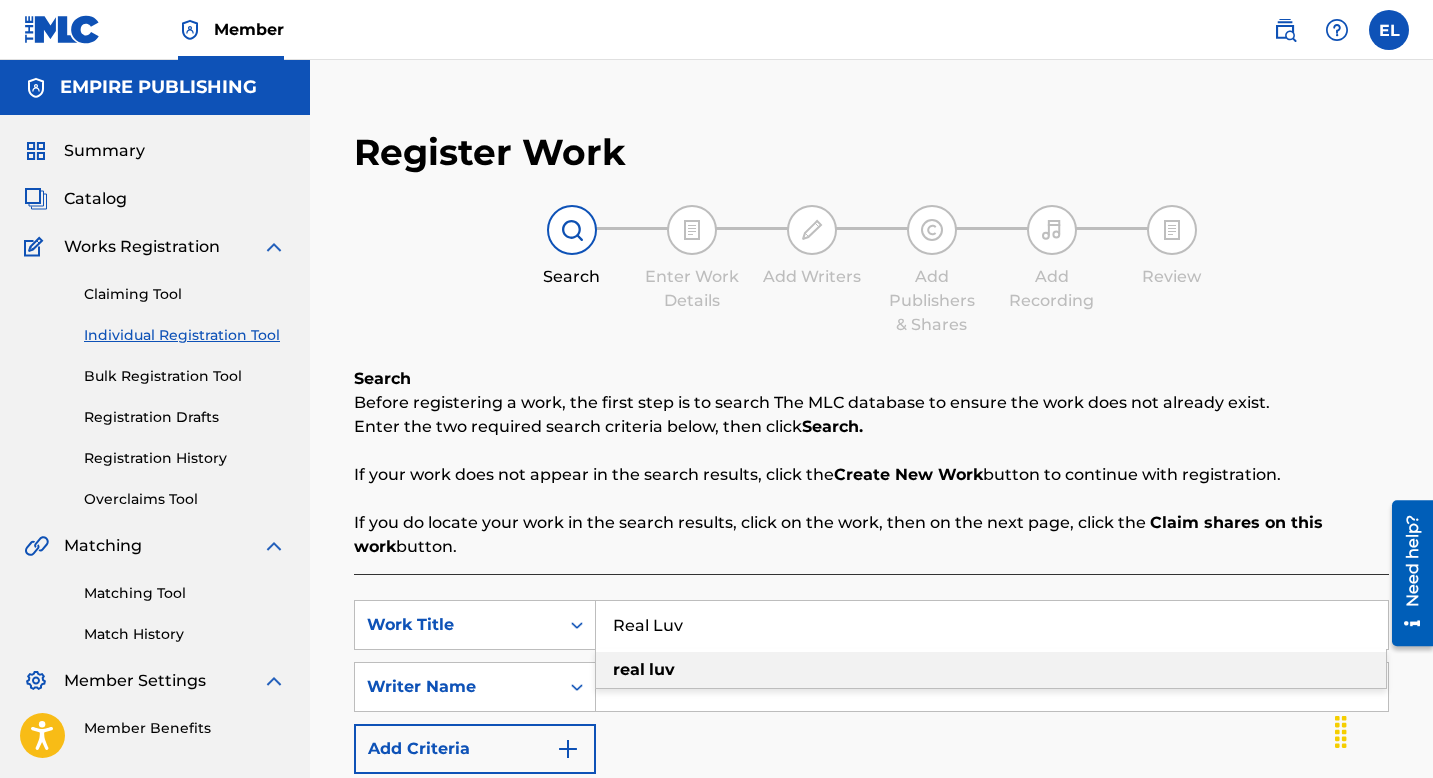 scroll, scrollTop: 261, scrollLeft: 0, axis: vertical 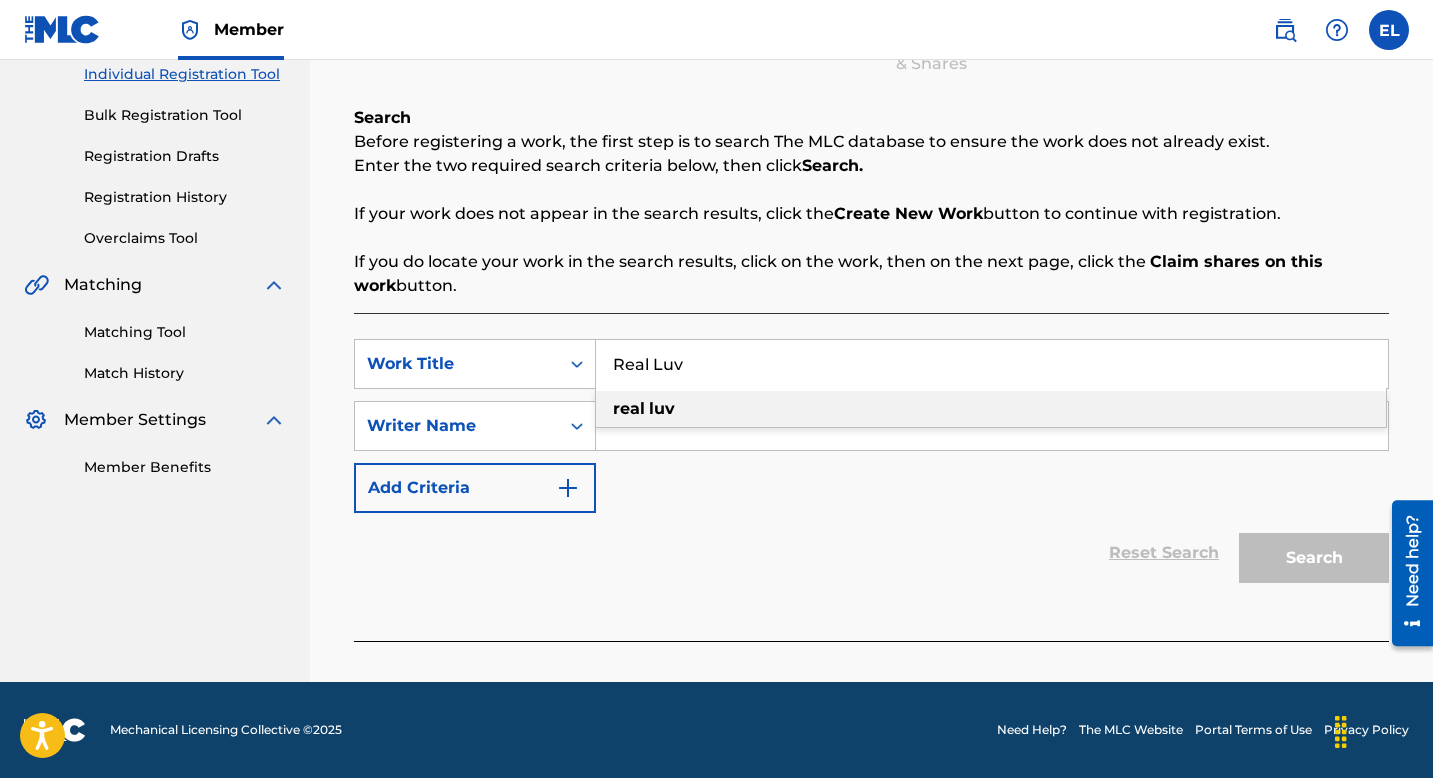 click on "luv" at bounding box center (662, 408) 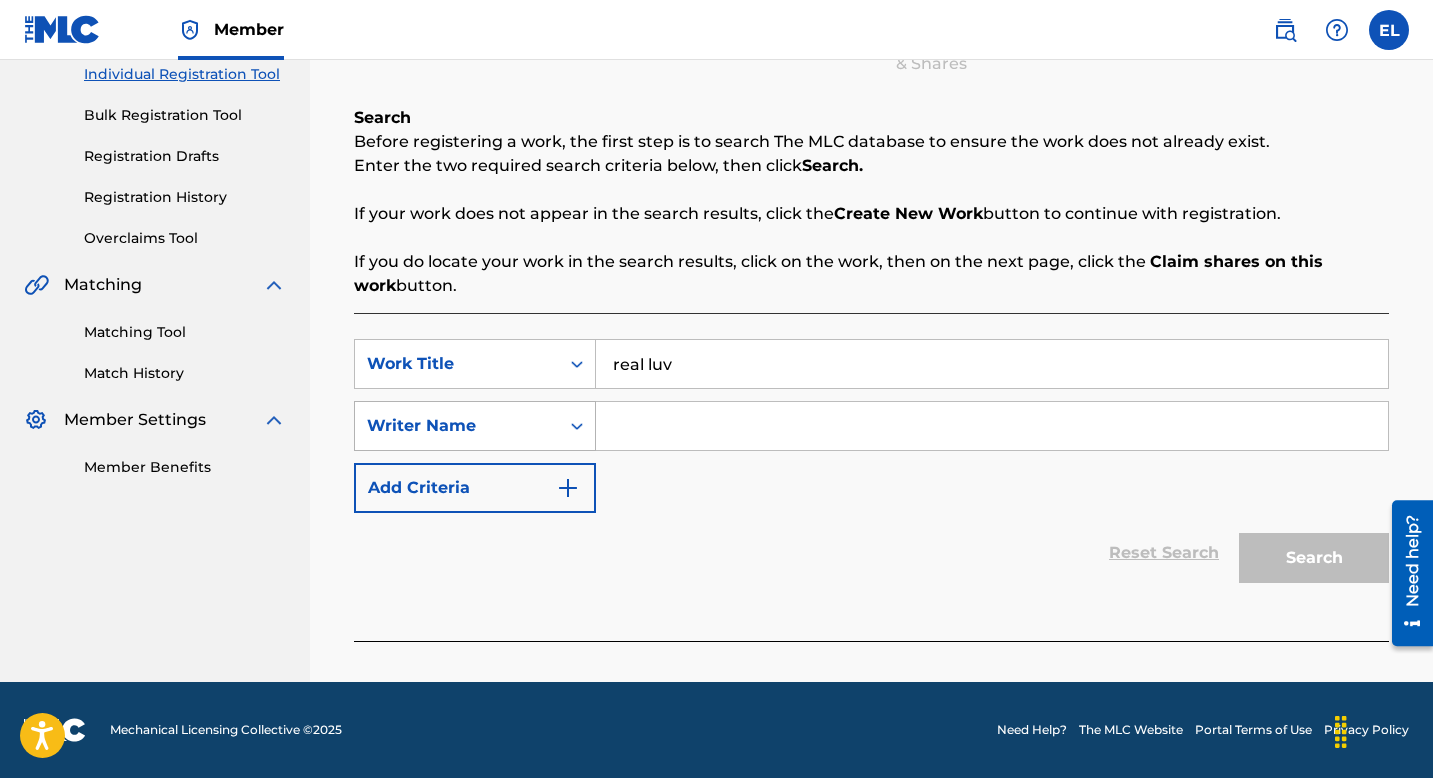 click 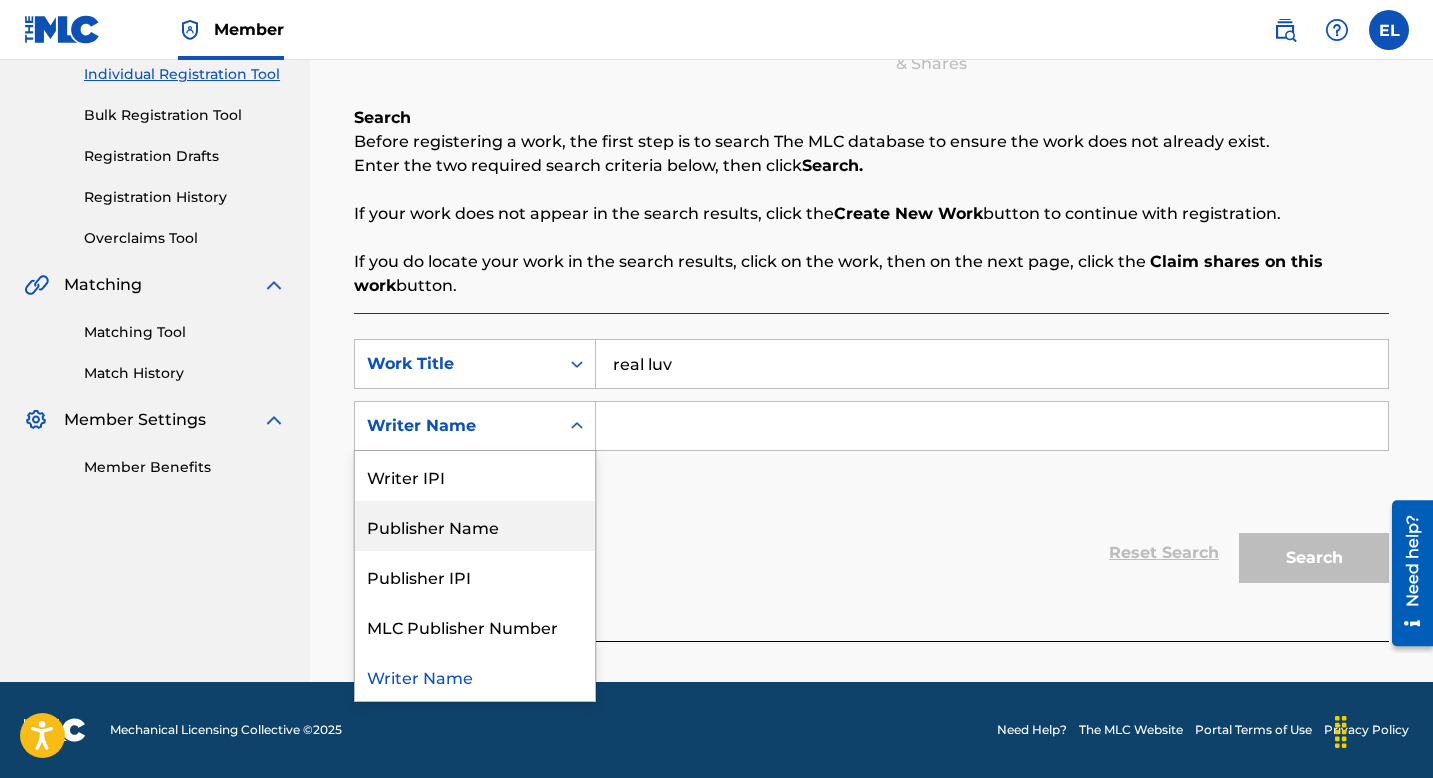 click on "Reset Search Search" at bounding box center [871, 553] 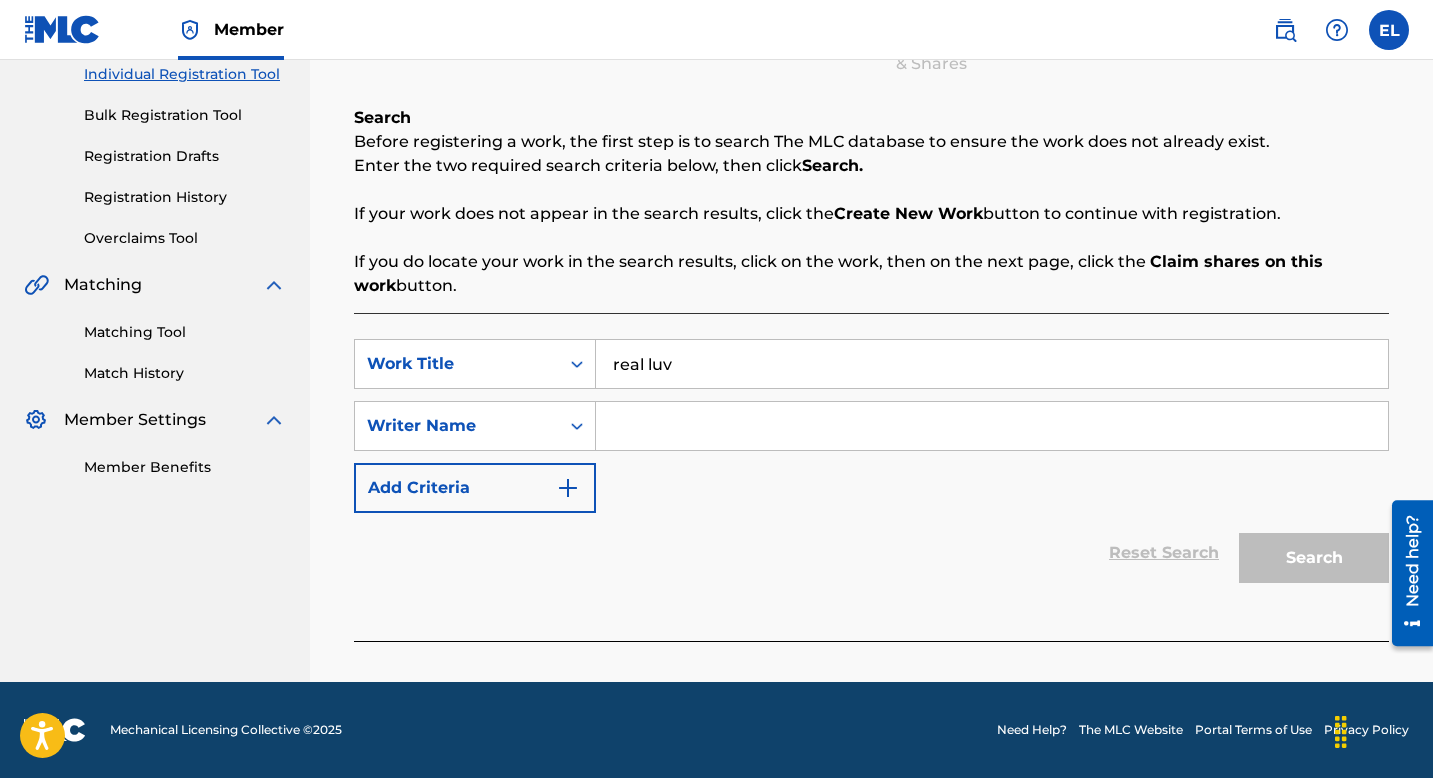 click at bounding box center (992, 426) 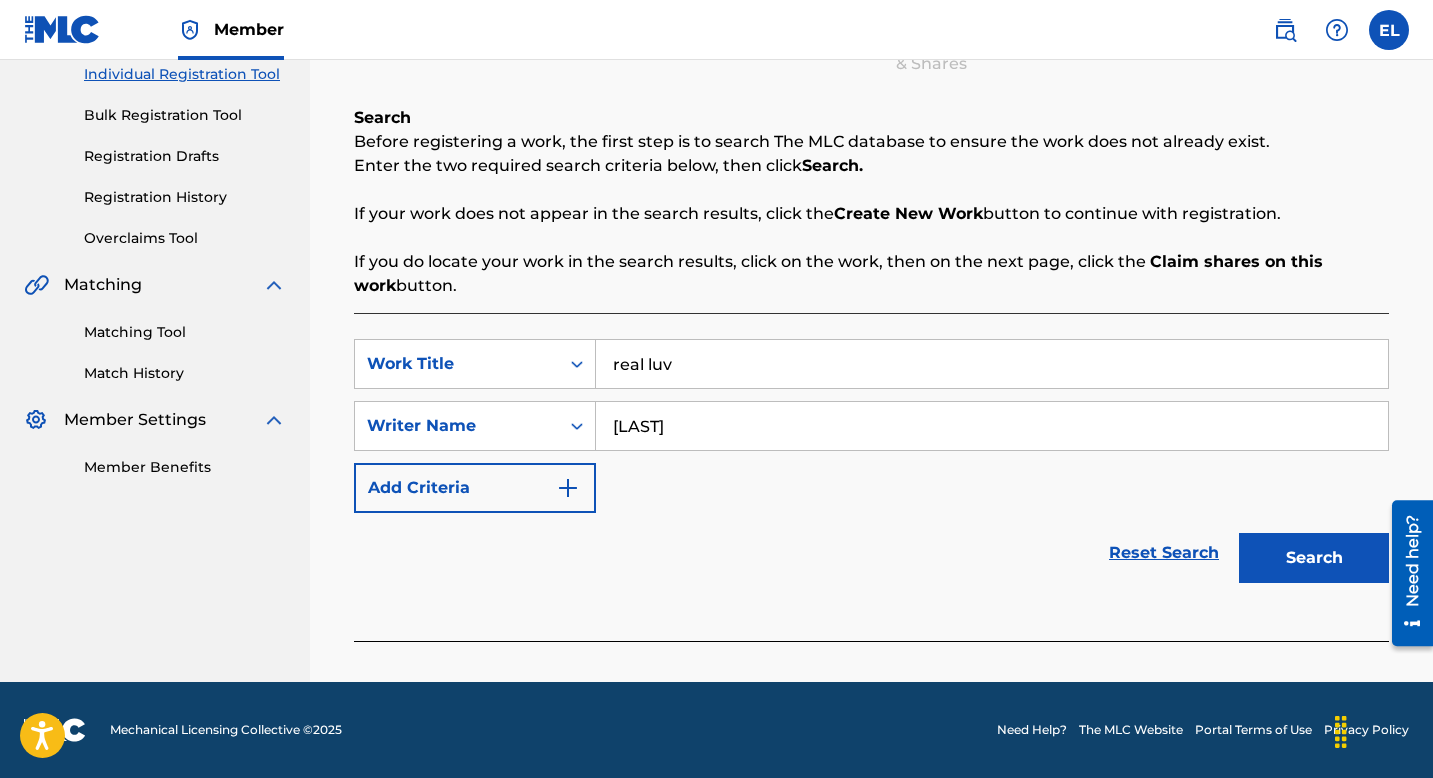 type on "Earle" 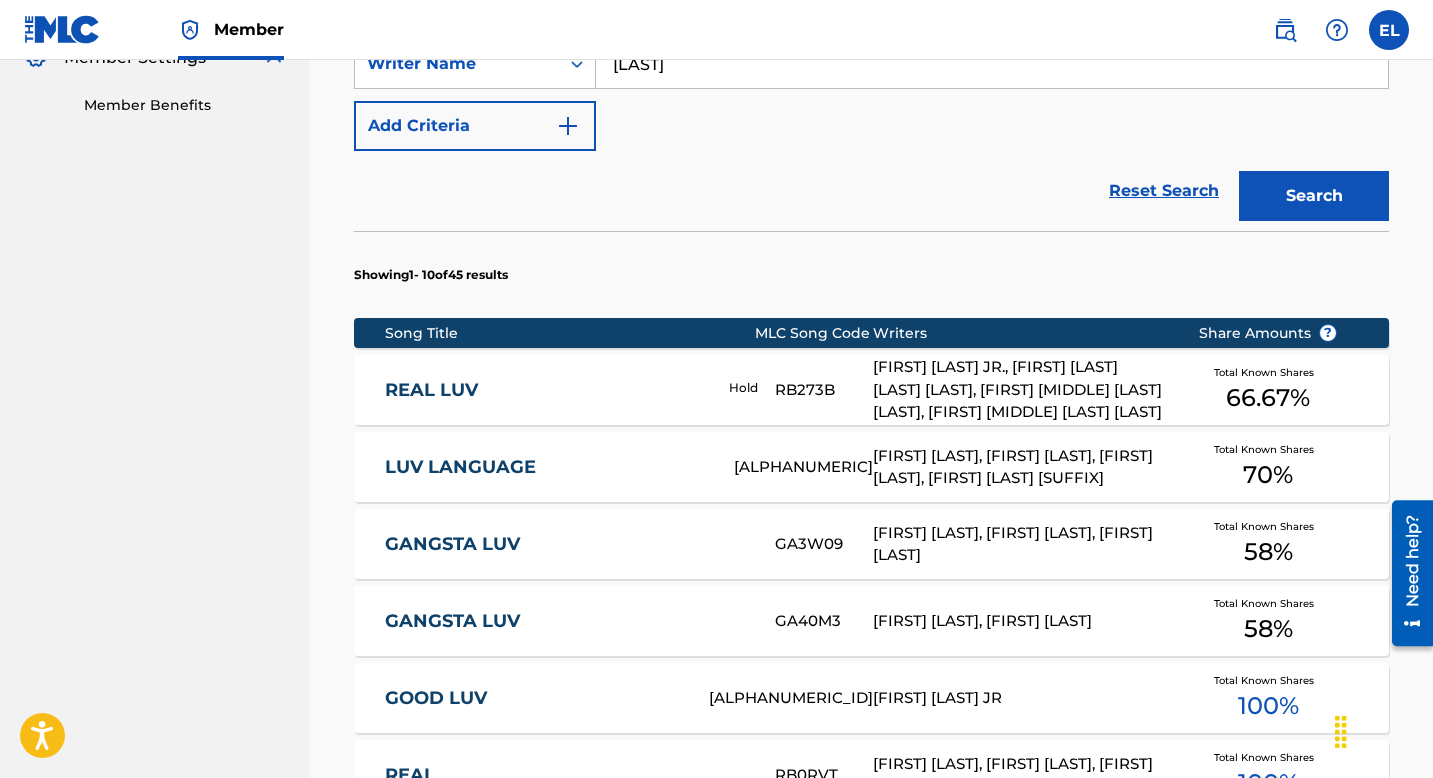 scroll, scrollTop: 626, scrollLeft: 0, axis: vertical 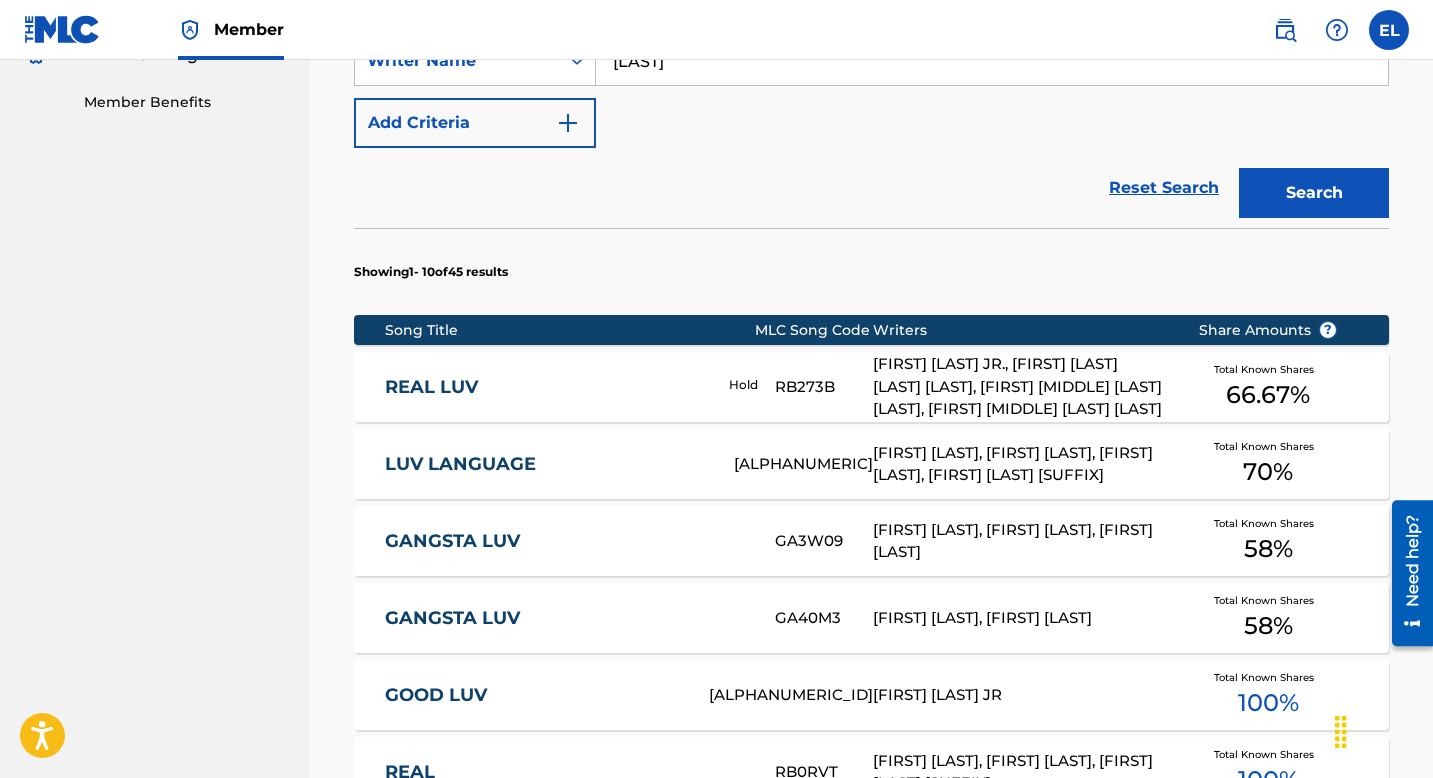 click on "REAL LUV   Hold RB273B EDUARDO R JR EARLE, KENDRICKE DEMOND BROWN, DEMARIO DEWAYNE WHITE JR., SUMMER MARJANI WALKER Total Known Shares 66.67 %" at bounding box center (871, 387) 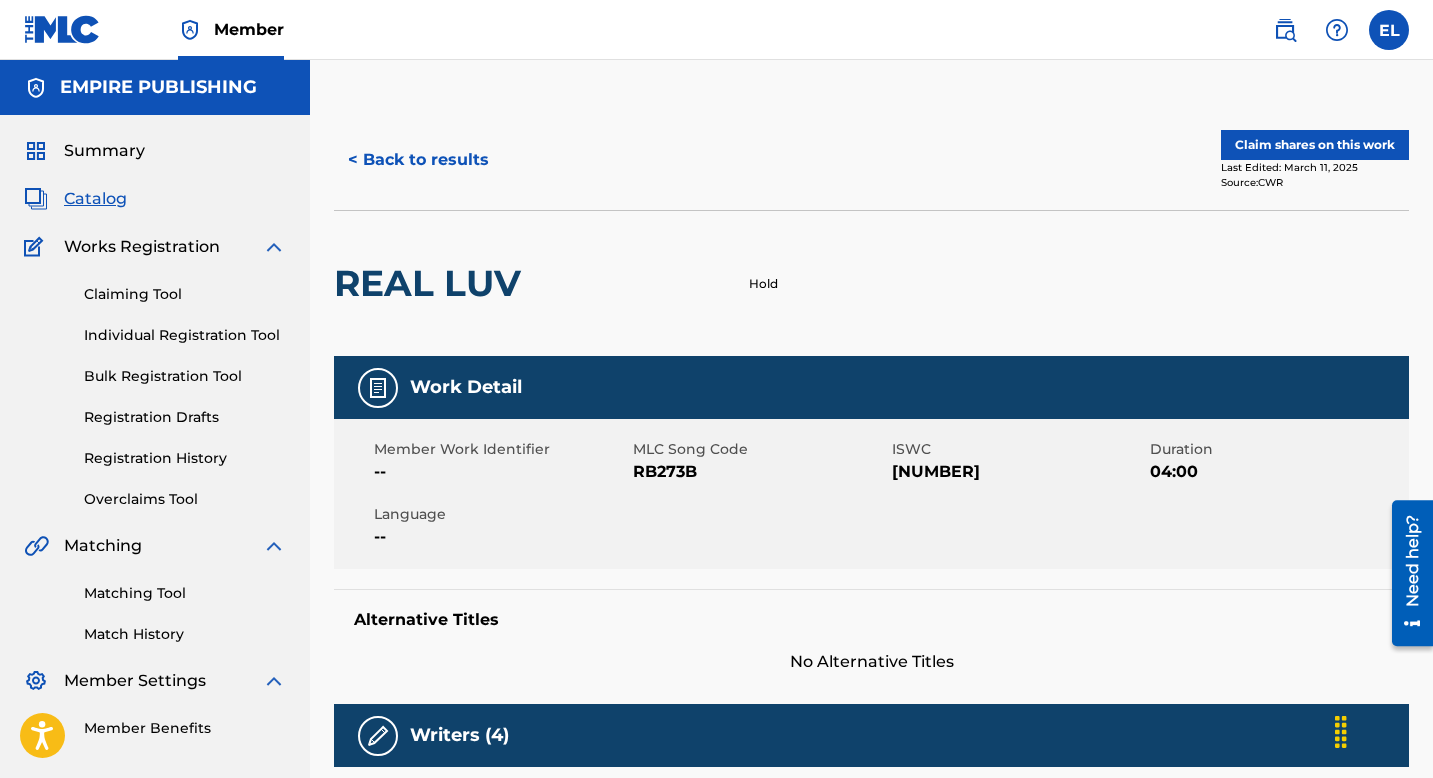 click on "RB273B" at bounding box center (760, 472) 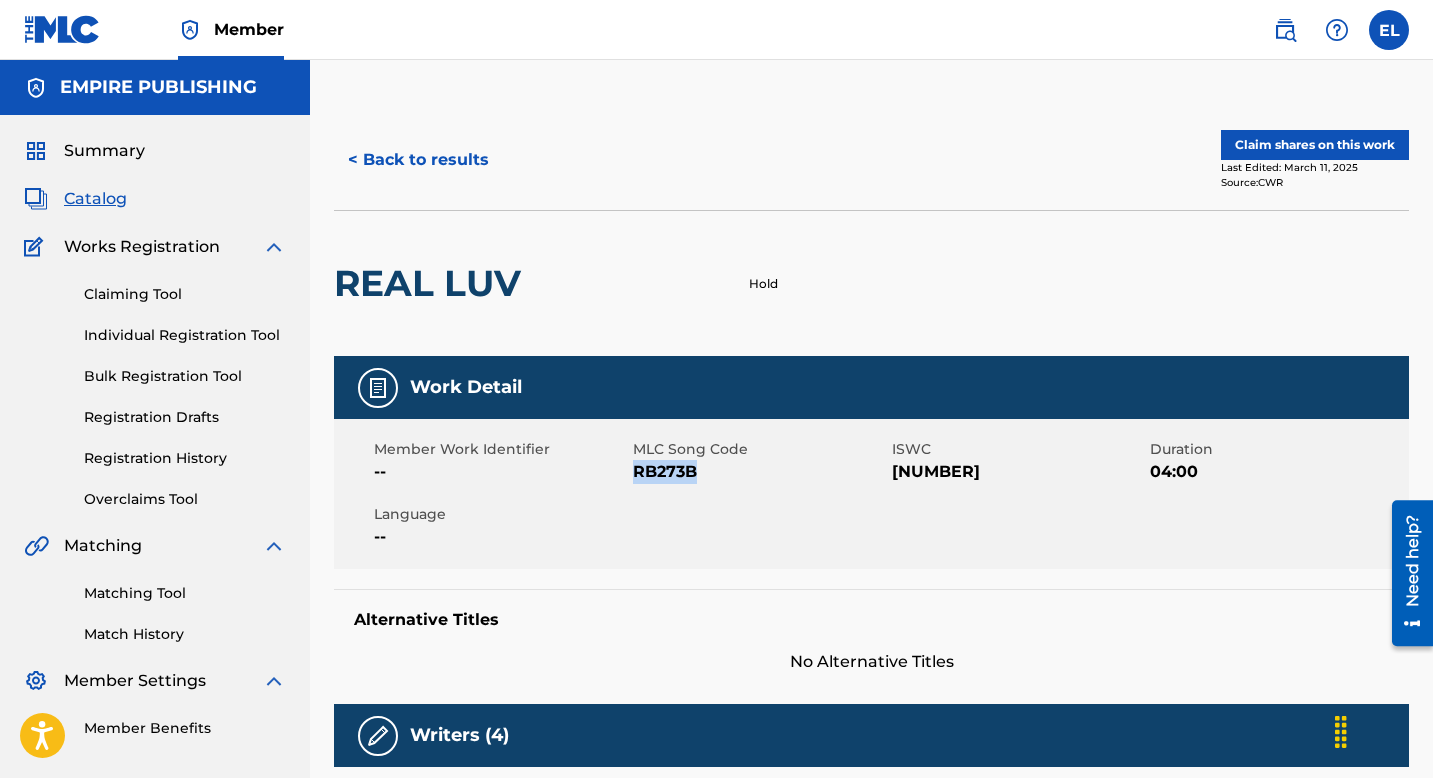 click on "RB273B" at bounding box center [760, 472] 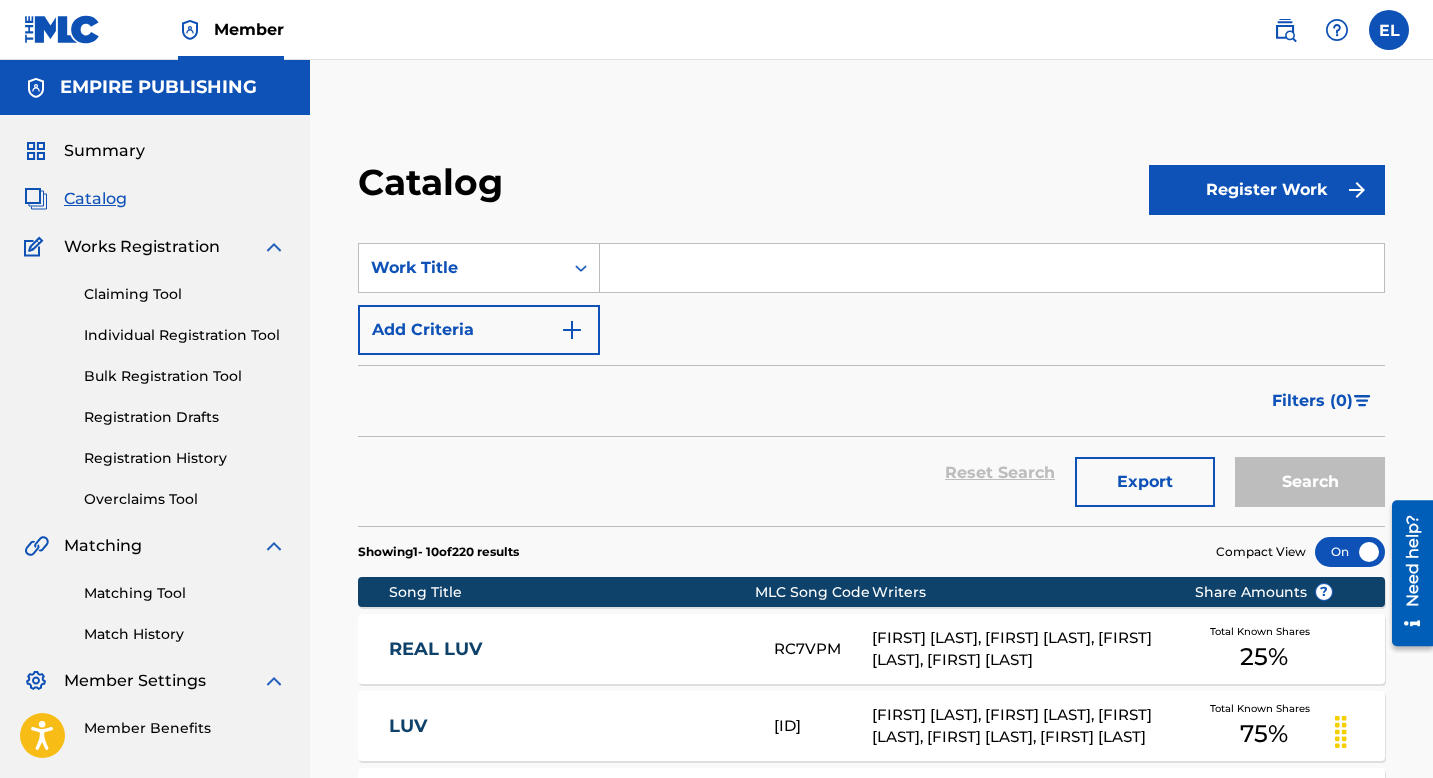 click at bounding box center (992, 268) 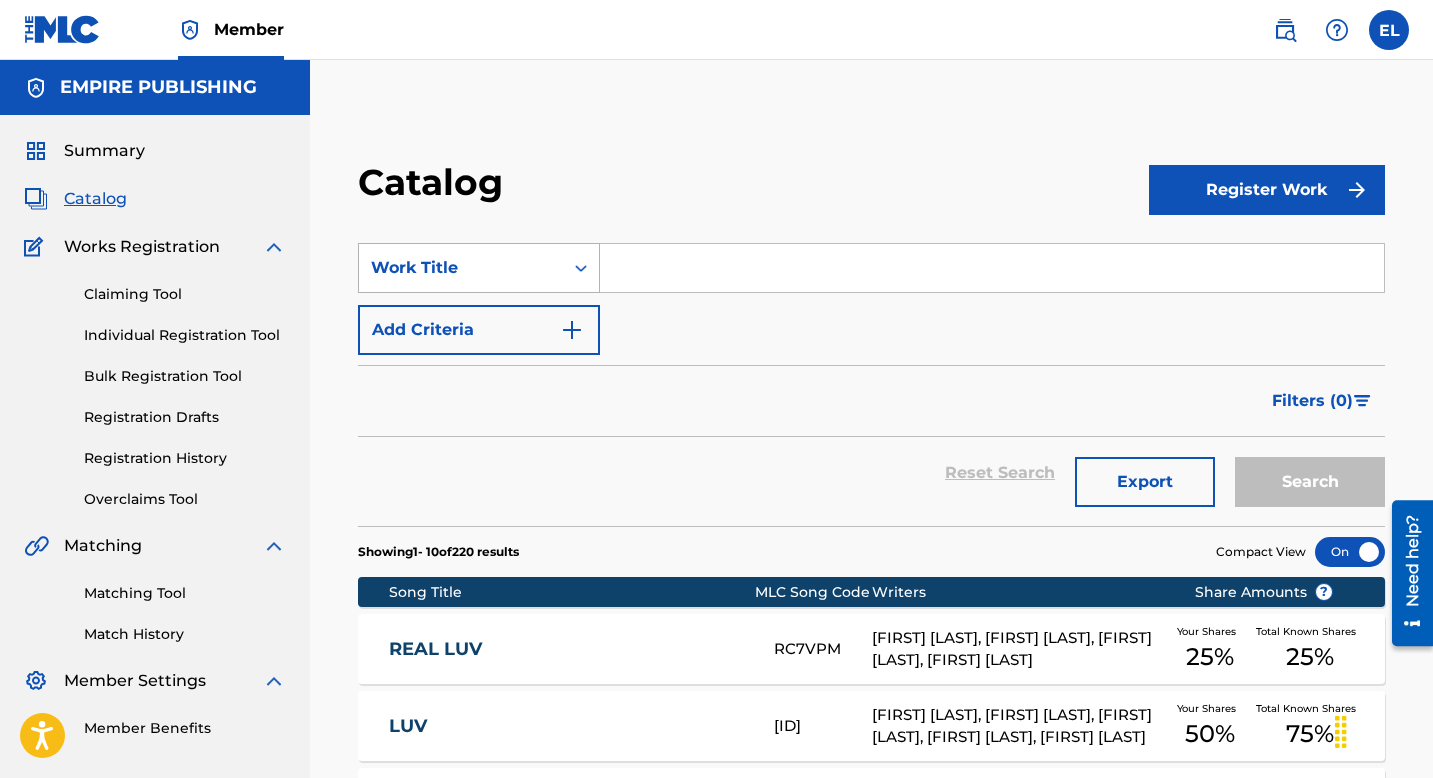 click on "Work Title" at bounding box center [461, 268] 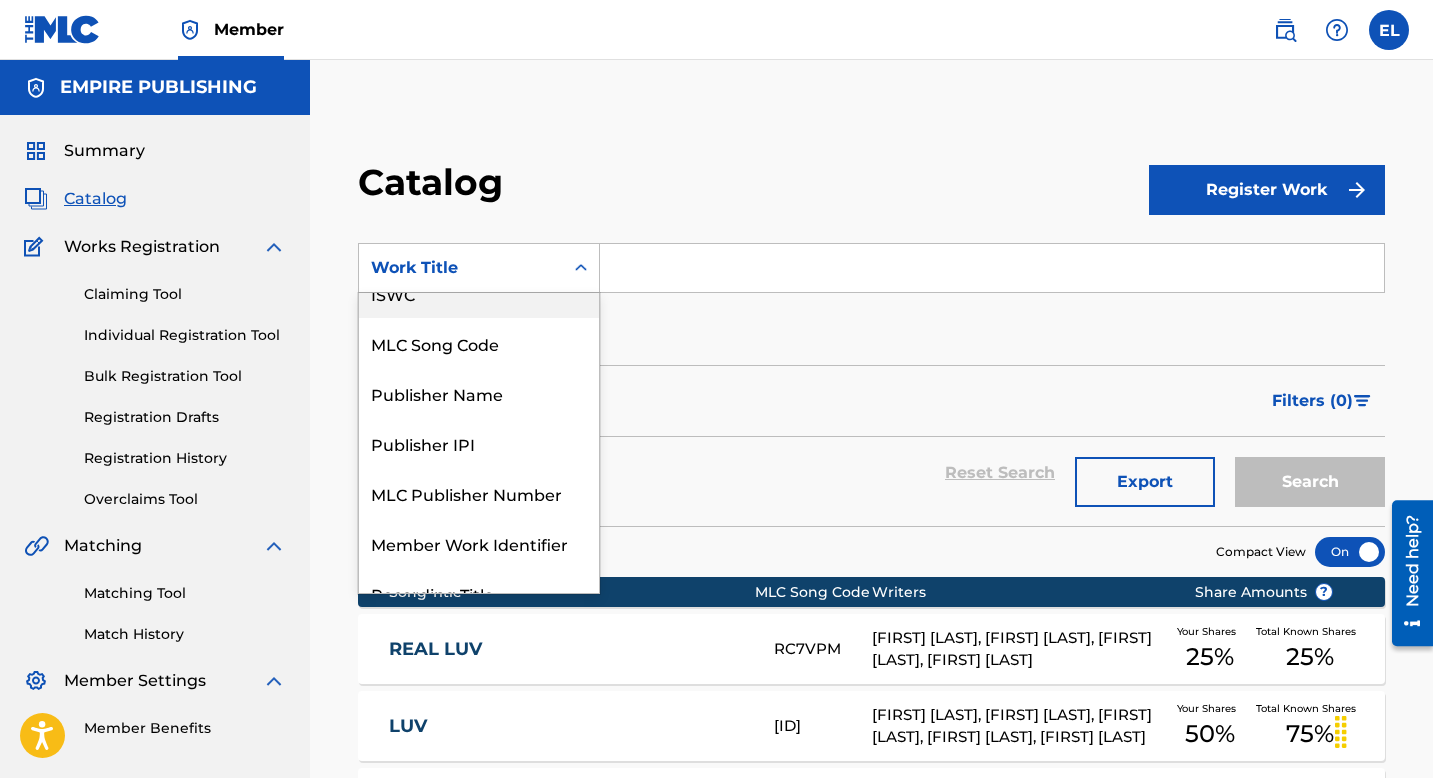 scroll, scrollTop: 0, scrollLeft: 0, axis: both 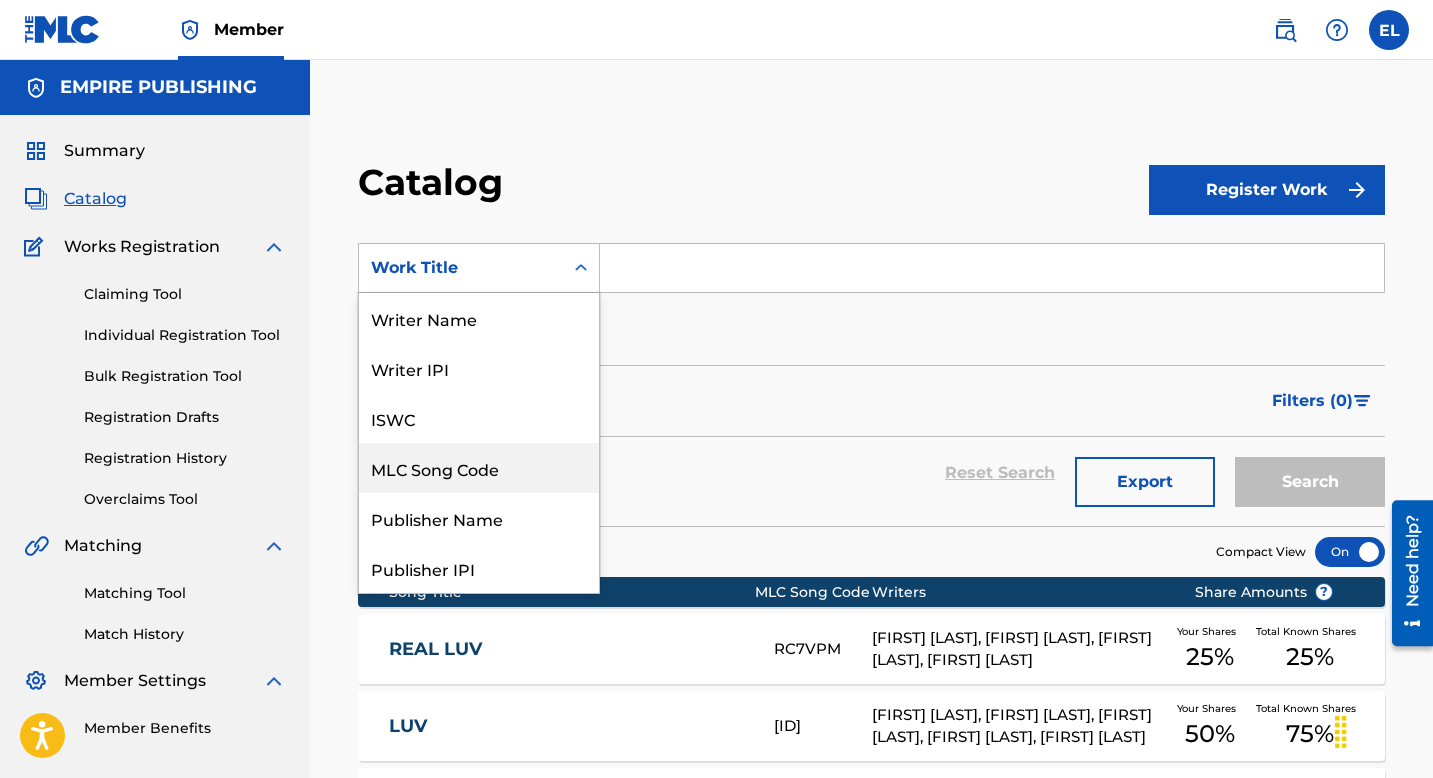 click on "MLC Song Code" at bounding box center [479, 468] 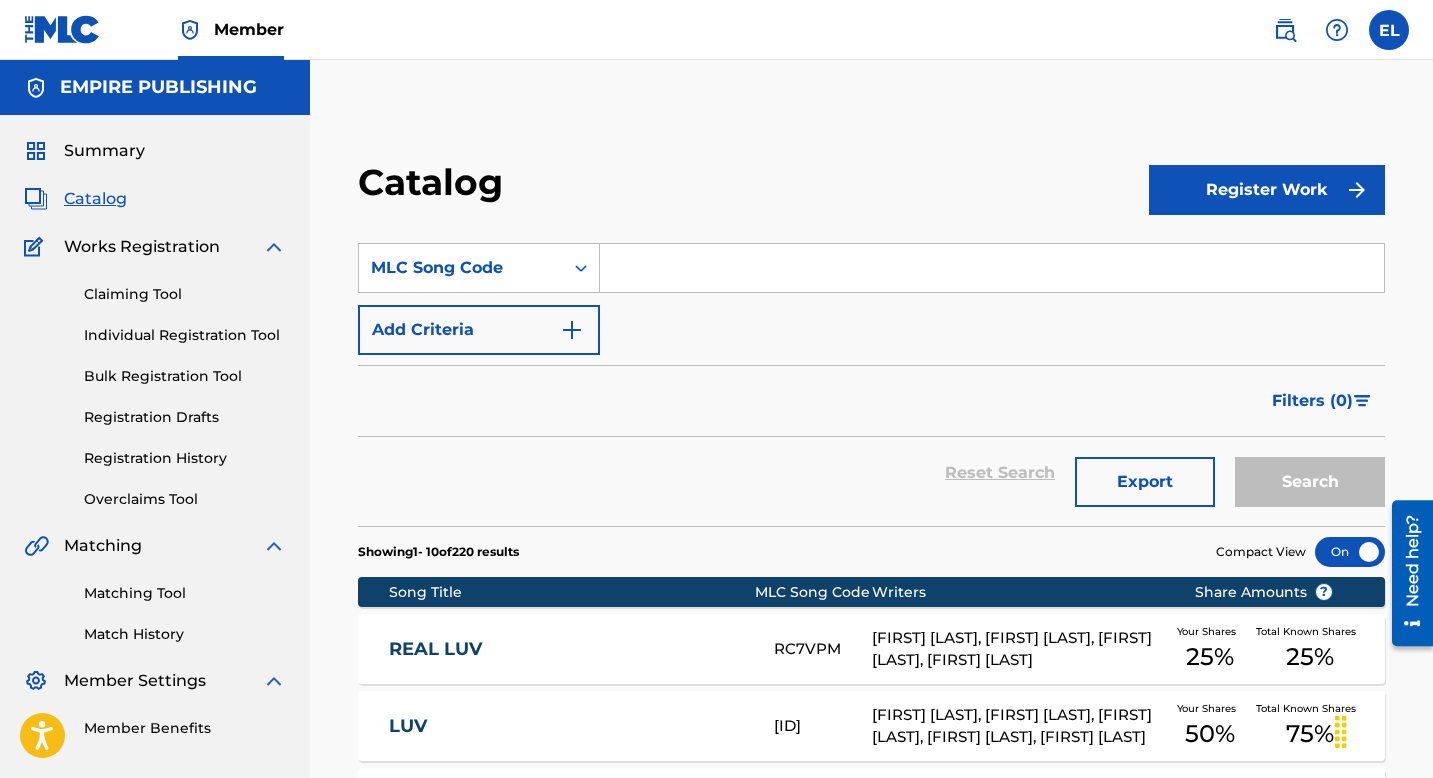 click at bounding box center (992, 268) 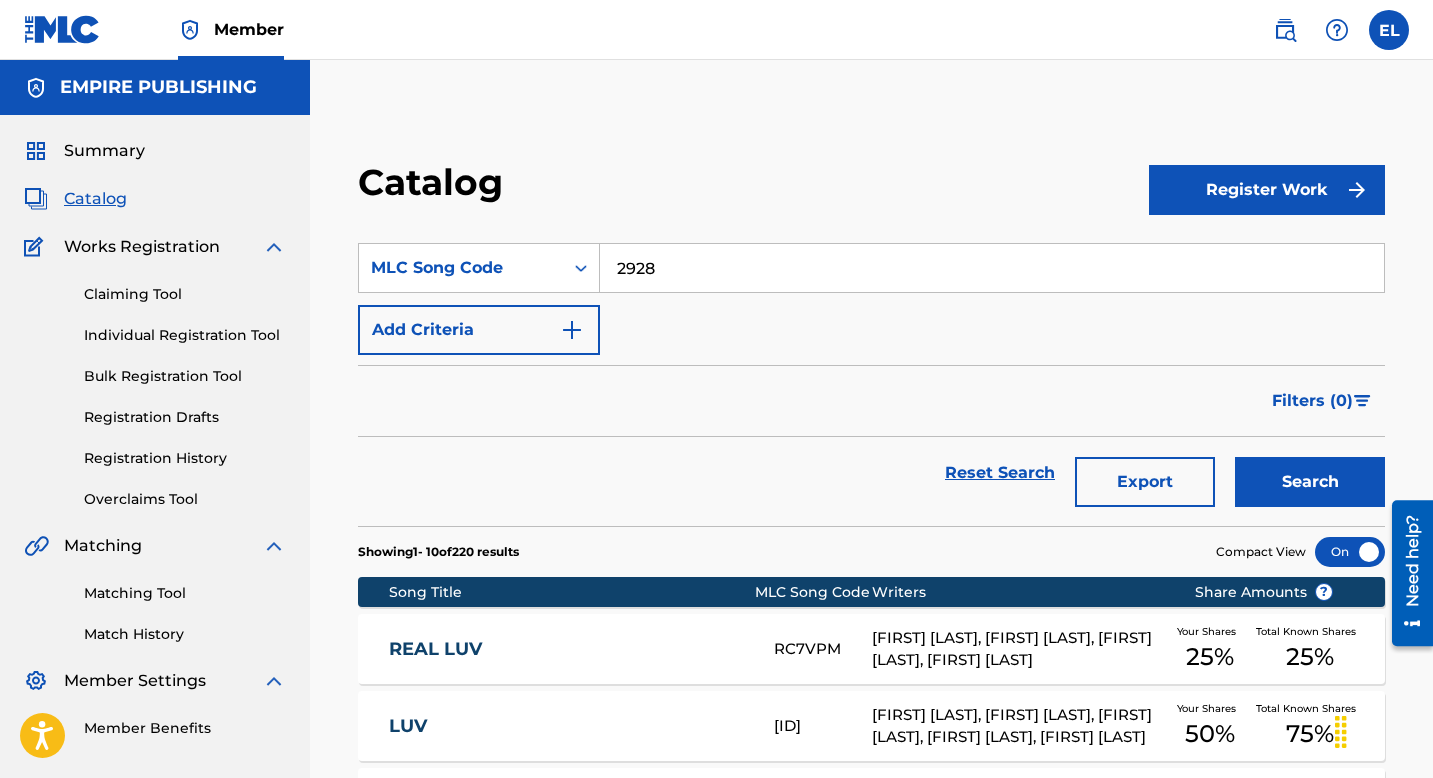 type 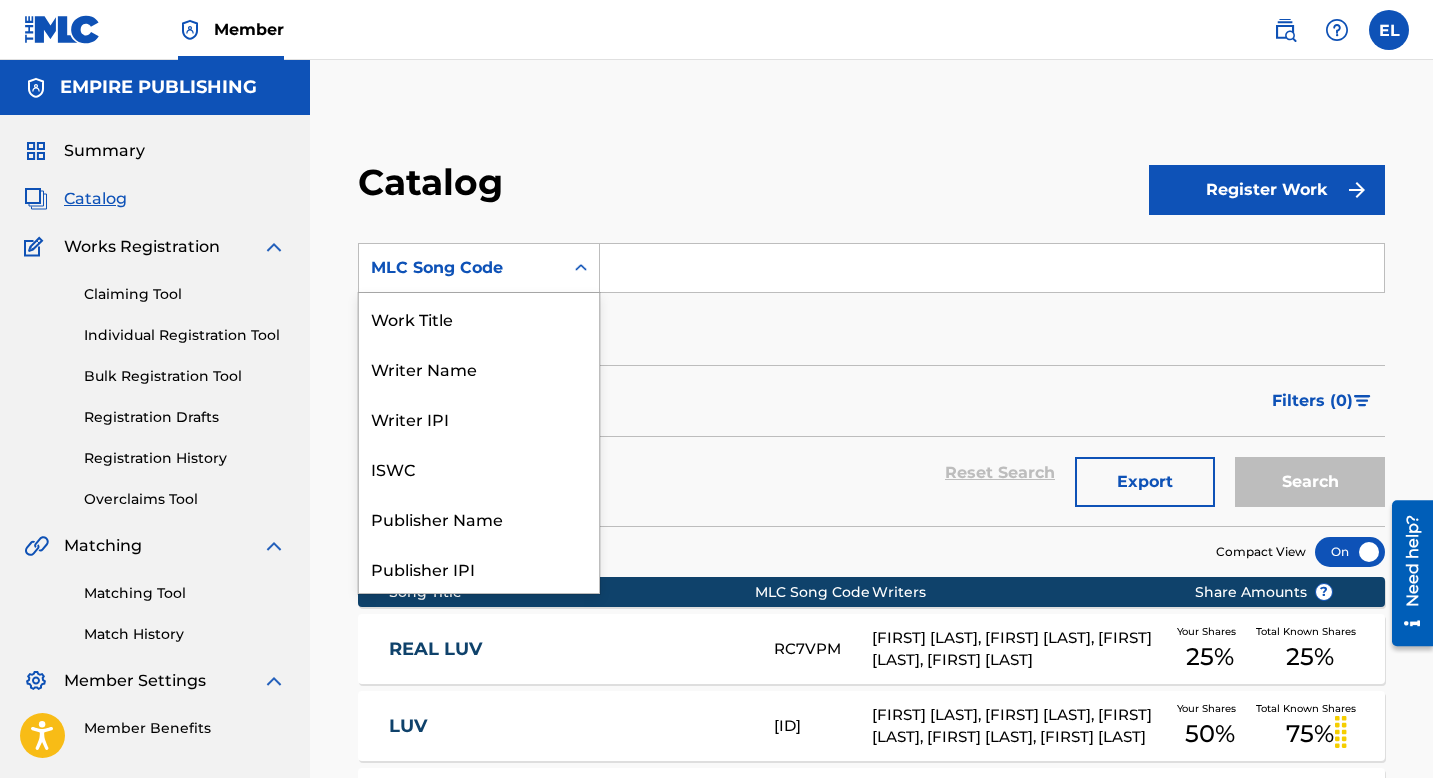 click on "MLC Song Code" at bounding box center [461, 268] 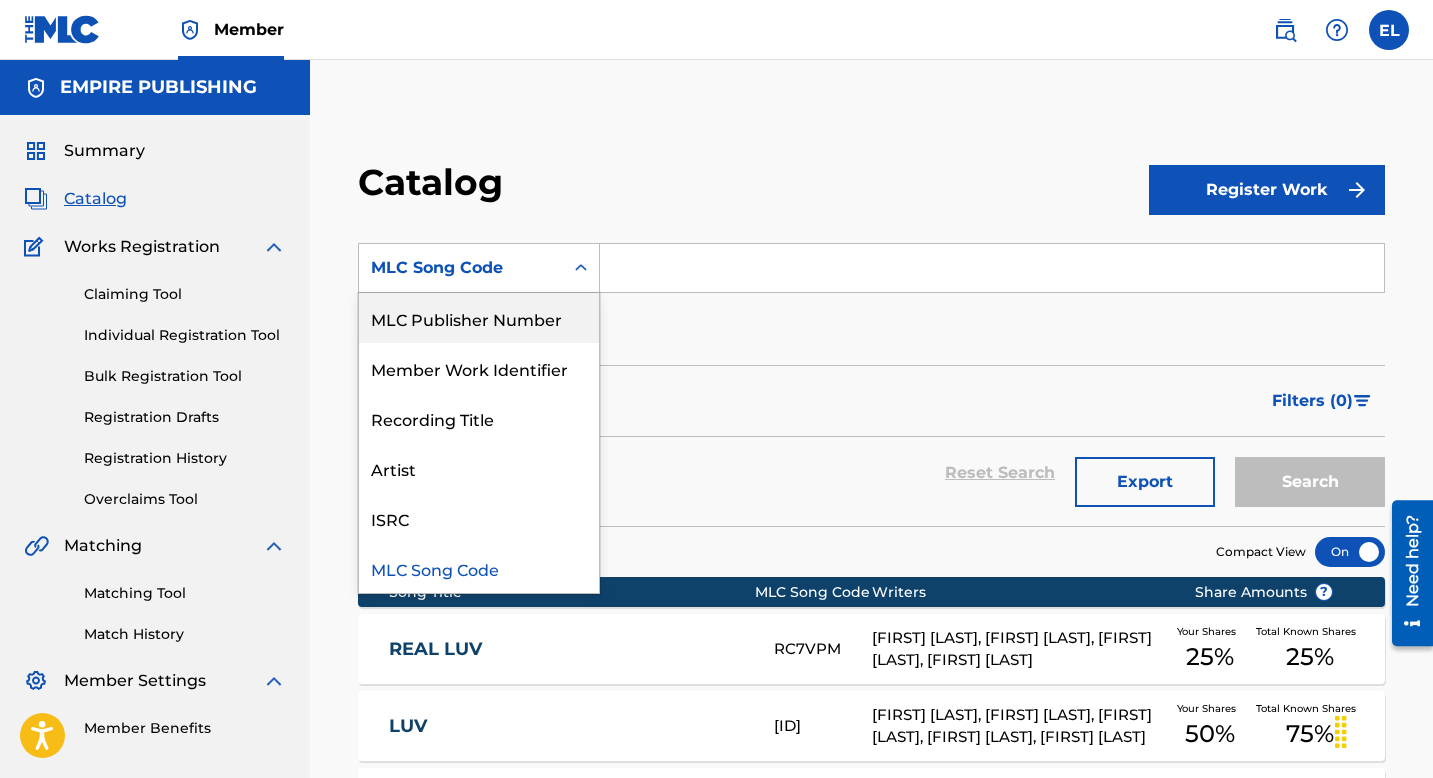 scroll, scrollTop: 0, scrollLeft: 0, axis: both 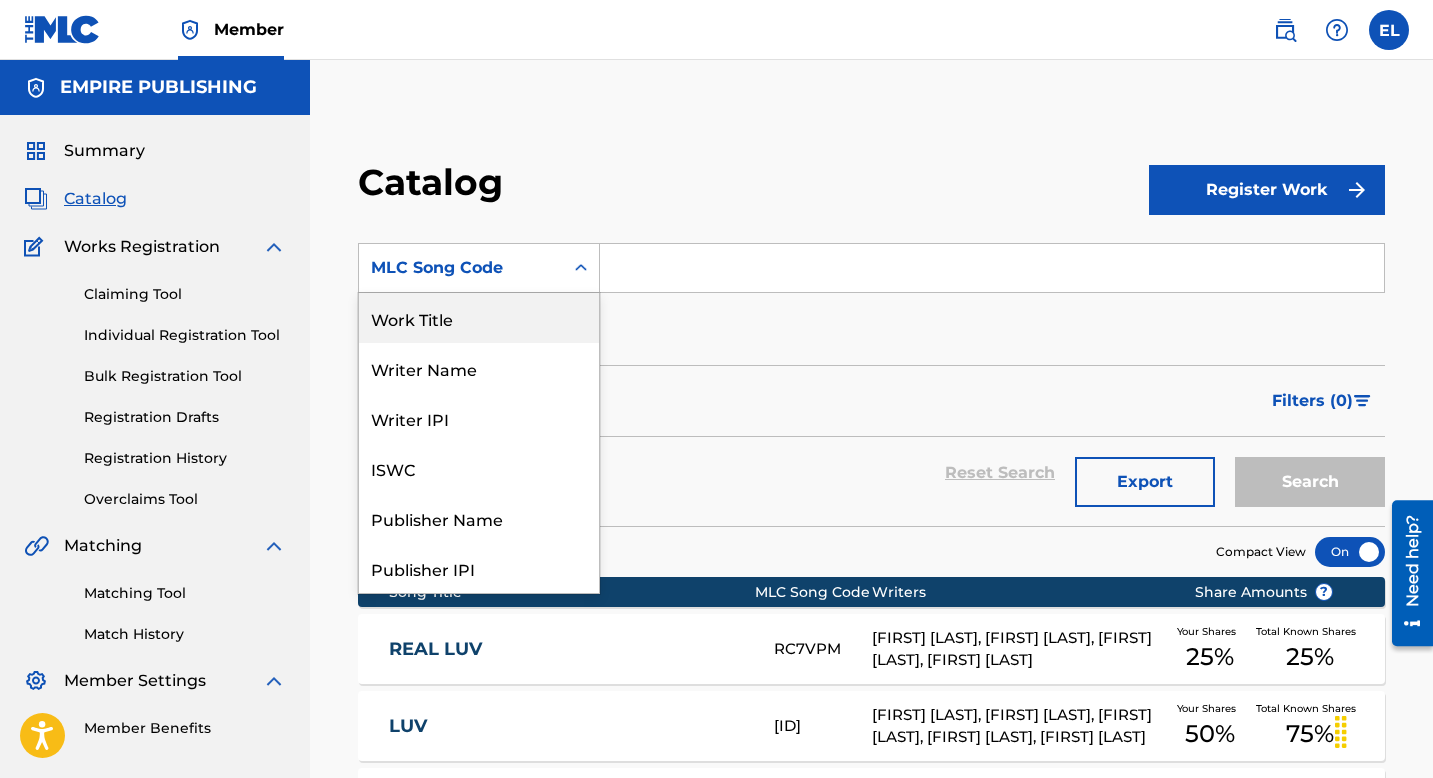 click on "Work Title" at bounding box center [479, 318] 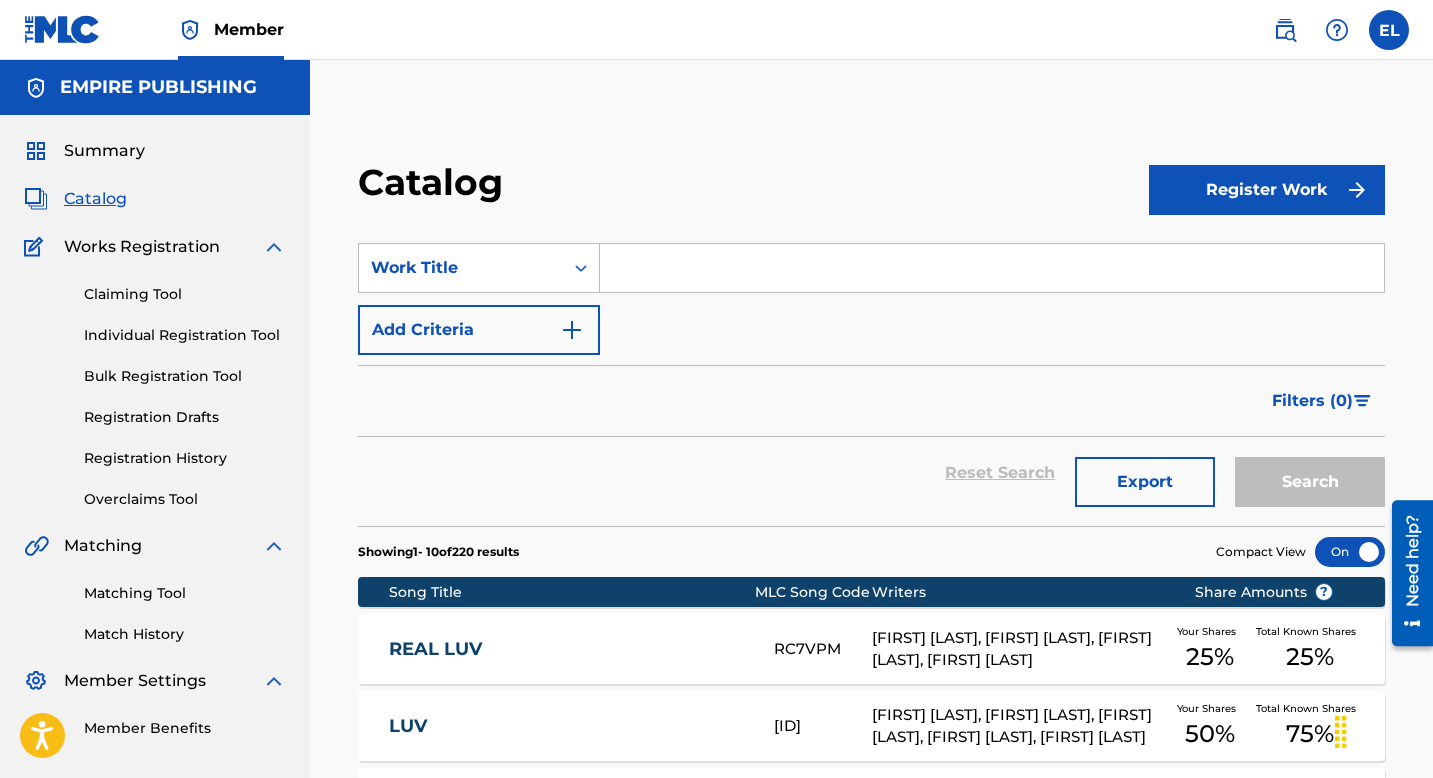 click at bounding box center (992, 268) 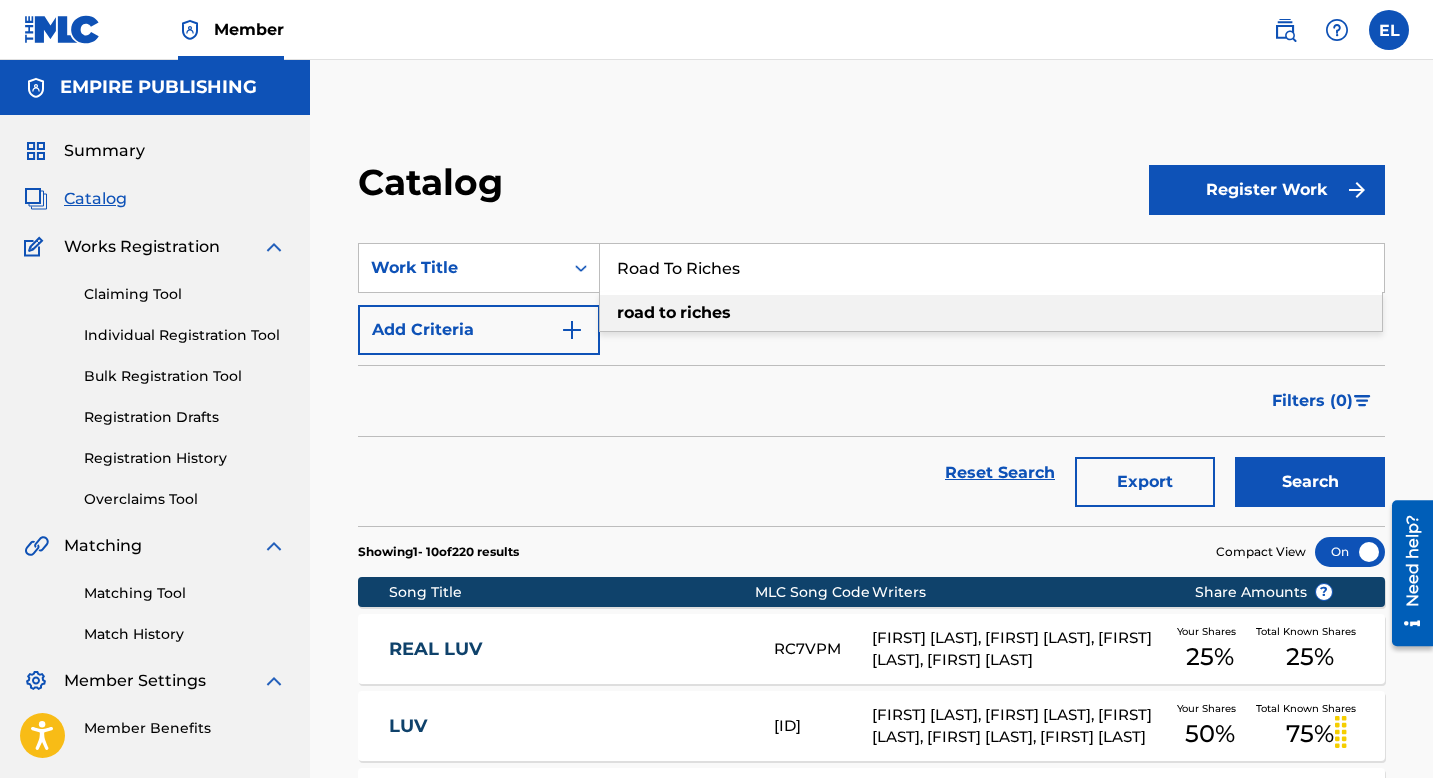 type on "Road To Riches" 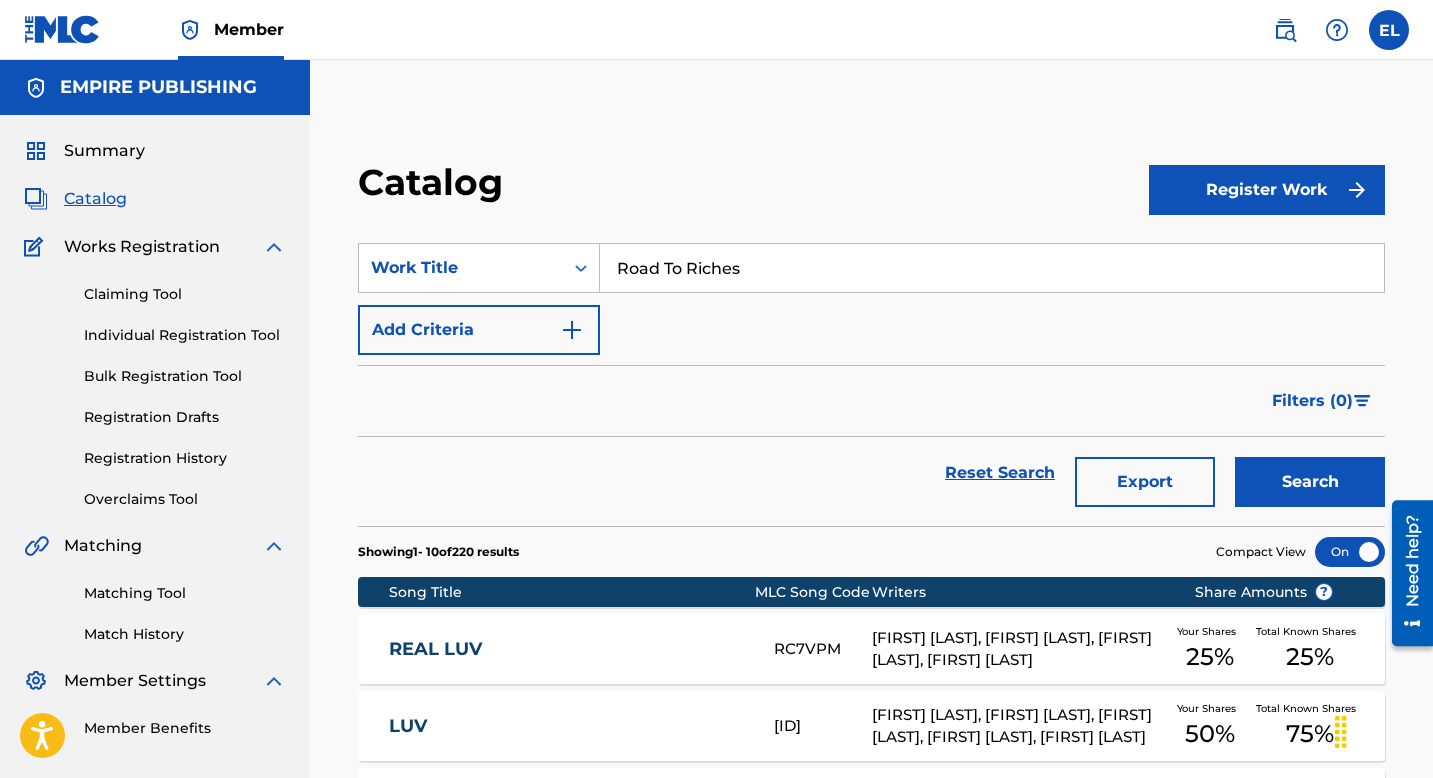 click on "Search" at bounding box center [1310, 482] 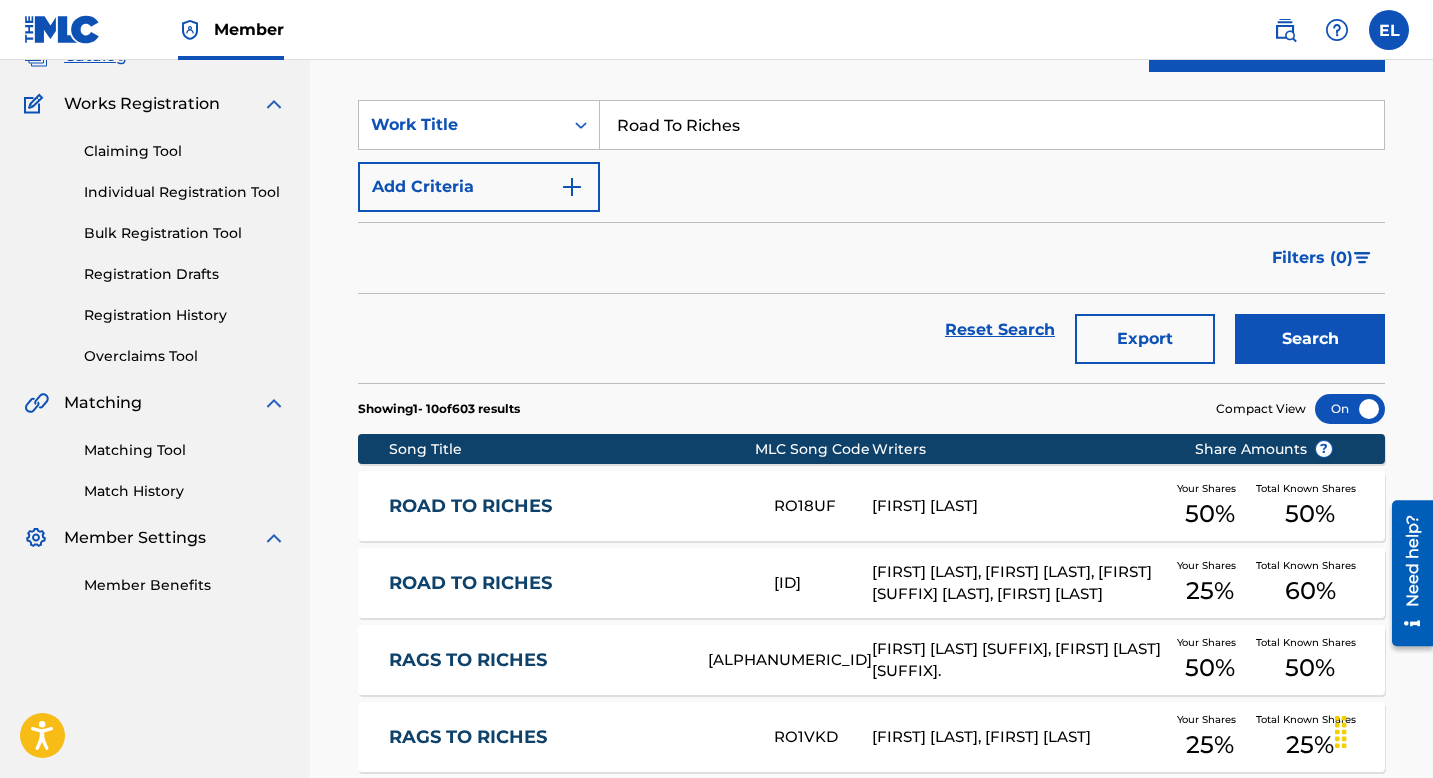 scroll, scrollTop: 183, scrollLeft: 0, axis: vertical 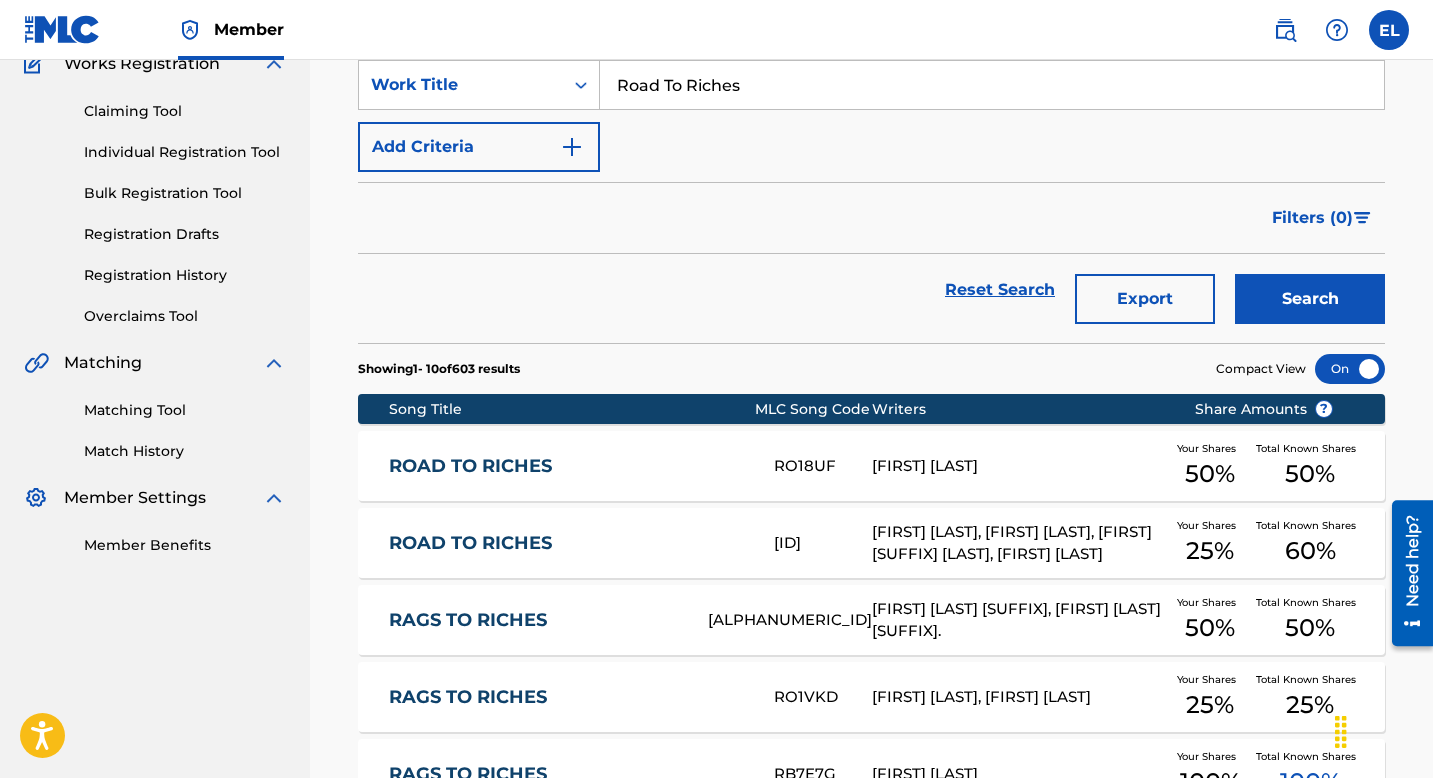 click on "ROAD TO RICHES" at bounding box center [568, 543] 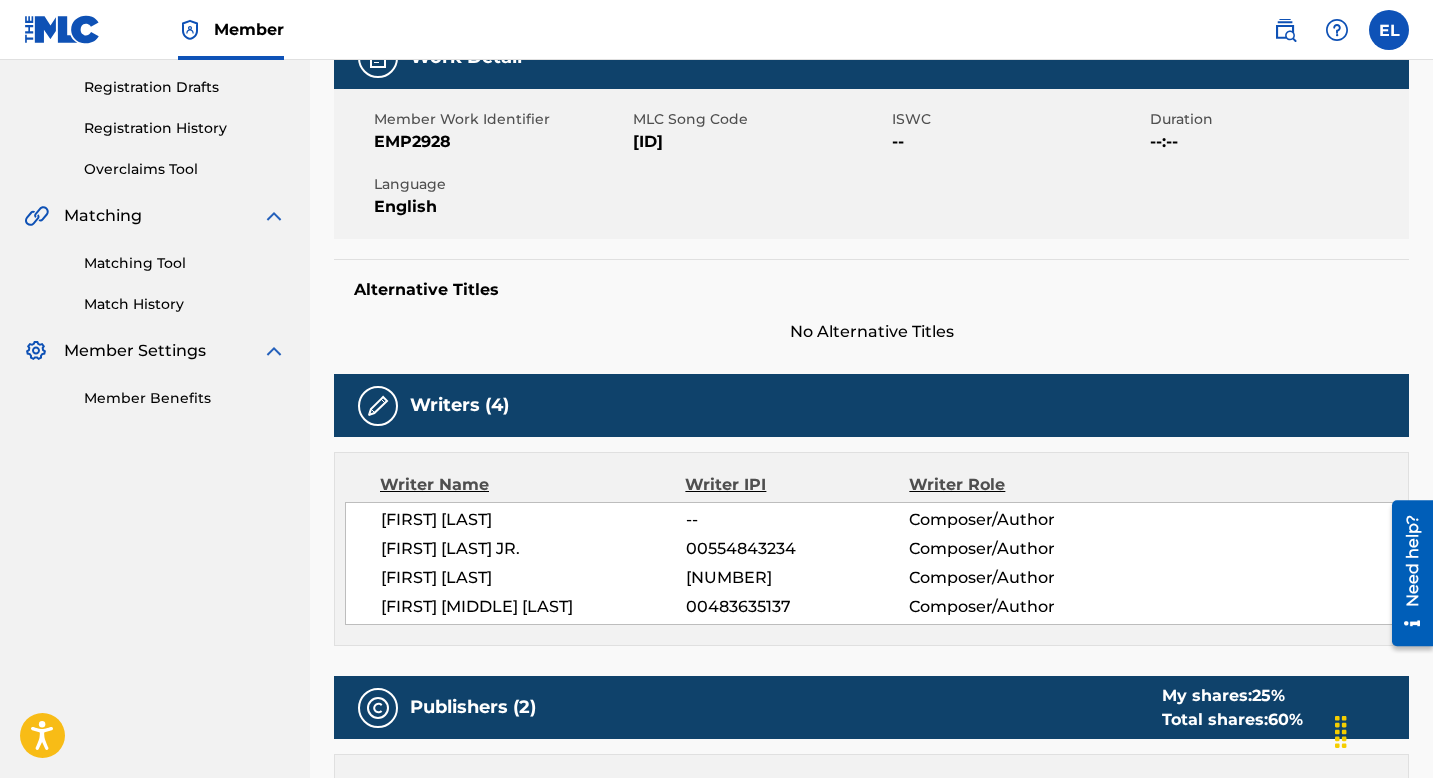 scroll, scrollTop: 0, scrollLeft: 0, axis: both 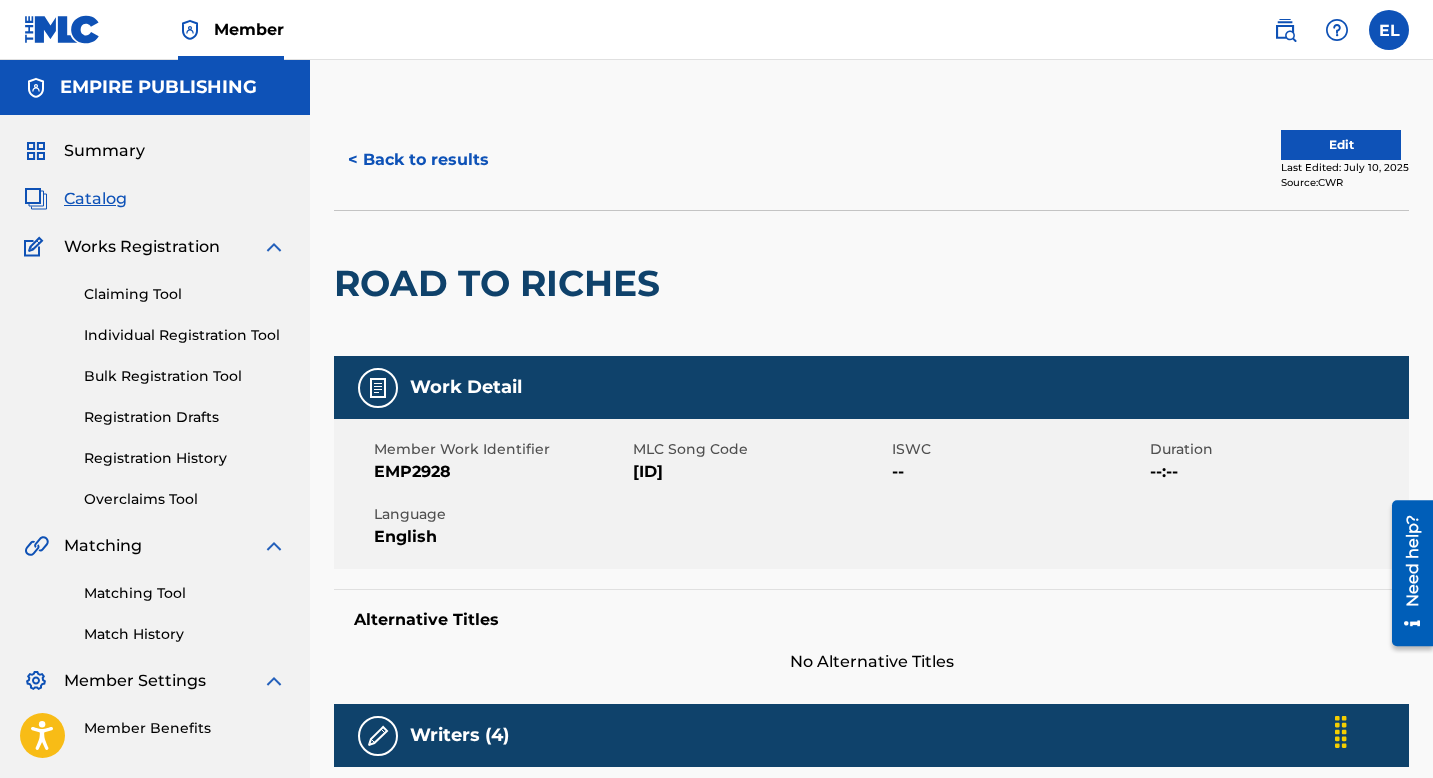 click on "Edit" at bounding box center (1341, 145) 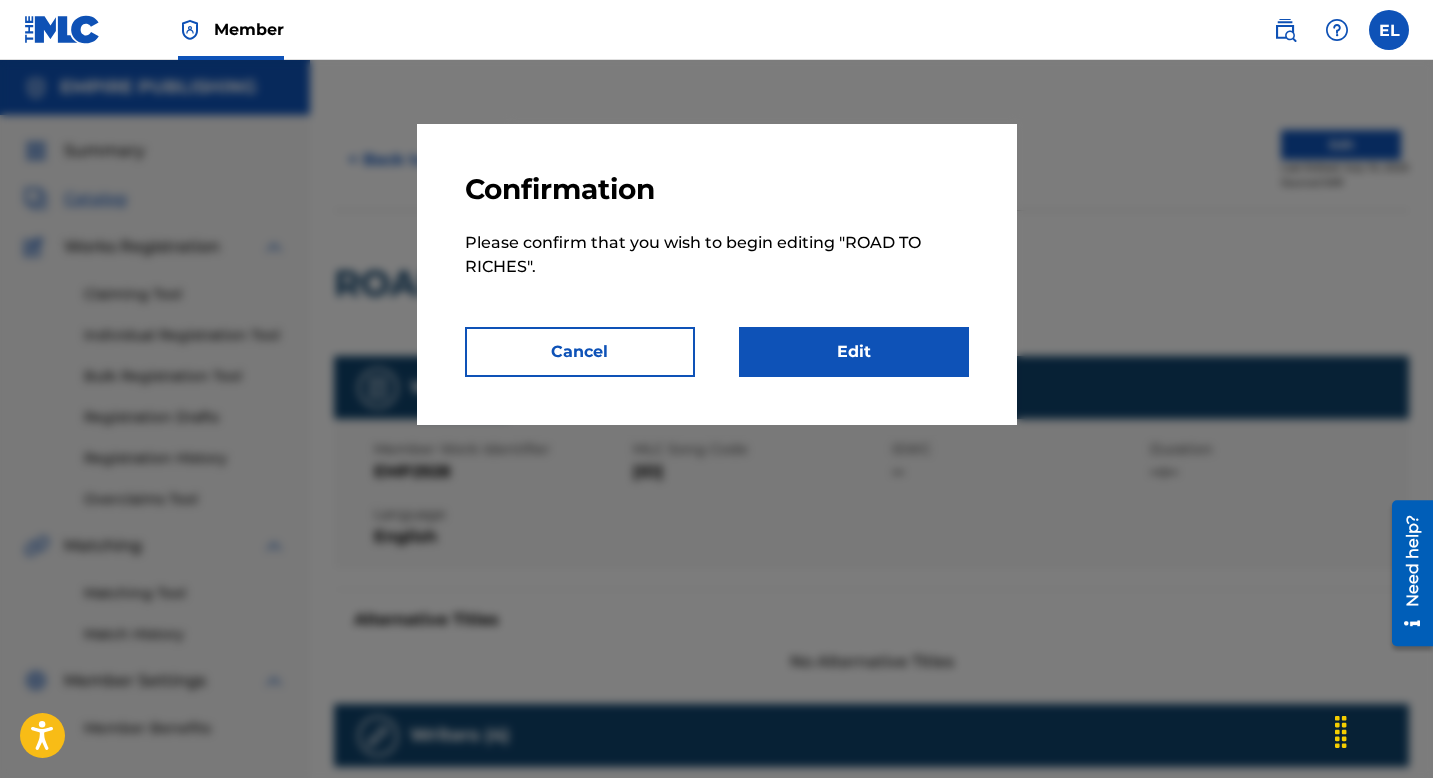 drag, startPoint x: 840, startPoint y: 350, endPoint x: 838, endPoint y: 340, distance: 10.198039 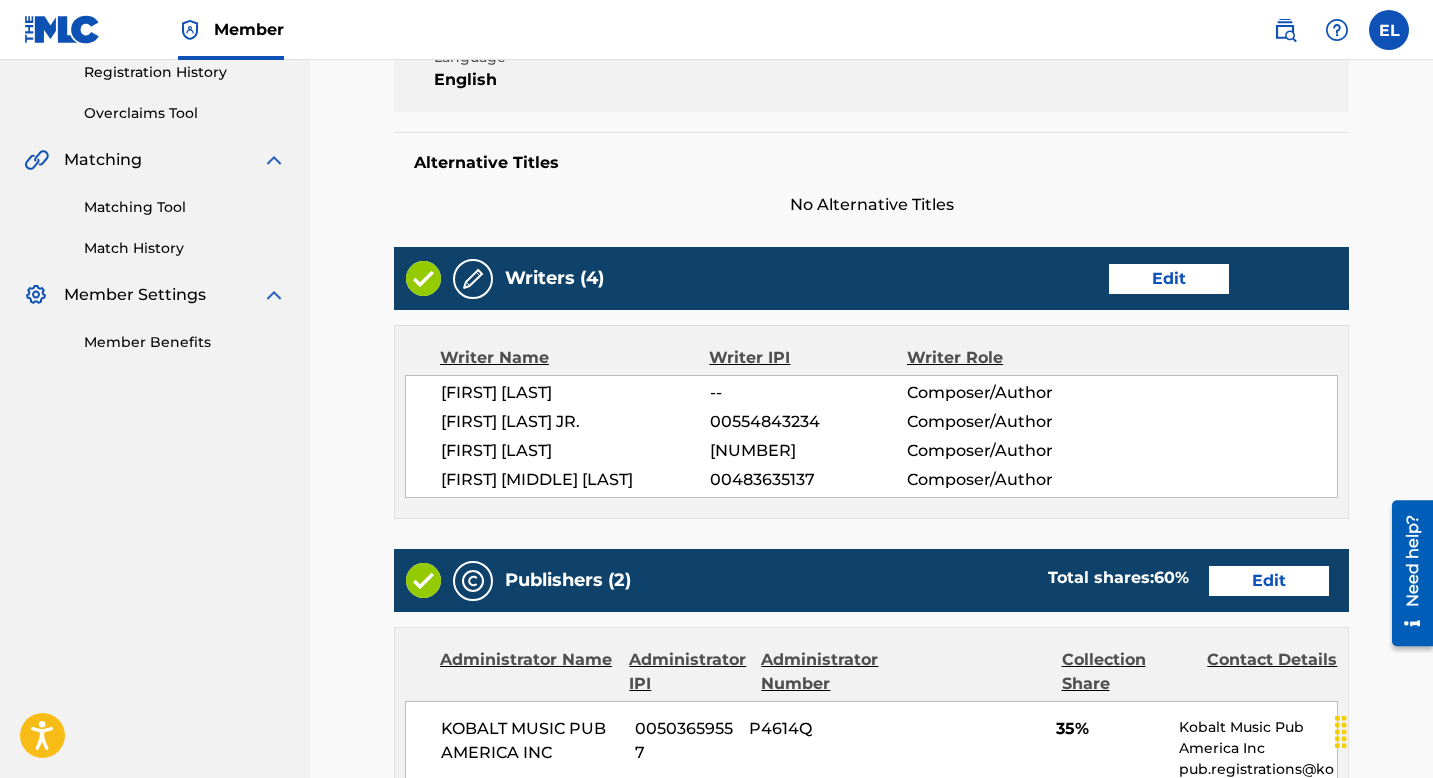 scroll, scrollTop: 191, scrollLeft: 0, axis: vertical 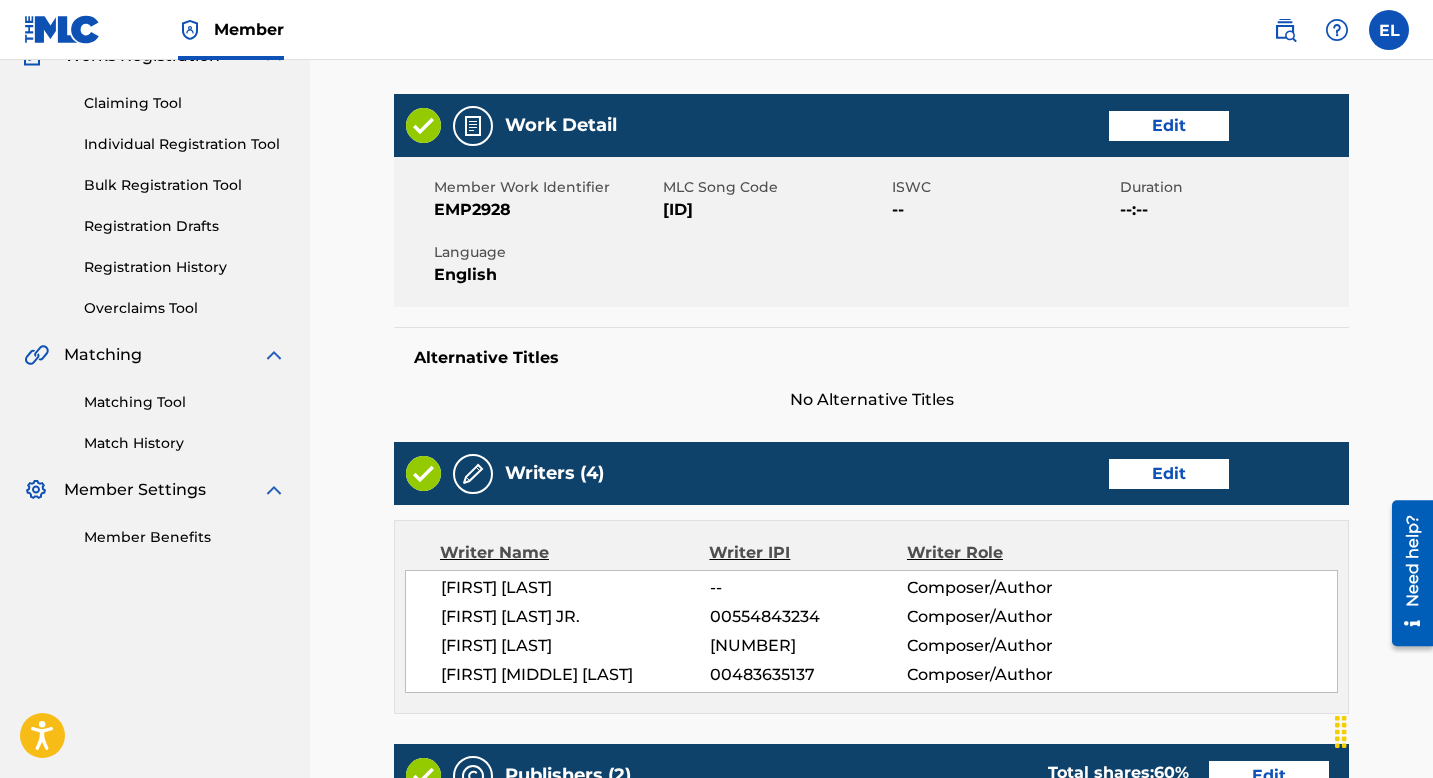 click on "Work Detail   Edit" at bounding box center (871, 125) 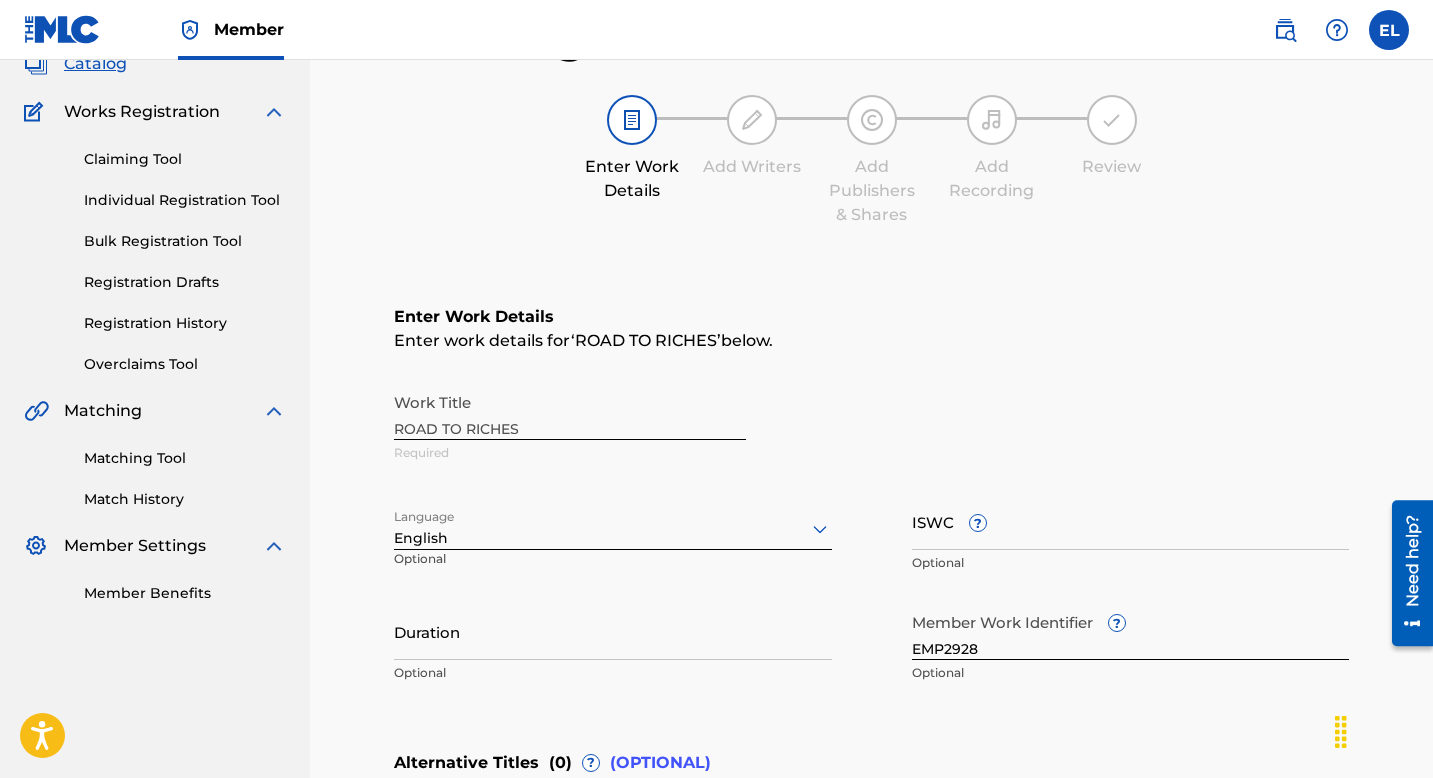 scroll, scrollTop: 387, scrollLeft: 0, axis: vertical 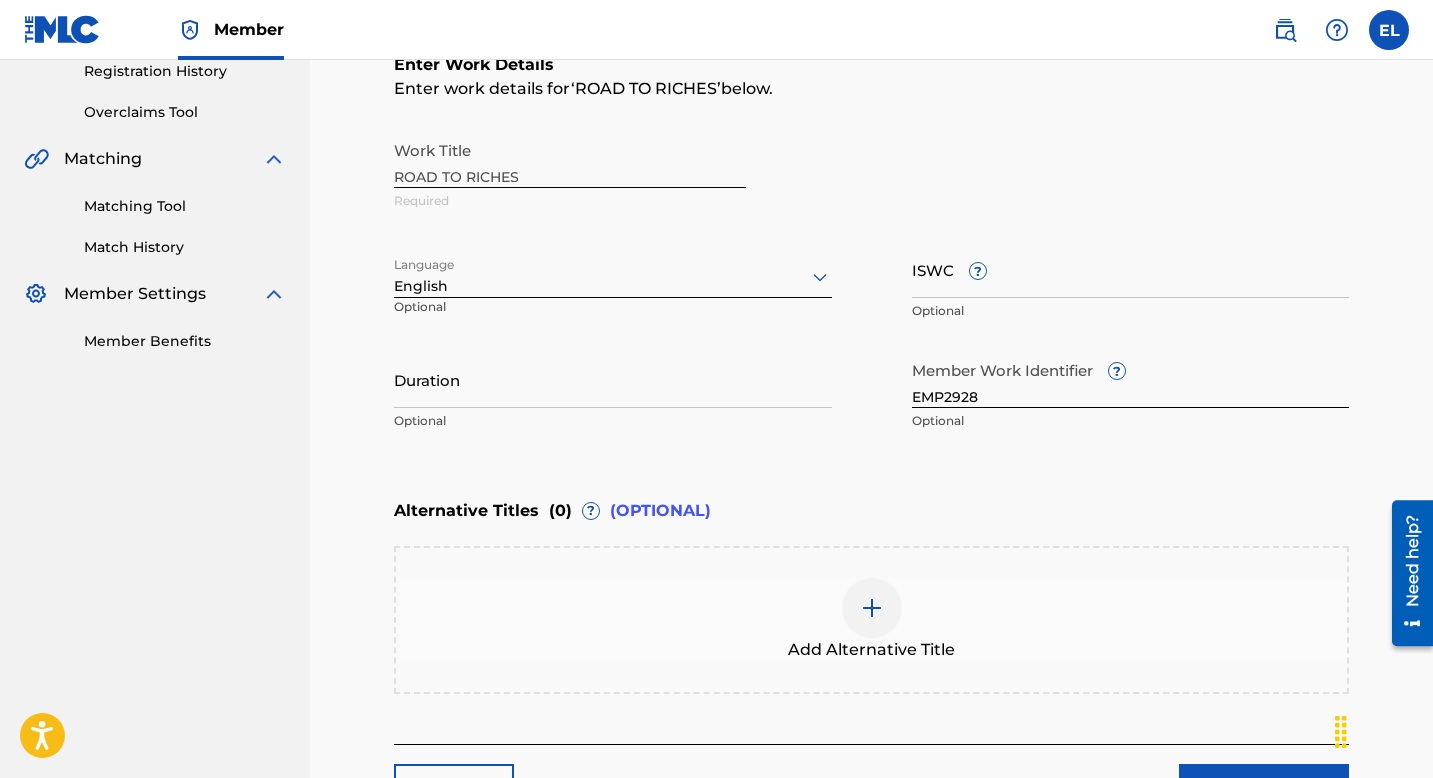 click on "Duration" at bounding box center (613, 379) 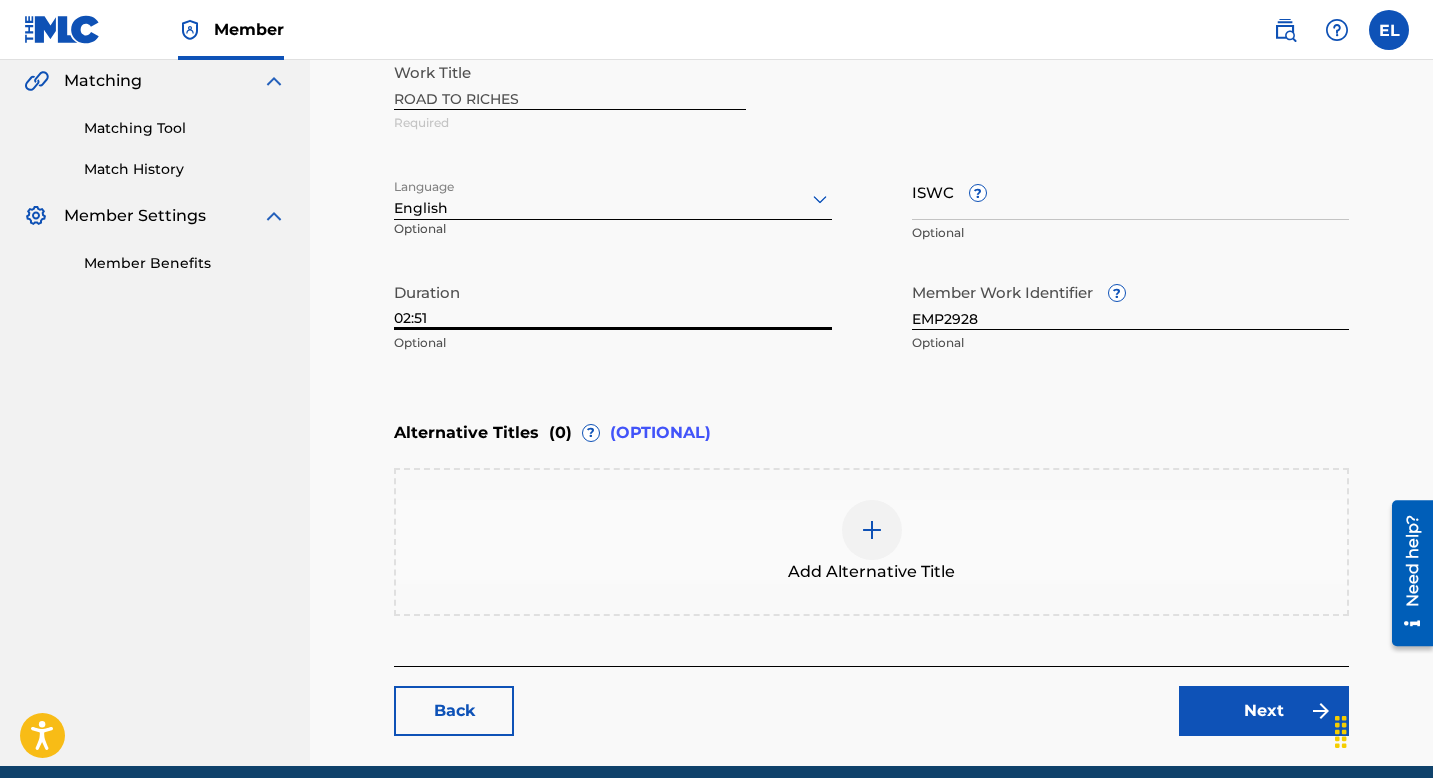 scroll, scrollTop: 548, scrollLeft: 0, axis: vertical 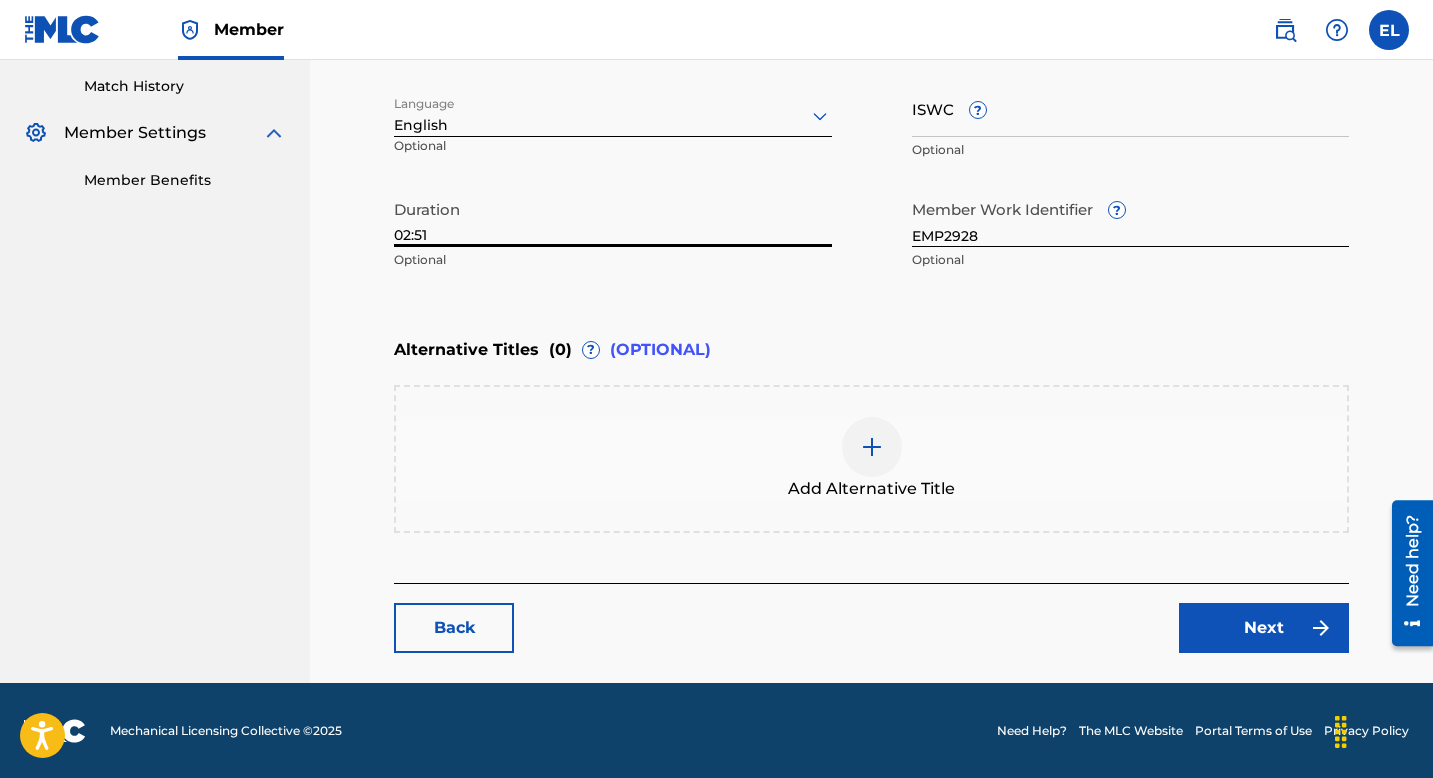 type on "02:51" 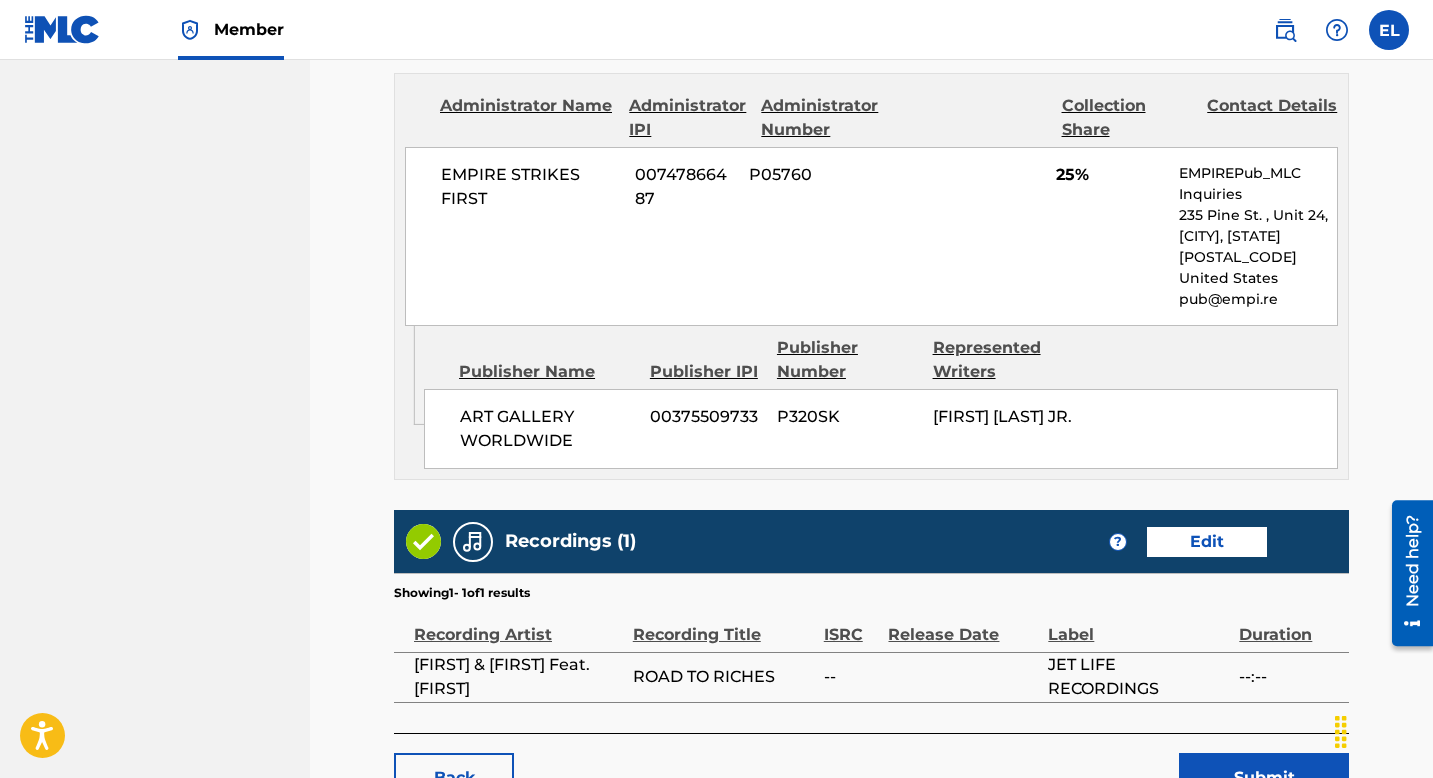scroll, scrollTop: 1444, scrollLeft: 0, axis: vertical 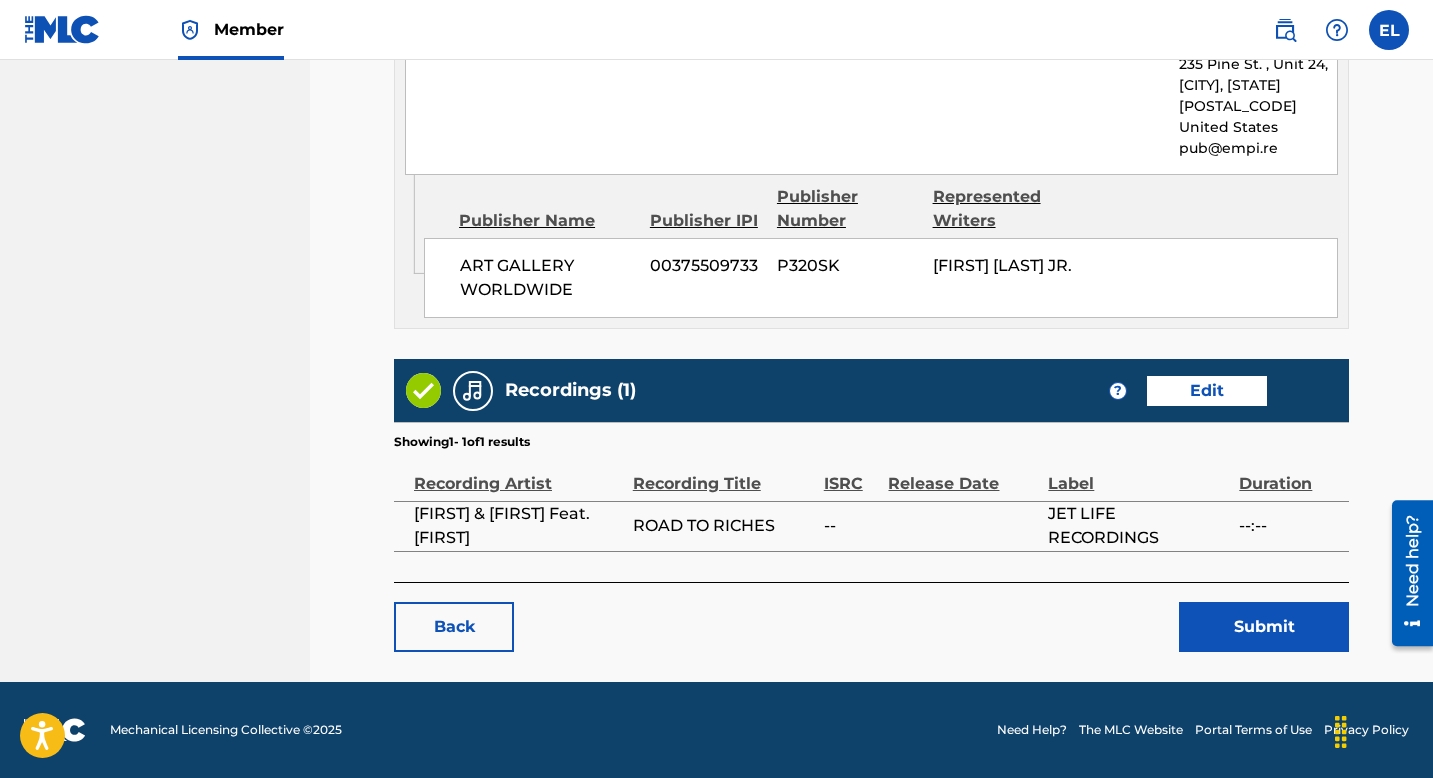 click on "Edit" at bounding box center (1207, 391) 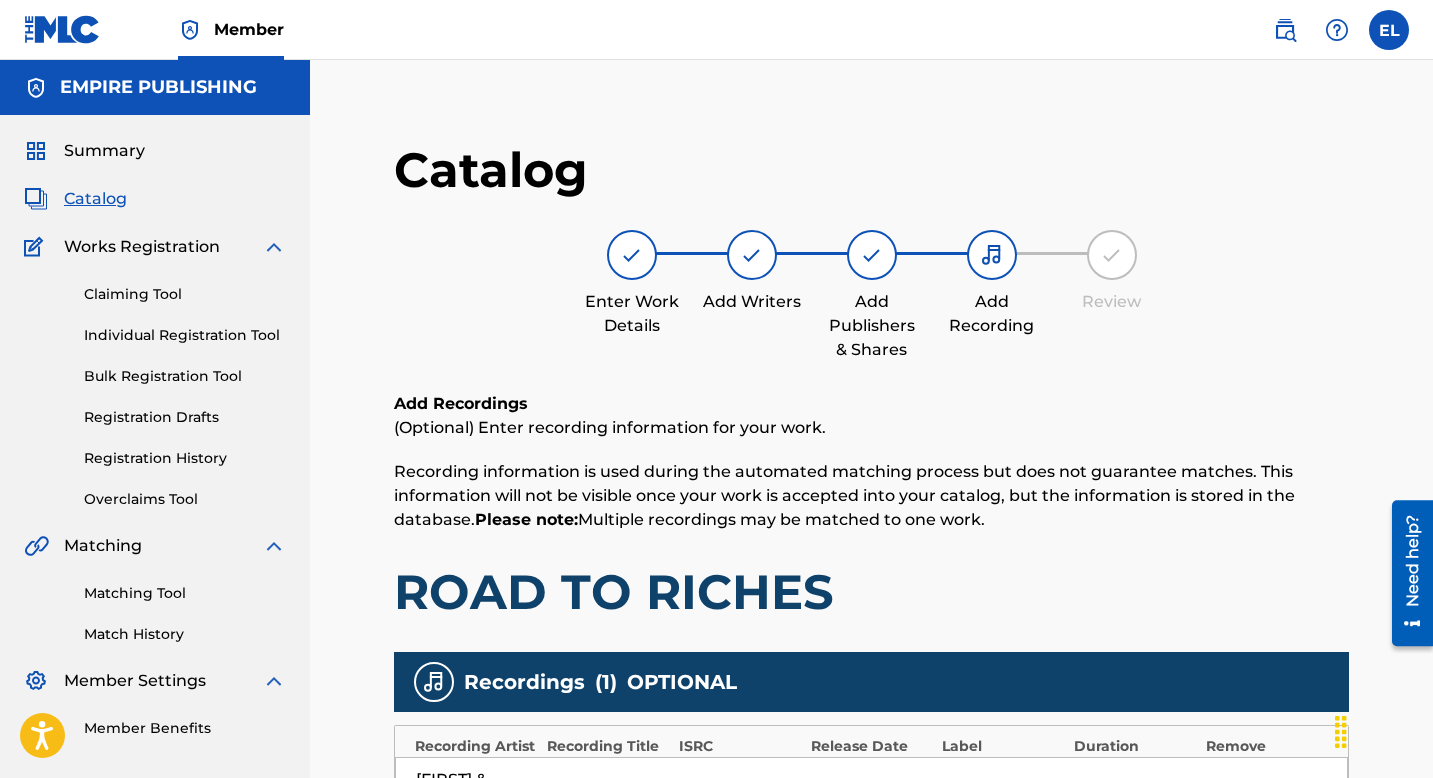 scroll, scrollTop: 414, scrollLeft: 0, axis: vertical 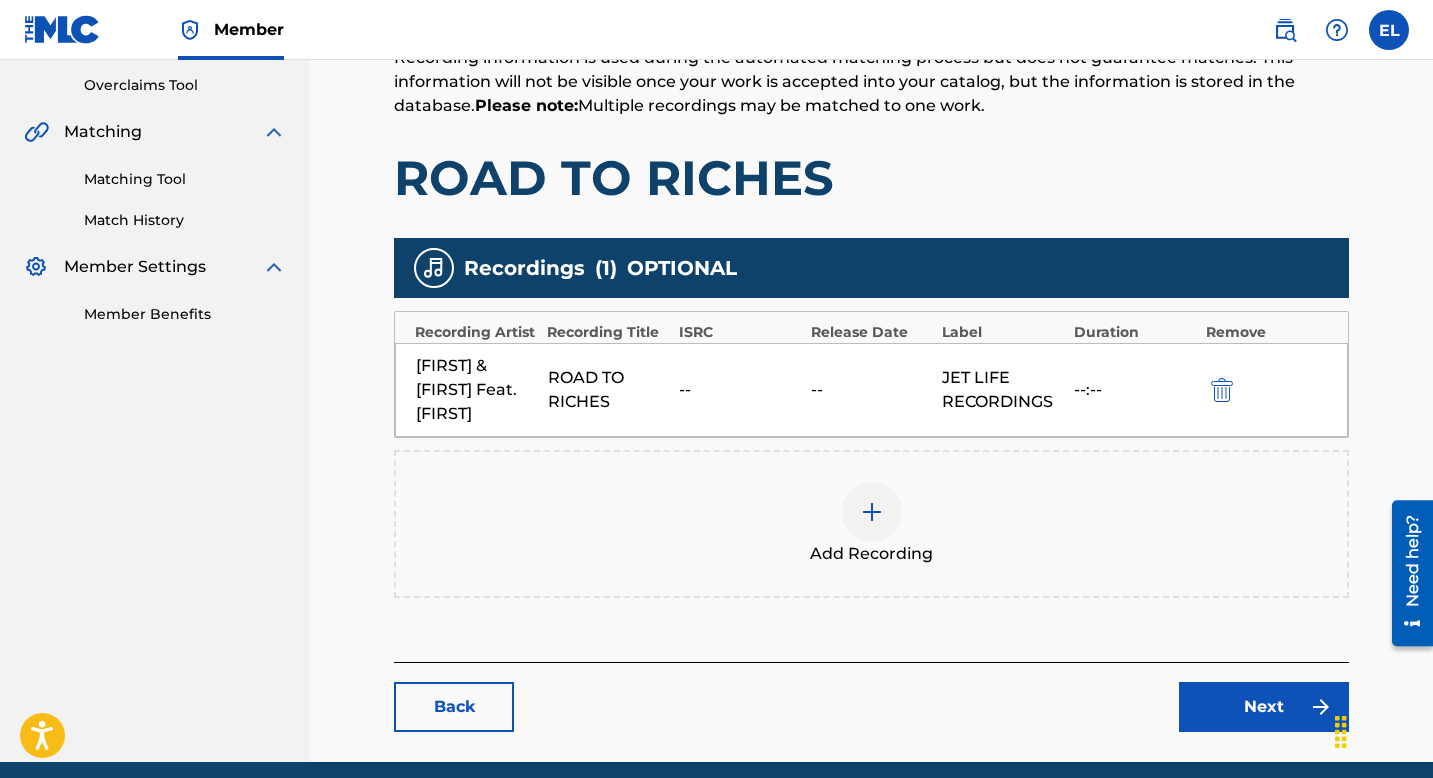 click at bounding box center (872, 512) 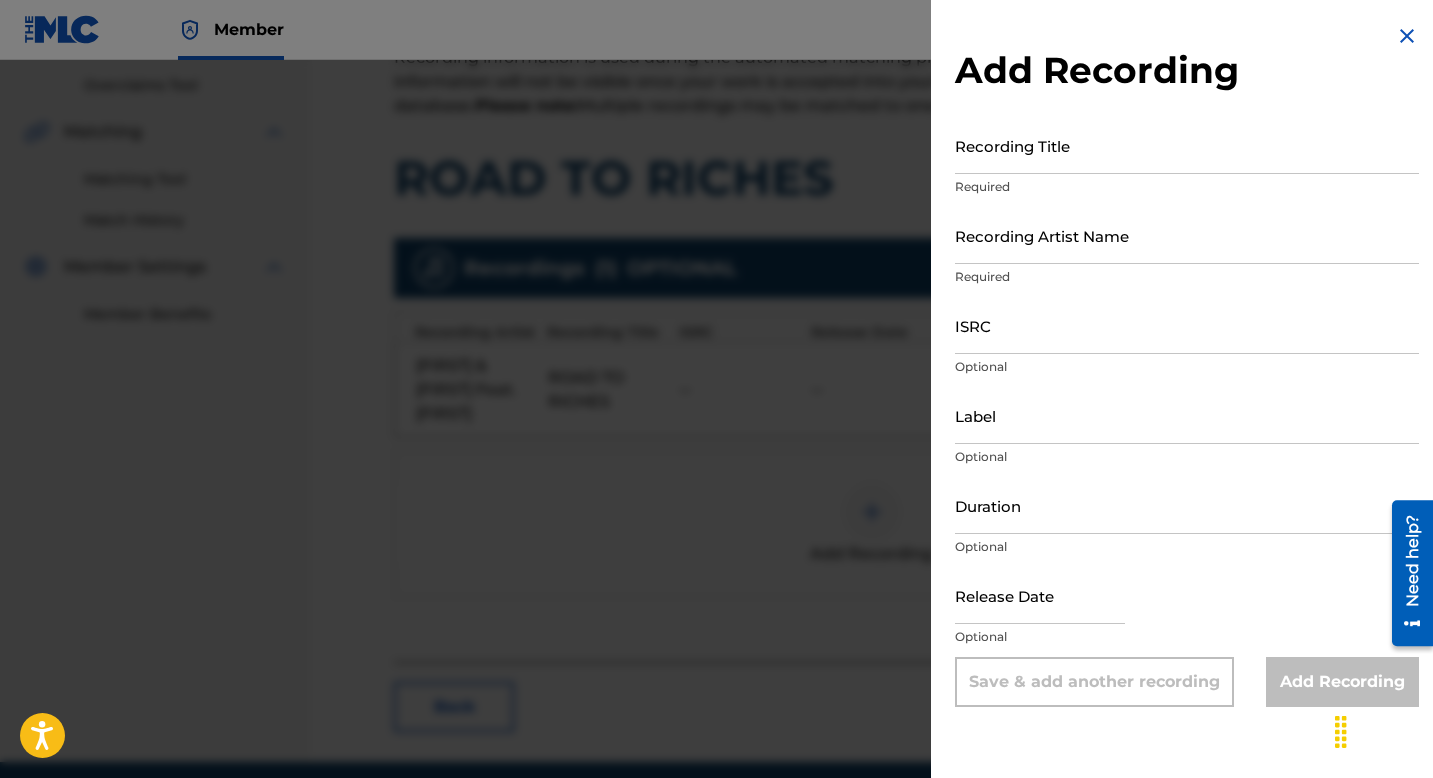 click on "Recording Title" at bounding box center (1187, 145) 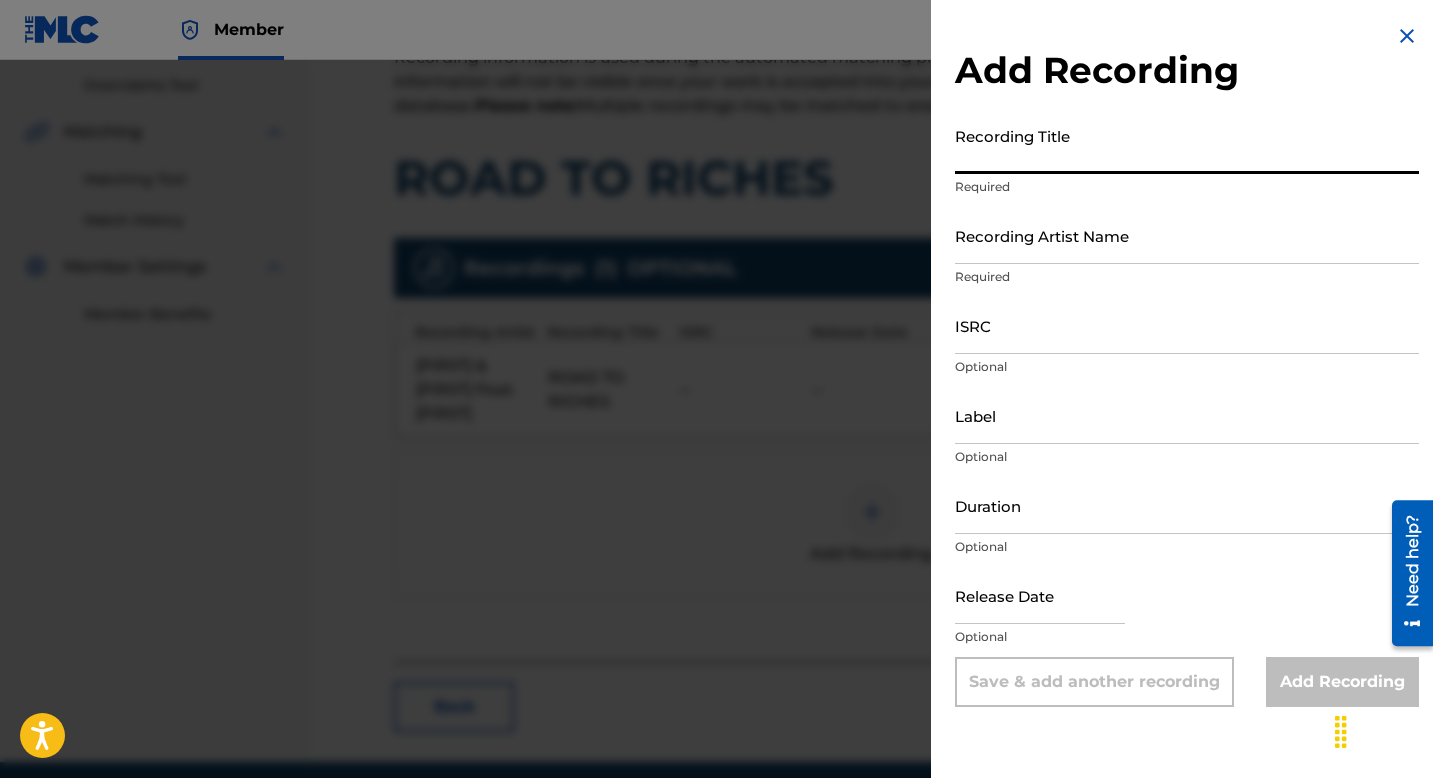 paste on "Road To Riches" 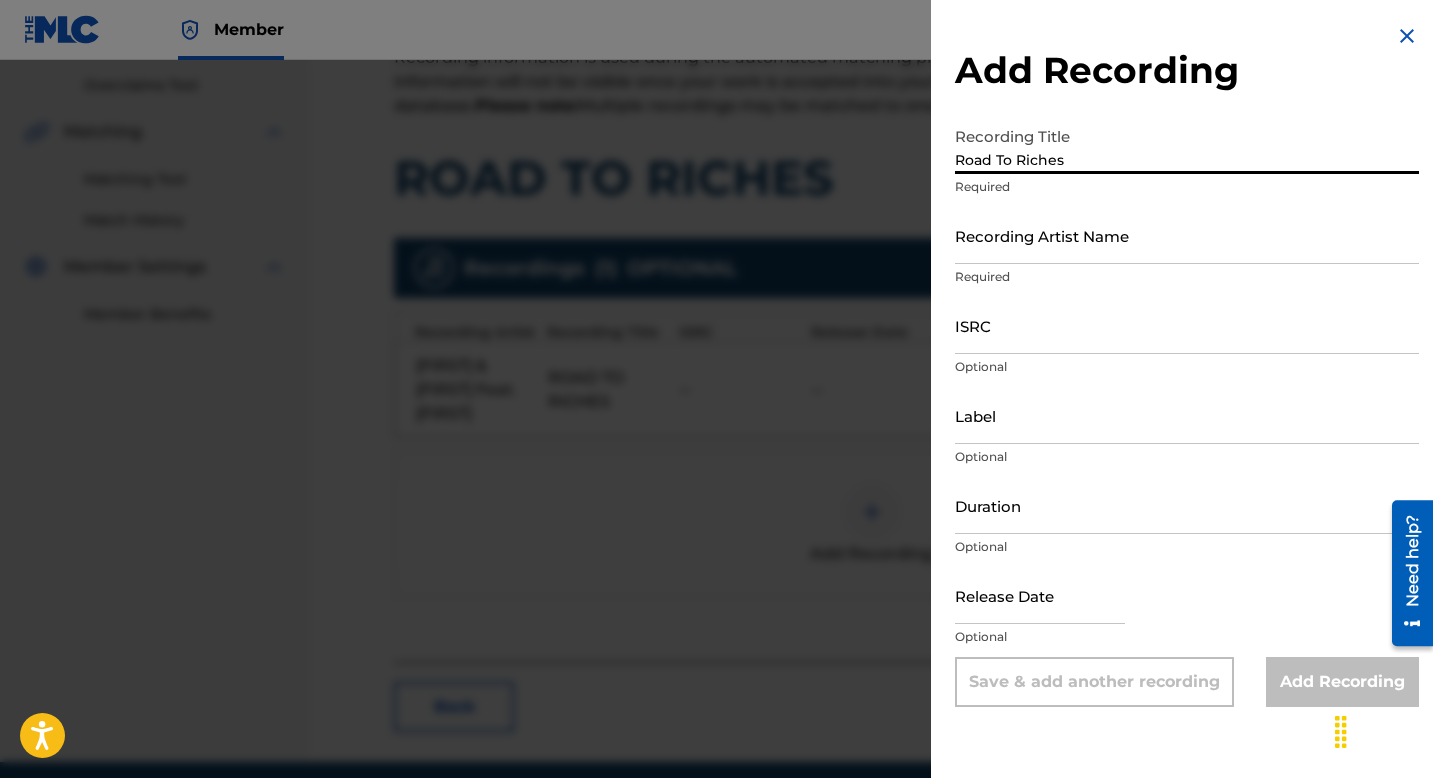 type on "Road To Riches" 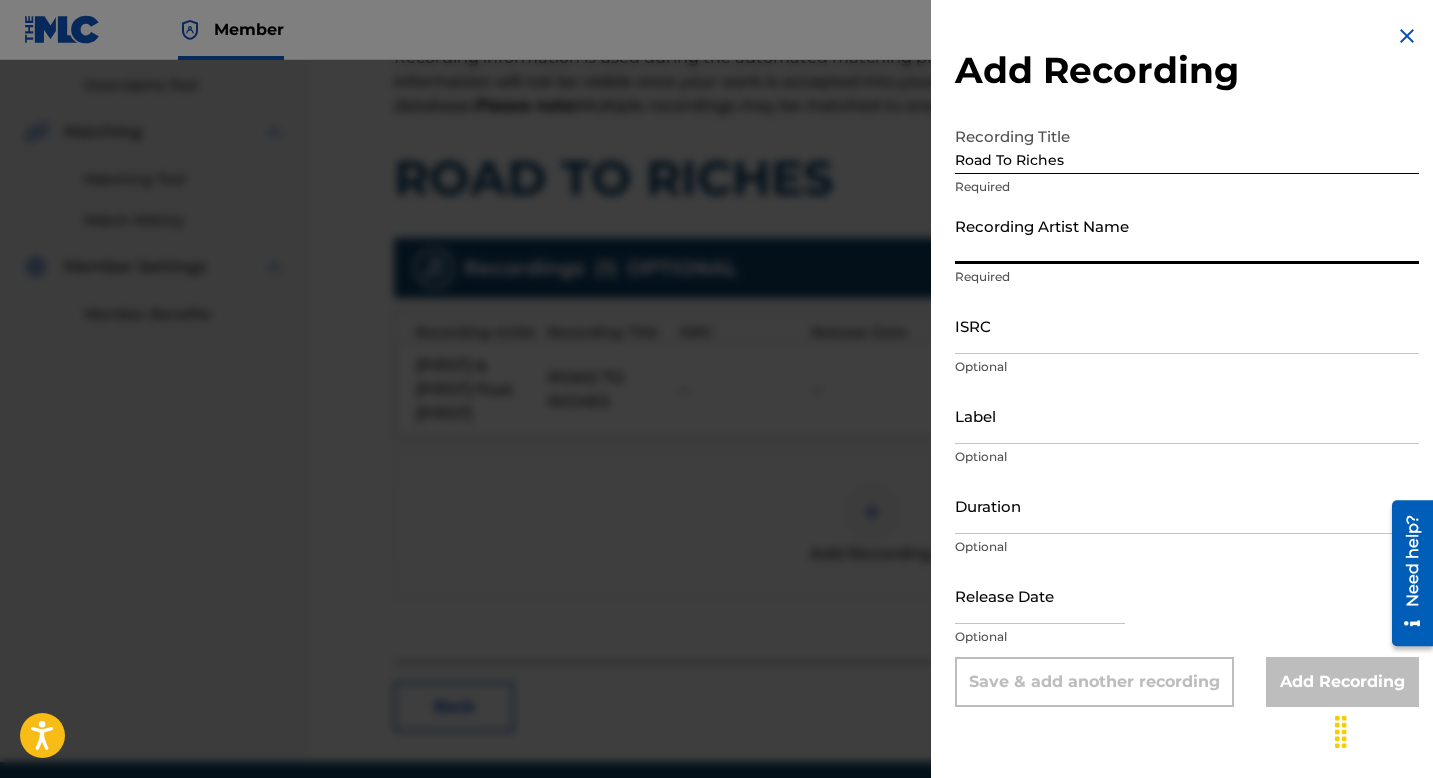 click on "Recording Artist Name" at bounding box center (1187, 235) 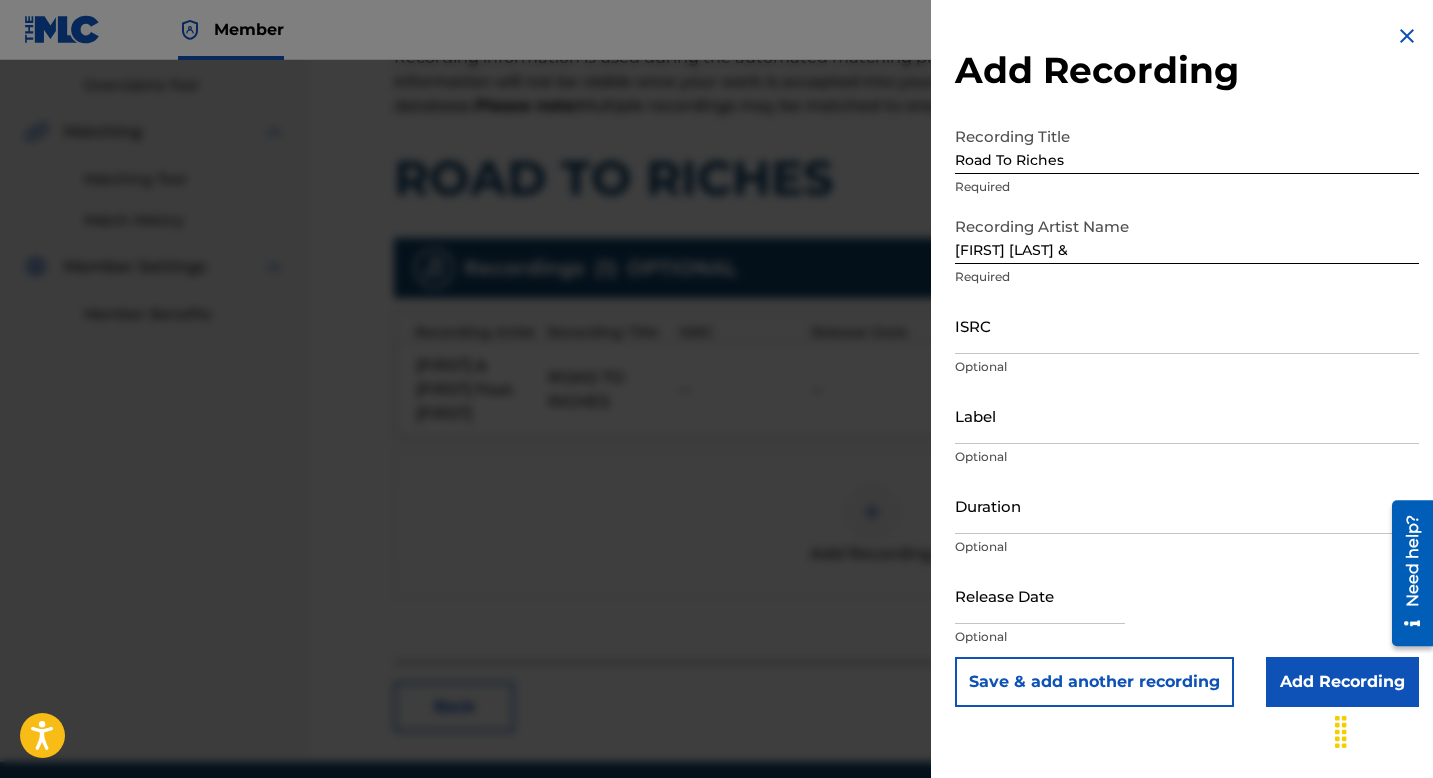 click on "Curren$y &" at bounding box center (1187, 235) 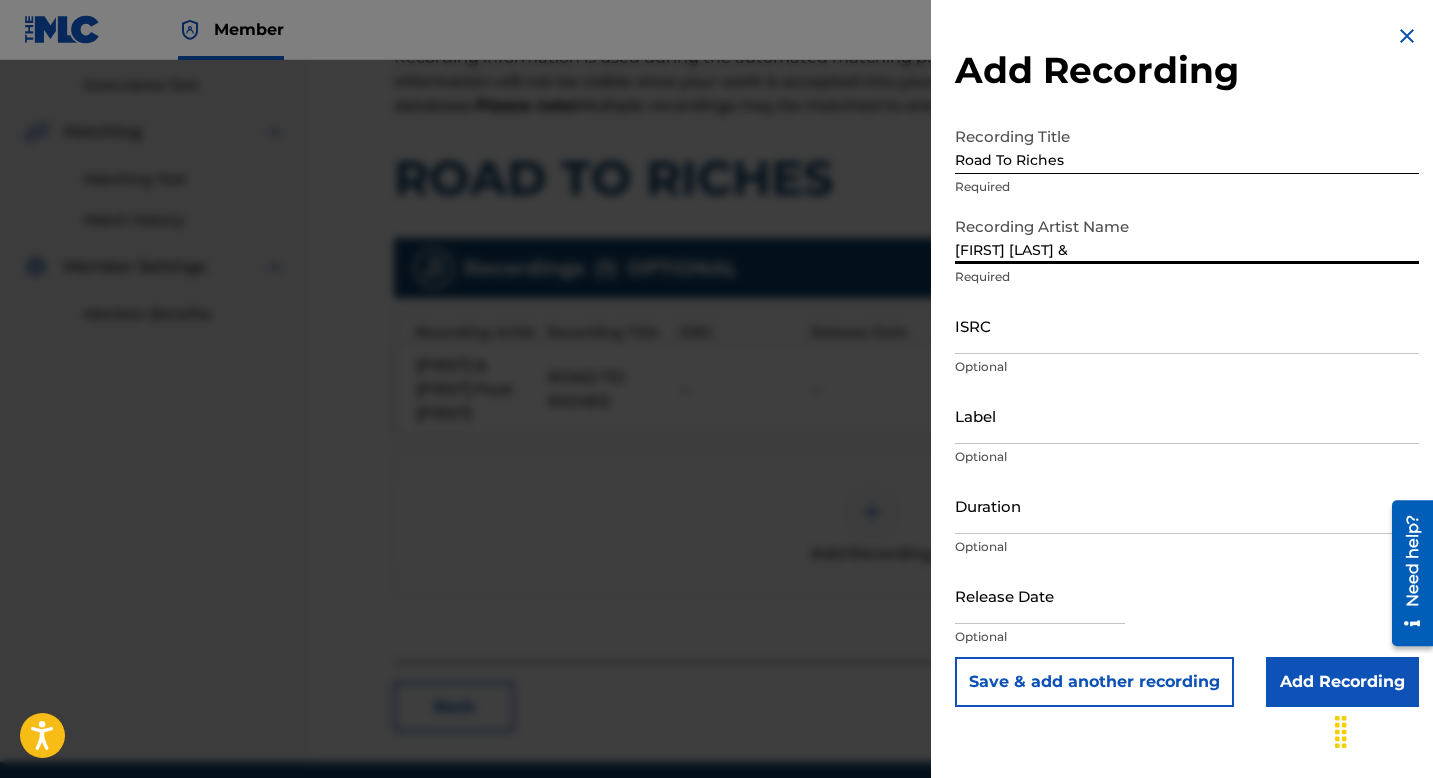 click on "Curren$y &" at bounding box center (1187, 235) 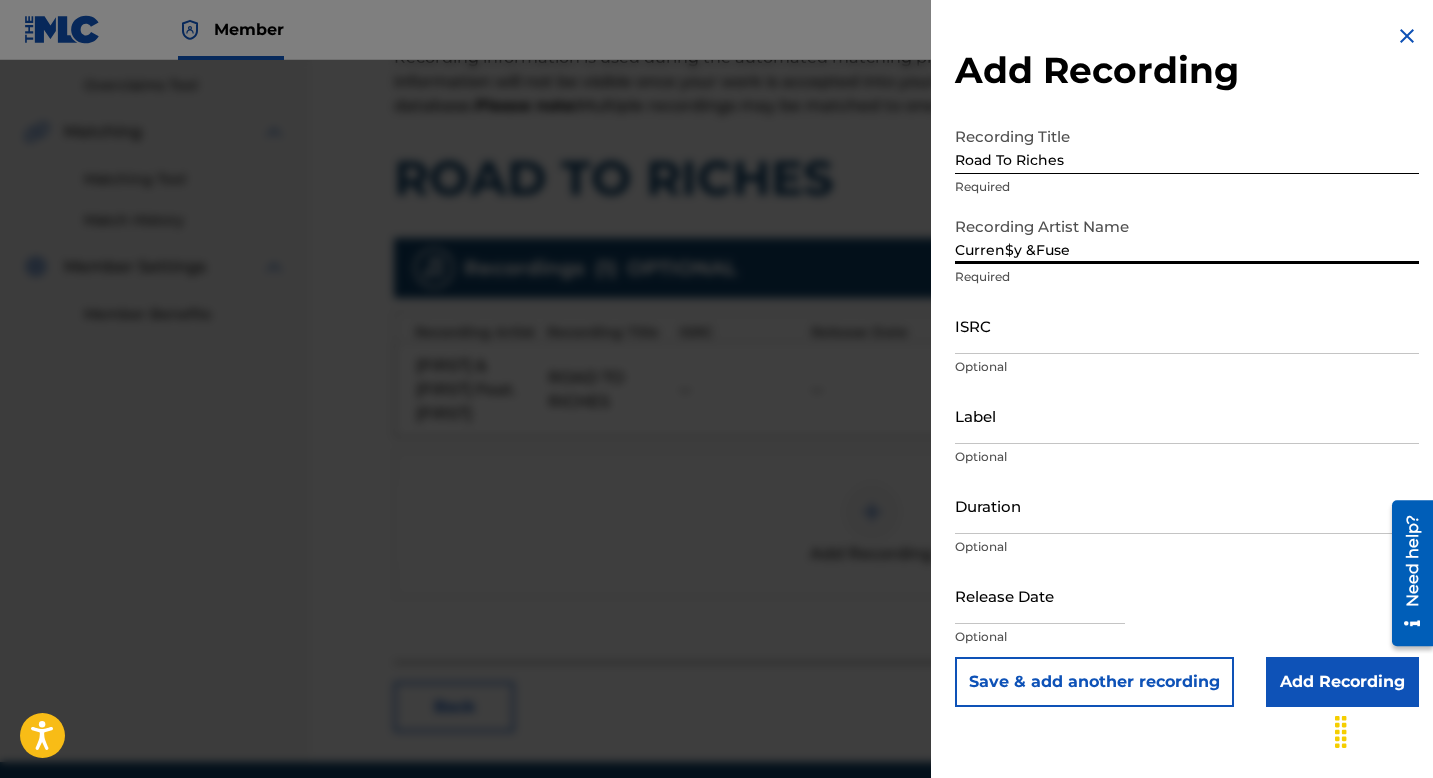 click on "Curren$y &Fuse" at bounding box center [1187, 235] 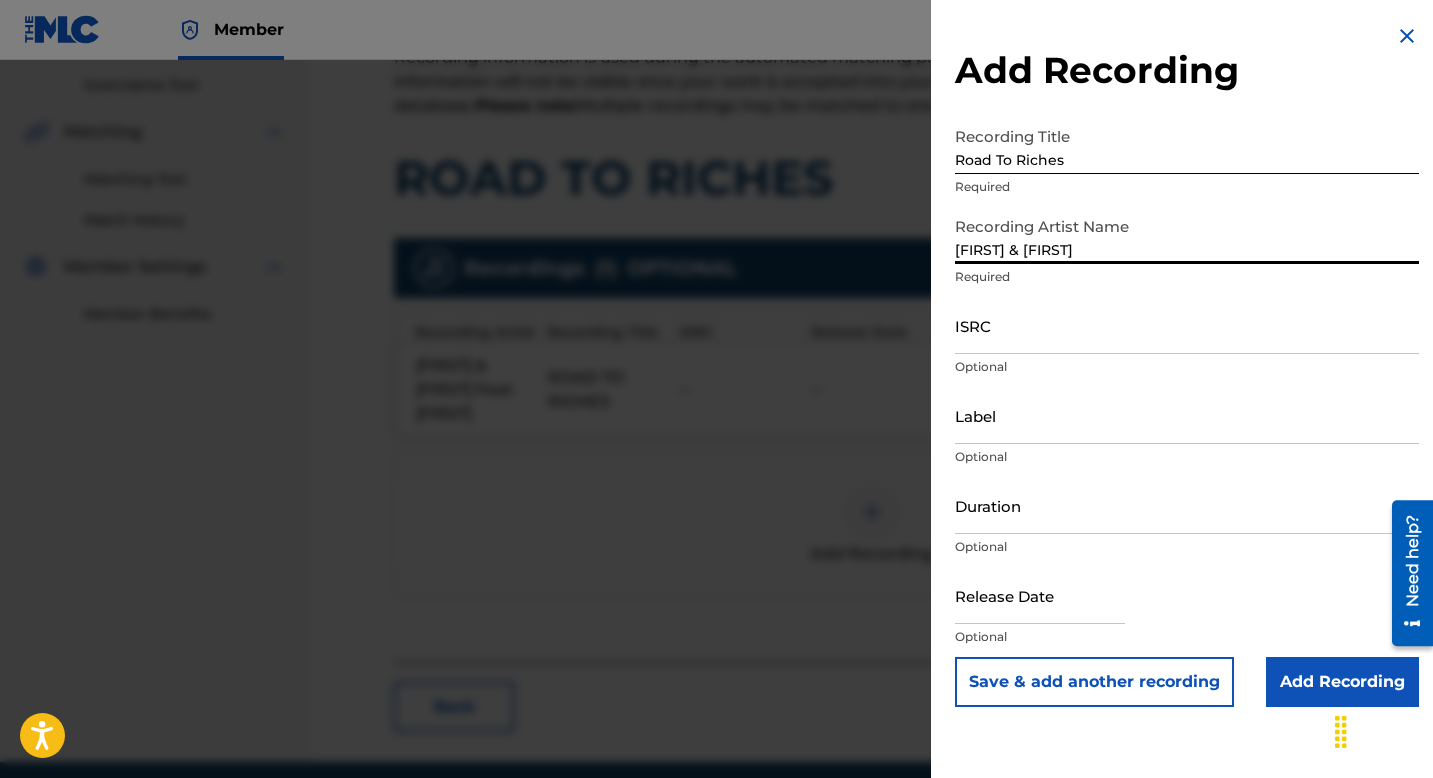 type on "Curren$y & Fuse" 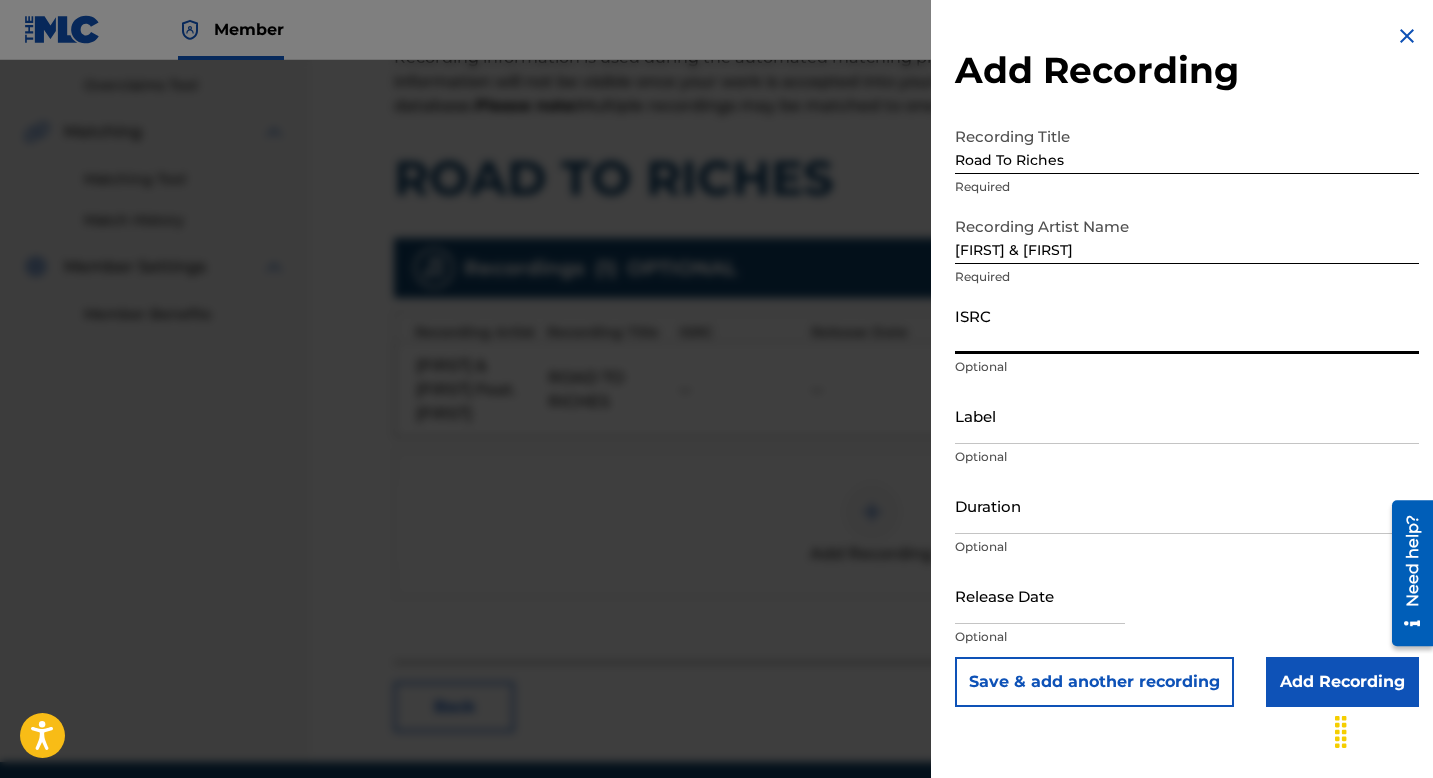 click on "ISRC" at bounding box center (1187, 325) 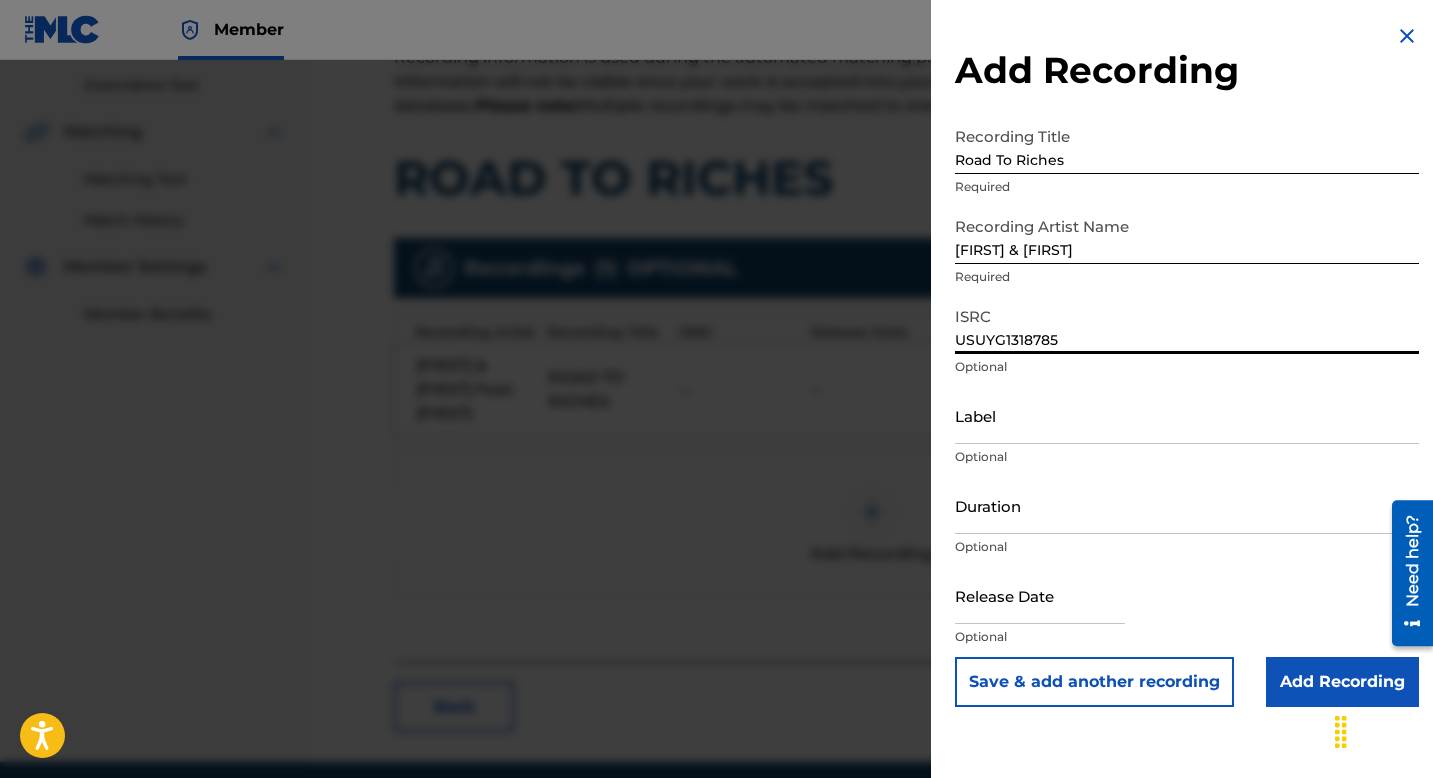 type on "USUYG1318785" 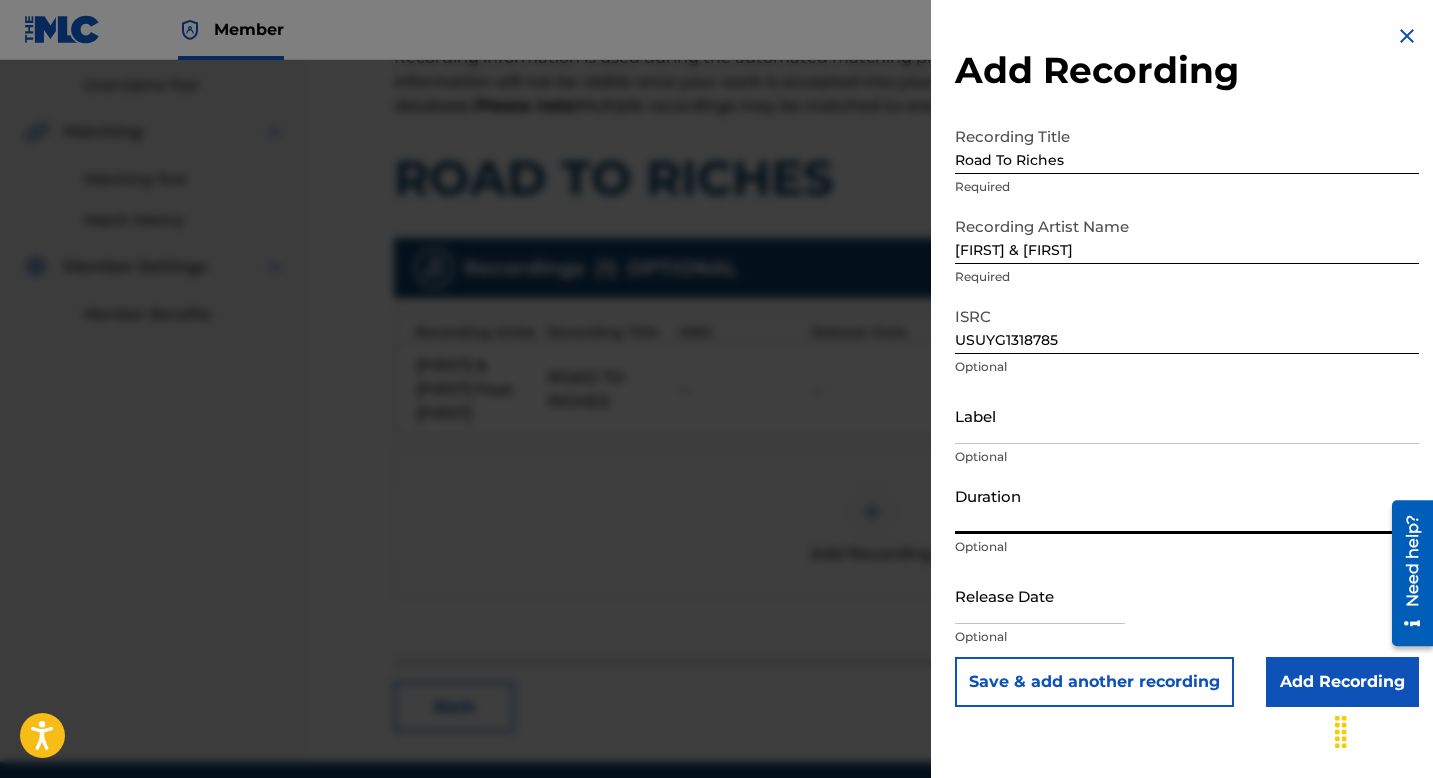 click on "Duration" at bounding box center (1187, 505) 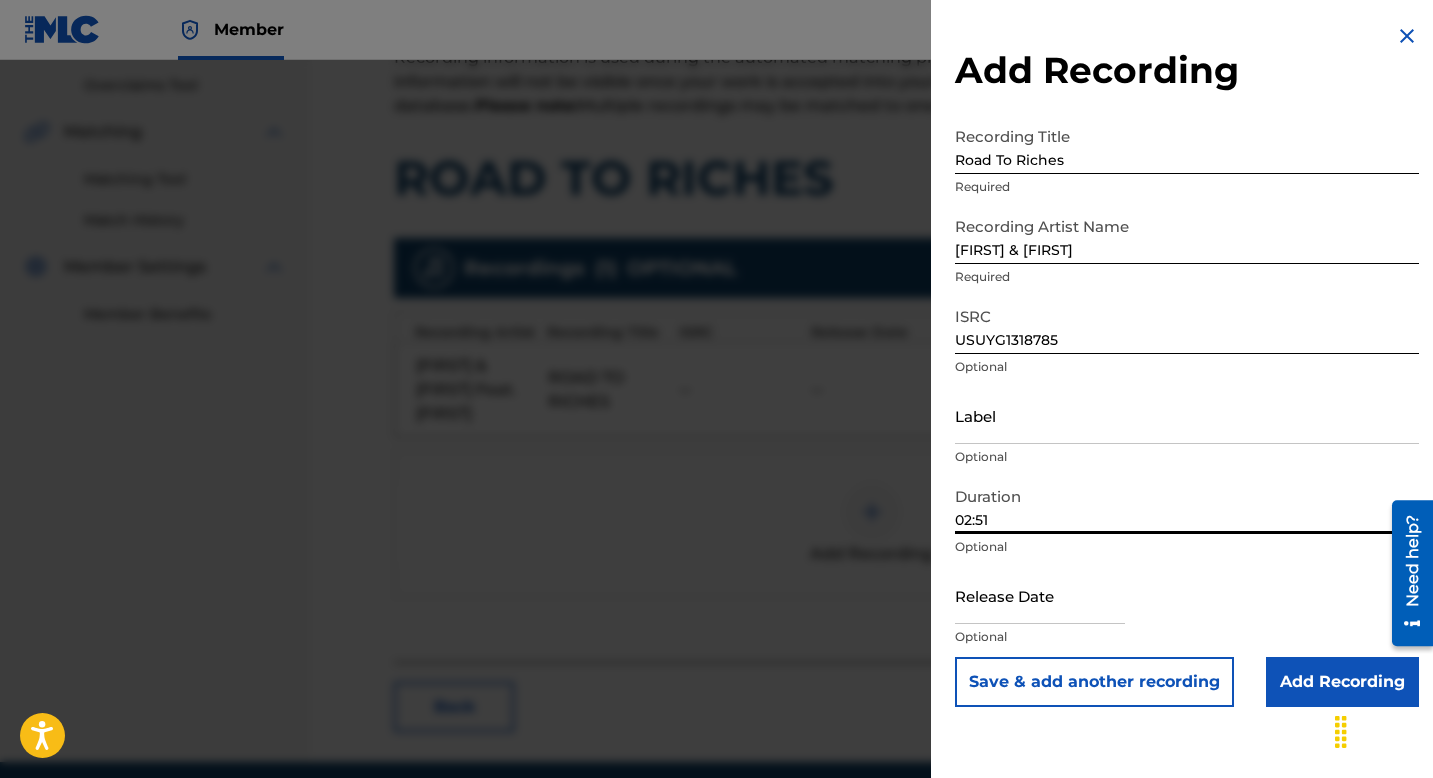 type on "02:51" 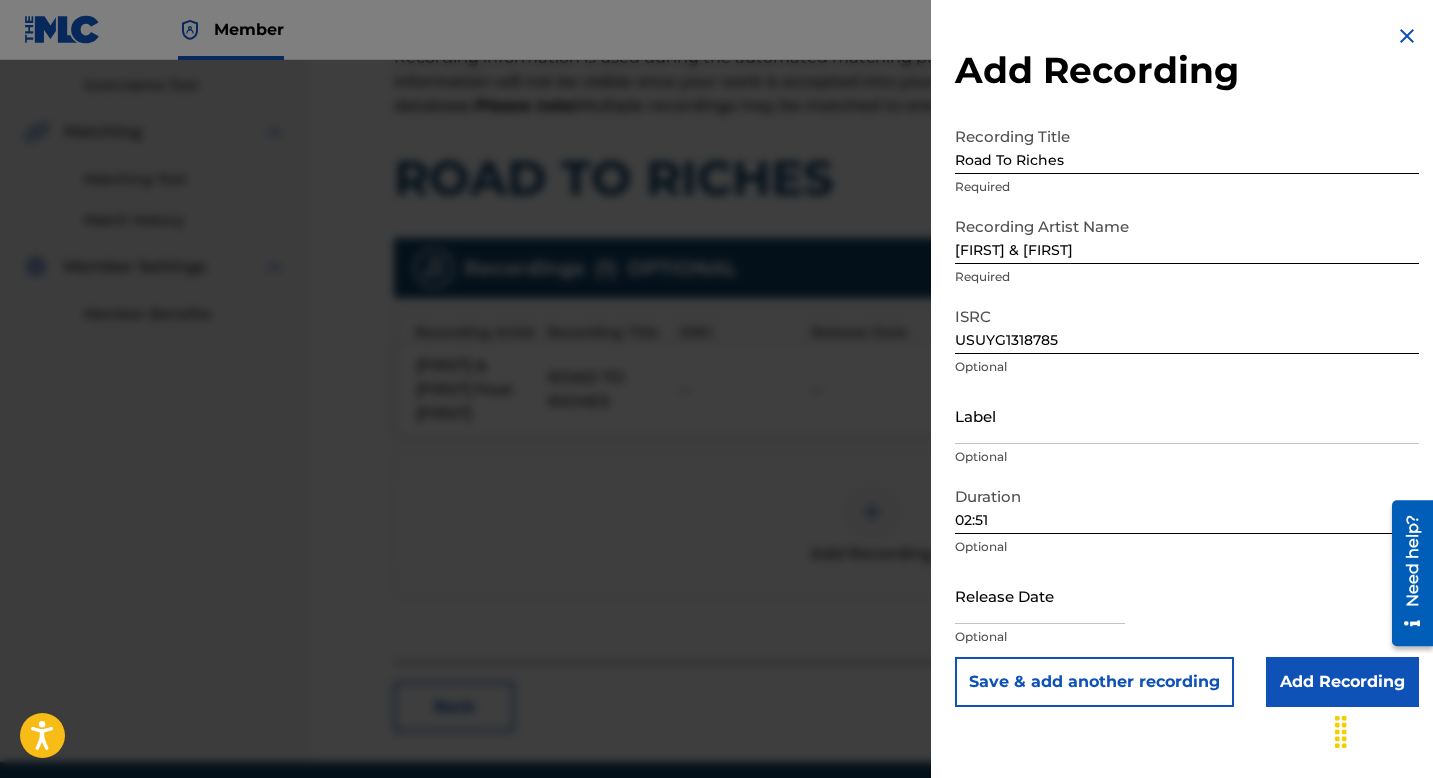 click on "Add Recording" at bounding box center [1342, 682] 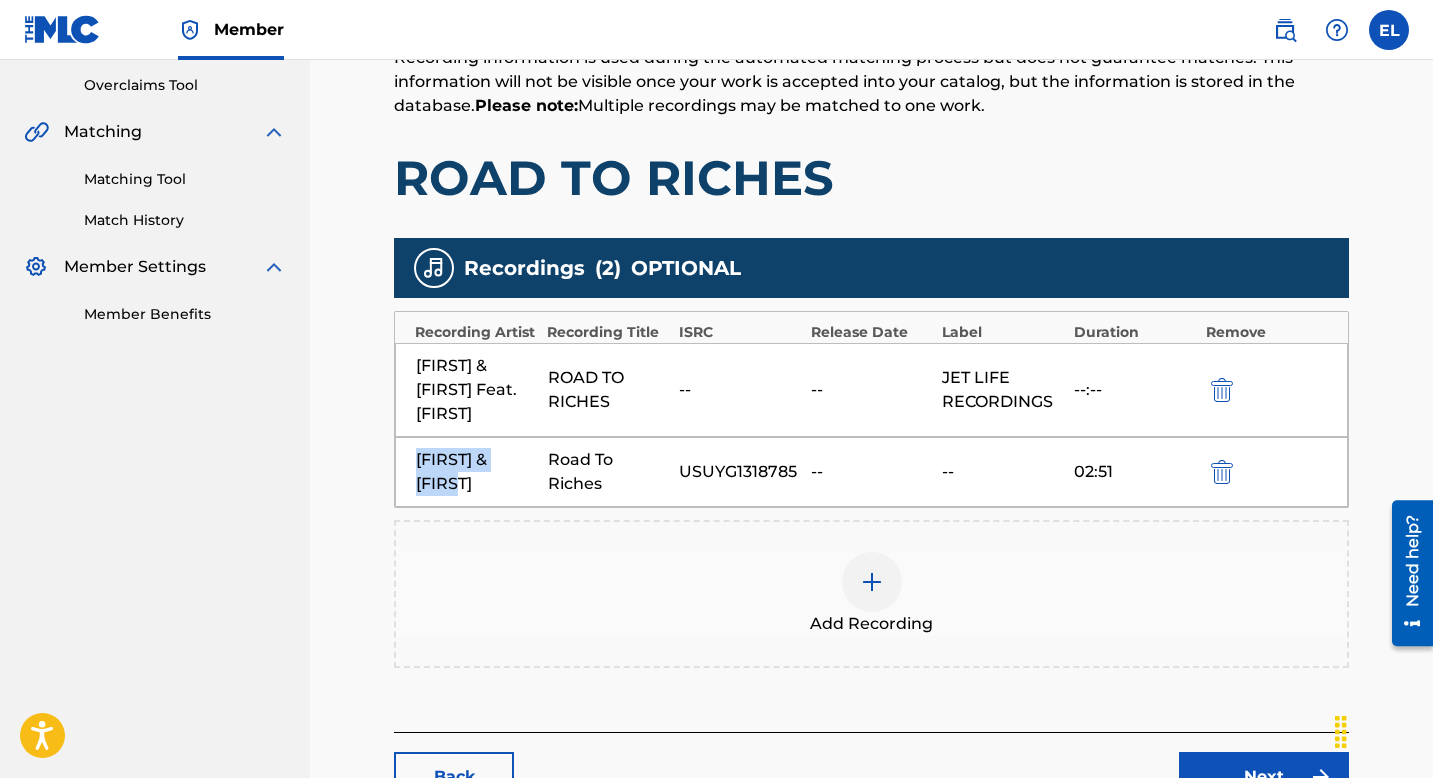 drag, startPoint x: 461, startPoint y: 483, endPoint x: 405, endPoint y: 444, distance: 68.24222 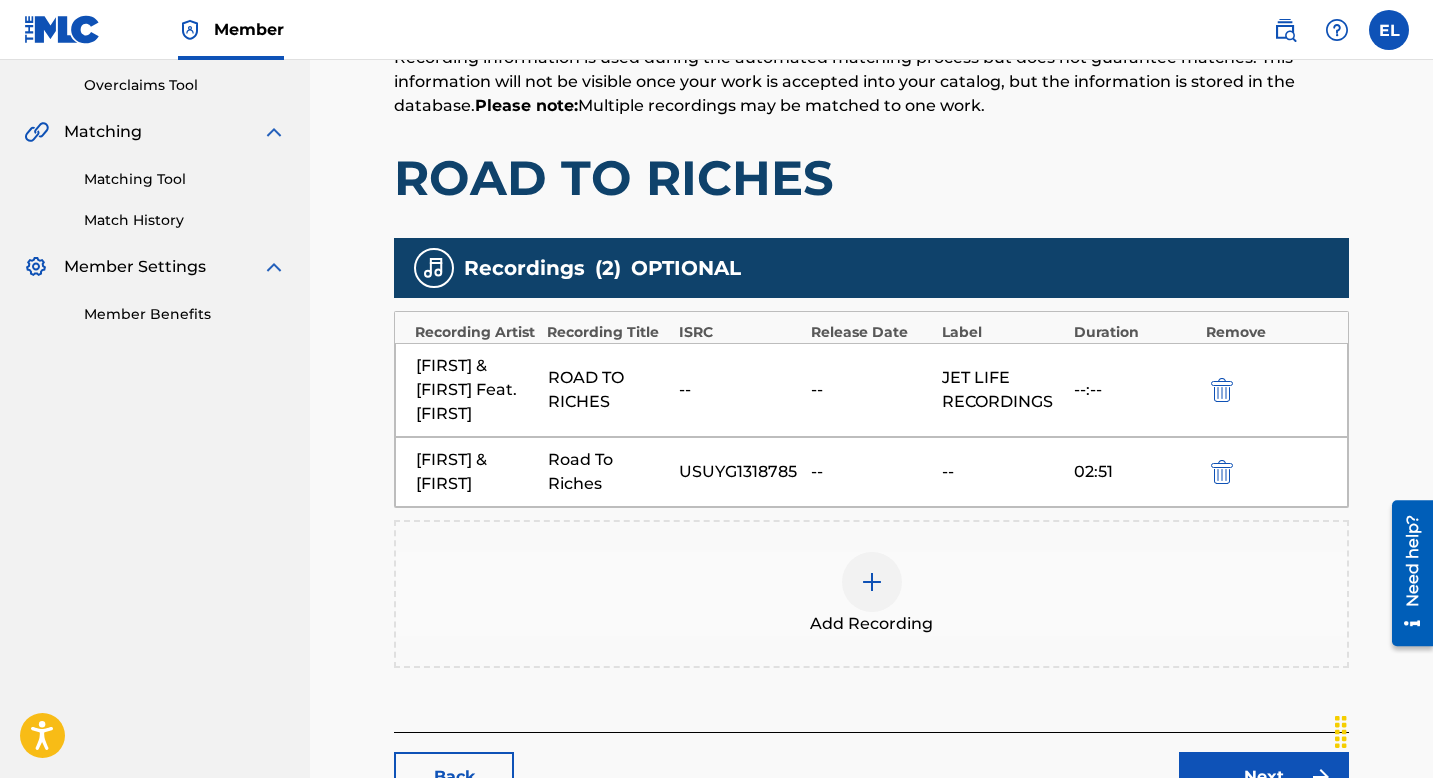 click at bounding box center (872, 582) 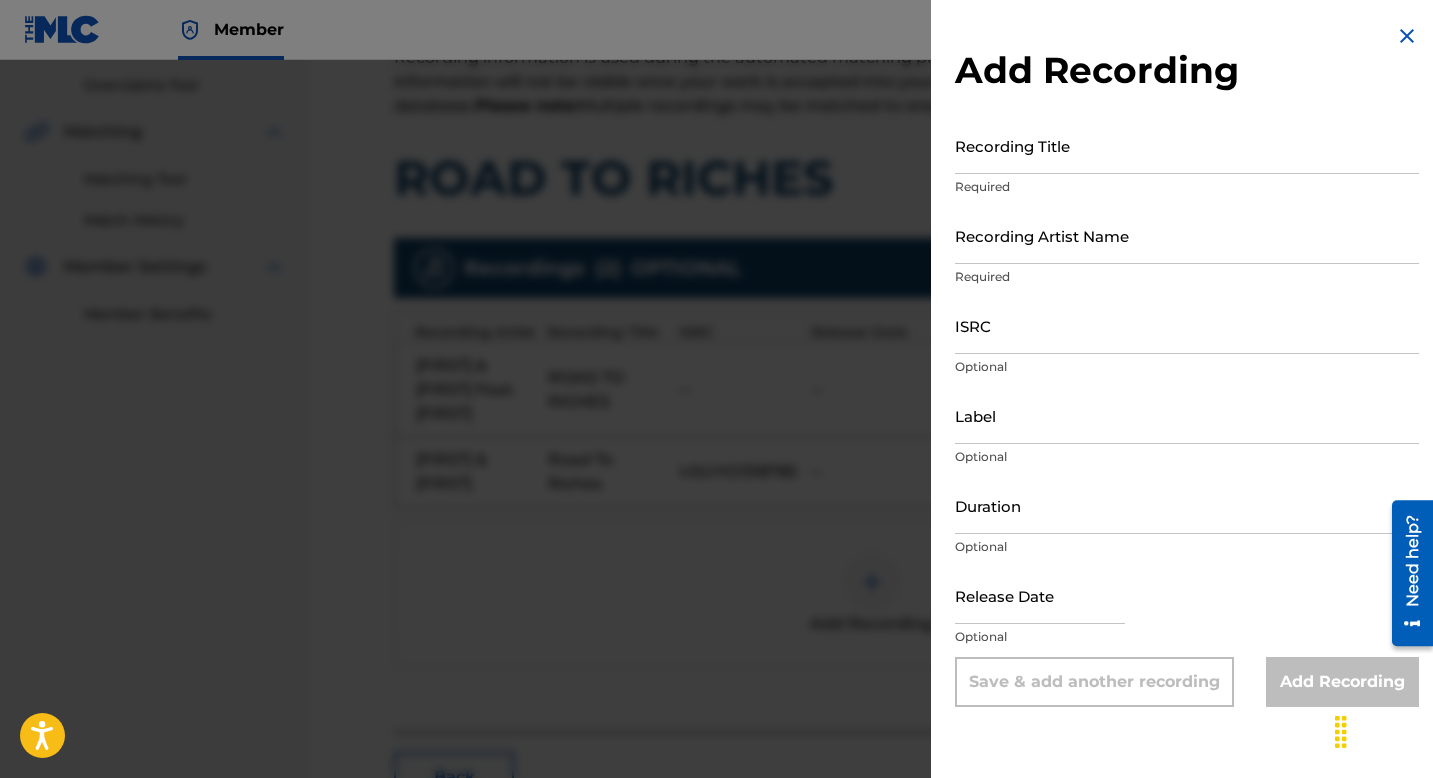 click on "Recording Artist Name" at bounding box center (1187, 235) 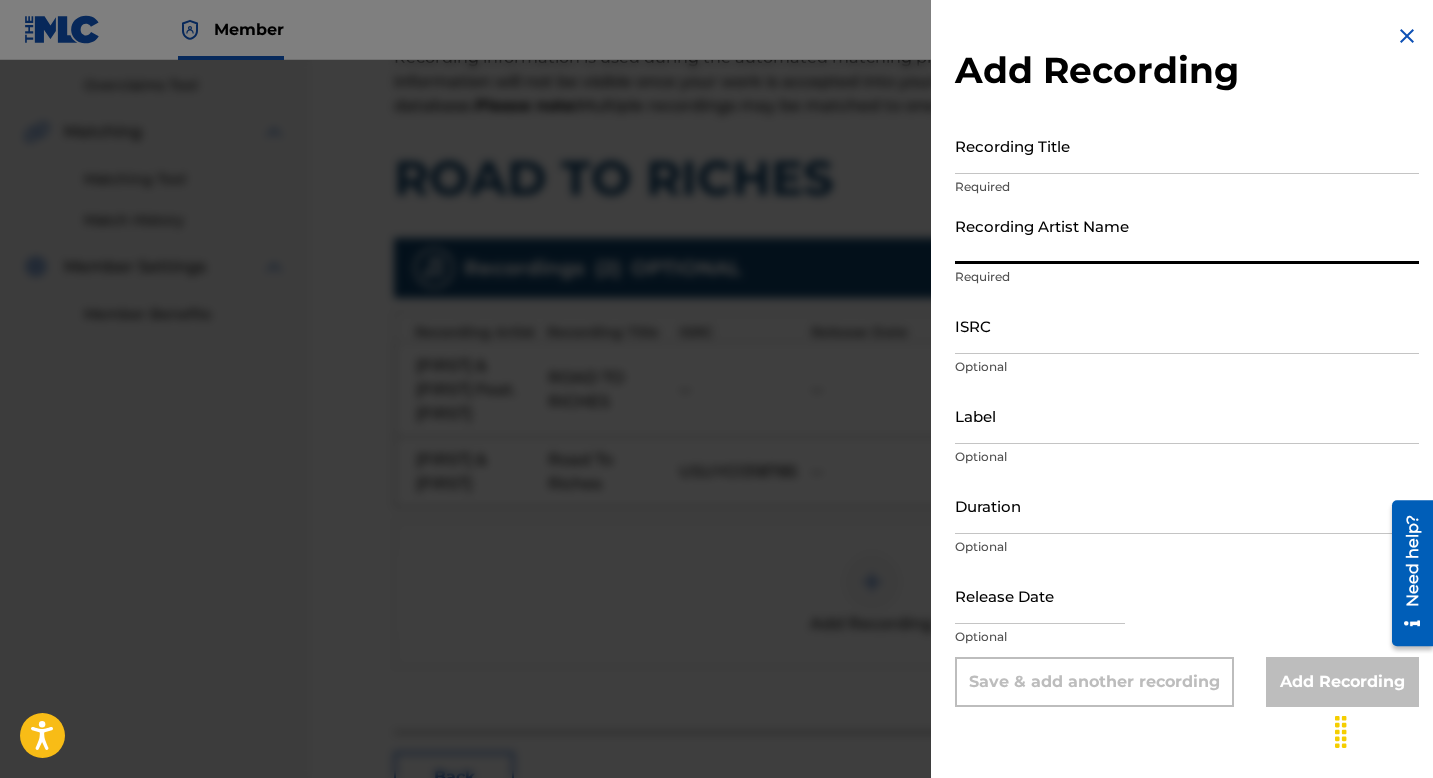 paste on "Curren$y & Fuse" 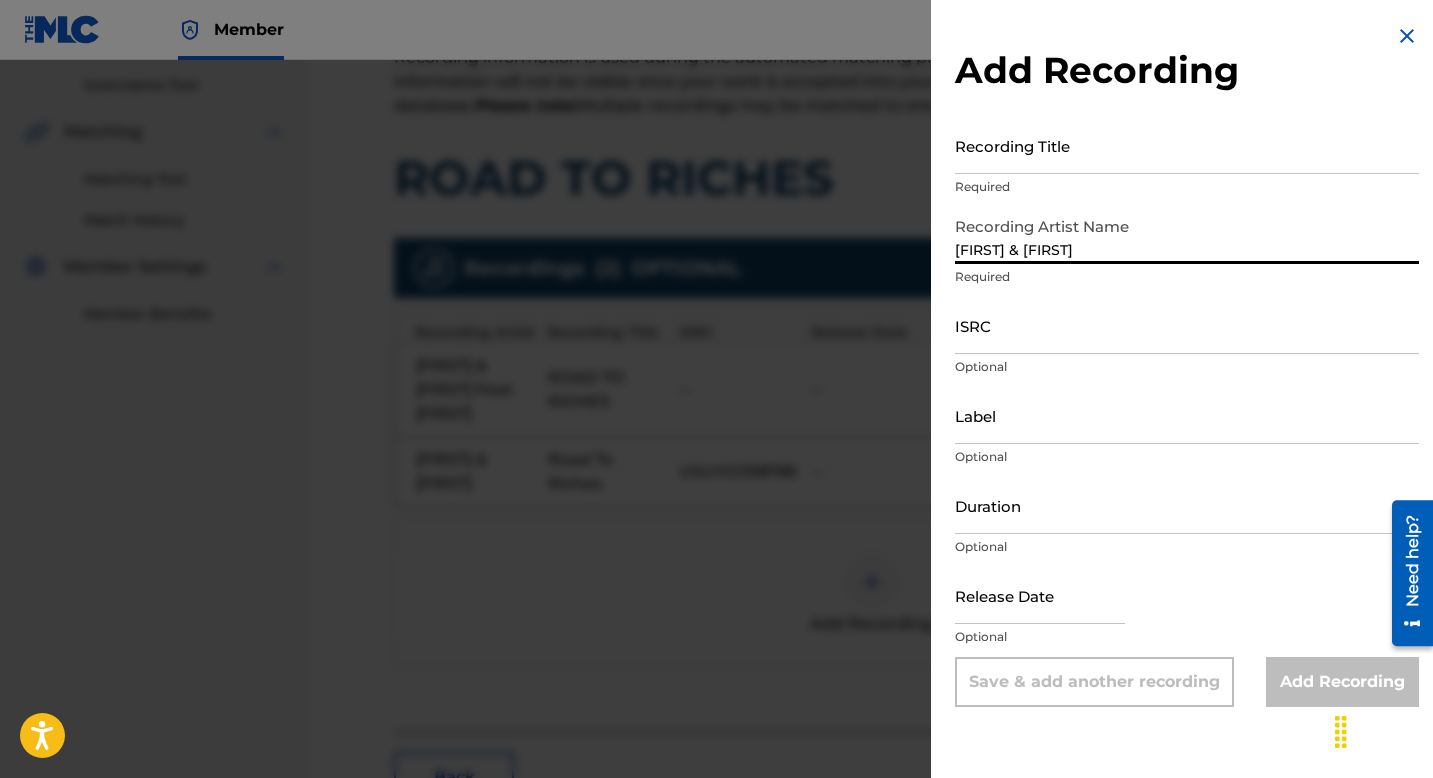 type on "Curren$y & Fuse" 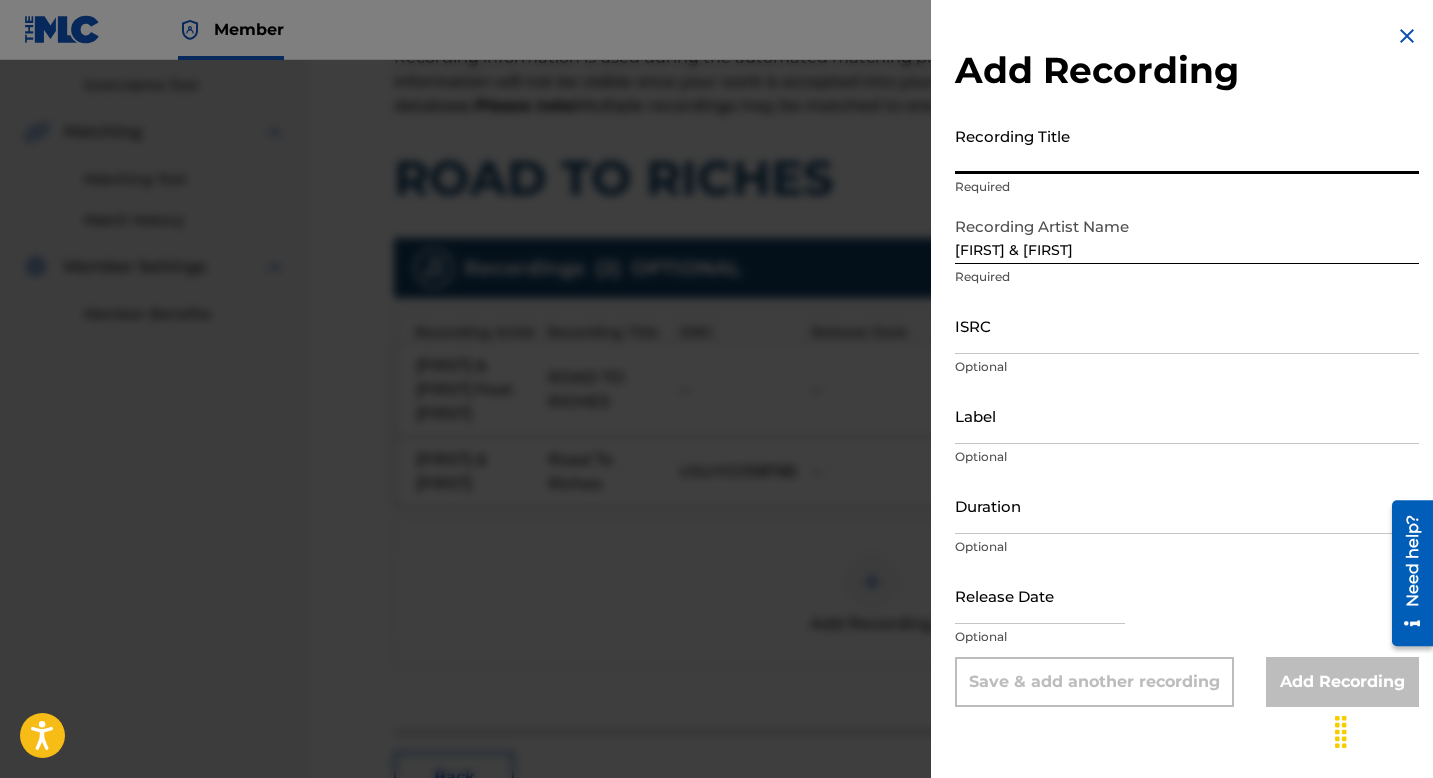 paste on "Road To Riches" 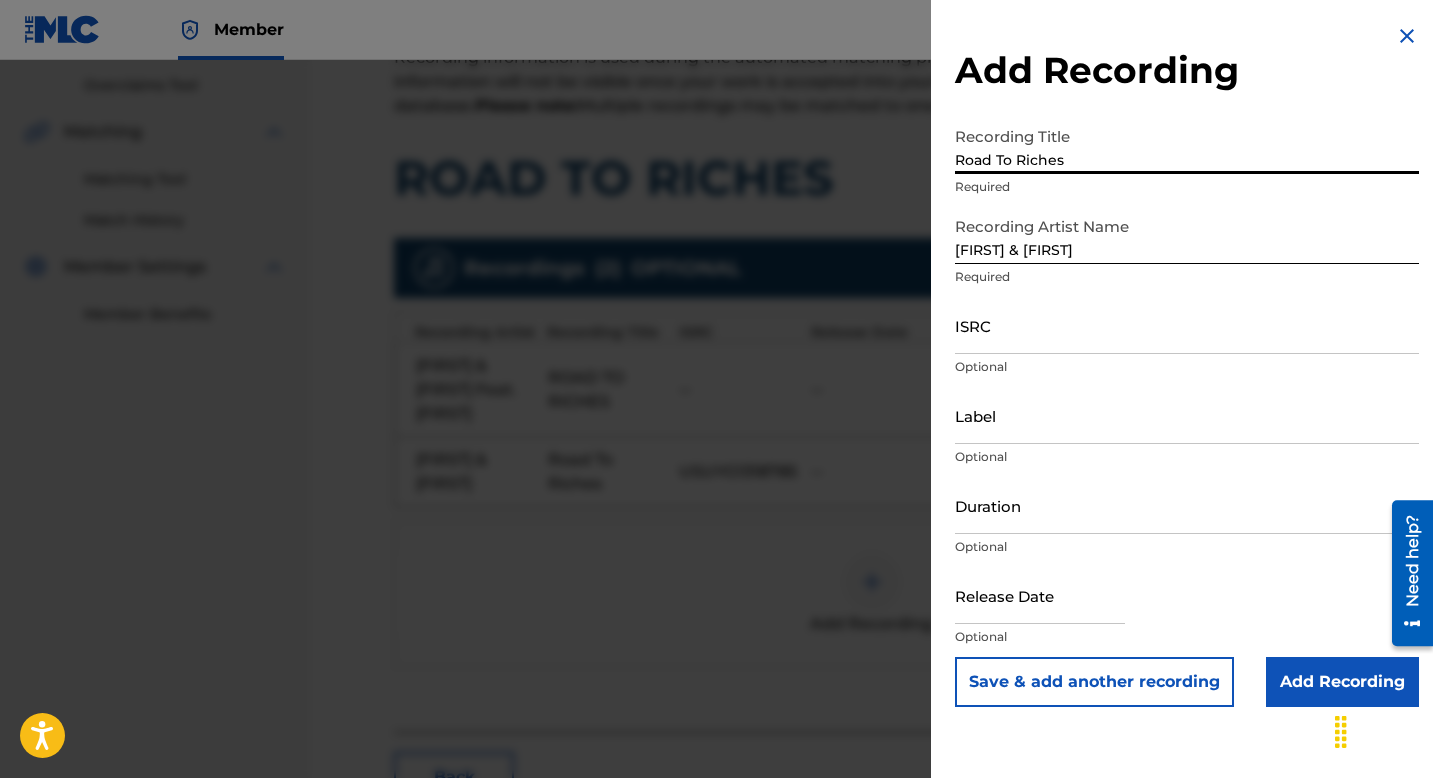 type on "Road To Riches" 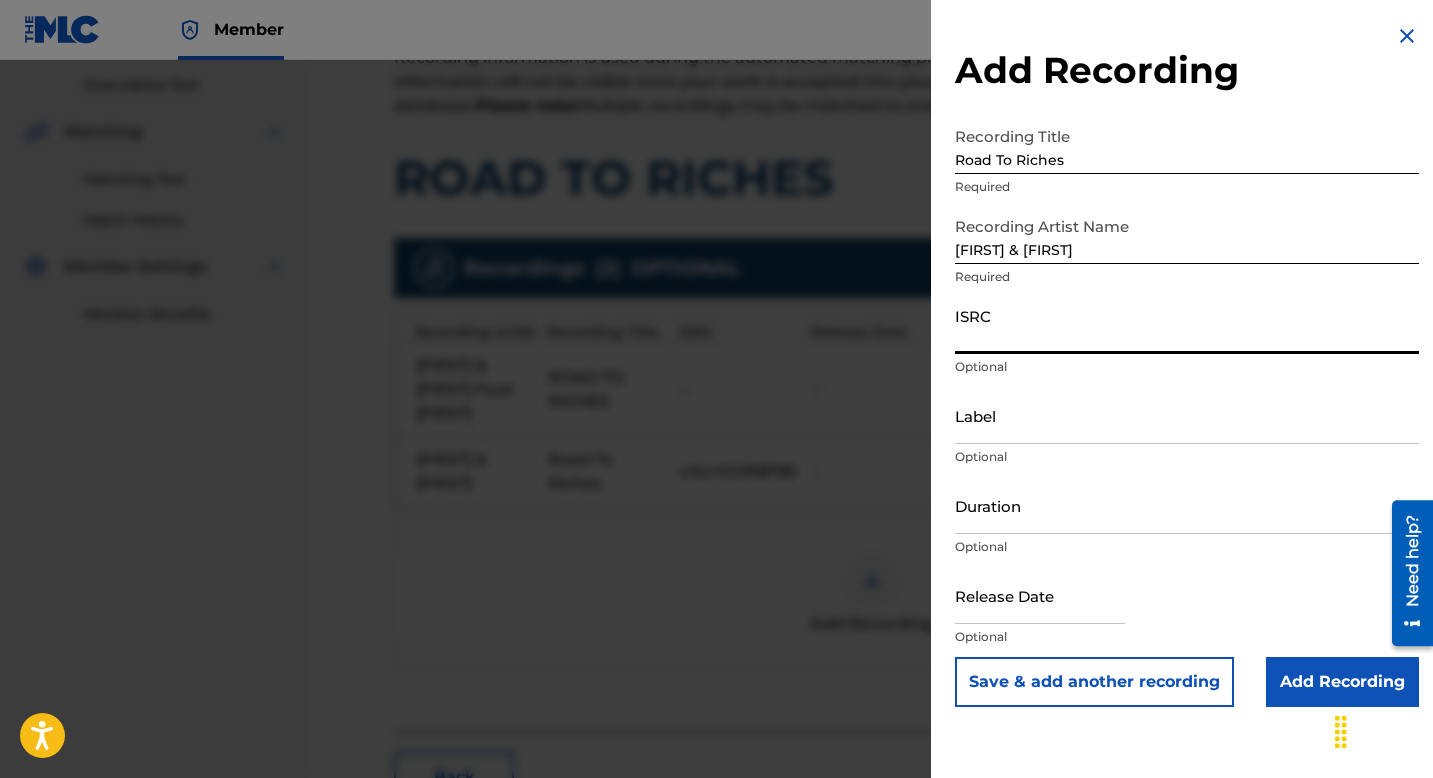 click on "ISRC" at bounding box center [1187, 325] 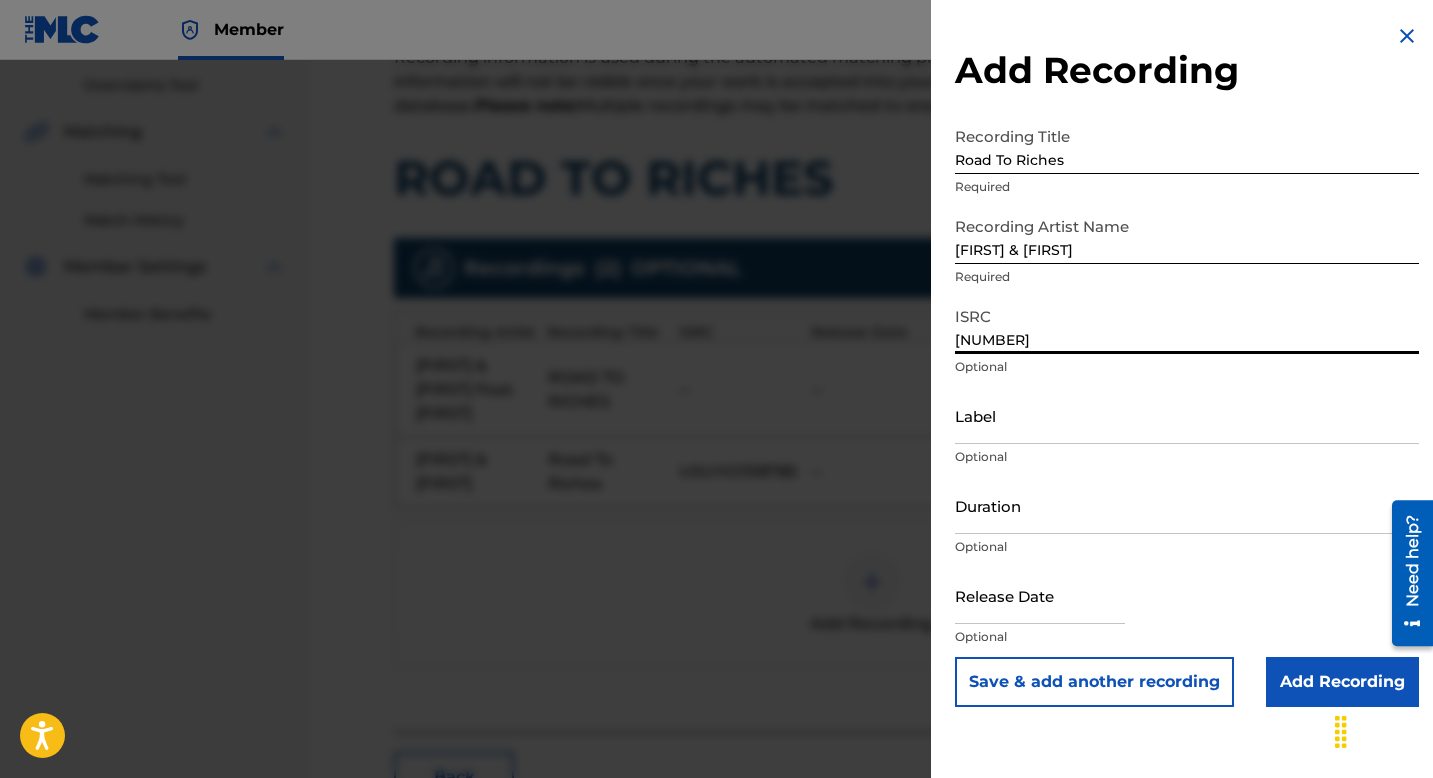 type on "USUYG1319635" 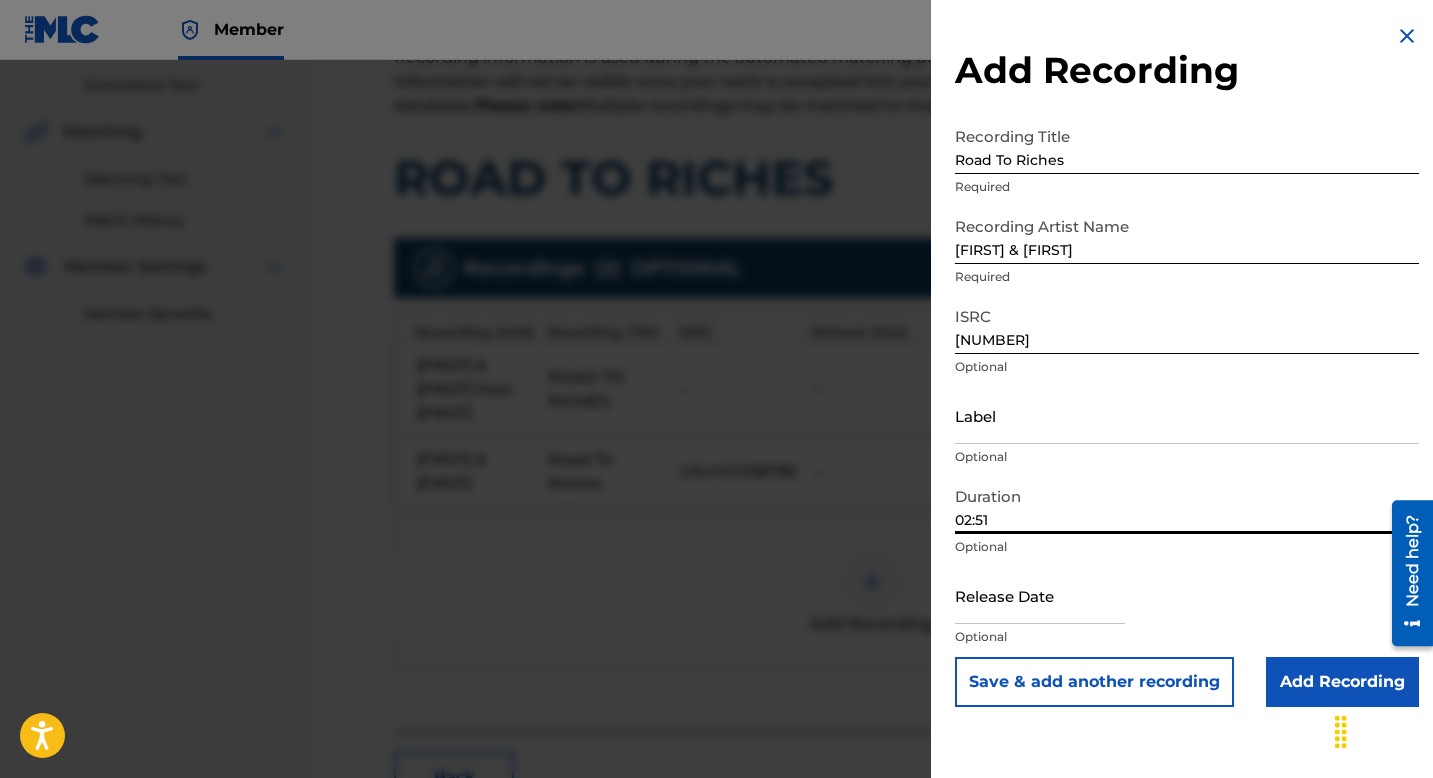 type on "02:51" 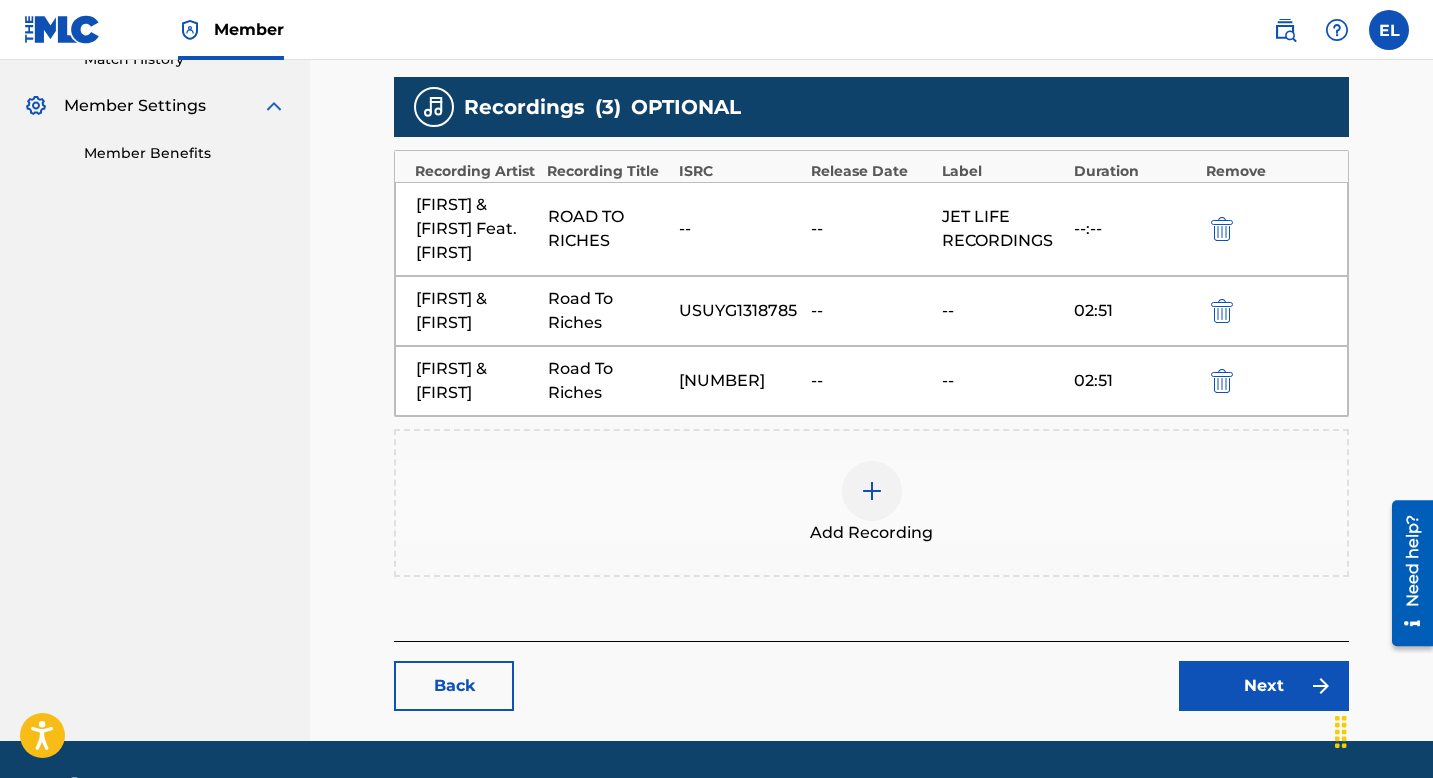 scroll, scrollTop: 634, scrollLeft: 0, axis: vertical 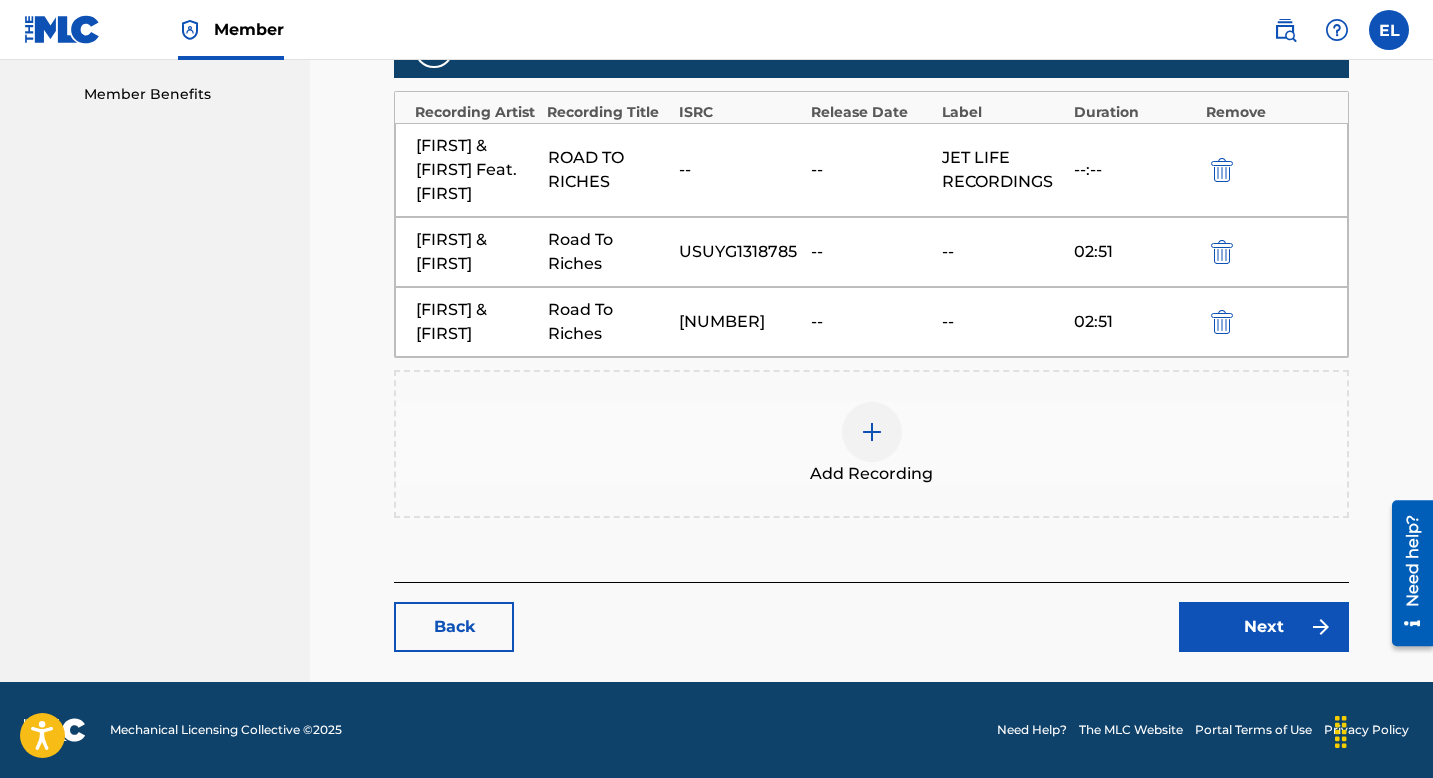 click on "Next" at bounding box center (1264, 627) 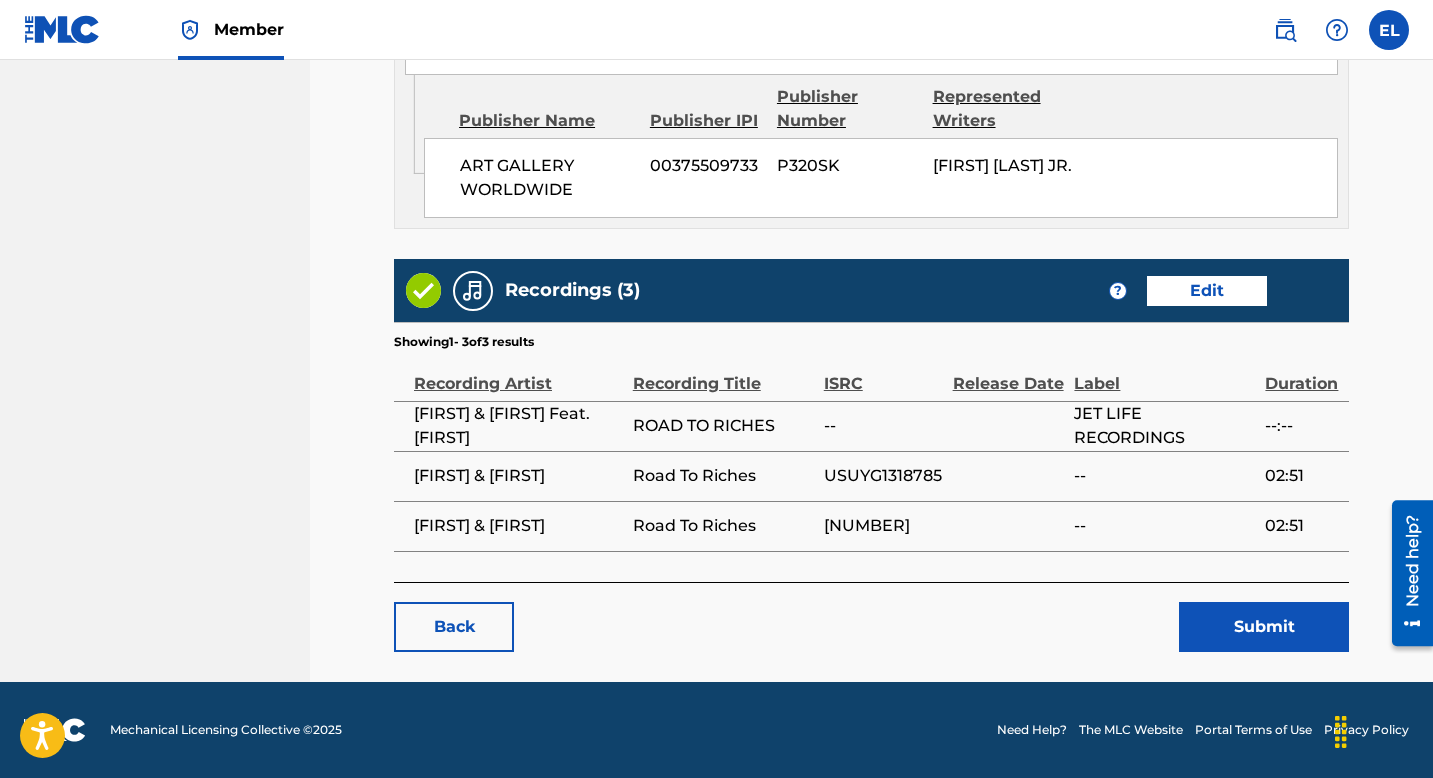 scroll, scrollTop: 1544, scrollLeft: 0, axis: vertical 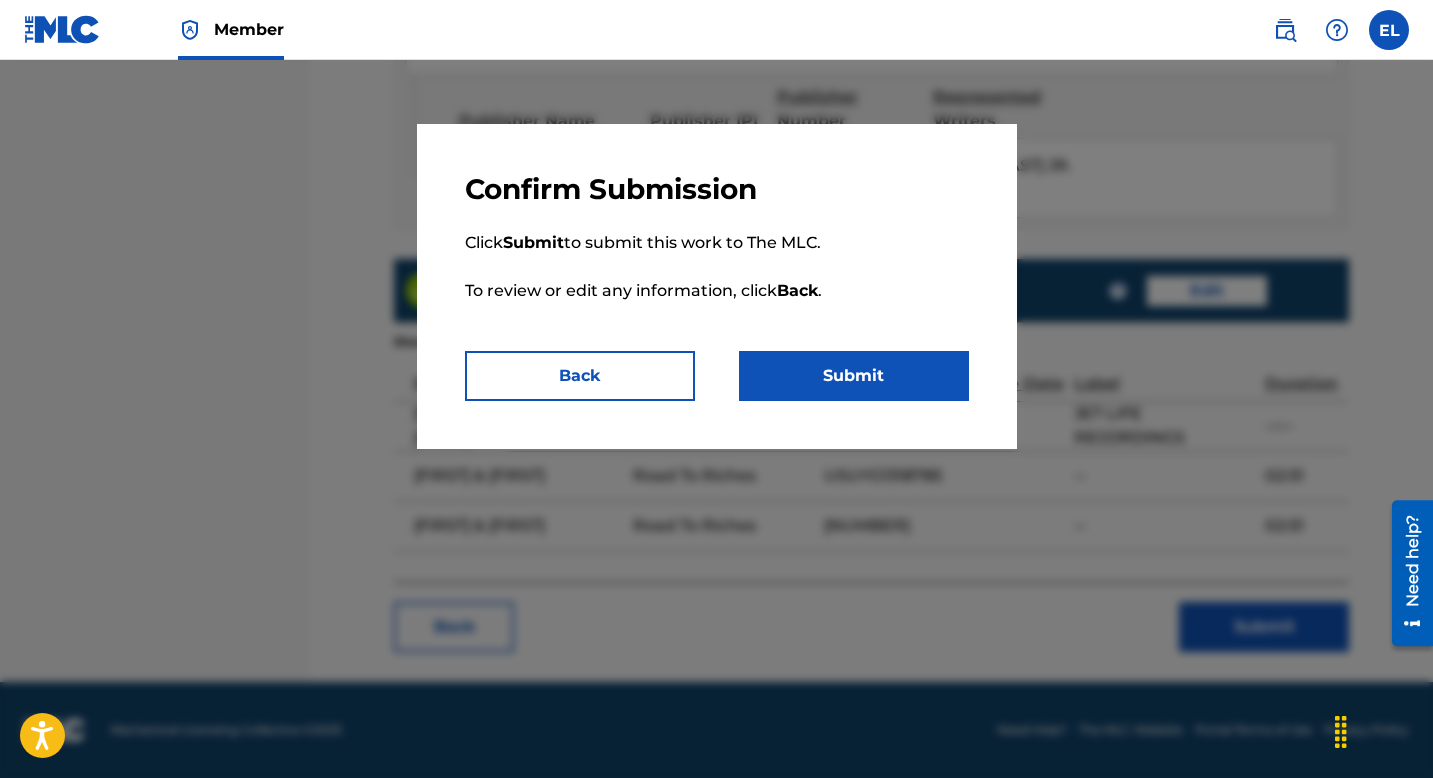 click on "Submit" at bounding box center [854, 376] 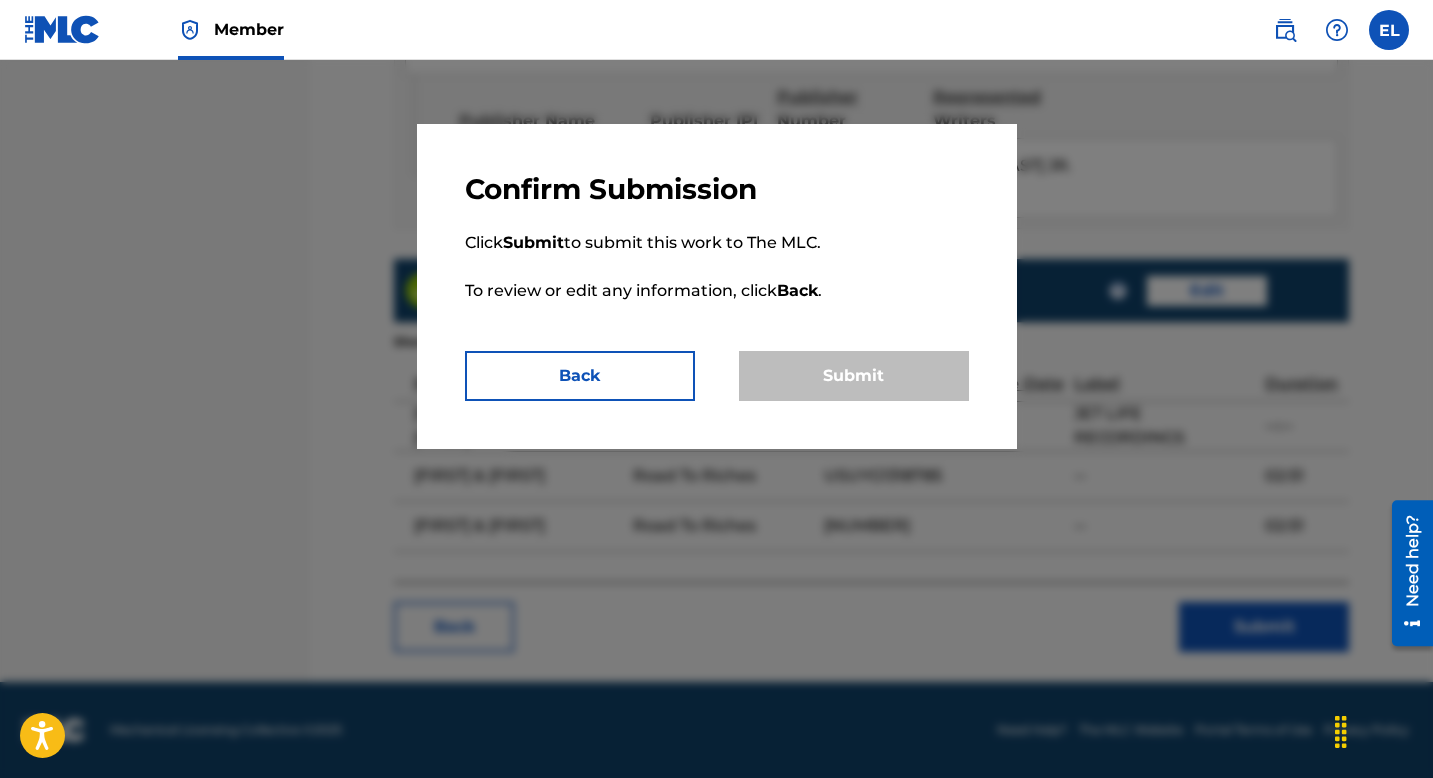 scroll, scrollTop: 0, scrollLeft: 0, axis: both 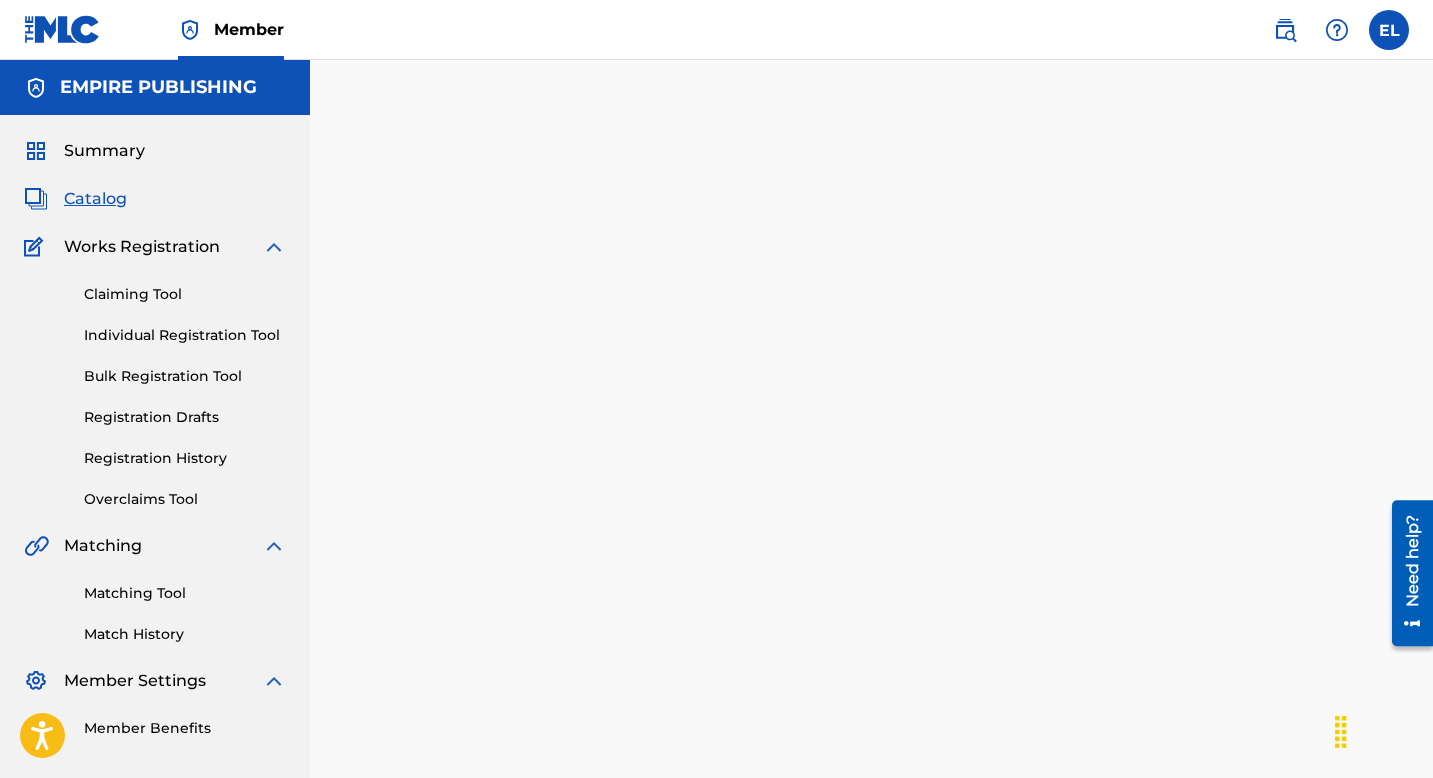 click on "Catalog" at bounding box center [95, 199] 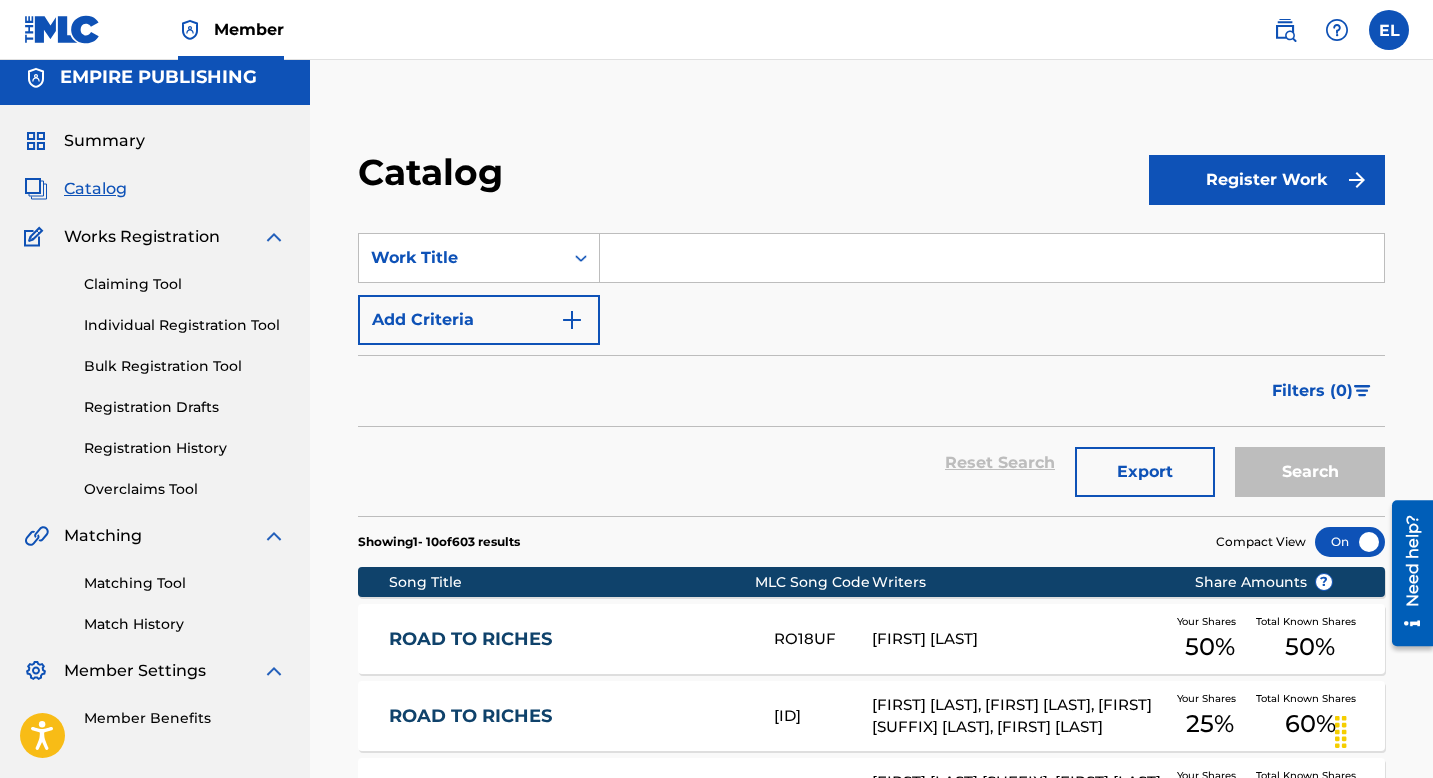 scroll, scrollTop: 103, scrollLeft: 0, axis: vertical 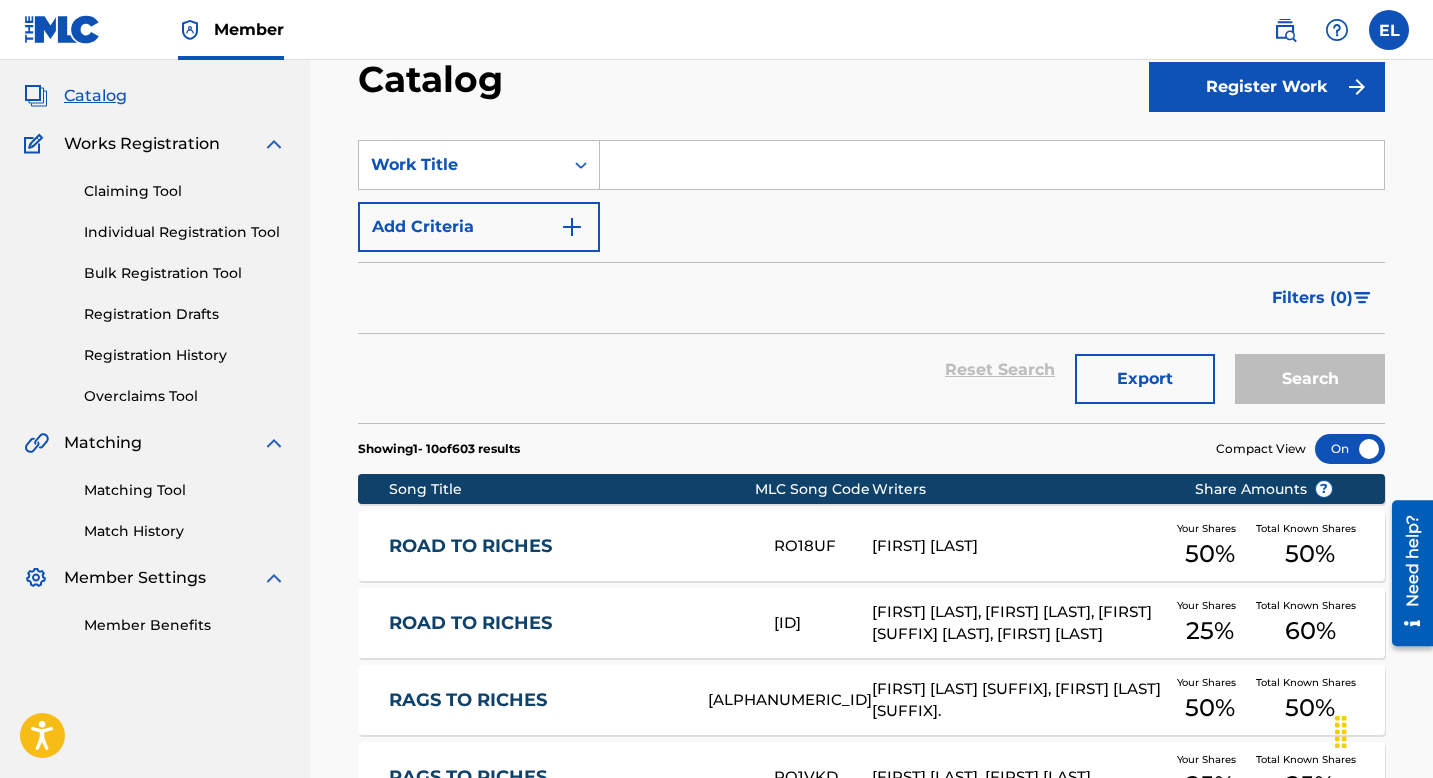 click on "ROAD TO RICHES" at bounding box center (568, 623) 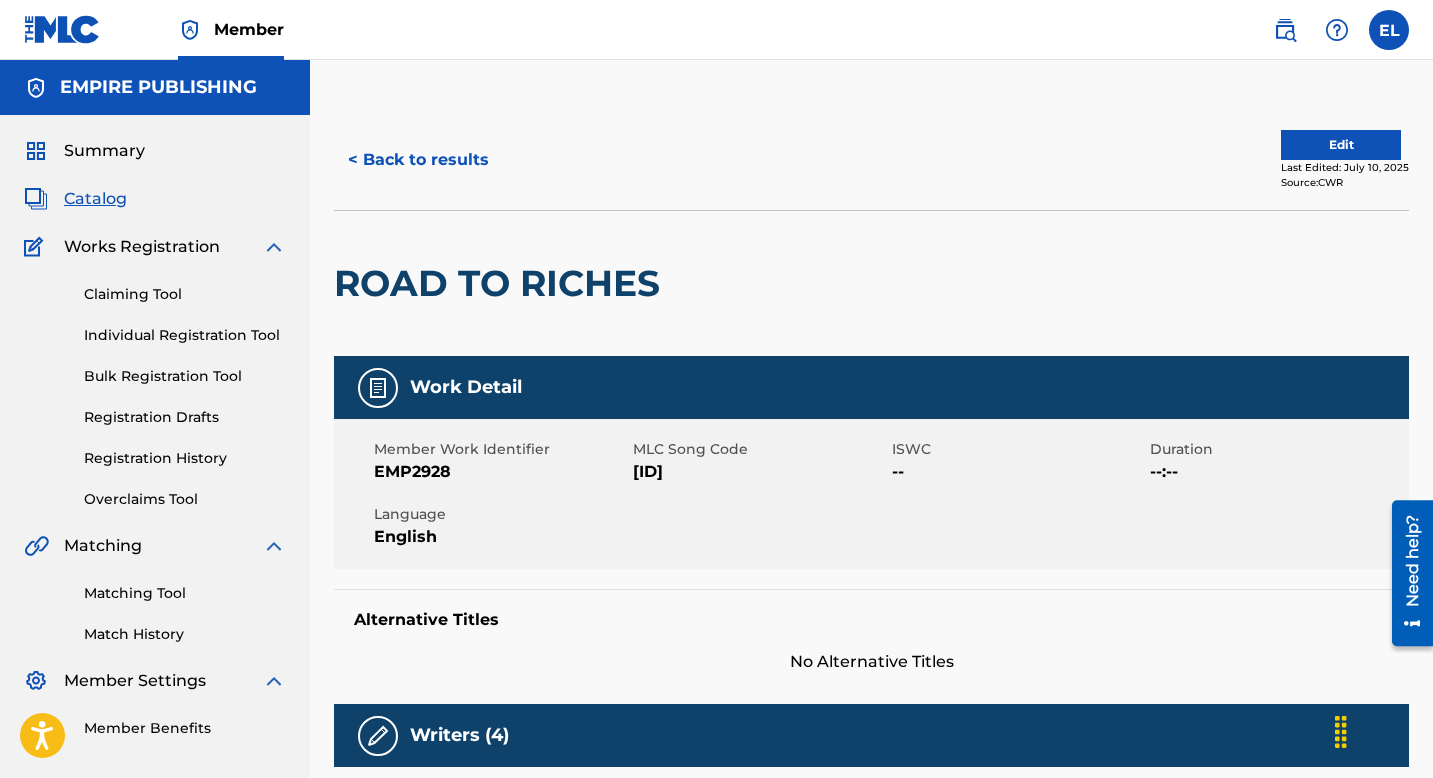 click on "RA7B7S" at bounding box center [760, 472] 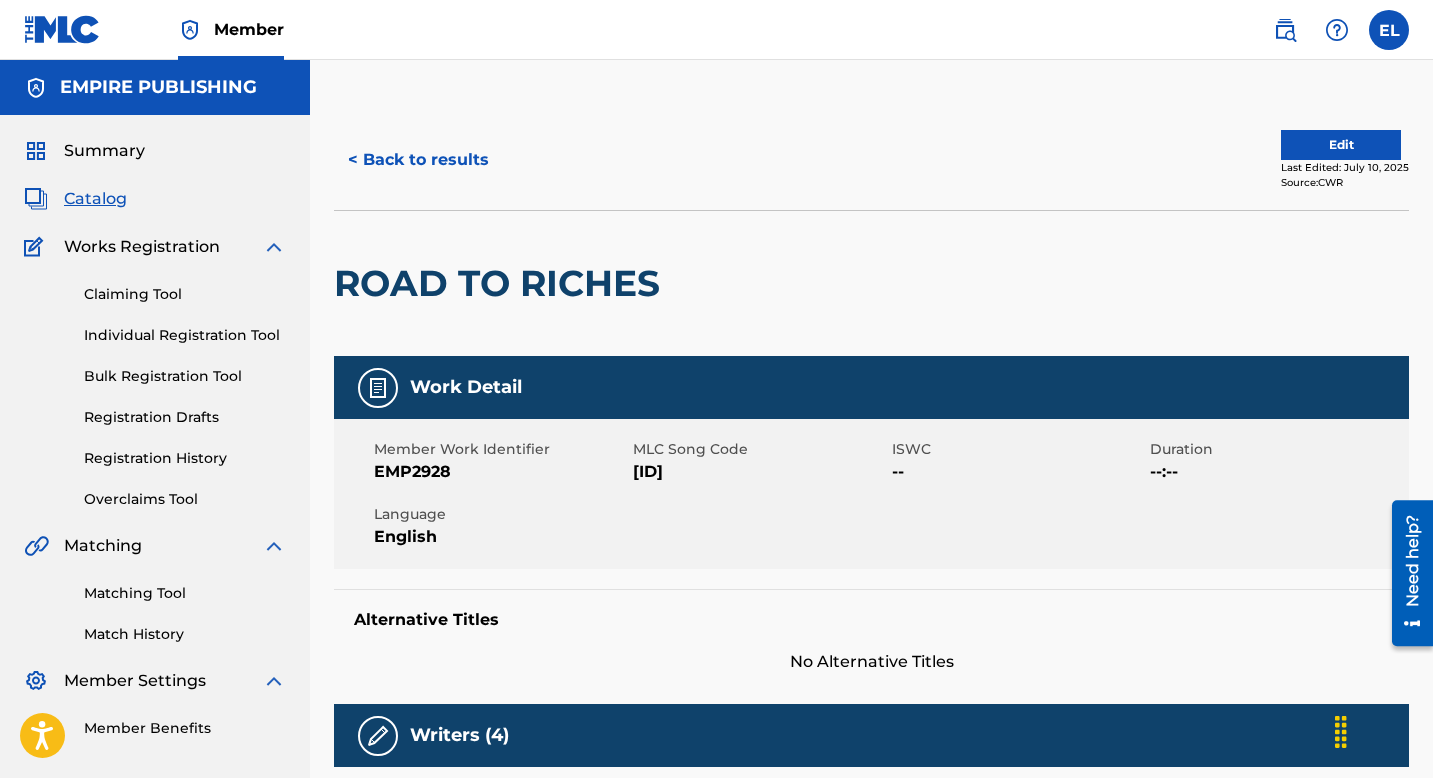 click on "Catalog" at bounding box center [95, 199] 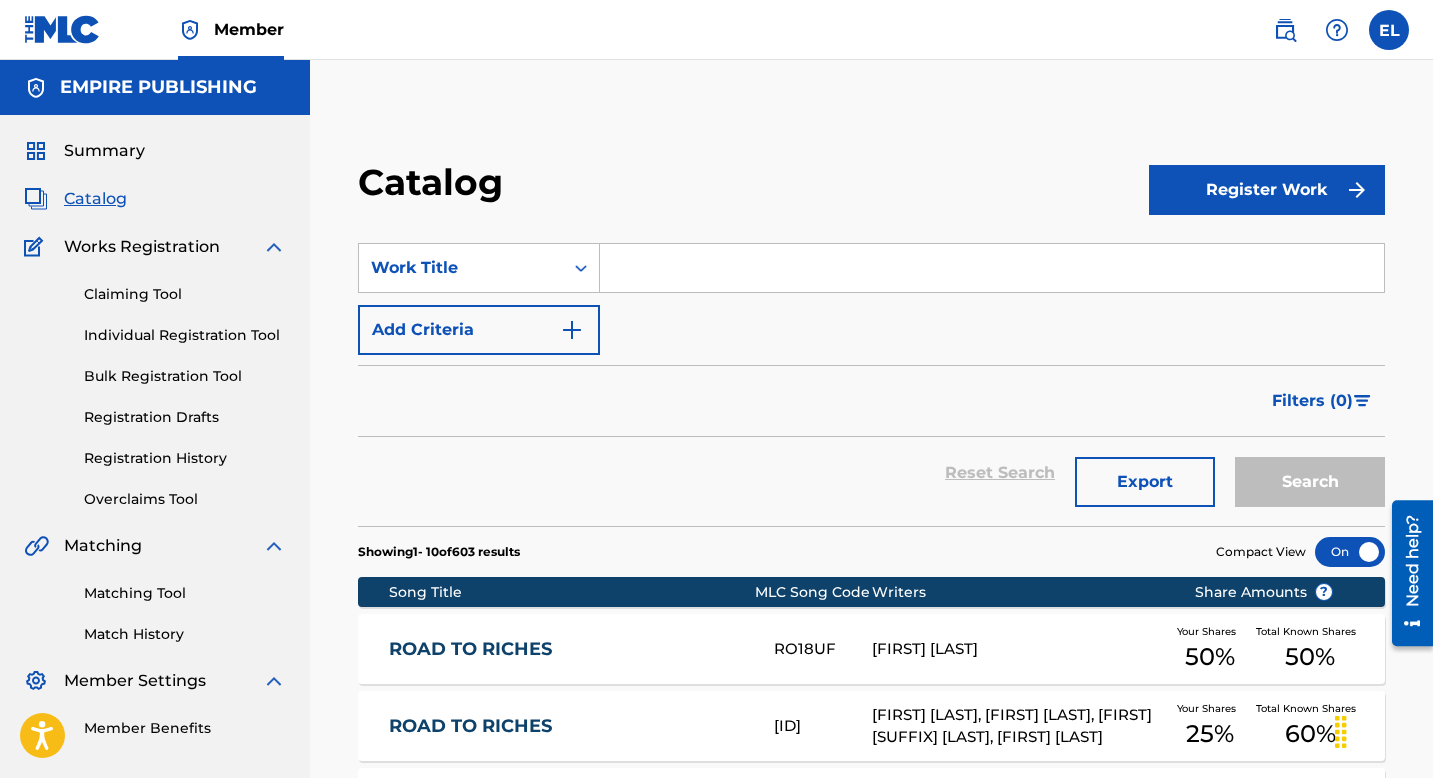drag, startPoint x: 811, startPoint y: 275, endPoint x: 890, endPoint y: 313, distance: 87.66413 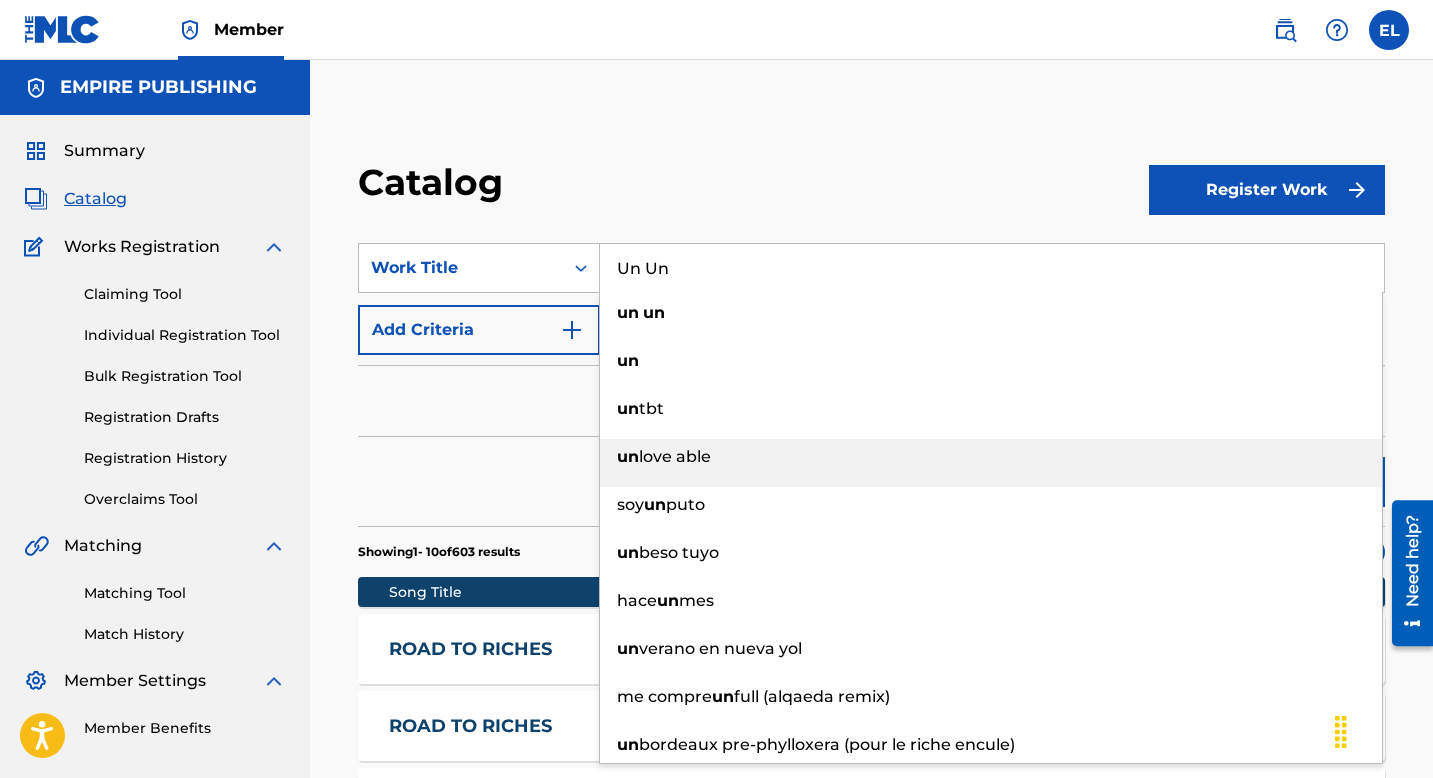 type on "Un Un" 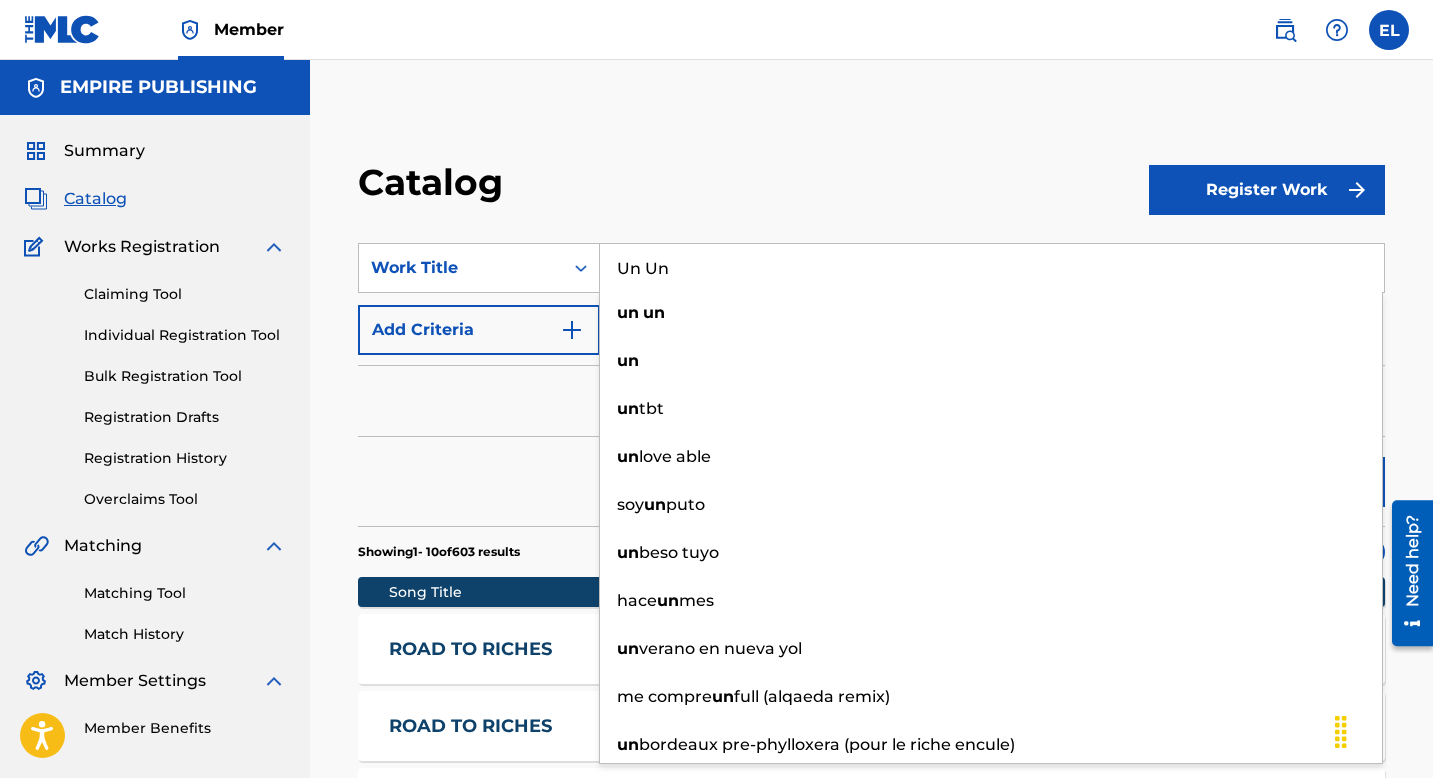 drag, startPoint x: 1297, startPoint y: 470, endPoint x: 771, endPoint y: 60, distance: 666.9153 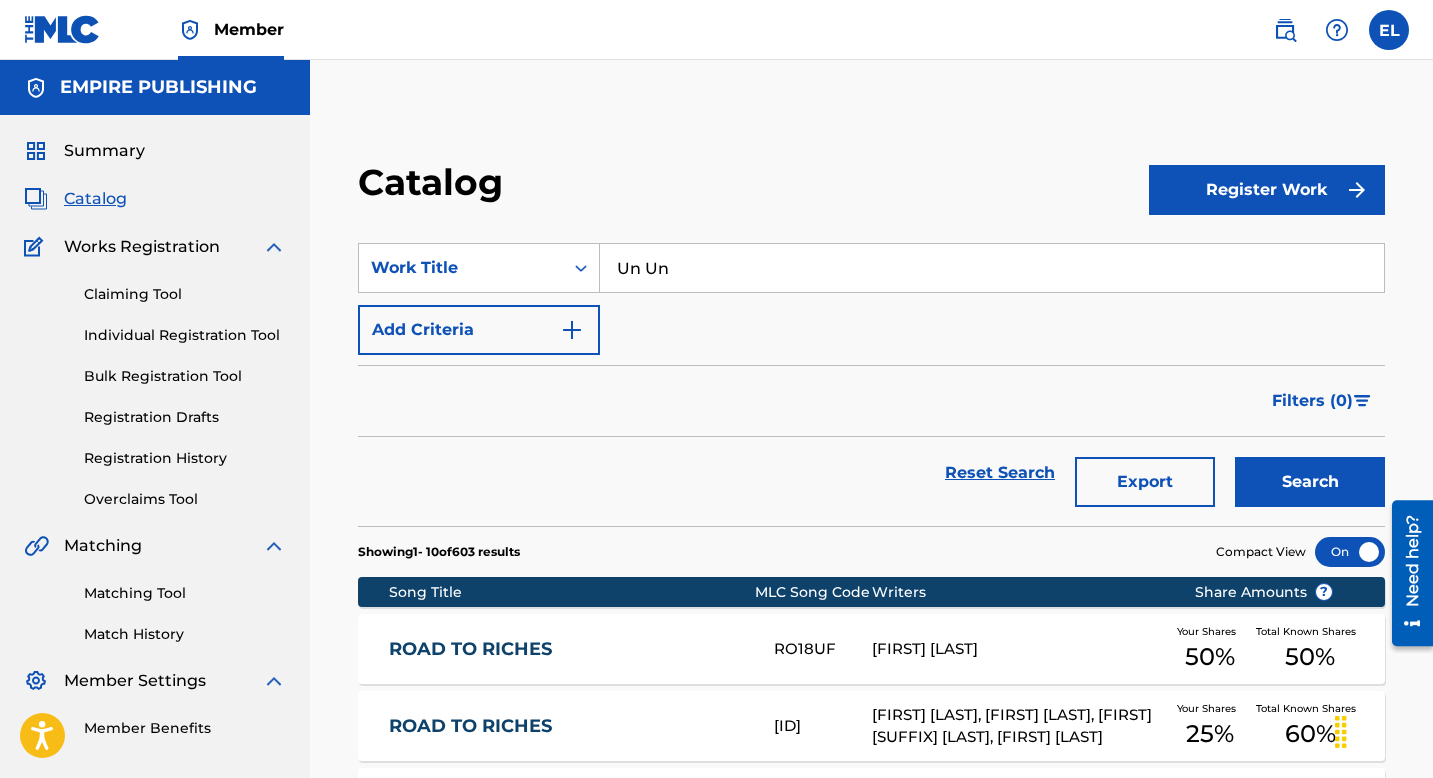 click on "Catalog Register Work SearchWithCriteriaca6f89be-5b67-403a-94cb-aef9112d1ee9 Work Title Un Un Add Criteria Filter Hold Filters Overclaim   Dispute   Remove Filters Apply Filters Filters ( 0 ) Reset Search Export Search Showing  1  -   10  of  603   results   Compact View Song Title MLC Song Code Writers Share Amounts ? ROAD TO RICHES RO18UF DEVIN TORRES Your Shares 50 % Total Known Shares 50 % ROAD TO RICHES RA7B7S CAMERON JIBRIL THOMAZ, SHANTE FRANKLIN, EDUARDO R JR EARLE, ALEX GHINEA Your Shares 25 % Total Known Shares 60 % RAGS TO RICHES RV6BBC JUAN CARLOS MARTINEZ JR, RODNEY JEROME BROWN JR. Your Shares 50 % Total Known Shares 50 % RAGS TO RICHES RO1VKD PHILIP BEASLEY, DIAMANTE MATEO WARREN Your Shares 25 % Total Known Shares 25 % RAGS TO RICHES RB7E7G EUGENE MARFO Your Shares 100 % Total Known Shares 100 % ROAD TO CAMPOUT RA6A6Z ARDALAN NOGHRE KAR Your Shares 100 % Total Known Shares 100 % ROAD TO GLORY RN5658 AMINE ADEL Your Shares 100 % Total Known Shares 100 % ROAD TO ZION RO2WMS Your Shares 50 % 50" at bounding box center [871, 770] 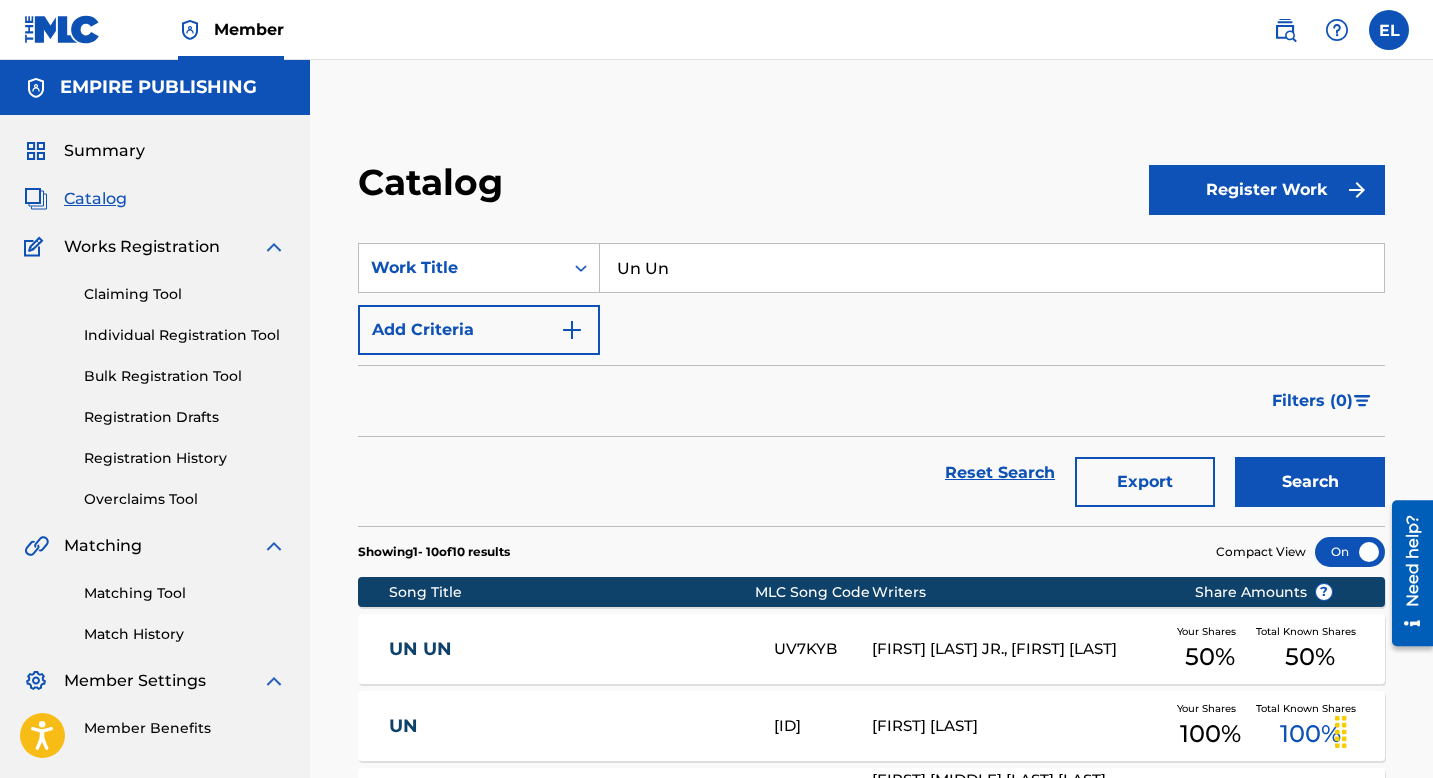 click on "UN UN UV7KYB EDUARDO R JR EARLE, KEITH COZART Your Shares 50 % Total Known Shares 50 %" at bounding box center [871, 649] 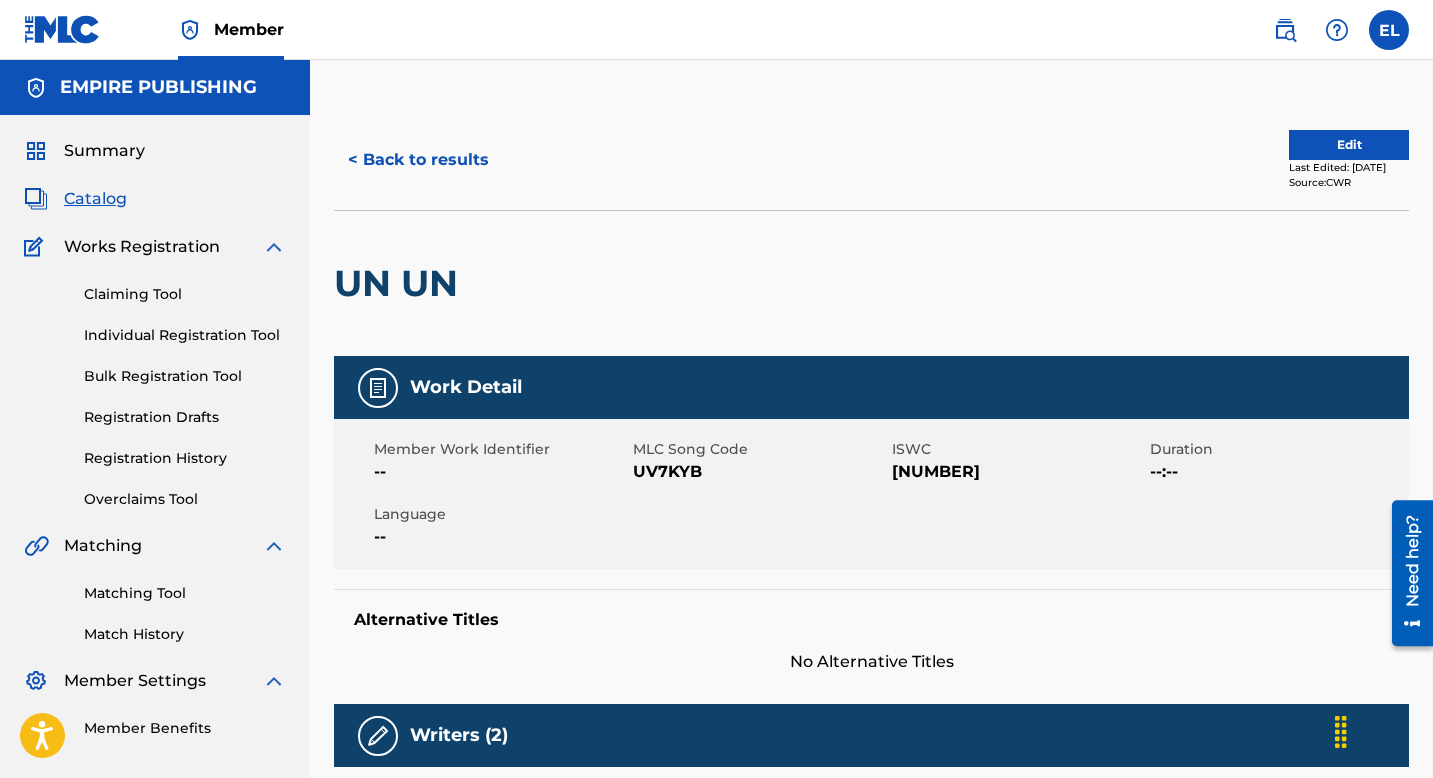 click on "Edit" at bounding box center [1349, 145] 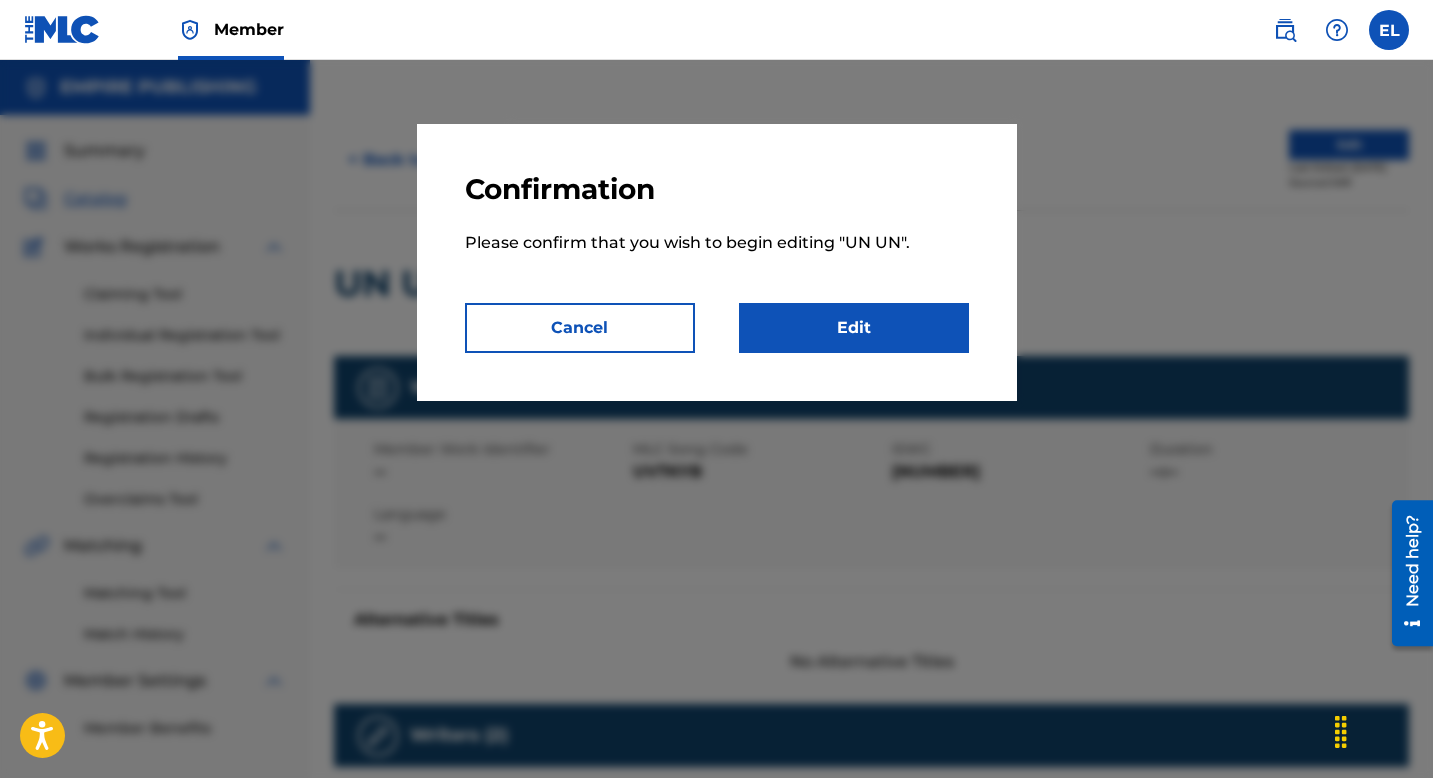 click on "Edit" at bounding box center [854, 328] 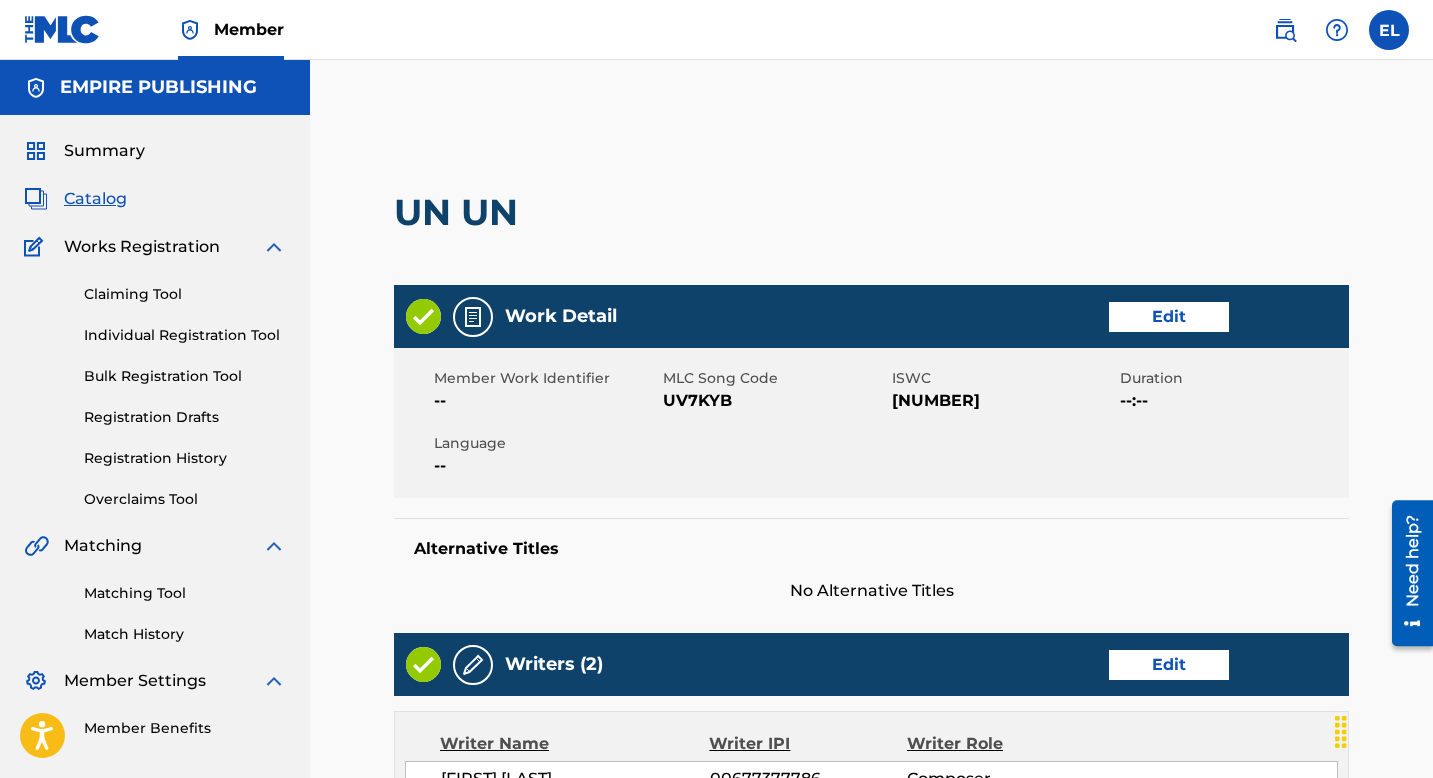 click on "Edit" at bounding box center [1169, 317] 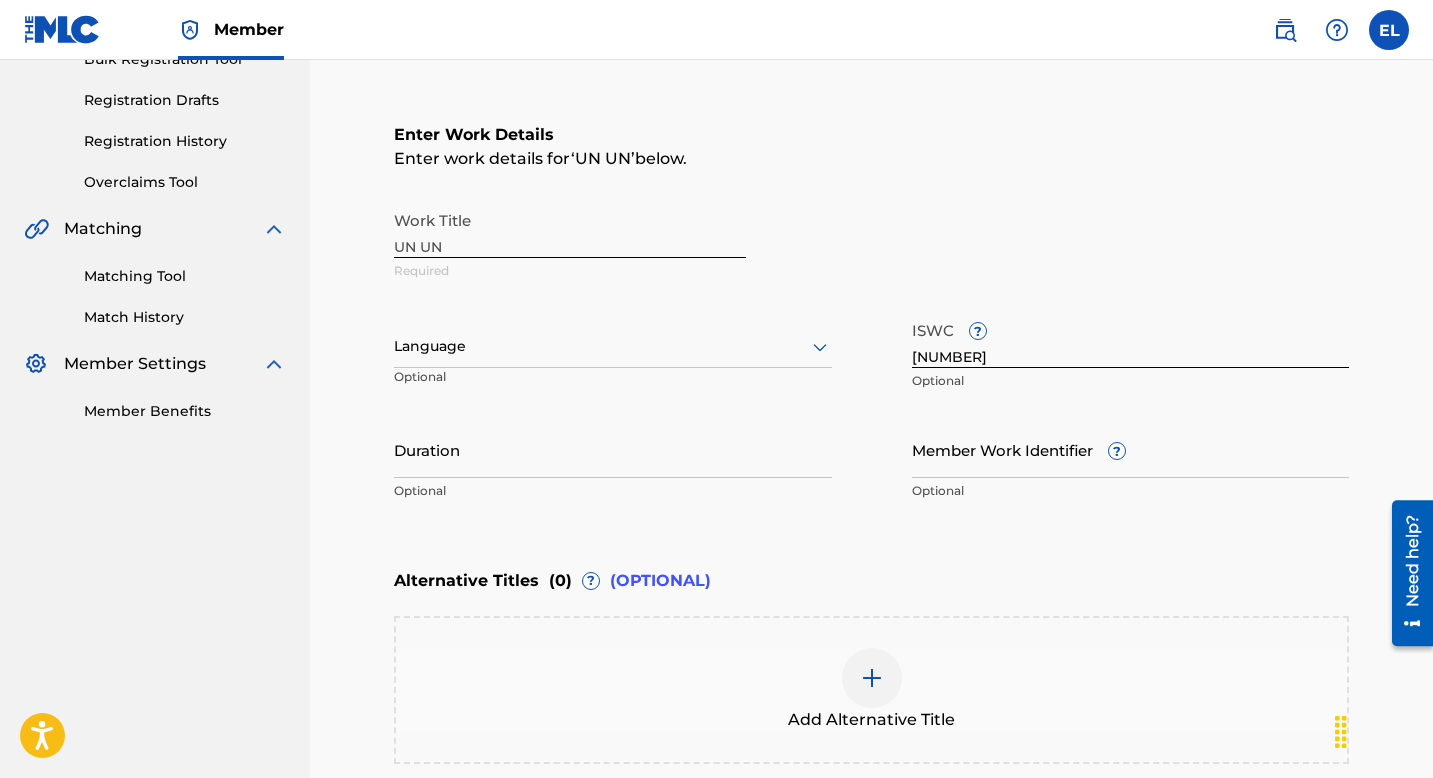 scroll, scrollTop: 414, scrollLeft: 0, axis: vertical 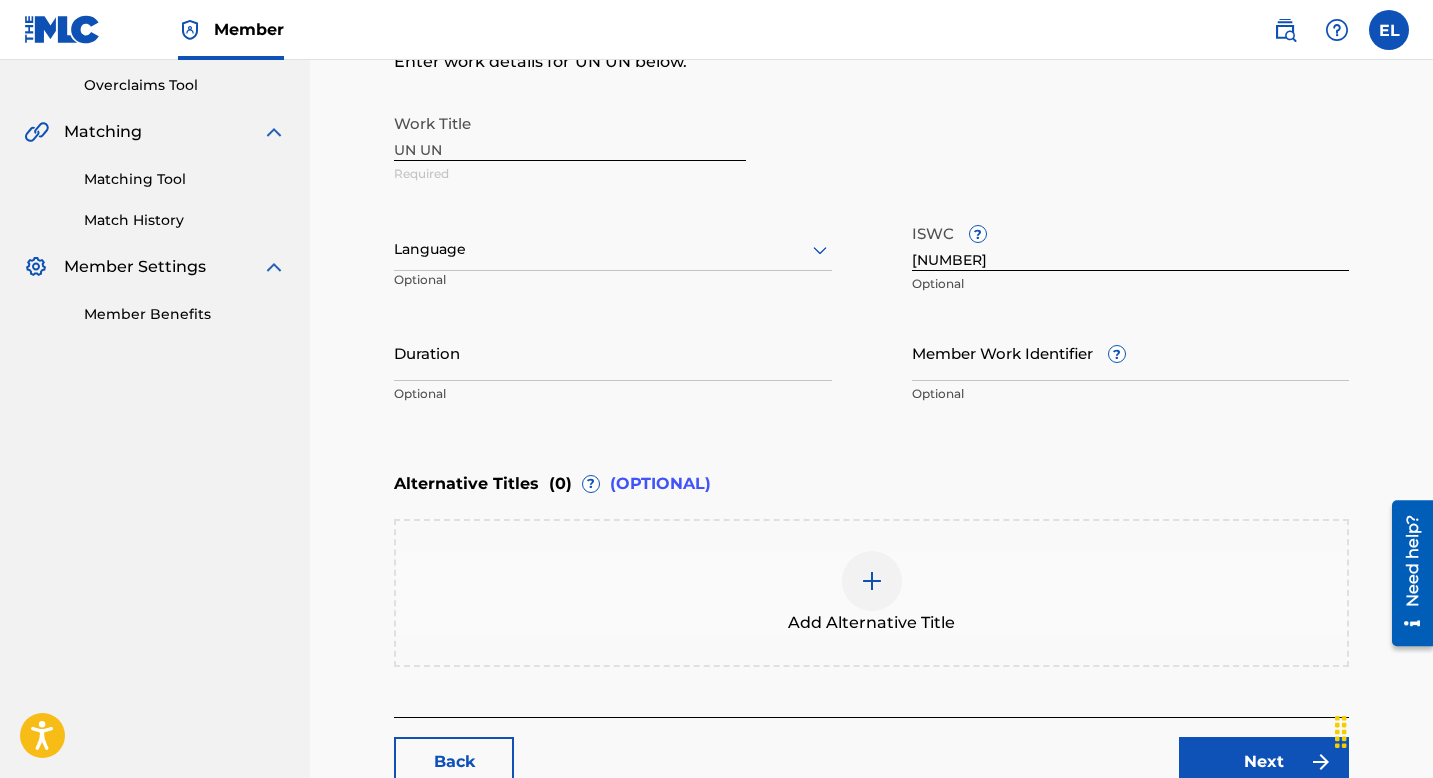 drag, startPoint x: 525, startPoint y: 229, endPoint x: 526, endPoint y: 239, distance: 10.049875 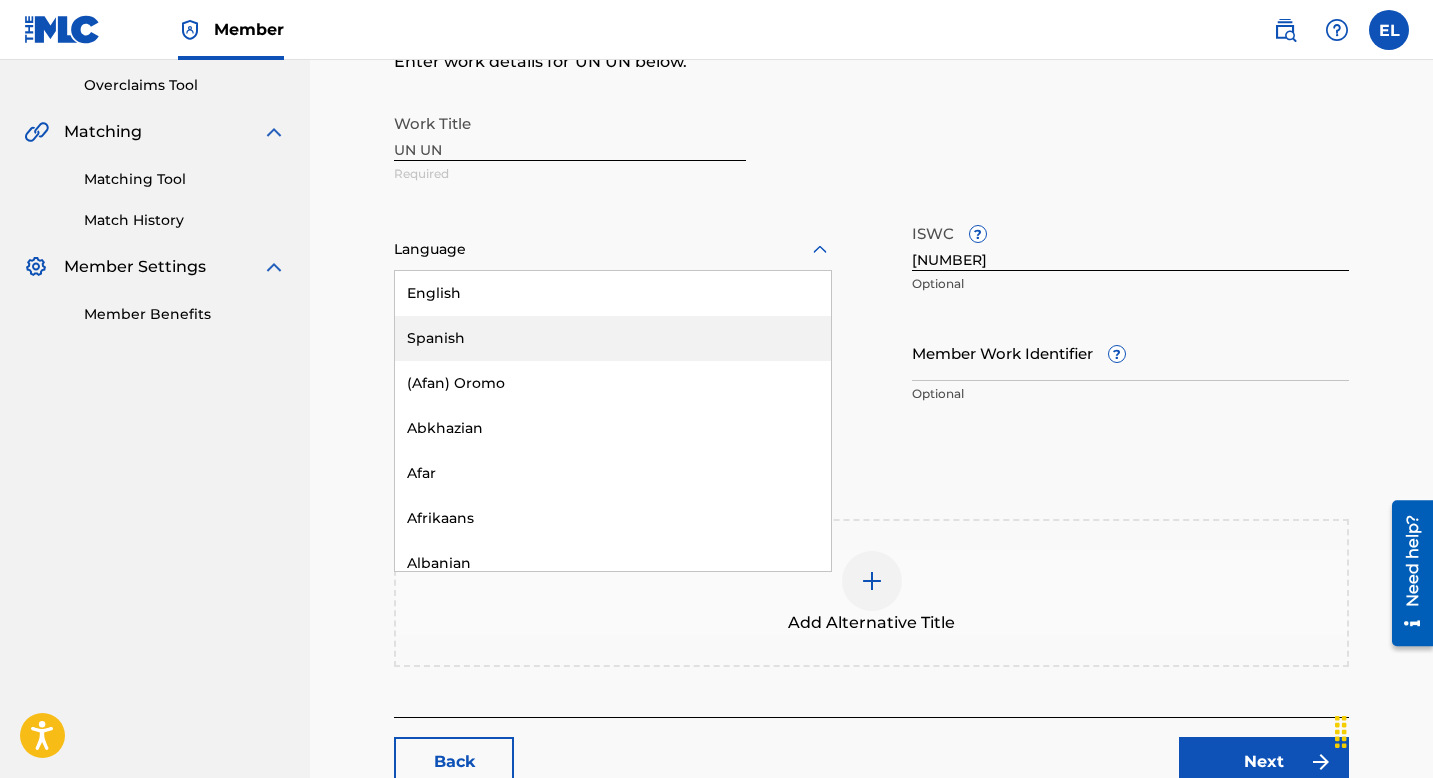 drag, startPoint x: 1057, startPoint y: 368, endPoint x: 1017, endPoint y: 364, distance: 40.1995 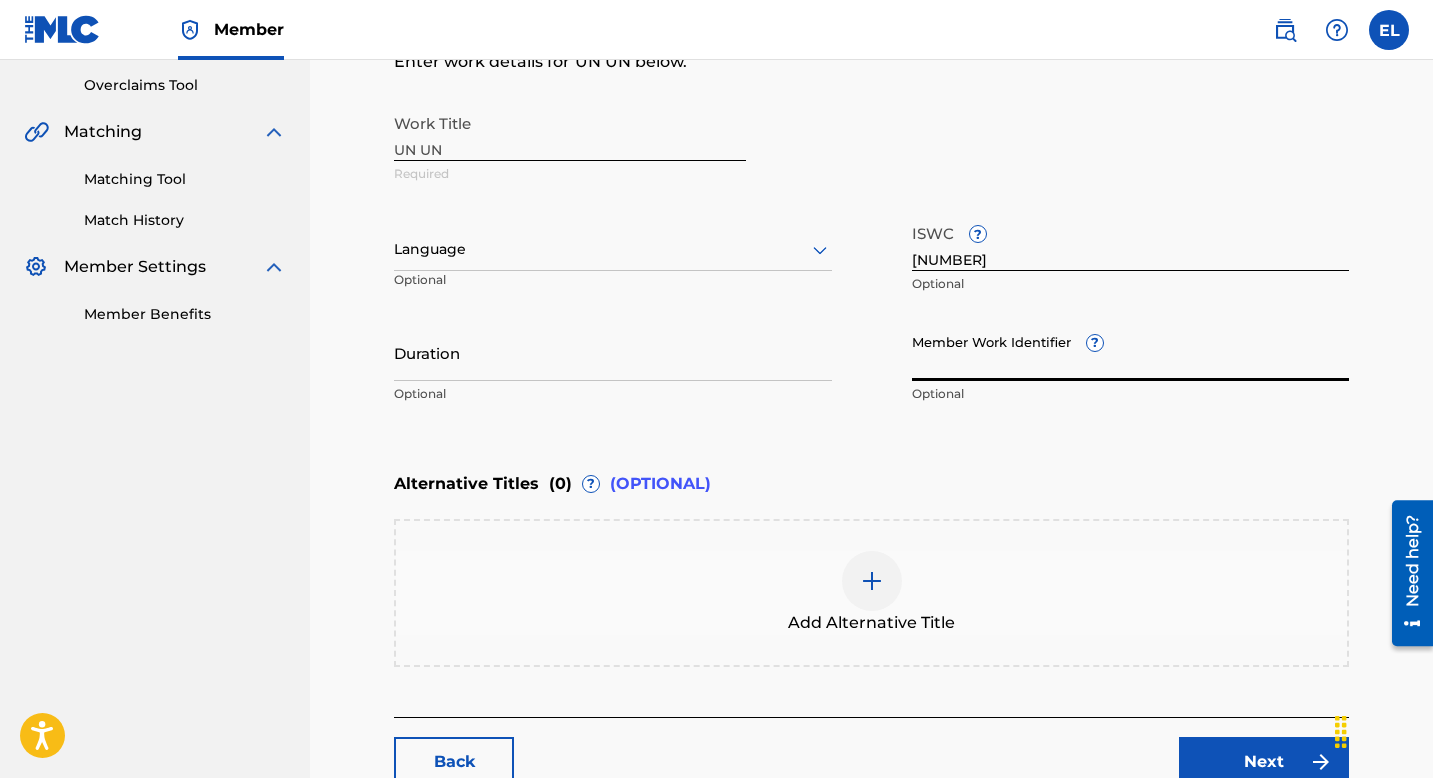 paste on "EMP213" 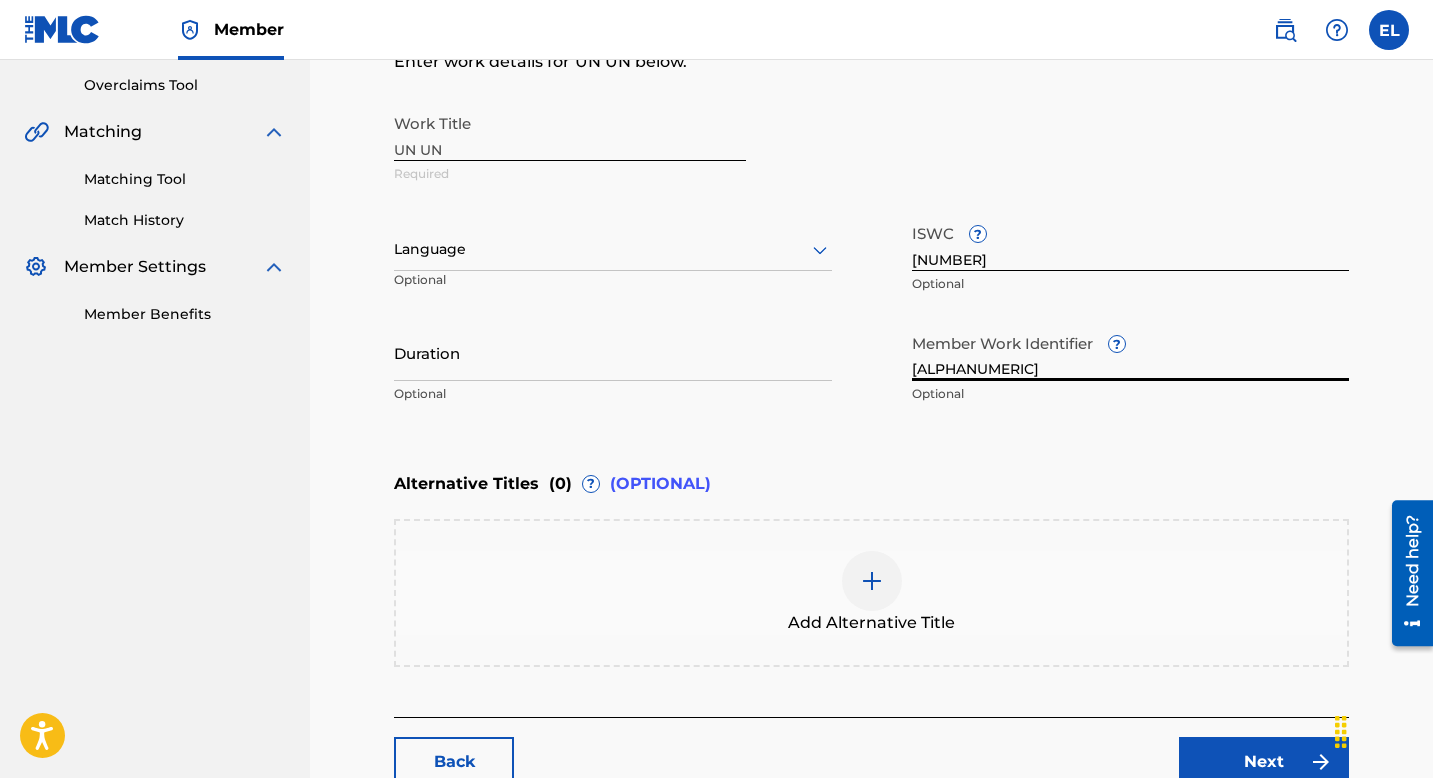 type on "EMP213" 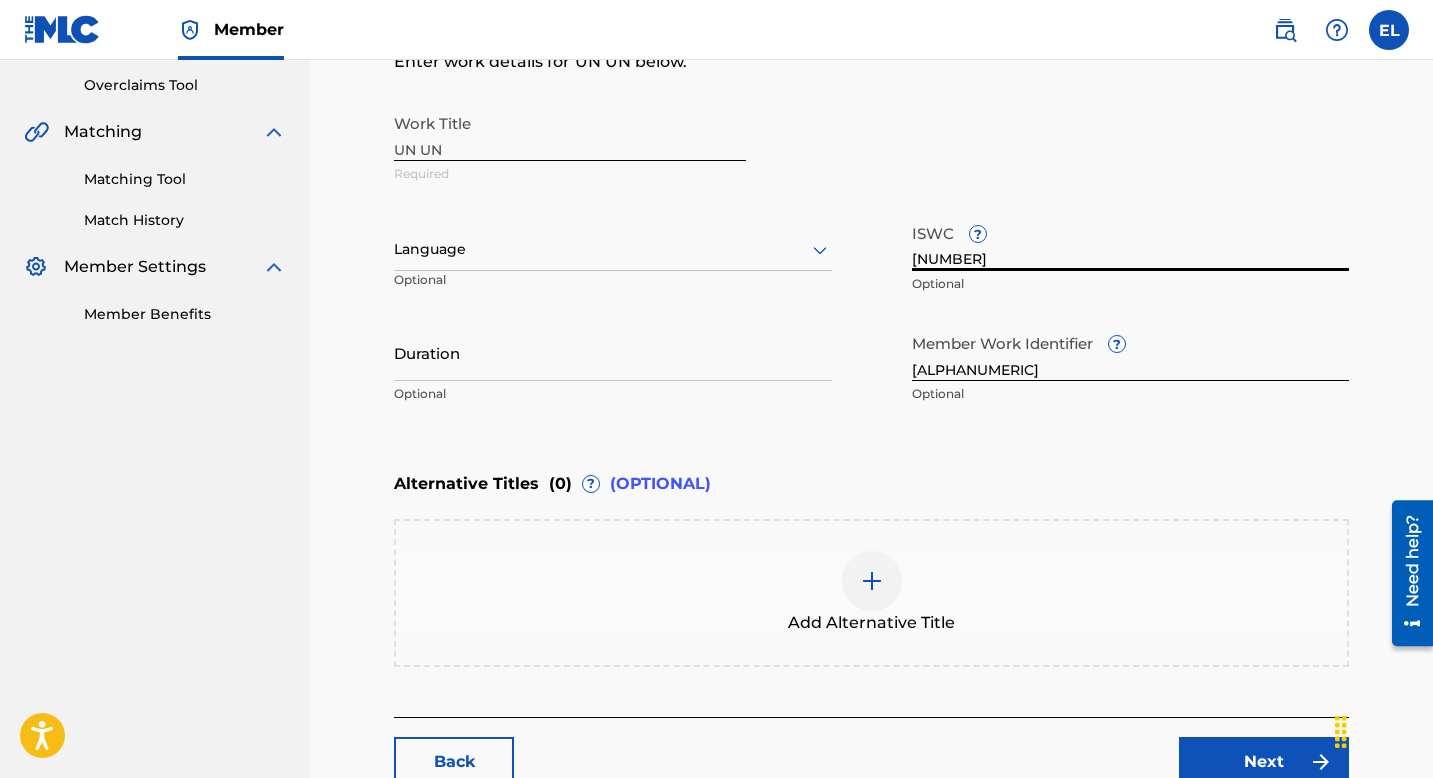 click on "T3169917431" at bounding box center [1131, 242] 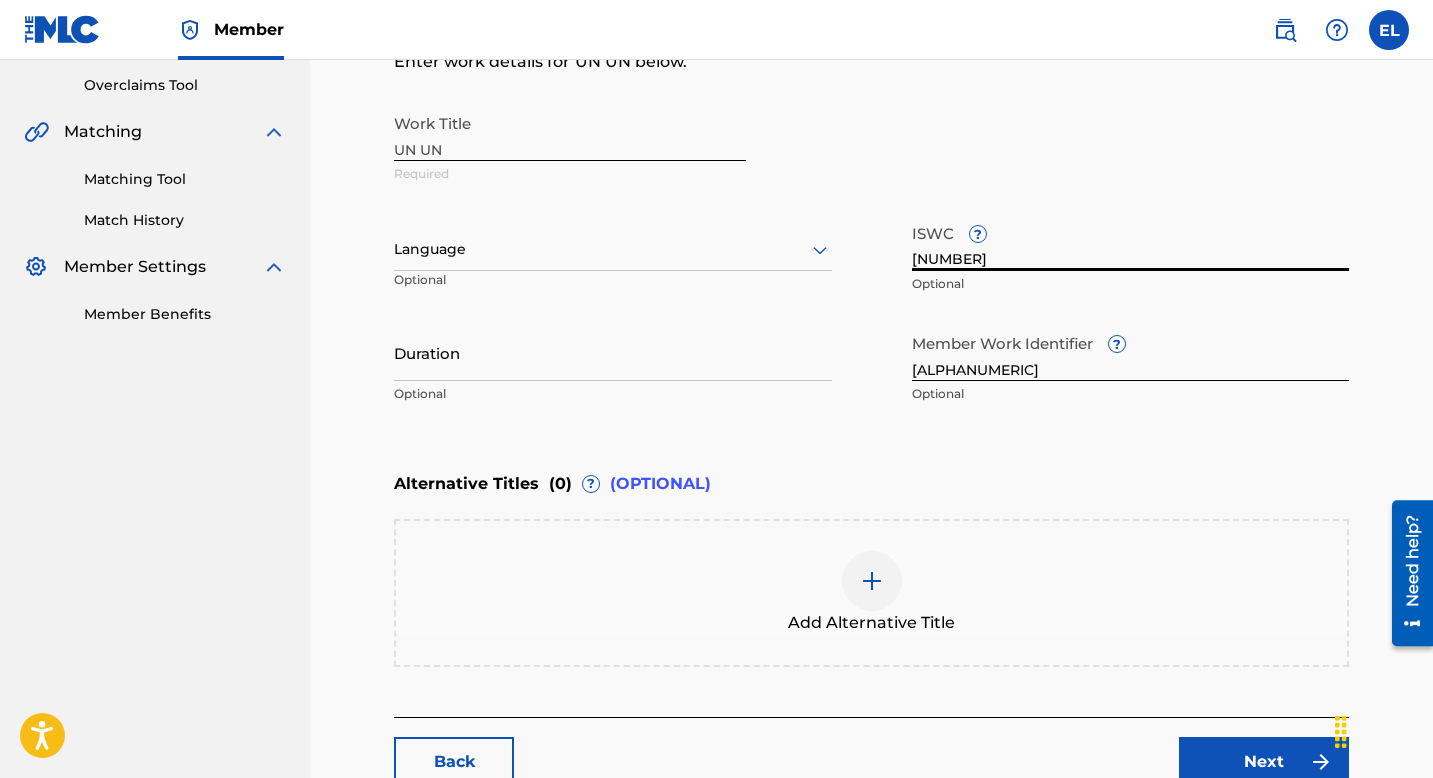 click on "T3169917431" at bounding box center [1131, 242] 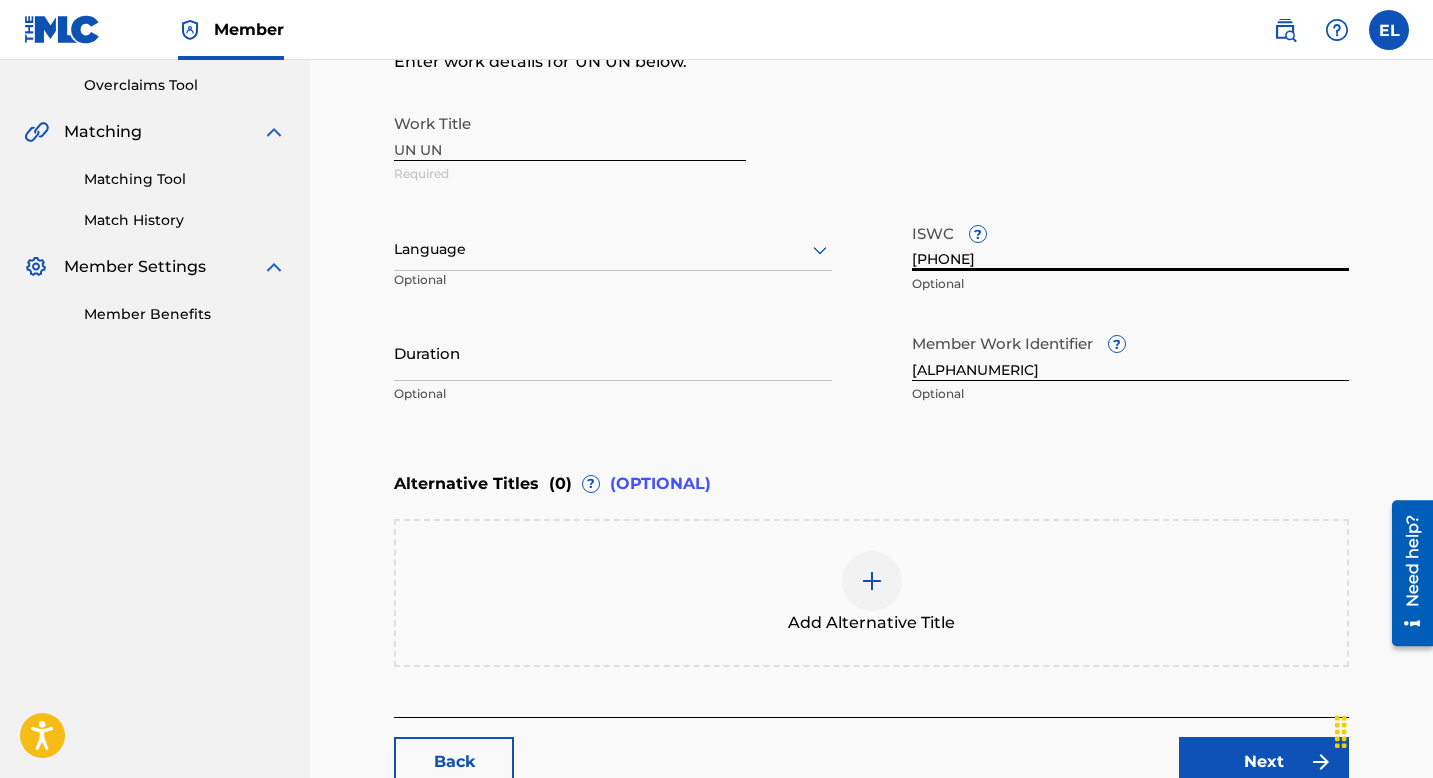 type on "T9179612590" 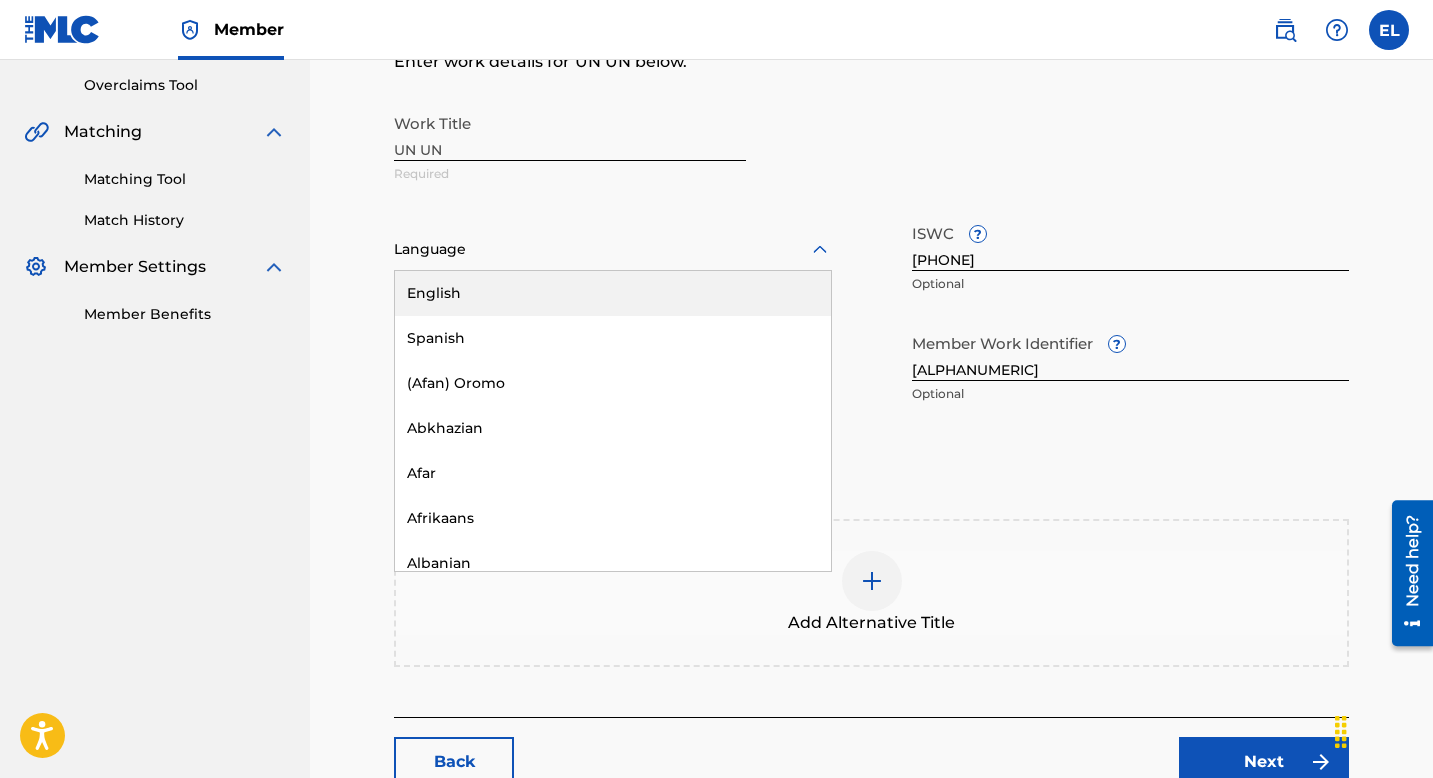click on "English" at bounding box center (613, 293) 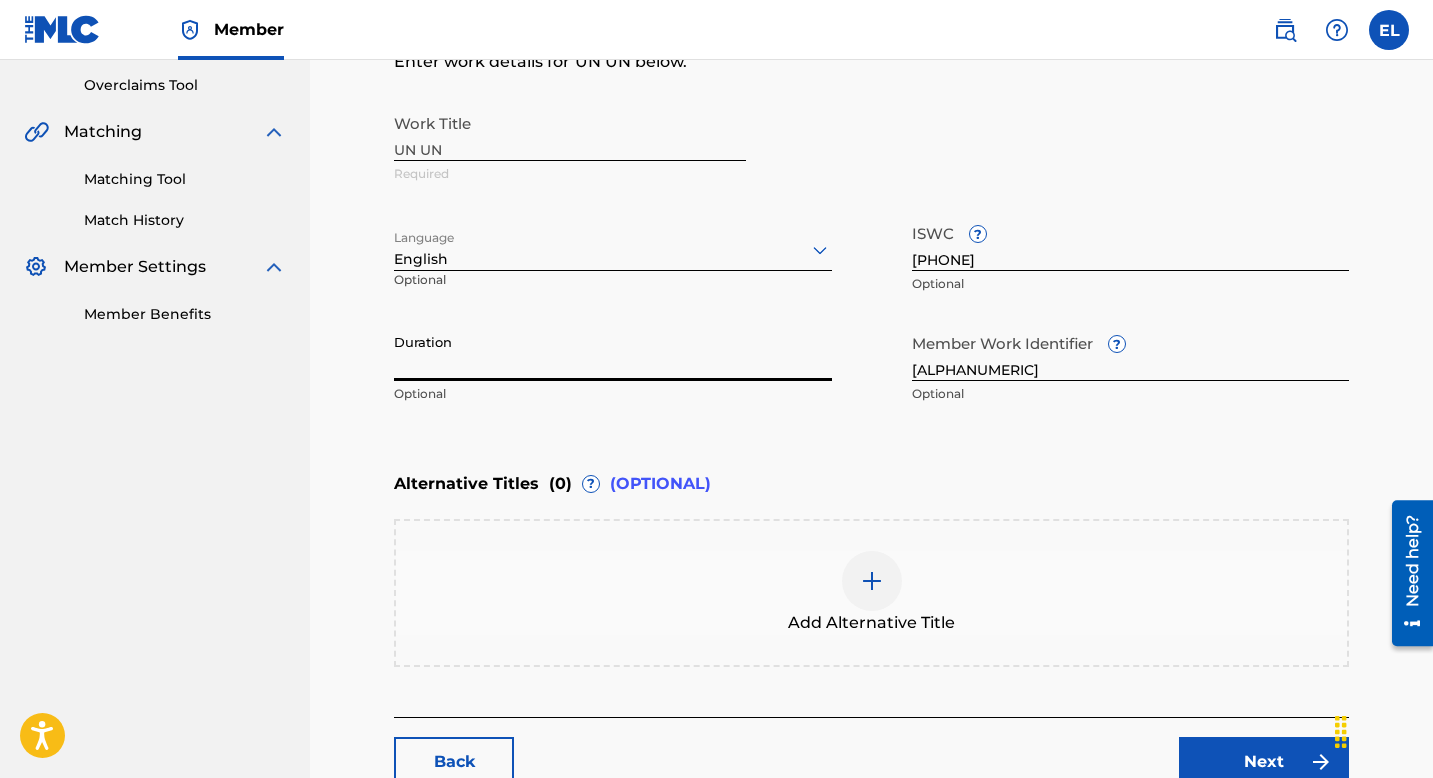 click on "Duration" at bounding box center (613, 352) 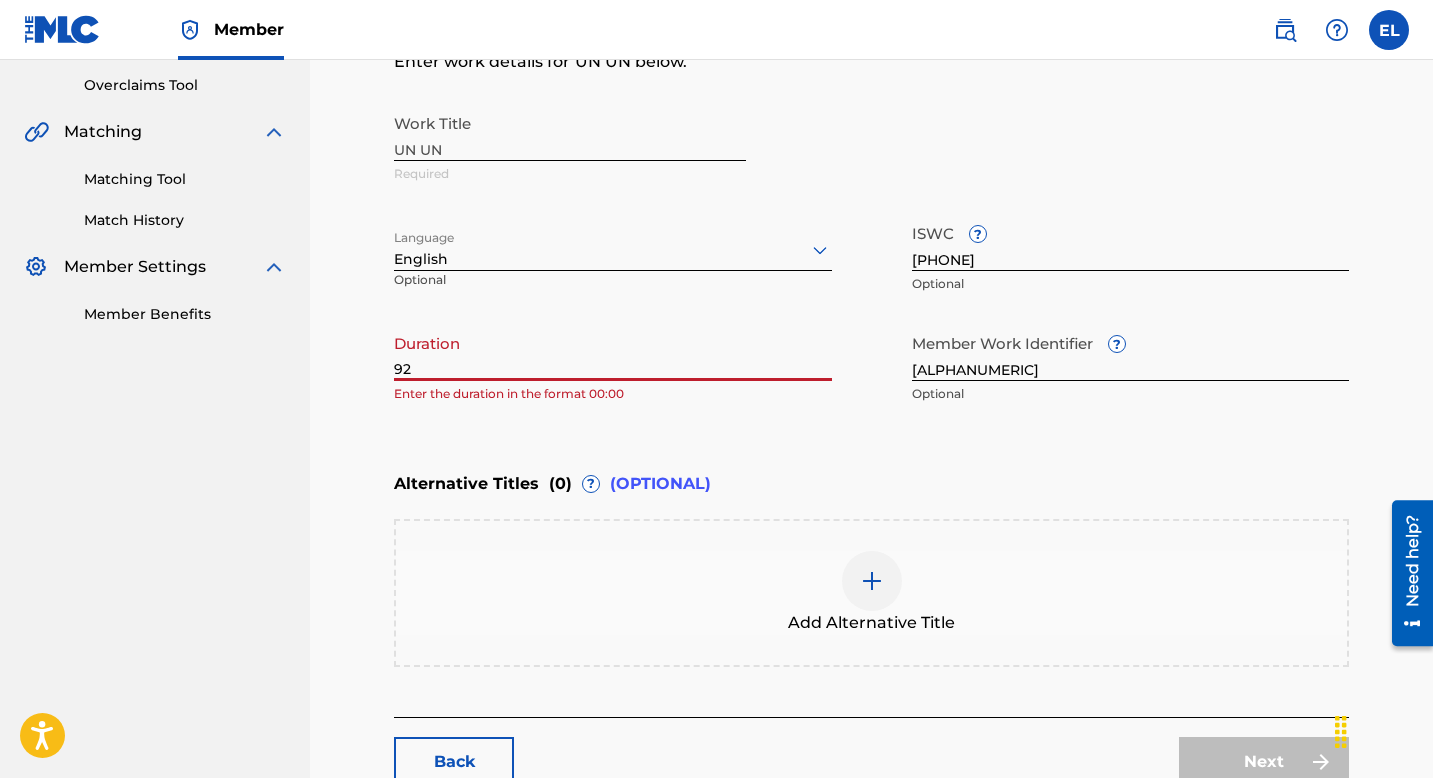 type on "9" 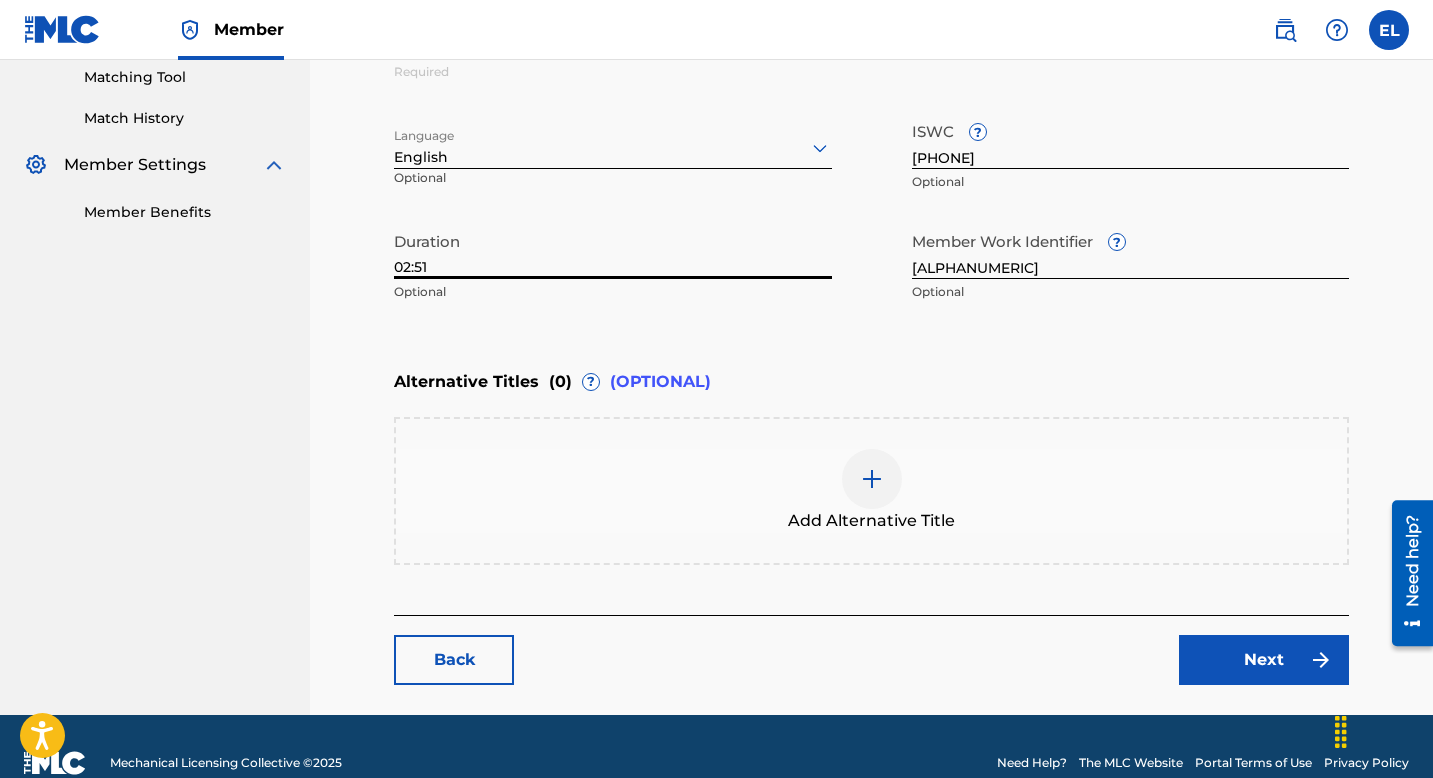 scroll, scrollTop: 548, scrollLeft: 0, axis: vertical 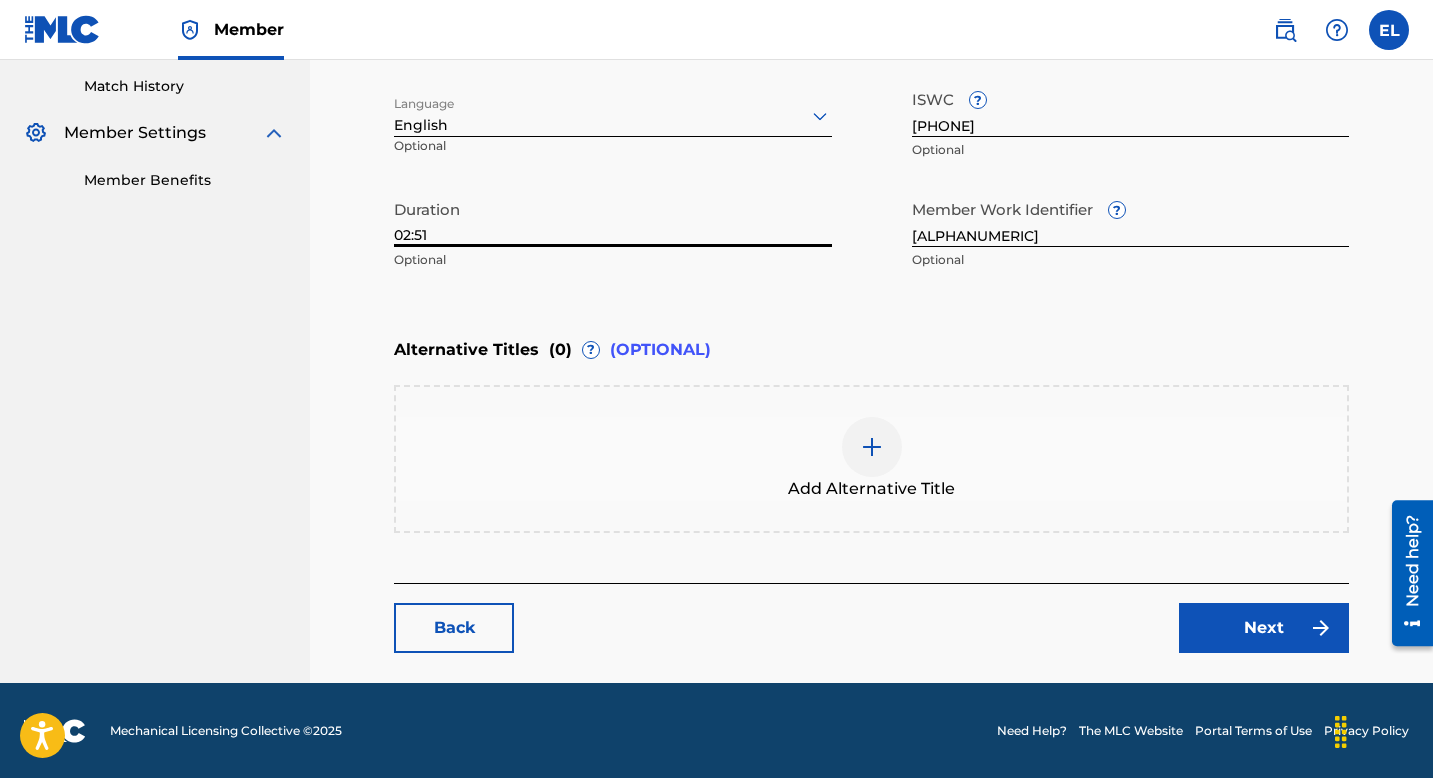 type on "02:51" 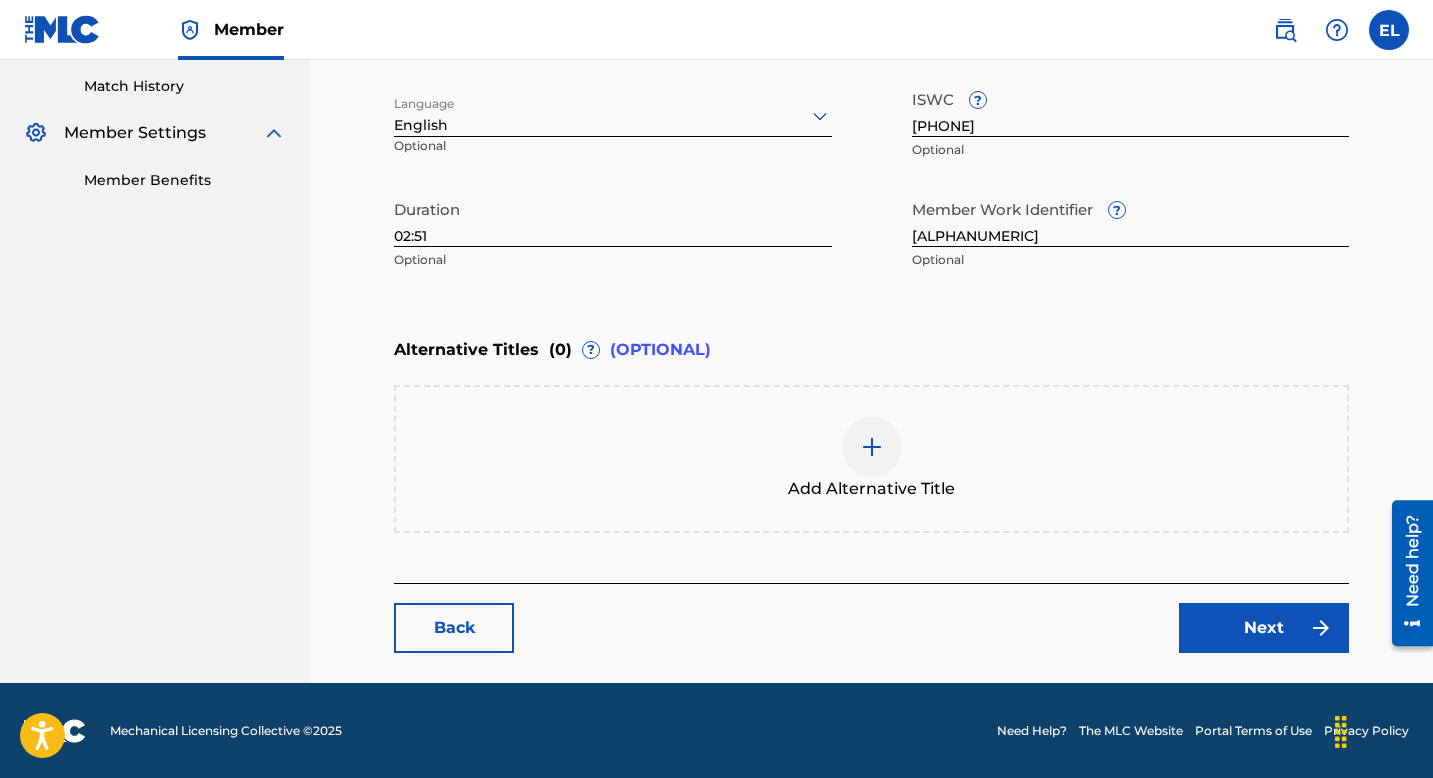 click on "Next" at bounding box center [1264, 628] 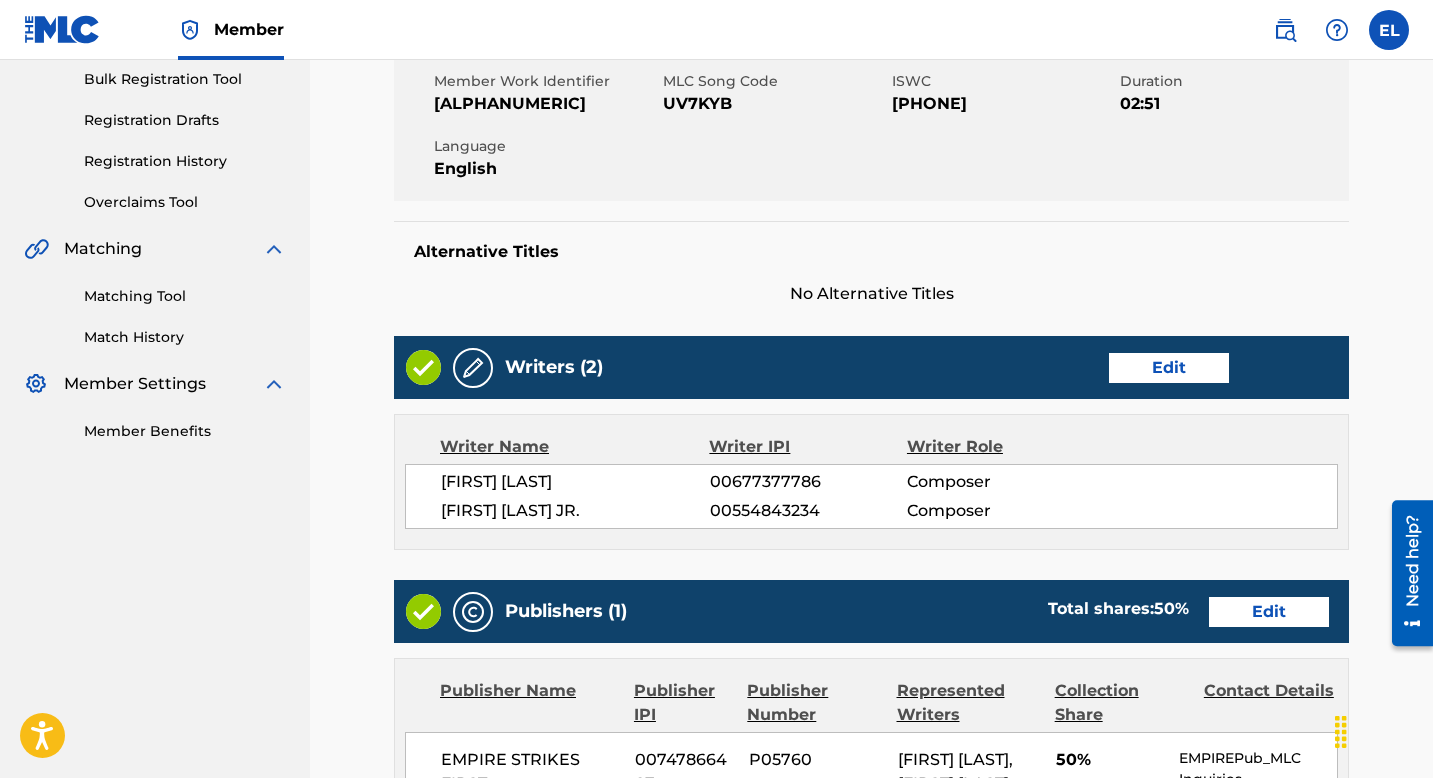 scroll, scrollTop: 306, scrollLeft: 0, axis: vertical 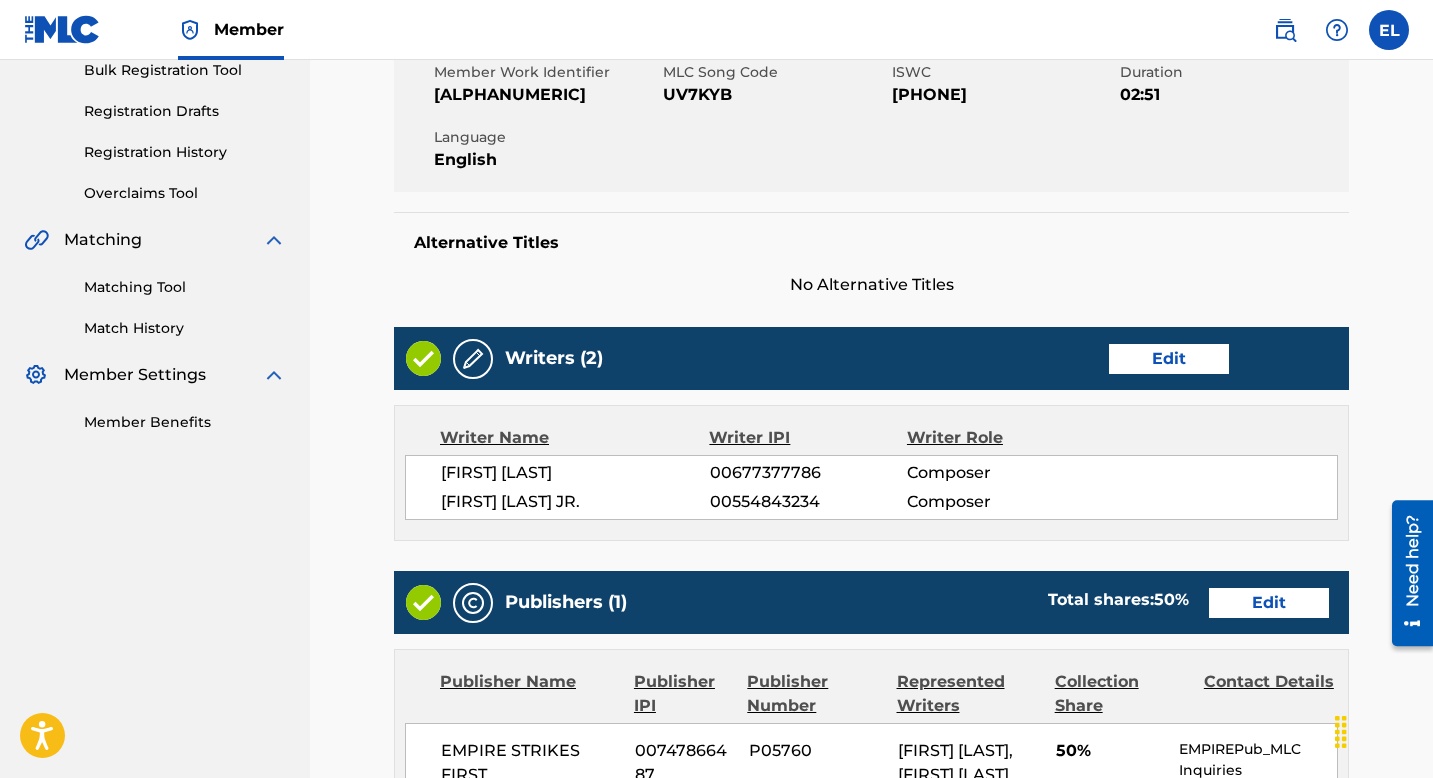drag, startPoint x: 1188, startPoint y: 373, endPoint x: 1181, endPoint y: 363, distance: 12.206555 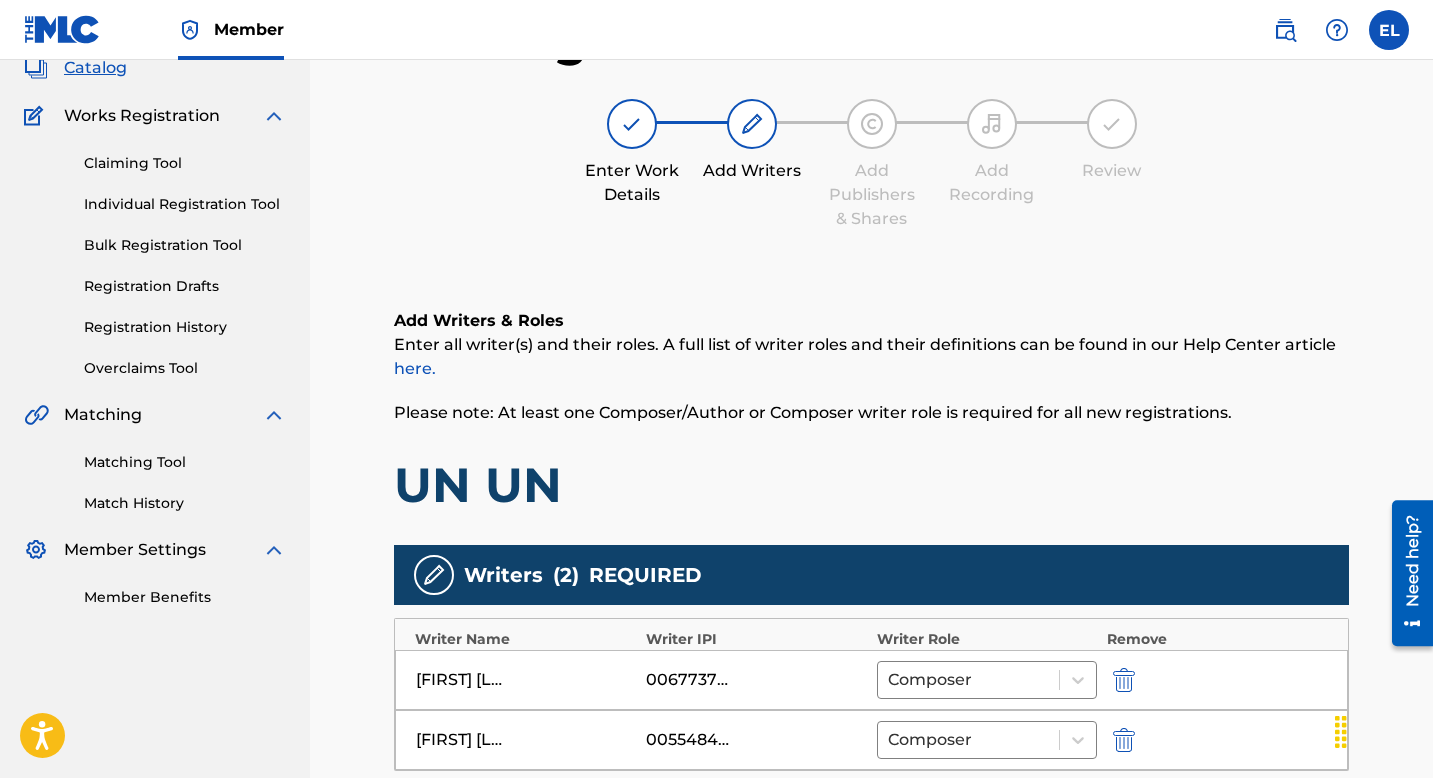 scroll, scrollTop: 406, scrollLeft: 0, axis: vertical 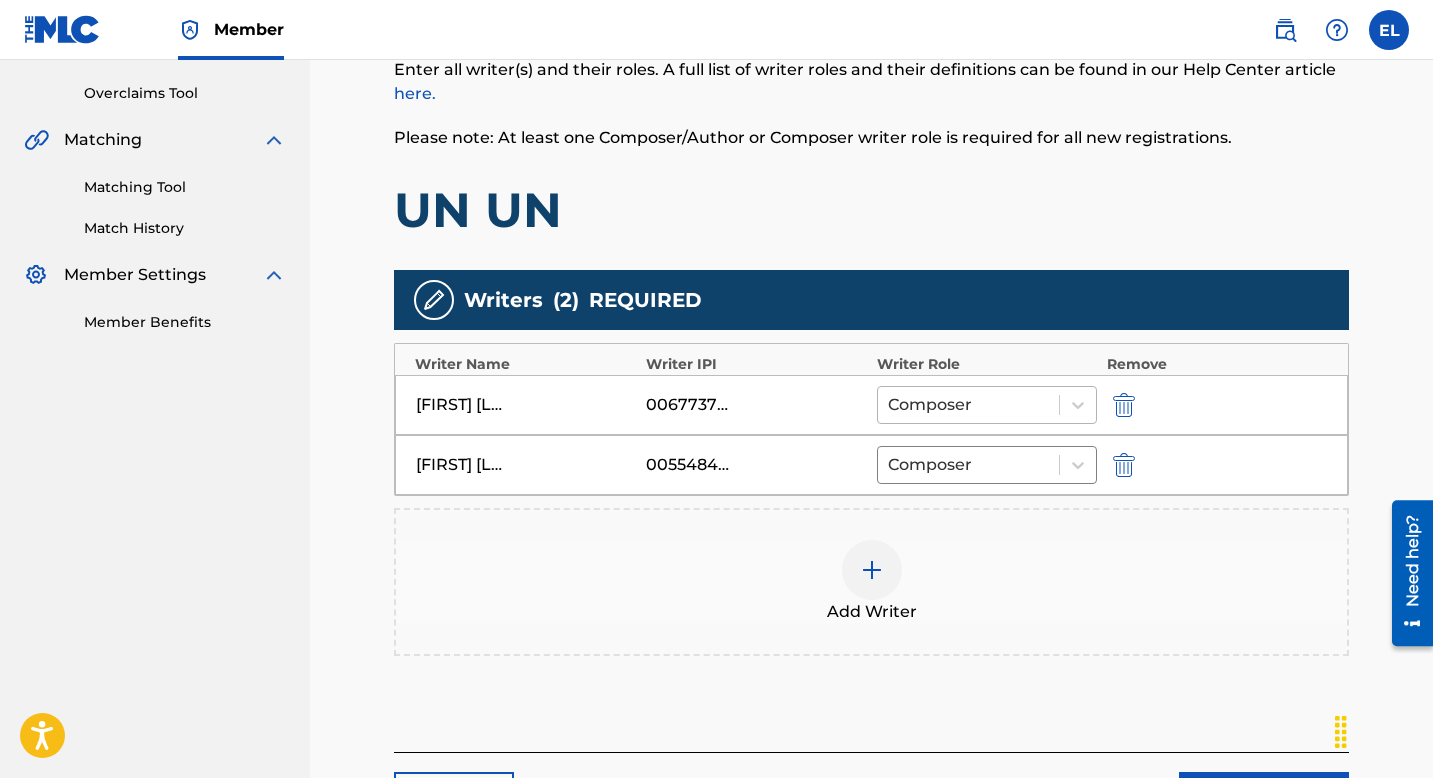 click at bounding box center (968, 405) 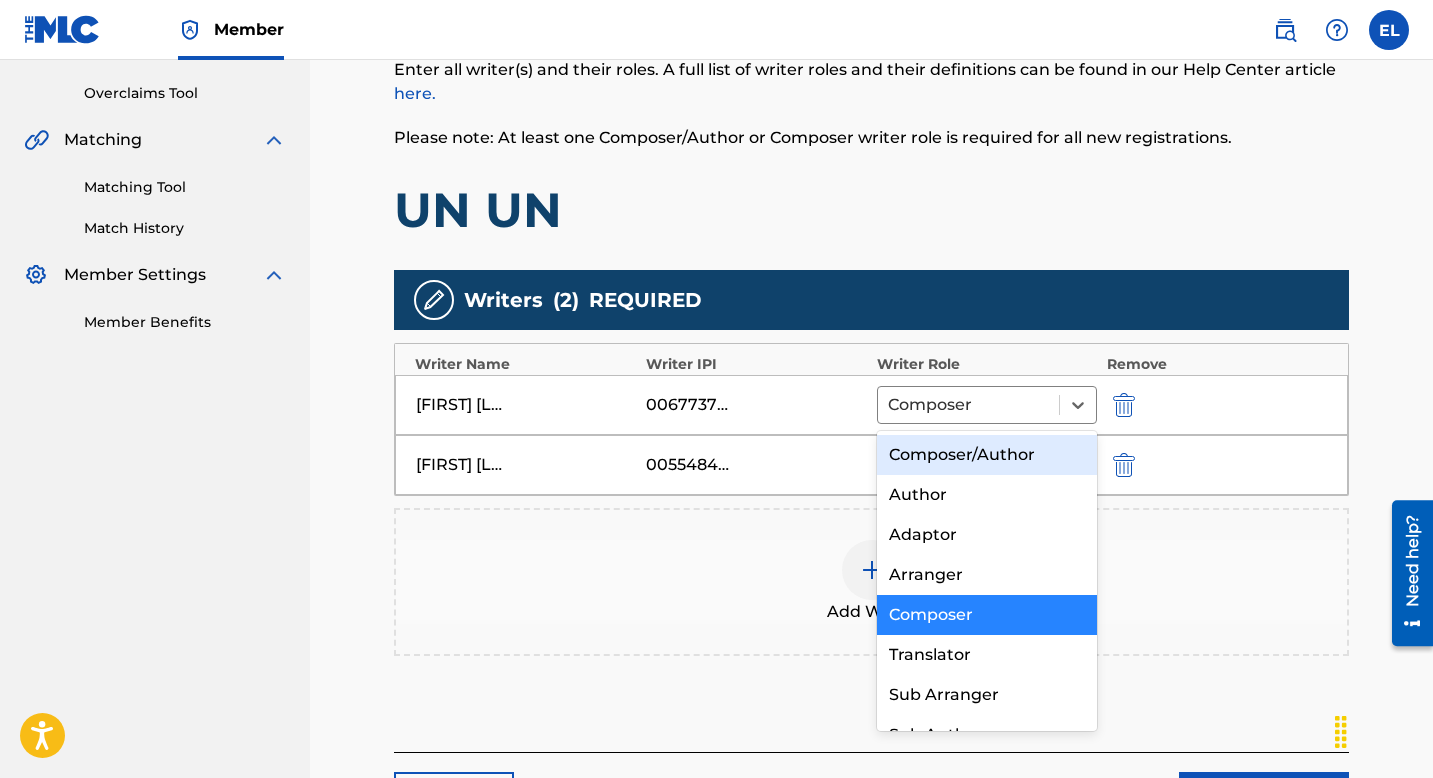 drag, startPoint x: 978, startPoint y: 445, endPoint x: 994, endPoint y: 470, distance: 29.681644 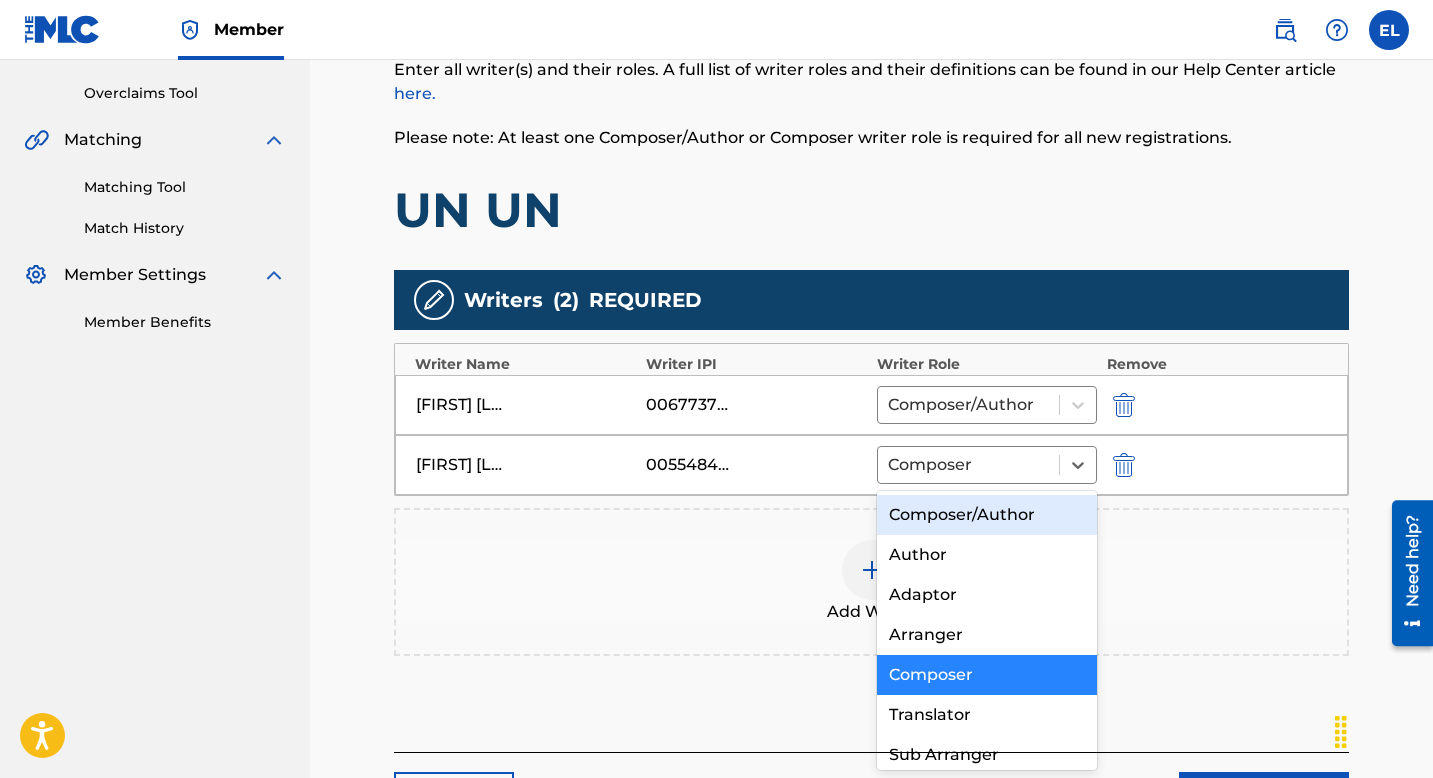 drag, startPoint x: 993, startPoint y: 471, endPoint x: 992, endPoint y: 517, distance: 46.010868 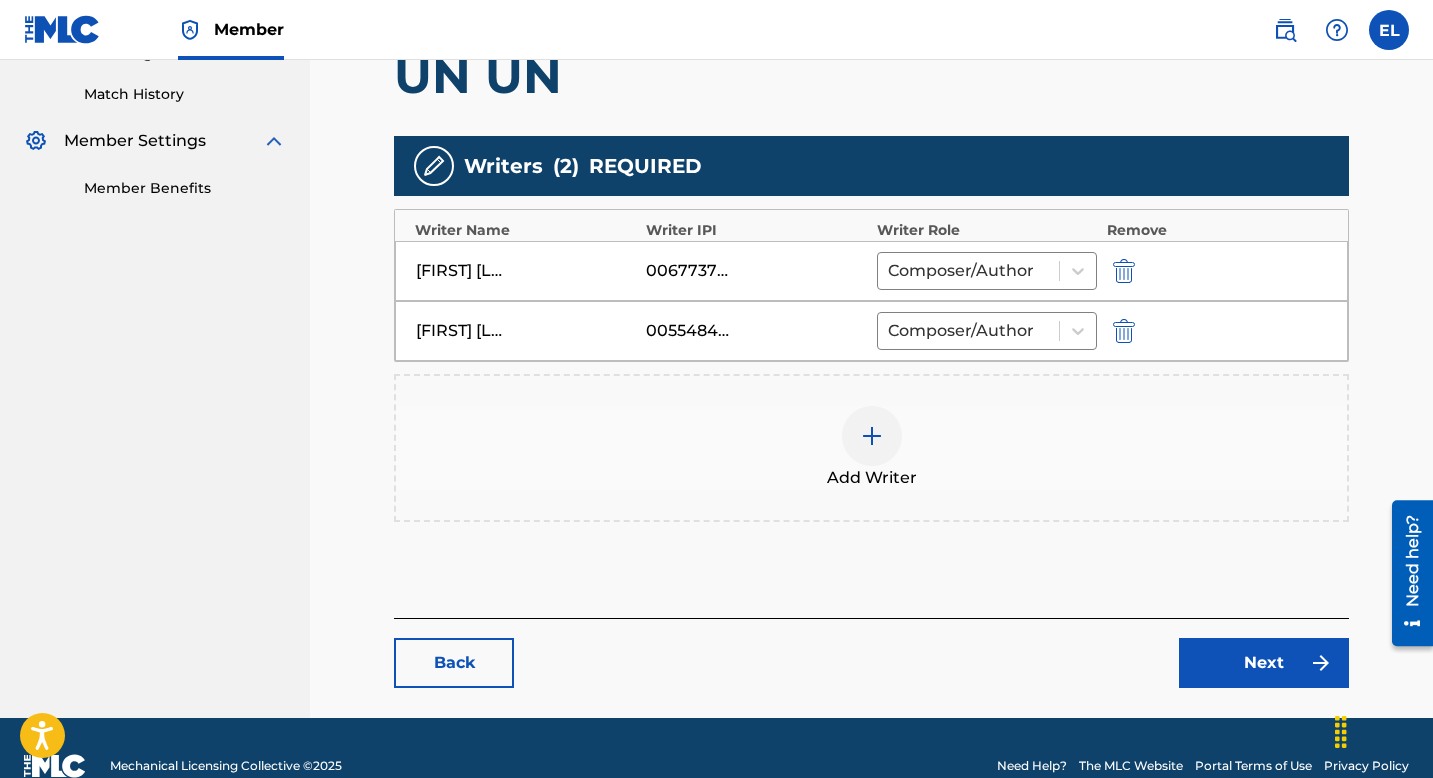 scroll, scrollTop: 576, scrollLeft: 0, axis: vertical 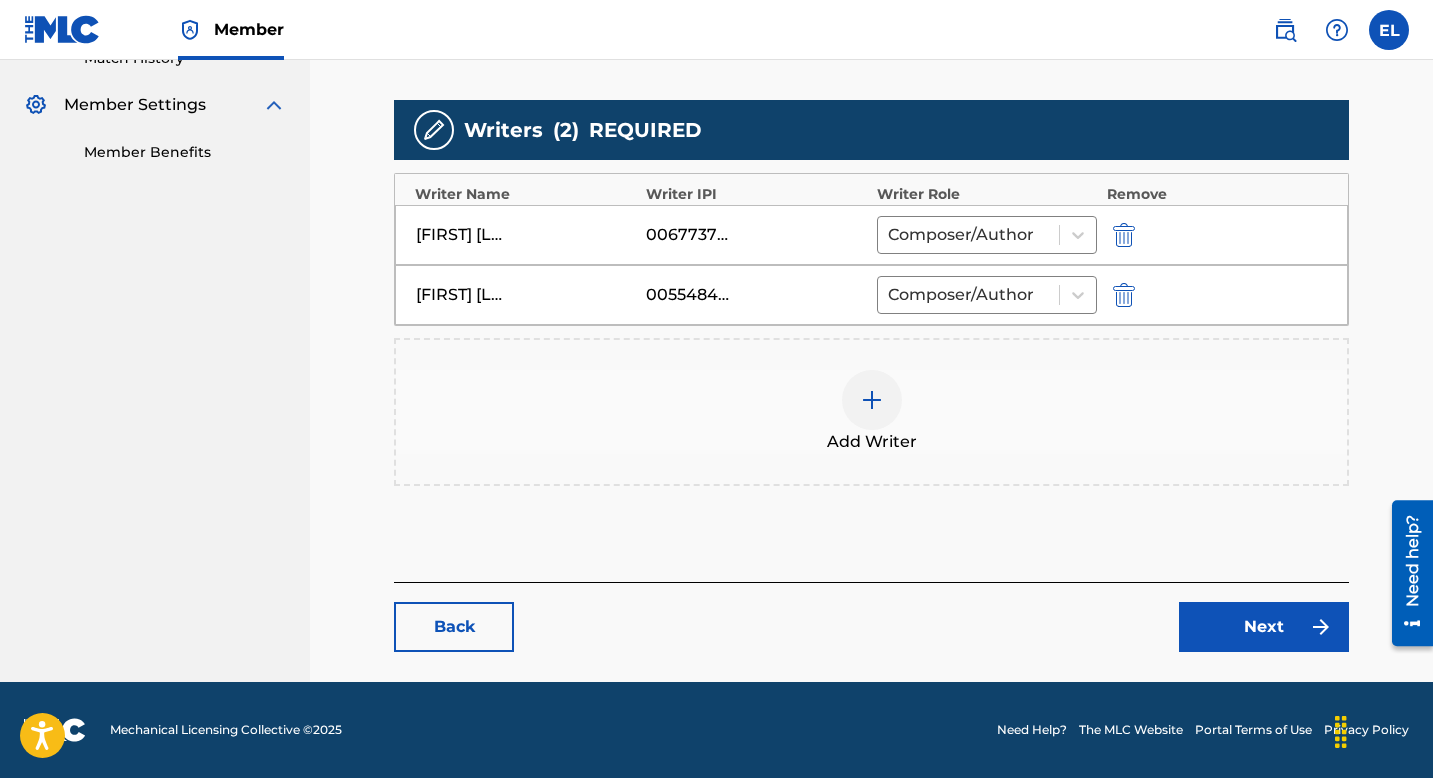 click on "Next" at bounding box center [1264, 627] 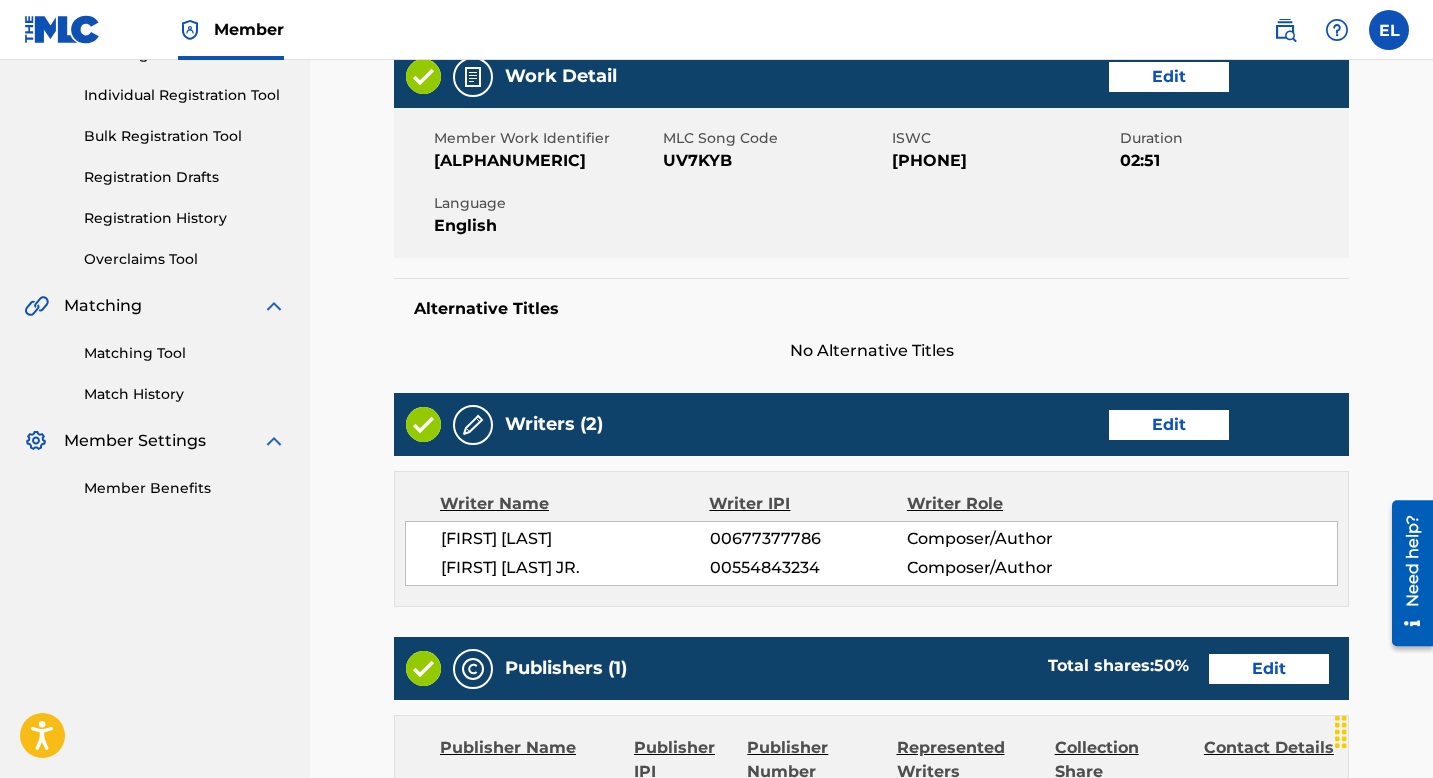 scroll, scrollTop: 659, scrollLeft: 0, axis: vertical 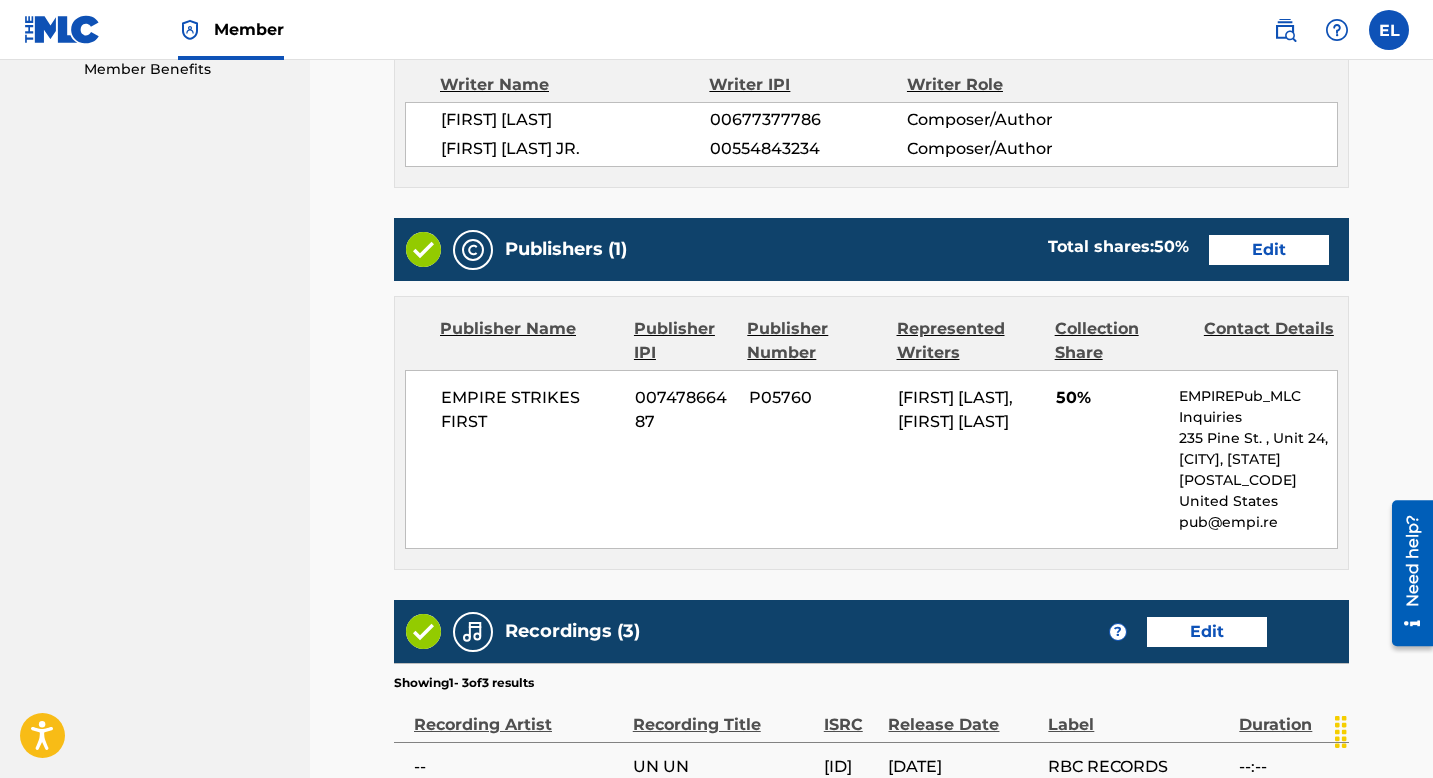 click on "Edit" at bounding box center [1269, 250] 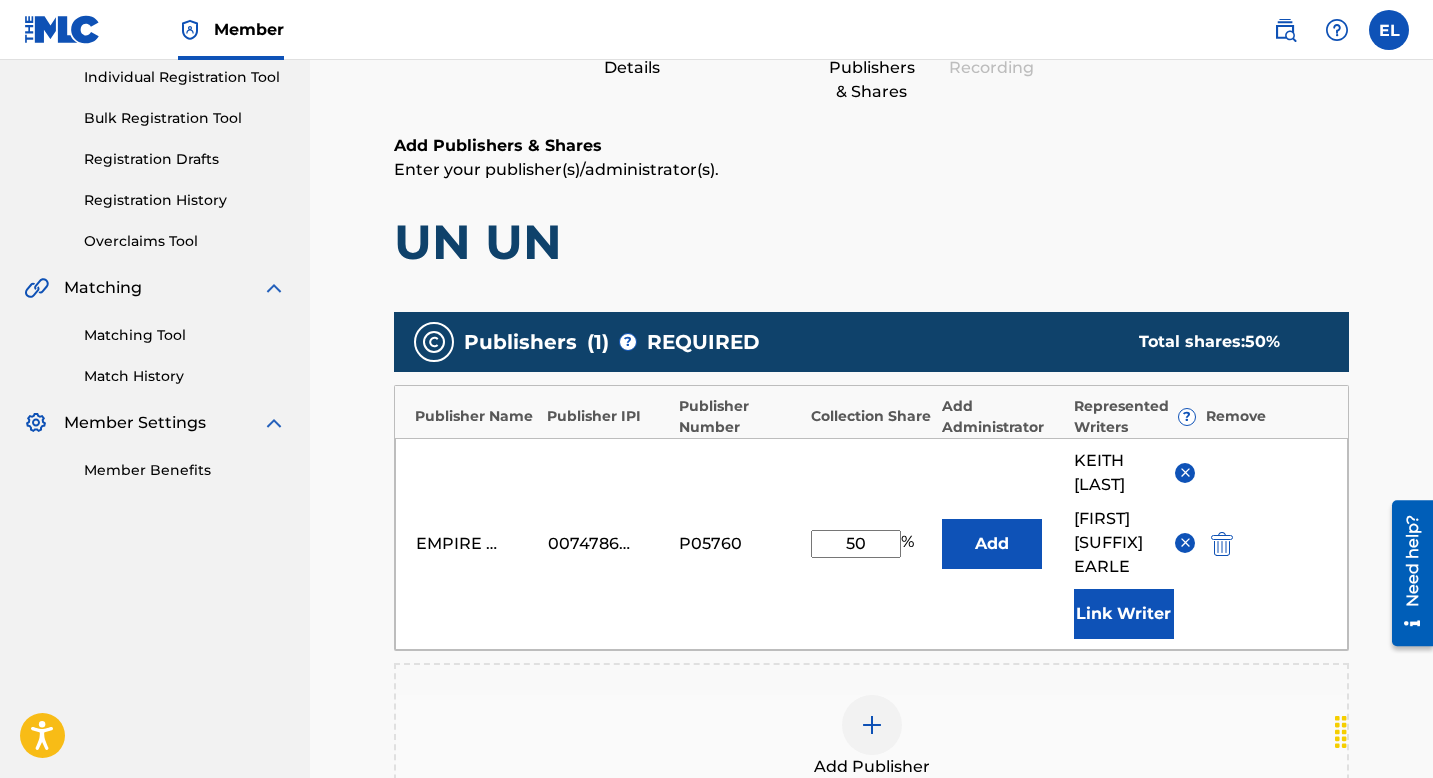 scroll, scrollTop: 426, scrollLeft: 0, axis: vertical 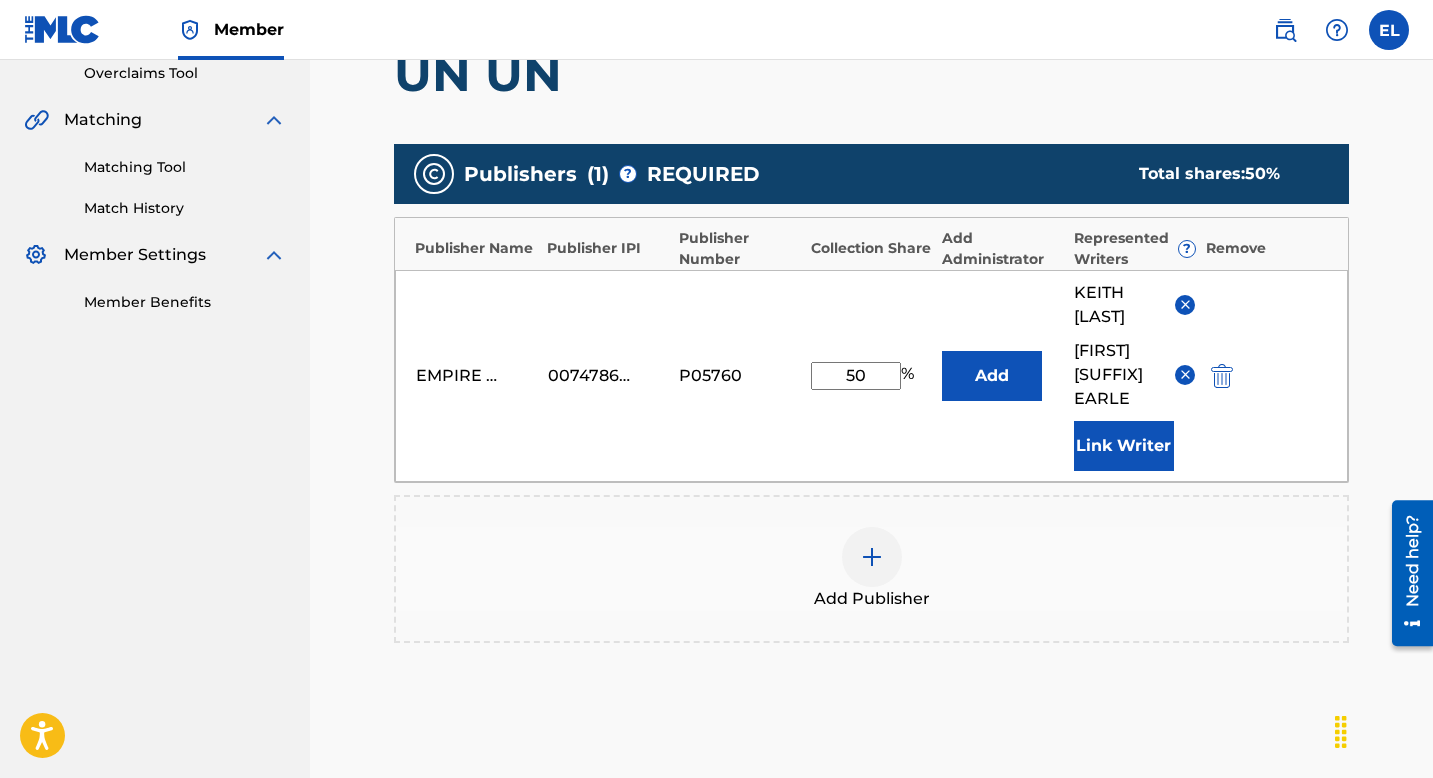 click at bounding box center (1185, 304) 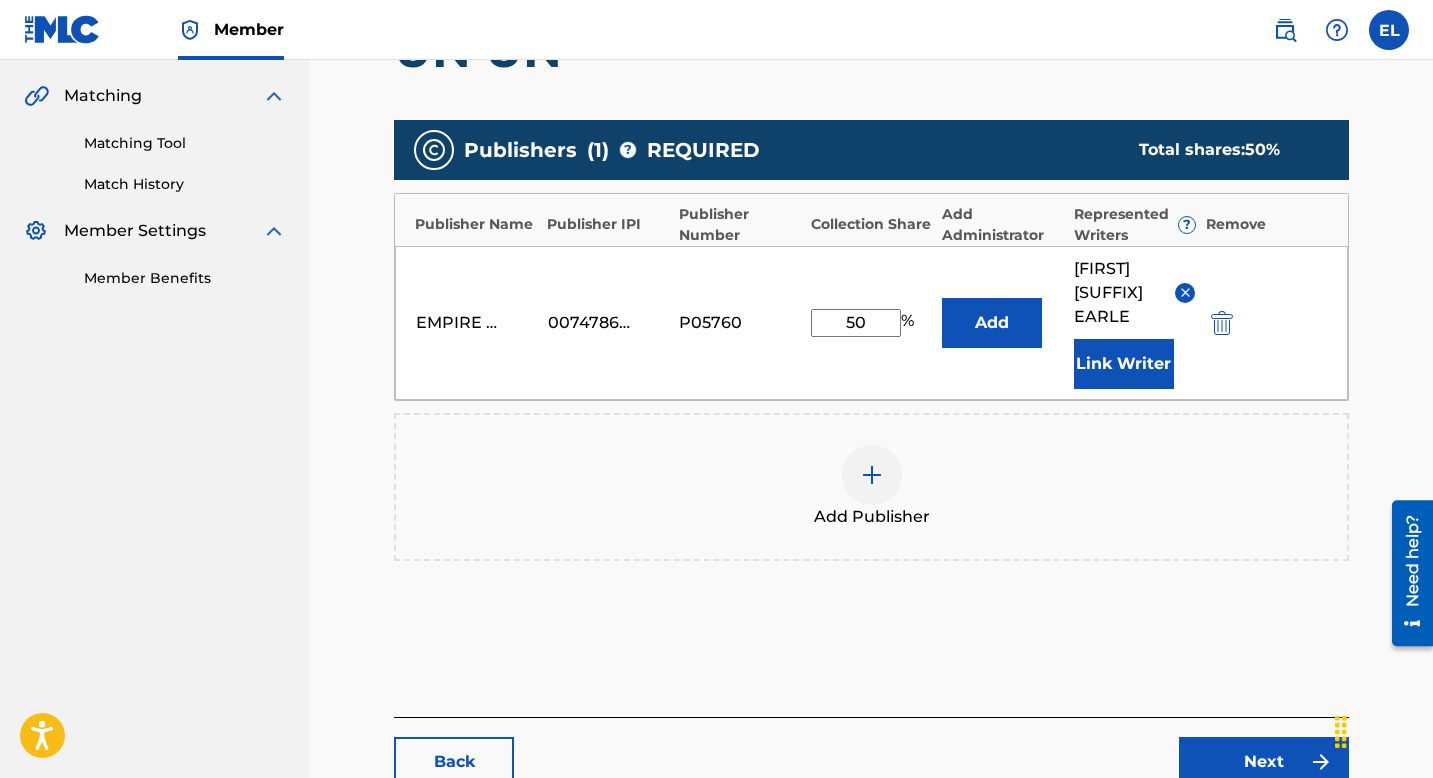 scroll, scrollTop: 585, scrollLeft: 0, axis: vertical 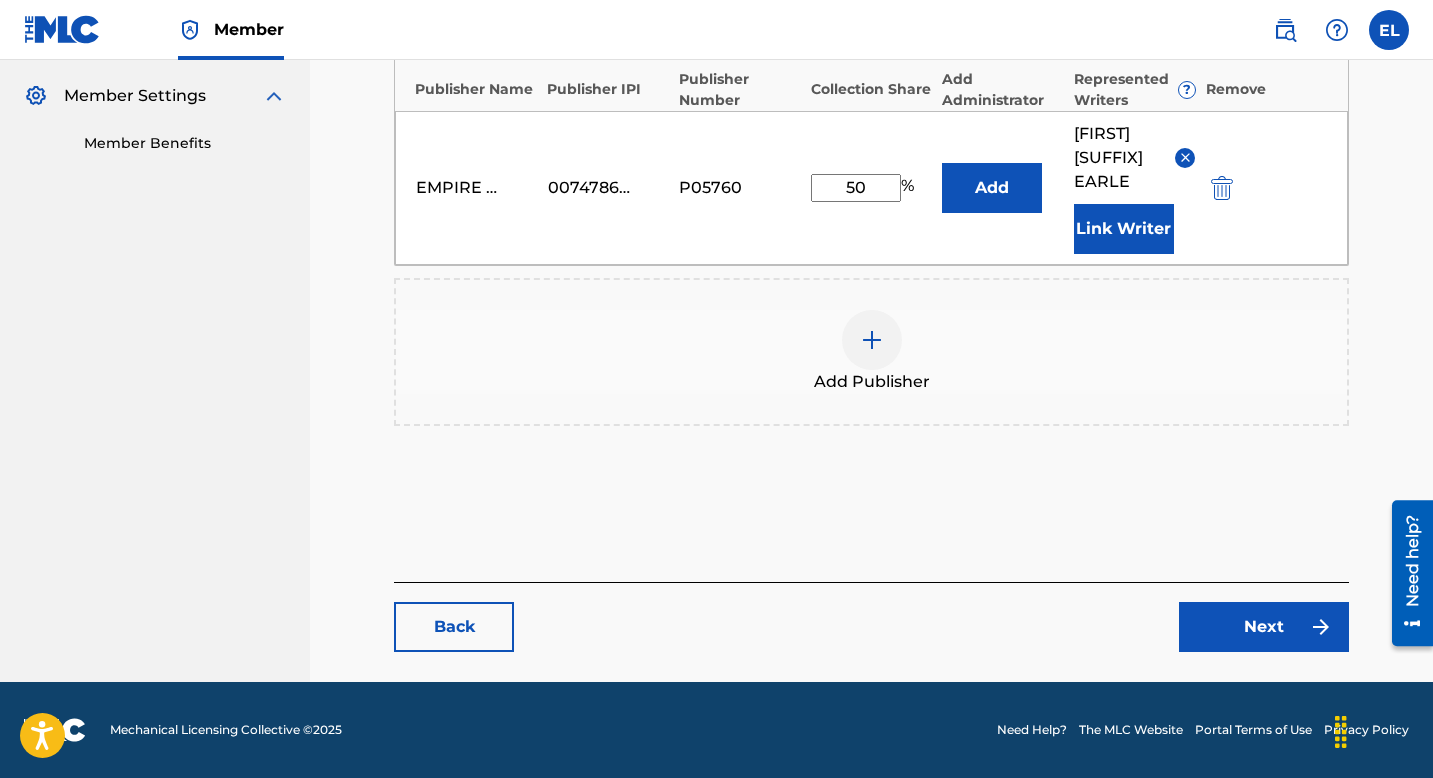click at bounding box center [872, 340] 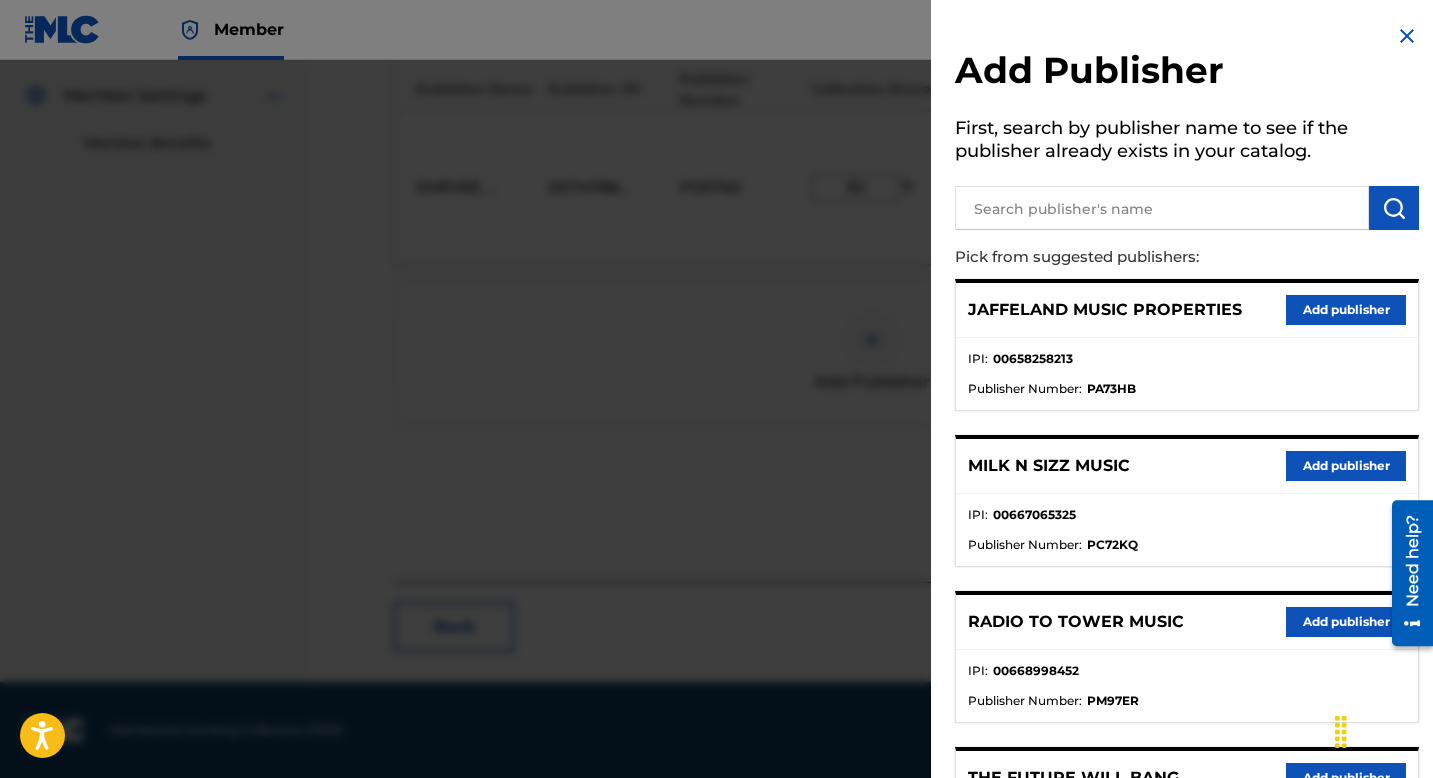 drag, startPoint x: 1102, startPoint y: 213, endPoint x: 1102, endPoint y: 194, distance: 19 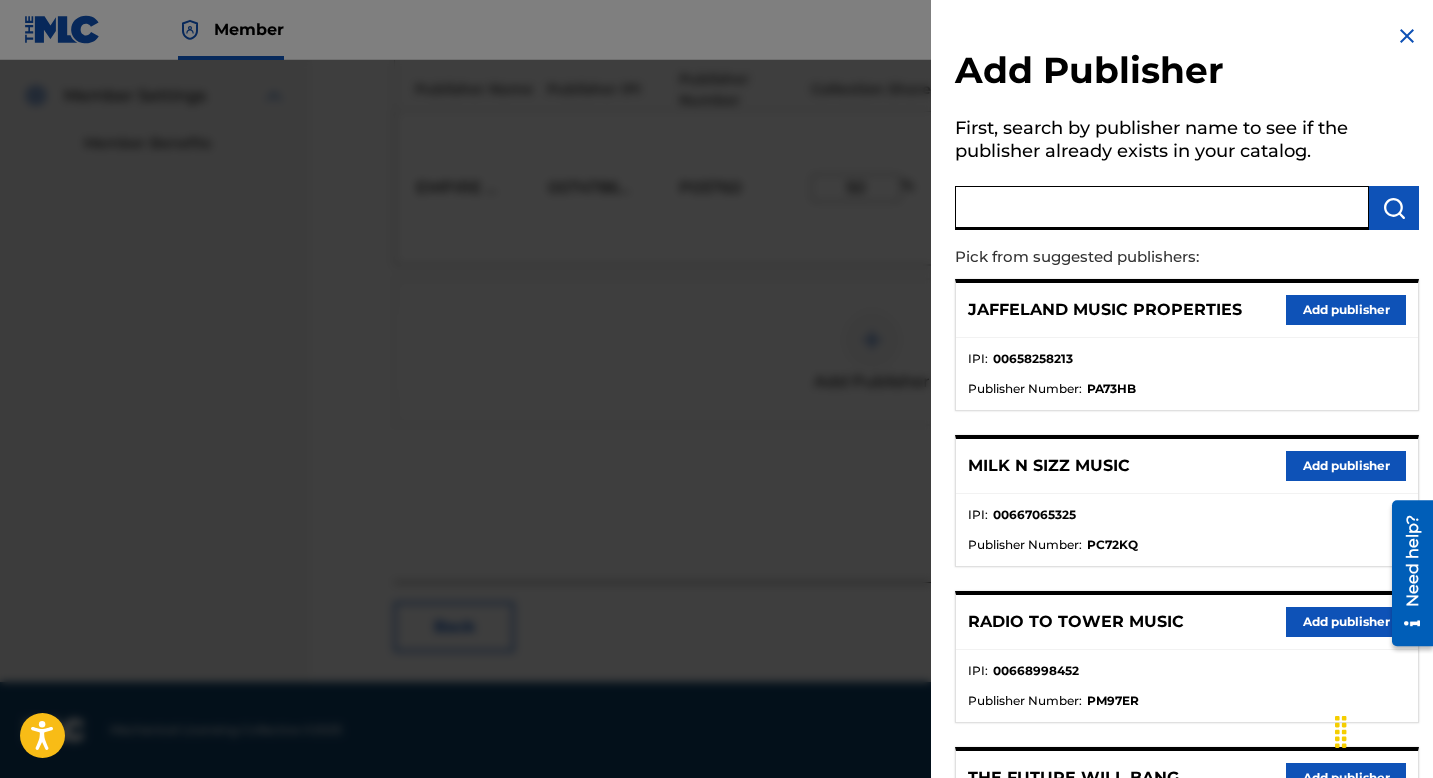 click at bounding box center (1162, 208) 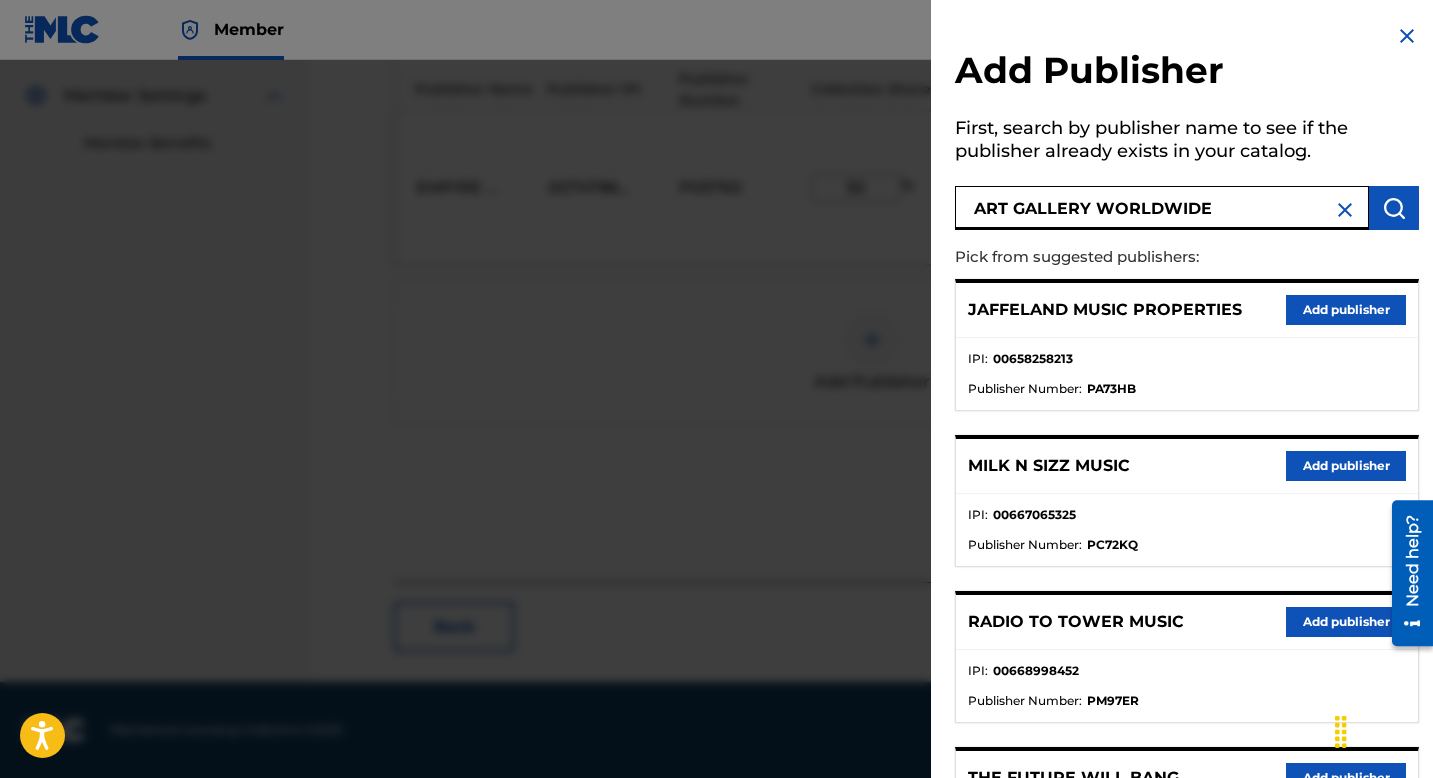type on "ART GALLERY WORLDWIDE" 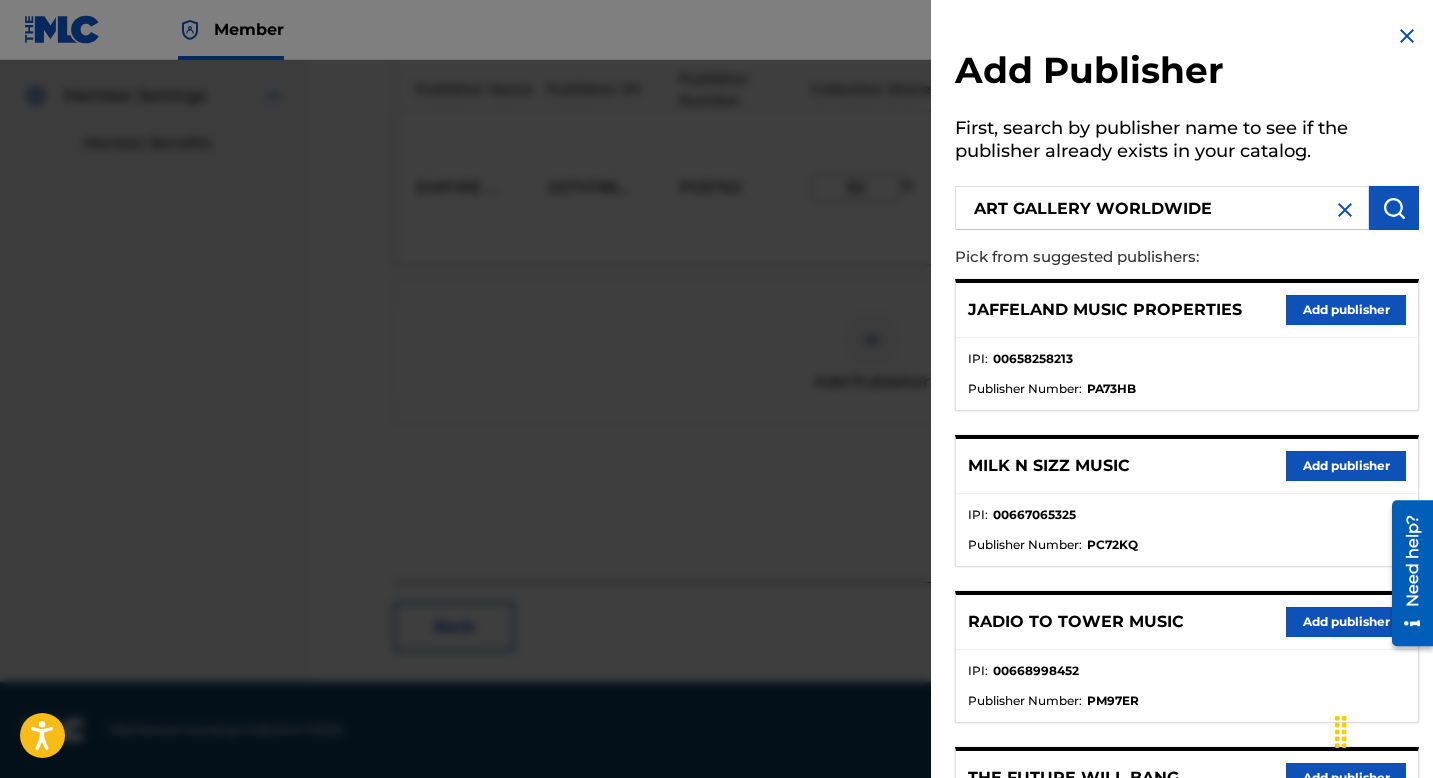 click at bounding box center [1394, 208] 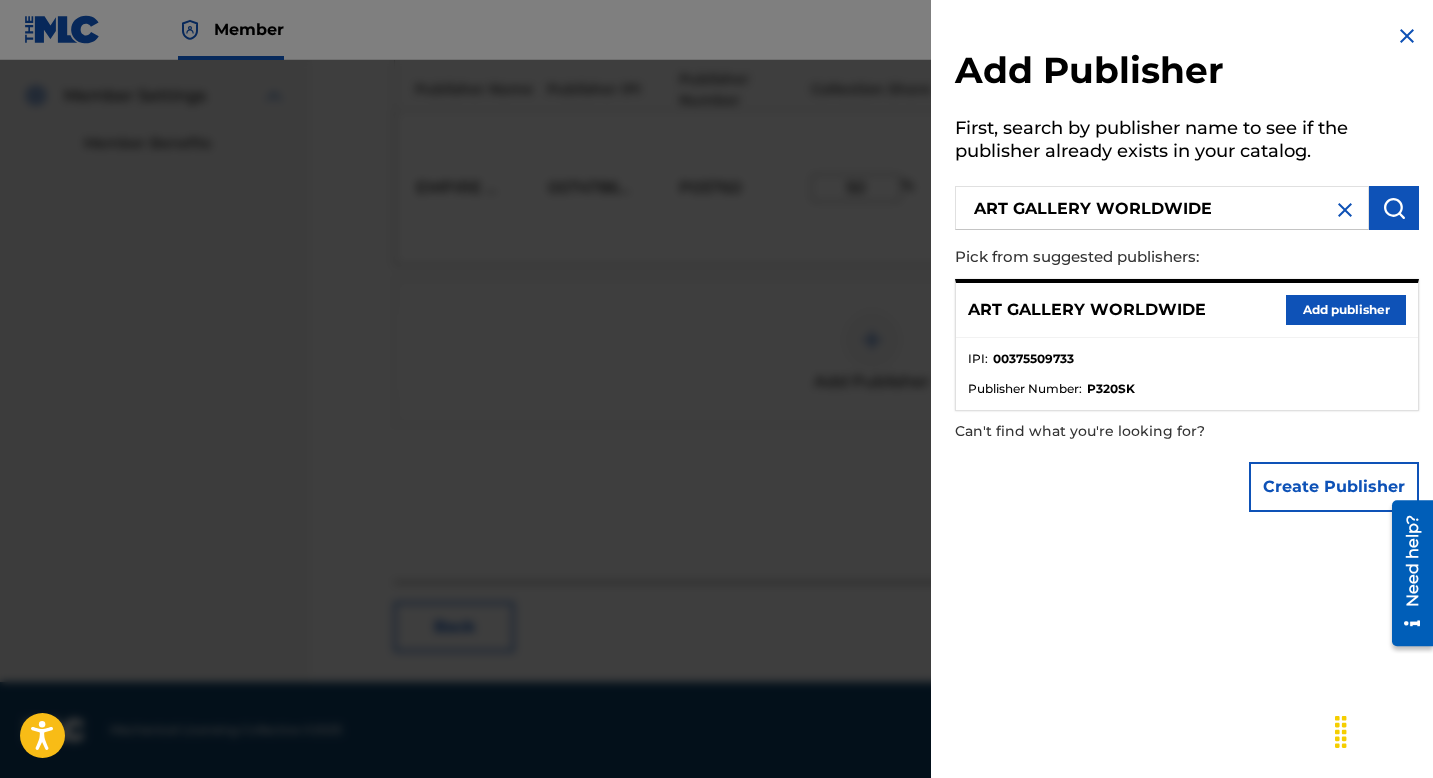 click on "Add publisher" at bounding box center (1346, 310) 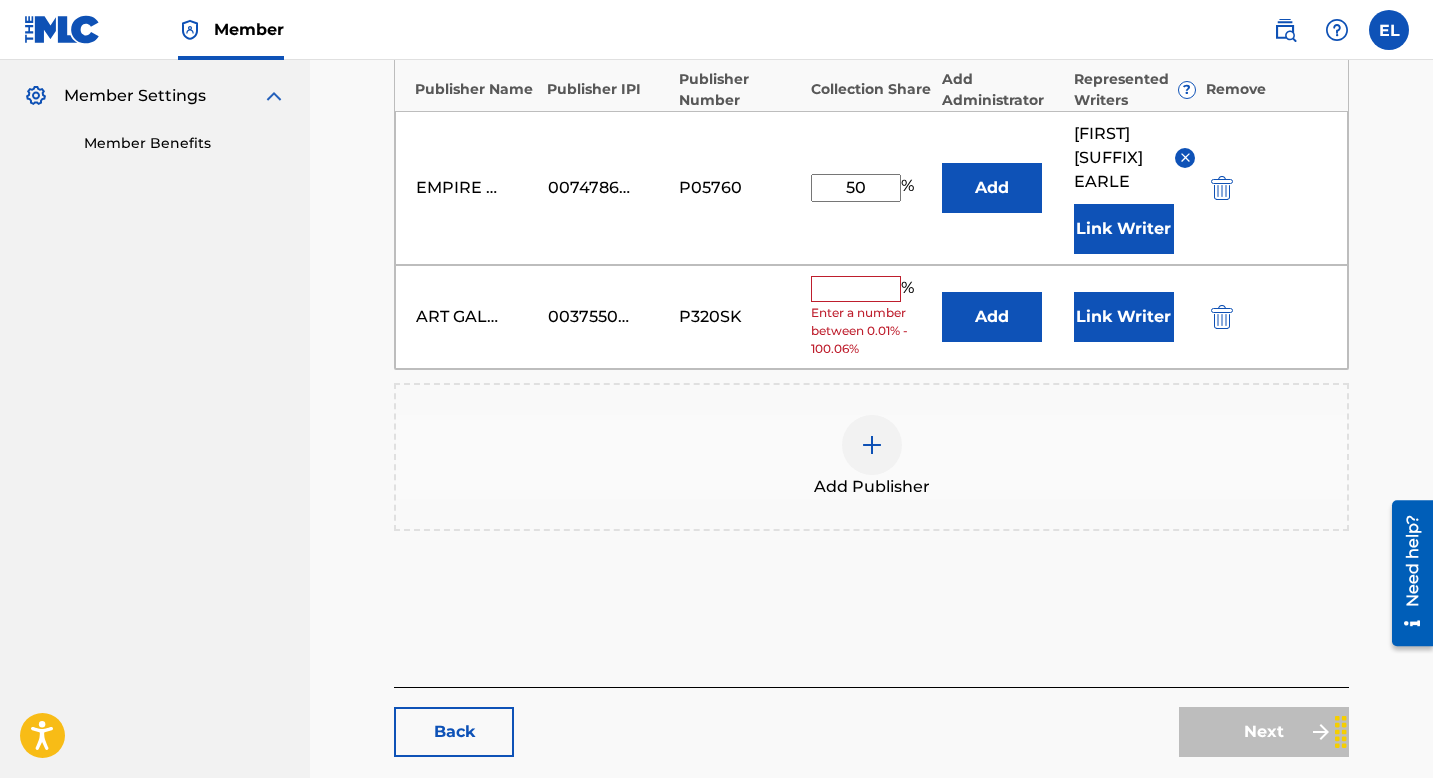 click on "Add" at bounding box center [992, 317] 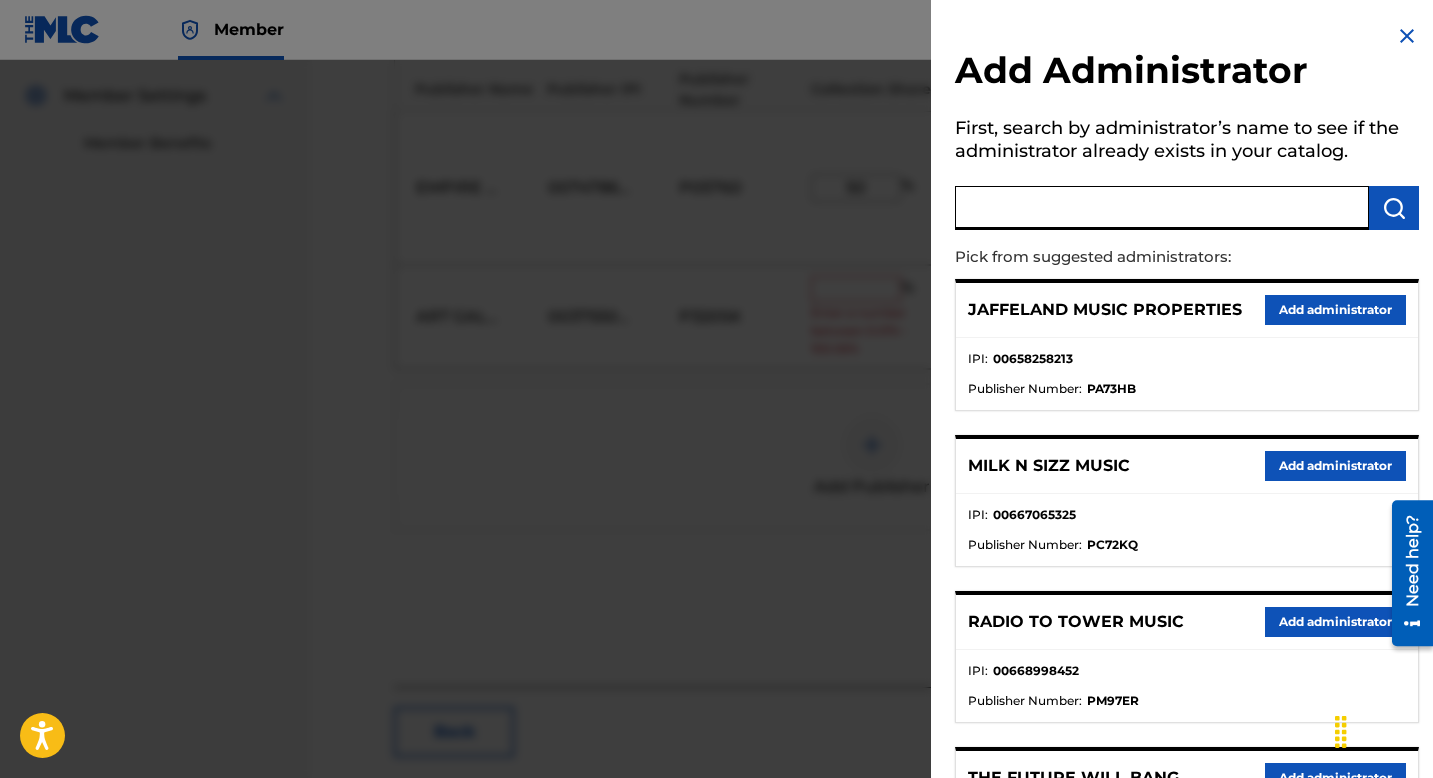 click at bounding box center (1162, 208) 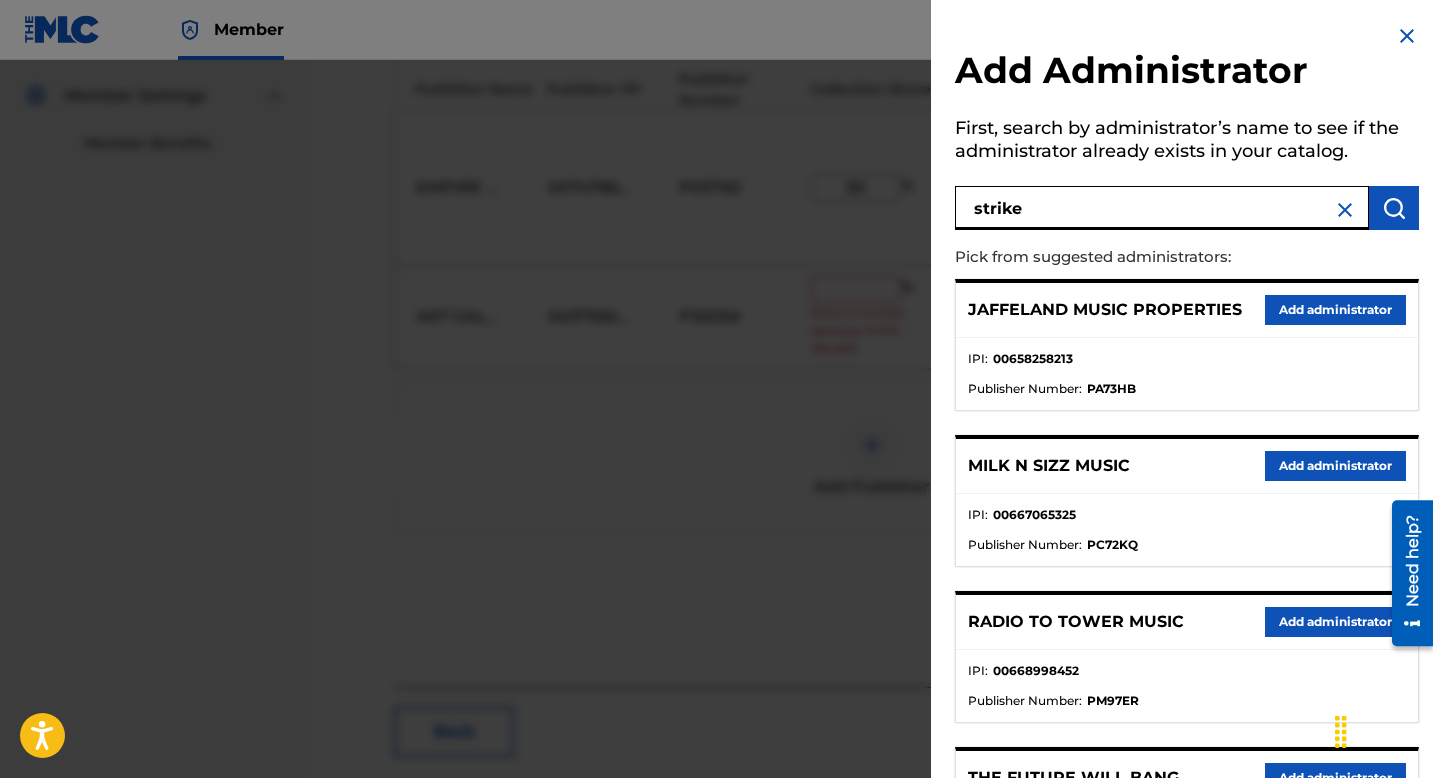 type on "strike" 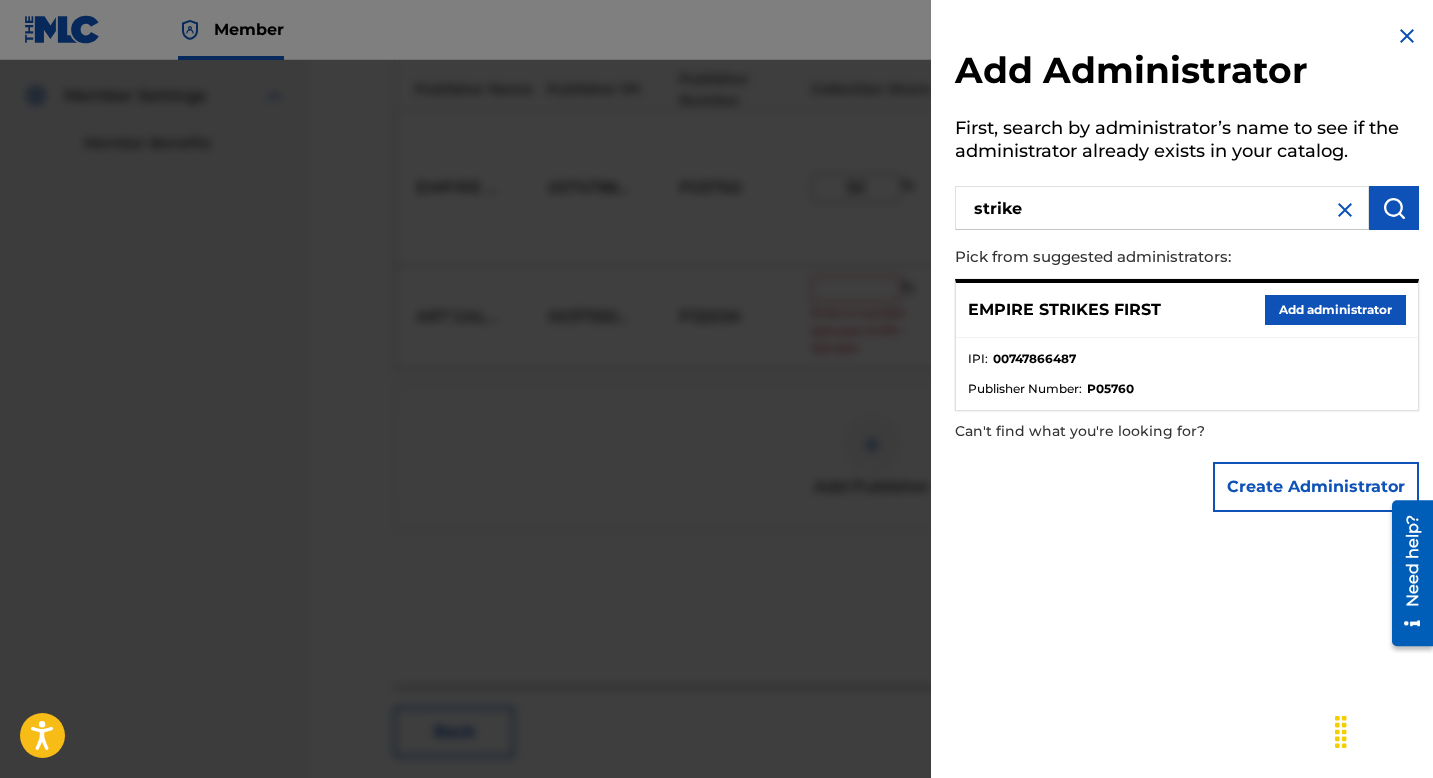 click on "Add administrator" at bounding box center (1335, 310) 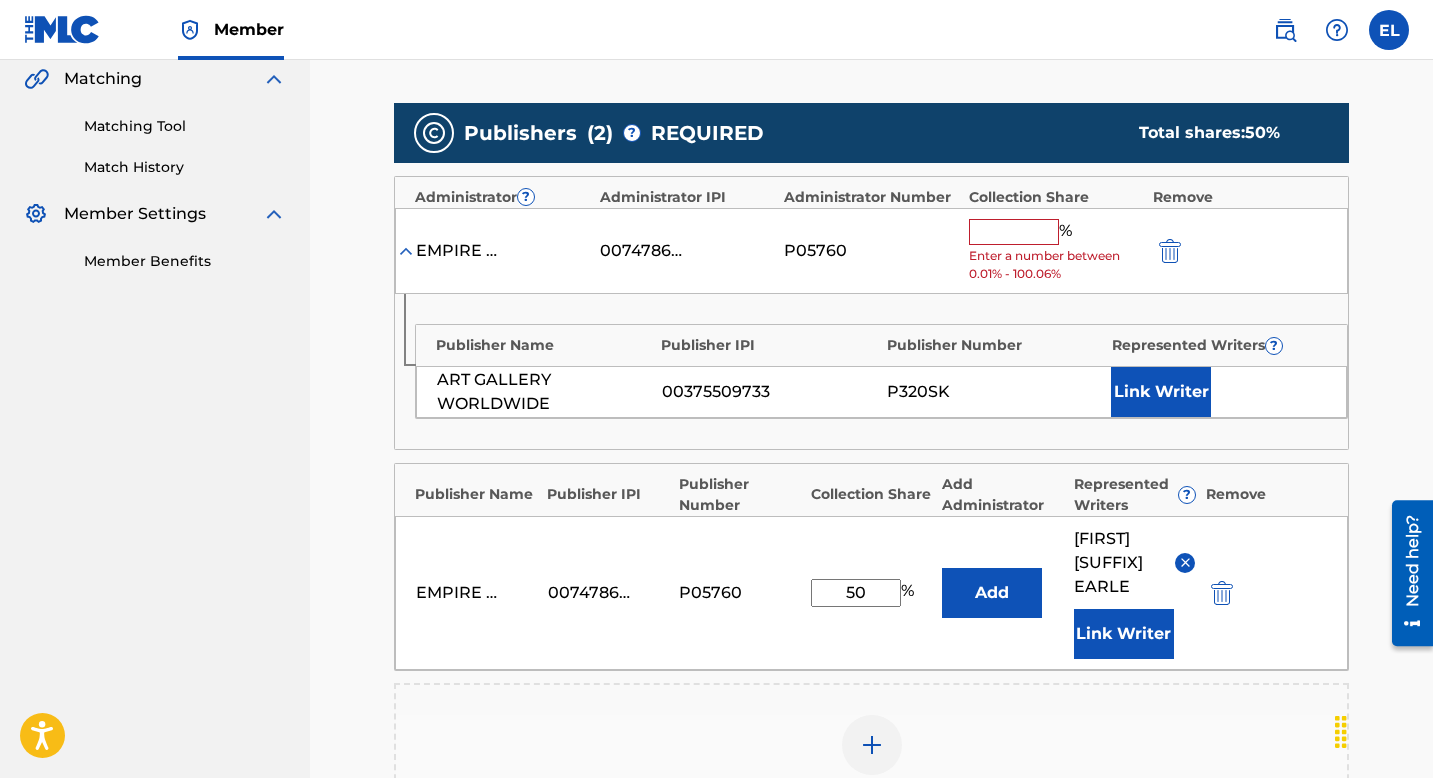 scroll, scrollTop: 395, scrollLeft: 0, axis: vertical 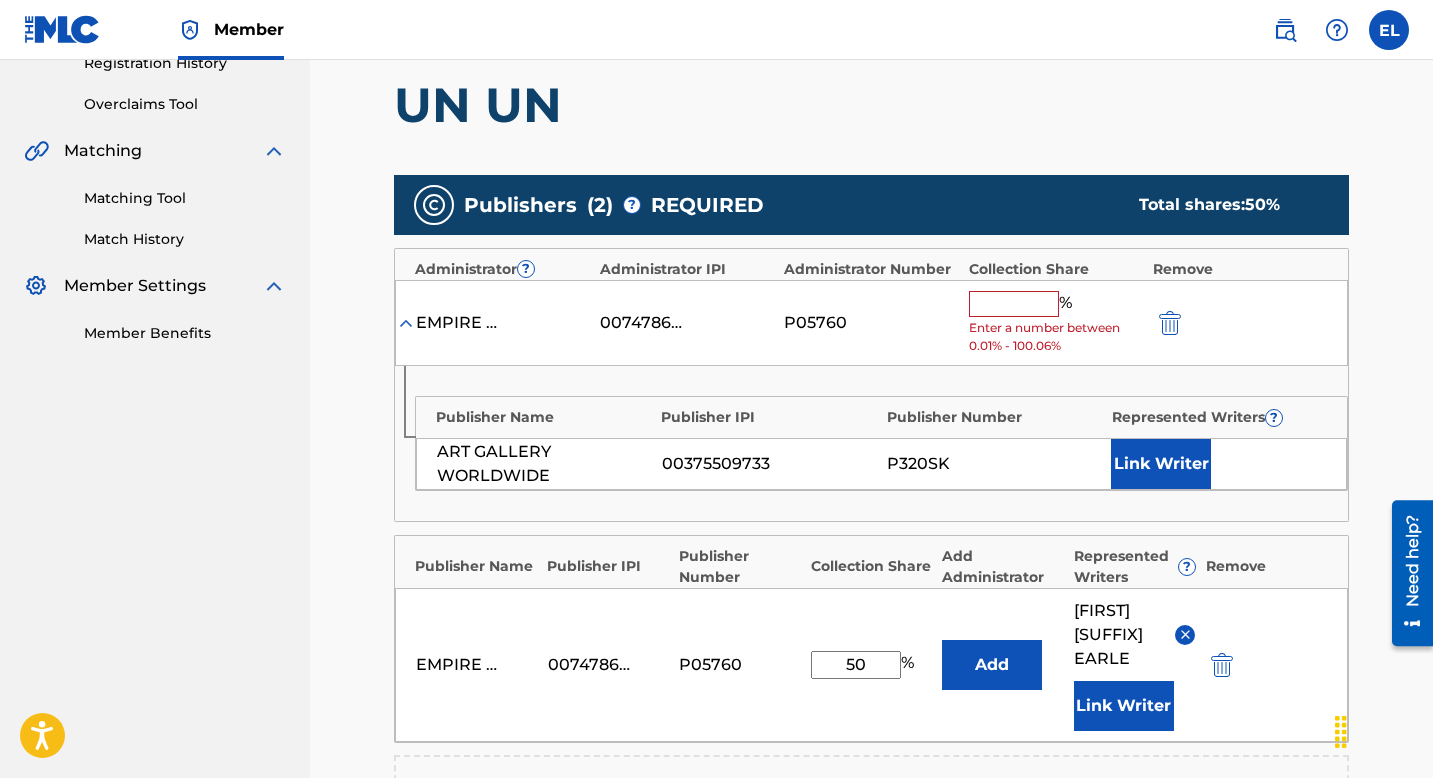 click at bounding box center [1014, 304] 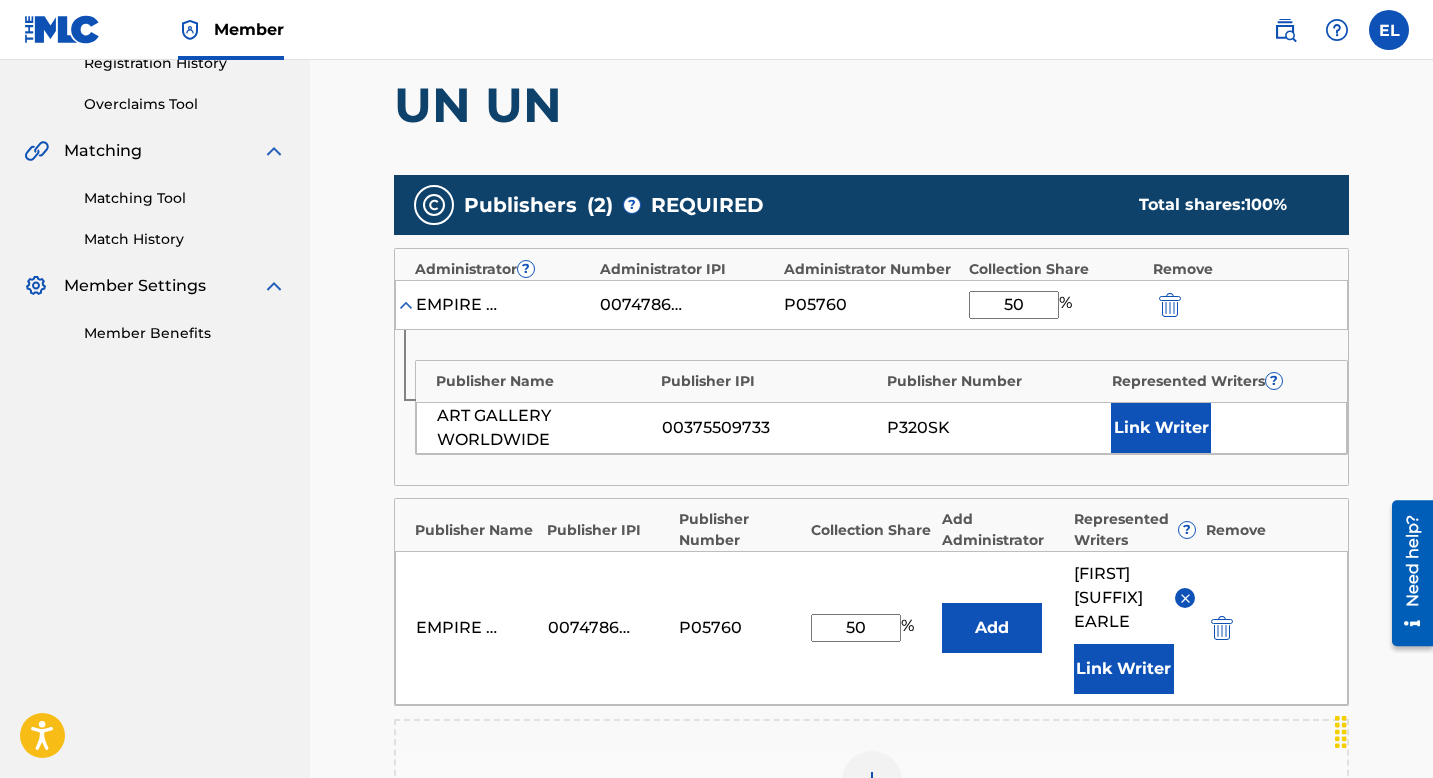 type on "50" 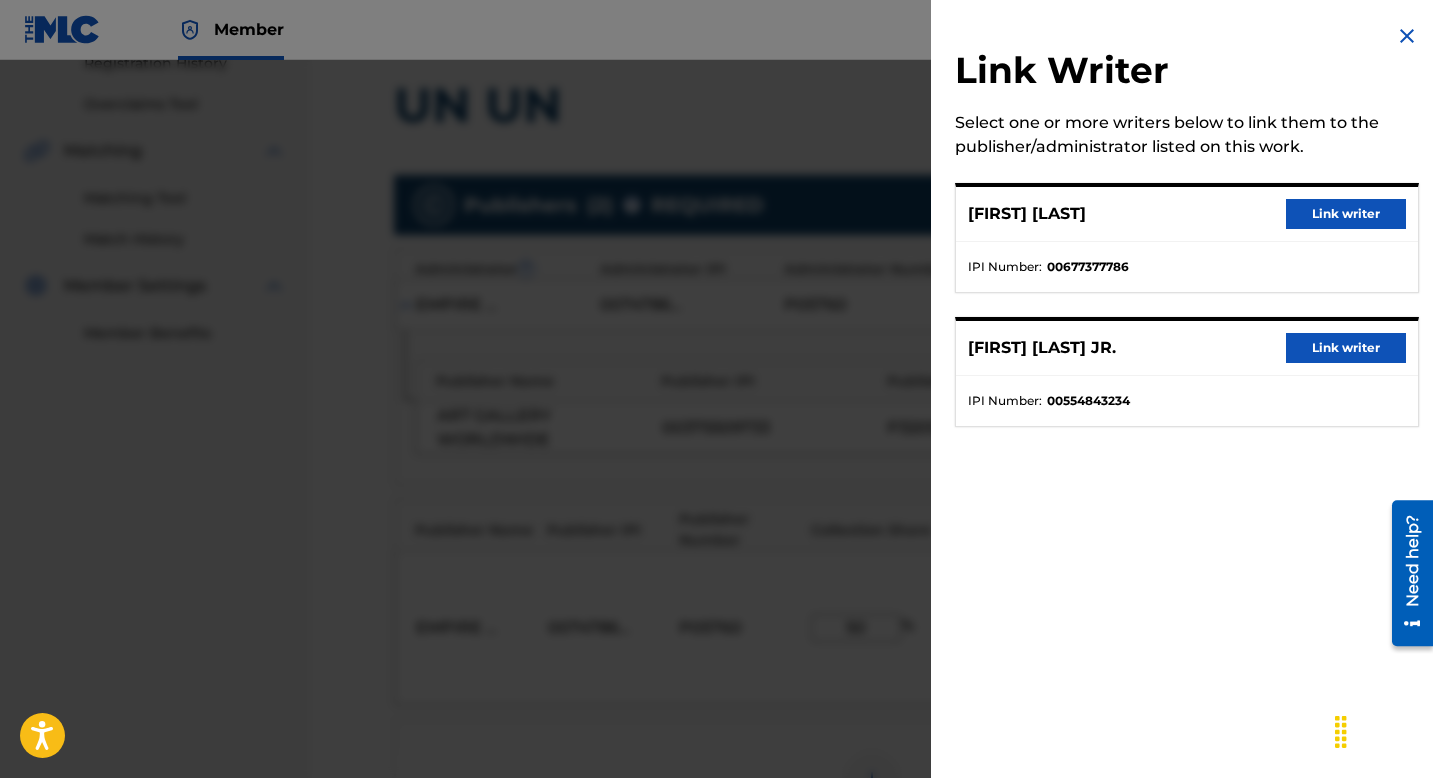 click on "Link writer" at bounding box center (1346, 348) 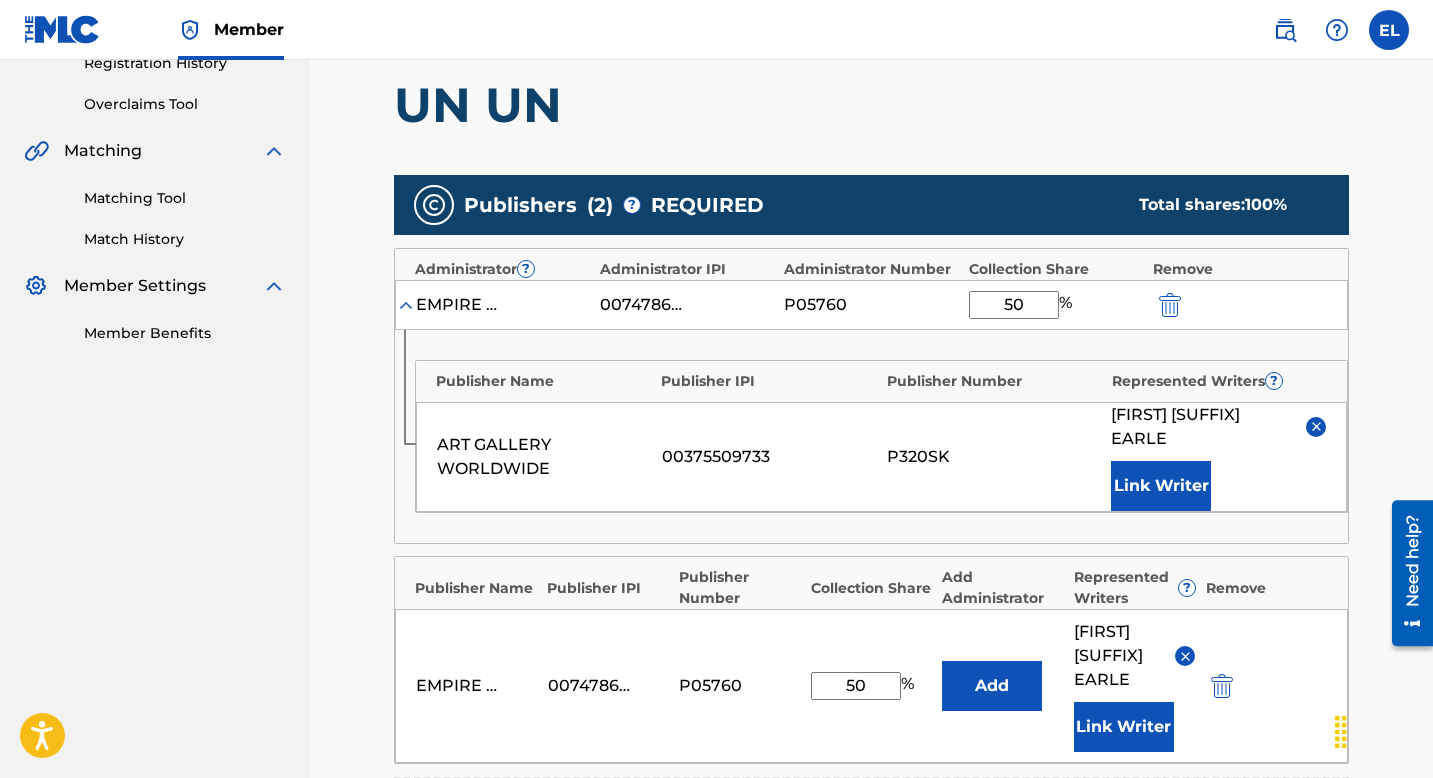 click at bounding box center [1222, 686] 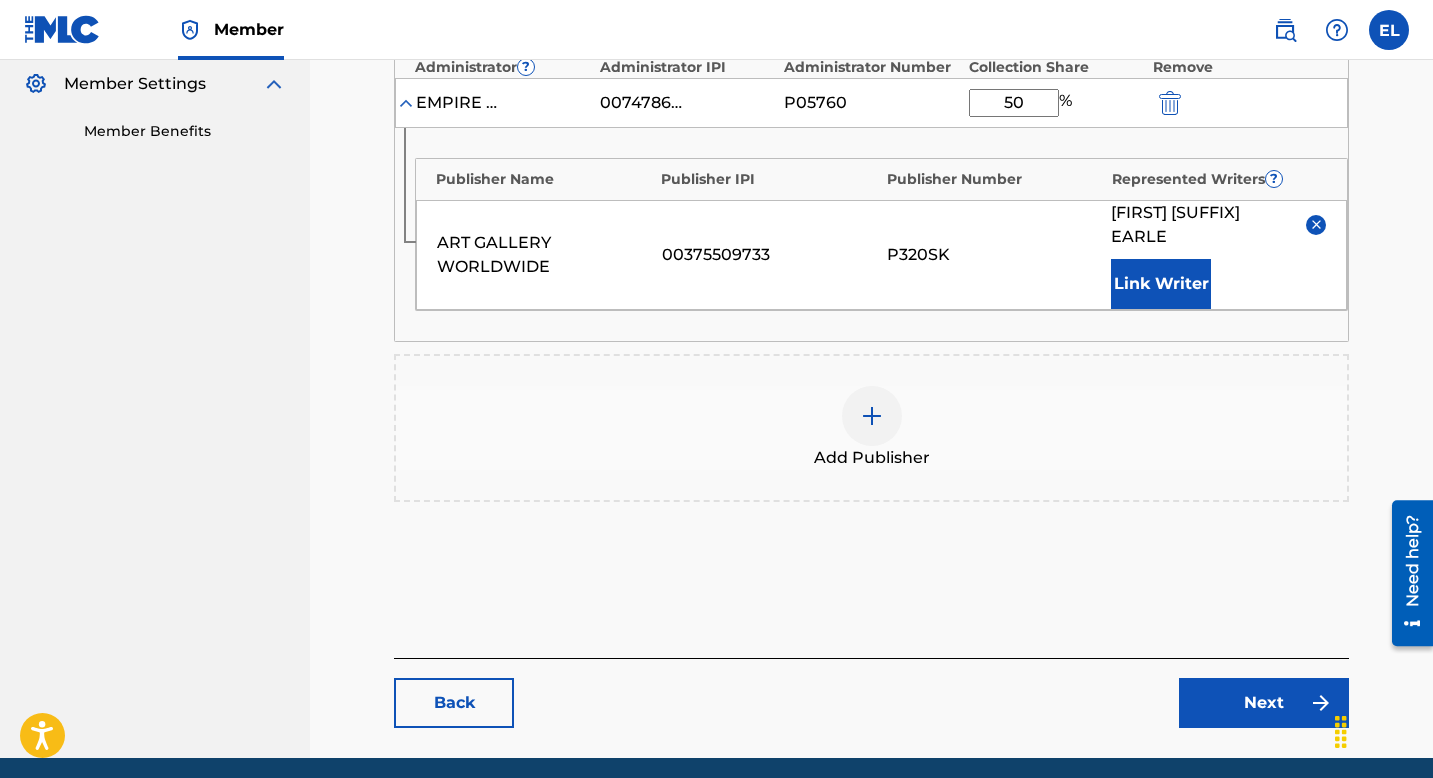 scroll, scrollTop: 673, scrollLeft: 0, axis: vertical 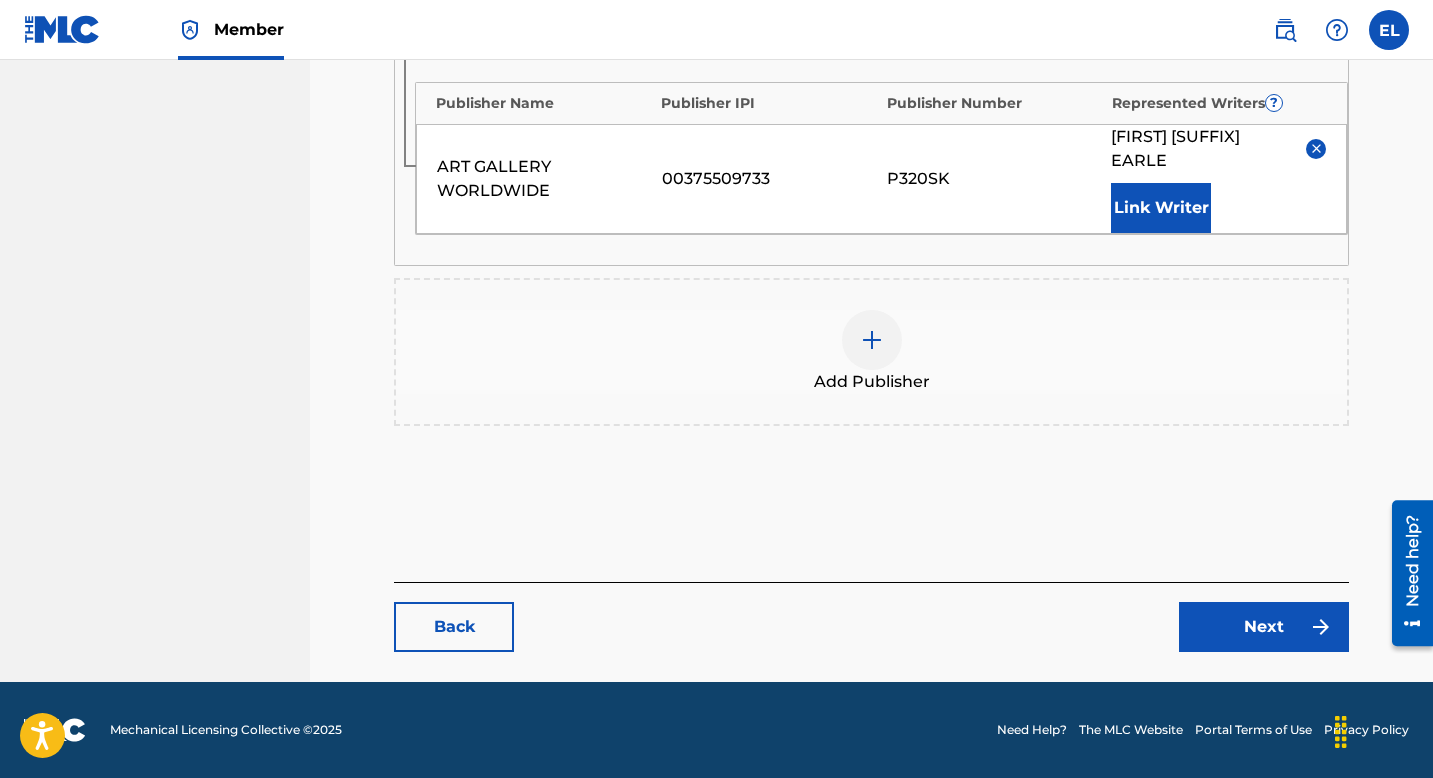 click on "Next" at bounding box center [1264, 627] 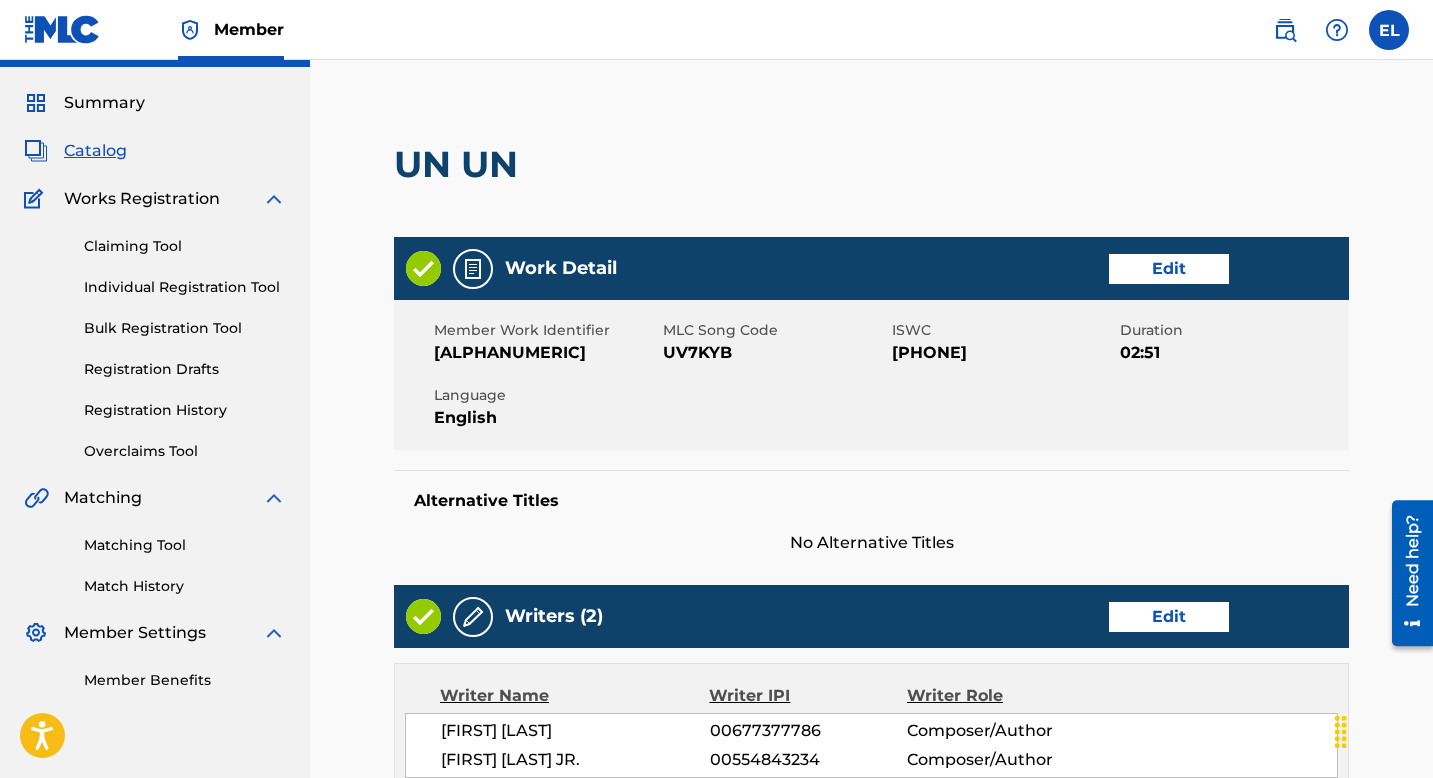 scroll, scrollTop: 1030, scrollLeft: 0, axis: vertical 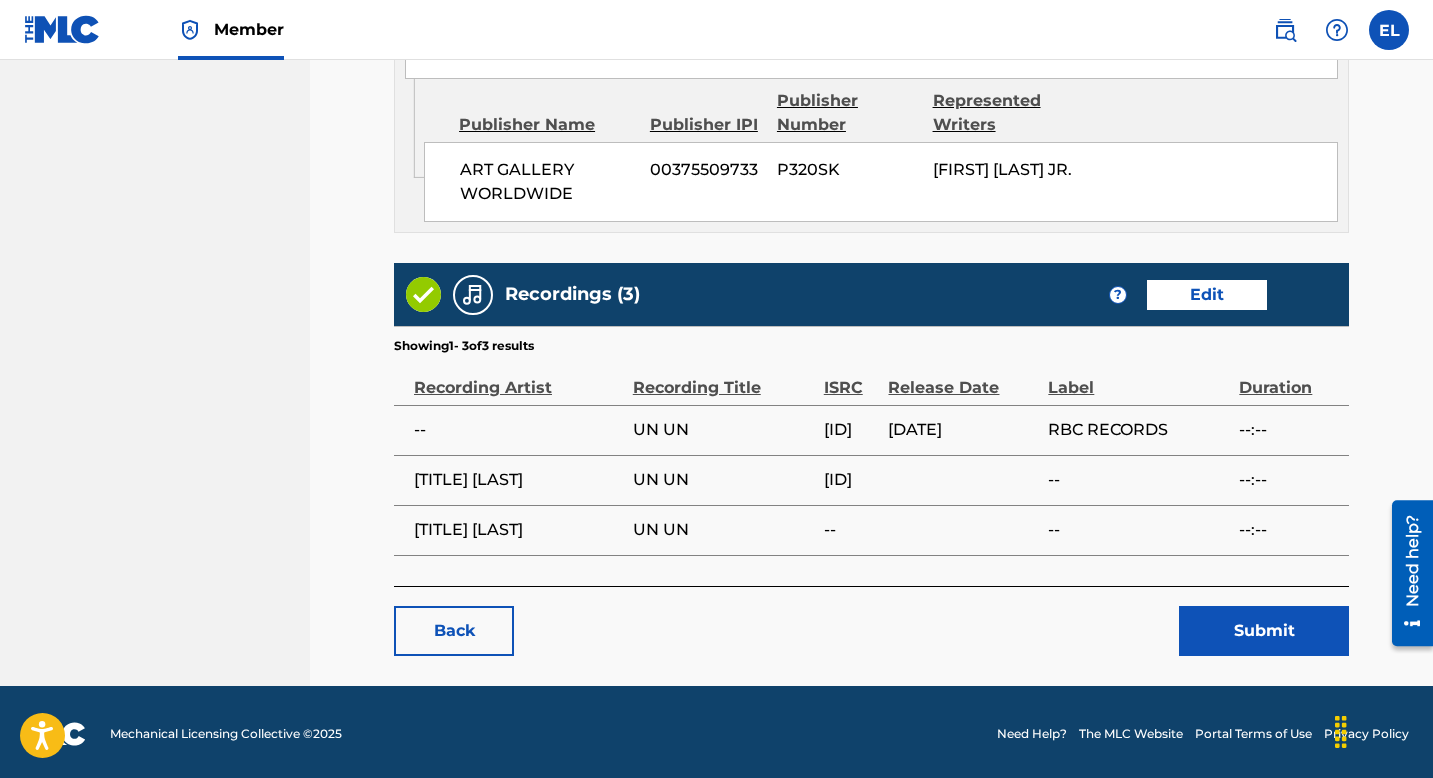 click on "Submit" at bounding box center (1264, 631) 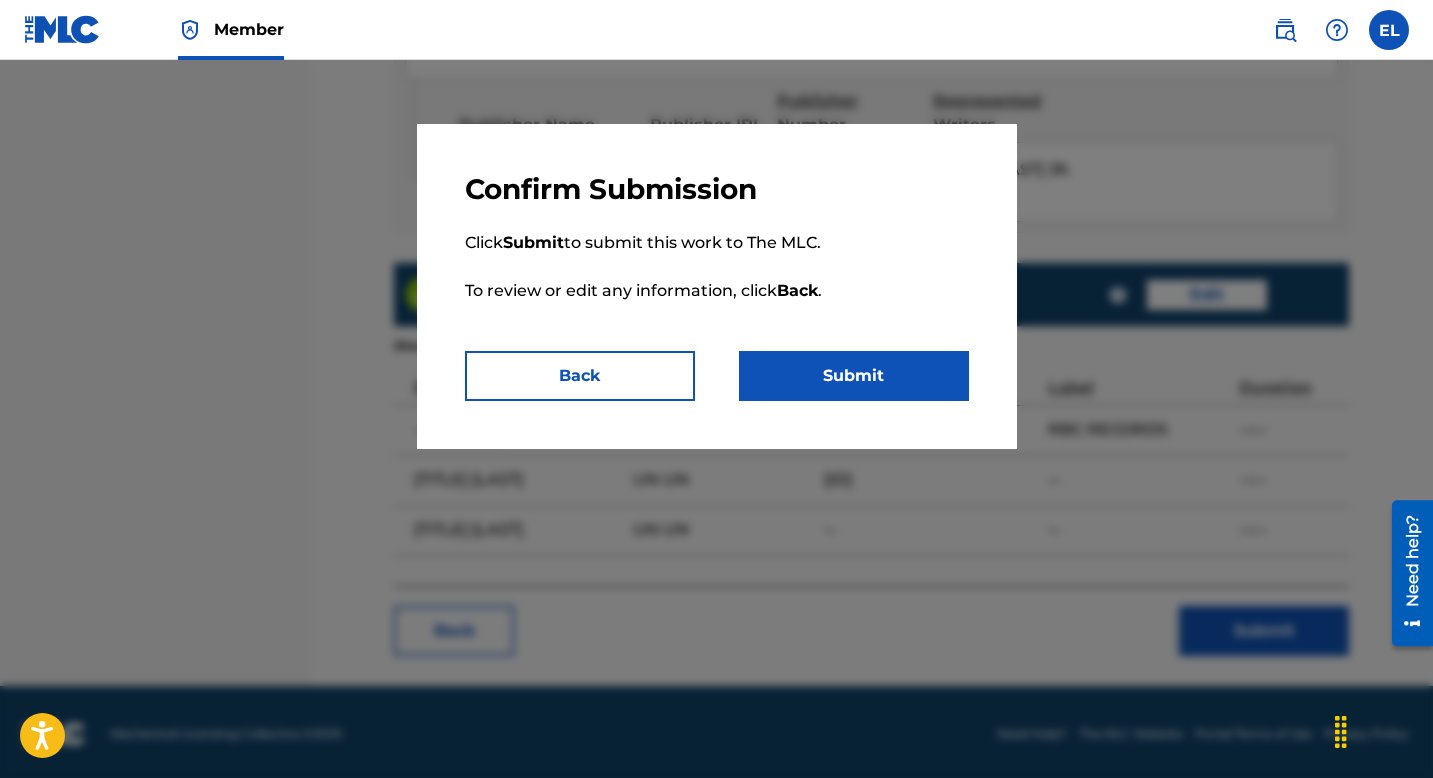 click on "Submit" at bounding box center (854, 376) 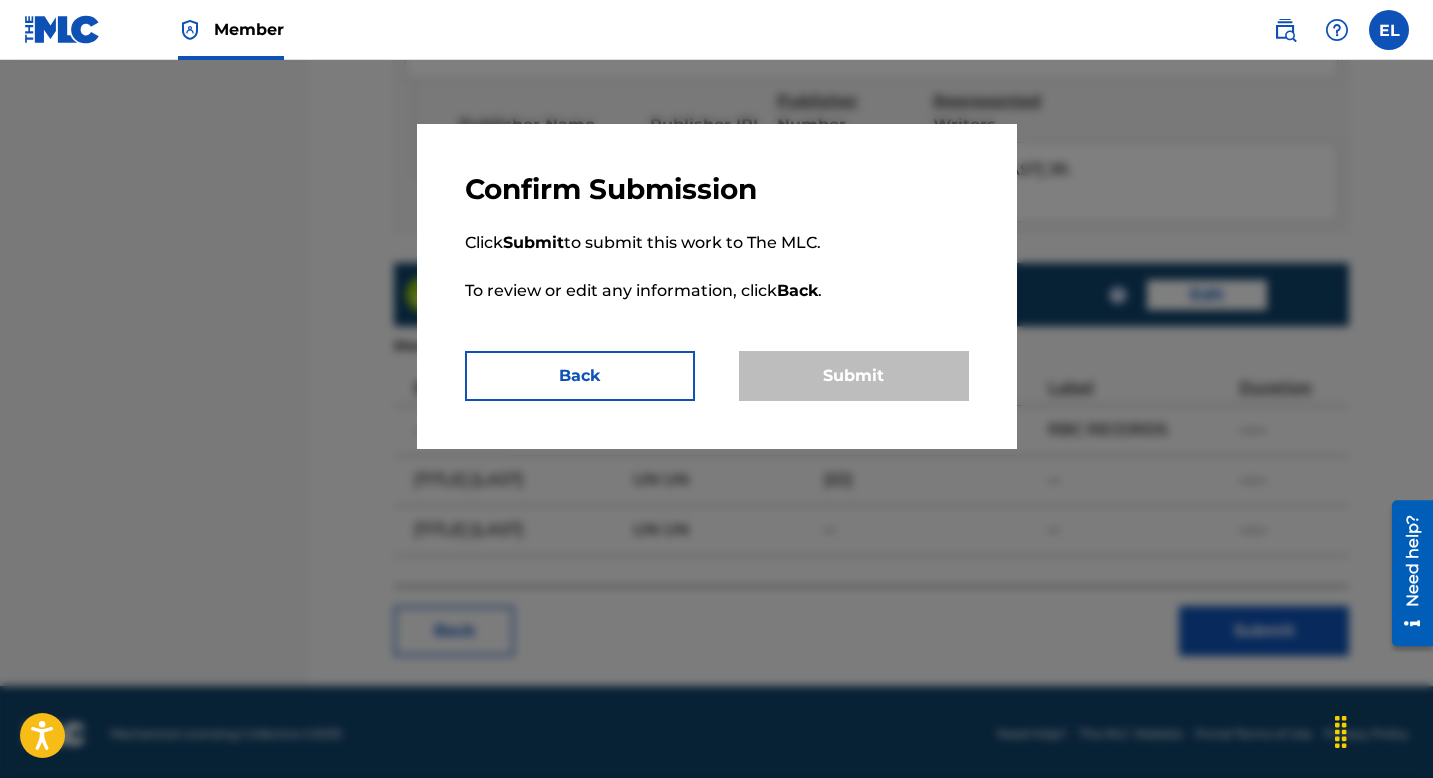 scroll, scrollTop: 0, scrollLeft: 0, axis: both 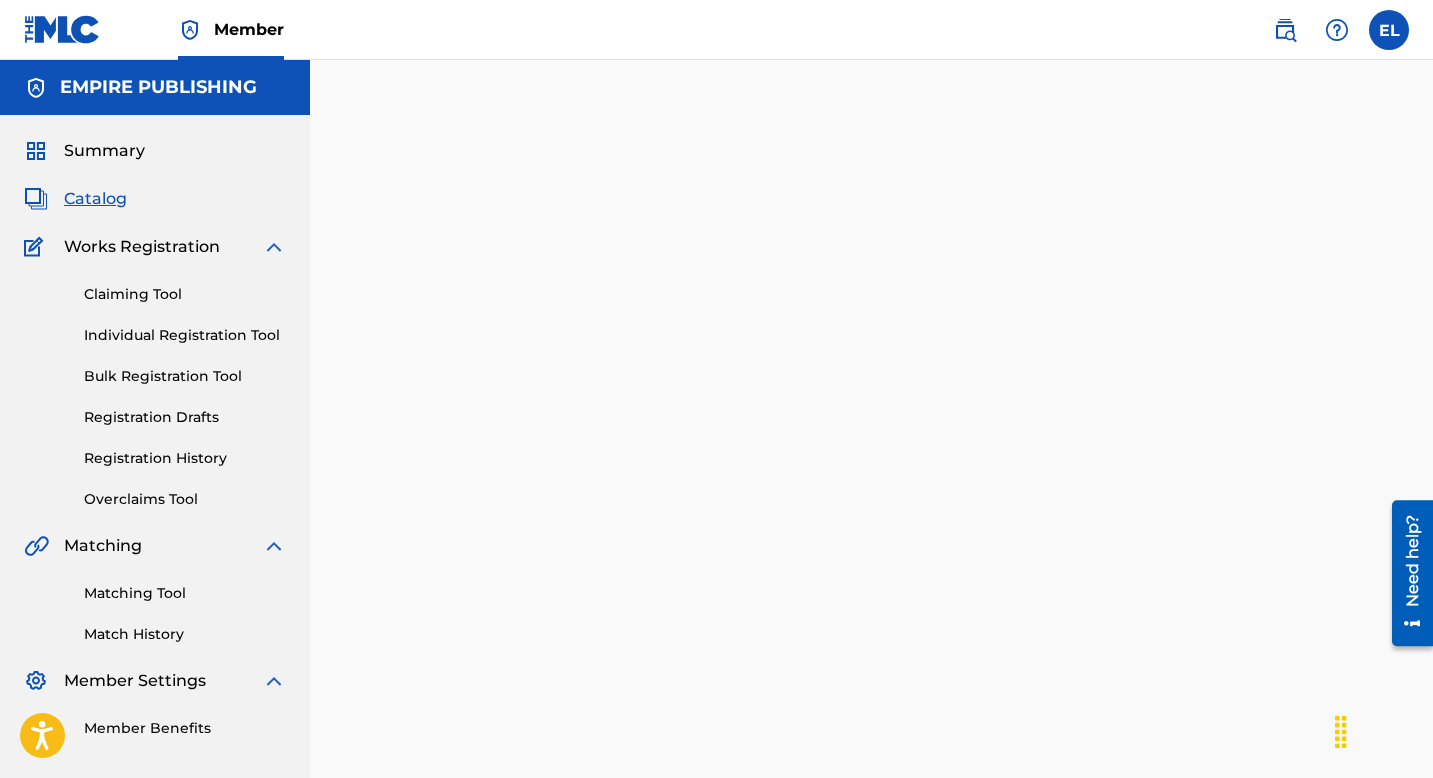 click on "Catalog" at bounding box center [95, 199] 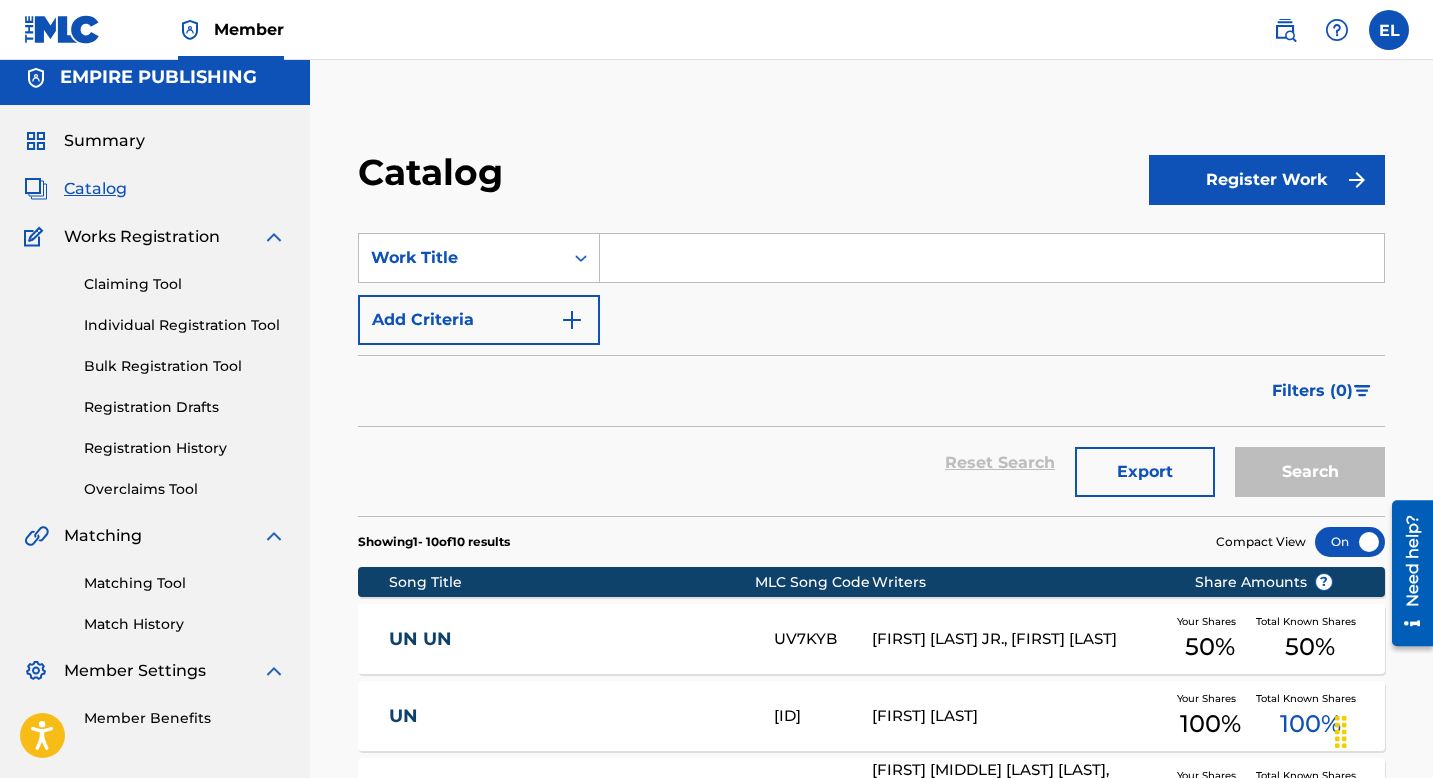 scroll, scrollTop: 30, scrollLeft: 0, axis: vertical 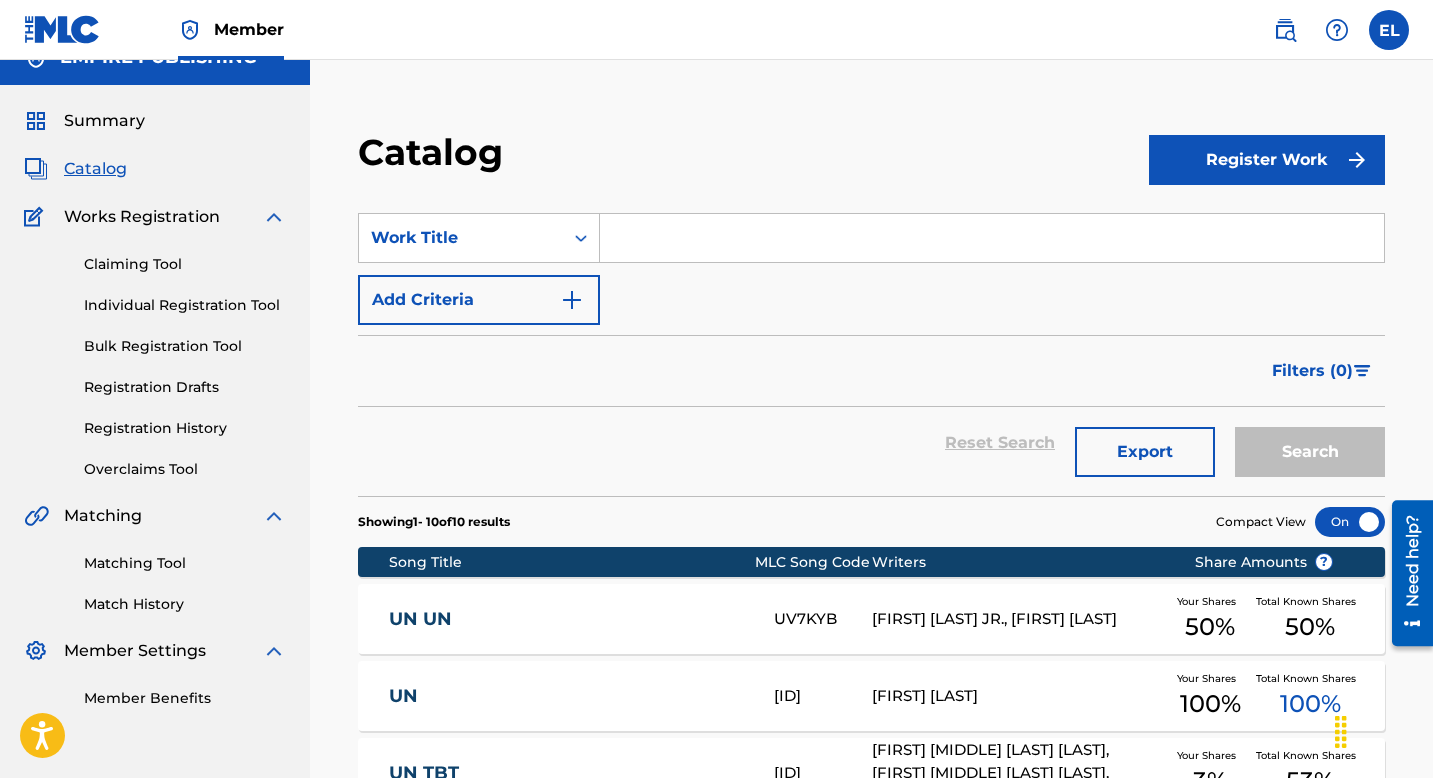 click on "UN UN" at bounding box center (568, 619) 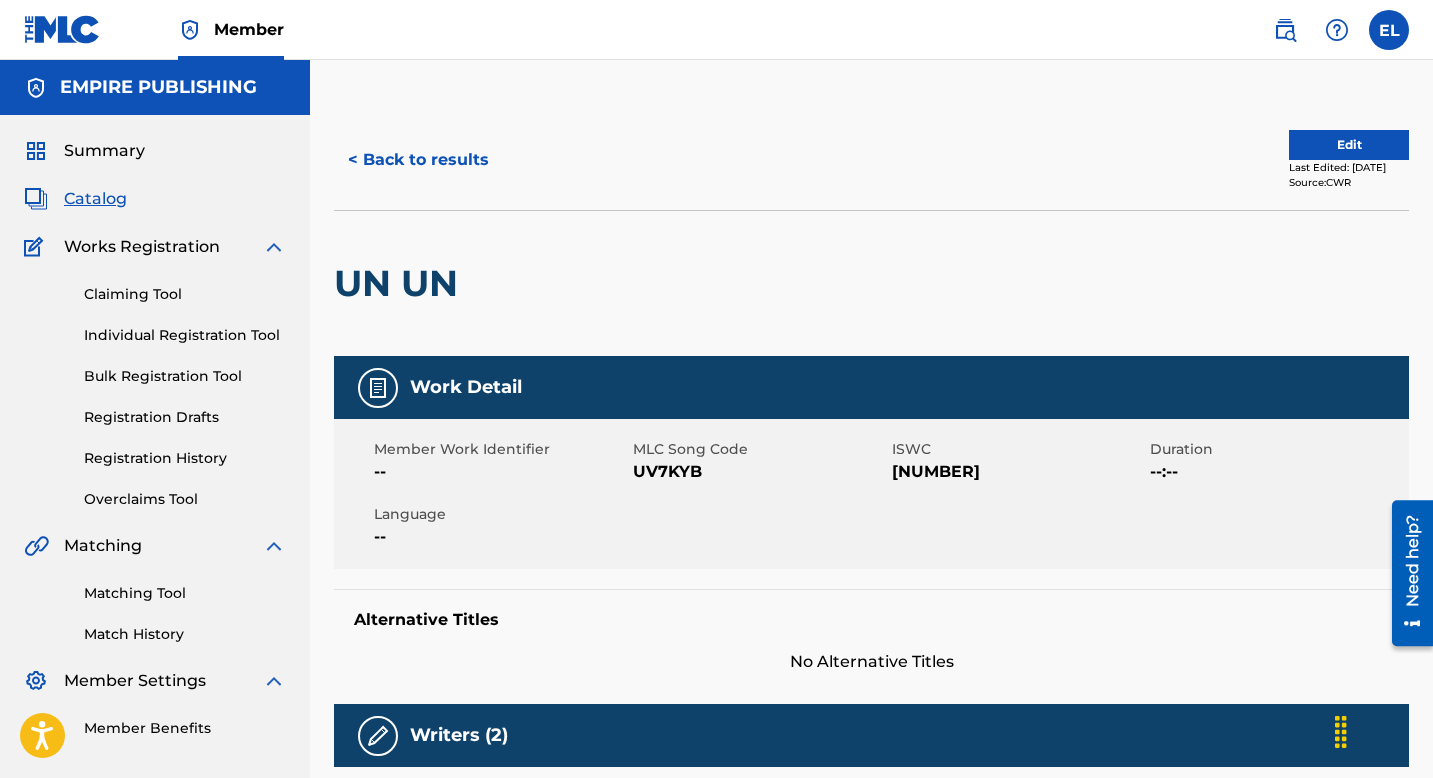 click on "T3169917431" at bounding box center (1019, 472) 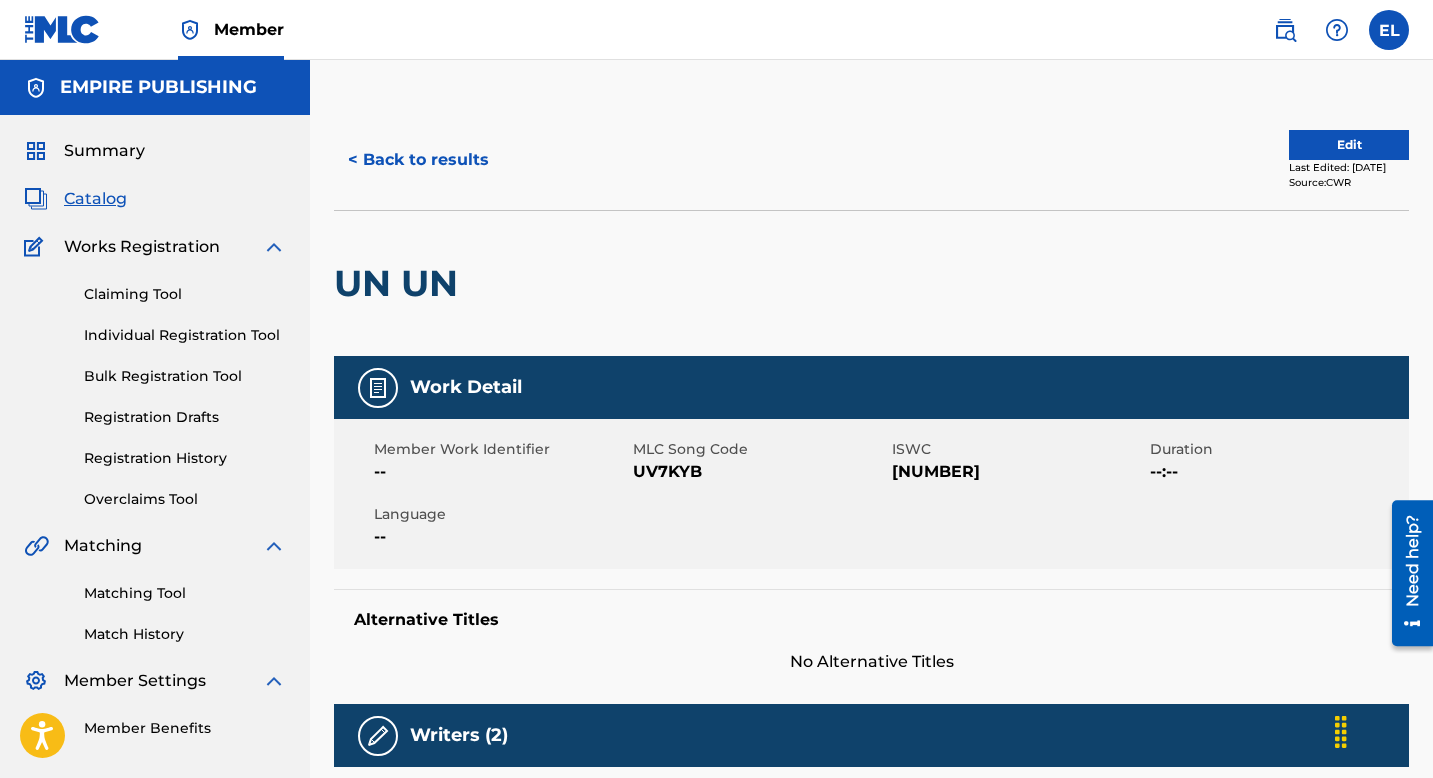 click on "UV7KYB" at bounding box center [760, 472] 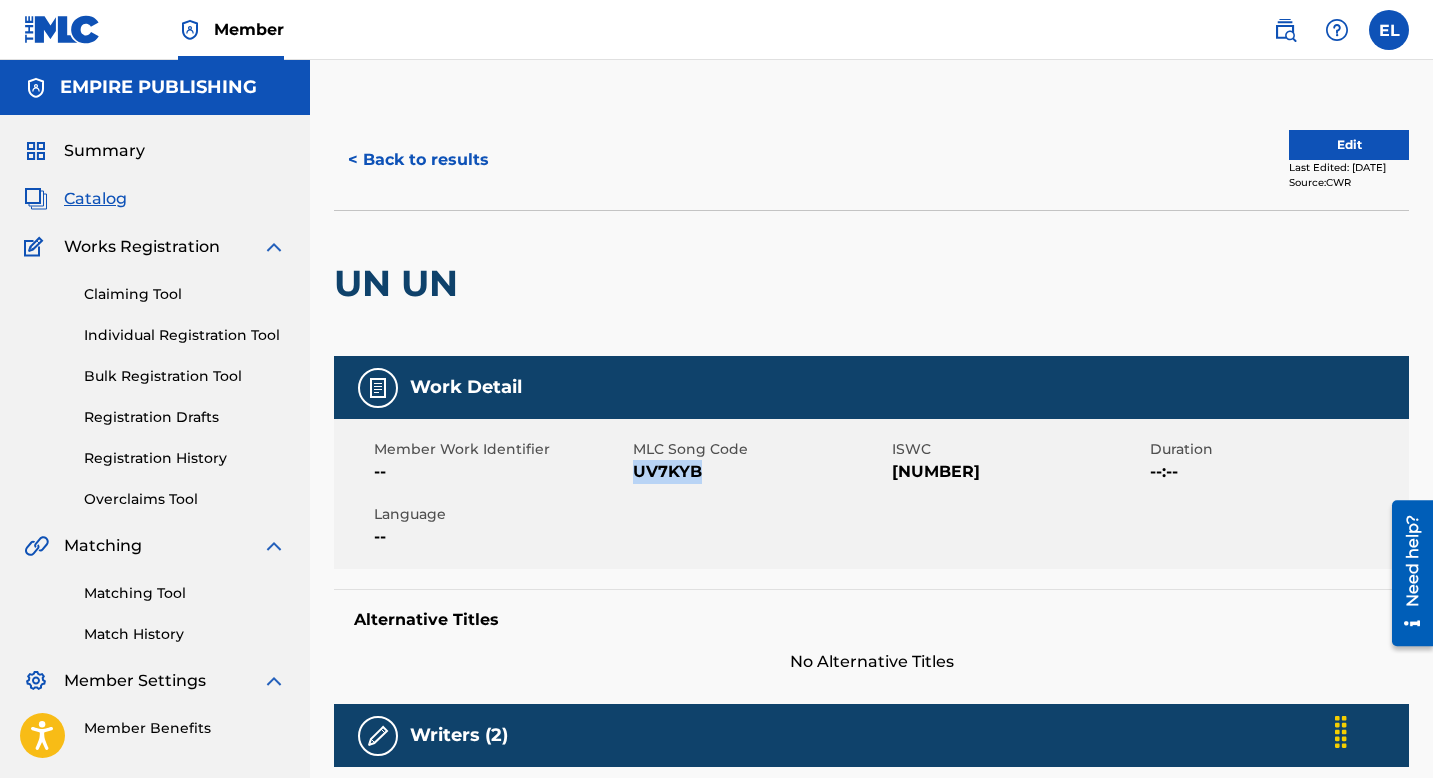 click on "UV7KYB" at bounding box center (760, 472) 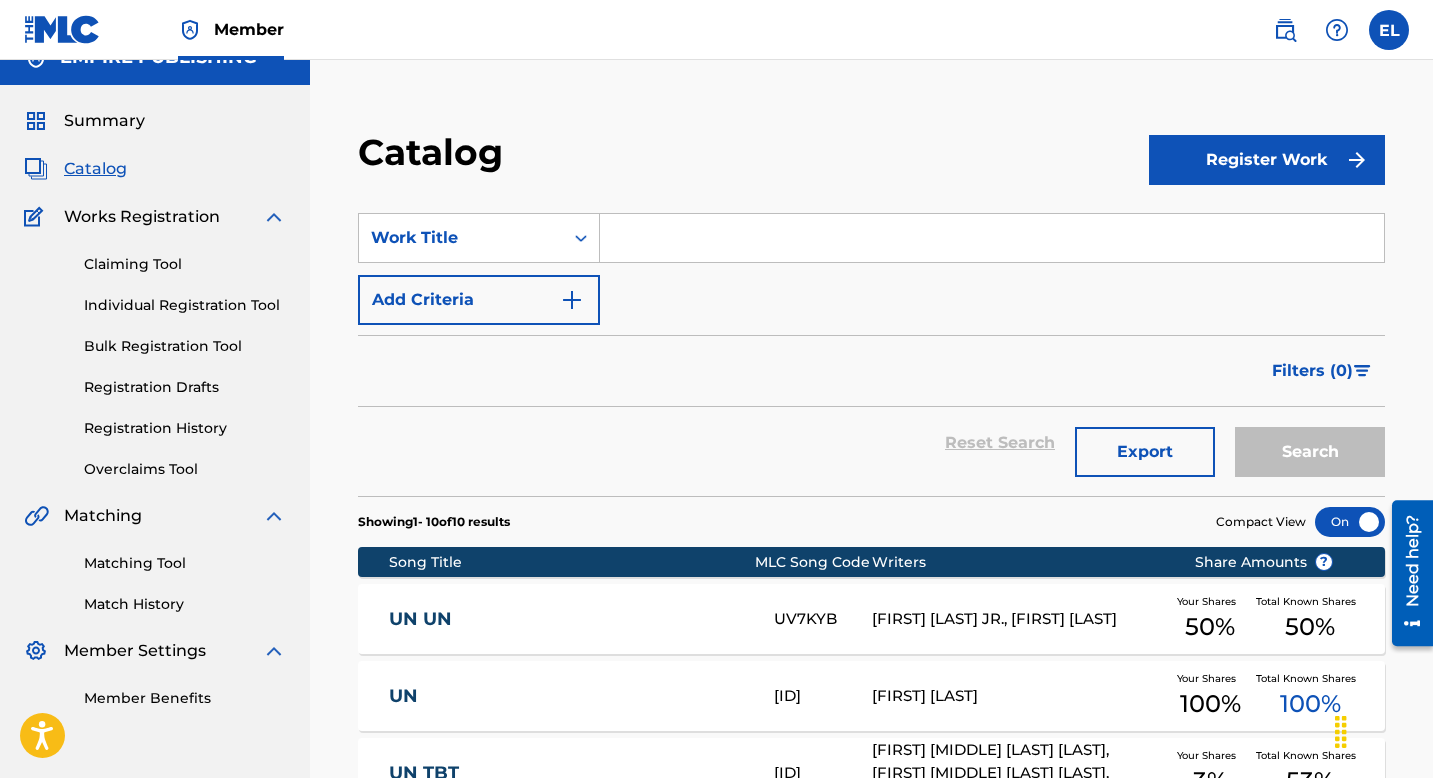 click at bounding box center (992, 238) 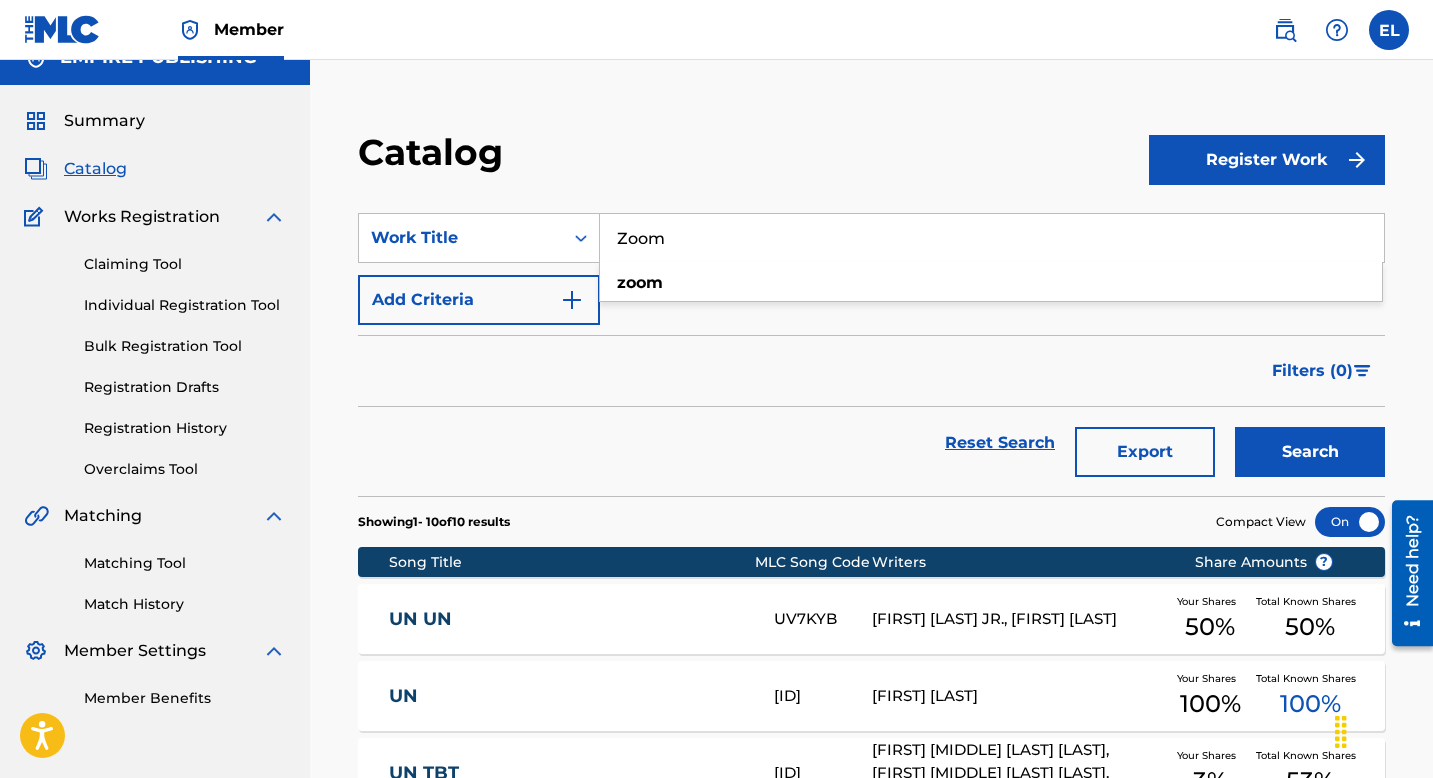 type on "Zoom" 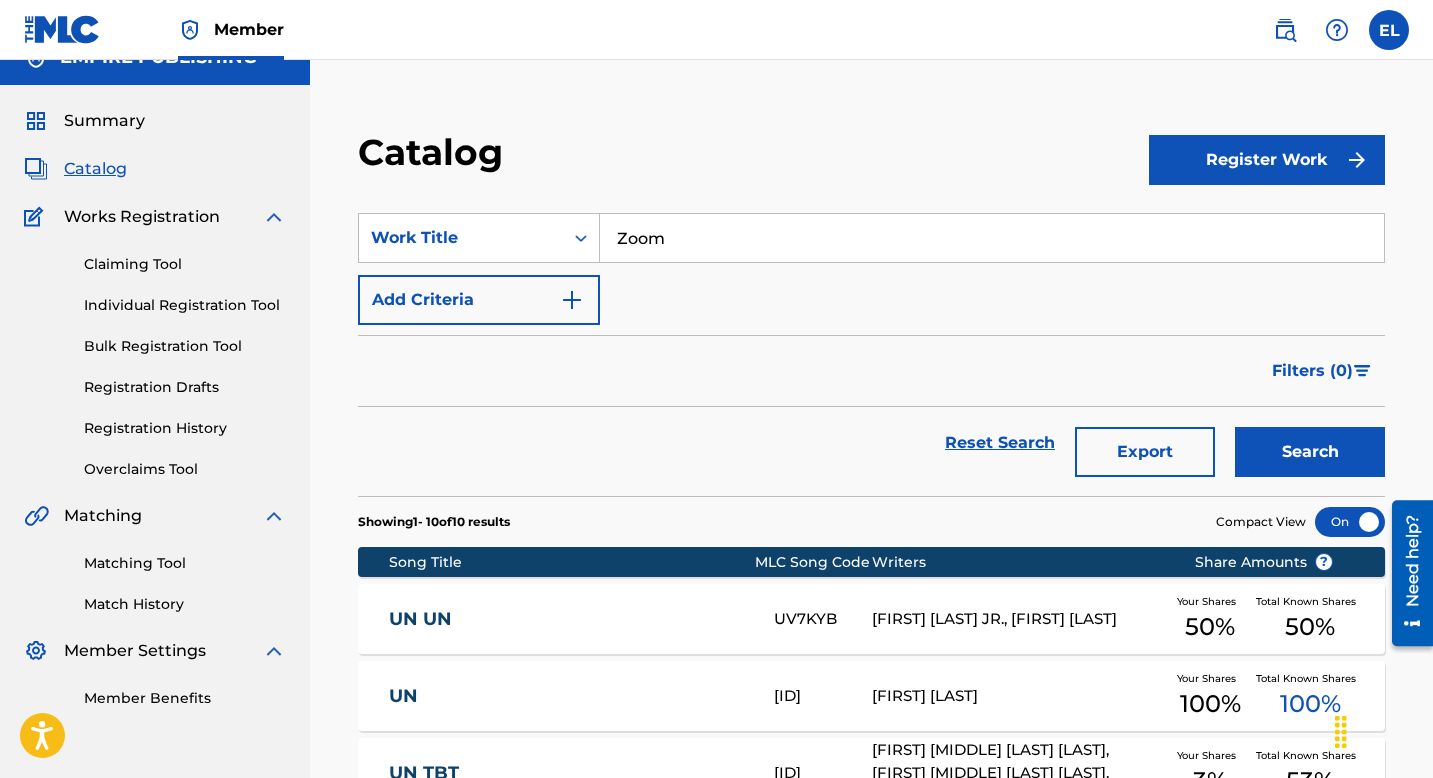 click on "Search" at bounding box center [1310, 452] 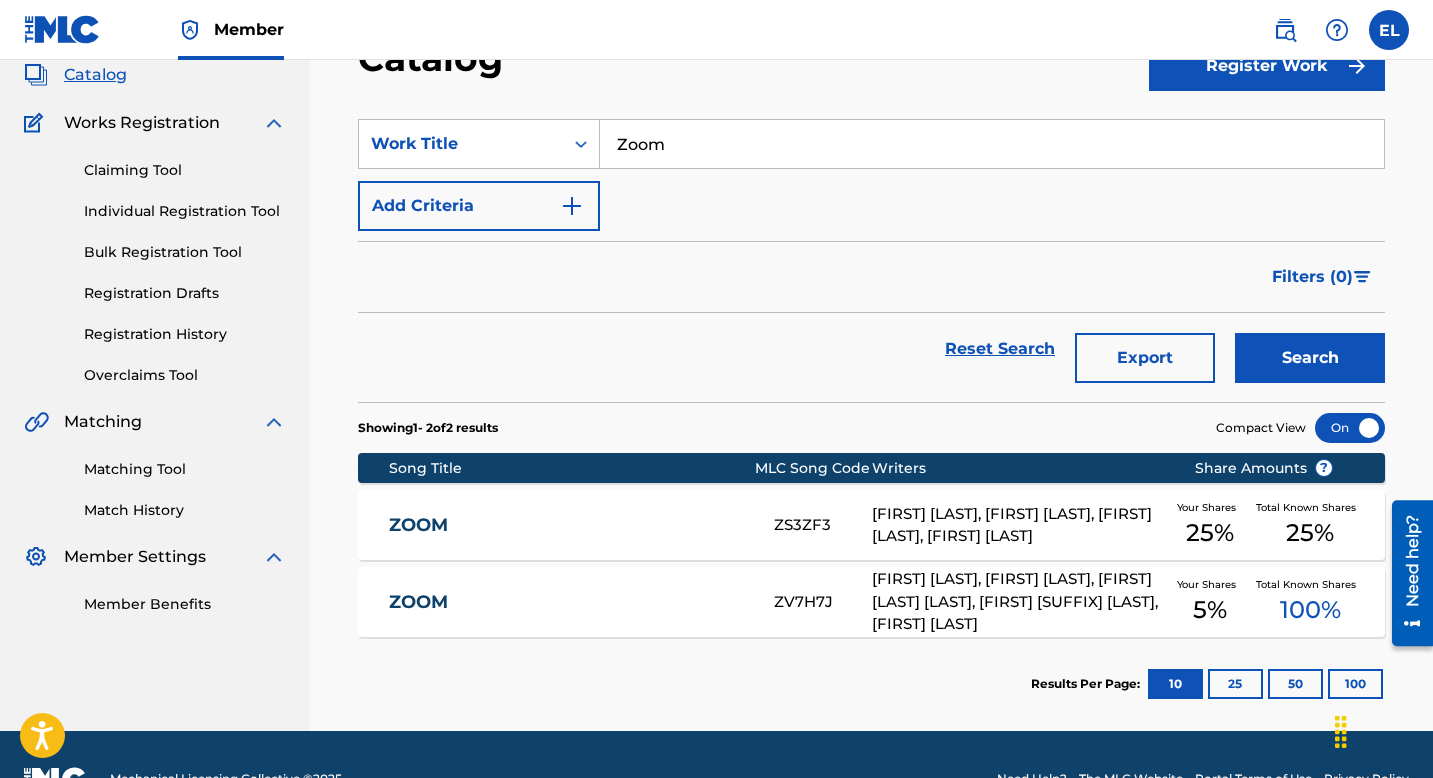 scroll, scrollTop: 173, scrollLeft: 0, axis: vertical 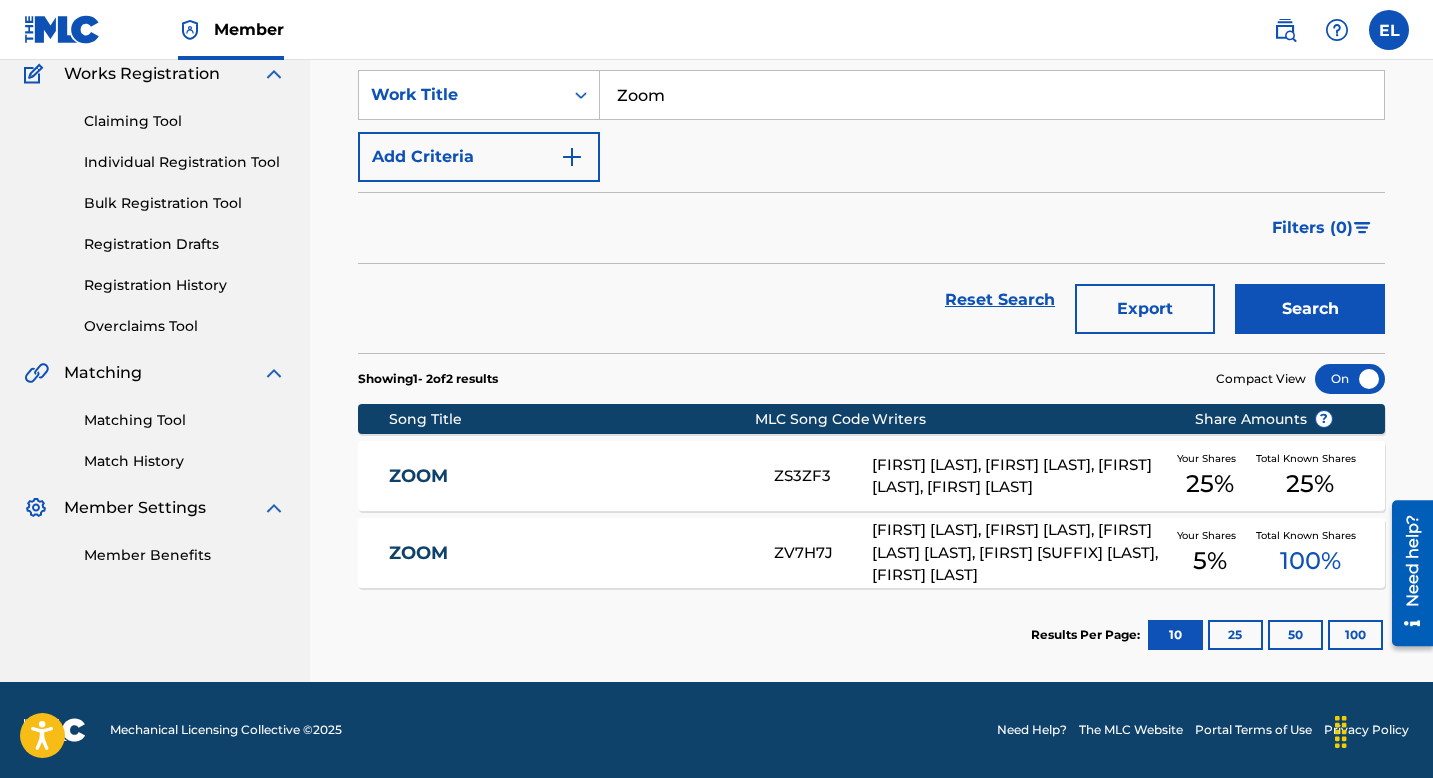 click on "WILLIAM S. MOORE, JOSHUA HOWARD LUELLEN, NAYVADIUS DEMUN WILBURN, EDUARDO R JR EARLE, RAMON IBANGA" at bounding box center (1018, 553) 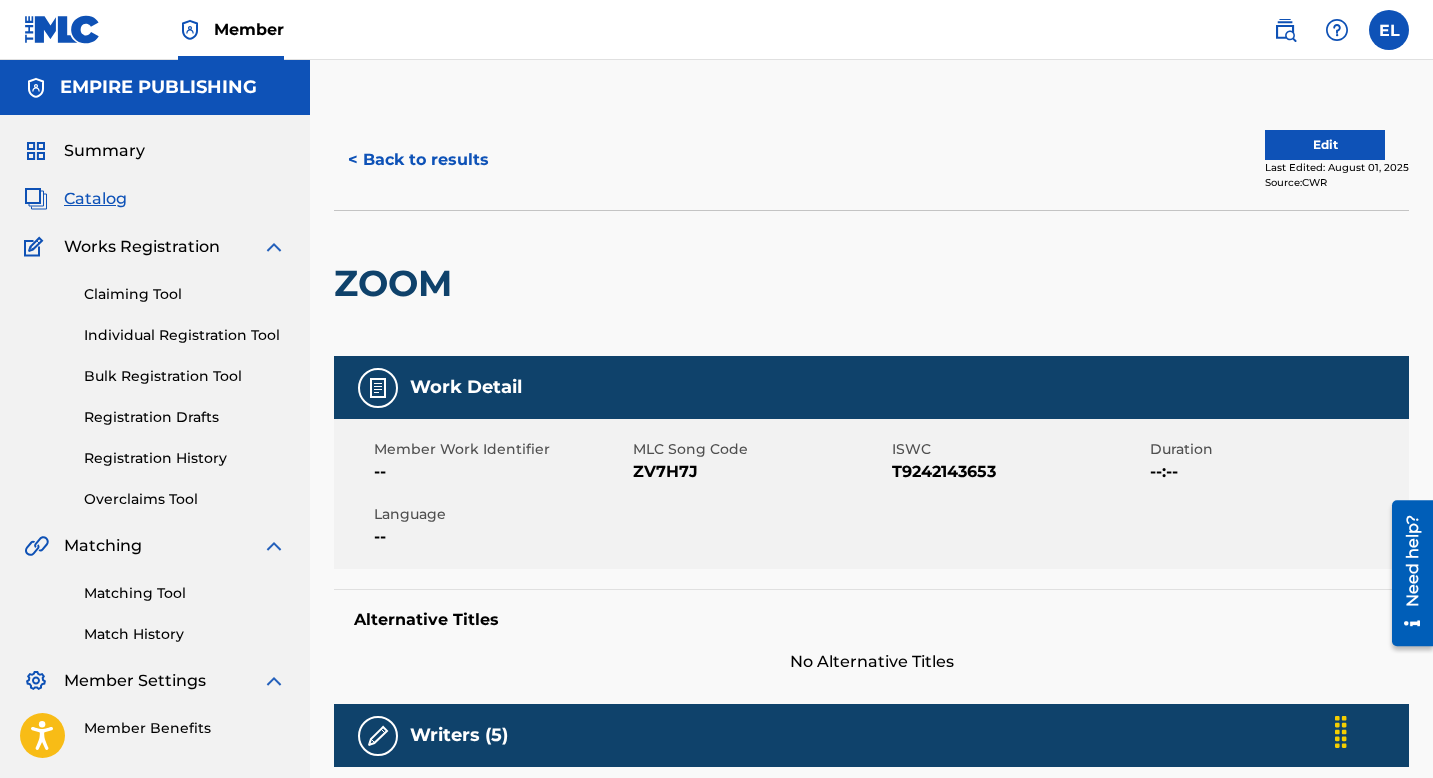 click on "Edit" at bounding box center [1325, 145] 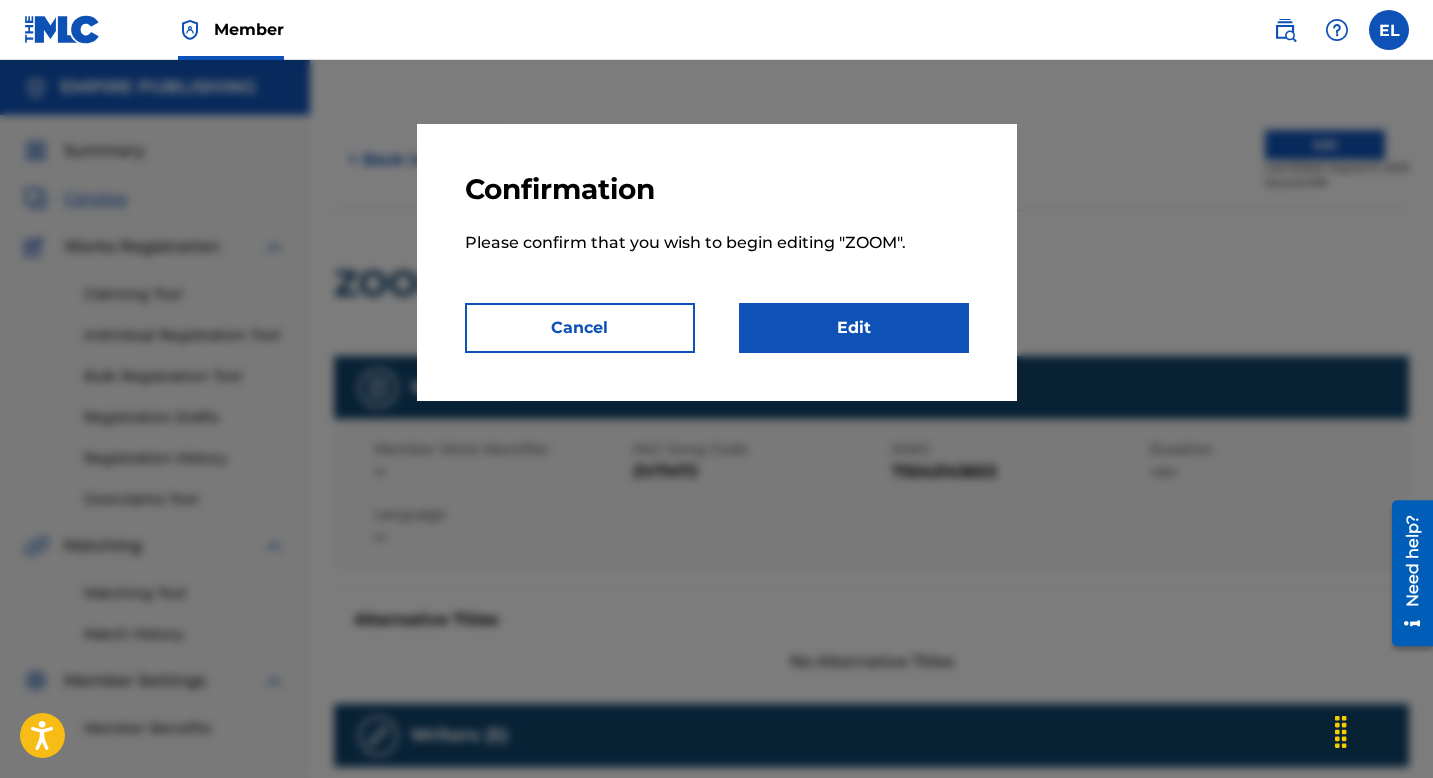 click on "Edit" at bounding box center [854, 328] 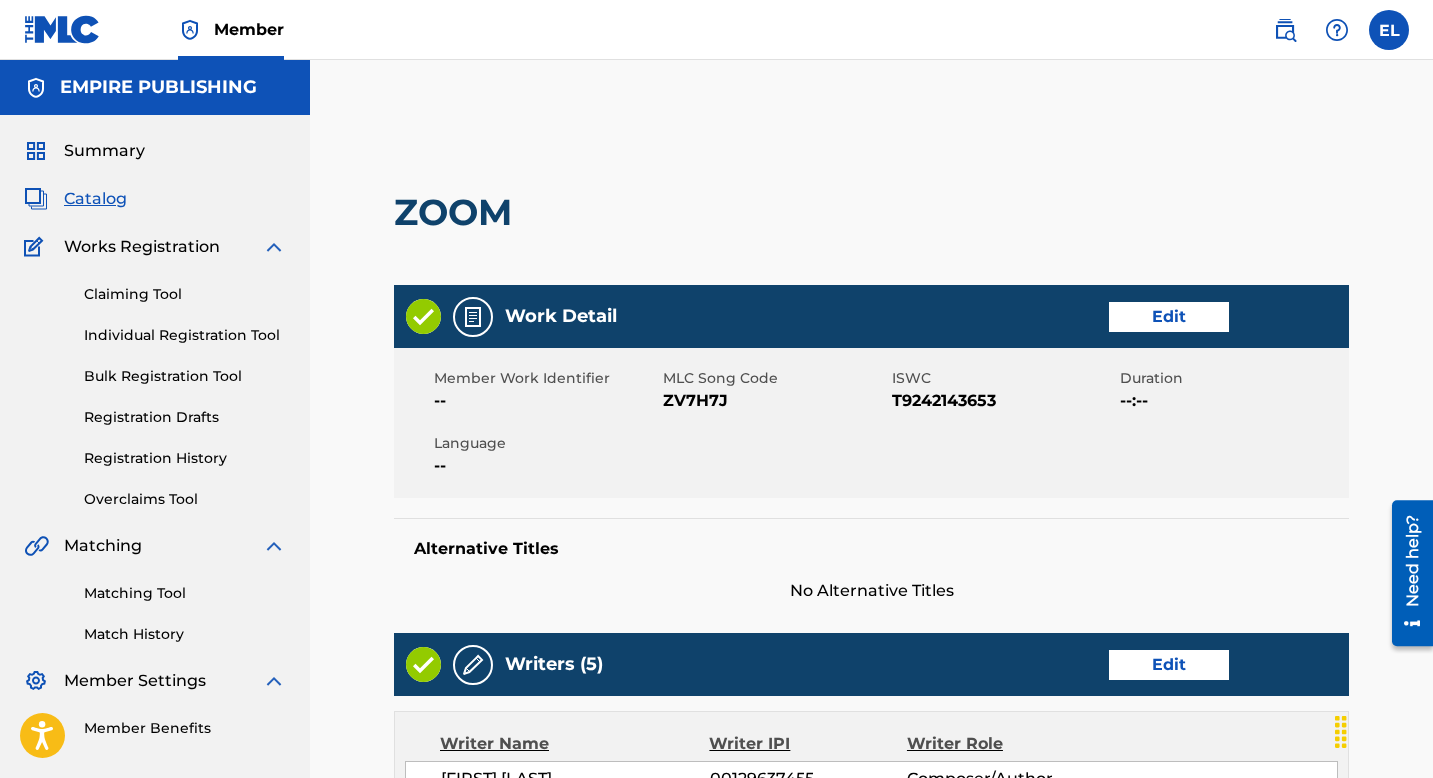 click on "T9242143653" at bounding box center (1004, 401) 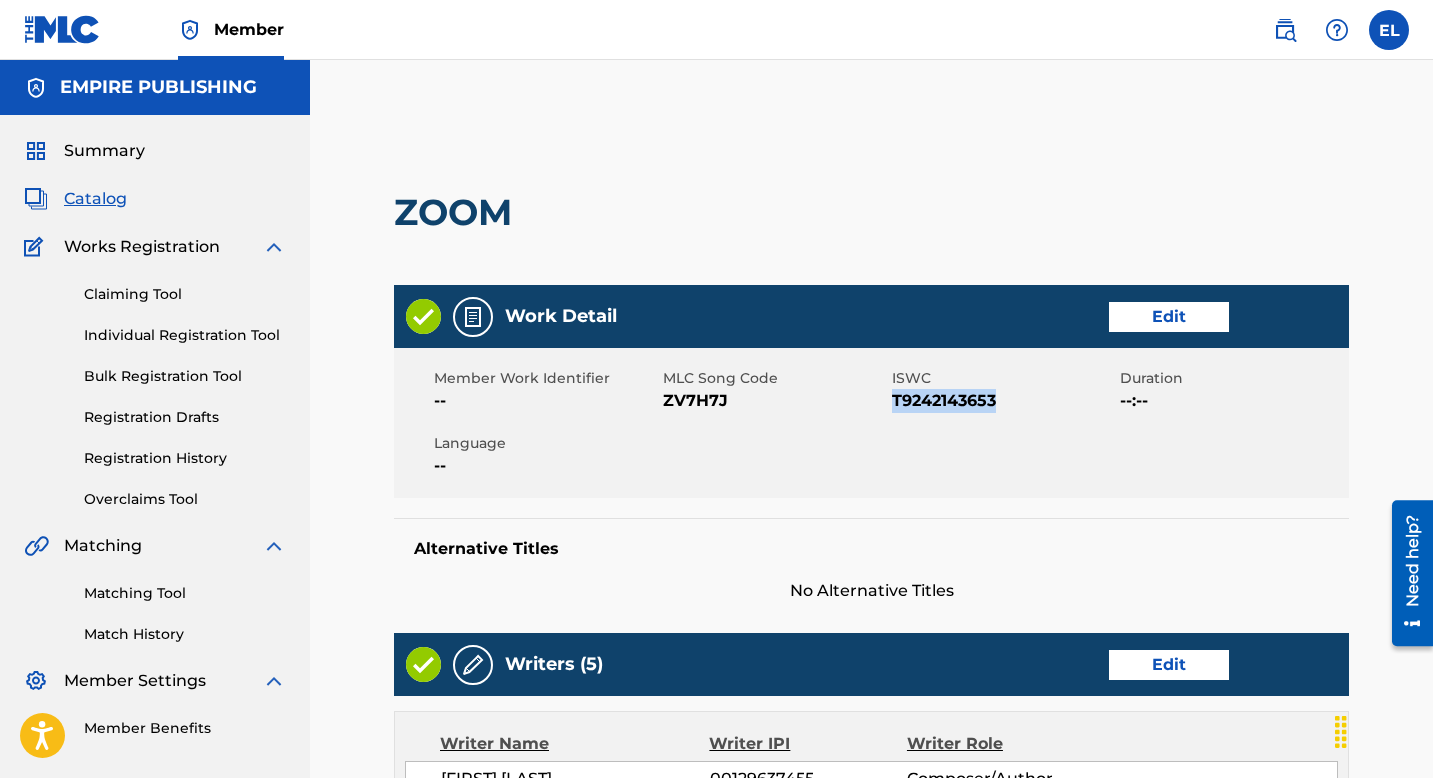 click on "T9242143653" at bounding box center [1004, 401] 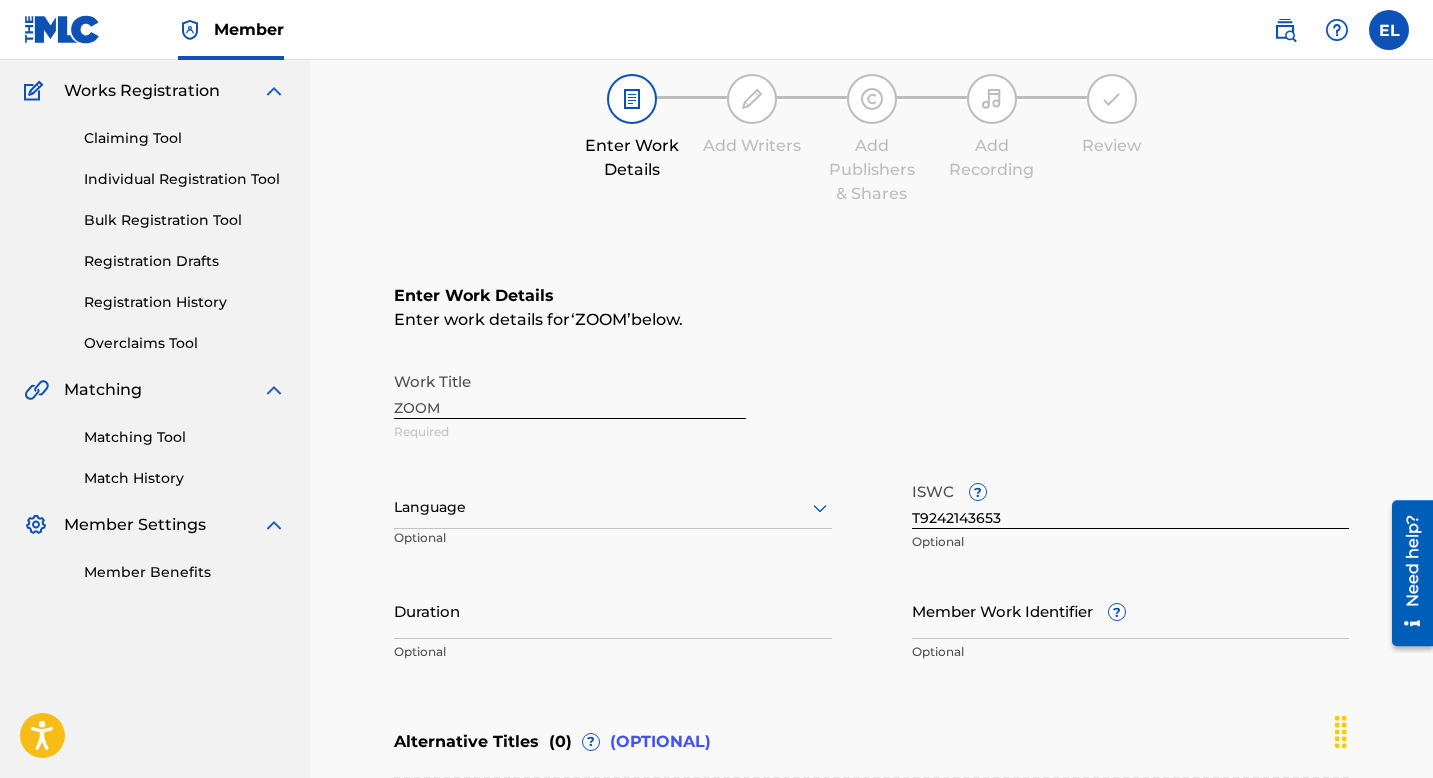 scroll, scrollTop: 397, scrollLeft: 0, axis: vertical 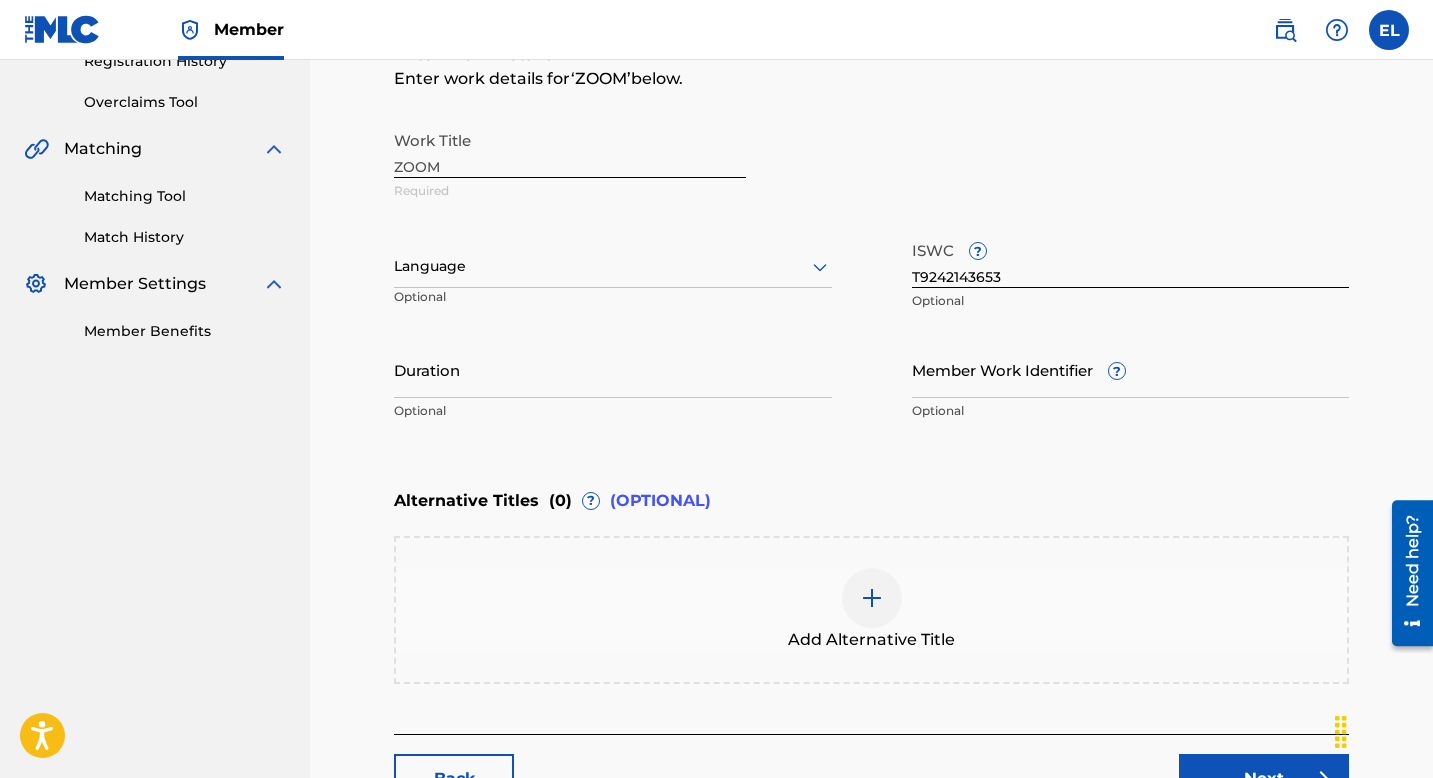 click on "T9242143653" at bounding box center [1131, 259] 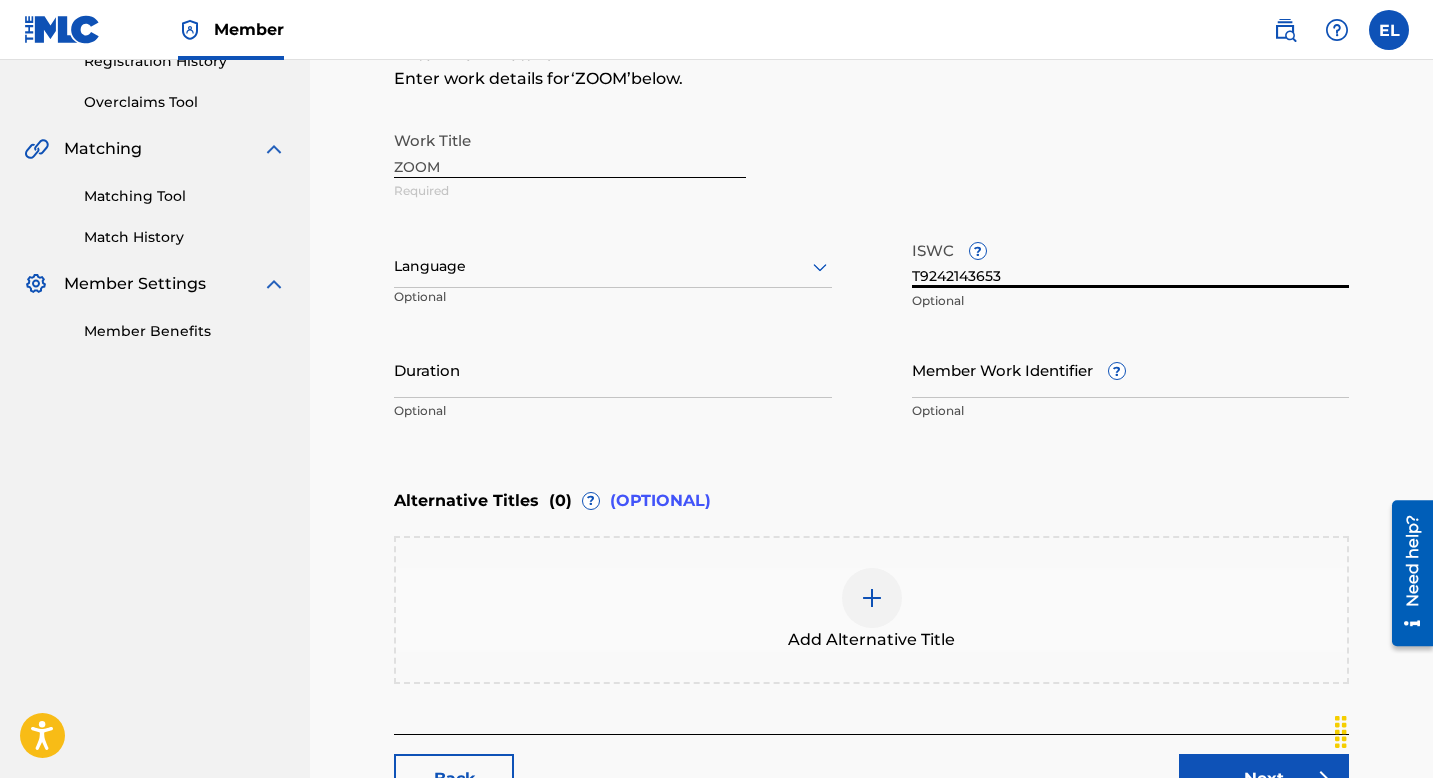 click on "T9242143653" at bounding box center (1131, 259) 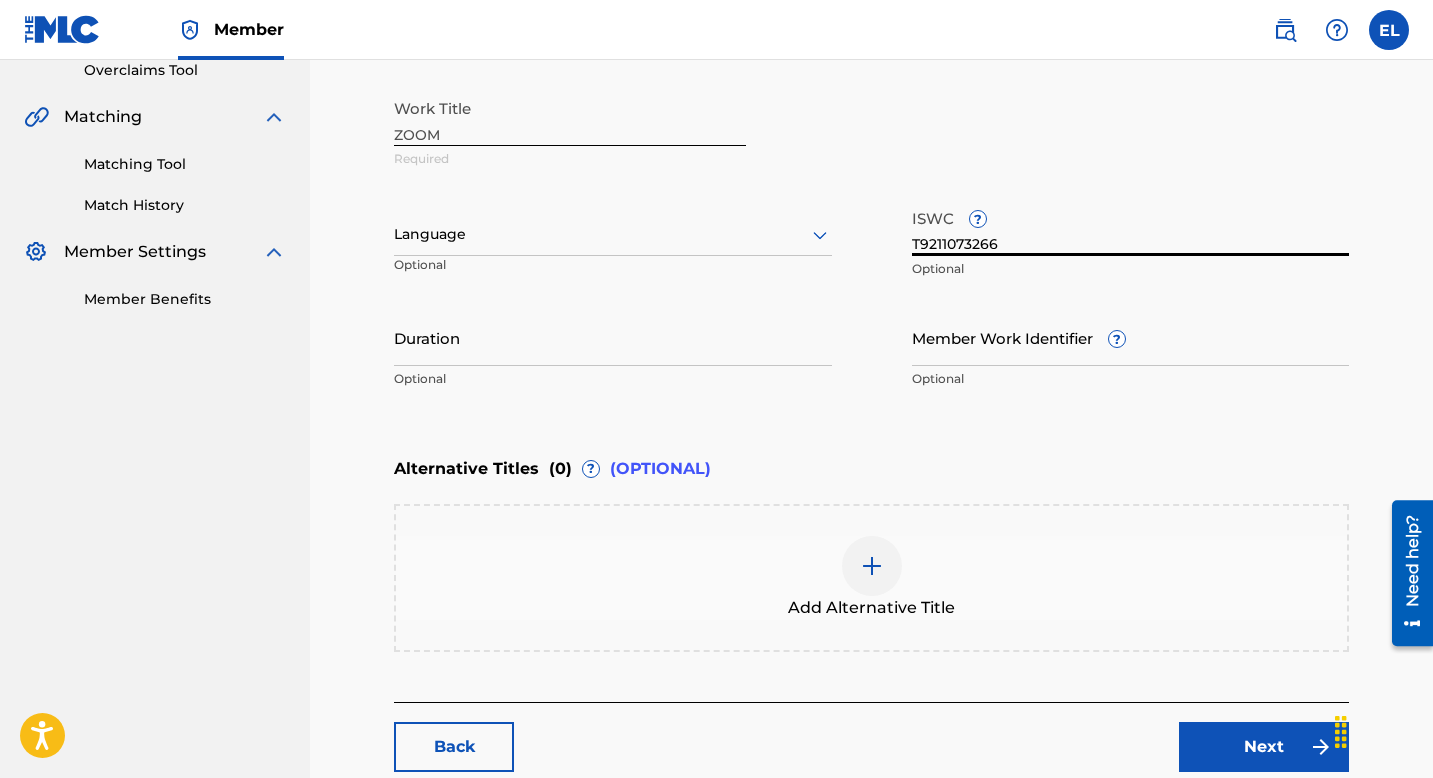 scroll, scrollTop: 548, scrollLeft: 0, axis: vertical 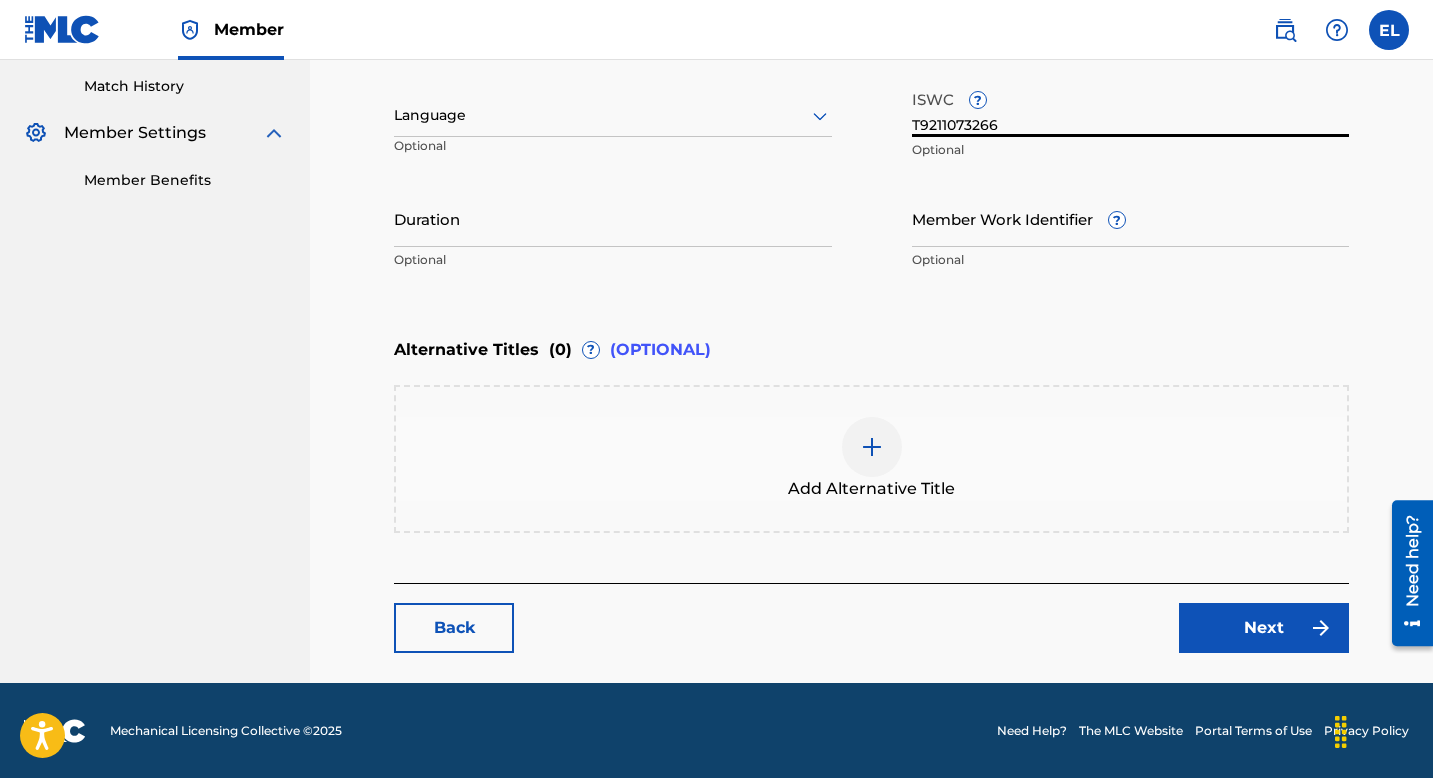 type on "T9211073266" 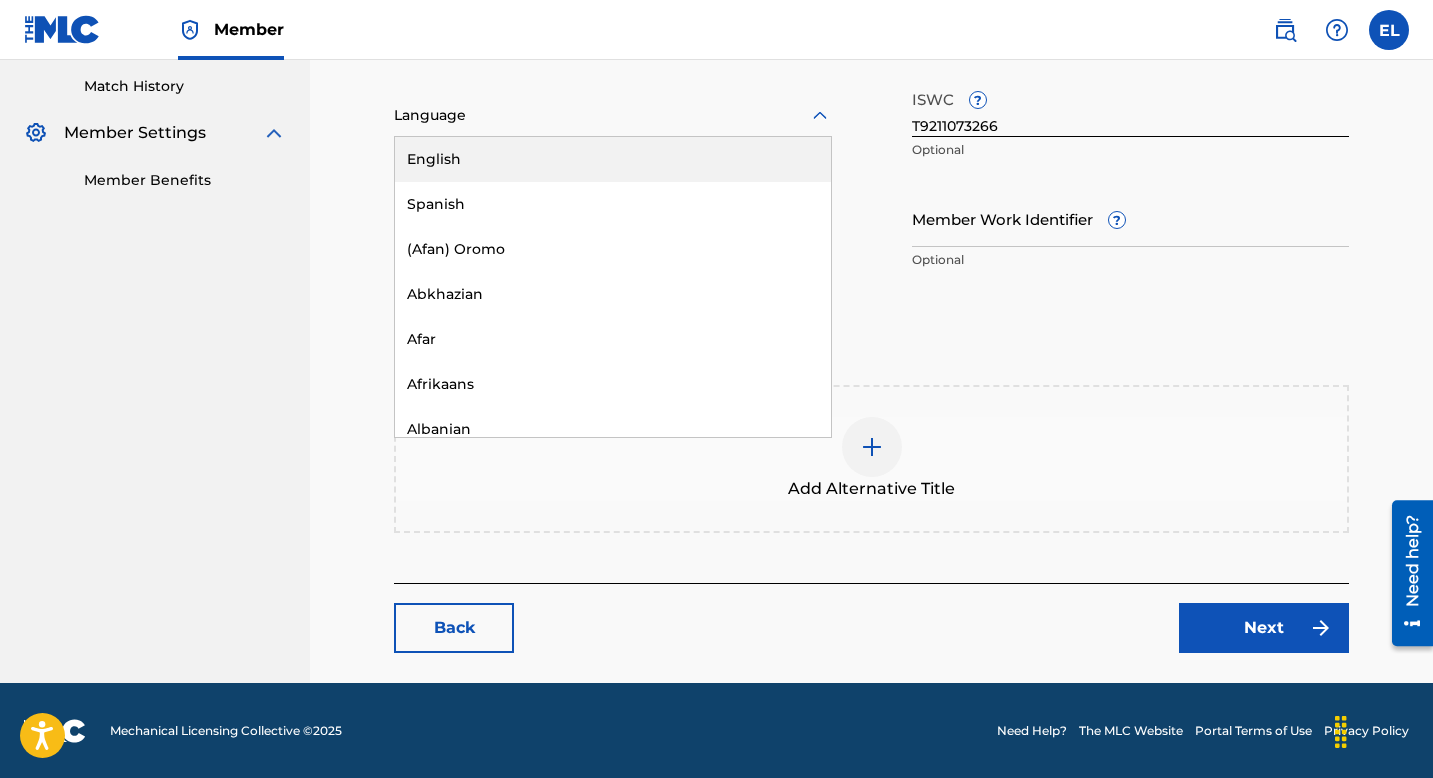 click on "English" at bounding box center (613, 159) 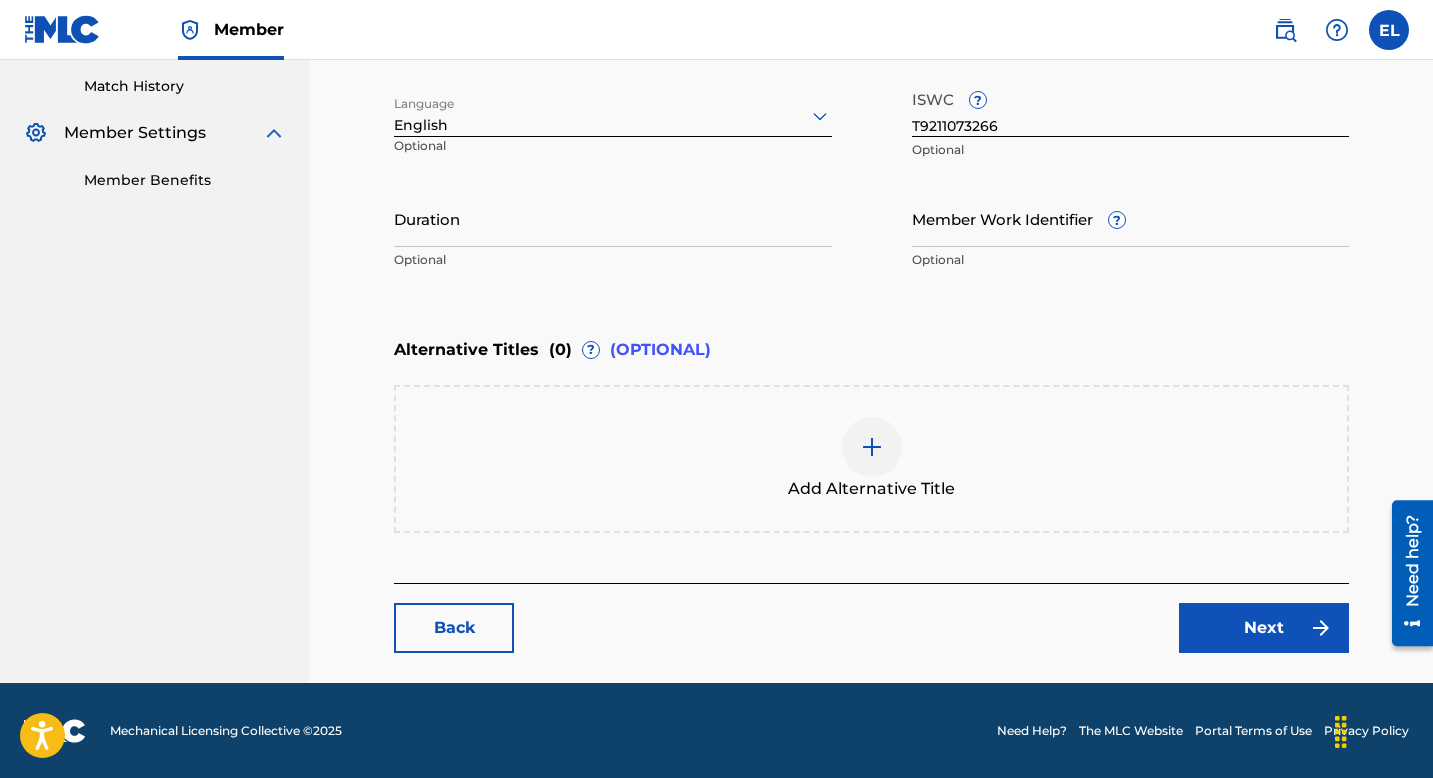 click on "Member Work Identifier   ?" at bounding box center [1131, 218] 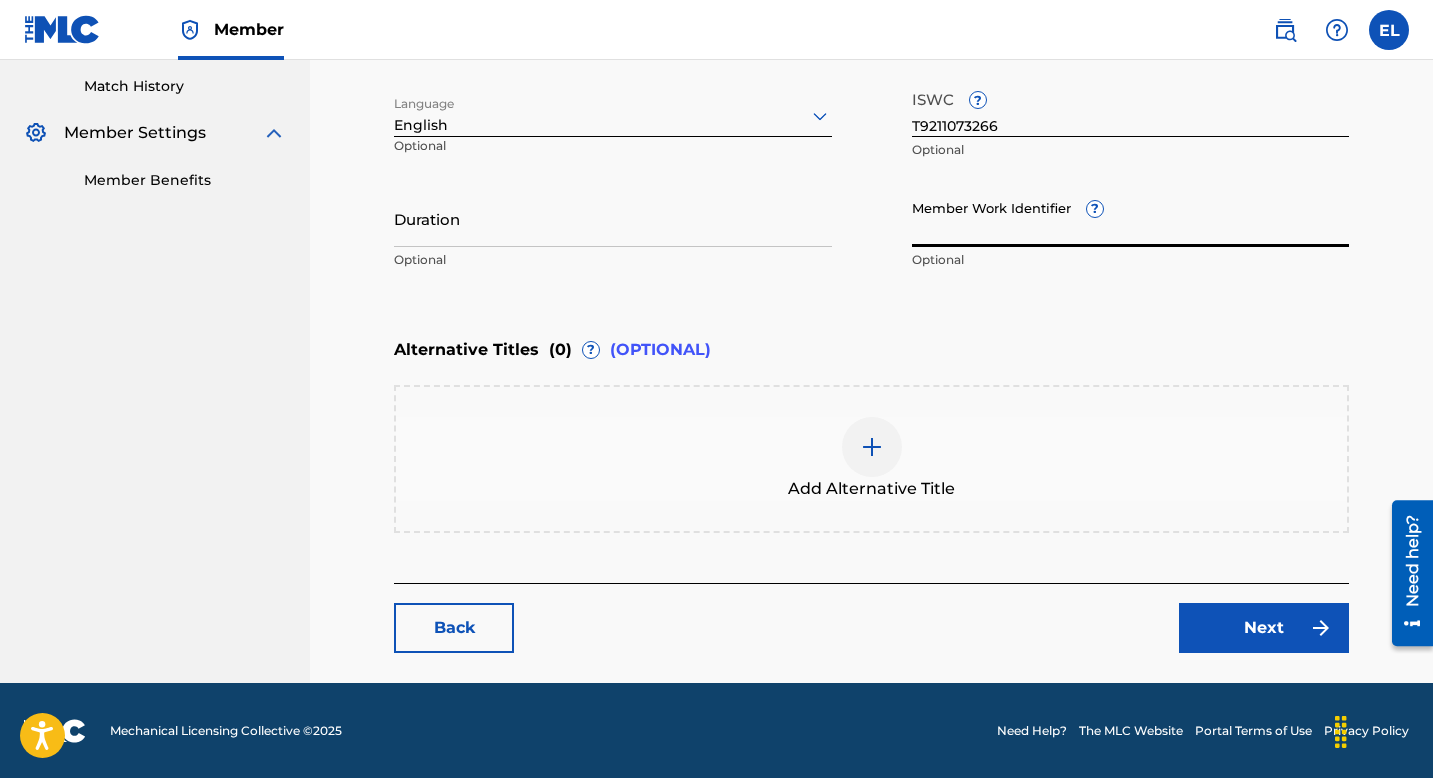 paste on "EMP300" 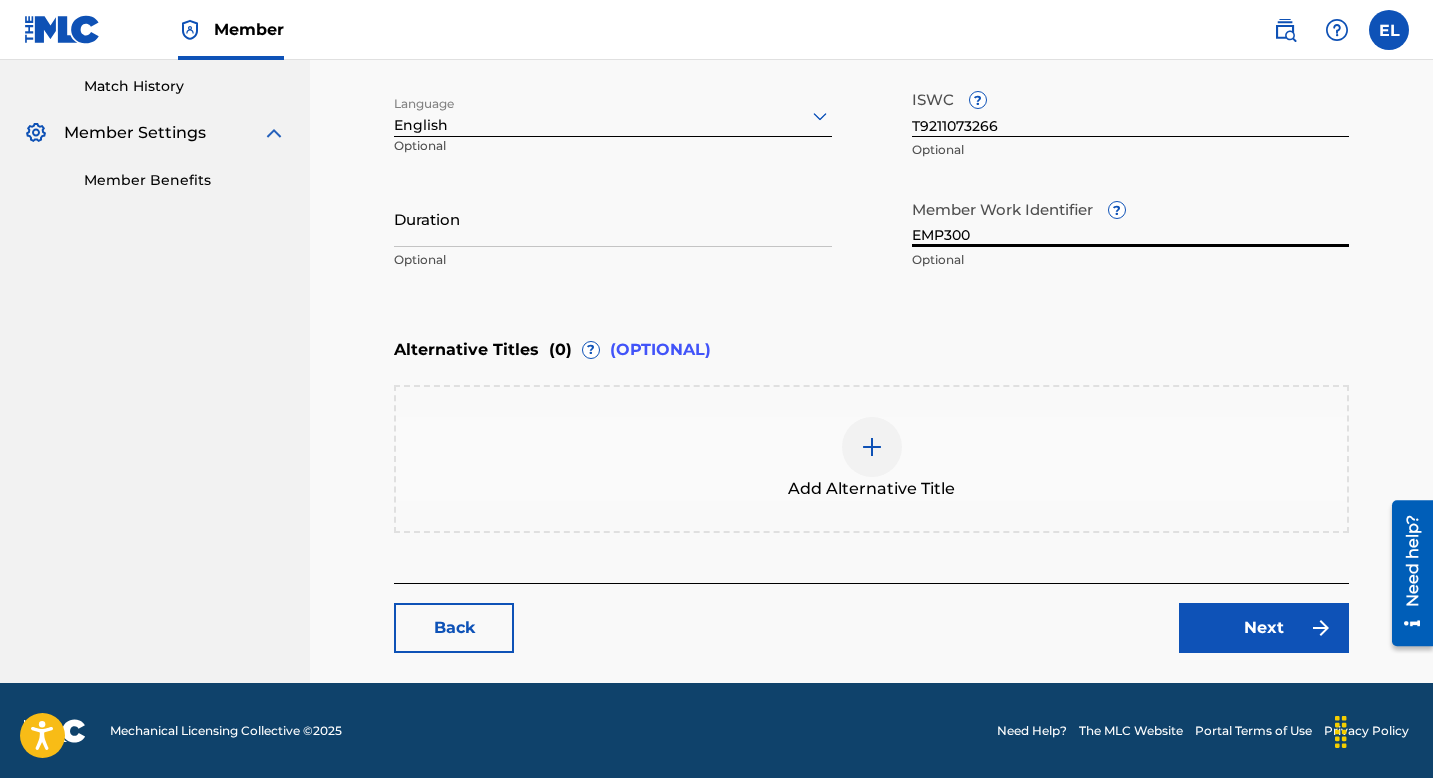 type on "EMP300" 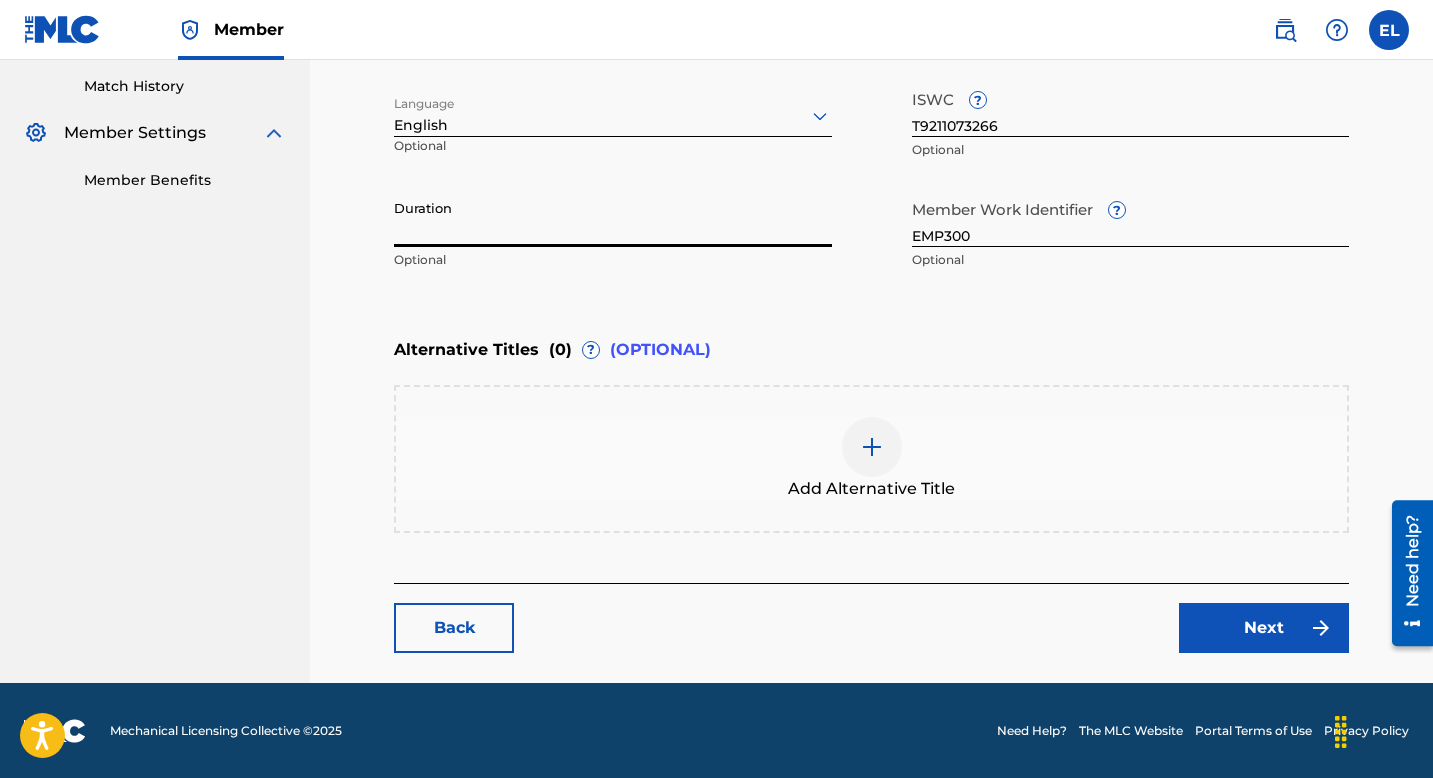click on "Duration" at bounding box center [613, 218] 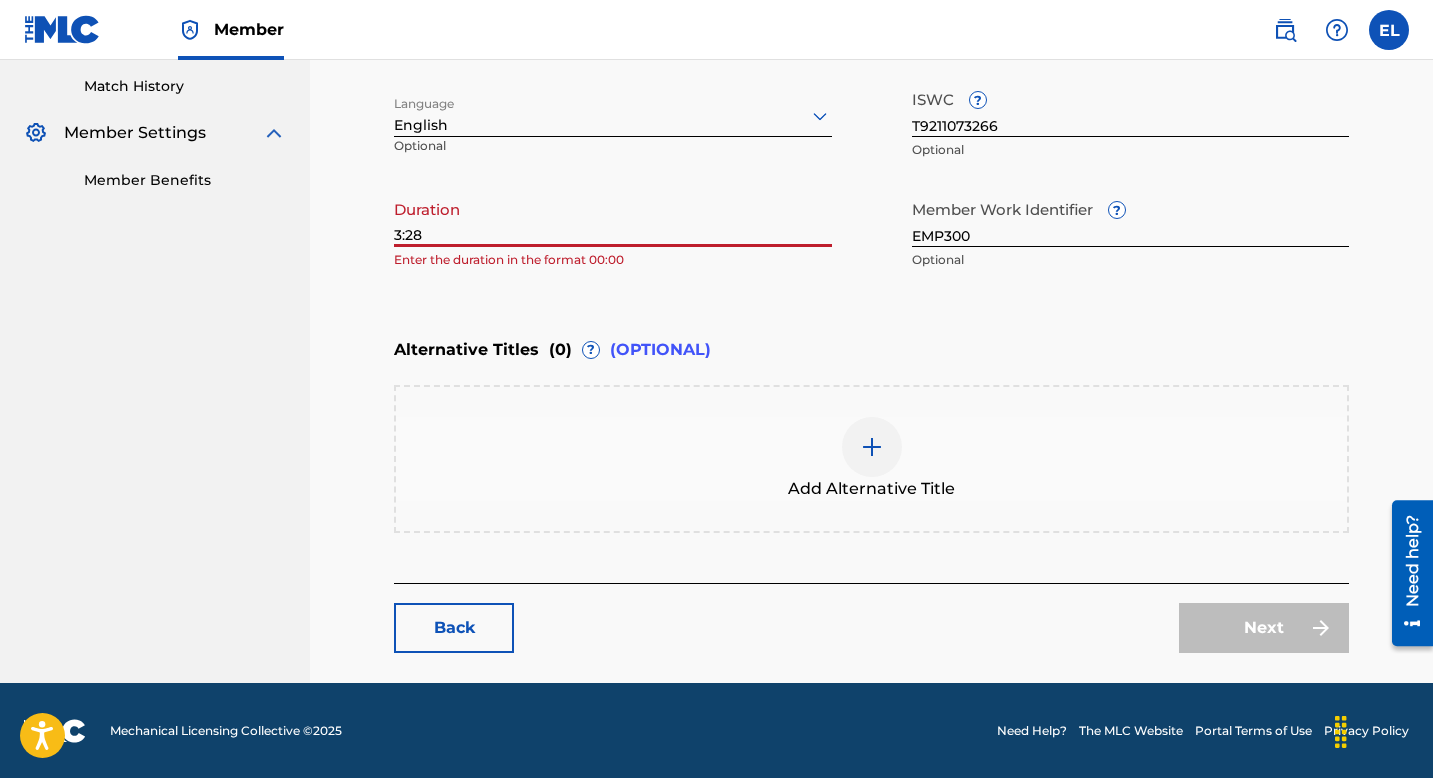 drag, startPoint x: 398, startPoint y: 228, endPoint x: 383, endPoint y: 229, distance: 15.033297 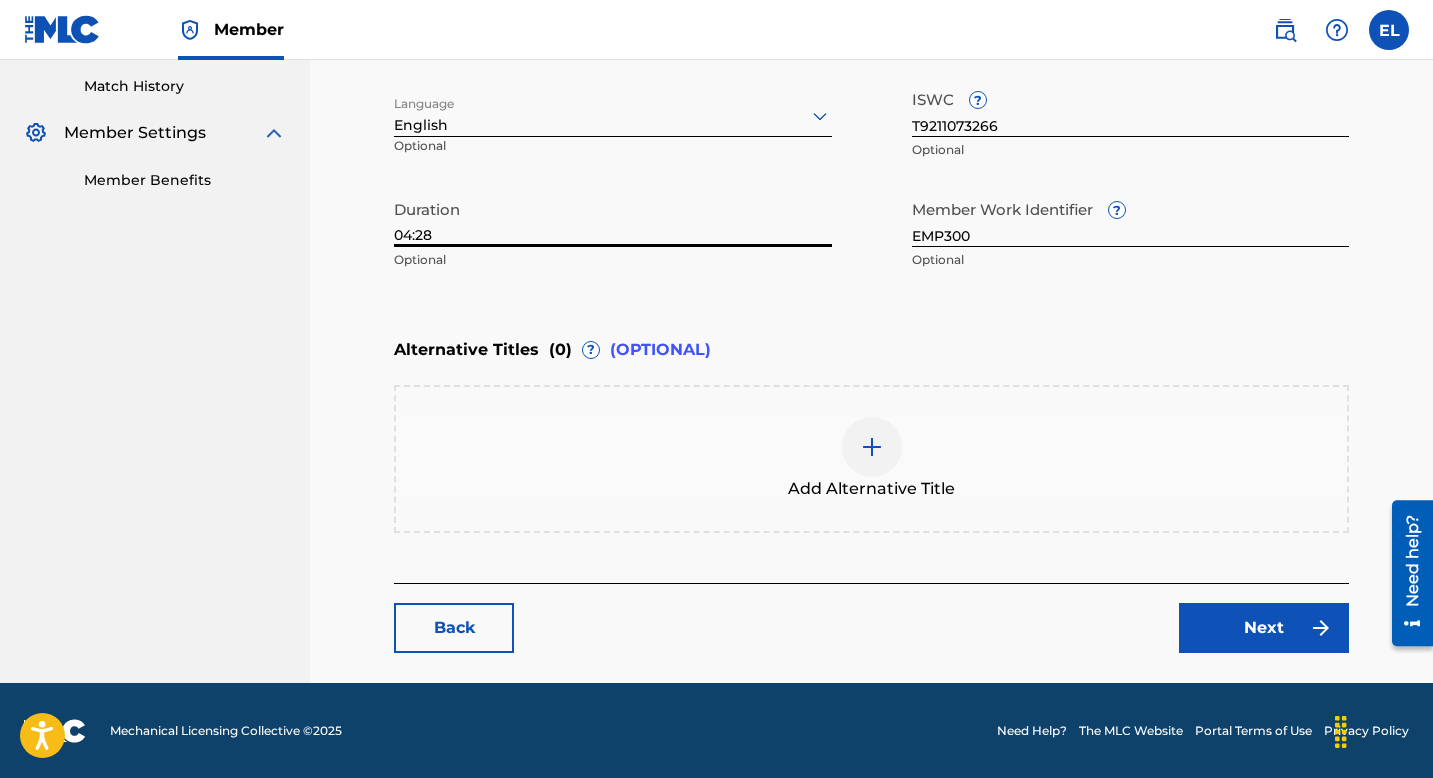 type on "04:28" 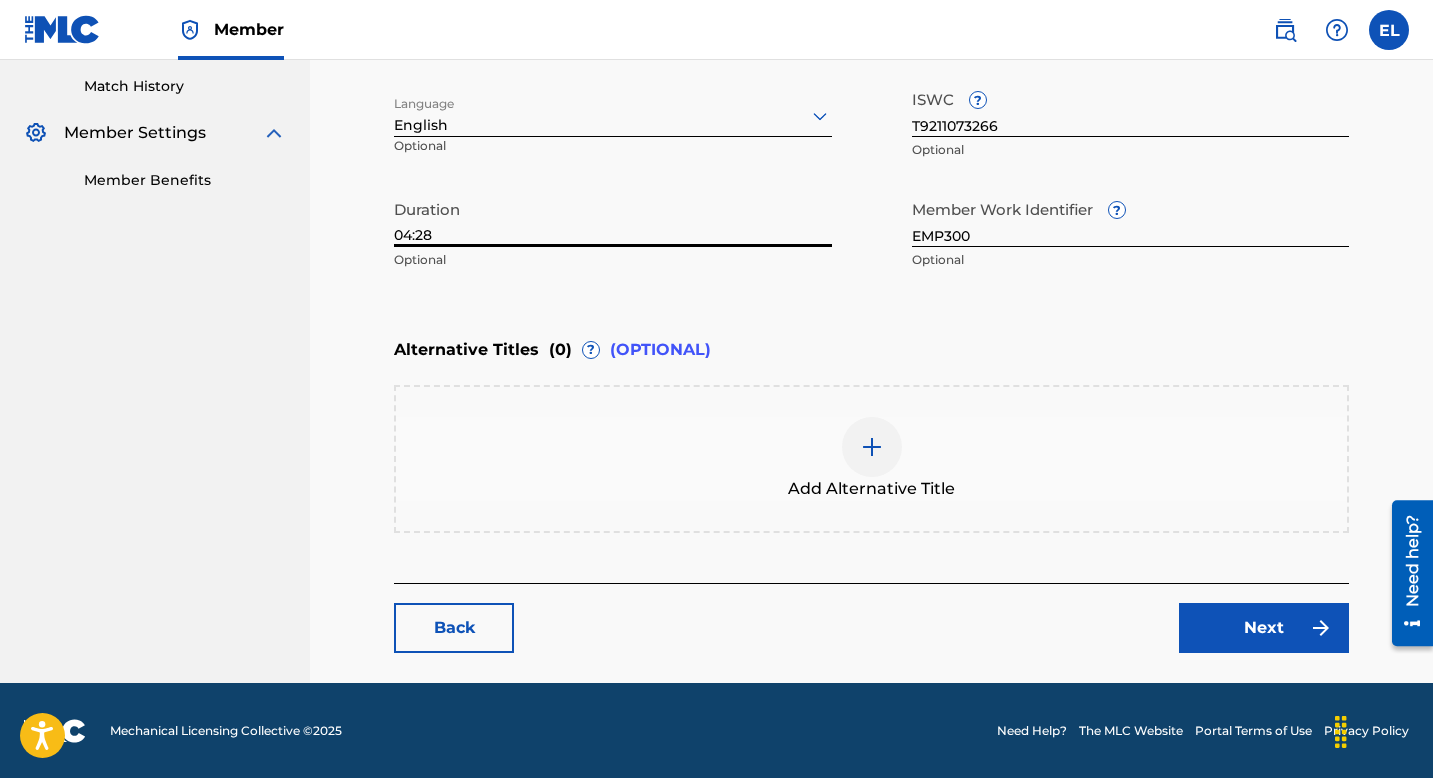 click on "Next" at bounding box center (1264, 628) 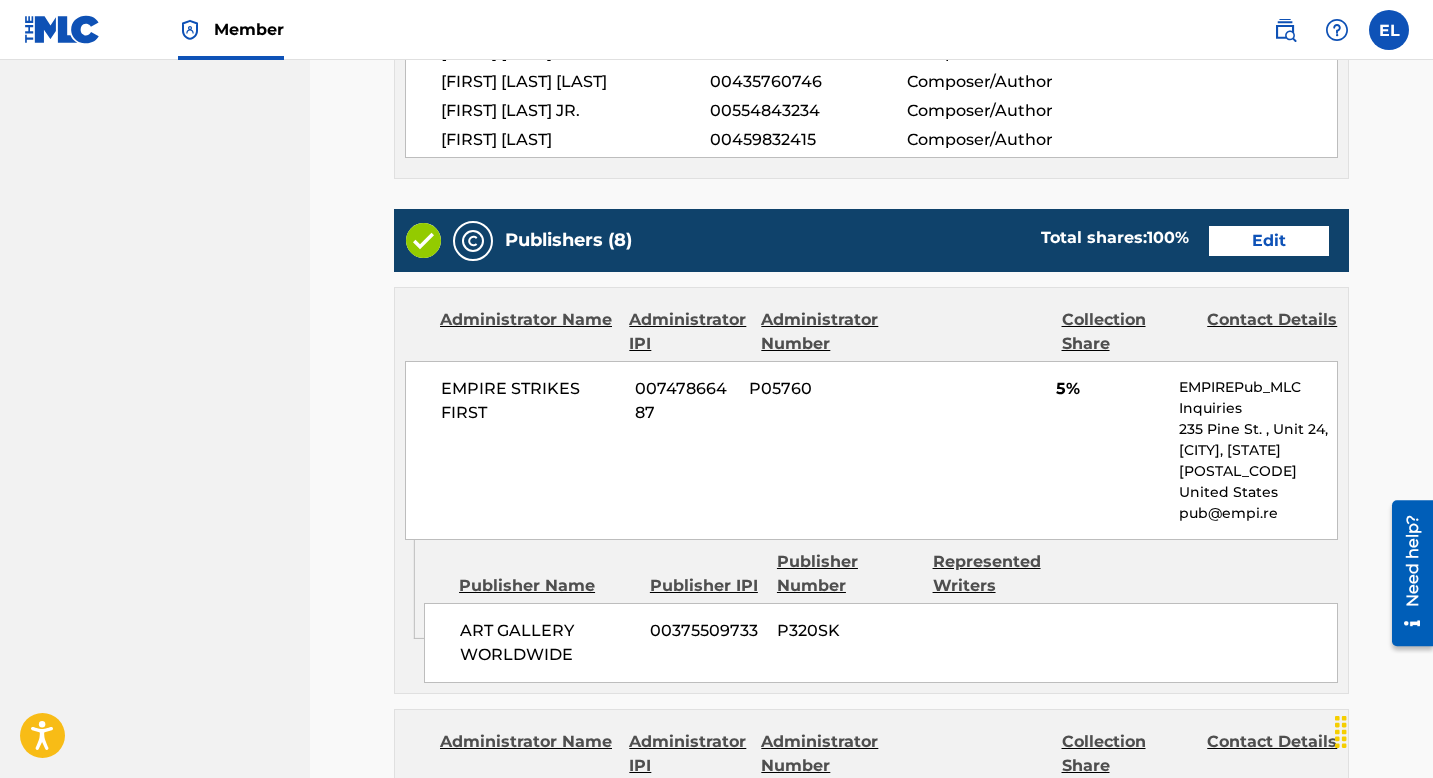 scroll, scrollTop: 777, scrollLeft: 0, axis: vertical 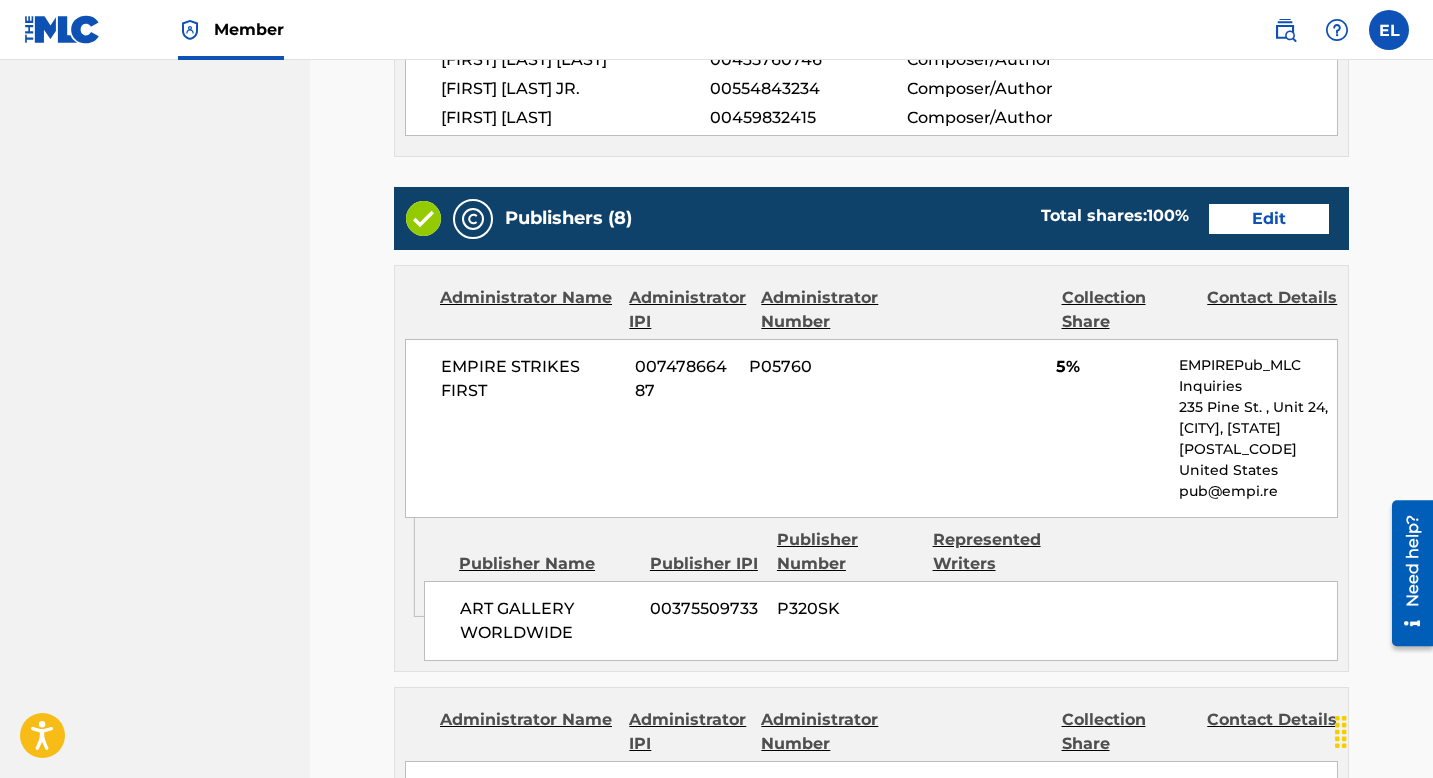 click on "Edit" at bounding box center (1269, 219) 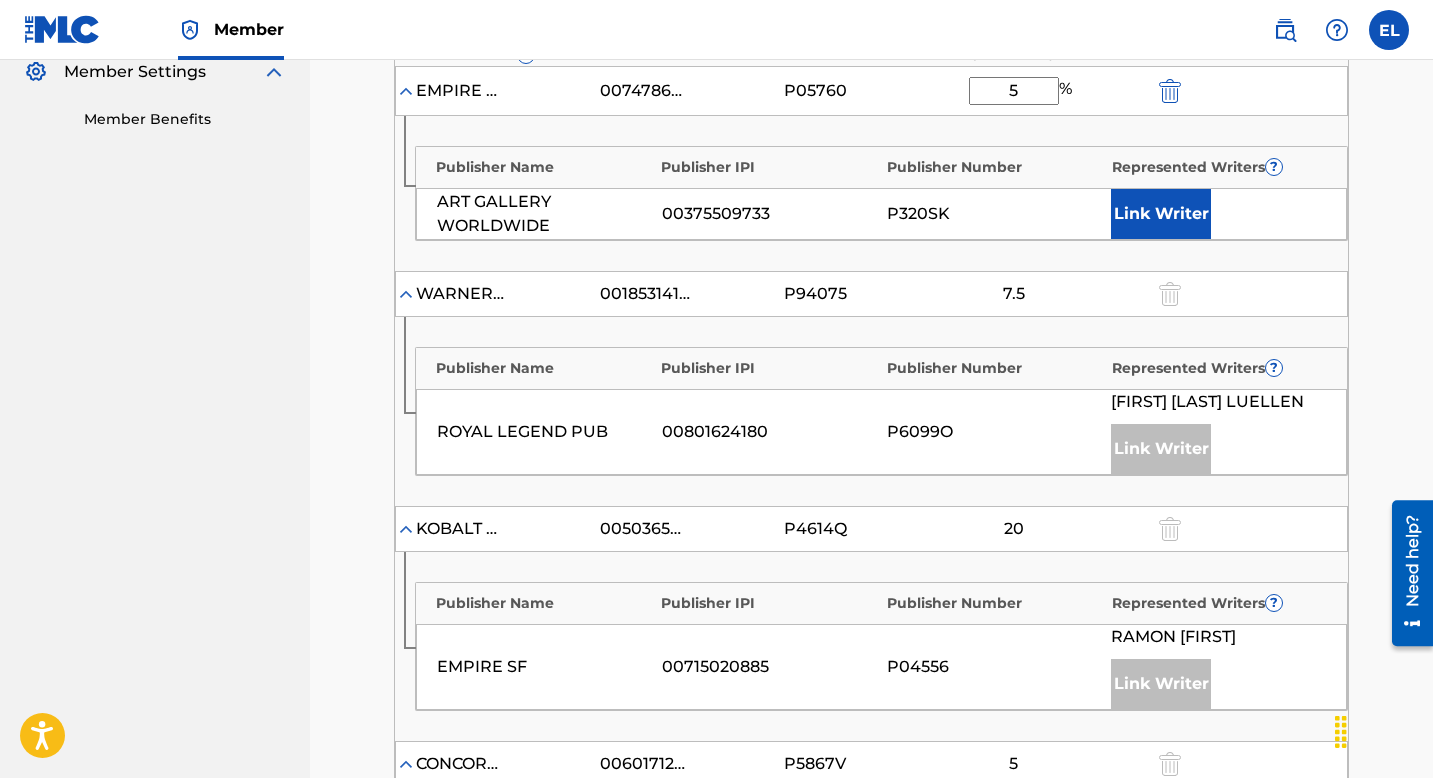 scroll, scrollTop: 461, scrollLeft: 0, axis: vertical 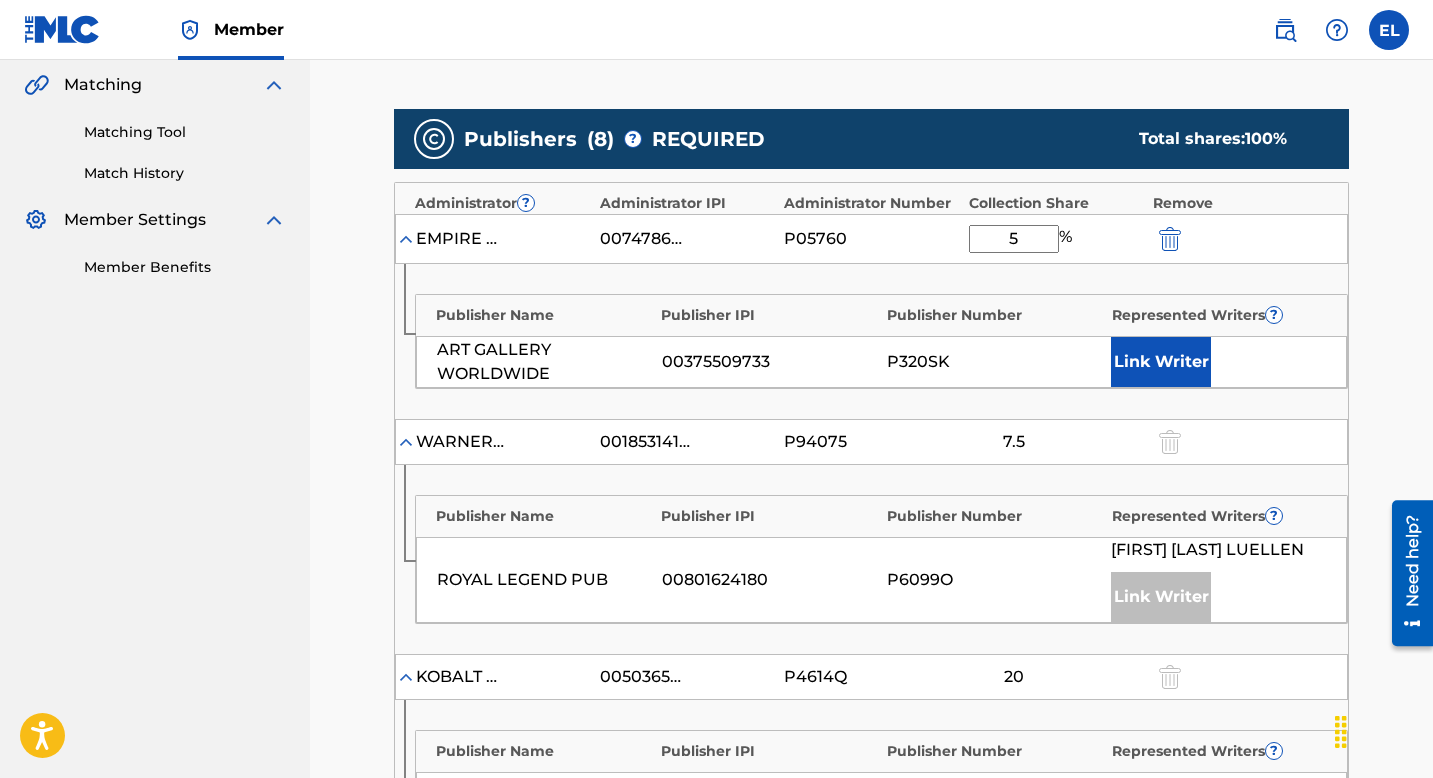 click on "Link Writer" at bounding box center [1161, 362] 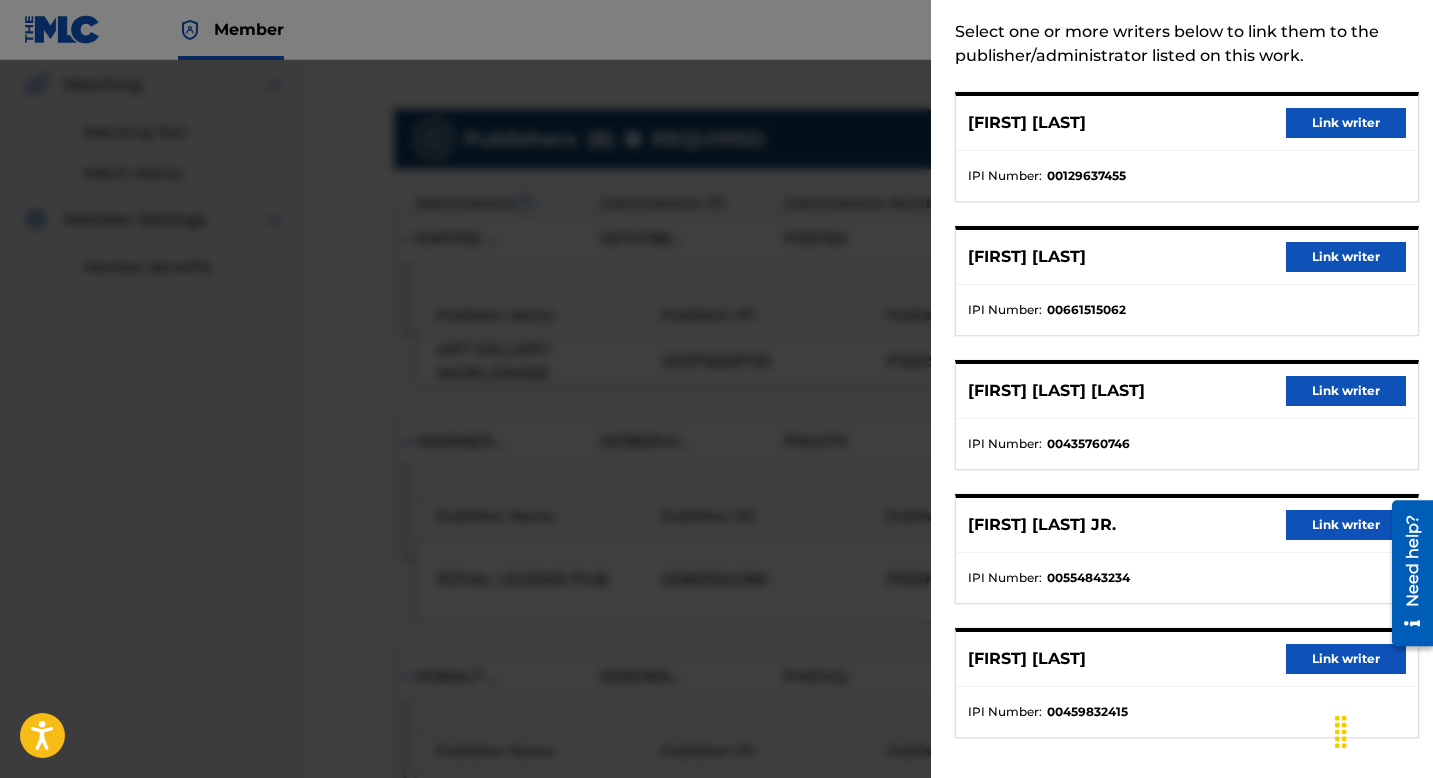 scroll, scrollTop: 99, scrollLeft: 0, axis: vertical 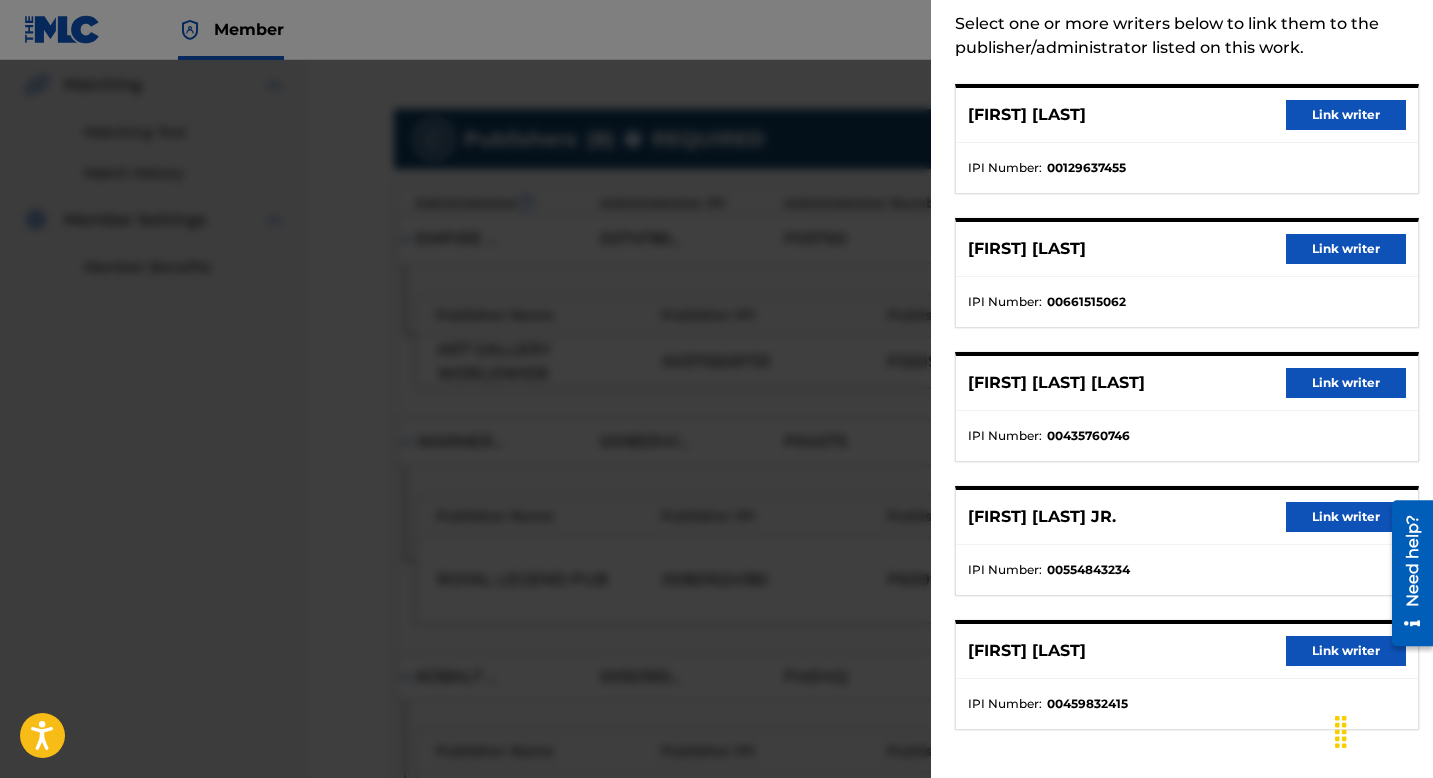 click on "Link writer" at bounding box center (1346, 517) 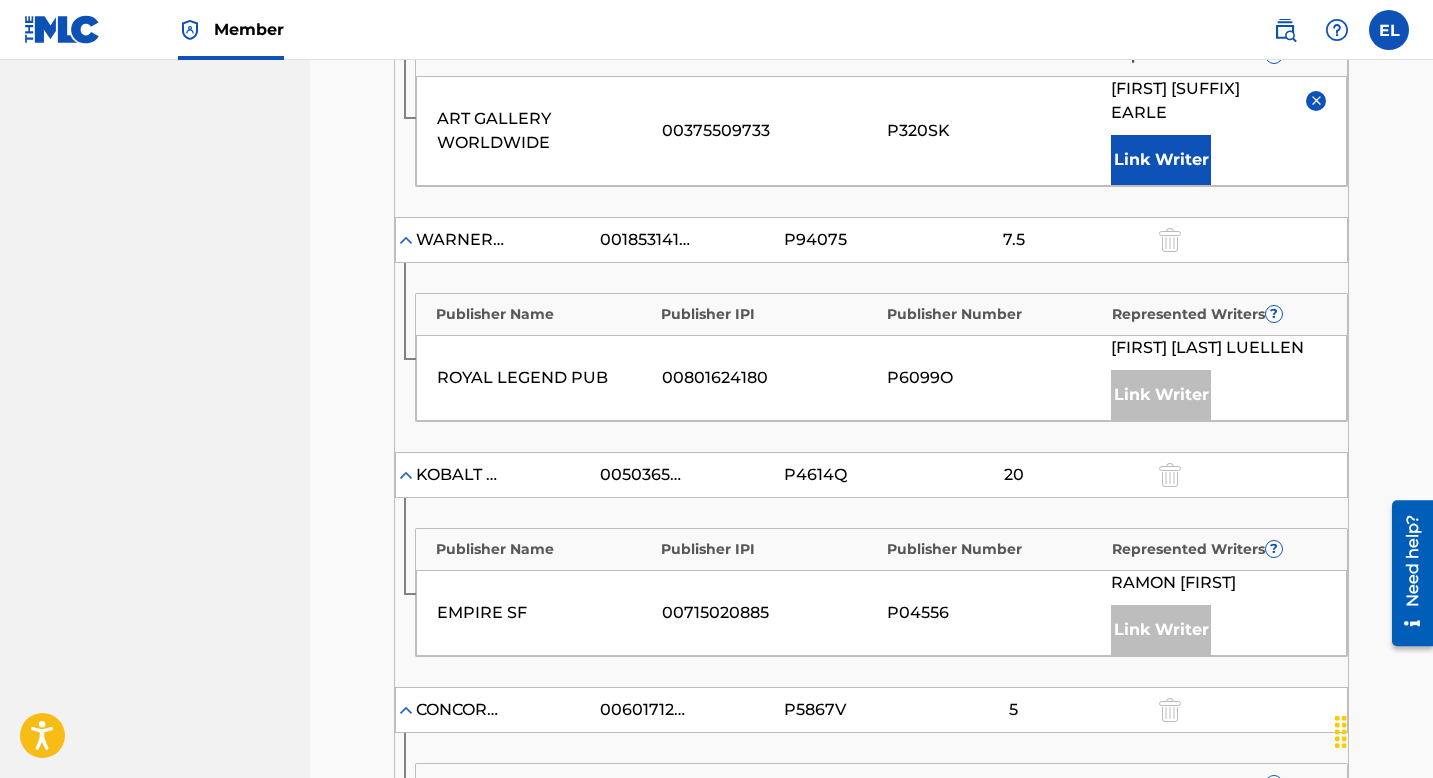 scroll, scrollTop: 809, scrollLeft: 0, axis: vertical 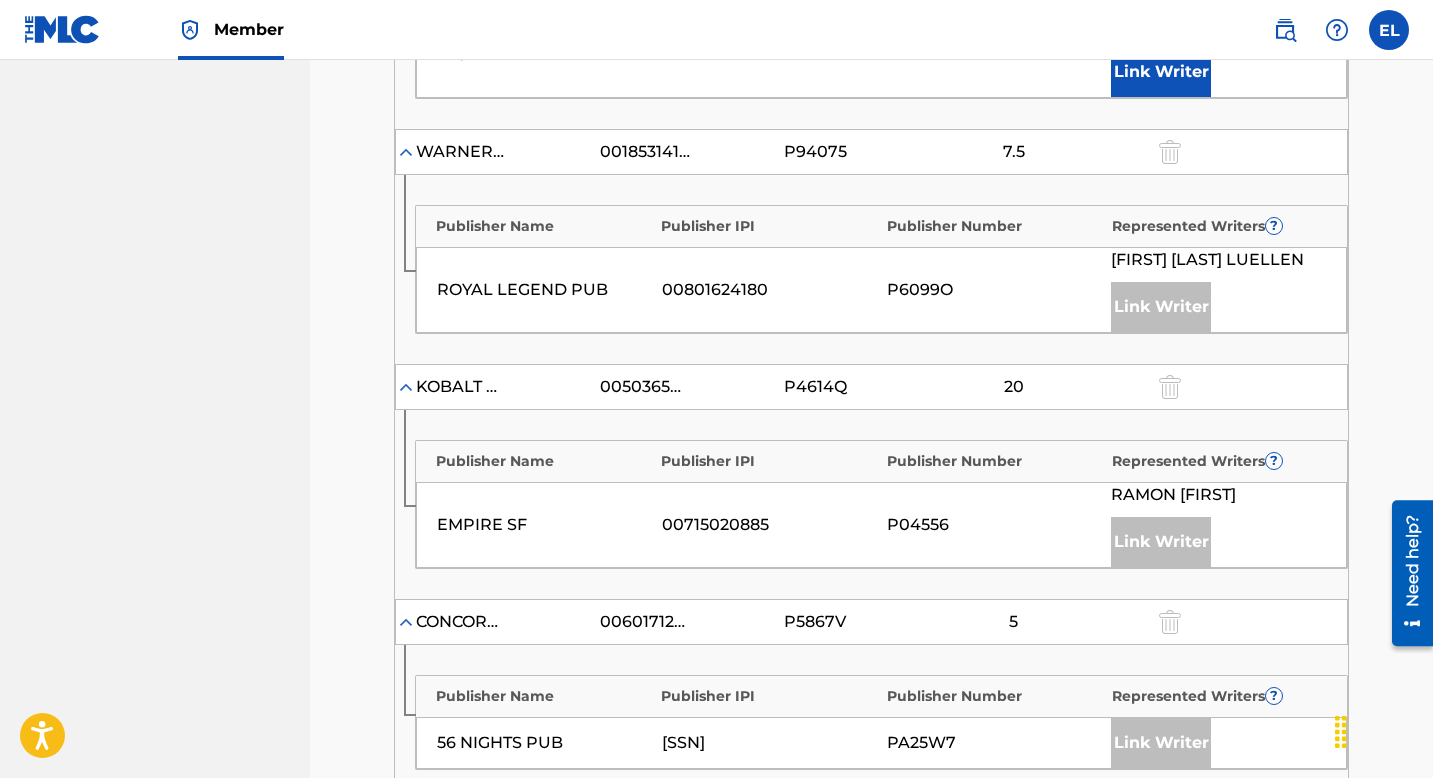 click at bounding box center [406, 387] 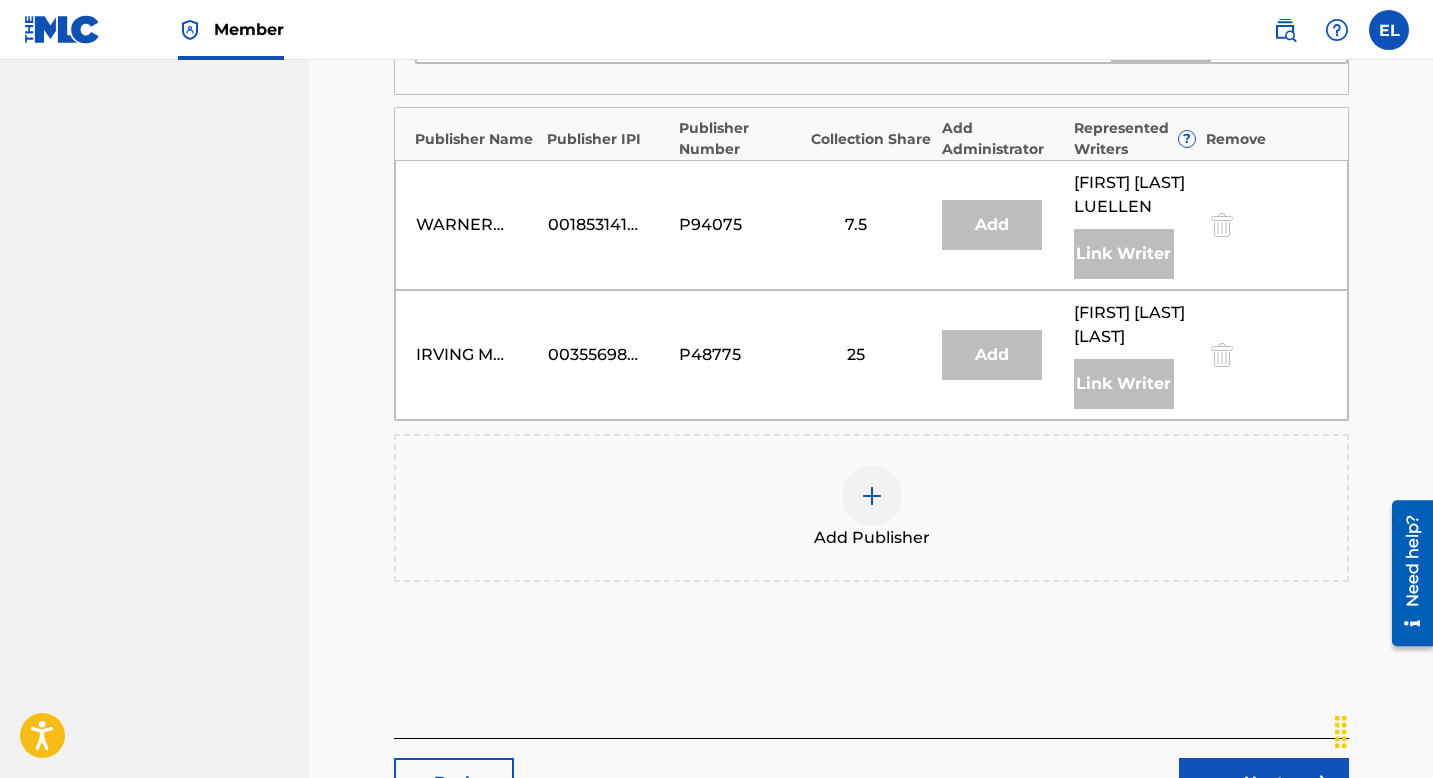 scroll, scrollTop: 2013, scrollLeft: 0, axis: vertical 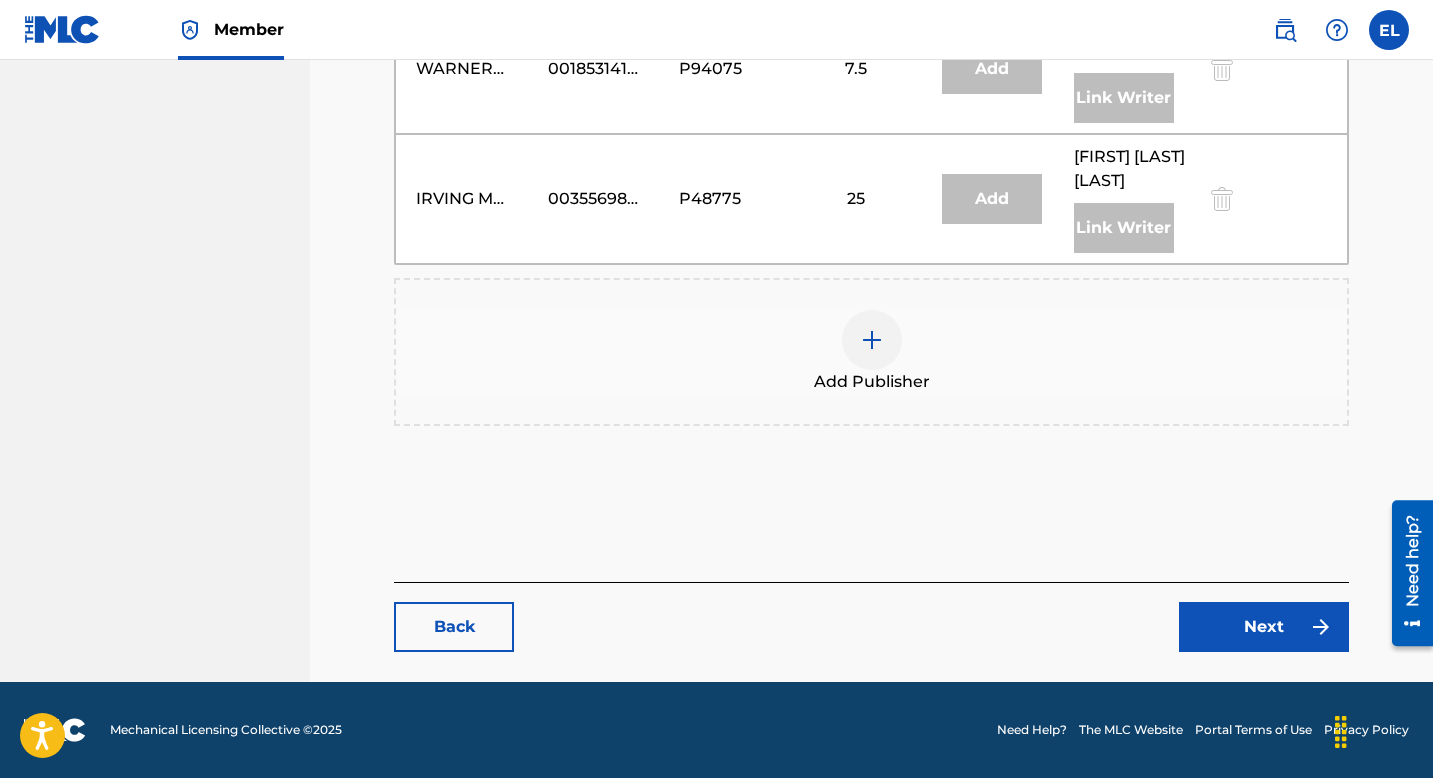click on "Next" at bounding box center [1264, 627] 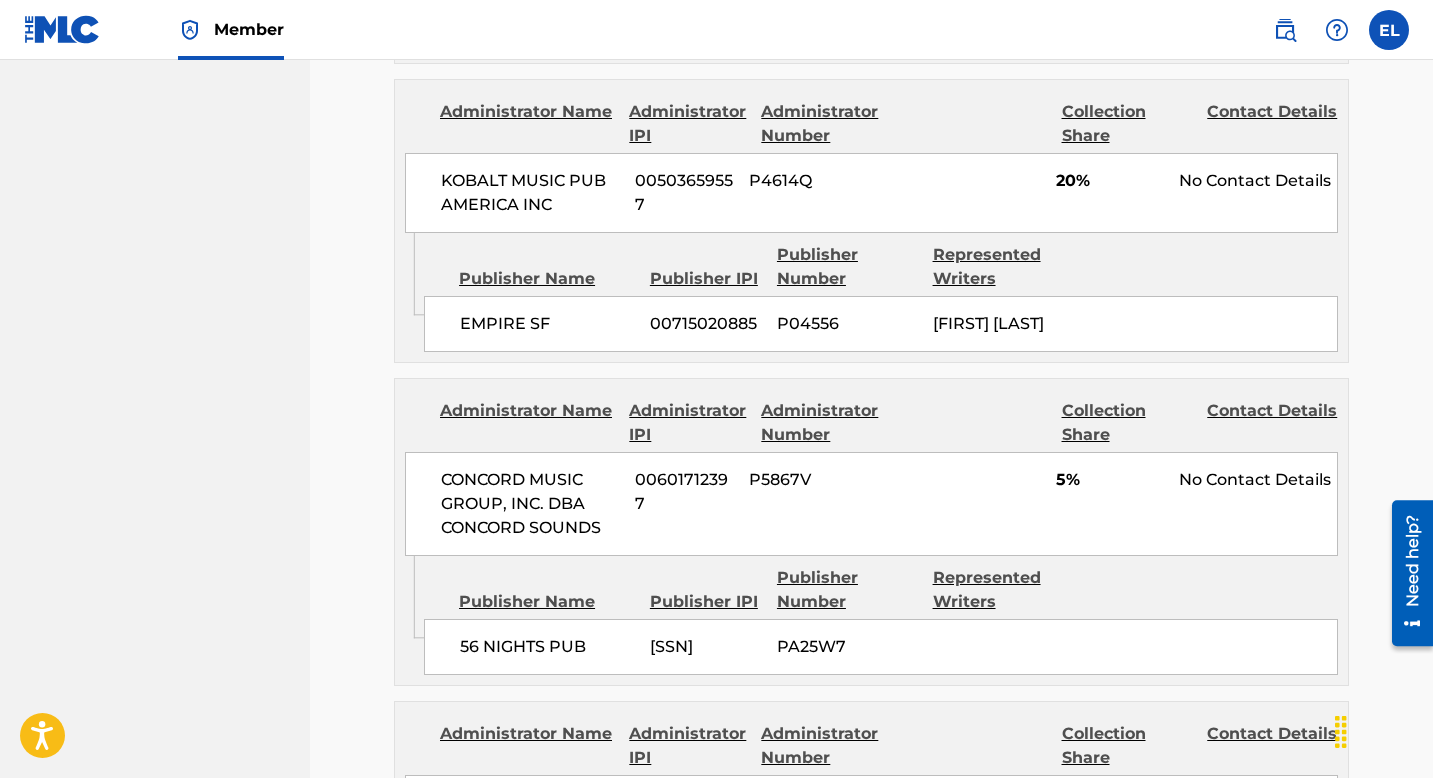 scroll, scrollTop: 0, scrollLeft: 0, axis: both 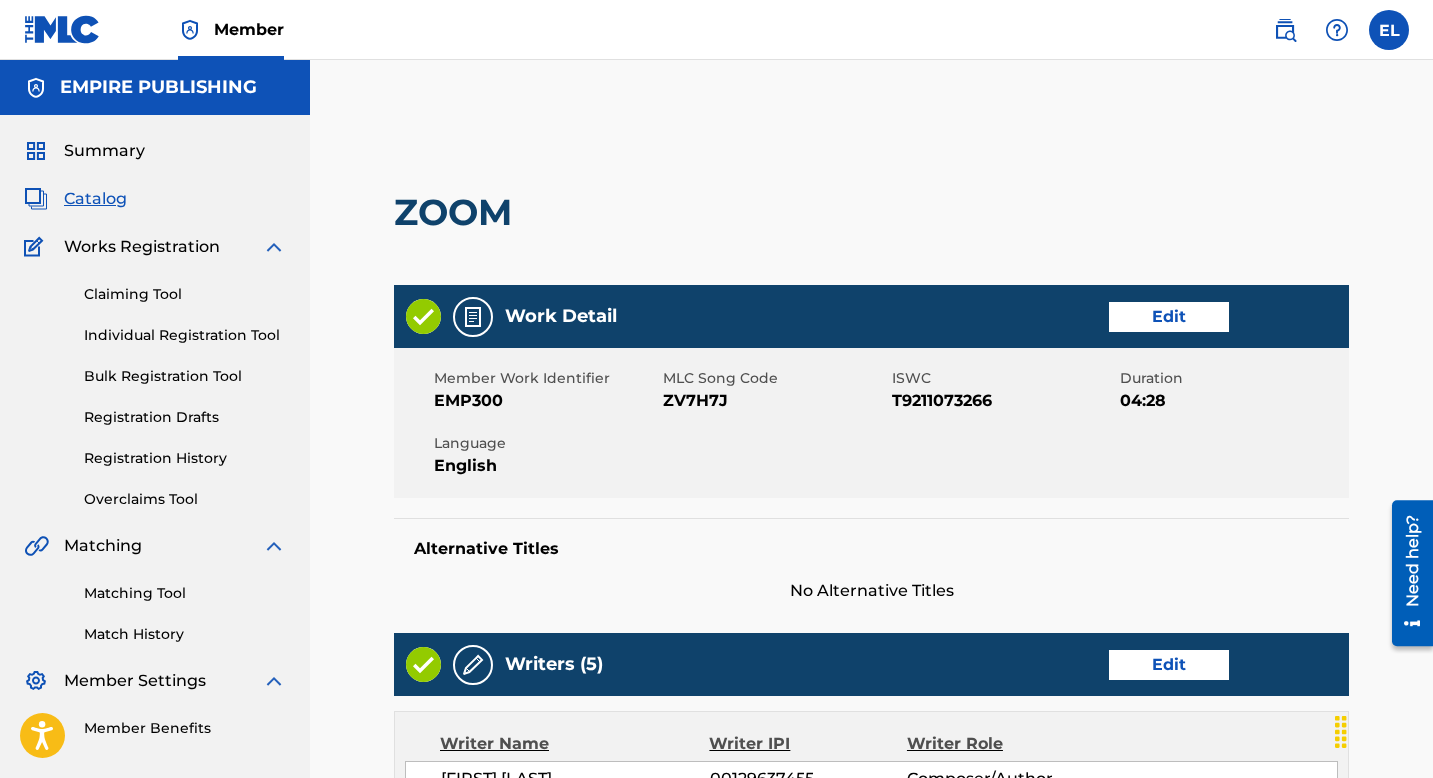 click on "ZV7H7J" at bounding box center (775, 401) 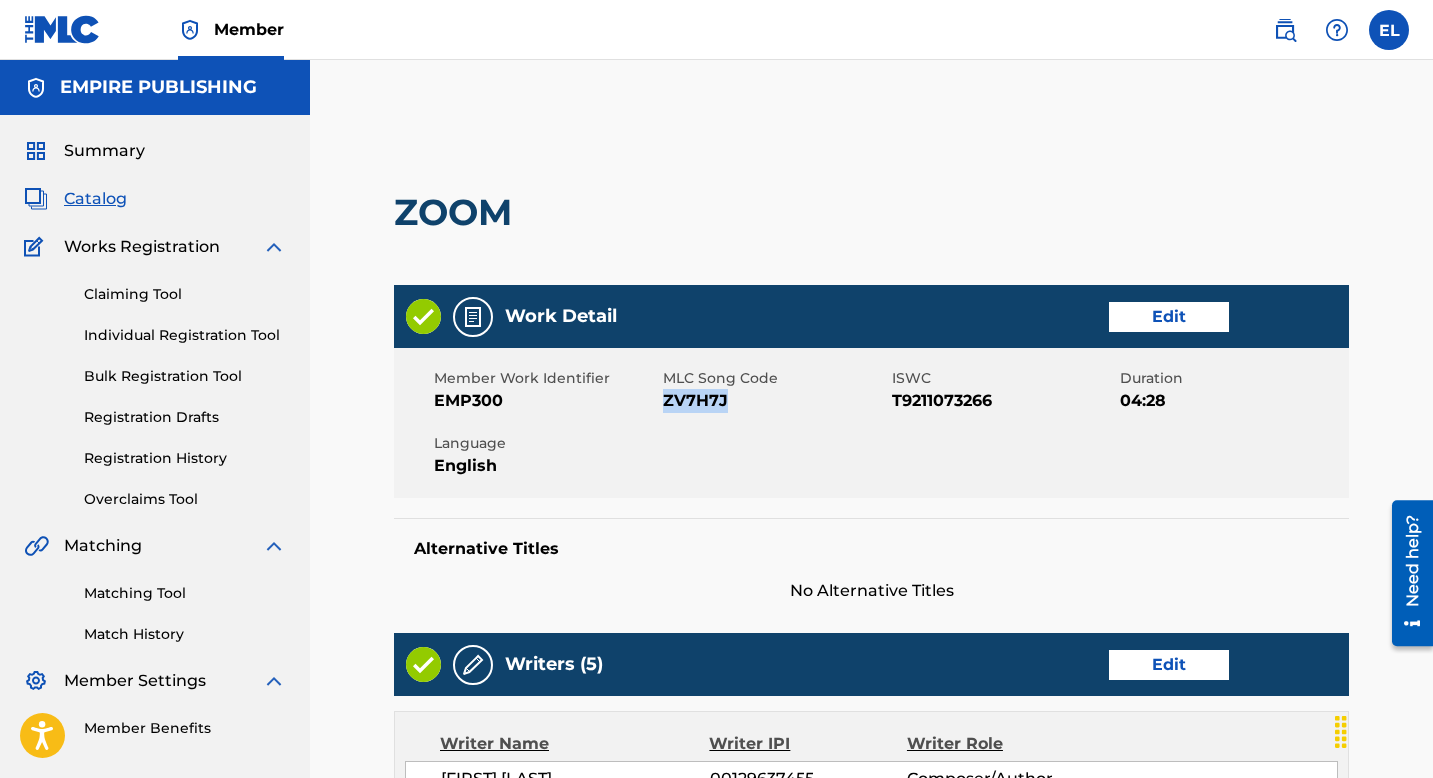 click on "ZV7H7J" at bounding box center [775, 401] 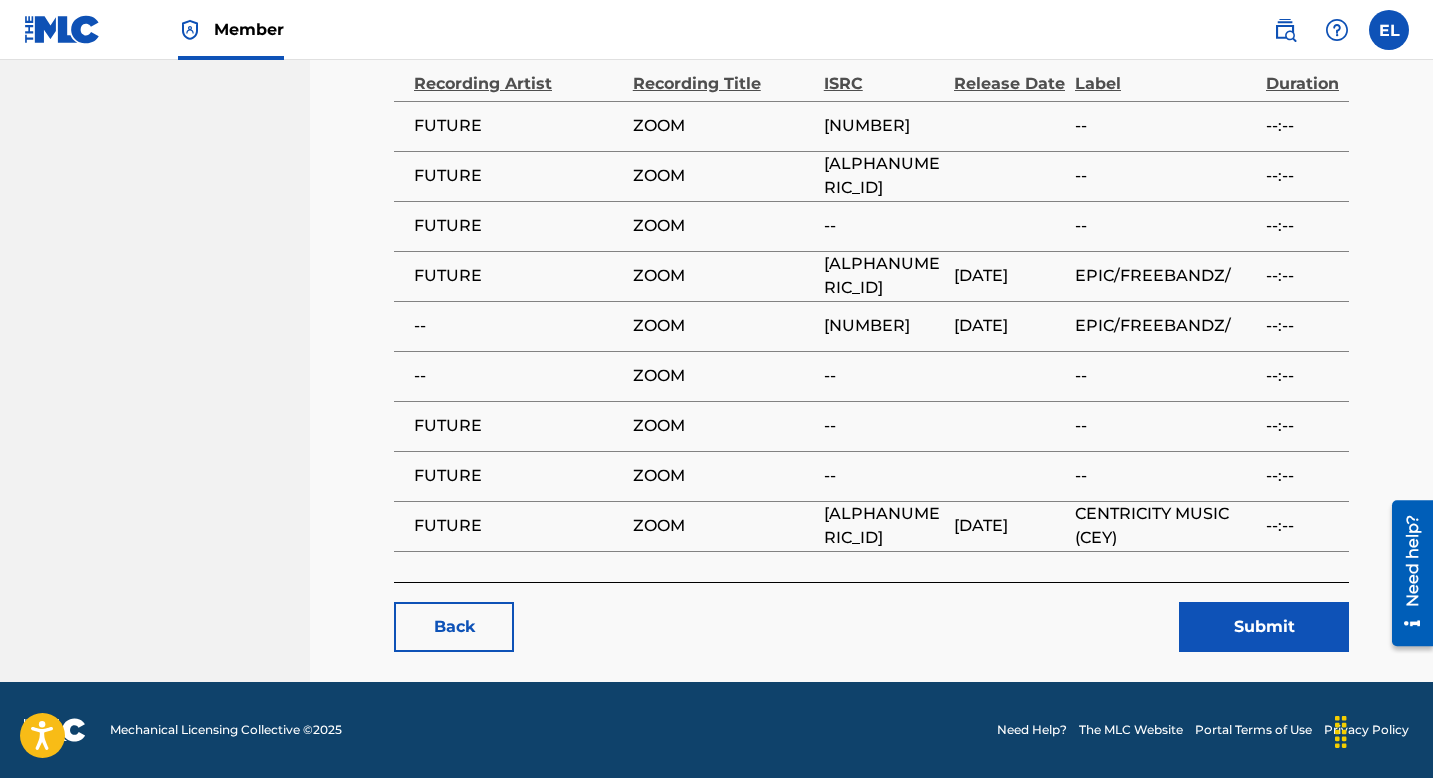 scroll, scrollTop: 4003, scrollLeft: 0, axis: vertical 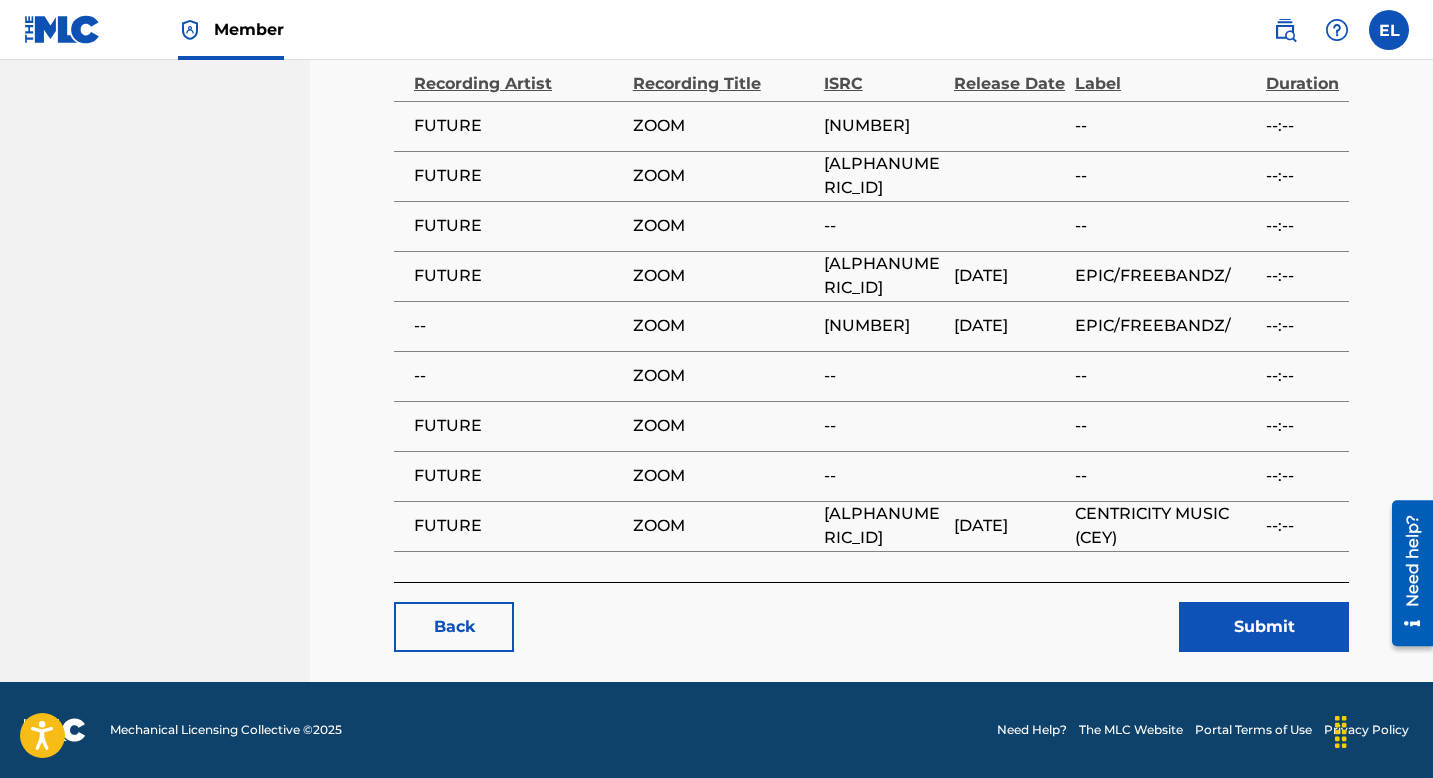 click on "Submit" at bounding box center (1264, 627) 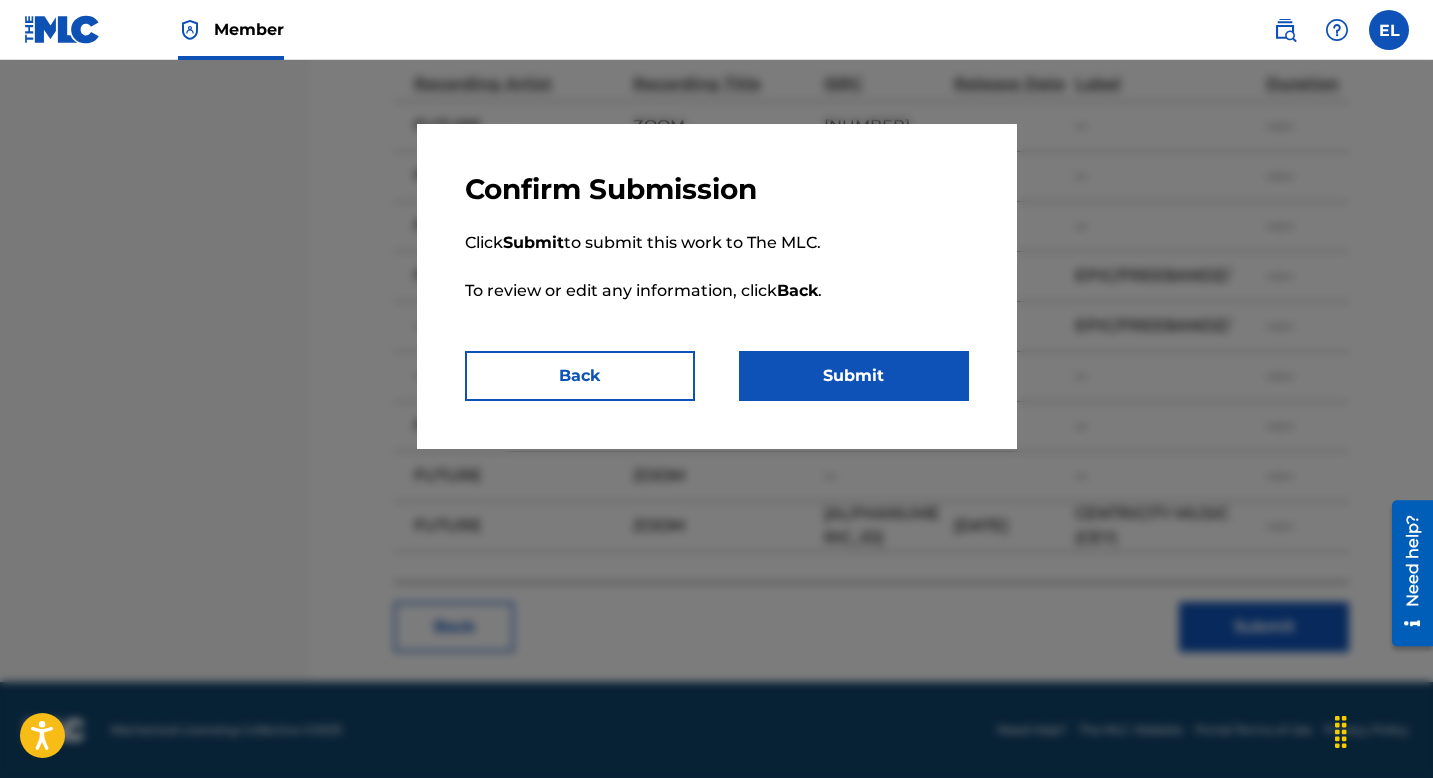 click on "Submit" at bounding box center [854, 376] 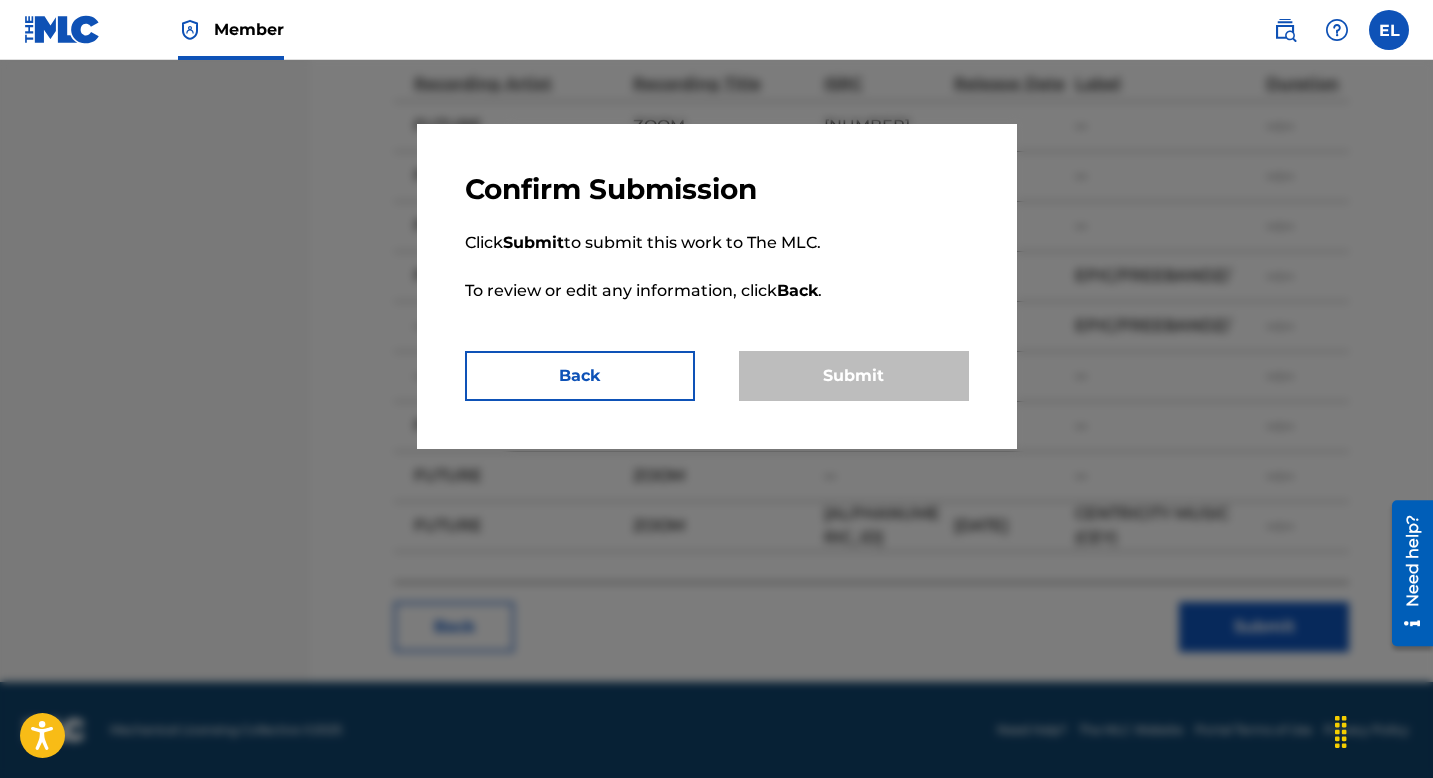 scroll, scrollTop: 0, scrollLeft: 0, axis: both 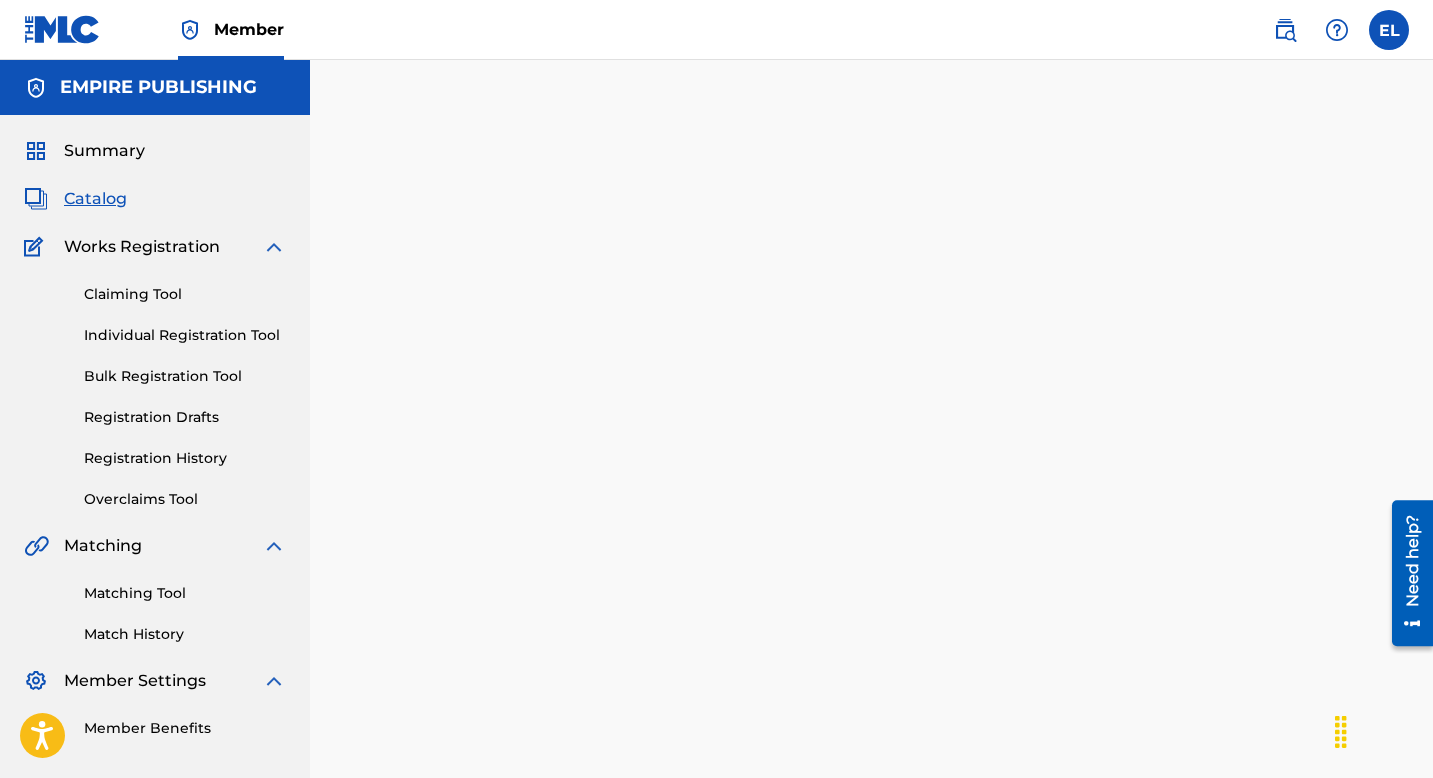 click on "Claiming Tool" at bounding box center [185, 294] 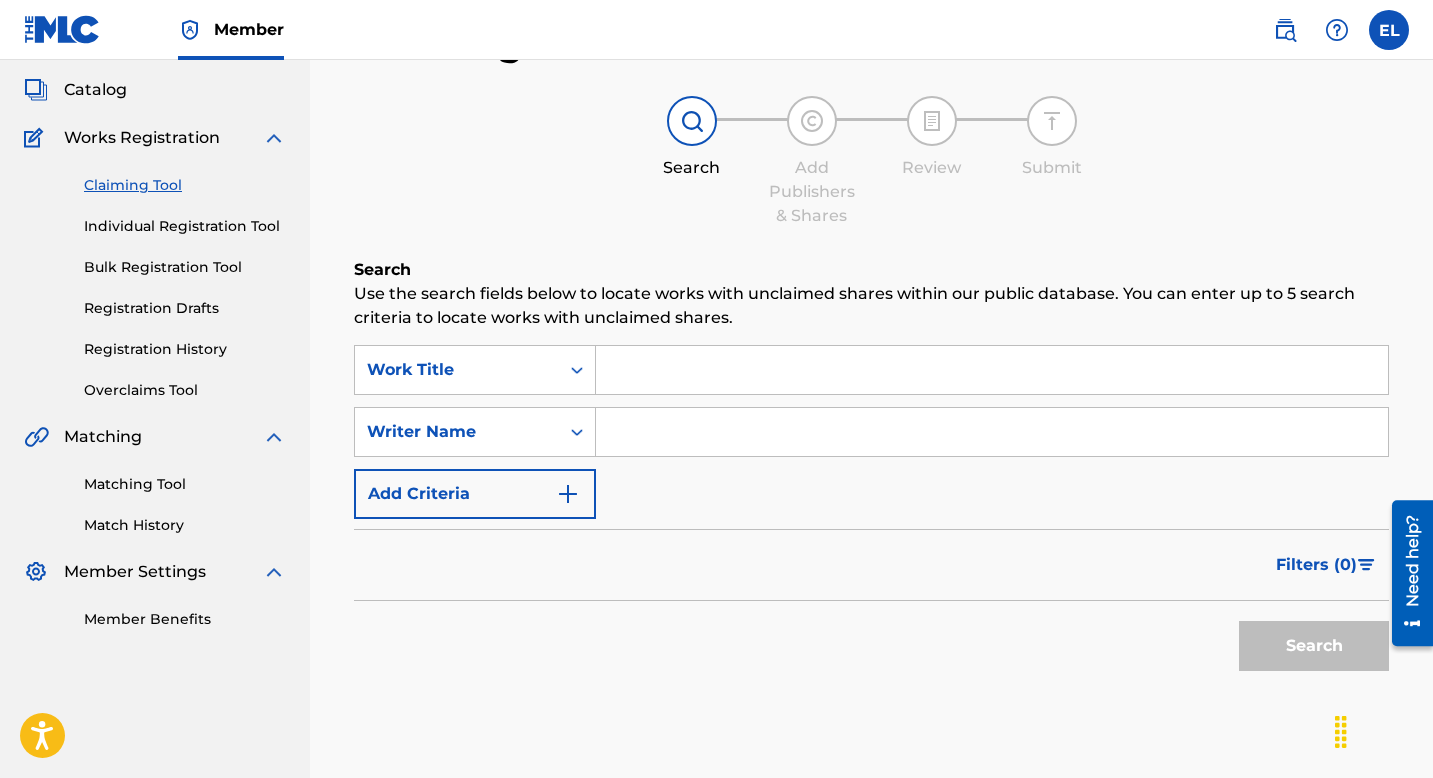 scroll, scrollTop: 45, scrollLeft: 0, axis: vertical 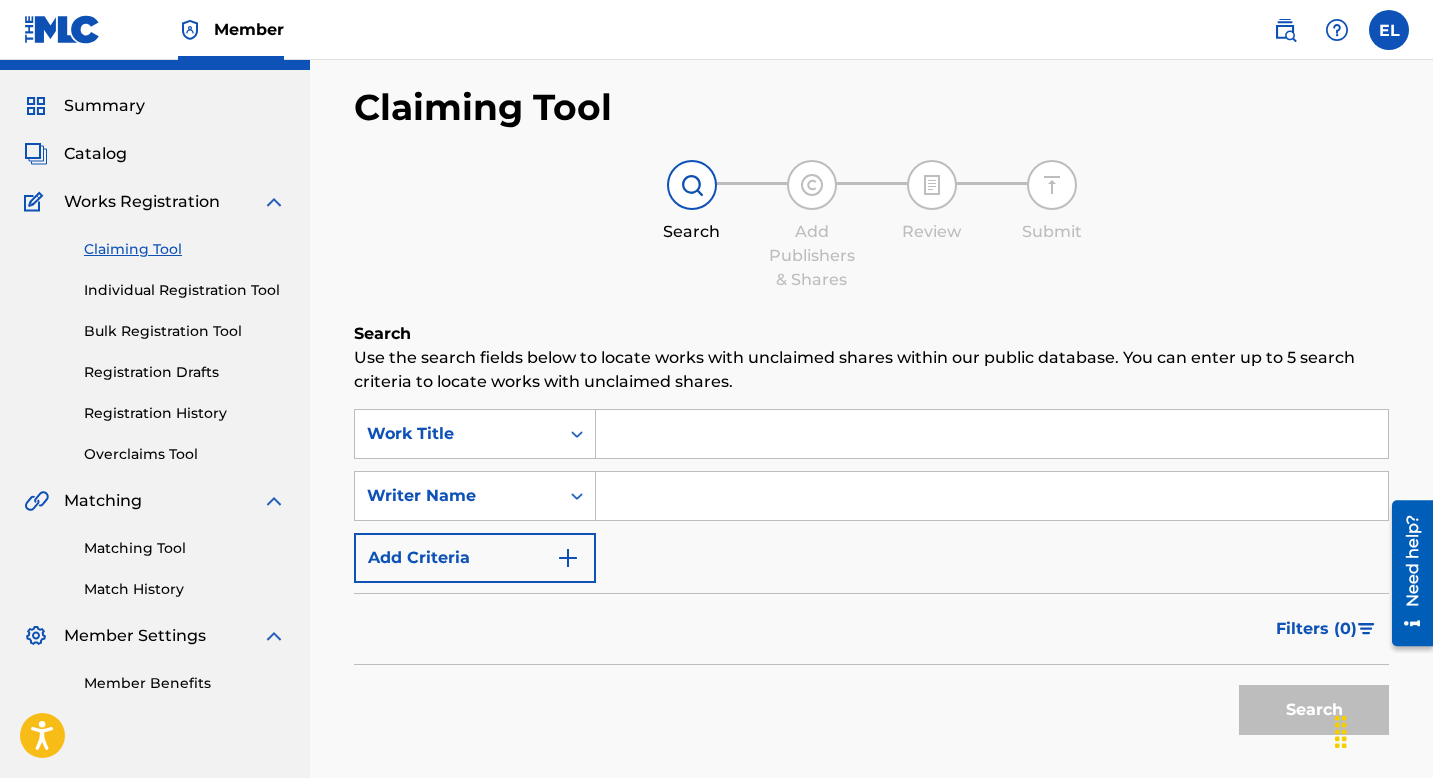 click on "Registration History" at bounding box center (185, 413) 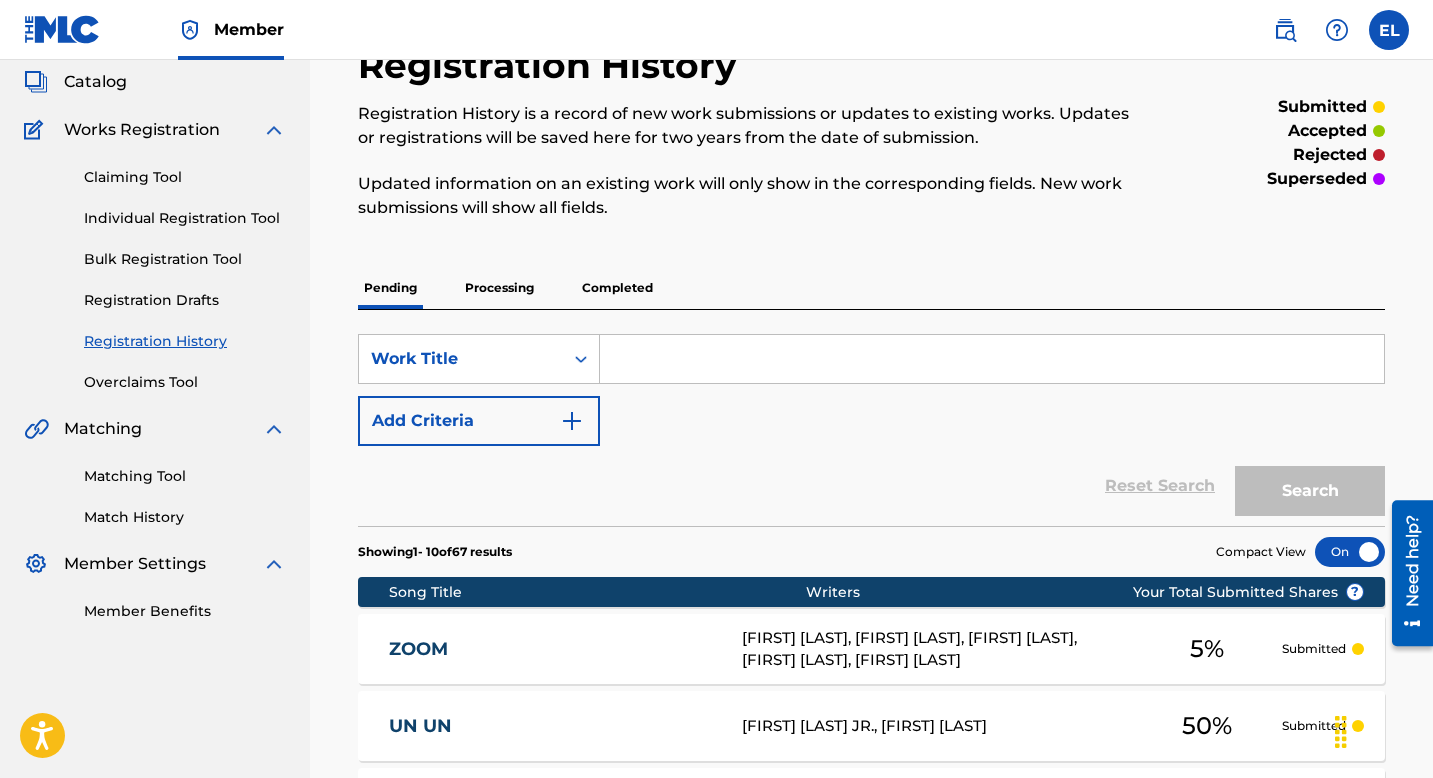scroll, scrollTop: 391, scrollLeft: 0, axis: vertical 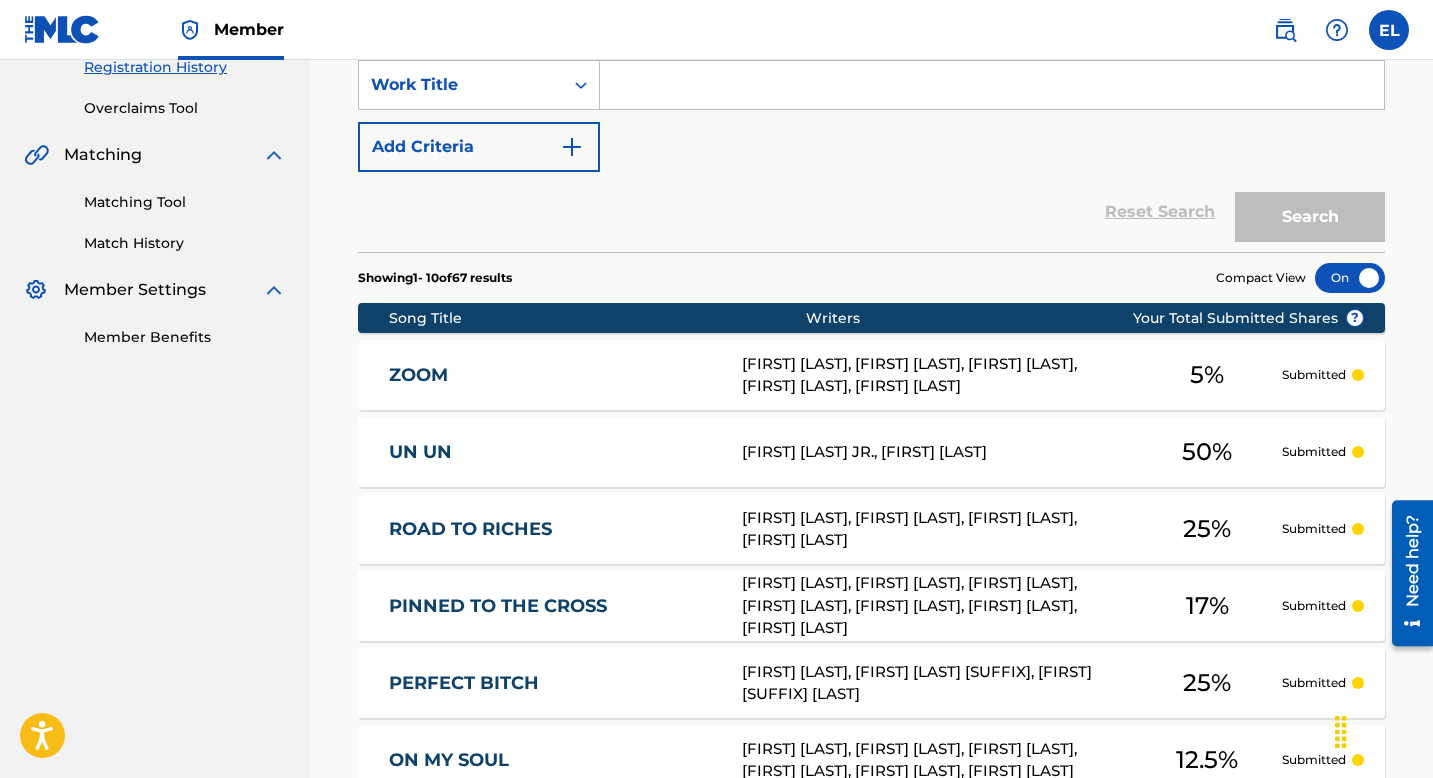 click on "ZOOM" at bounding box center (552, 375) 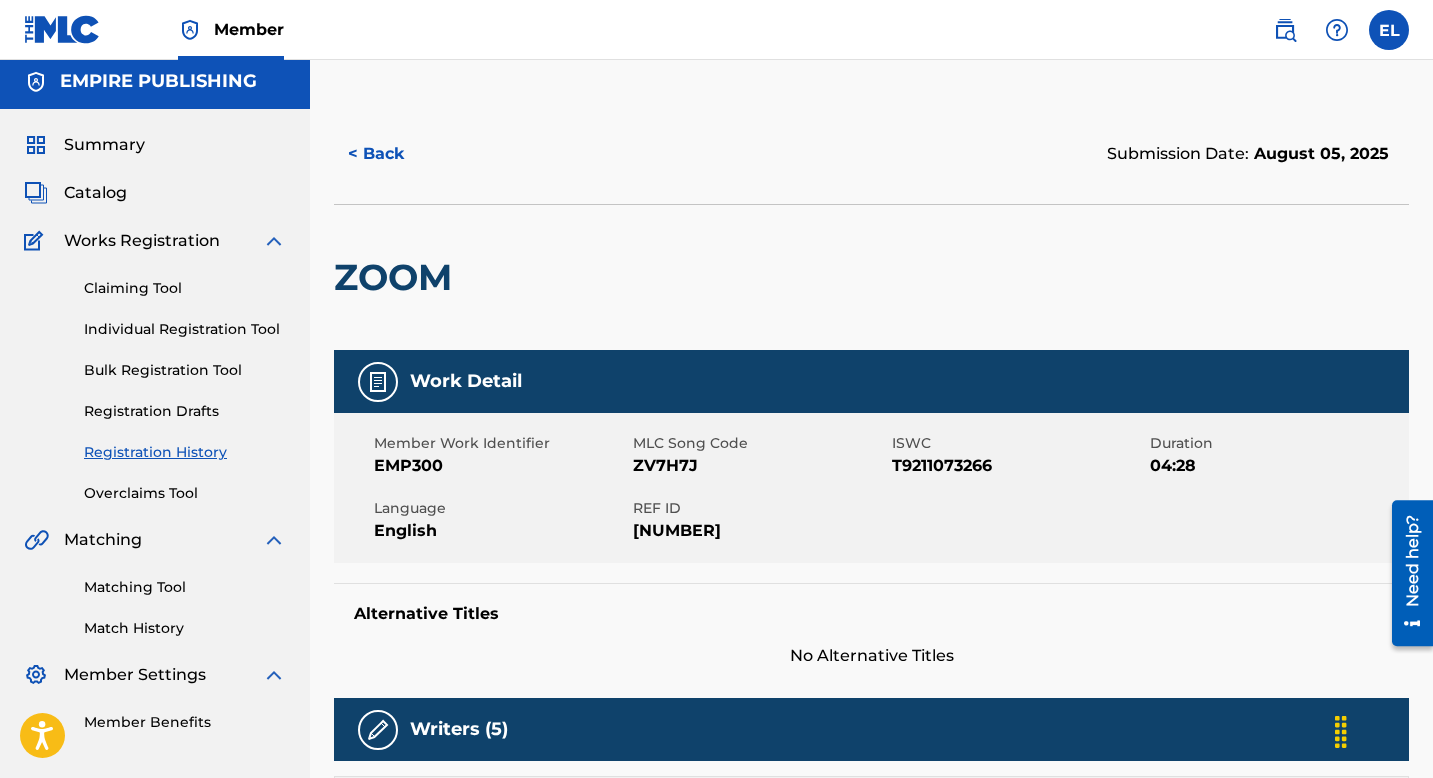 scroll, scrollTop: 8, scrollLeft: 0, axis: vertical 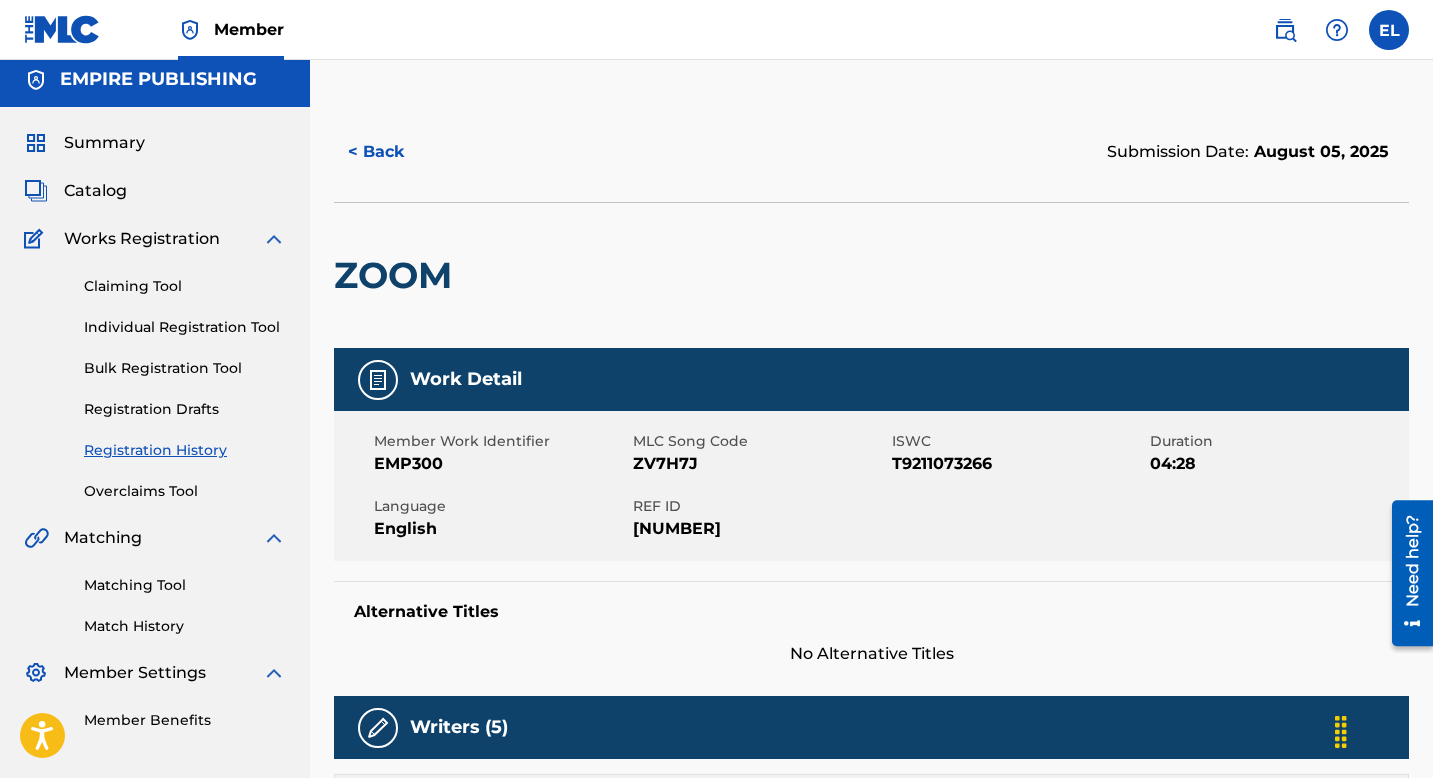 click on "ZV7H7J" at bounding box center [760, 464] 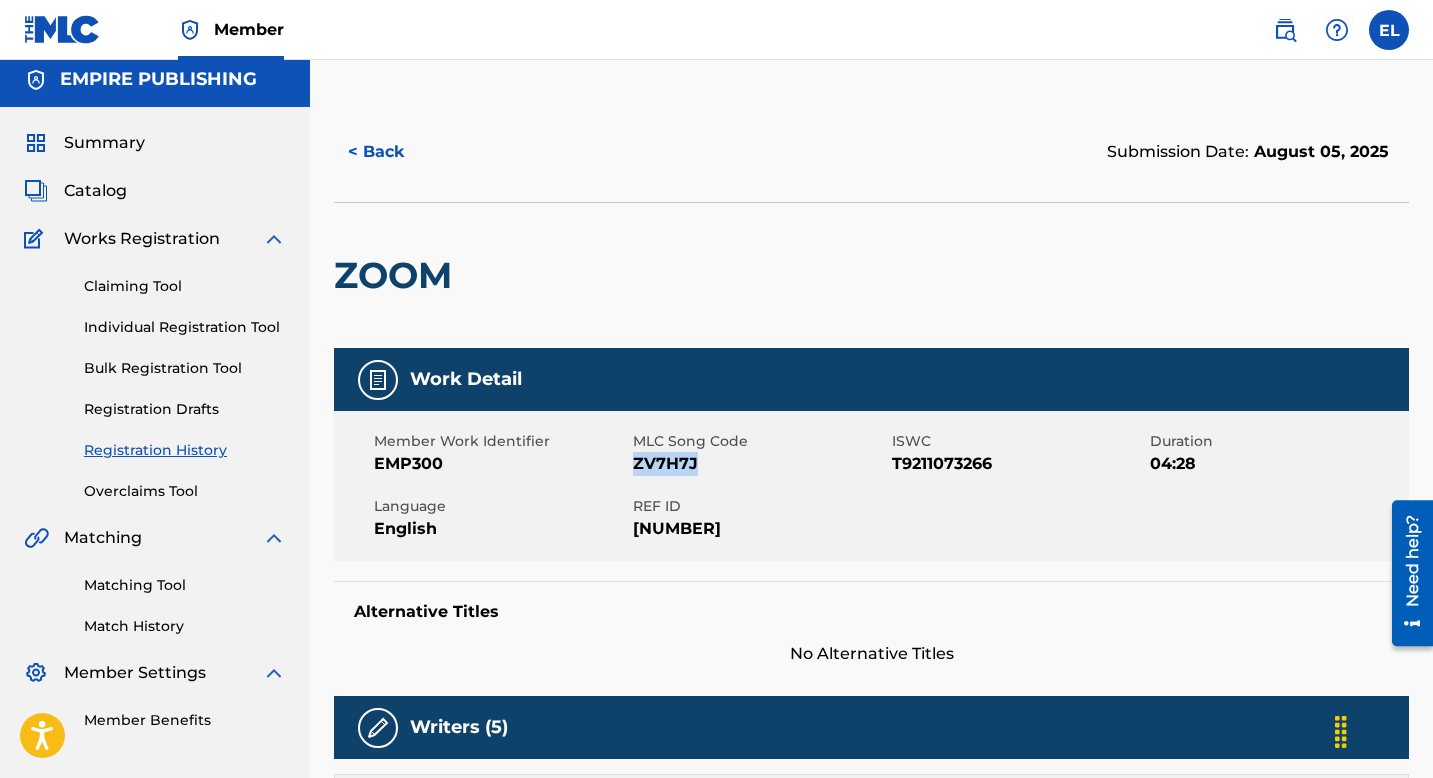 click on "ZV7H7J" at bounding box center [760, 464] 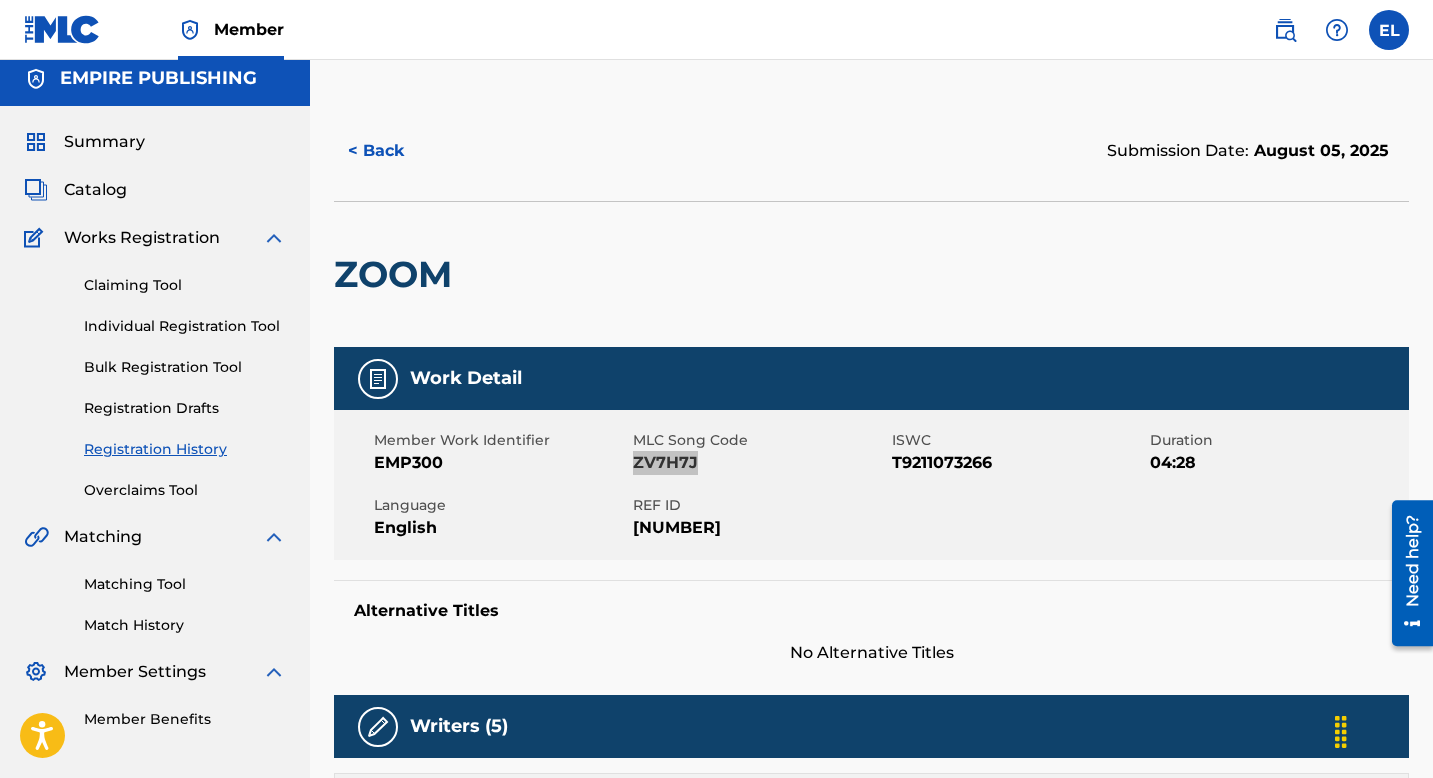 scroll, scrollTop: 0, scrollLeft: 0, axis: both 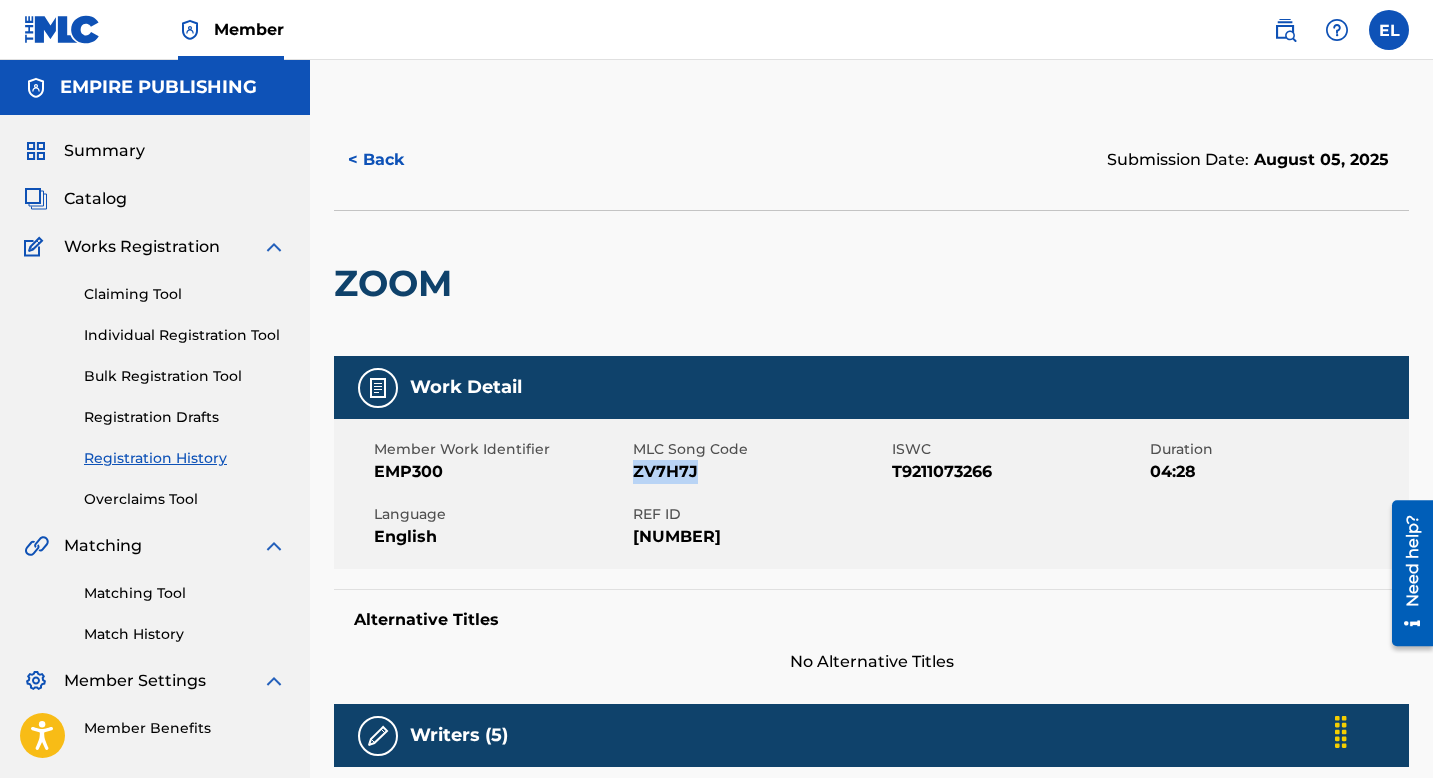click on "Catalog" at bounding box center [95, 199] 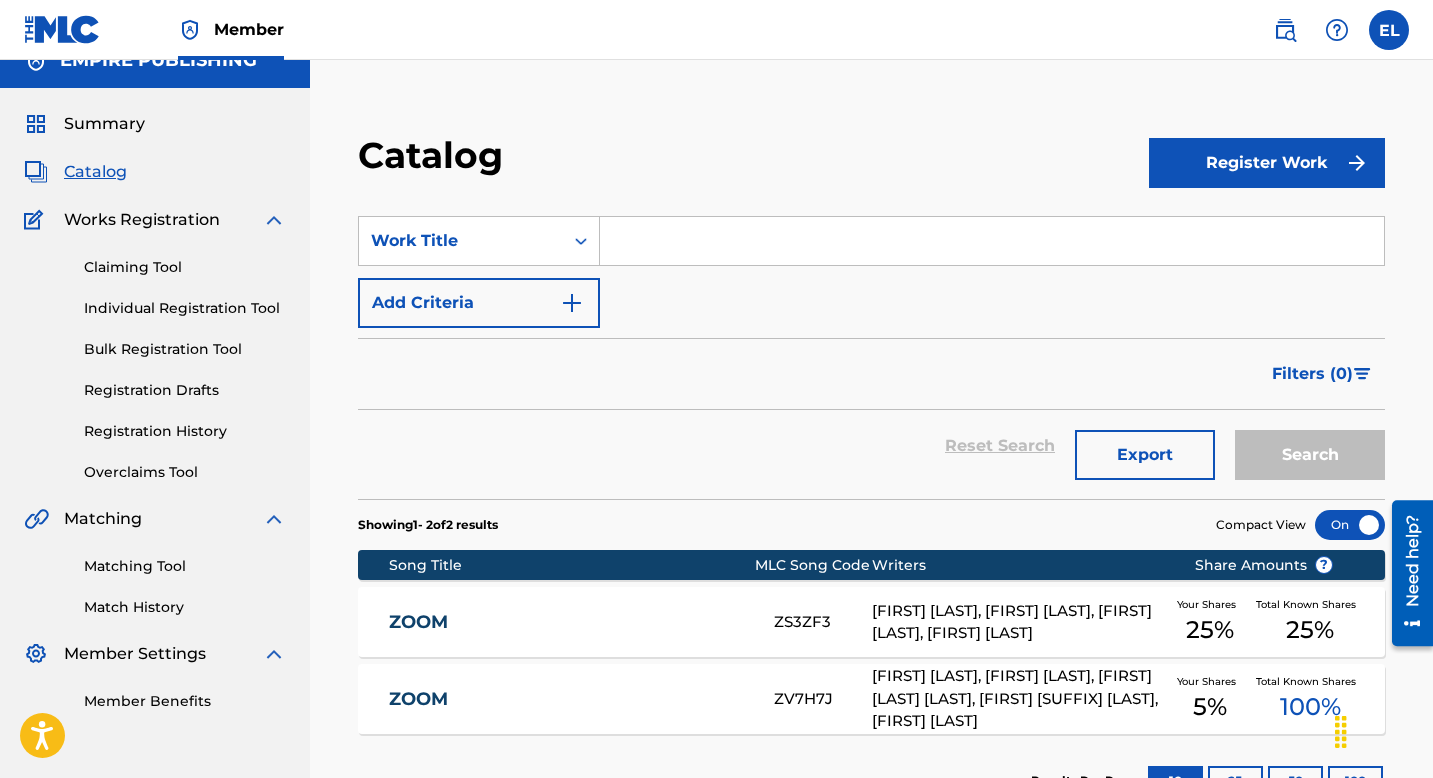 scroll, scrollTop: 138, scrollLeft: 0, axis: vertical 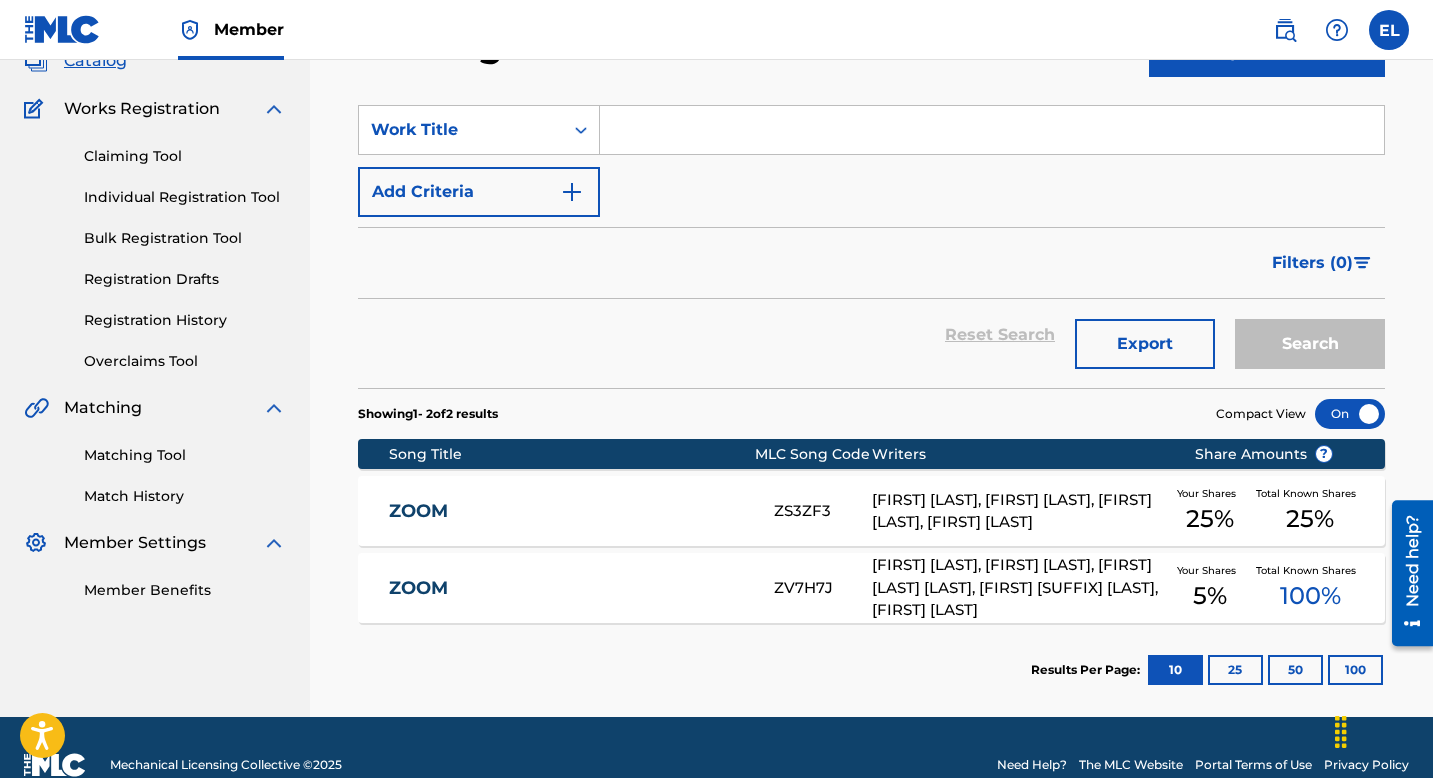 click at bounding box center (992, 130) 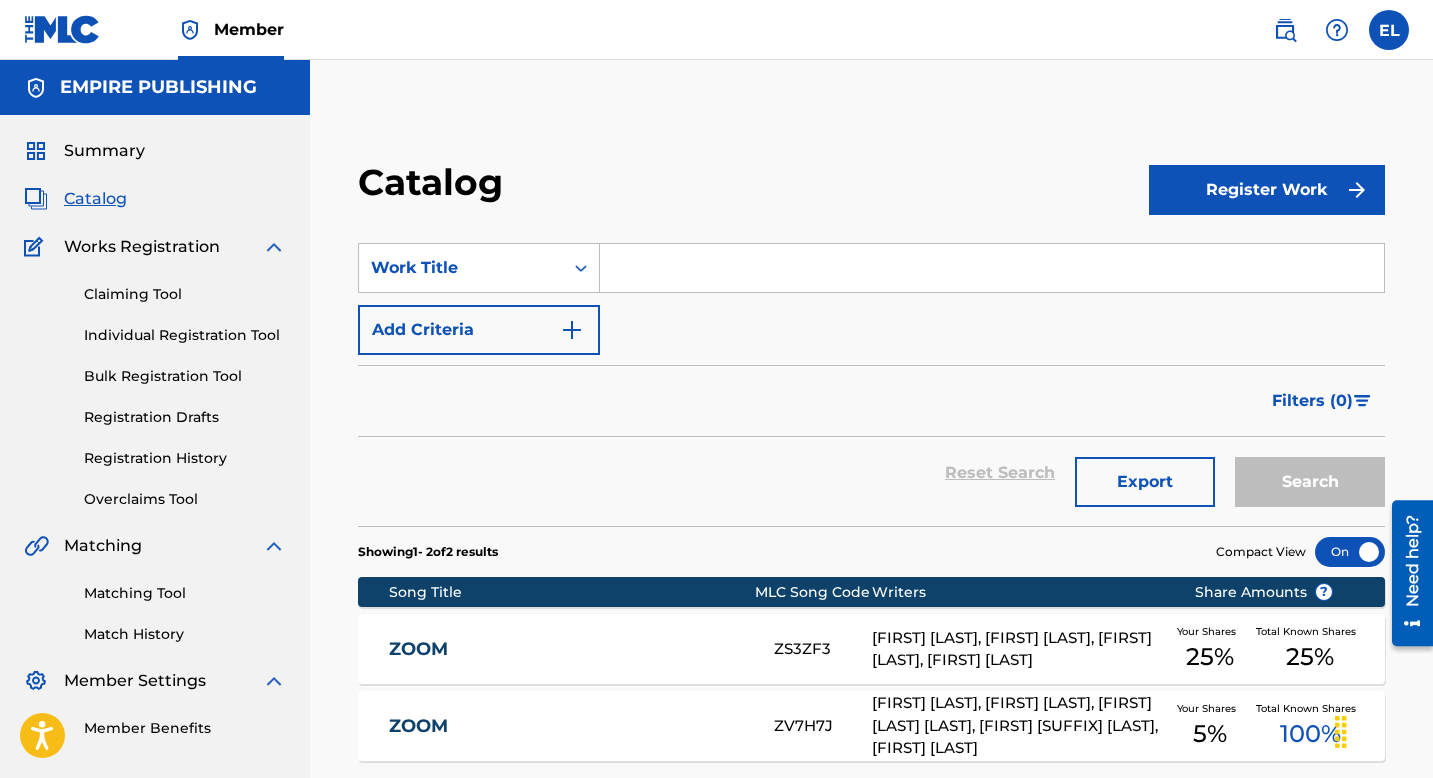 click on "Catalog" at bounding box center [95, 199] 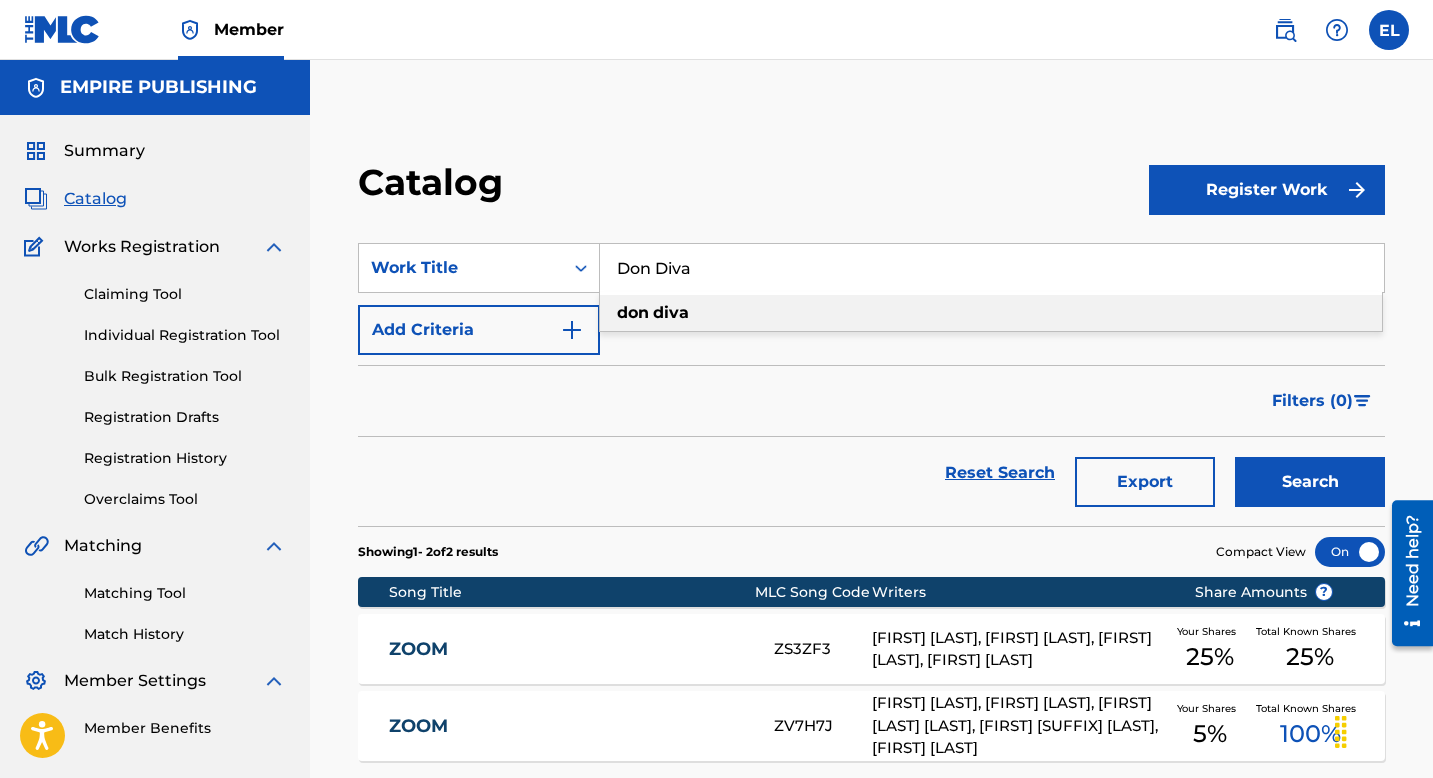 drag, startPoint x: 683, startPoint y: 312, endPoint x: 774, endPoint y: 344, distance: 96.462425 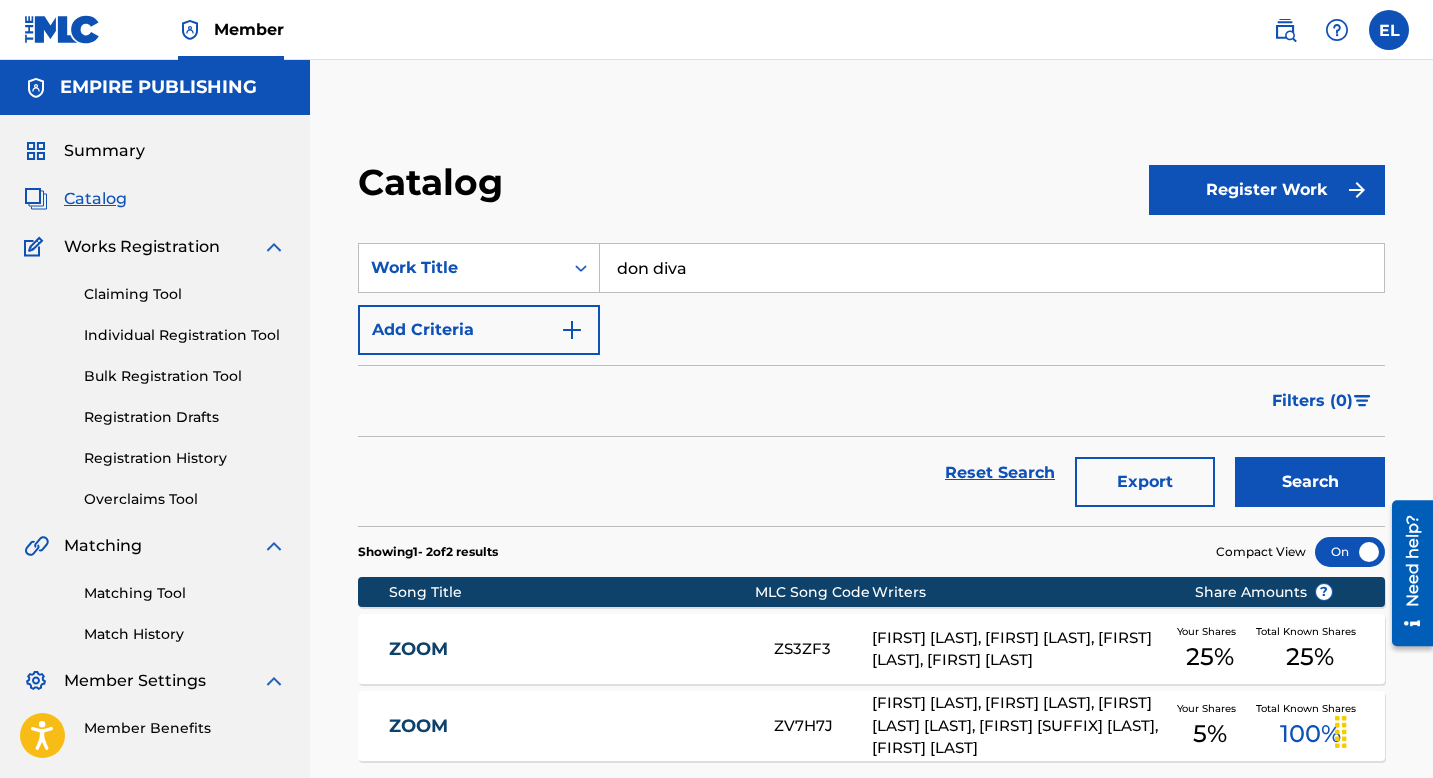 click on "Search" at bounding box center [1310, 482] 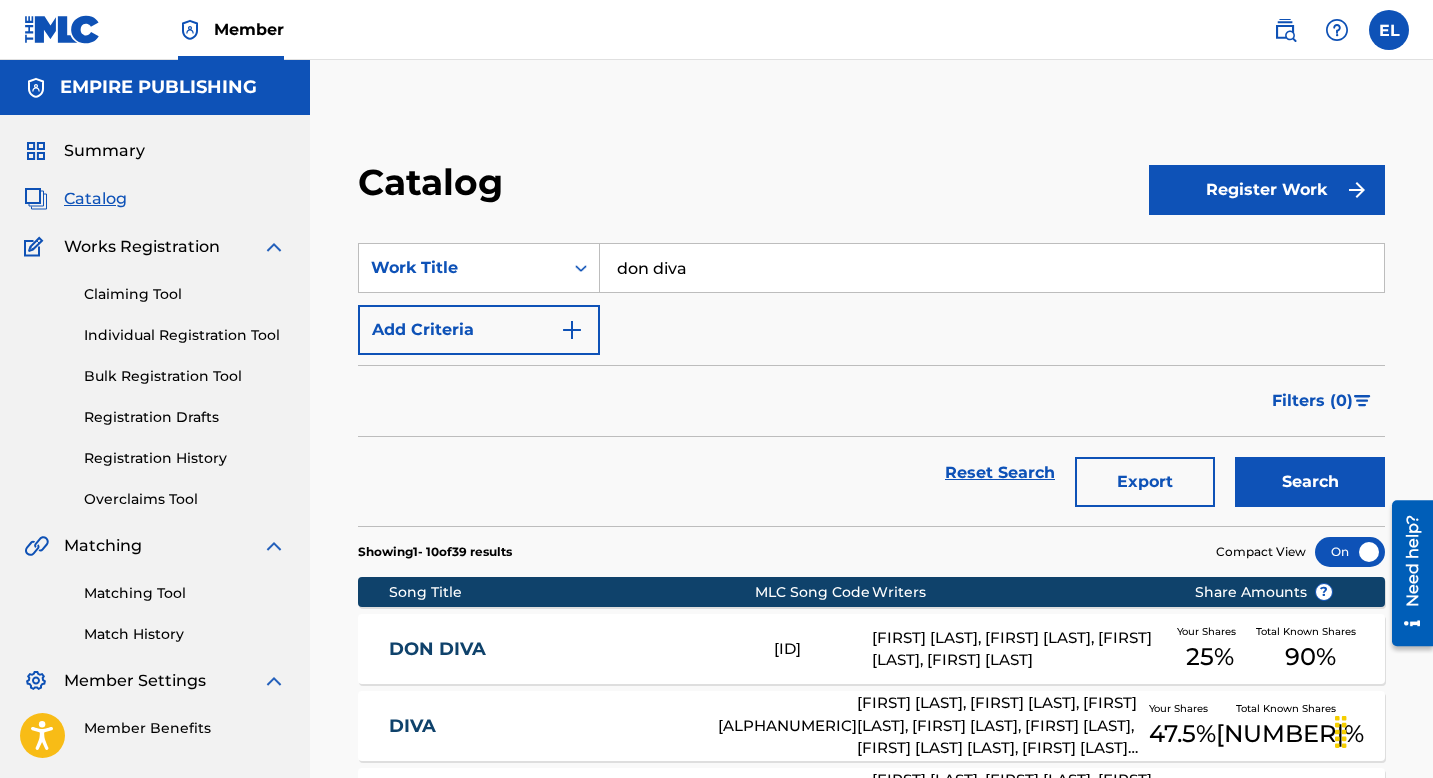 scroll, scrollTop: 168, scrollLeft: 0, axis: vertical 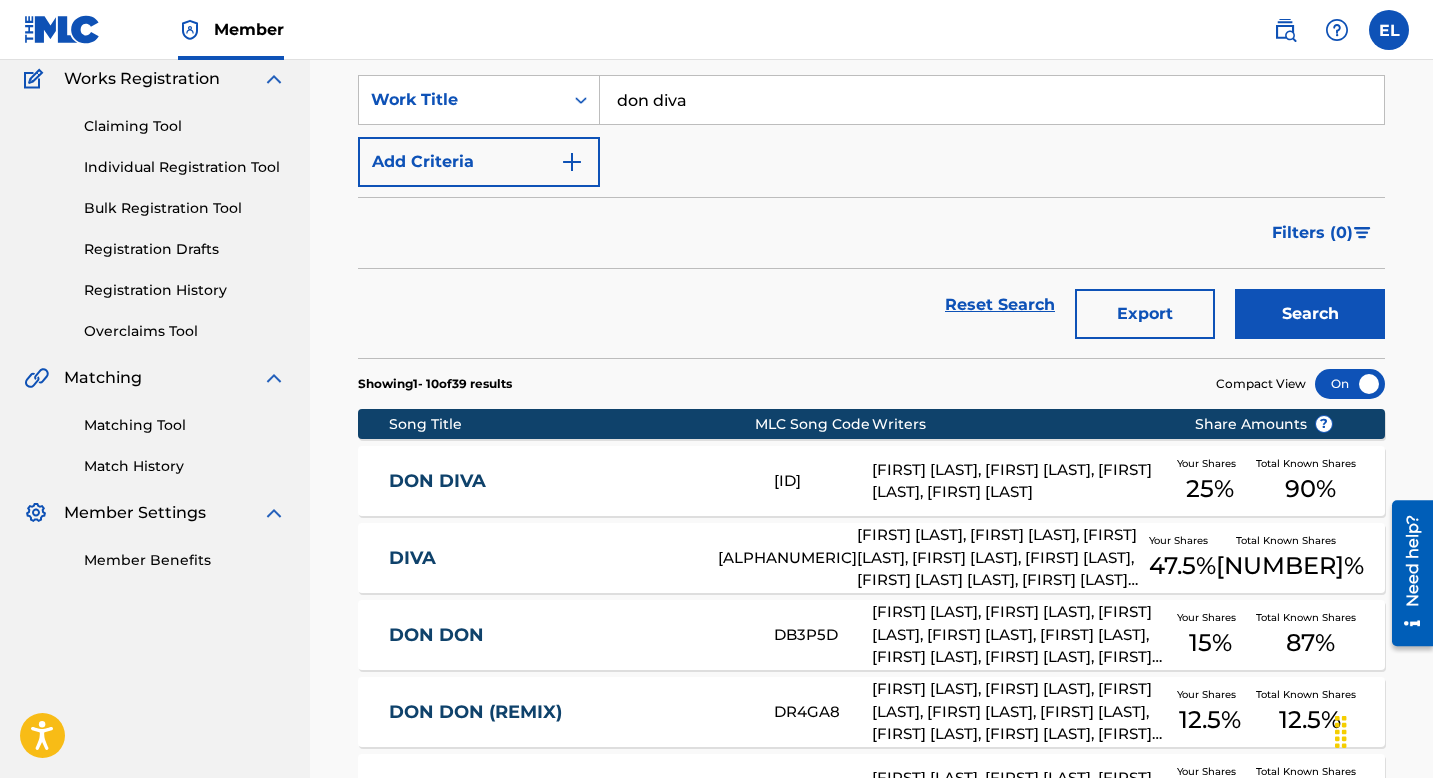 click on "DON DIVA" at bounding box center [568, 481] 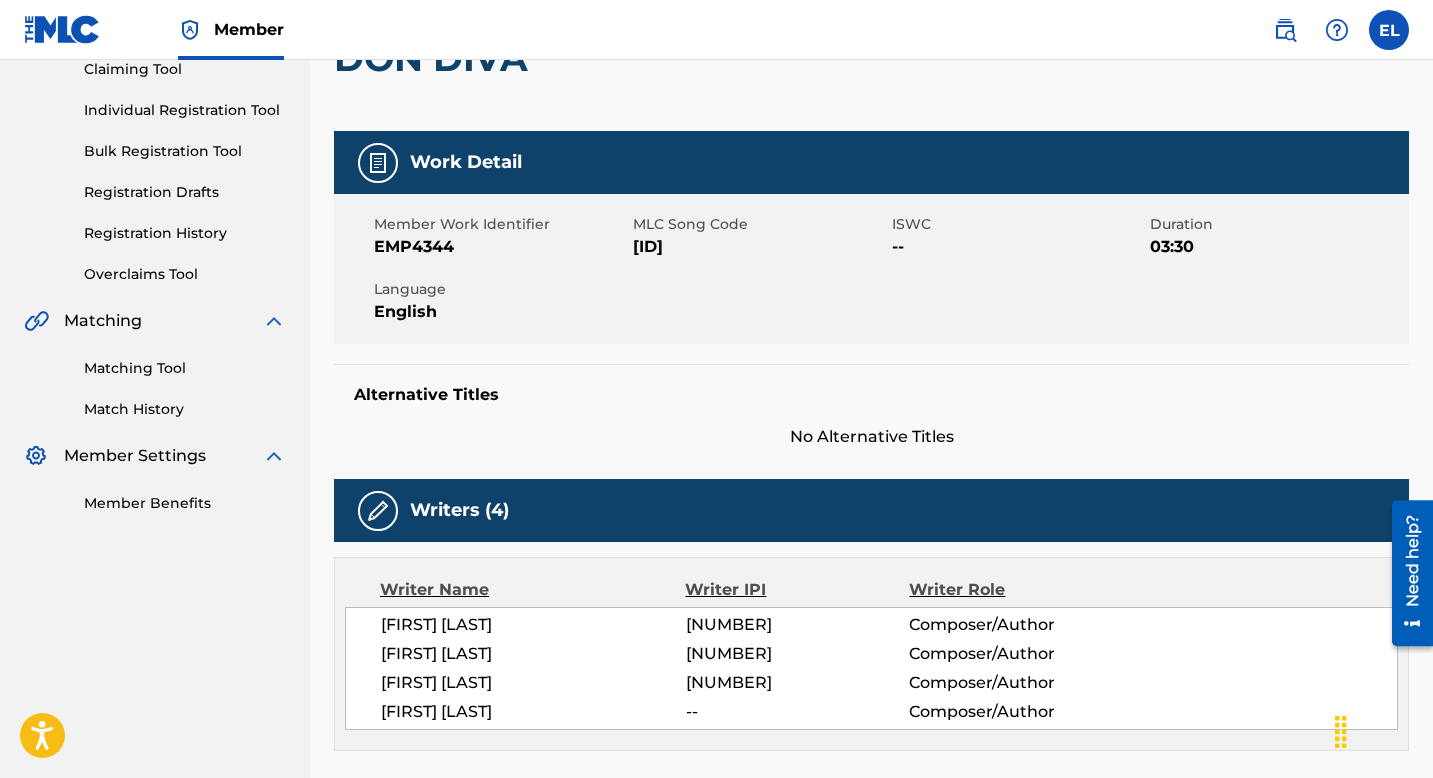 scroll, scrollTop: 0, scrollLeft: 0, axis: both 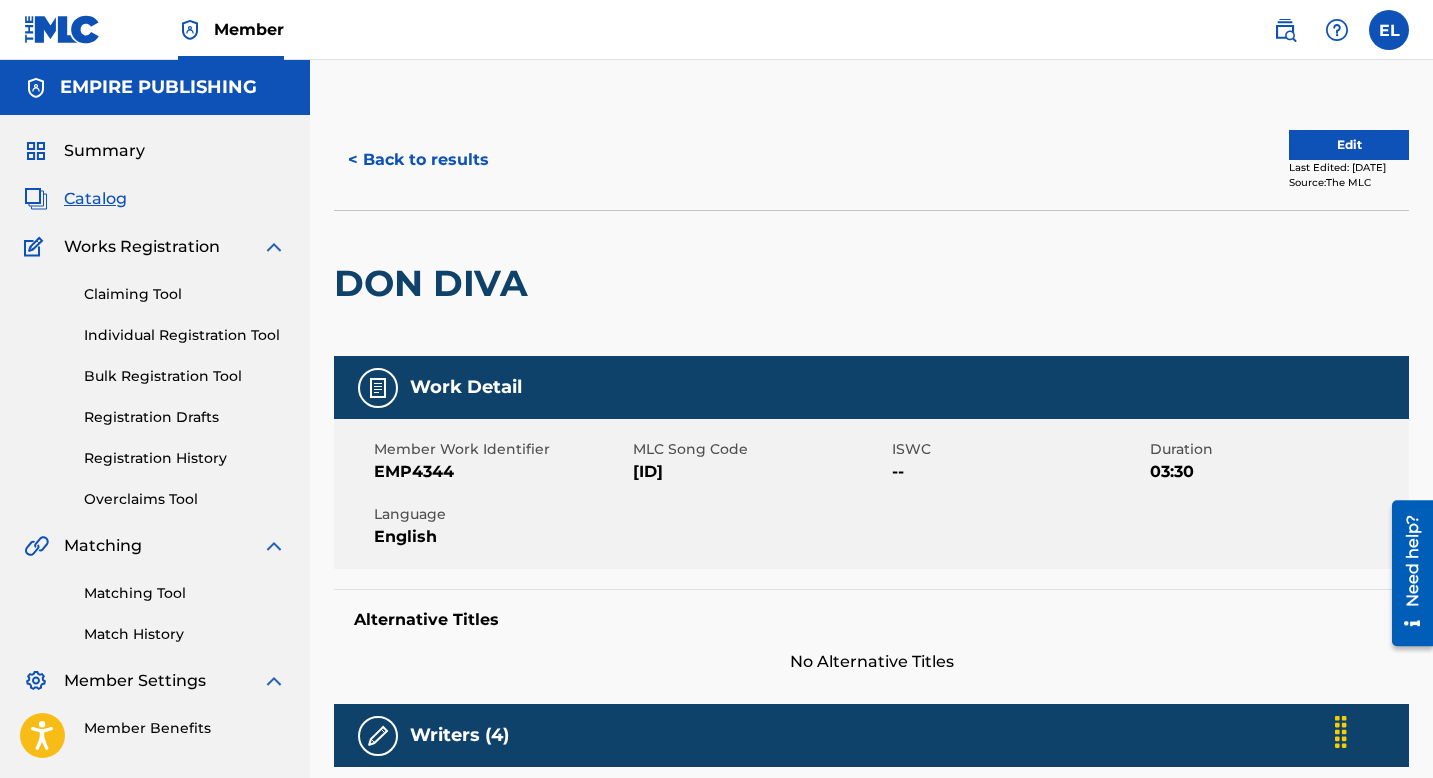 click on "Edit" at bounding box center (1349, 145) 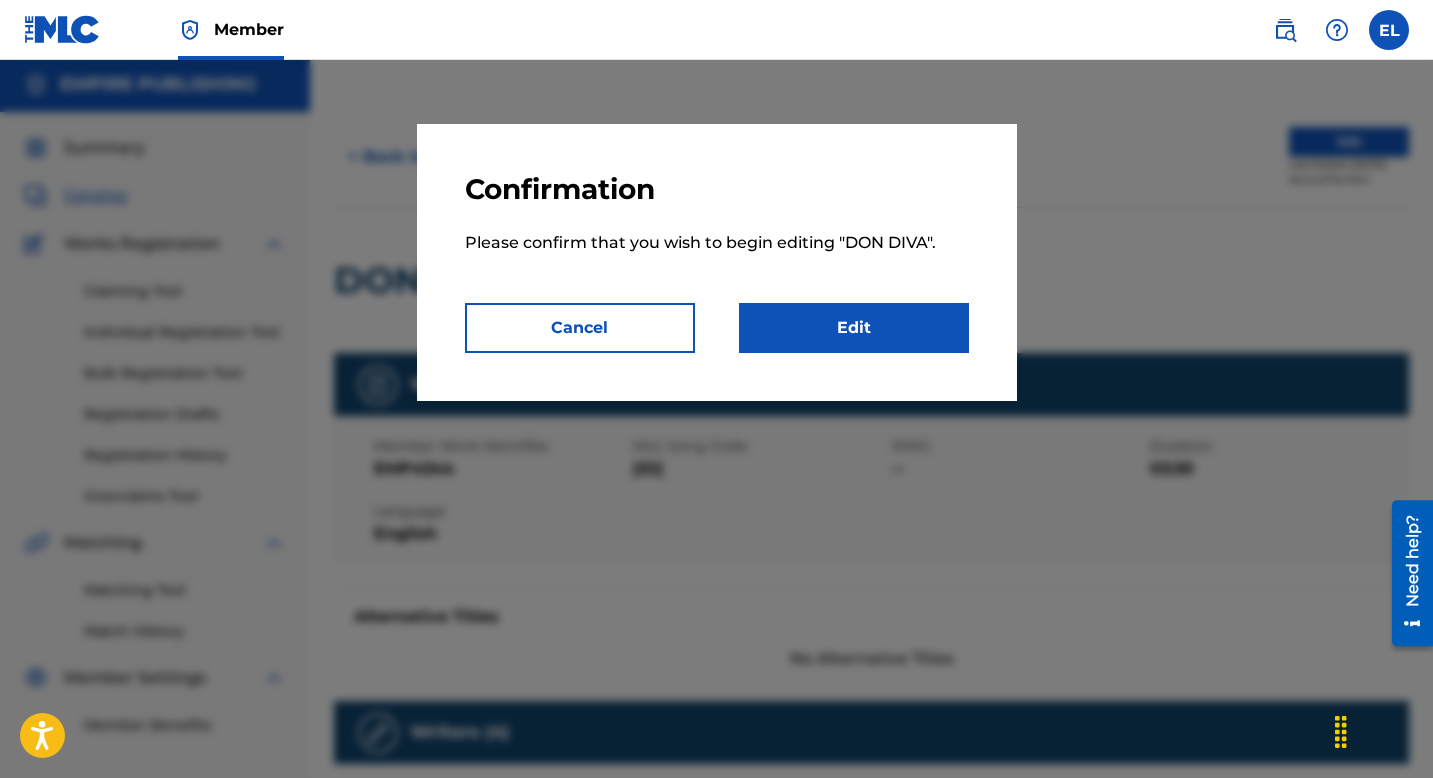 scroll, scrollTop: 4, scrollLeft: 0, axis: vertical 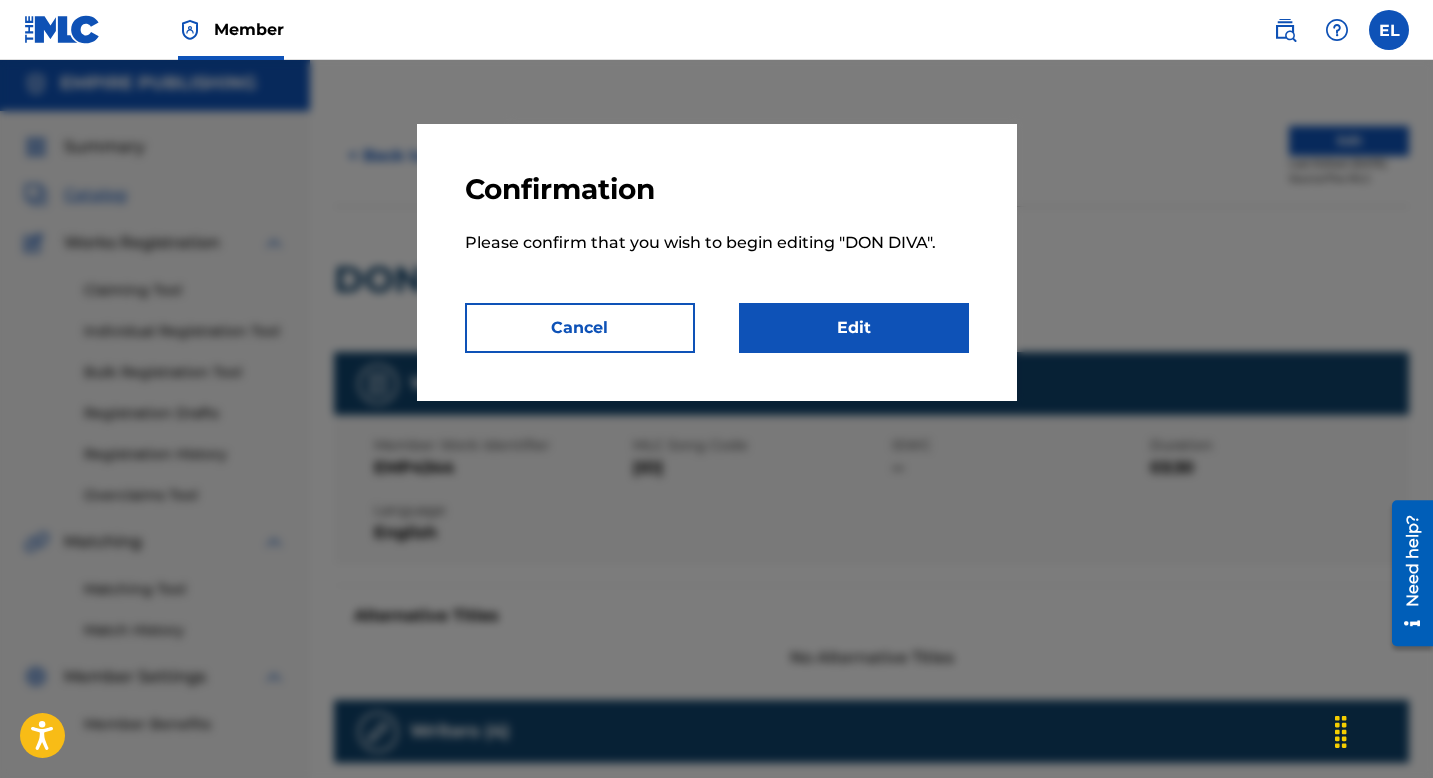 click on "Edit" at bounding box center (854, 328) 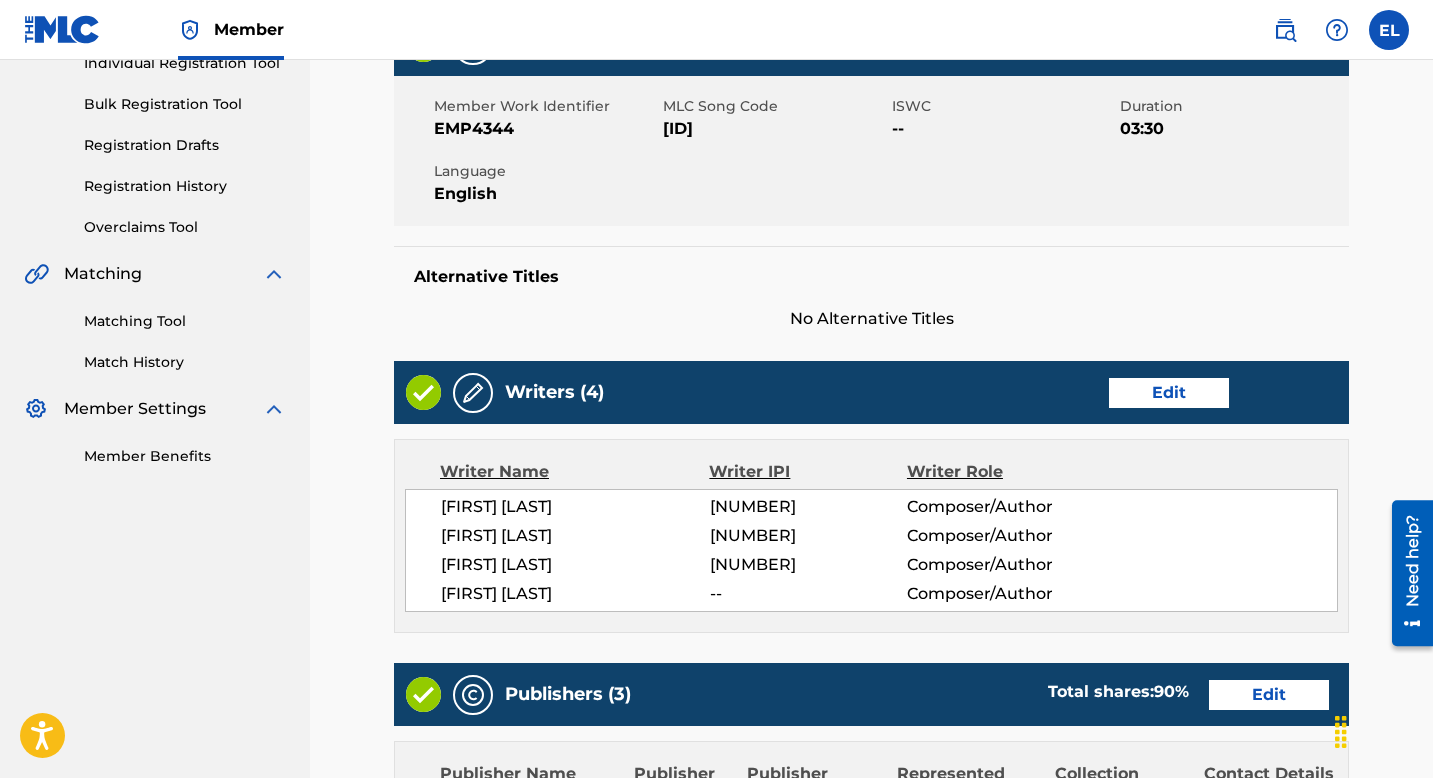 scroll, scrollTop: 346, scrollLeft: 0, axis: vertical 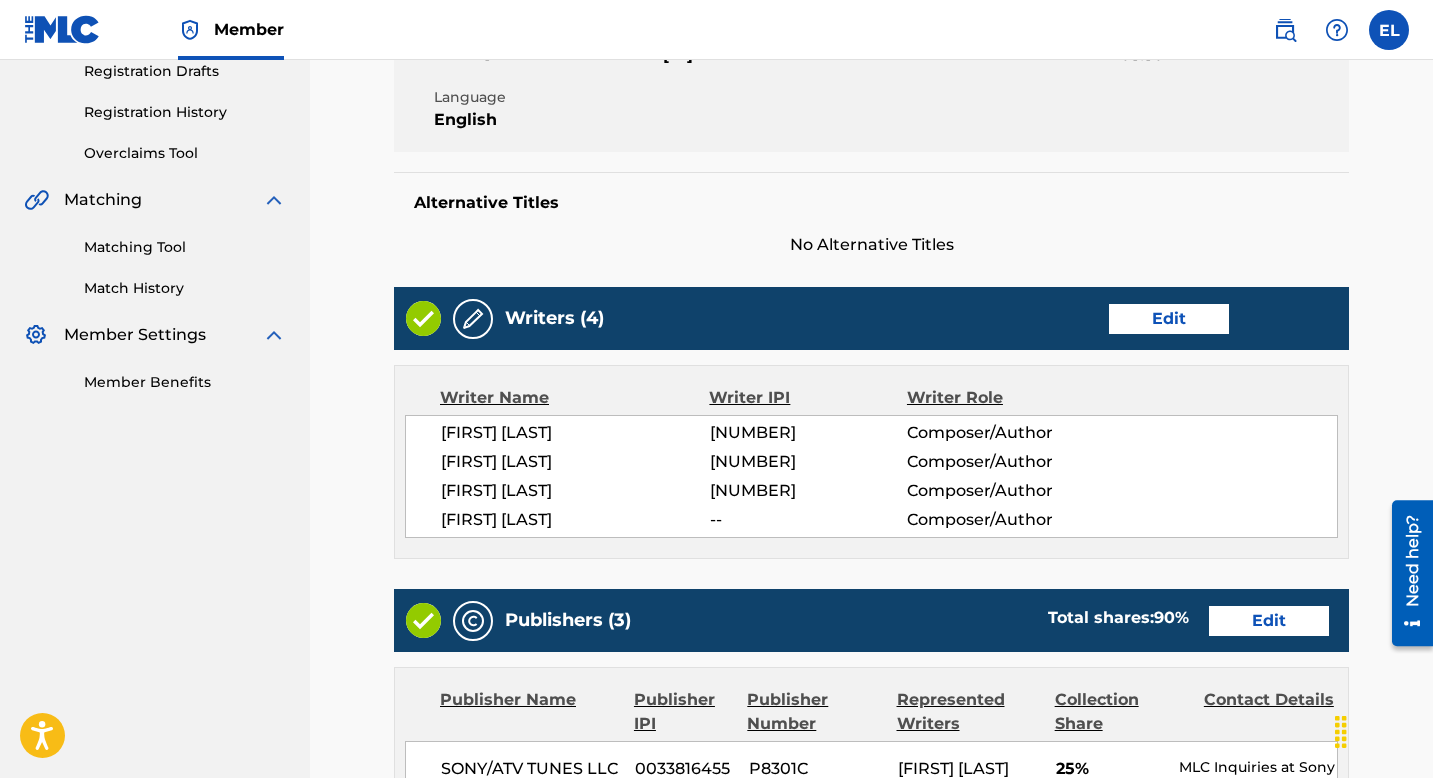 click on "Edit" at bounding box center [1169, 319] 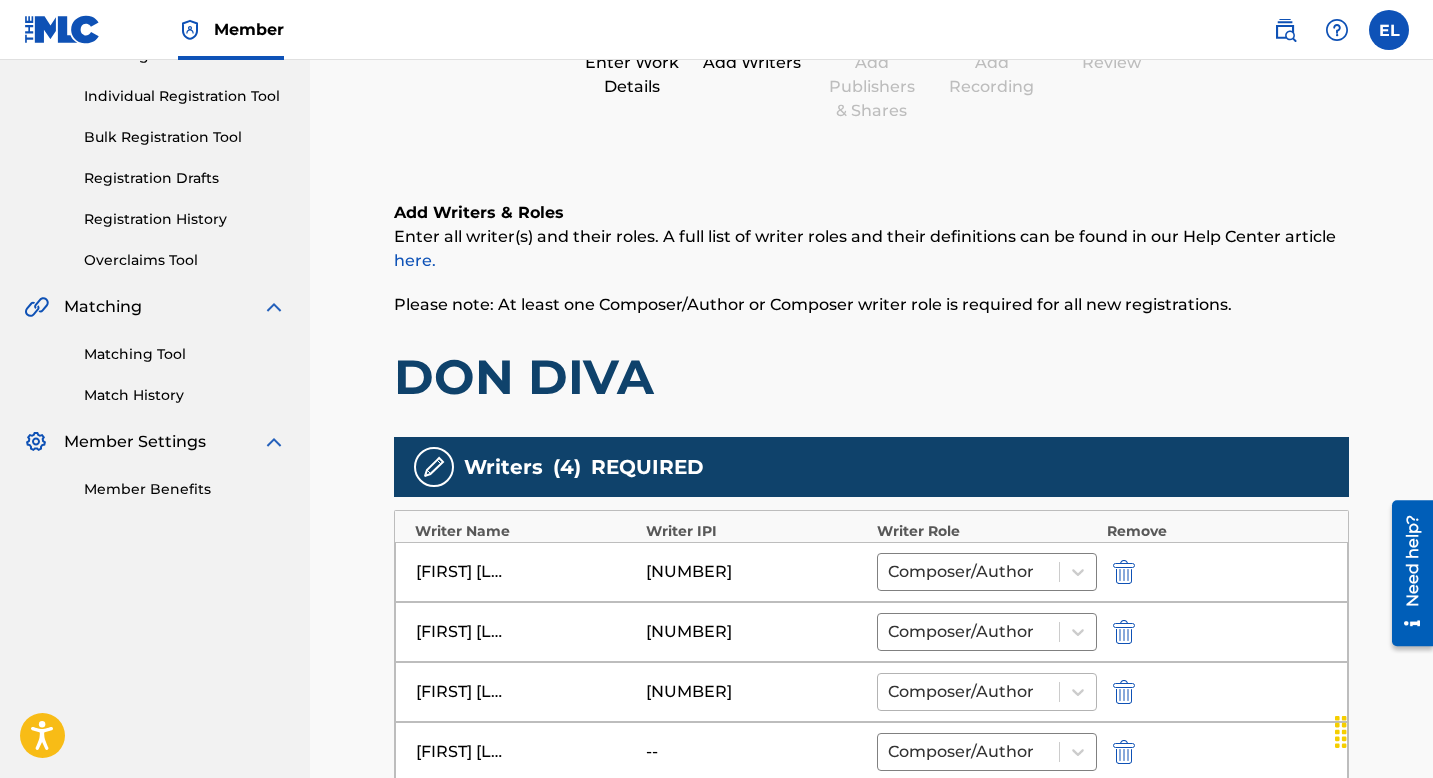 scroll, scrollTop: 657, scrollLeft: 0, axis: vertical 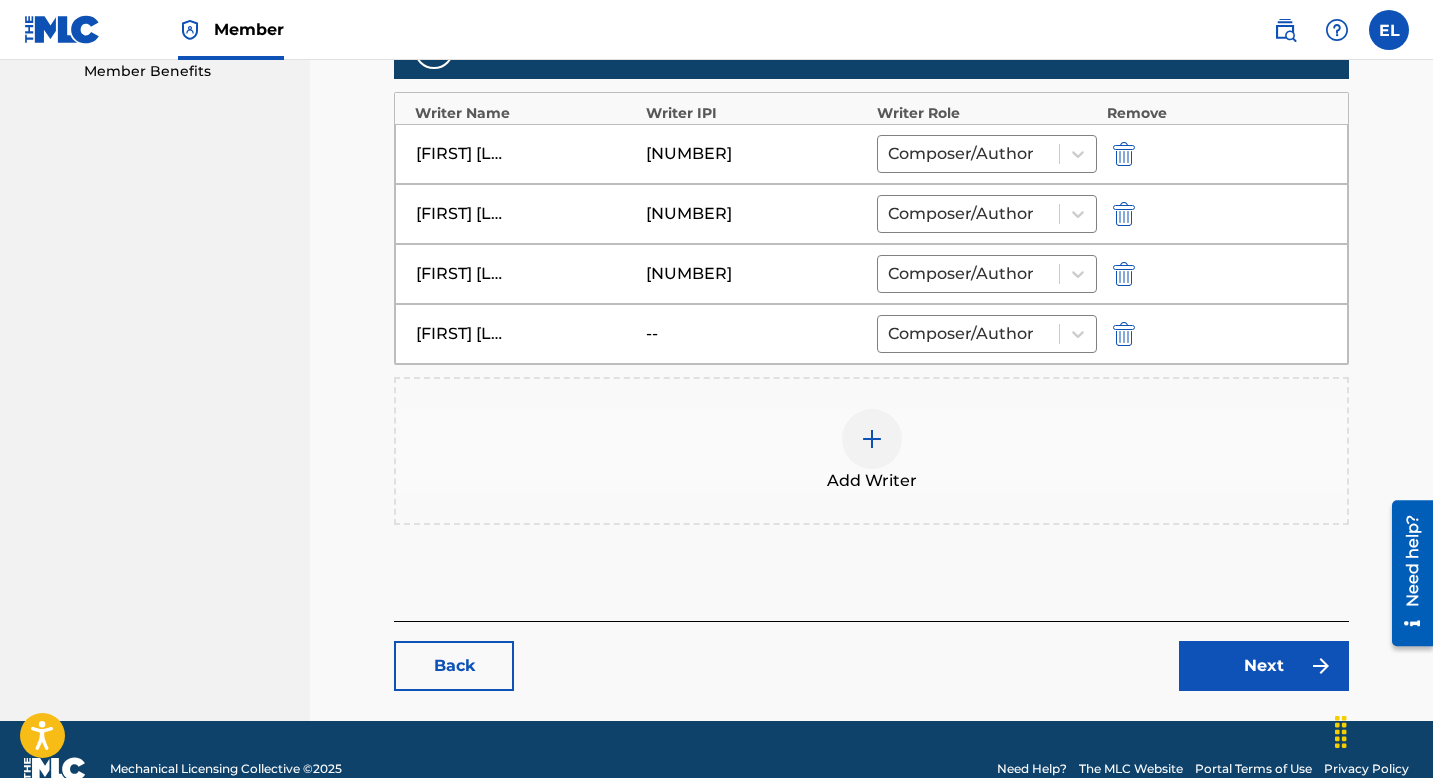 click at bounding box center [1124, 334] 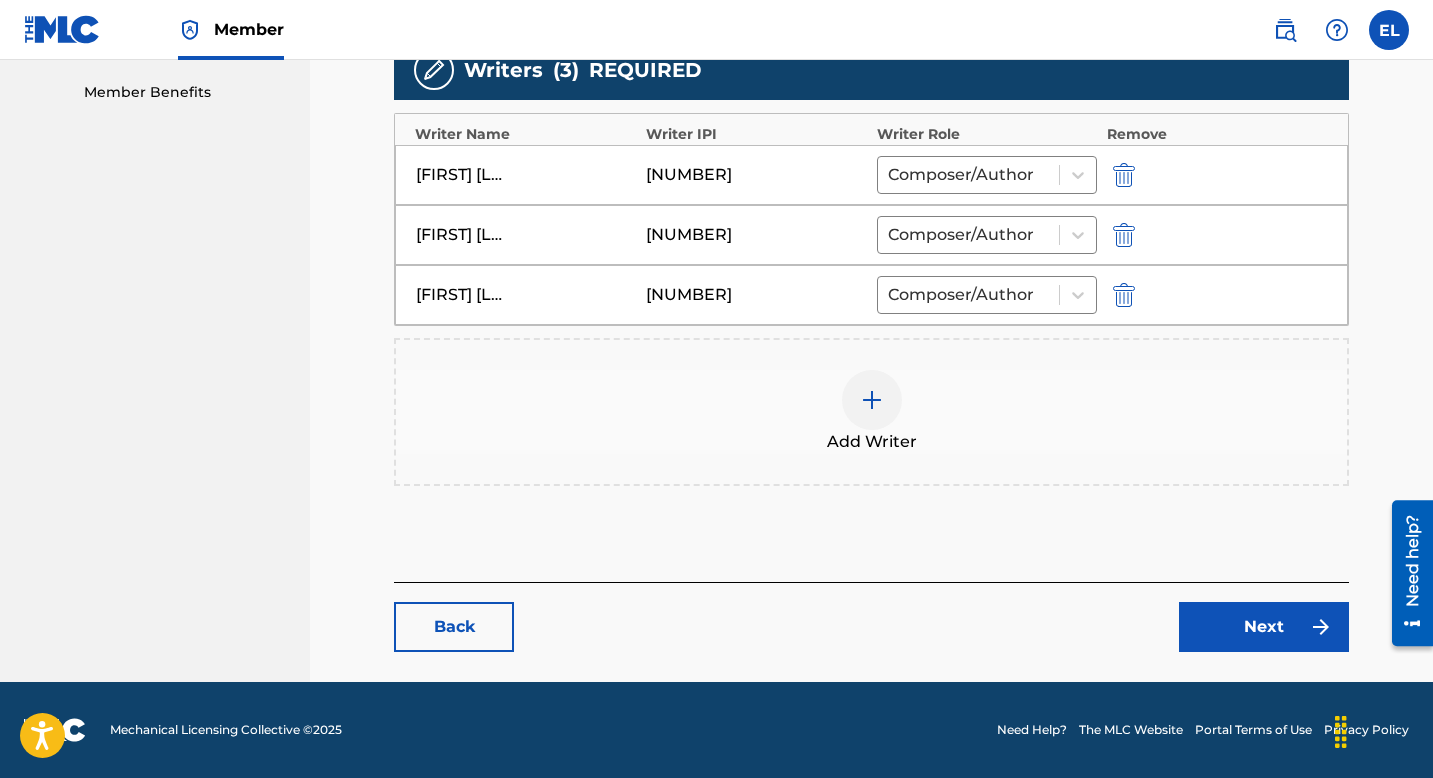 scroll, scrollTop: 636, scrollLeft: 0, axis: vertical 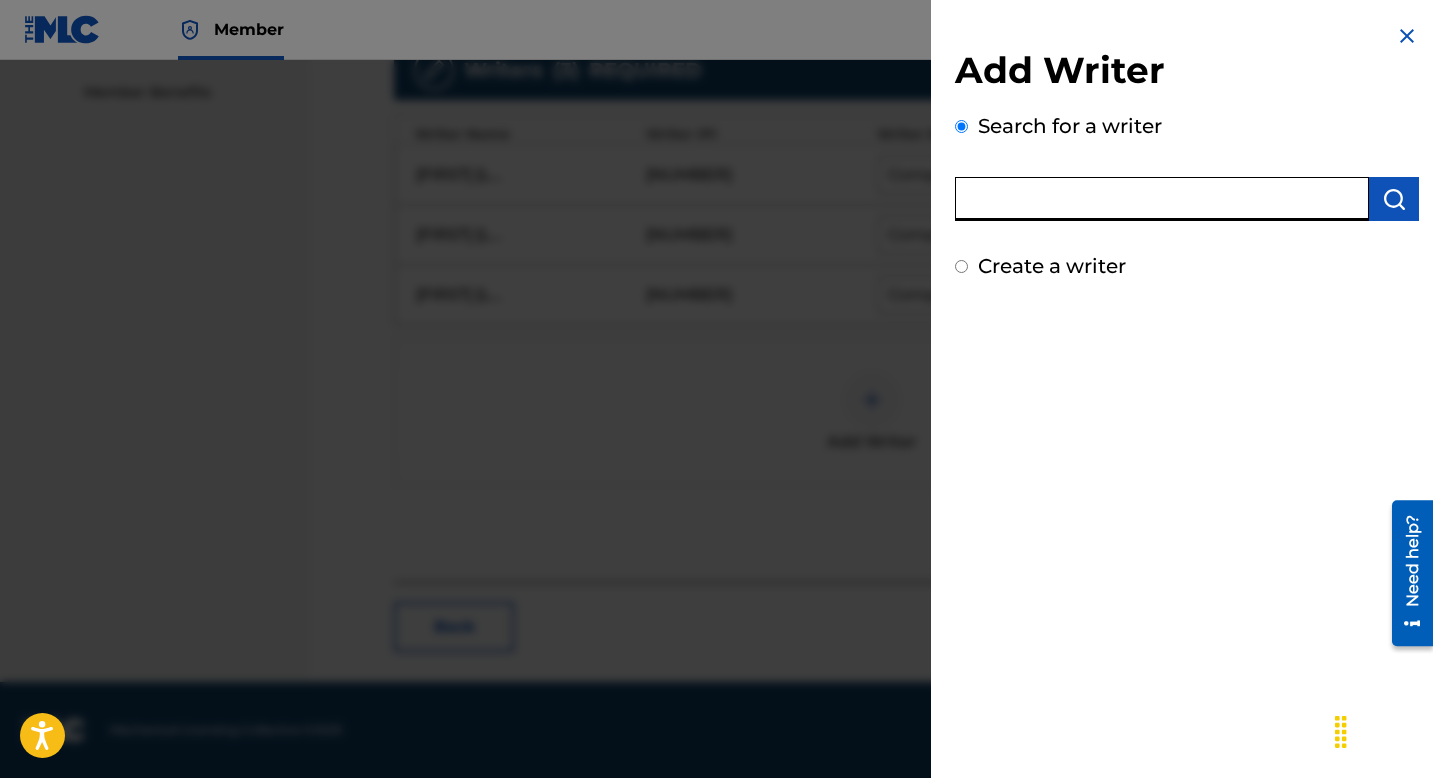click at bounding box center [1162, 199] 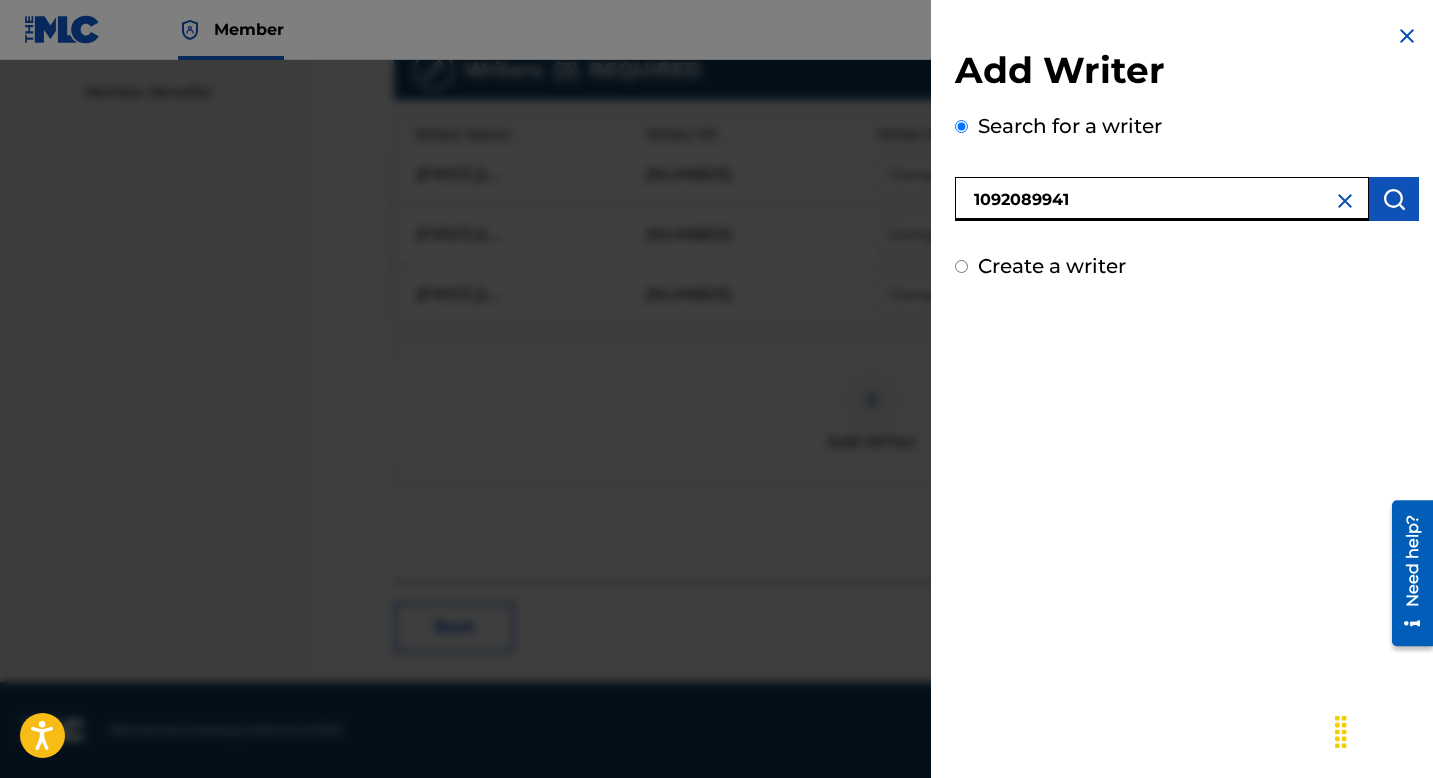 click on "1092089941" at bounding box center [1162, 199] 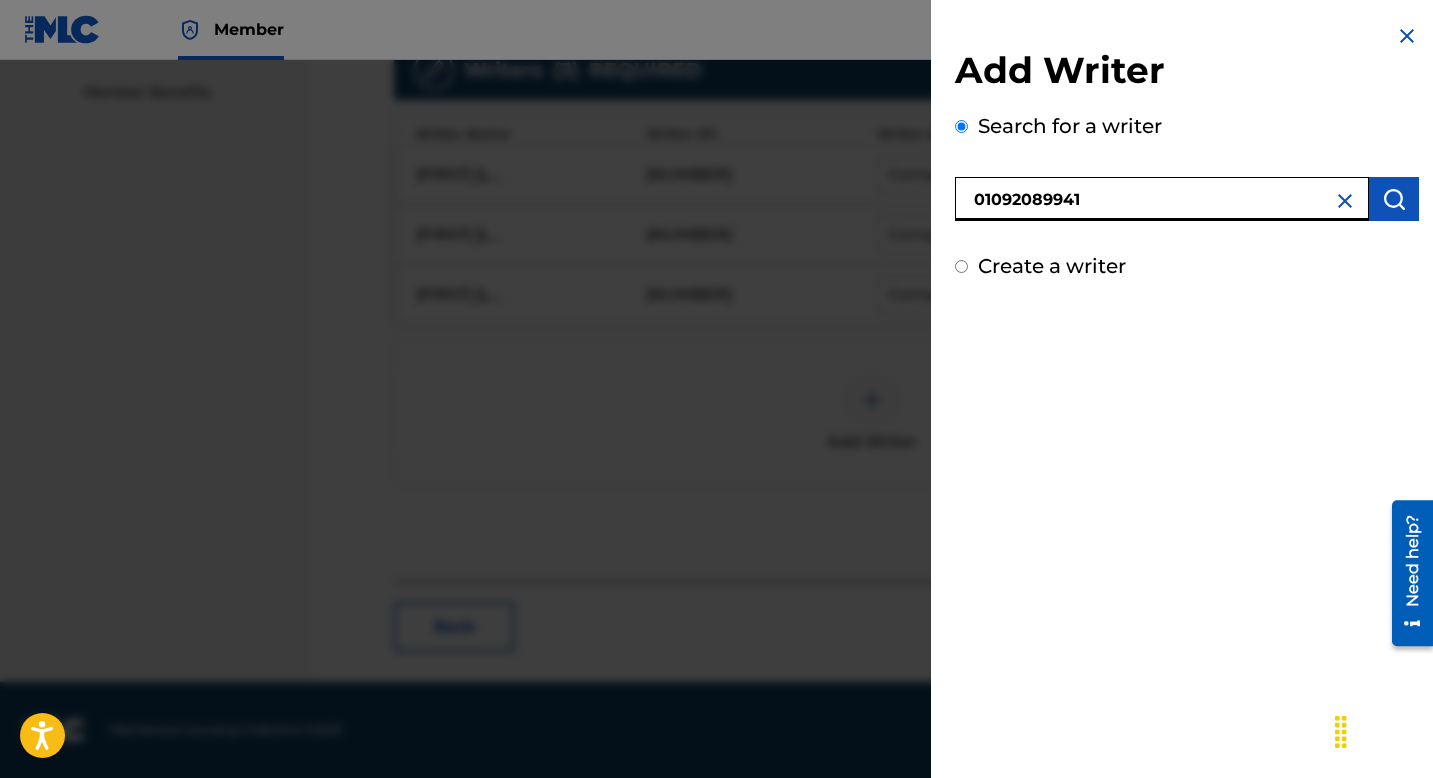 type on "01092089941" 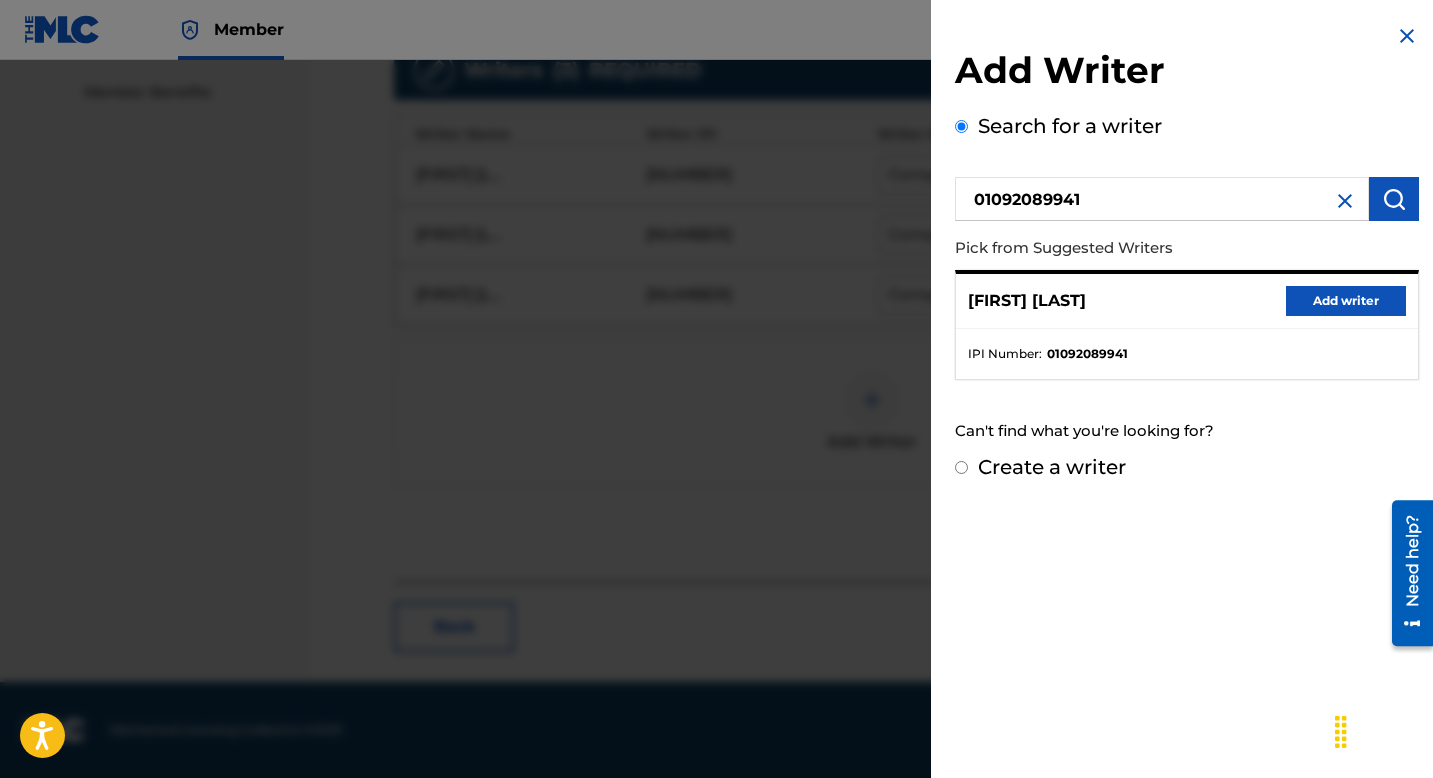 click on "Add writer" at bounding box center [1346, 301] 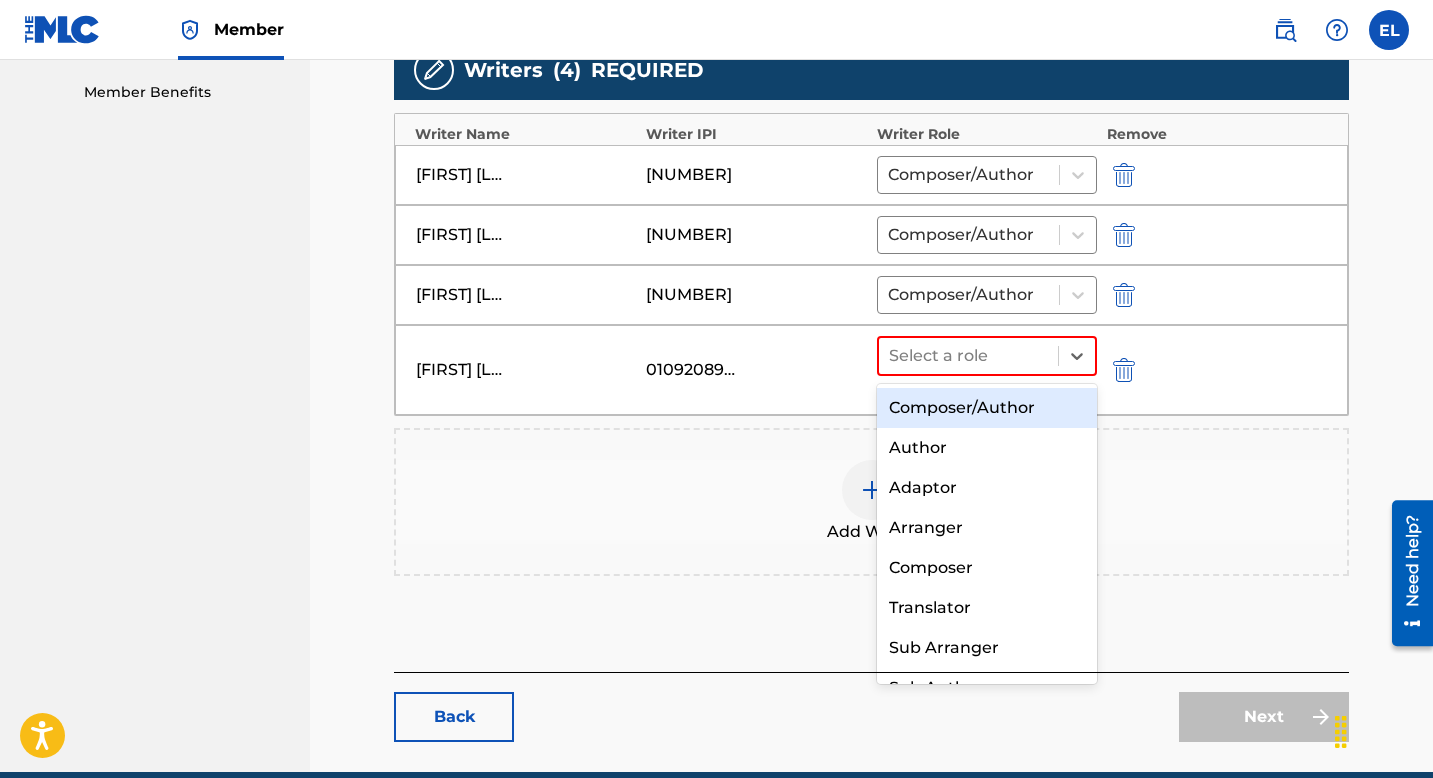drag, startPoint x: 990, startPoint y: 363, endPoint x: 986, endPoint y: 395, distance: 32.24903 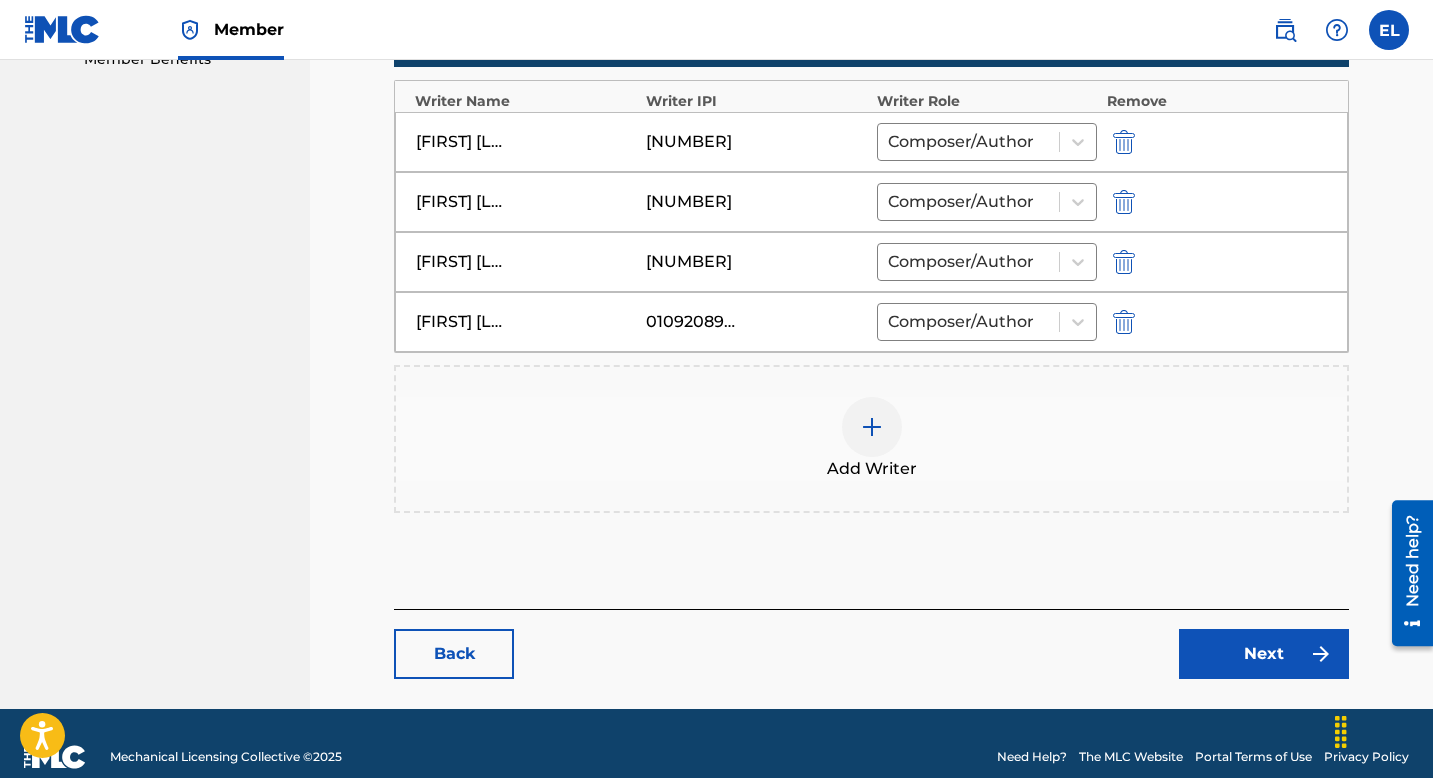 scroll, scrollTop: 669, scrollLeft: 0, axis: vertical 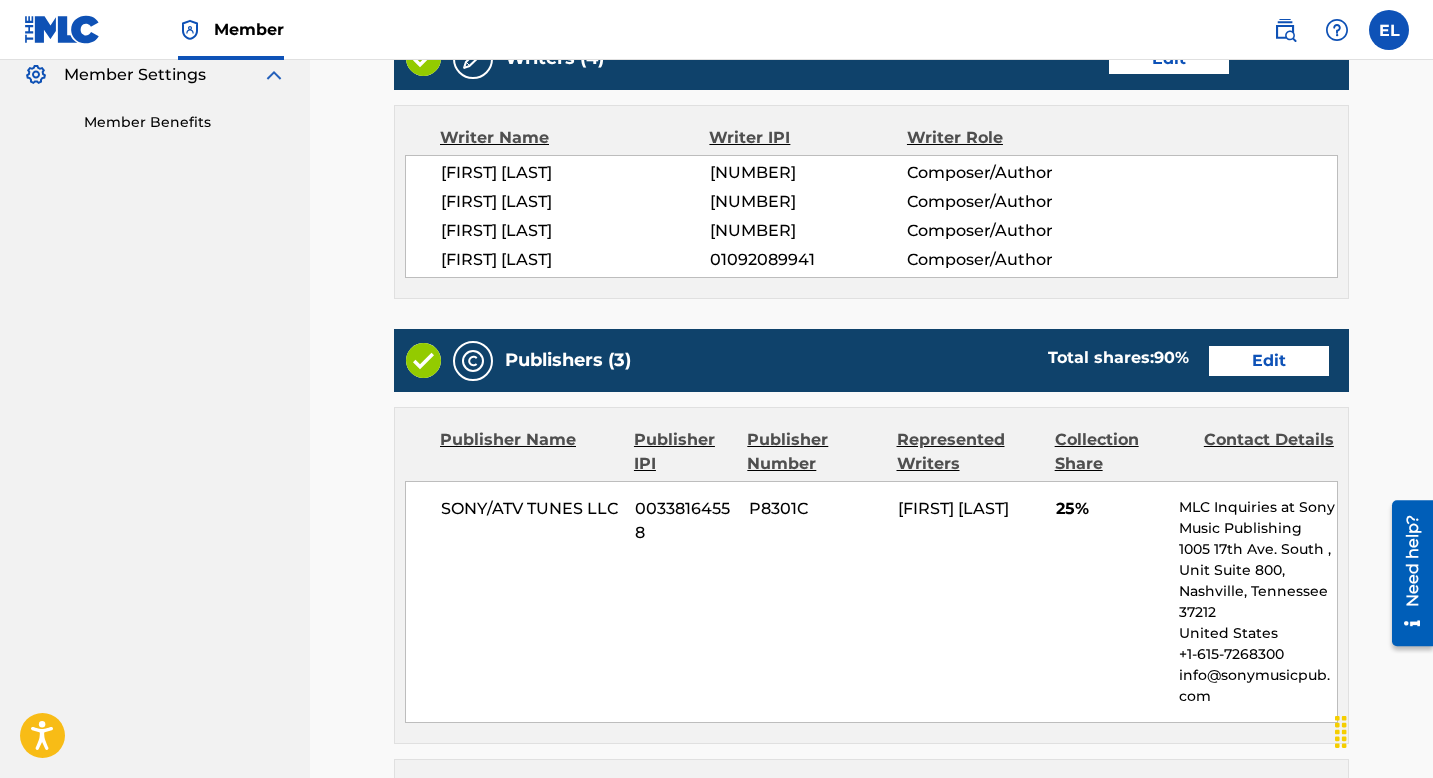 click on "Edit" at bounding box center [1269, 361] 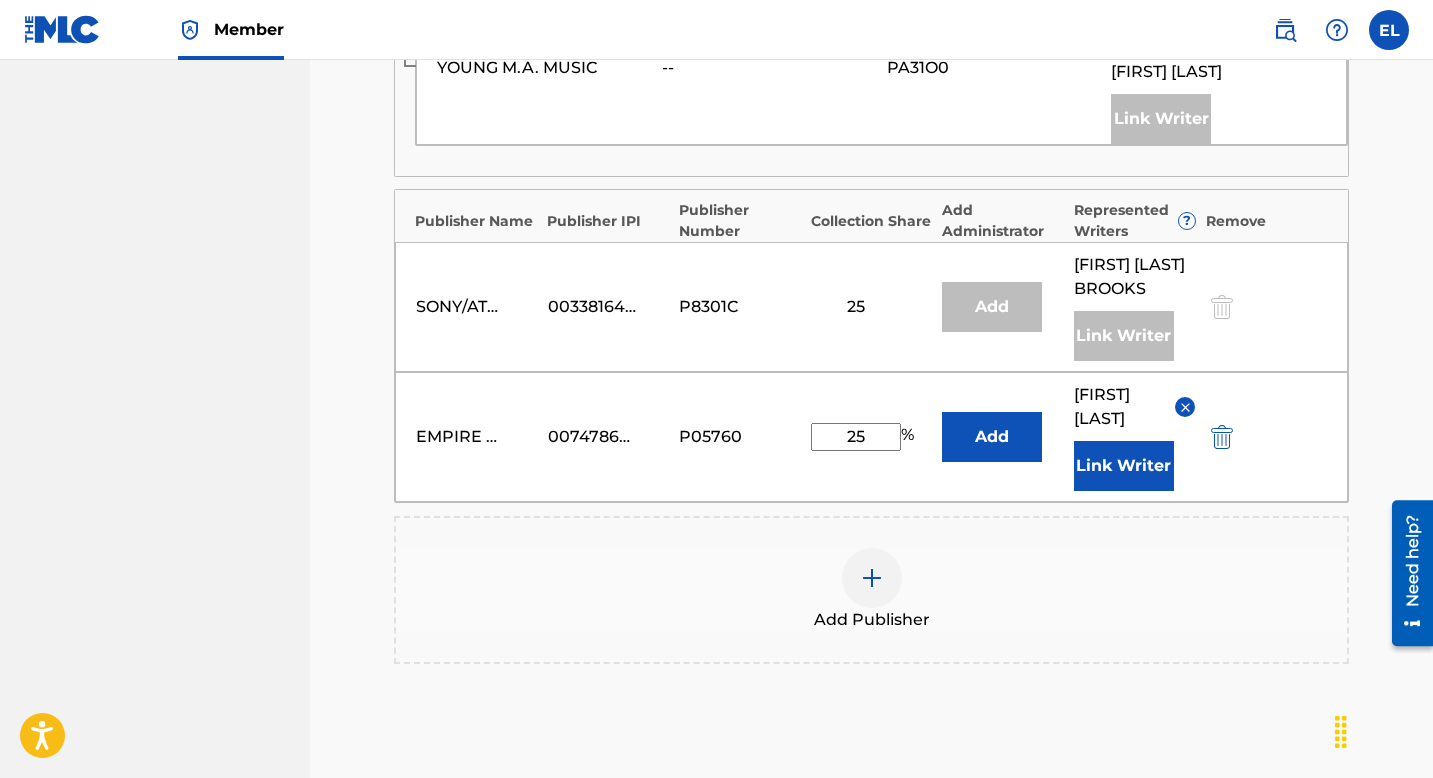 scroll, scrollTop: 954, scrollLeft: 0, axis: vertical 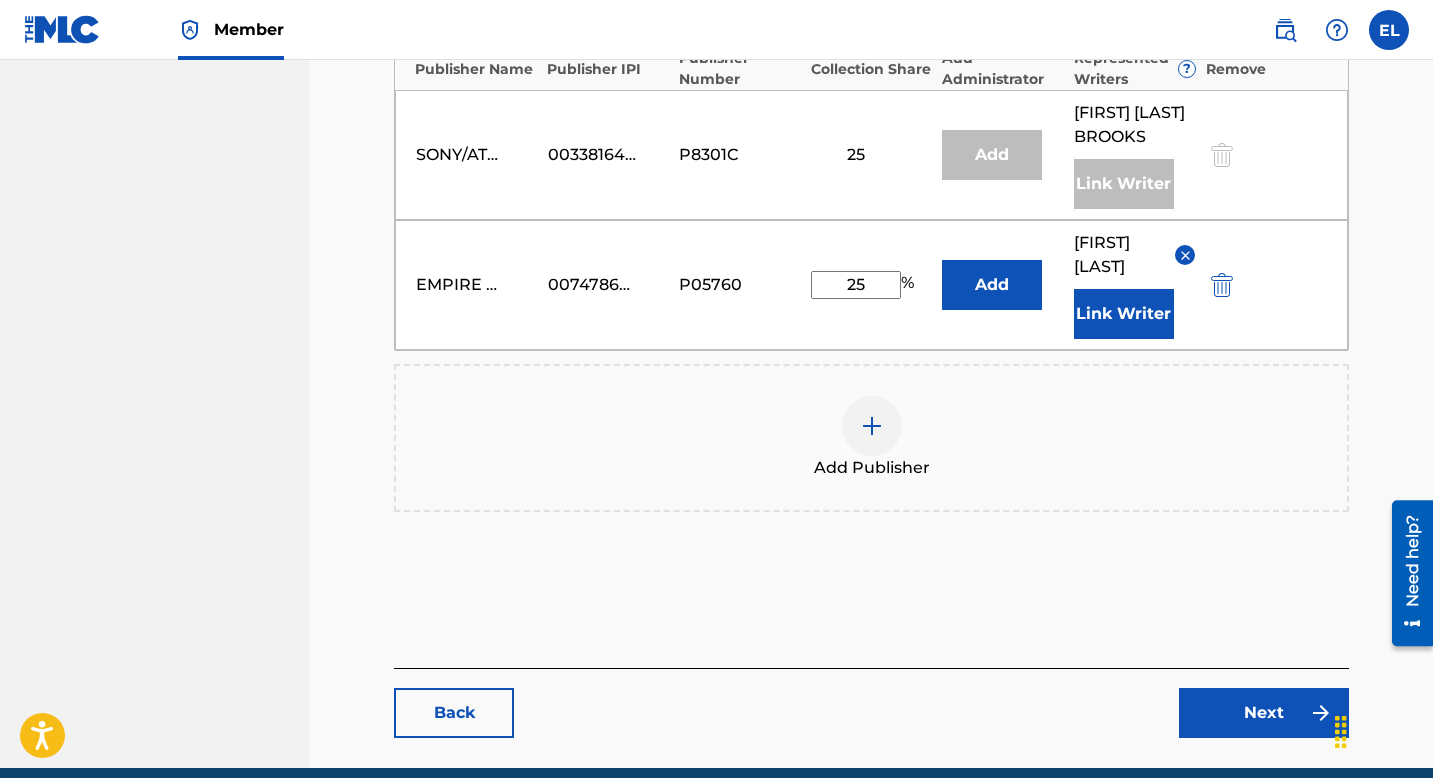 click at bounding box center (1185, 255) 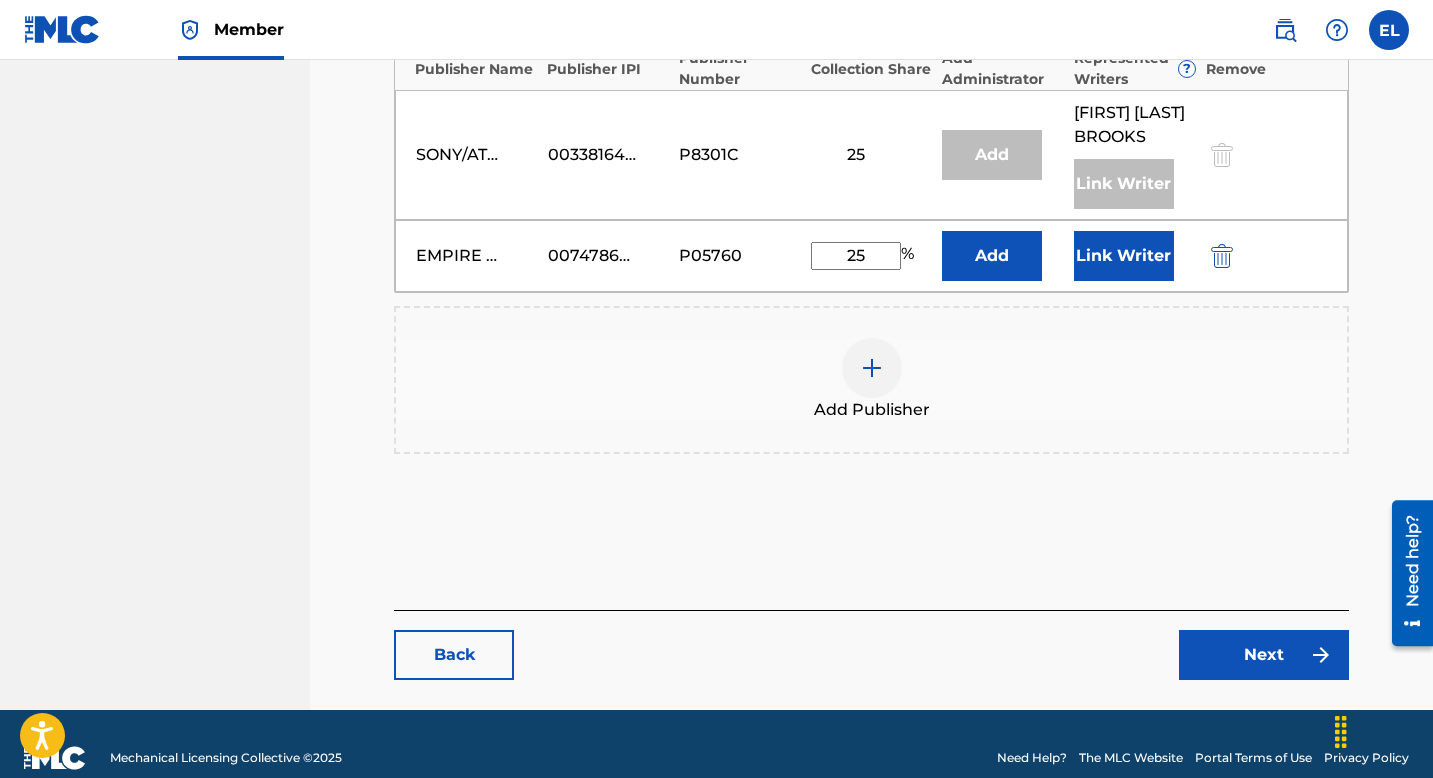 click on "Link Writer" at bounding box center [1124, 256] 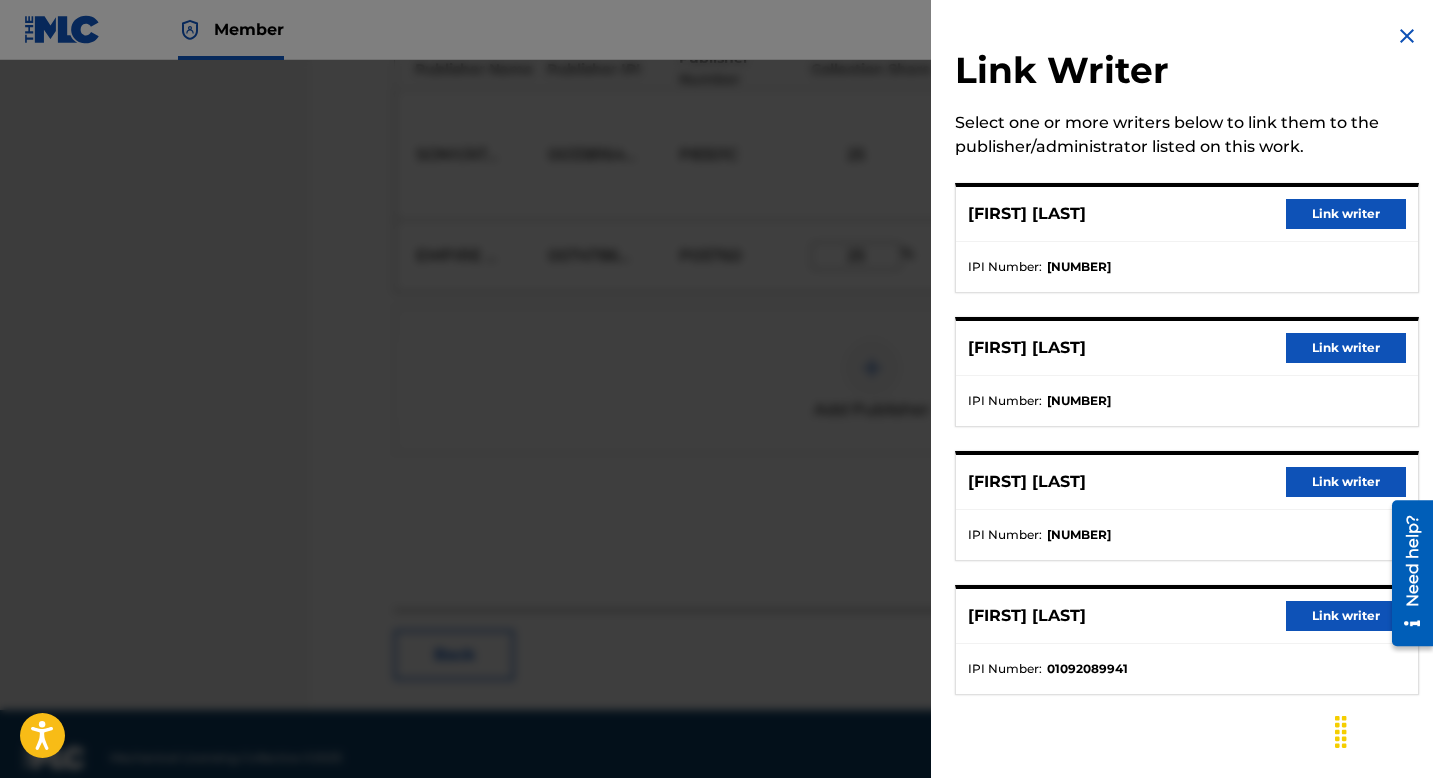 click on "Link writer" at bounding box center (1346, 616) 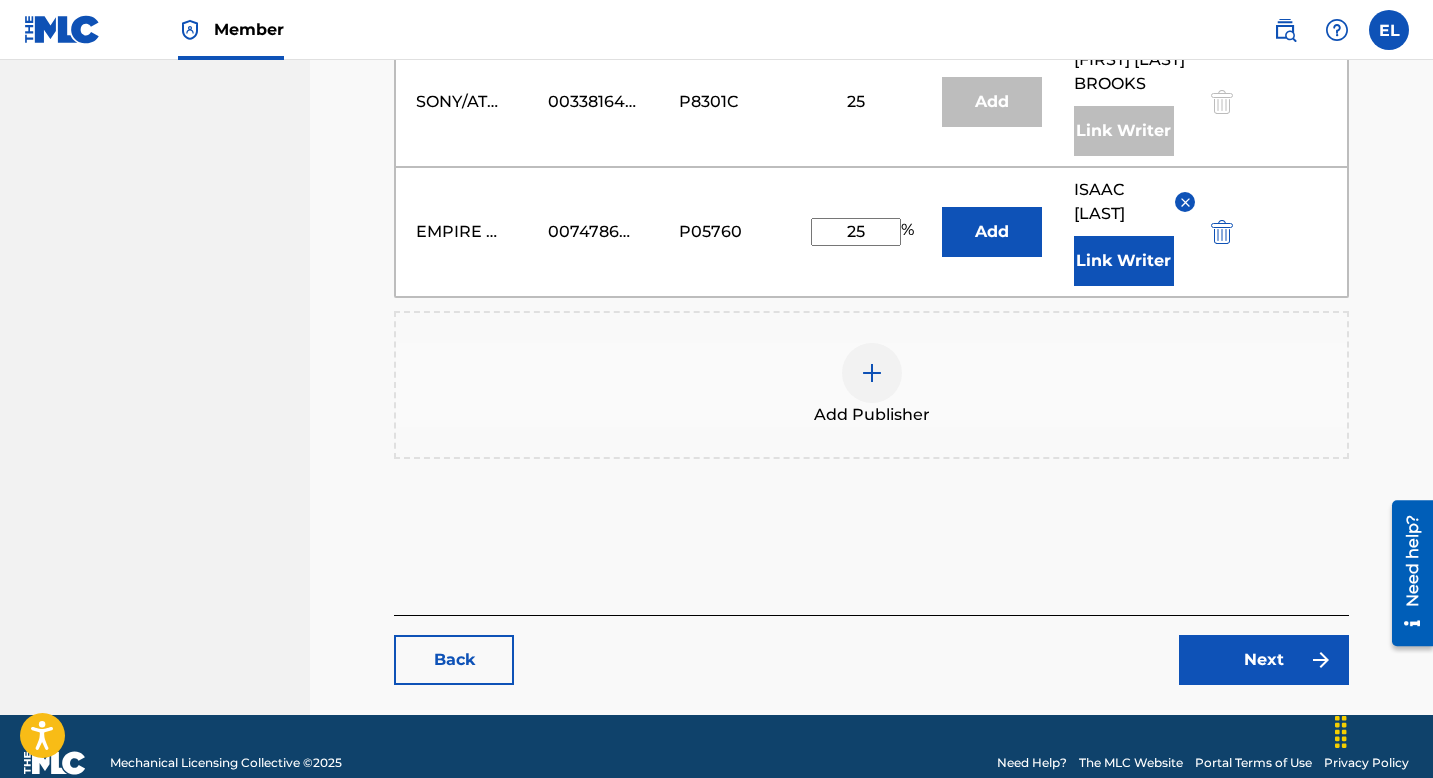 scroll, scrollTop: 1087, scrollLeft: 0, axis: vertical 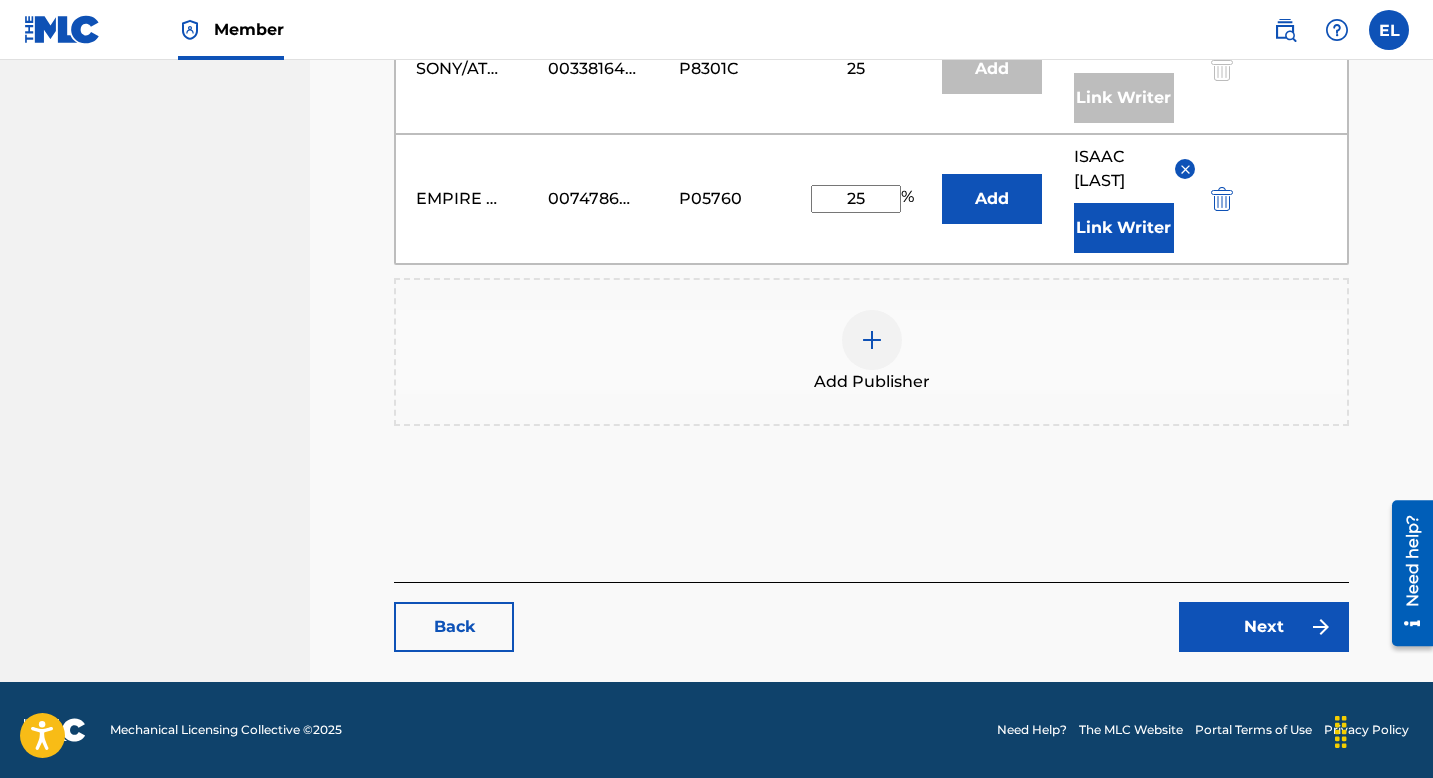 click on "Next" at bounding box center [1264, 627] 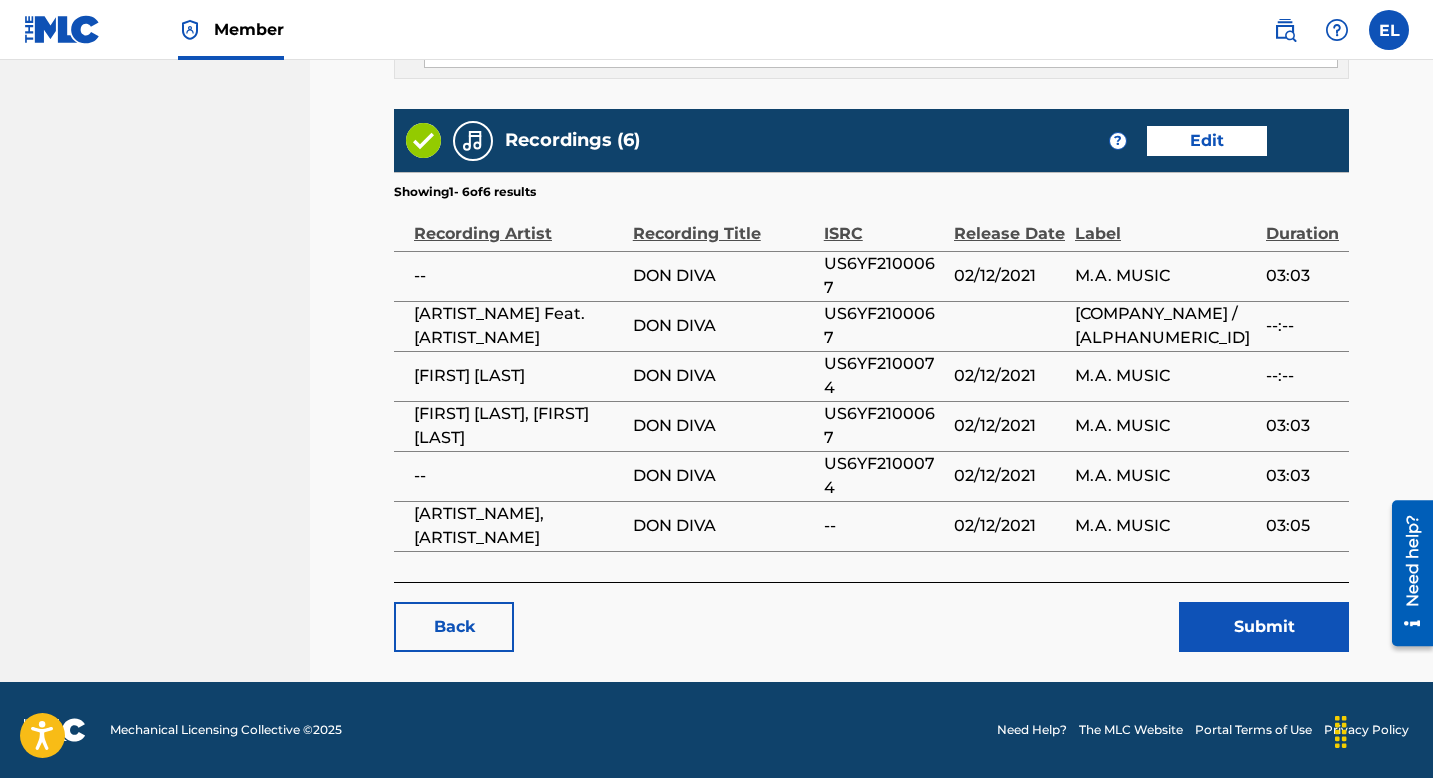 scroll, scrollTop: 2009, scrollLeft: 0, axis: vertical 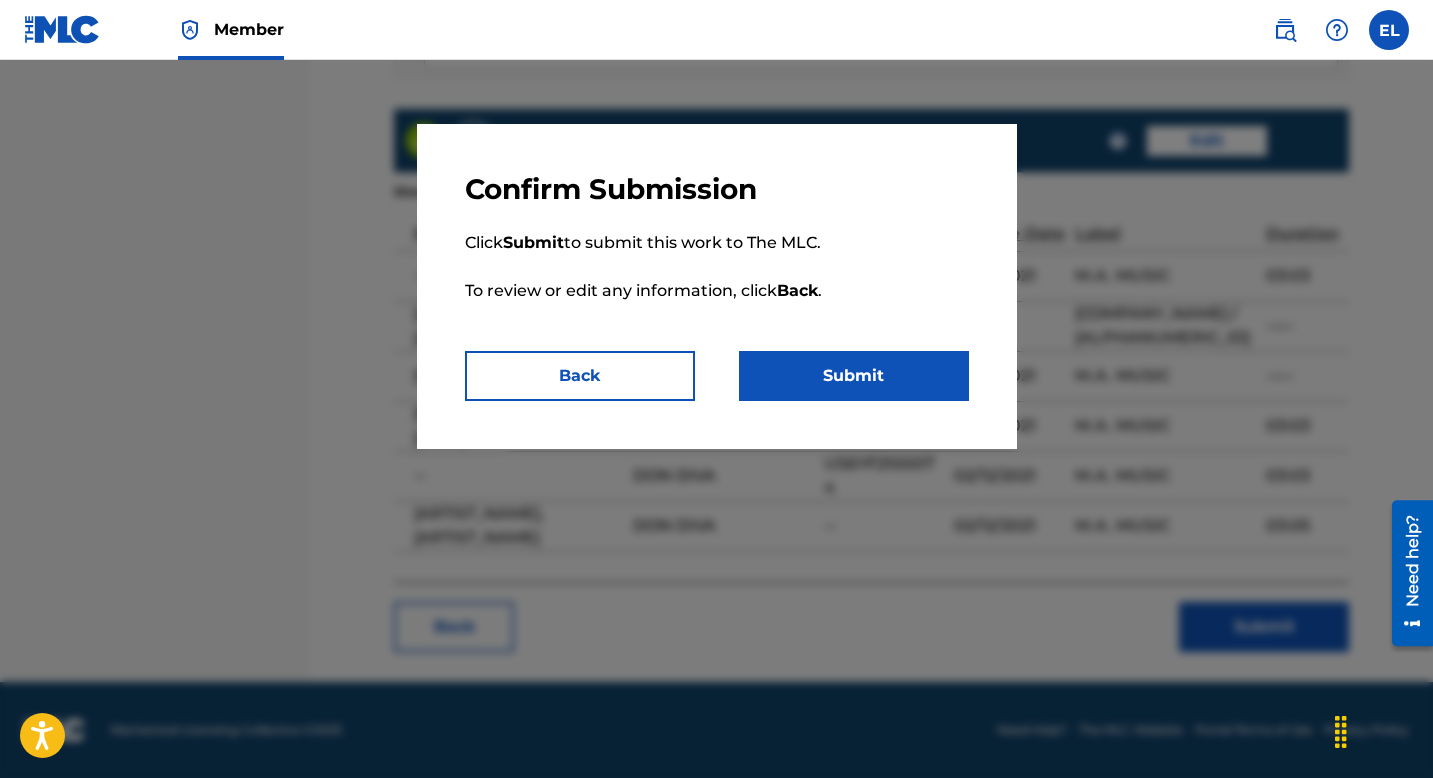 click on "Submit" at bounding box center [854, 376] 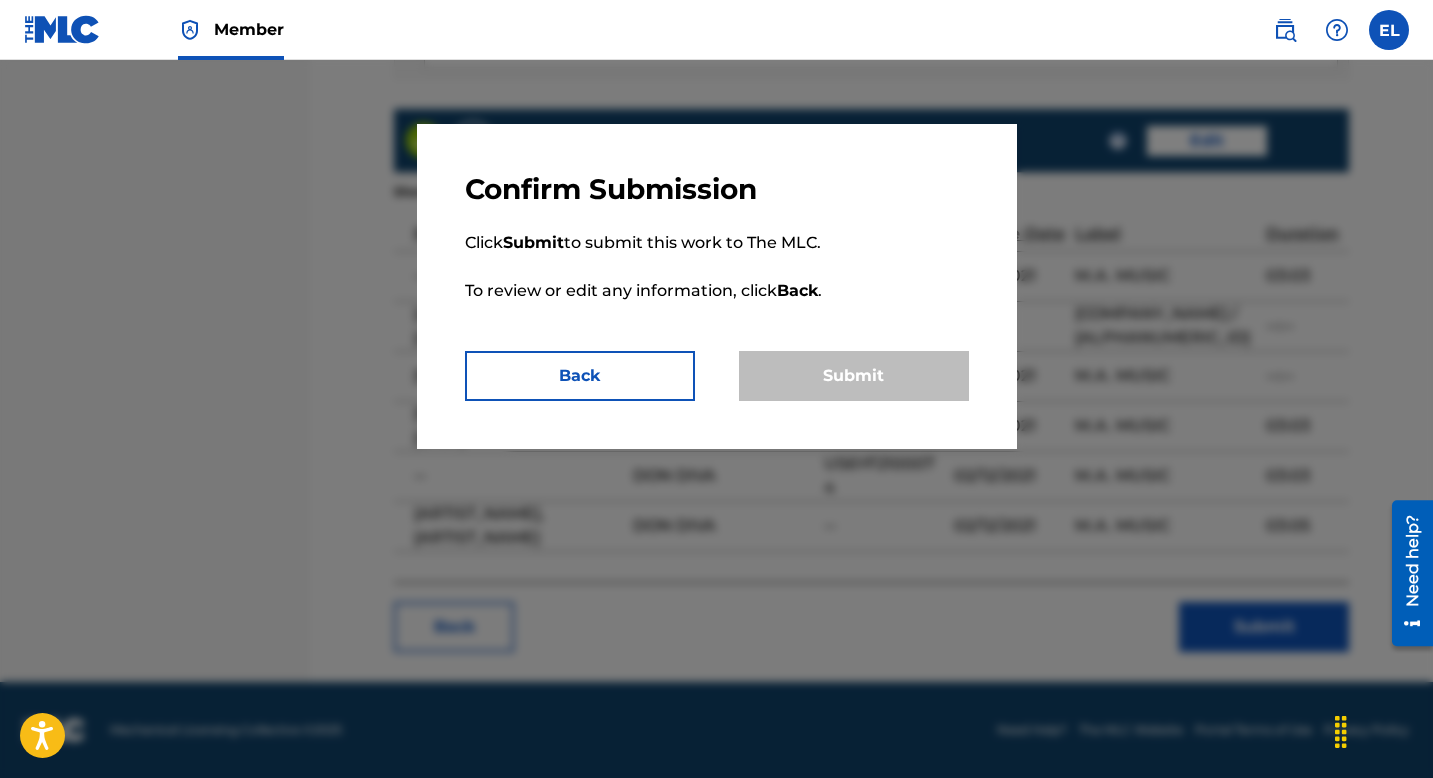 scroll, scrollTop: 0, scrollLeft: 0, axis: both 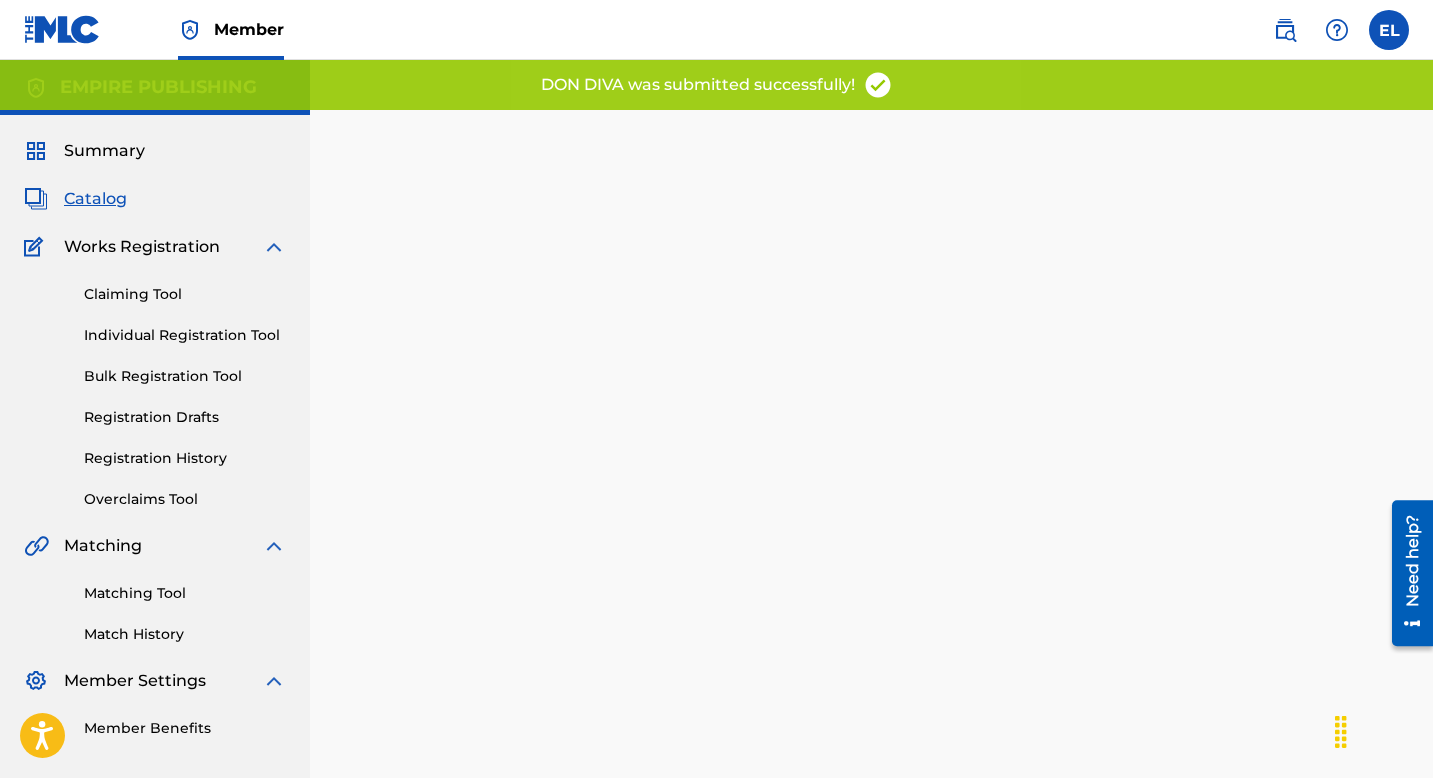 click on "Catalog" at bounding box center [95, 199] 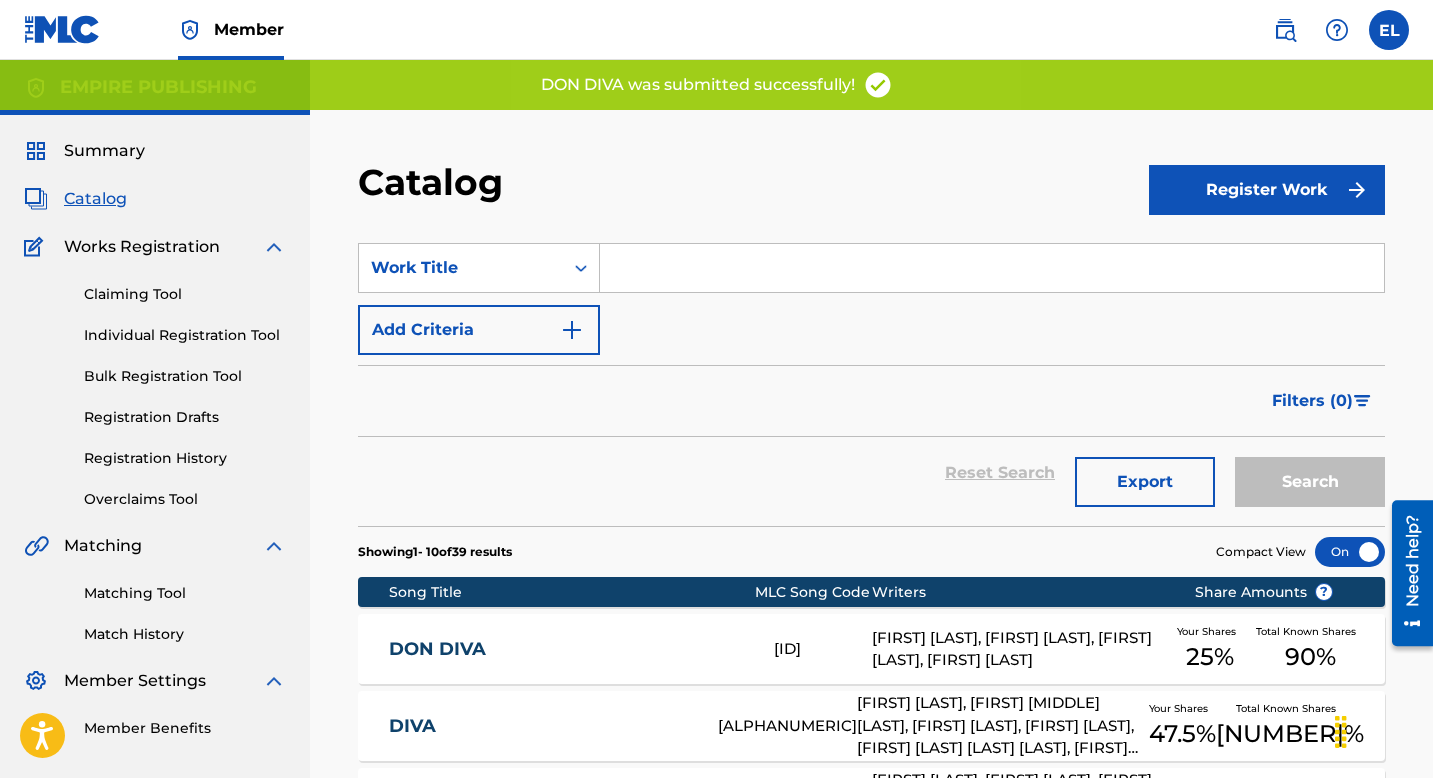 click on "DON DIVA" at bounding box center [568, 649] 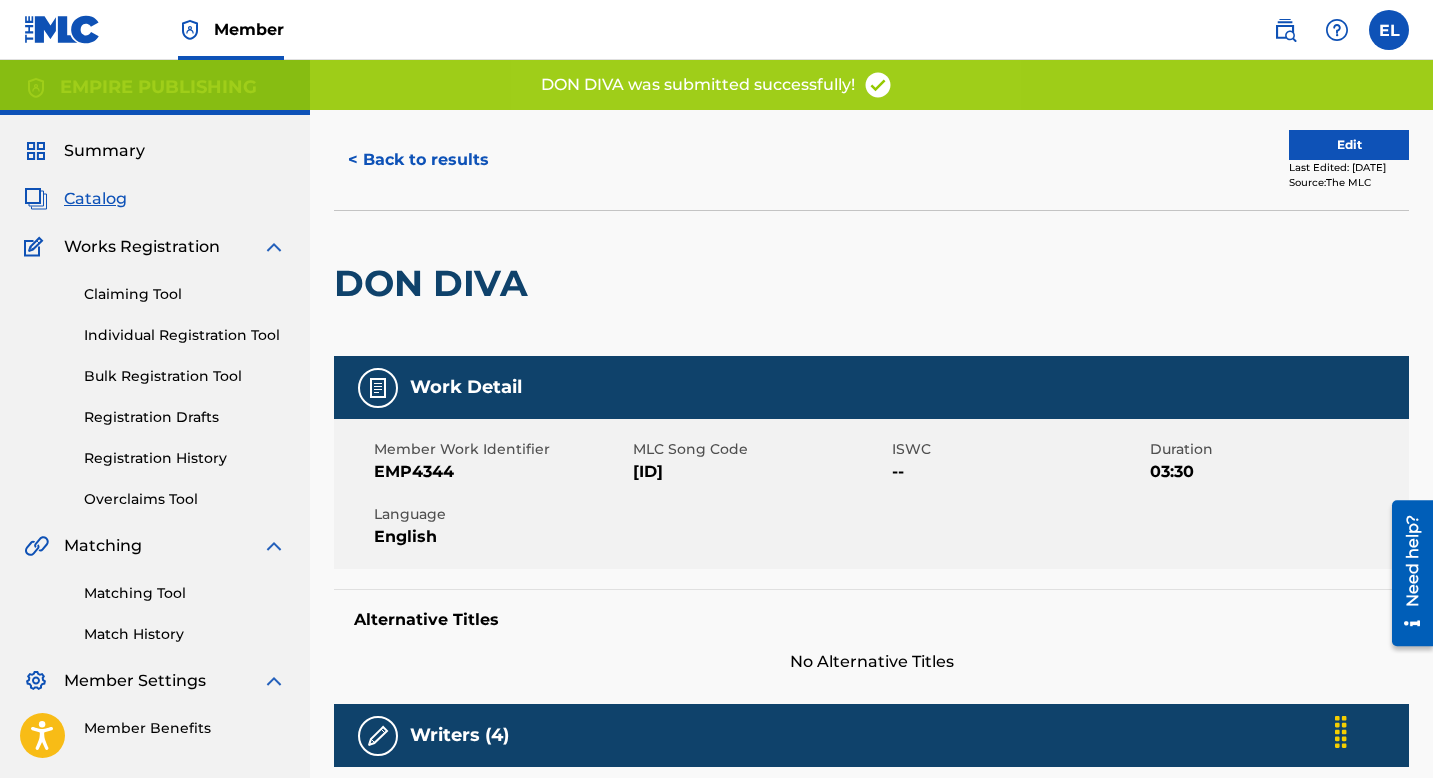 click on "DA6DYC" at bounding box center (760, 472) 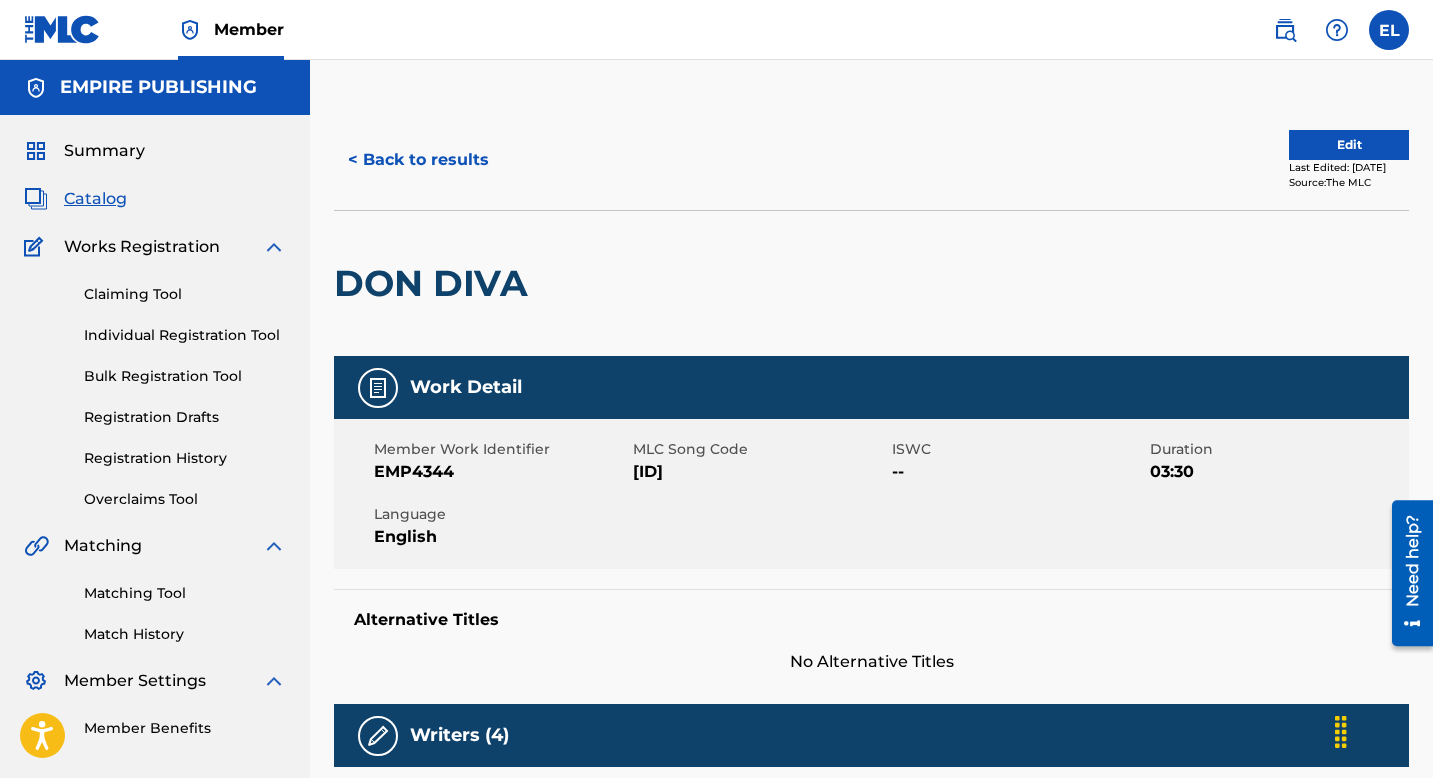 click on "Catalog" at bounding box center (95, 199) 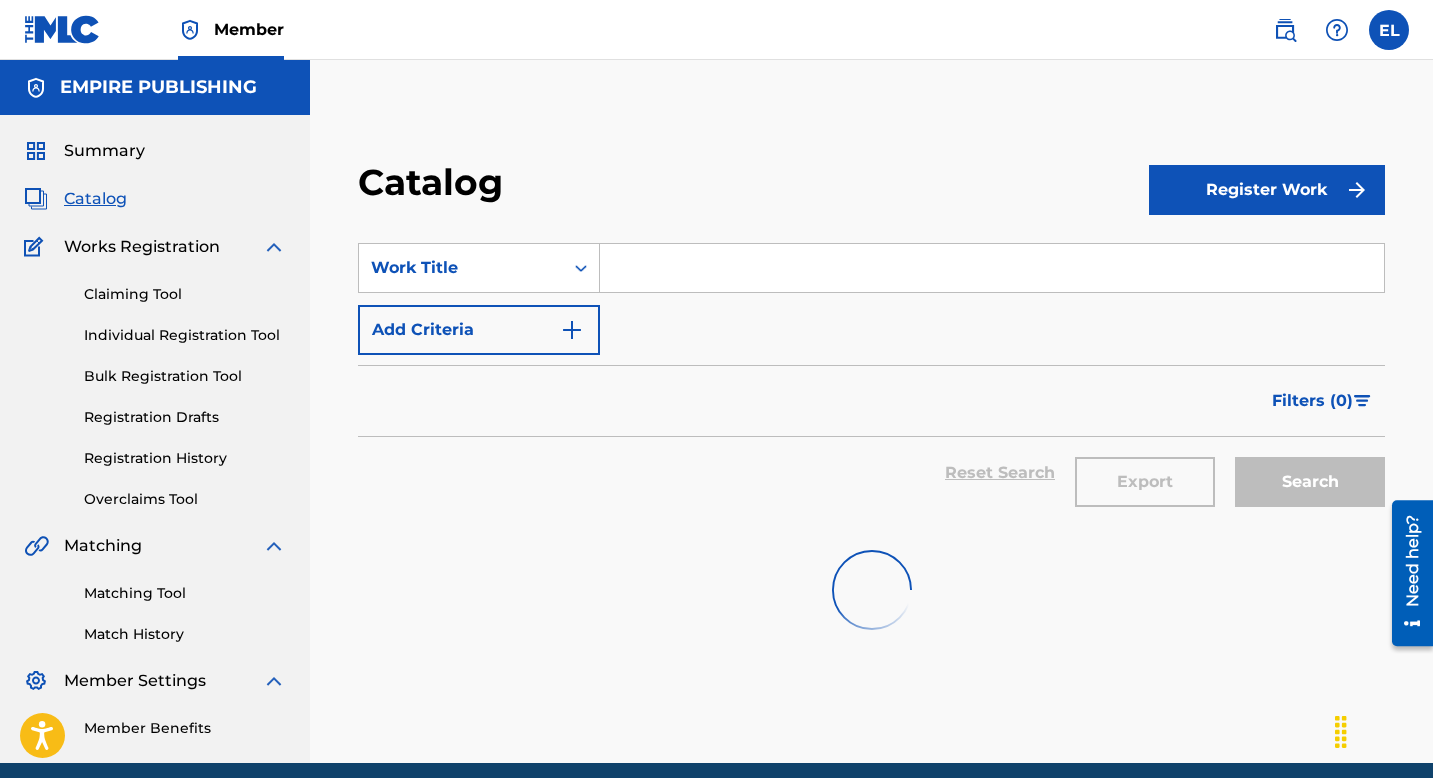 click on "Catalog" at bounding box center (95, 199) 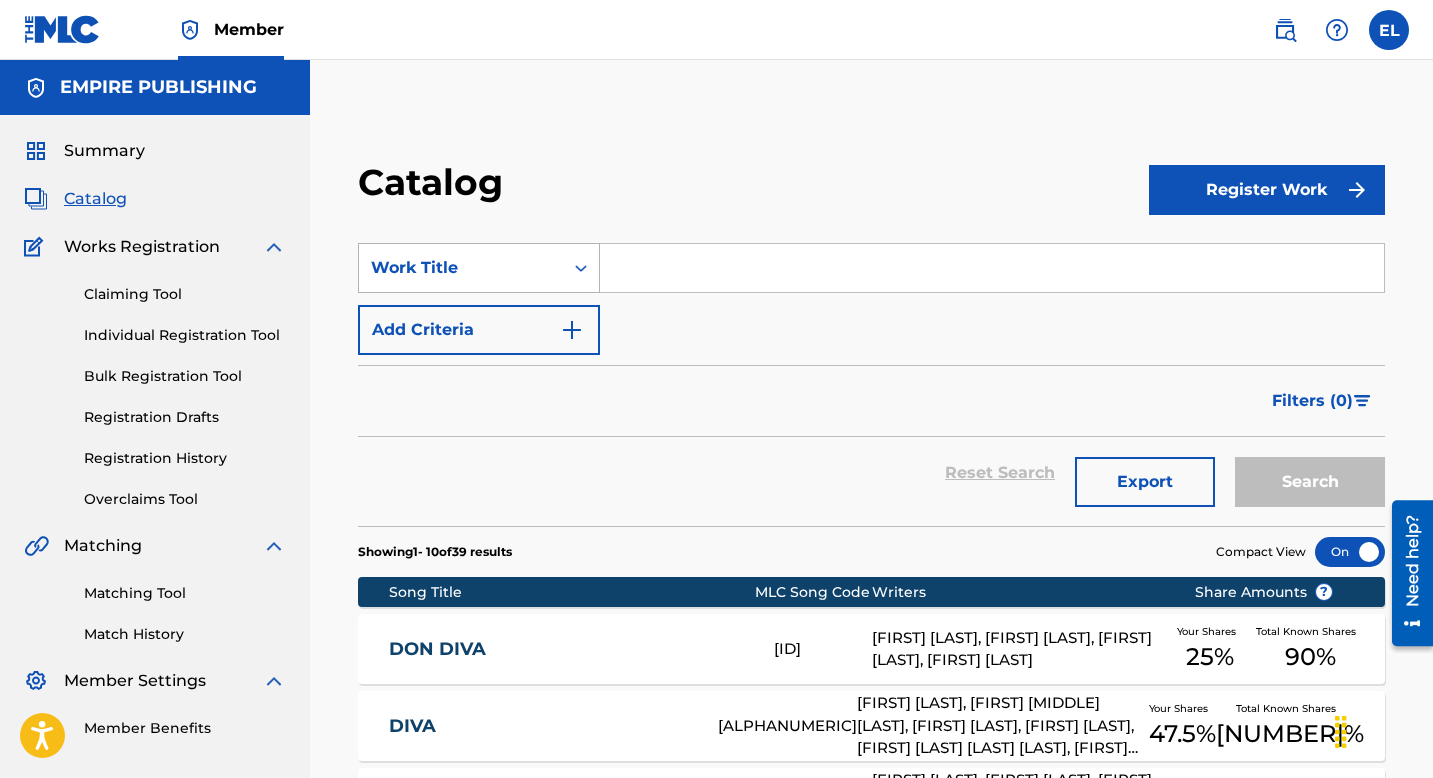 click on "Work Title" at bounding box center (461, 268) 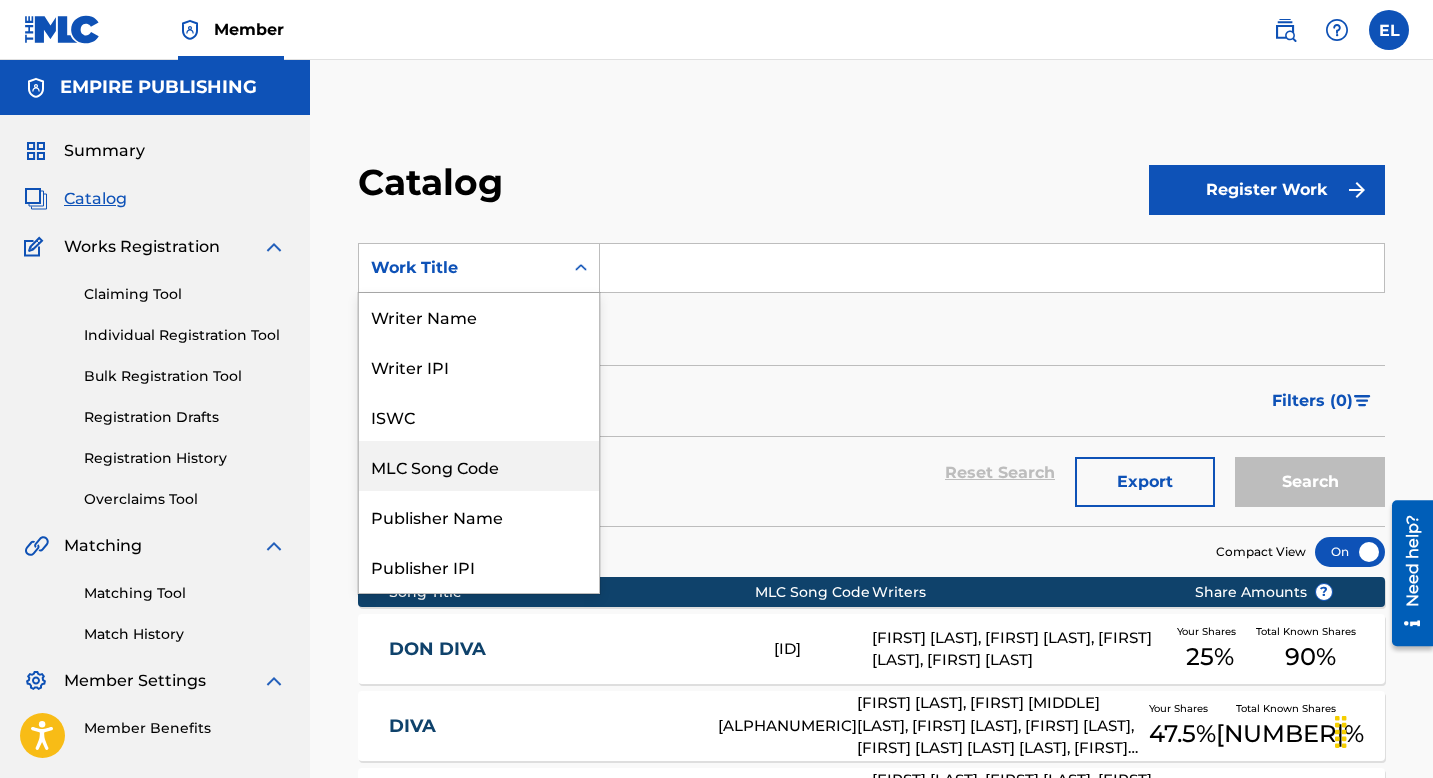 scroll, scrollTop: 0, scrollLeft: 0, axis: both 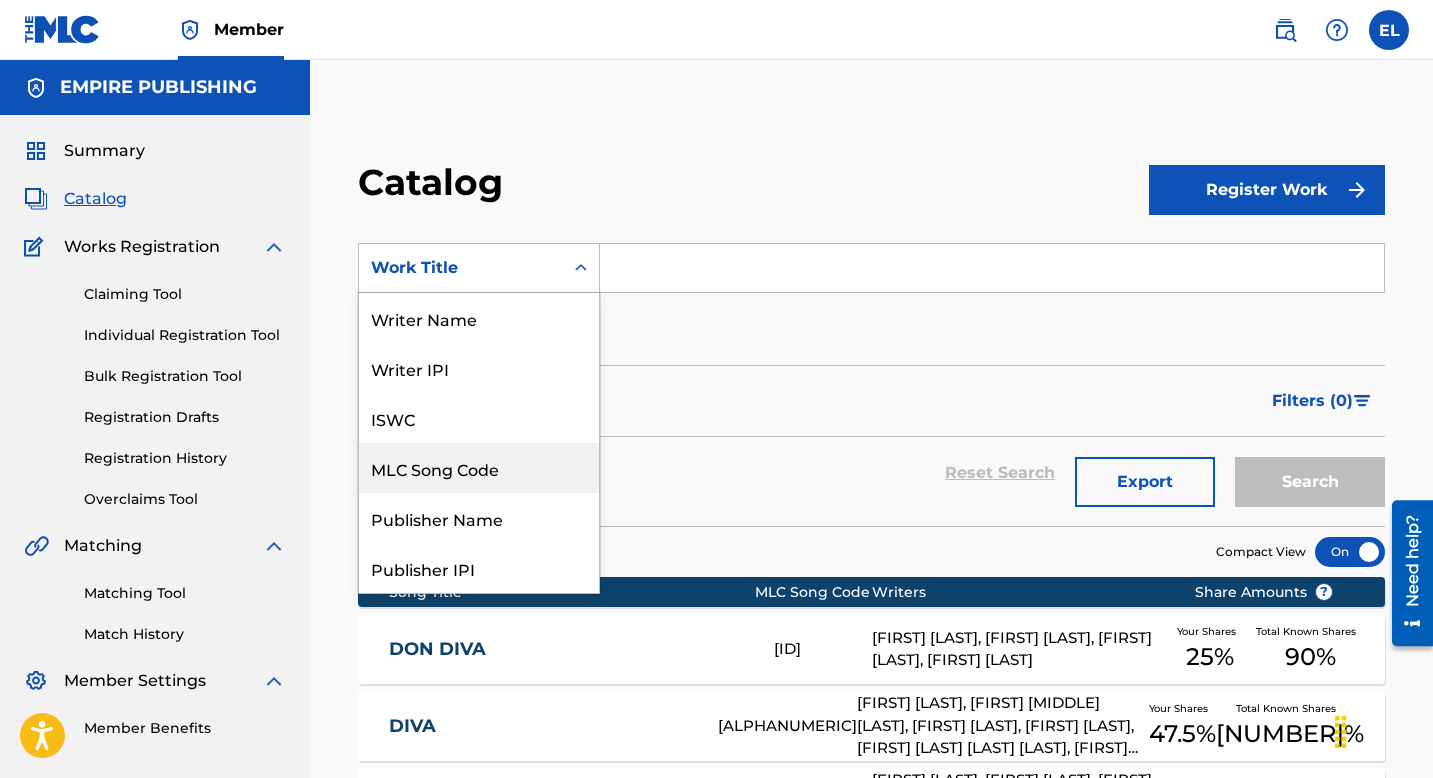click on "MLC Song Code" at bounding box center [479, 468] 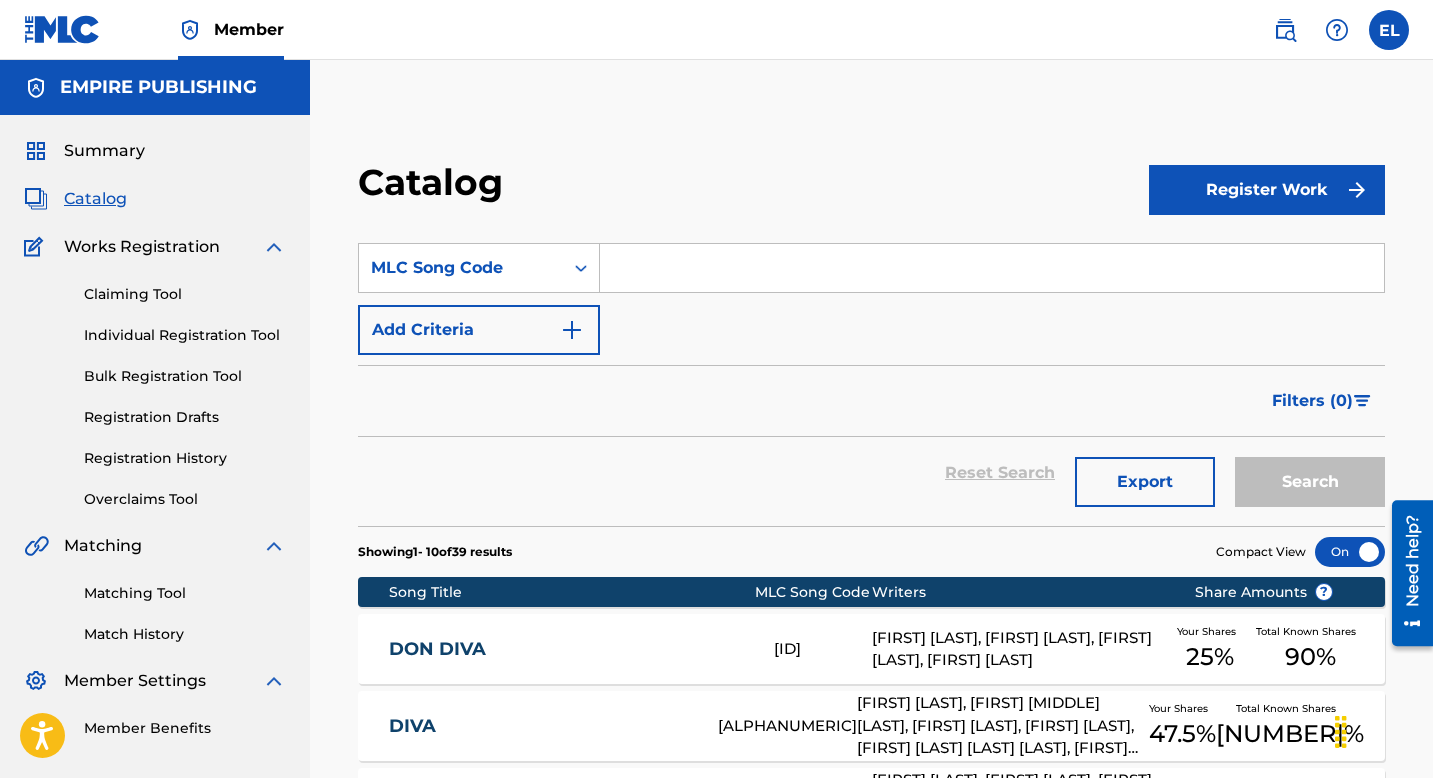 click at bounding box center (992, 268) 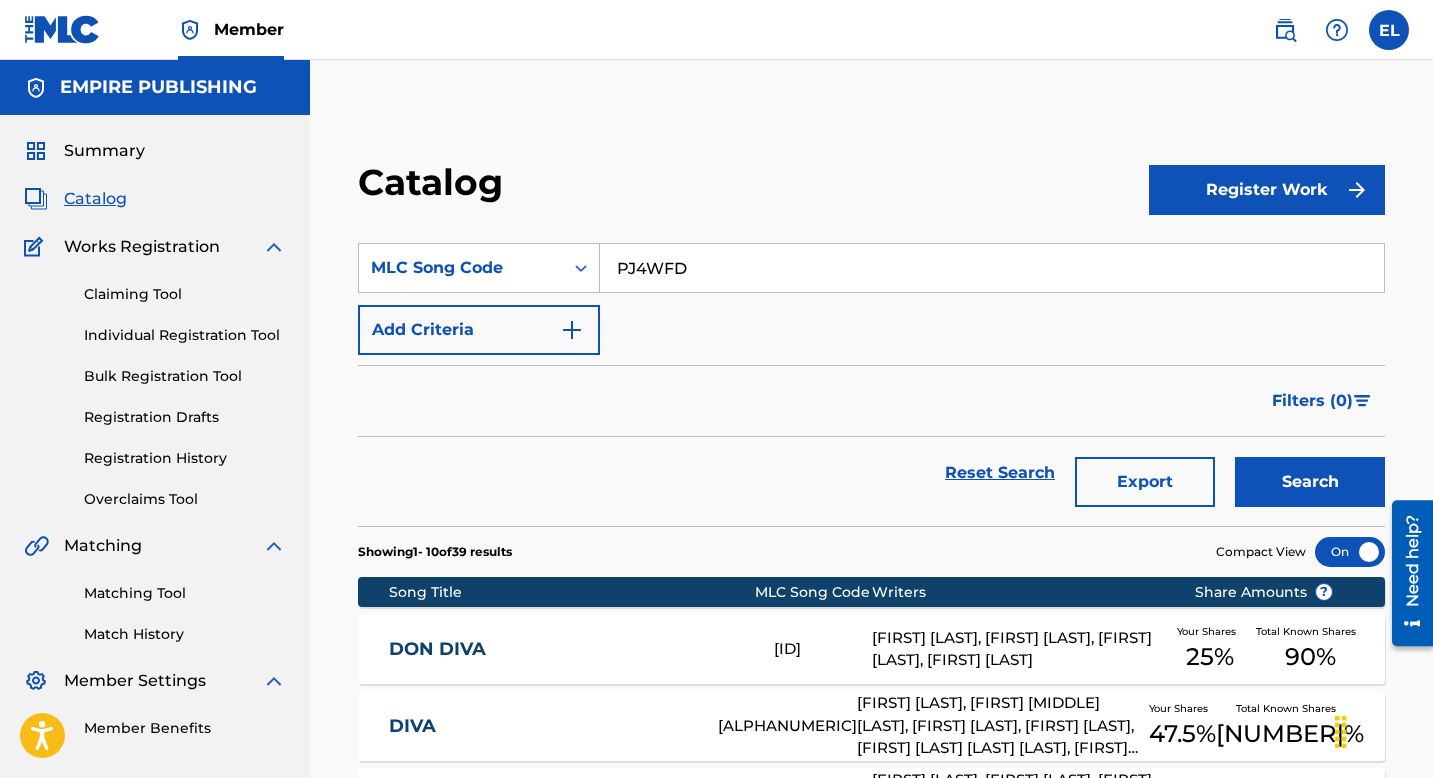type on "PJ4WFD" 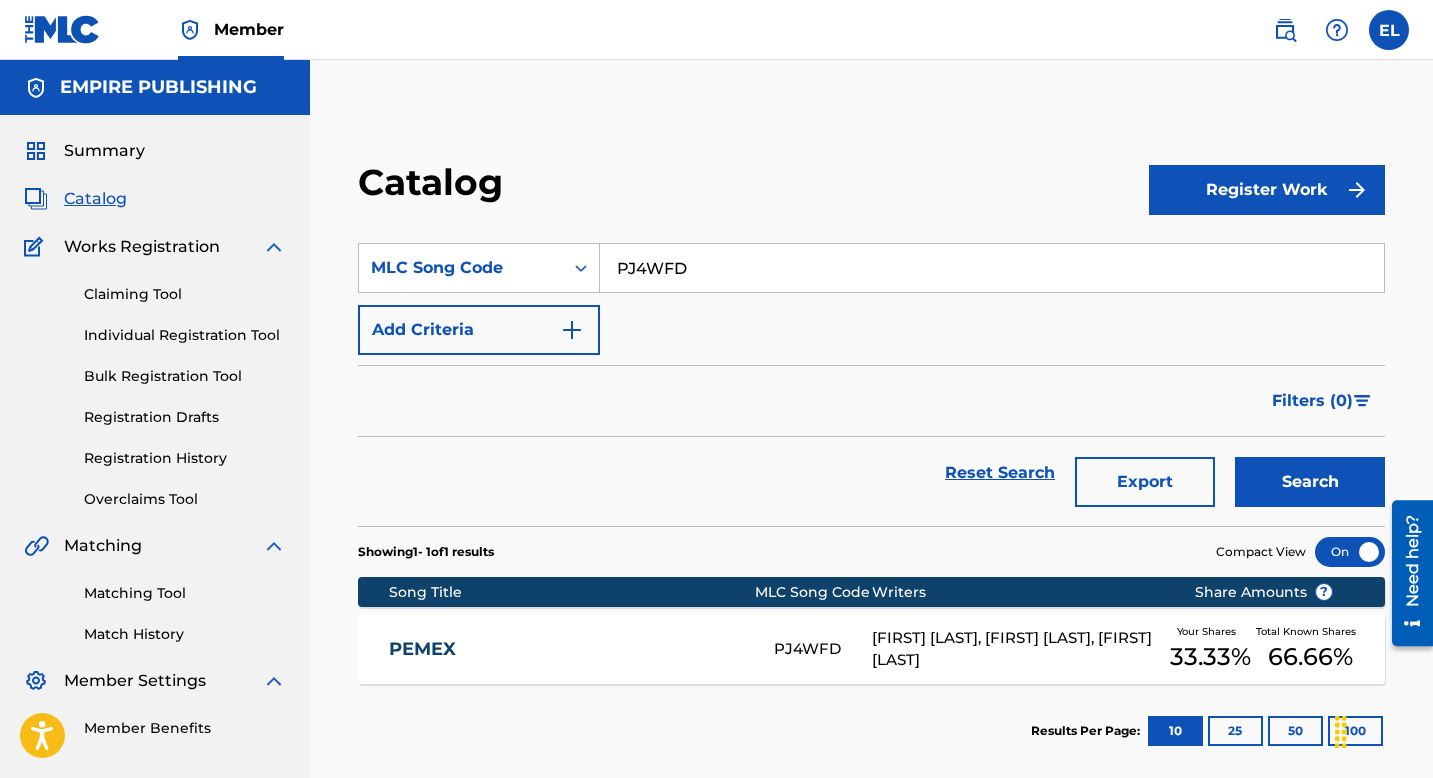 click on "PEMEX PJ4WFD NICHOLAS VOUTSINAS, ANDREW EDWARD ADOLPH, CRISTIAN PALMA Your Shares 33.33 % Total Known Shares 66.66 %" at bounding box center [871, 649] 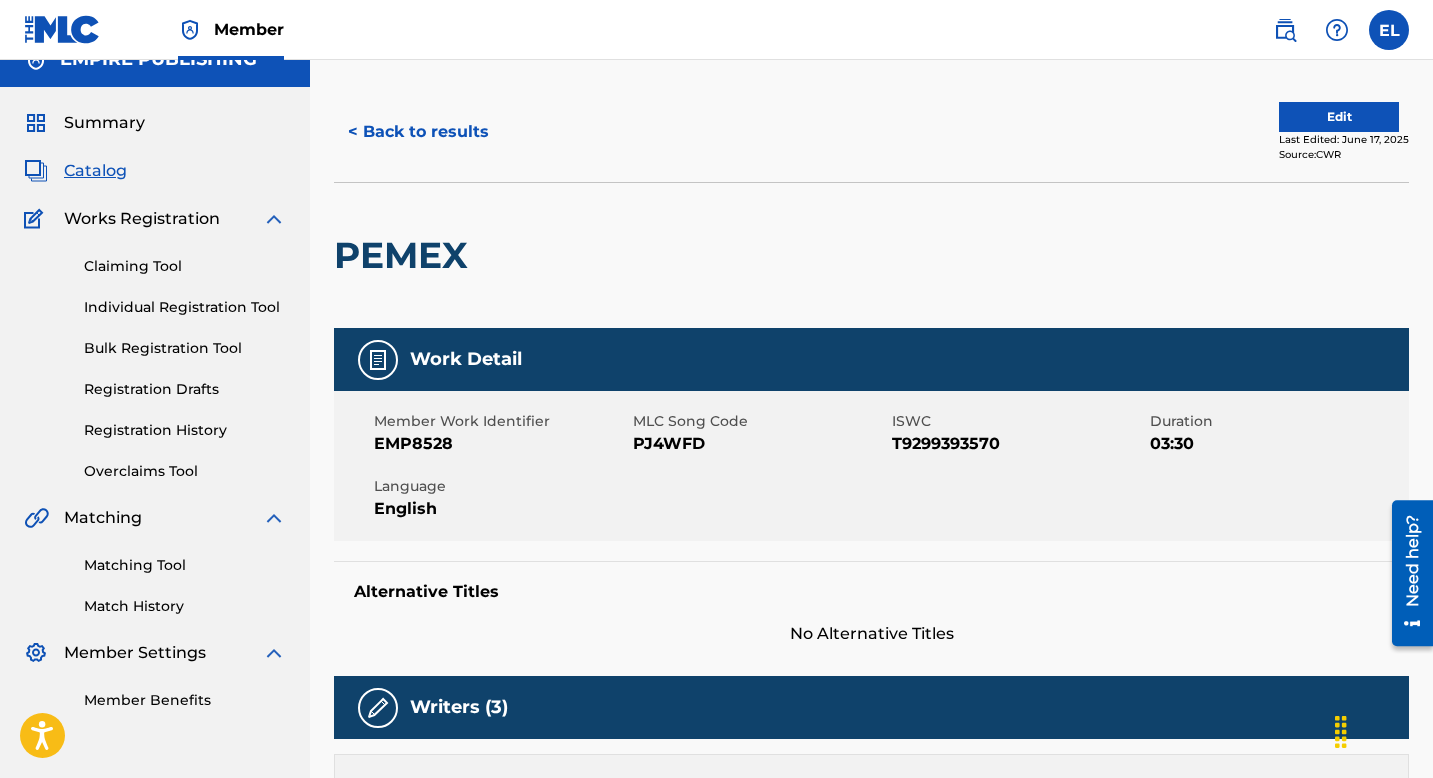 scroll, scrollTop: 0, scrollLeft: 0, axis: both 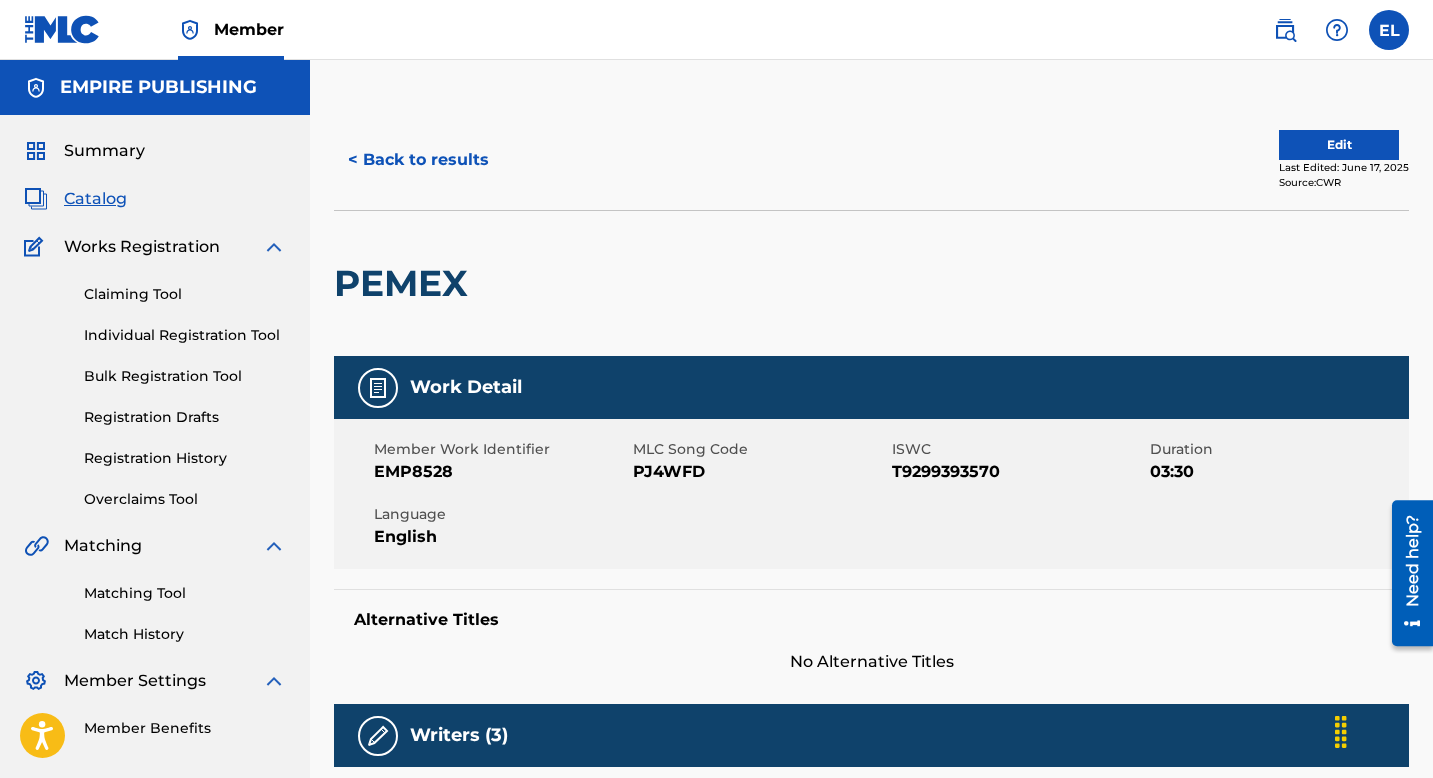 click on "Registration History" at bounding box center [185, 458] 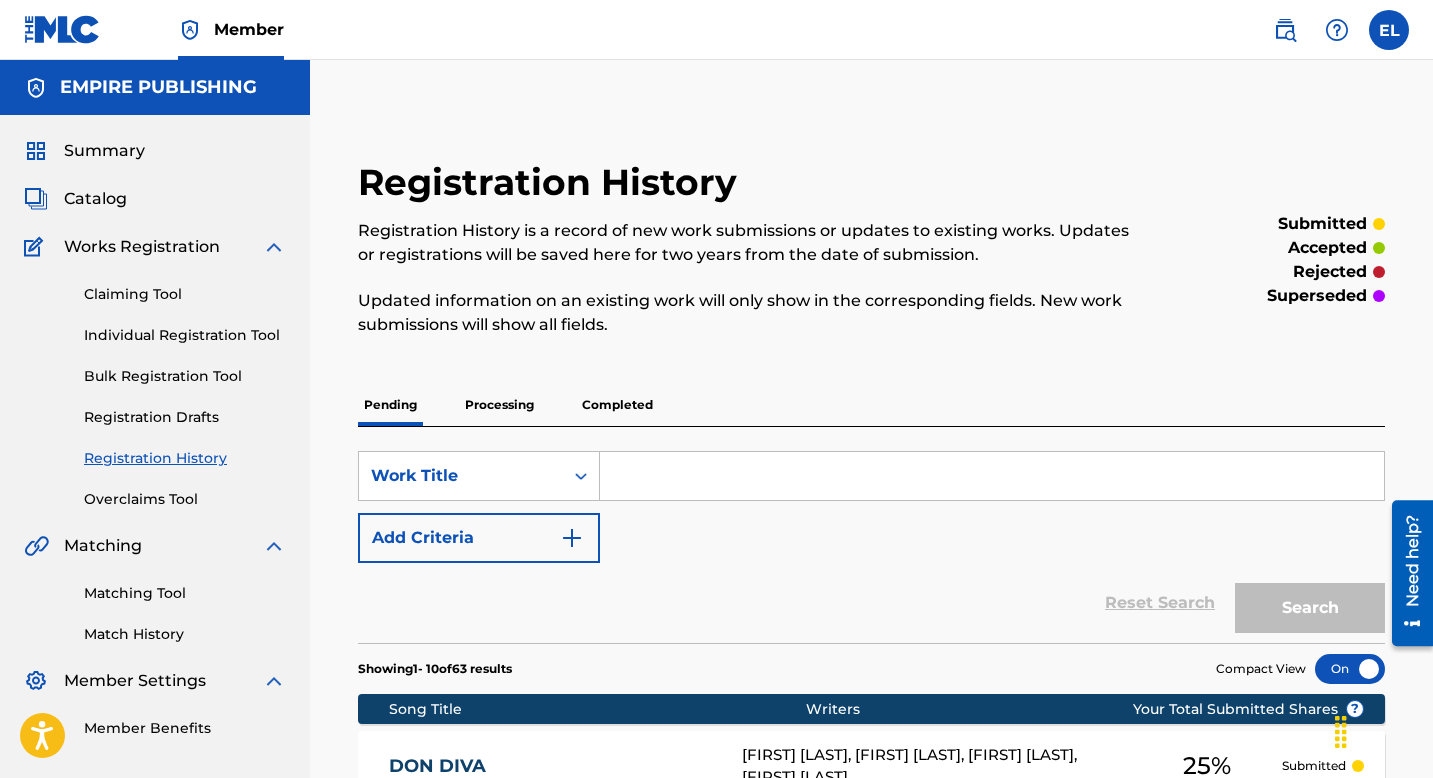 click at bounding box center [992, 476] 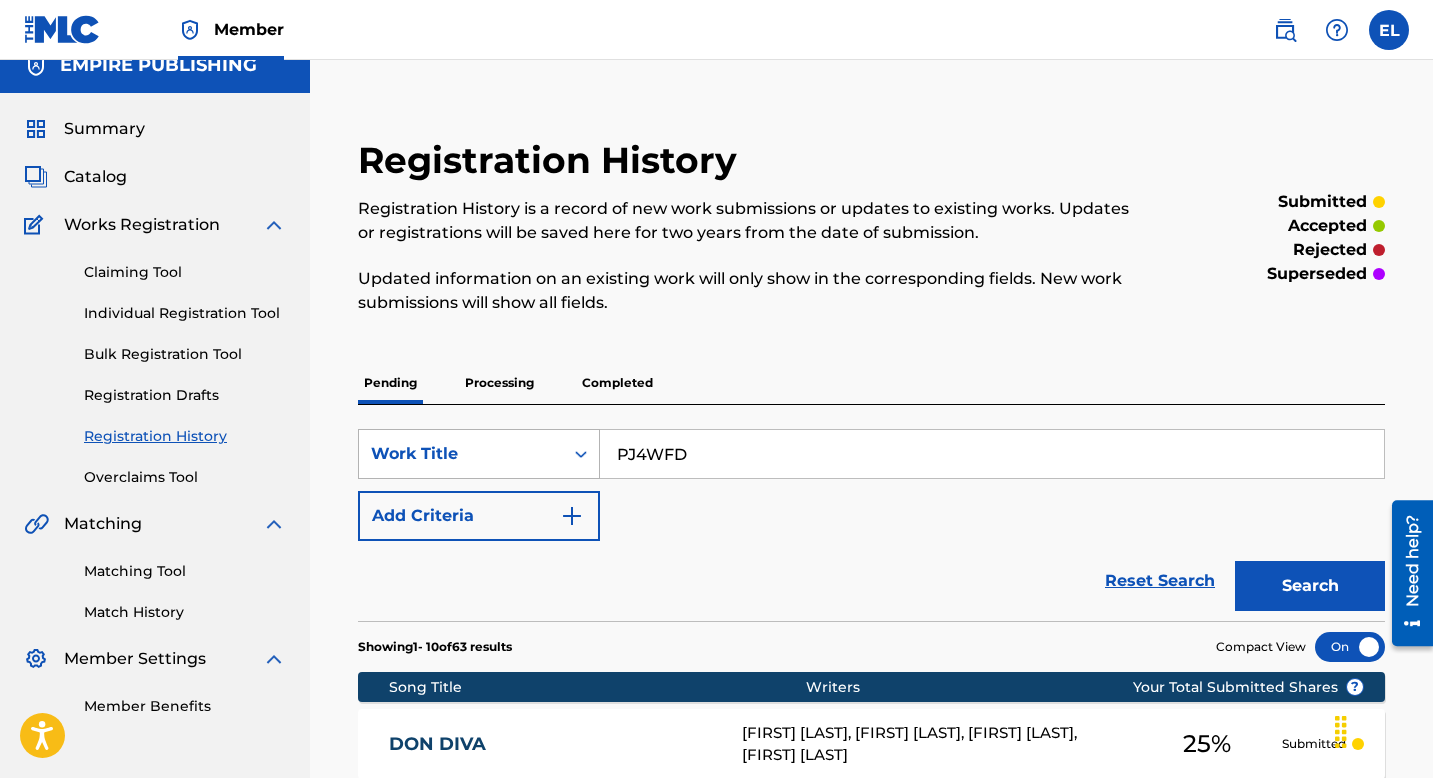 click on "Work Title" at bounding box center [479, 454] 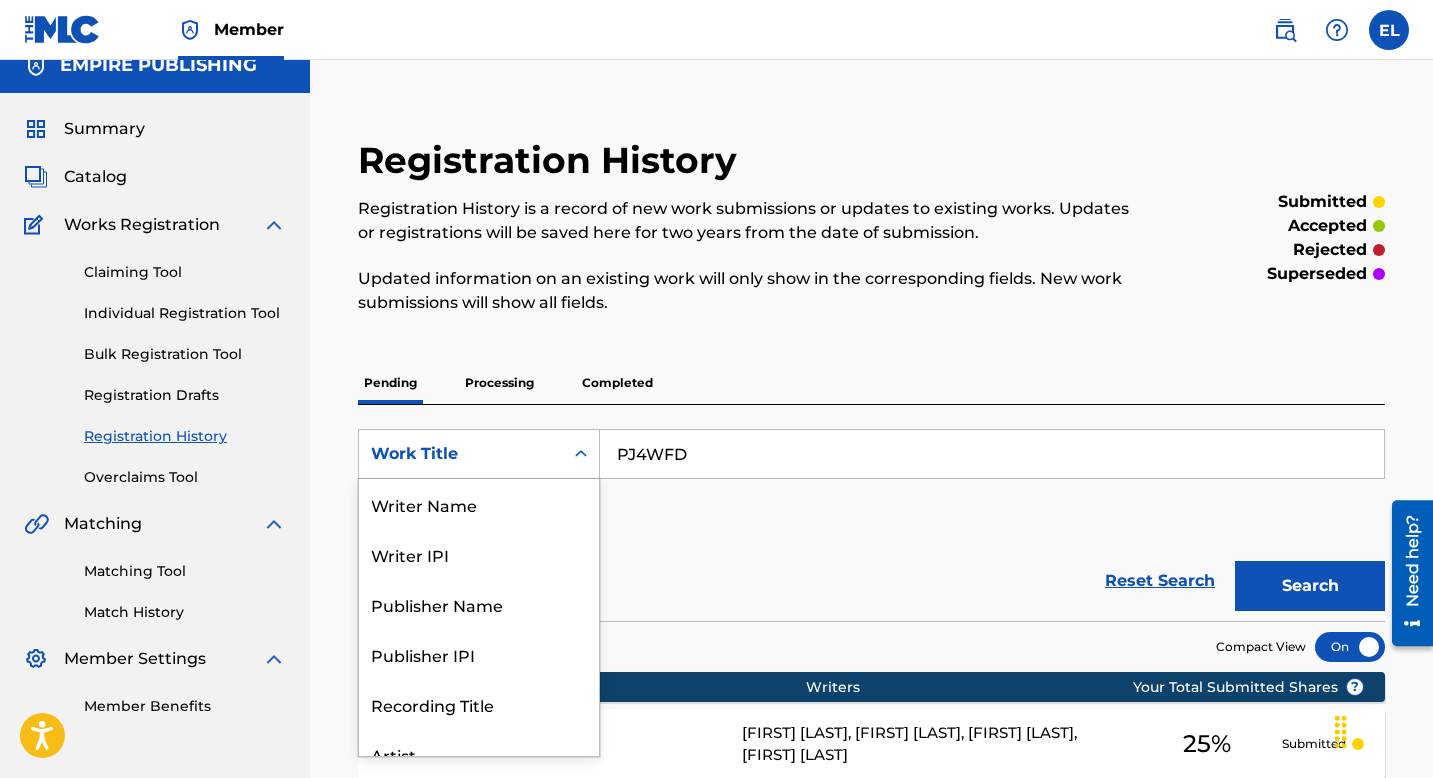 scroll, scrollTop: 24, scrollLeft: 0, axis: vertical 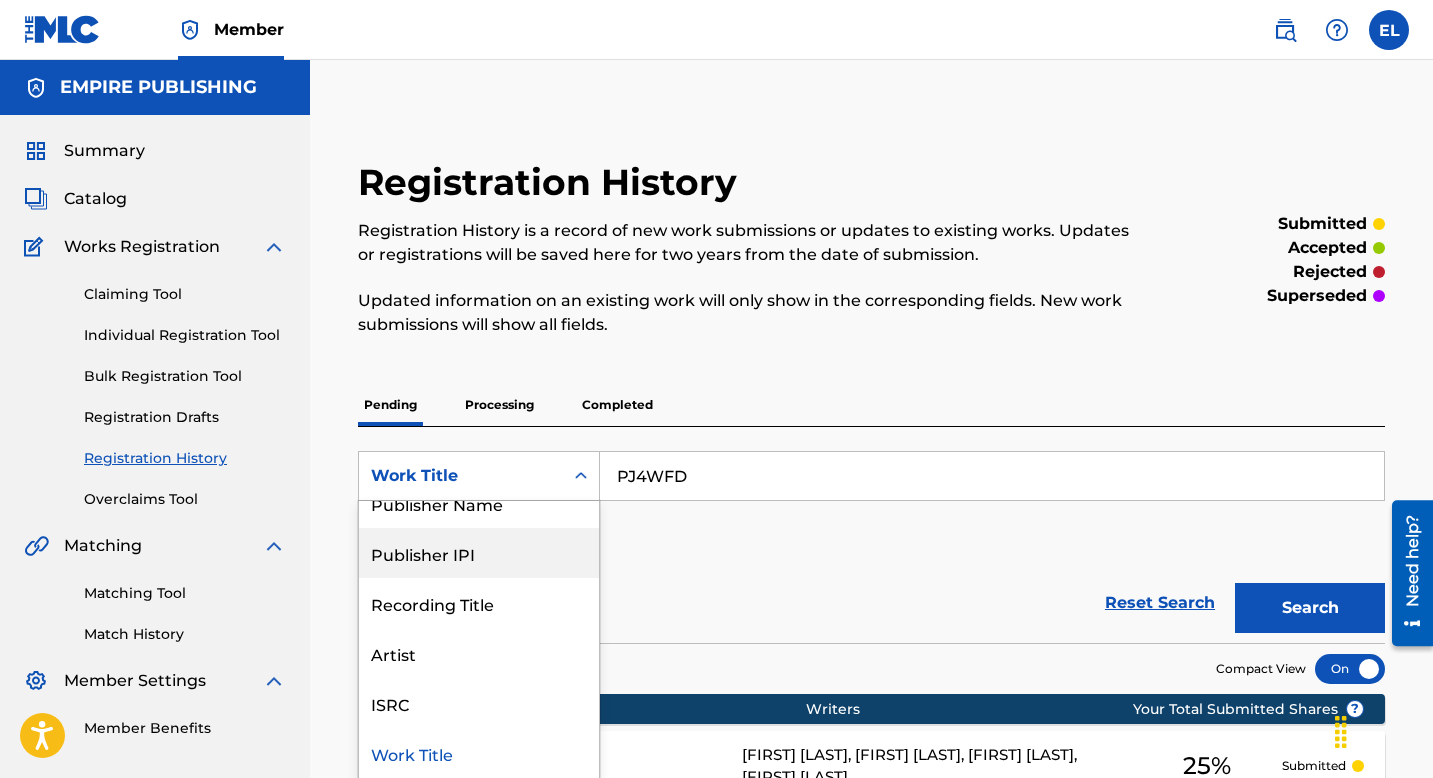 click on "SearchWithCriteriae424edcd-cc6f-48c5-bec0-66ac11ac6956 Publisher IPI, 4 of 8. 8 results available. Use Up and Down to choose options, press Enter to select the currently focused option, press Escape to exit the menu, press Tab to select the option and exit the menu. Work Title Writer Name Writer IPI Publisher Name Publisher IPI Recording Title Artist ISRC Work Title PJ4WFD Add Criteria" at bounding box center (871, 507) 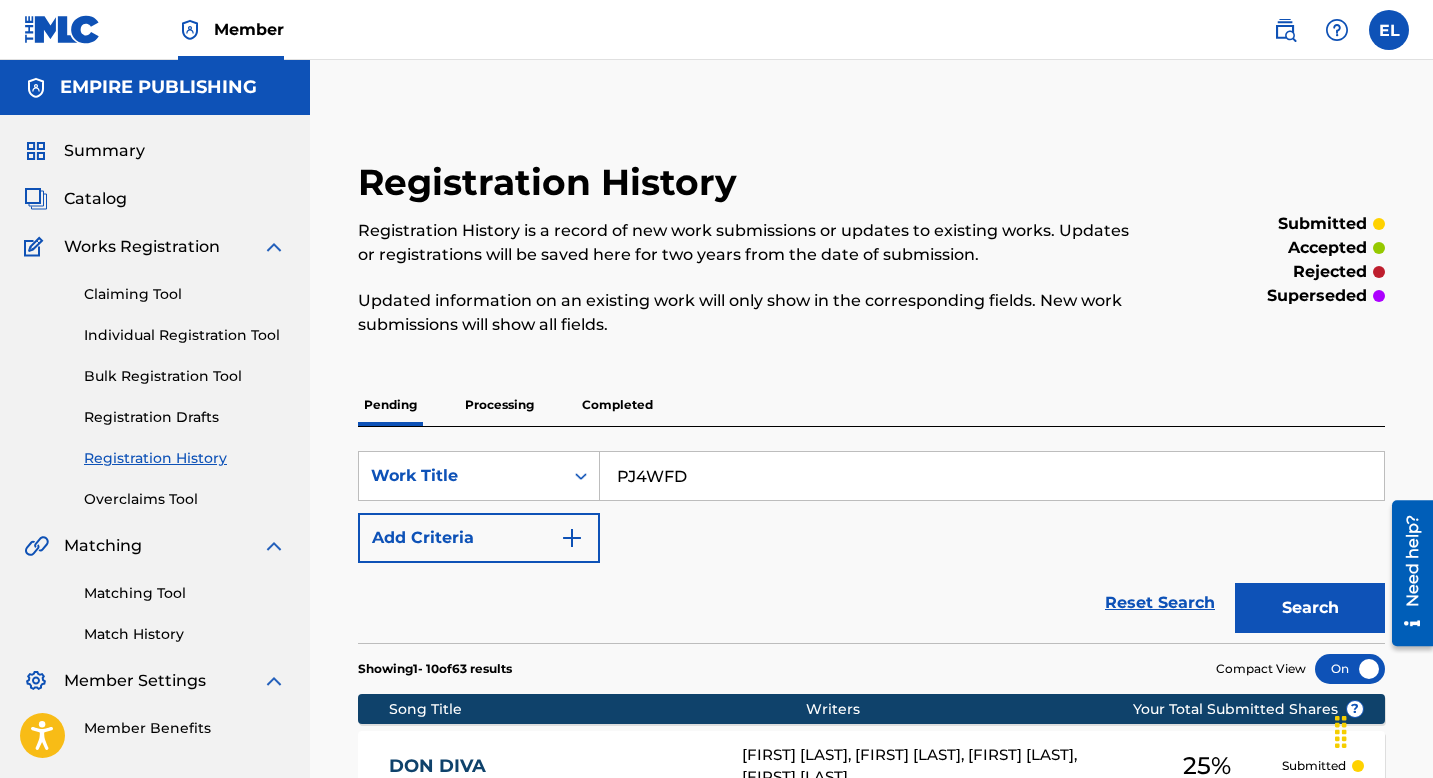 click on "PJ4WFD" at bounding box center (992, 476) 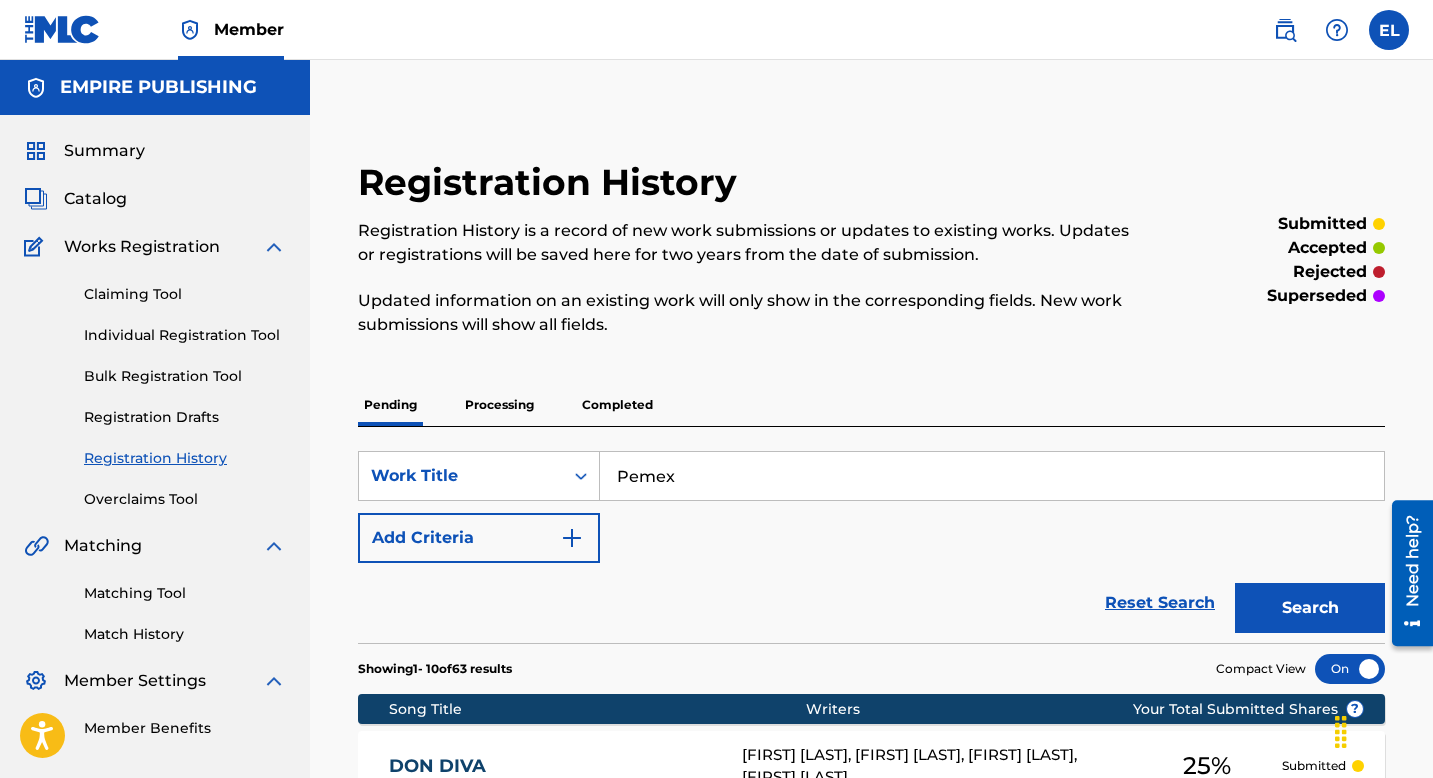 type on "Pemex" 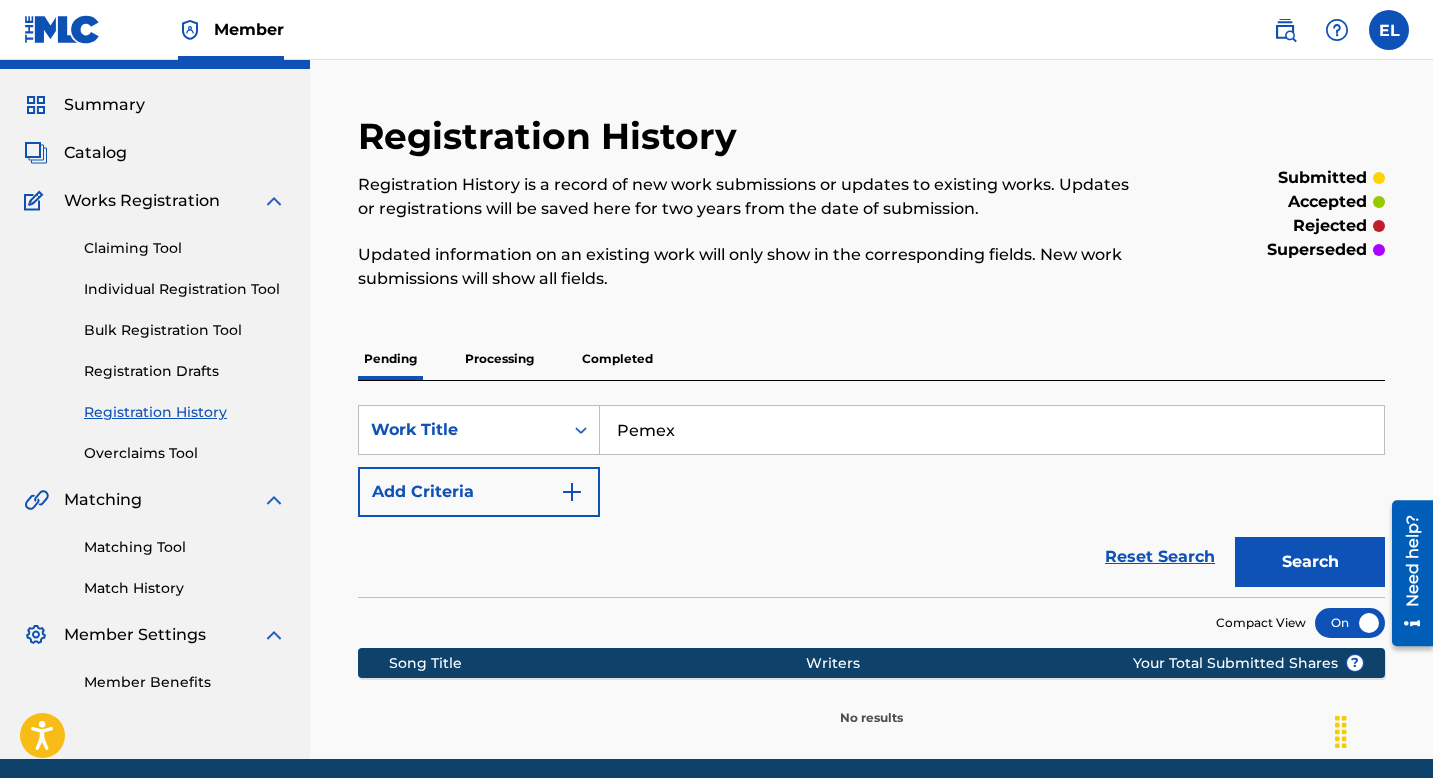 scroll, scrollTop: 123, scrollLeft: 0, axis: vertical 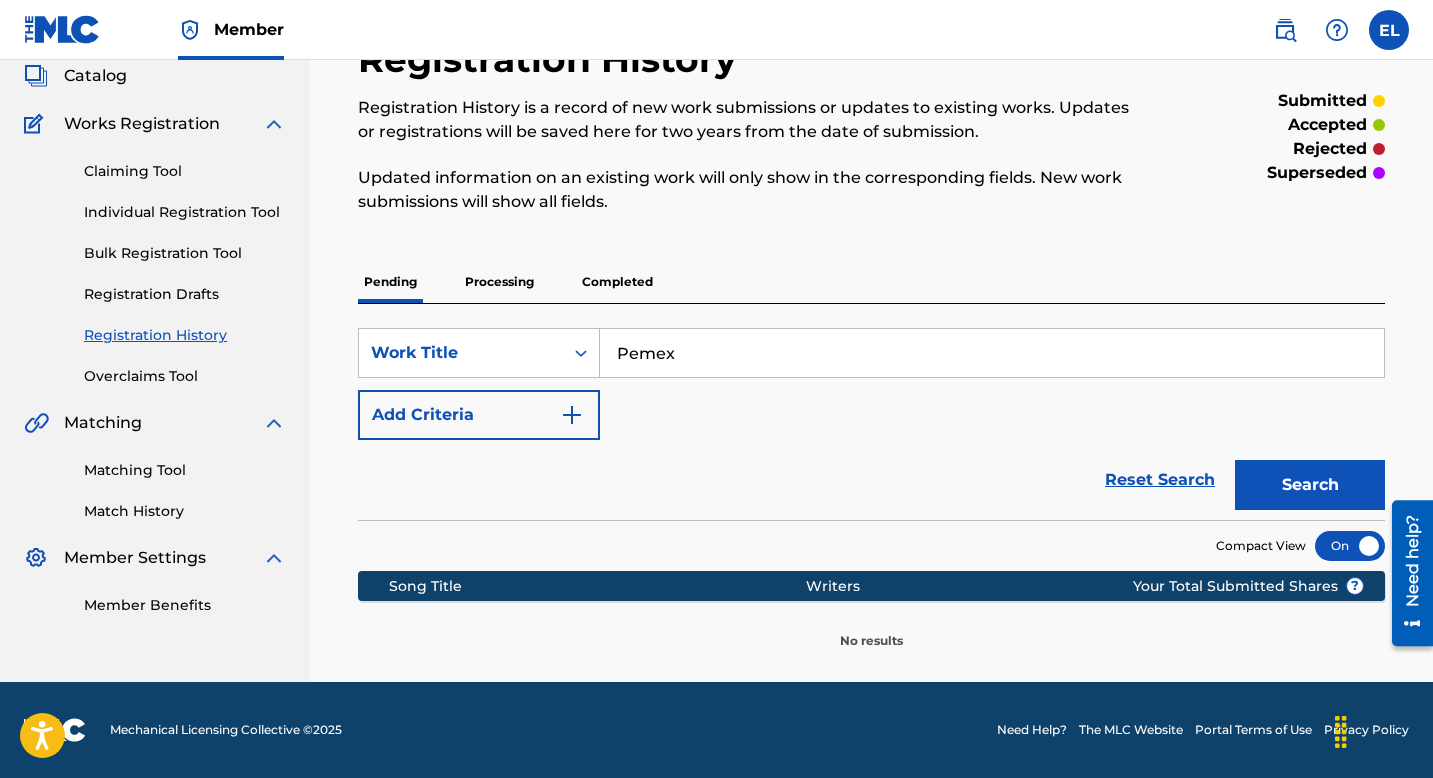 click on "Processing" at bounding box center (499, 282) 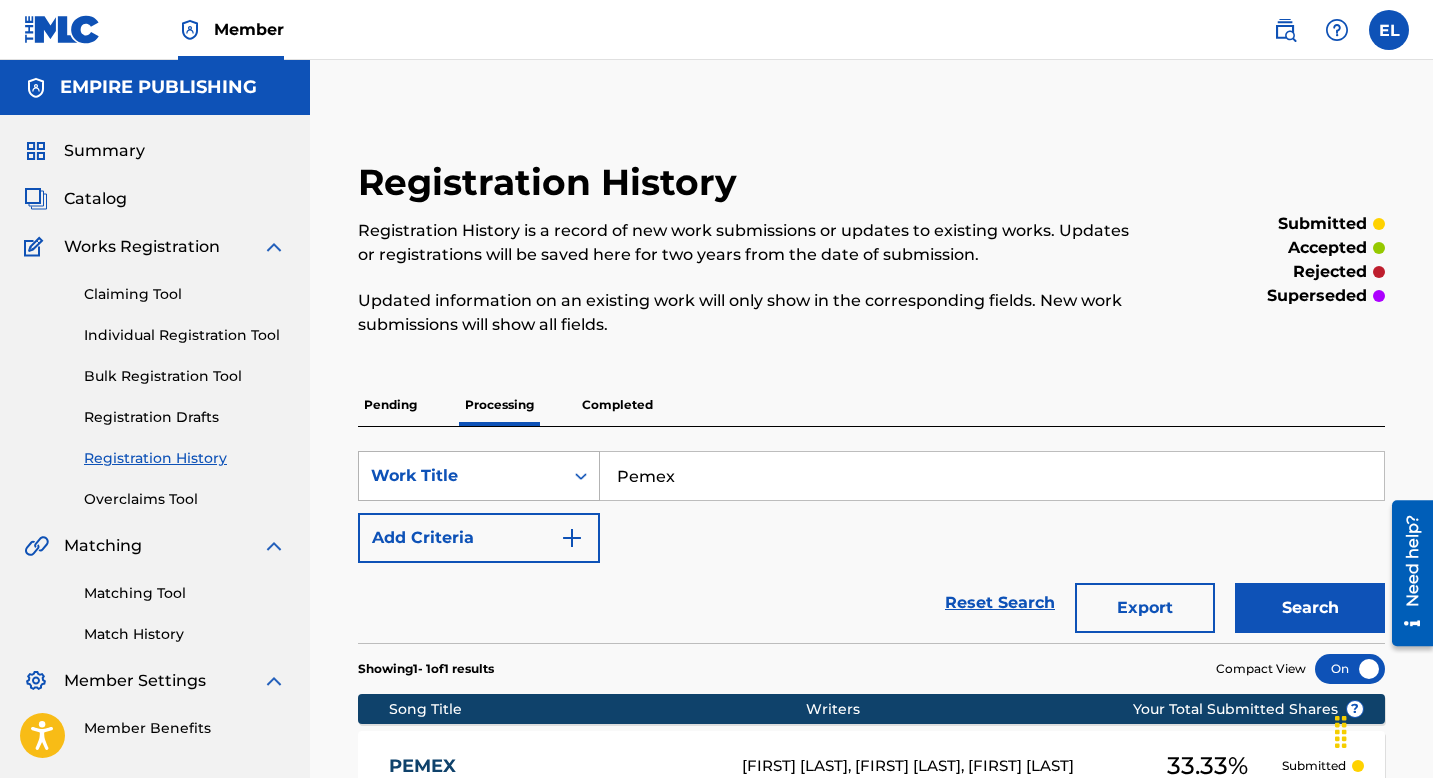 scroll, scrollTop: 245, scrollLeft: 0, axis: vertical 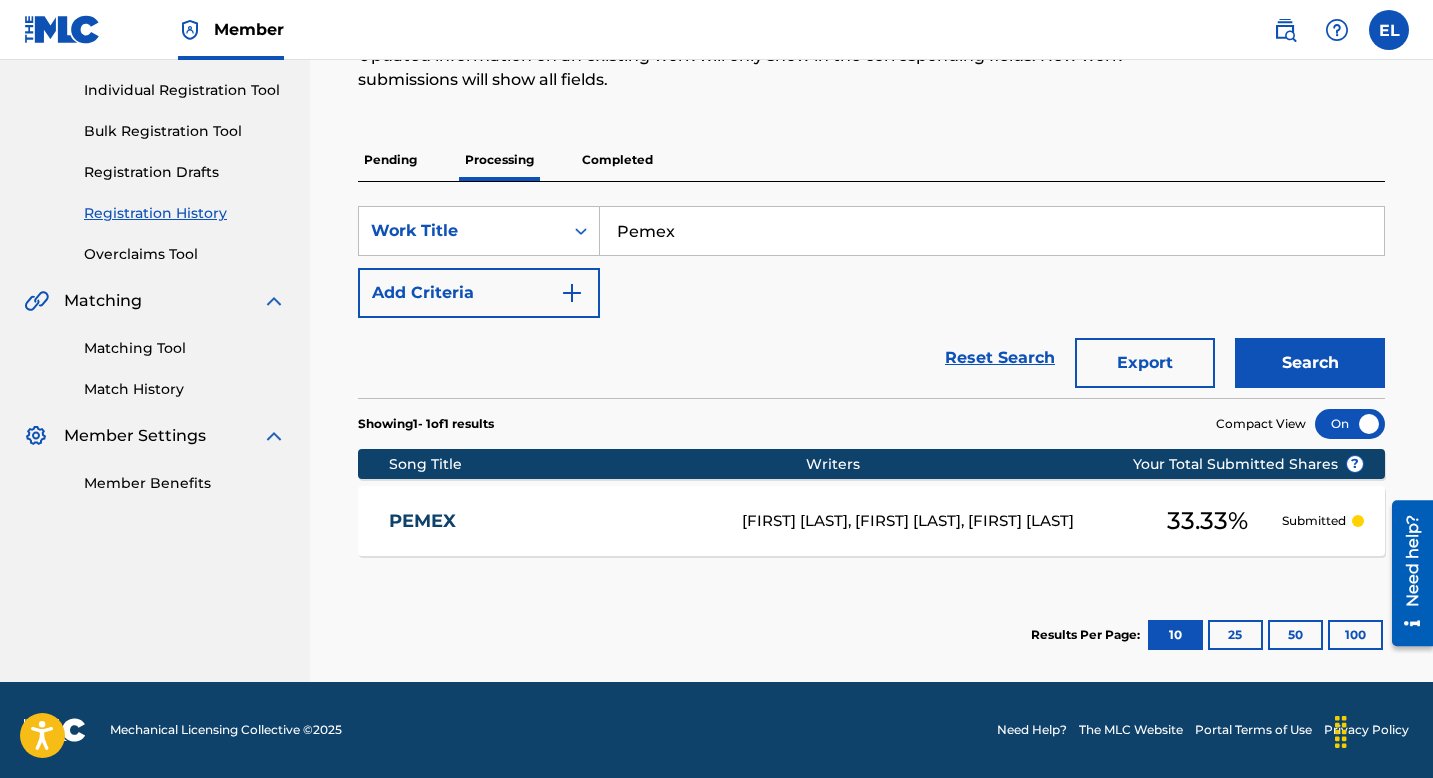 click on "PEMEX PJ4WFD CRISTIAN PALMA, NICHOLAS VOUTSINAS, ANDREW EDWARD ADOLPH 33.33 %   Submitted" at bounding box center (871, 521) 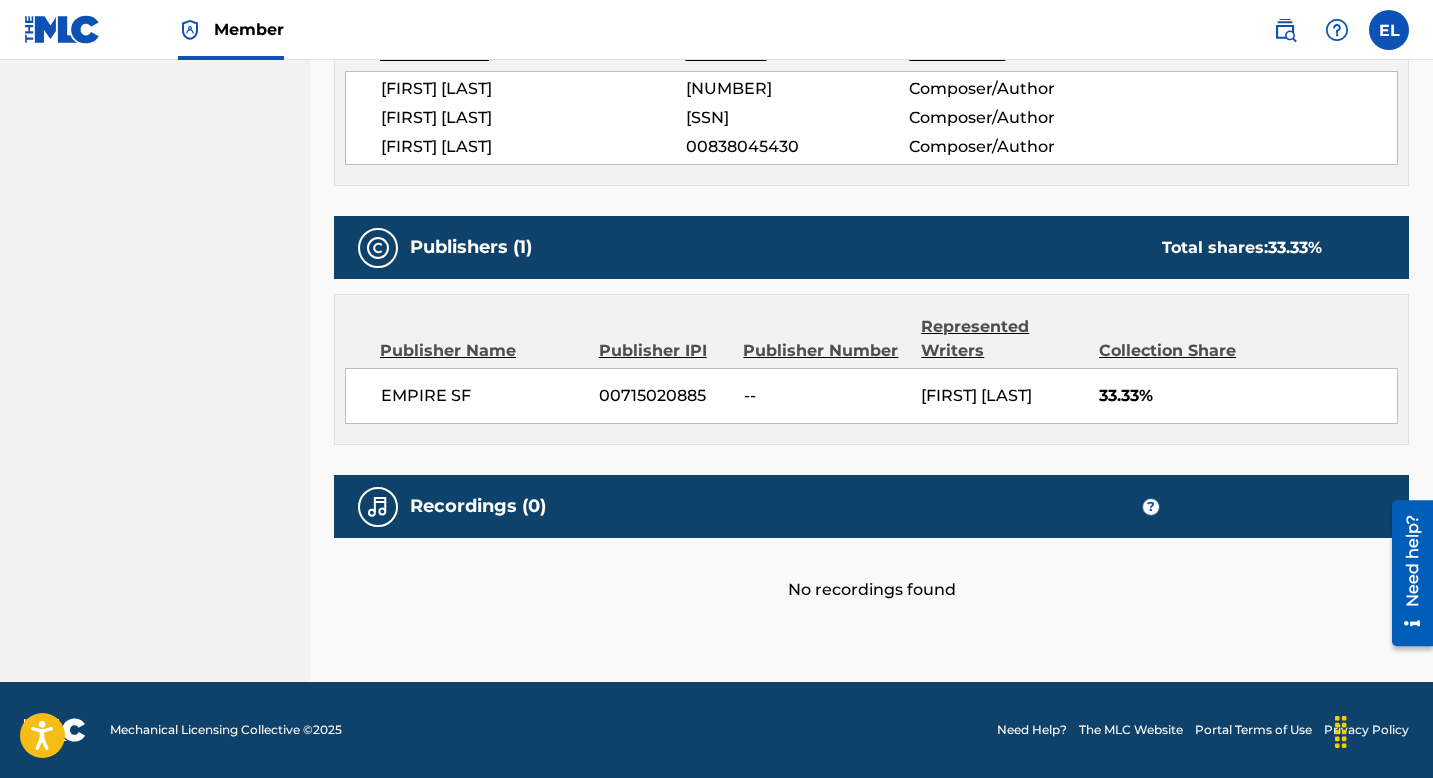 scroll, scrollTop: 0, scrollLeft: 0, axis: both 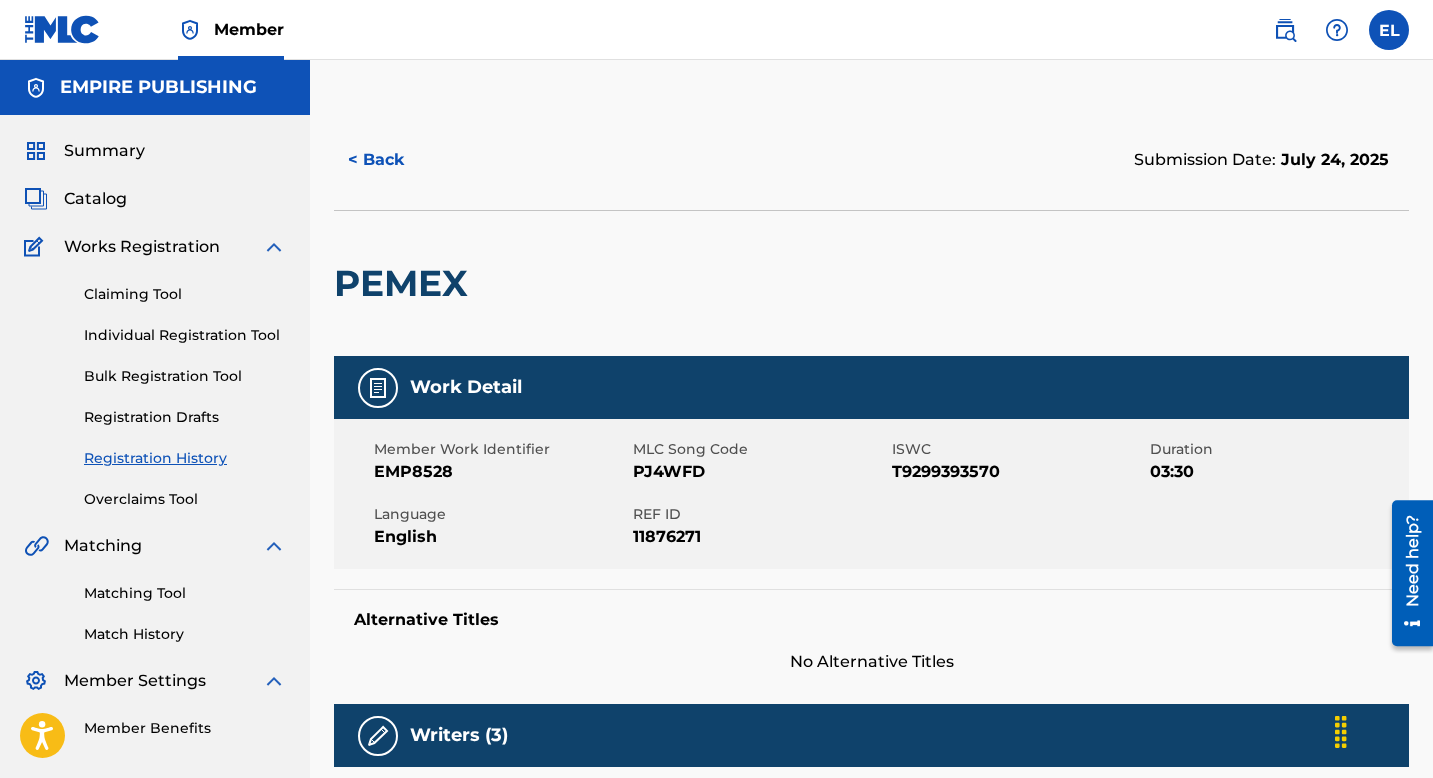 click on "Catalog" at bounding box center (95, 199) 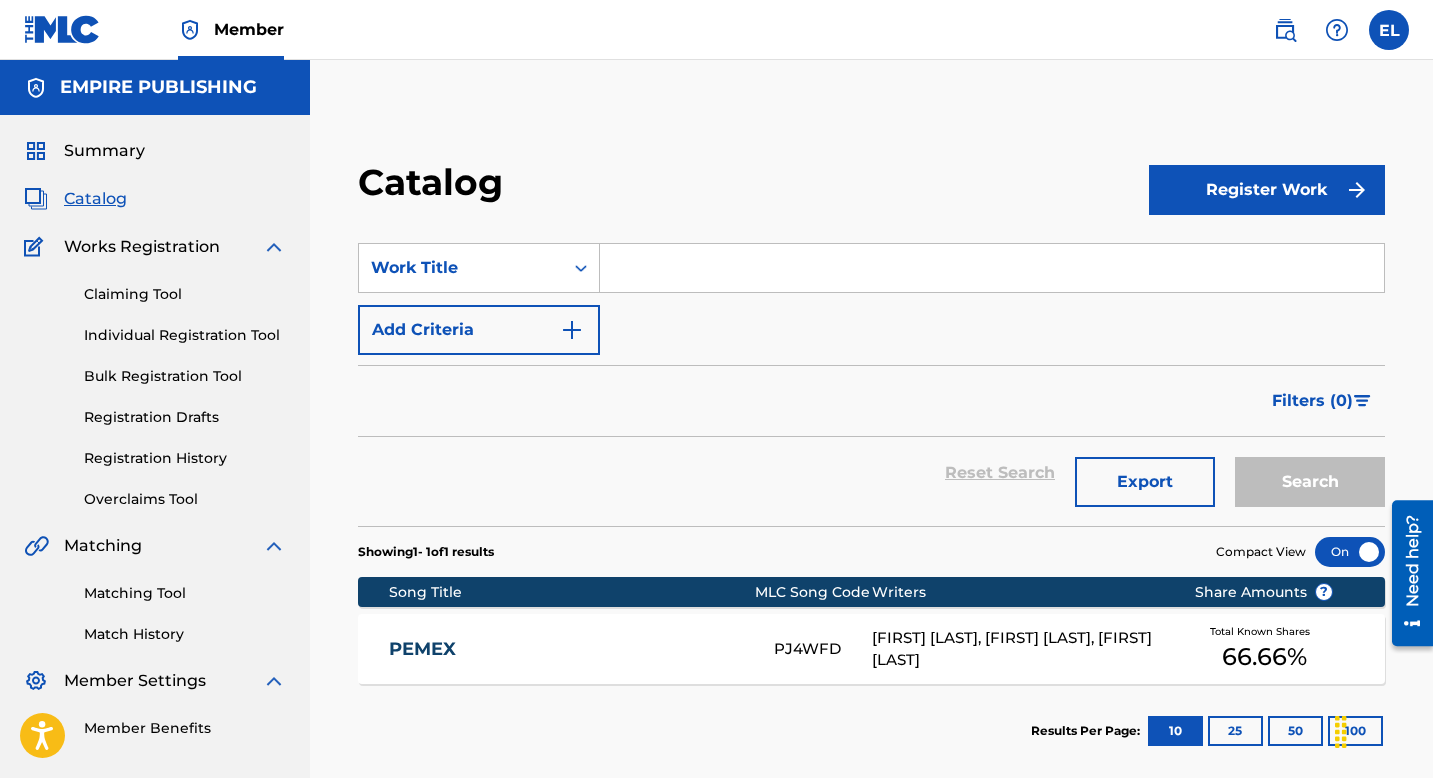 click at bounding box center [992, 268] 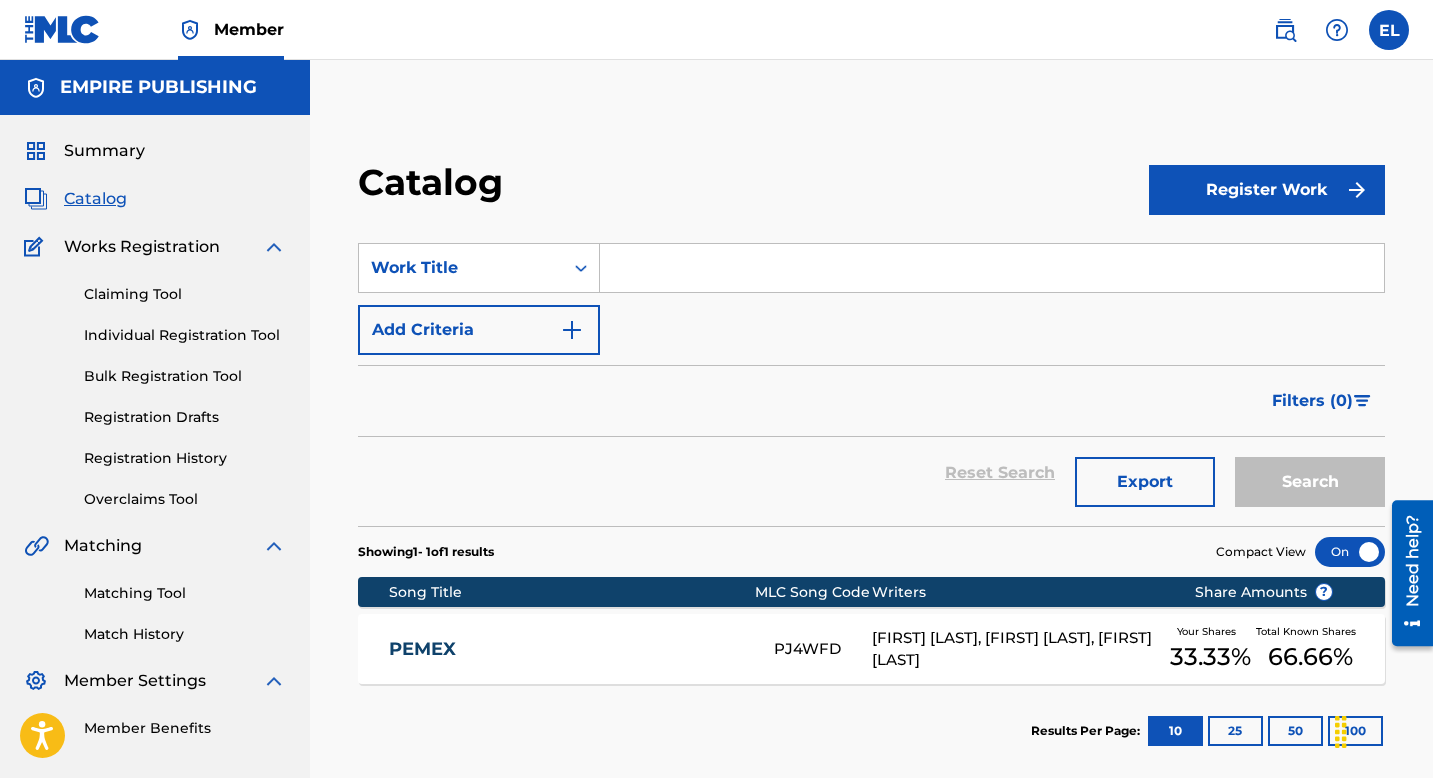 click at bounding box center [992, 268] 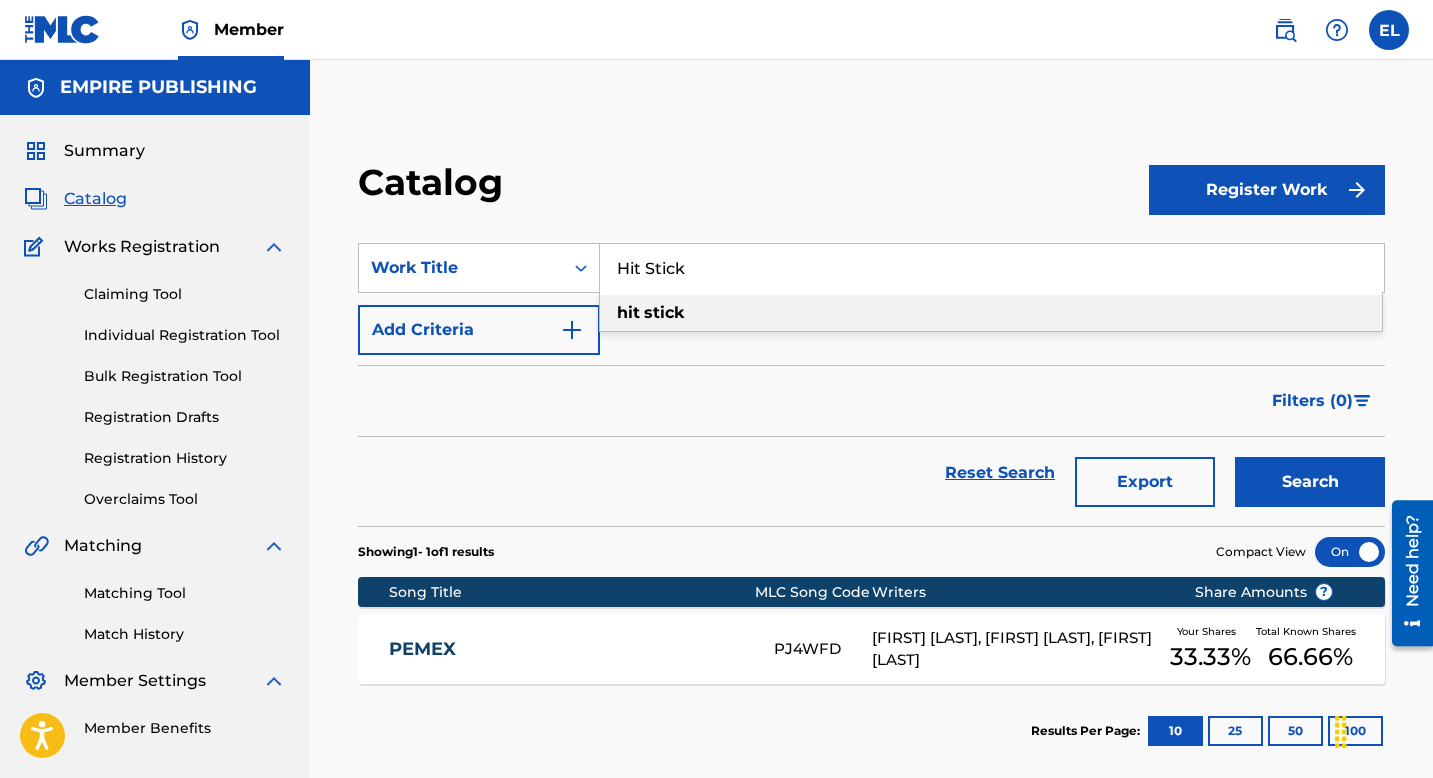 type on "Hit Stick" 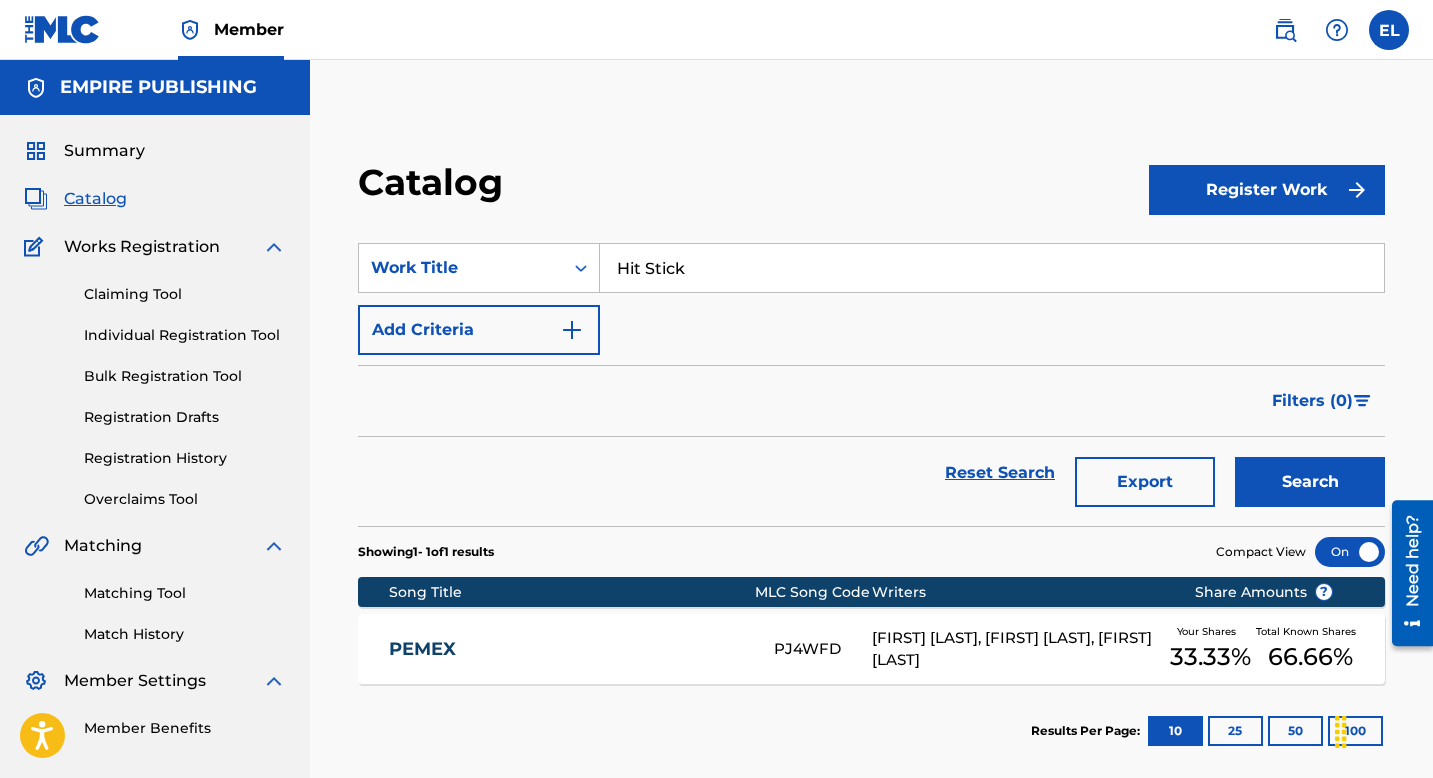 click on "Search" at bounding box center (1310, 482) 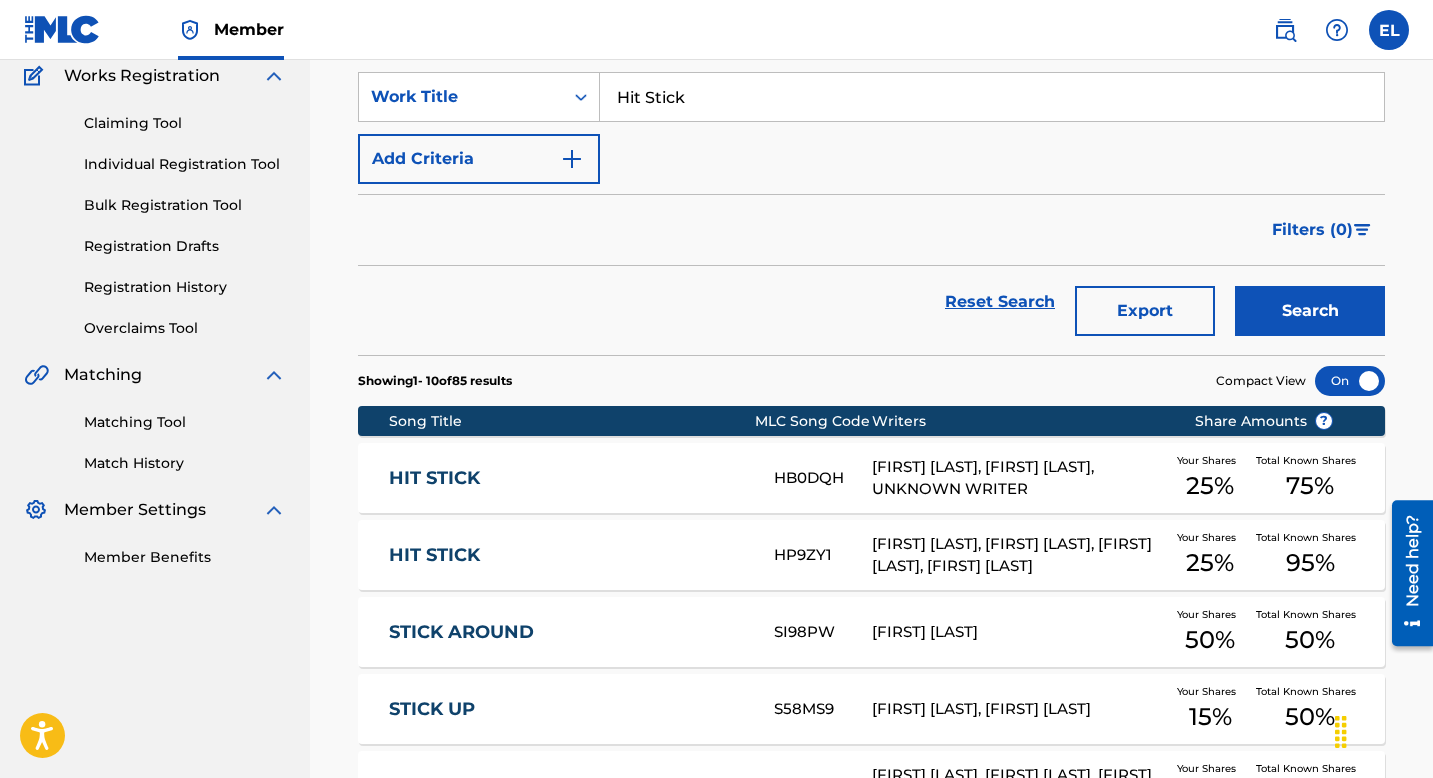 scroll, scrollTop: 188, scrollLeft: 0, axis: vertical 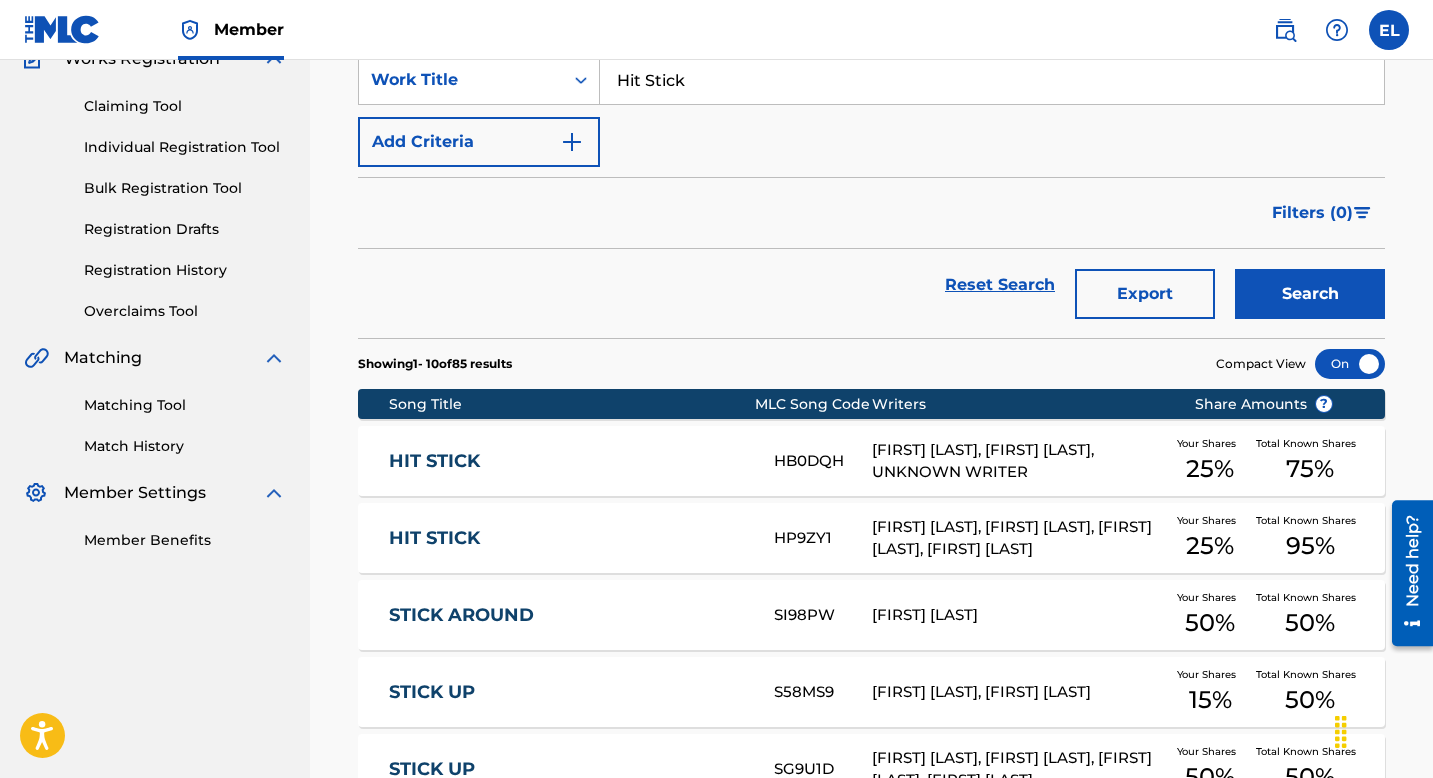 click on "HIT STICK" at bounding box center [568, 538] 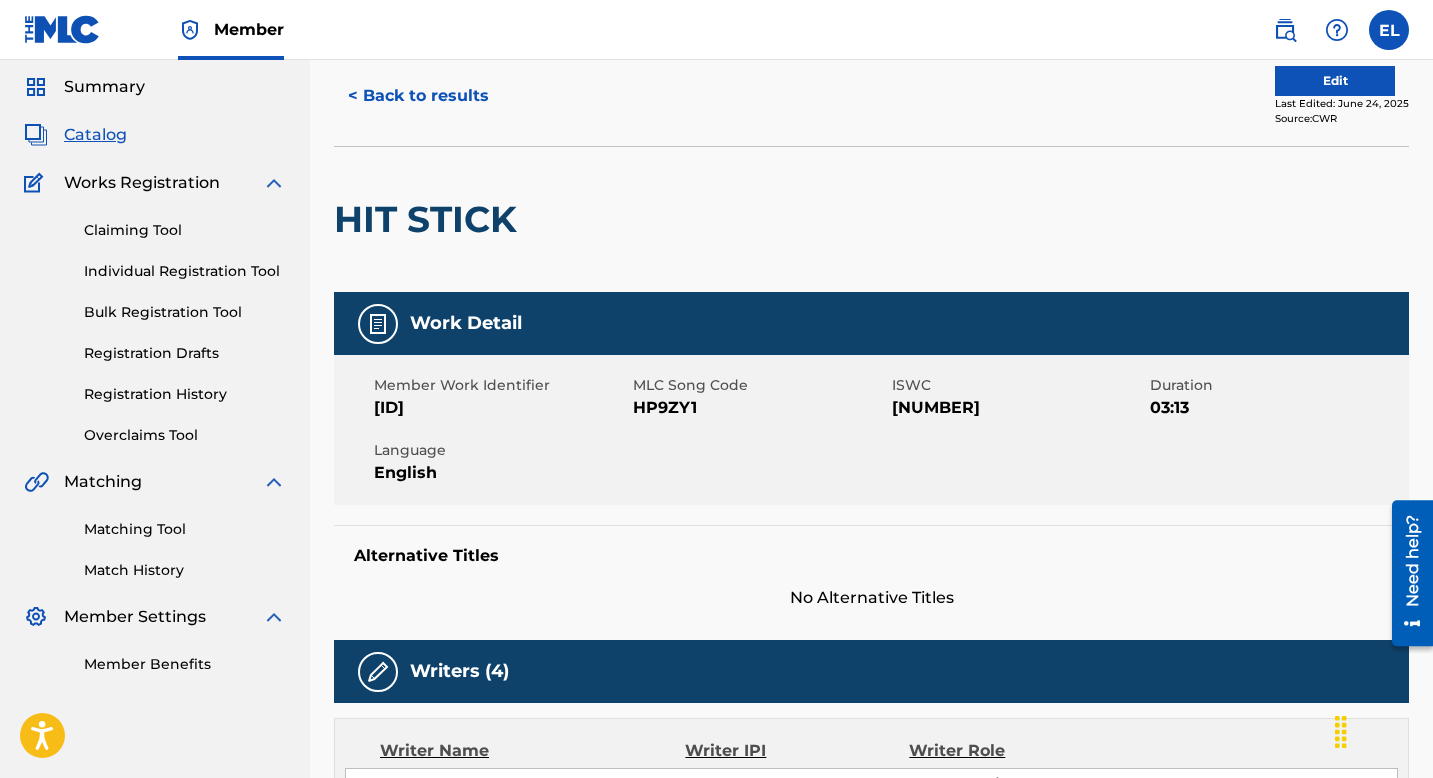 scroll, scrollTop: 0, scrollLeft: 0, axis: both 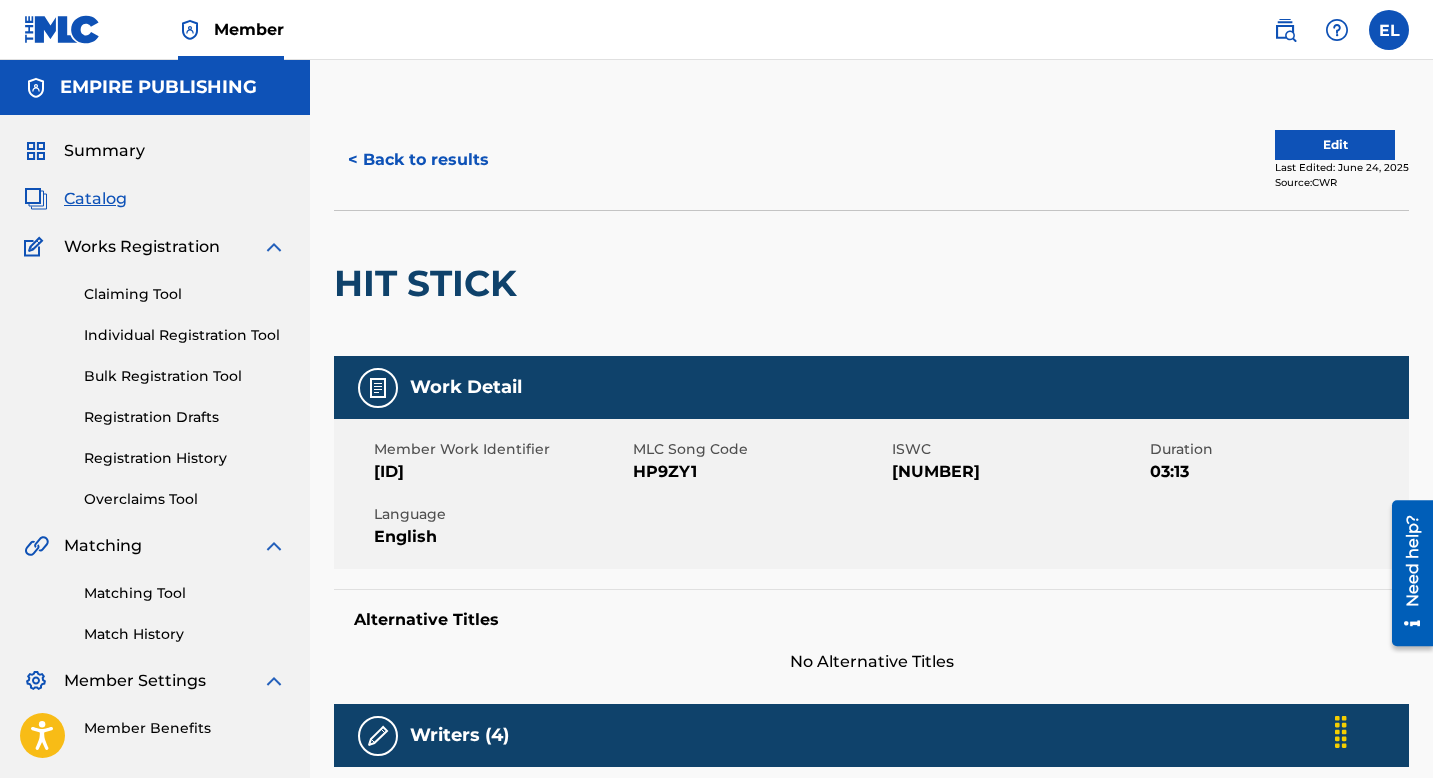 click on "HP9ZY1" at bounding box center [760, 472] 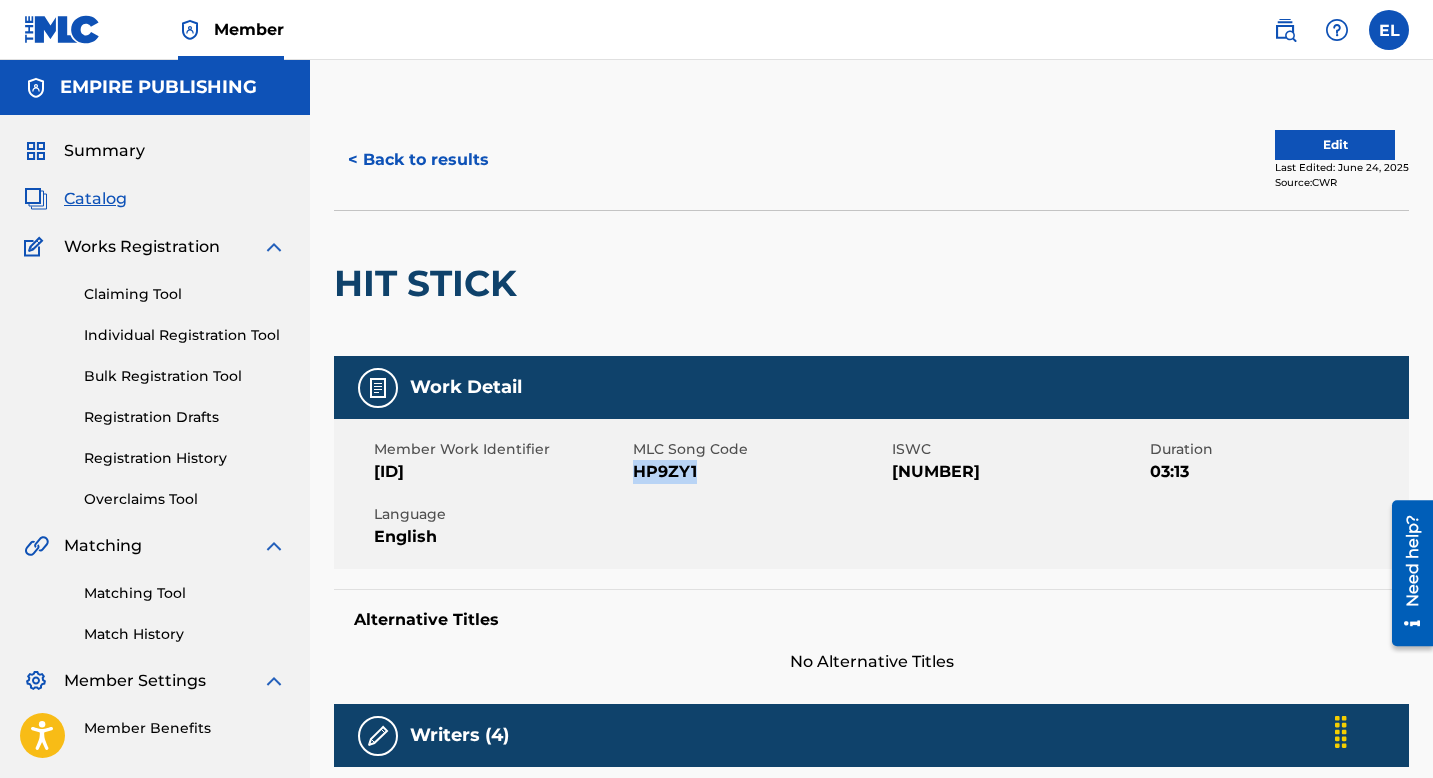 click on "HP9ZY1" at bounding box center (760, 472) 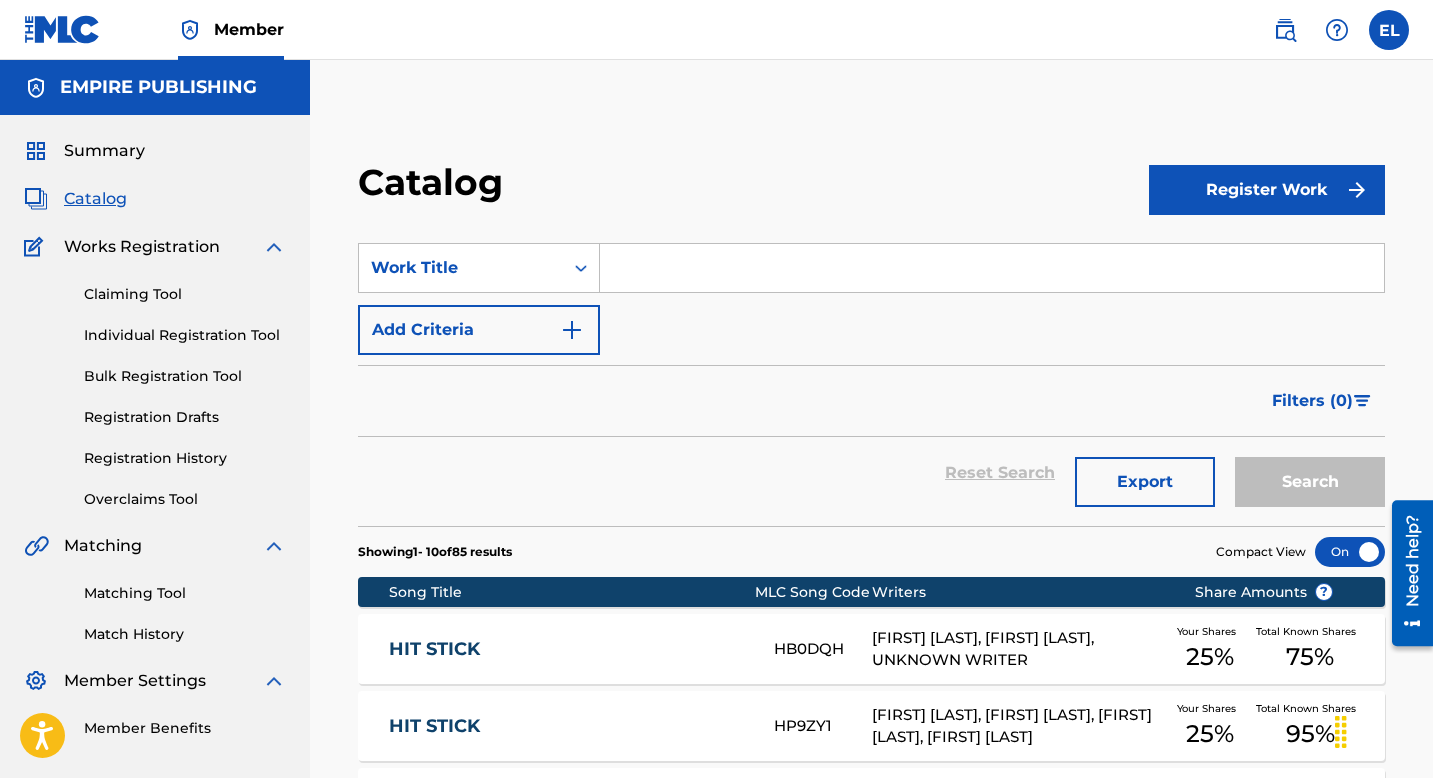 click at bounding box center [992, 268] 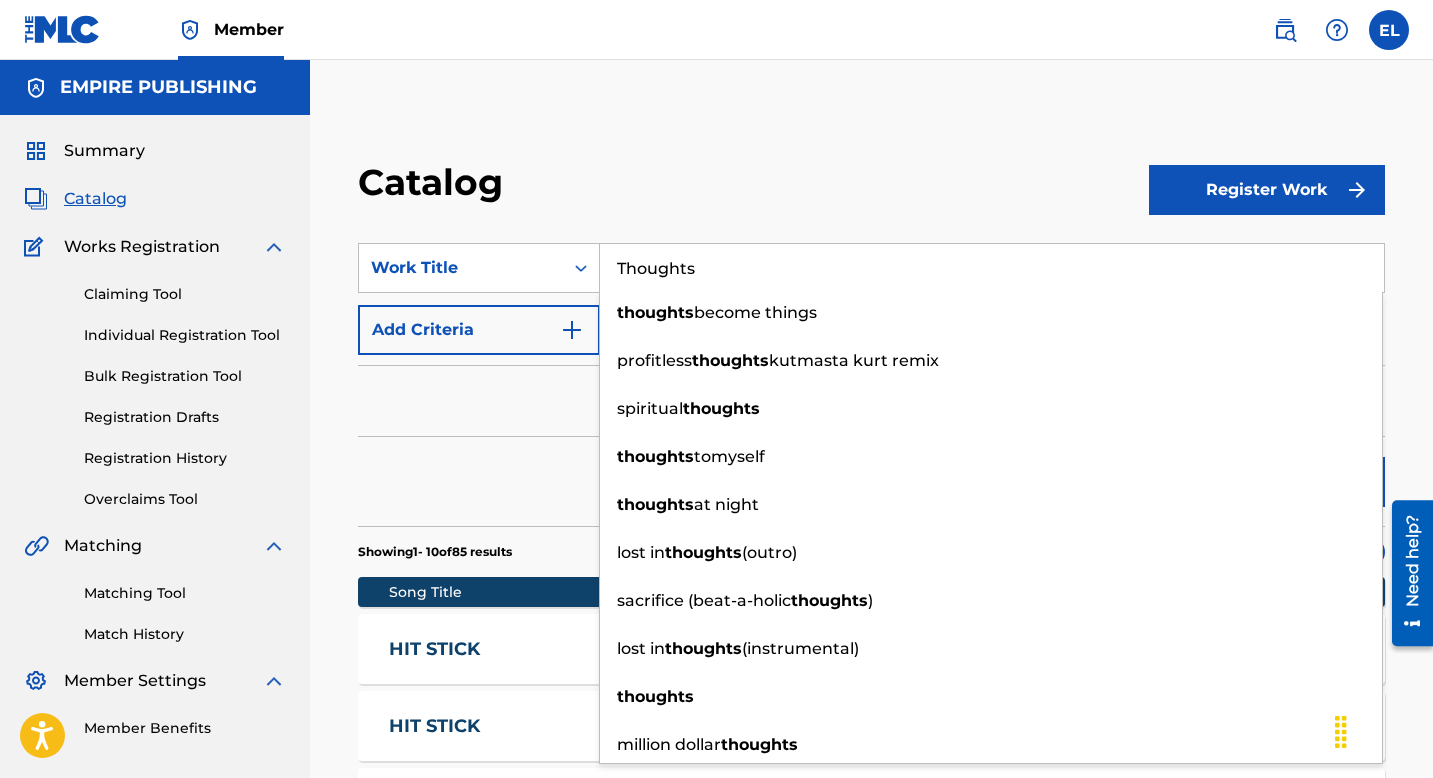 type on "Thoughts" 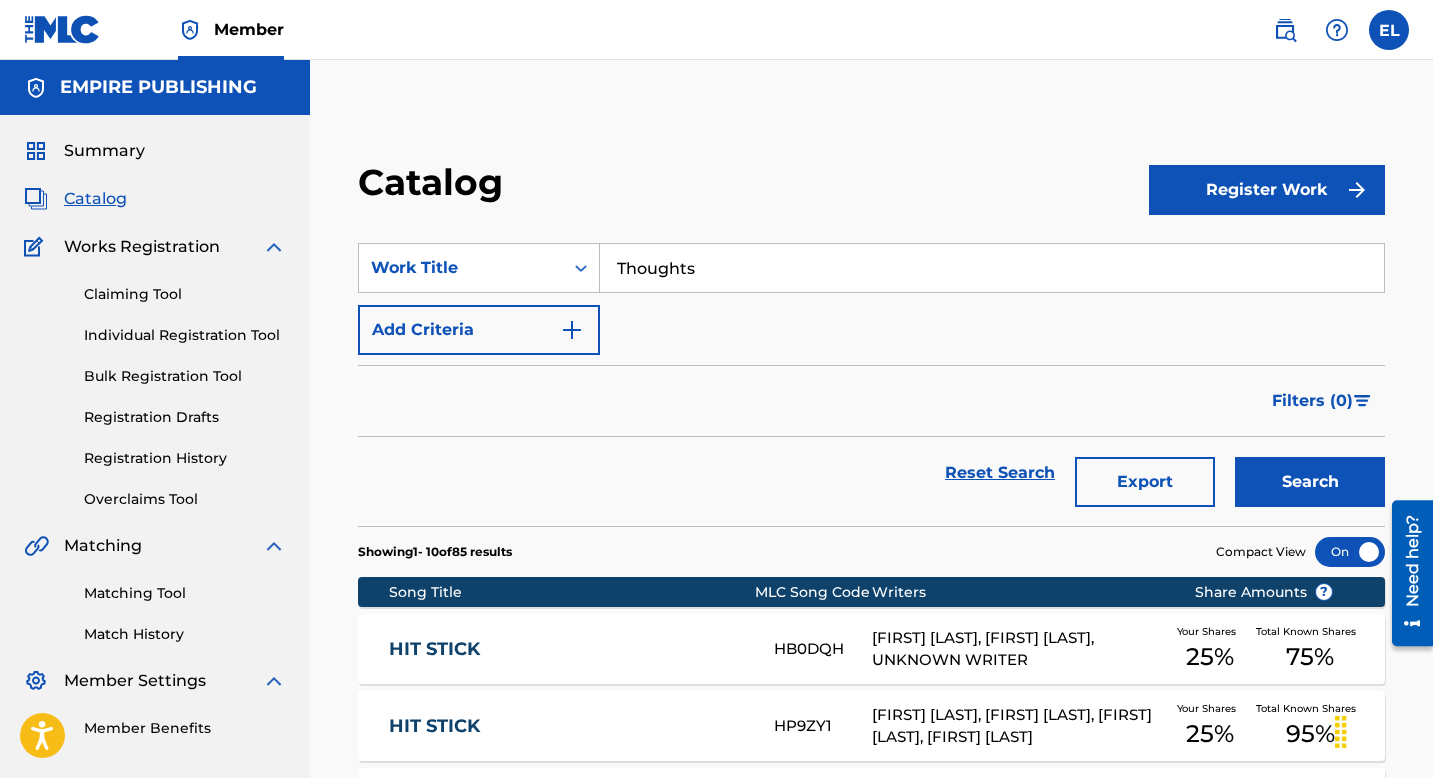 click on "Catalog Register Work SearchWithCriteriaca6f89be-5b67-403a-94cb-aef9112d1ee9 Work Title Thoughts Add Criteria Filter Hold Filters Overclaim   Dispute   Remove Filters Apply Filters Filters ( 0 ) Reset Search Export Search Showing  1  -   10  of  85   results   Compact View Song Title MLC Song Code Writers Share Amounts ? HIT STICK HB0DQH PHILIP BEASLEY, MICHAEL SHERMAN, UNKNOWN WRITER Your Shares 25 % Total Known Shares 75 % HIT STICK HP9ZY1 BILL K KAPRI, DEREK GARCIA, JESUS BOBE, ABDALLAH NAWAR AHMAD Your Shares 25 % Total Known Shares 95 % STICK AROUND SI98PW BAKARI WARD Your Shares 50 % Total Known Shares 50 % STICK UP S58MS9 WAYMAN BARROW, JASON SMITH Your Shares 15 % Total Known Shares 50 % STICK UP SG9U1D PHILIP BEASLEY, LARON ANTWAN ROBINSON, ALEJANDRO CARRANZA, FENIX RYPINSKI Your Shares 50 % Total Known Shares 50 % GLOW STICK G3716G ADAM CHERRINGTON, NICHOLAS MICHAEL FURLONG, TRAVIS MICHAEL GARLAND, ADAM BLAKE CHERRINGTON, INCONNU COMPOSITEUR AUTEUR Your Shares 50 % Total Known Shares 75 % HQ29R7 25" at bounding box center (871, 795) 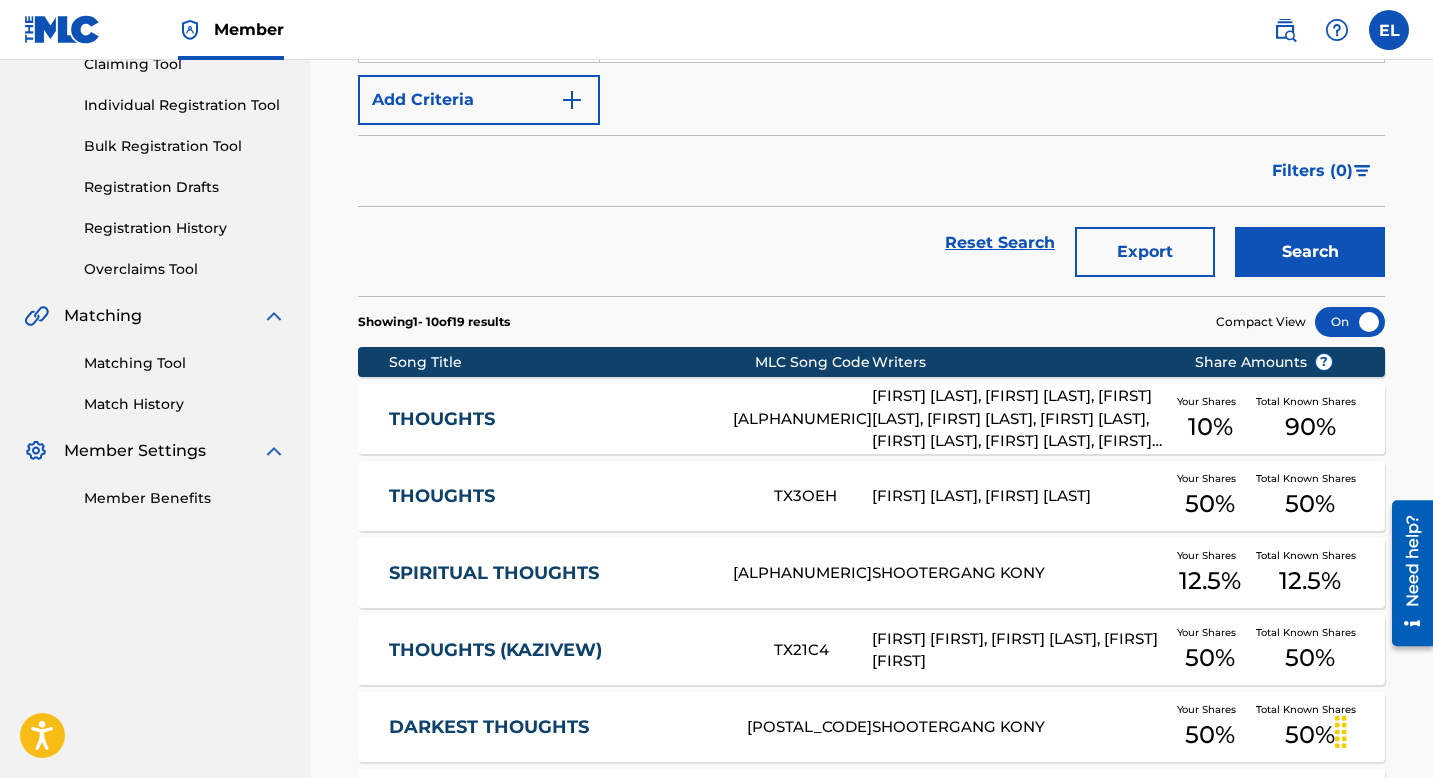 scroll, scrollTop: 232, scrollLeft: 0, axis: vertical 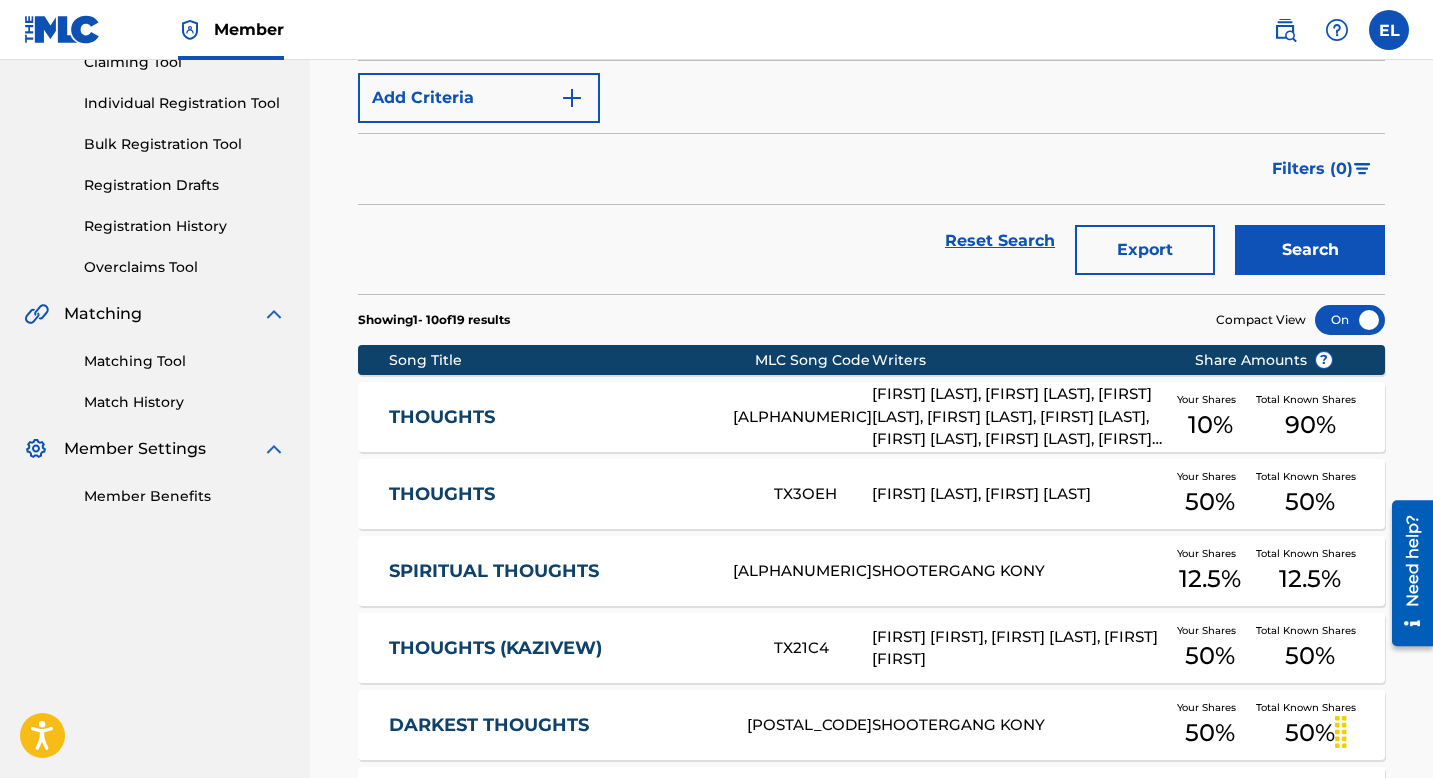 click on "THOUGHTS" at bounding box center [547, 417] 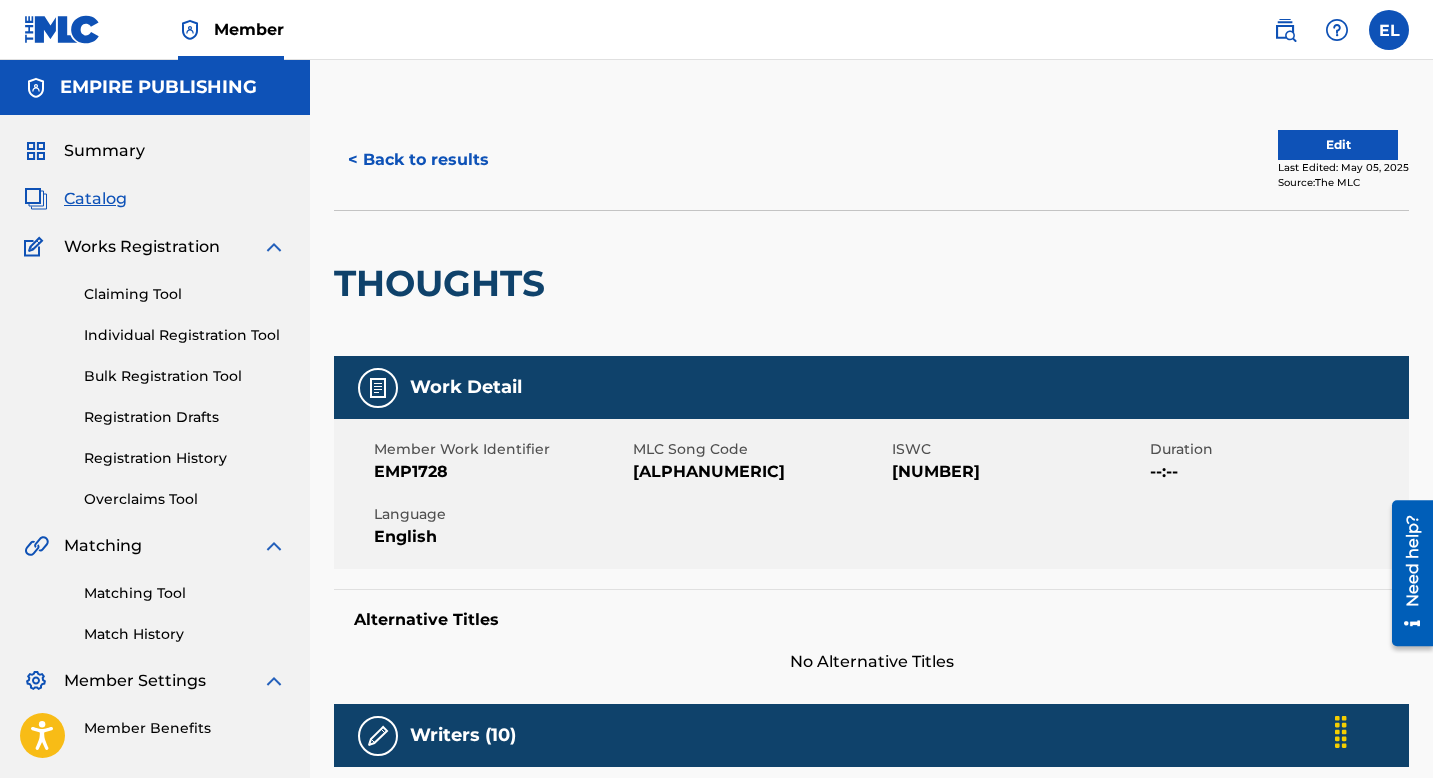 click on "T9307452886" at bounding box center (1019, 472) 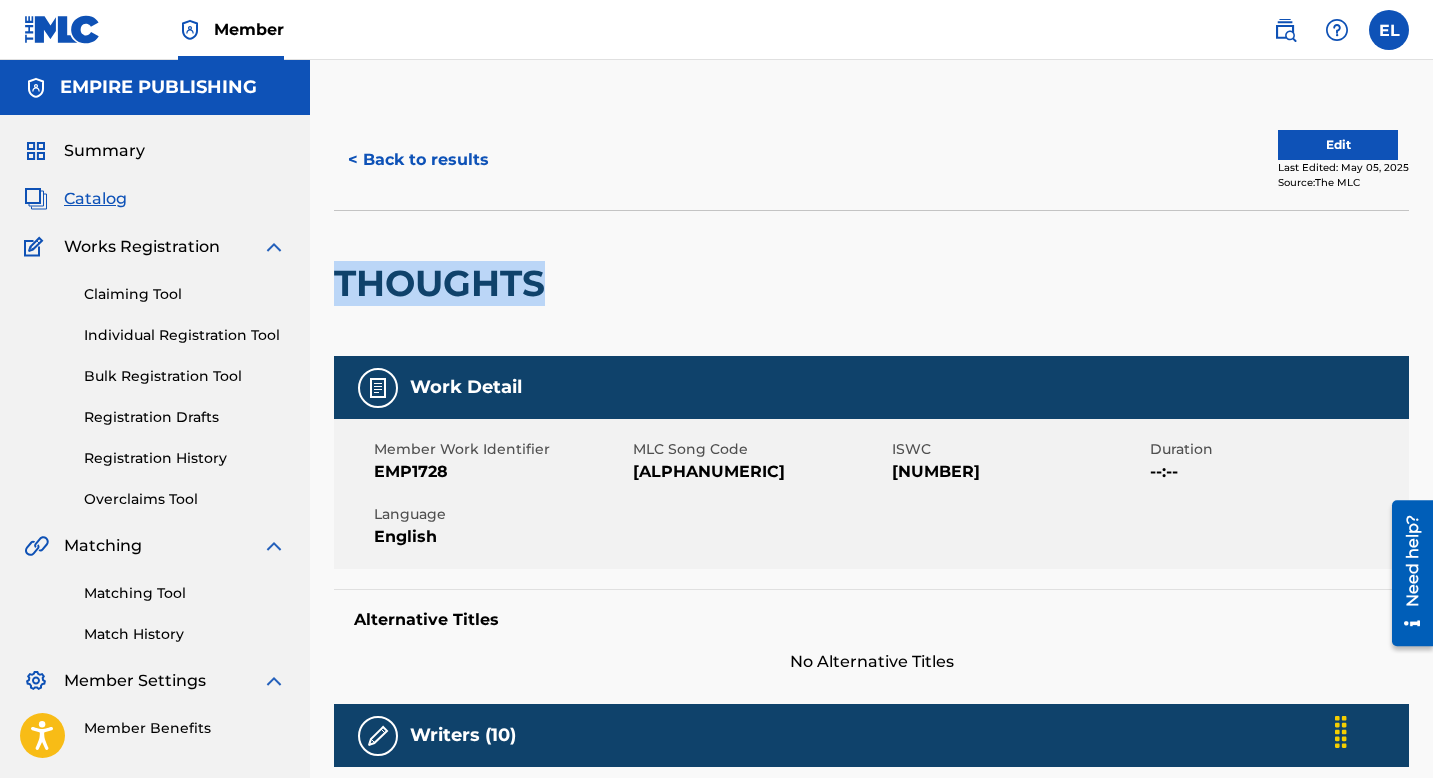 click on "THOUGHTS" at bounding box center (444, 283) 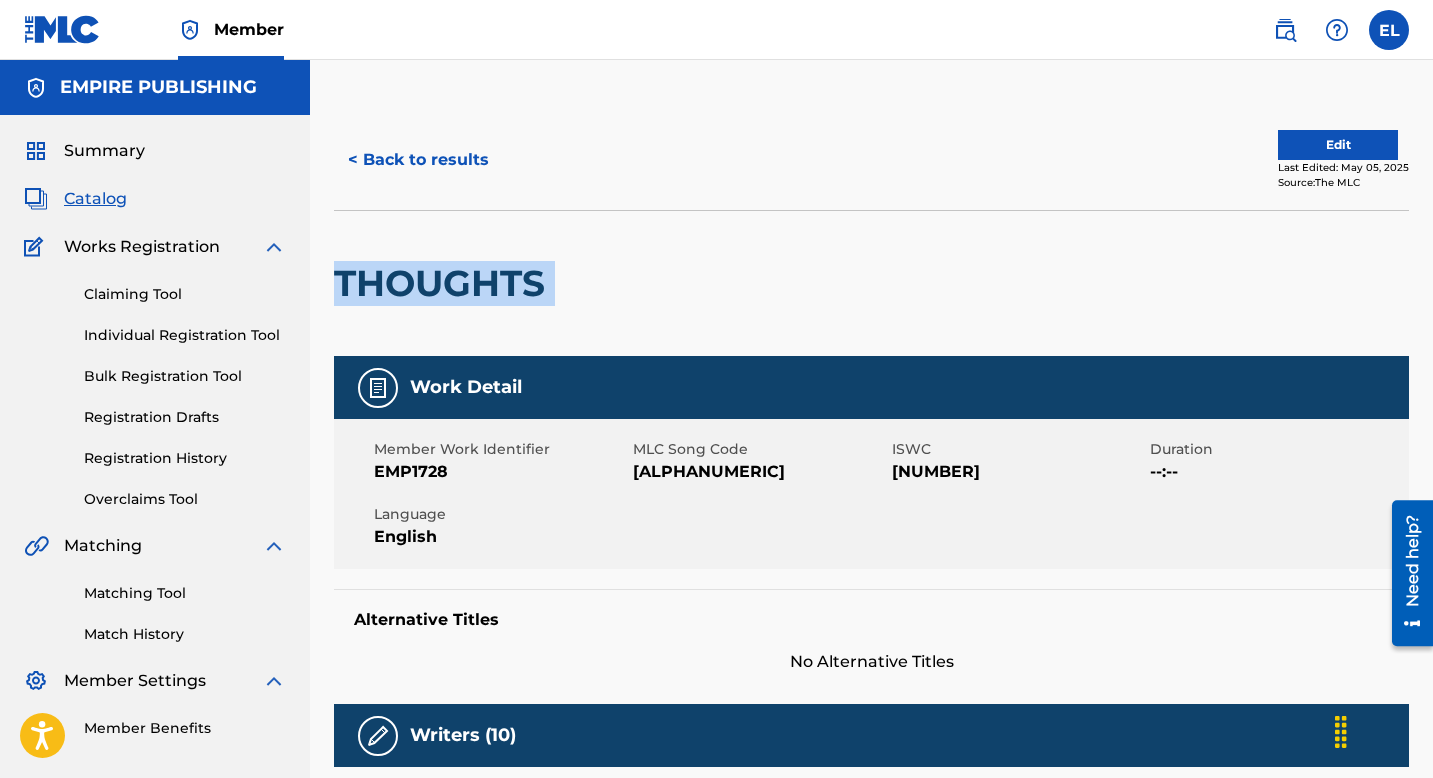 click on "THOUGHTS" at bounding box center (444, 283) 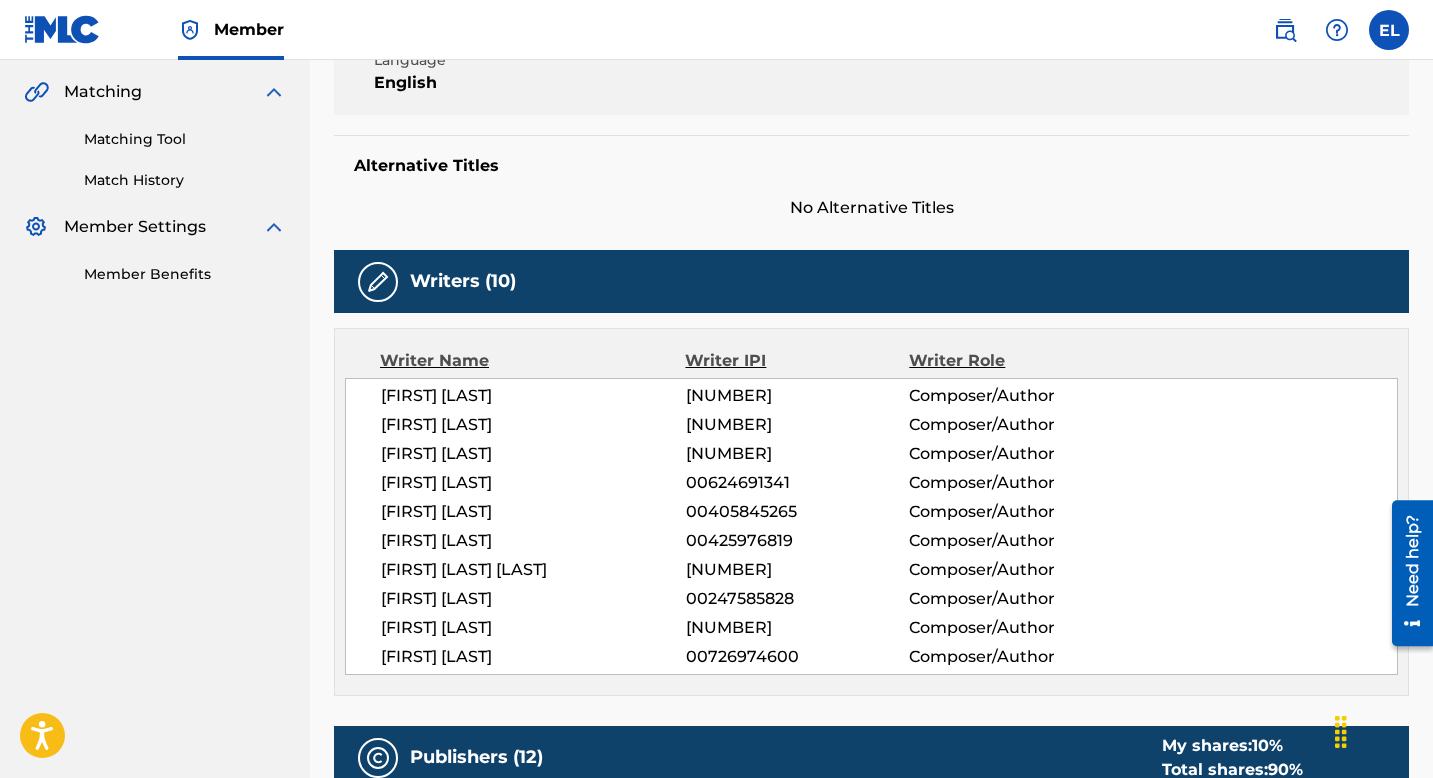 scroll, scrollTop: 685, scrollLeft: 0, axis: vertical 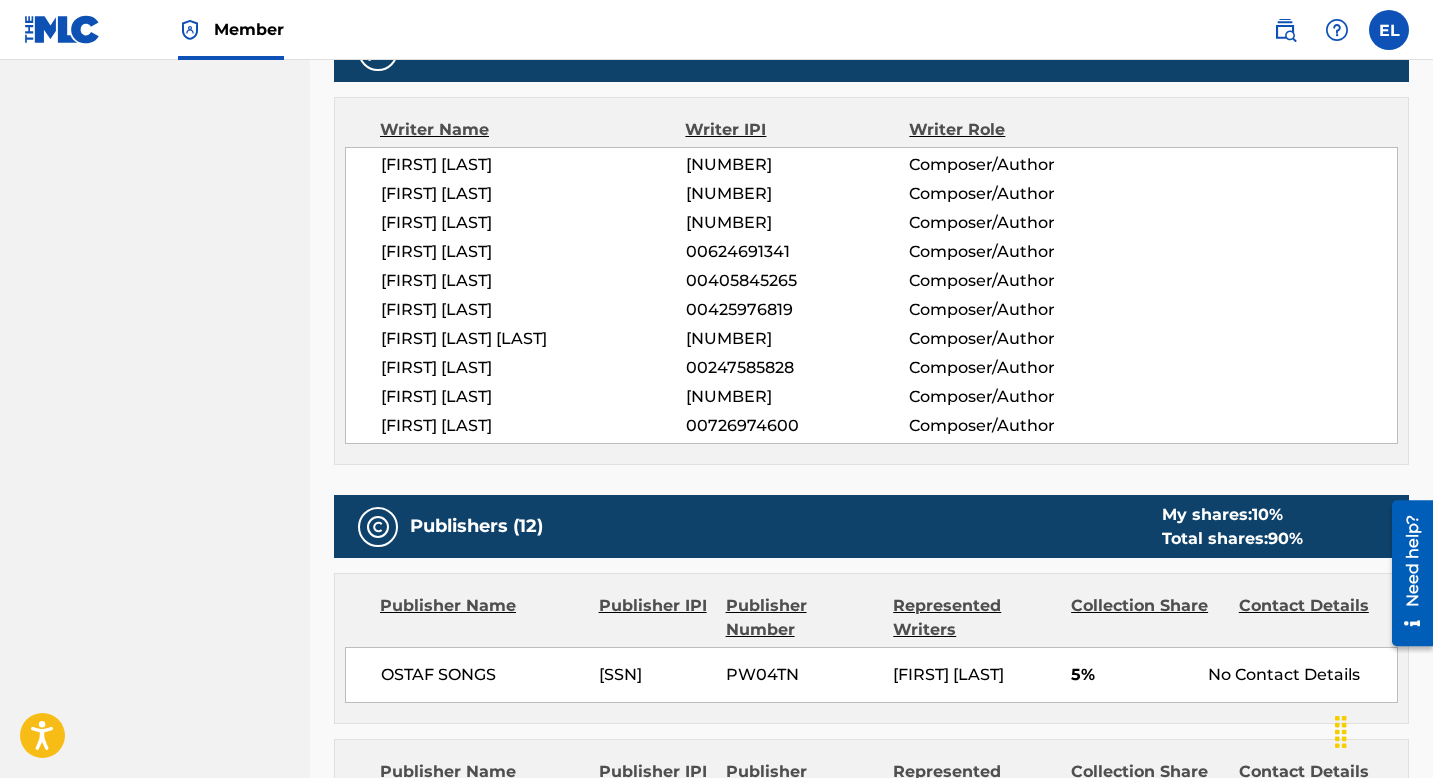 click on "[FIRST] [LAST]" at bounding box center (533, 194) 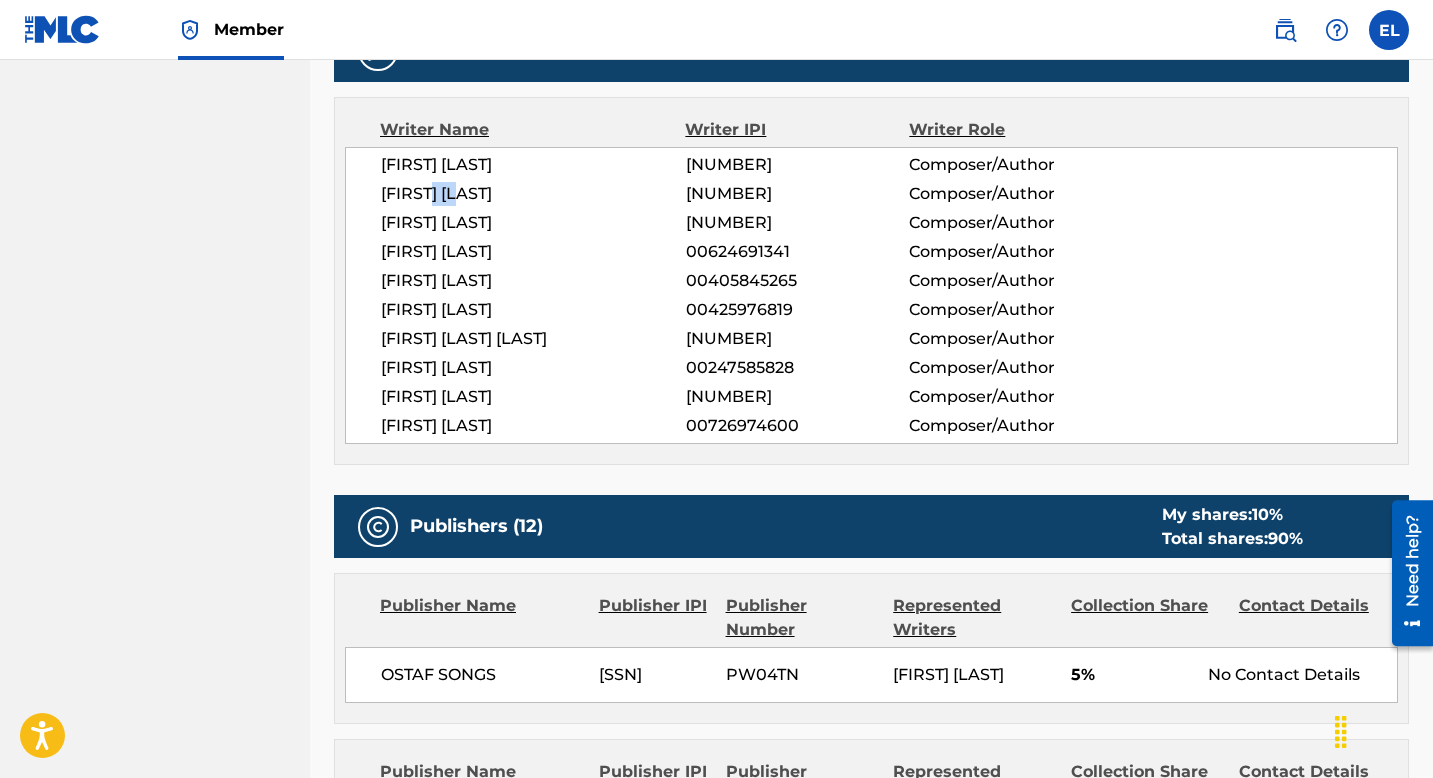 click on "[FIRST] [LAST]" at bounding box center [533, 194] 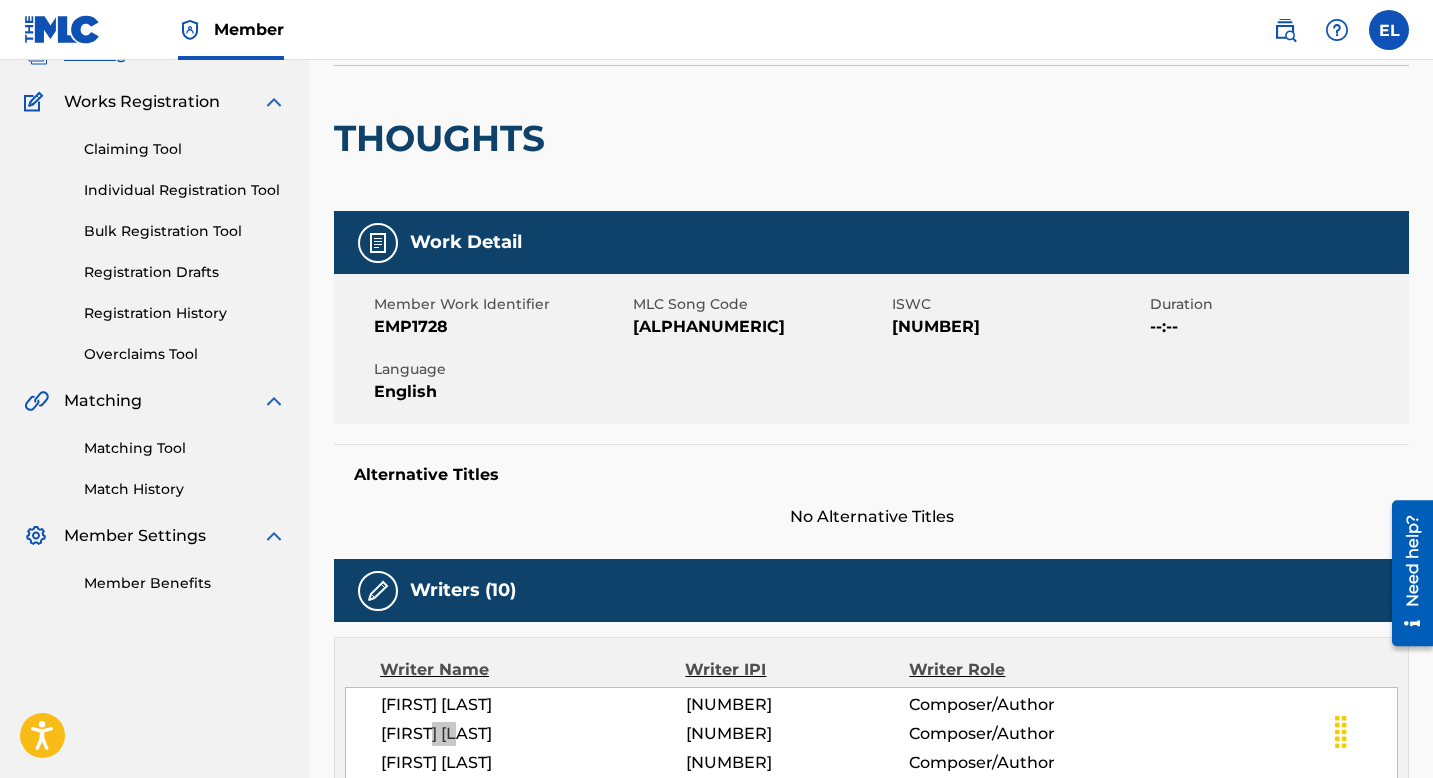 scroll, scrollTop: 0, scrollLeft: 0, axis: both 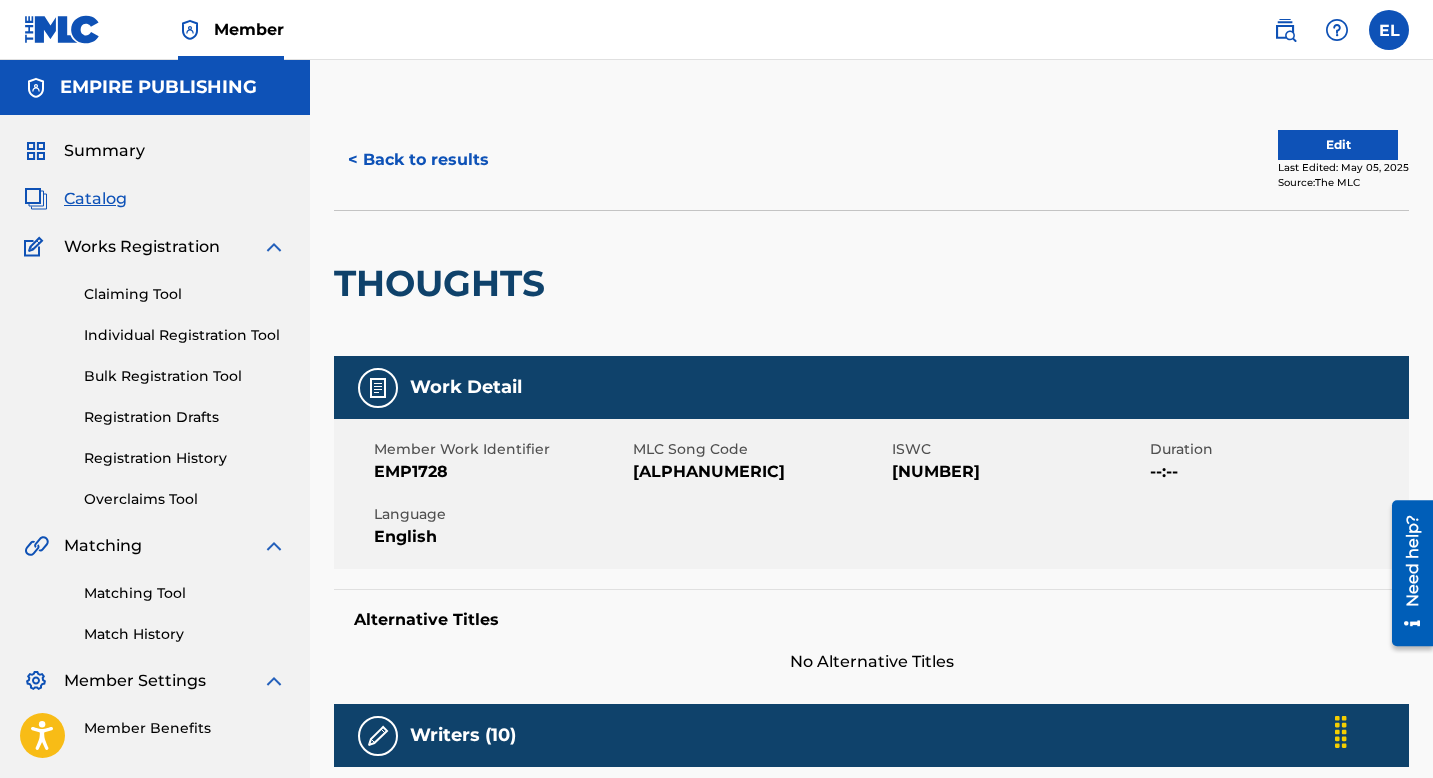 click on "T9307452886" at bounding box center (1019, 472) 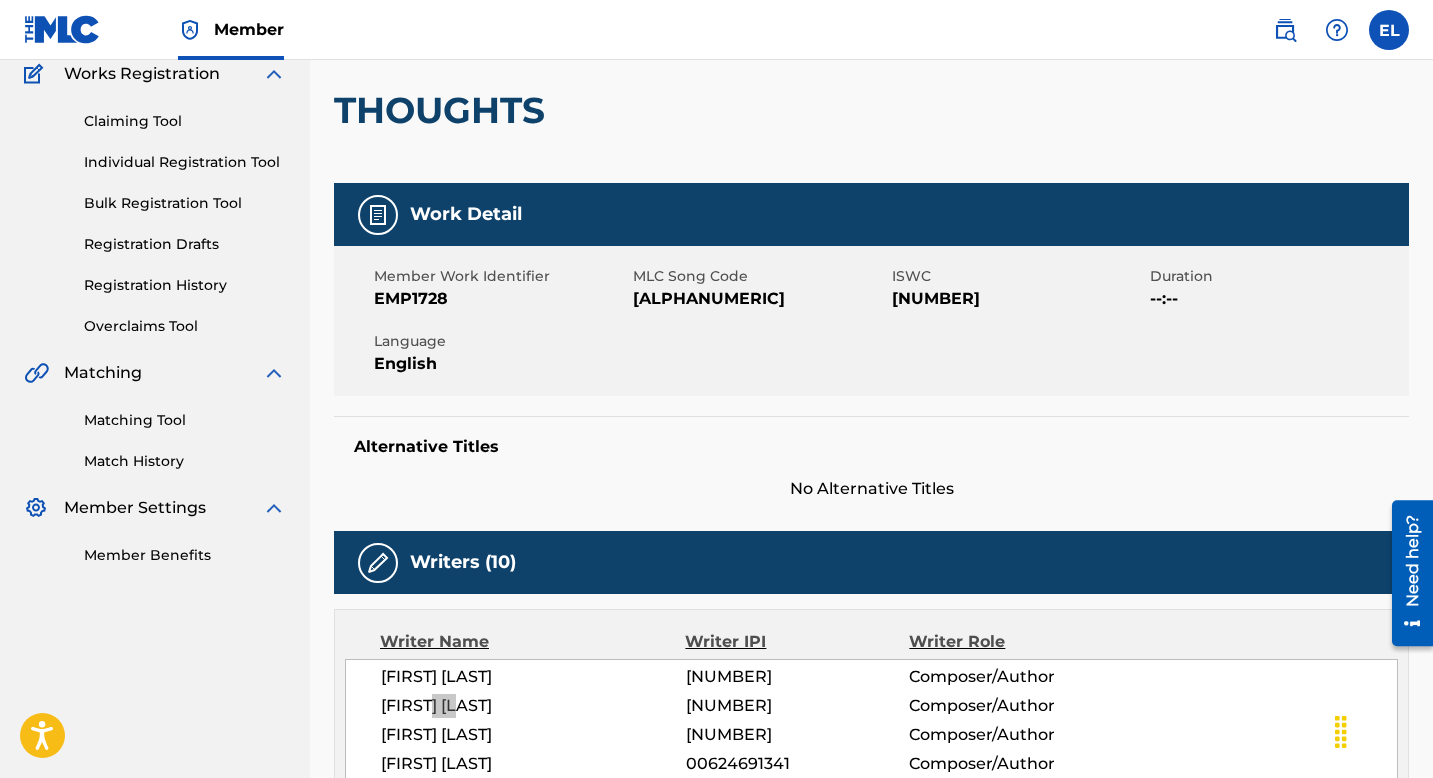 scroll, scrollTop: 0, scrollLeft: 0, axis: both 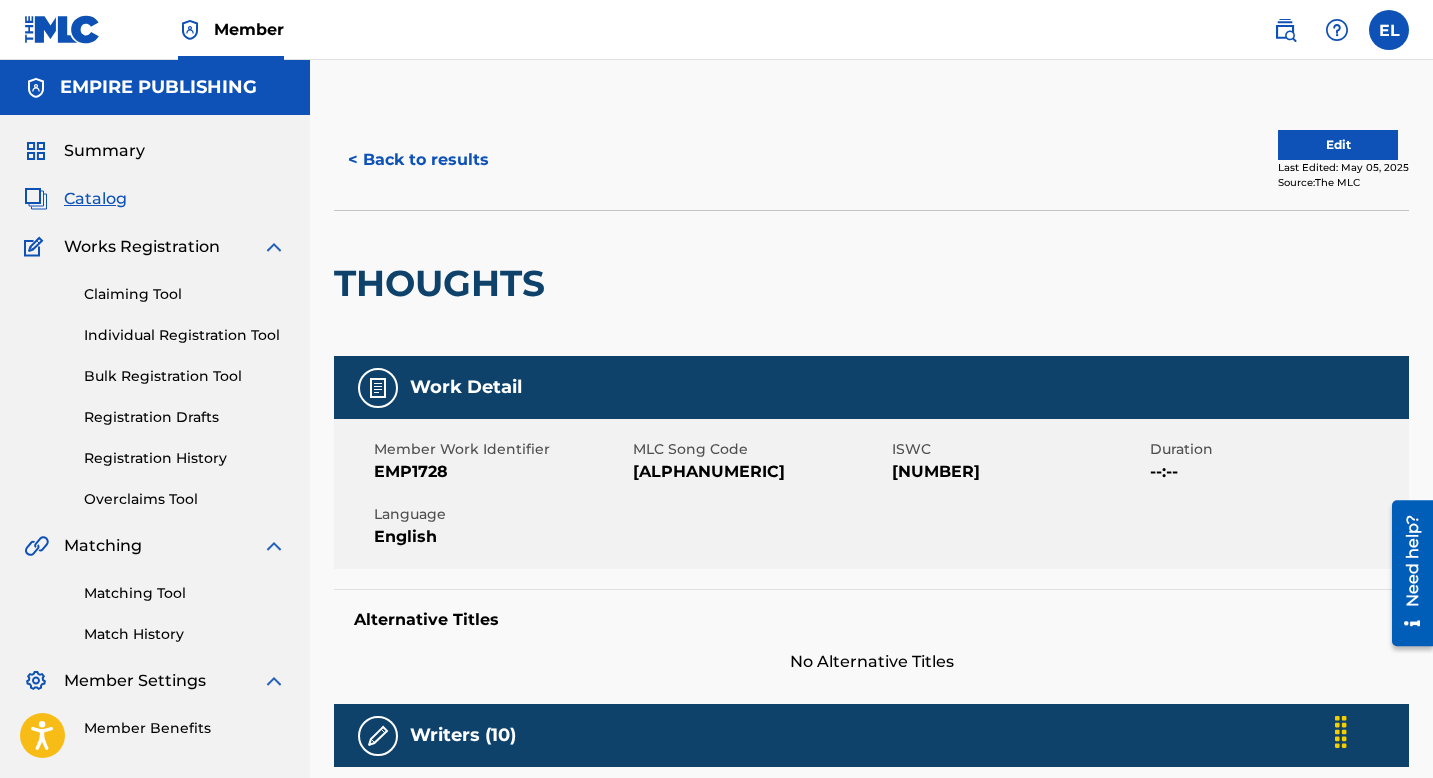 click on "Edit" at bounding box center (1338, 145) 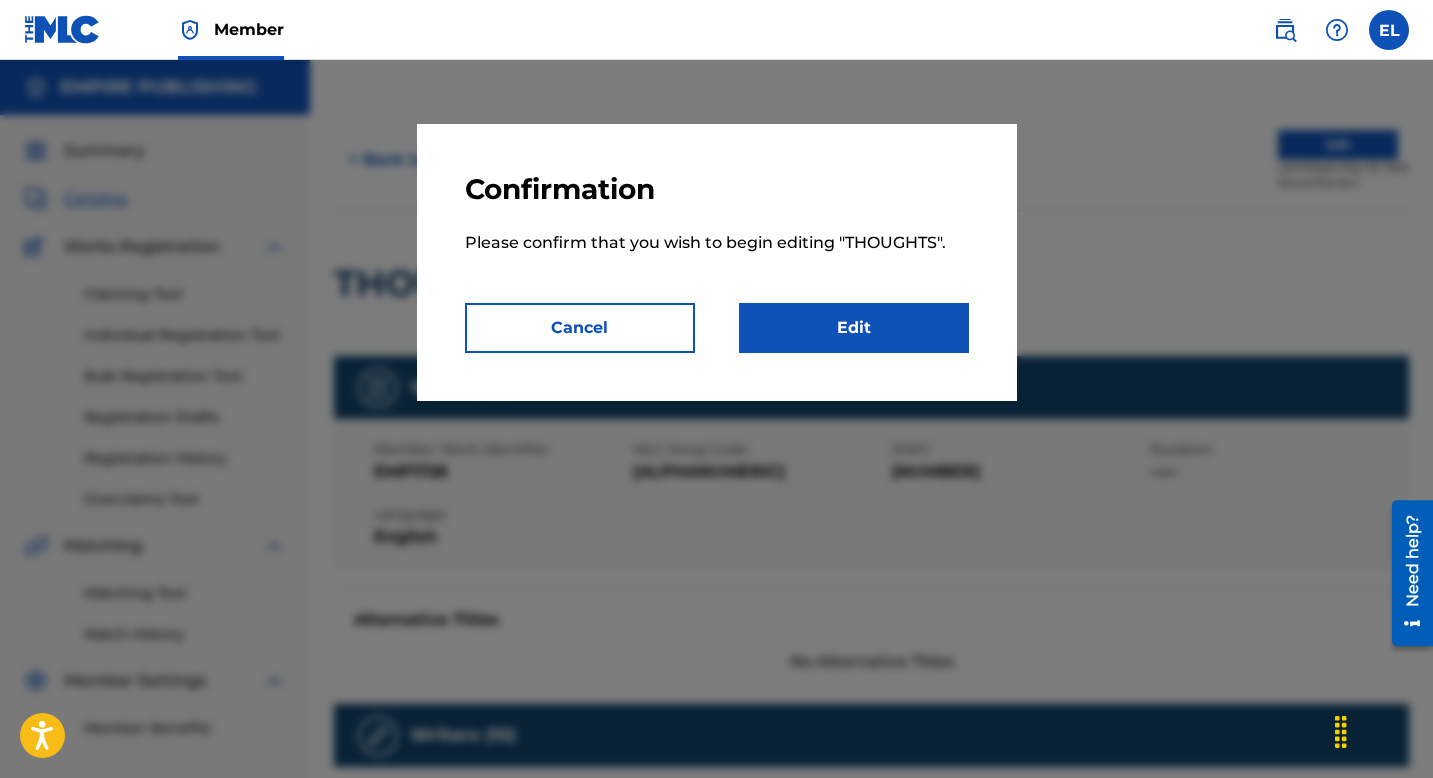 click on "Edit" at bounding box center [854, 328] 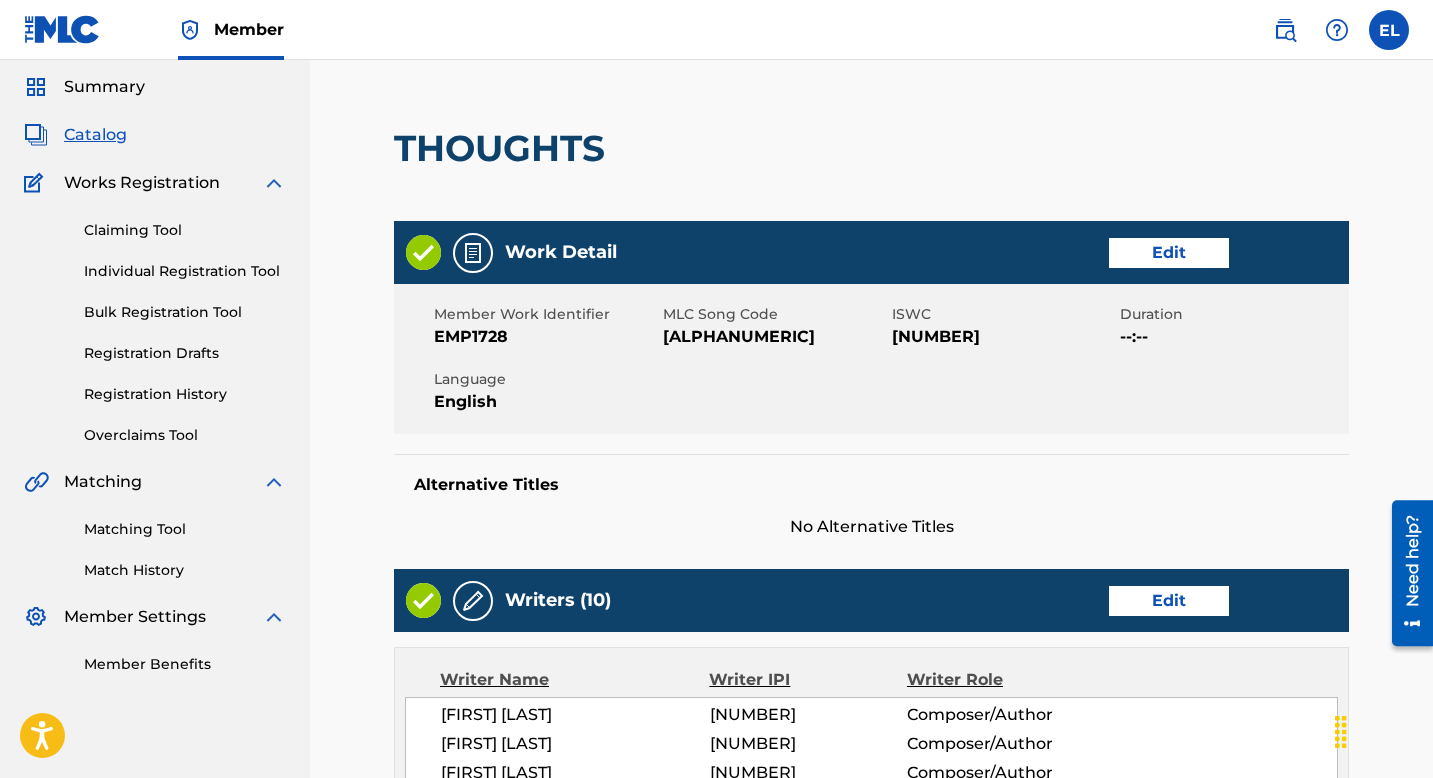 scroll, scrollTop: 174, scrollLeft: 0, axis: vertical 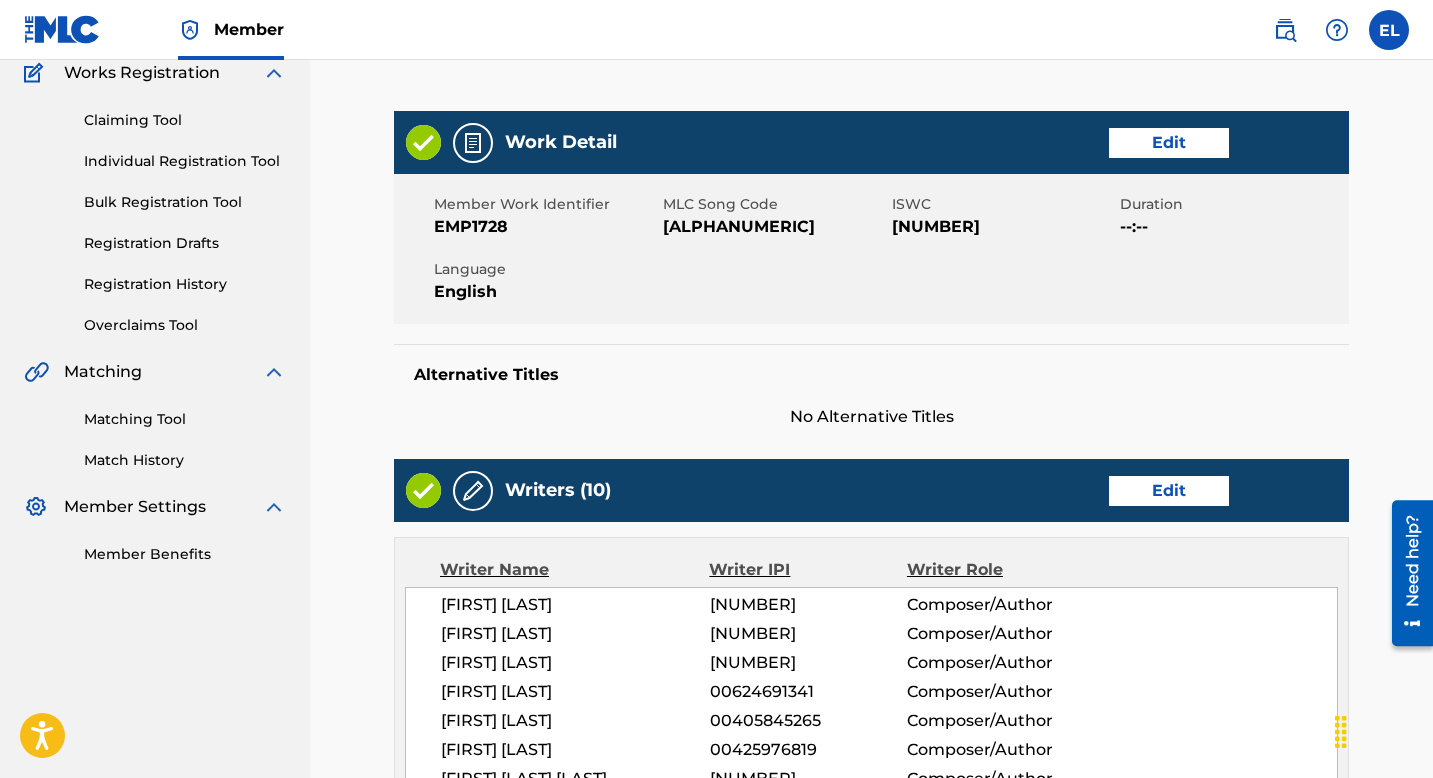 click on "Edit" at bounding box center [1169, 143] 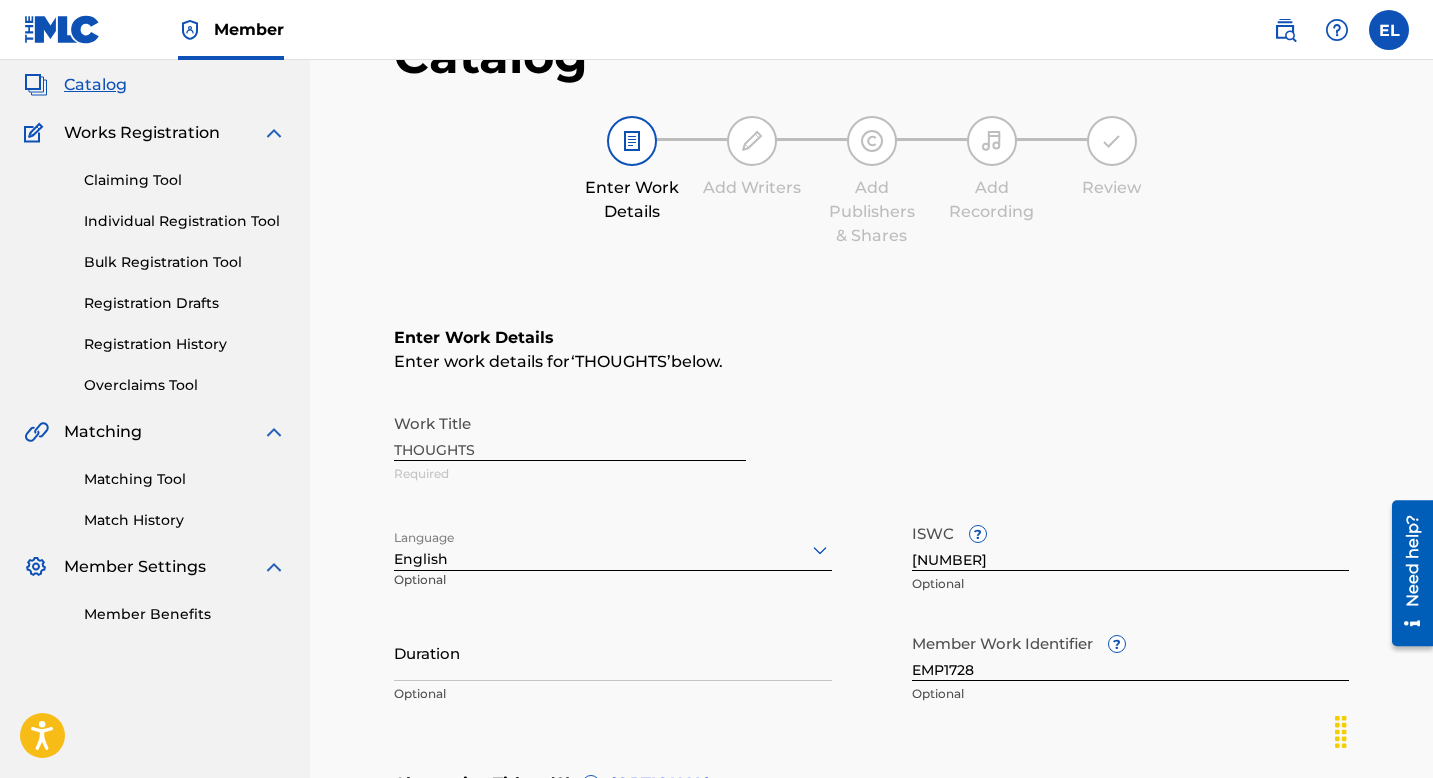 scroll, scrollTop: 153, scrollLeft: 0, axis: vertical 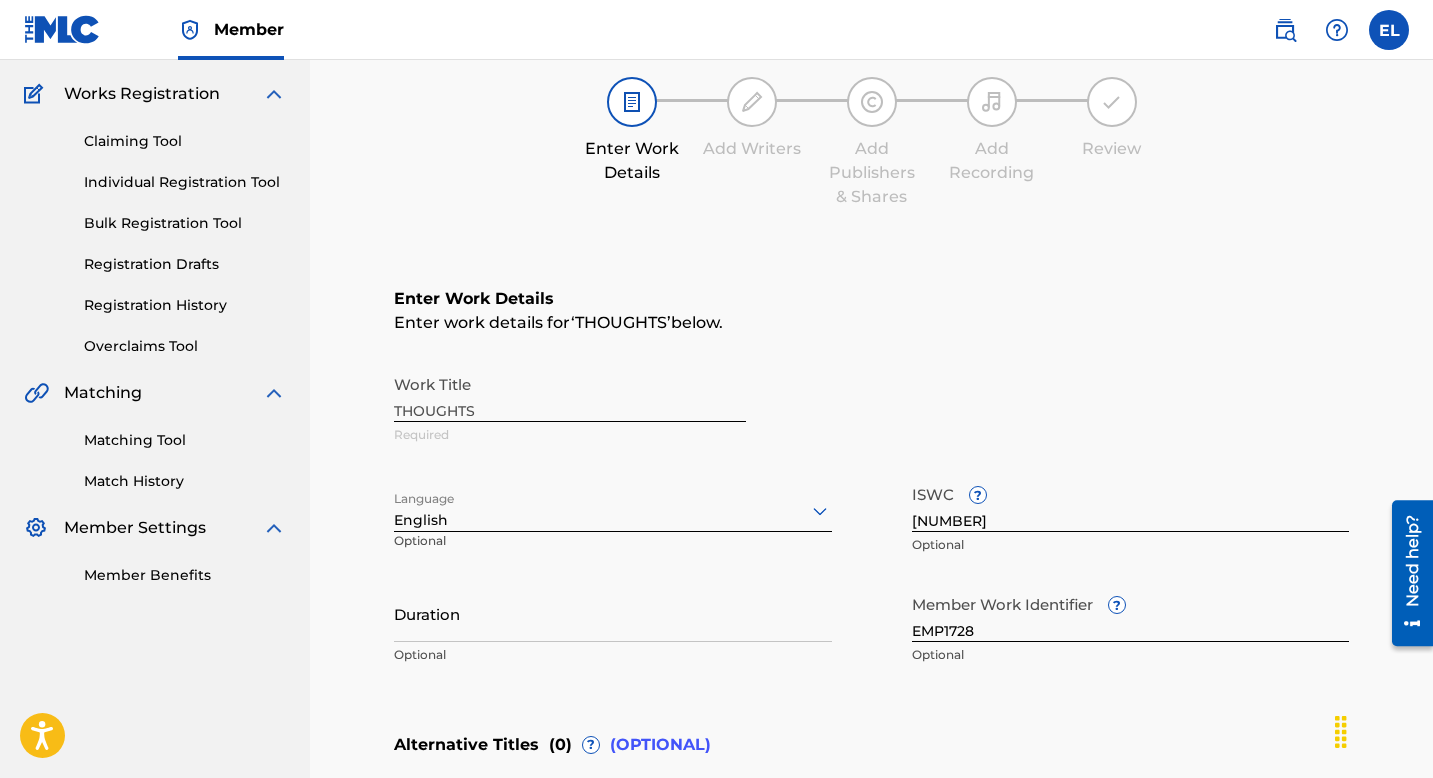 click on "Duration" at bounding box center (613, 613) 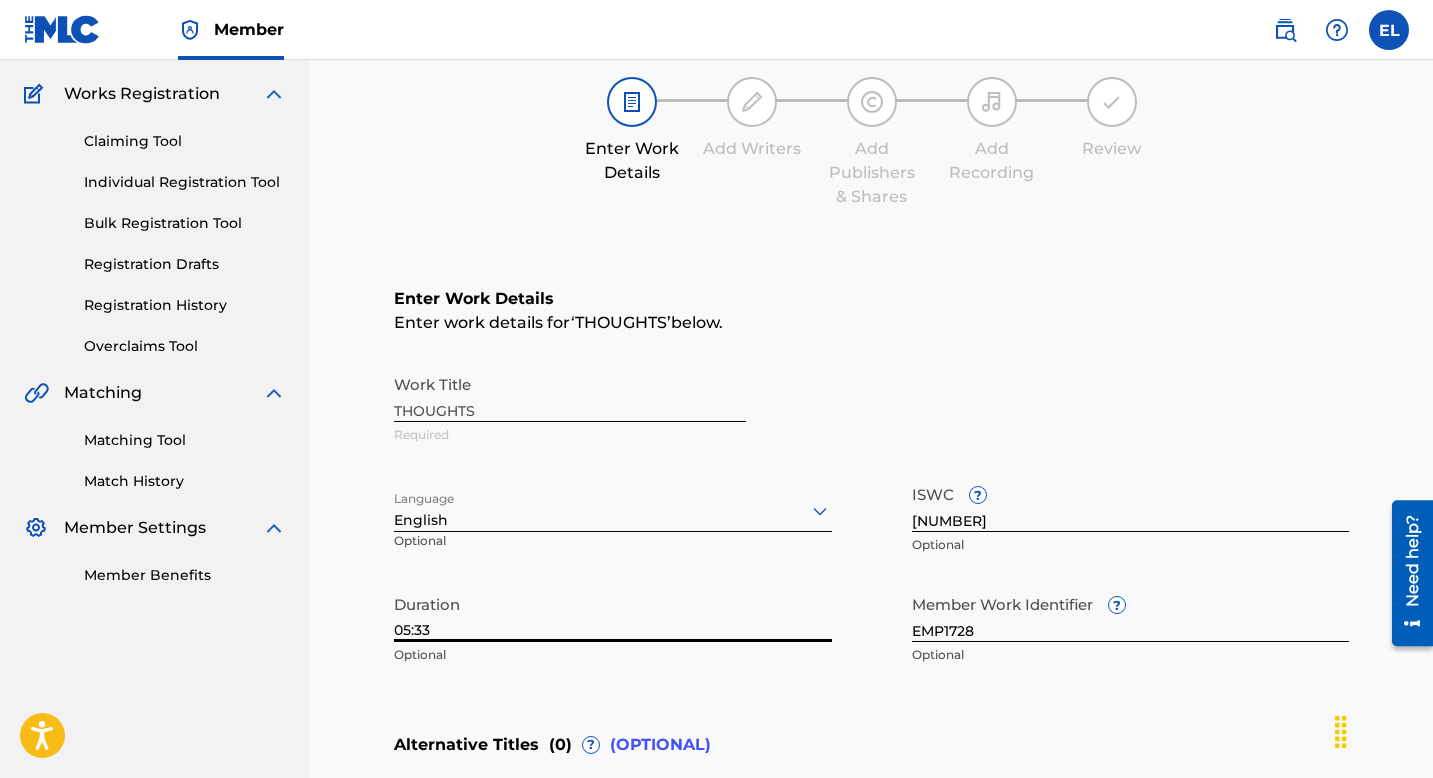 scroll, scrollTop: 548, scrollLeft: 0, axis: vertical 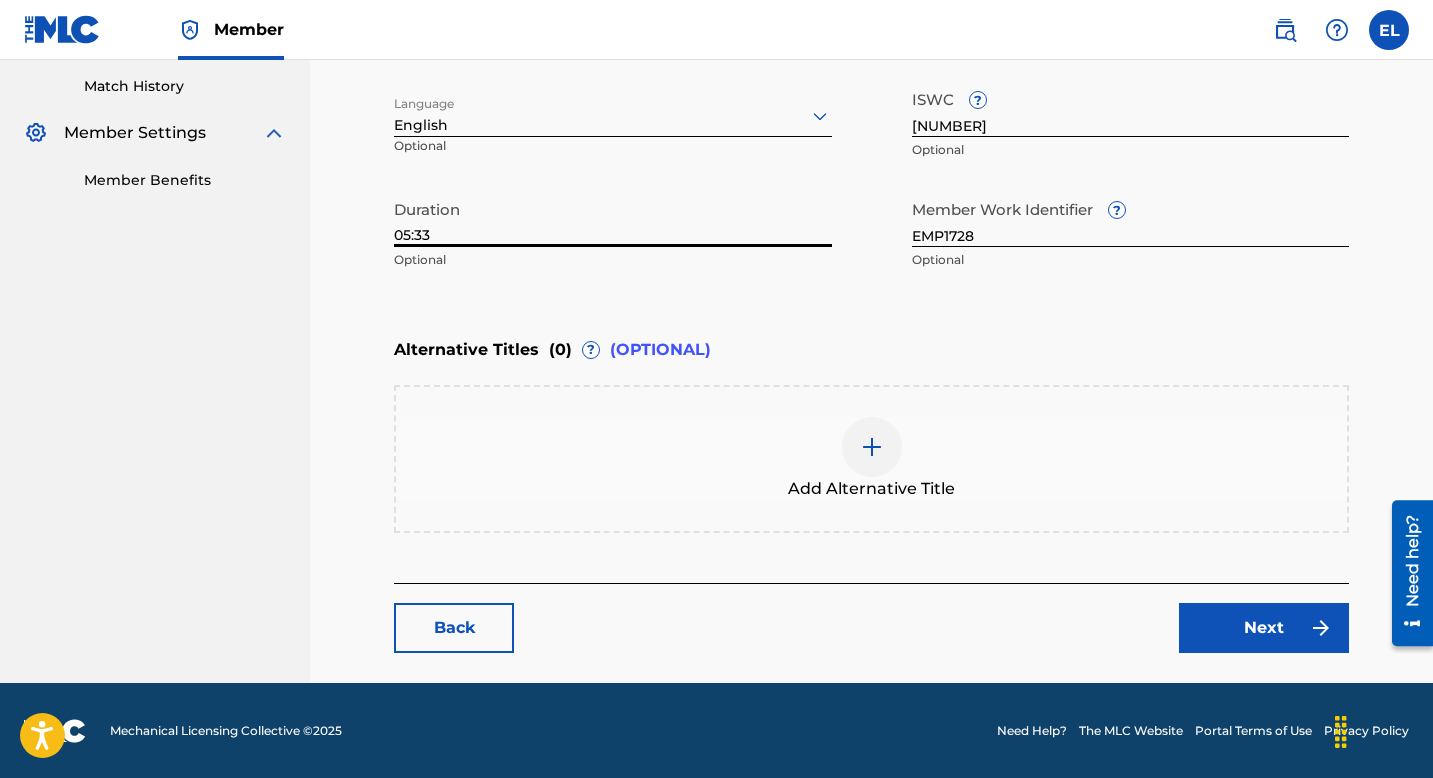 type on "05:33" 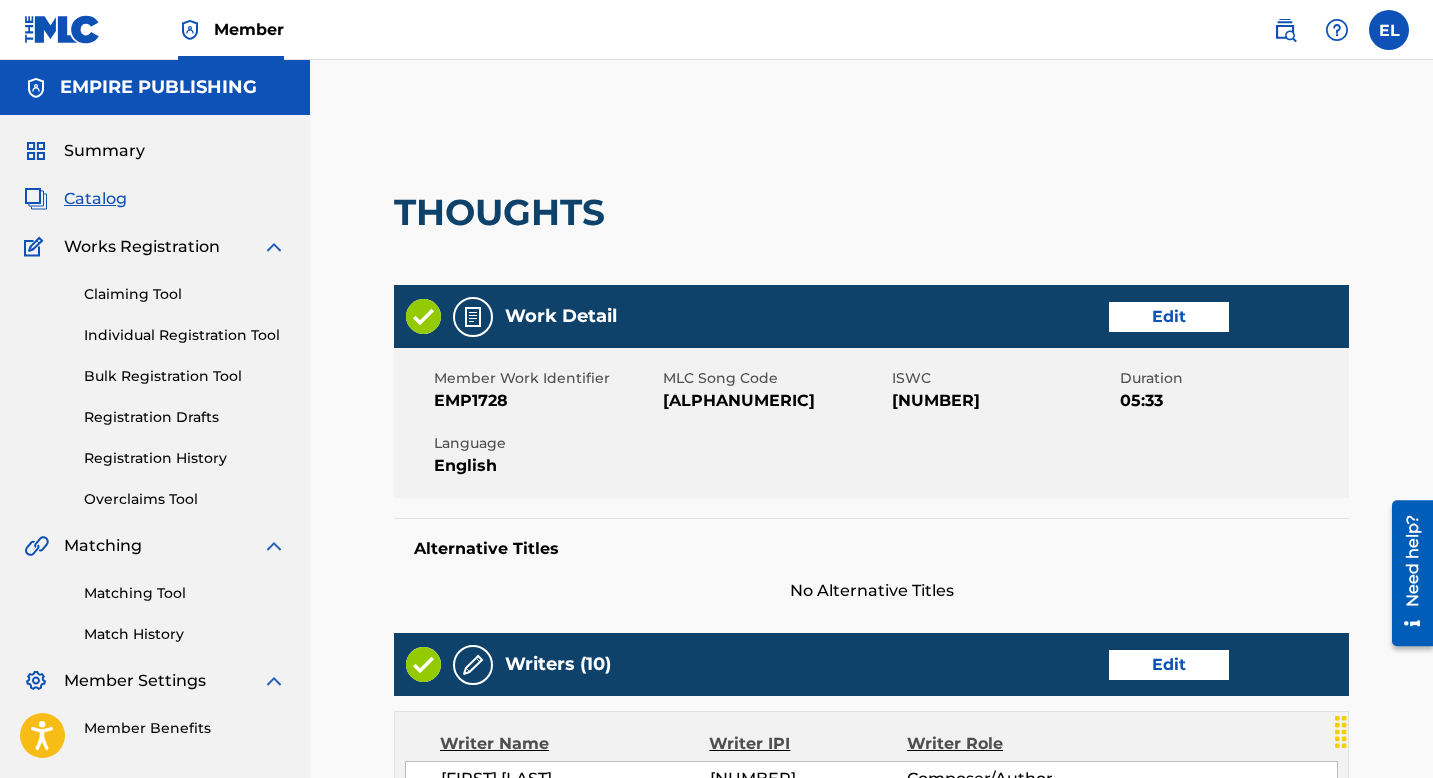 scroll, scrollTop: 637, scrollLeft: 0, axis: vertical 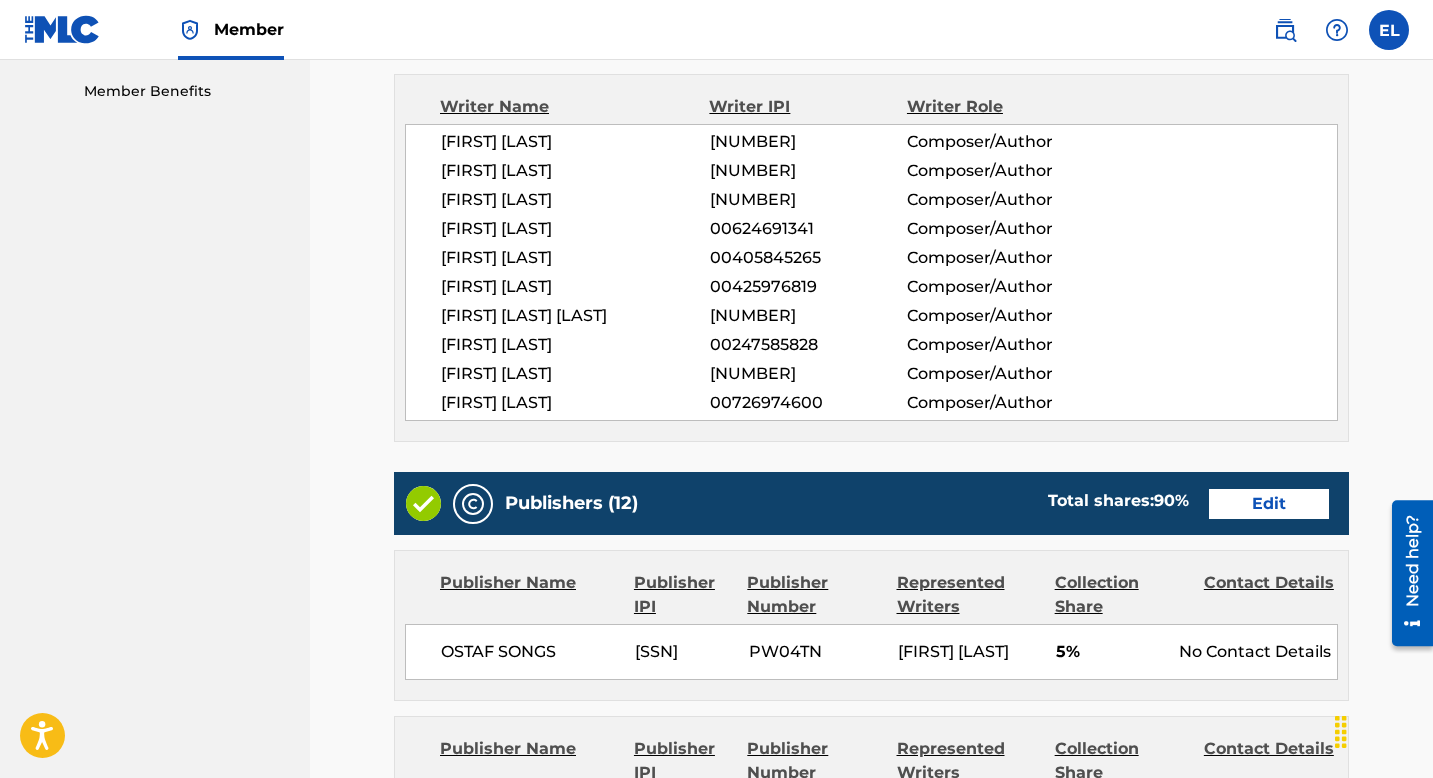 click on "Edit" at bounding box center [1269, 504] 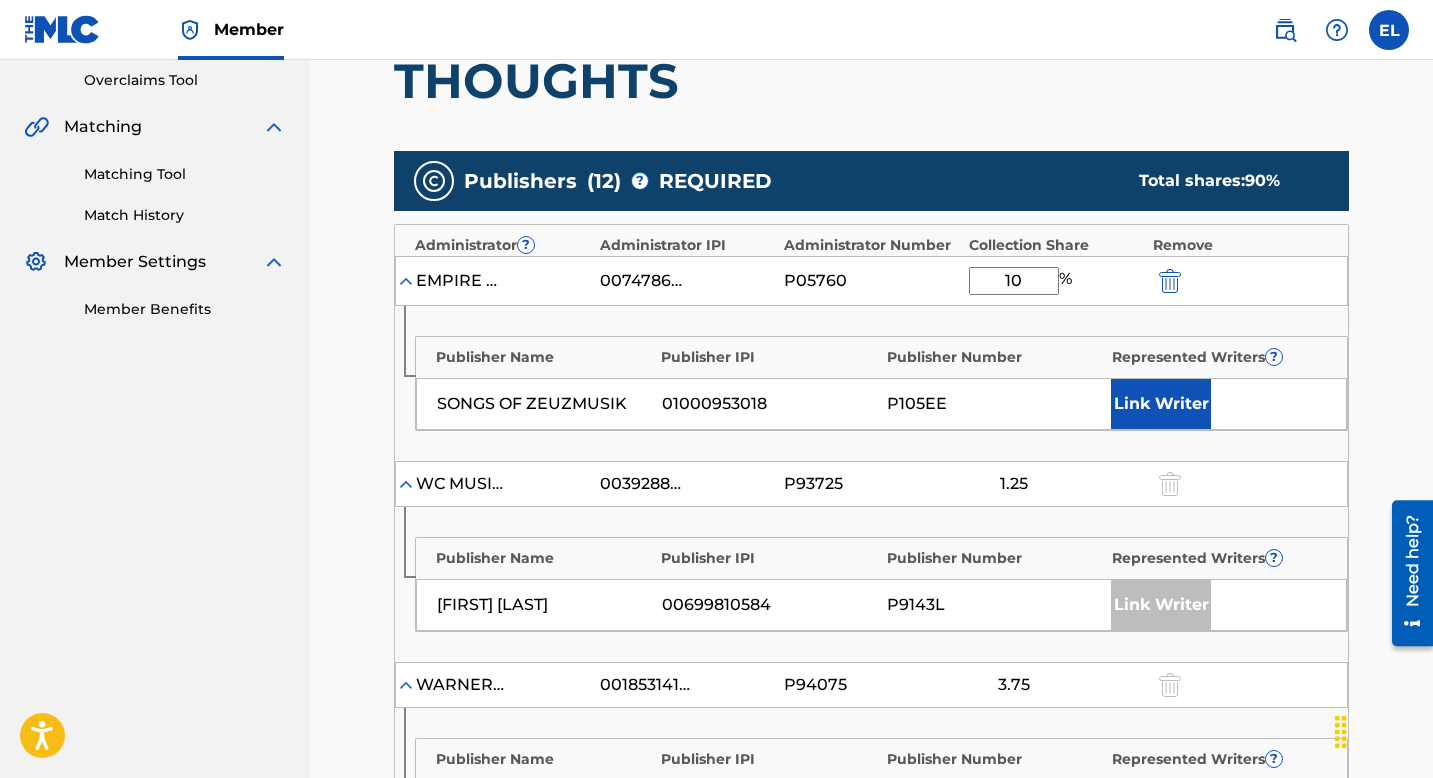 scroll, scrollTop: 458, scrollLeft: 0, axis: vertical 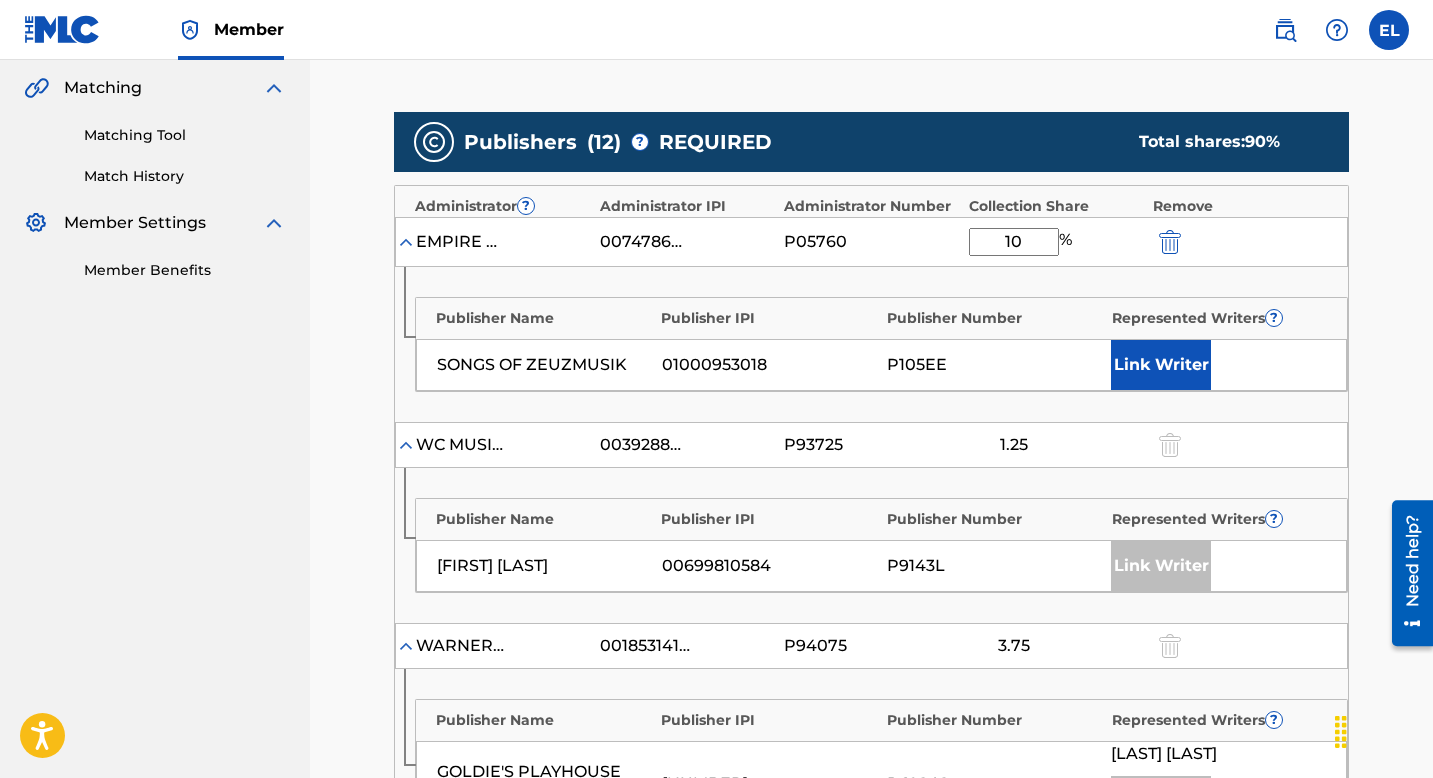 click on "Link Writer" at bounding box center (1161, 365) 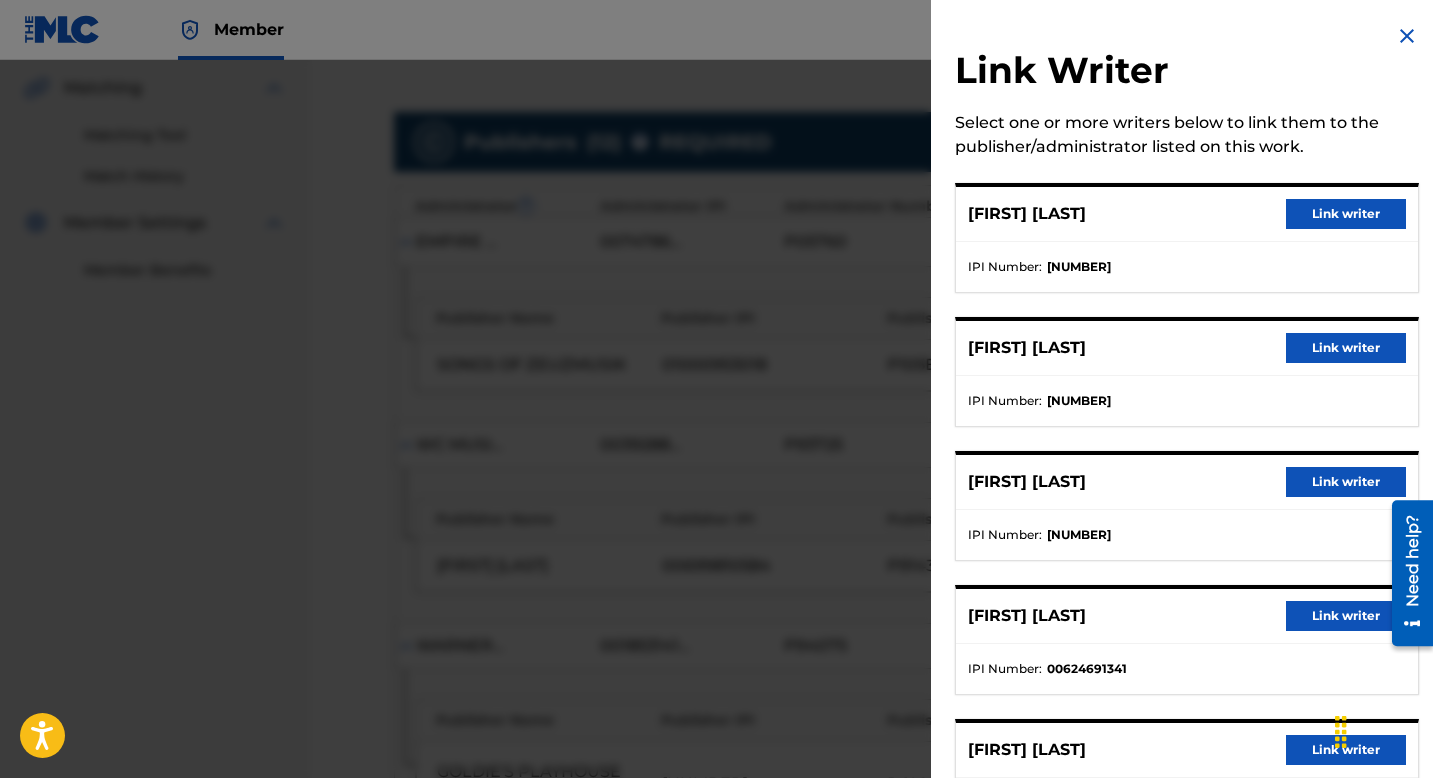 click on "Link writer" at bounding box center [1346, 348] 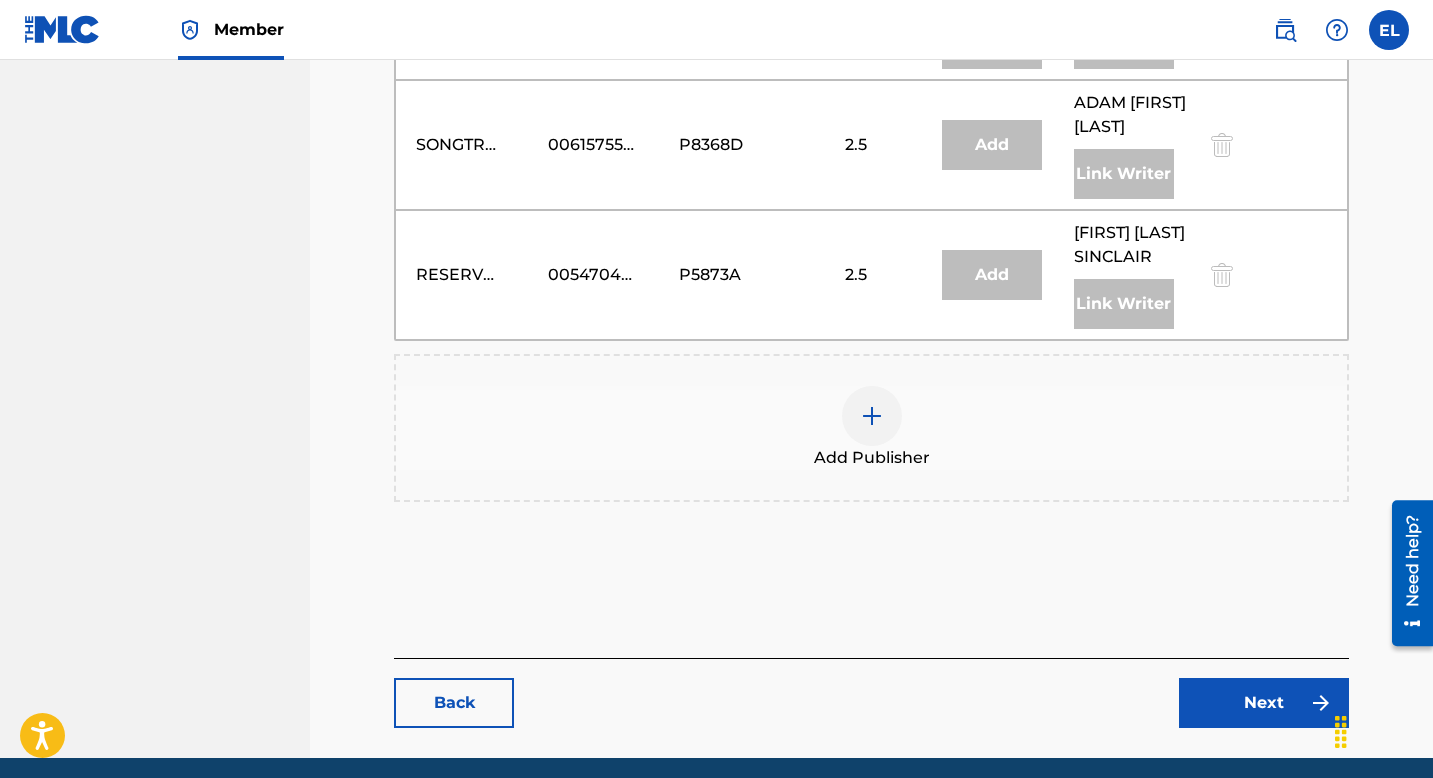 scroll, scrollTop: 2640, scrollLeft: 0, axis: vertical 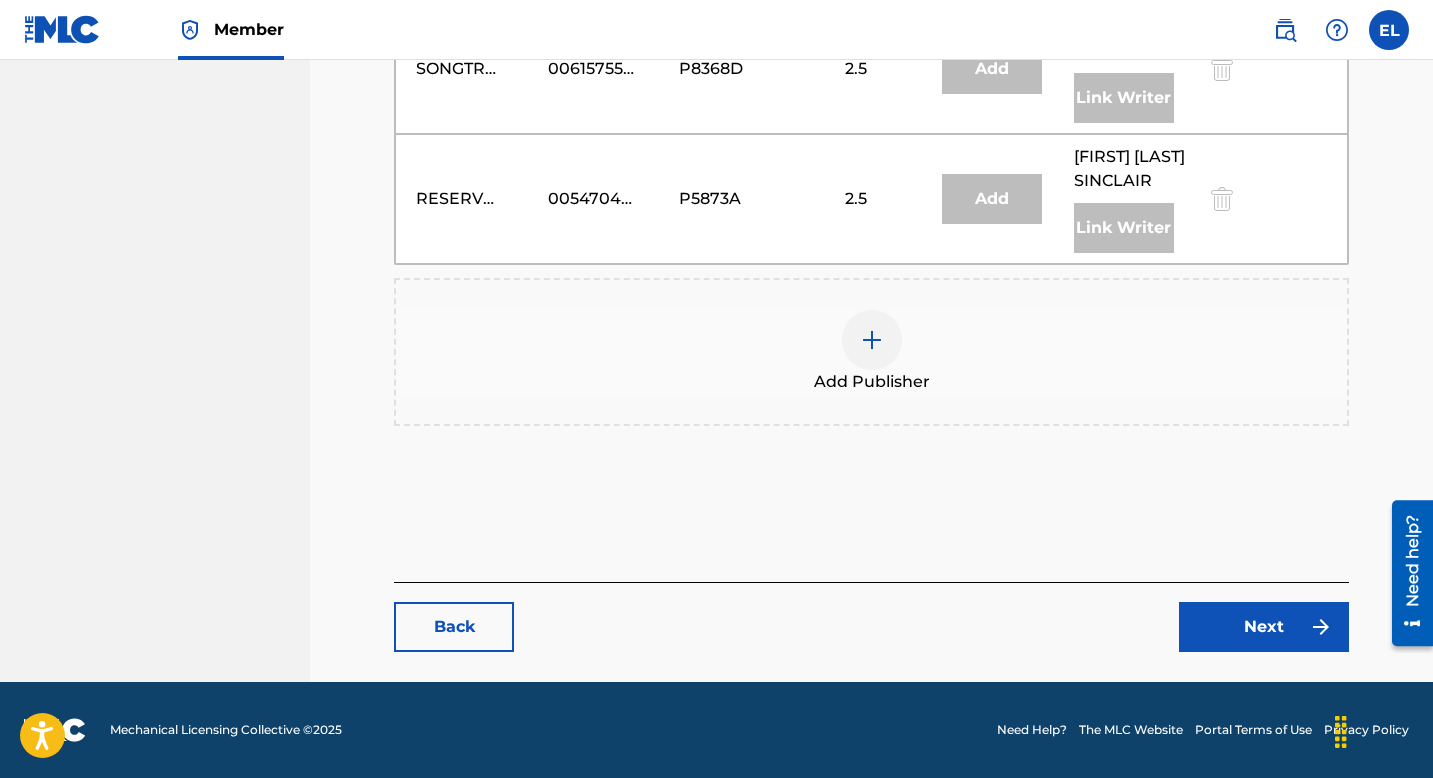 click on "Next" at bounding box center (1264, 627) 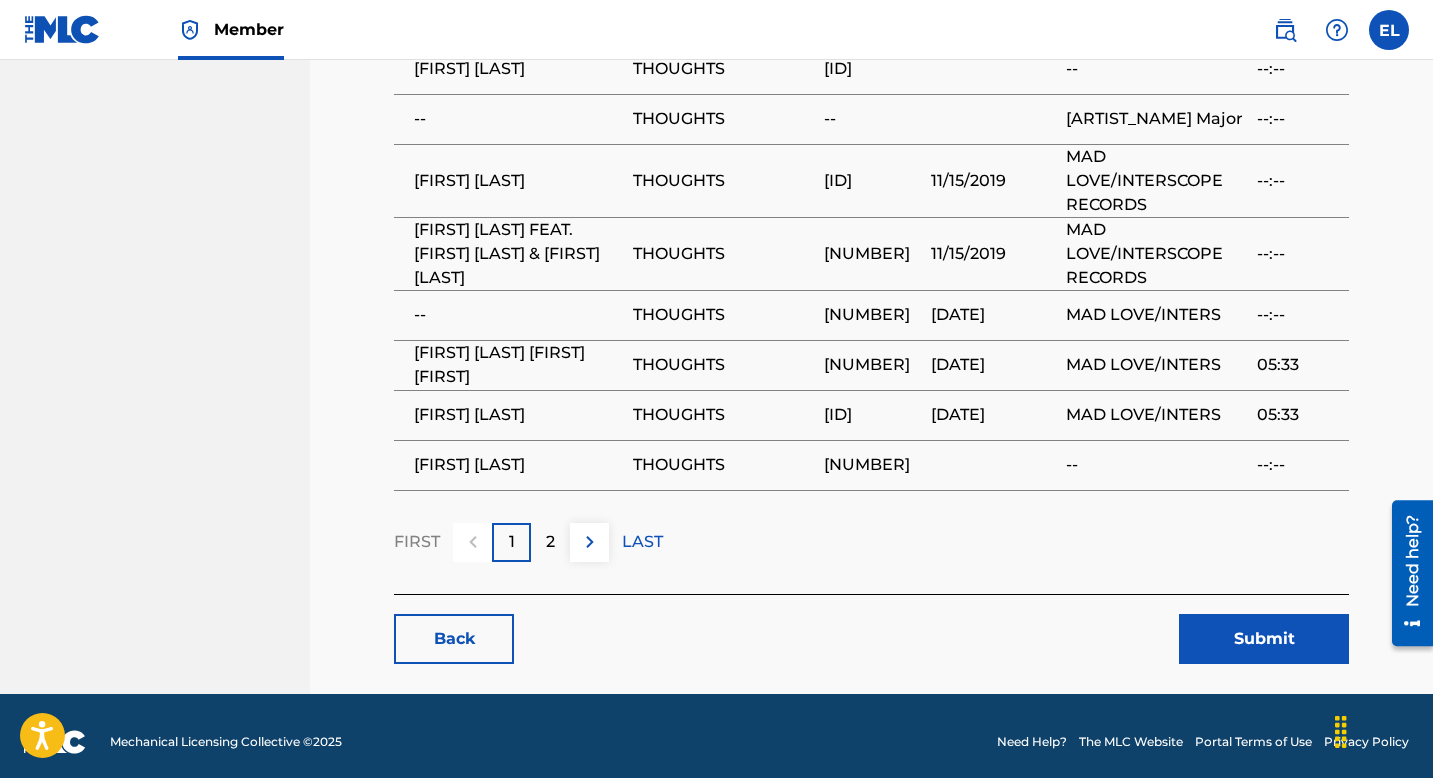 scroll, scrollTop: 5013, scrollLeft: 0, axis: vertical 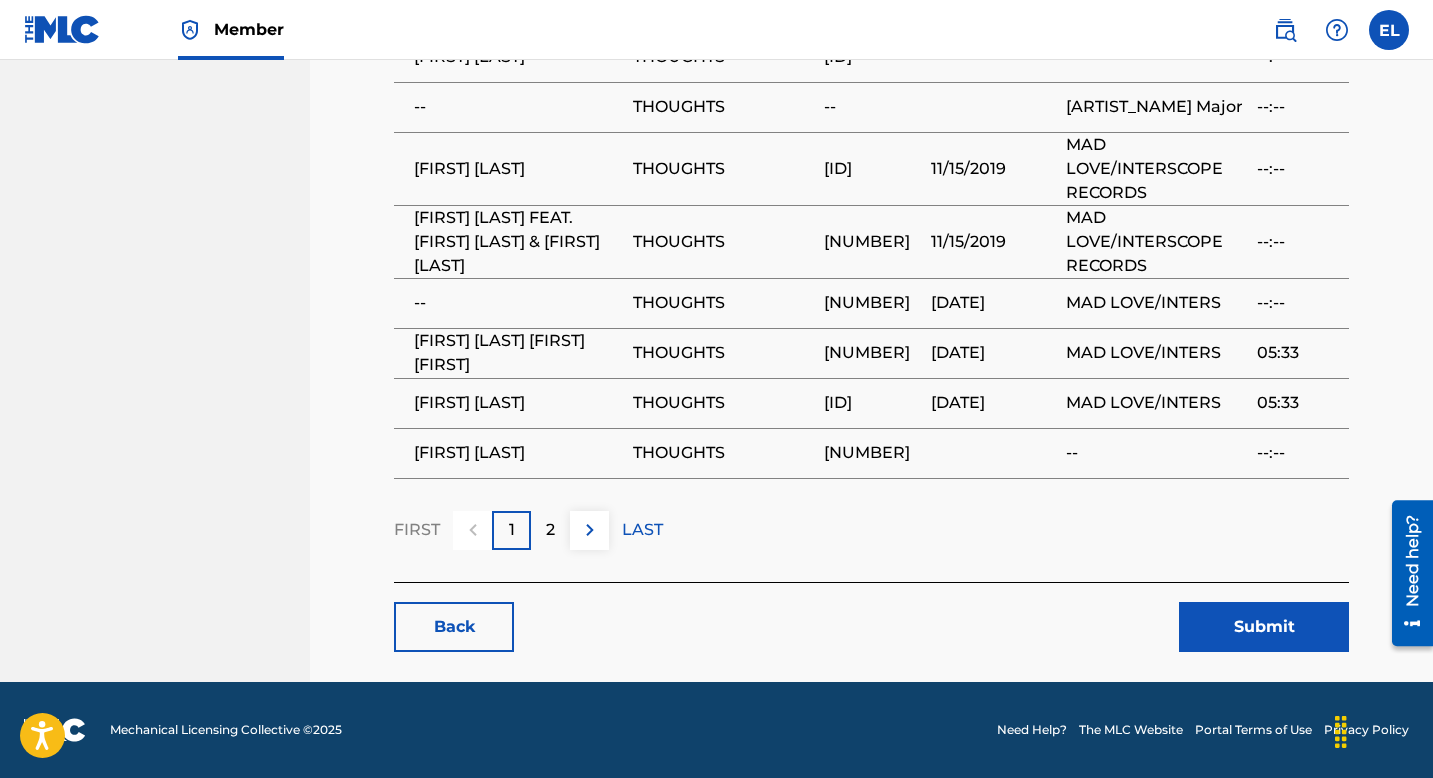 click on "Submit" at bounding box center [1264, 627] 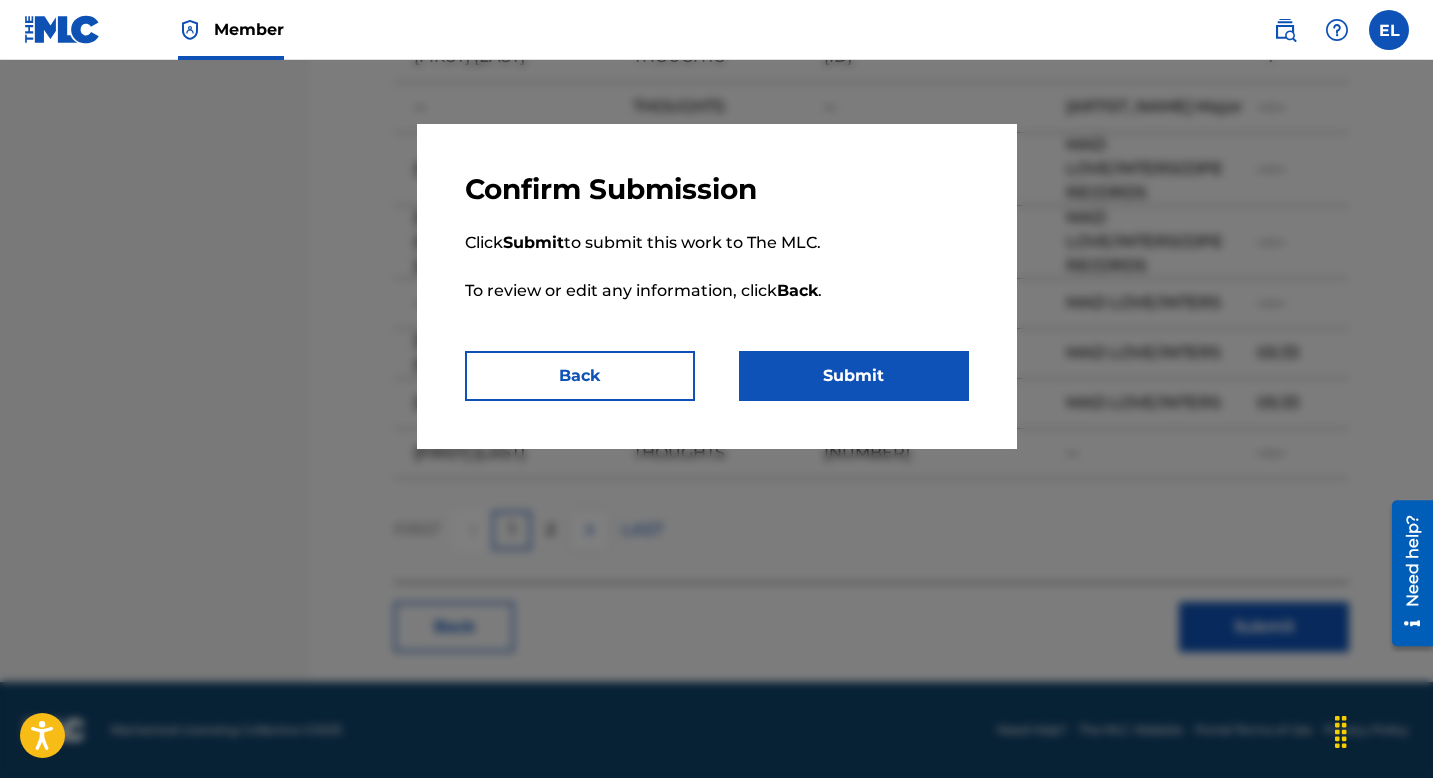 click on "Submit" at bounding box center (854, 376) 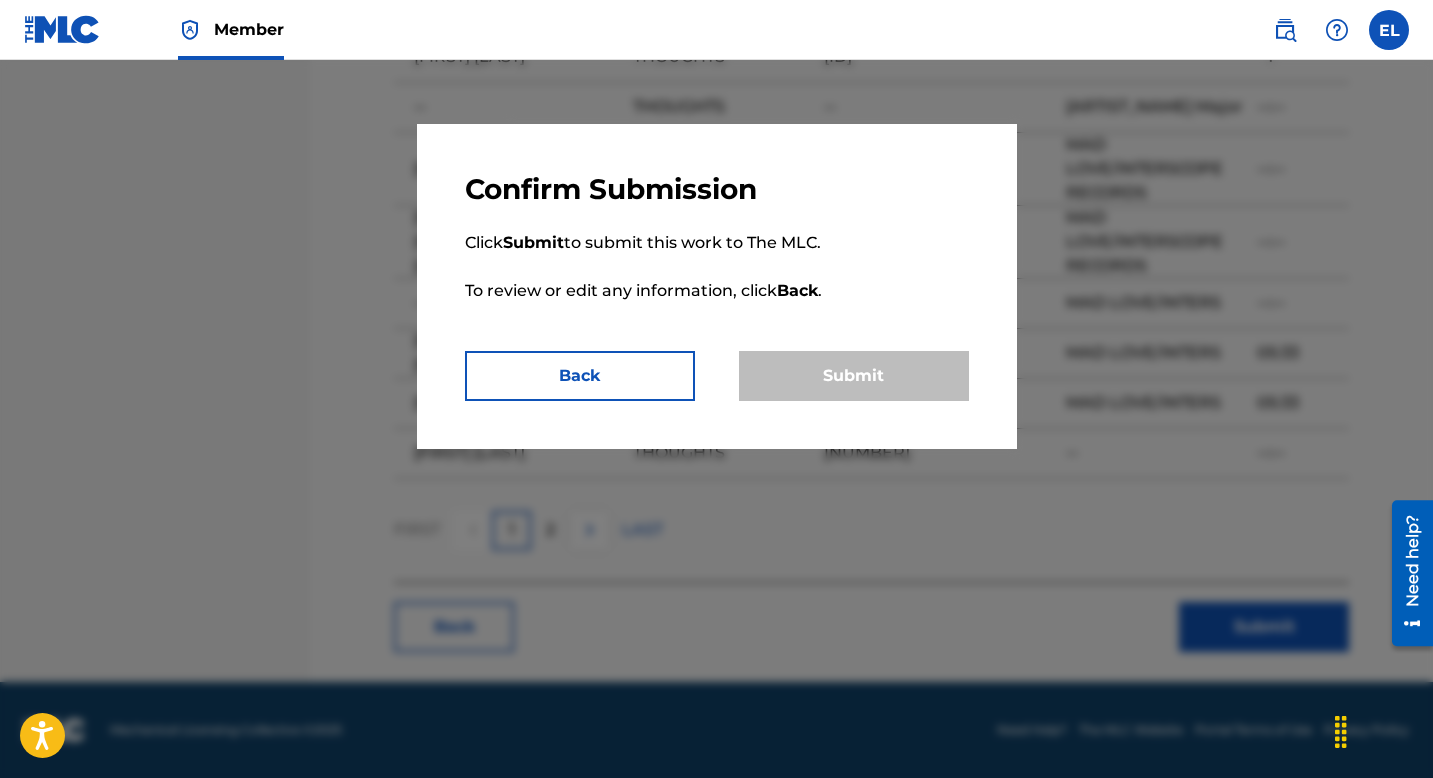 scroll, scrollTop: 0, scrollLeft: 0, axis: both 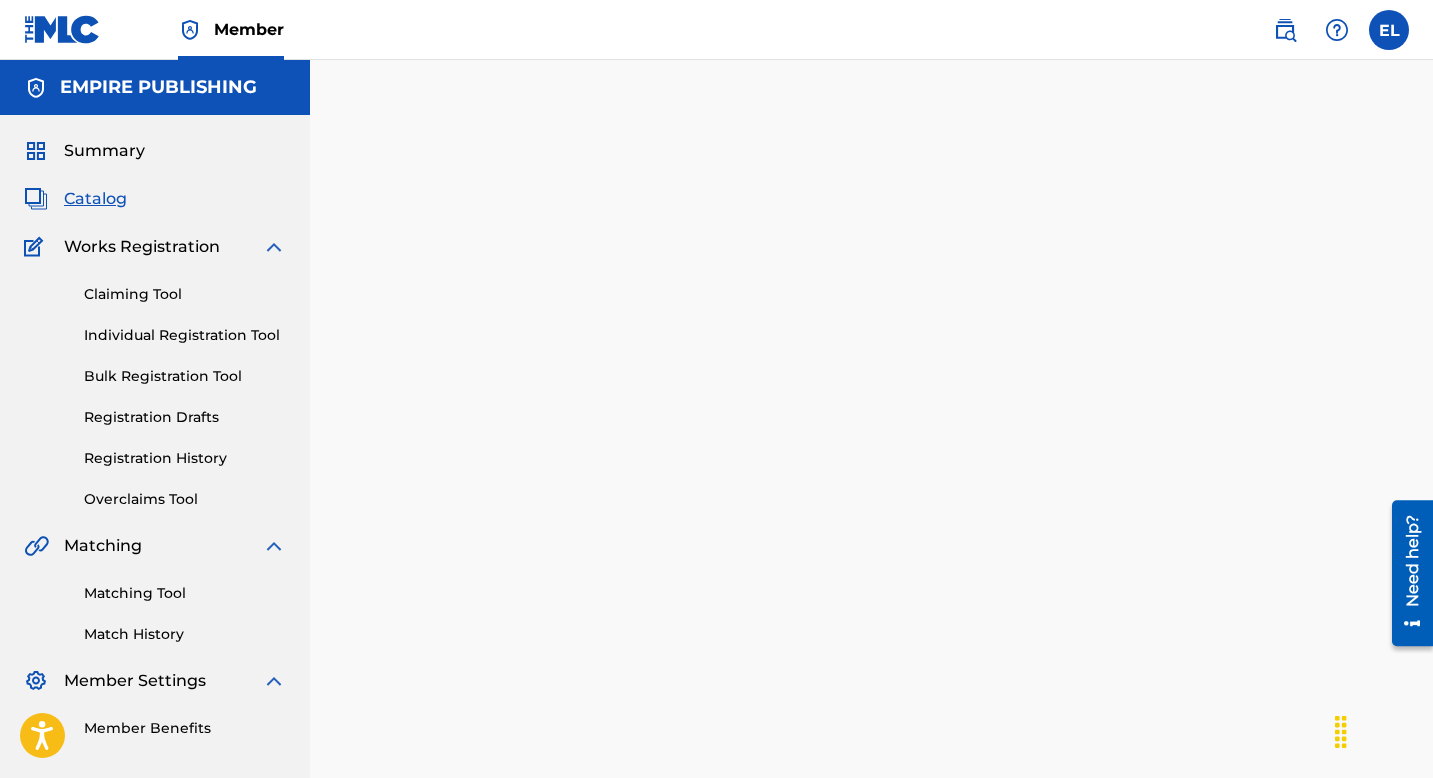 click on "Catalog" at bounding box center [95, 199] 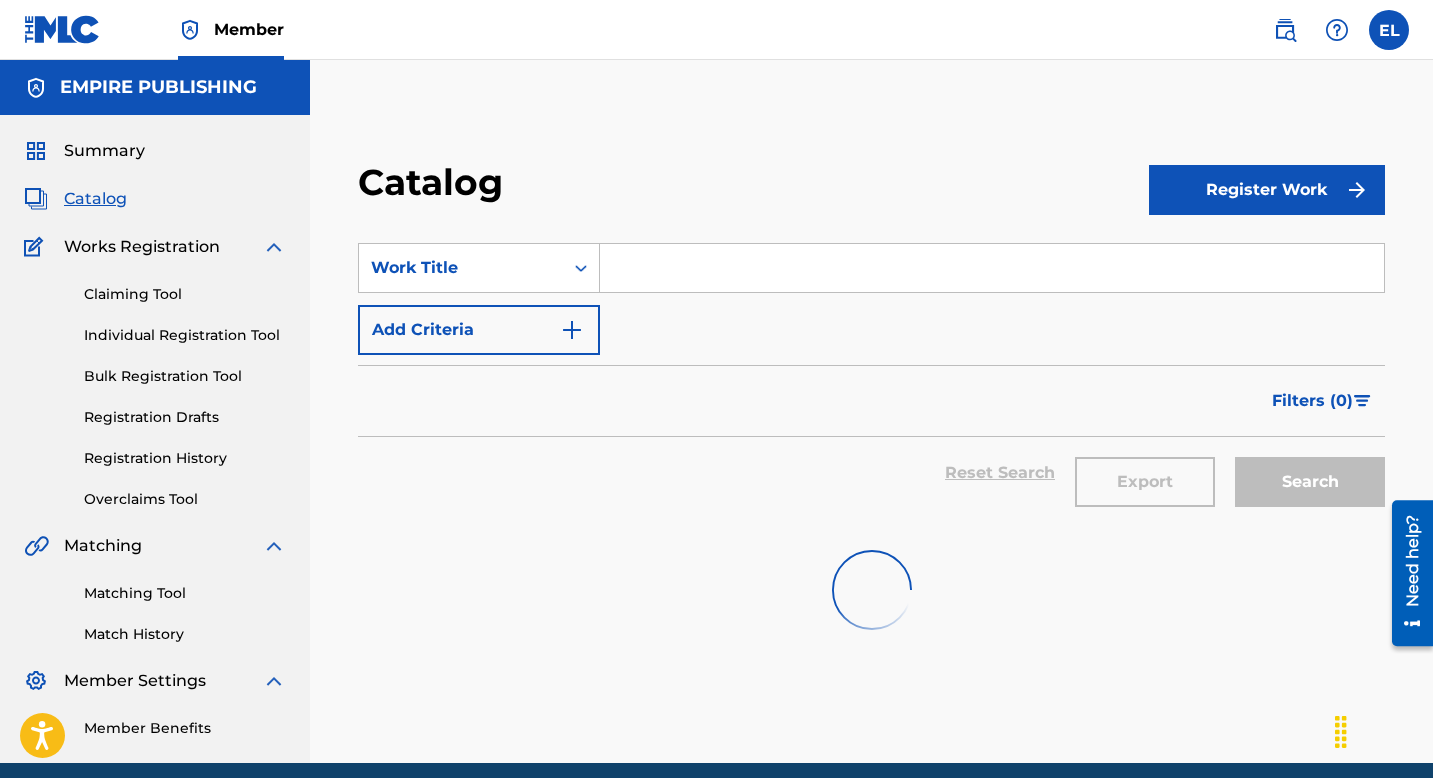 click on "Catalog" at bounding box center [95, 199] 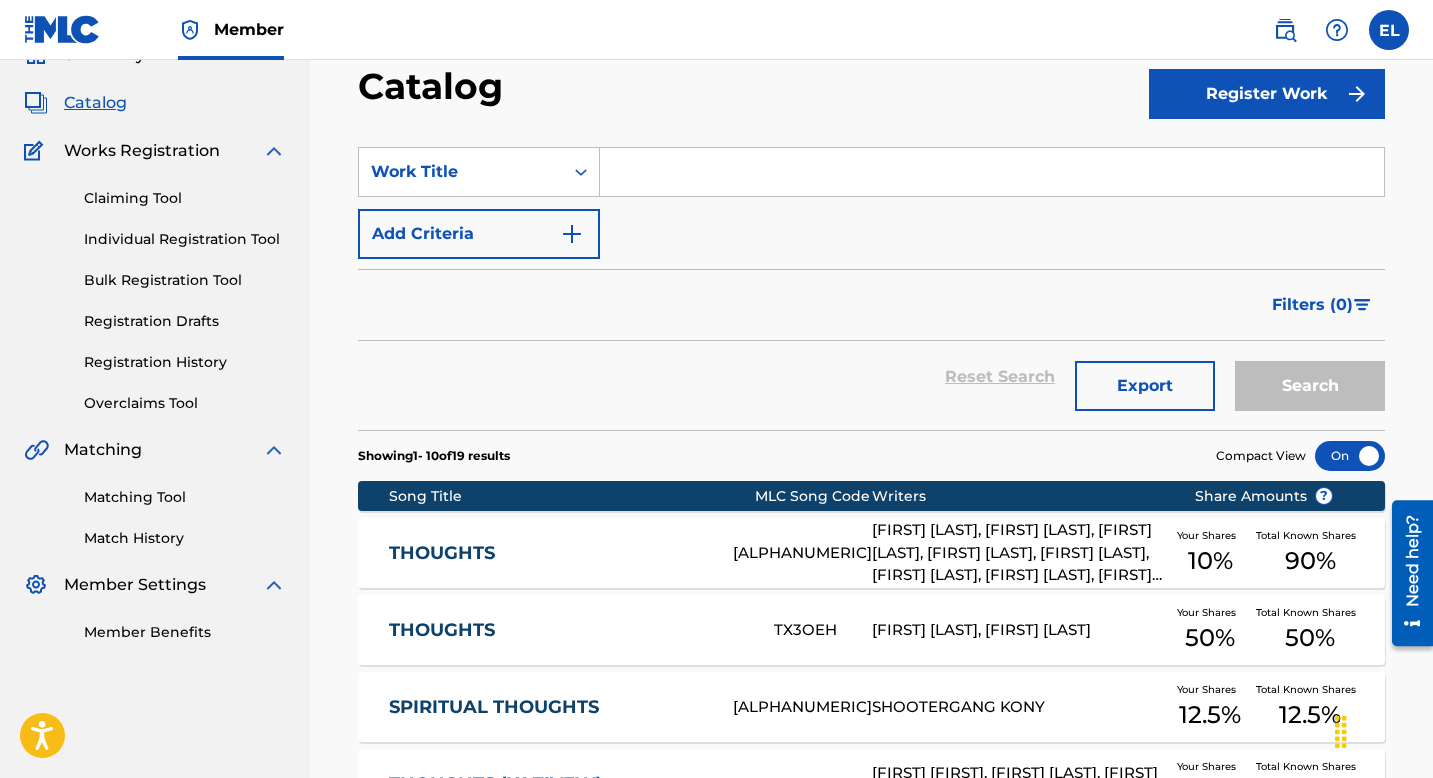 scroll, scrollTop: 356, scrollLeft: 0, axis: vertical 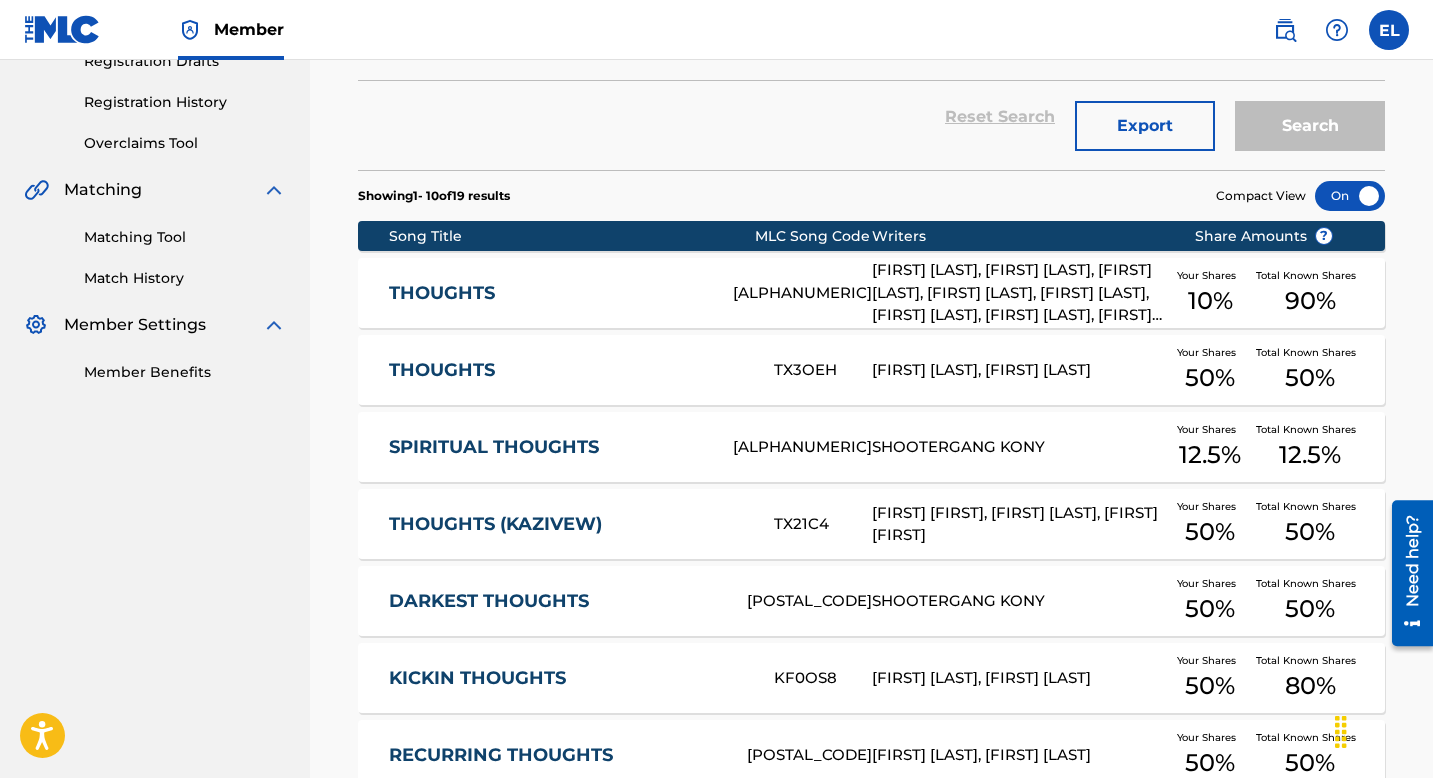 click on "THOUGHTS" at bounding box center (547, 293) 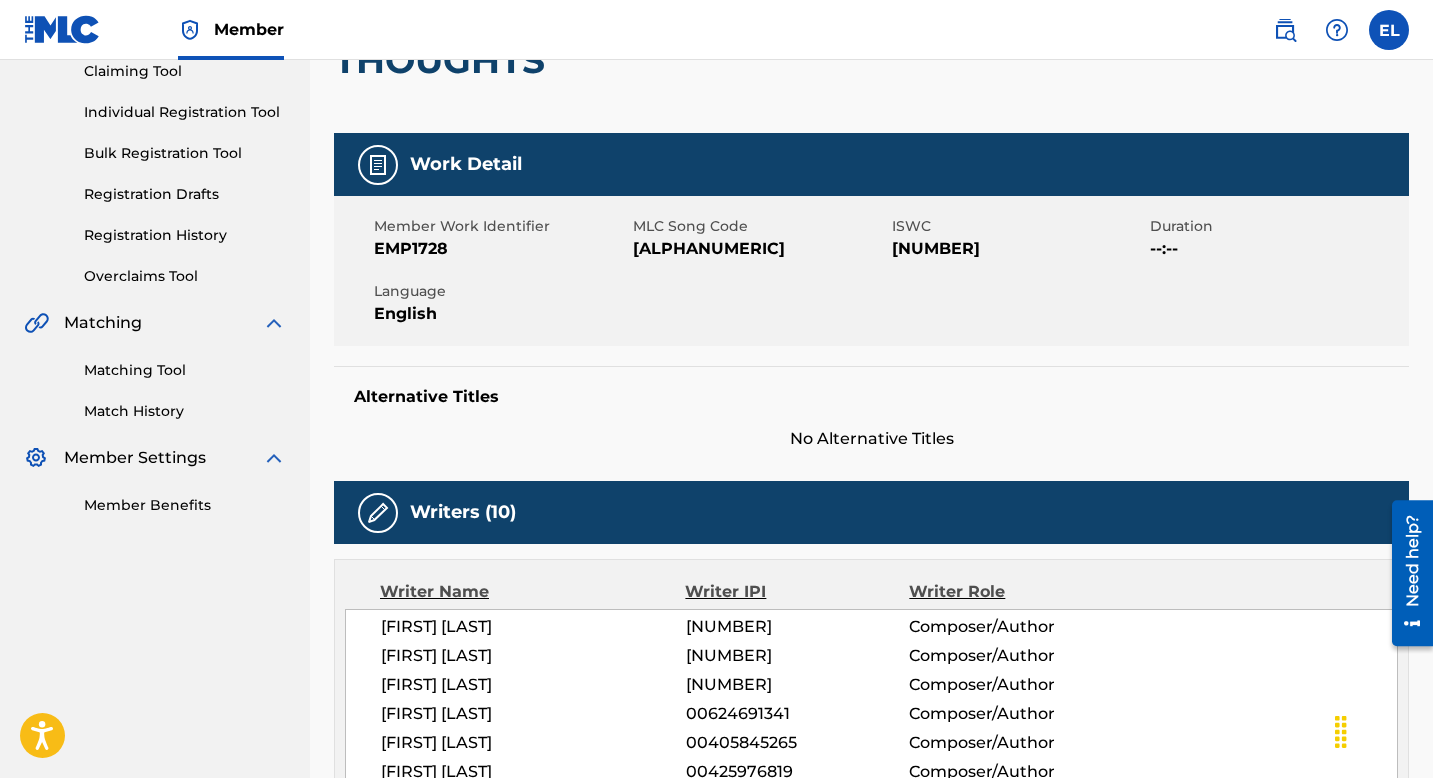 scroll, scrollTop: 185, scrollLeft: 0, axis: vertical 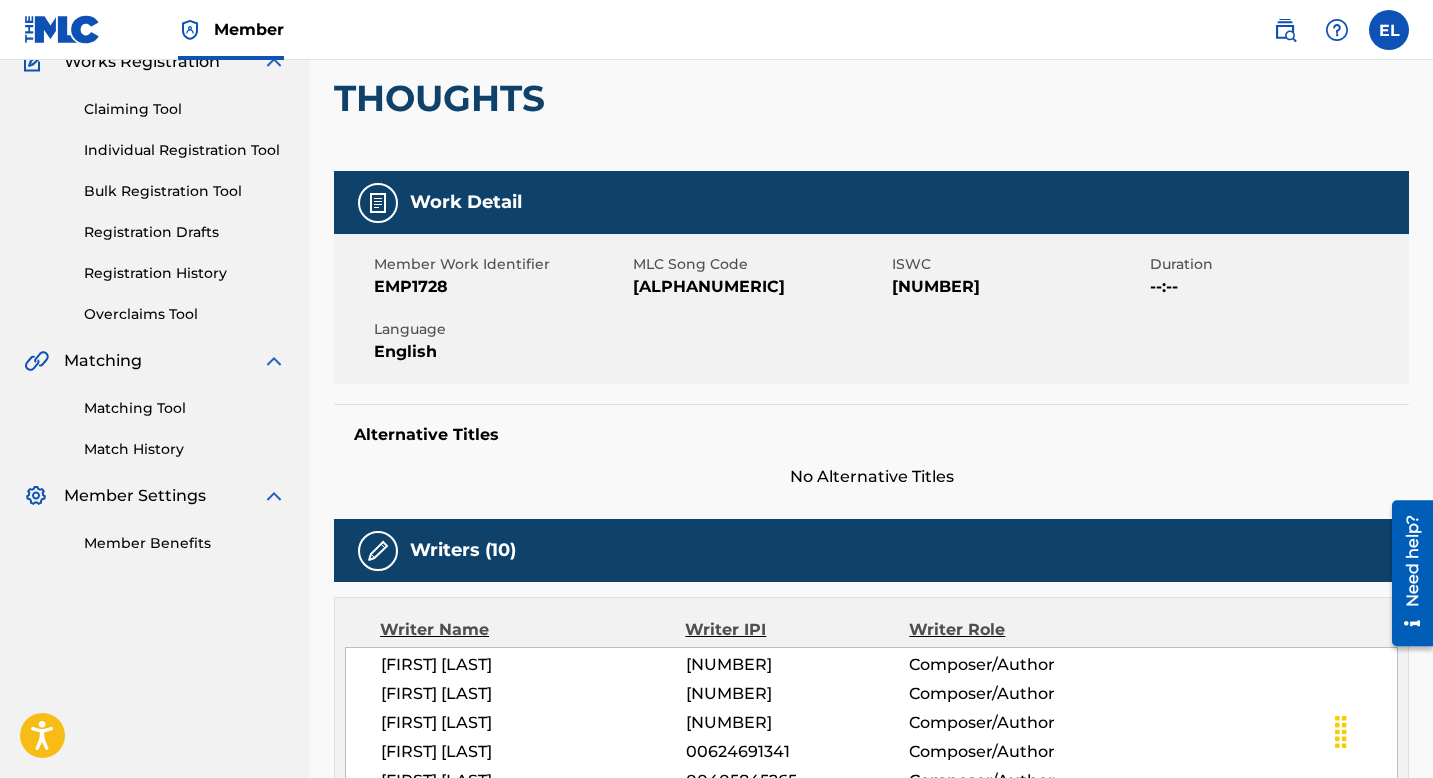 click on "TD354I" at bounding box center [760, 287] 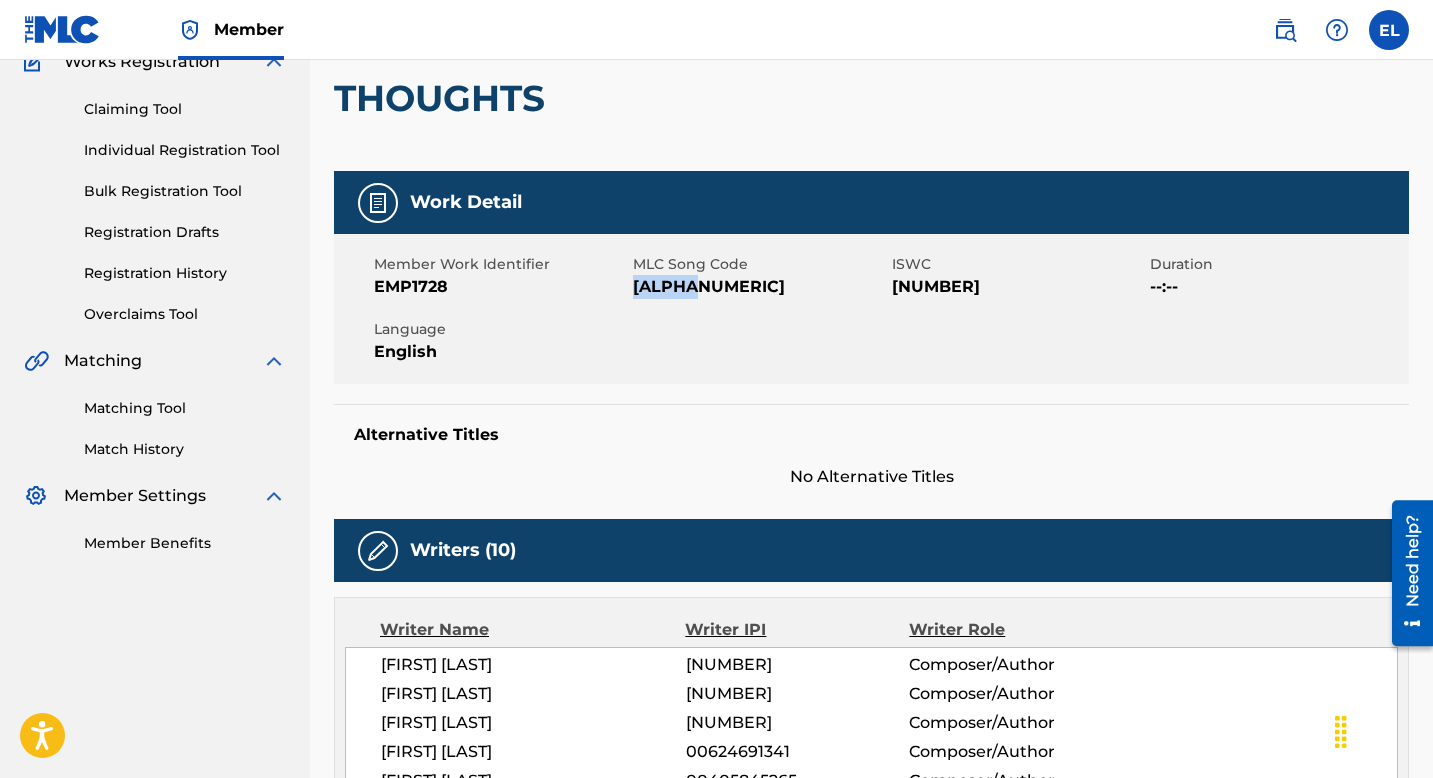 click on "TD354I" at bounding box center [760, 287] 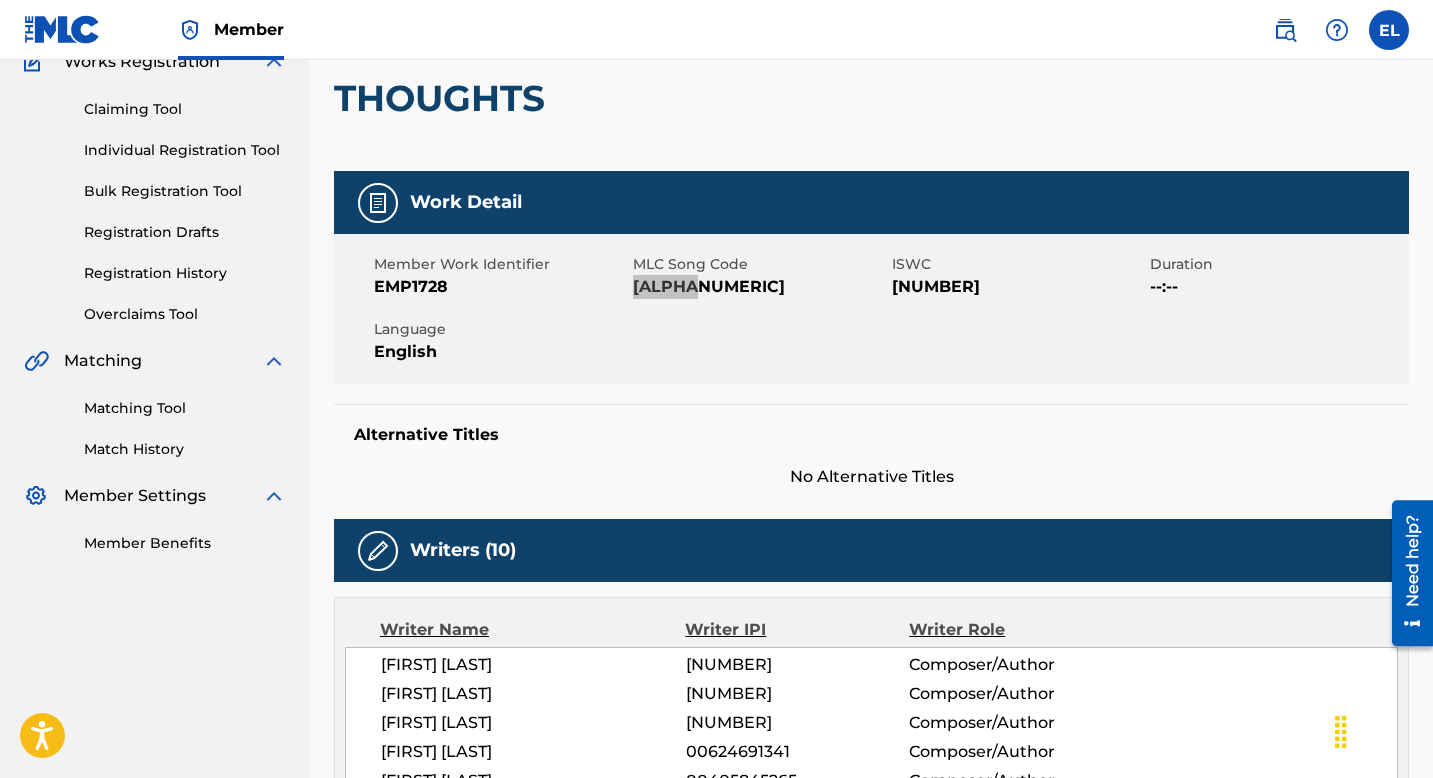 scroll, scrollTop: 0, scrollLeft: 0, axis: both 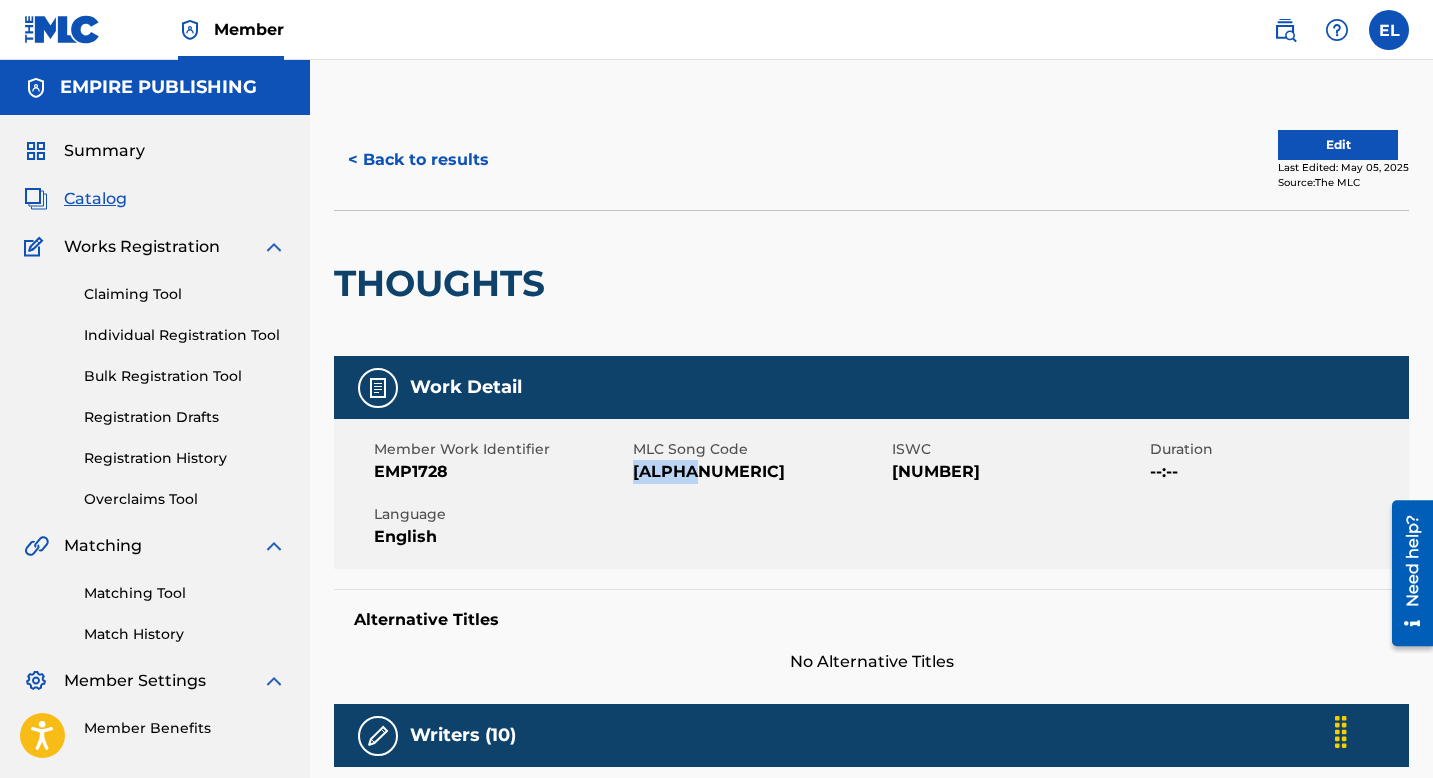 click on "Catalog" at bounding box center [95, 199] 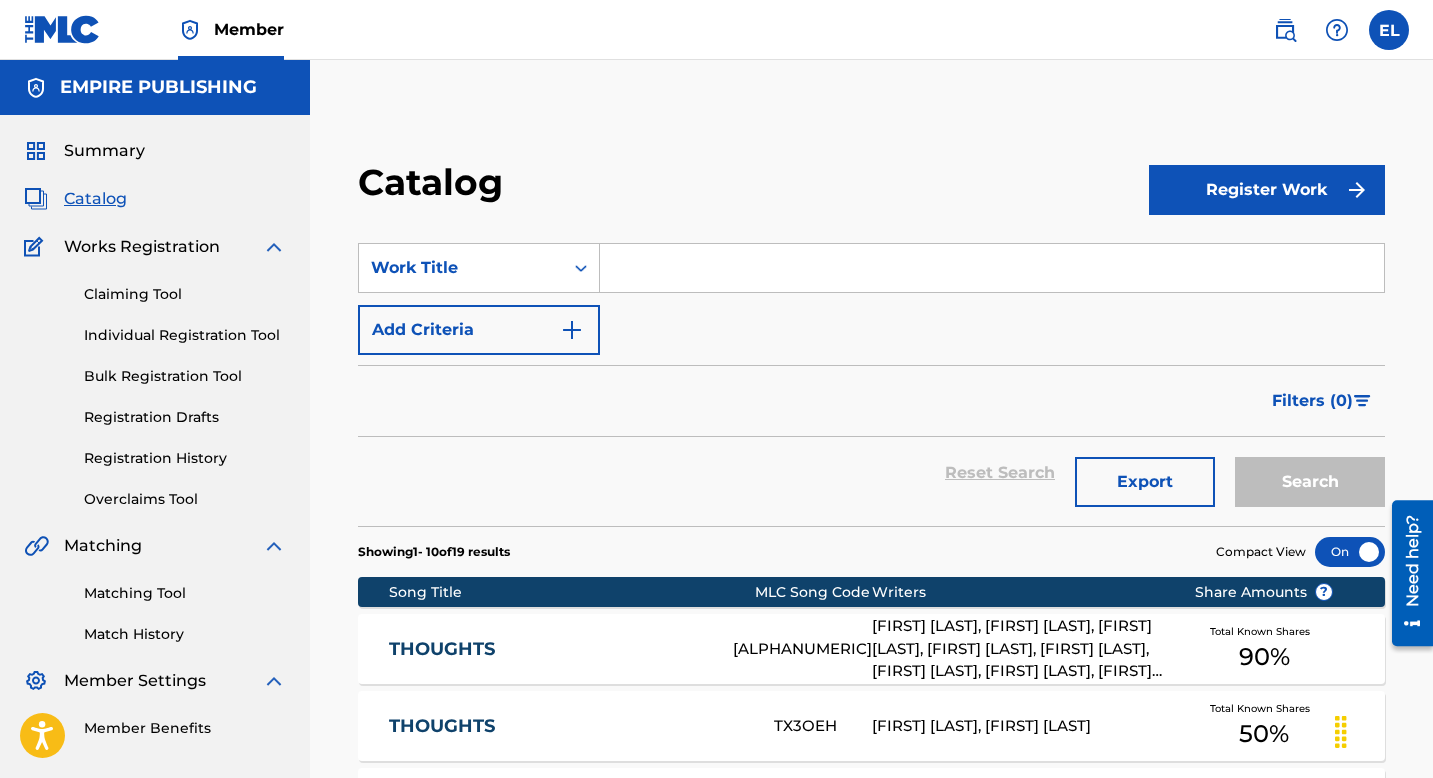 click at bounding box center (992, 268) 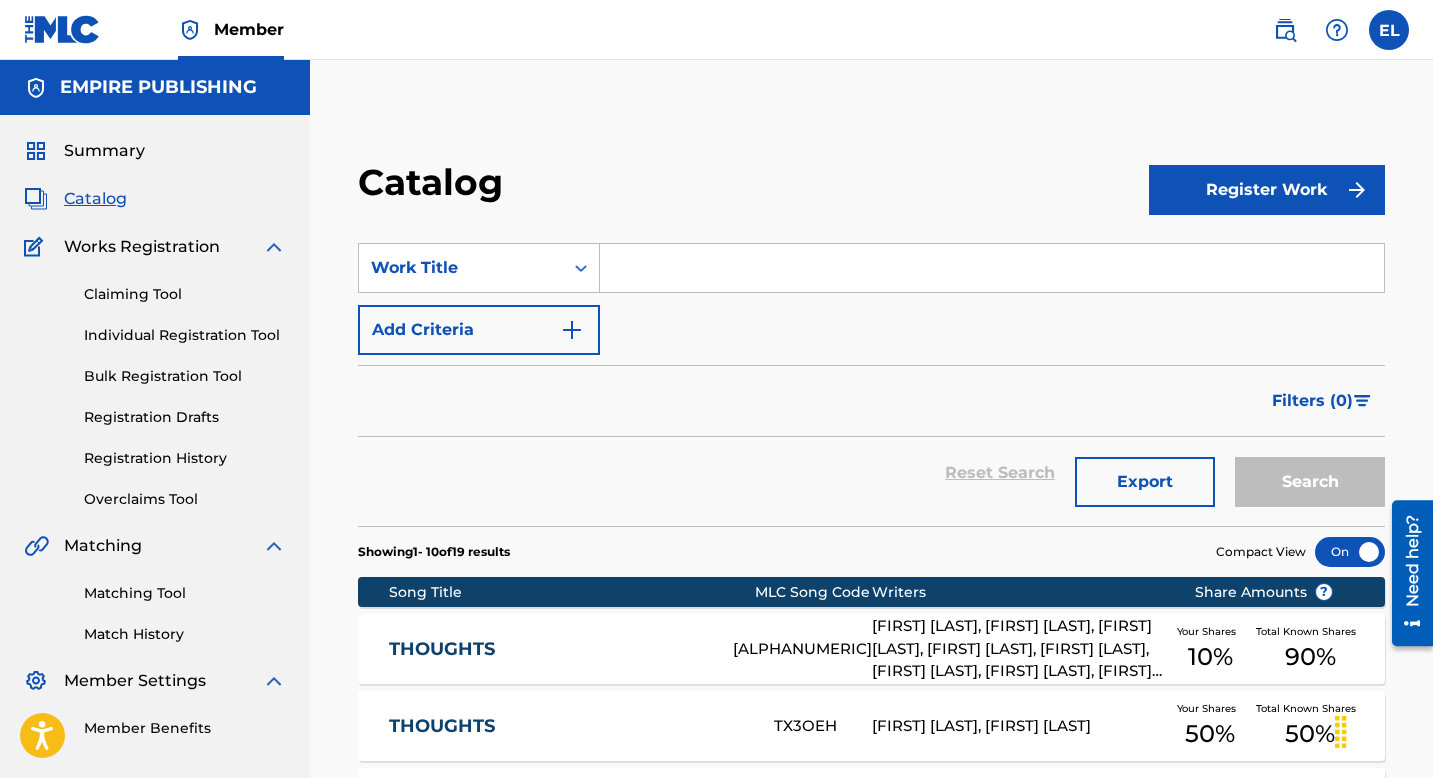 click at bounding box center [992, 268] 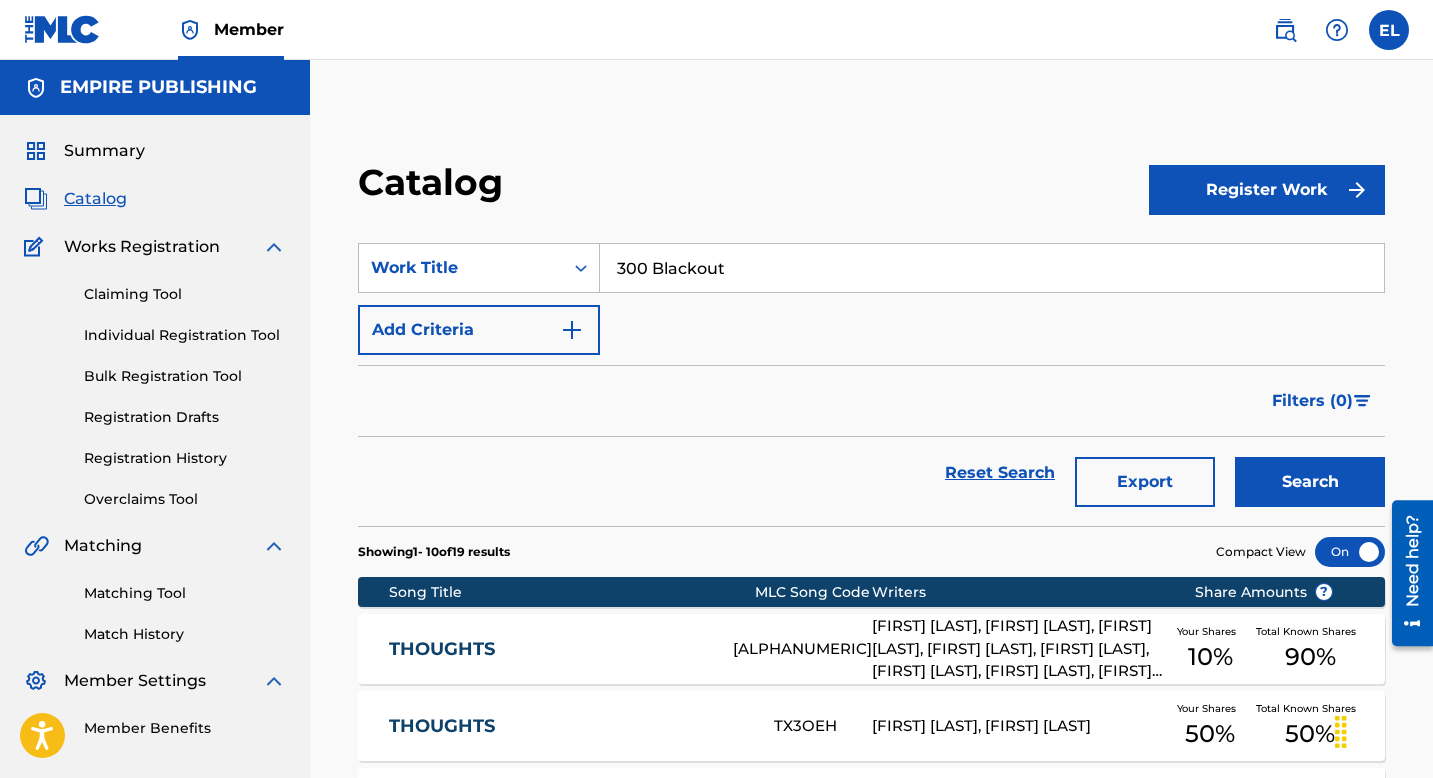click on "Search" at bounding box center [1310, 482] 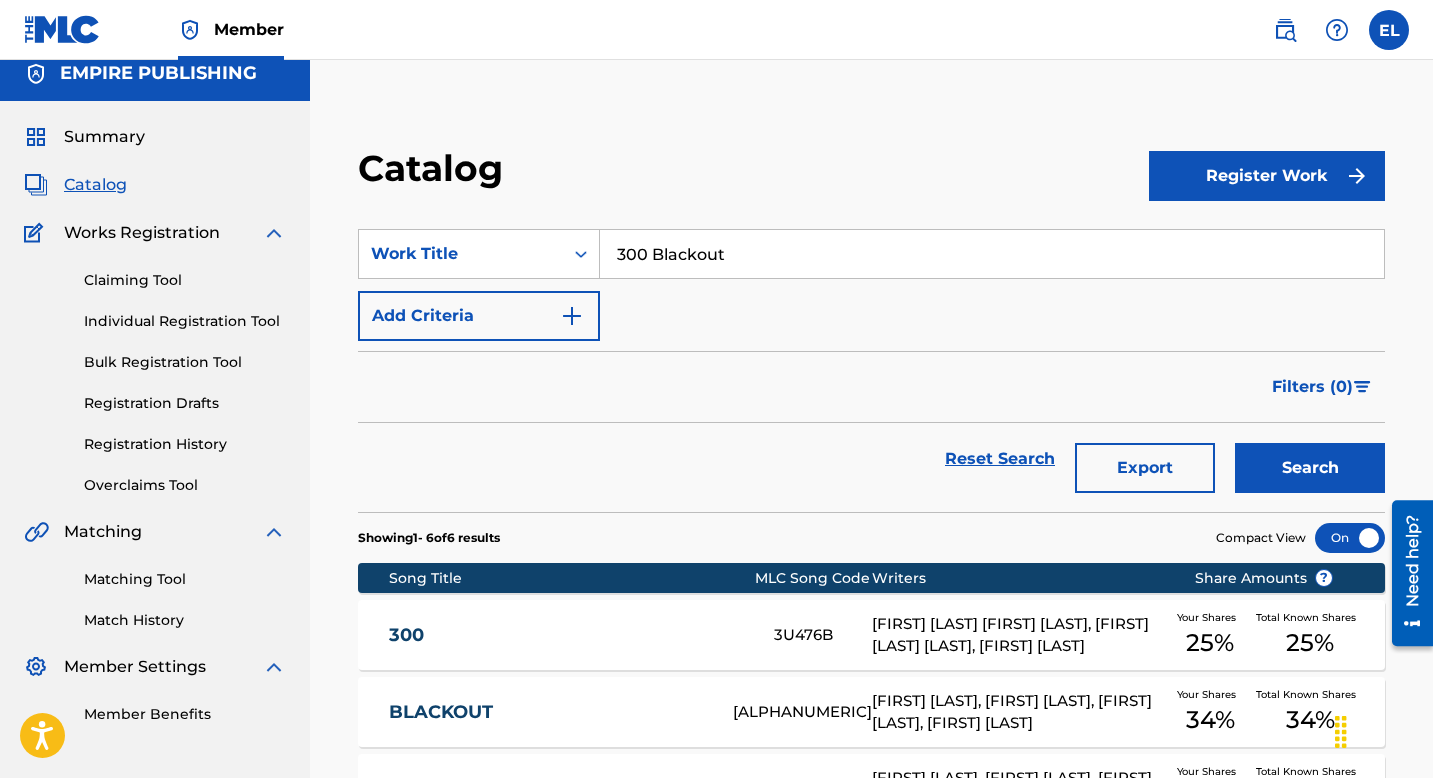 scroll, scrollTop: 0, scrollLeft: 0, axis: both 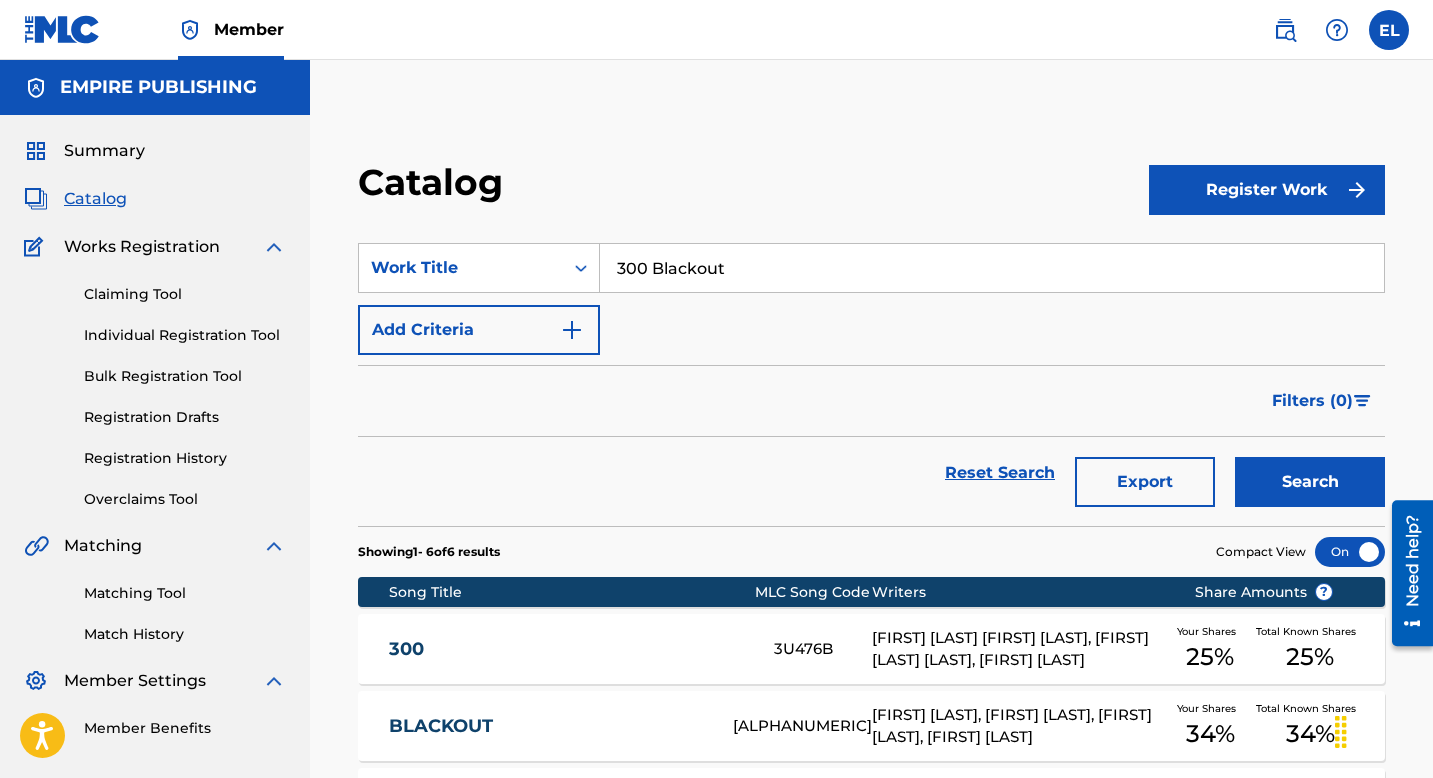 click on "300 Blackout" at bounding box center [992, 268] 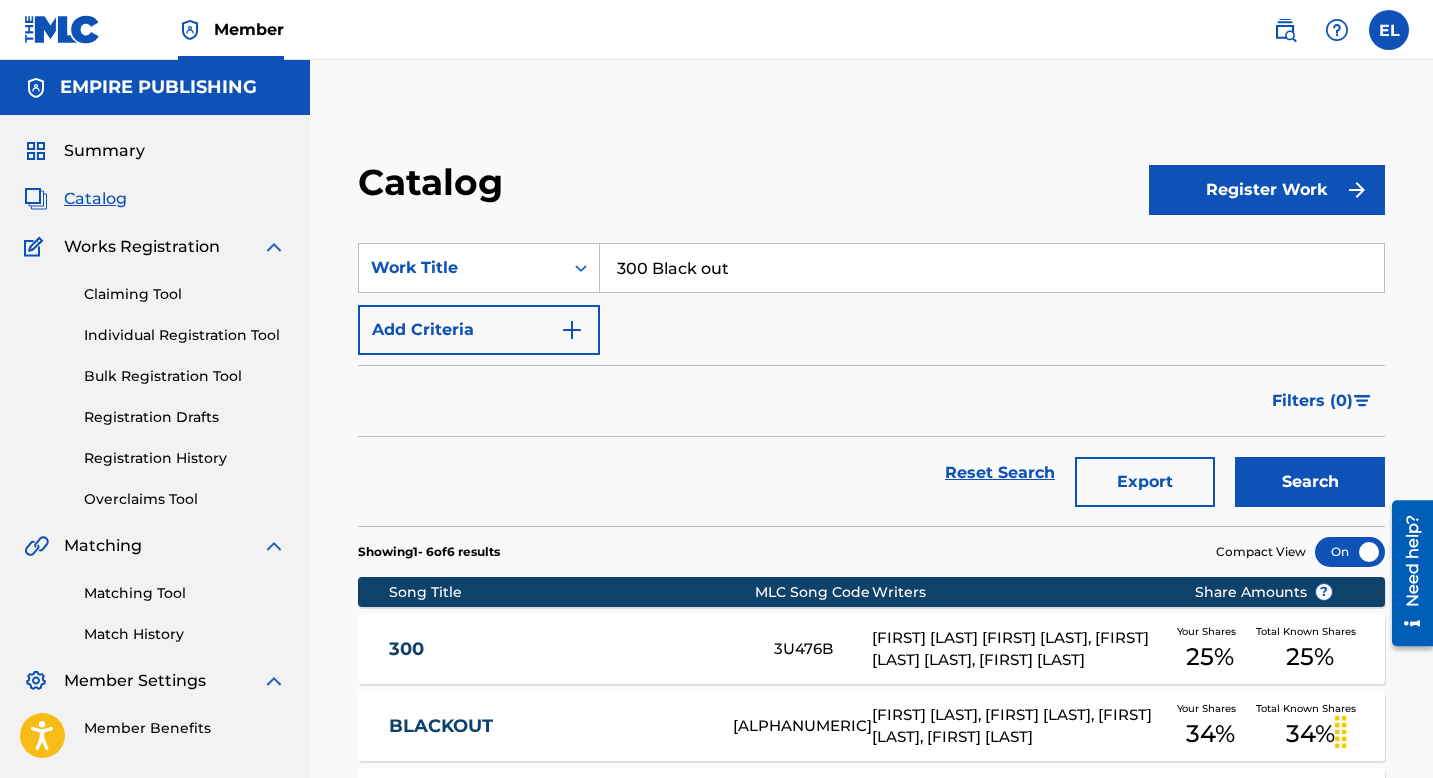 click on "Search" at bounding box center [1310, 482] 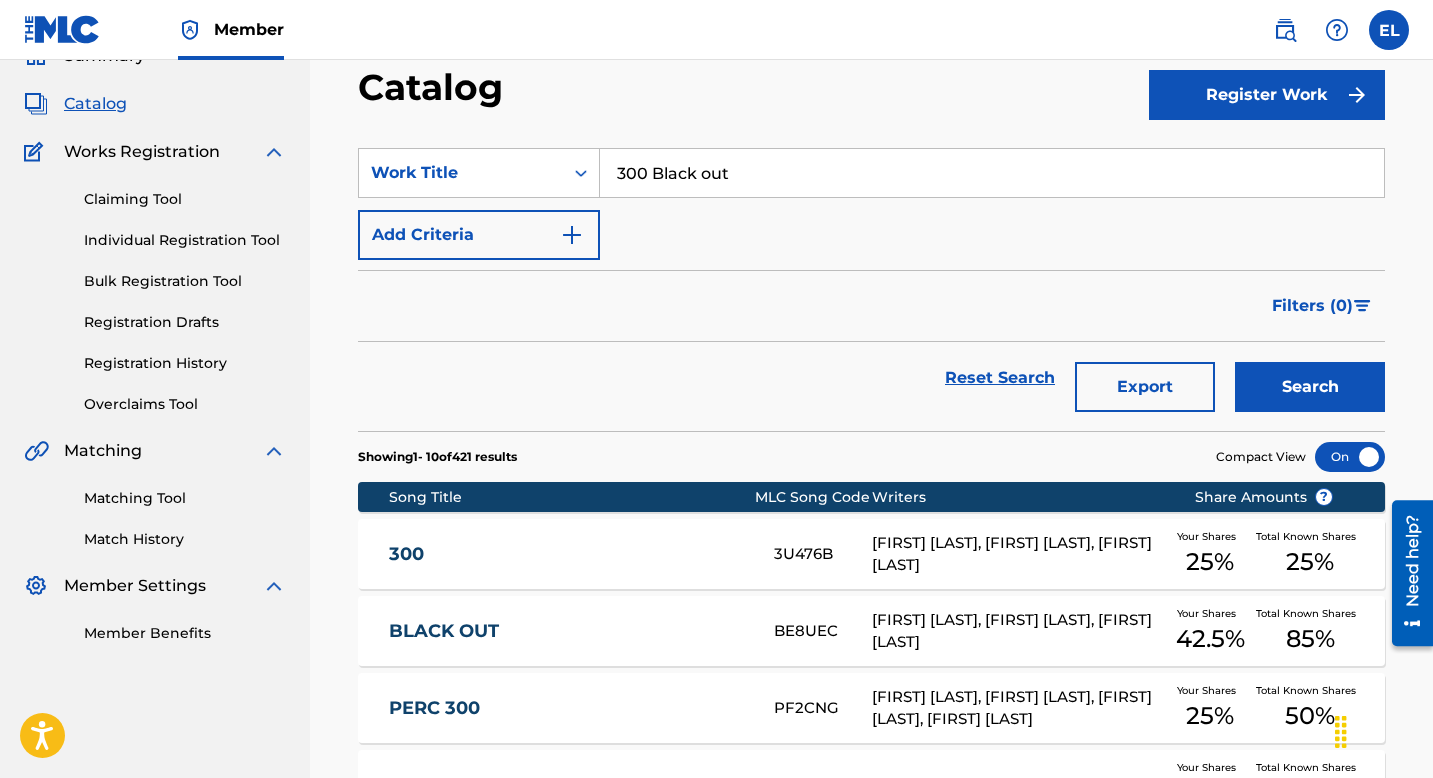 scroll, scrollTop: 0, scrollLeft: 0, axis: both 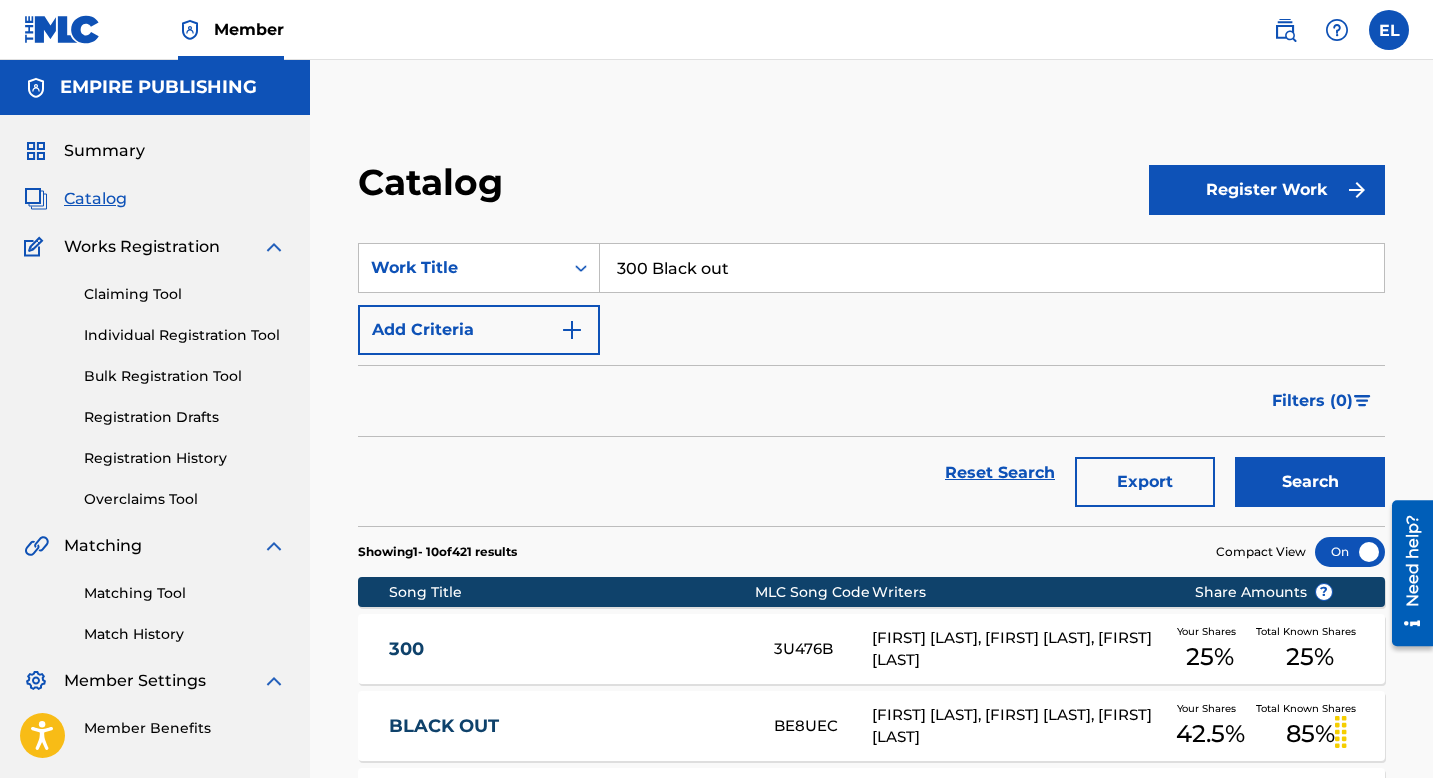 click on "300 Black out" at bounding box center [992, 268] 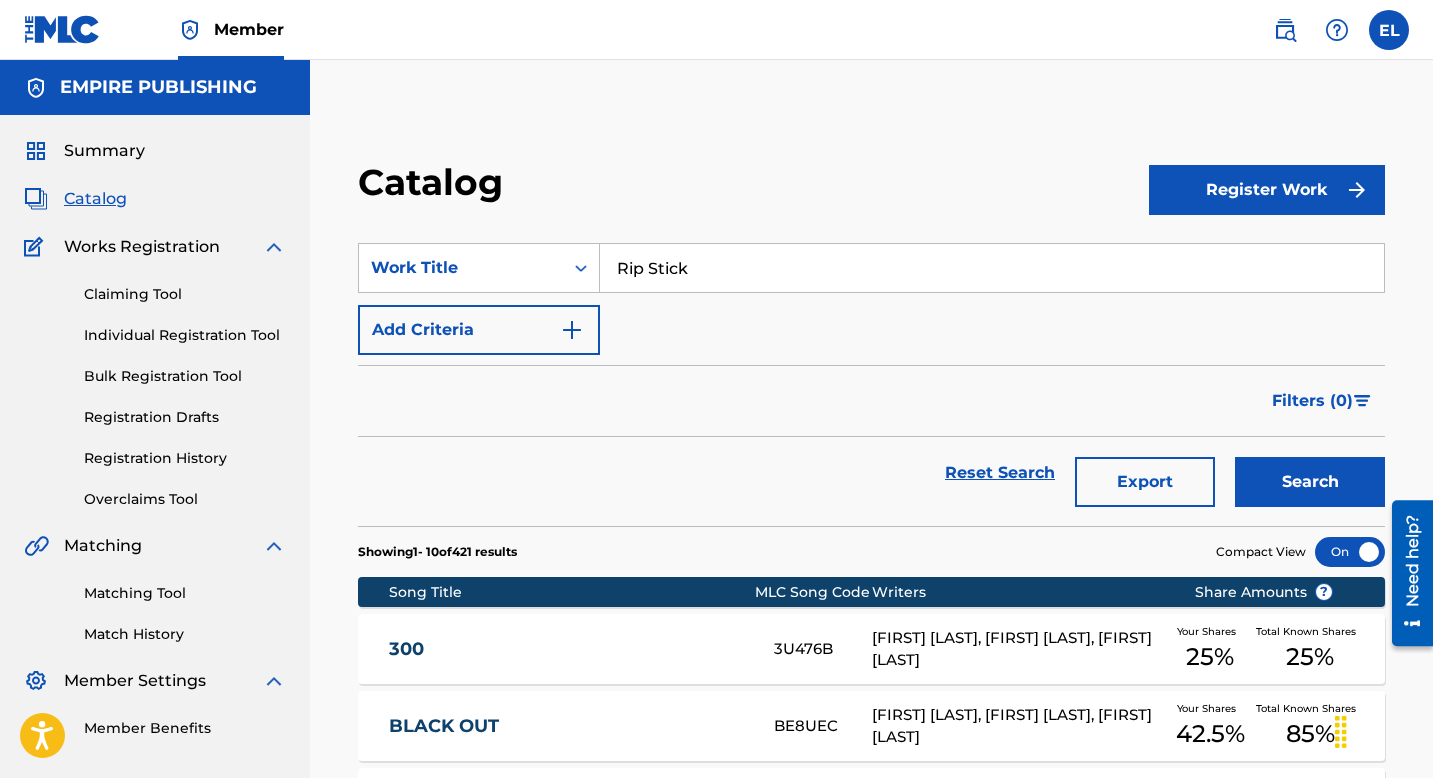 type on "Rip Stick" 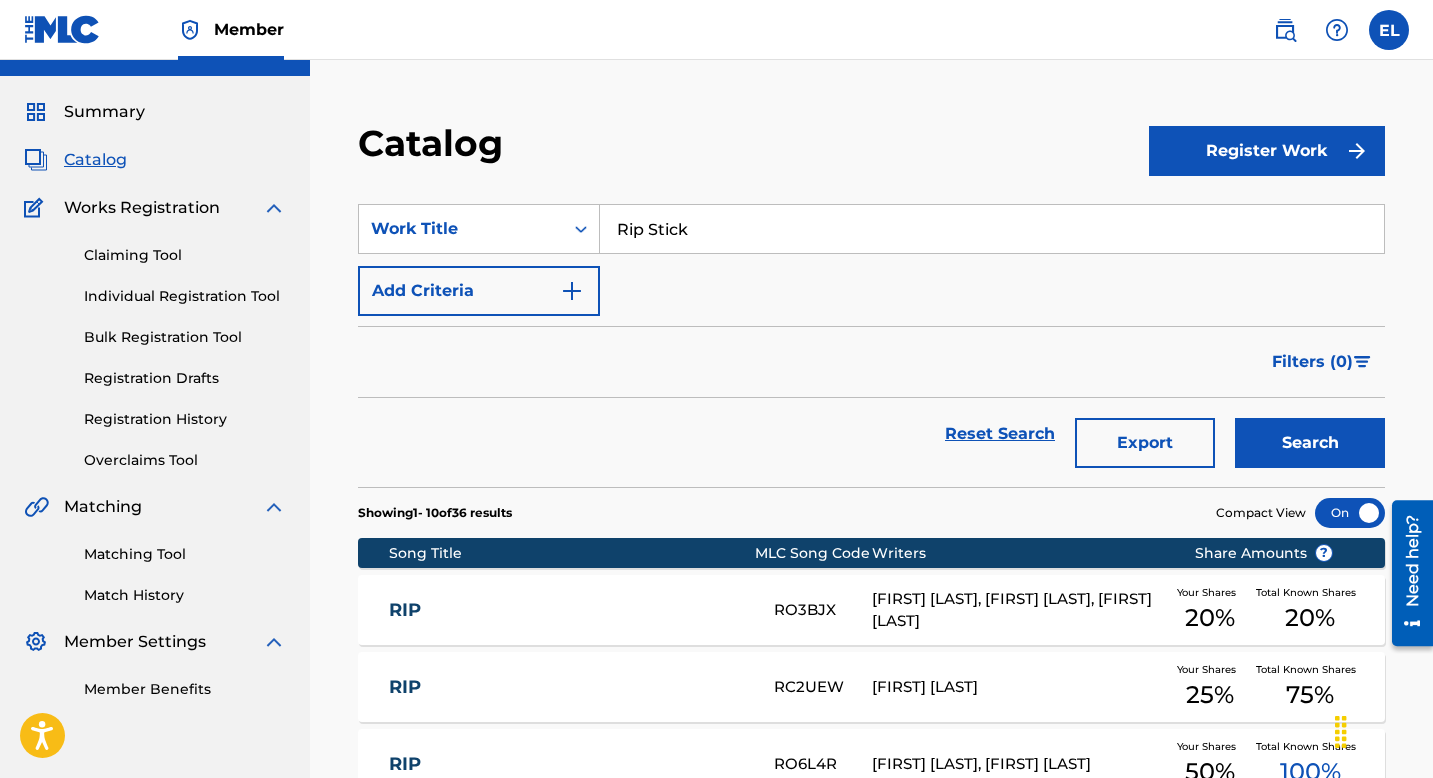 scroll, scrollTop: 0, scrollLeft: 0, axis: both 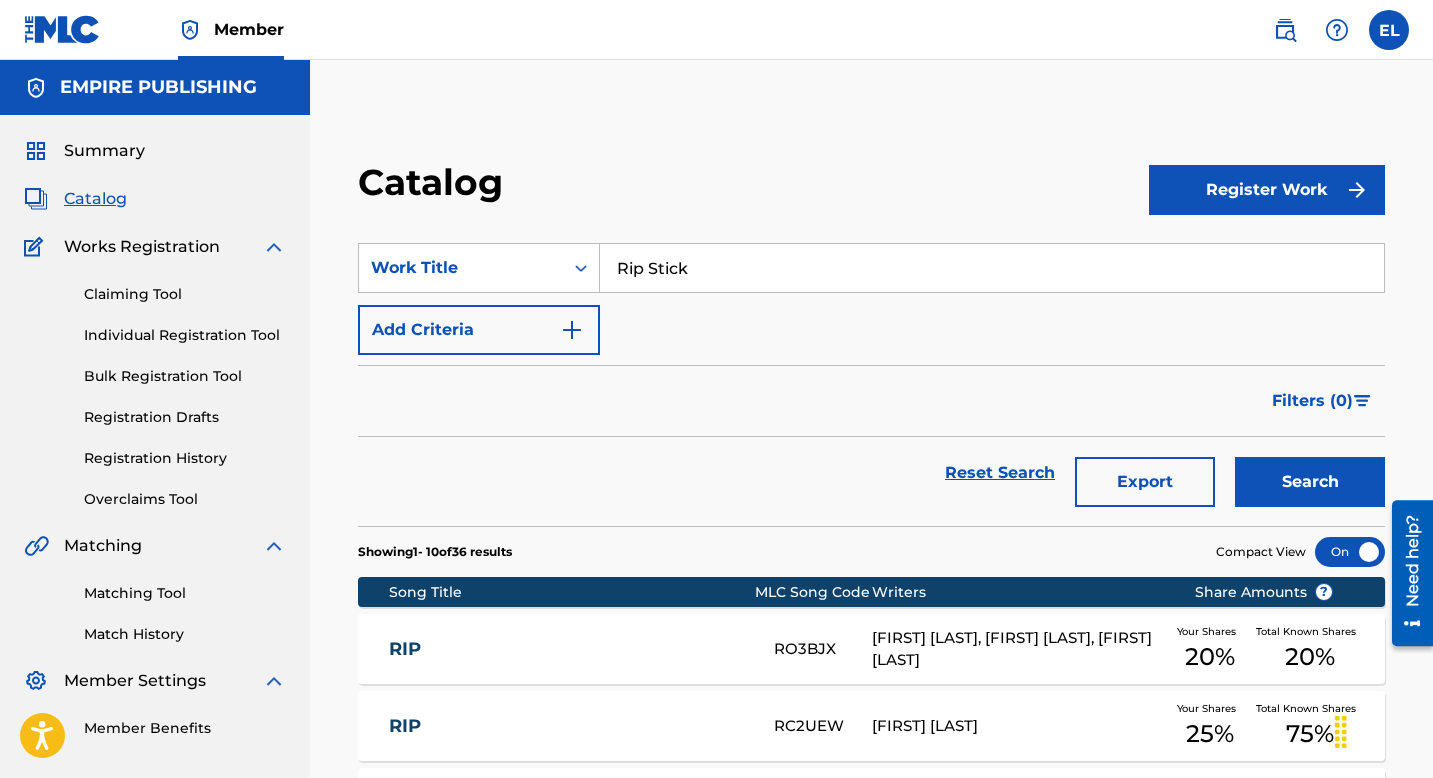 click at bounding box center (1285, 30) 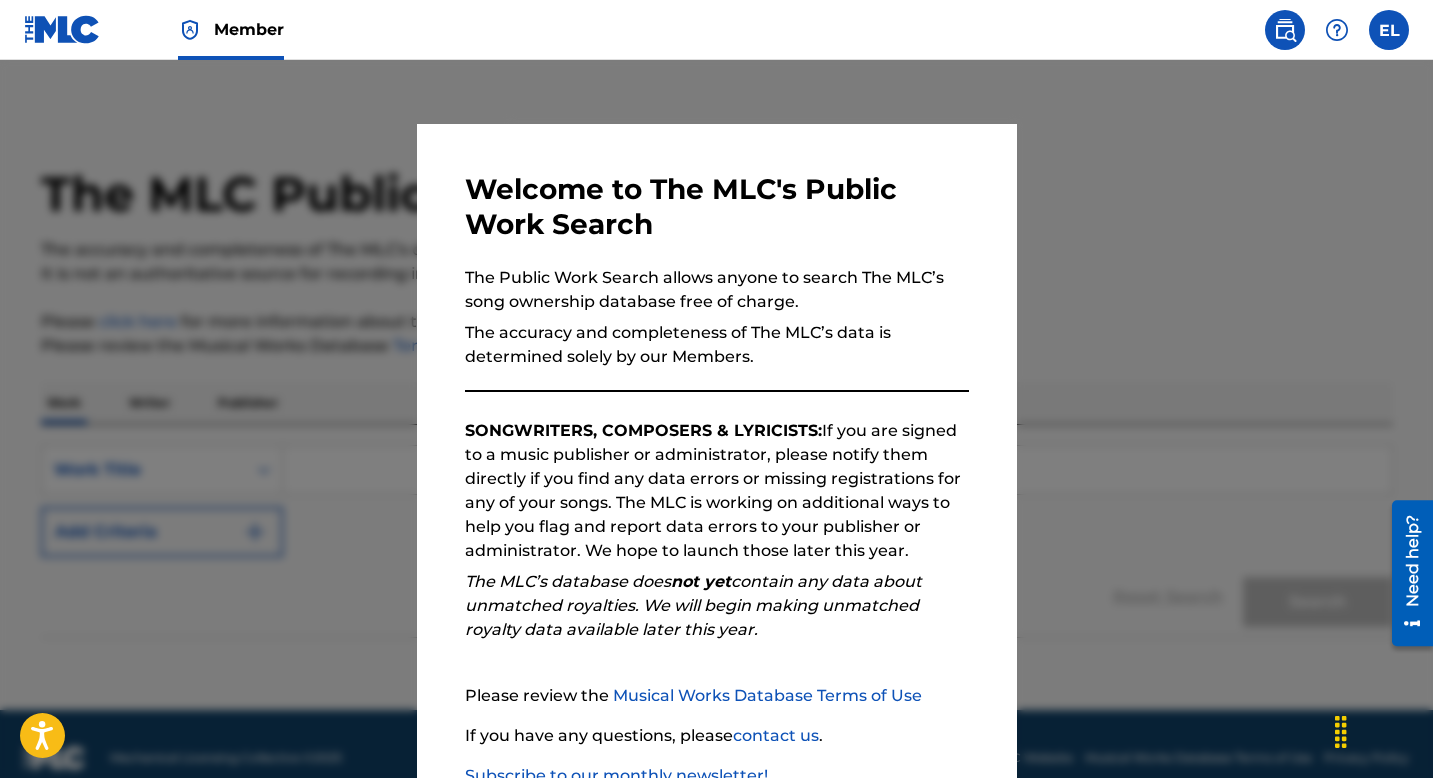 click at bounding box center (716, 449) 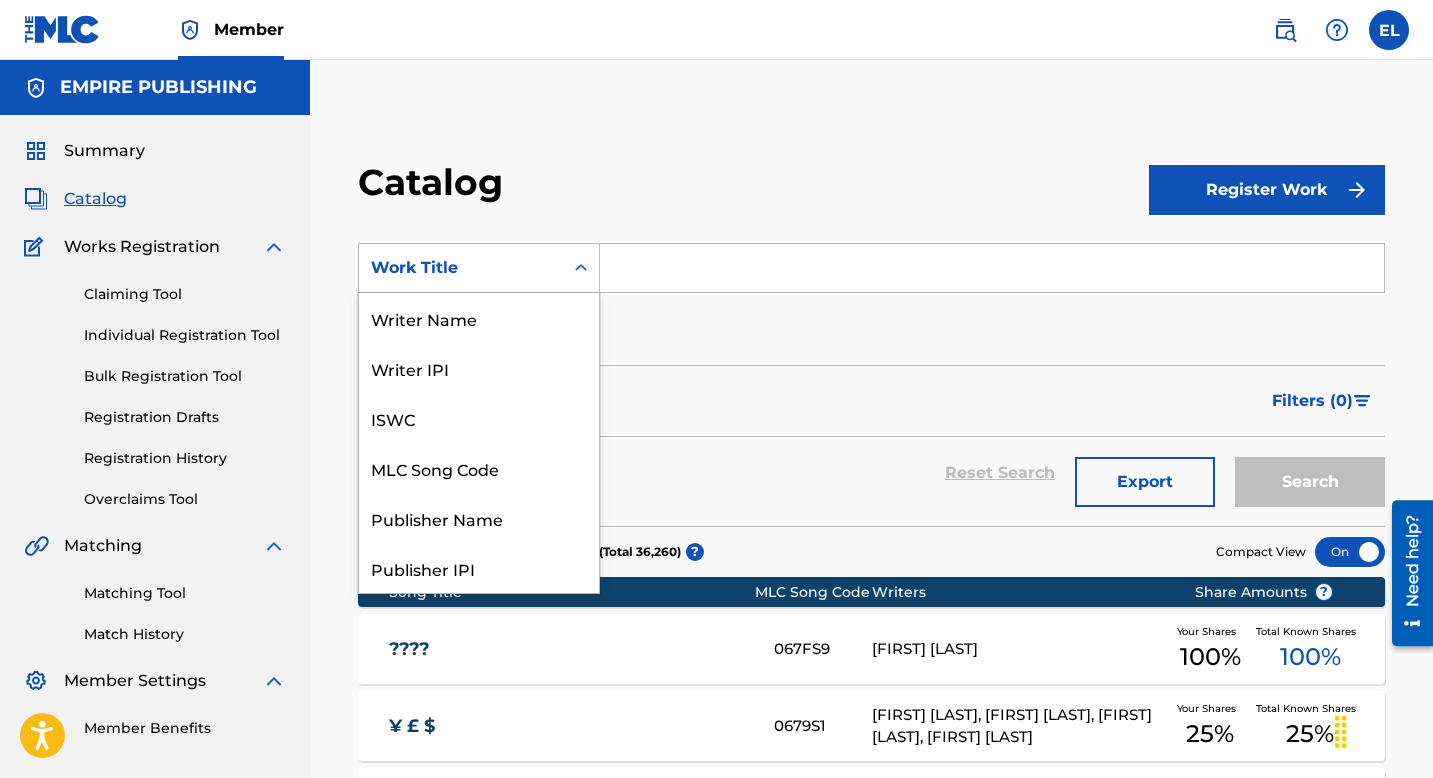click on "Work Title" at bounding box center [461, 268] 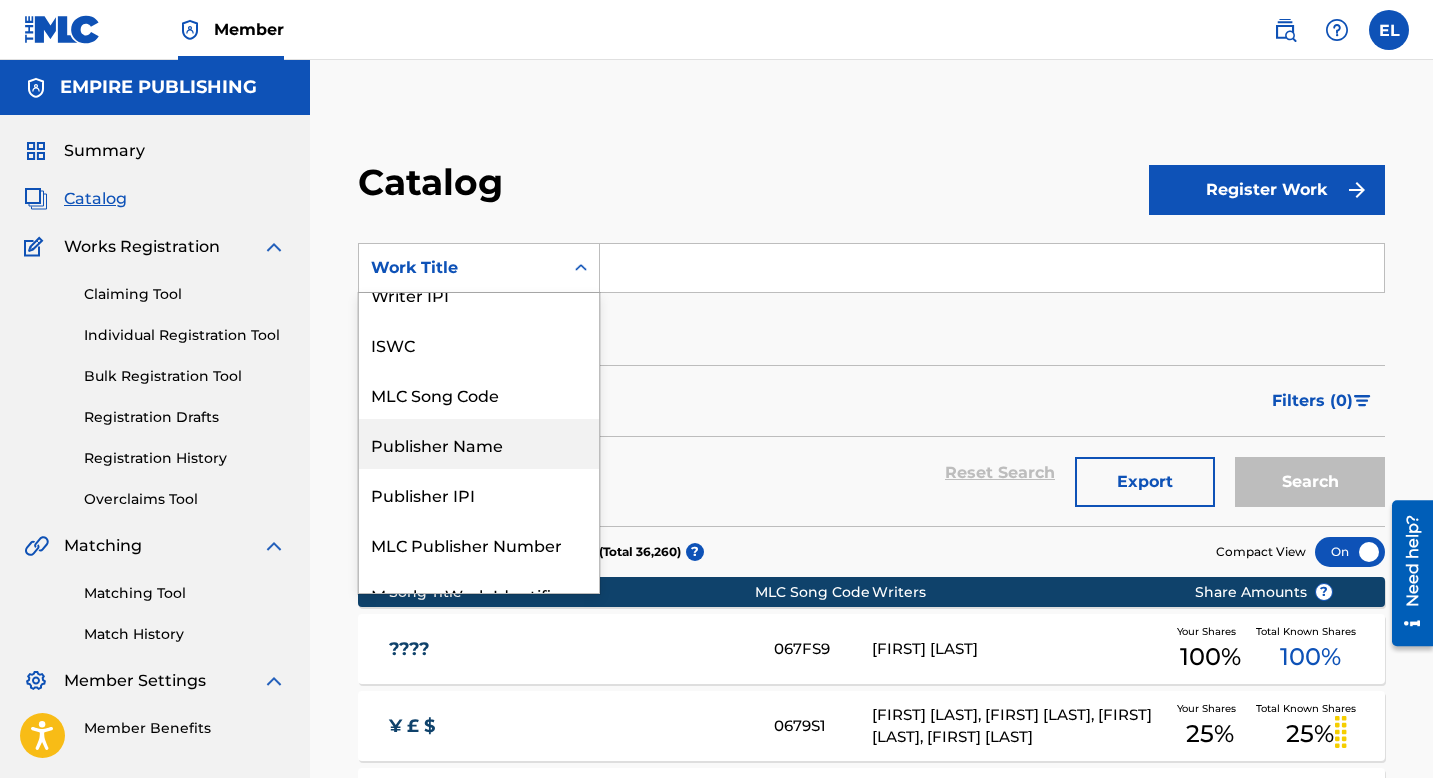 scroll, scrollTop: 0, scrollLeft: 0, axis: both 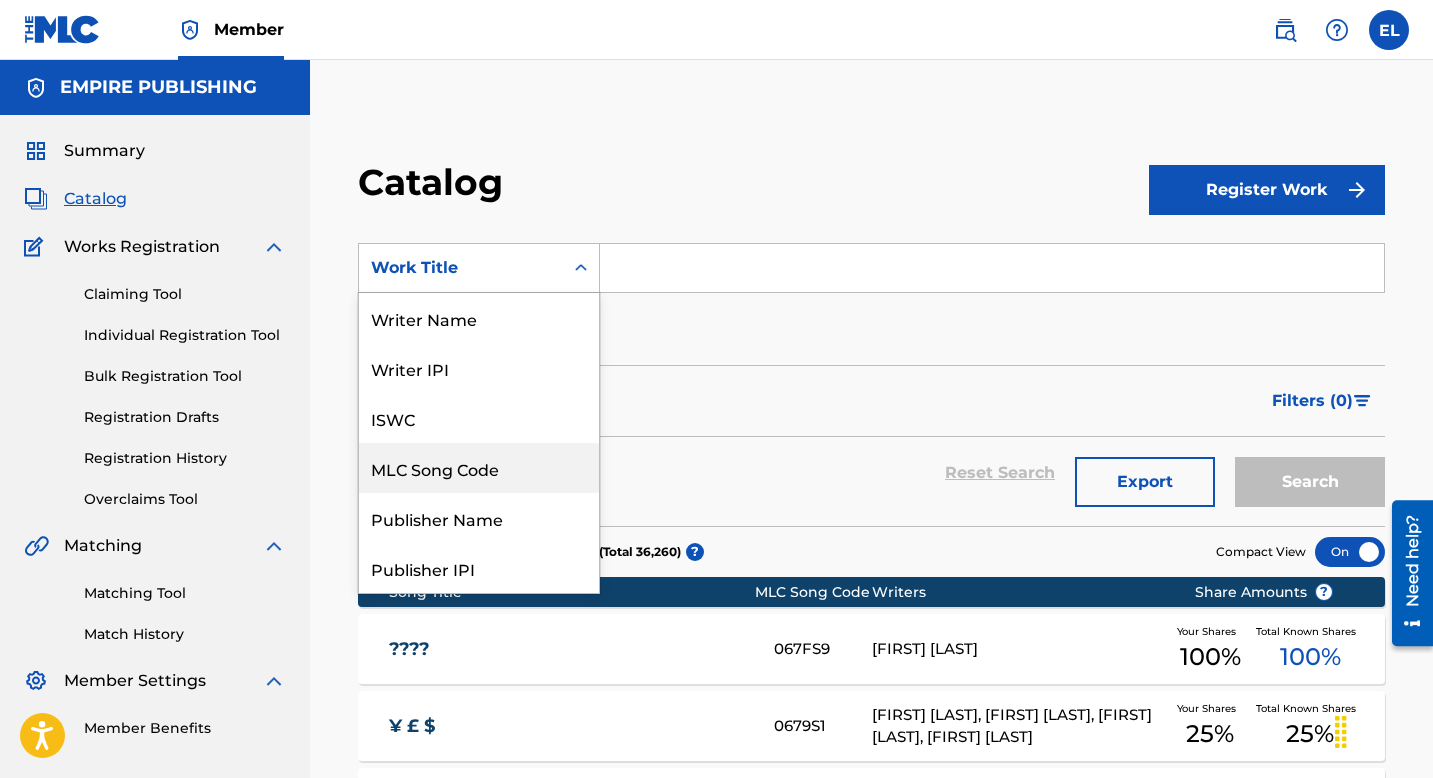click on "MLC Song Code" at bounding box center [479, 468] 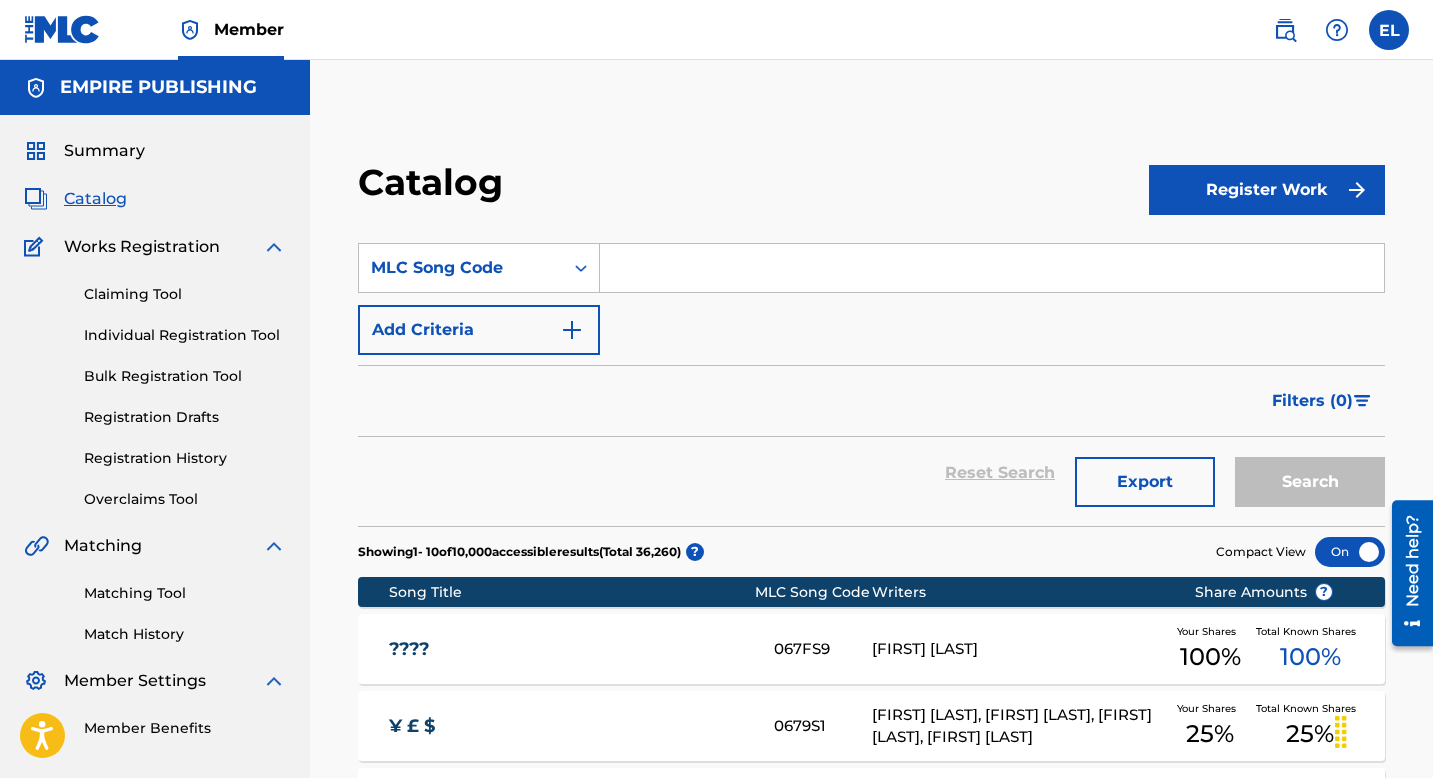 click at bounding box center (992, 268) 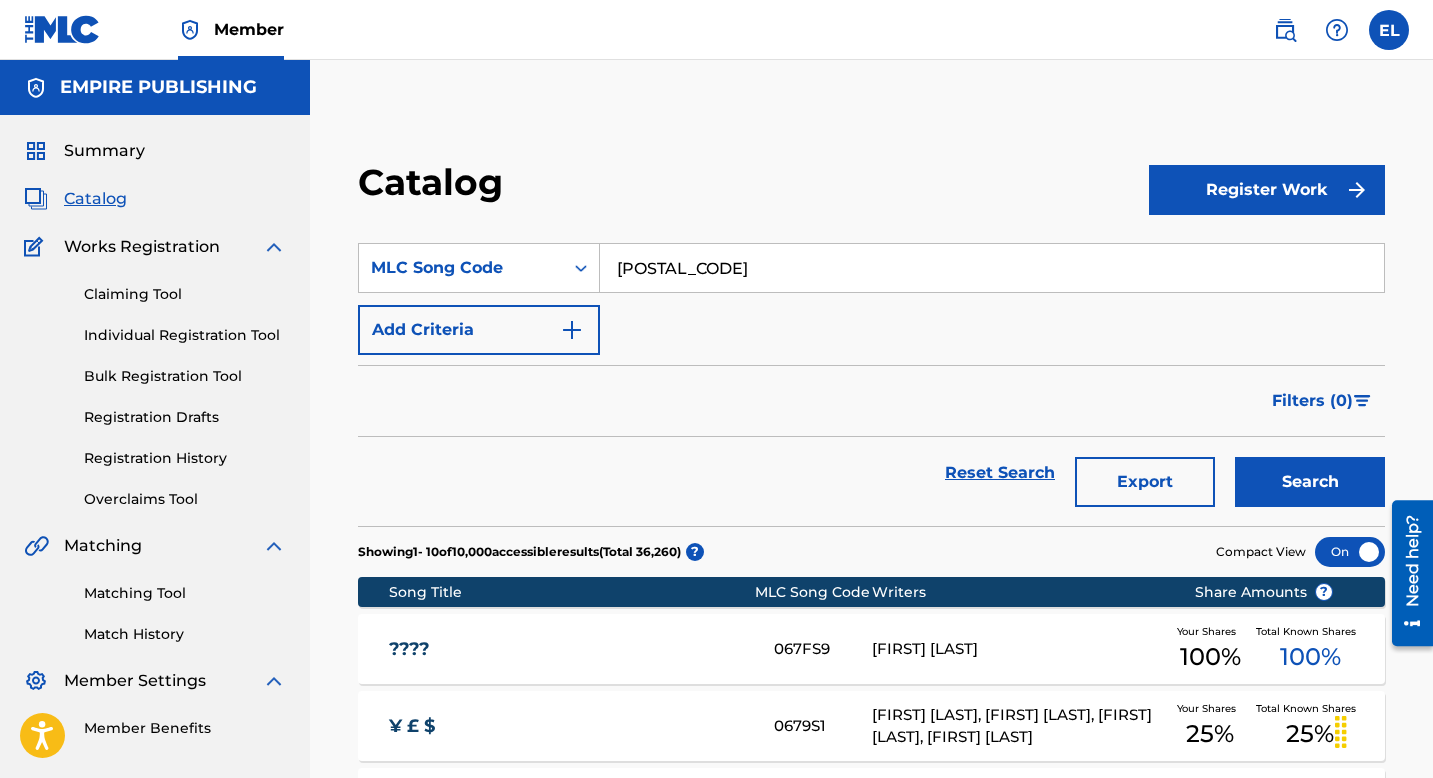 type on "KE428O" 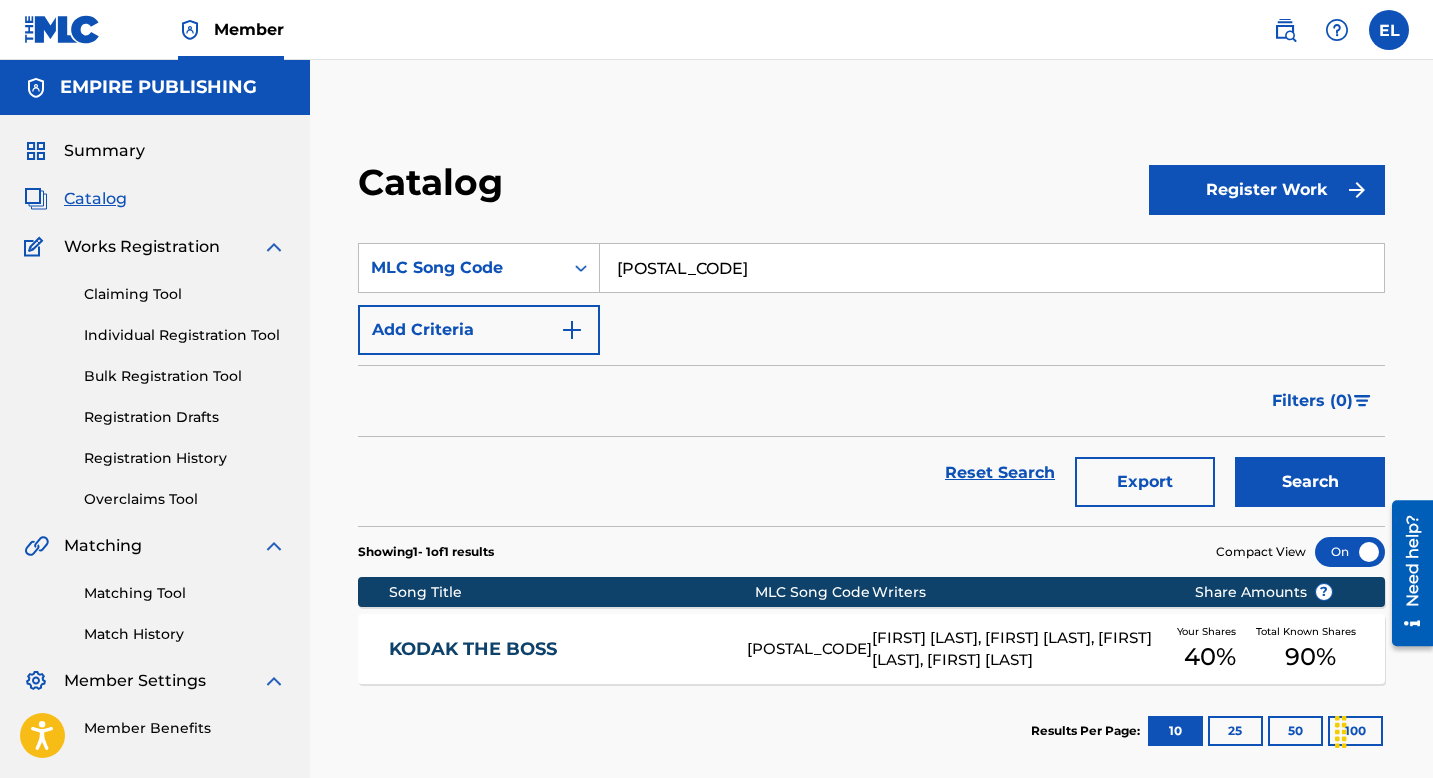 click on "KODAK THE BOSS KE428O EERO HERMANNI TURUNEN, E TURENEN, JESUS BOBE, DIEUSON OCTAVE Your Shares 40 % Total Known Shares 90 %" at bounding box center (871, 649) 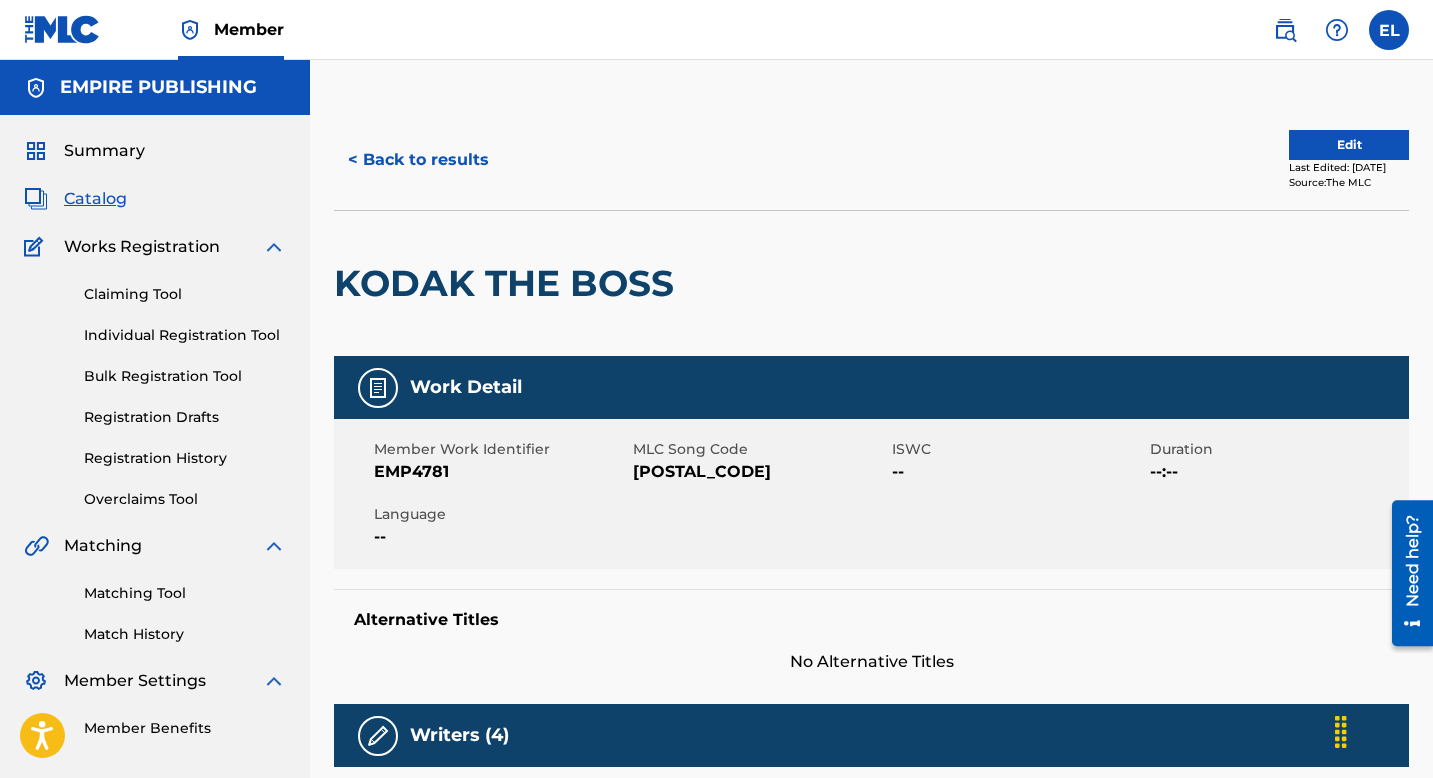 click on "Edit" at bounding box center [1349, 145] 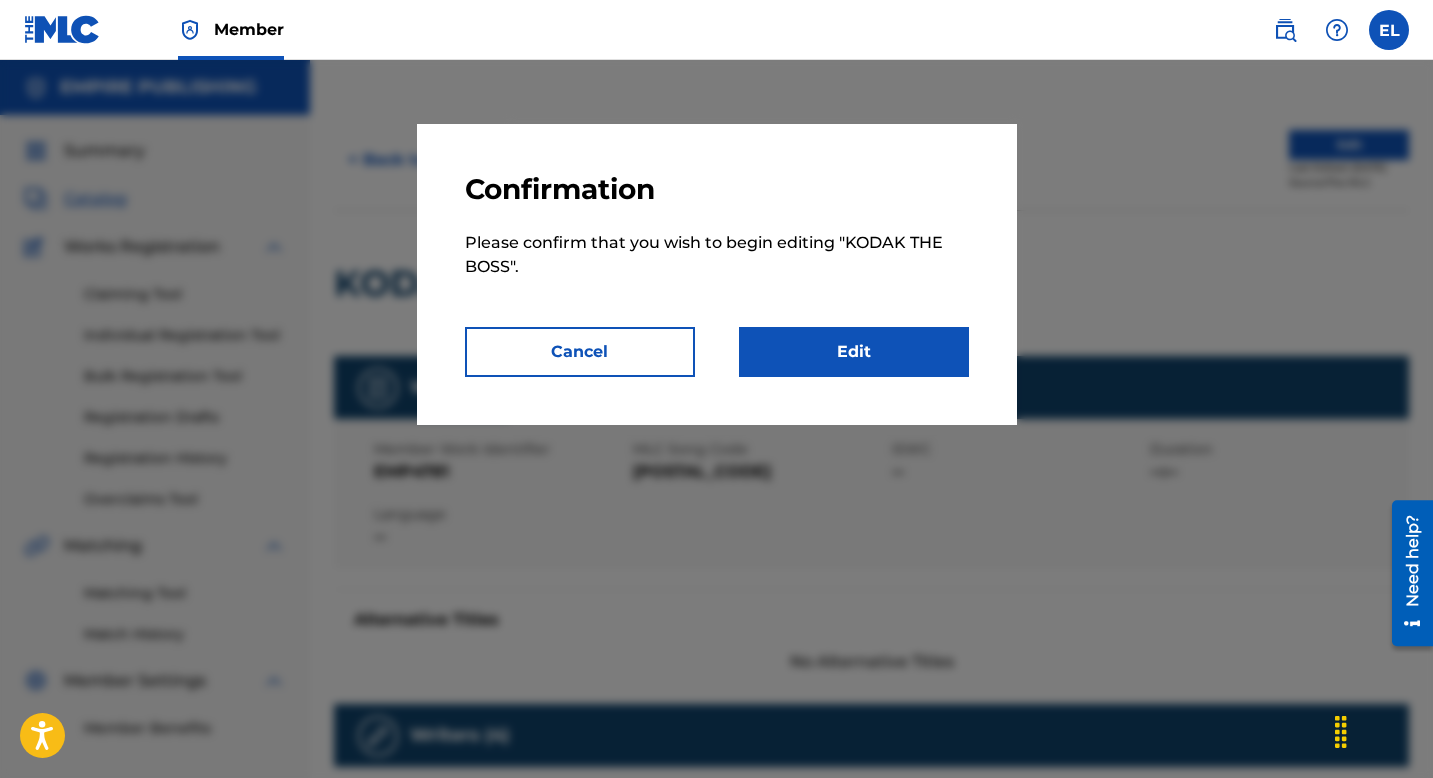 click on "Edit" at bounding box center (854, 352) 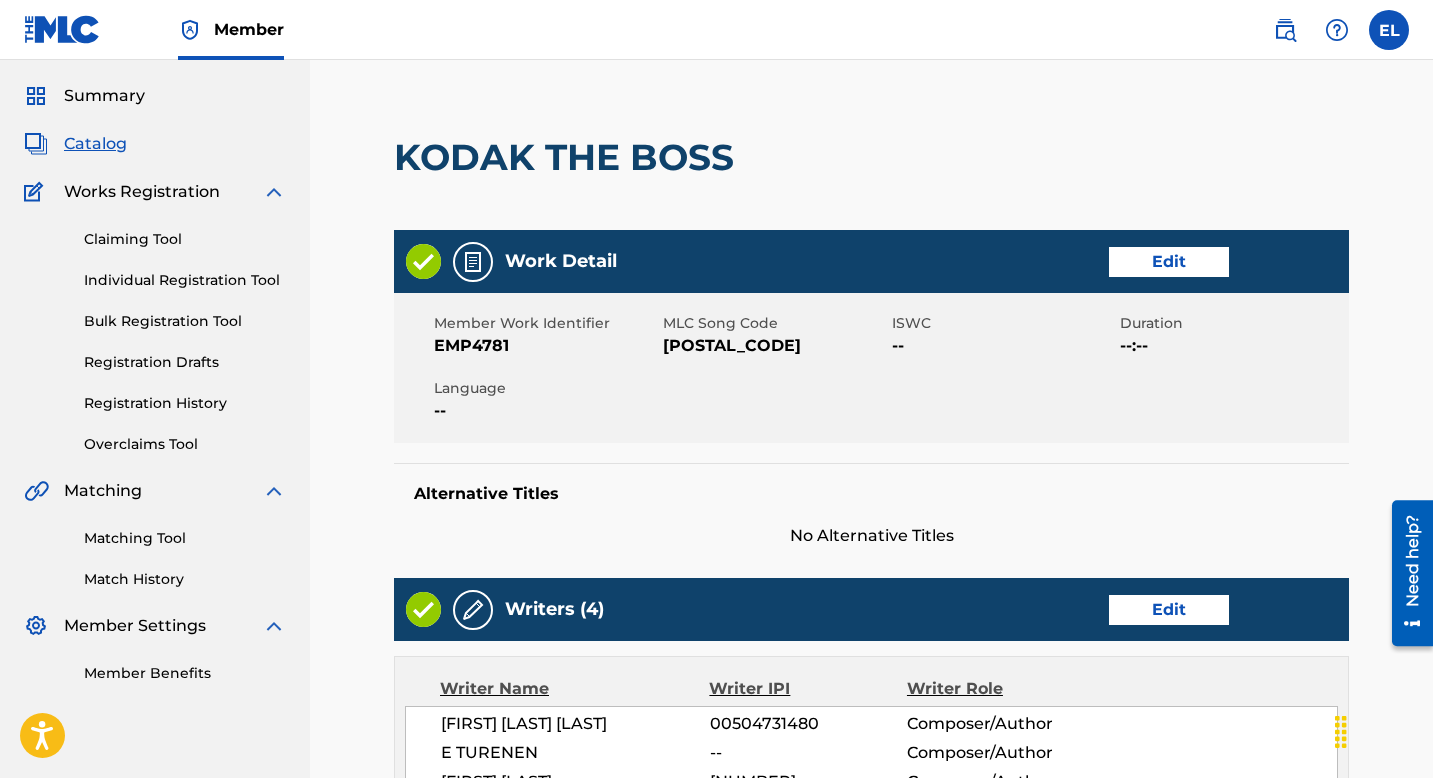 scroll, scrollTop: 0, scrollLeft: 0, axis: both 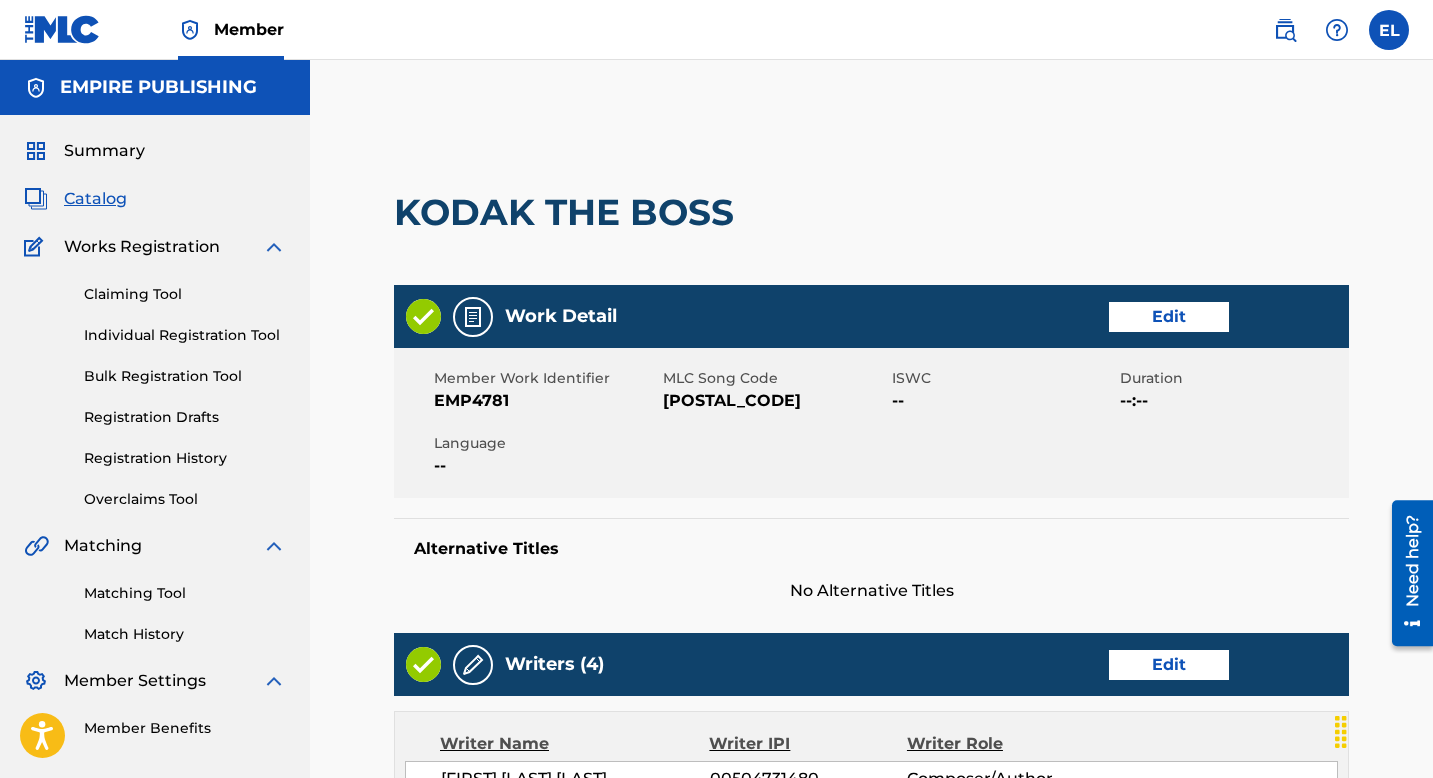 click on "Edit" at bounding box center [1169, 317] 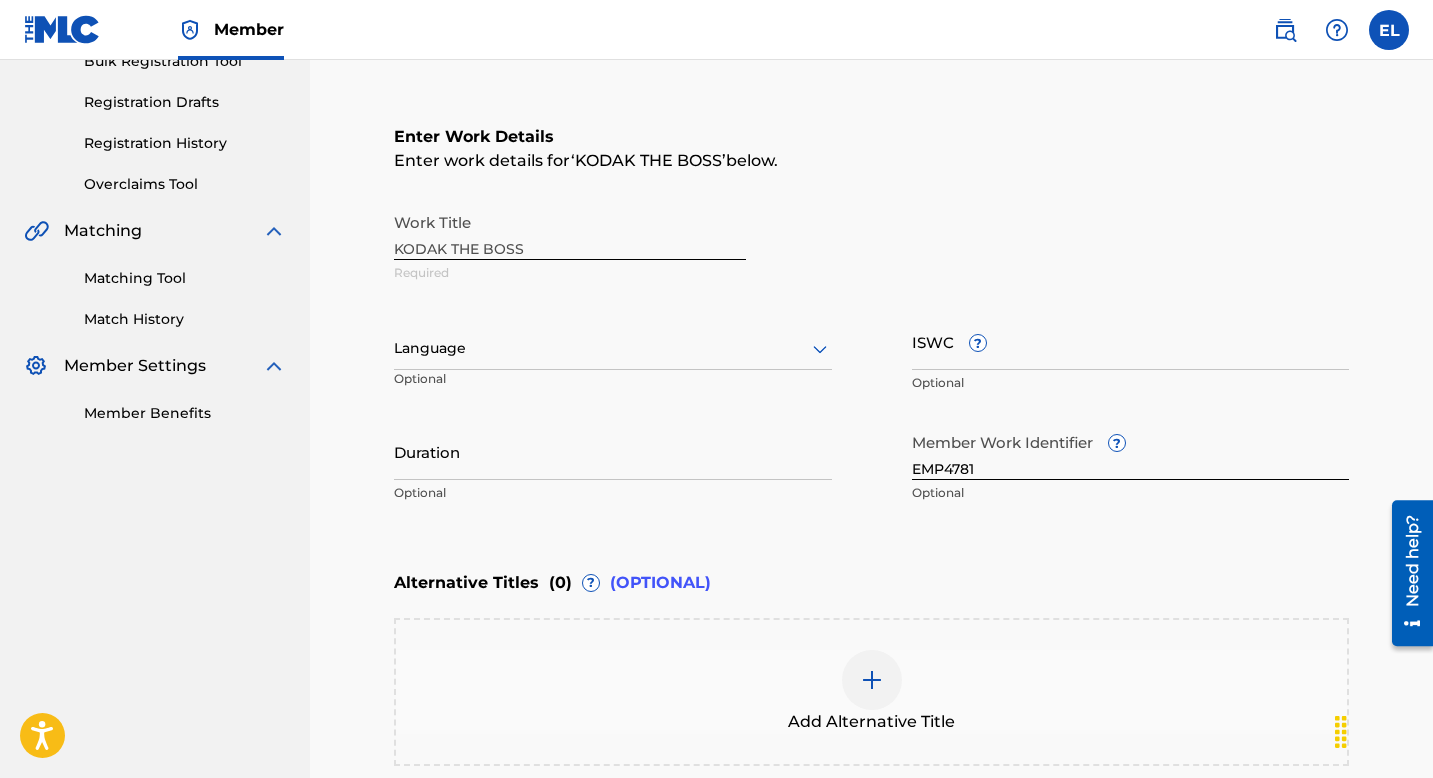 scroll, scrollTop: 382, scrollLeft: 0, axis: vertical 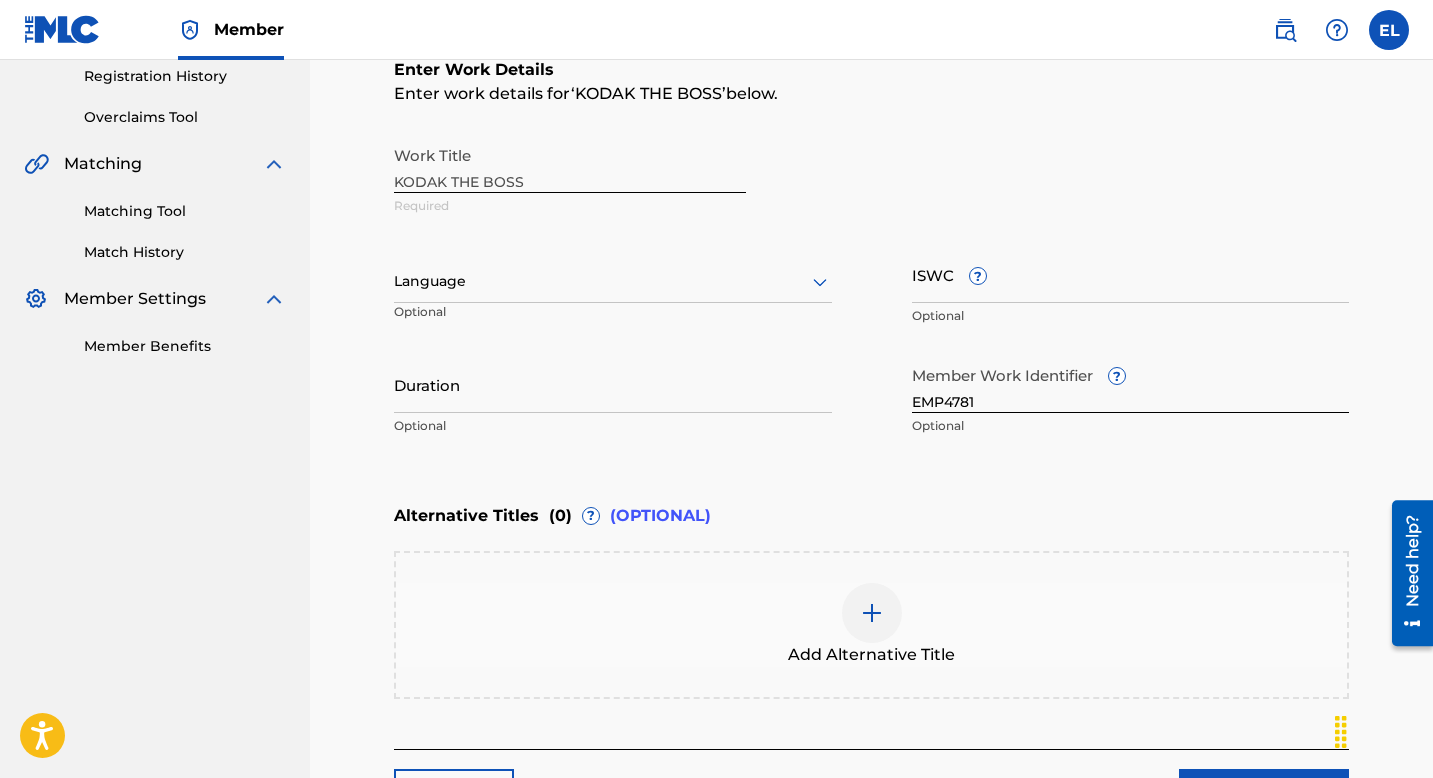 click on "ISWC   ?" at bounding box center [1131, 274] 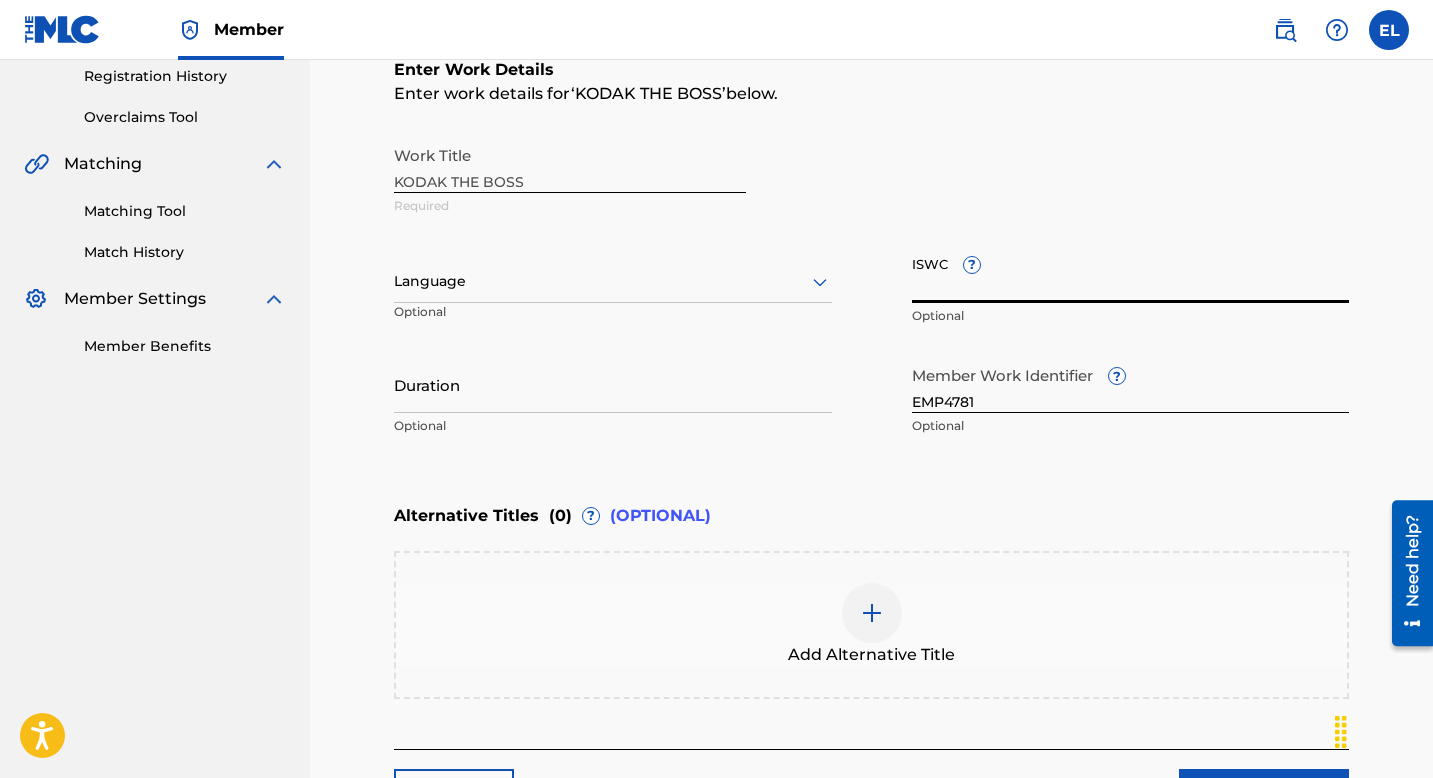 click on "ISWC   ?" at bounding box center [1131, 274] 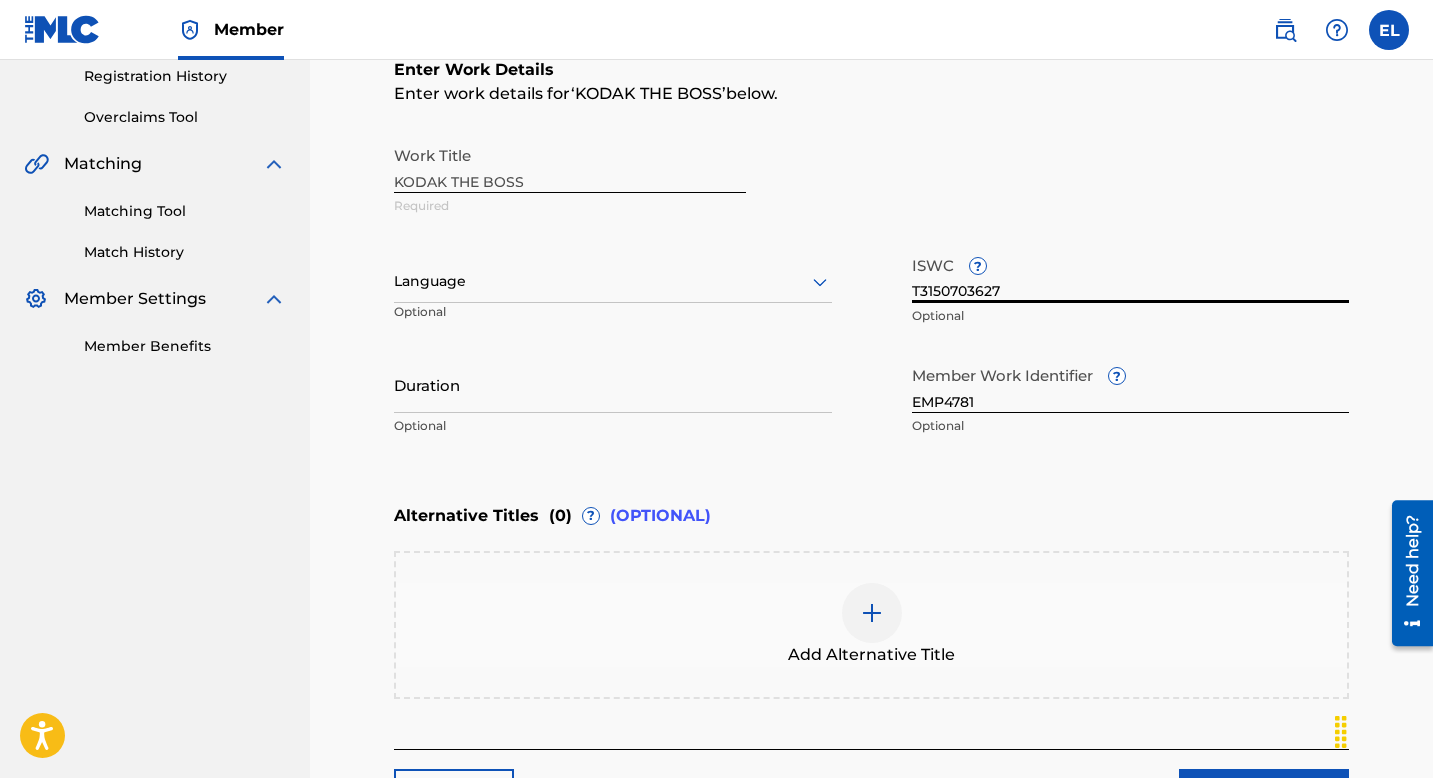 type on "T3150703627" 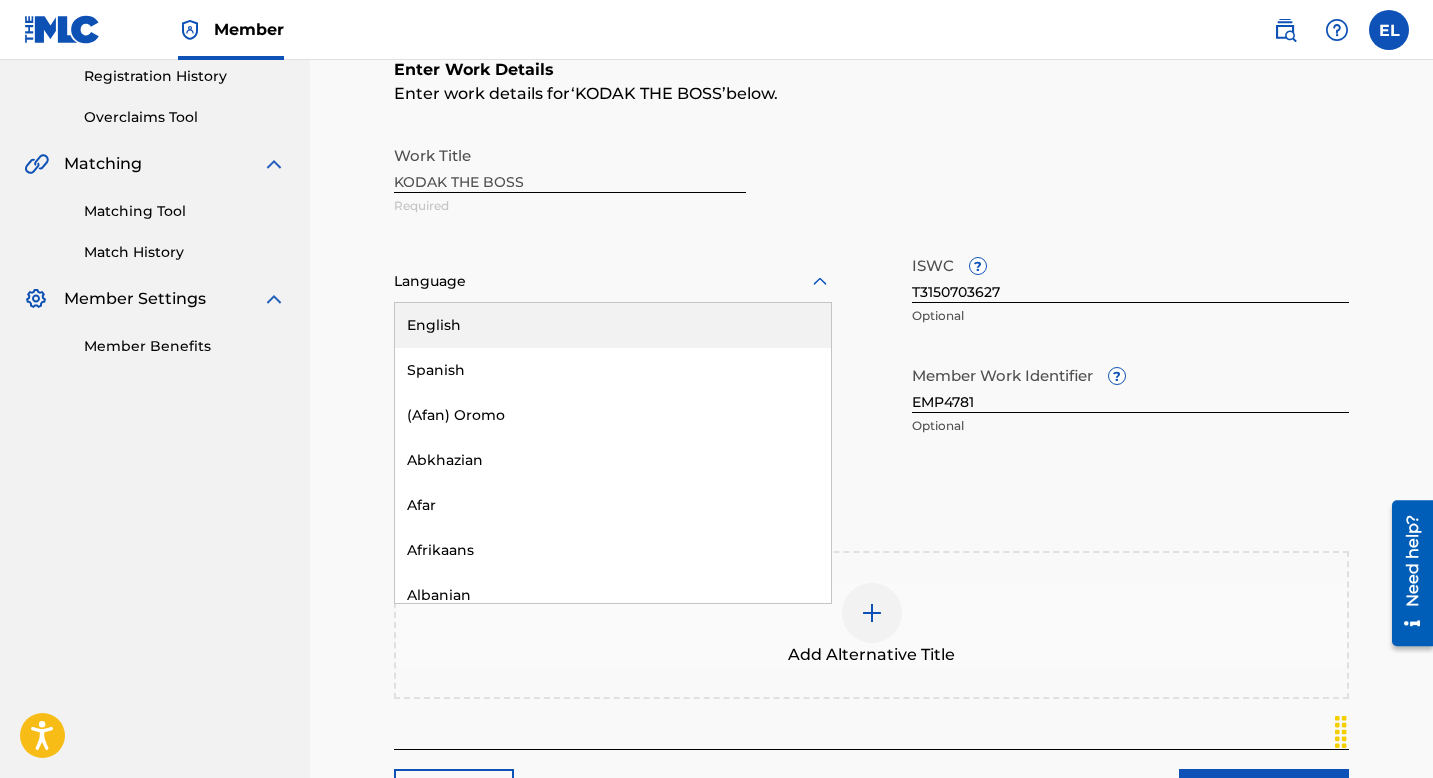 click at bounding box center (613, 281) 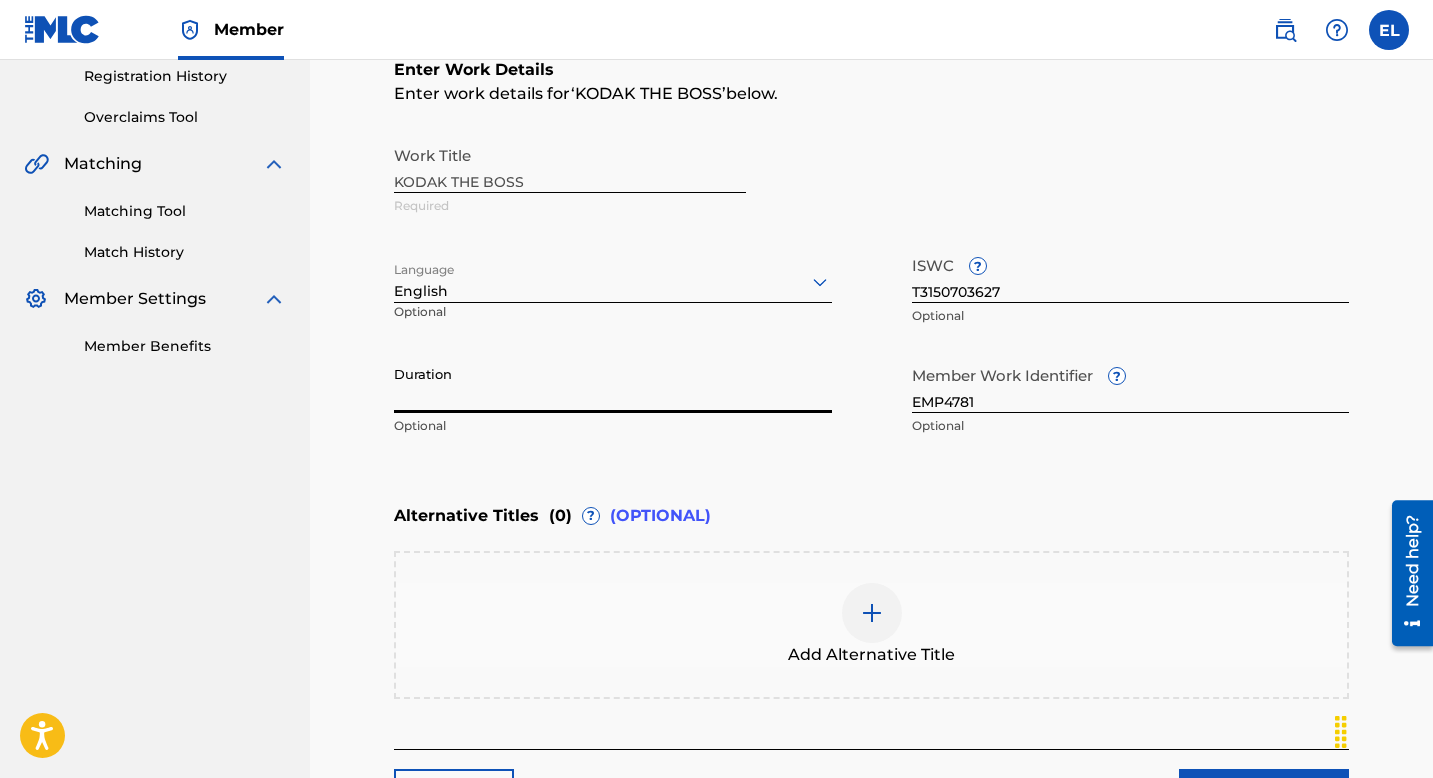 click on "Duration" at bounding box center [613, 384] 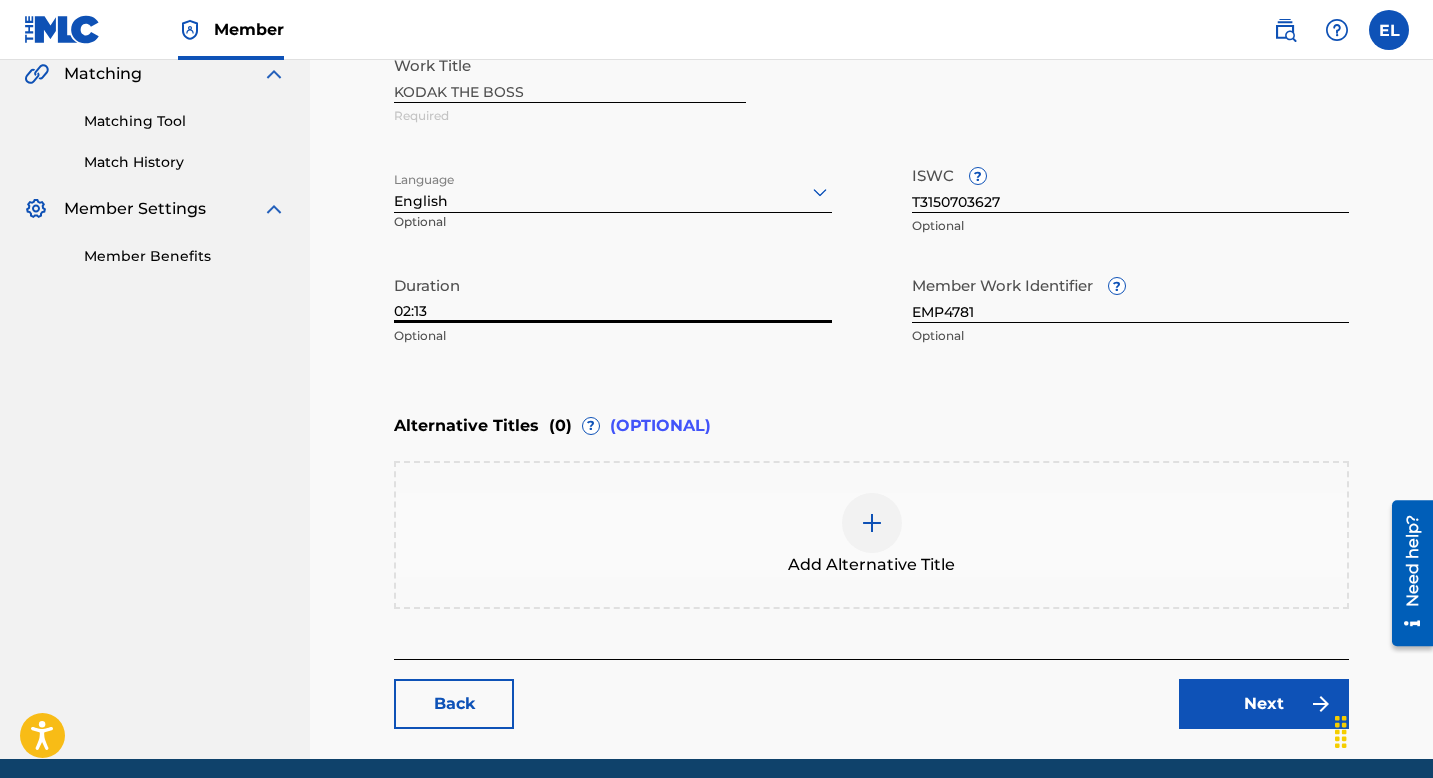 scroll, scrollTop: 548, scrollLeft: 0, axis: vertical 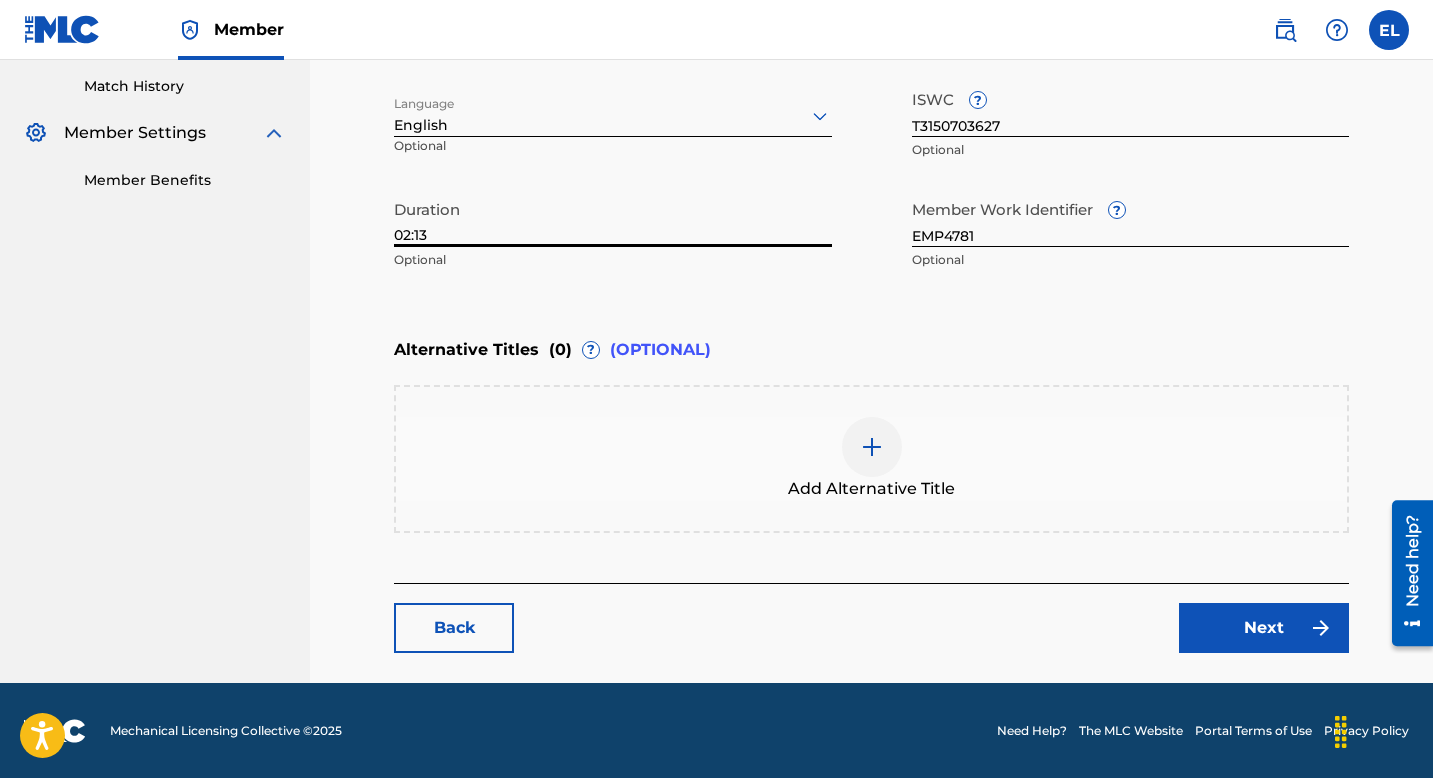 type on "02:13" 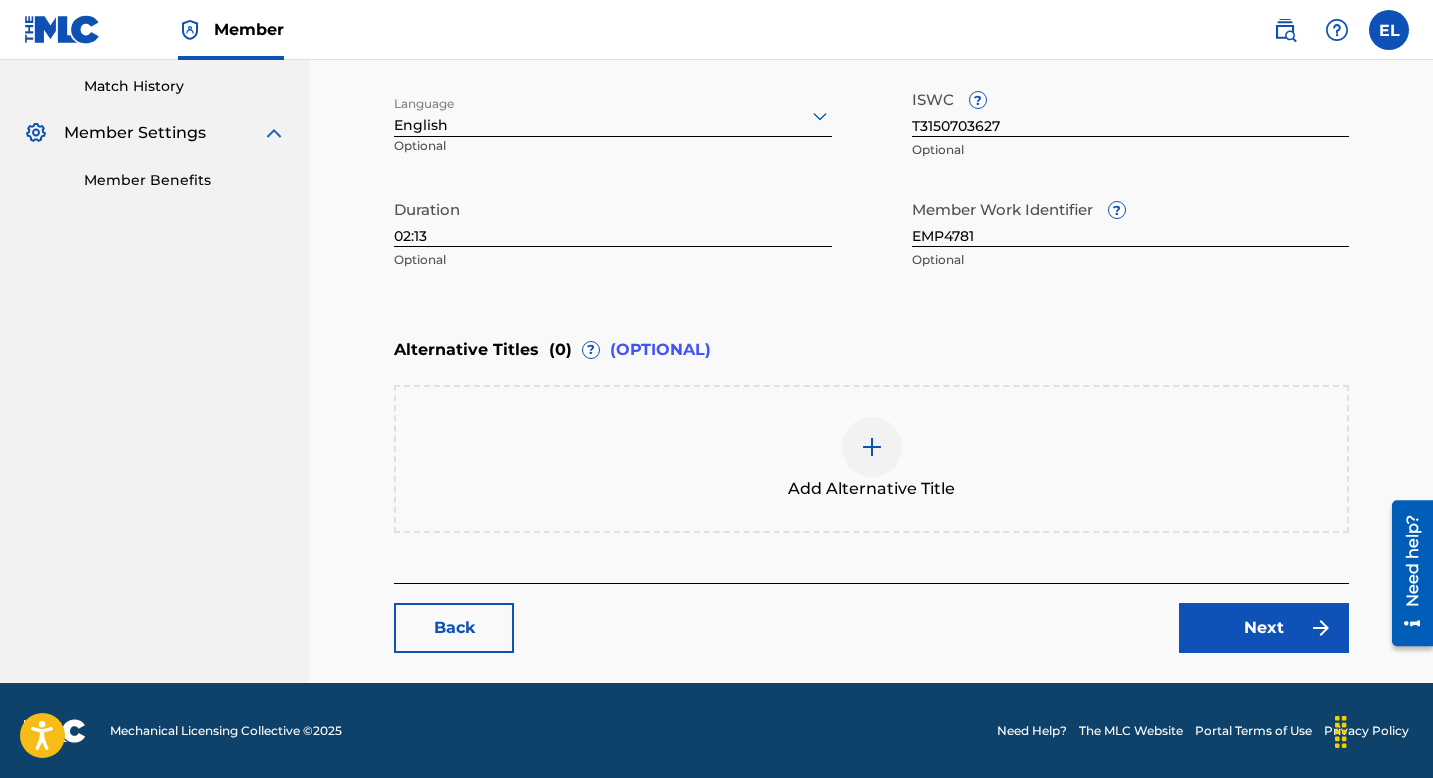click on "Next" at bounding box center [1264, 628] 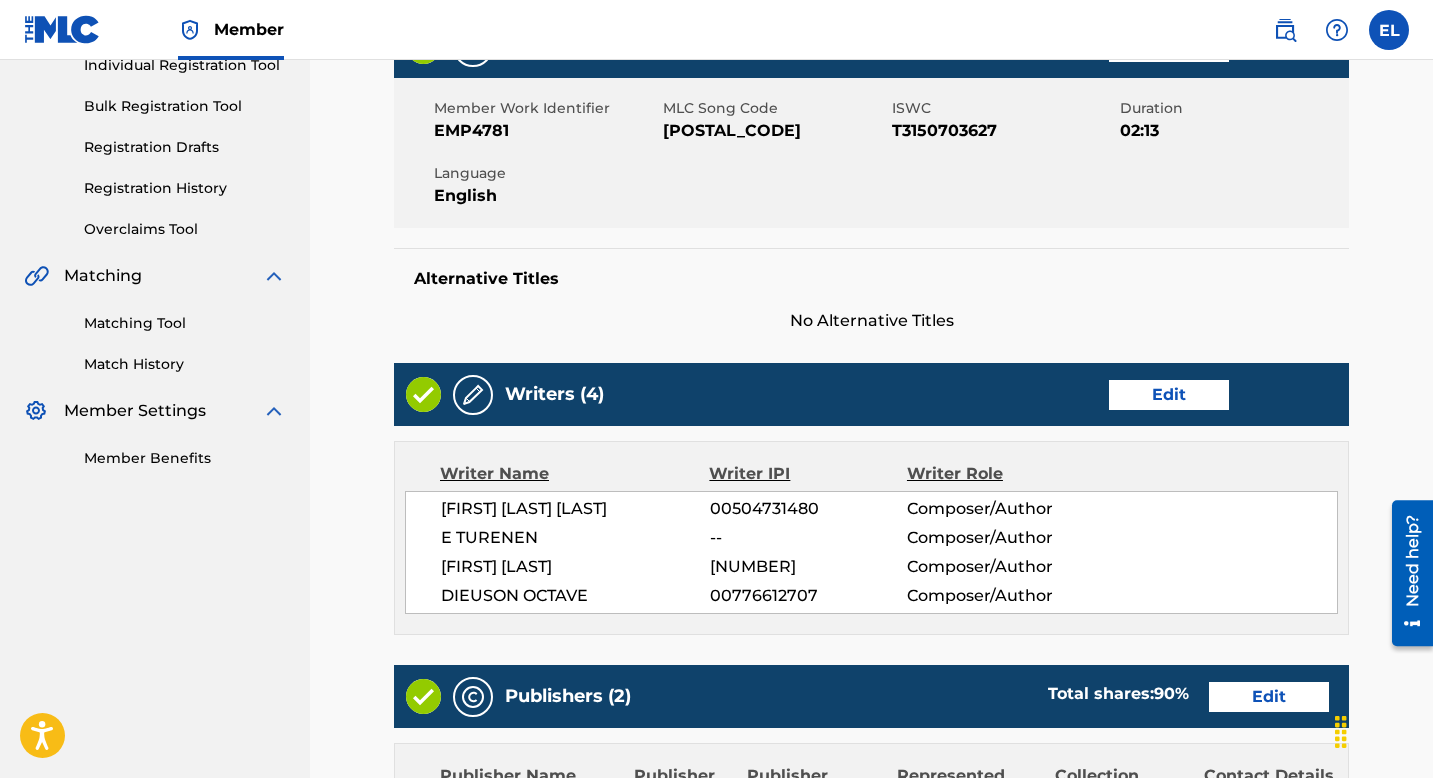 scroll, scrollTop: 311, scrollLeft: 0, axis: vertical 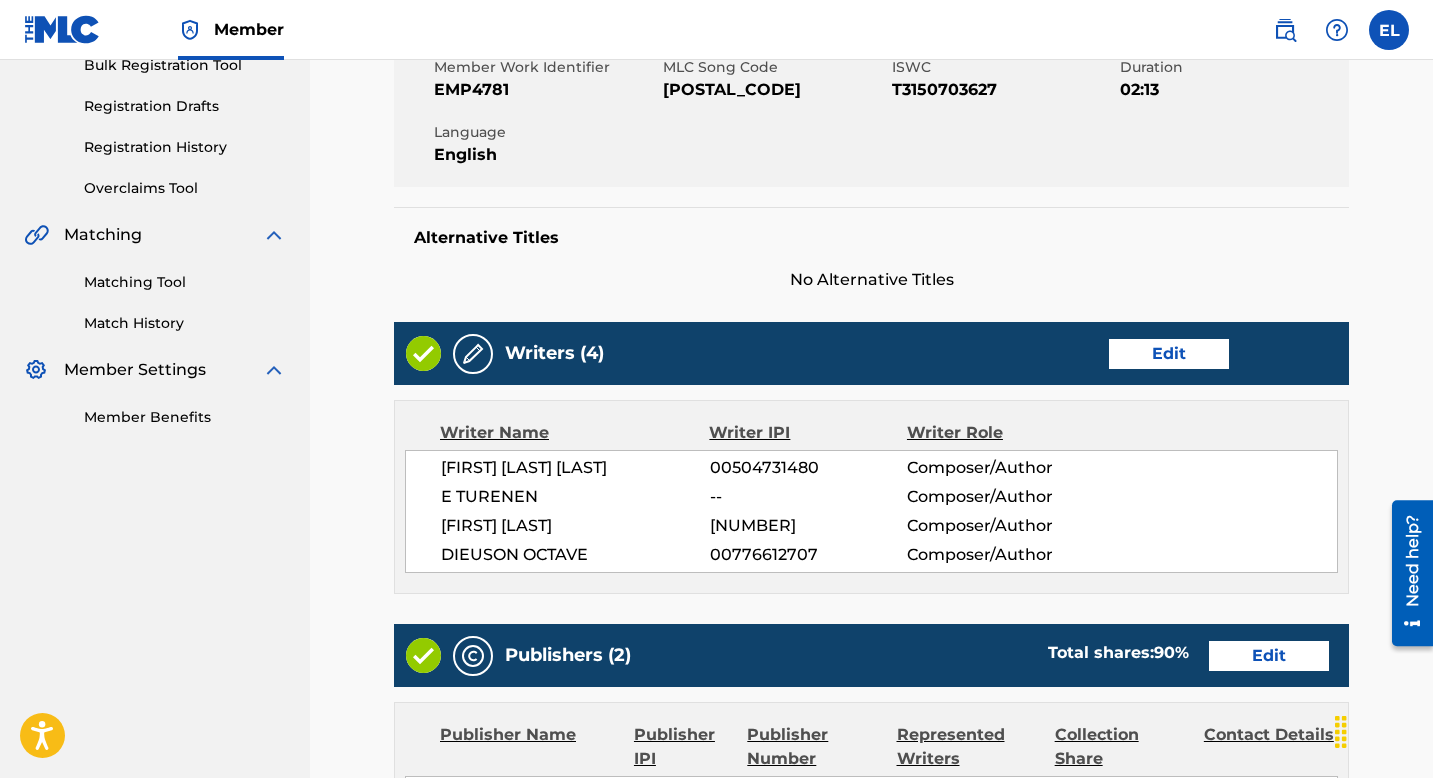 click on "Writers   (4) Edit" at bounding box center [871, 353] 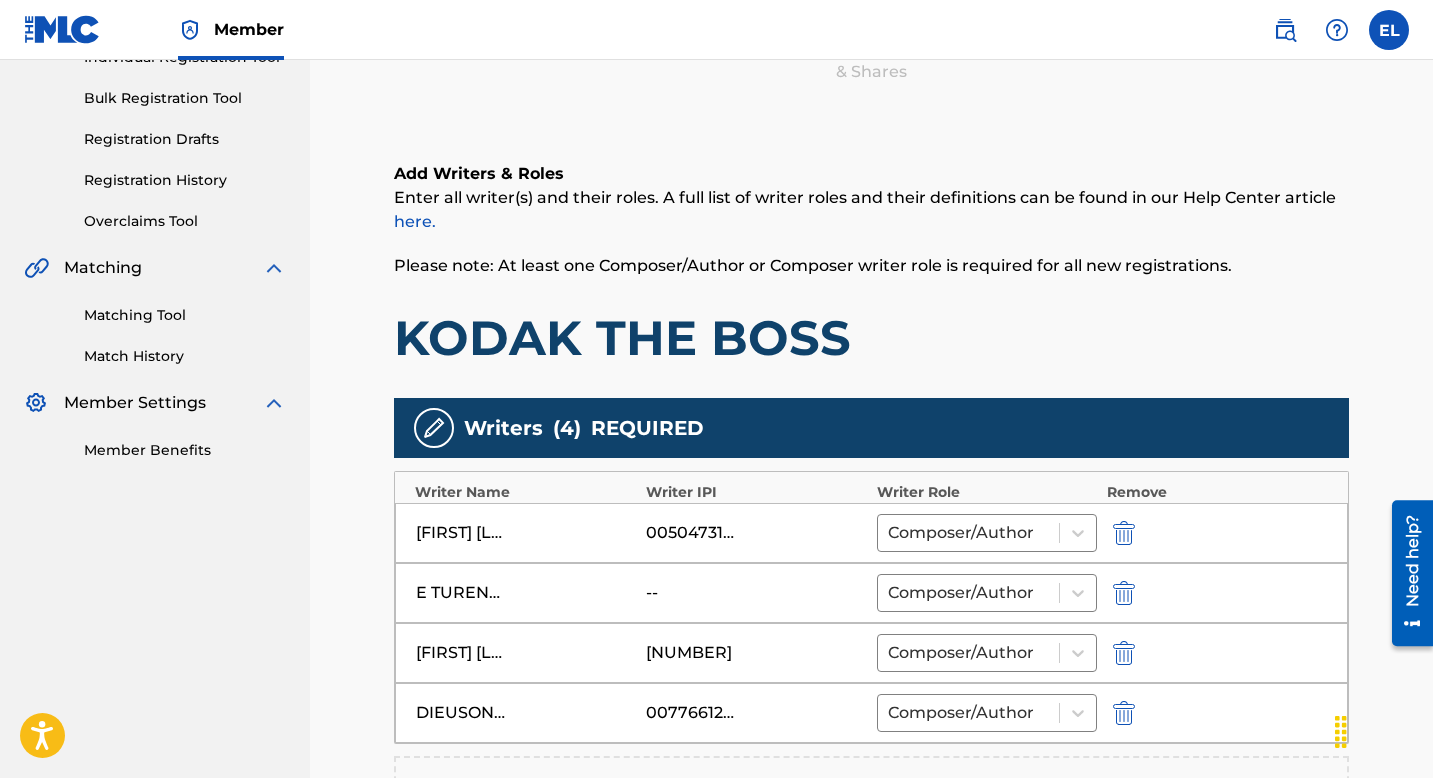 scroll, scrollTop: 423, scrollLeft: 0, axis: vertical 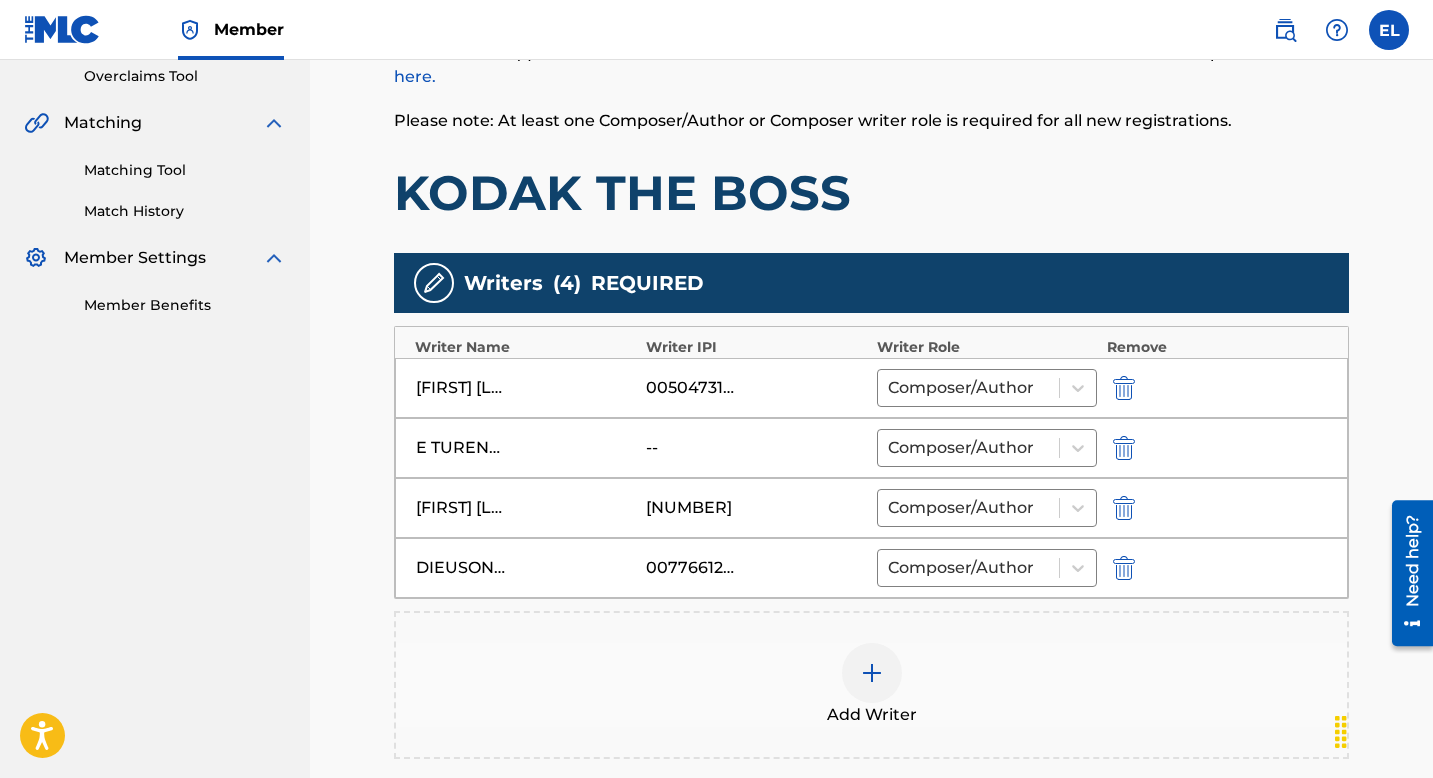 click at bounding box center (1122, 447) 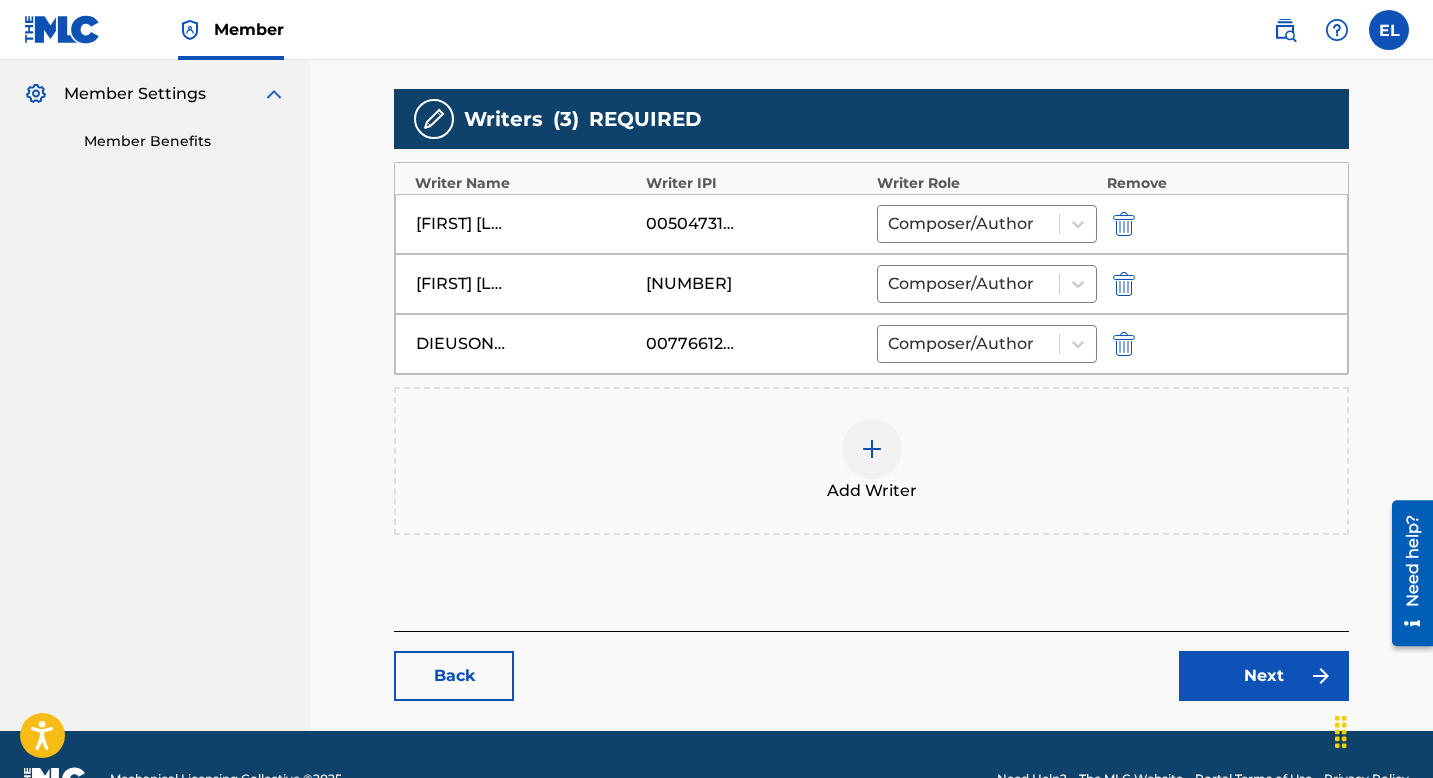 scroll, scrollTop: 636, scrollLeft: 0, axis: vertical 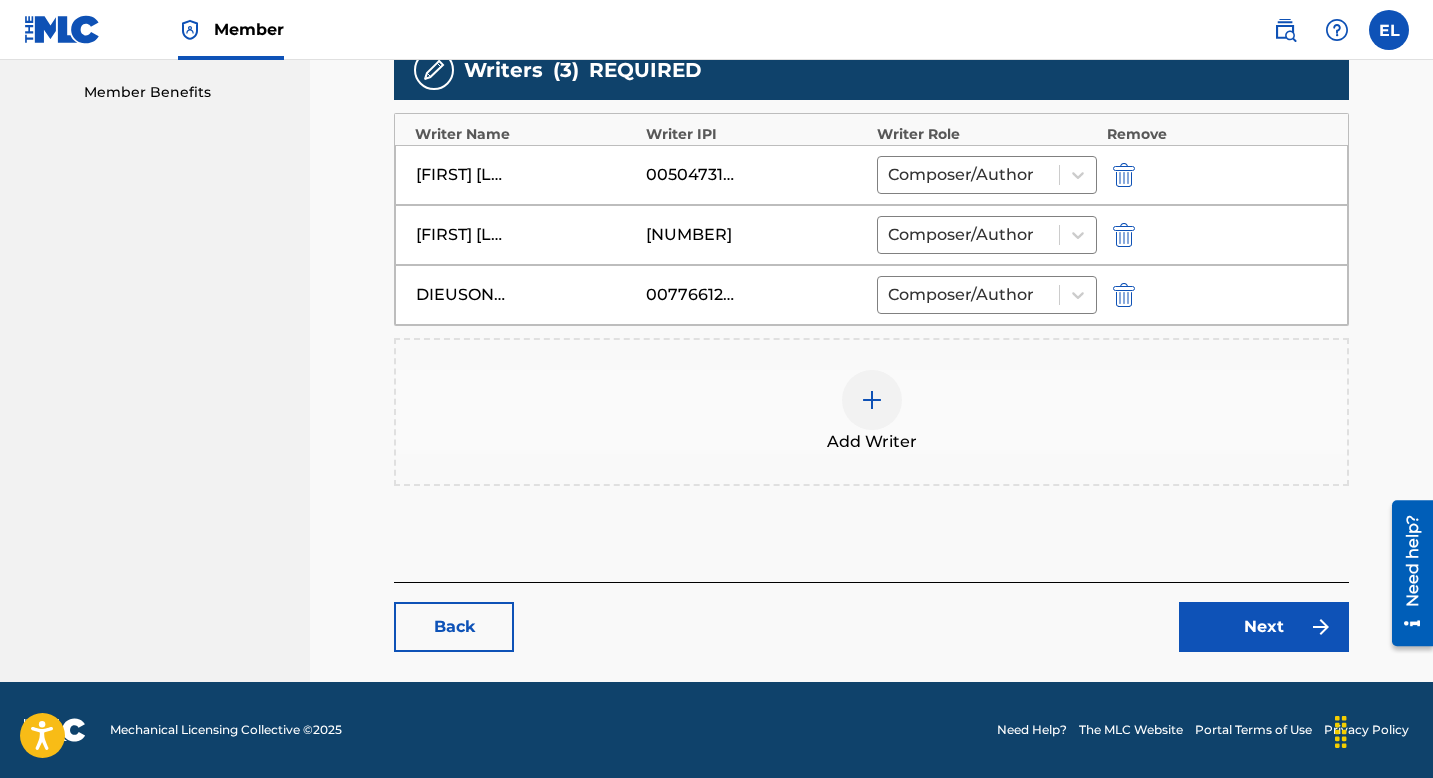 click on "Next" at bounding box center [1264, 627] 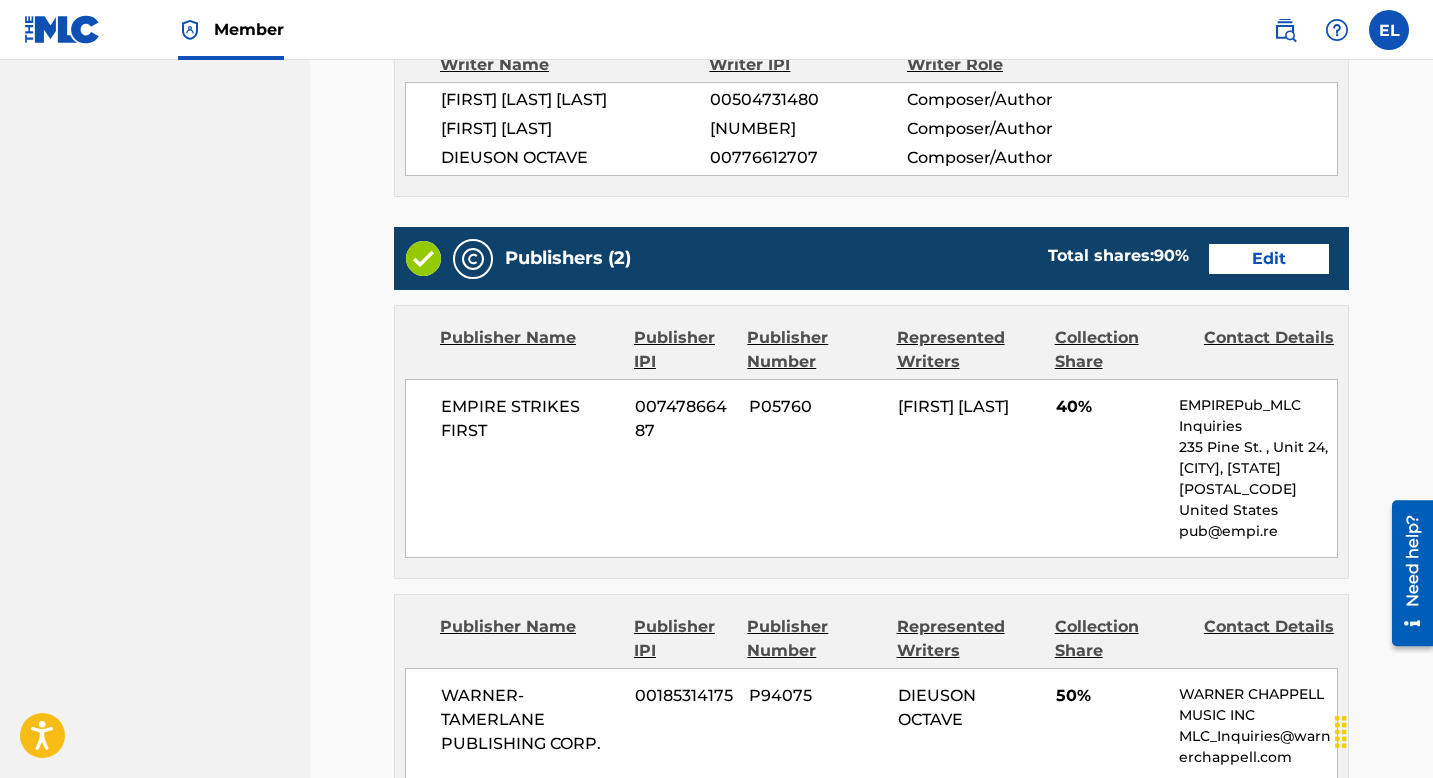 scroll, scrollTop: 683, scrollLeft: 0, axis: vertical 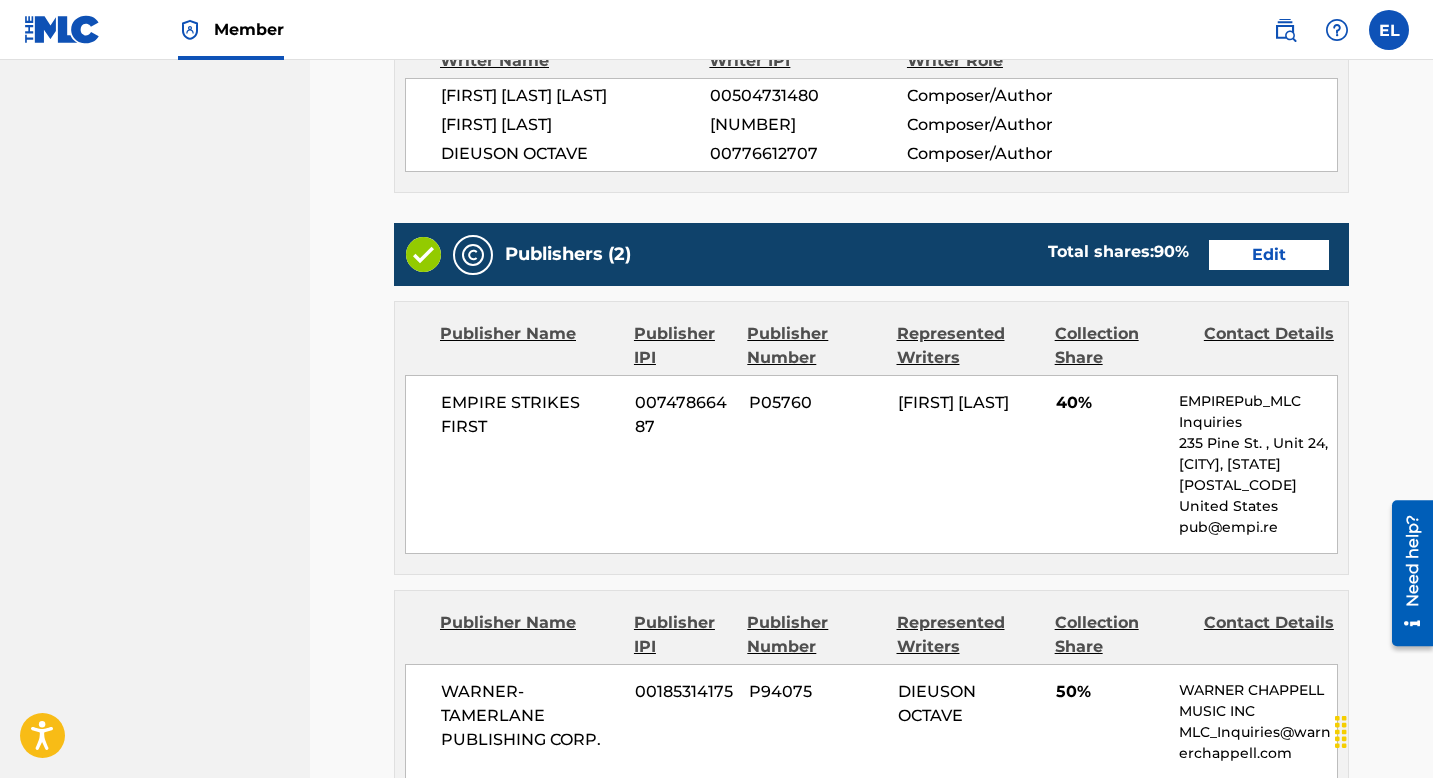 click on "Edit" at bounding box center (1269, 255) 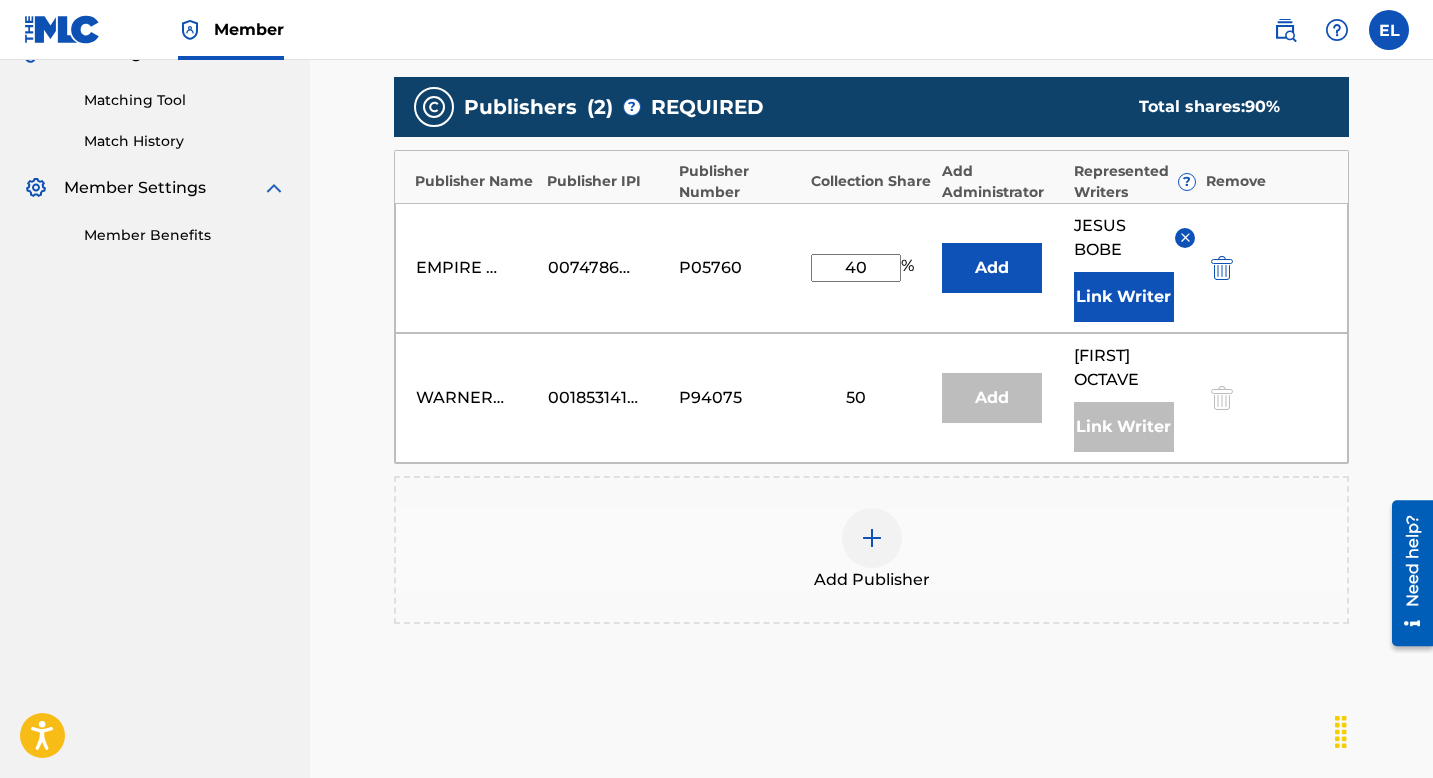 scroll, scrollTop: 456, scrollLeft: 0, axis: vertical 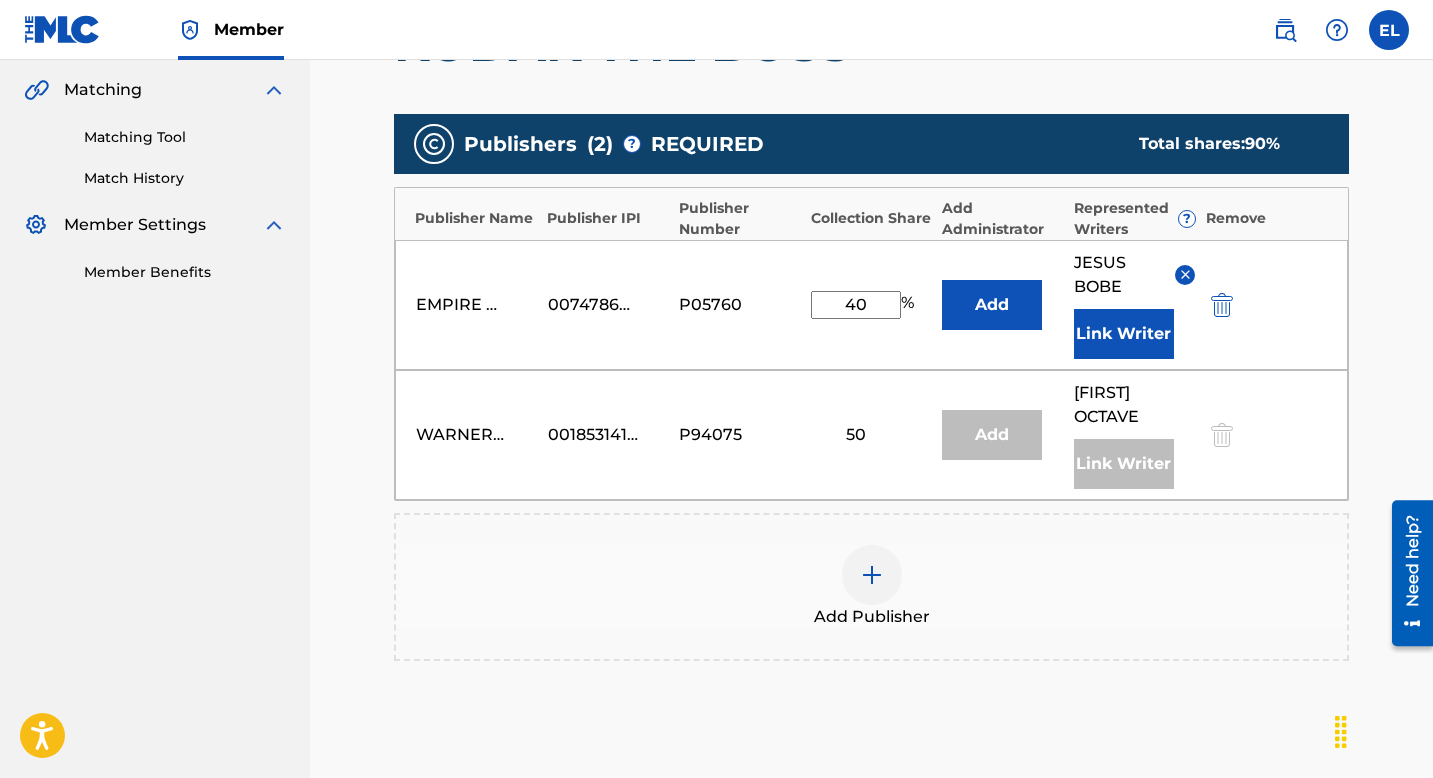 click at bounding box center (872, 575) 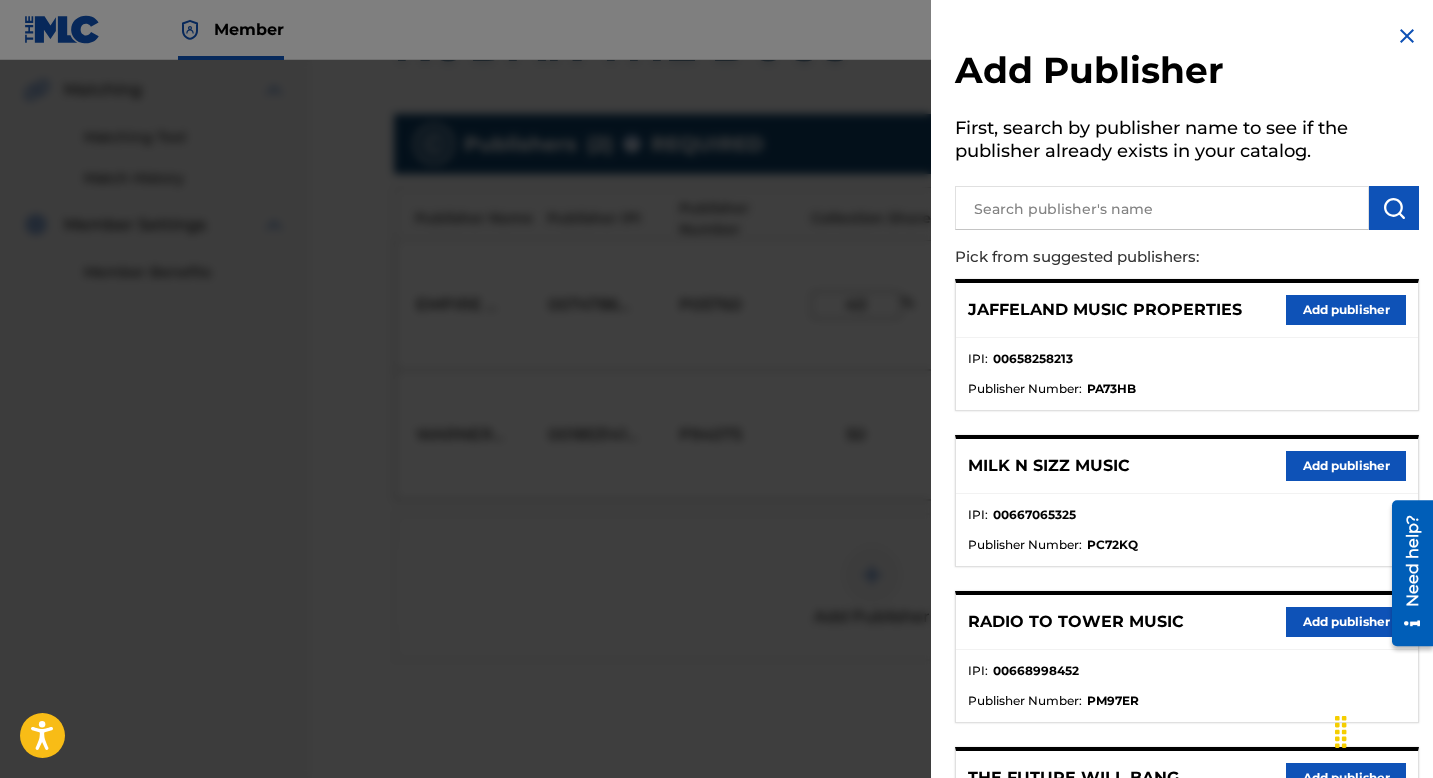 click at bounding box center (1162, 208) 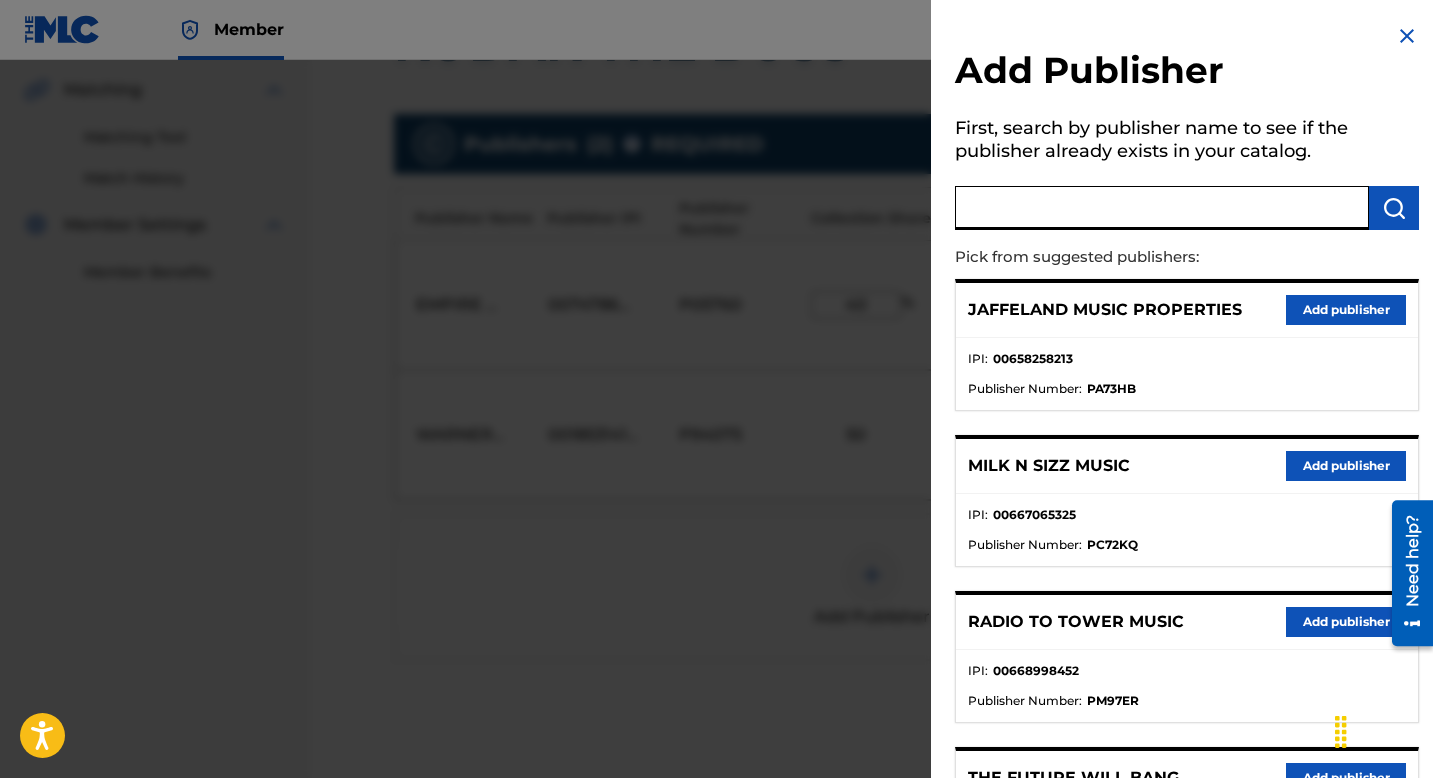 paste on "Songs of Zeuzmusik" 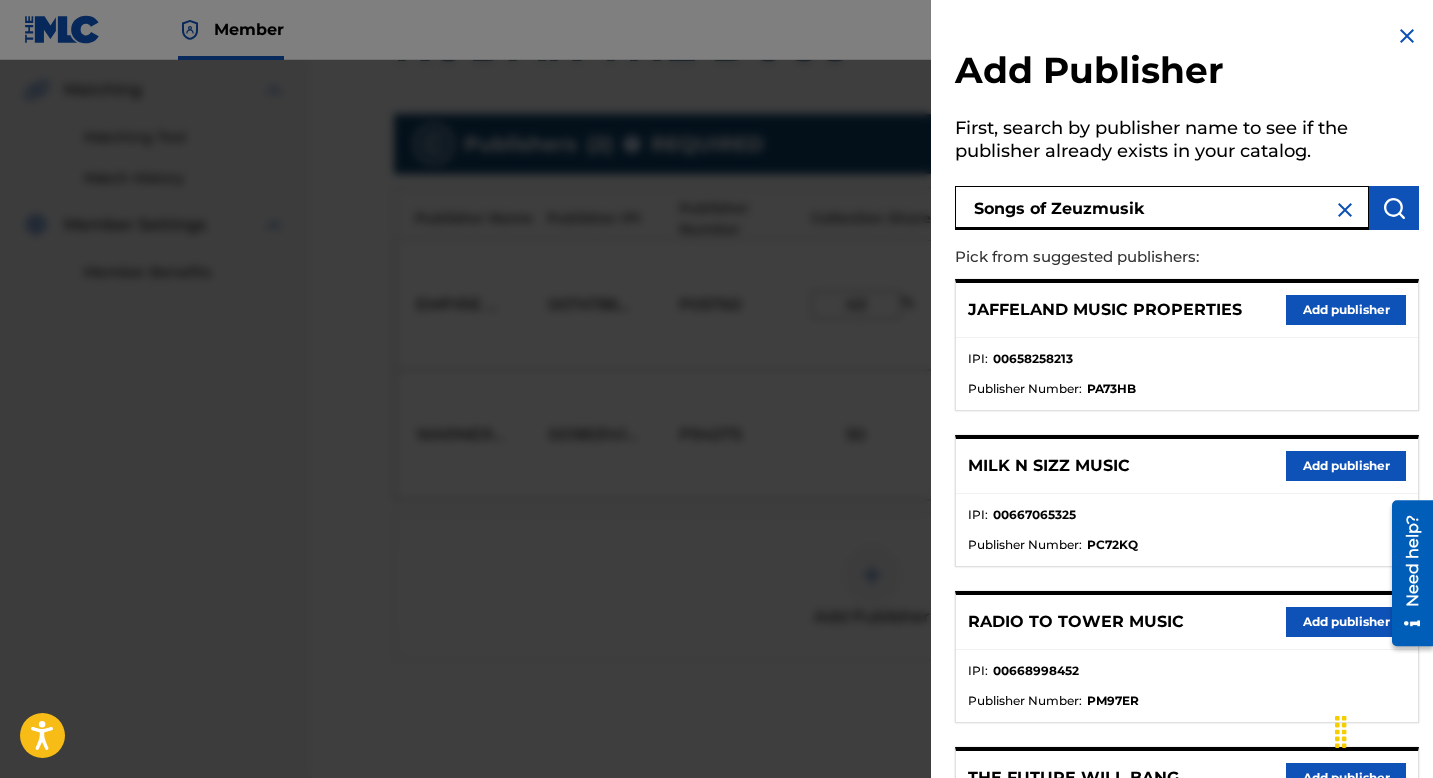 type on "Songs of Zeuzmusik" 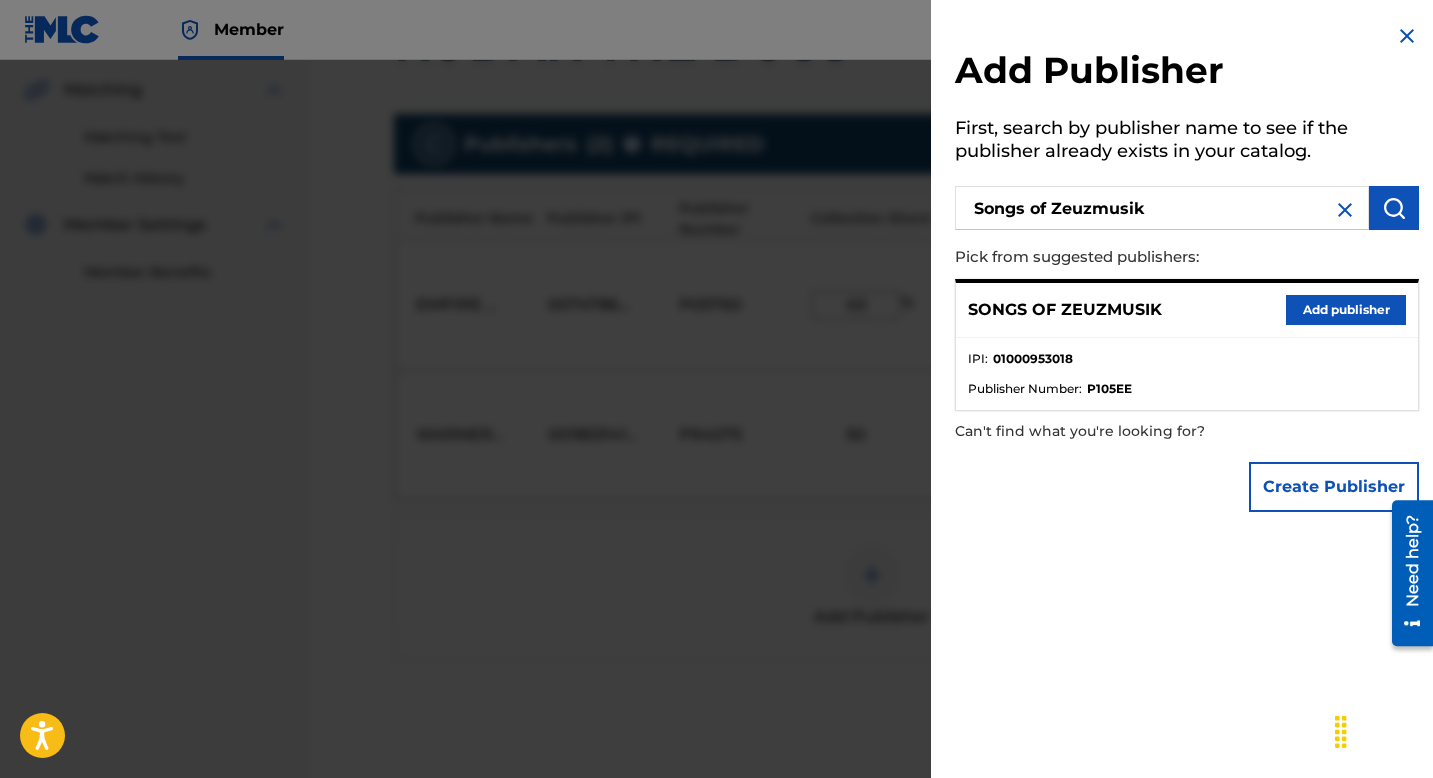 click on "Add publisher" at bounding box center (1346, 310) 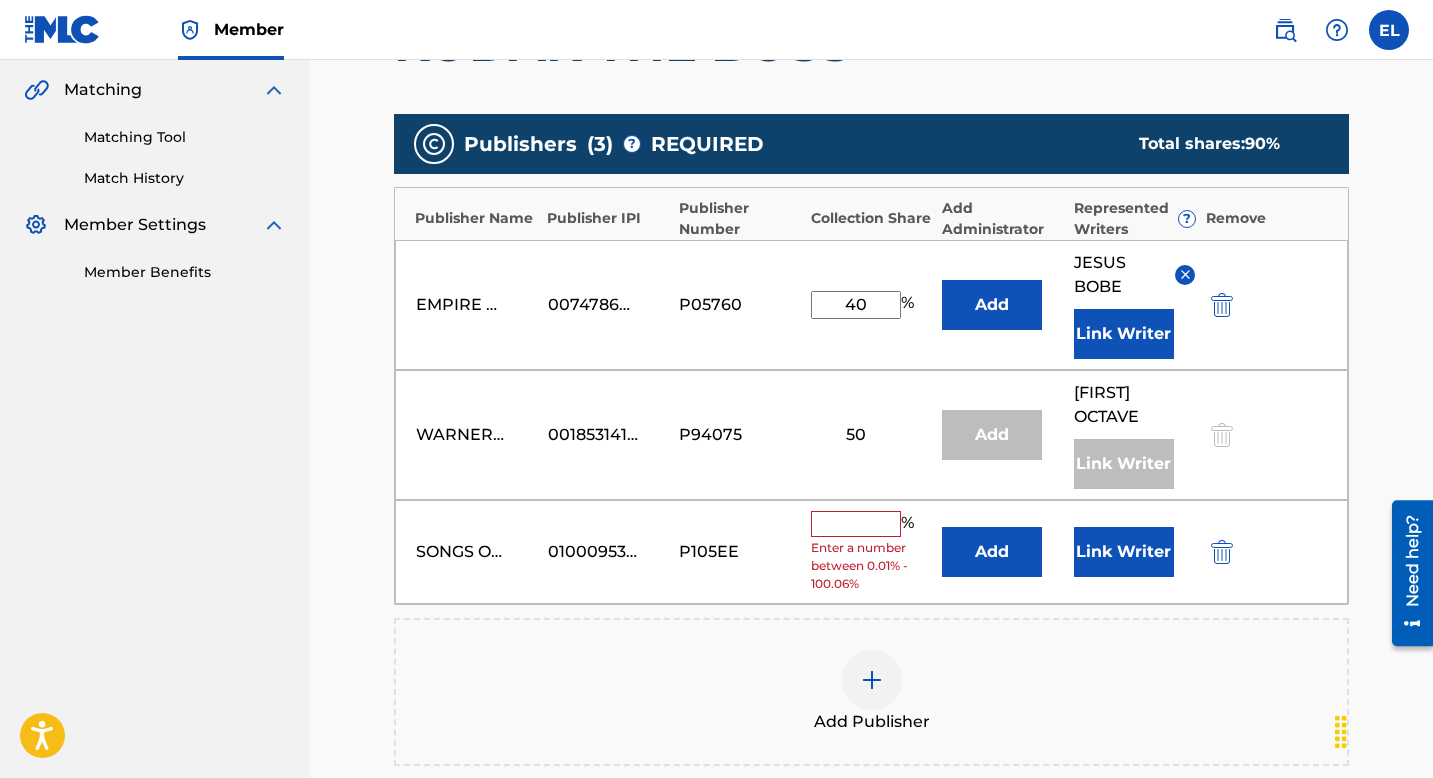 click on "Add" at bounding box center [992, 552] 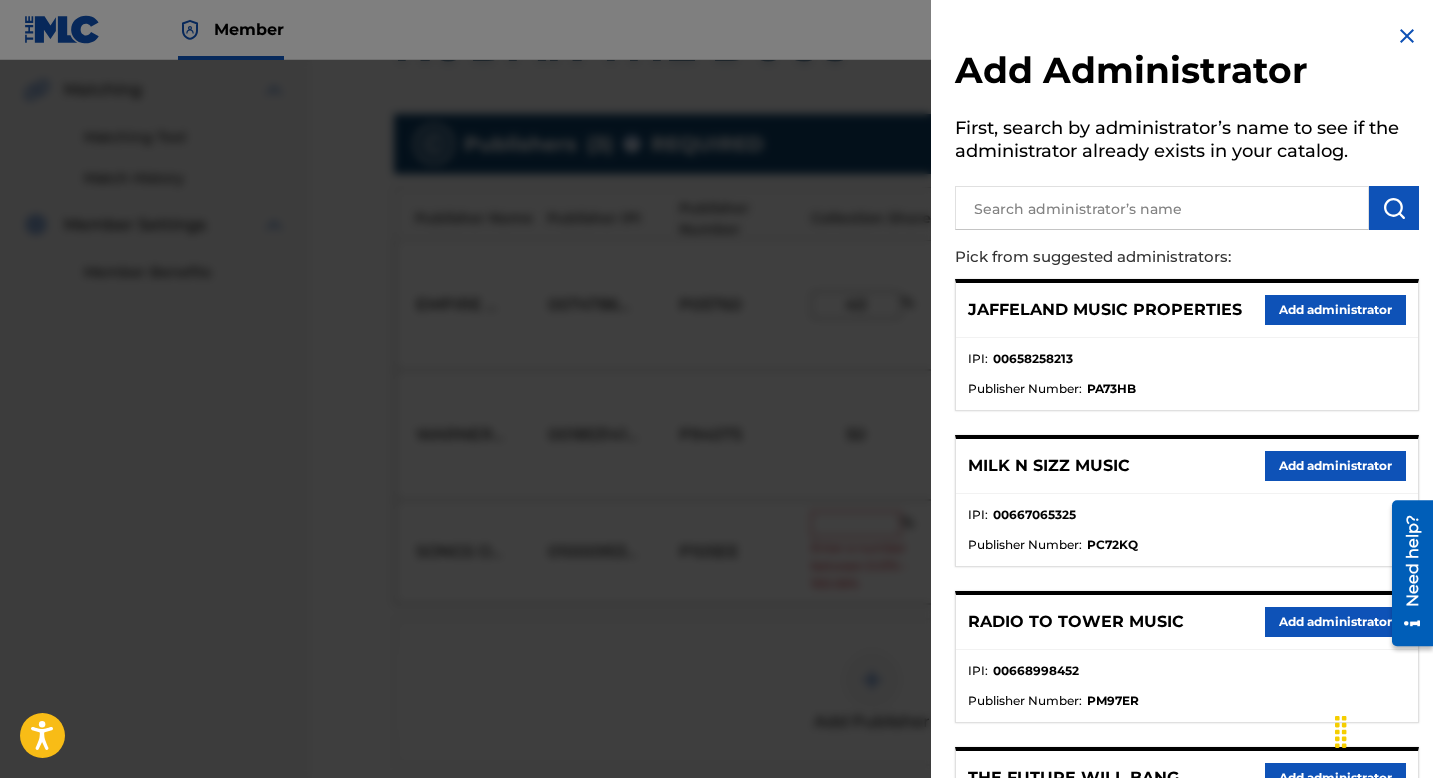 click at bounding box center (1162, 208) 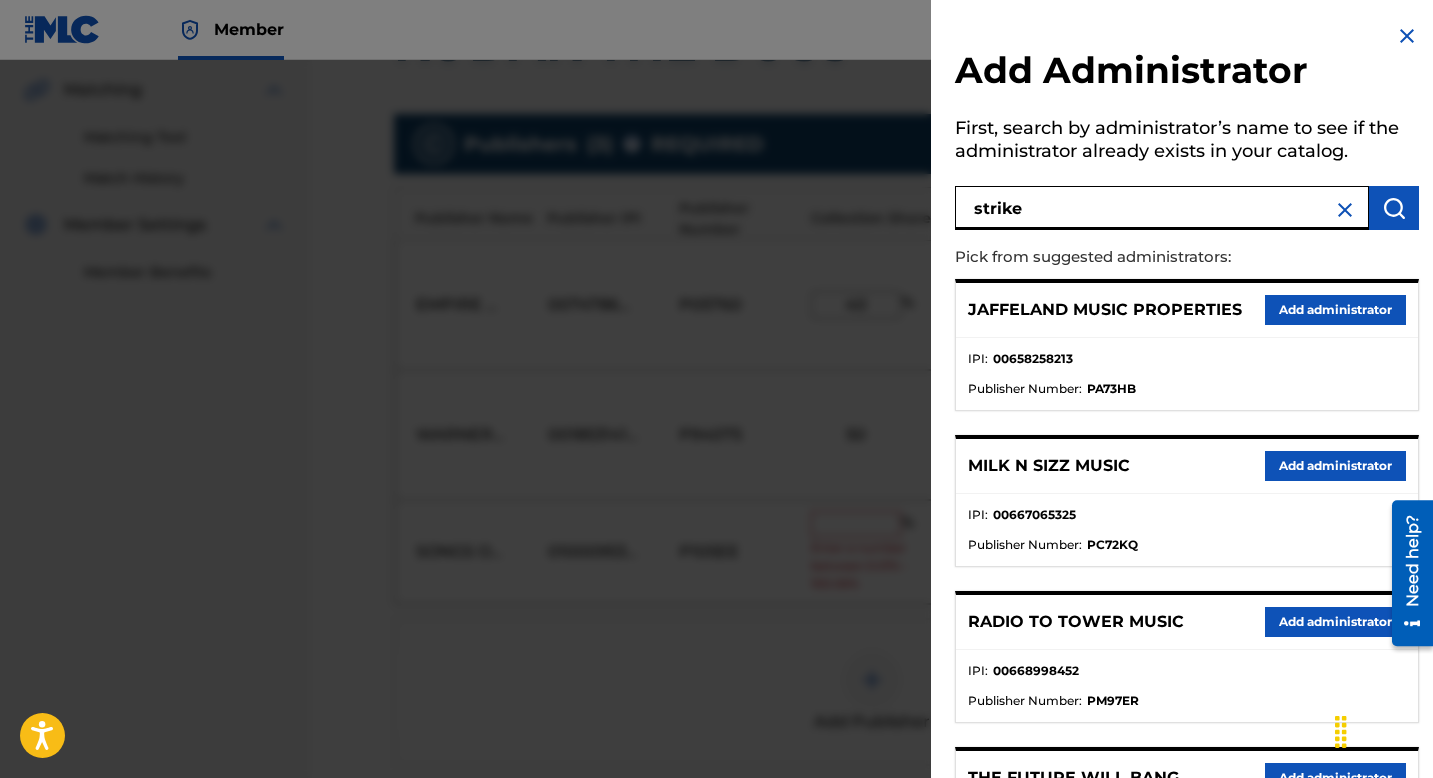 type on "strike" 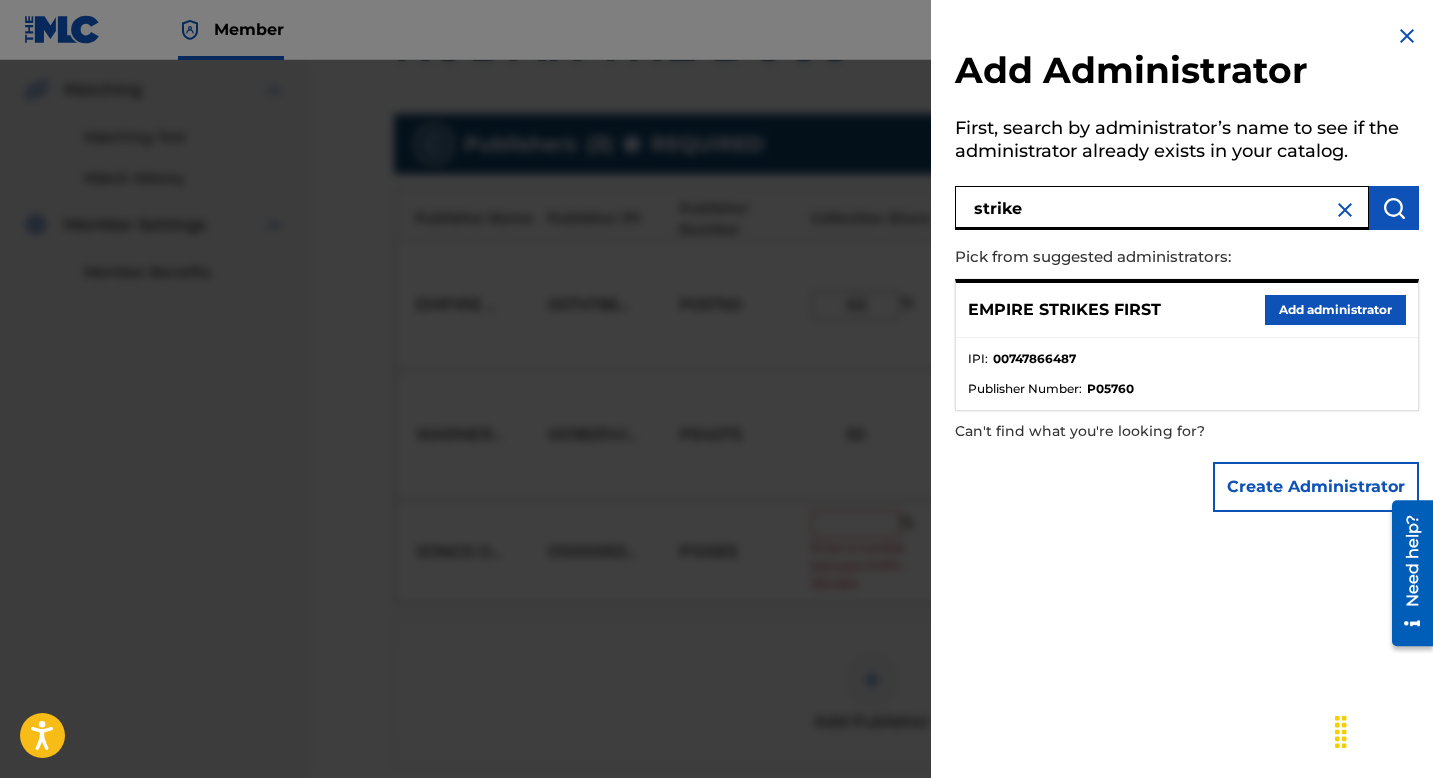 click on "Add administrator" at bounding box center (1335, 310) 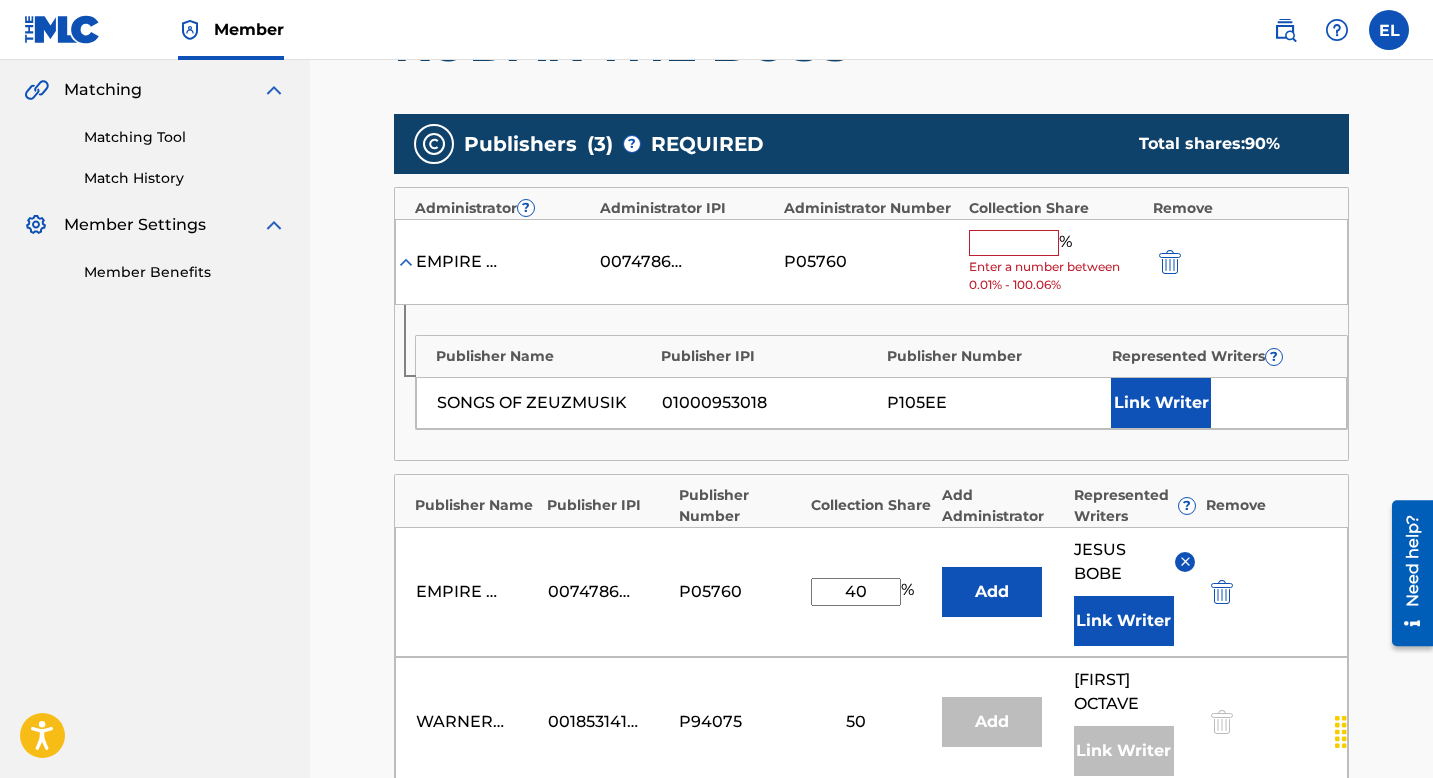 click at bounding box center (1014, 243) 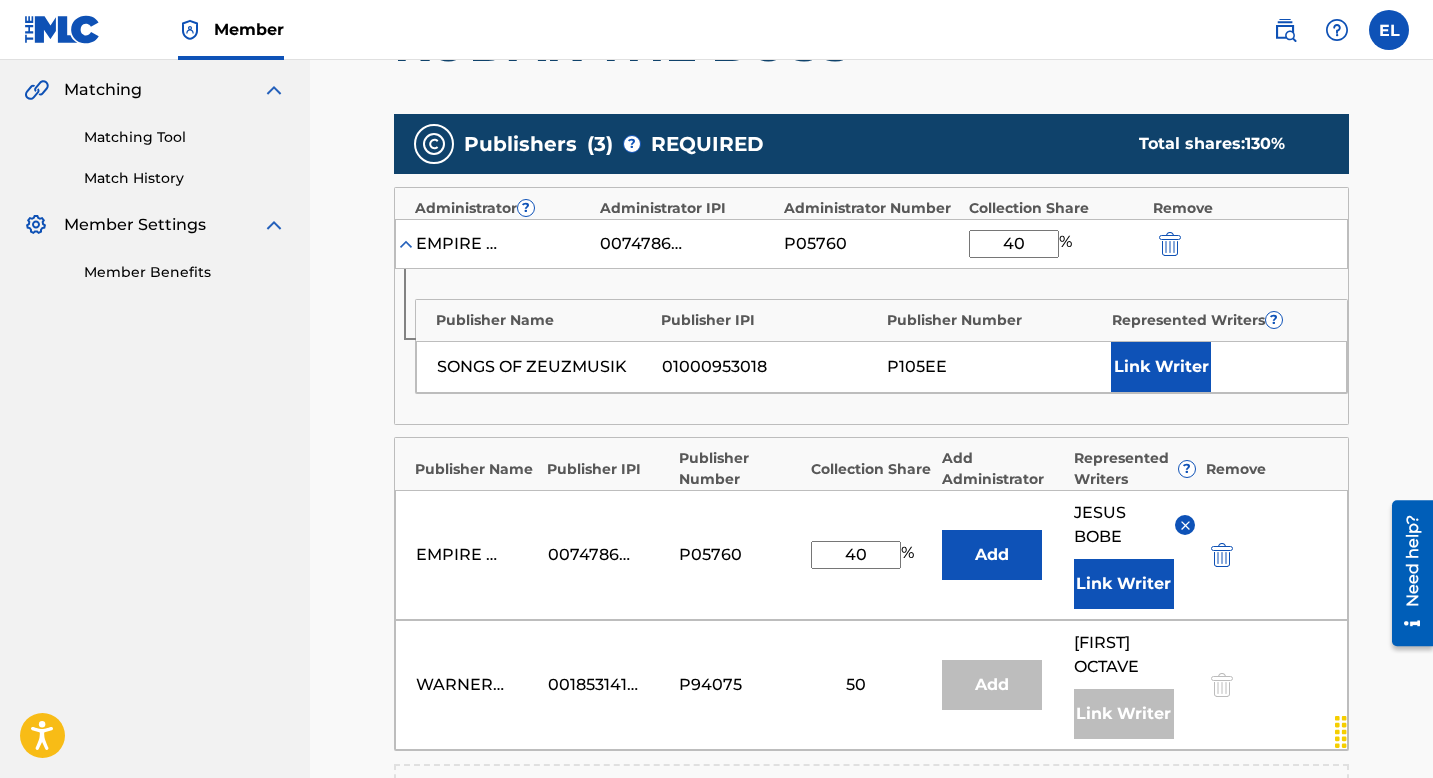 type on "40" 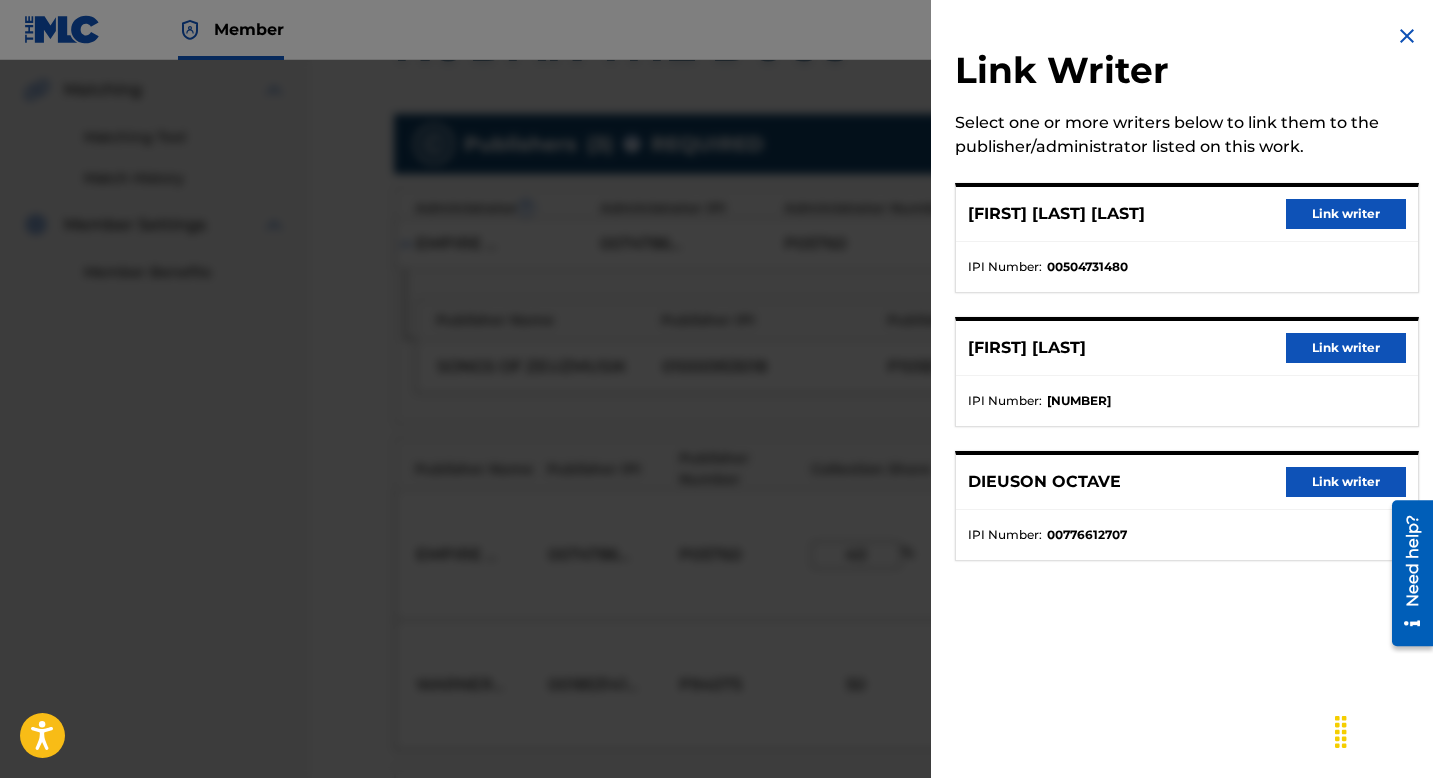 click on "Link writer" at bounding box center (1346, 348) 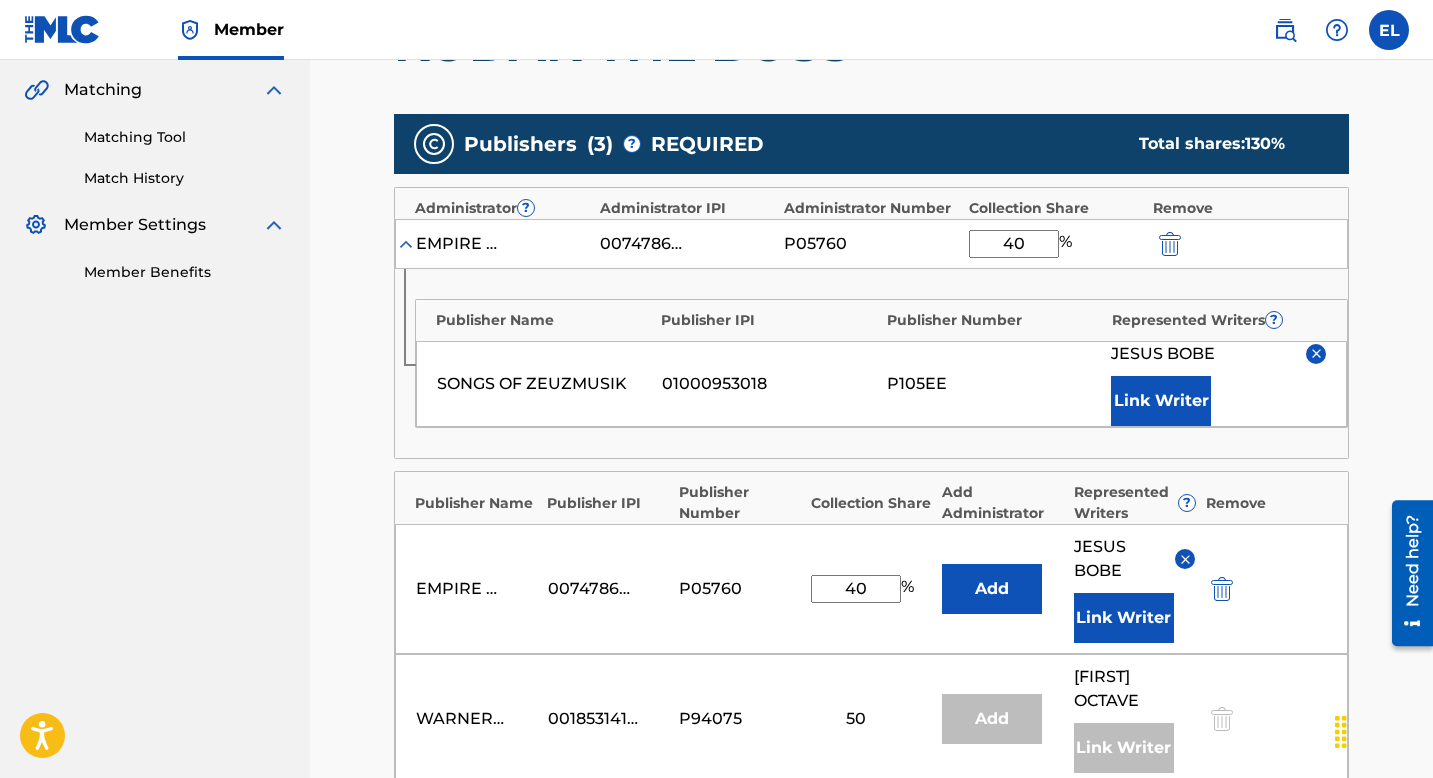 click at bounding box center [1222, 589] 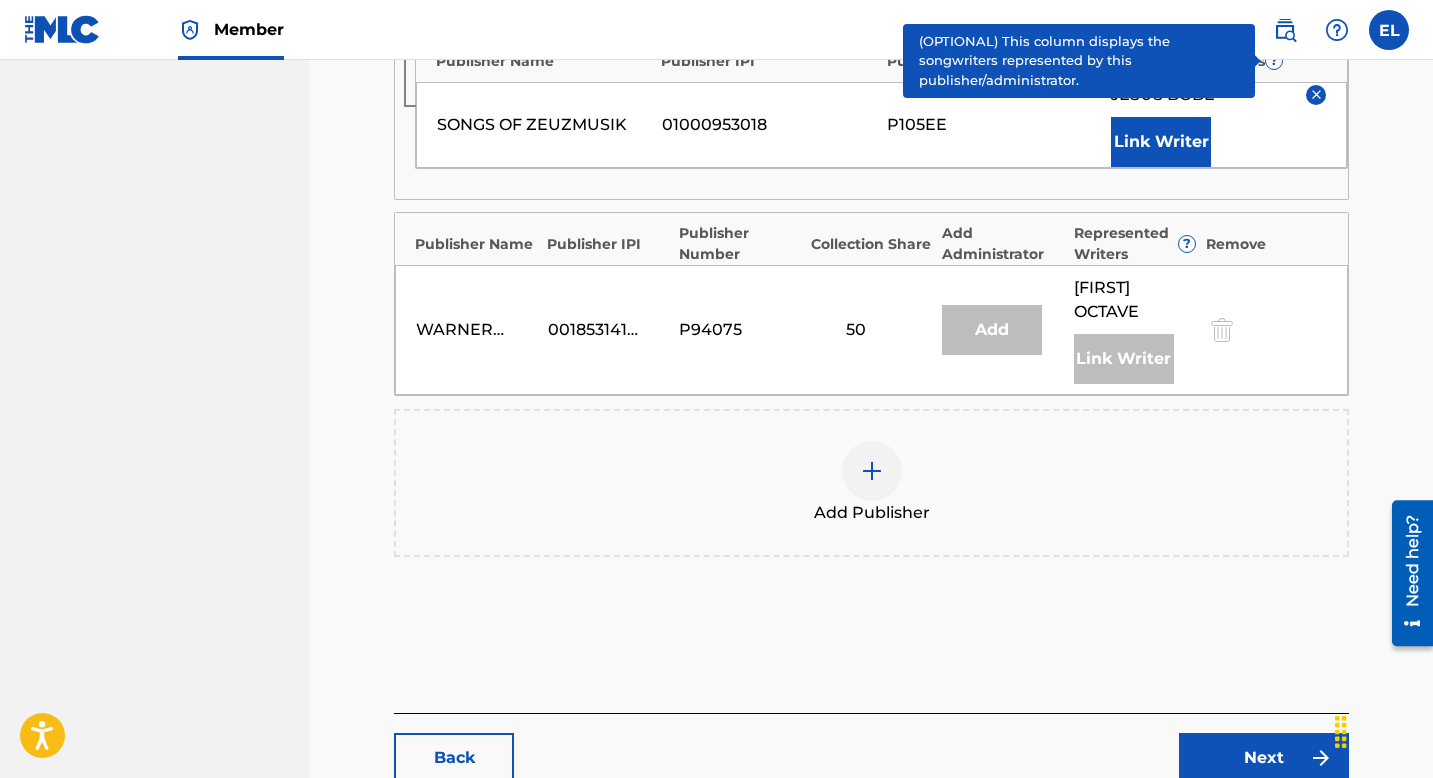 scroll, scrollTop: 845, scrollLeft: 0, axis: vertical 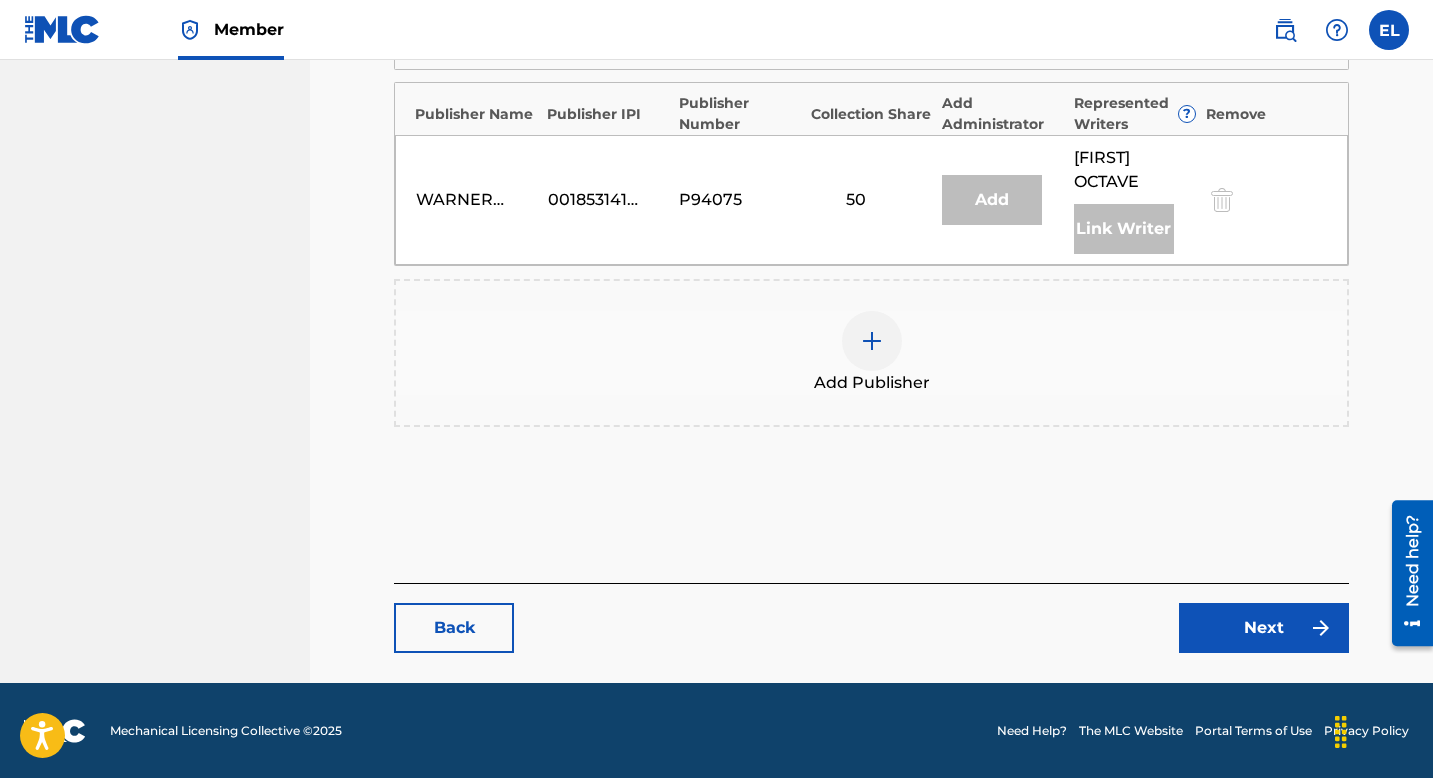 click on "Catalog Enter Work Details Add Writers Add Publishers & Shares Add Recording Review Add Publishers & Shares Enter your publisher(s)/administrator(s). KODAK THE BOSS Publishers ( 2 ) ? REQUIRED Total shares:  90 % Administrator ? Administrator IPI Administrator Number Collection Share Remove EMPIRE STRIKES FIRST 00747866487 P05760 40 % Publisher Name Publisher IPI Publisher Number Represented Writers ? SONGS OF ZEUZMUSIK 01000953018 P105EE JESUS   BOBE Link Writer Publisher Name Publisher IPI Publisher Number Collection Share Add Administrator Represented Writers ? Remove WARNER-TAMERLANE PUBLISHING CORP. 00185314175 P94075 50 Add DIEUSON   OCTAVE Link Writer Add Publisher Back Next" at bounding box center [871, -26] 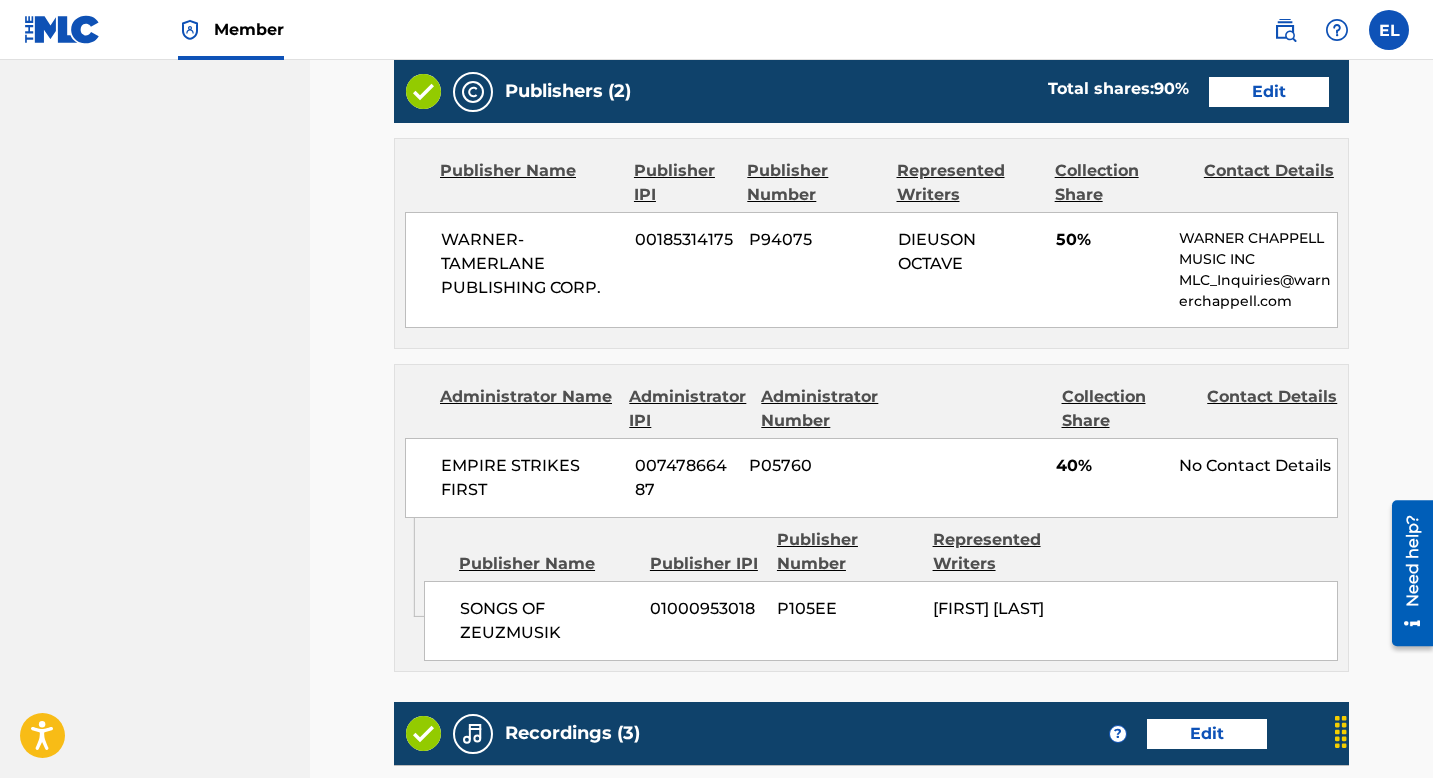 scroll, scrollTop: 1284, scrollLeft: 0, axis: vertical 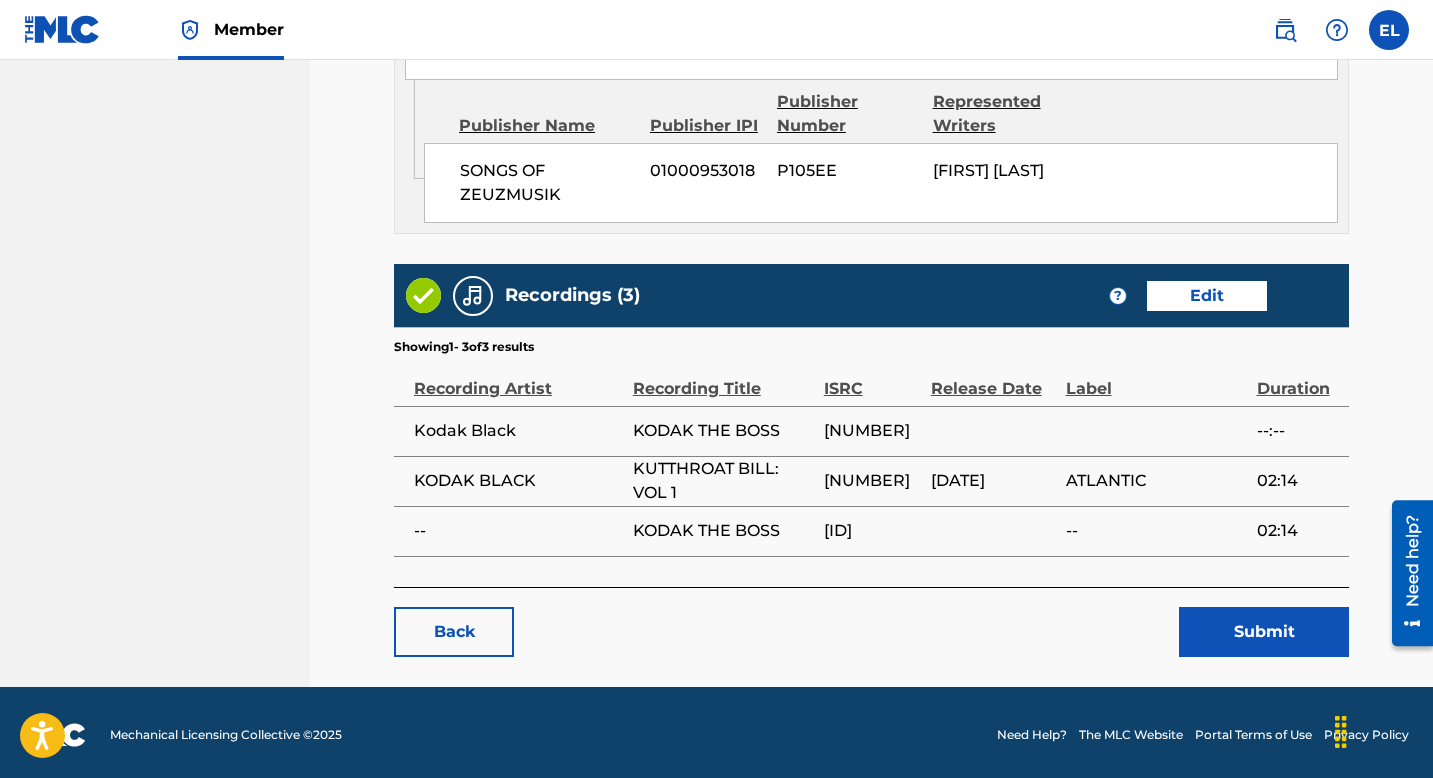click on "Submit" at bounding box center (1264, 632) 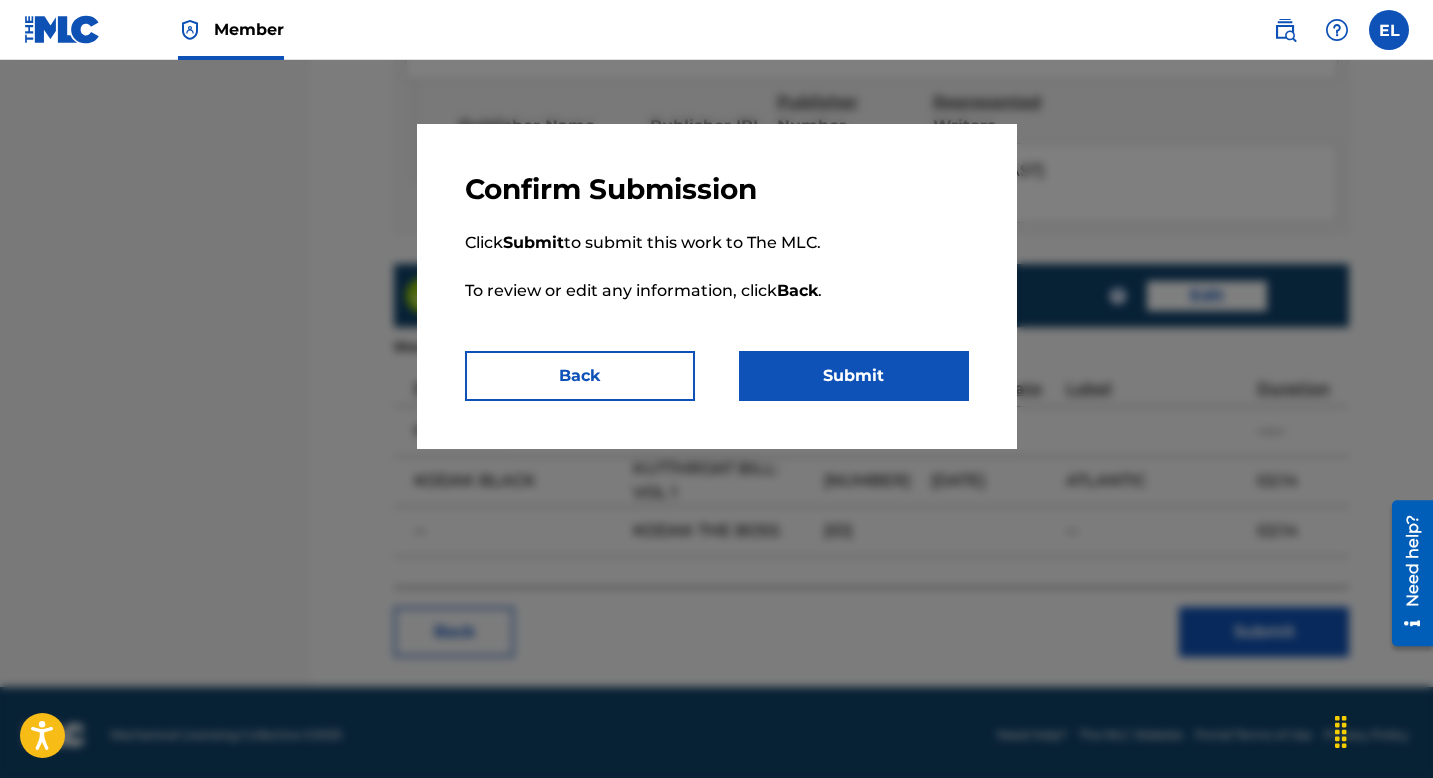 click on "Submit" at bounding box center (854, 376) 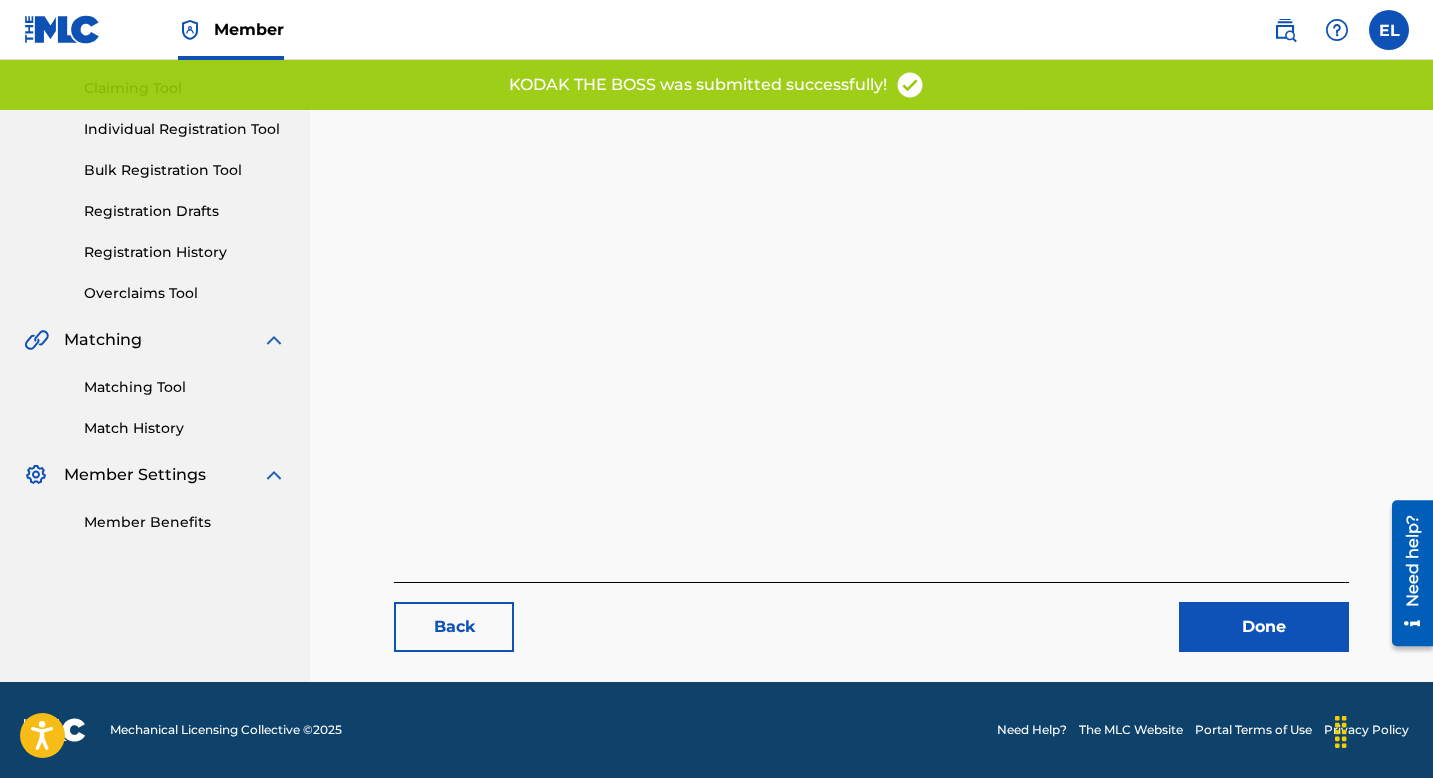 scroll, scrollTop: 0, scrollLeft: 0, axis: both 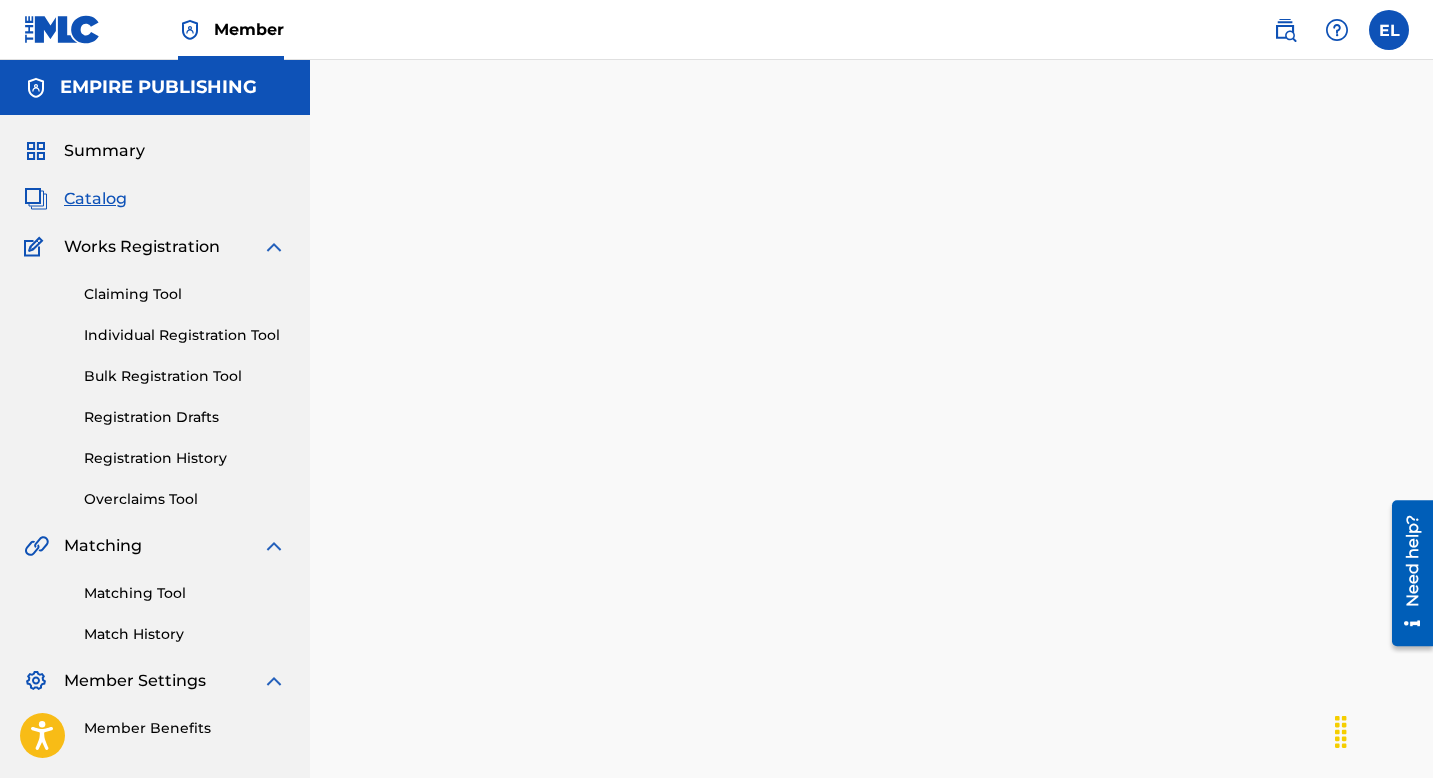 click on "Catalog" at bounding box center [95, 199] 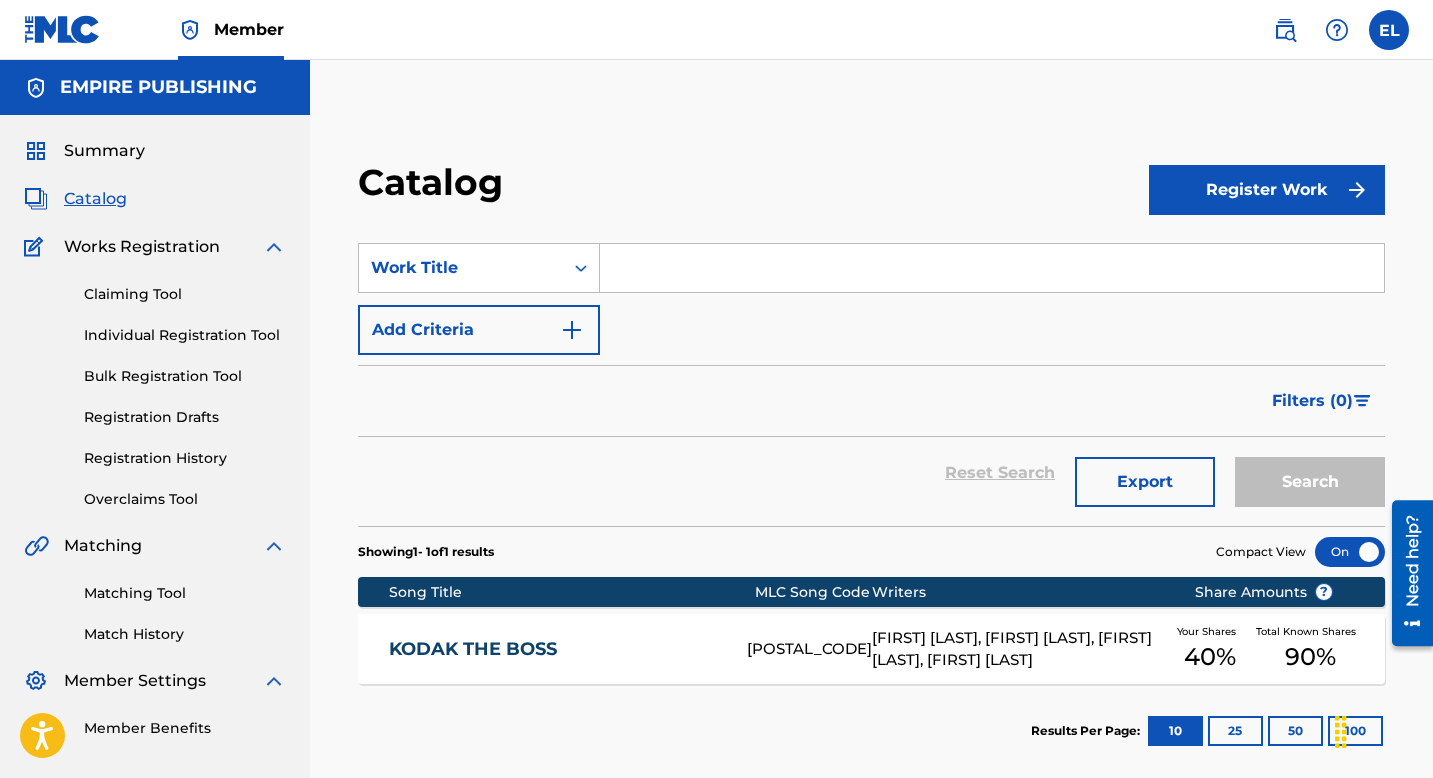 click at bounding box center (992, 268) 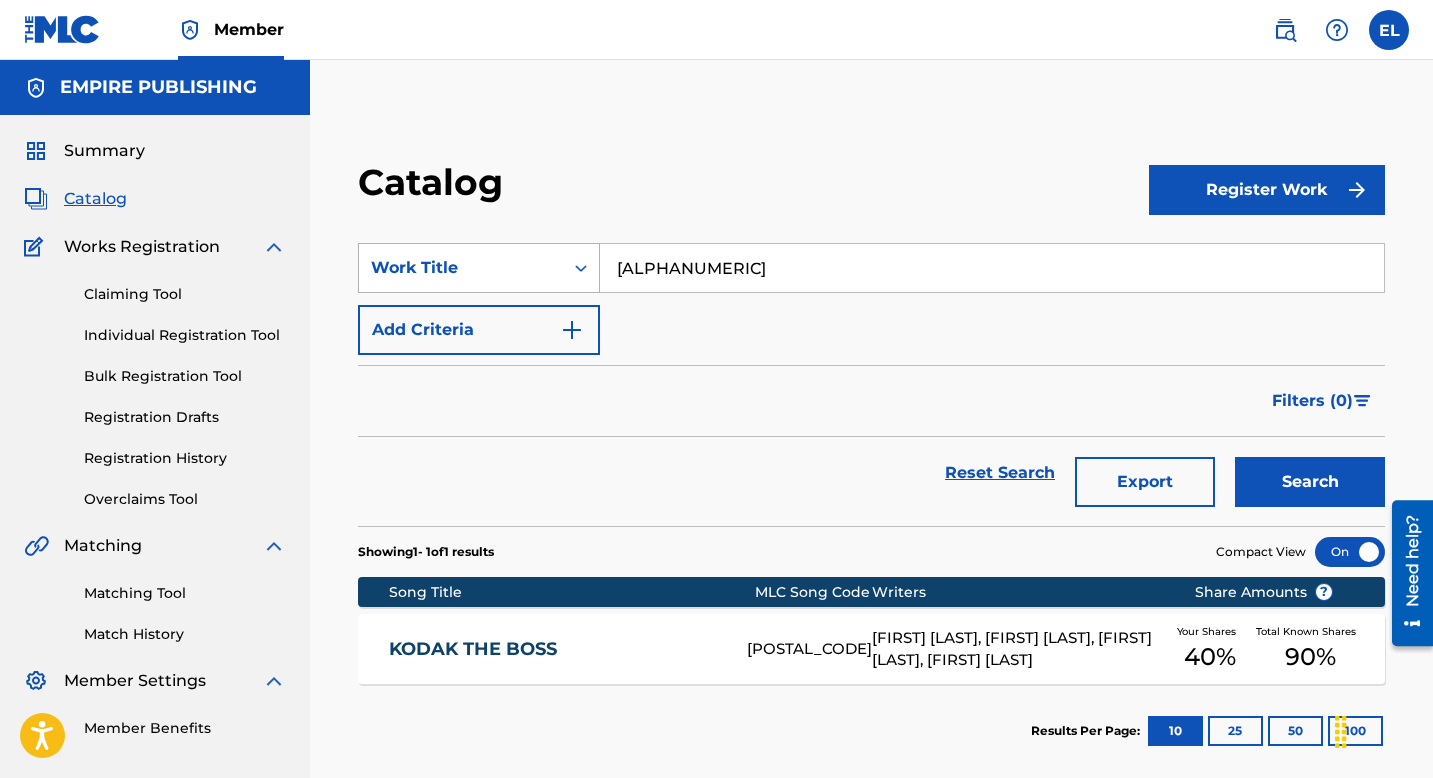 type on "S65WC5" 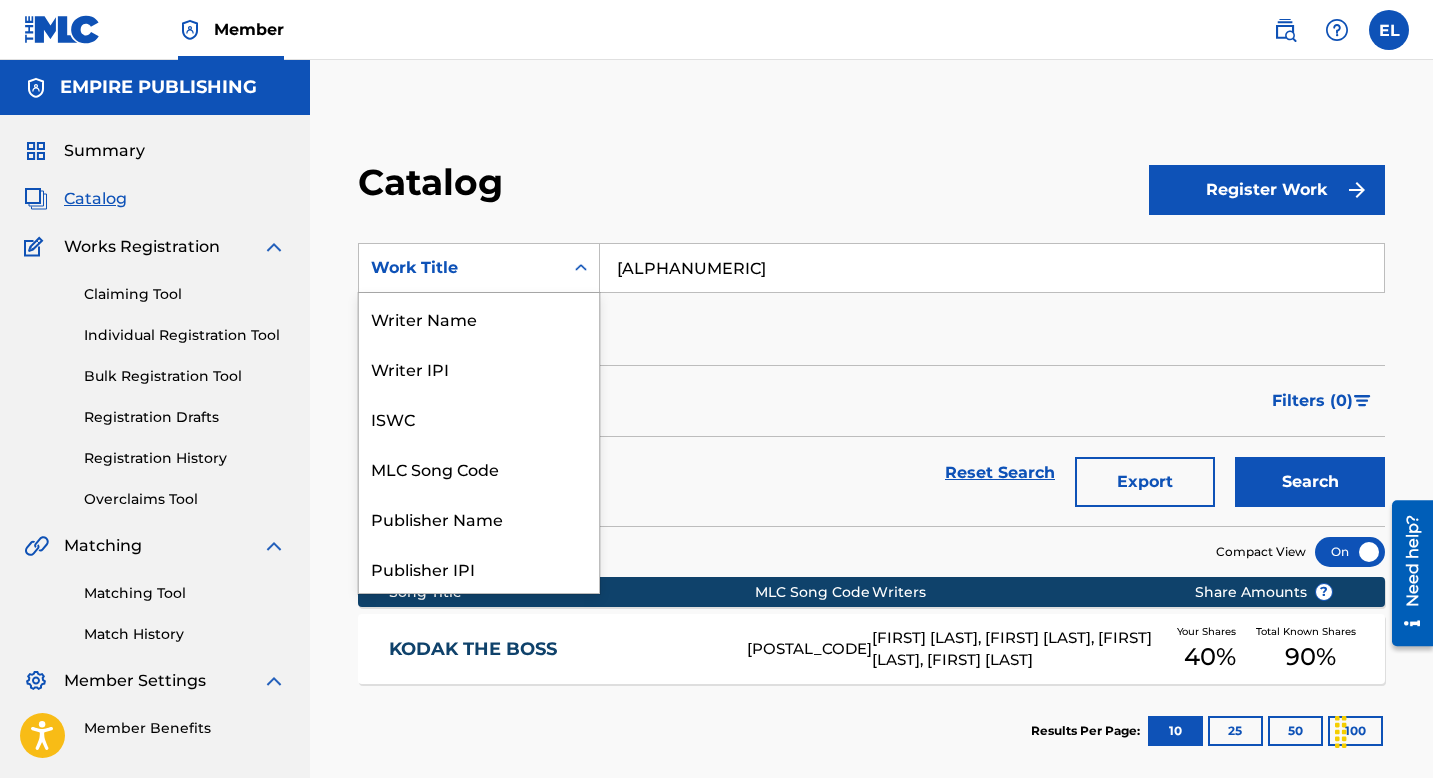click on "Work Title" at bounding box center (461, 268) 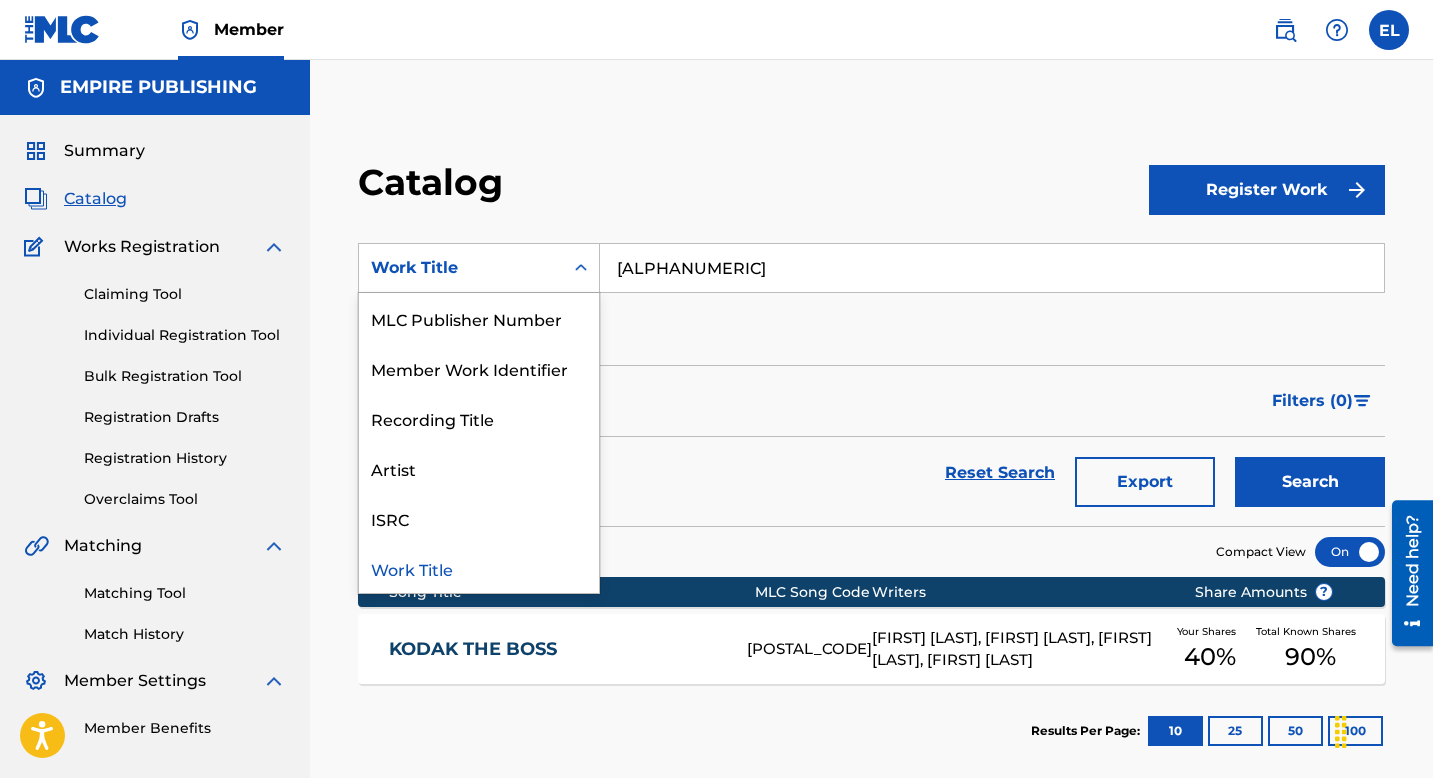 scroll, scrollTop: 0, scrollLeft: 0, axis: both 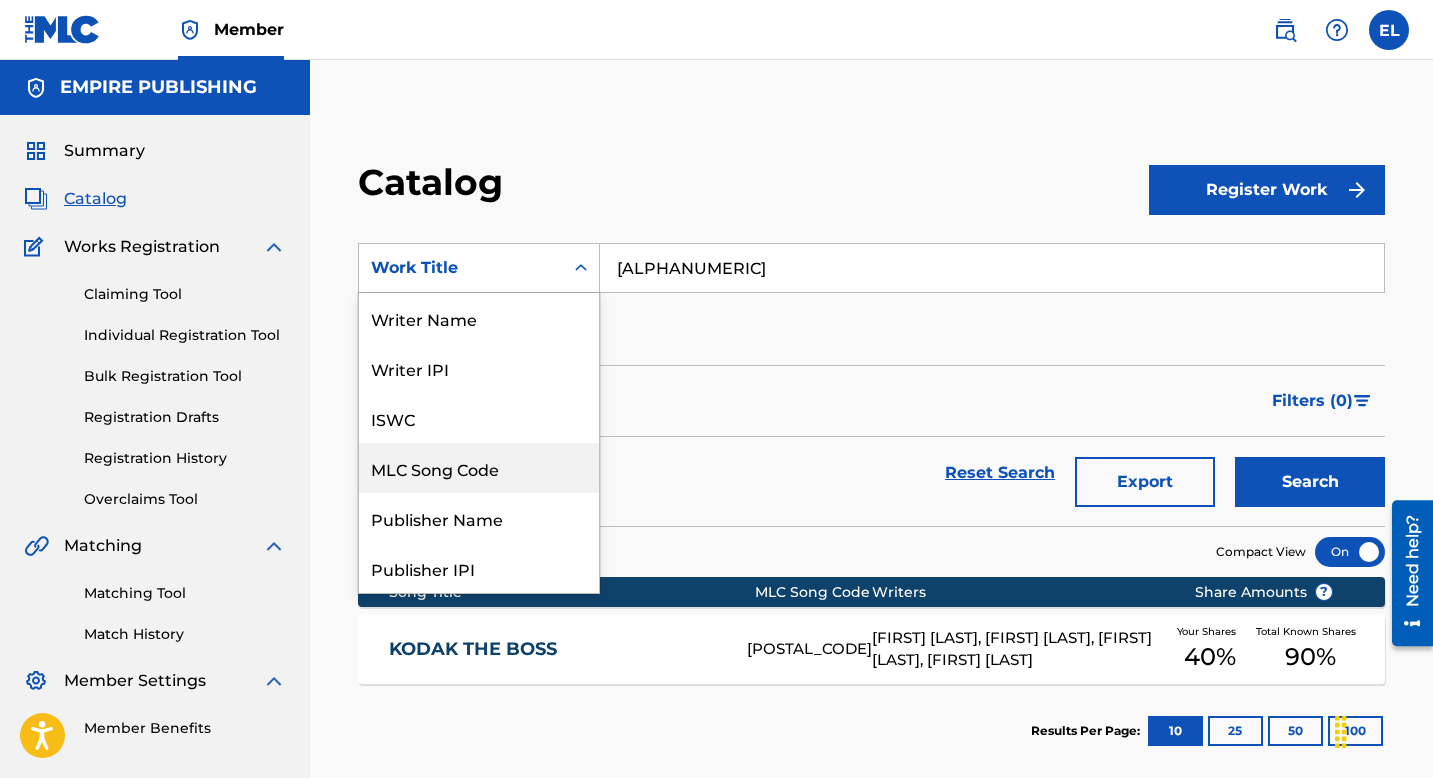 click on "MLC Song Code" at bounding box center [479, 468] 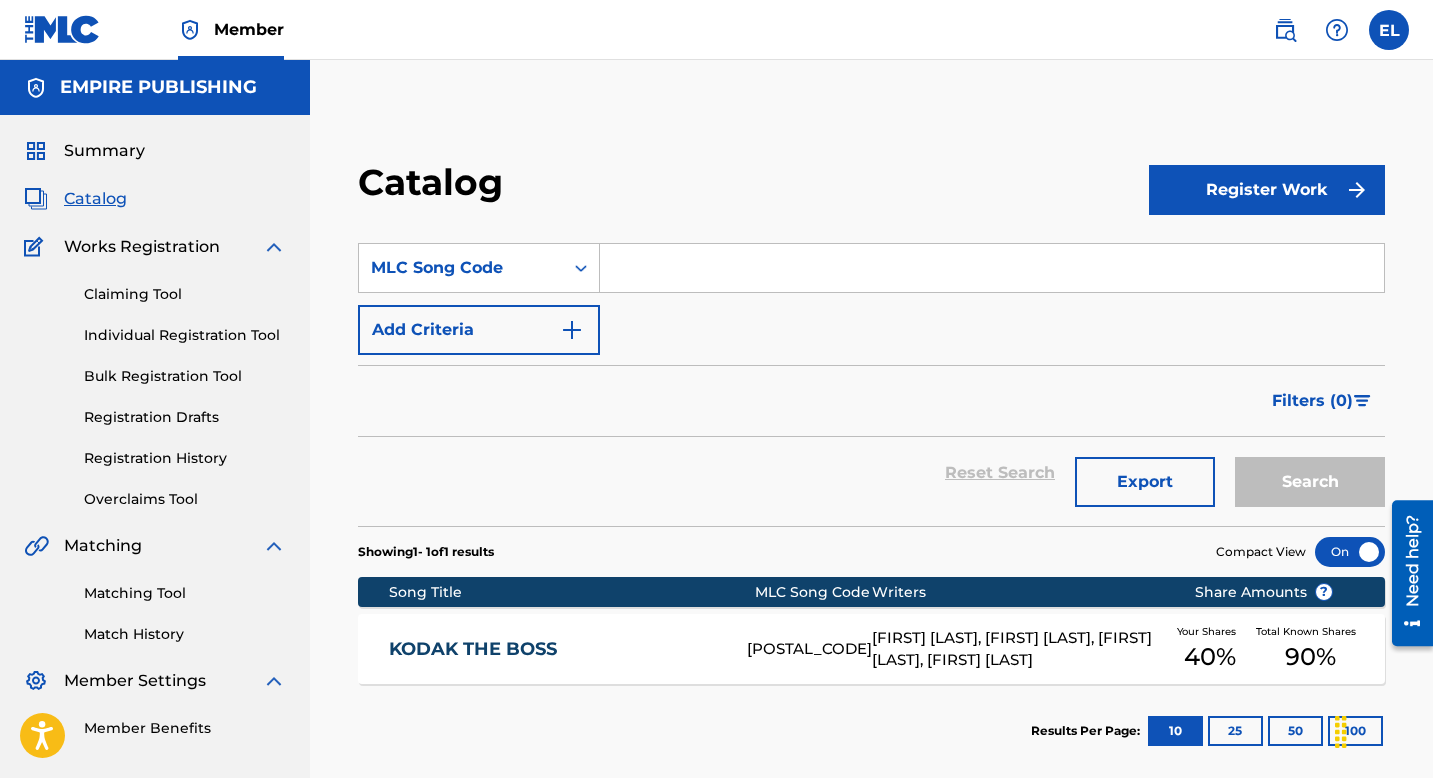 drag, startPoint x: 707, startPoint y: 265, endPoint x: 727, endPoint y: 271, distance: 20.880613 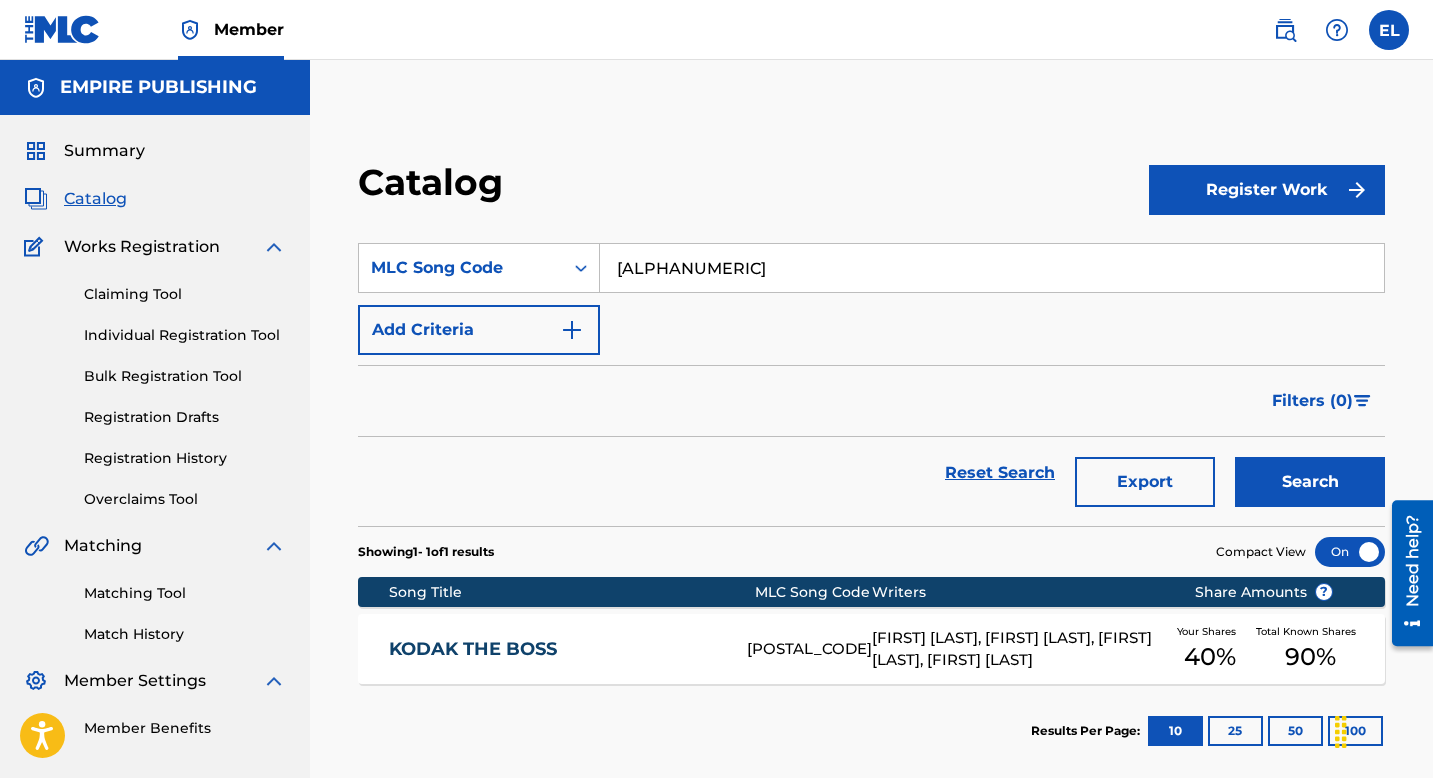 type on "S65WC5" 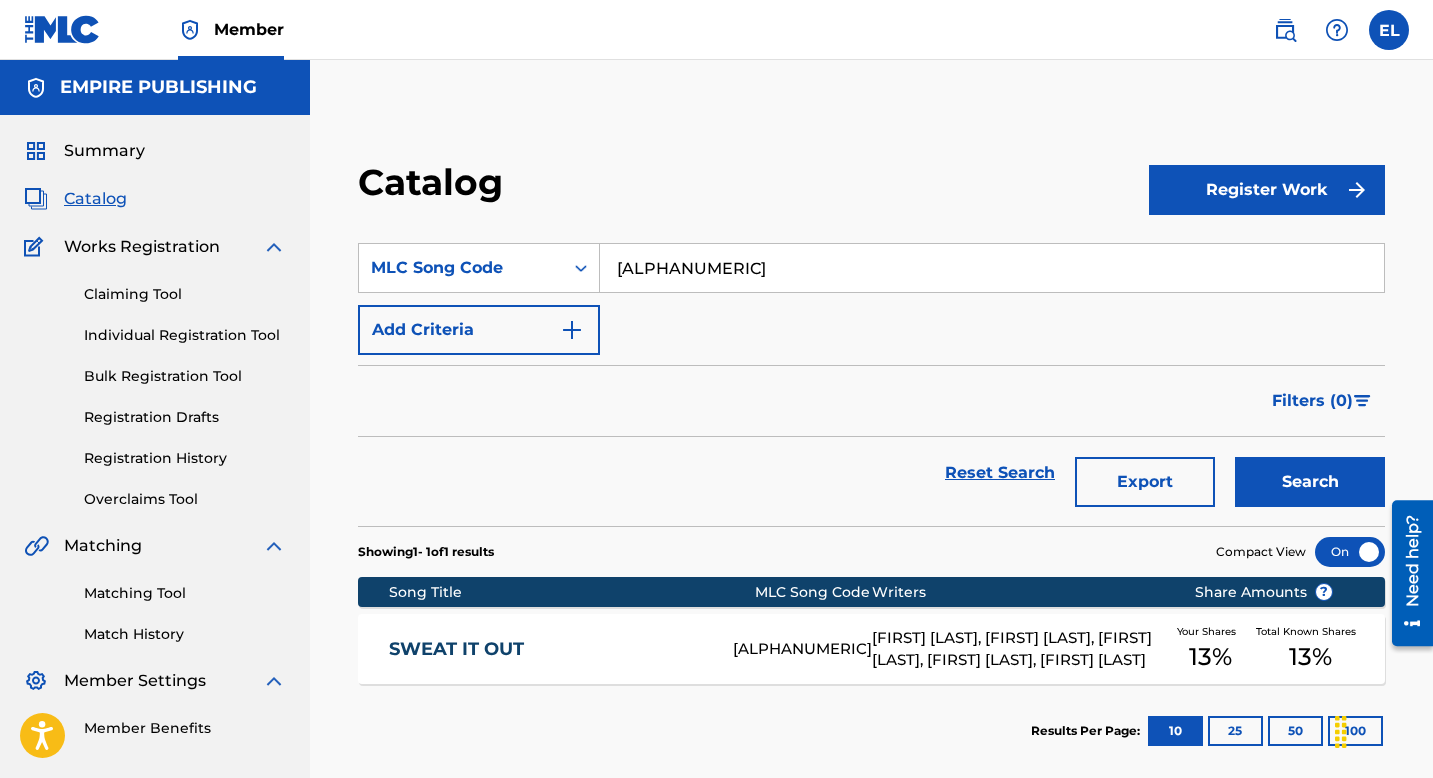click on "SWEAT IT OUT" at bounding box center [547, 649] 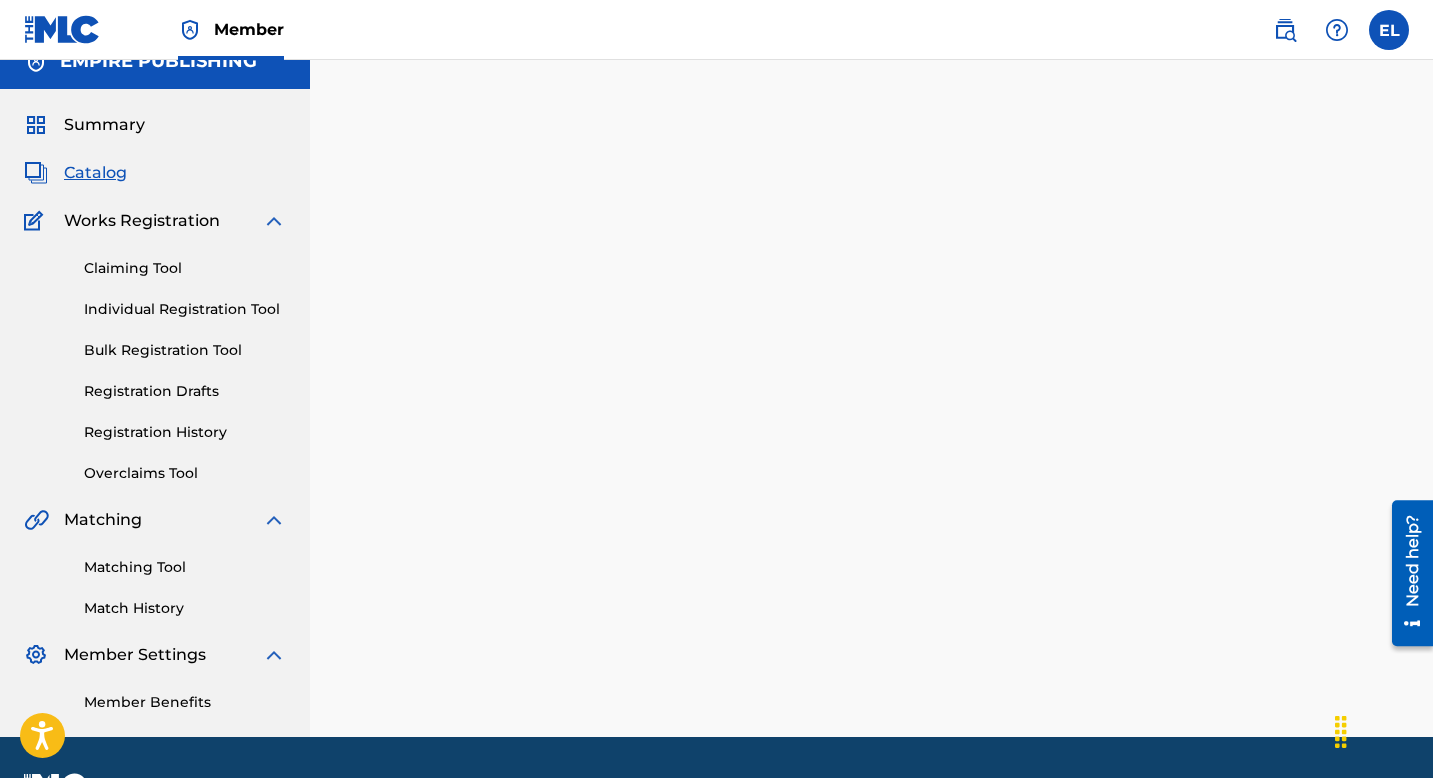 scroll, scrollTop: 81, scrollLeft: 0, axis: vertical 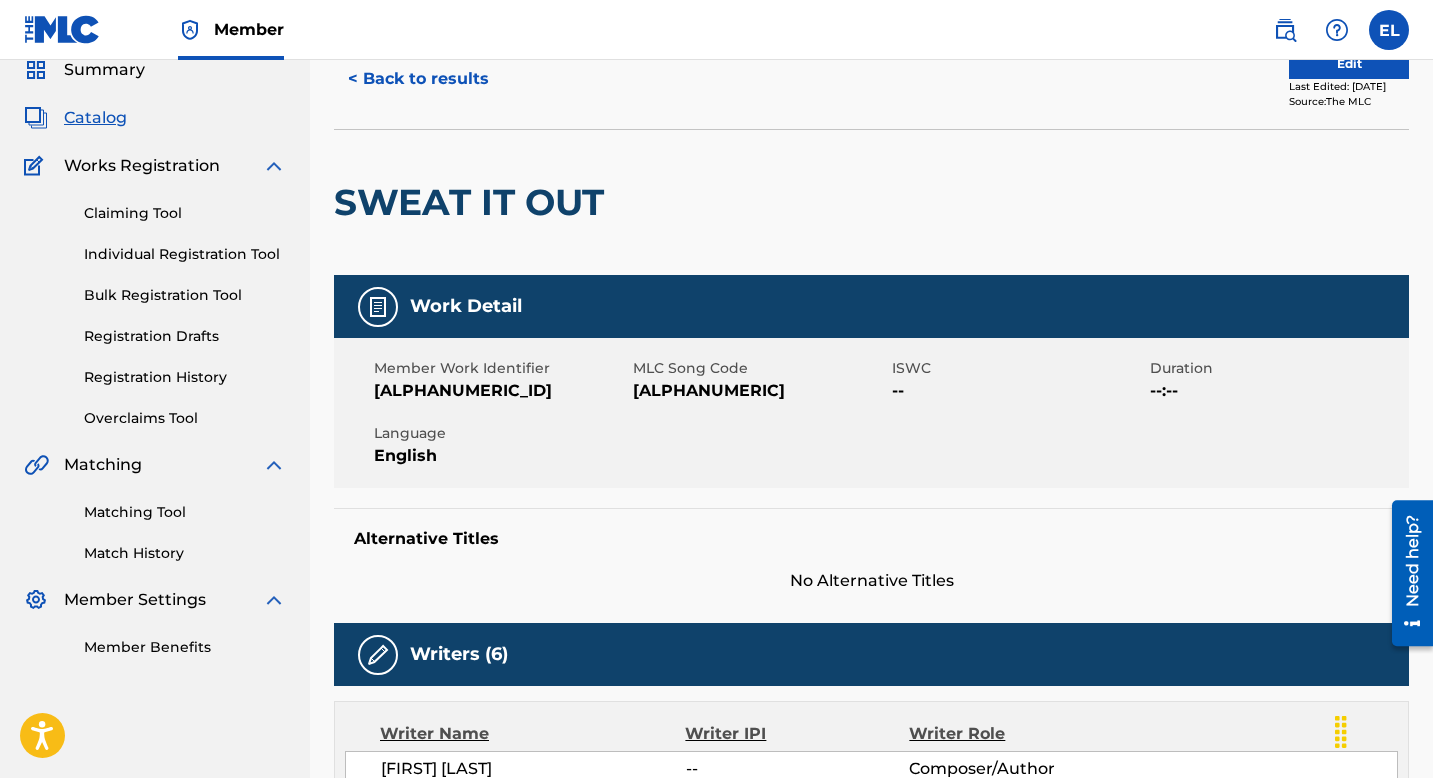 click on "S65WC5" at bounding box center [760, 391] 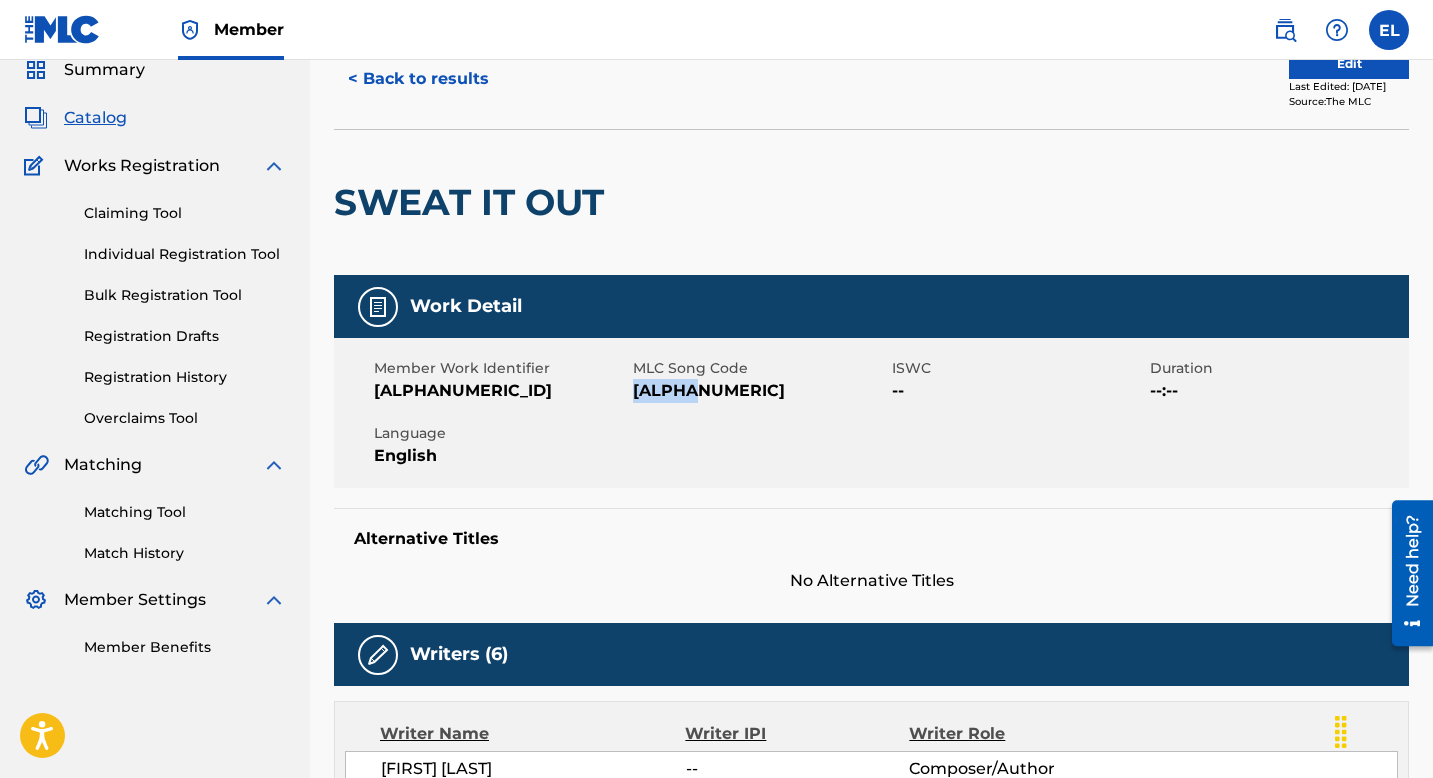 click on "S65WC5" at bounding box center (760, 391) 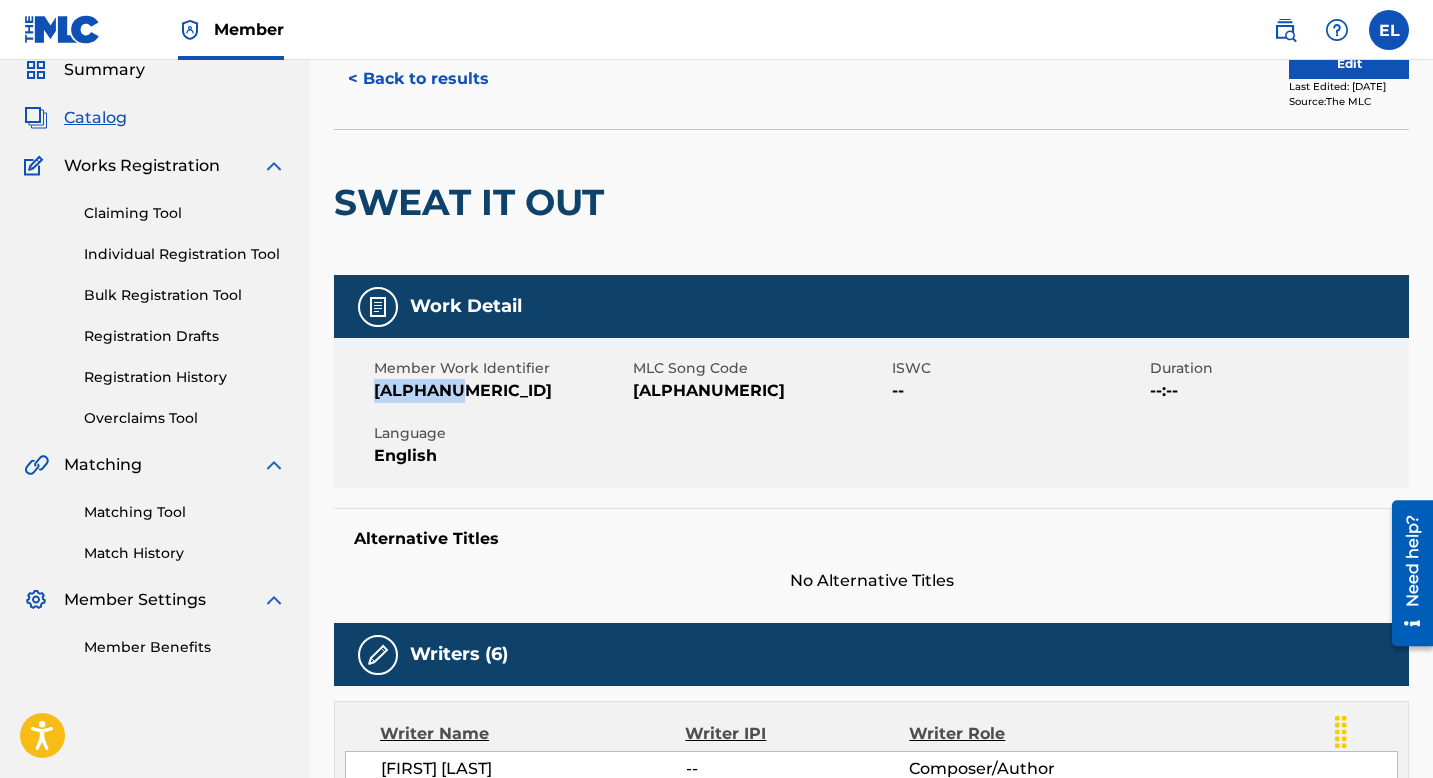 click on "EMP34846" at bounding box center (501, 391) 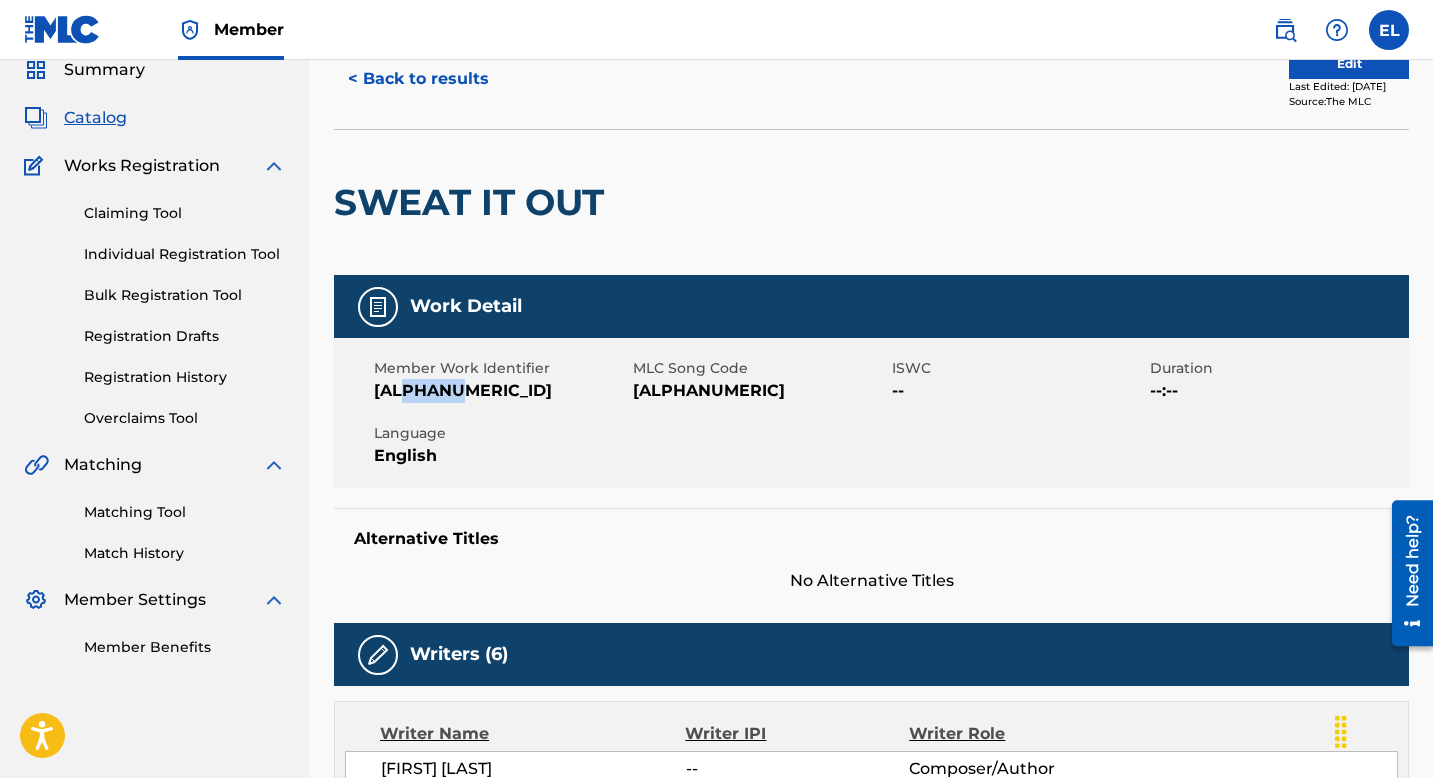 drag, startPoint x: 411, startPoint y: 387, endPoint x: 472, endPoint y: 392, distance: 61.204575 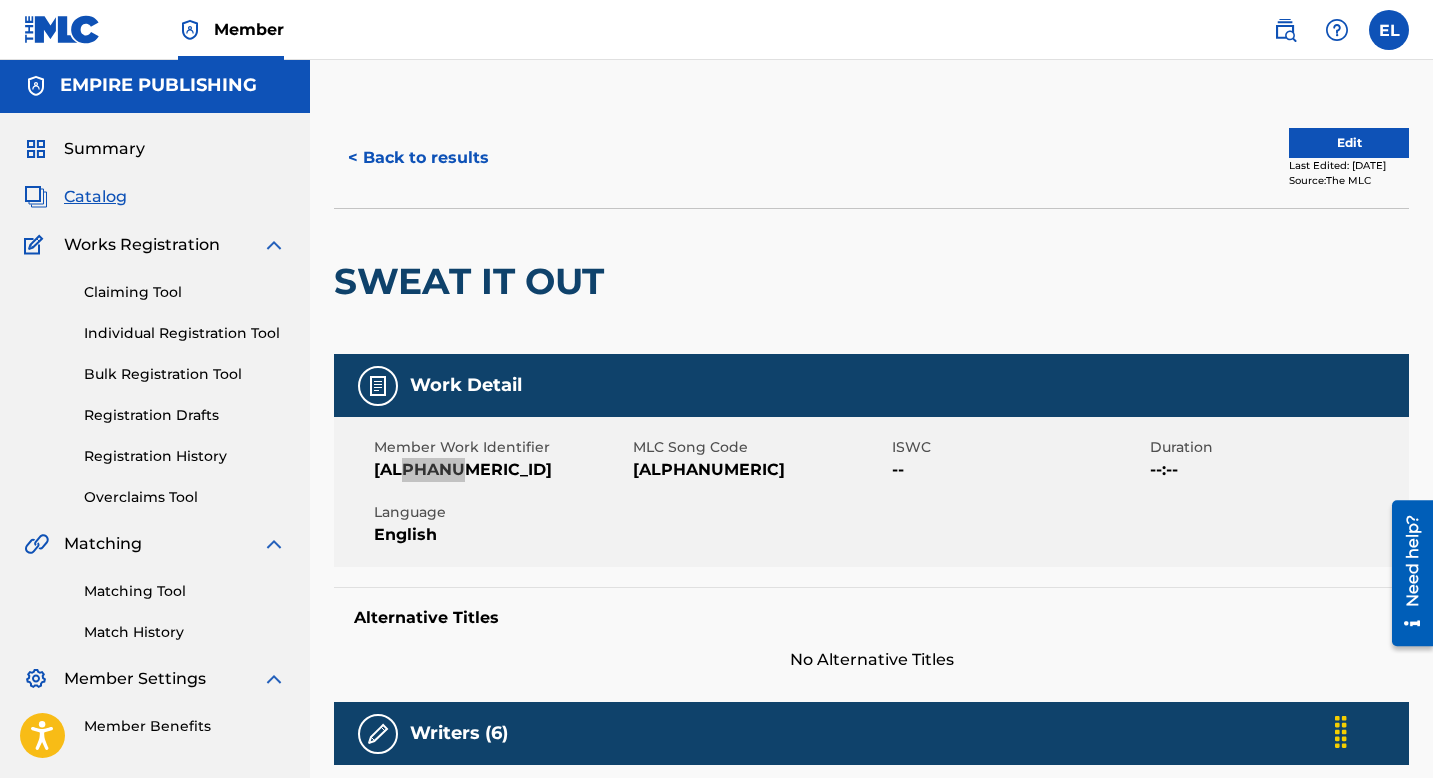 scroll, scrollTop: 0, scrollLeft: 0, axis: both 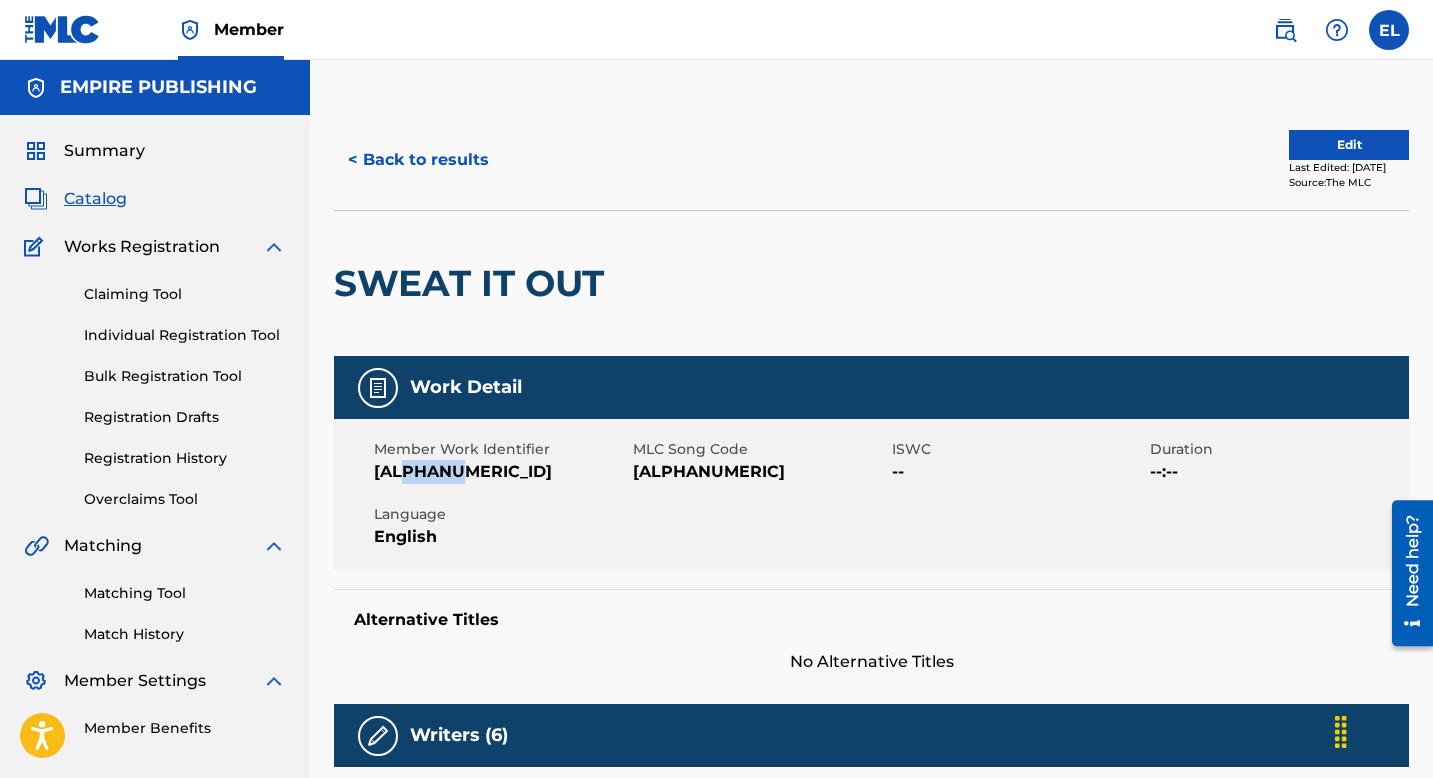 click on "Edit" at bounding box center (1349, 145) 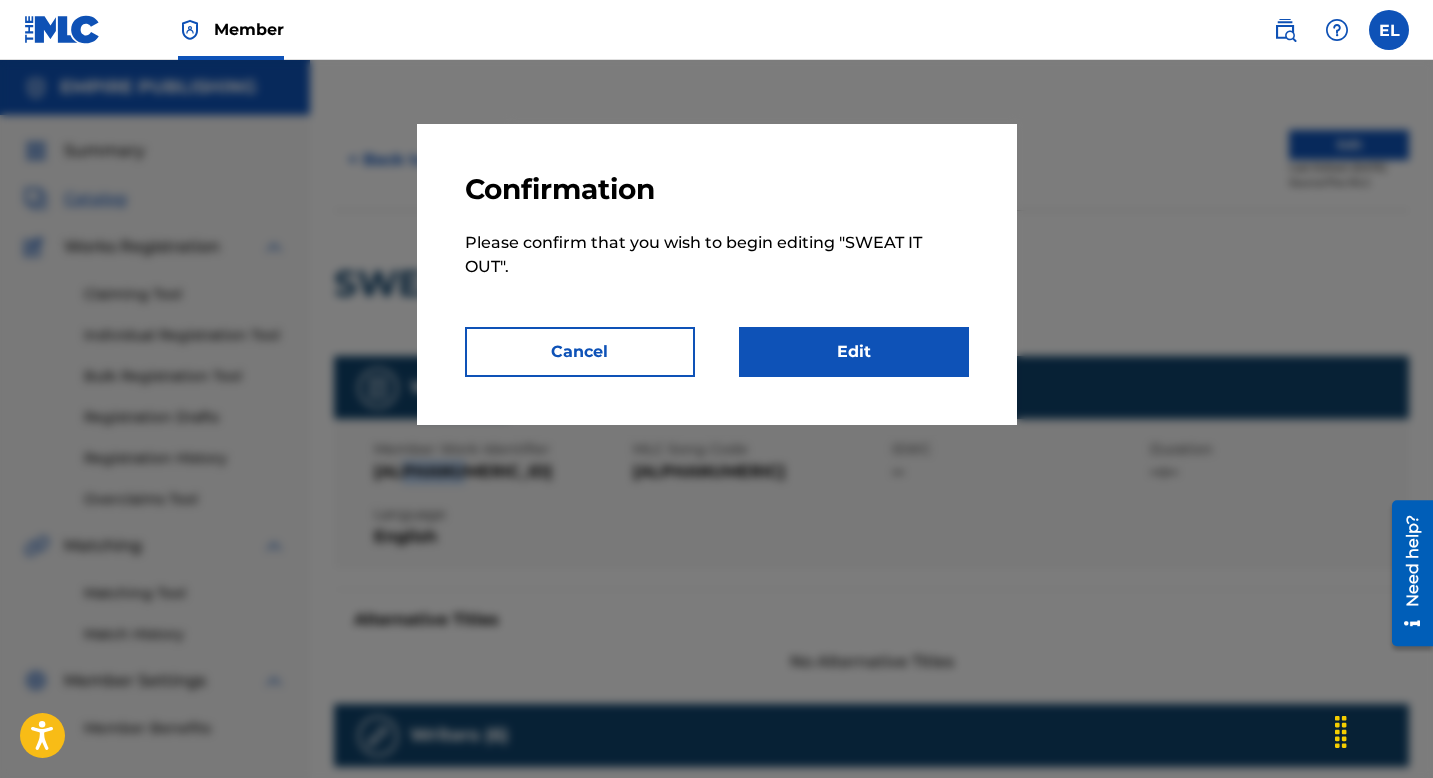 click on "Edit" at bounding box center [854, 352] 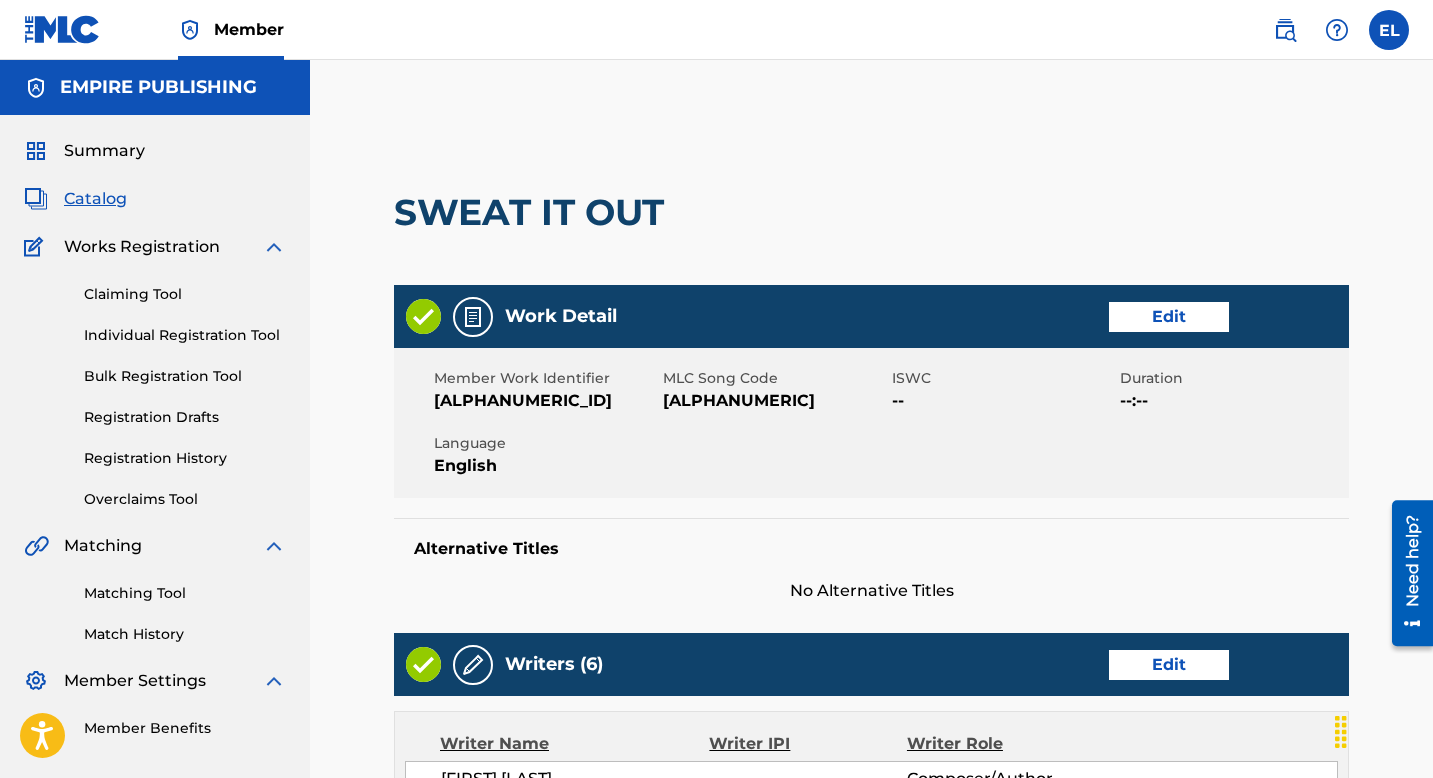 click on "Edit" at bounding box center [1169, 317] 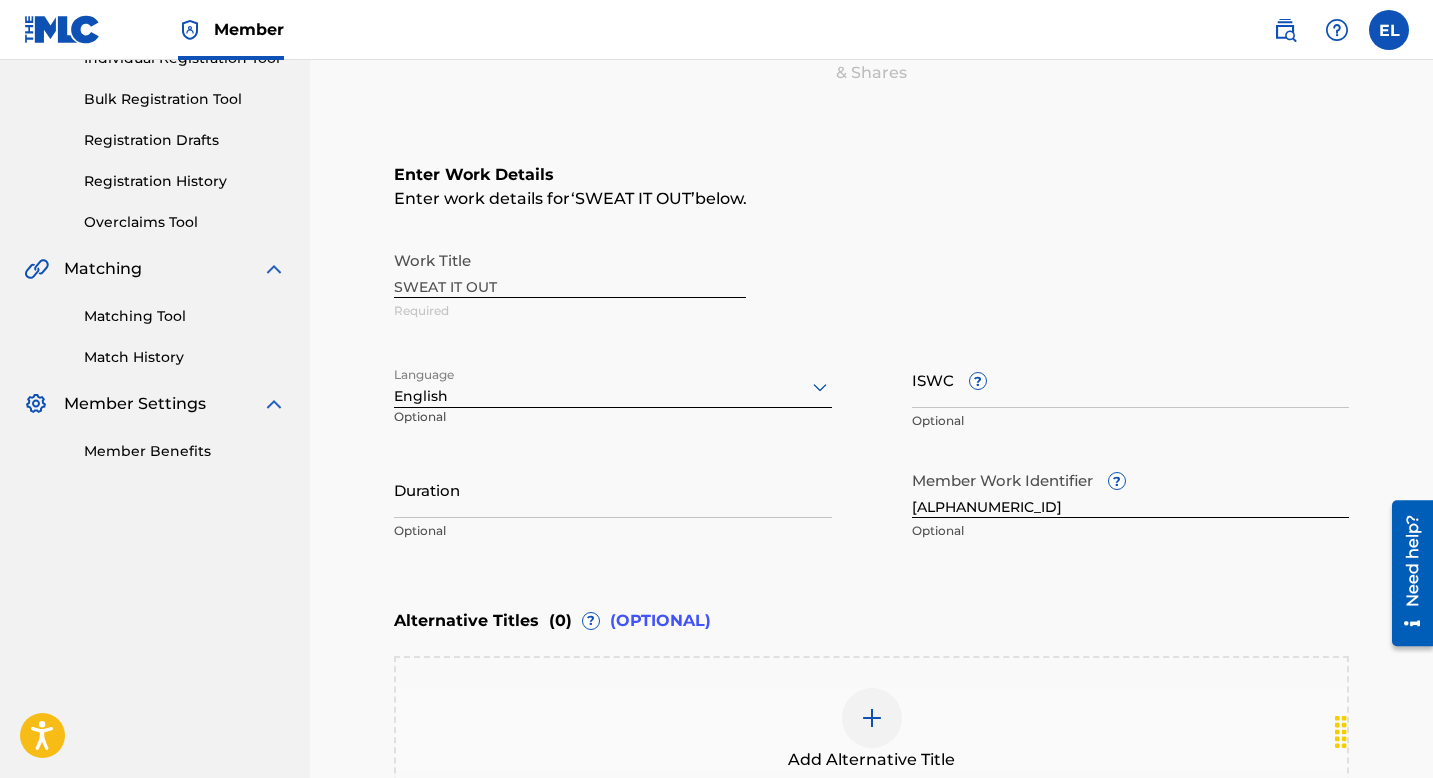 scroll, scrollTop: 392, scrollLeft: 0, axis: vertical 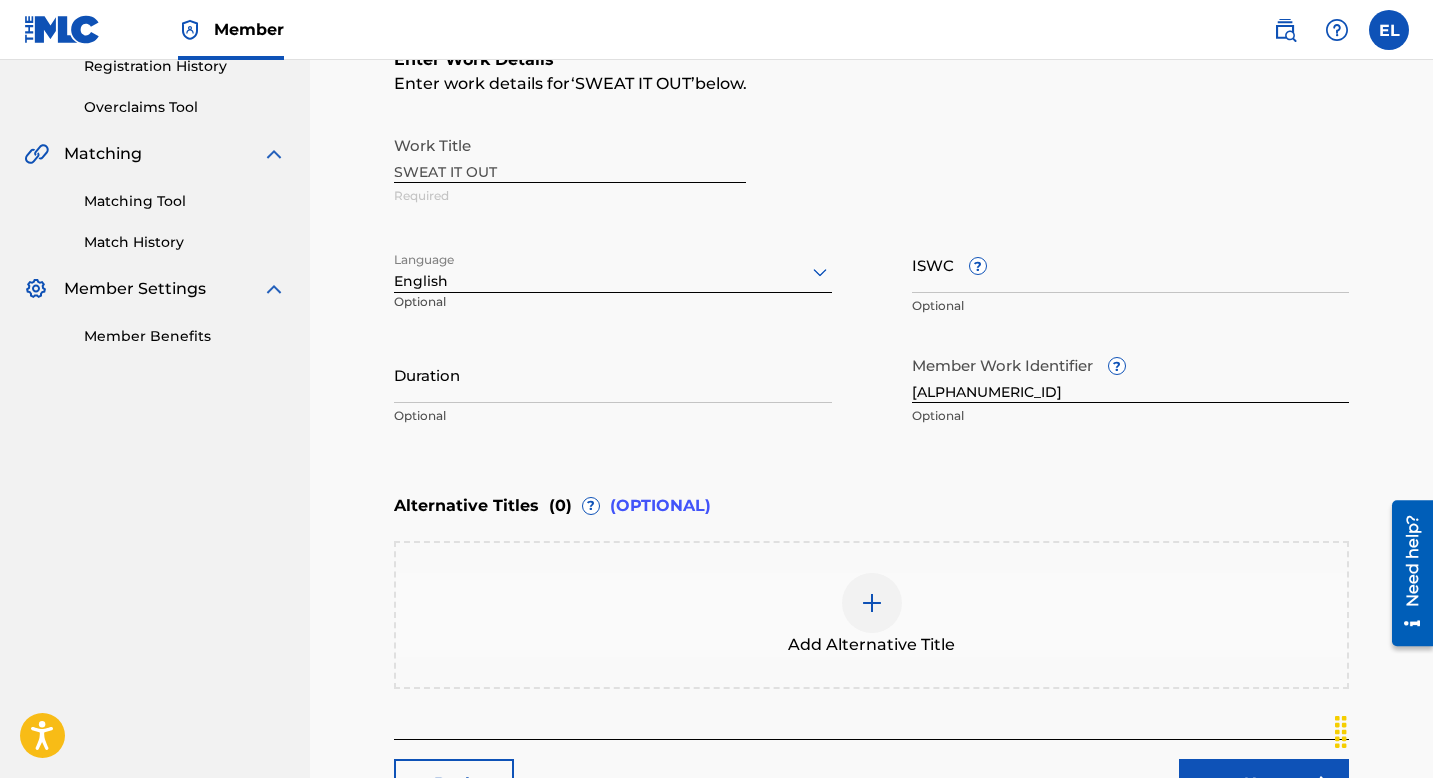 click on "Duration" at bounding box center (613, 374) 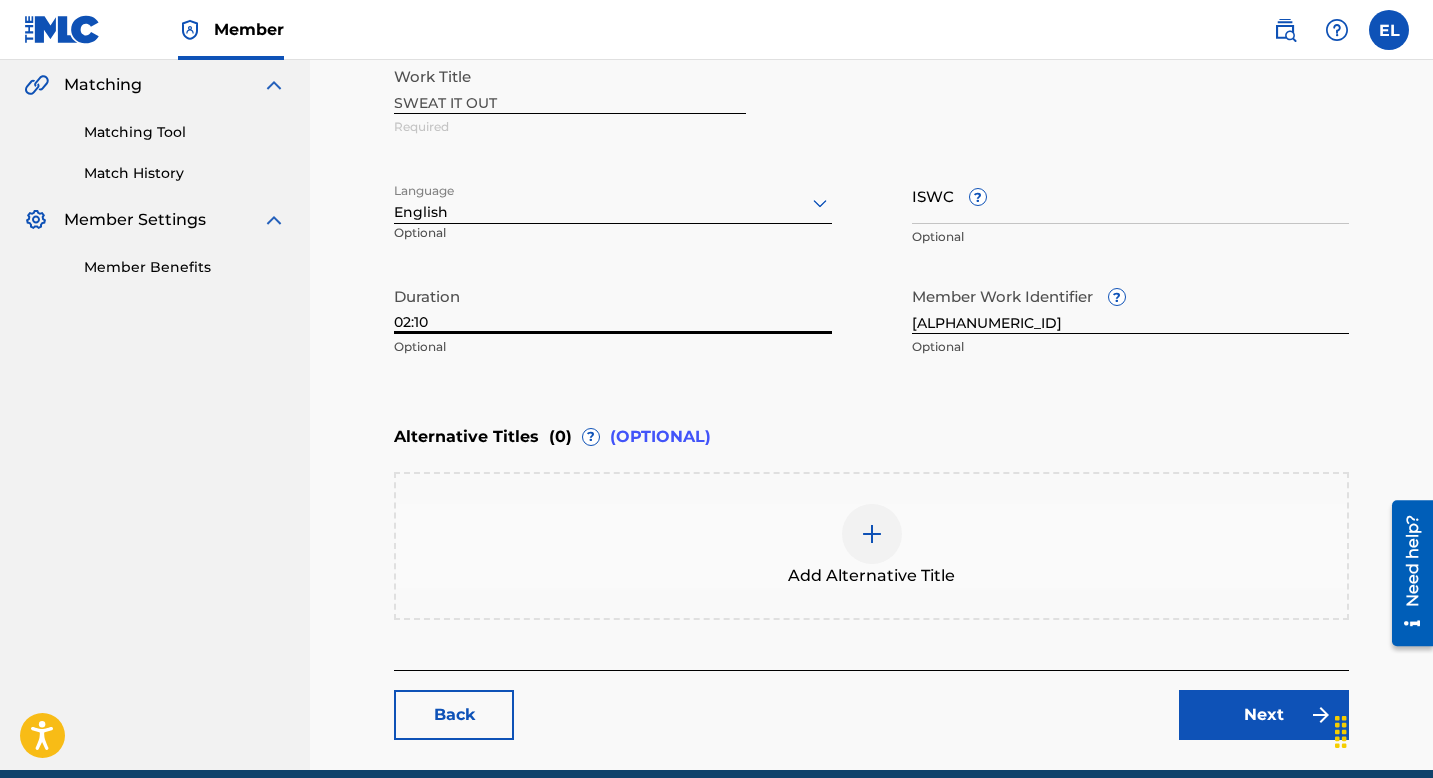 scroll, scrollTop: 548, scrollLeft: 0, axis: vertical 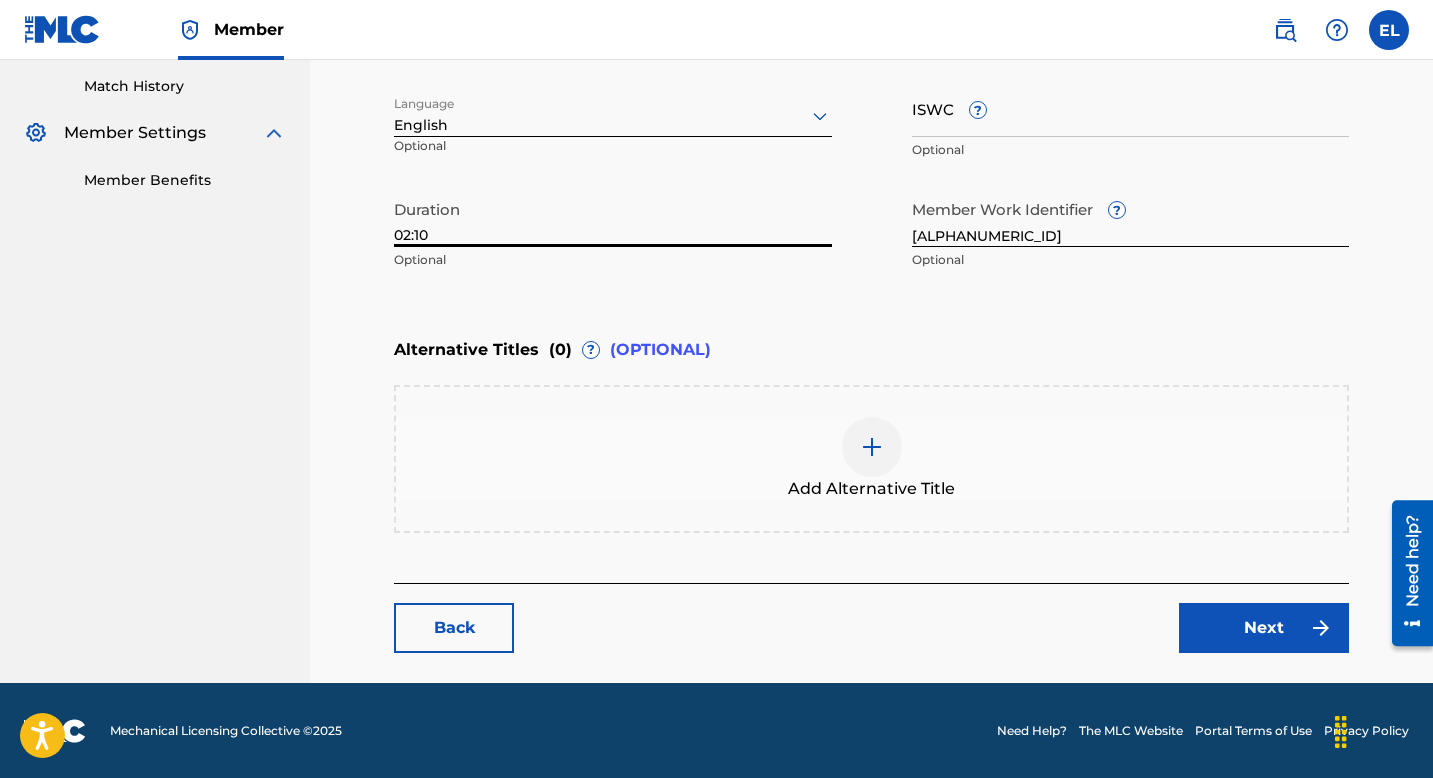 type on "02:10" 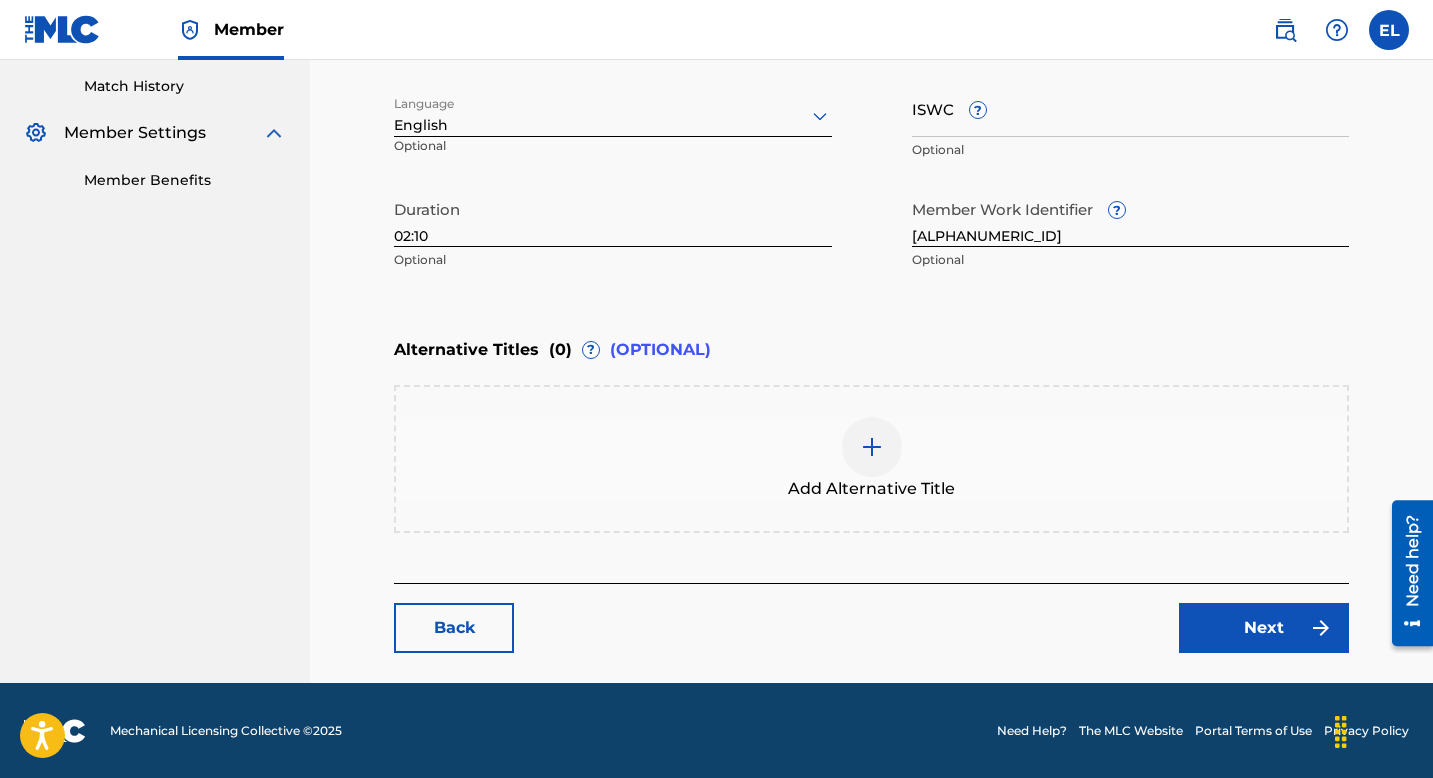 click on "Next" at bounding box center [1264, 628] 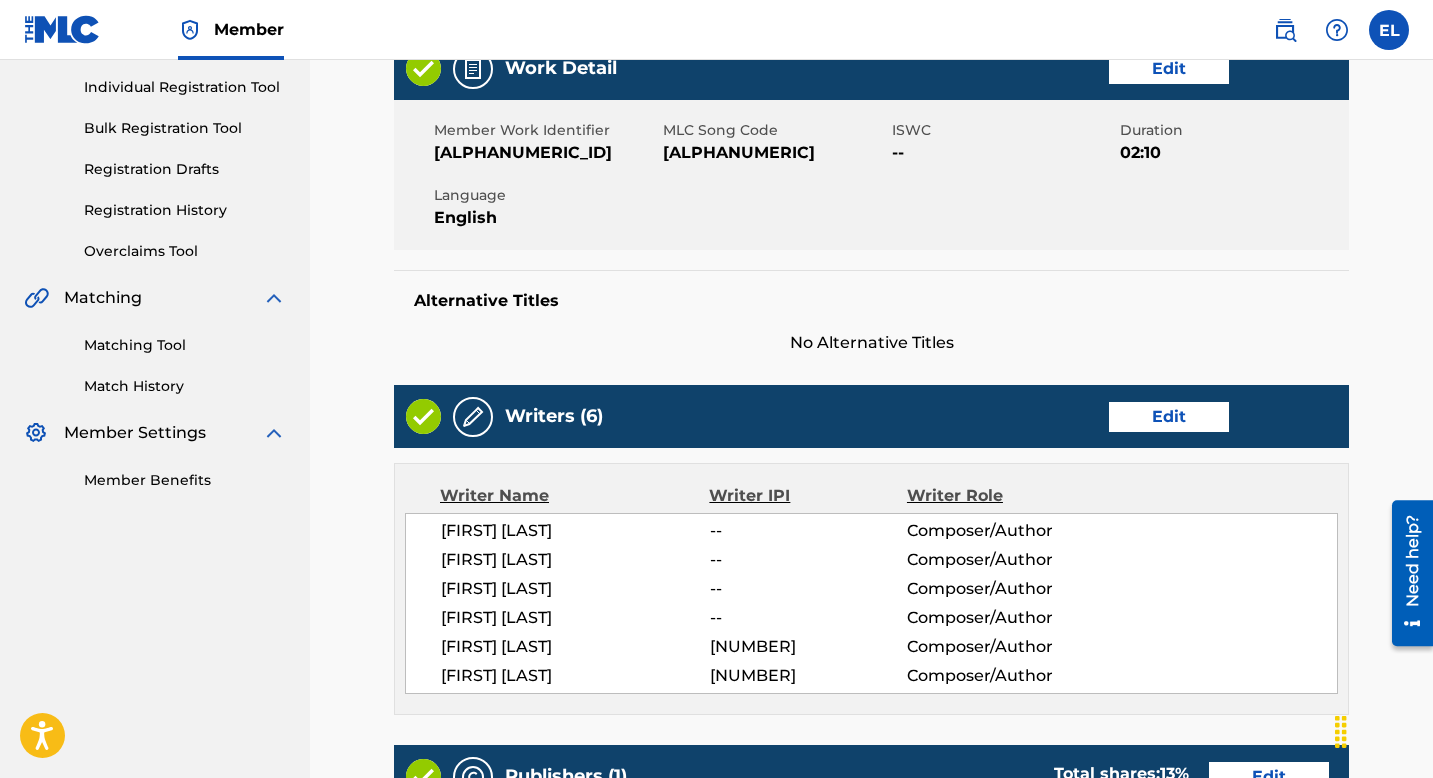 scroll, scrollTop: 422, scrollLeft: 0, axis: vertical 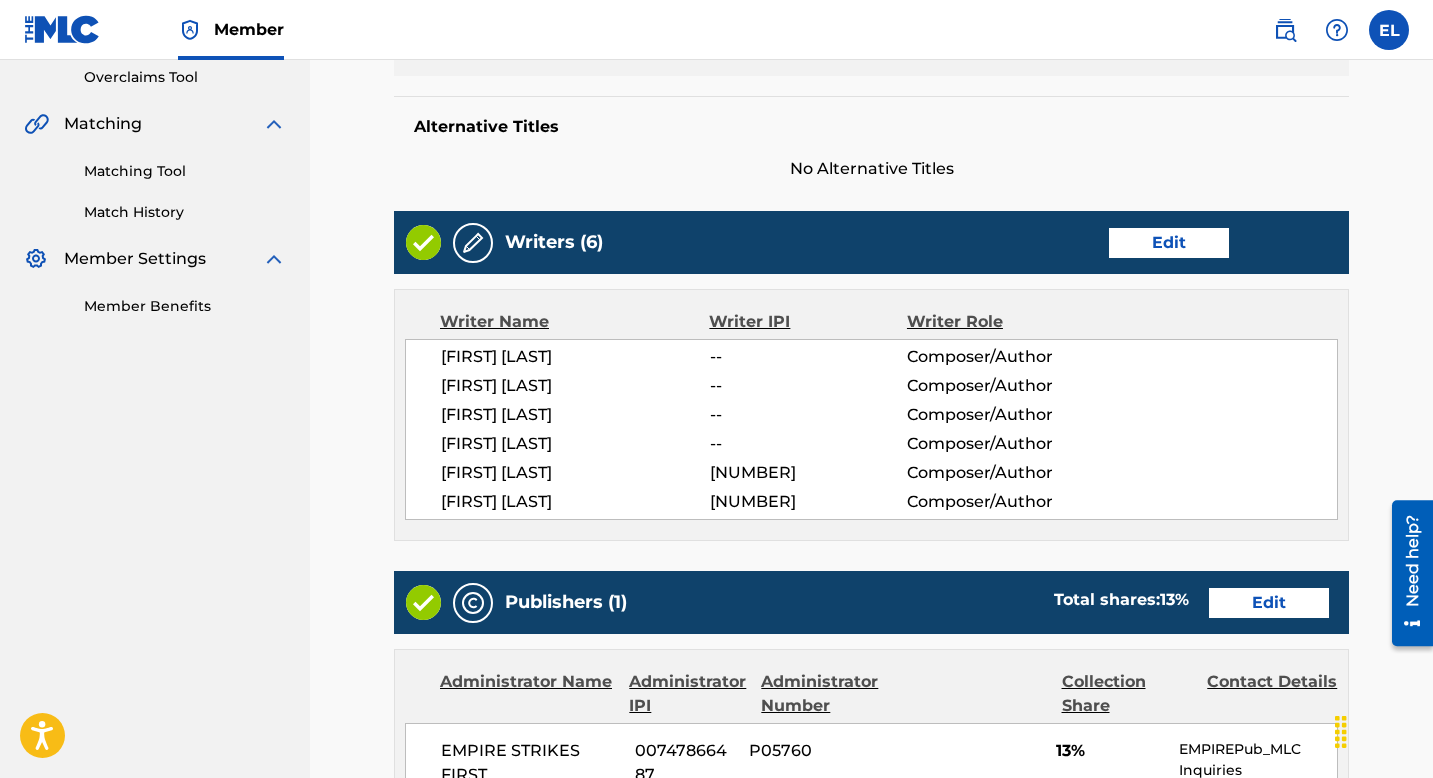 click on "Edit" at bounding box center [1169, 243] 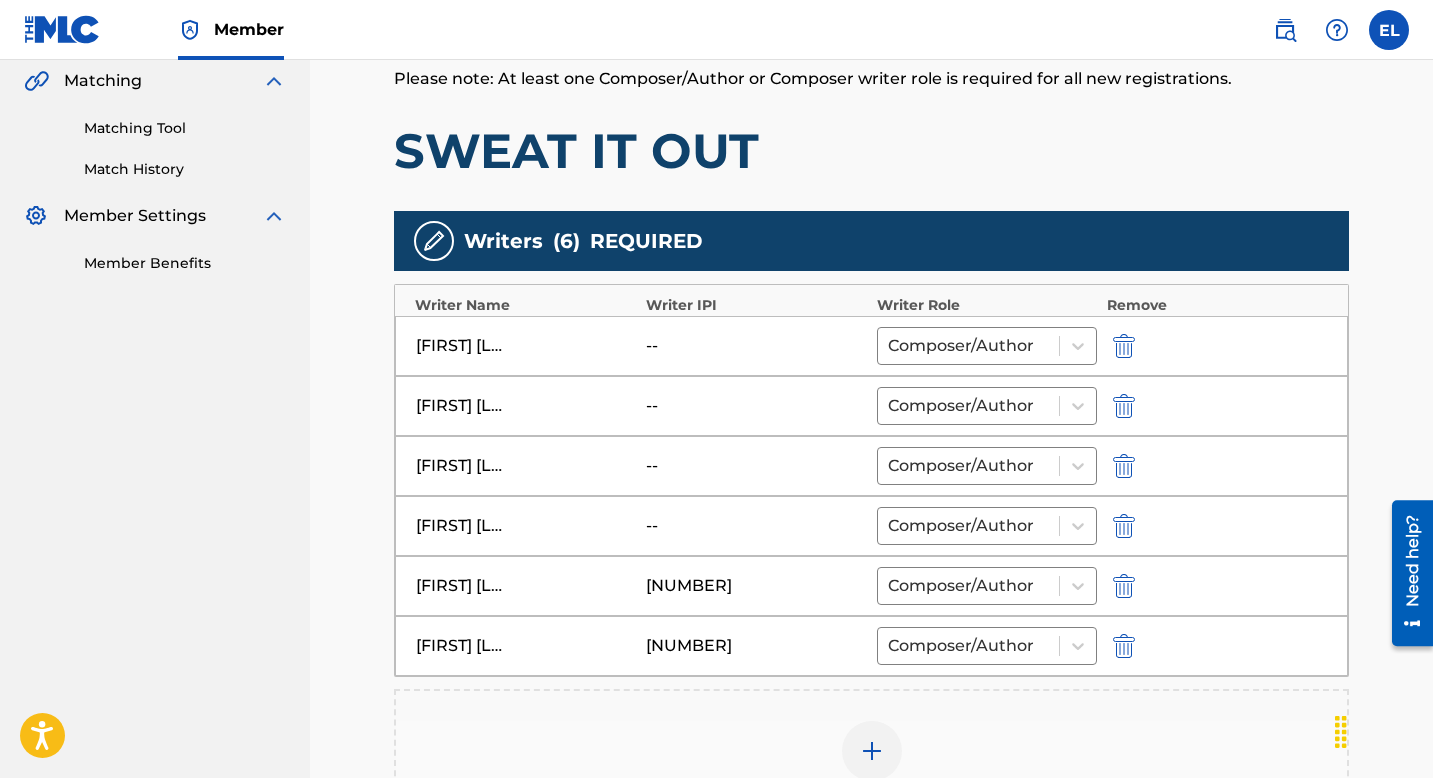 scroll, scrollTop: 676, scrollLeft: 0, axis: vertical 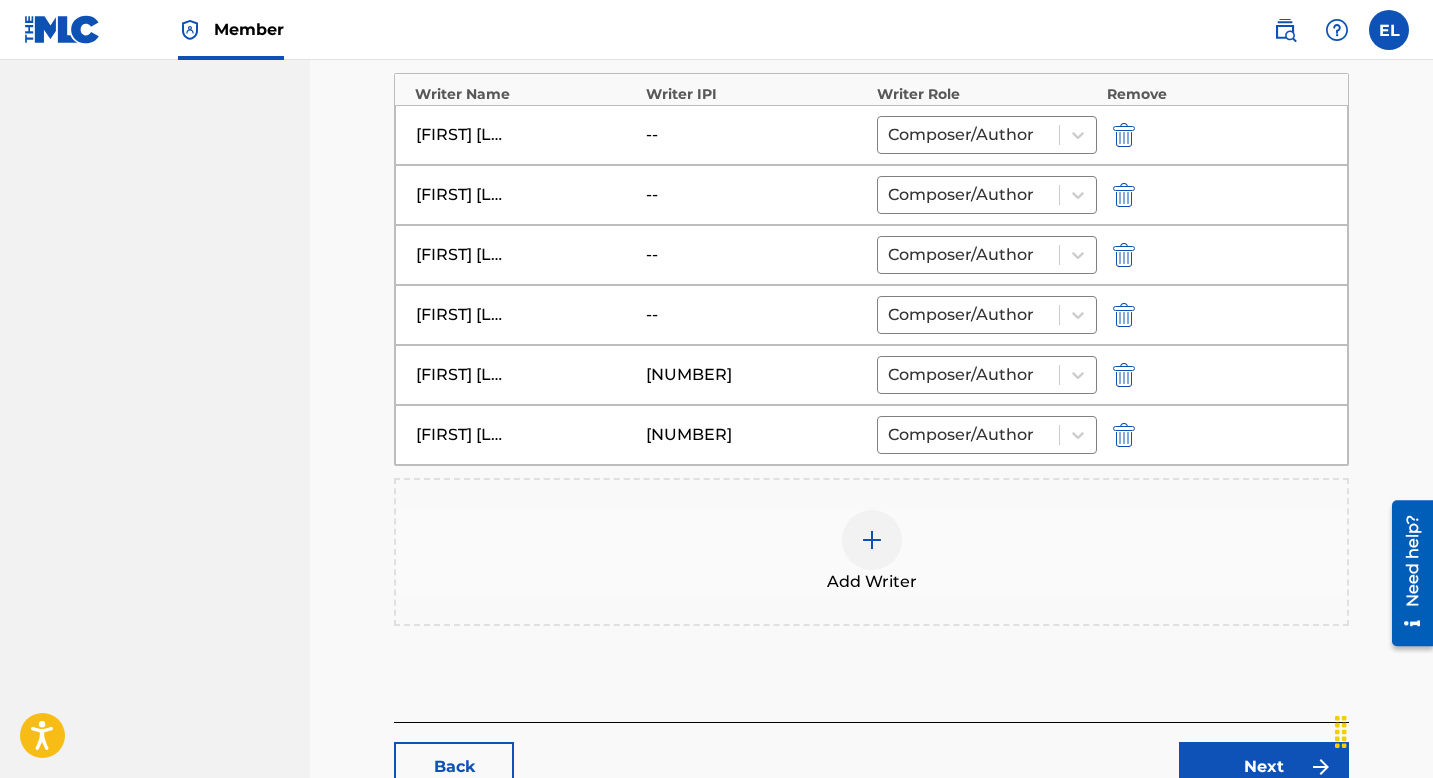 click at bounding box center (1124, 315) 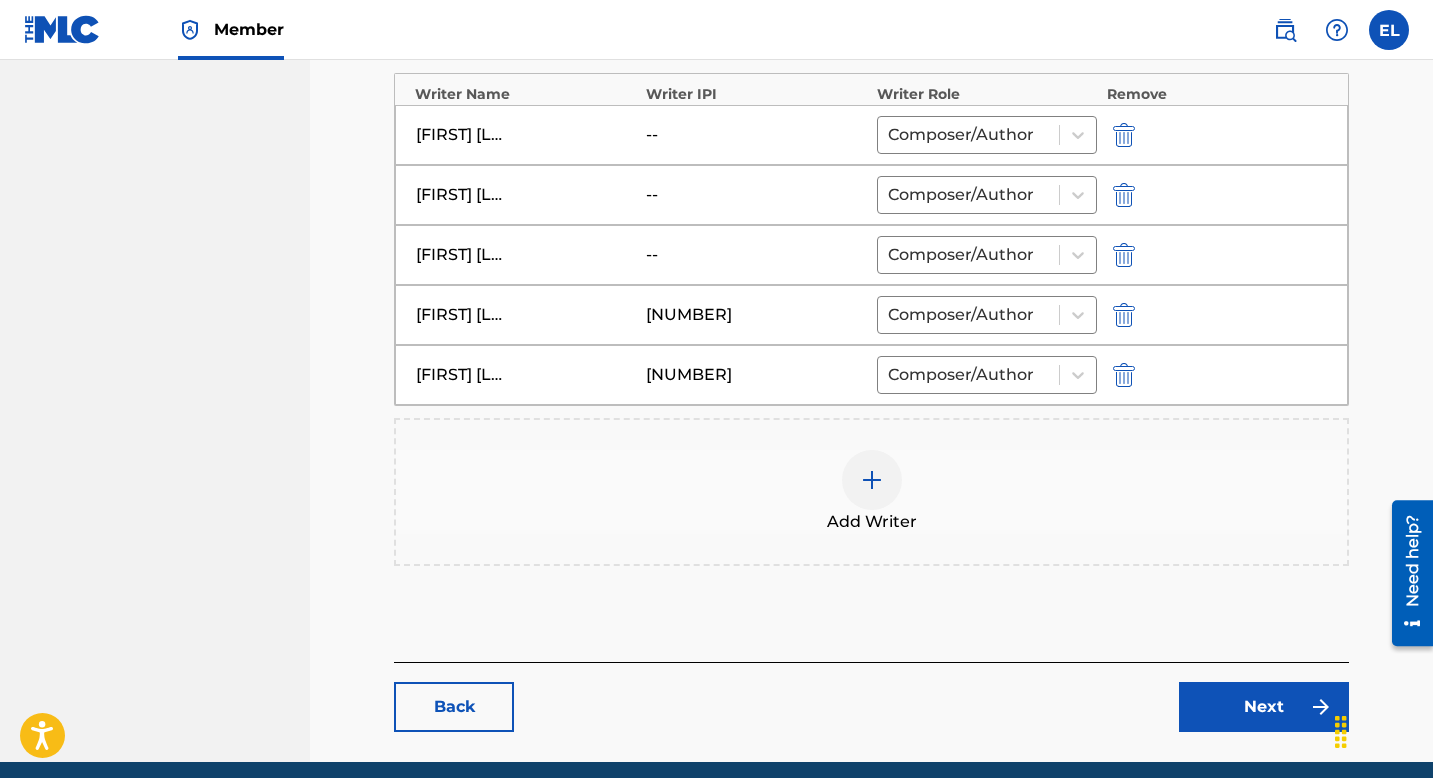 click at bounding box center (872, 480) 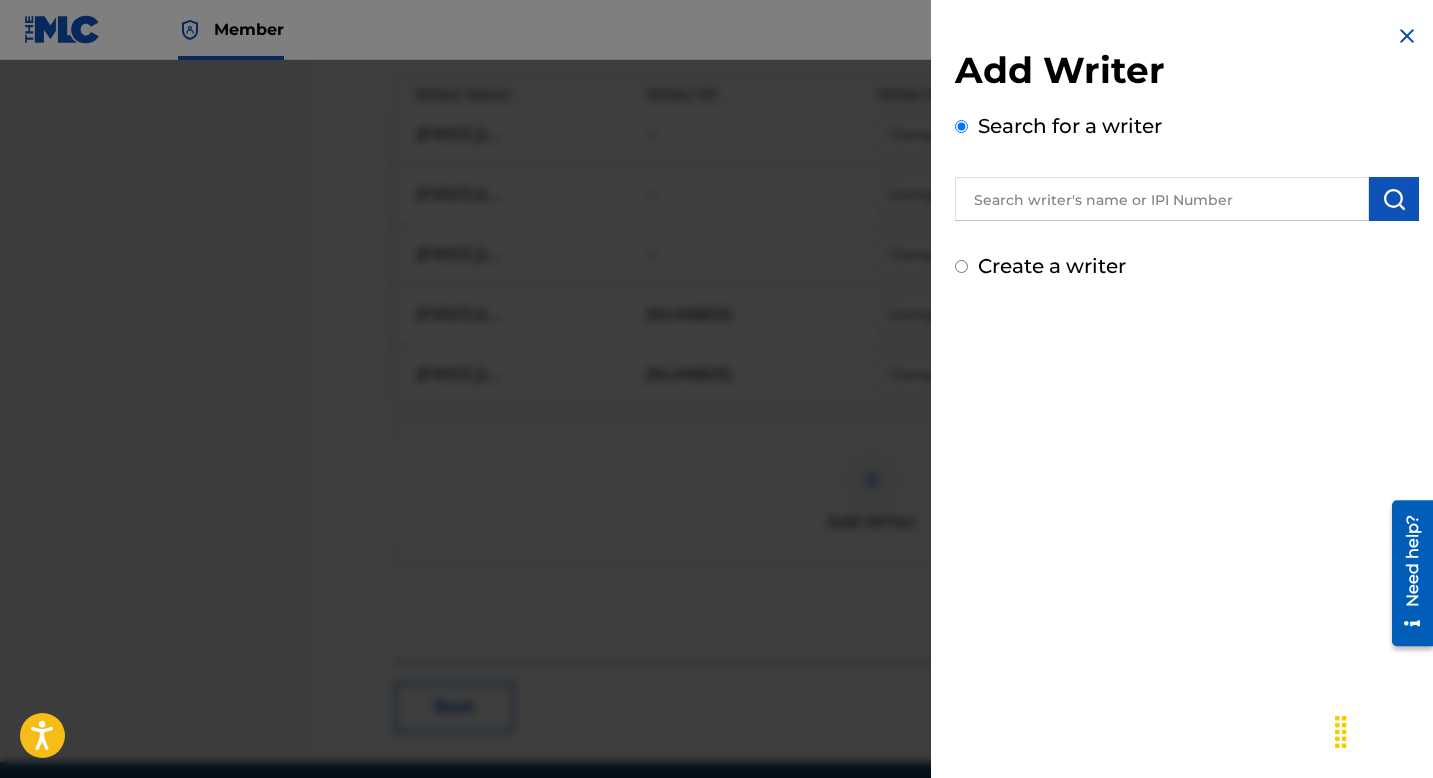 click at bounding box center [1162, 199] 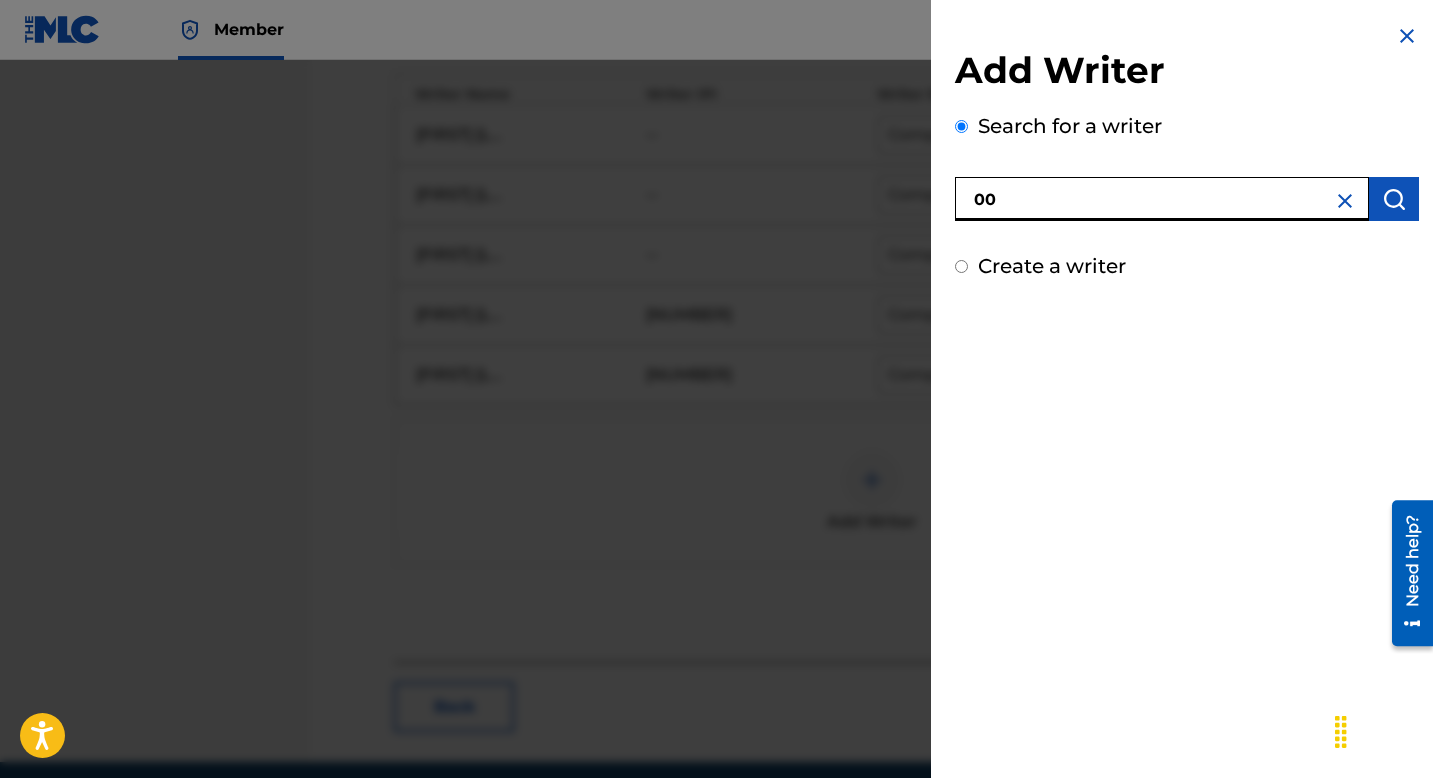 paste on "875603412" 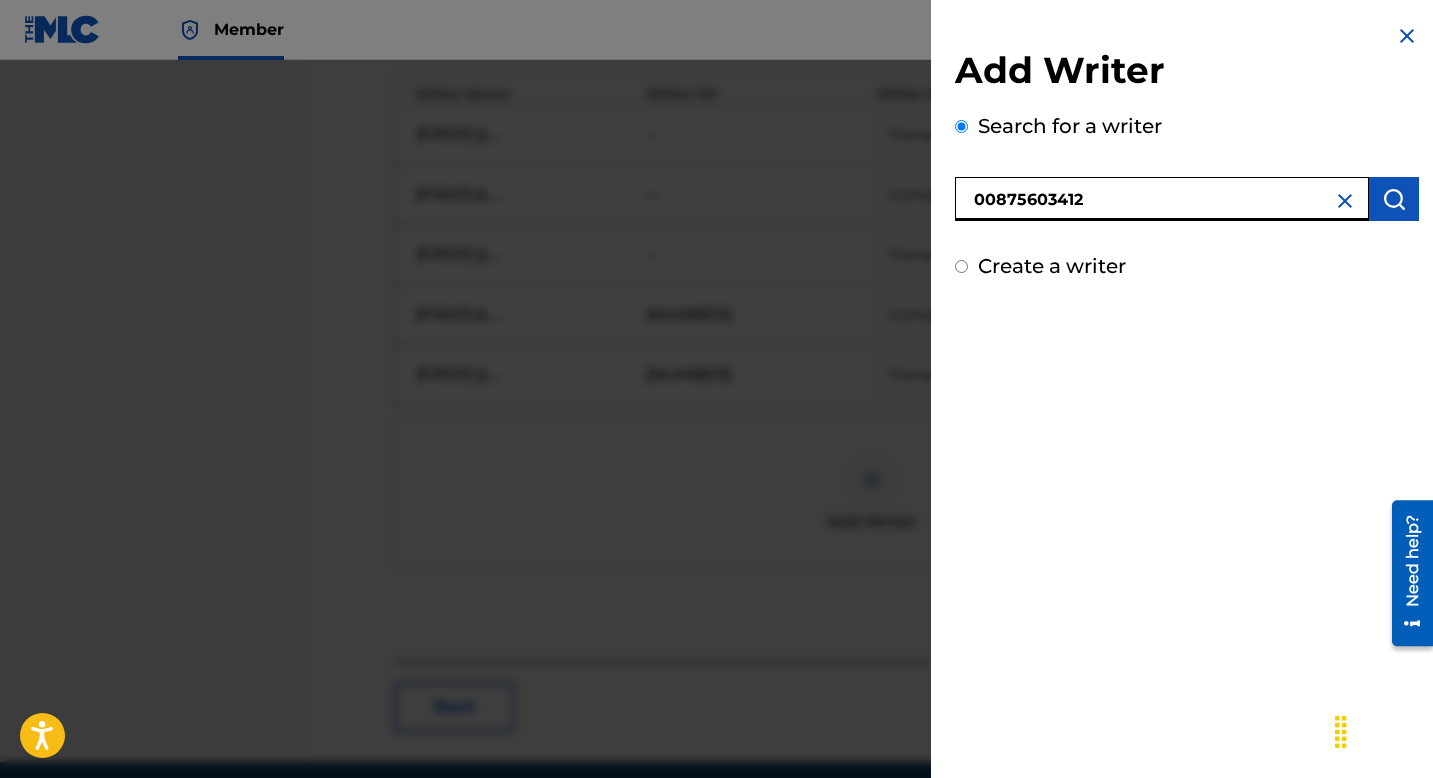 type on "00875603412" 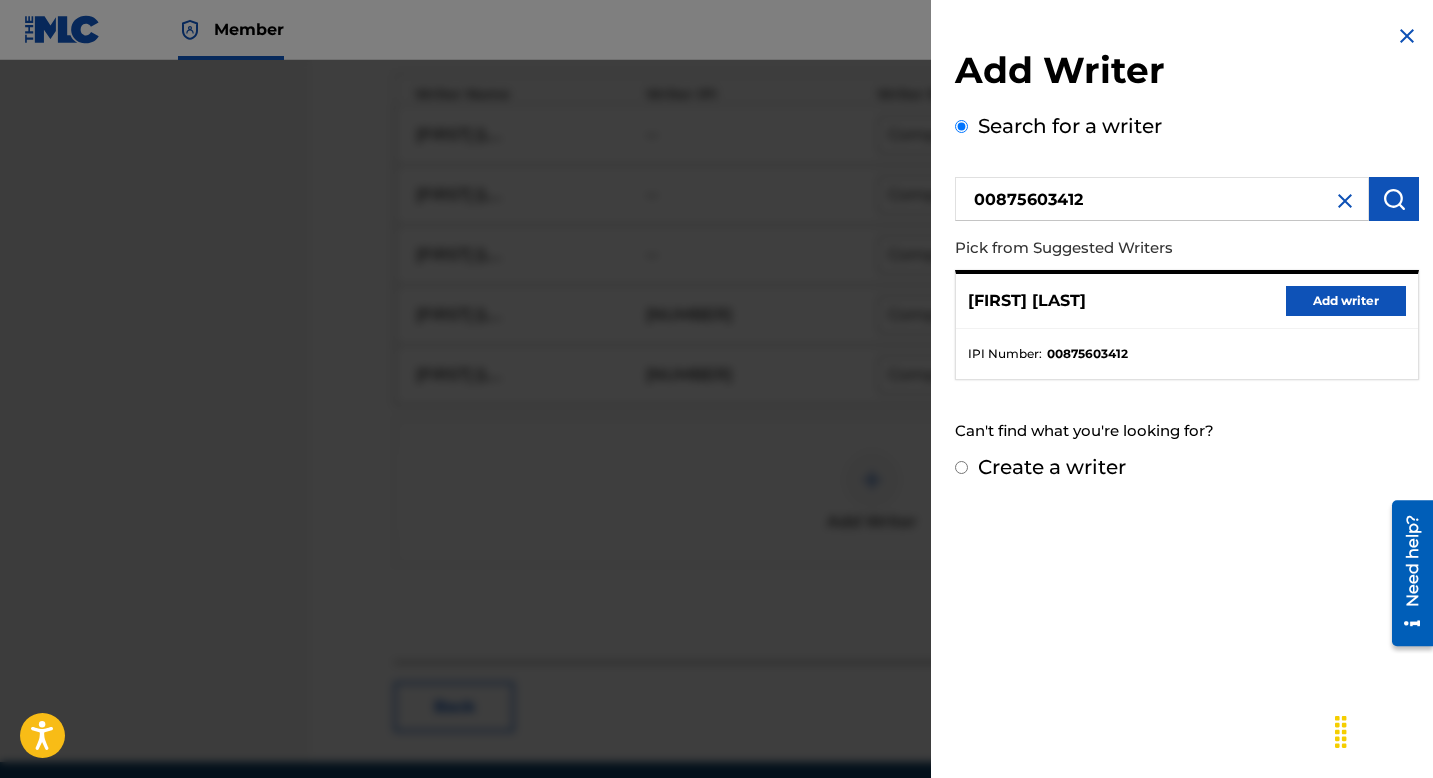 click on "Add writer" at bounding box center [1346, 301] 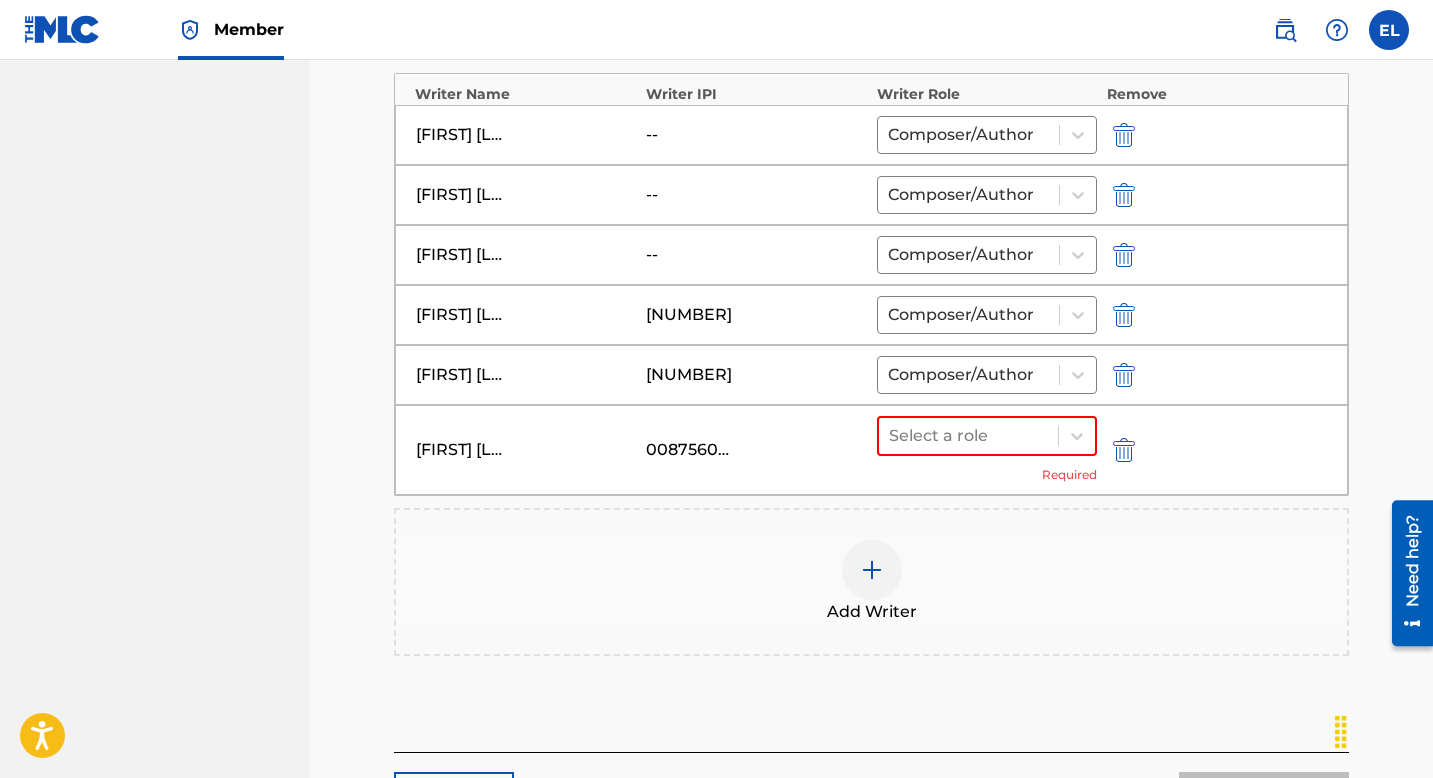 drag, startPoint x: 973, startPoint y: 429, endPoint x: 976, endPoint y: 461, distance: 32.140316 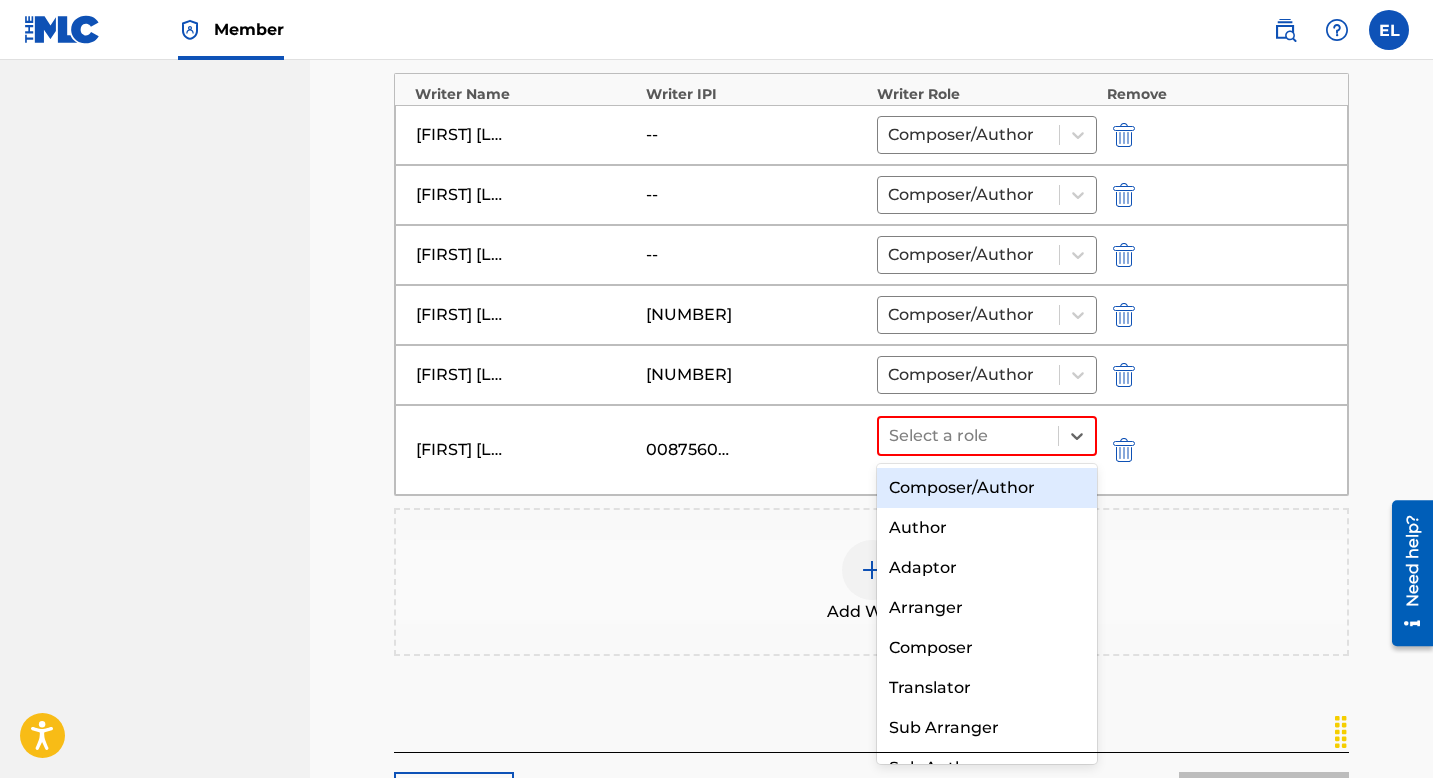 click on "Composer/Author" at bounding box center [987, 488] 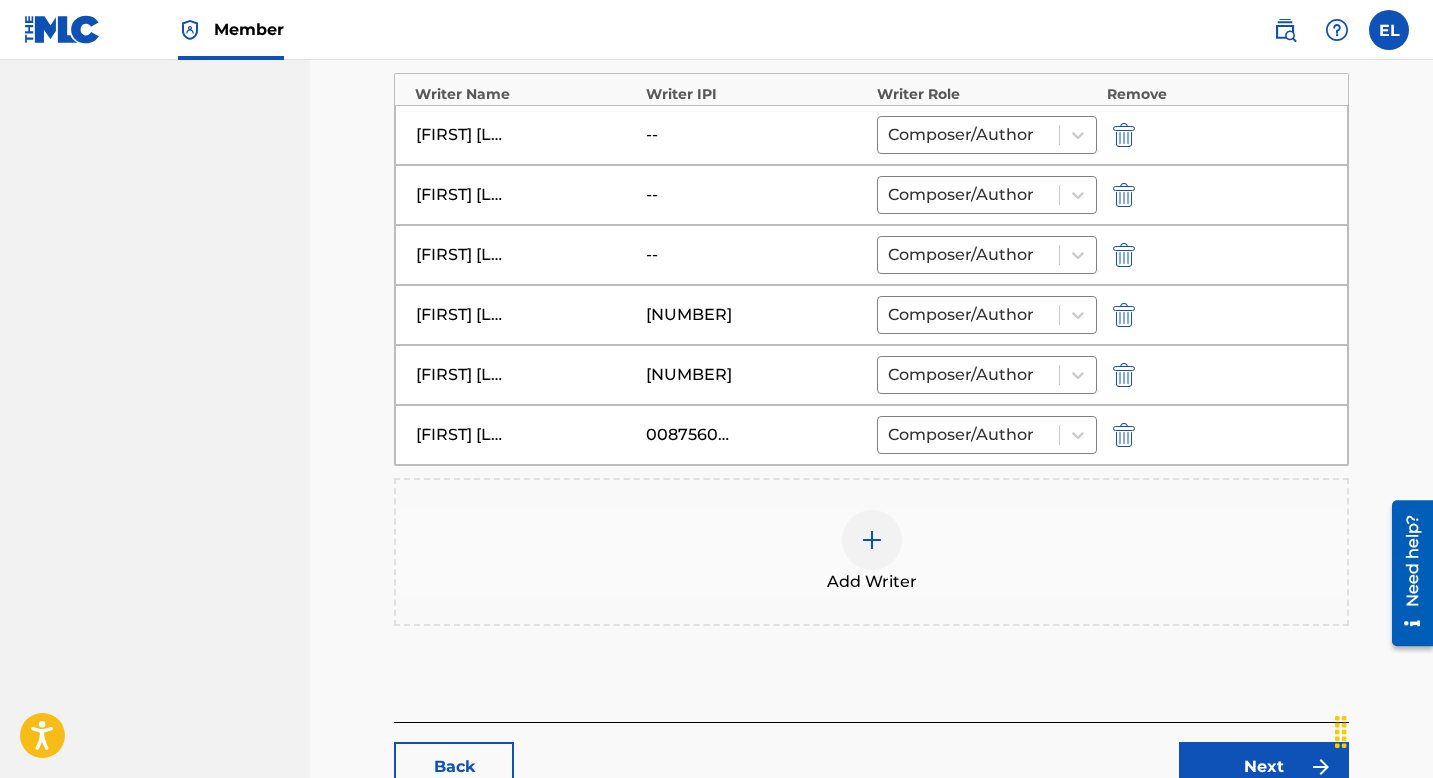 click at bounding box center [872, 540] 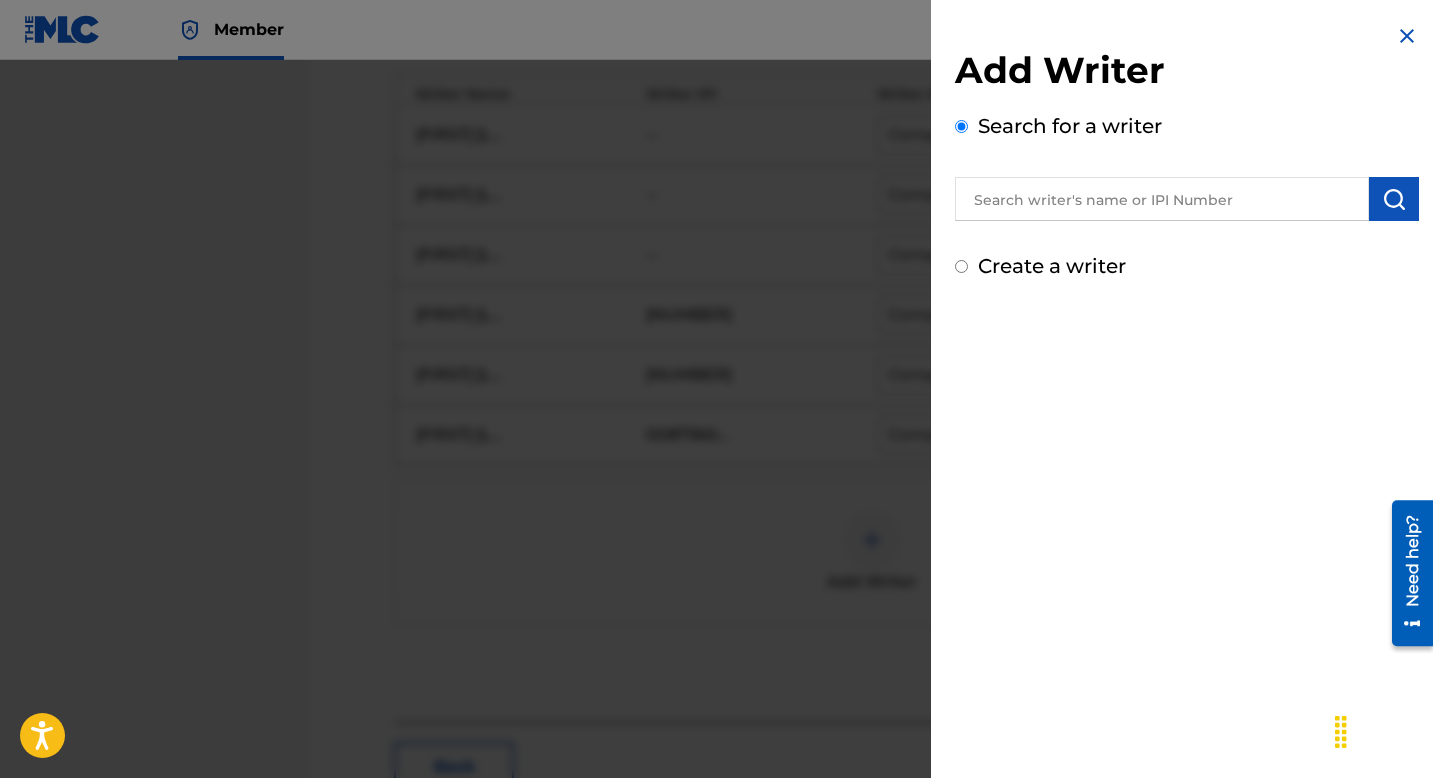 click at bounding box center (1162, 199) 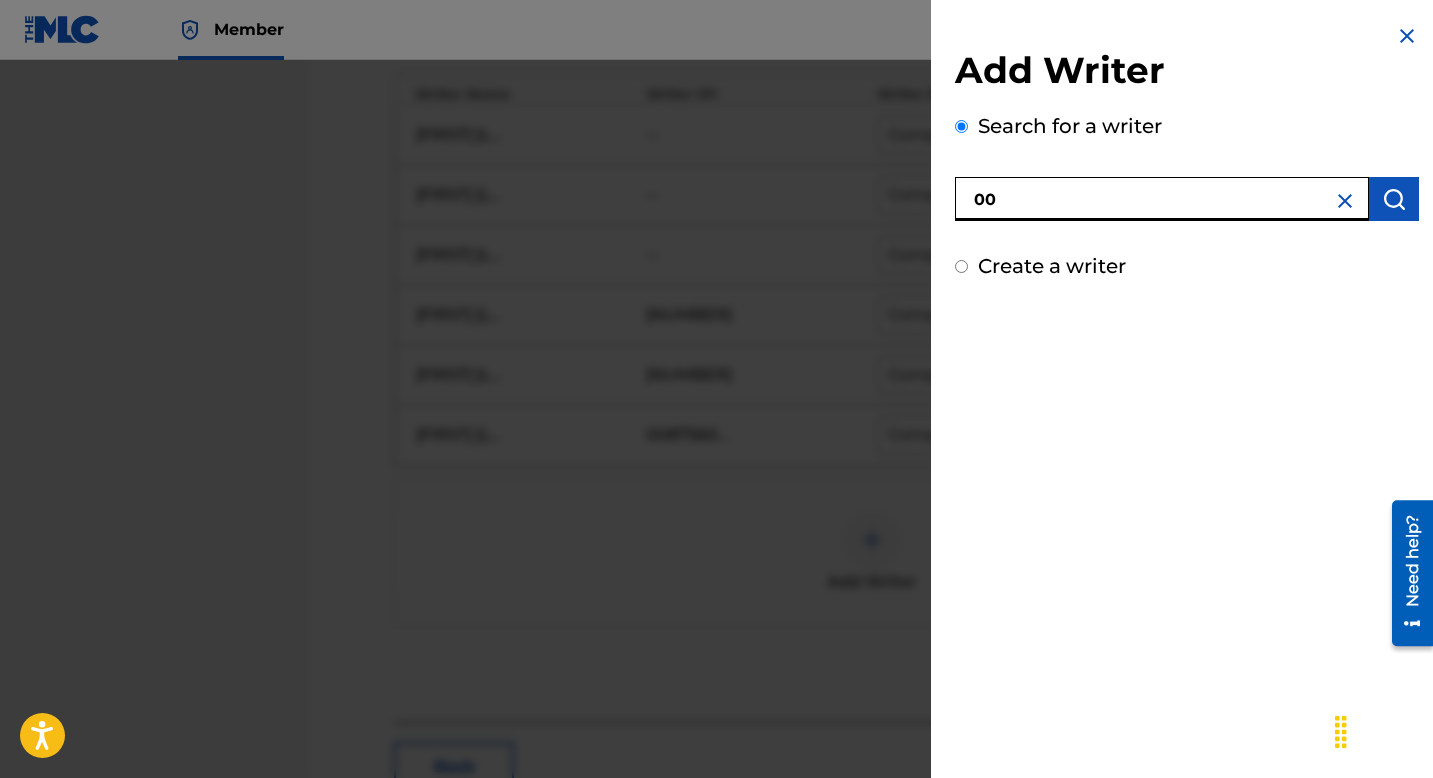 paste on "833224853" 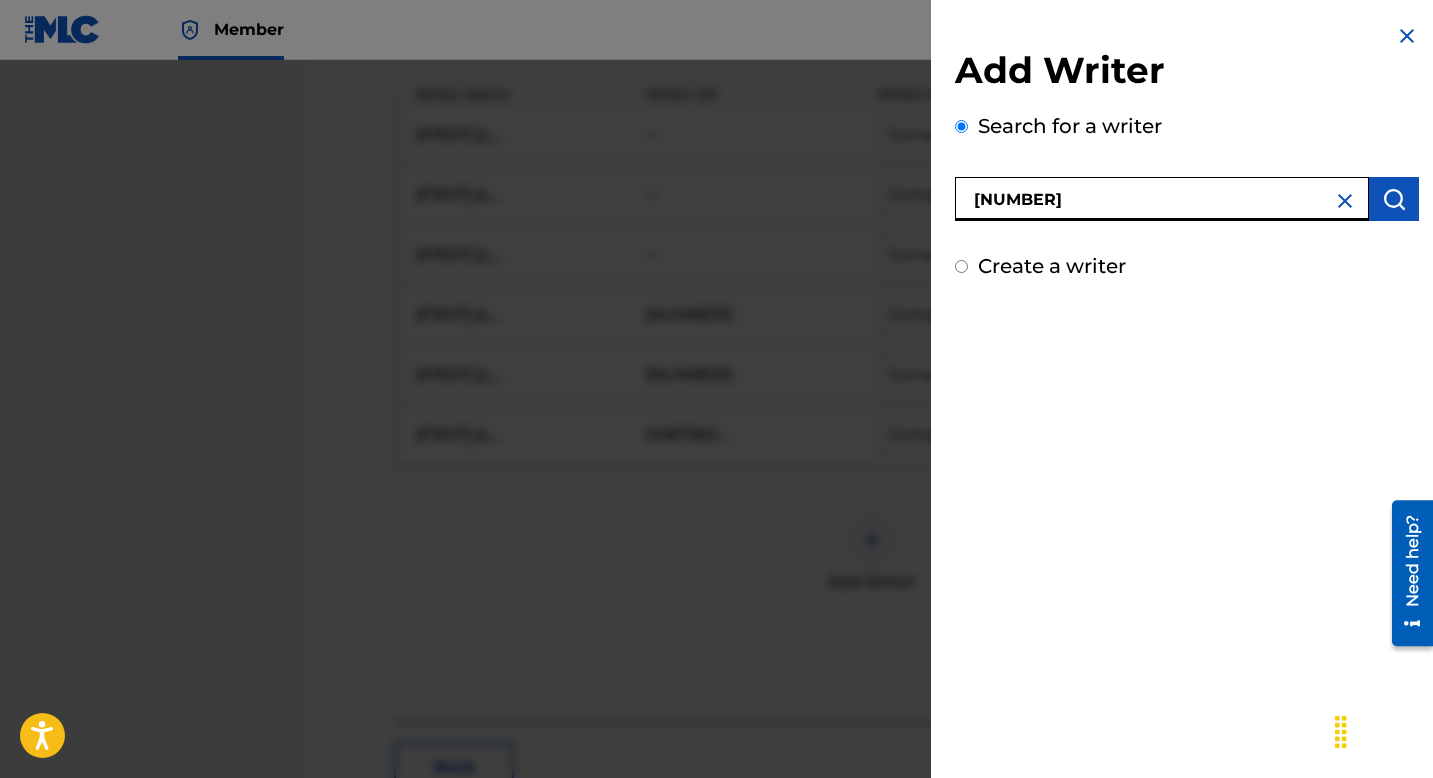type on "00833224853" 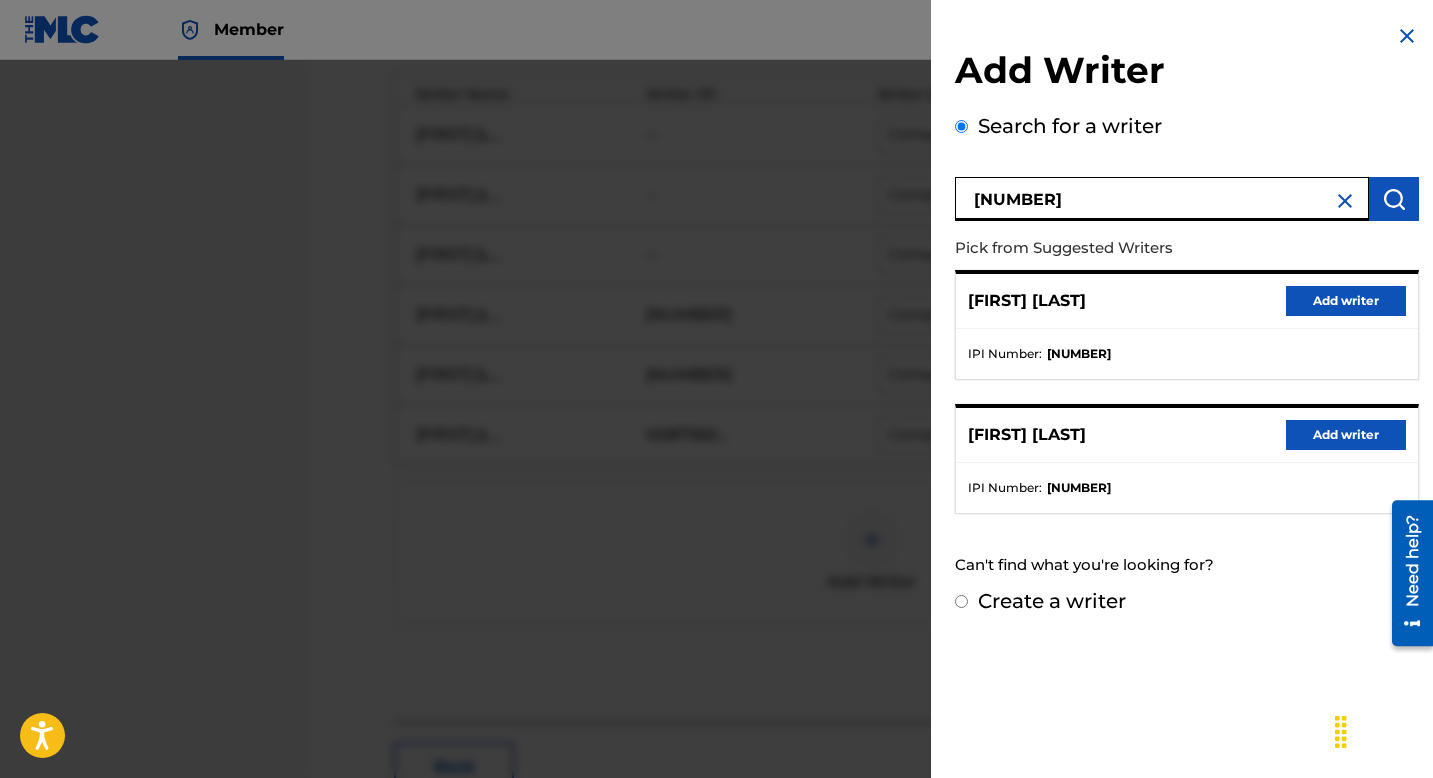 click on "Add writer" at bounding box center [1346, 301] 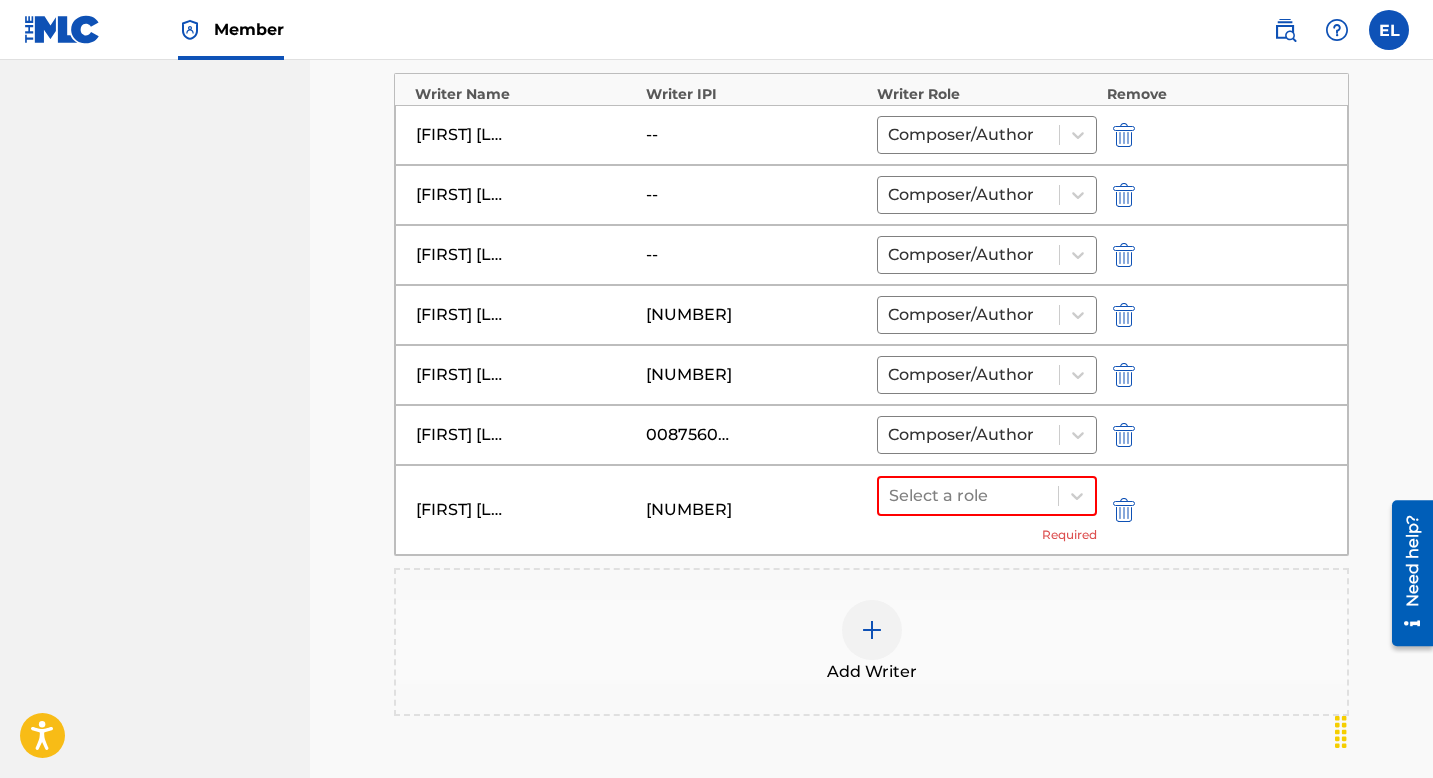 drag, startPoint x: 970, startPoint y: 499, endPoint x: 967, endPoint y: 517, distance: 18.248287 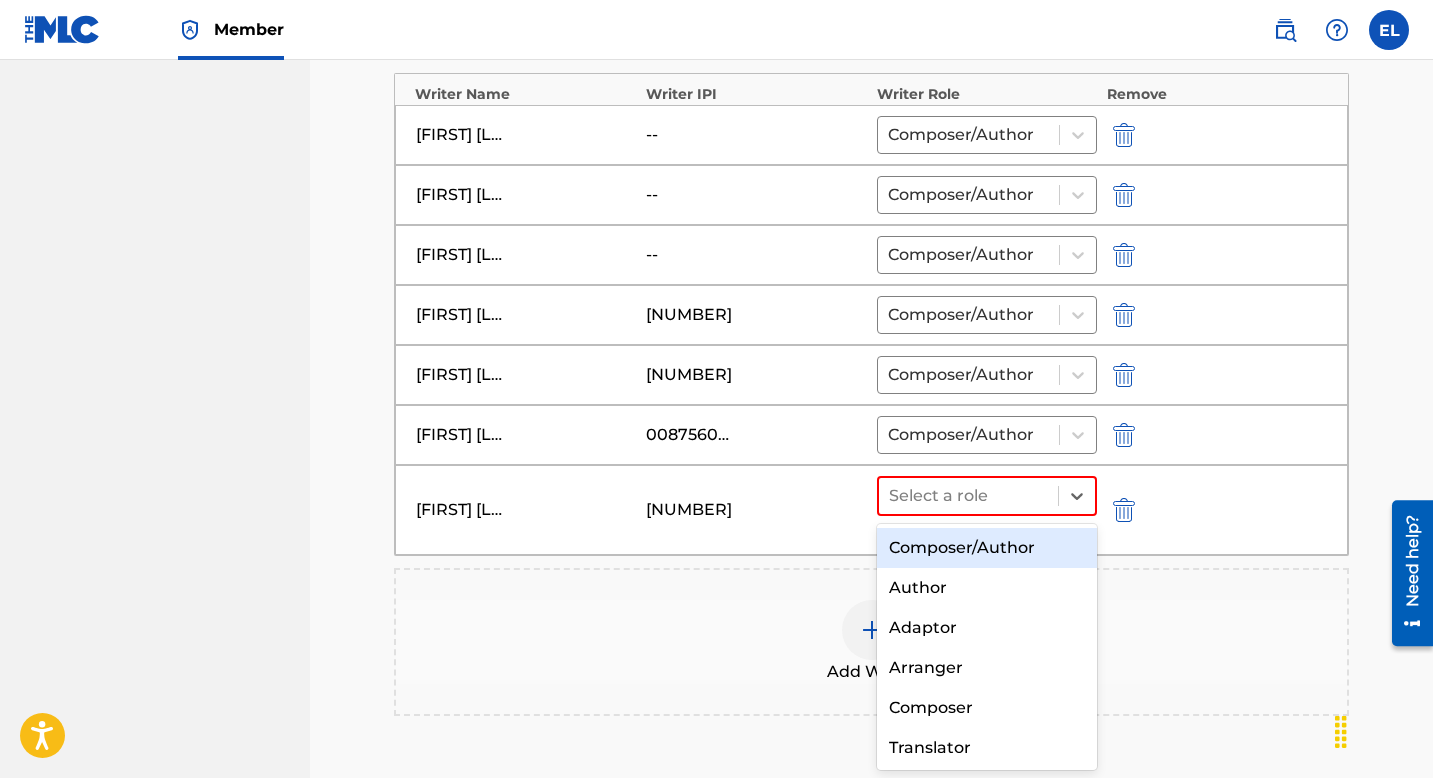 click on "Composer/Author" at bounding box center (987, 548) 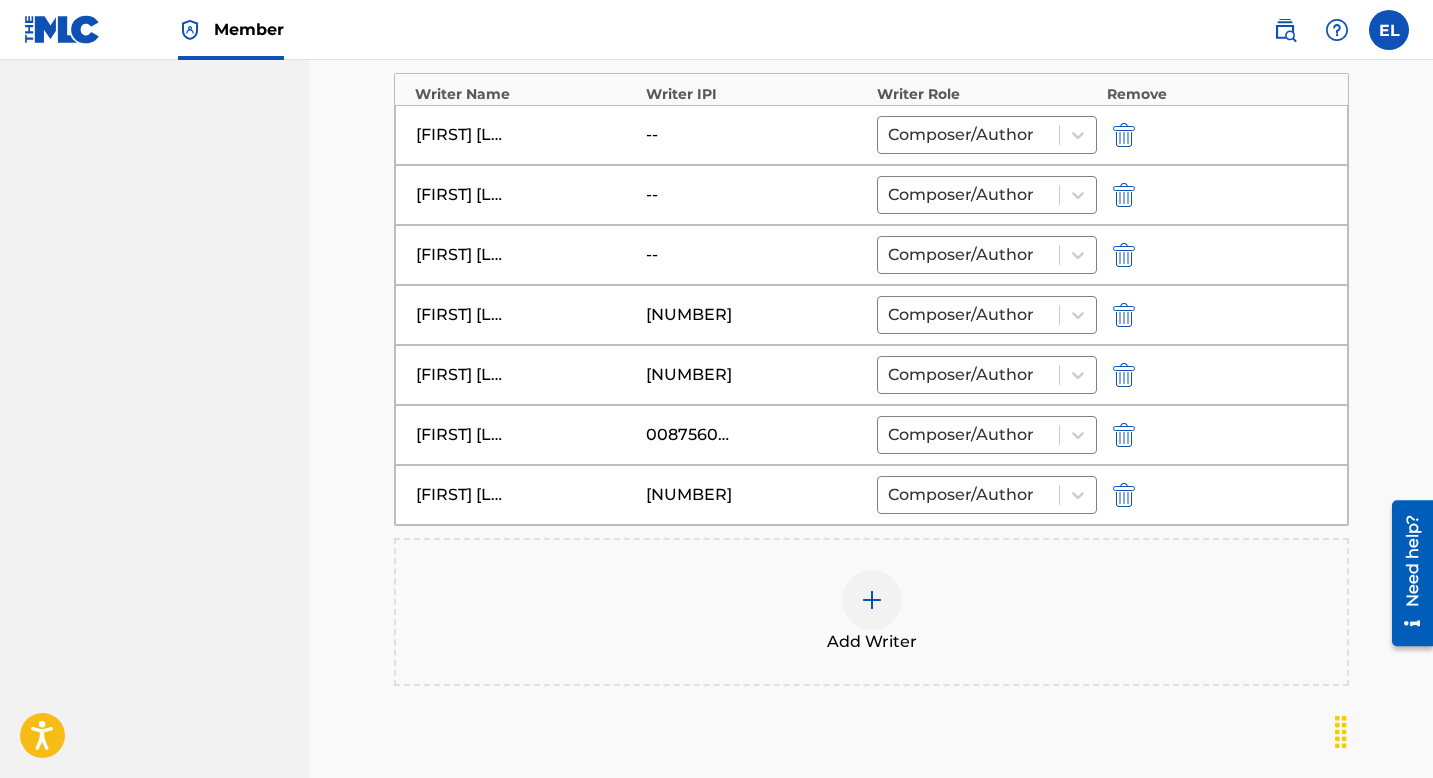 click at bounding box center [1124, 315] 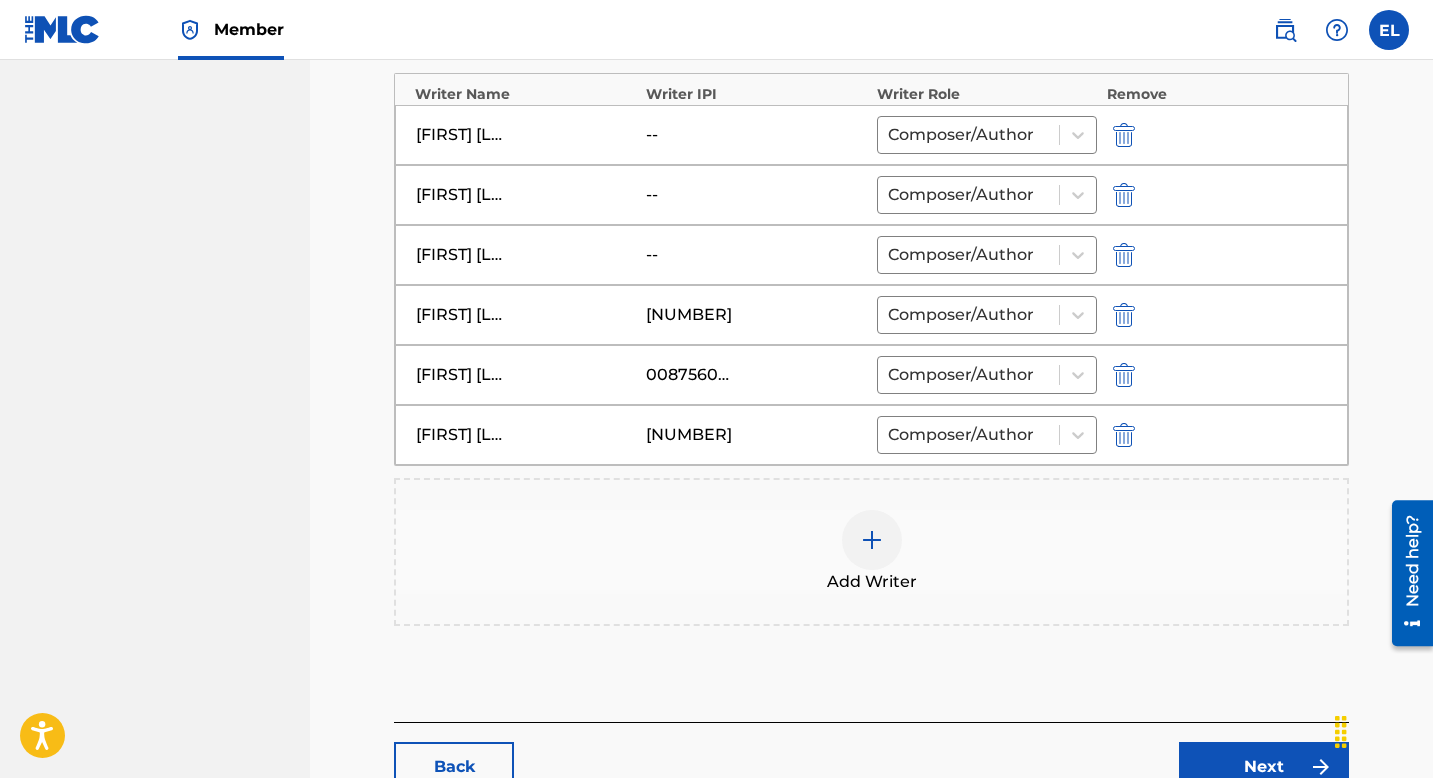 click at bounding box center [872, 540] 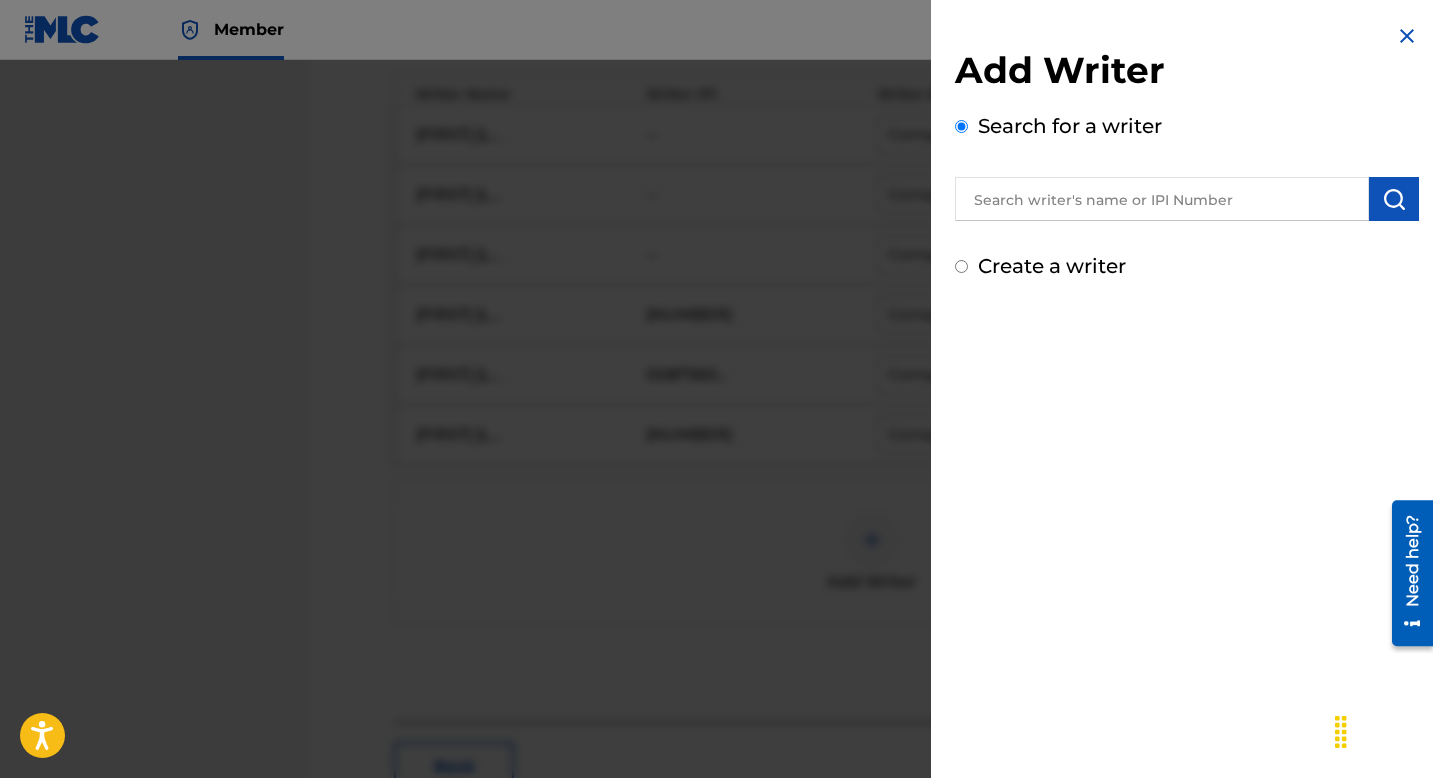 click at bounding box center (1162, 199) 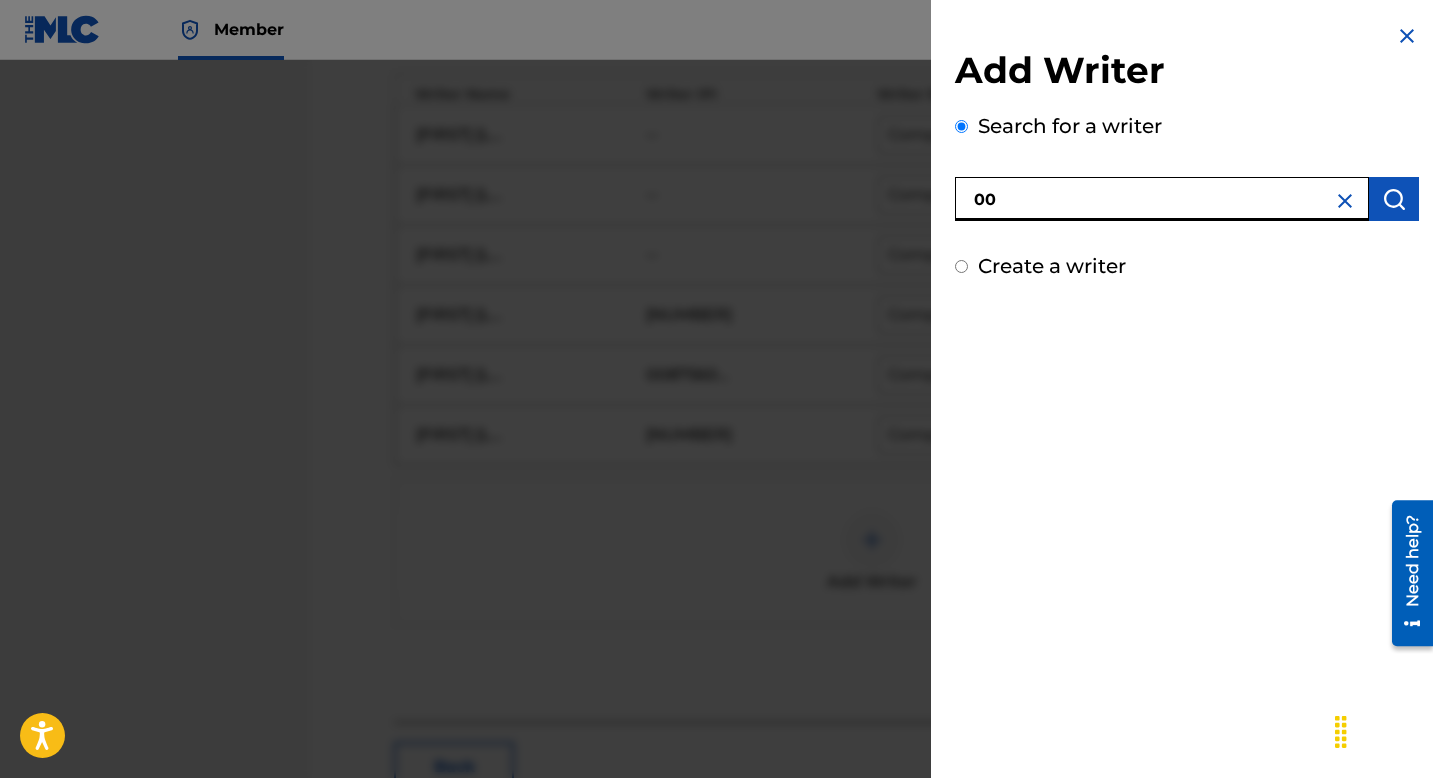 paste on "491708728" 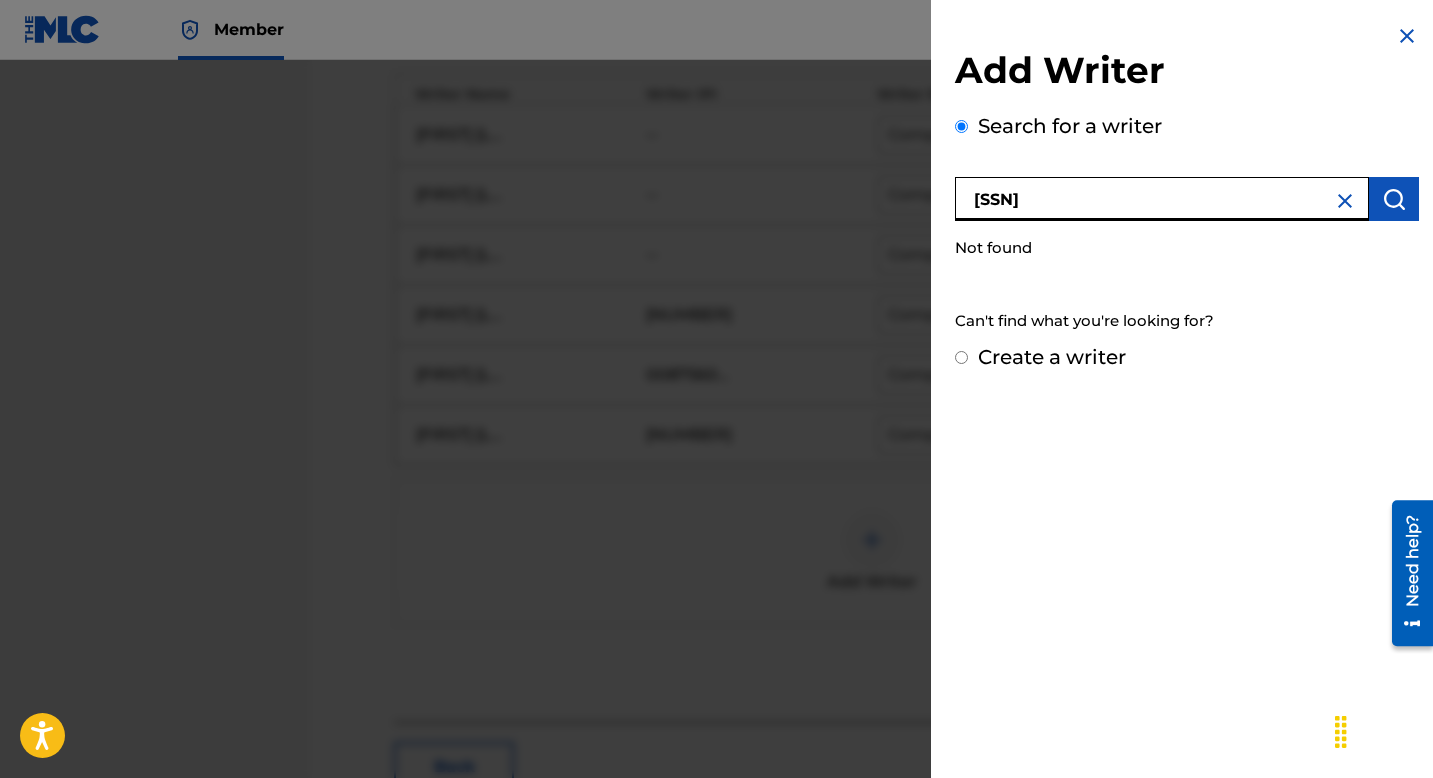 click on "00491708728" at bounding box center (1162, 199) 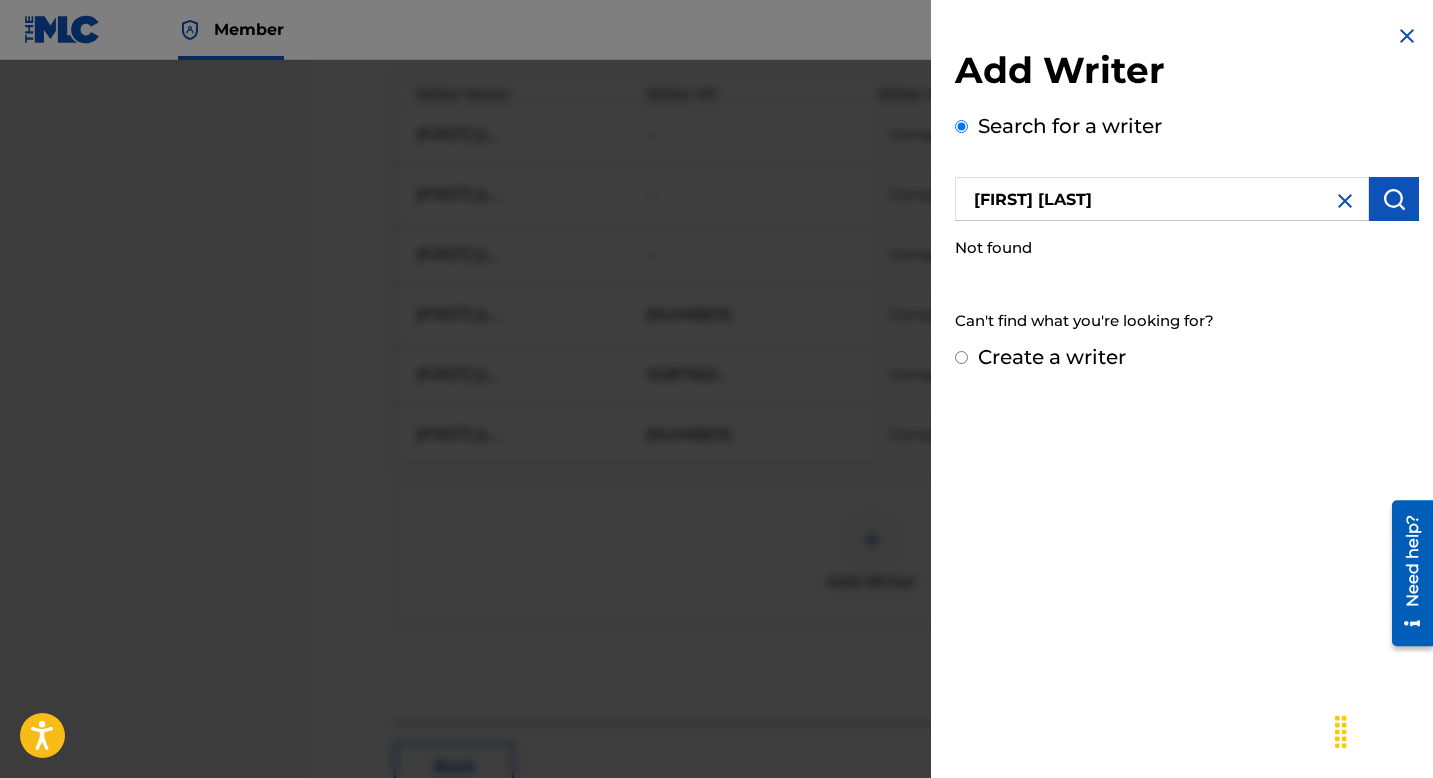 click at bounding box center [1394, 199] 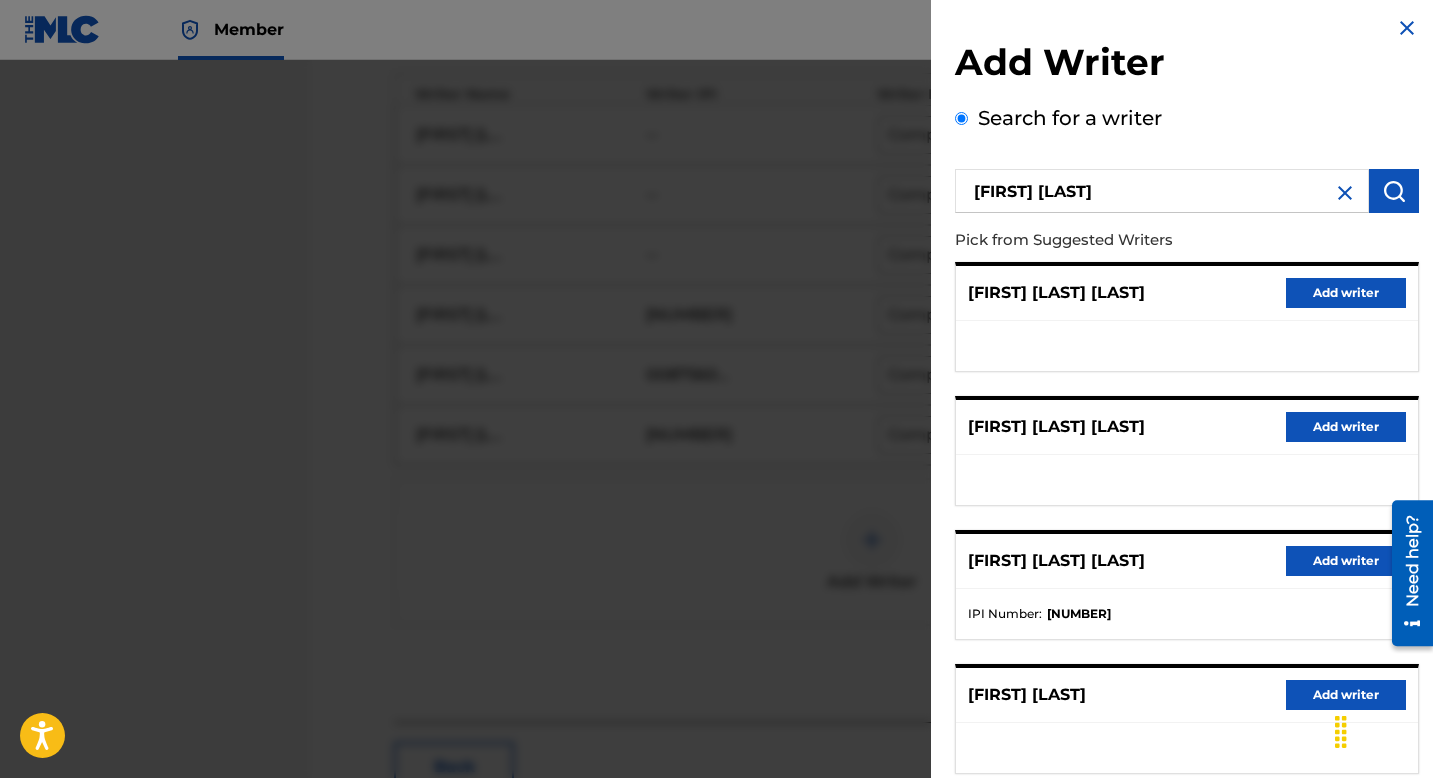 scroll, scrollTop: 0, scrollLeft: 0, axis: both 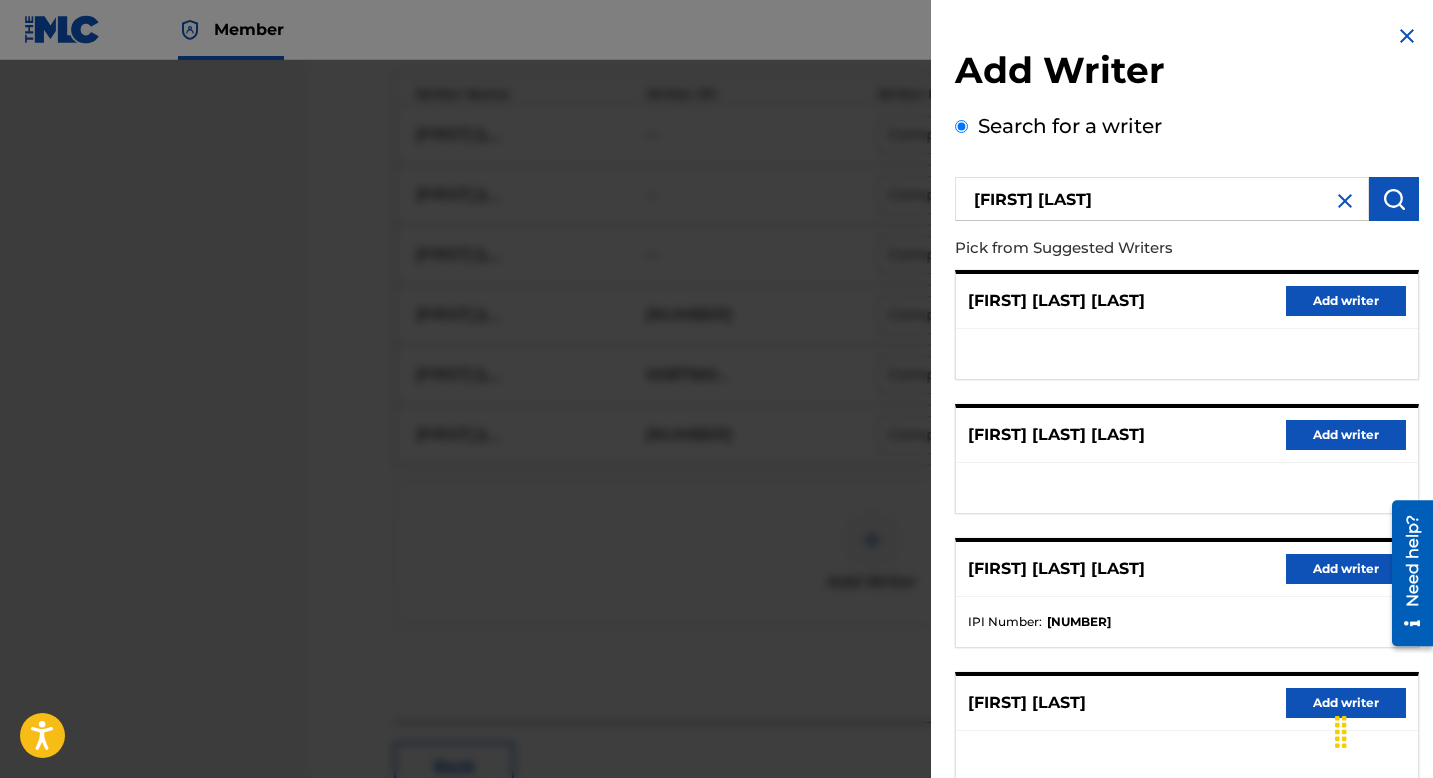 click on "Sergio Romero" at bounding box center [1162, 199] 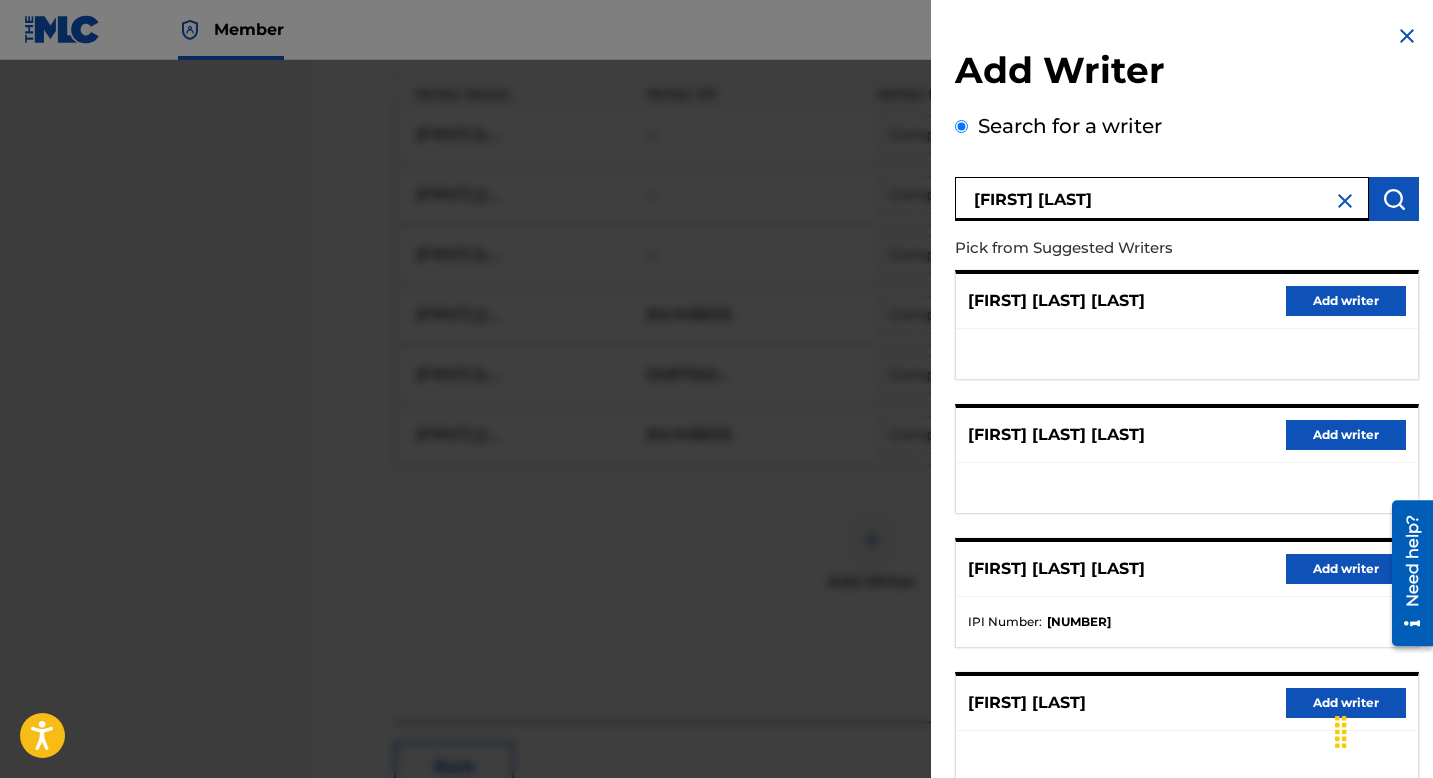 click on "Sergio Romero" at bounding box center [1162, 199] 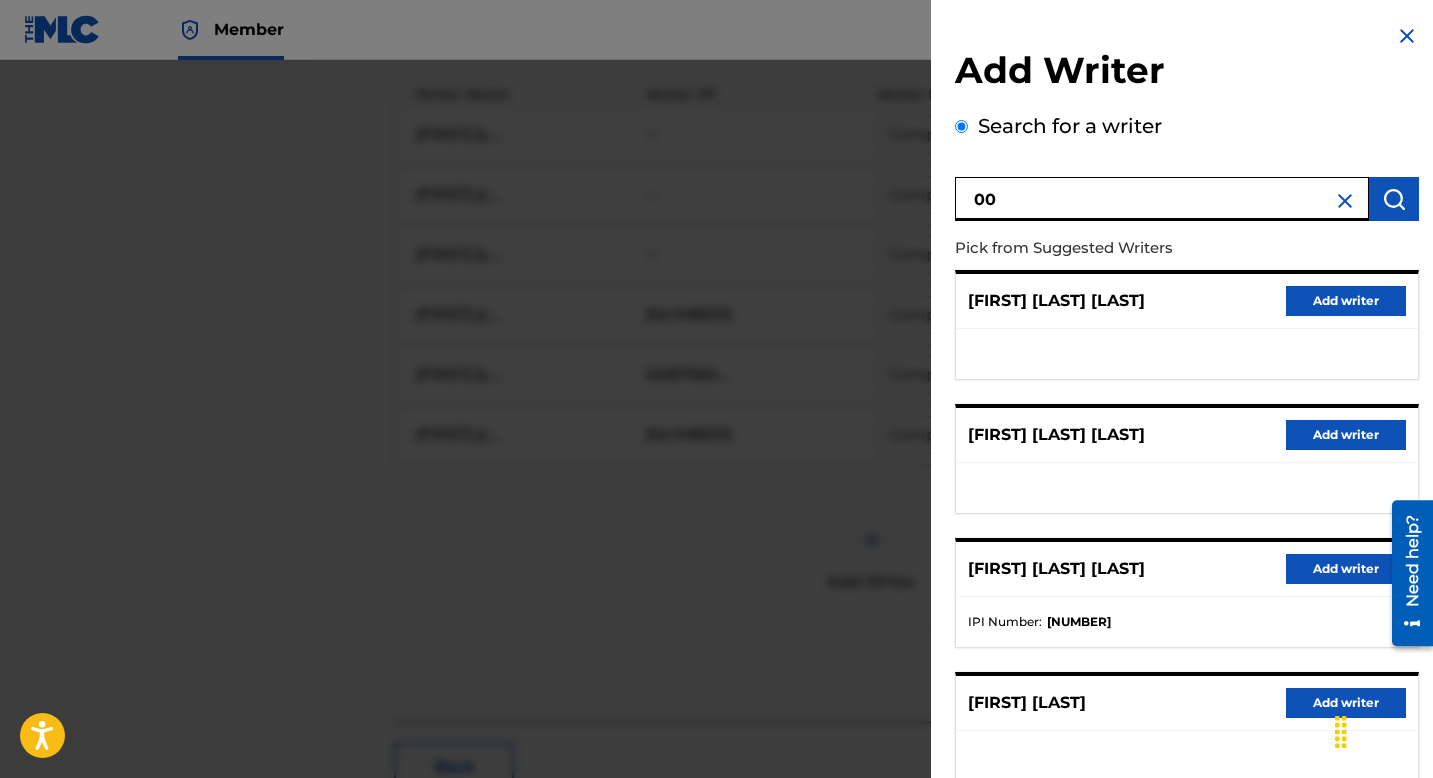 paste on "491708728" 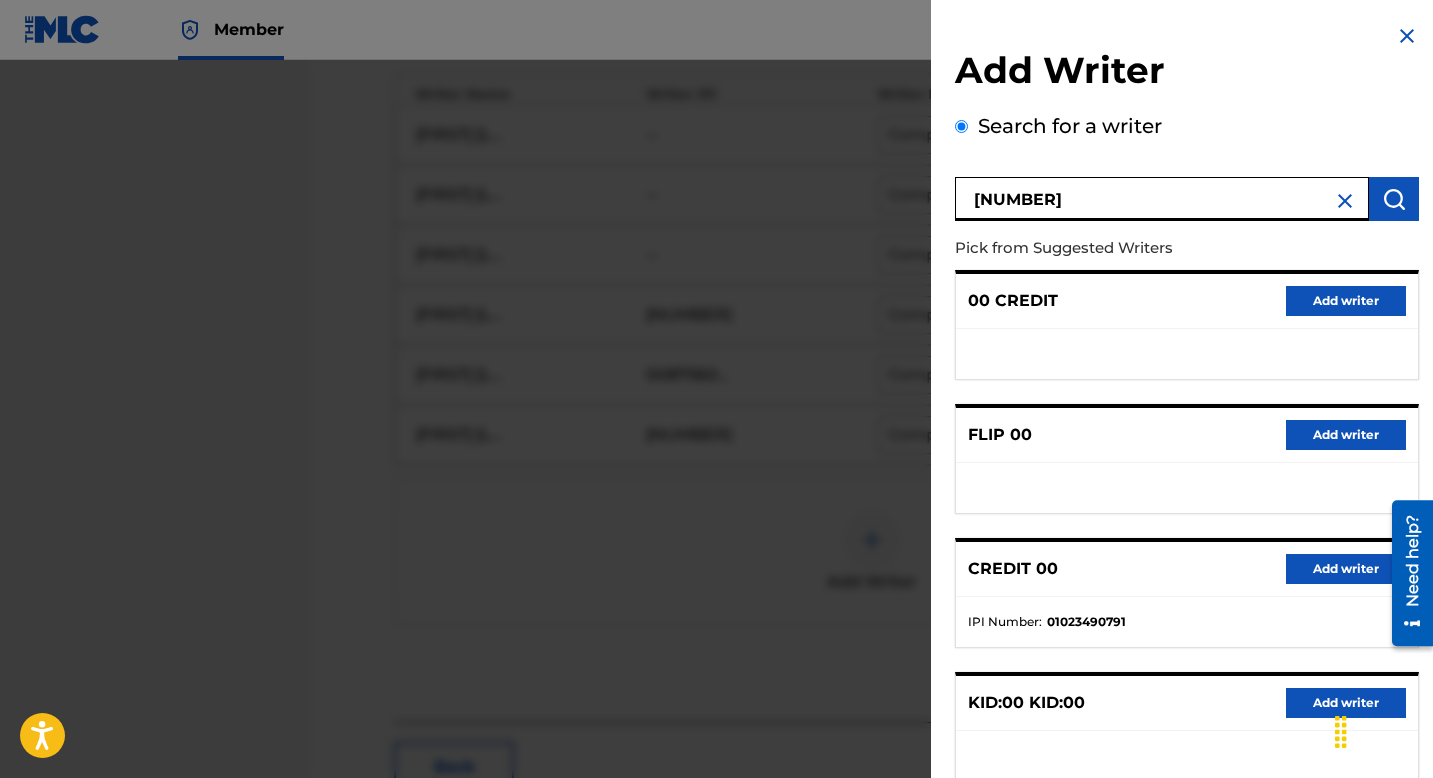 drag, startPoint x: 999, startPoint y: 206, endPoint x: 1040, endPoint y: 193, distance: 43.011627 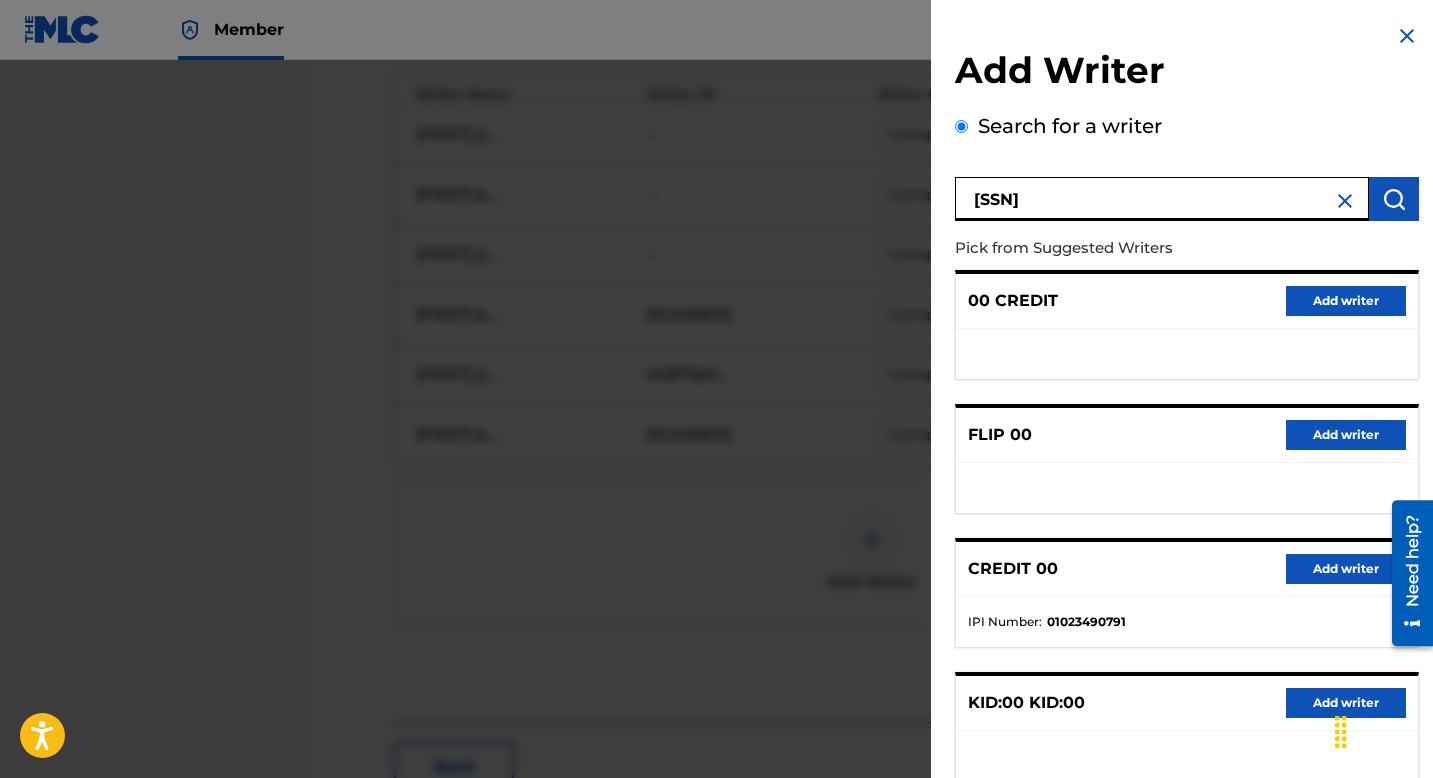 type on "00491708728" 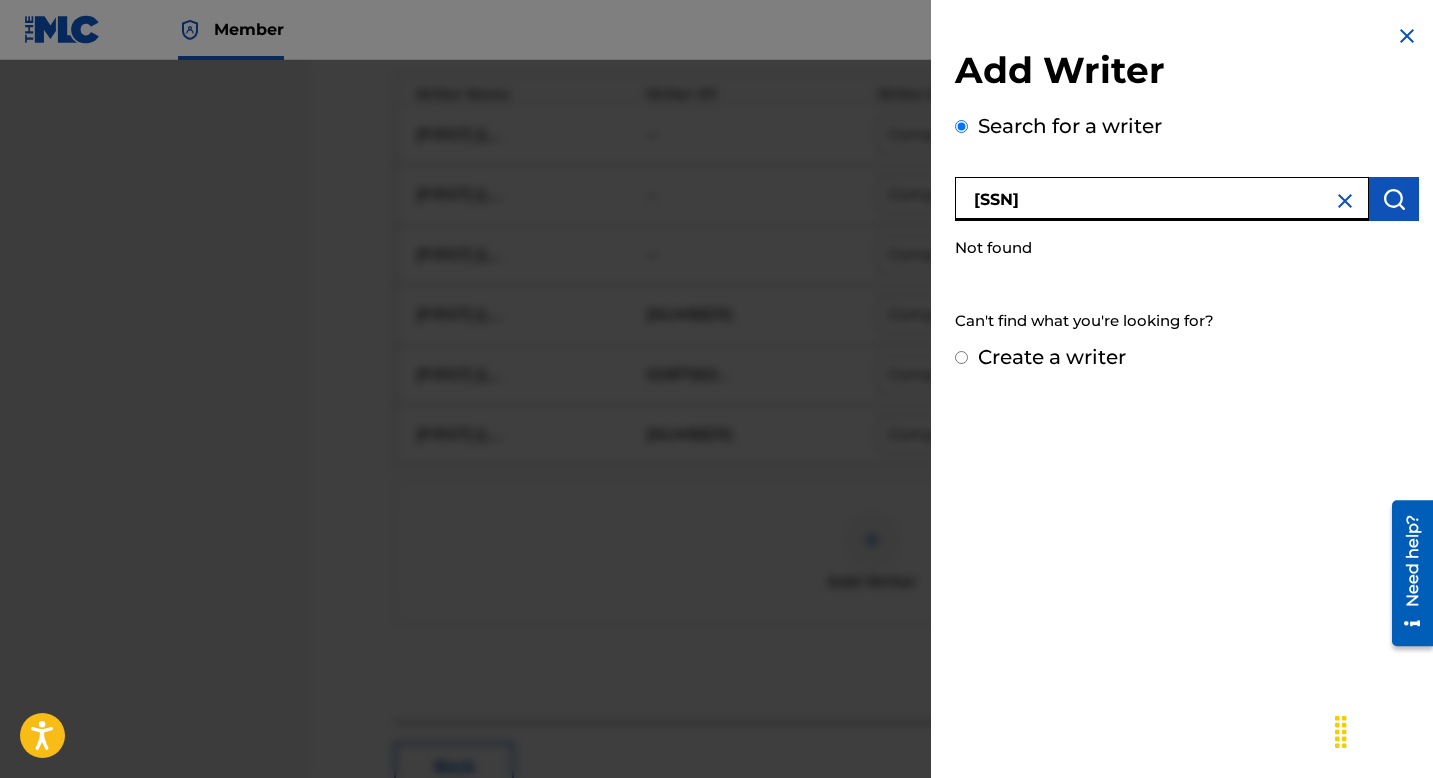 click on "Create a writer" at bounding box center (1052, 357) 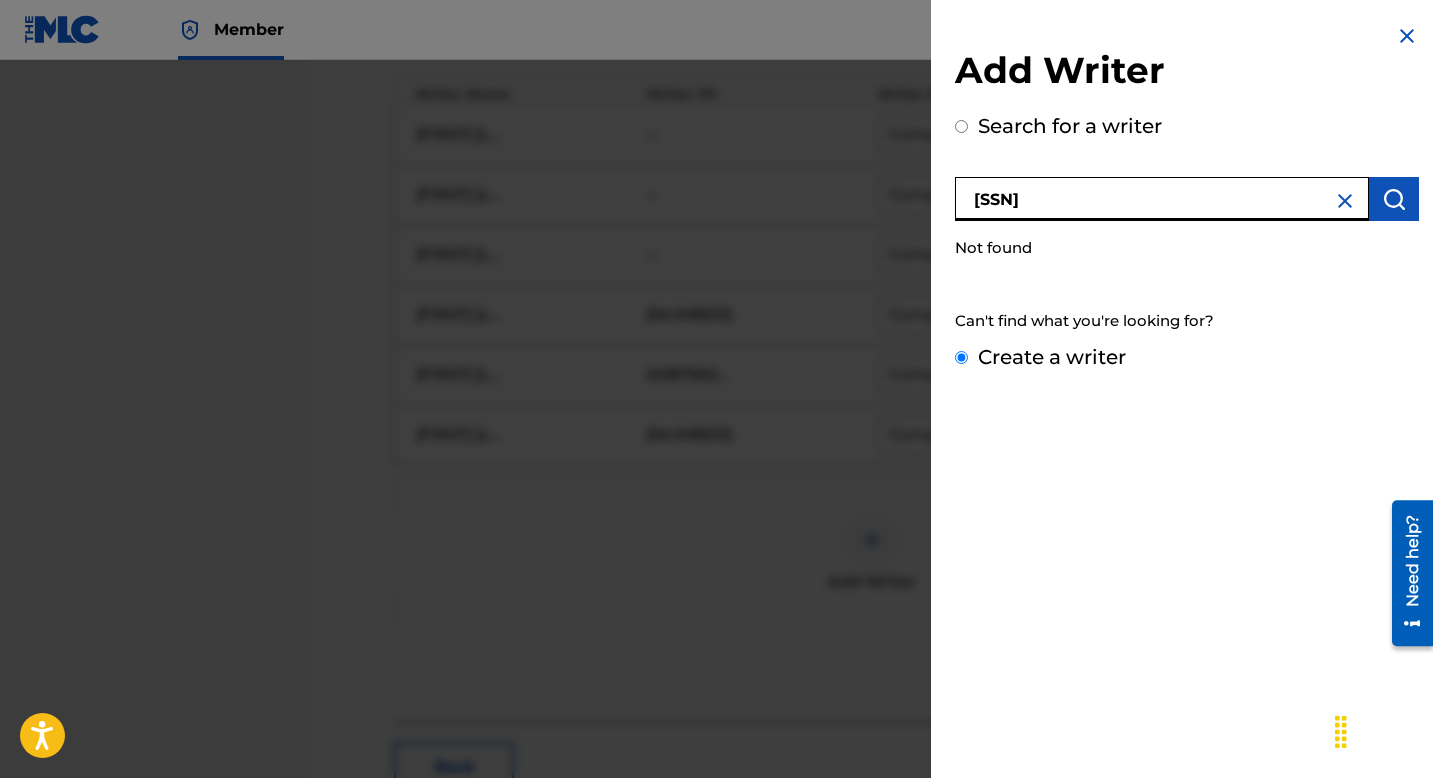 click on "Create a writer" at bounding box center [961, 357] 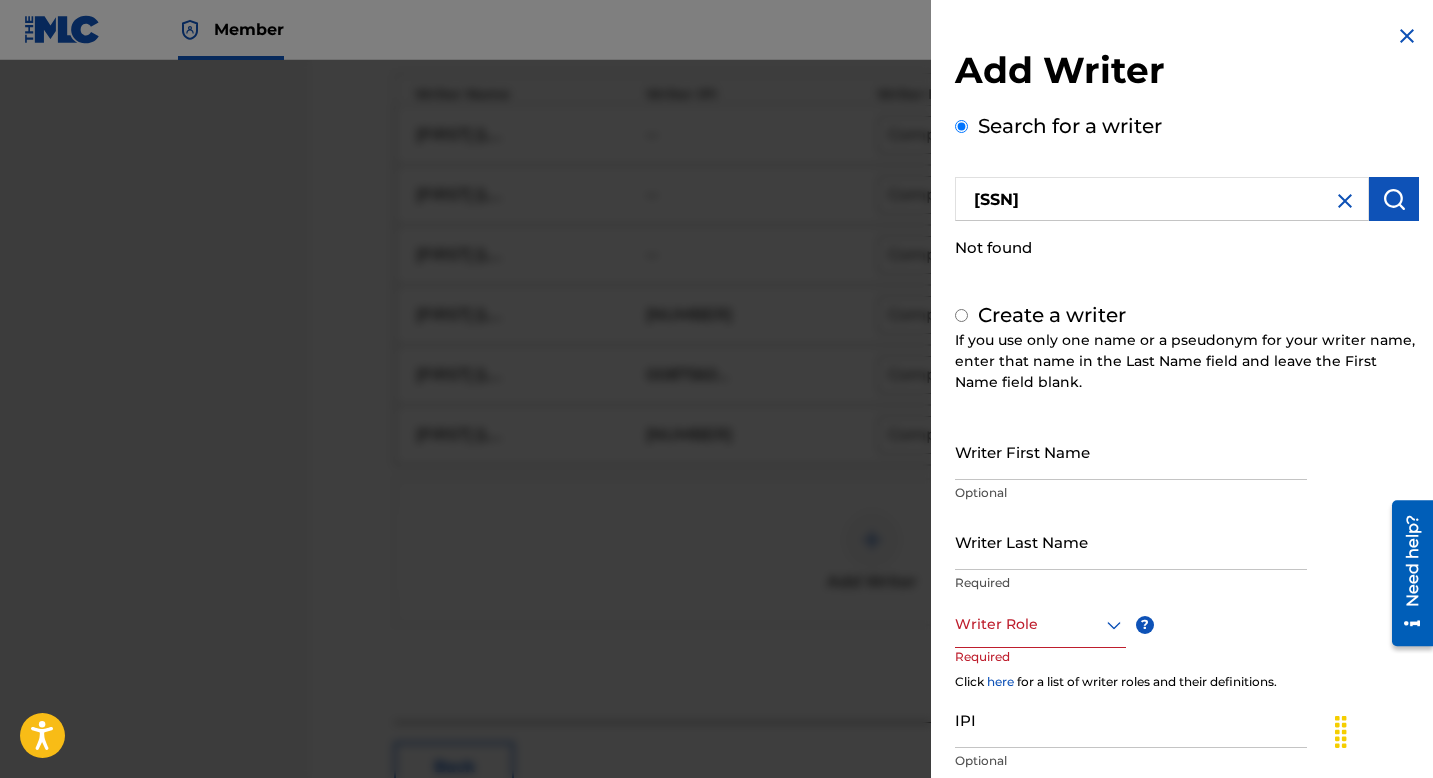 radio on "false" 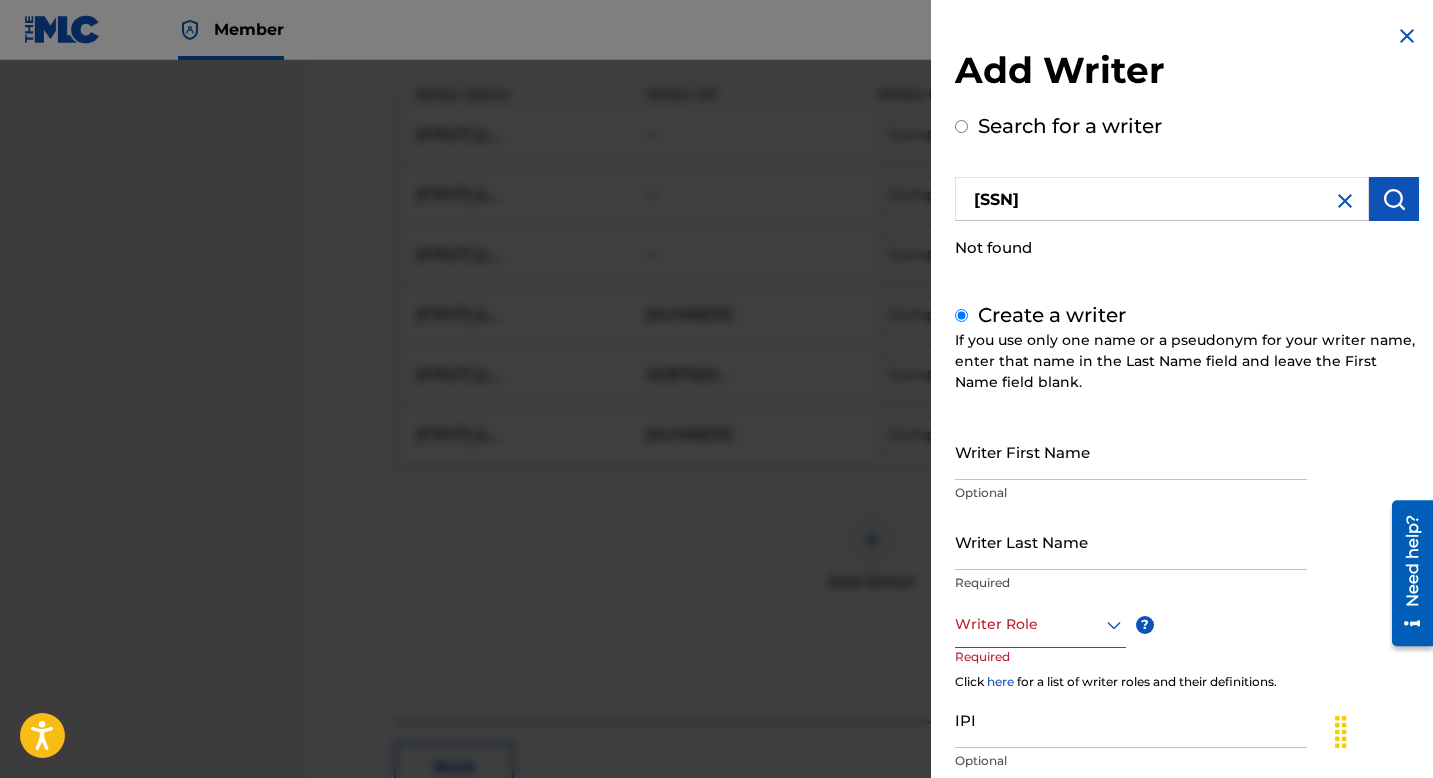 scroll, scrollTop: 36, scrollLeft: 0, axis: vertical 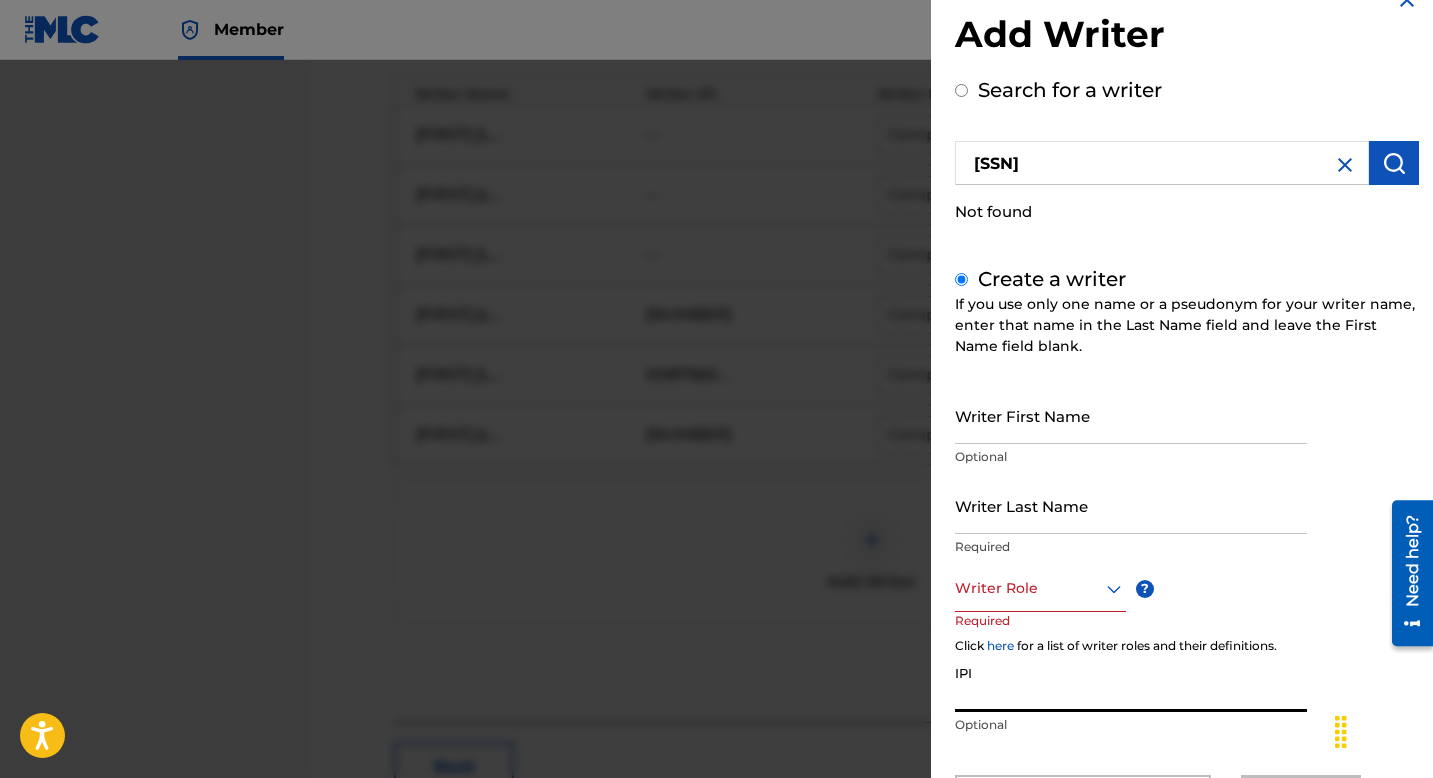 click on "IPI" at bounding box center [1131, 683] 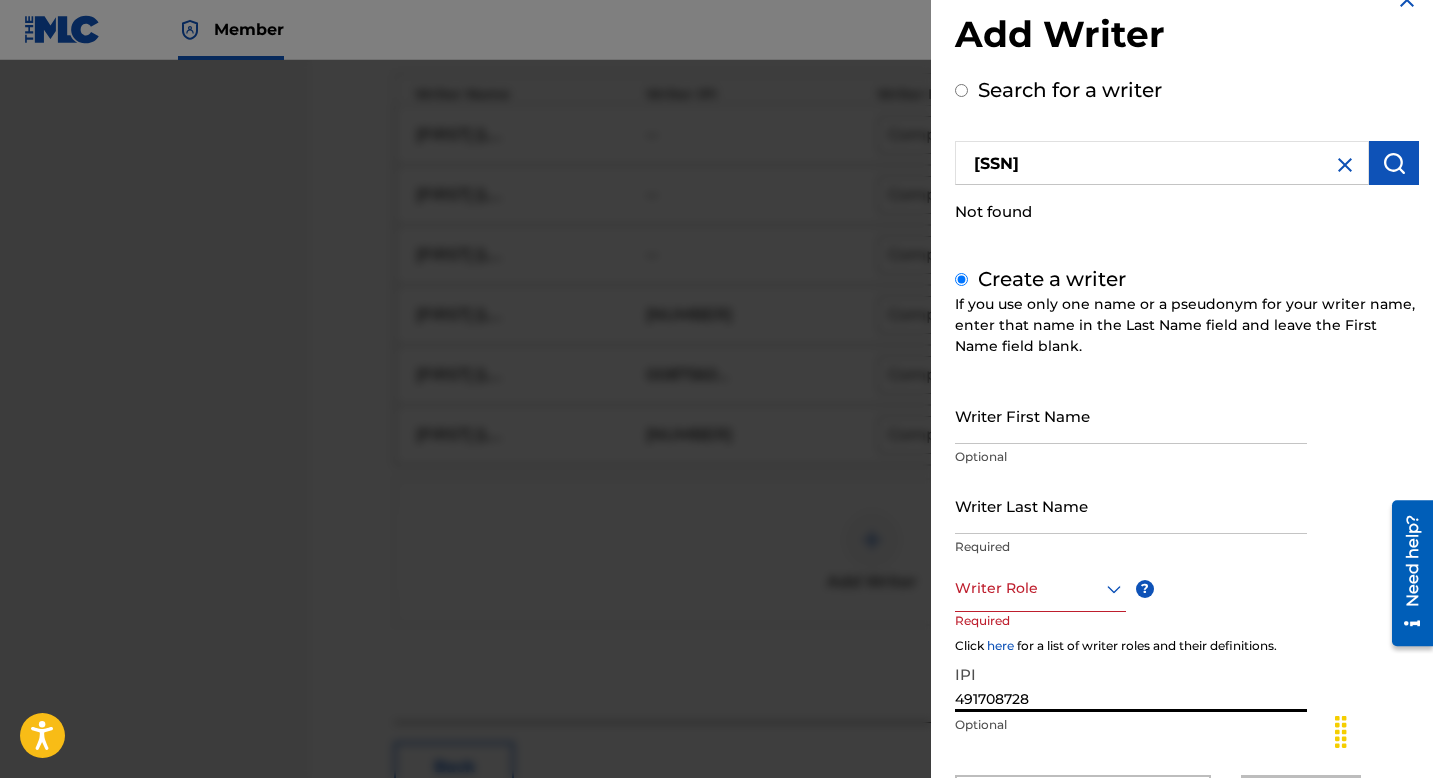 click on "491708728" at bounding box center (1131, 683) 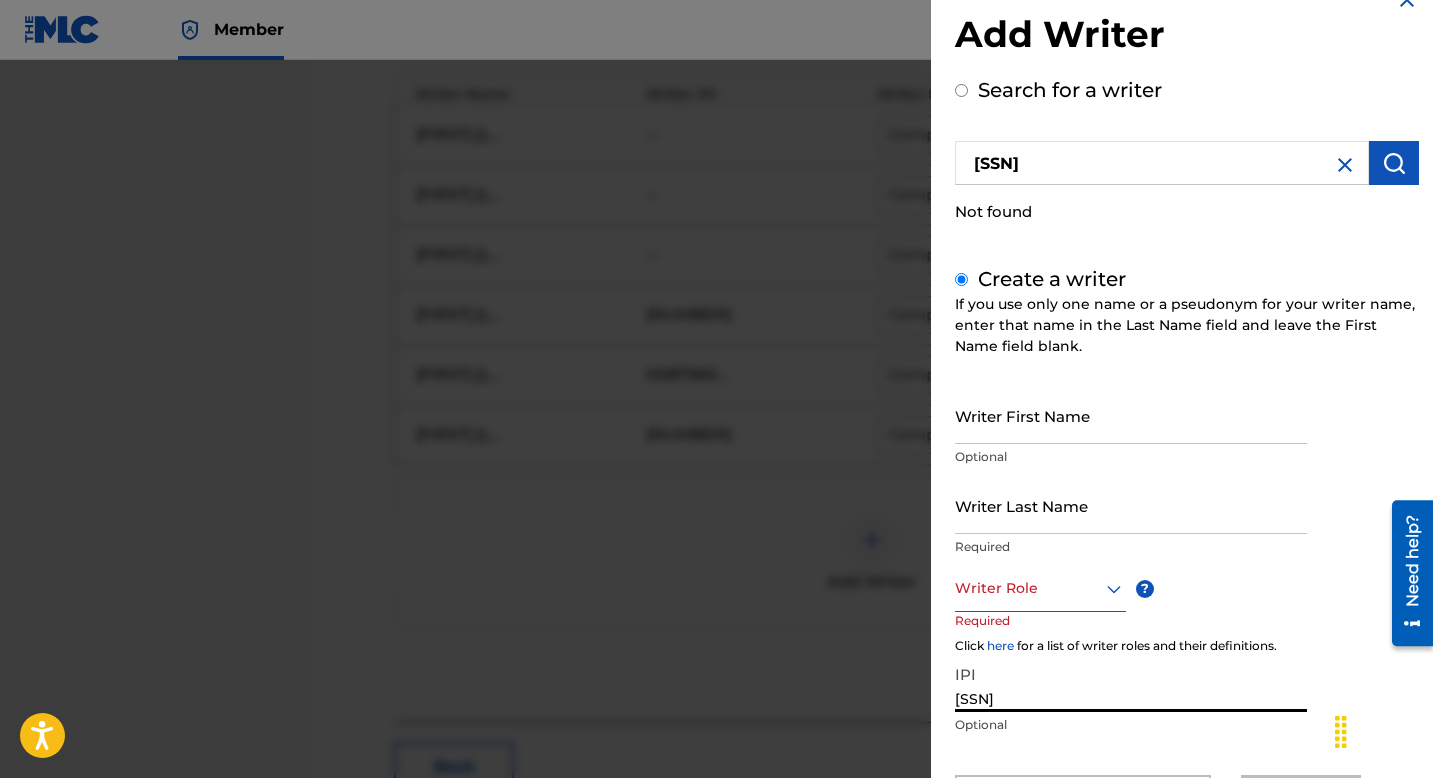 type on "00491708728" 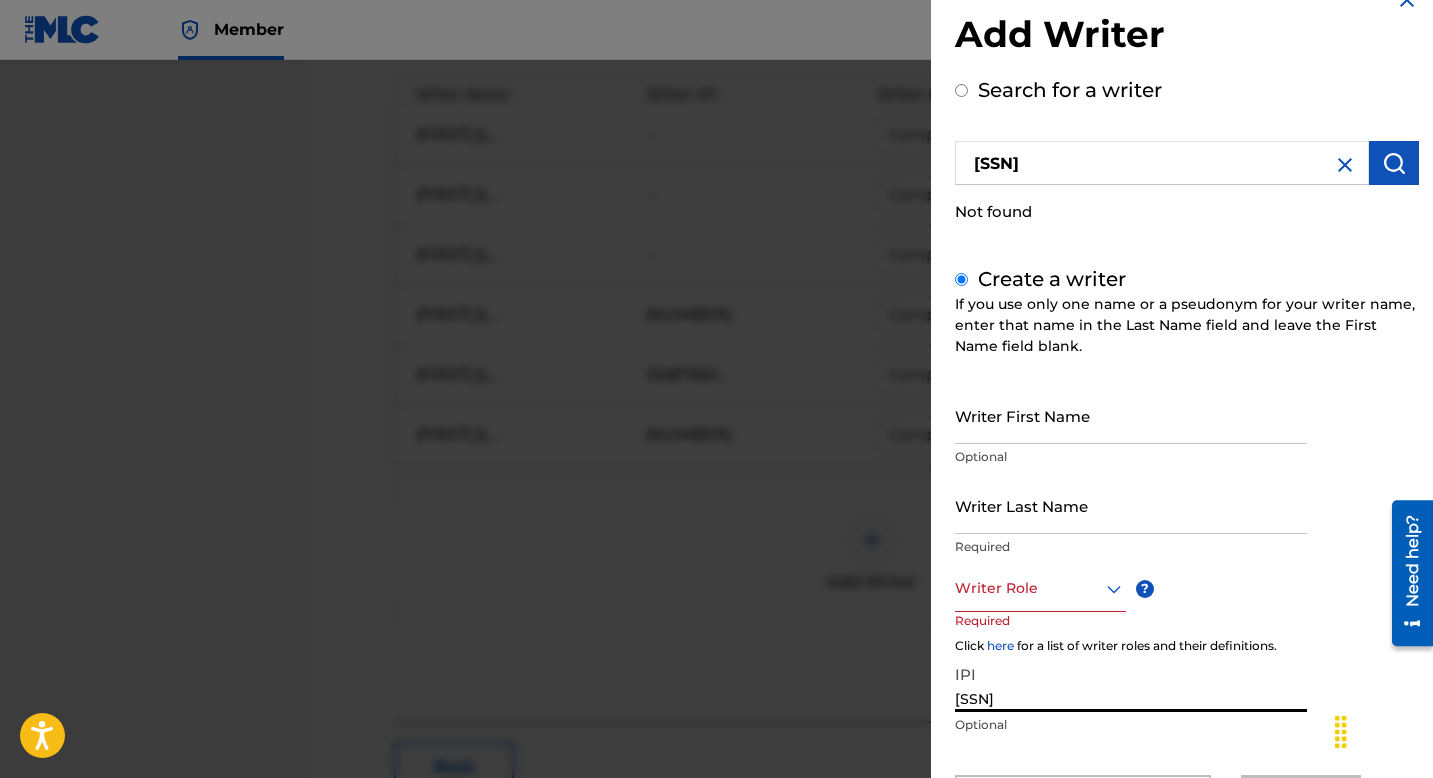 click on "Writer First Name" at bounding box center [1131, 415] 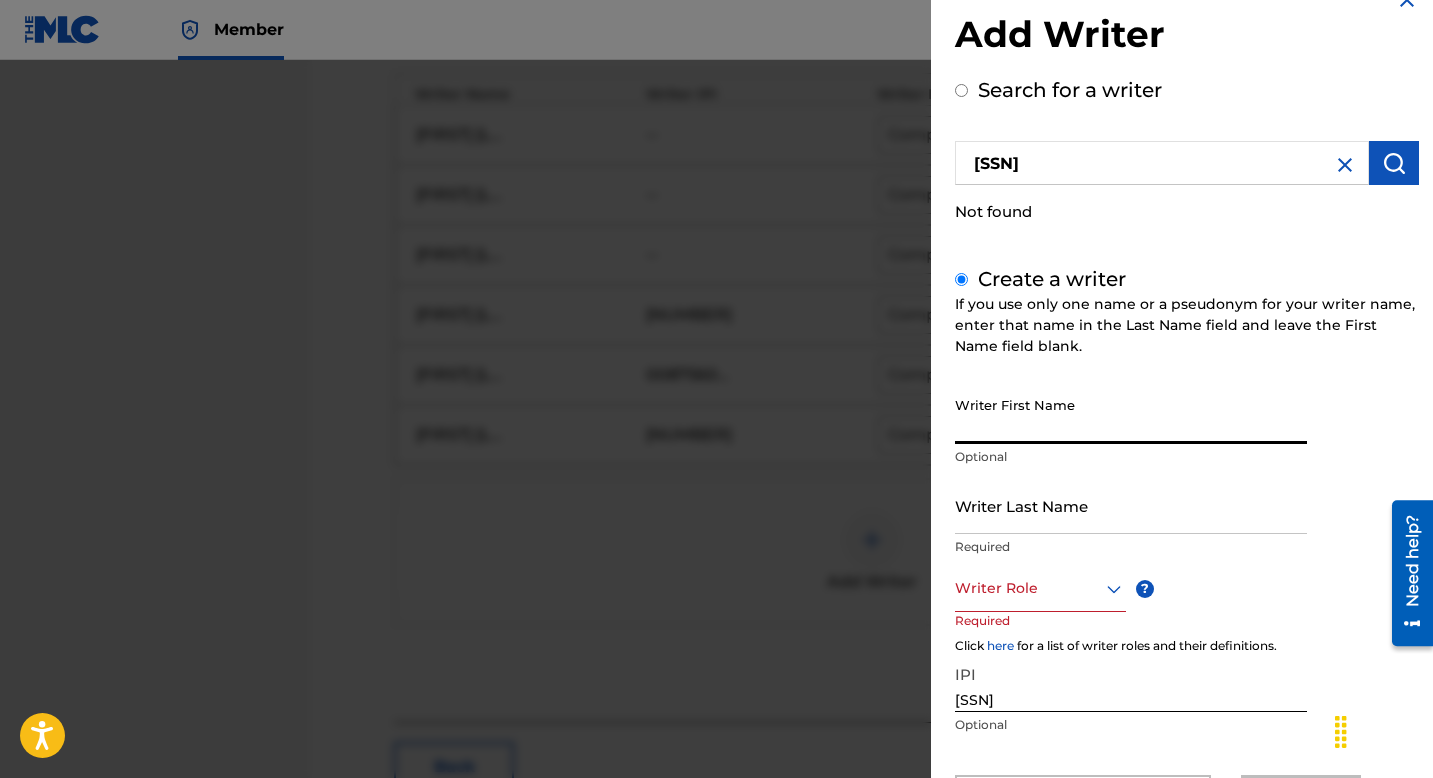 paste on "Sergio" 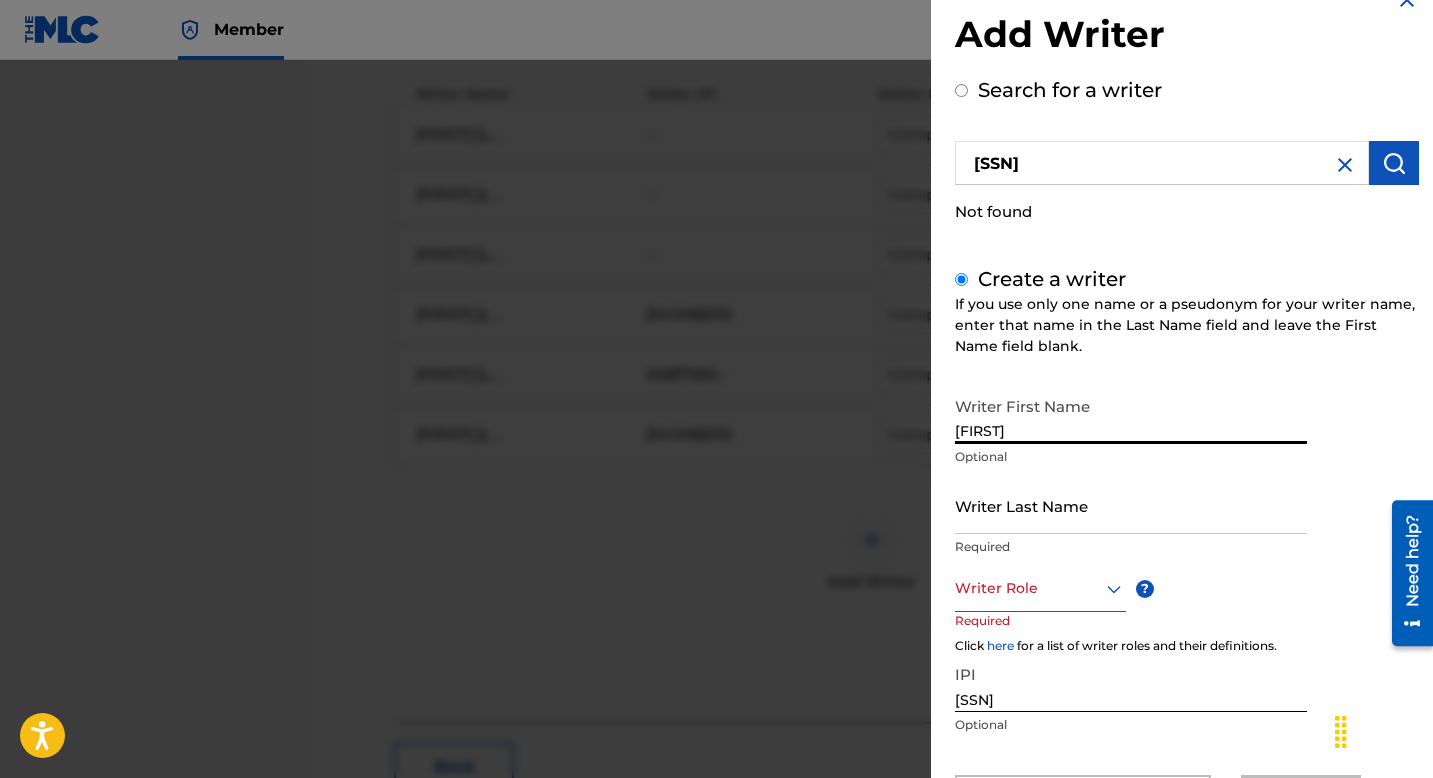 type on "Sergio" 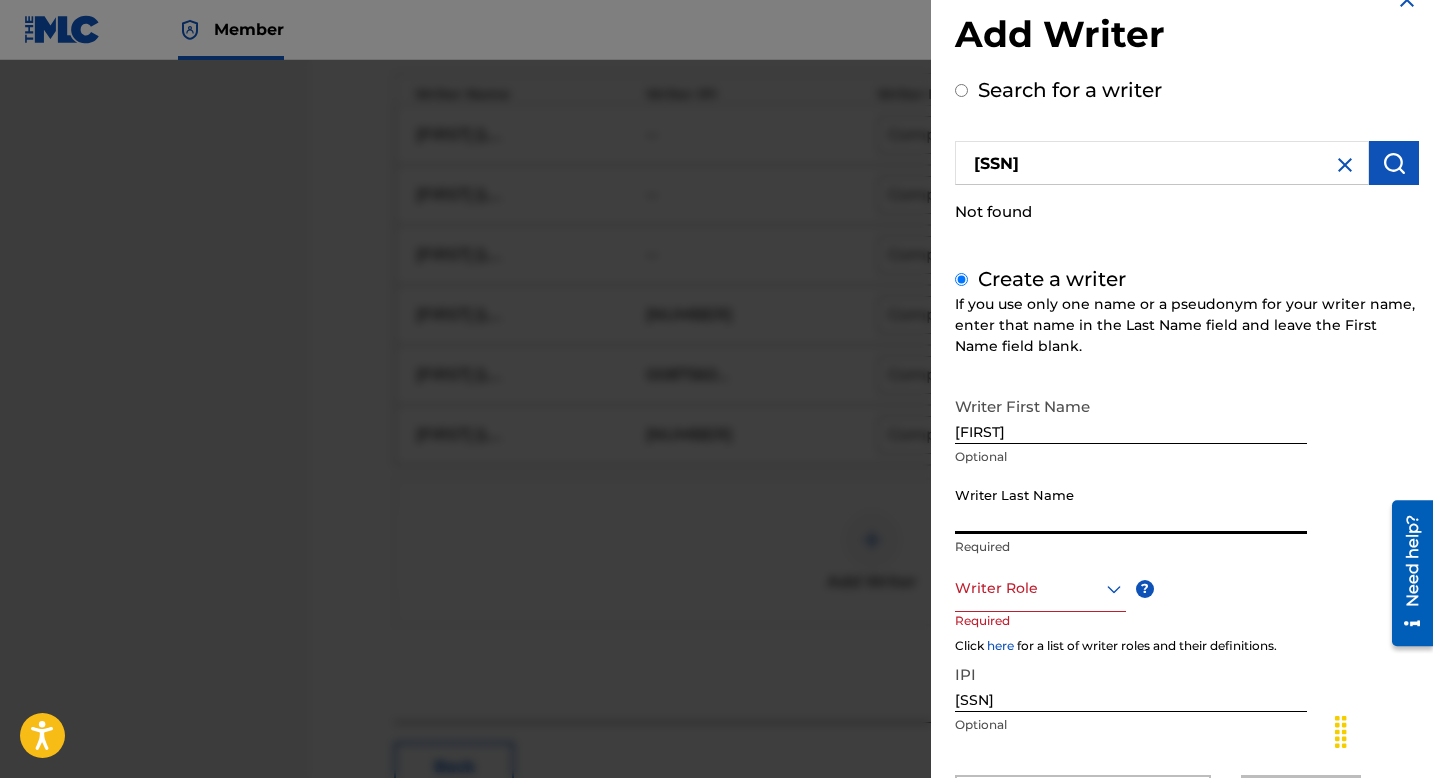 click on "Writer Last Name" at bounding box center [1131, 505] 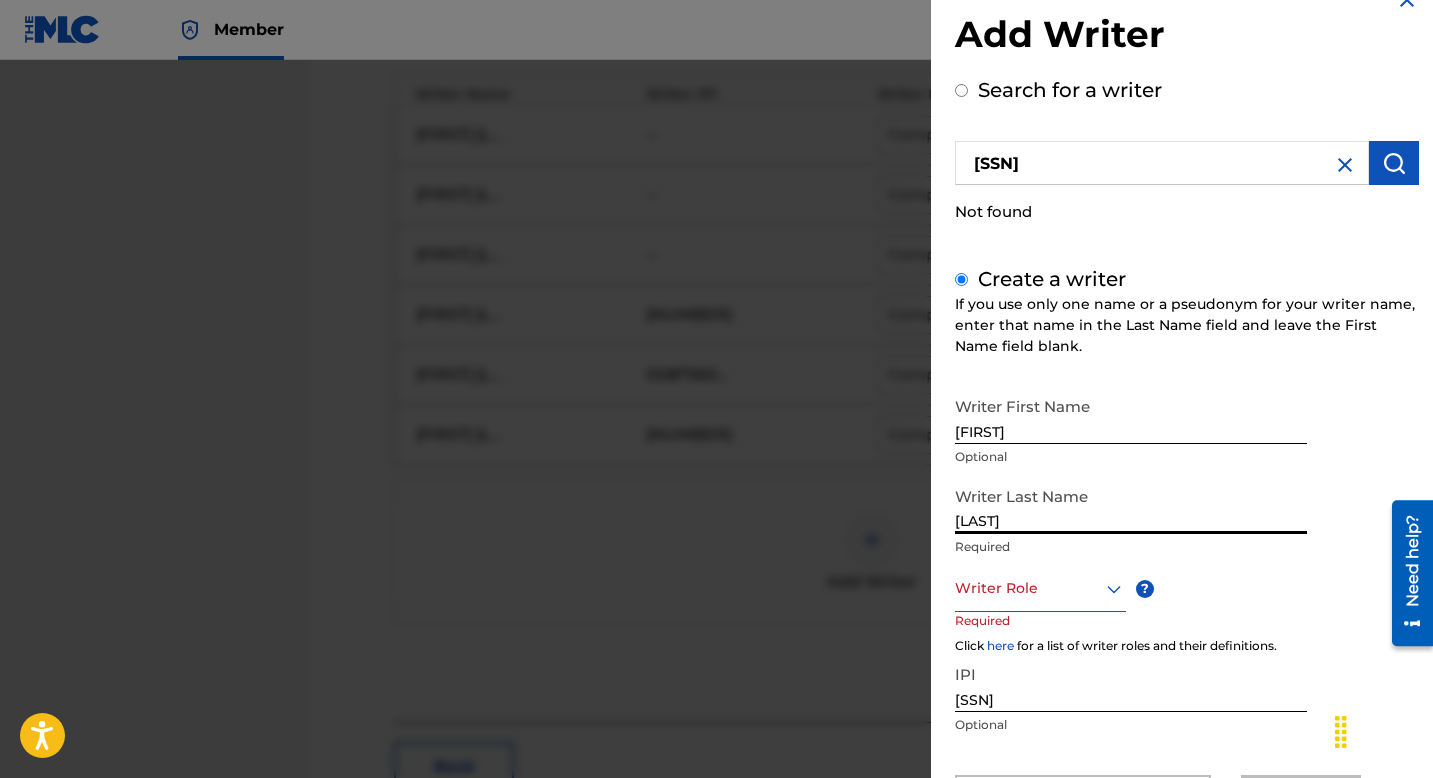 type on "Romero" 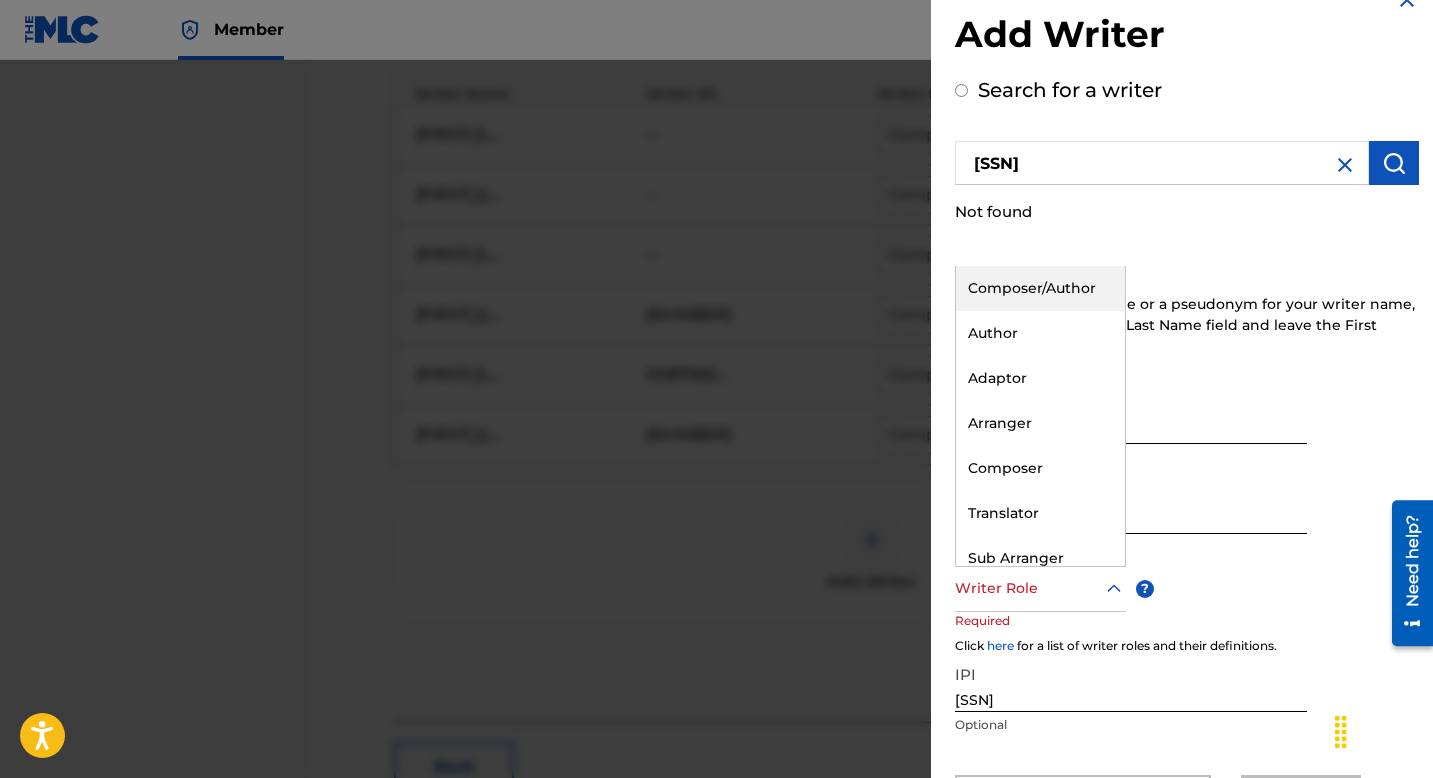 click at bounding box center [1040, 588] 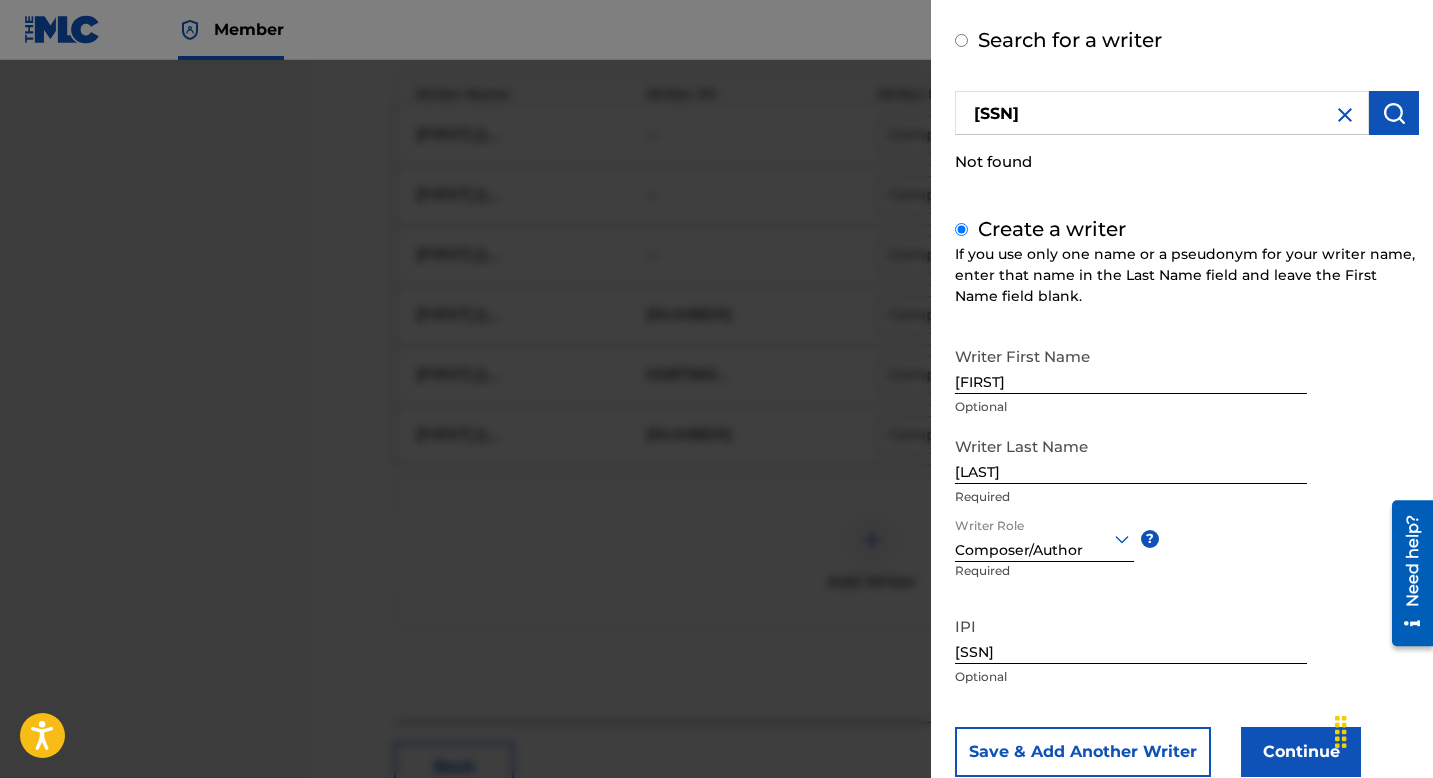 scroll, scrollTop: 138, scrollLeft: 0, axis: vertical 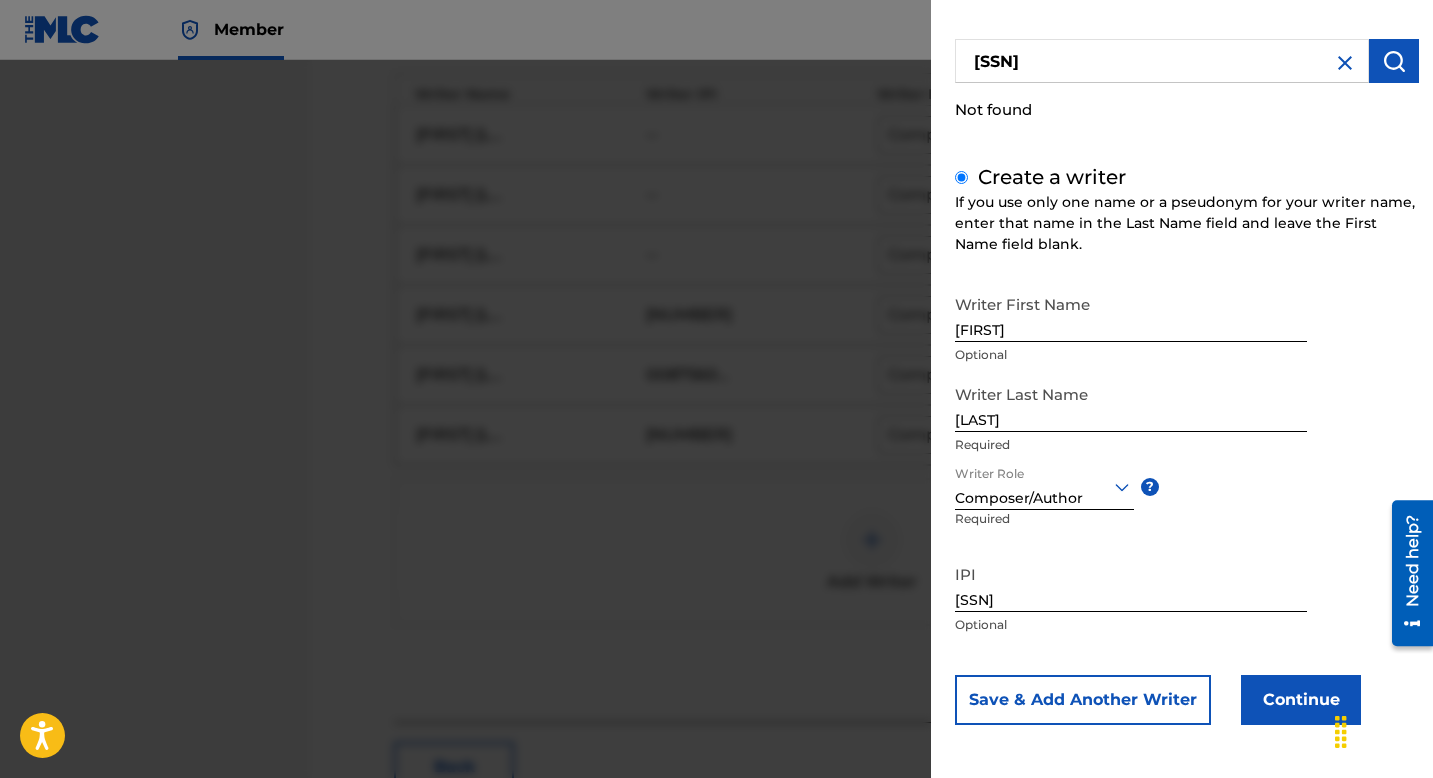 click on "Continue" at bounding box center [1301, 700] 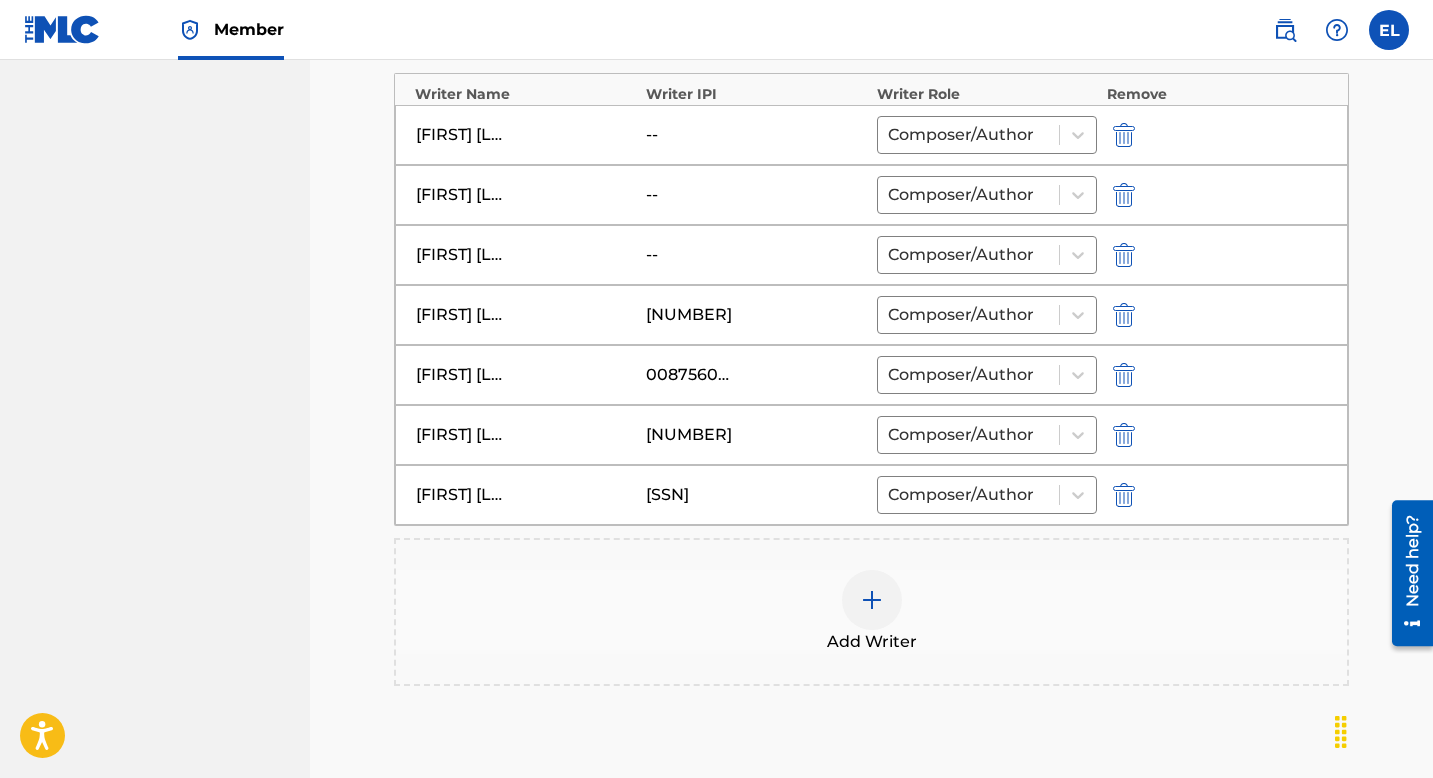 scroll, scrollTop: 527, scrollLeft: 0, axis: vertical 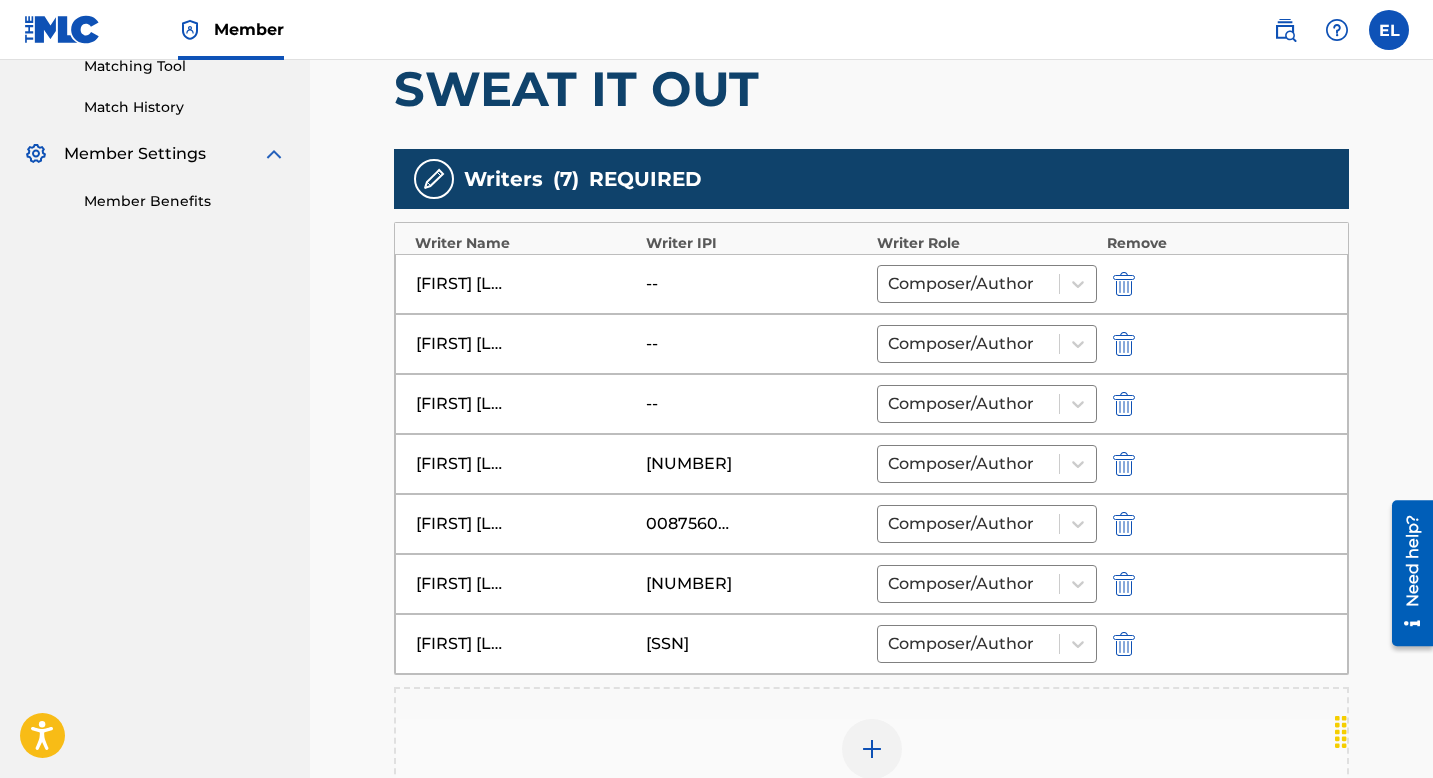 click at bounding box center (1124, 404) 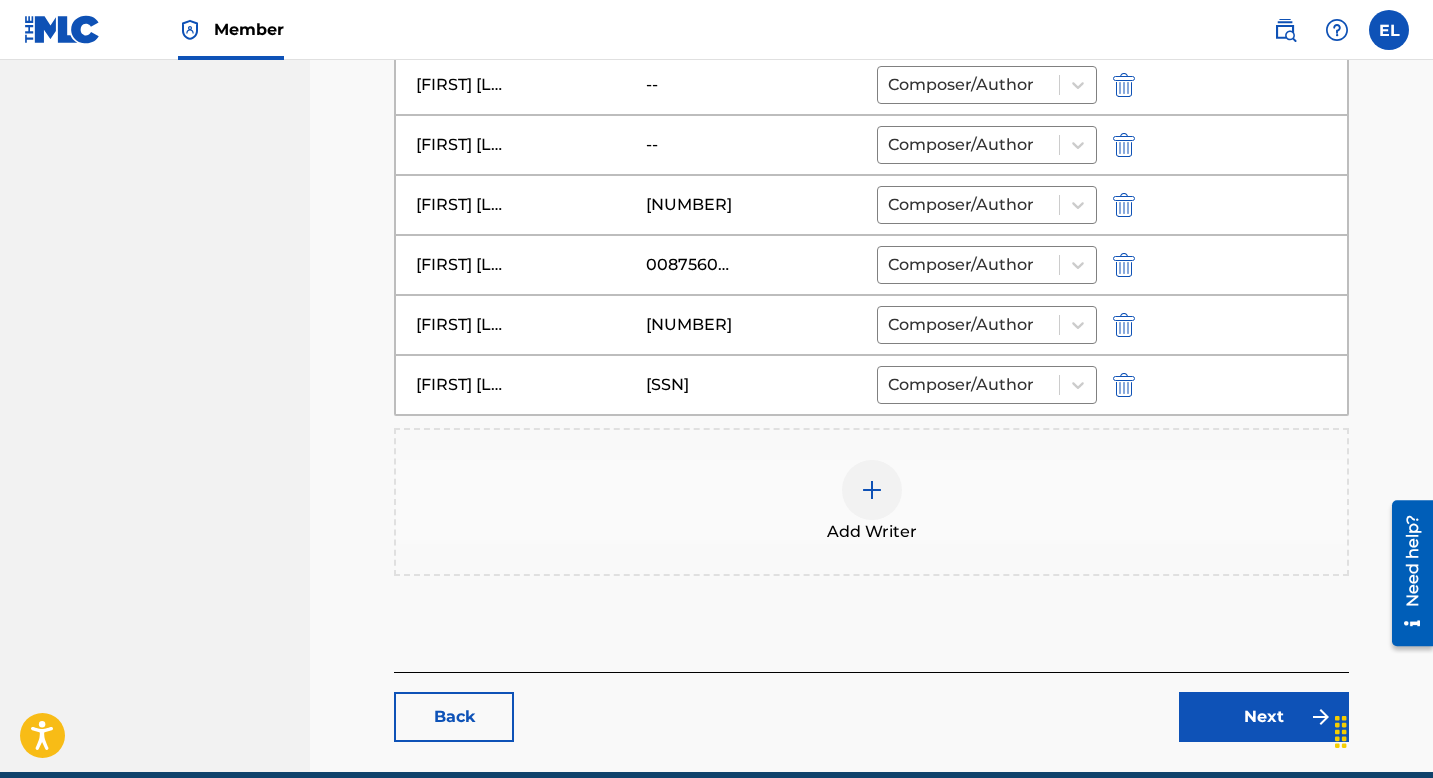 scroll, scrollTop: 816, scrollLeft: 0, axis: vertical 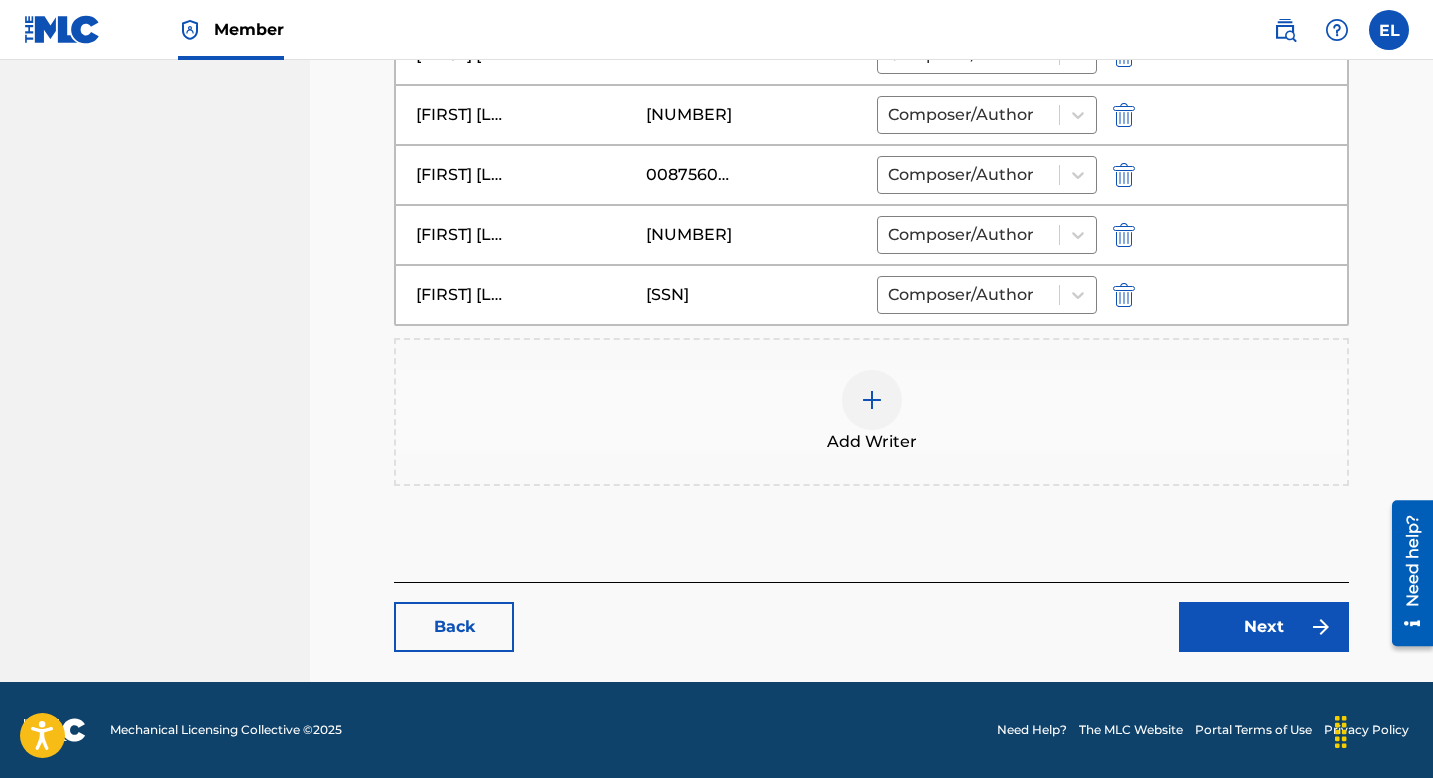 click at bounding box center [872, 400] 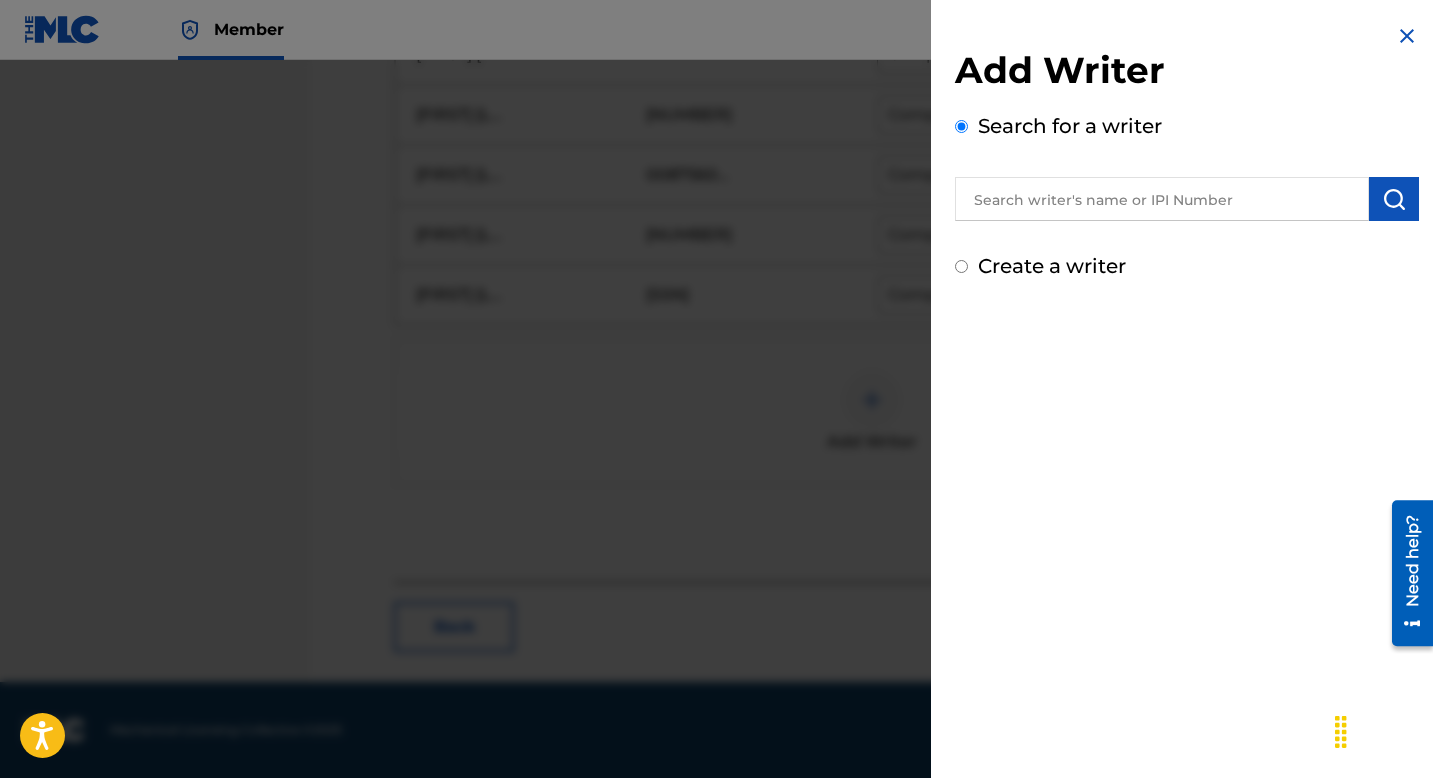 click at bounding box center [1162, 199] 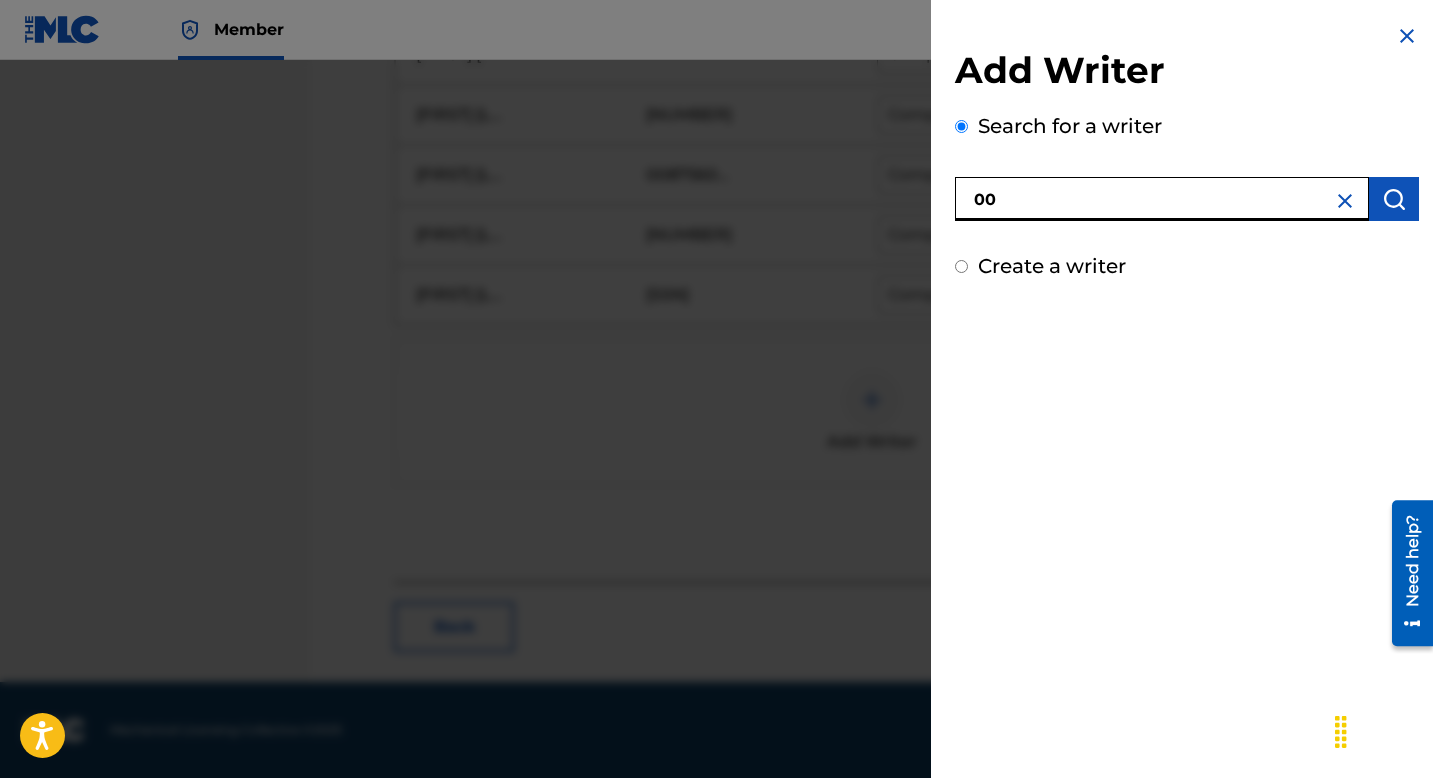 paste on "624691439" 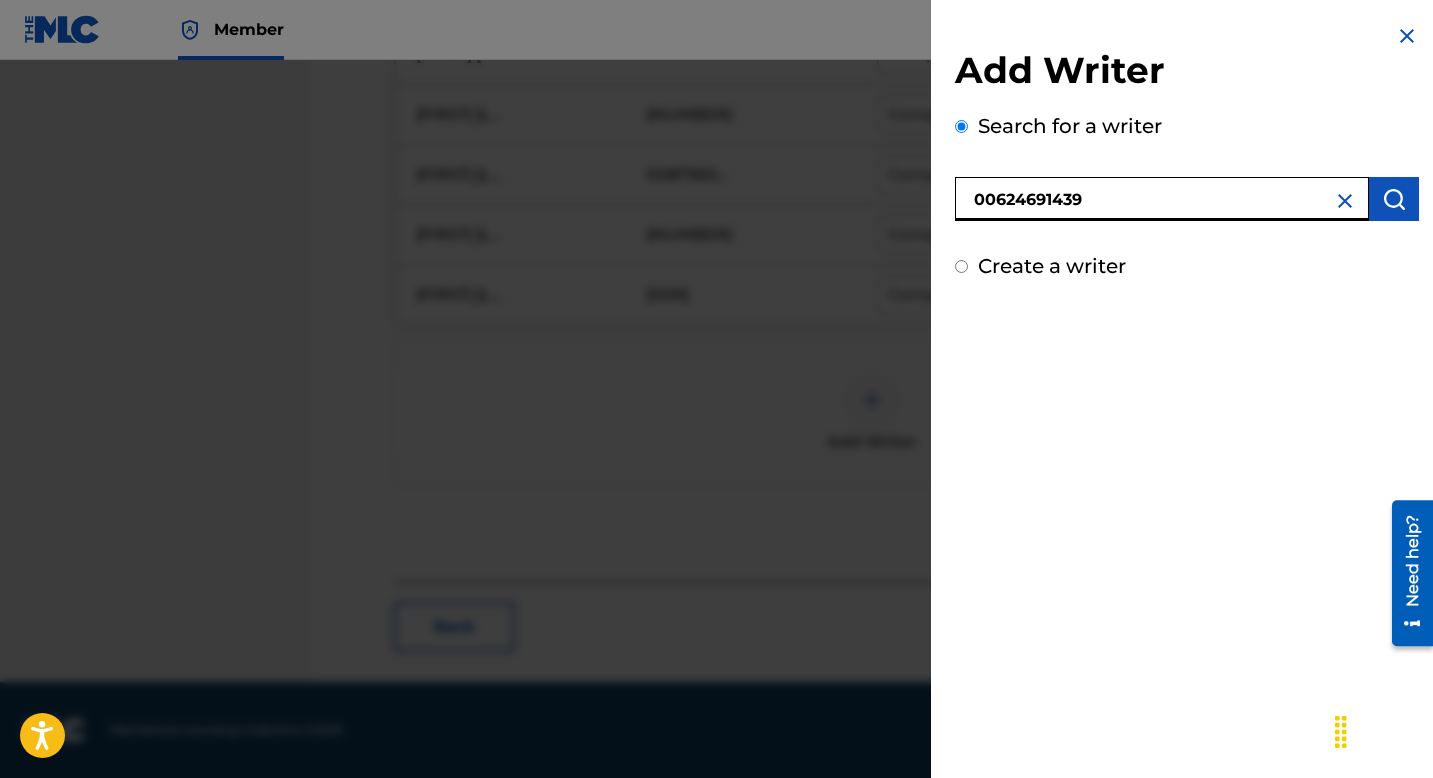 type on "00624691439" 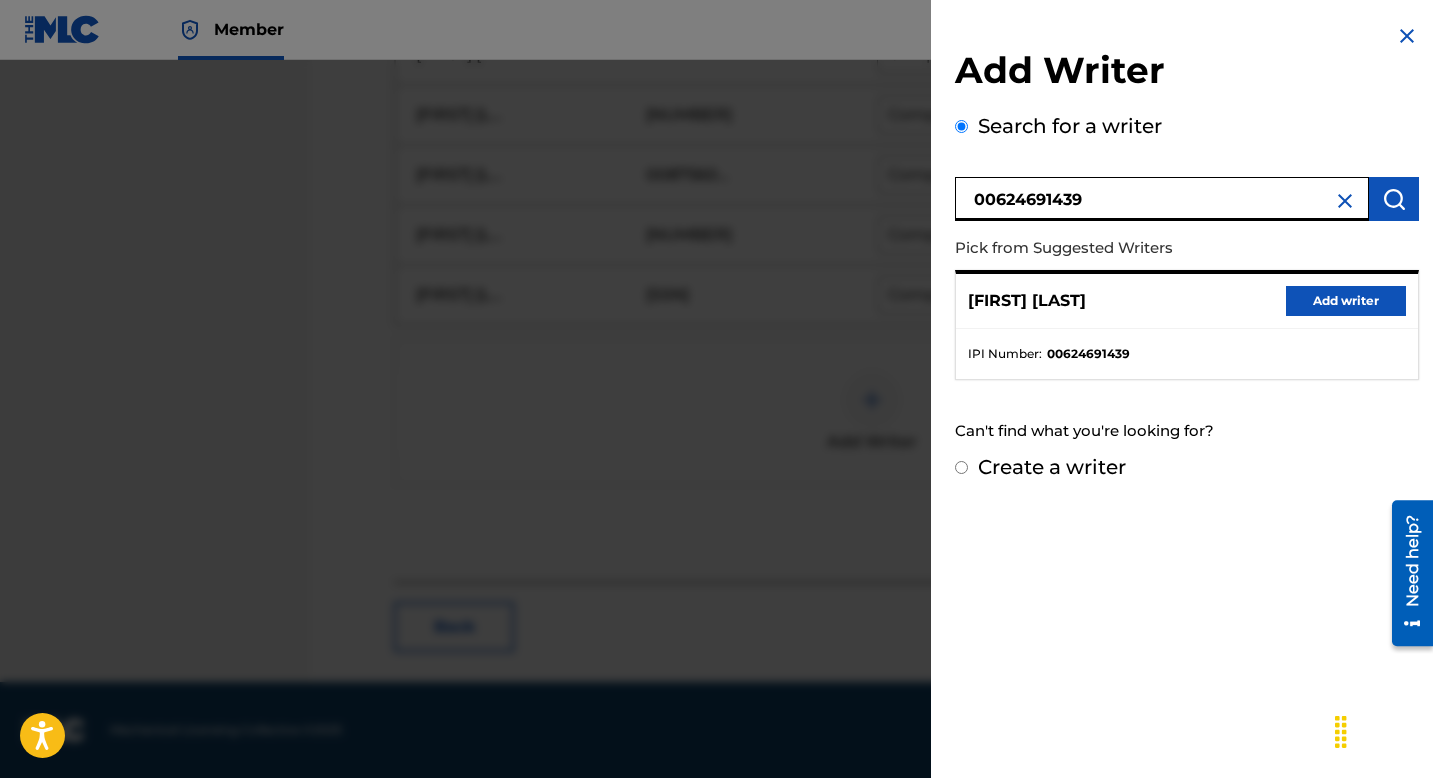 click on "Add writer" at bounding box center [1346, 301] 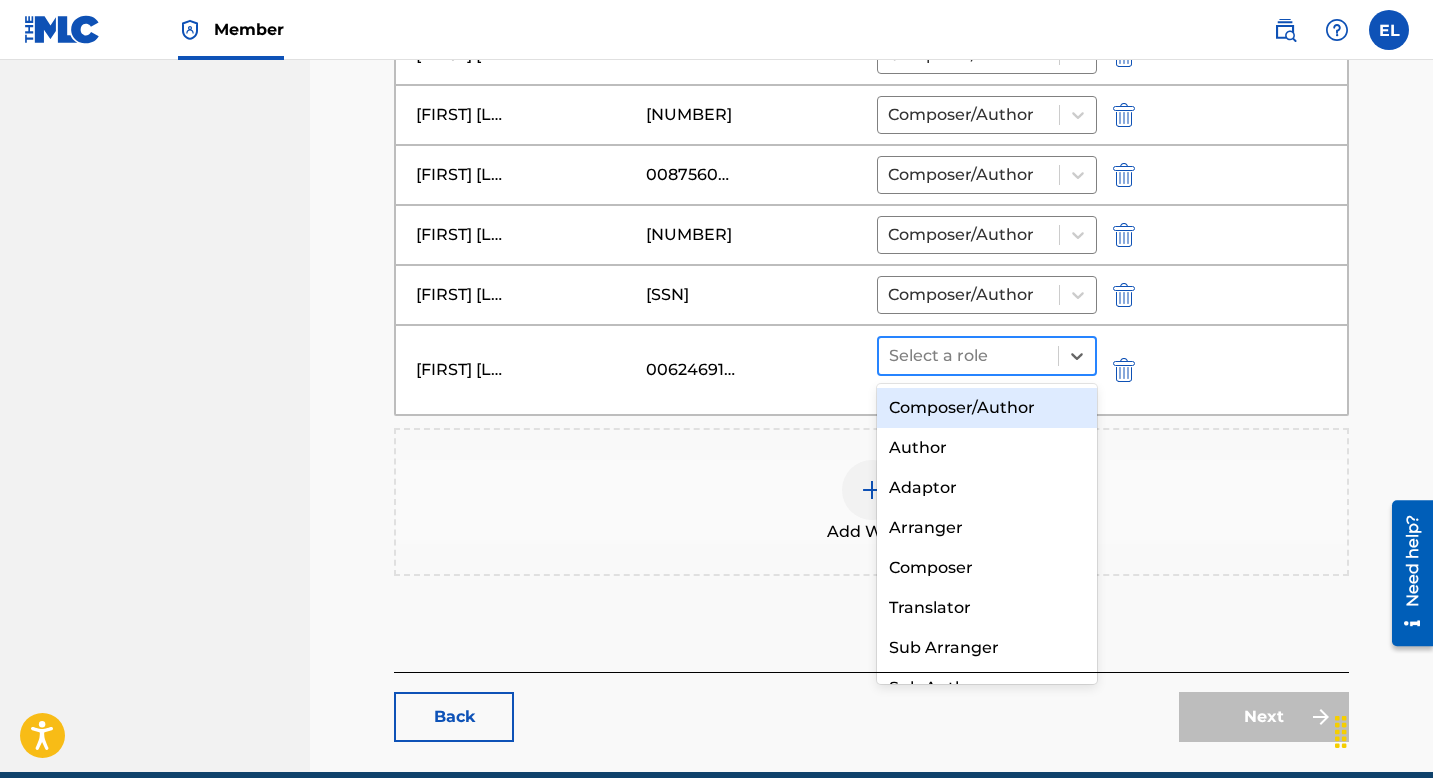 drag, startPoint x: 980, startPoint y: 360, endPoint x: 972, endPoint y: 411, distance: 51.62364 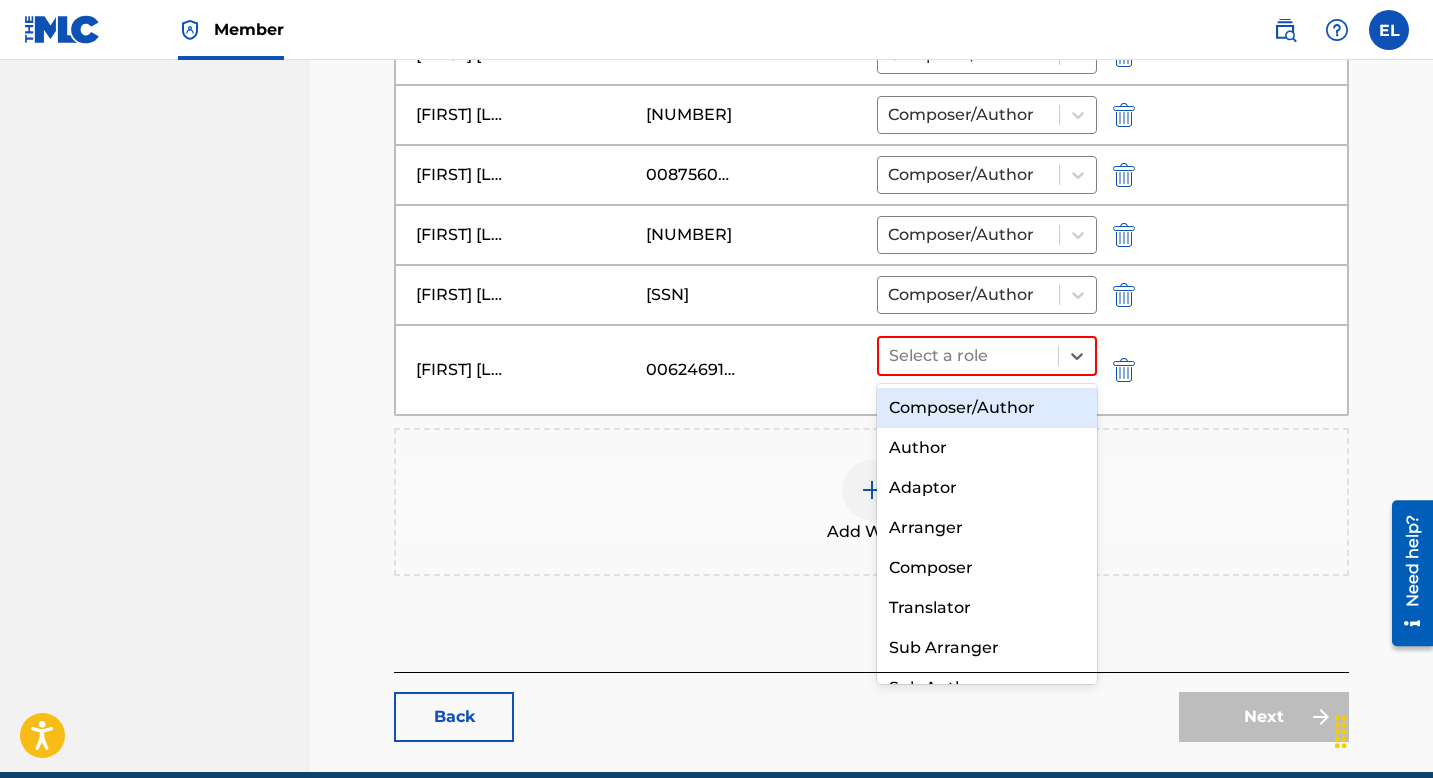 click on "Composer/Author" at bounding box center [987, 408] 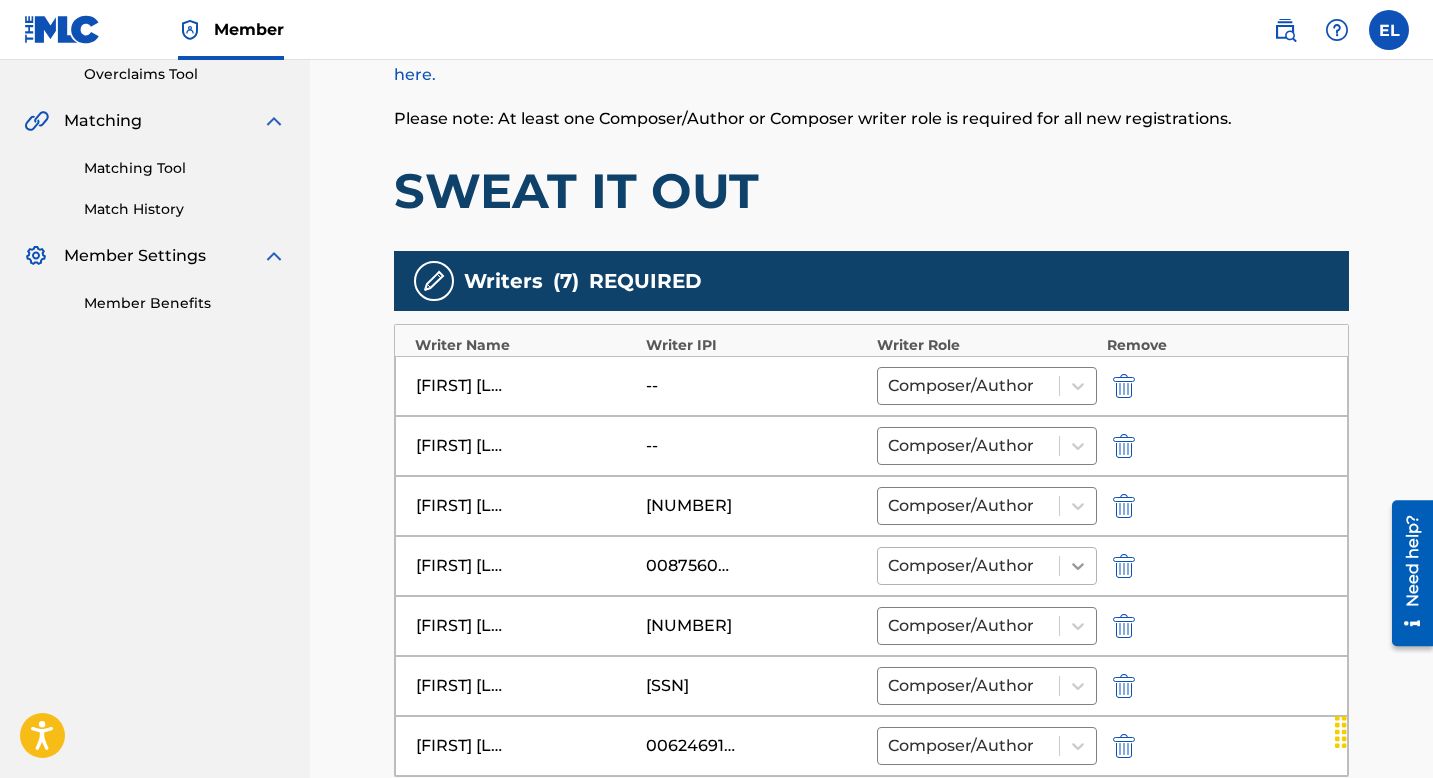 scroll, scrollTop: 527, scrollLeft: 0, axis: vertical 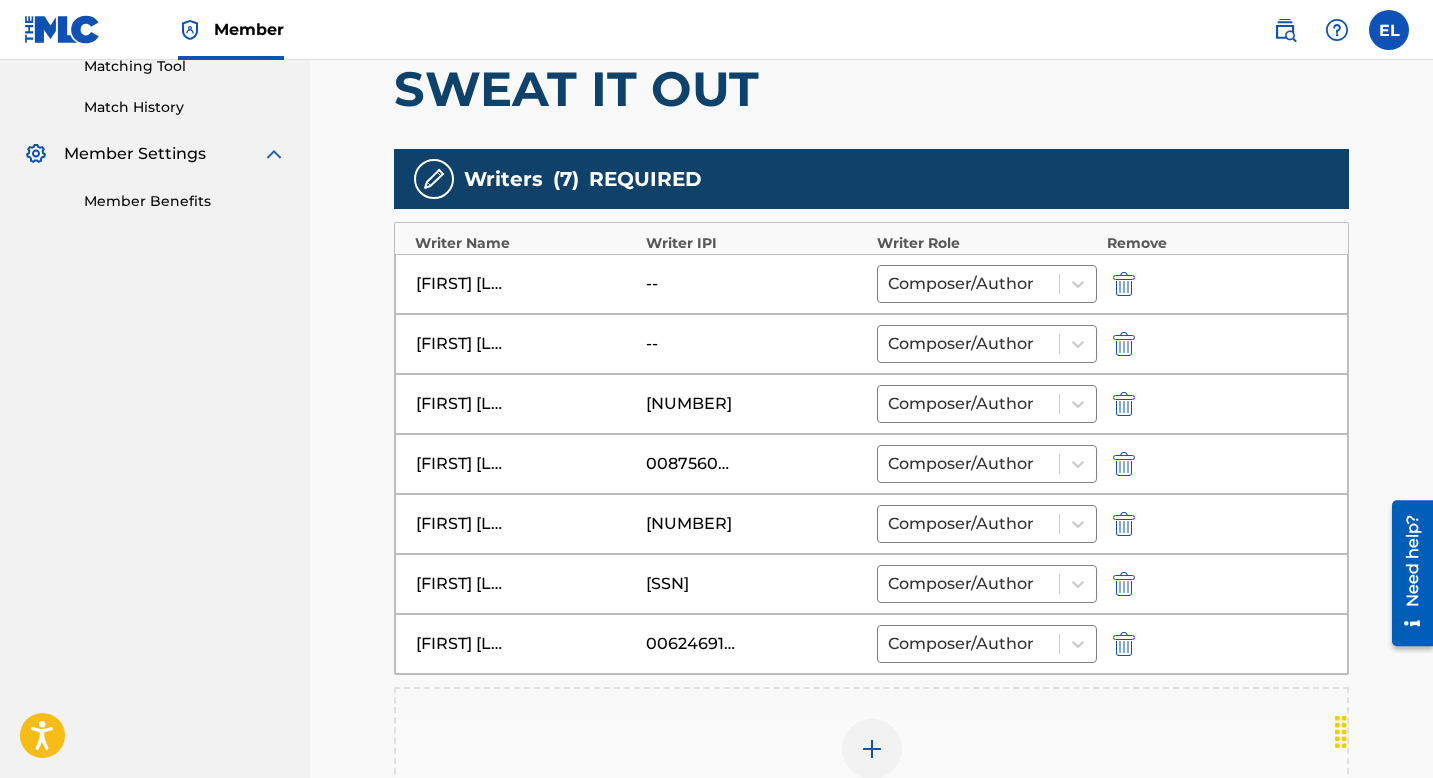 click at bounding box center (1124, 284) 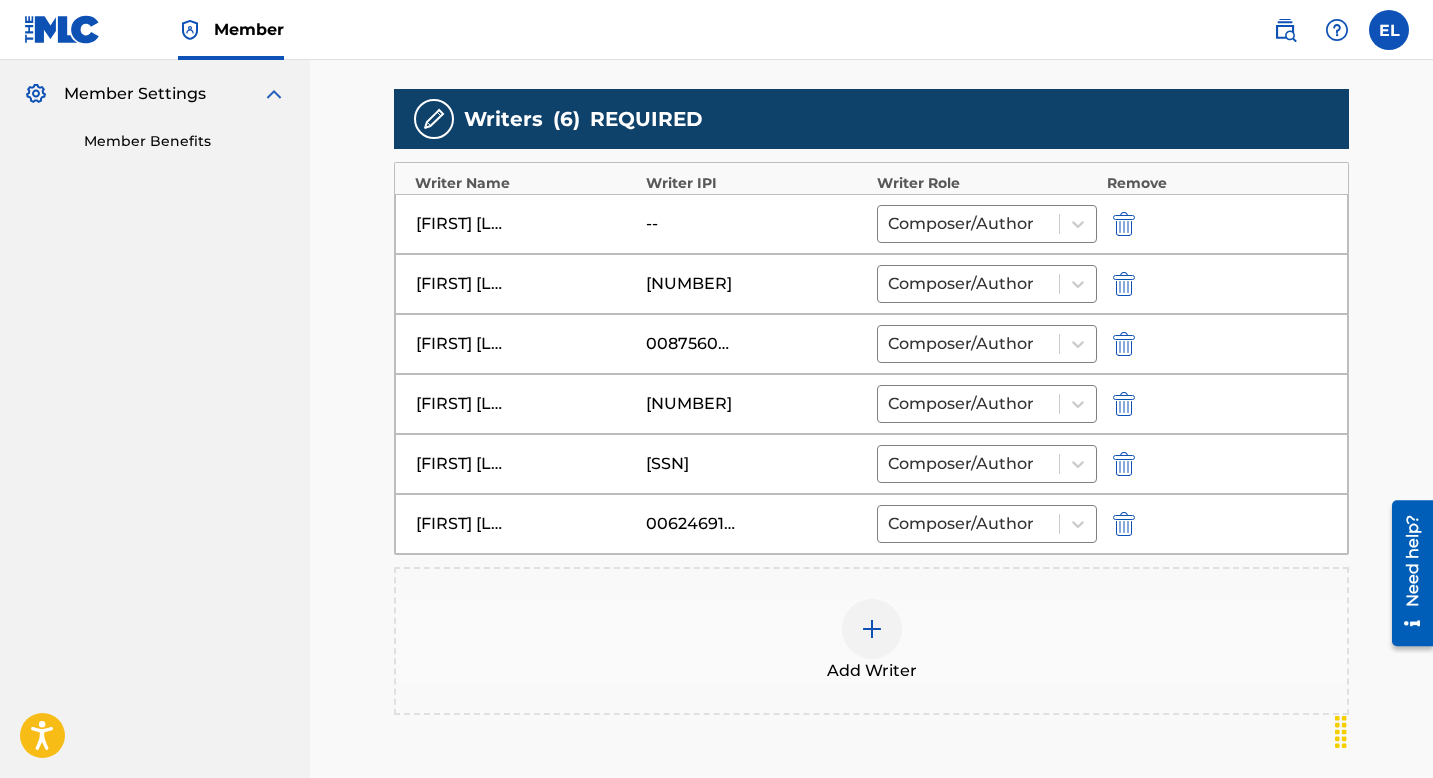 scroll, scrollTop: 816, scrollLeft: 0, axis: vertical 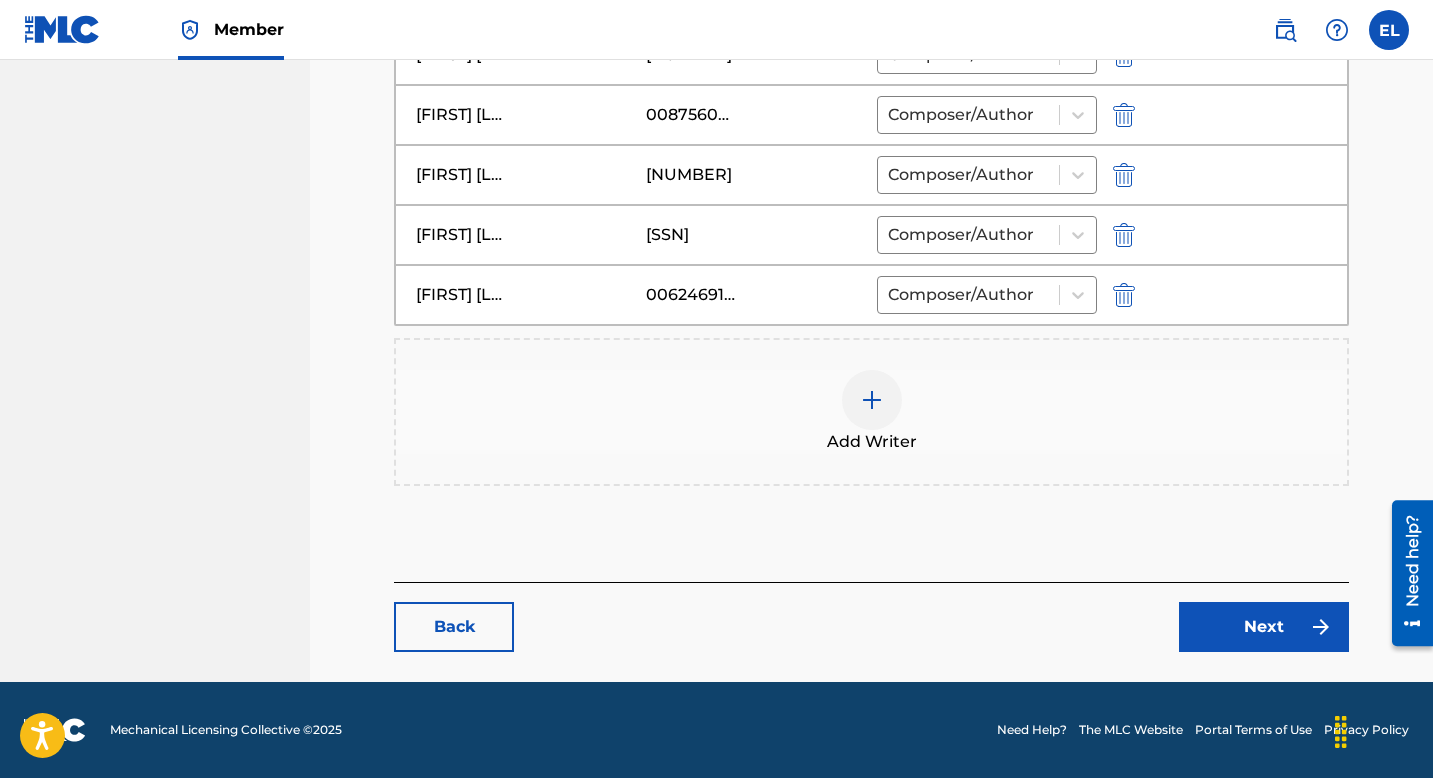 click on "Next" at bounding box center [1264, 627] 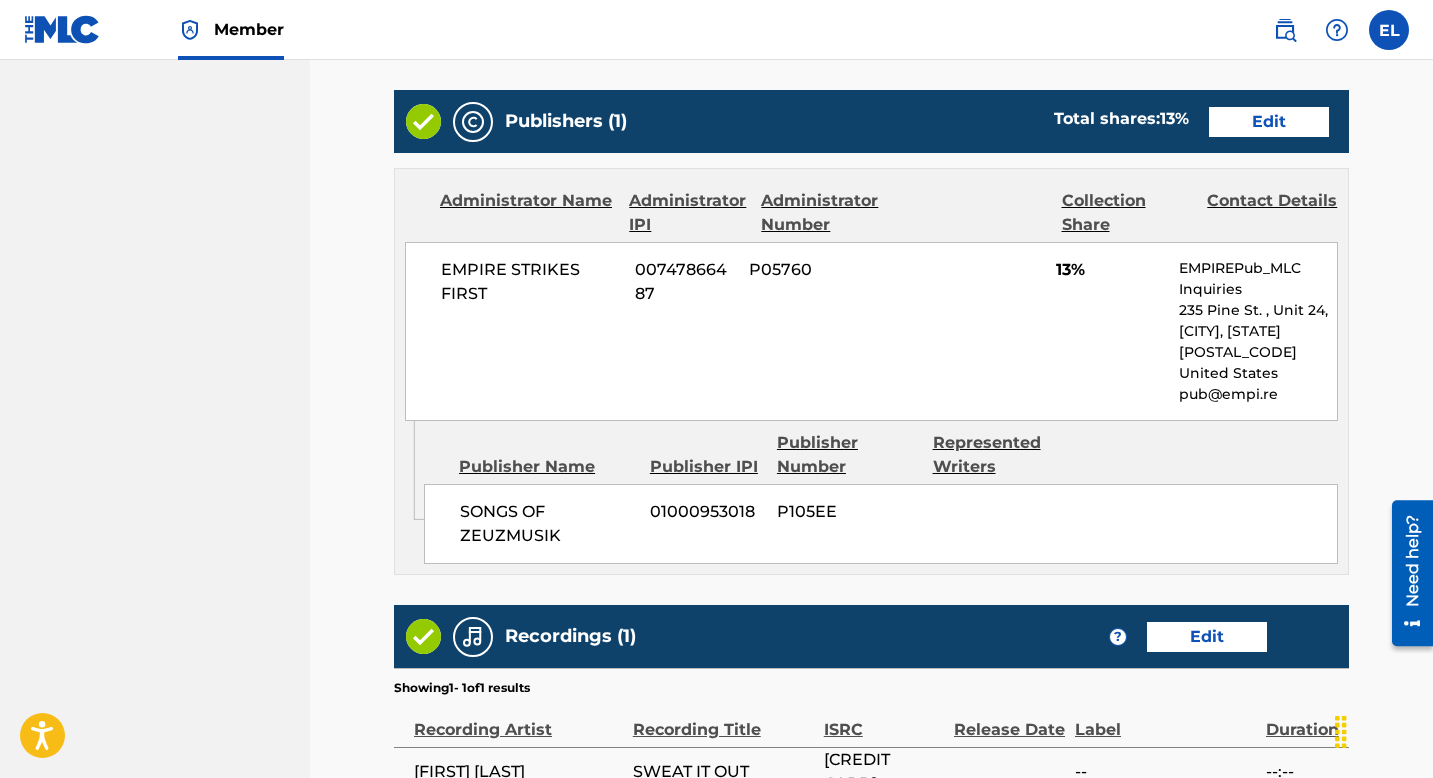 scroll, scrollTop: 818, scrollLeft: 0, axis: vertical 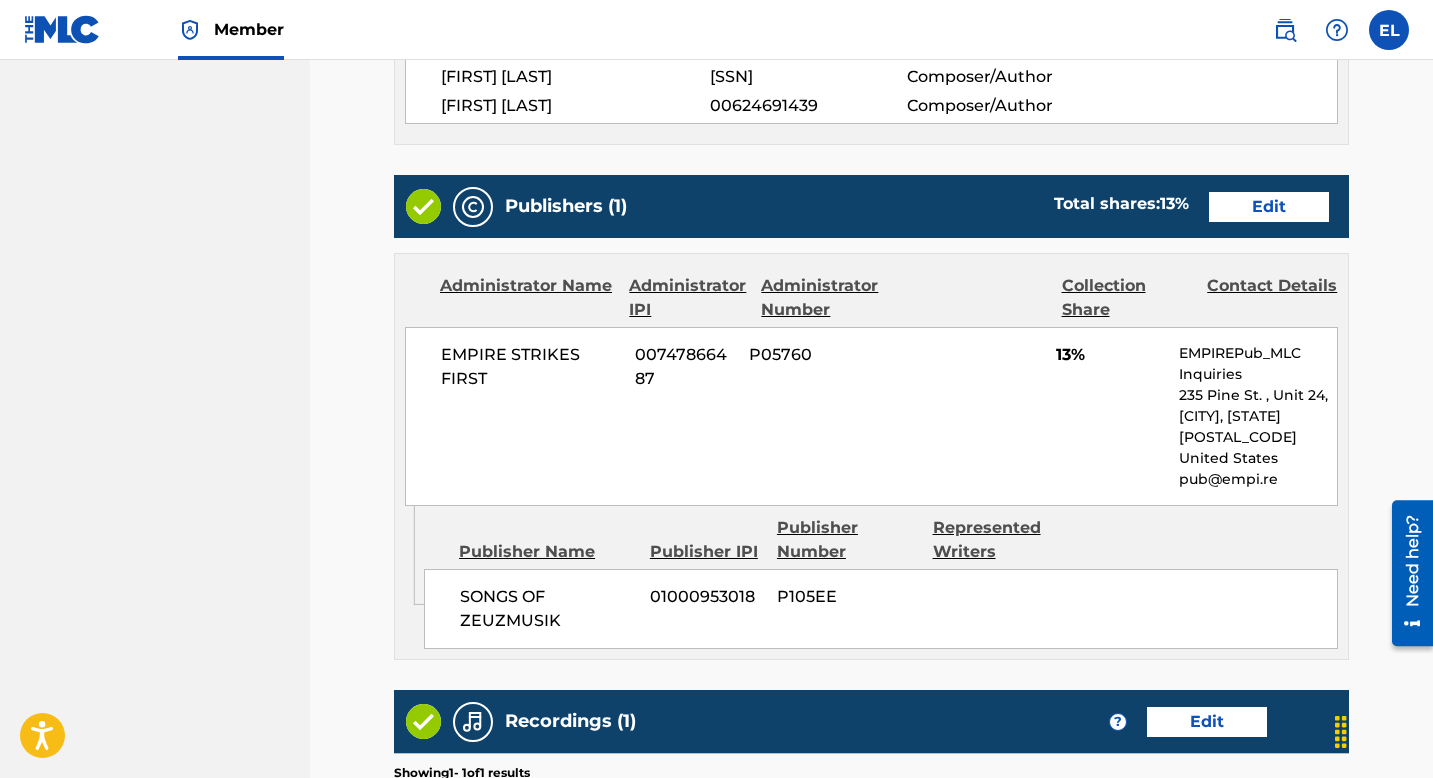 click on "Edit" at bounding box center (1269, 207) 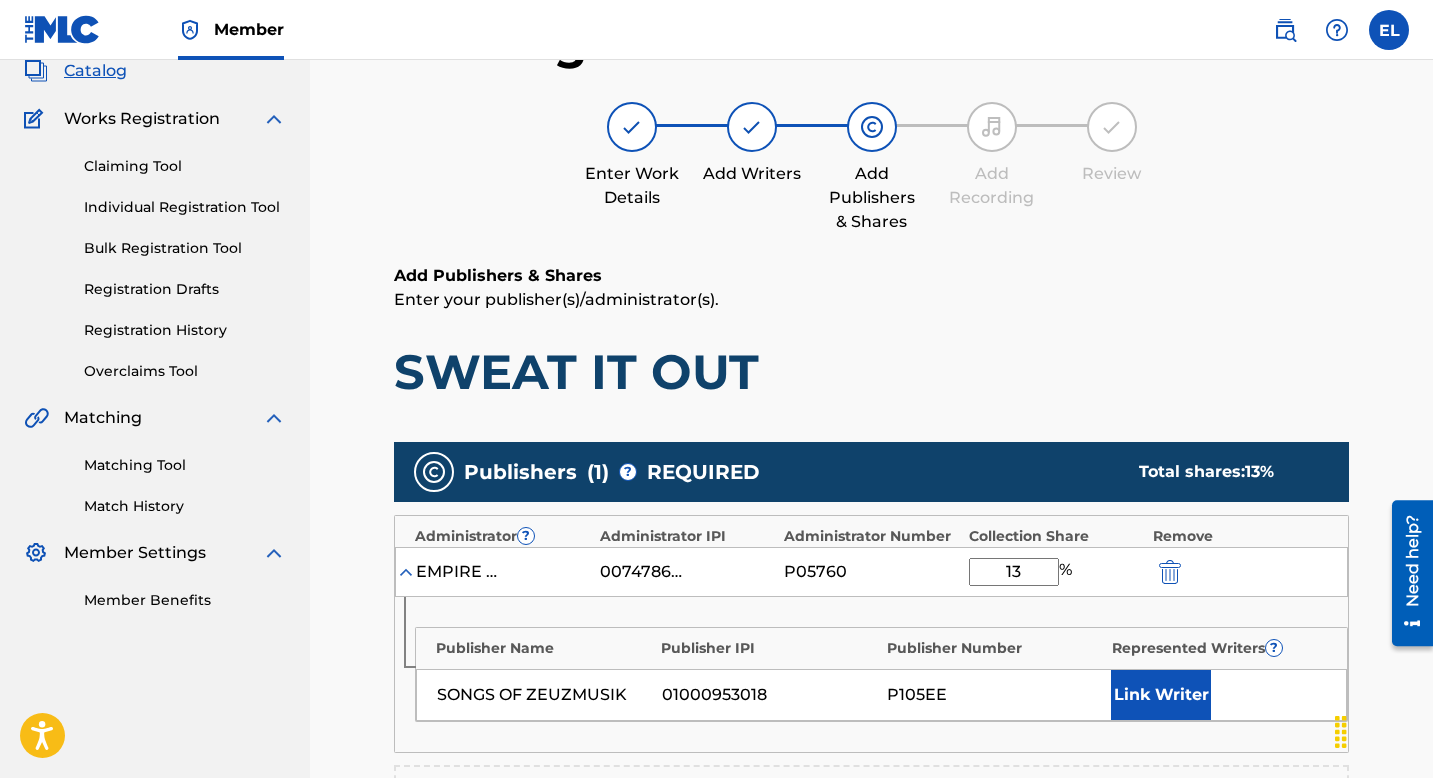 scroll, scrollTop: 391, scrollLeft: 0, axis: vertical 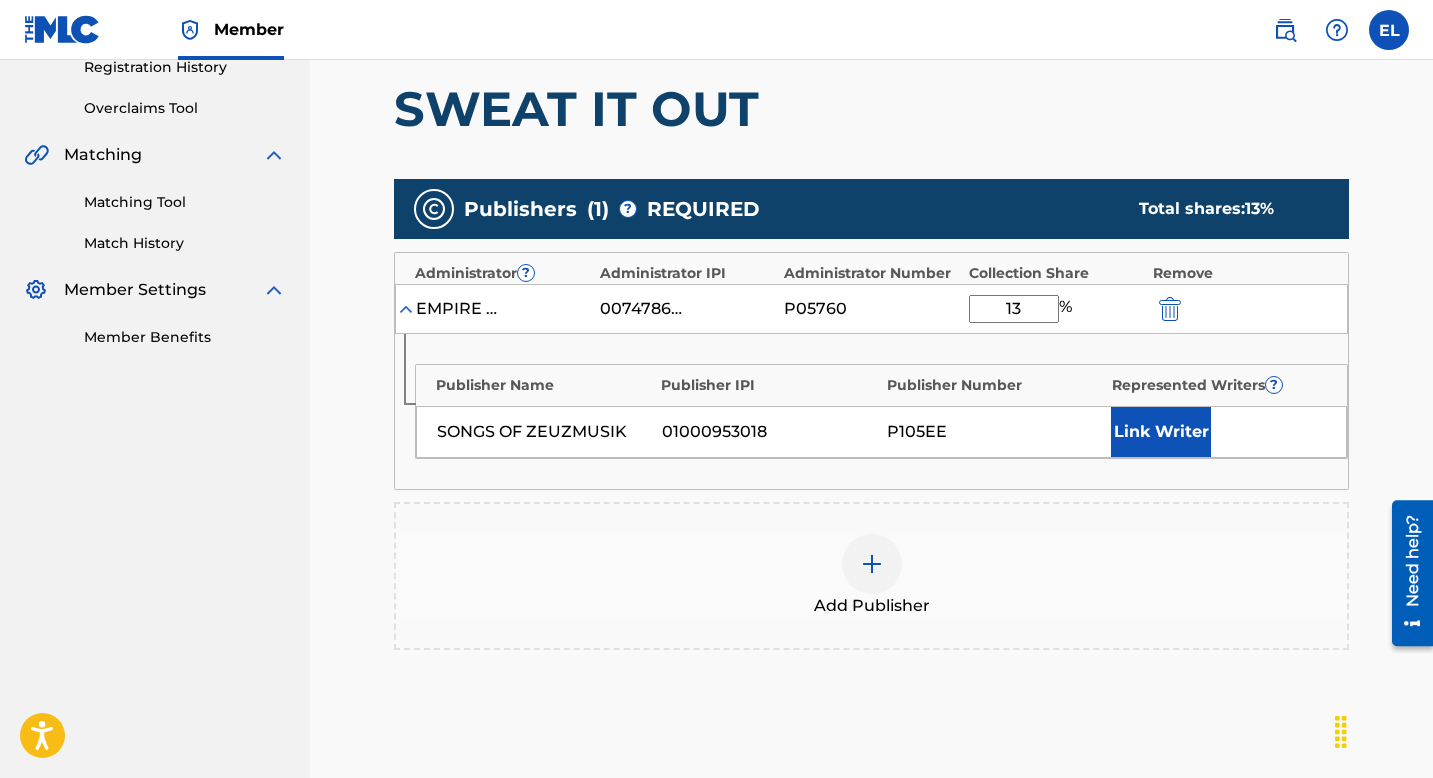 click on "Link Writer" at bounding box center (1161, 432) 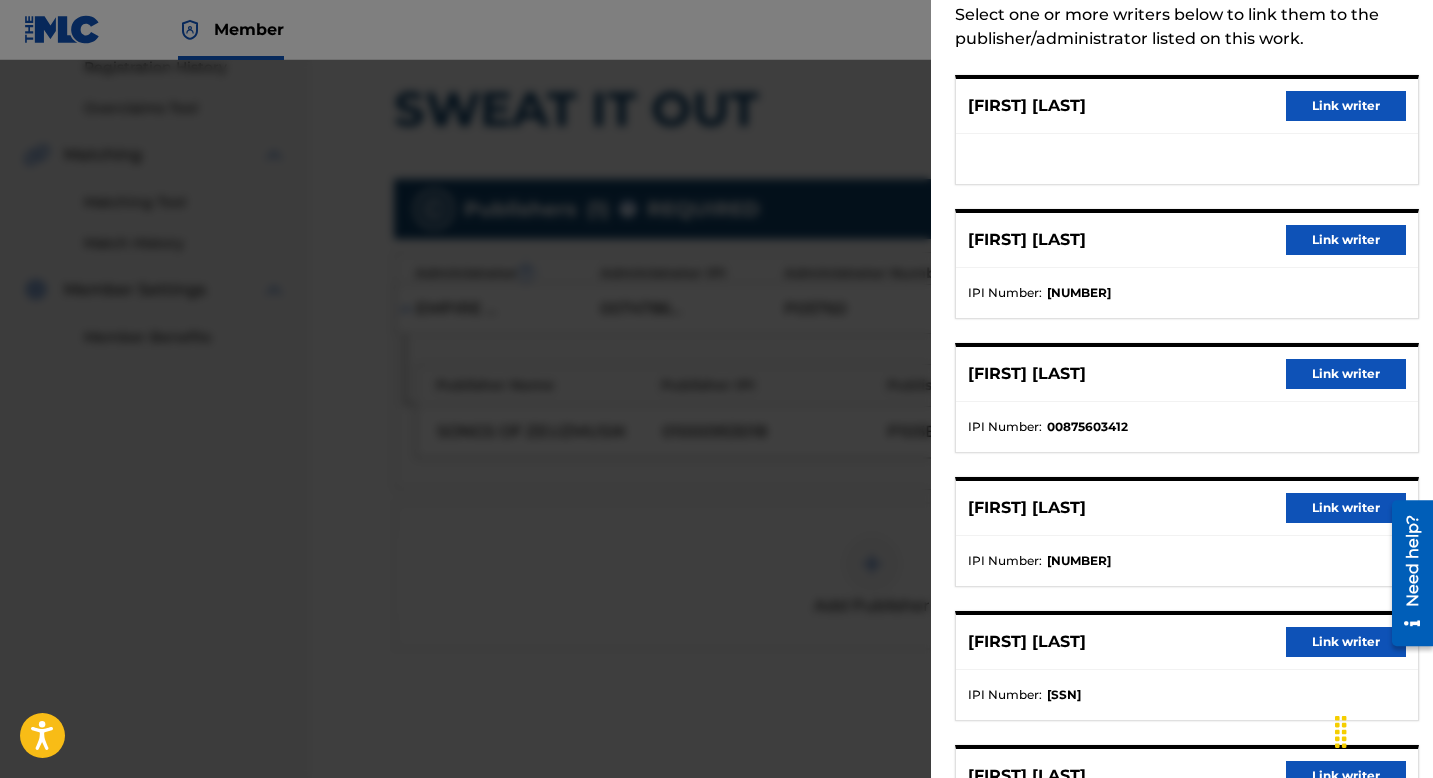 scroll, scrollTop: 172, scrollLeft: 0, axis: vertical 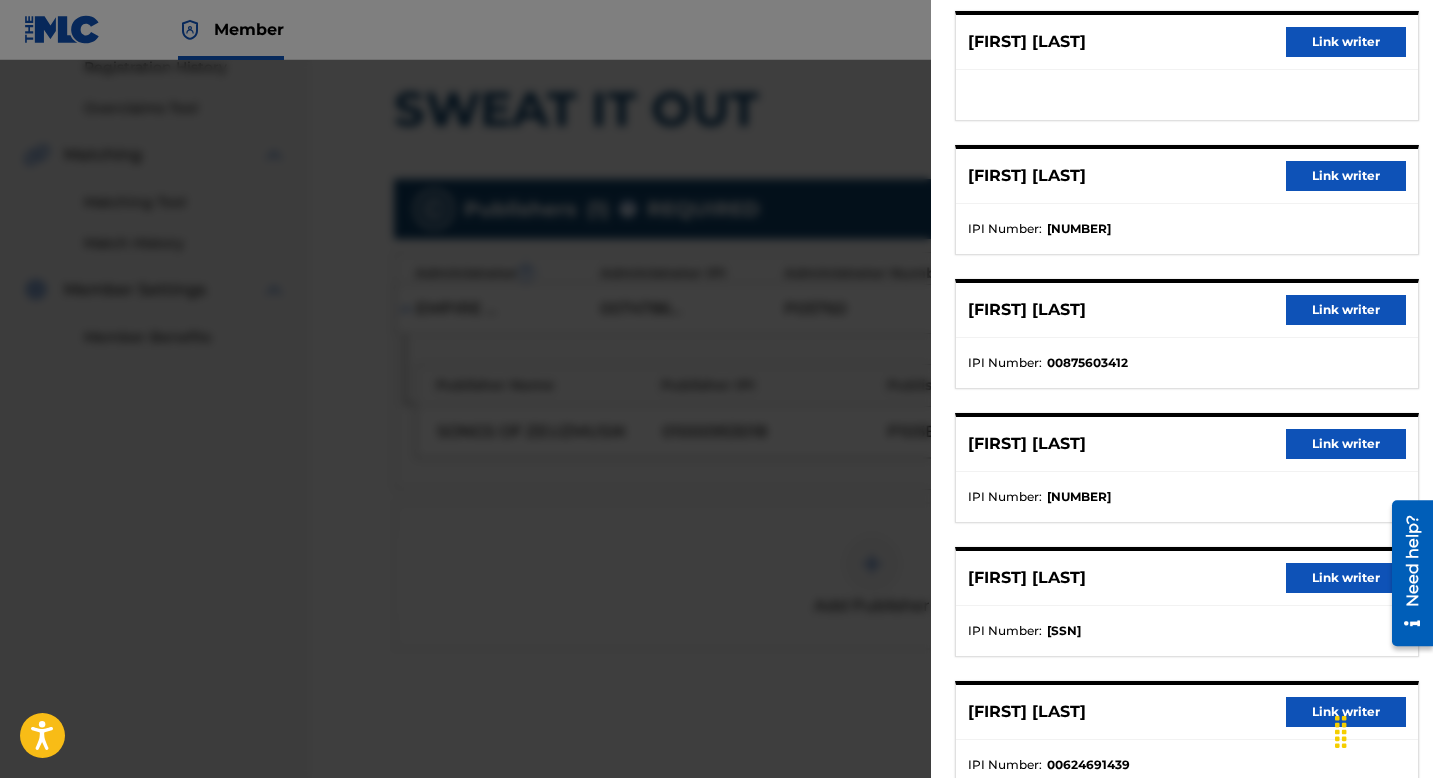 drag, startPoint x: 1336, startPoint y: 180, endPoint x: 1311, endPoint y: 206, distance: 36.069378 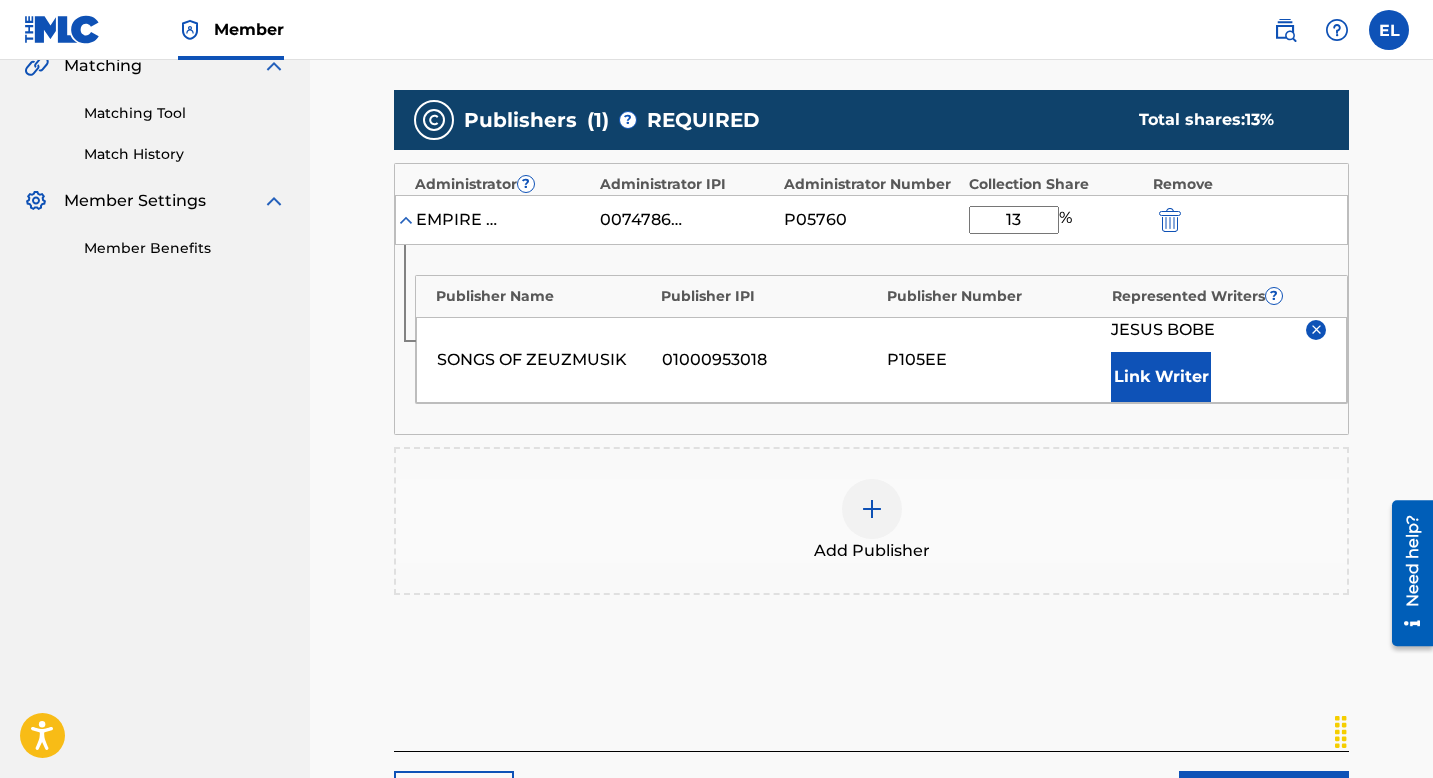 scroll, scrollTop: 649, scrollLeft: 0, axis: vertical 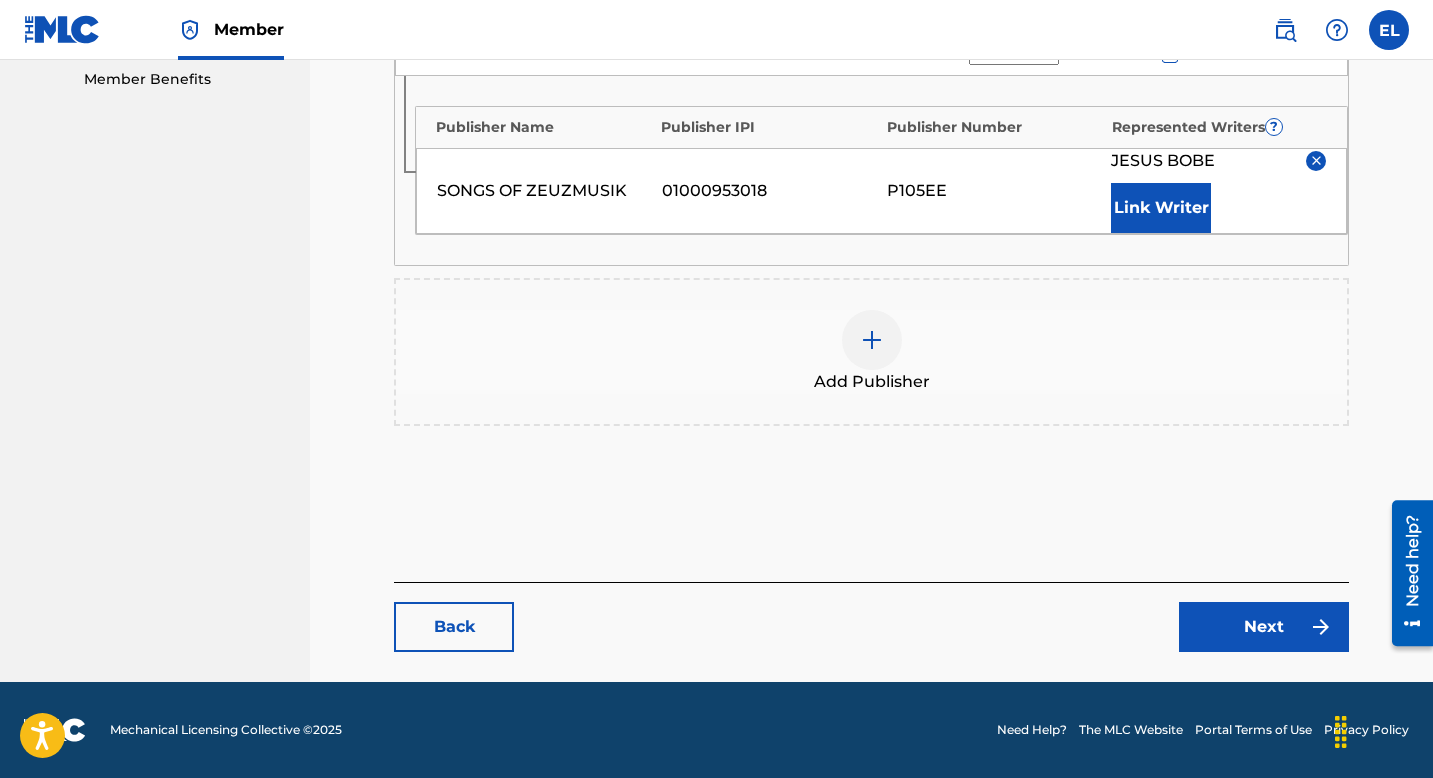 click on "Next" at bounding box center [1264, 627] 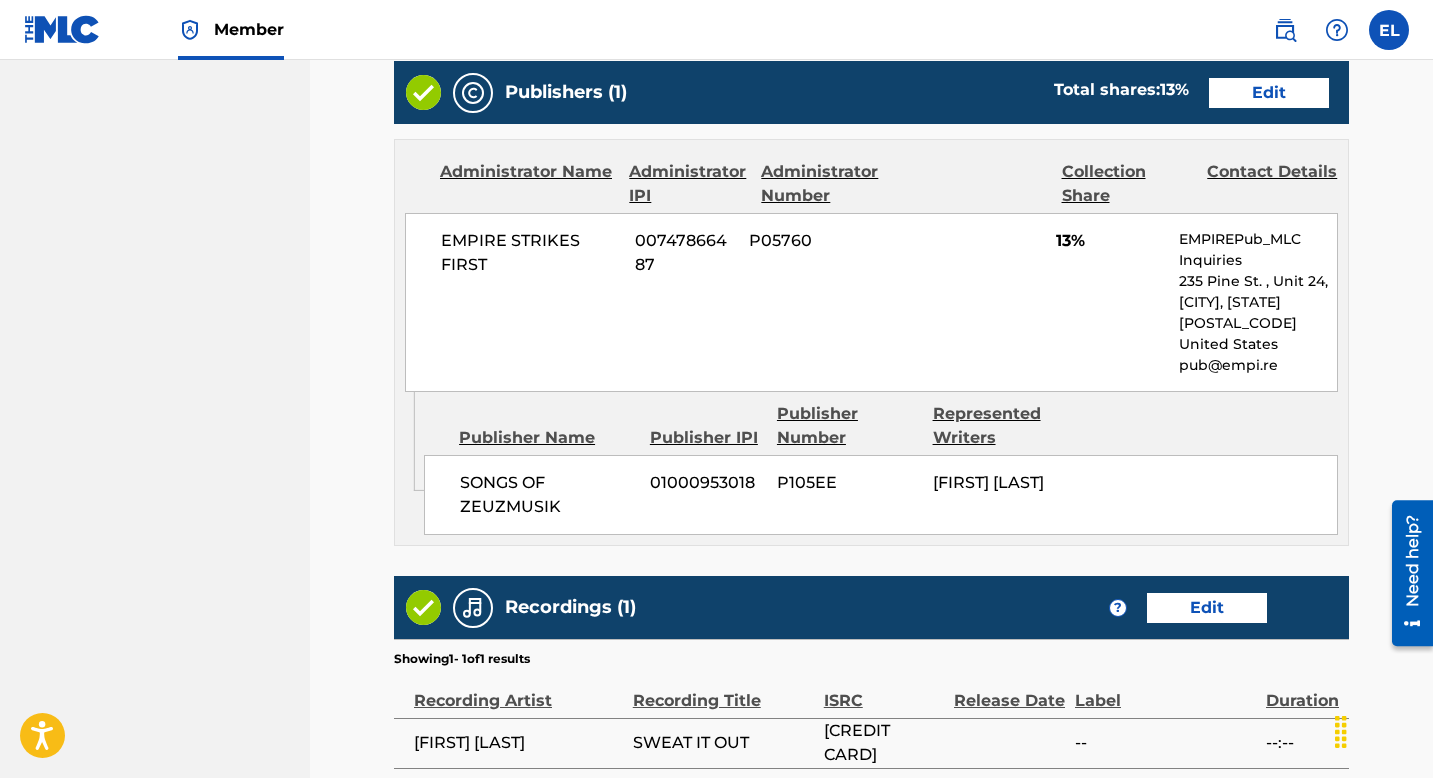 scroll, scrollTop: 1145, scrollLeft: 0, axis: vertical 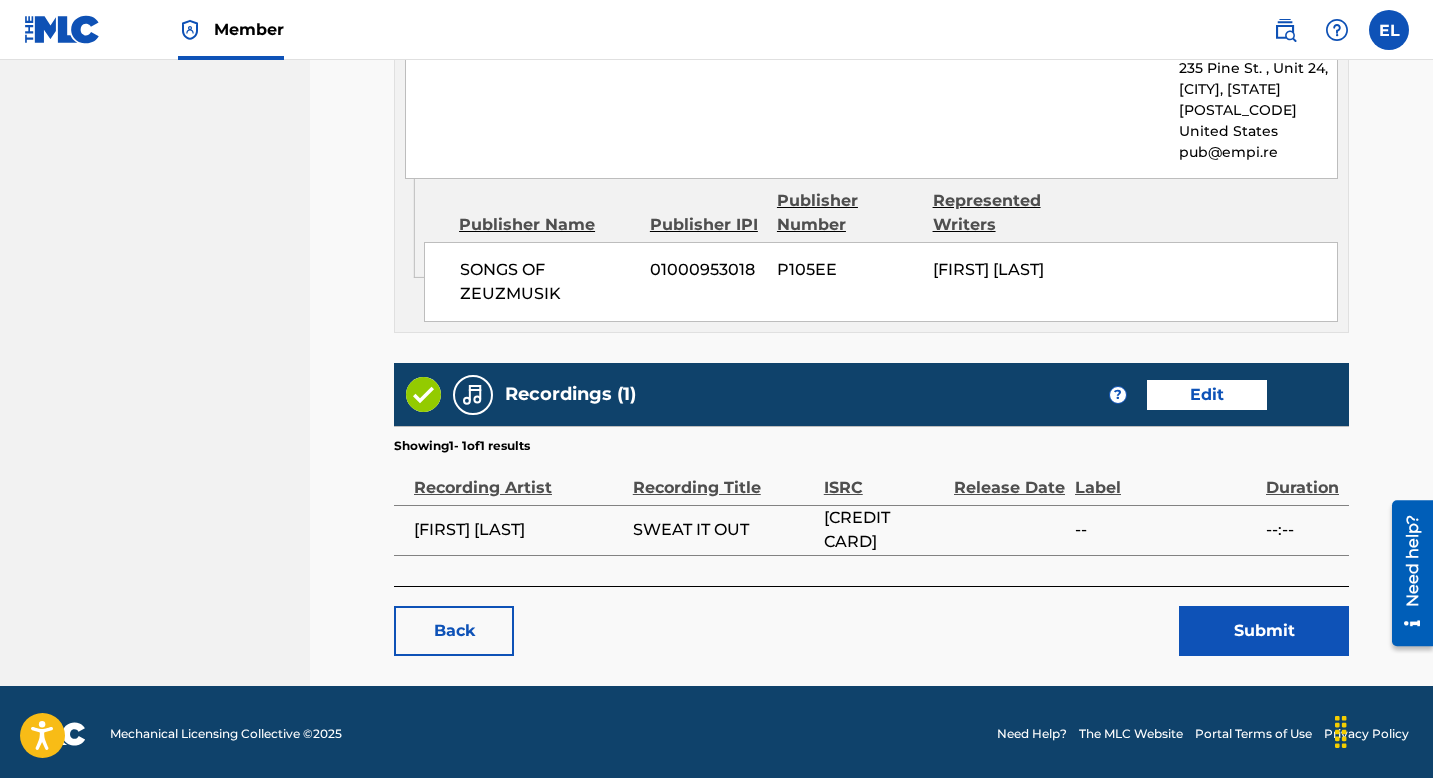 click on "Submit" at bounding box center (1264, 631) 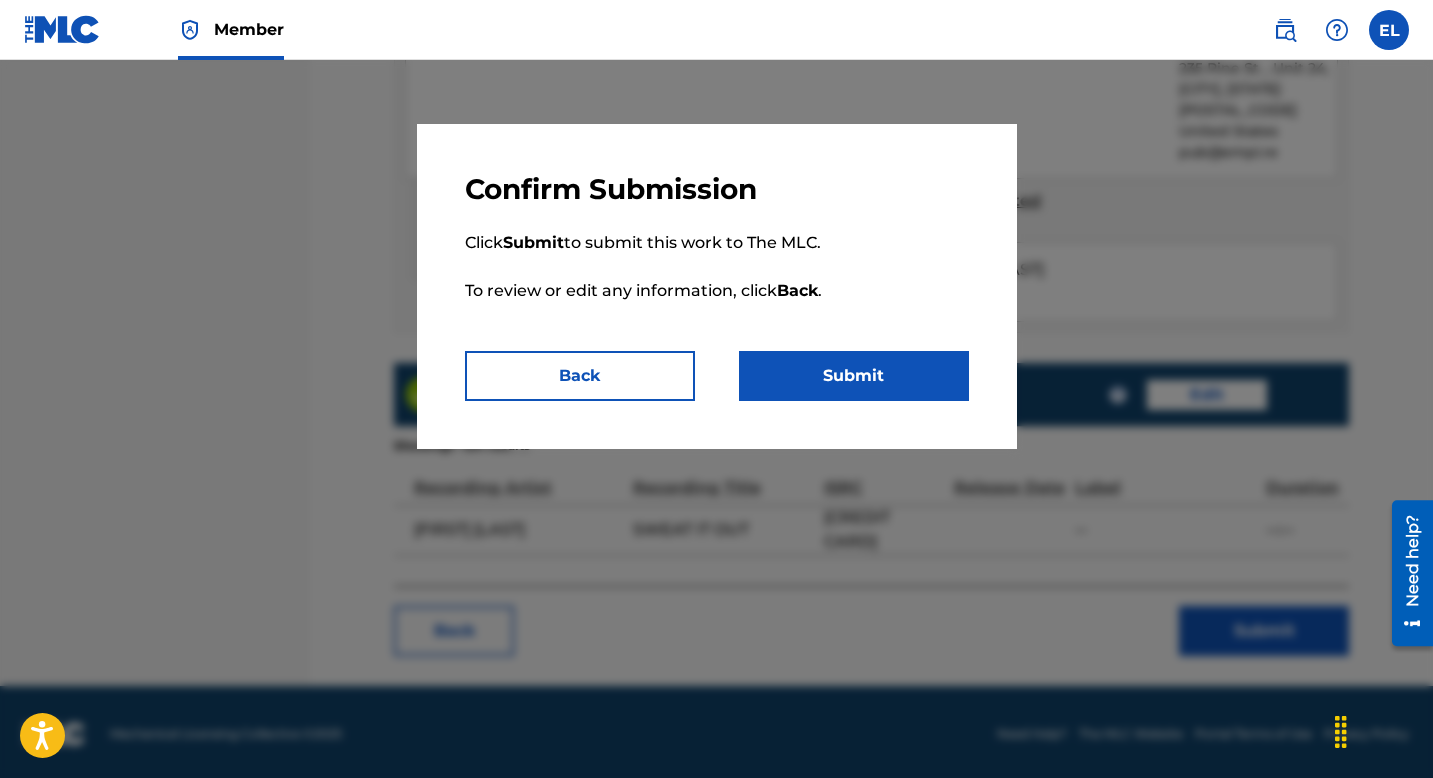 click on "Submit" at bounding box center (854, 376) 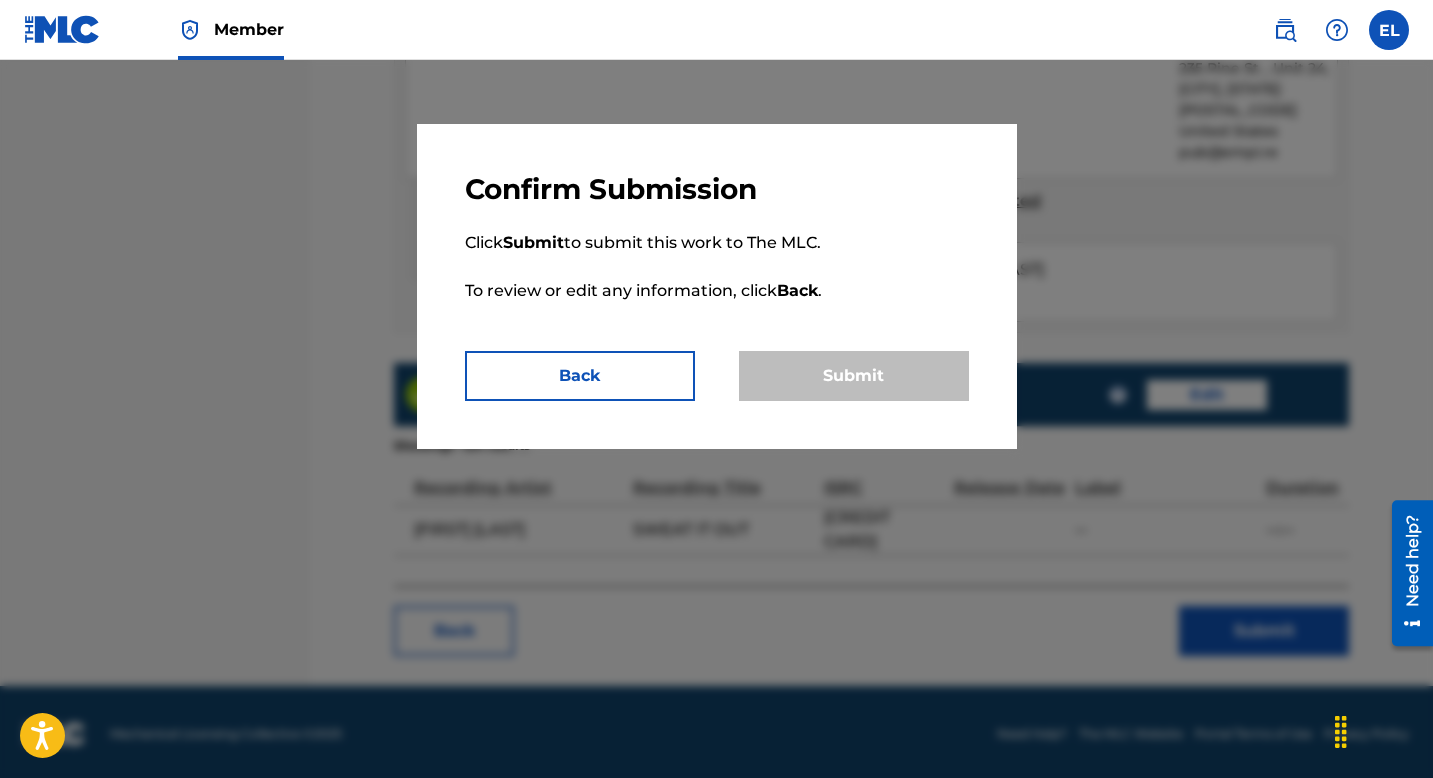 scroll, scrollTop: 0, scrollLeft: 0, axis: both 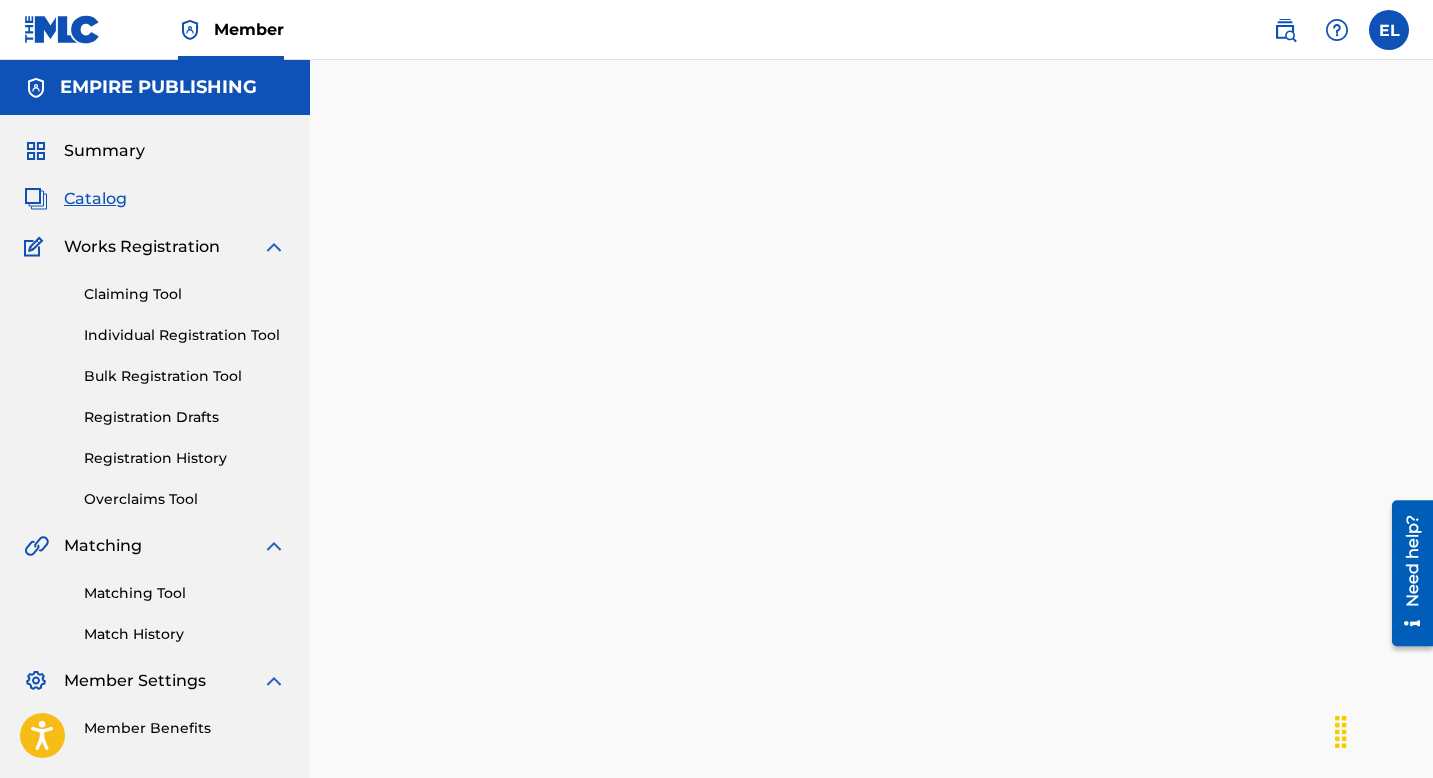 click on "Catalog" at bounding box center (95, 199) 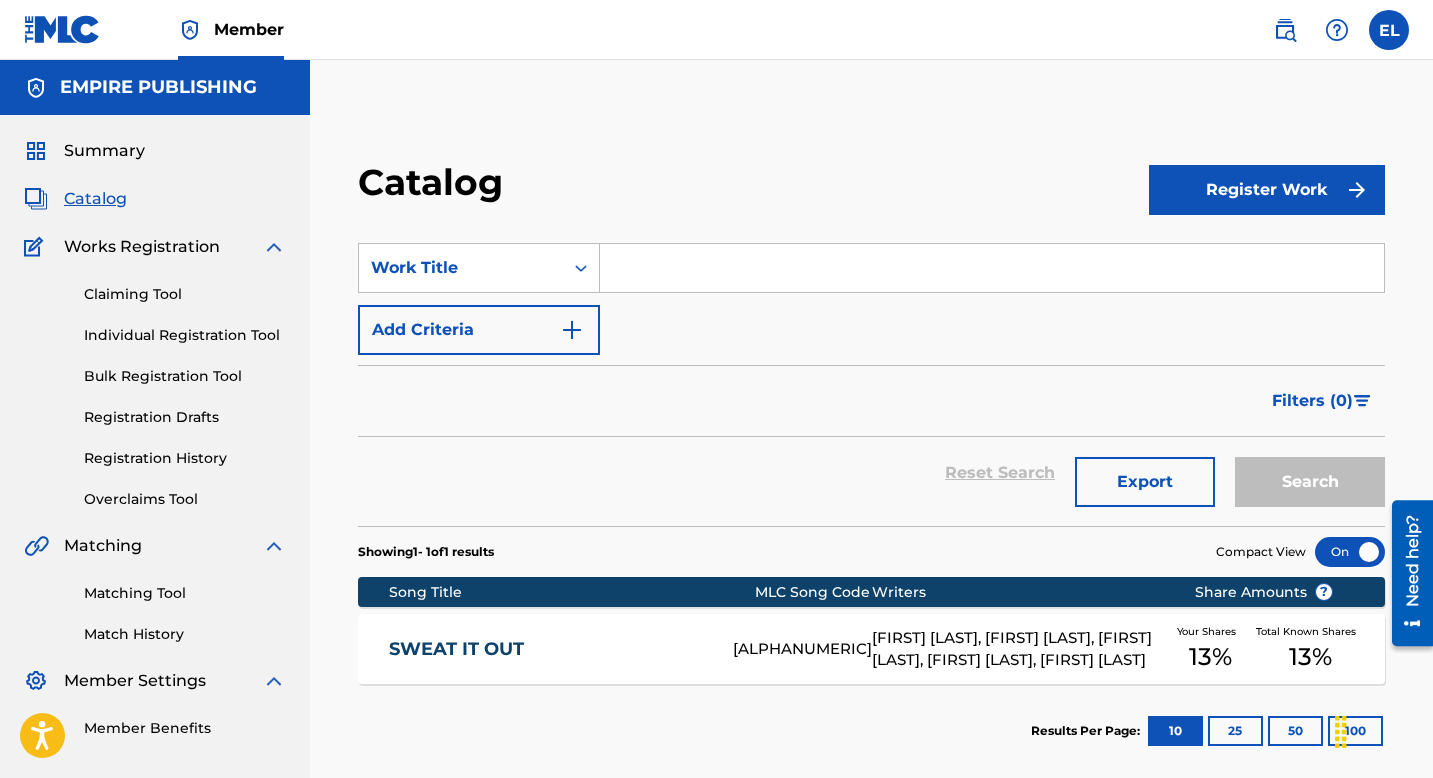 click at bounding box center (992, 268) 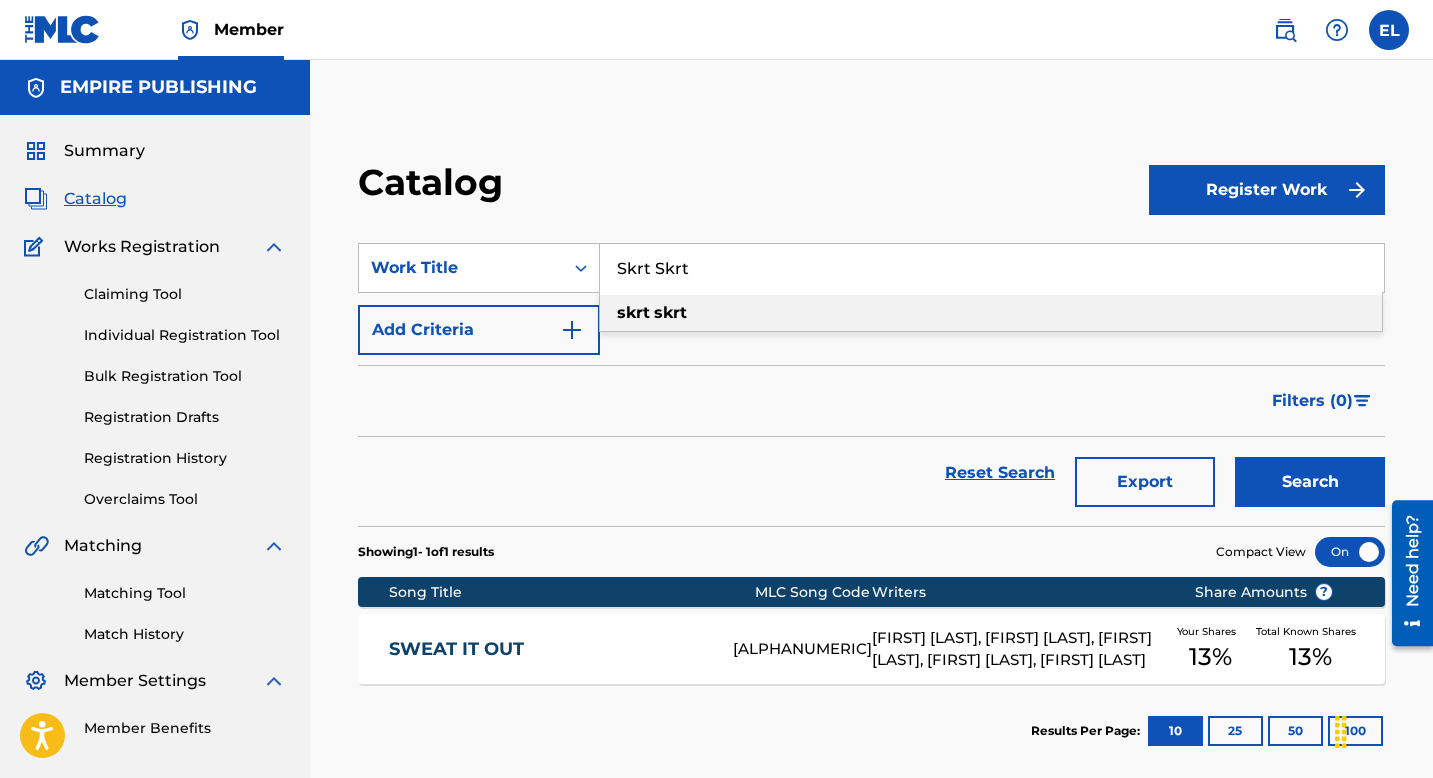 type on "Skrt Skrt" 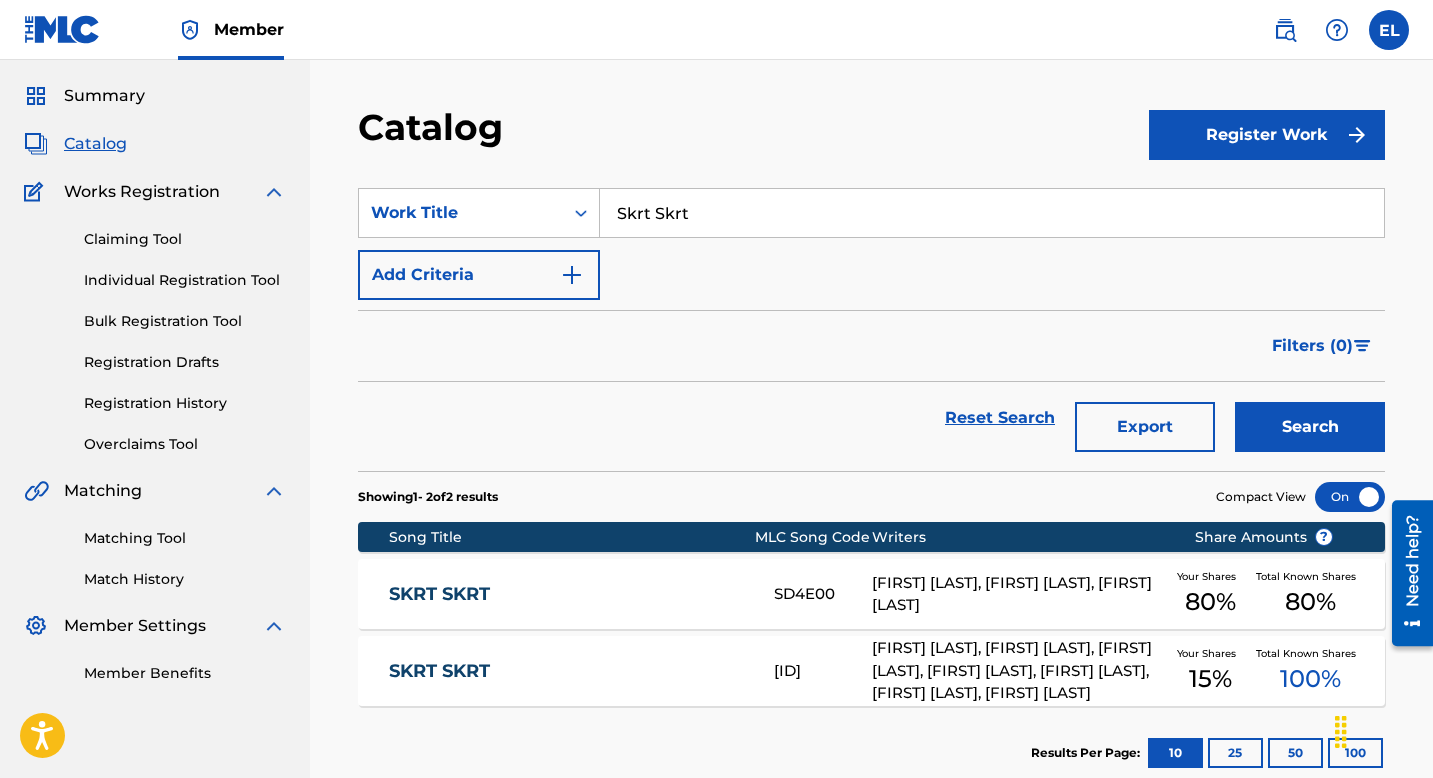 scroll, scrollTop: 76, scrollLeft: 0, axis: vertical 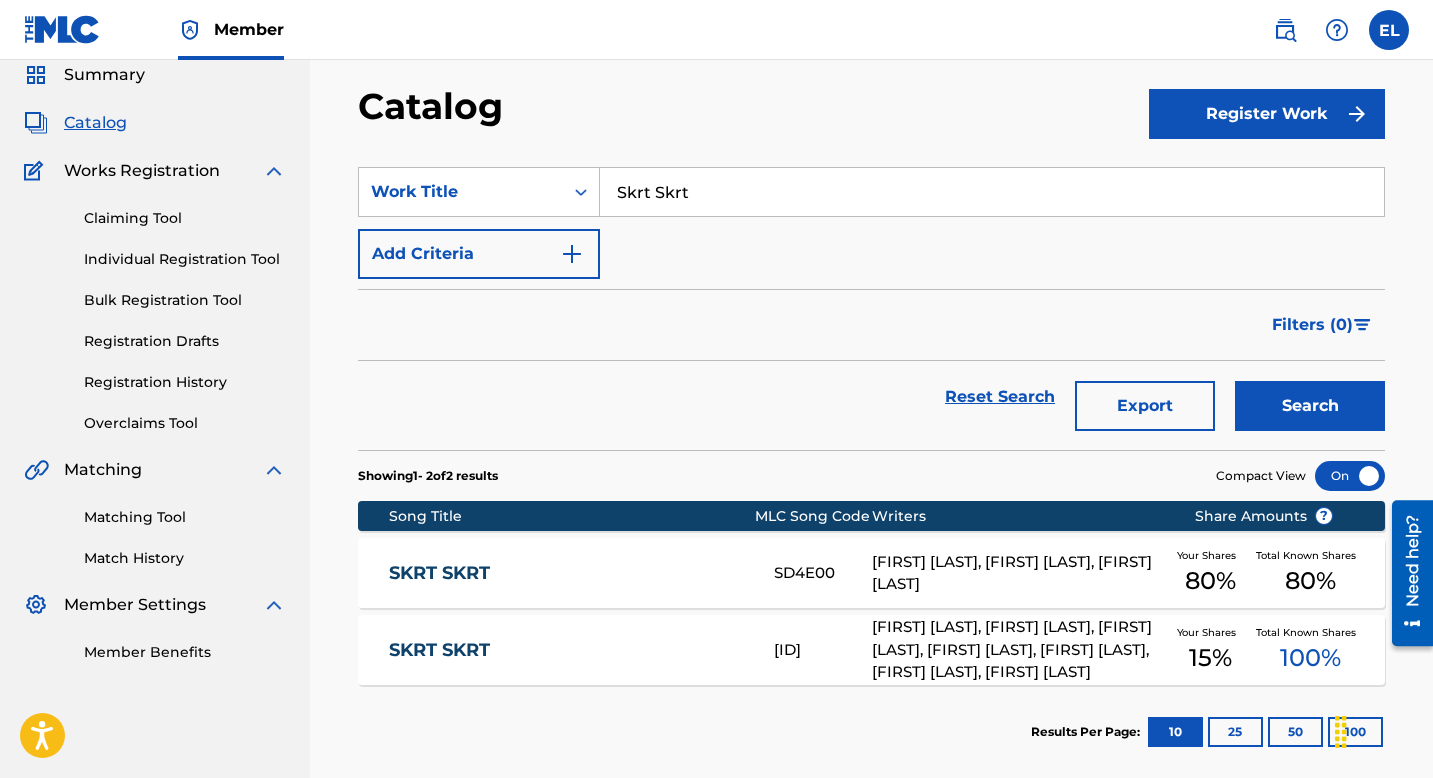 click on "SKRT SKRT" at bounding box center [568, 650] 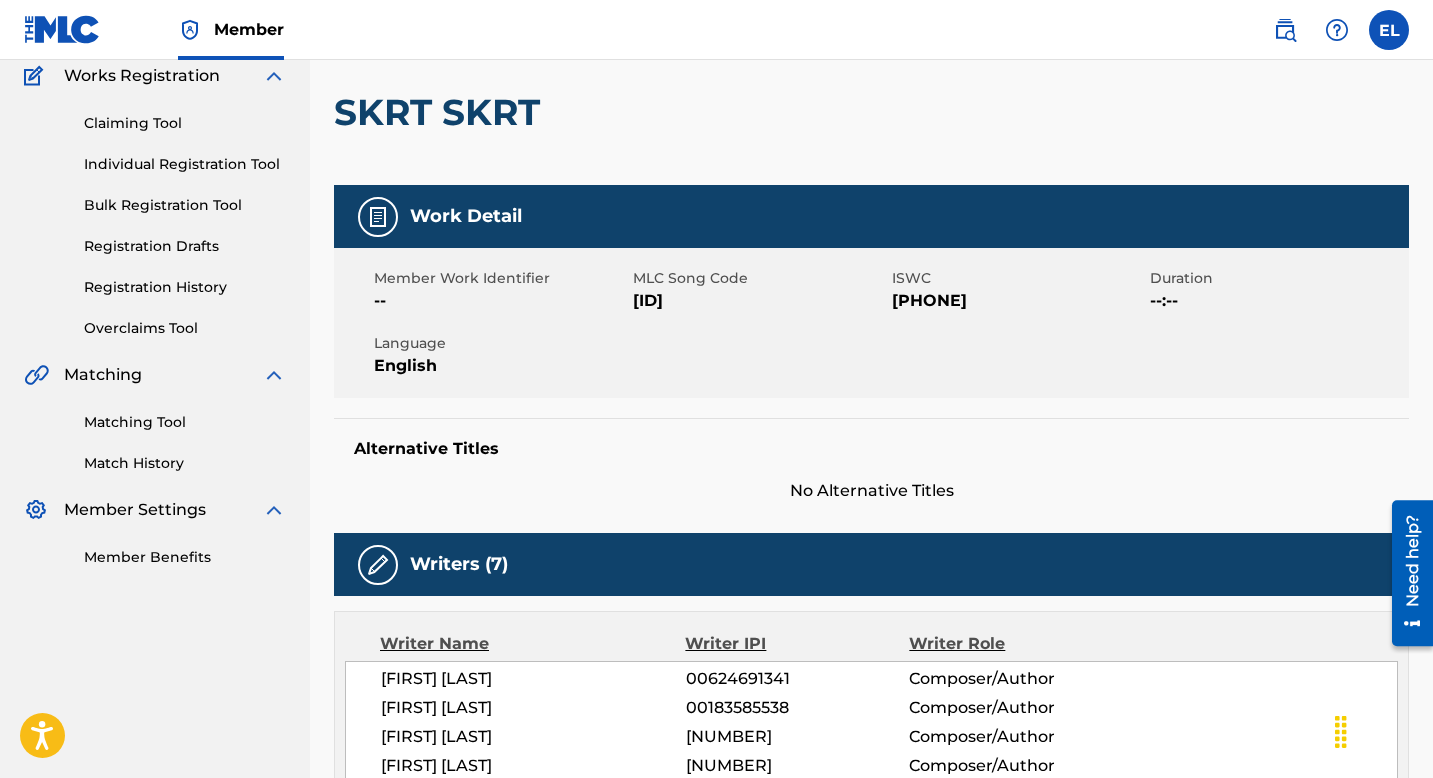 scroll, scrollTop: 0, scrollLeft: 0, axis: both 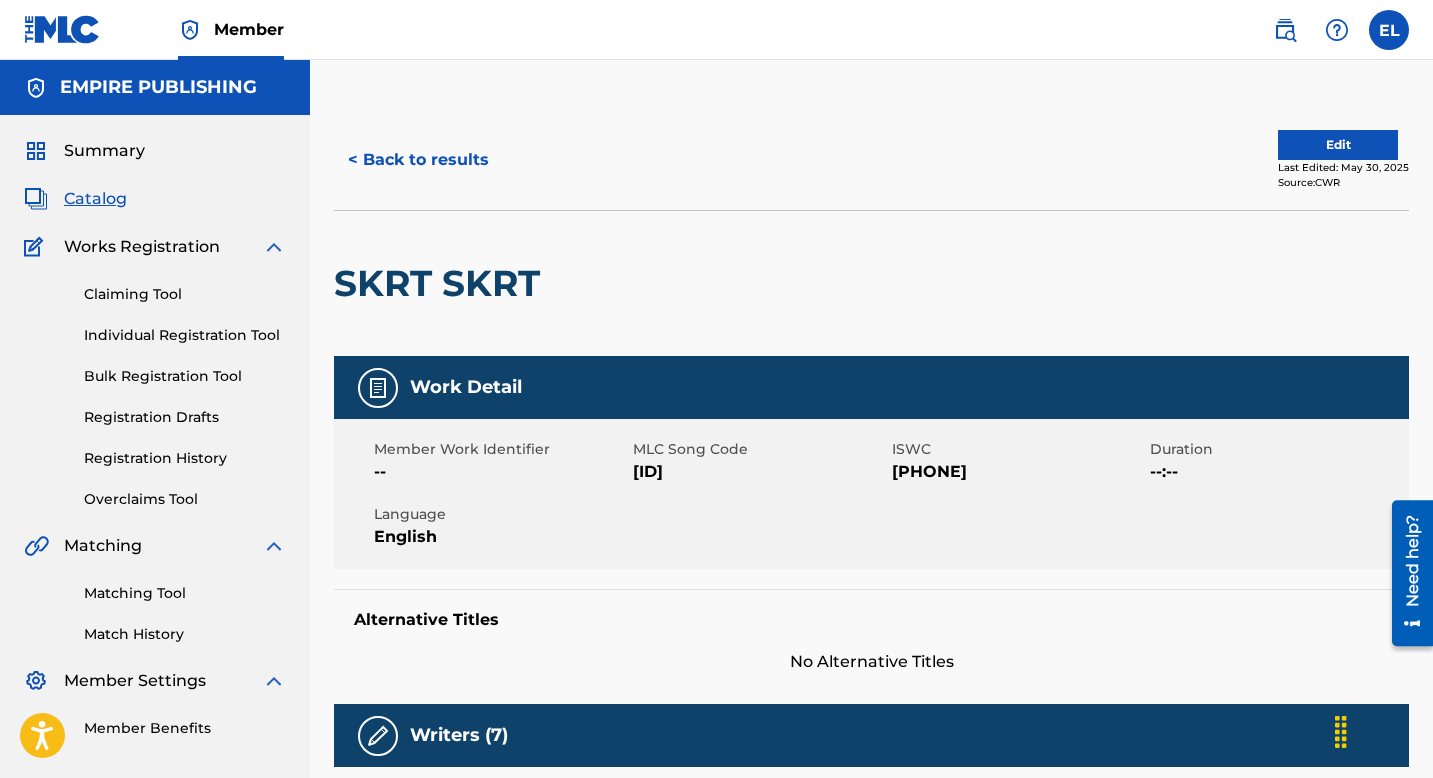 click on "T9259402998" at bounding box center [1019, 472] 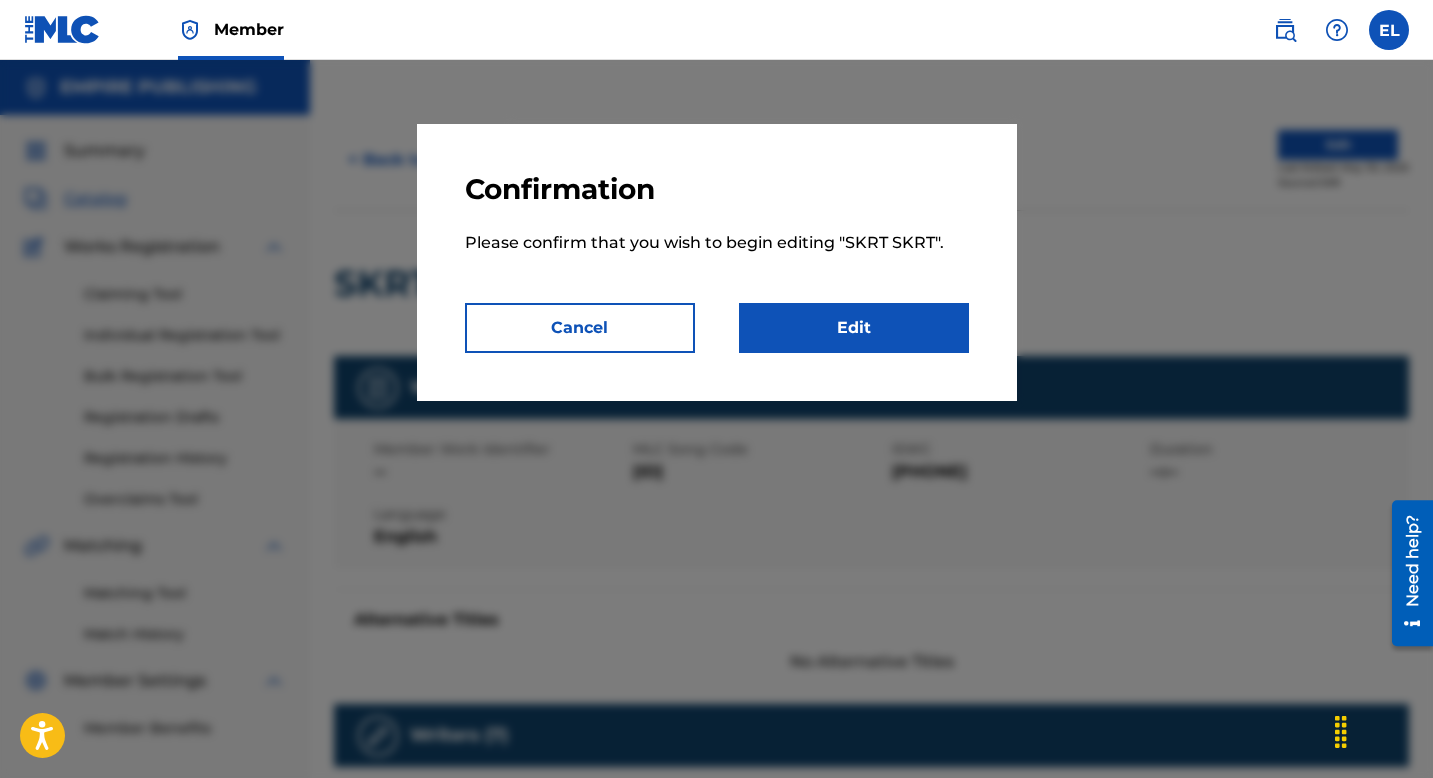 click on "Edit" at bounding box center (854, 328) 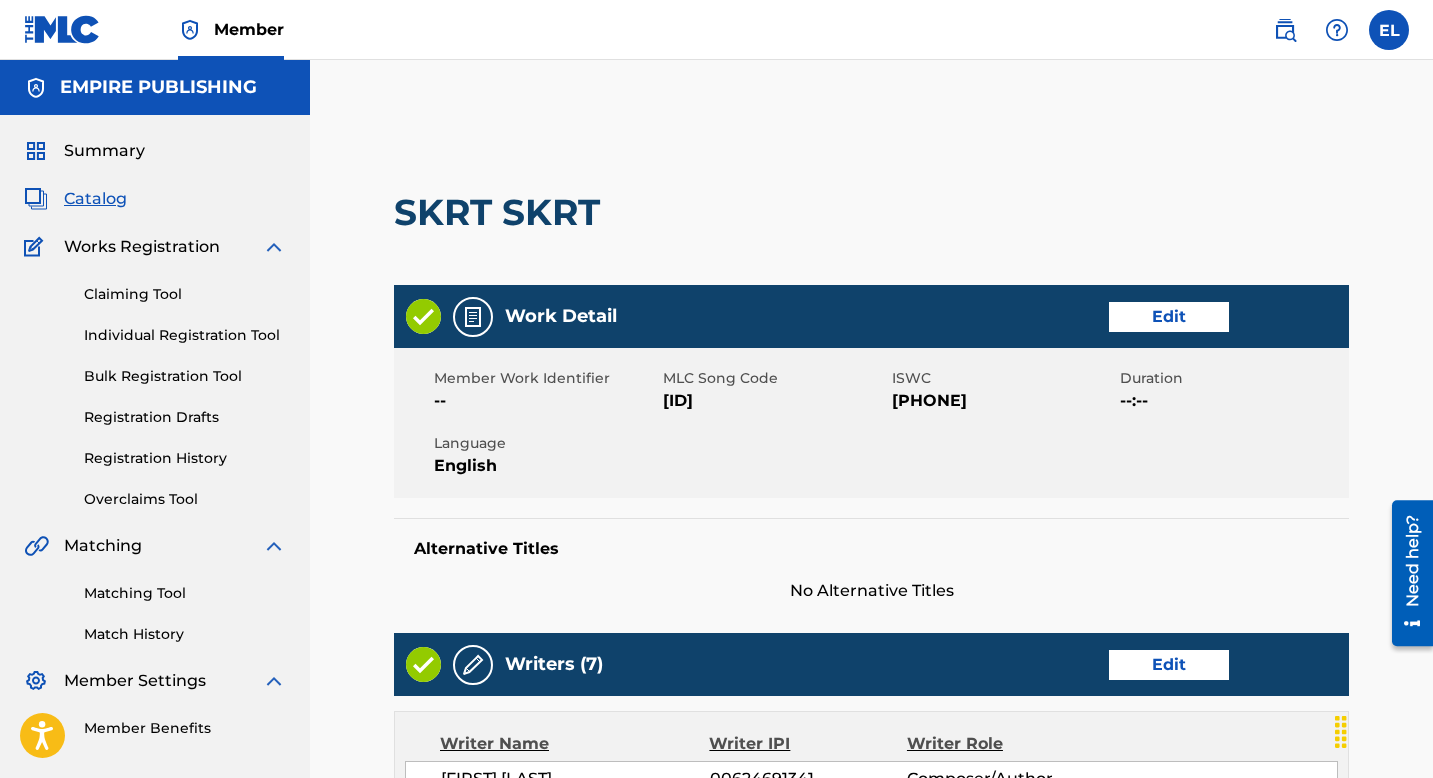 click on "Edit" at bounding box center [1169, 317] 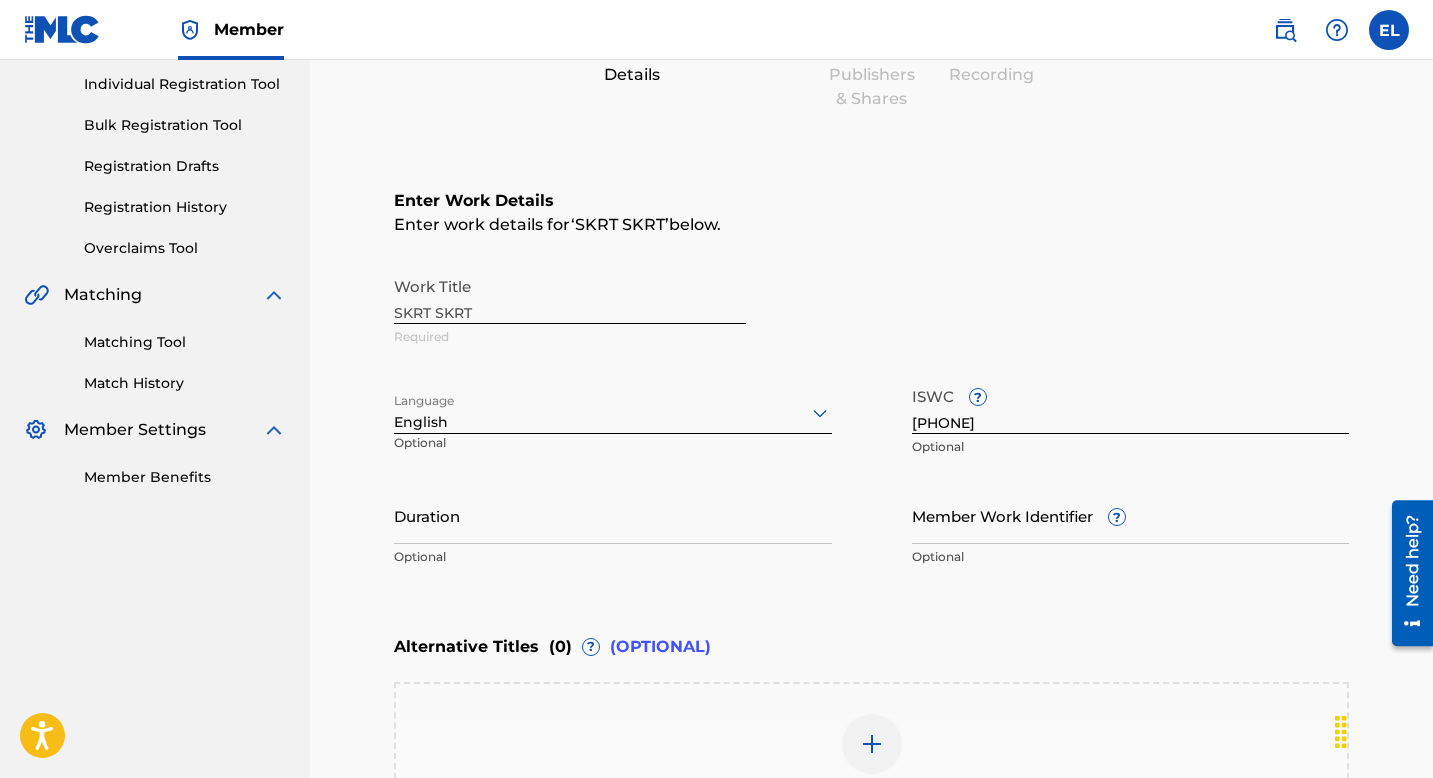 scroll, scrollTop: 399, scrollLeft: 0, axis: vertical 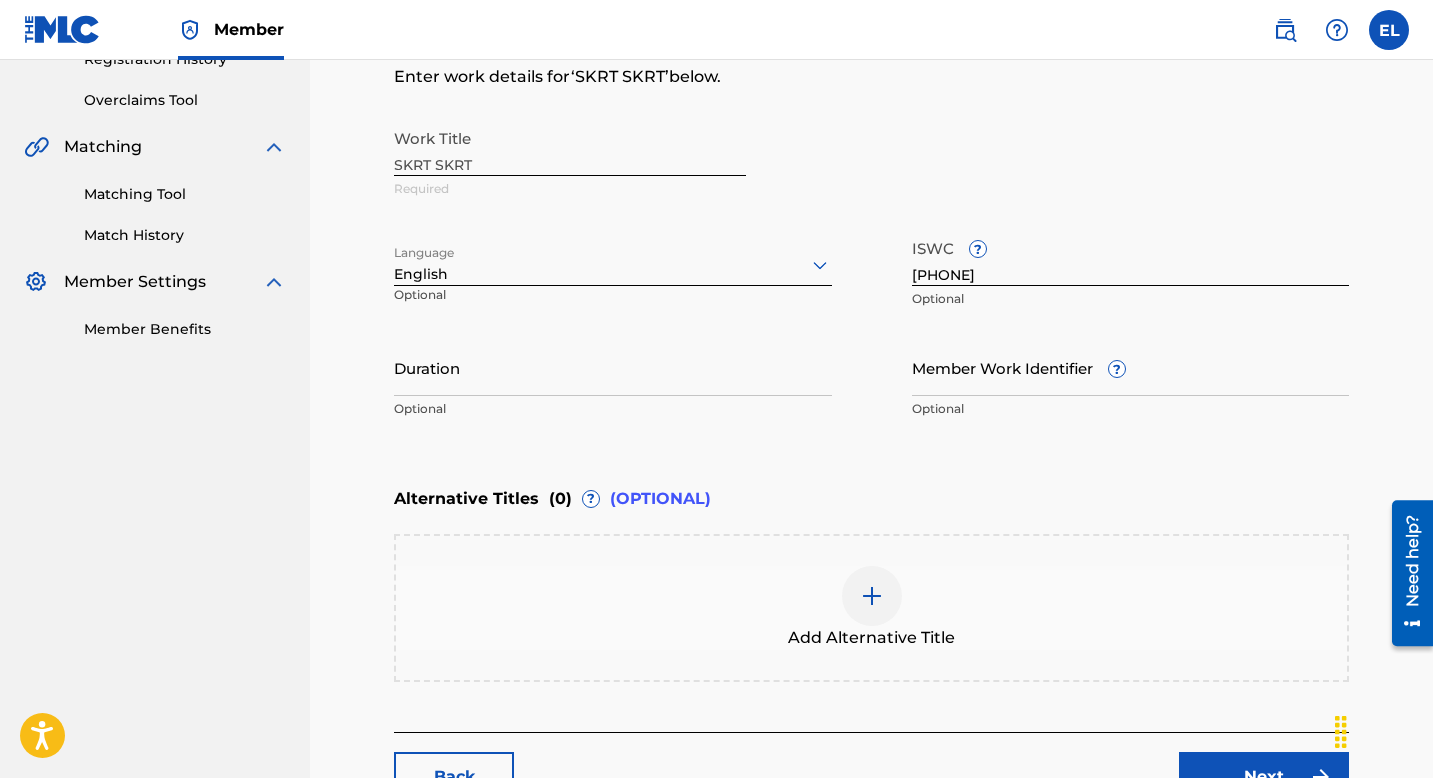 click on "Member Work Identifier   ?" at bounding box center [1131, 367] 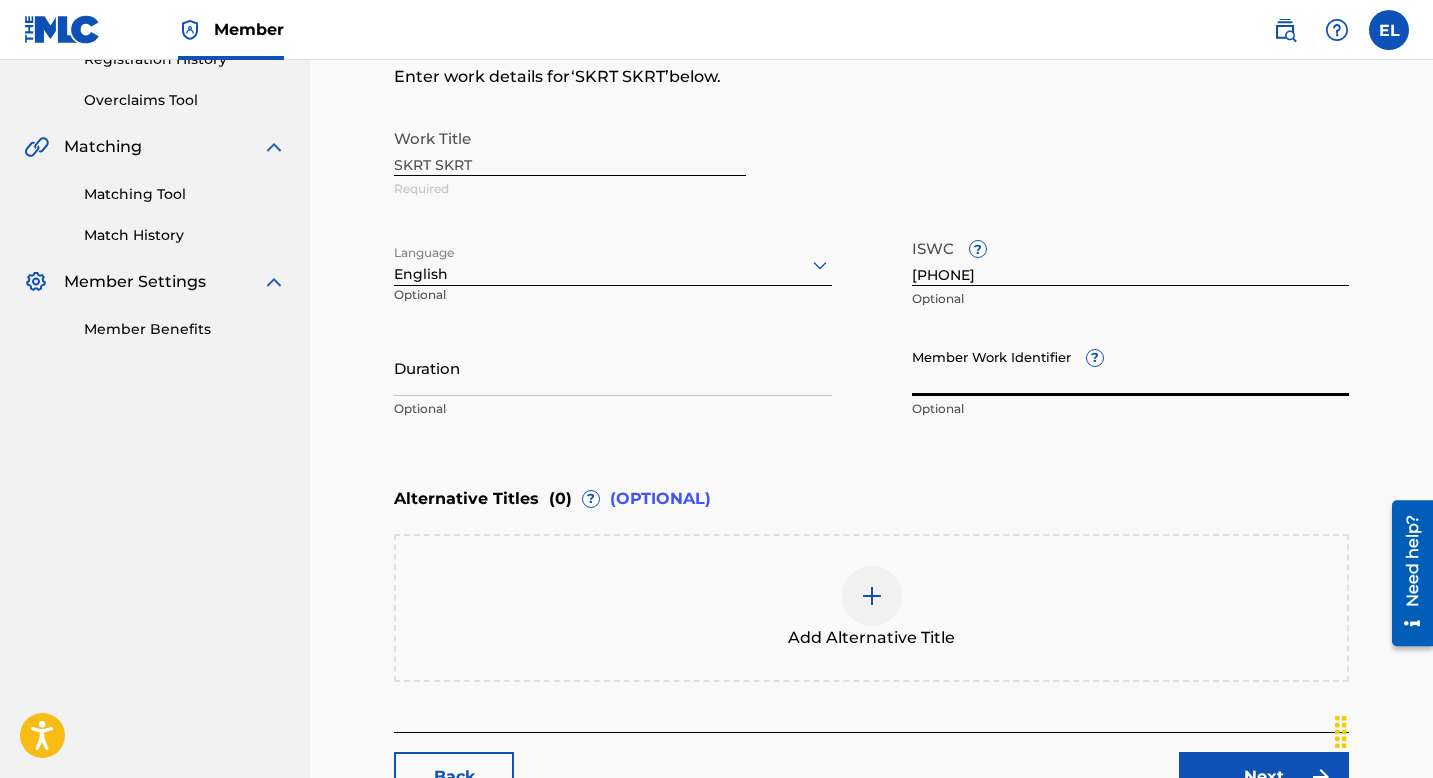 click on "Member Work Identifier   ?" at bounding box center [1131, 367] 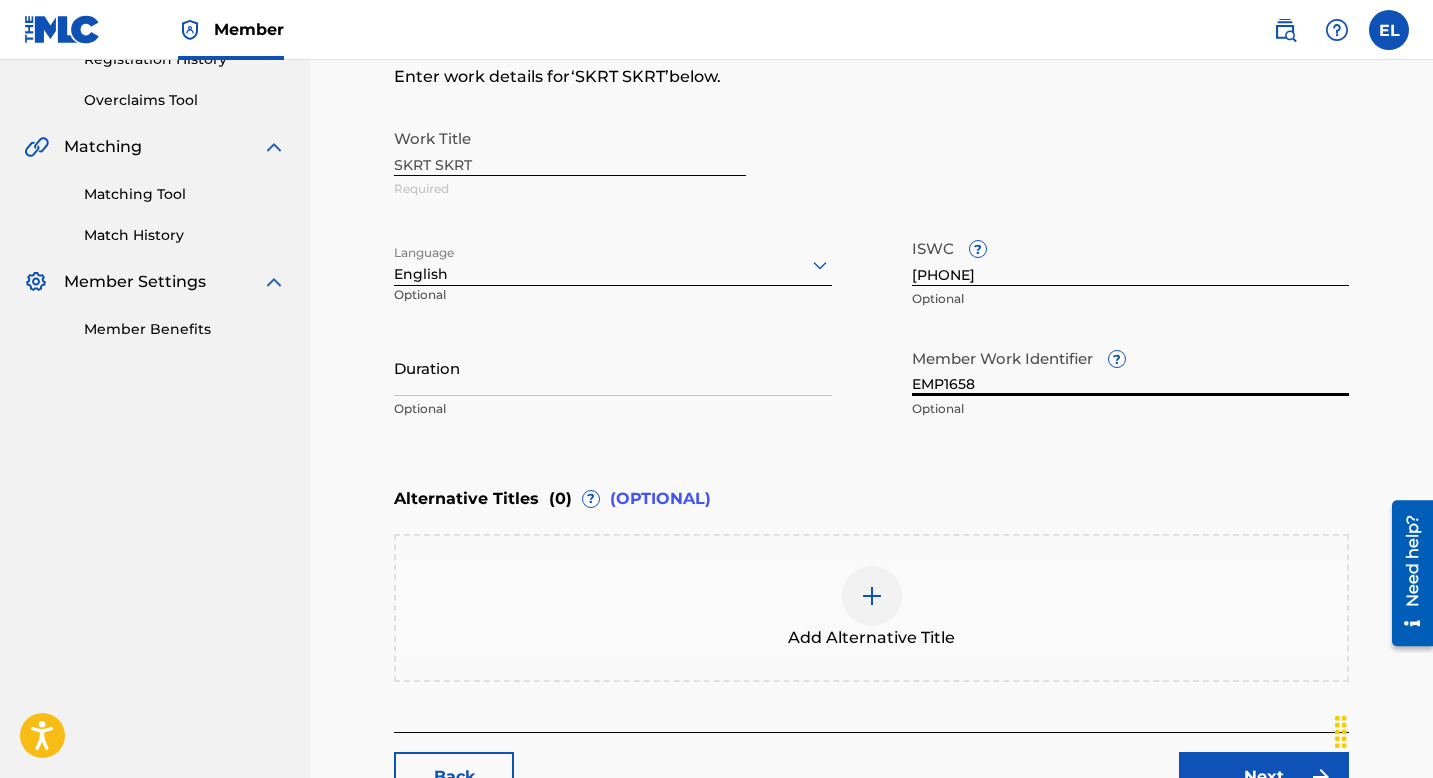 type on "EMP1658" 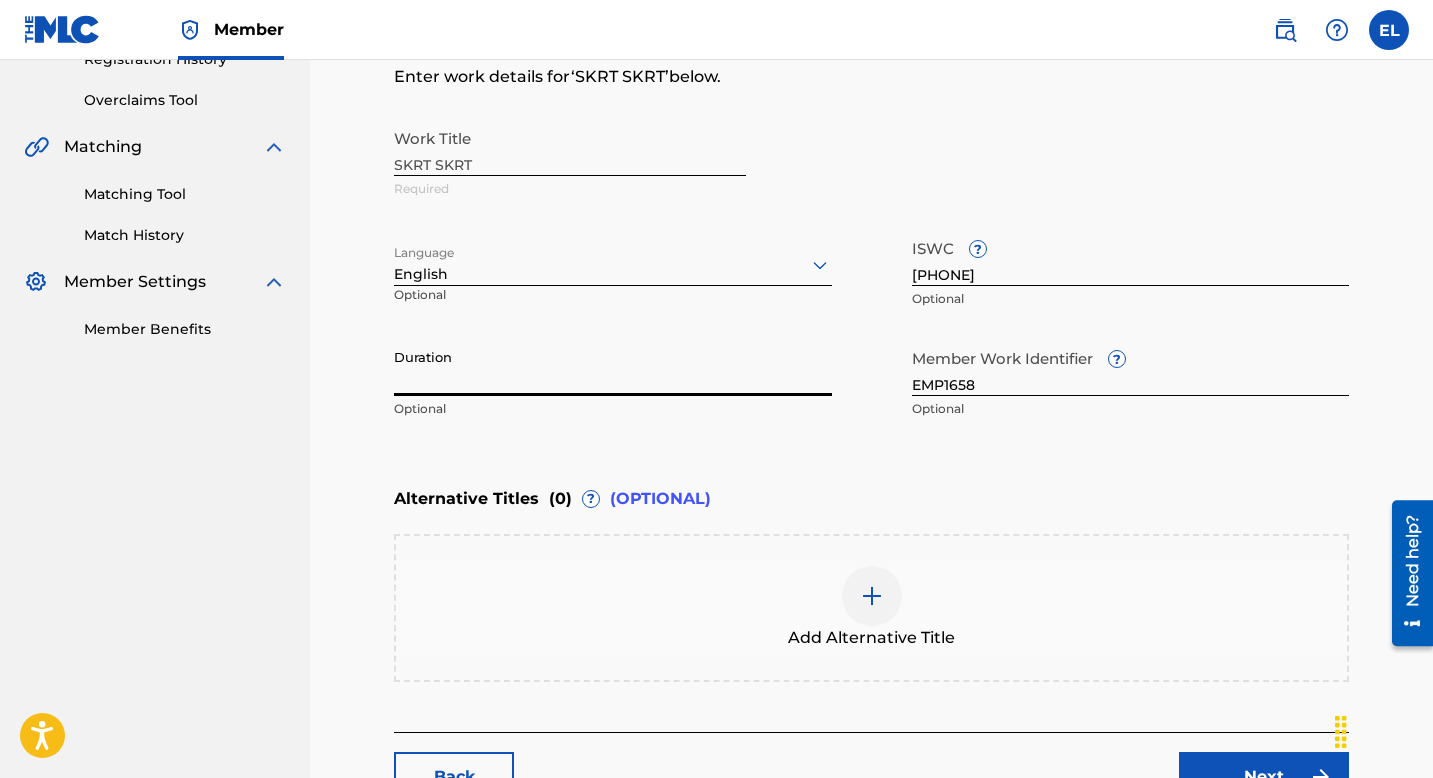 click on "Duration" at bounding box center [613, 367] 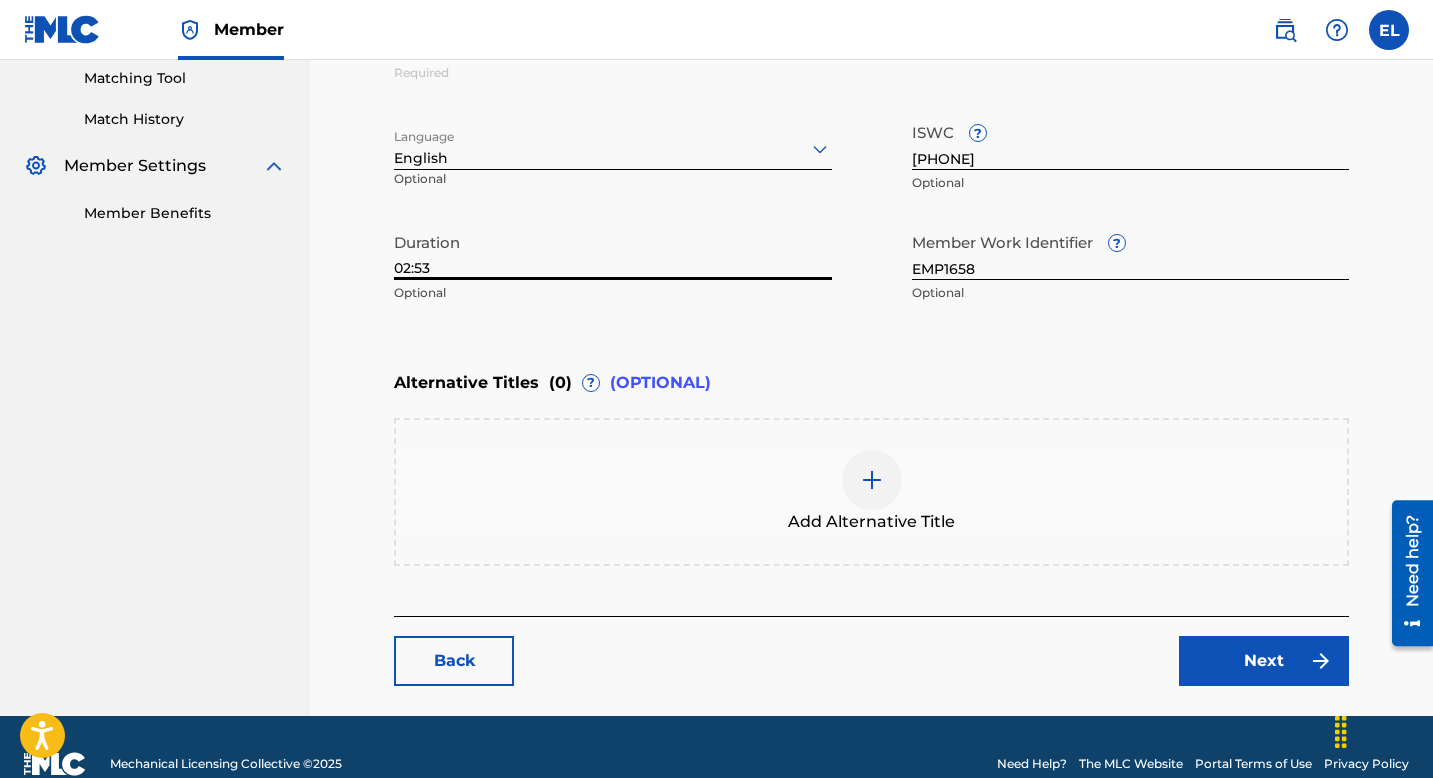 scroll, scrollTop: 548, scrollLeft: 0, axis: vertical 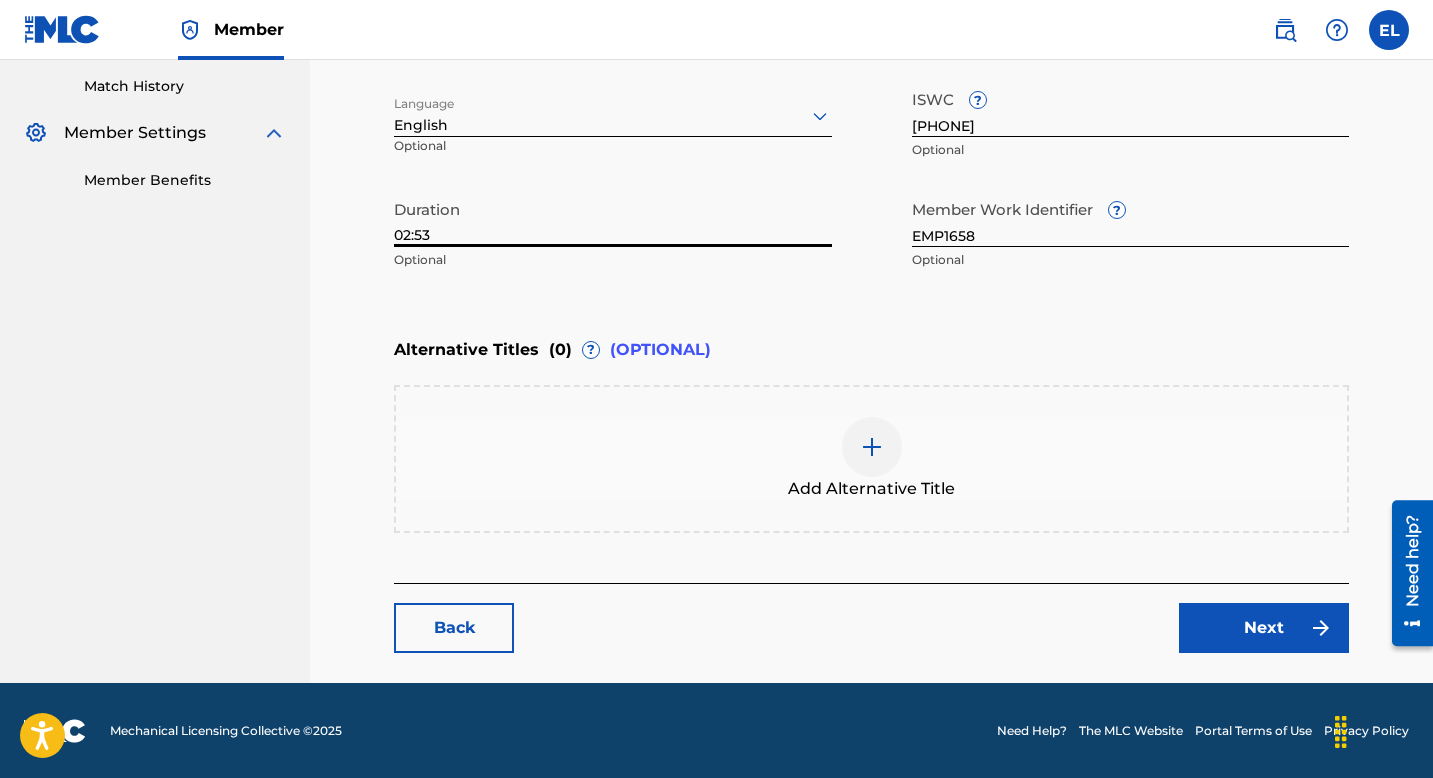type on "02:53" 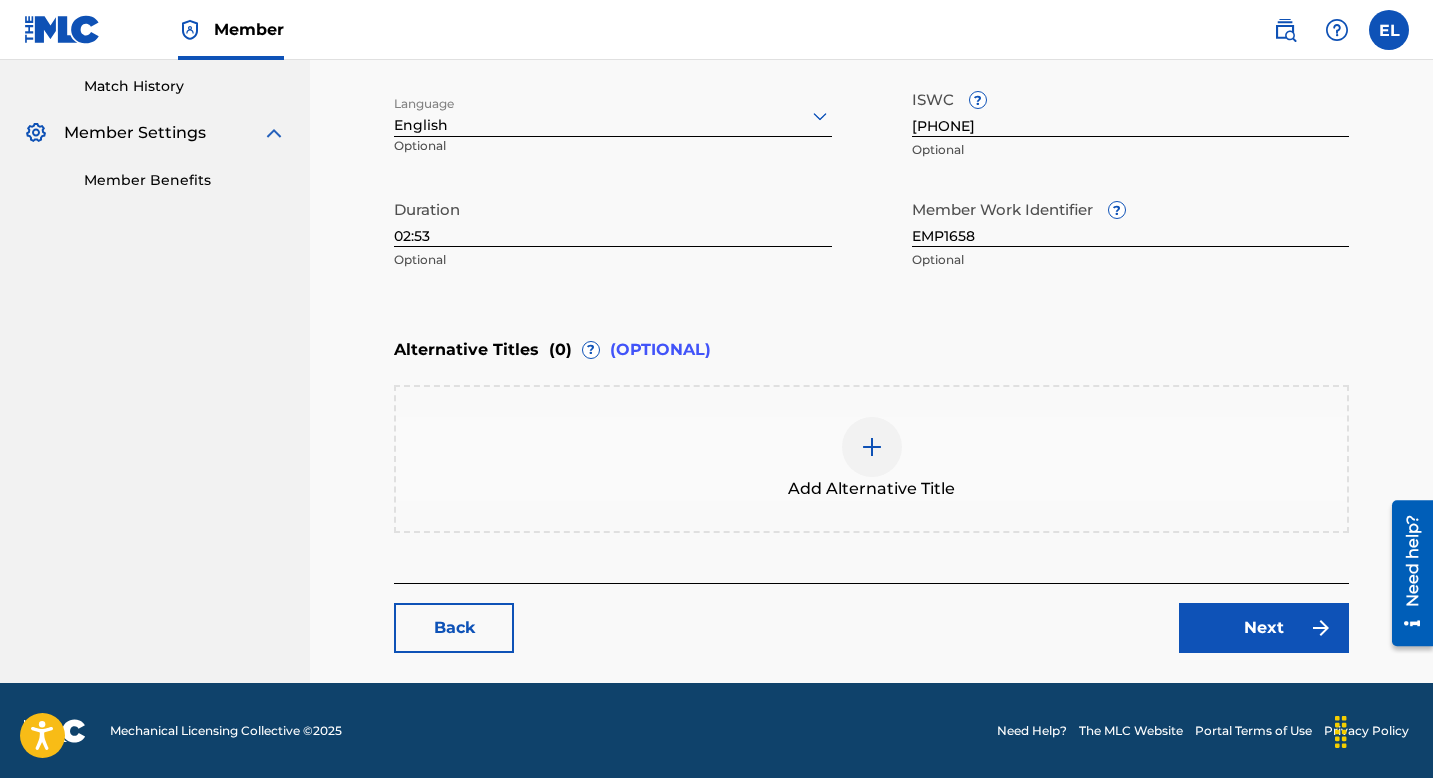 click on "Next" at bounding box center (1264, 628) 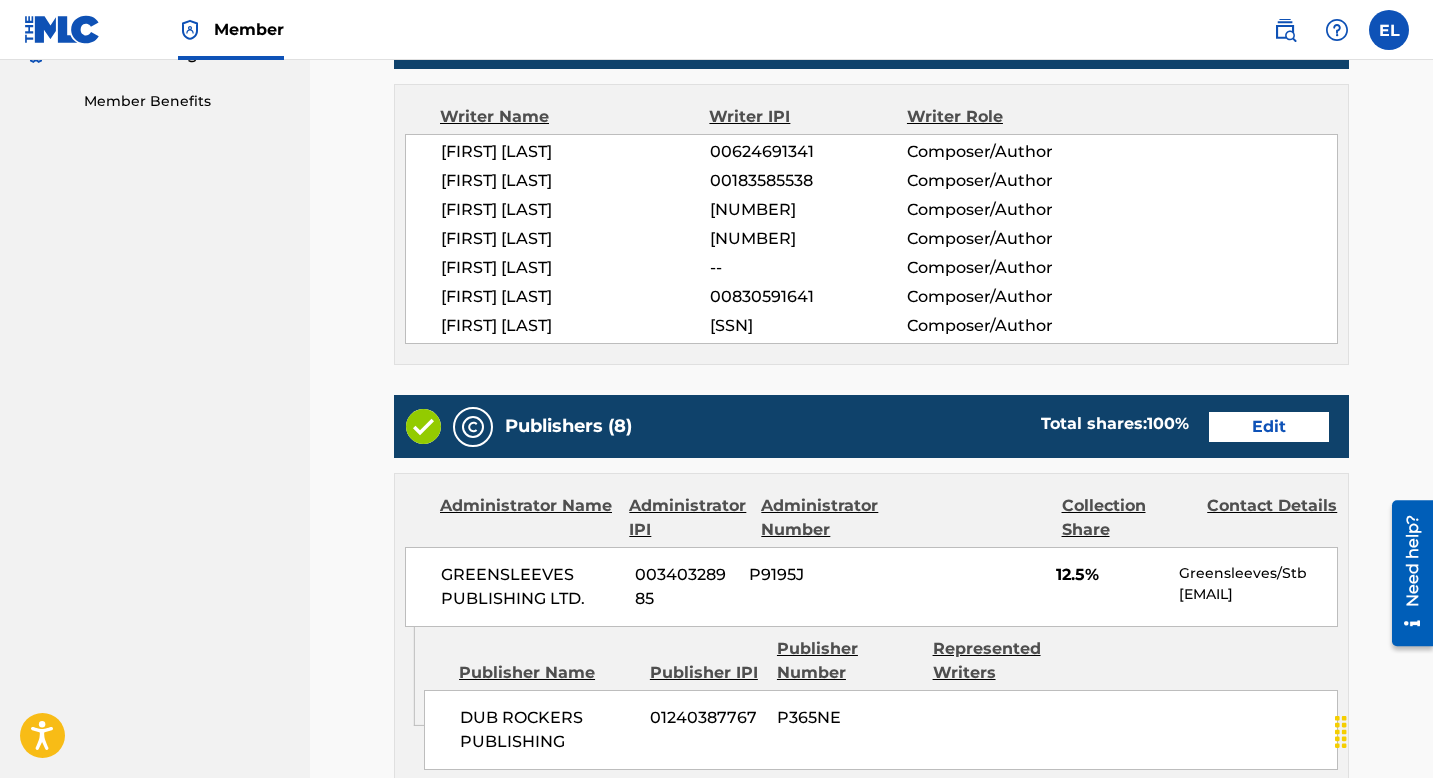 scroll, scrollTop: 515, scrollLeft: 0, axis: vertical 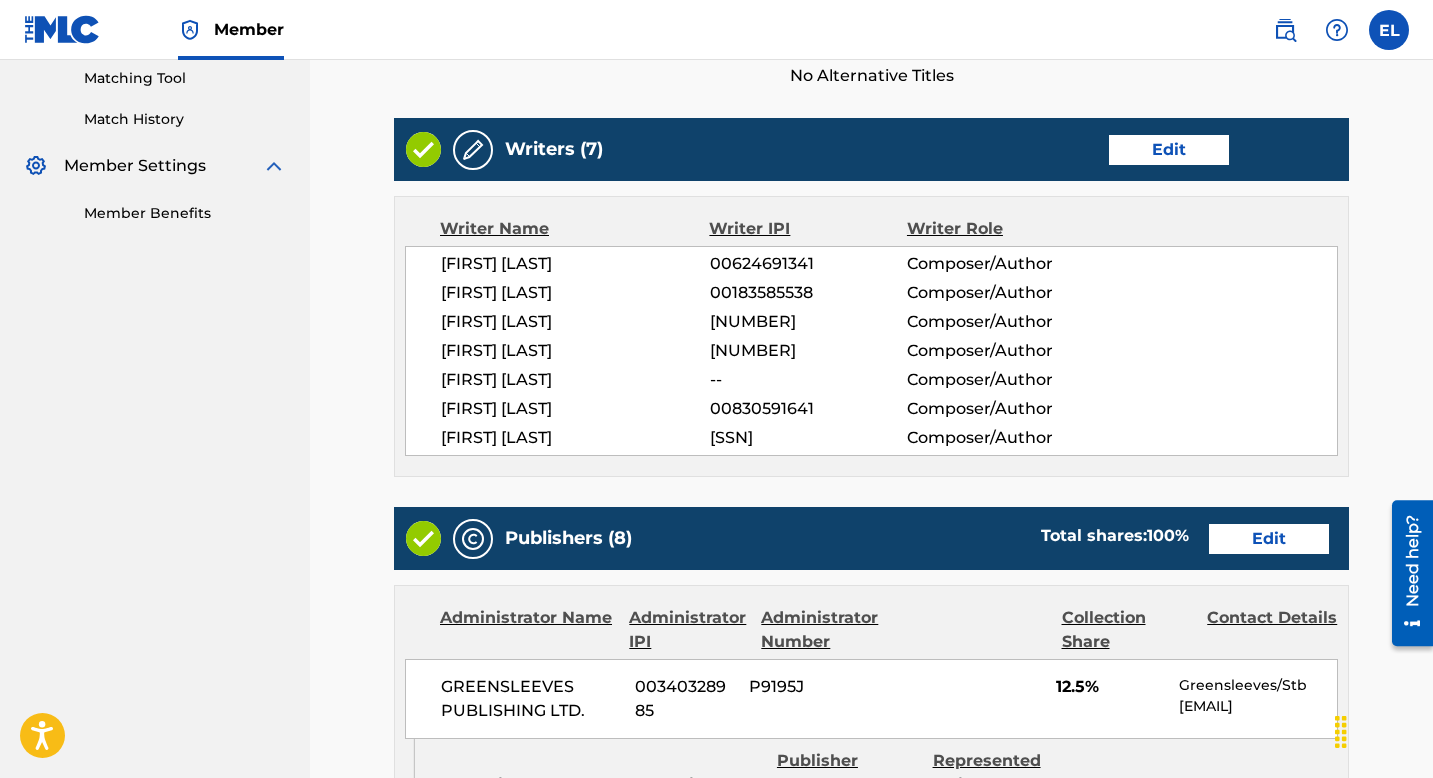 click on "Edit" at bounding box center (1169, 150) 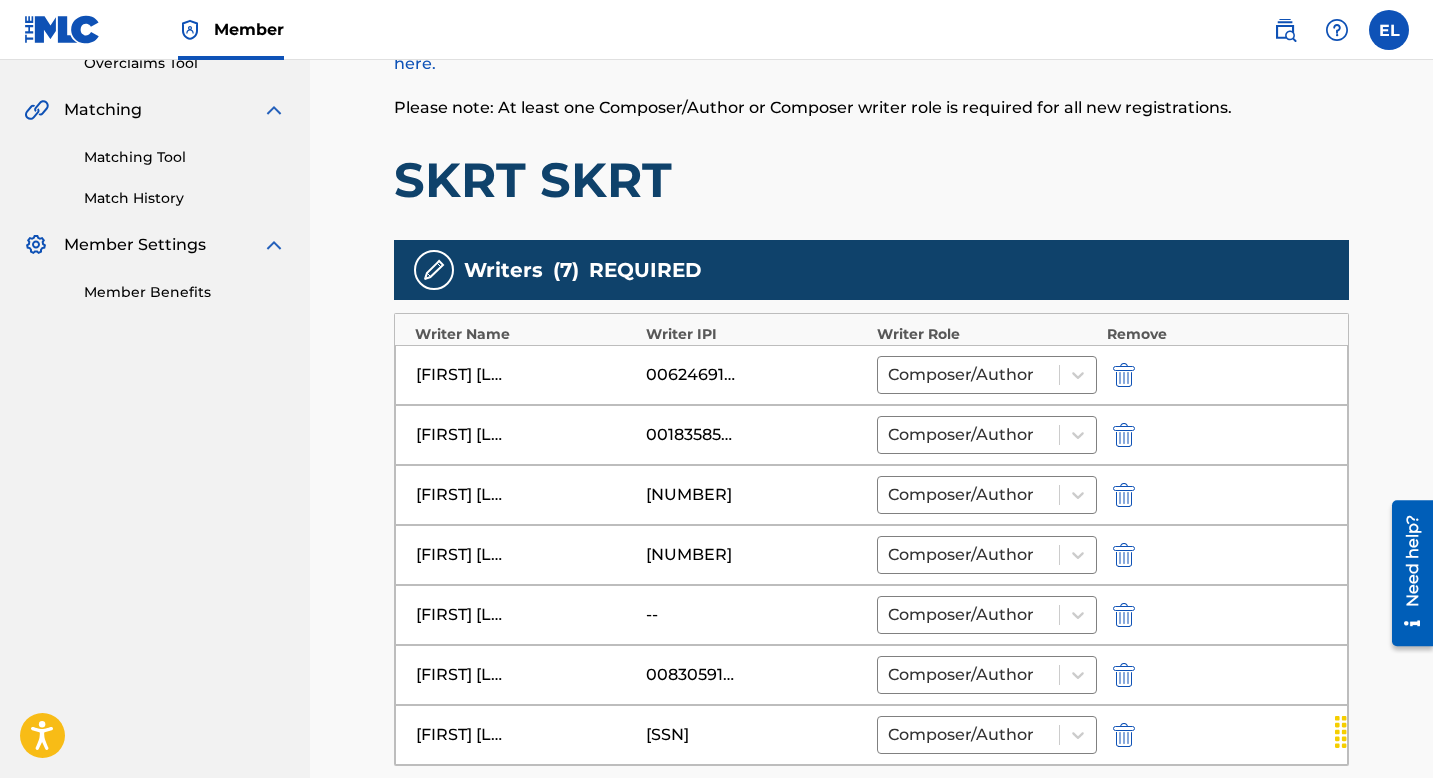 scroll, scrollTop: 440, scrollLeft: 0, axis: vertical 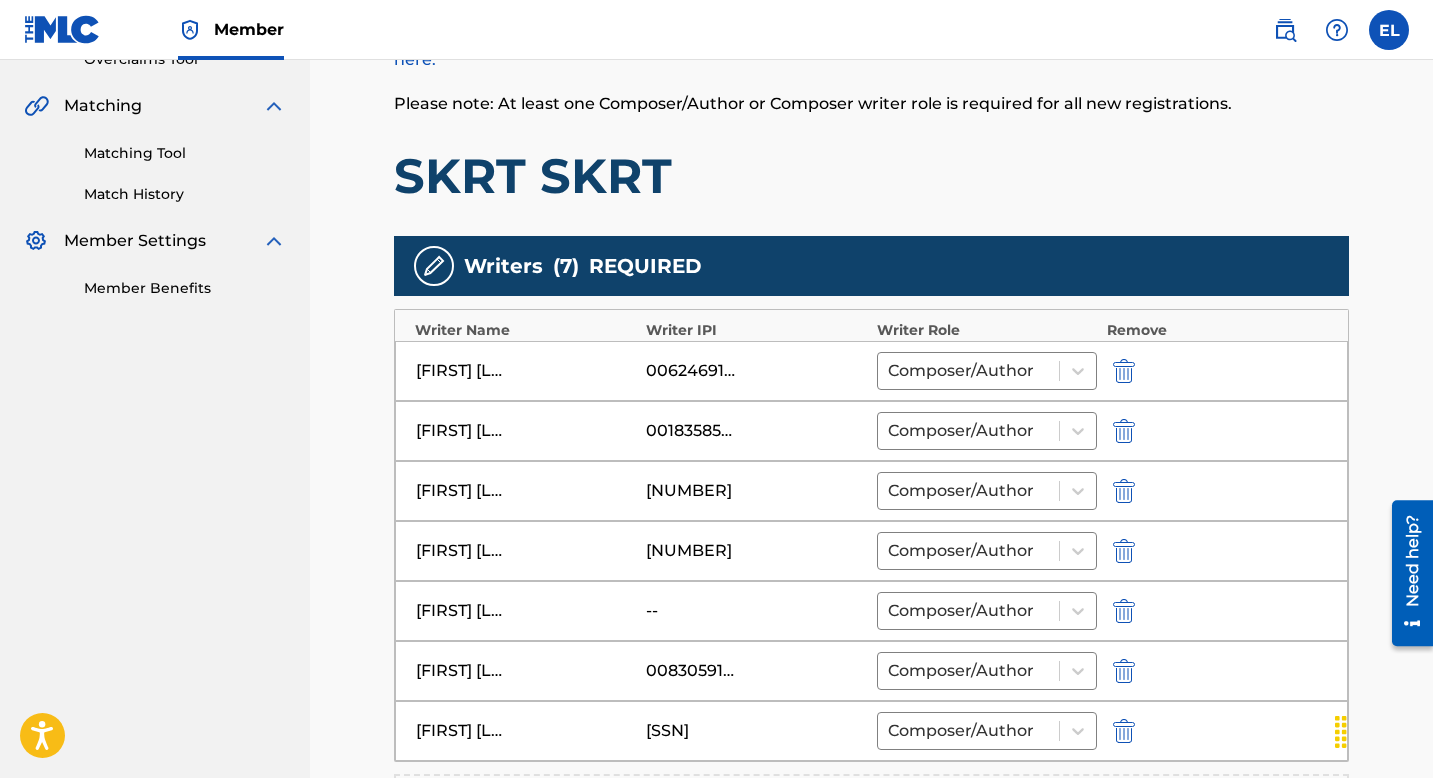 click at bounding box center (1124, 611) 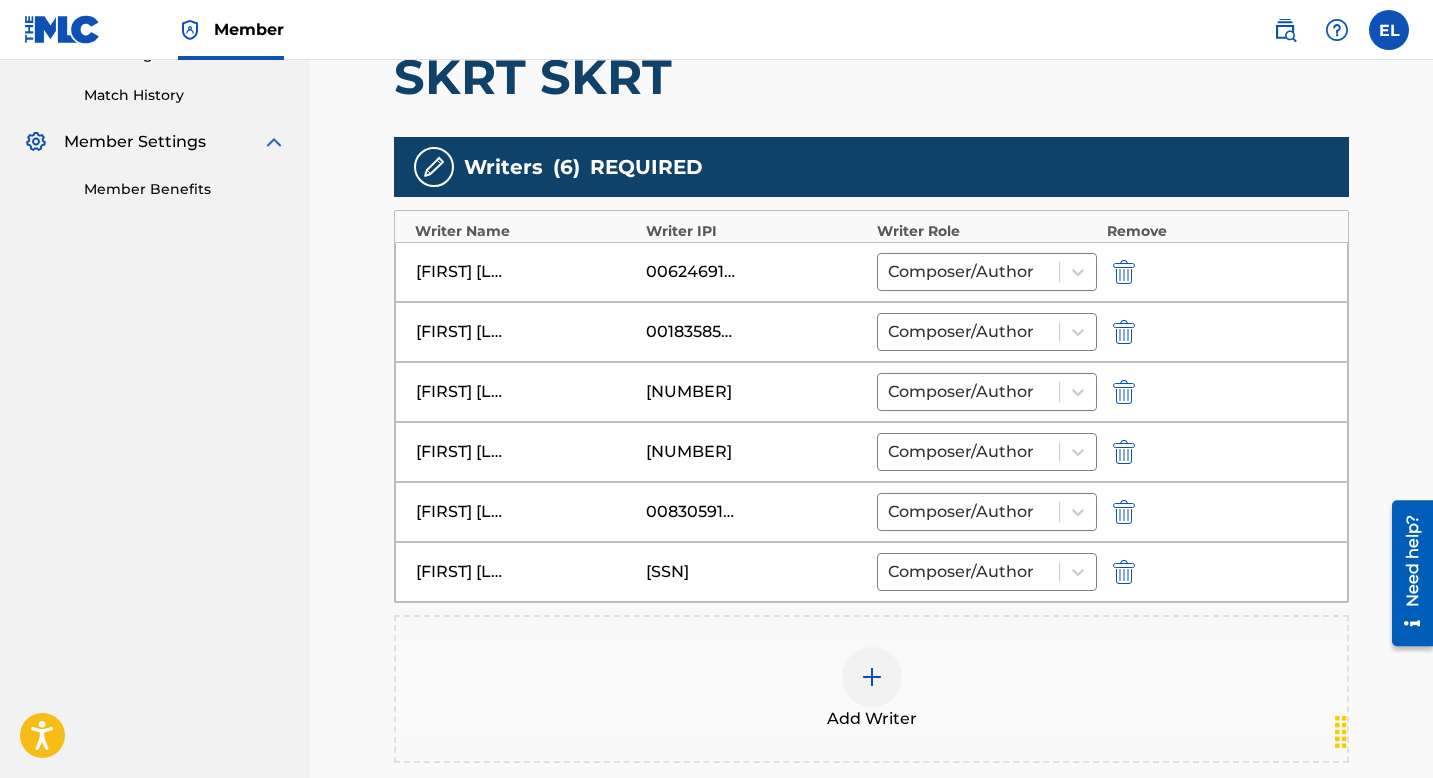 scroll, scrollTop: 626, scrollLeft: 0, axis: vertical 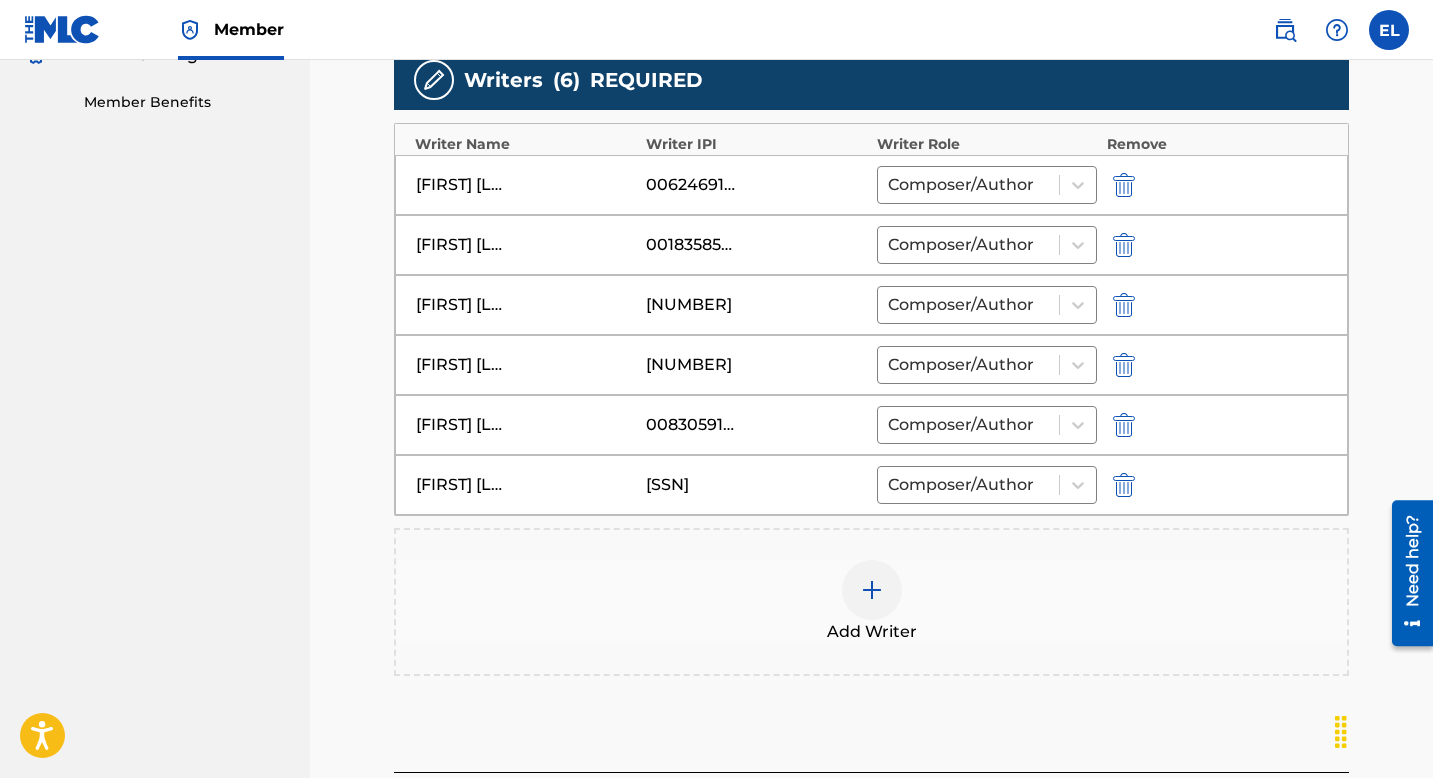 click at bounding box center (872, 590) 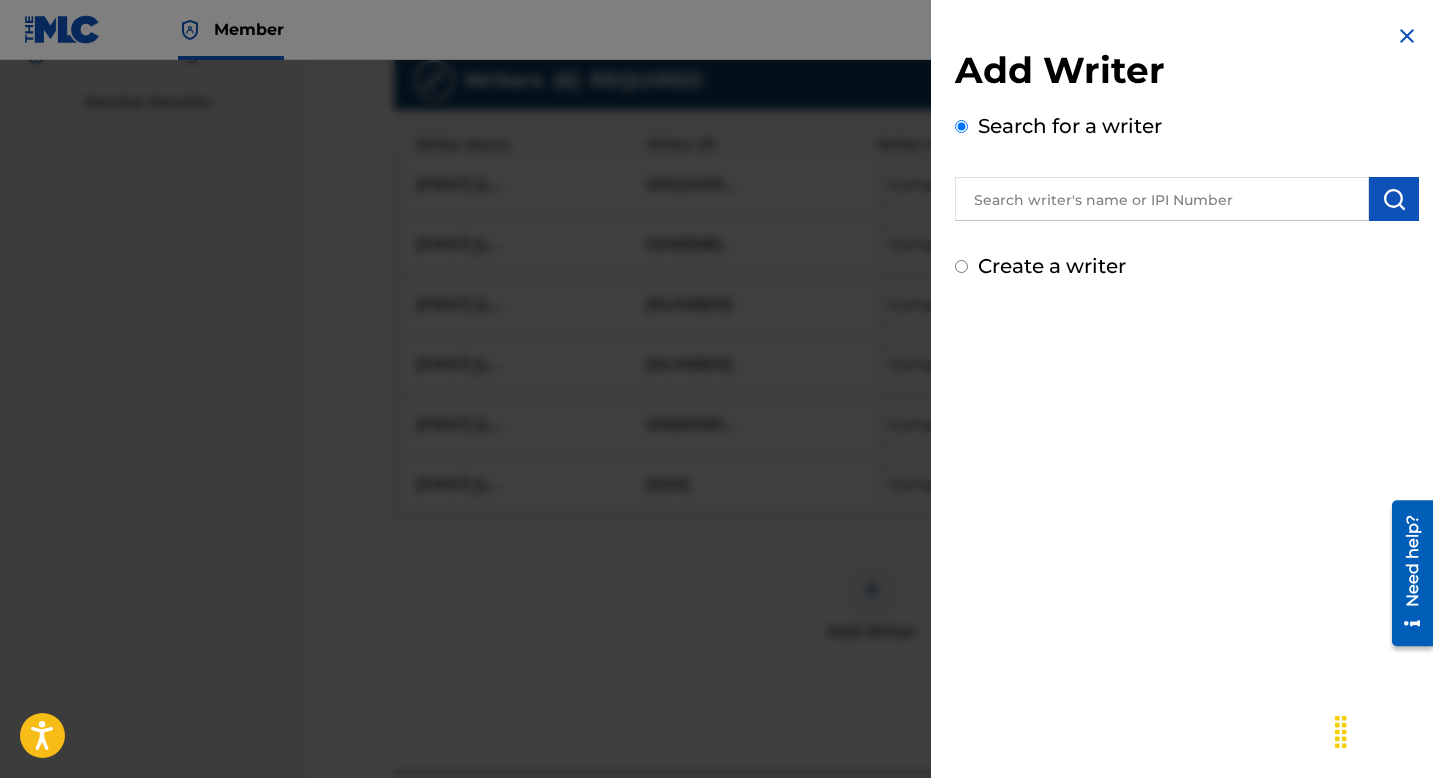 click at bounding box center [1162, 199] 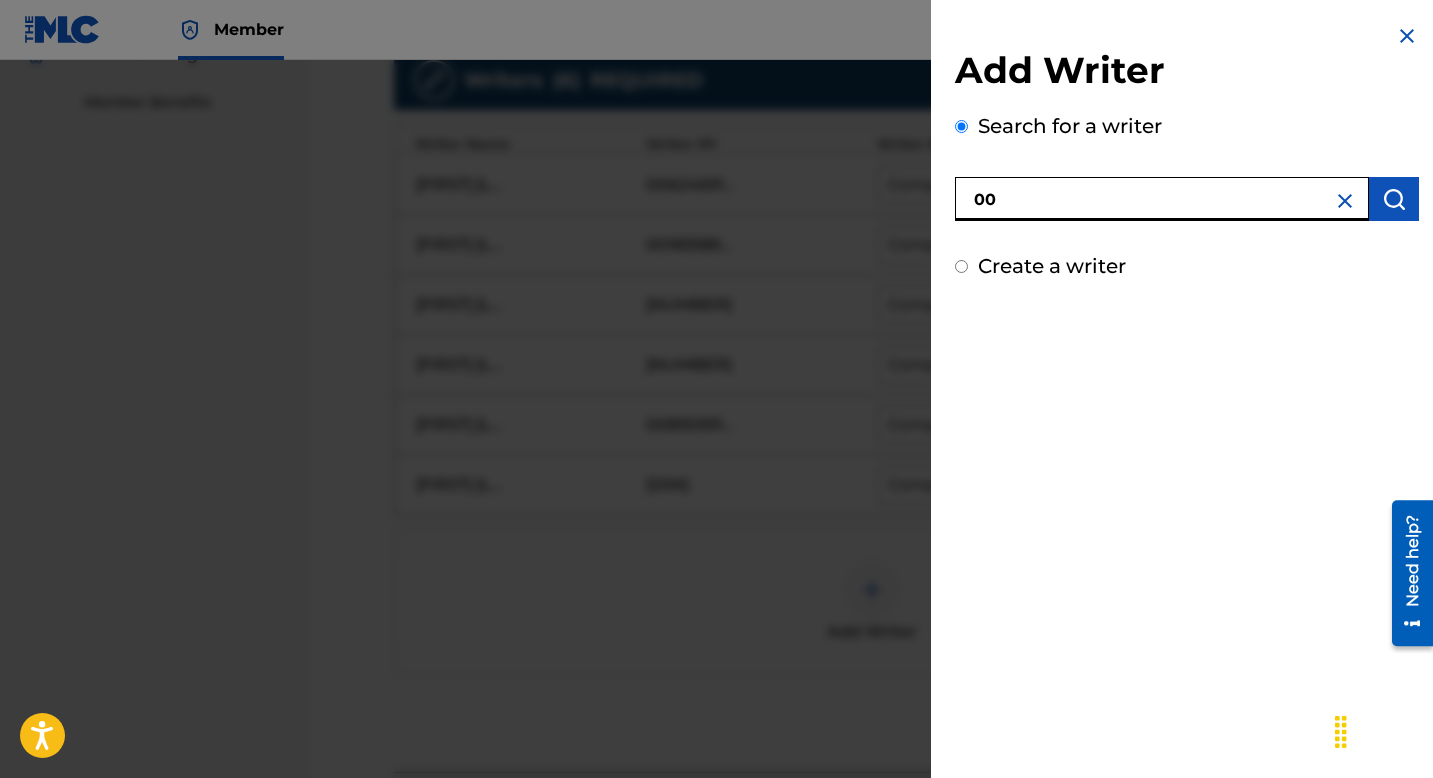 paste on "537014769" 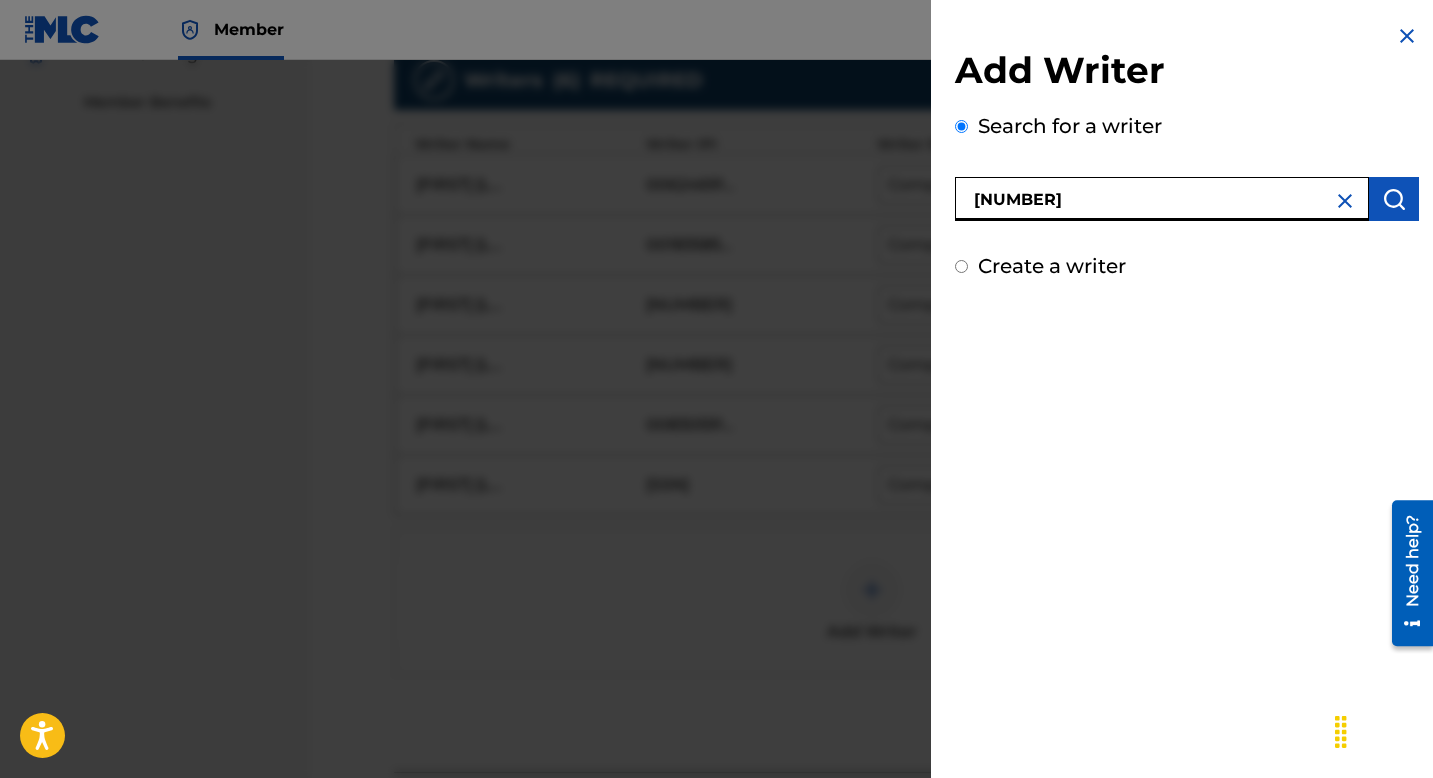 type on "00537014769" 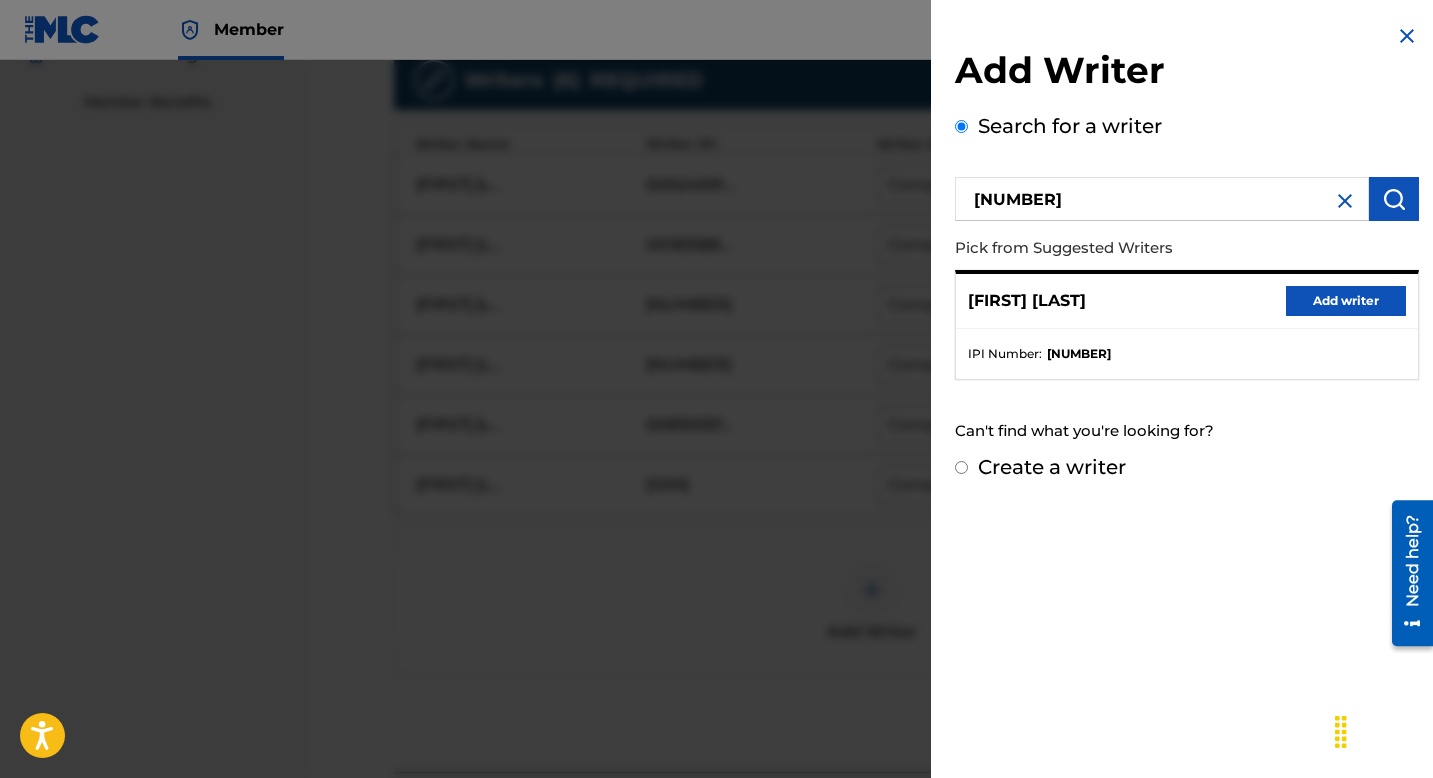 click on "Add writer" at bounding box center [1346, 301] 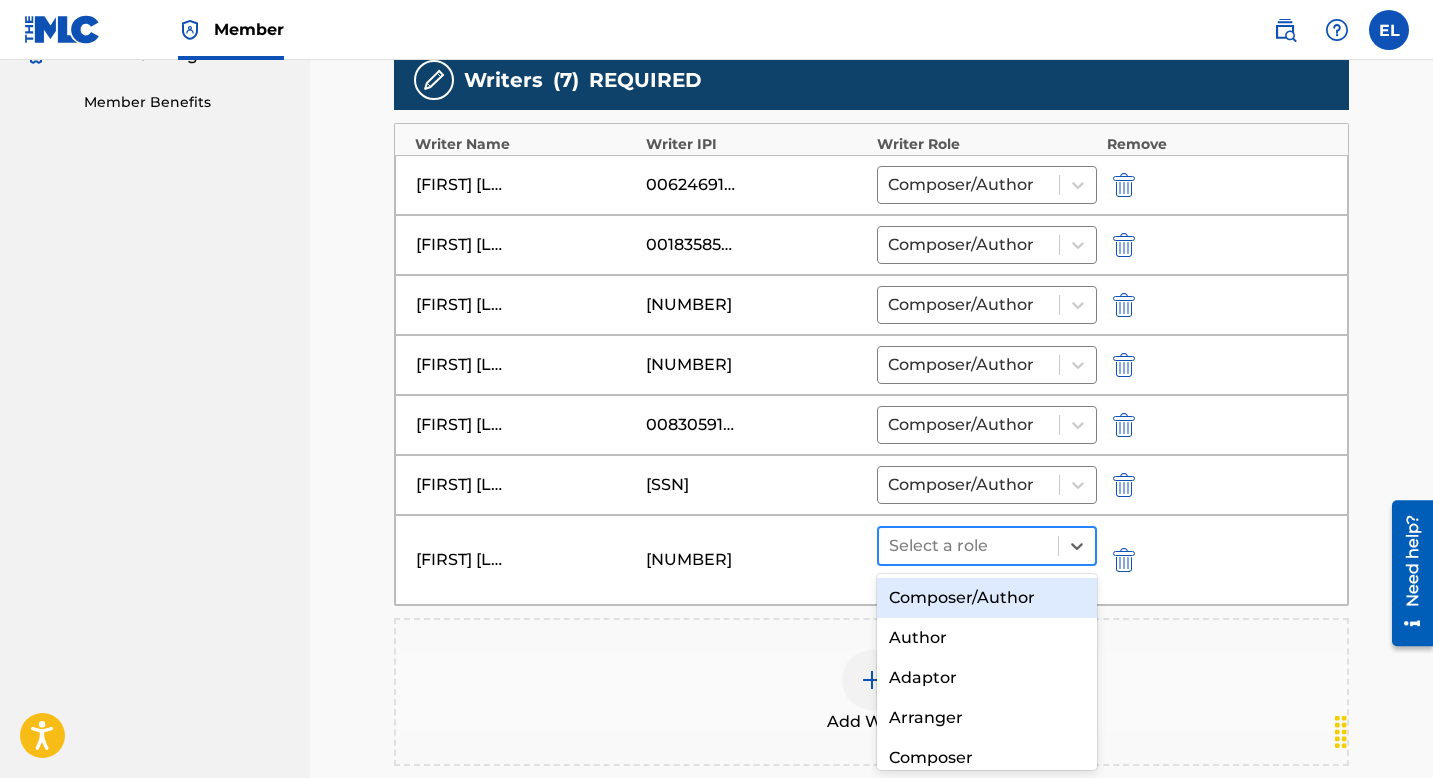 click at bounding box center [968, 546] 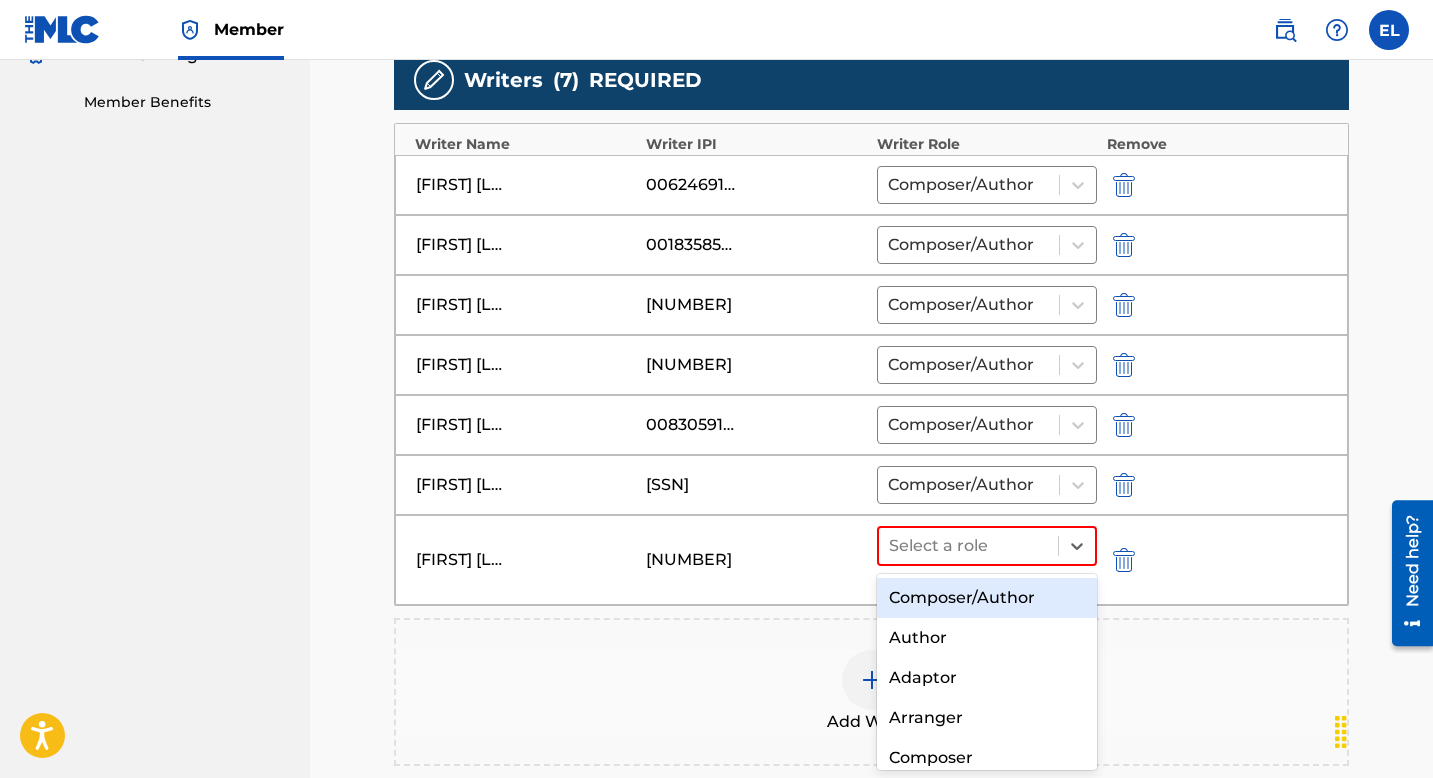 click on "Composer/Author" at bounding box center (987, 598) 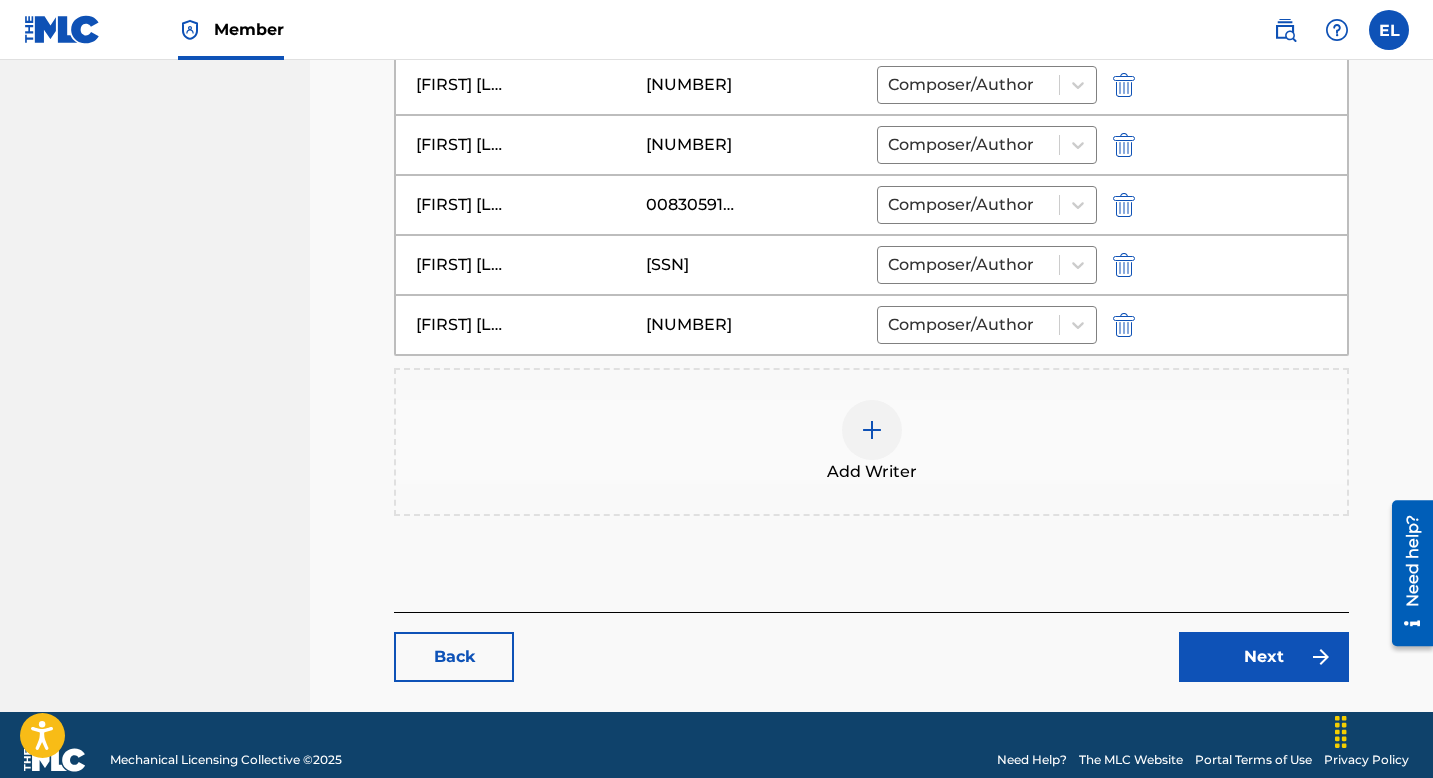 scroll, scrollTop: 876, scrollLeft: 0, axis: vertical 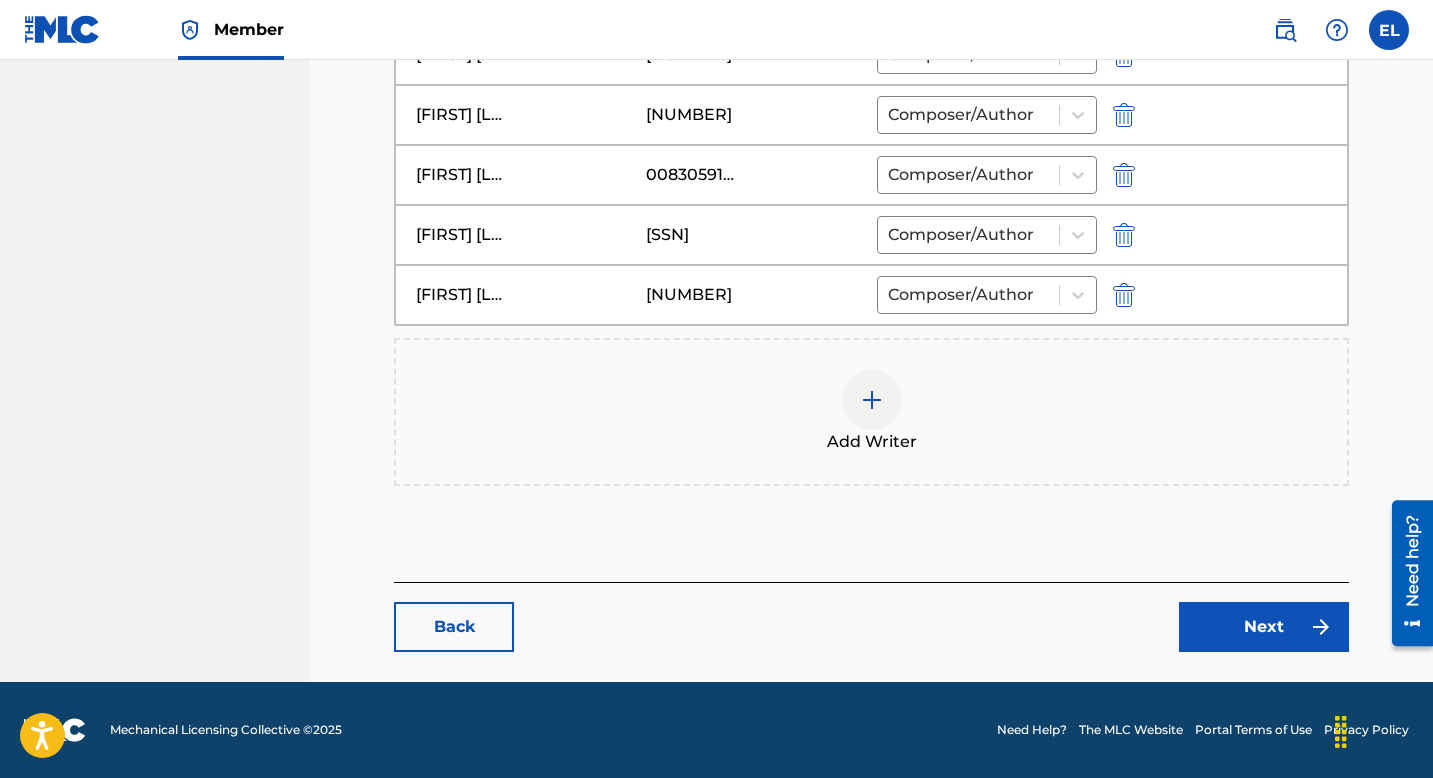 click on "Next" at bounding box center (1264, 627) 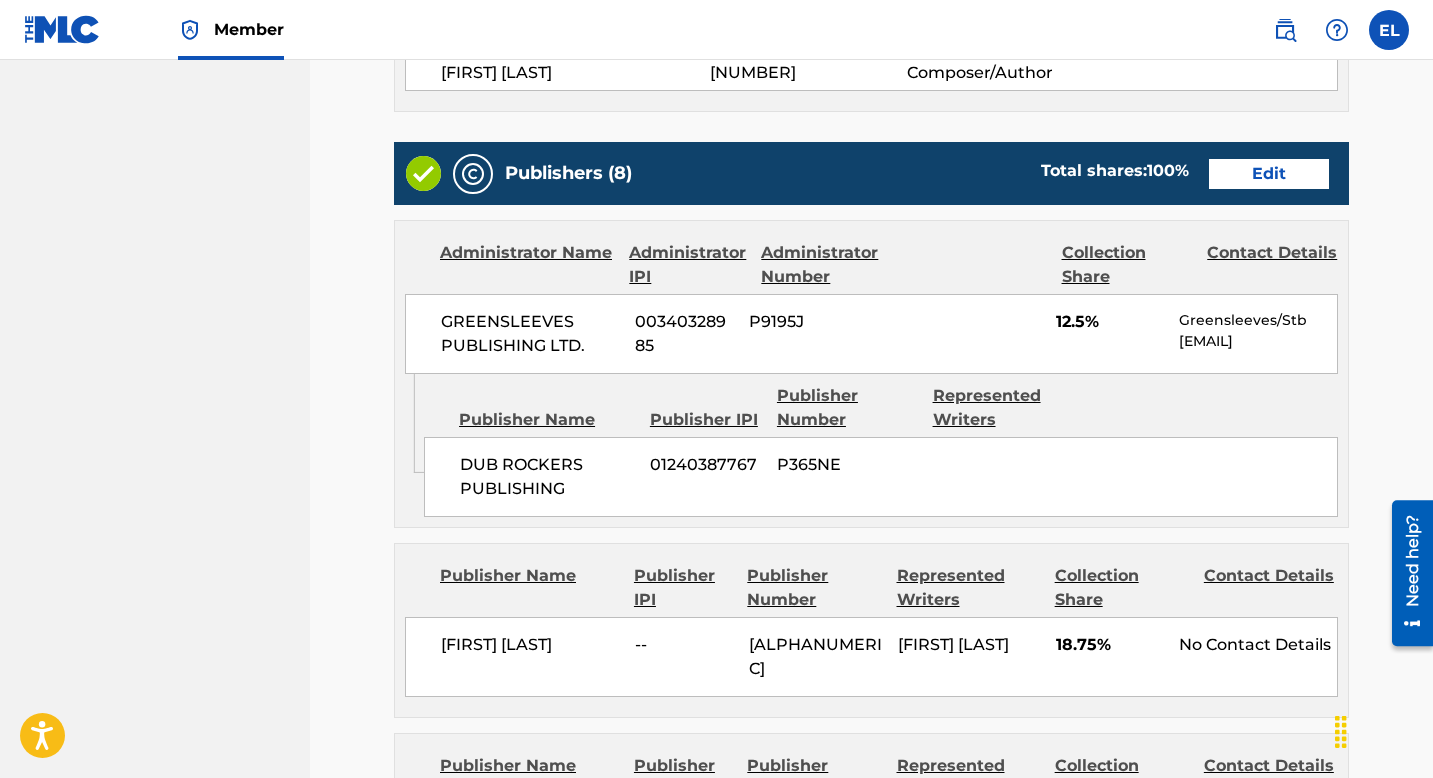 scroll, scrollTop: 757, scrollLeft: 0, axis: vertical 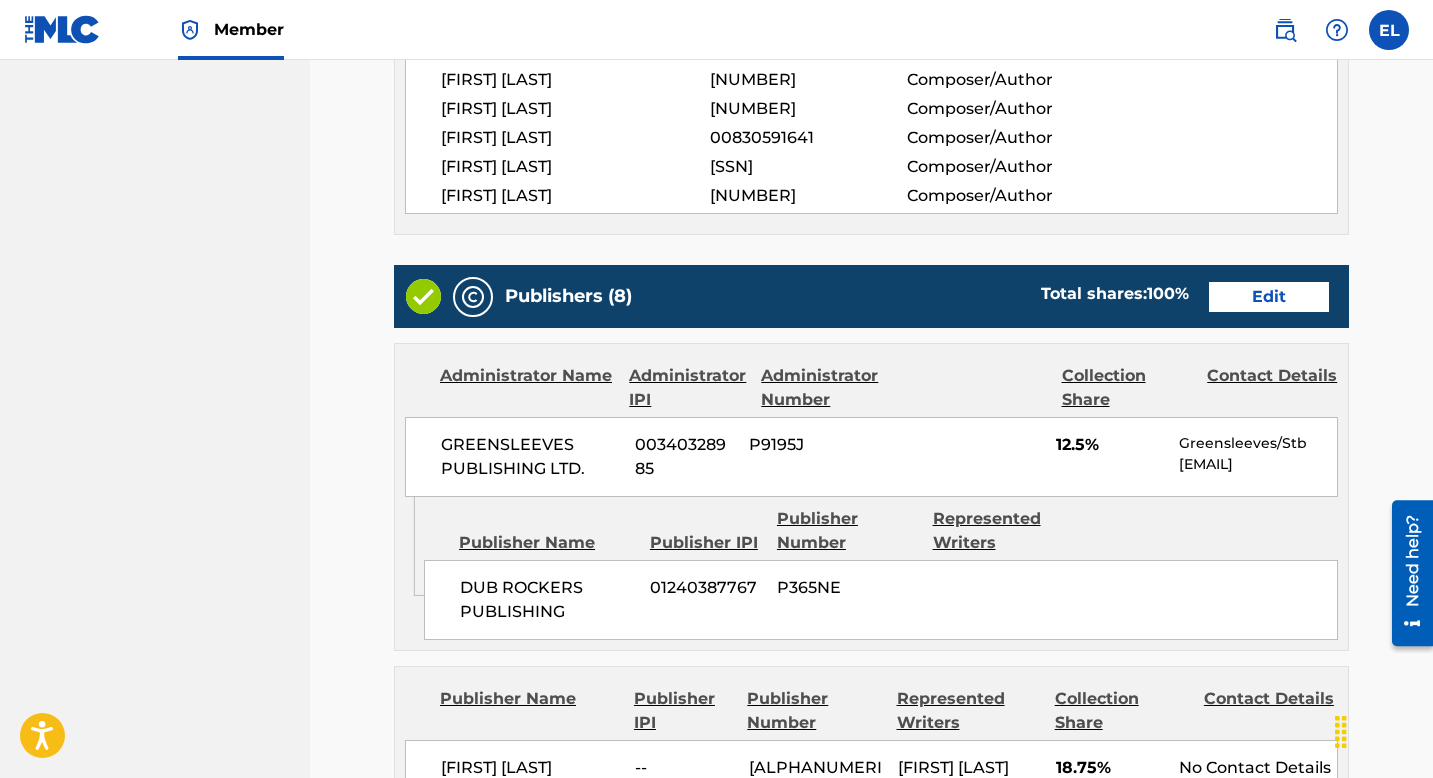 click on "Edit" at bounding box center (1269, 297) 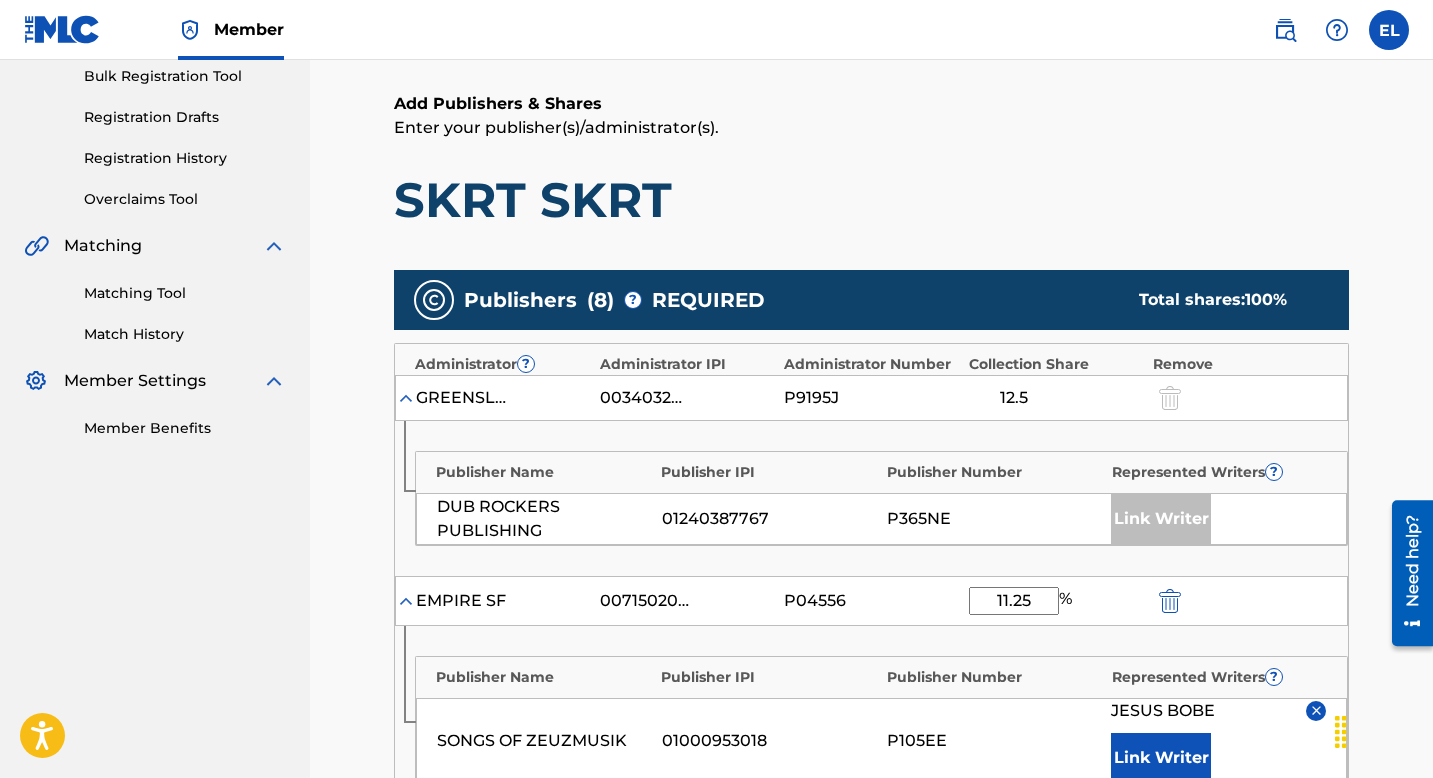 scroll, scrollTop: 662, scrollLeft: 0, axis: vertical 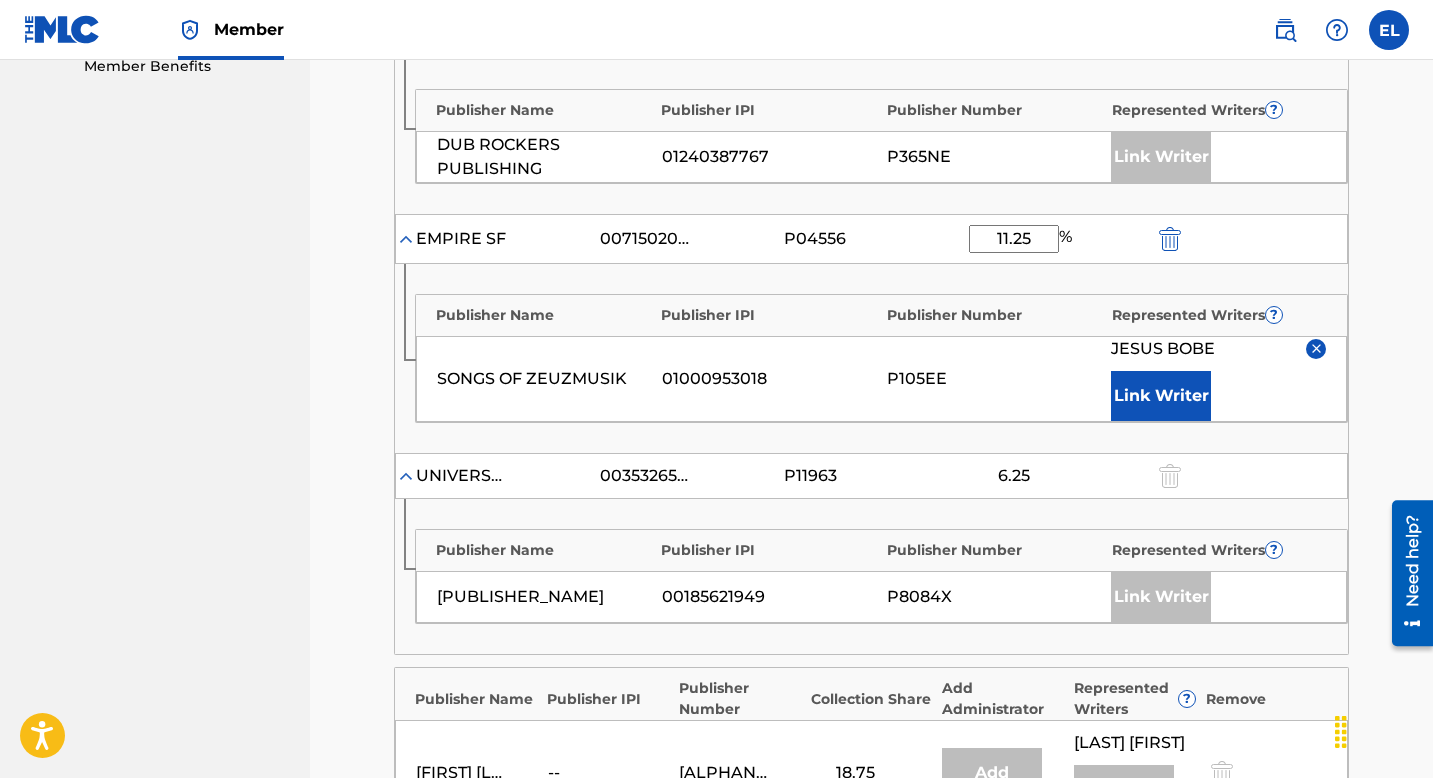 click at bounding box center [1316, 348] 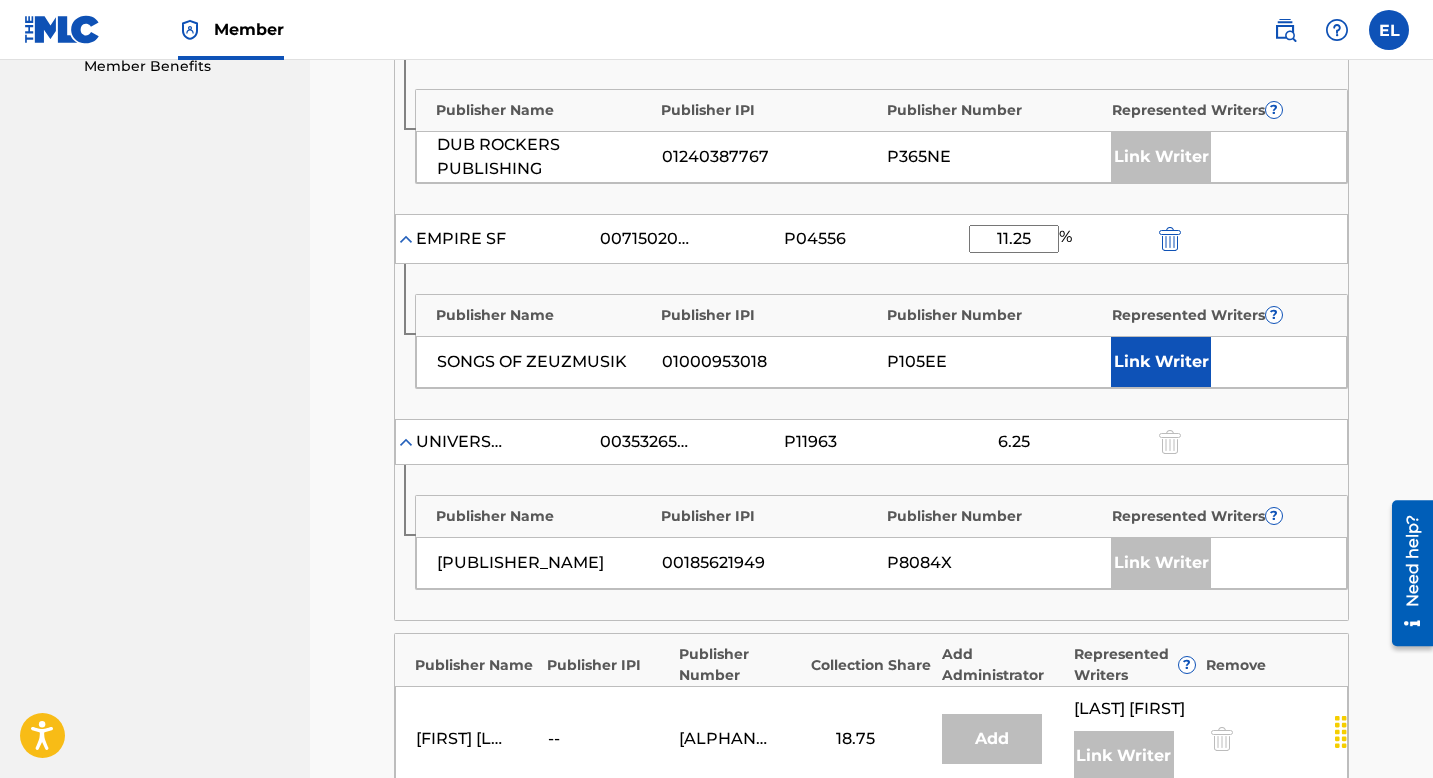 click on "Link Writer" at bounding box center (1161, 362) 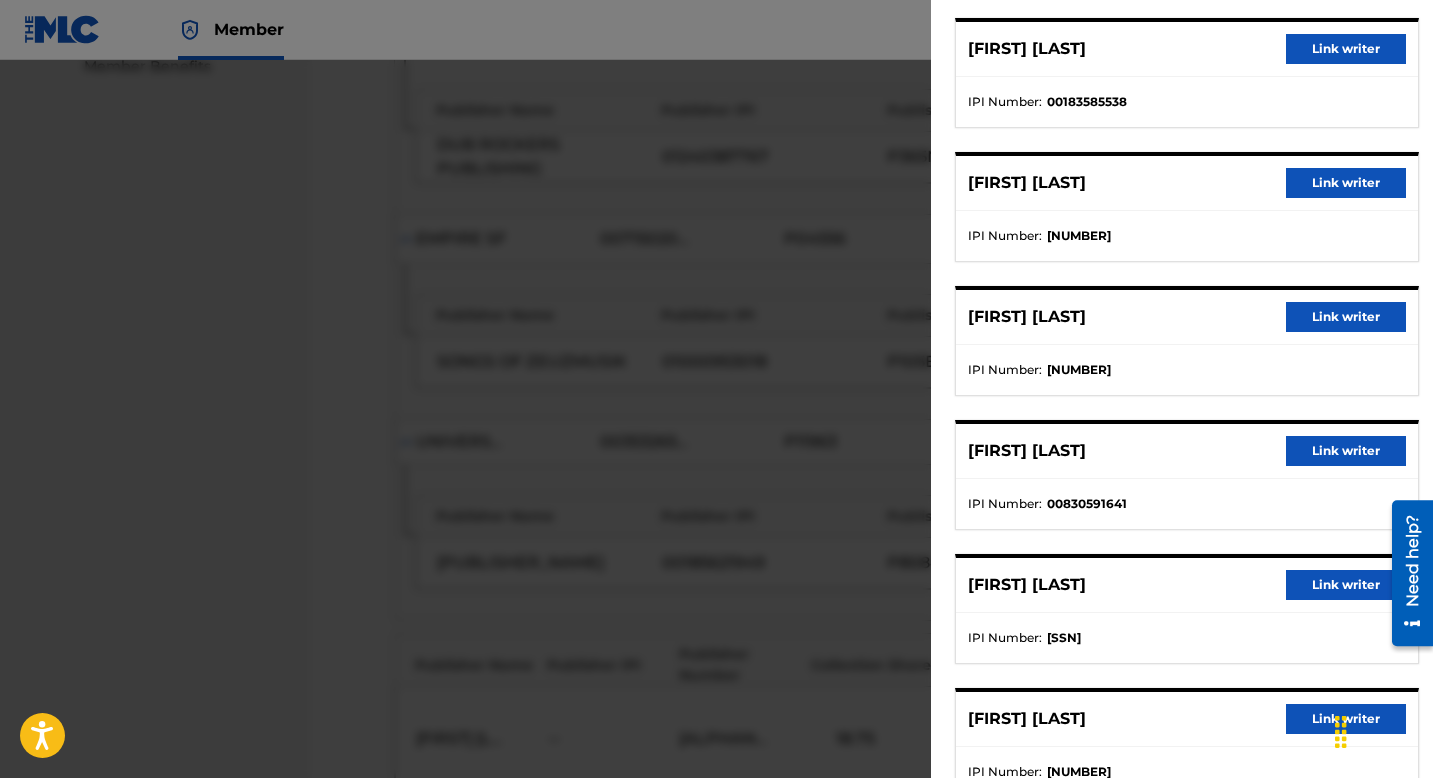 scroll, scrollTop: 367, scrollLeft: 0, axis: vertical 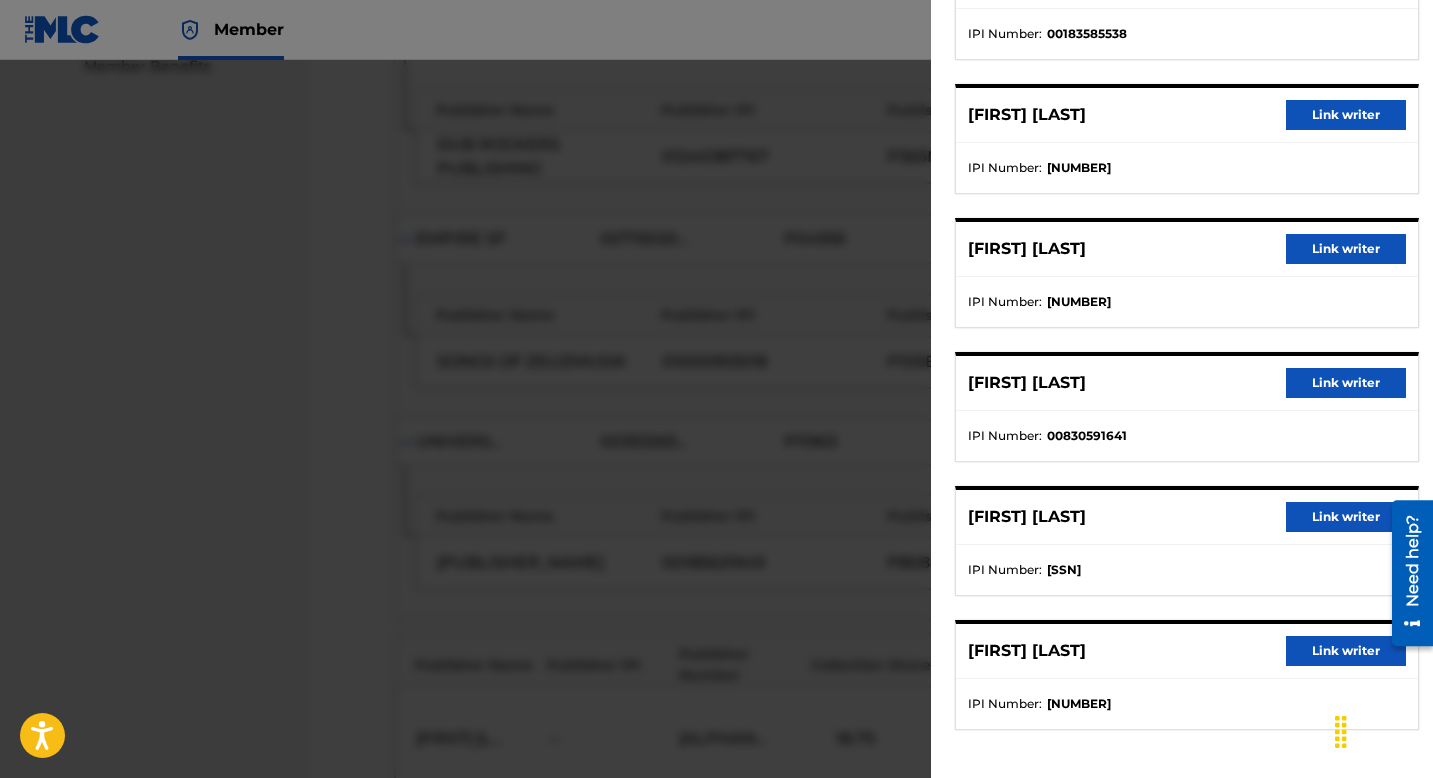 click on "Link writer" at bounding box center (1346, 651) 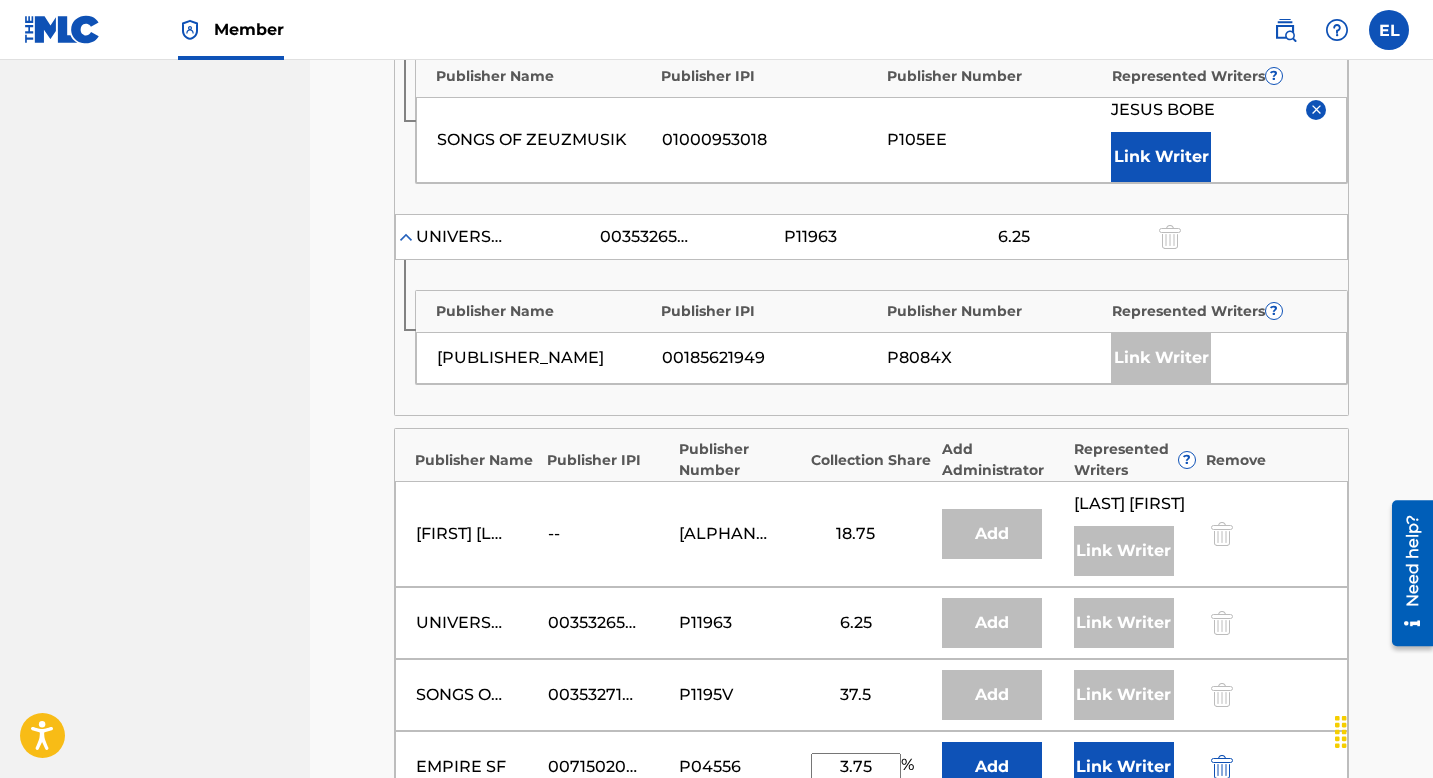 scroll, scrollTop: 1325, scrollLeft: 0, axis: vertical 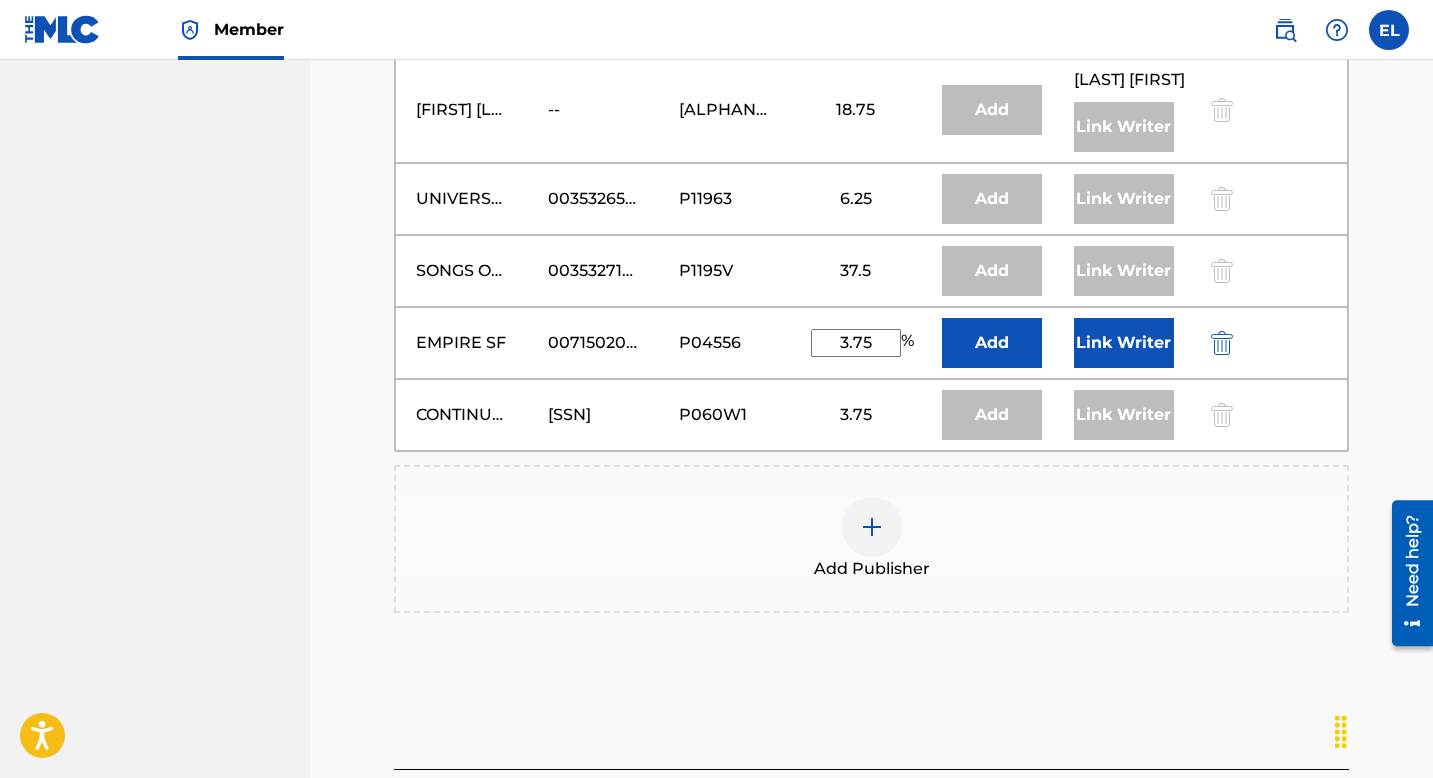 click on "Link Writer" at bounding box center [1124, 343] 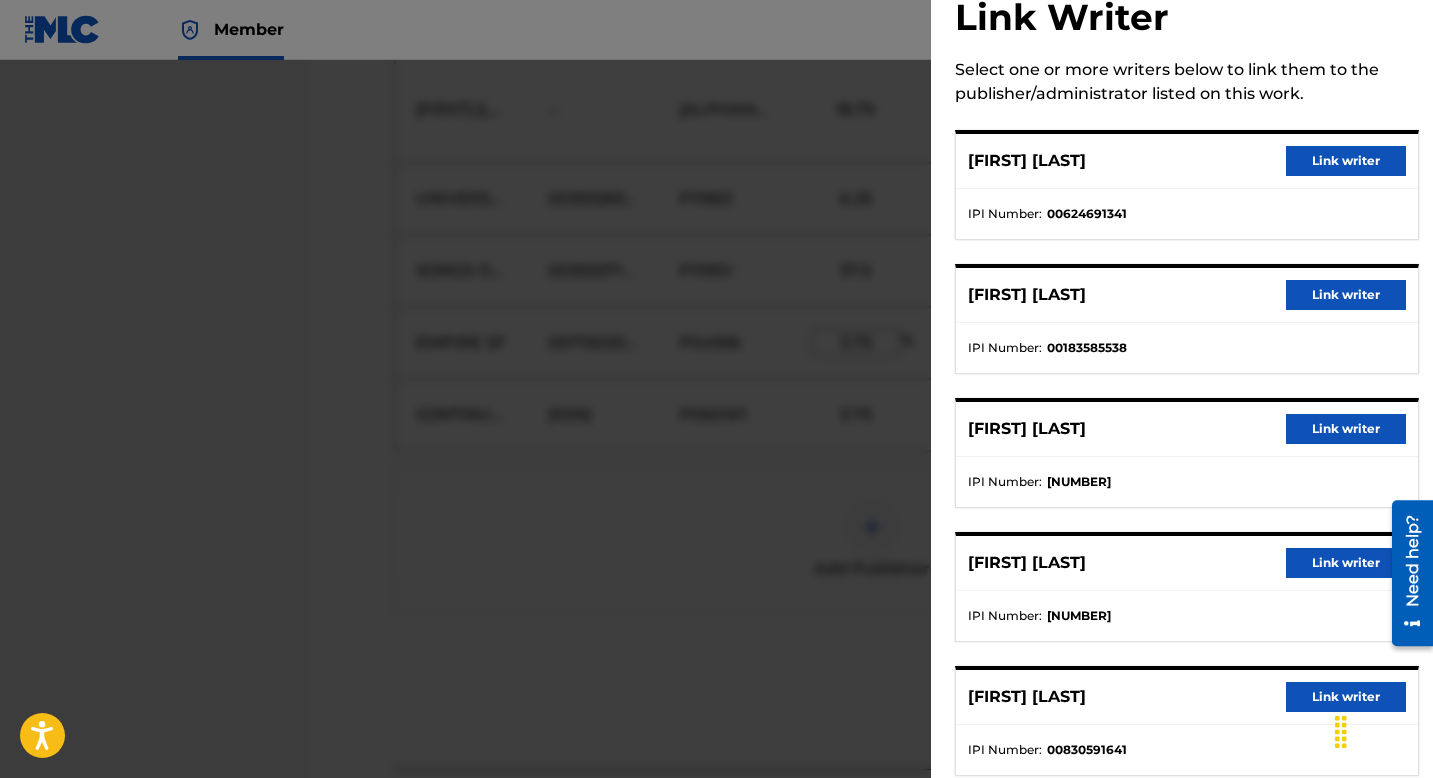 scroll, scrollTop: 163, scrollLeft: 0, axis: vertical 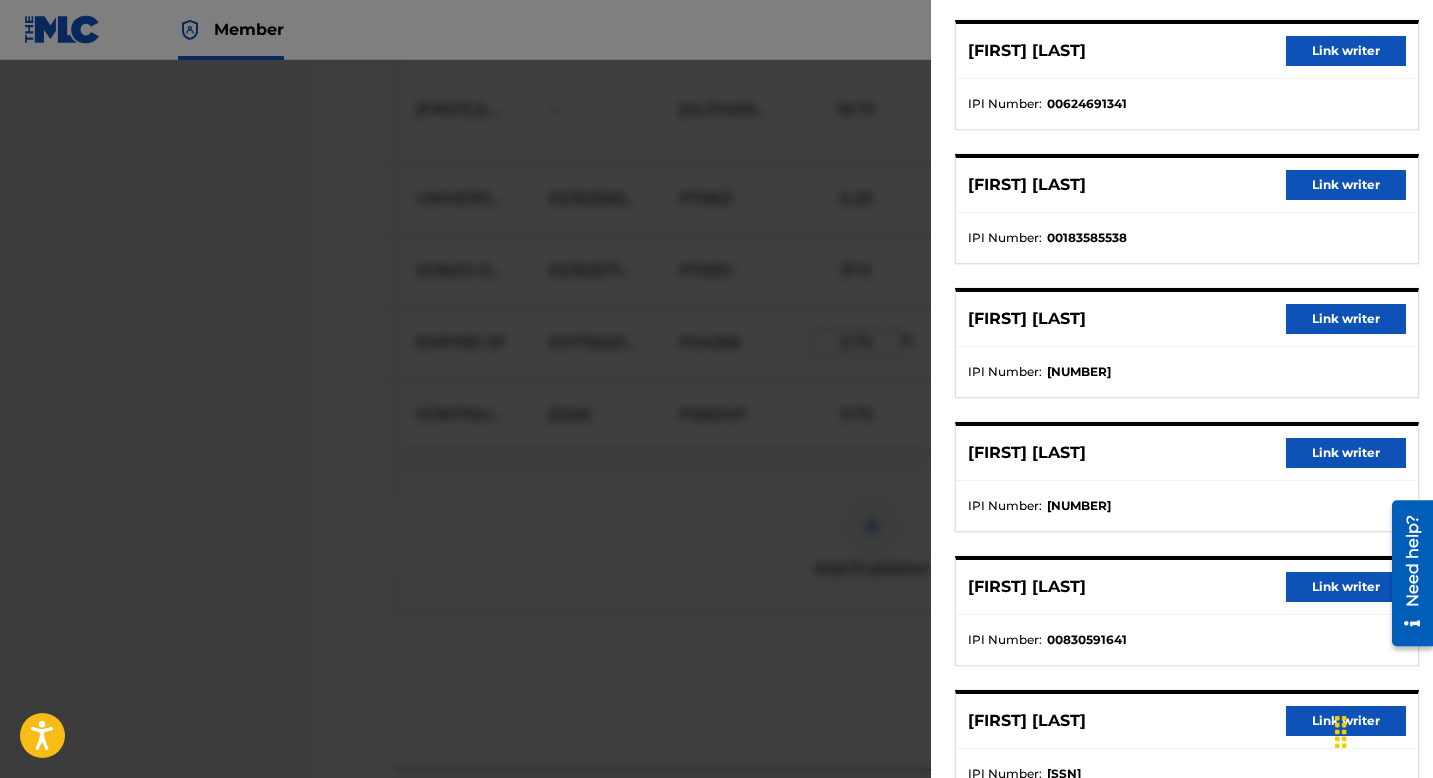 click on "Link writer" at bounding box center (1346, 587) 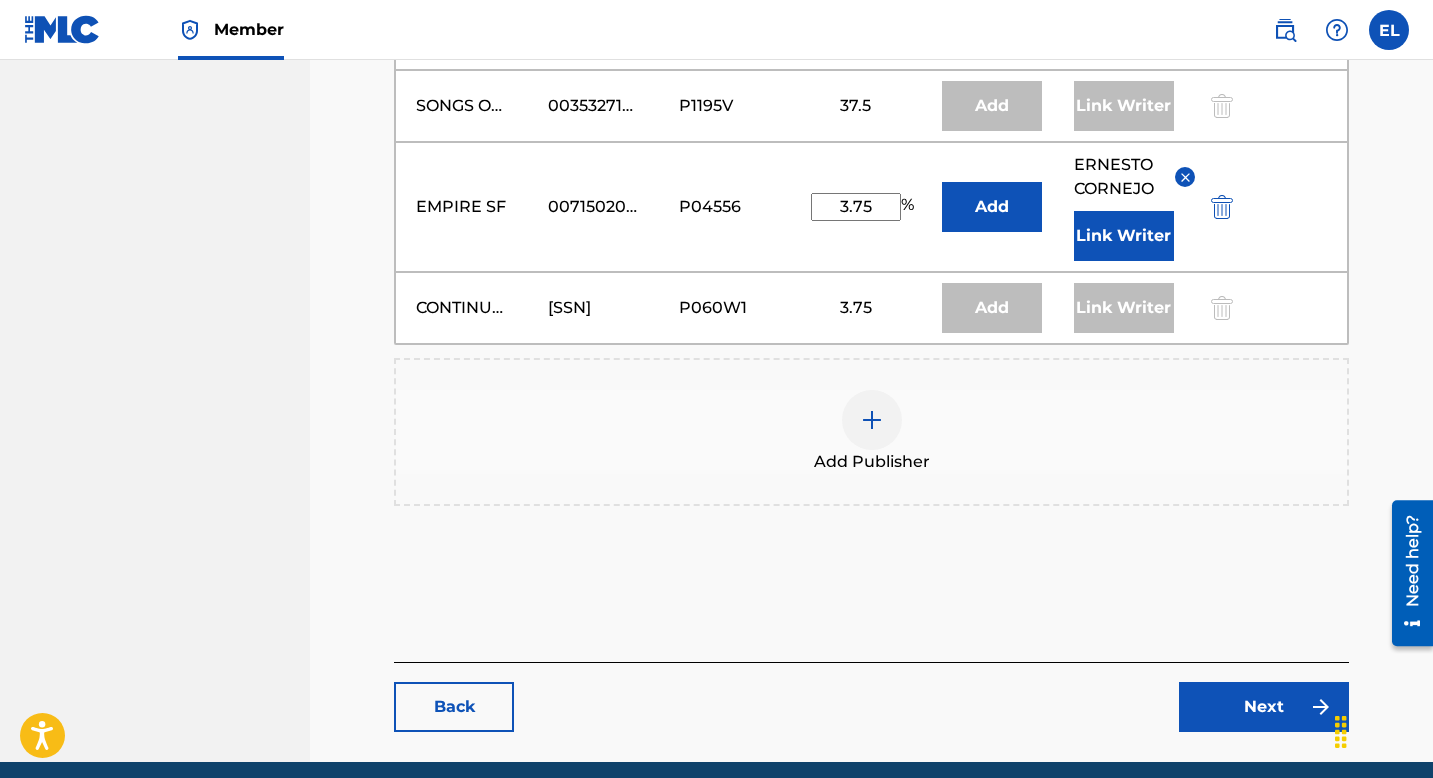 scroll, scrollTop: 1593, scrollLeft: 0, axis: vertical 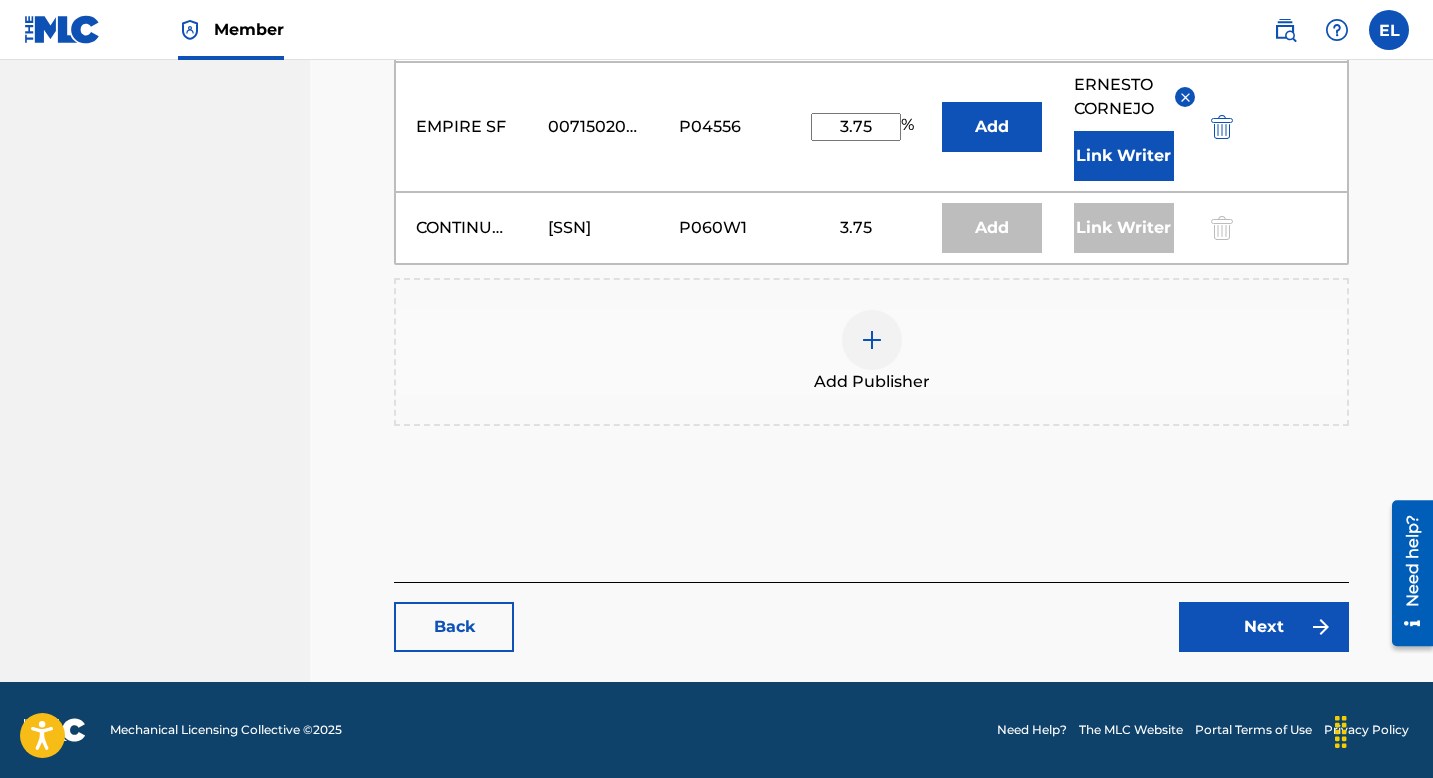 click on "Next" at bounding box center (1264, 627) 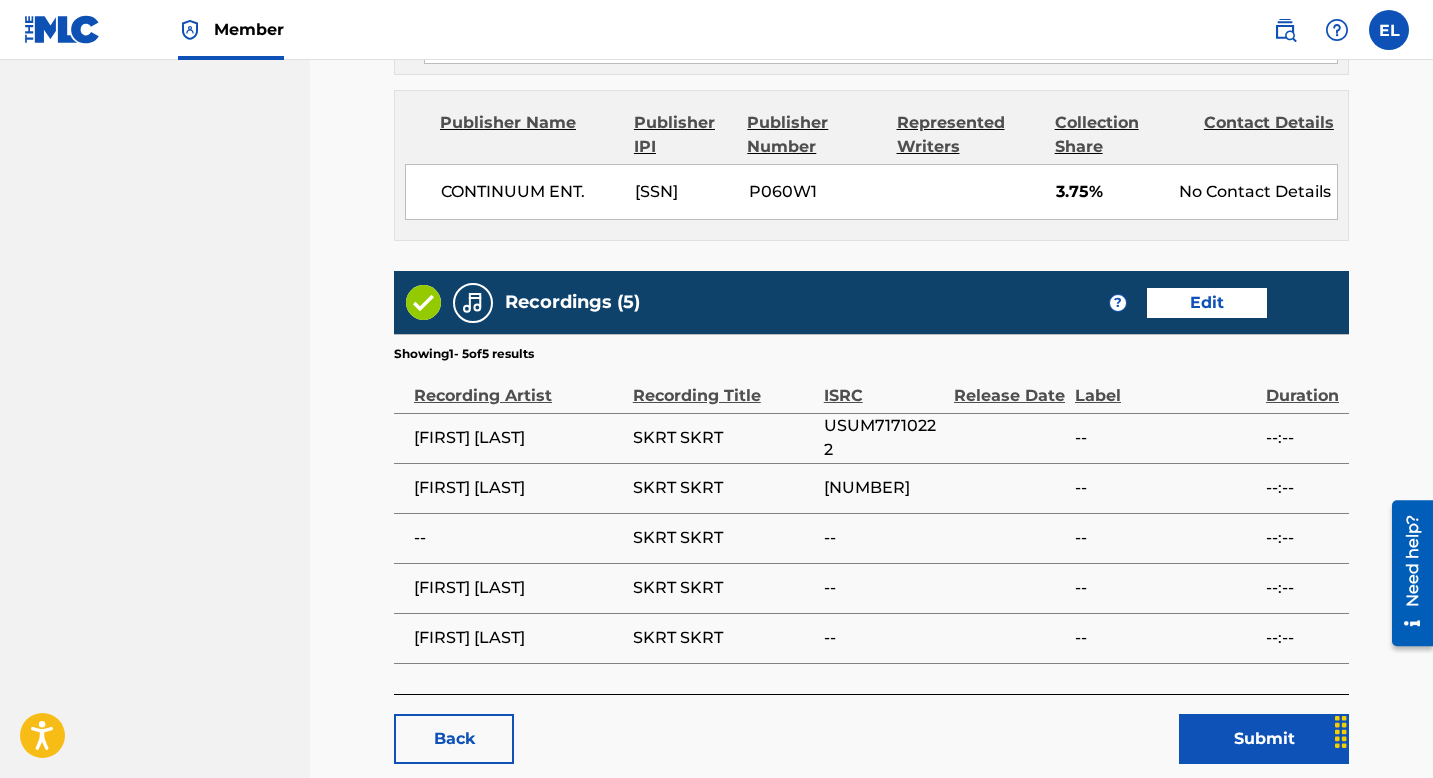 scroll, scrollTop: 3348, scrollLeft: 0, axis: vertical 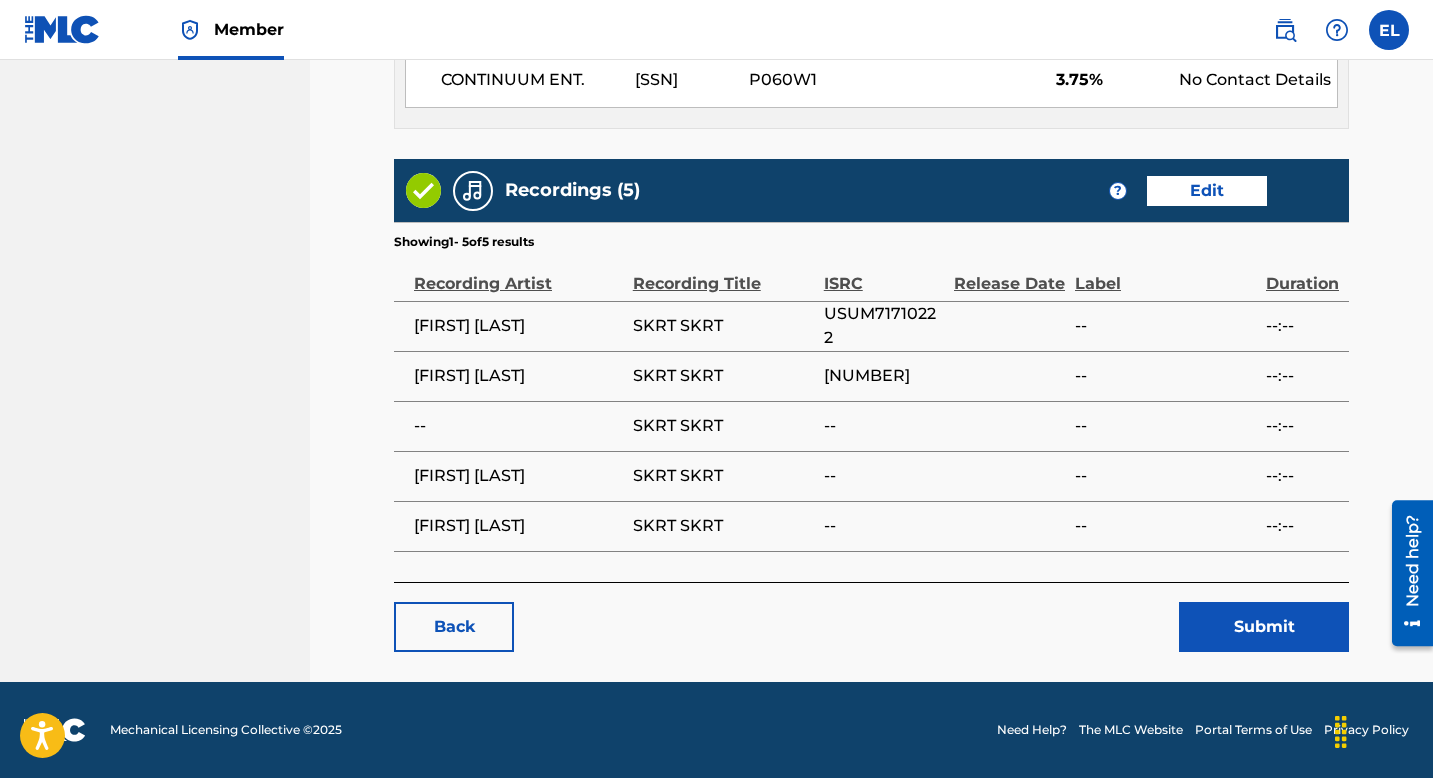 click on "Submit" at bounding box center [1264, 627] 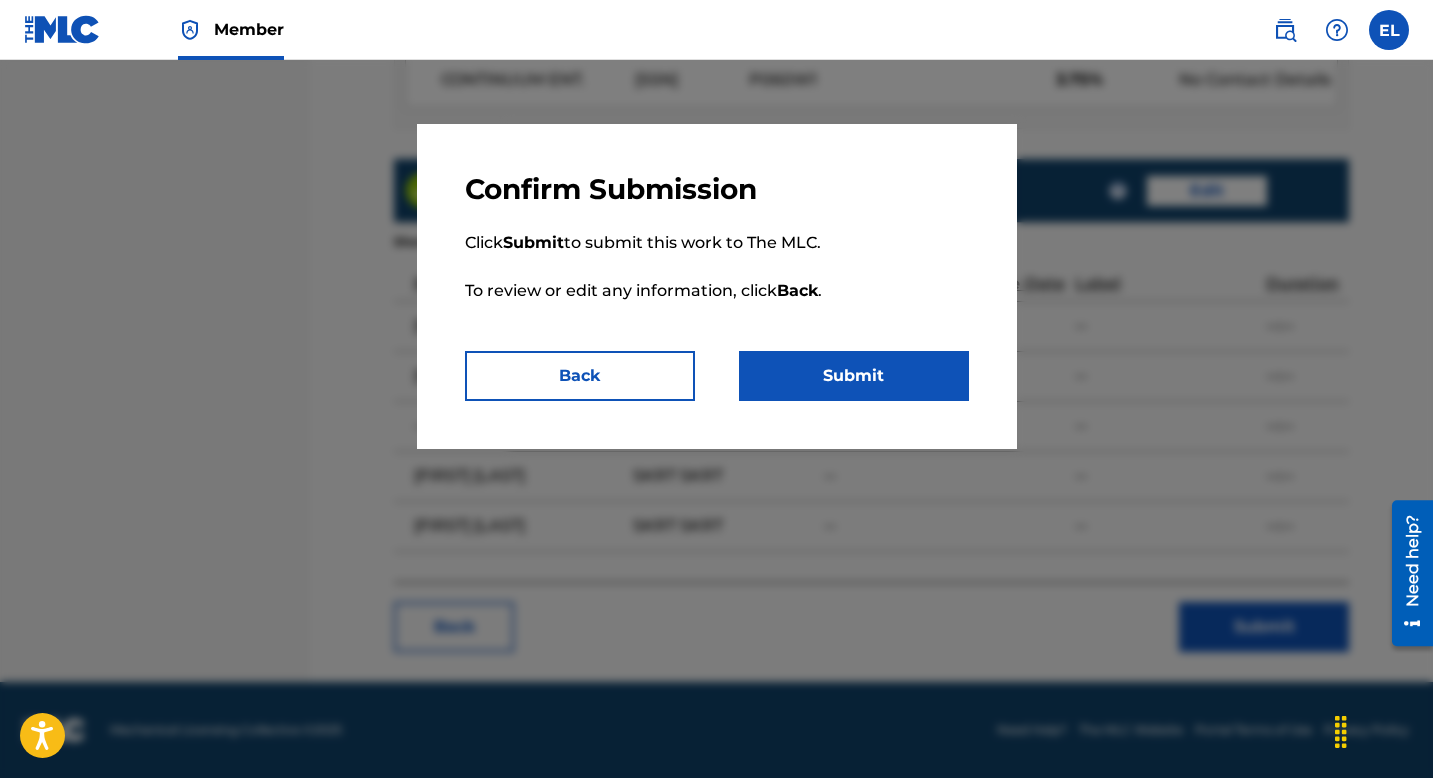 click on "Submit" at bounding box center [854, 376] 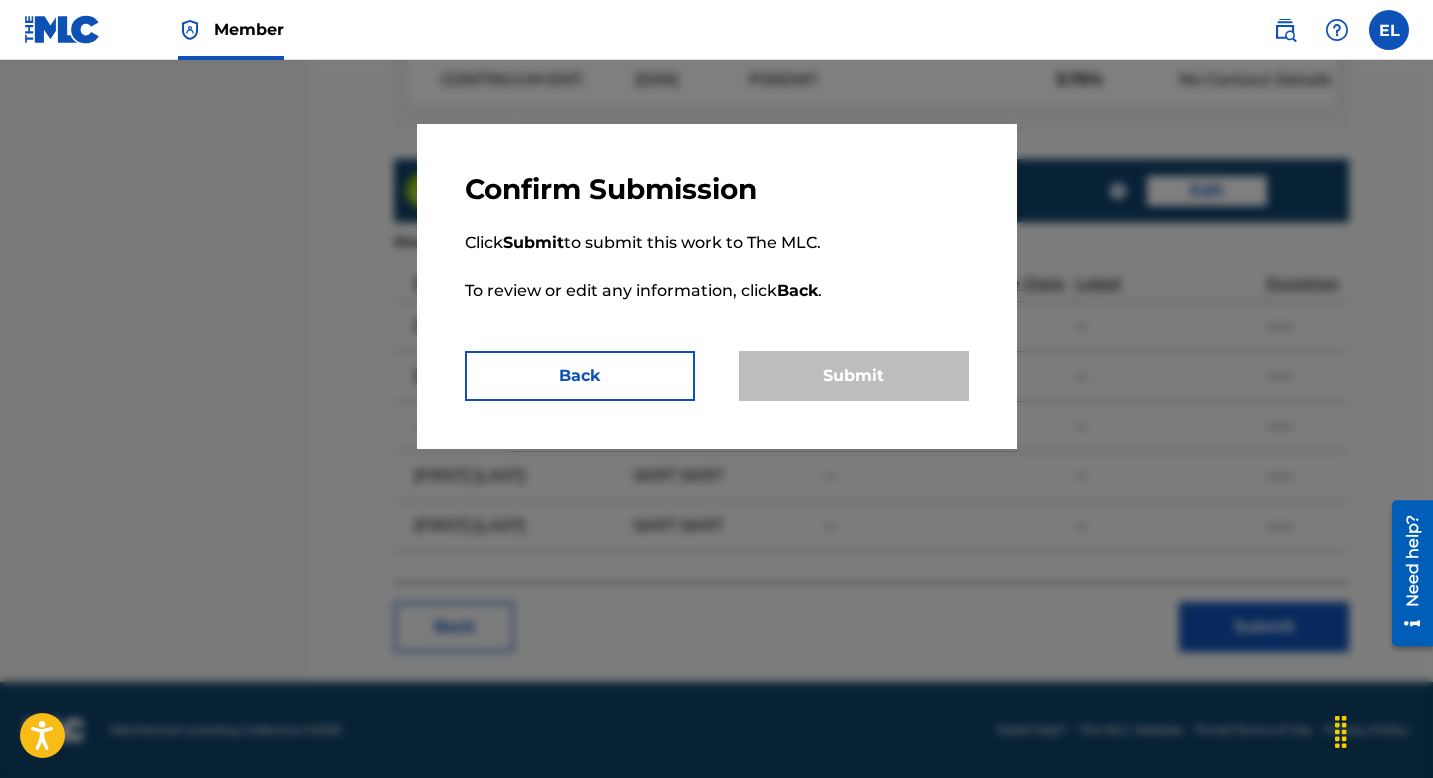 scroll, scrollTop: 0, scrollLeft: 0, axis: both 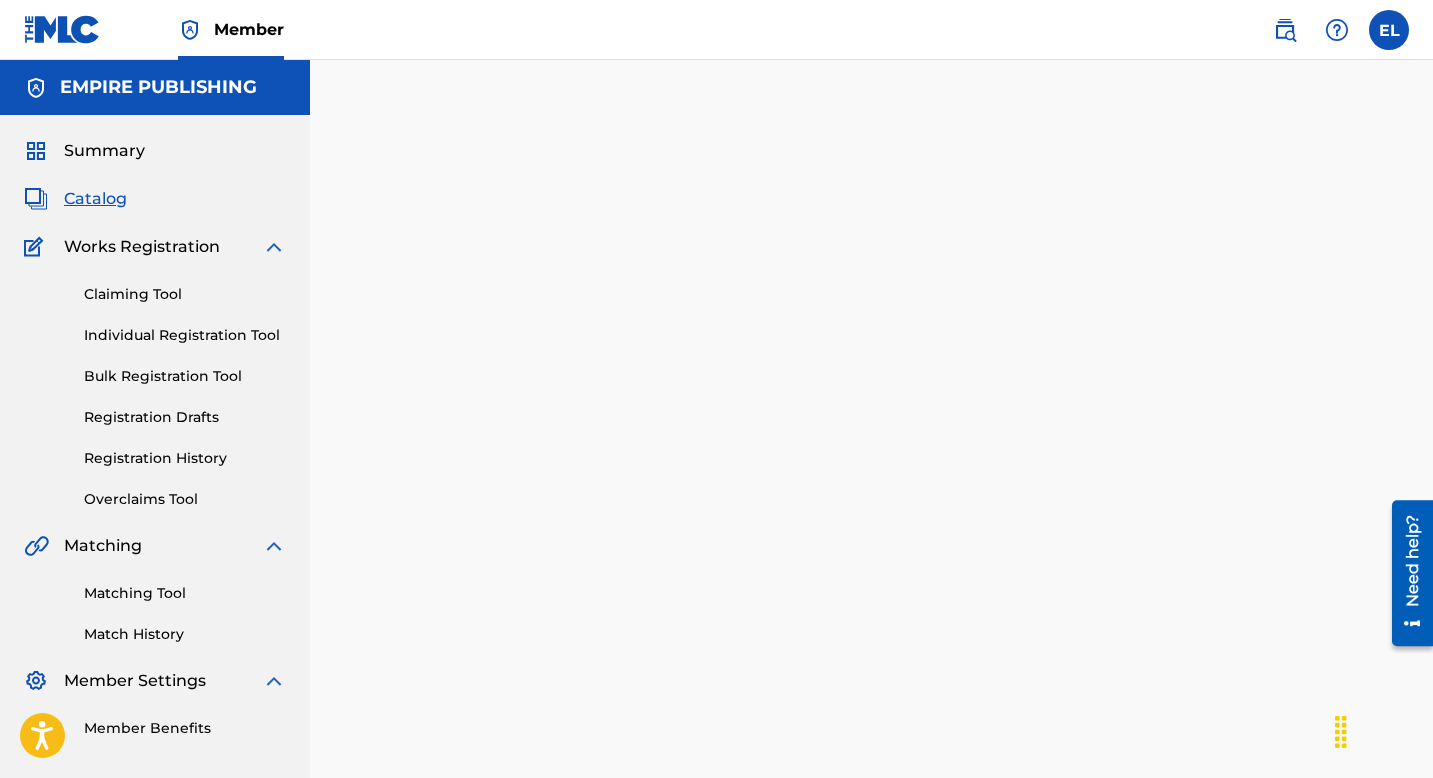 click on "Catalog" at bounding box center [95, 199] 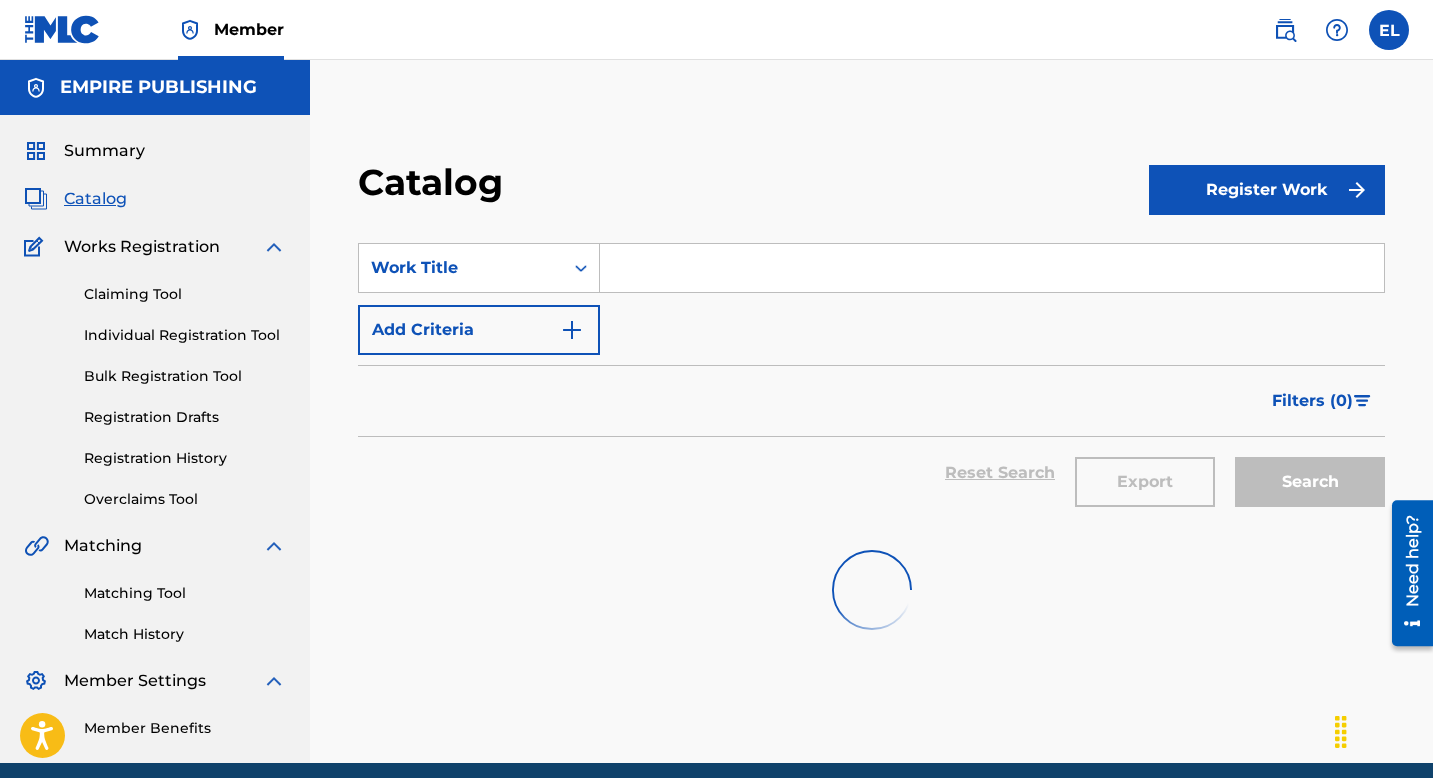 click on "Catalog" at bounding box center [95, 199] 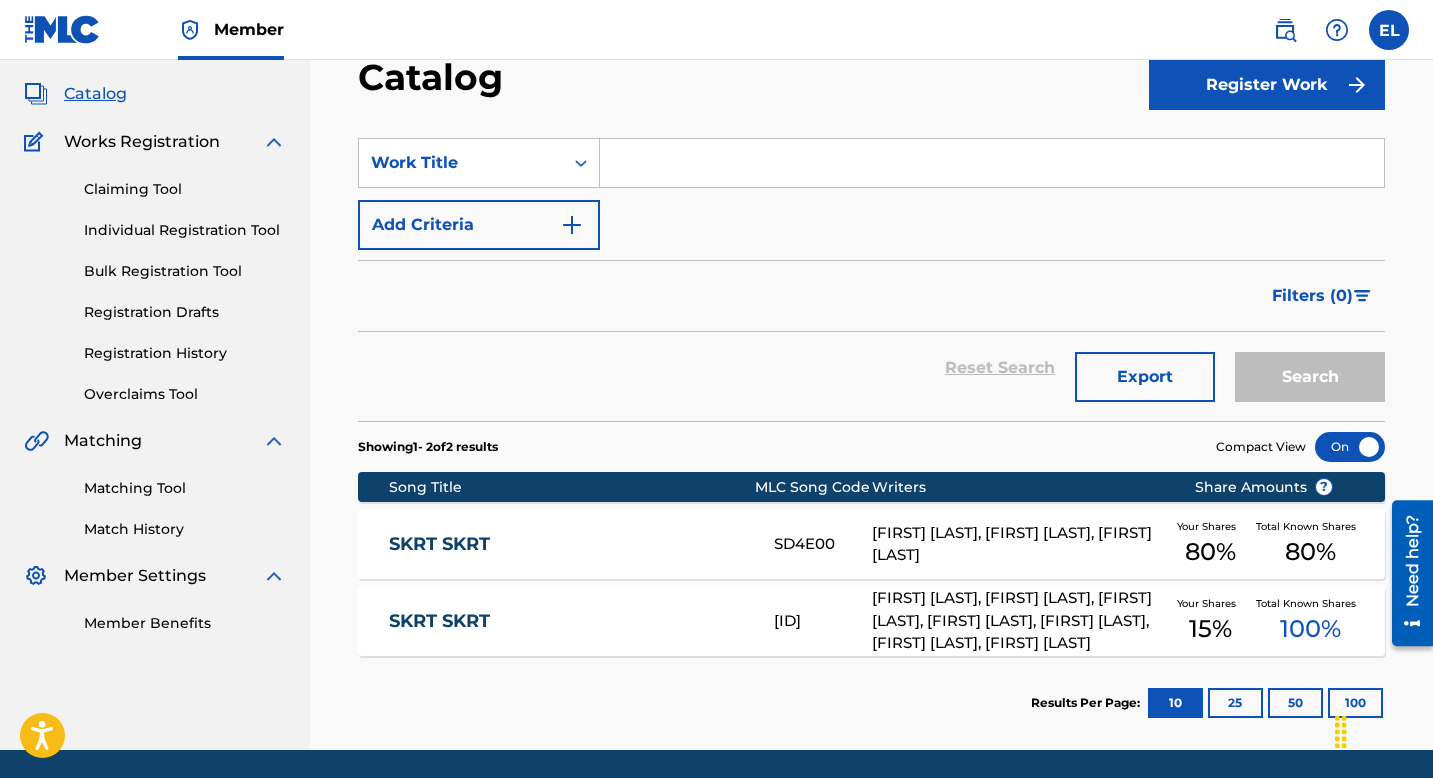 scroll, scrollTop: 173, scrollLeft: 0, axis: vertical 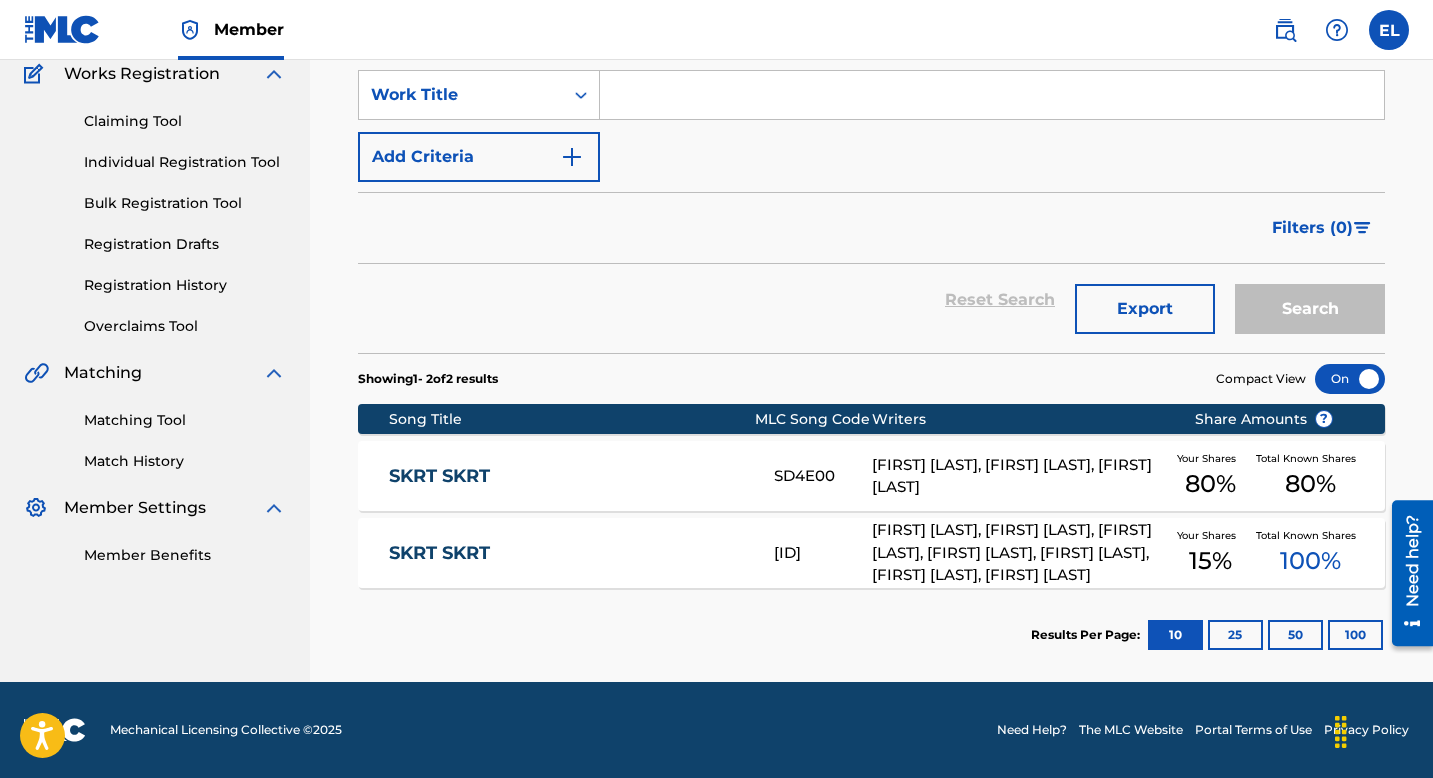 click on "SKRT SKRT" at bounding box center [568, 553] 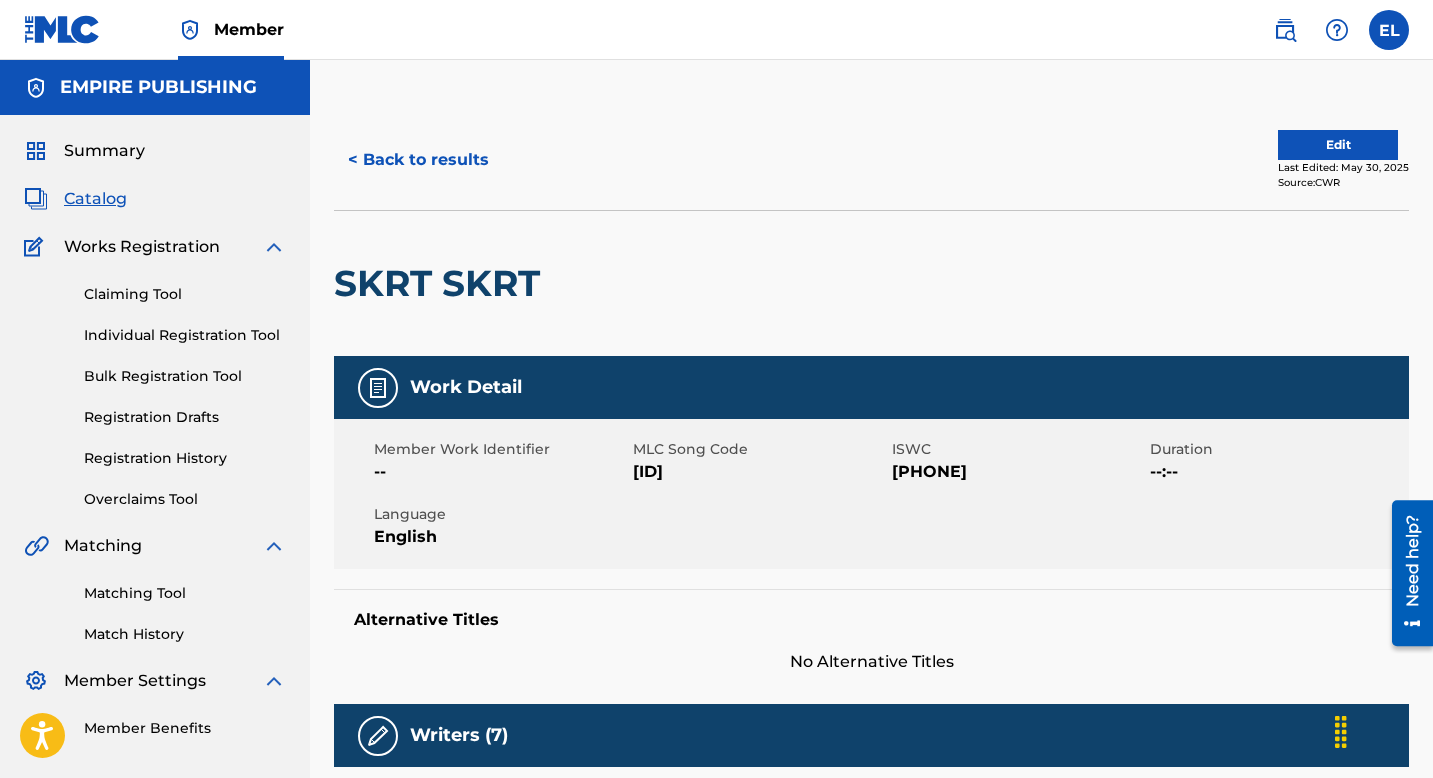 click on "SVEQ8C" at bounding box center (760, 472) 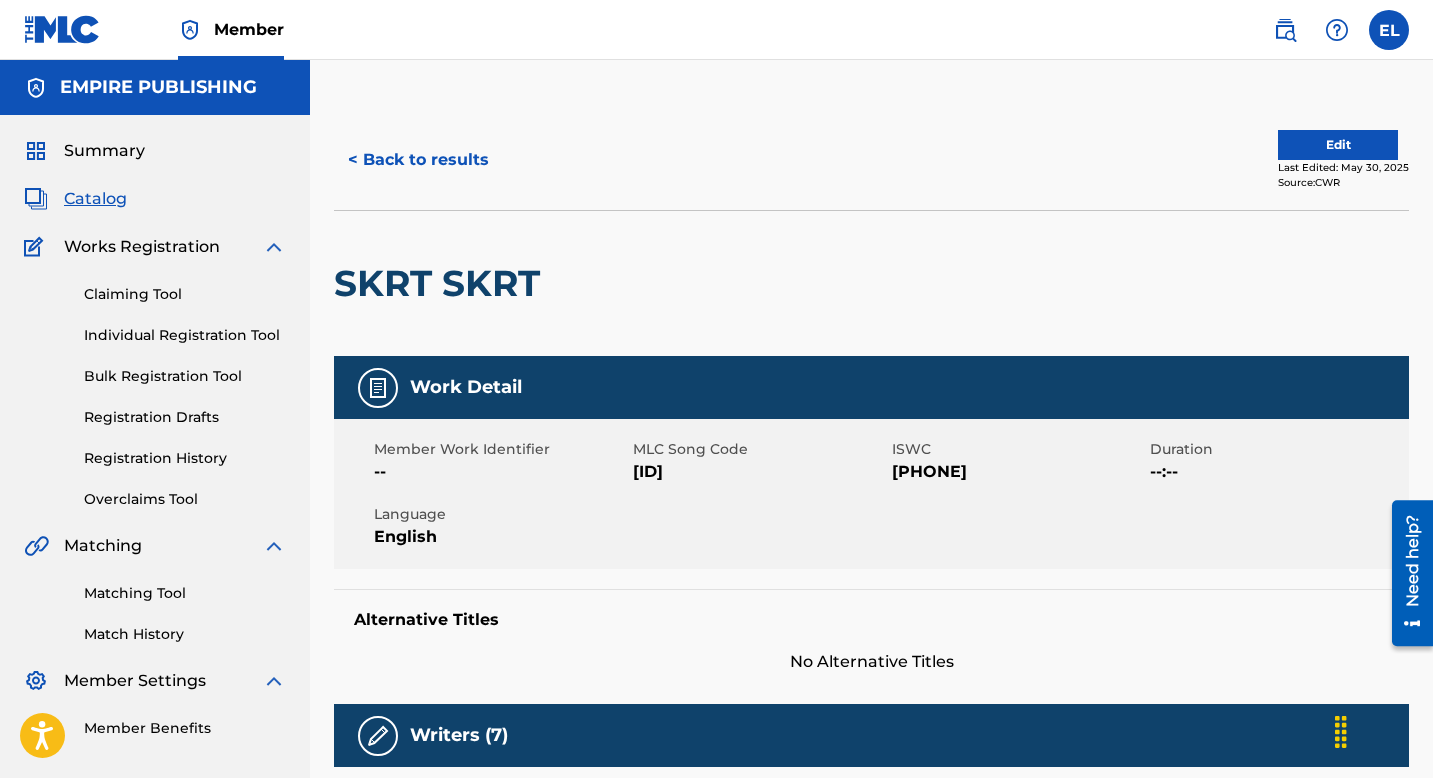 click on "Edit" at bounding box center (1338, 145) 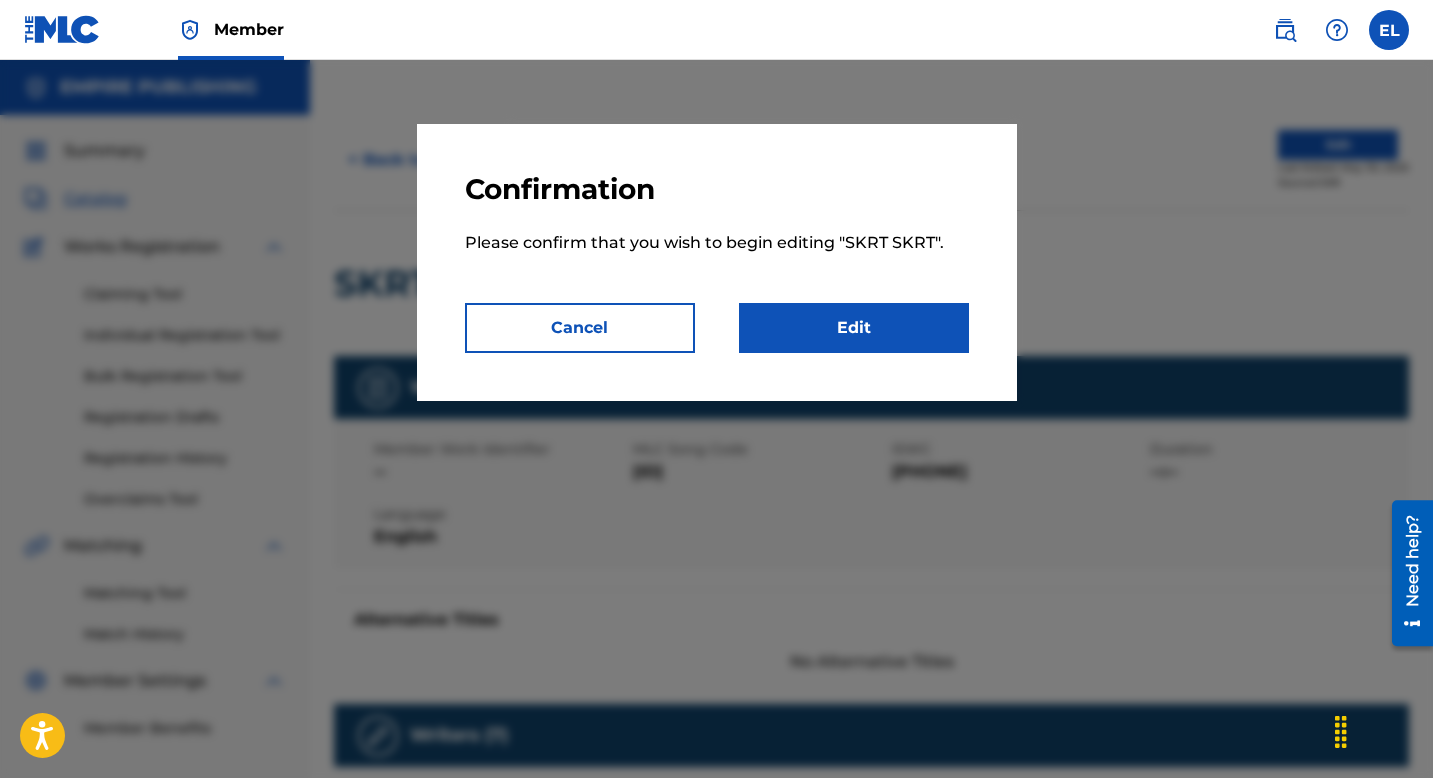 click on "Edit" at bounding box center [854, 328] 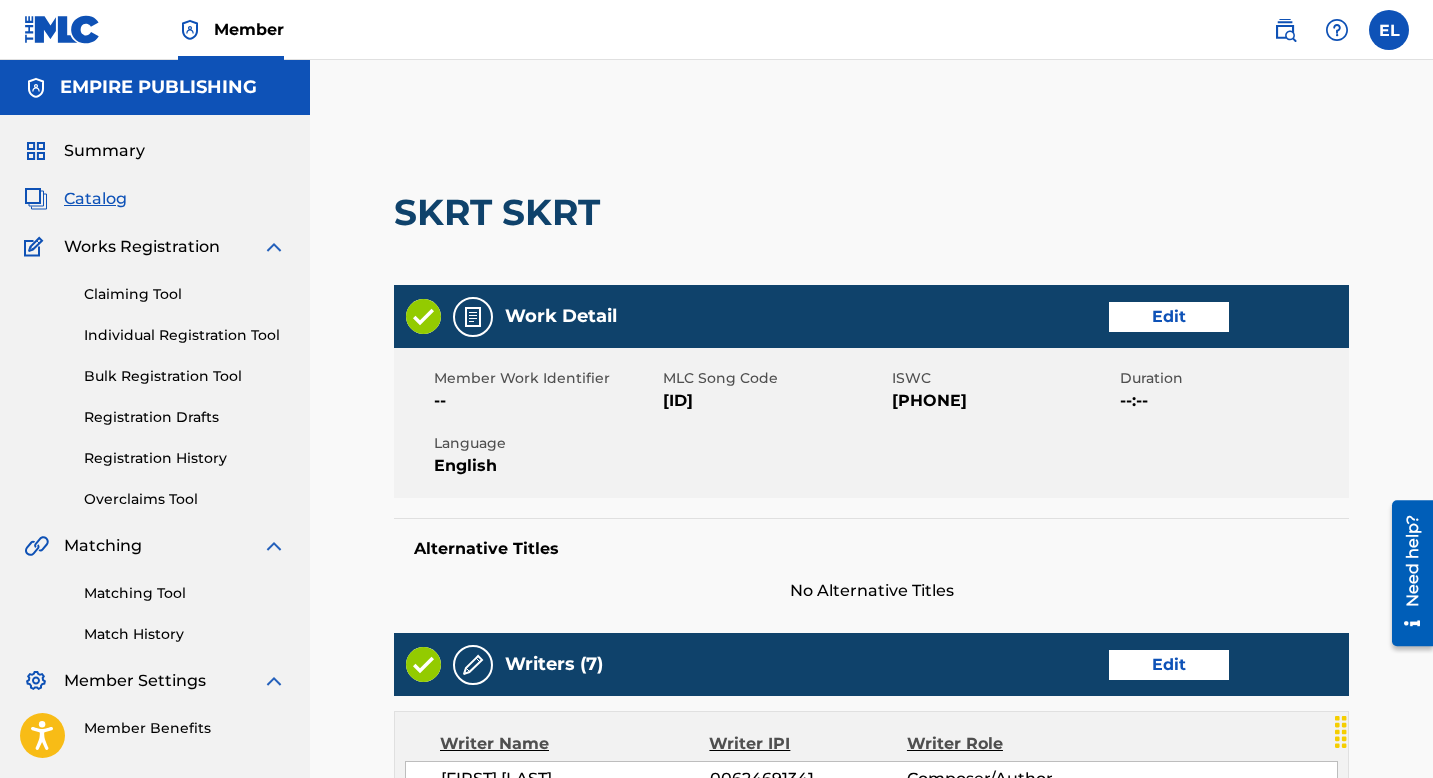 click on "Edit" at bounding box center (1169, 317) 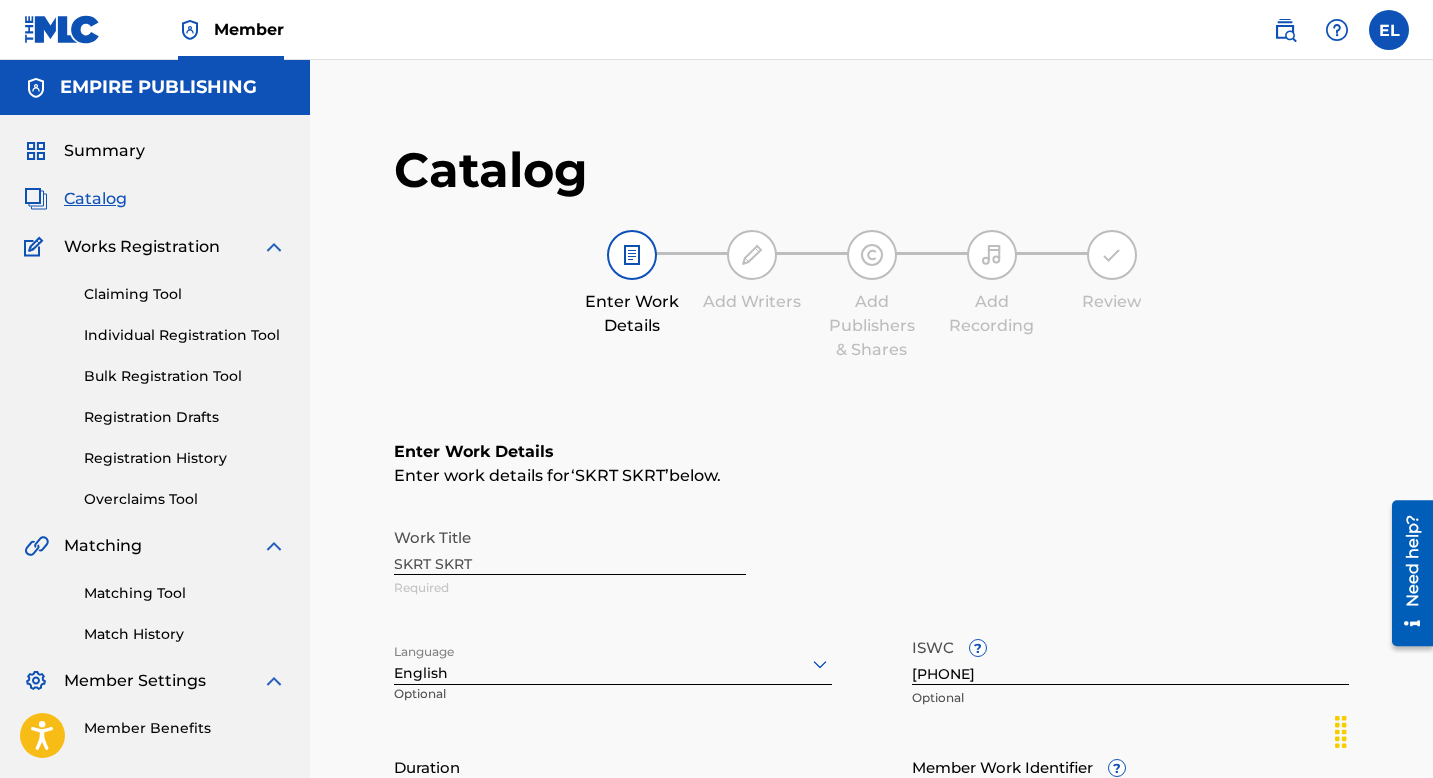 click on "Catalog" at bounding box center (95, 199) 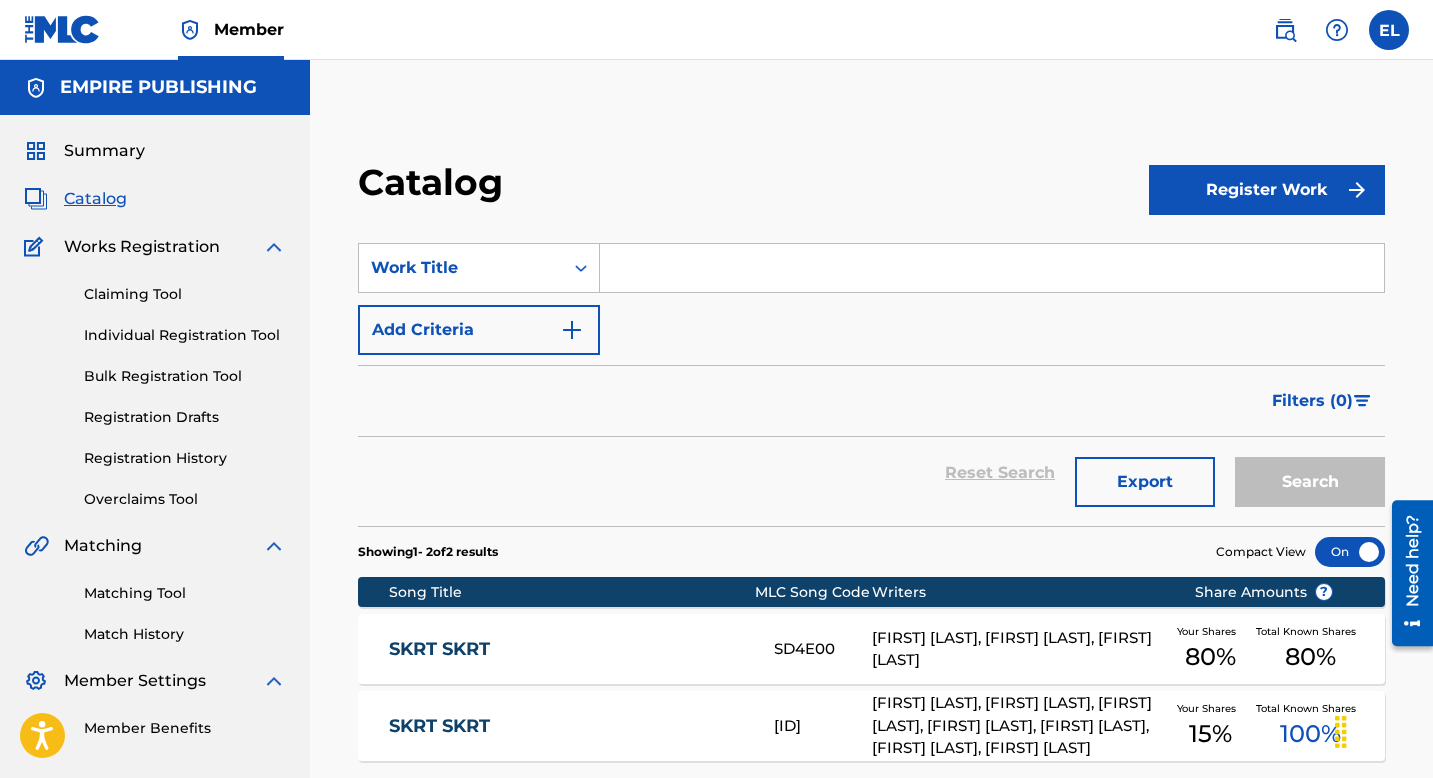 click at bounding box center (992, 268) 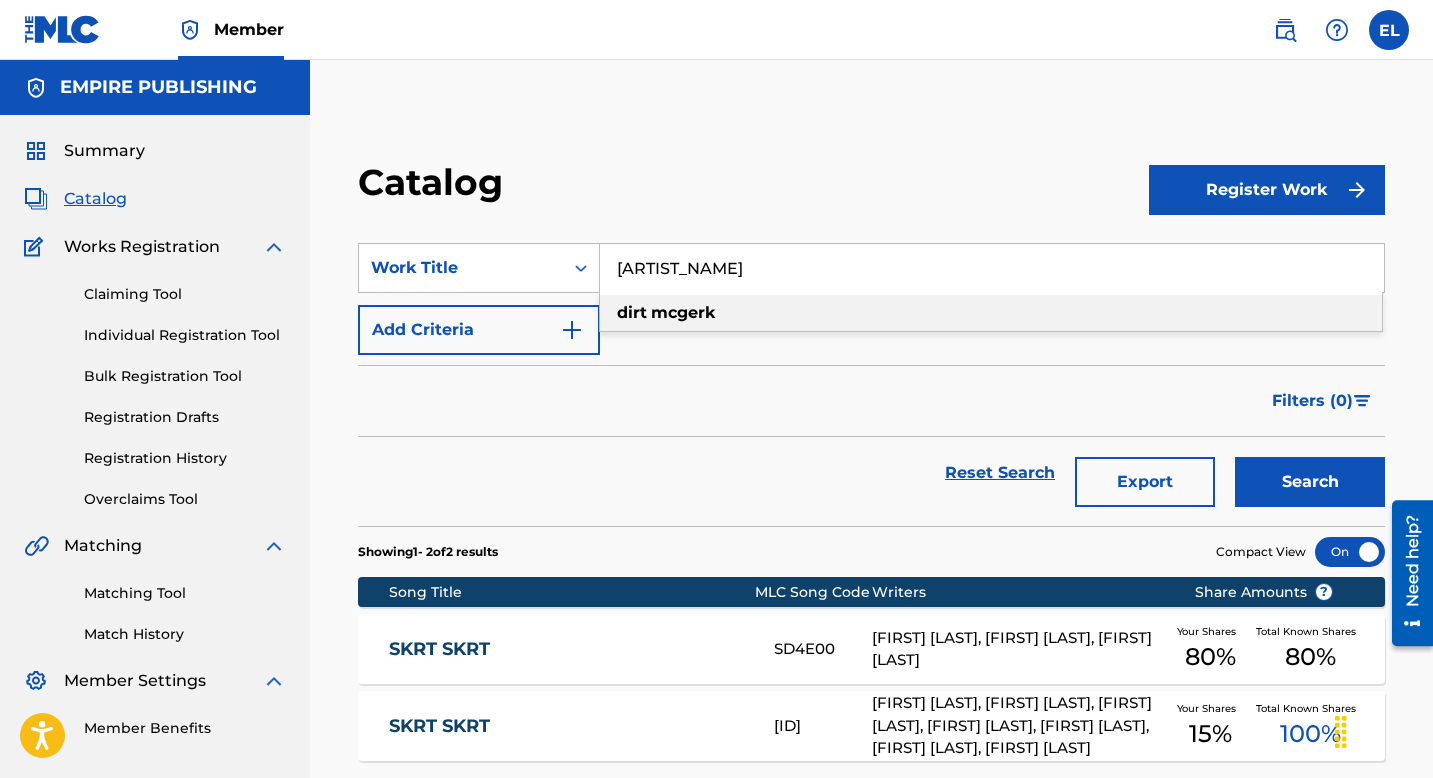 type on "Dirt McGerk" 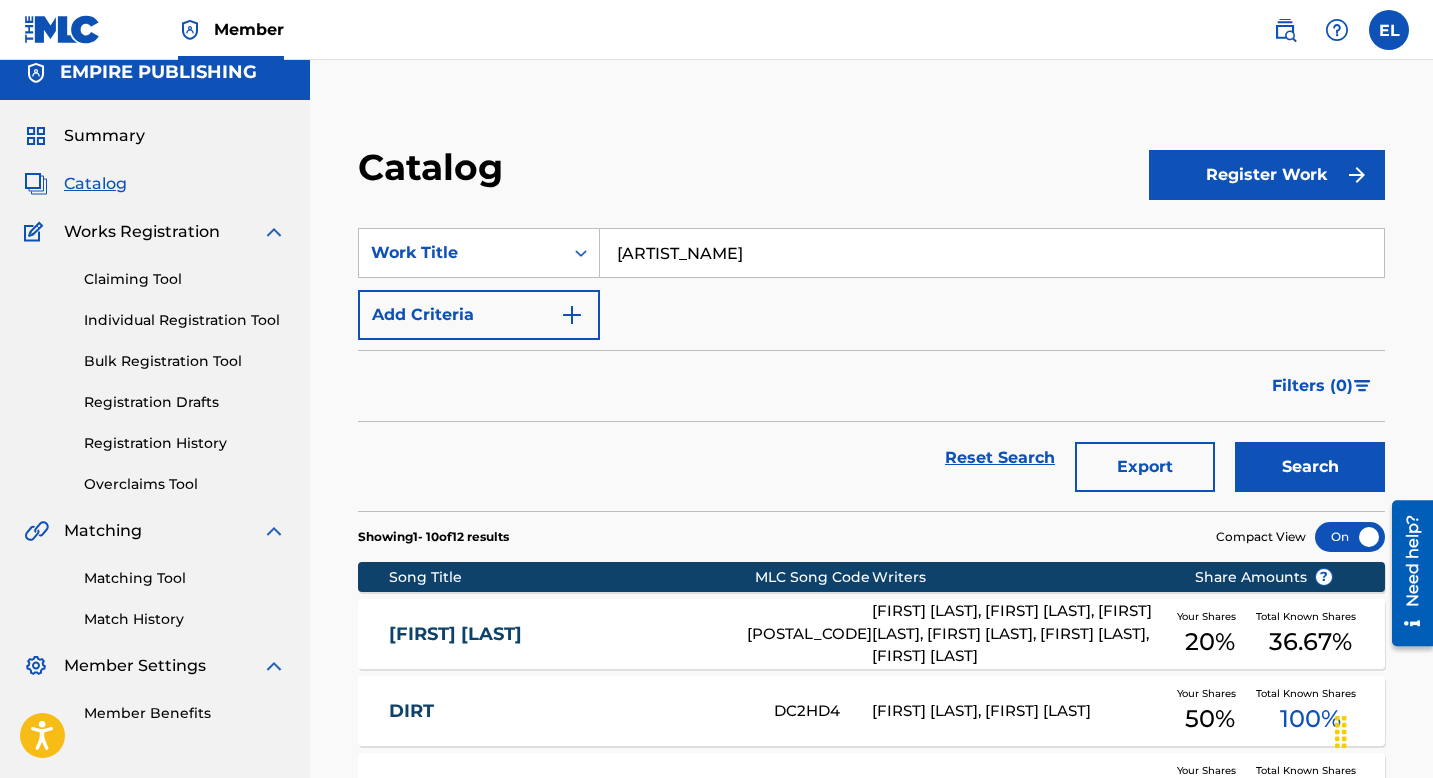 scroll, scrollTop: 35, scrollLeft: 0, axis: vertical 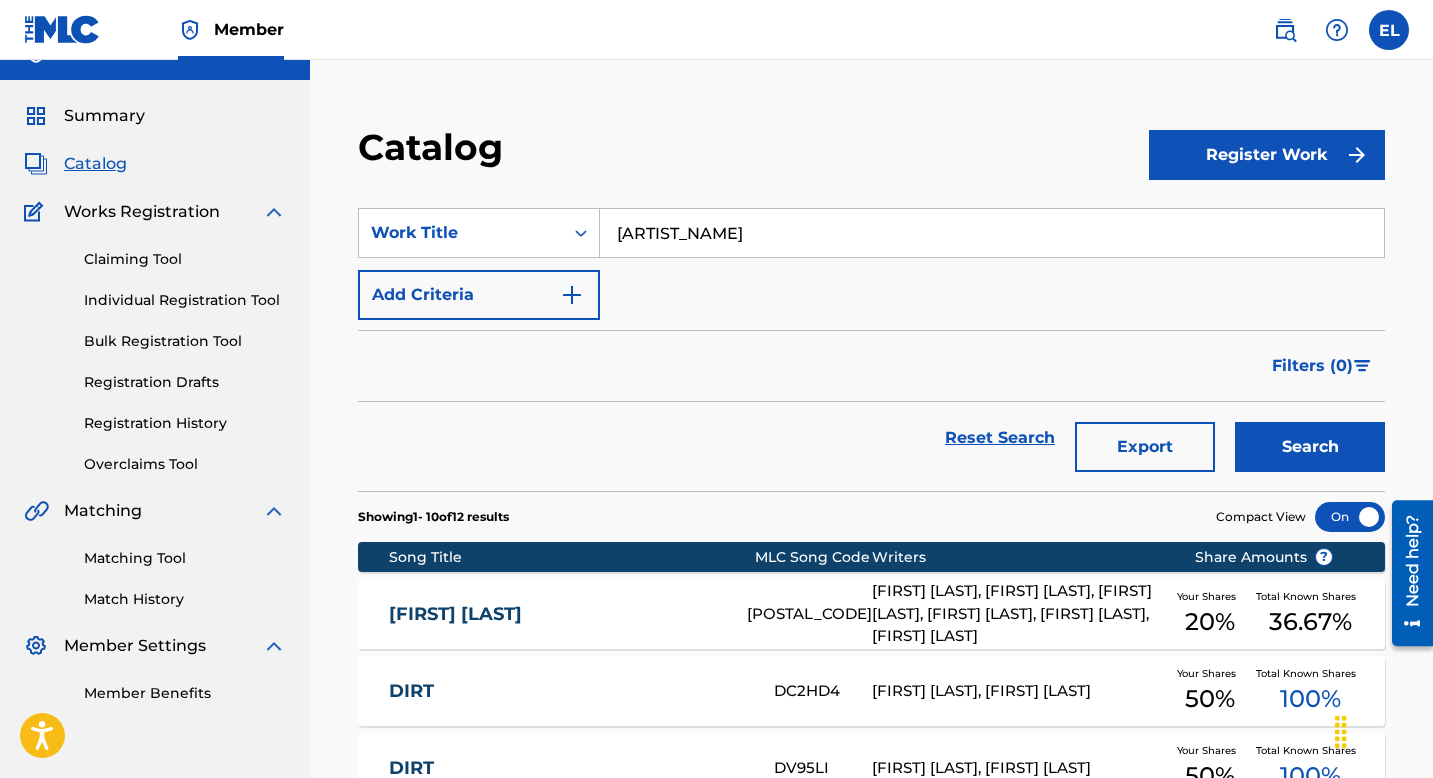 click on "DIRT MCGERK" at bounding box center (554, 614) 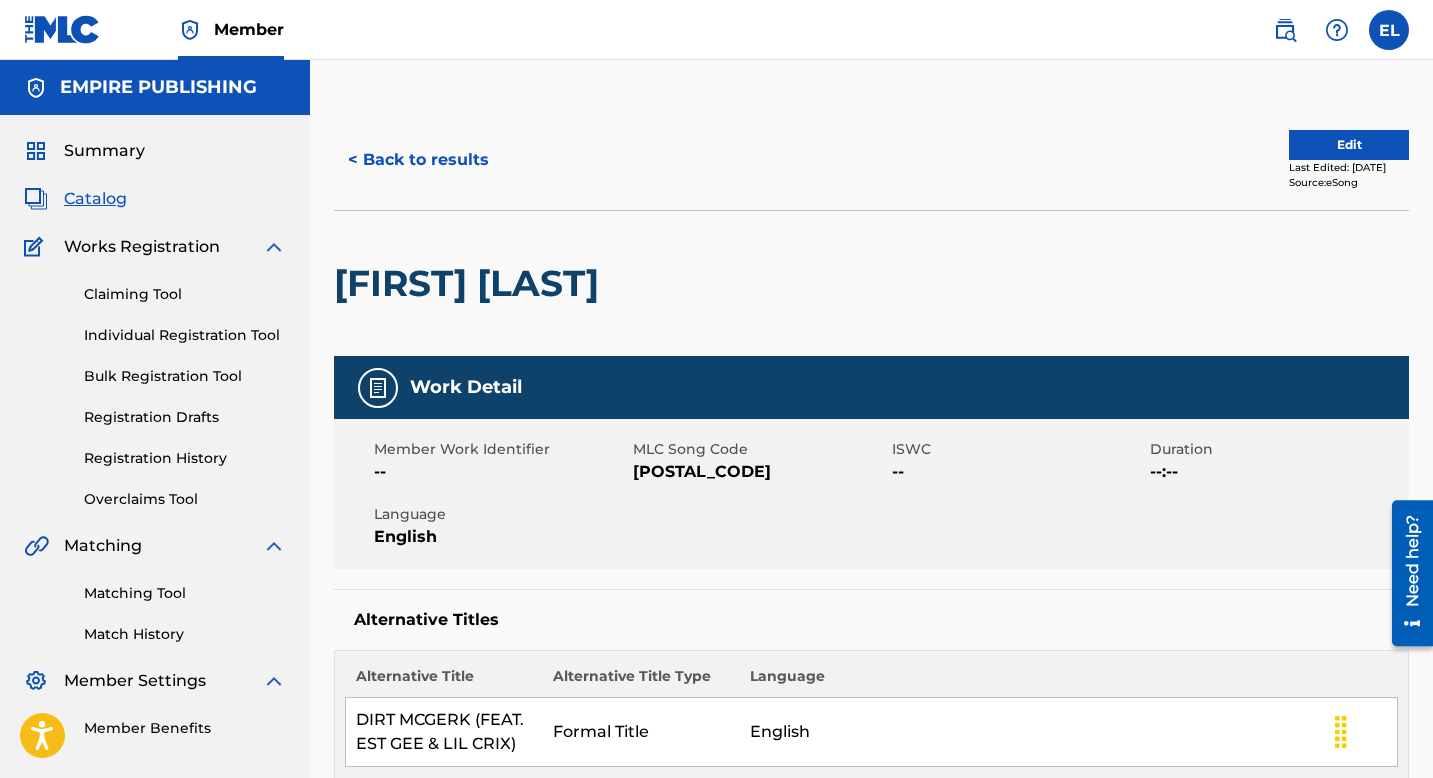 click on "Edit" at bounding box center [1349, 145] 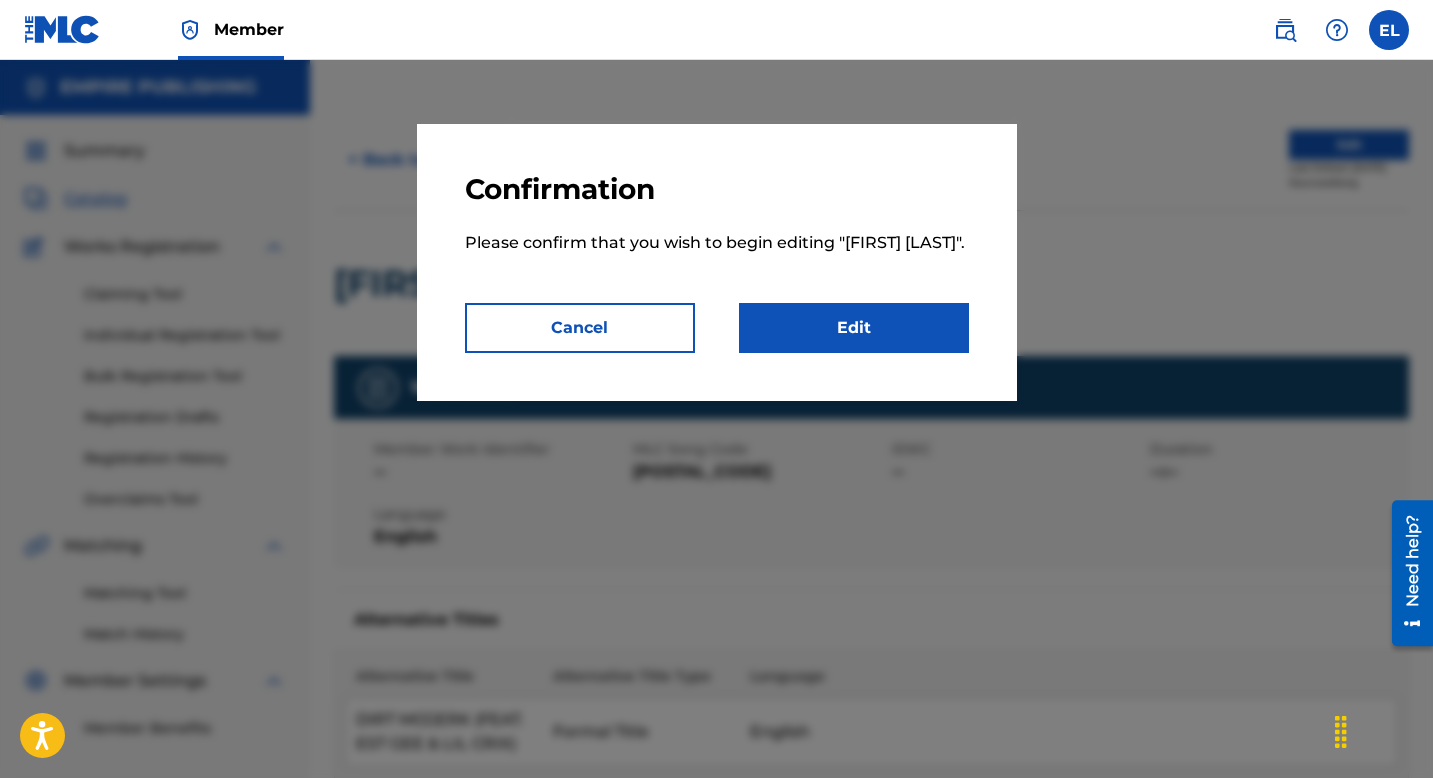 click on "Edit" at bounding box center (854, 328) 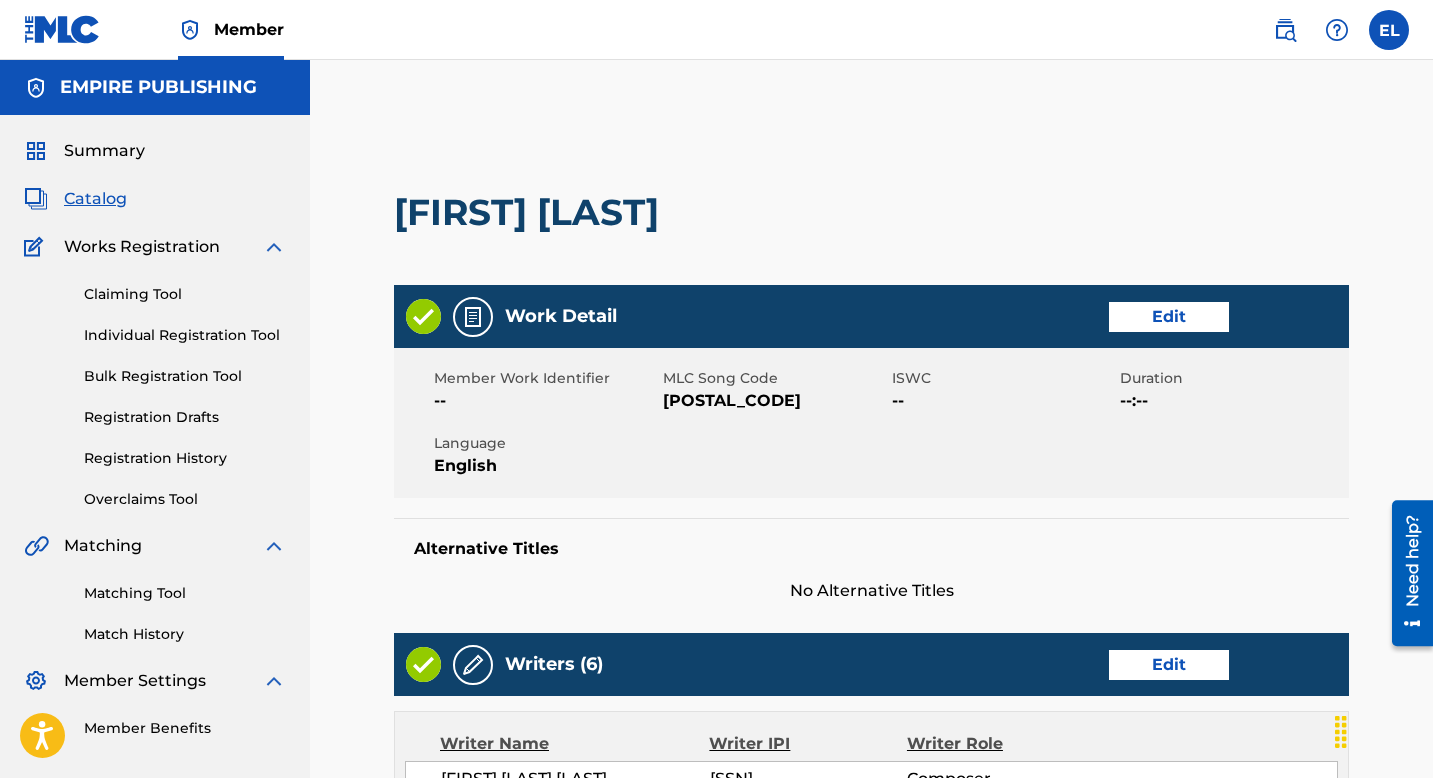 click on "Edit" at bounding box center [1169, 317] 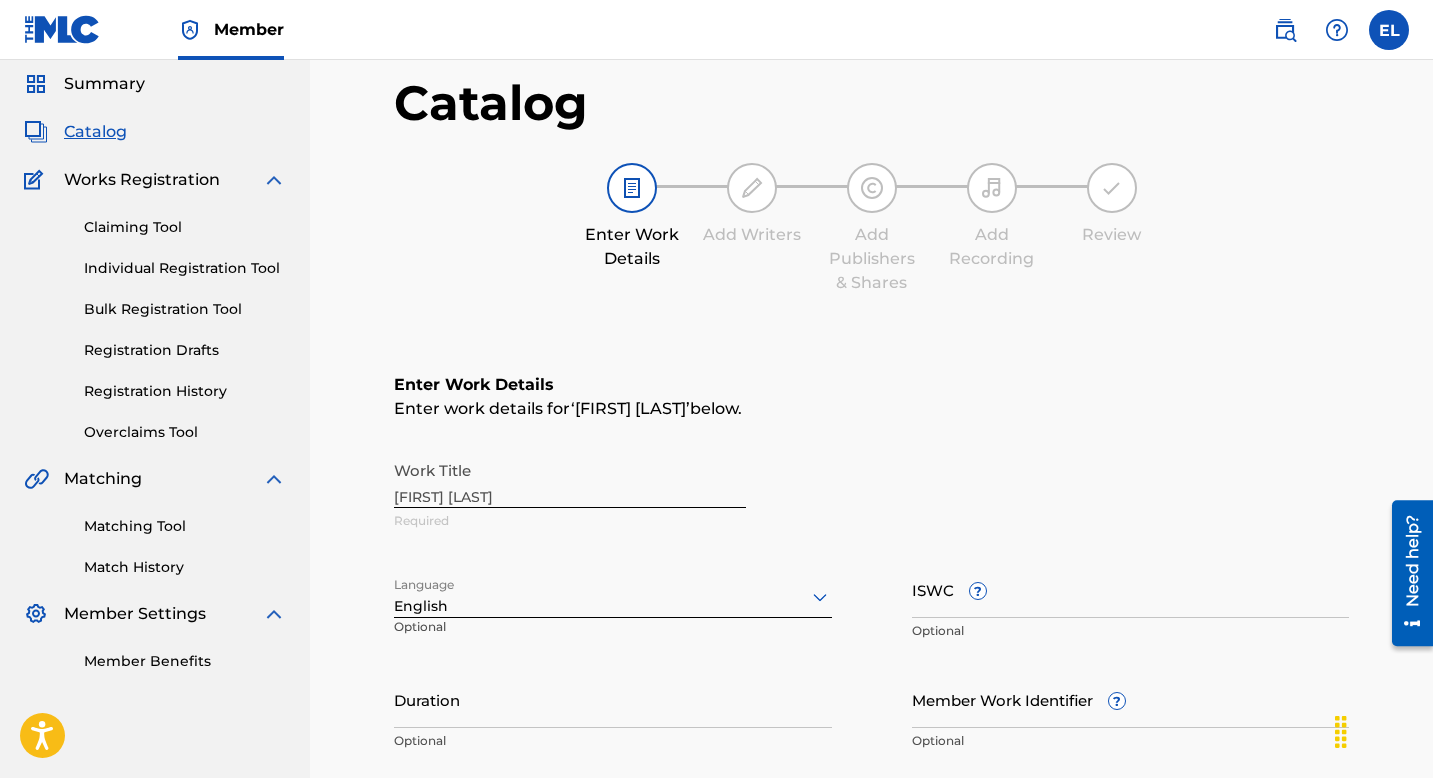 scroll, scrollTop: 193, scrollLeft: 0, axis: vertical 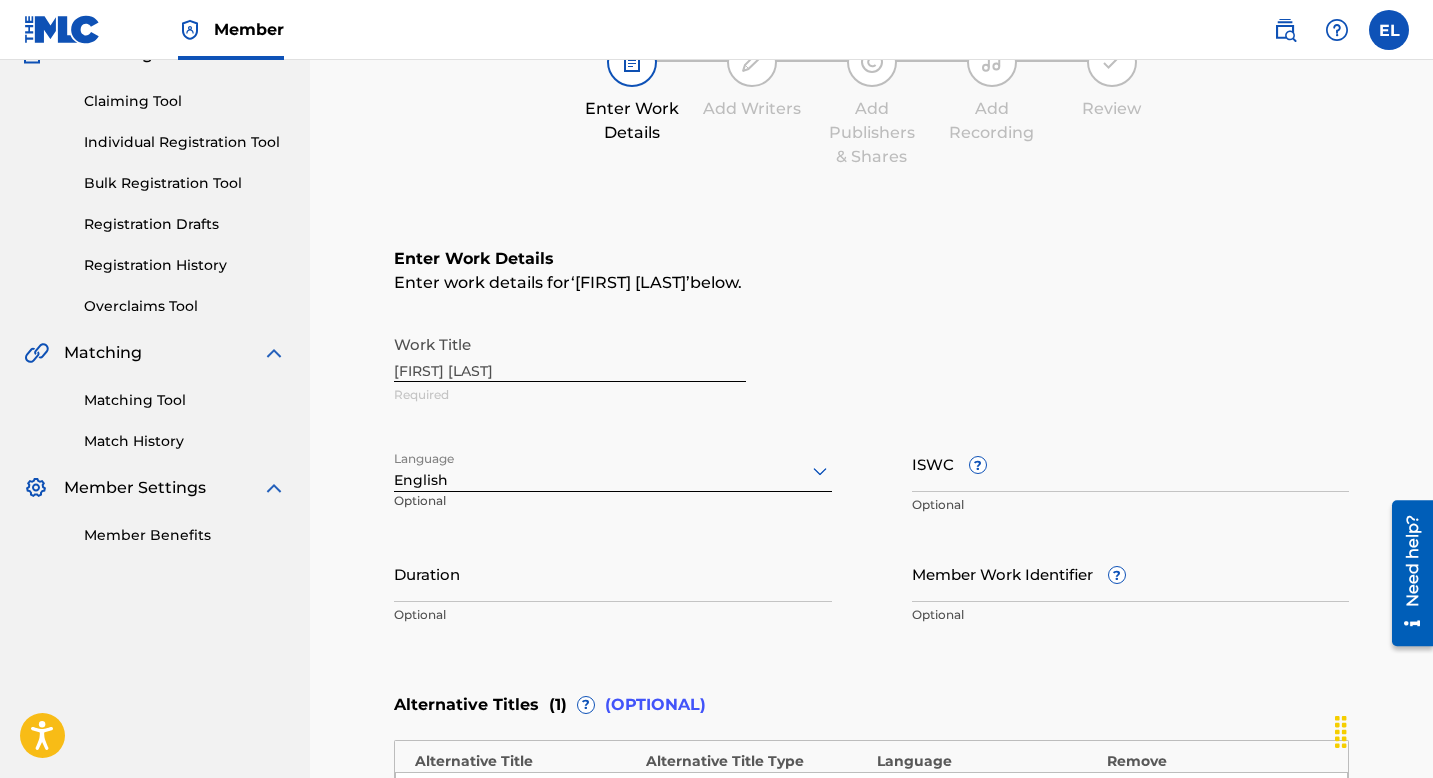 click on "ISWC   ?" at bounding box center (1131, 463) 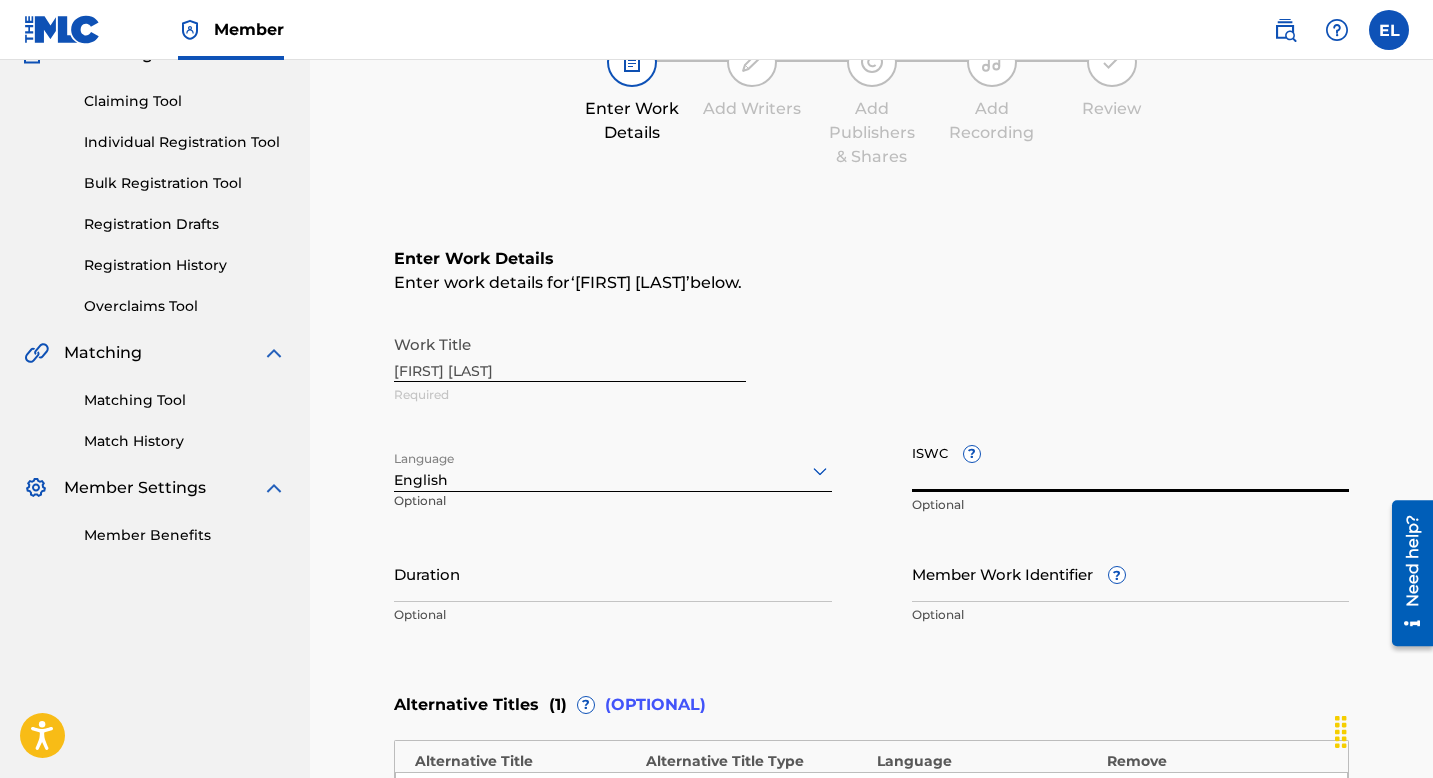 click on "ISWC   ?" at bounding box center [1131, 463] 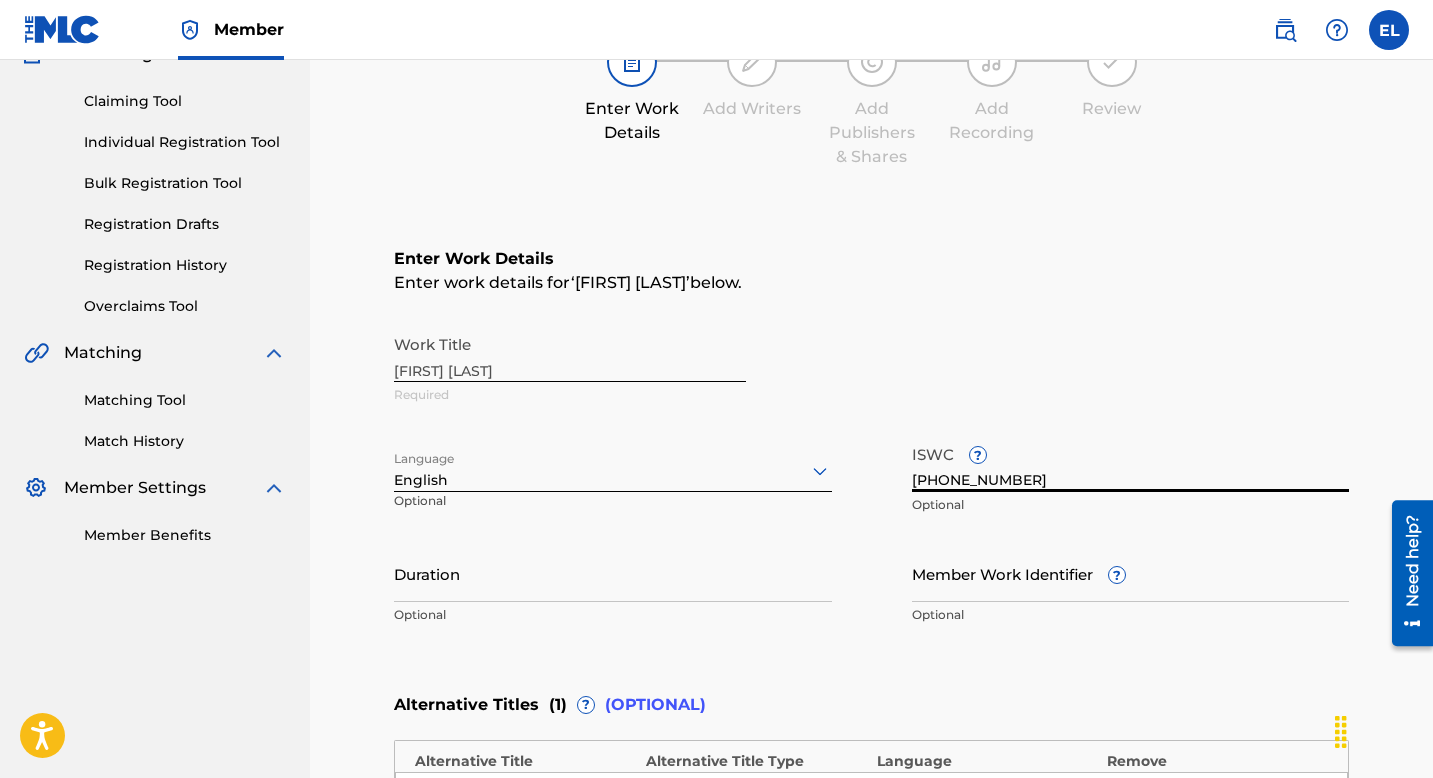 type on "T3204668753" 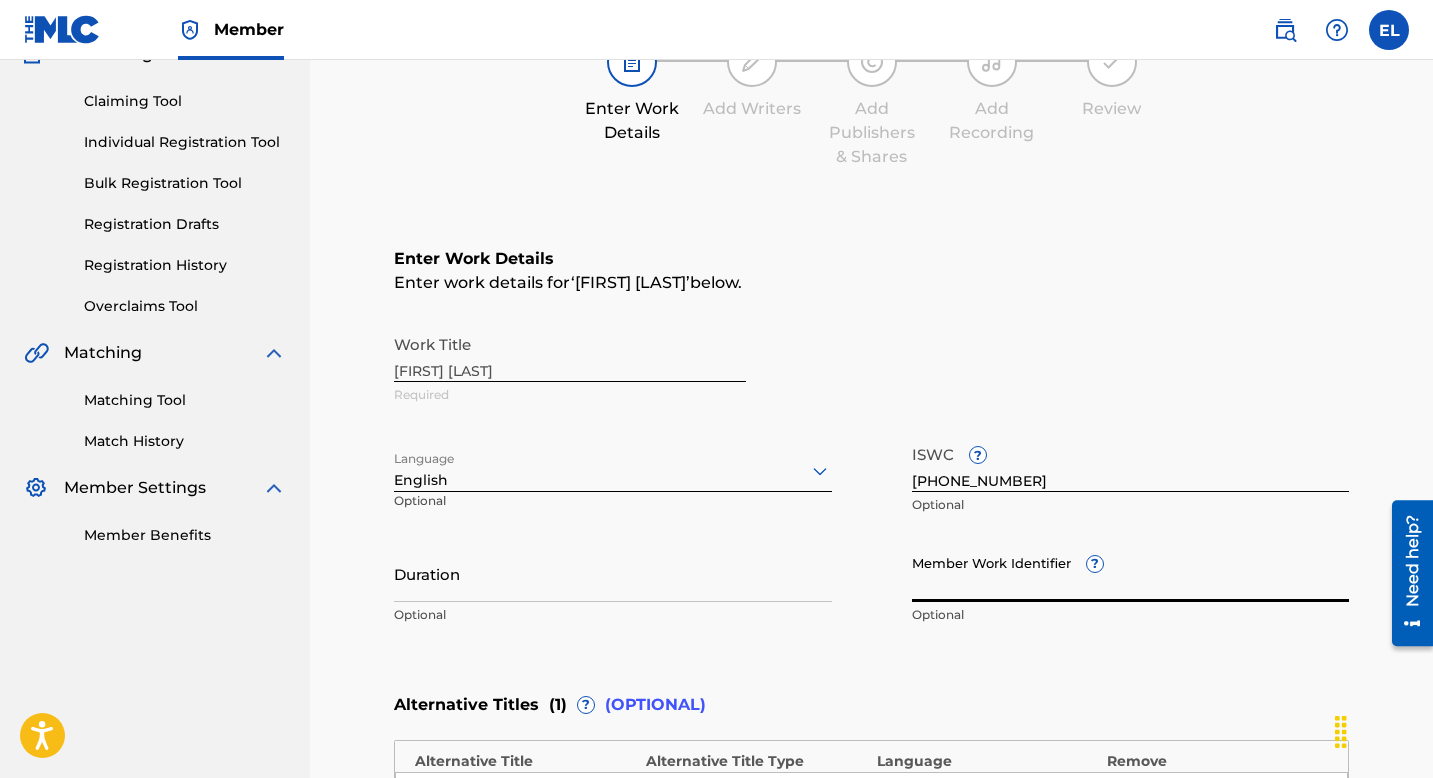 click on "Member Work Identifier   ?" at bounding box center [1131, 573] 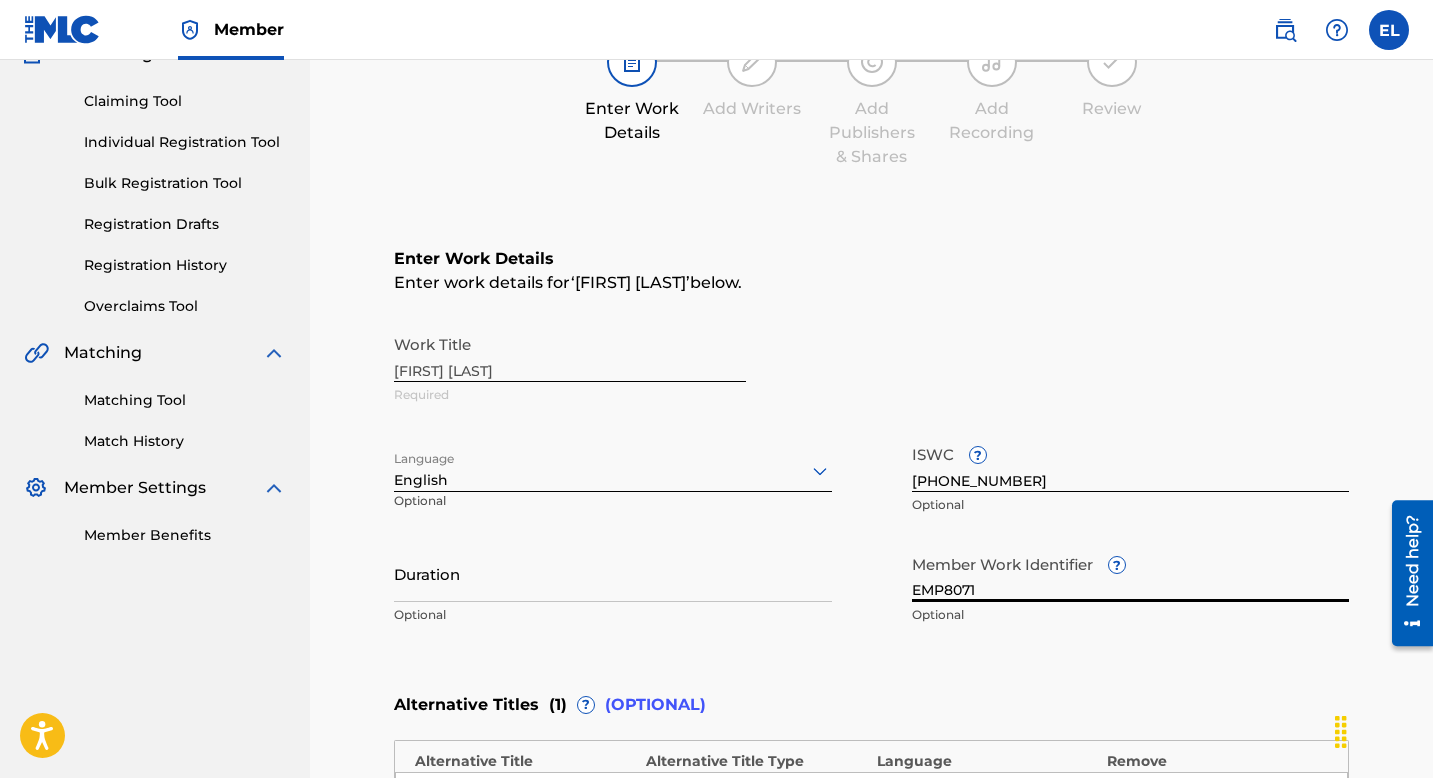 type on "EMP8071" 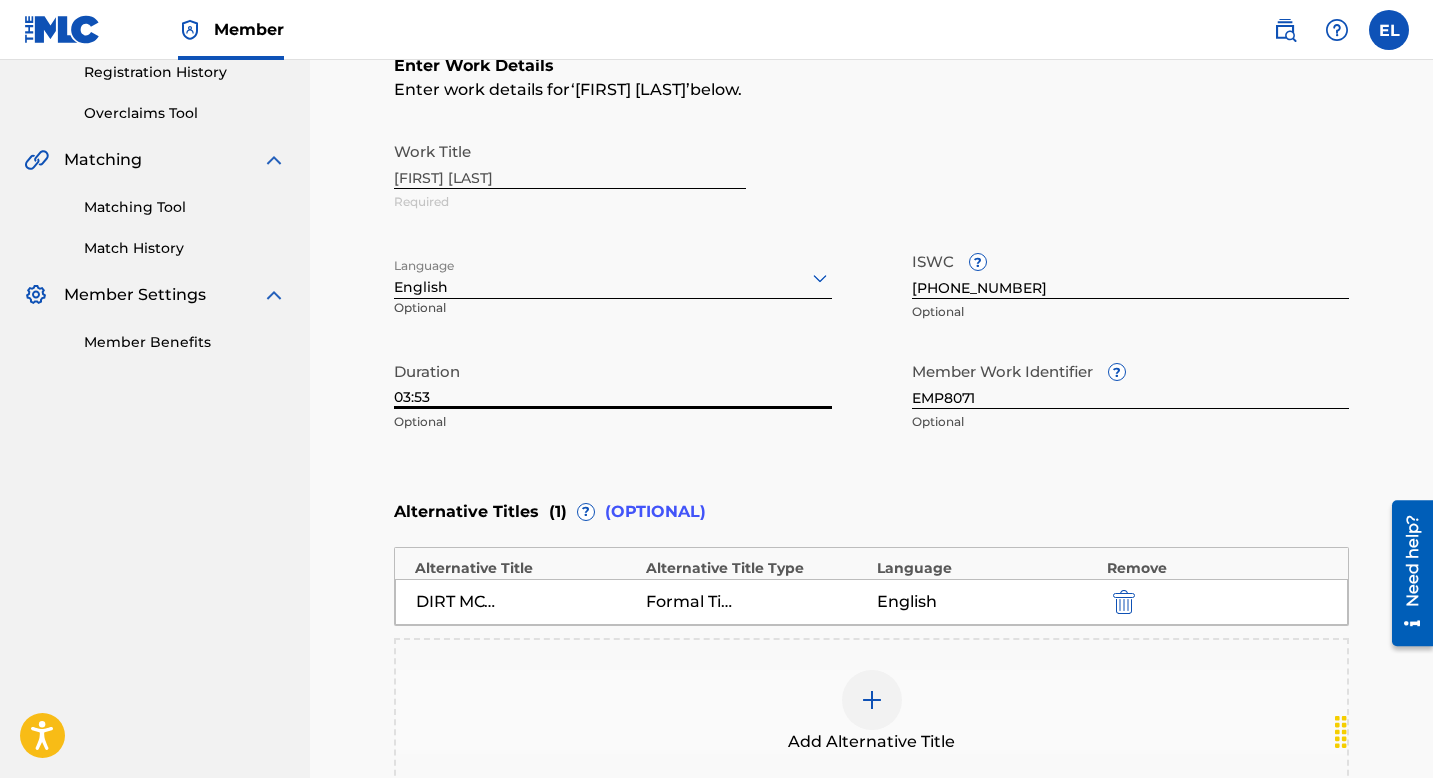 scroll, scrollTop: 640, scrollLeft: 0, axis: vertical 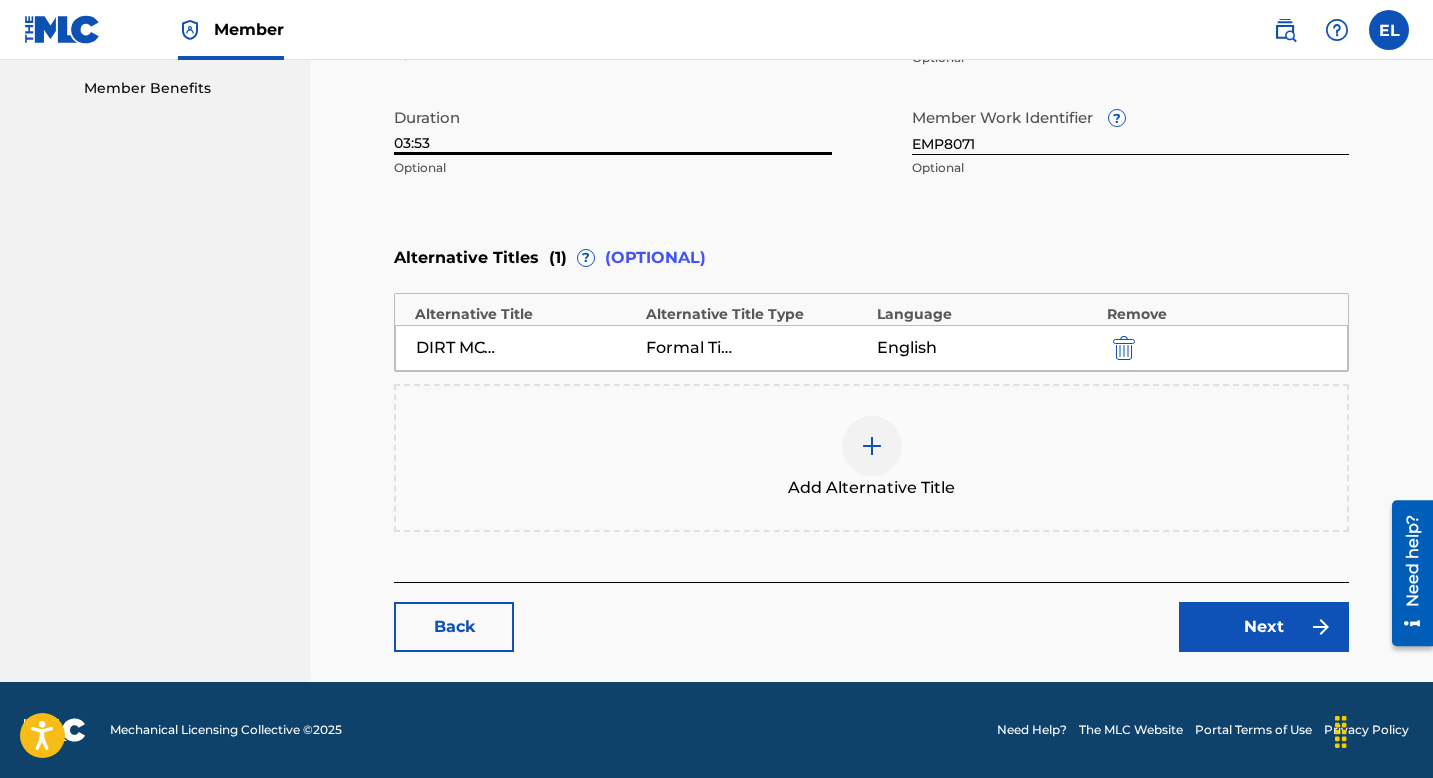 type on "03:53" 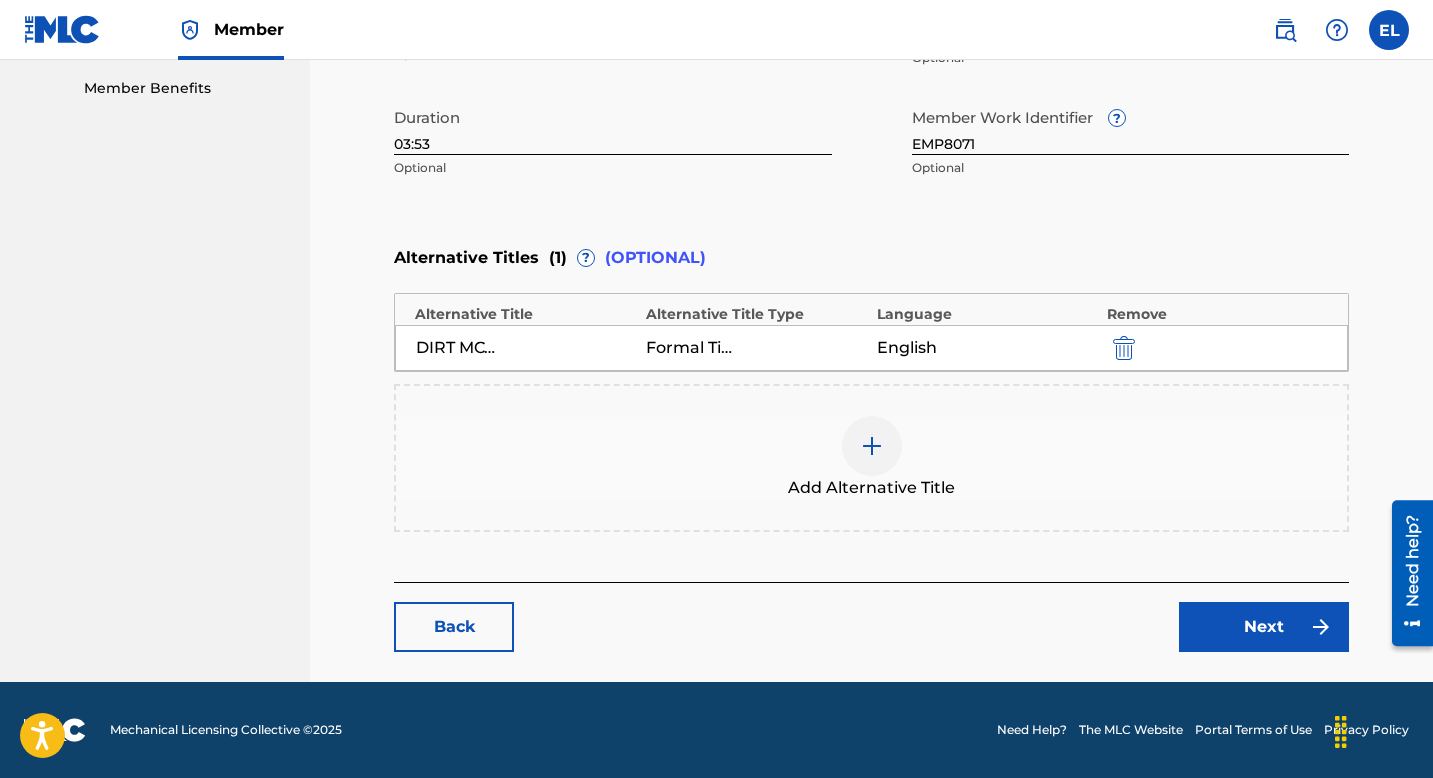 click on "Next" at bounding box center (1264, 627) 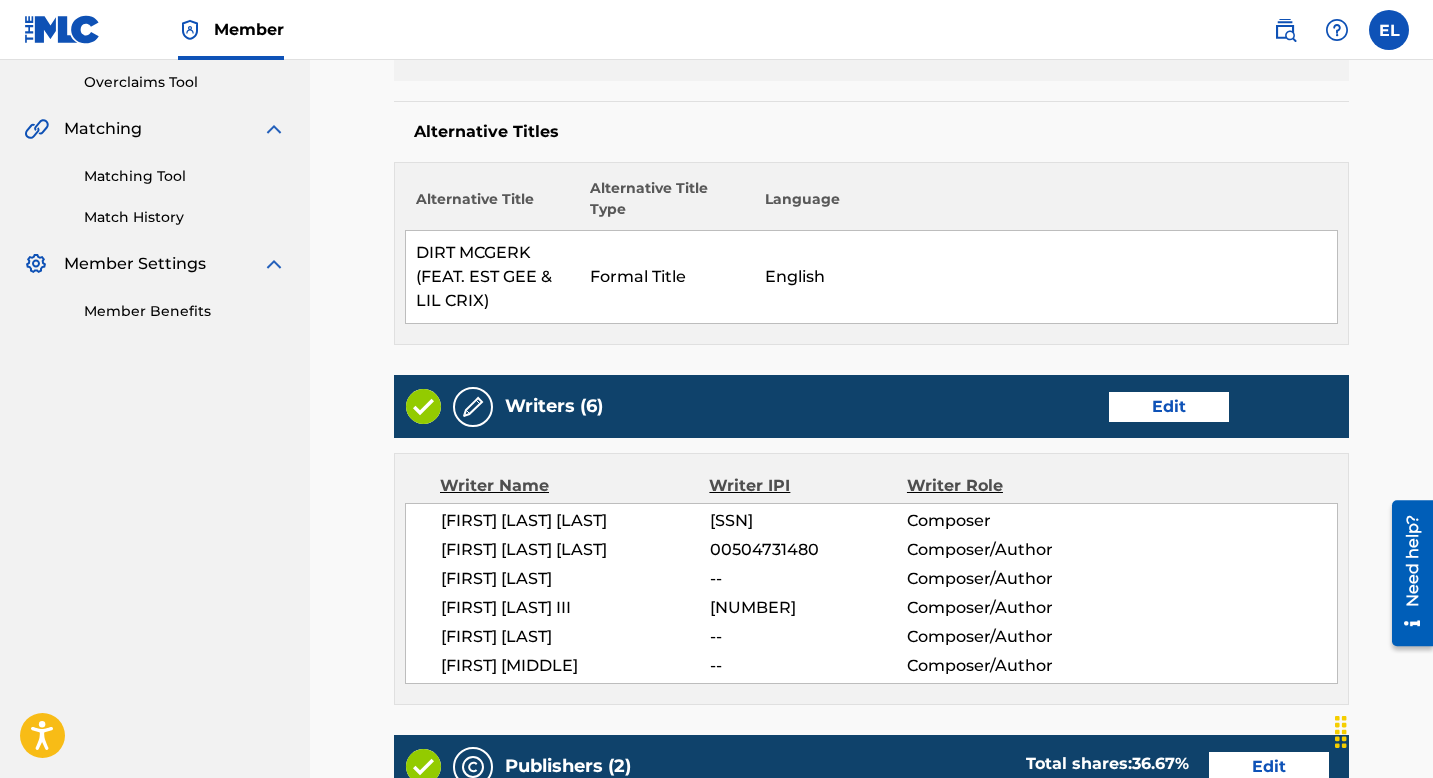 scroll, scrollTop: 433, scrollLeft: 0, axis: vertical 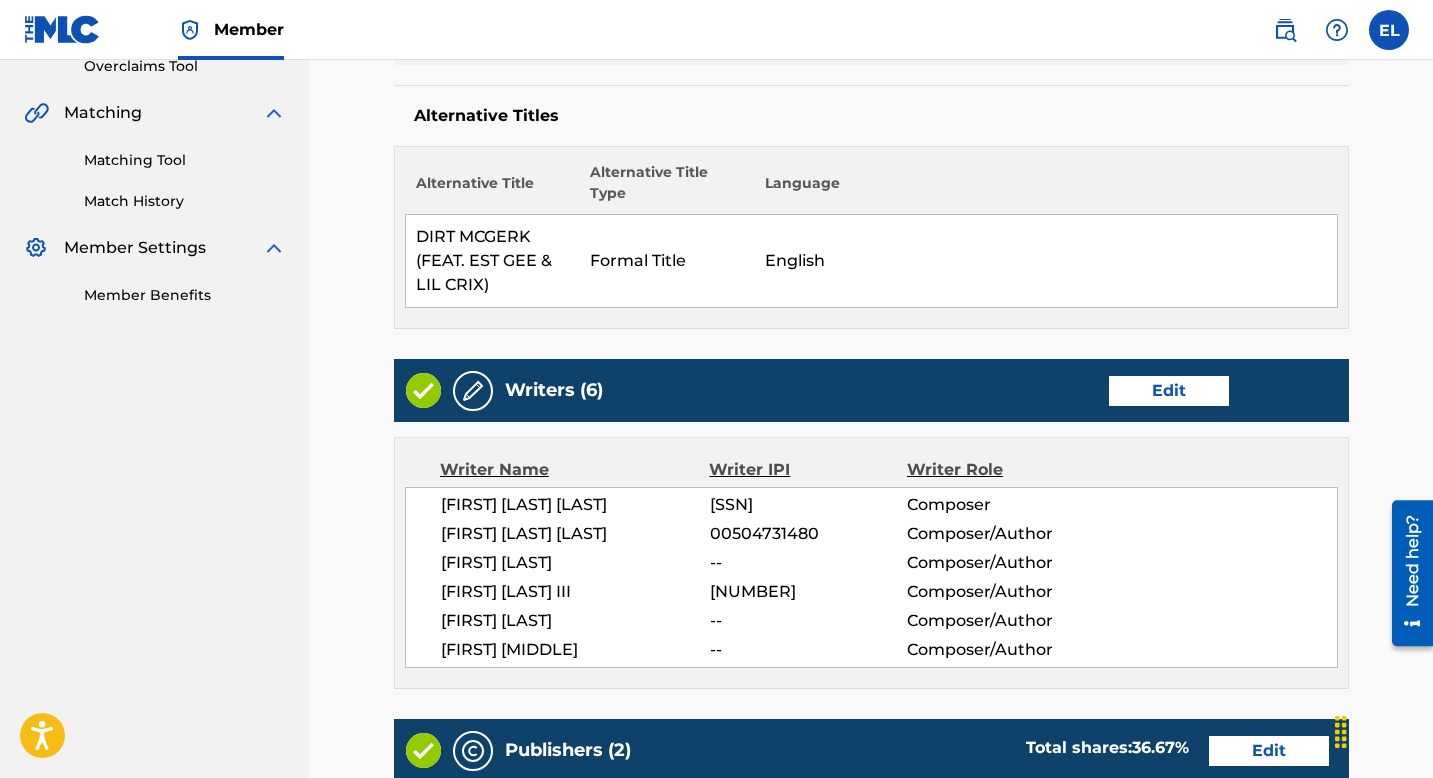 click on "Edit" at bounding box center (1169, 391) 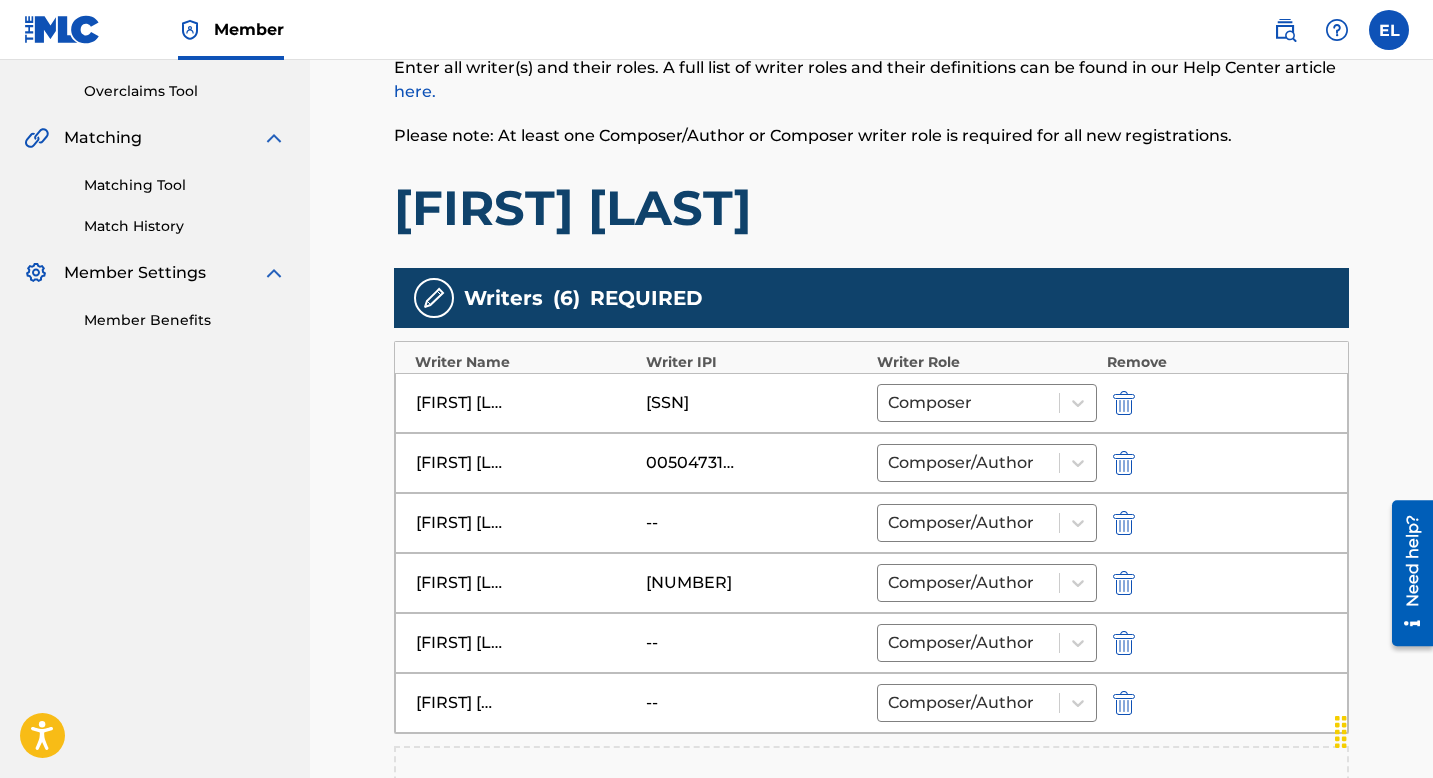 scroll, scrollTop: 409, scrollLeft: 0, axis: vertical 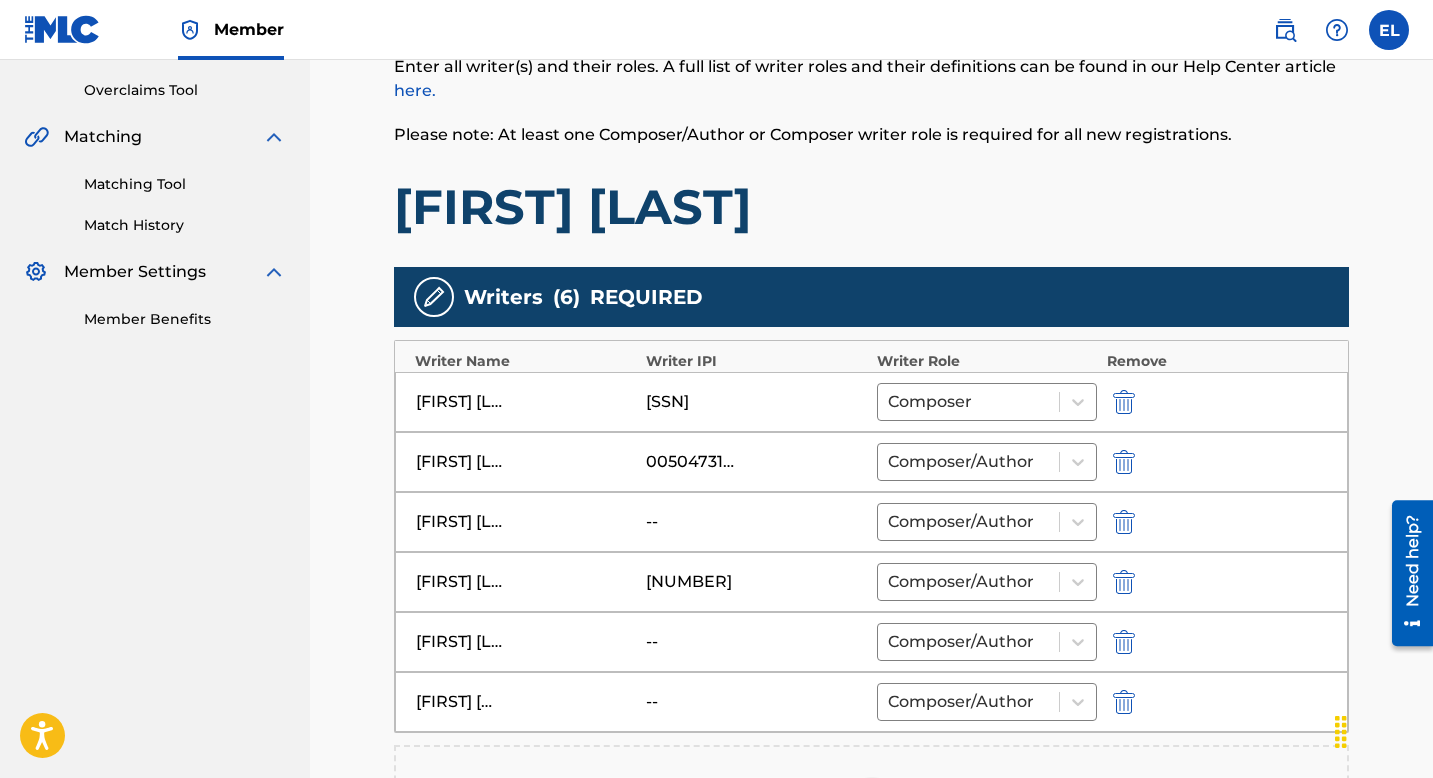 click at bounding box center (1124, 522) 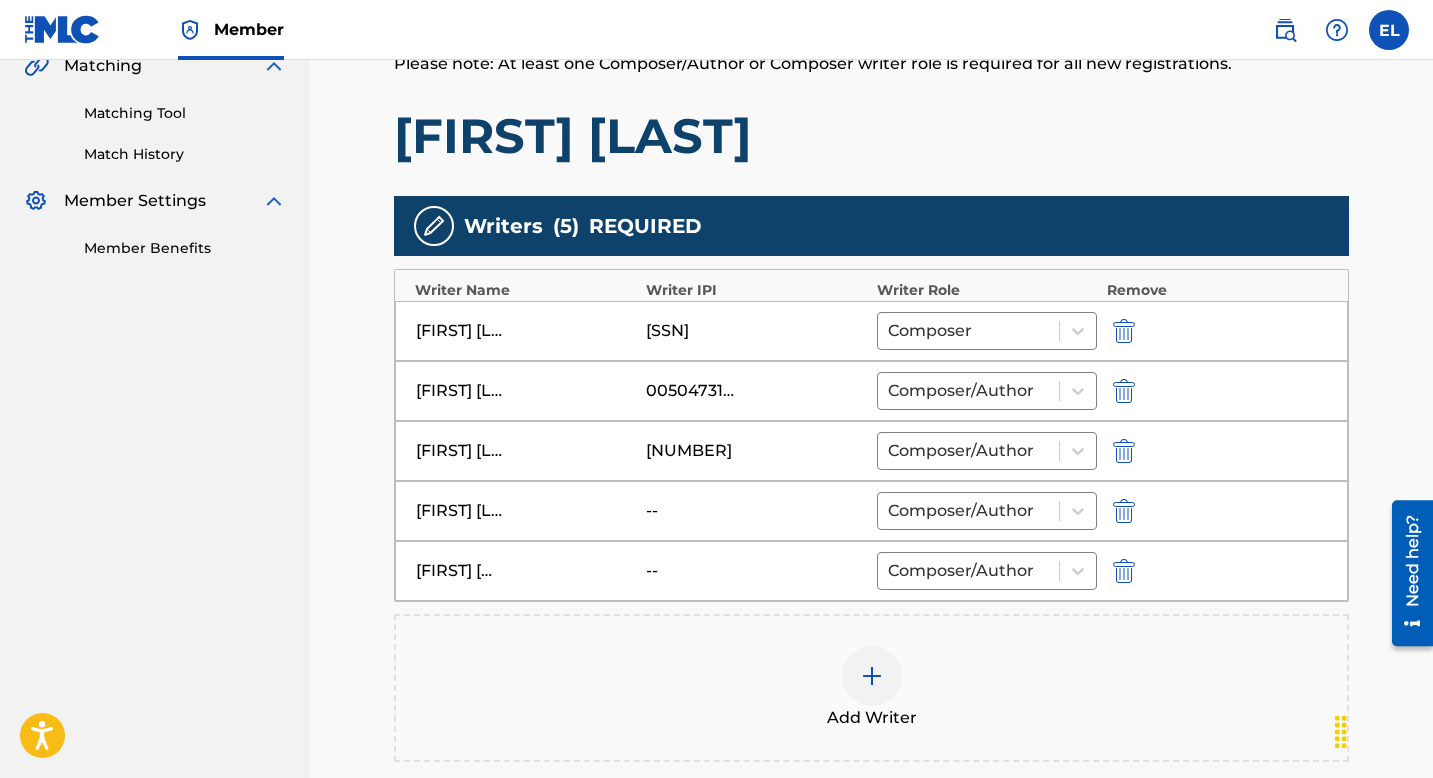 scroll, scrollTop: 576, scrollLeft: 0, axis: vertical 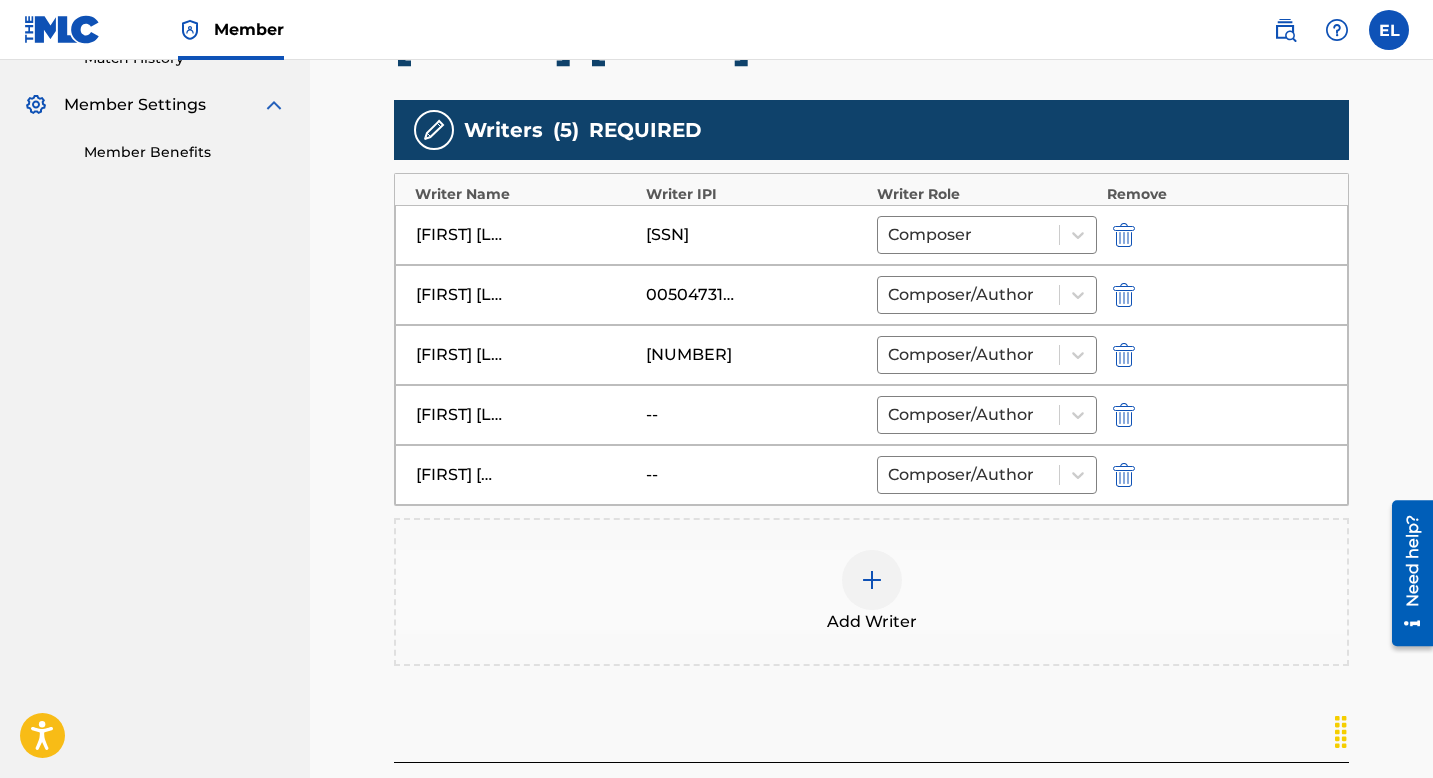click at bounding box center [872, 580] 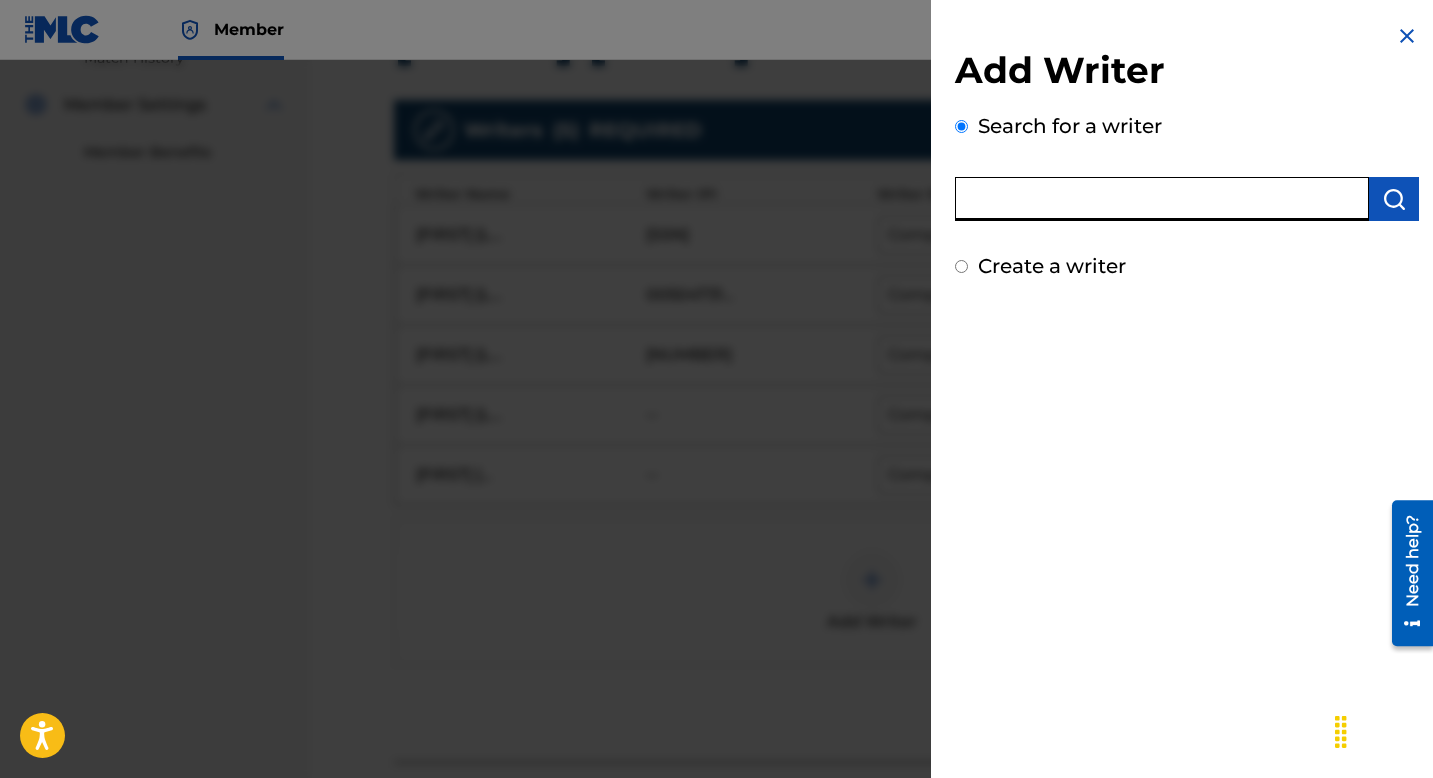 click at bounding box center (1162, 199) 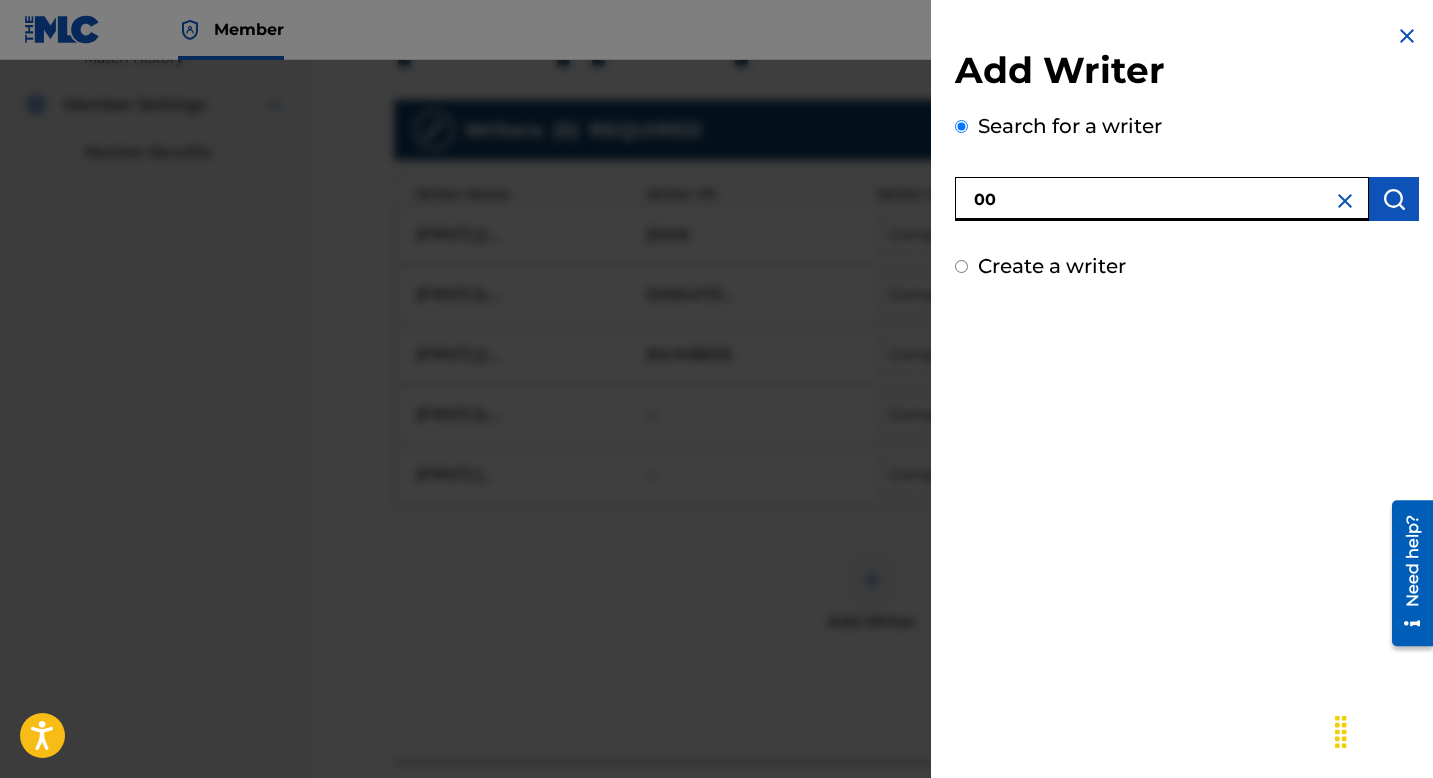 paste on "383846226" 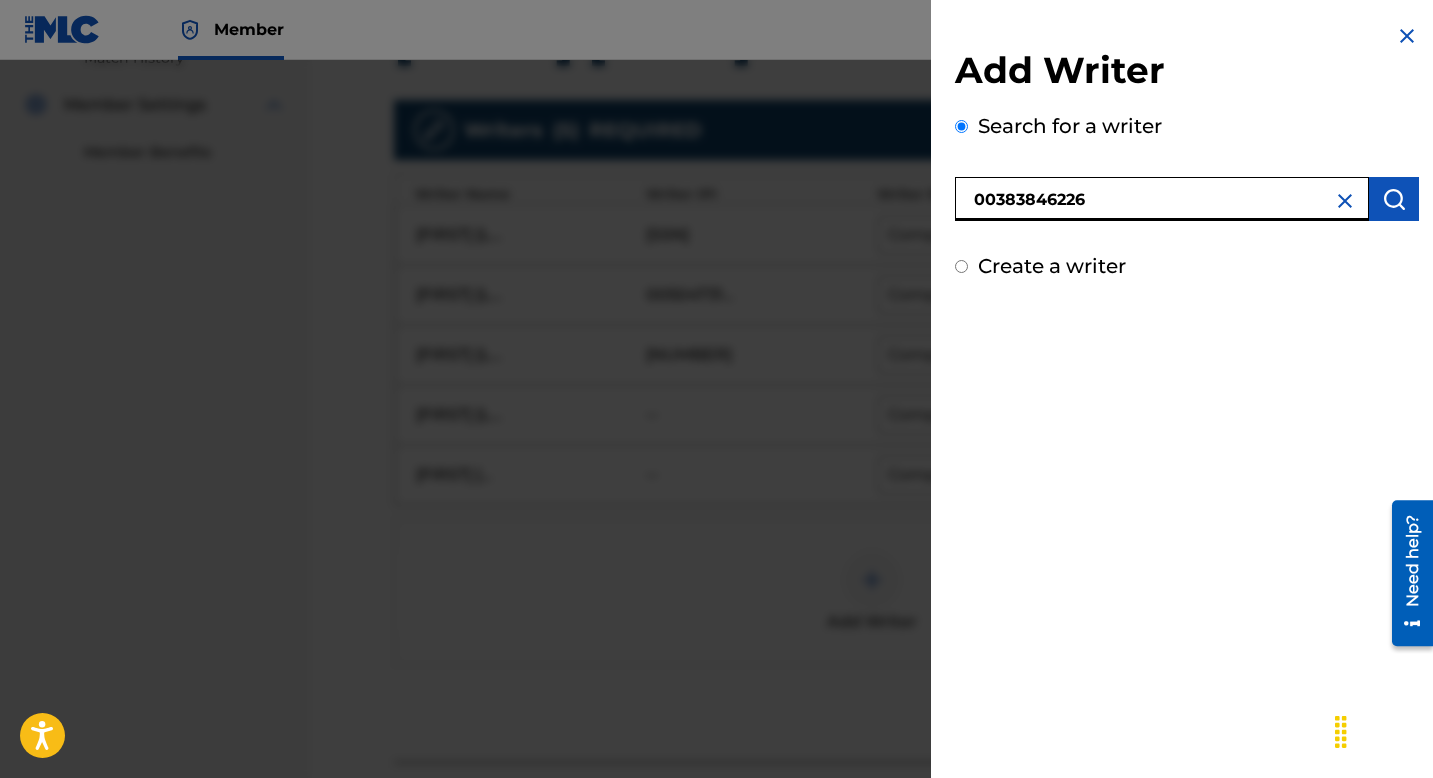 type on "00383846226" 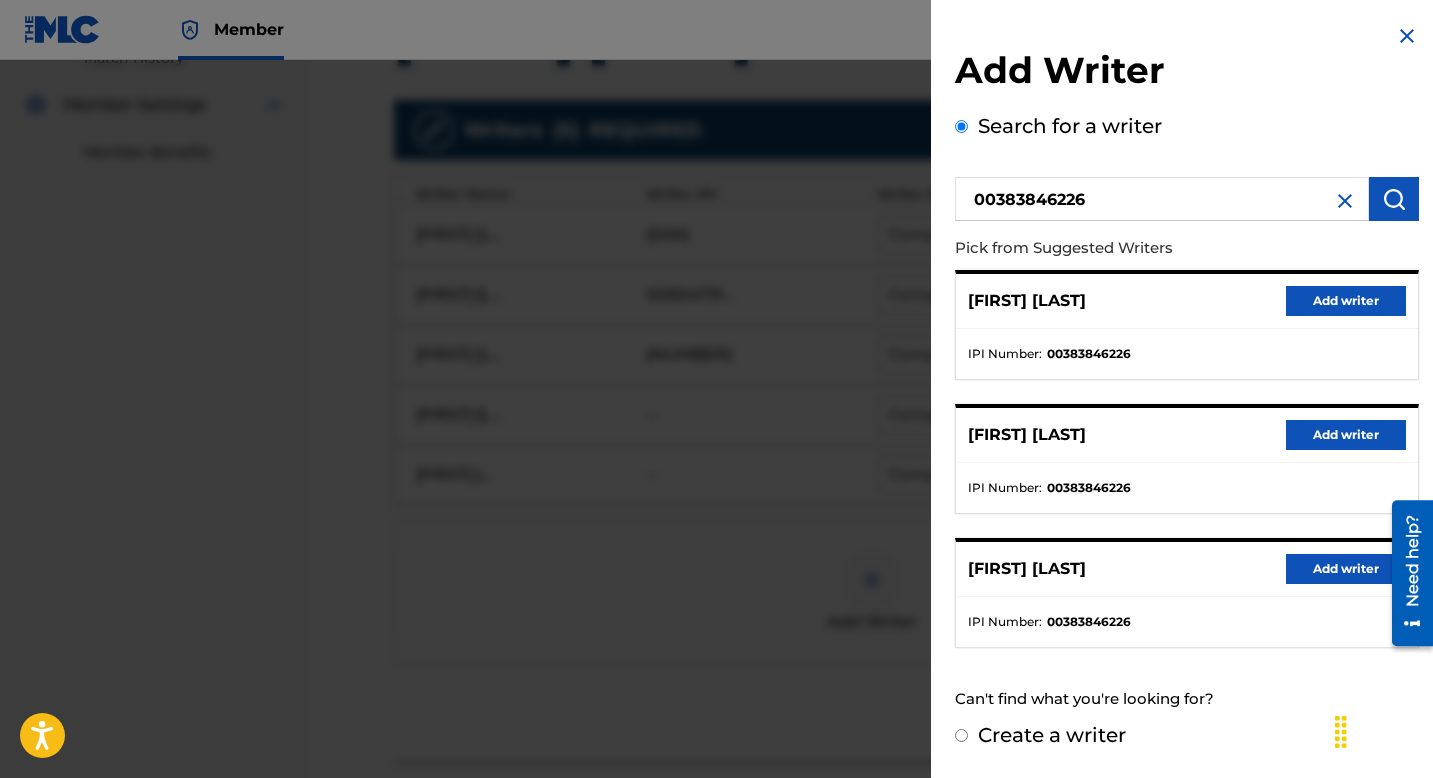 click on "Add writer" at bounding box center [1346, 435] 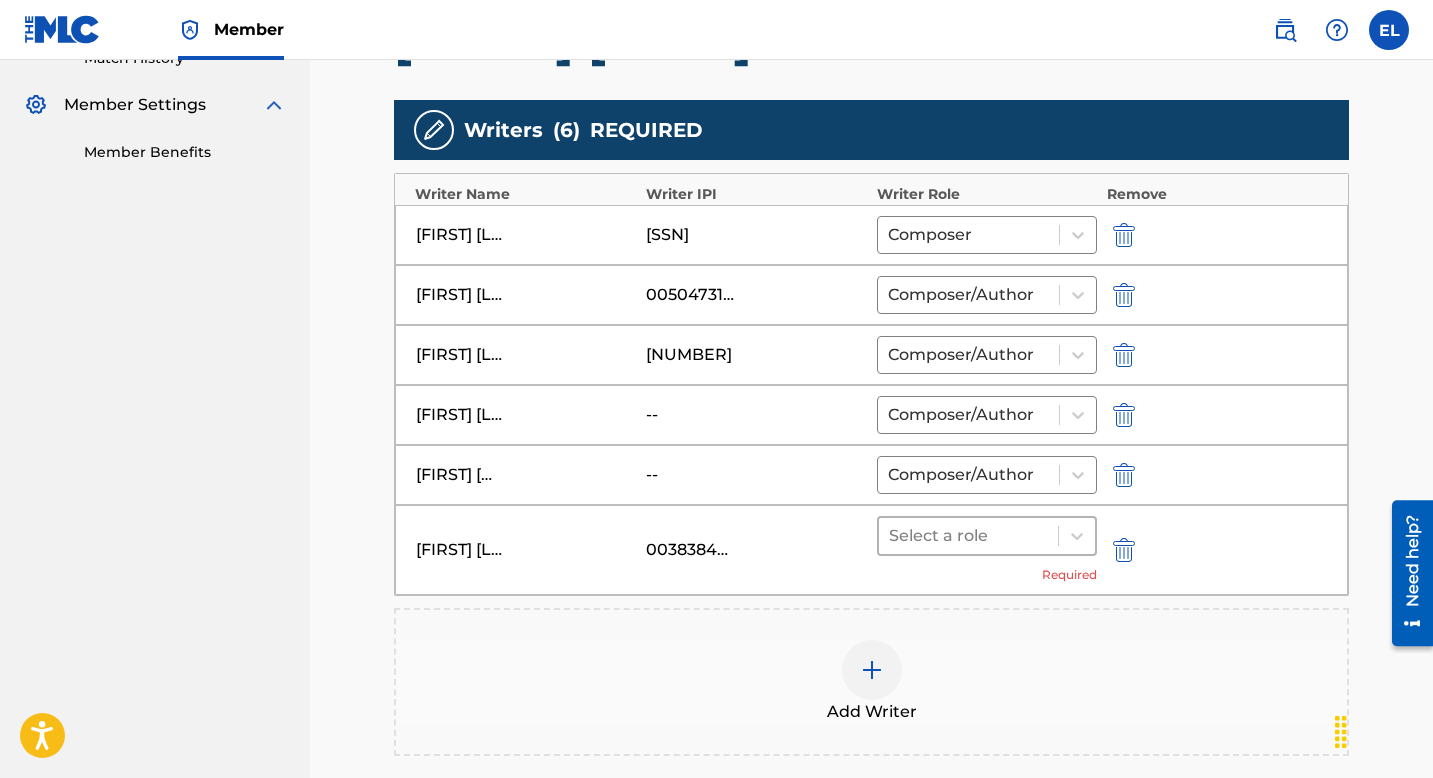 click at bounding box center [968, 536] 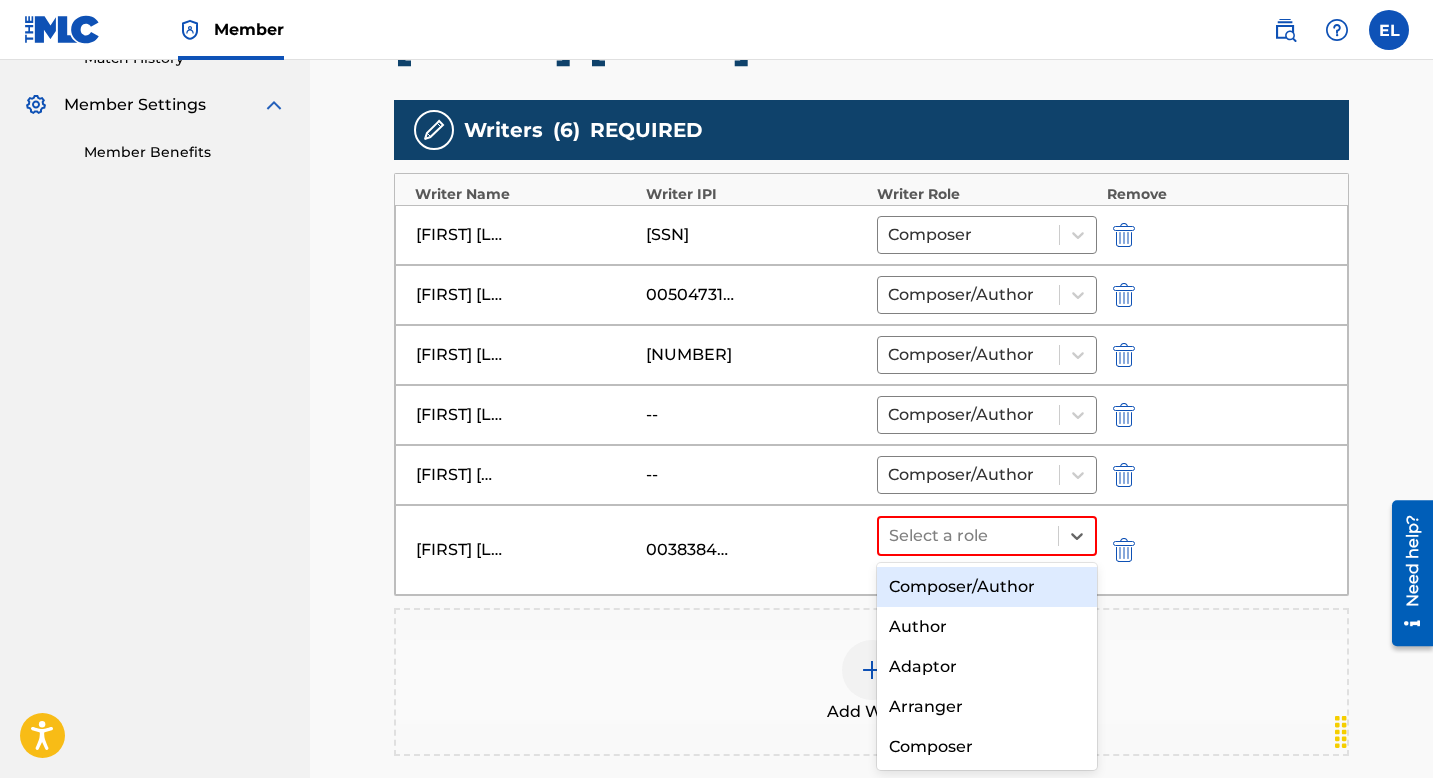click on "Composer/Author" at bounding box center (987, 587) 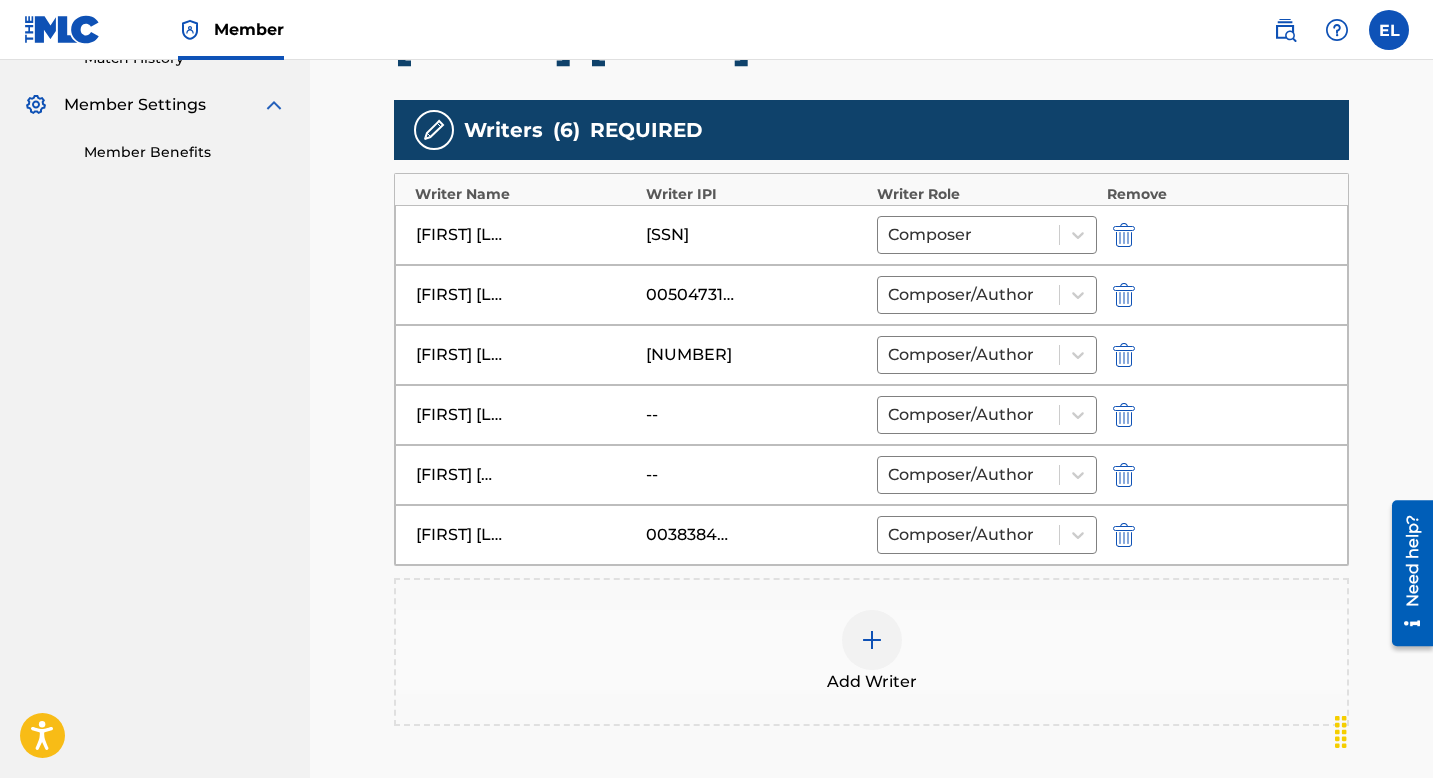 click at bounding box center (1124, 475) 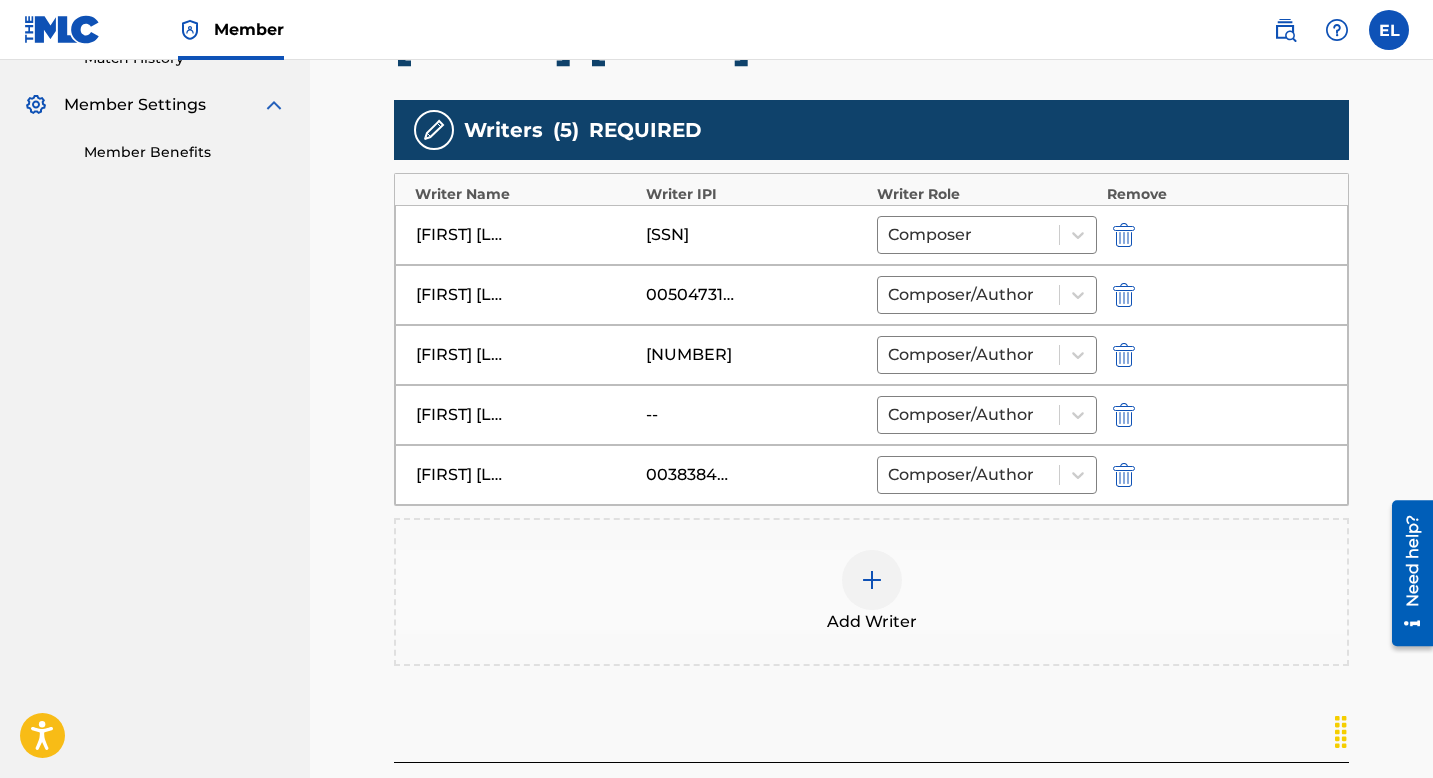 click at bounding box center (872, 580) 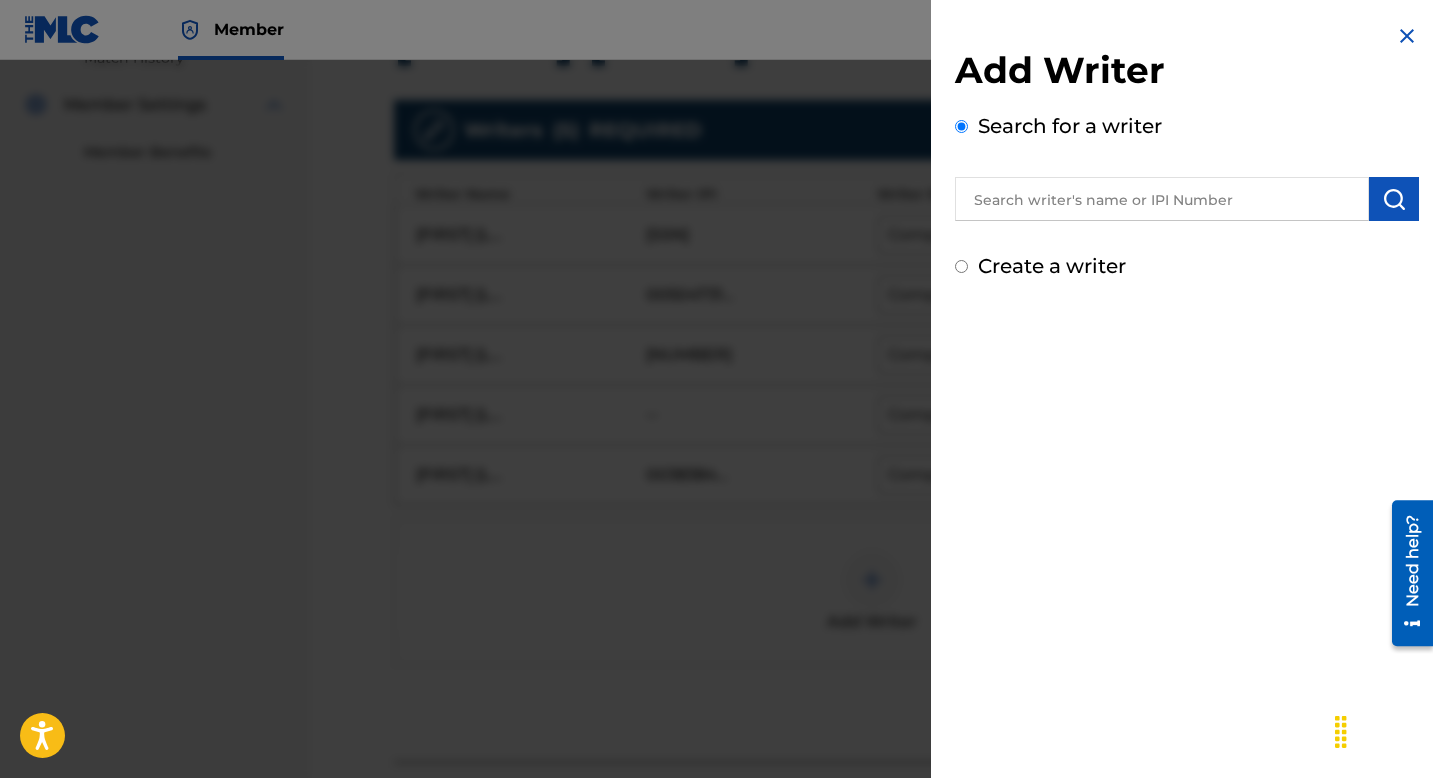 click at bounding box center (1162, 199) 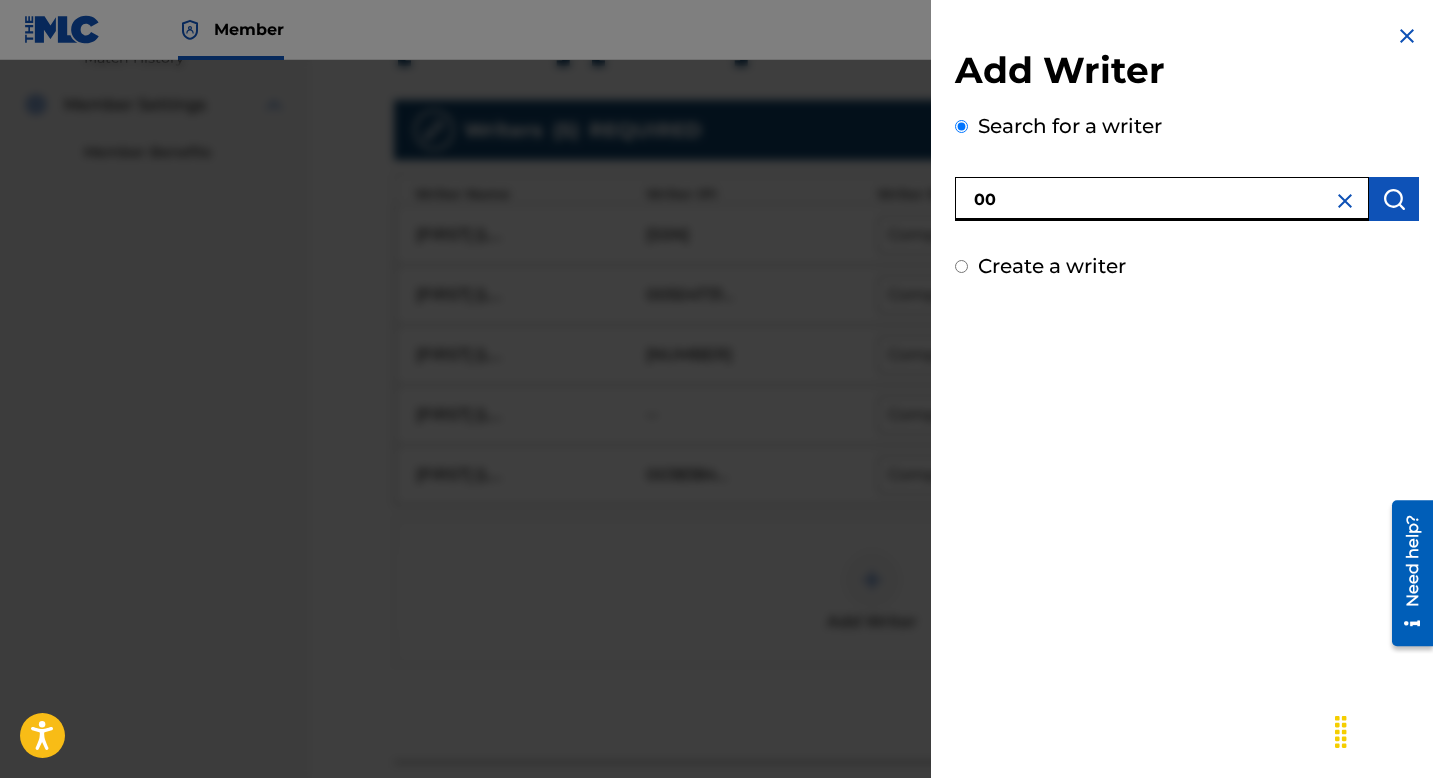 paste on "1158970323" 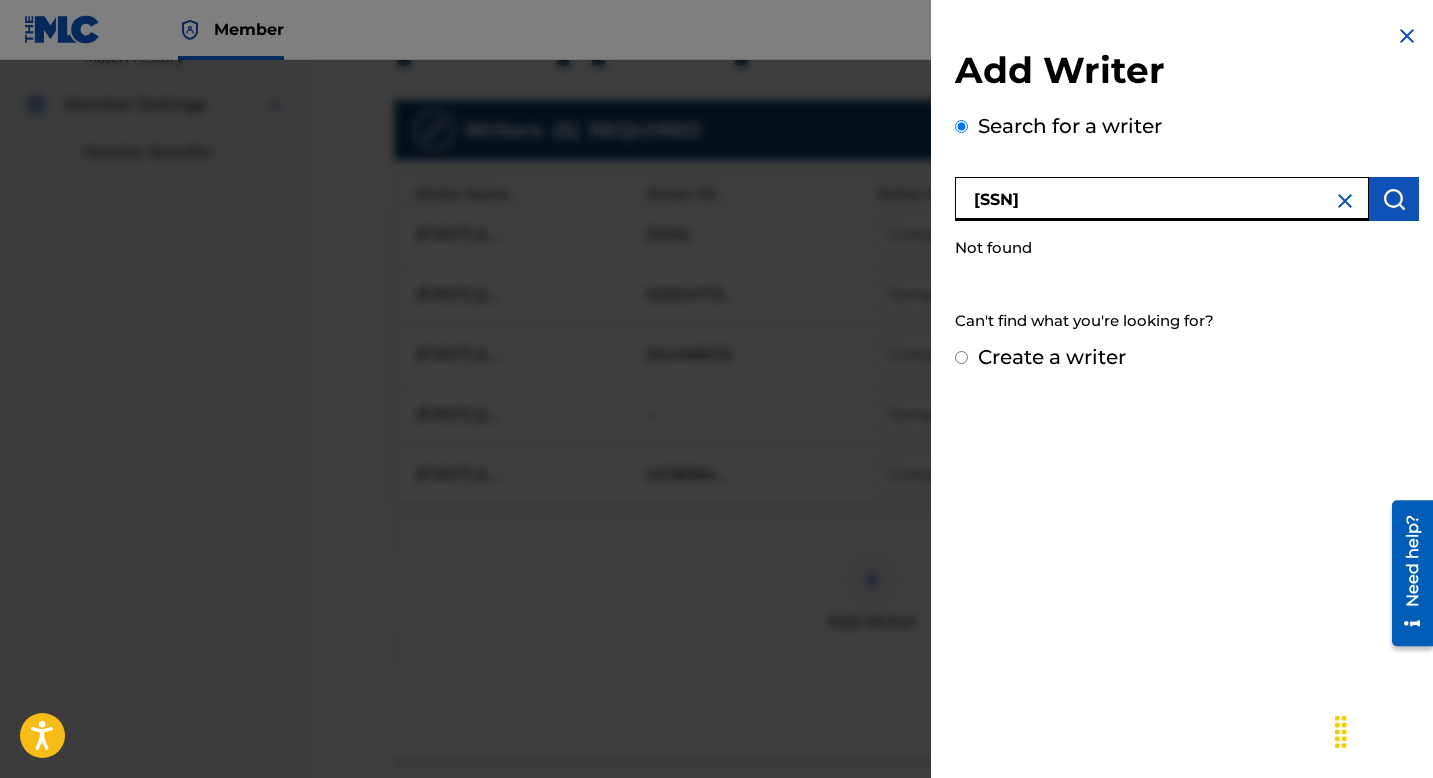 click on "001158970323" at bounding box center [1162, 199] 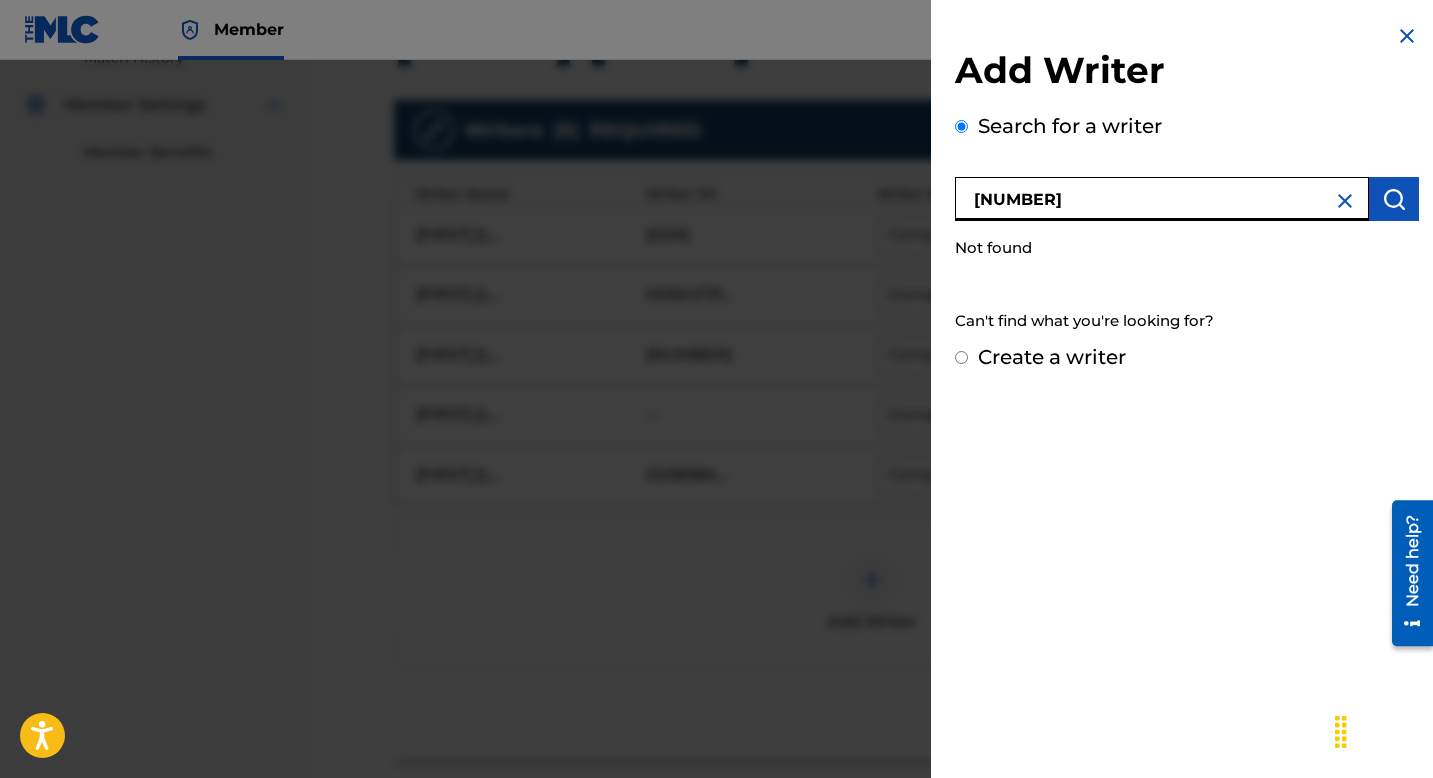 type on "01158970323" 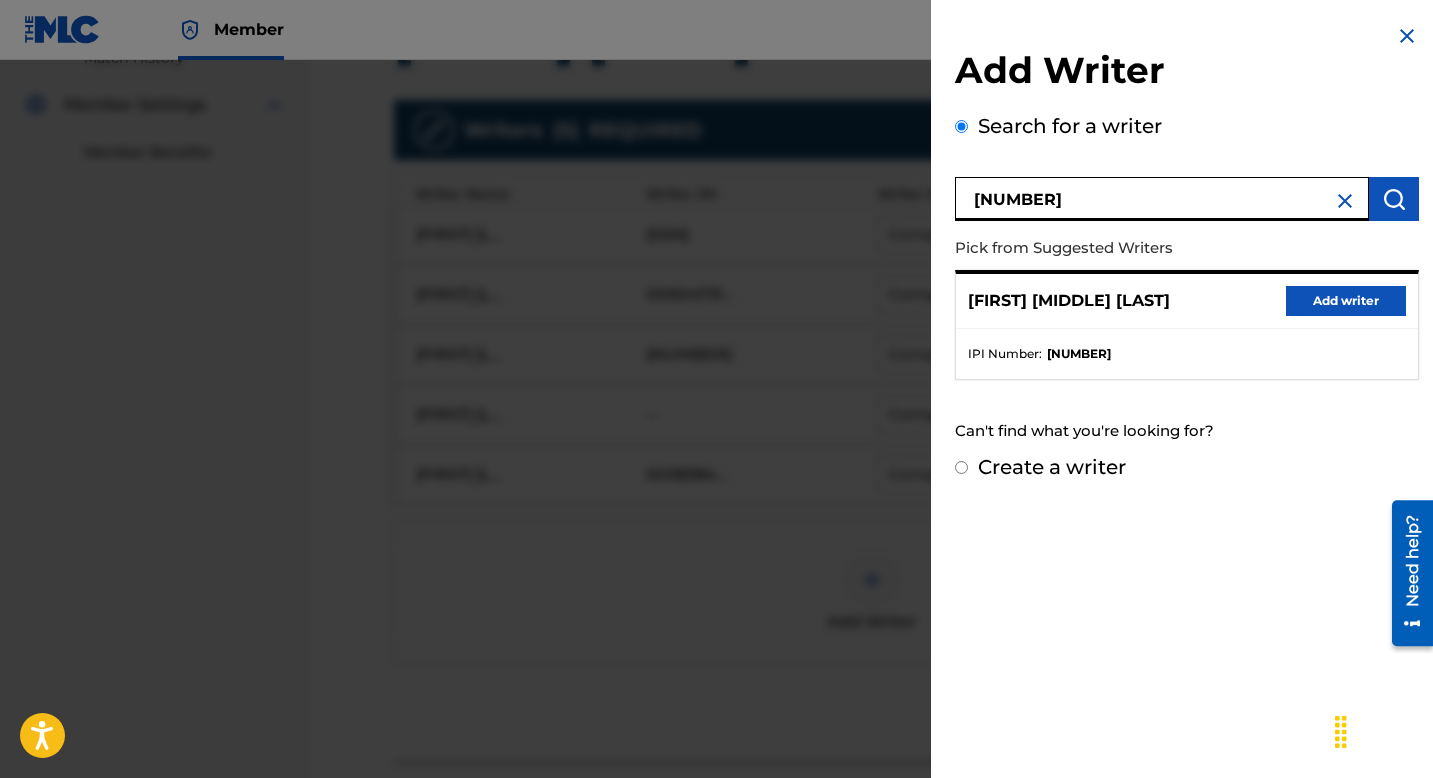 click on "Add writer" at bounding box center [1346, 301] 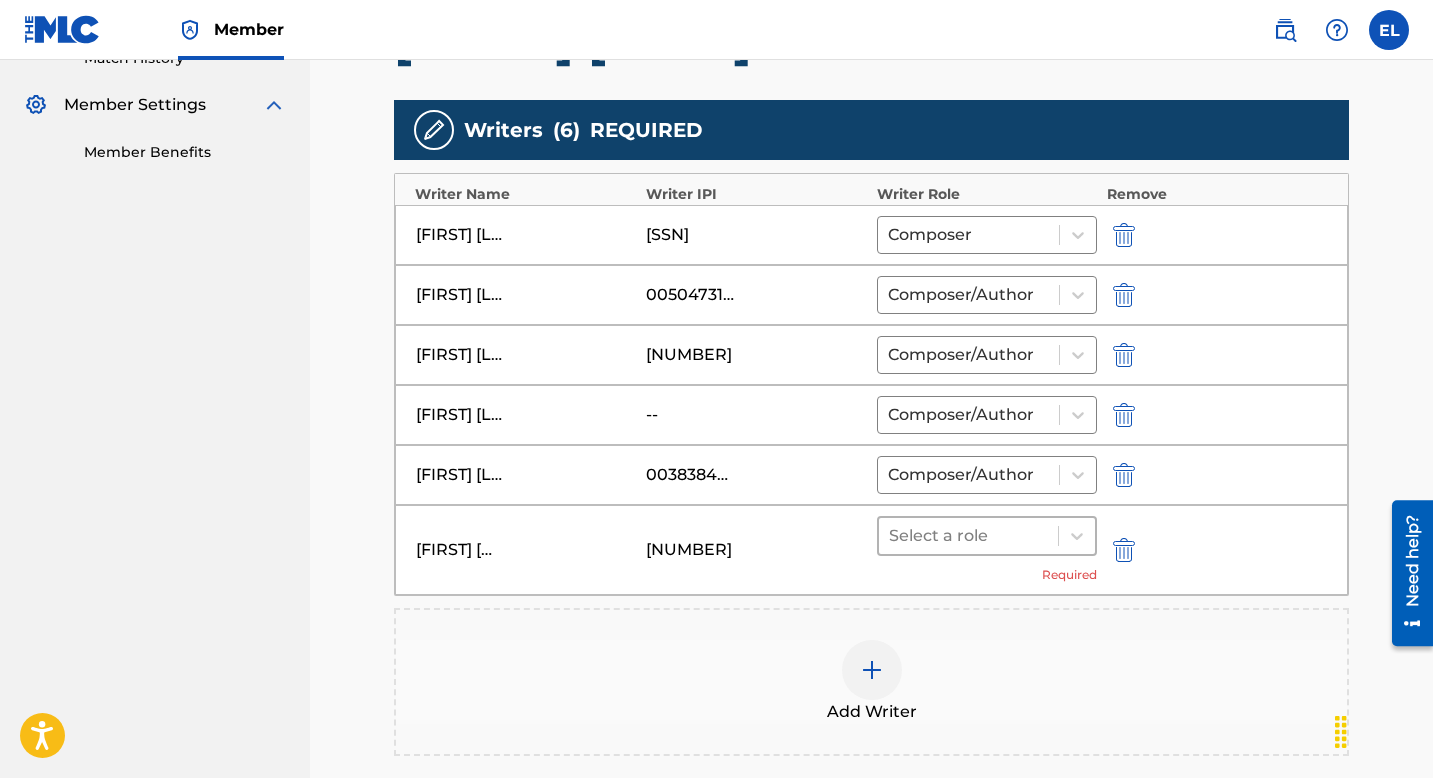 click on "Select a role" at bounding box center (987, 536) 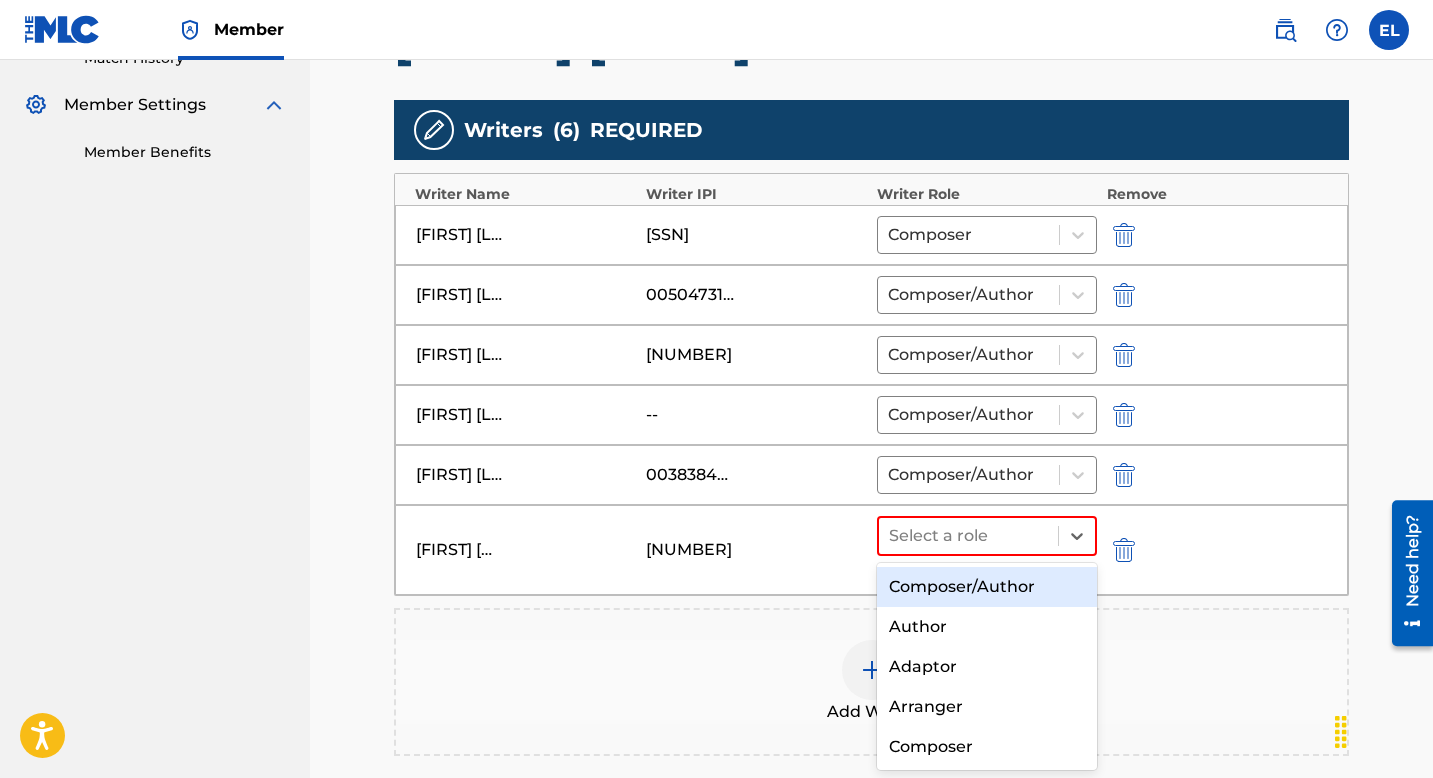 click on "Composer/Author" at bounding box center [987, 587] 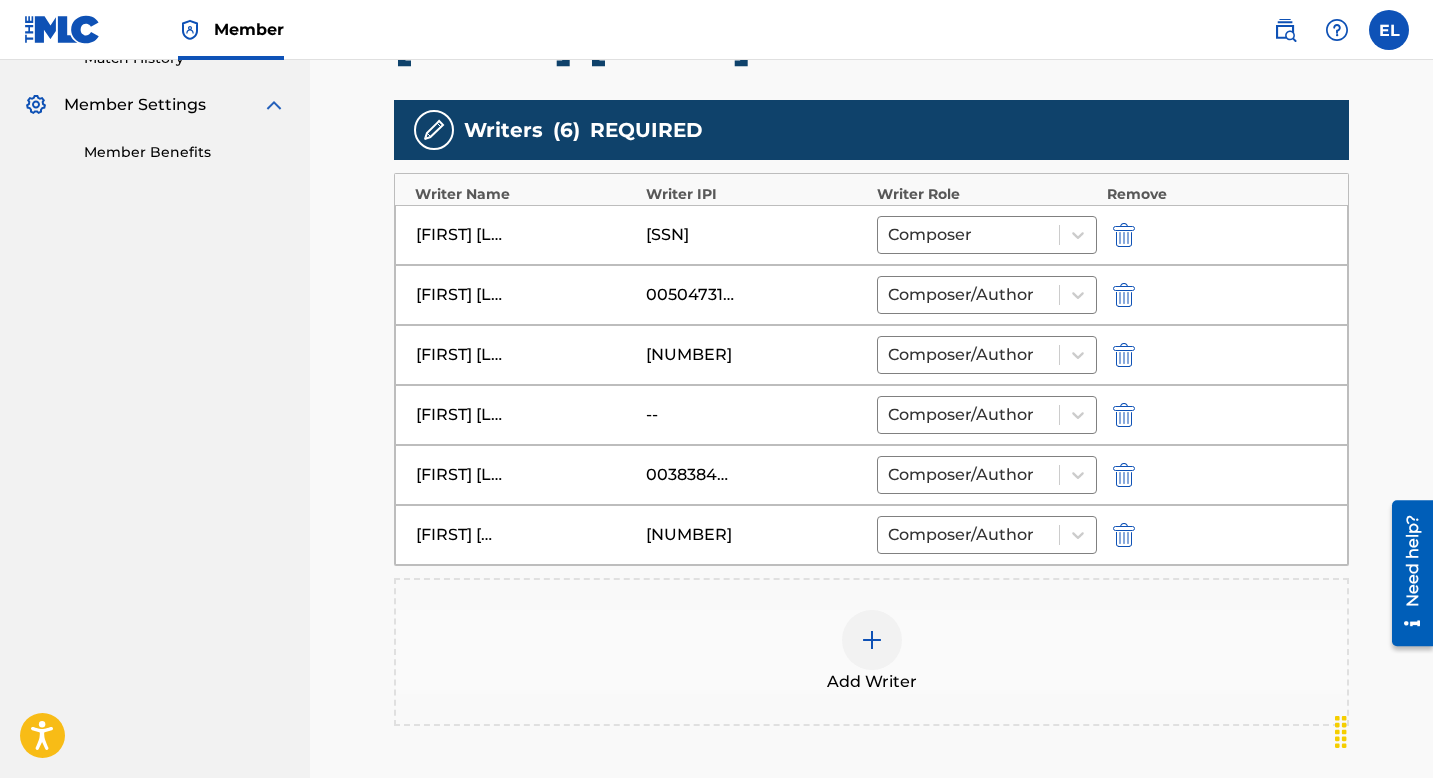 click at bounding box center (872, 640) 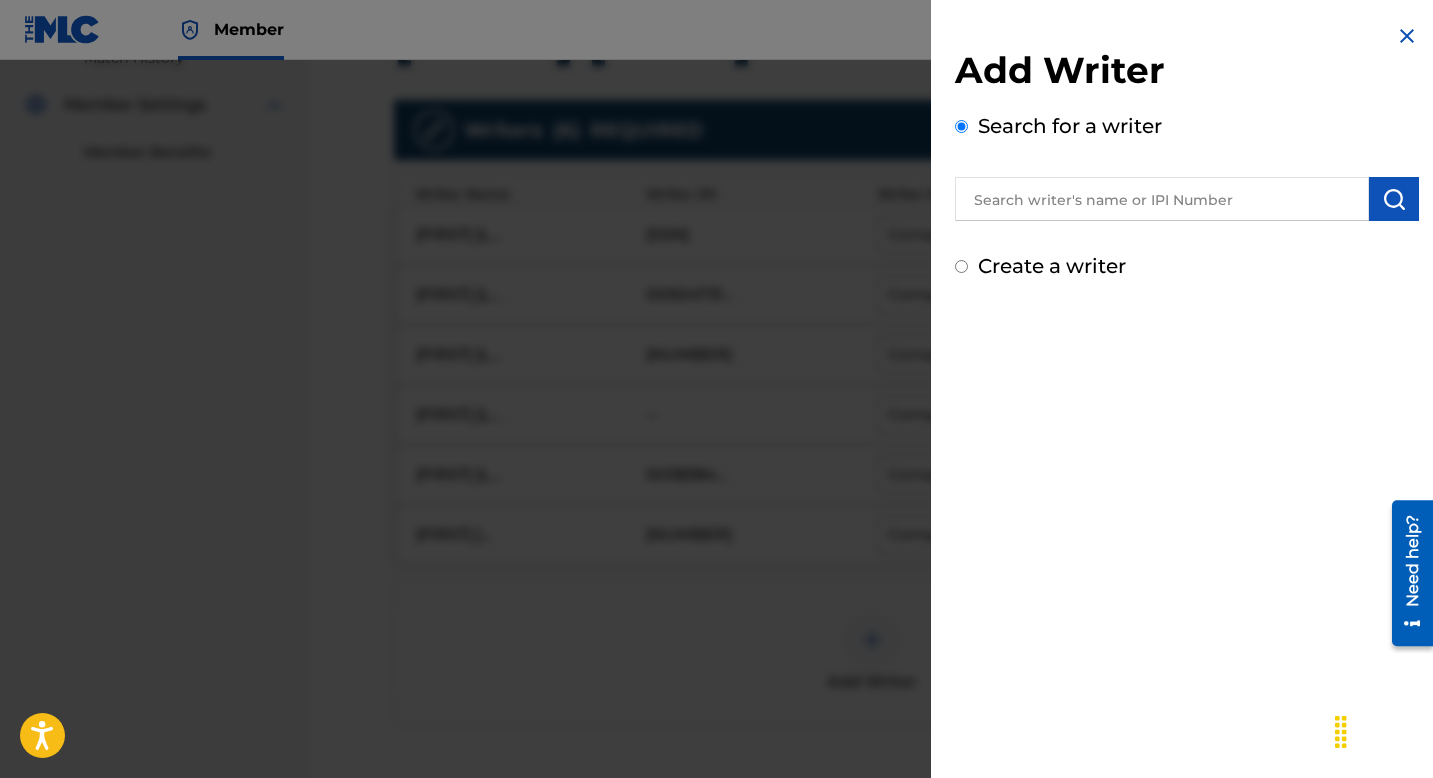 click at bounding box center (1162, 199) 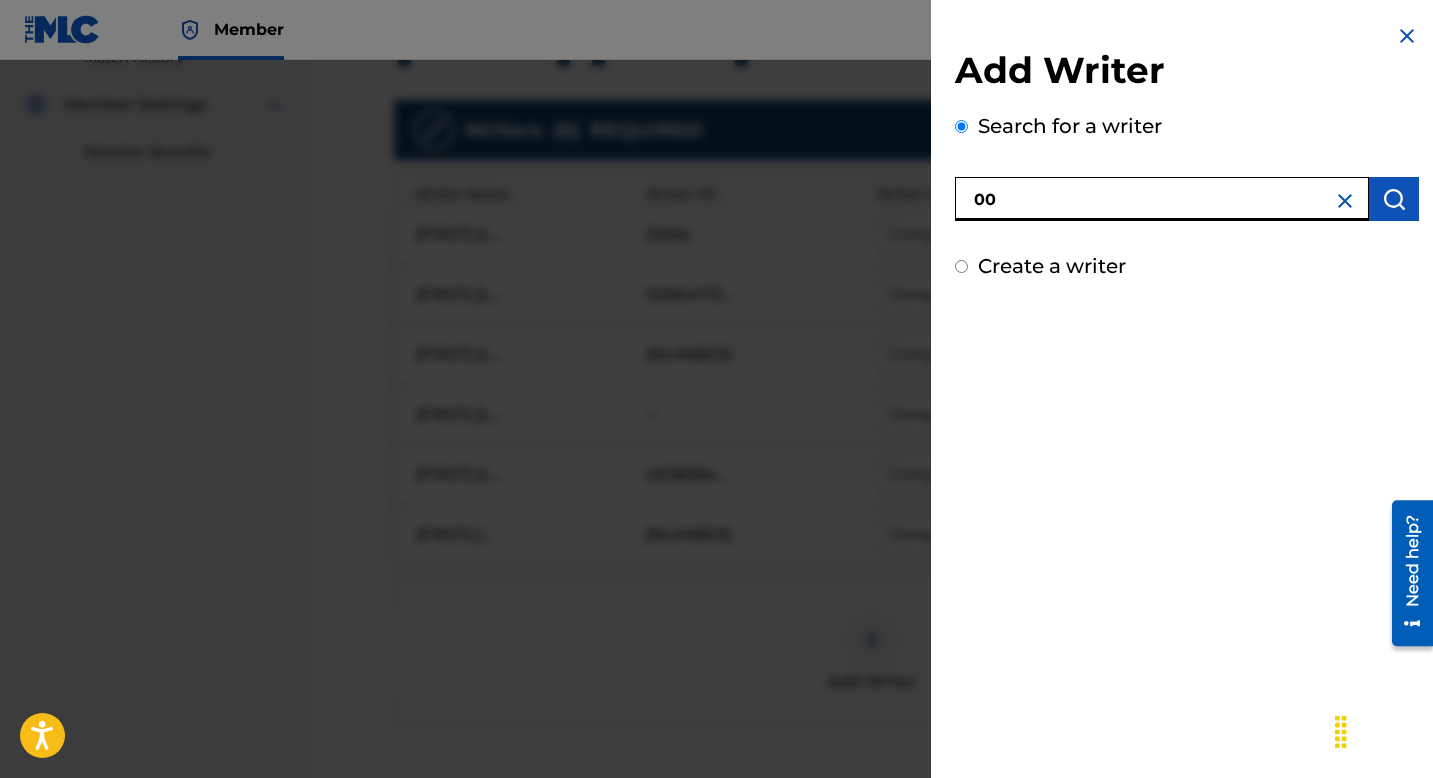 paste on "635520560" 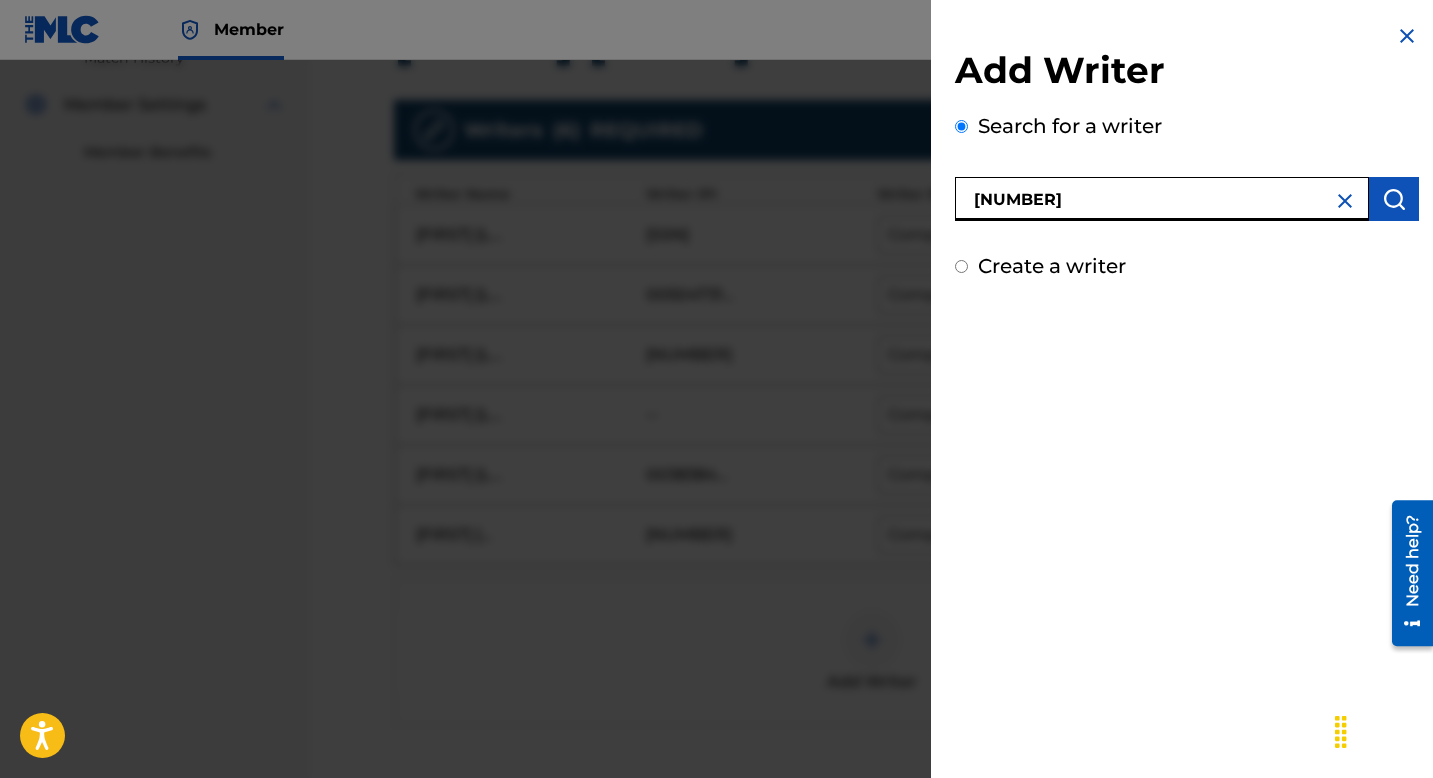type on "00635520560" 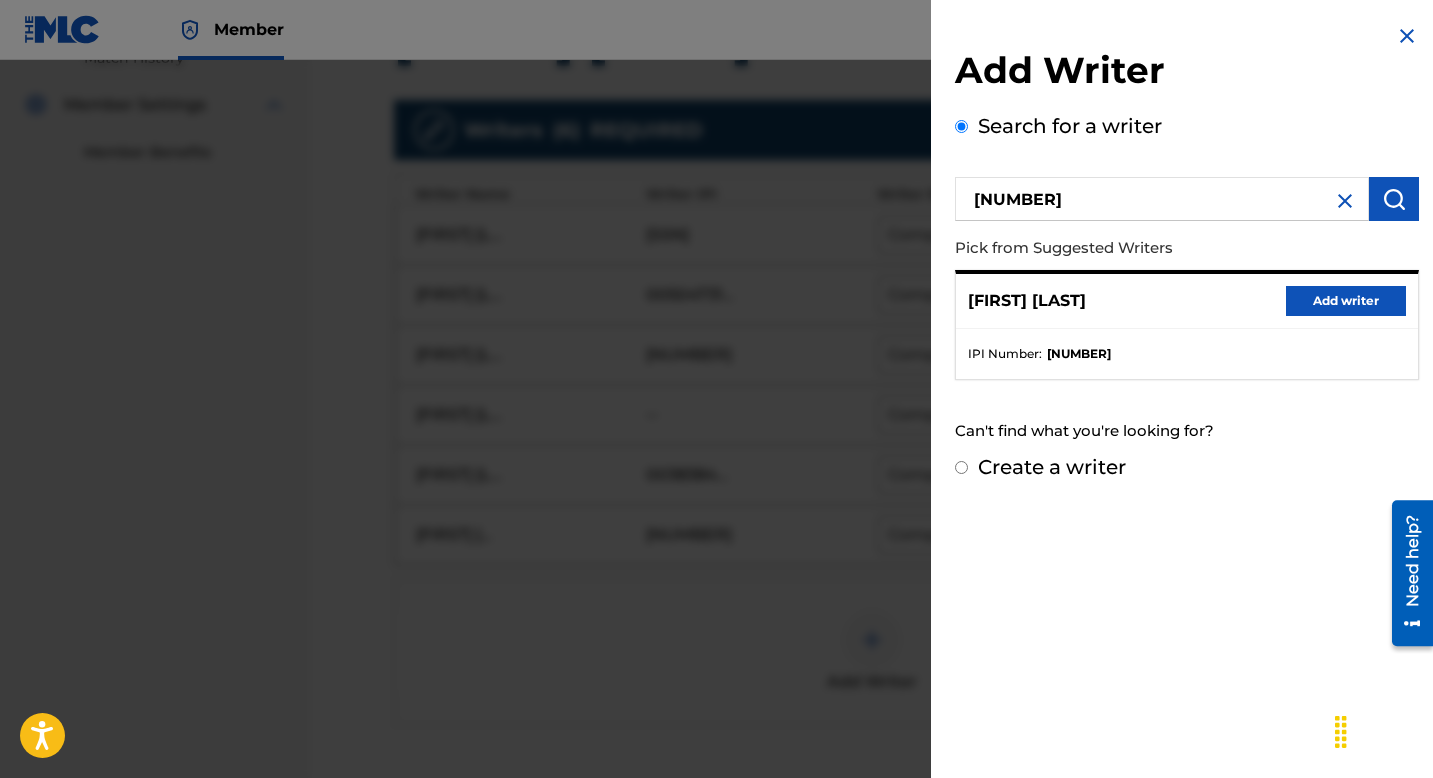 click on "Add writer" at bounding box center (1346, 301) 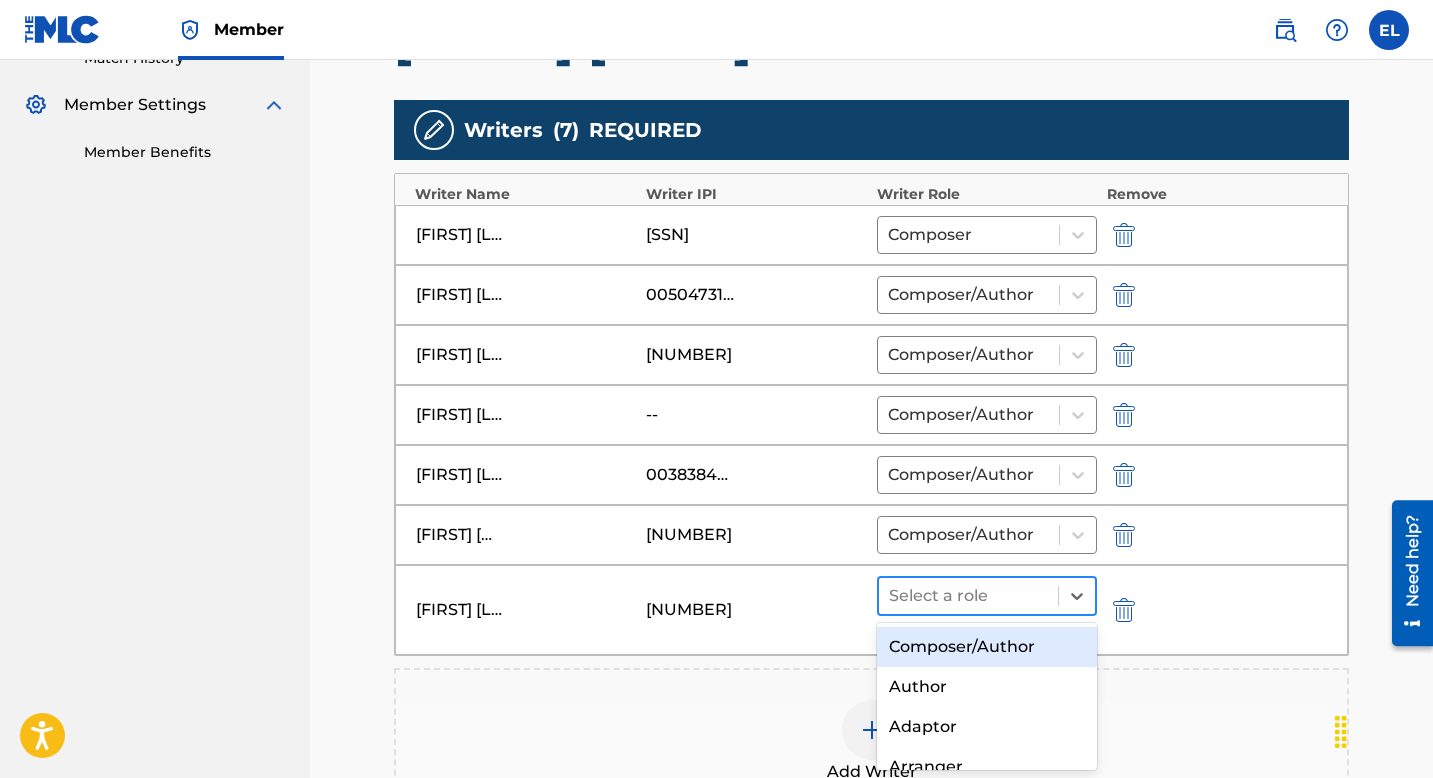 click at bounding box center [968, 596] 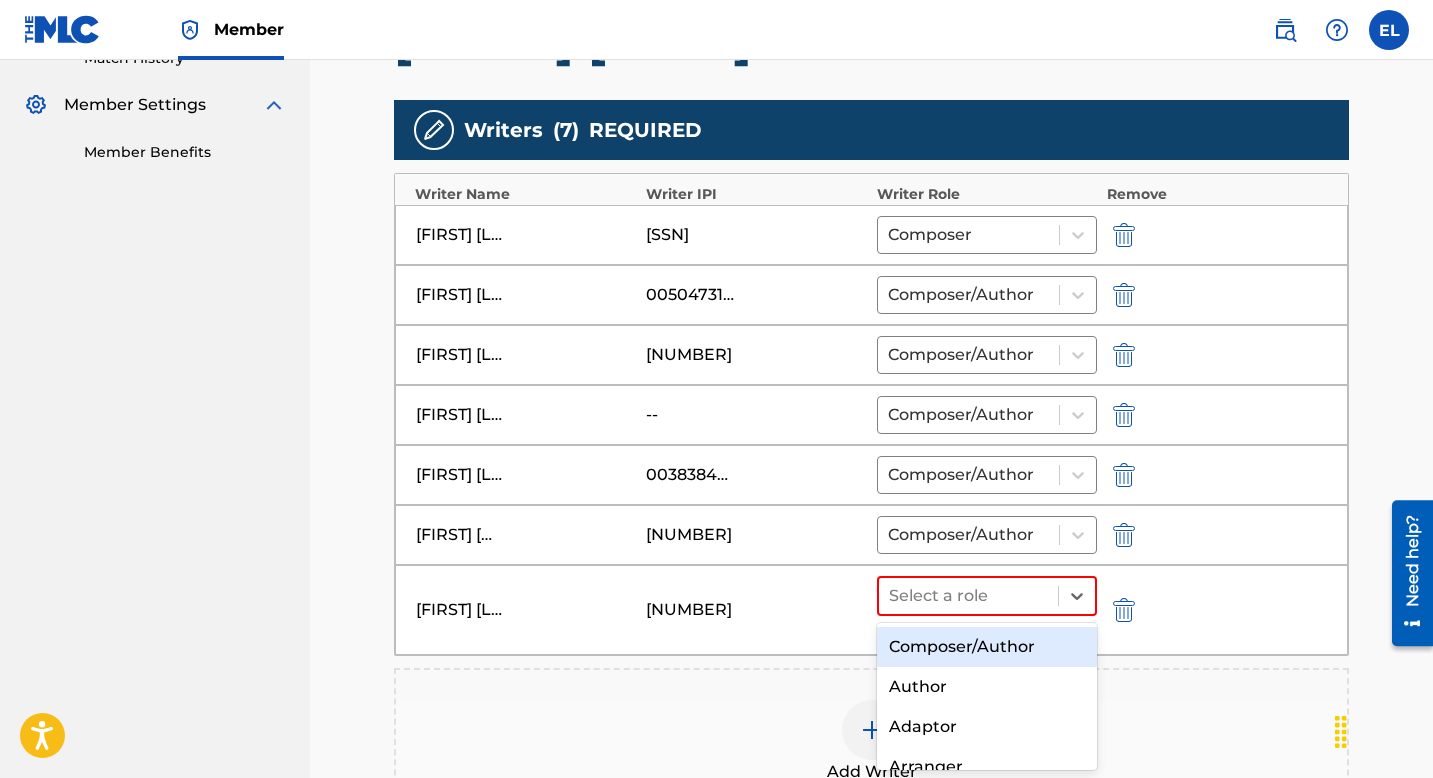 click on "Composer/Author" at bounding box center [987, 647] 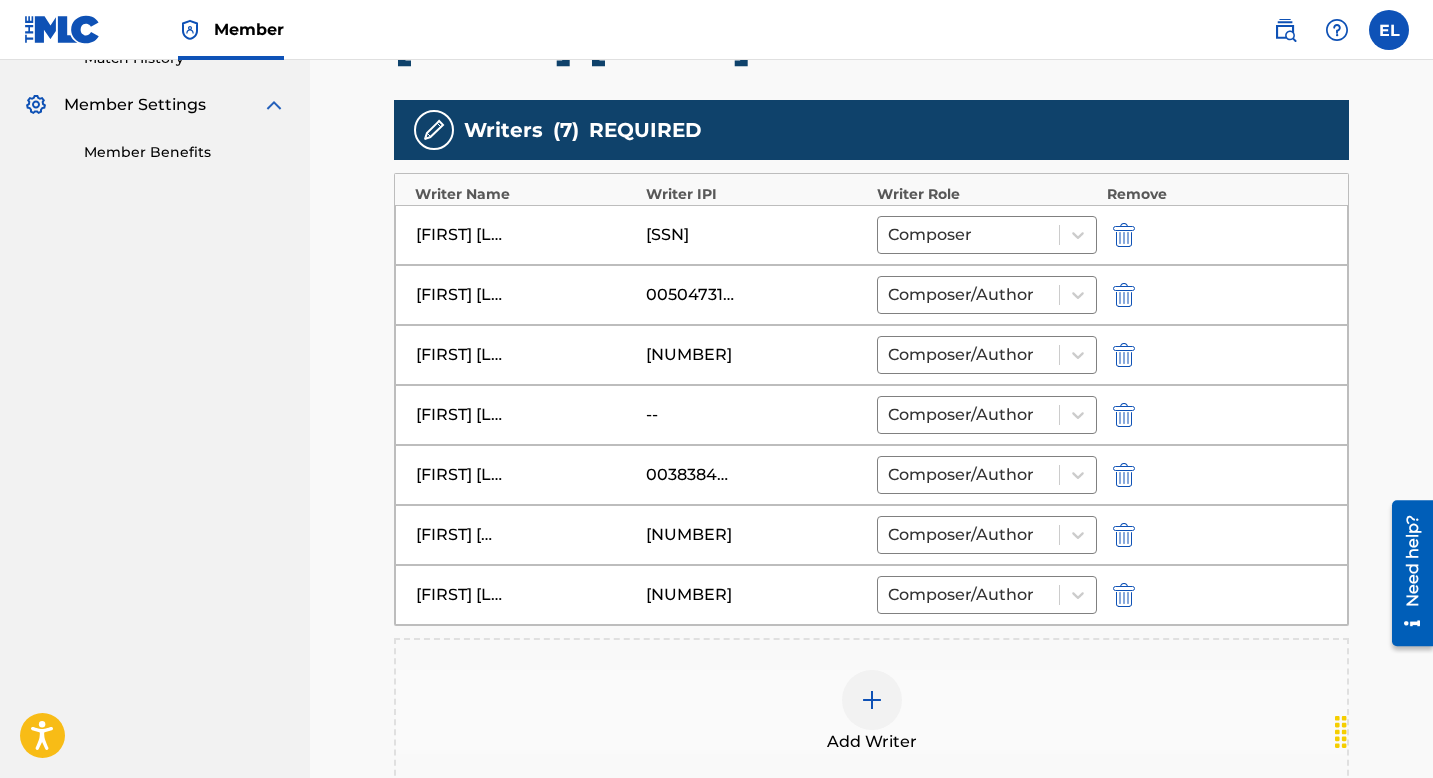 click at bounding box center [1124, 415] 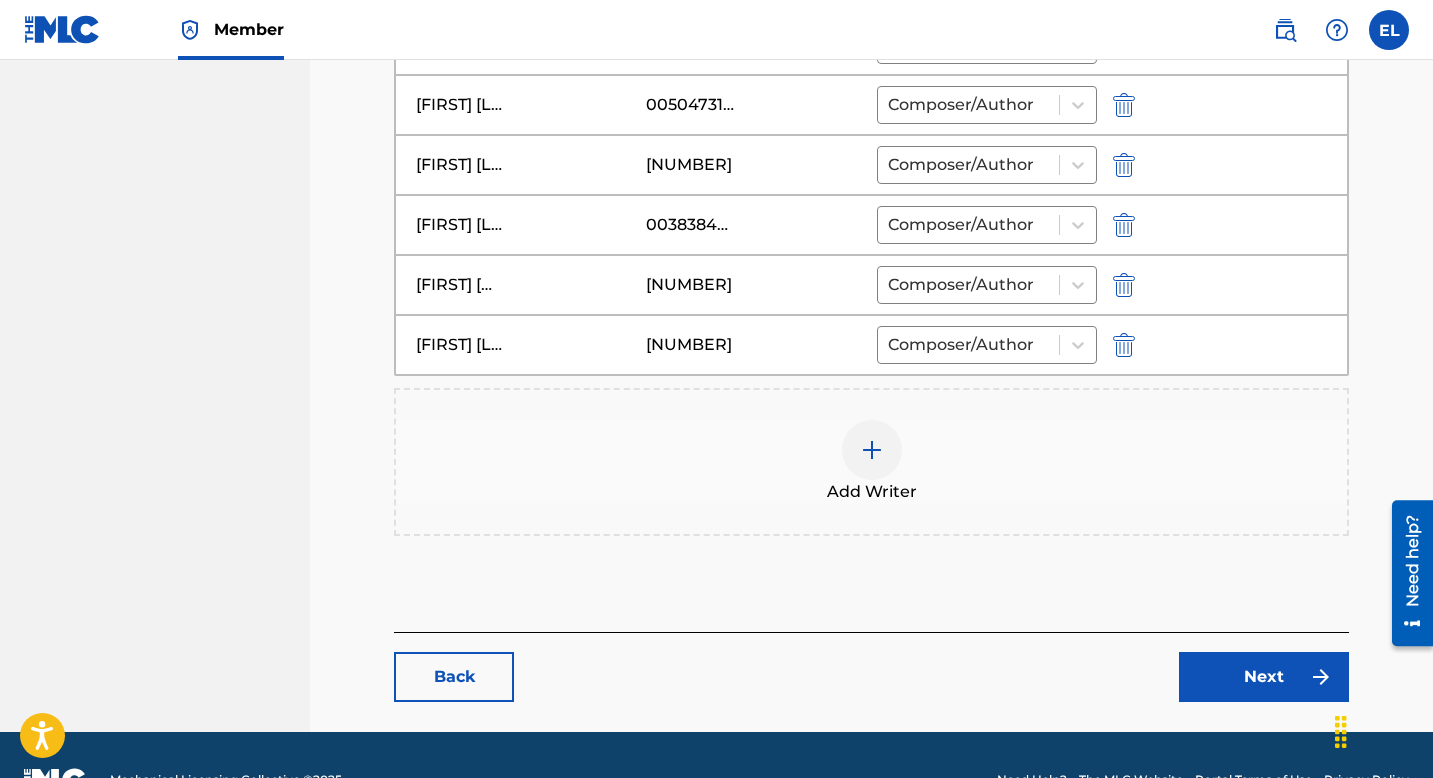 scroll, scrollTop: 816, scrollLeft: 0, axis: vertical 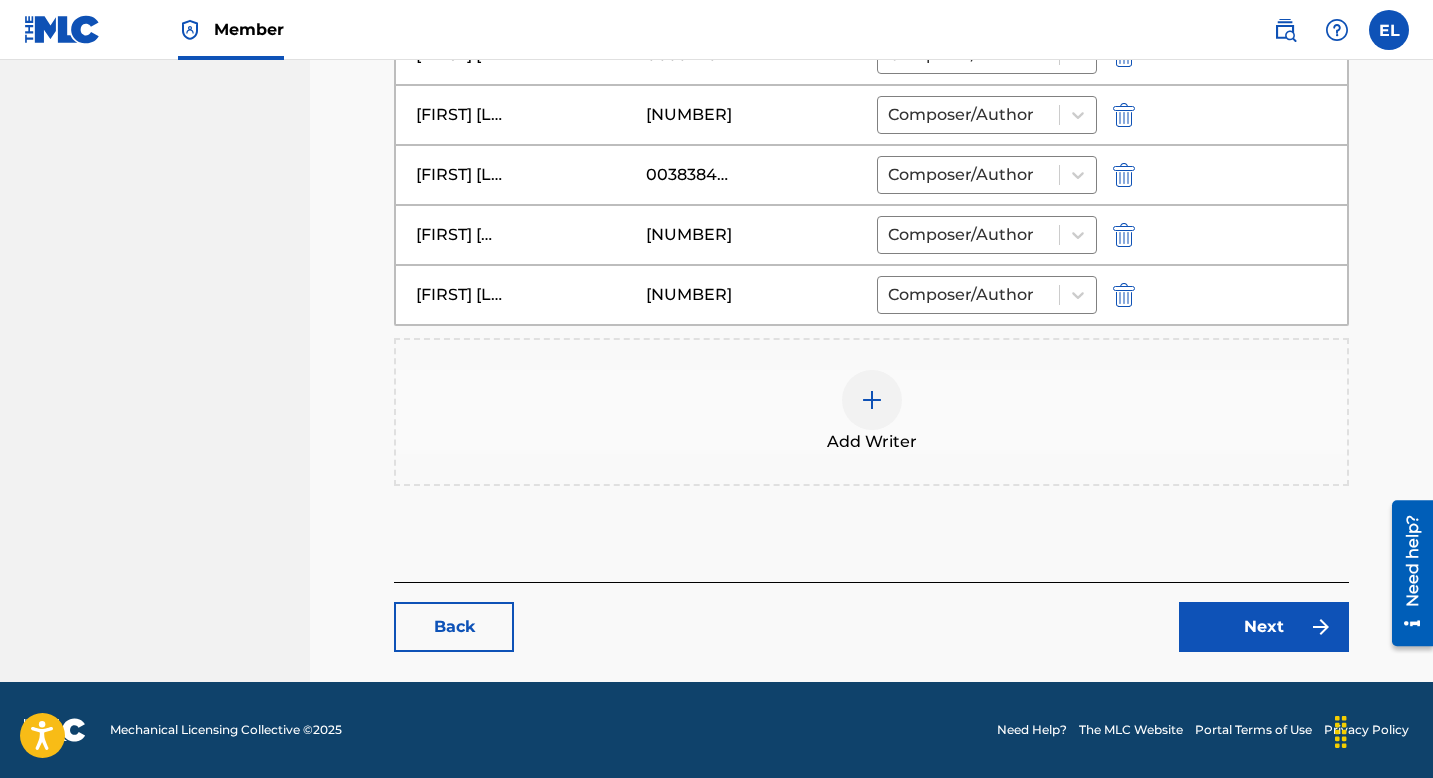 click on "Next" at bounding box center [1264, 627] 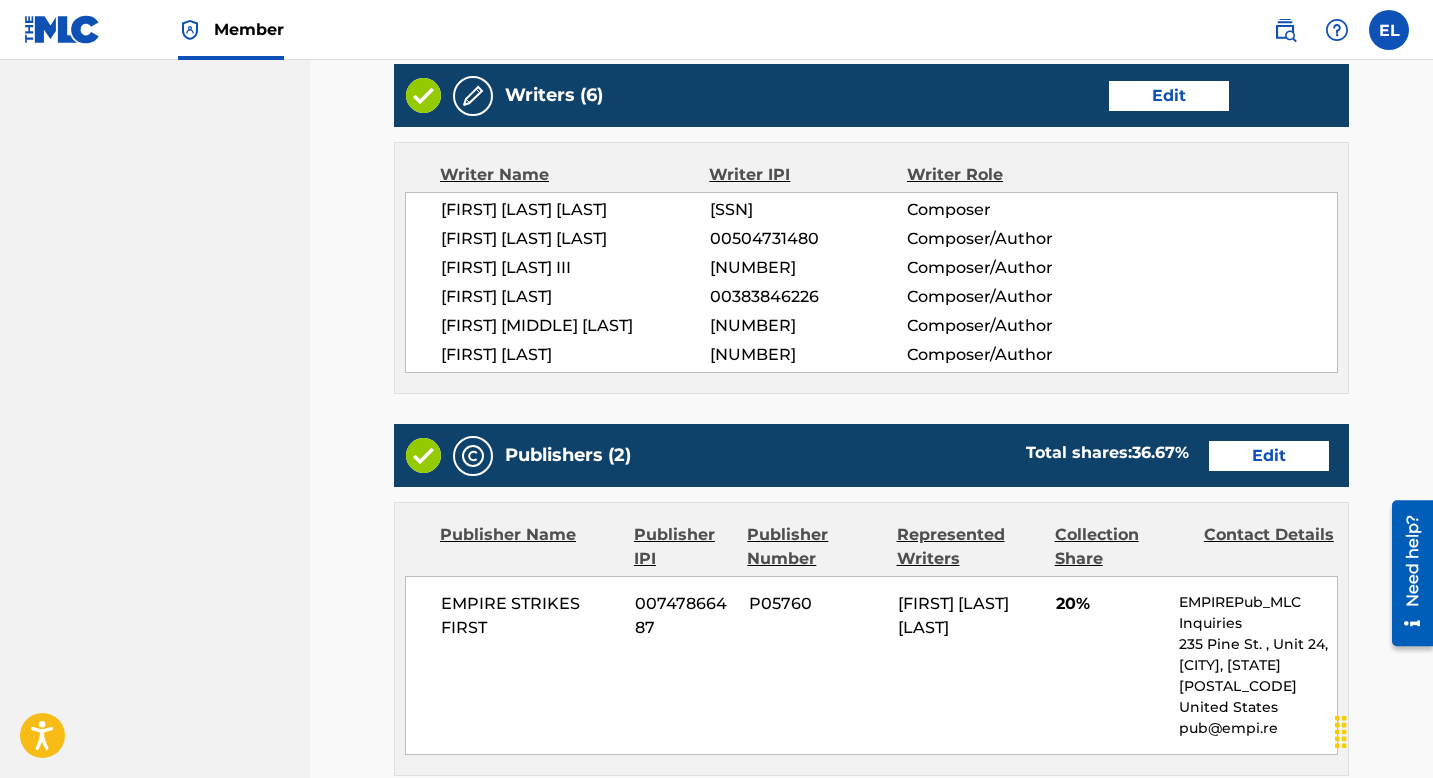 scroll, scrollTop: 701, scrollLeft: 0, axis: vertical 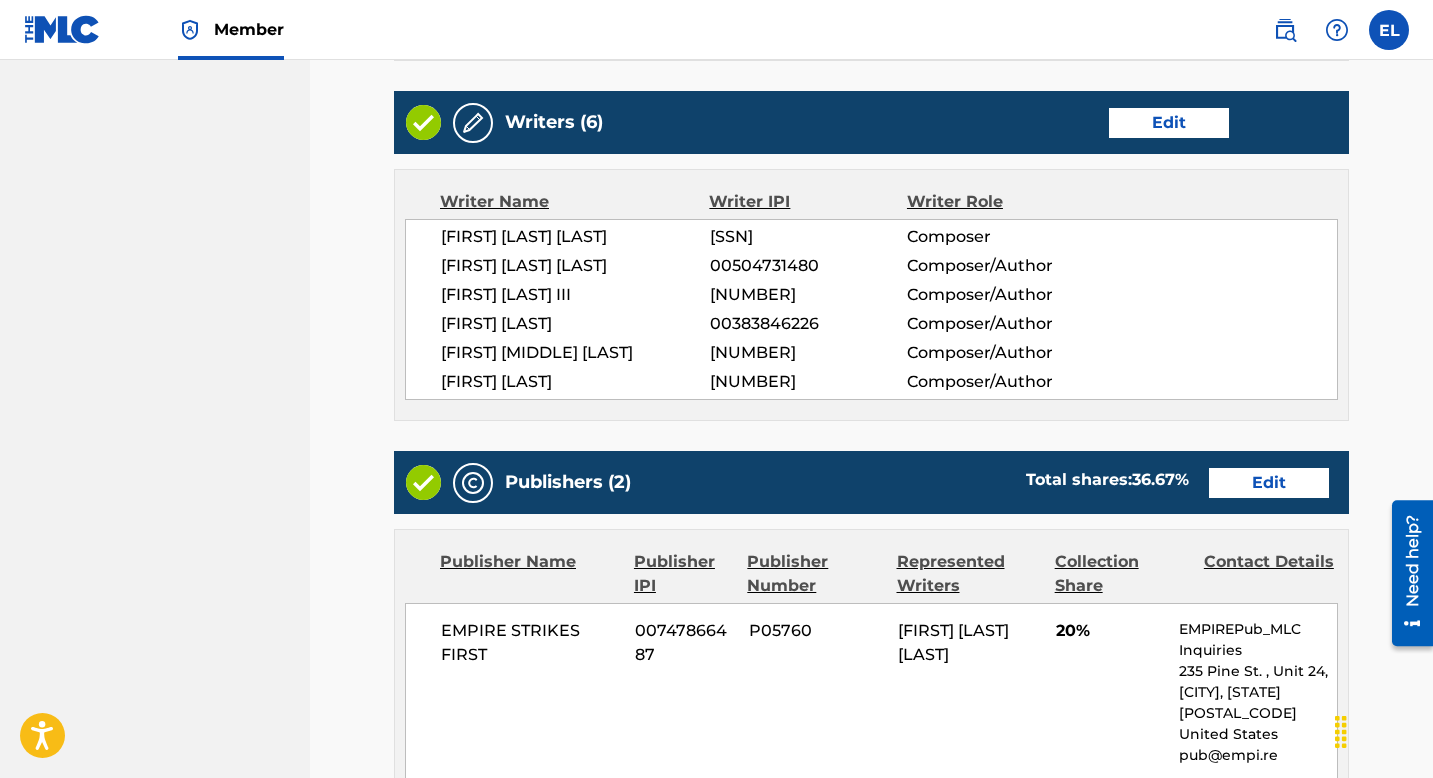 click on "Edit" at bounding box center [1169, 123] 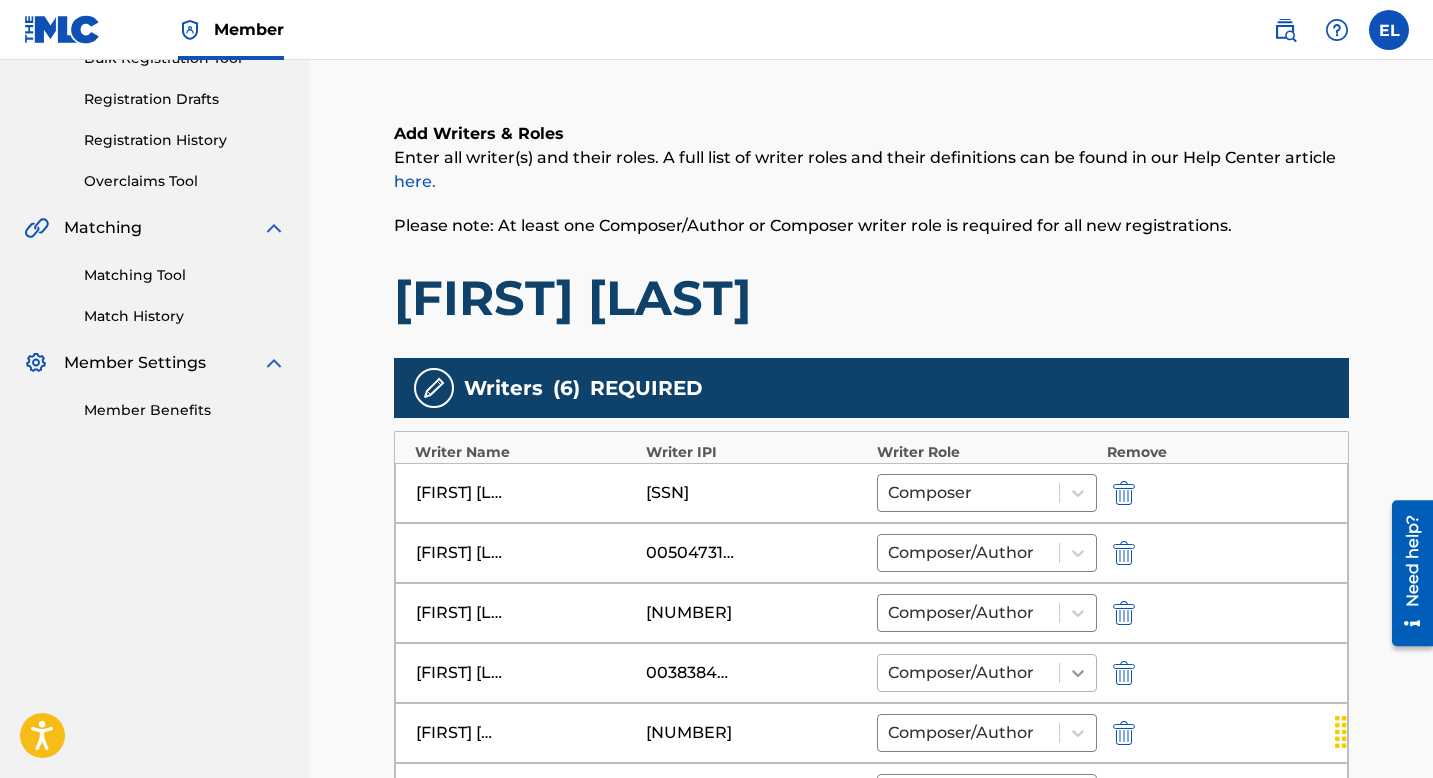 scroll, scrollTop: 698, scrollLeft: 0, axis: vertical 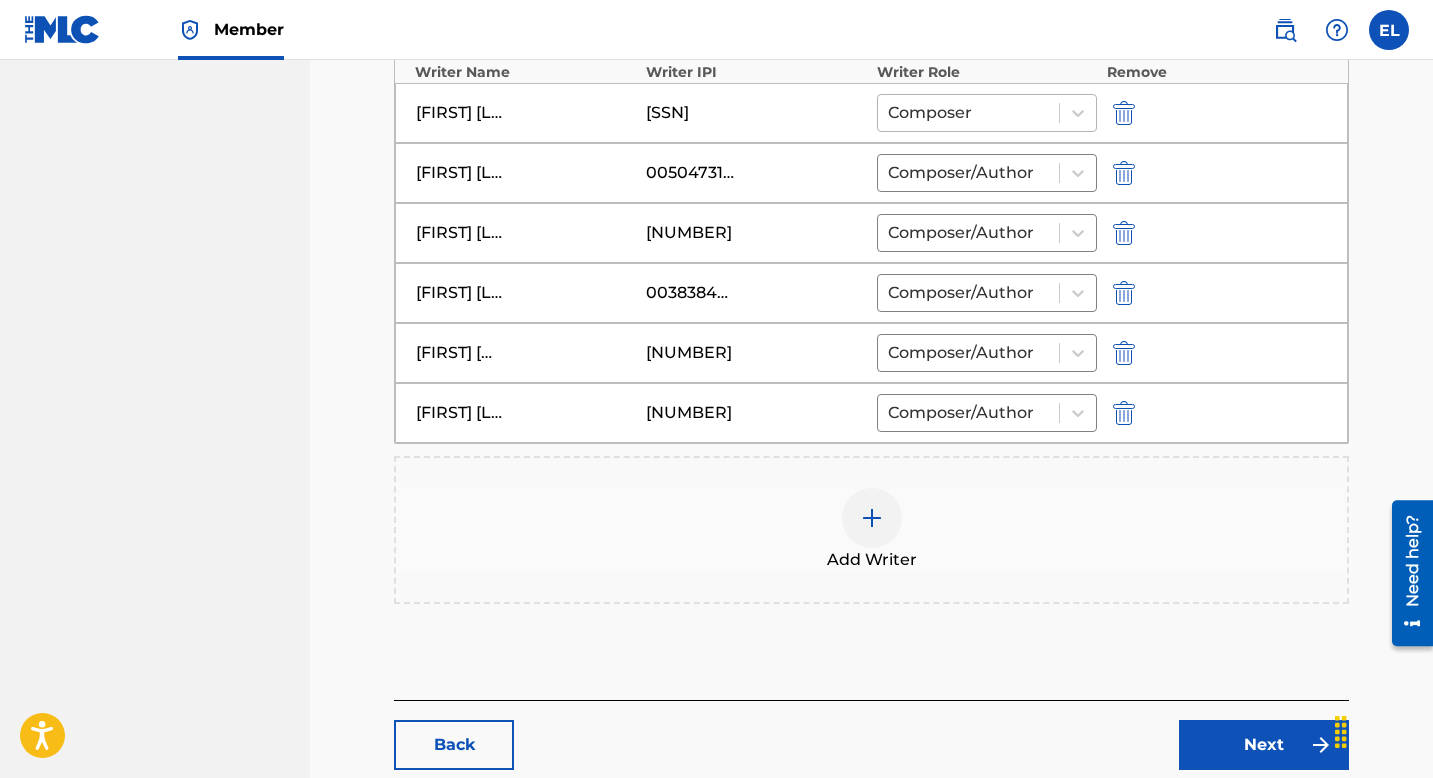 click at bounding box center [968, 113] 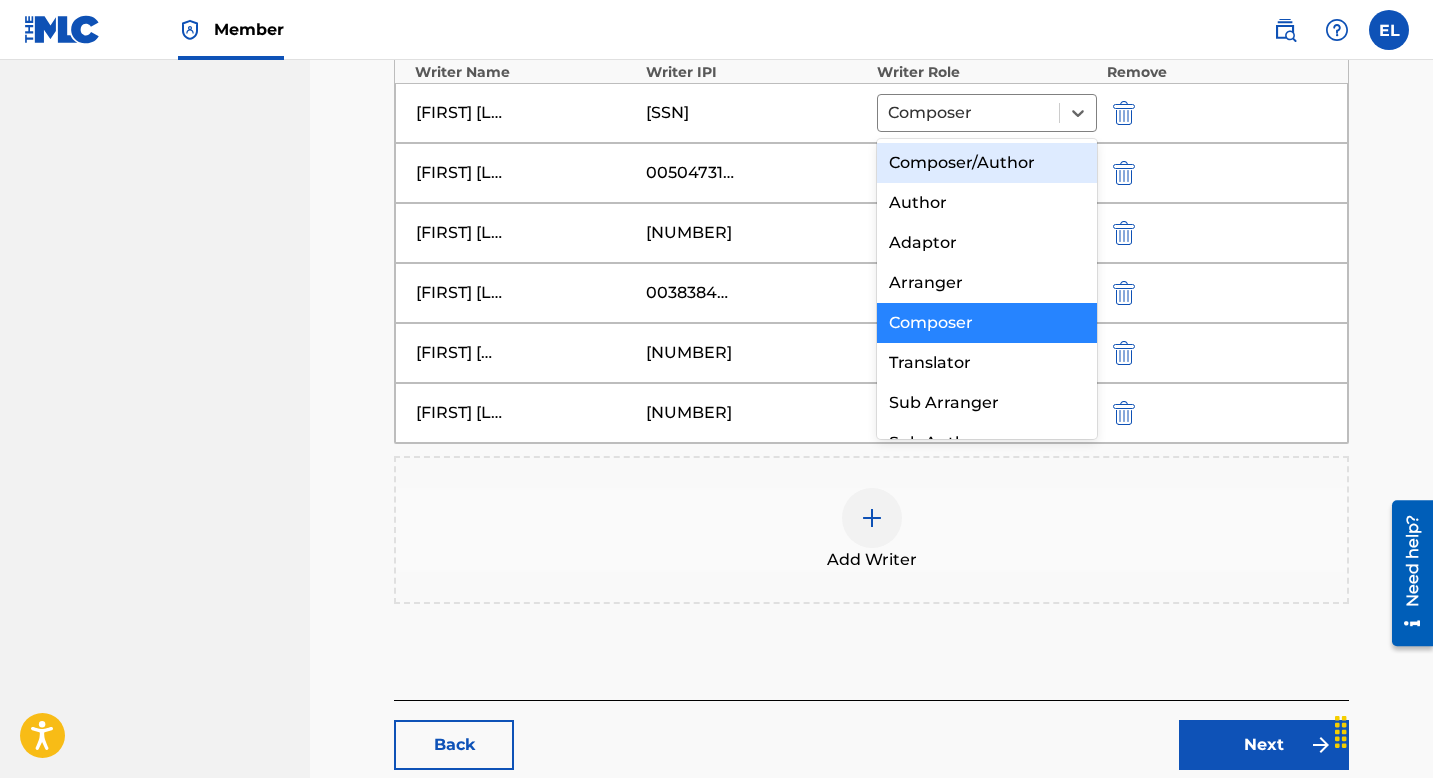 click on "Composer/Author" at bounding box center (987, 163) 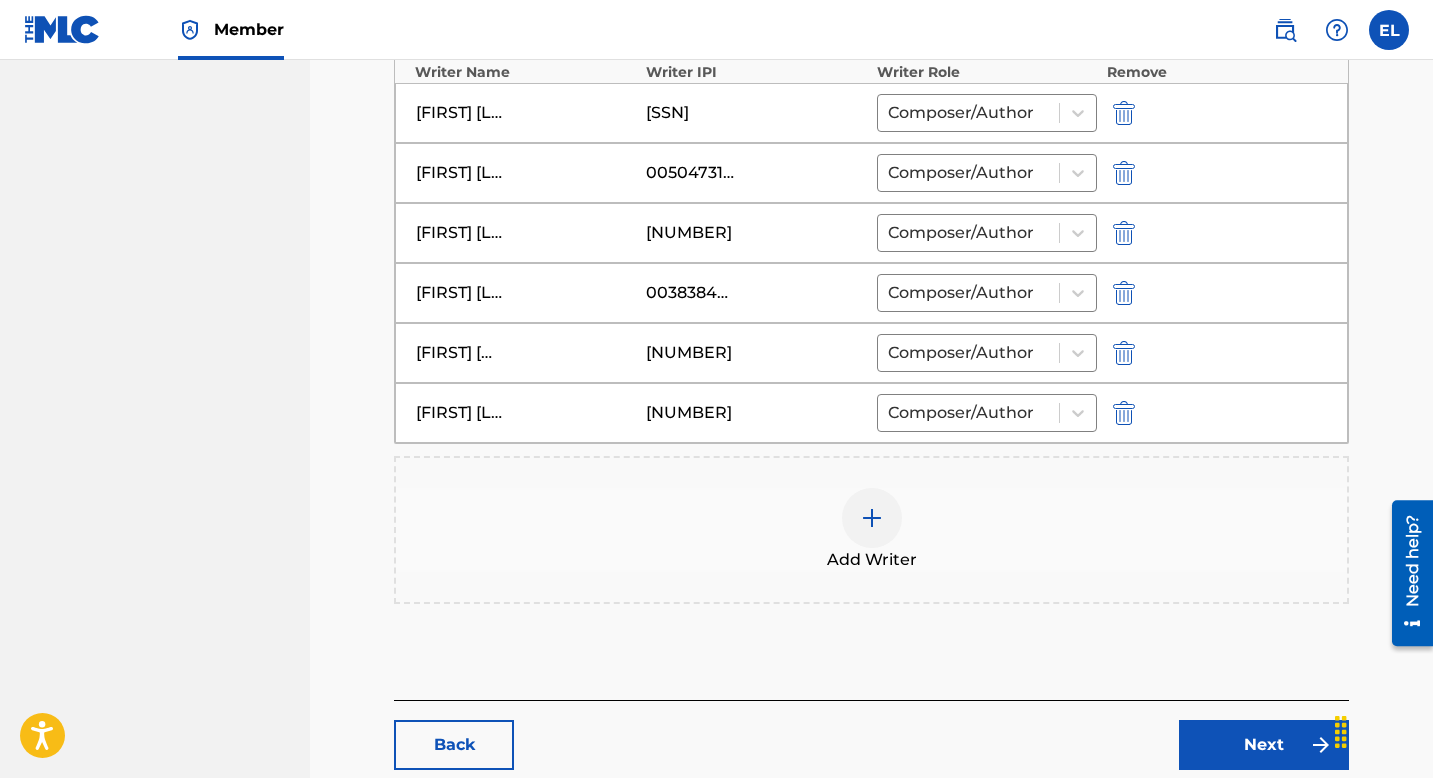 click on "Next" at bounding box center (1264, 745) 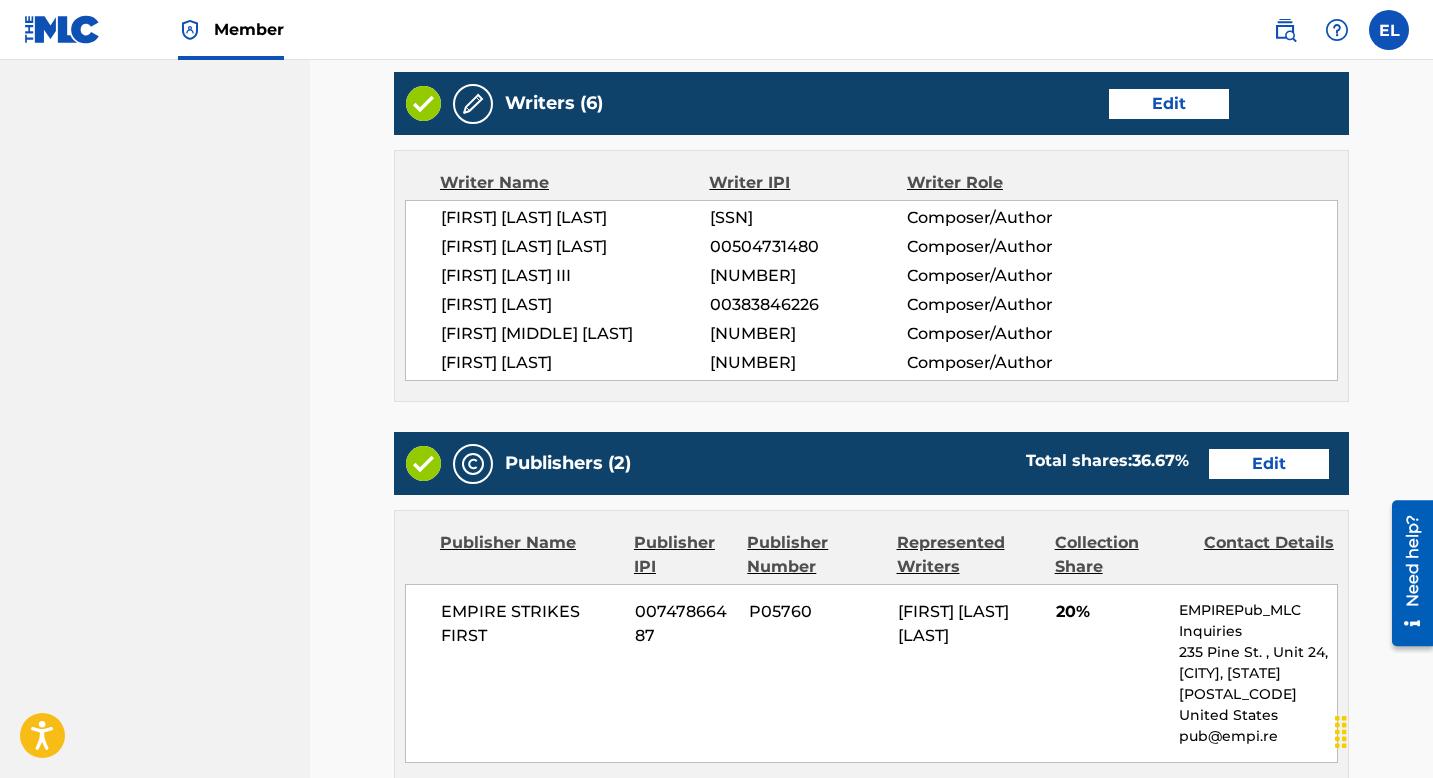 scroll, scrollTop: 824, scrollLeft: 0, axis: vertical 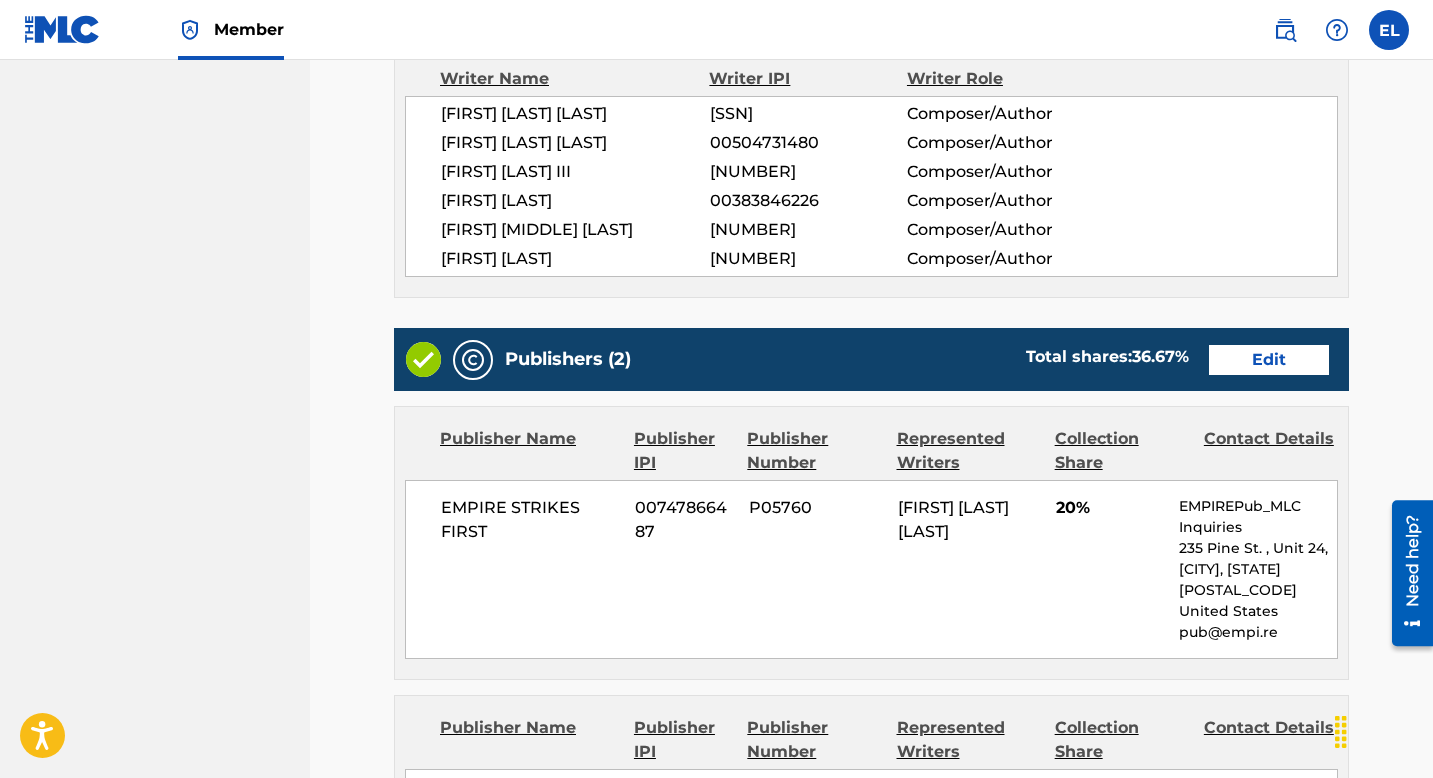 click on "Edit" at bounding box center (1269, 360) 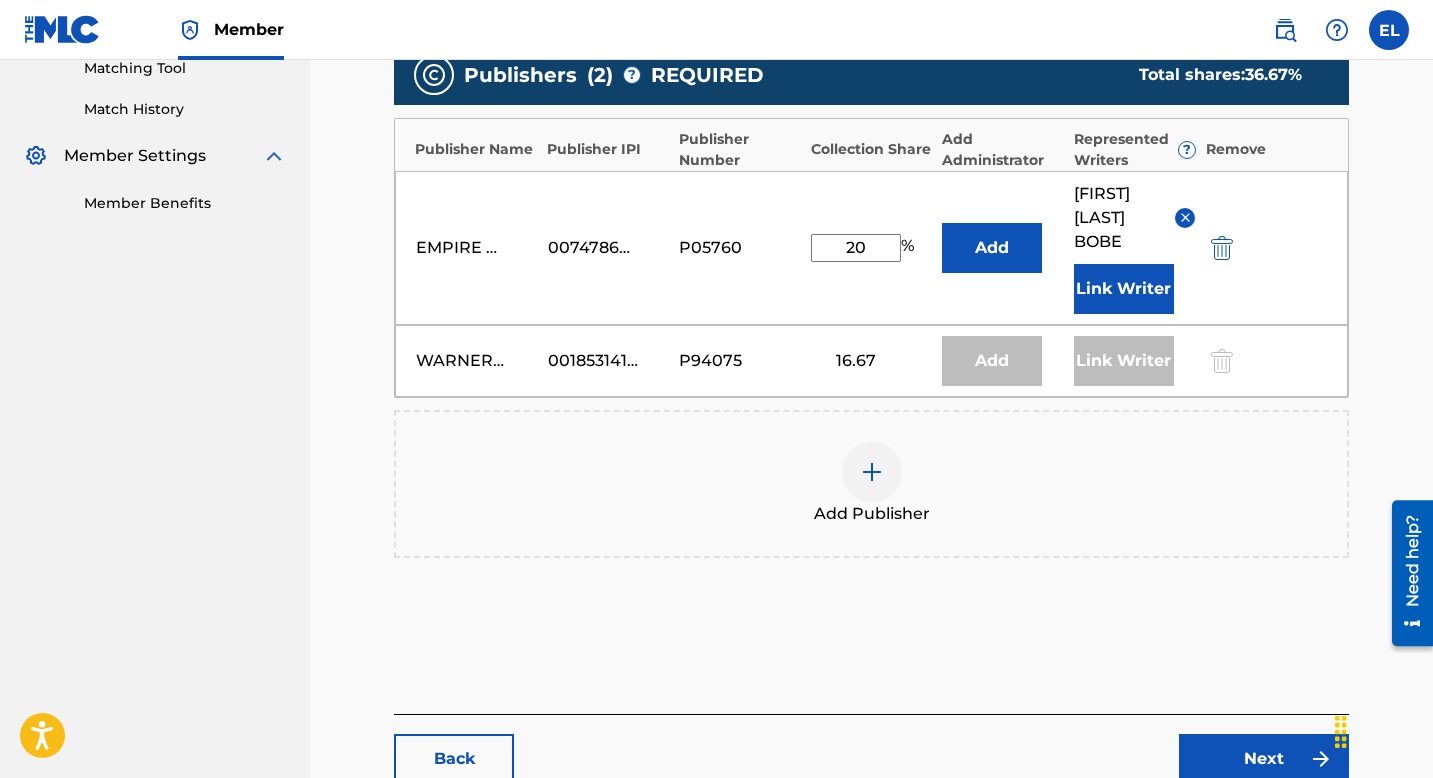 scroll, scrollTop: 474, scrollLeft: 0, axis: vertical 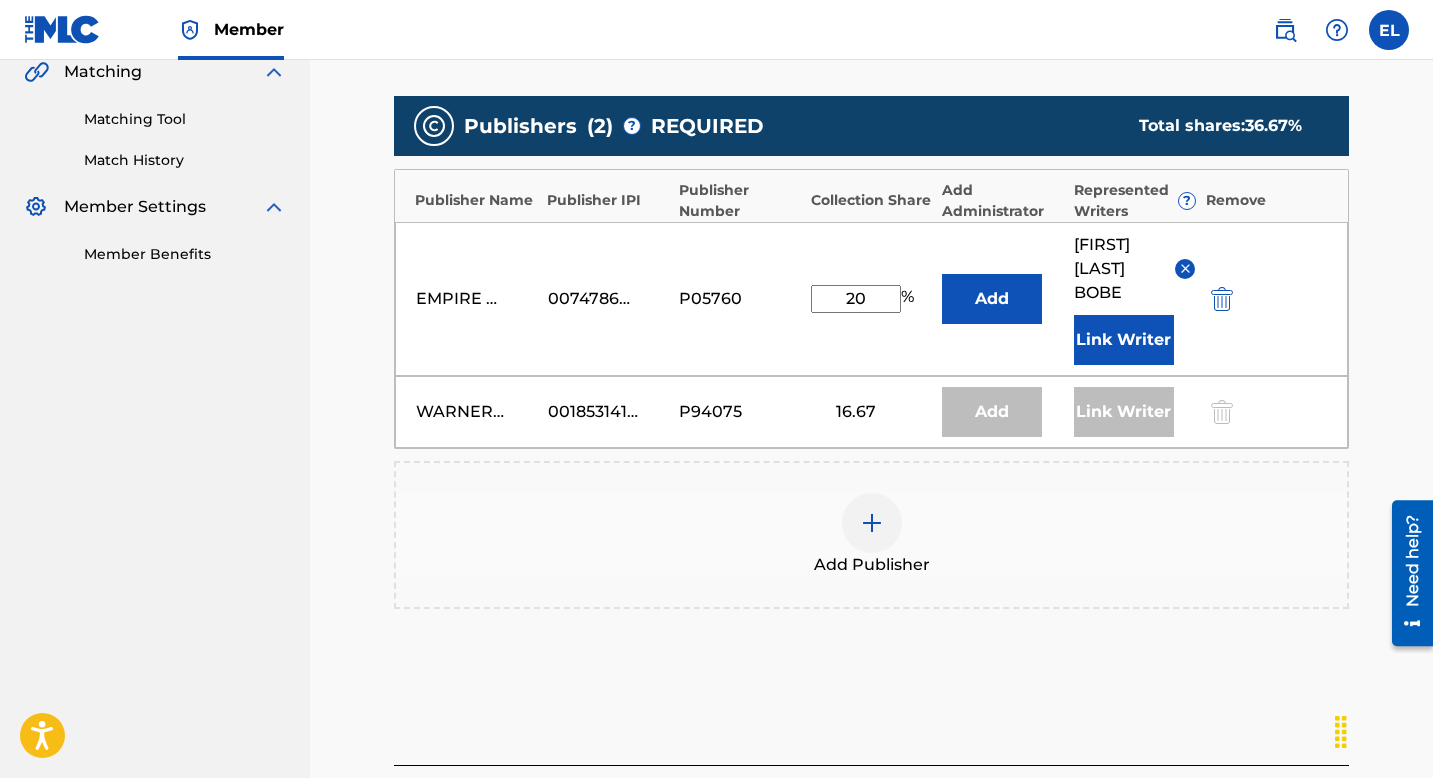click at bounding box center [872, 523] 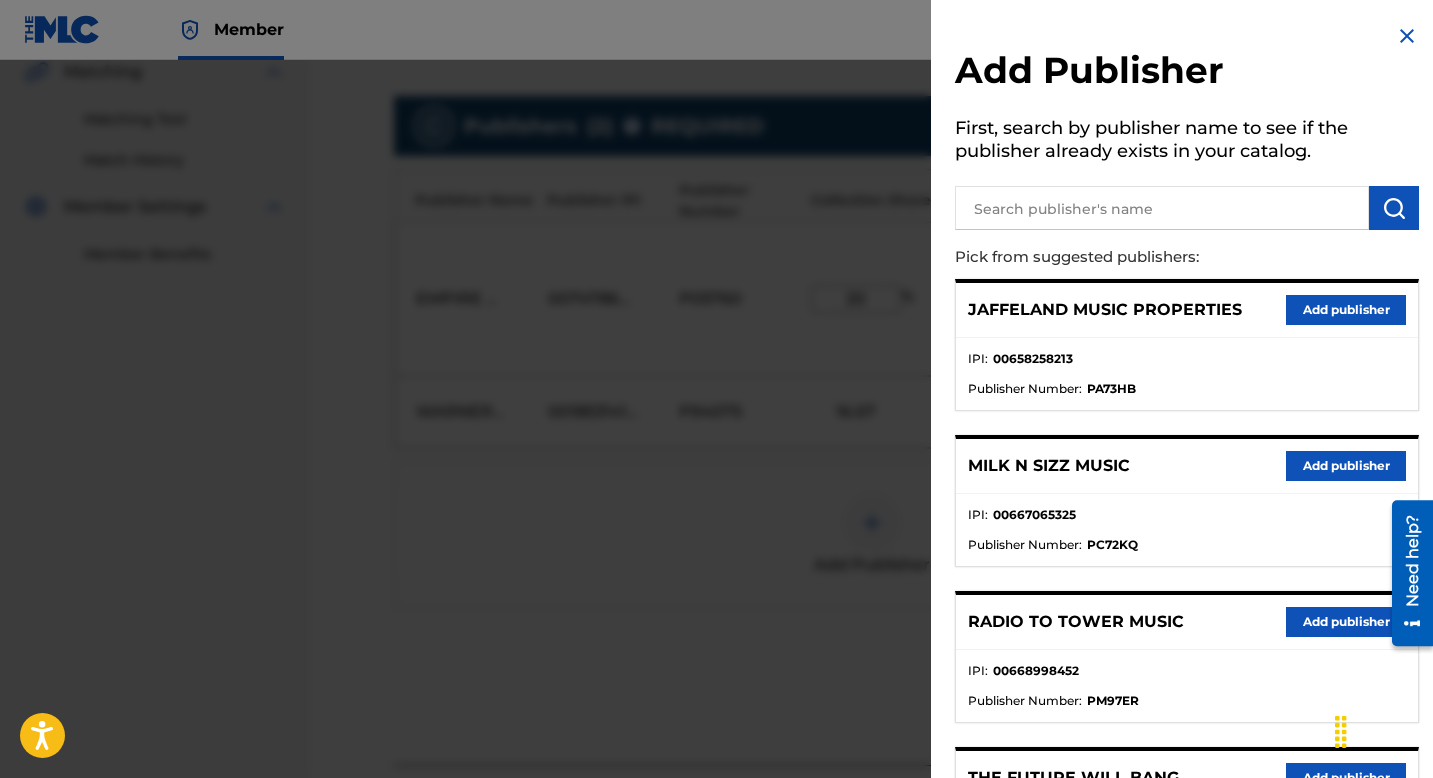 click at bounding box center [1162, 208] 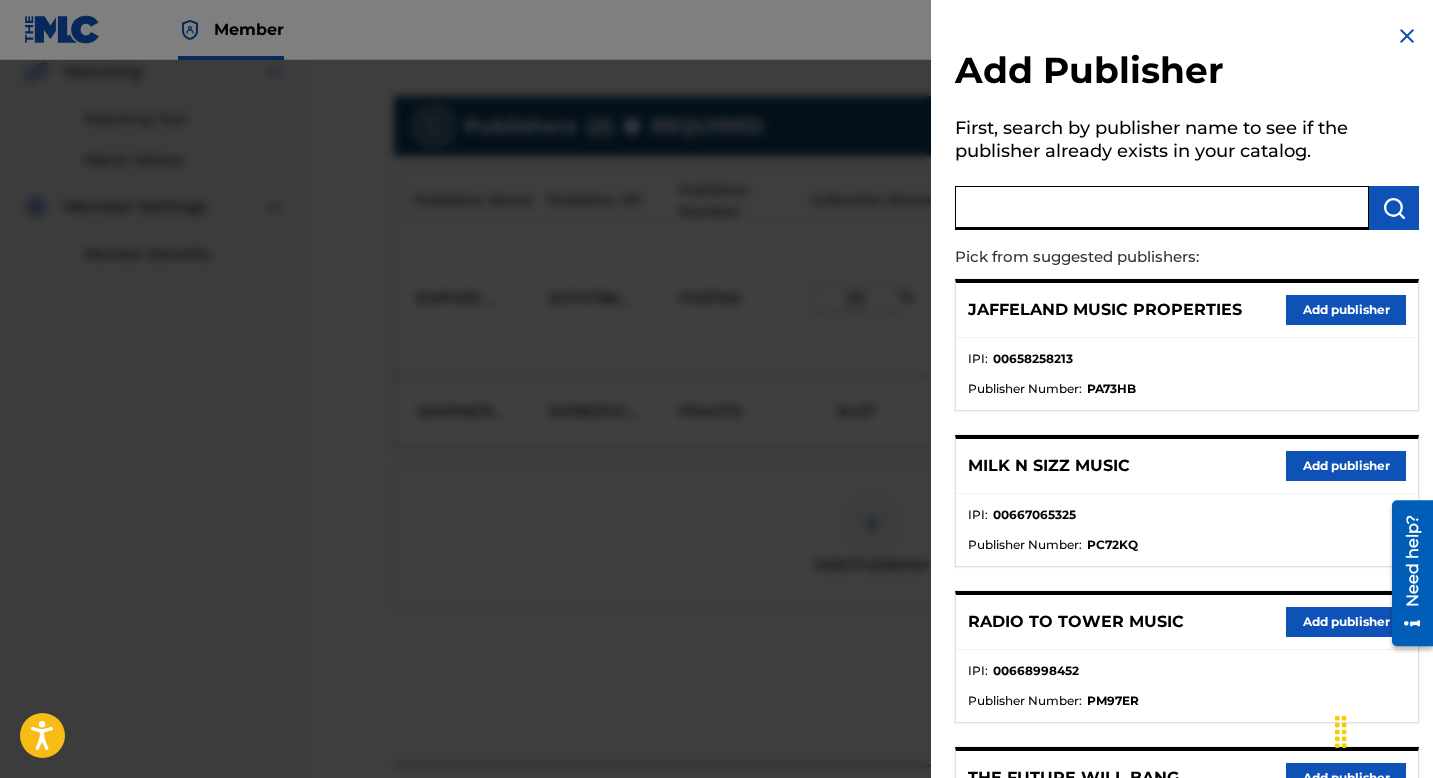 paste on "Songs of Zeuzmusik" 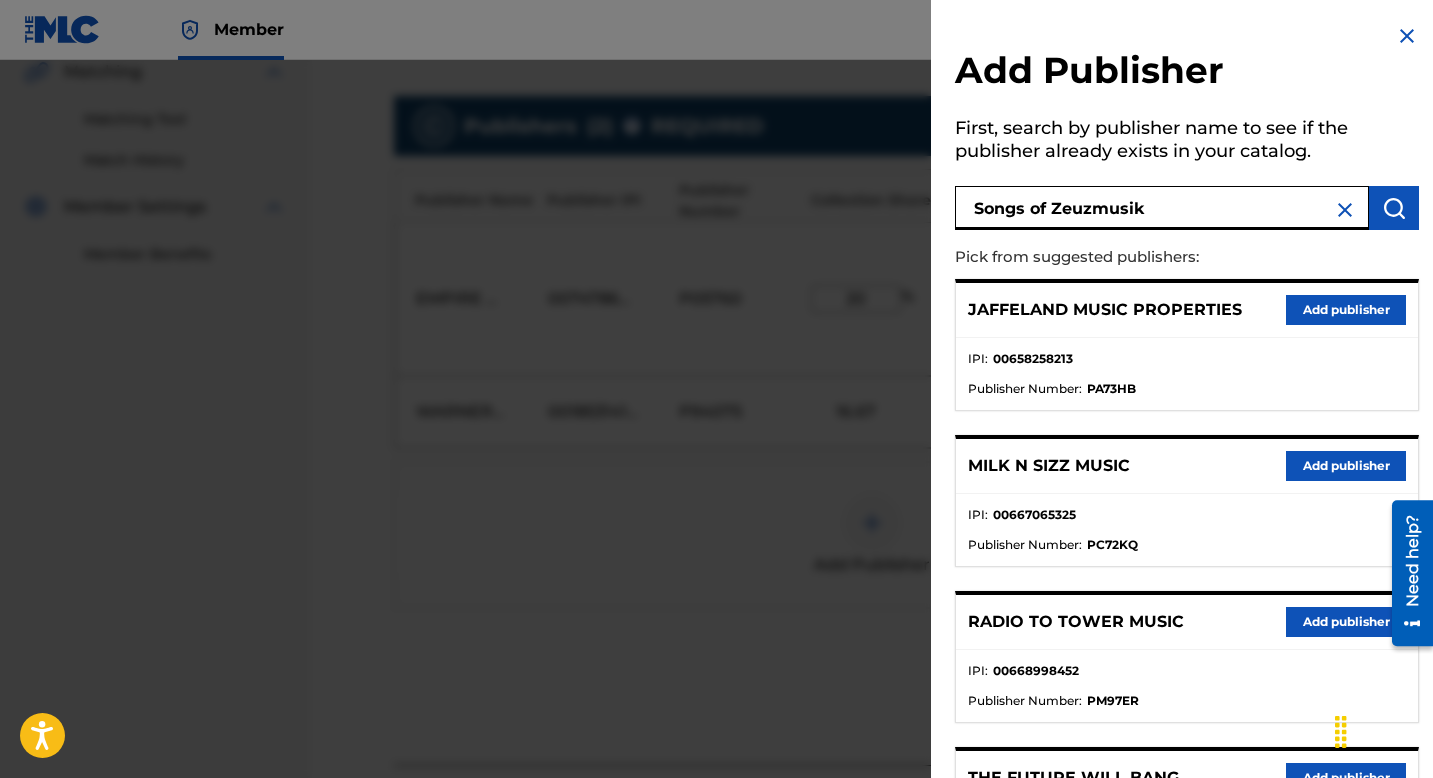 type on "Songs of Zeuzmusik" 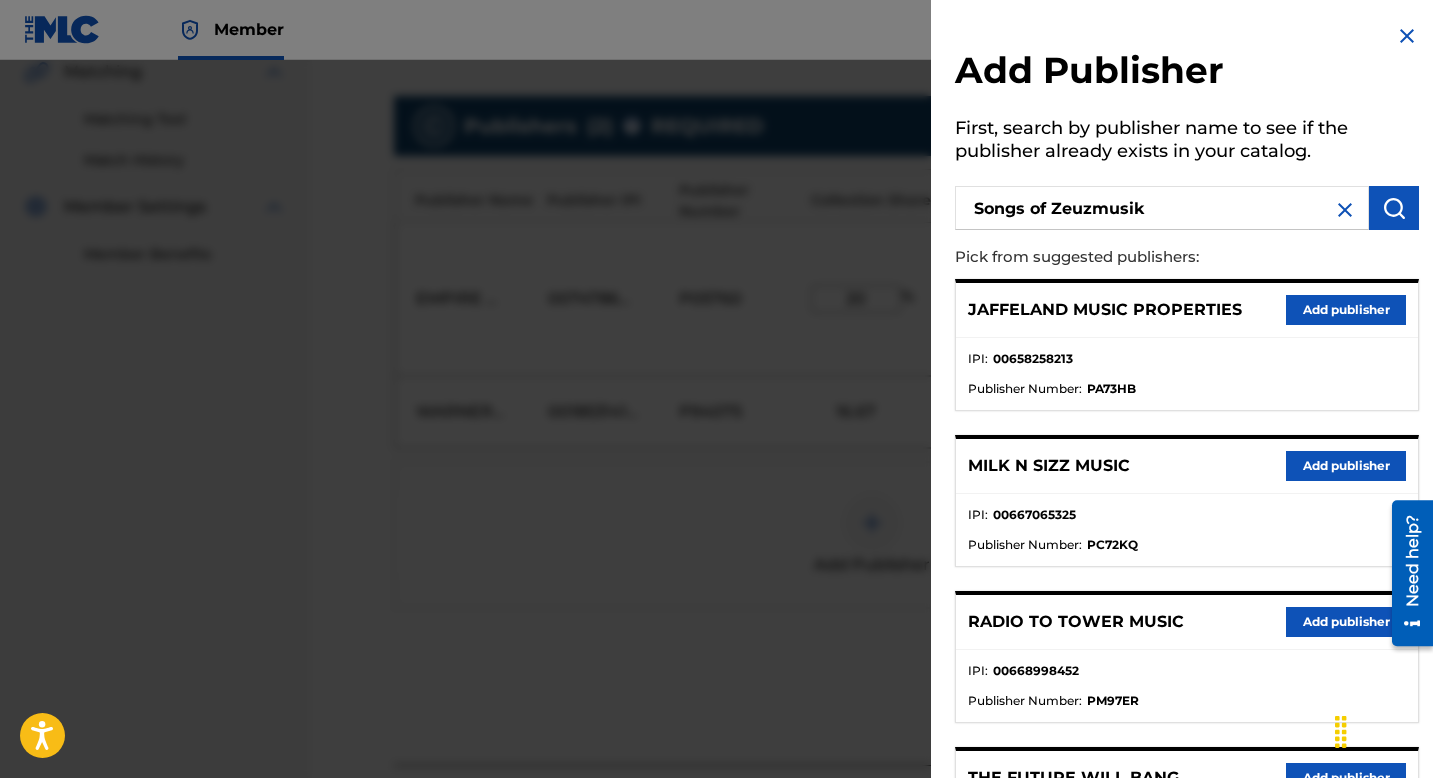 click at bounding box center [1394, 208] 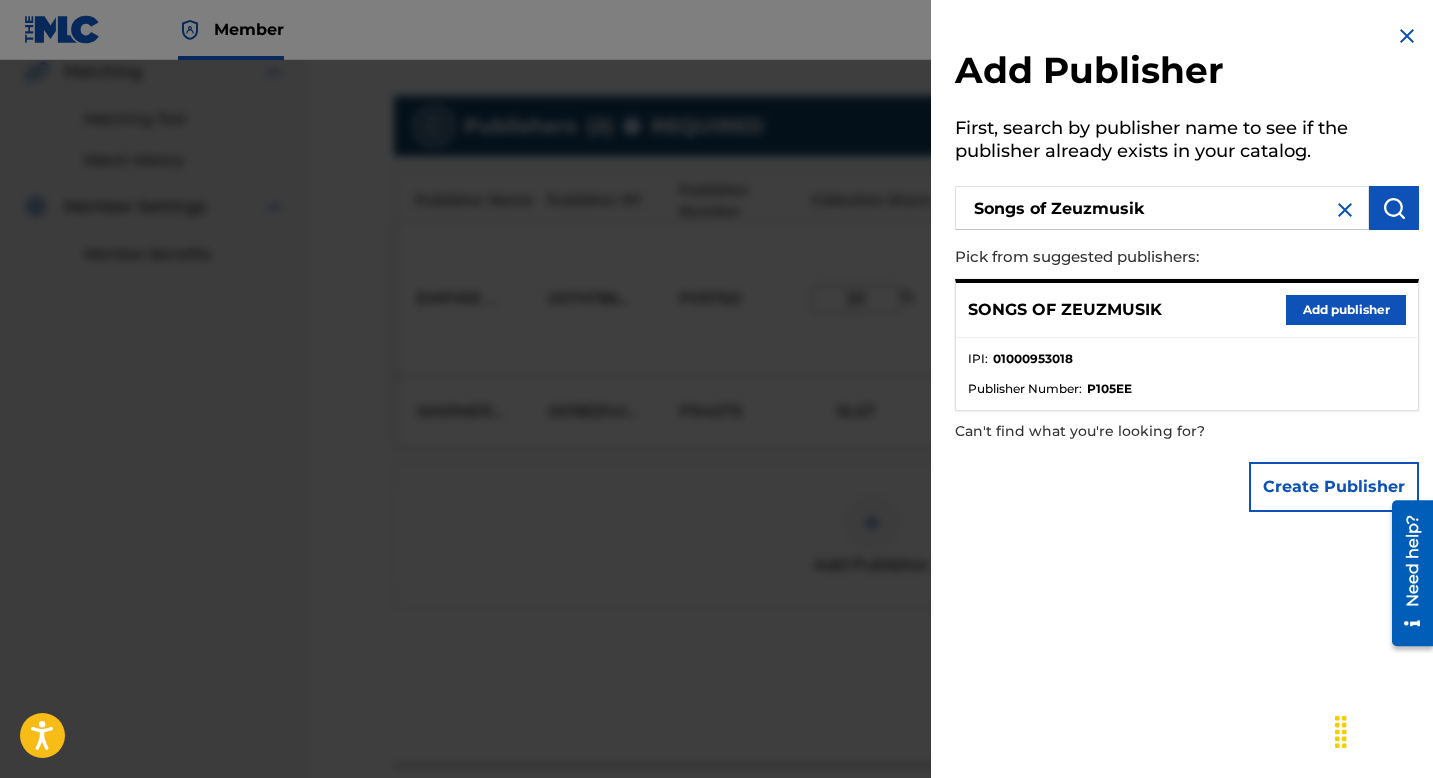 click on "Add publisher" at bounding box center [1346, 310] 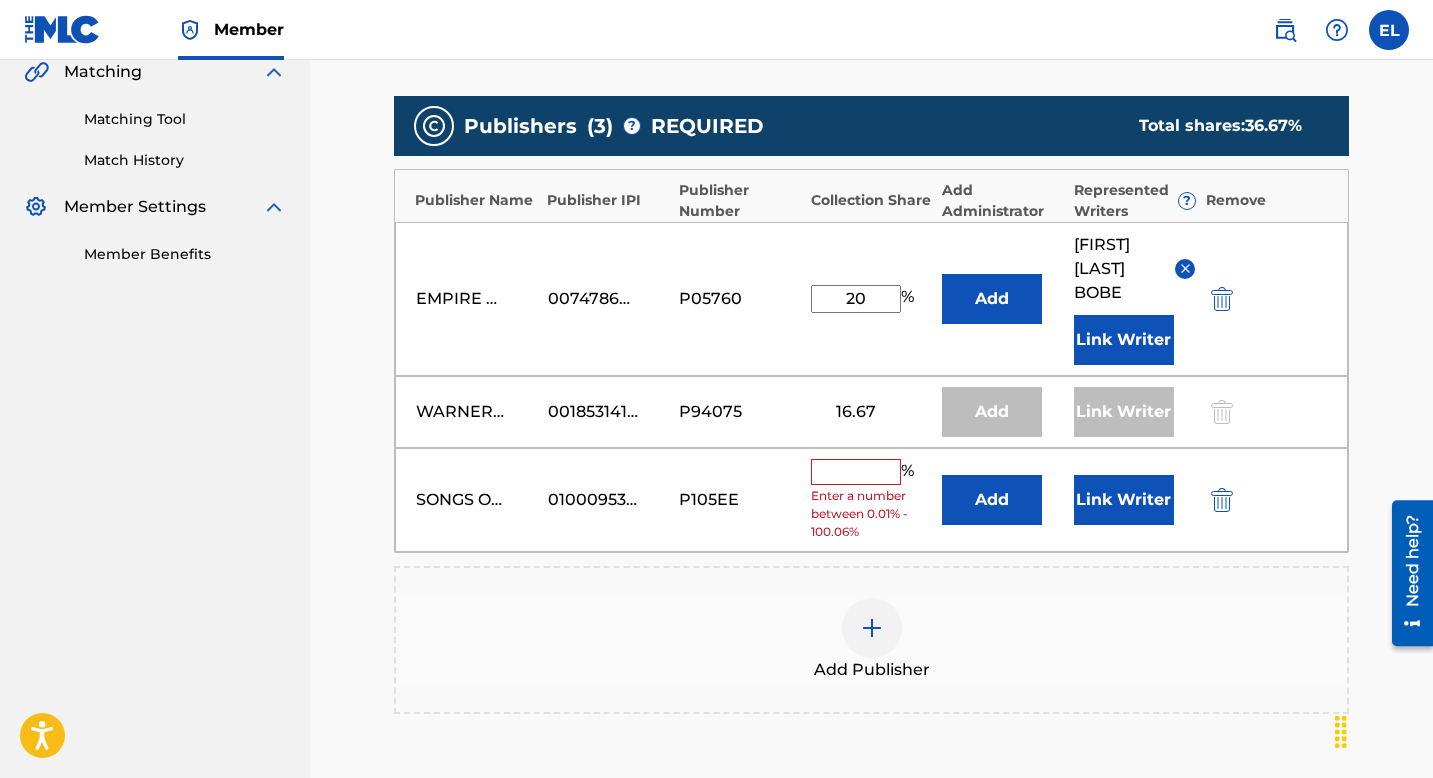 click on "Add" at bounding box center (992, 500) 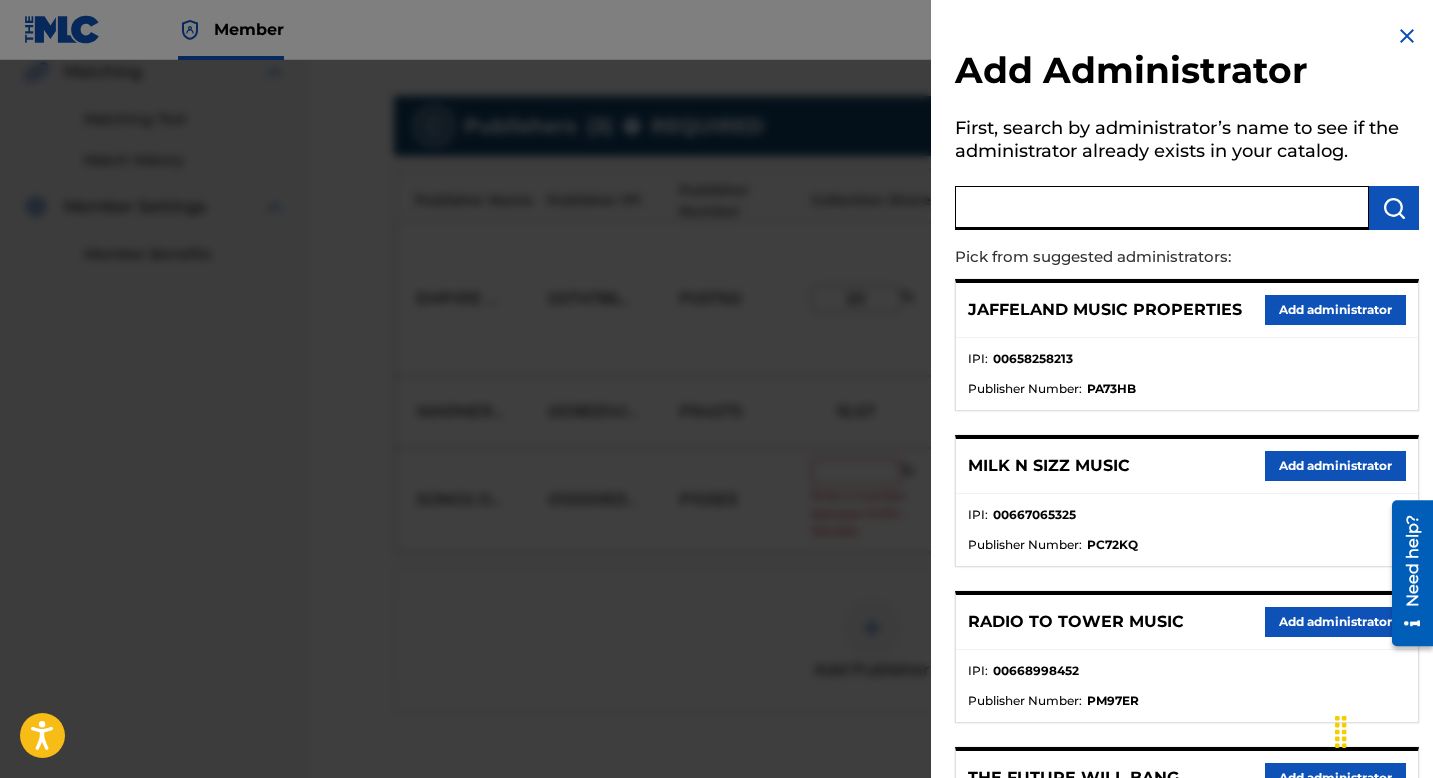 click at bounding box center [1162, 208] 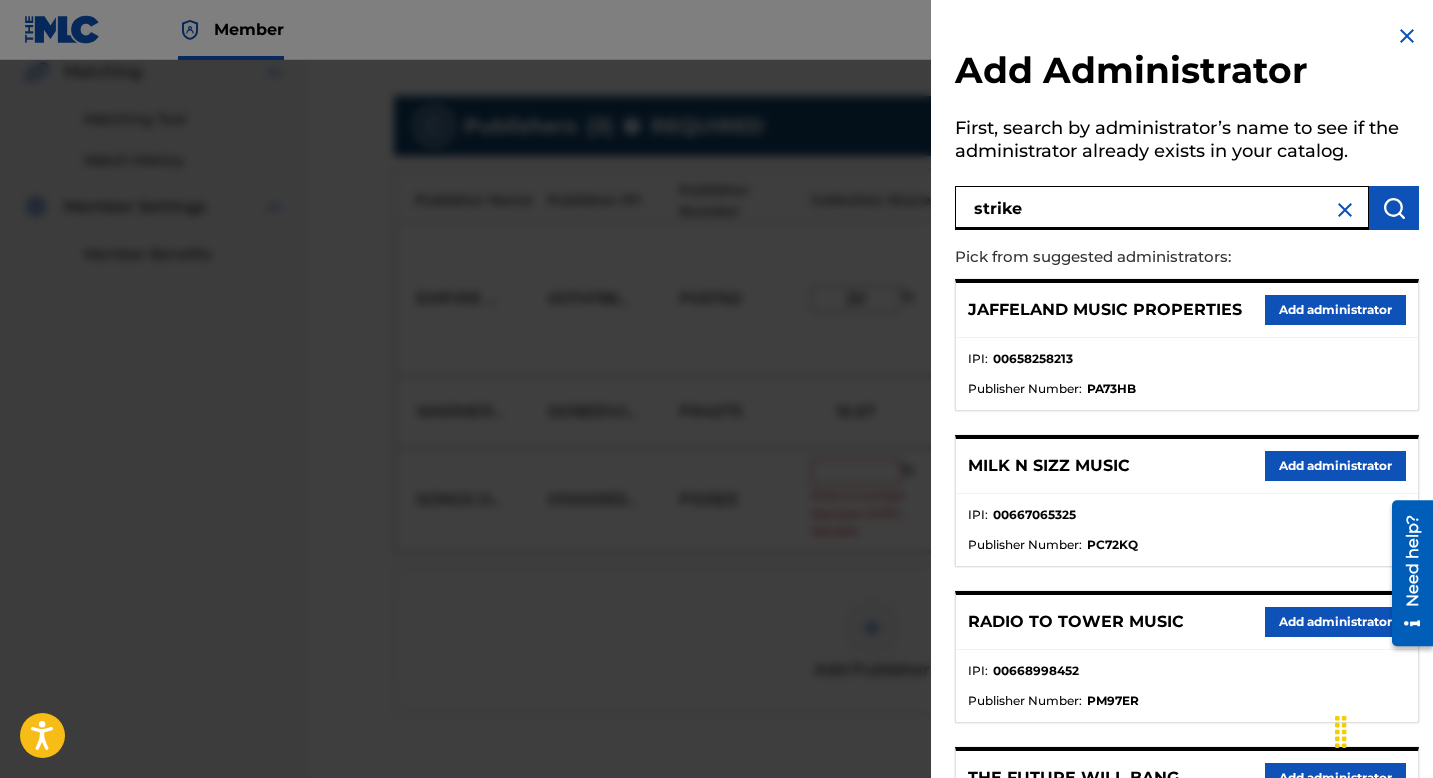 type on "strike" 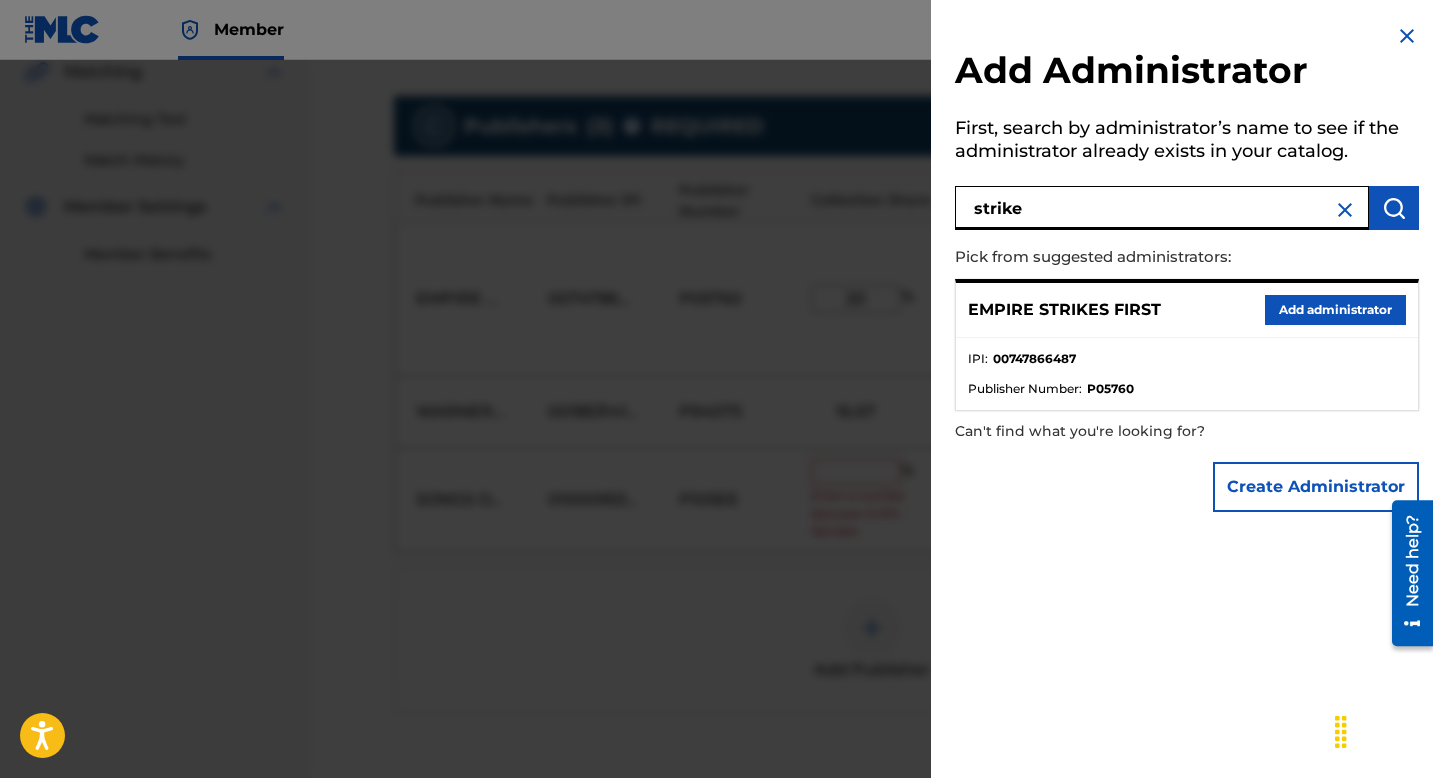 click on "Add administrator" at bounding box center (1335, 310) 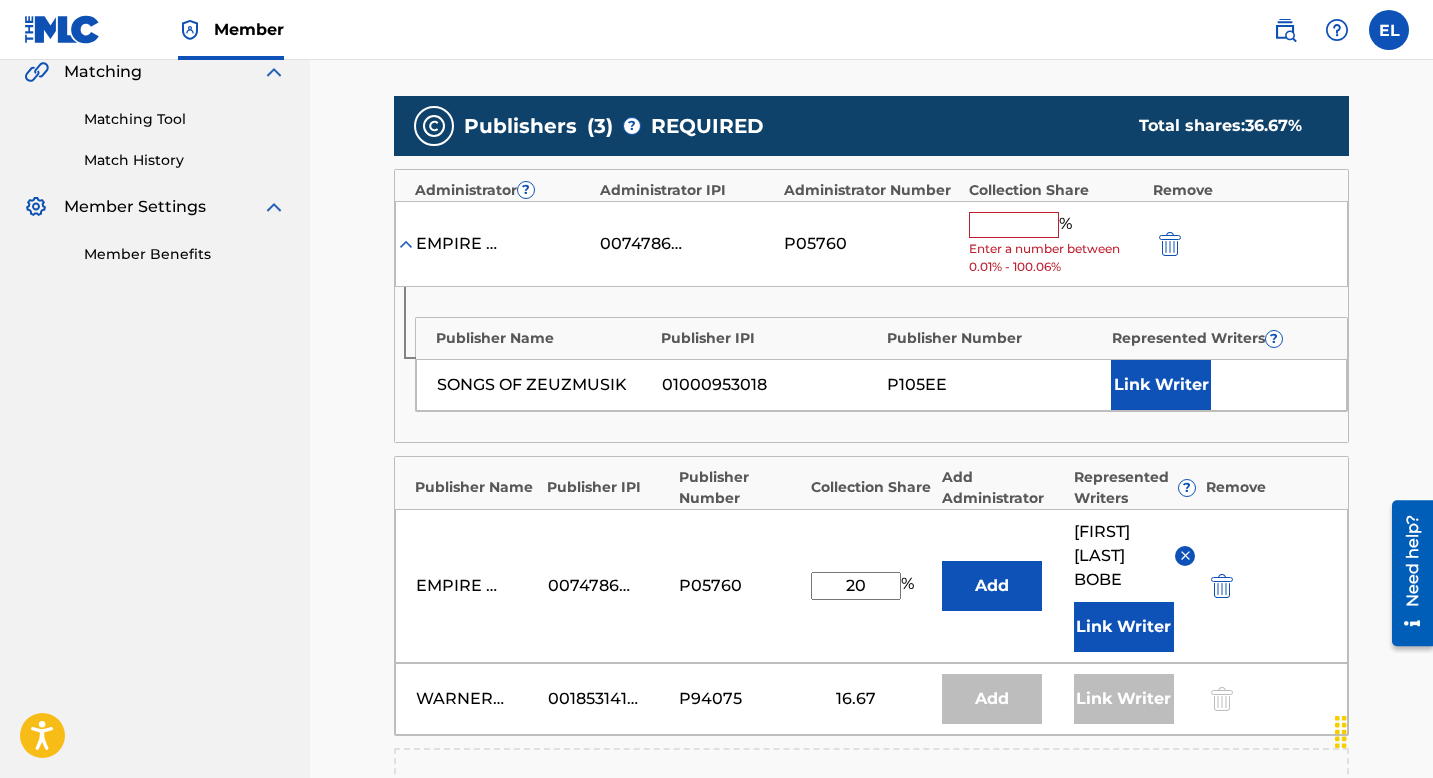 click at bounding box center (1014, 225) 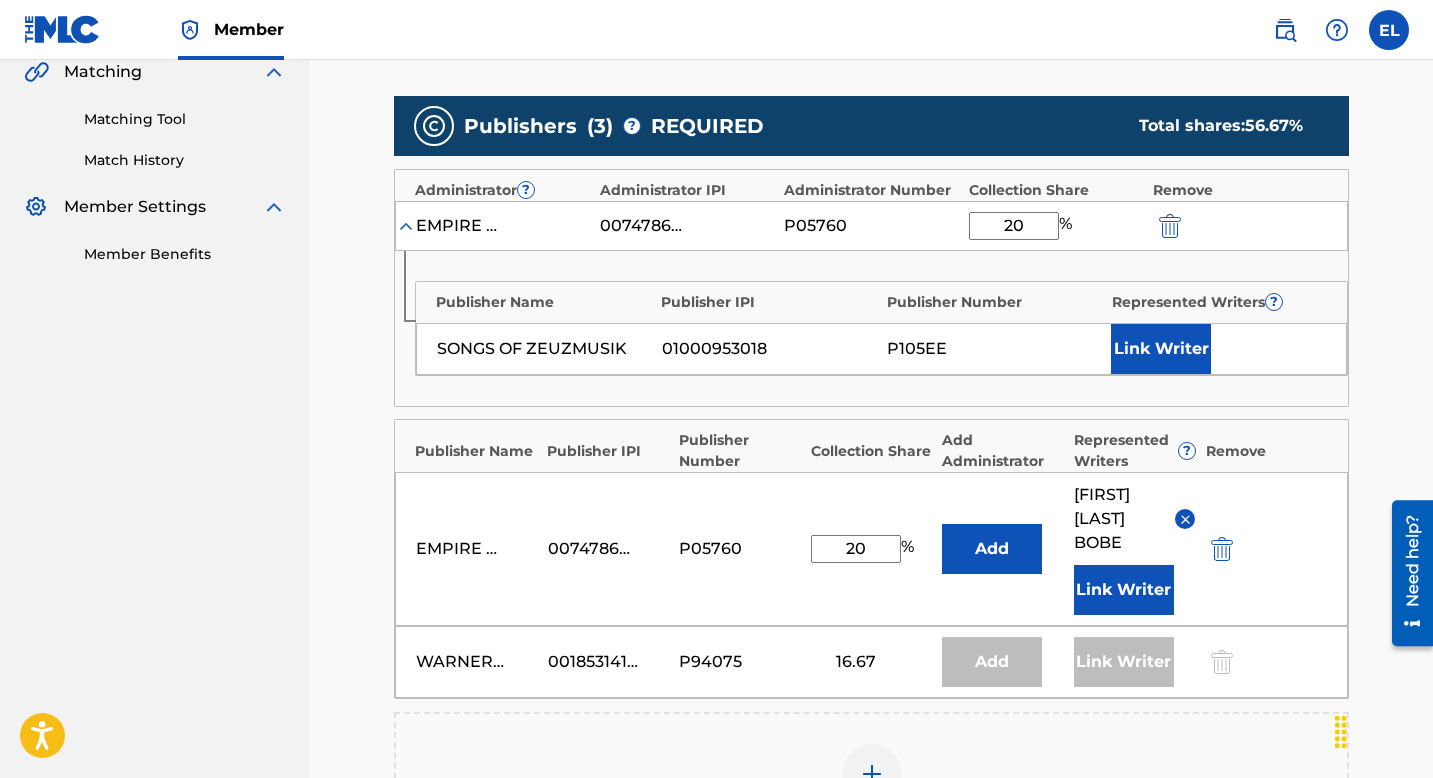 type on "20" 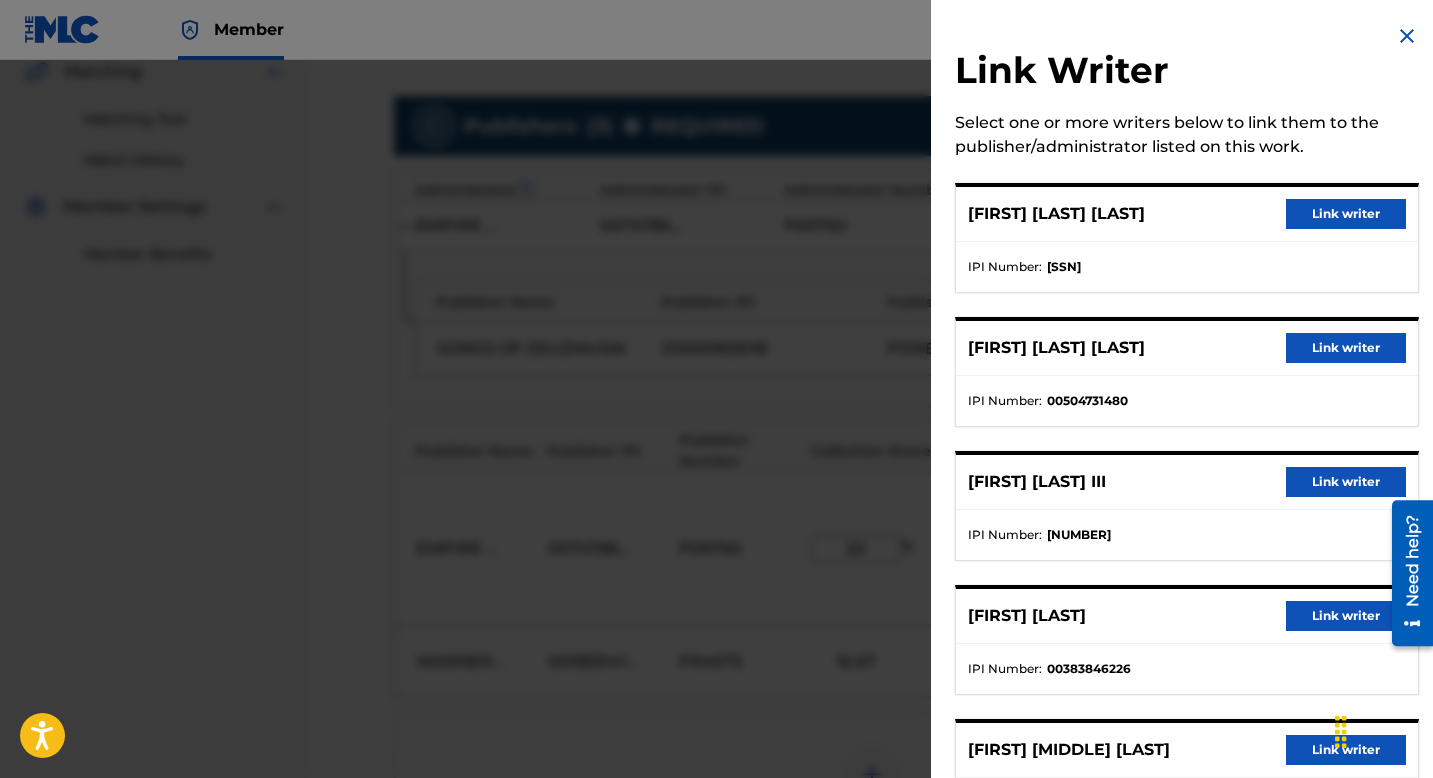 drag, startPoint x: 1311, startPoint y: 212, endPoint x: 1297, endPoint y: 221, distance: 16.643316 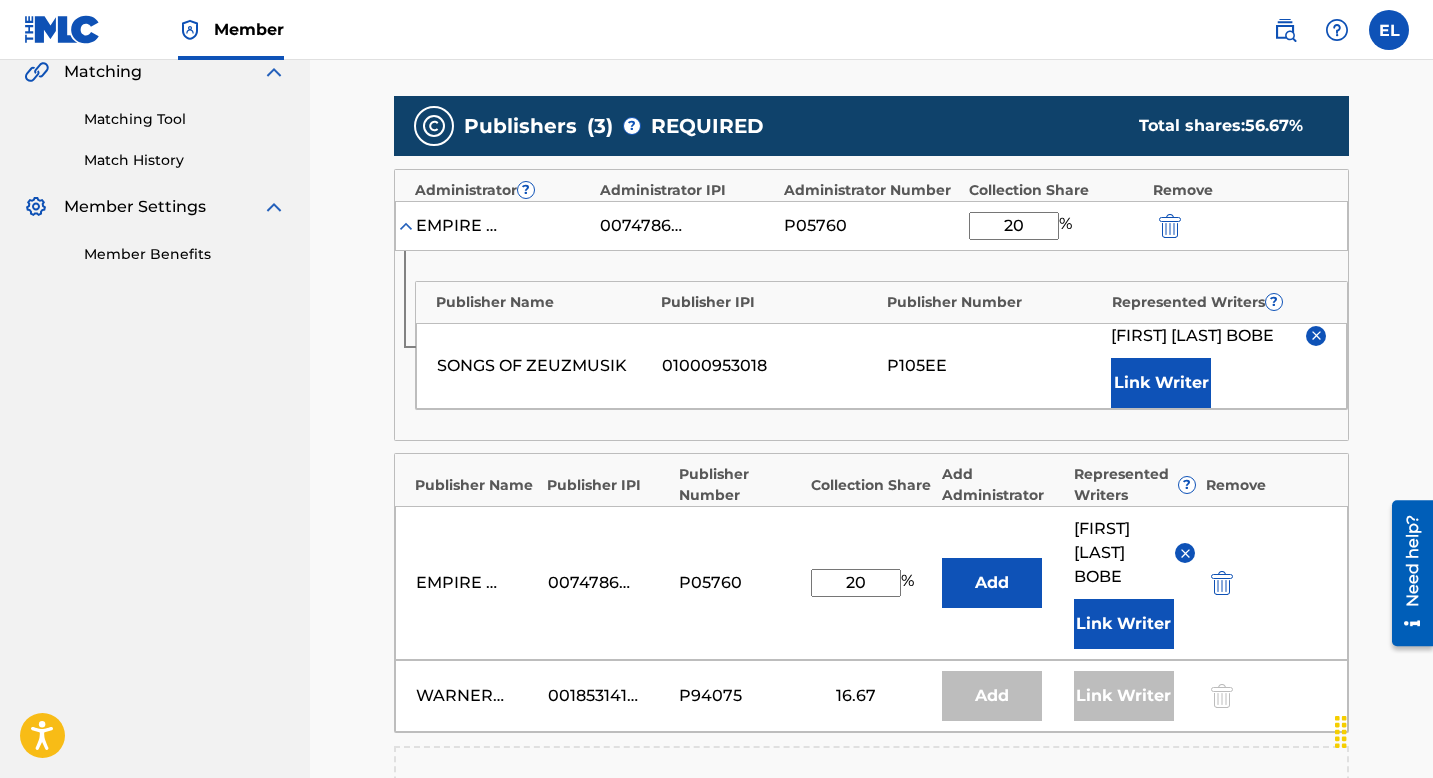 click at bounding box center [1222, 583] 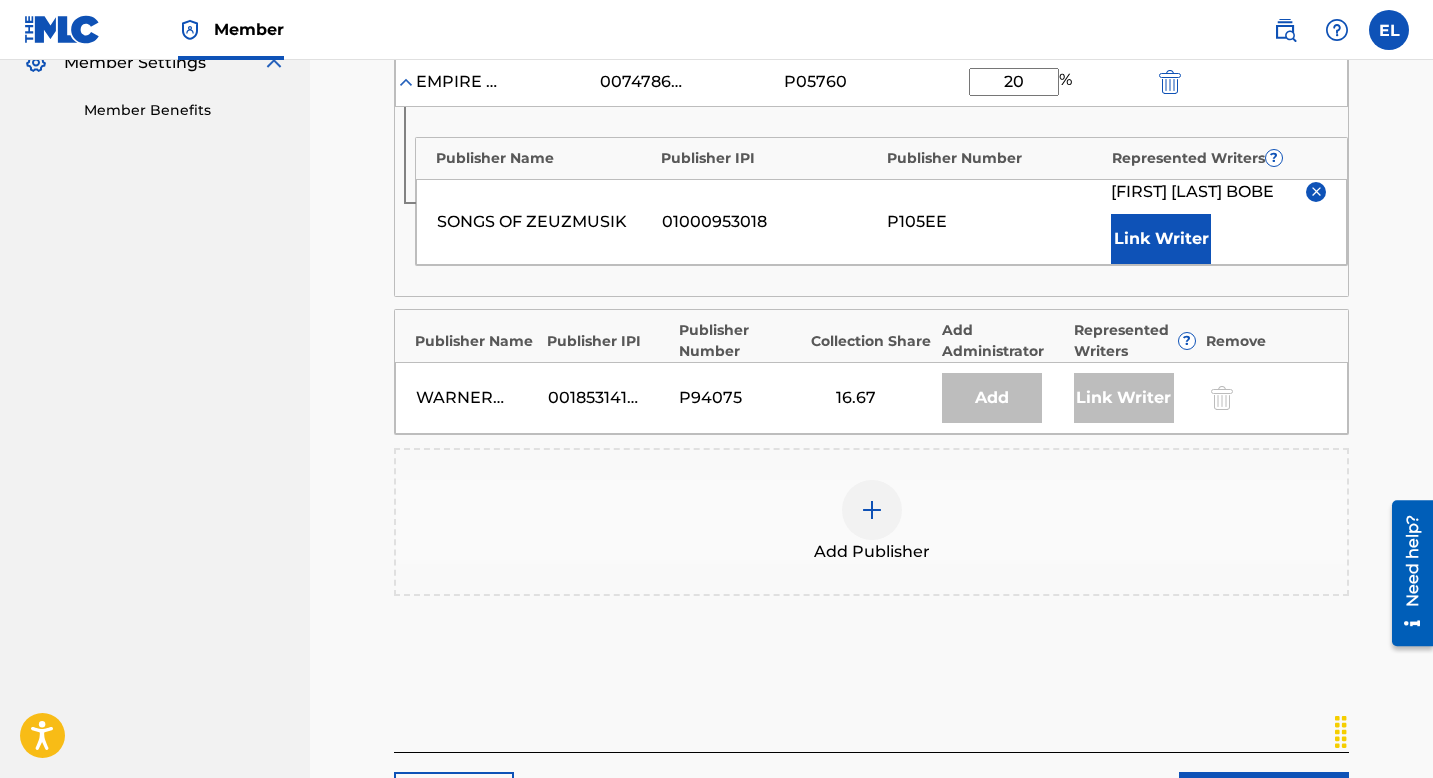 scroll, scrollTop: 655, scrollLeft: 0, axis: vertical 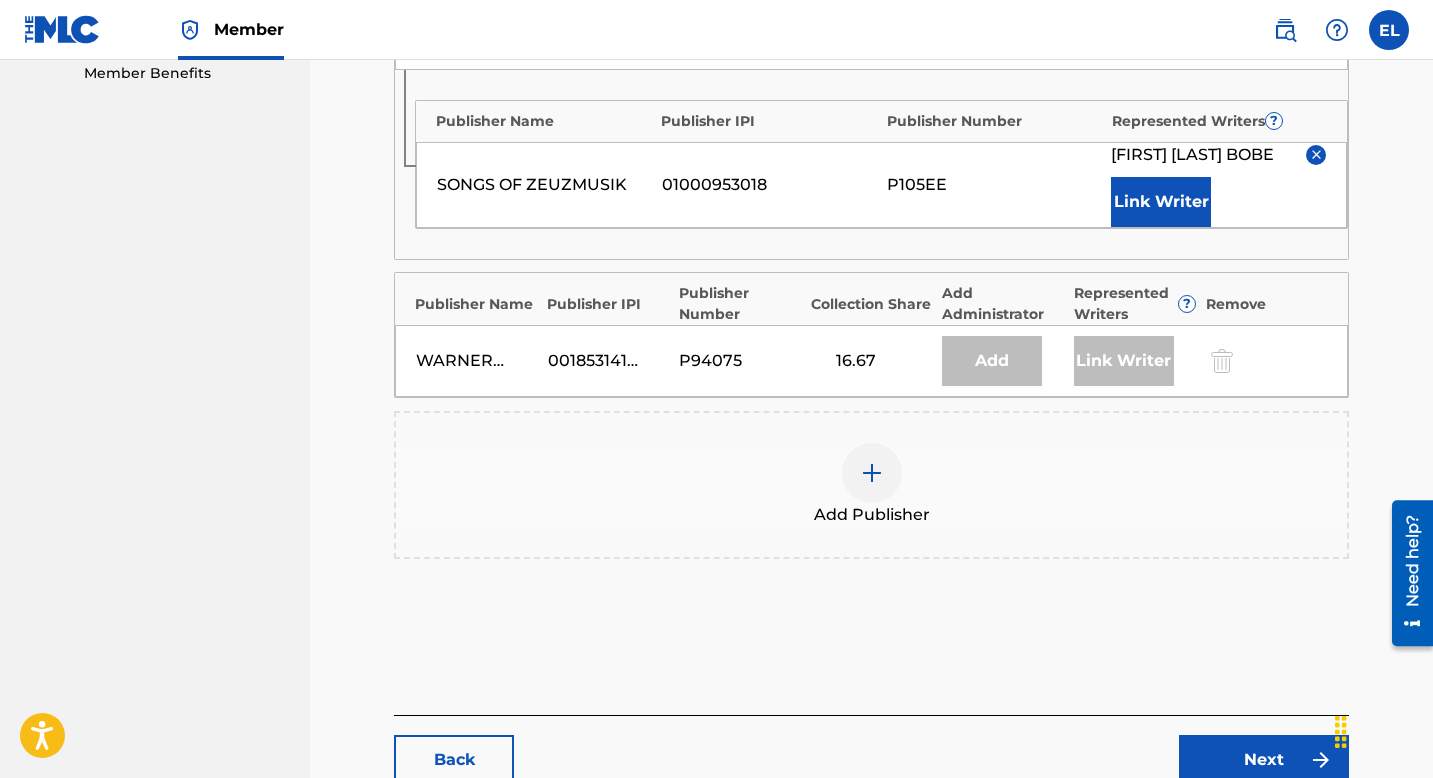 click on "Next" at bounding box center (1264, 760) 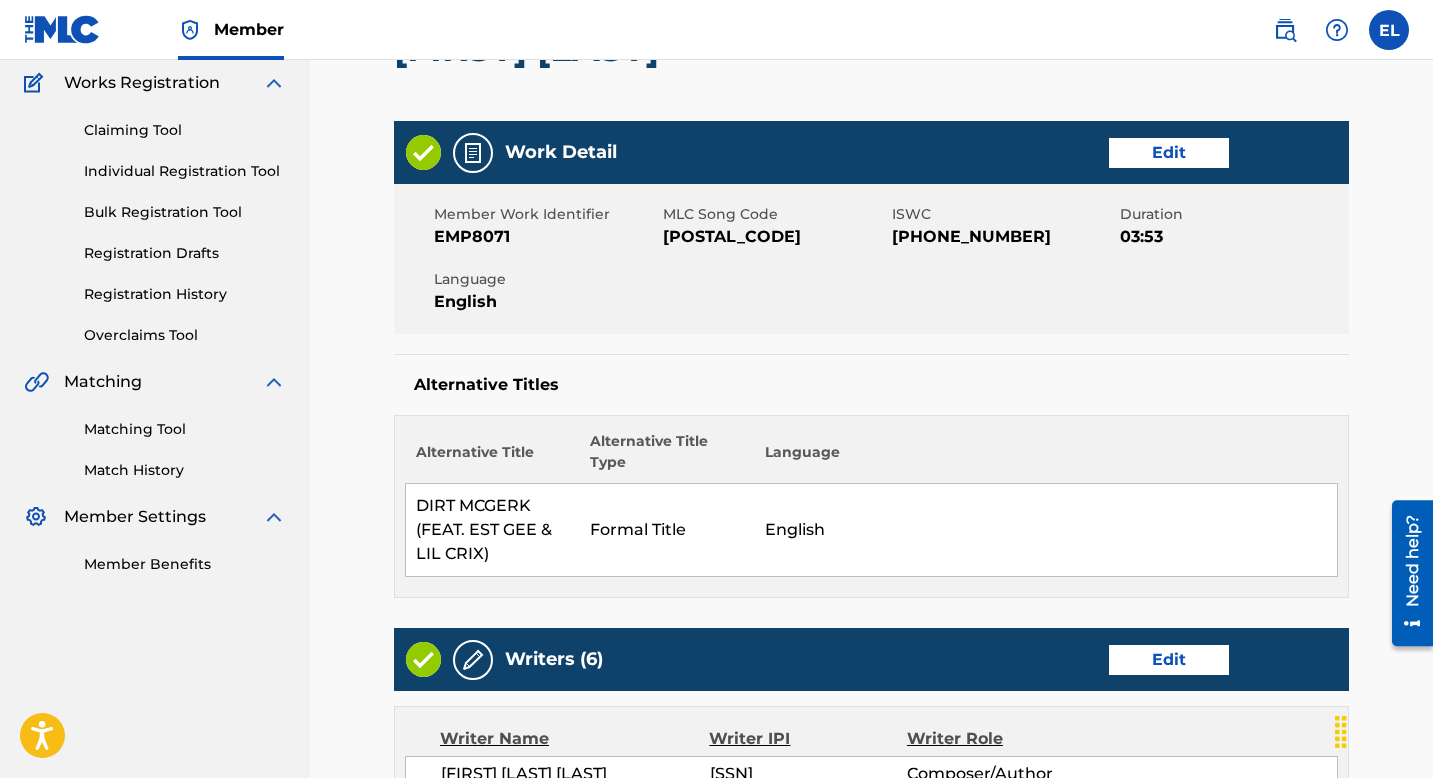 scroll, scrollTop: 0, scrollLeft: 0, axis: both 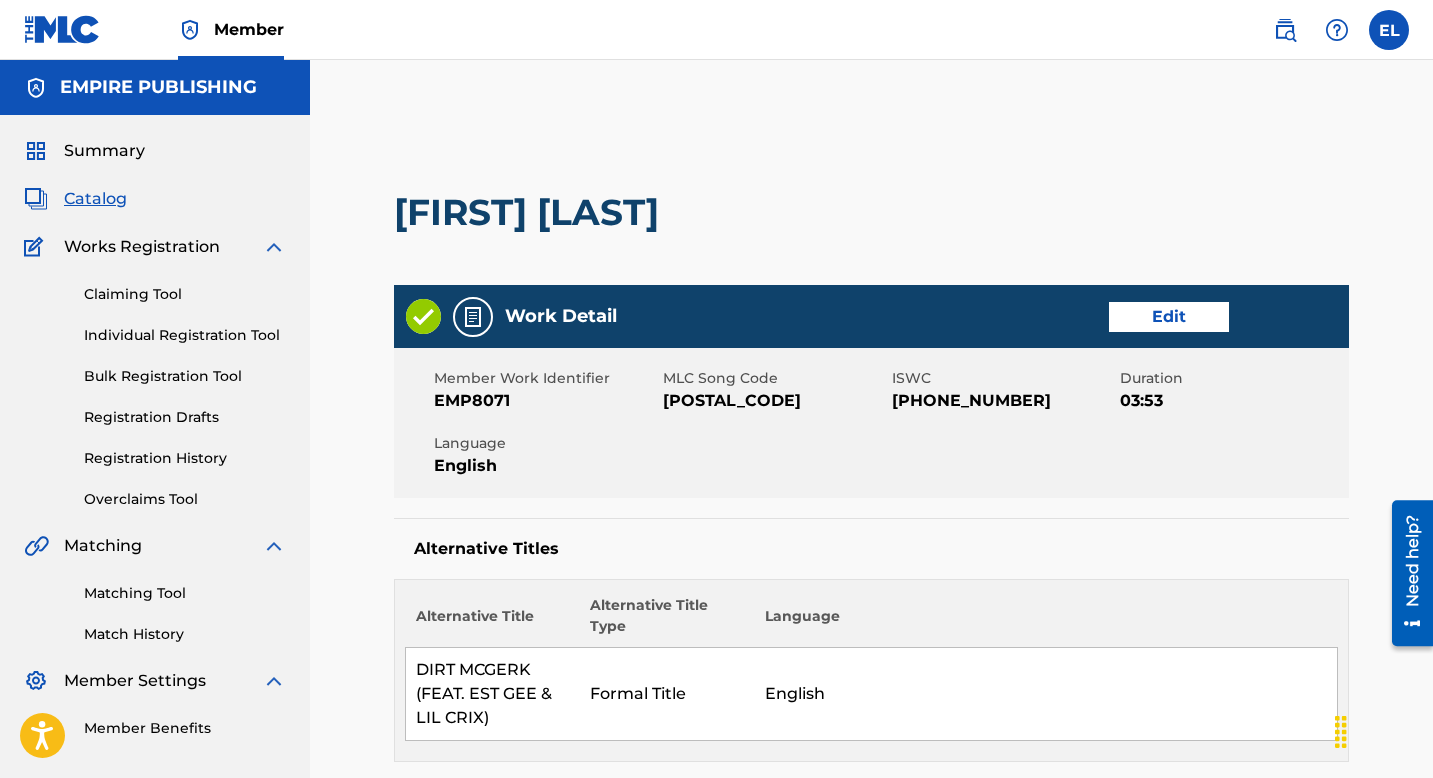 click on "DB8NY1" at bounding box center [775, 401] 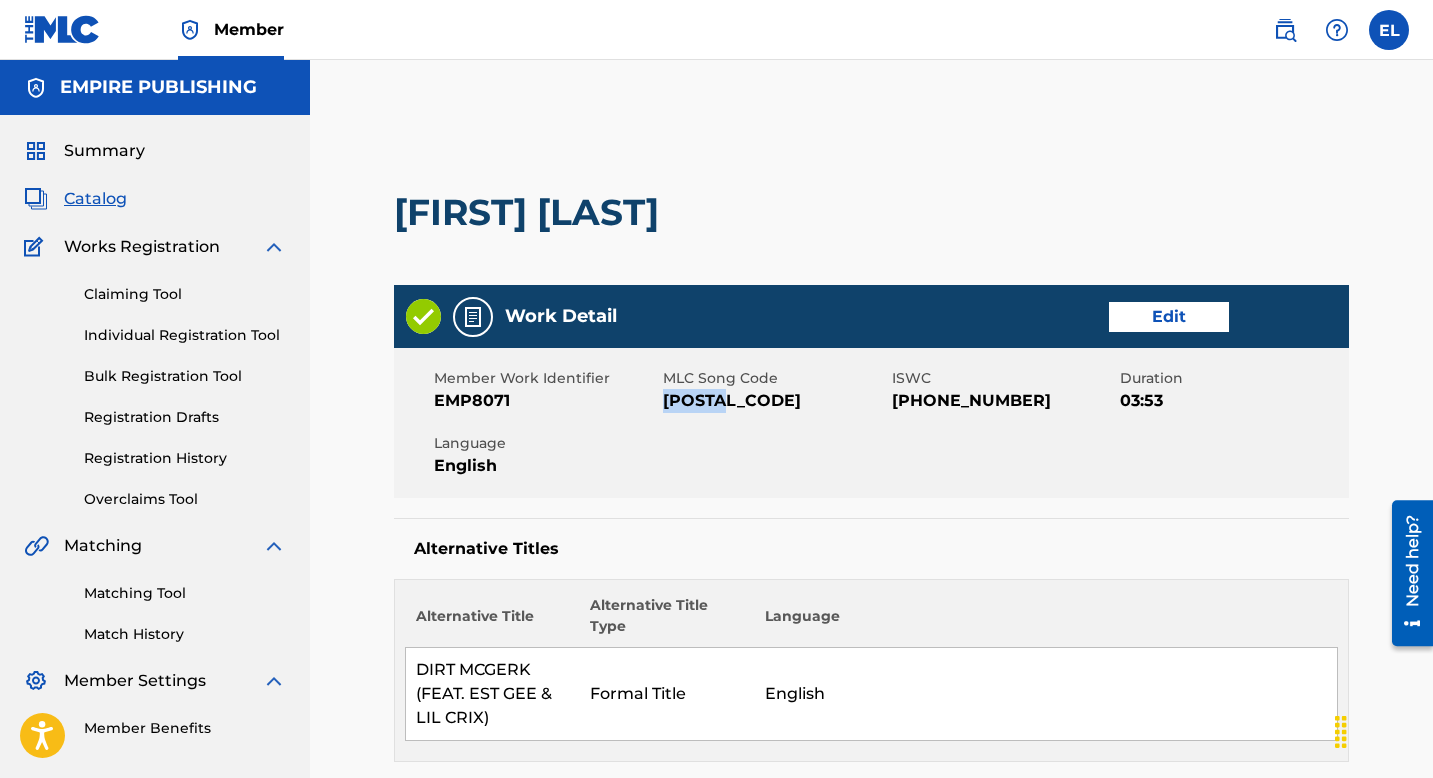 click on "DB8NY1" at bounding box center (775, 401) 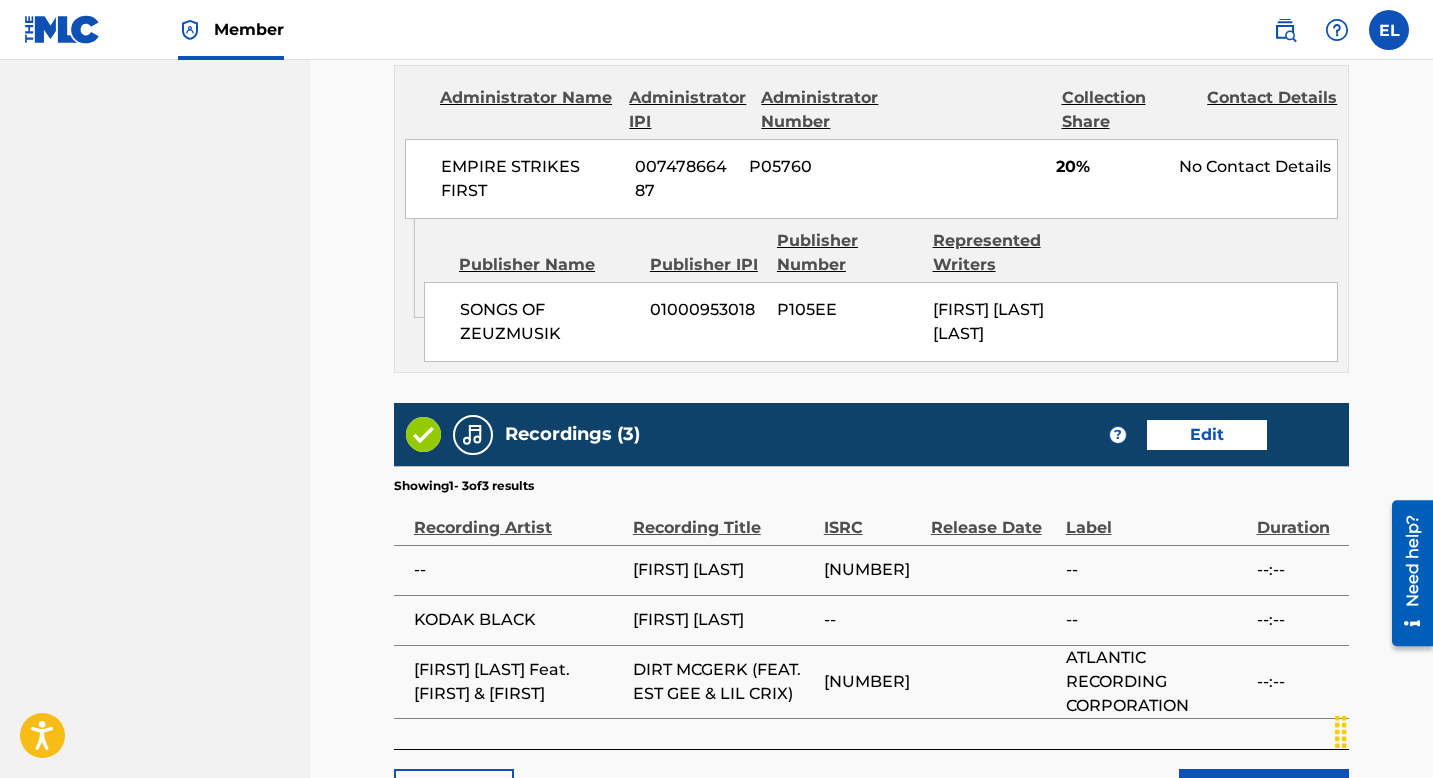 scroll, scrollTop: 1553, scrollLeft: 0, axis: vertical 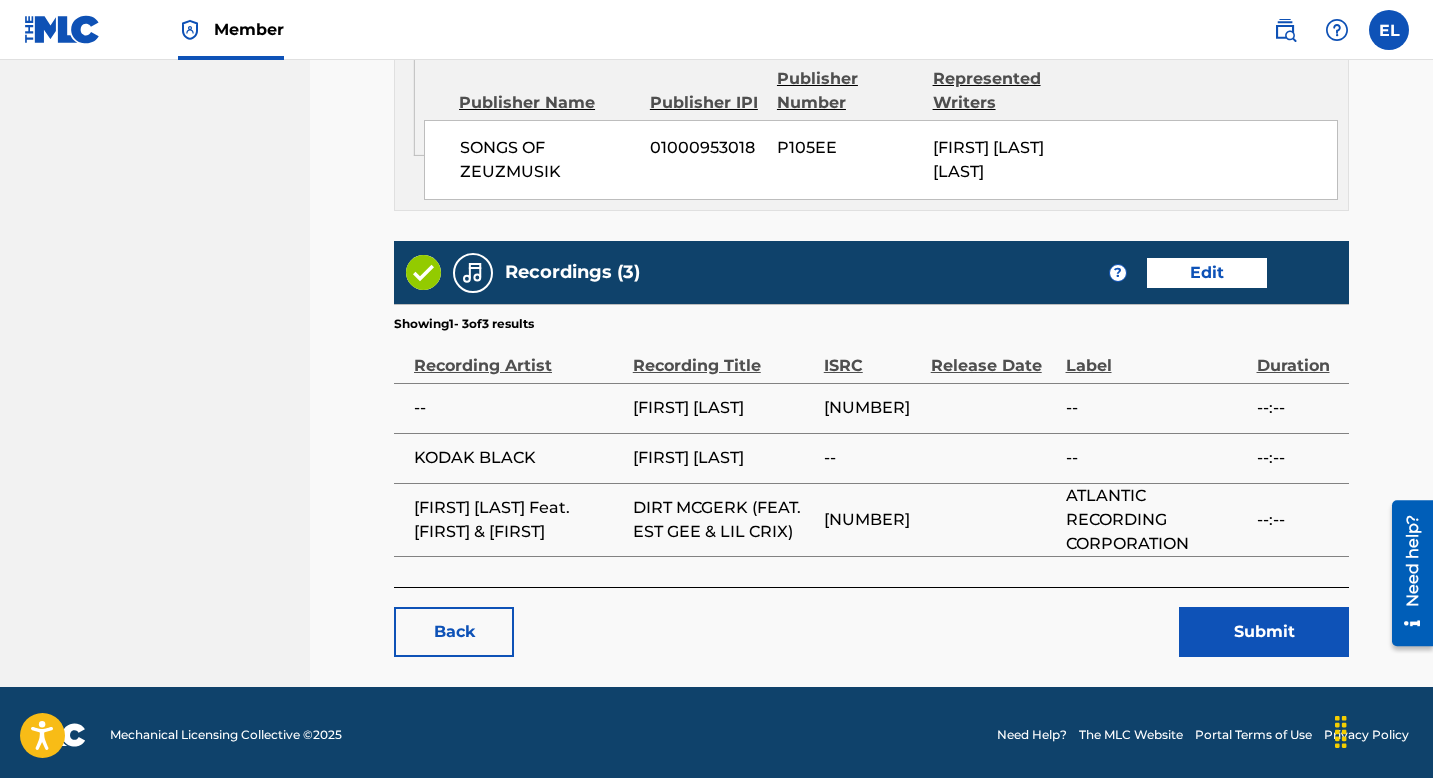 click on "Submit" at bounding box center [1264, 632] 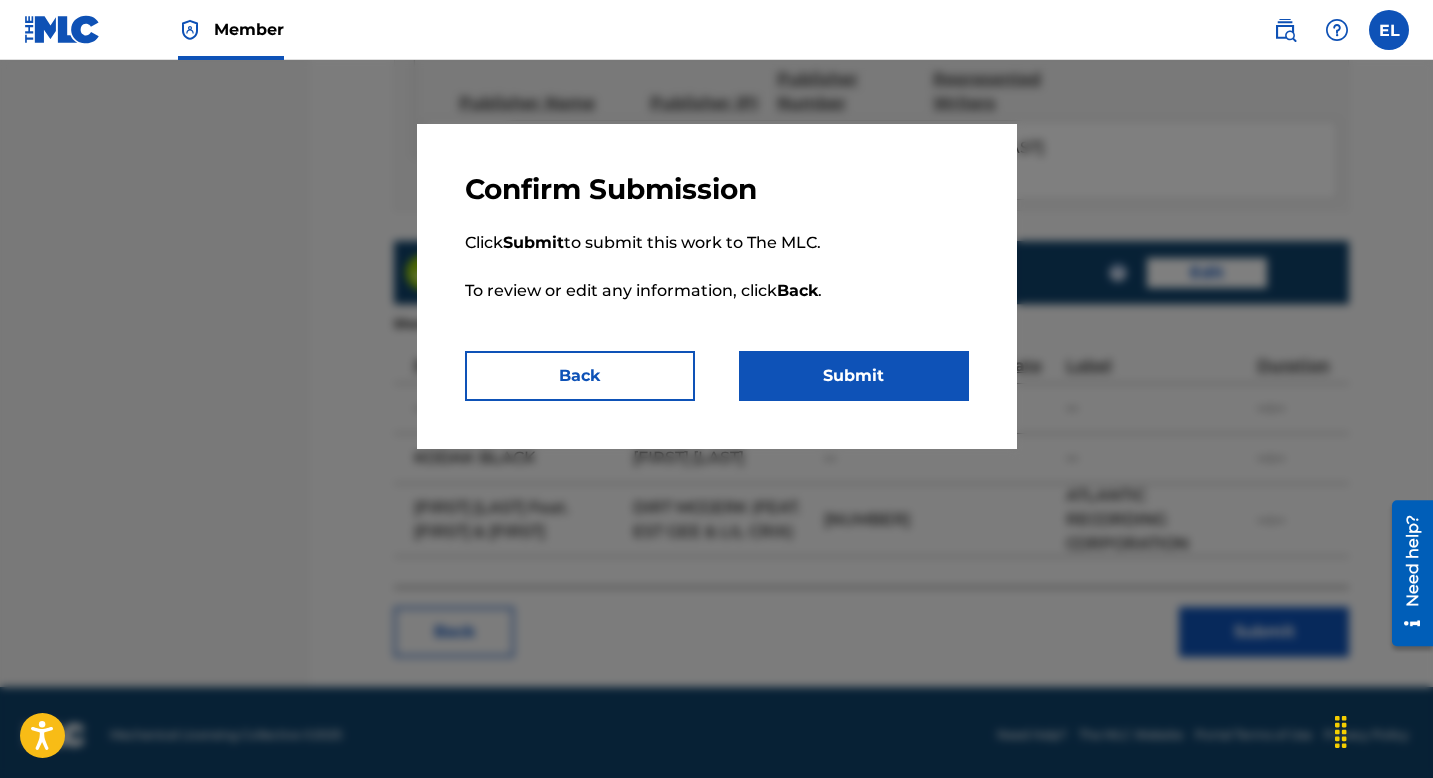 click on "Submit" at bounding box center [854, 376] 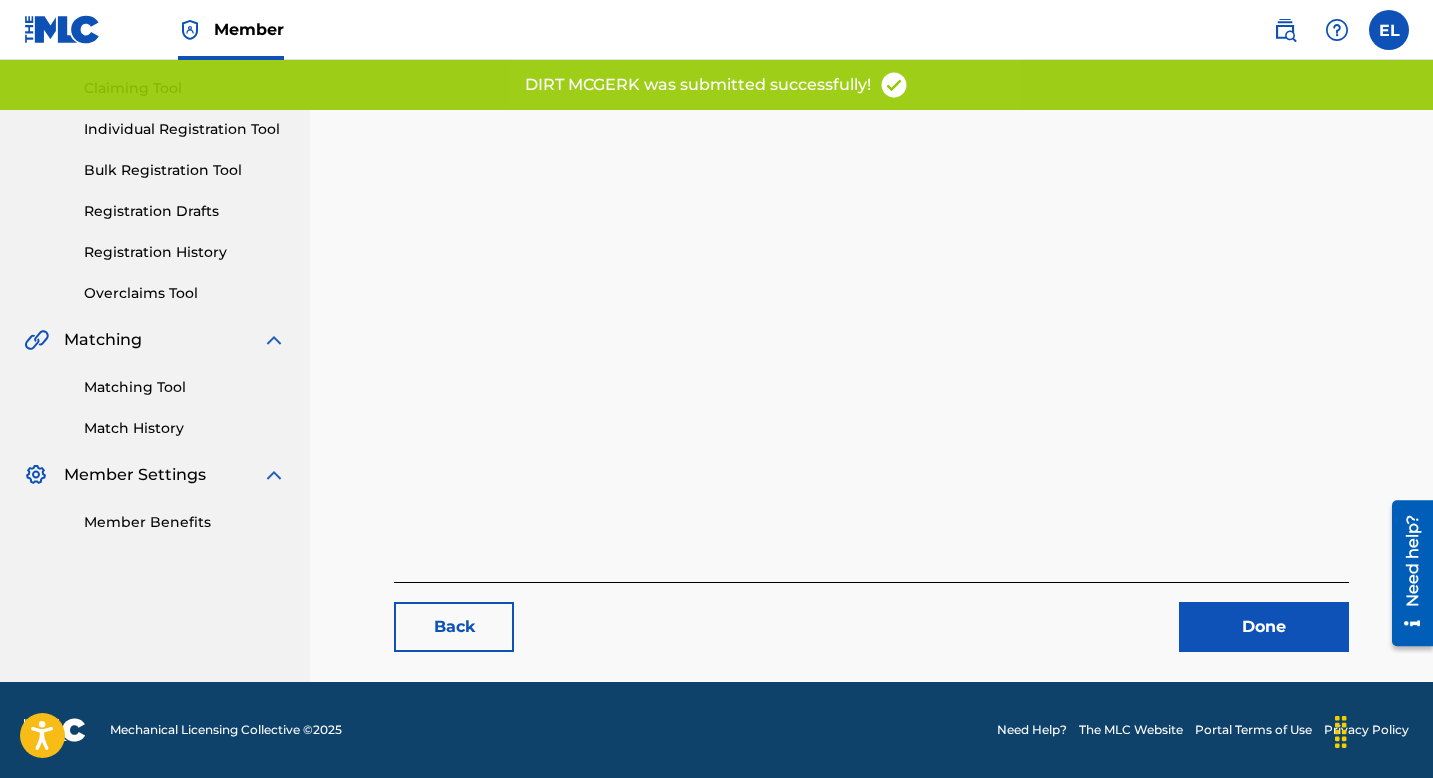 scroll, scrollTop: 0, scrollLeft: 0, axis: both 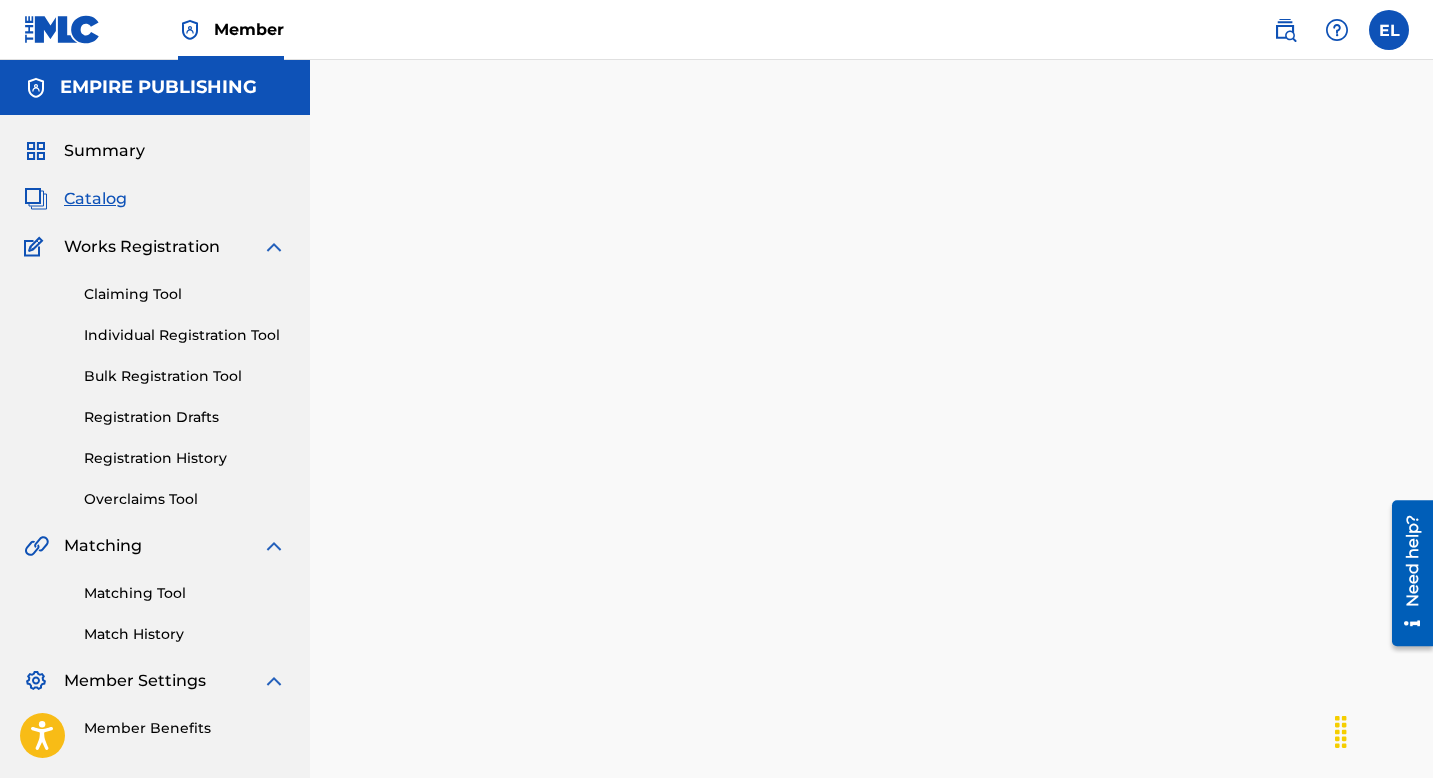 click on "Catalog" at bounding box center [95, 199] 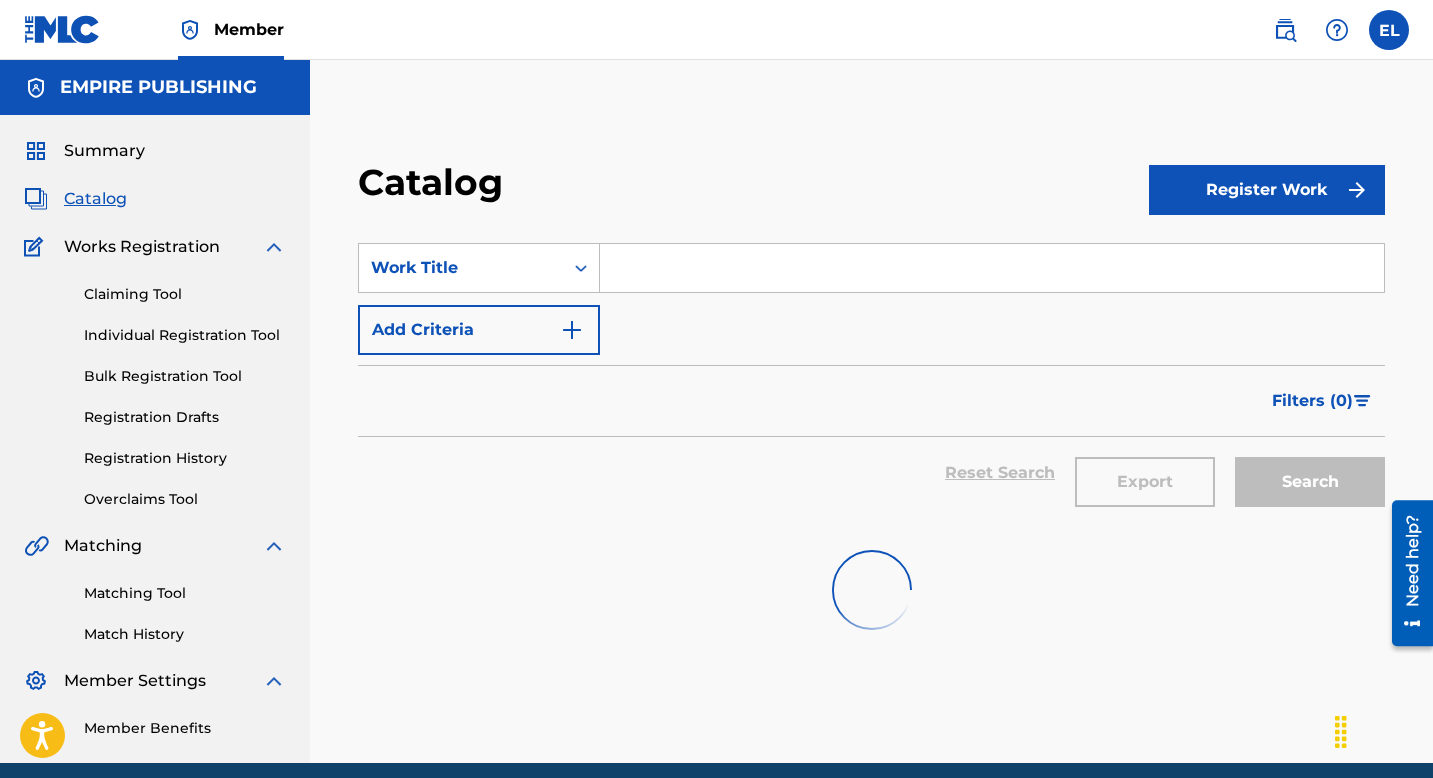 click on "Catalog" at bounding box center (95, 199) 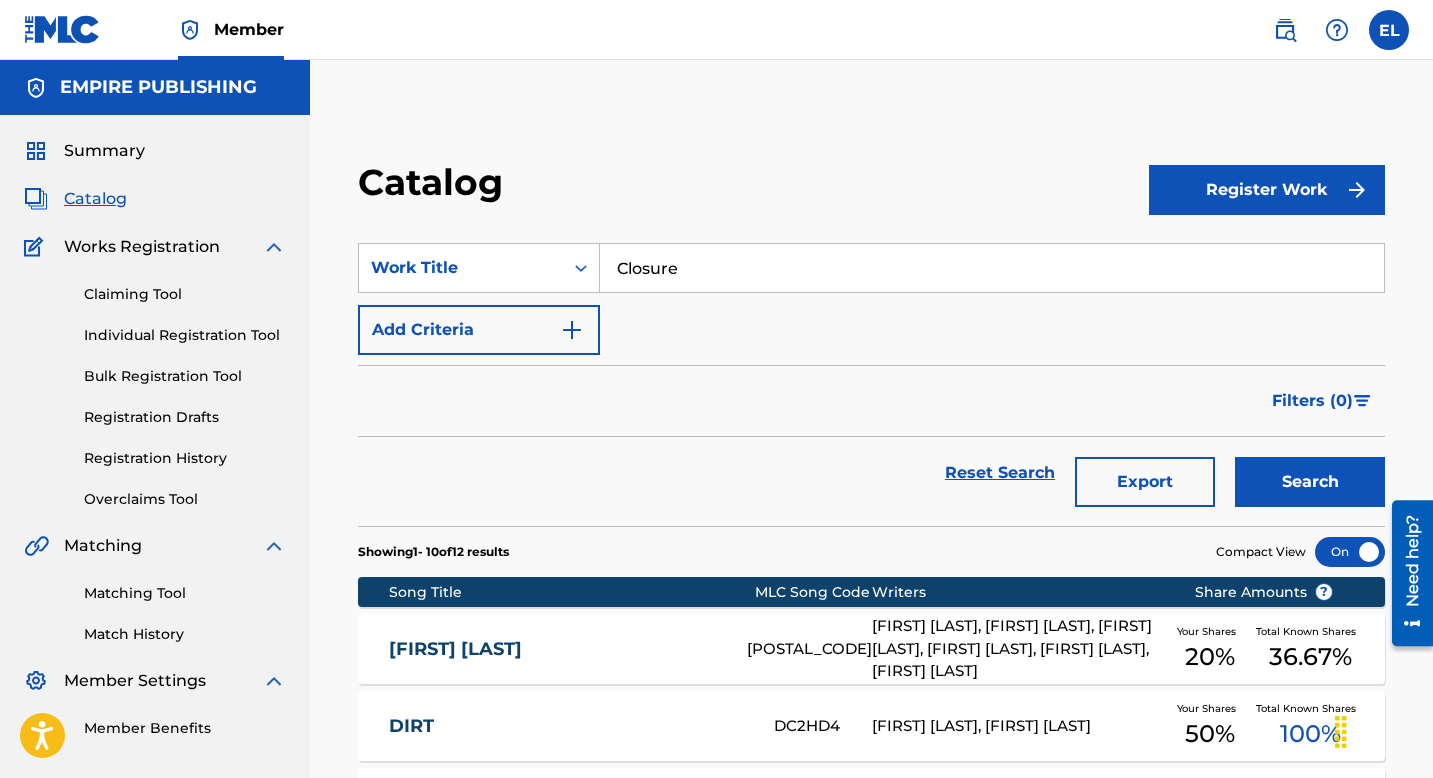 click on "Search" at bounding box center [1310, 482] 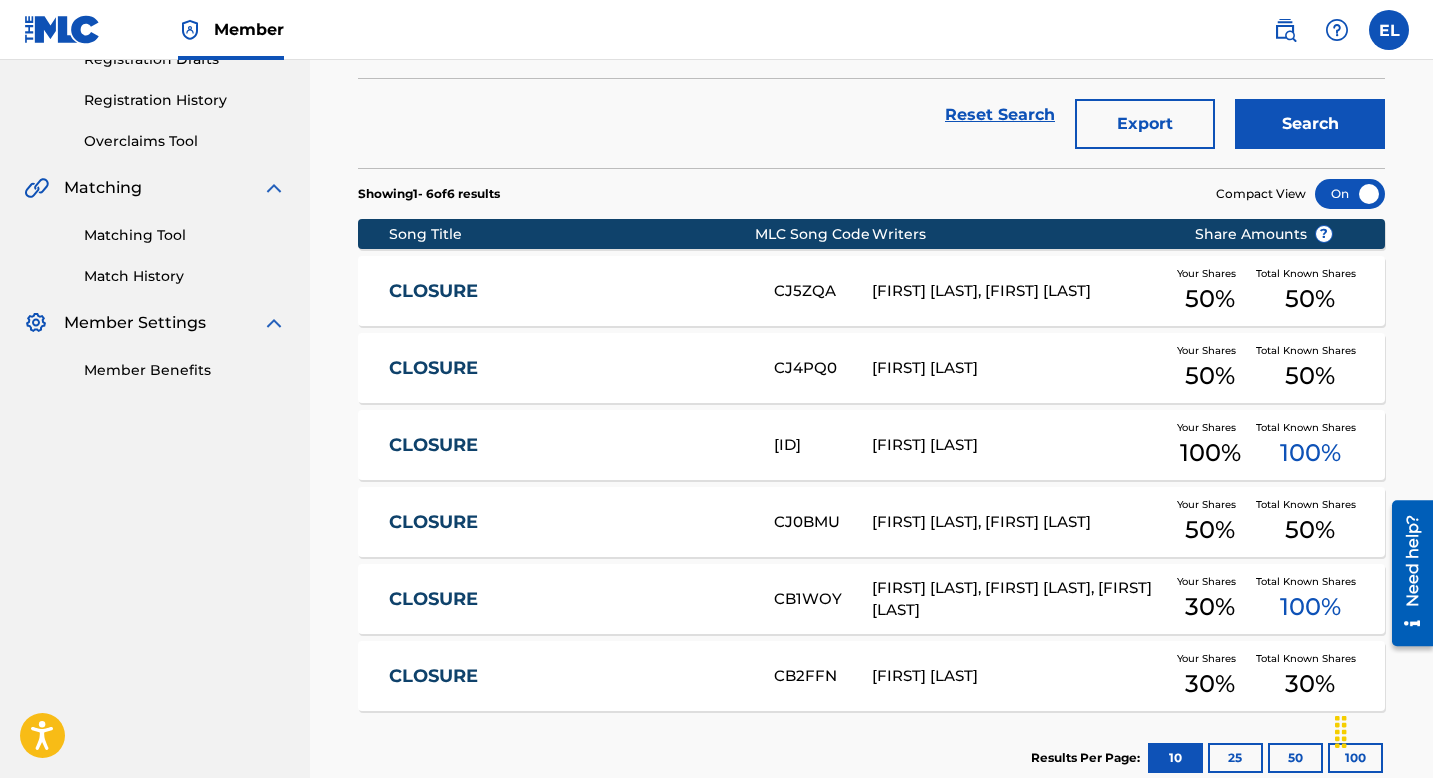 scroll, scrollTop: 358, scrollLeft: 0, axis: vertical 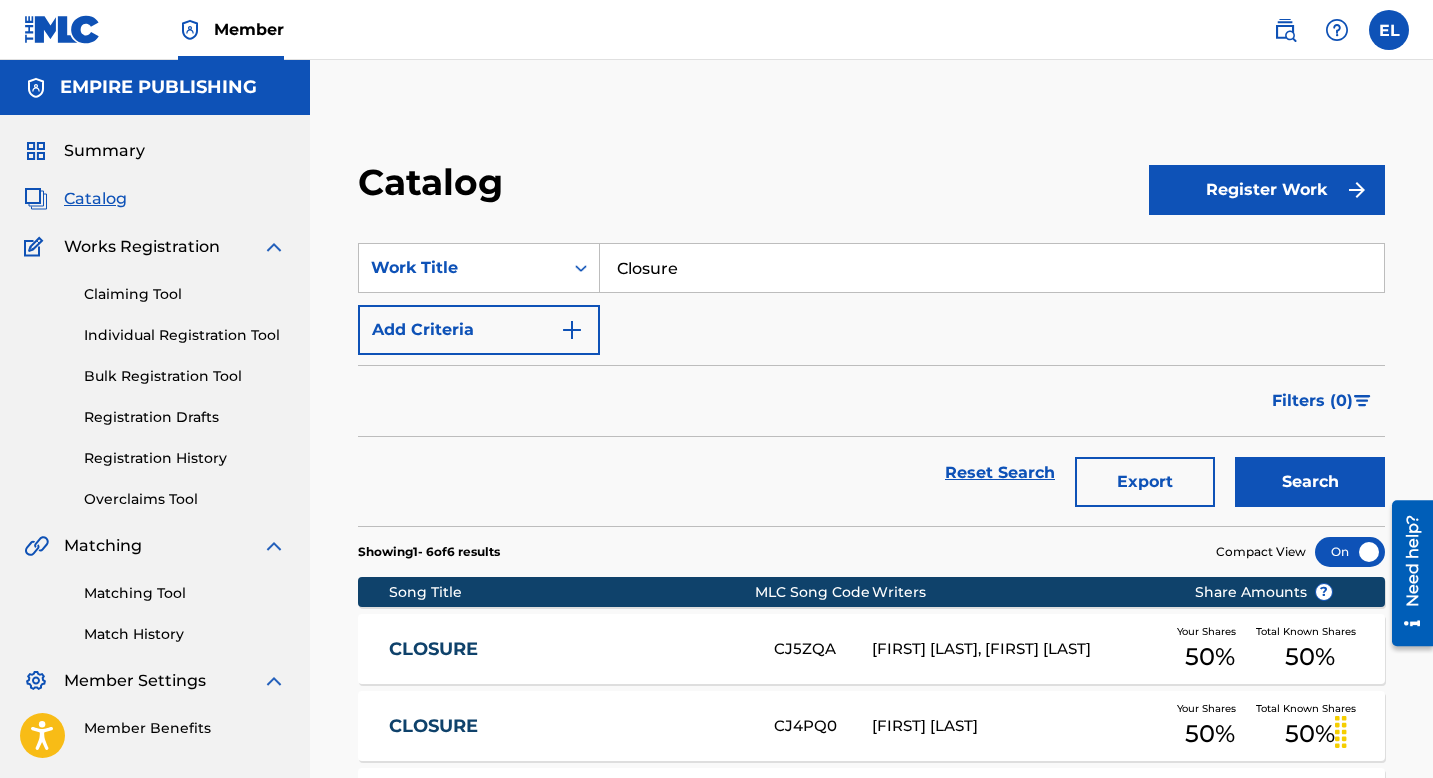 click on "Closure" at bounding box center [992, 268] 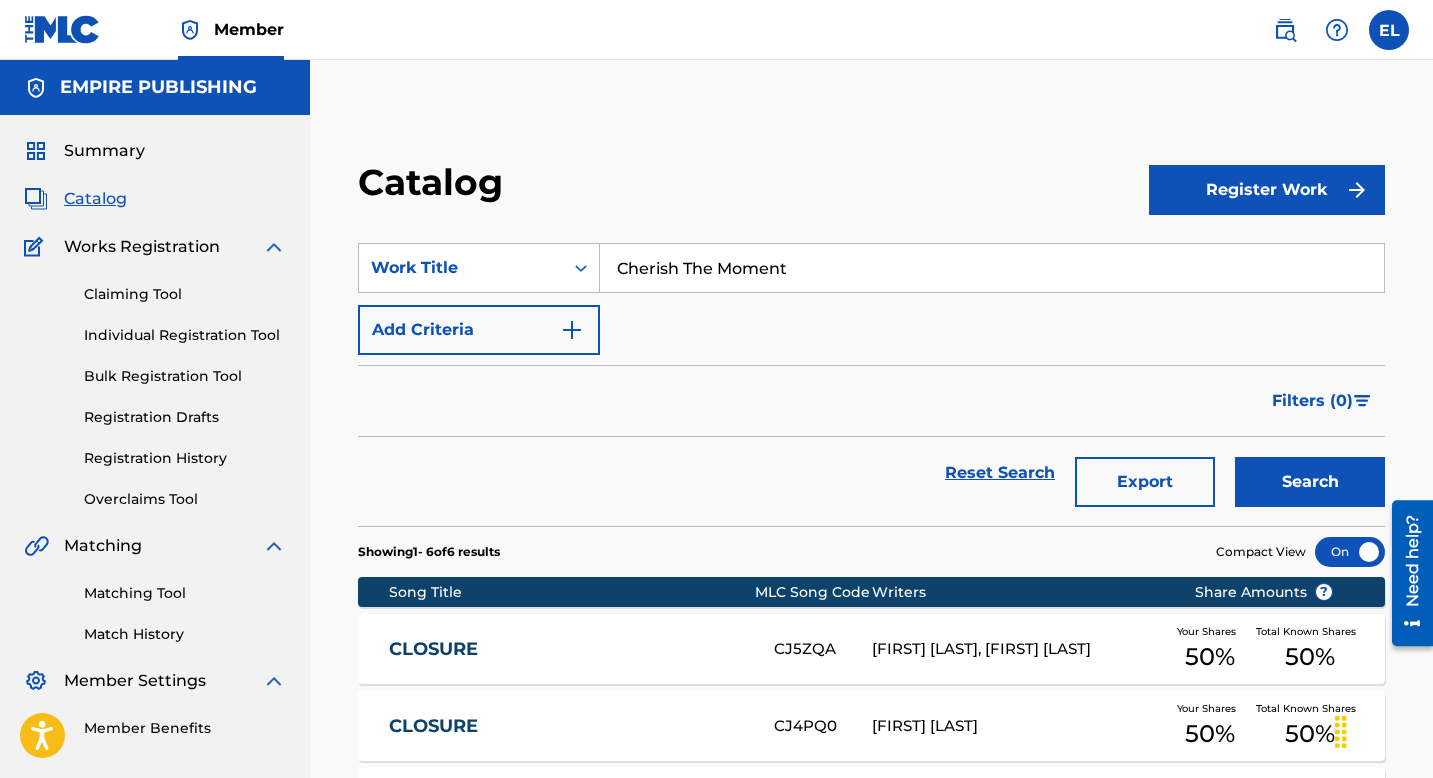 click on "Search" at bounding box center [1310, 482] 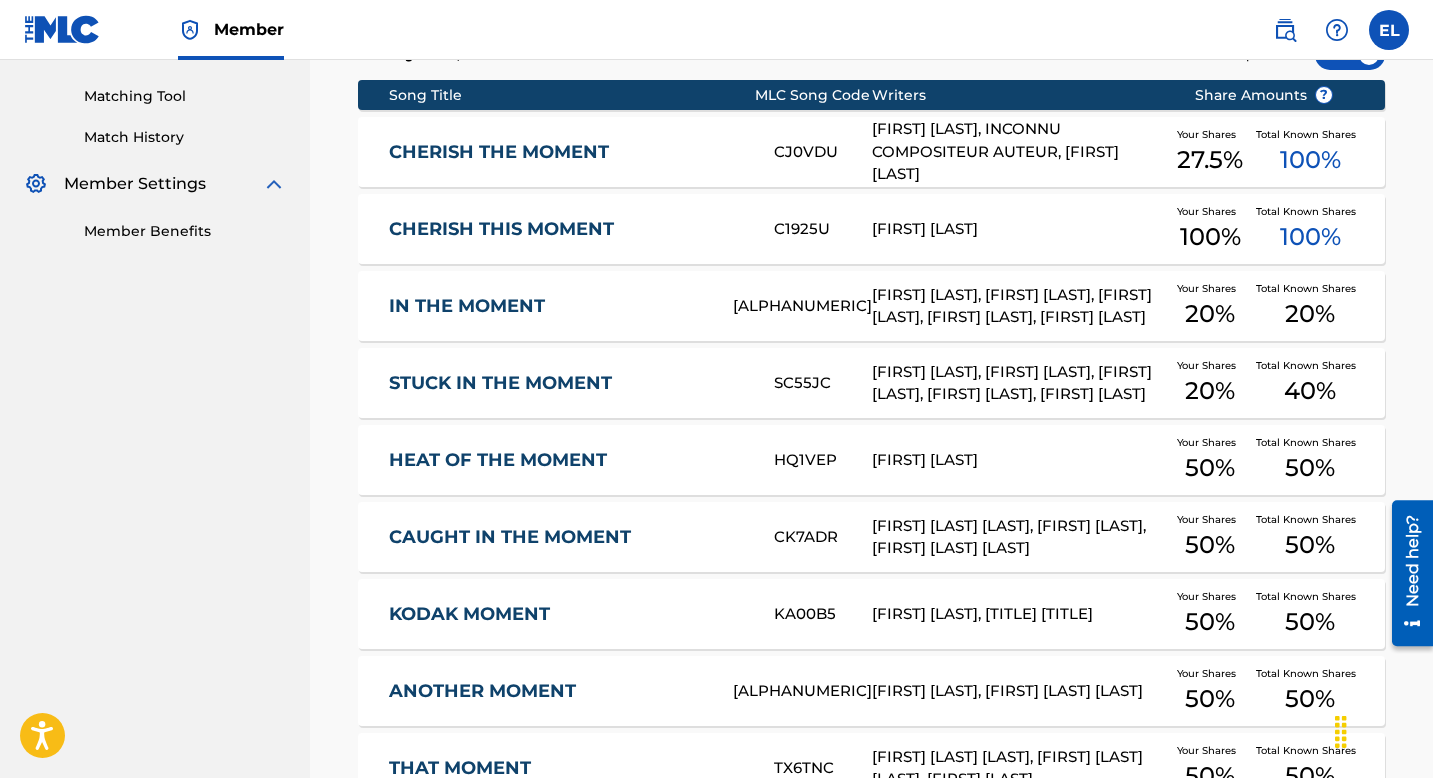 scroll, scrollTop: 495, scrollLeft: 0, axis: vertical 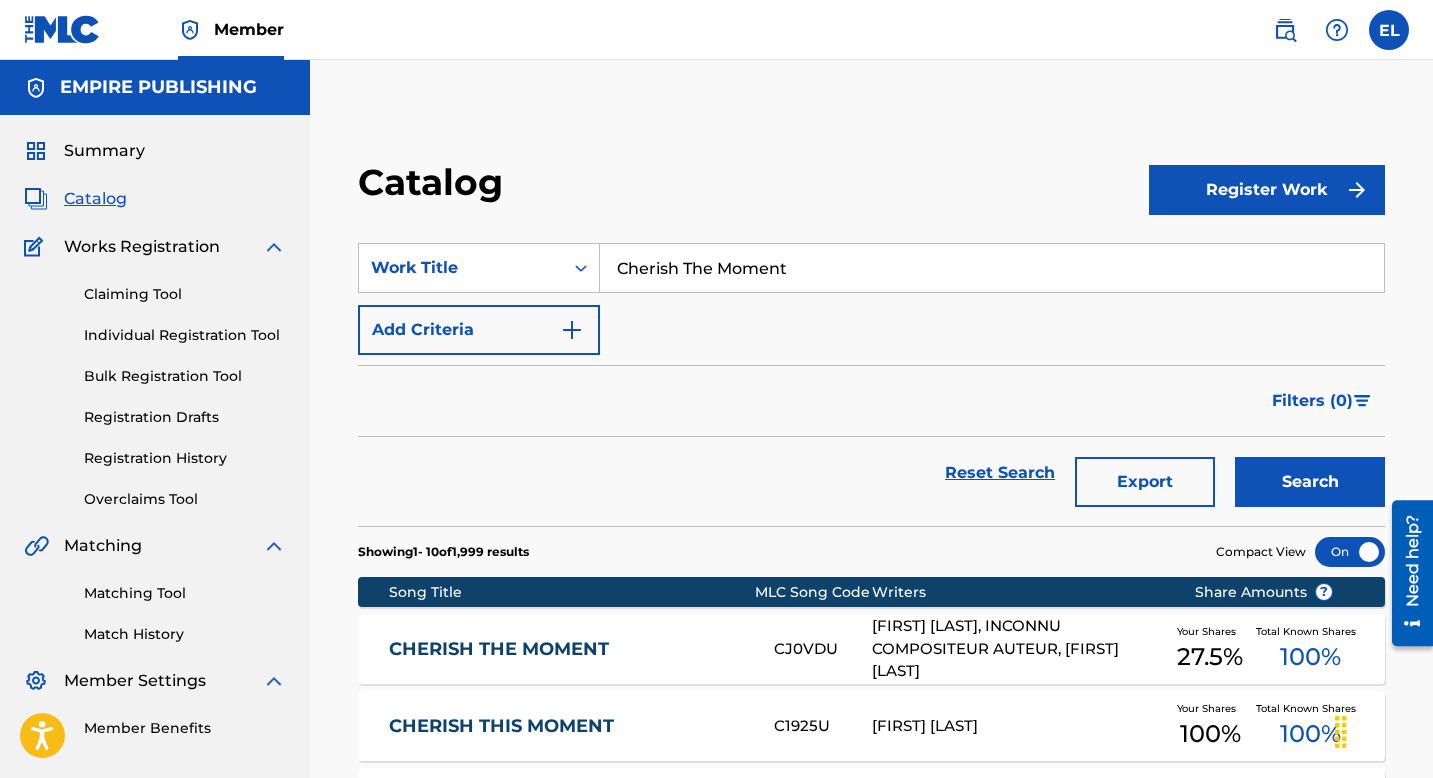 click on "Cherish The Moment" at bounding box center (992, 268) 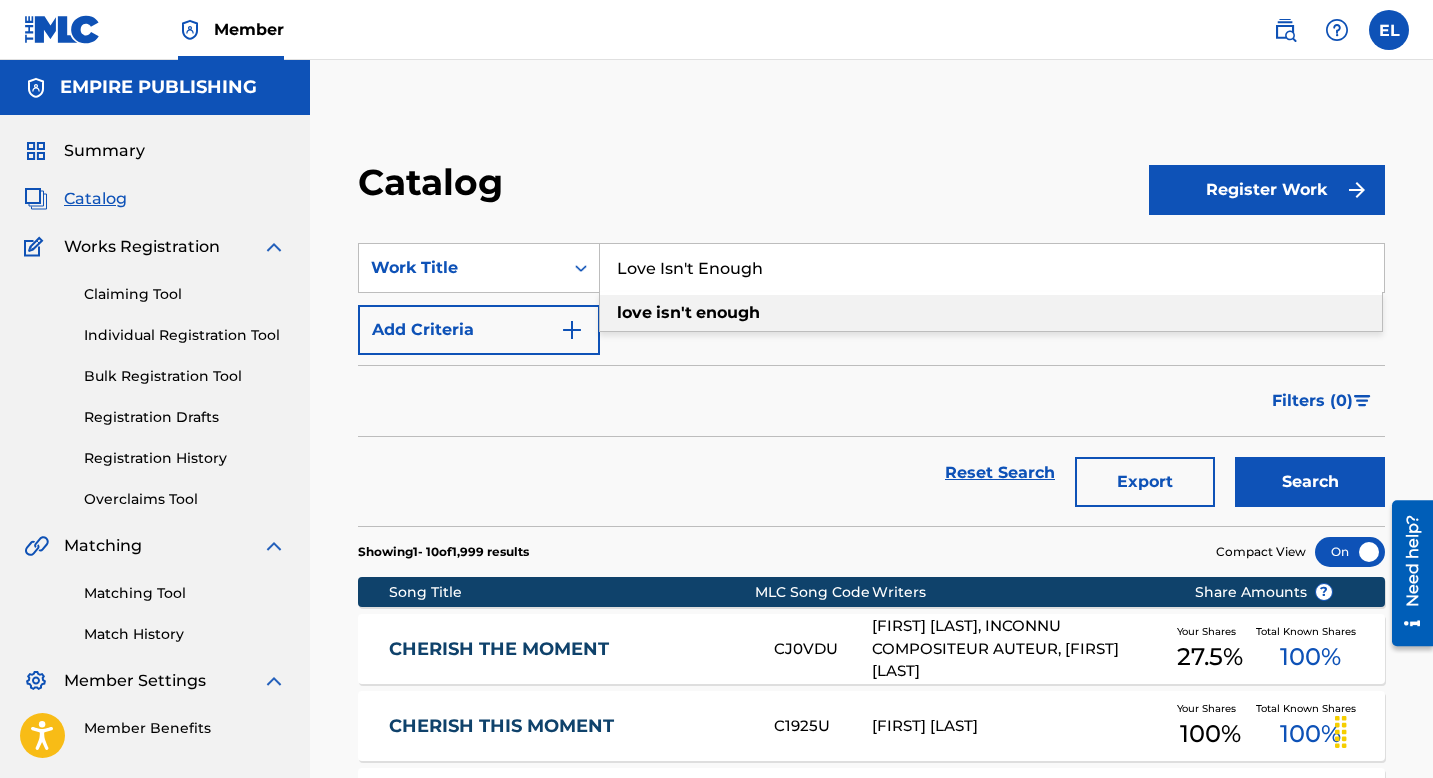 type on "Love Isn't Enough" 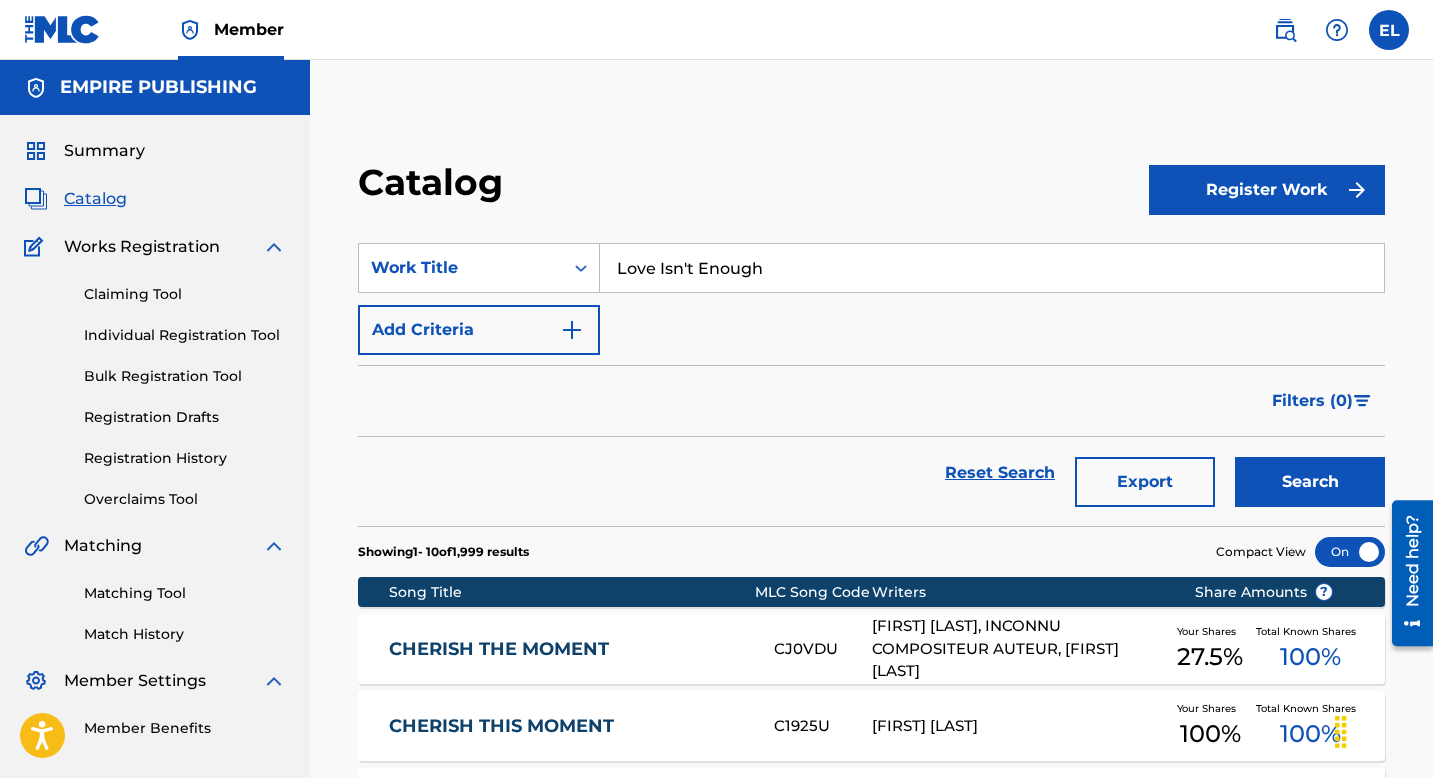 click on "Search" at bounding box center [1310, 482] 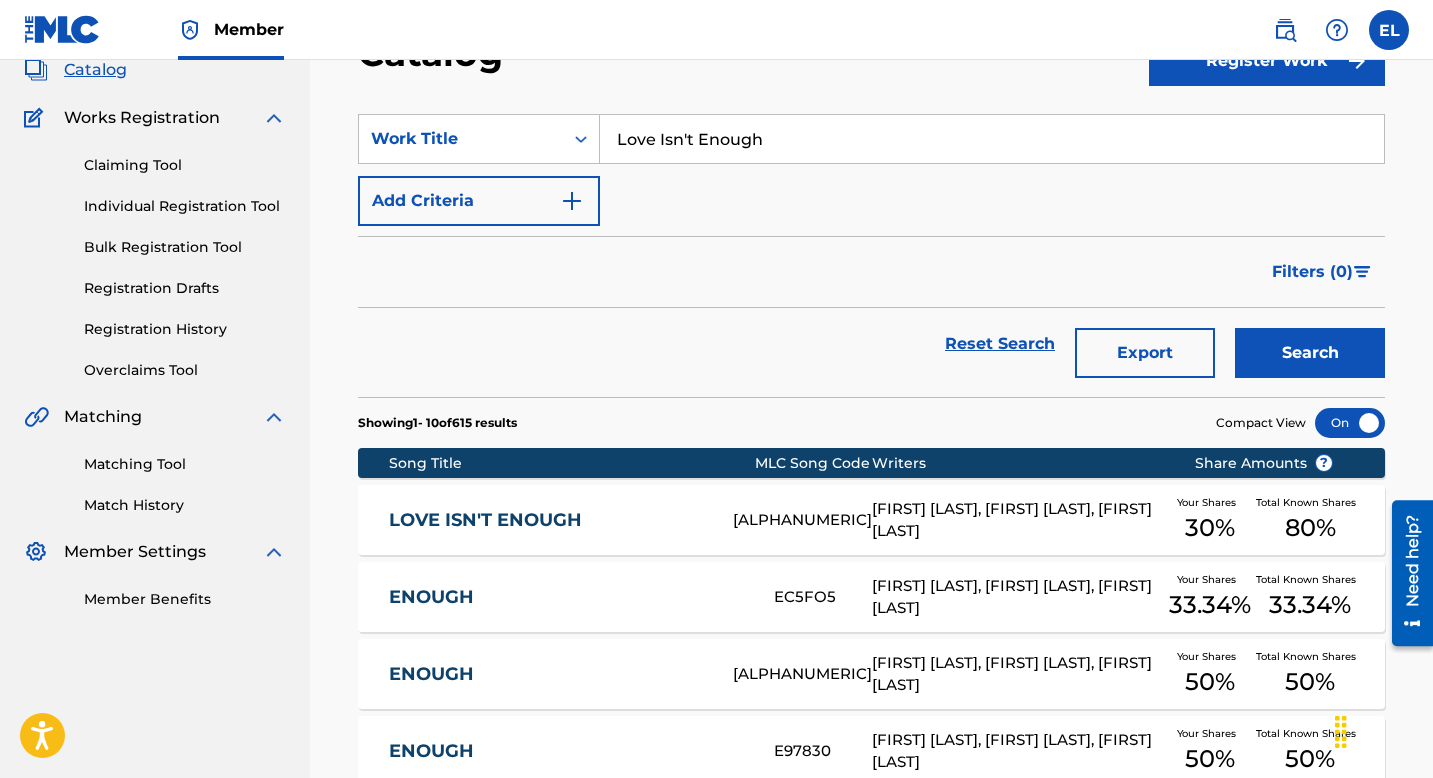 scroll, scrollTop: 225, scrollLeft: 0, axis: vertical 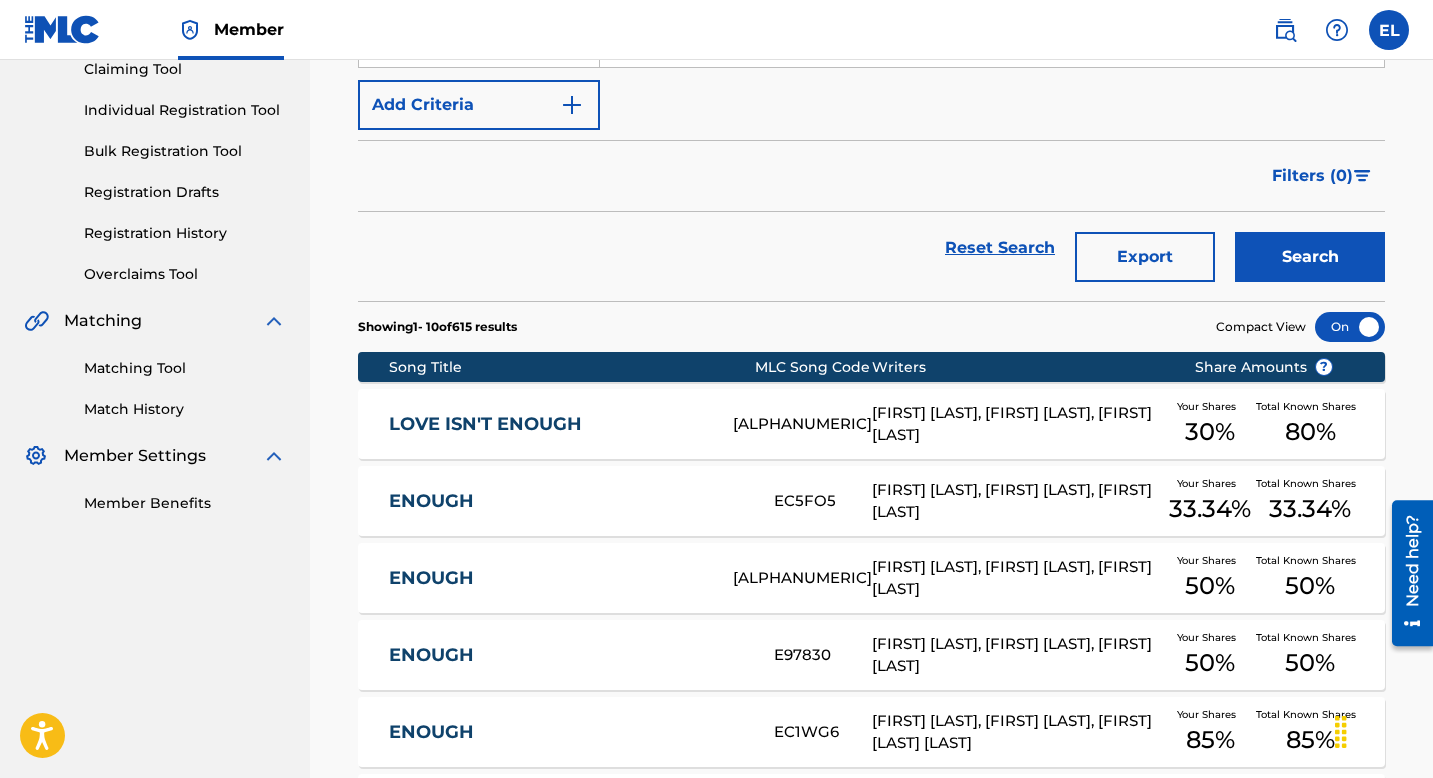 click on "LOVE ISN'T ENOUGH" at bounding box center (547, 424) 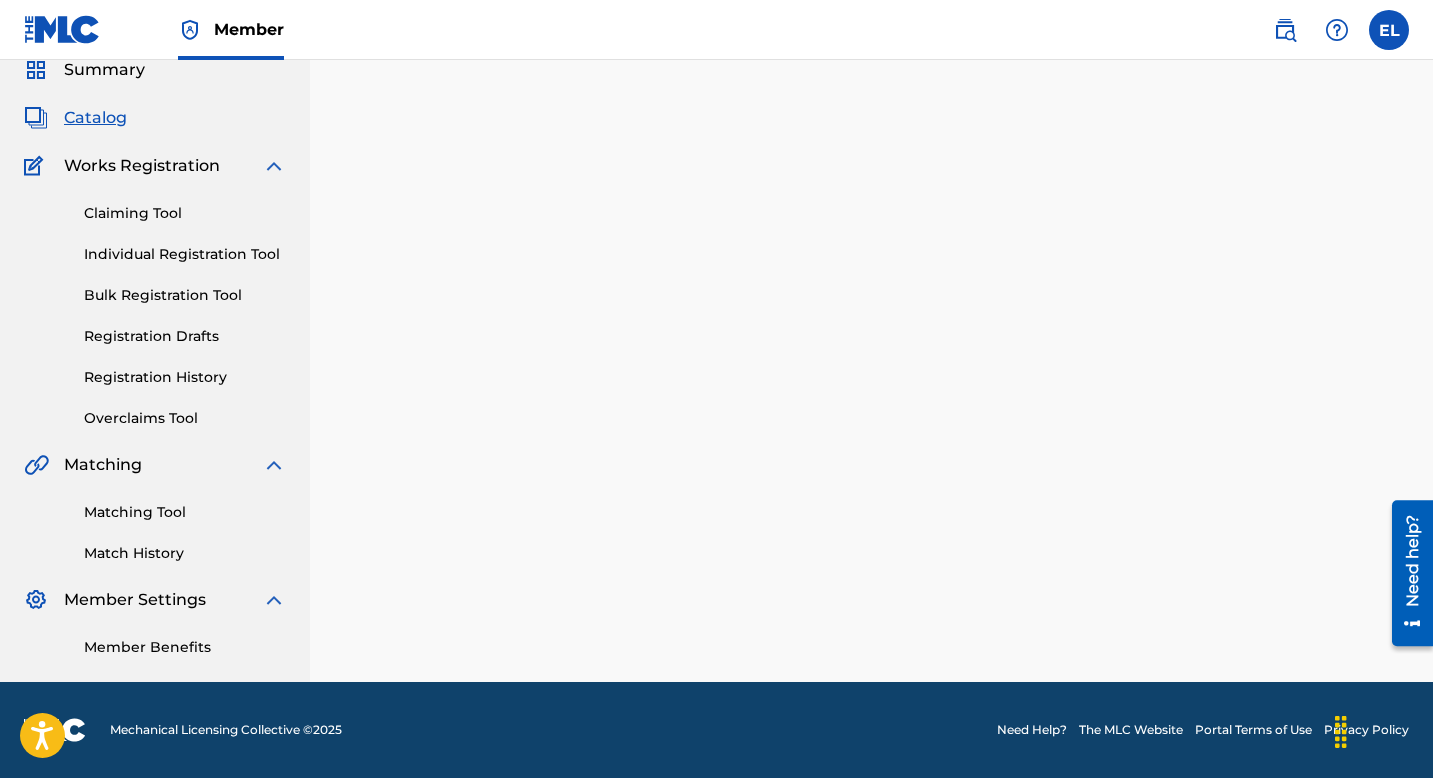 scroll, scrollTop: 0, scrollLeft: 0, axis: both 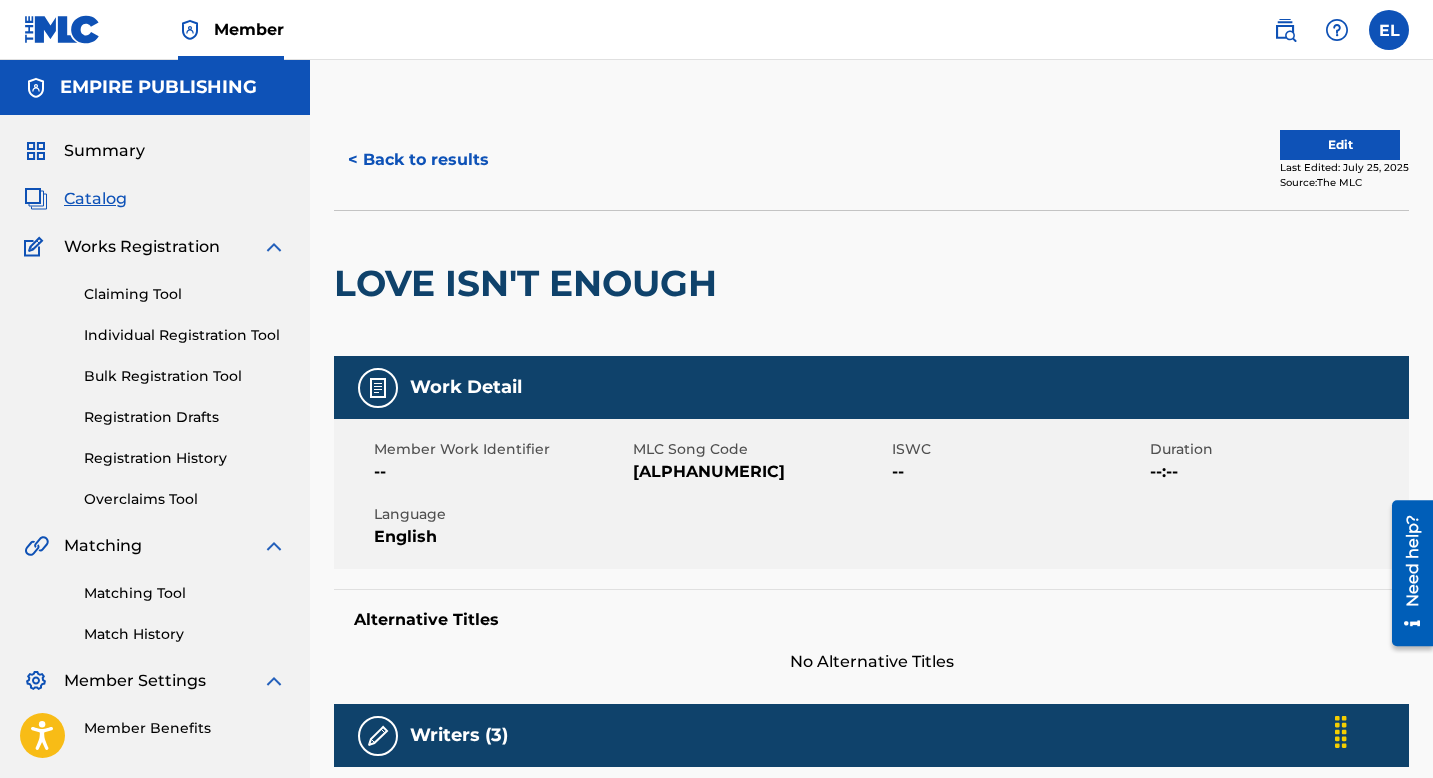 click on "Edit" at bounding box center (1340, 145) 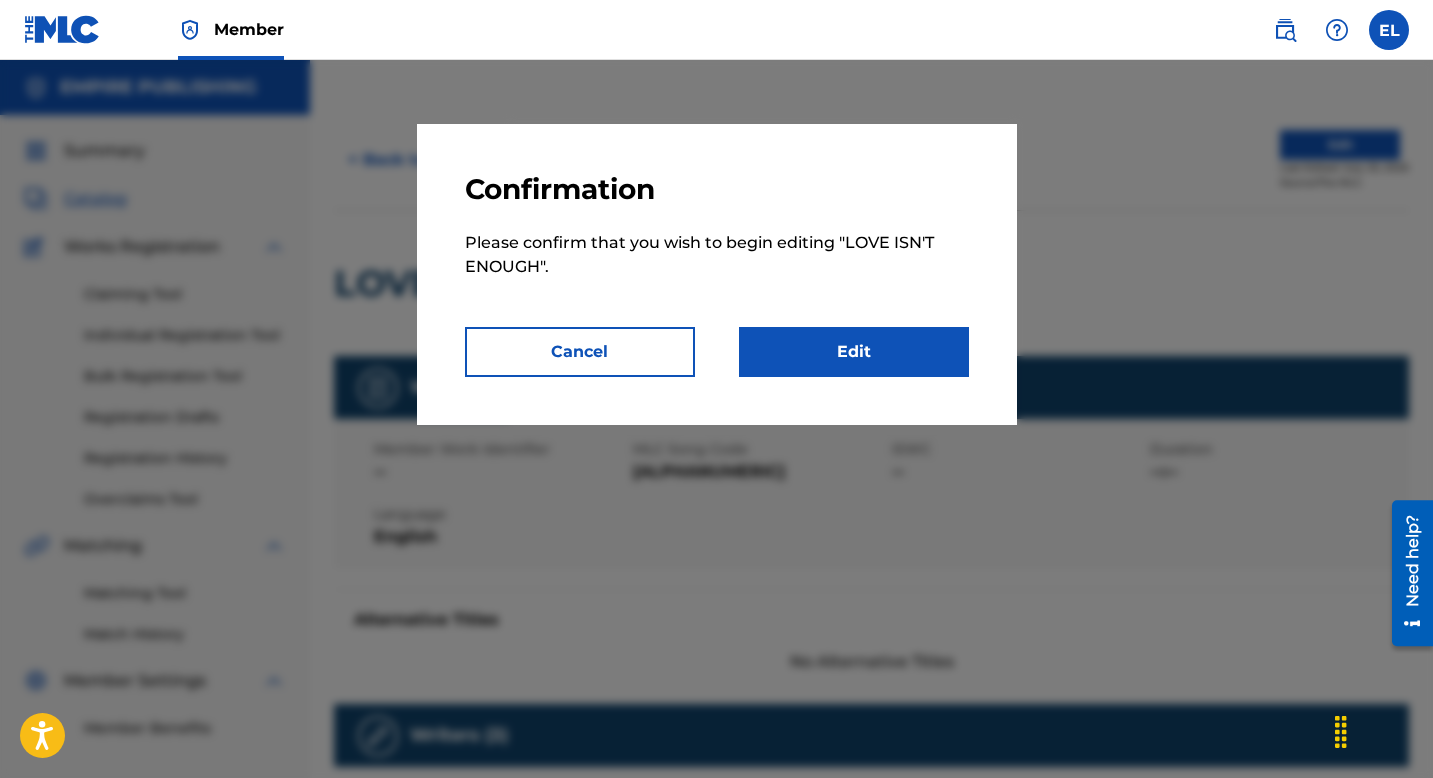 click on "Edit" at bounding box center [854, 352] 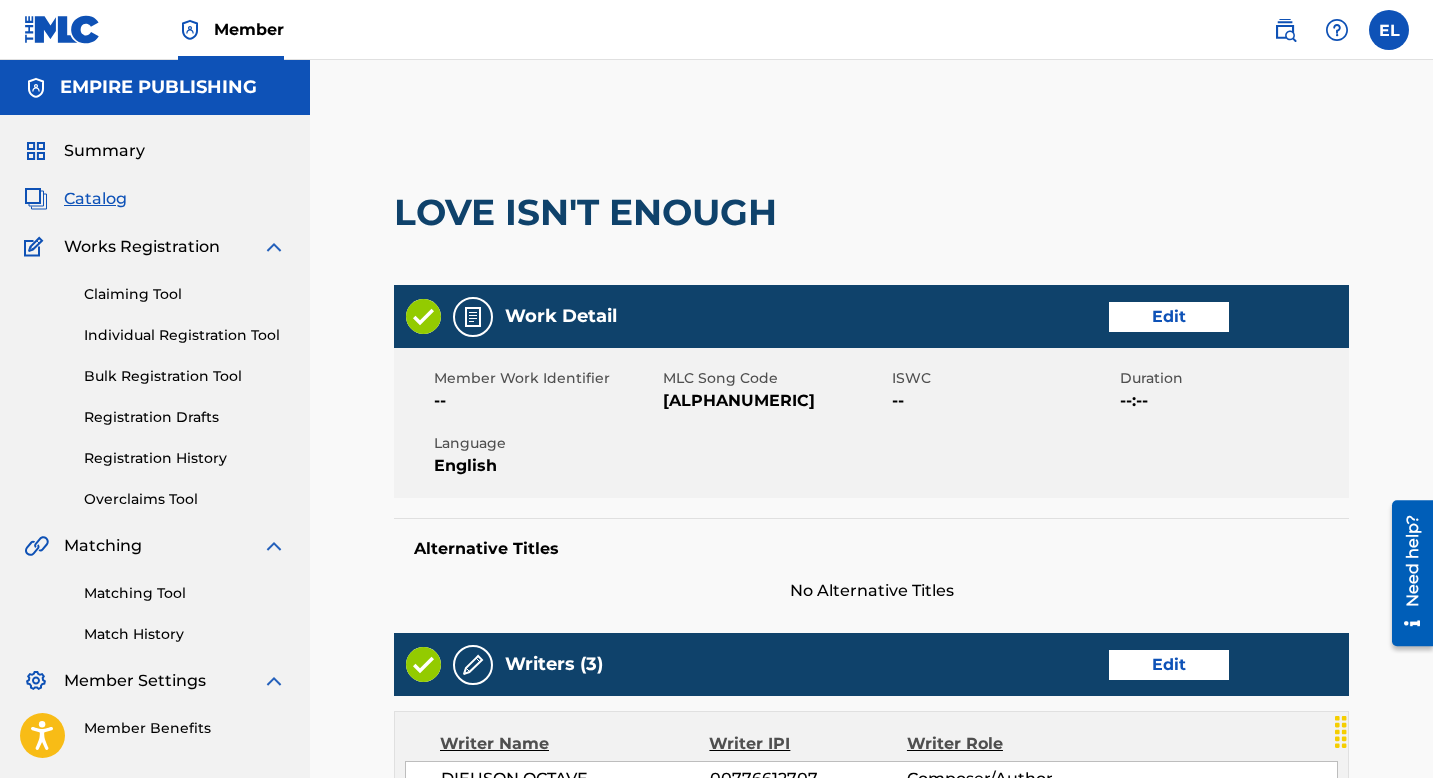 click on "Edit" at bounding box center (1169, 317) 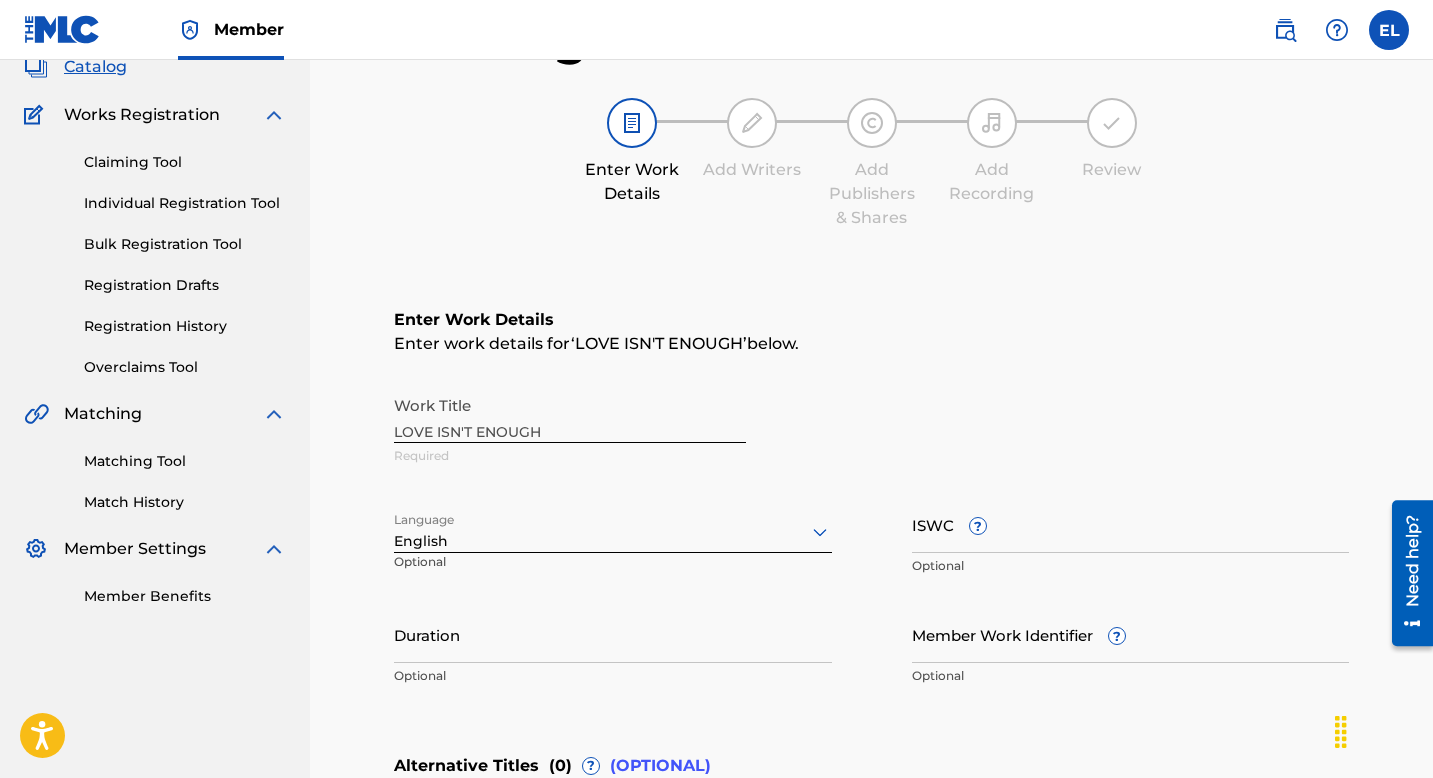 scroll, scrollTop: 180, scrollLeft: 0, axis: vertical 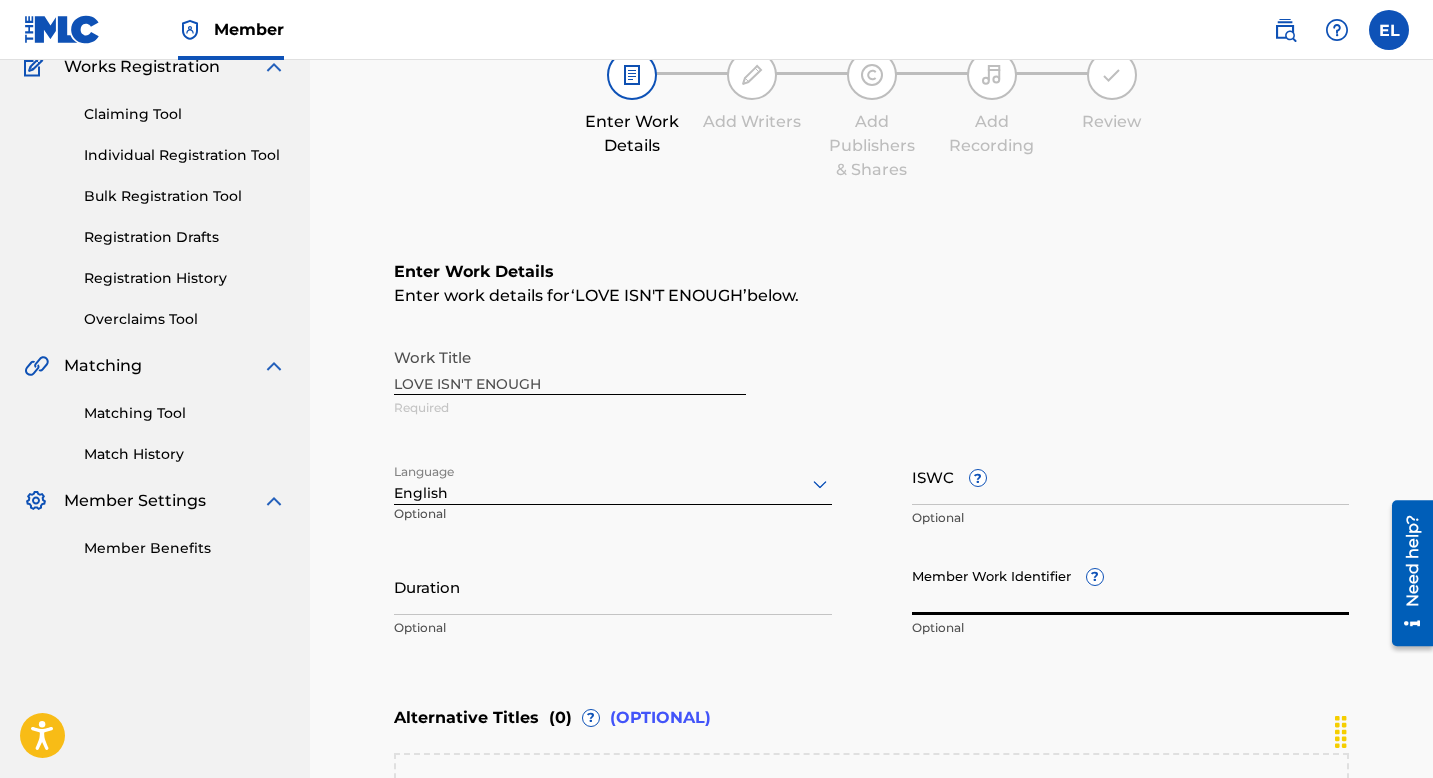 click on "Member Work Identifier   ?" at bounding box center (1131, 586) 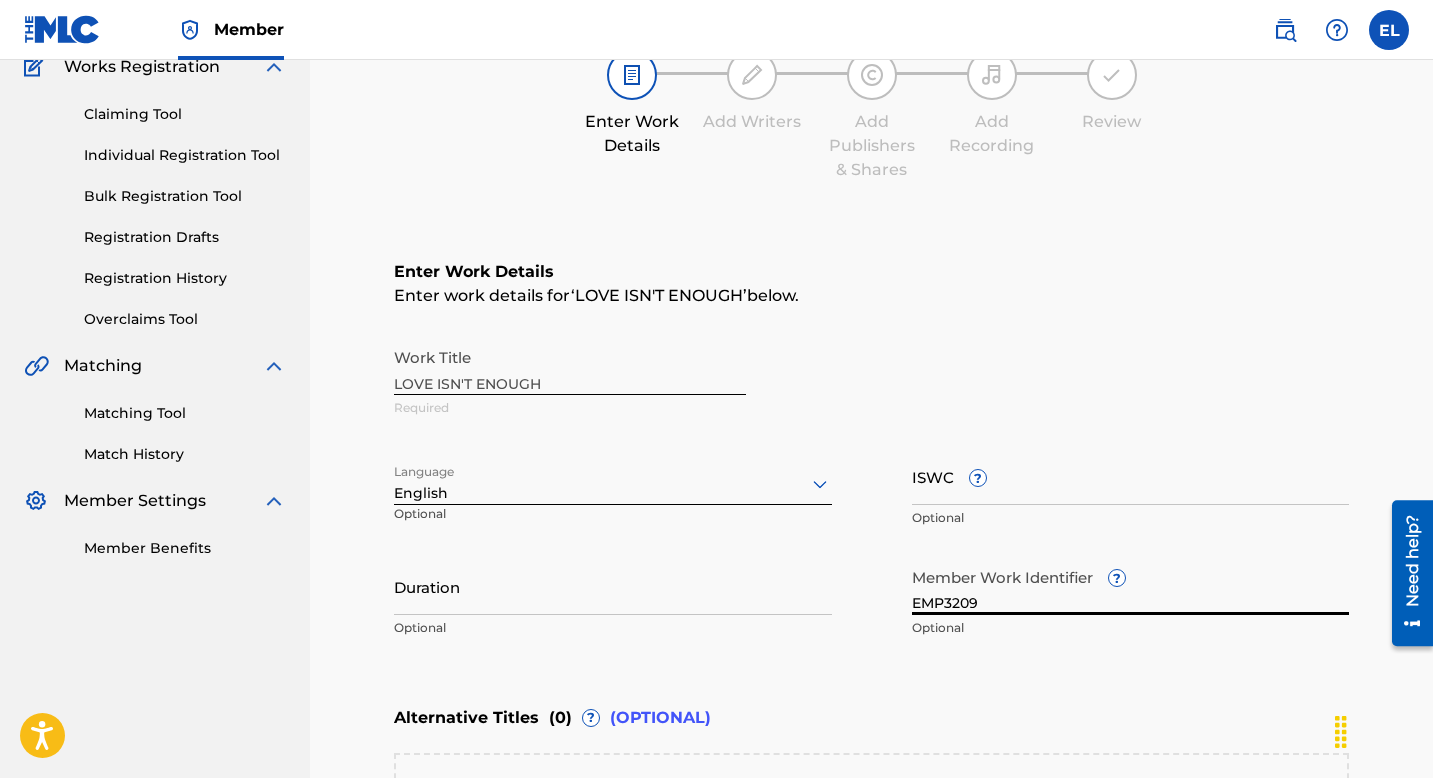 type on "EMP3209" 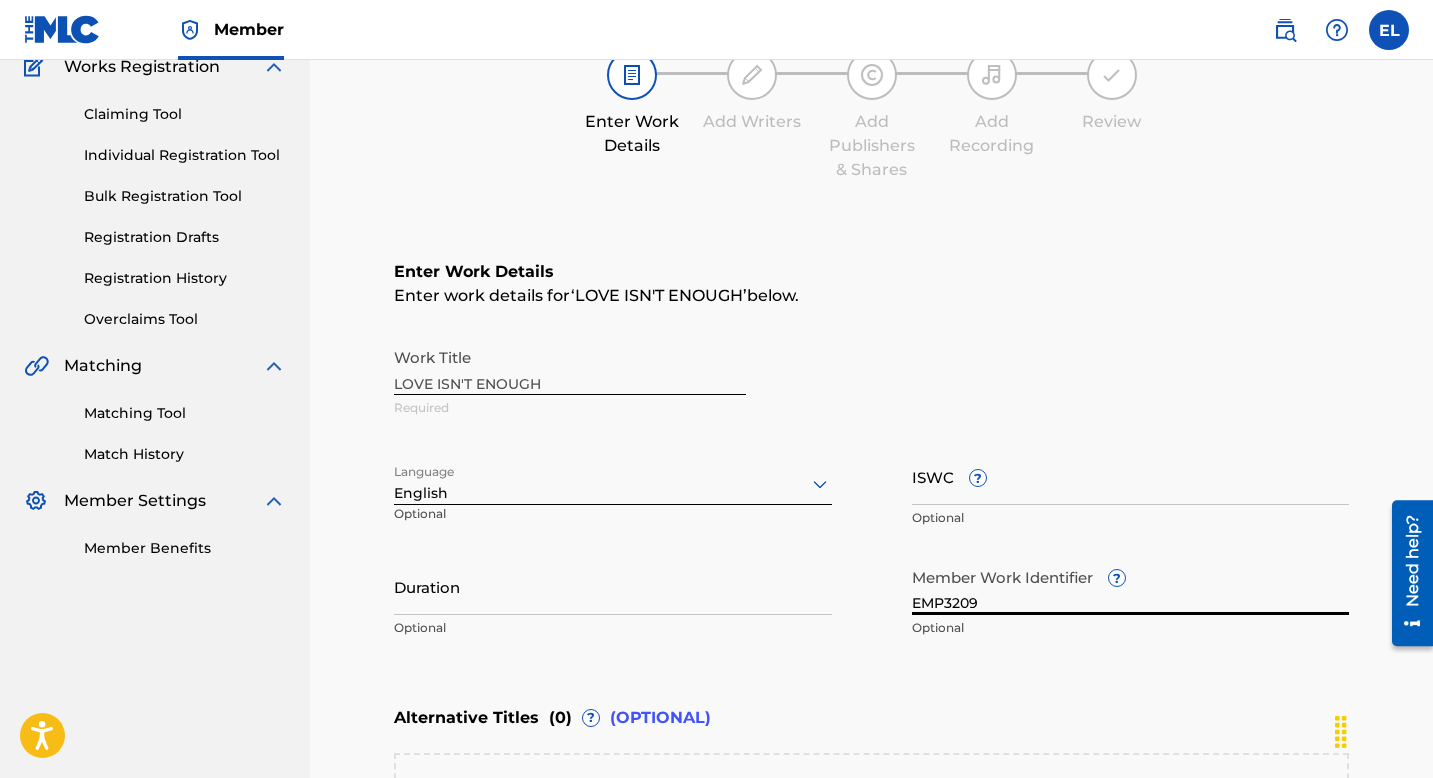click on "ISWC   ?" at bounding box center (1131, 476) 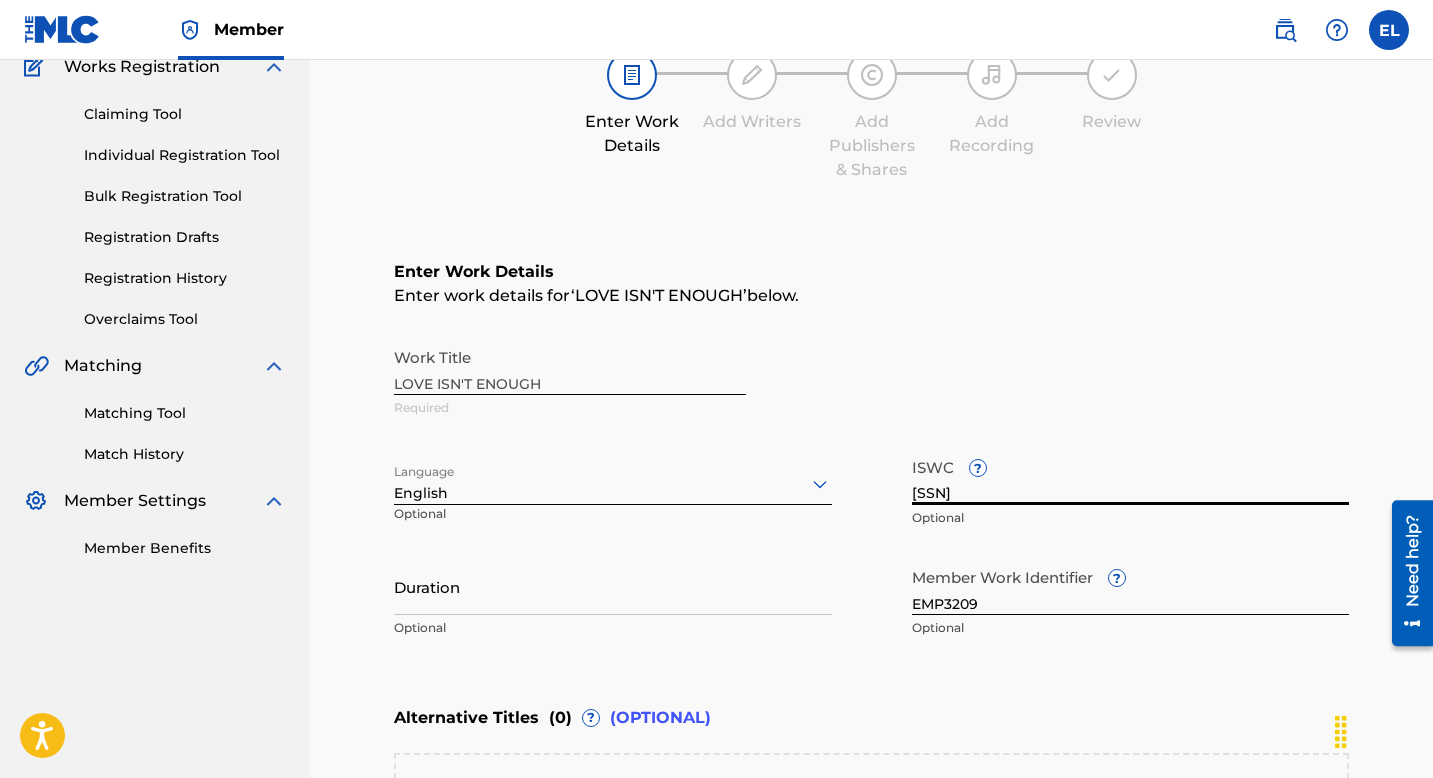type on "T3099690758" 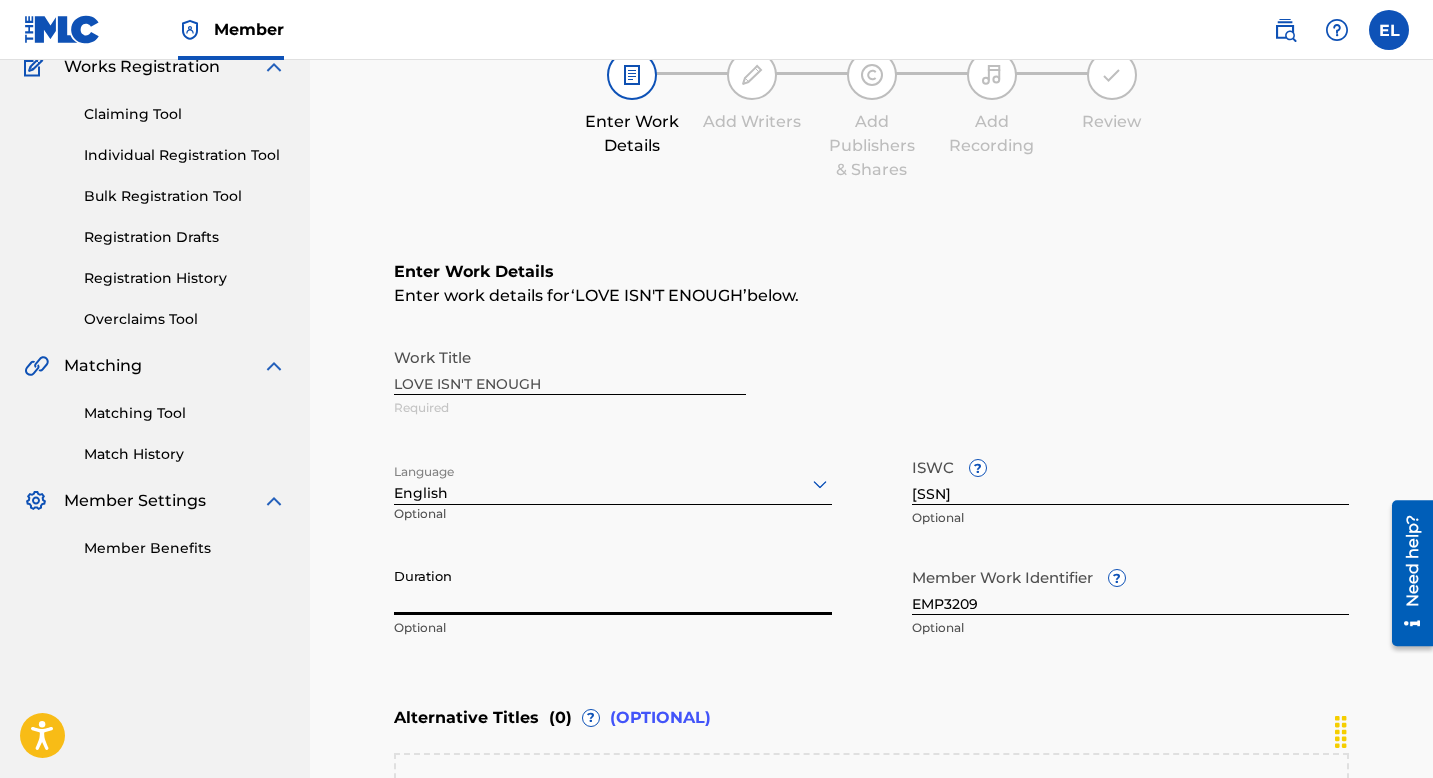 click on "Duration" at bounding box center (613, 586) 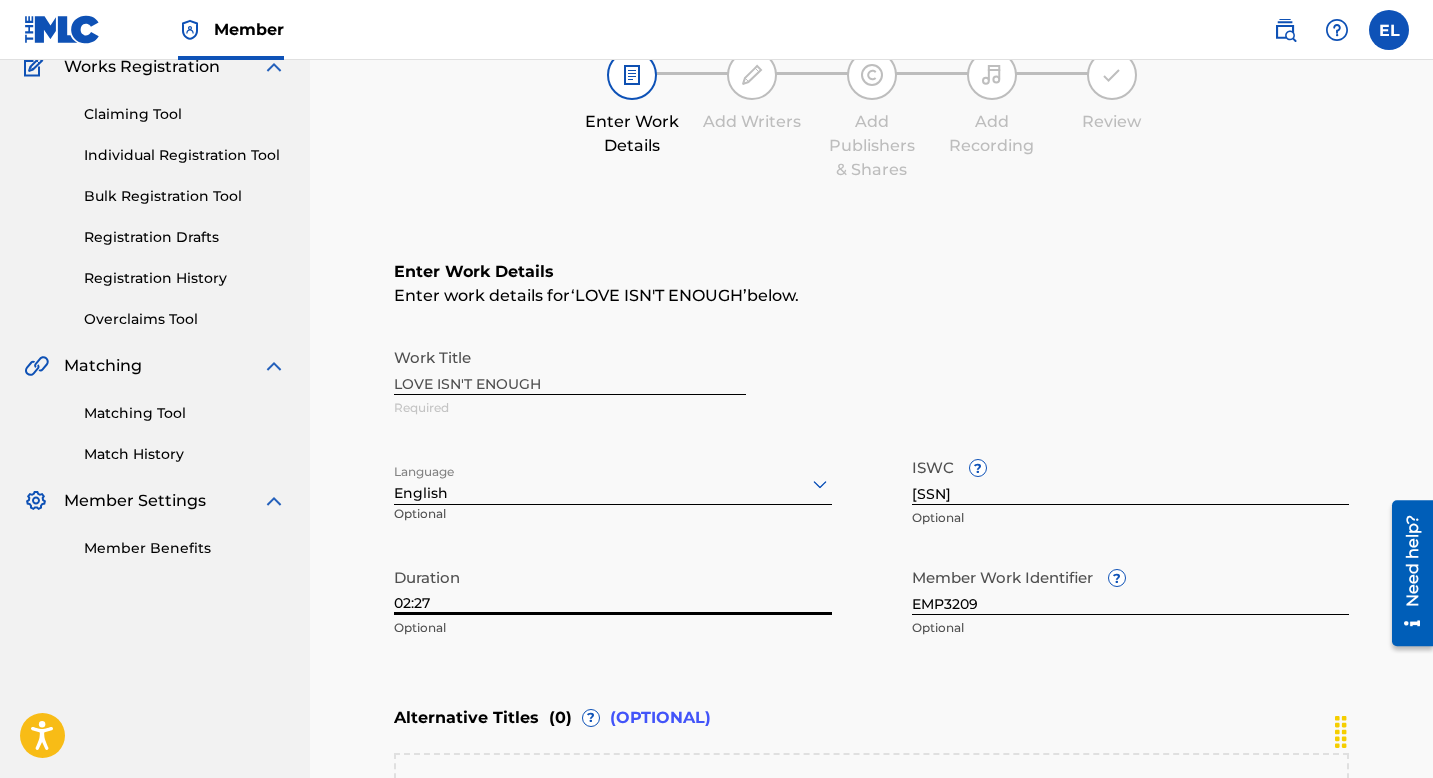scroll, scrollTop: 548, scrollLeft: 0, axis: vertical 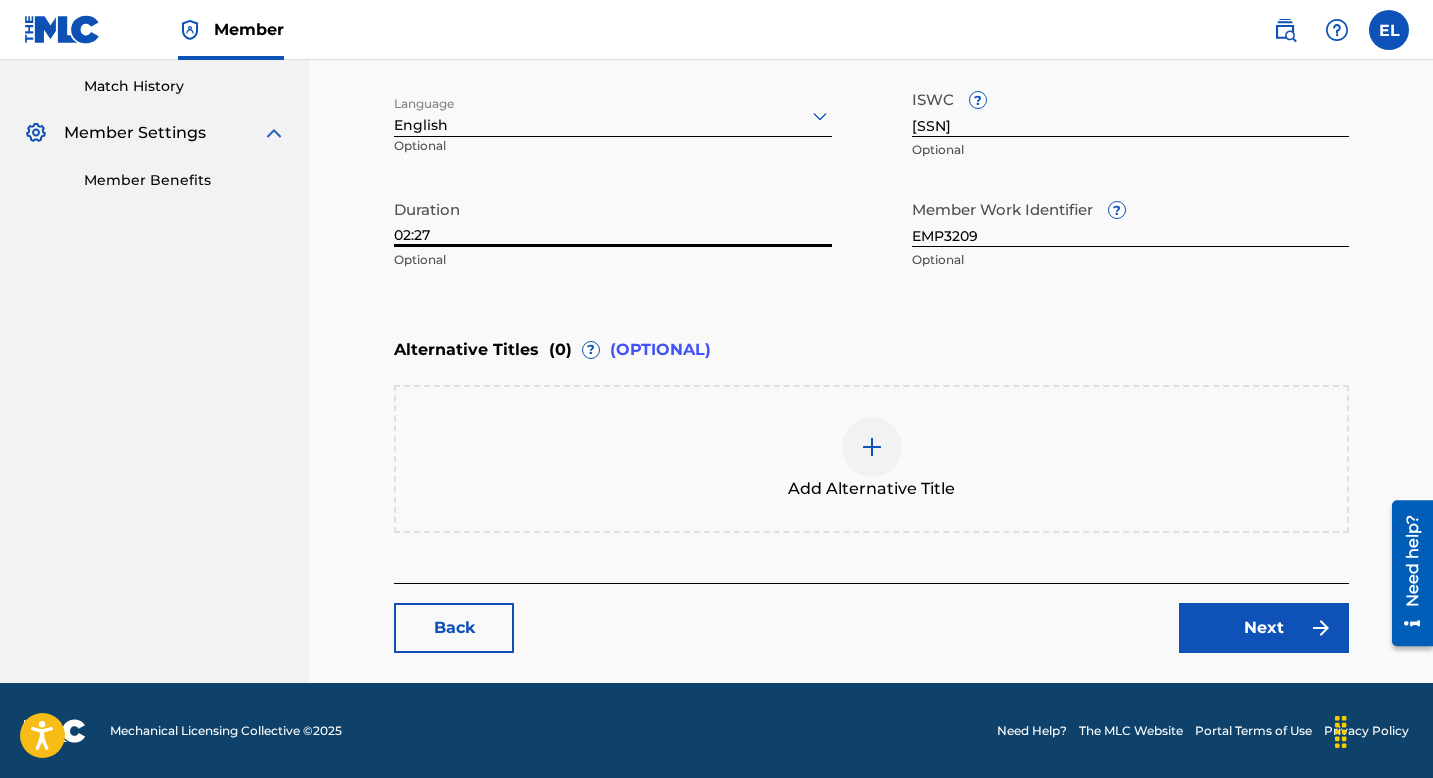 type on "02:27" 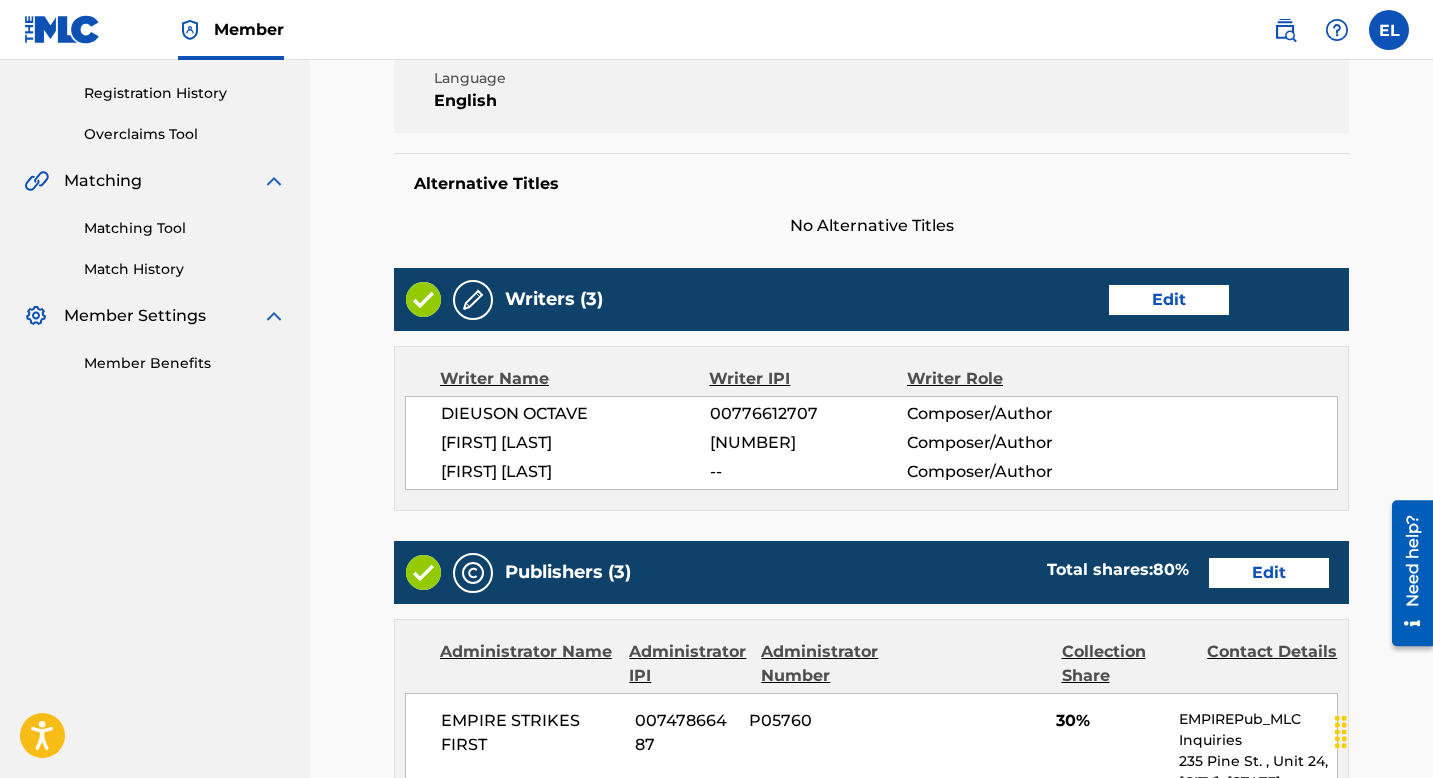 scroll, scrollTop: 262, scrollLeft: 0, axis: vertical 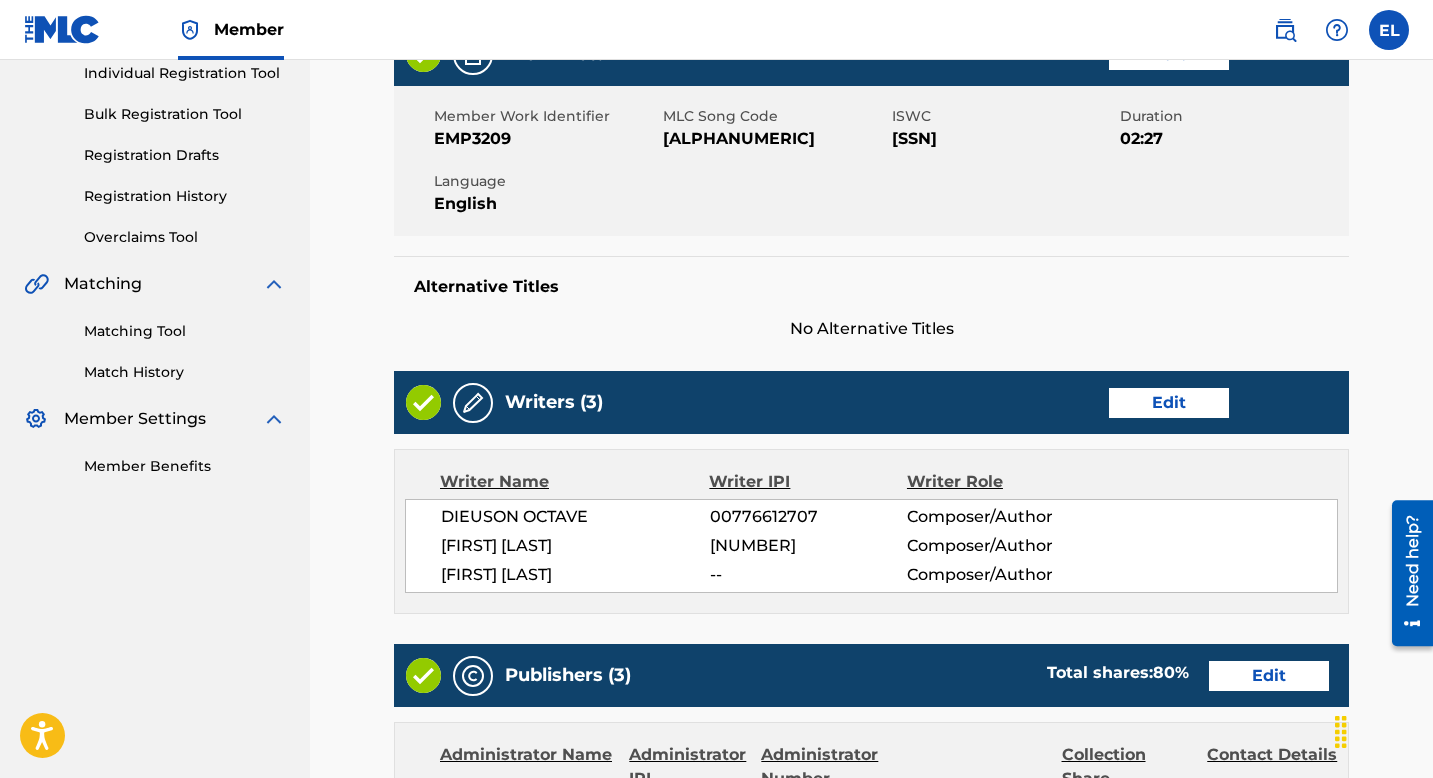 click on "Edit" at bounding box center [1169, 403] 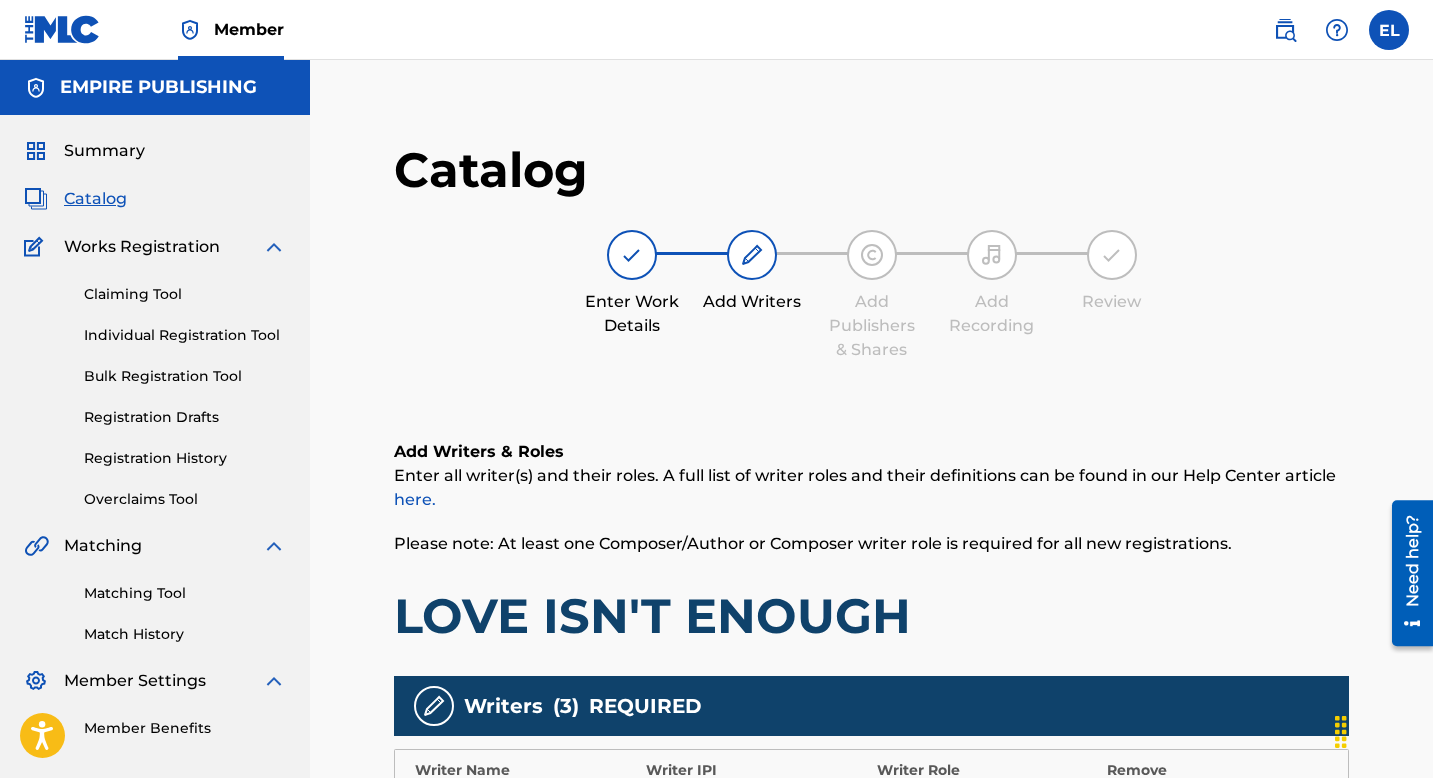 scroll, scrollTop: 403, scrollLeft: 0, axis: vertical 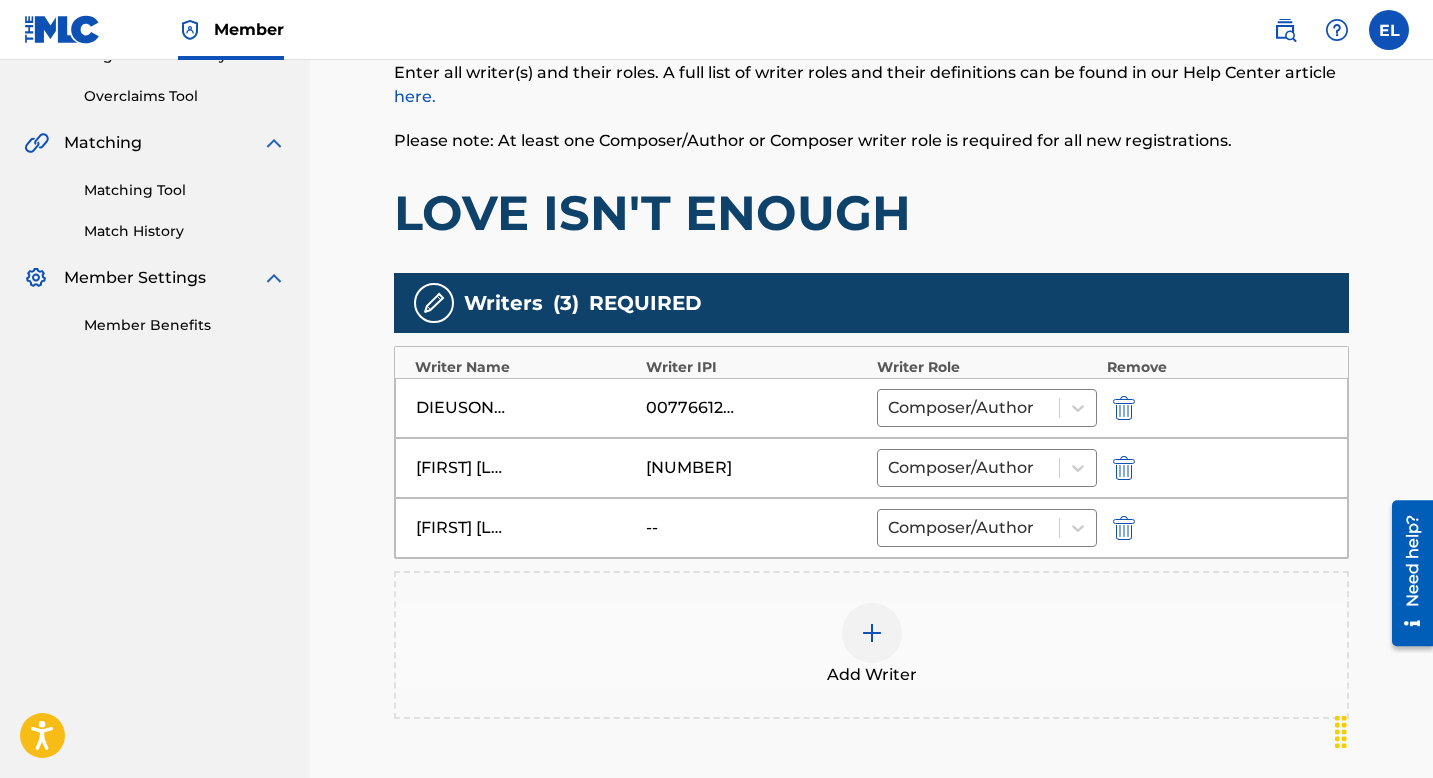 click at bounding box center (1124, 528) 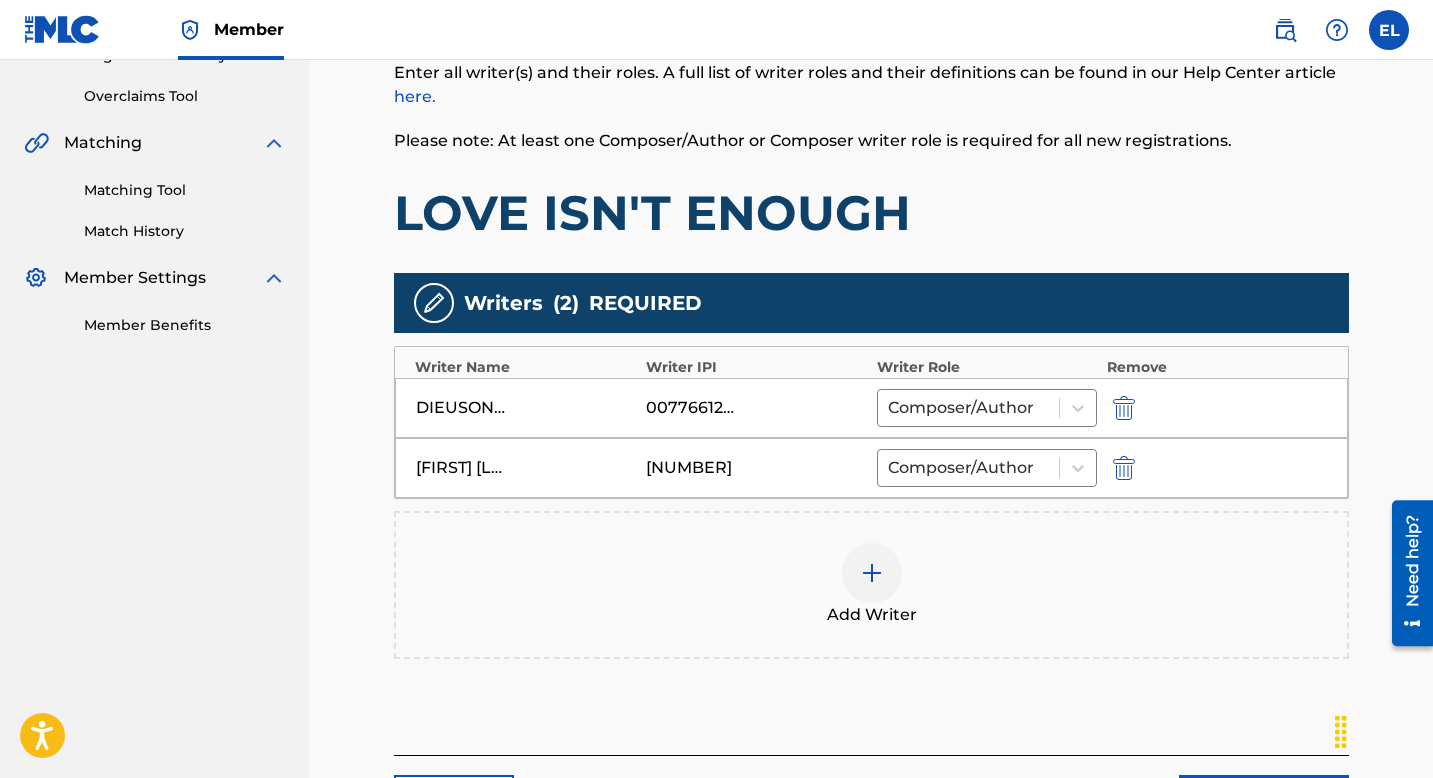 click at bounding box center (872, 573) 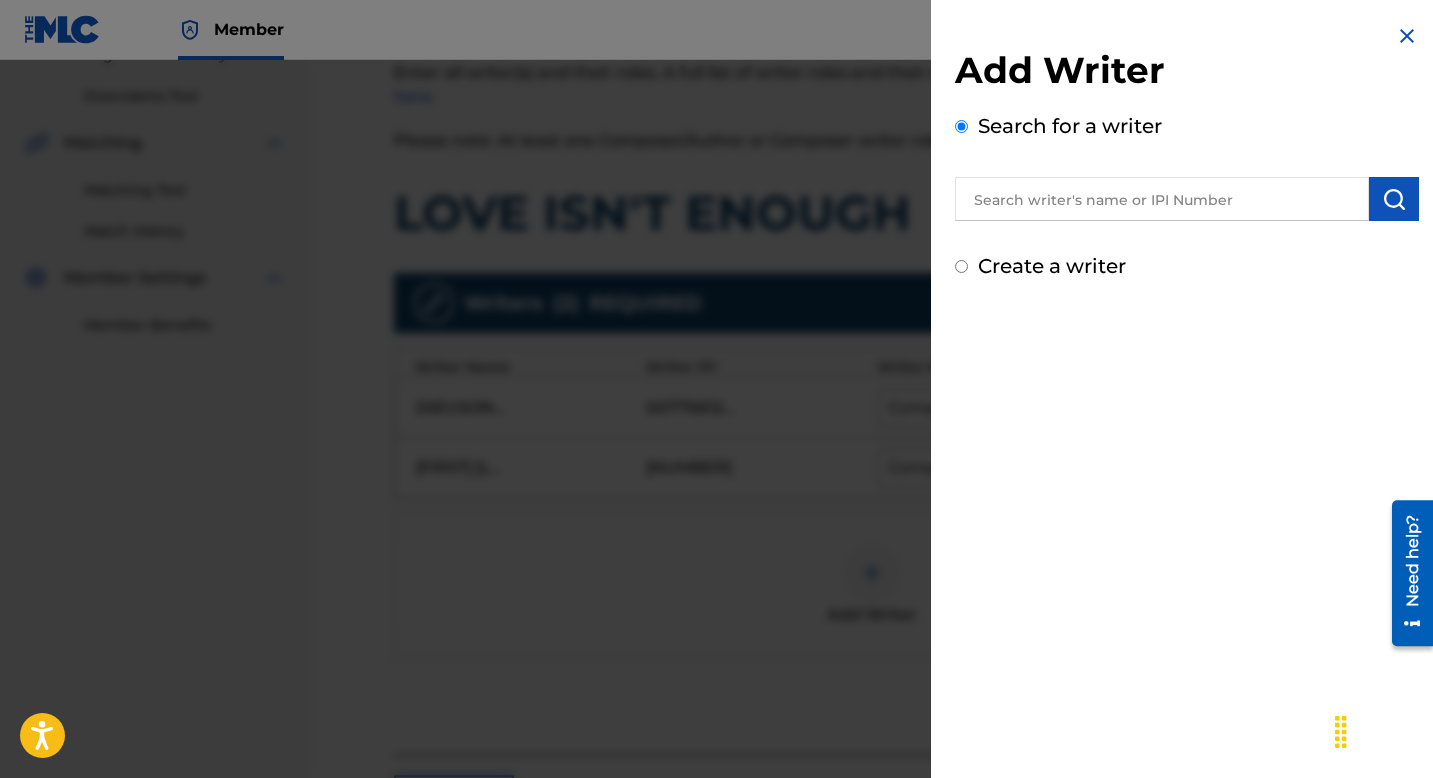 click at bounding box center [1162, 199] 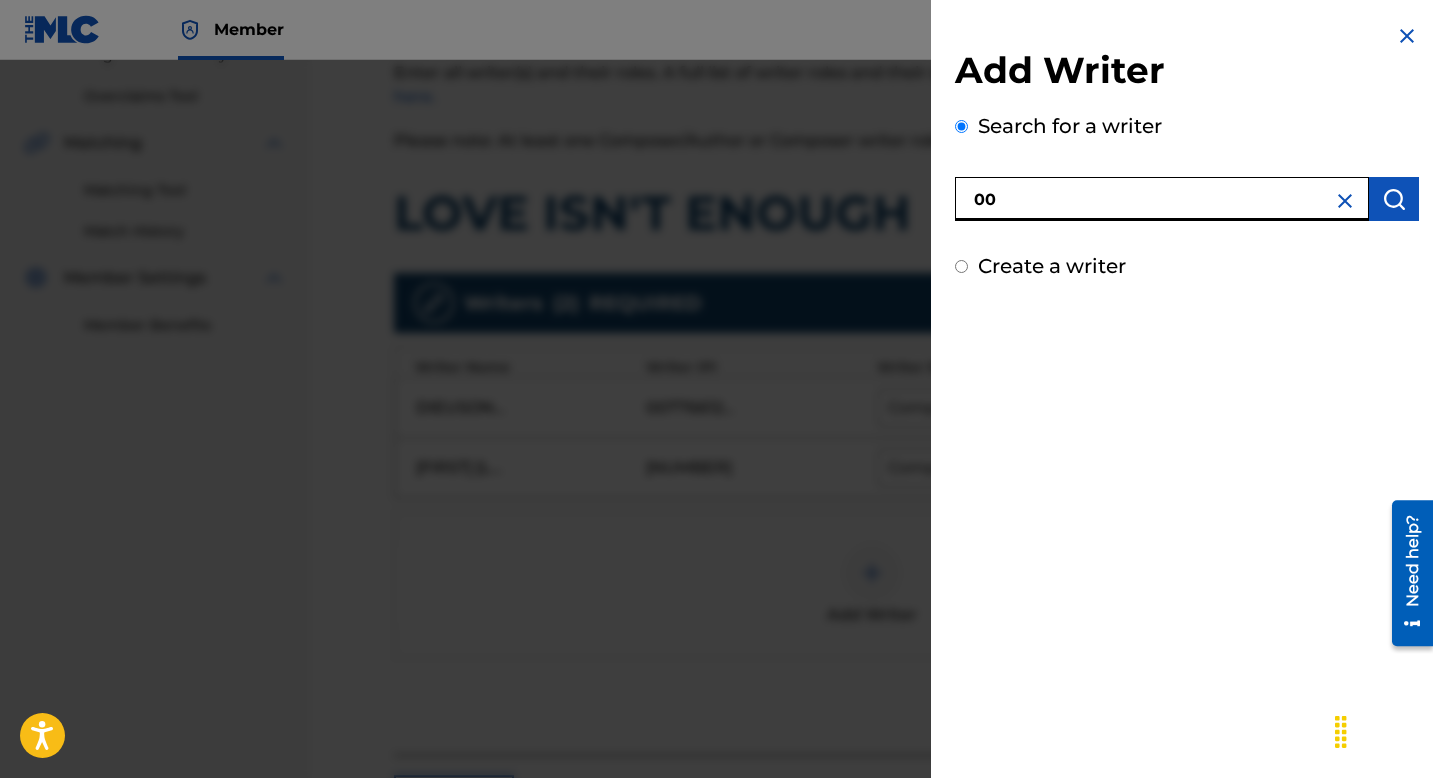 paste on "710937747" 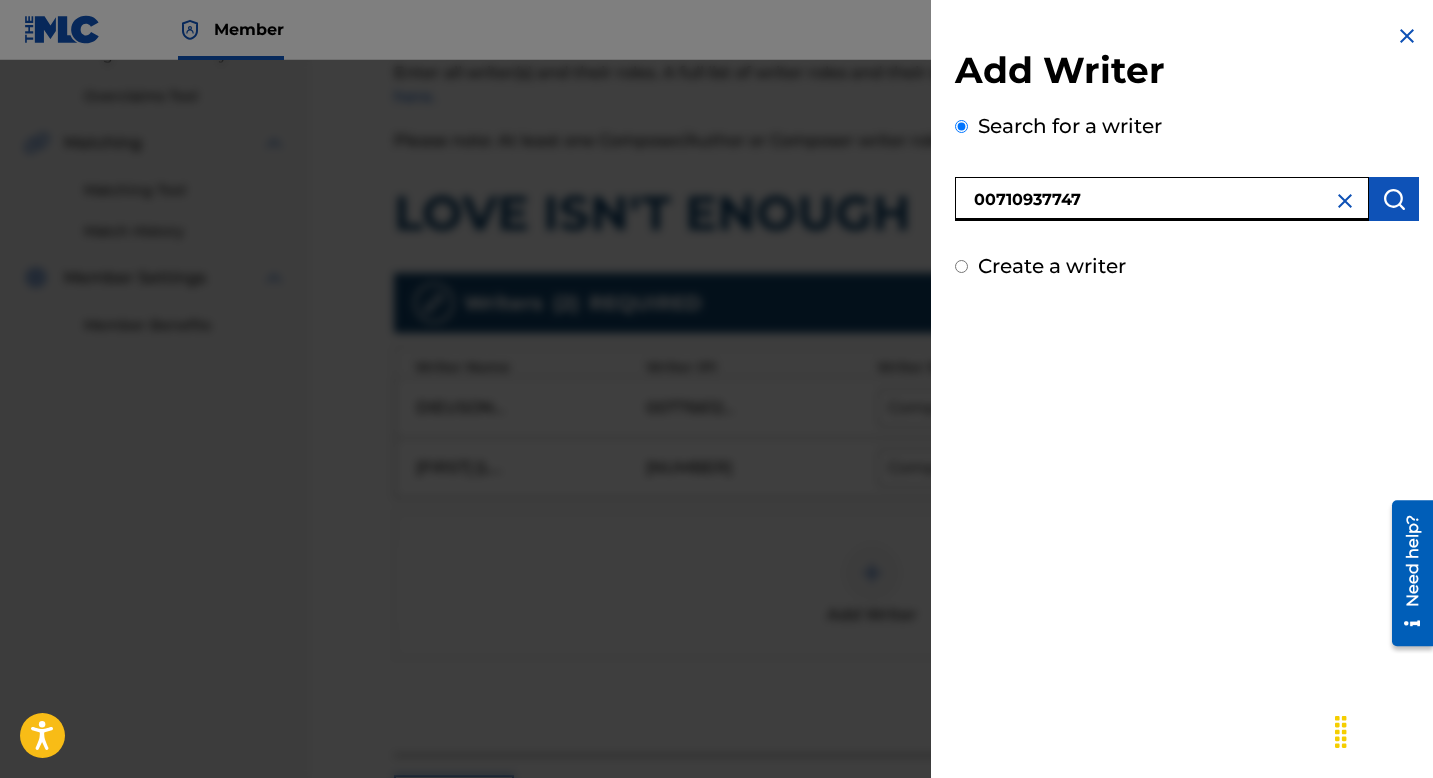 type on "00710937747" 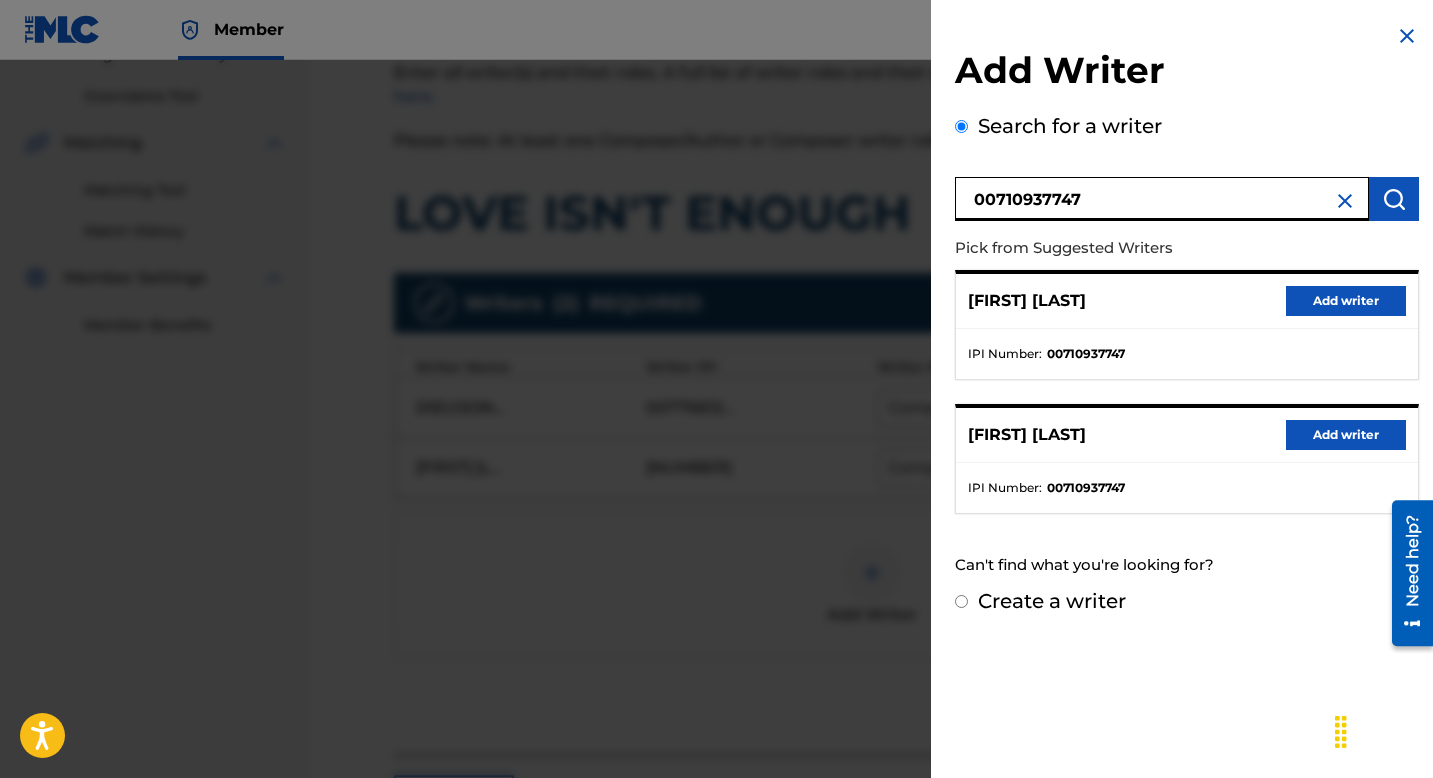 click on "Add writer" at bounding box center (1346, 301) 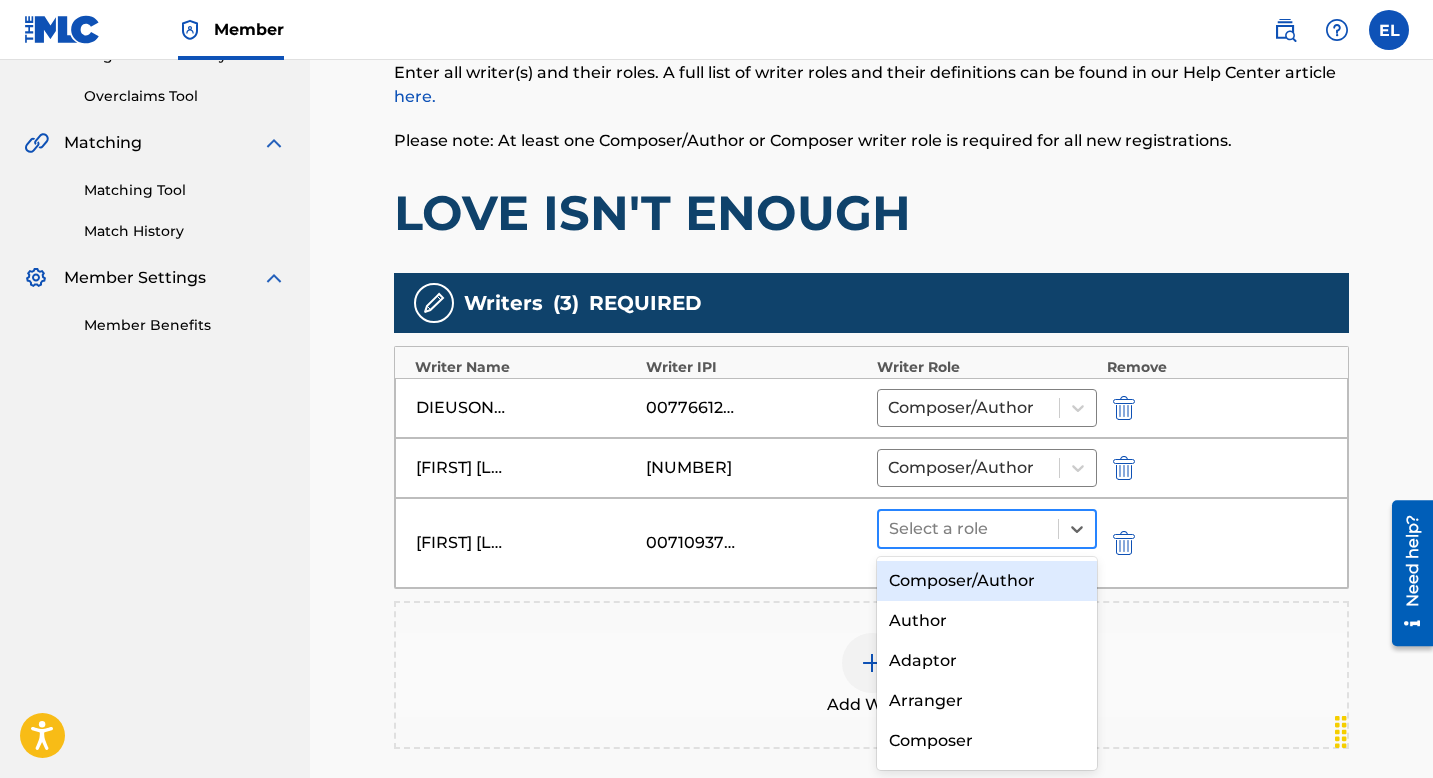 click at bounding box center (968, 529) 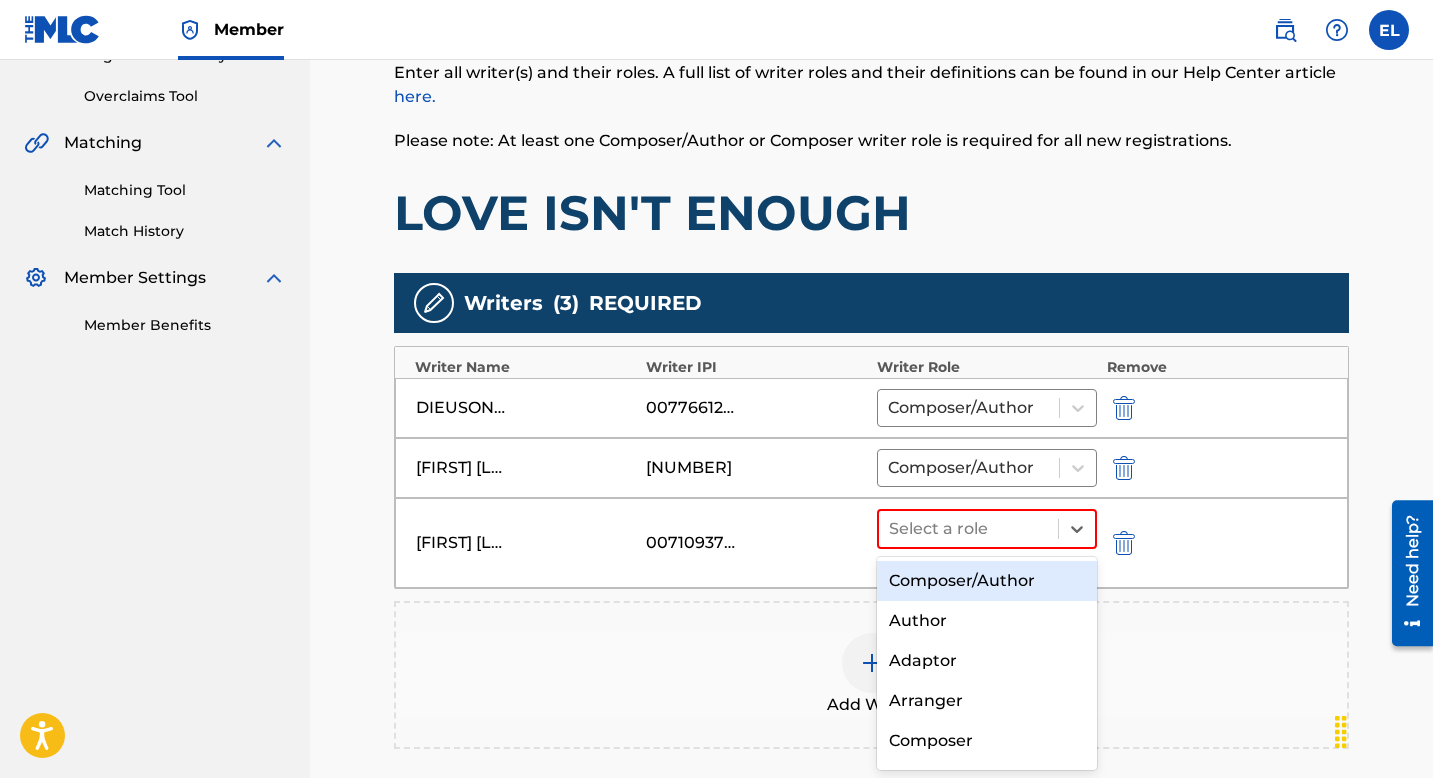 click on "Composer/Author" at bounding box center [987, 581] 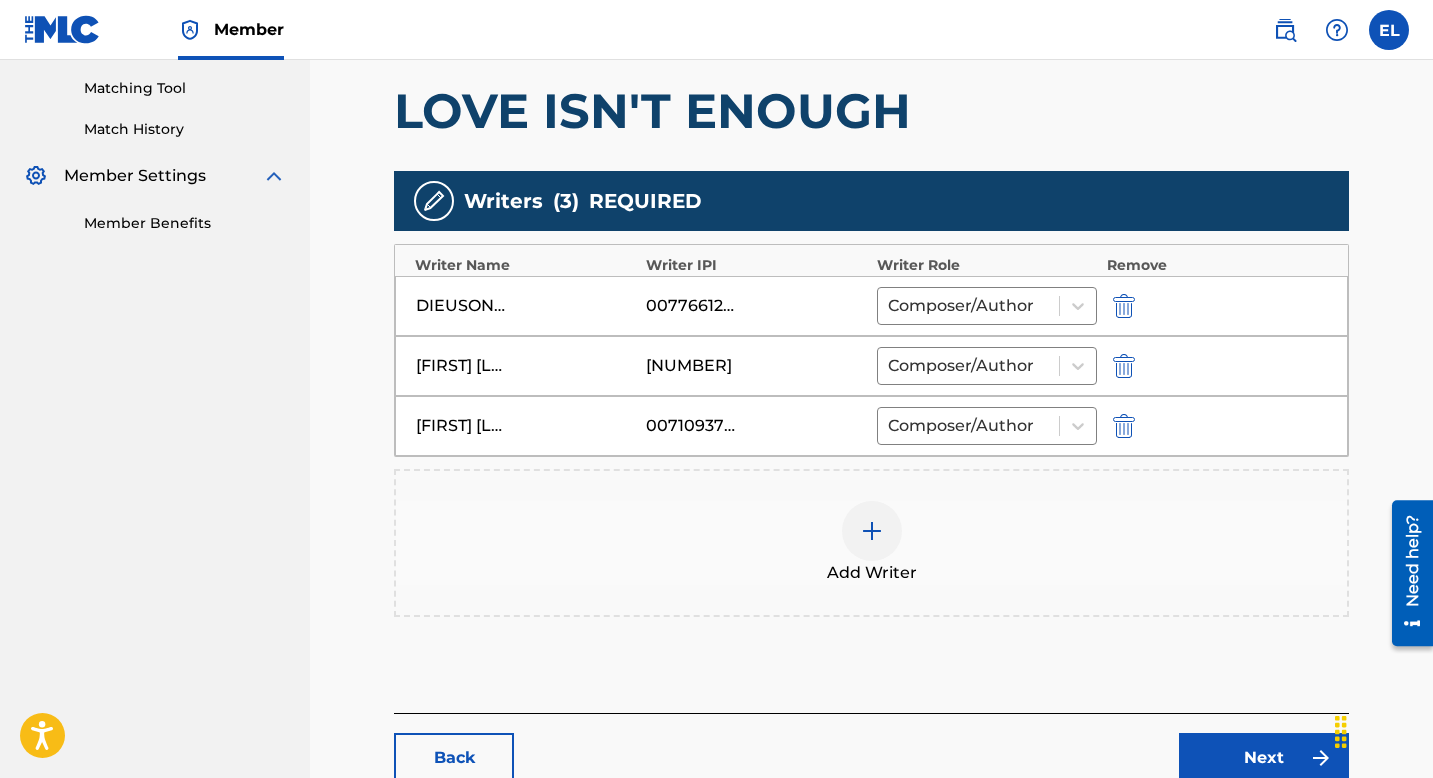 scroll, scrollTop: 636, scrollLeft: 0, axis: vertical 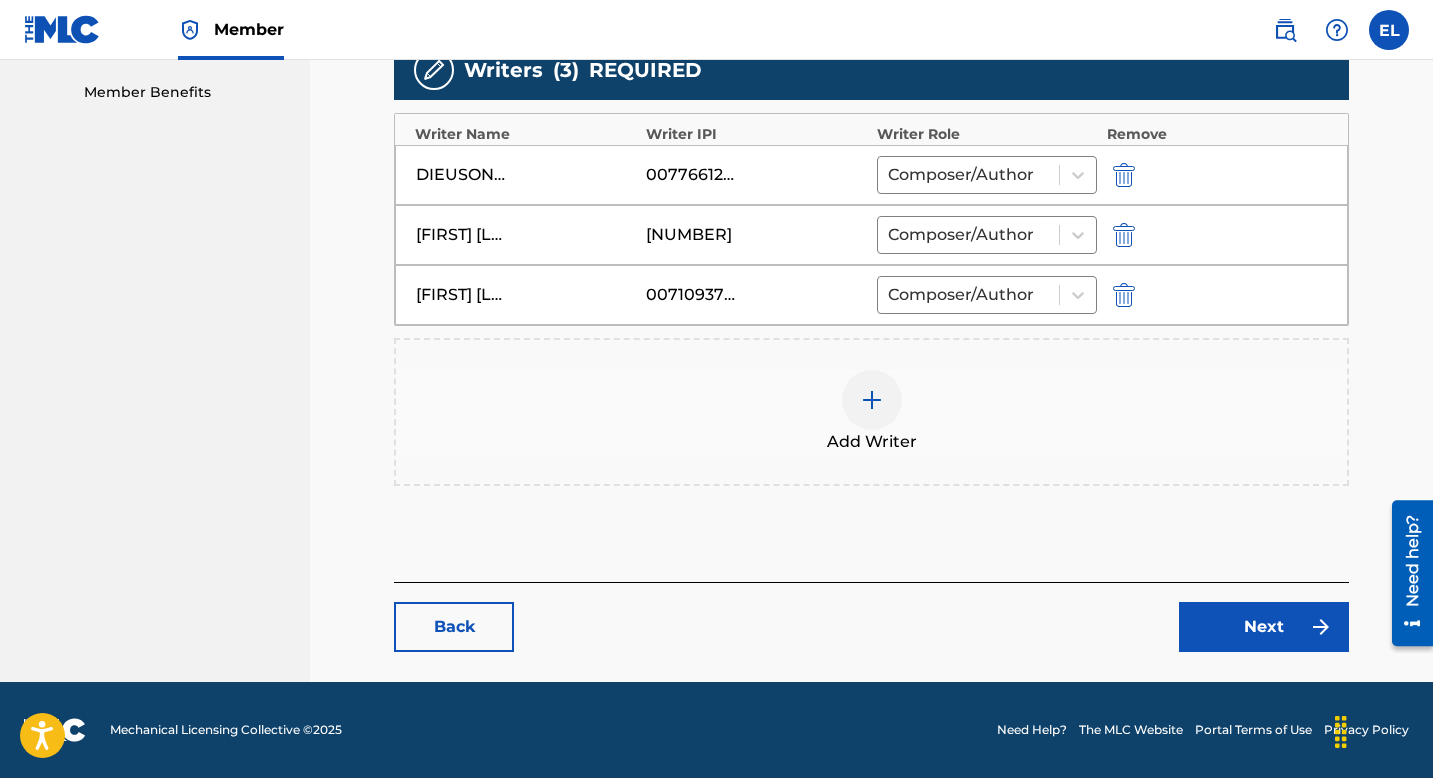 click on "Next" at bounding box center (1264, 627) 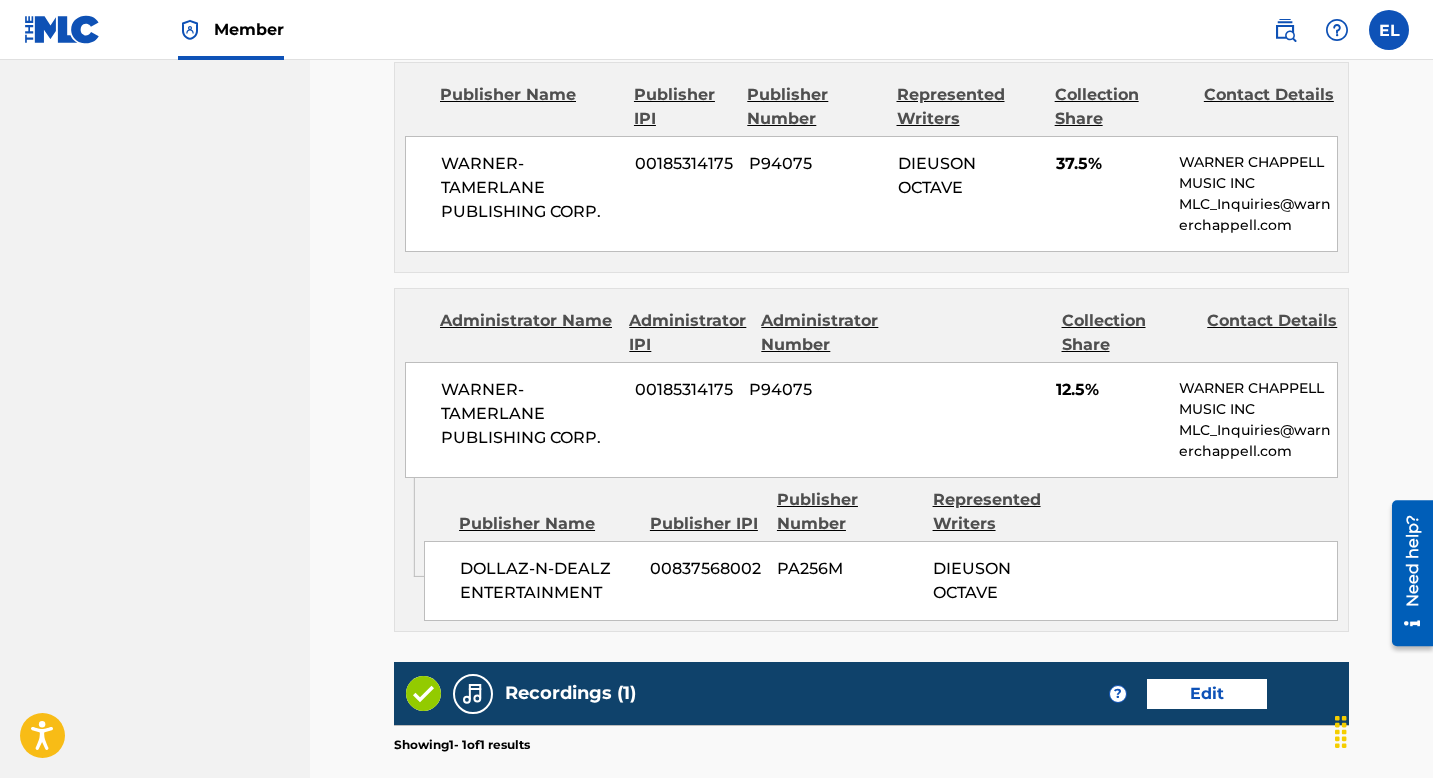 scroll, scrollTop: 1663, scrollLeft: 0, axis: vertical 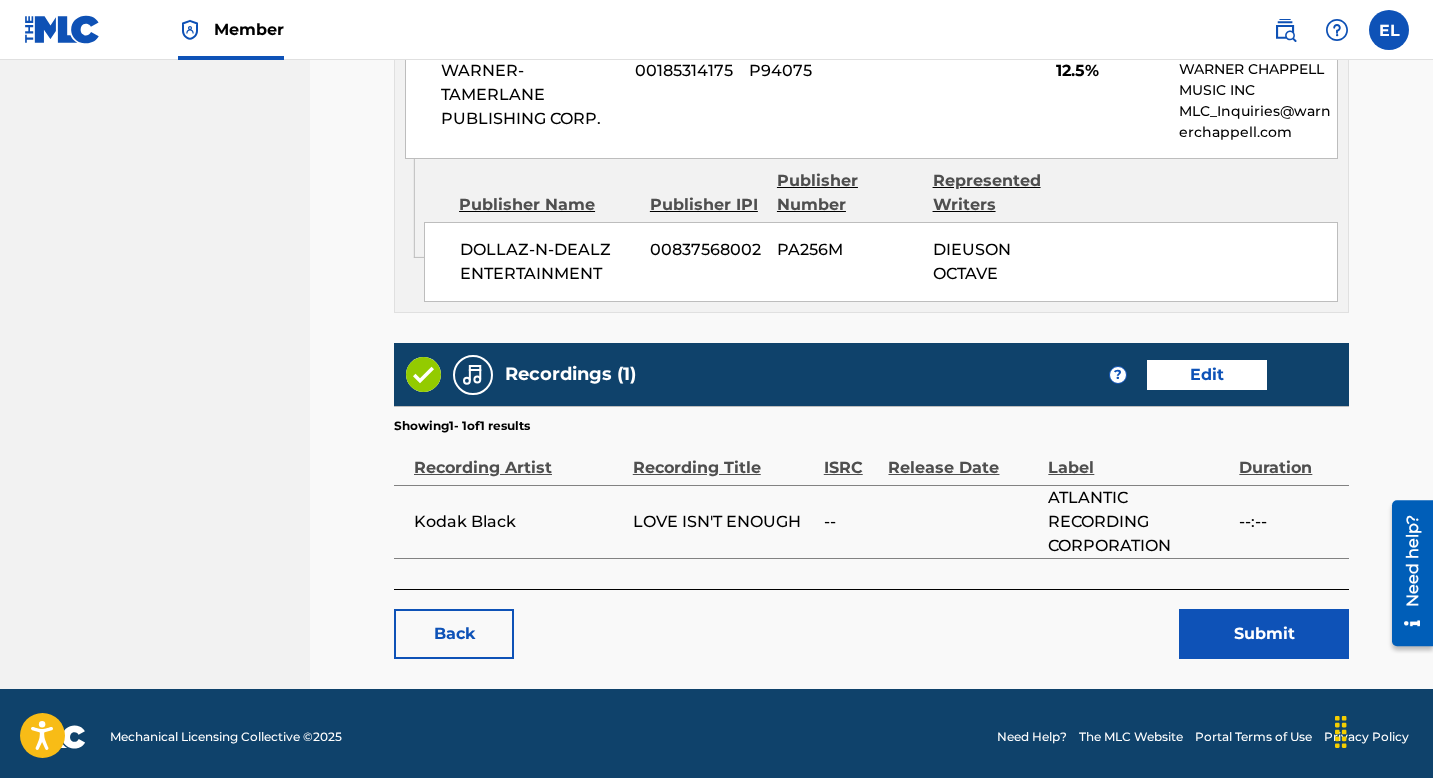 click on "Edit" at bounding box center (1207, 375) 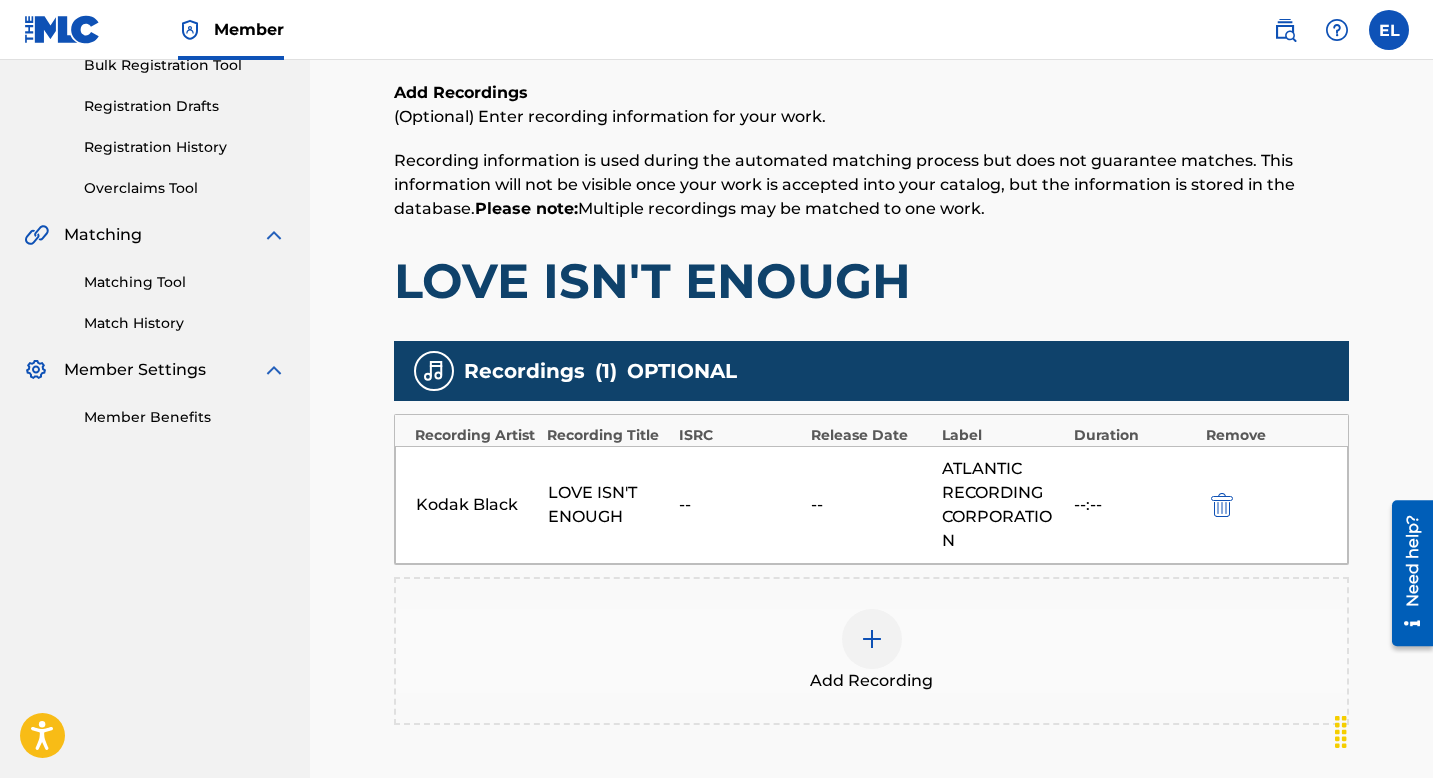 scroll, scrollTop: 418, scrollLeft: 0, axis: vertical 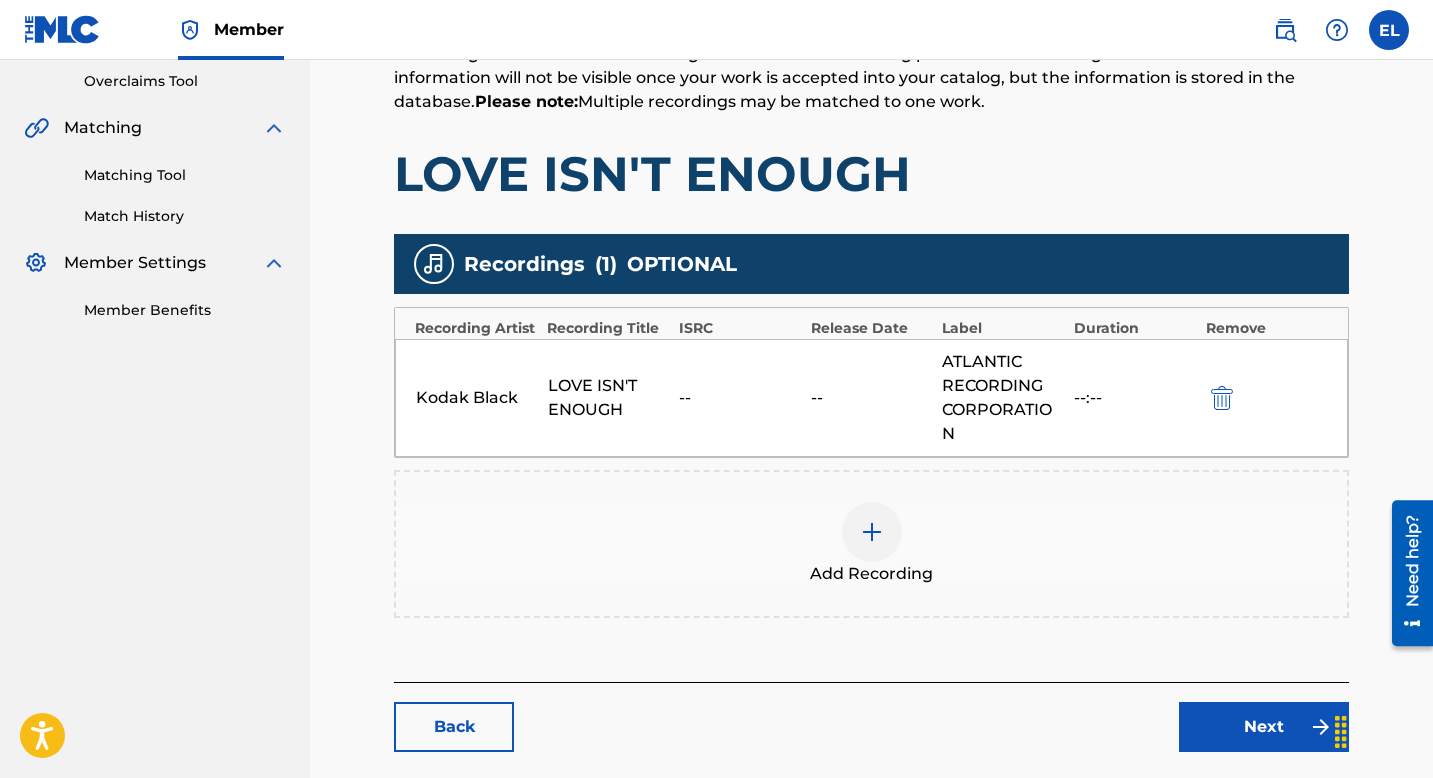 click at bounding box center [872, 532] 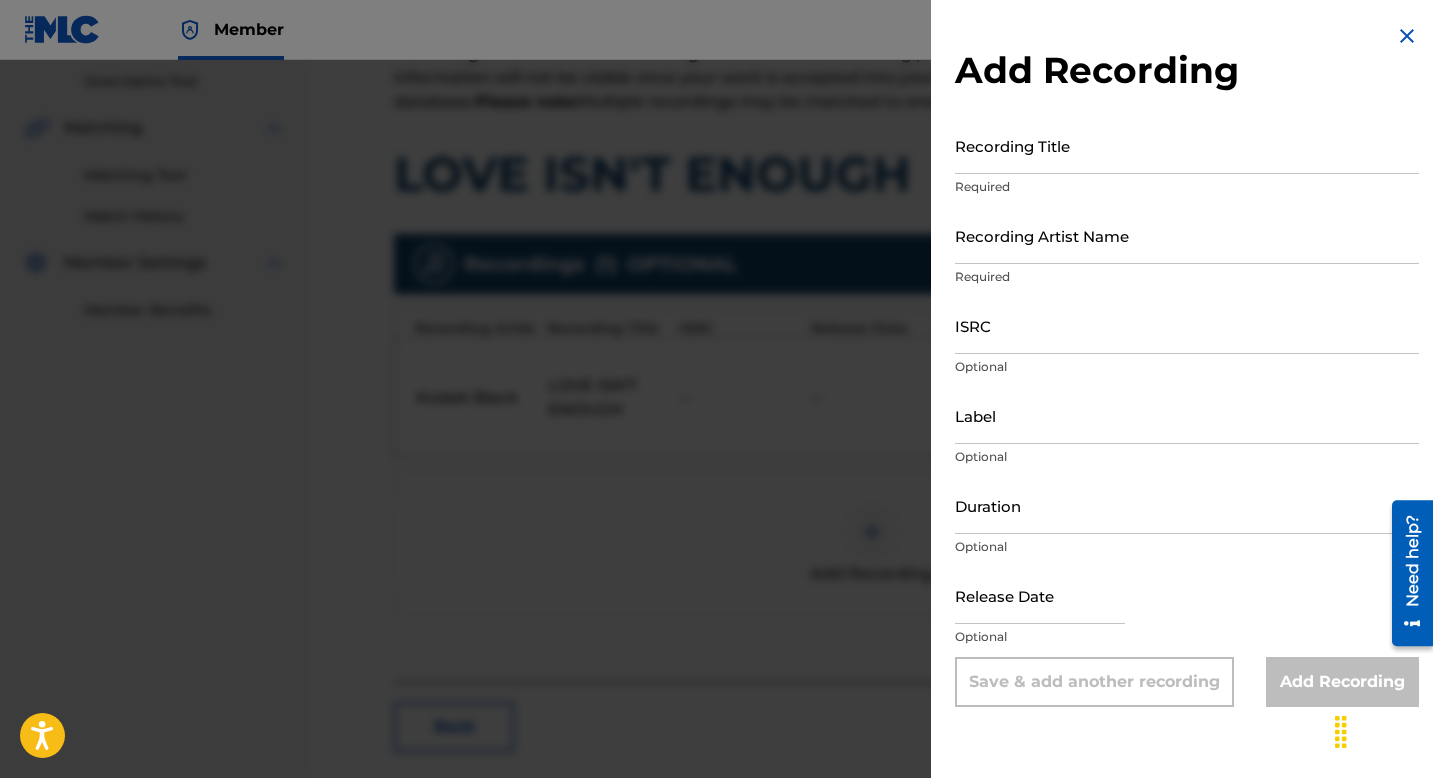 click on "Recording Title" at bounding box center (1187, 145) 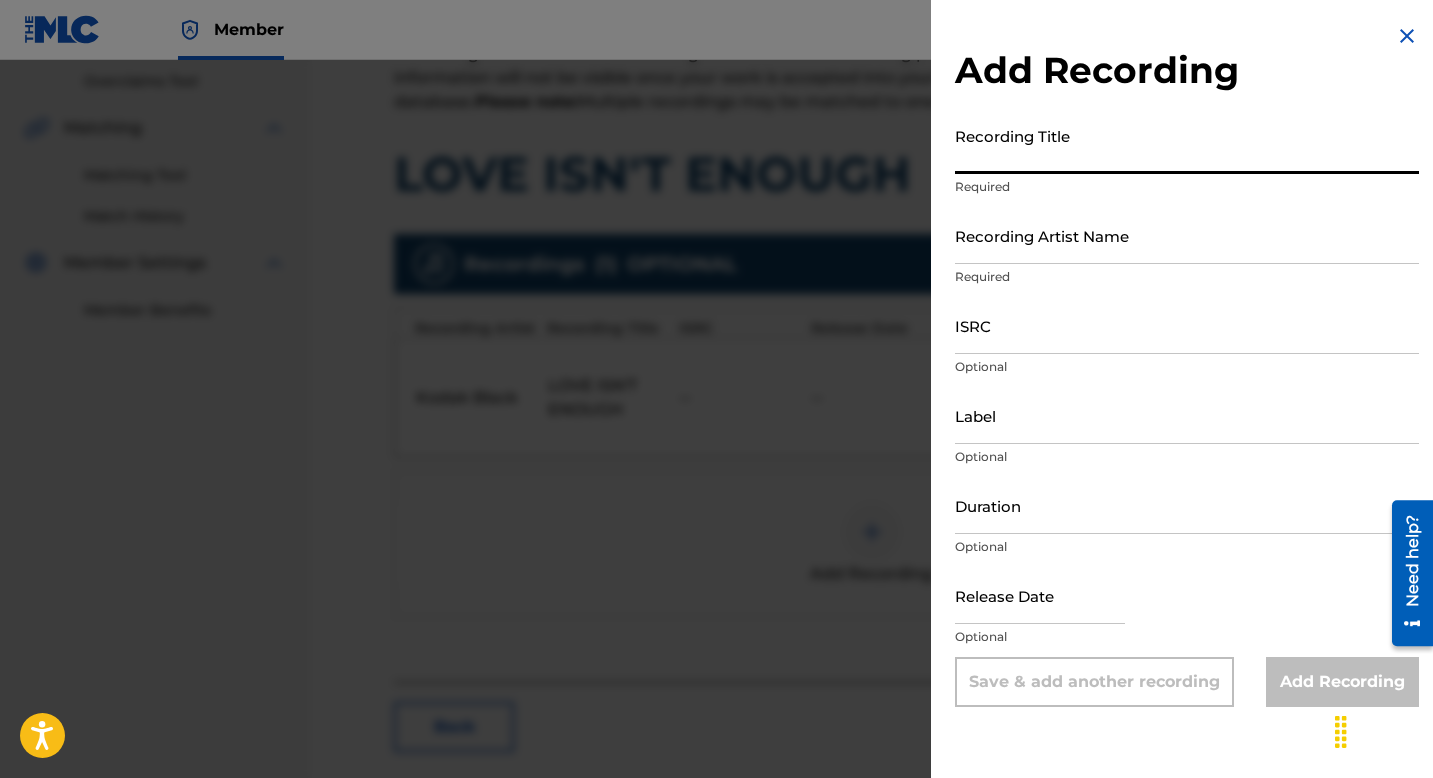 drag, startPoint x: 1078, startPoint y: 142, endPoint x: 1047, endPoint y: 155, distance: 33.61547 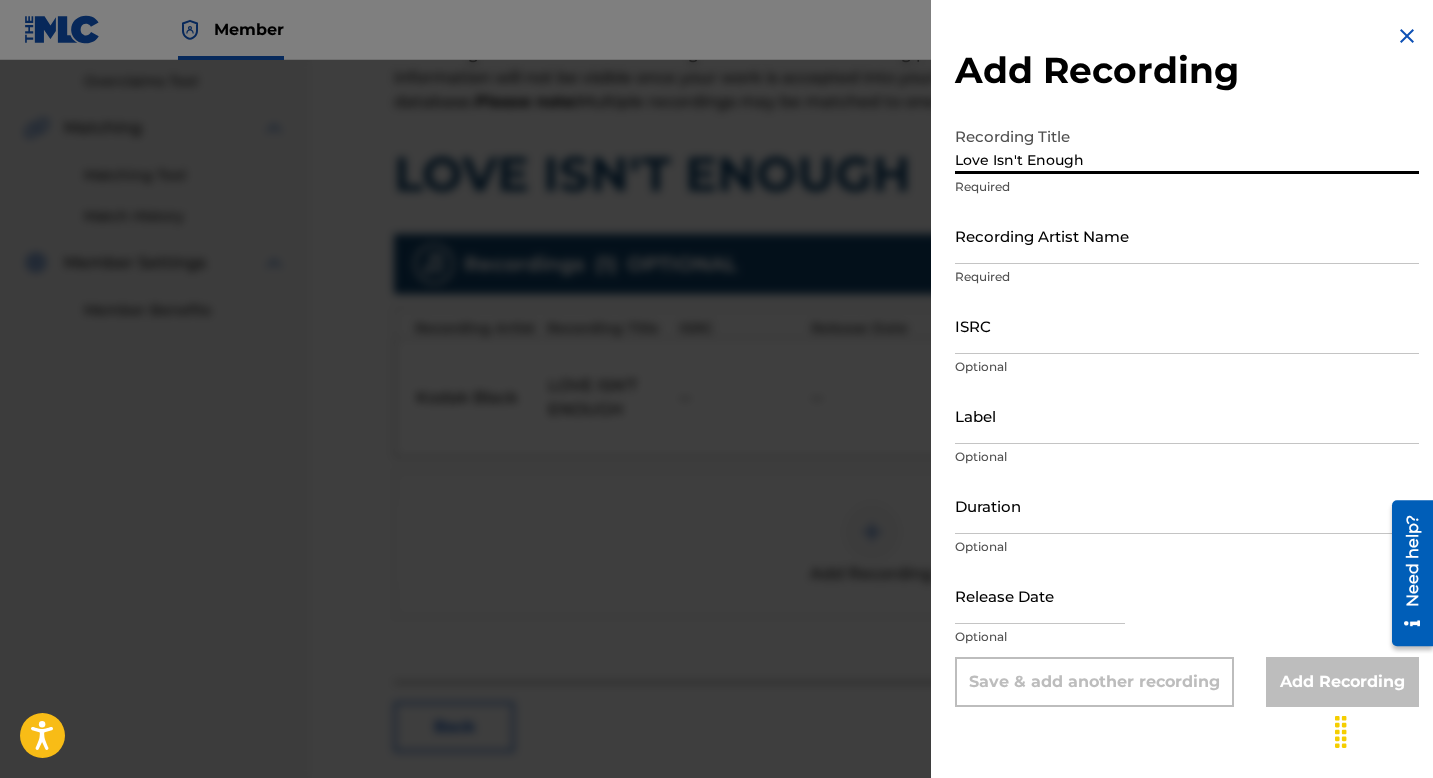 type on "Love Isn't Enough" 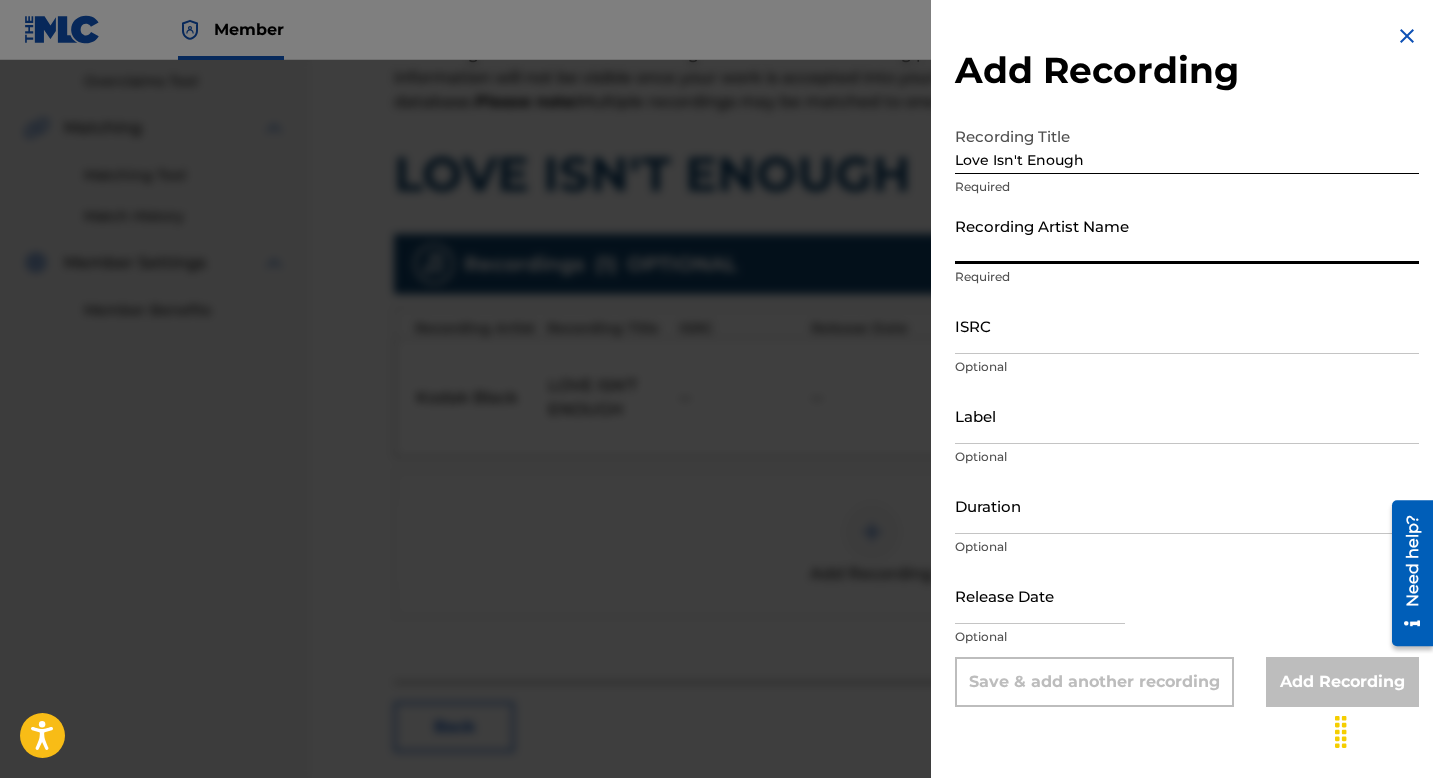 drag, startPoint x: 1115, startPoint y: 256, endPoint x: 1080, endPoint y: 258, distance: 35.057095 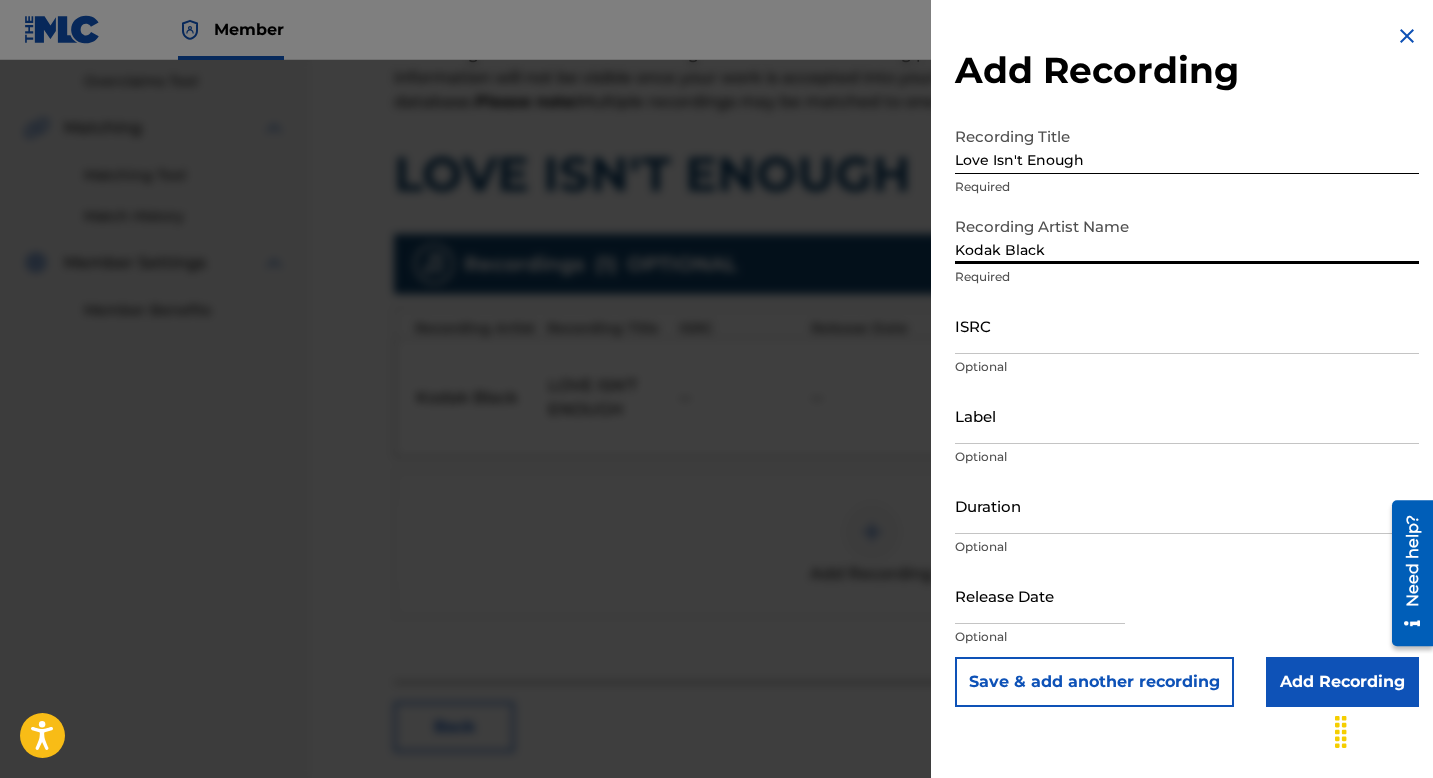 type on "Kodak Black" 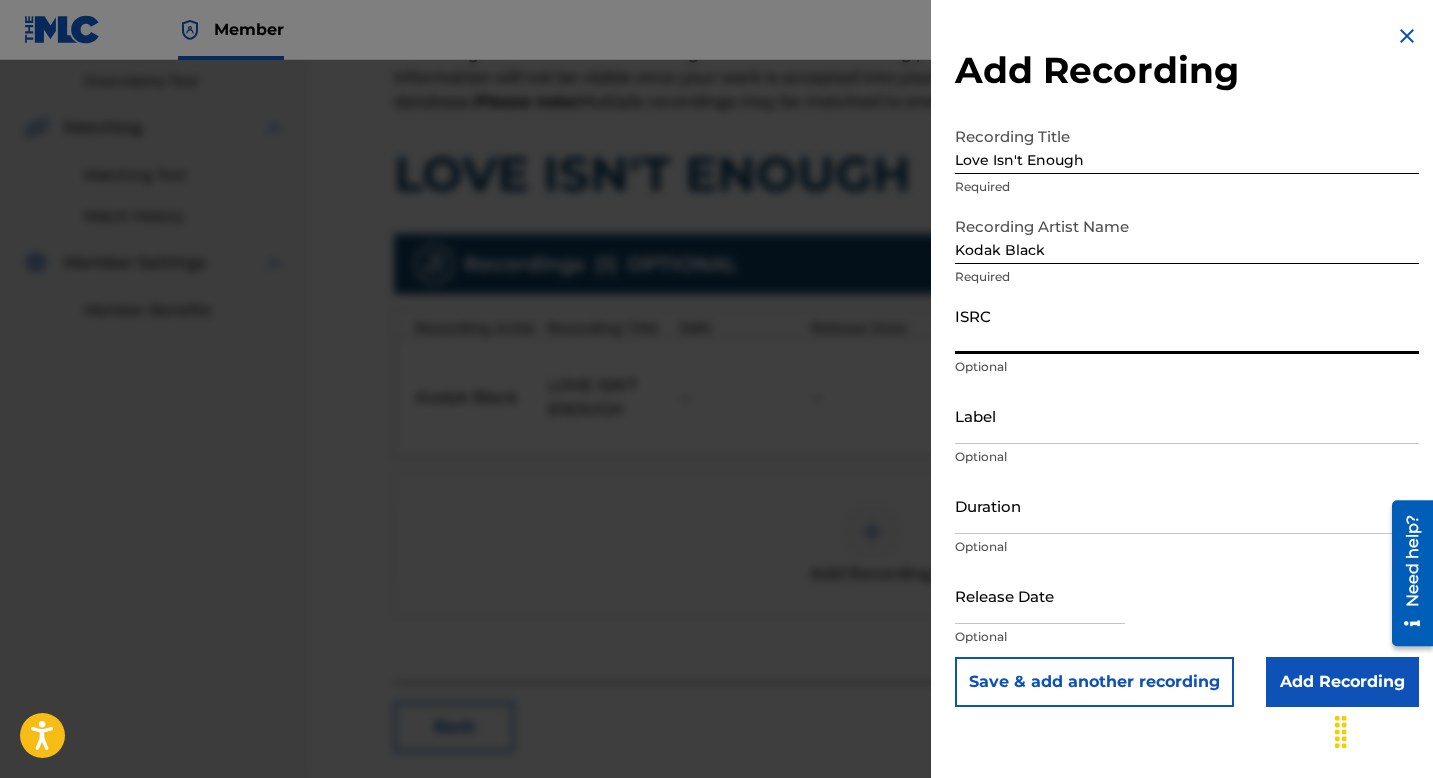 click on "ISRC" at bounding box center [1187, 325] 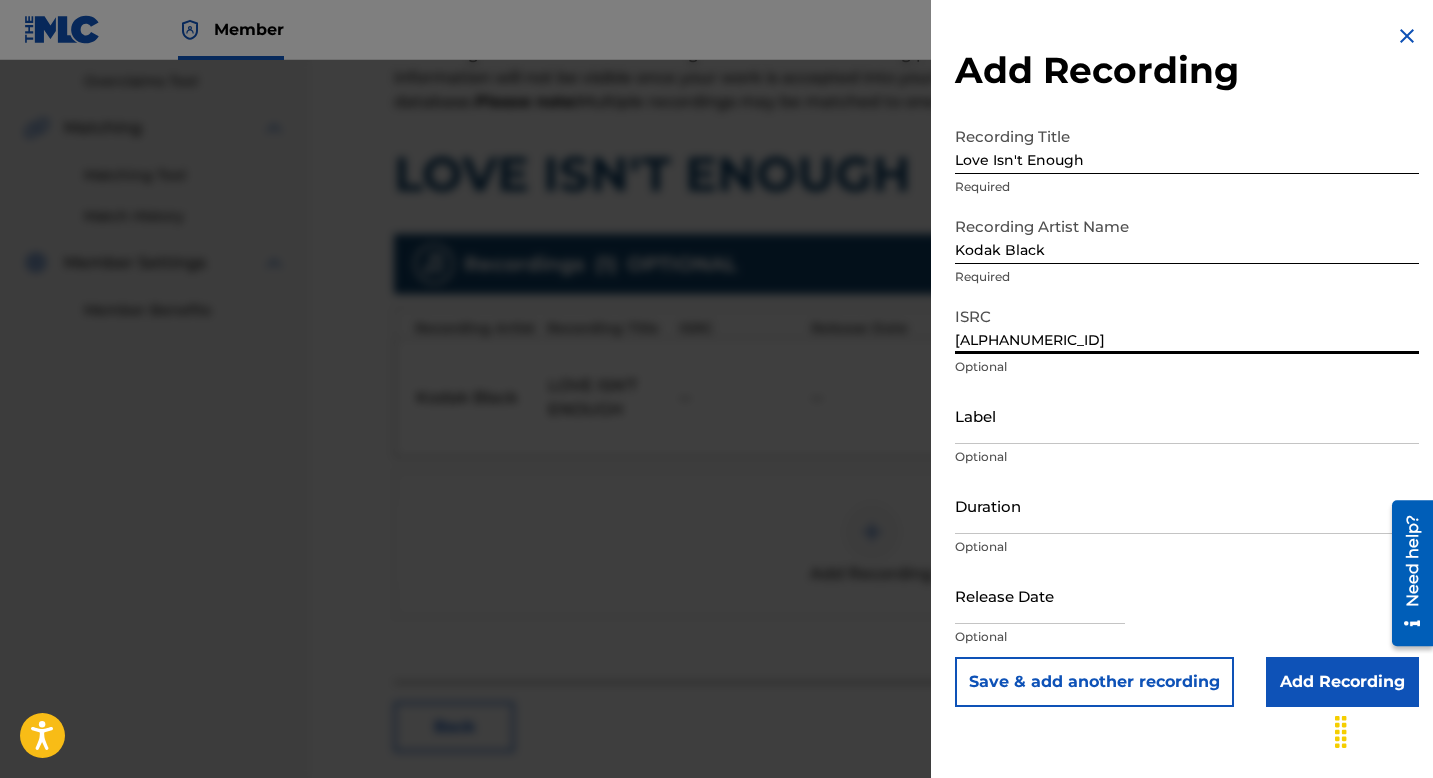 type on "USAT22201134" 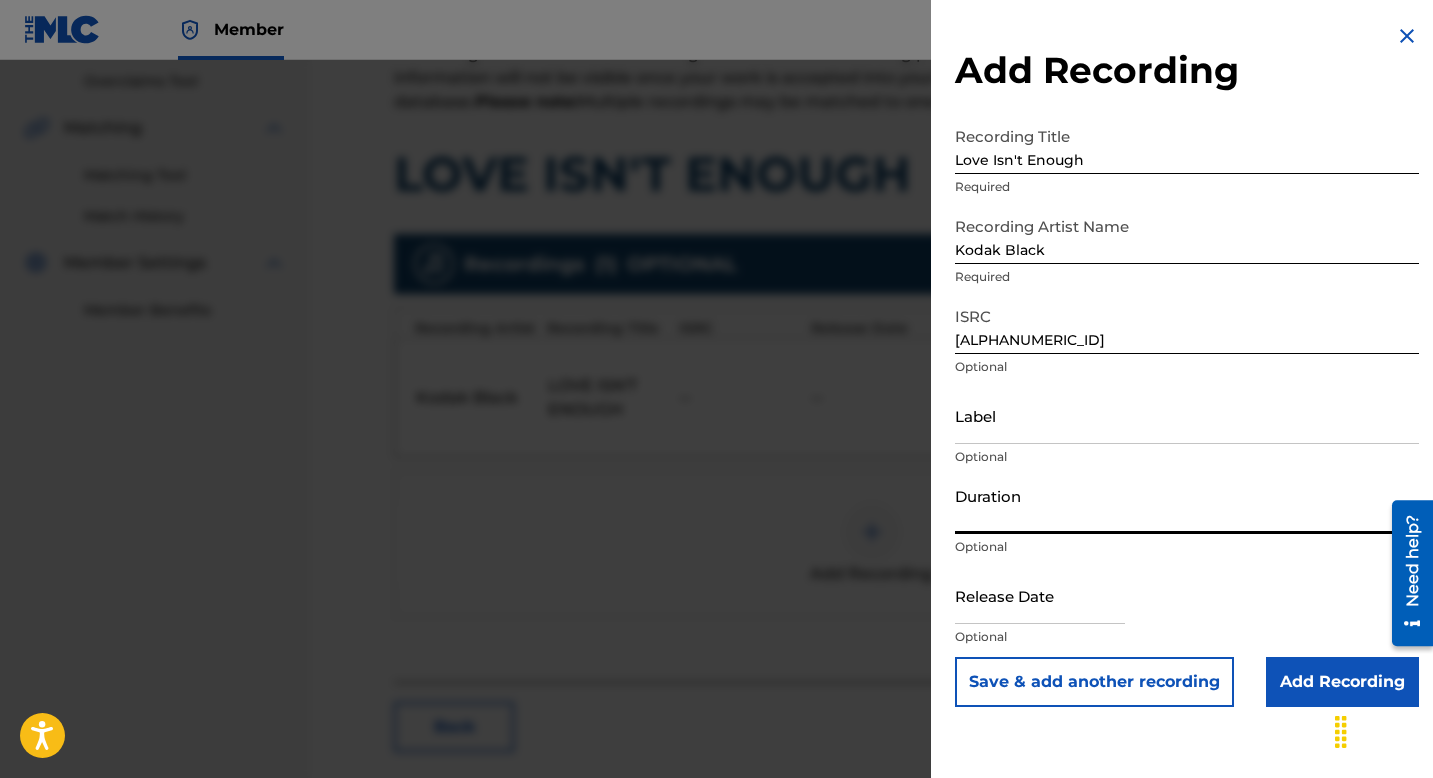 click on "Duration" at bounding box center (1187, 505) 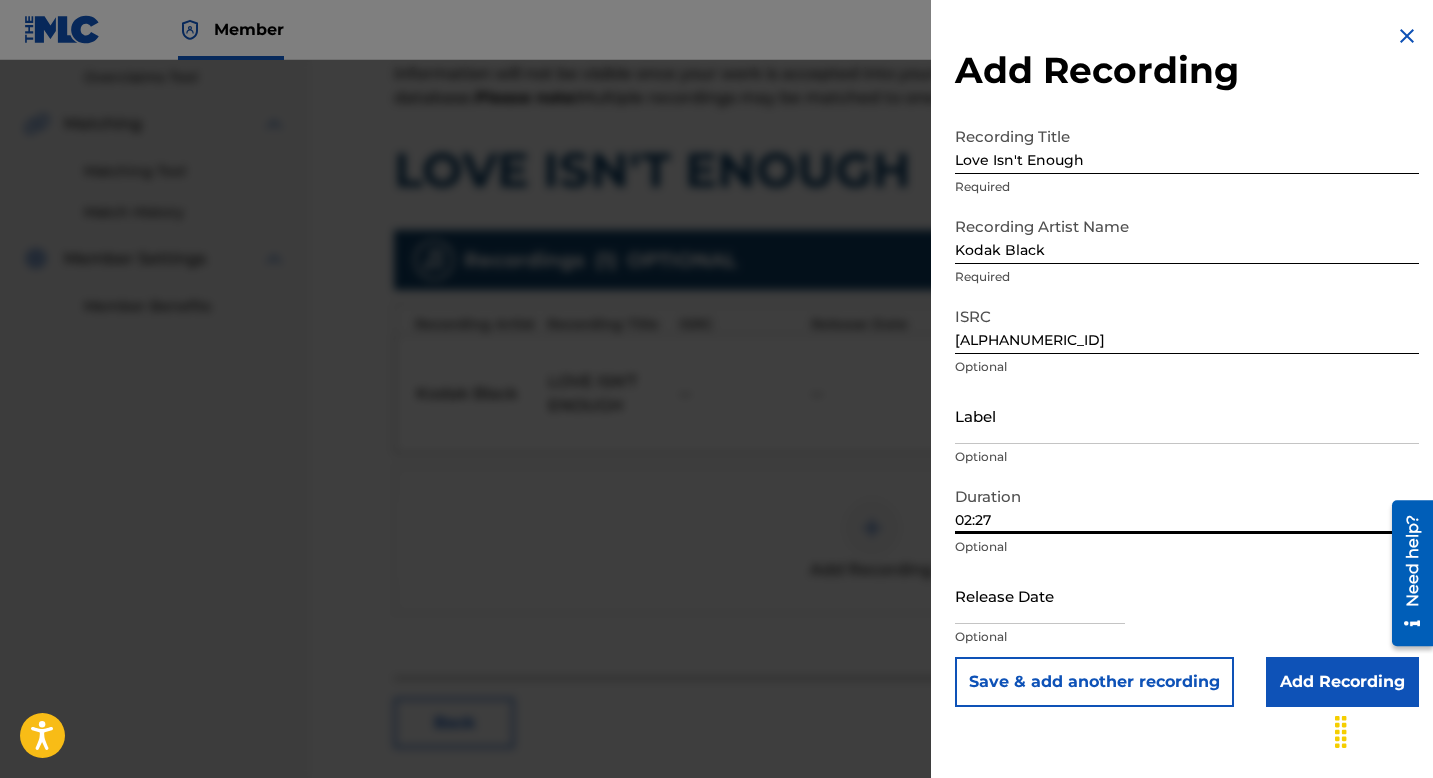 scroll, scrollTop: 422, scrollLeft: 0, axis: vertical 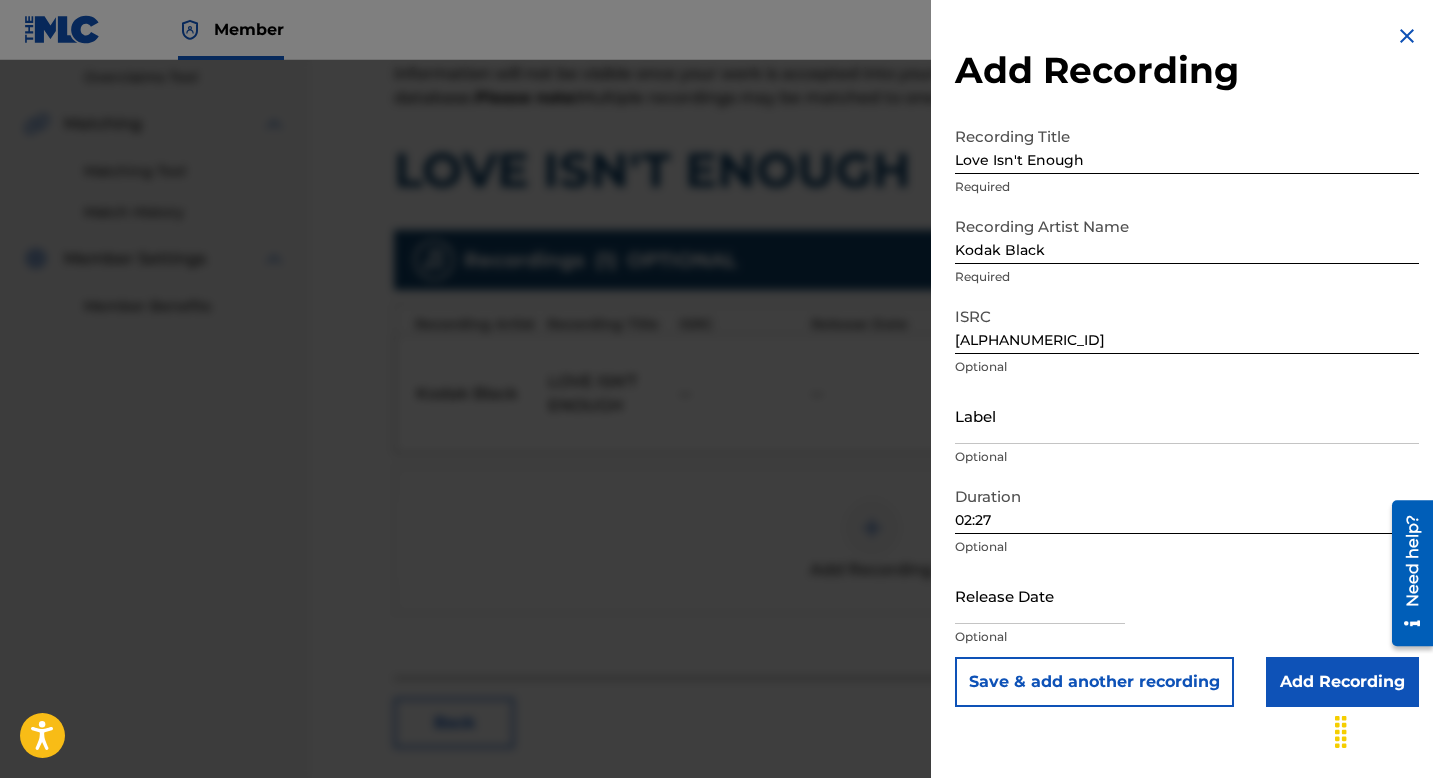 click on "Add Recording" at bounding box center [1342, 682] 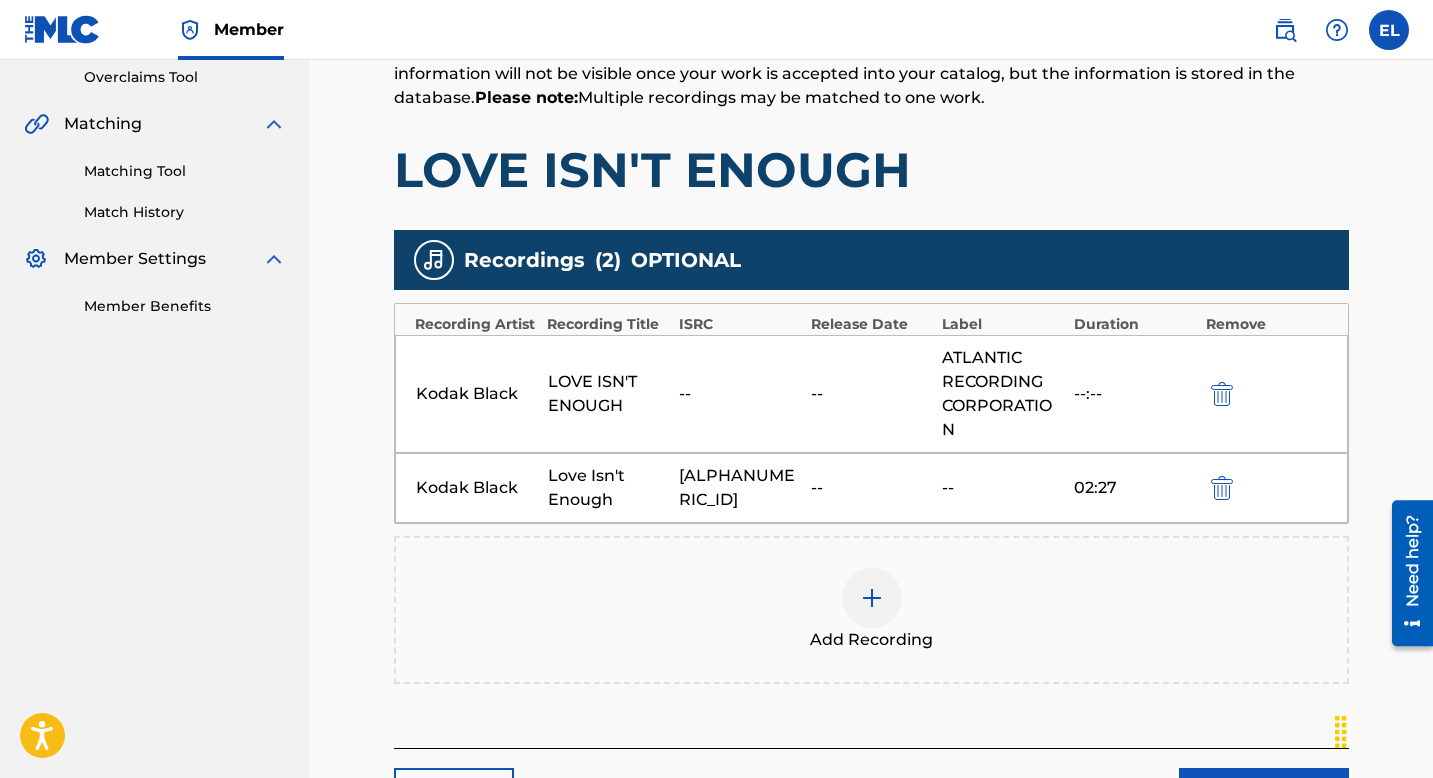 click at bounding box center (872, 598) 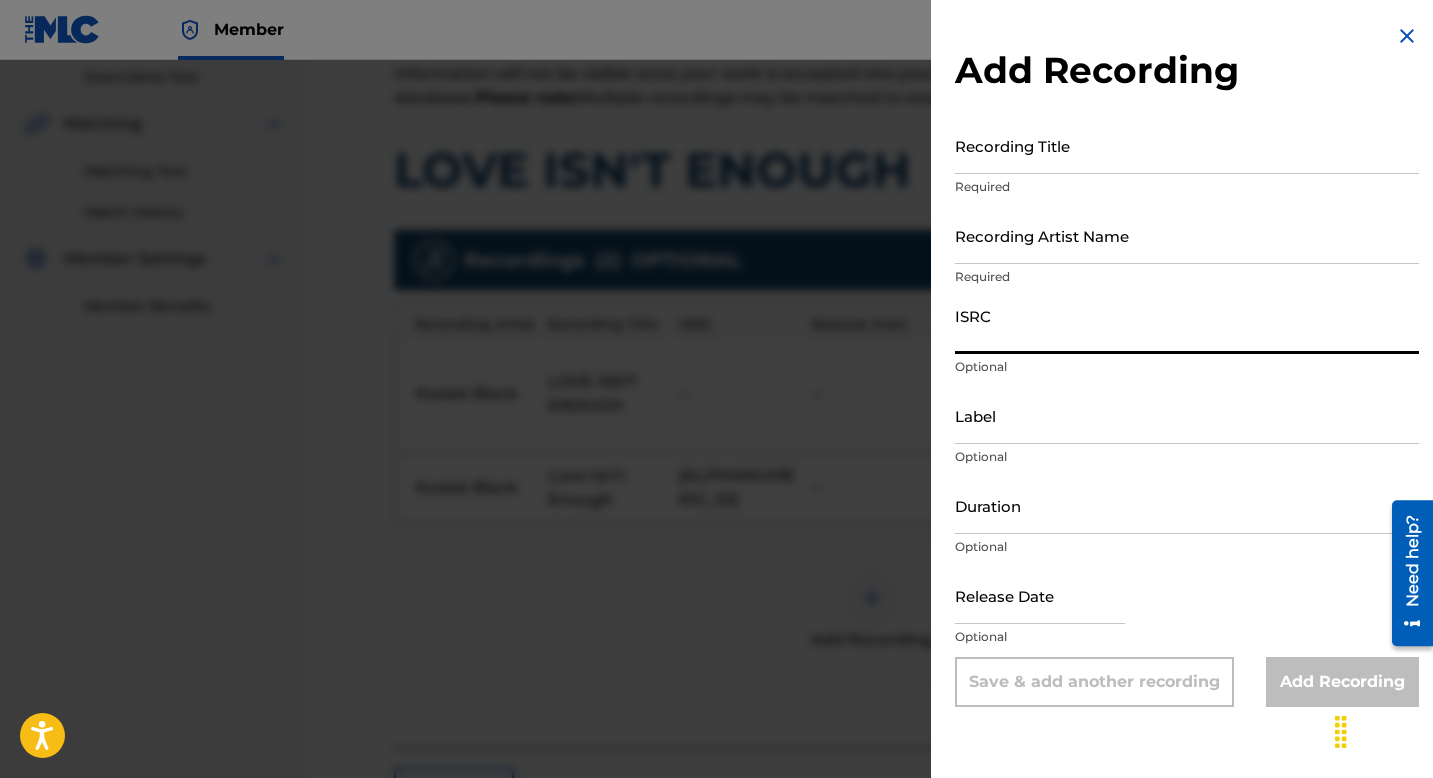 drag, startPoint x: 1051, startPoint y: 321, endPoint x: 1041, endPoint y: 327, distance: 11.661903 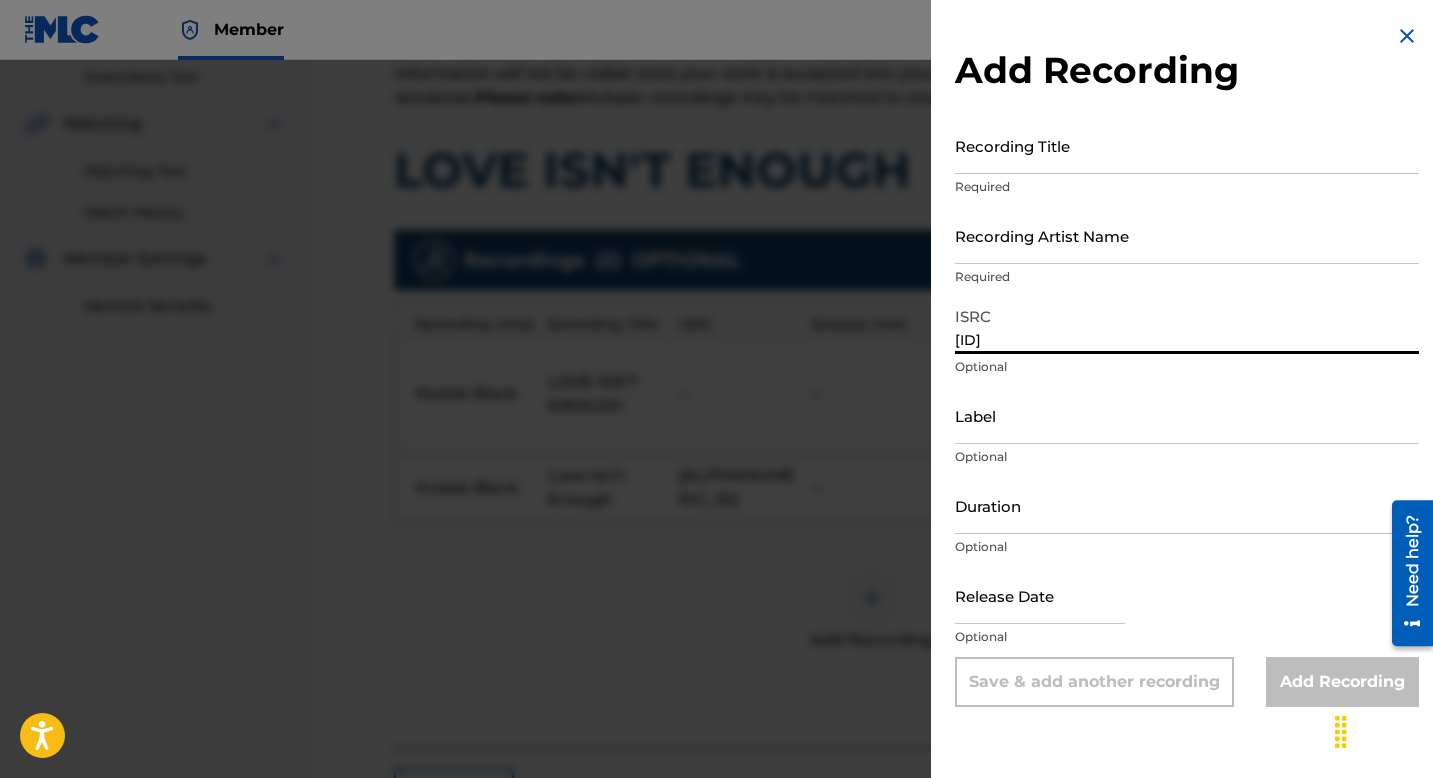 type on "USAT22201135" 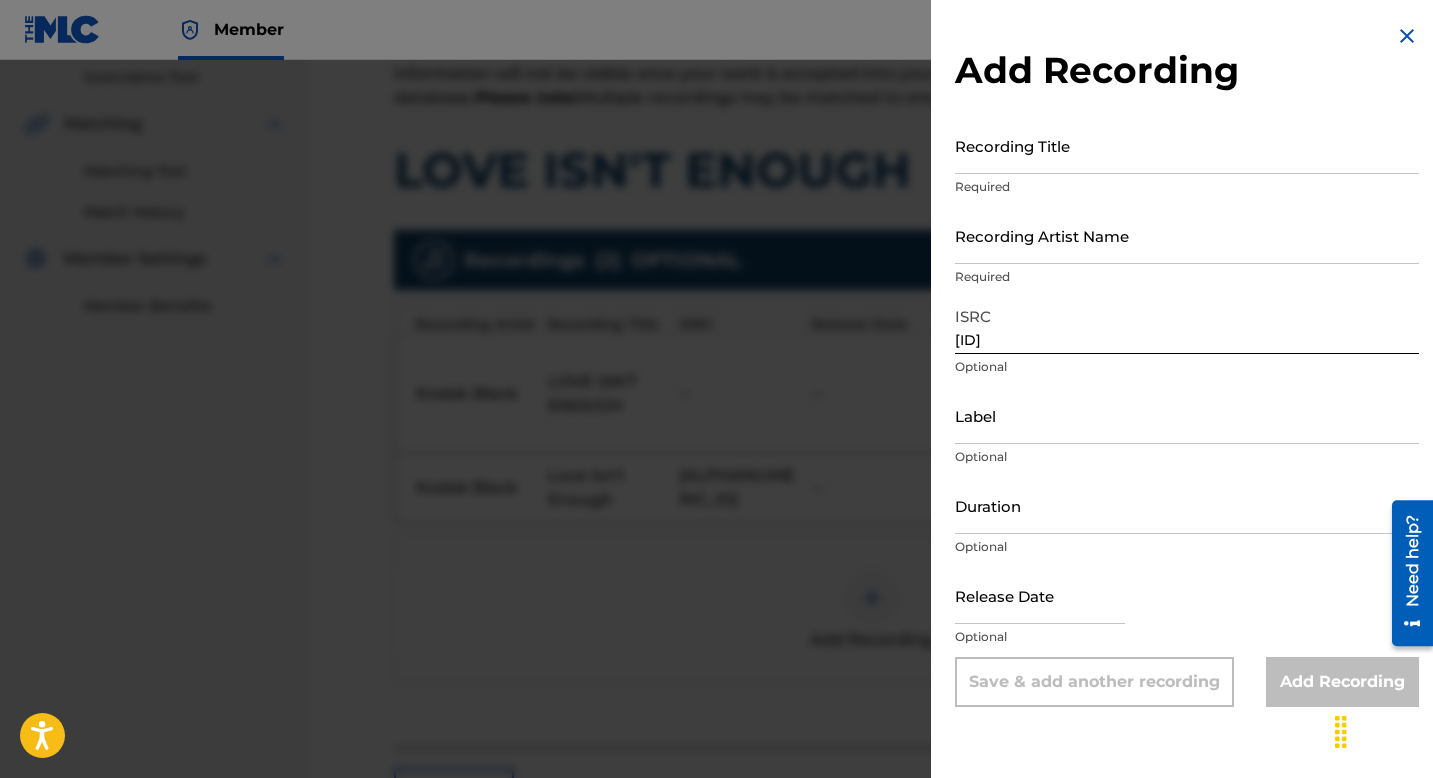 click on "Recording Title" at bounding box center (1187, 145) 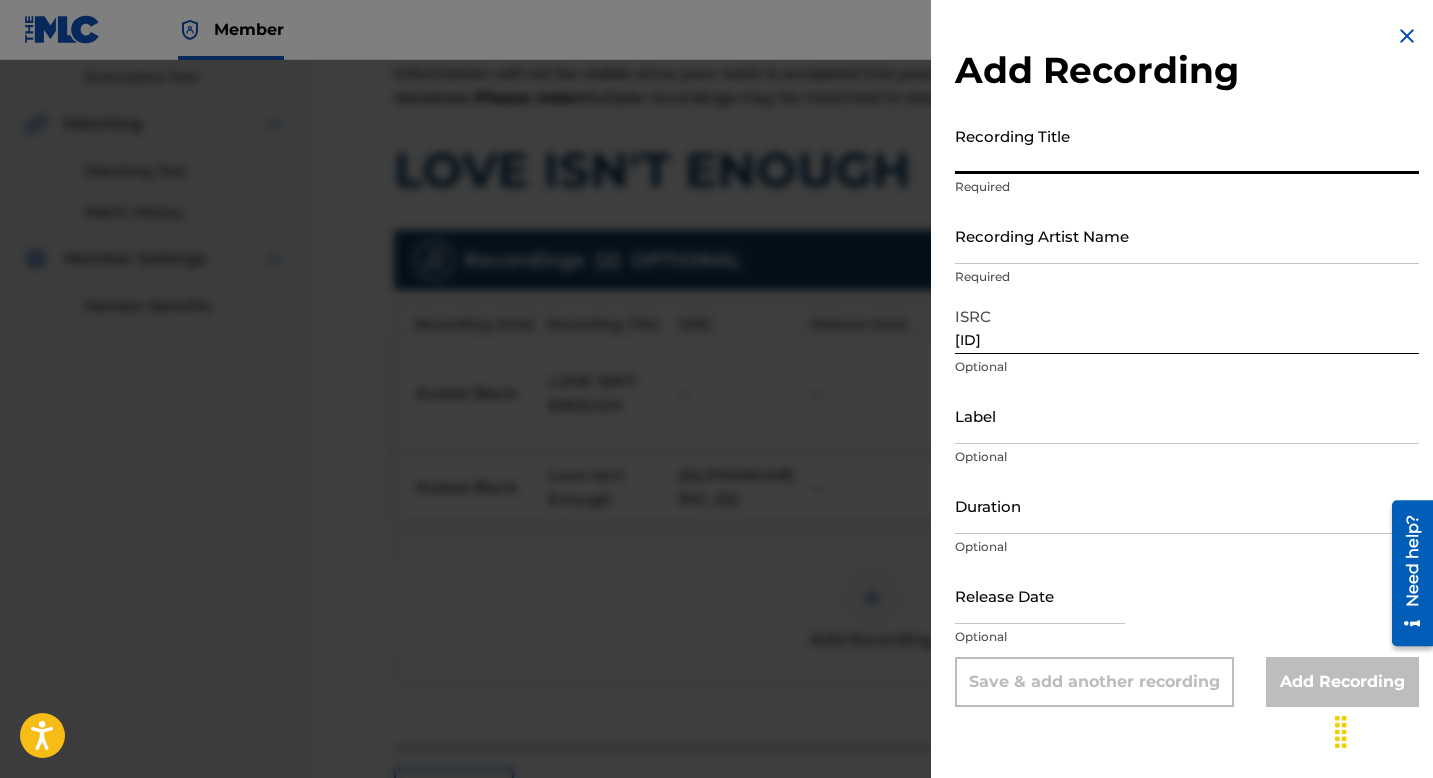 click on "Recording Title" at bounding box center (1187, 145) 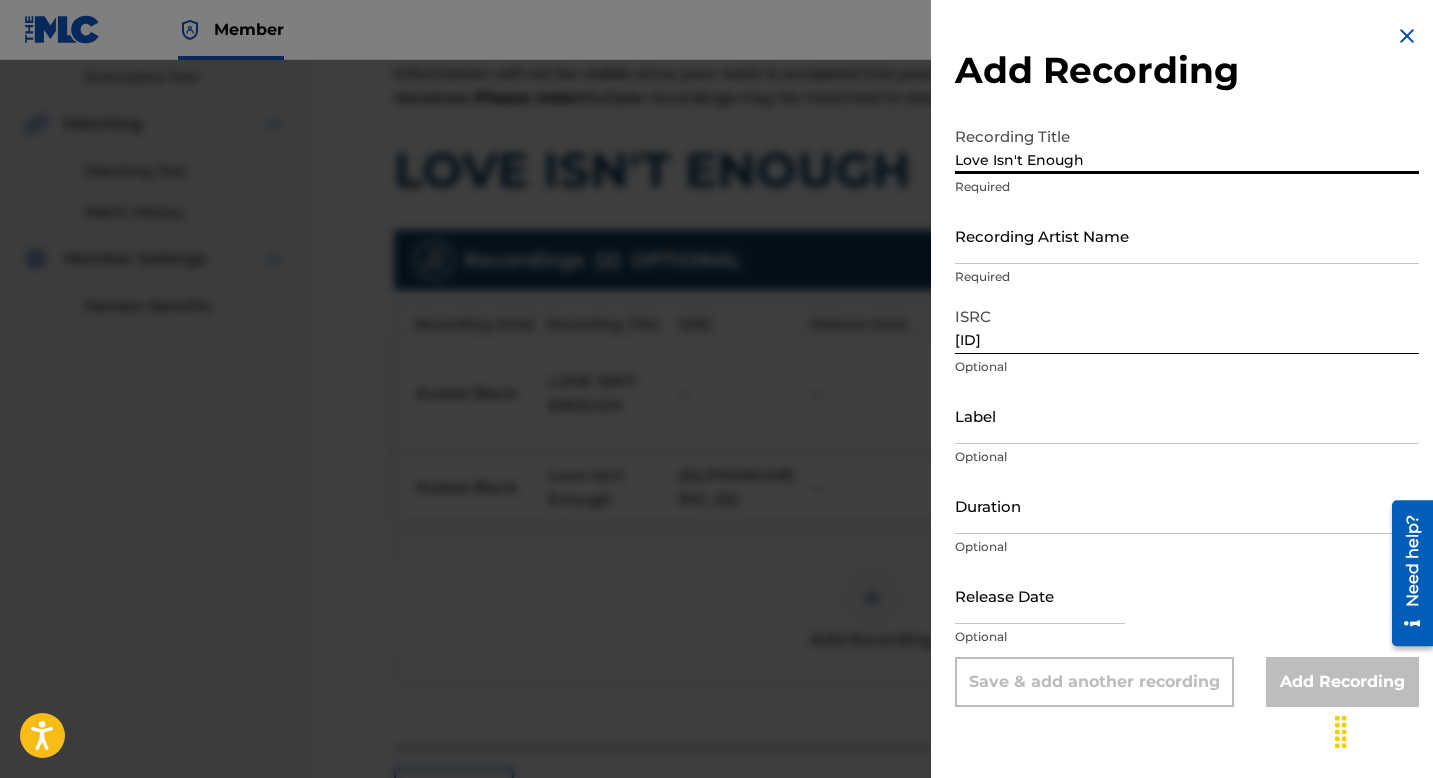 type on "Love Isn't Enough" 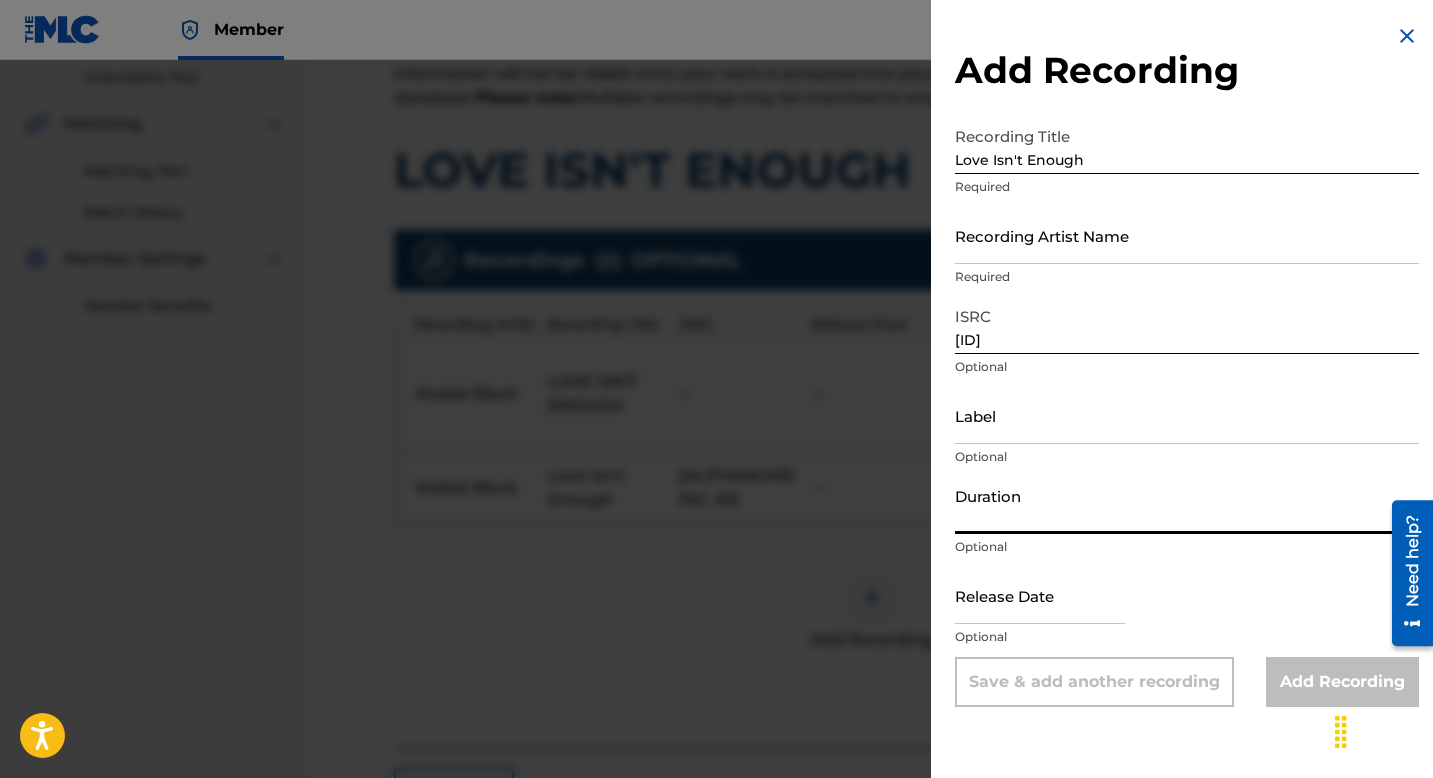 click on "Duration" at bounding box center [1187, 505] 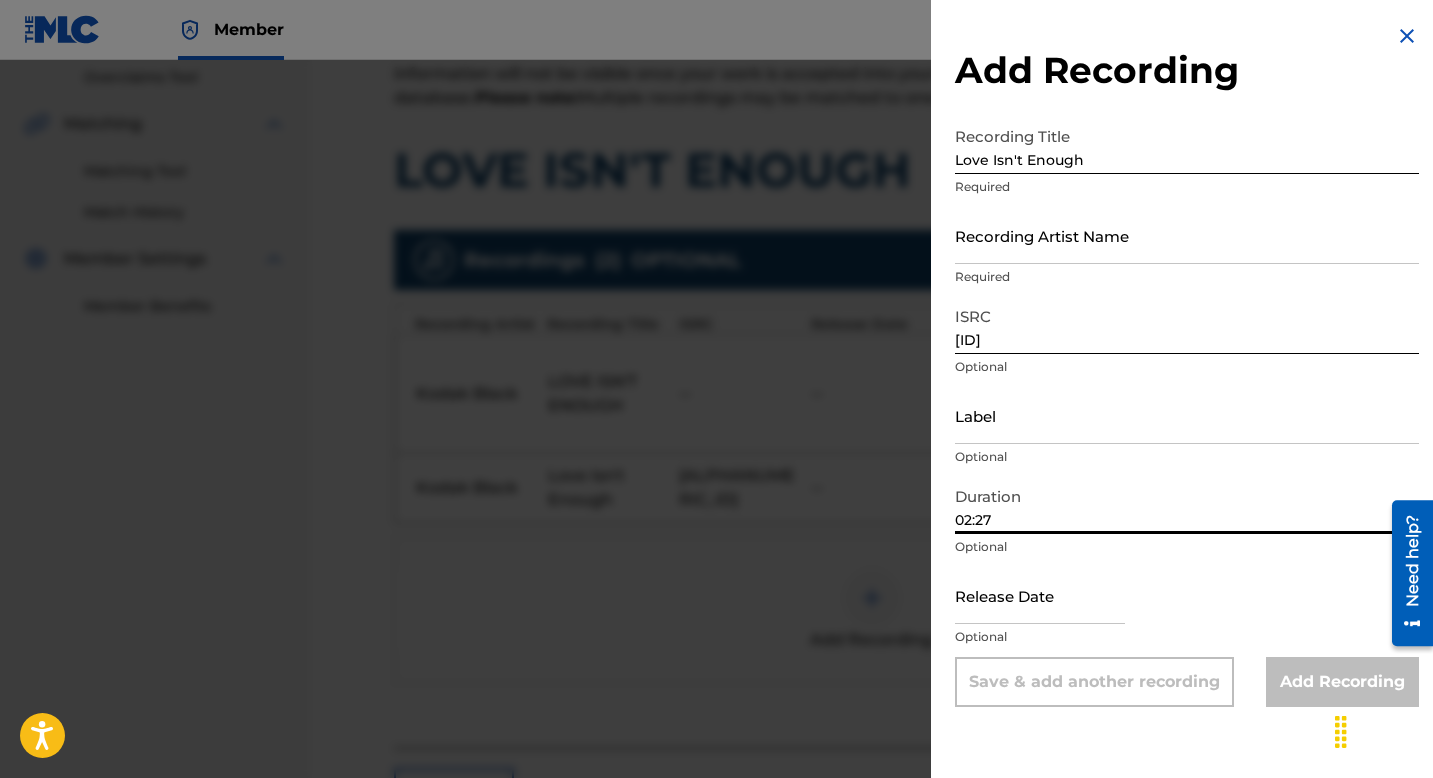 type on "02:27" 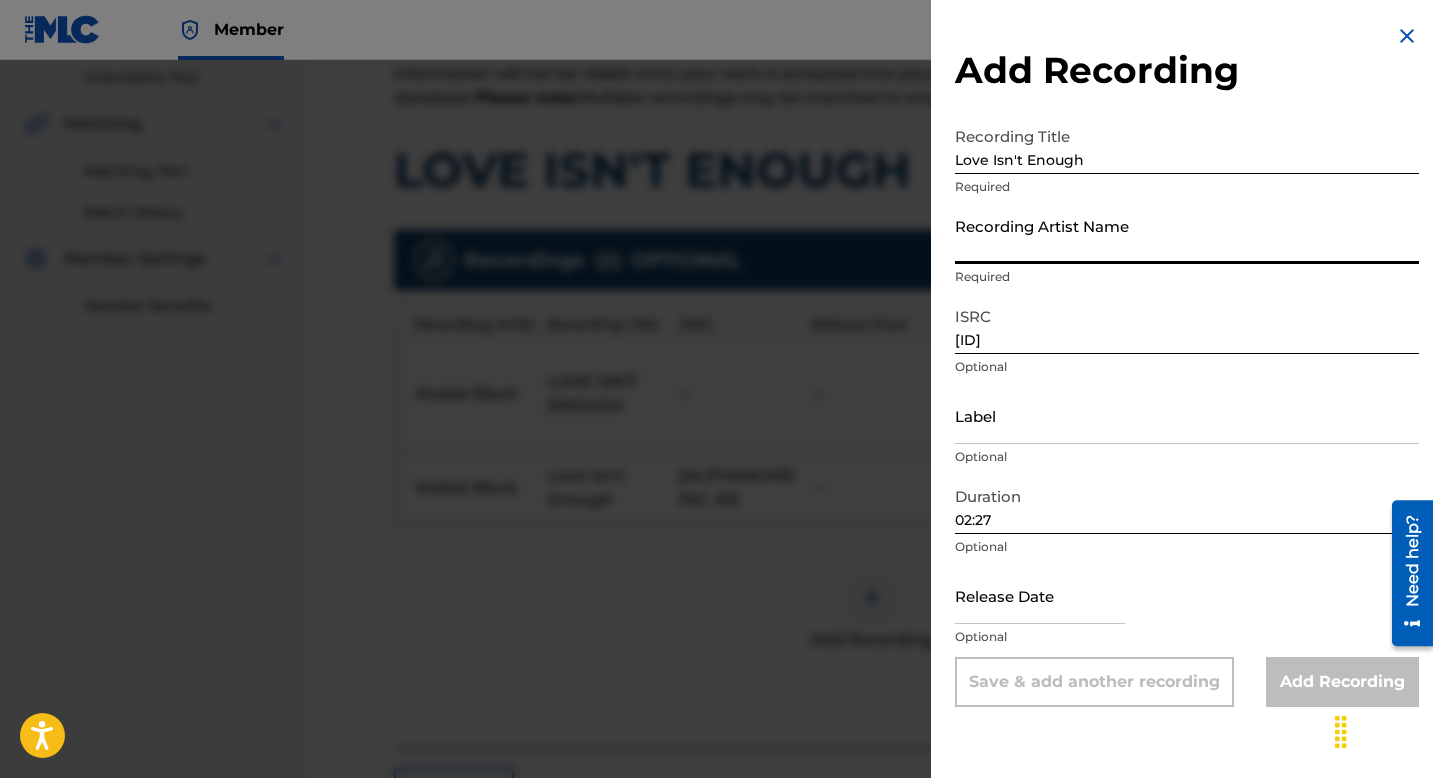 click on "Recording Artist Name" at bounding box center [1187, 235] 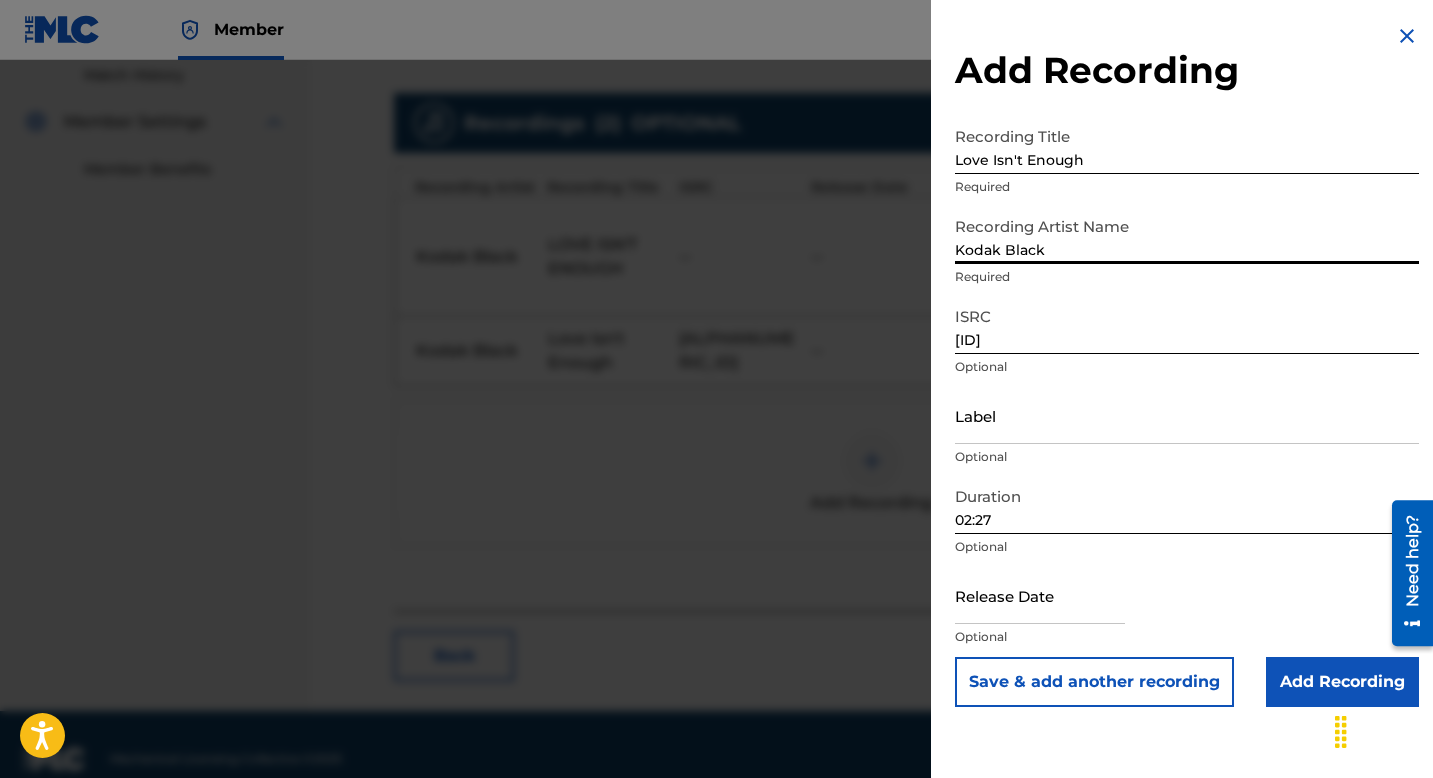 scroll, scrollTop: 588, scrollLeft: 0, axis: vertical 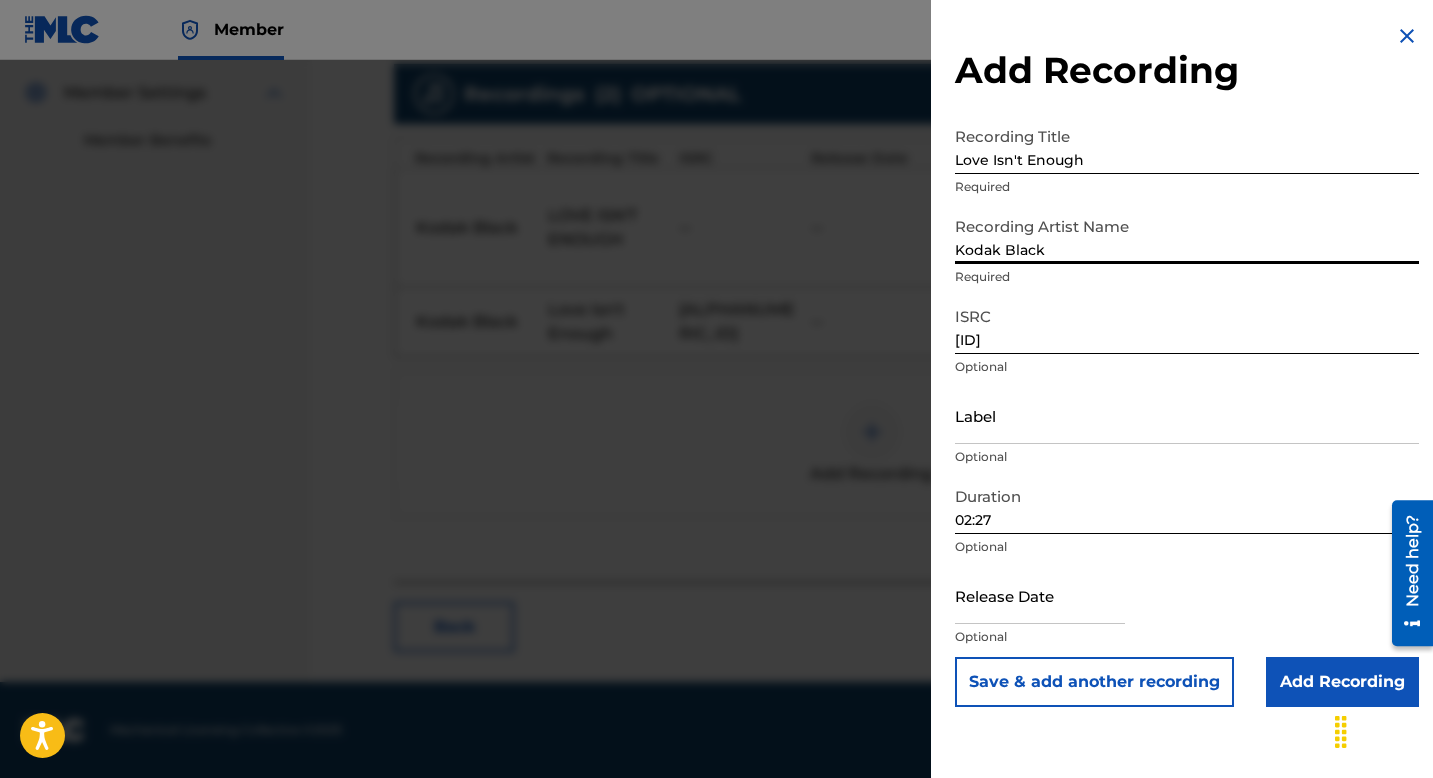 type on "Kodak Black" 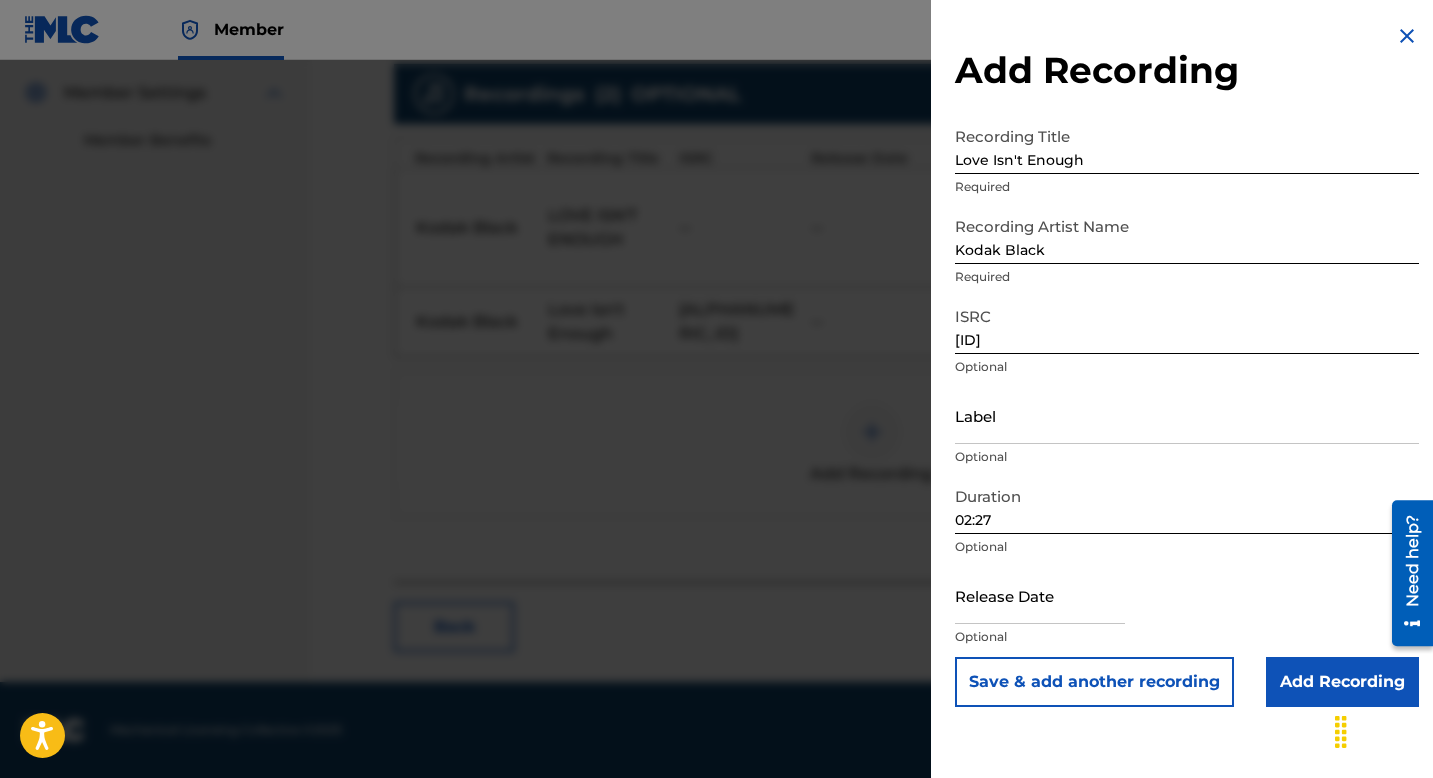 click on "Add Recording" at bounding box center (1342, 682) 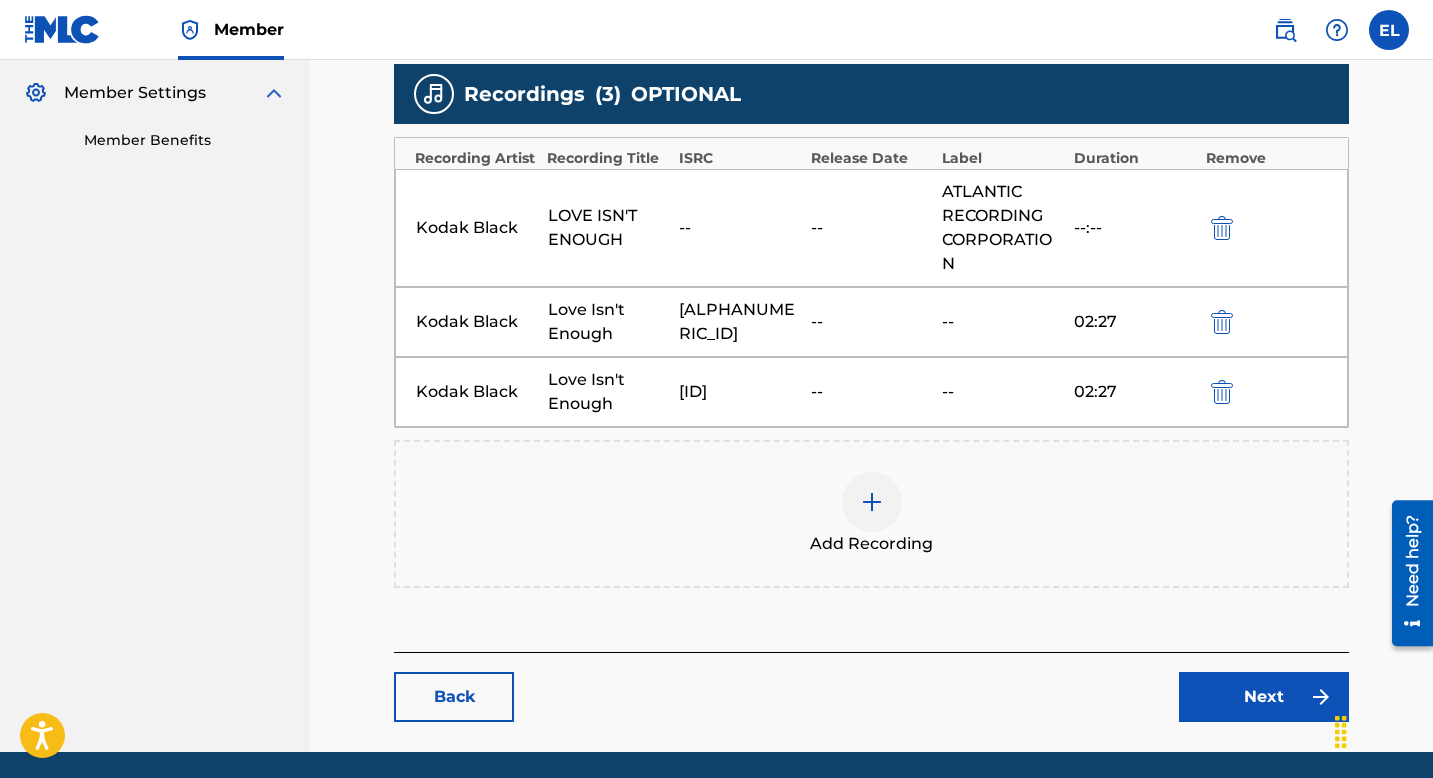 scroll, scrollTop: 620, scrollLeft: 0, axis: vertical 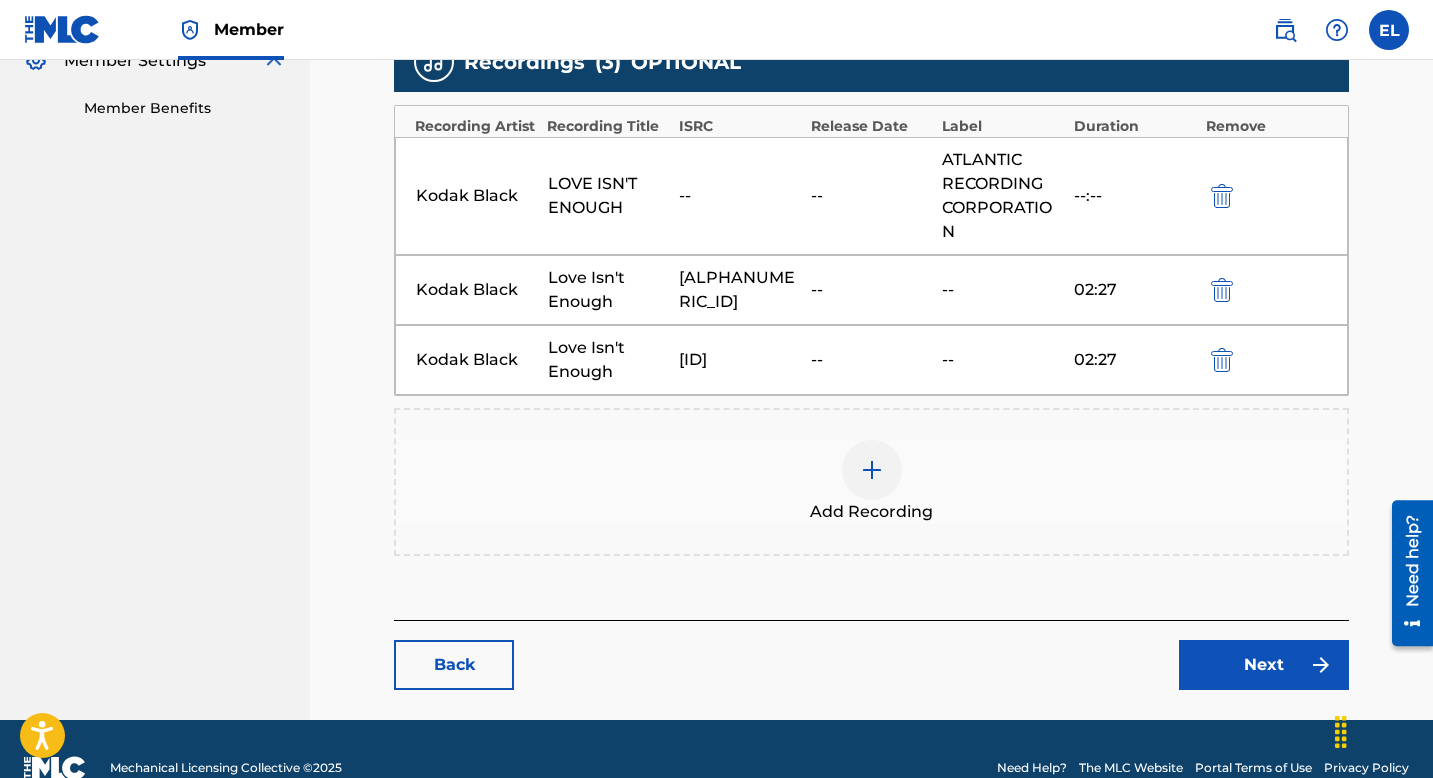 click on "Next" at bounding box center (1264, 665) 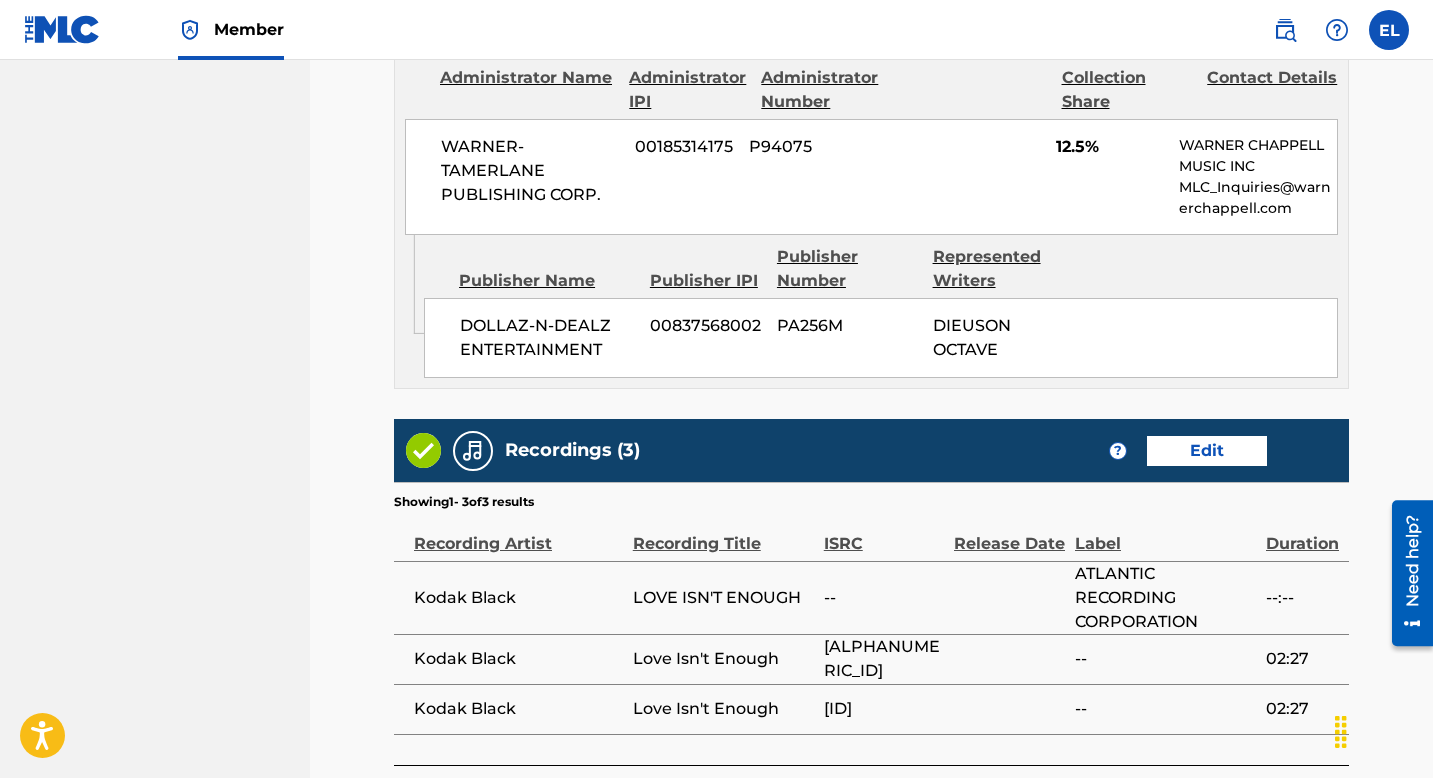 scroll, scrollTop: 1763, scrollLeft: 0, axis: vertical 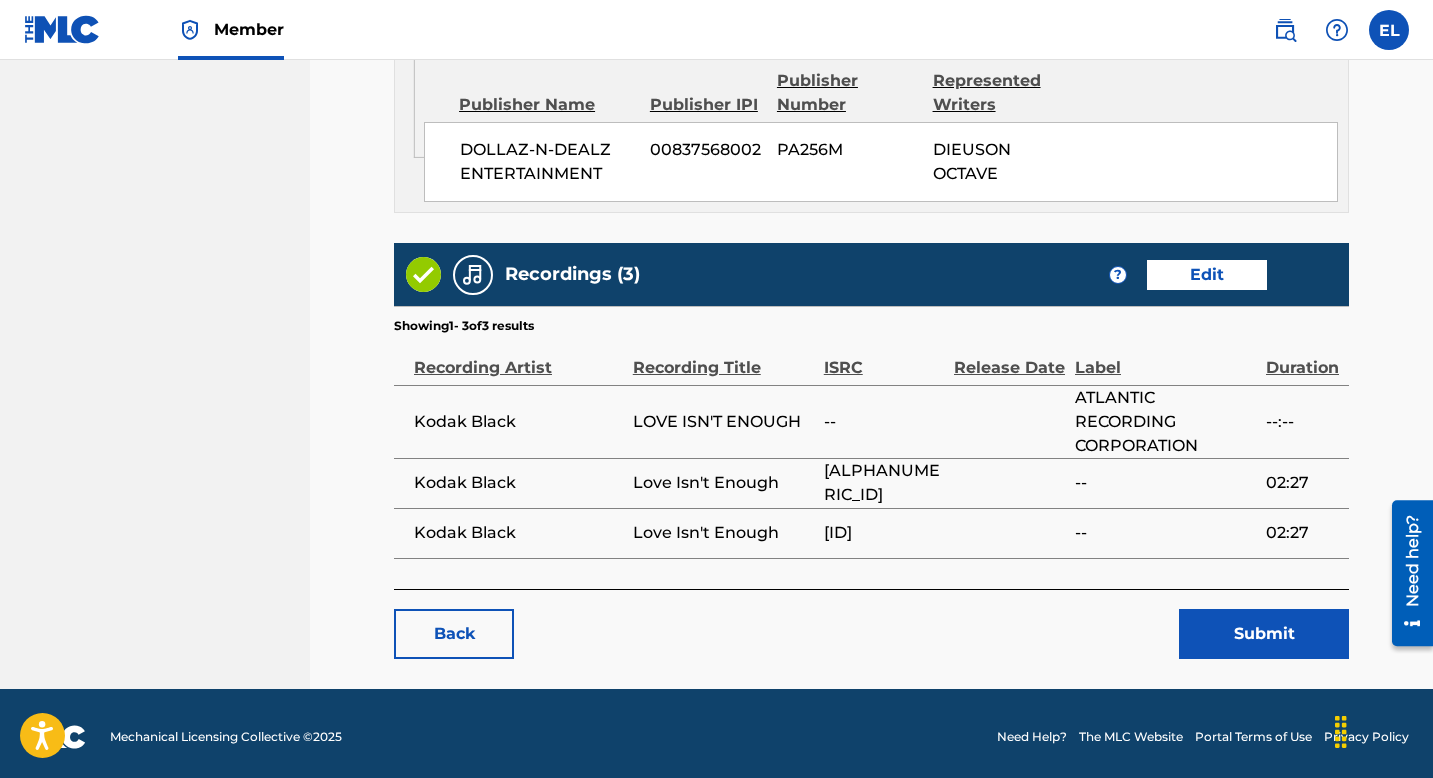 click on "Submit" at bounding box center (1264, 634) 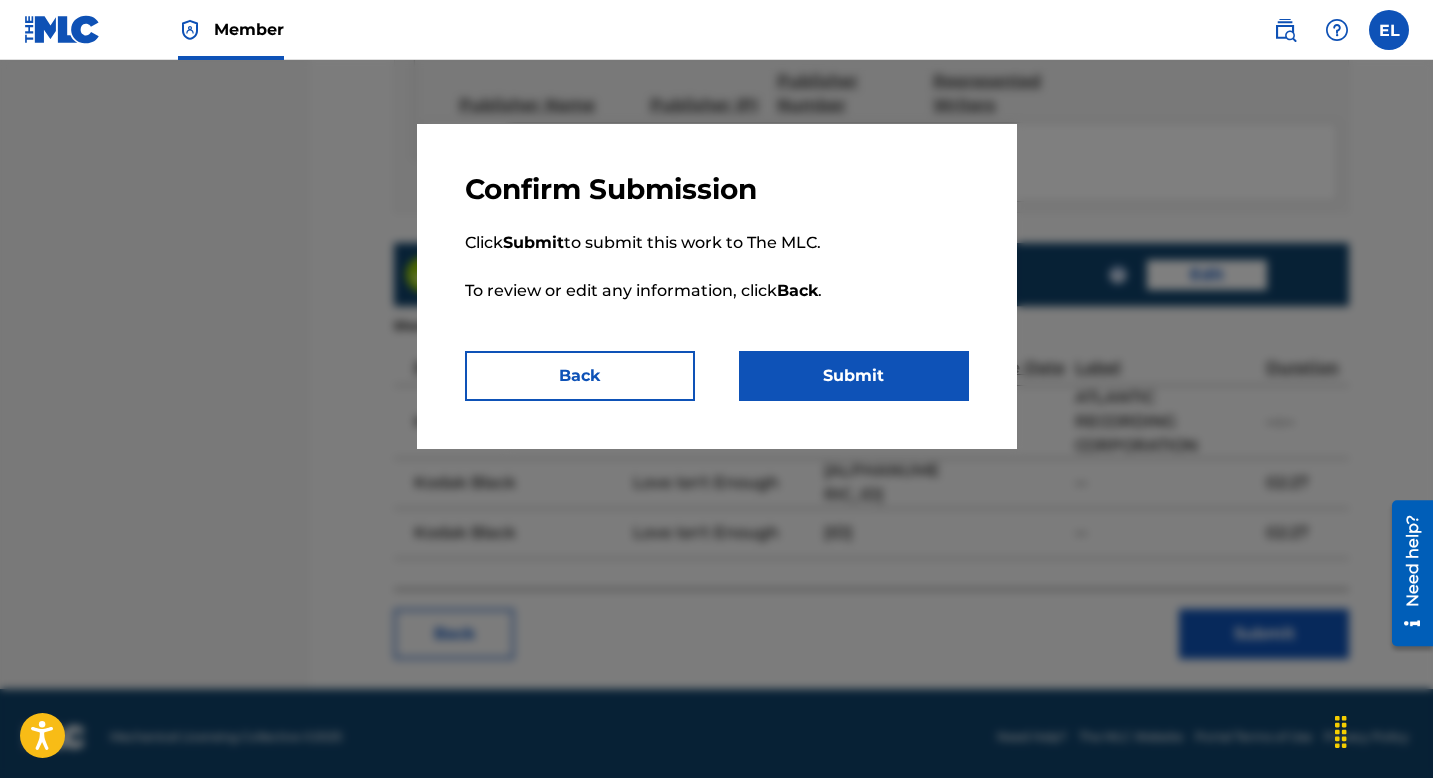 click on "Submit" at bounding box center (854, 376) 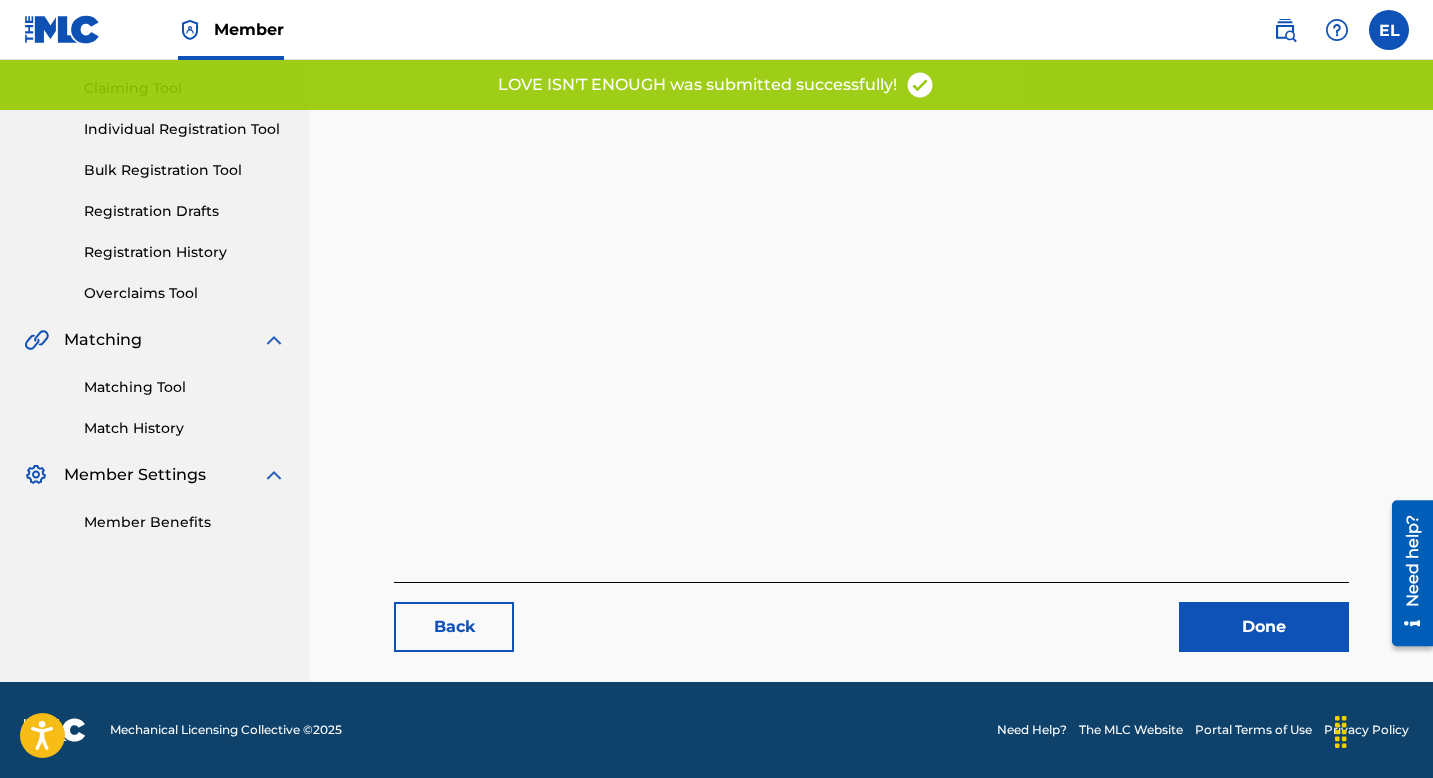 scroll, scrollTop: 0, scrollLeft: 0, axis: both 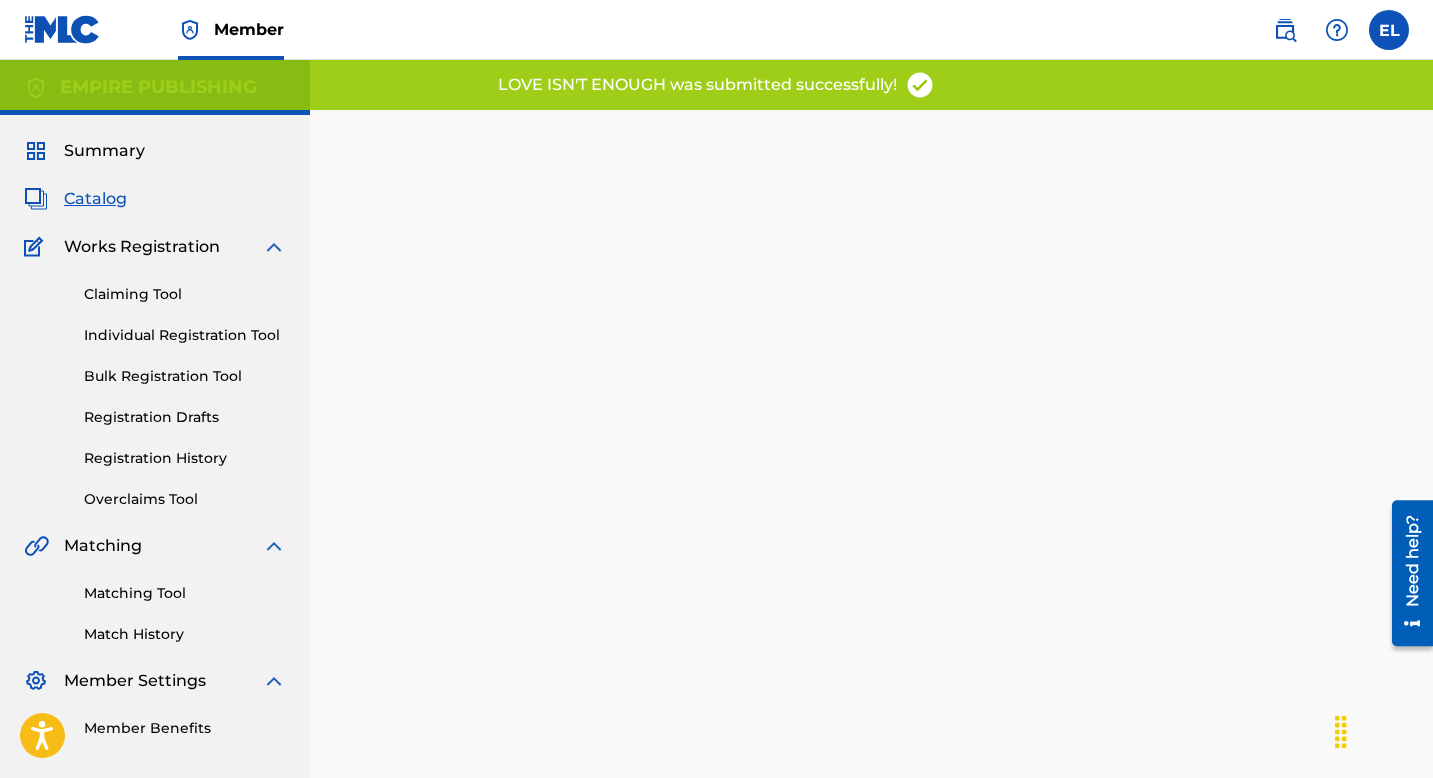 click on "Catalog" at bounding box center (95, 199) 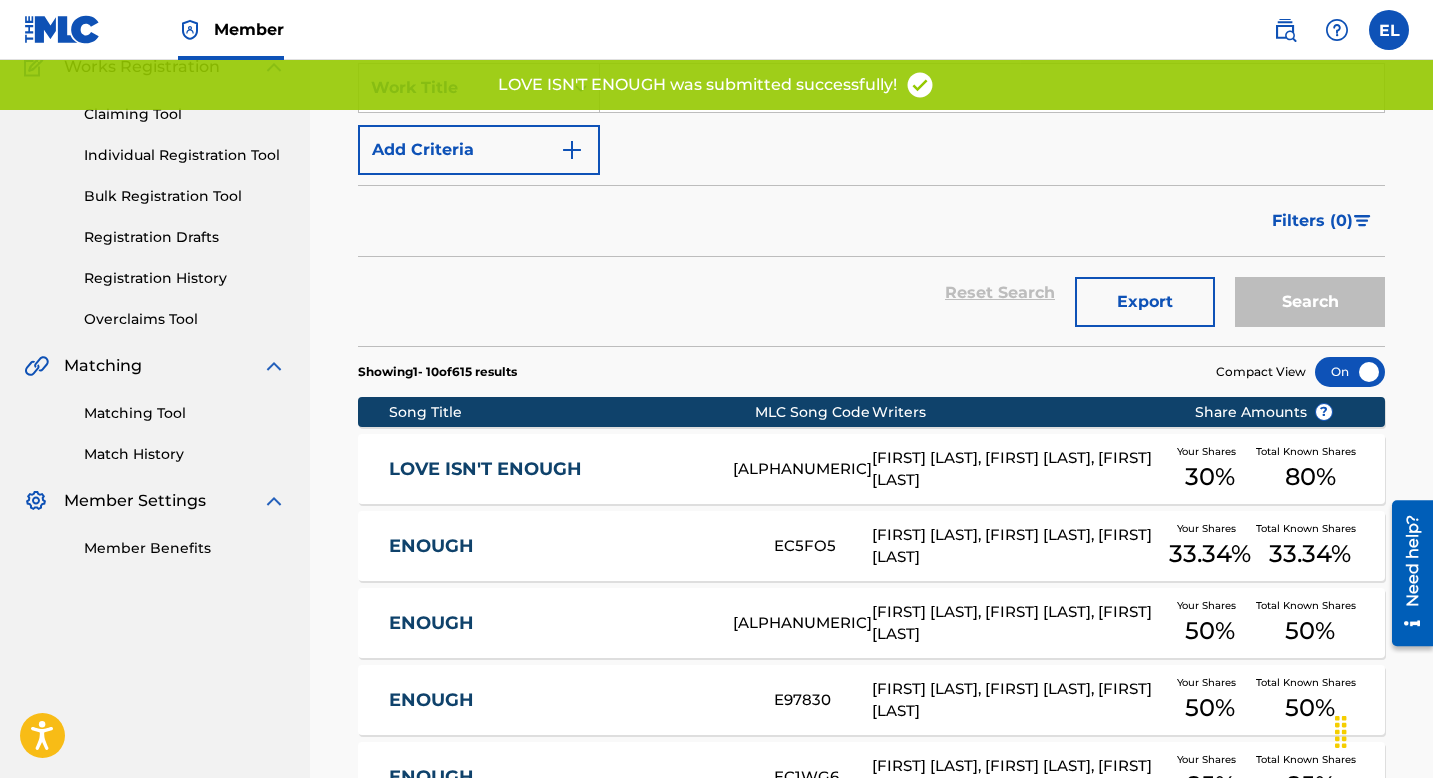 scroll, scrollTop: 181, scrollLeft: 0, axis: vertical 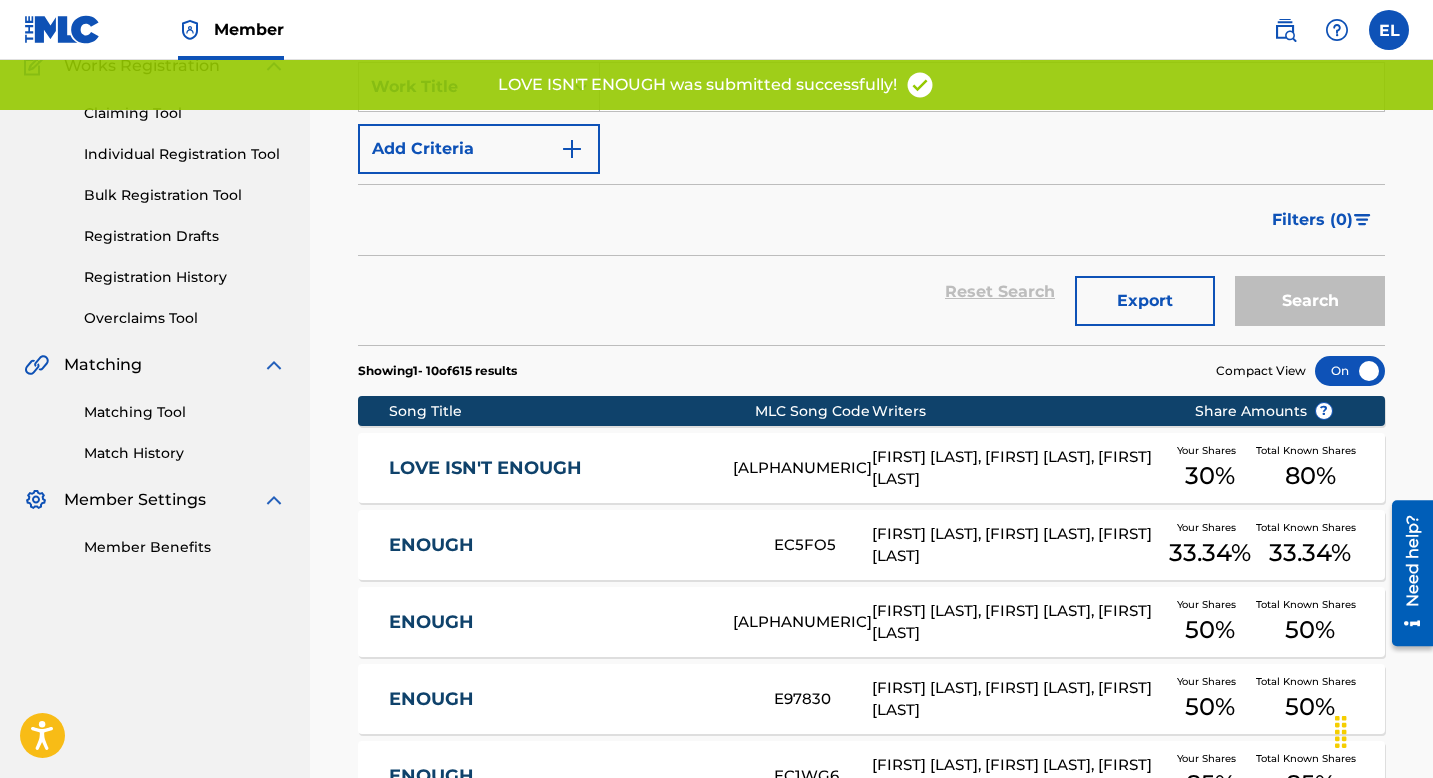 click on "LOVE ISN'T ENOUGH" at bounding box center (547, 468) 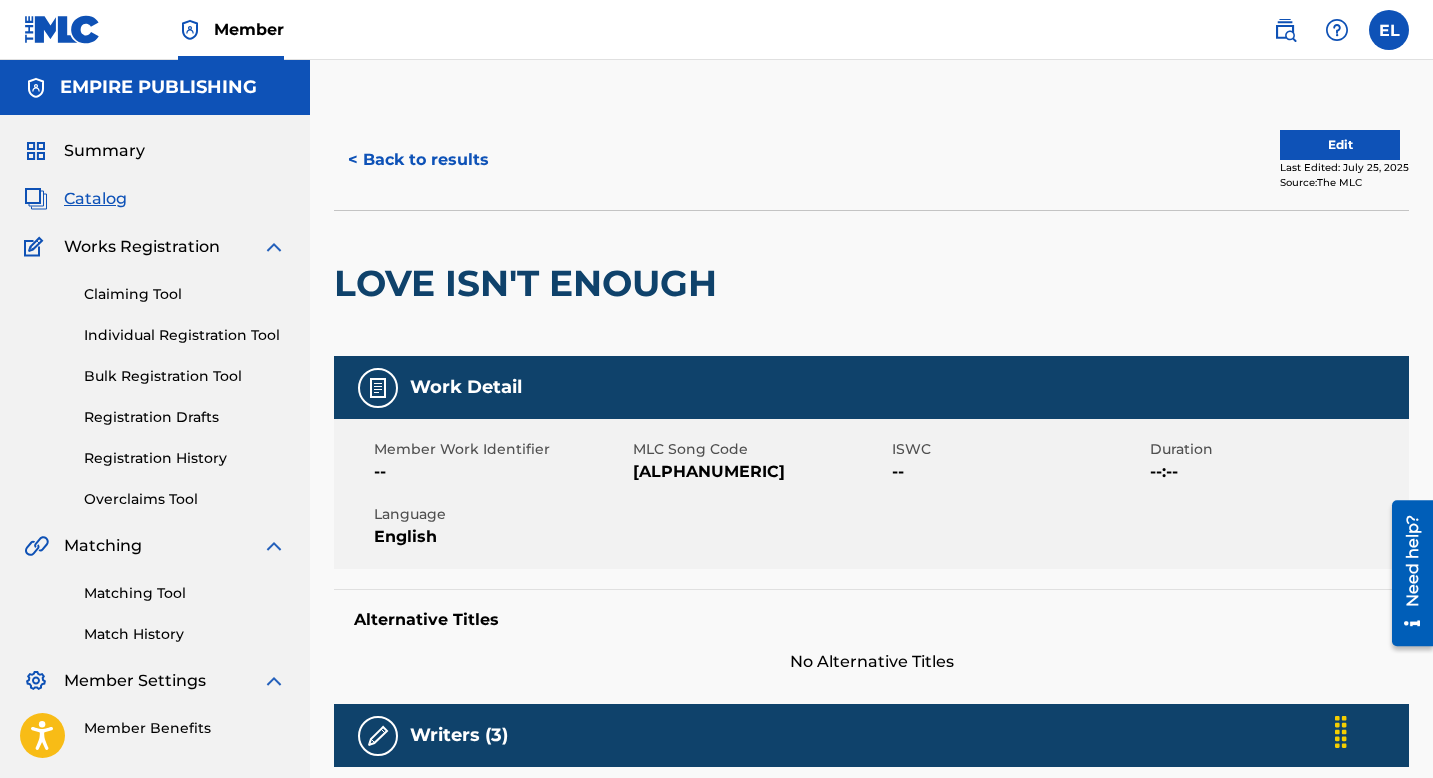 click on "LF1HRT" at bounding box center [760, 472] 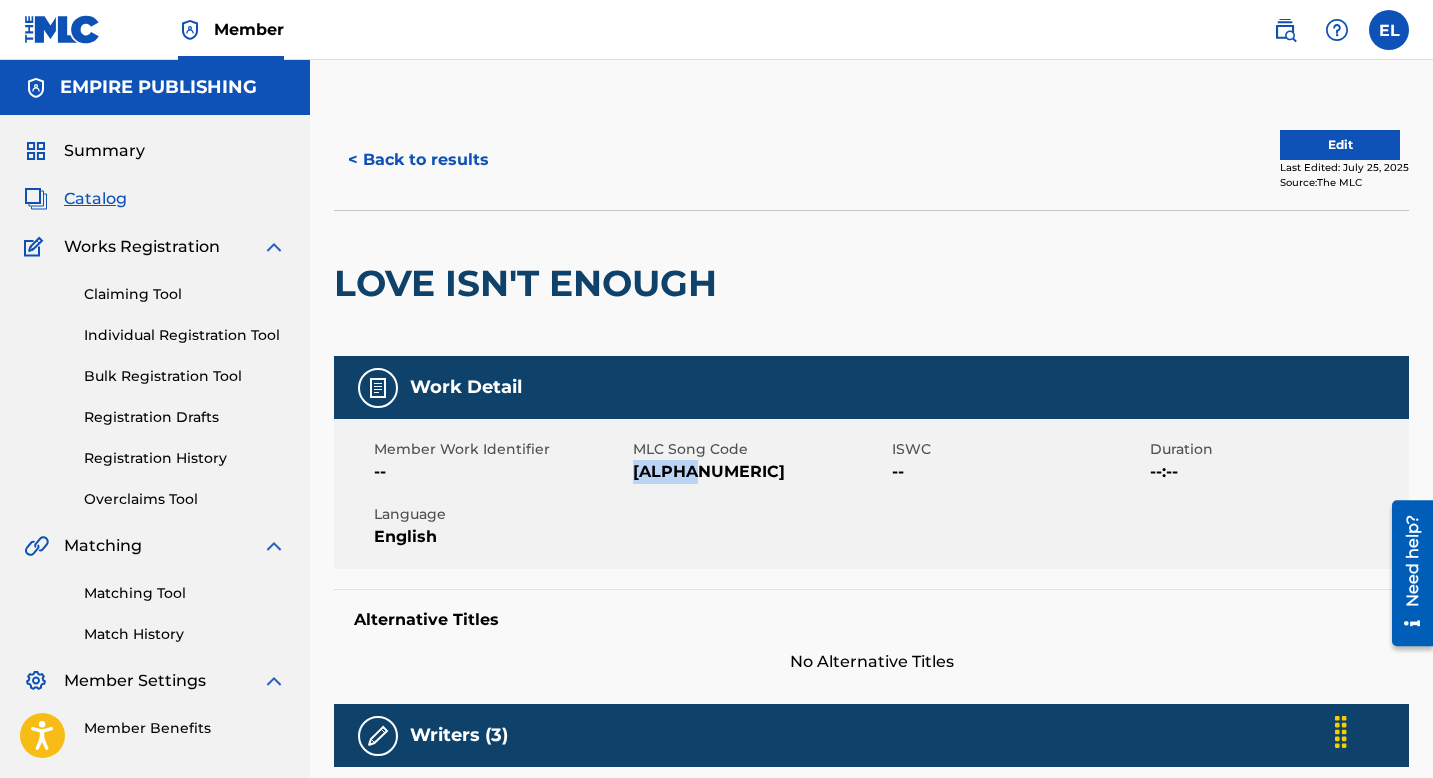 click on "LF1HRT" at bounding box center (760, 472) 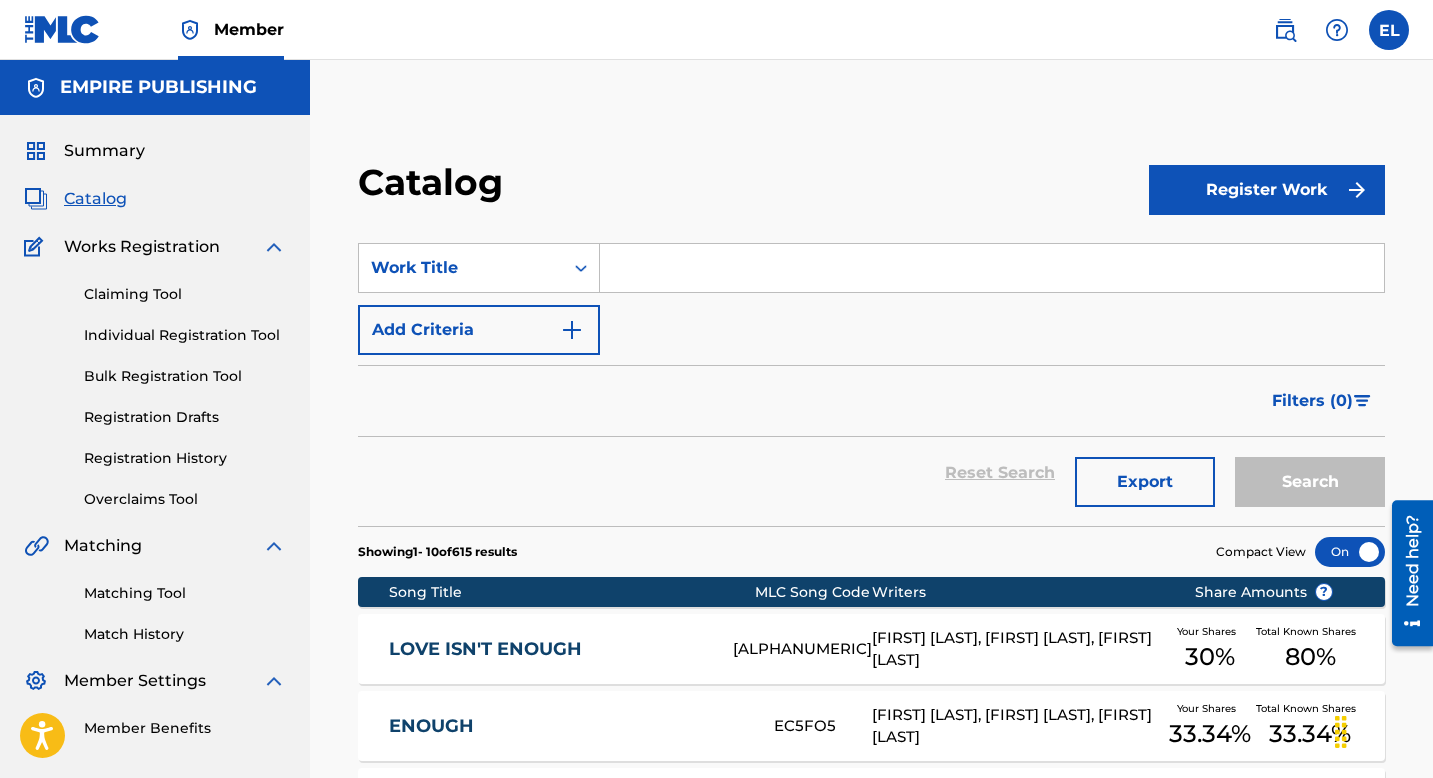 click at bounding box center [992, 268] 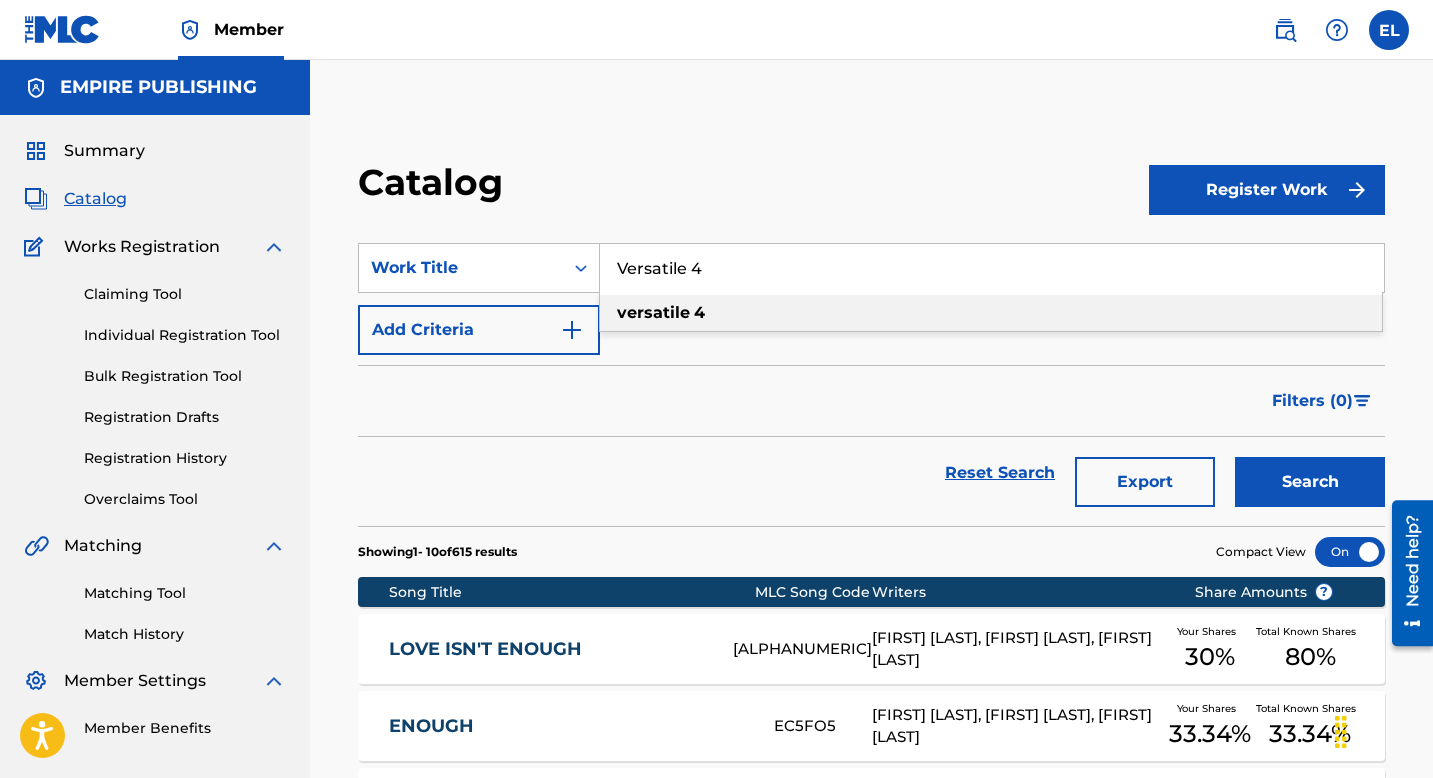 type on "Versatile 4" 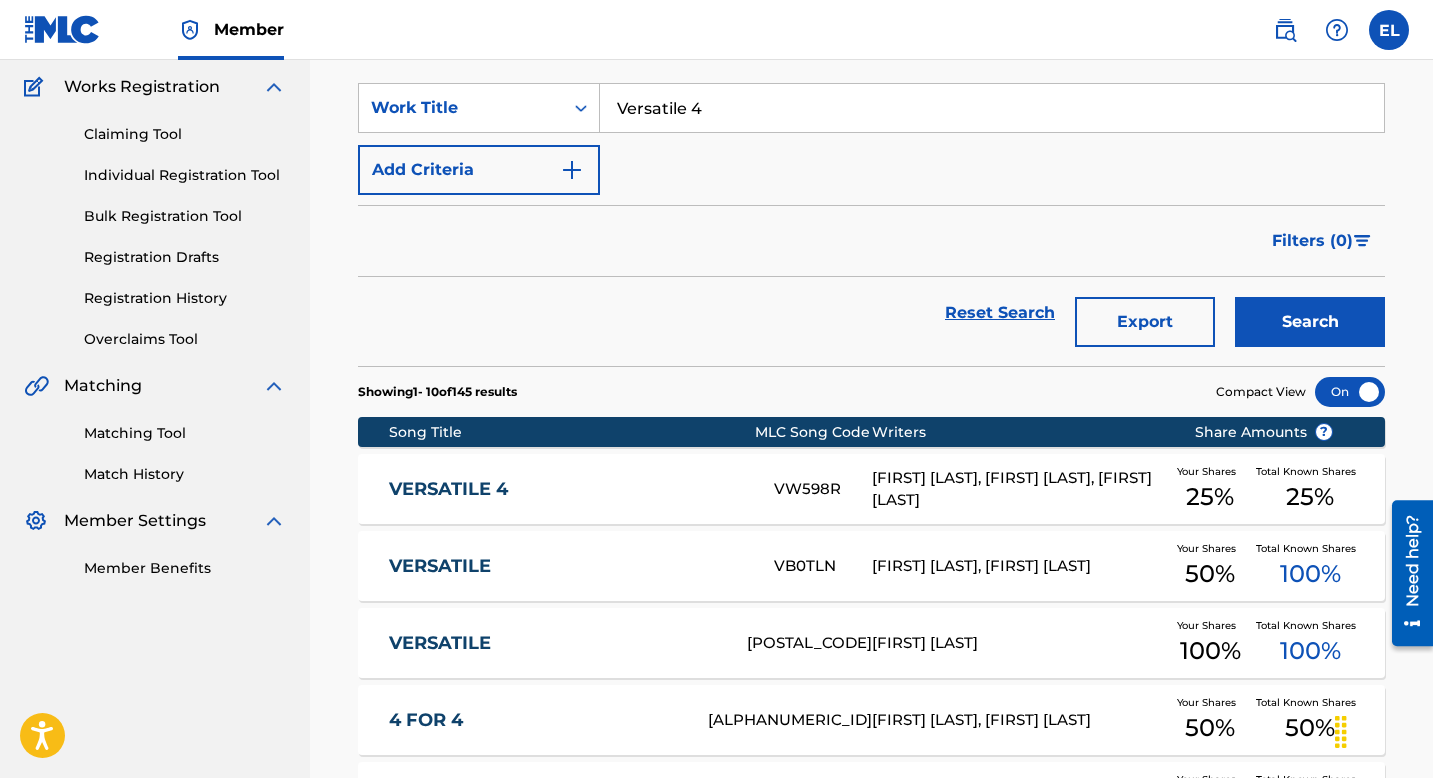 scroll, scrollTop: 162, scrollLeft: 0, axis: vertical 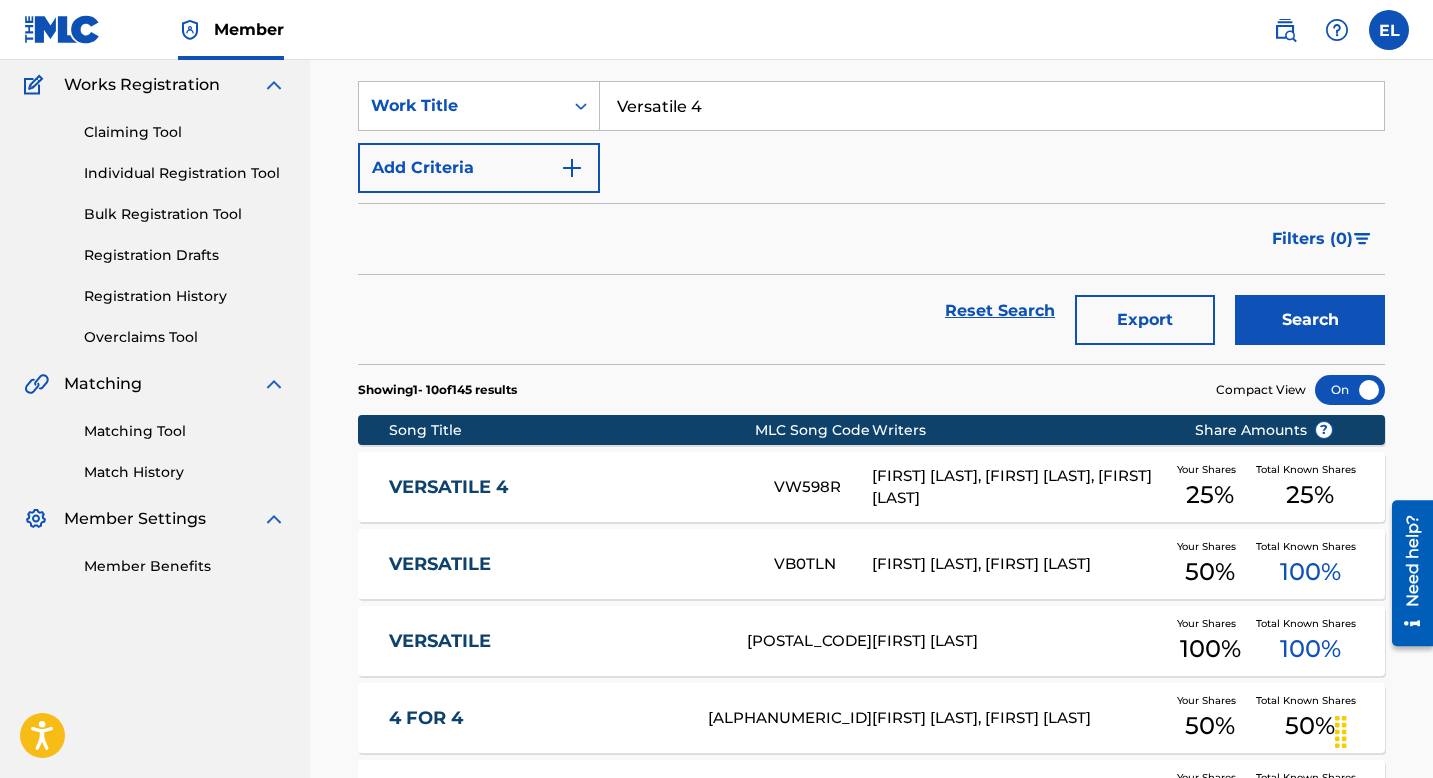 click on "VERSATILE 4" at bounding box center (568, 487) 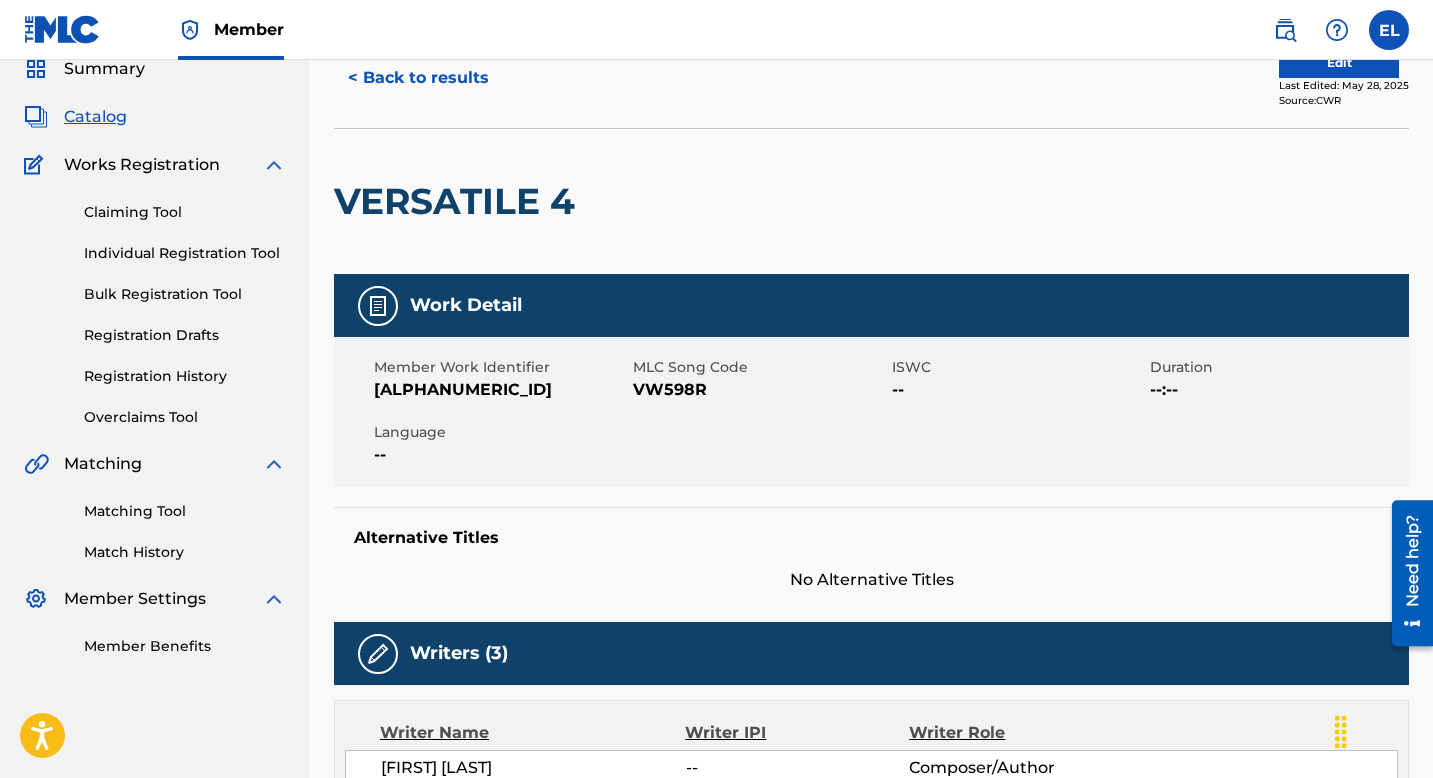 scroll, scrollTop: 0, scrollLeft: 0, axis: both 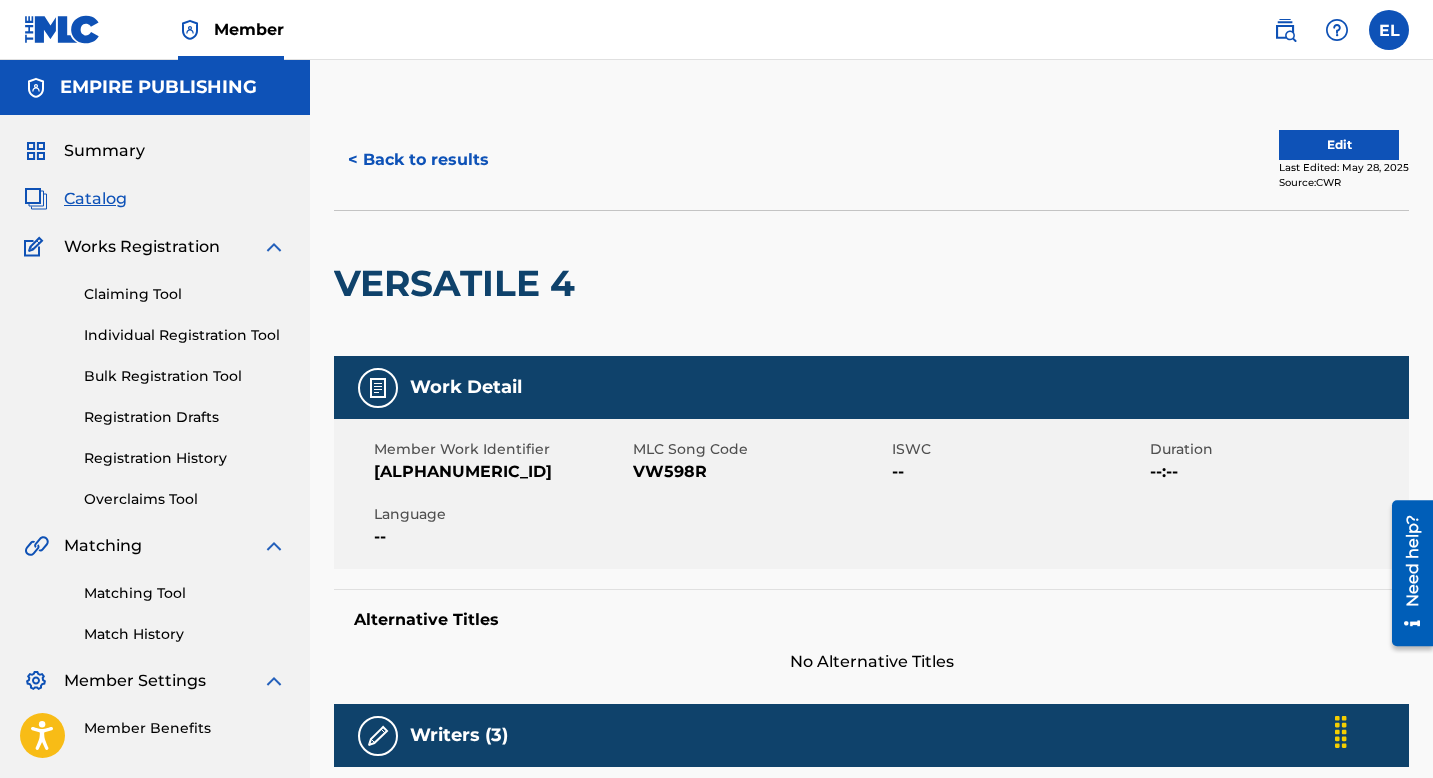 click on "Edit" at bounding box center (1339, 145) 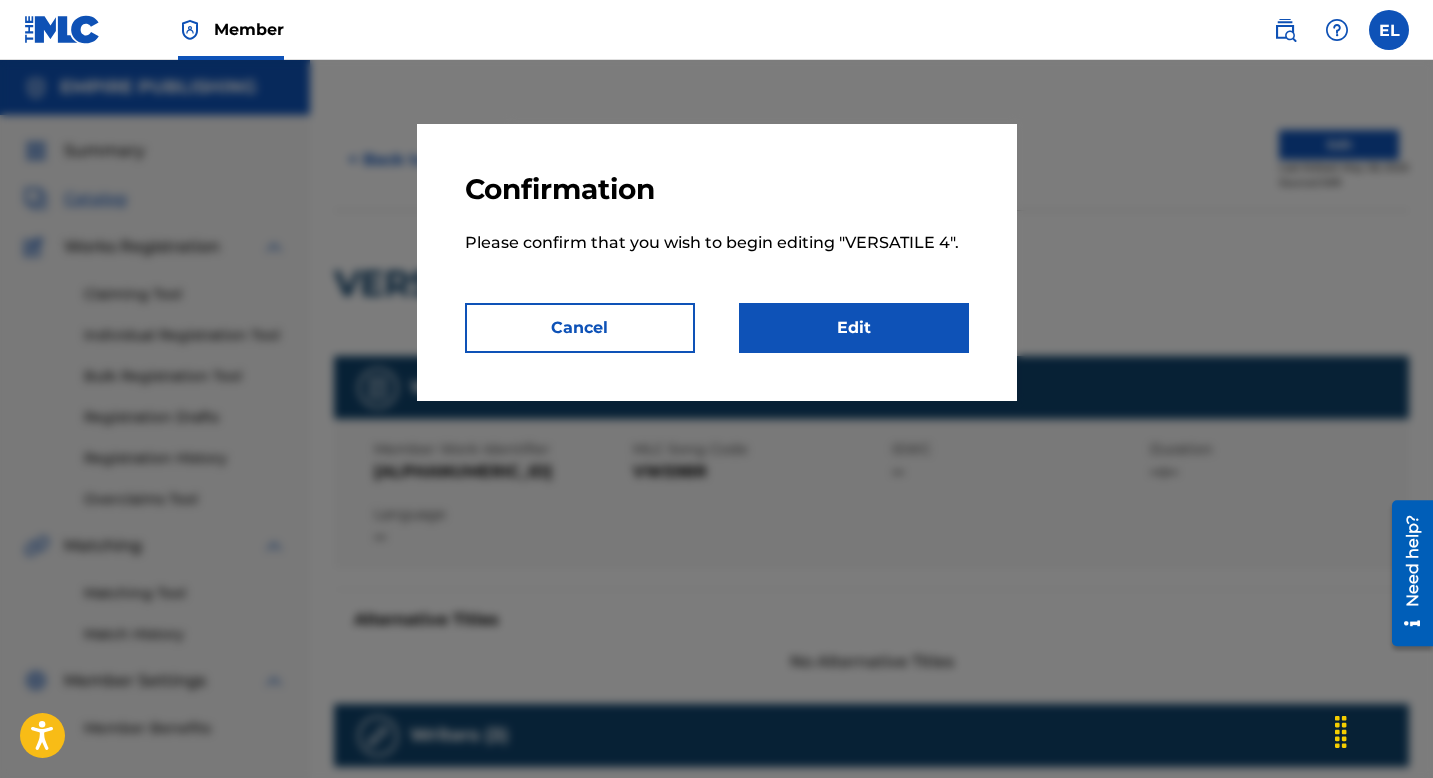 drag, startPoint x: 1328, startPoint y: 143, endPoint x: 887, endPoint y: 361, distance: 491.94003 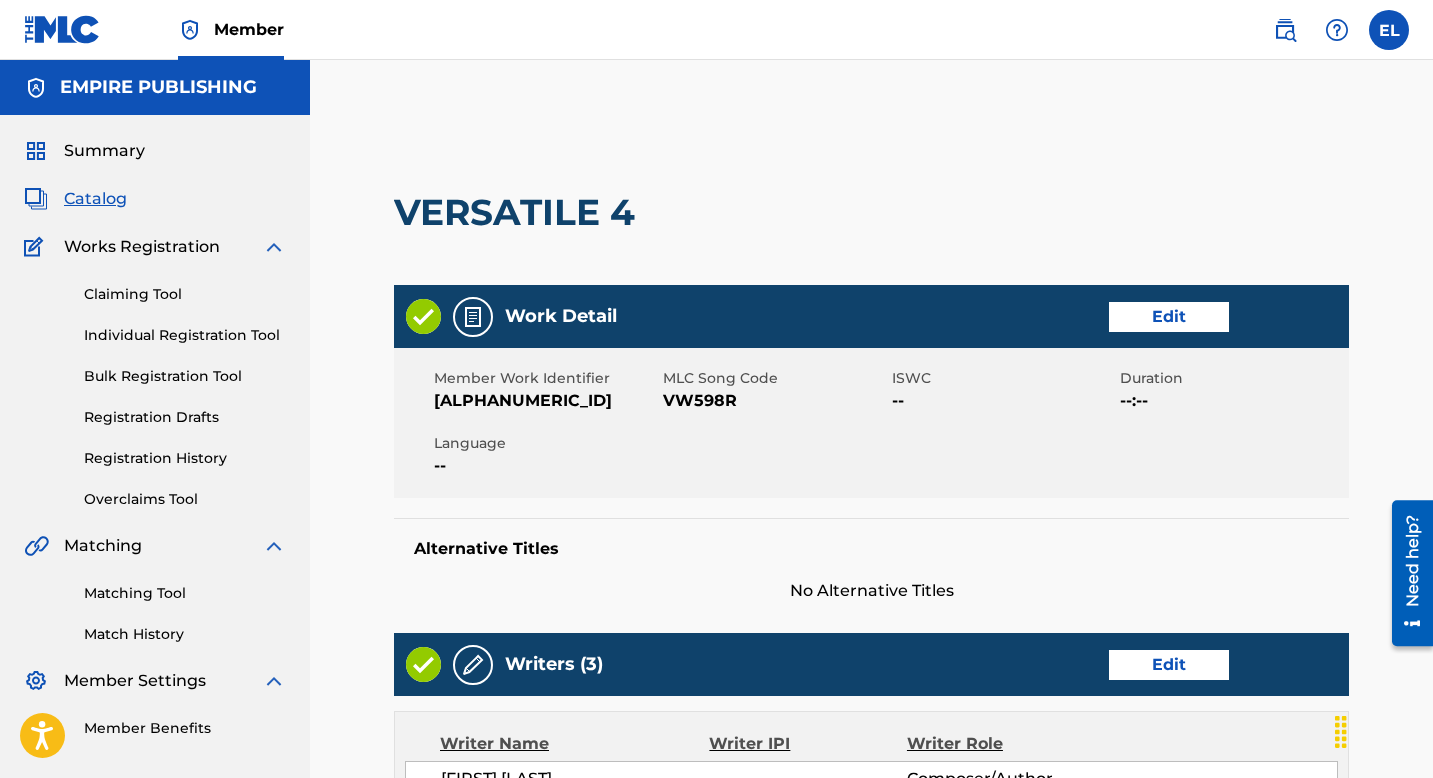 scroll, scrollTop: 0, scrollLeft: 0, axis: both 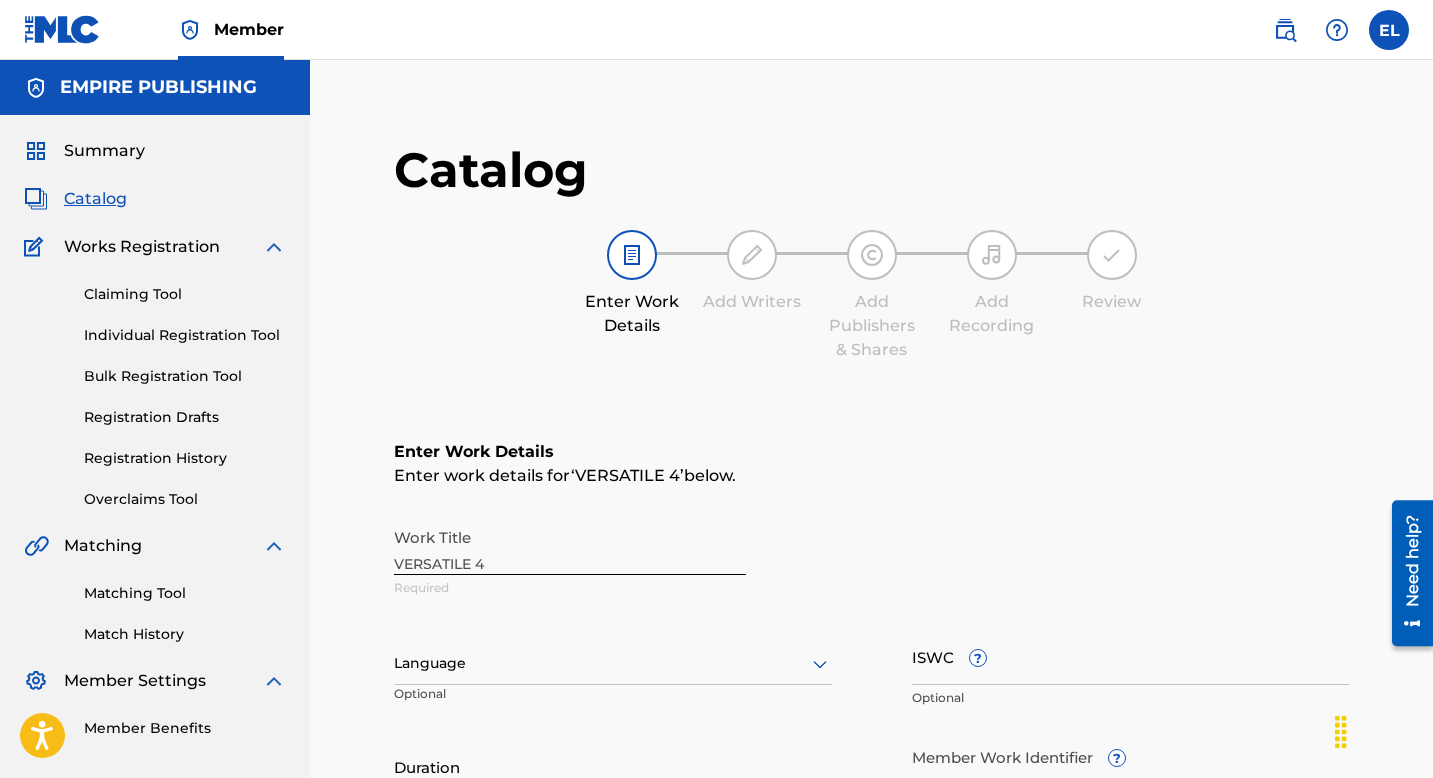 click on "Enter Work Details Add Writers Add Publishers & Shares Add Recording Review" at bounding box center (871, 296) 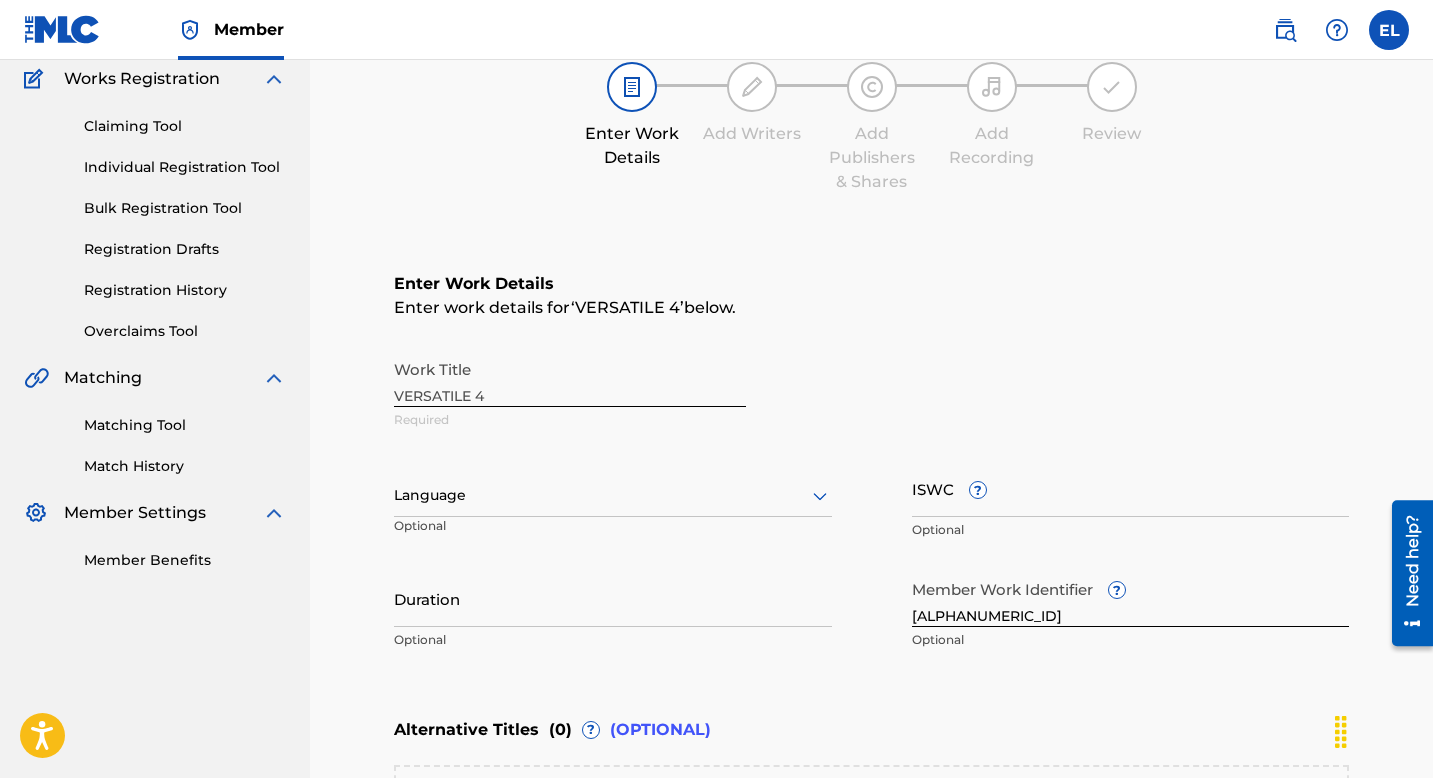 scroll, scrollTop: 388, scrollLeft: 0, axis: vertical 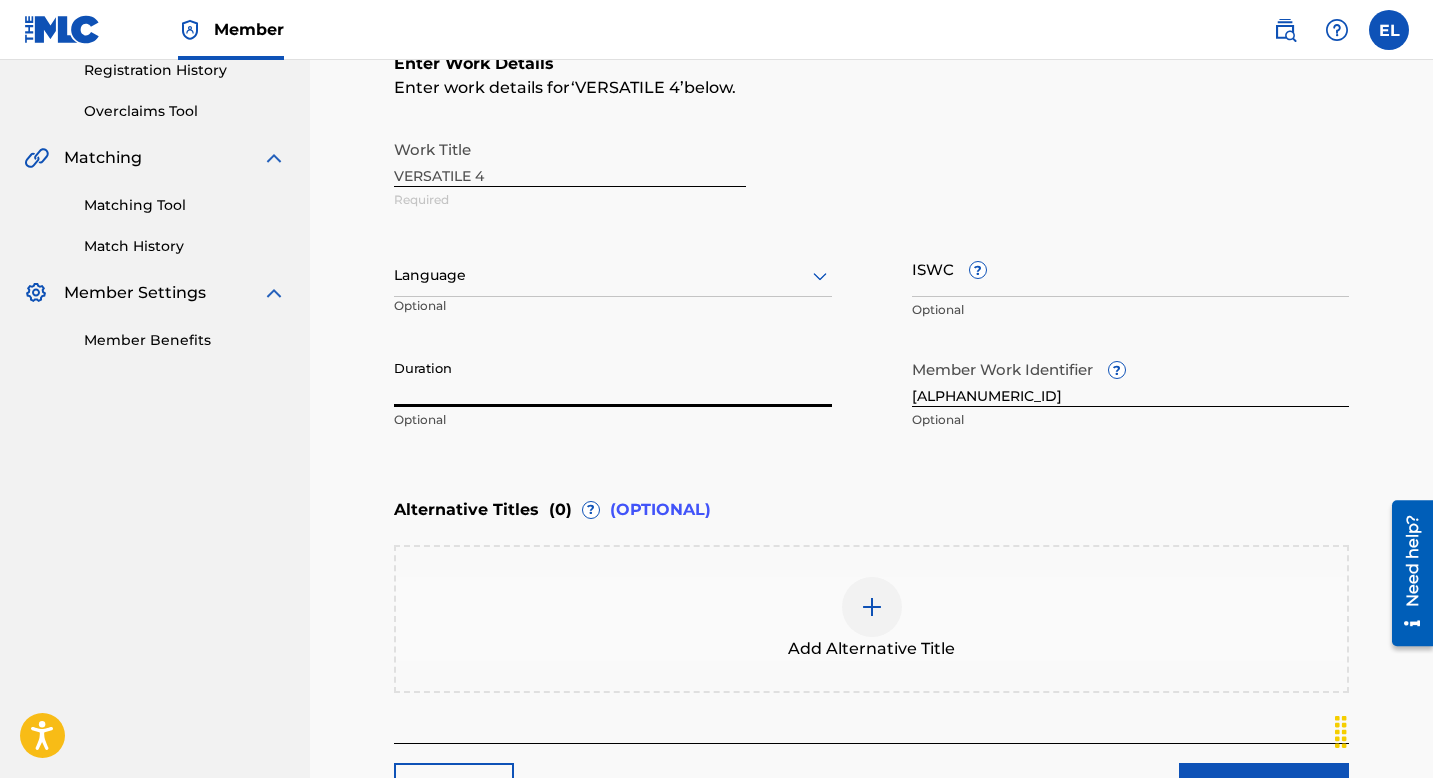 click on "Duration" at bounding box center (613, 378) 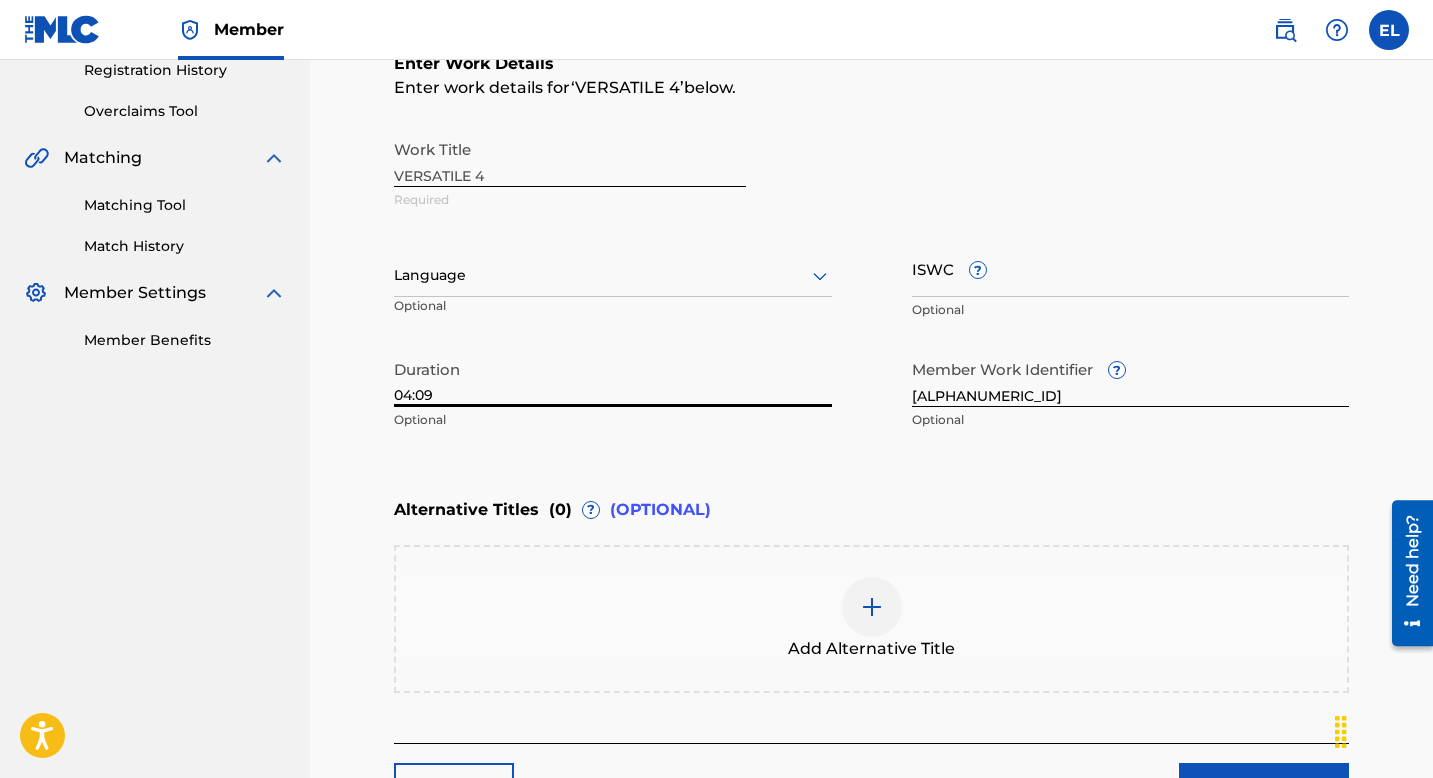 type on "04:09" 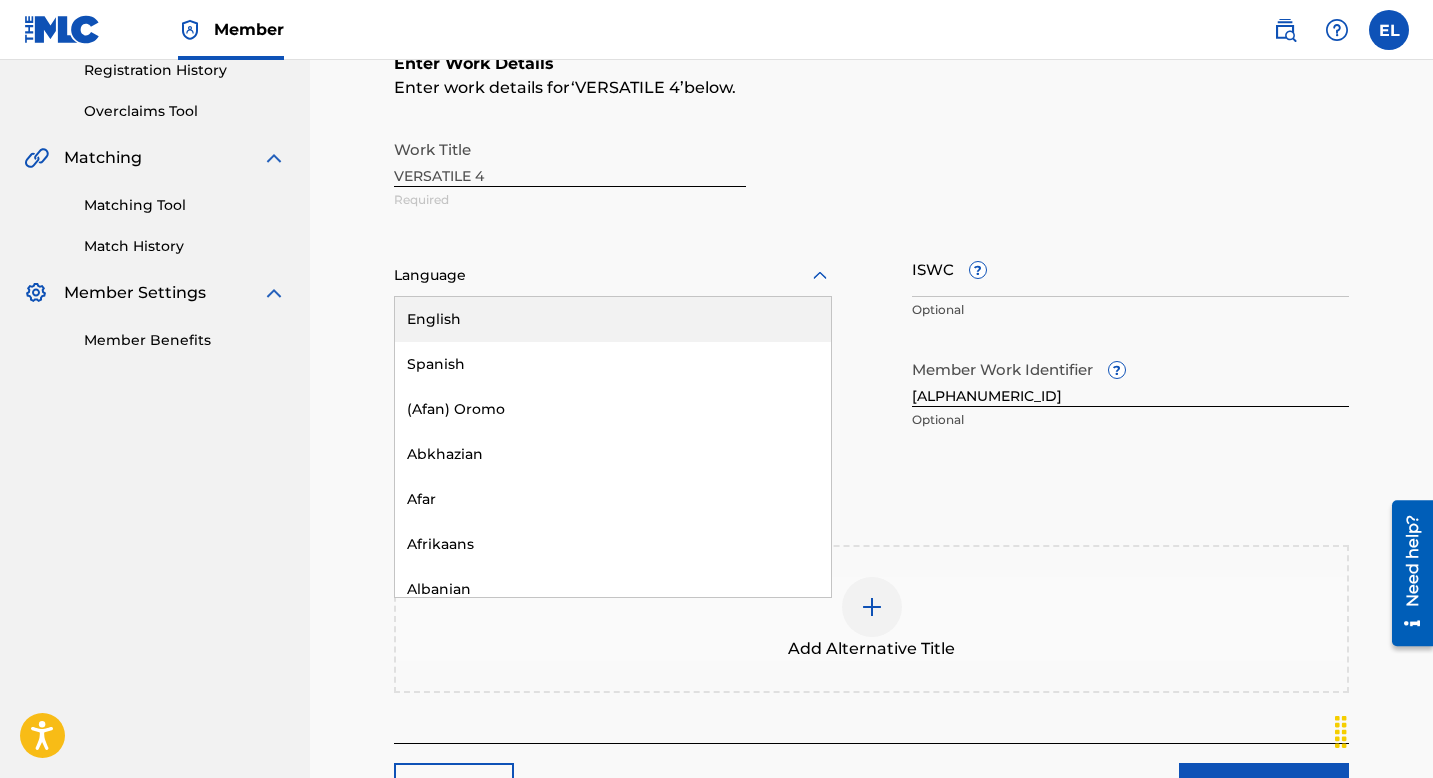 drag, startPoint x: 596, startPoint y: 263, endPoint x: 586, endPoint y: 271, distance: 12.806249 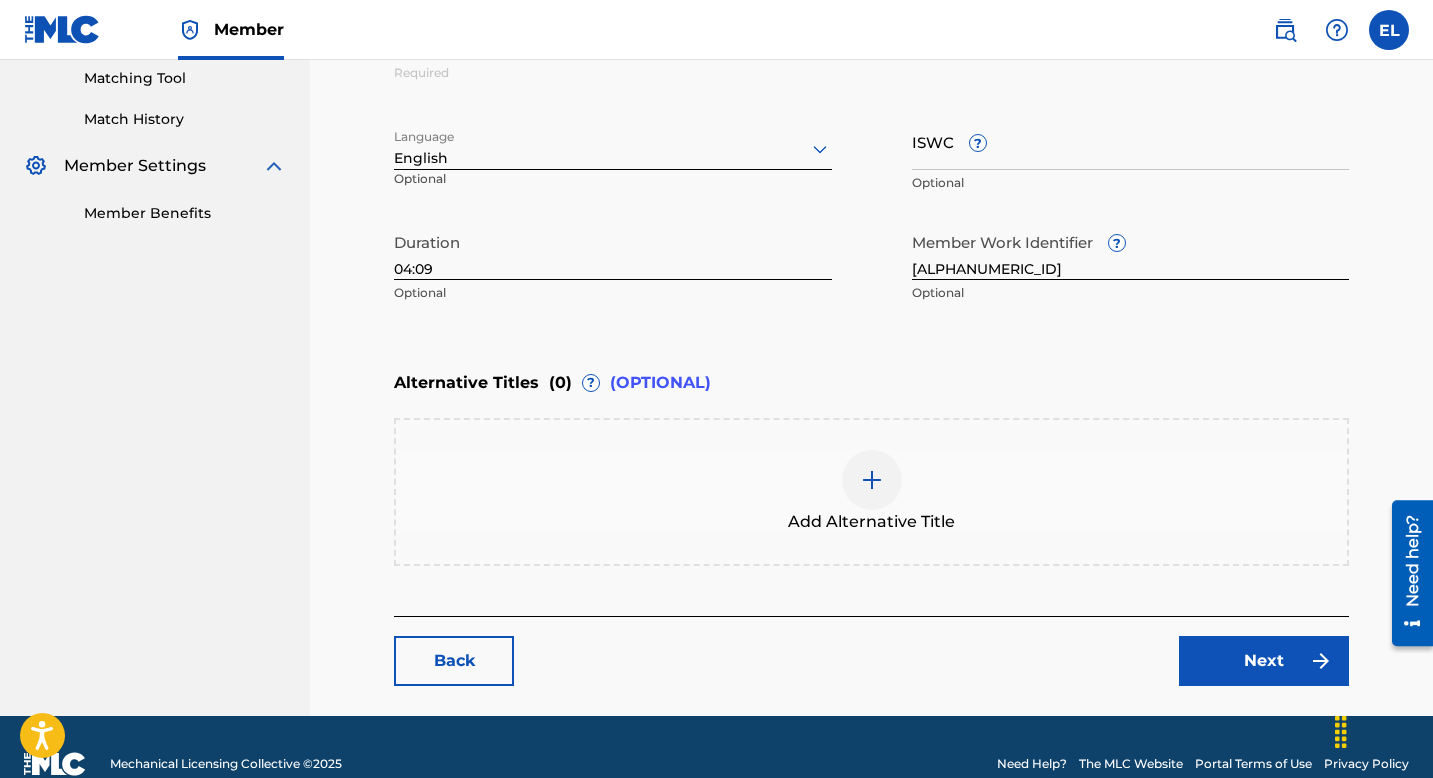 scroll, scrollTop: 548, scrollLeft: 0, axis: vertical 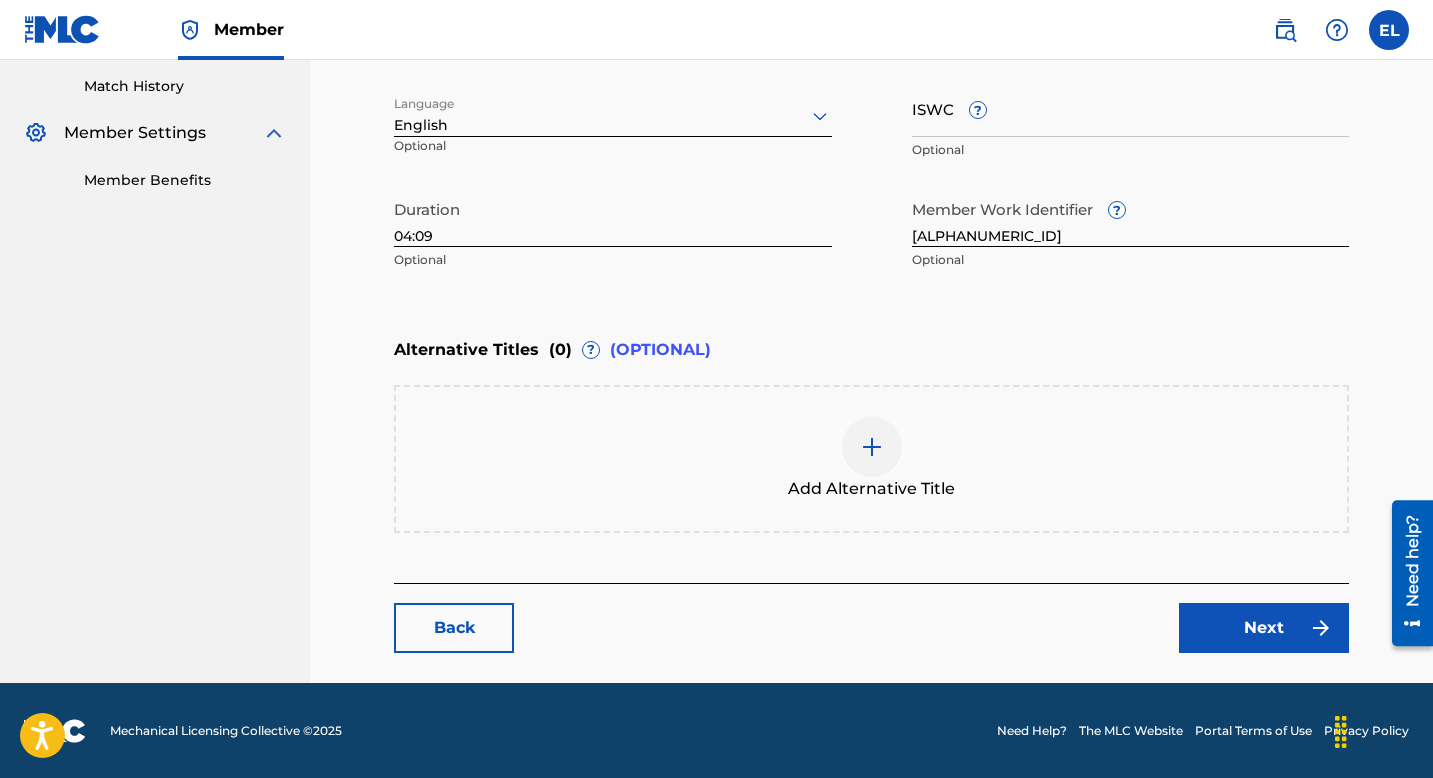 click on "Next" at bounding box center (1264, 628) 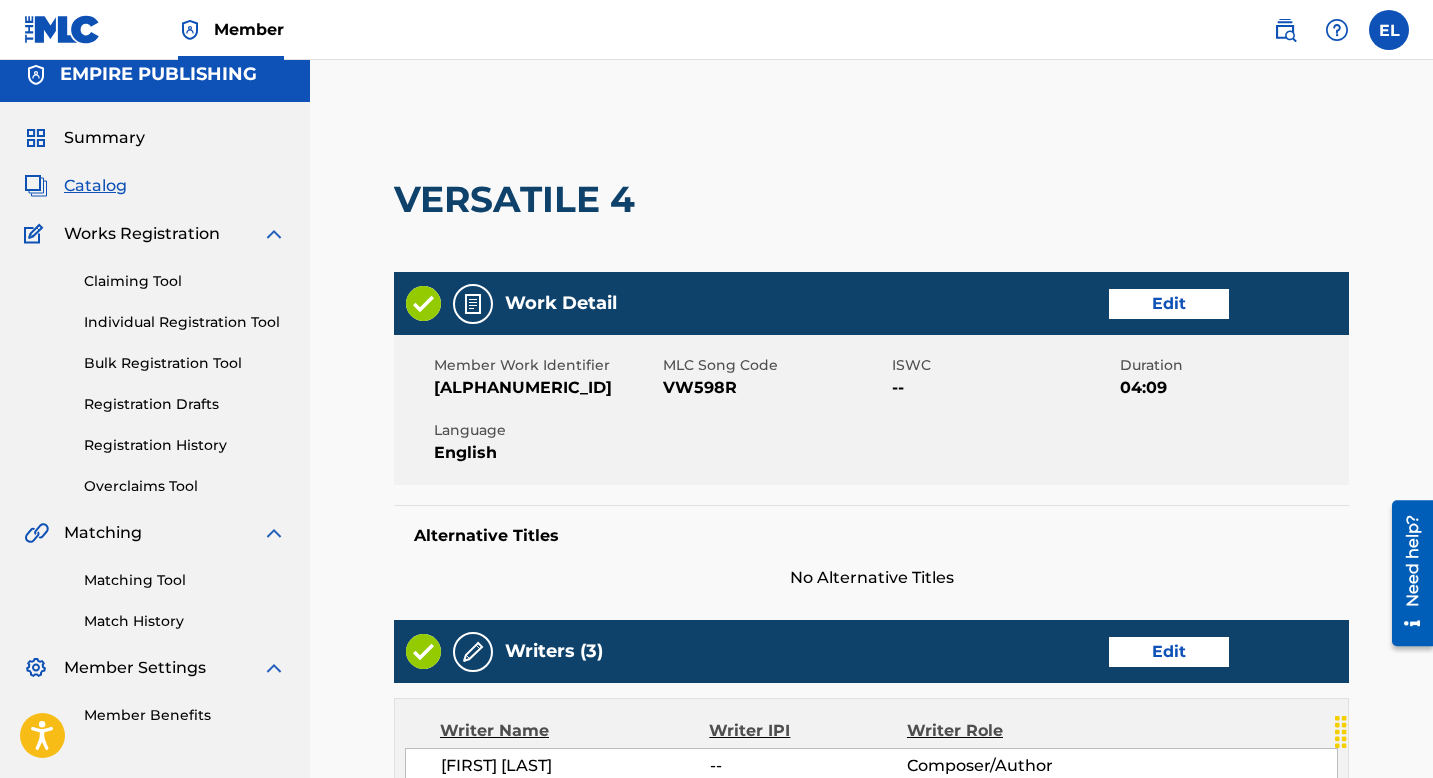 scroll, scrollTop: 0, scrollLeft: 0, axis: both 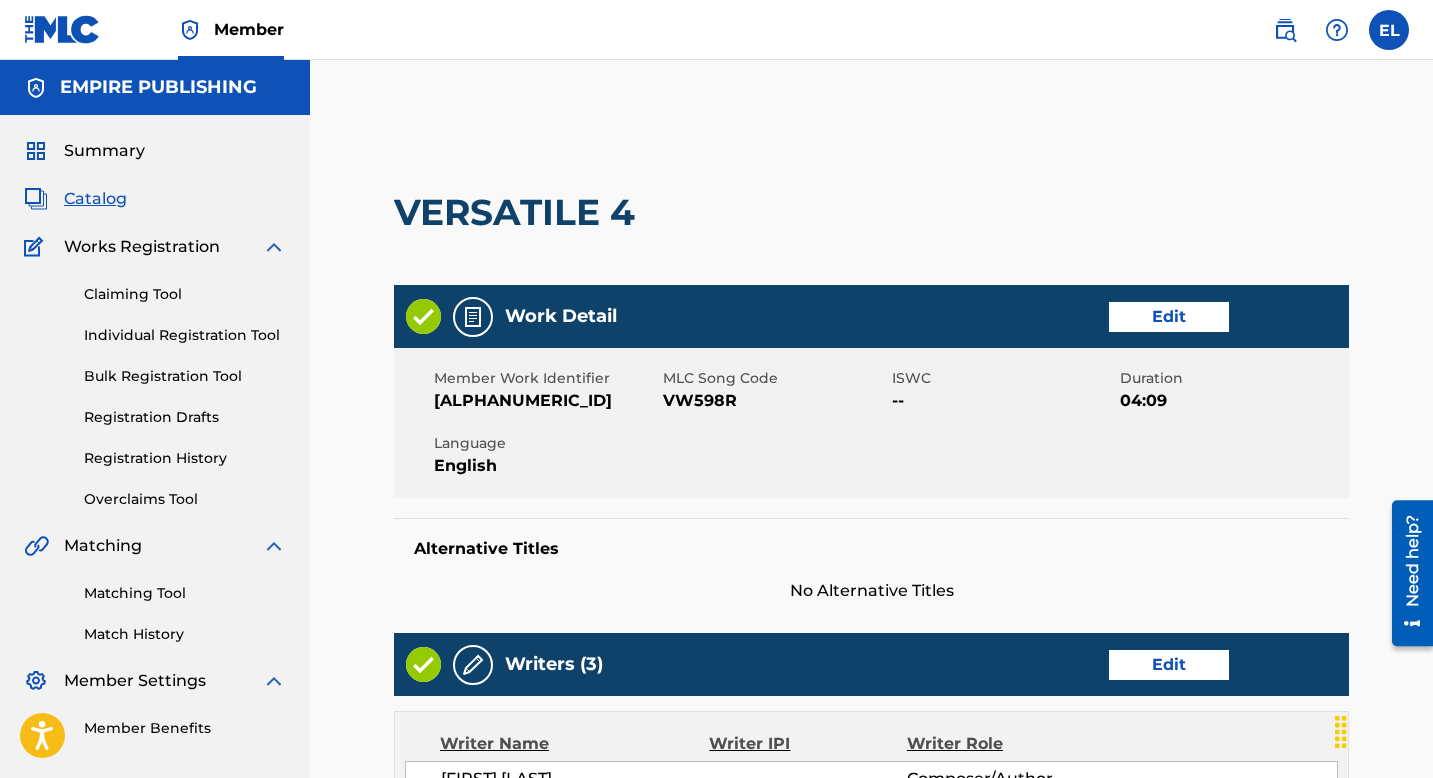 click on "VW598R" at bounding box center [775, 401] 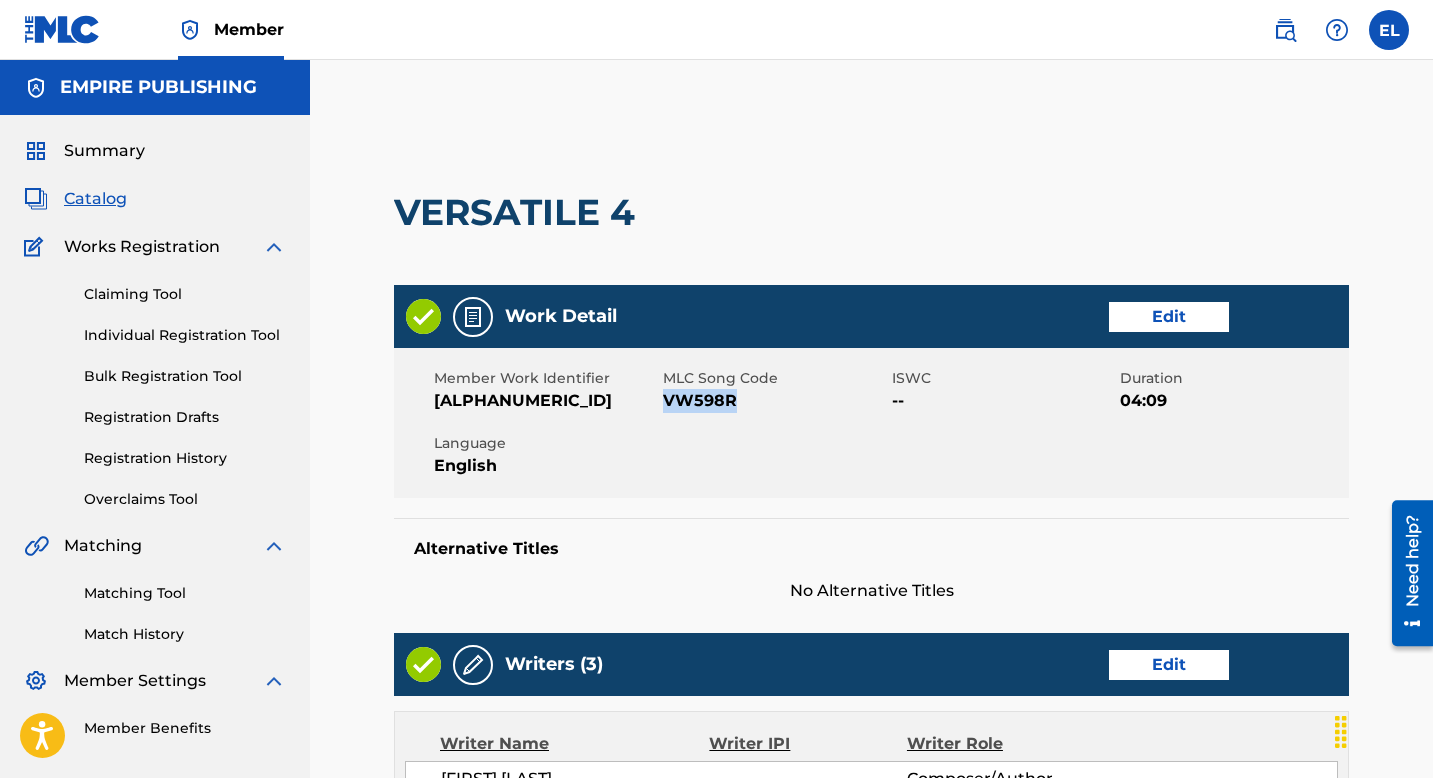 click on "VW598R" at bounding box center (775, 401) 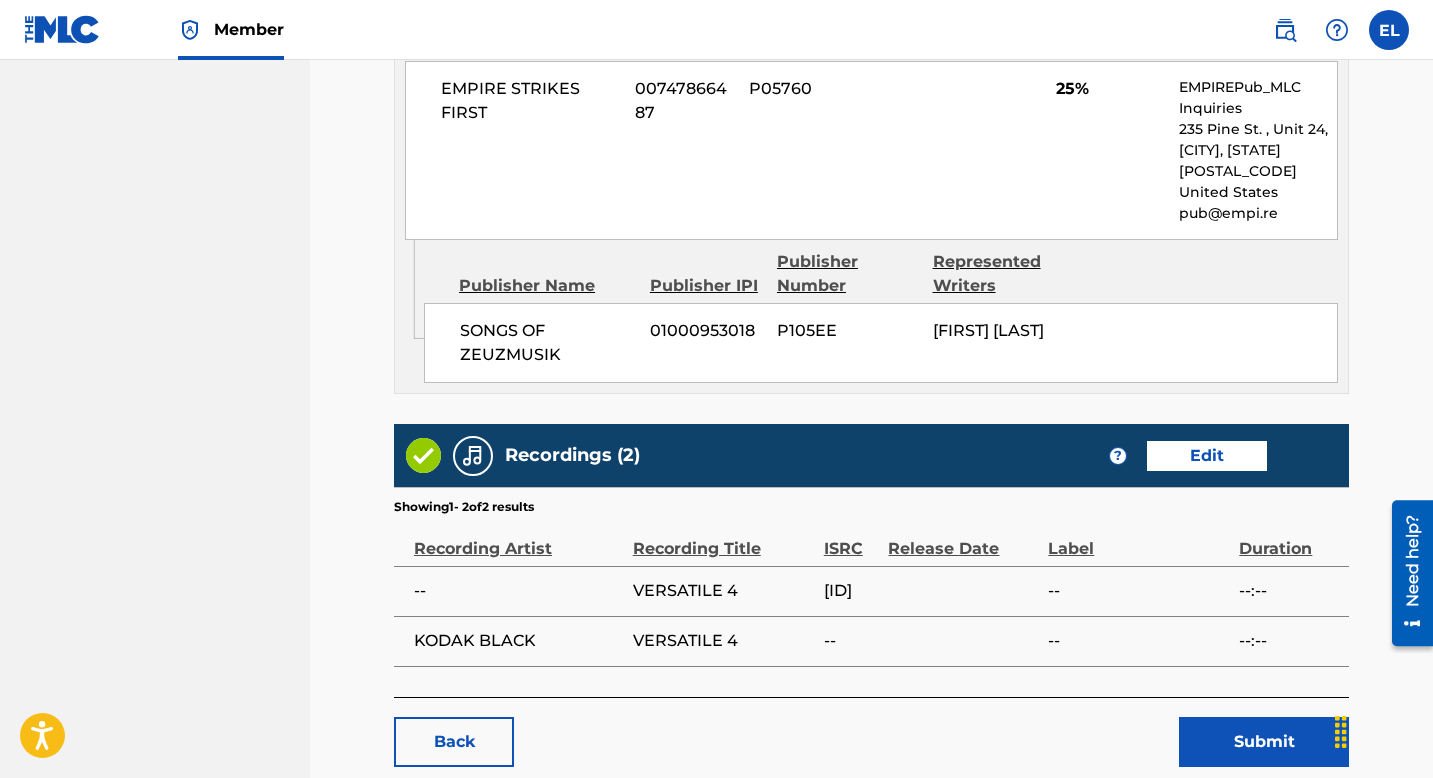 scroll, scrollTop: 1108, scrollLeft: 0, axis: vertical 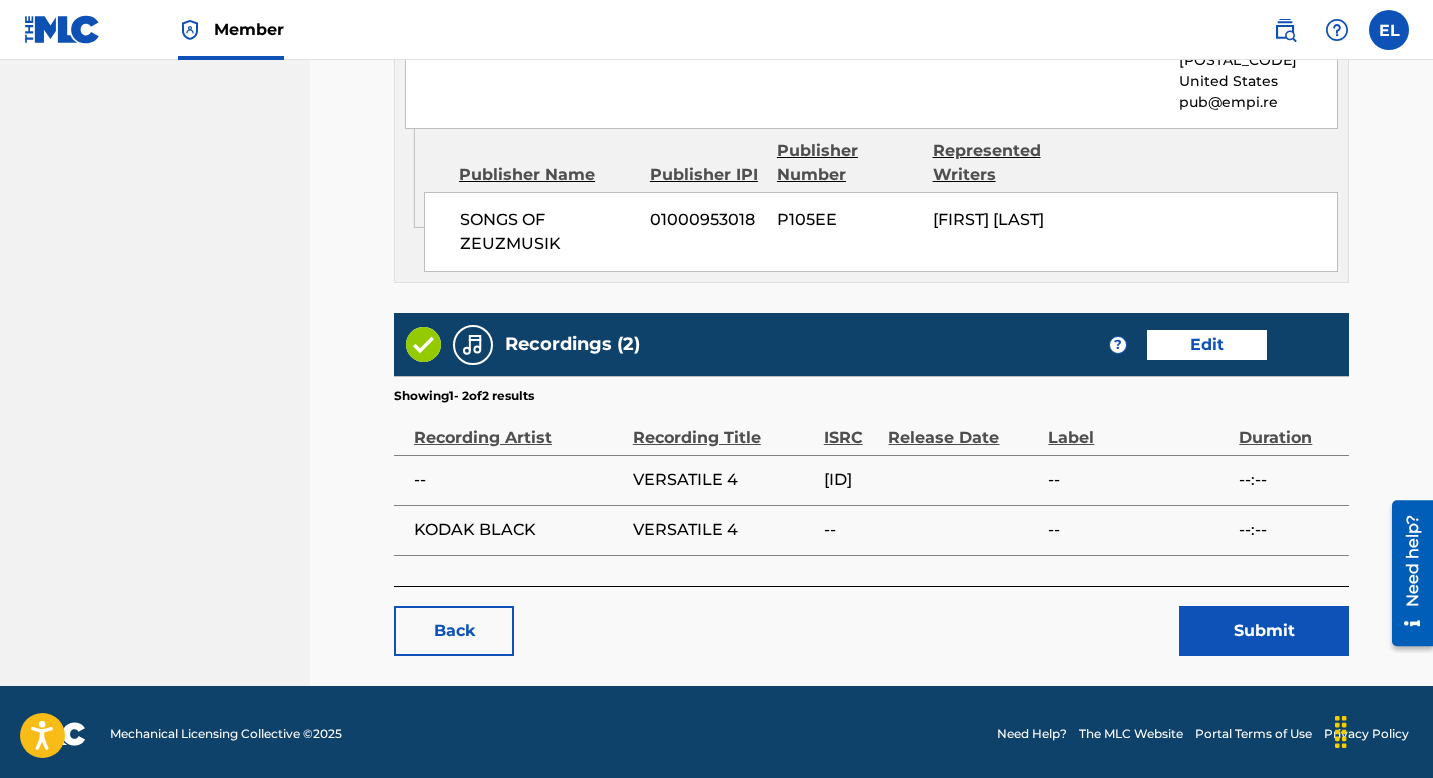 click on "Submit" at bounding box center (1264, 631) 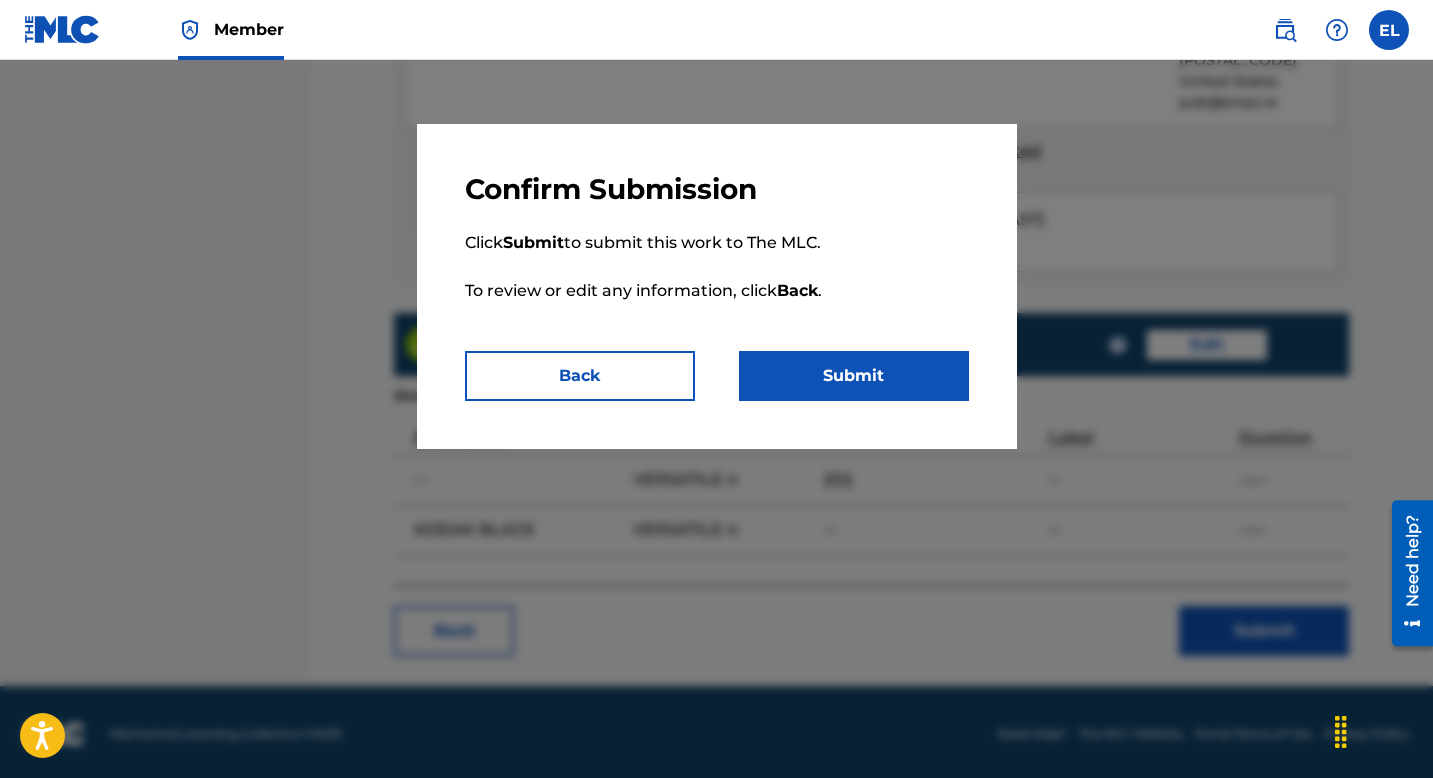 click on "Submit" at bounding box center (854, 376) 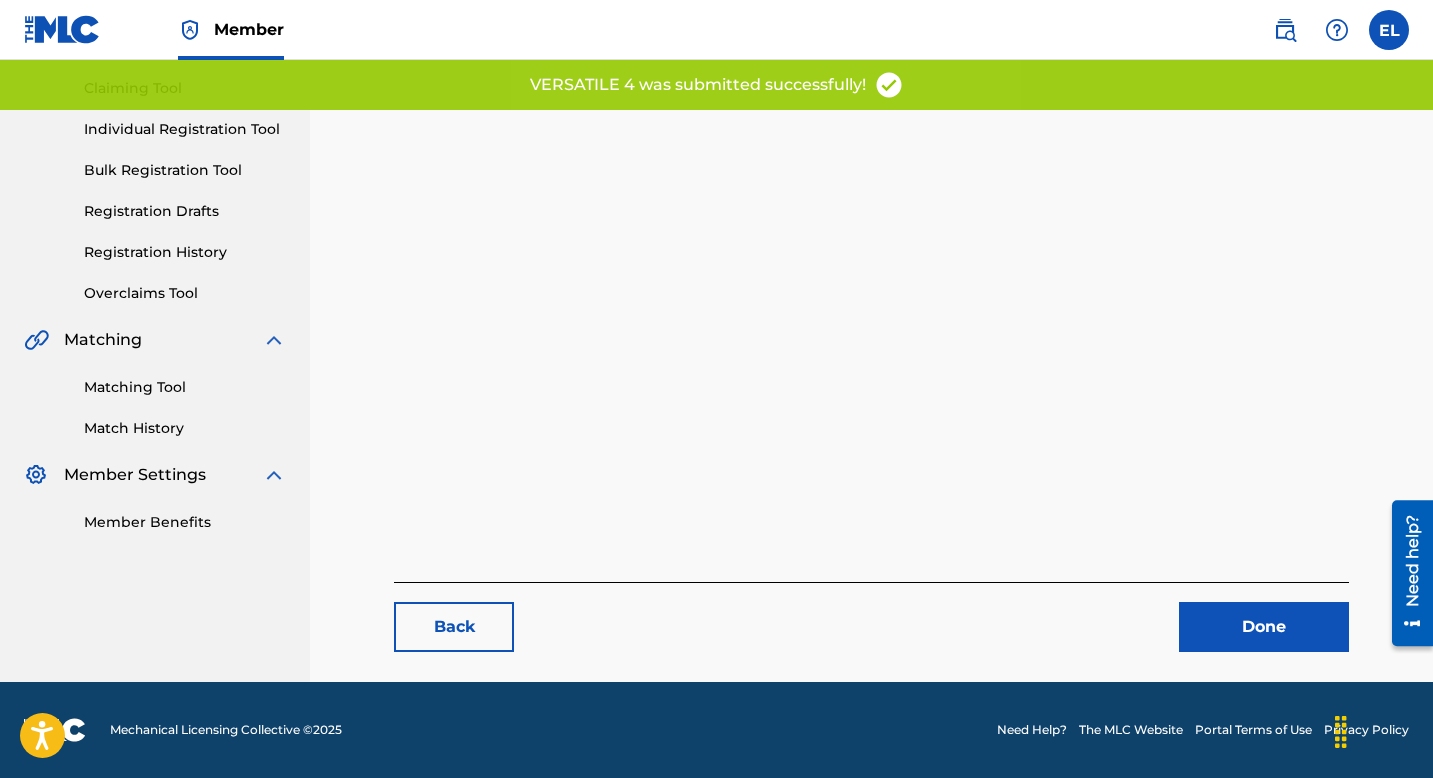 scroll, scrollTop: 0, scrollLeft: 0, axis: both 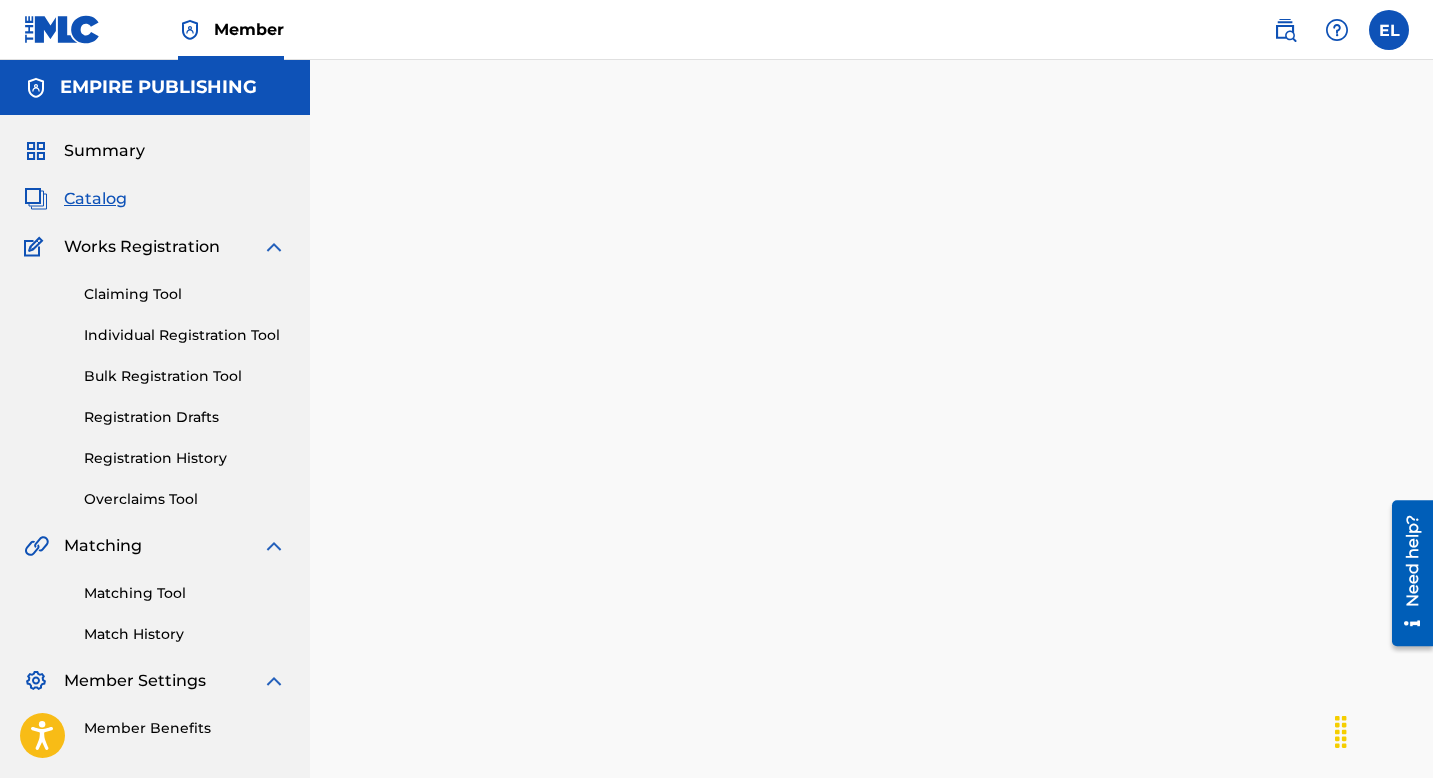 click on "Catalog" at bounding box center (95, 199) 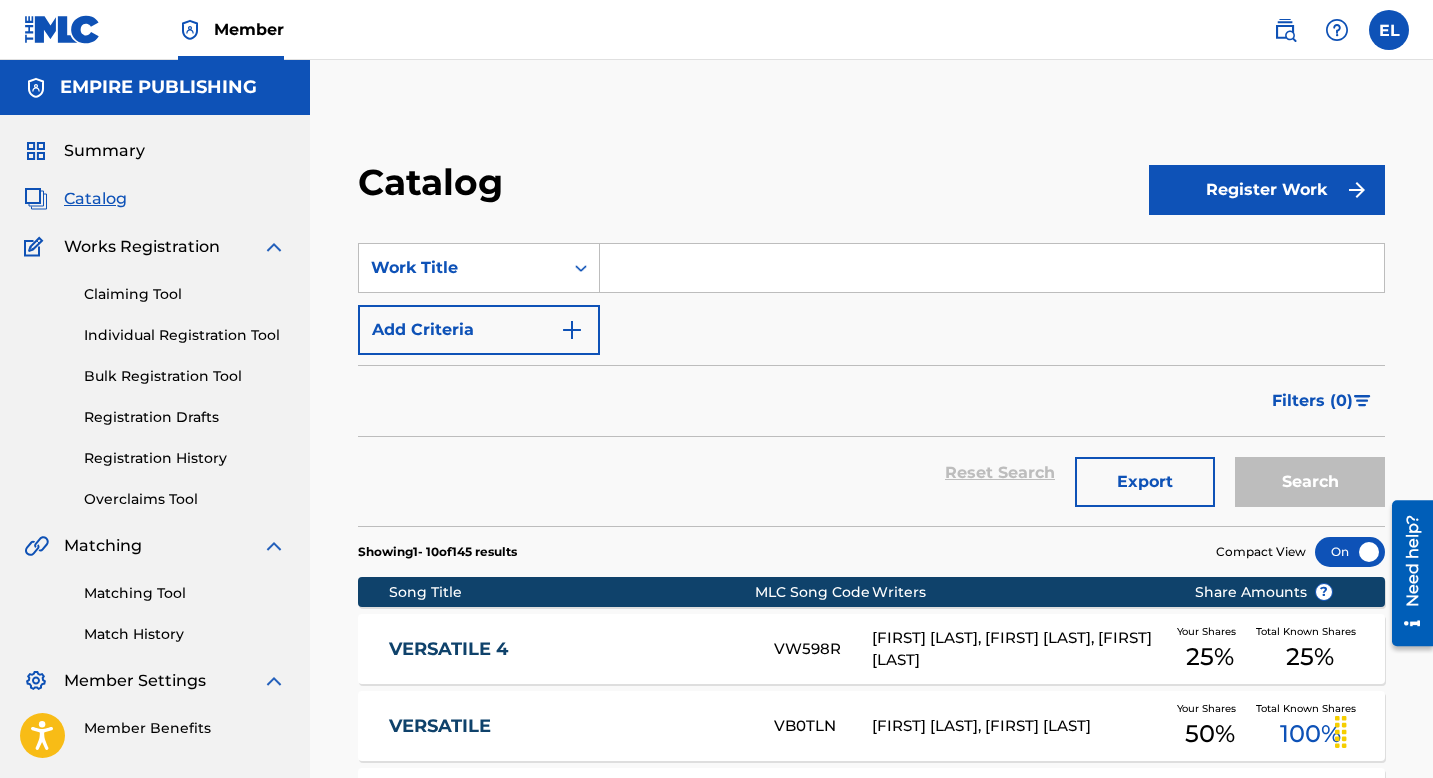 click at bounding box center [992, 268] 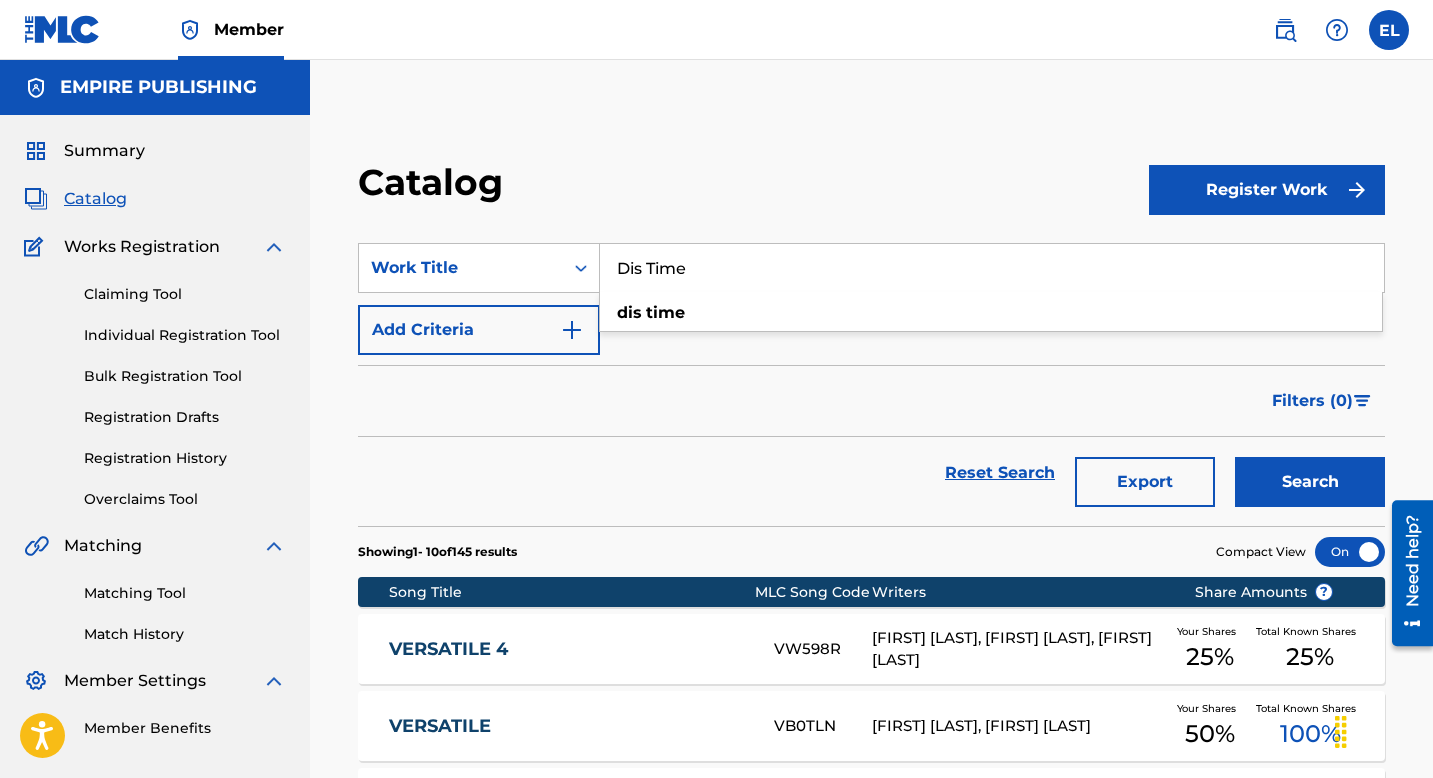 type on "Dis Time" 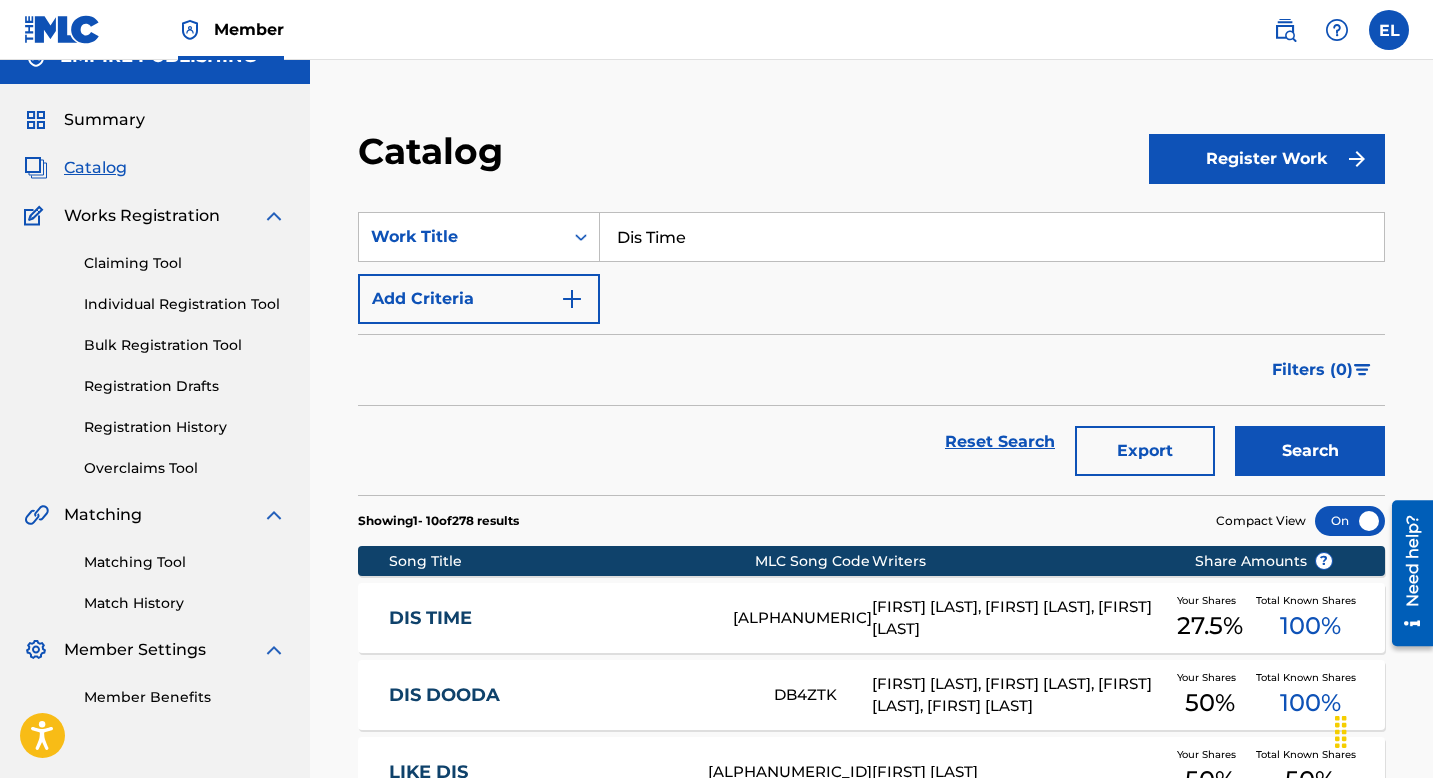 scroll, scrollTop: 59, scrollLeft: 0, axis: vertical 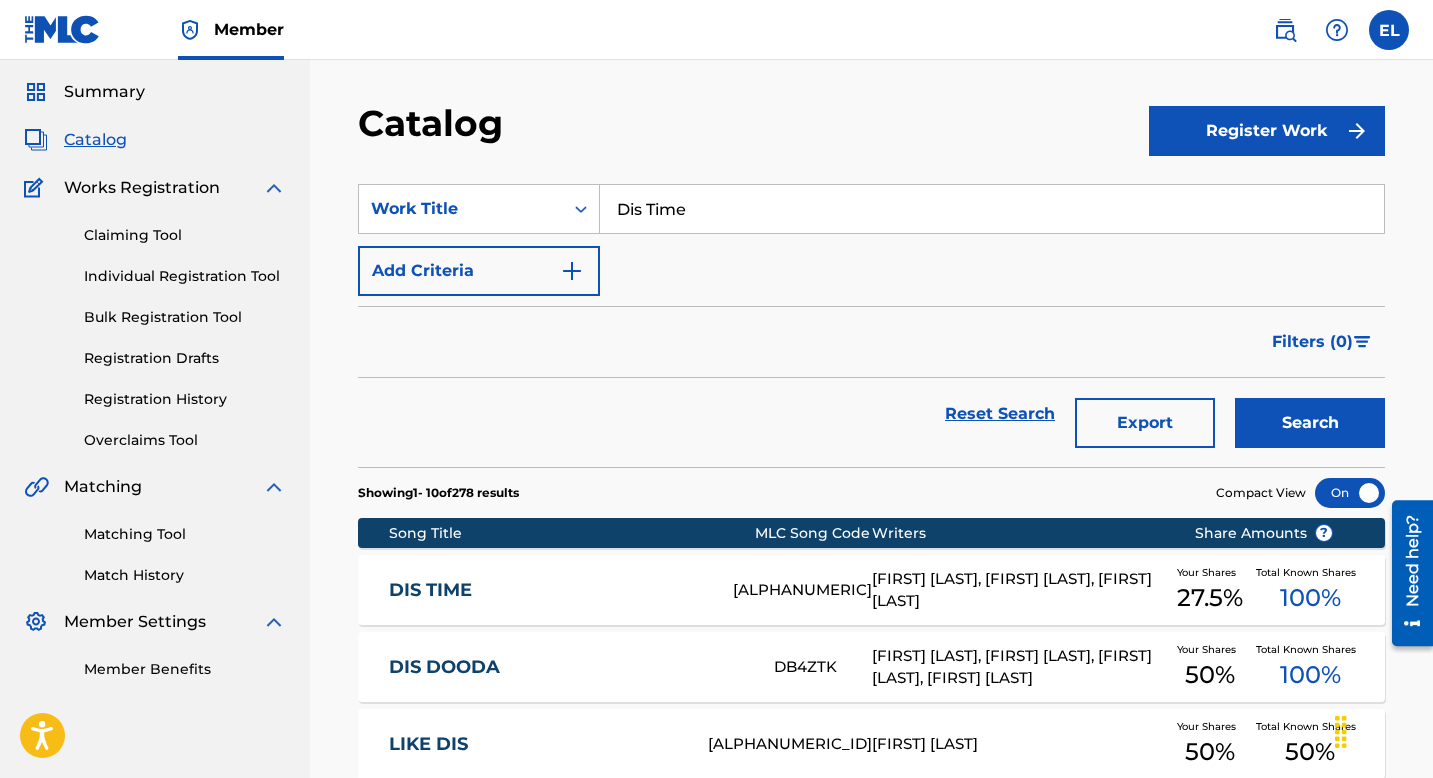 click on "DIS TIME" at bounding box center [547, 590] 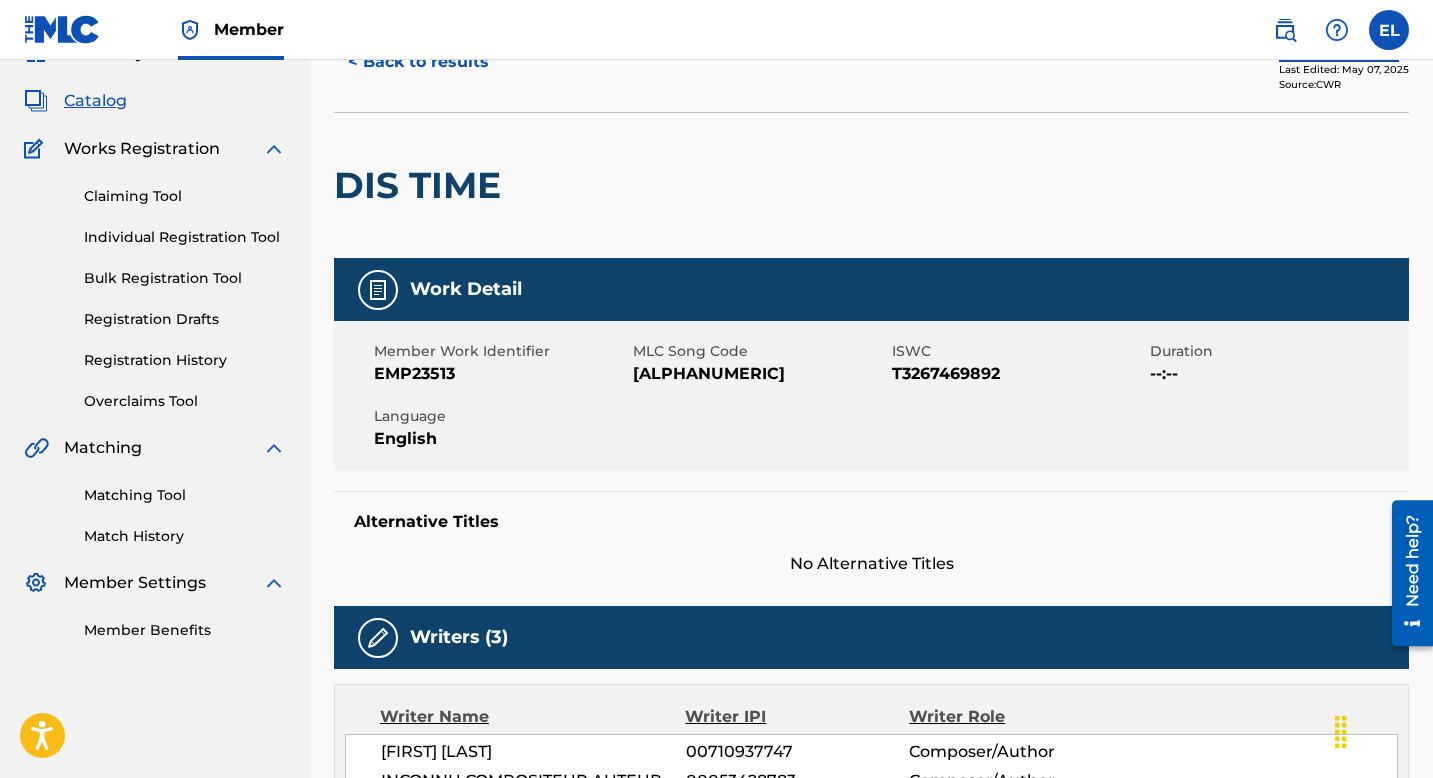 scroll, scrollTop: 0, scrollLeft: 0, axis: both 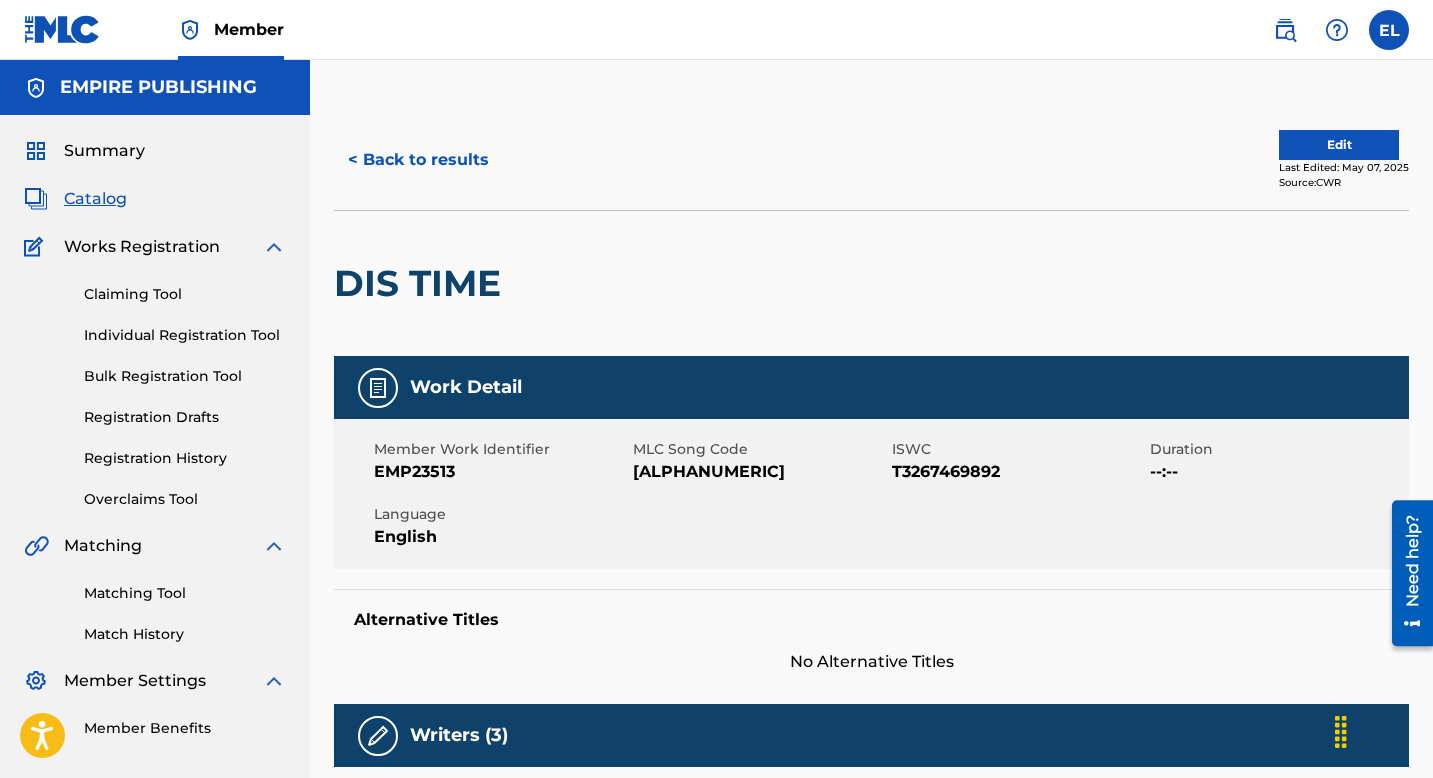 click on "Edit" at bounding box center [1339, 145] 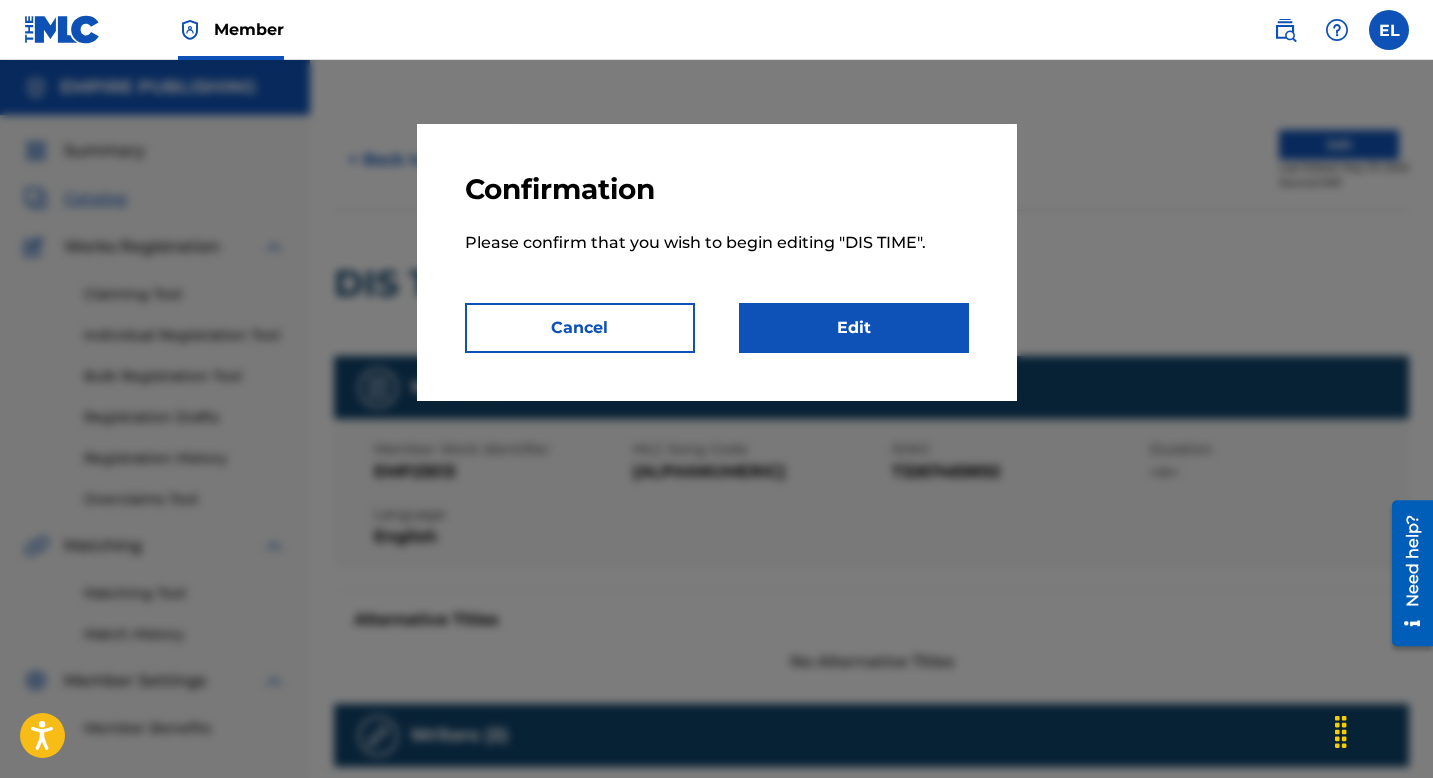 click on "Edit" at bounding box center (854, 328) 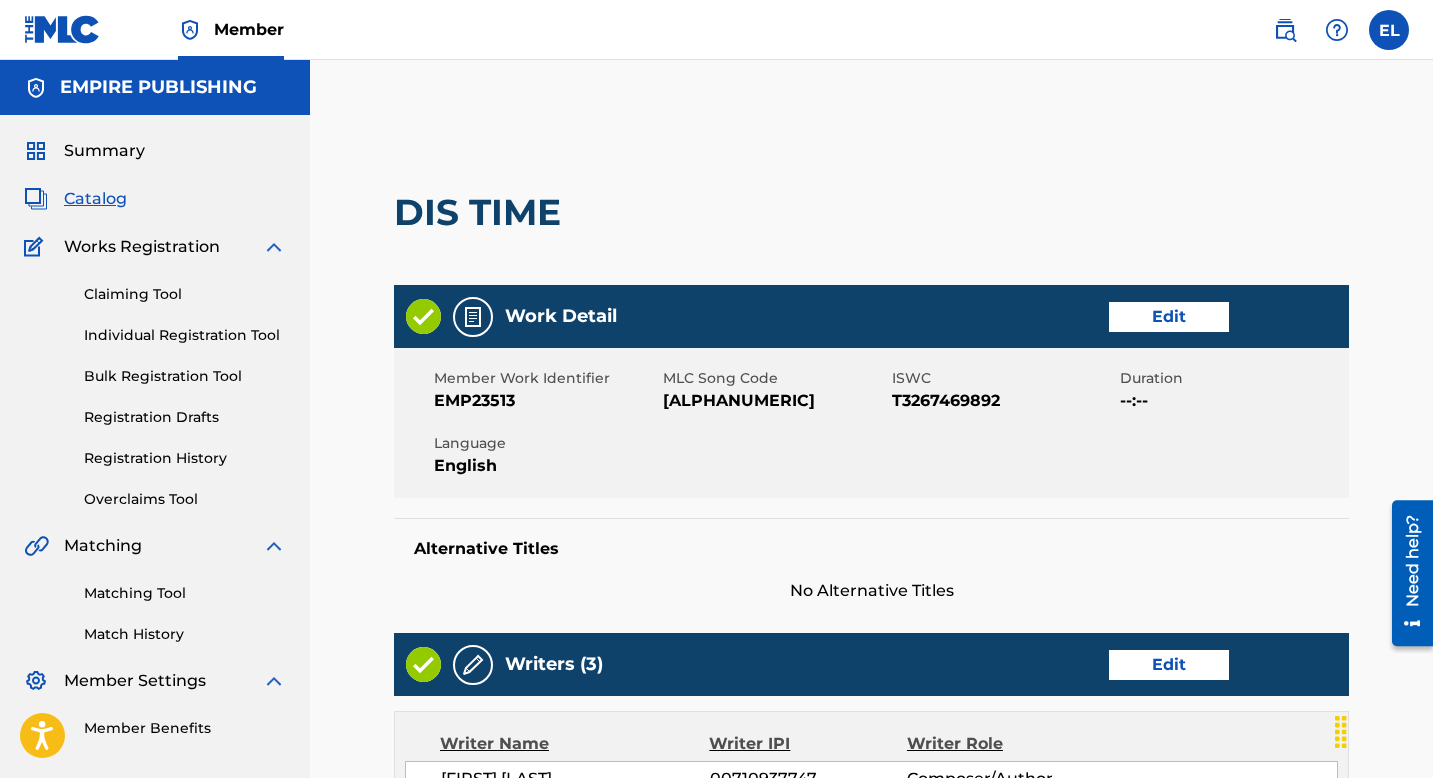 click on "Edit" at bounding box center (1169, 317) 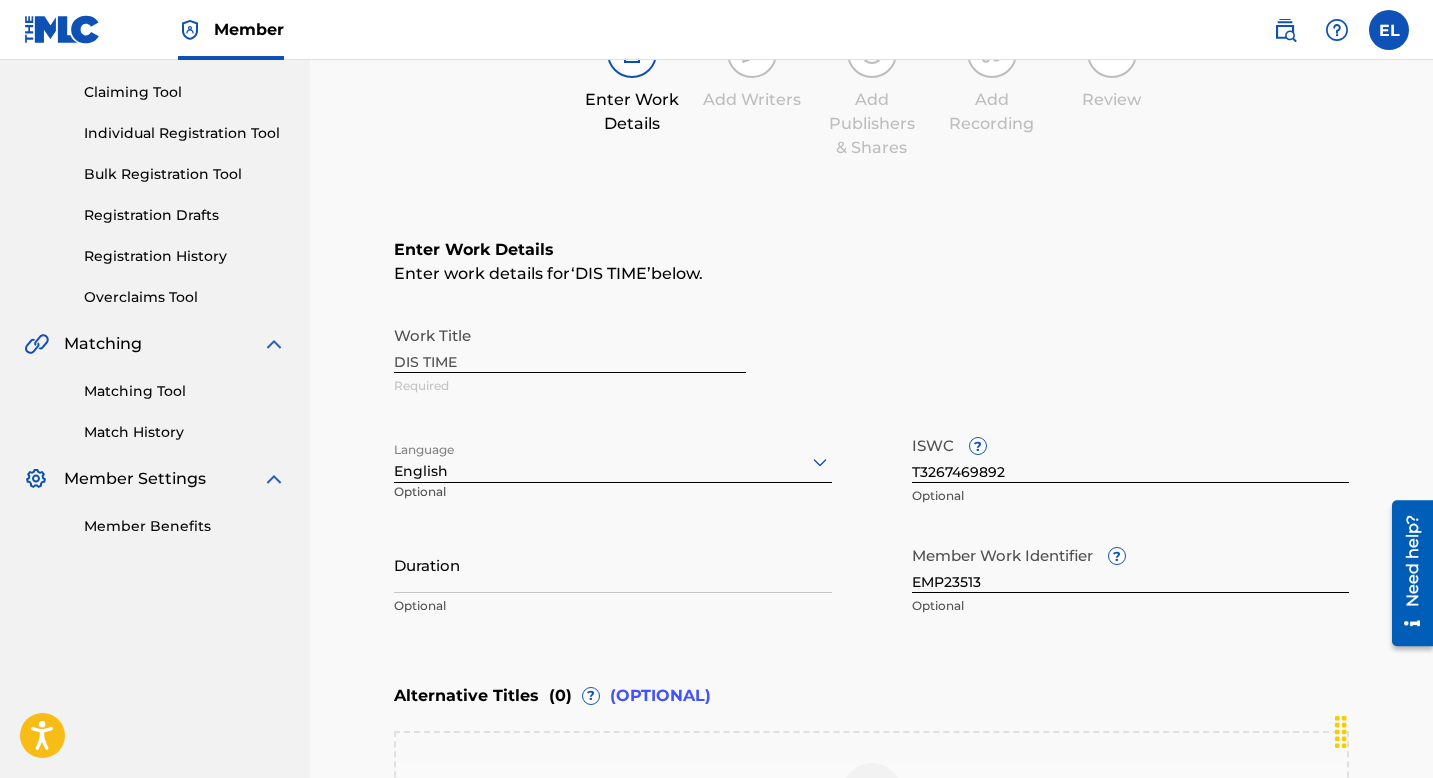 scroll, scrollTop: 203, scrollLeft: 0, axis: vertical 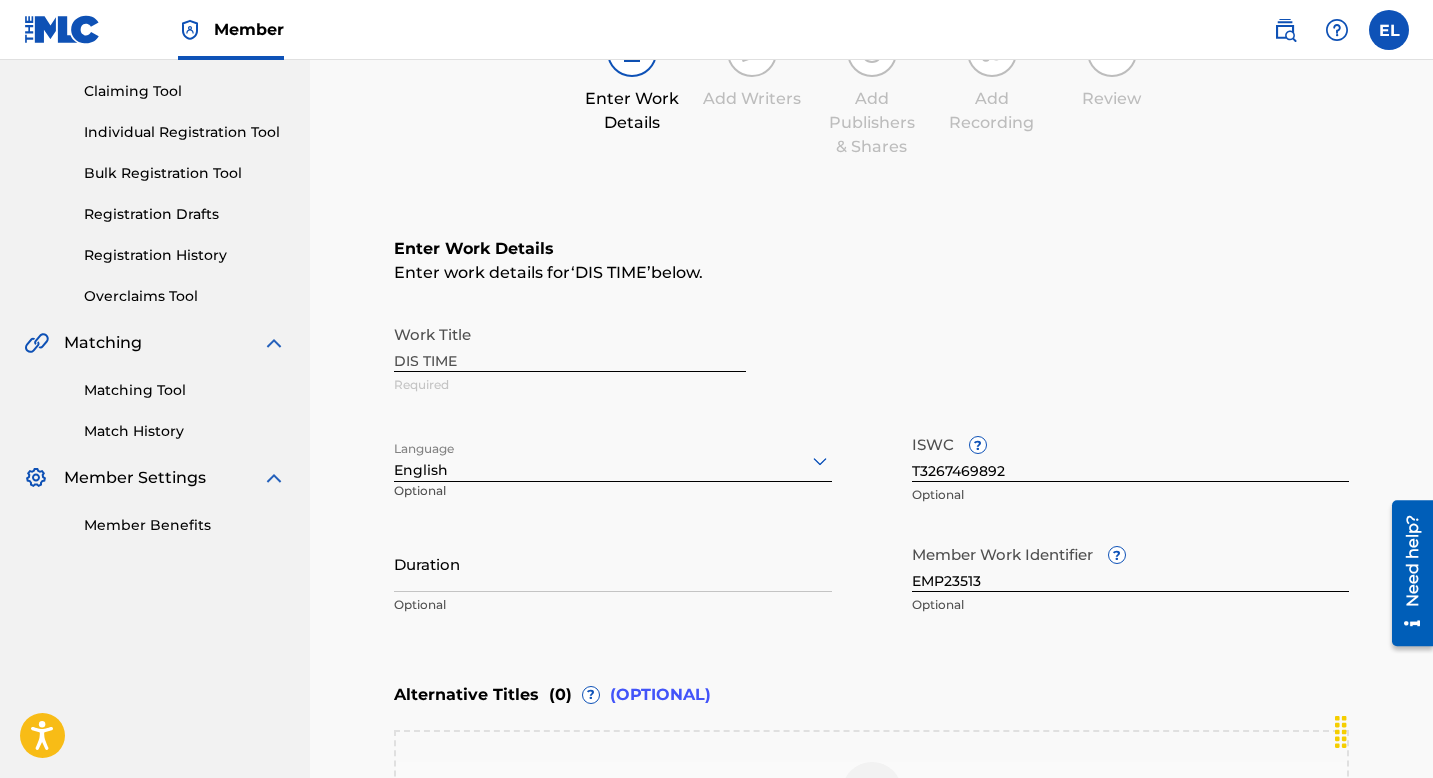 click on "Duration   Optional" at bounding box center [613, 580] 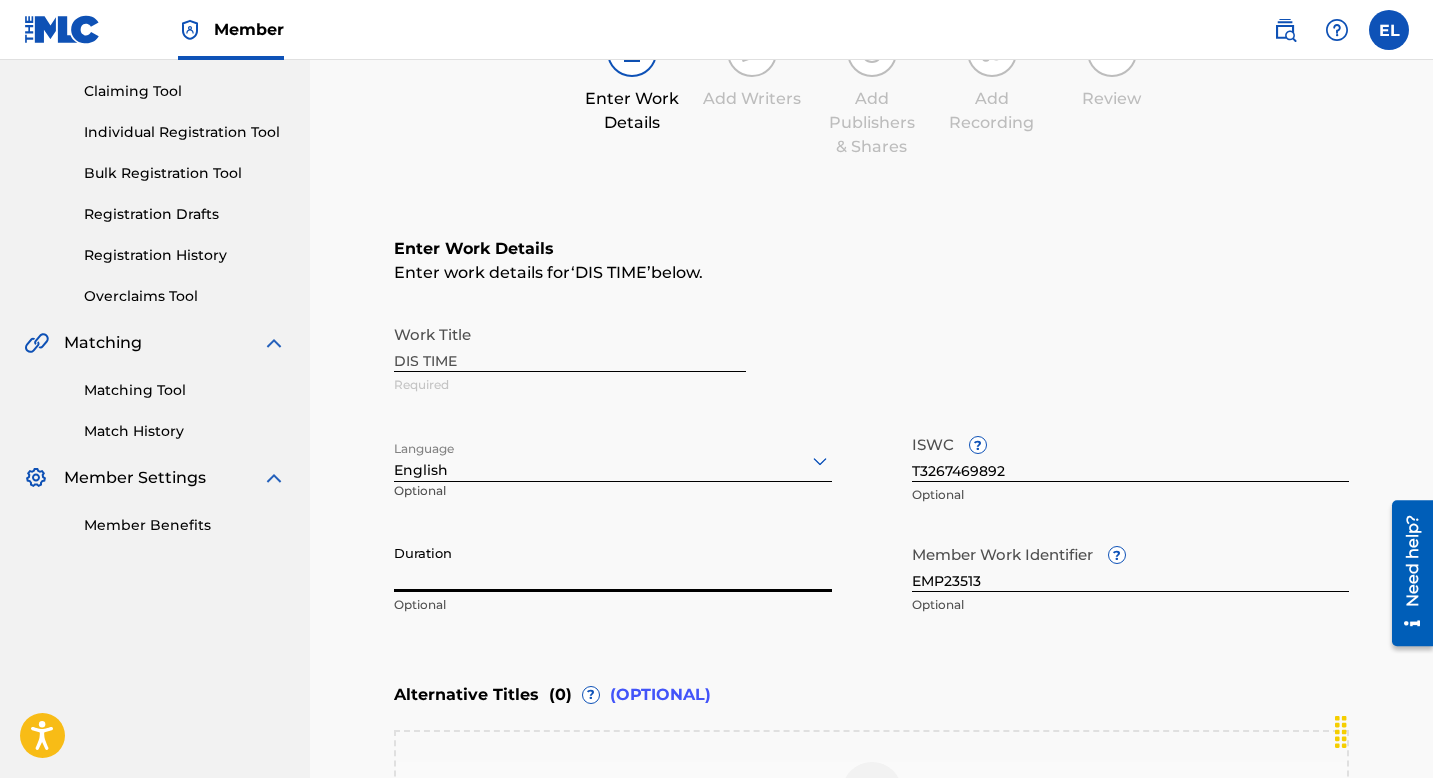 drag, startPoint x: 480, startPoint y: 582, endPoint x: 478, endPoint y: 563, distance: 19.104973 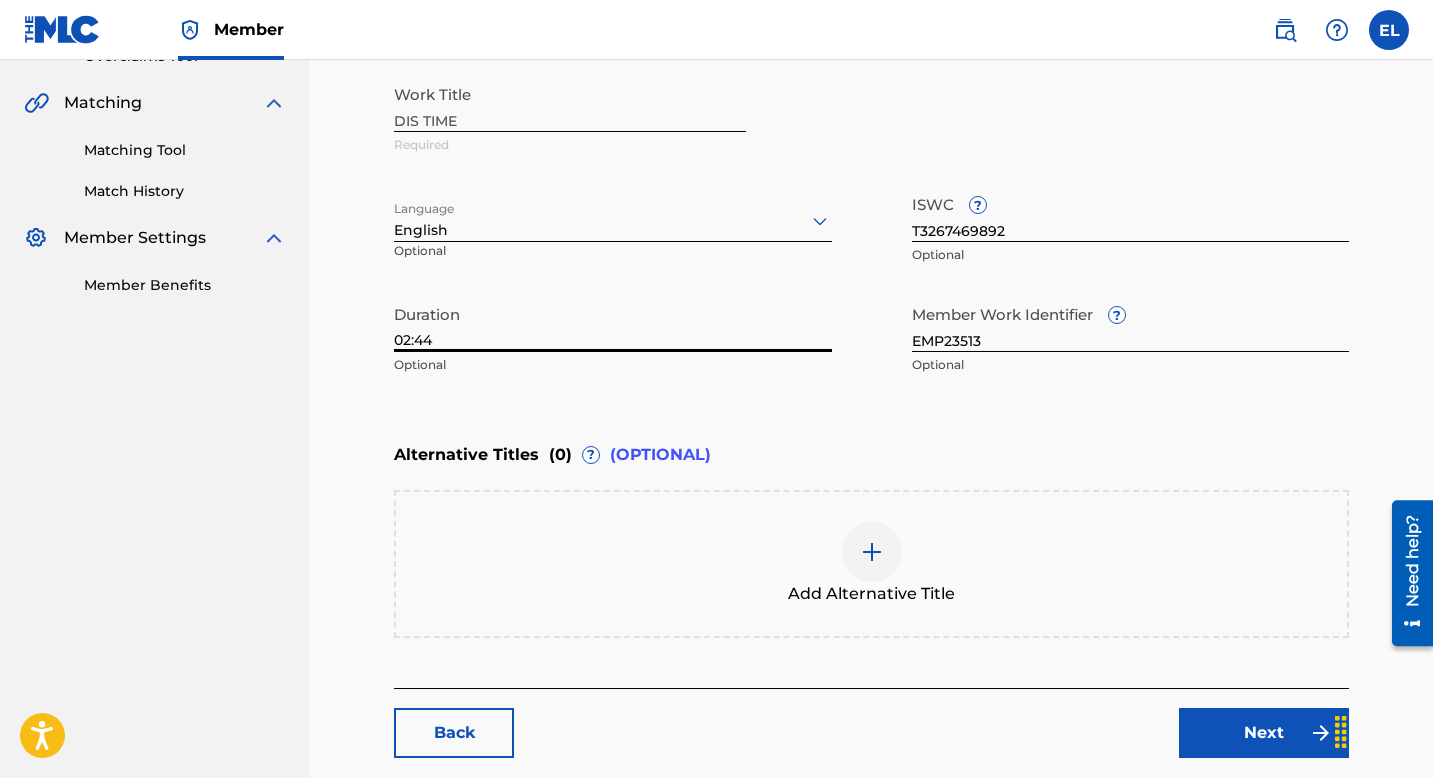 scroll, scrollTop: 548, scrollLeft: 0, axis: vertical 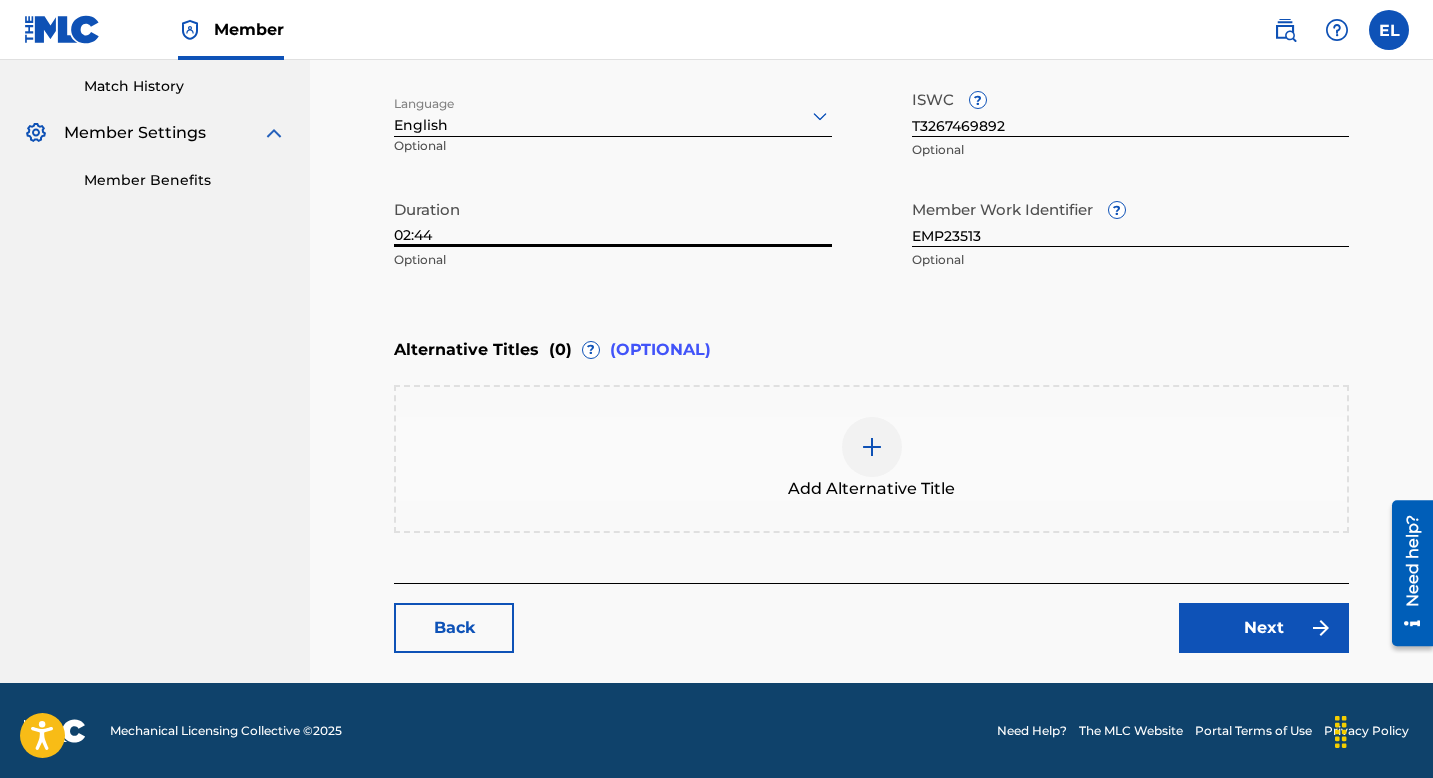 type on "02:44" 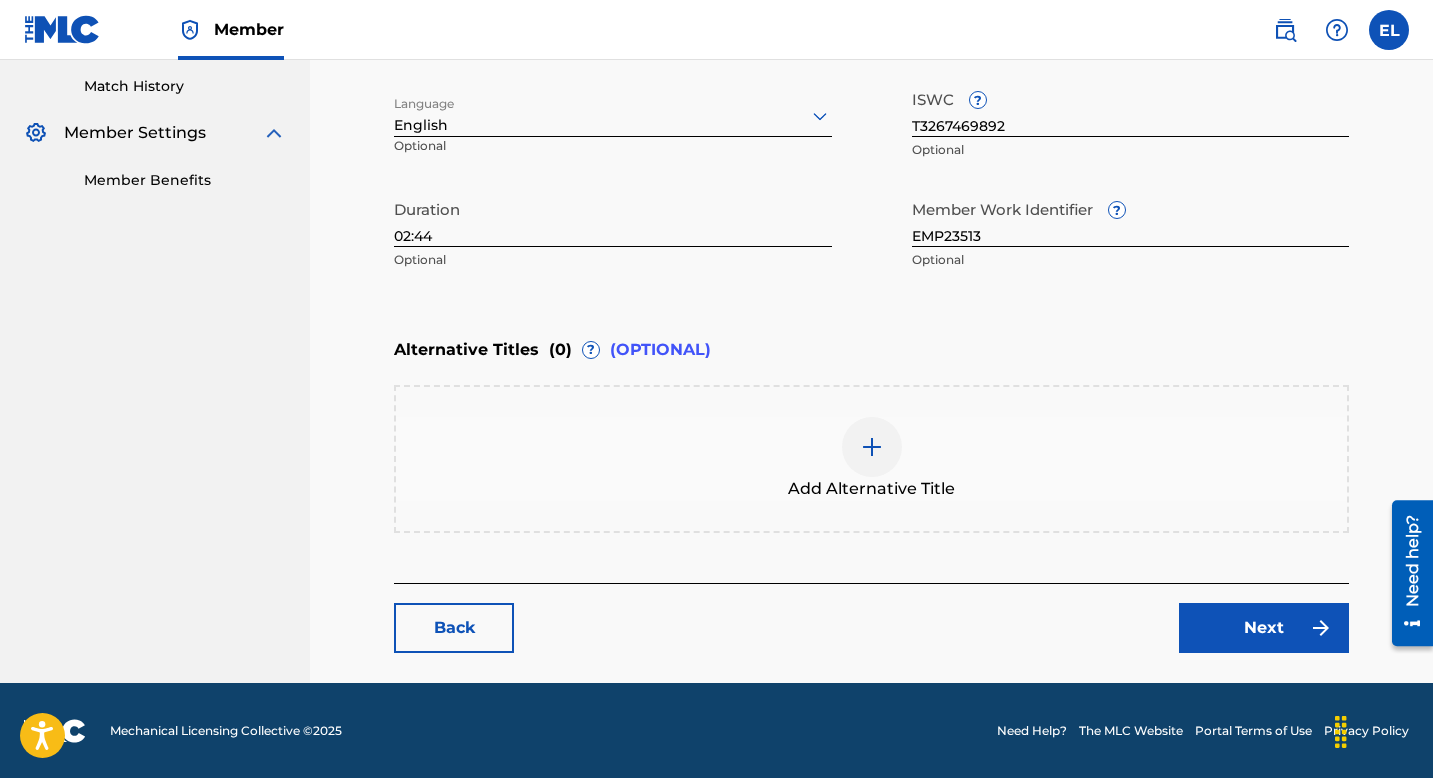 click on "Next" at bounding box center [1264, 628] 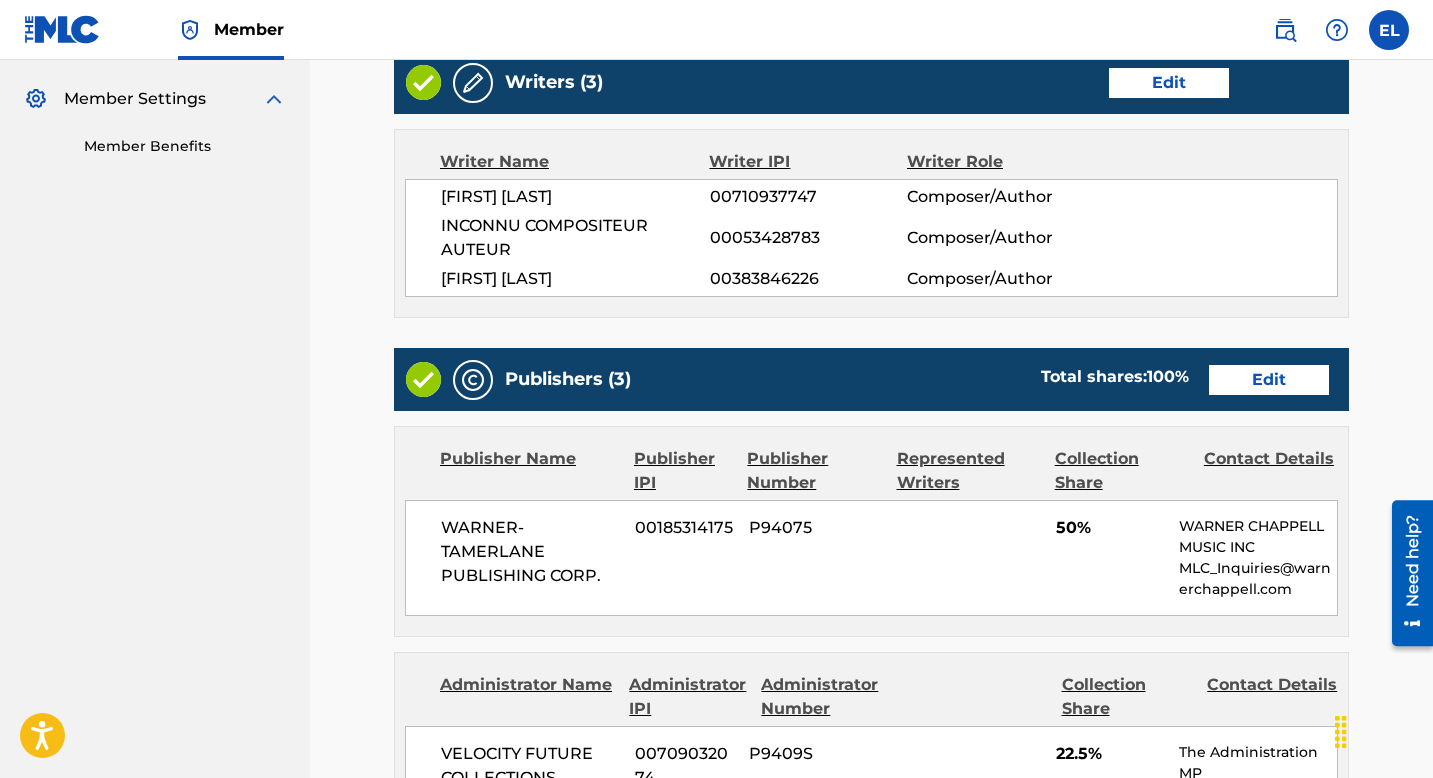 scroll, scrollTop: 412, scrollLeft: 0, axis: vertical 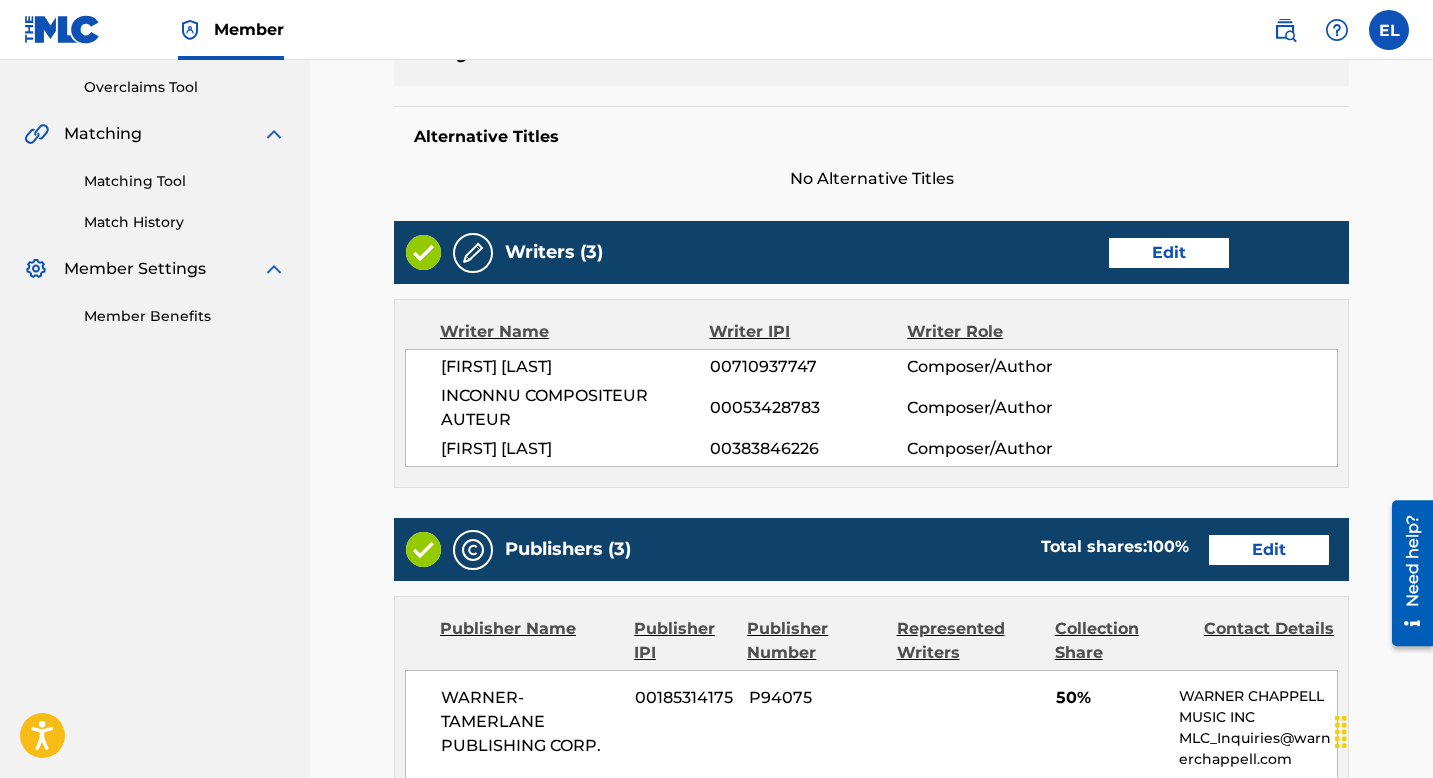 click on "Edit" at bounding box center (1169, 253) 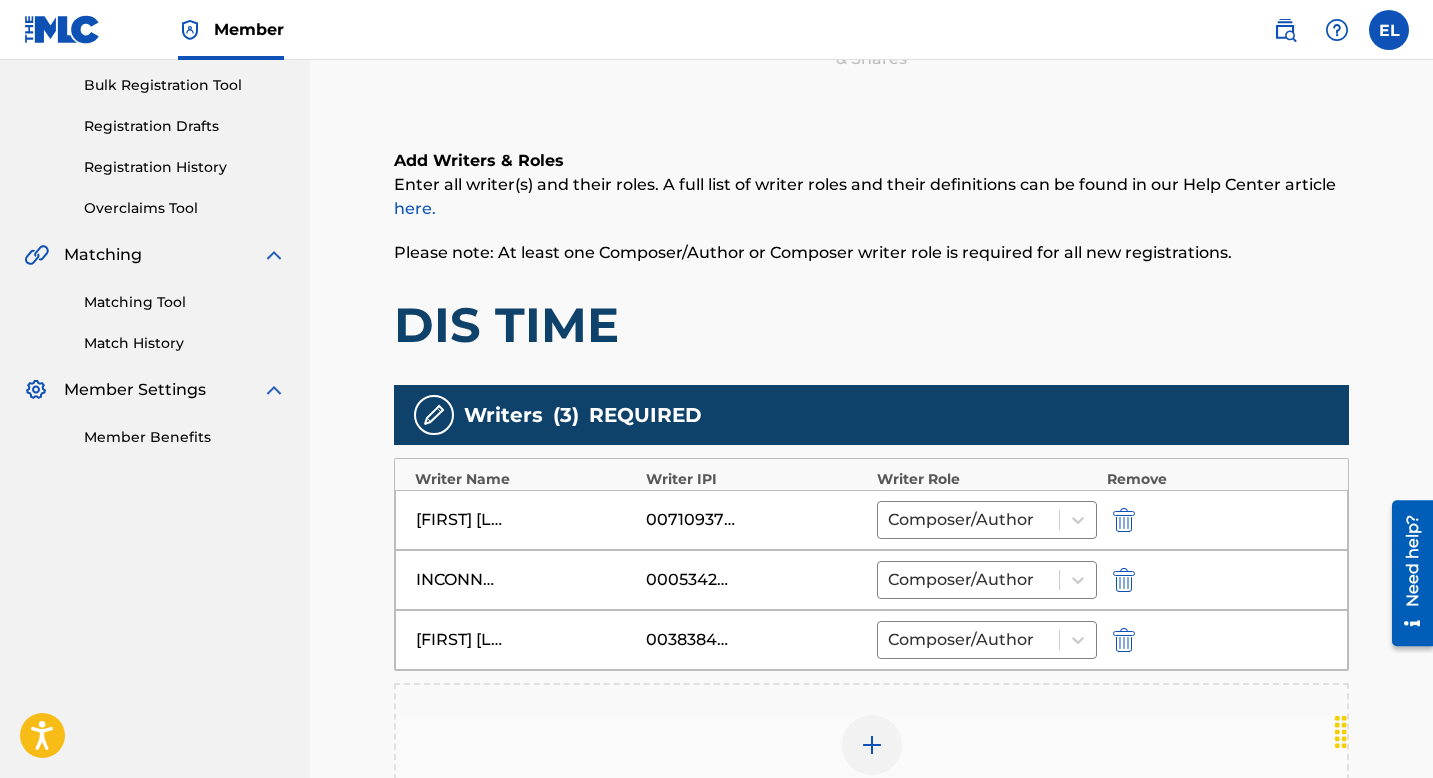 scroll, scrollTop: 423, scrollLeft: 0, axis: vertical 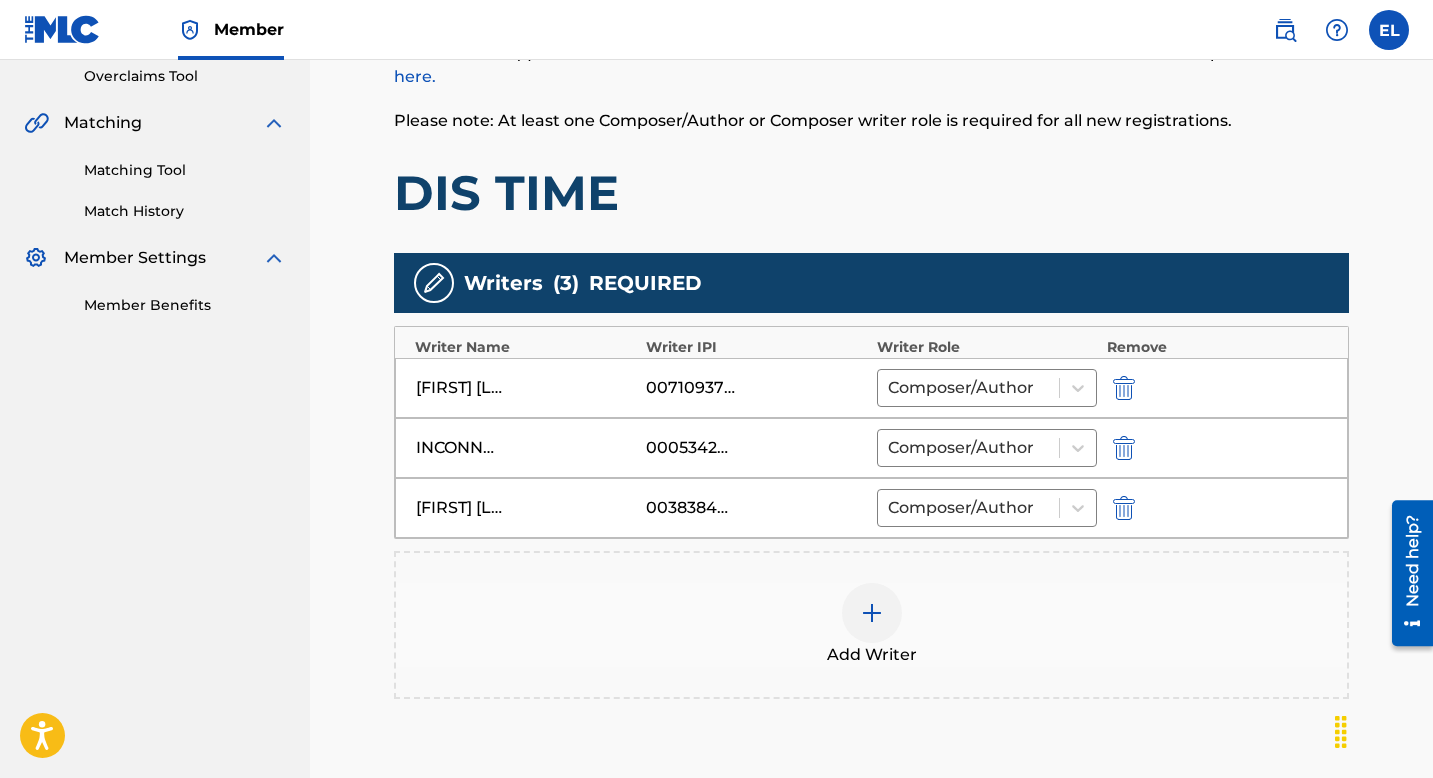 click at bounding box center (1124, 448) 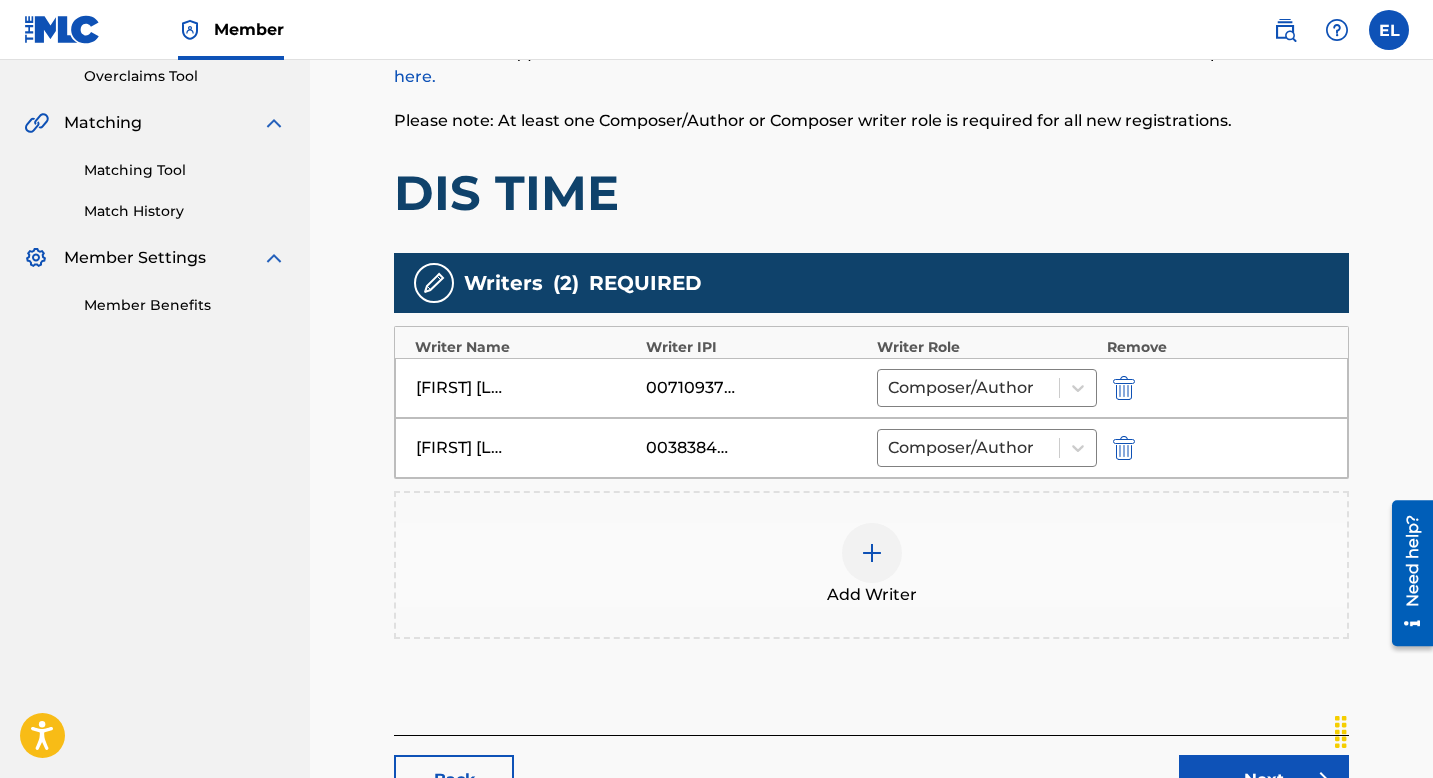 click at bounding box center (872, 553) 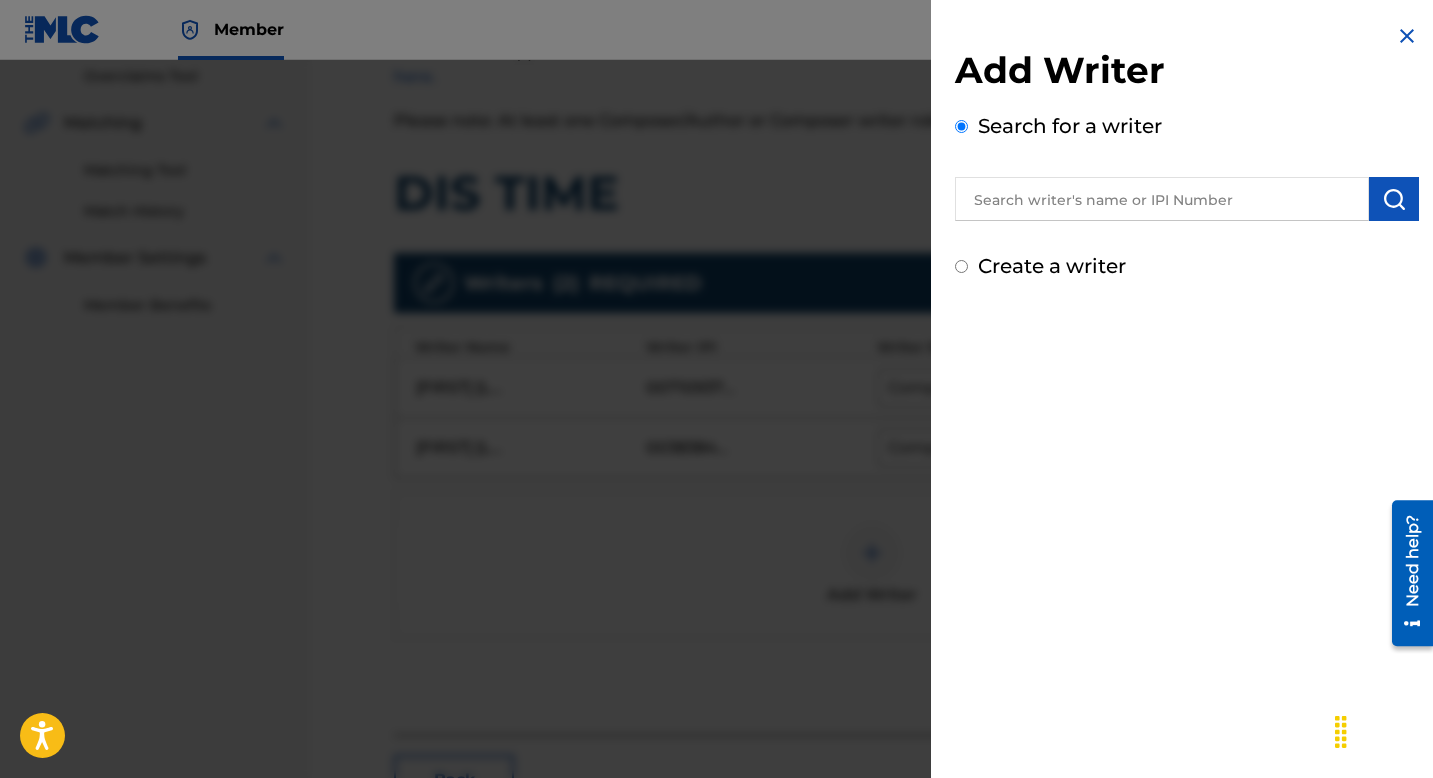 click at bounding box center (1162, 199) 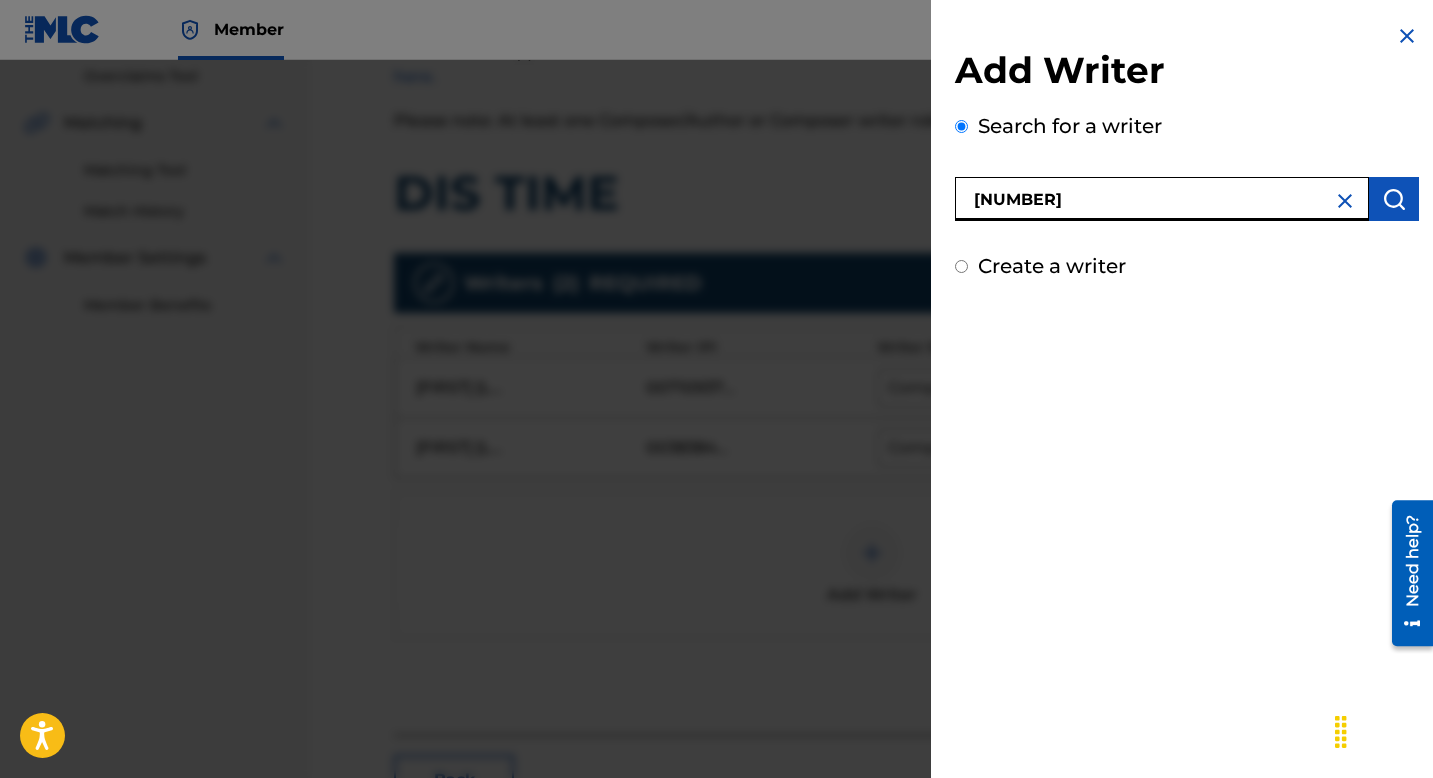 type on "00537014769" 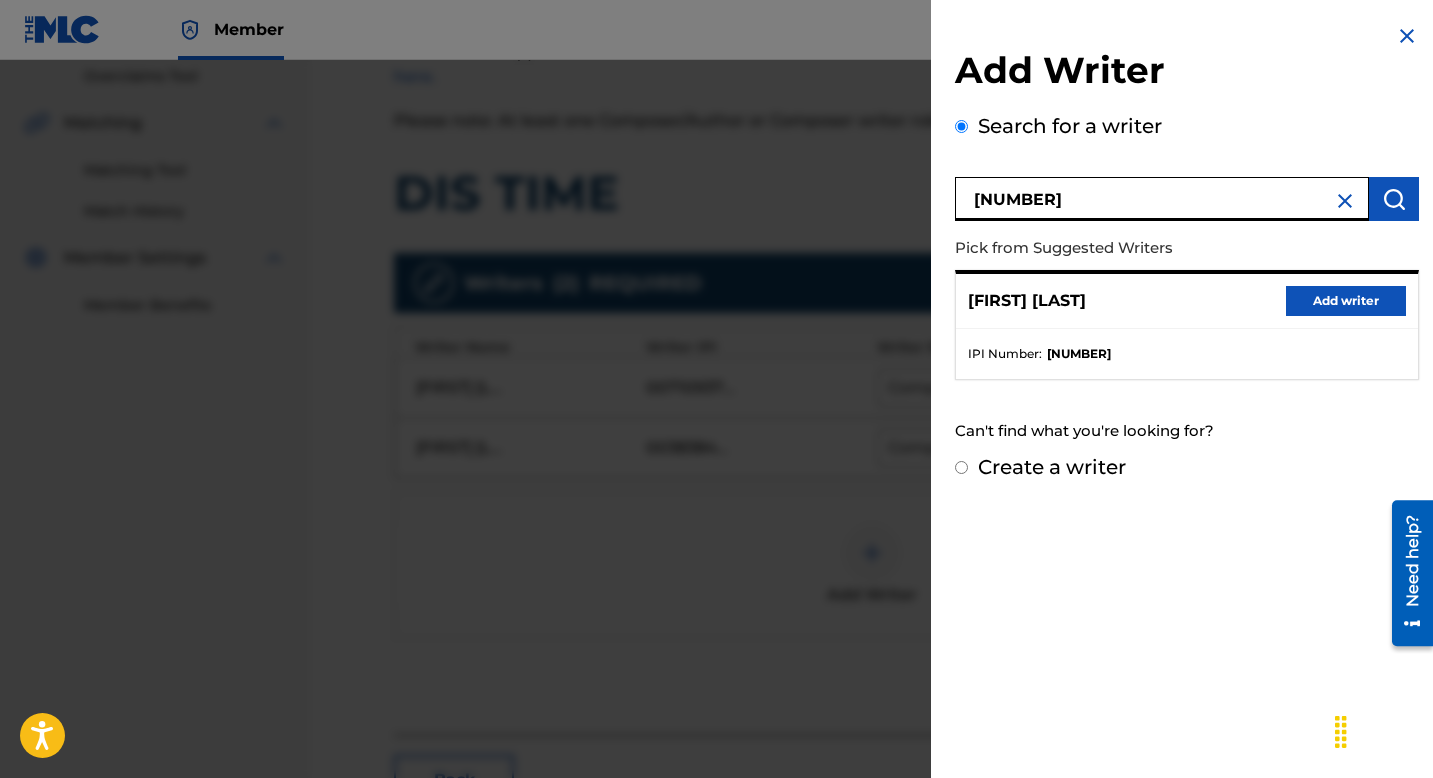 click on "Add writer" at bounding box center (1346, 301) 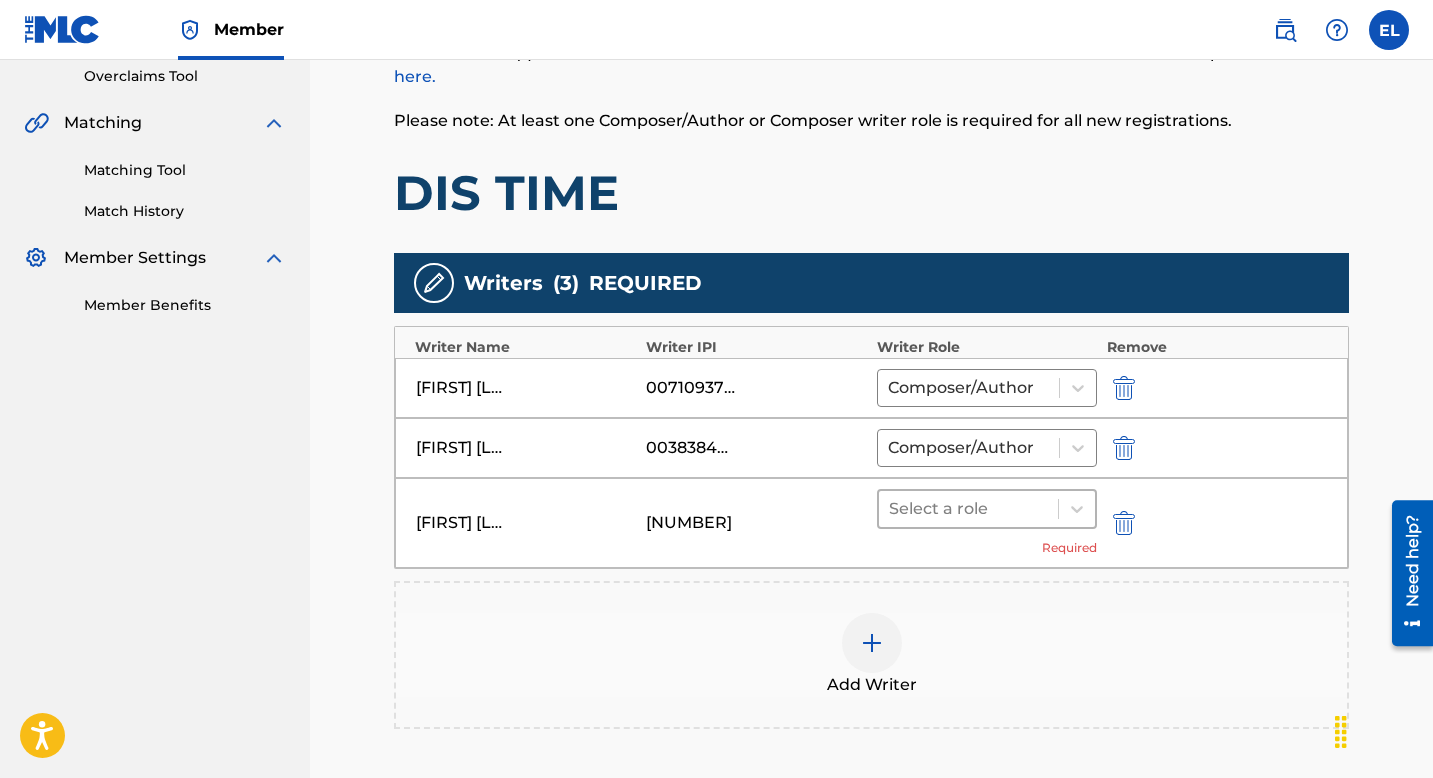click on "JESUS BOBE 00537014769 Select a role Required" at bounding box center (871, 523) 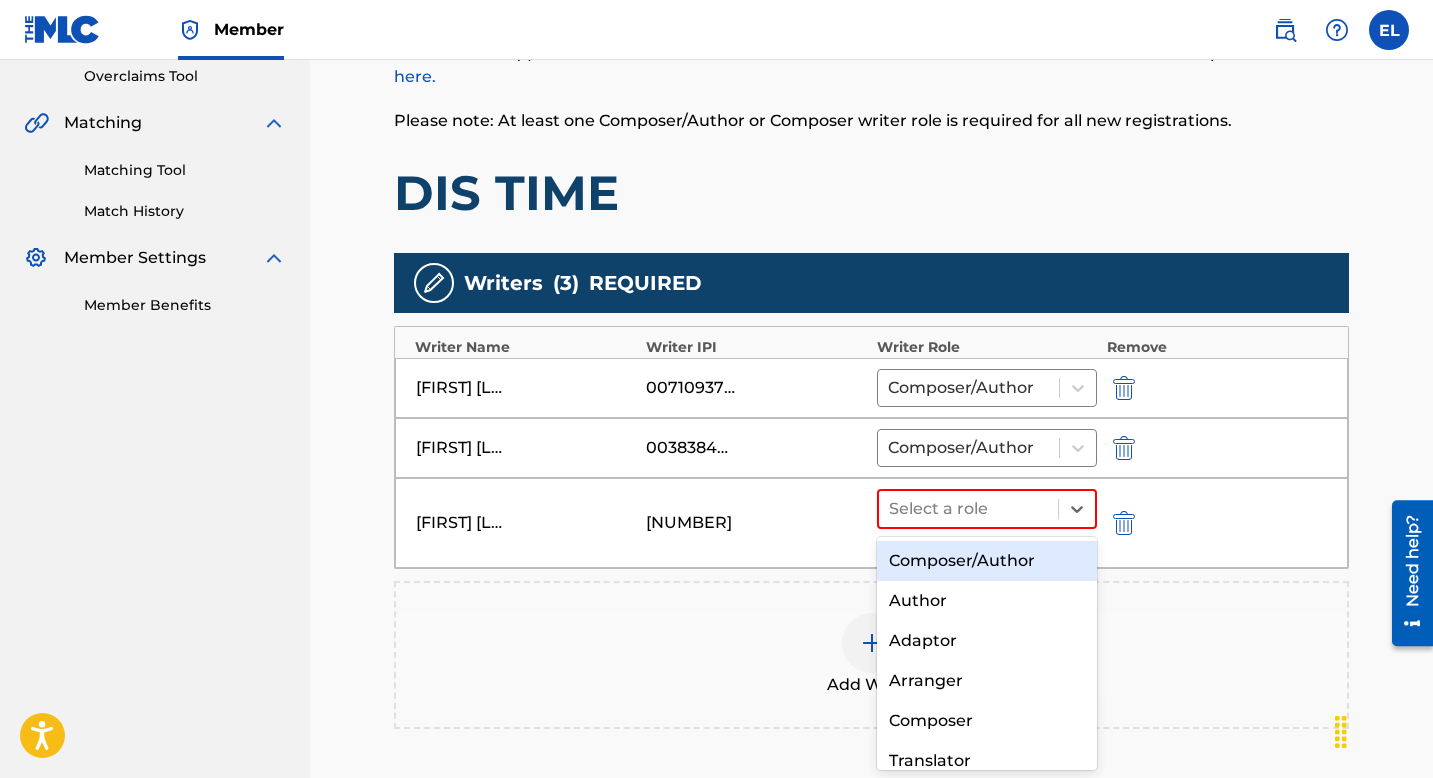click on "Composer/Author" at bounding box center (987, 561) 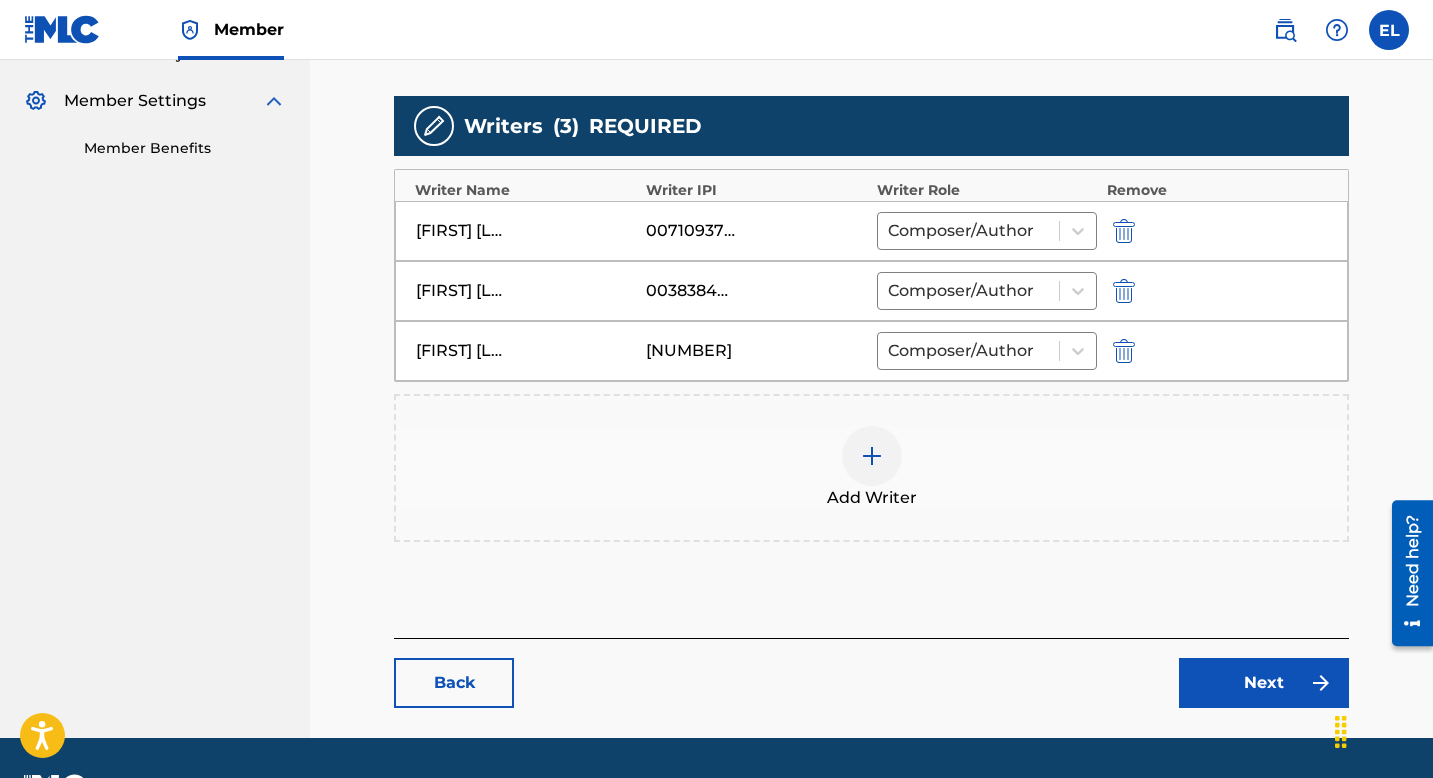 scroll, scrollTop: 581, scrollLeft: 0, axis: vertical 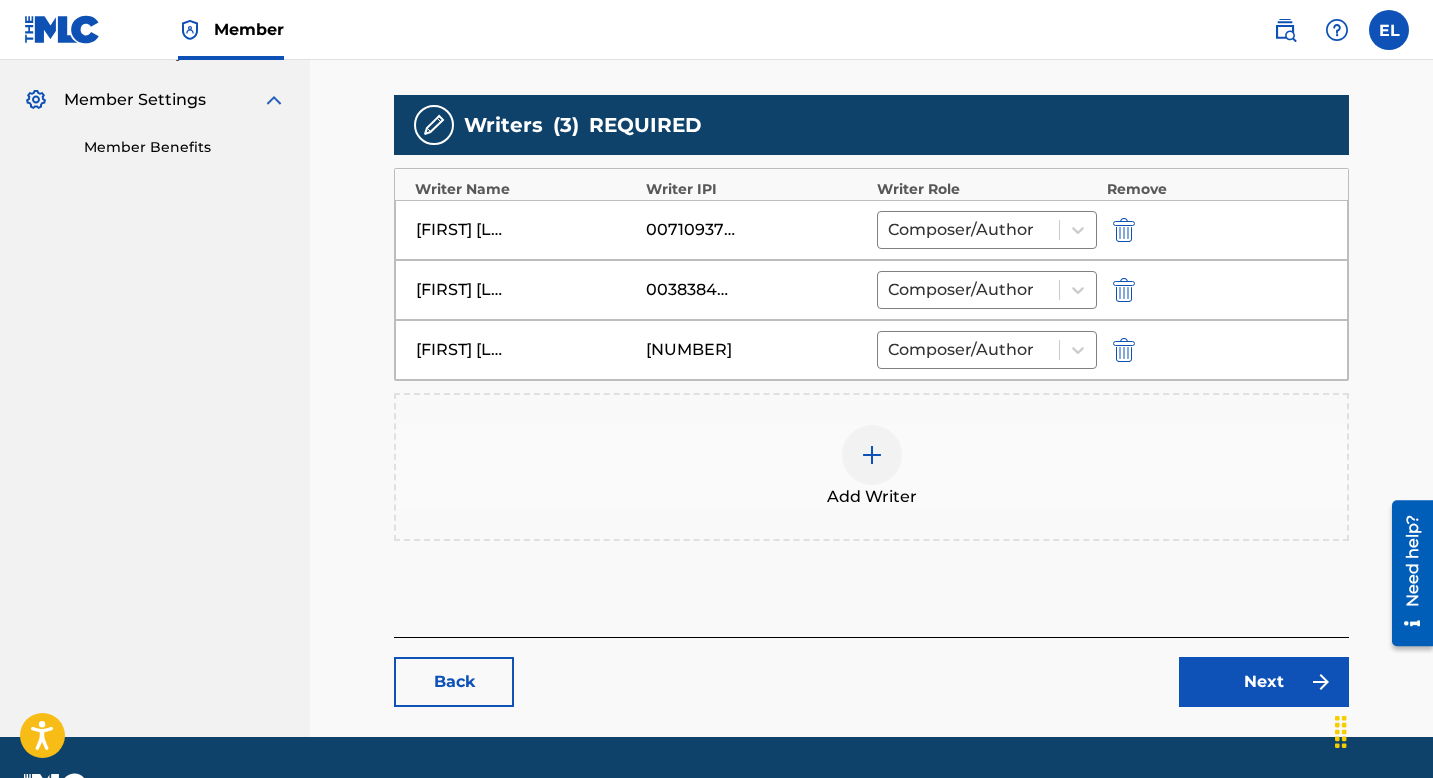 click on "Next" at bounding box center [1264, 682] 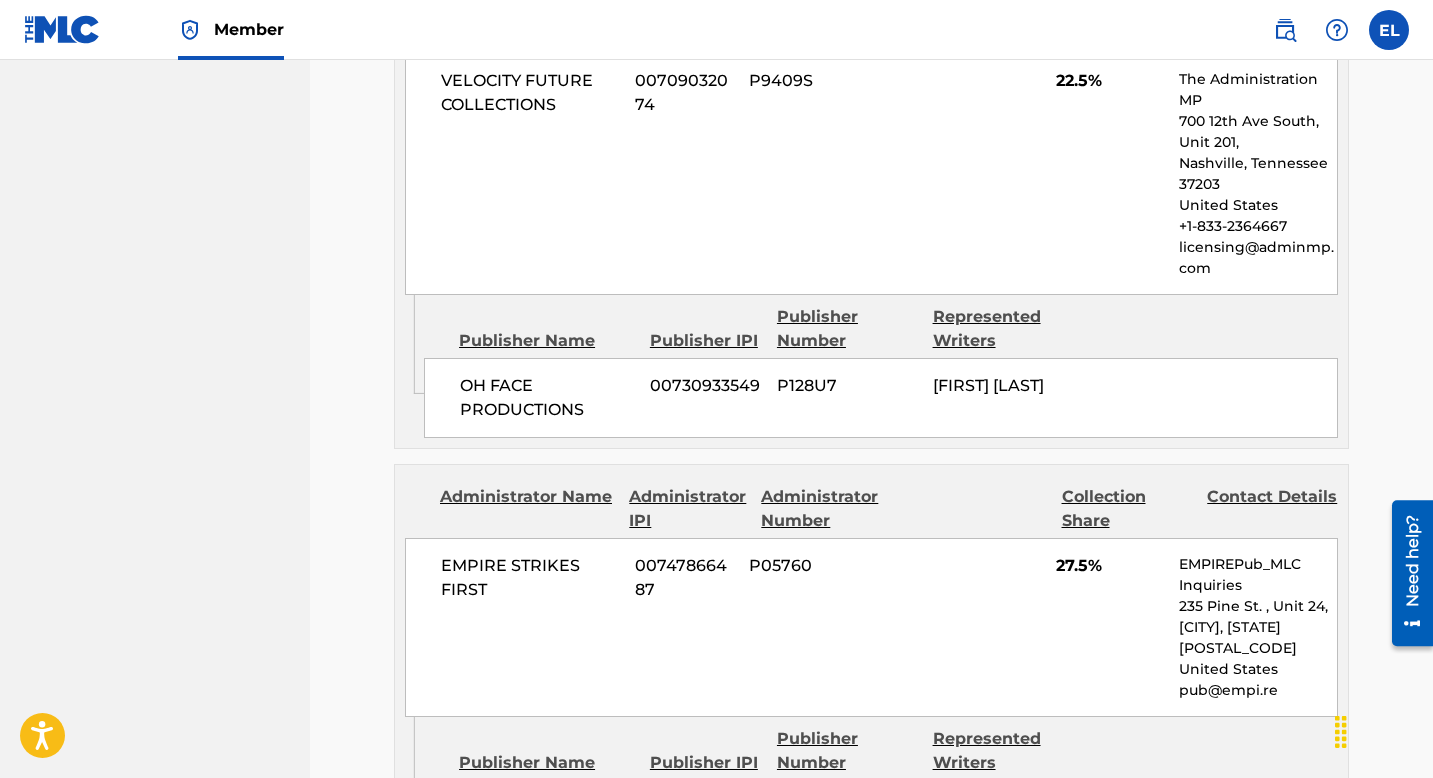 scroll, scrollTop: 697, scrollLeft: 0, axis: vertical 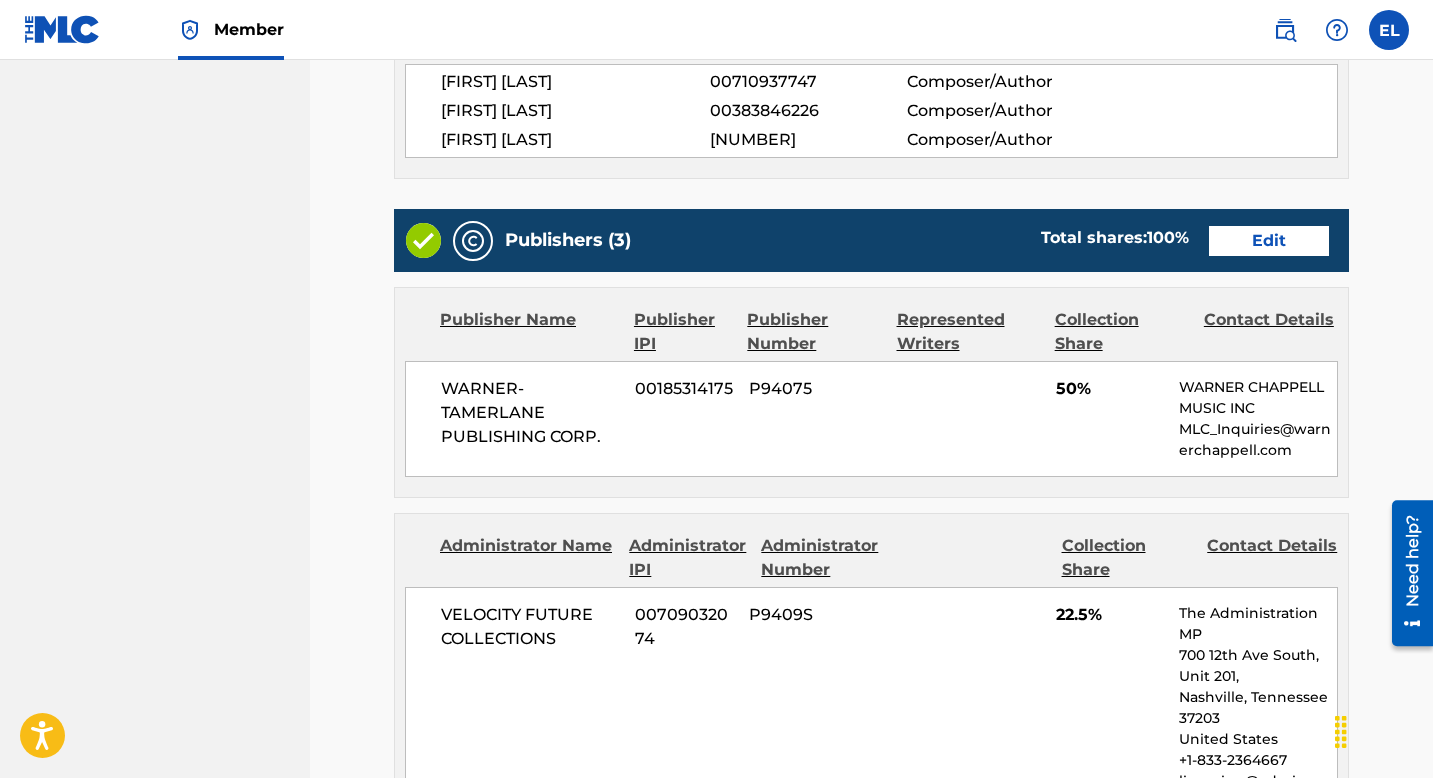 click on "Edit" at bounding box center [1269, 241] 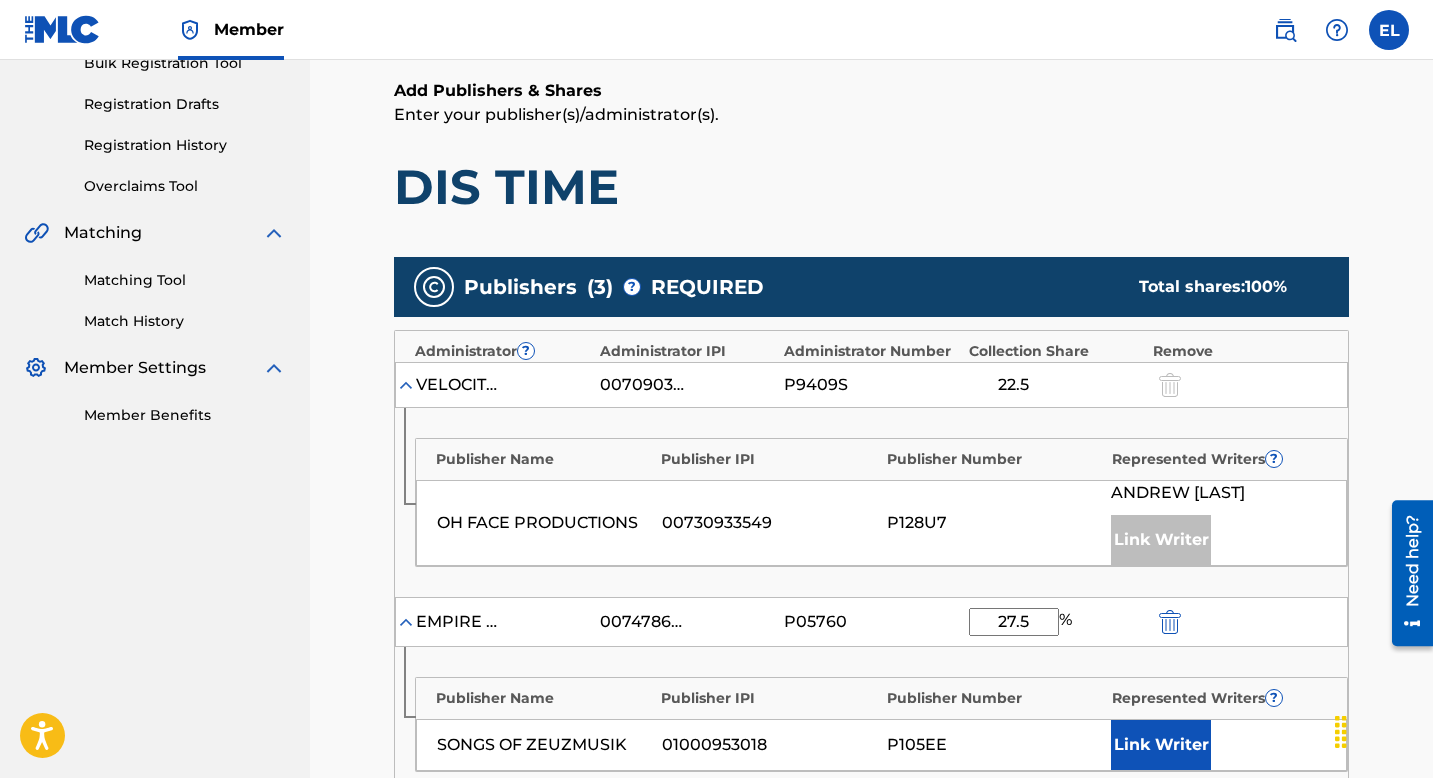 scroll, scrollTop: 677, scrollLeft: 0, axis: vertical 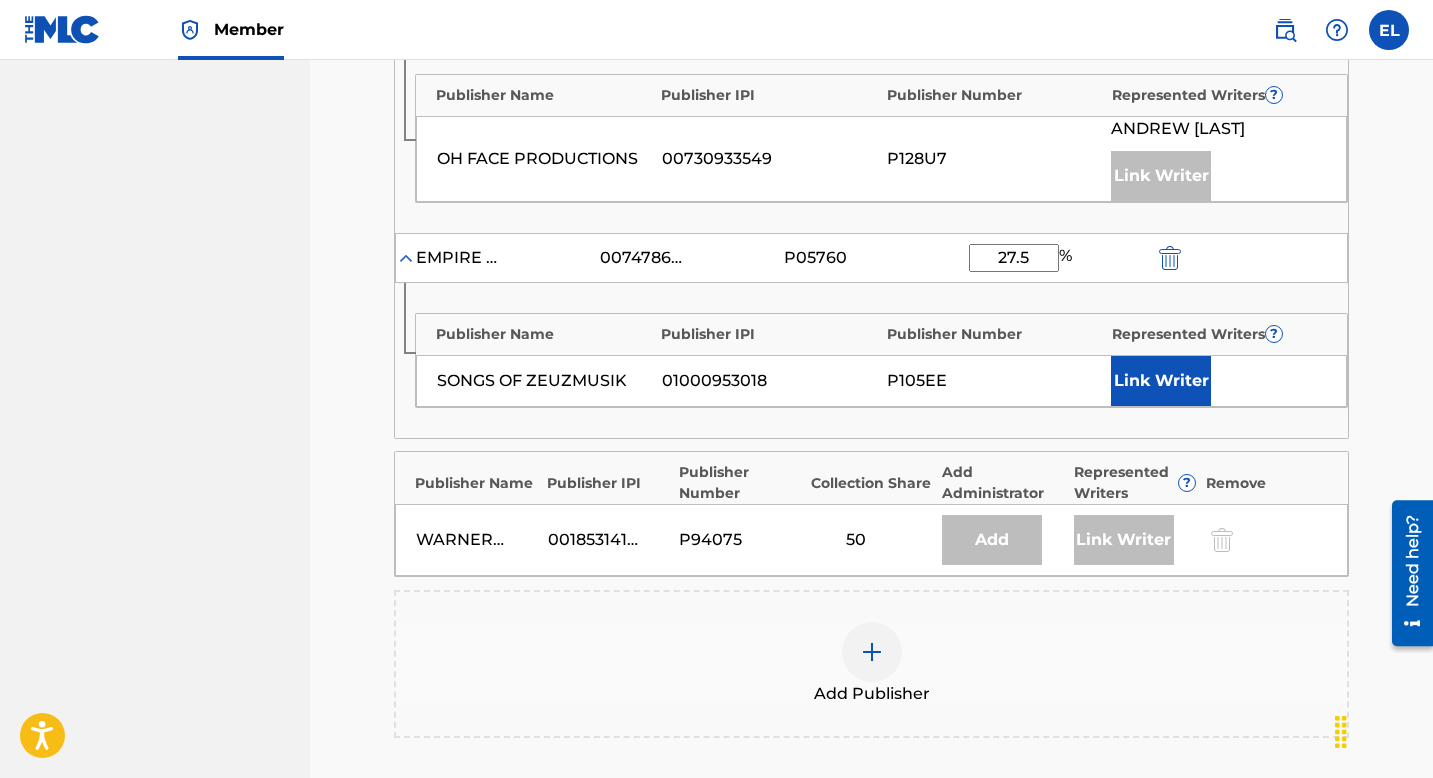 click on "Link Writer" at bounding box center (1161, 381) 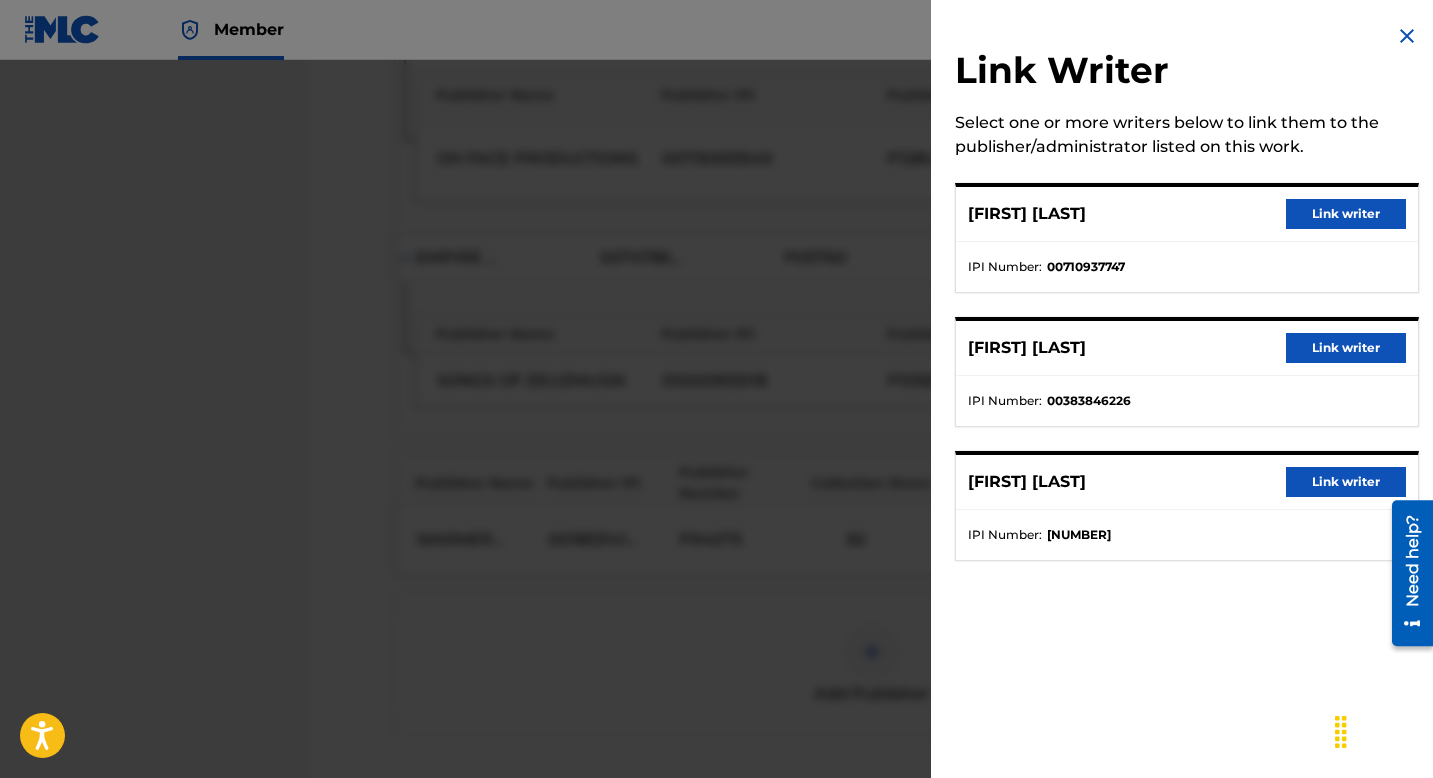 click on "Link writer" at bounding box center [1346, 482] 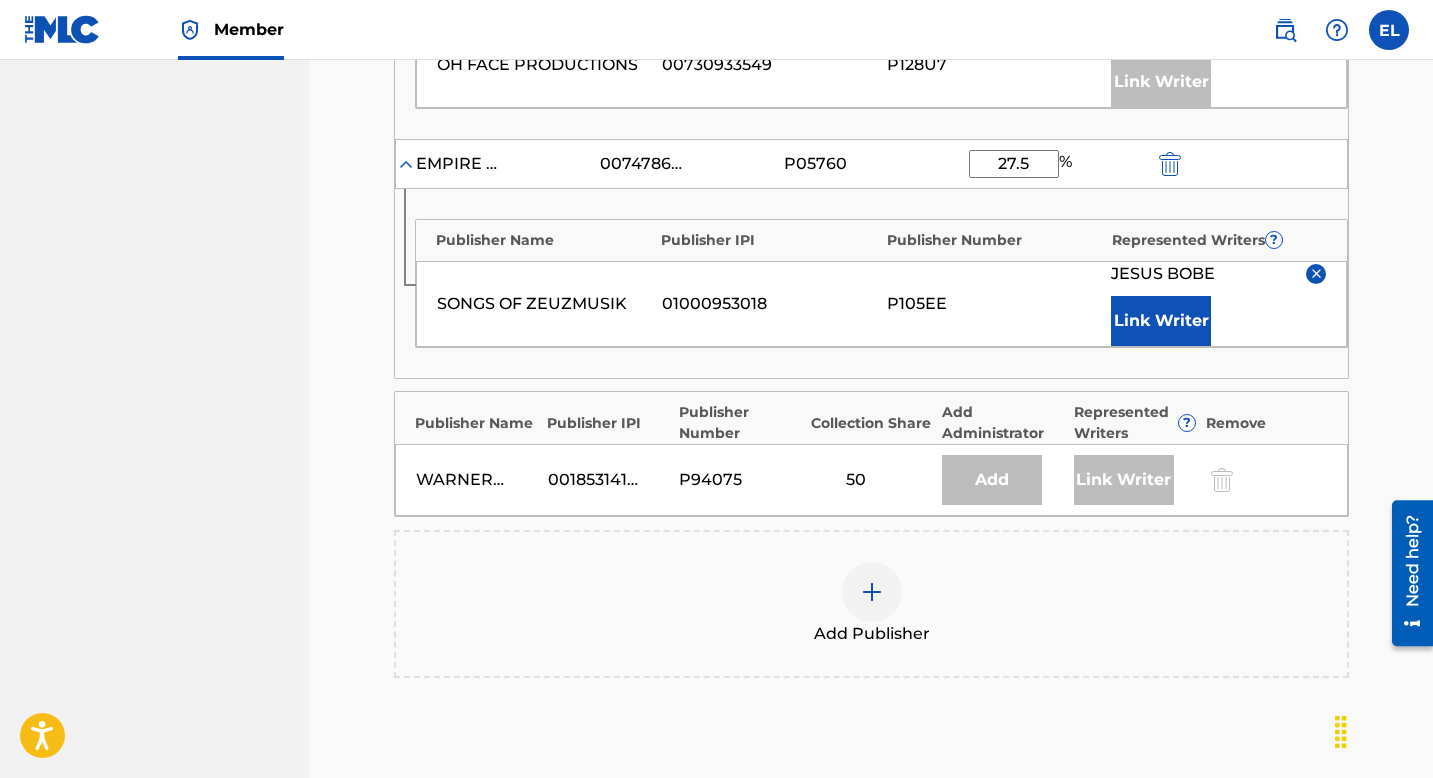 scroll, scrollTop: 1022, scrollLeft: 0, axis: vertical 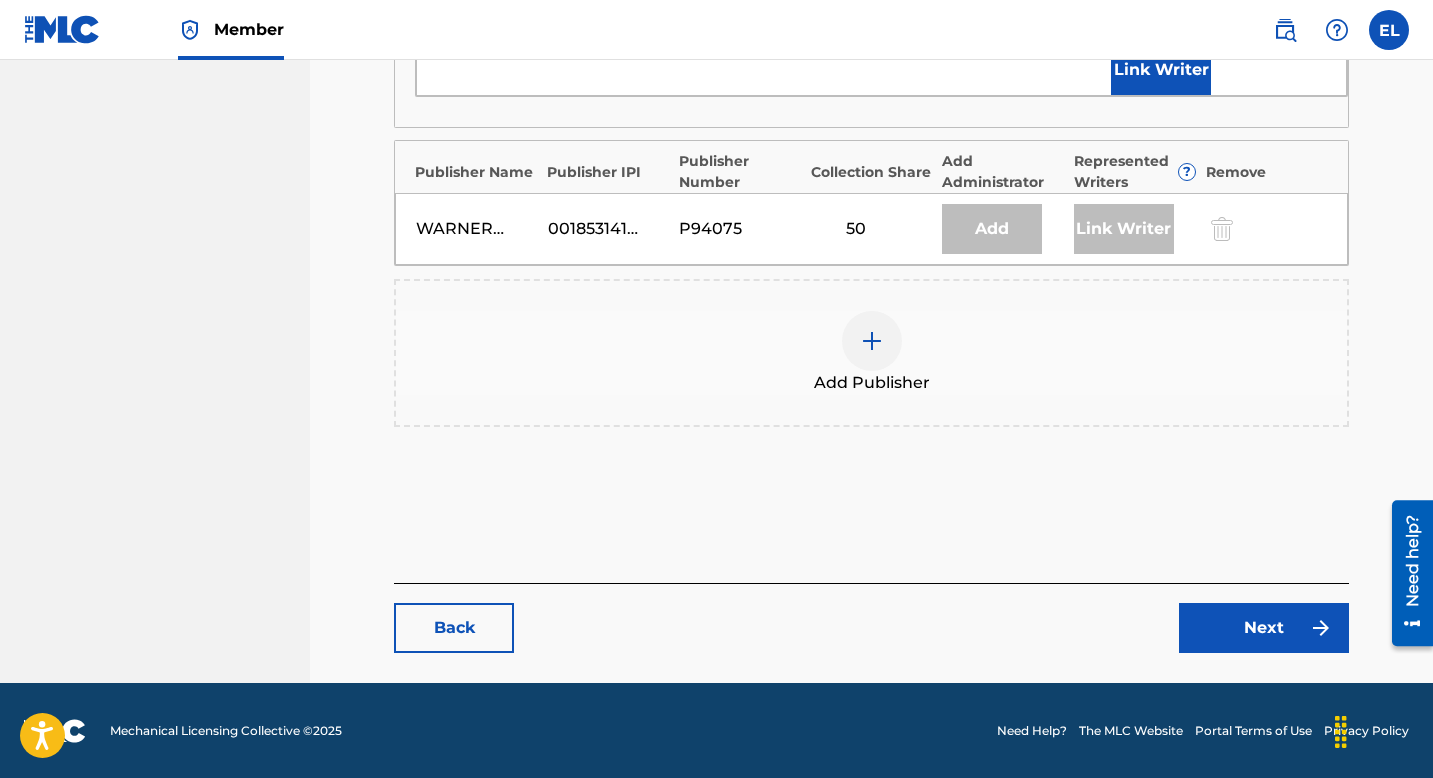 click on "Next" at bounding box center [1264, 628] 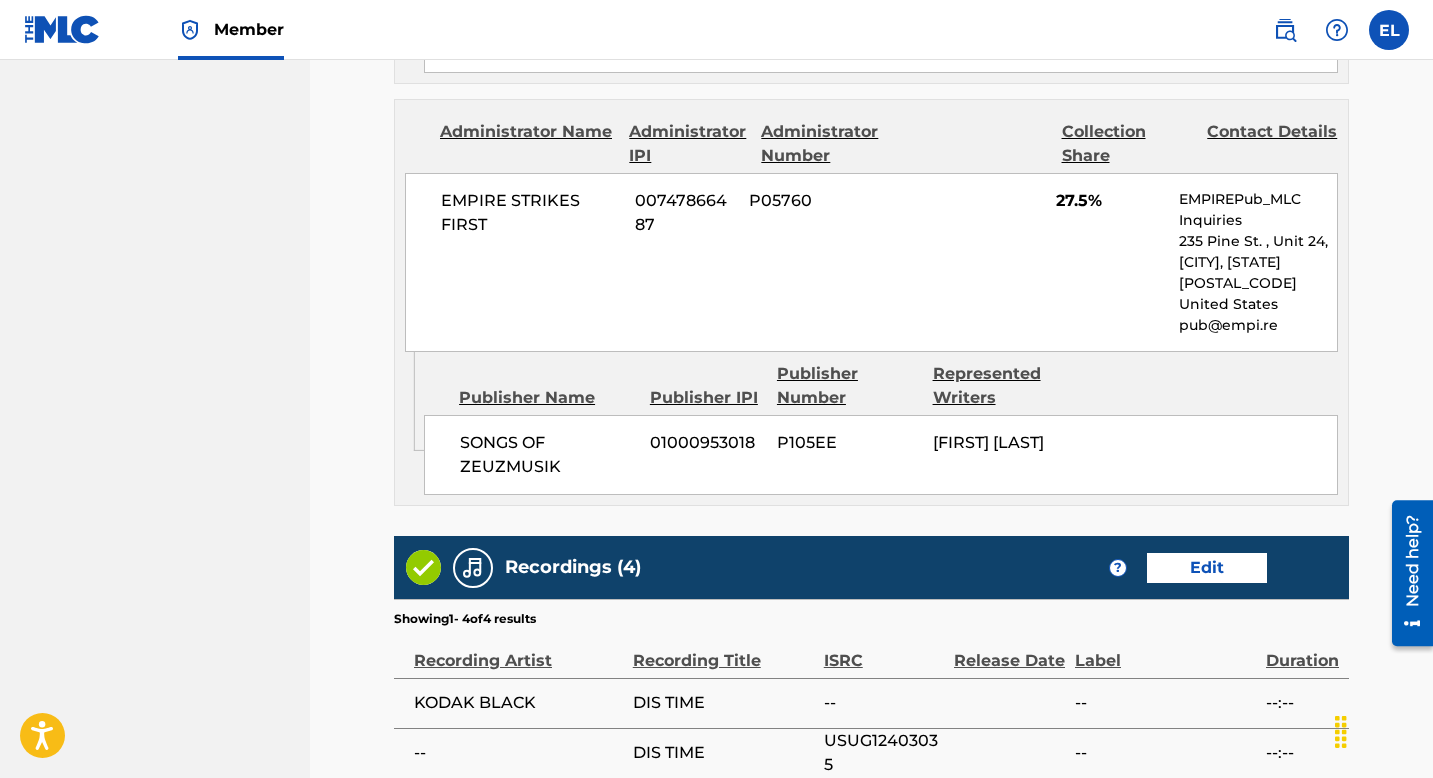 scroll, scrollTop: 1916, scrollLeft: 0, axis: vertical 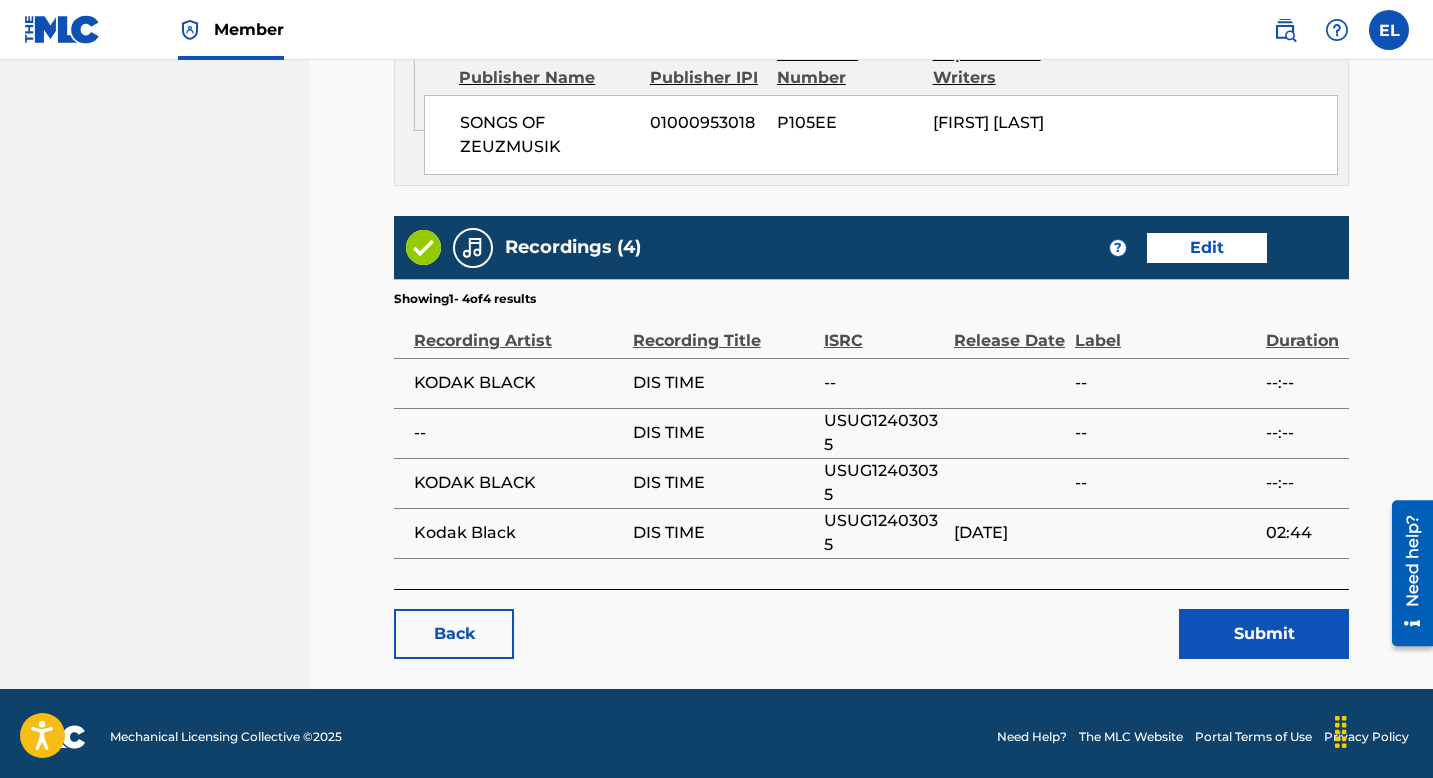 click on "Submit" at bounding box center (1264, 634) 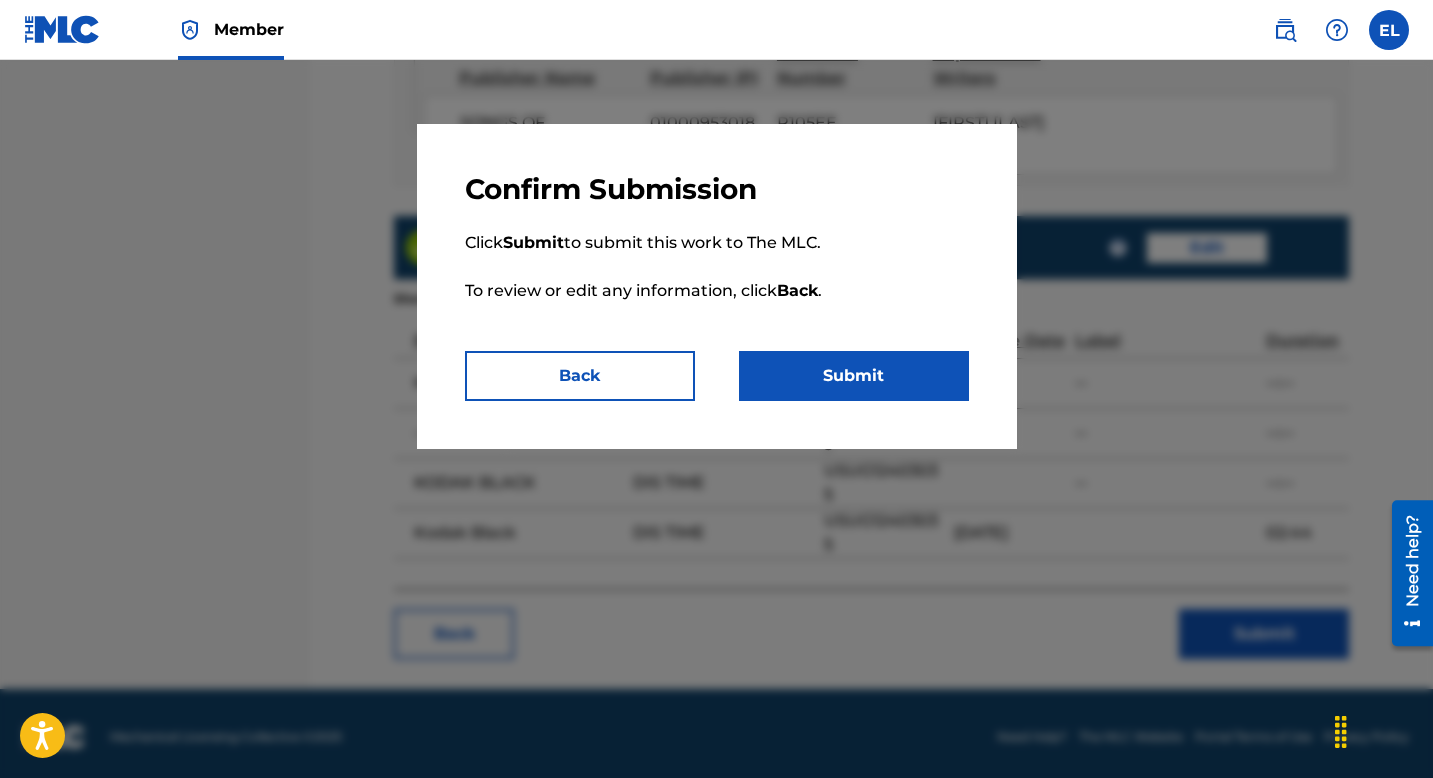 click on "Submit" at bounding box center (854, 376) 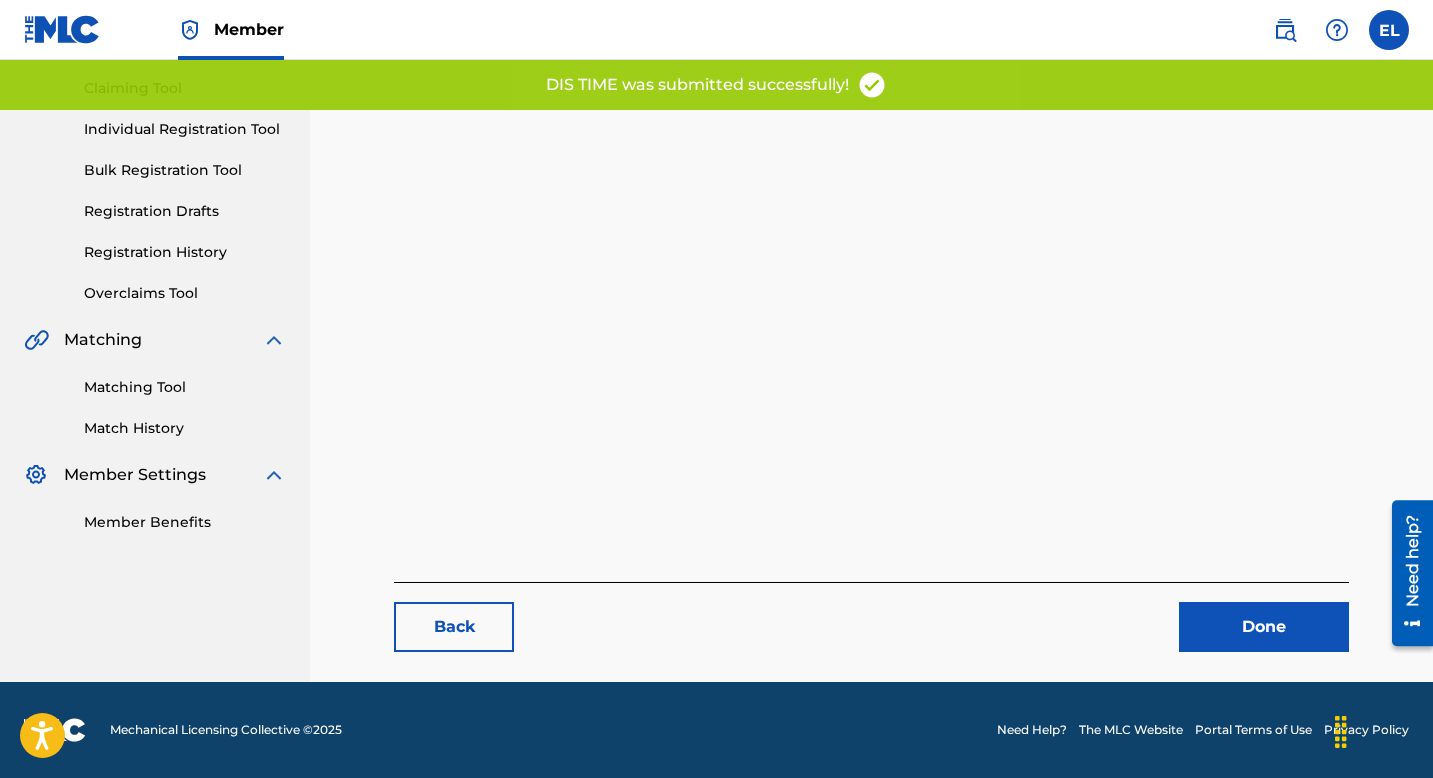 scroll, scrollTop: 0, scrollLeft: 0, axis: both 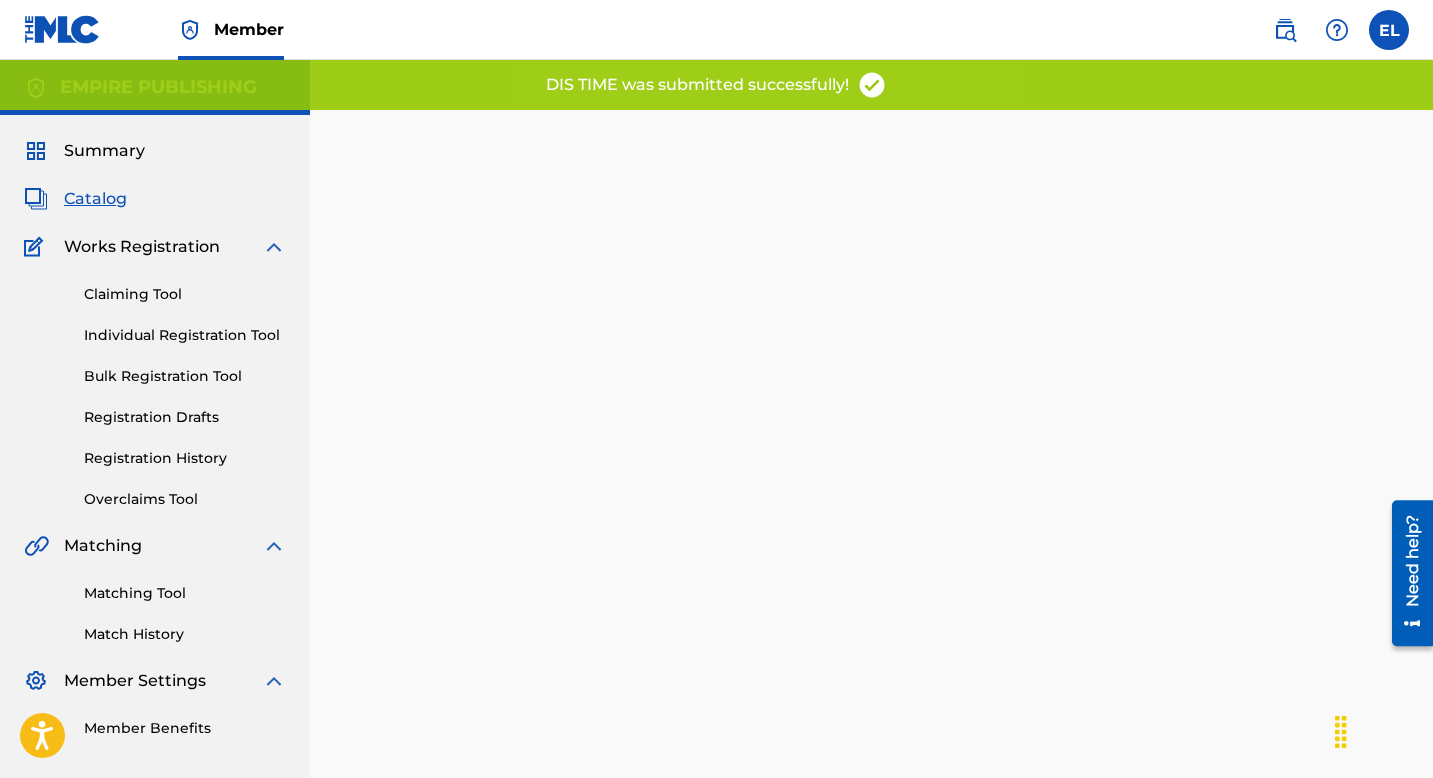 click on "Catalog" at bounding box center (95, 199) 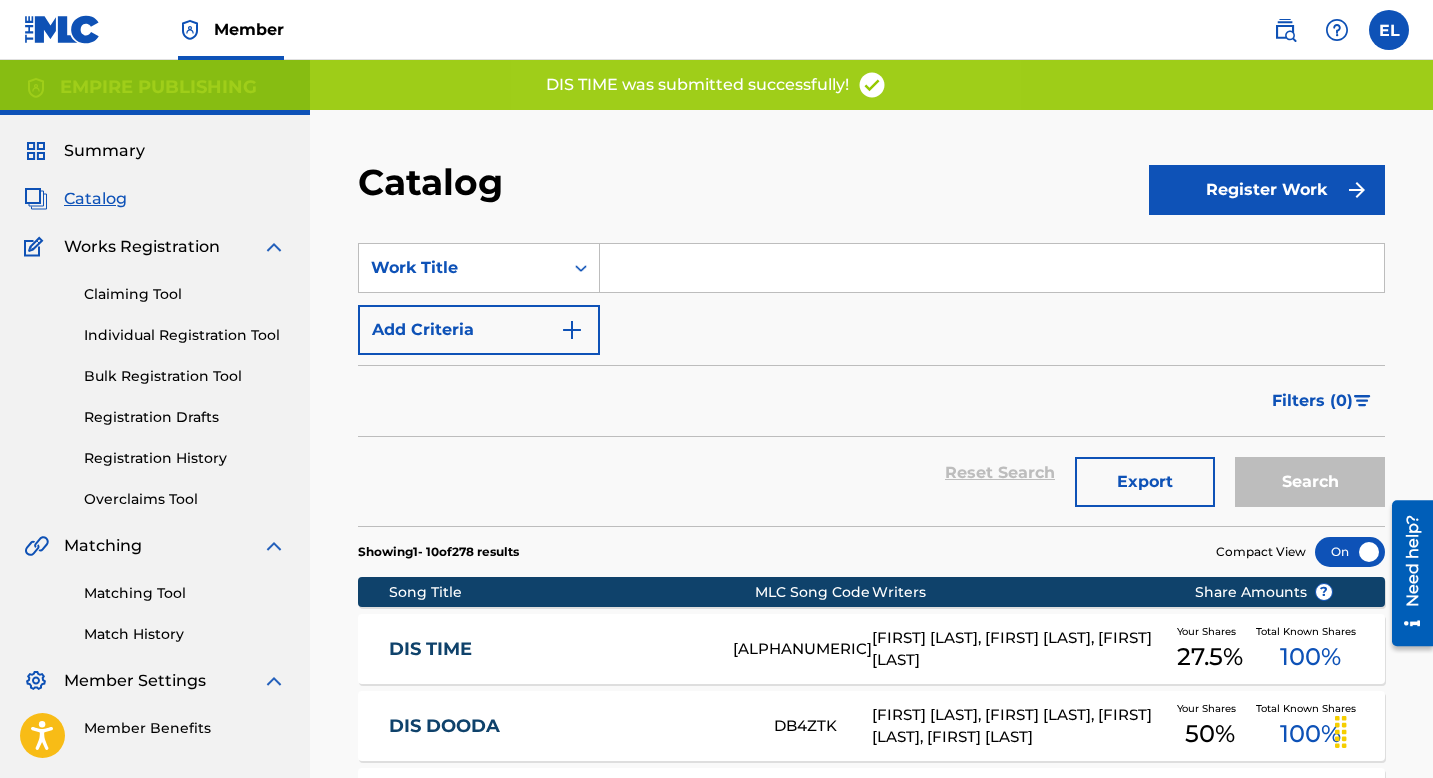 click on "DIS TIME DR2WWC BILL K KAPRI, INCONNU COMPOSITEUR AUTEUR, ANDREW O'BRIEN Your Shares 27.5 % Total Known Shares 100 %" at bounding box center (871, 649) 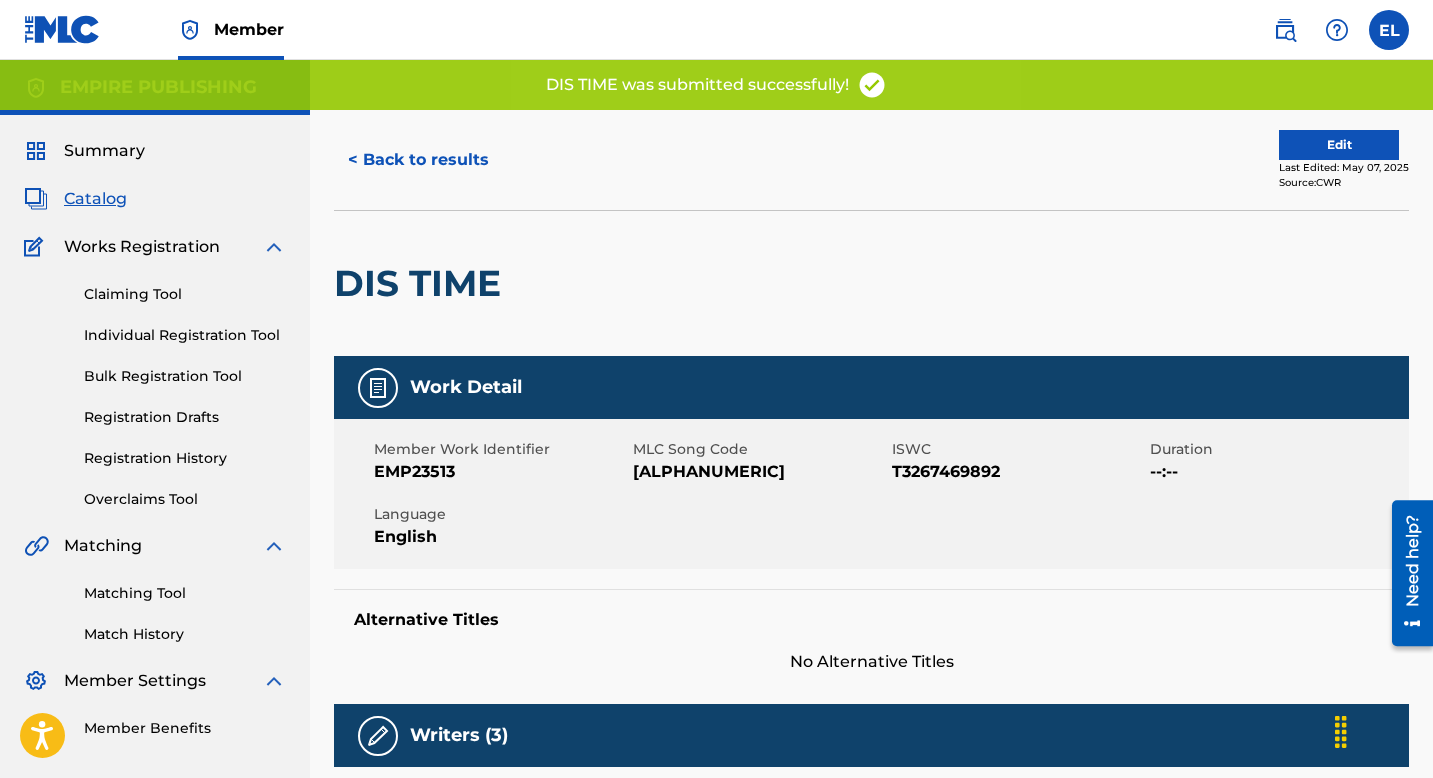 drag, startPoint x: 671, startPoint y: 455, endPoint x: 669, endPoint y: 465, distance: 10.198039 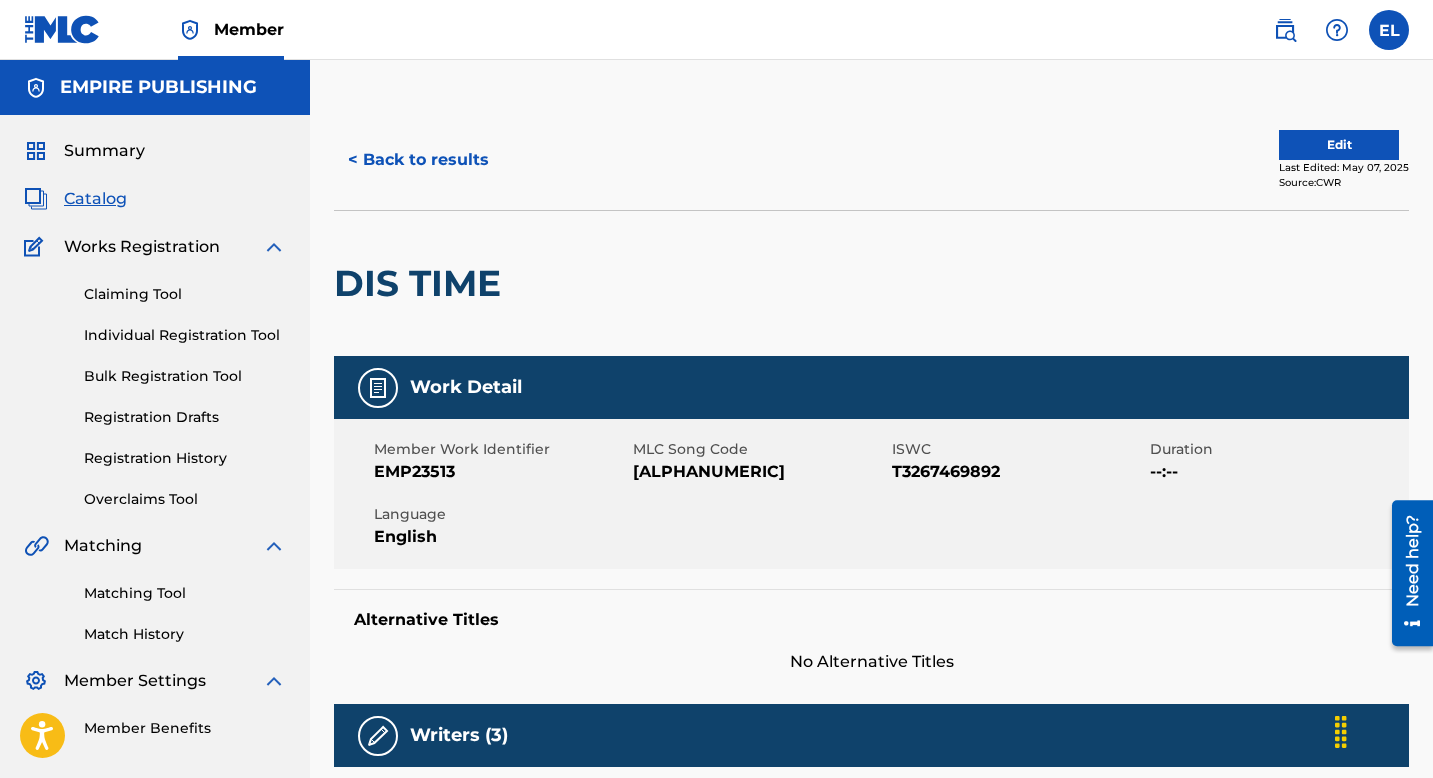 click on "DR2WWC" at bounding box center [760, 472] 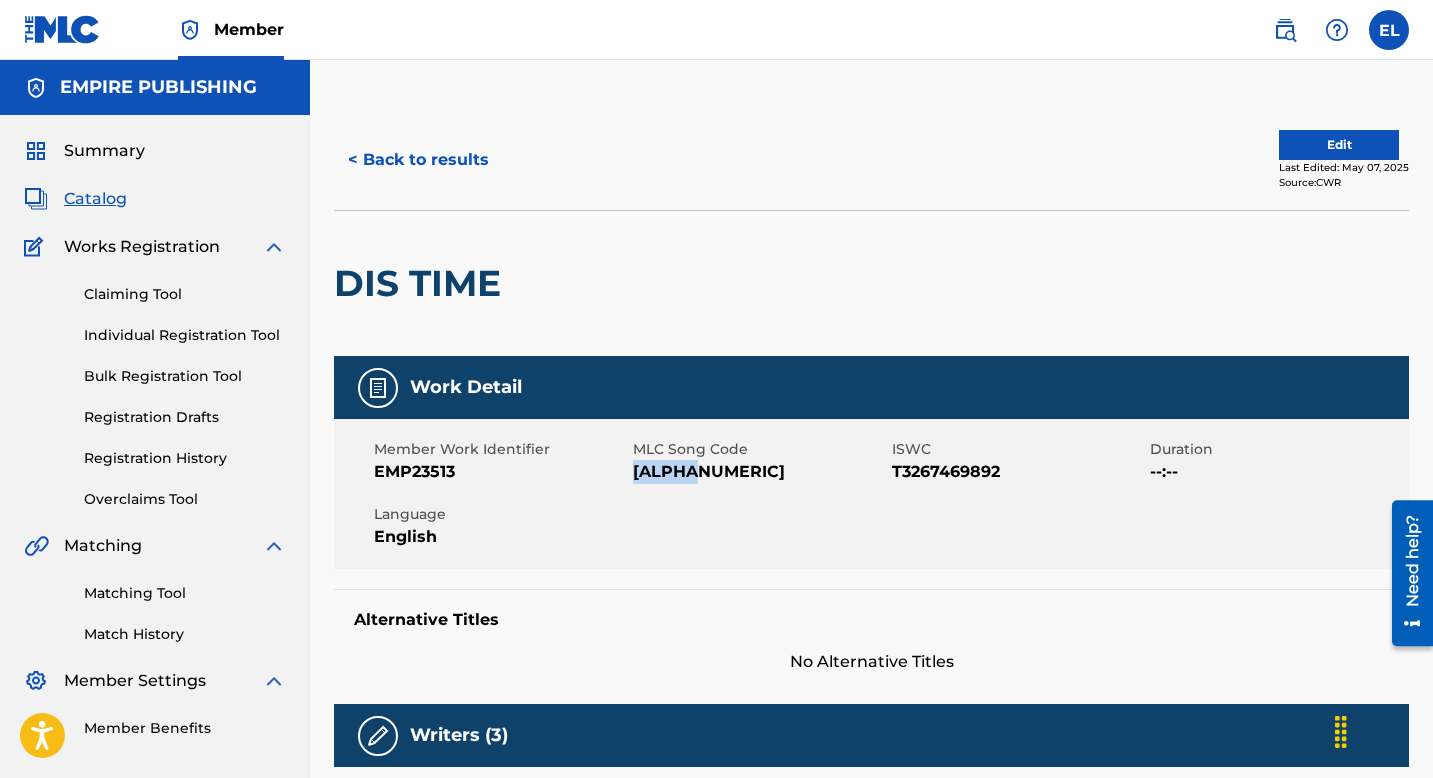 click on "DR2WWC" at bounding box center (760, 472) 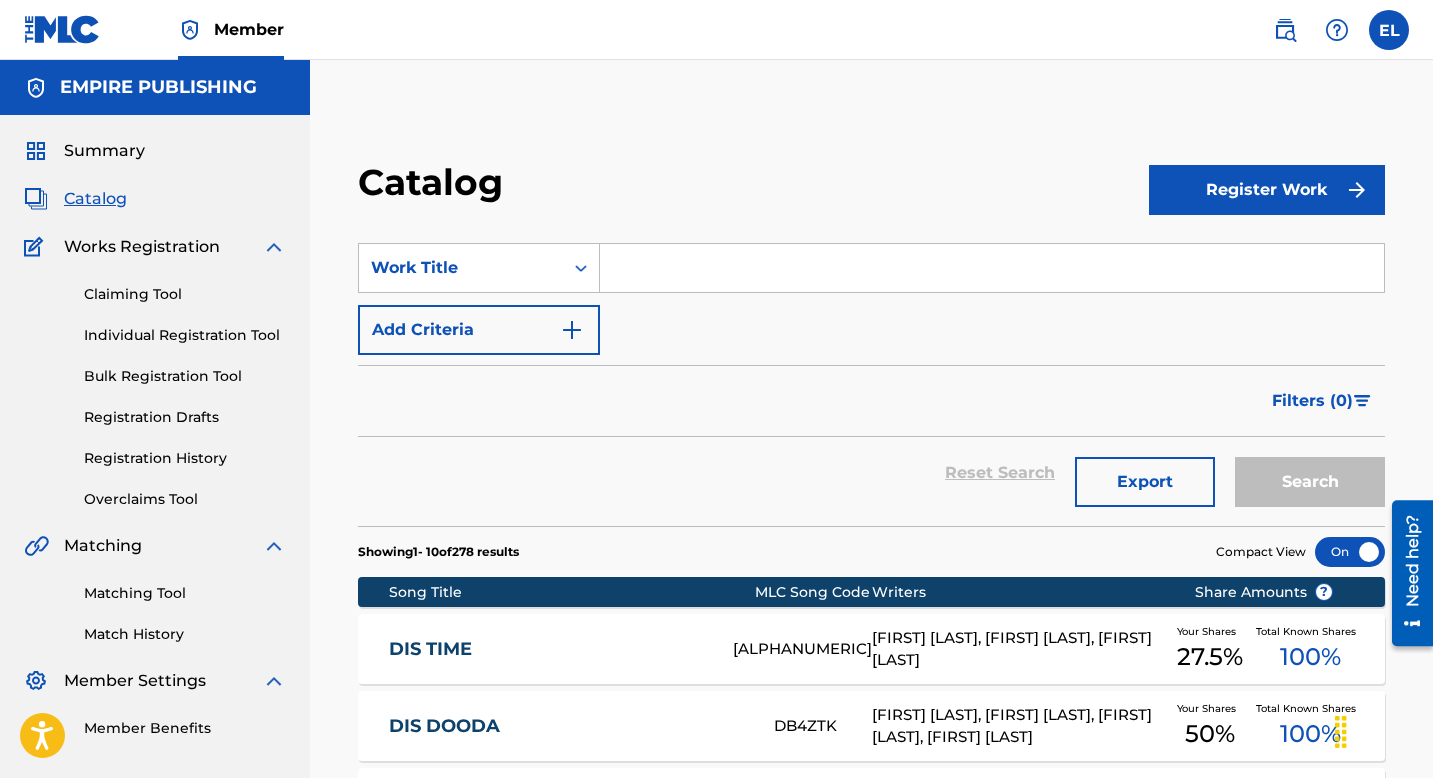 click at bounding box center [992, 268] 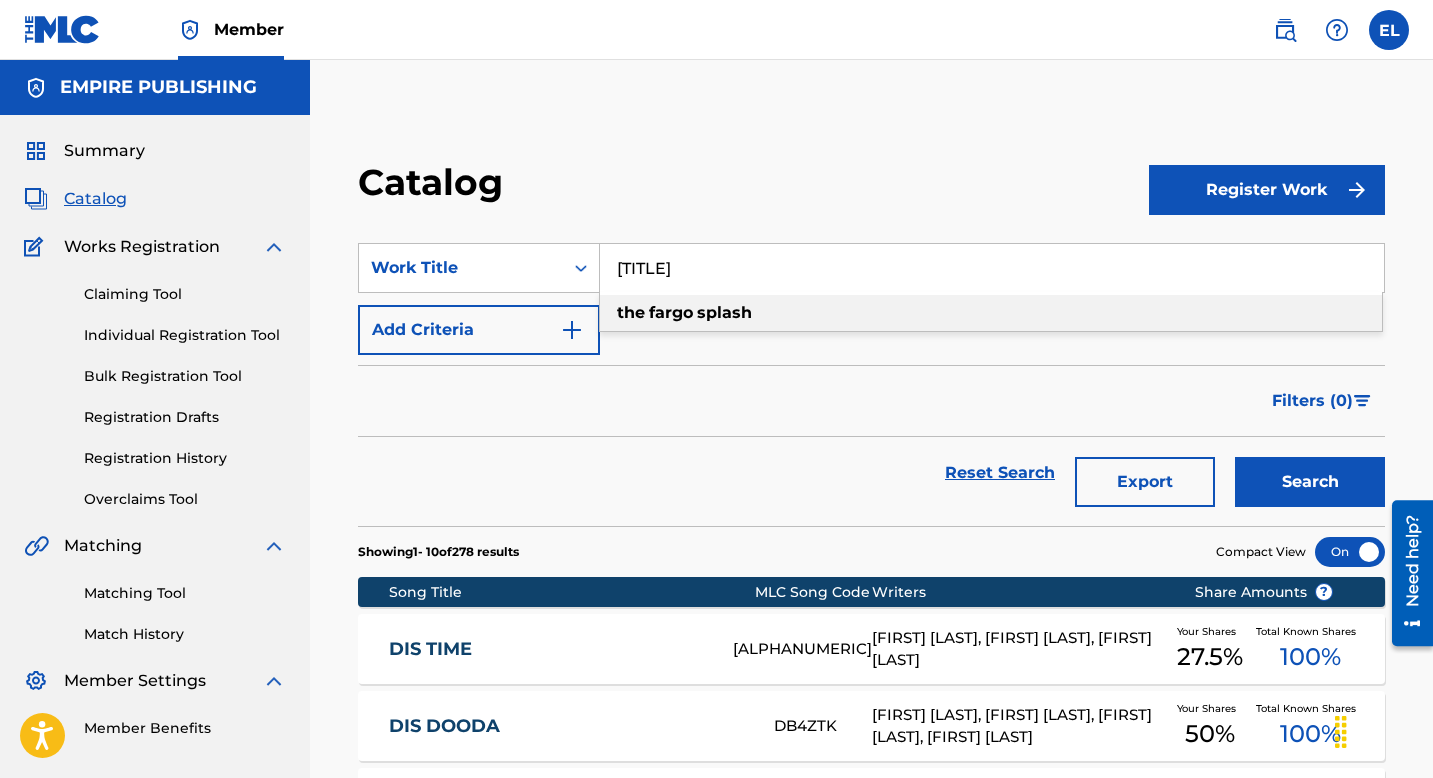 type on "The Fargo Splash" 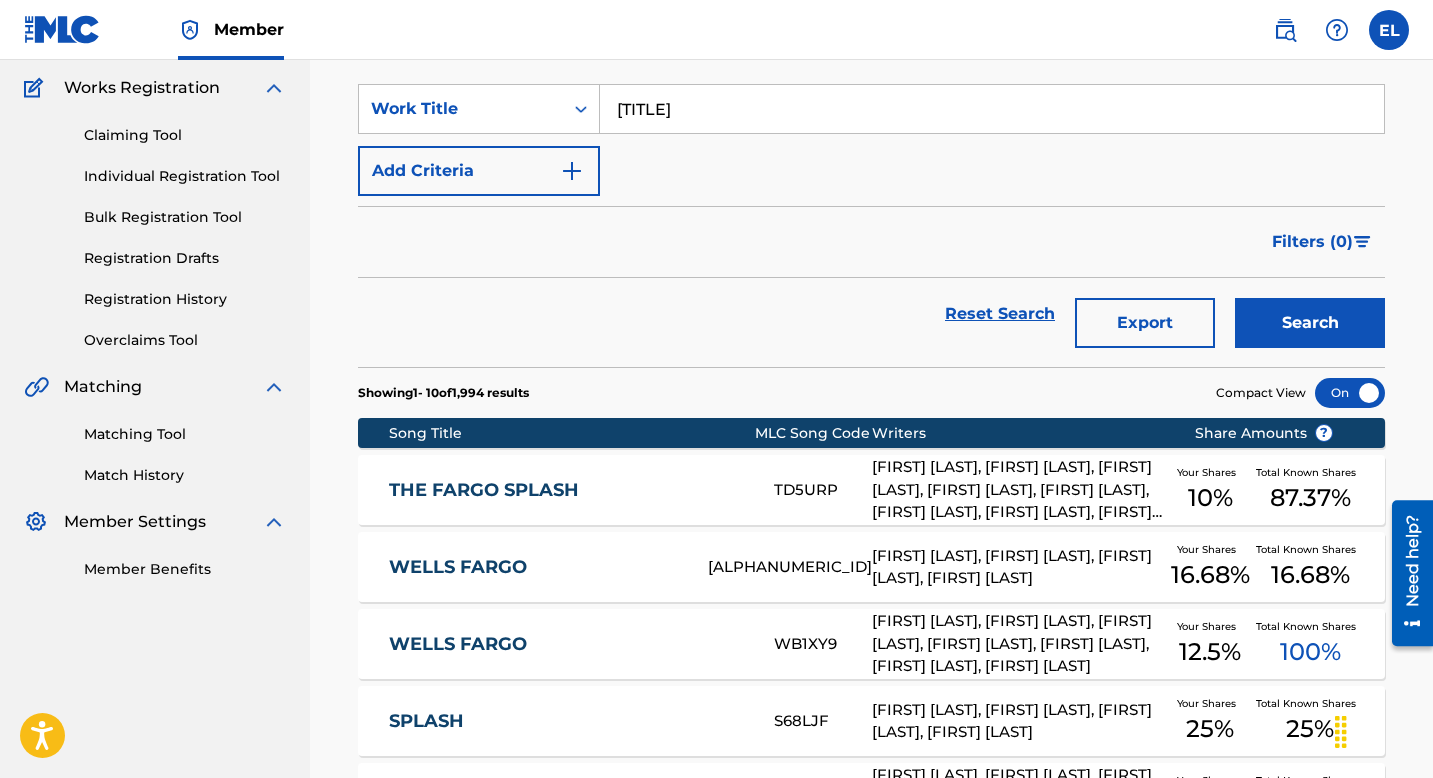 scroll, scrollTop: 344, scrollLeft: 0, axis: vertical 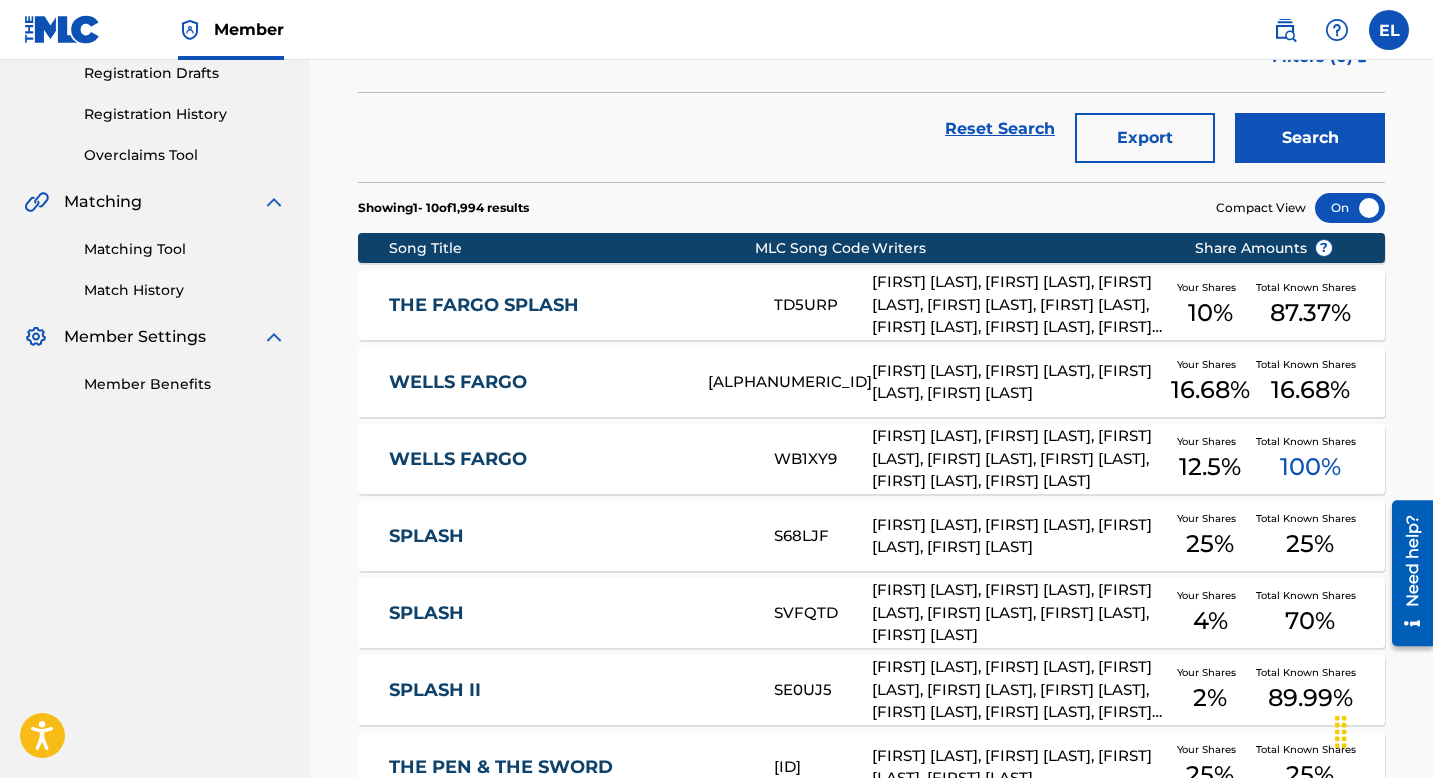 click on "THE FARGO SPLASH TD5URP CHRISTOPHER BRIAN BRIDGES, DANIEL GONZALEZ, JESUS BOBE, CARL WHEELER, DWAYNE P WIGGINS, ALVARO JEREZ BARRANCO, LARRY MIZELL, DAYSTAR PETERSON Your Shares 10 % Total Known Shares 87.37 %" at bounding box center (871, 305) 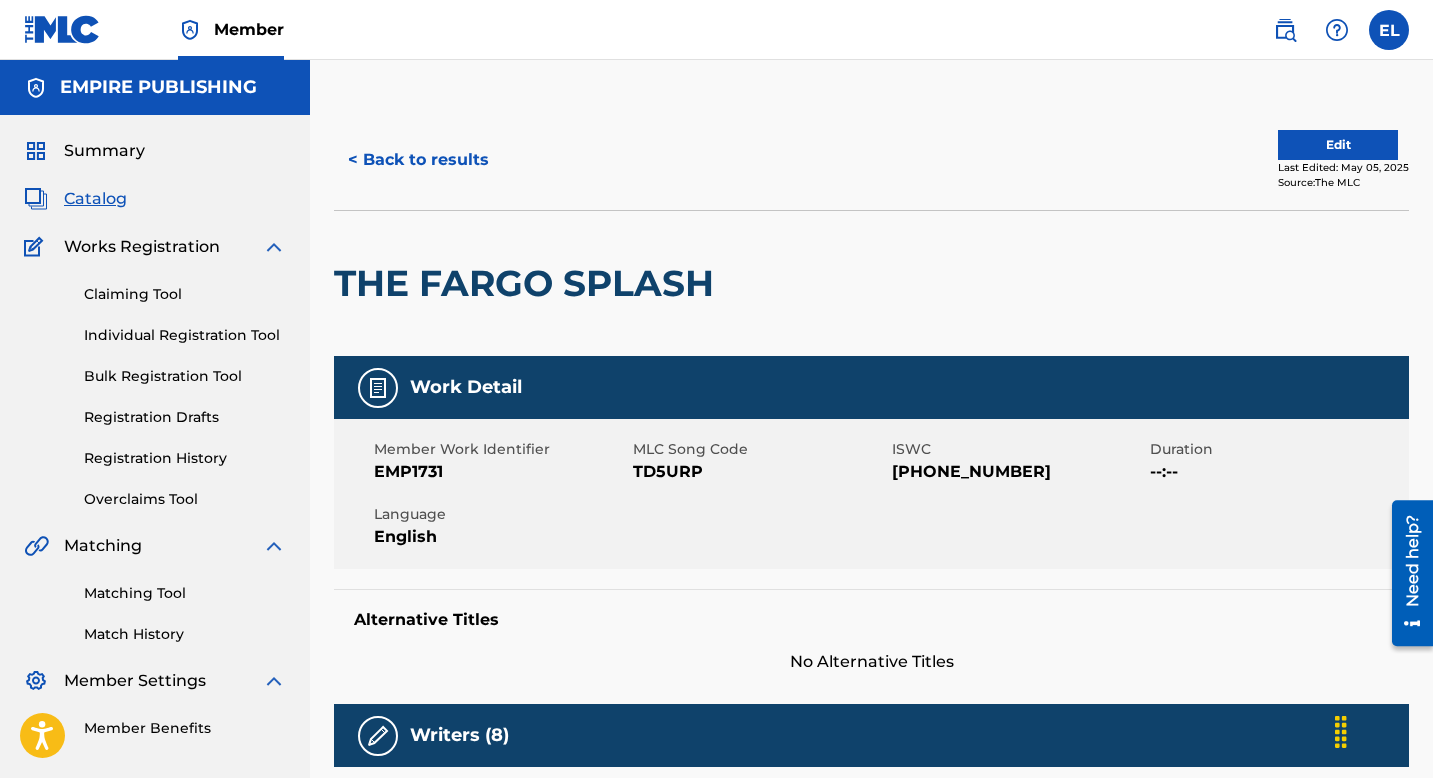 click on "Edit" at bounding box center [1338, 145] 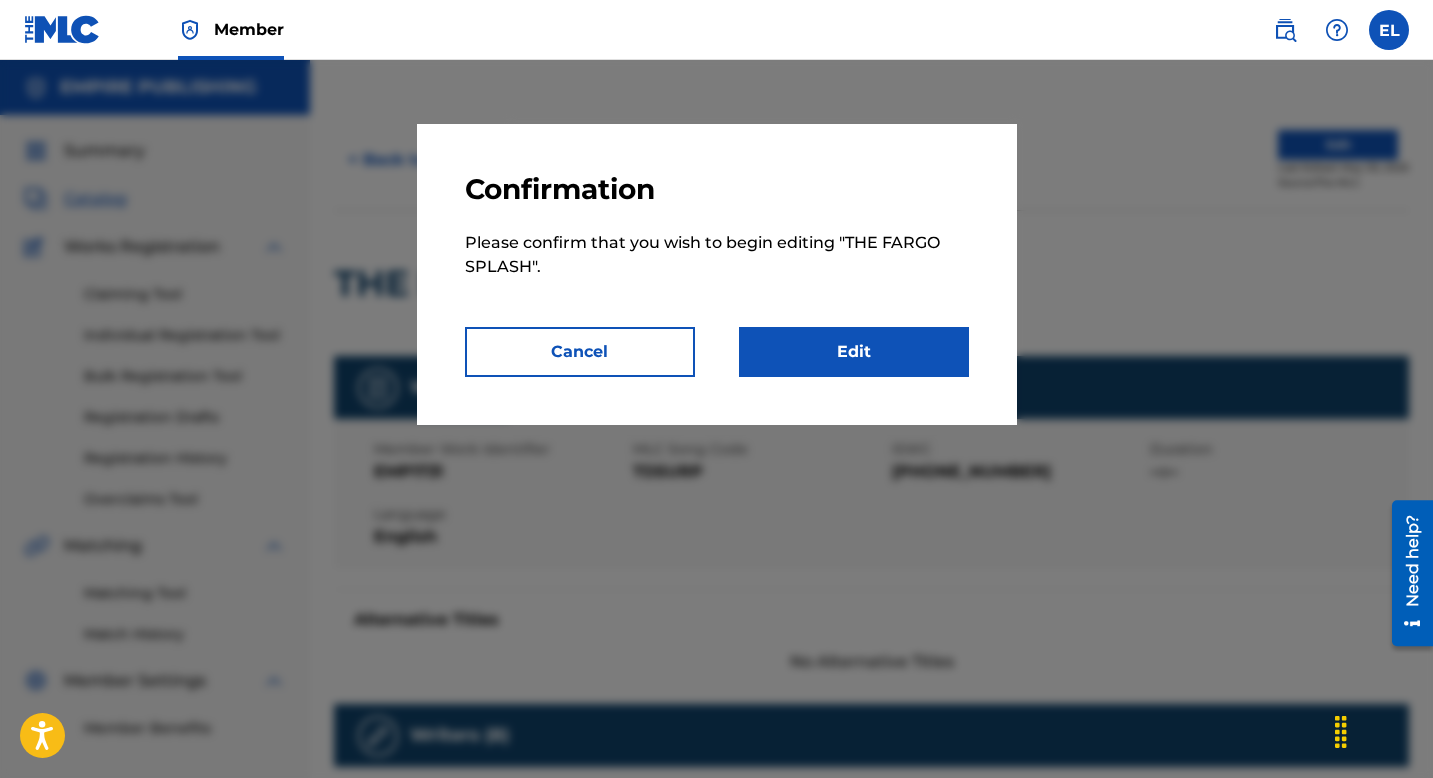 click on "Edit" at bounding box center (854, 352) 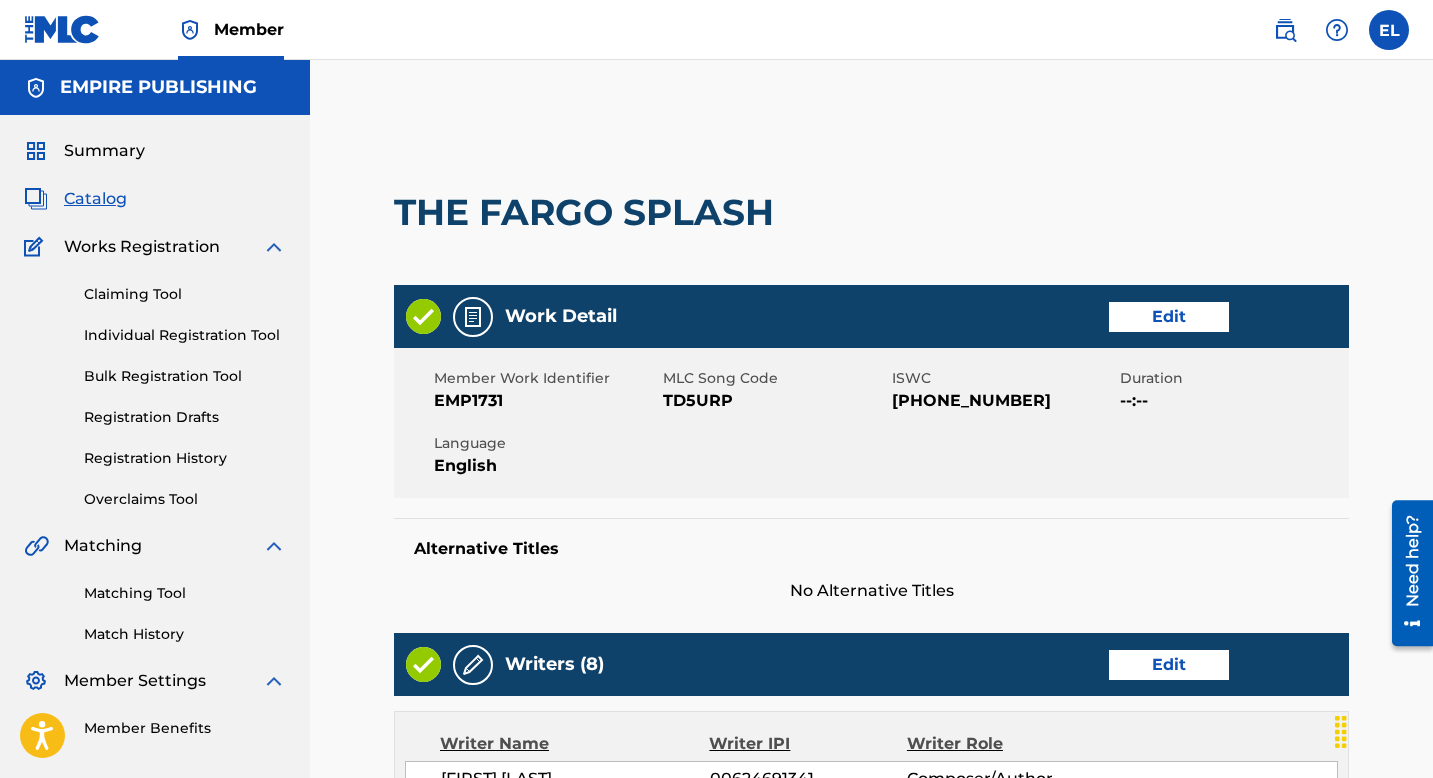 drag, startPoint x: 1153, startPoint y: 292, endPoint x: 1162, endPoint y: 303, distance: 14.21267 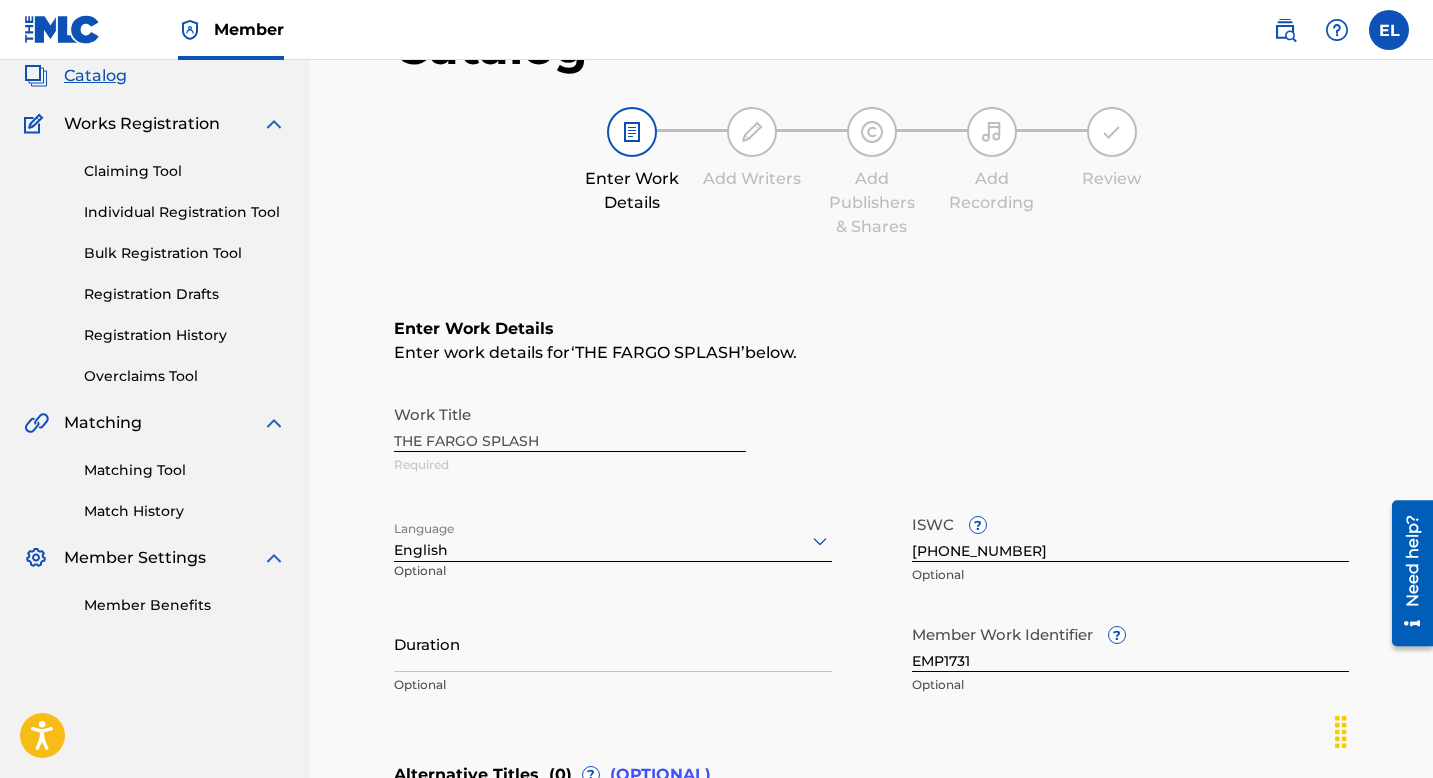 scroll, scrollTop: 396, scrollLeft: 0, axis: vertical 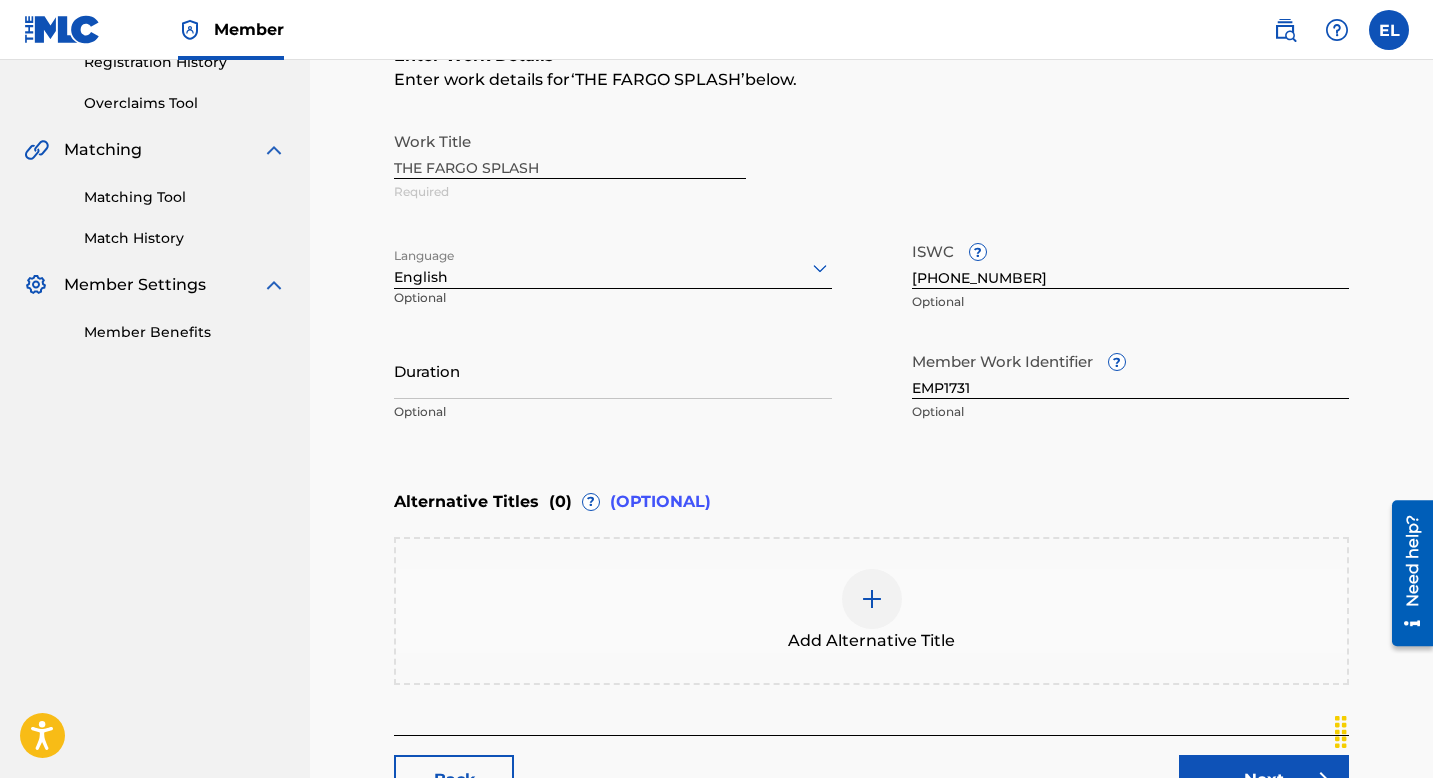 click on "Duration" at bounding box center [613, 370] 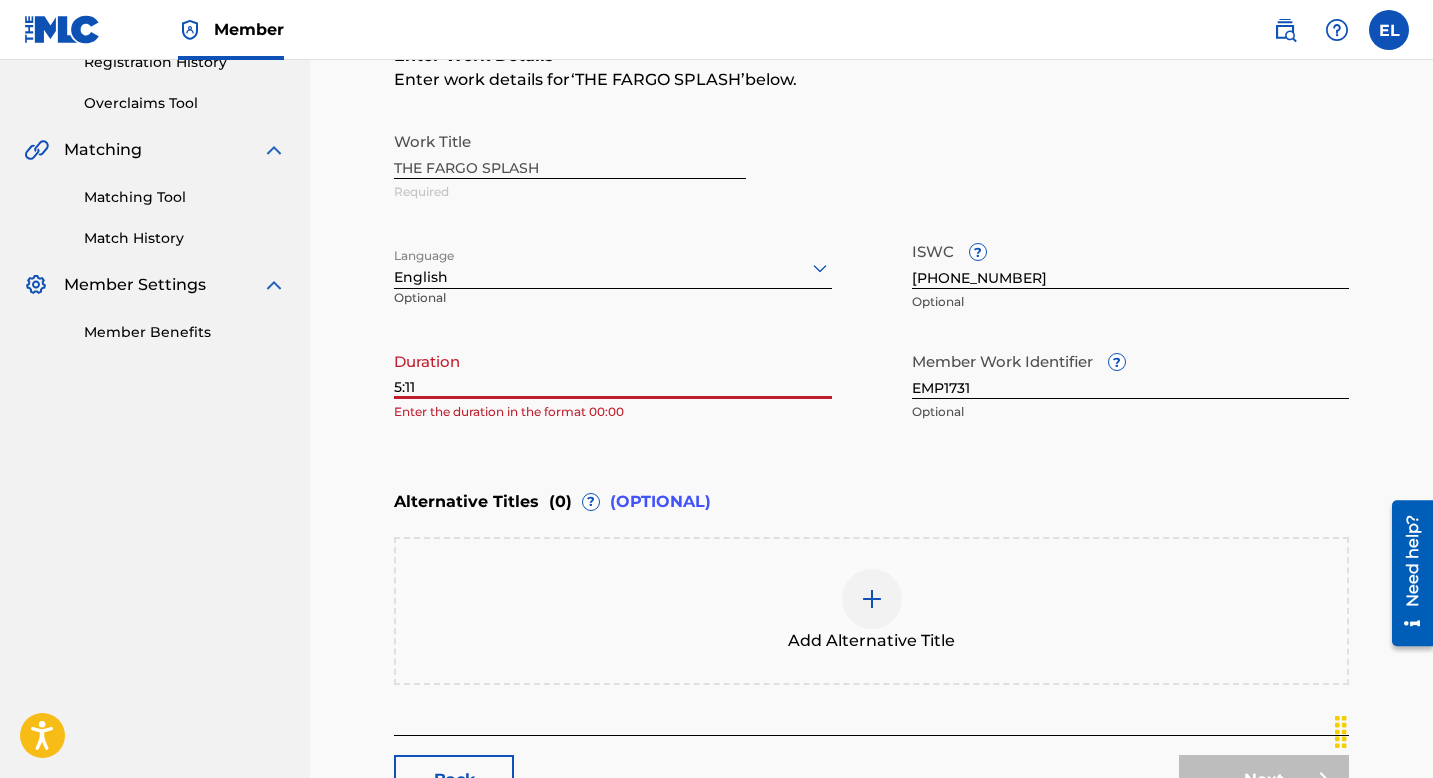 click on "Catalog Enter Work Details Add Writers Add Publishers & Shares Add Recording Review Enter Work Details Enter work details for  ‘ THE FARGO SPLASH ’  below. Work Title   THE FARGO SPLASH Required Language English Optional ISWC   ? T9315709127 Optional Duration   5:11 Enter the duration in the format 00:00 Member Work Identifier   ? EMP1731 Optional Alternative Titles ( 0 ) ? (OPTIONAL) Add Alternative Title Back Next" at bounding box center (871, 274) 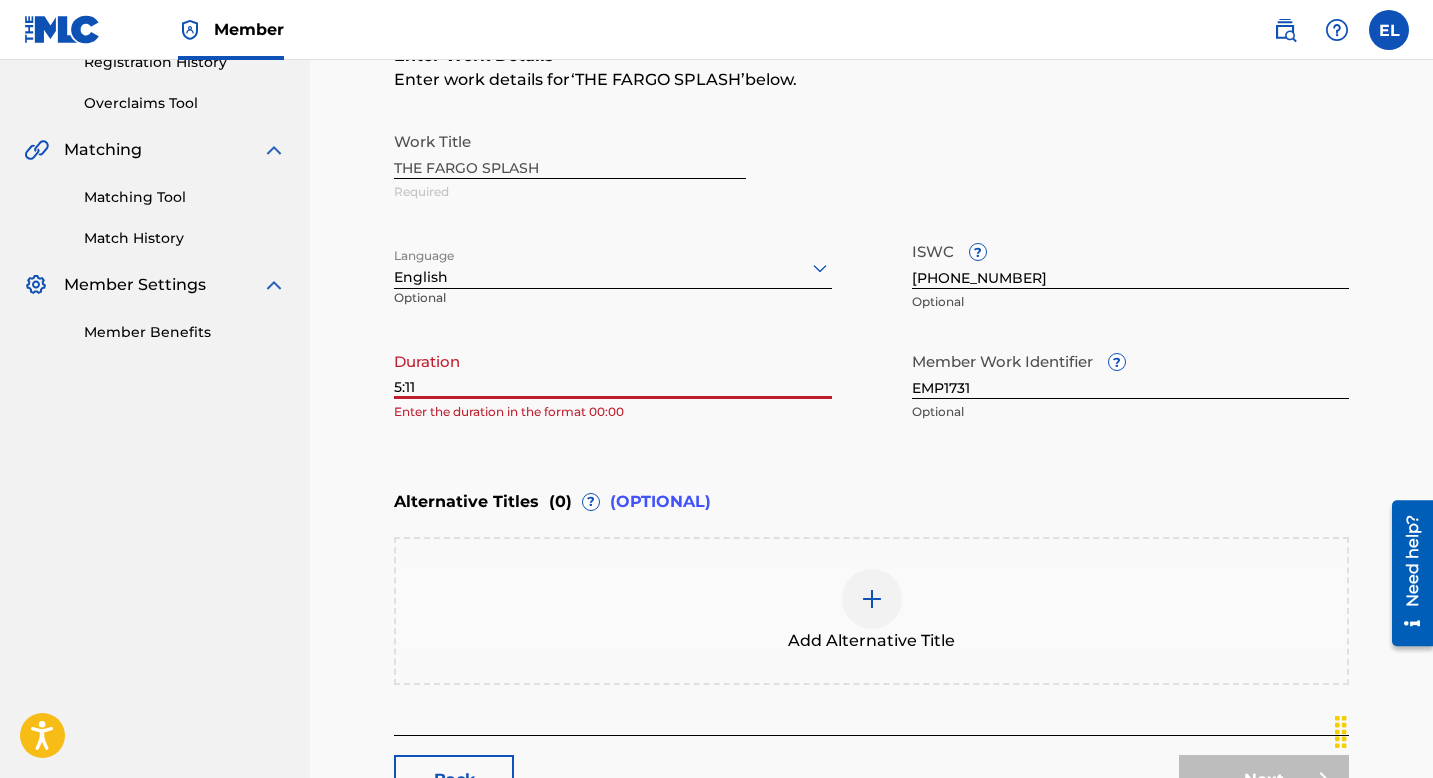 click on "5:11" at bounding box center (613, 370) 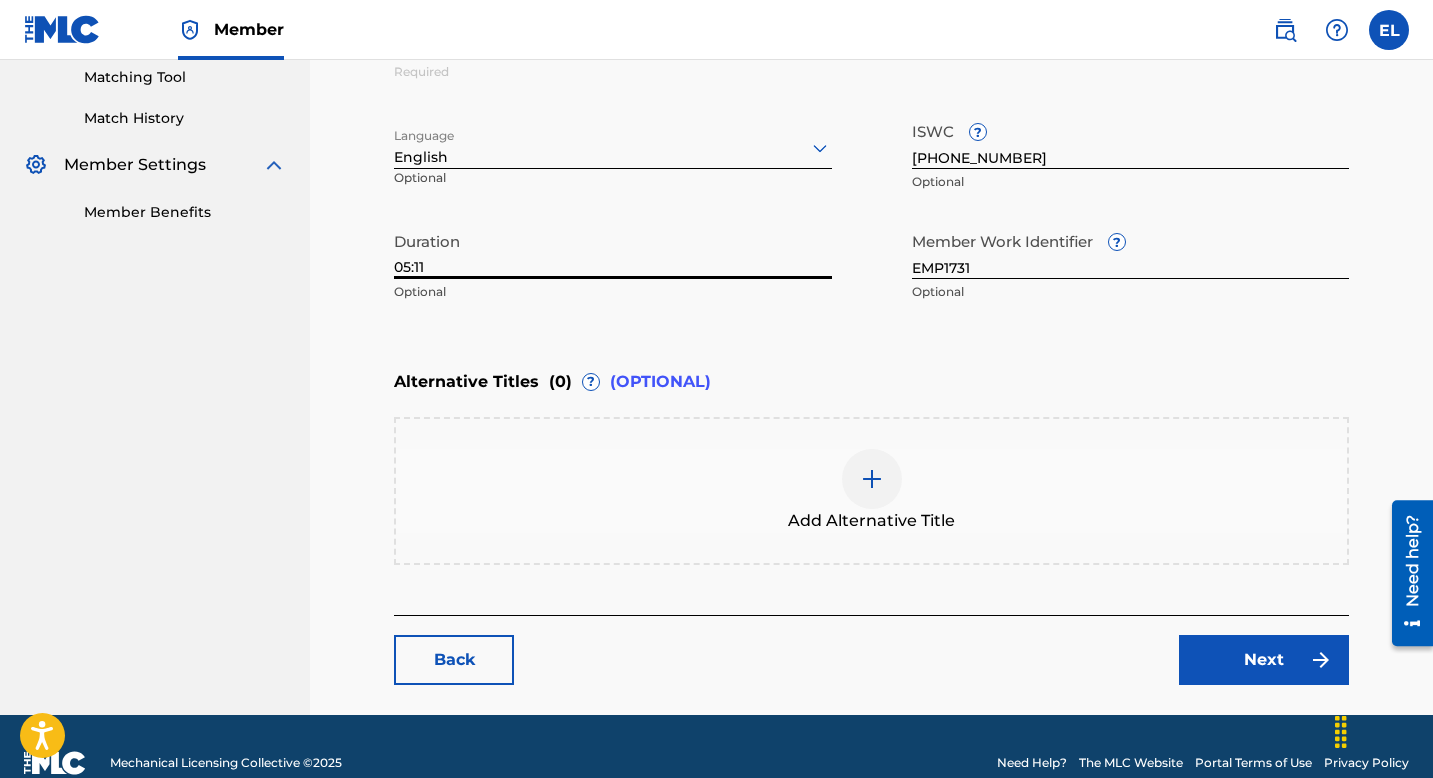 scroll, scrollTop: 548, scrollLeft: 0, axis: vertical 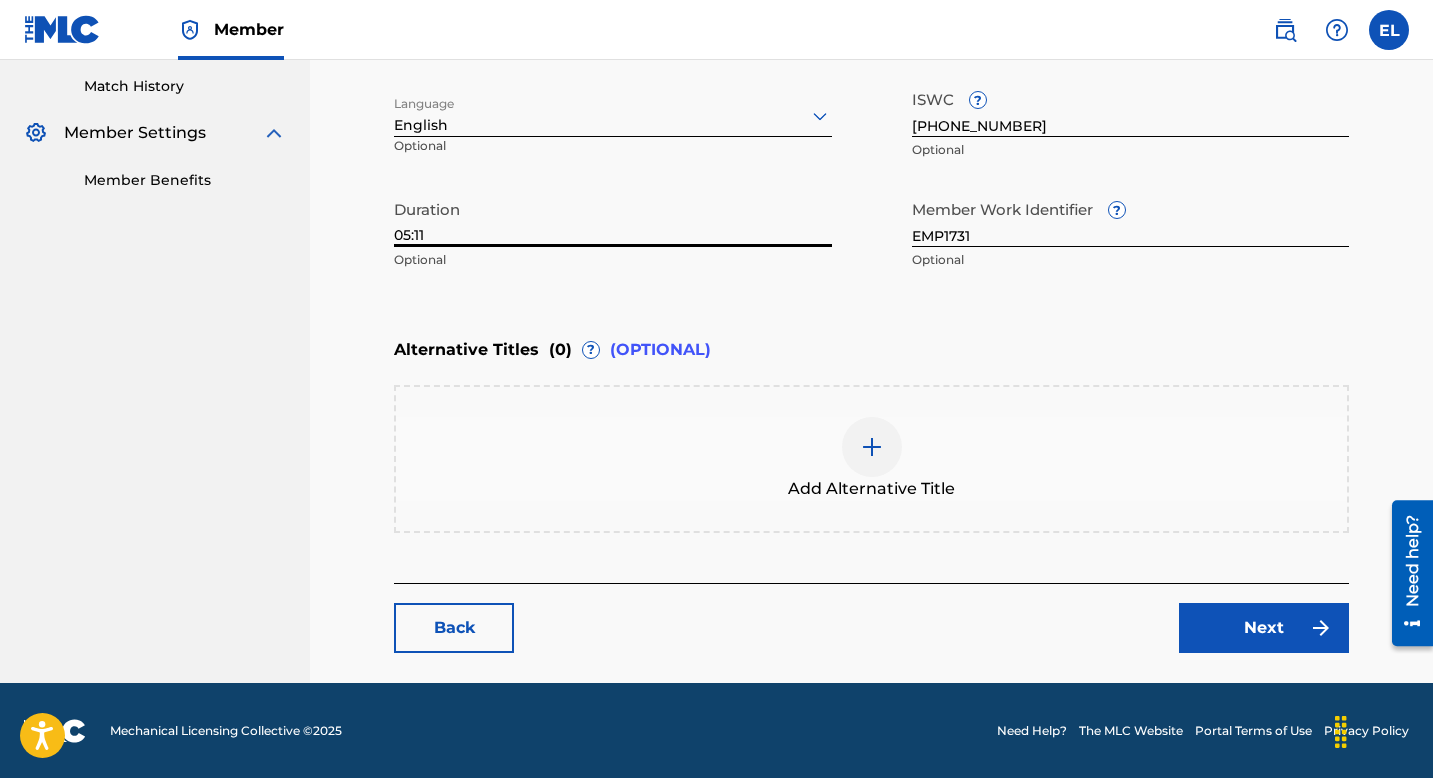 type on "05:11" 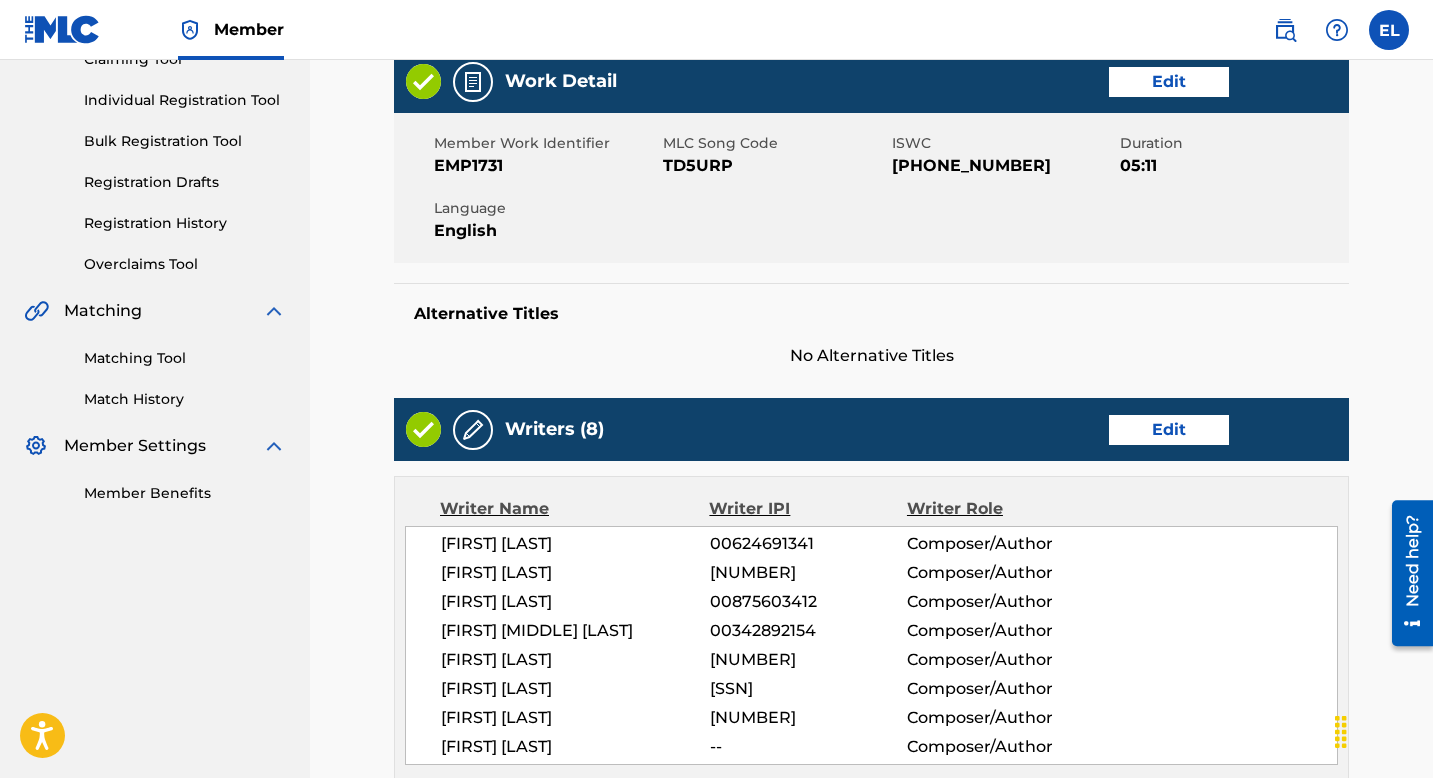 scroll, scrollTop: 414, scrollLeft: 0, axis: vertical 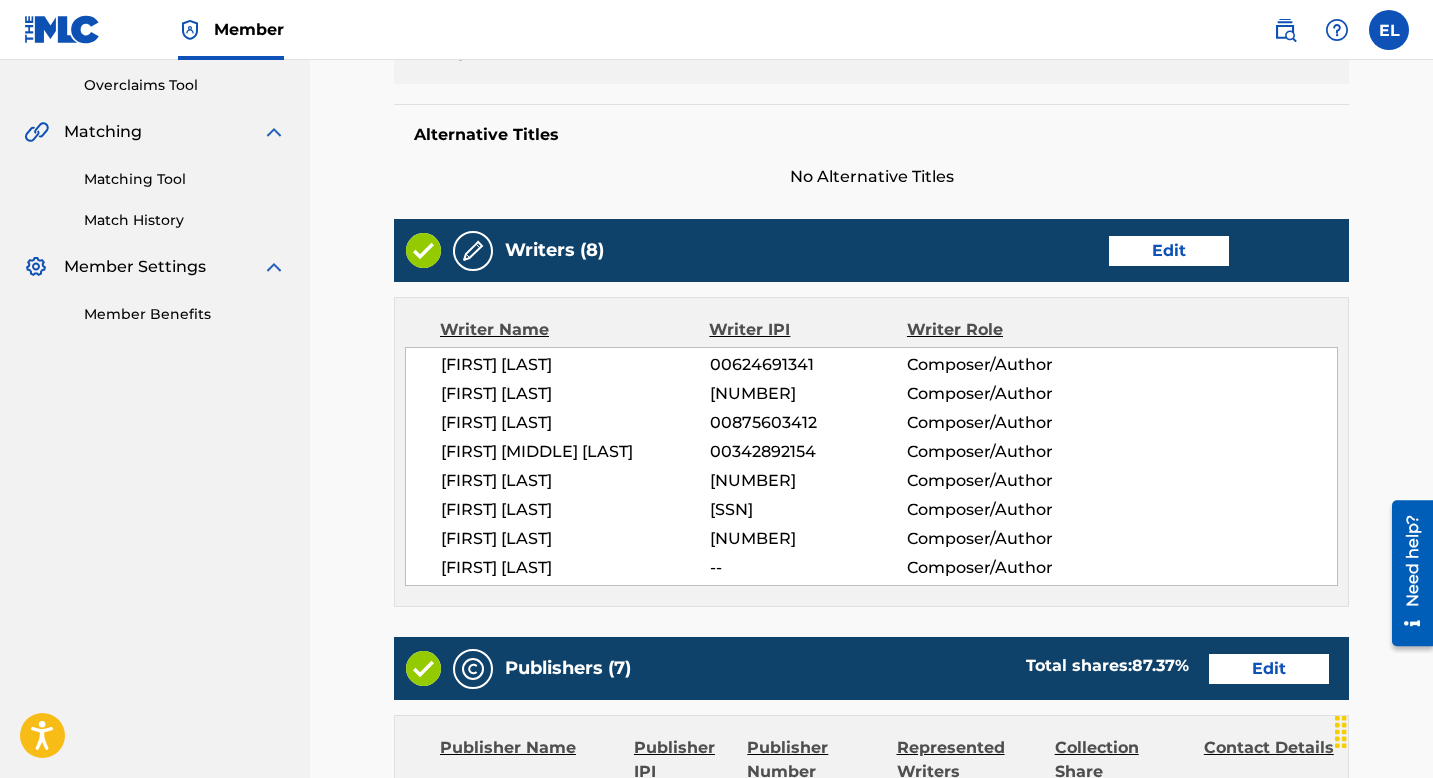click on "Edit" at bounding box center [1169, 251] 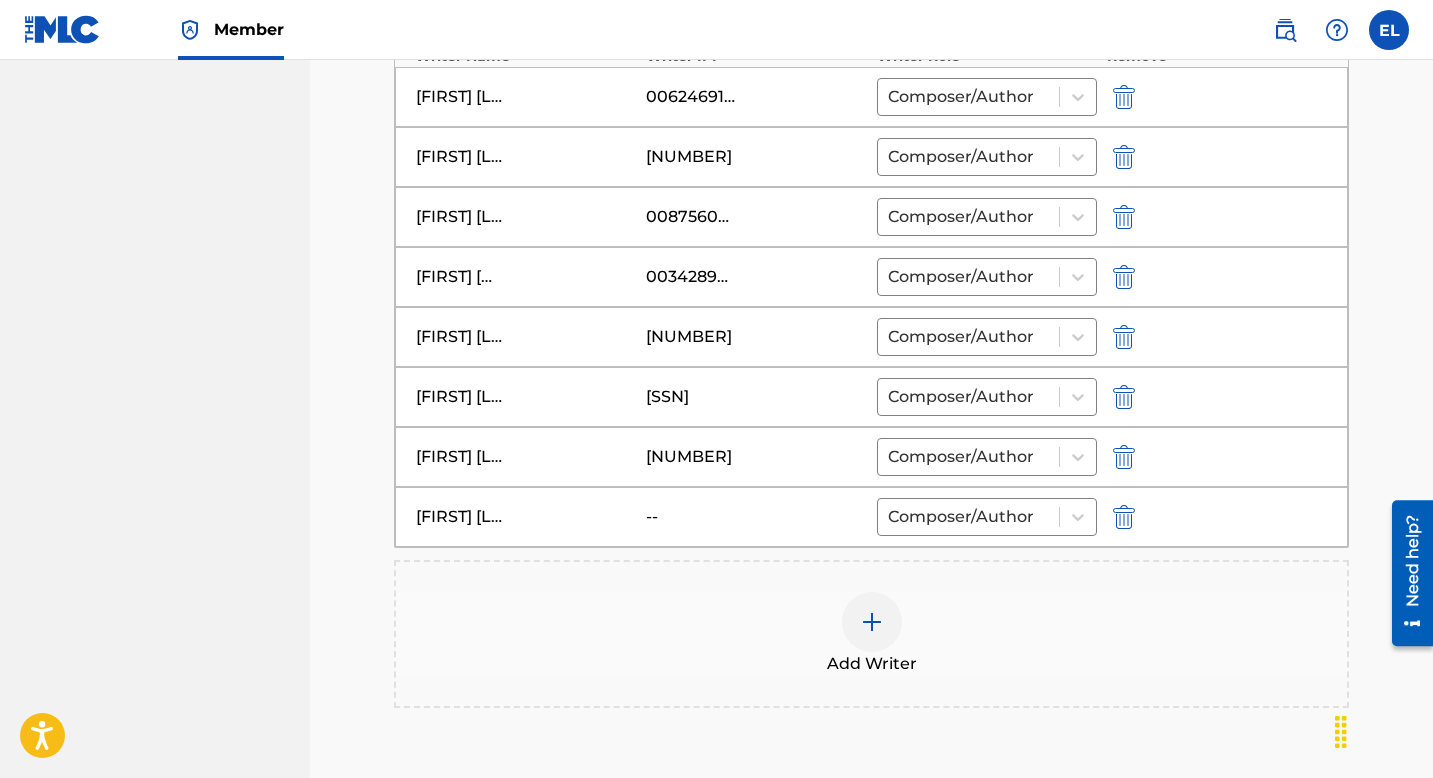 scroll, scrollTop: 734, scrollLeft: 0, axis: vertical 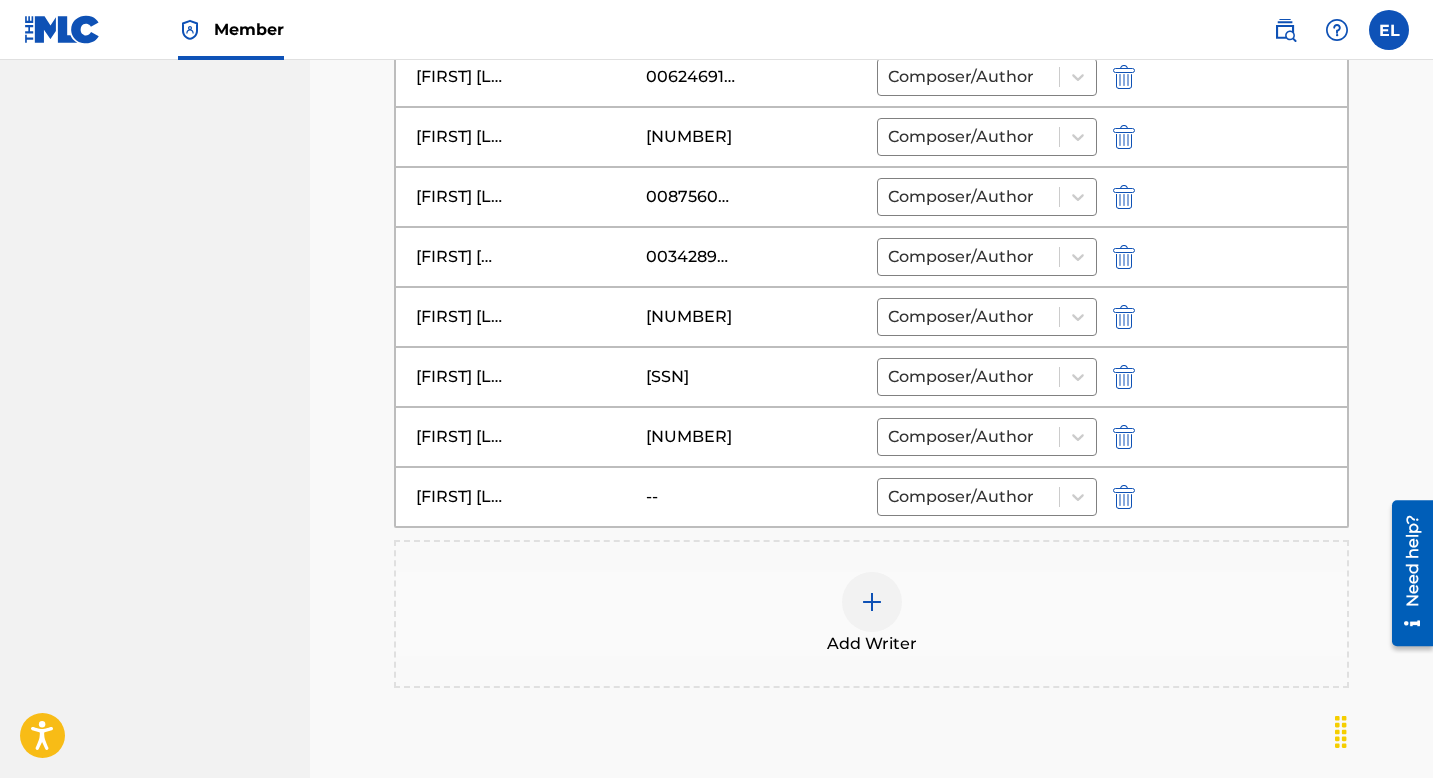 click at bounding box center (1124, 497) 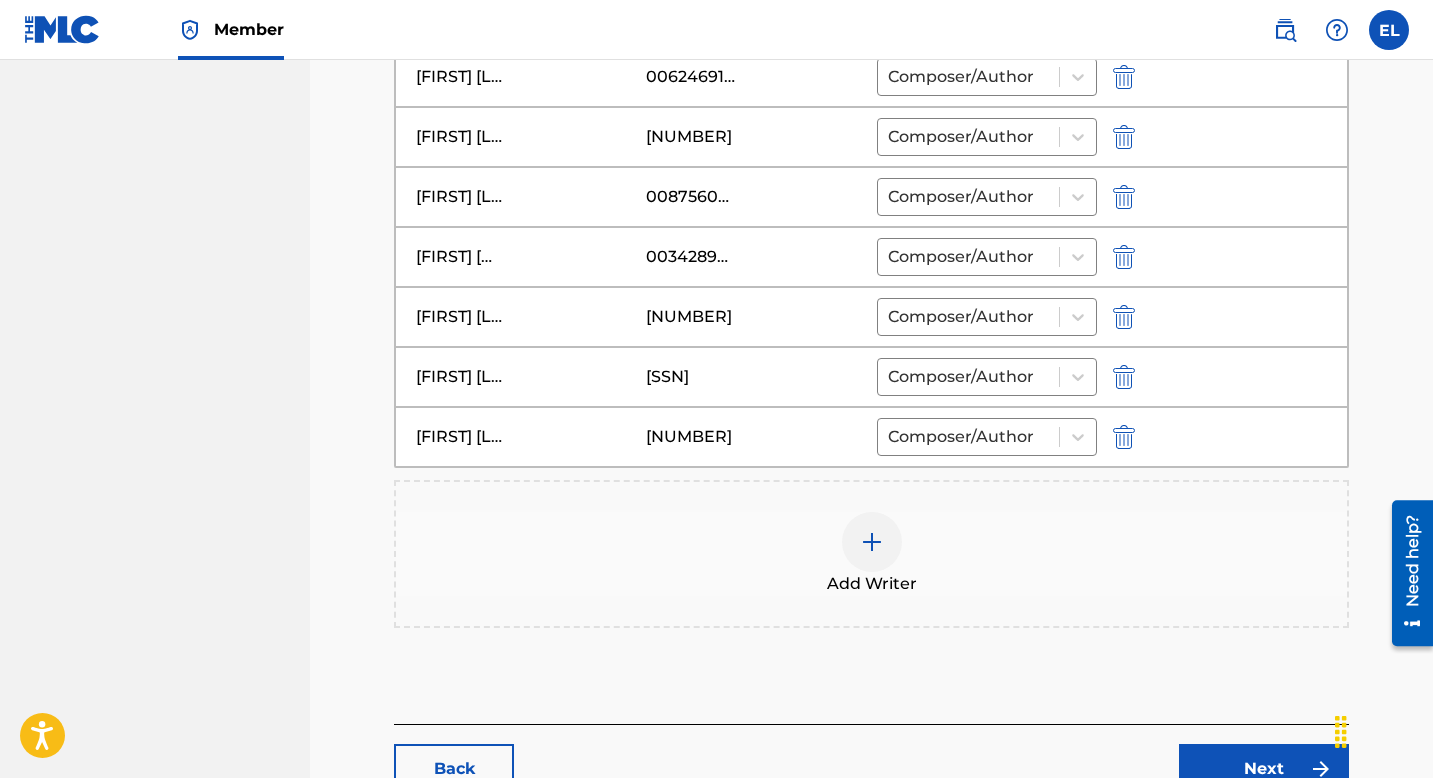 click at bounding box center (872, 542) 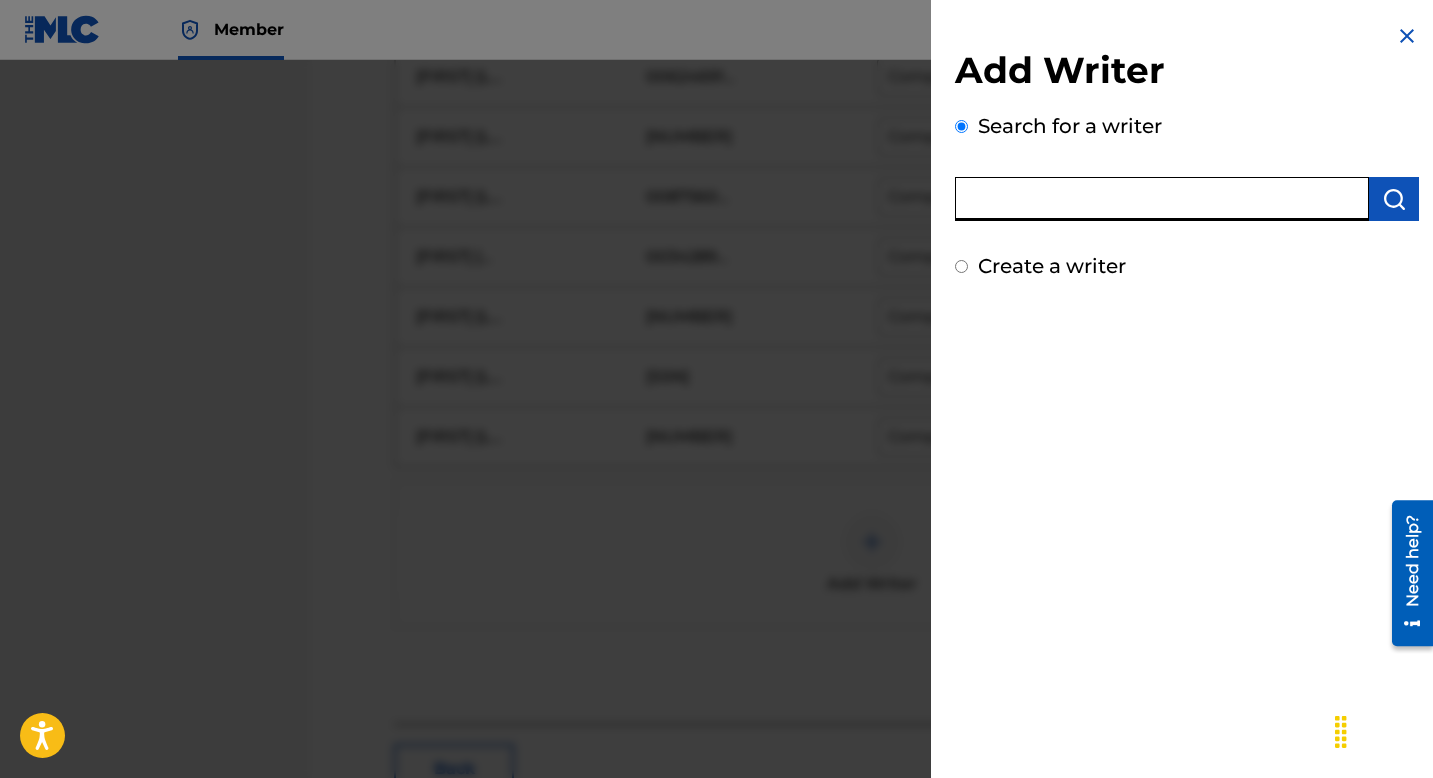 click at bounding box center [1162, 199] 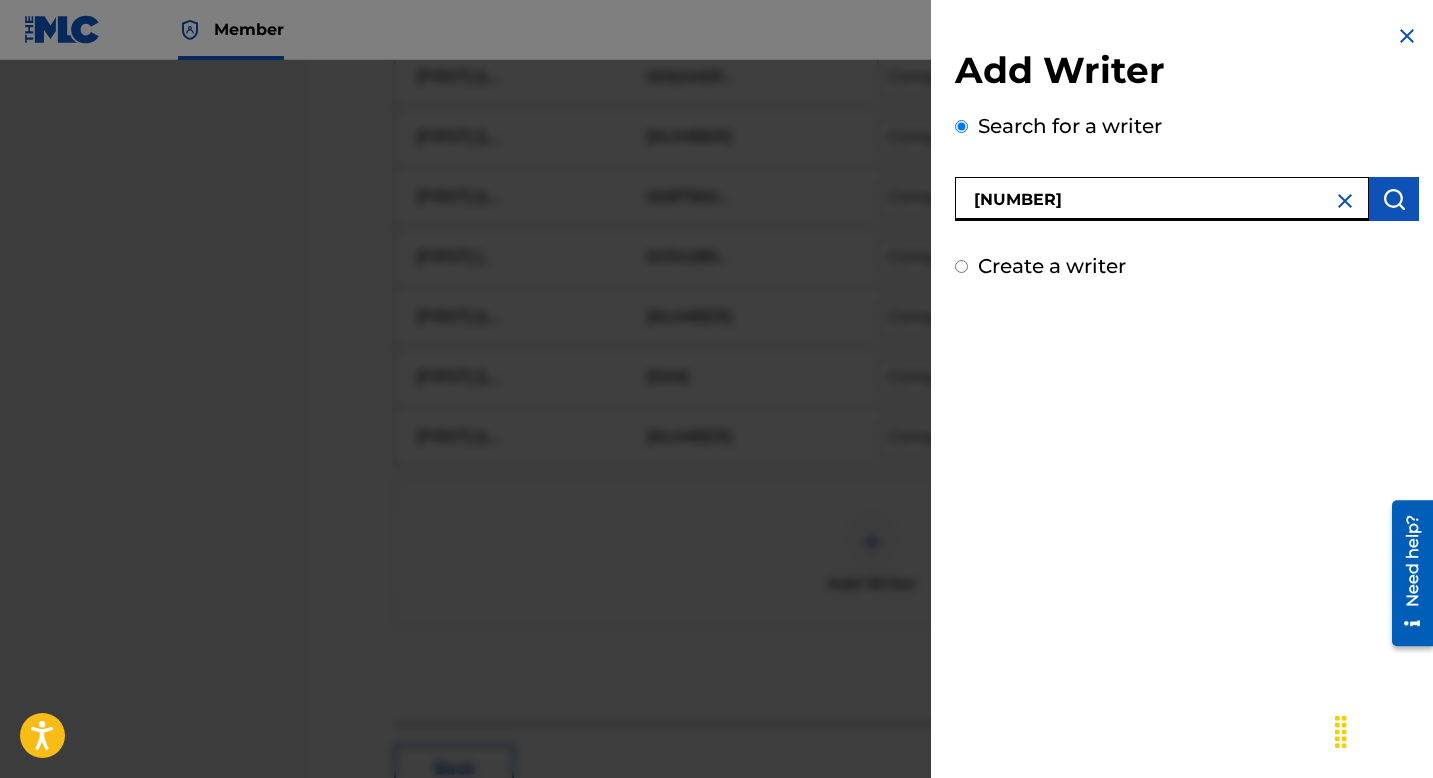 type on "00833224853" 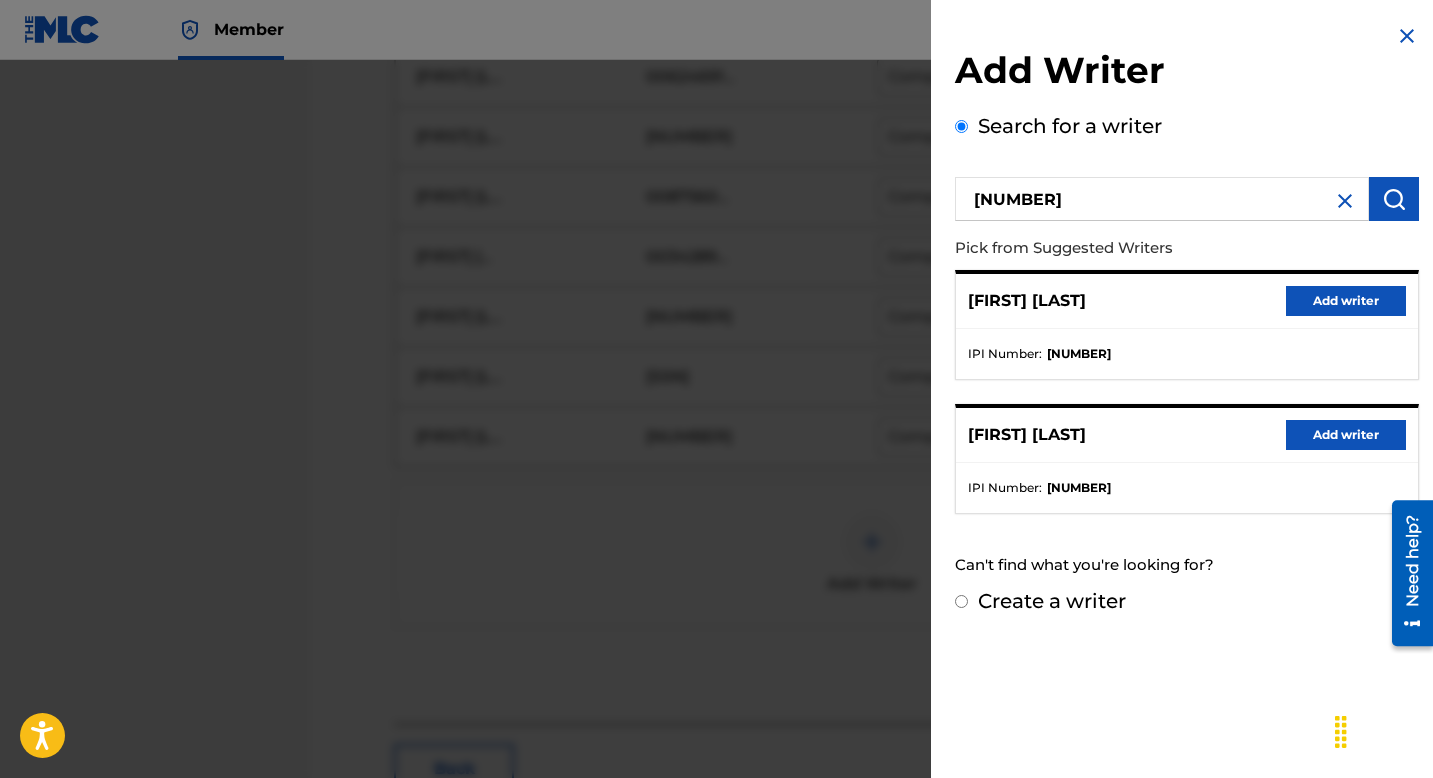 click on "Add writer" at bounding box center (1346, 301) 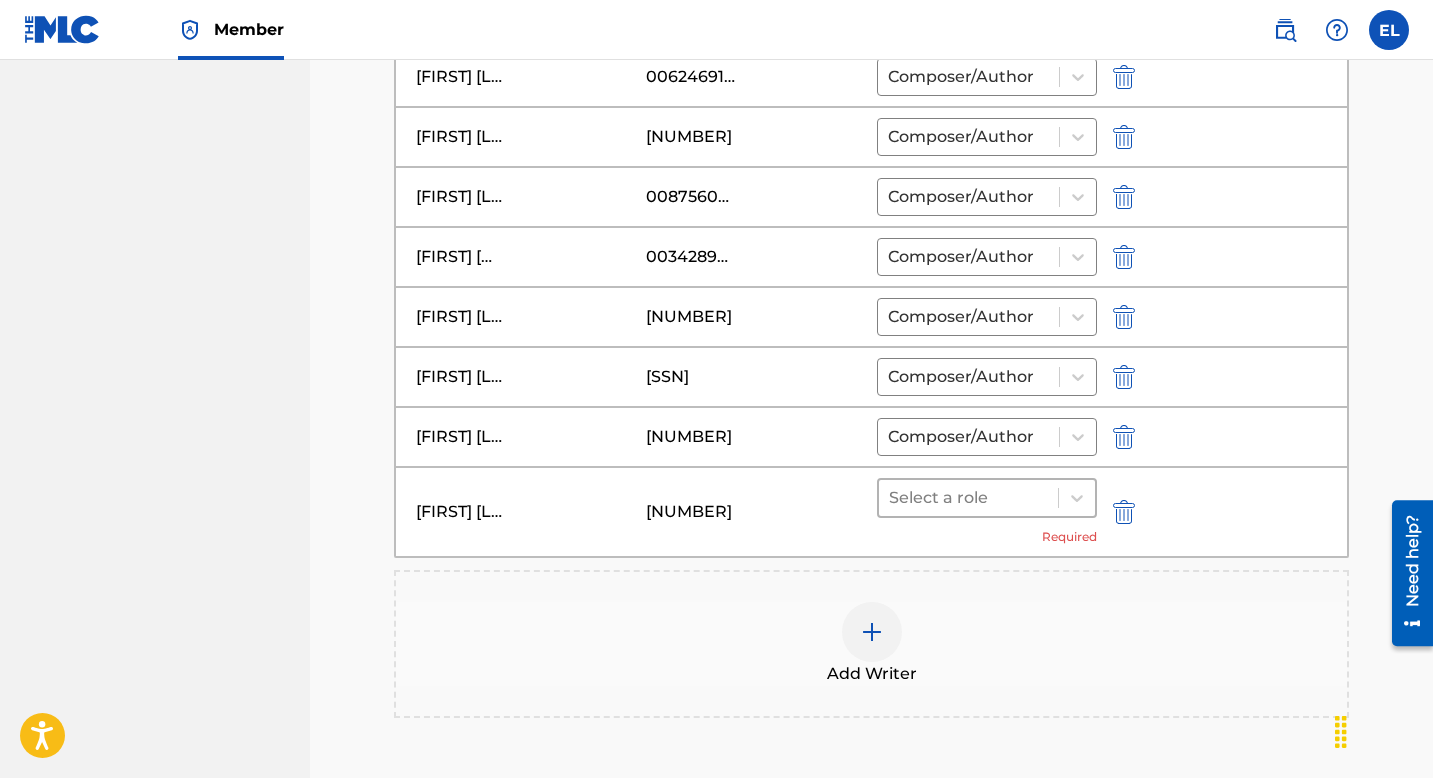 click at bounding box center [968, 498] 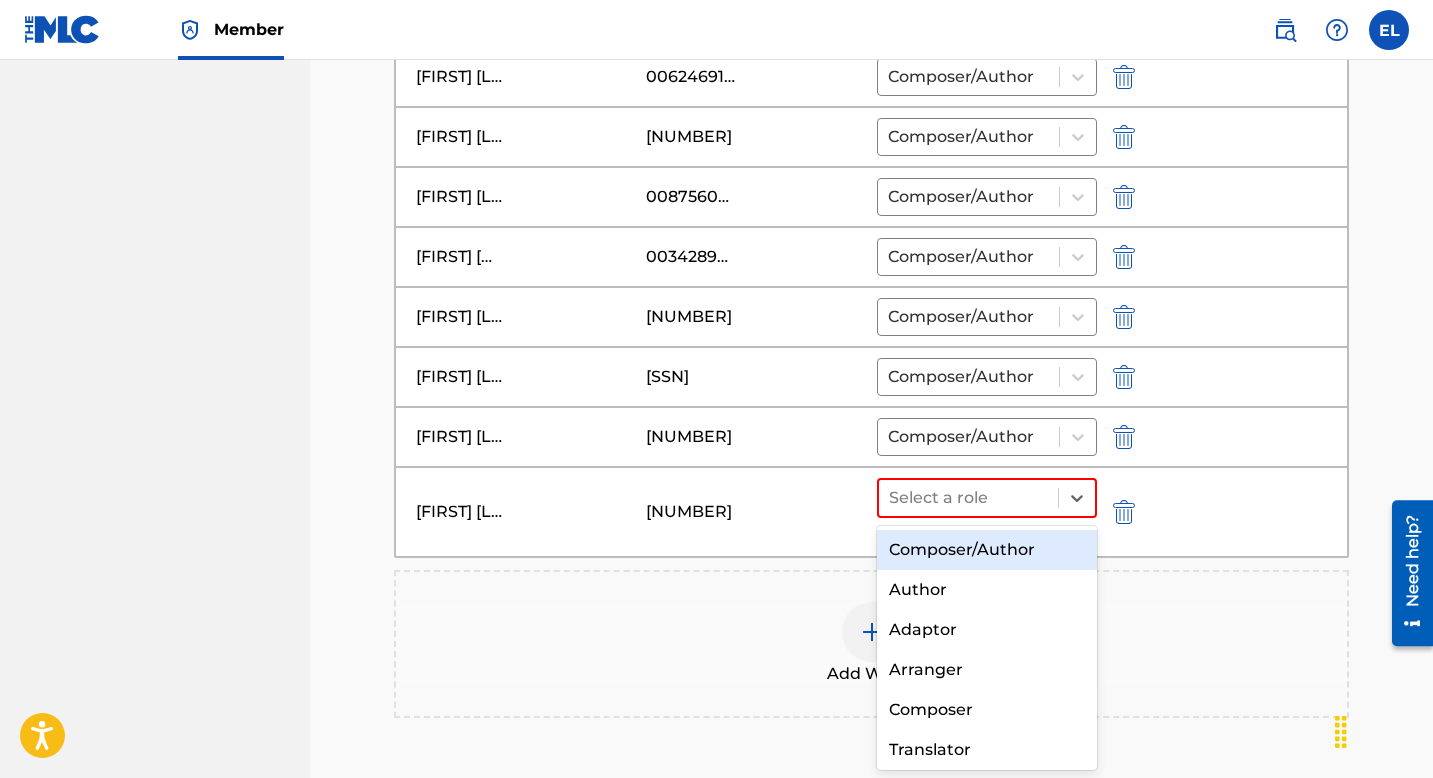 click on "Composer/Author" at bounding box center (987, 550) 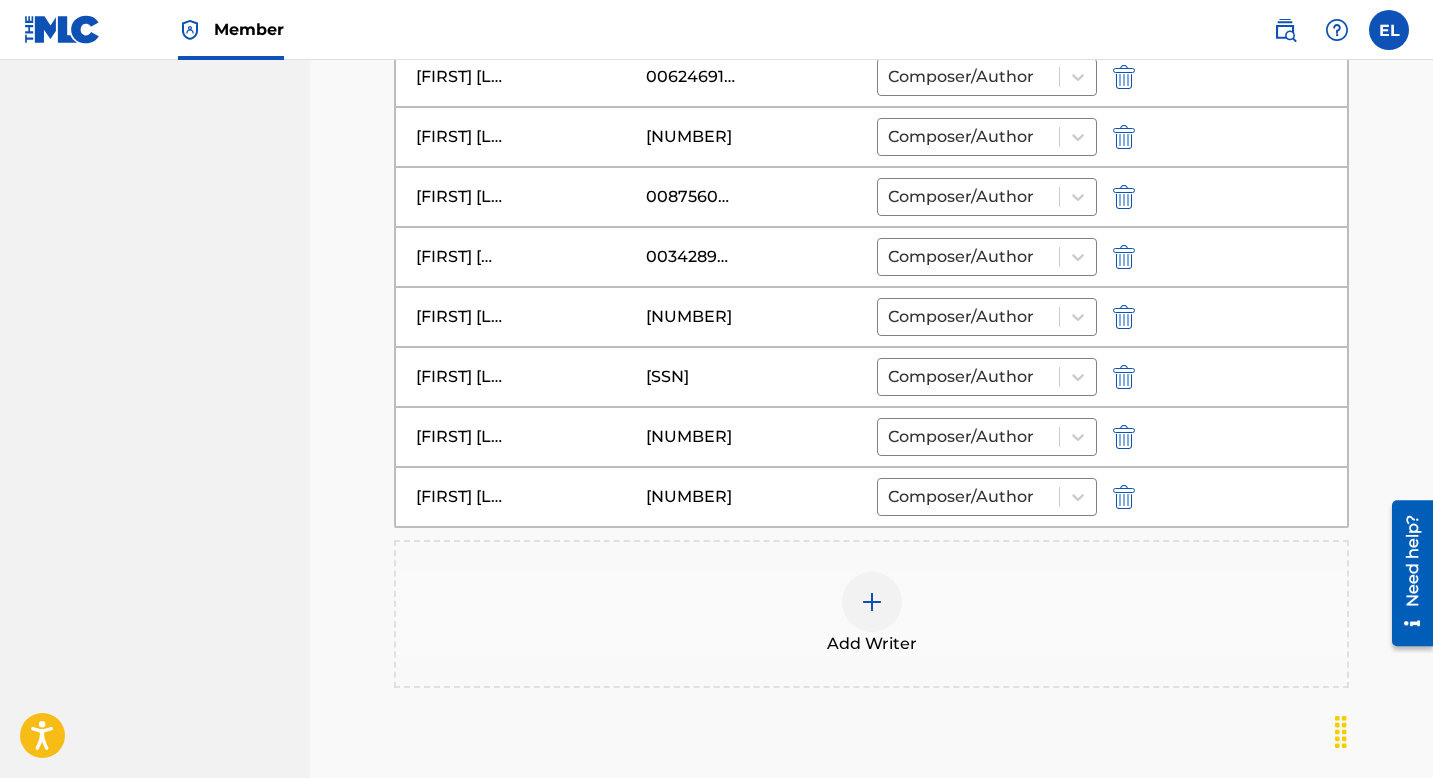 scroll, scrollTop: 936, scrollLeft: 0, axis: vertical 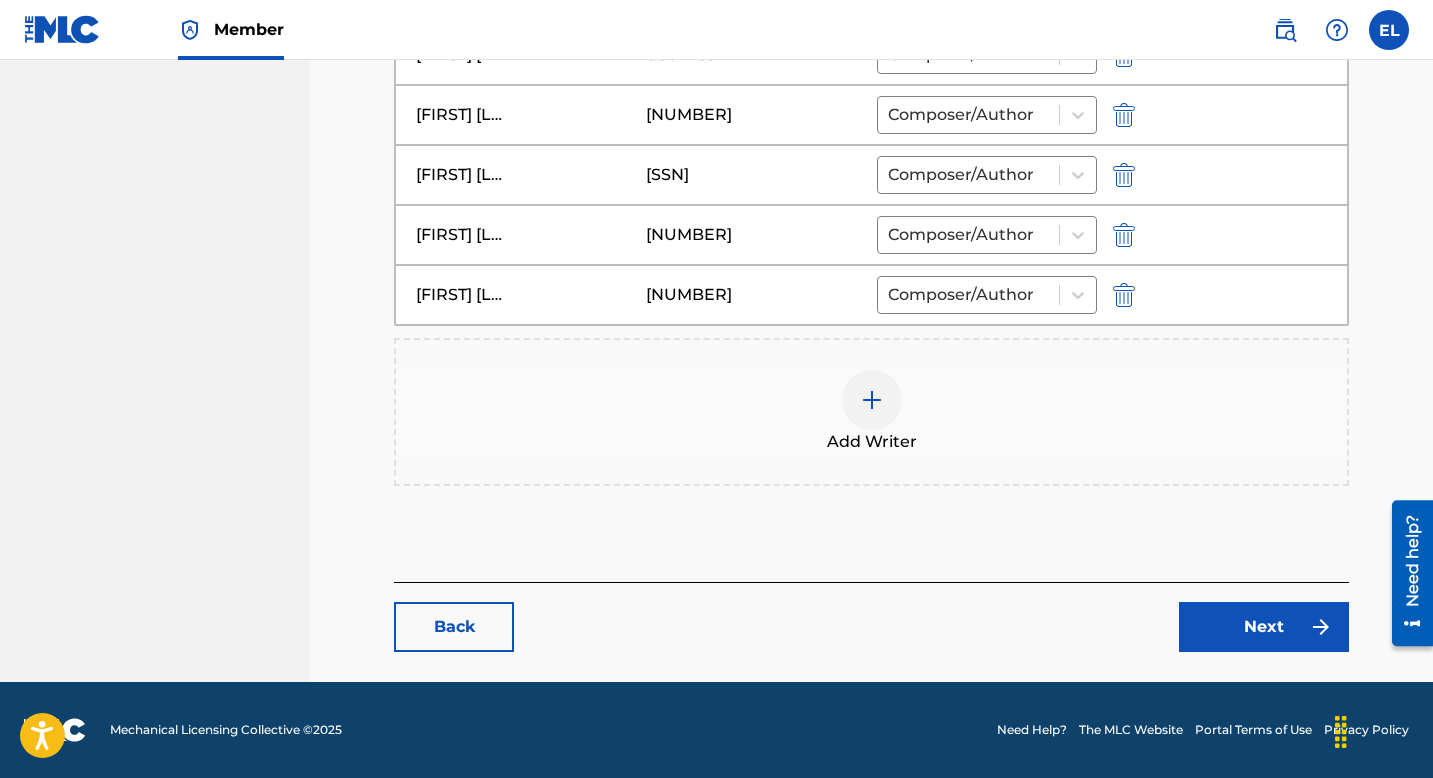 click on "Next" at bounding box center [1264, 627] 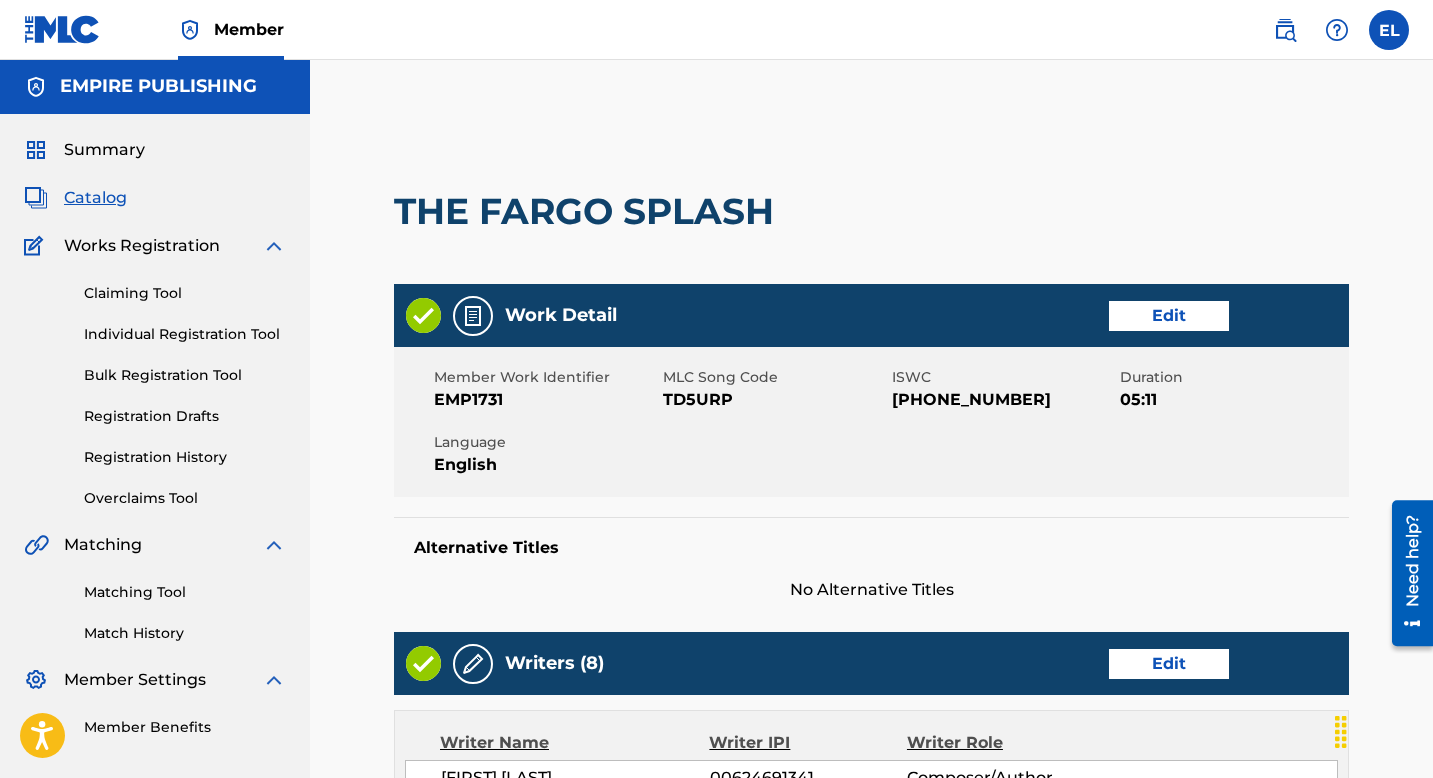 scroll, scrollTop: 0, scrollLeft: 0, axis: both 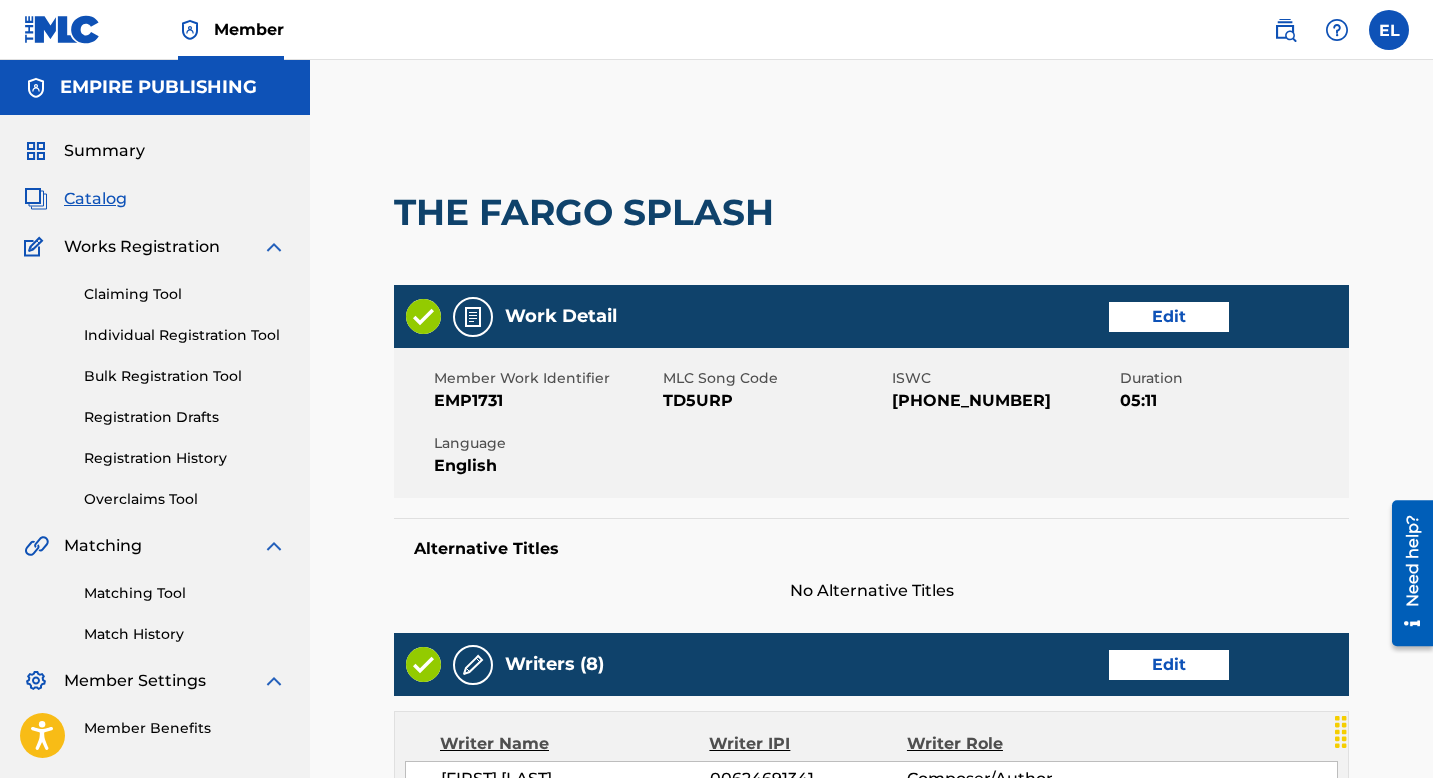 click on "TD5URP" at bounding box center (775, 401) 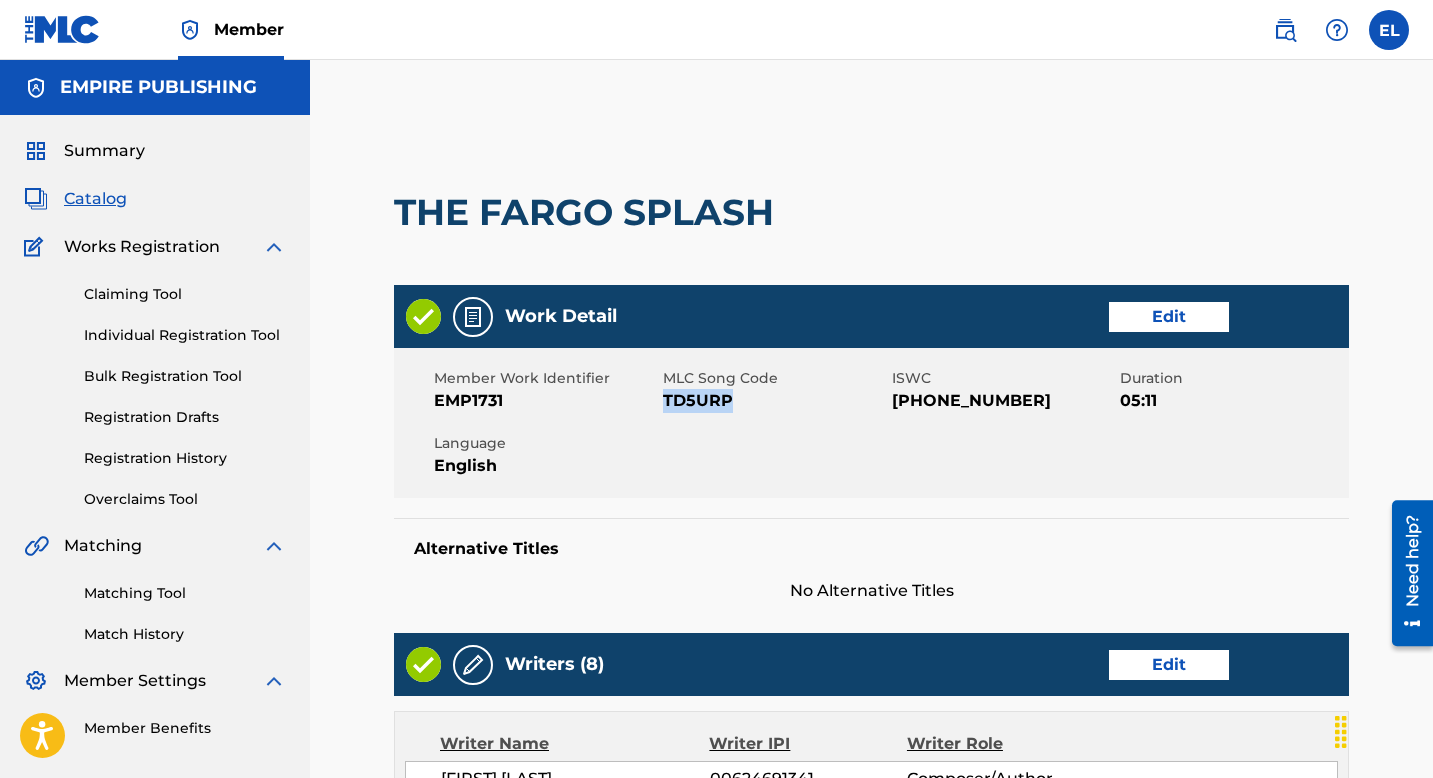click on "TD5URP" at bounding box center [775, 401] 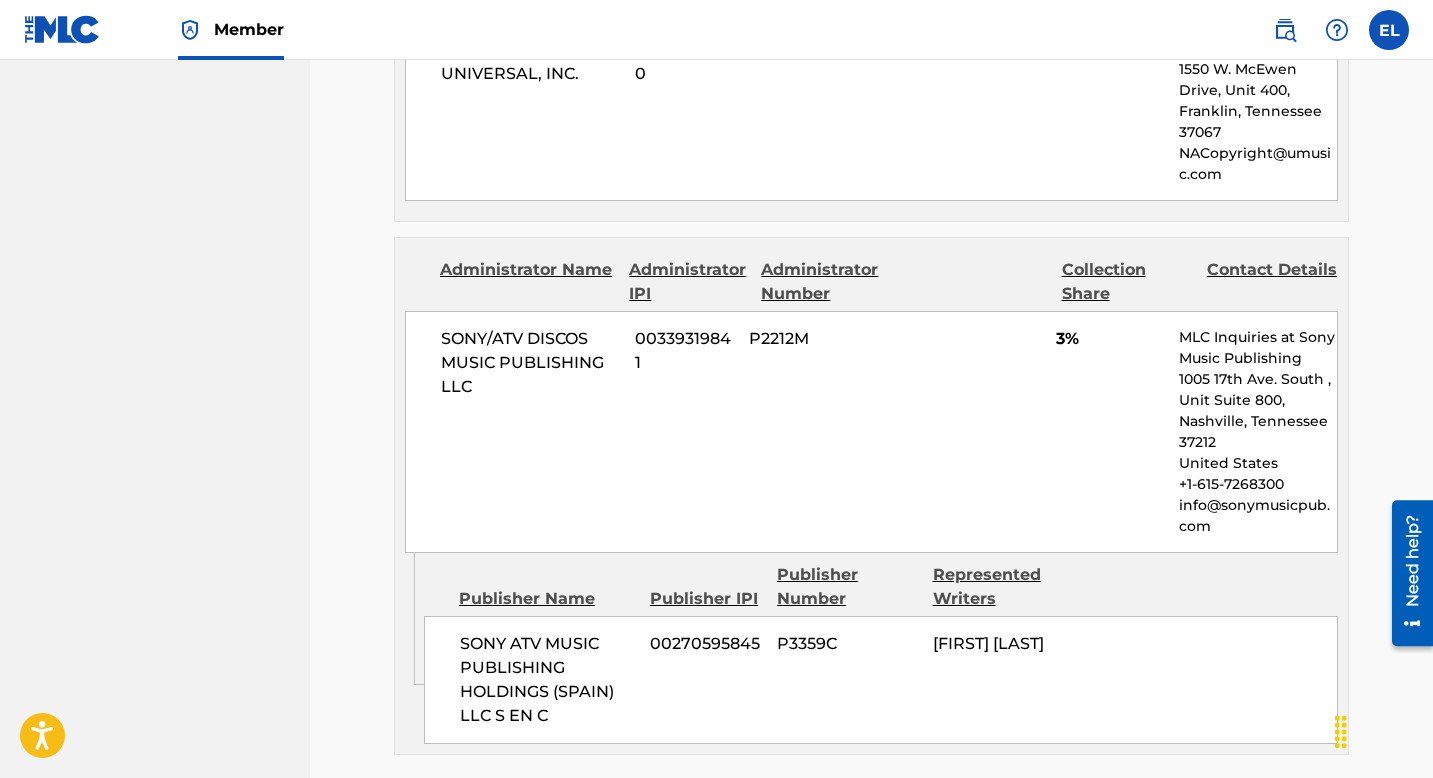 scroll, scrollTop: 3810, scrollLeft: 0, axis: vertical 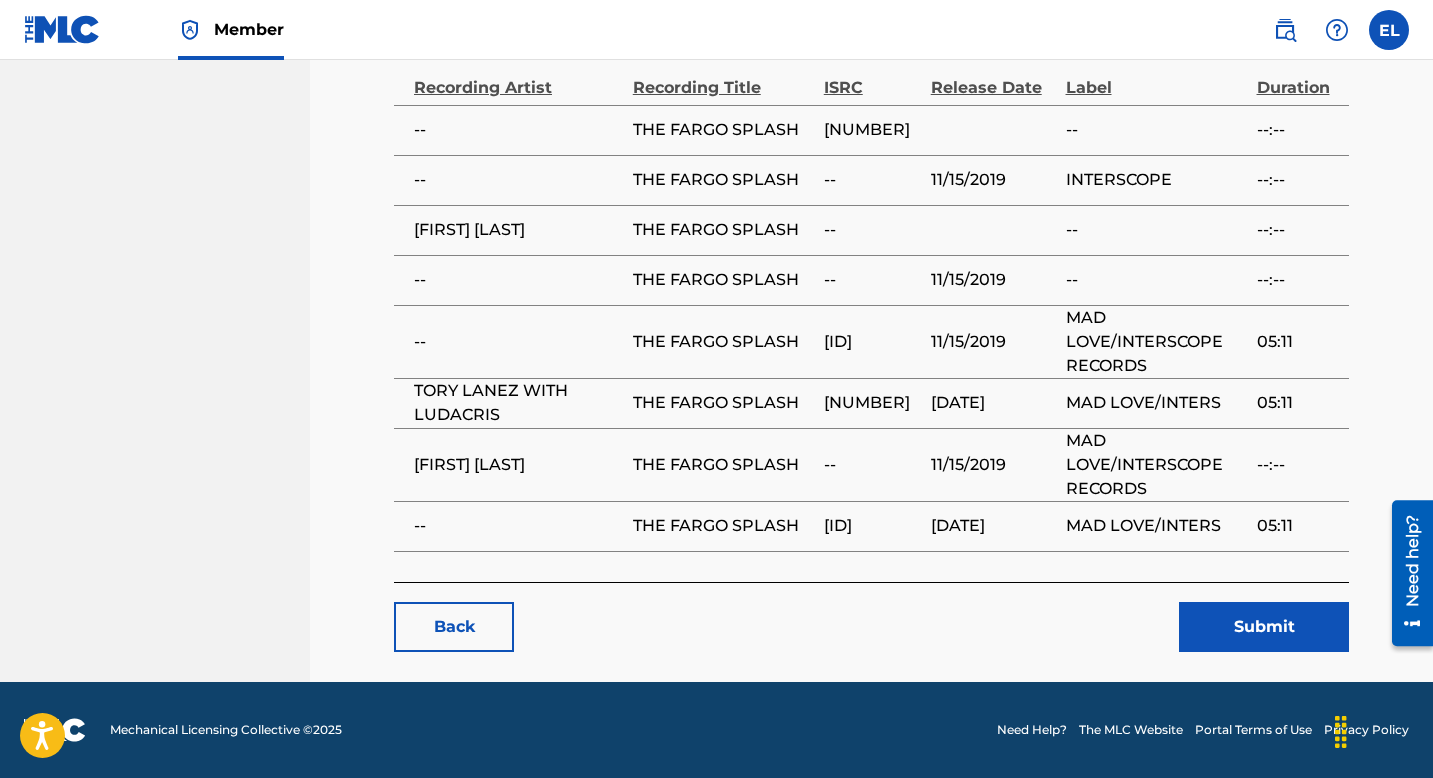 click on "Submit" at bounding box center [1264, 627] 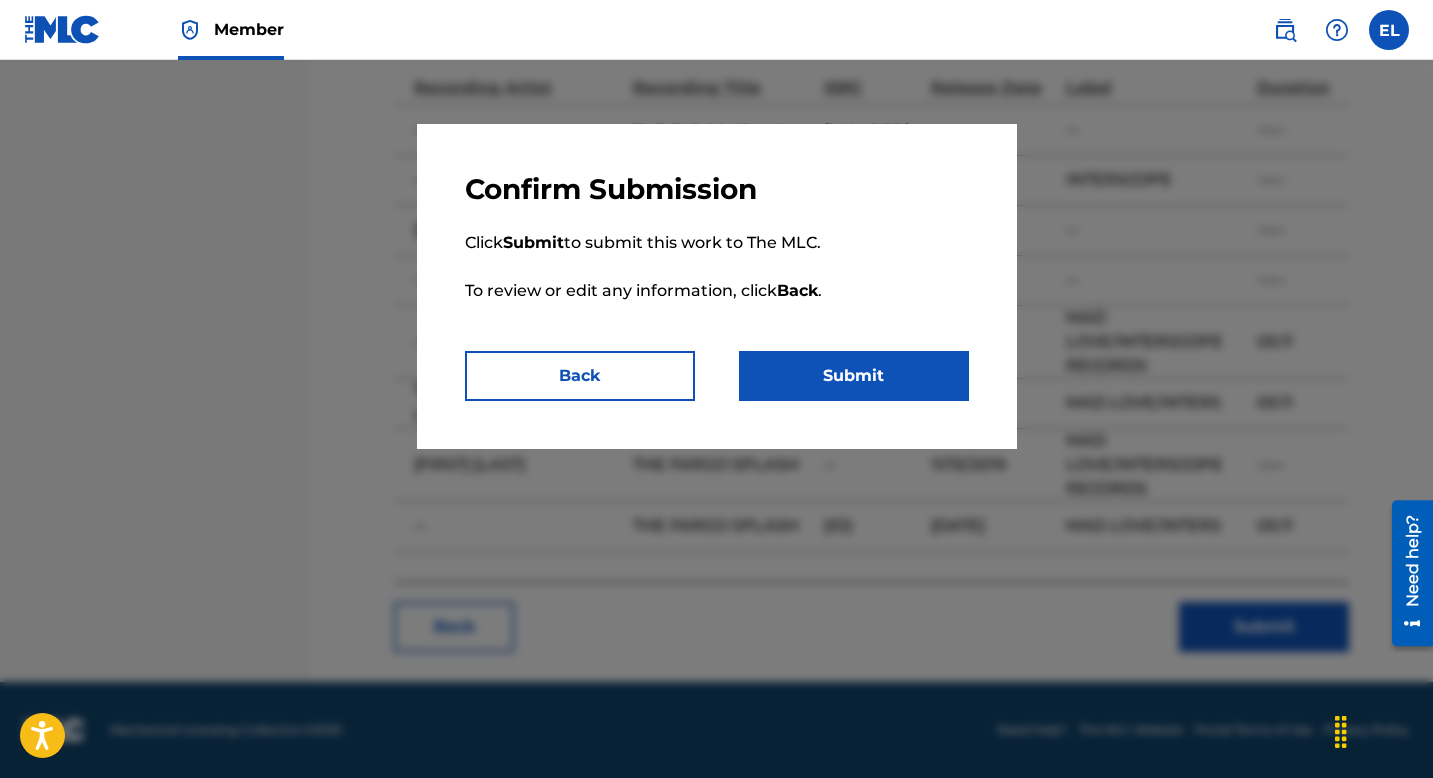 click on "Submit" at bounding box center (854, 376) 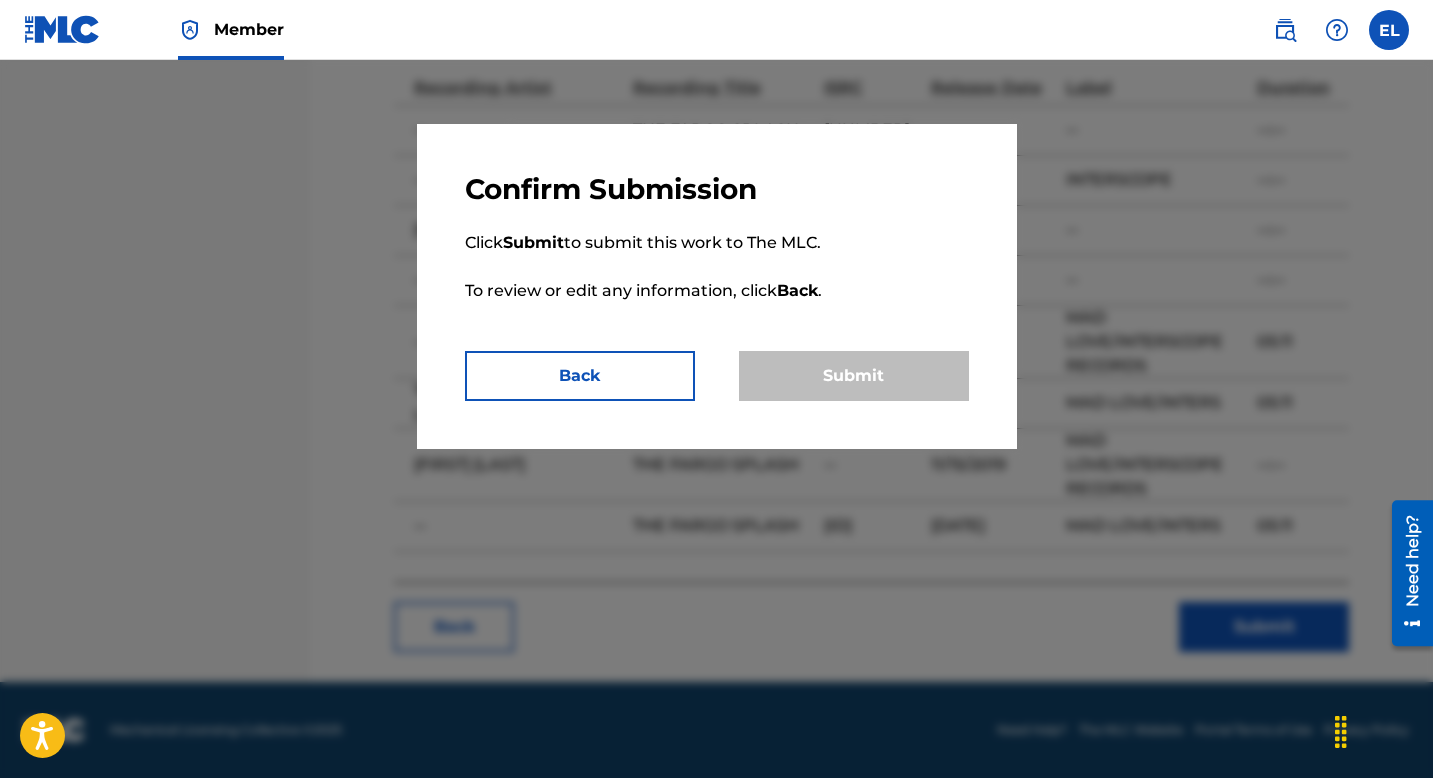 scroll, scrollTop: 0, scrollLeft: 0, axis: both 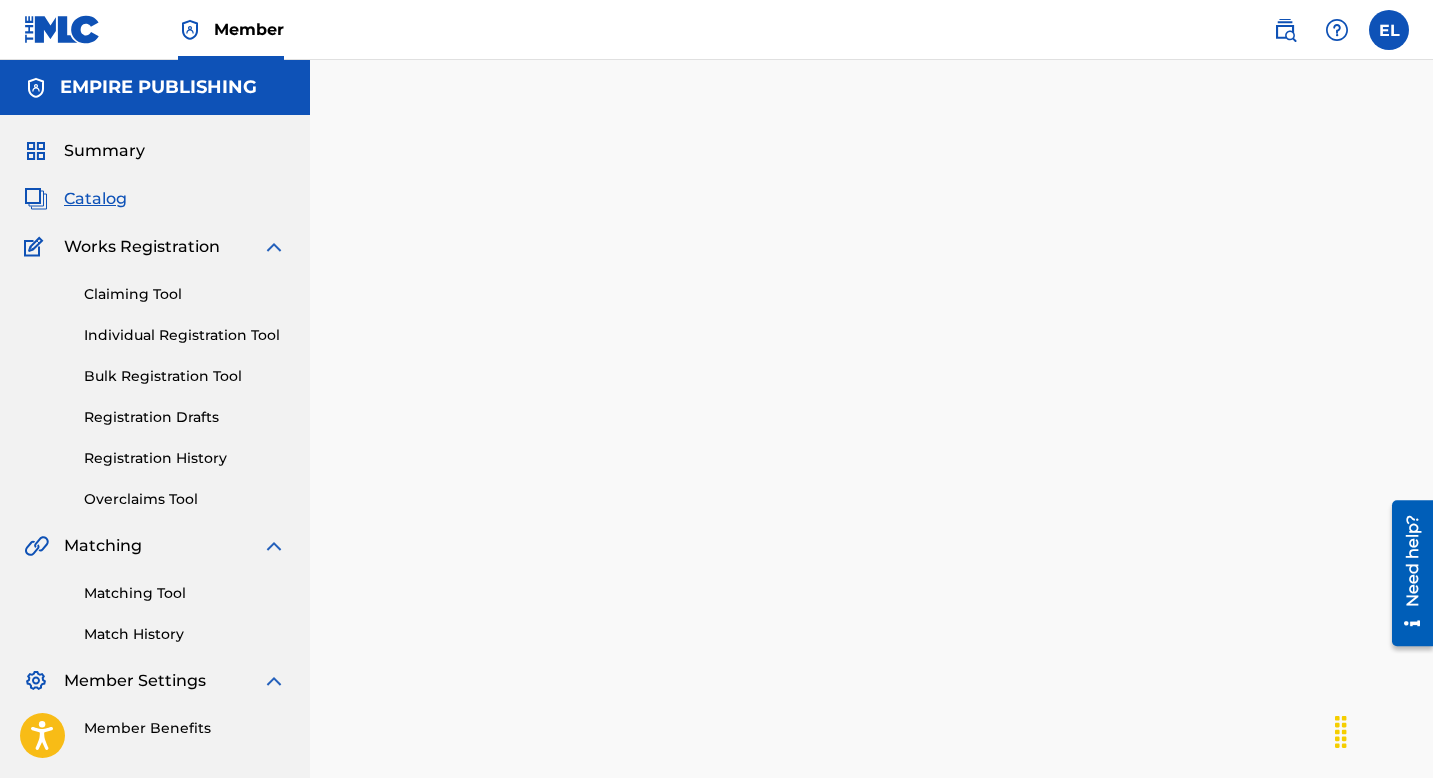 click on "Catalog" at bounding box center (95, 199) 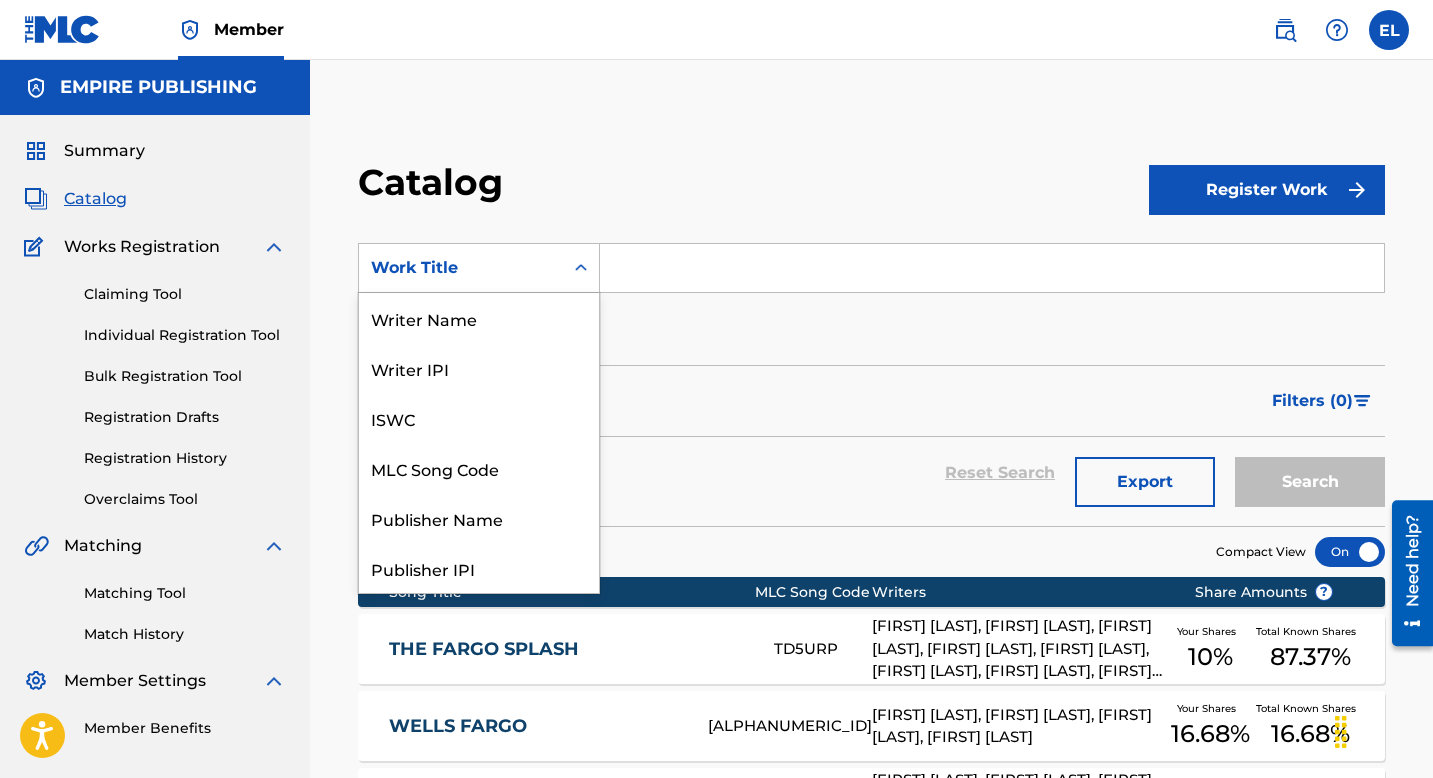 click on "Work Title" at bounding box center (461, 268) 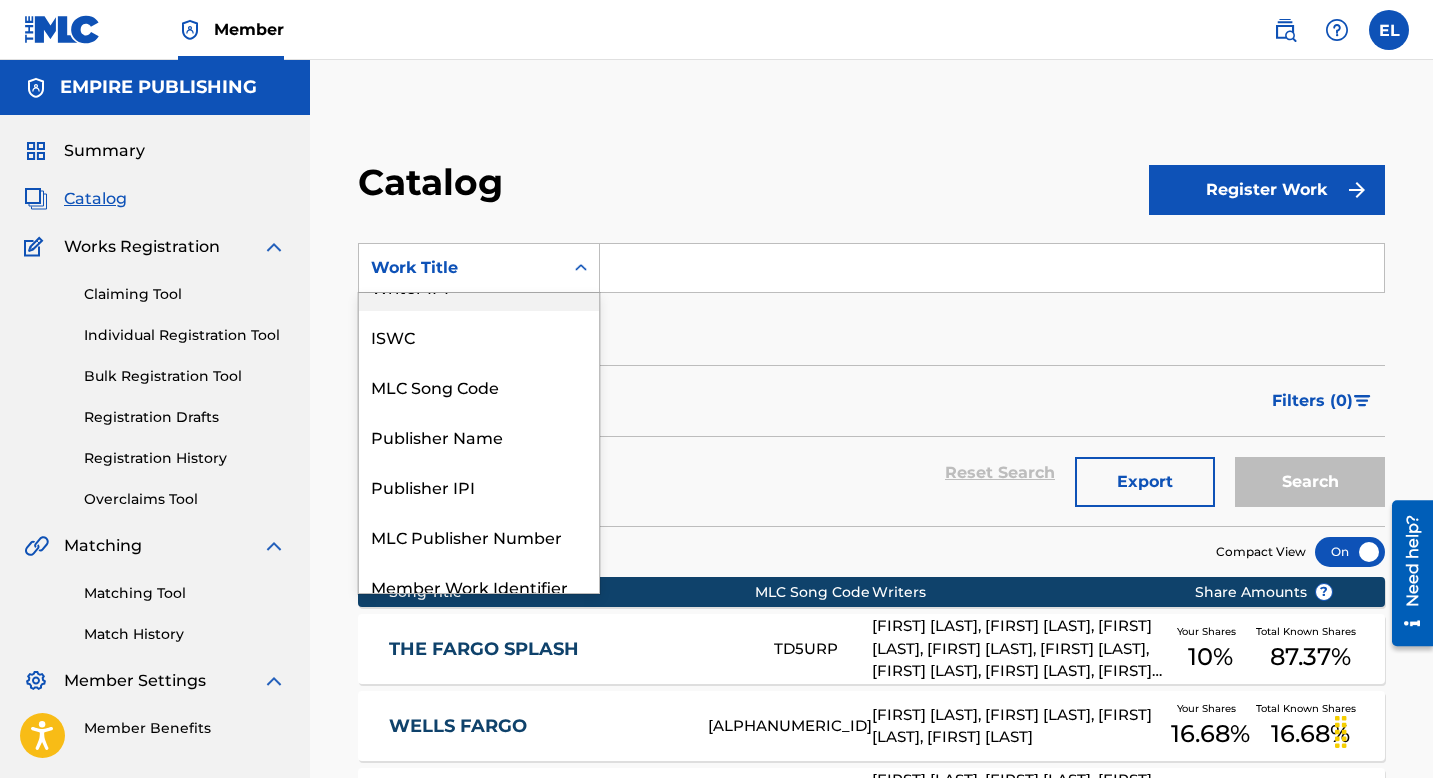 scroll, scrollTop: 0, scrollLeft: 0, axis: both 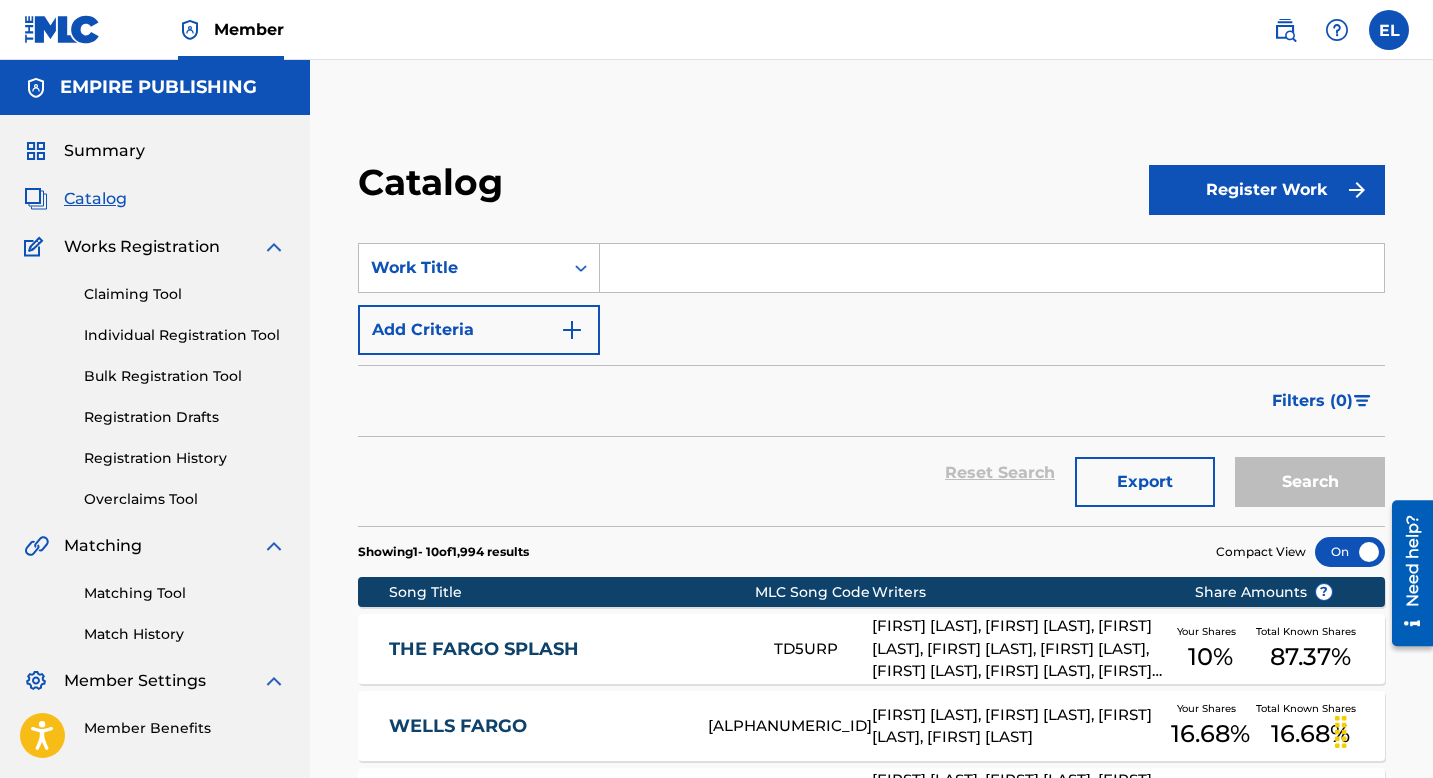 click at bounding box center [992, 268] 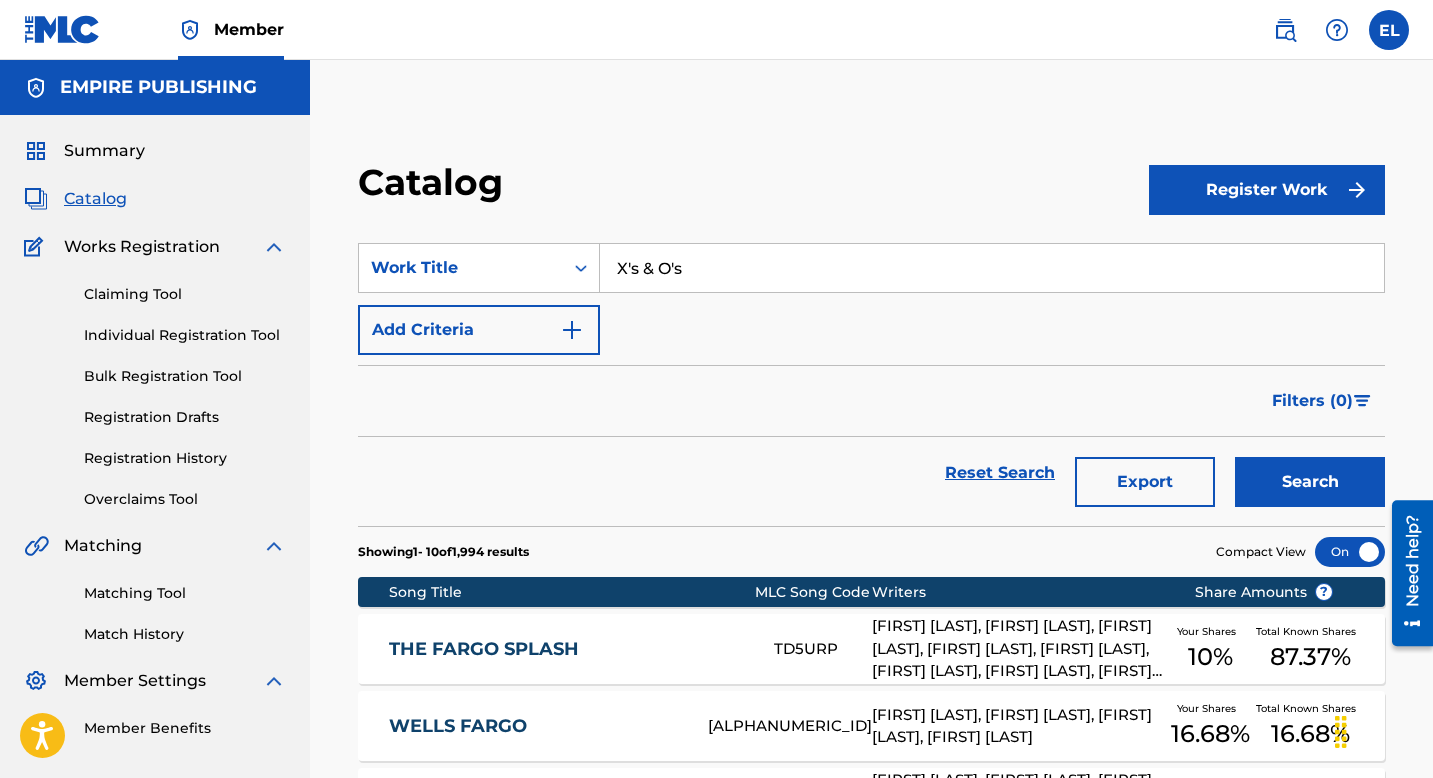 type on "X's & O's" 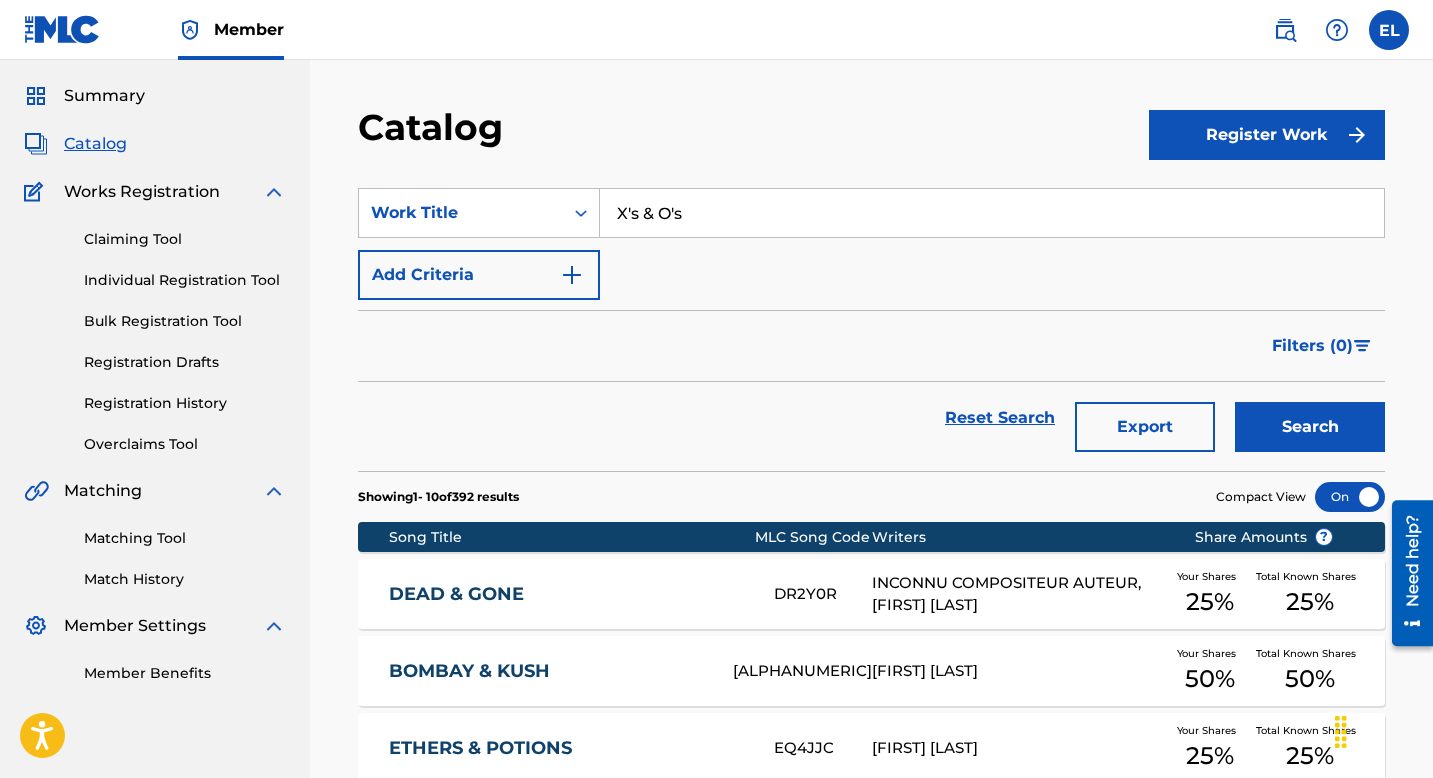 scroll, scrollTop: 0, scrollLeft: 0, axis: both 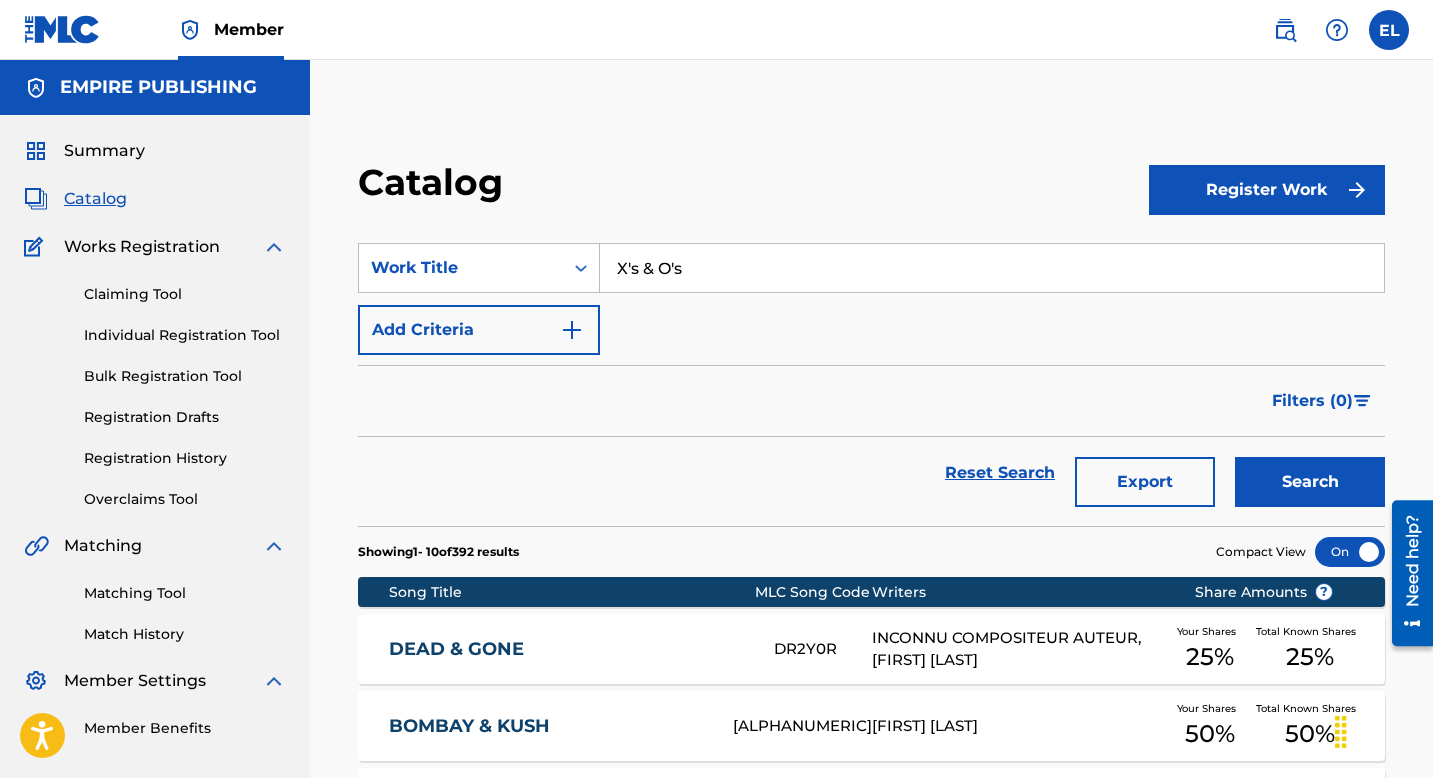 drag, startPoint x: 629, startPoint y: 270, endPoint x: 639, endPoint y: 265, distance: 11.18034 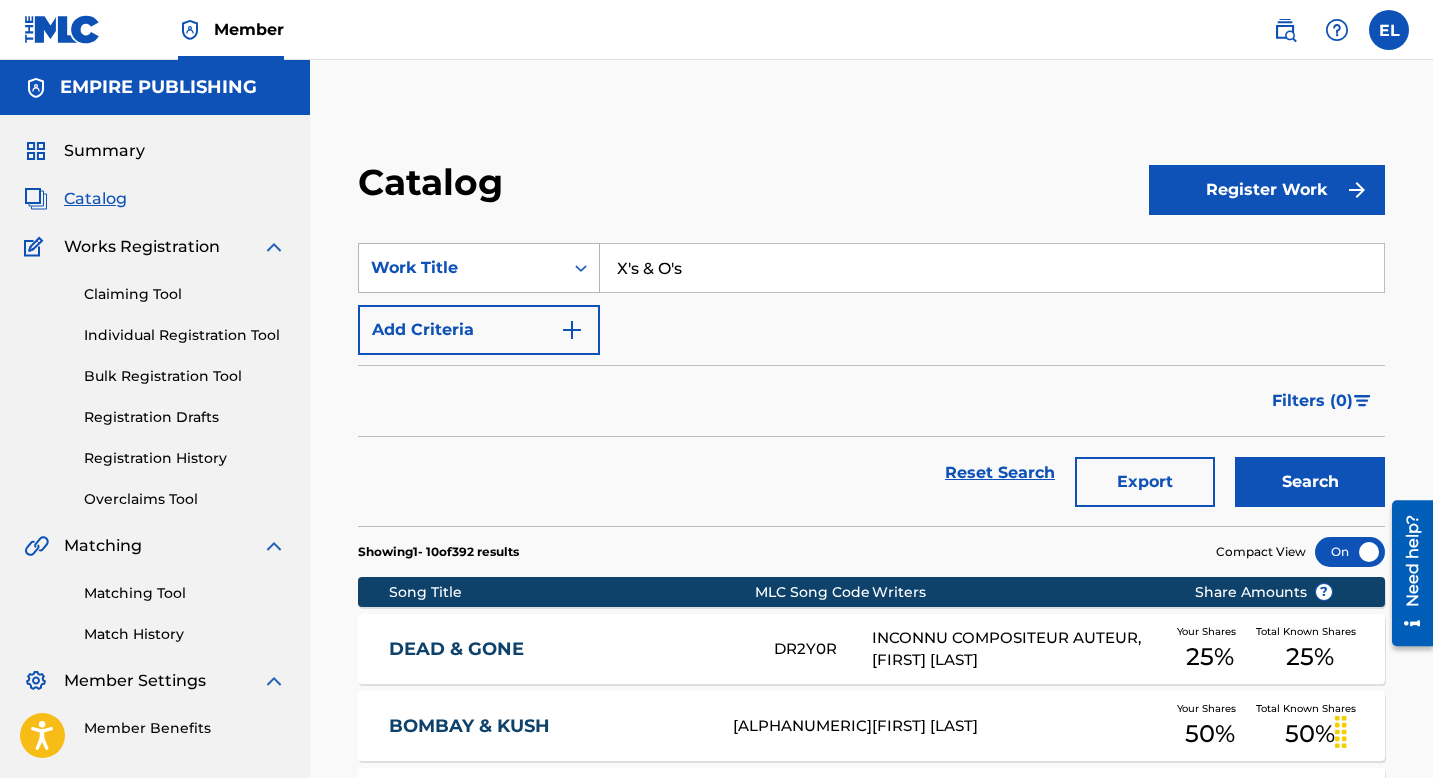 click on "Work Title" at bounding box center (461, 268) 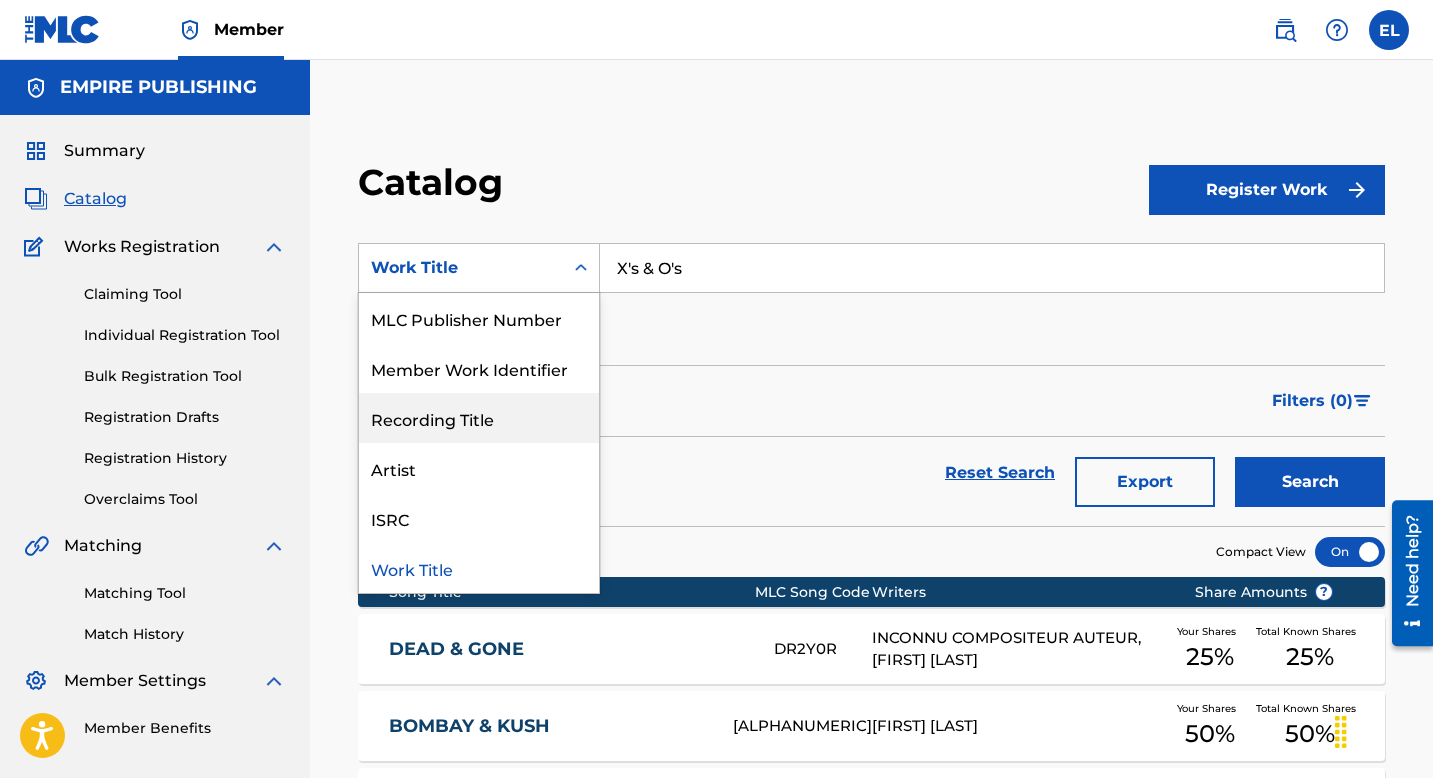scroll, scrollTop: 0, scrollLeft: 0, axis: both 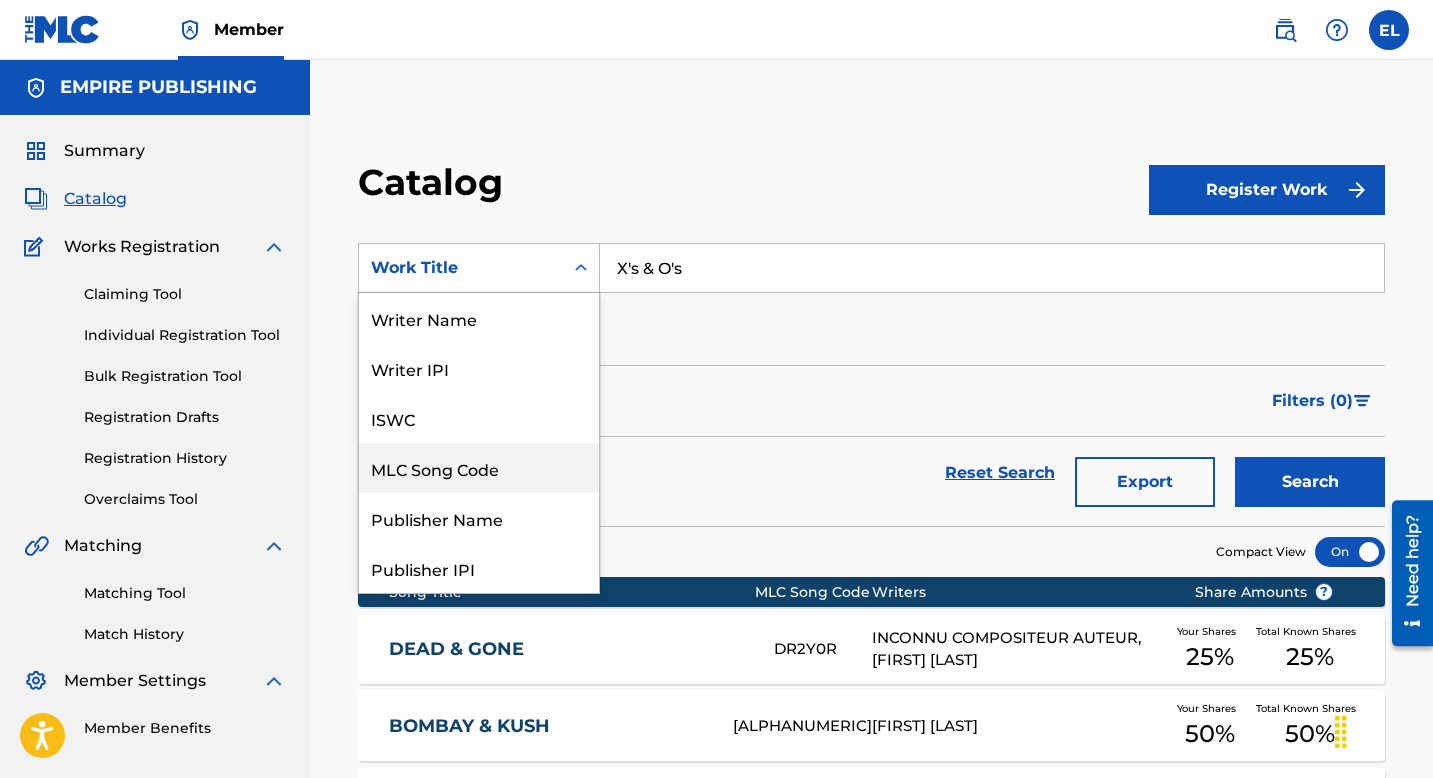 click on "MLC Song Code" at bounding box center (479, 468) 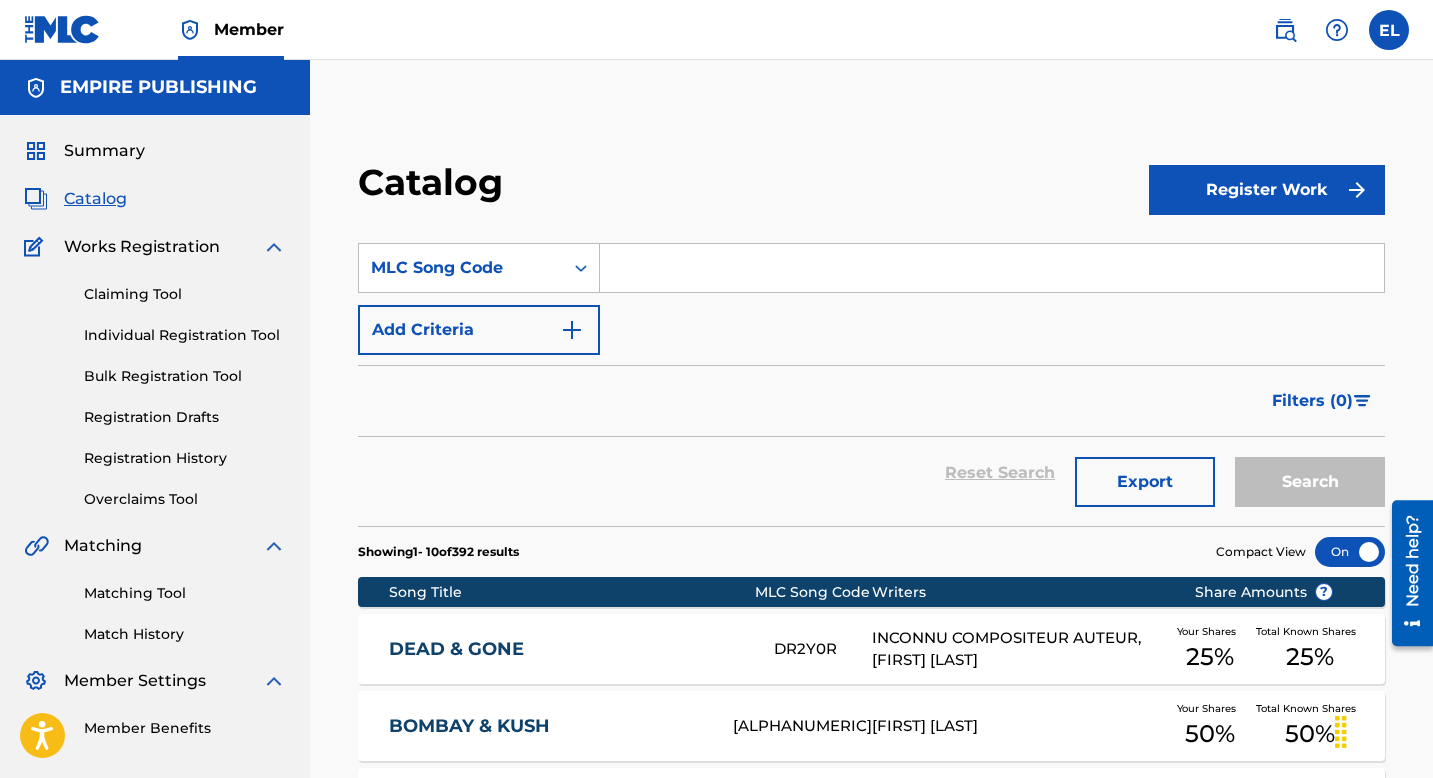 click at bounding box center [992, 268] 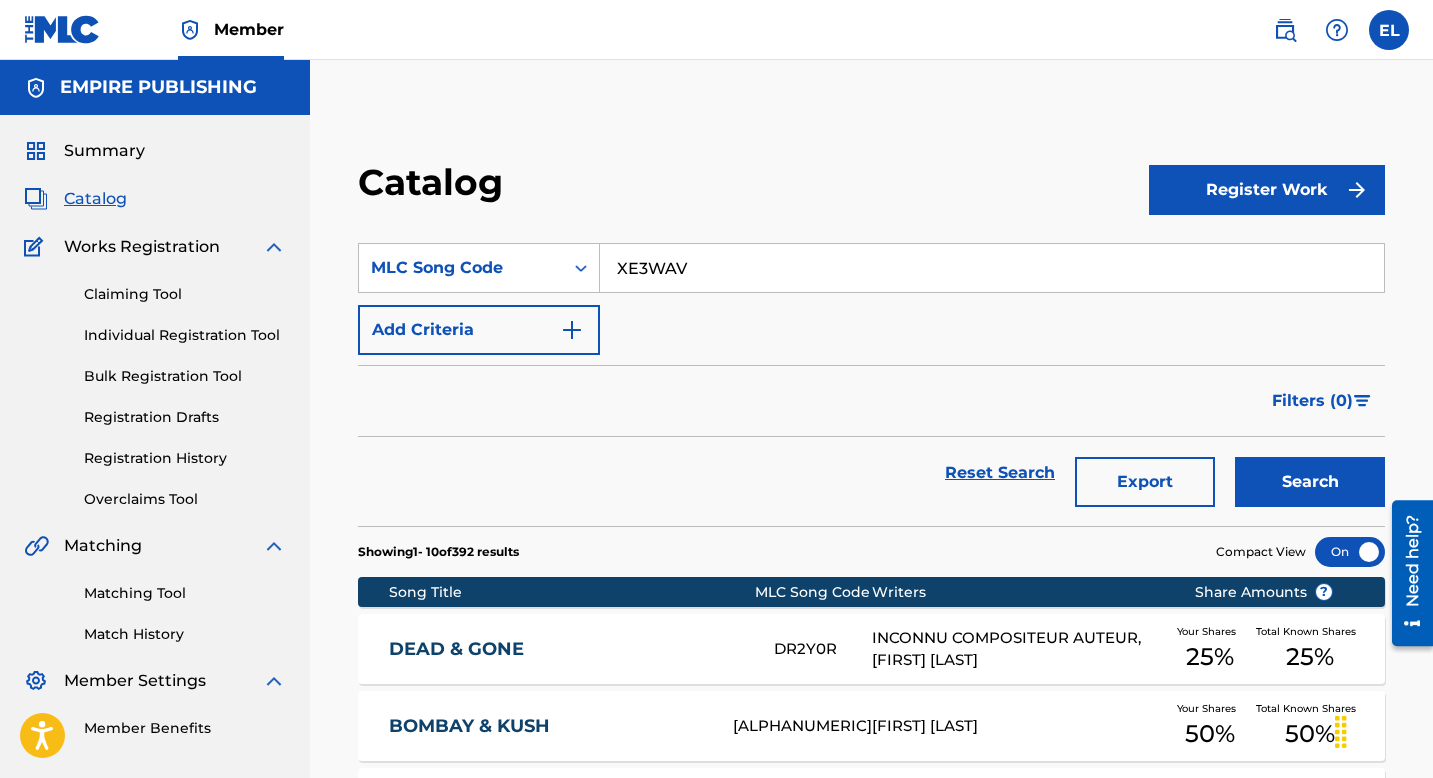 type on "XE3WAV" 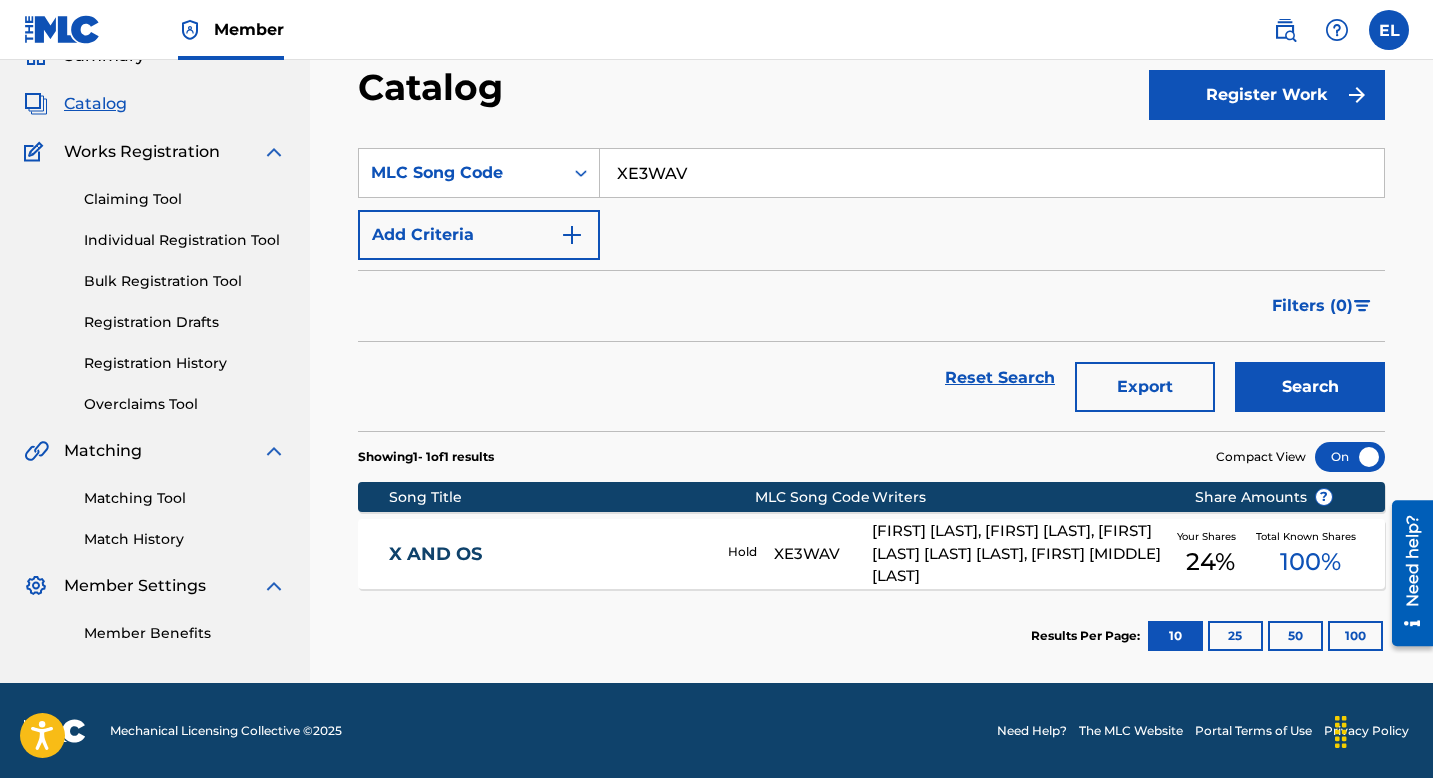 scroll, scrollTop: 96, scrollLeft: 0, axis: vertical 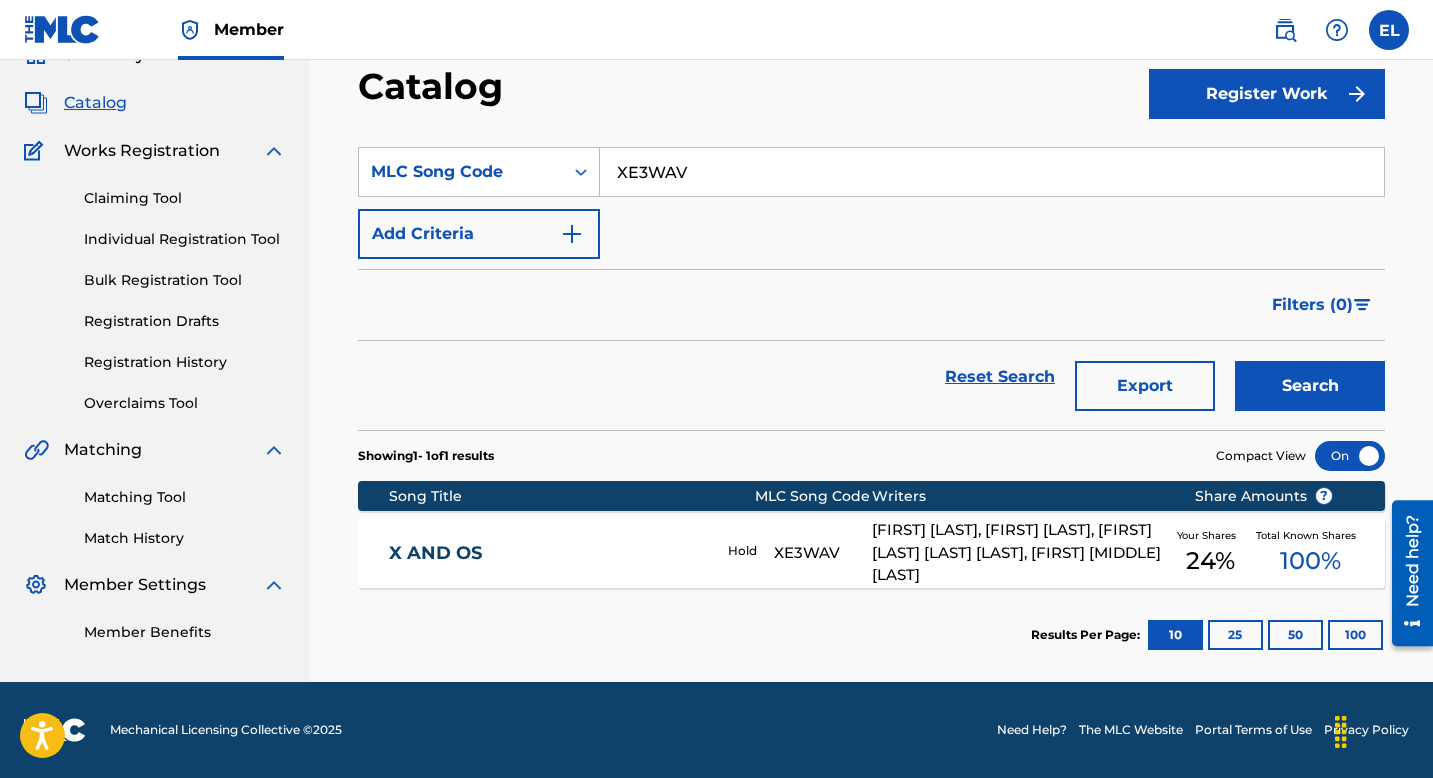 click on "X AND OS   Hold XE3WAV BILL K KAPRI, ANDREW O'BRIEN, INCONNU COMPOSITEUR AUTEUR, CHRISTOPHER JON LATIMER Your Shares 24 % Total Known Shares 100 %" at bounding box center [871, 553] 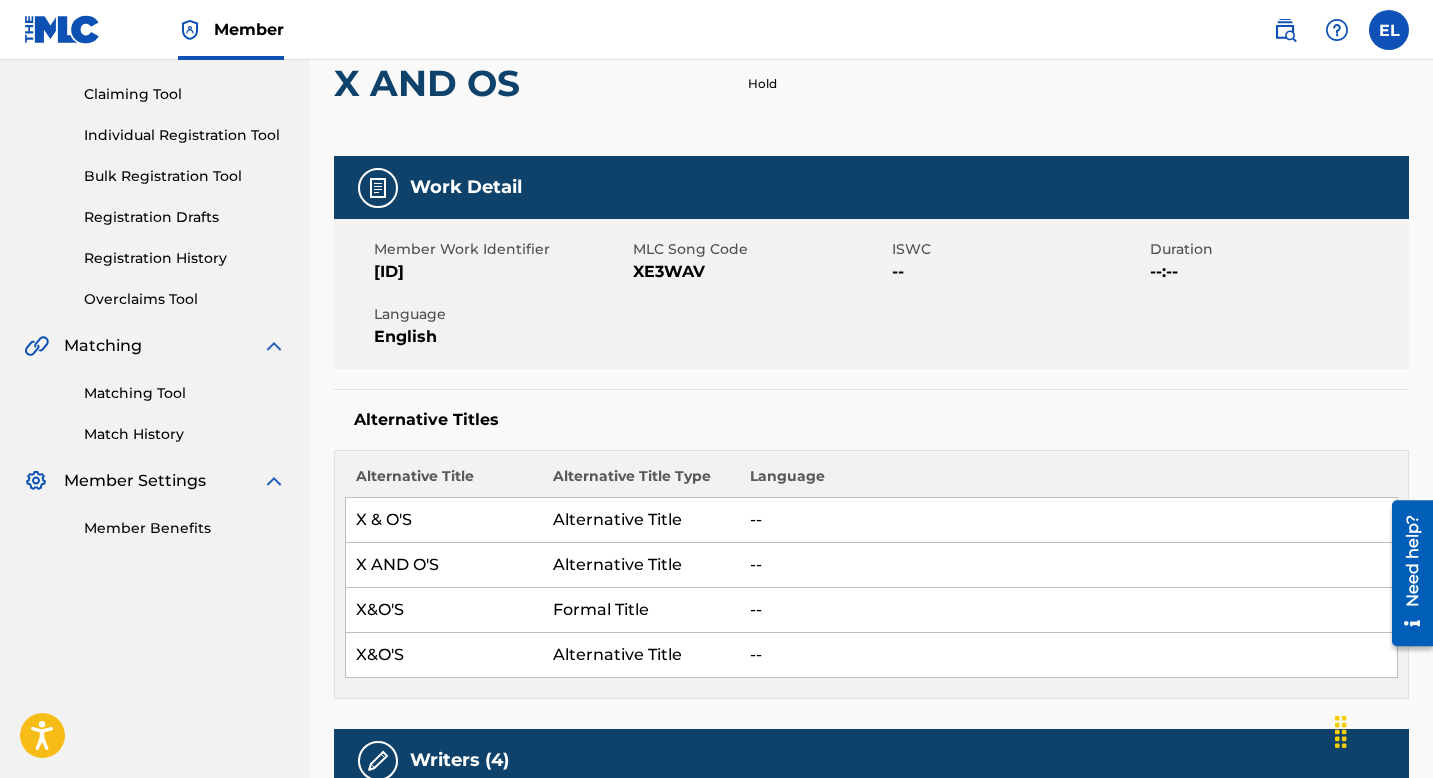 scroll, scrollTop: 0, scrollLeft: 0, axis: both 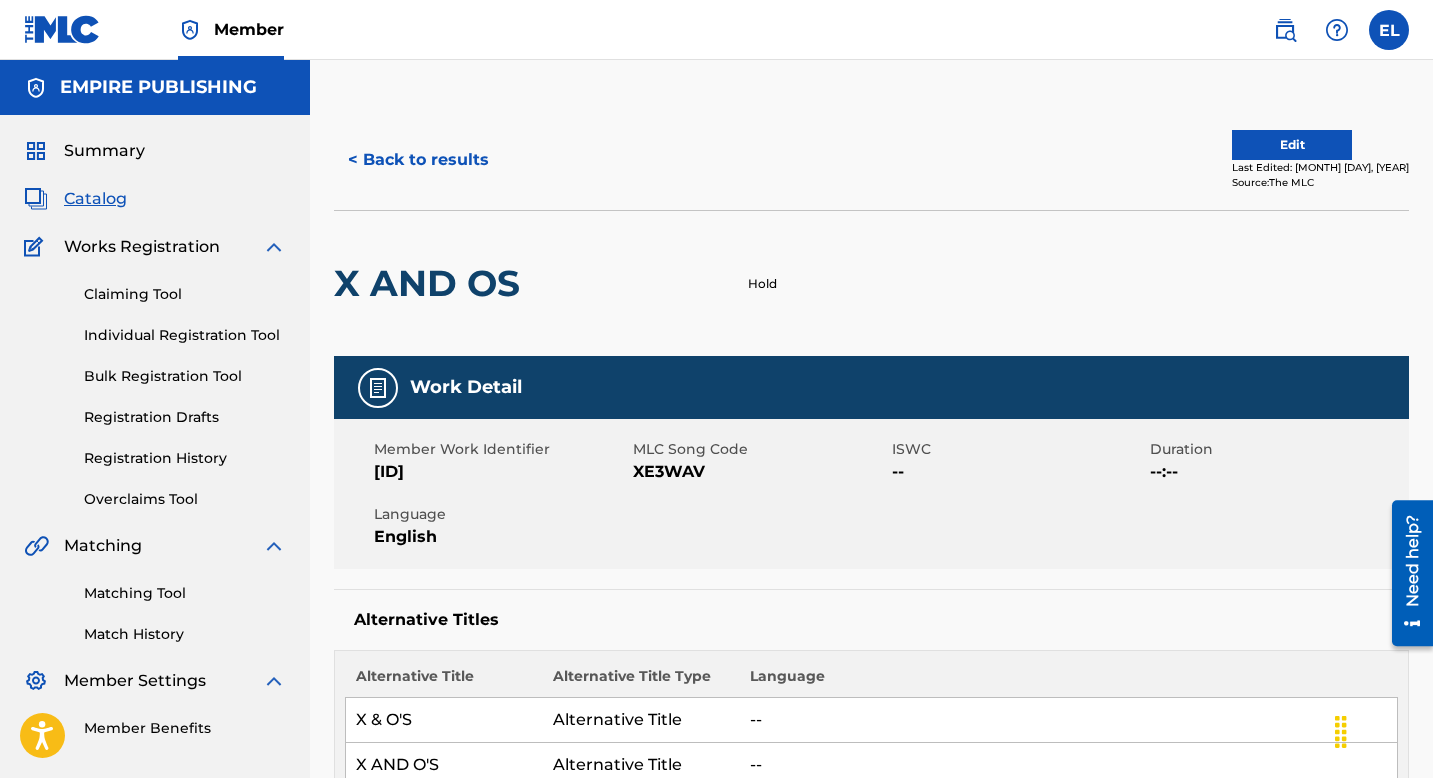 click on "Edit" at bounding box center [1292, 145] 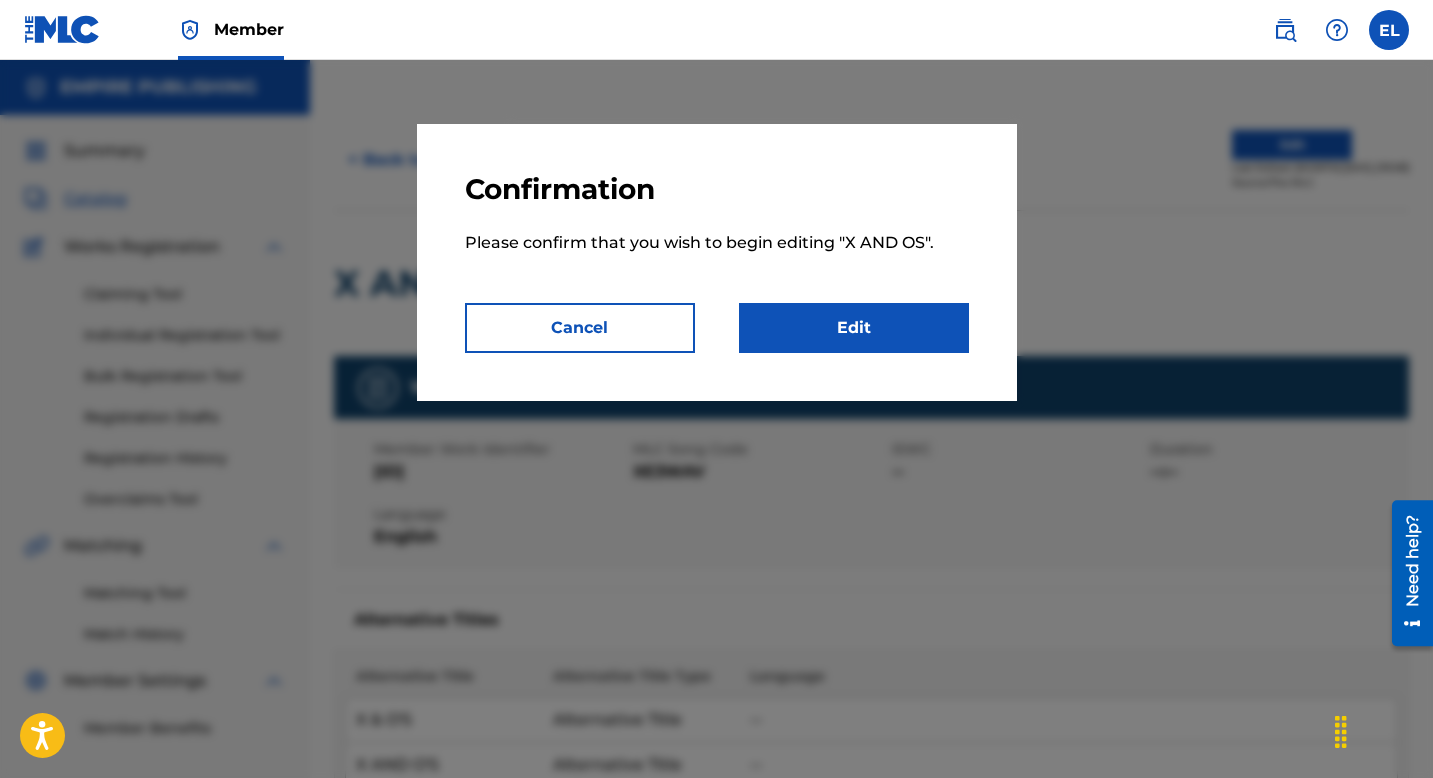 click on "Edit" at bounding box center (854, 328) 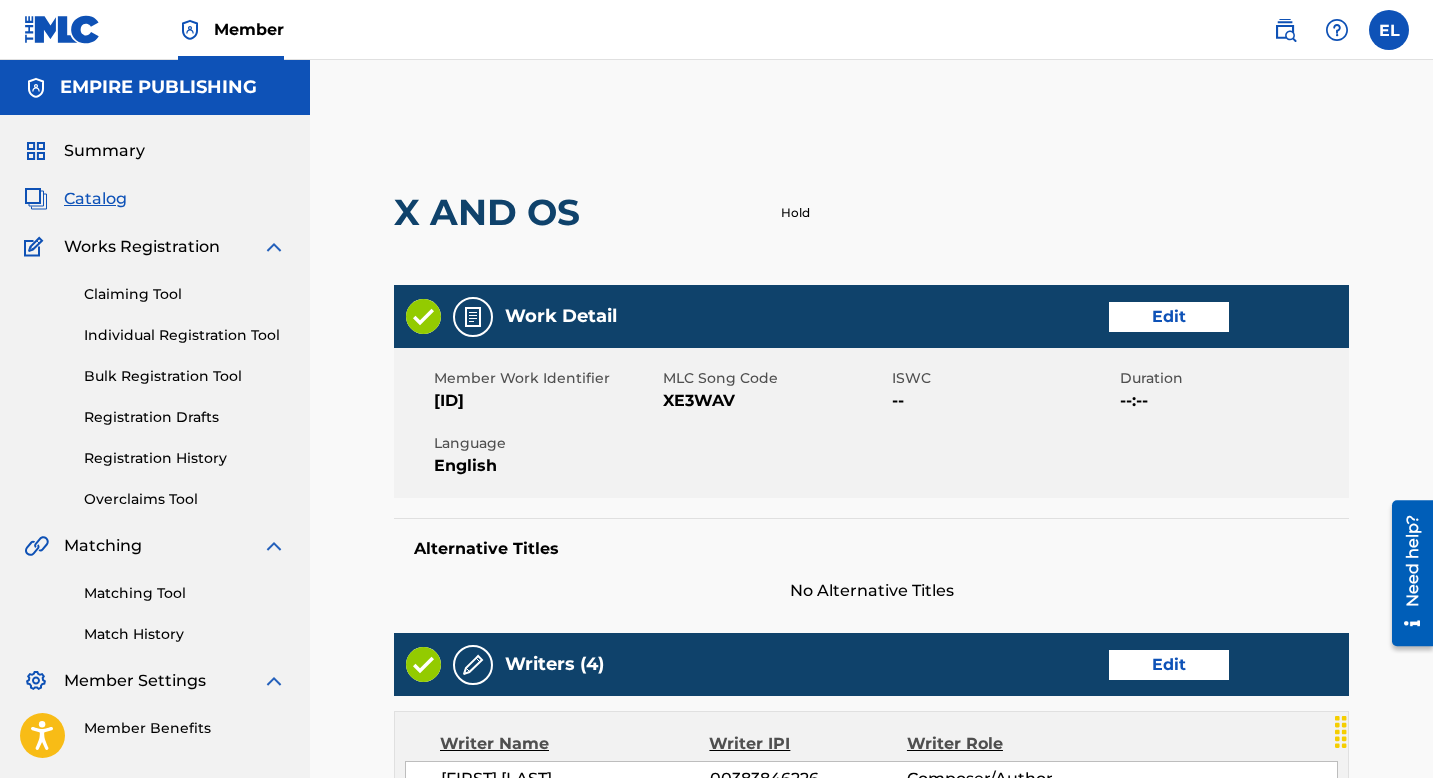 click on "Edit" at bounding box center [1169, 317] 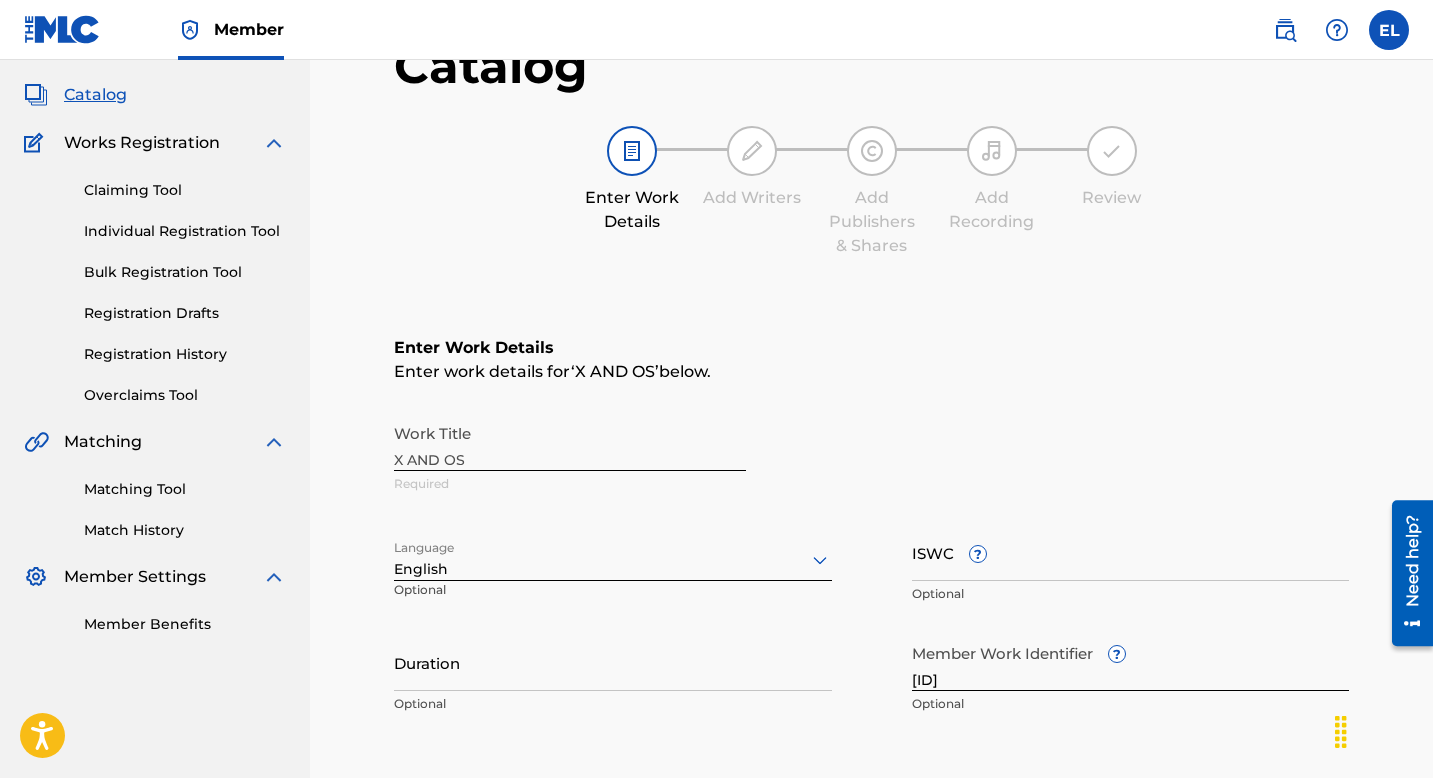 scroll, scrollTop: 189, scrollLeft: 0, axis: vertical 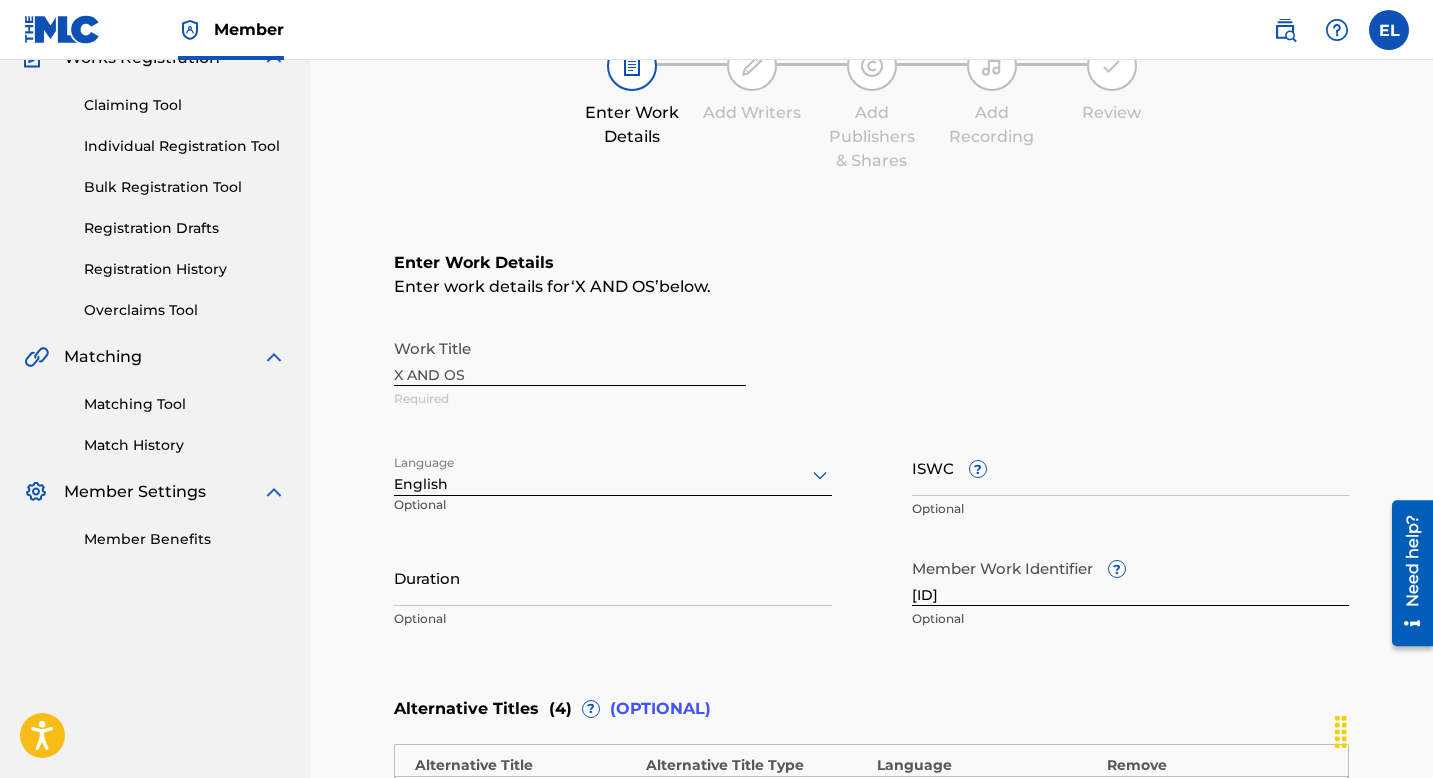 click on "Duration" at bounding box center (613, 577) 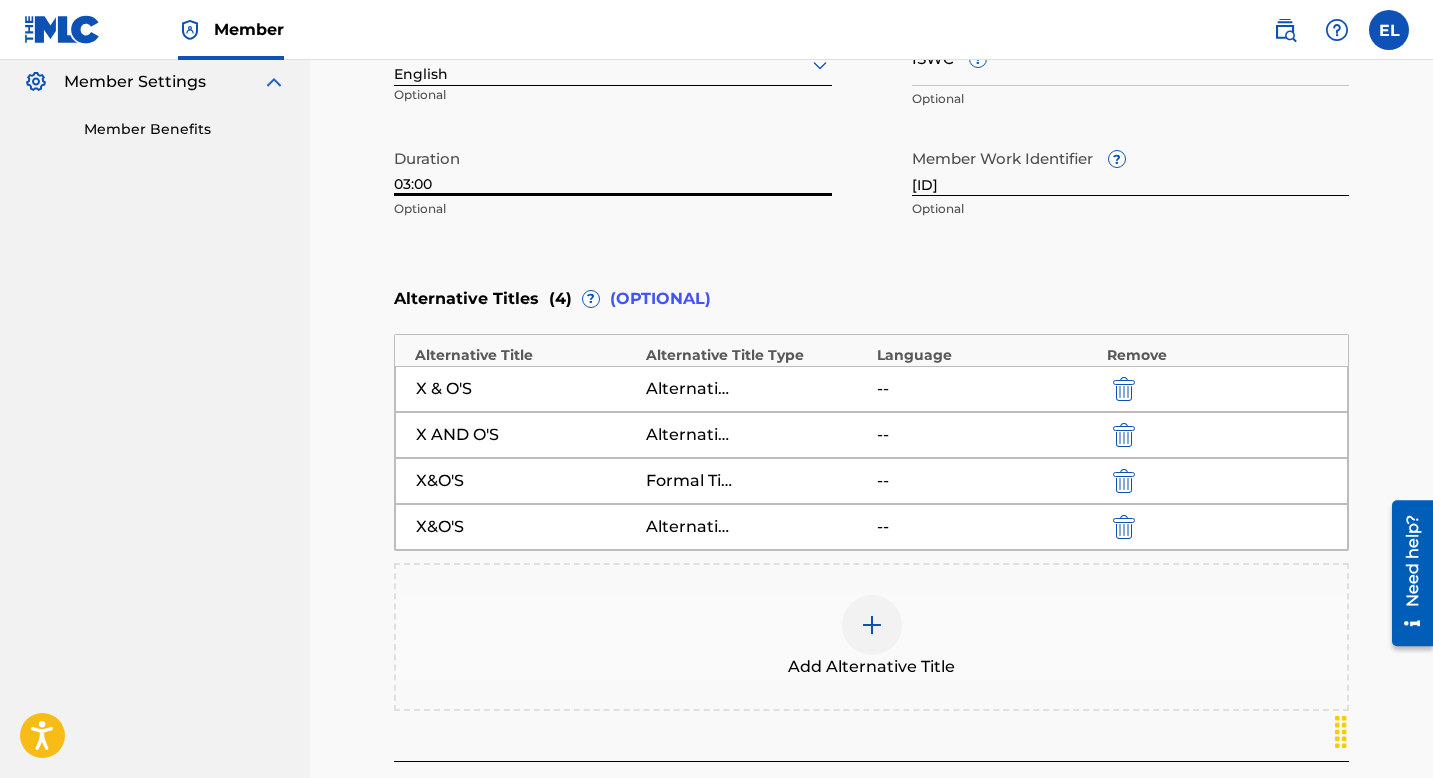 scroll, scrollTop: 778, scrollLeft: 0, axis: vertical 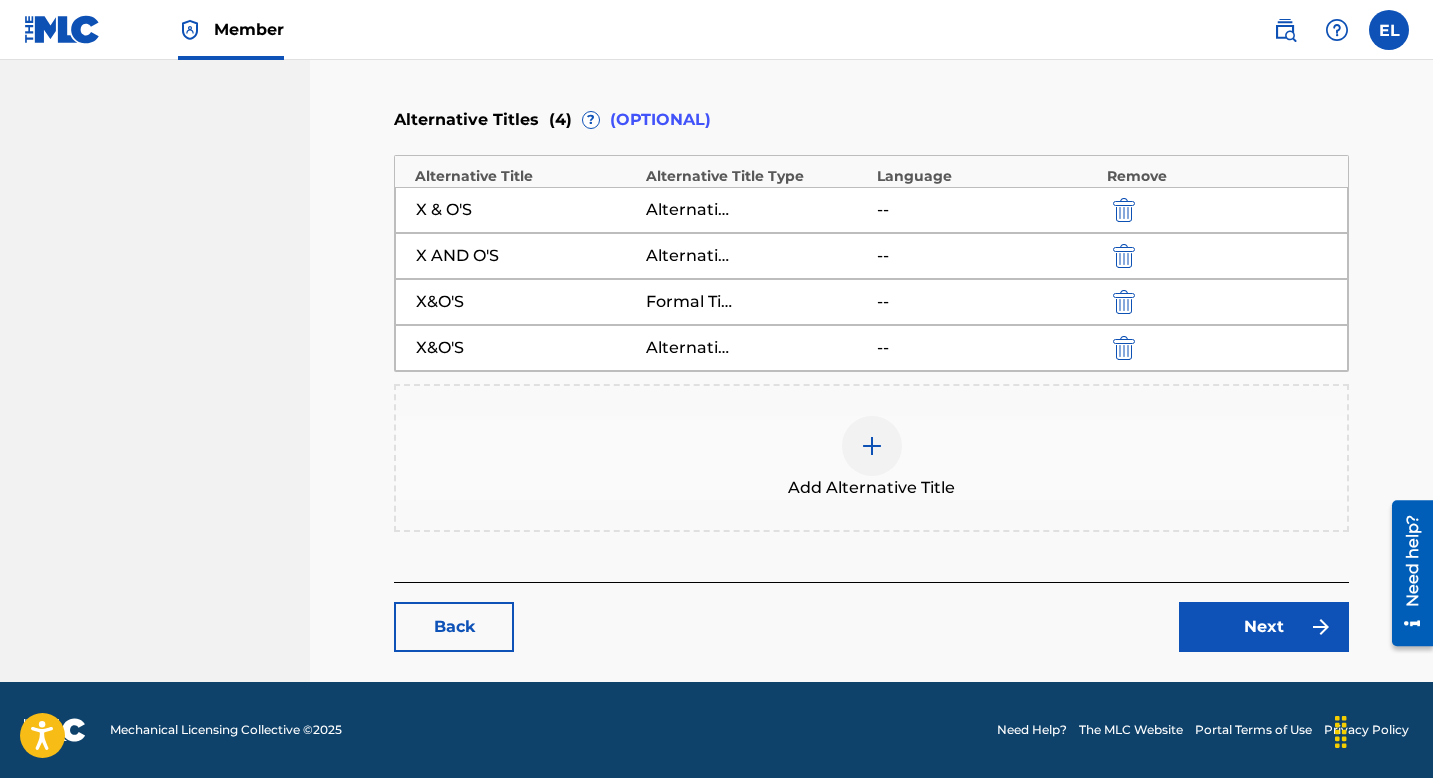 type on "03:00" 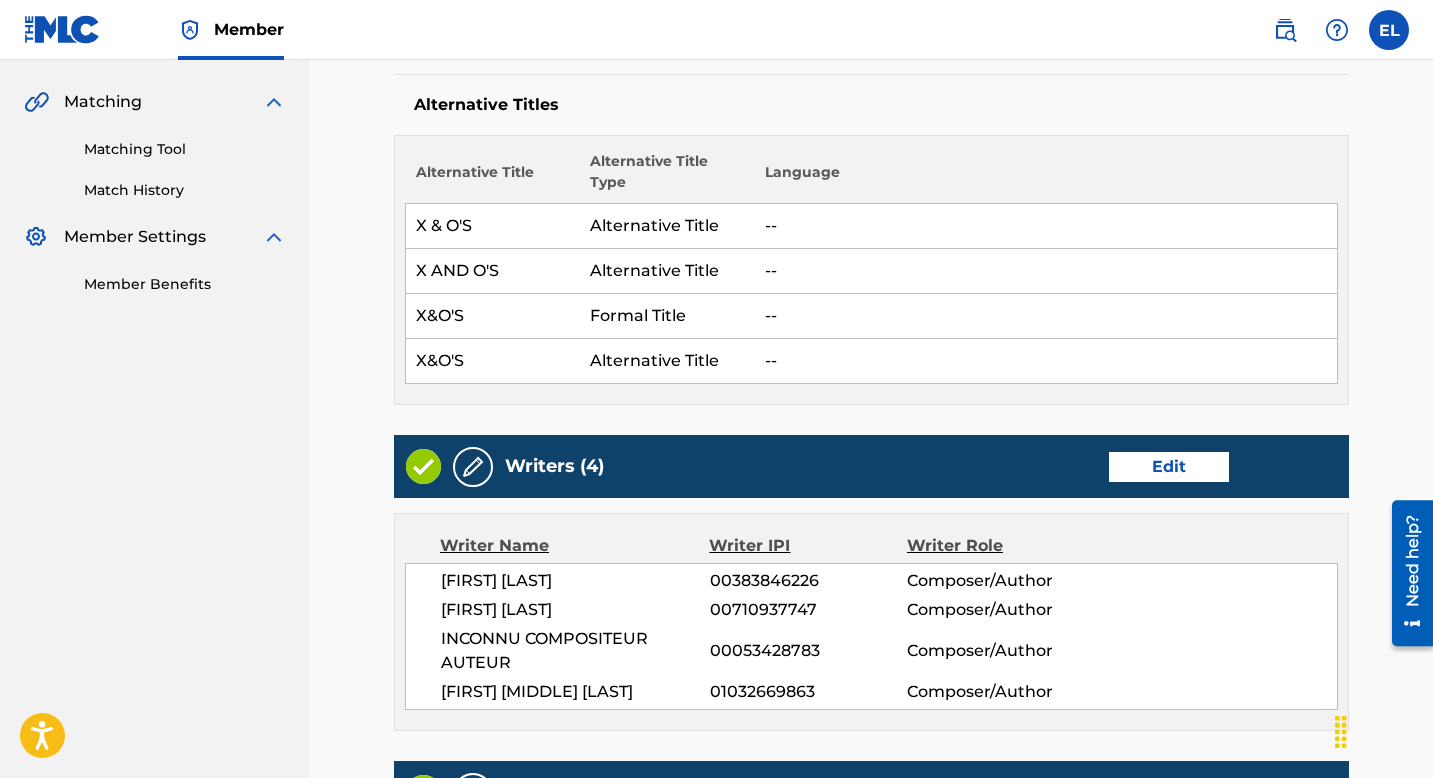 scroll, scrollTop: 726, scrollLeft: 0, axis: vertical 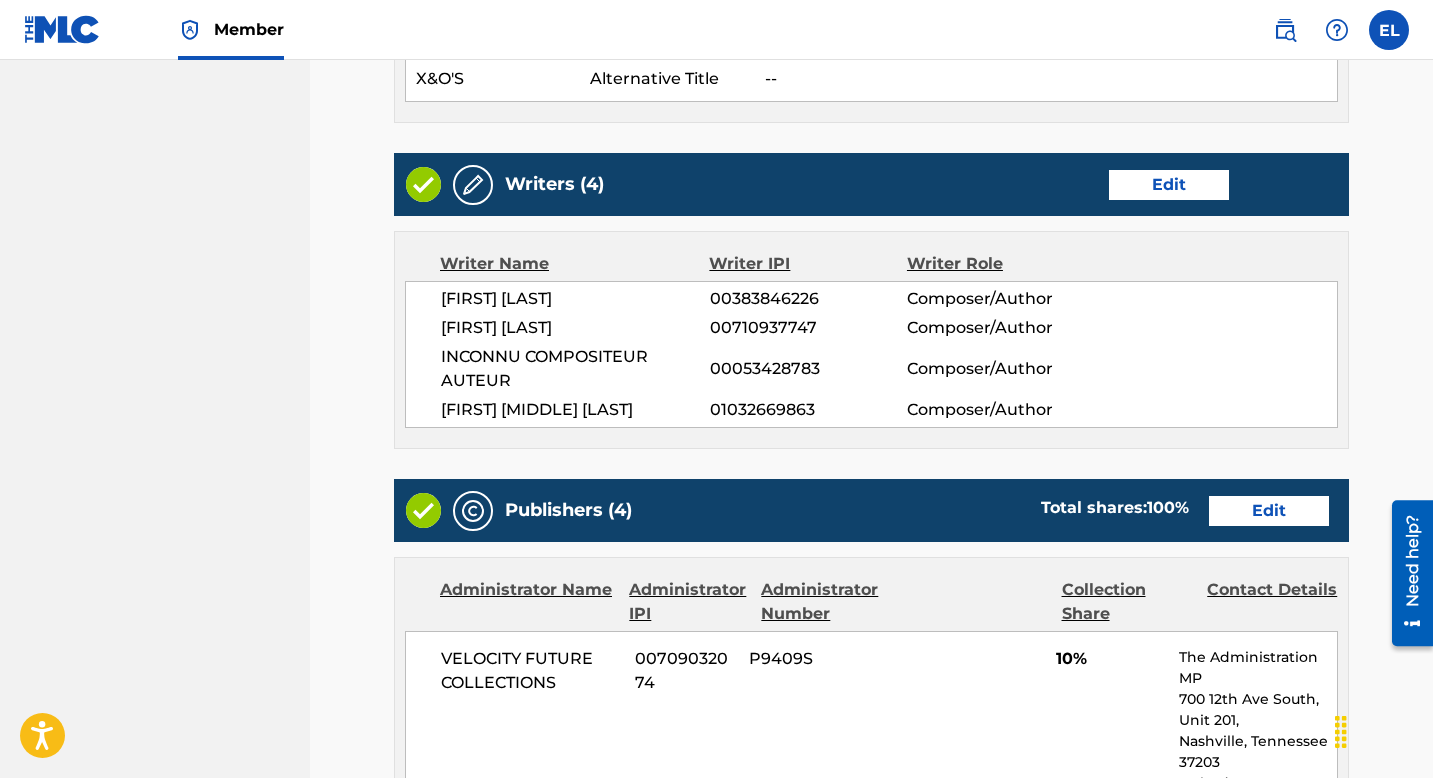 click on "Edit" at bounding box center [1169, 185] 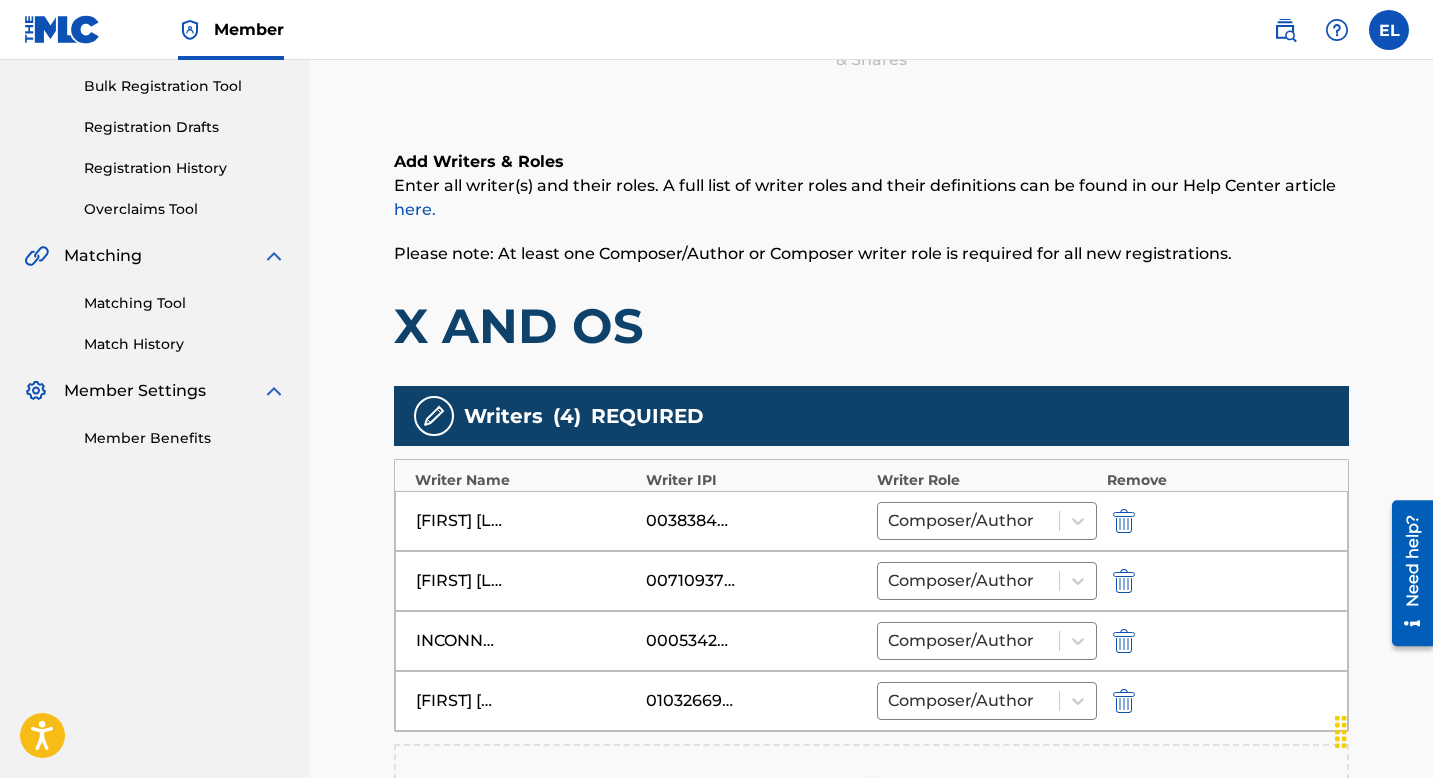 scroll, scrollTop: 427, scrollLeft: 0, axis: vertical 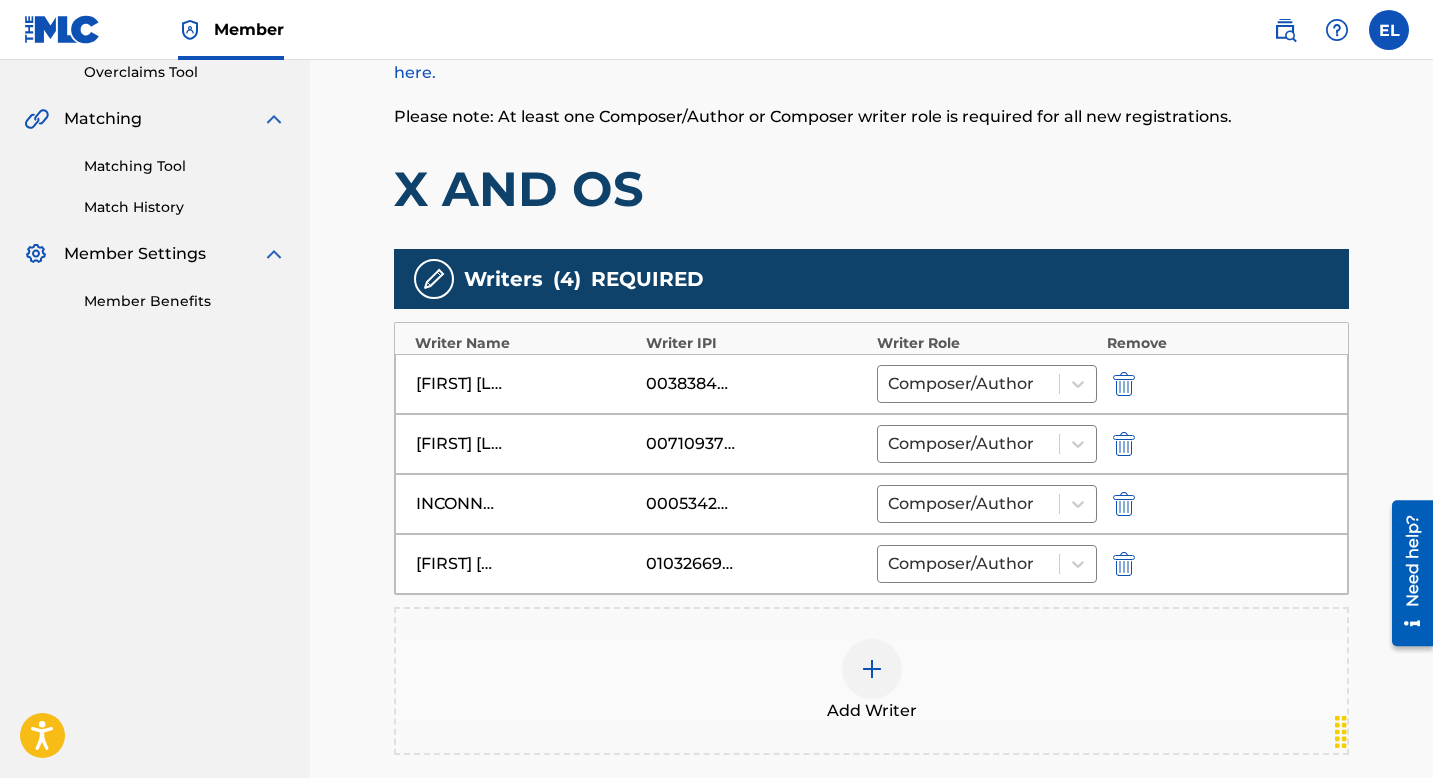 click at bounding box center (1124, 504) 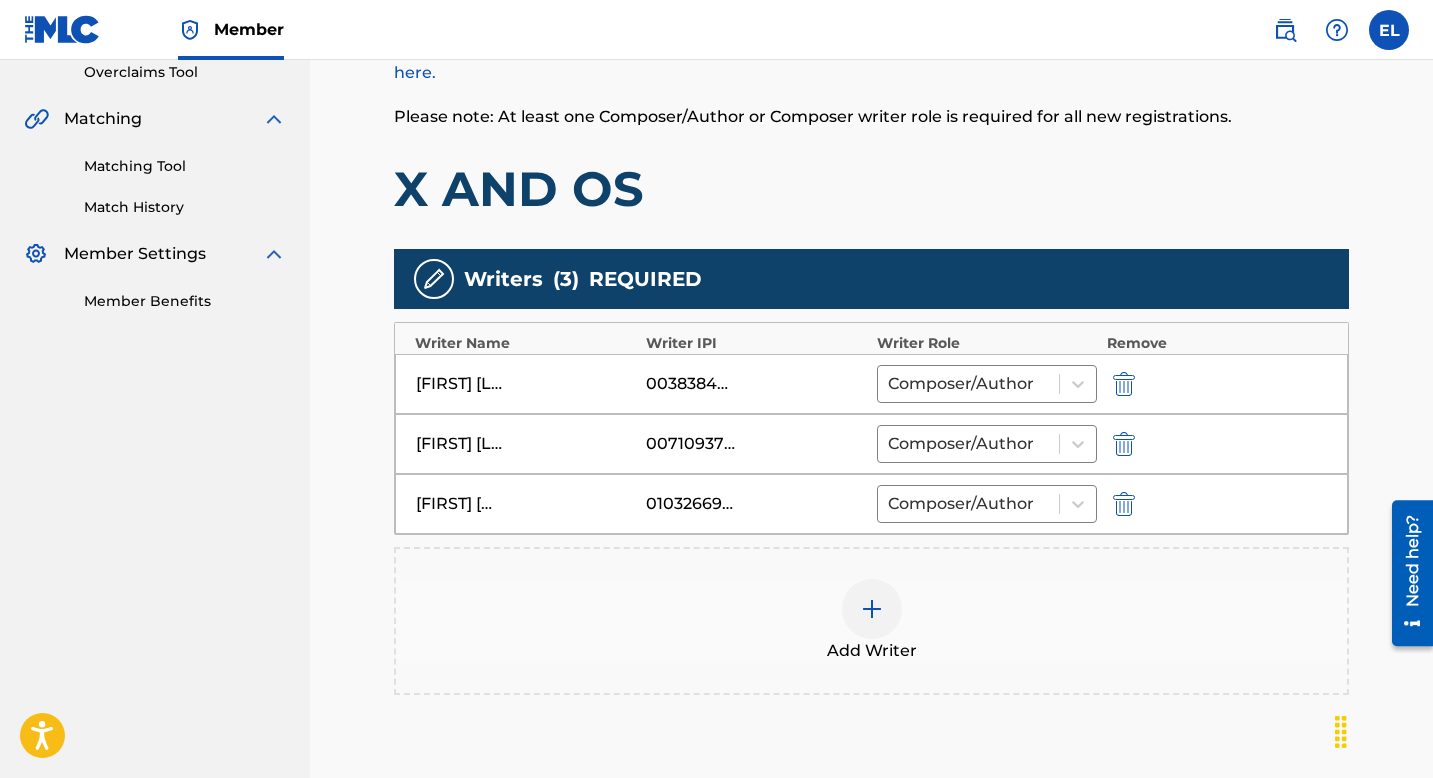 click at bounding box center (872, 609) 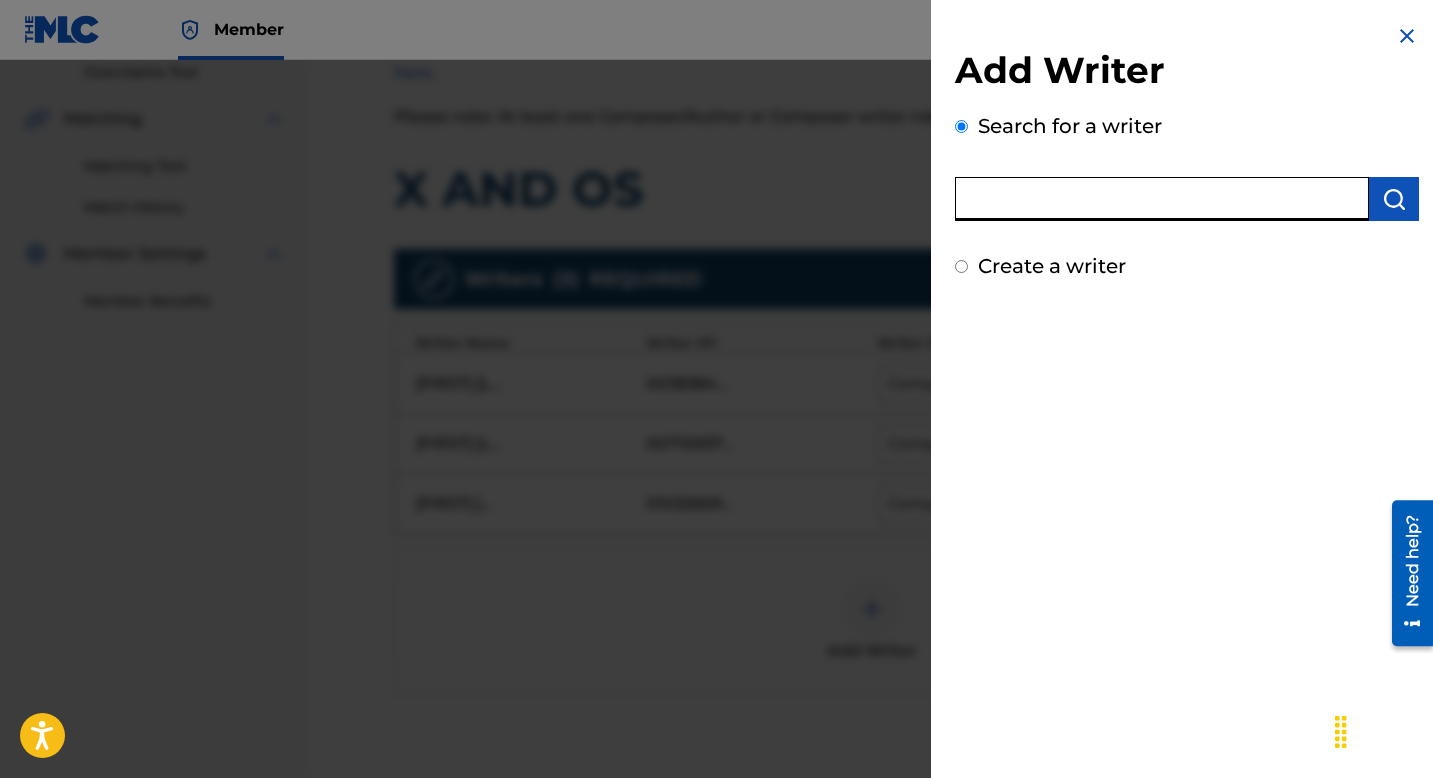 click at bounding box center [1162, 199] 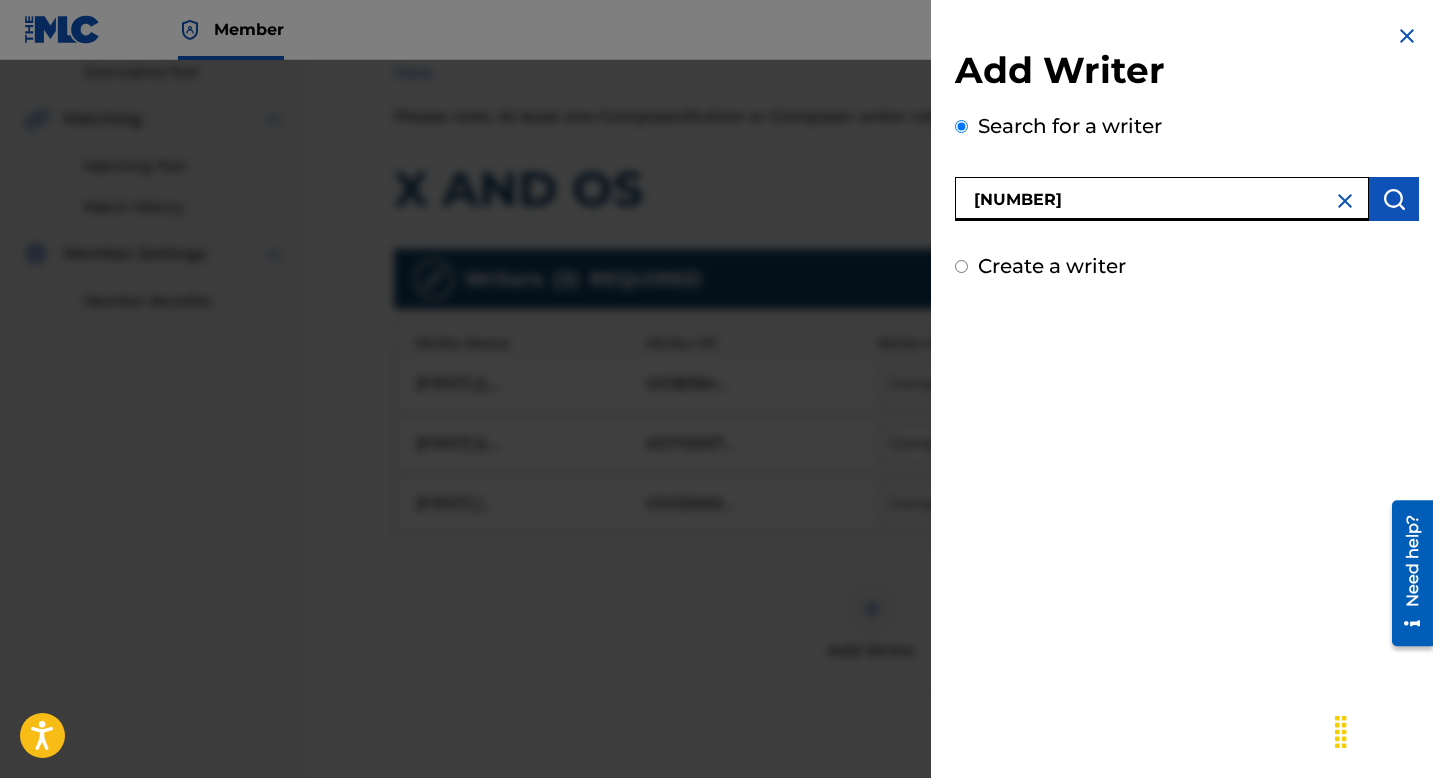 type on "00537014769" 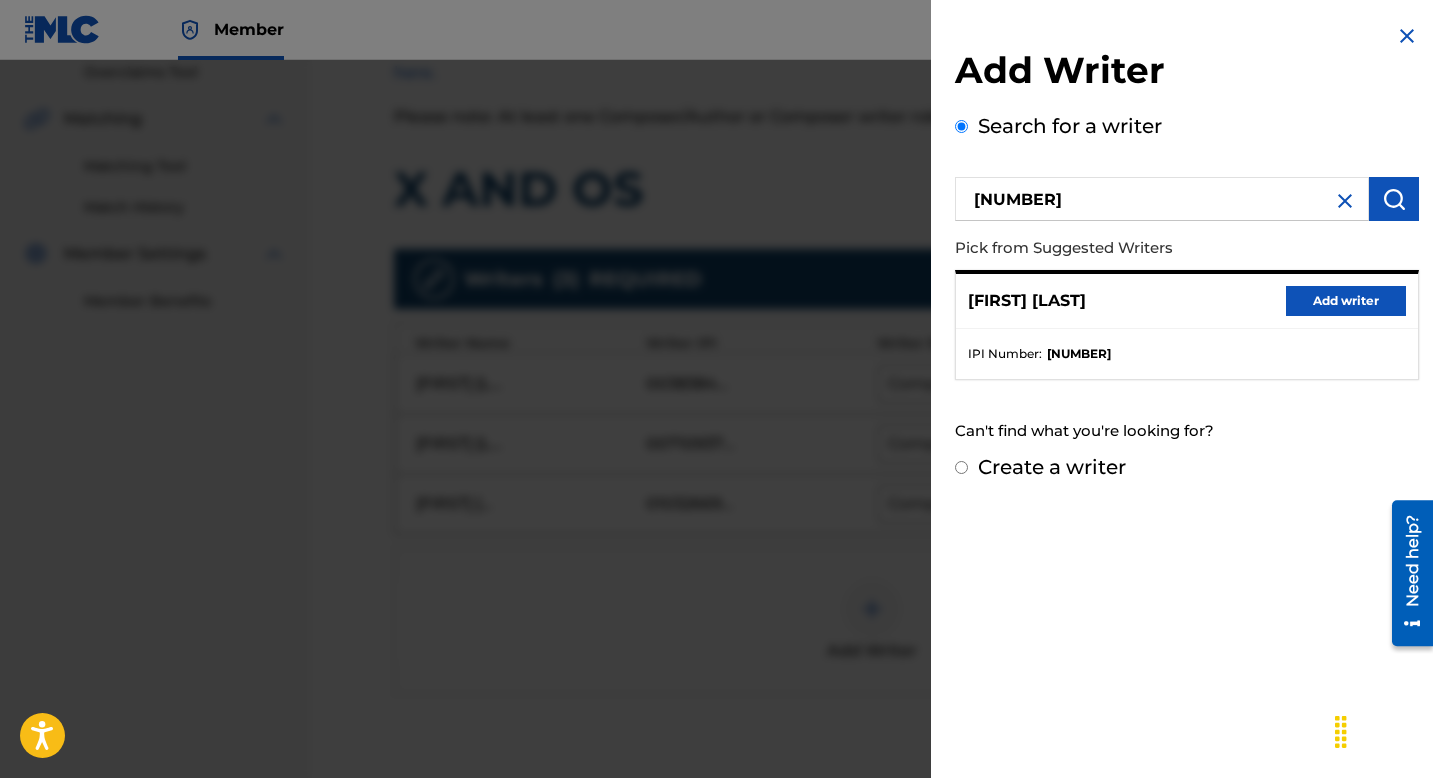 click on "Add writer" at bounding box center [1346, 301] 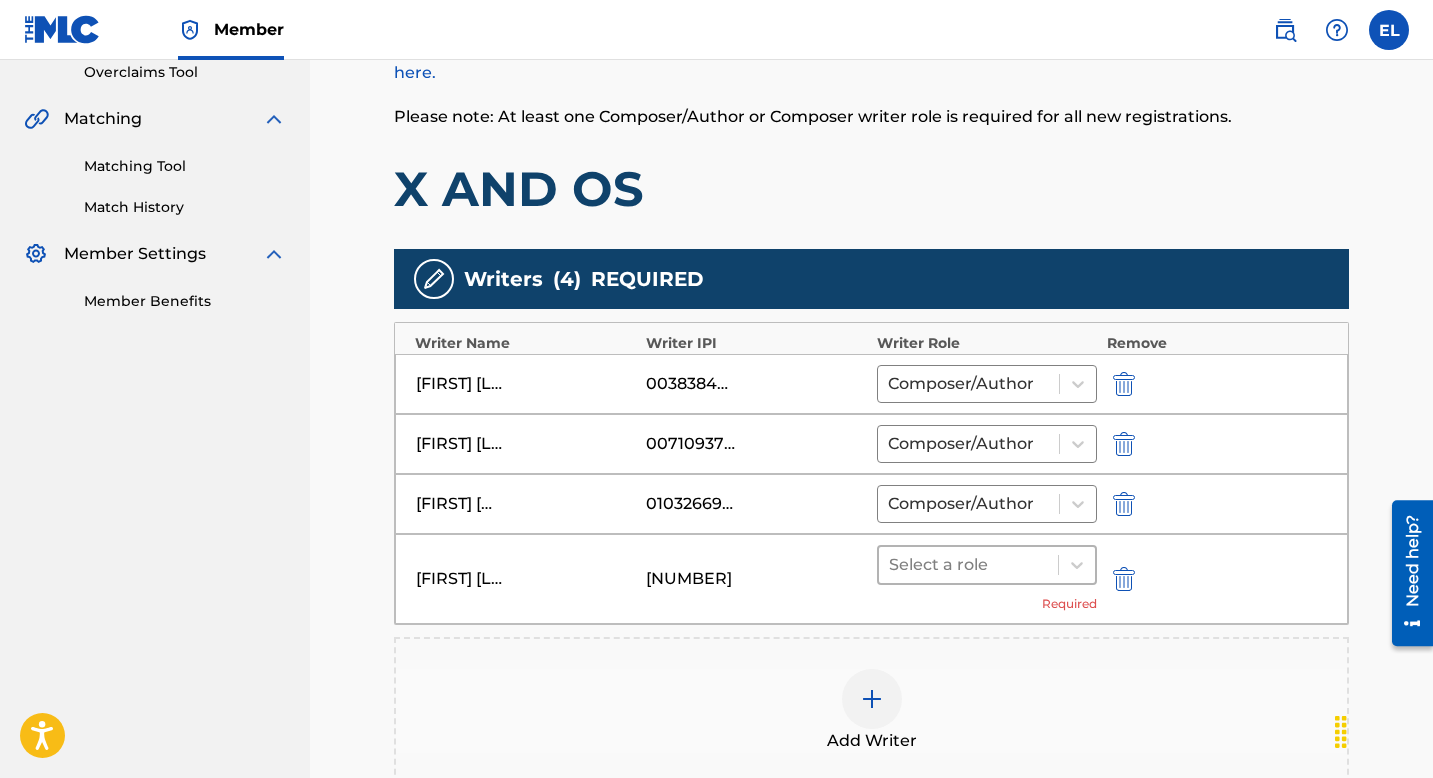 click at bounding box center (968, 565) 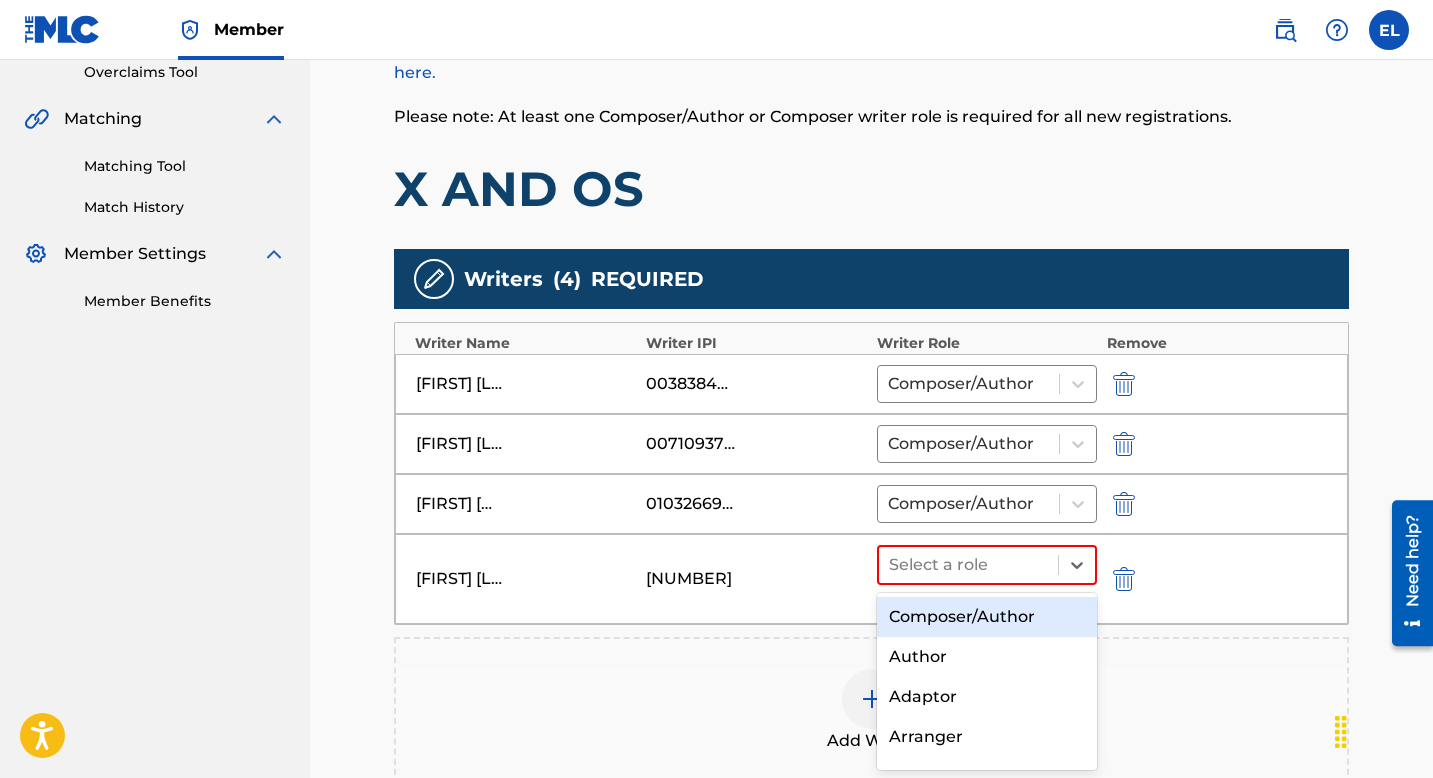click on "Composer/Author" at bounding box center (987, 617) 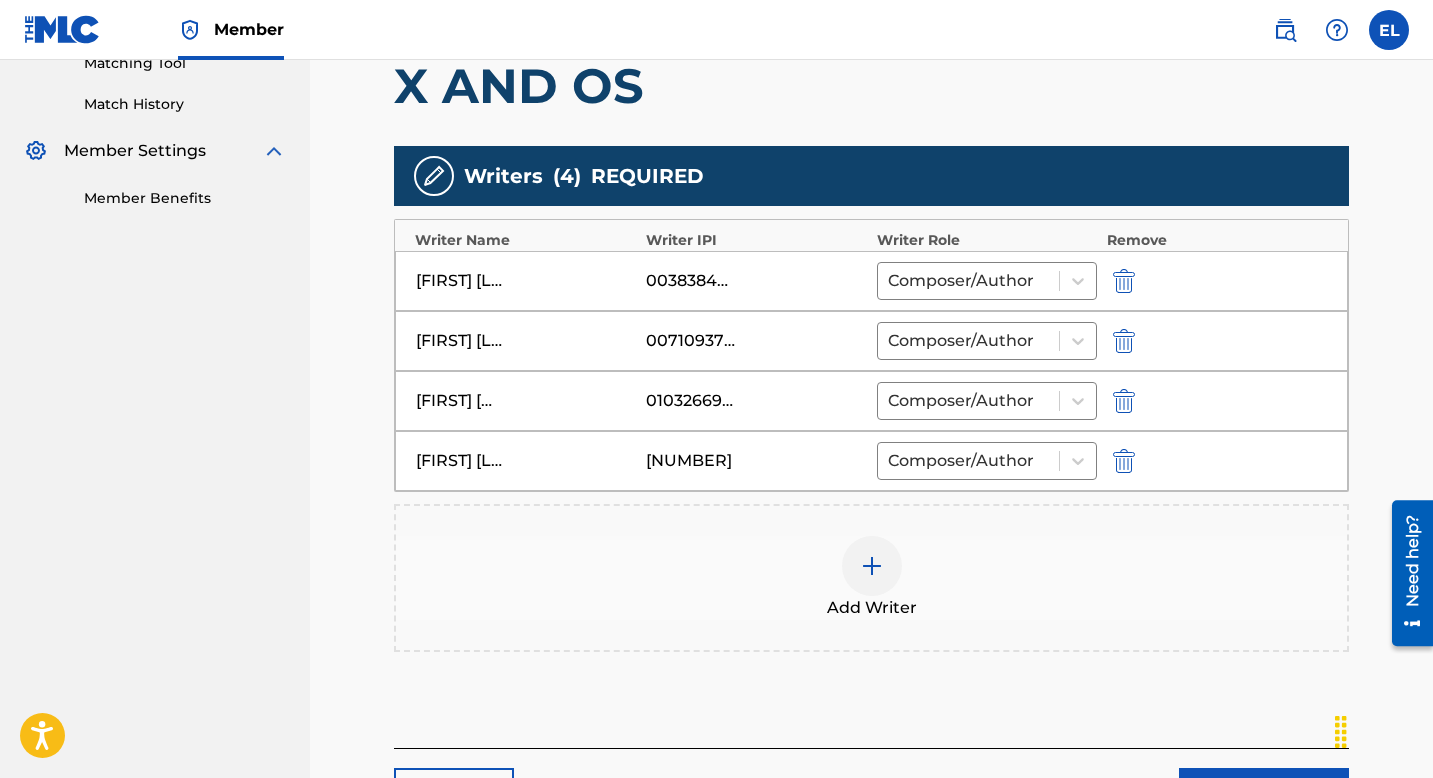 scroll, scrollTop: 696, scrollLeft: 0, axis: vertical 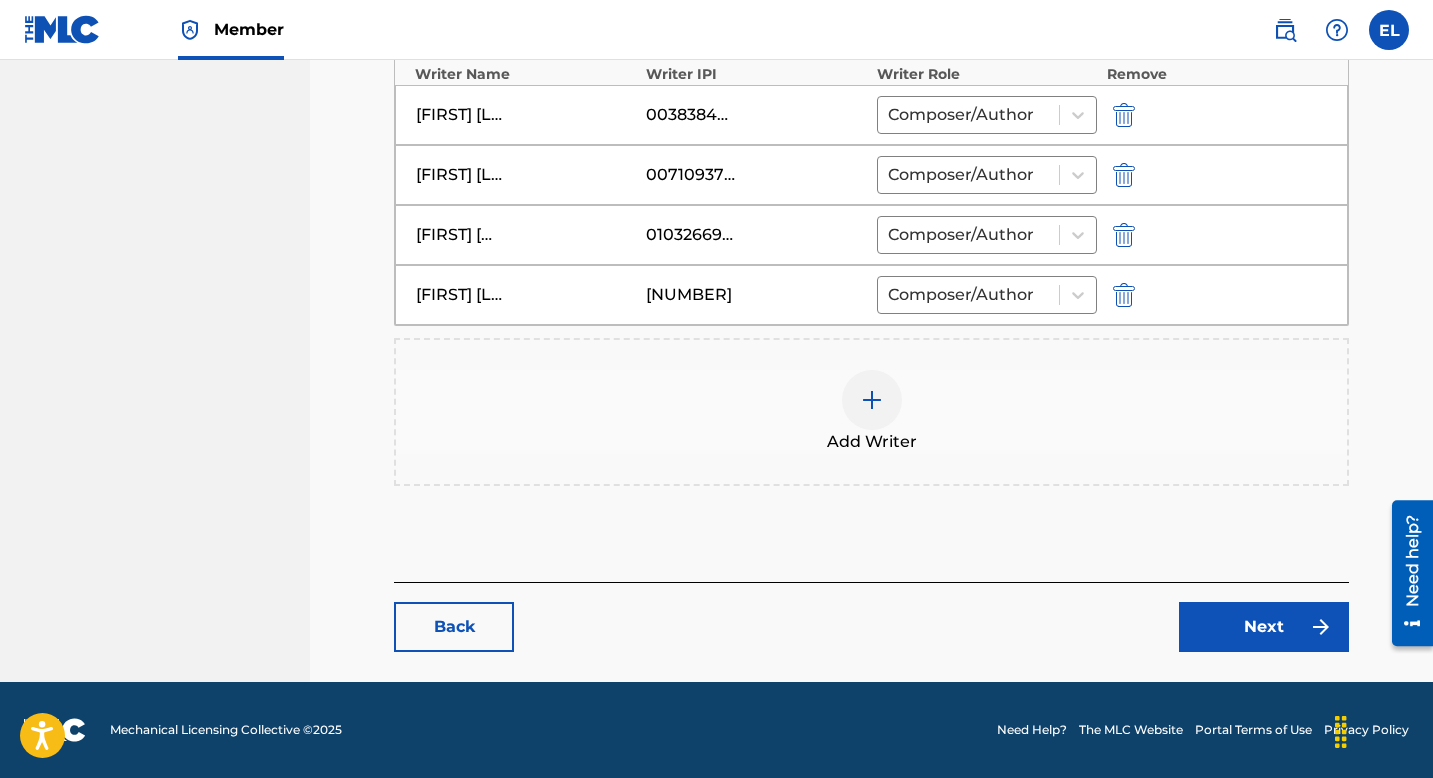 click on "Next" at bounding box center [1264, 627] 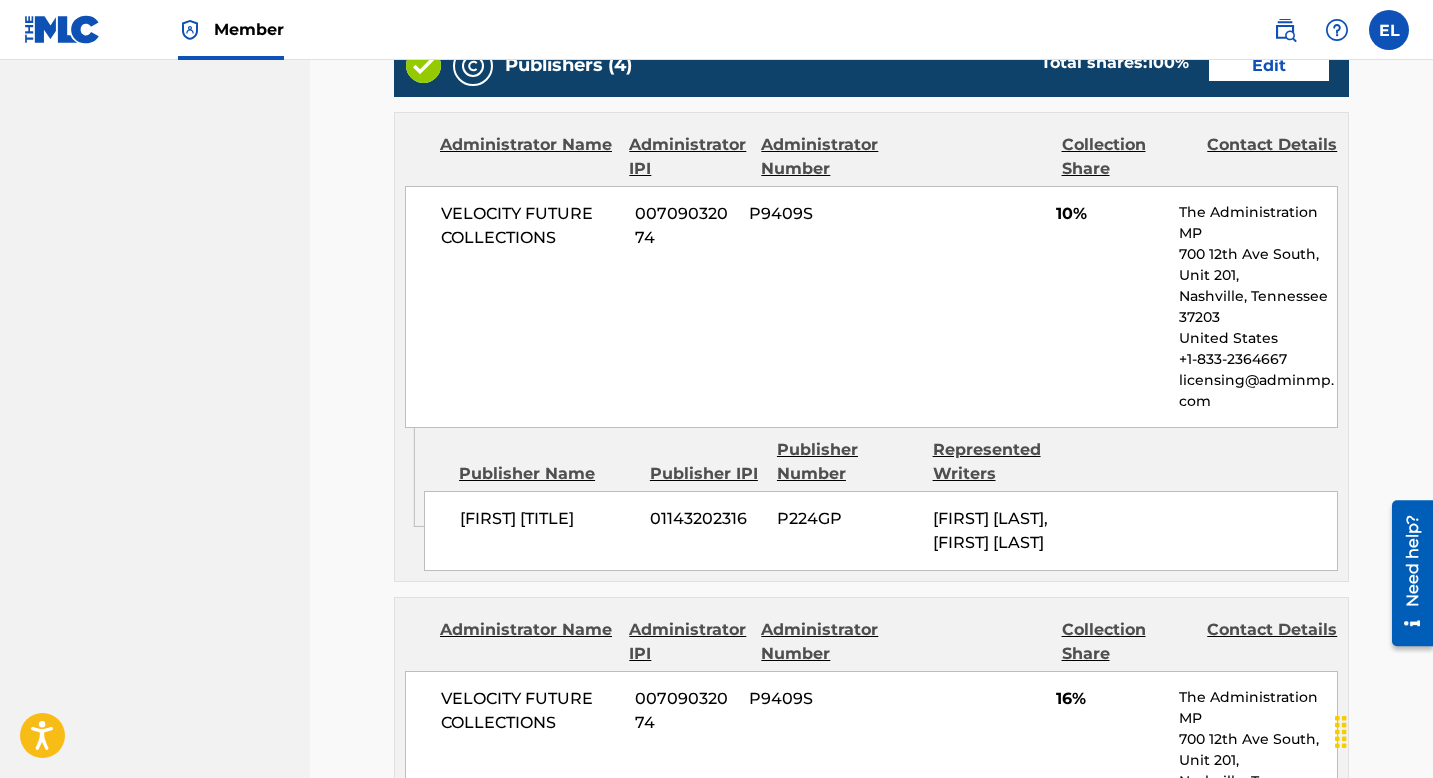 scroll, scrollTop: 870, scrollLeft: 0, axis: vertical 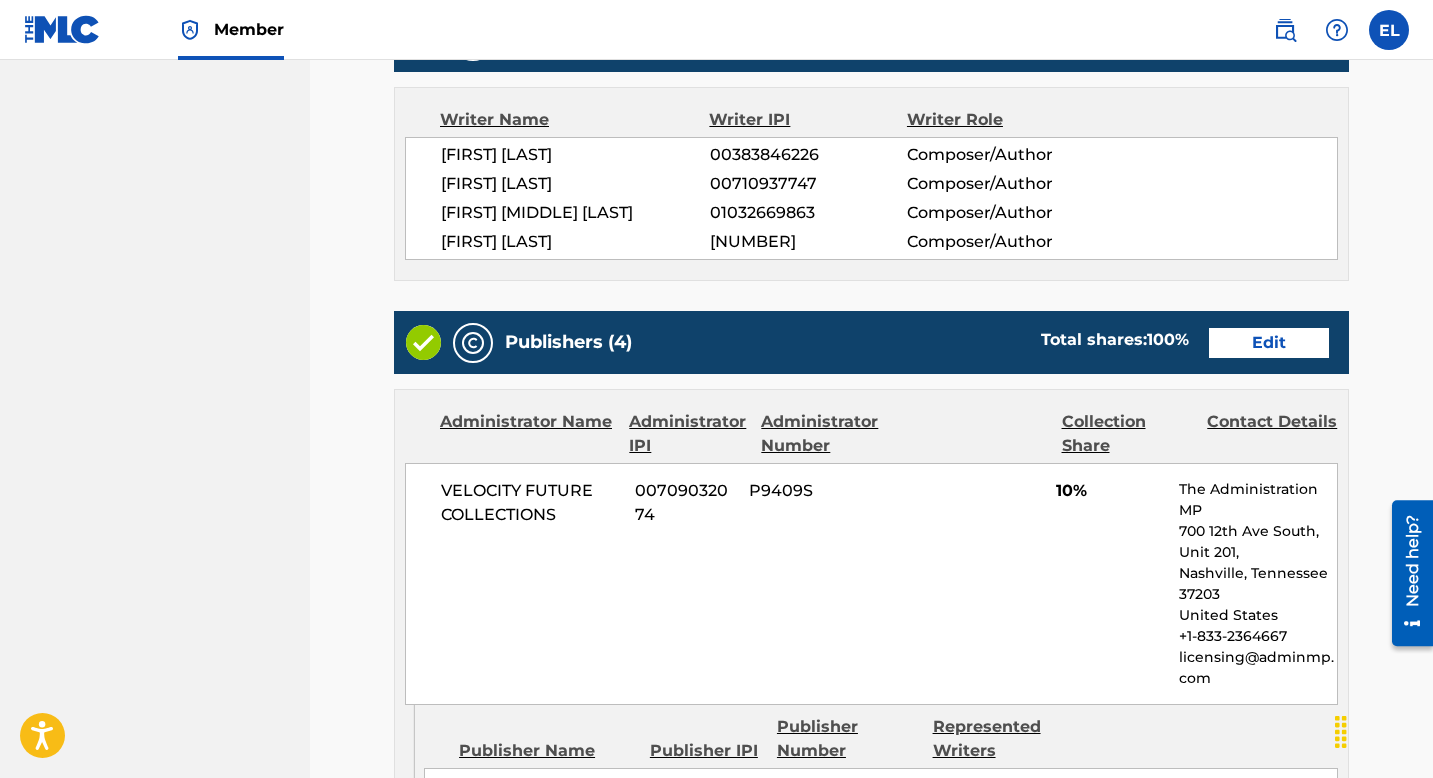 click on "Edit" at bounding box center [1269, 343] 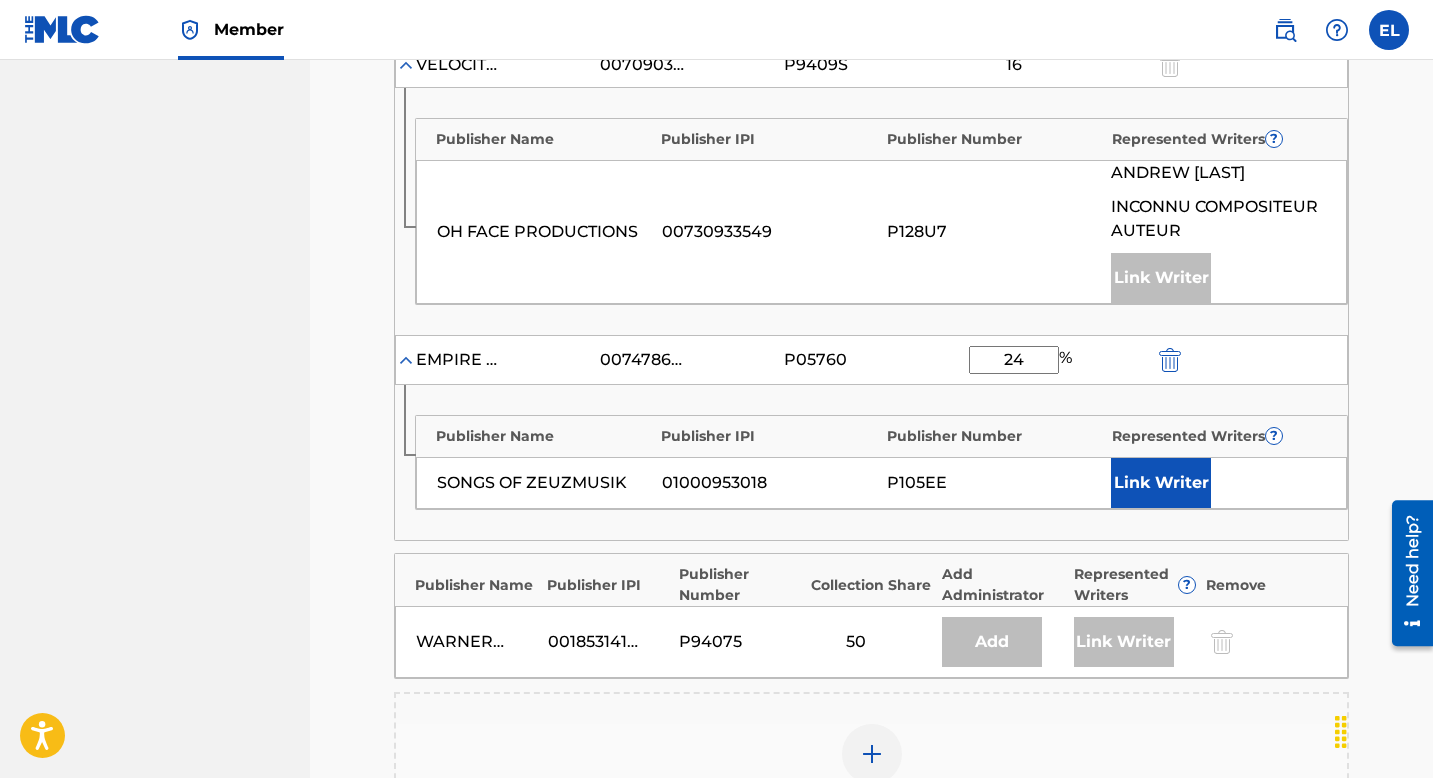 scroll, scrollTop: 1056, scrollLeft: 0, axis: vertical 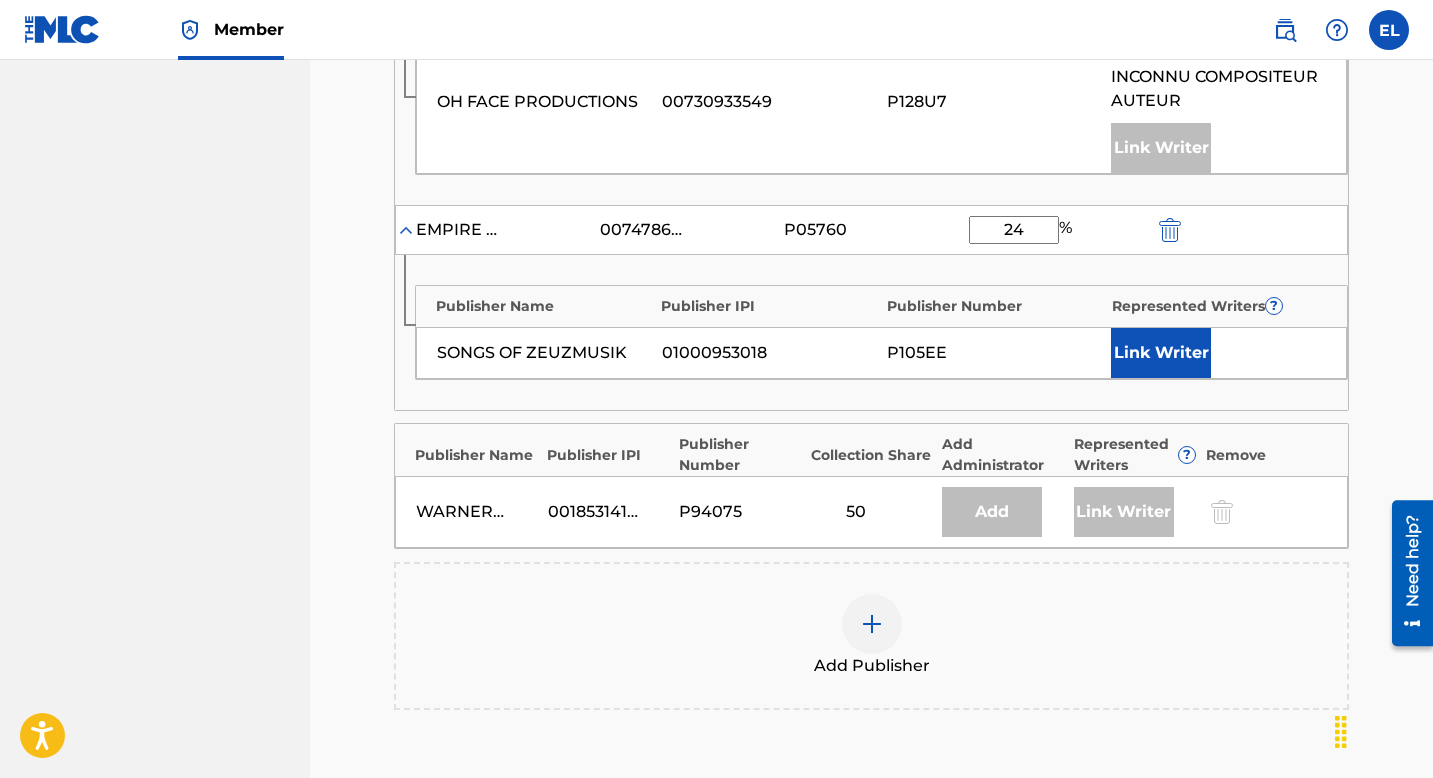 click on "Link Writer" at bounding box center [1161, 353] 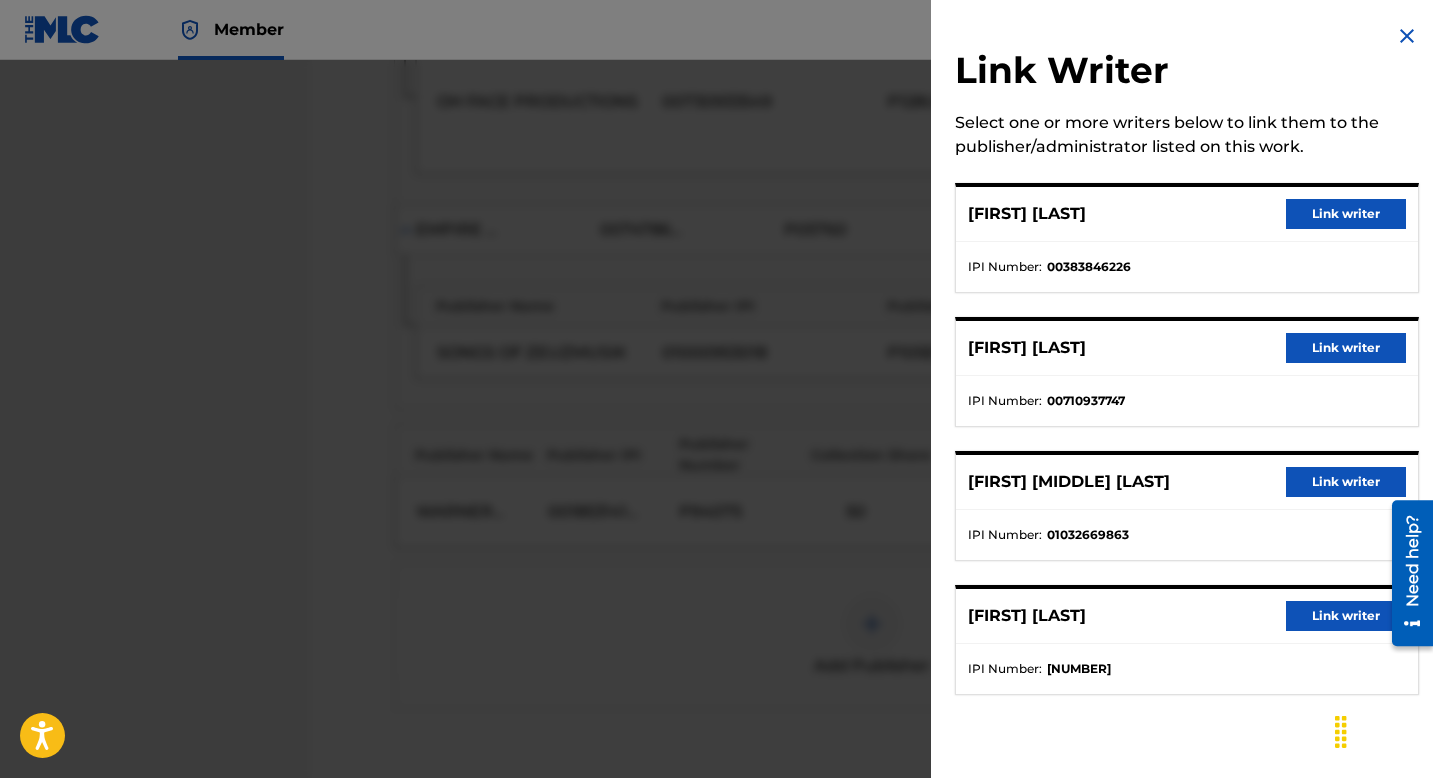 drag, startPoint x: 1301, startPoint y: 611, endPoint x: 1281, endPoint y: 592, distance: 27.58623 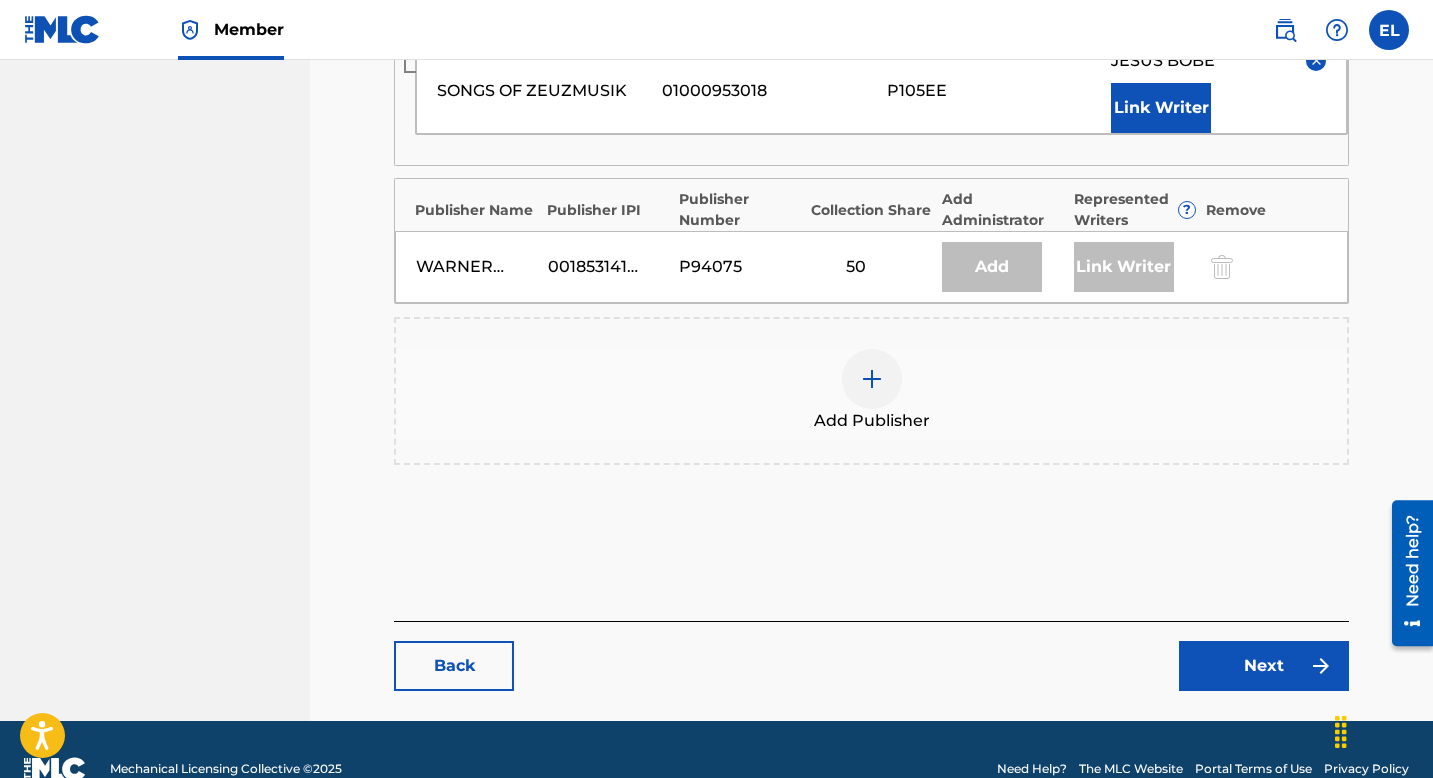 scroll, scrollTop: 1397, scrollLeft: 0, axis: vertical 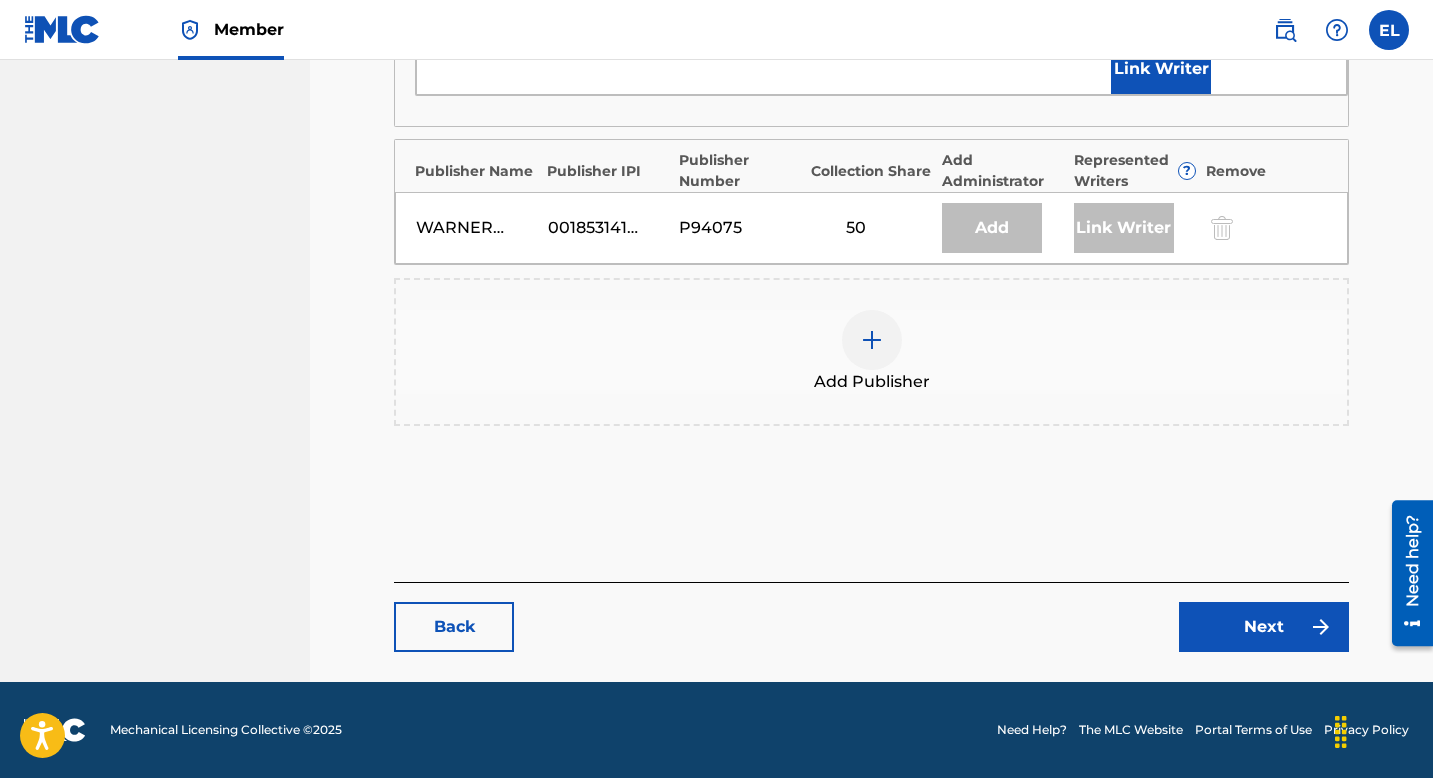 click on "Next" at bounding box center (1264, 627) 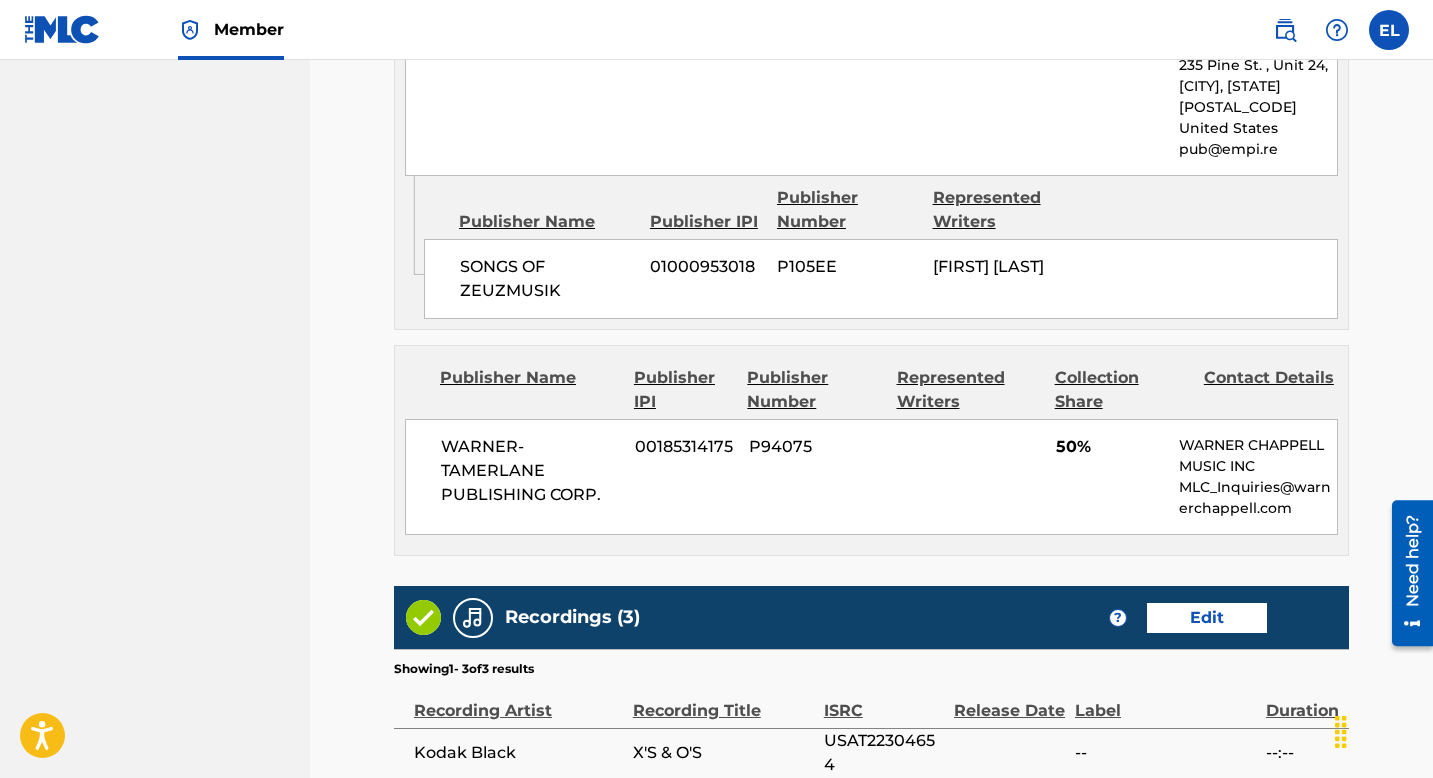 scroll, scrollTop: 2791, scrollLeft: 0, axis: vertical 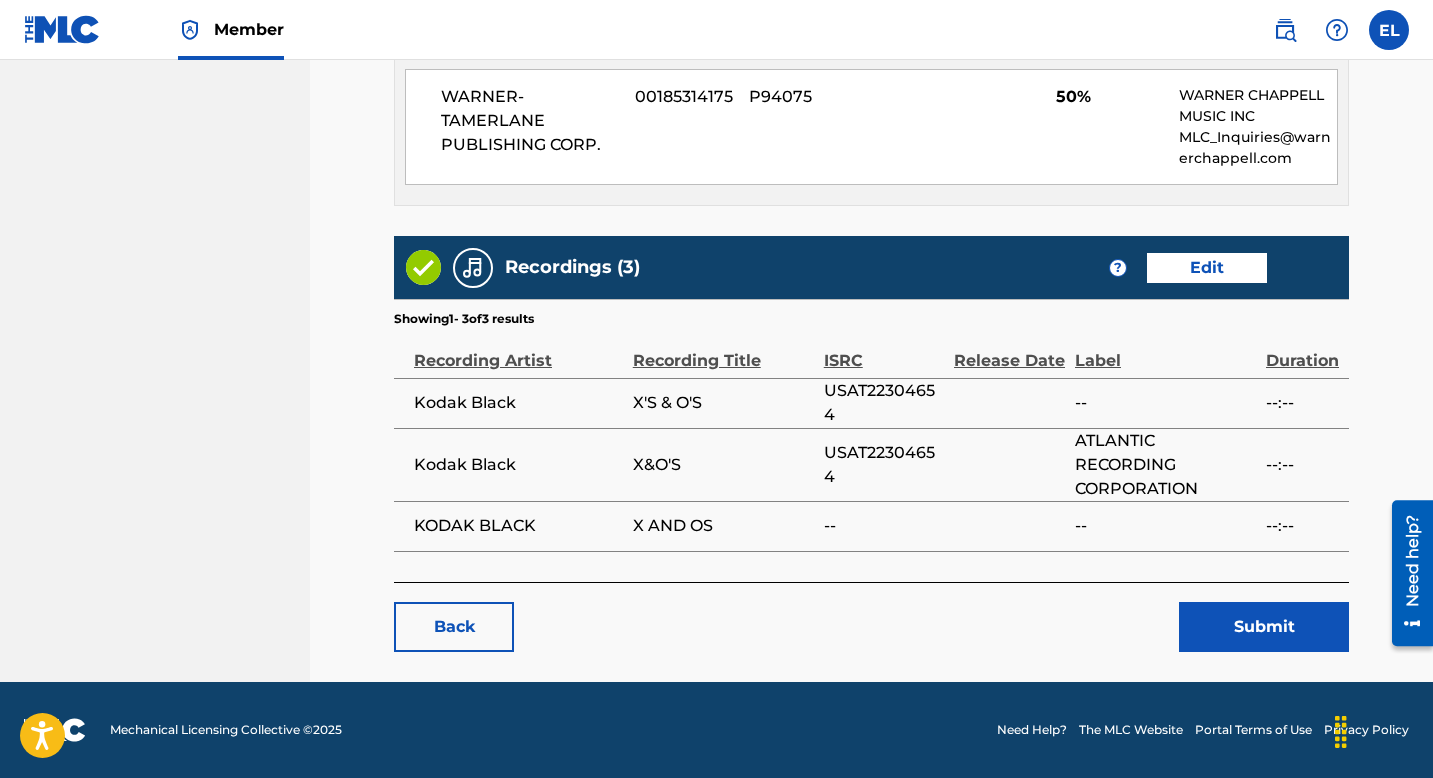 click on "Submit" at bounding box center [1264, 627] 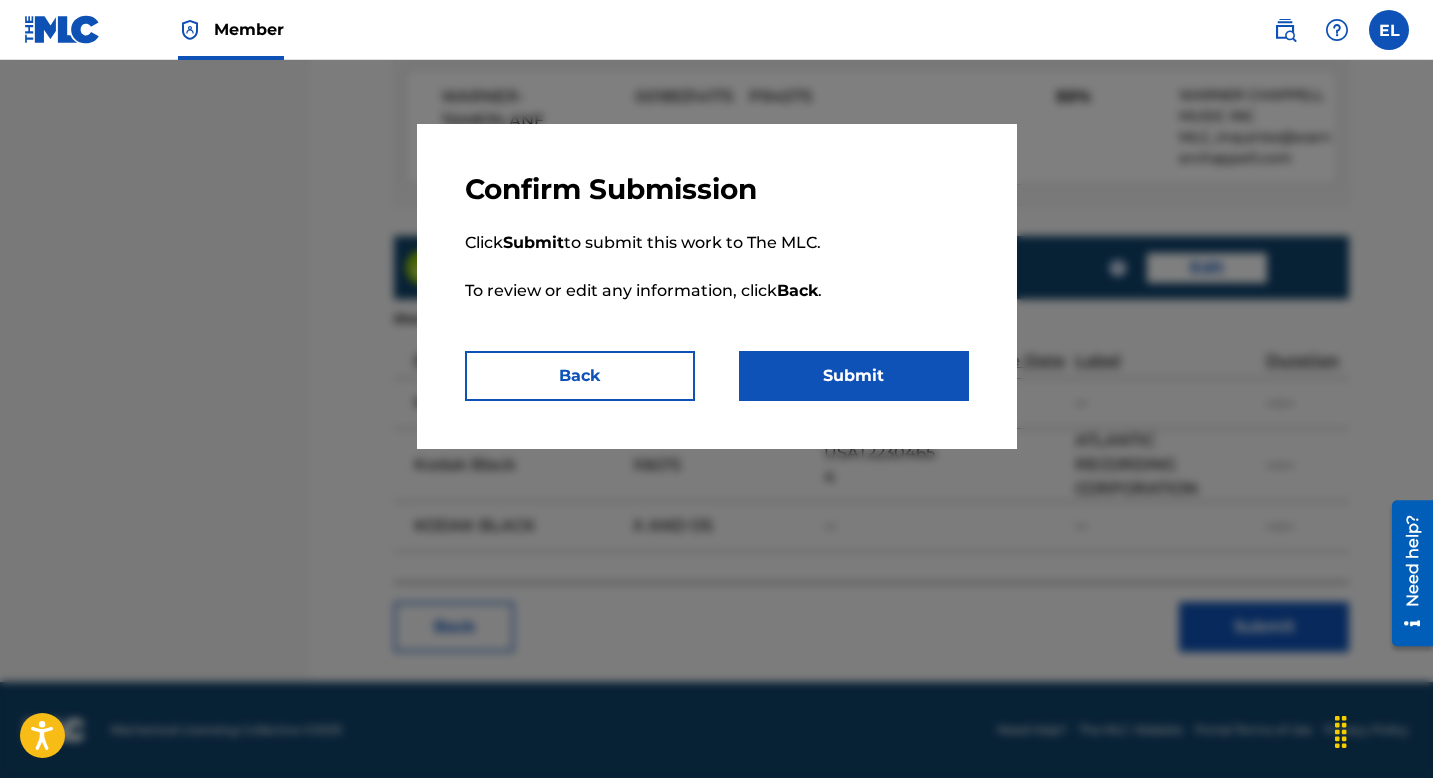 click on "Submit" at bounding box center (854, 376) 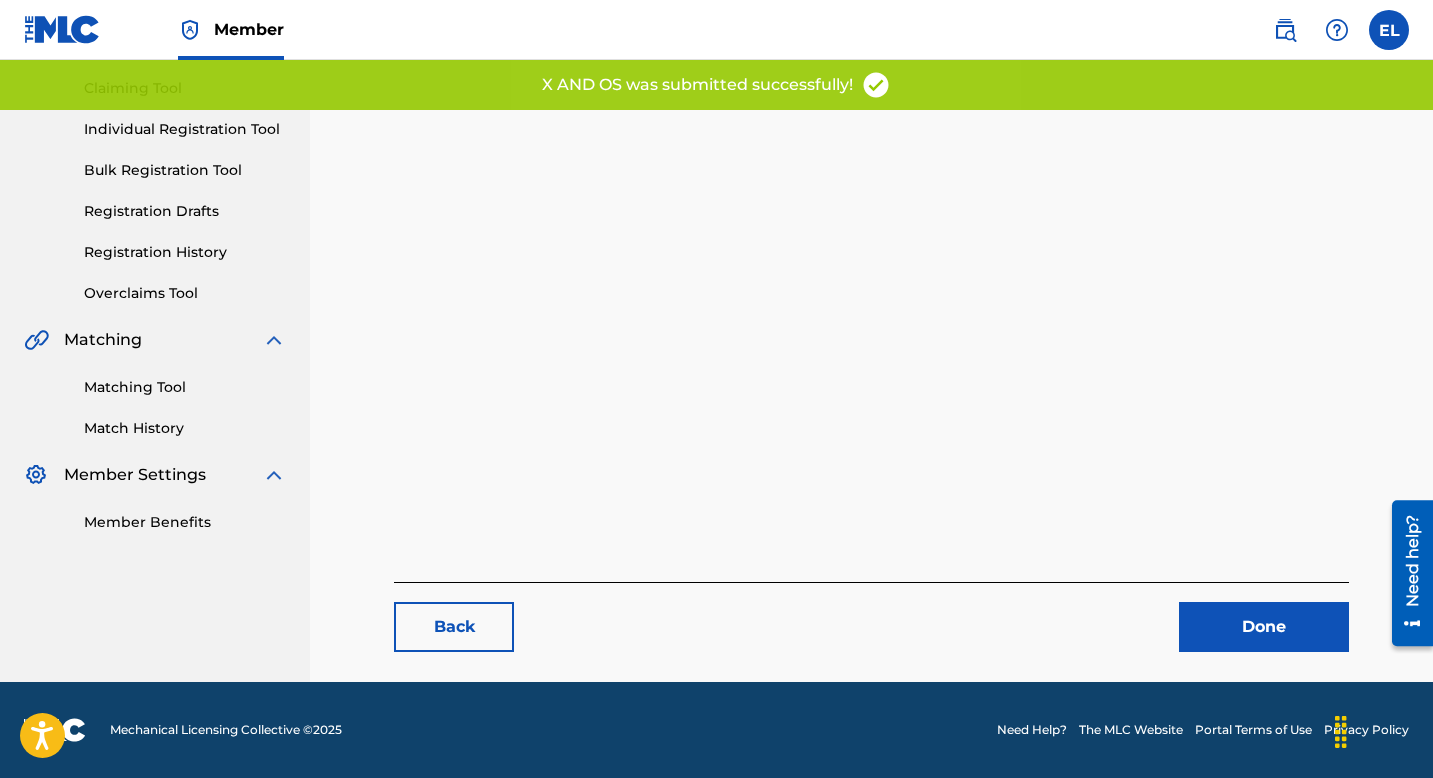 scroll, scrollTop: 0, scrollLeft: 0, axis: both 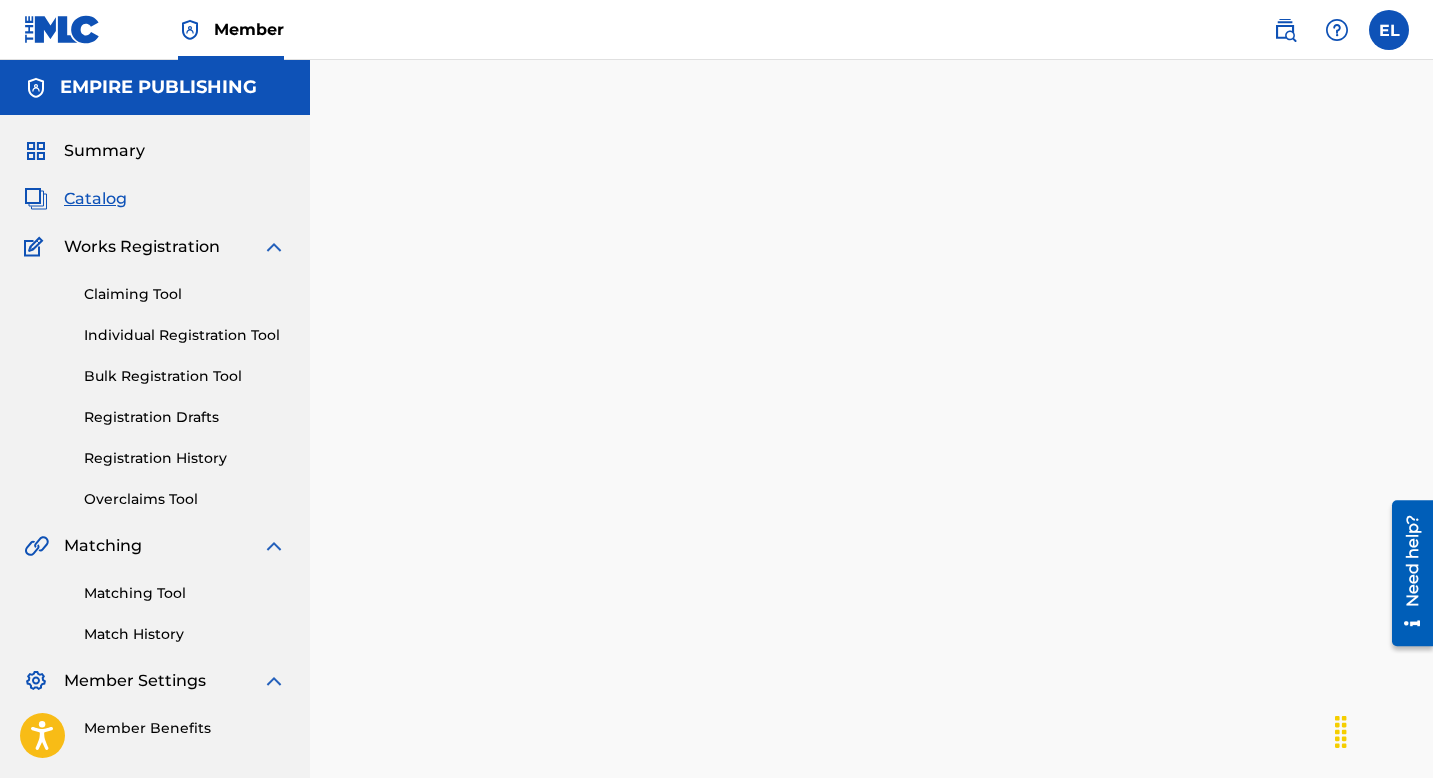 click on "Catalog" at bounding box center [95, 199] 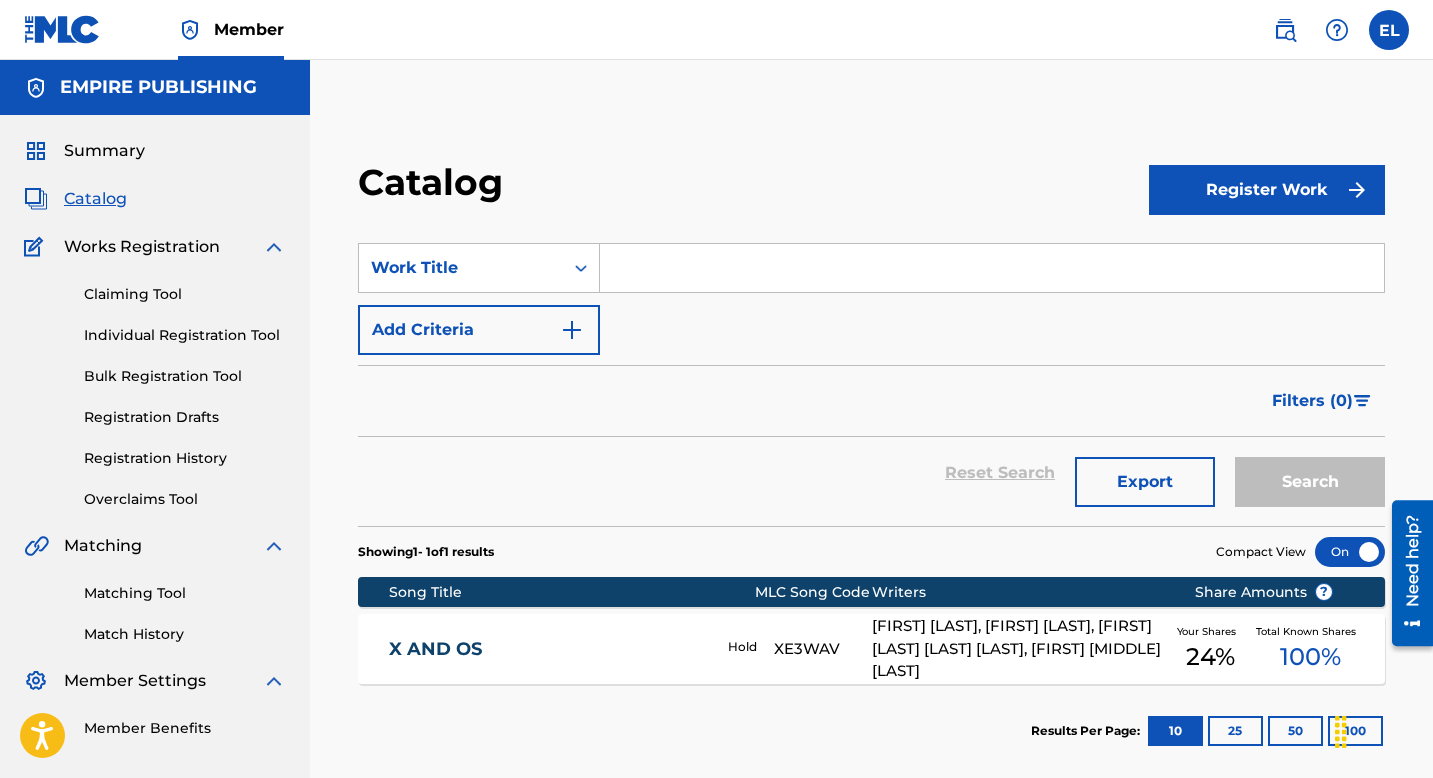 click at bounding box center (992, 268) 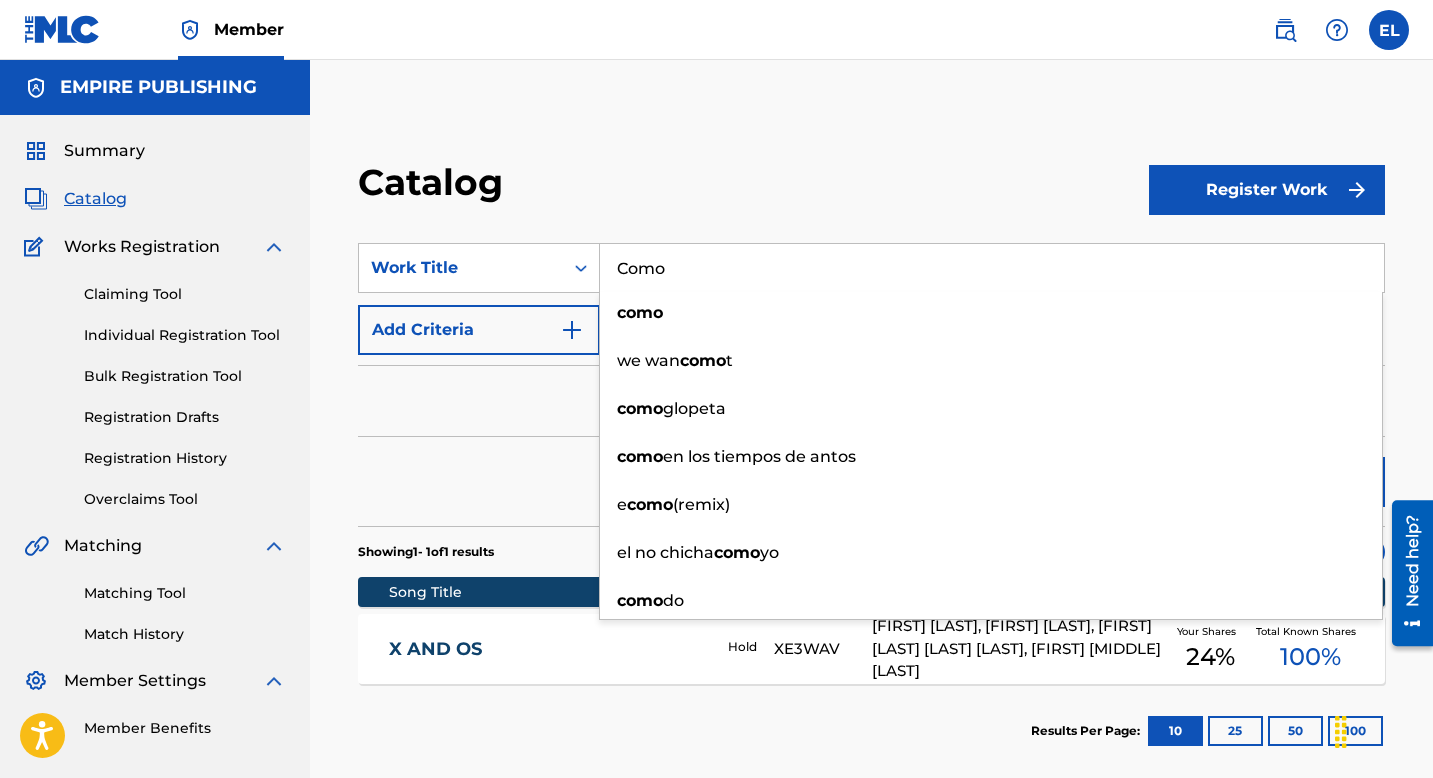 type on "Como" 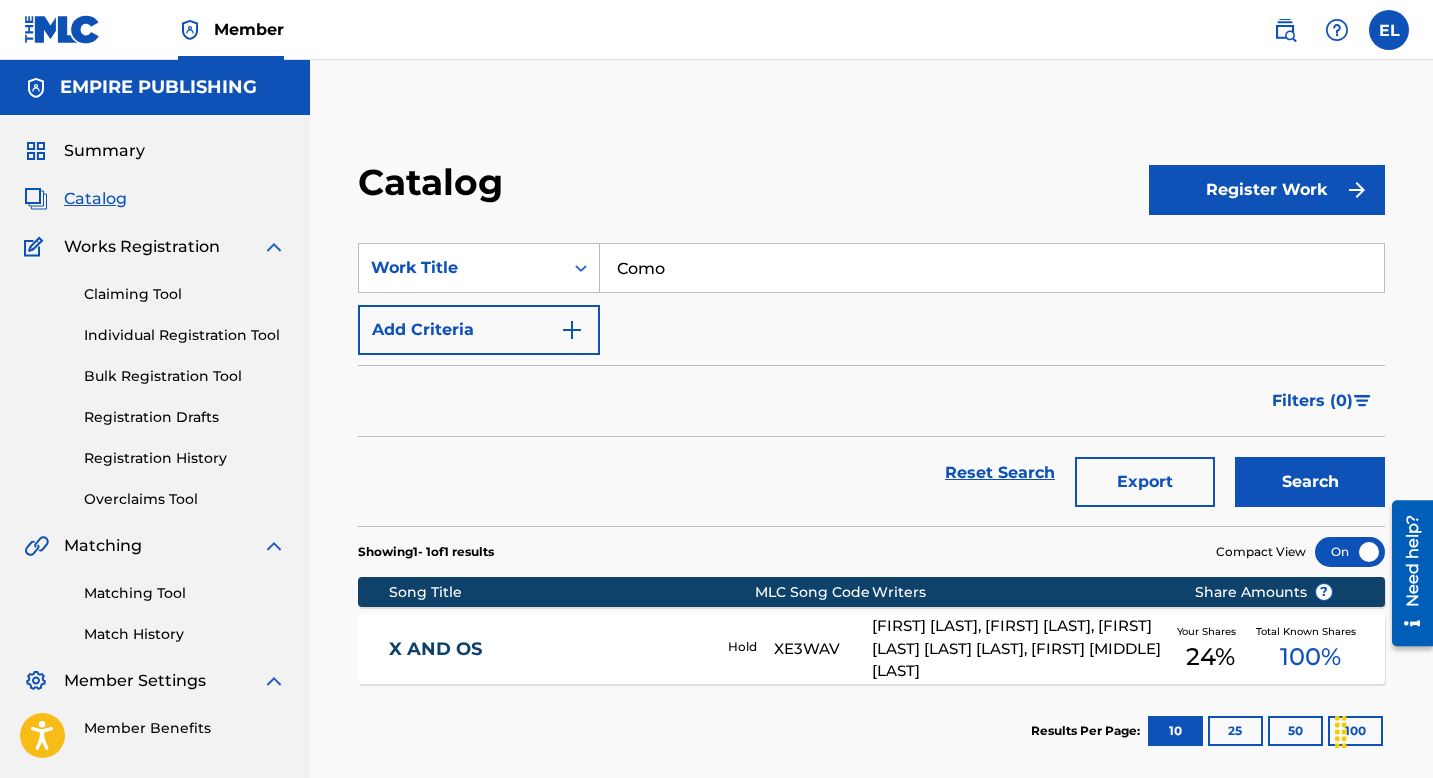 click on "Search" at bounding box center [1310, 482] 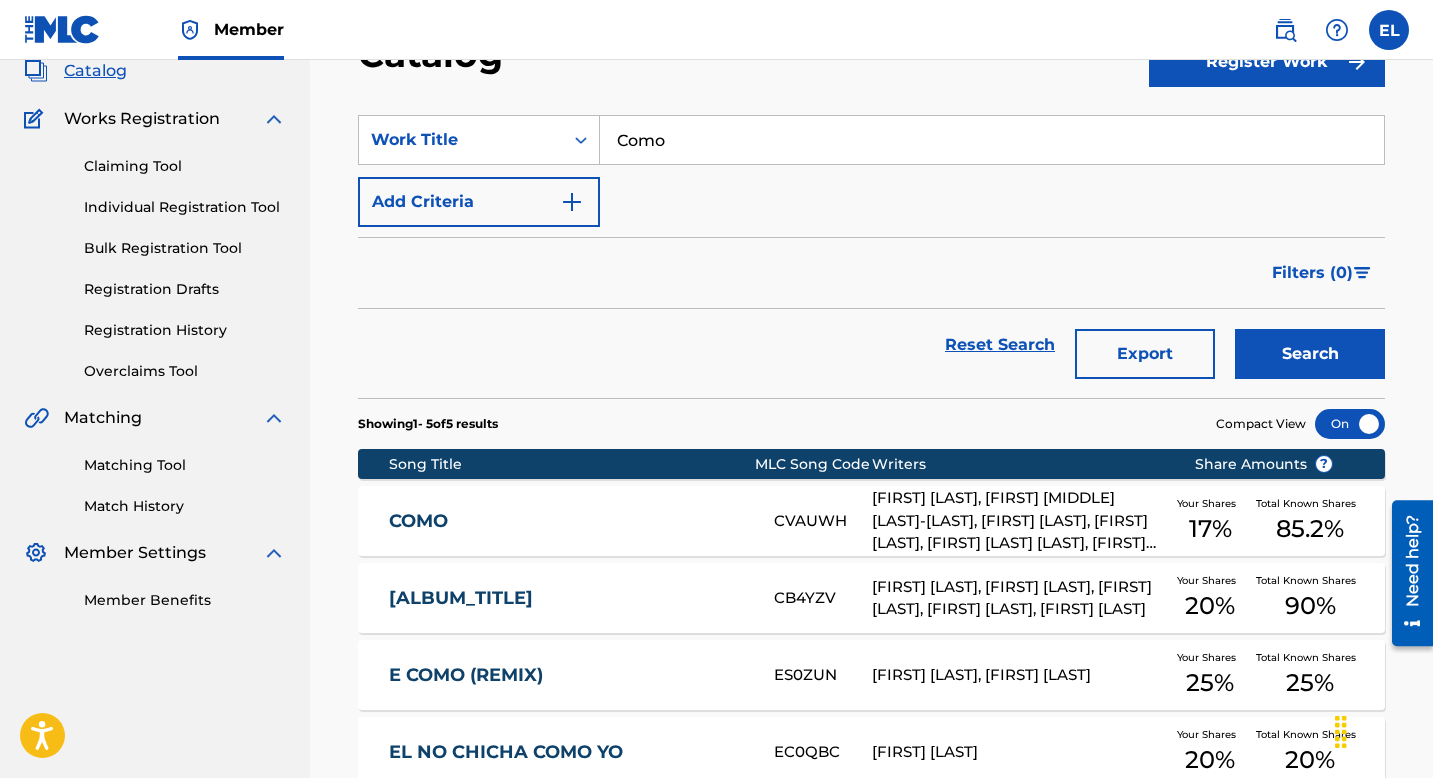 scroll, scrollTop: 130, scrollLeft: 0, axis: vertical 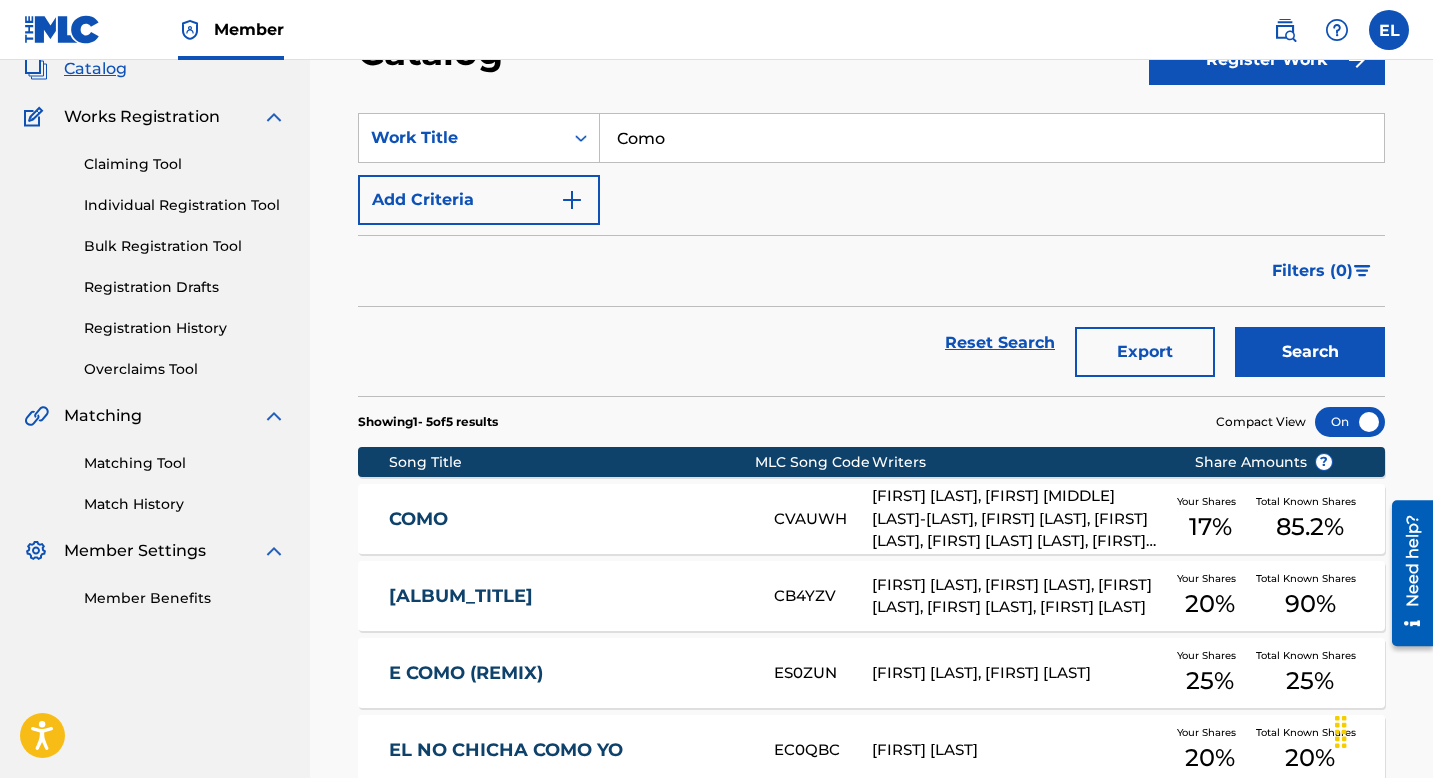 click on "COMO" at bounding box center [568, 519] 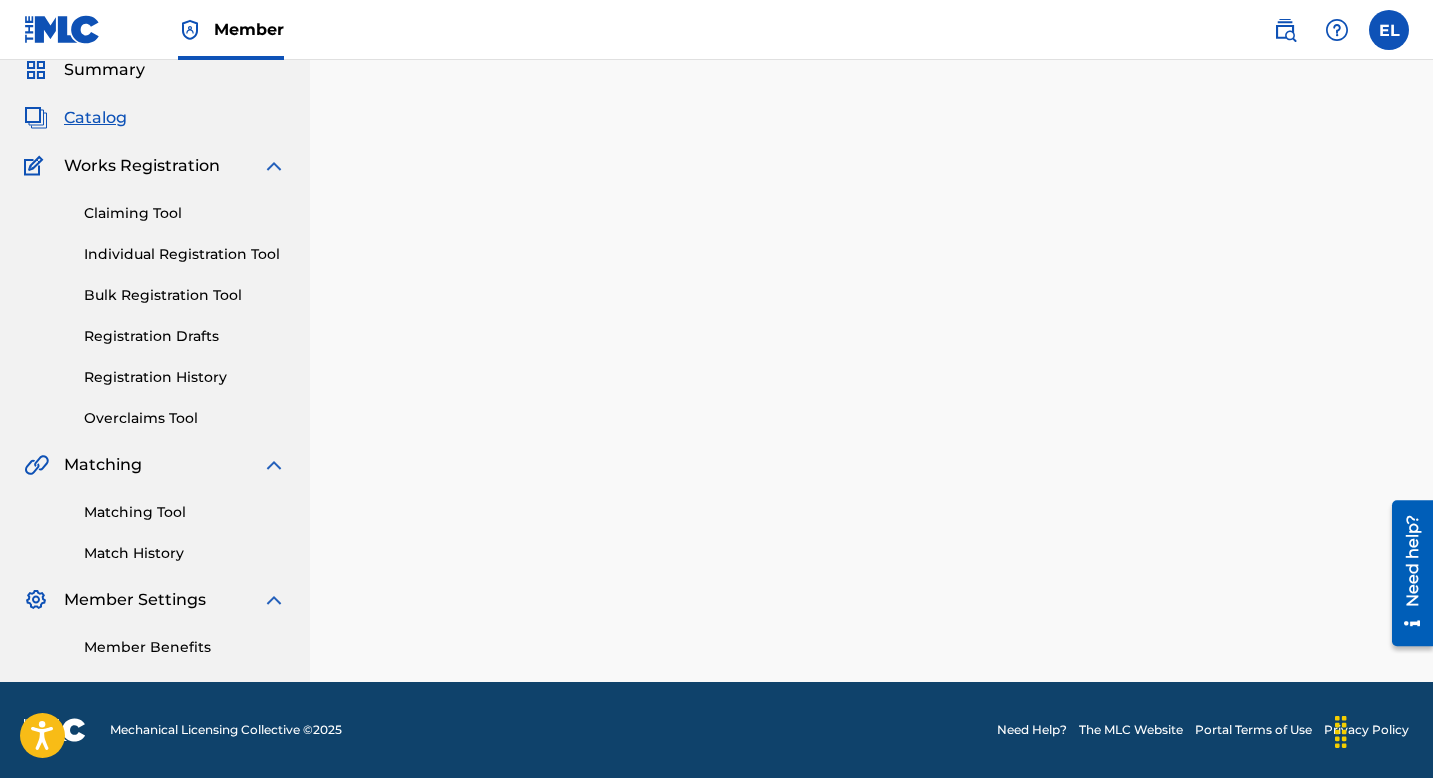 scroll, scrollTop: 0, scrollLeft: 0, axis: both 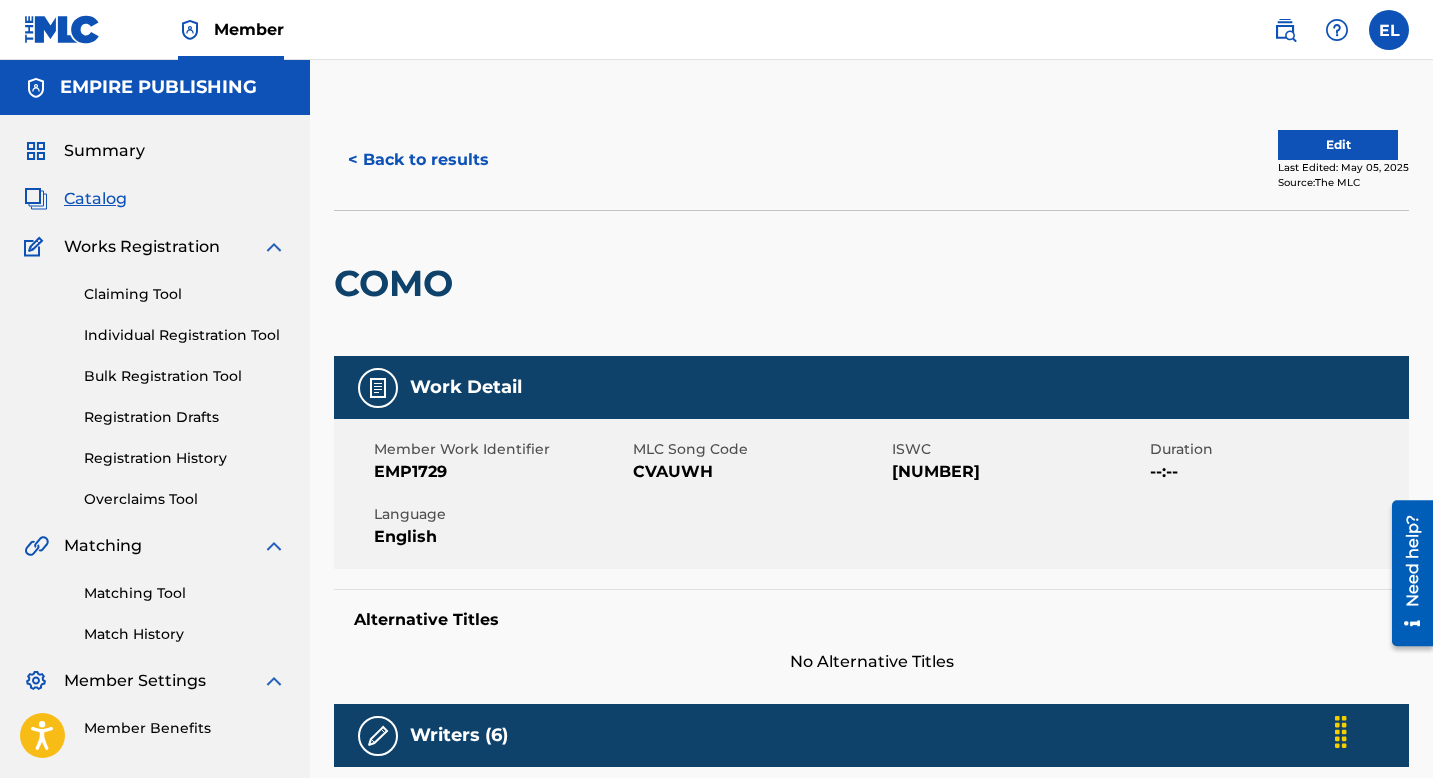 click on "CVAUWH" at bounding box center [760, 472] 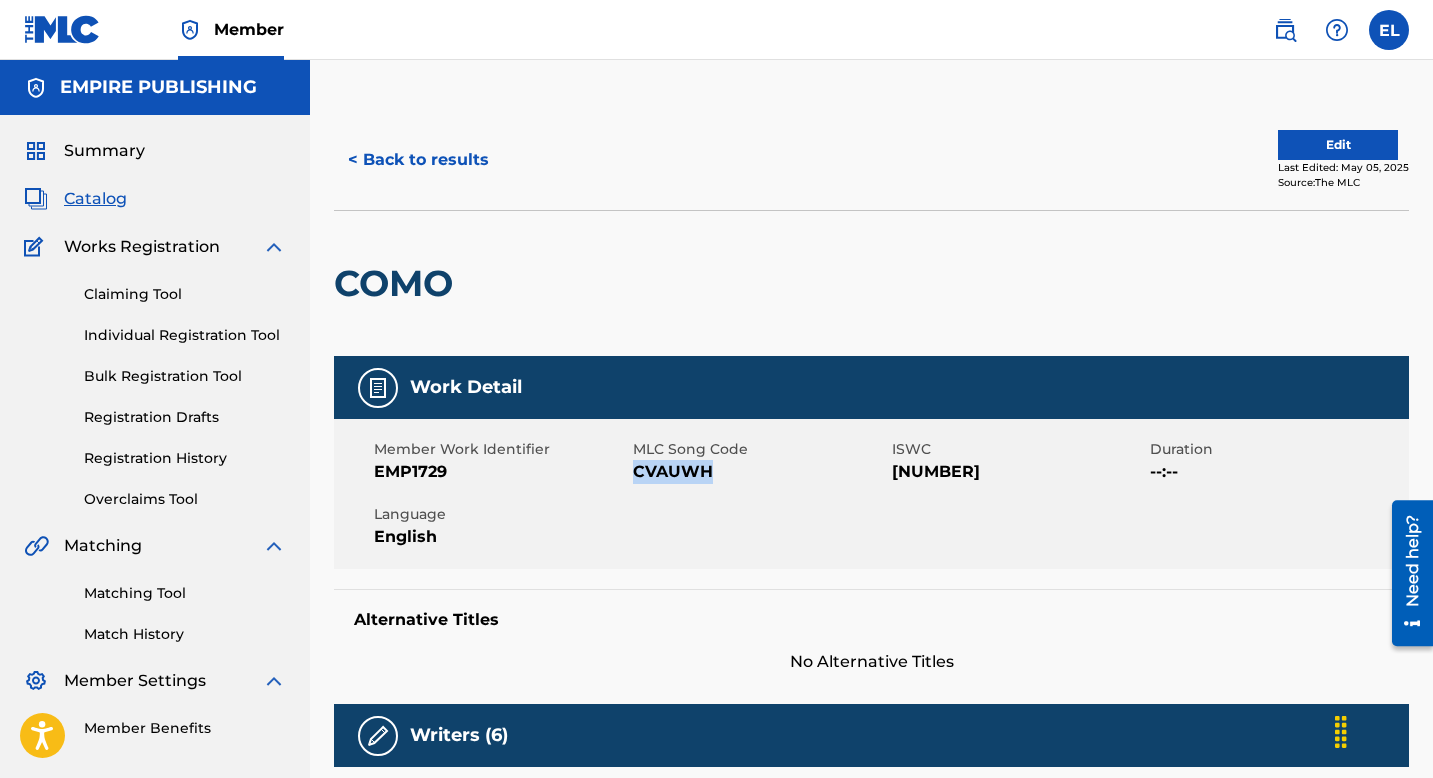 click on "CVAUWH" at bounding box center (760, 472) 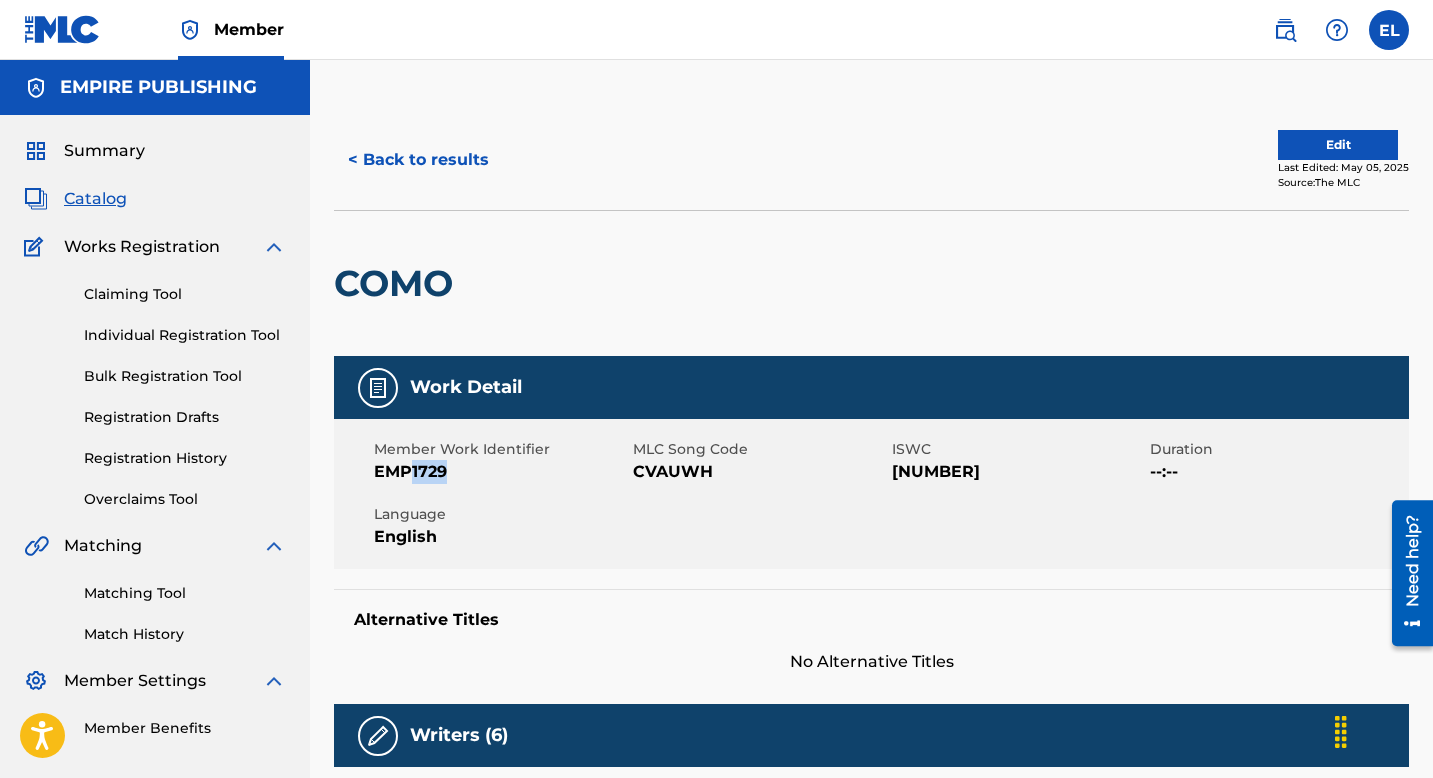 drag, startPoint x: 413, startPoint y: 468, endPoint x: 448, endPoint y: 477, distance: 36.138622 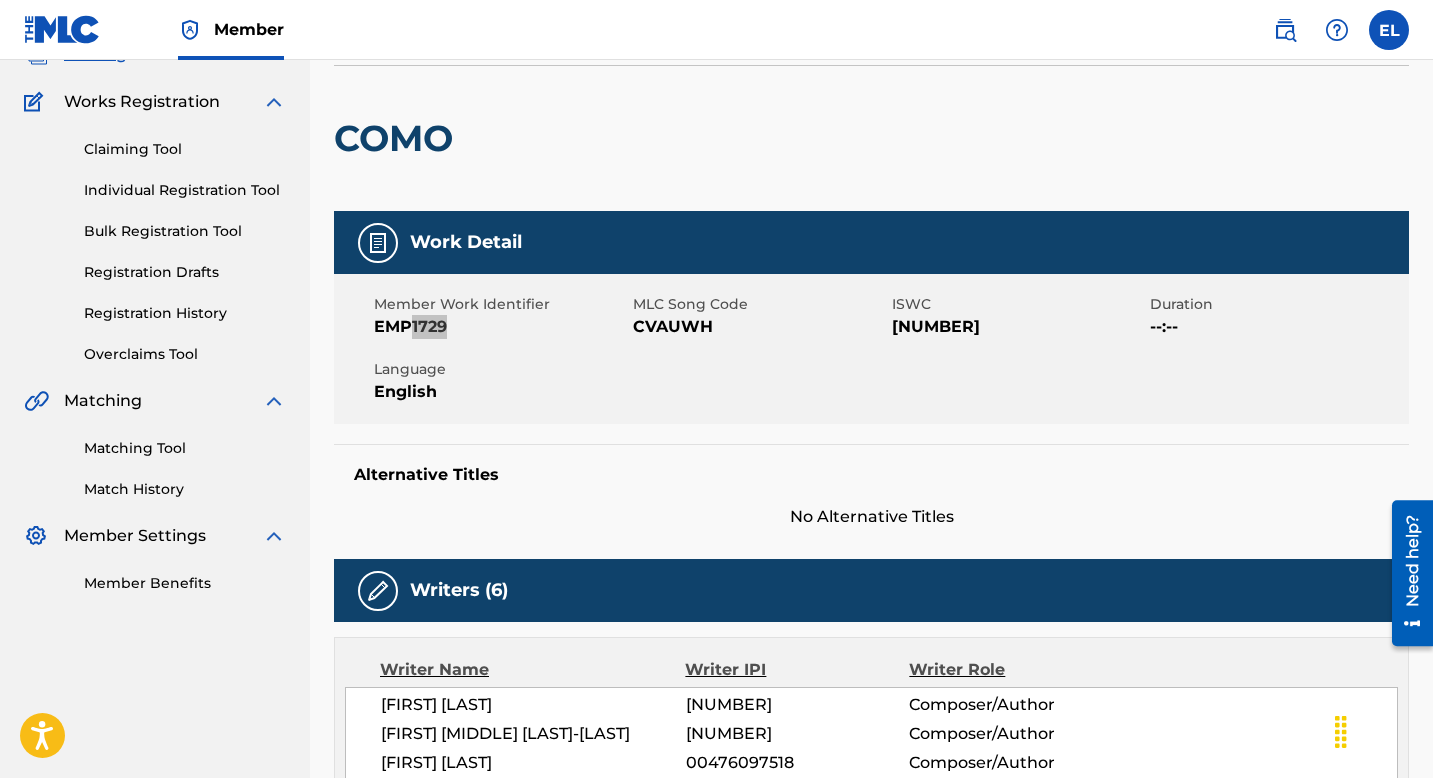 scroll, scrollTop: 0, scrollLeft: 0, axis: both 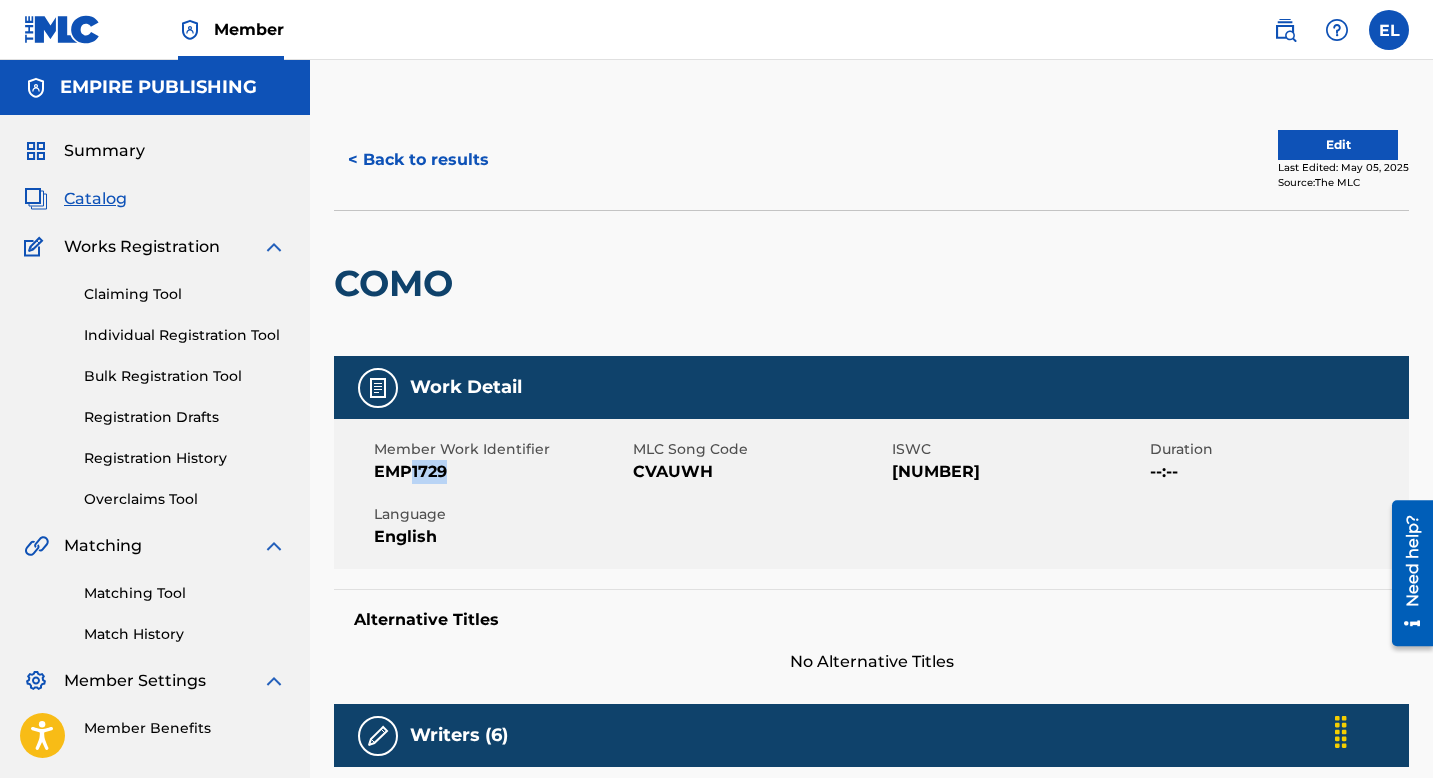 click on "T9216493695" at bounding box center [1019, 472] 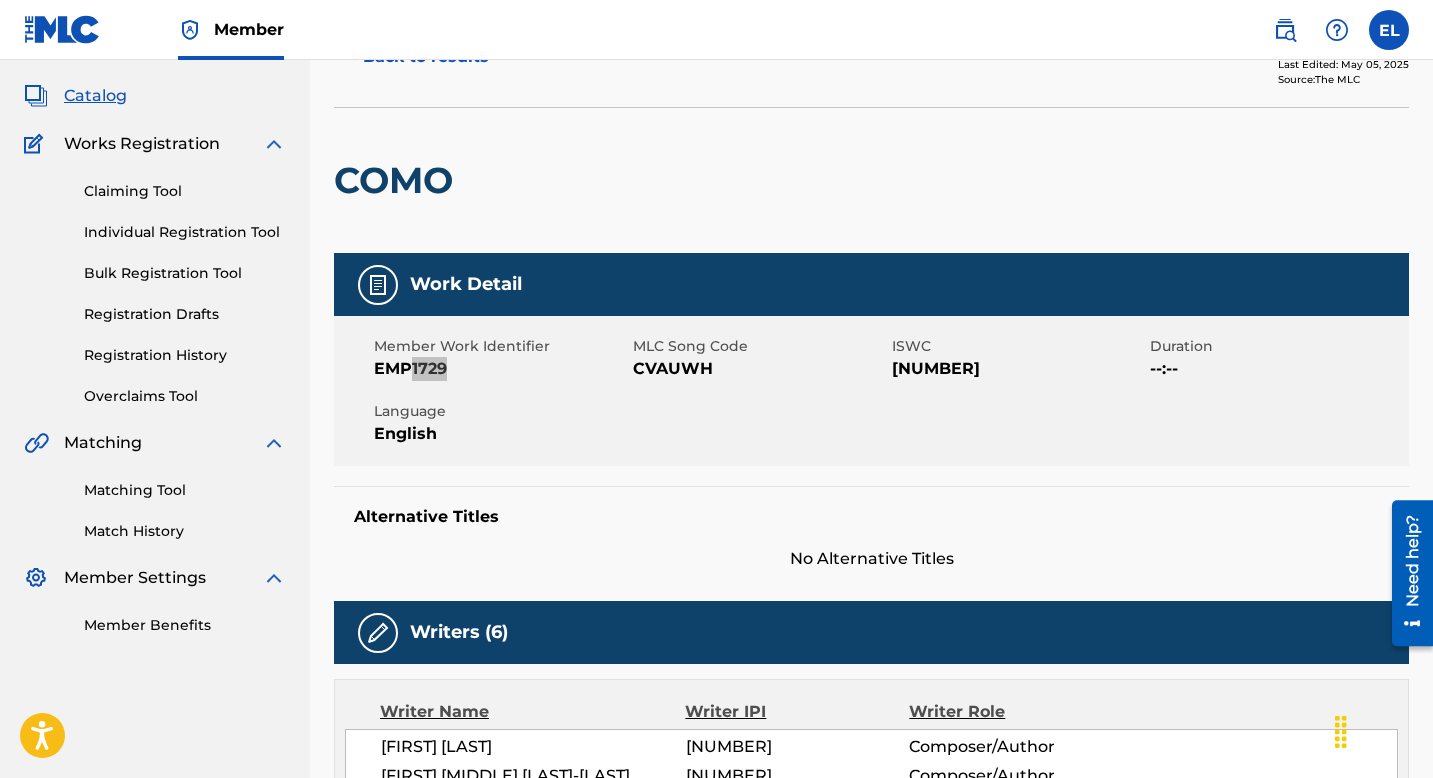 scroll, scrollTop: 33, scrollLeft: 0, axis: vertical 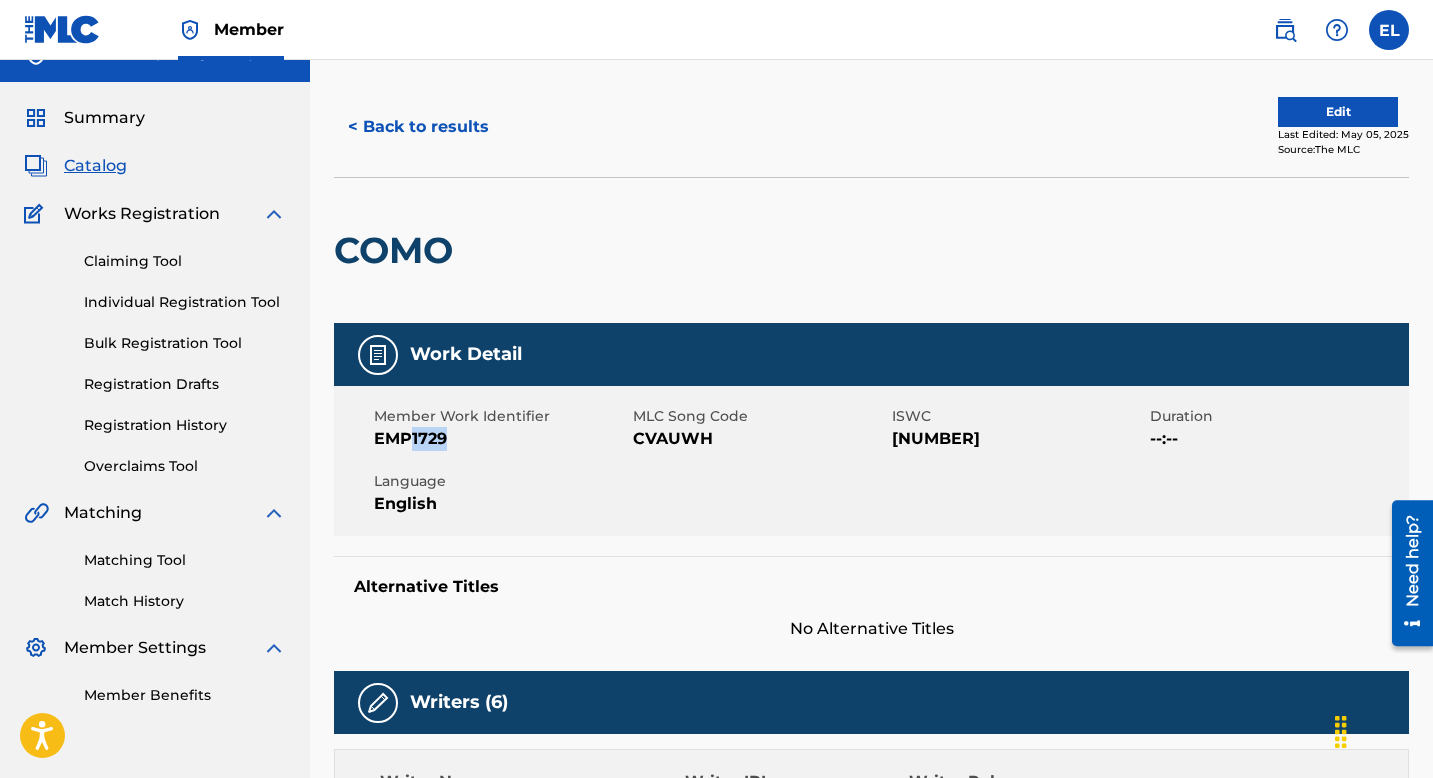 click on "Edit" at bounding box center (1338, 112) 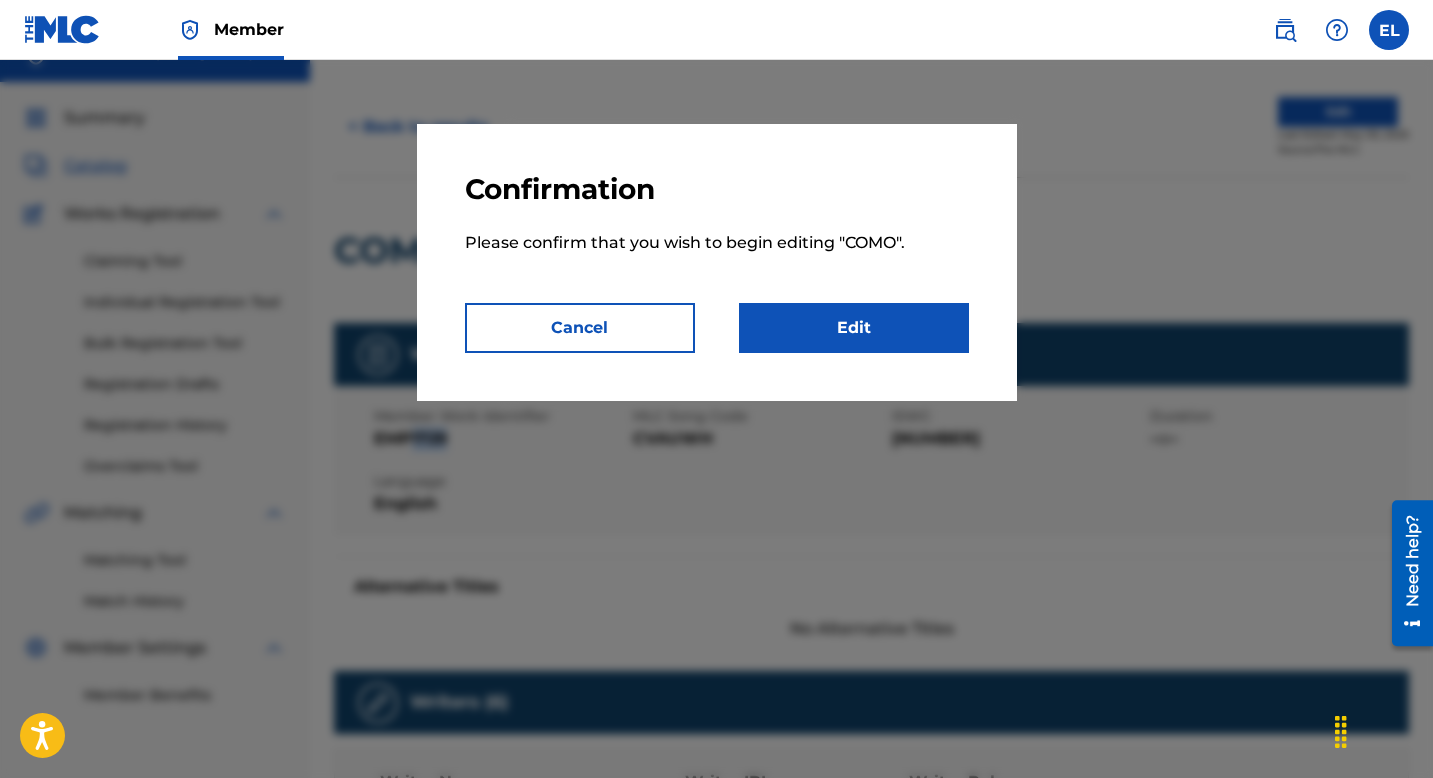 click on "Edit" at bounding box center (854, 328) 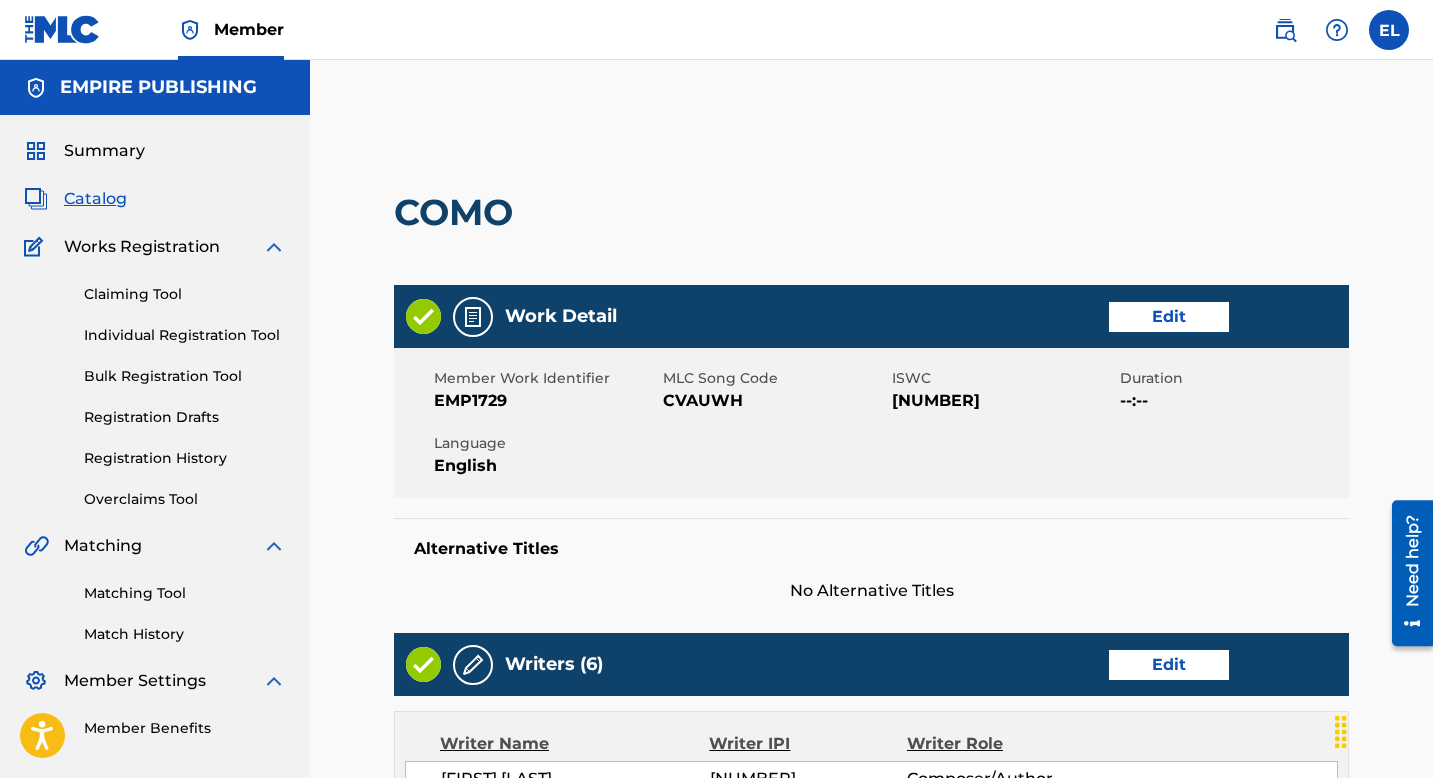 click on "Edit" at bounding box center (1169, 317) 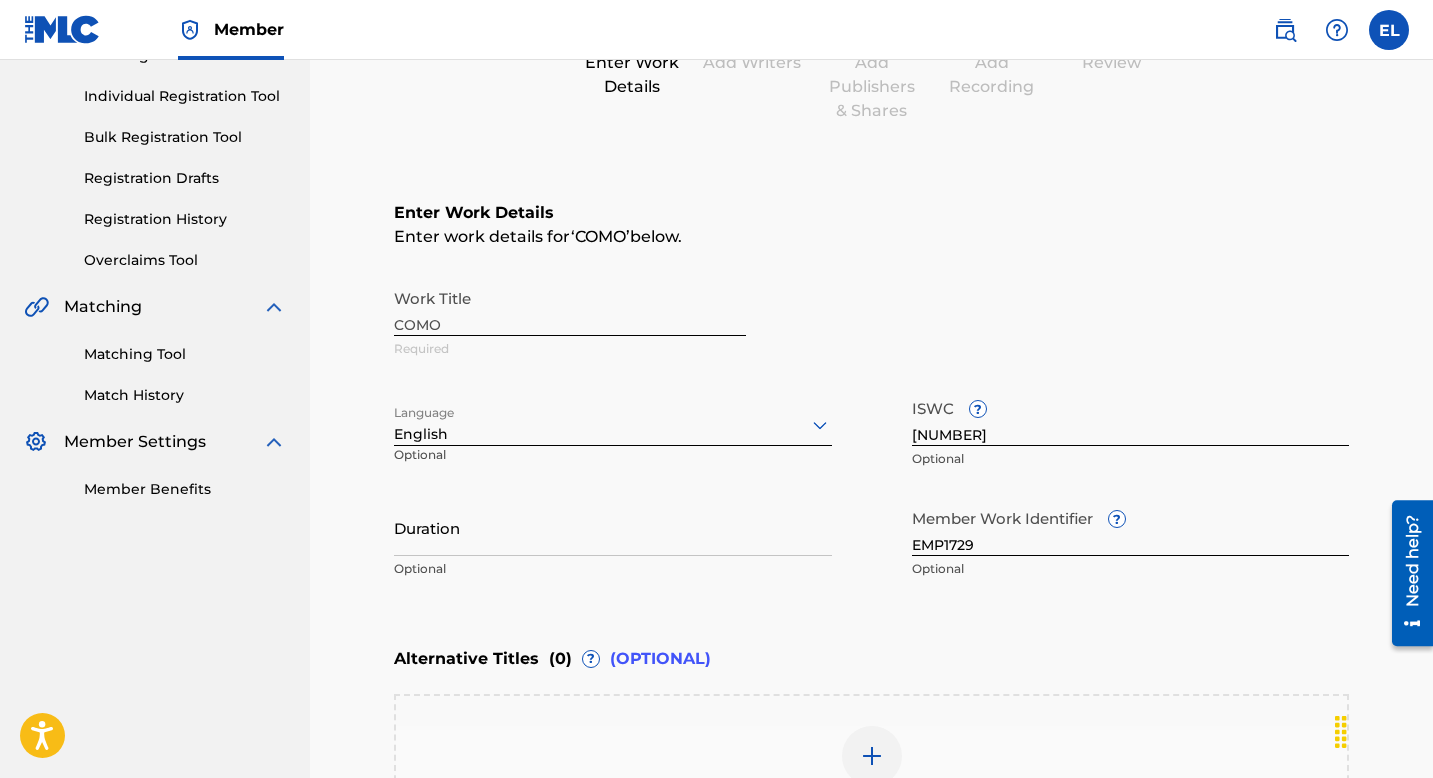 scroll, scrollTop: 415, scrollLeft: 0, axis: vertical 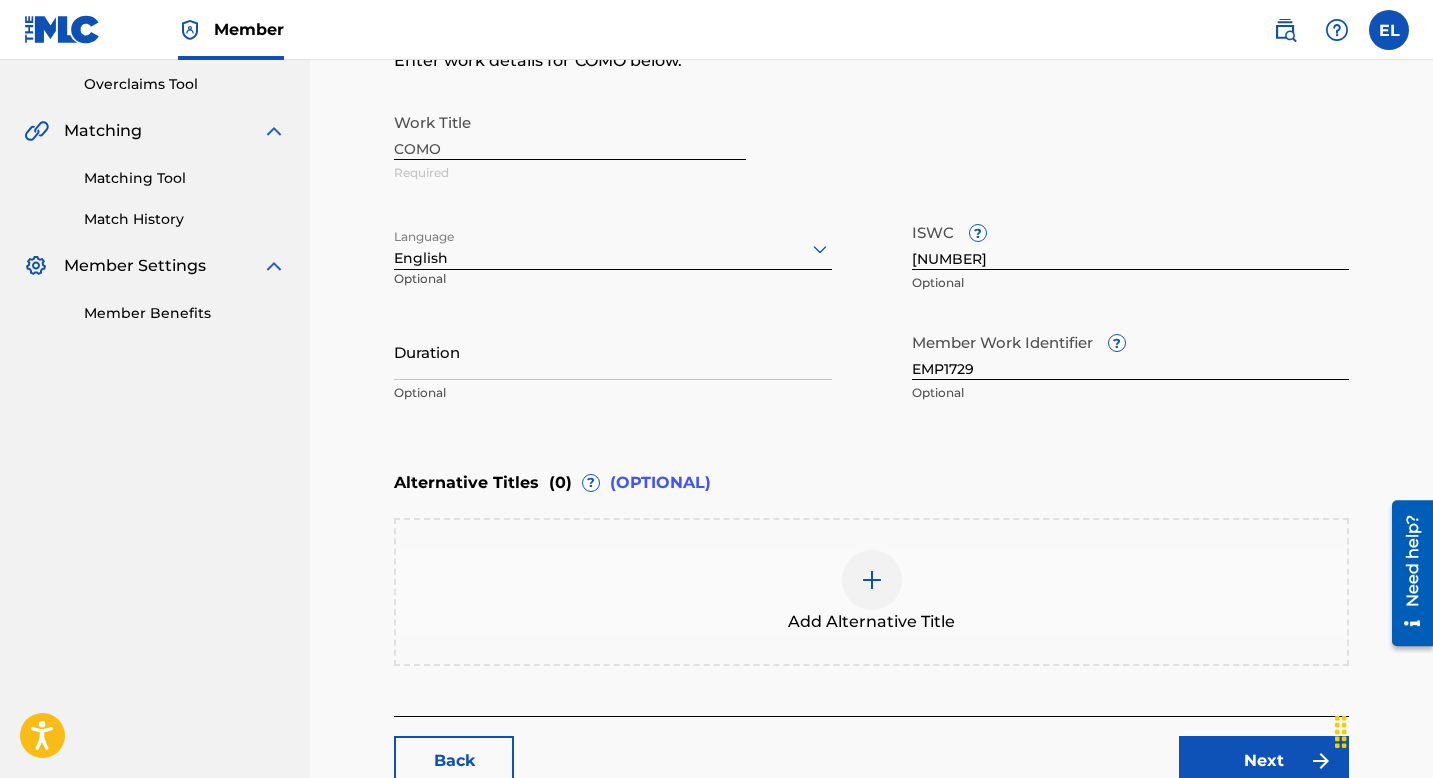 click on "Duration" at bounding box center [613, 351] 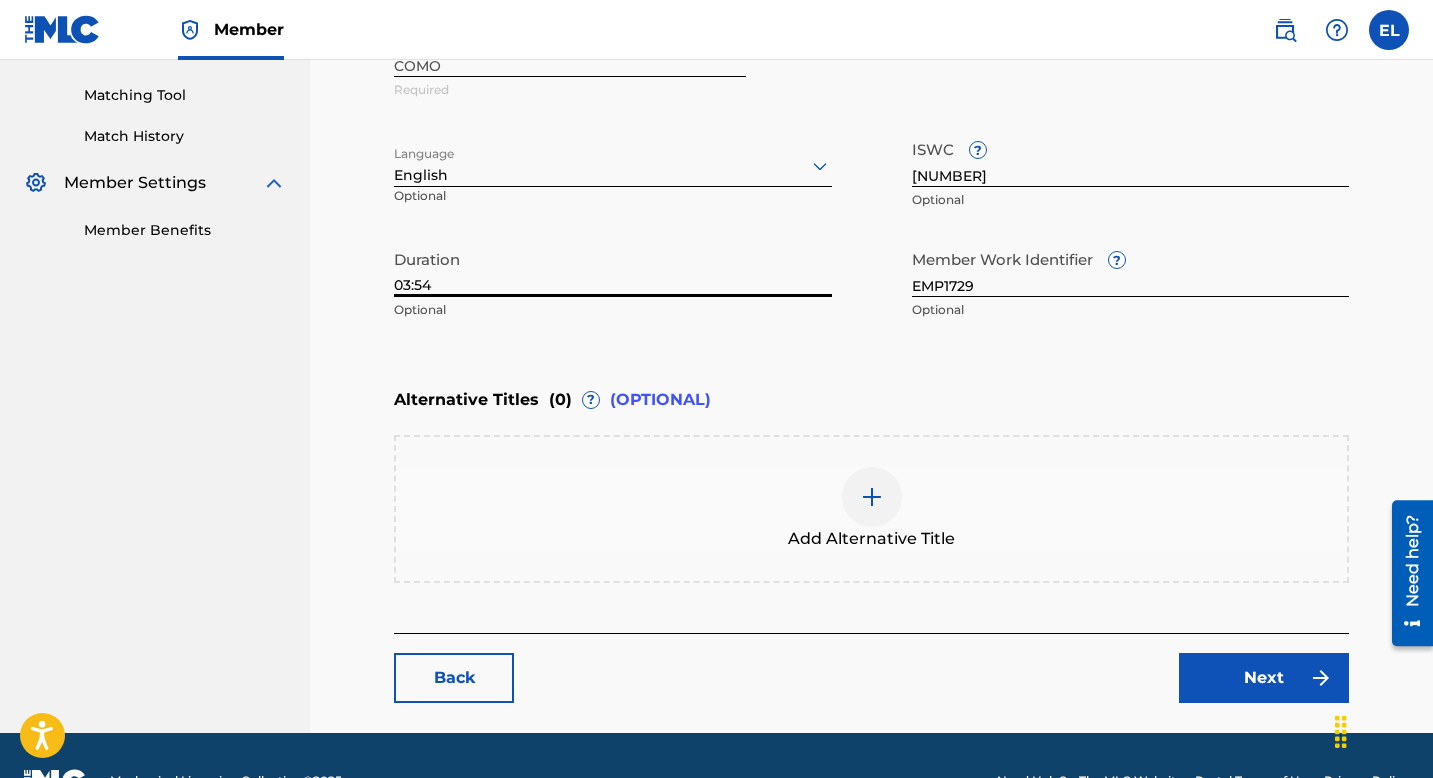scroll, scrollTop: 548, scrollLeft: 0, axis: vertical 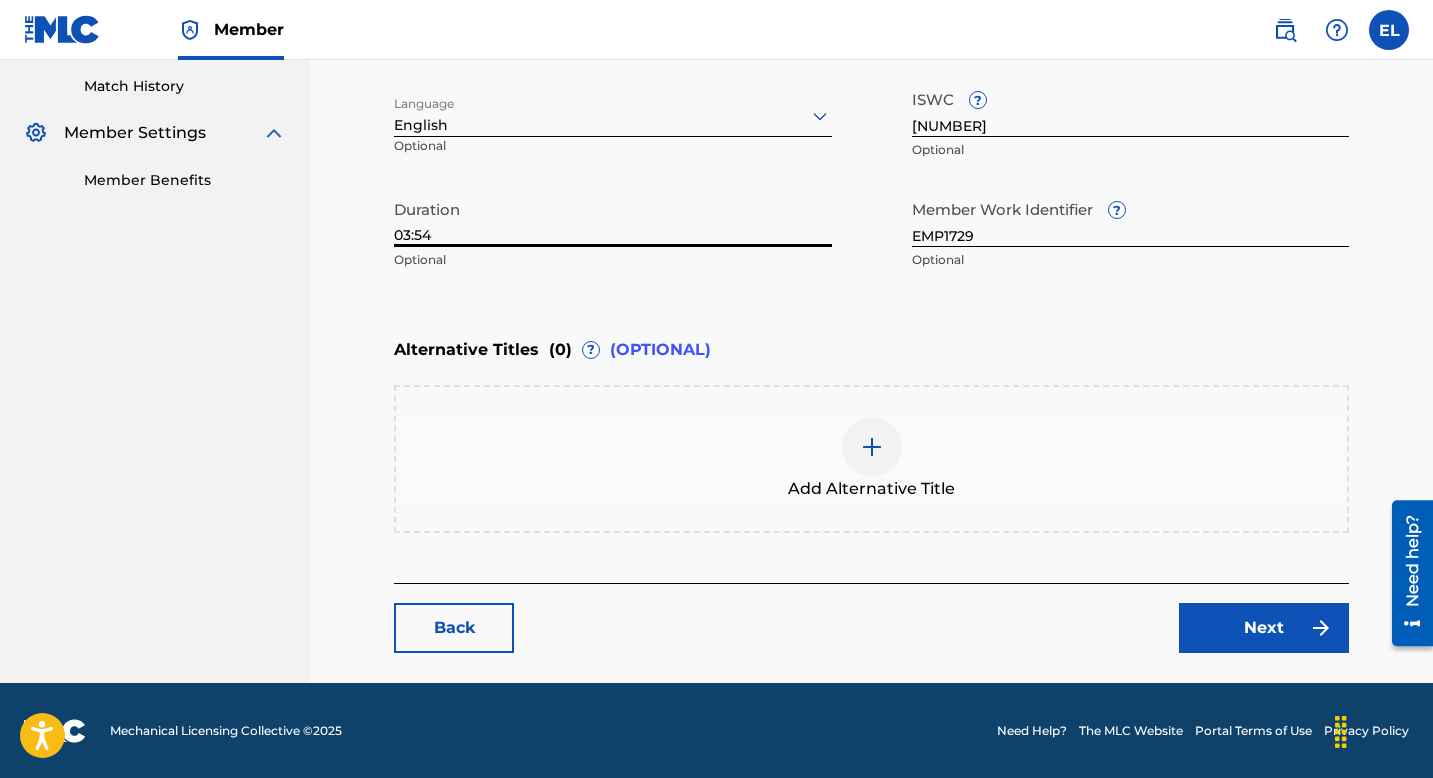 type on "03:54" 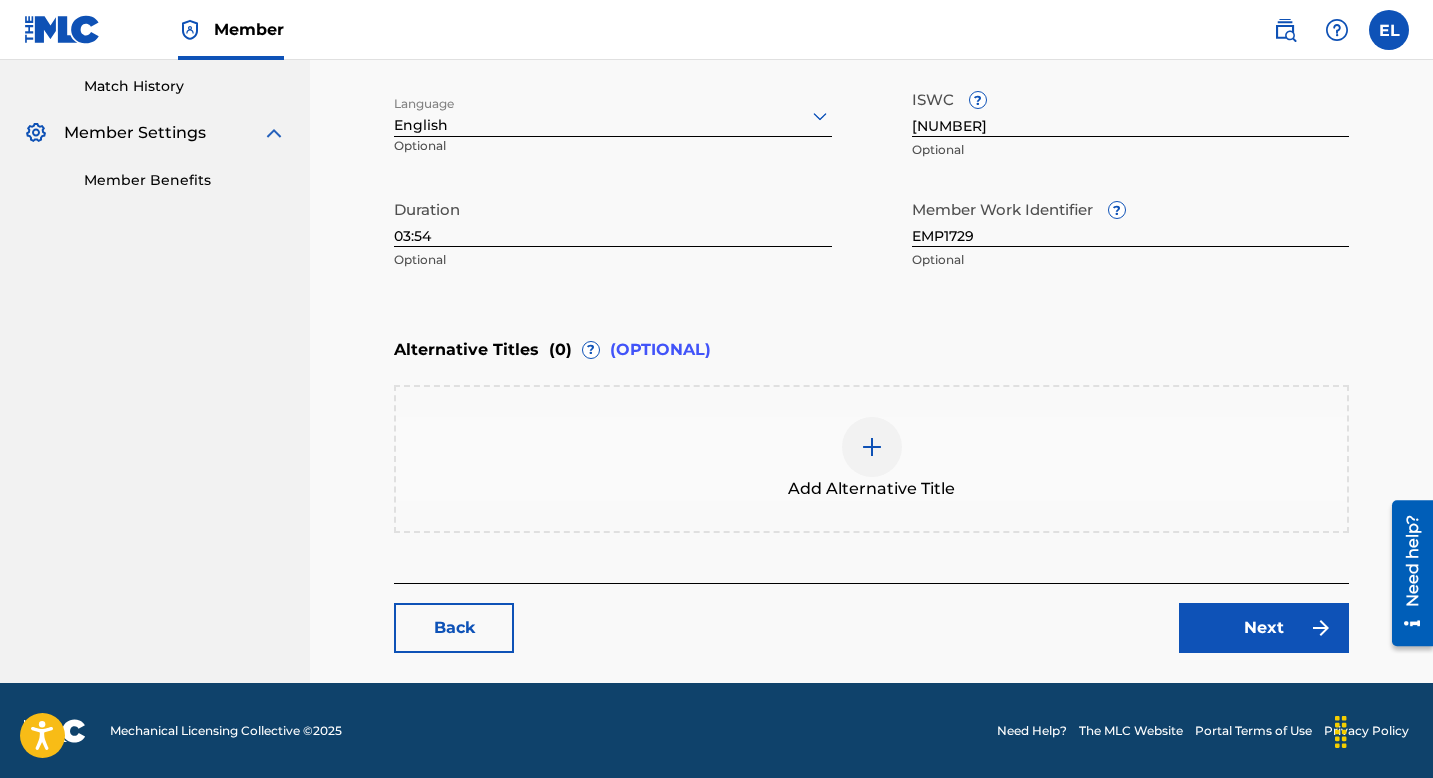 click on "Next" at bounding box center [1264, 628] 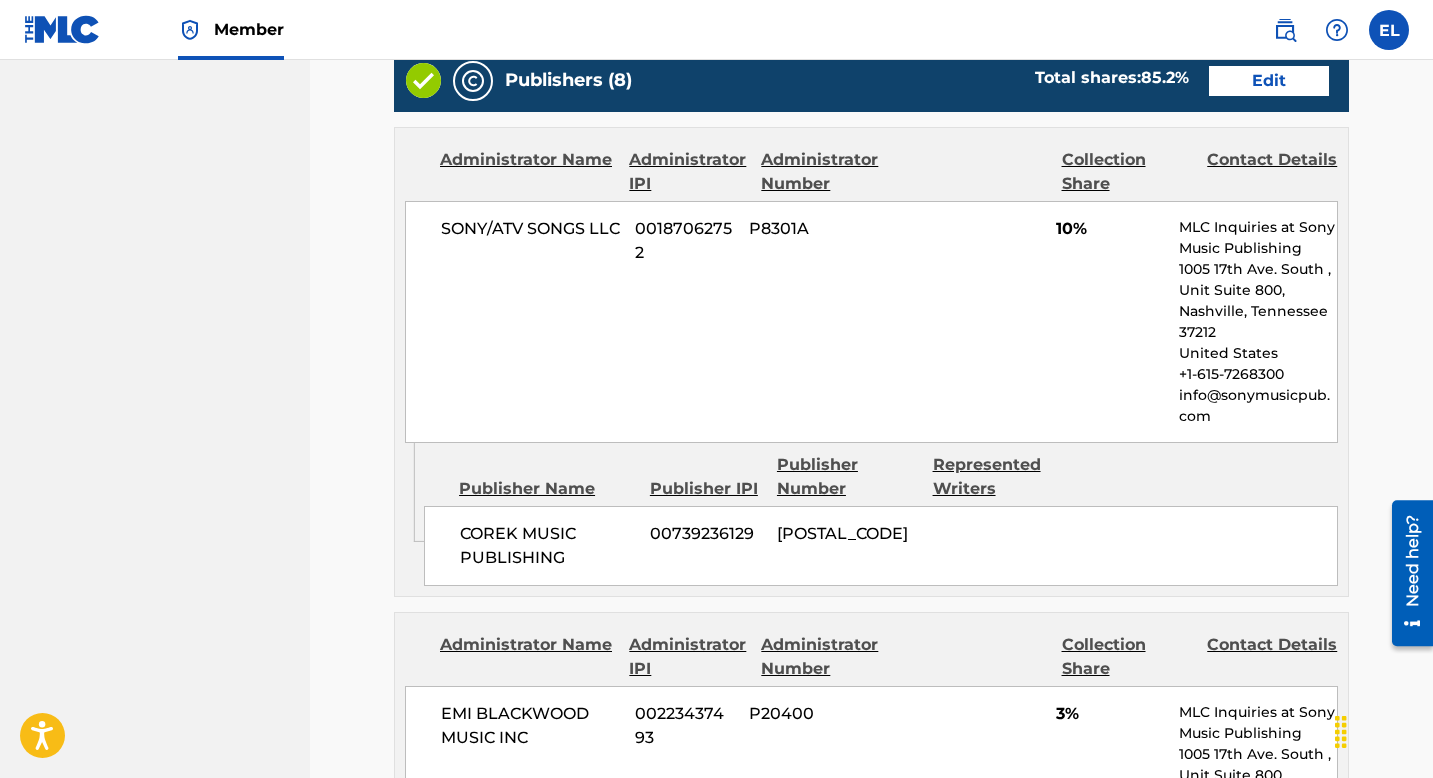 scroll, scrollTop: 643, scrollLeft: 0, axis: vertical 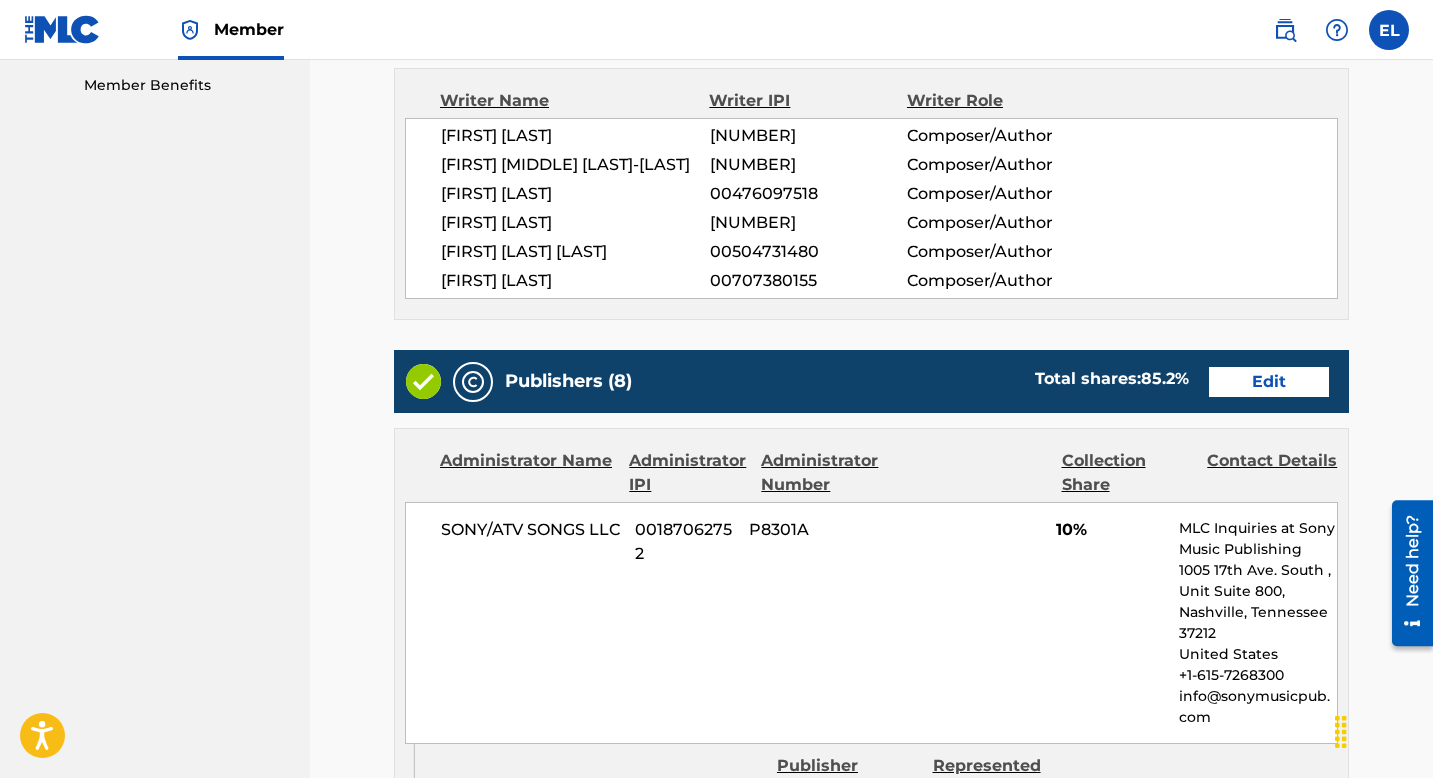 click on "Edit" at bounding box center (1269, 382) 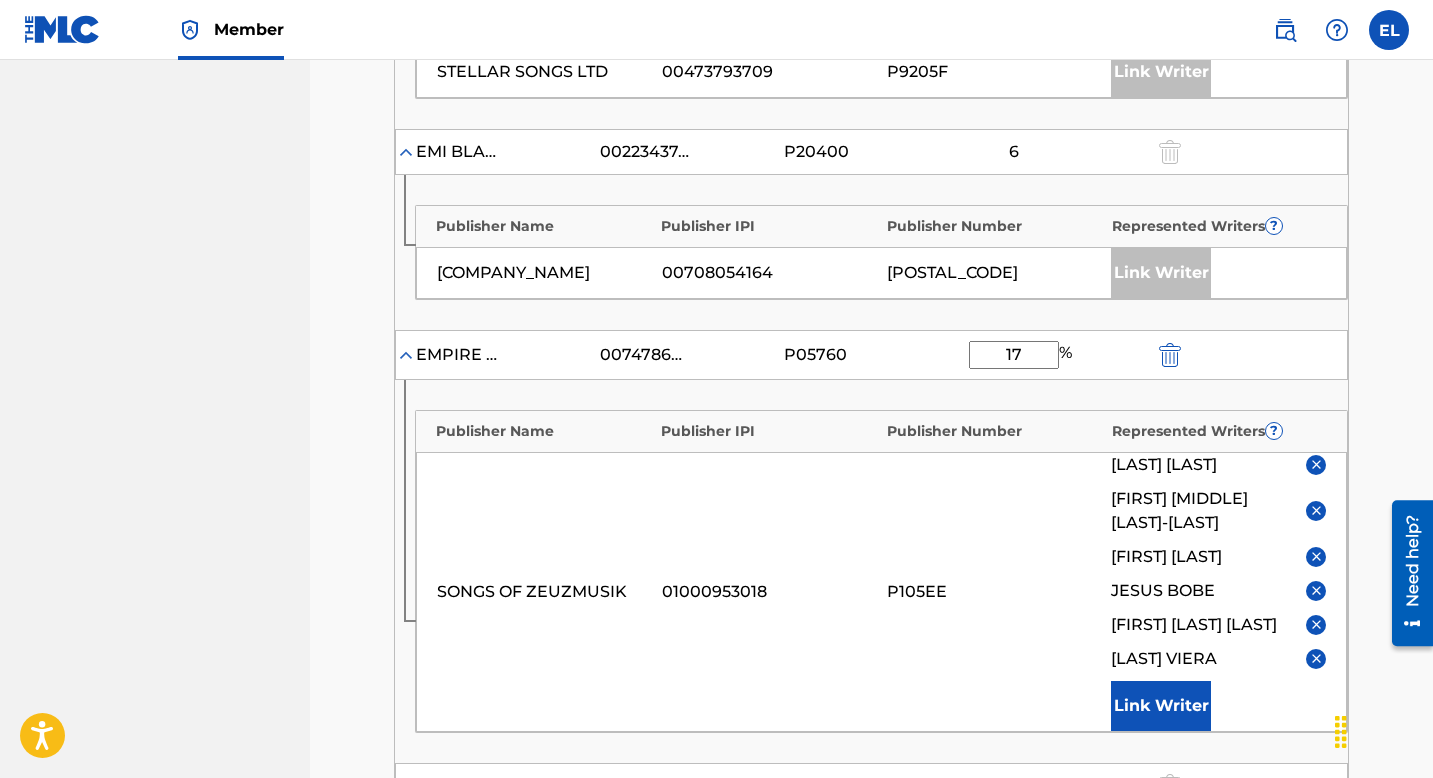 scroll, scrollTop: 1114, scrollLeft: 0, axis: vertical 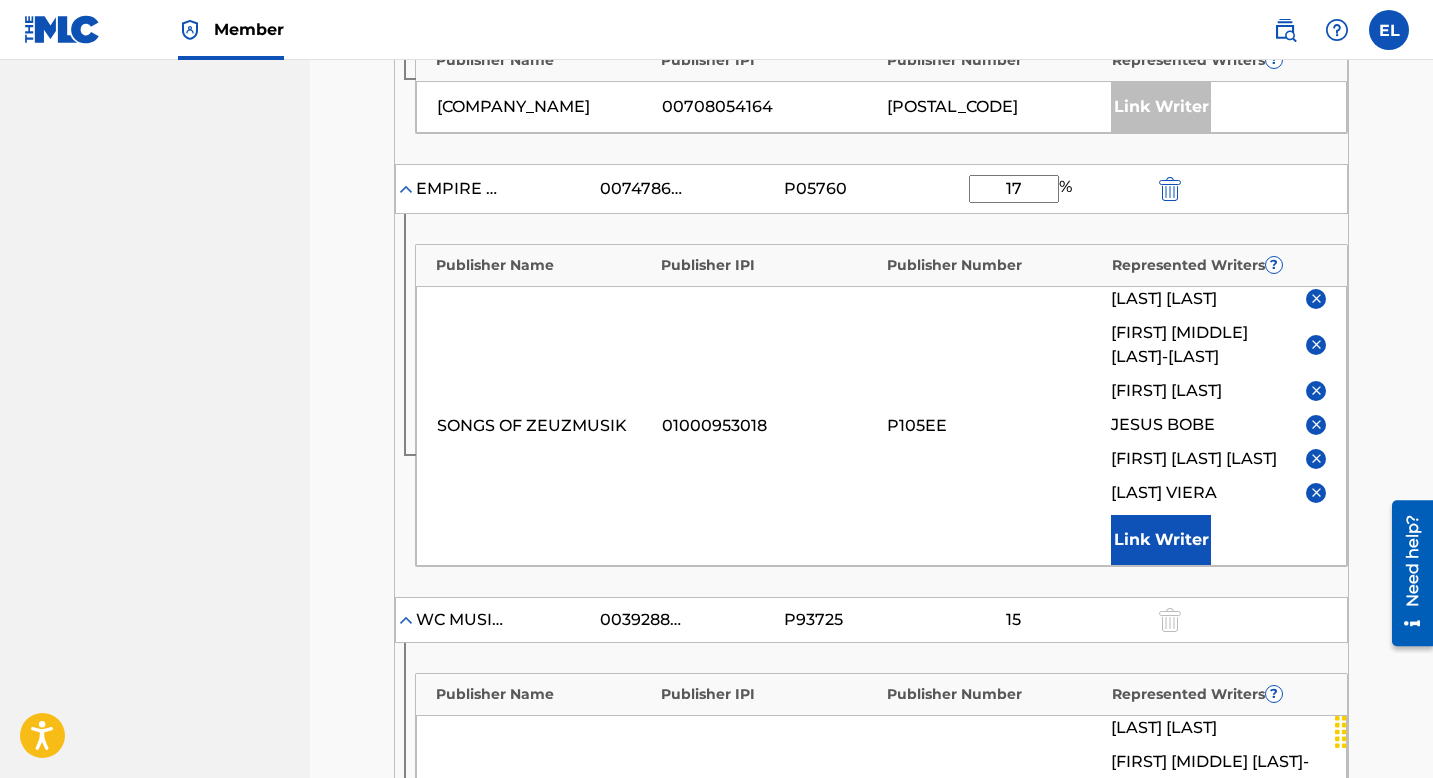 click at bounding box center (1316, 298) 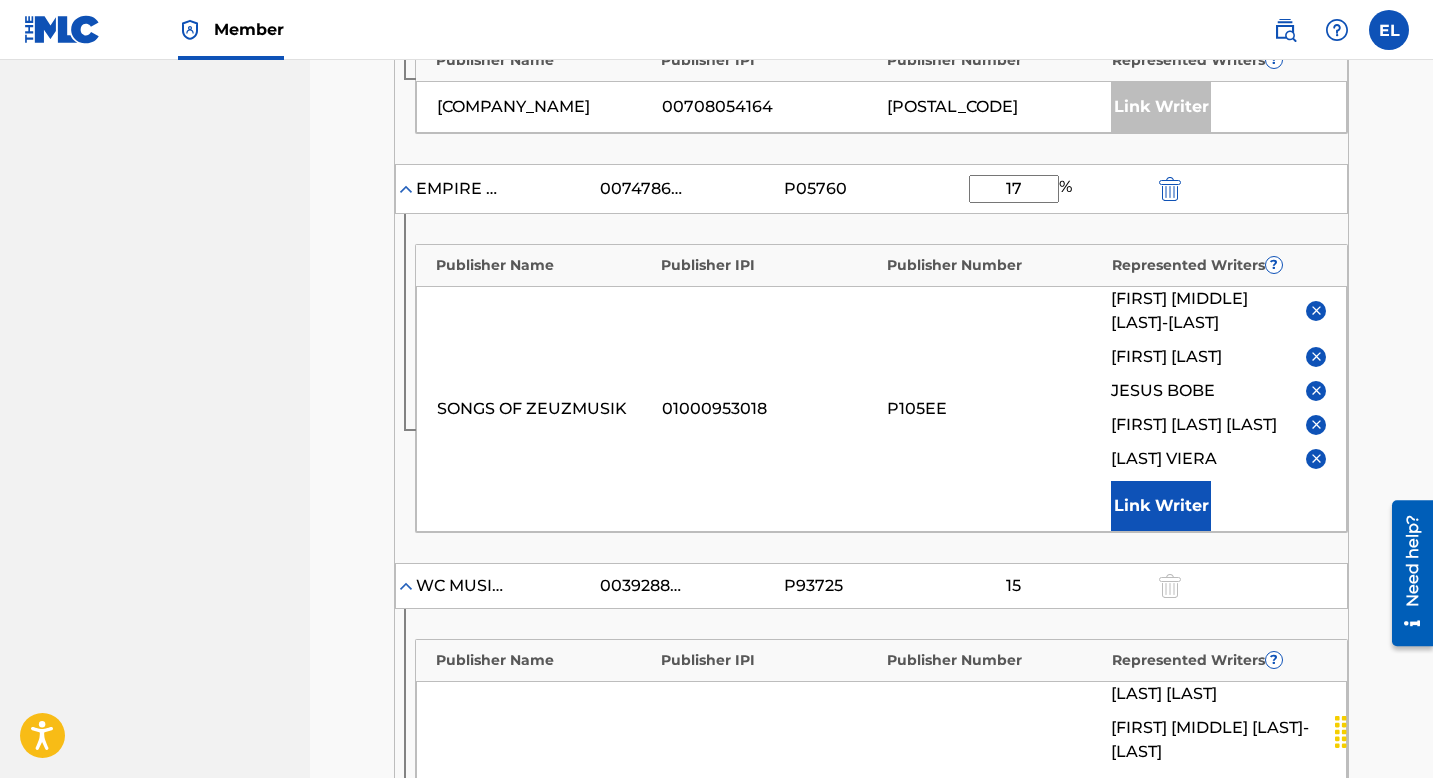 click at bounding box center (1316, 310) 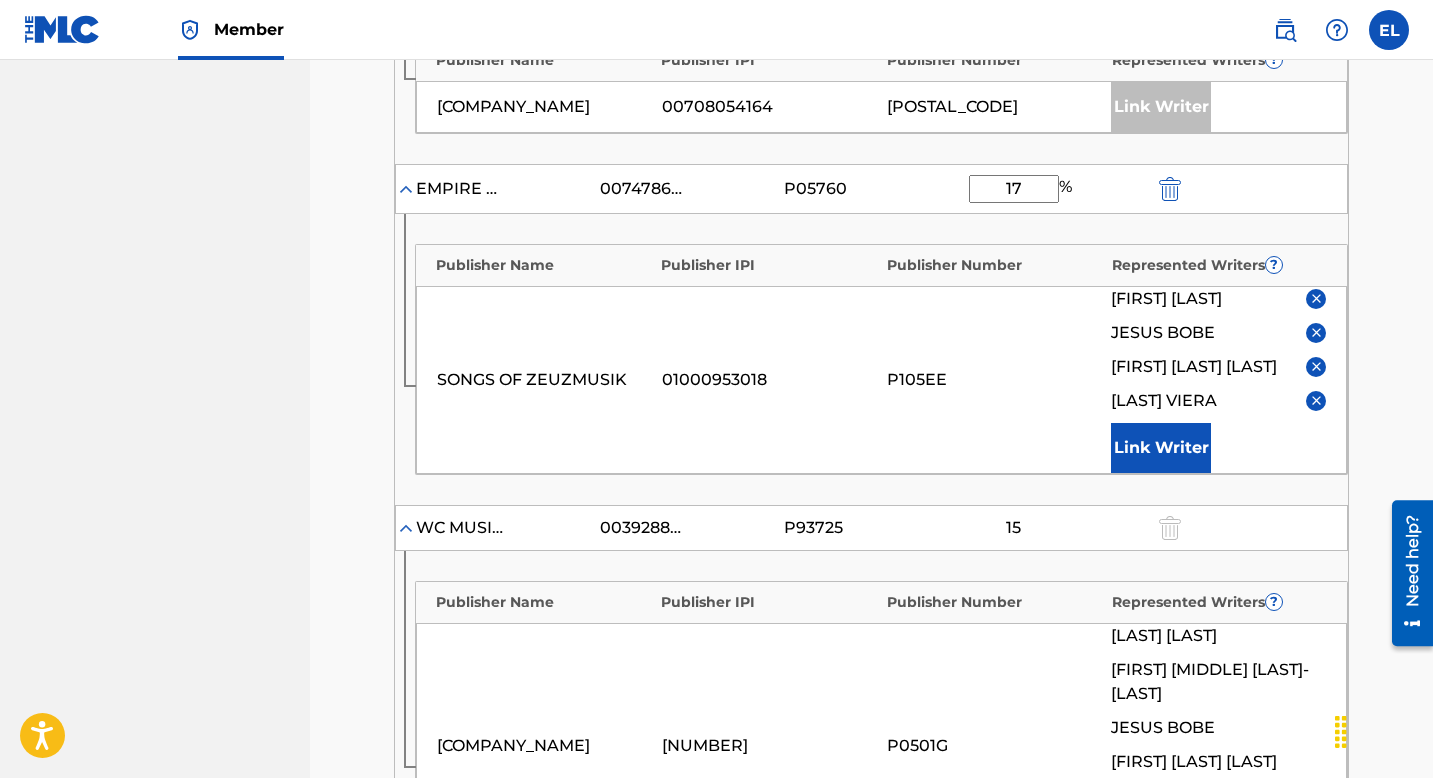 click on "COREY   GIBSON JESUS   BOBE EERO HERMANNI   TURUNEN KIM   VIERA Link Writer" at bounding box center (1218, 380) 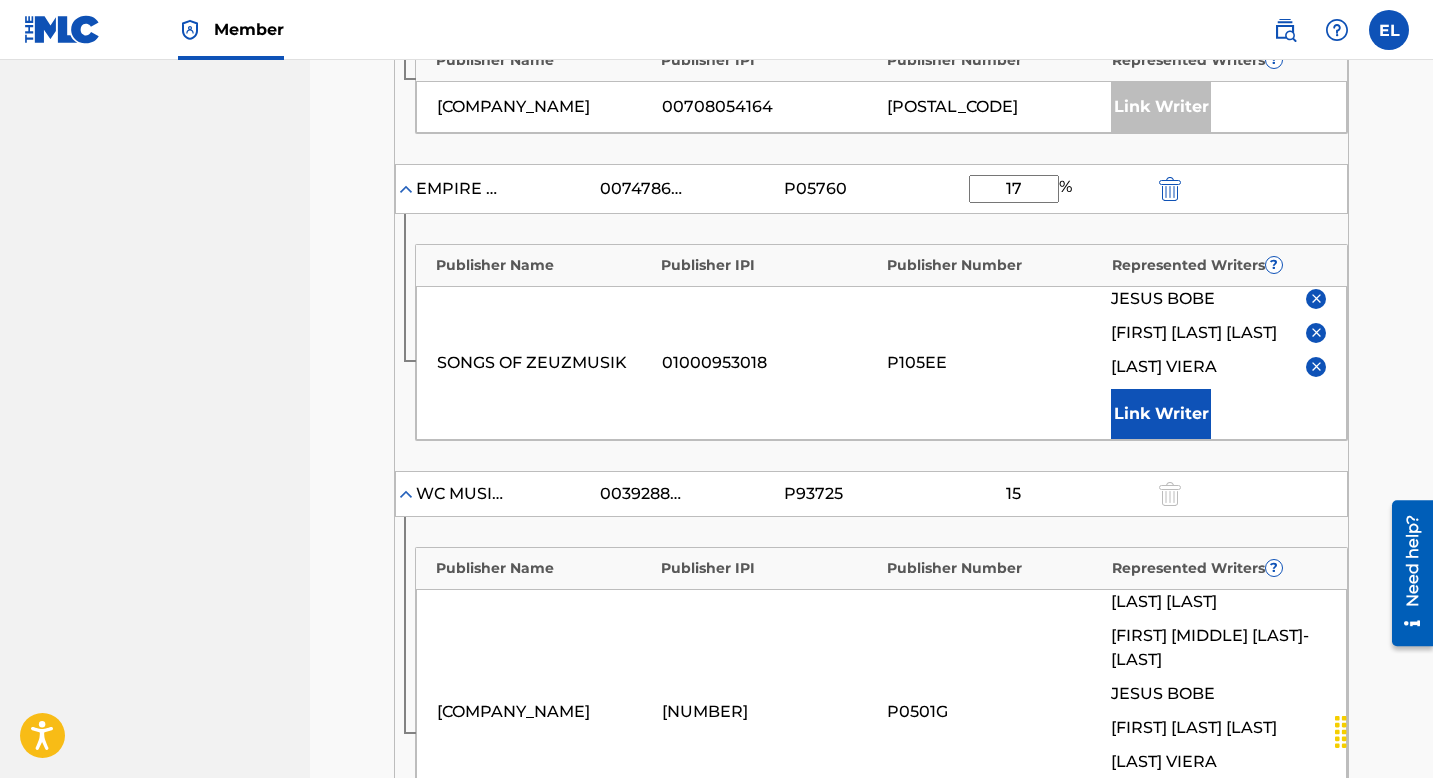 click at bounding box center [1316, 333] 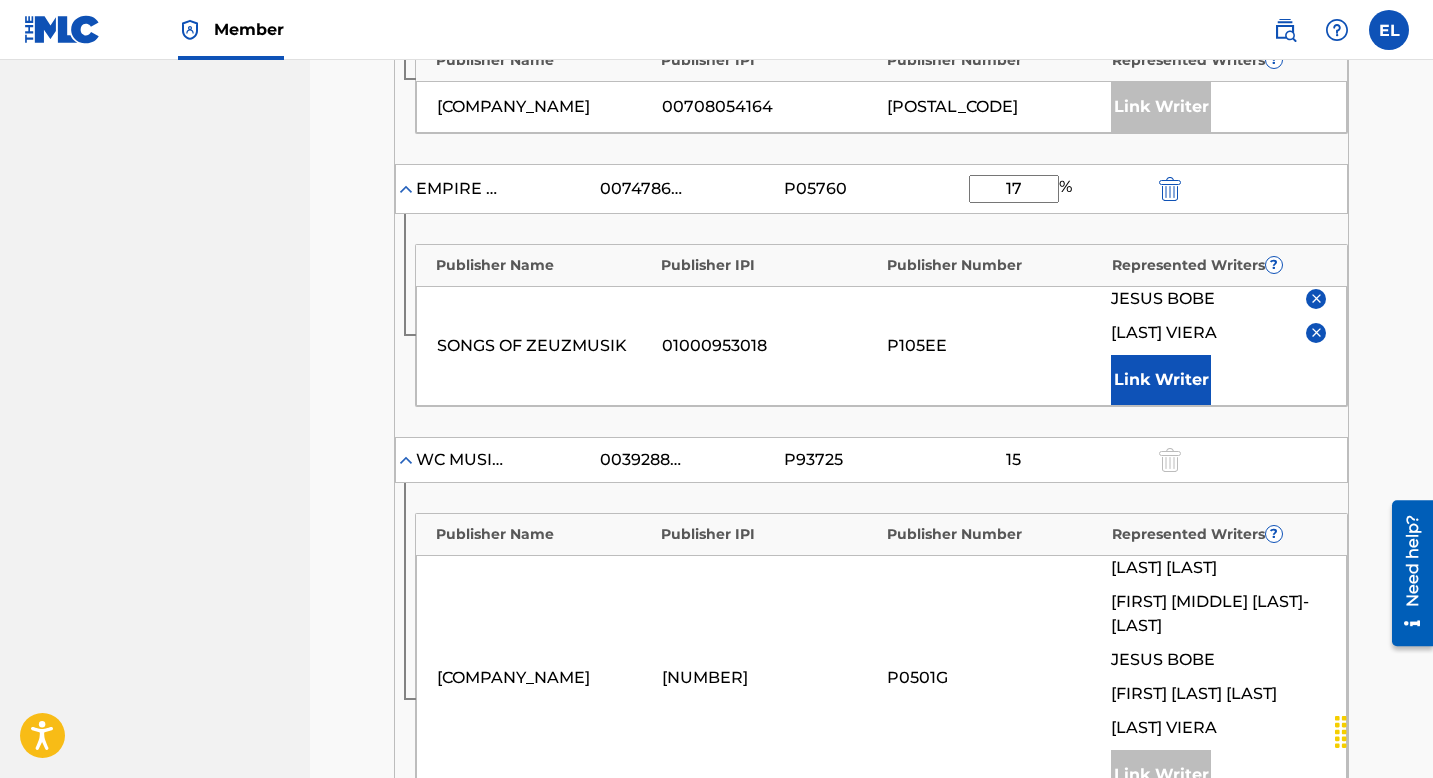 click at bounding box center (1316, 332) 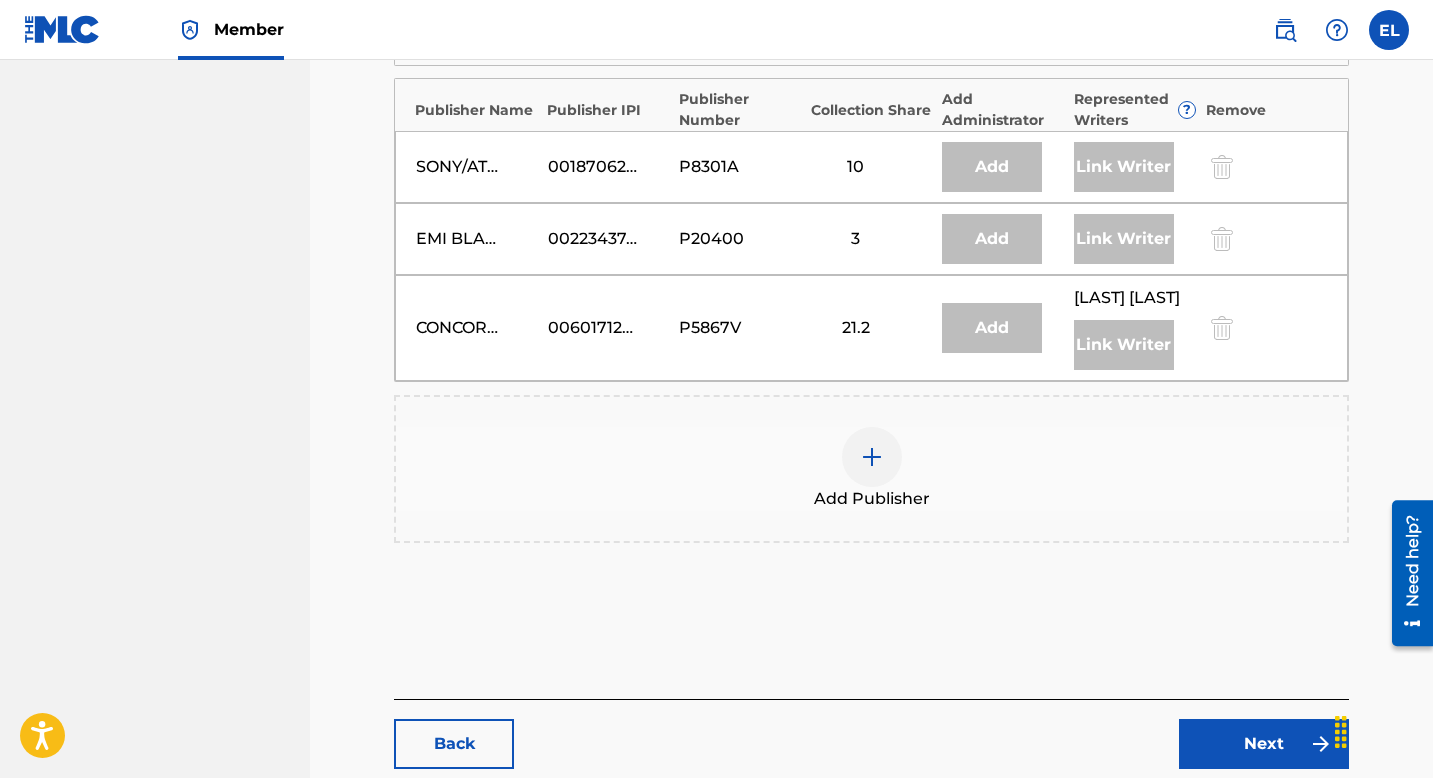 scroll, scrollTop: 2011, scrollLeft: 0, axis: vertical 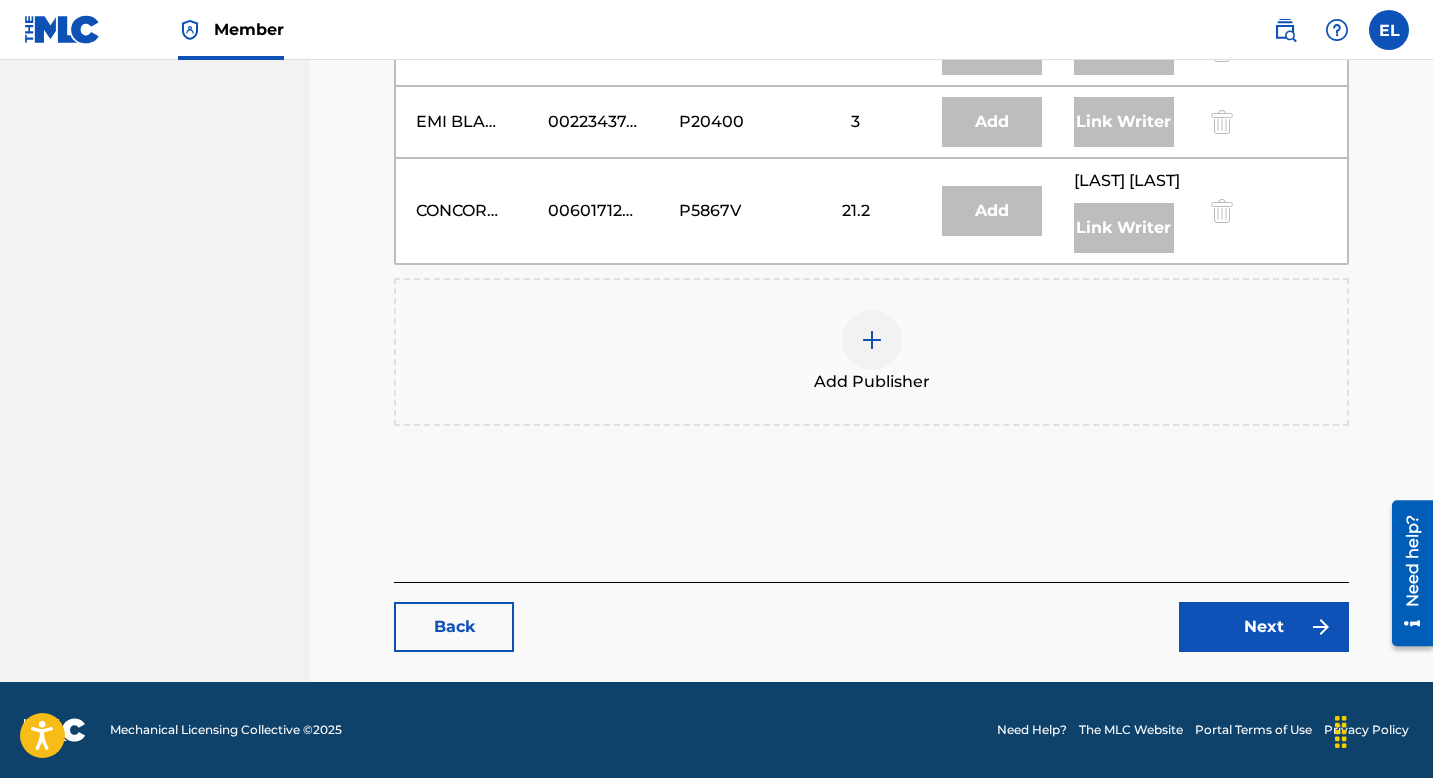 click on "Next" at bounding box center [1264, 627] 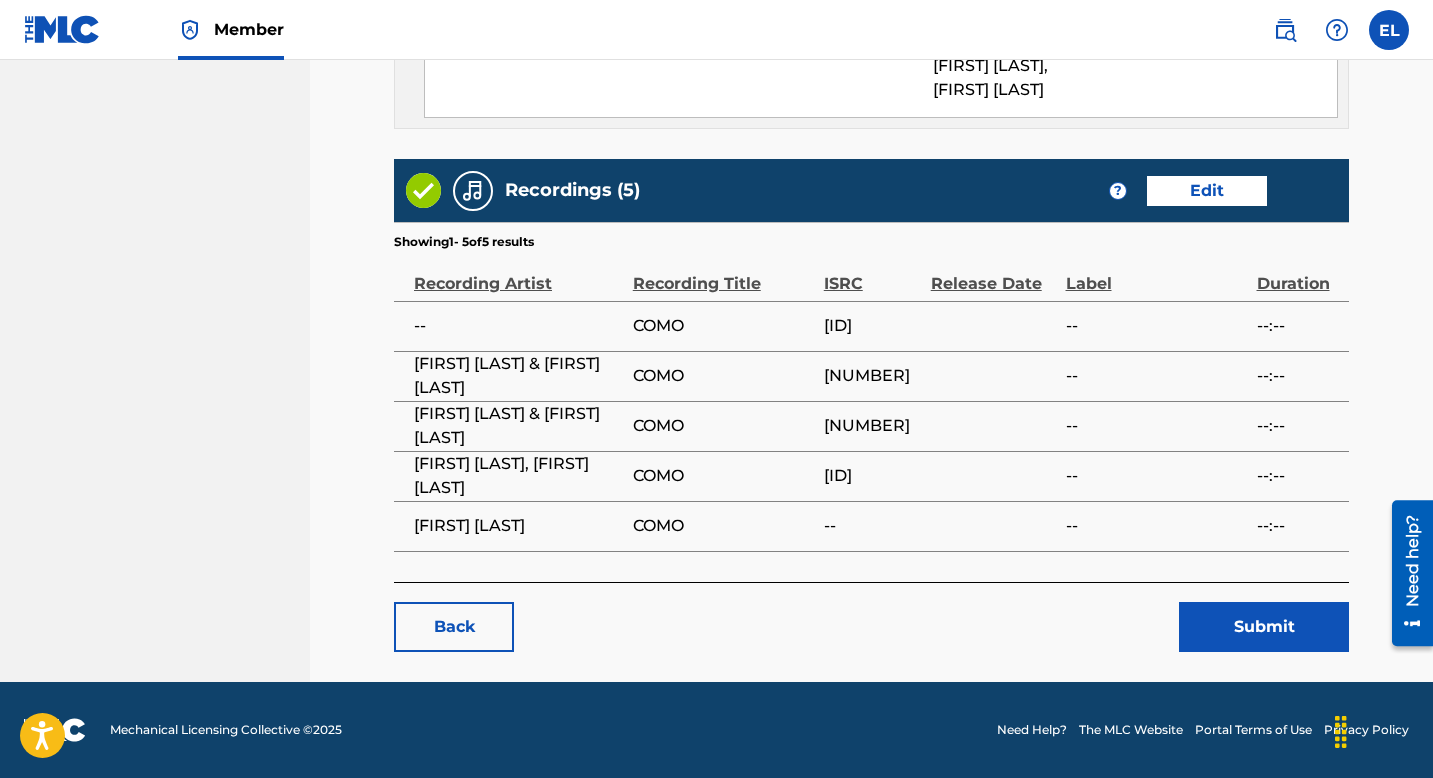 scroll, scrollTop: 4261, scrollLeft: 0, axis: vertical 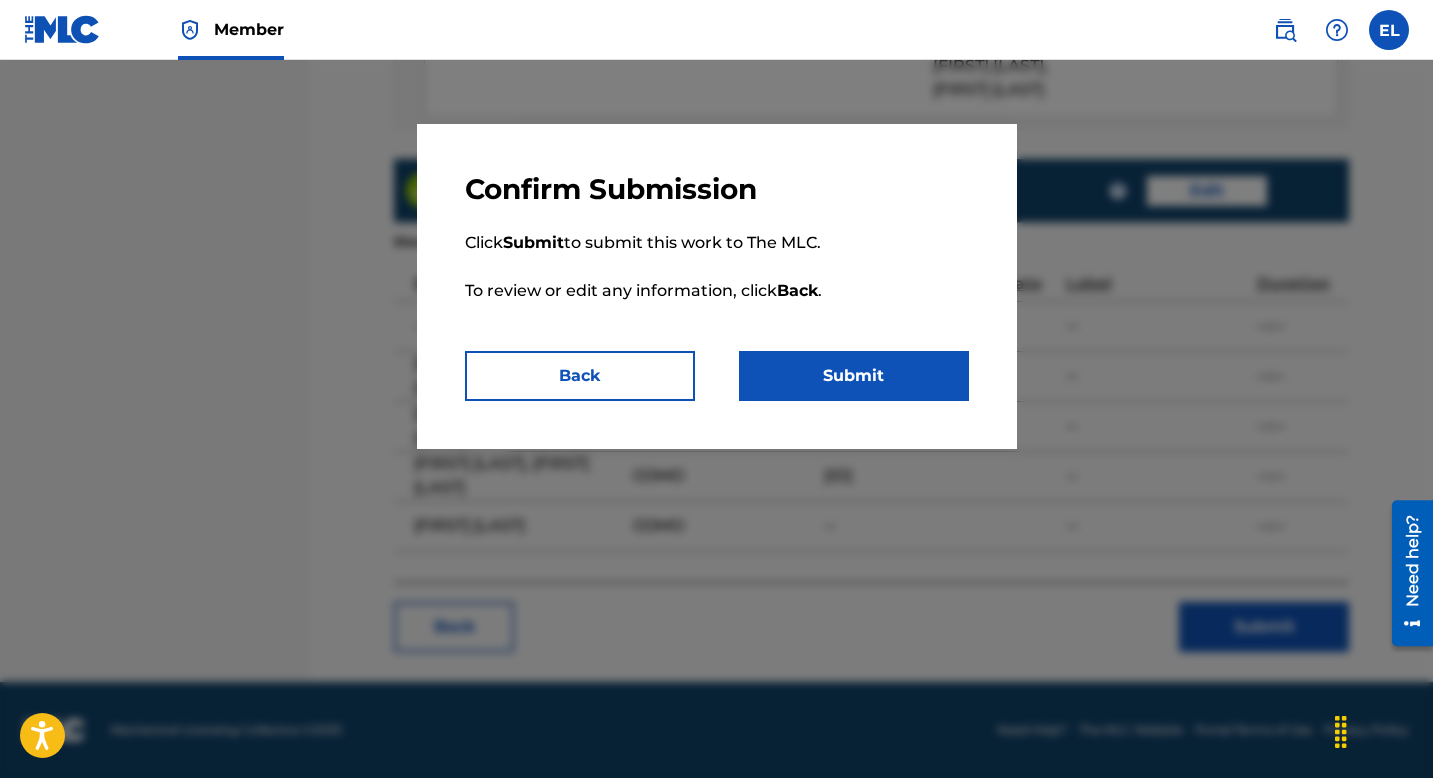 click on "Submit" at bounding box center [854, 376] 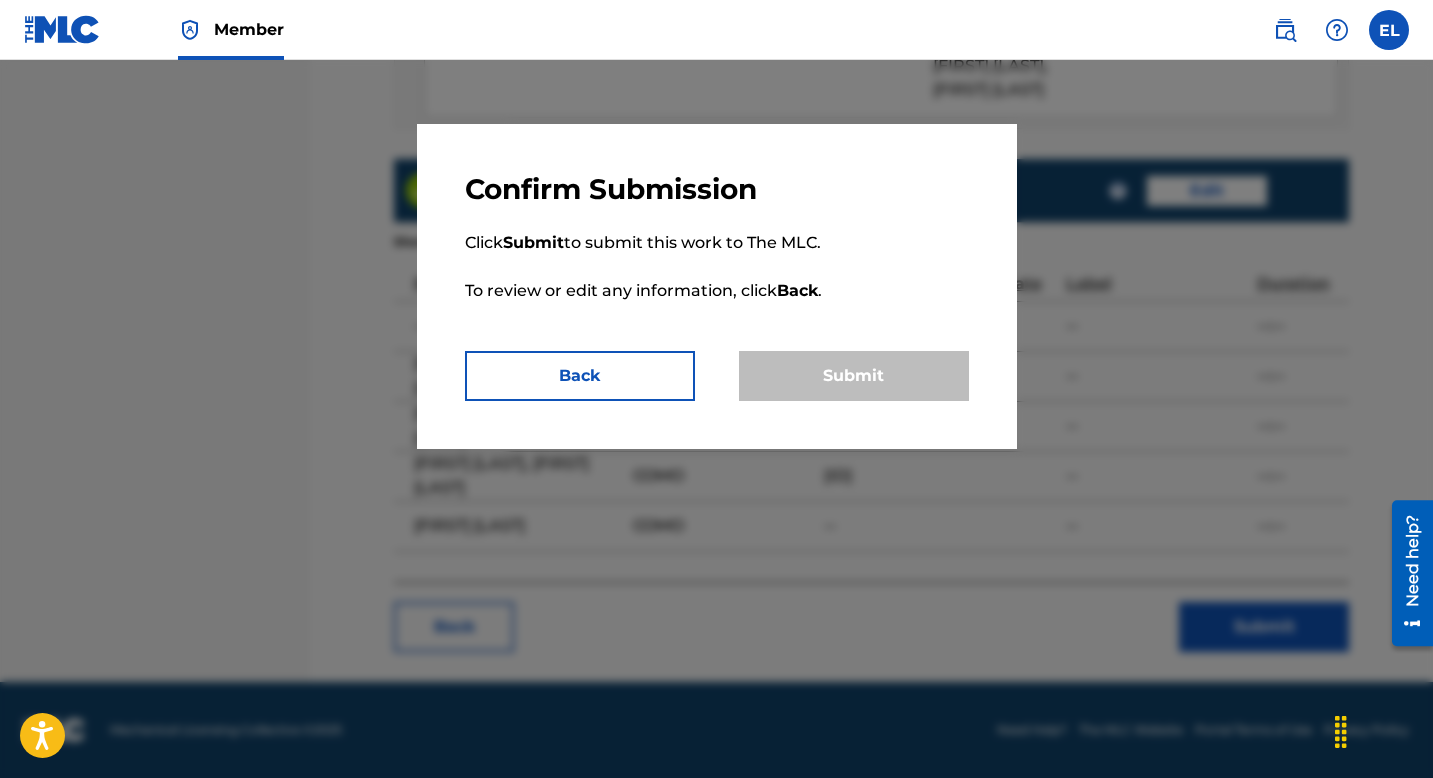scroll, scrollTop: 0, scrollLeft: 0, axis: both 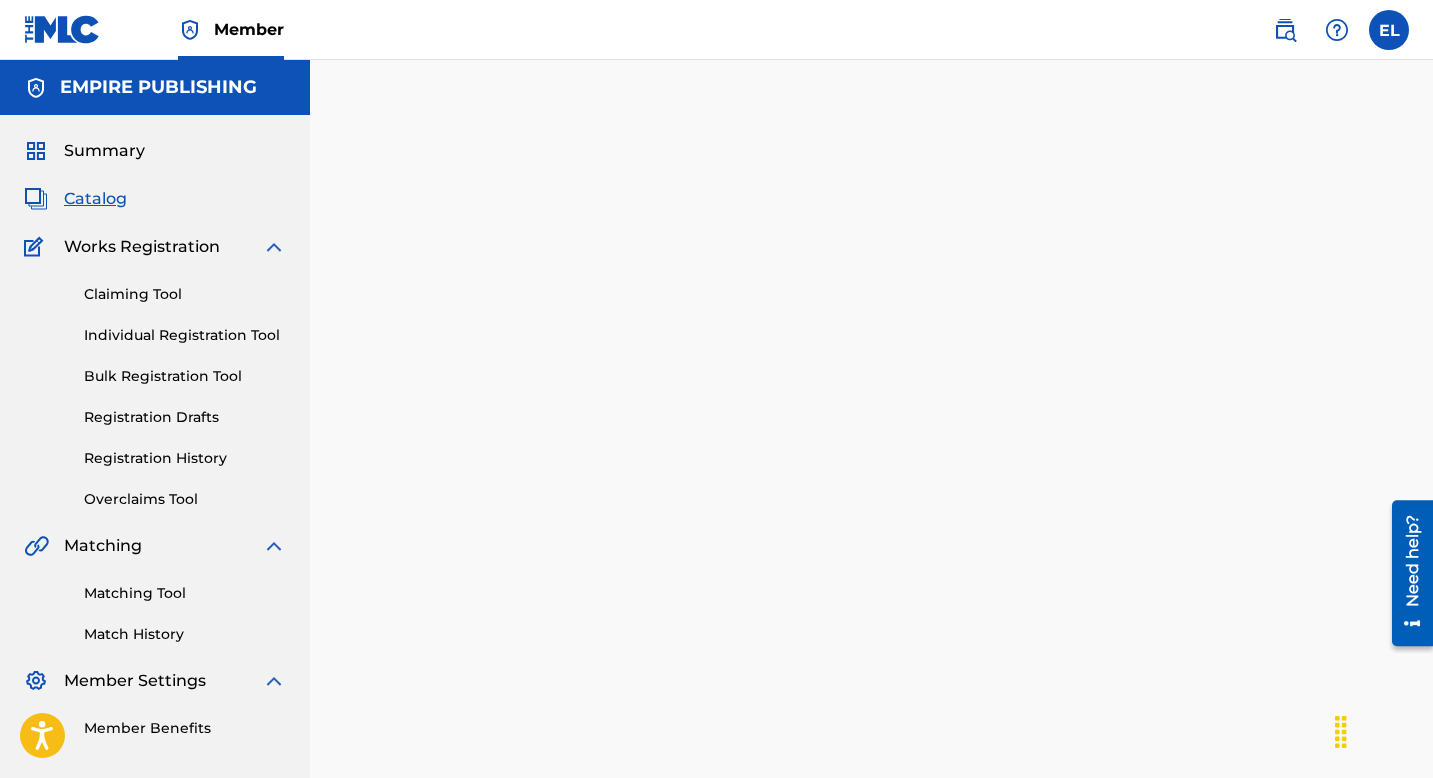 click on "Catalog" at bounding box center [95, 199] 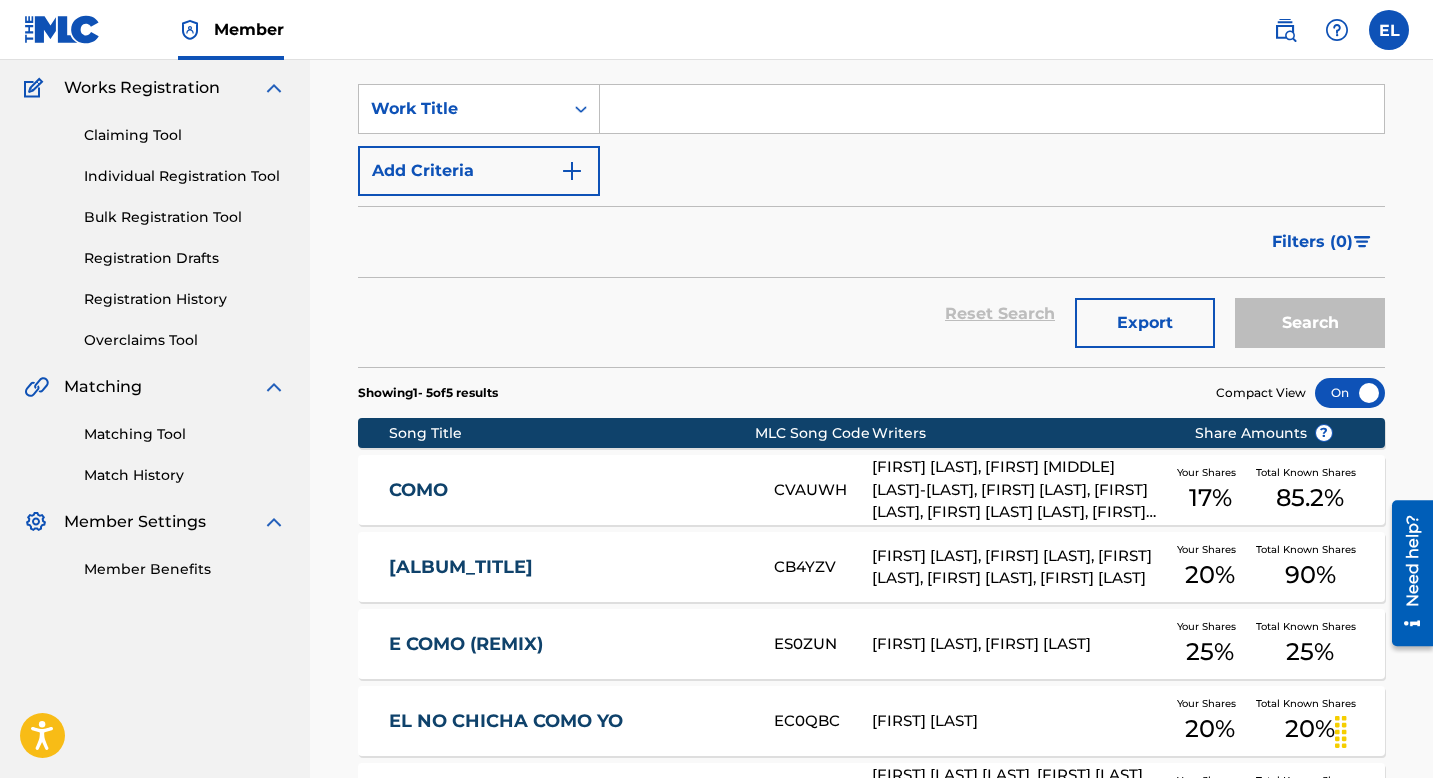 scroll, scrollTop: 0, scrollLeft: 0, axis: both 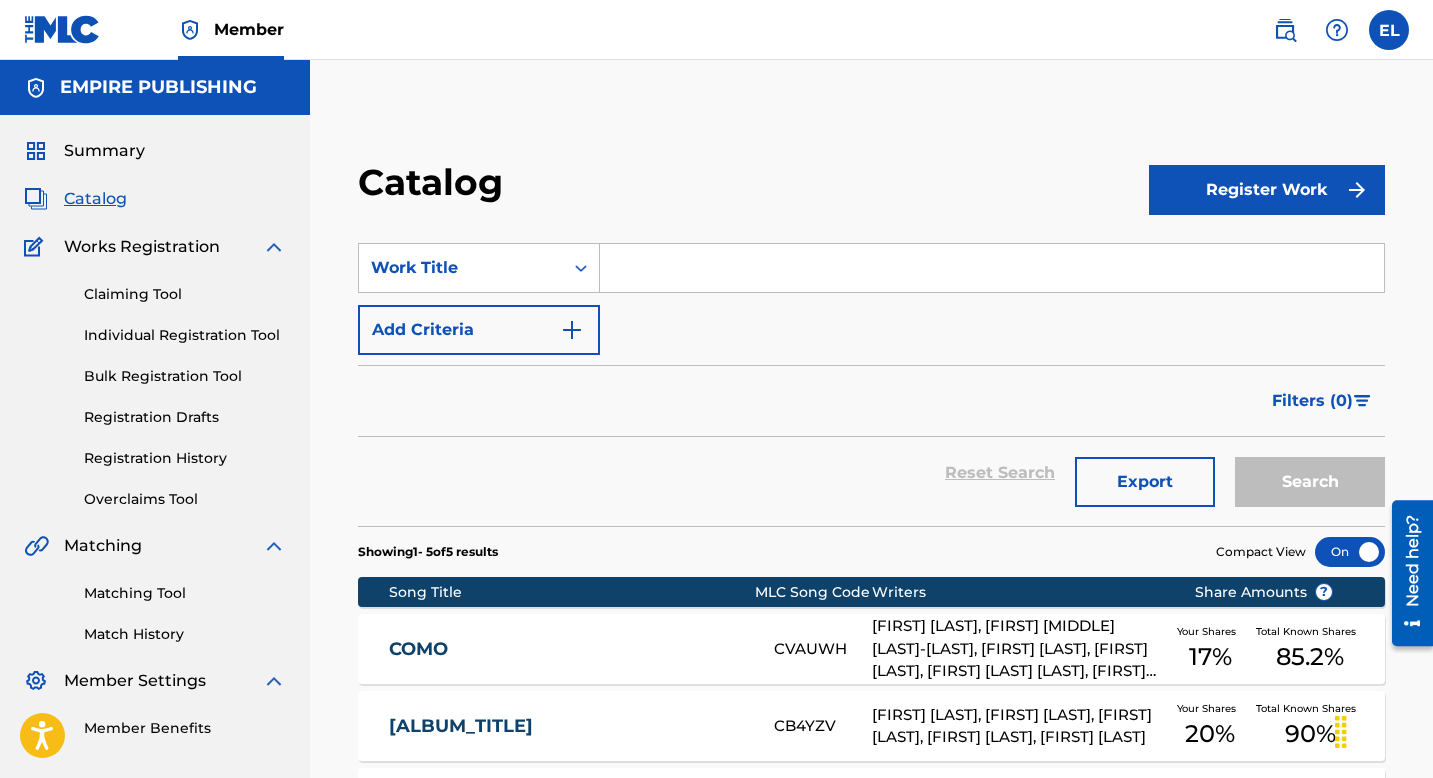 click at bounding box center (992, 268) 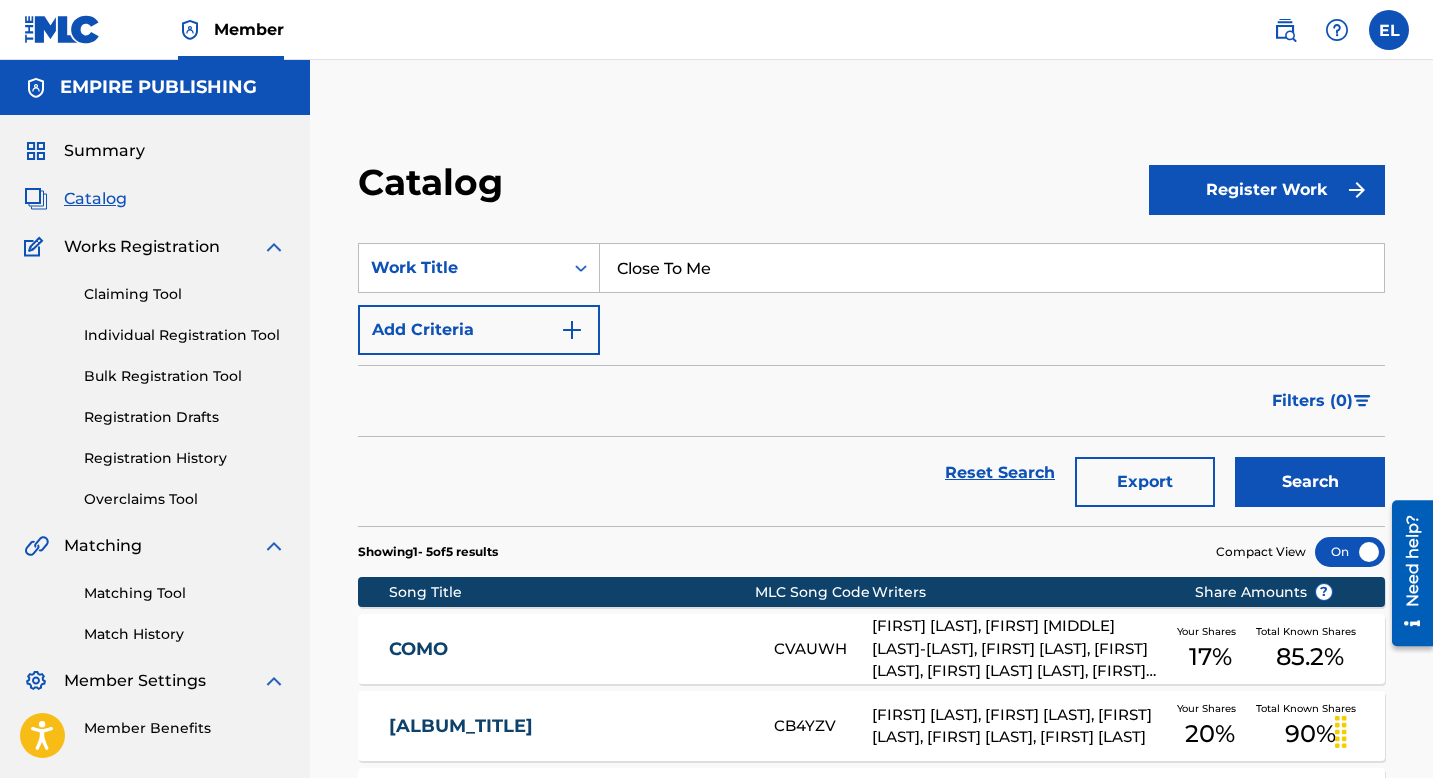 type on "Close To Me" 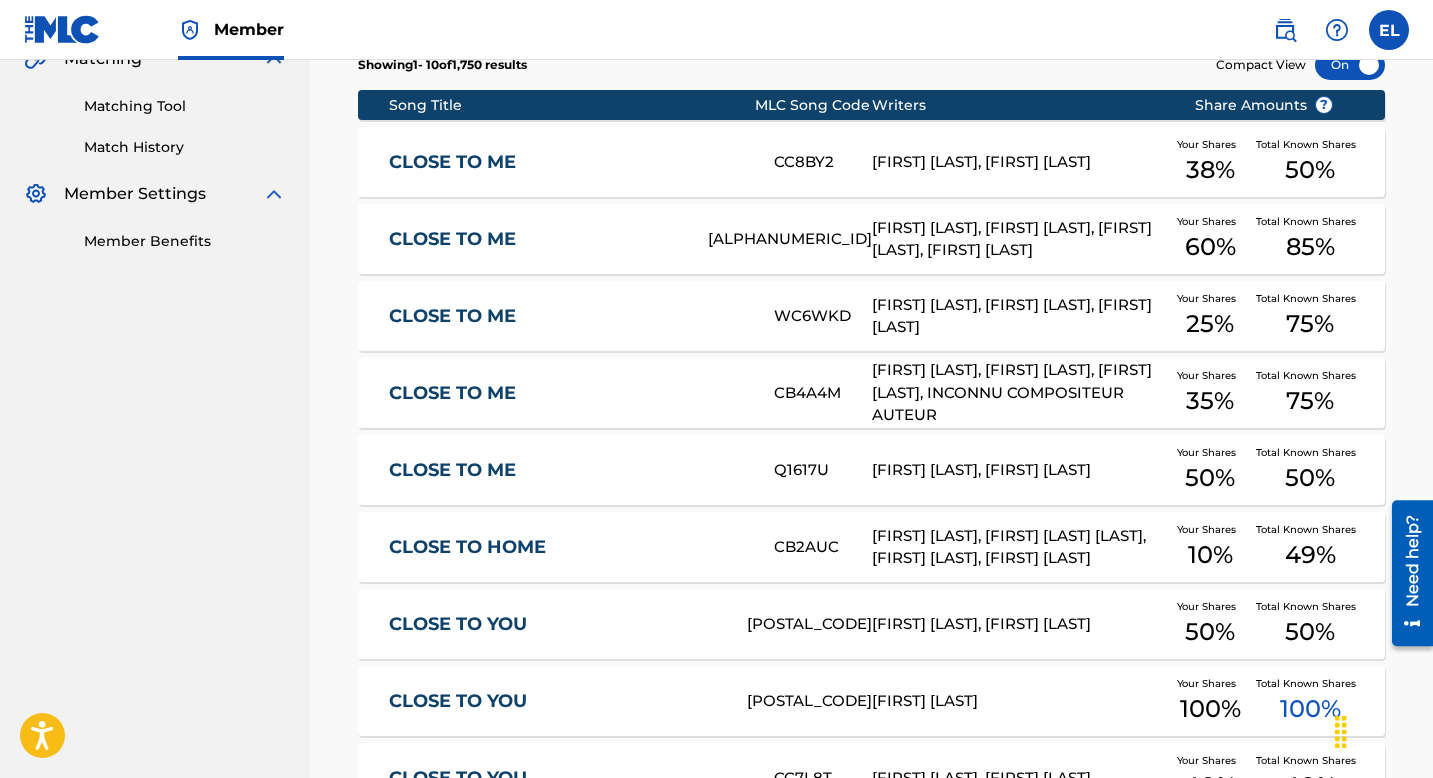 scroll, scrollTop: 467, scrollLeft: 0, axis: vertical 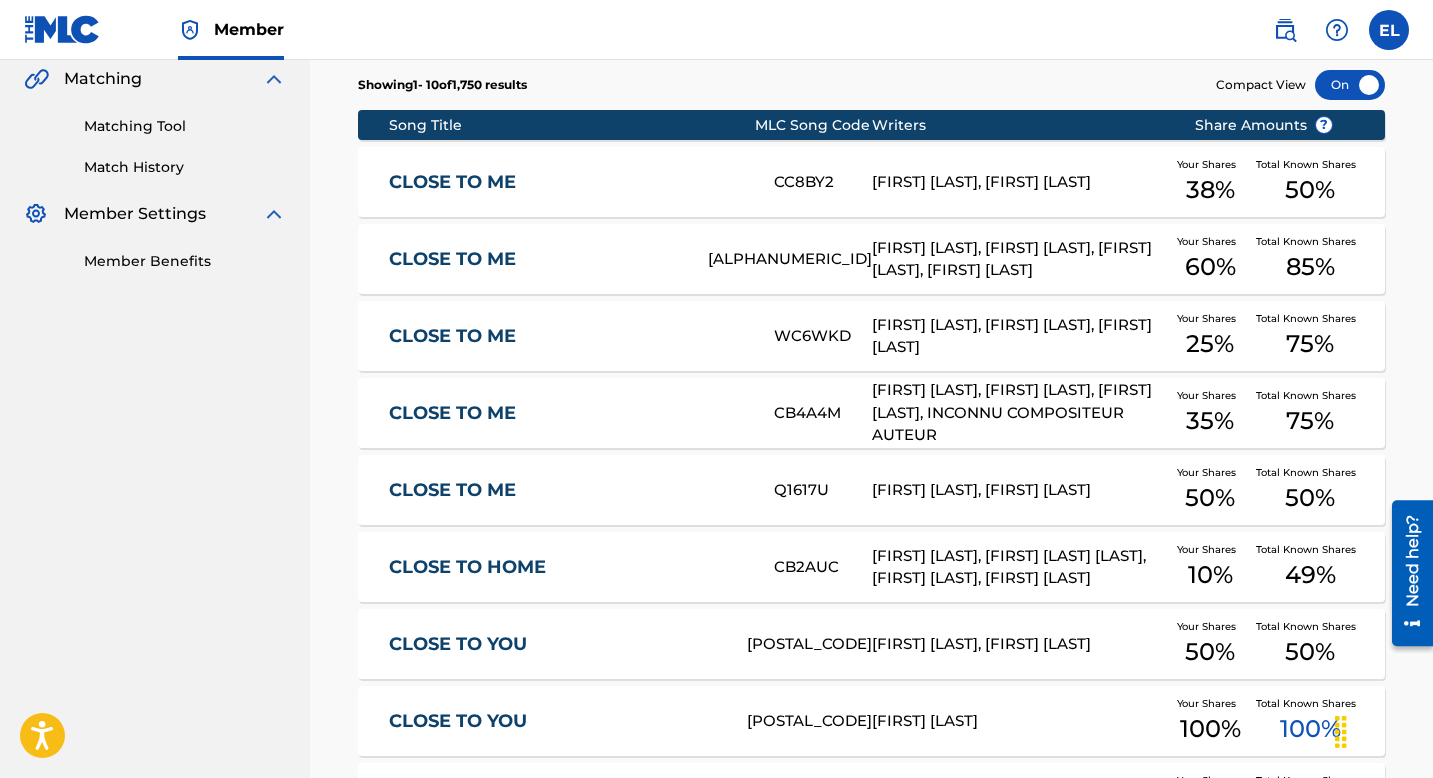 click on "CLOSE TO ME" at bounding box center [568, 336] 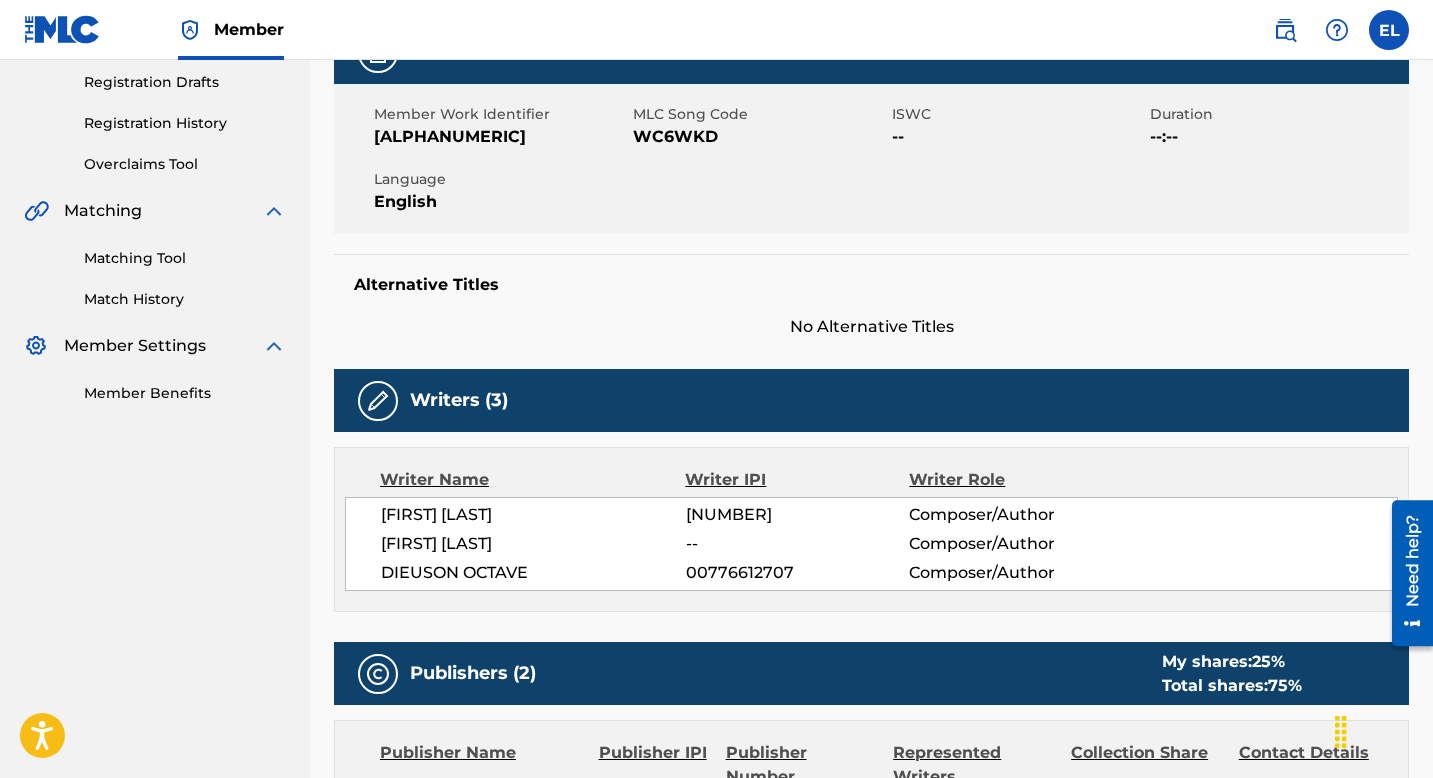 scroll, scrollTop: 41, scrollLeft: 0, axis: vertical 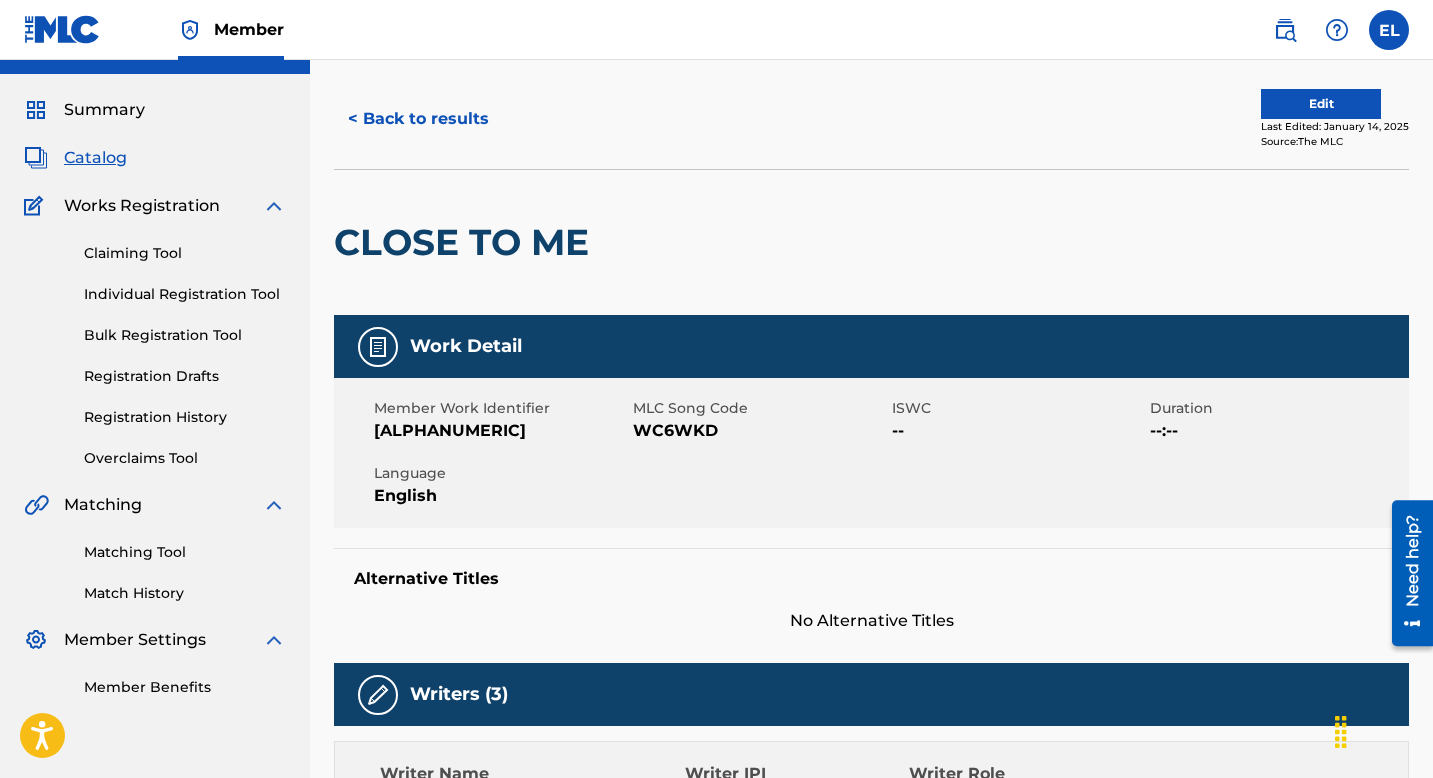 click on "EMP31327" at bounding box center [501, 431] 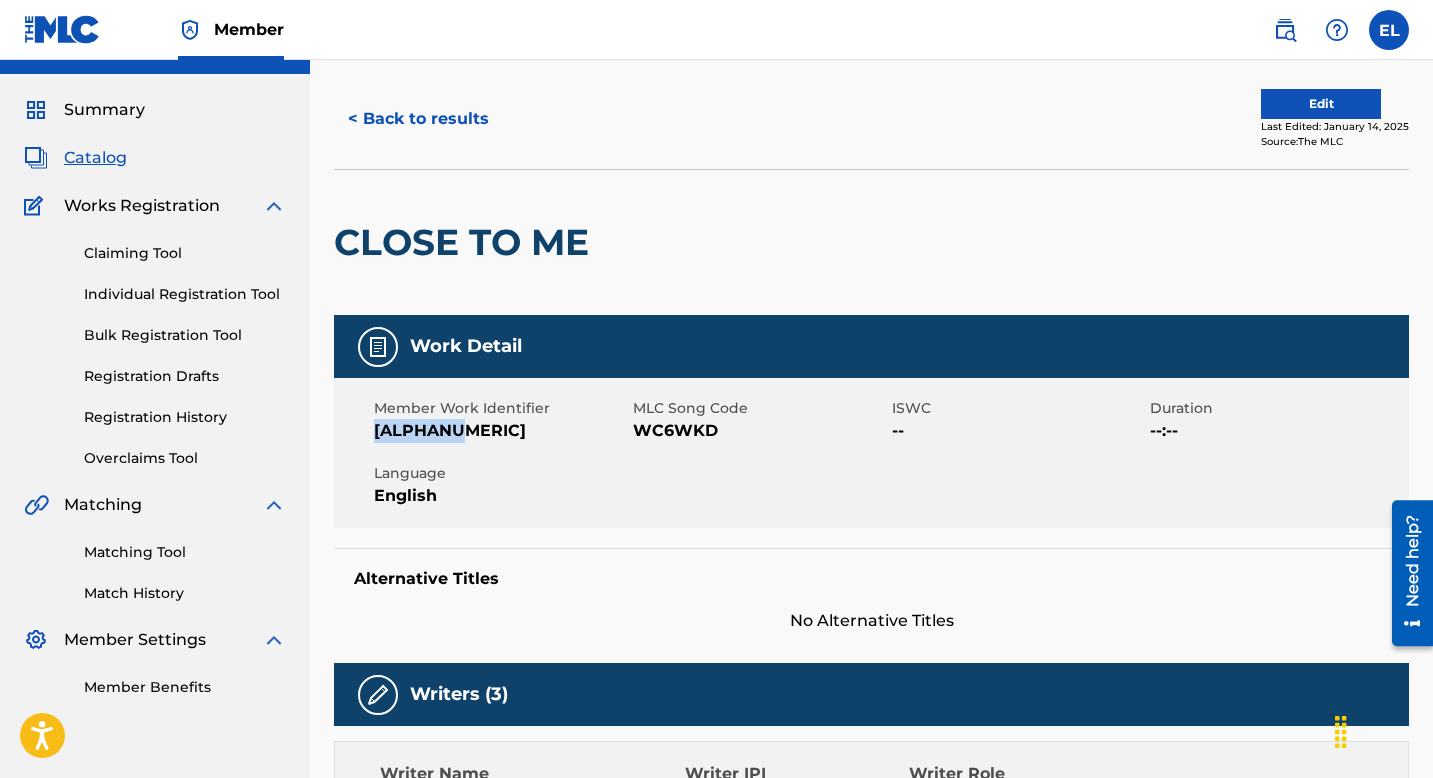 click on "EMP31327" at bounding box center (501, 431) 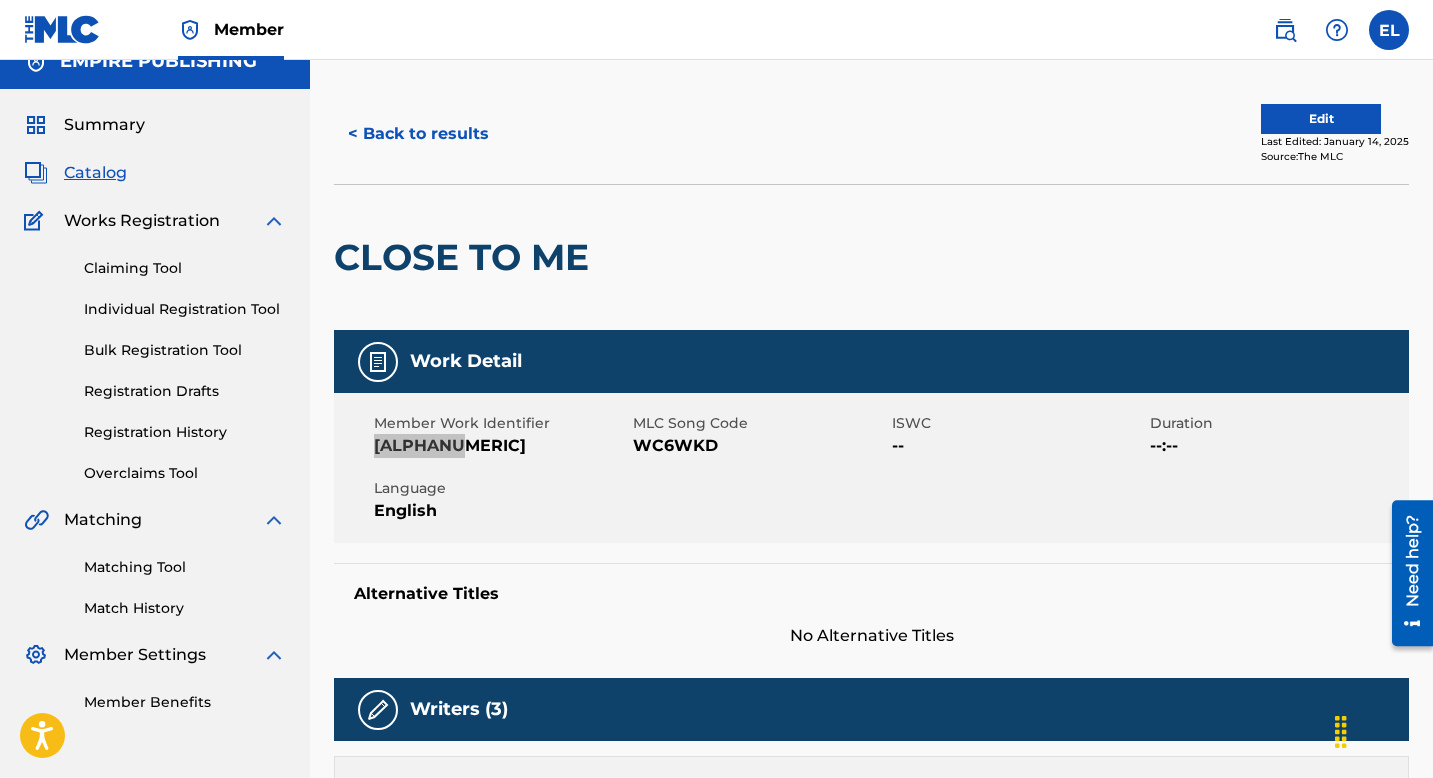 scroll, scrollTop: 8, scrollLeft: 0, axis: vertical 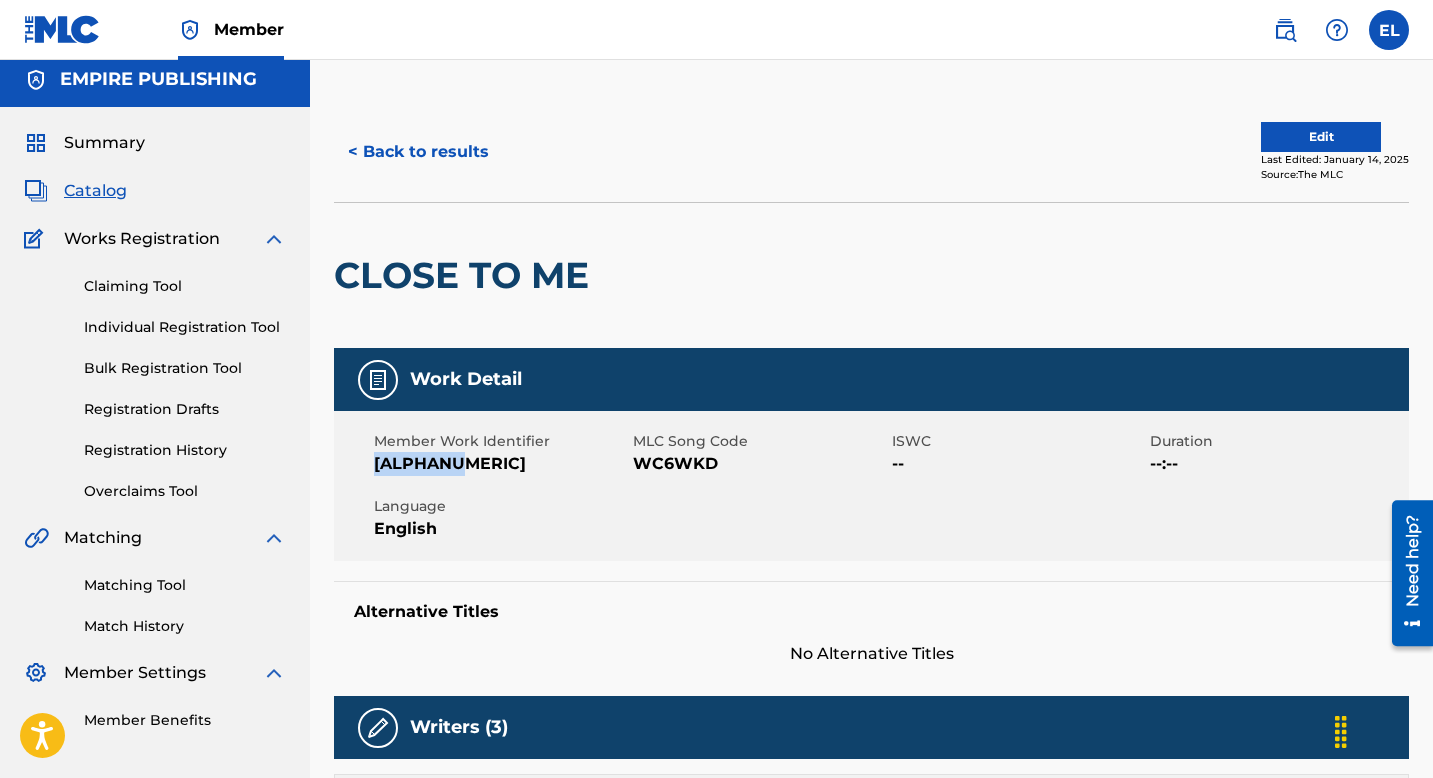 click on "Edit" at bounding box center (1321, 137) 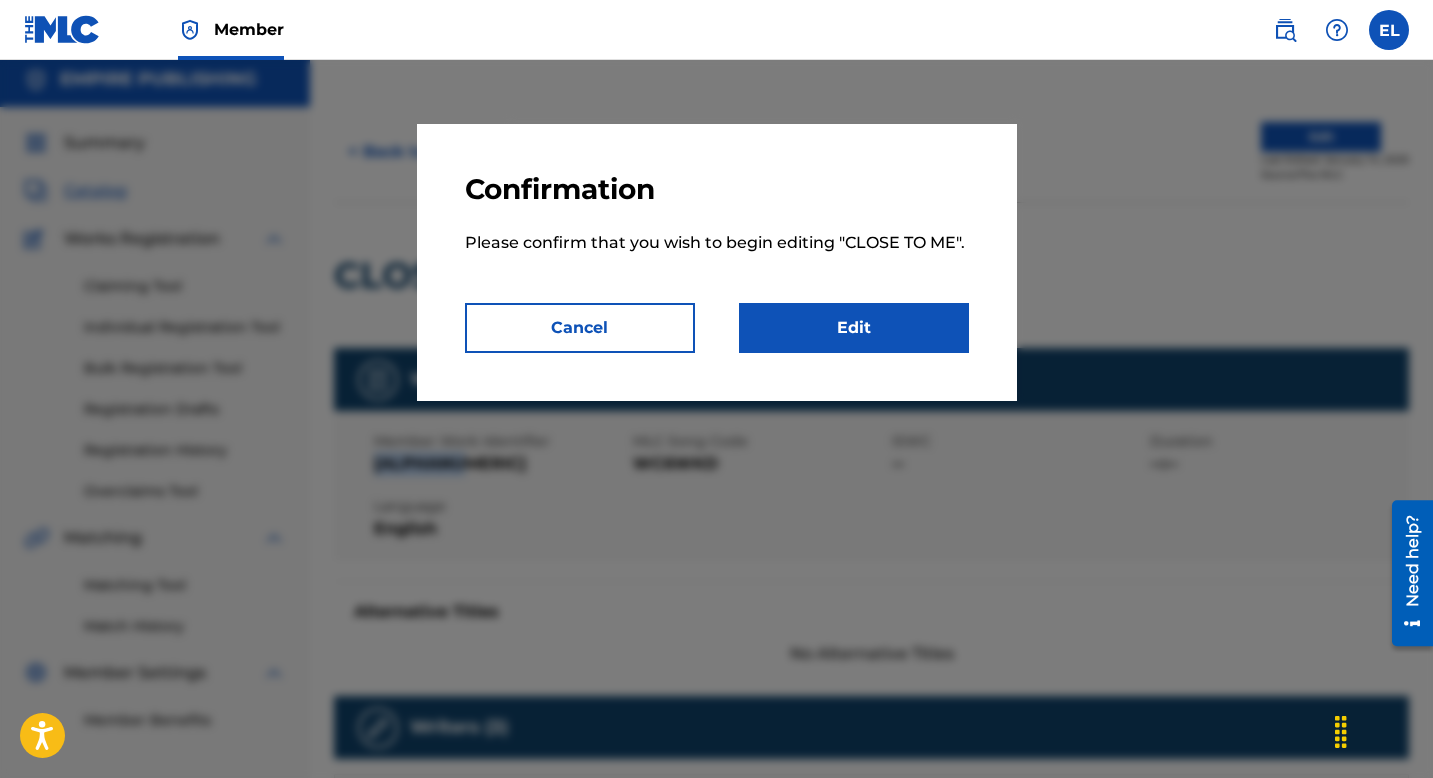 click on "Edit" at bounding box center (854, 328) 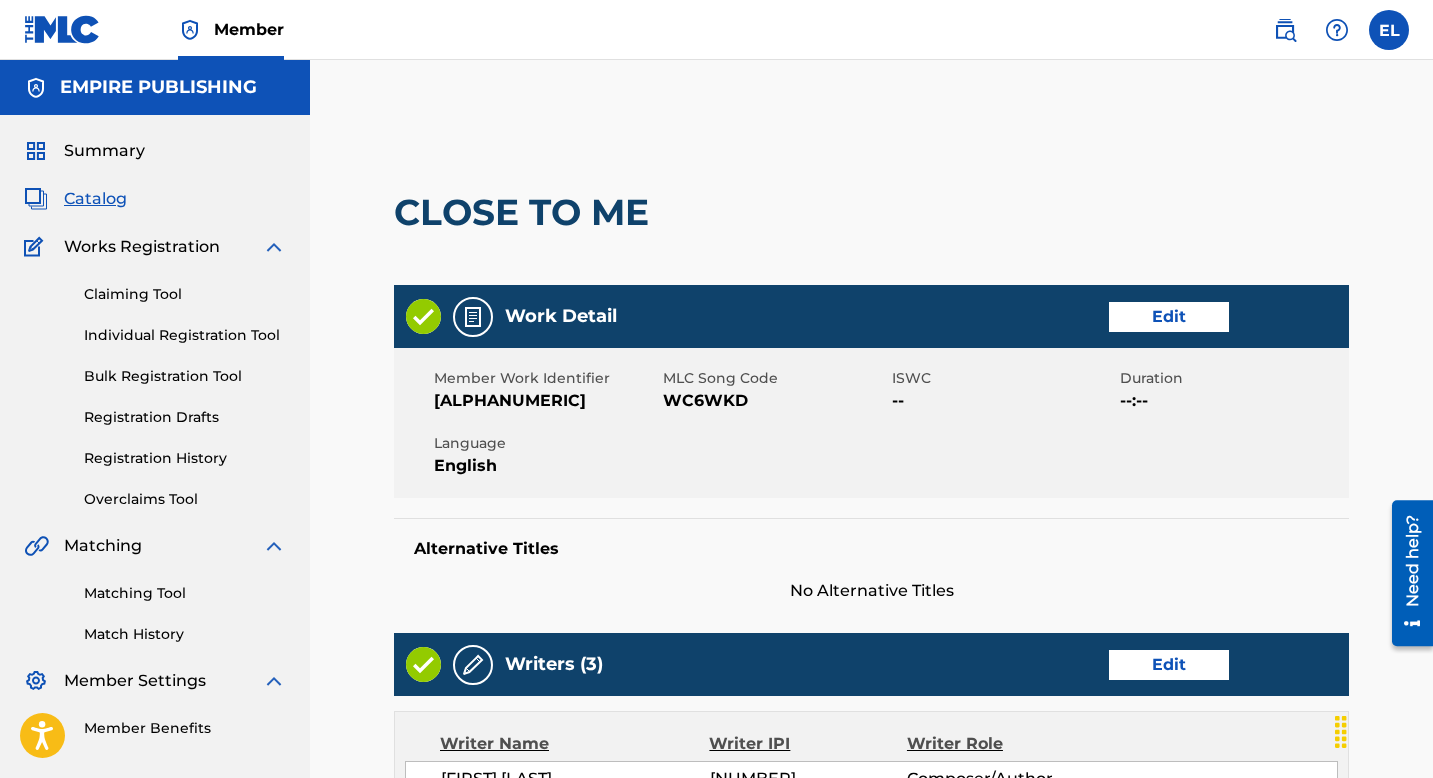 click on "Edit" at bounding box center [1169, 317] 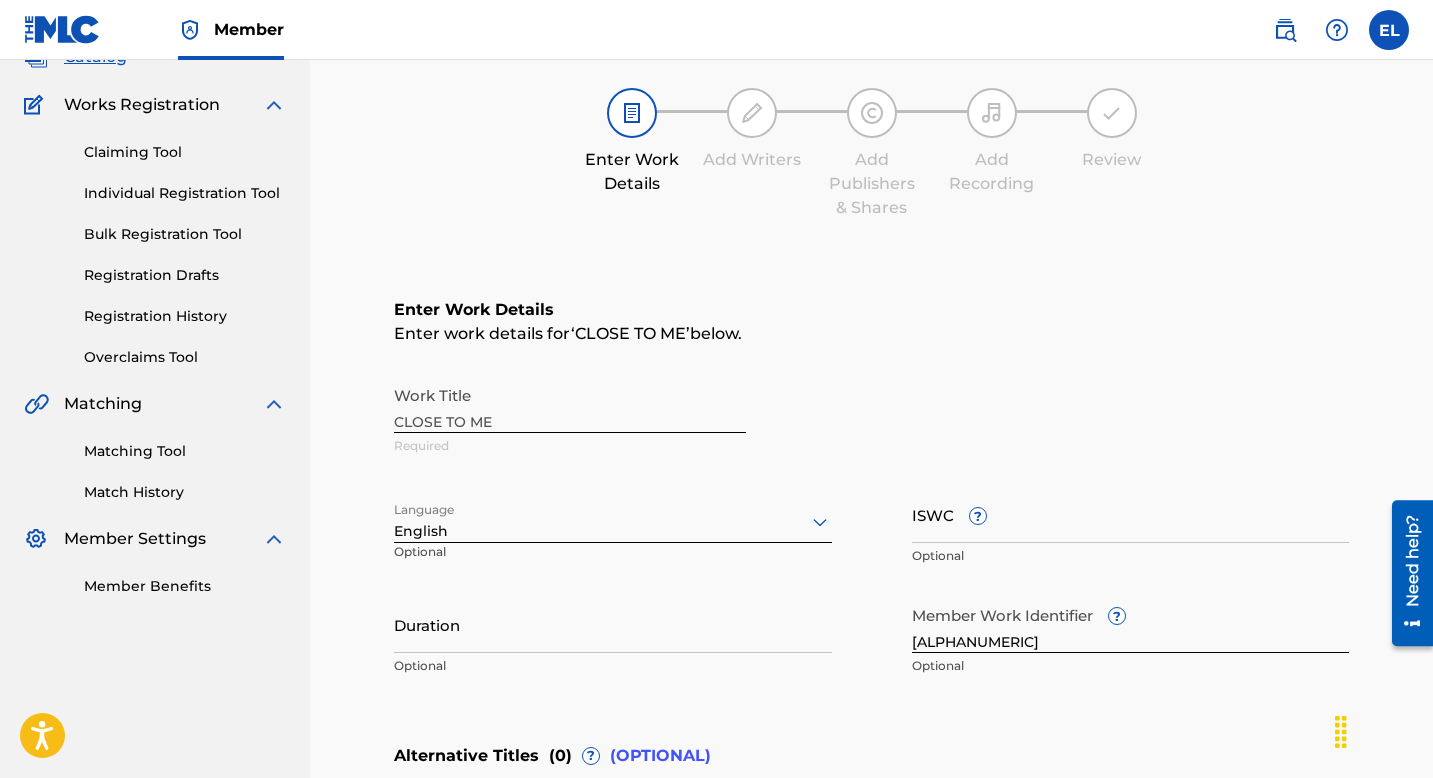 scroll, scrollTop: 423, scrollLeft: 0, axis: vertical 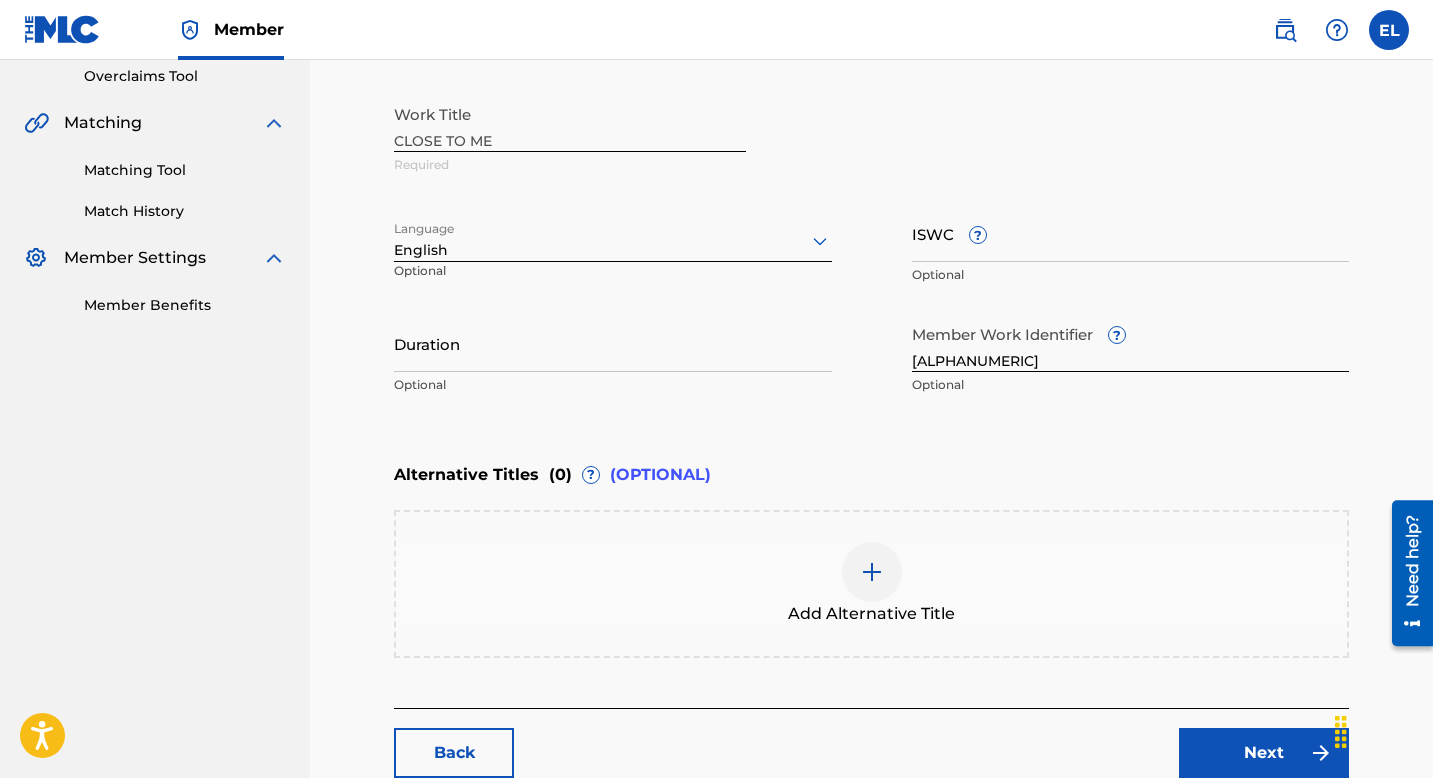 click on "ISWC   ?" at bounding box center (1131, 233) 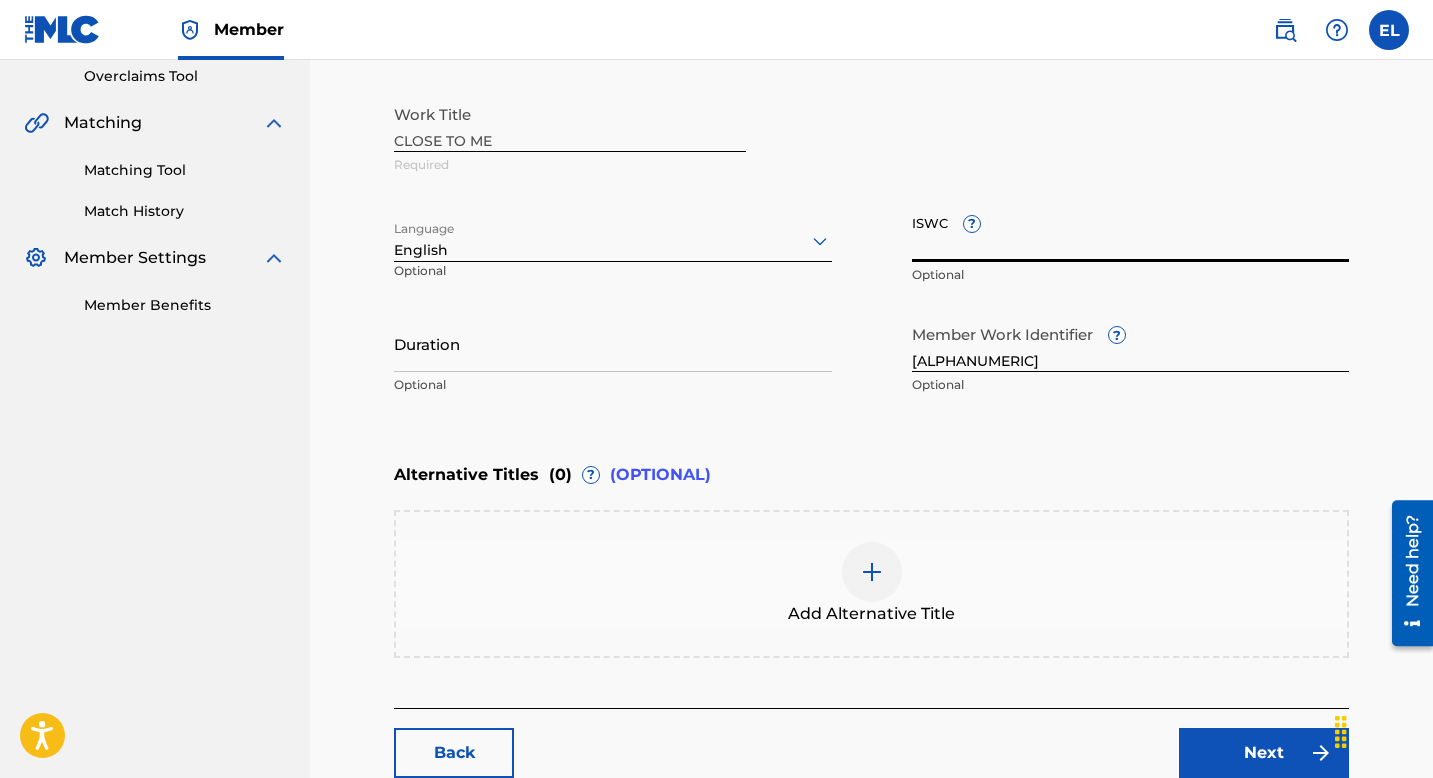 click on "Duration" at bounding box center [613, 343] 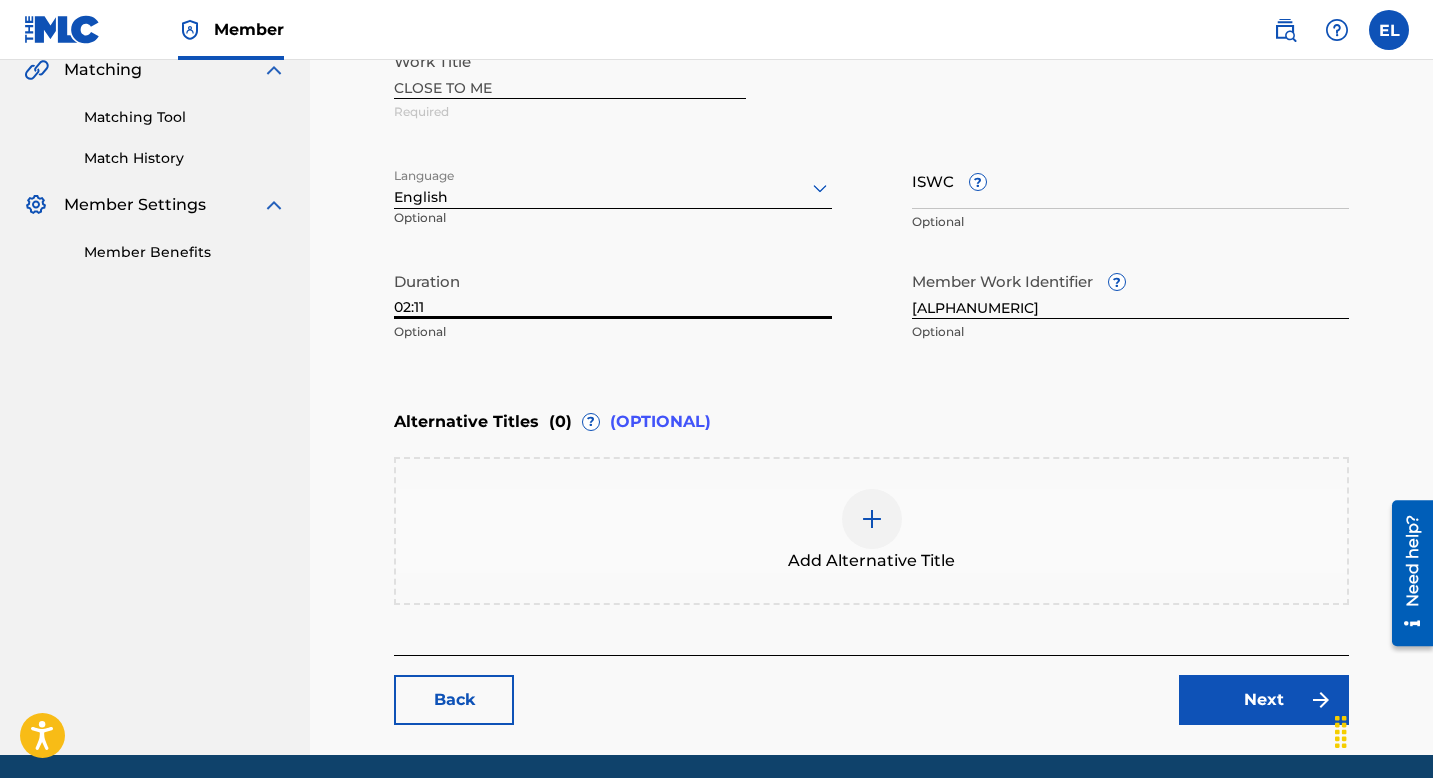 scroll, scrollTop: 548, scrollLeft: 0, axis: vertical 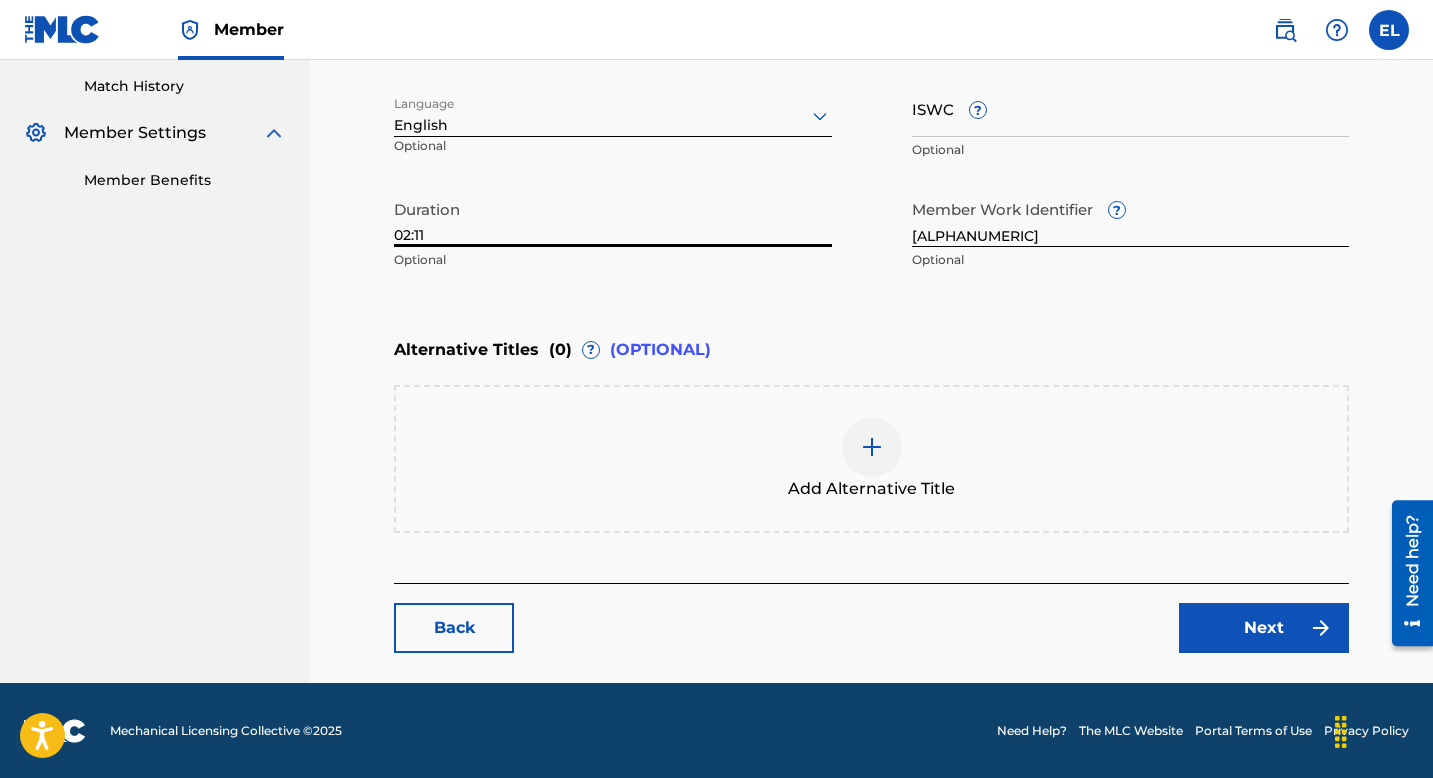 type on "02:11" 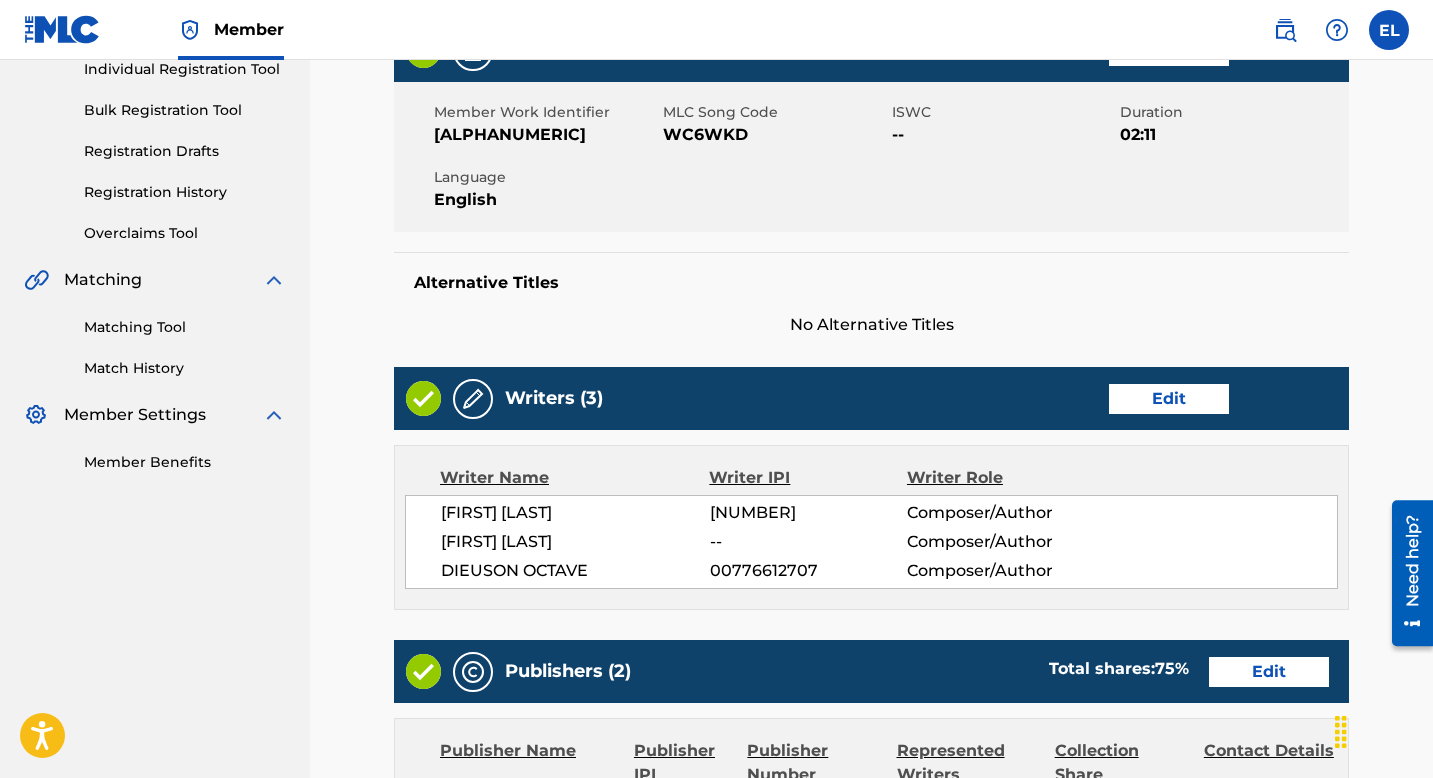 scroll, scrollTop: 405, scrollLeft: 0, axis: vertical 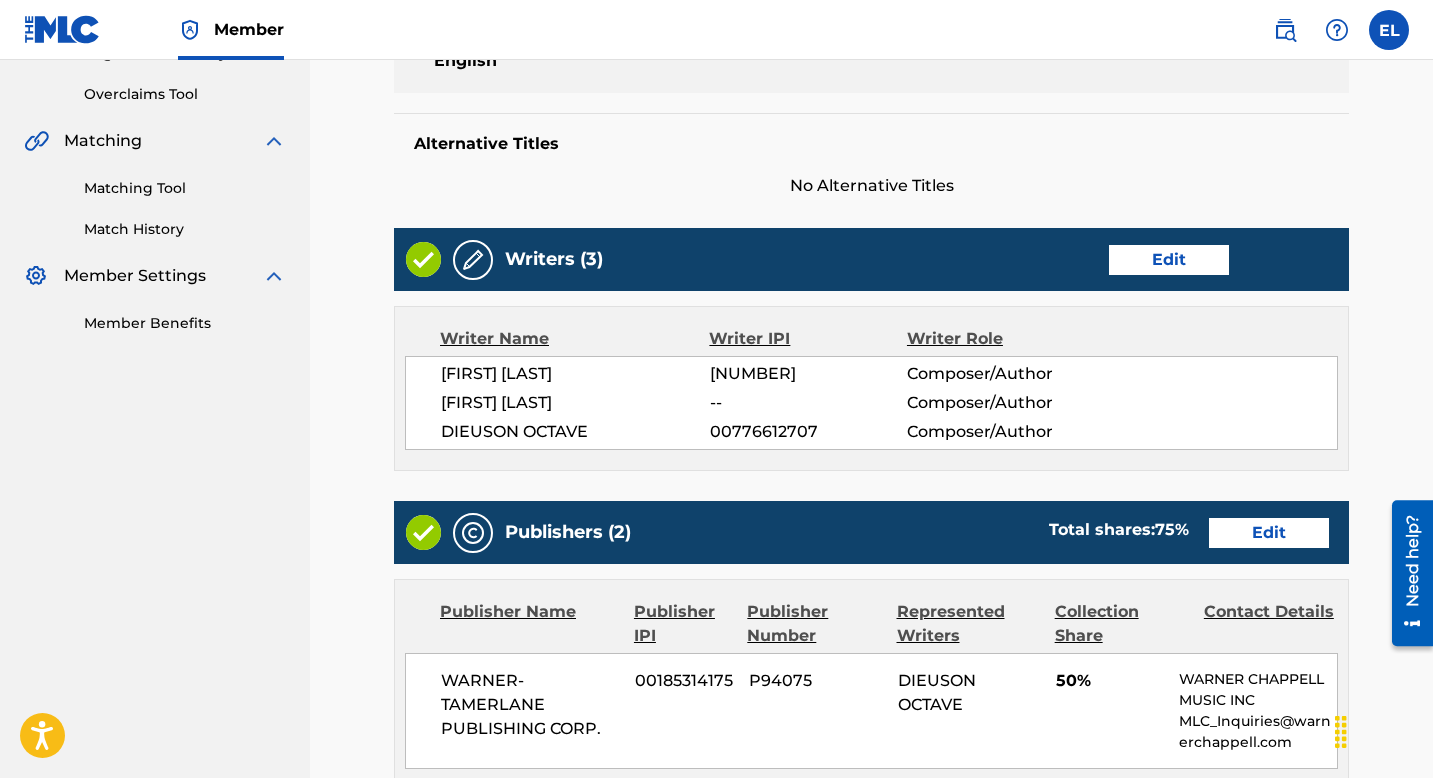click on "Edit" at bounding box center (1169, 260) 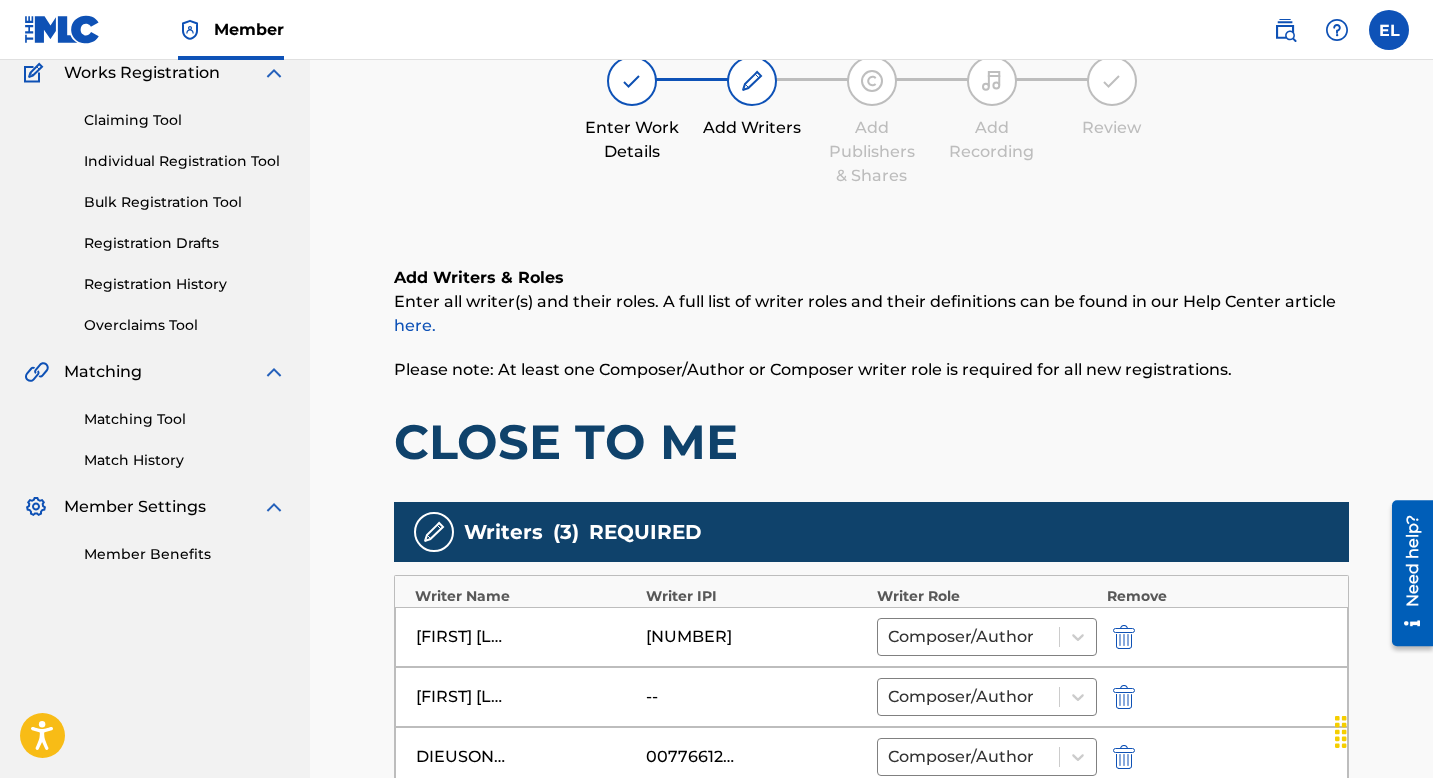 scroll, scrollTop: 415, scrollLeft: 0, axis: vertical 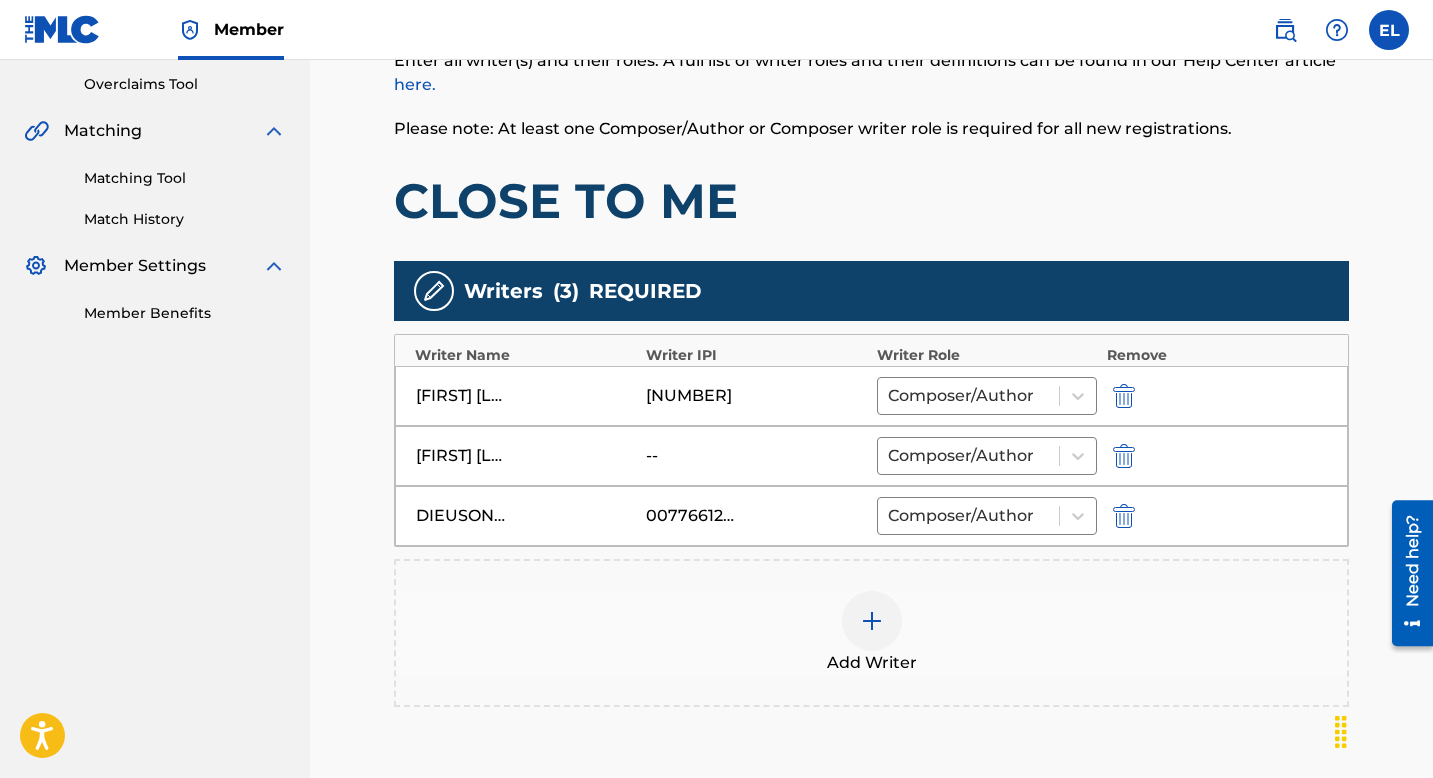 click at bounding box center [1124, 456] 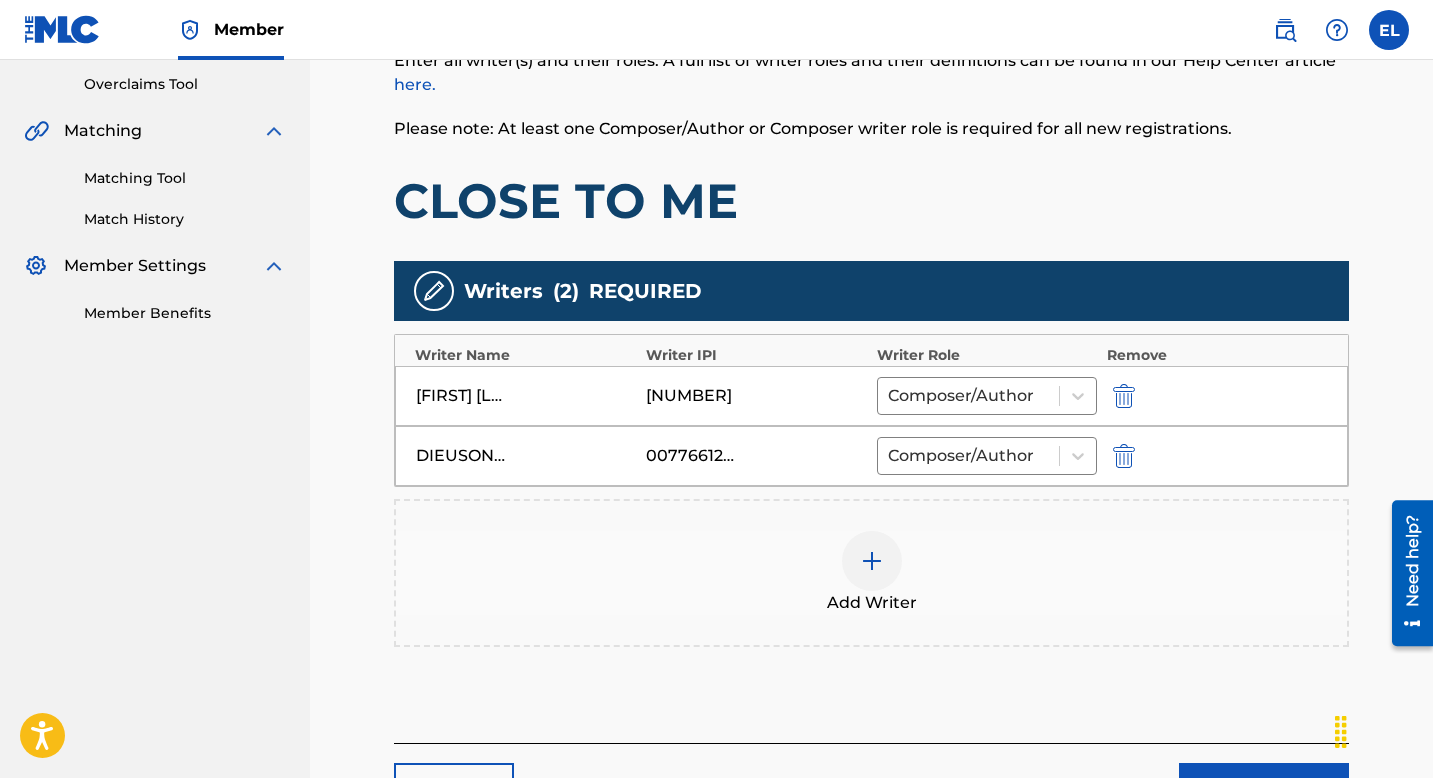 click at bounding box center [872, 561] 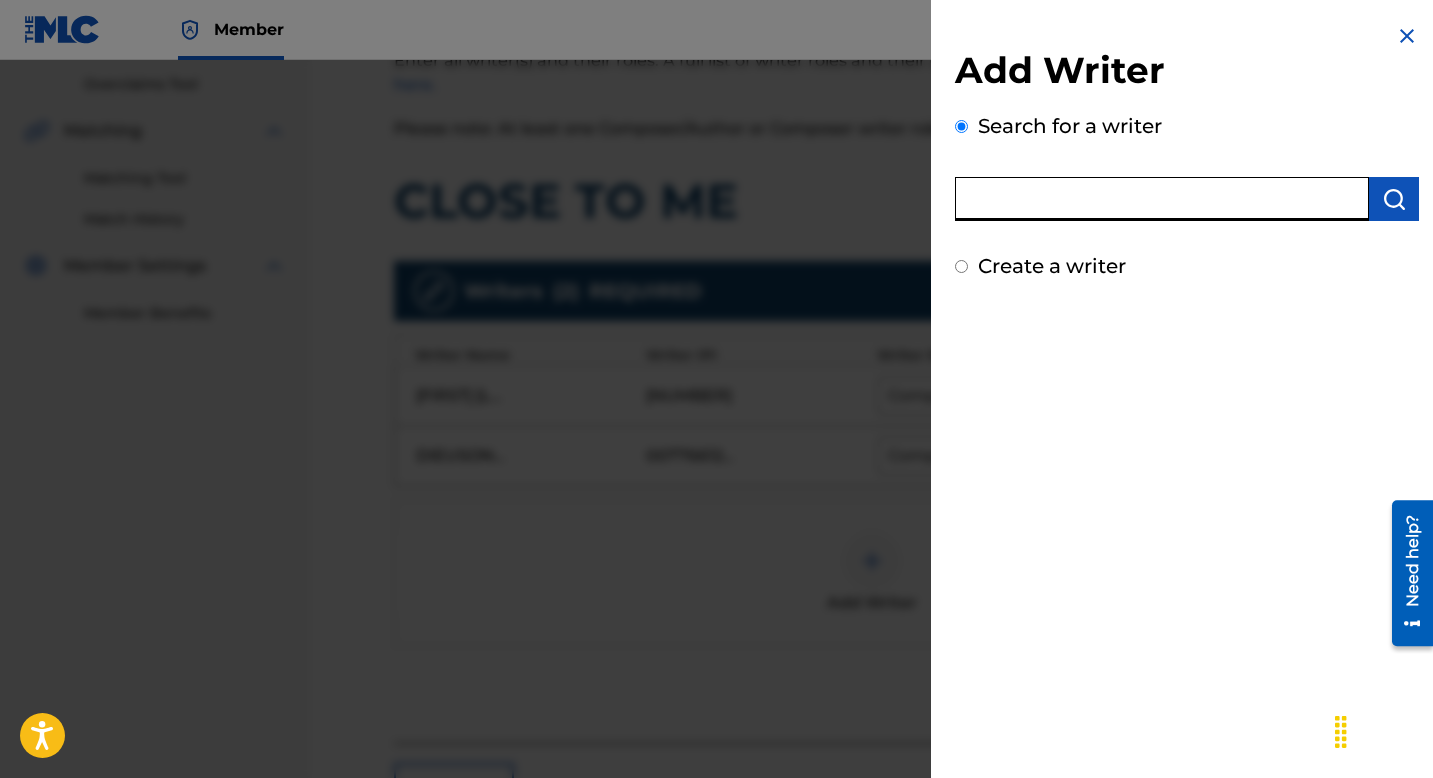 click at bounding box center (1162, 199) 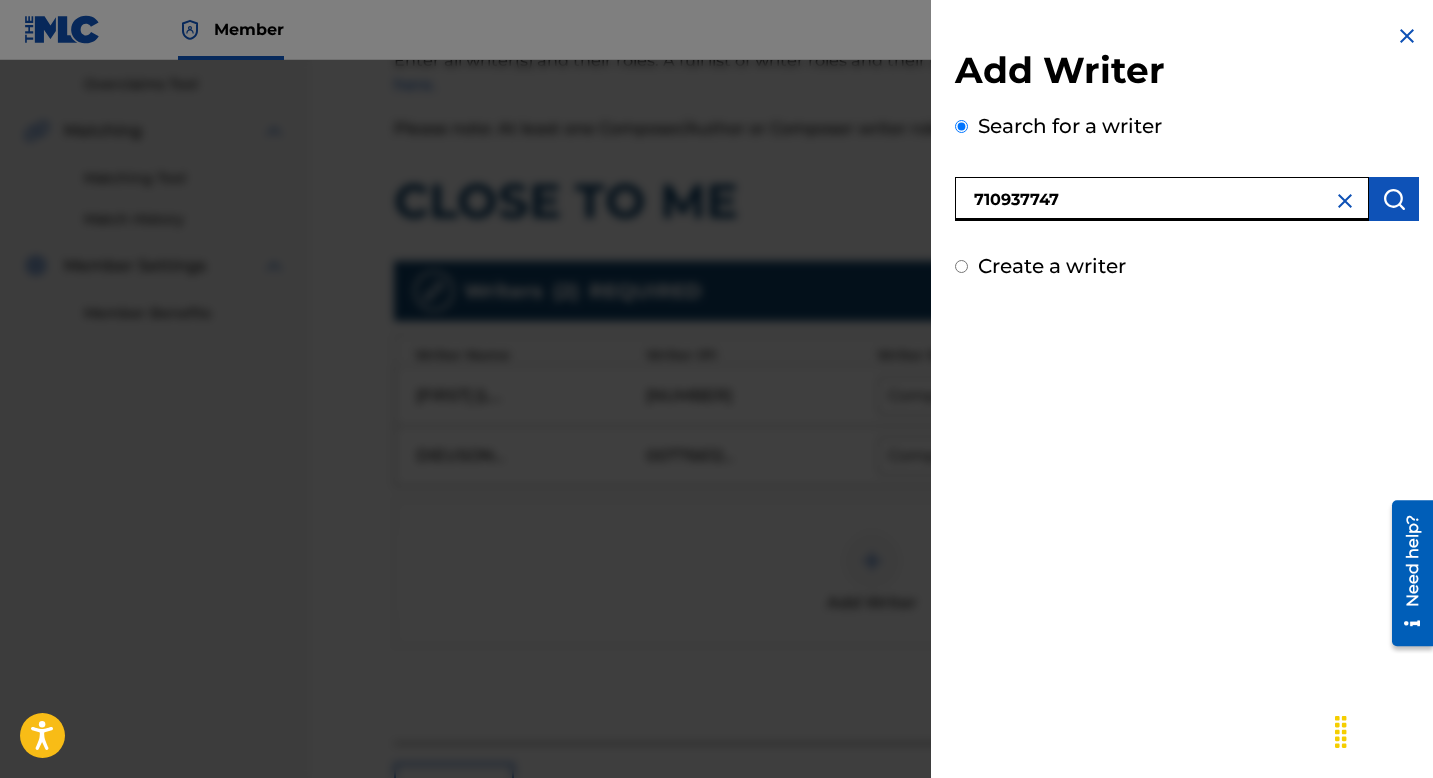 click on "710937747" at bounding box center (1162, 199) 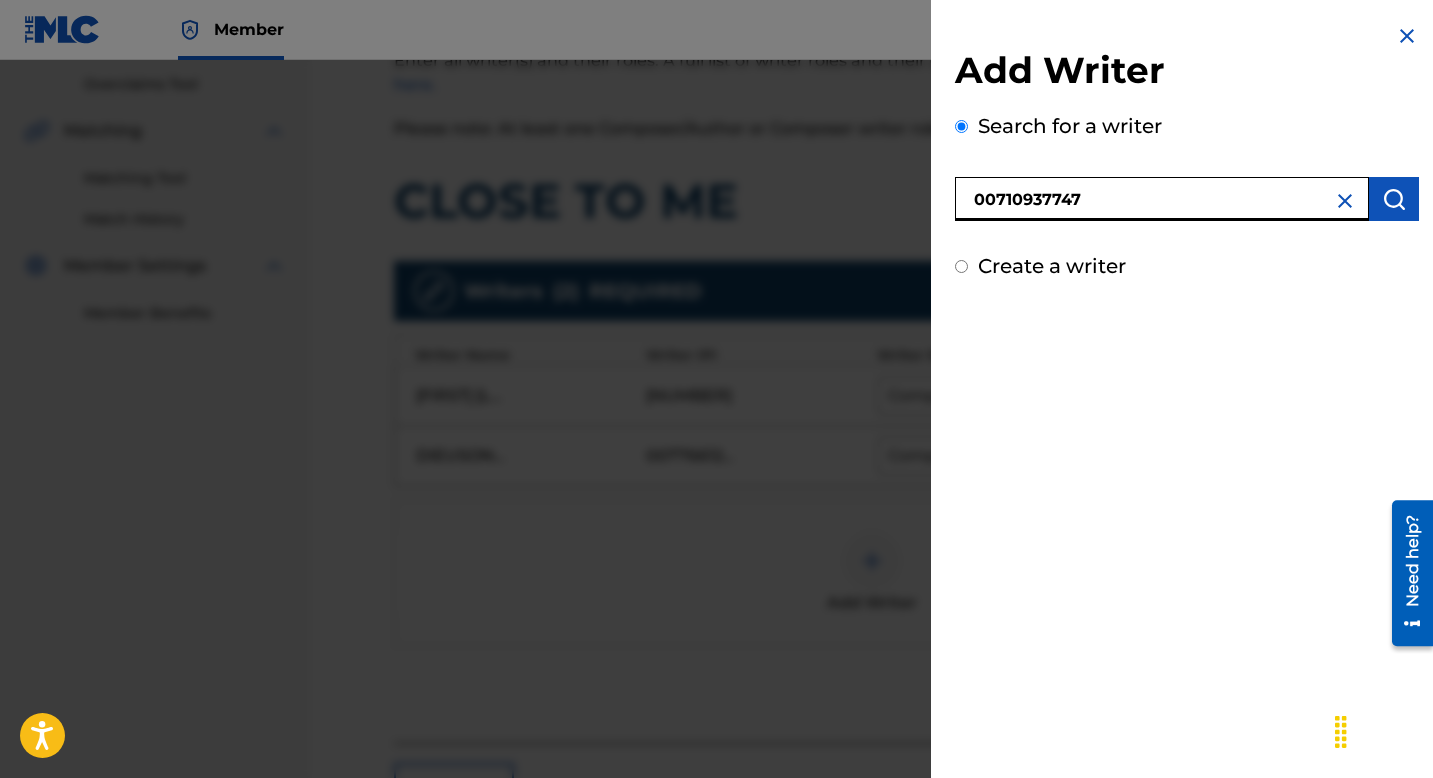 type on "00710937747" 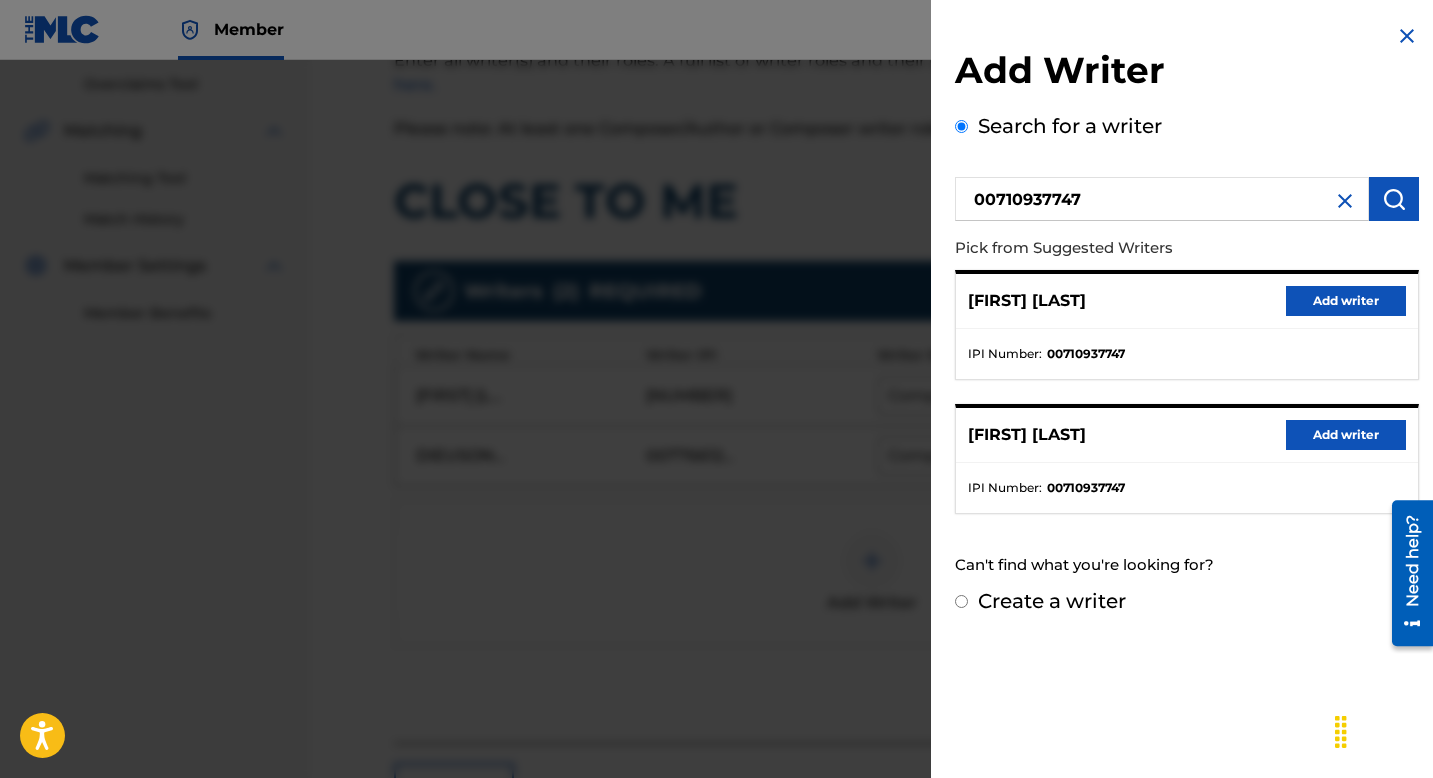 click on "Add writer" at bounding box center (1346, 301) 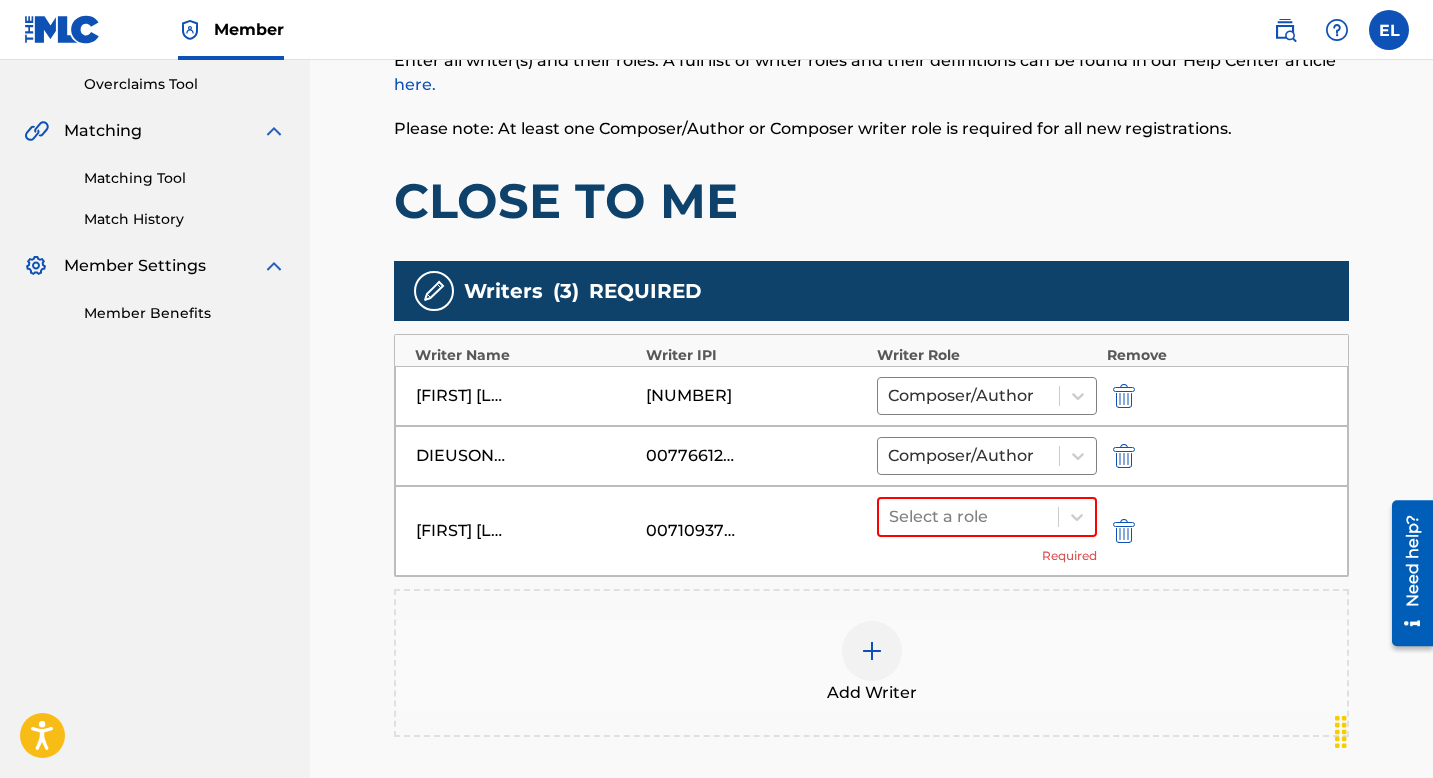 click on "ANDREW O'BRIEN 00710937747 Select a role Required" at bounding box center [871, 531] 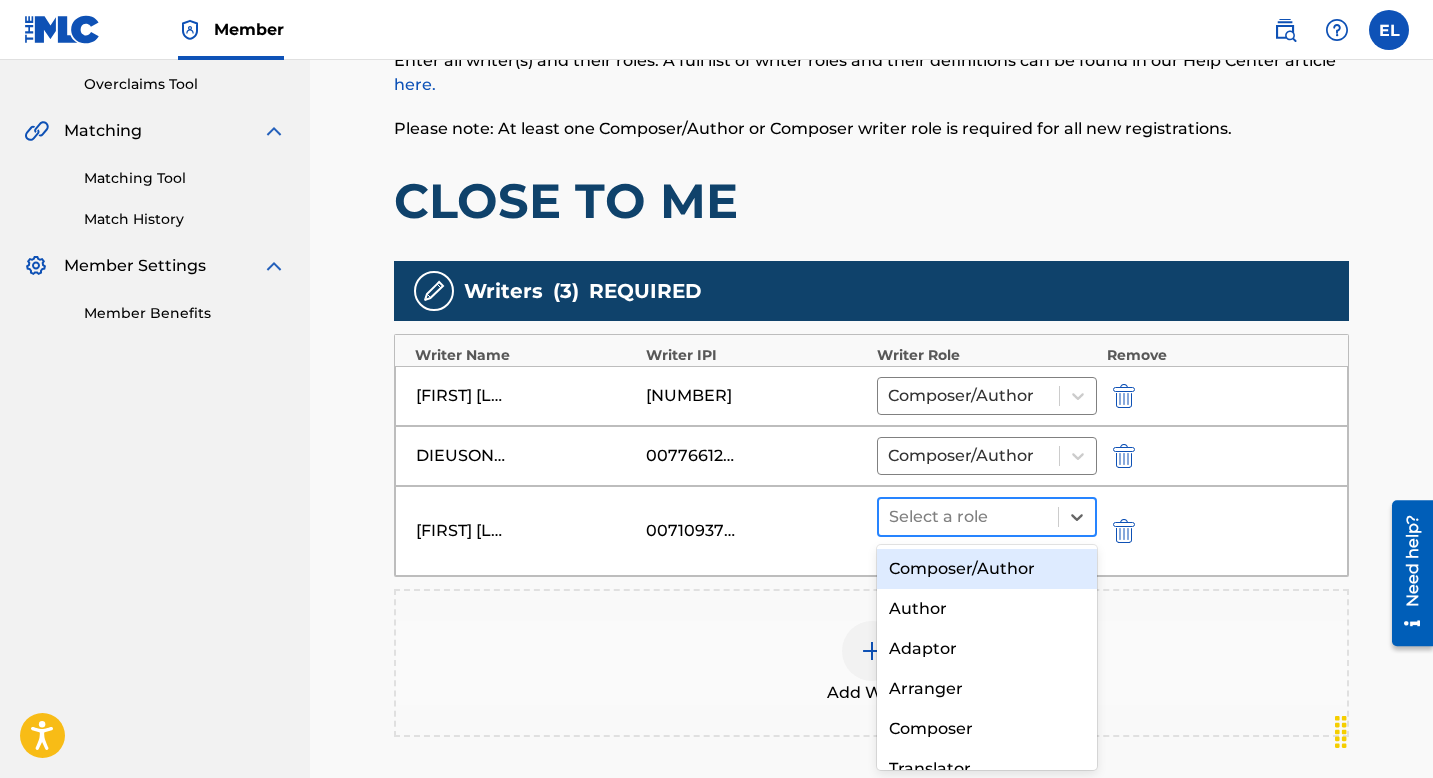 click at bounding box center (968, 517) 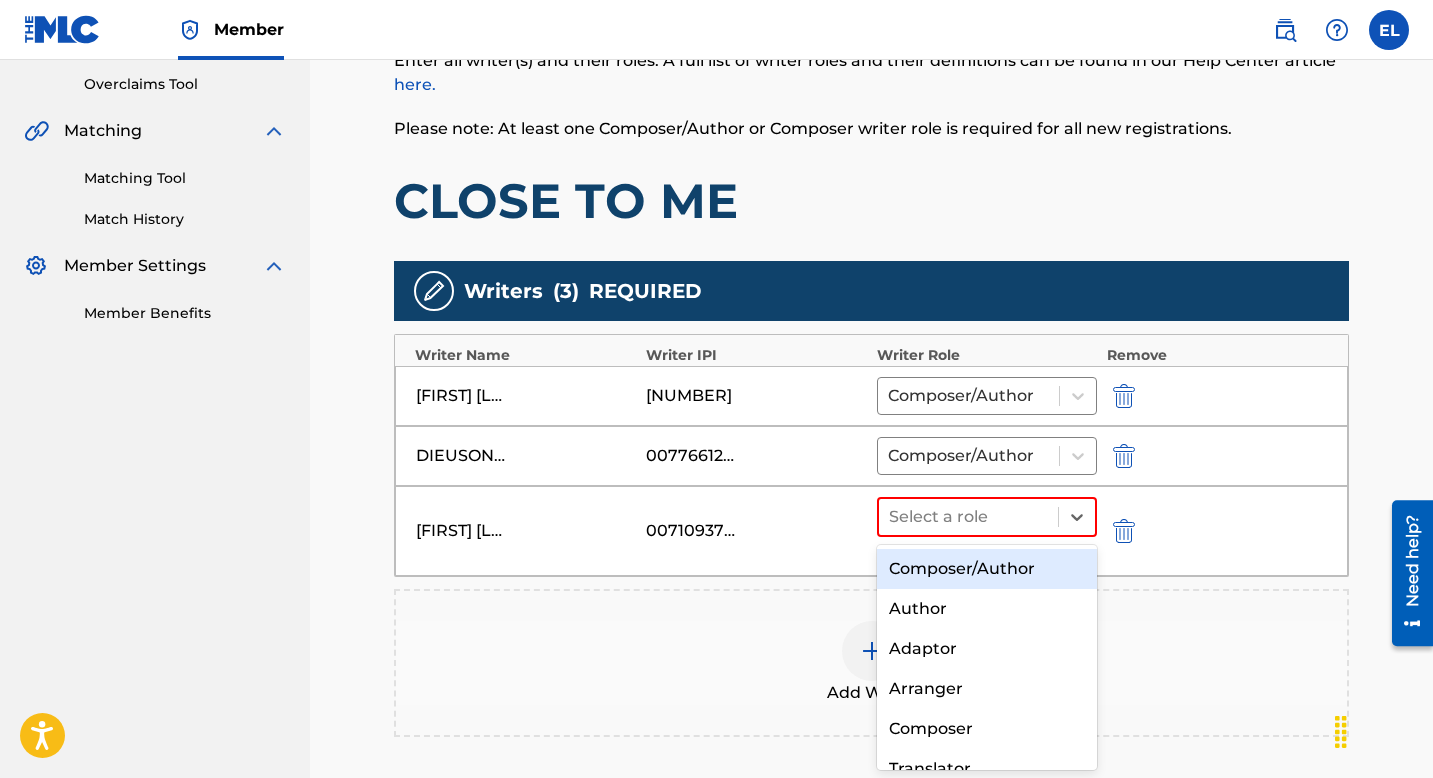 click on "Composer/Author" at bounding box center (987, 569) 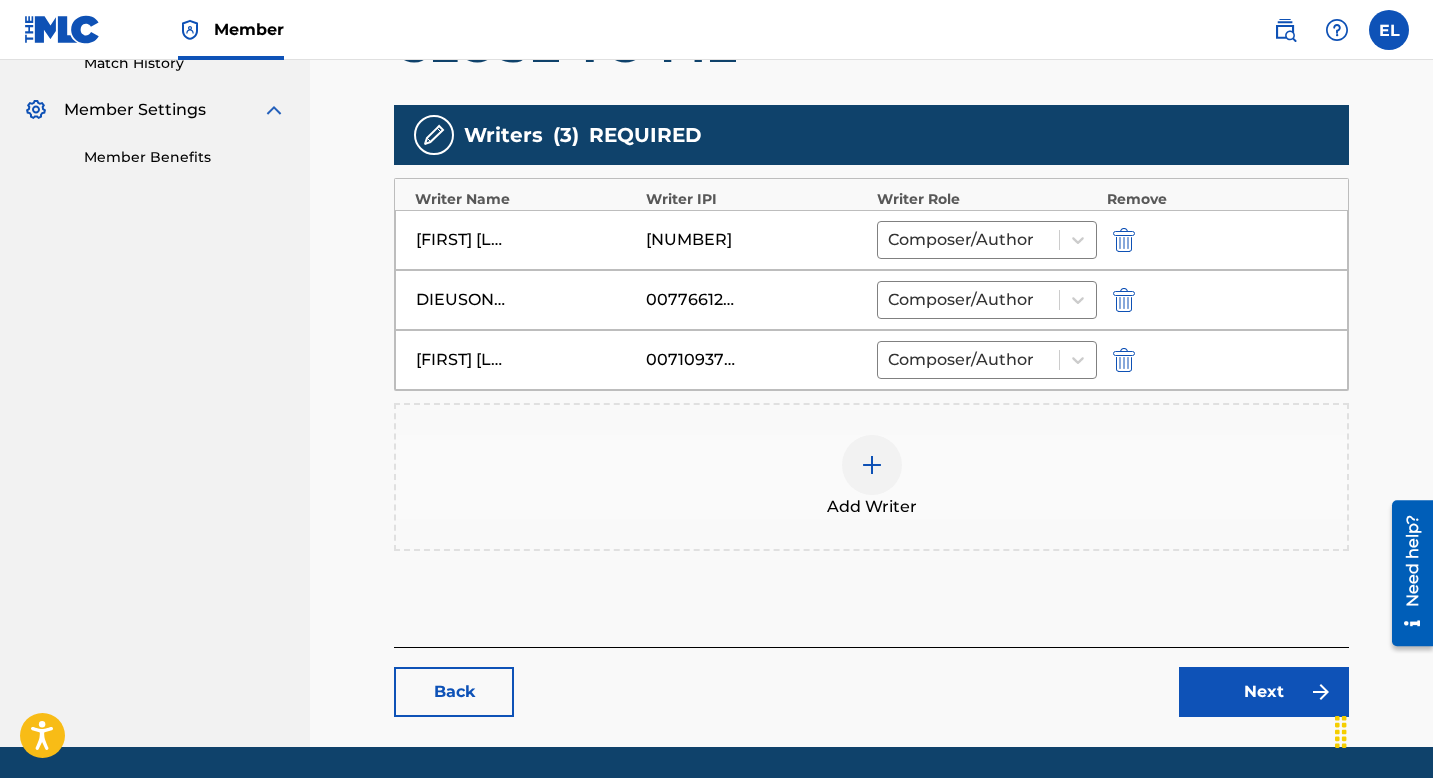 scroll, scrollTop: 636, scrollLeft: 0, axis: vertical 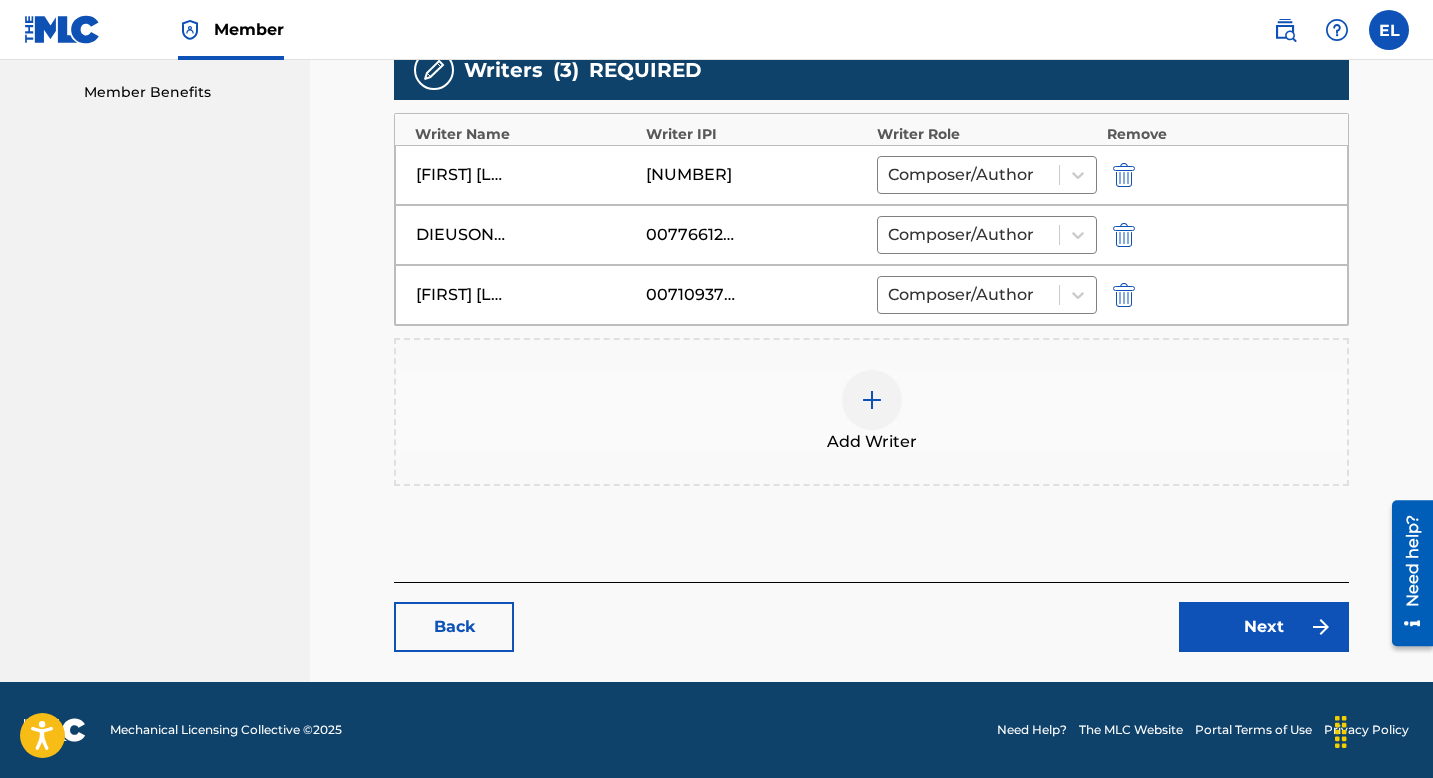 click on "Next" at bounding box center (1264, 627) 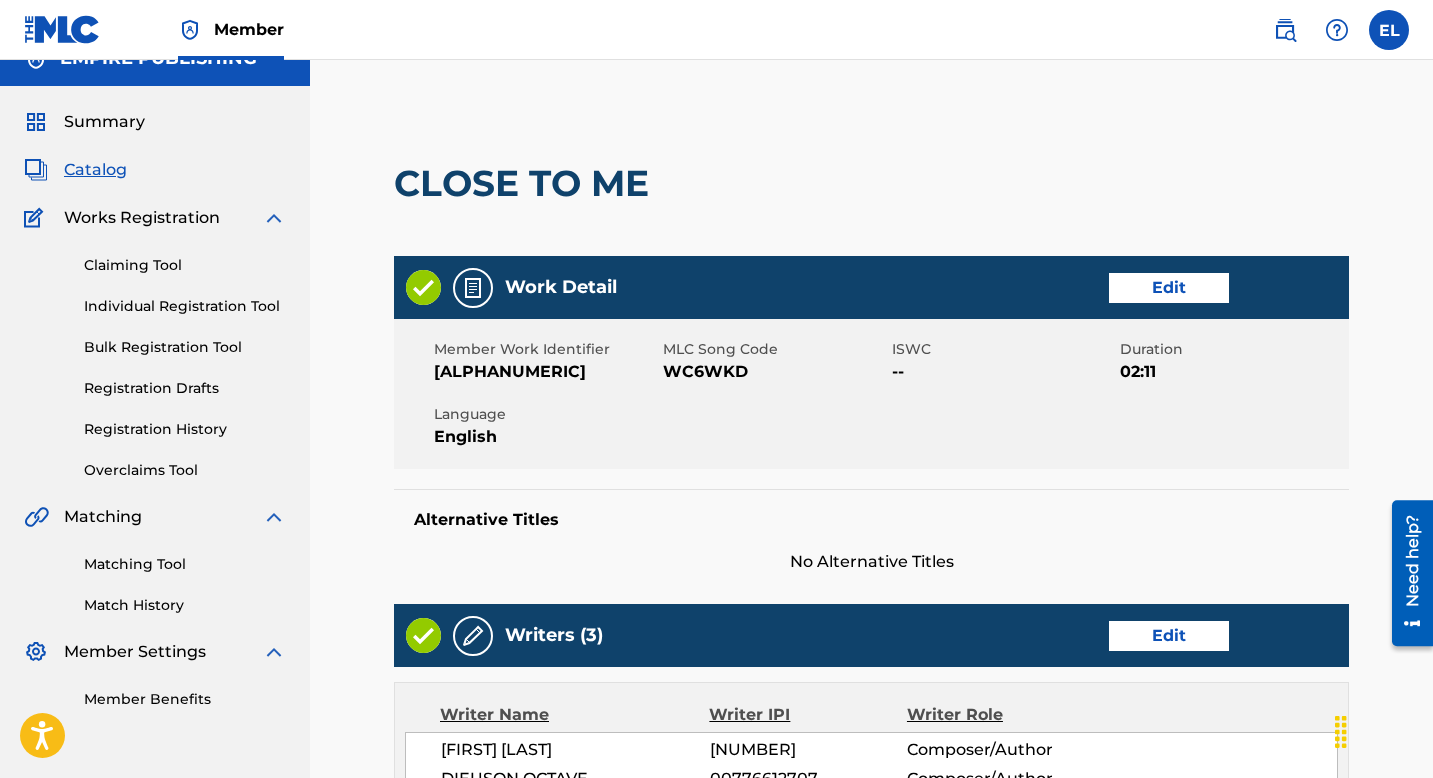 scroll, scrollTop: 0, scrollLeft: 0, axis: both 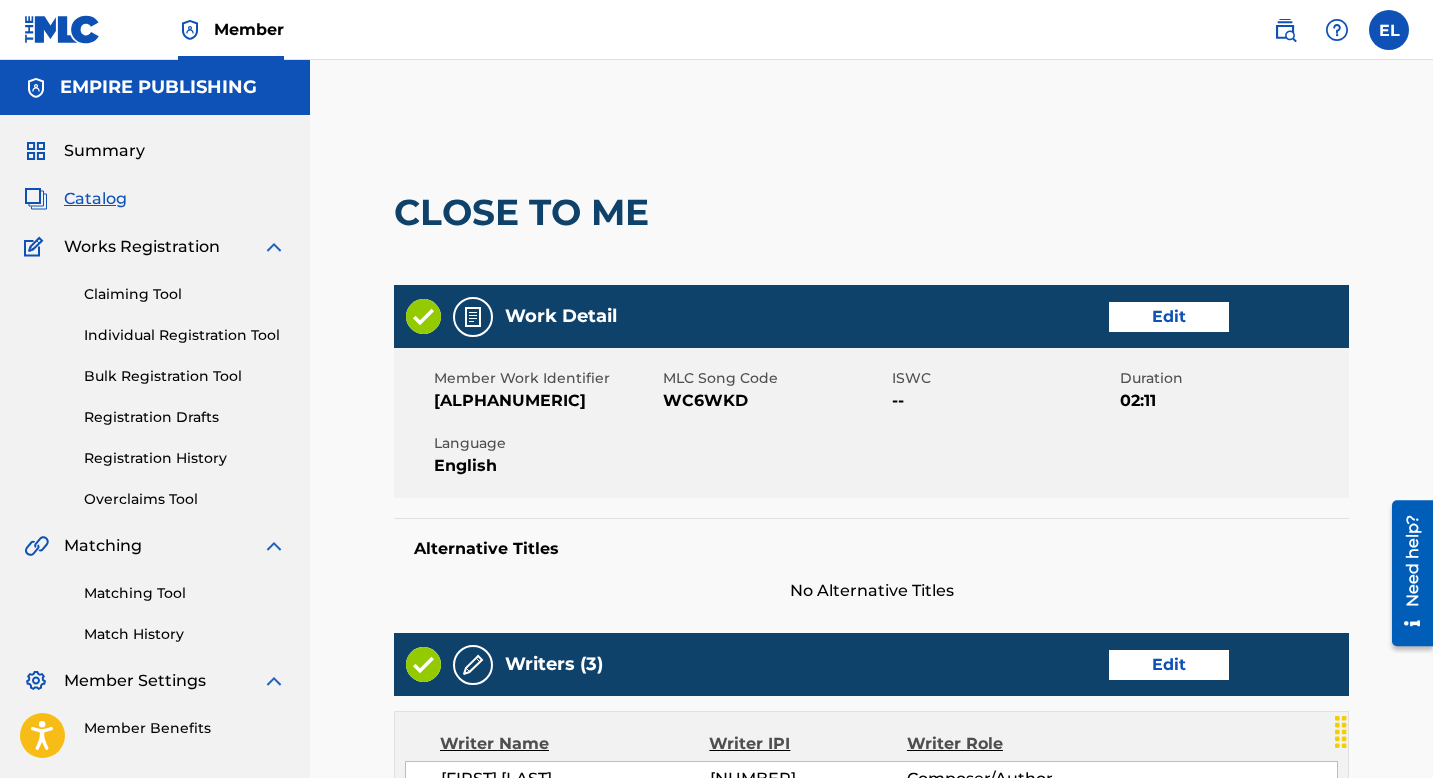 click on "WC6WKD" at bounding box center [775, 401] 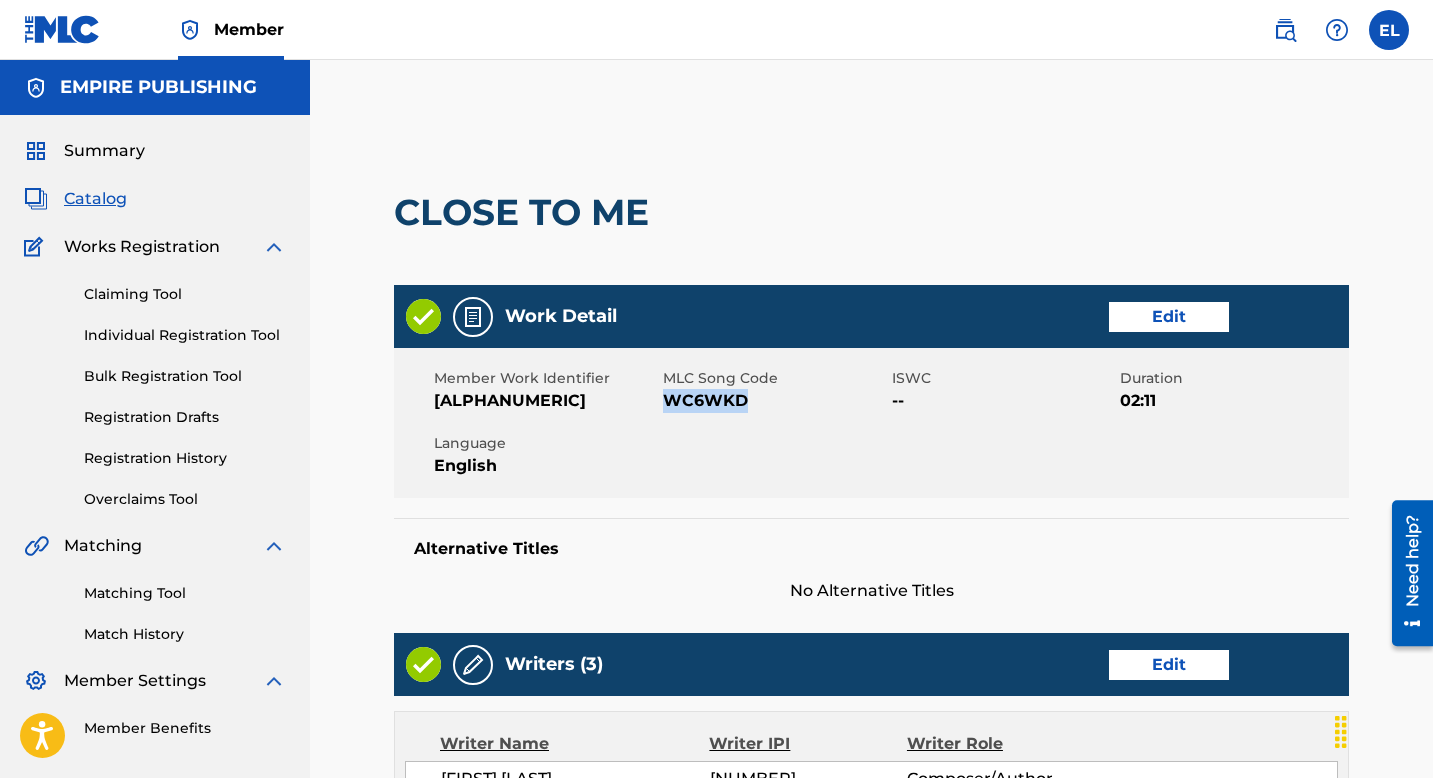 drag, startPoint x: 686, startPoint y: 411, endPoint x: 689, endPoint y: 399, distance: 12.369317 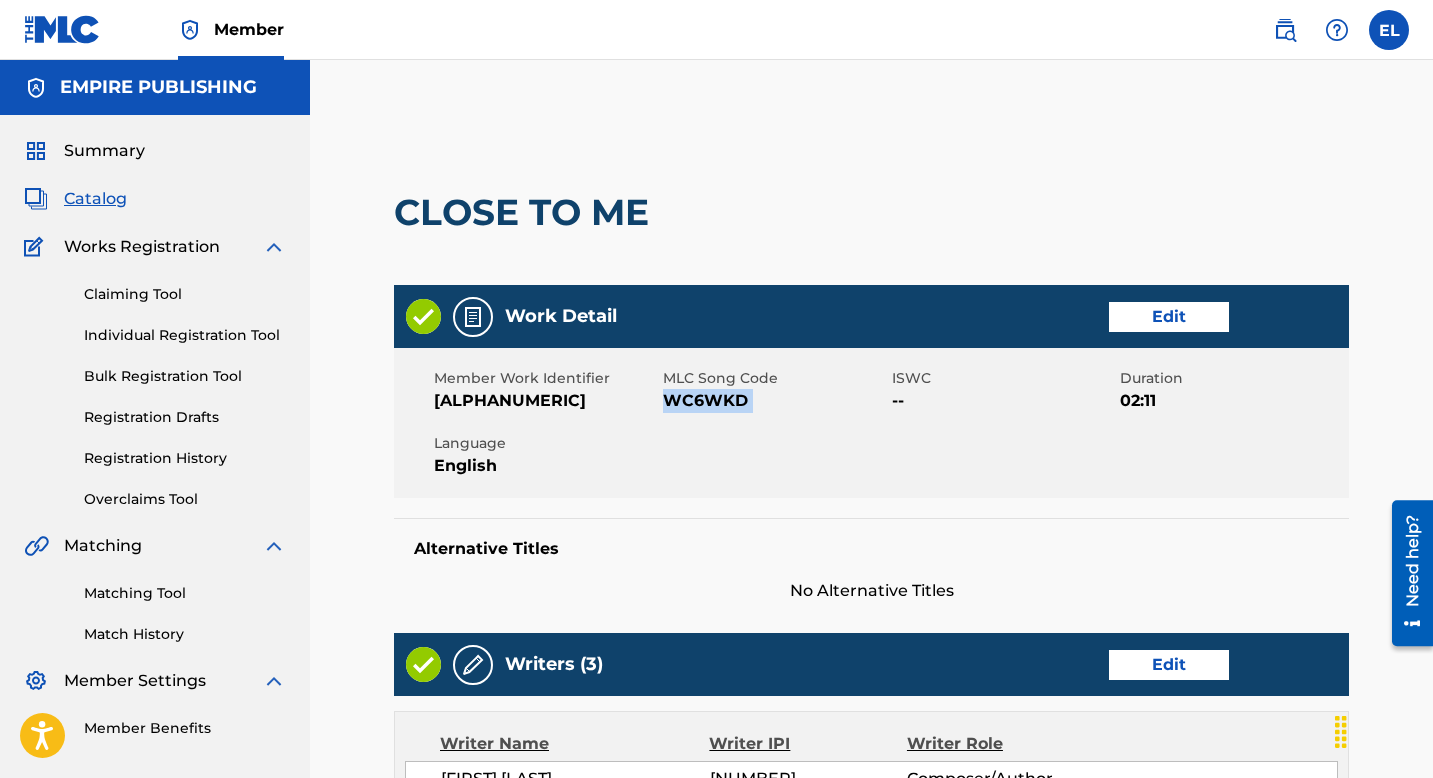 click on "WC6WKD" at bounding box center (775, 401) 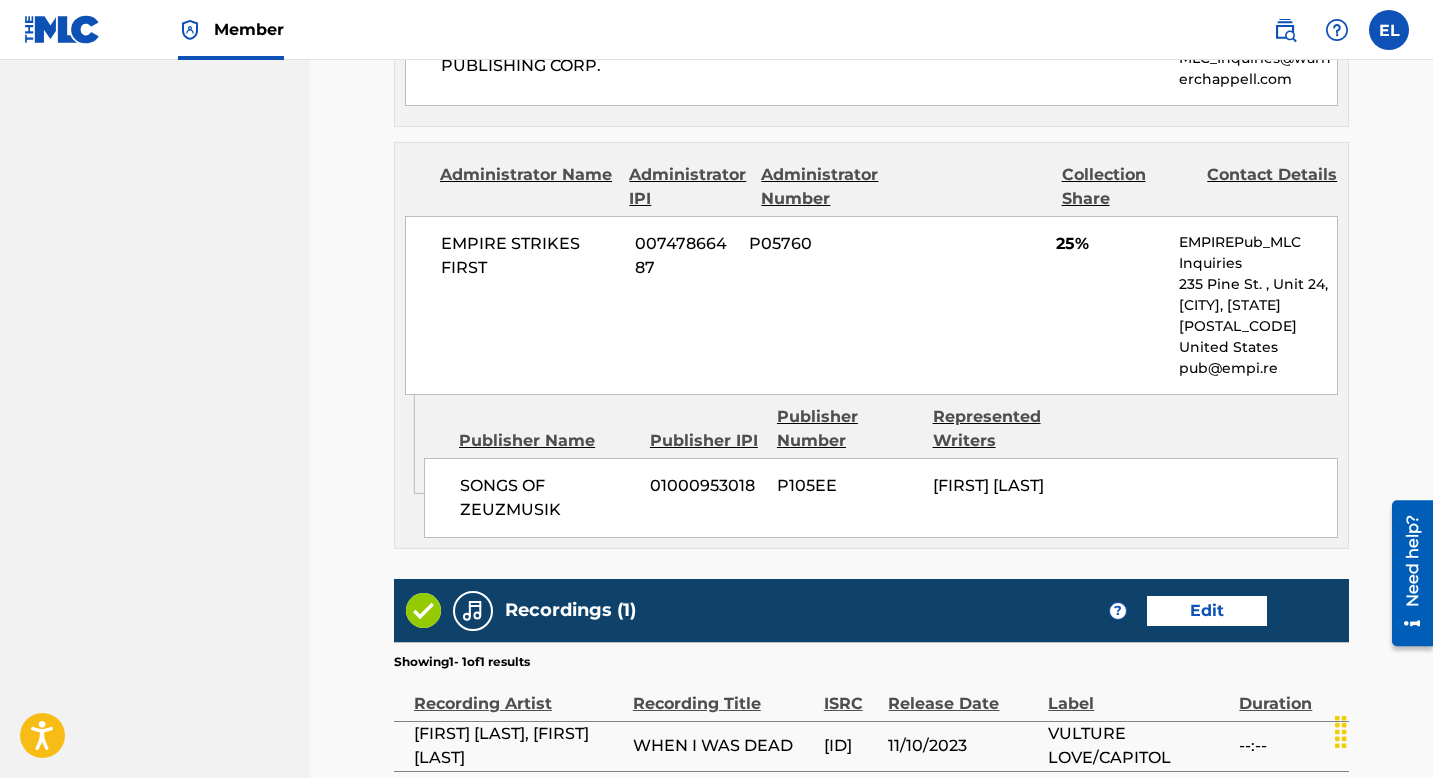 scroll, scrollTop: 1283, scrollLeft: 0, axis: vertical 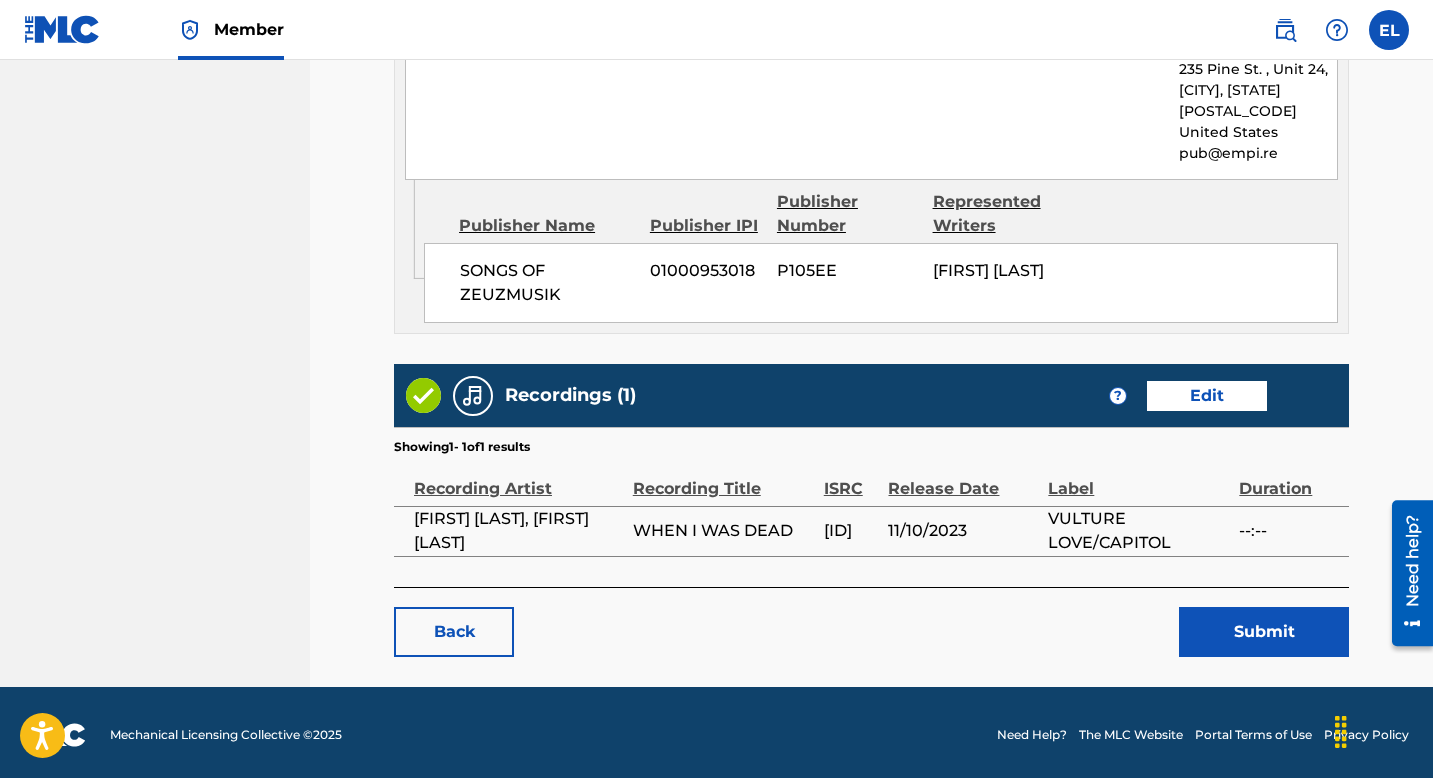 click on "Submit" at bounding box center (1264, 632) 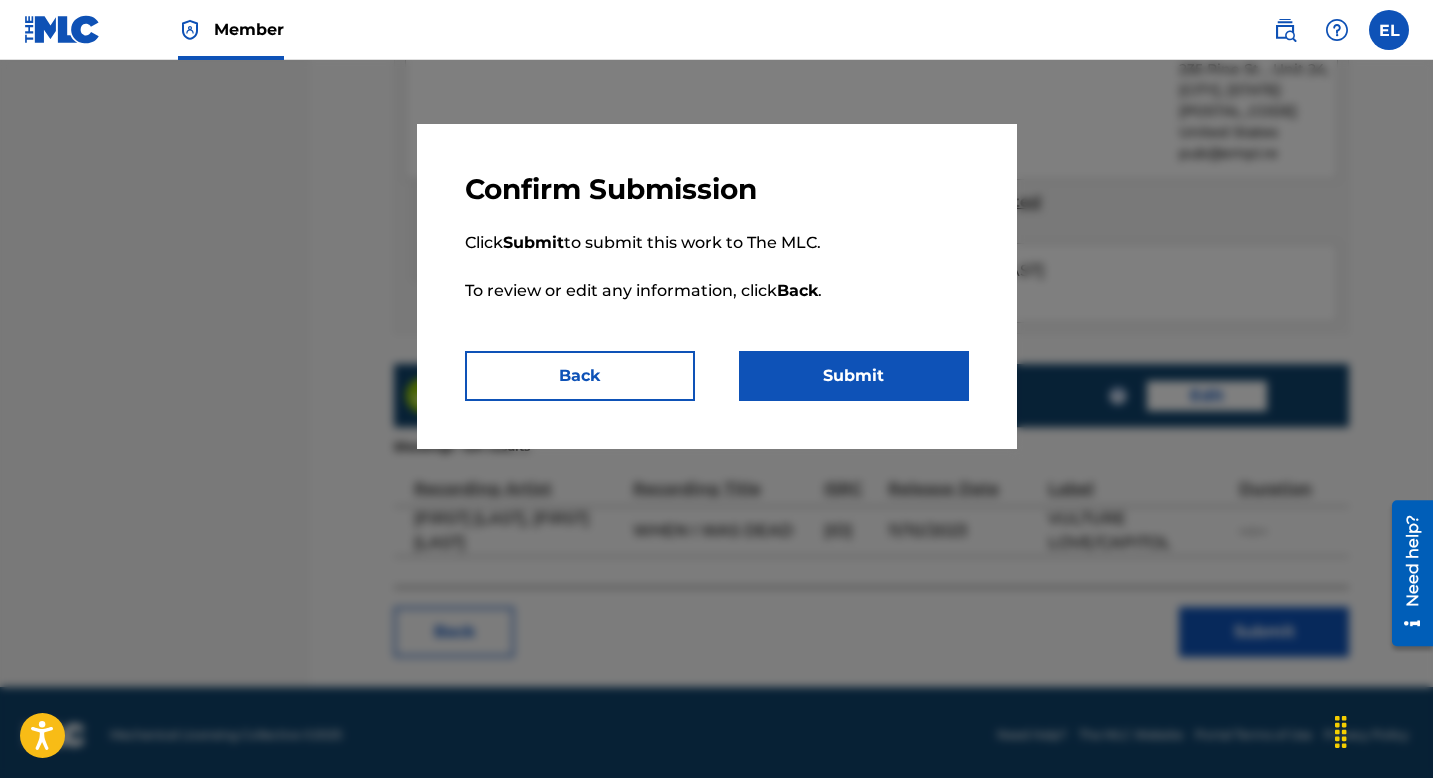 click on "Submit" at bounding box center (854, 376) 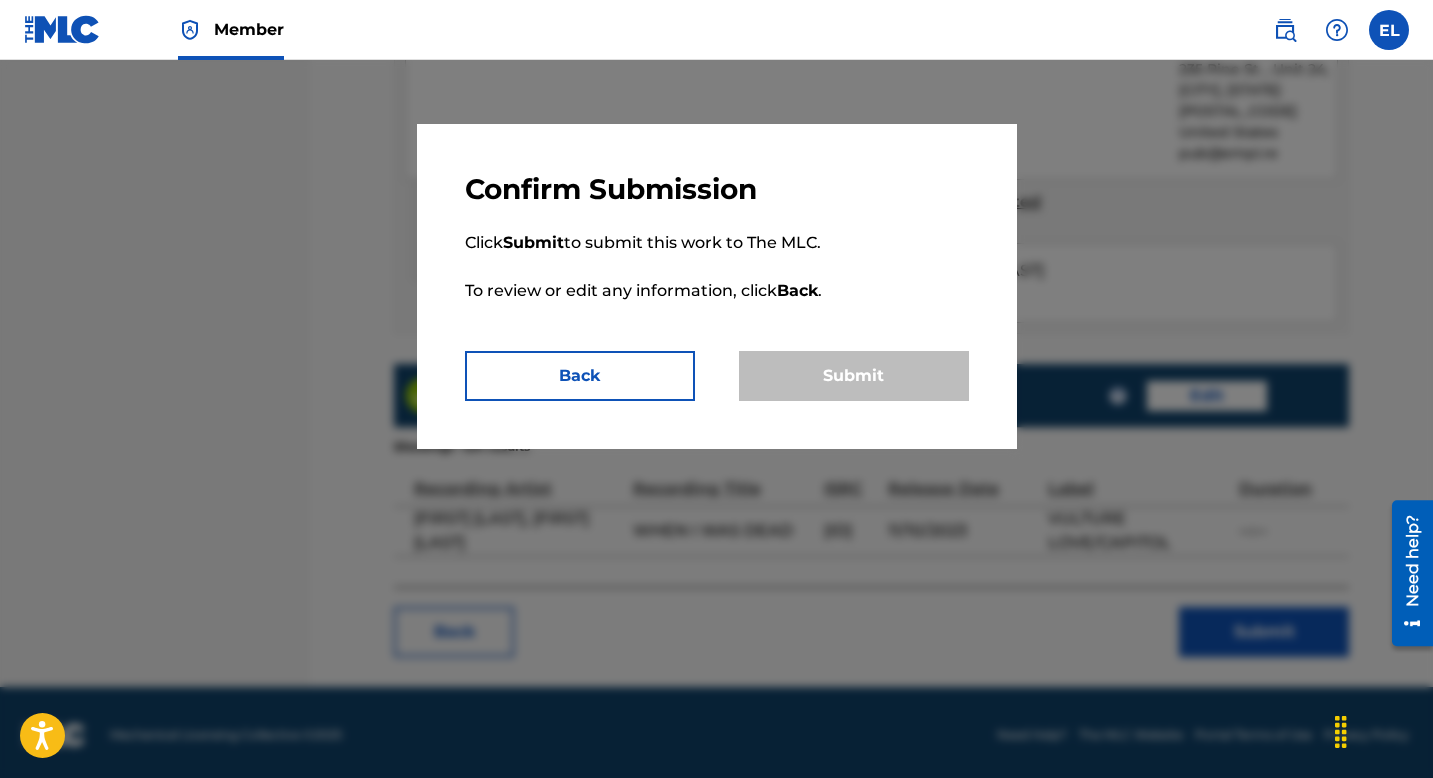 scroll, scrollTop: 0, scrollLeft: 0, axis: both 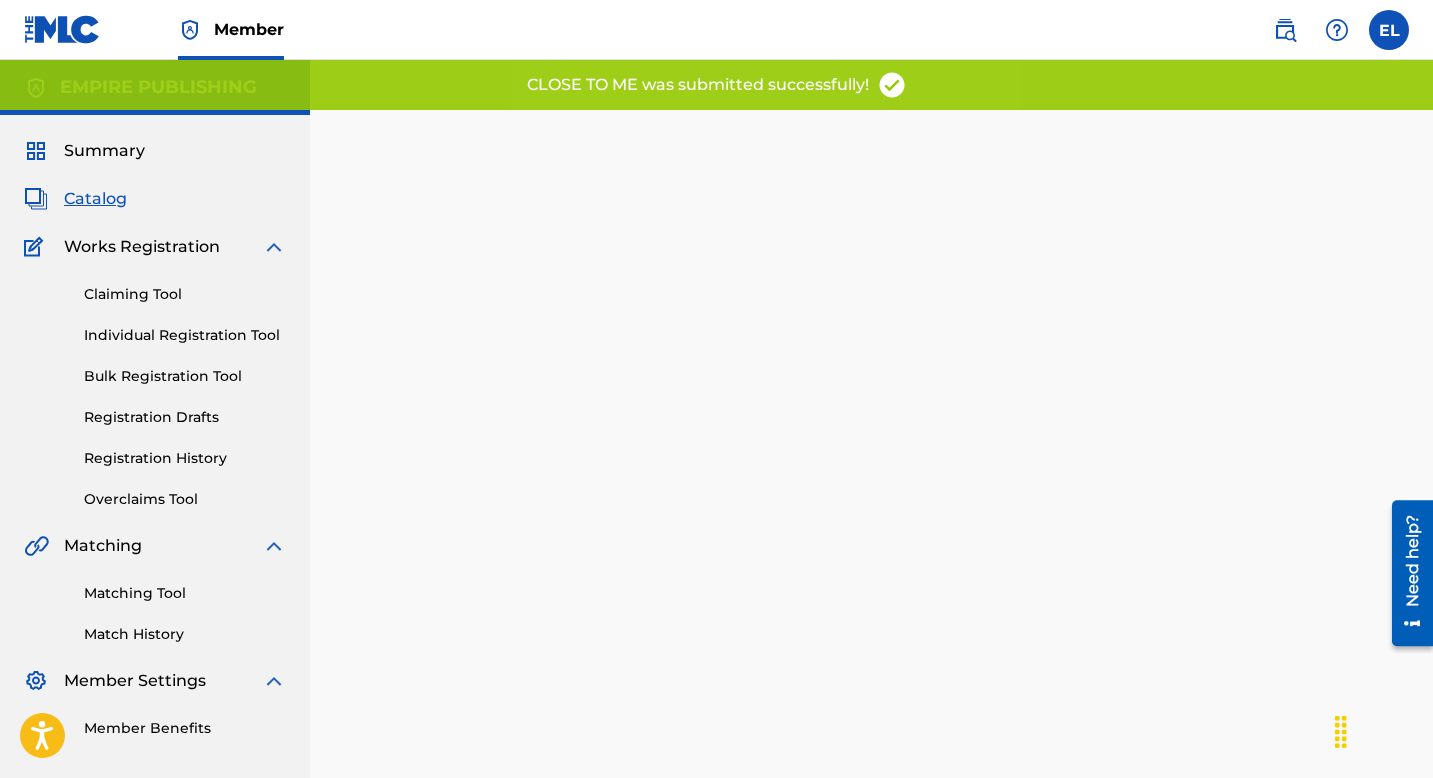 click on "Catalog" at bounding box center (95, 199) 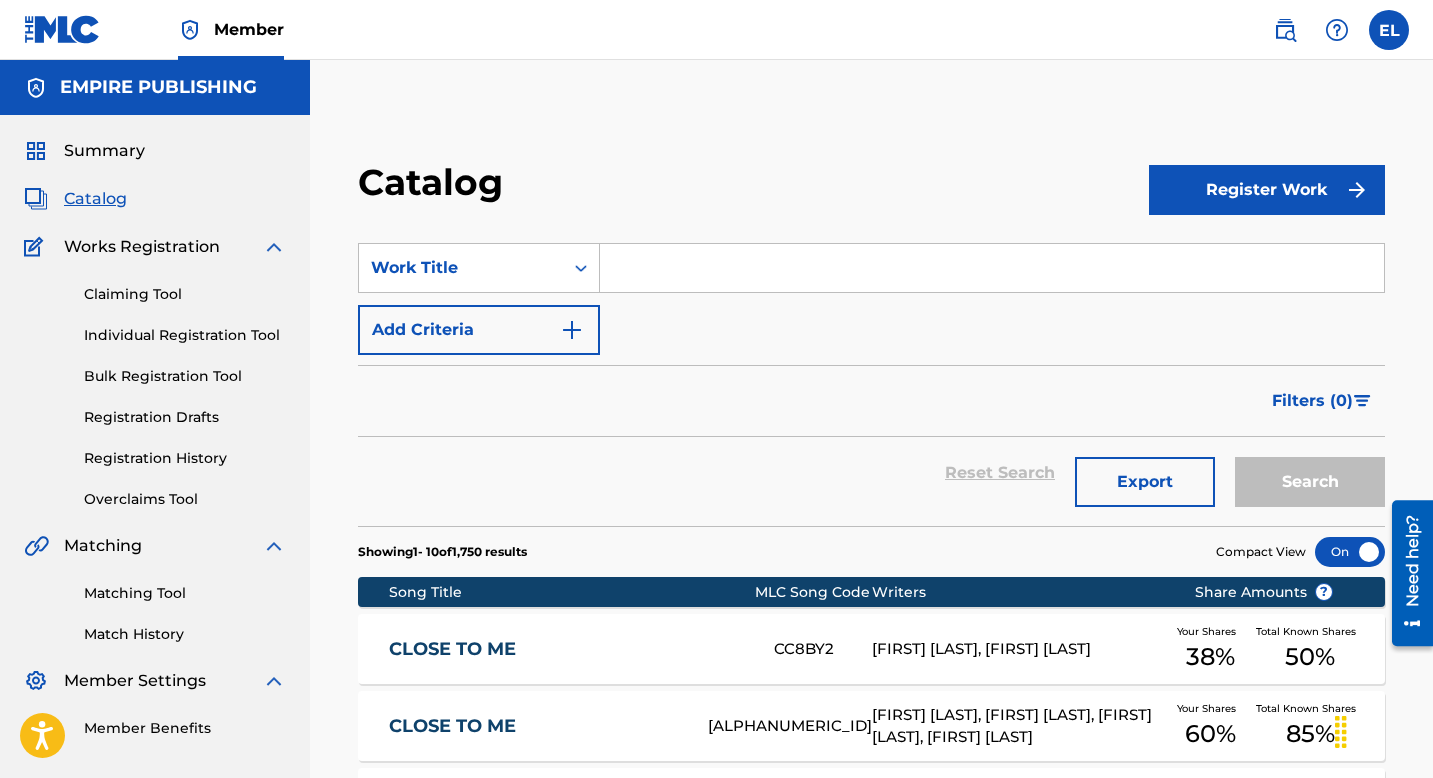 click at bounding box center (992, 268) 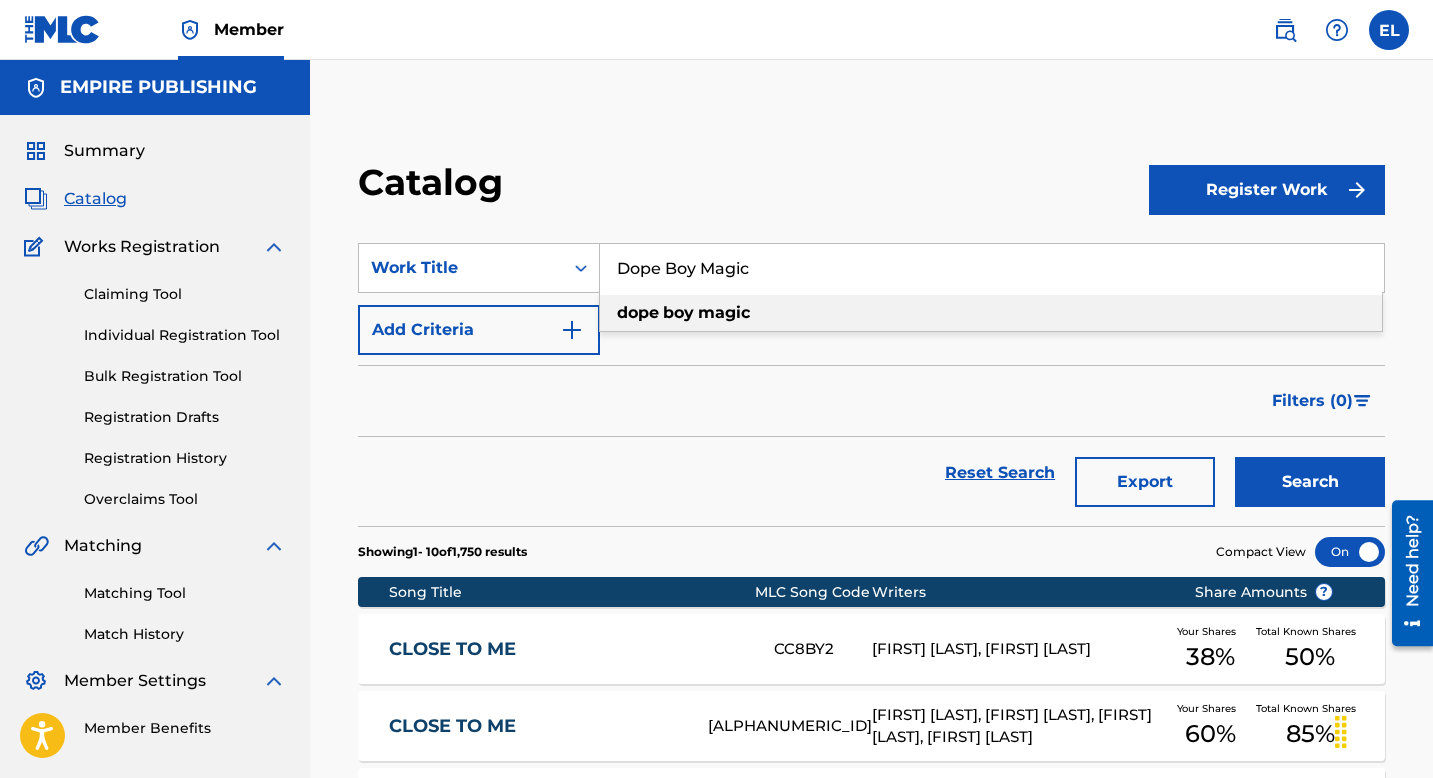 type on "Dope Boy Magic" 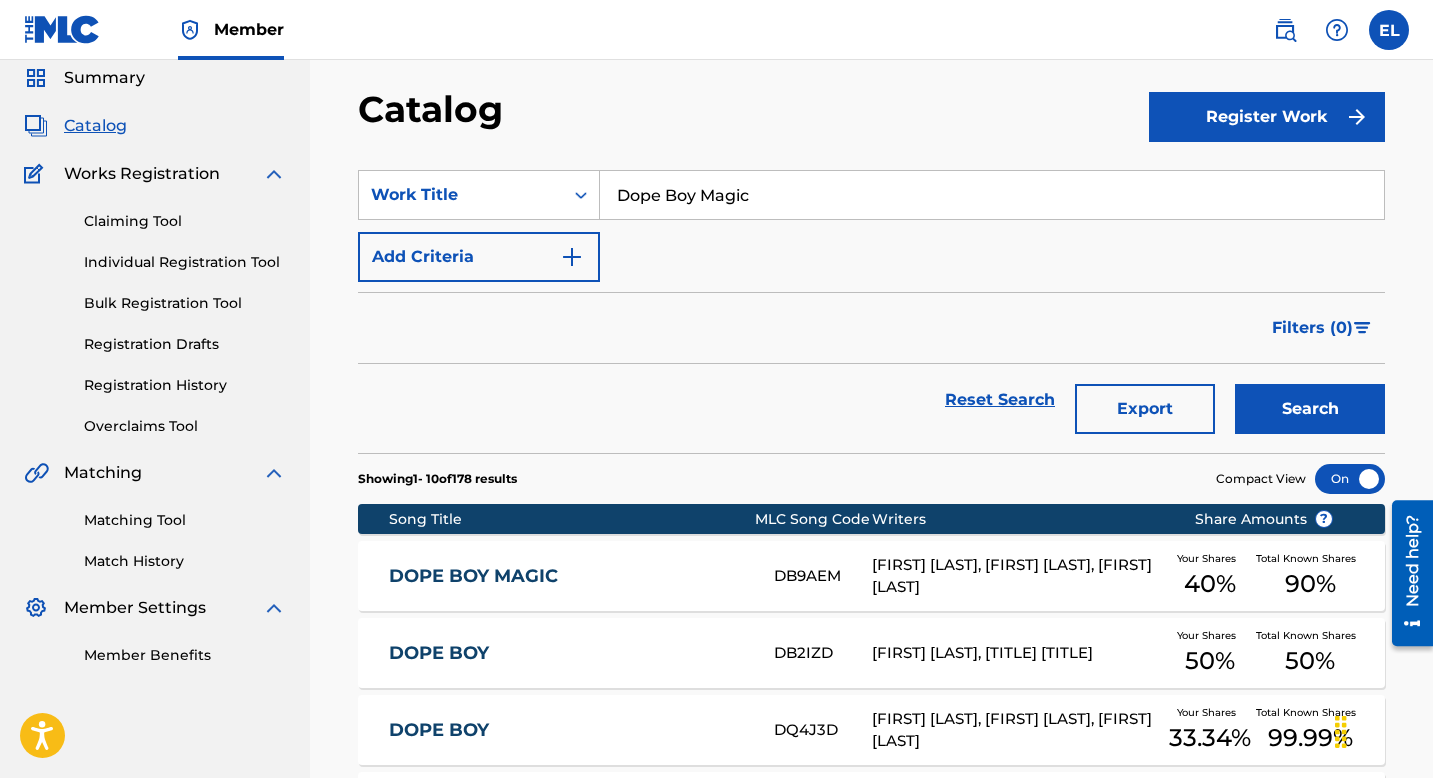 scroll, scrollTop: 151, scrollLeft: 0, axis: vertical 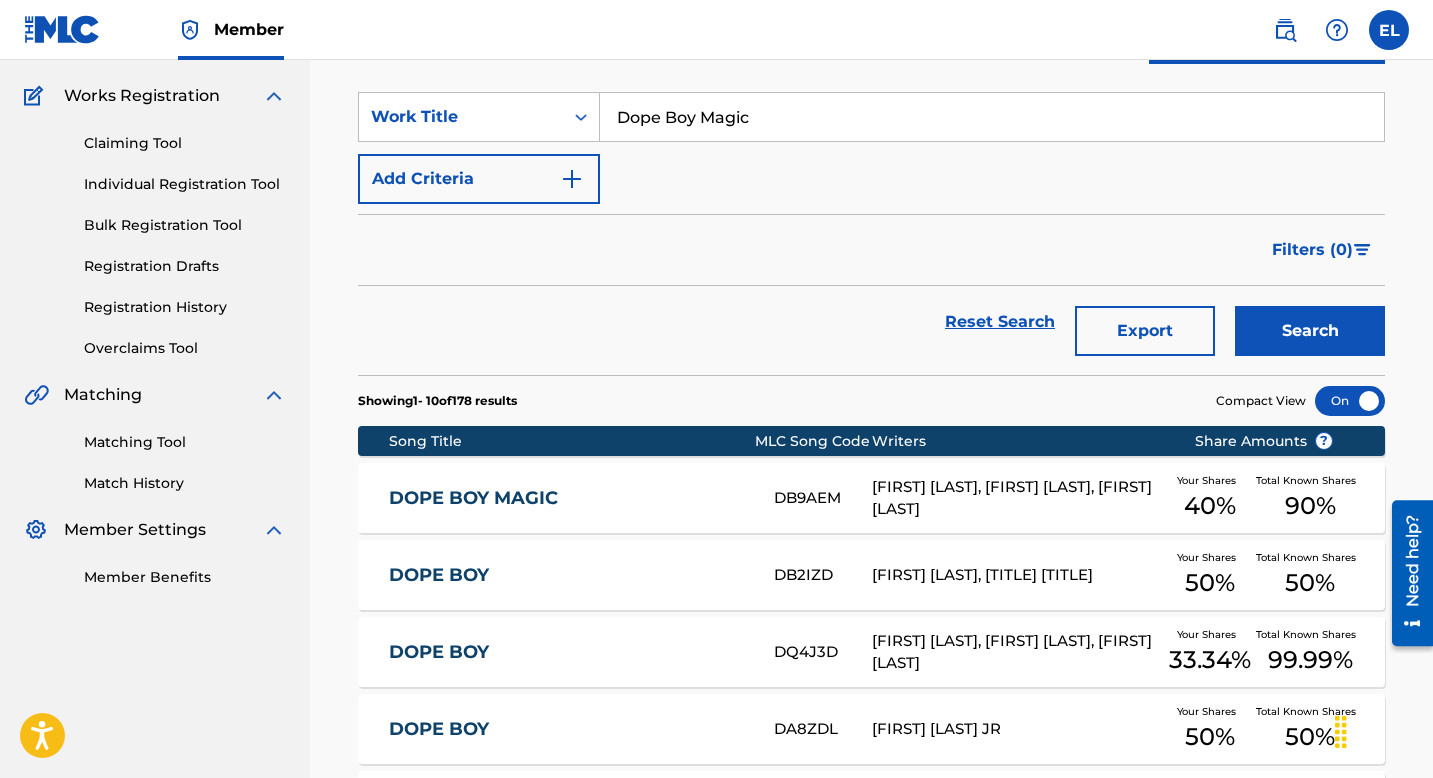 click on "DOPE BOY MAGIC" at bounding box center (568, 498) 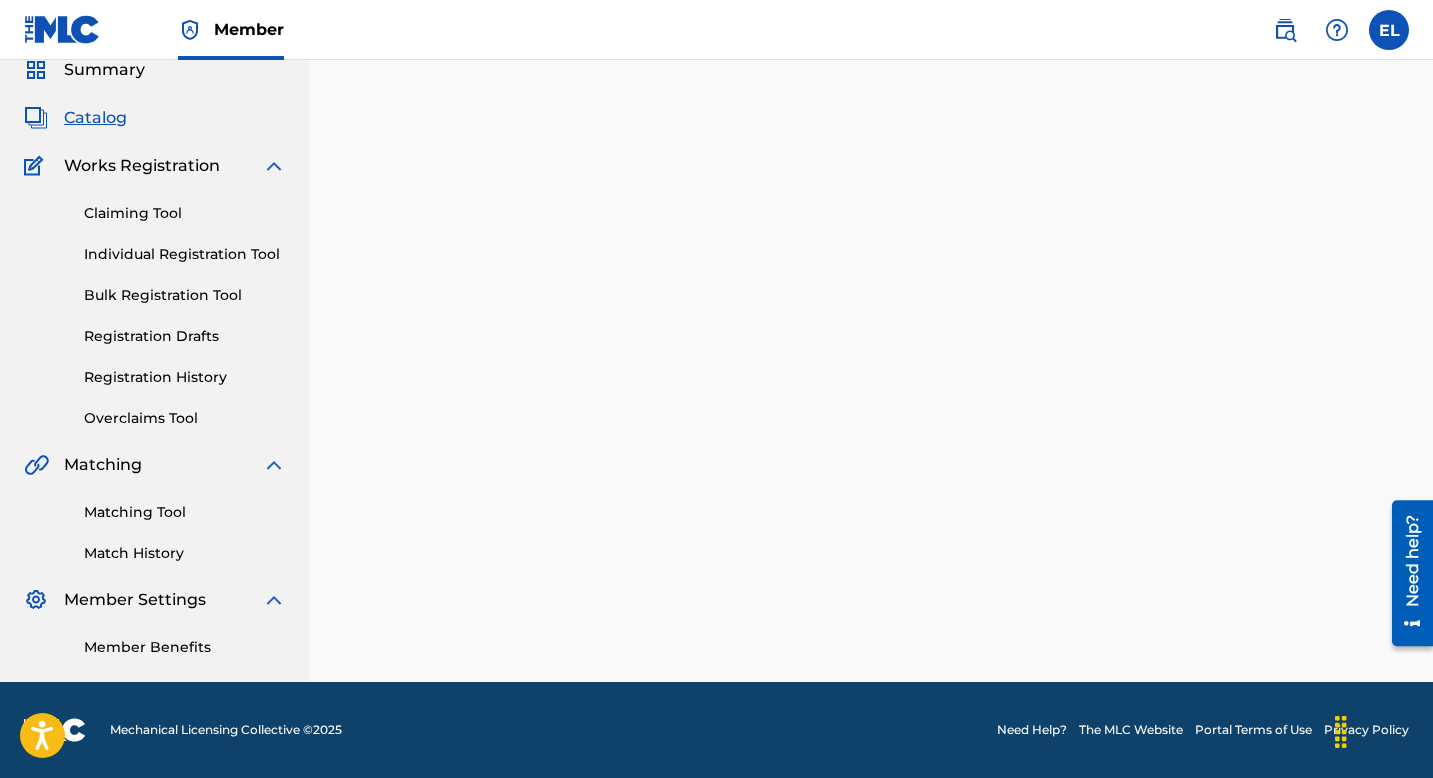 scroll, scrollTop: 0, scrollLeft: 0, axis: both 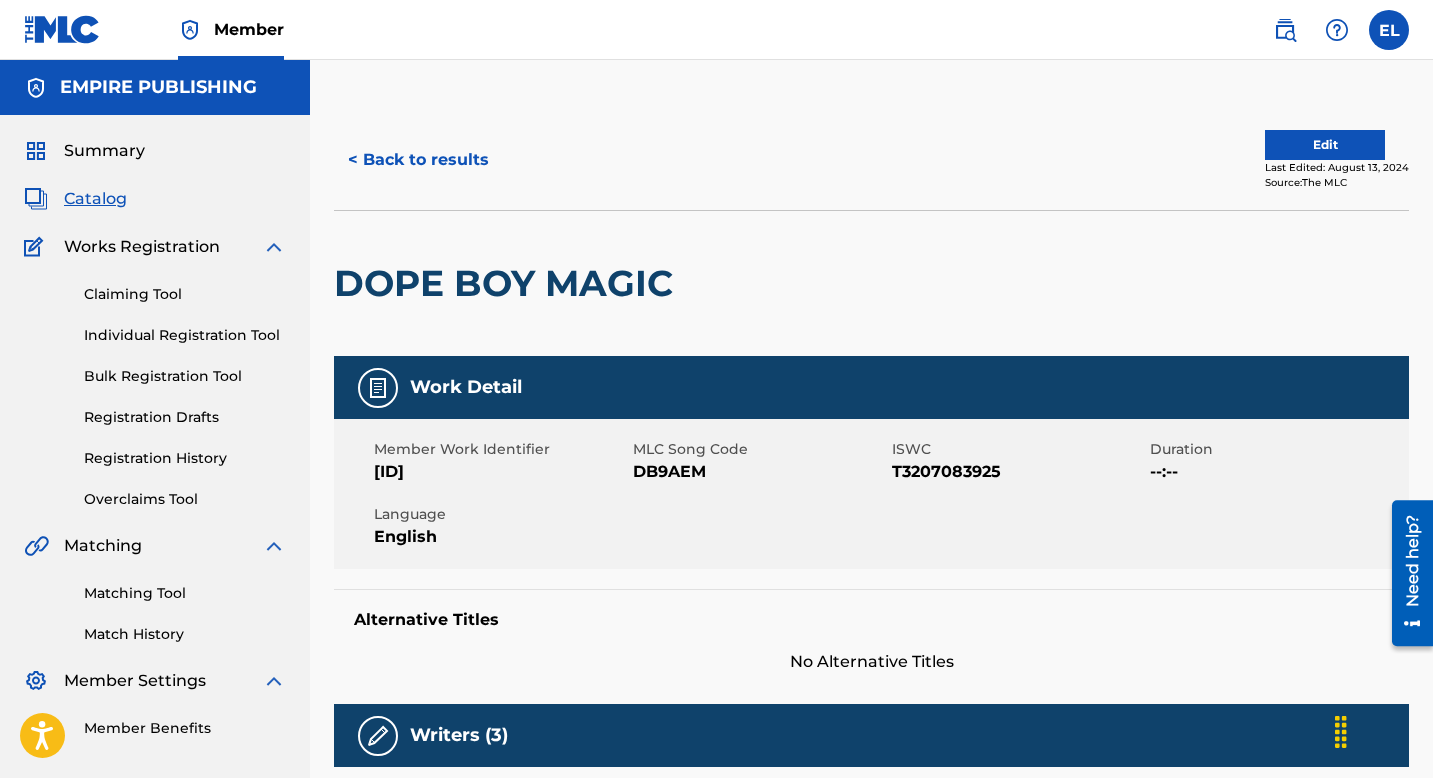click on "DB9AEM" at bounding box center [760, 472] 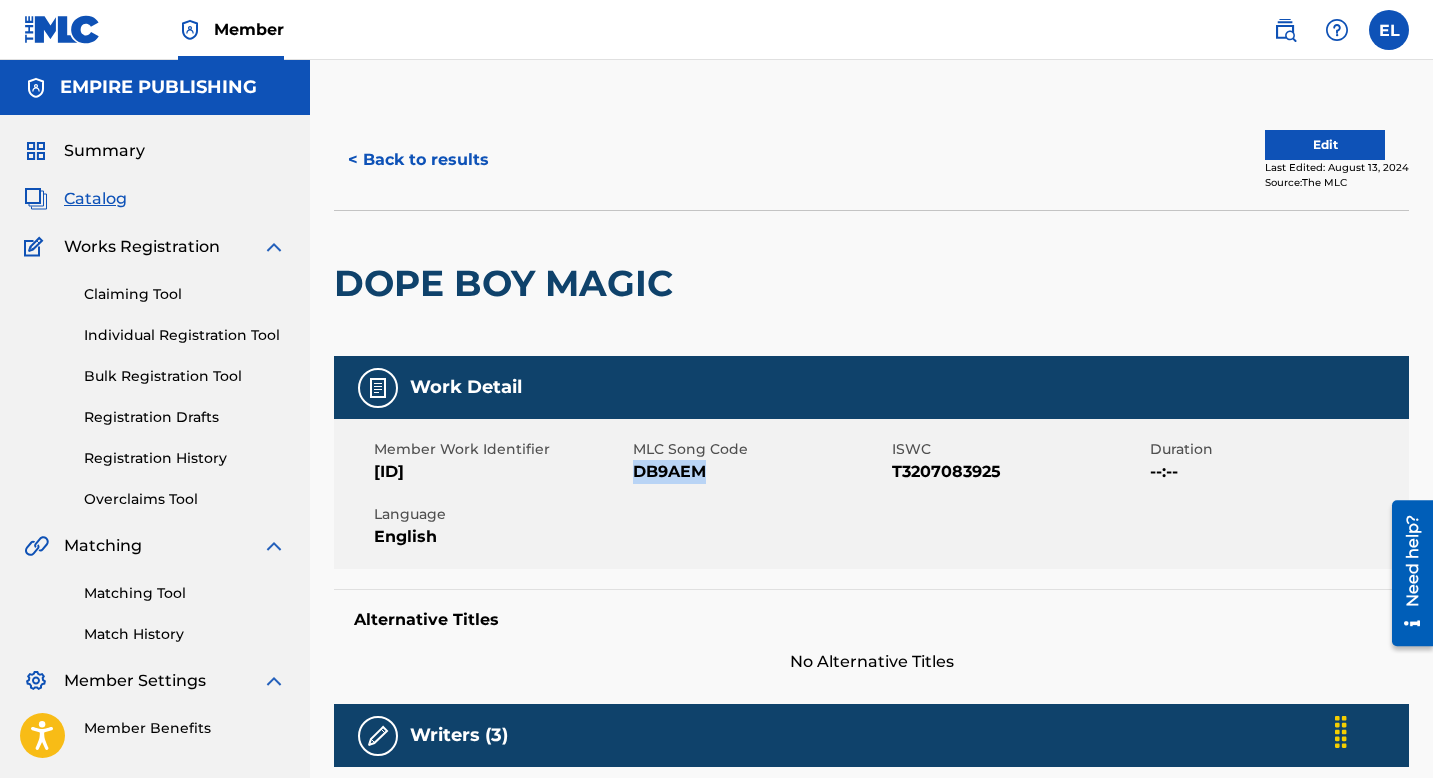 click on "DB9AEM" at bounding box center [760, 472] 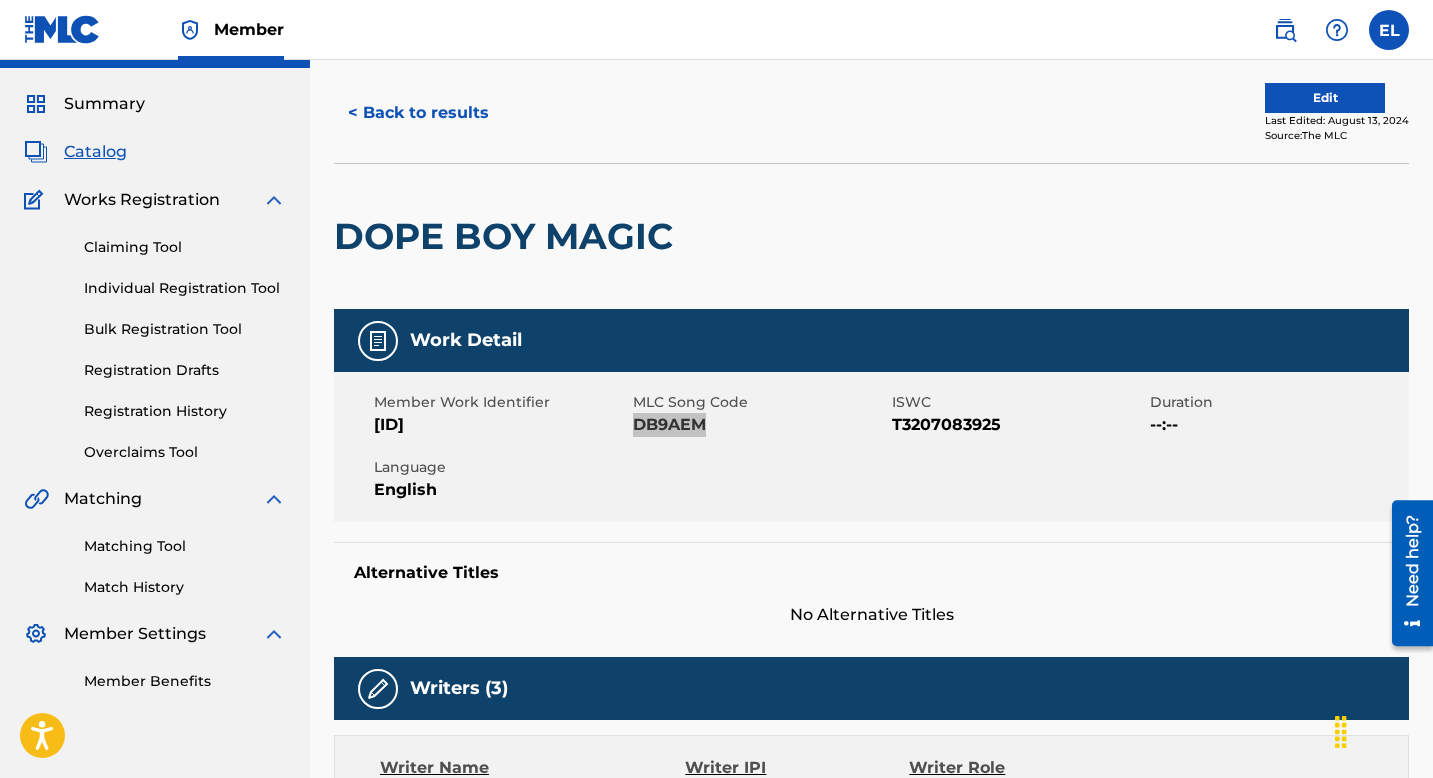 scroll, scrollTop: 0, scrollLeft: 0, axis: both 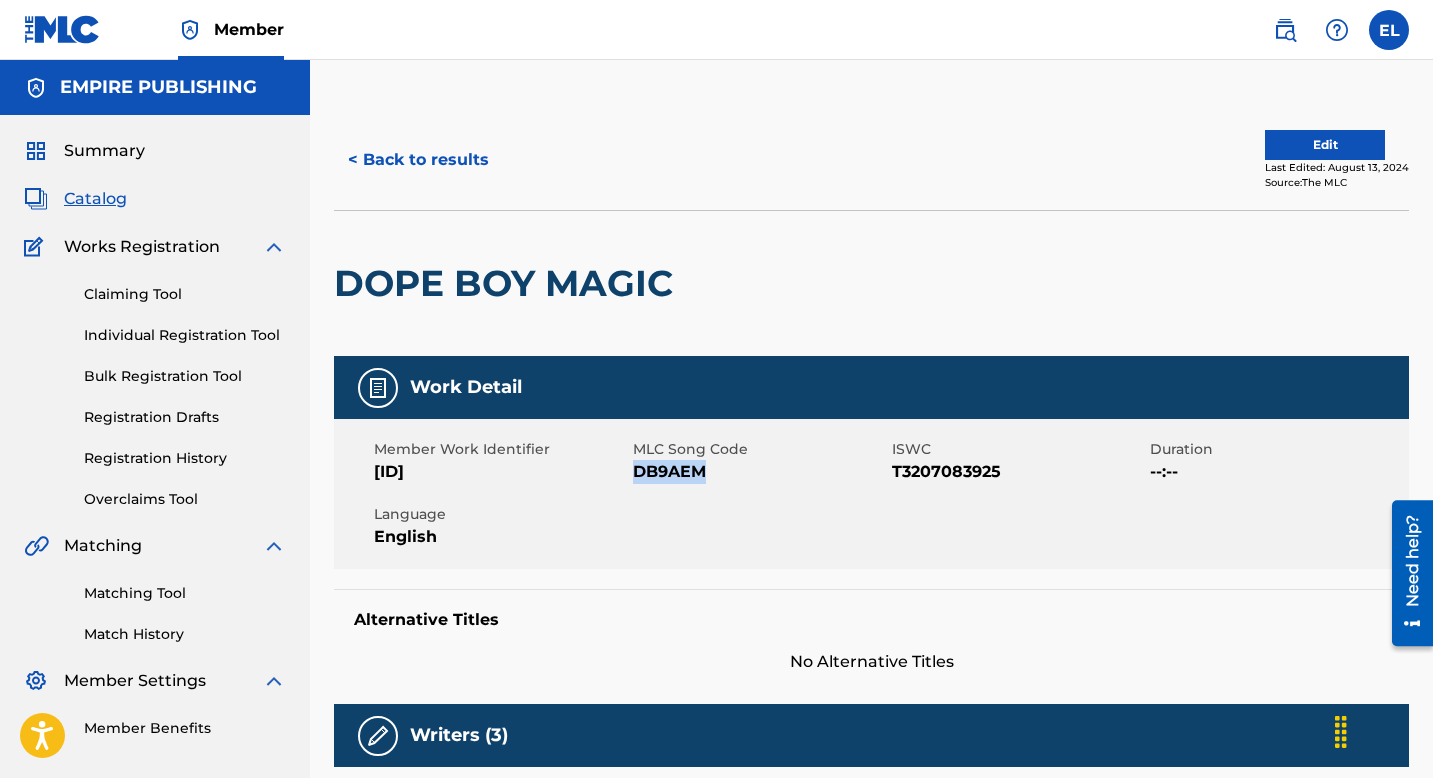 click on "Edit" at bounding box center [1325, 145] 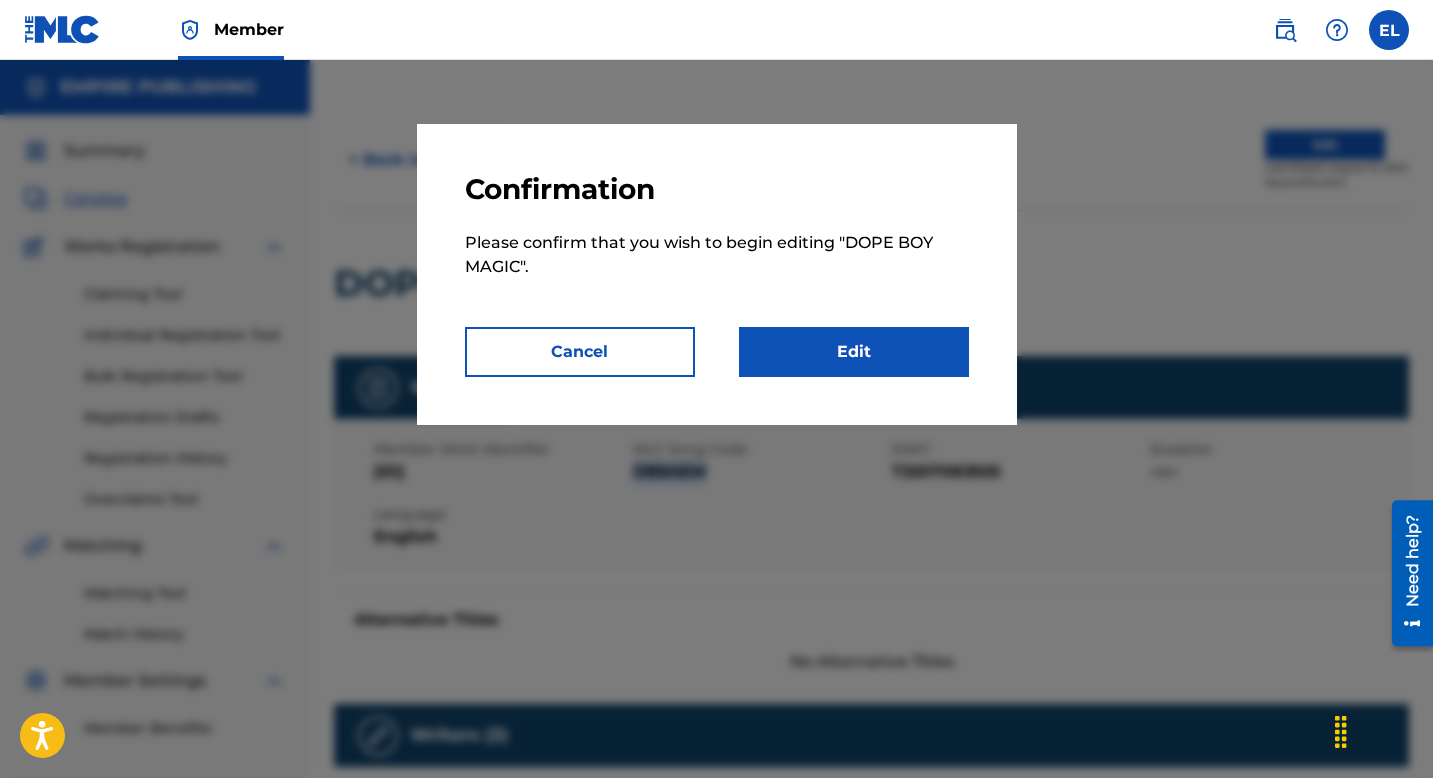 click on "Edit" at bounding box center (854, 352) 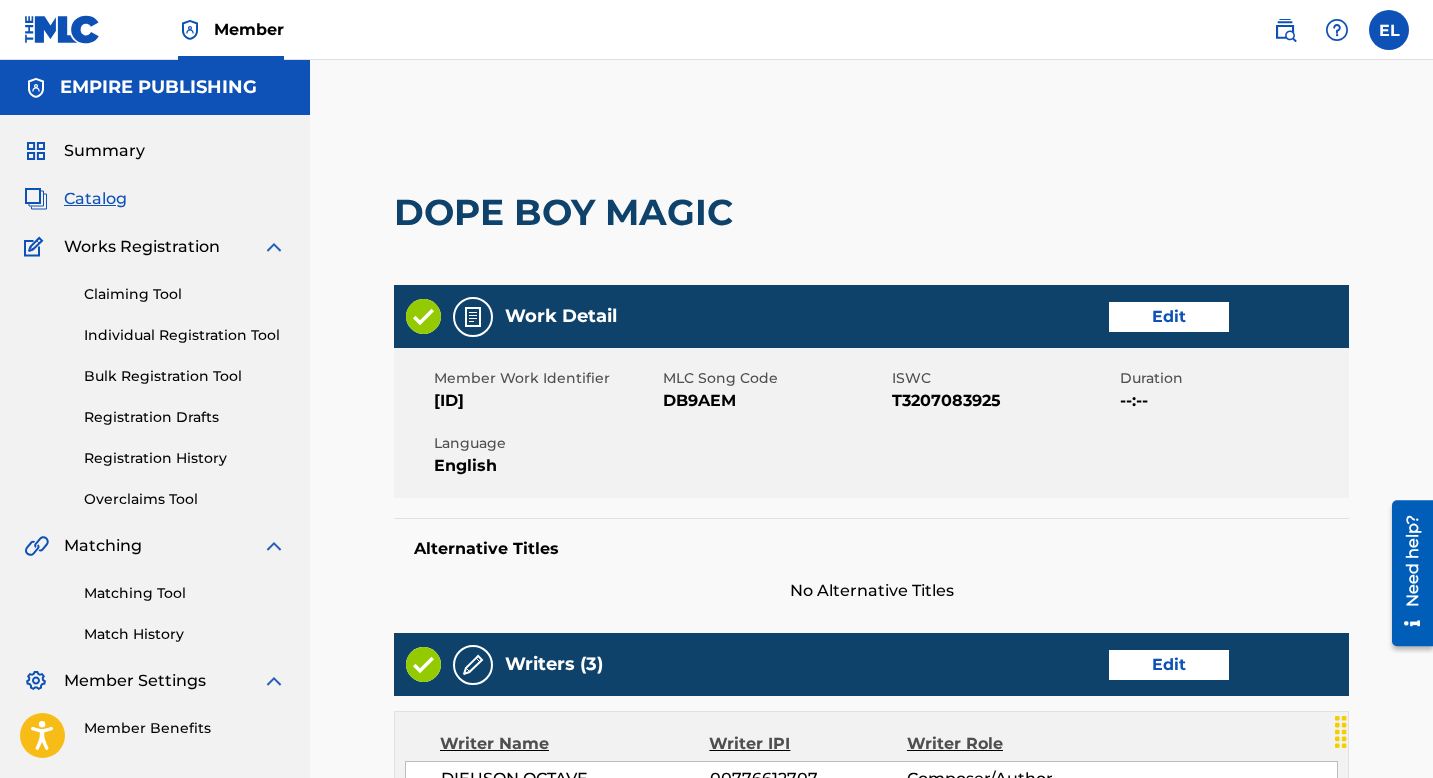scroll, scrollTop: 33, scrollLeft: 0, axis: vertical 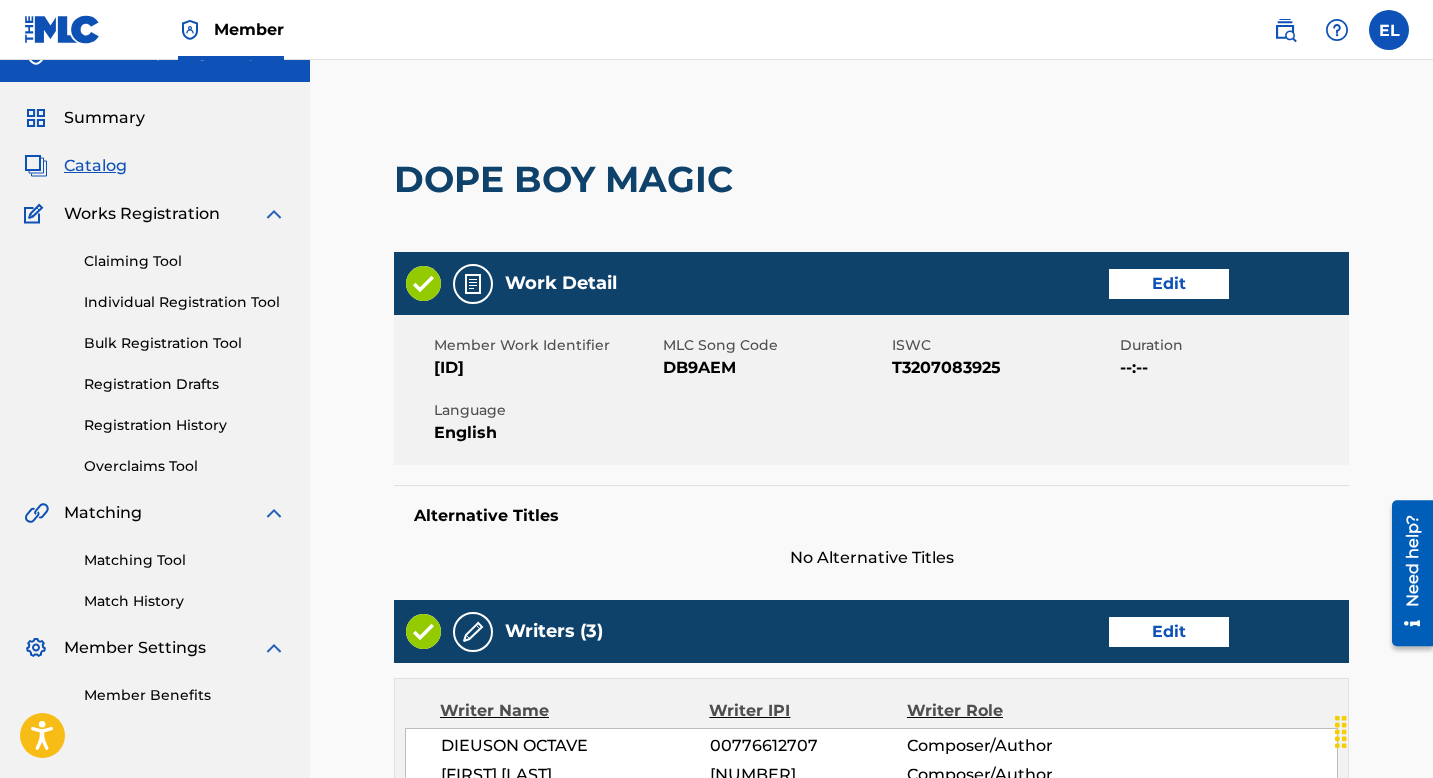 click on "EMP21328" at bounding box center (546, 368) 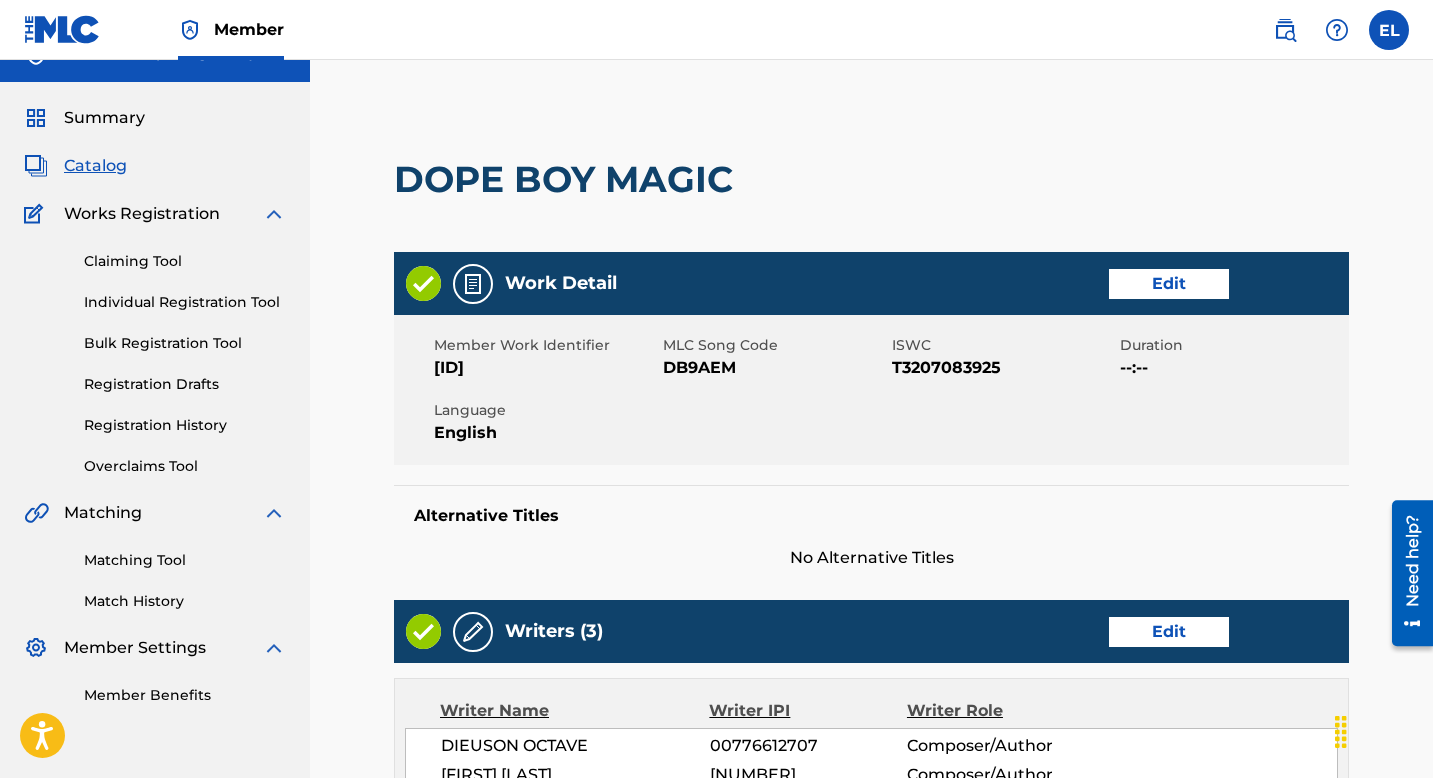 click on "Edit" at bounding box center [1169, 284] 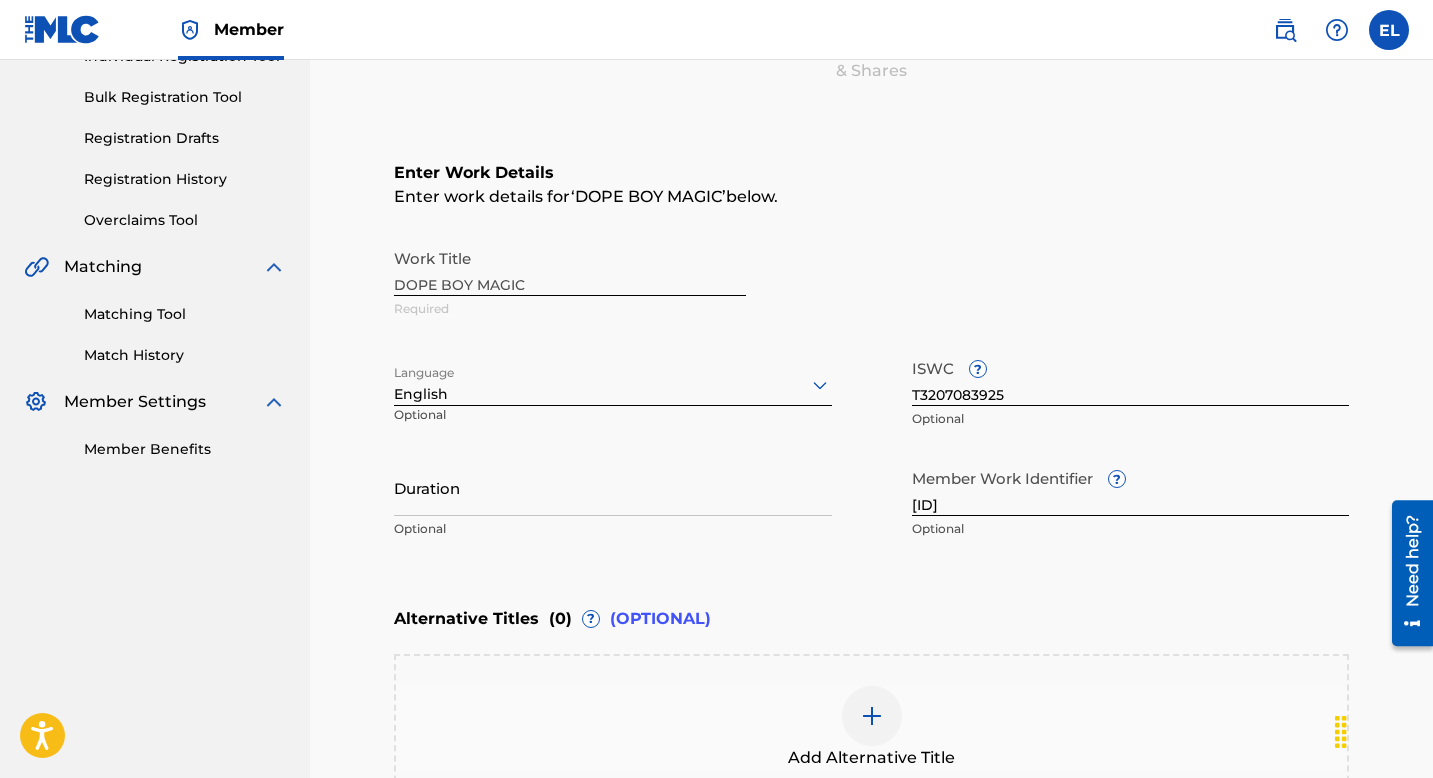 scroll, scrollTop: 414, scrollLeft: 0, axis: vertical 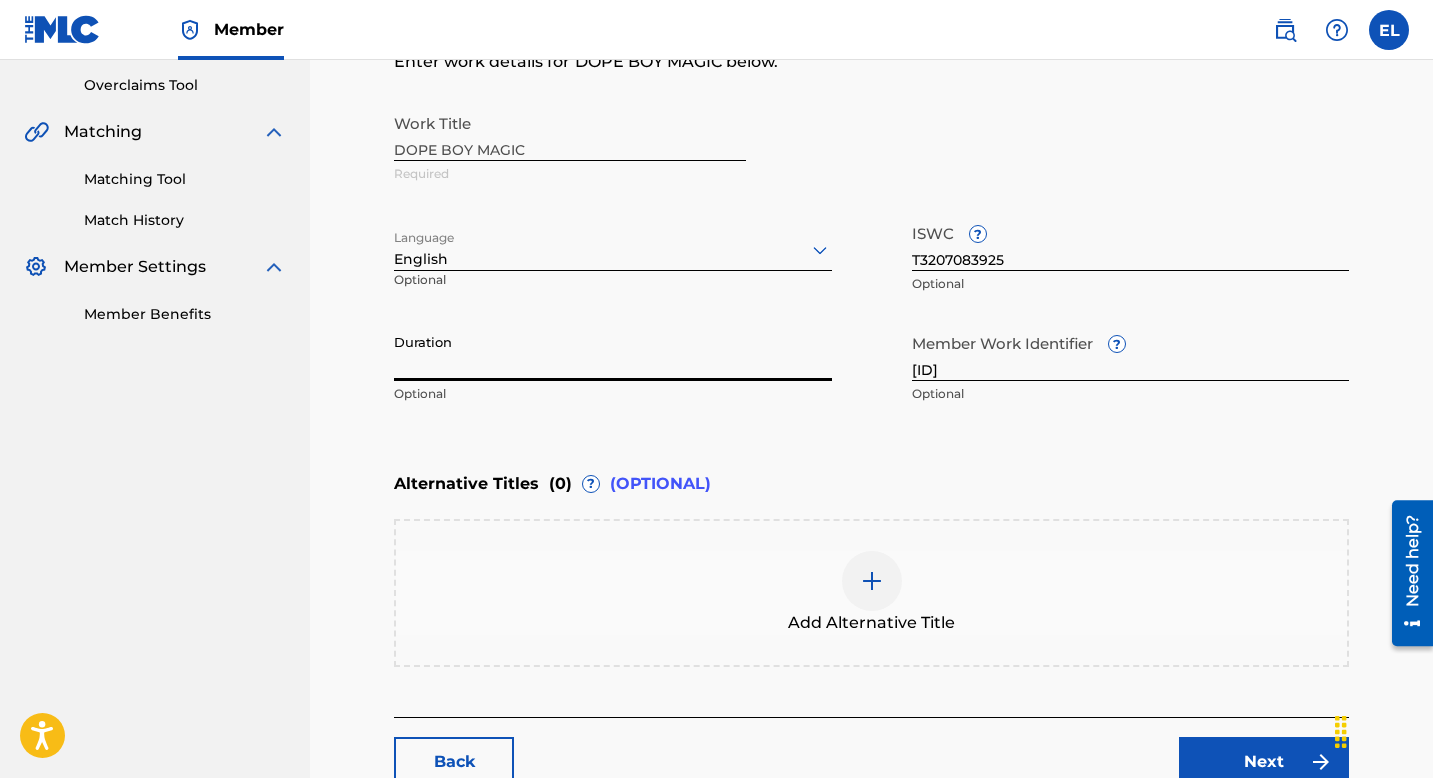 click on "Duration" at bounding box center [613, 352] 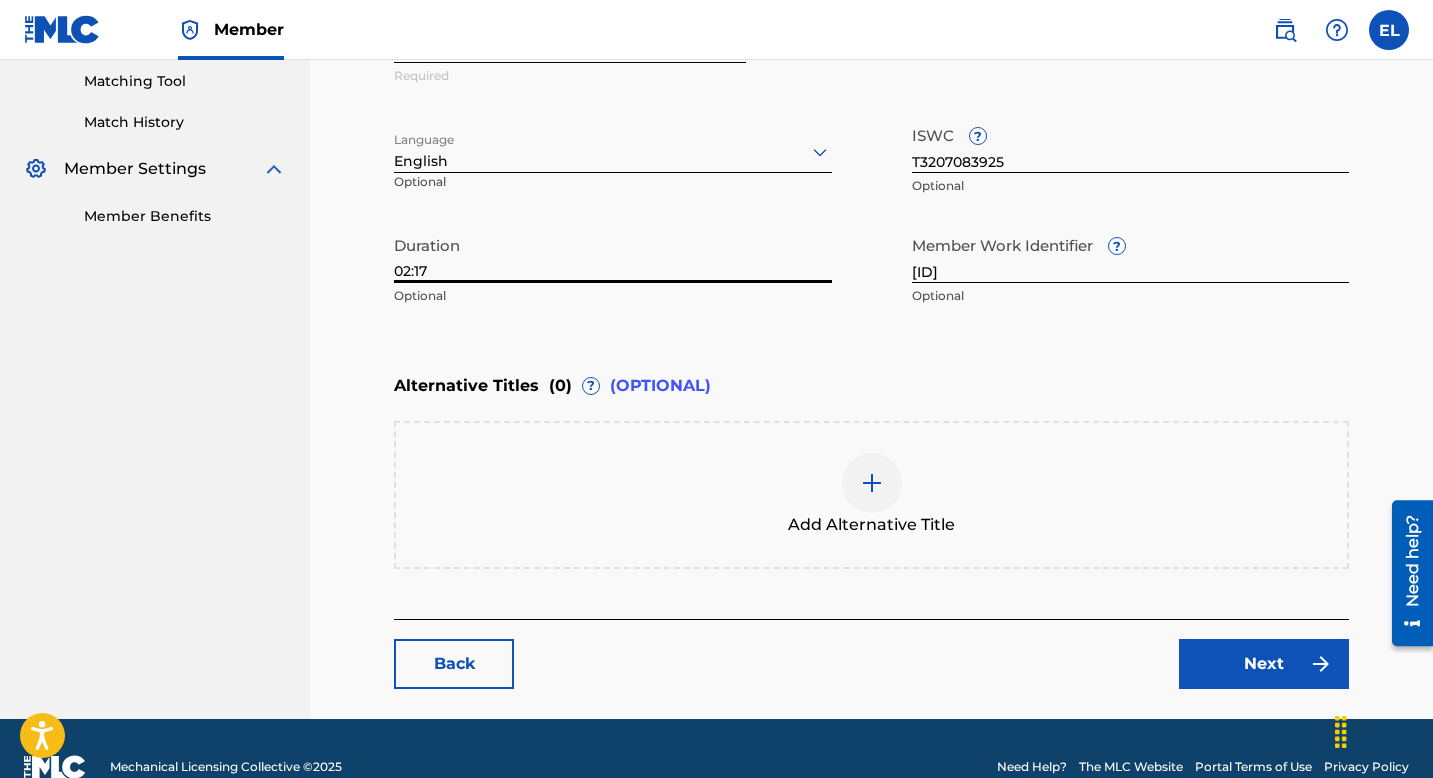 scroll, scrollTop: 548, scrollLeft: 0, axis: vertical 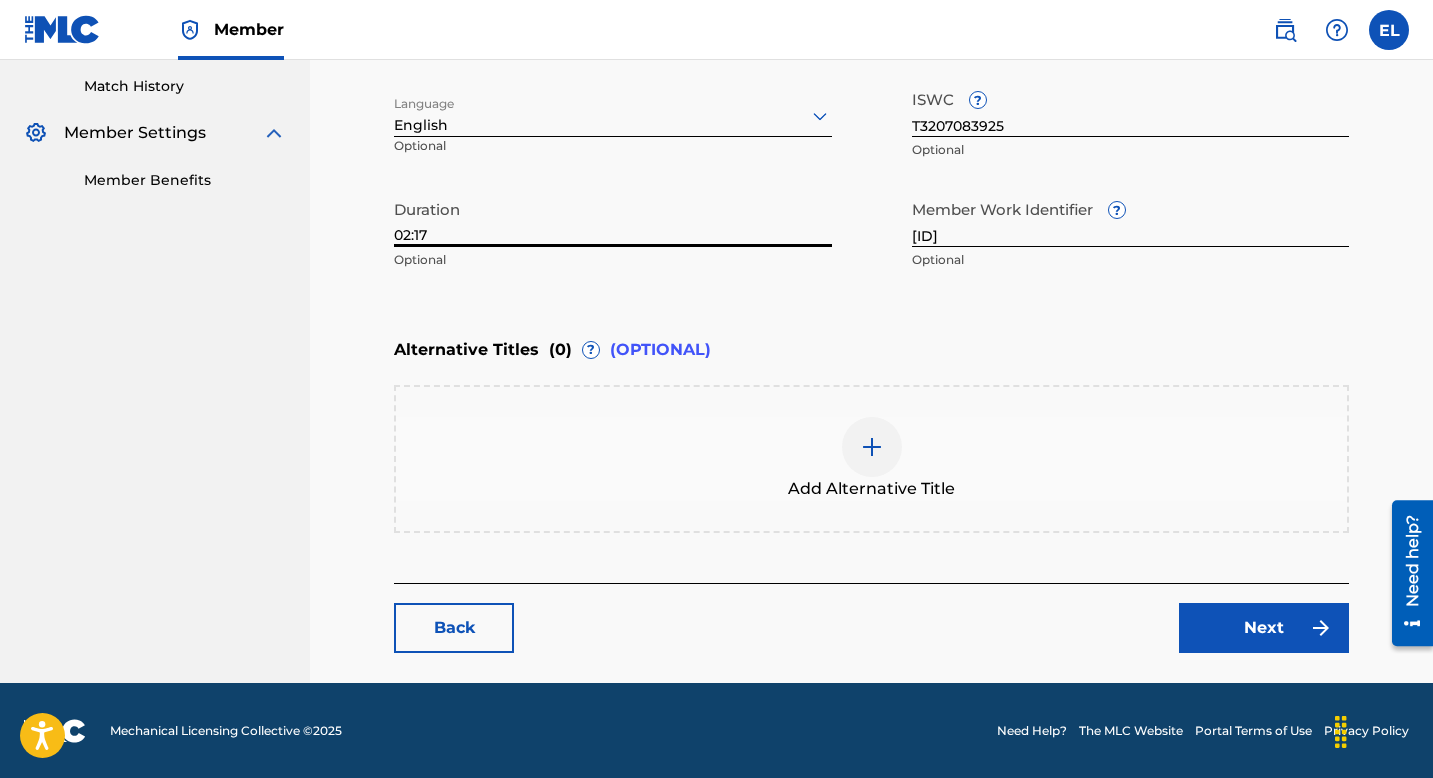 type on "02:17" 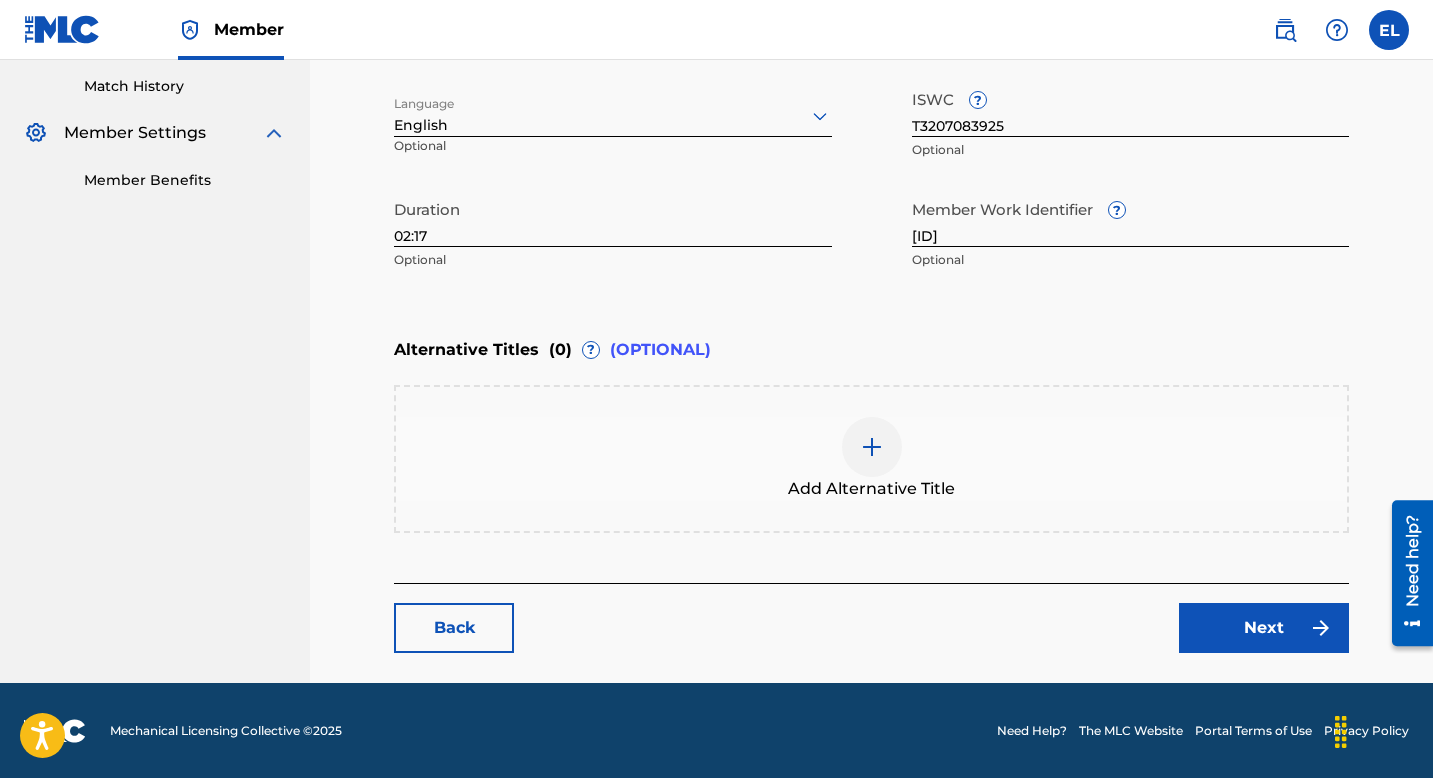 click on "Next" at bounding box center (1264, 628) 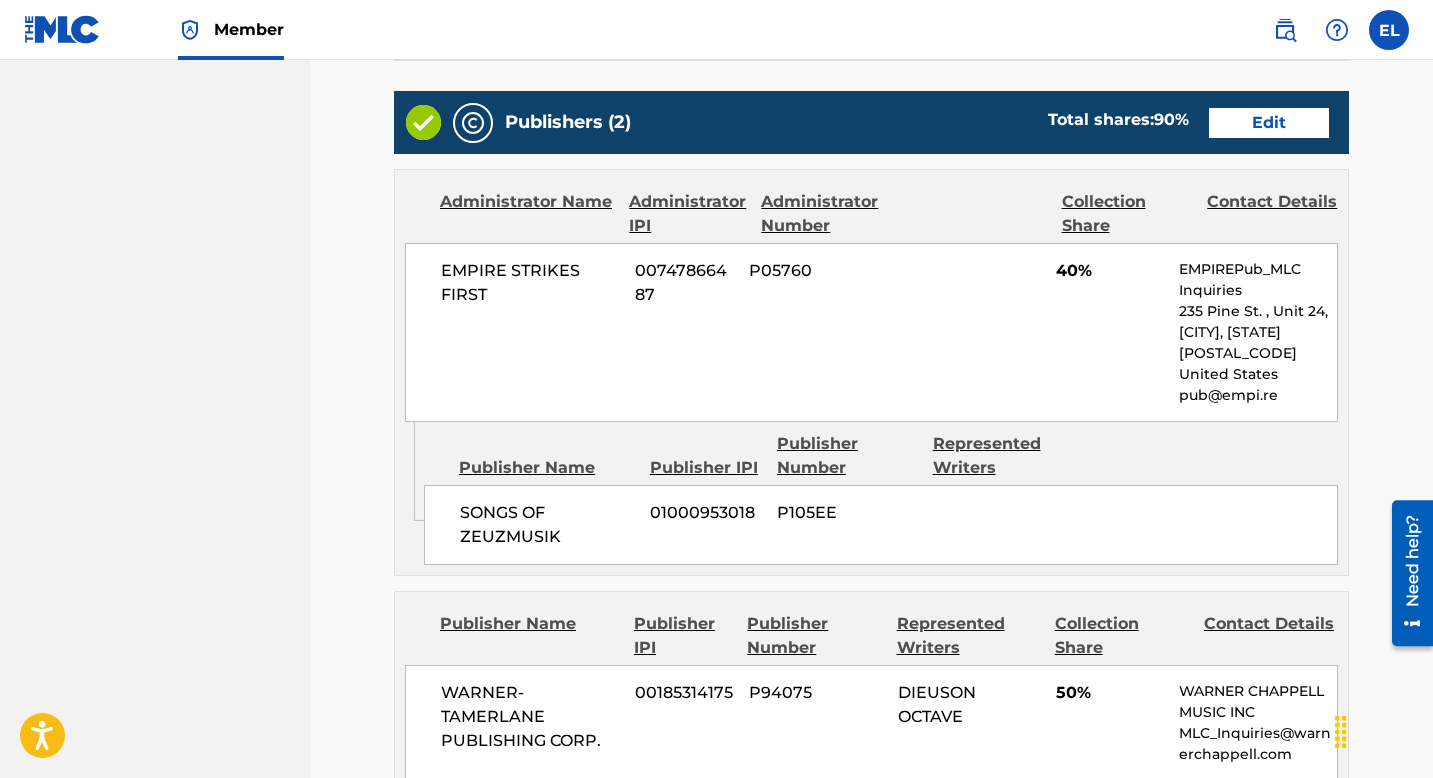 scroll, scrollTop: 671, scrollLeft: 0, axis: vertical 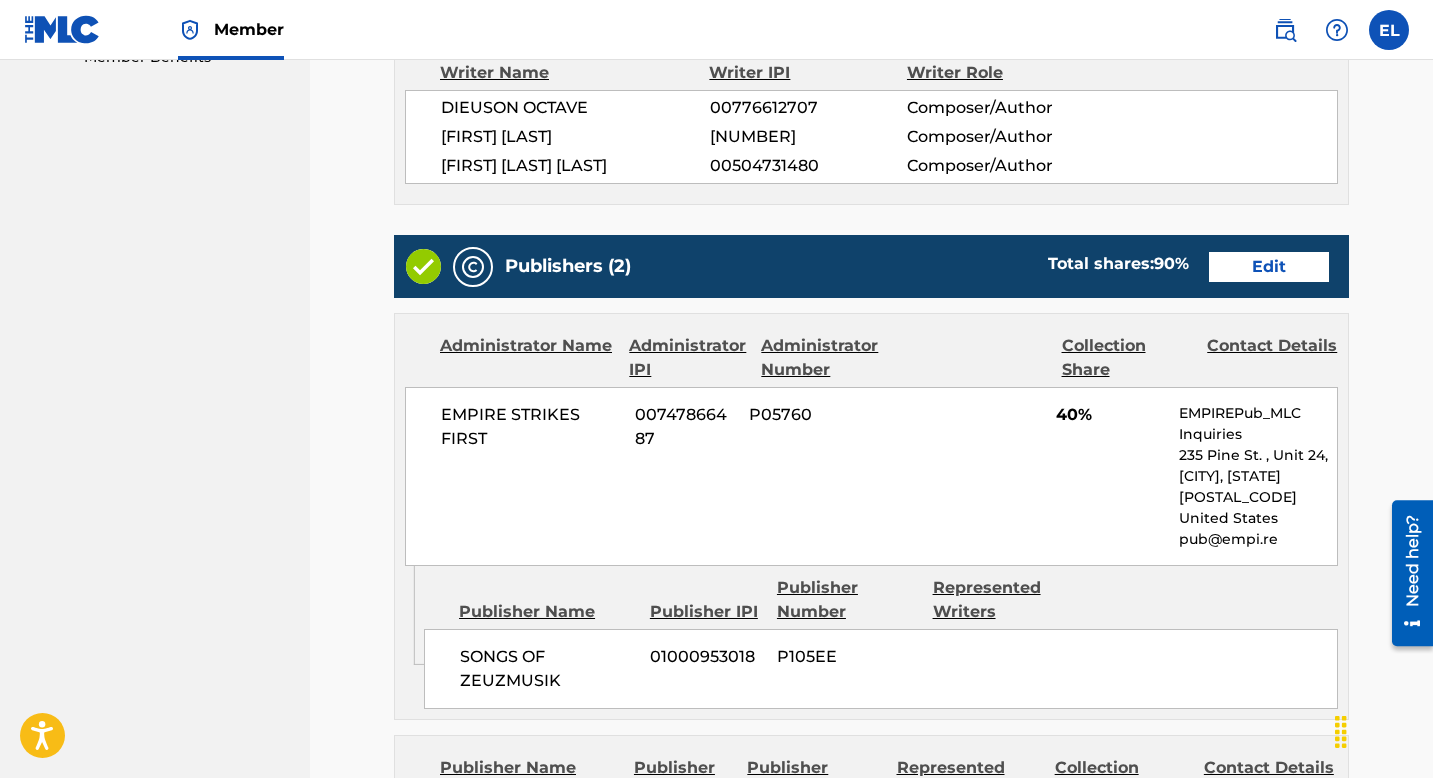 click on "Edit" at bounding box center [1269, 267] 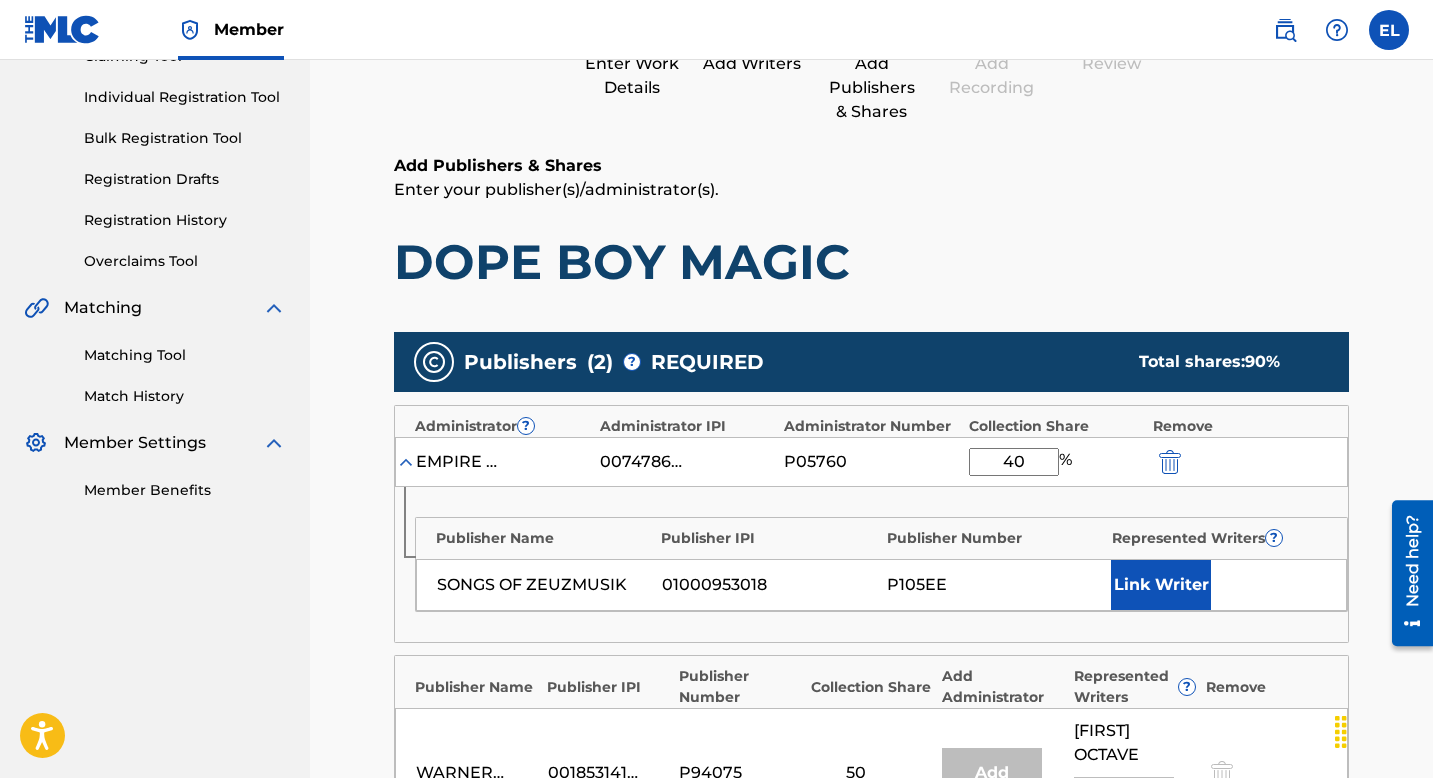 scroll, scrollTop: 421, scrollLeft: 0, axis: vertical 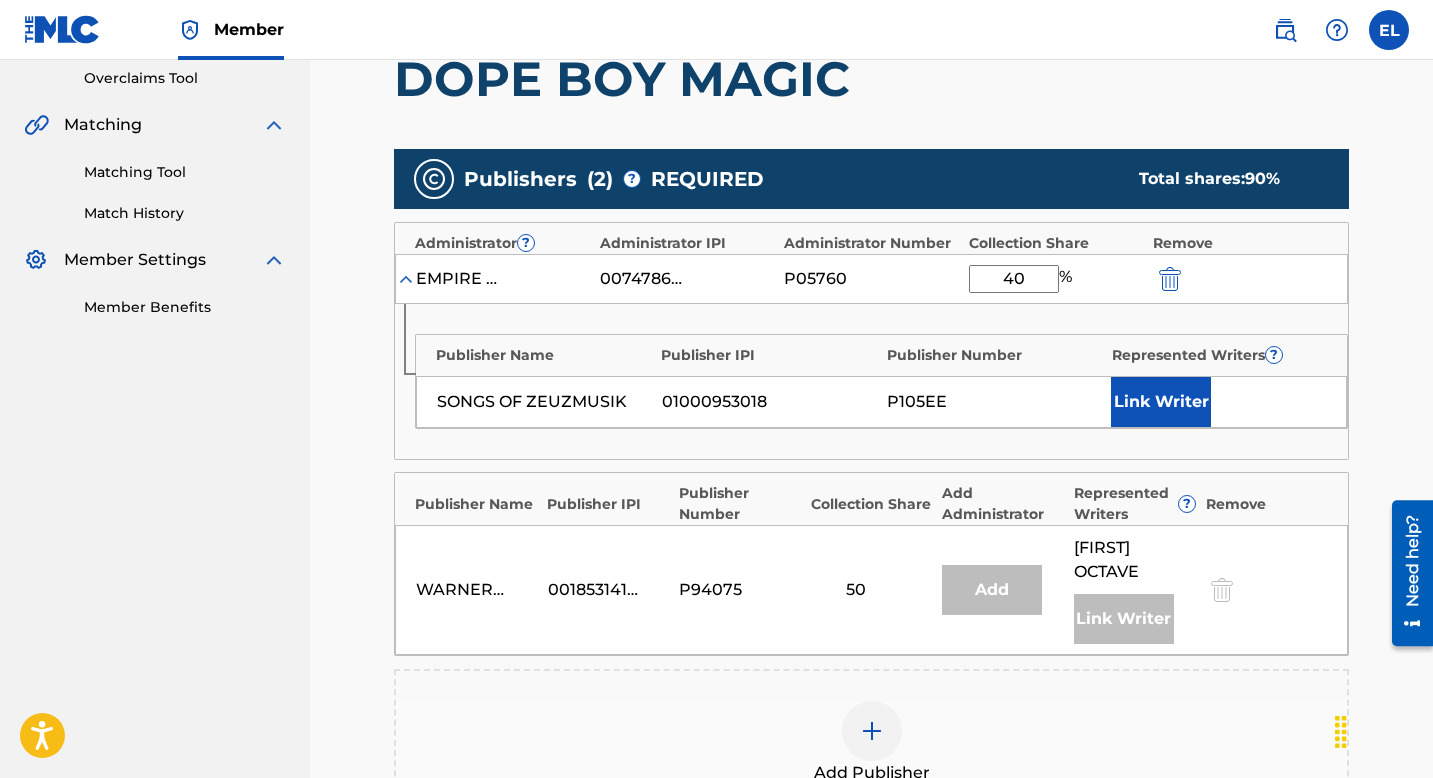 click on "Link Writer" at bounding box center [1161, 402] 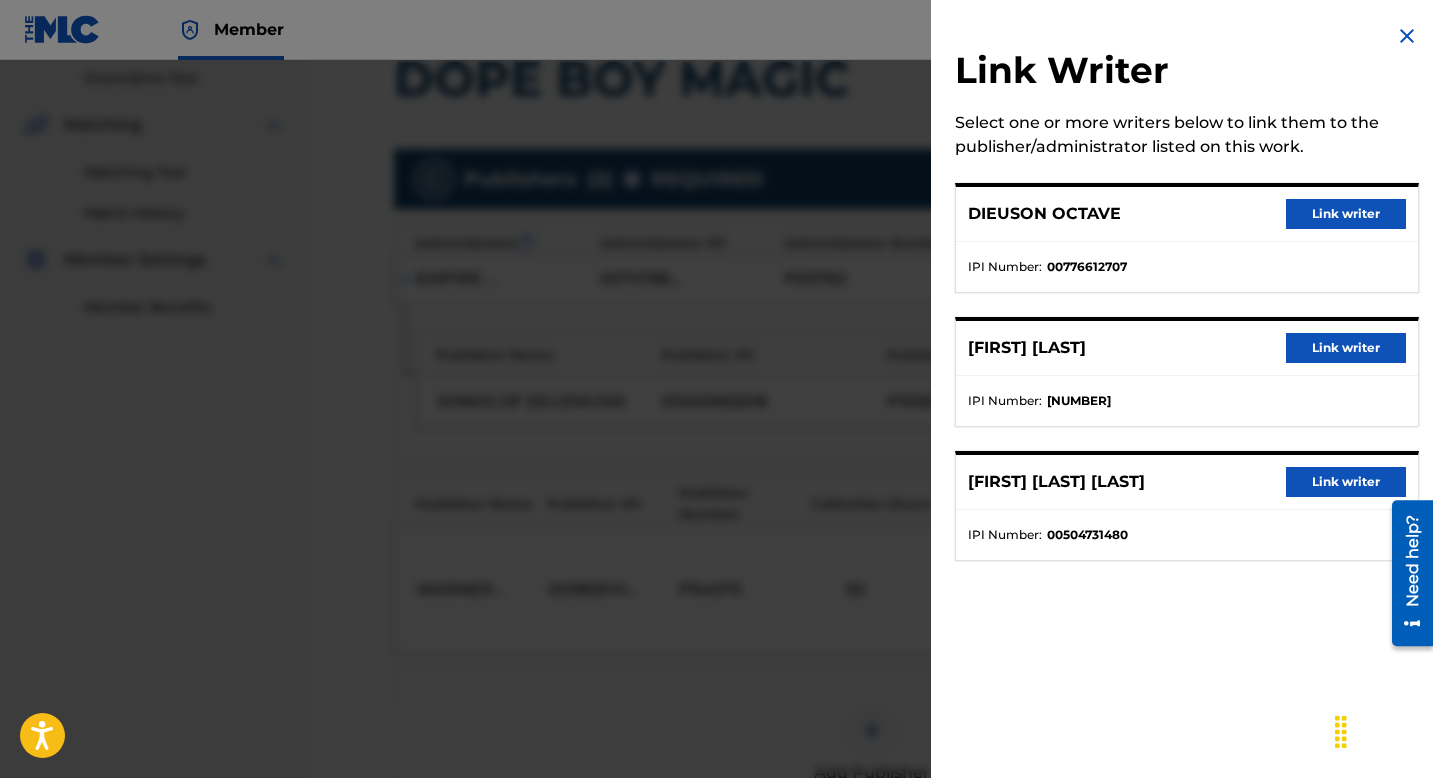 click on "Link writer" at bounding box center [1346, 348] 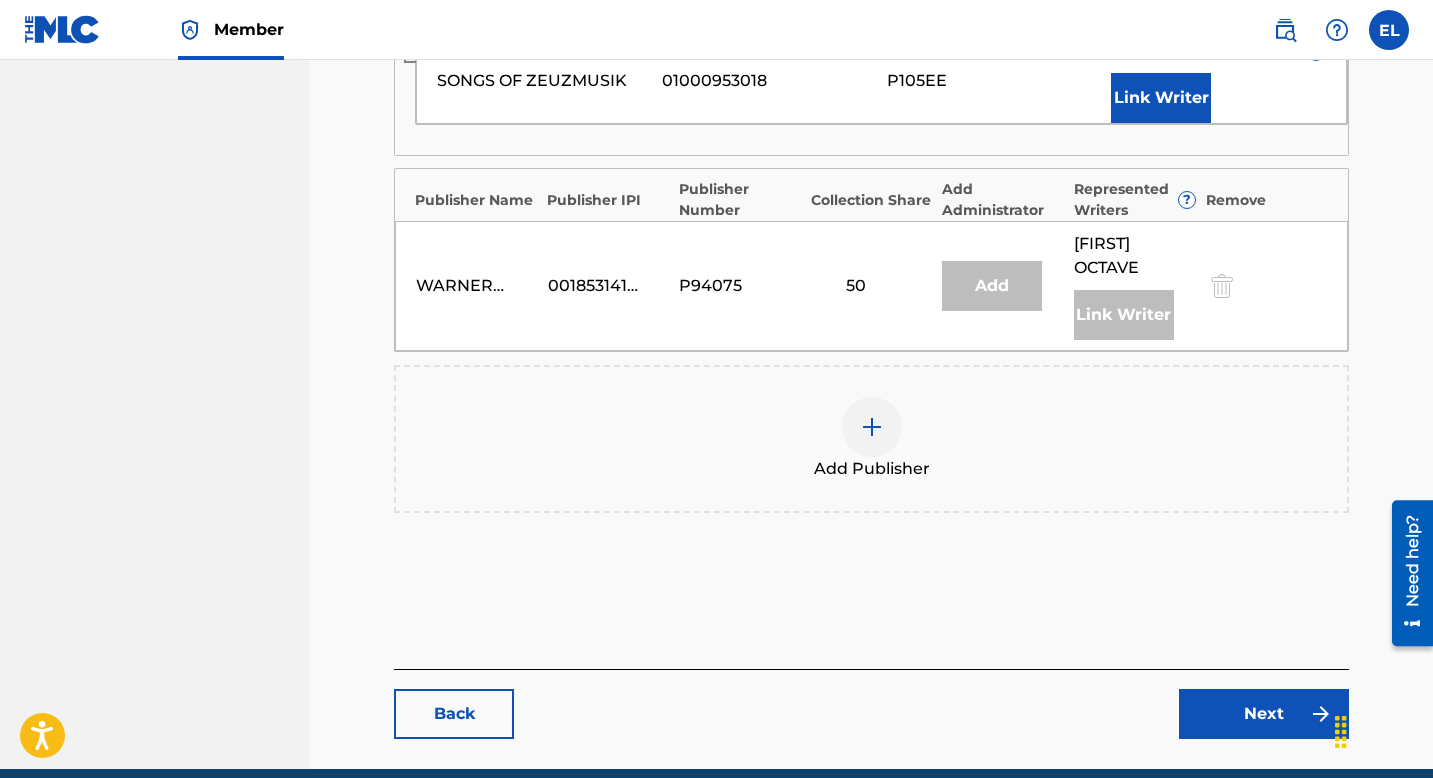scroll, scrollTop: 845, scrollLeft: 0, axis: vertical 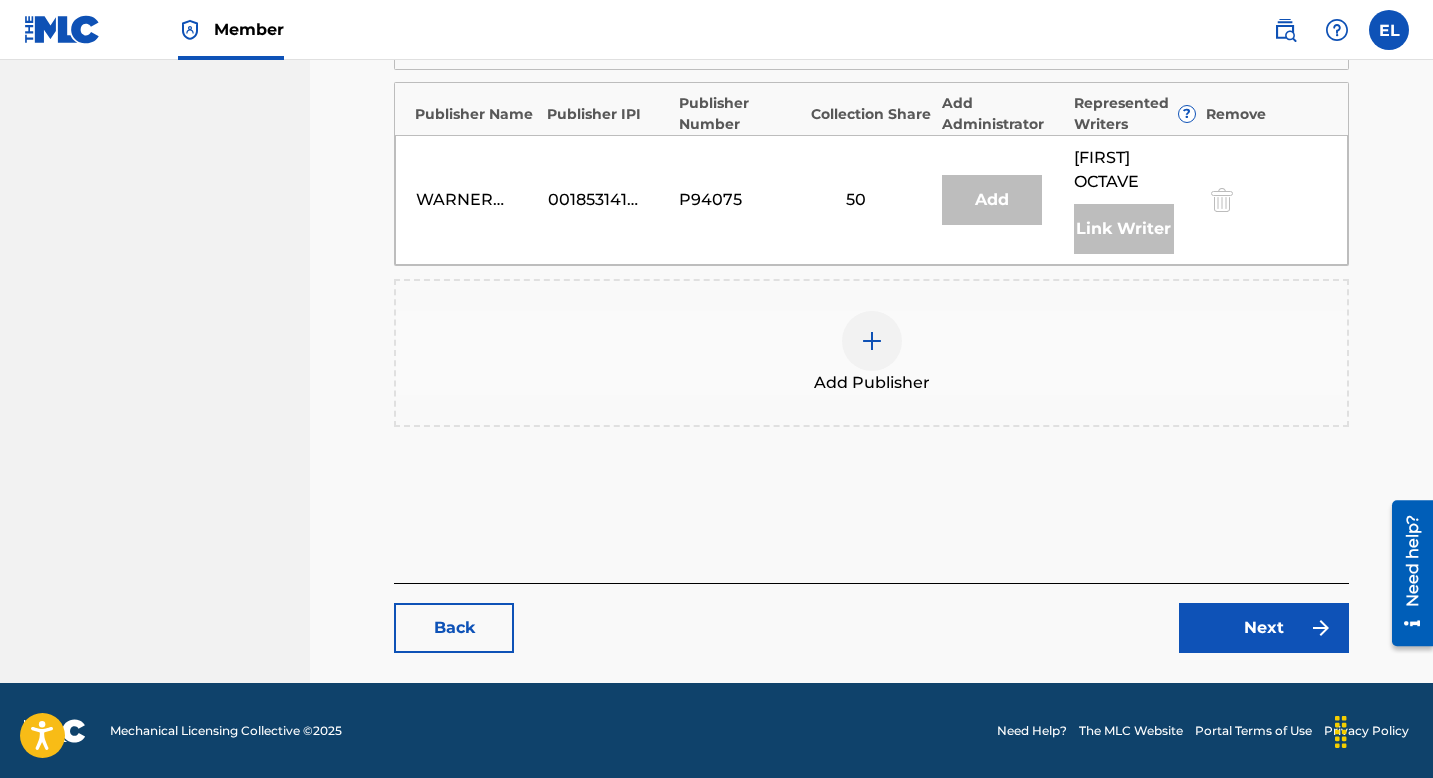 click on "Next" at bounding box center (1264, 628) 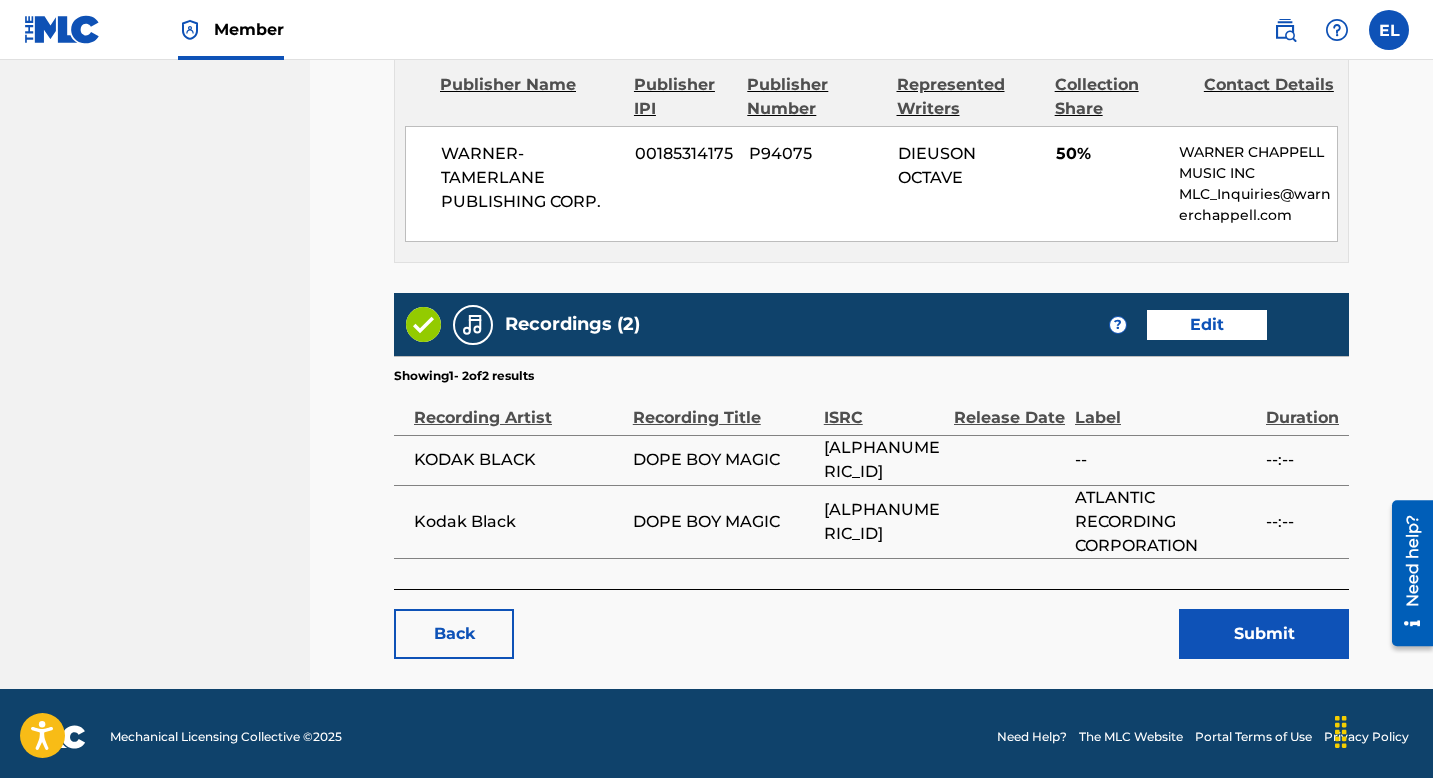 scroll, scrollTop: 1356, scrollLeft: 0, axis: vertical 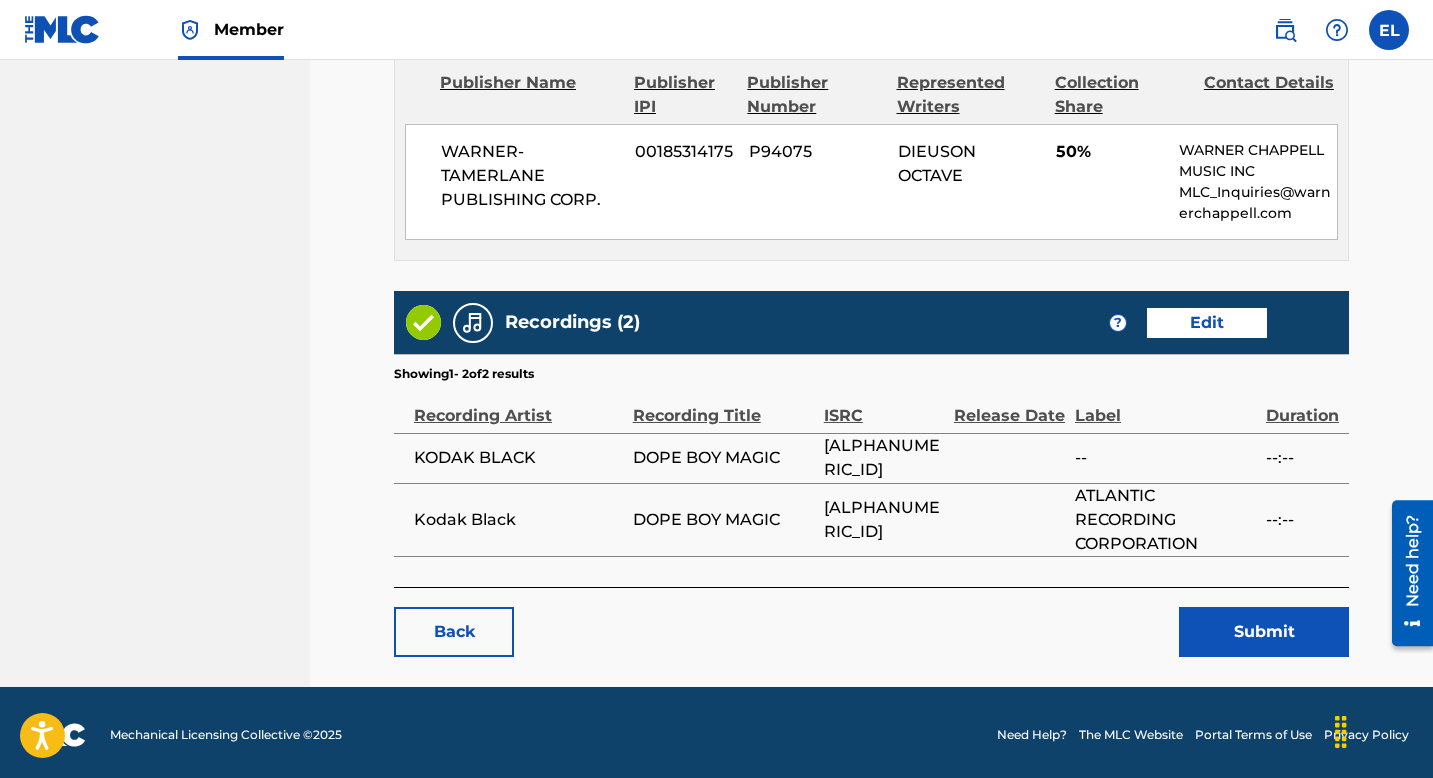 click on "Submit" at bounding box center (1264, 632) 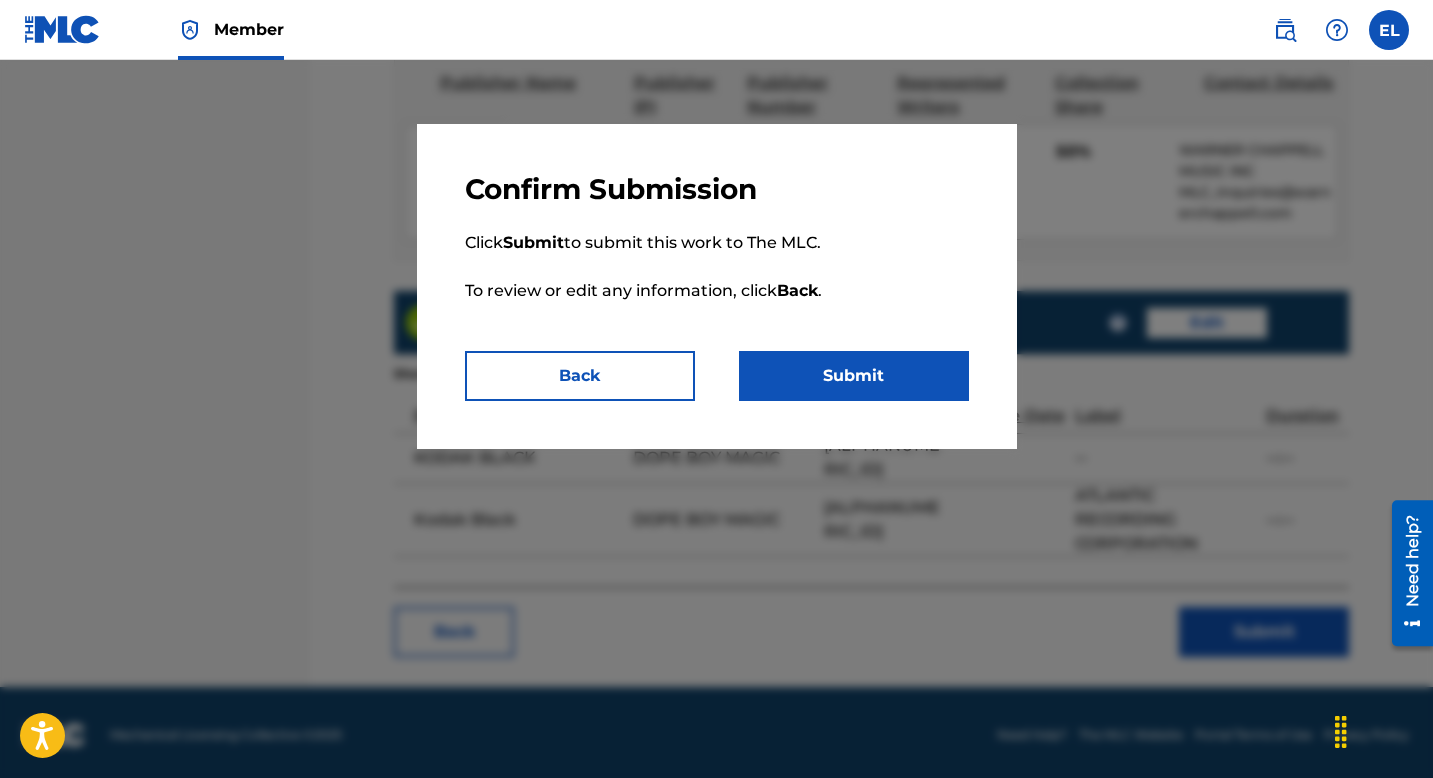 click on "Submit" at bounding box center (854, 376) 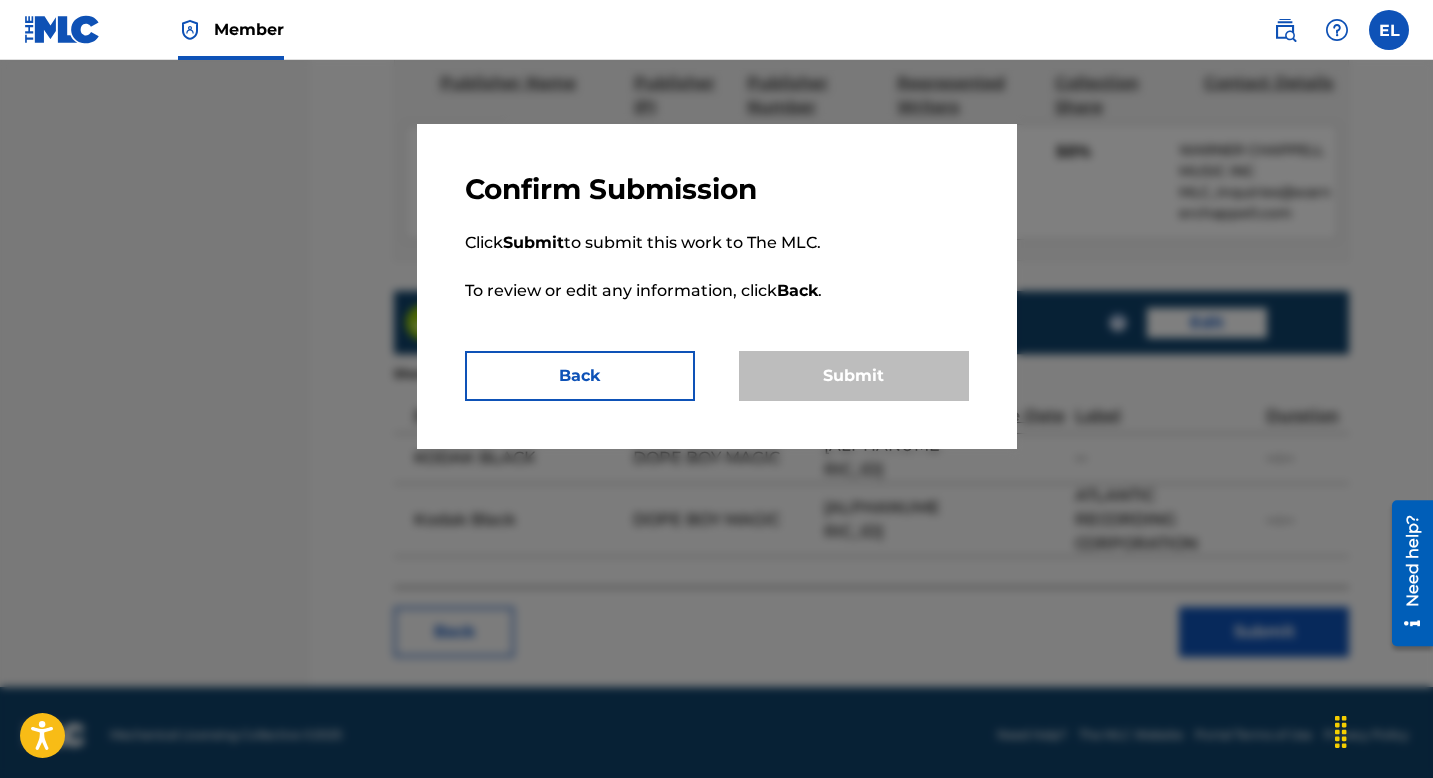 scroll, scrollTop: 0, scrollLeft: 0, axis: both 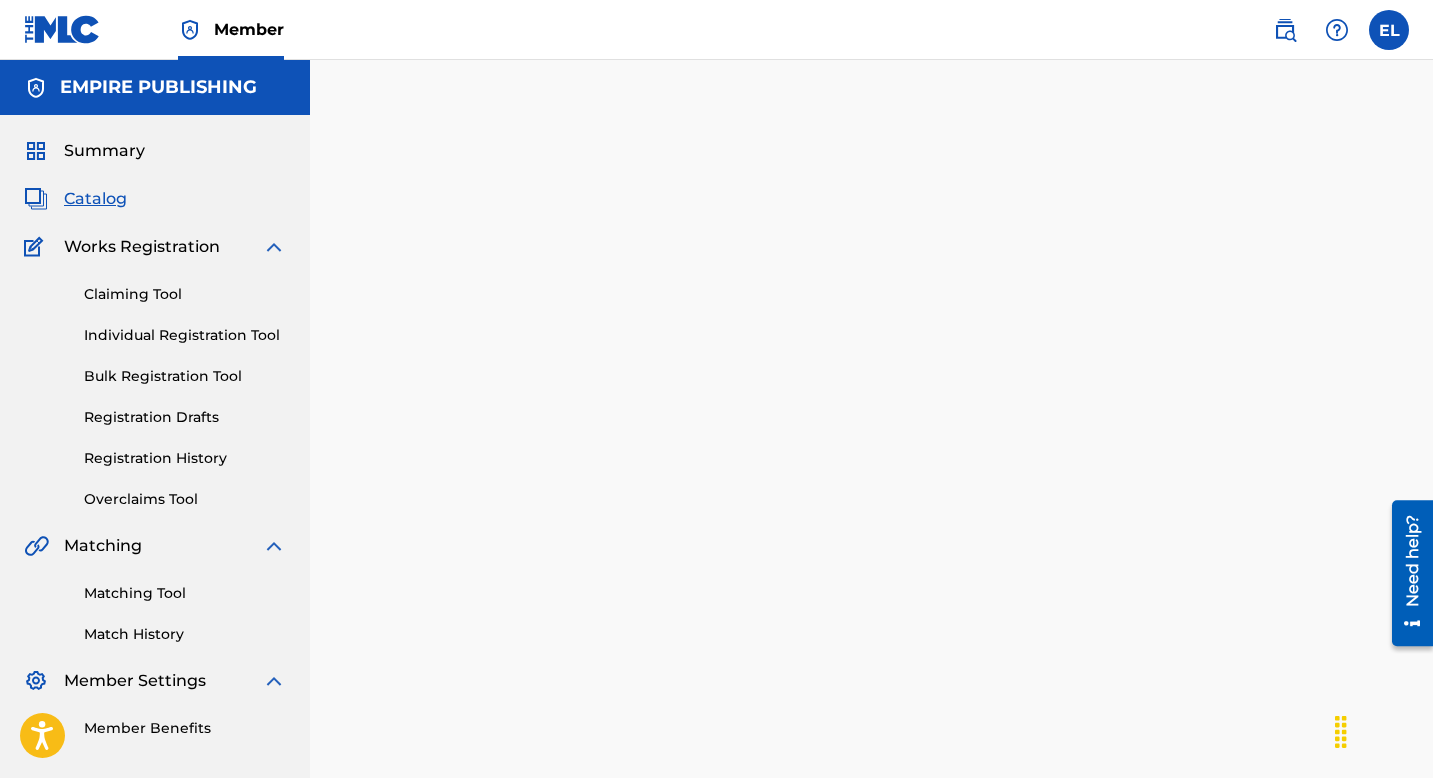 click on "Catalog" at bounding box center (95, 199) 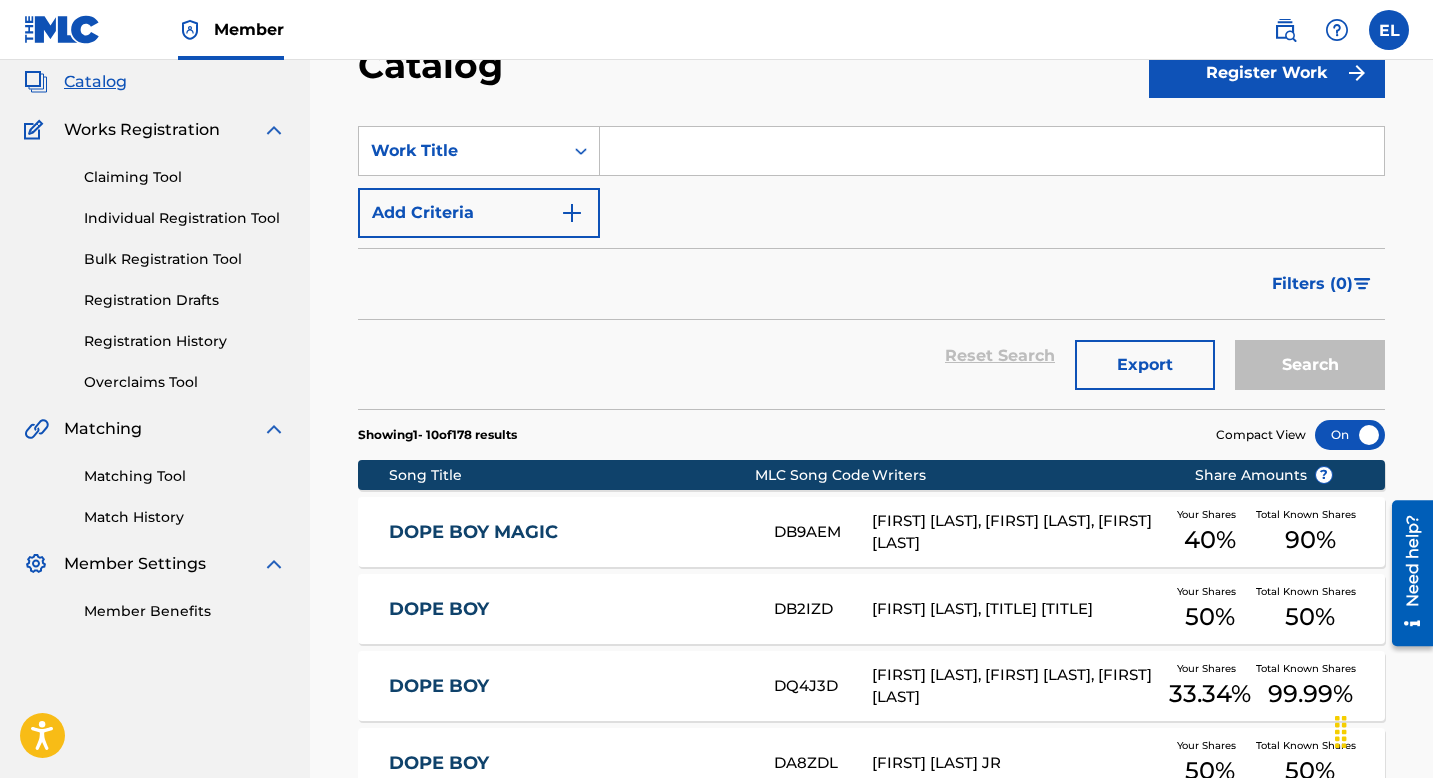 scroll, scrollTop: 0, scrollLeft: 0, axis: both 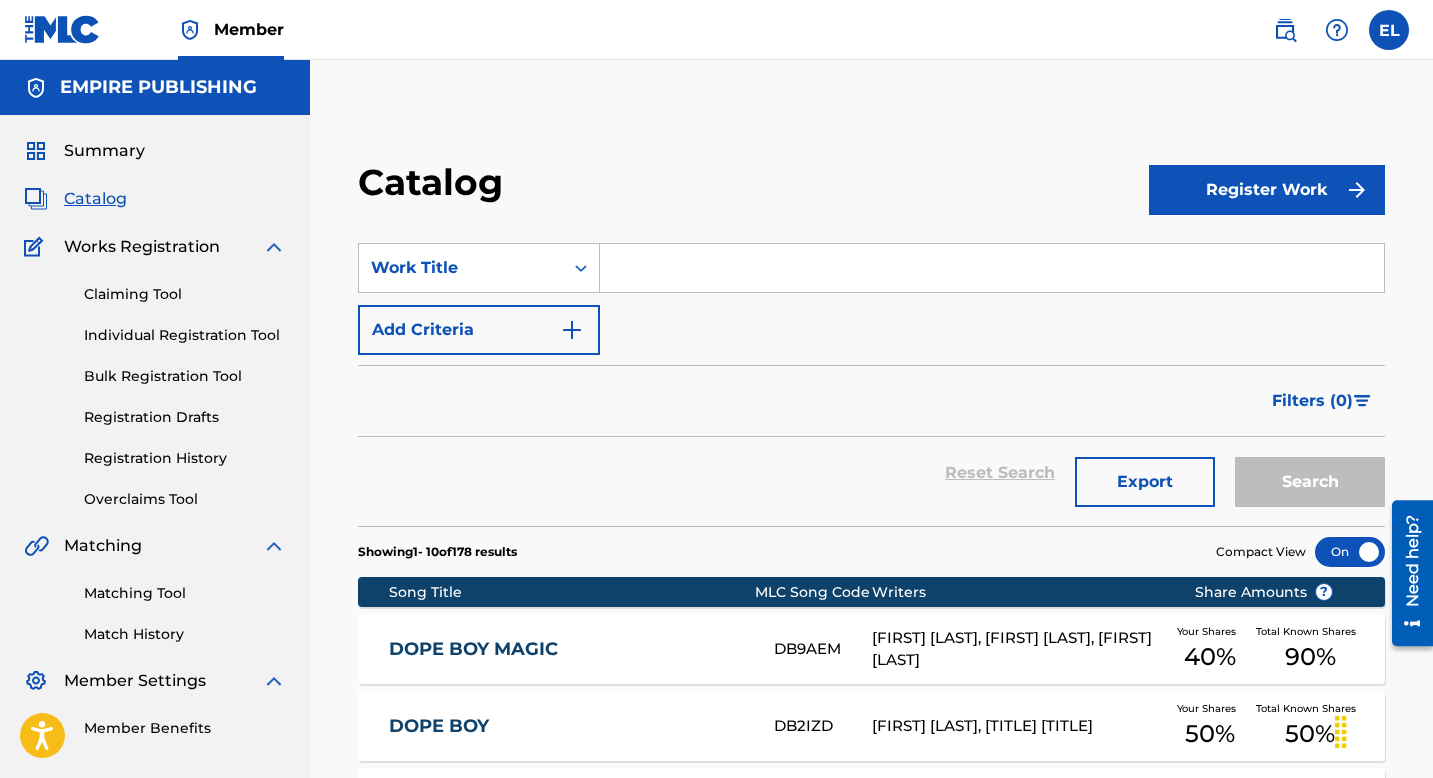click at bounding box center [992, 268] 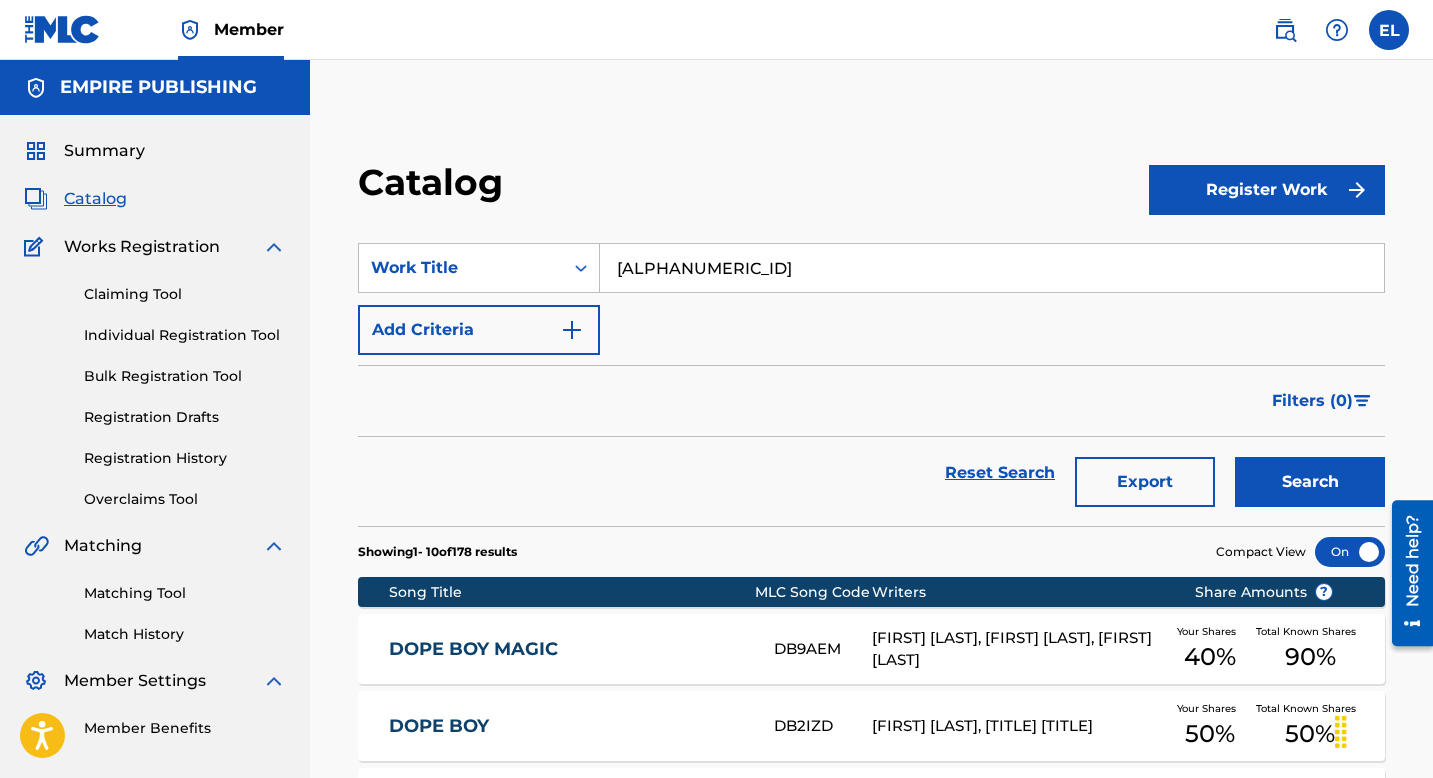 click on "USUG12407977" at bounding box center (992, 268) 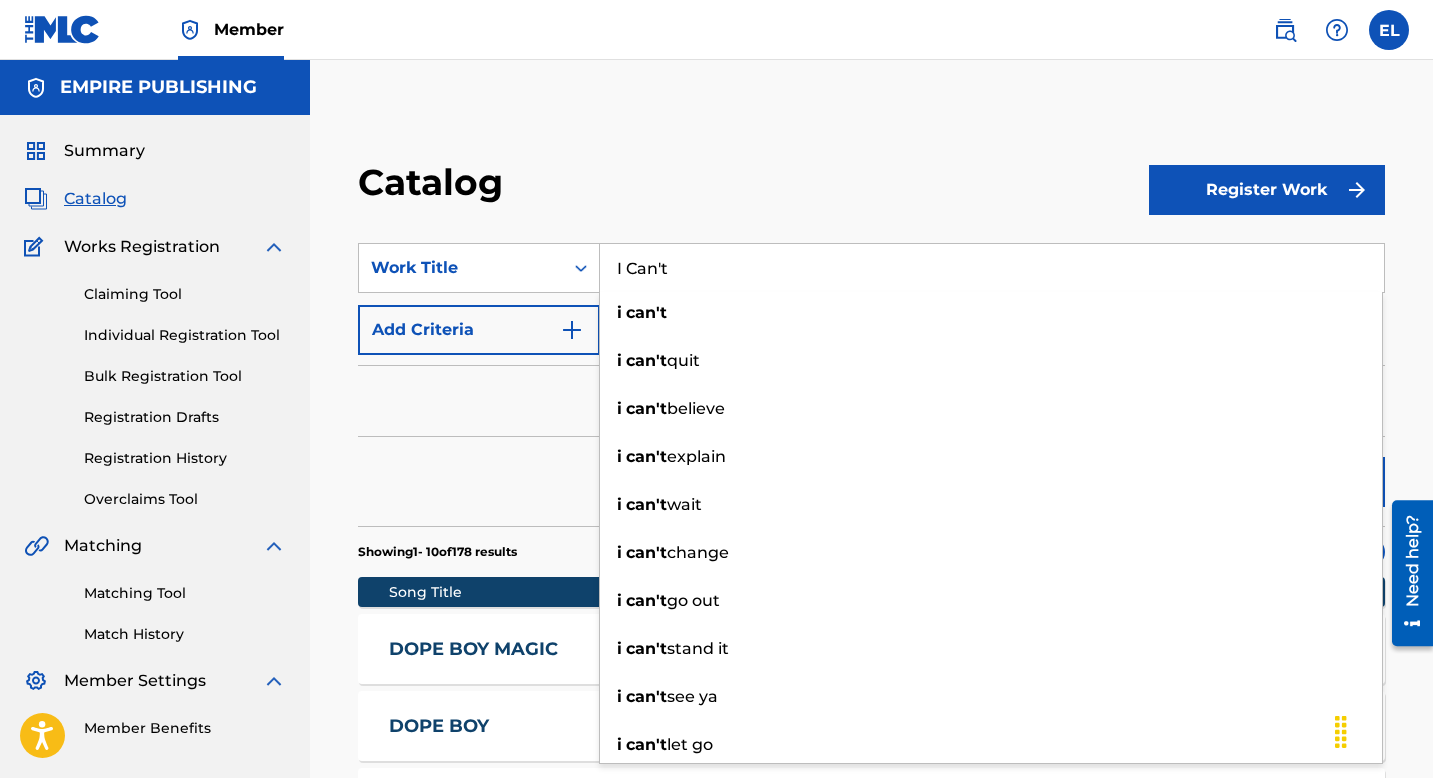 type on "I Can't" 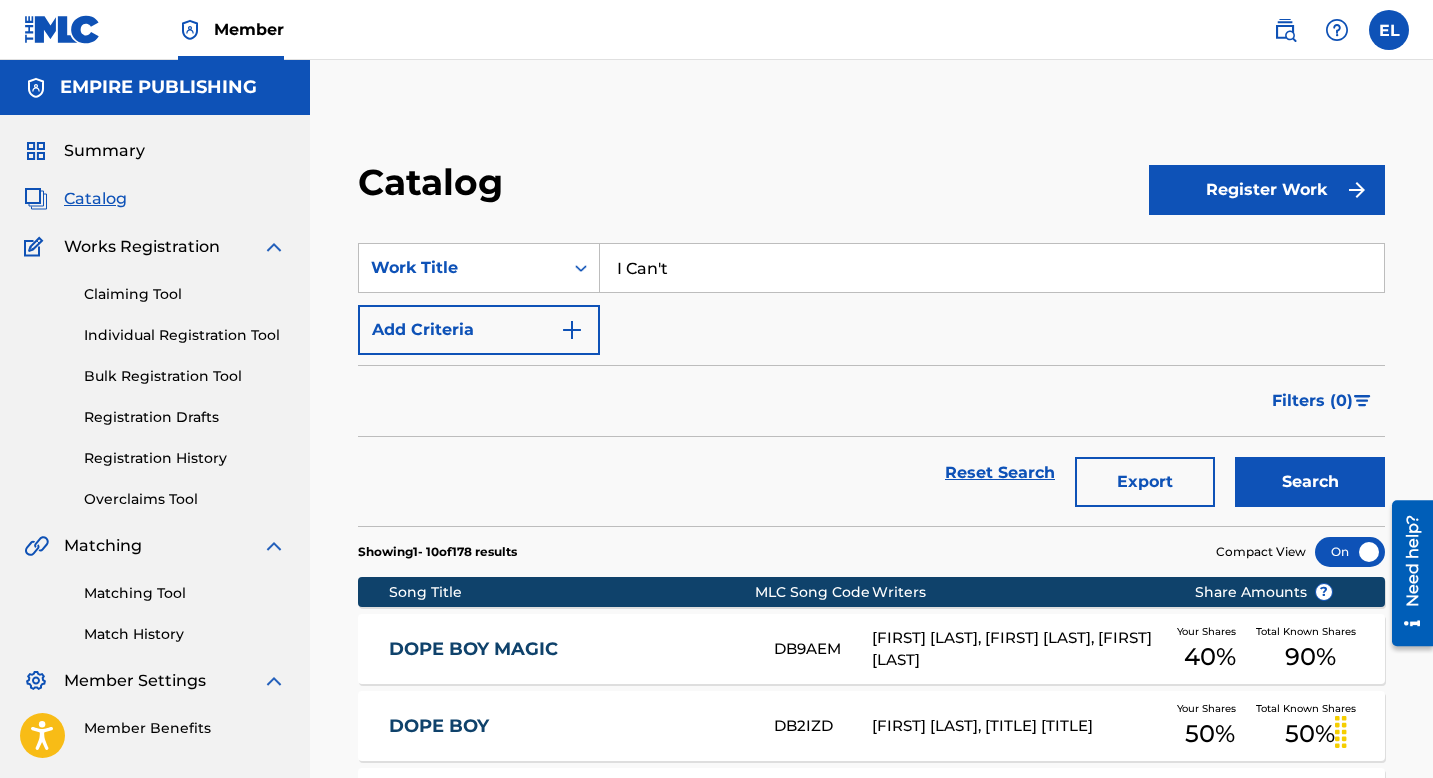 click on "Search" at bounding box center [1310, 482] 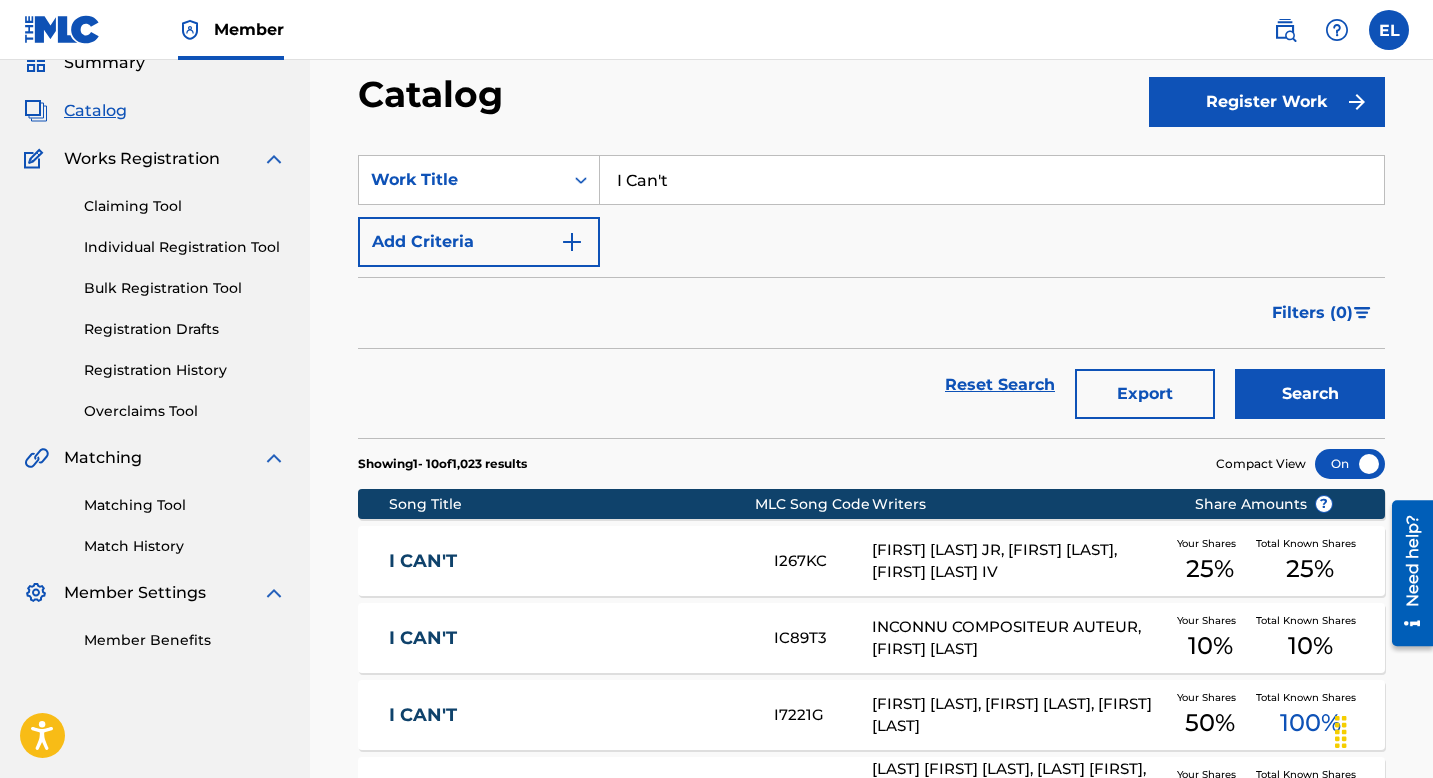 scroll, scrollTop: 349, scrollLeft: 0, axis: vertical 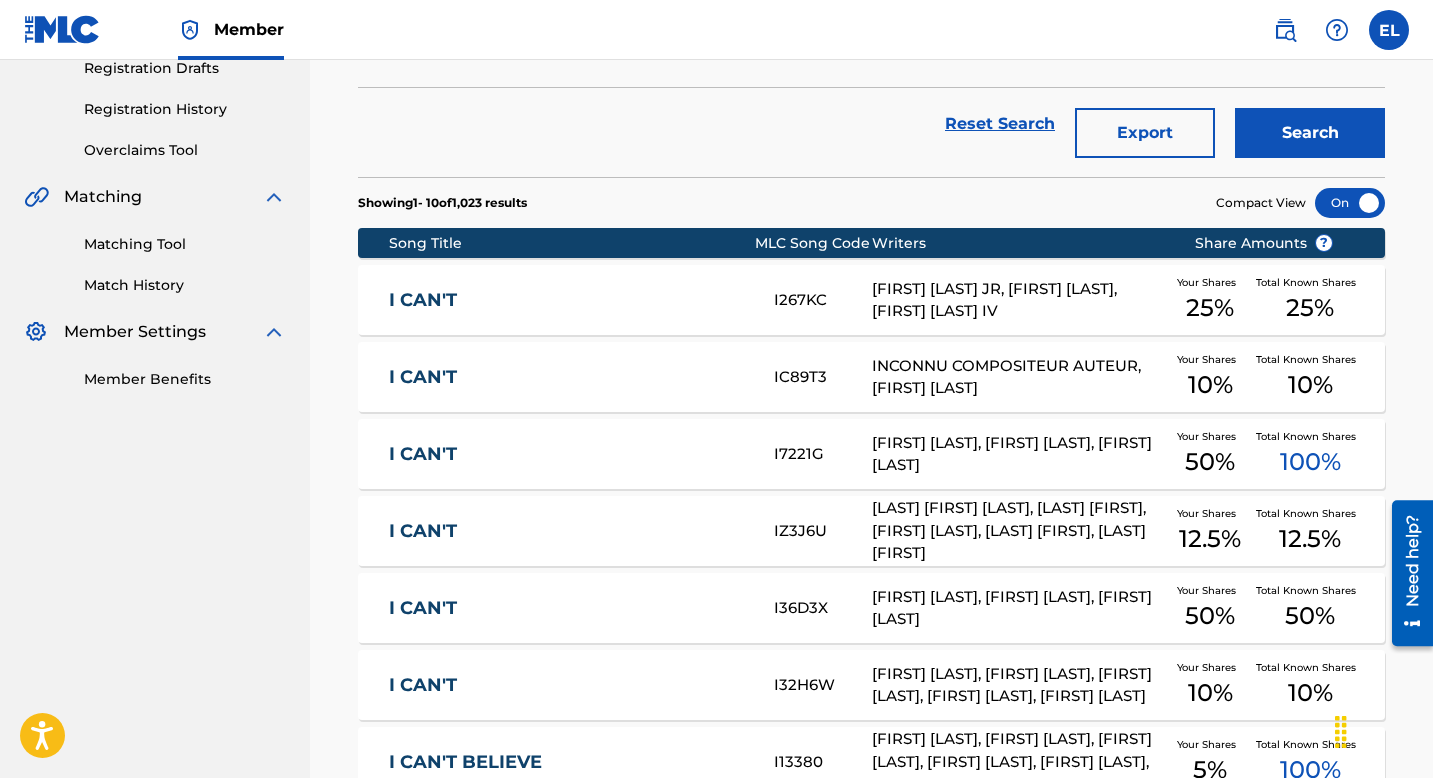 click on "I CAN'T" at bounding box center [568, 608] 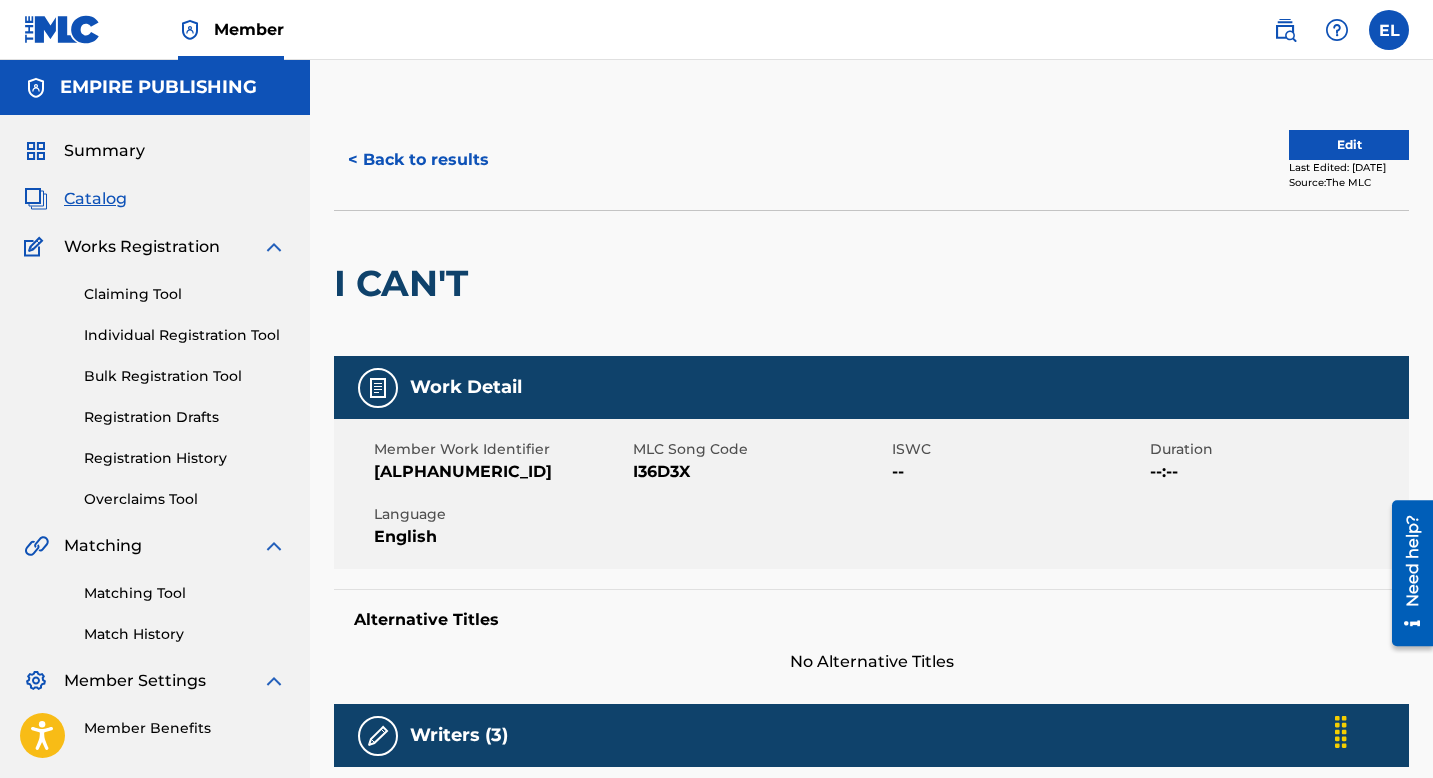 click on "Edit" at bounding box center (1349, 145) 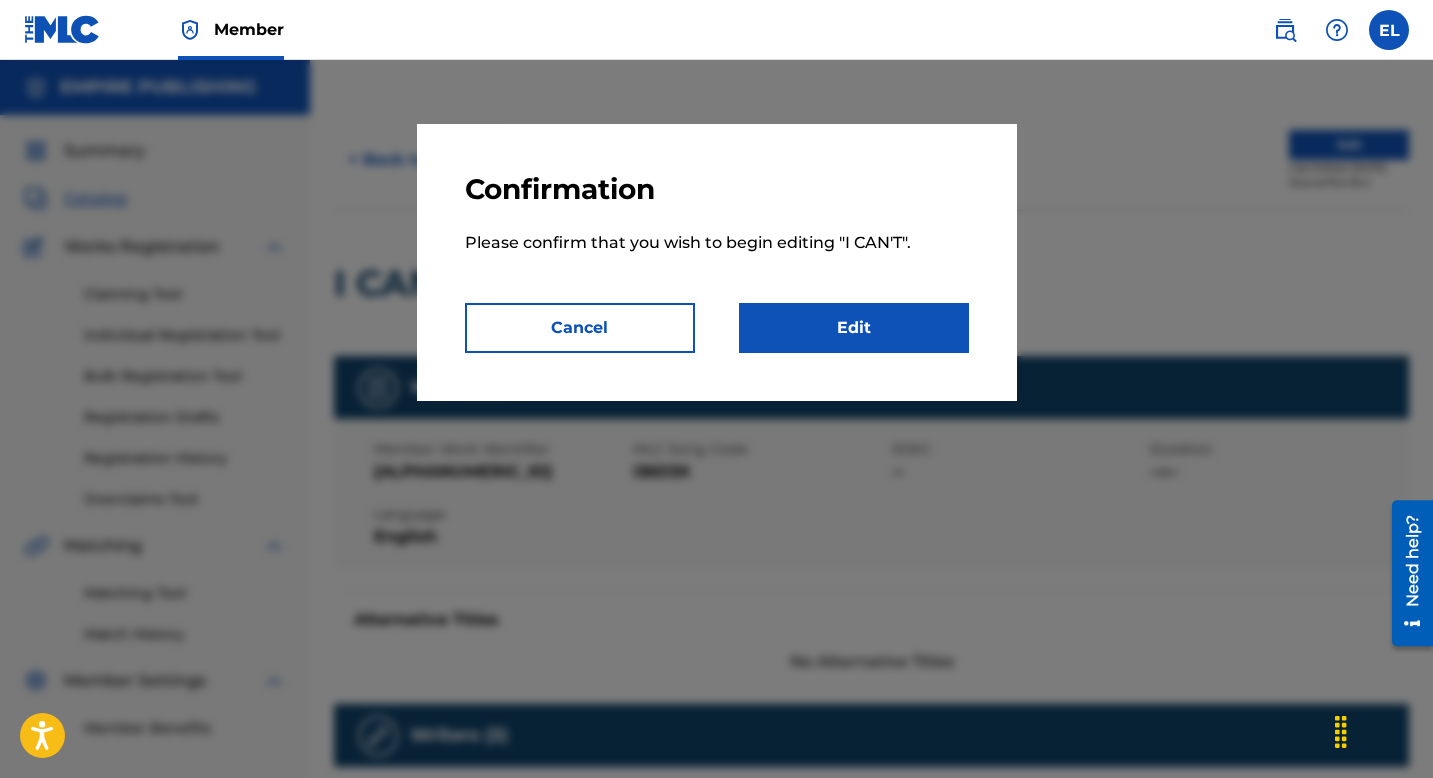 click on "Edit" at bounding box center (854, 328) 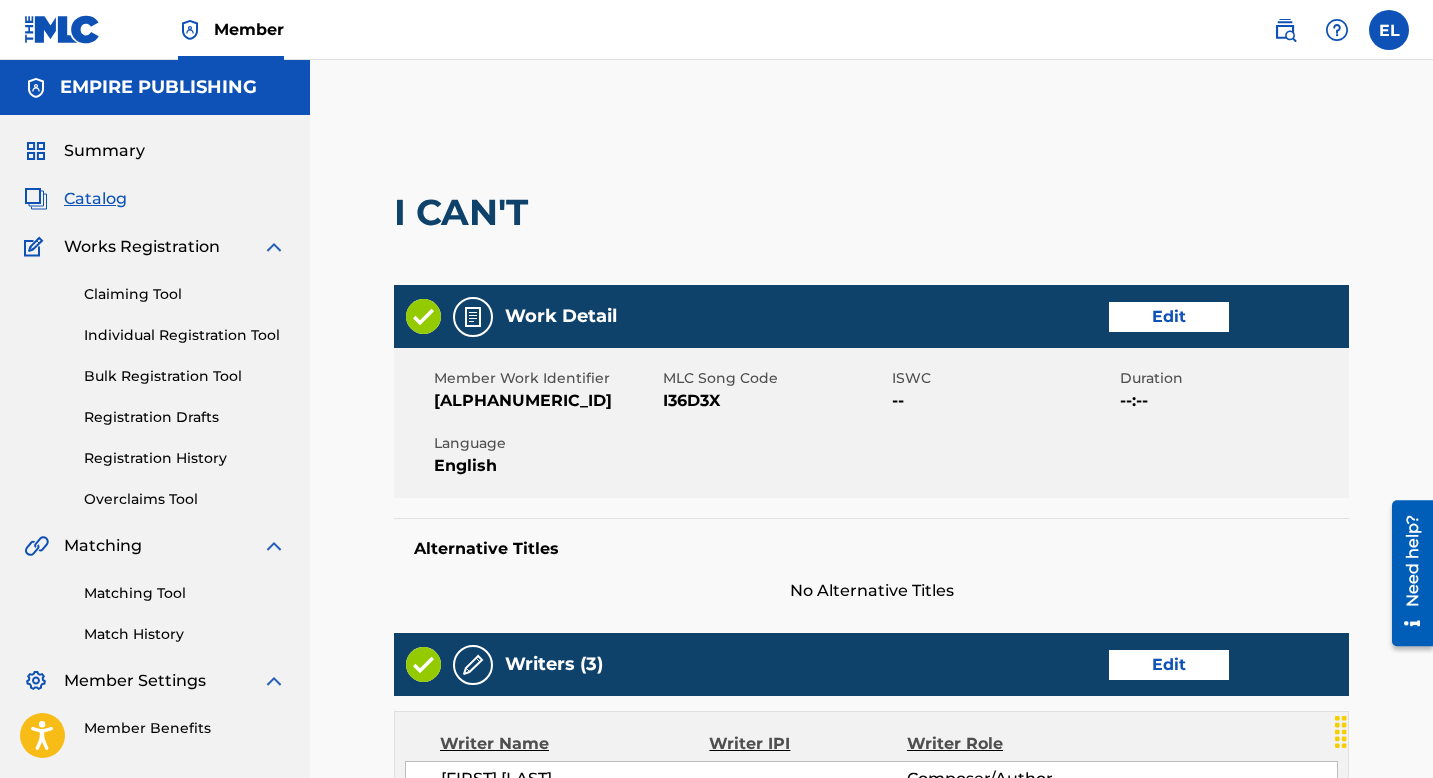click on "Edit" at bounding box center [1169, 317] 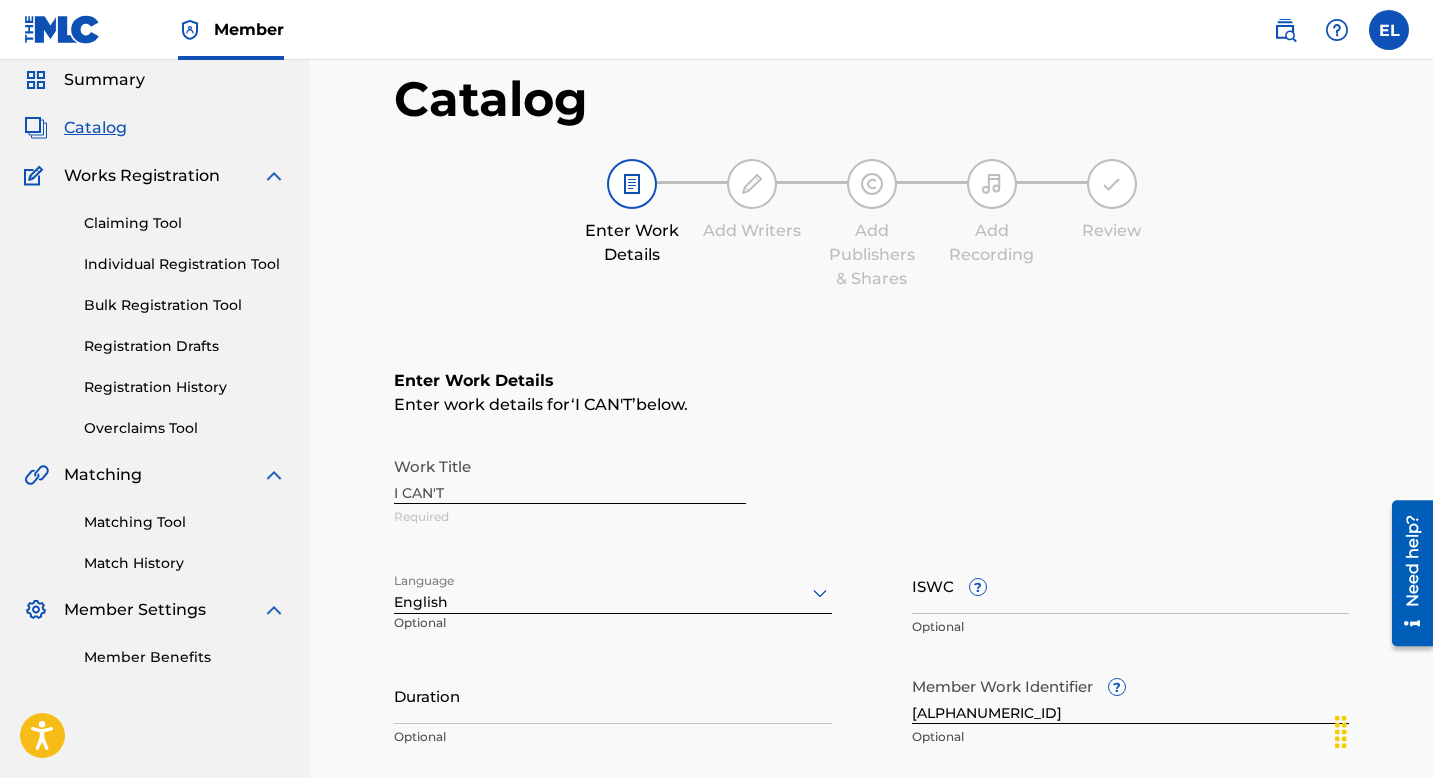 scroll, scrollTop: 402, scrollLeft: 0, axis: vertical 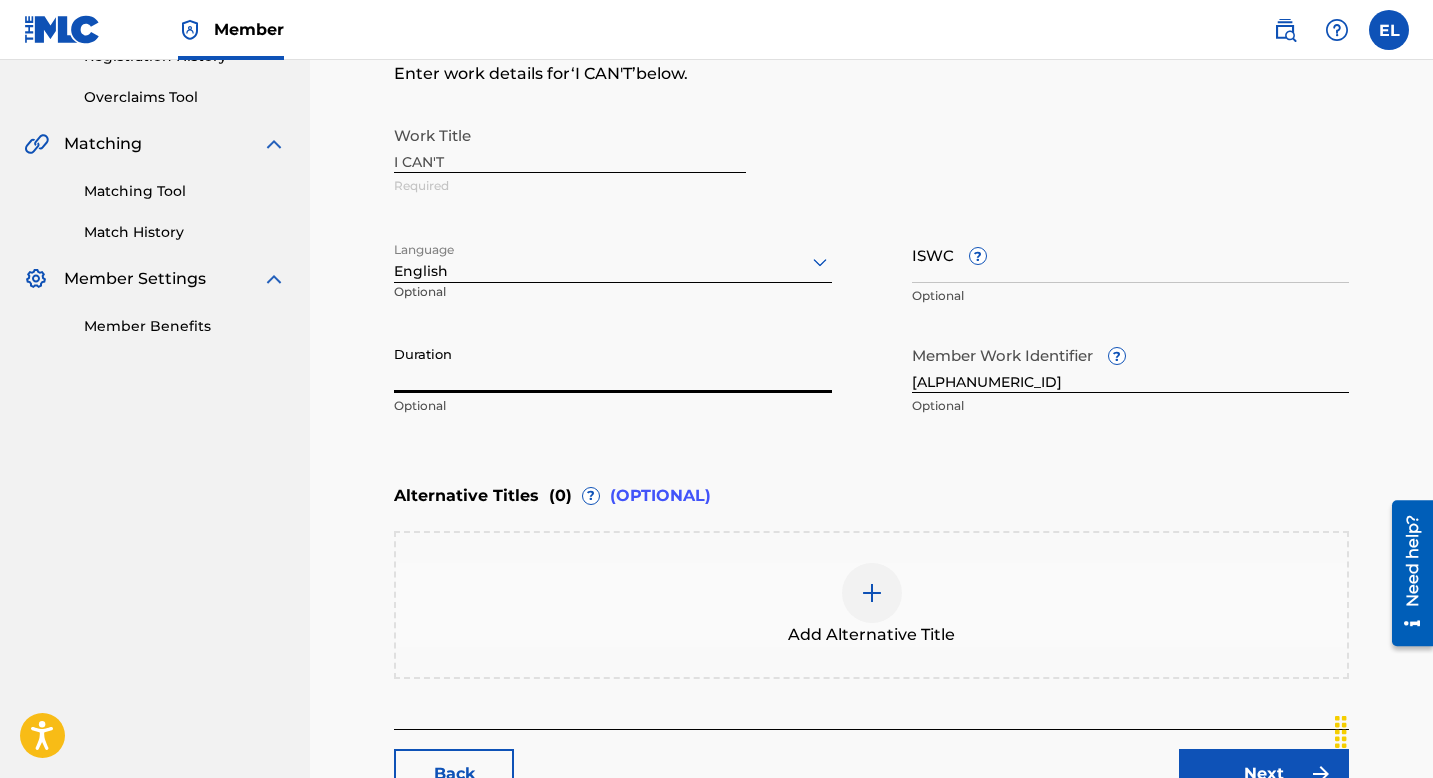 click on "Duration" at bounding box center [613, 364] 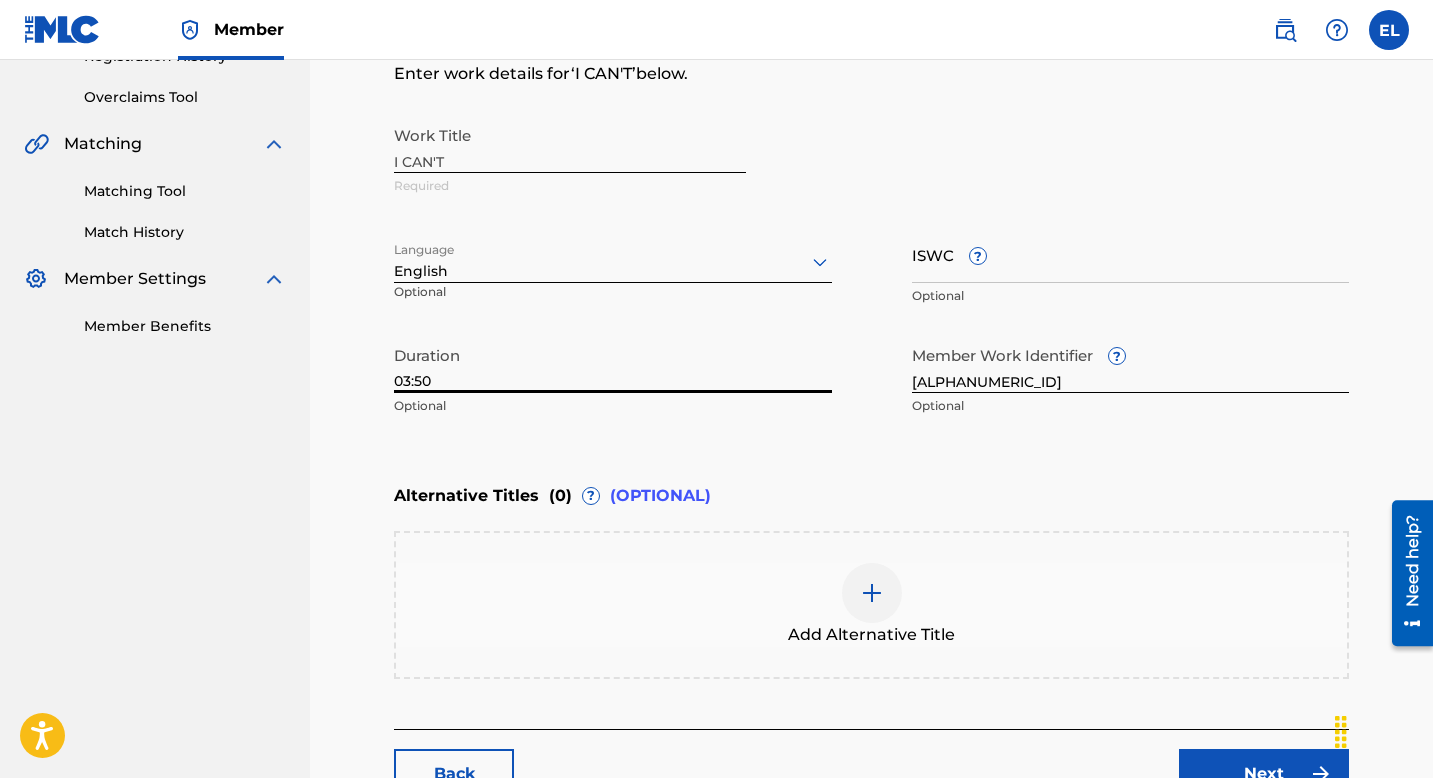 type on "03:50" 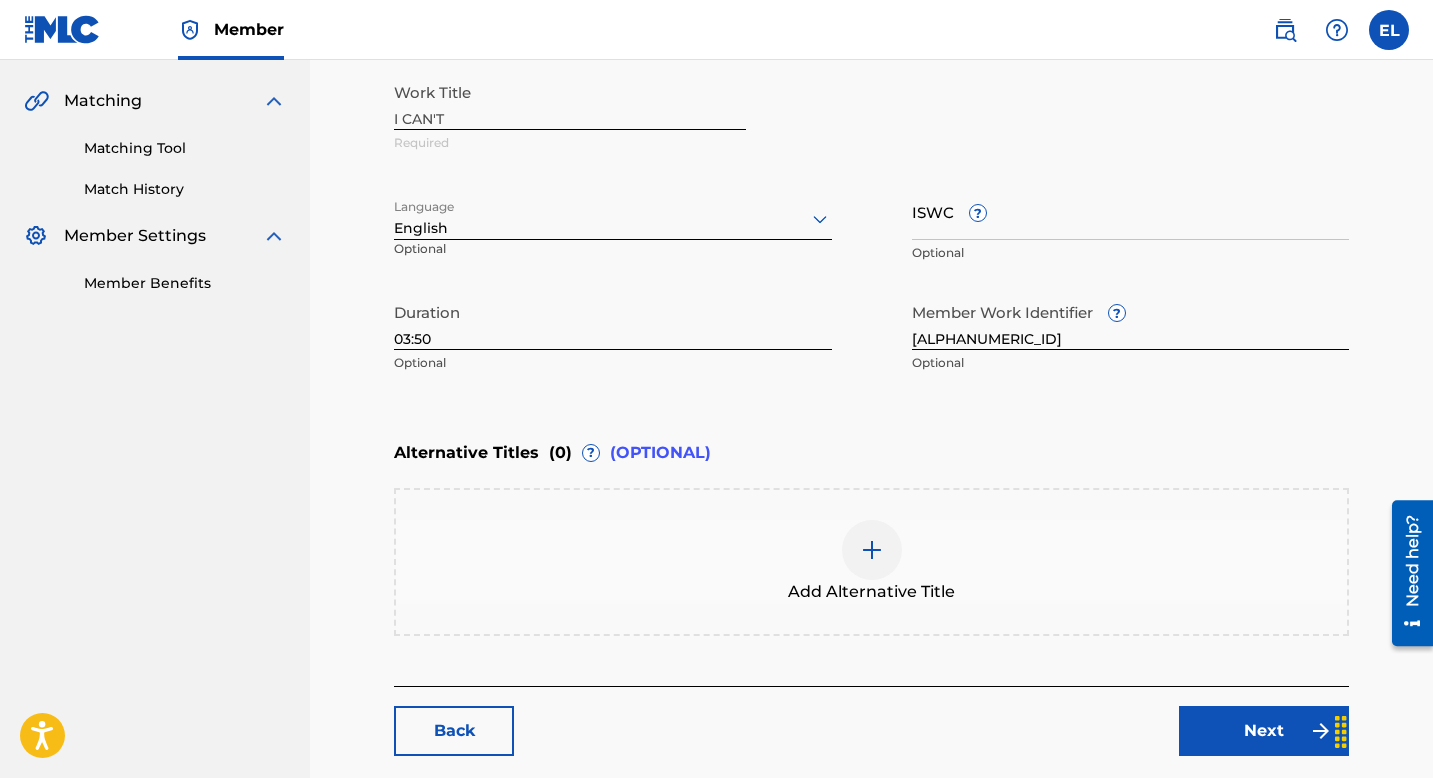 scroll, scrollTop: 548, scrollLeft: 0, axis: vertical 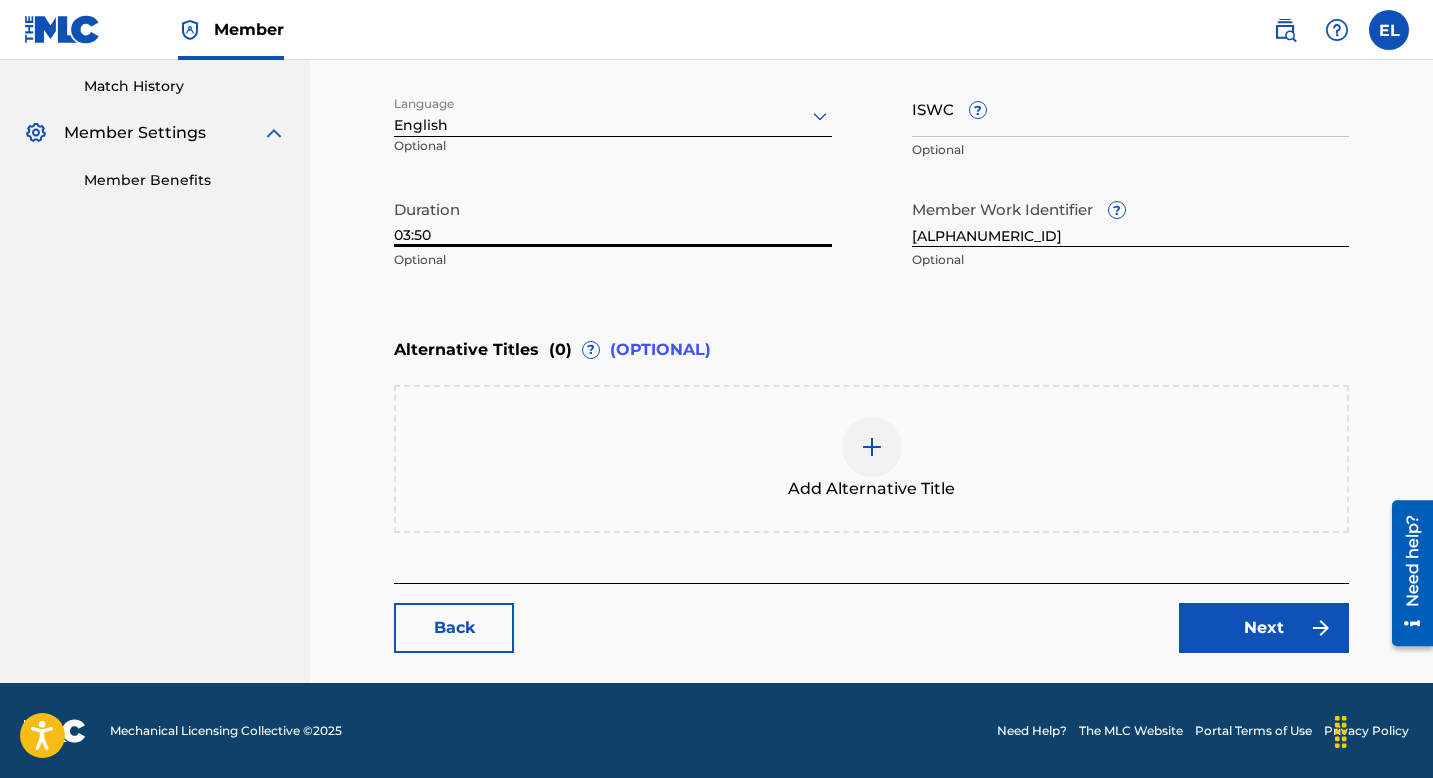 click on "Next" at bounding box center (1264, 628) 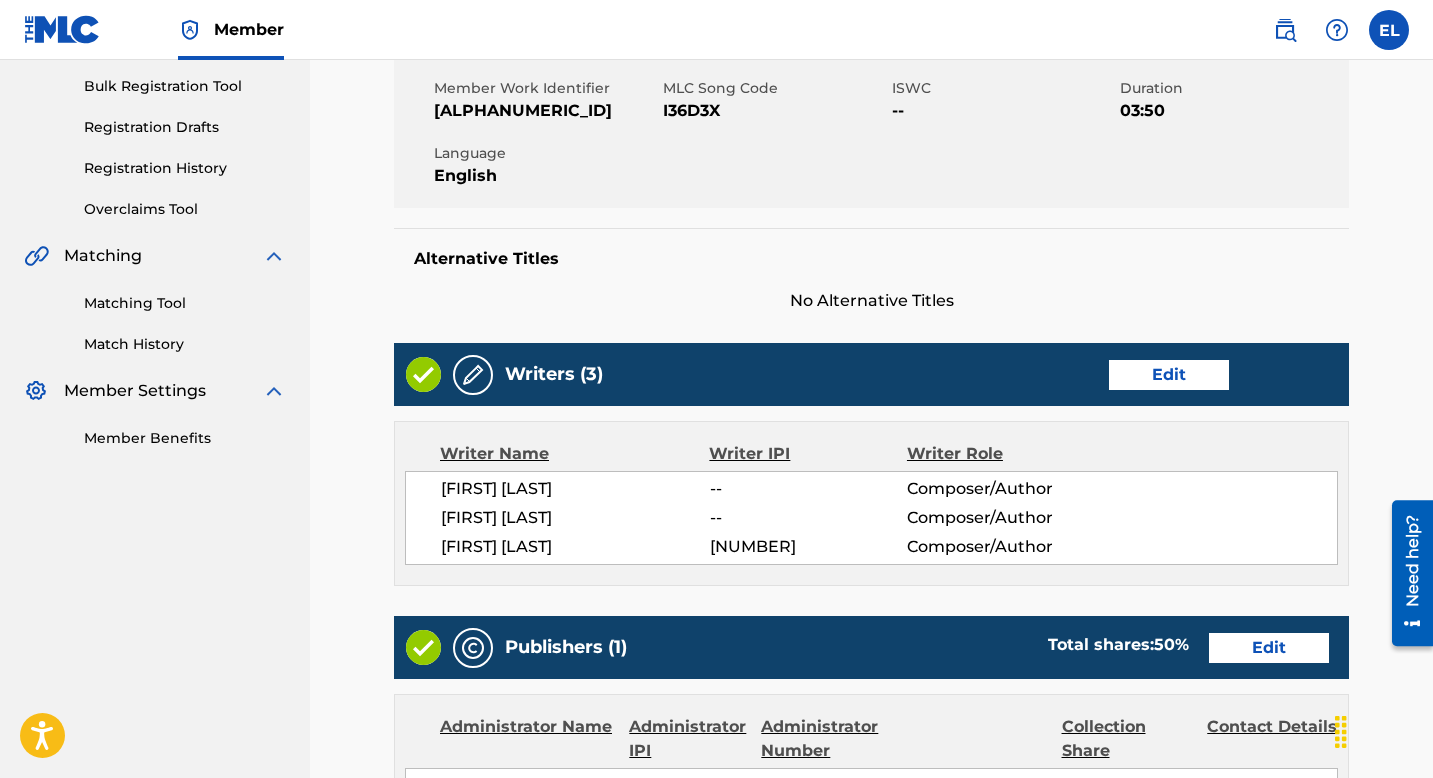 scroll, scrollTop: 344, scrollLeft: 0, axis: vertical 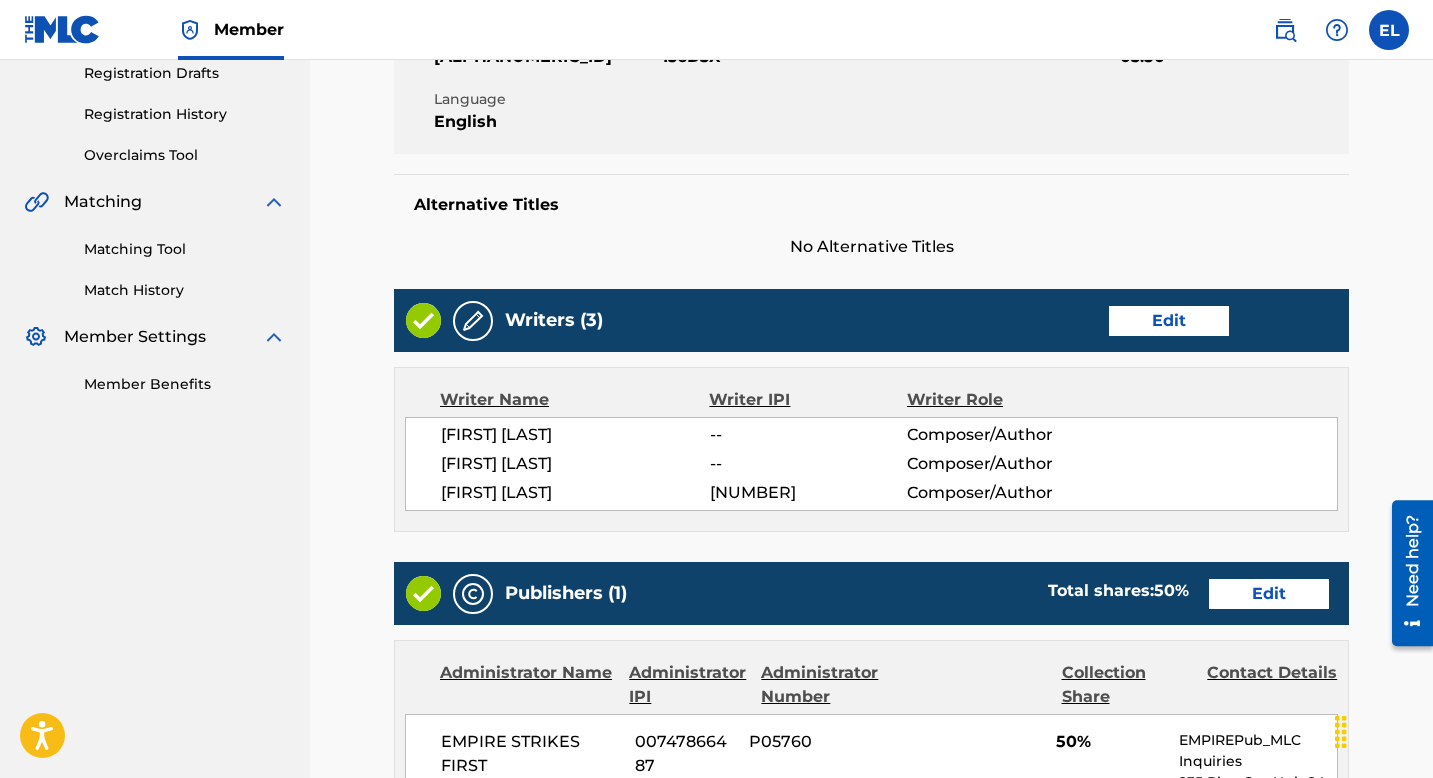 click on "Edit" at bounding box center [1169, 321] 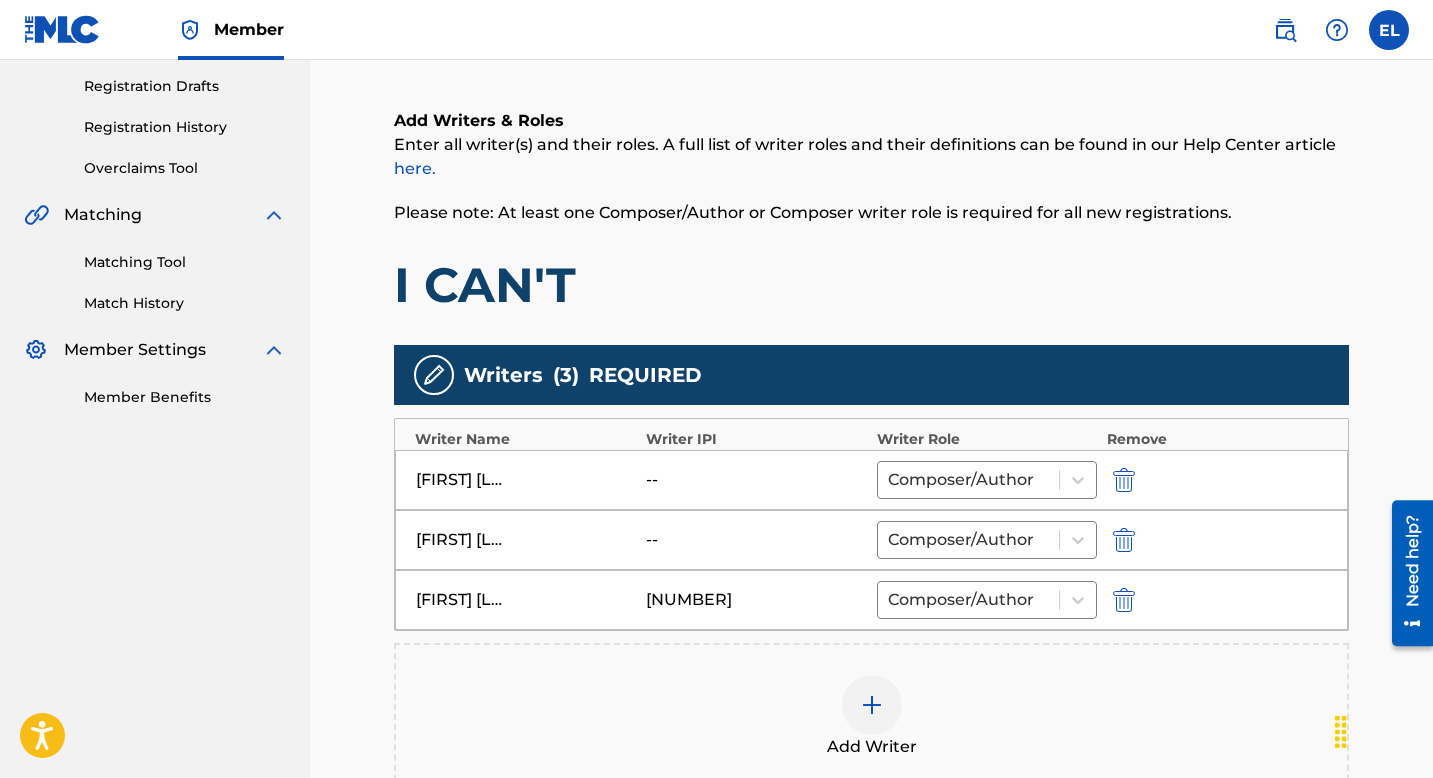 scroll, scrollTop: 408, scrollLeft: 0, axis: vertical 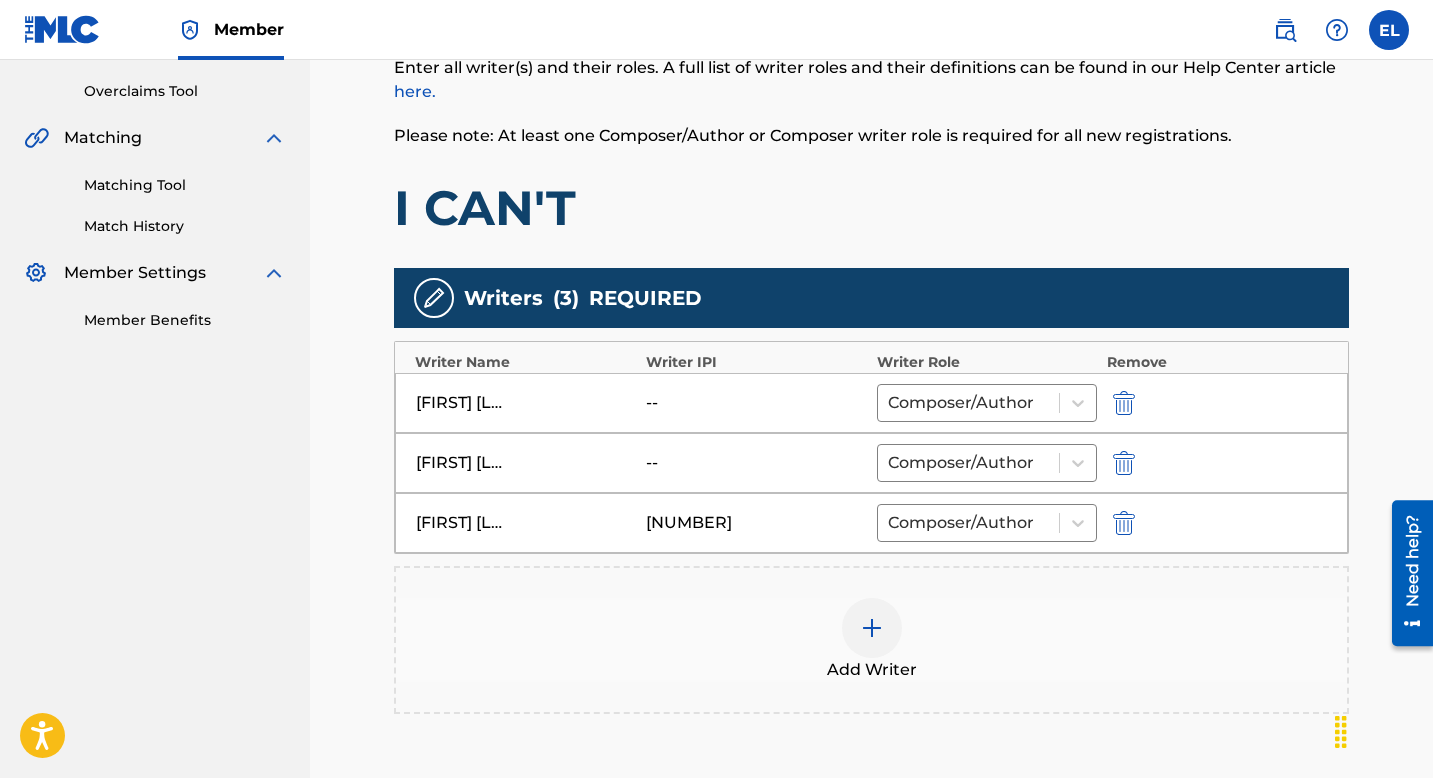 click at bounding box center [1124, 463] 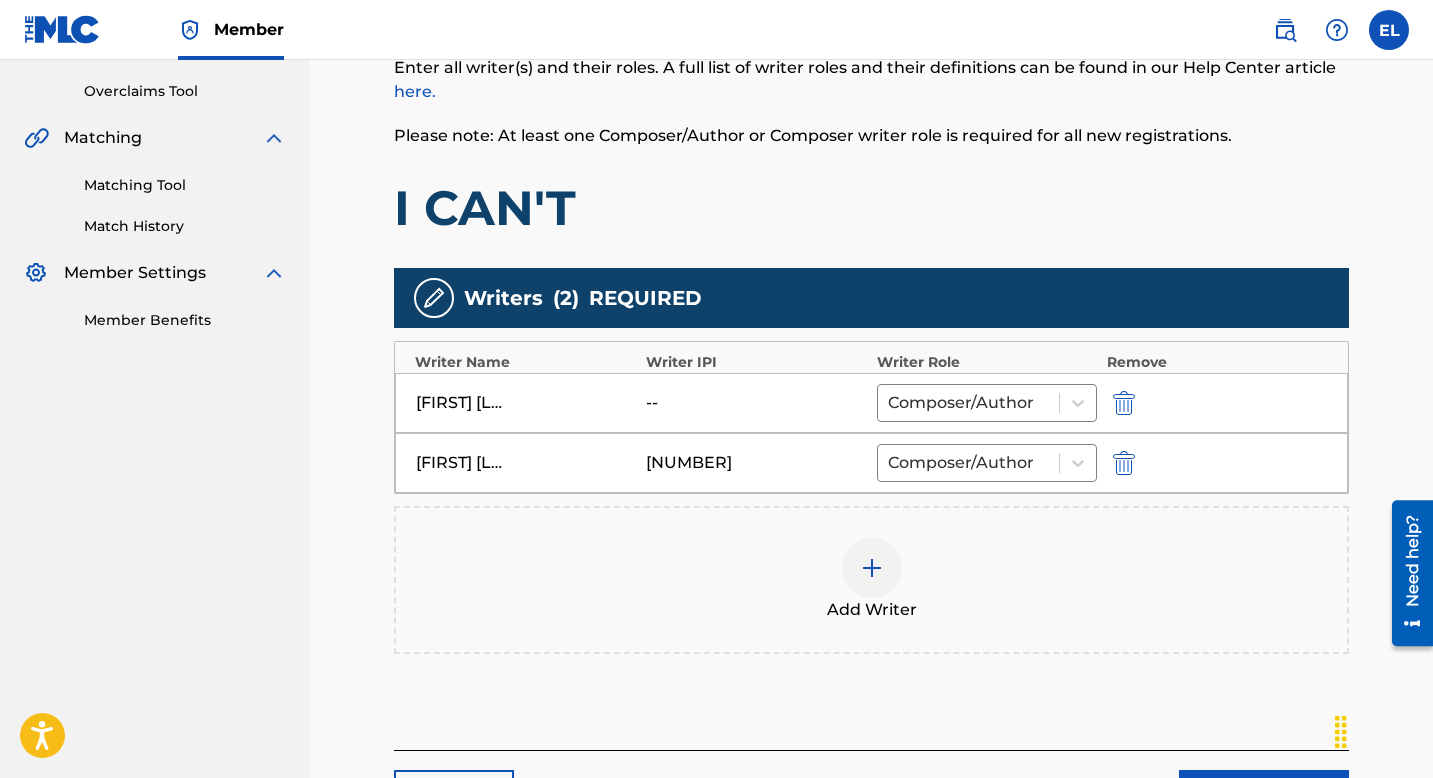 click at bounding box center (872, 568) 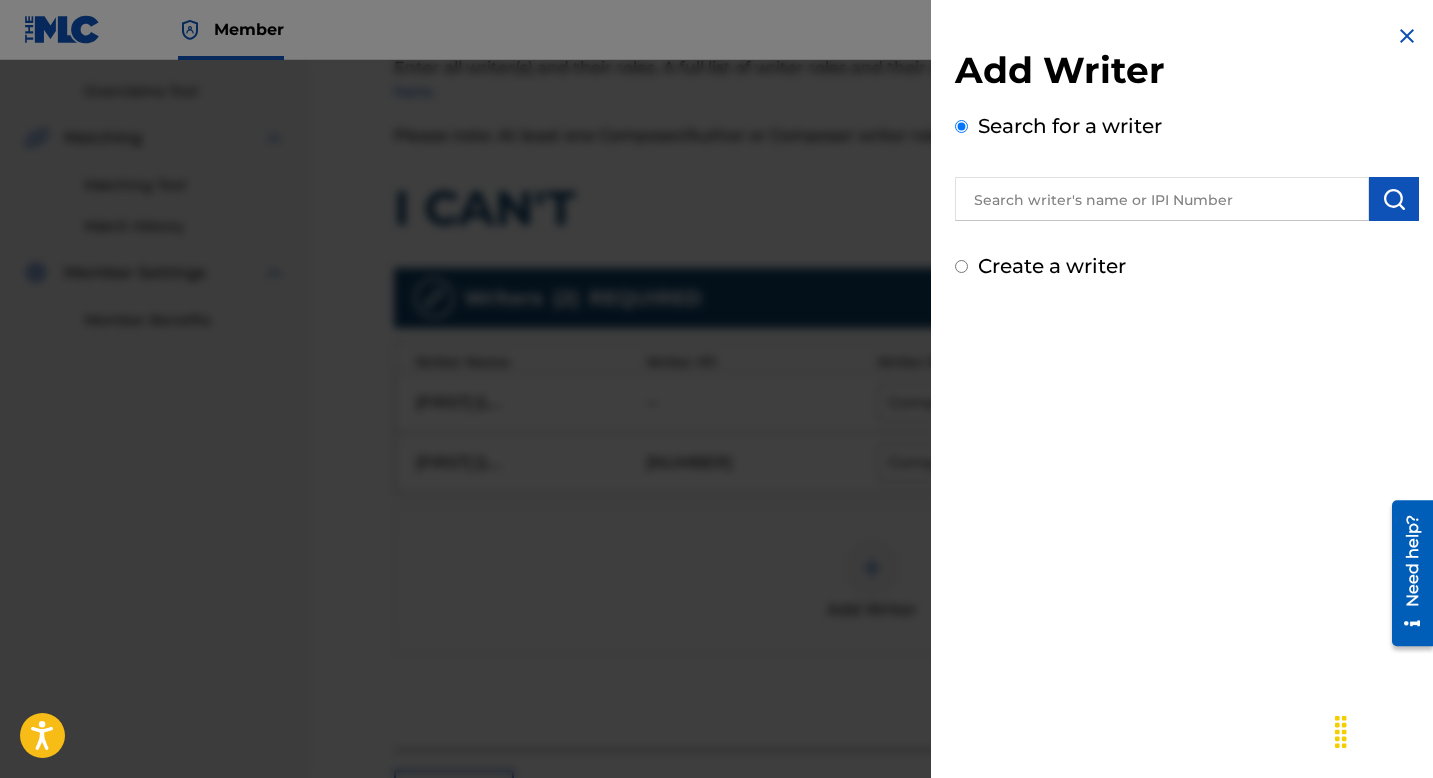 click at bounding box center [1162, 199] 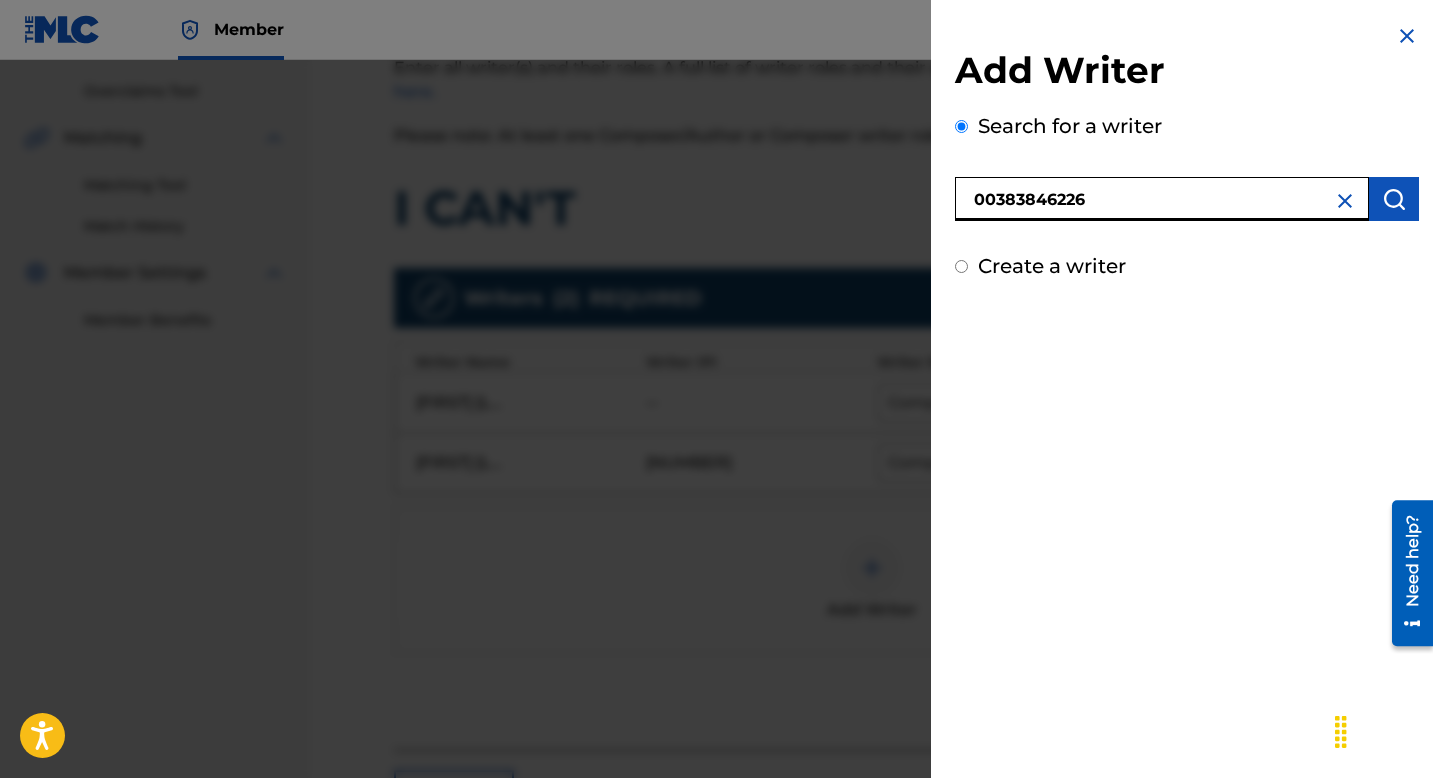 type on "00383846226" 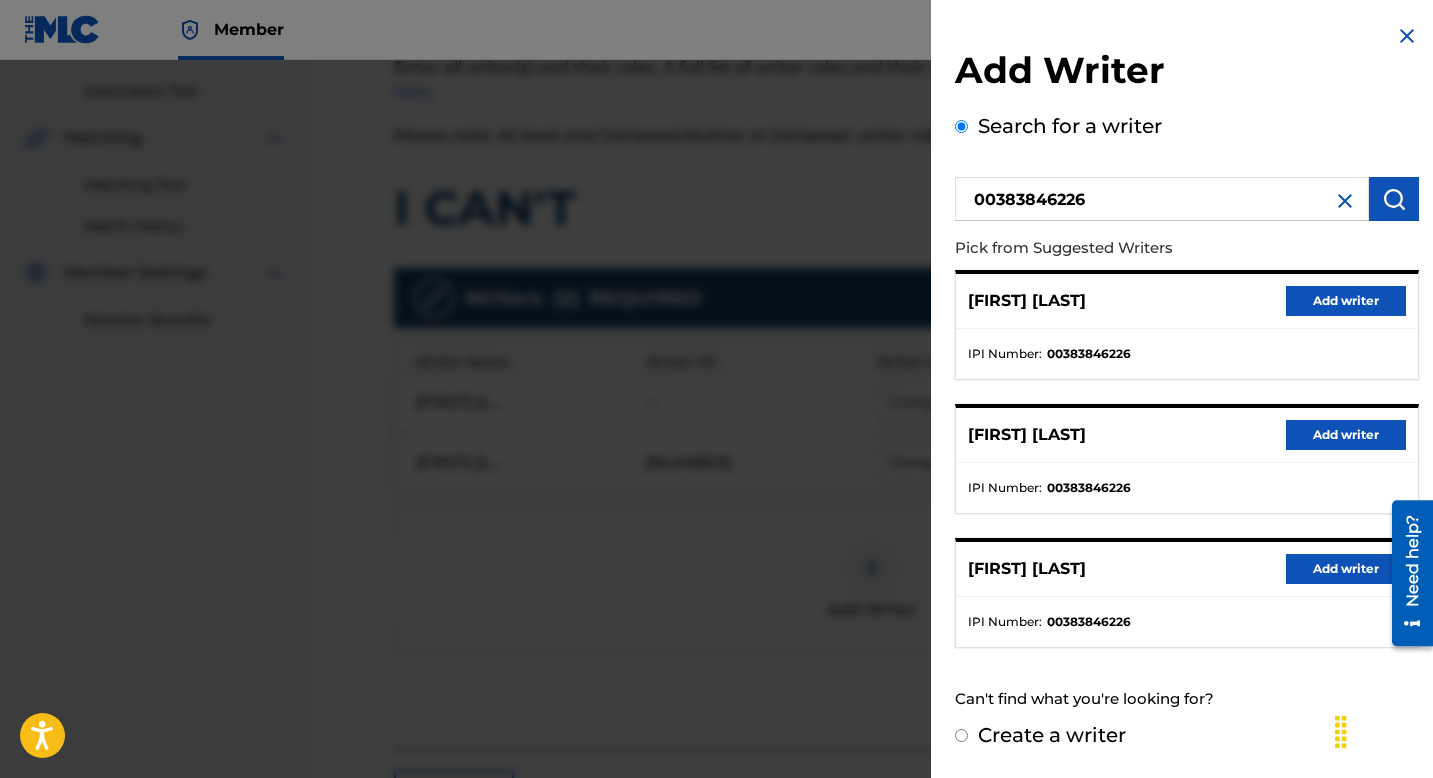 click on "Add writer" at bounding box center (1346, 435) 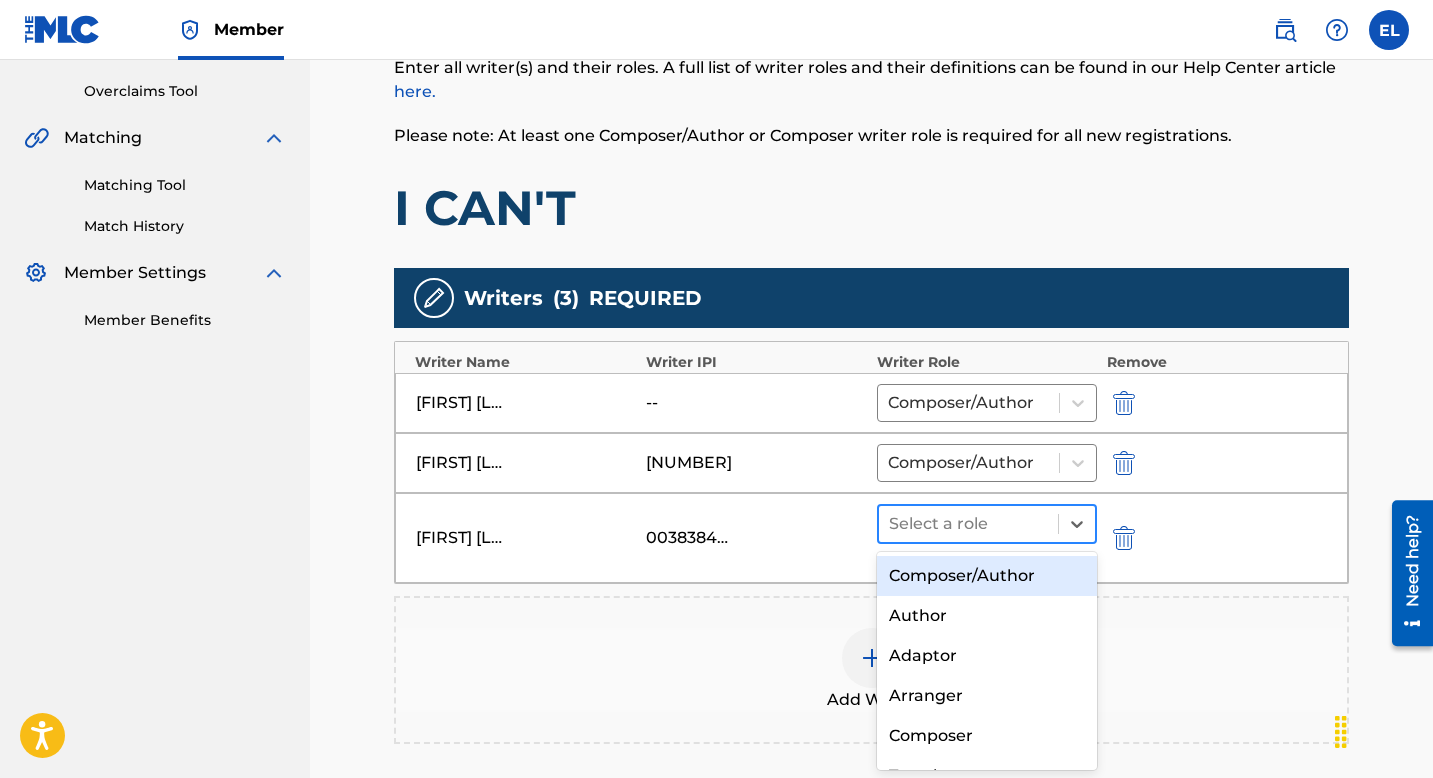 click at bounding box center (968, 524) 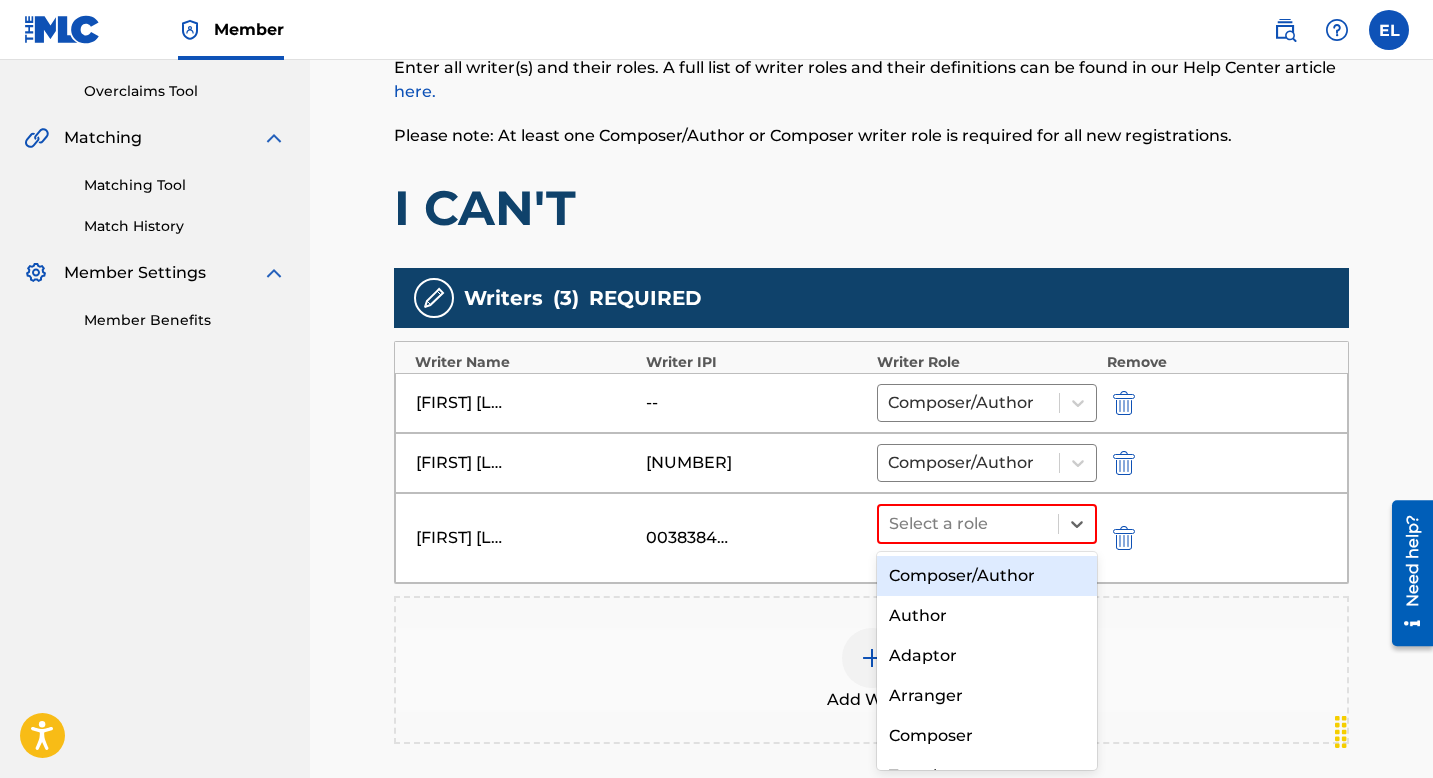click on "Composer/Author" at bounding box center (987, 576) 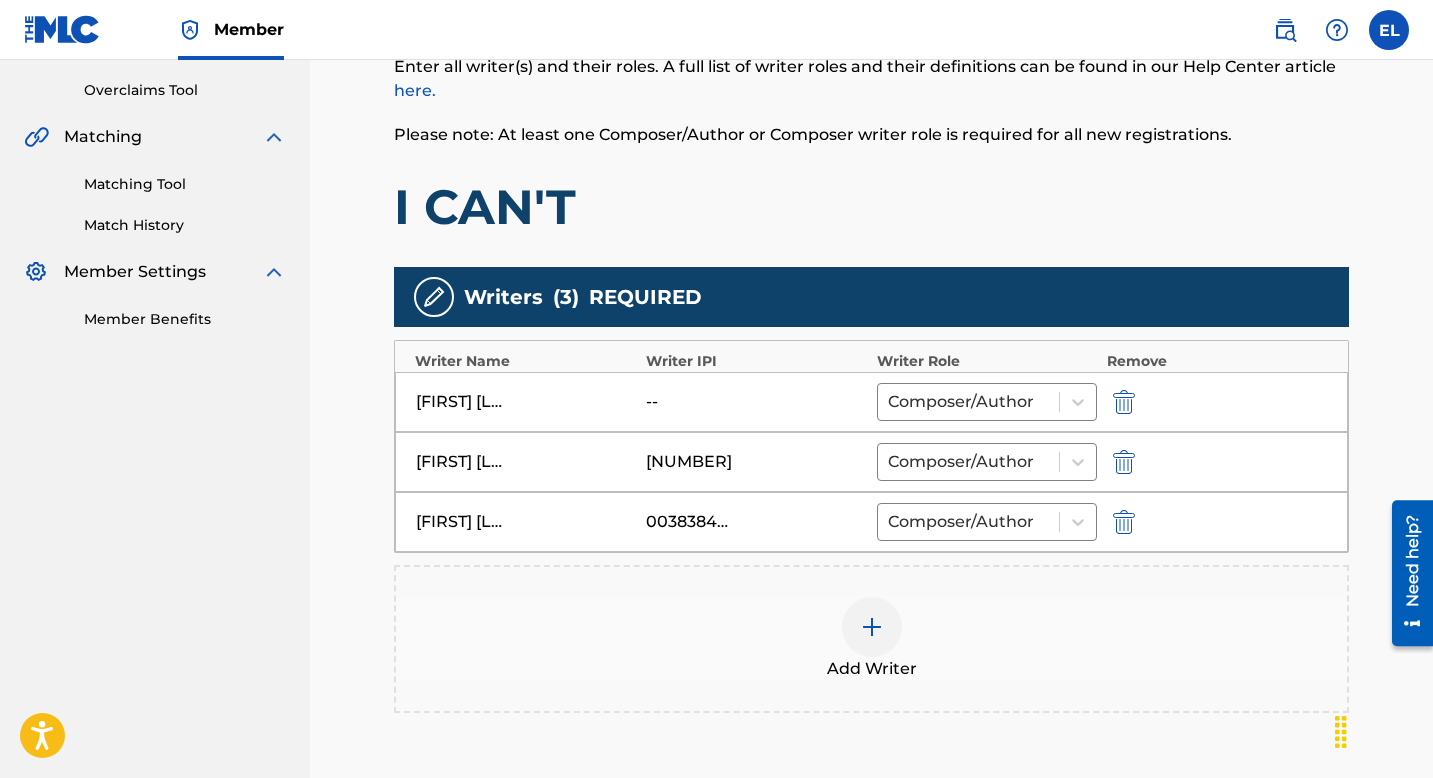 scroll, scrollTop: 636, scrollLeft: 0, axis: vertical 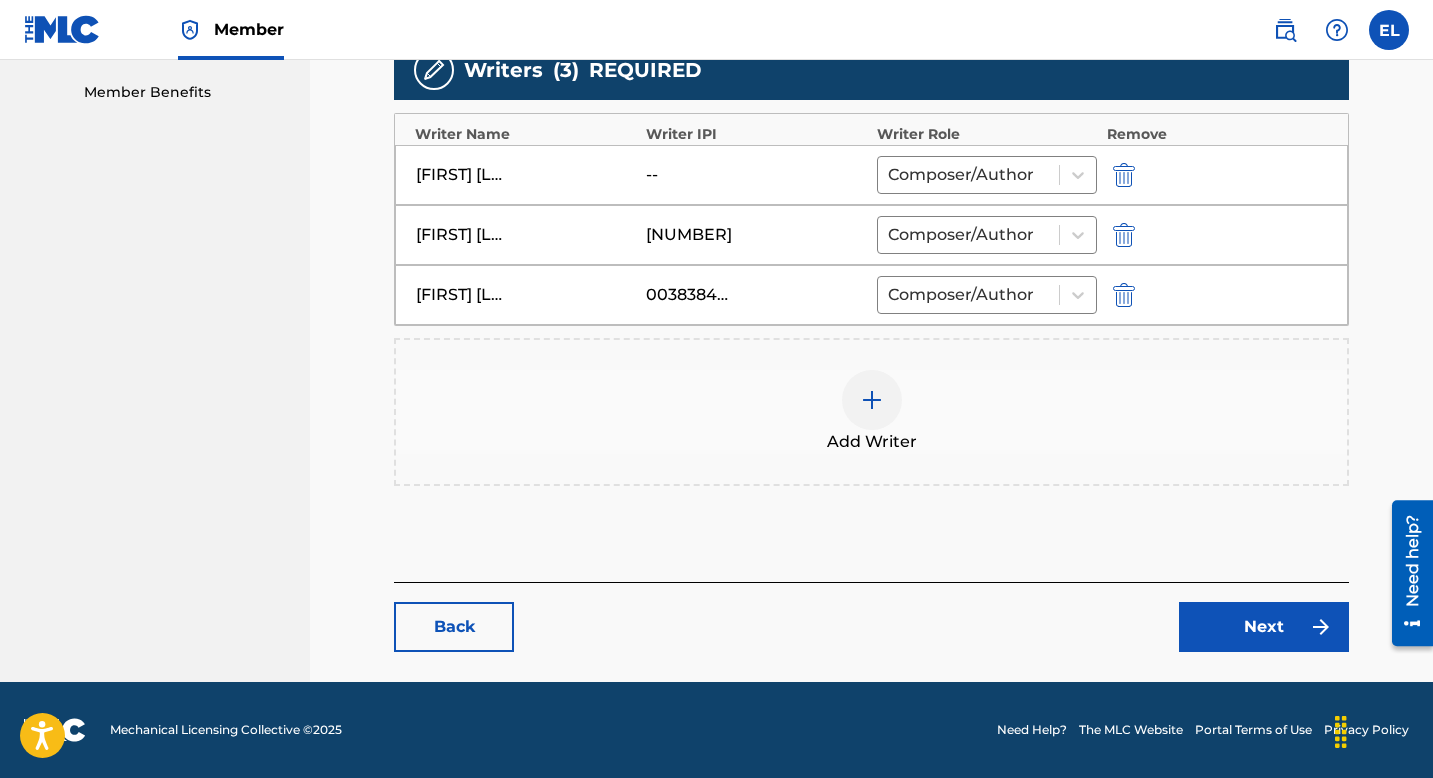 click on "Next" at bounding box center [1264, 627] 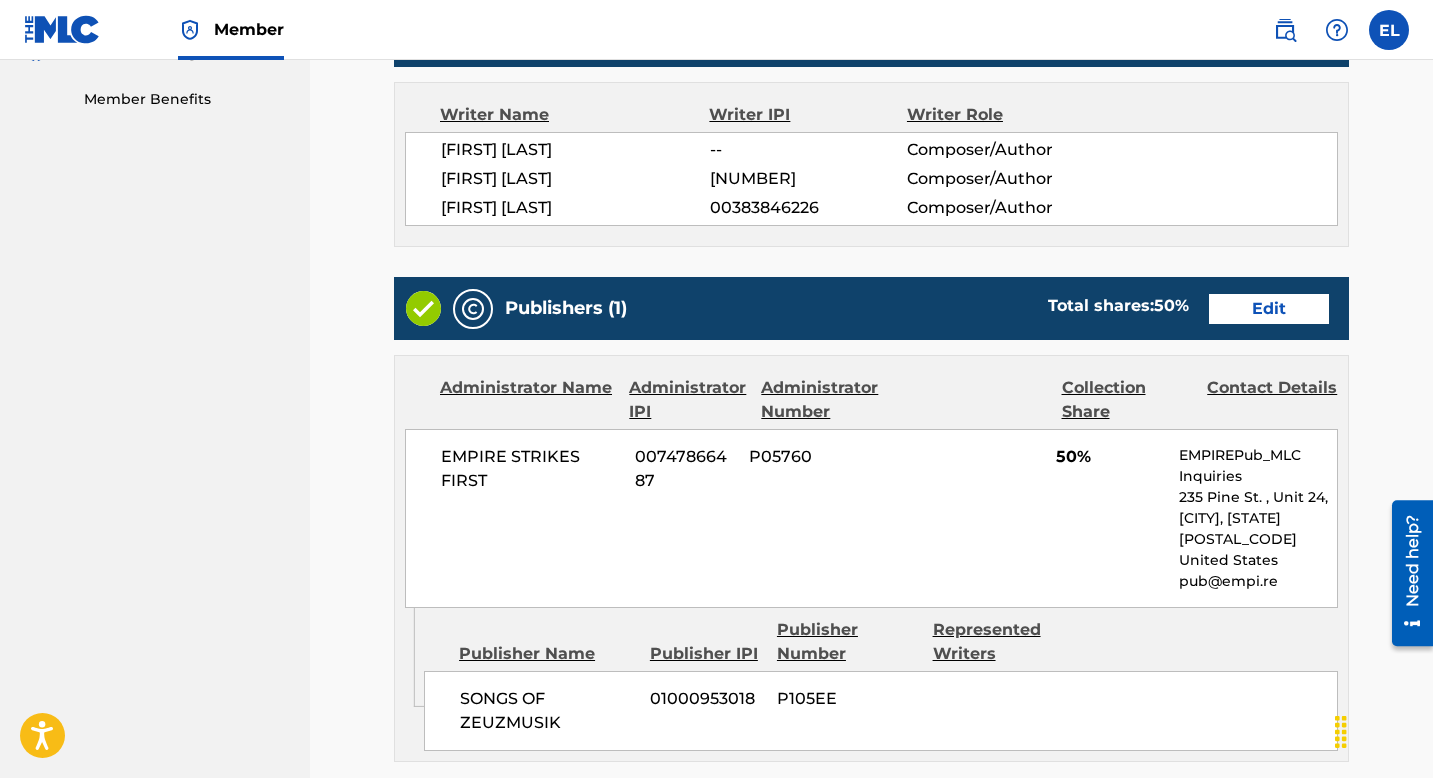 scroll, scrollTop: 499, scrollLeft: 0, axis: vertical 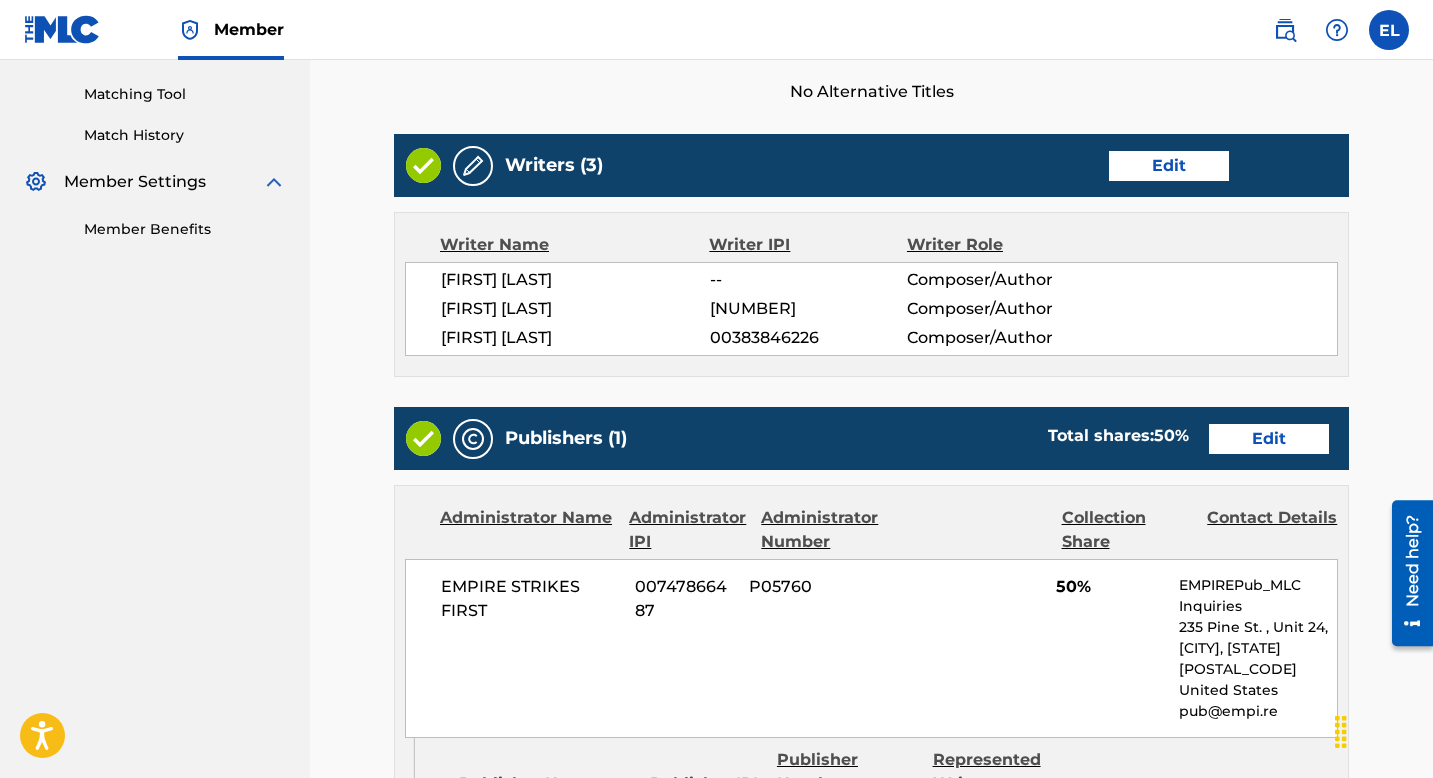 click on "Edit" at bounding box center (1269, 439) 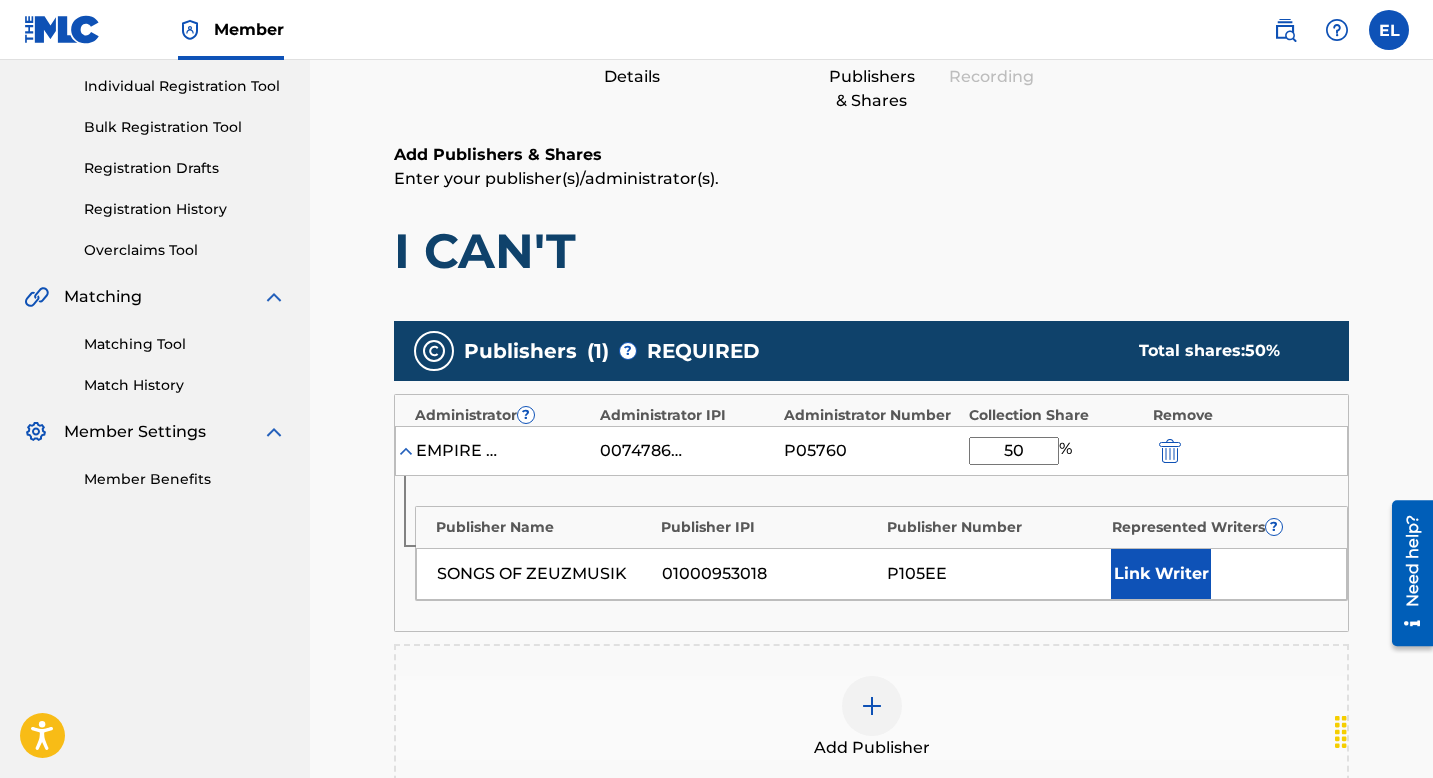 scroll, scrollTop: 394, scrollLeft: 0, axis: vertical 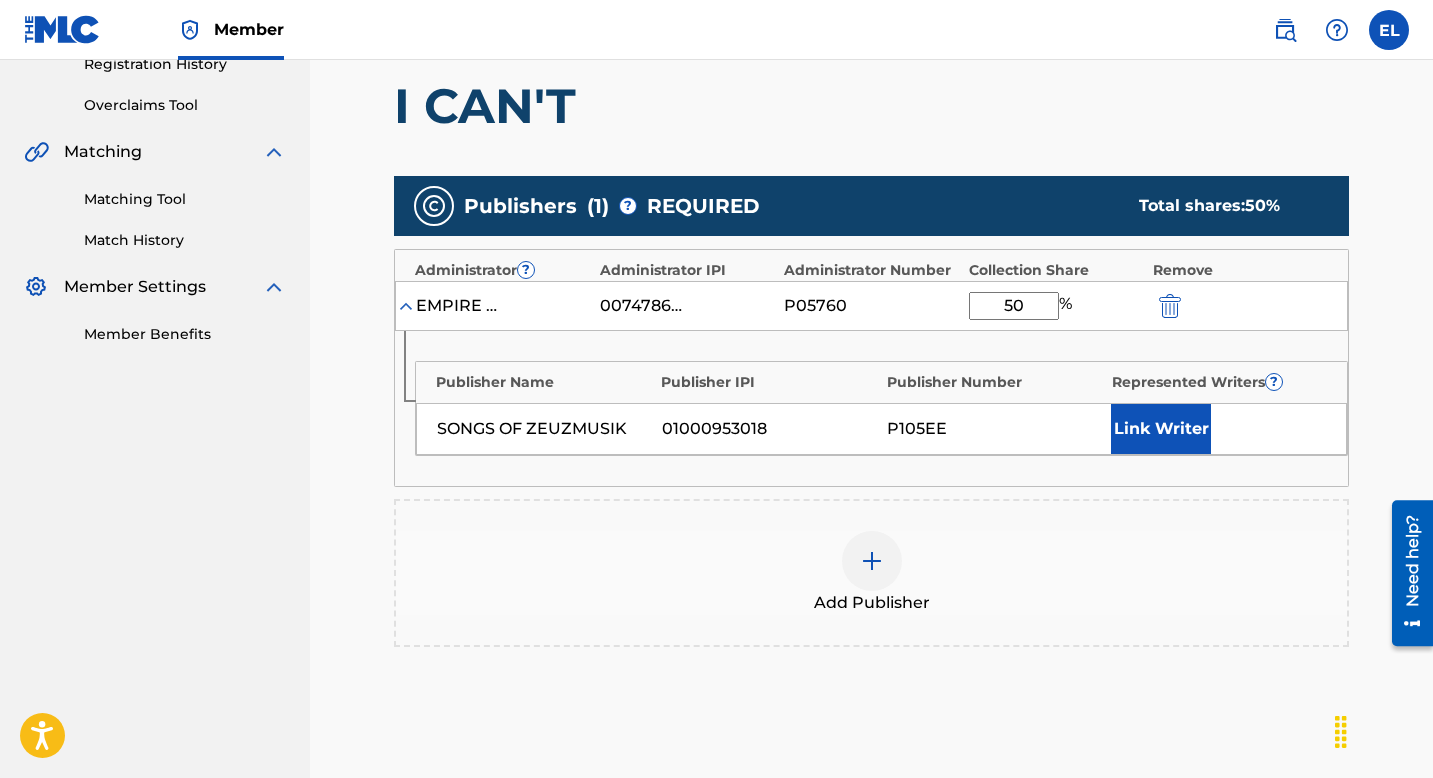 click on "Link Writer" at bounding box center (1161, 429) 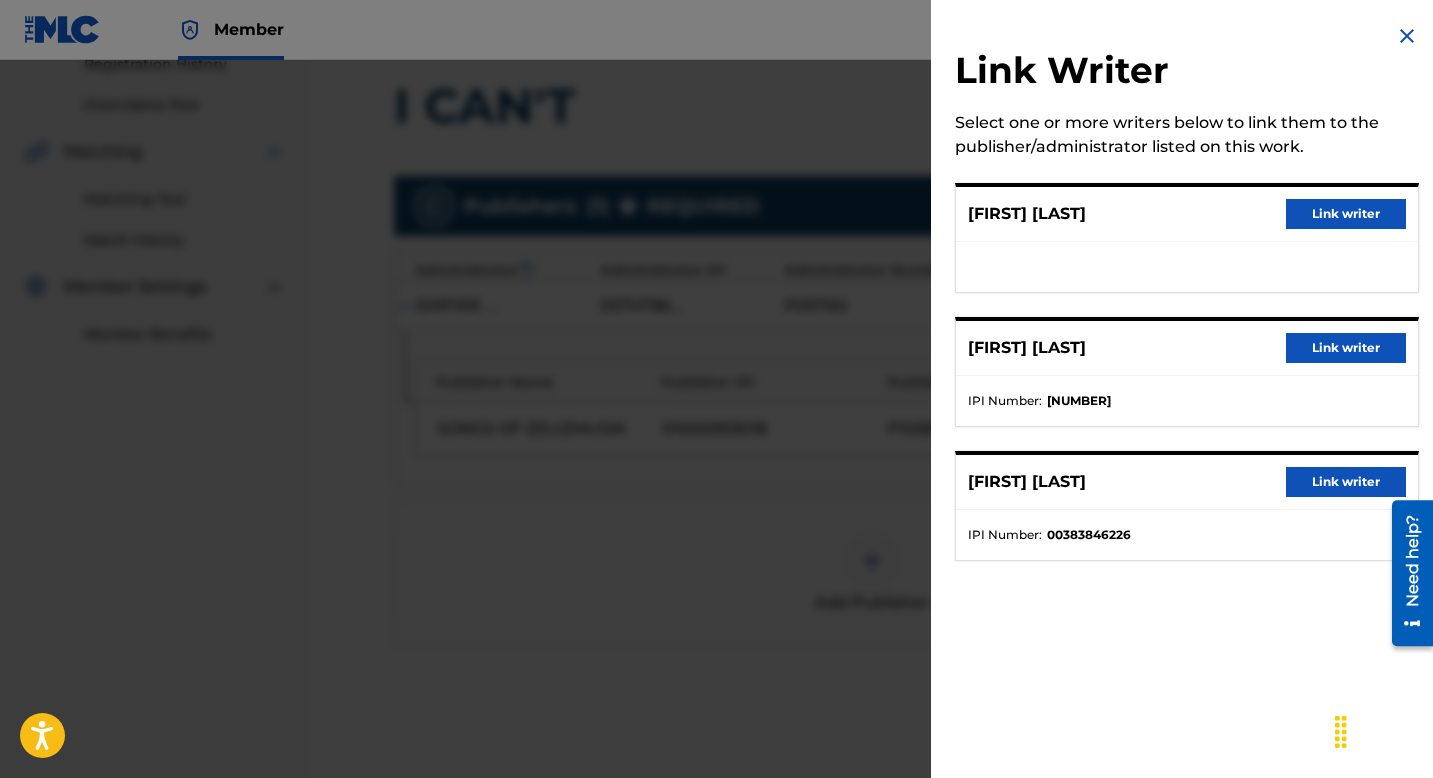 click on "Link writer" at bounding box center (1346, 348) 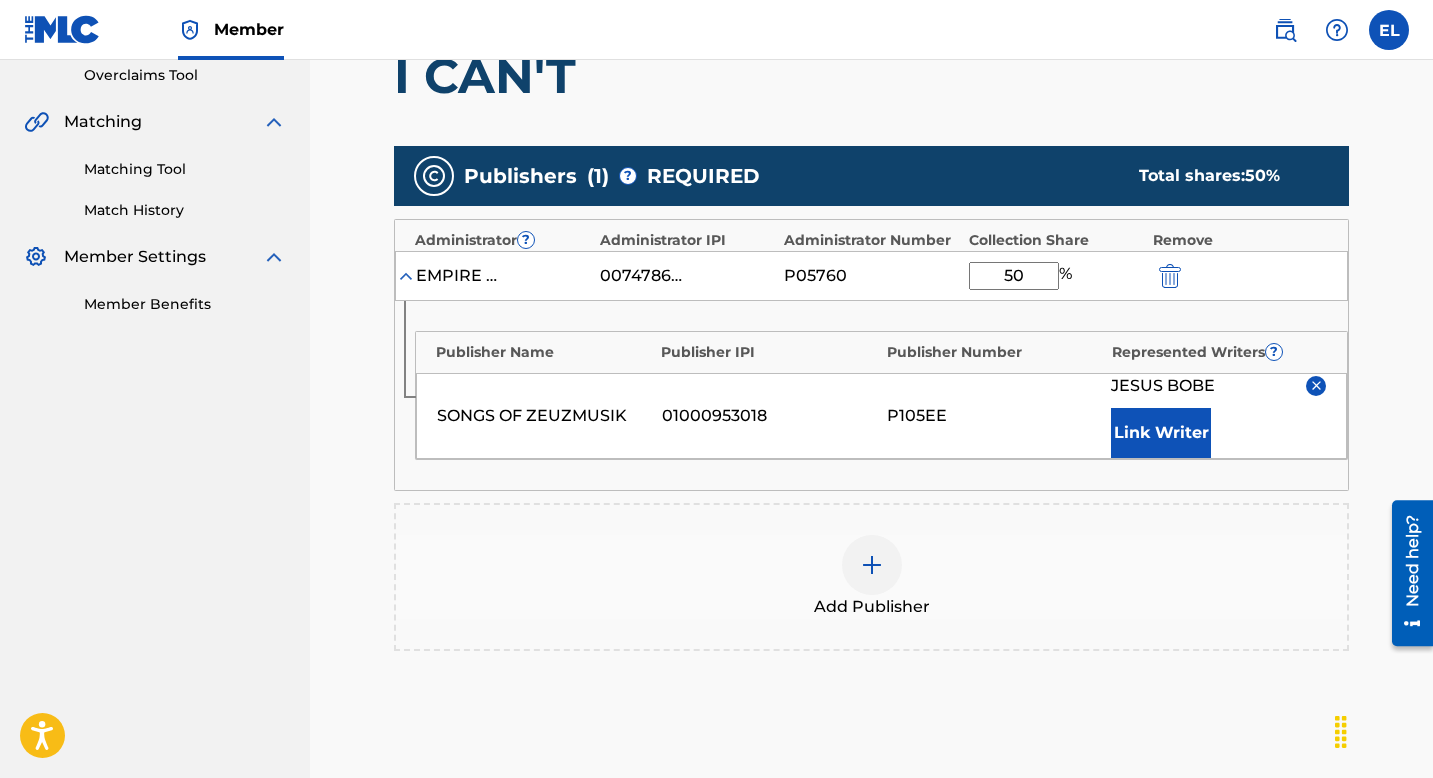 scroll, scrollTop: 649, scrollLeft: 0, axis: vertical 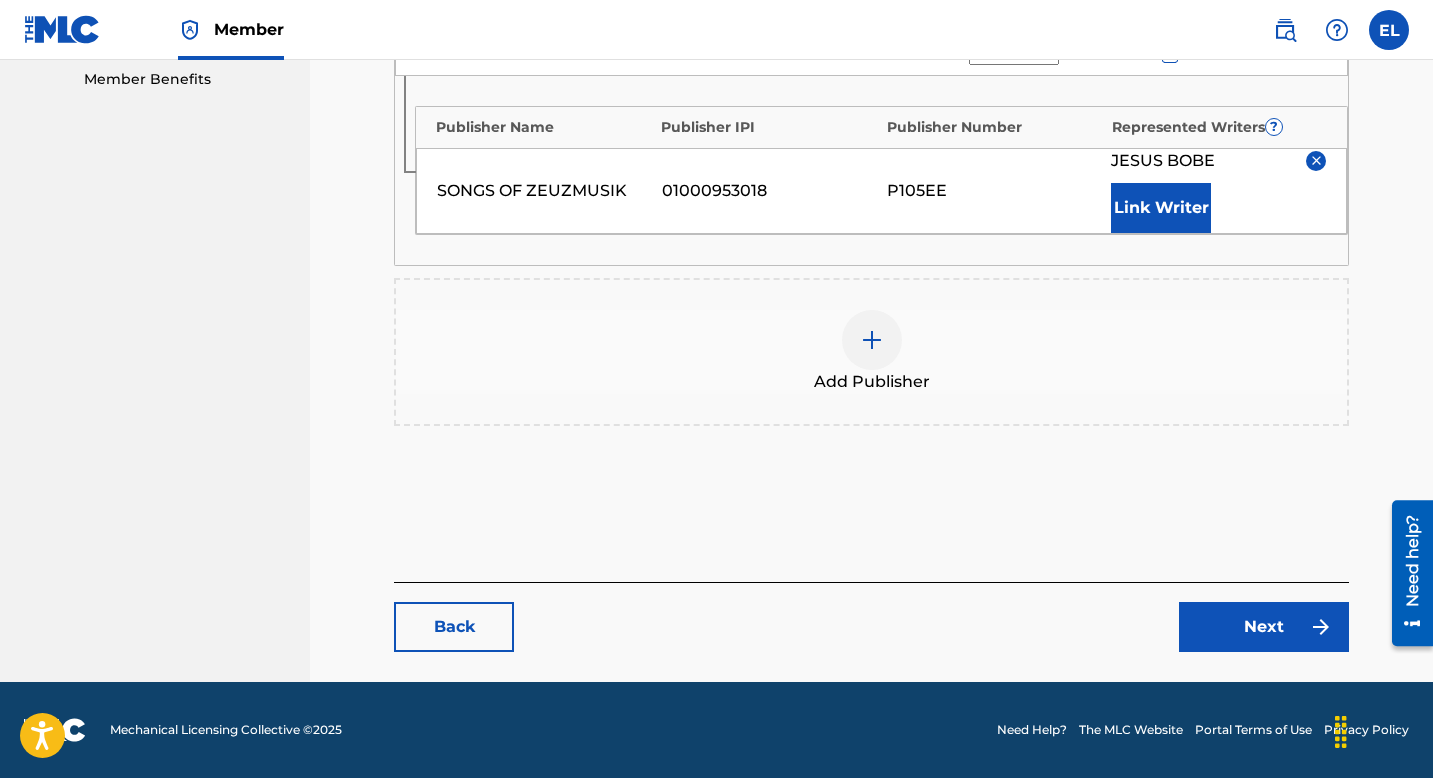 click on "Next" at bounding box center [1264, 627] 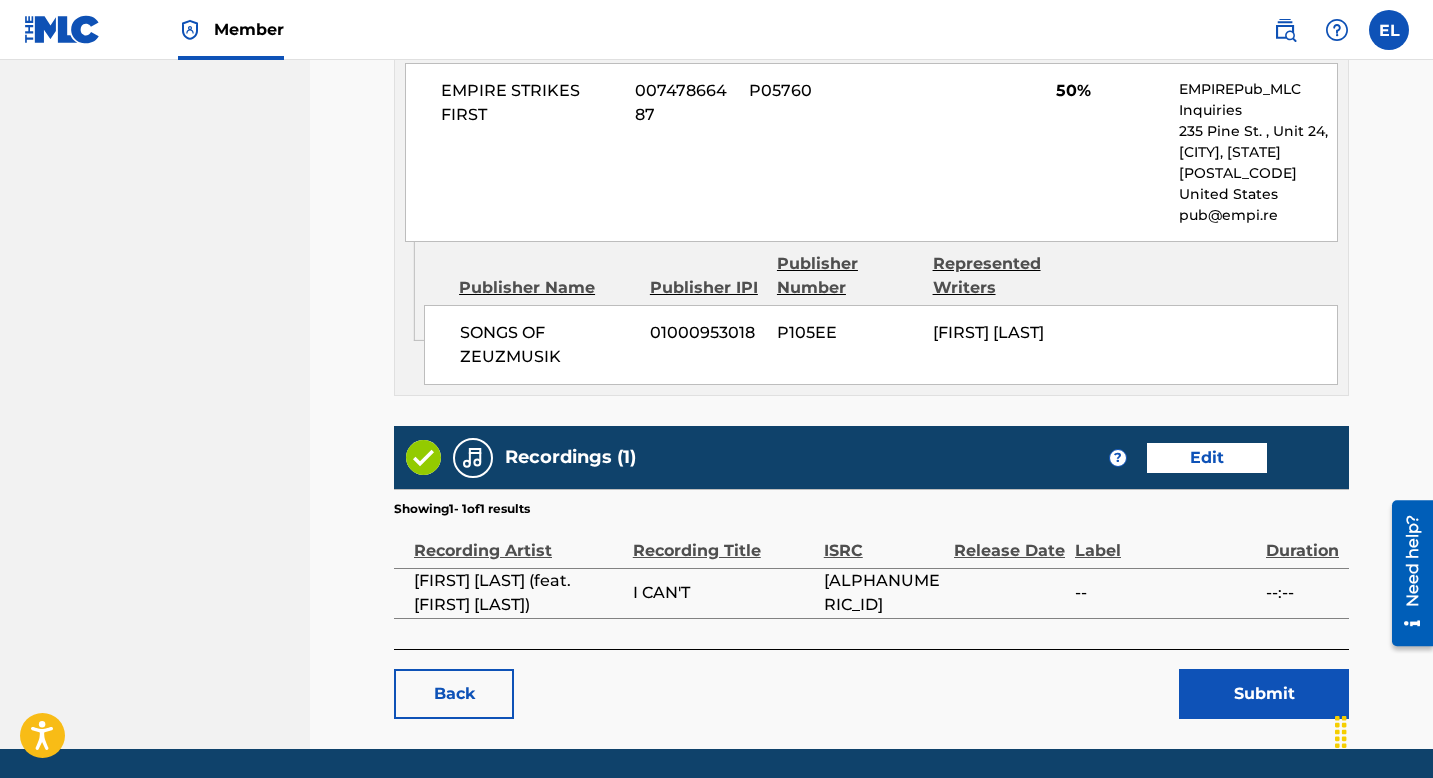 scroll, scrollTop: 1058, scrollLeft: 0, axis: vertical 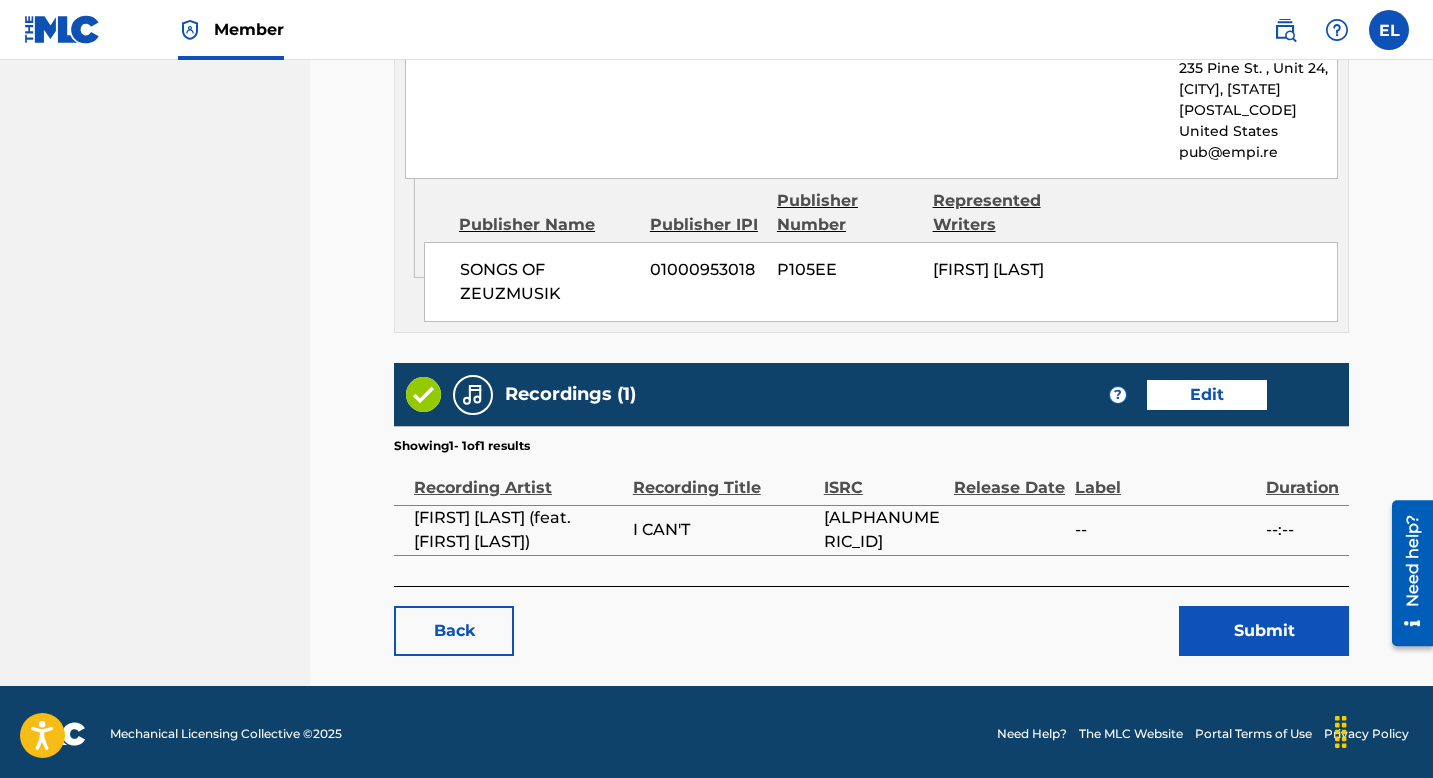 click on "Submit" at bounding box center [1264, 631] 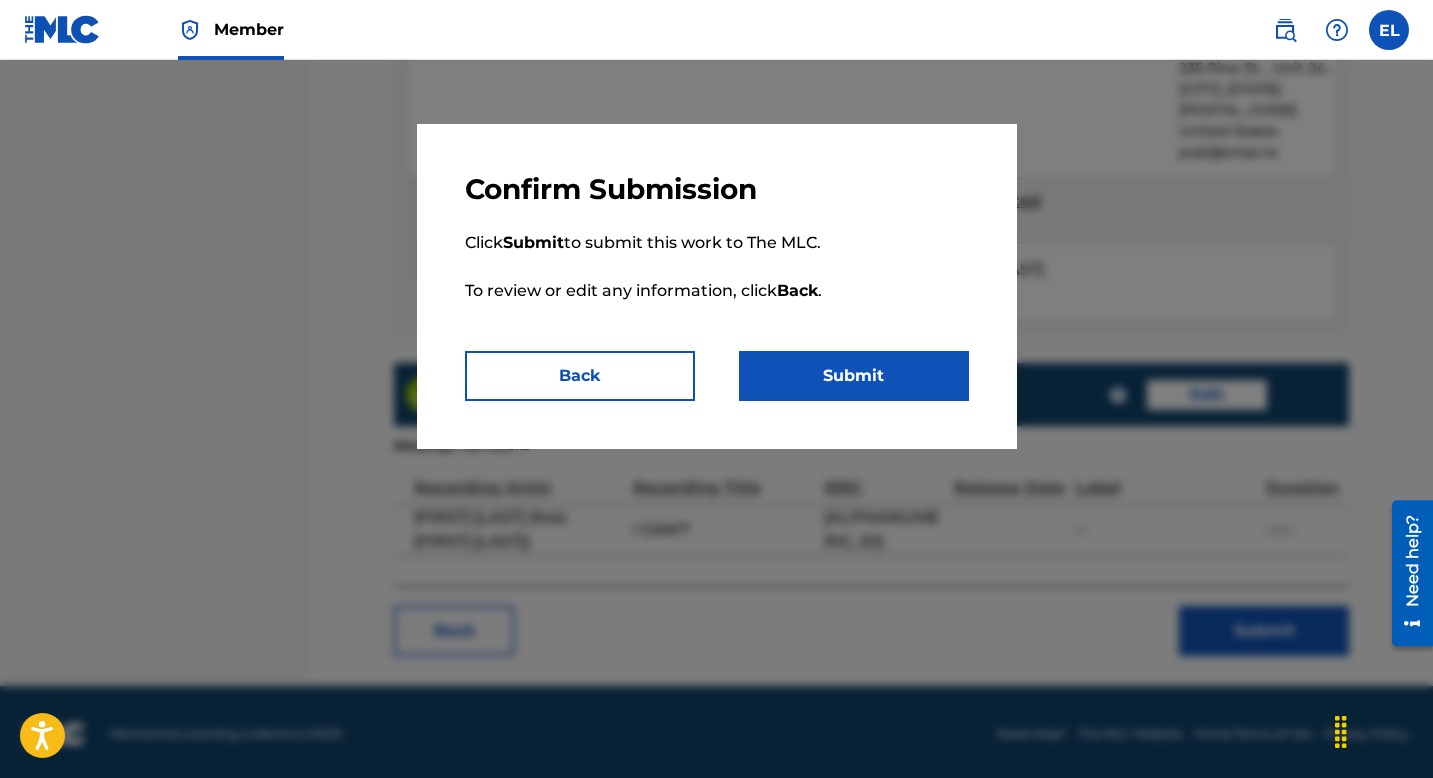 click on "Submit" at bounding box center [854, 376] 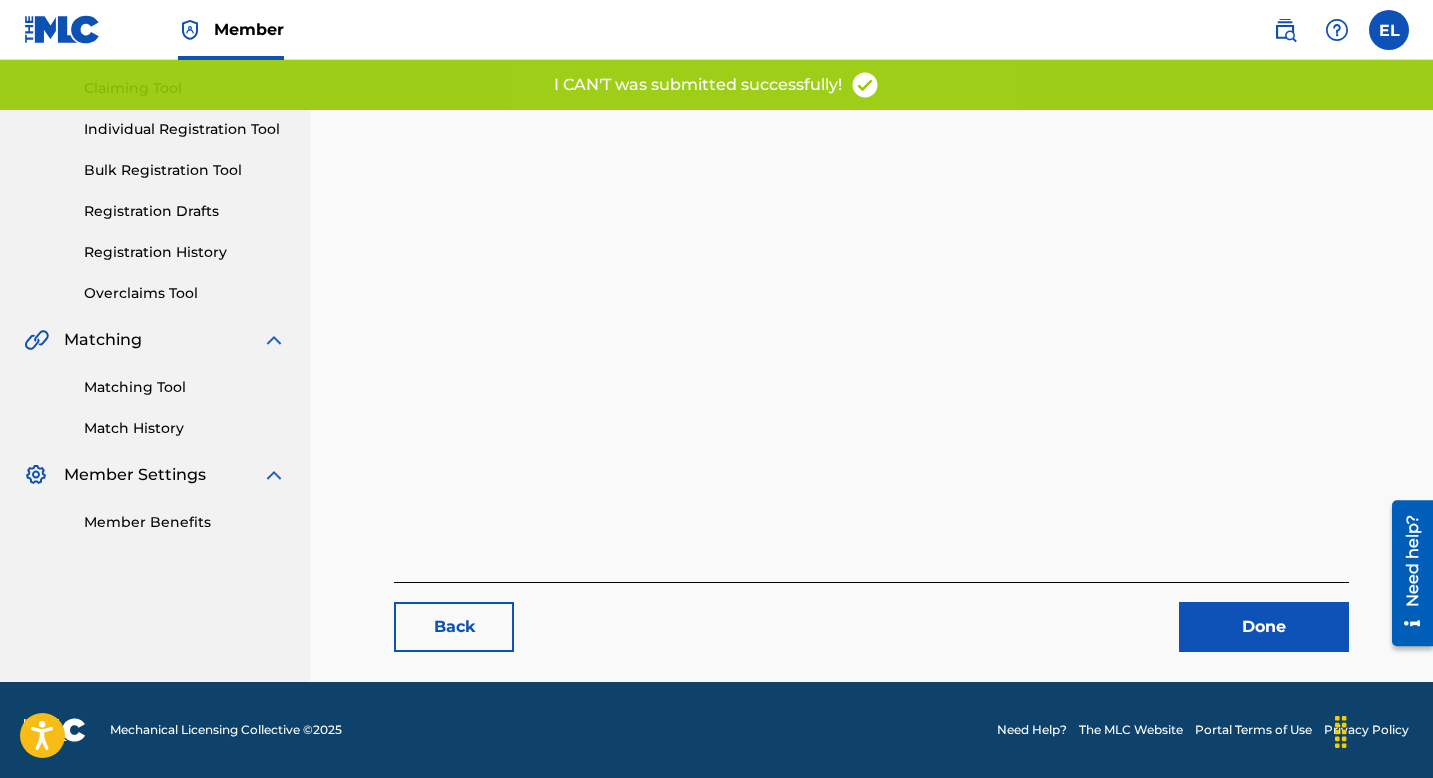 scroll, scrollTop: 0, scrollLeft: 0, axis: both 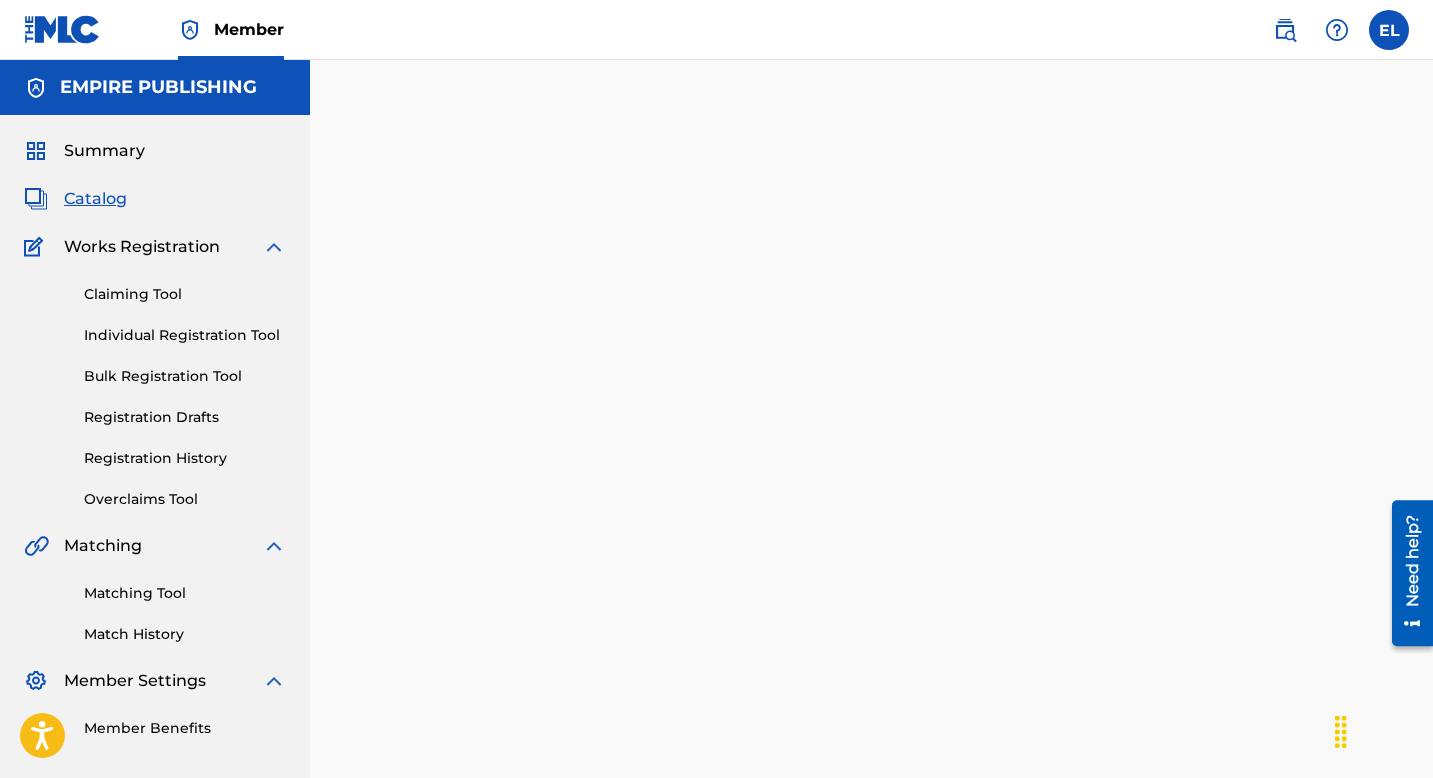click on "Catalog" at bounding box center (95, 199) 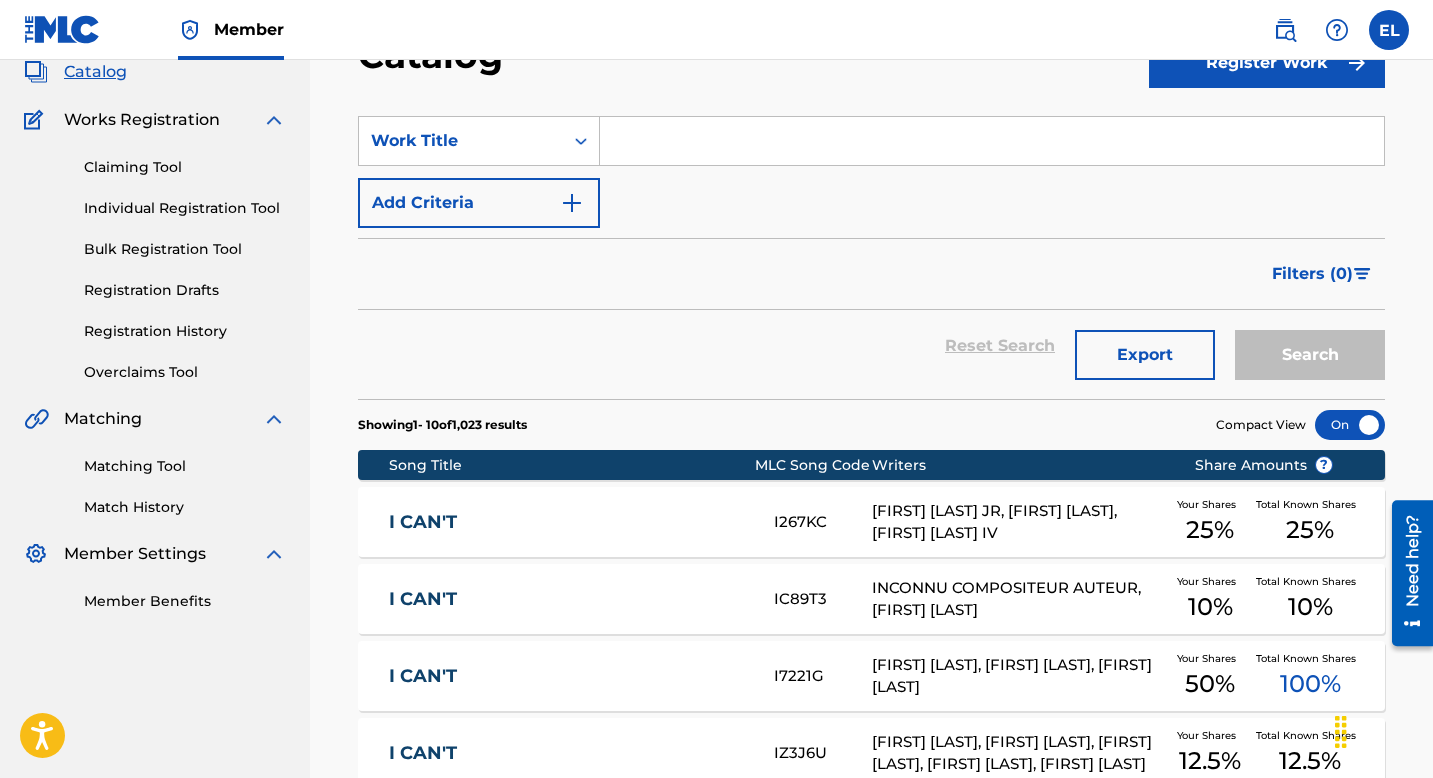 scroll, scrollTop: 302, scrollLeft: 0, axis: vertical 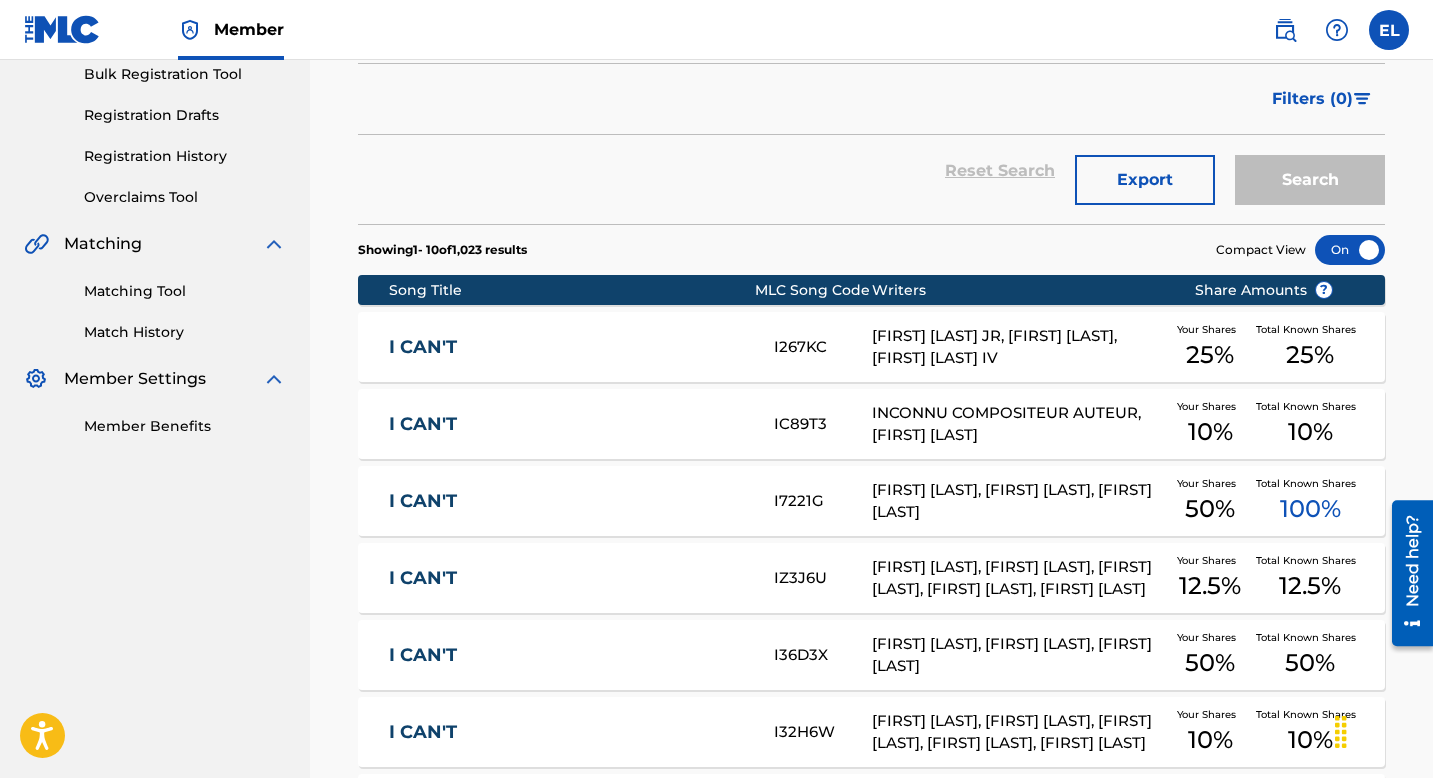 click on "I CAN'T" at bounding box center (568, 655) 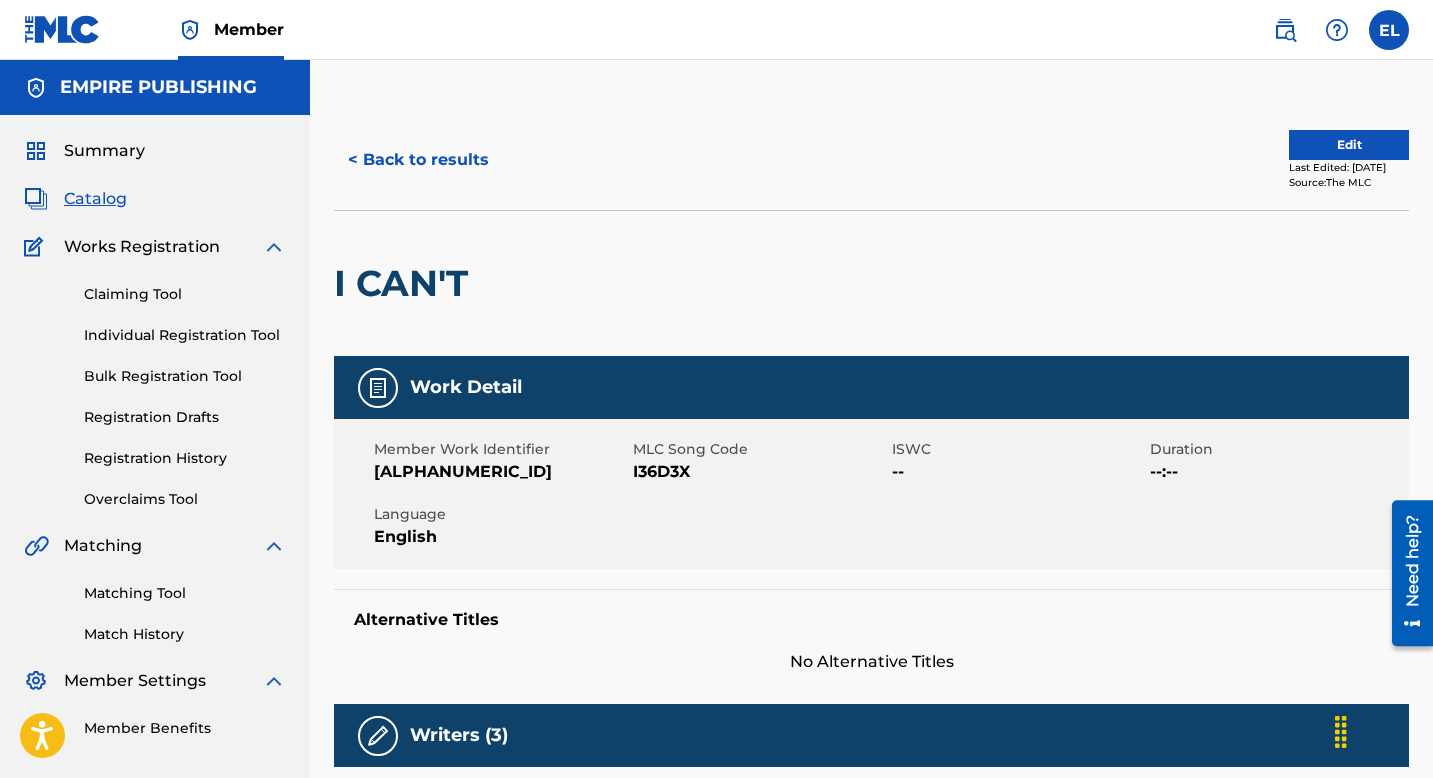 click on "I36D3X" at bounding box center (760, 472) 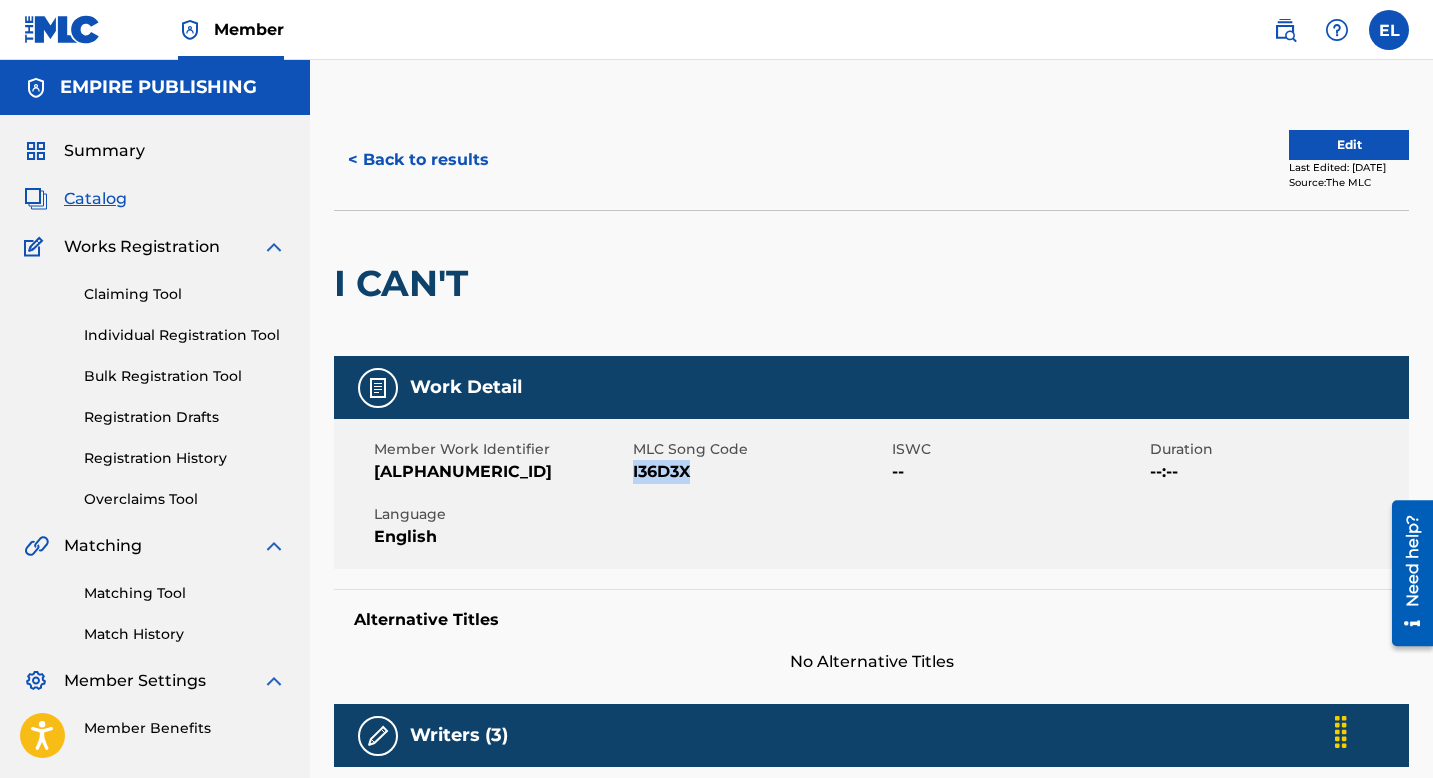 drag, startPoint x: 654, startPoint y: 472, endPoint x: 602, endPoint y: 466, distance: 52.34501 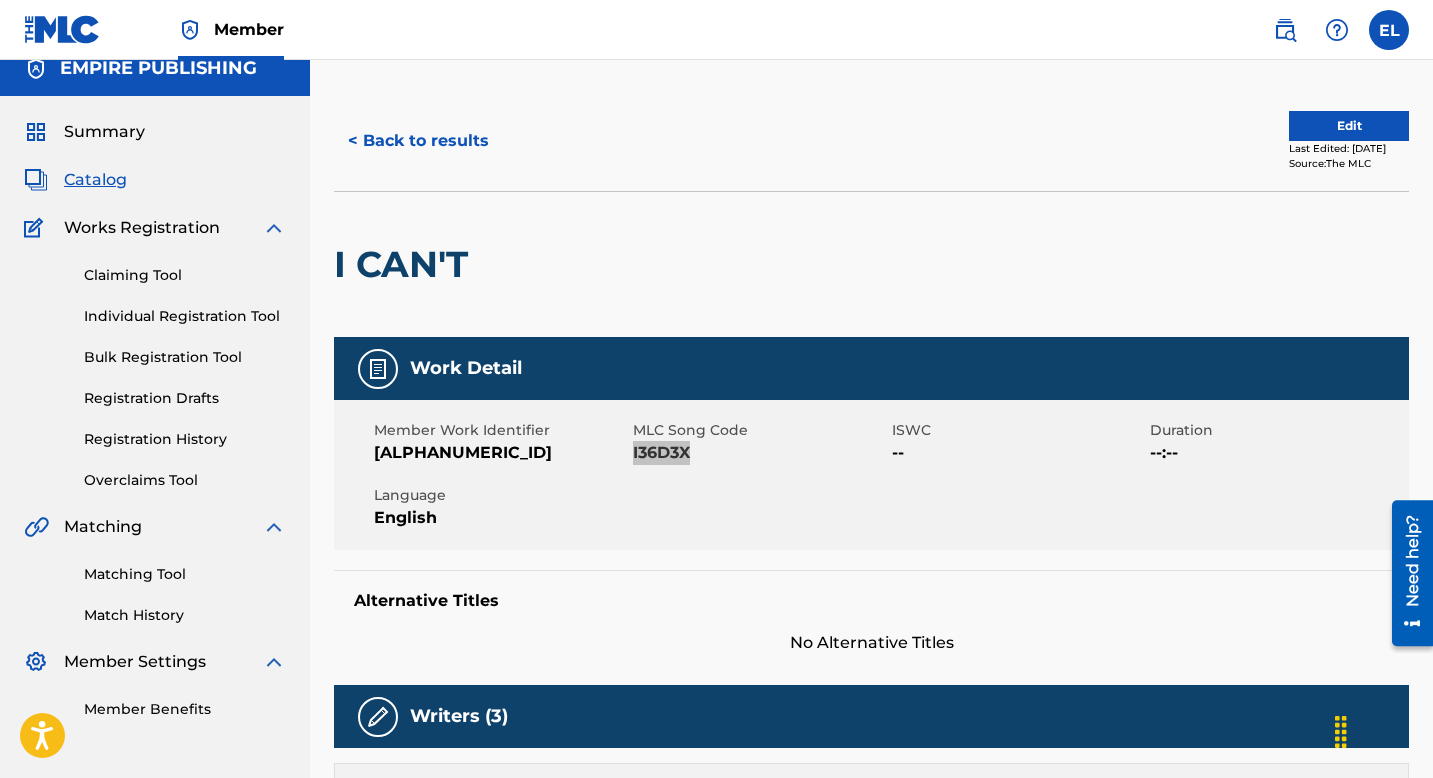 scroll, scrollTop: 0, scrollLeft: 0, axis: both 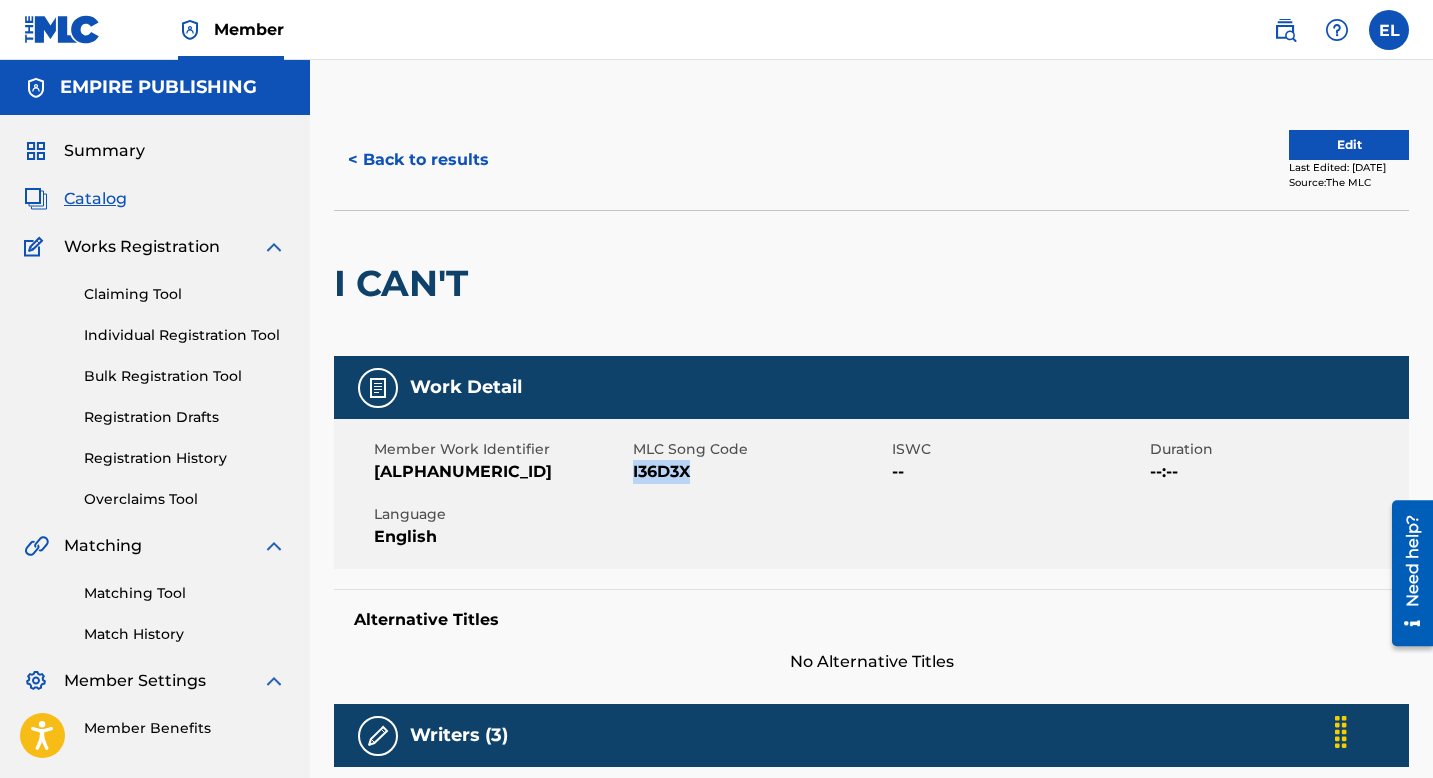 click on "Catalog" at bounding box center (95, 199) 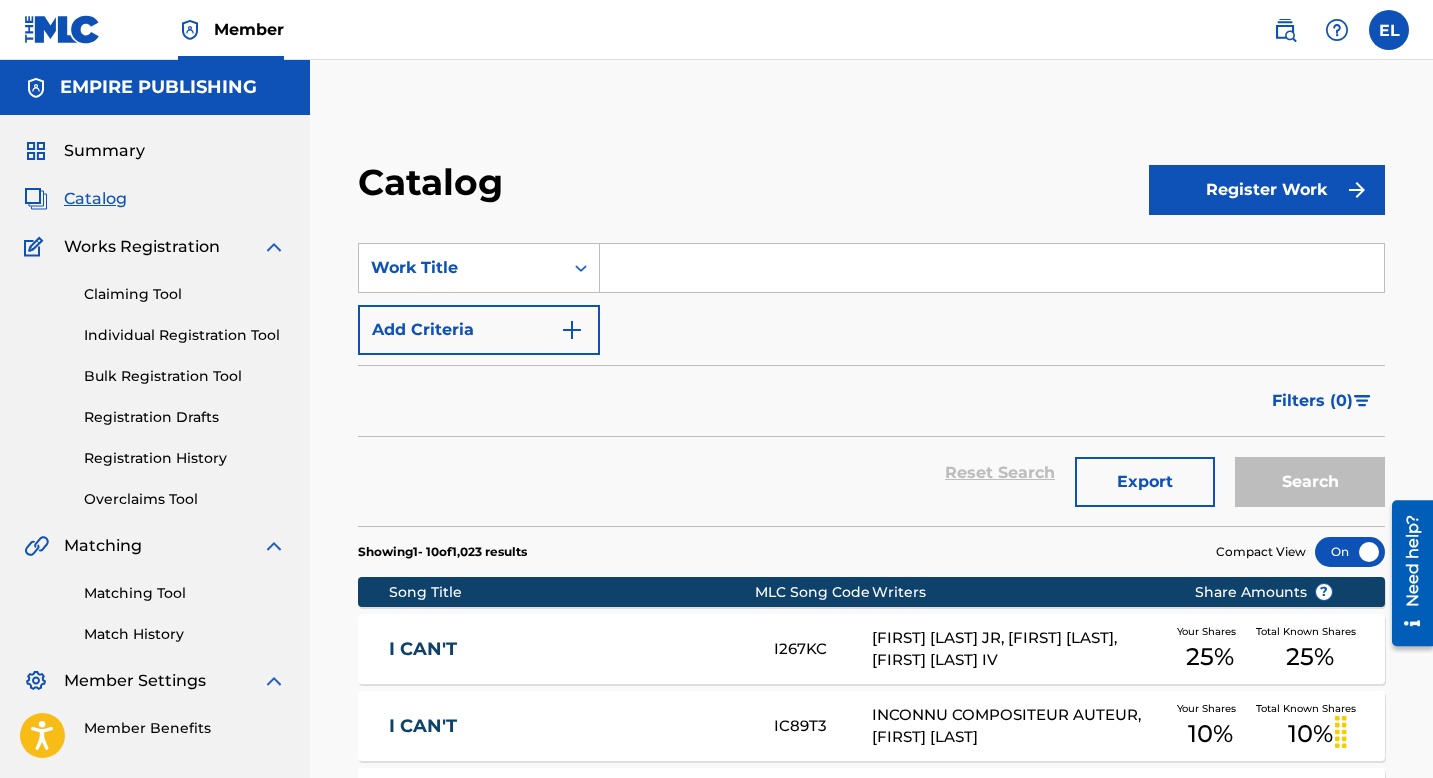 click at bounding box center [992, 268] 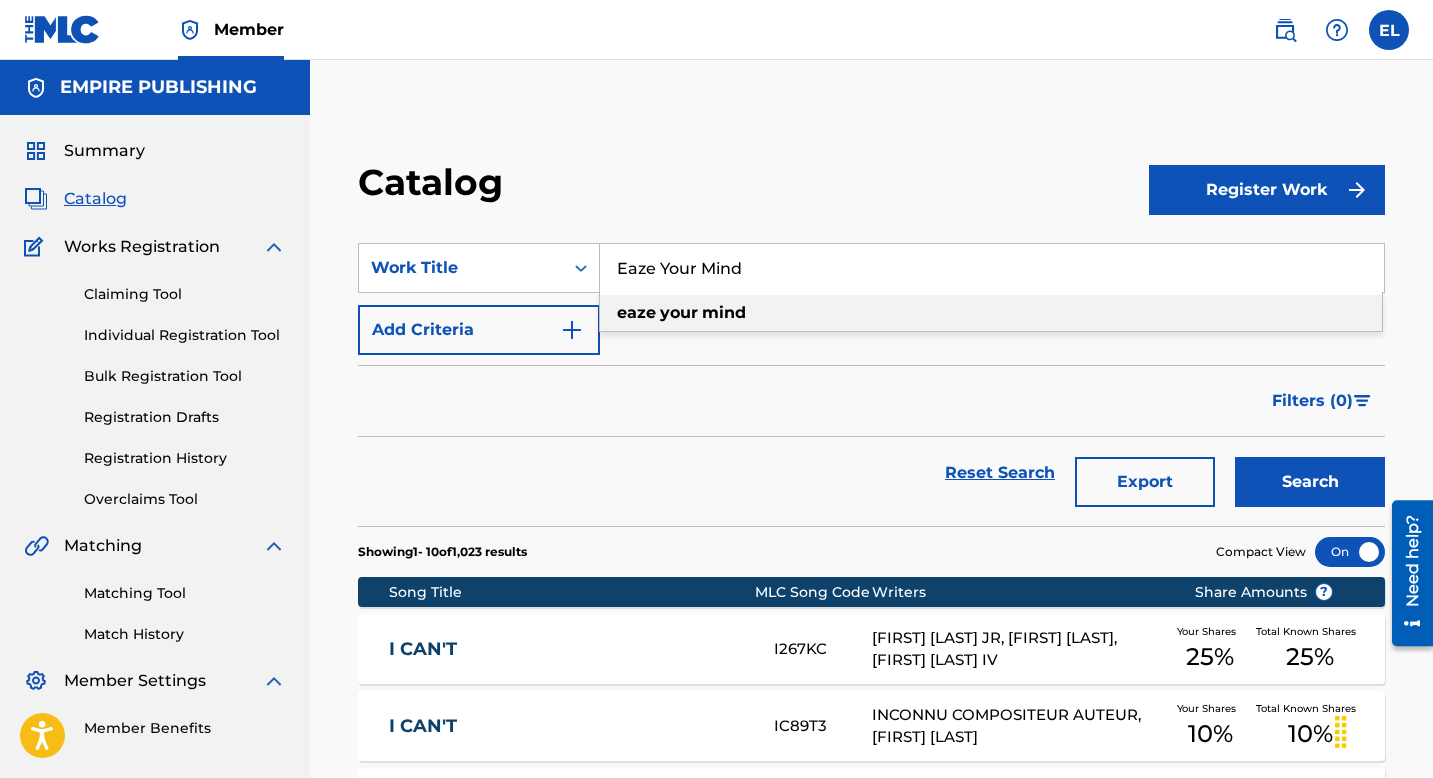type on "Eaze Your Mind" 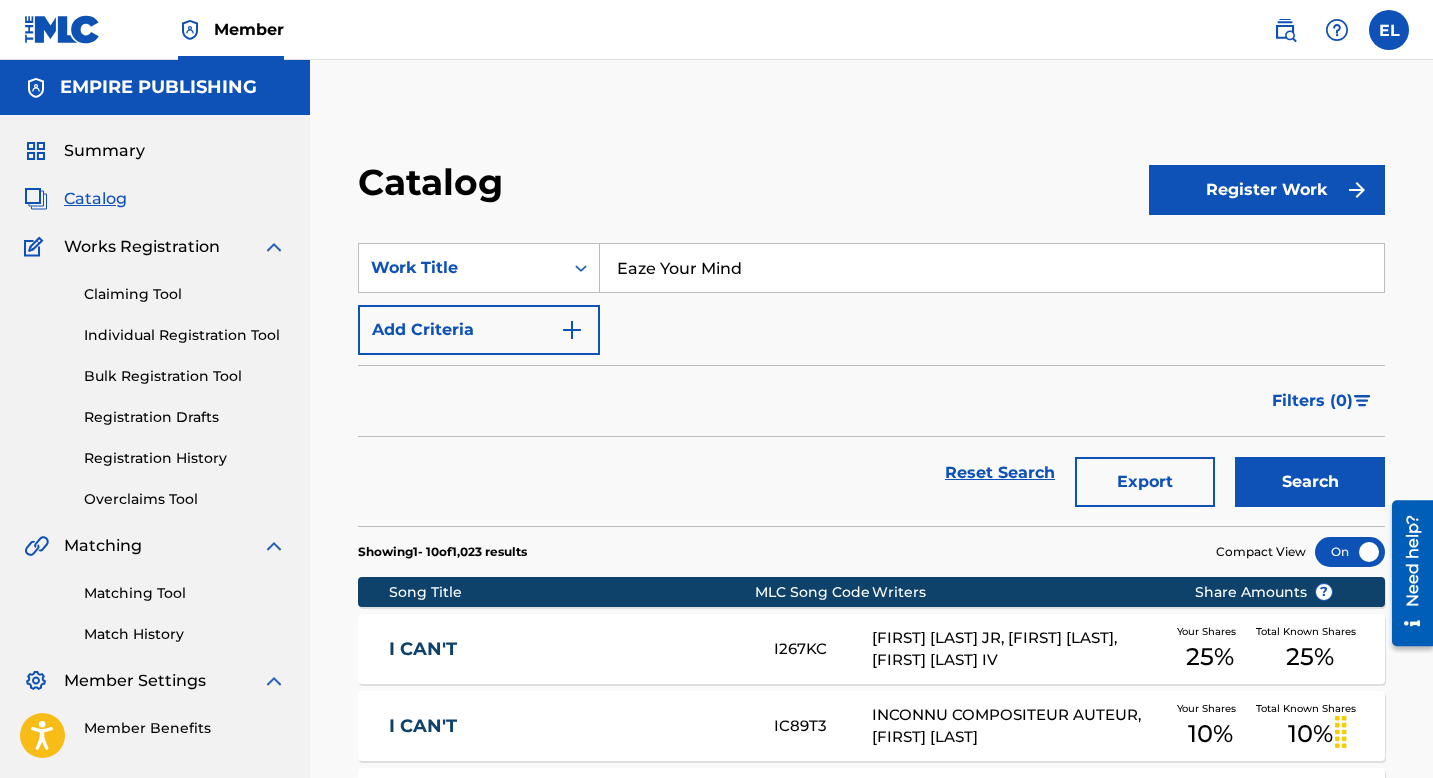 drag, startPoint x: 1306, startPoint y: 480, endPoint x: 1291, endPoint y: 469, distance: 18.601076 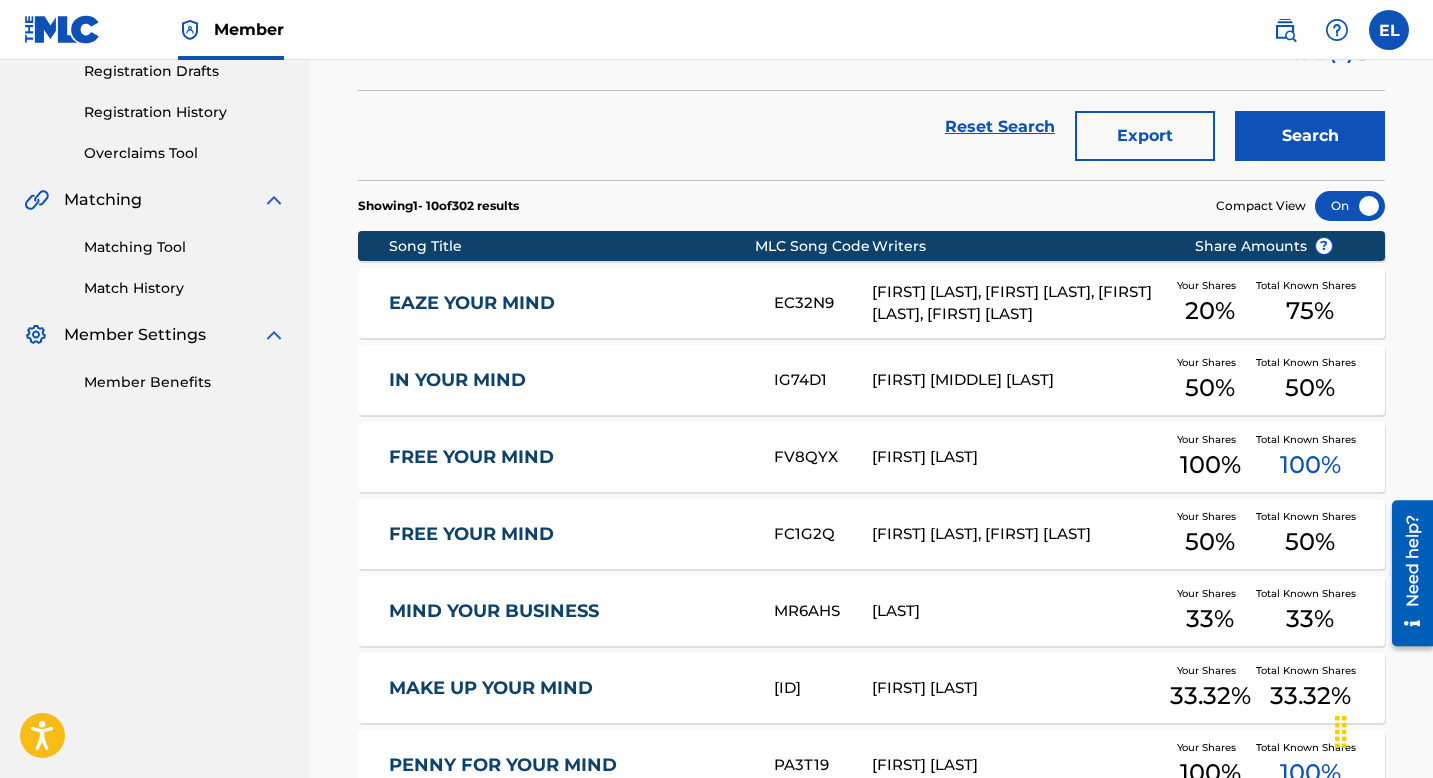 scroll, scrollTop: 415, scrollLeft: 0, axis: vertical 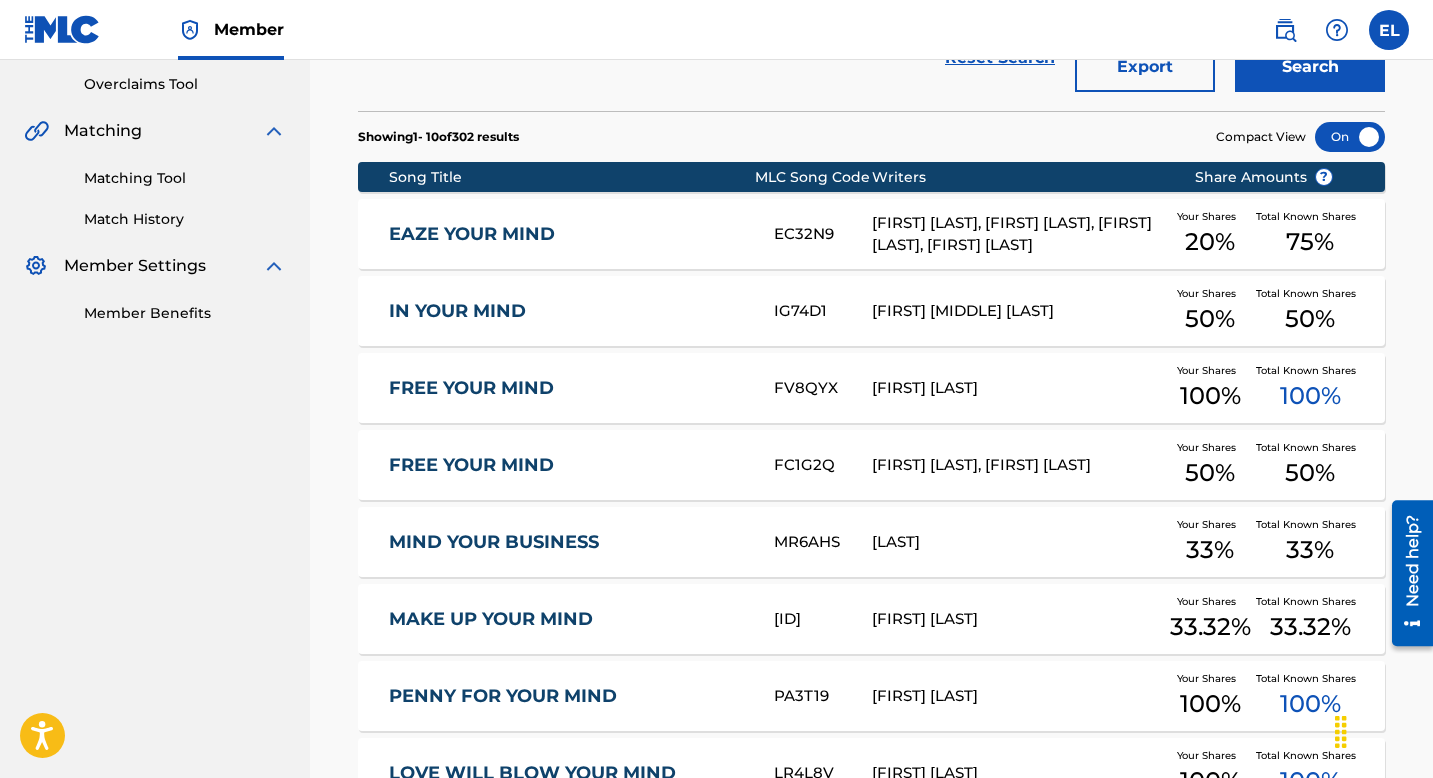 click on "EAZE YOUR MIND" at bounding box center [568, 234] 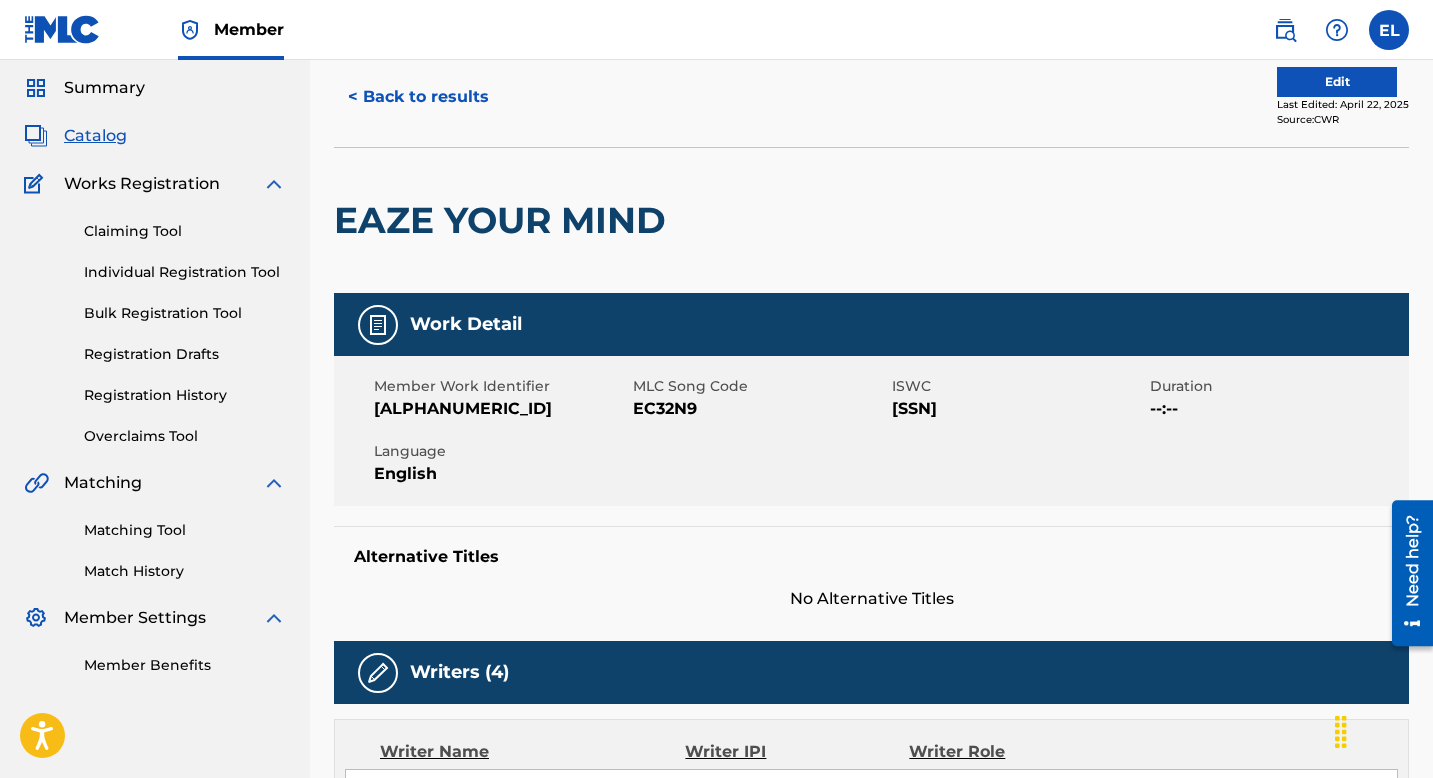 scroll, scrollTop: 105, scrollLeft: 0, axis: vertical 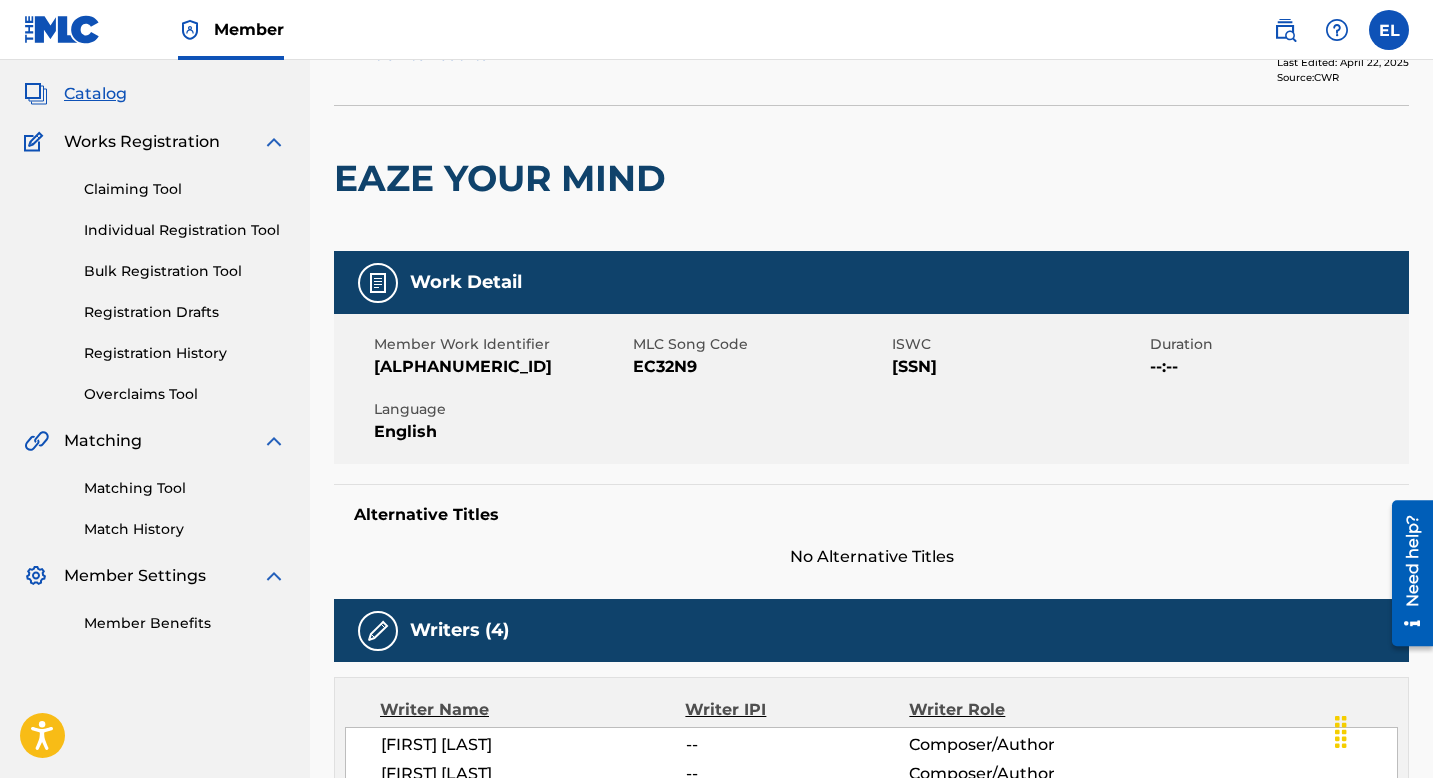 click on "EC32N9" at bounding box center (760, 367) 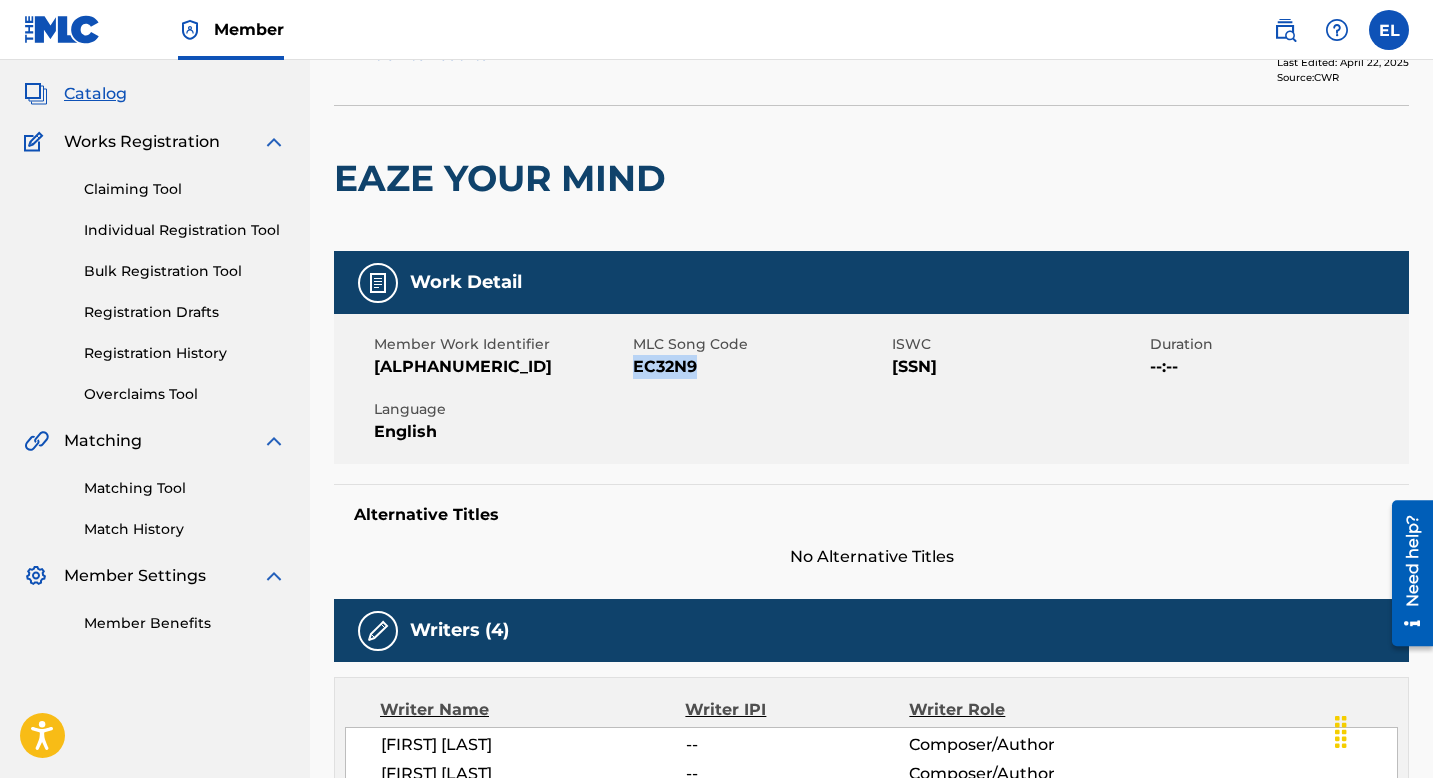 click on "EC32N9" at bounding box center (760, 367) 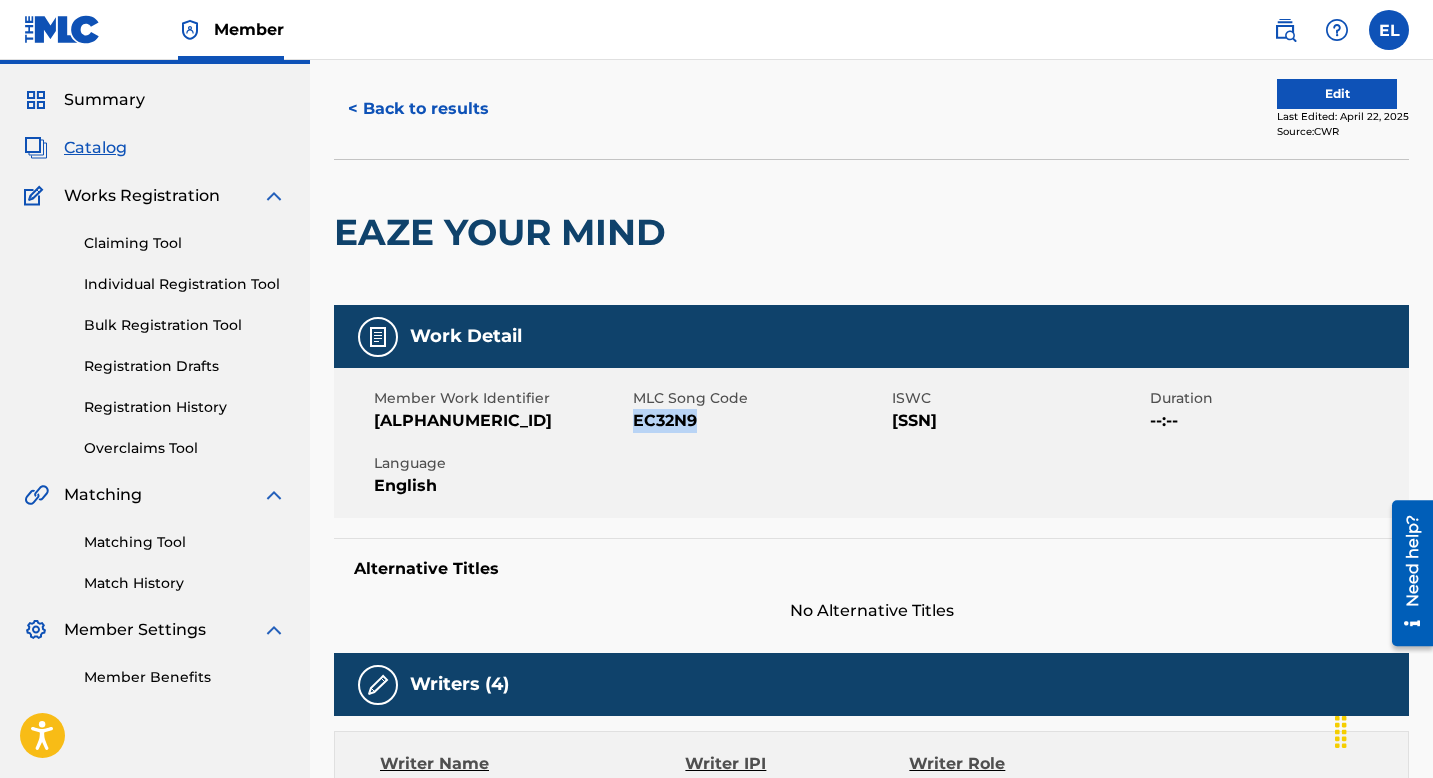 scroll, scrollTop: 0, scrollLeft: 0, axis: both 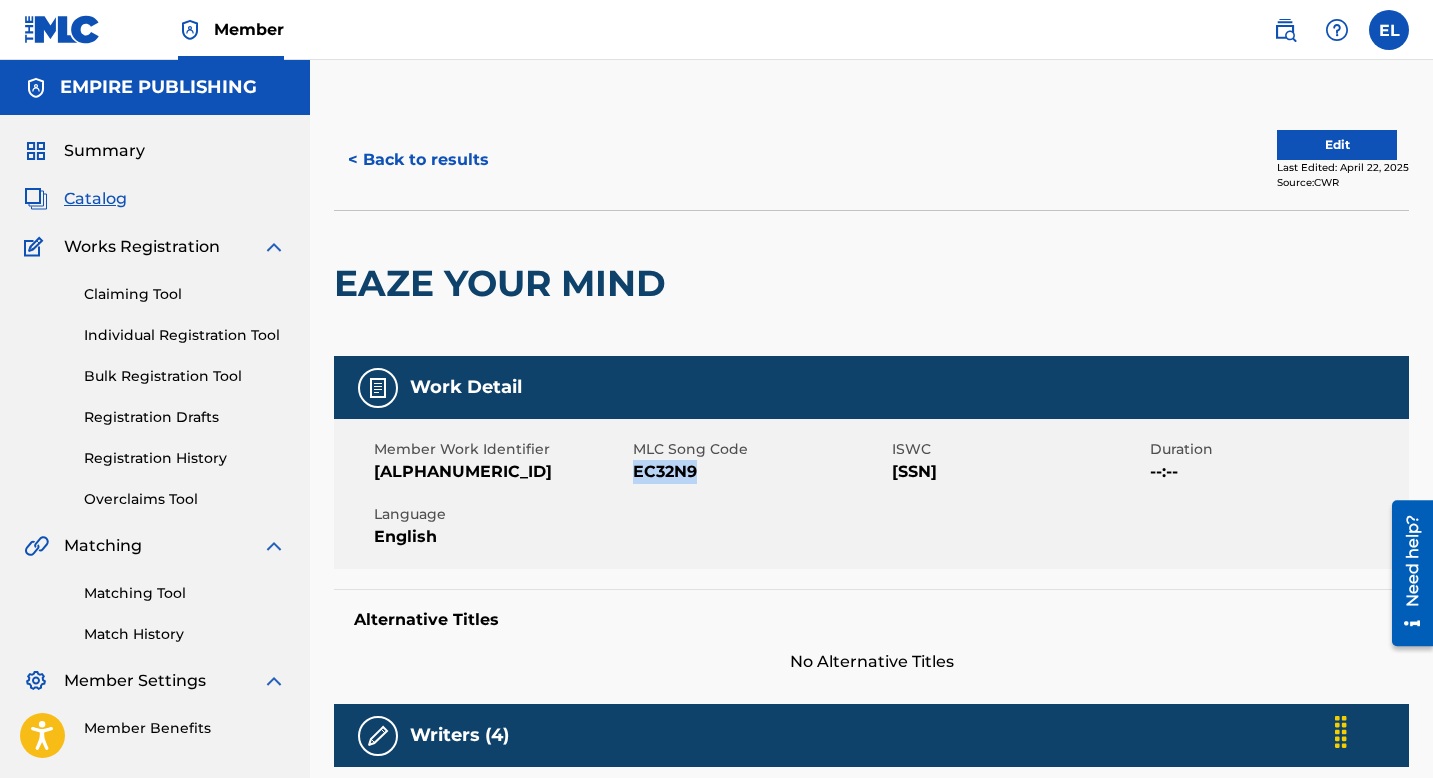 click on "Edit" at bounding box center (1337, 145) 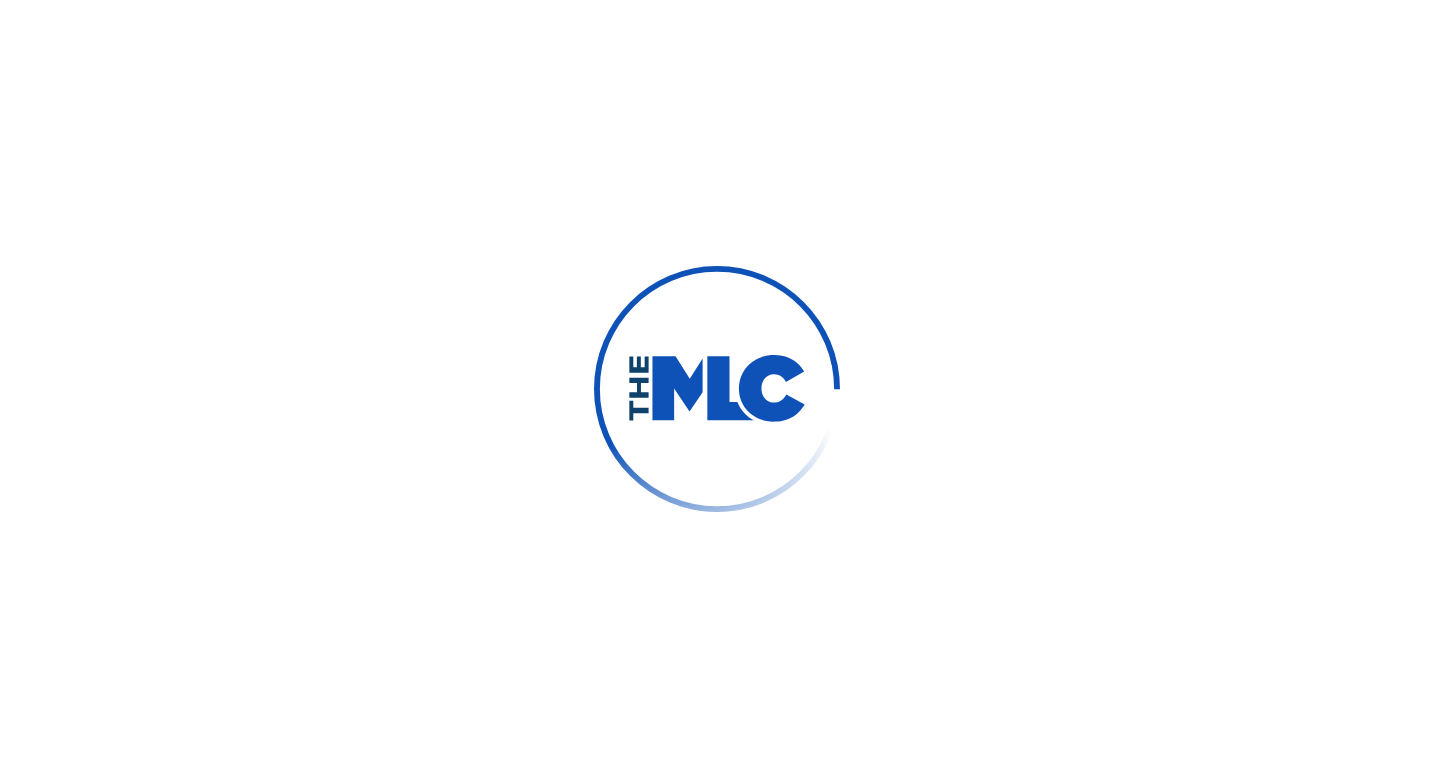 scroll, scrollTop: 0, scrollLeft: 0, axis: both 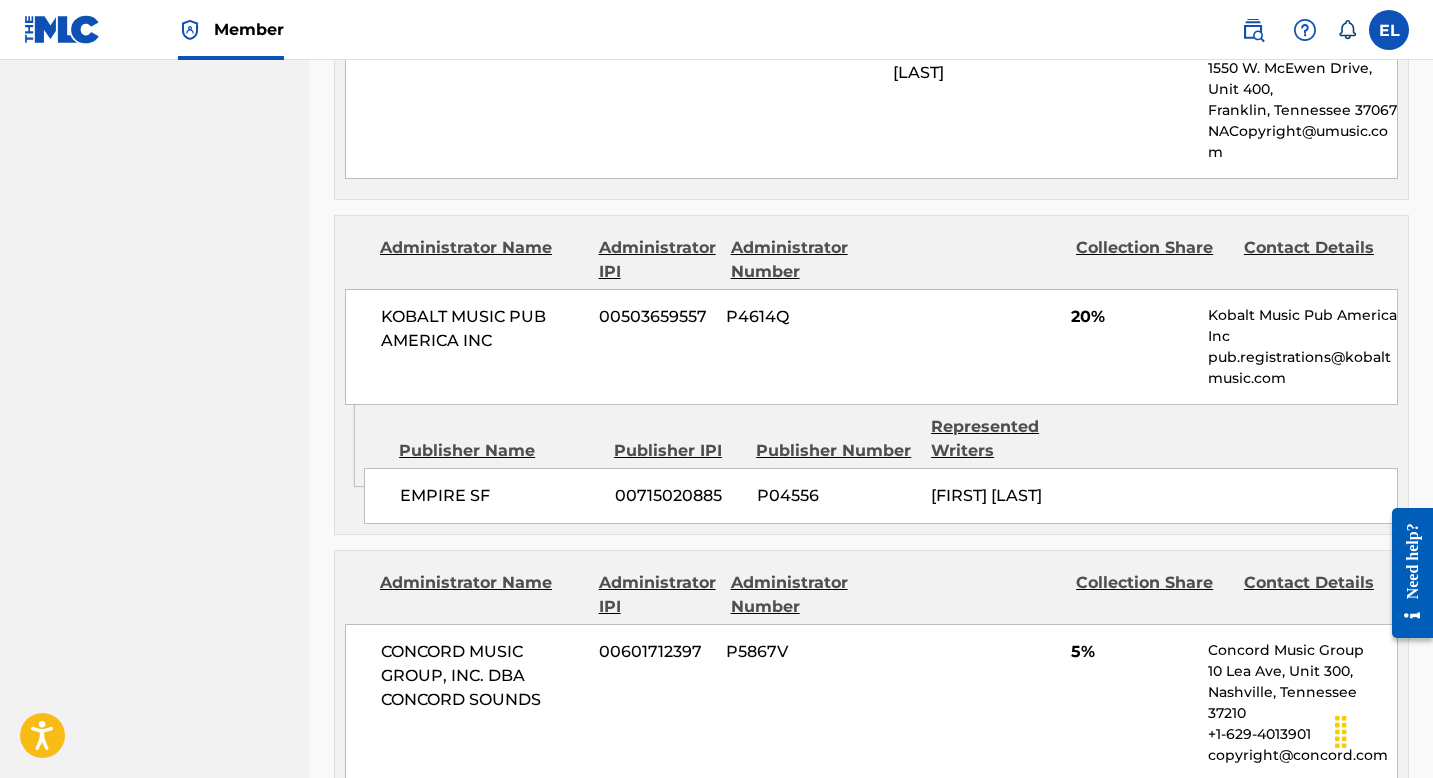 click on "EMPIRE PUBLISHING Summary Catalog Works Registration Claiming Tool Individual Registration Tool Bulk Registration Tool Registration Drafts Registration History Overclaims Tool Matching Matching Tool Match History Member Settings Member Benefits" at bounding box center (155, 224) 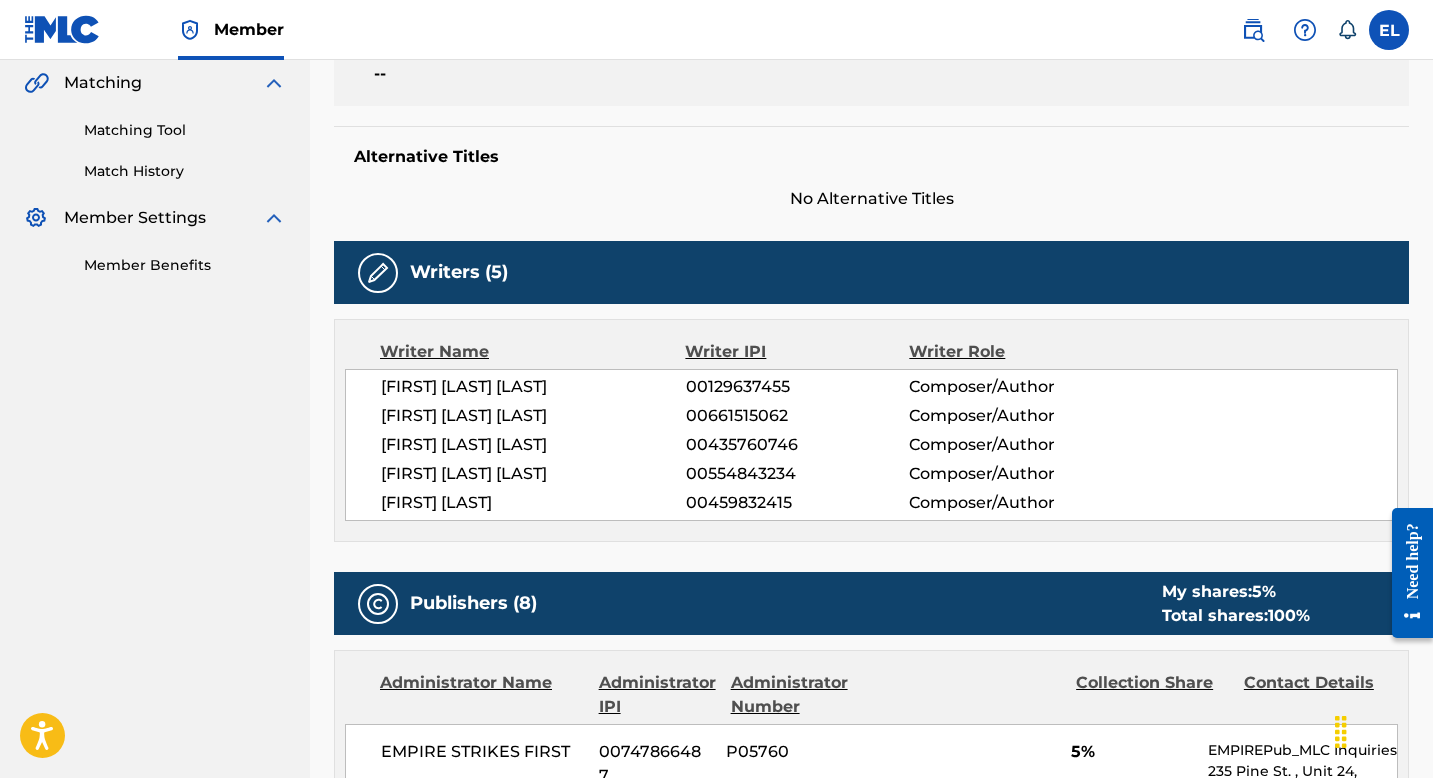 scroll, scrollTop: 0, scrollLeft: 0, axis: both 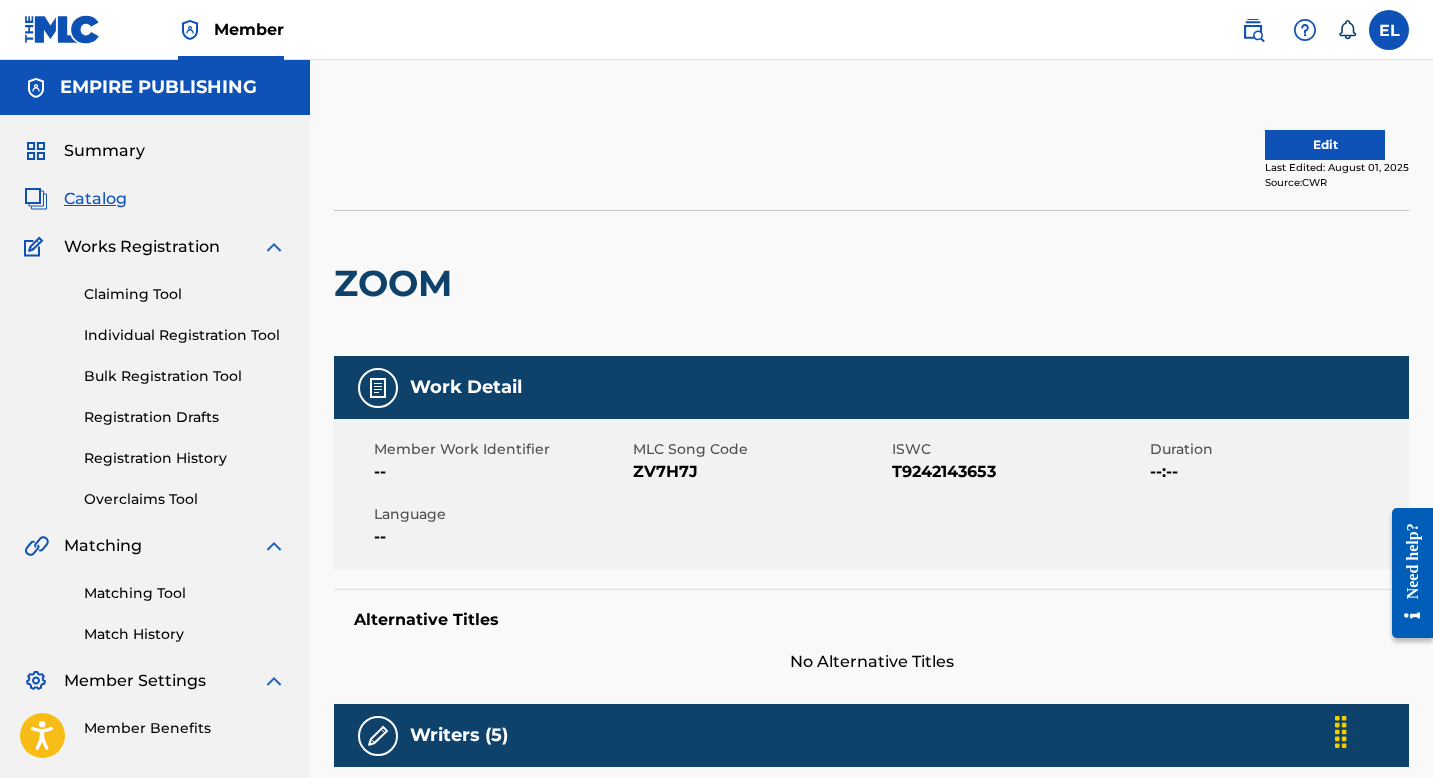 click on "ZV7H7J" at bounding box center (760, 472) 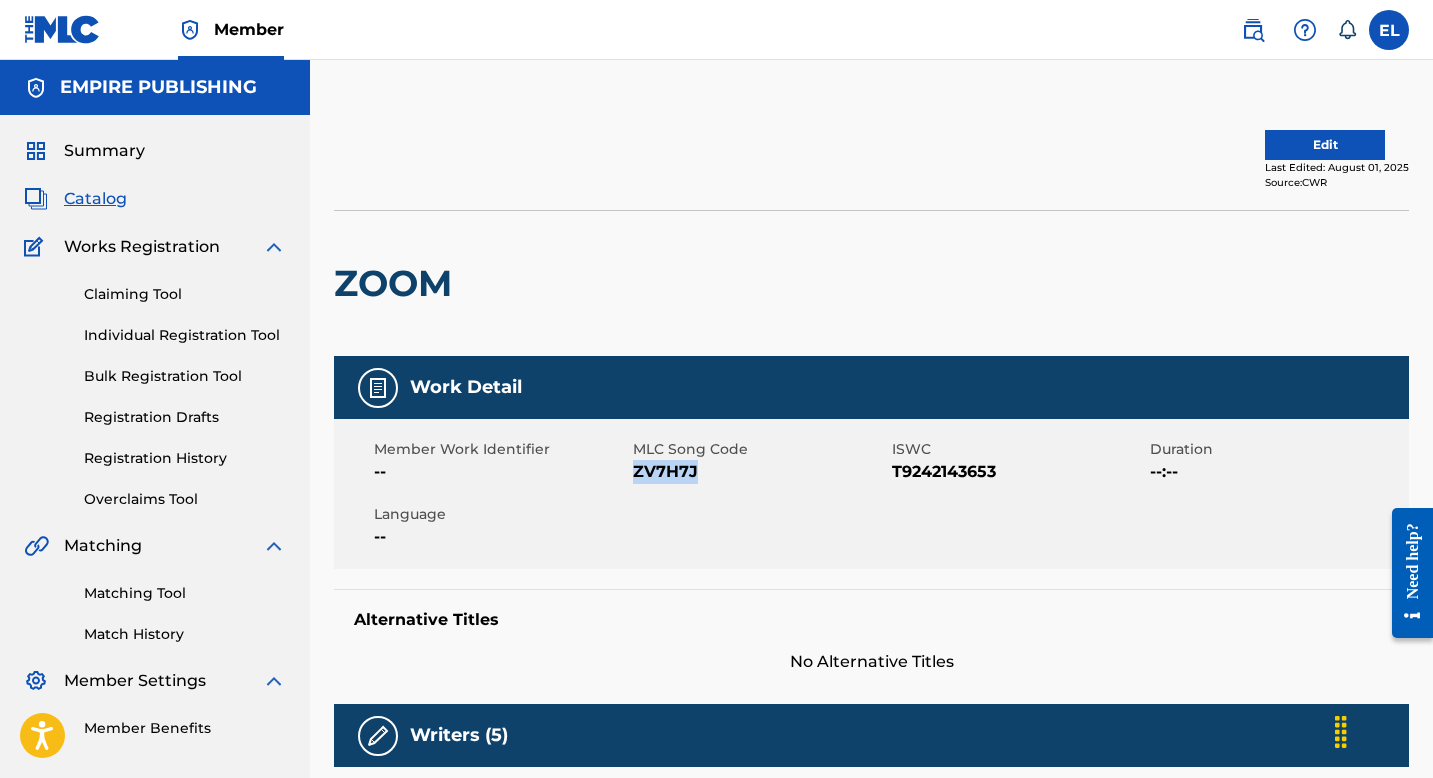 click on "ZV7H7J" at bounding box center [760, 472] 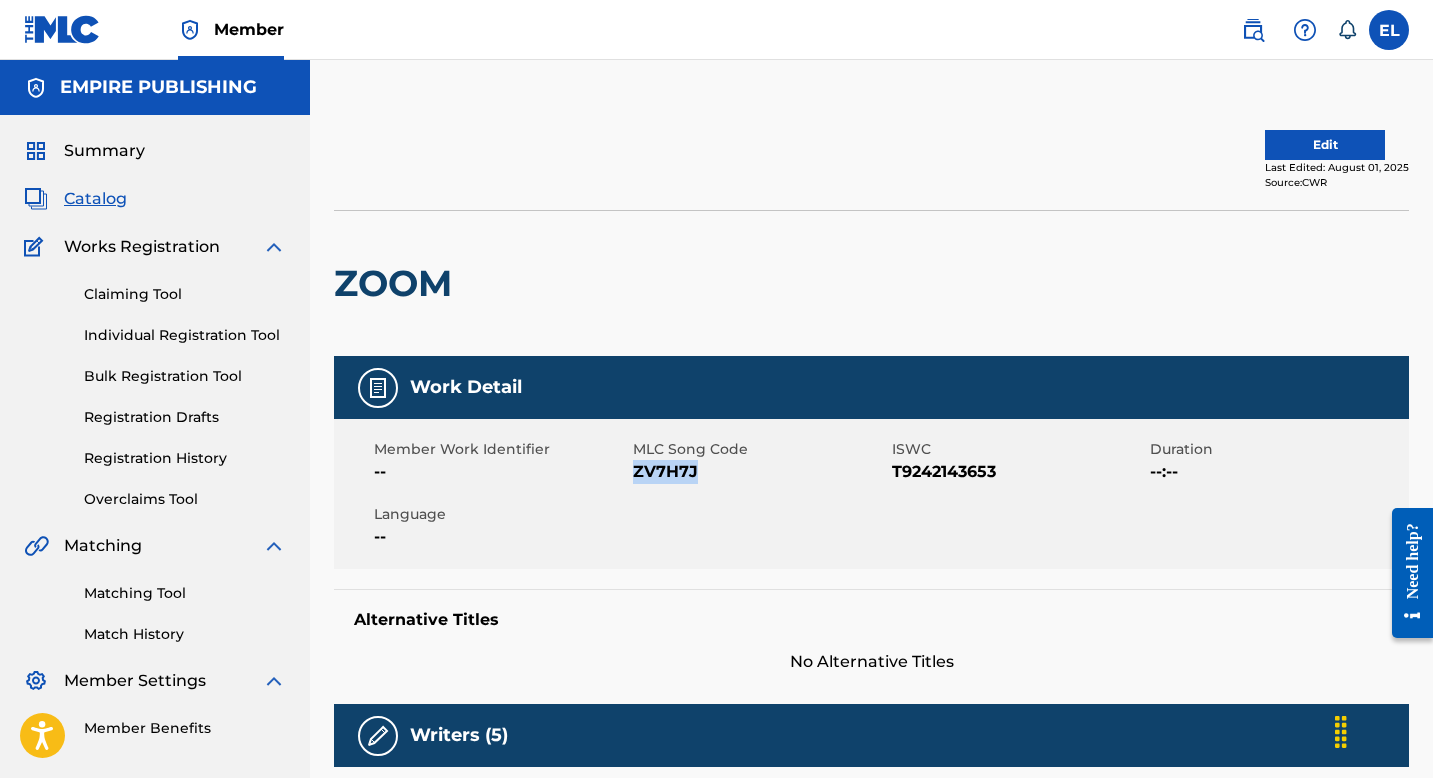 click at bounding box center (1253, 30) 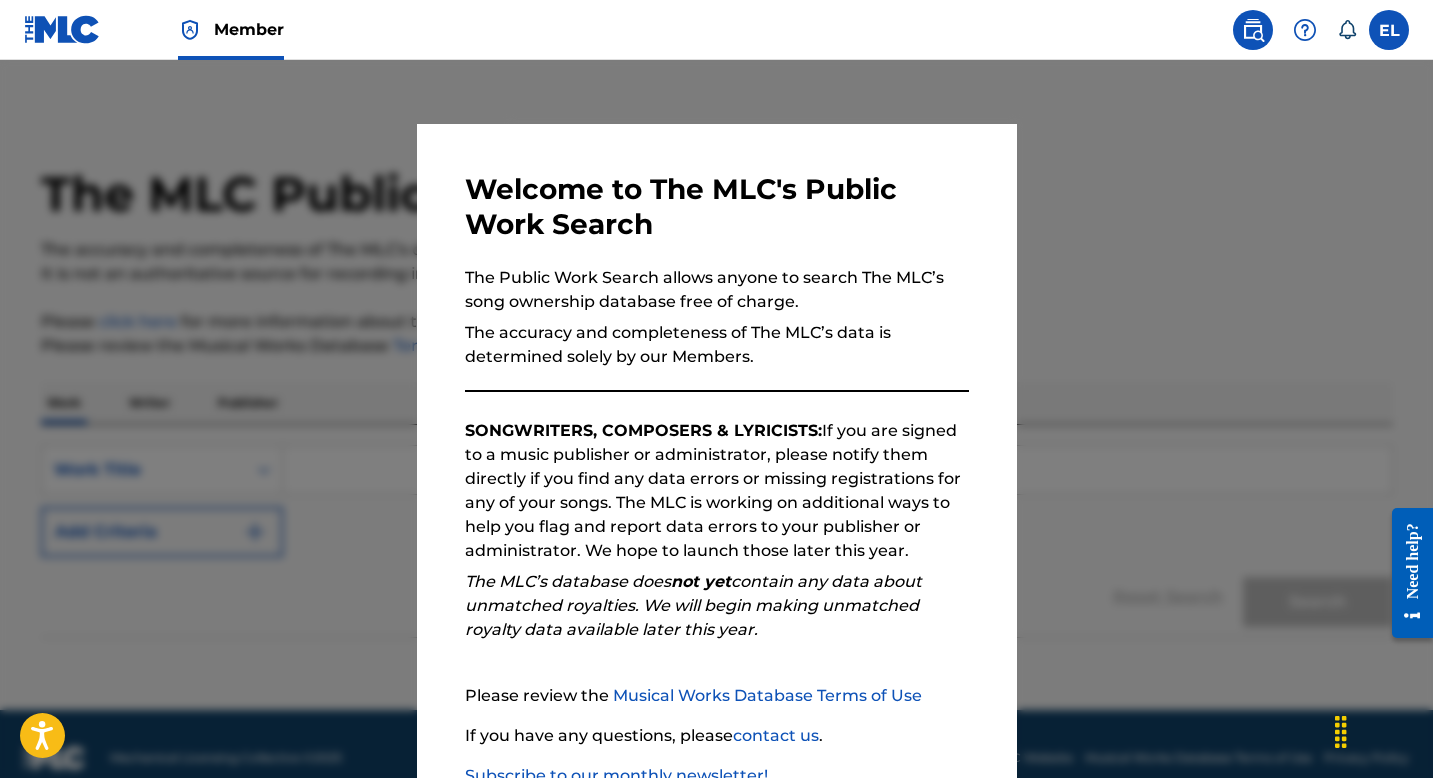 click at bounding box center [716, 449] 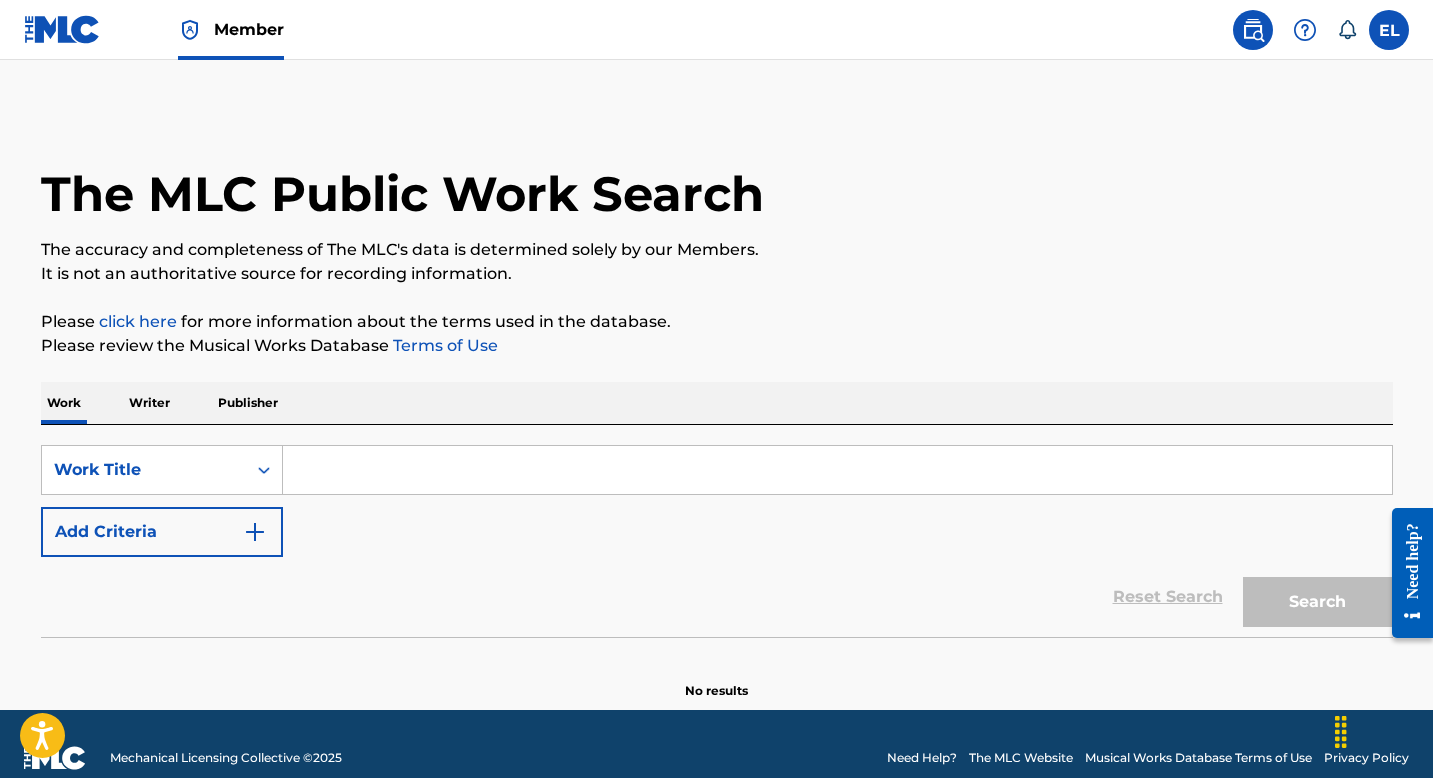 click at bounding box center (837, 470) 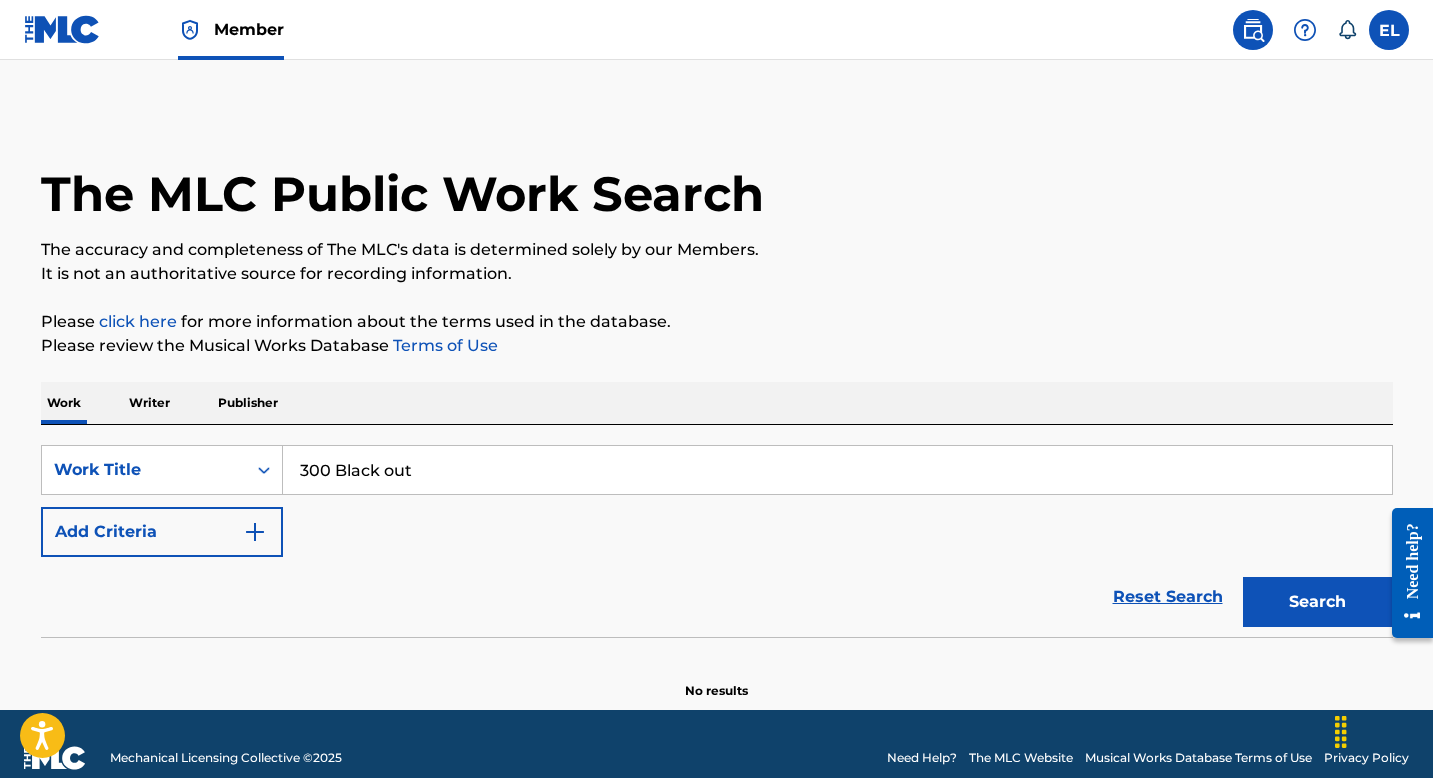 type on "300 Black out" 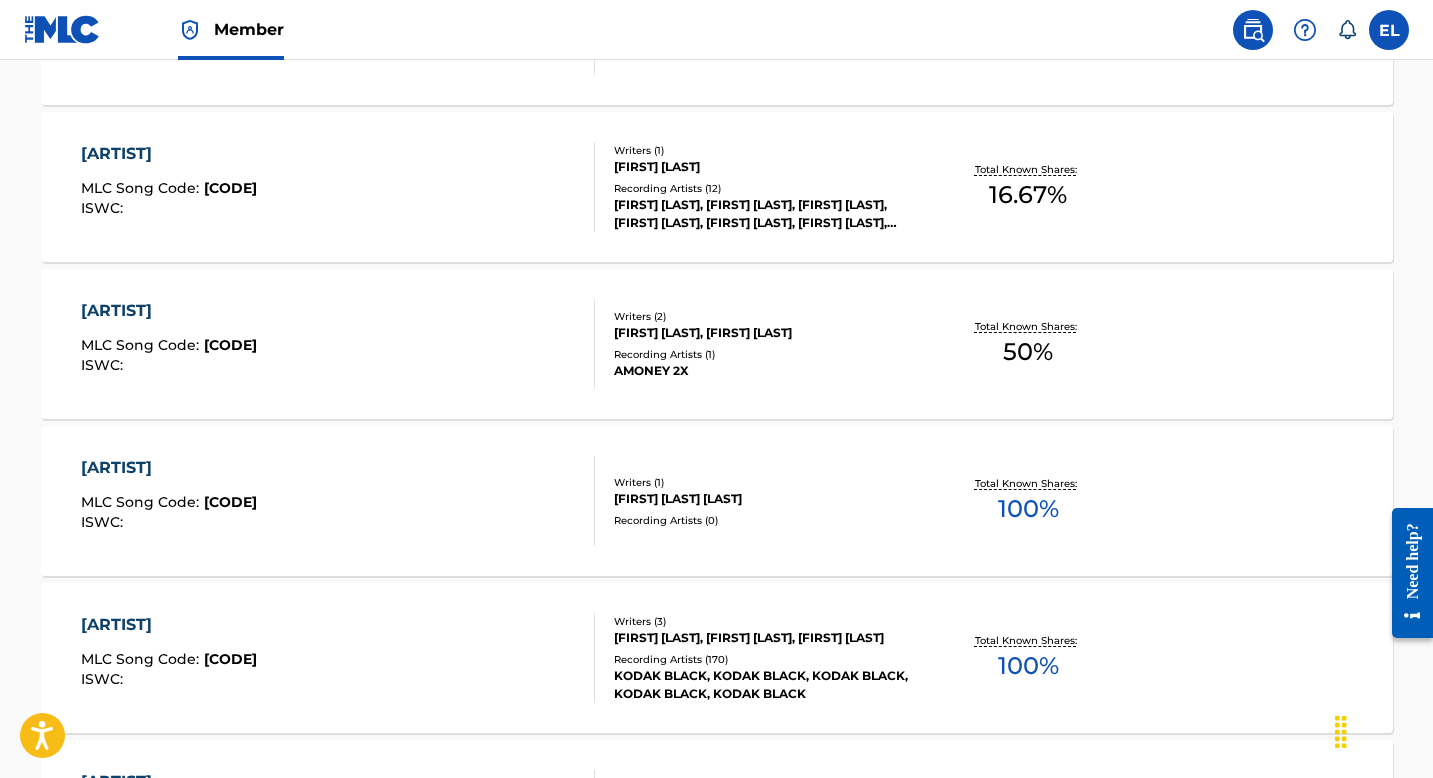 scroll, scrollTop: 878, scrollLeft: 0, axis: vertical 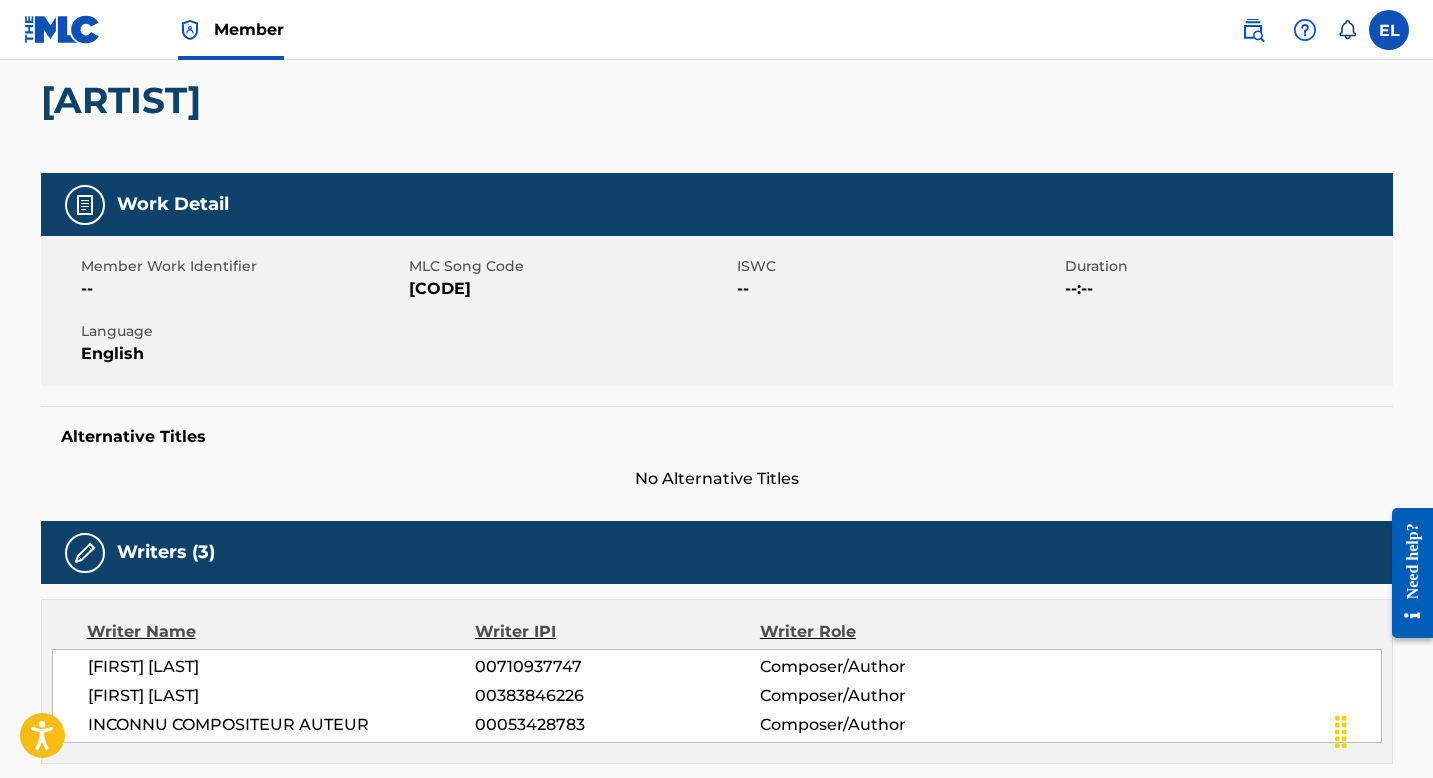 click on "3A6DHW" at bounding box center (570, 289) 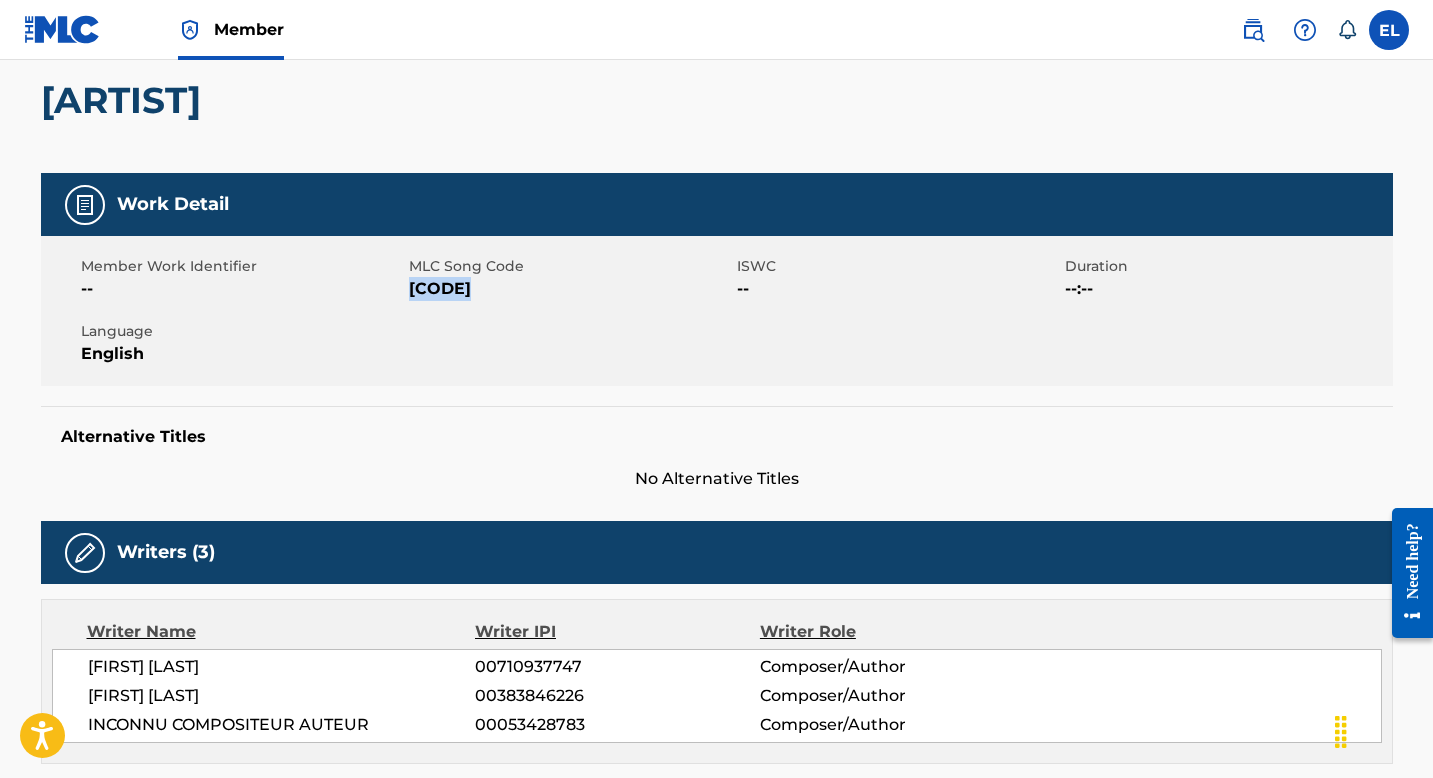 click on "3A6DHW" at bounding box center (570, 289) 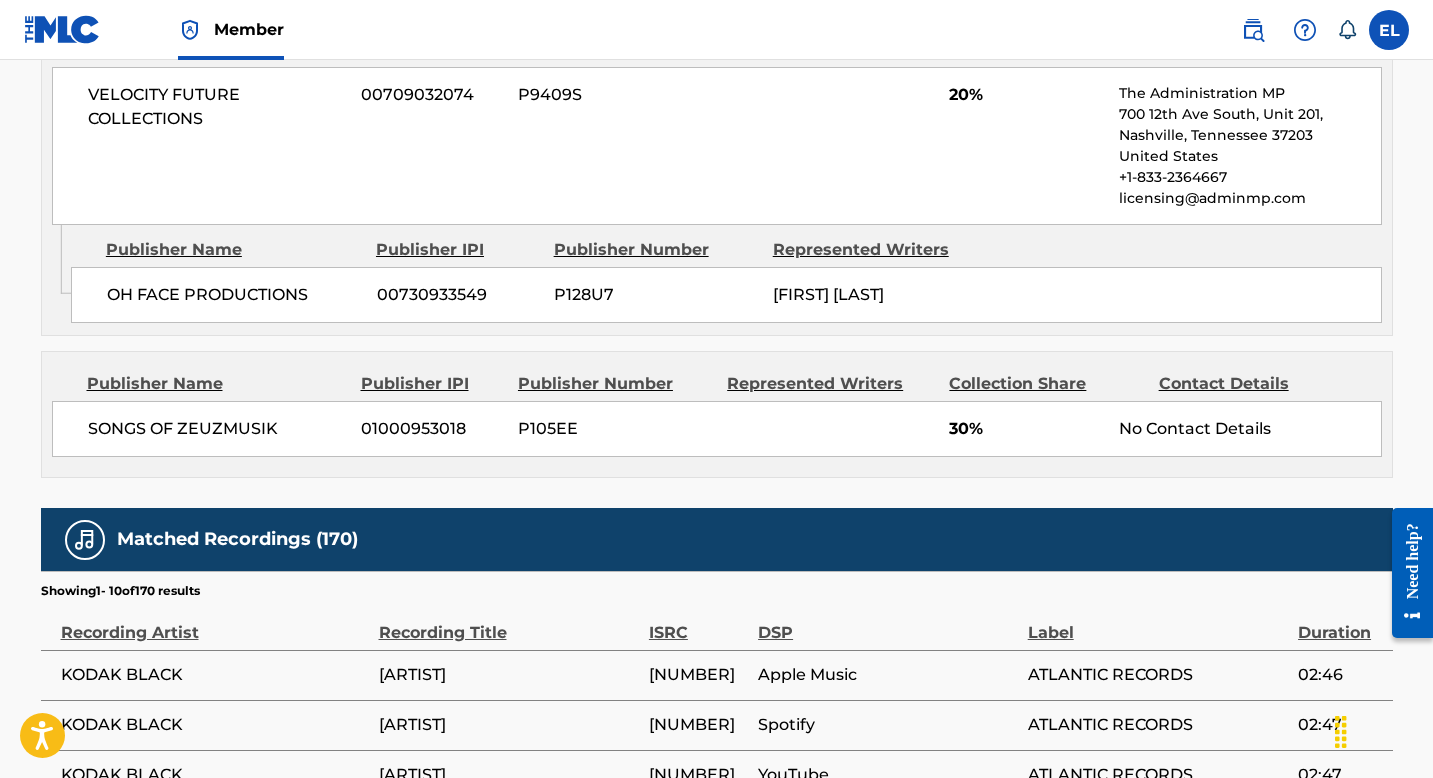 scroll, scrollTop: 1312, scrollLeft: 0, axis: vertical 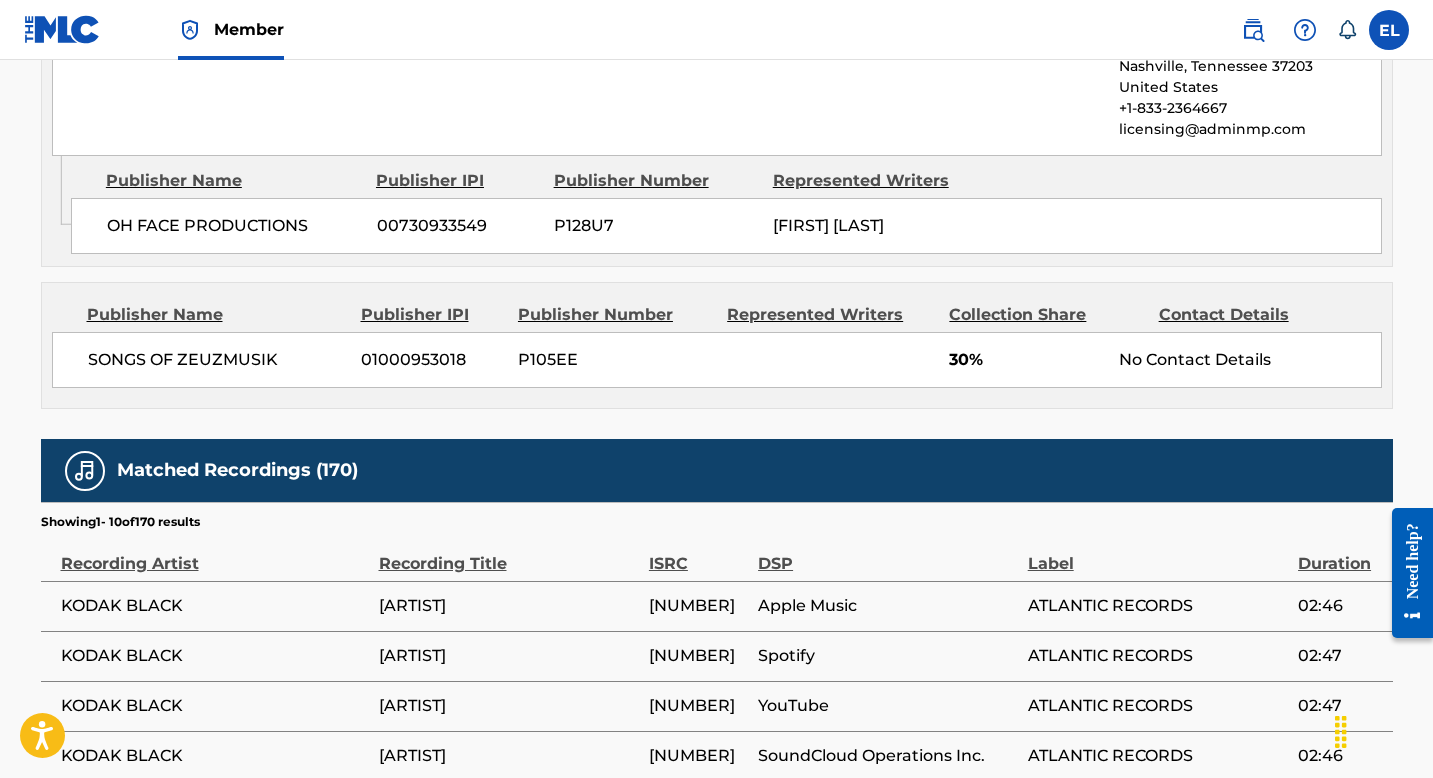 click on "SONGS OF ZEUZMUSIK" at bounding box center (217, 360) 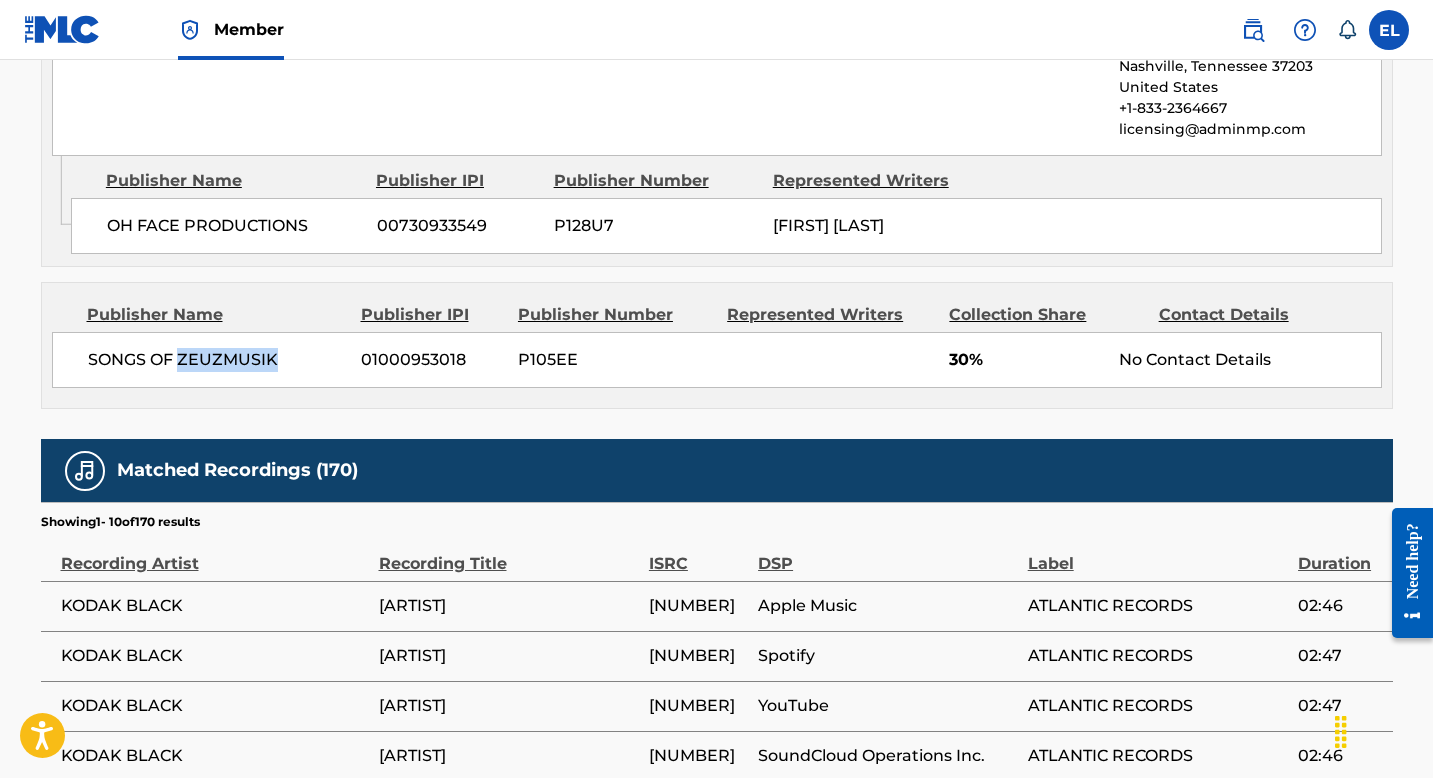 click on "SONGS OF ZEUZMUSIK" at bounding box center (217, 360) 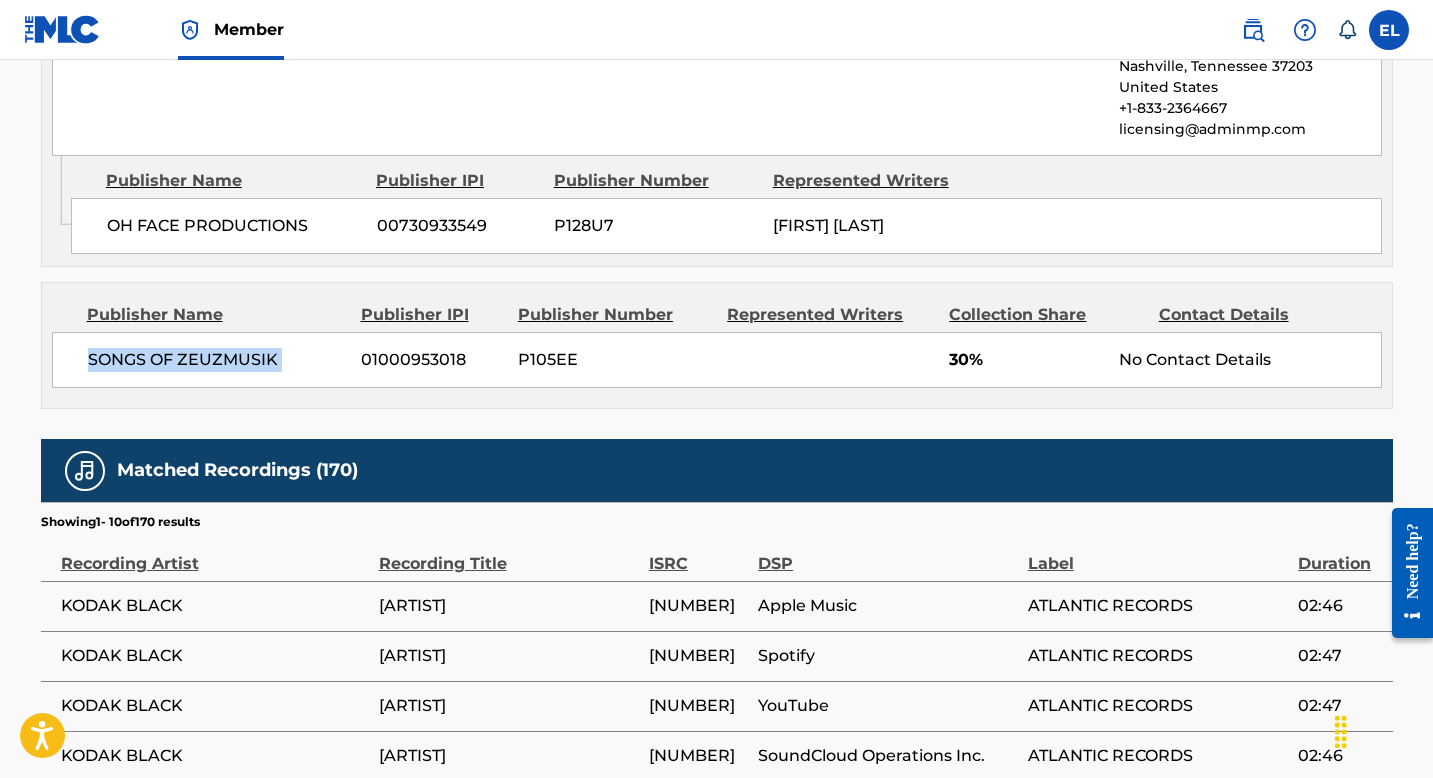 click on "SONGS OF ZEUZMUSIK" at bounding box center (217, 360) 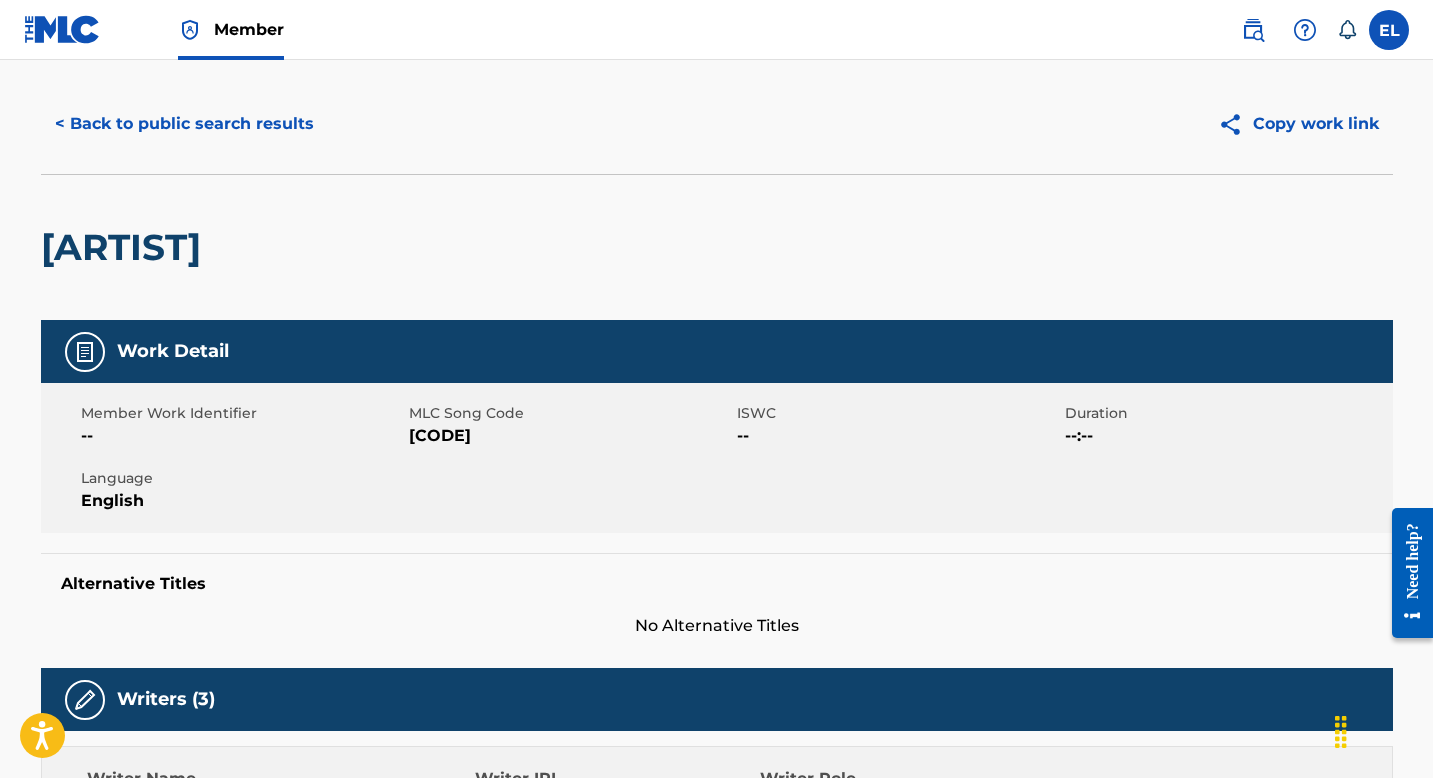 scroll, scrollTop: 0, scrollLeft: 0, axis: both 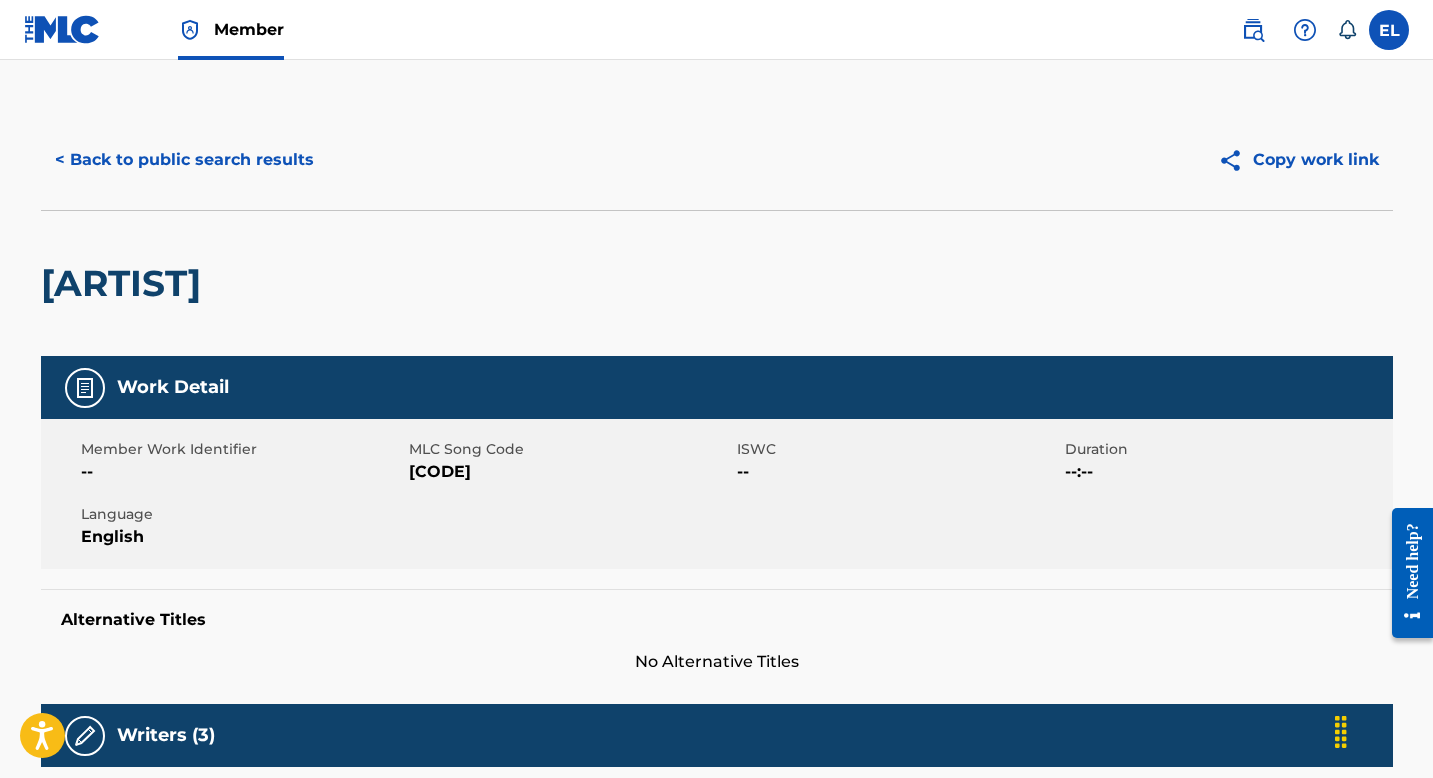 click on "< Back to public search results" at bounding box center [184, 160] 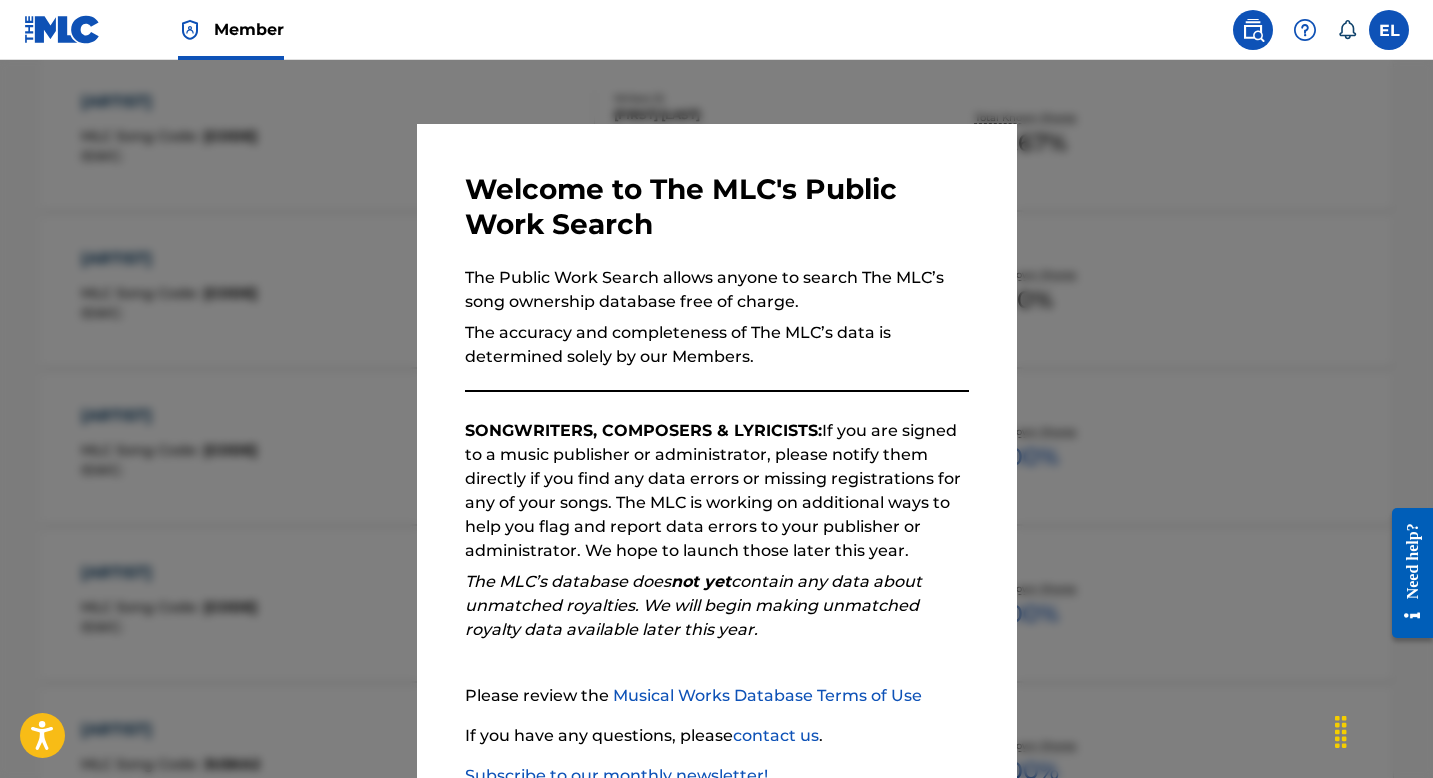 click at bounding box center [716, 449] 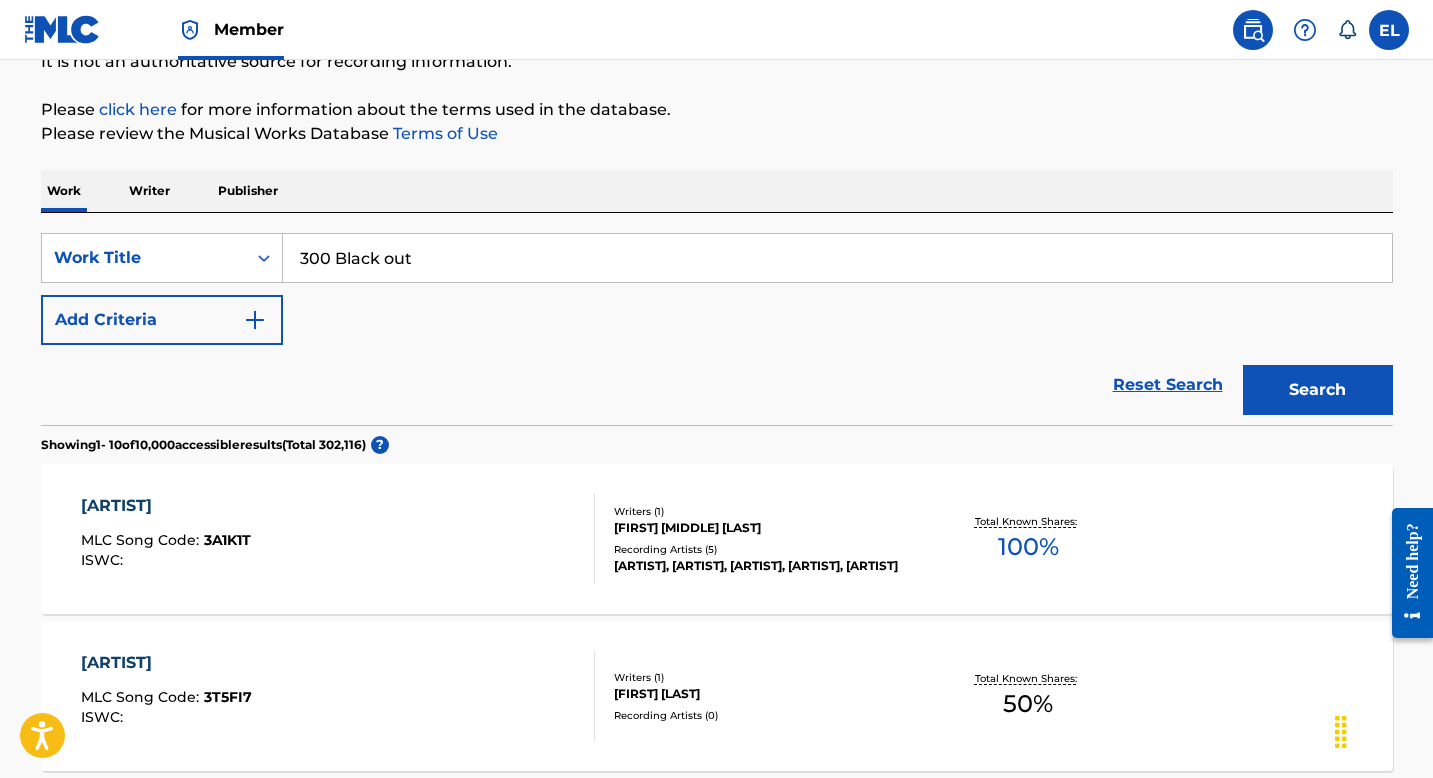 scroll, scrollTop: 0, scrollLeft: 0, axis: both 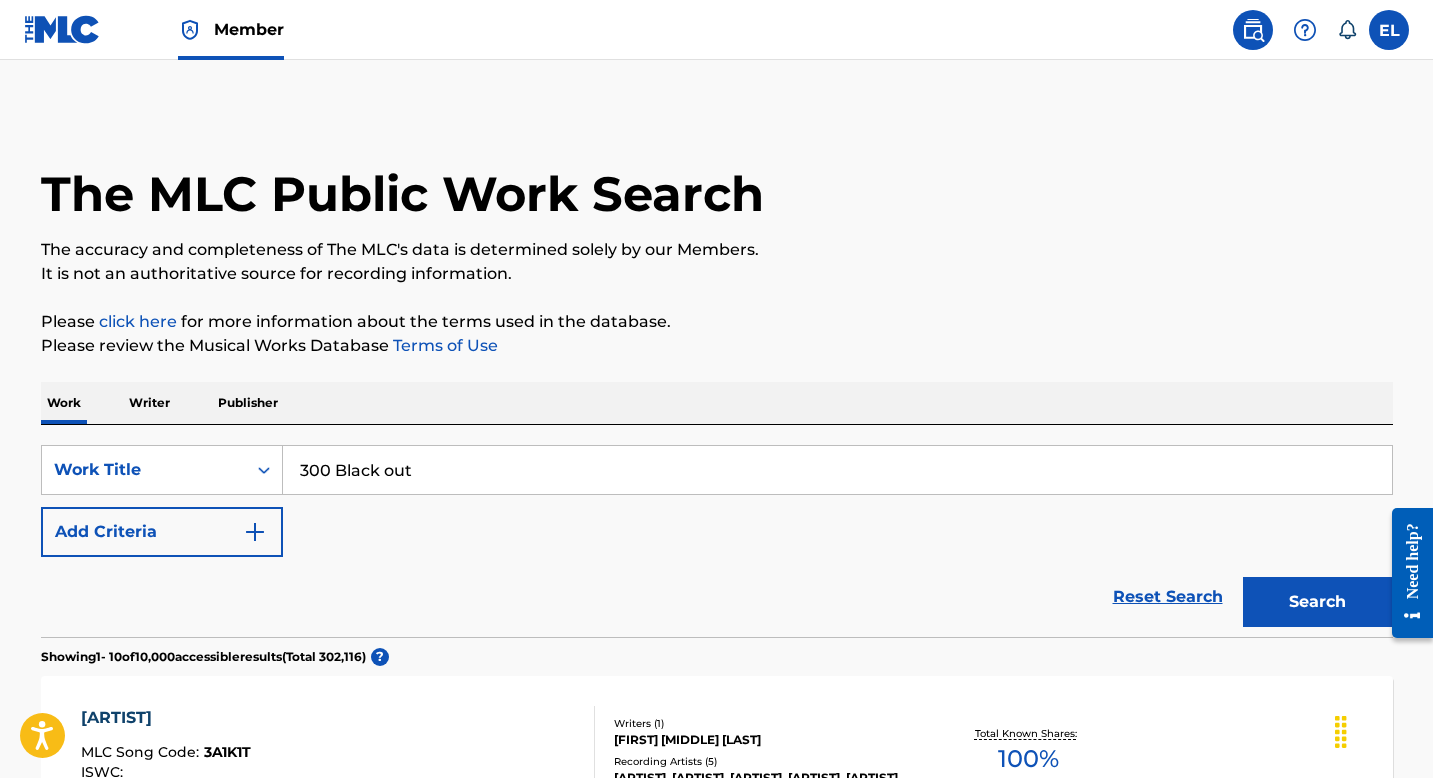click on "300 Black out" at bounding box center (837, 470) 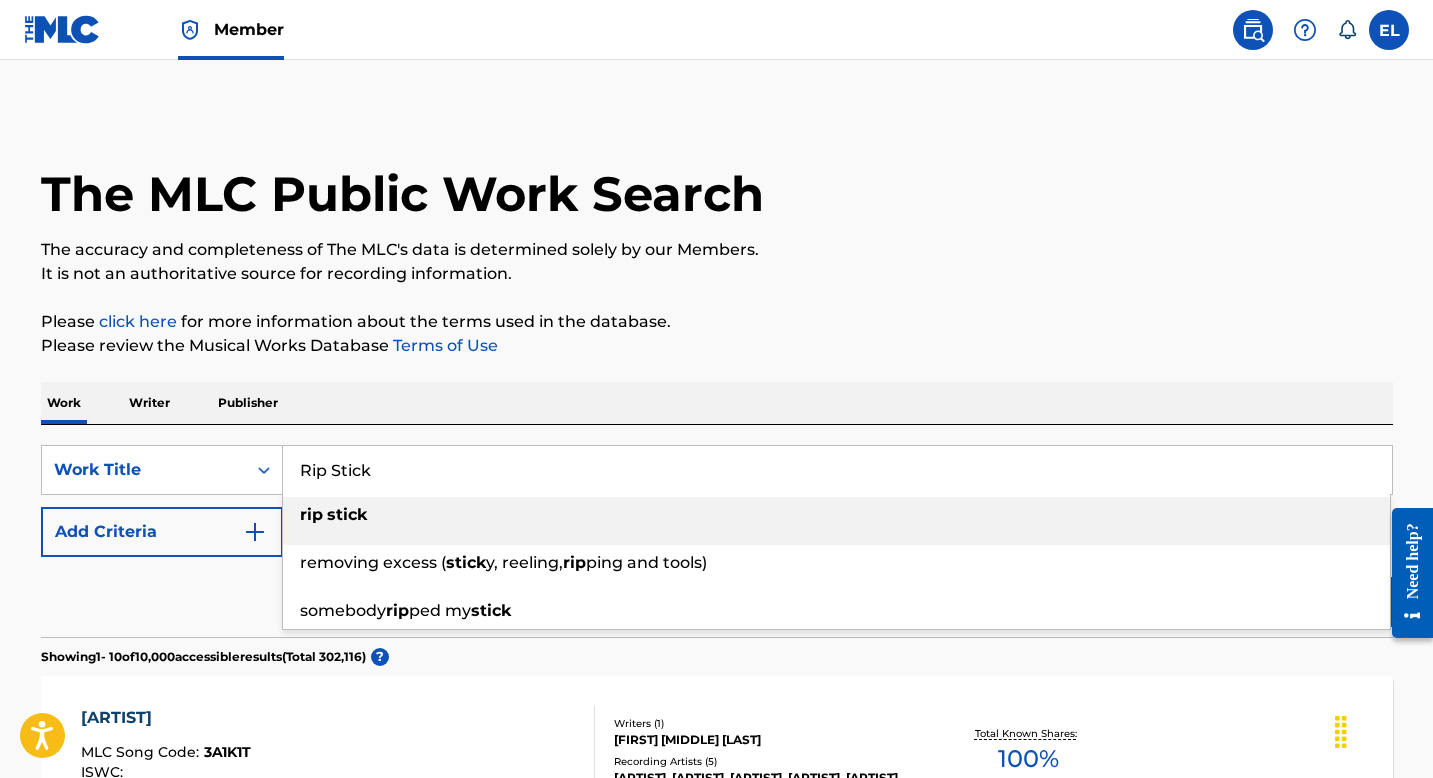 type on "Rip Stick" 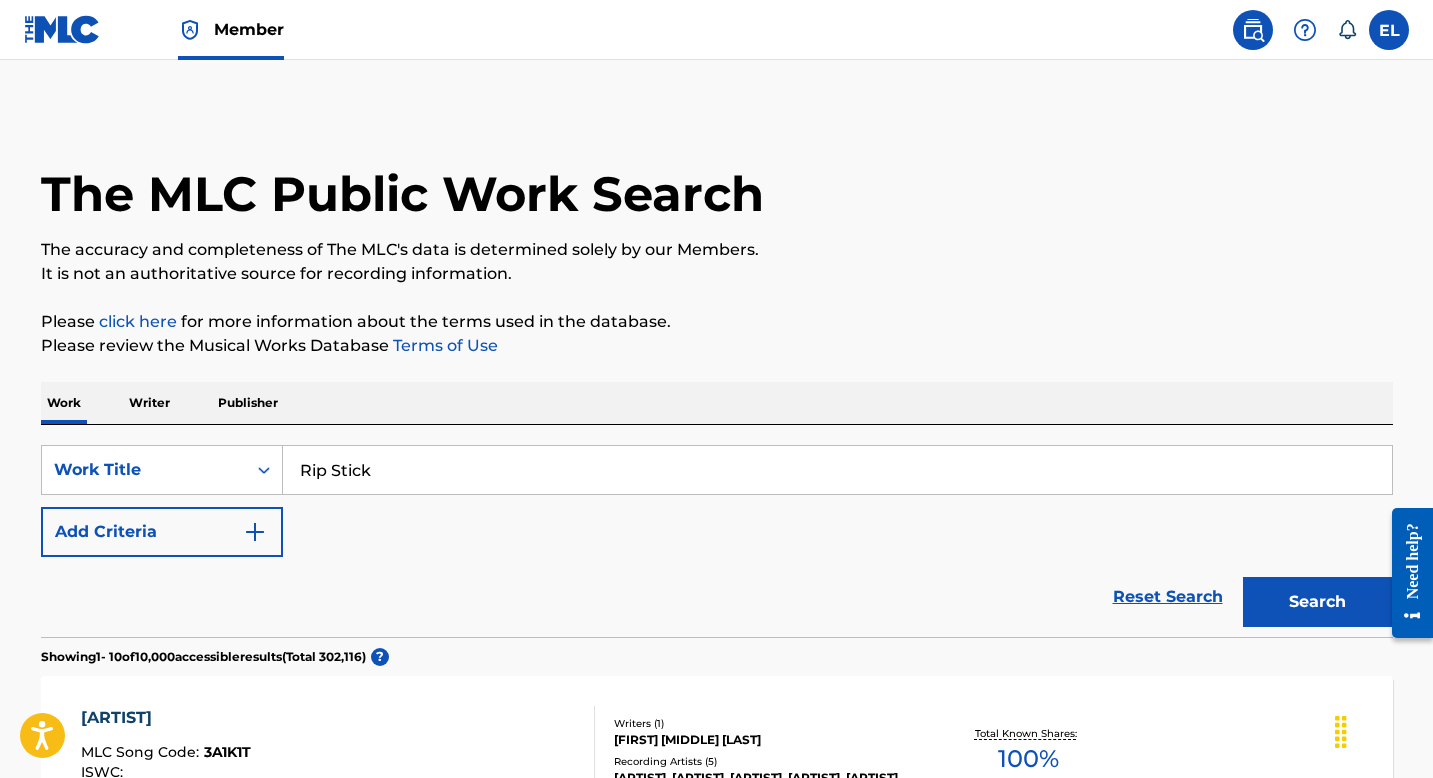 drag, startPoint x: 1028, startPoint y: 329, endPoint x: 1129, endPoint y: 406, distance: 127.00394 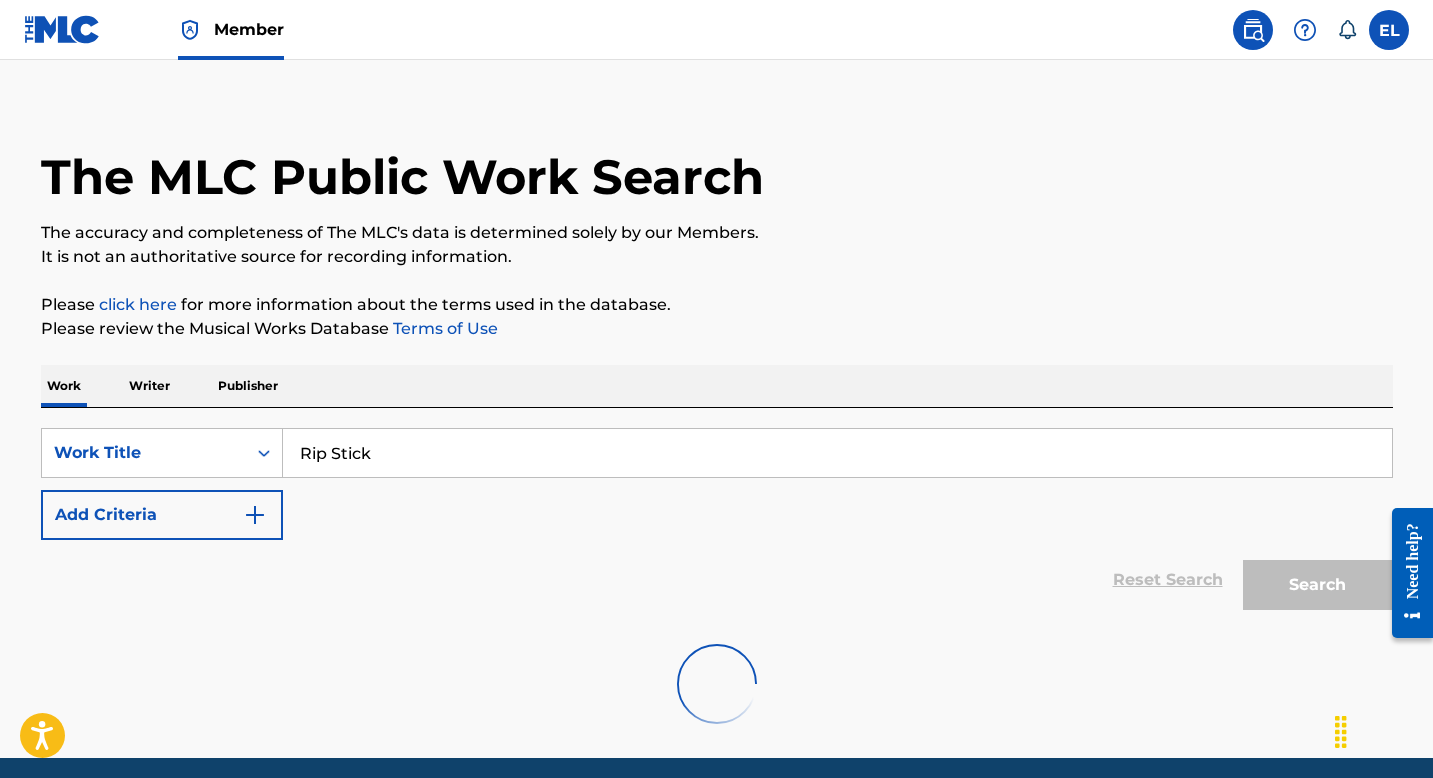 scroll, scrollTop: 308, scrollLeft: 0, axis: vertical 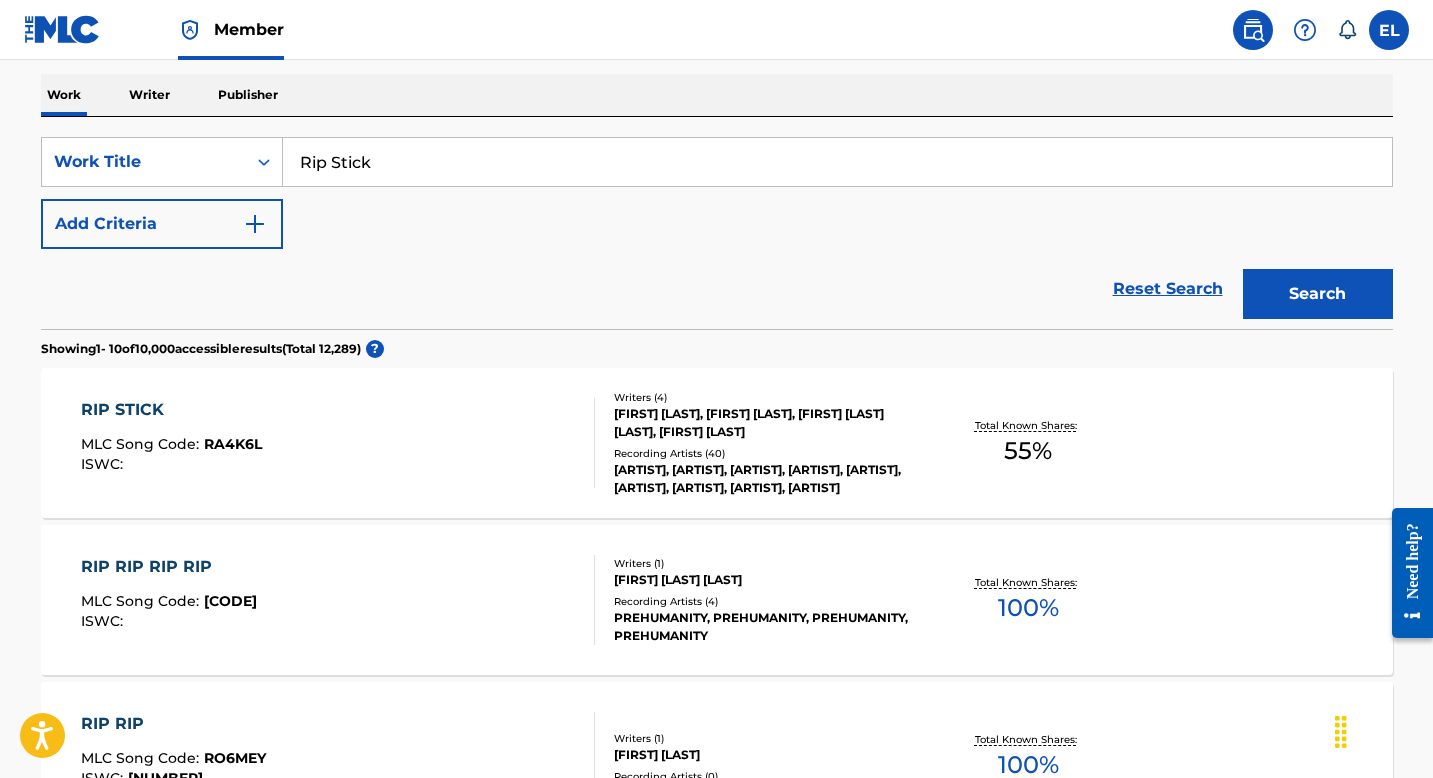 click on "RIP STICK MLC Song Code : RA4K6L ISWC :" at bounding box center (338, 443) 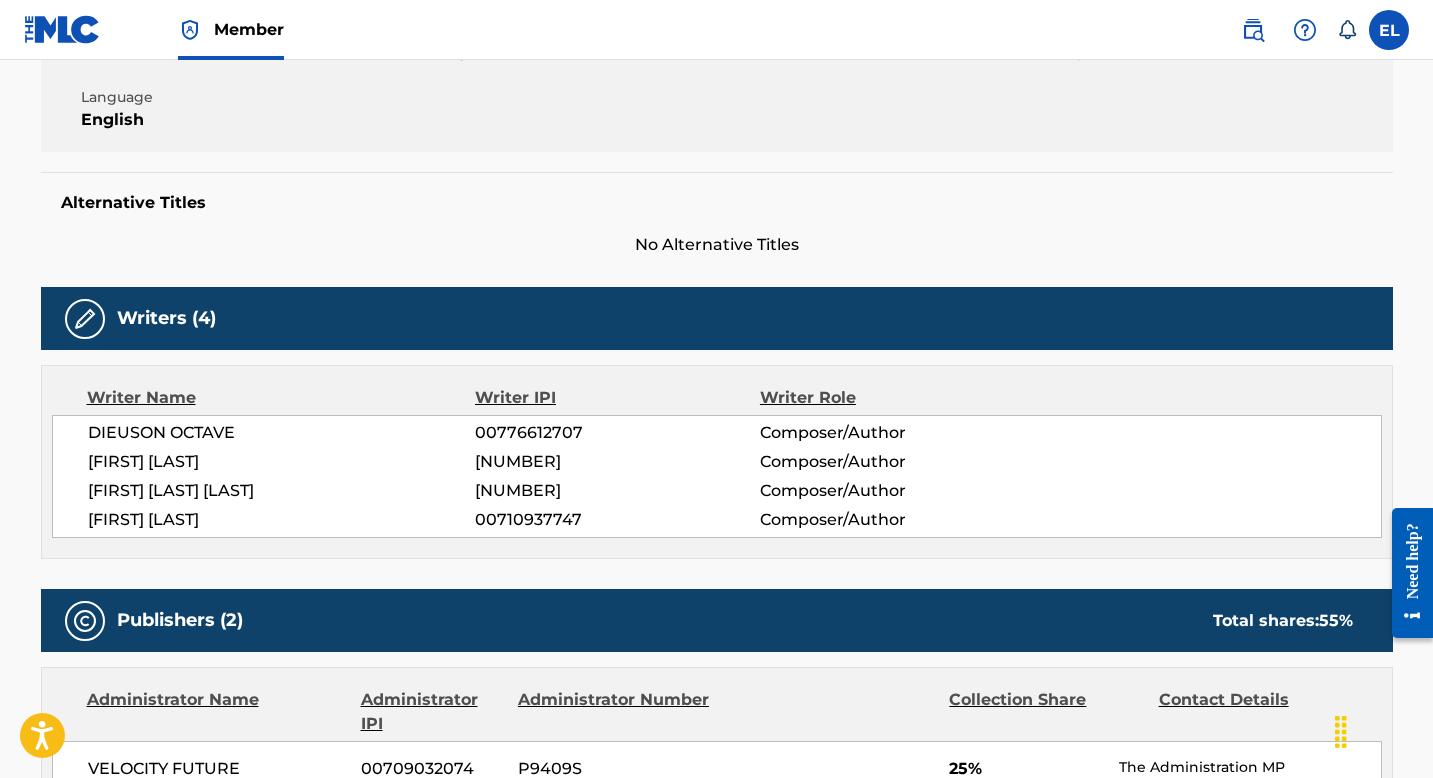 scroll, scrollTop: 253, scrollLeft: 0, axis: vertical 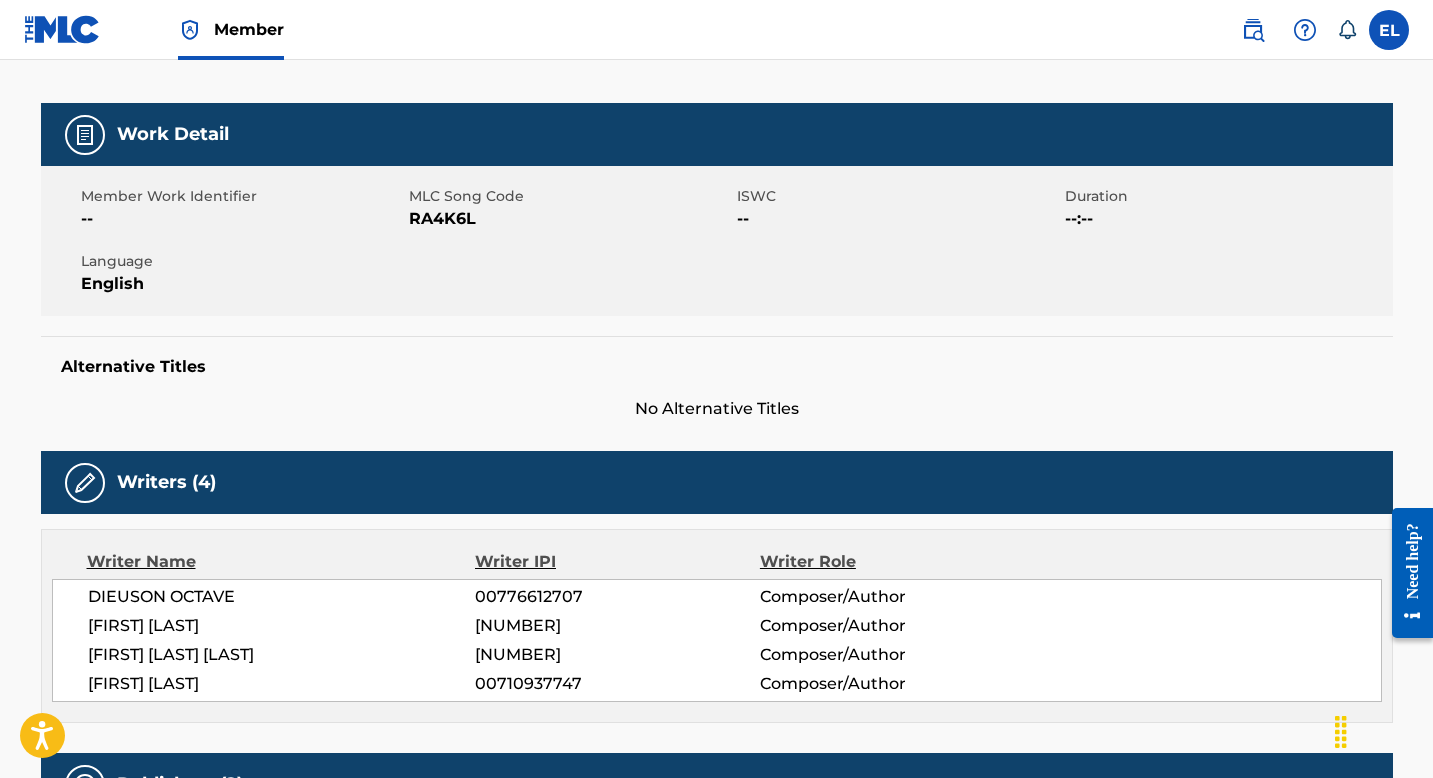 click on "RA4K6L" at bounding box center (570, 219) 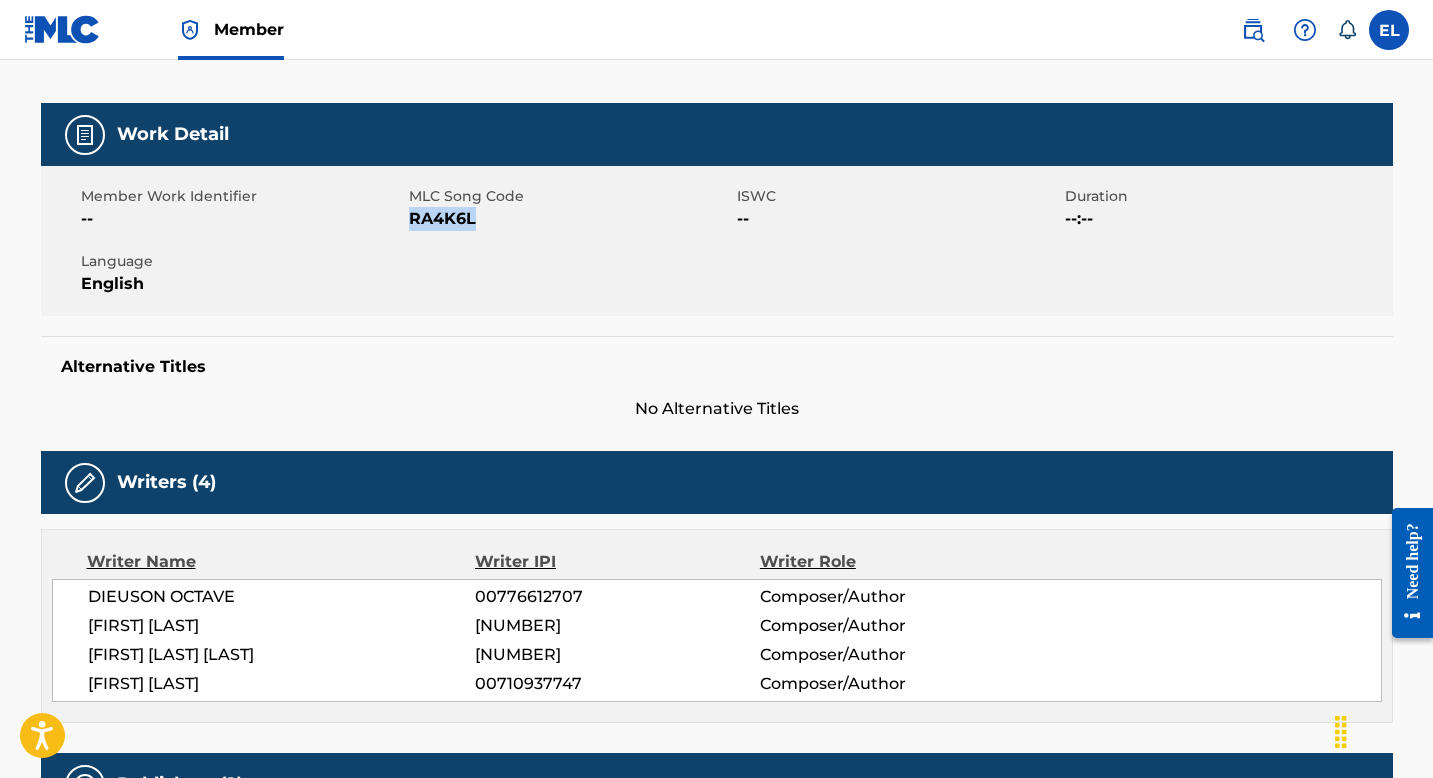 click on "RA4K6L" at bounding box center (570, 219) 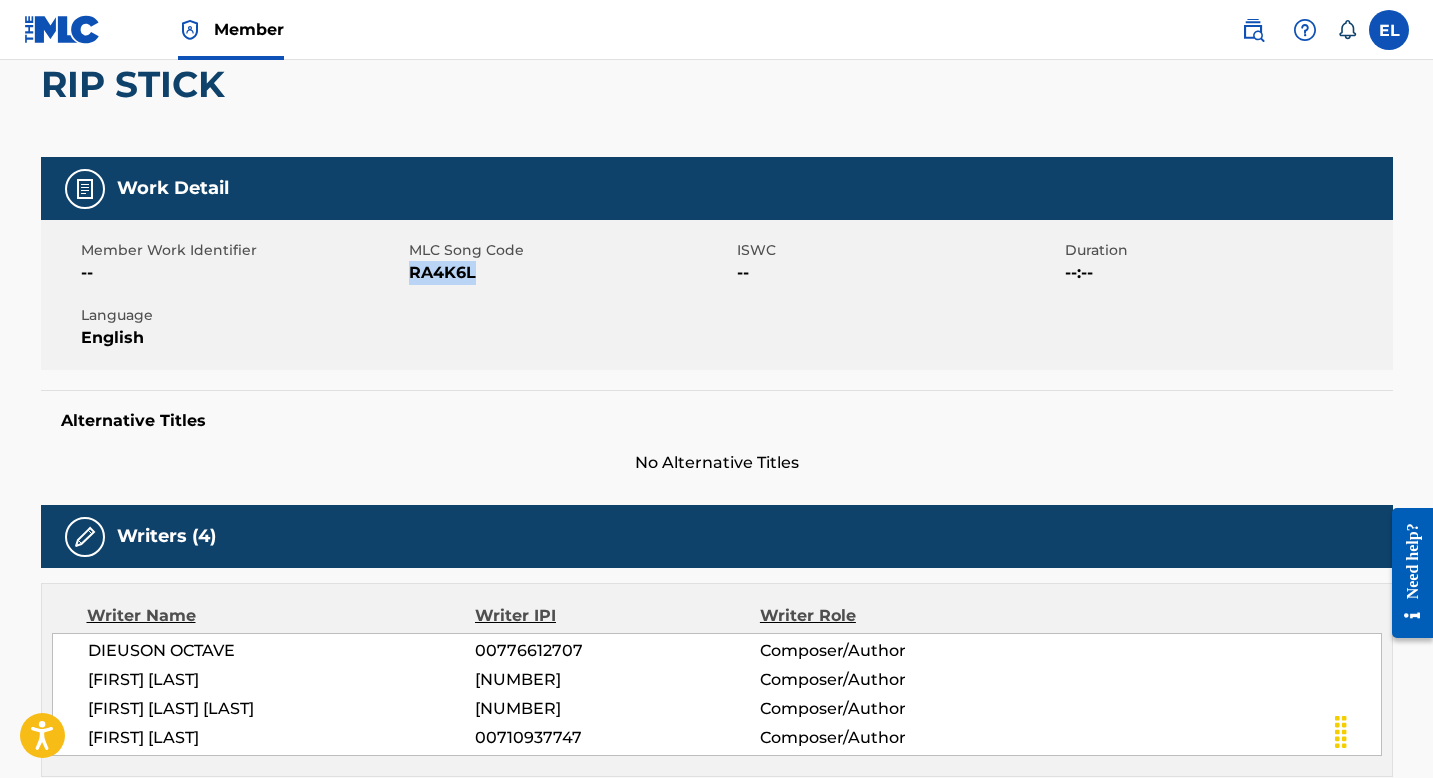 scroll, scrollTop: 0, scrollLeft: 0, axis: both 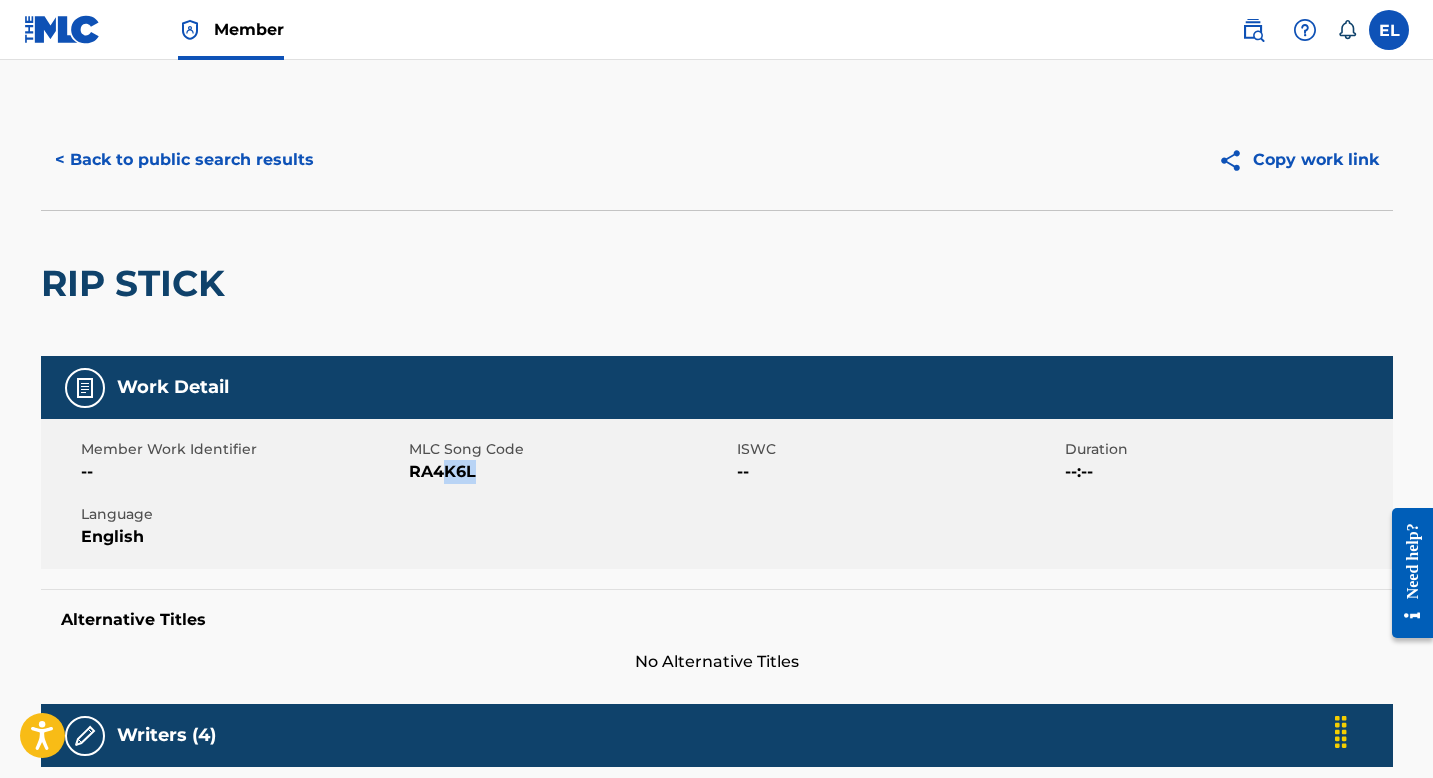 click on "RA4K6L" at bounding box center (570, 472) 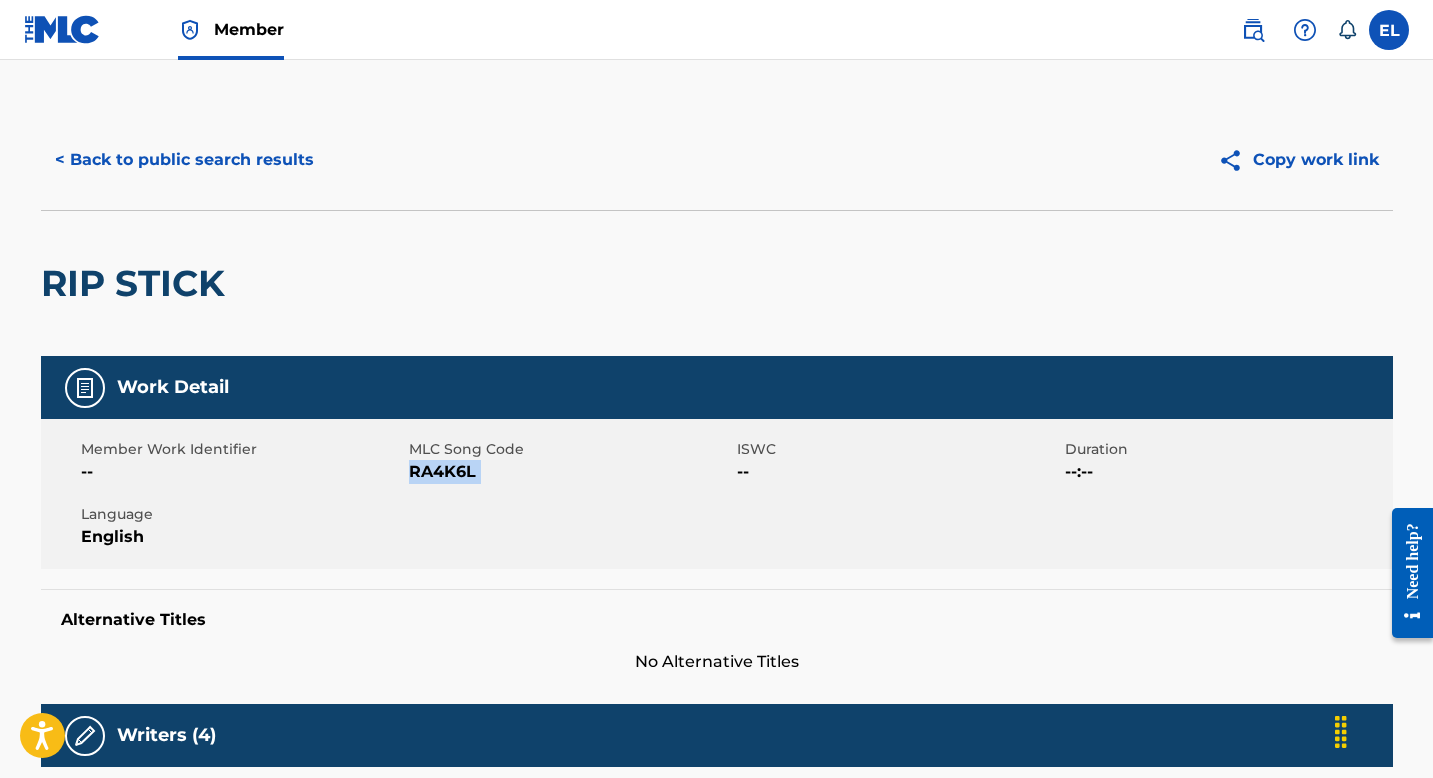 click on "RA4K6L" at bounding box center [570, 472] 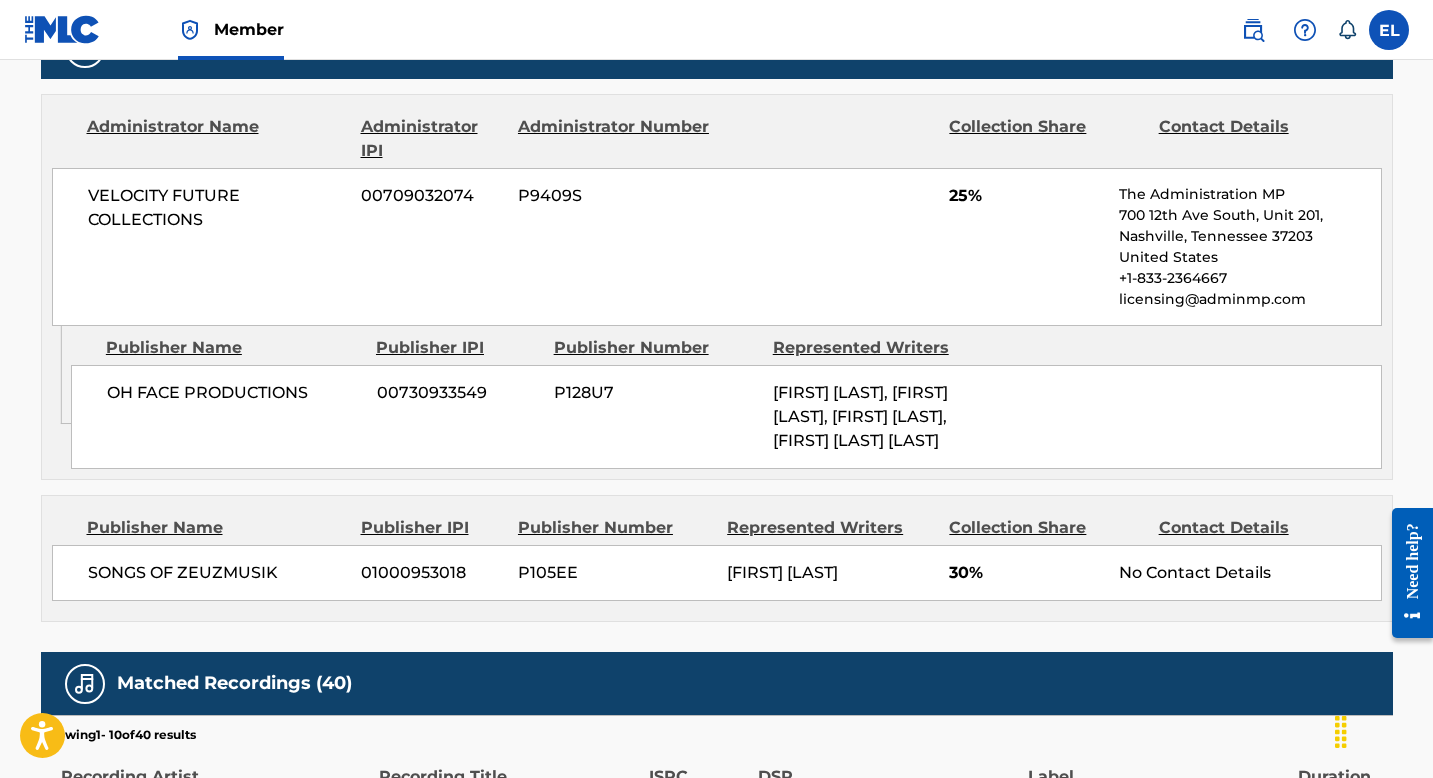 scroll, scrollTop: 1092, scrollLeft: 0, axis: vertical 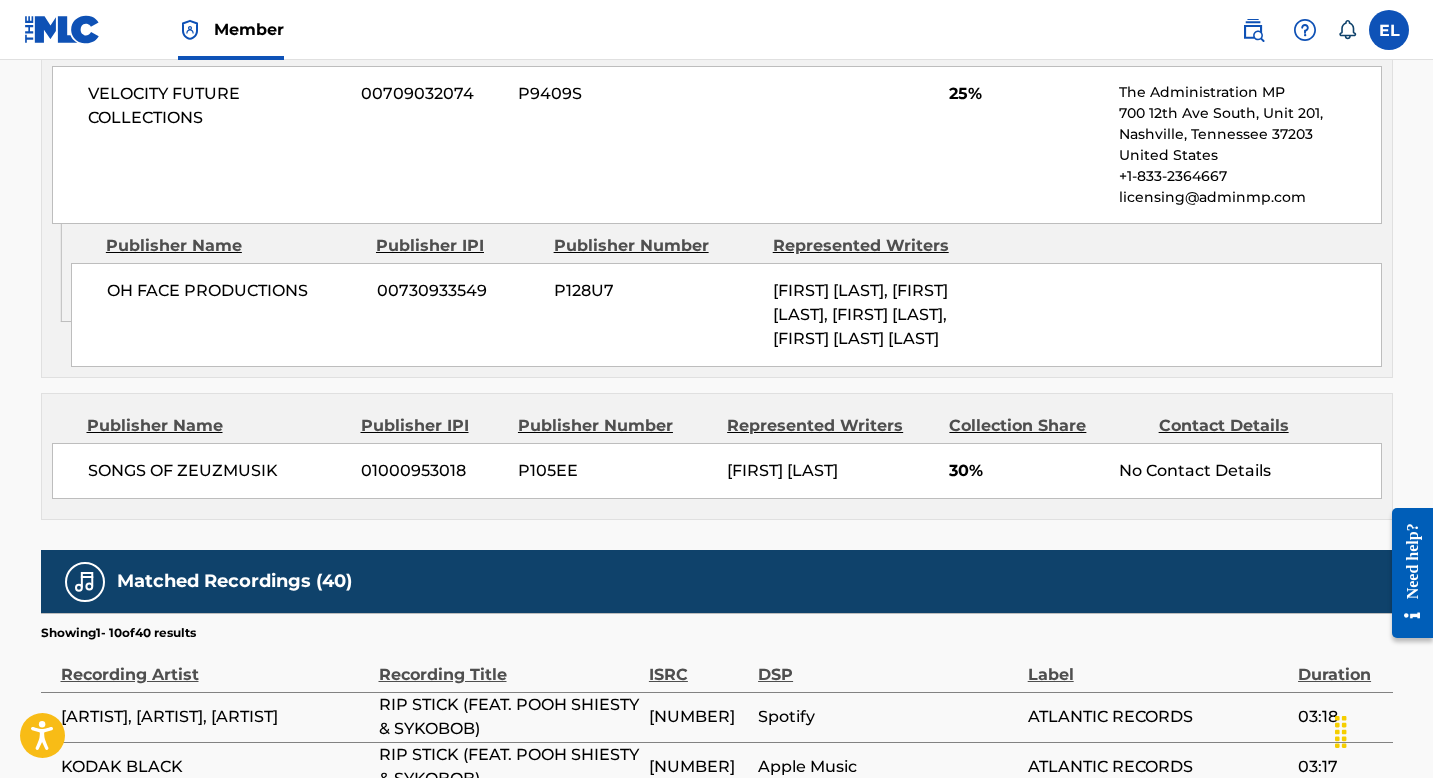 click on "SONGS OF ZEUZMUSIK" at bounding box center [217, 471] 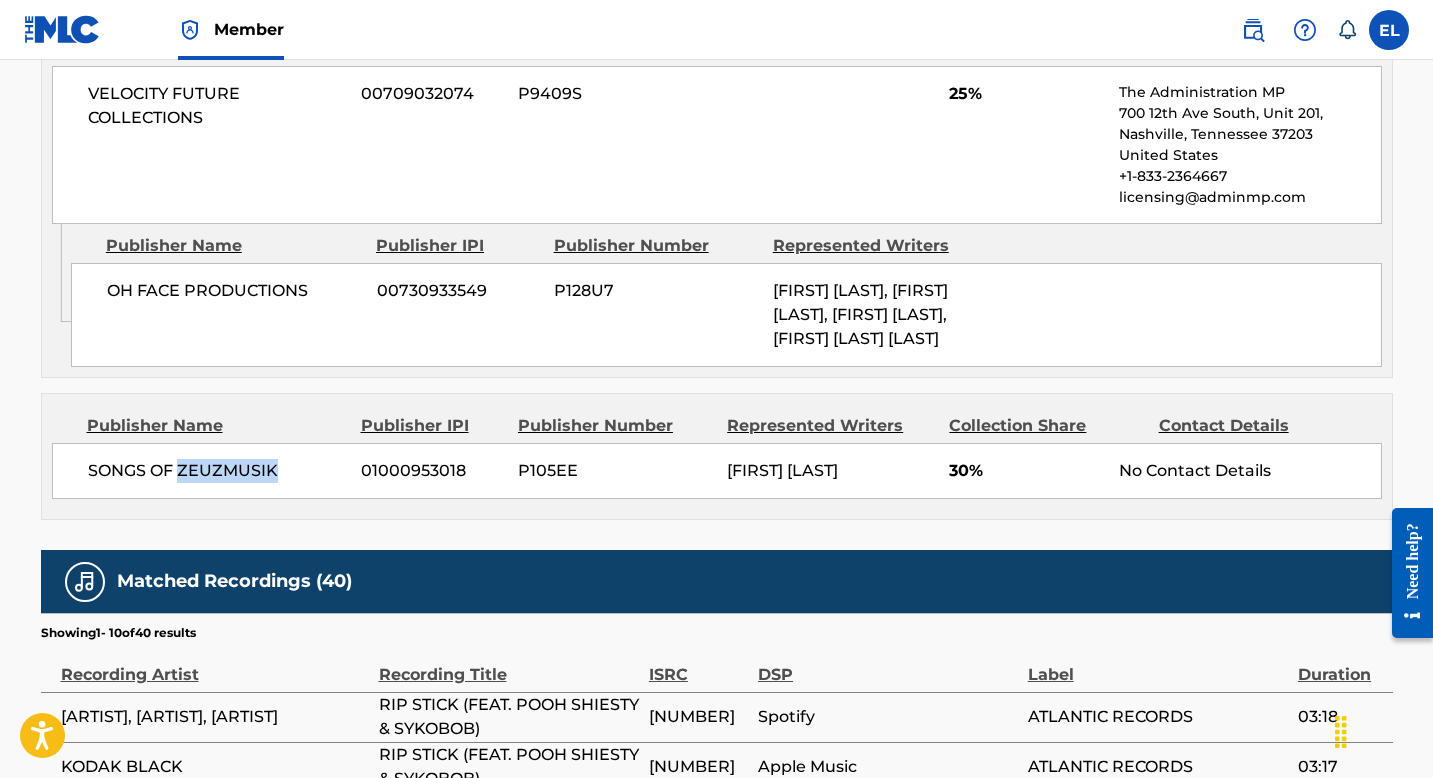 click on "SONGS OF ZEUZMUSIK" at bounding box center [217, 471] 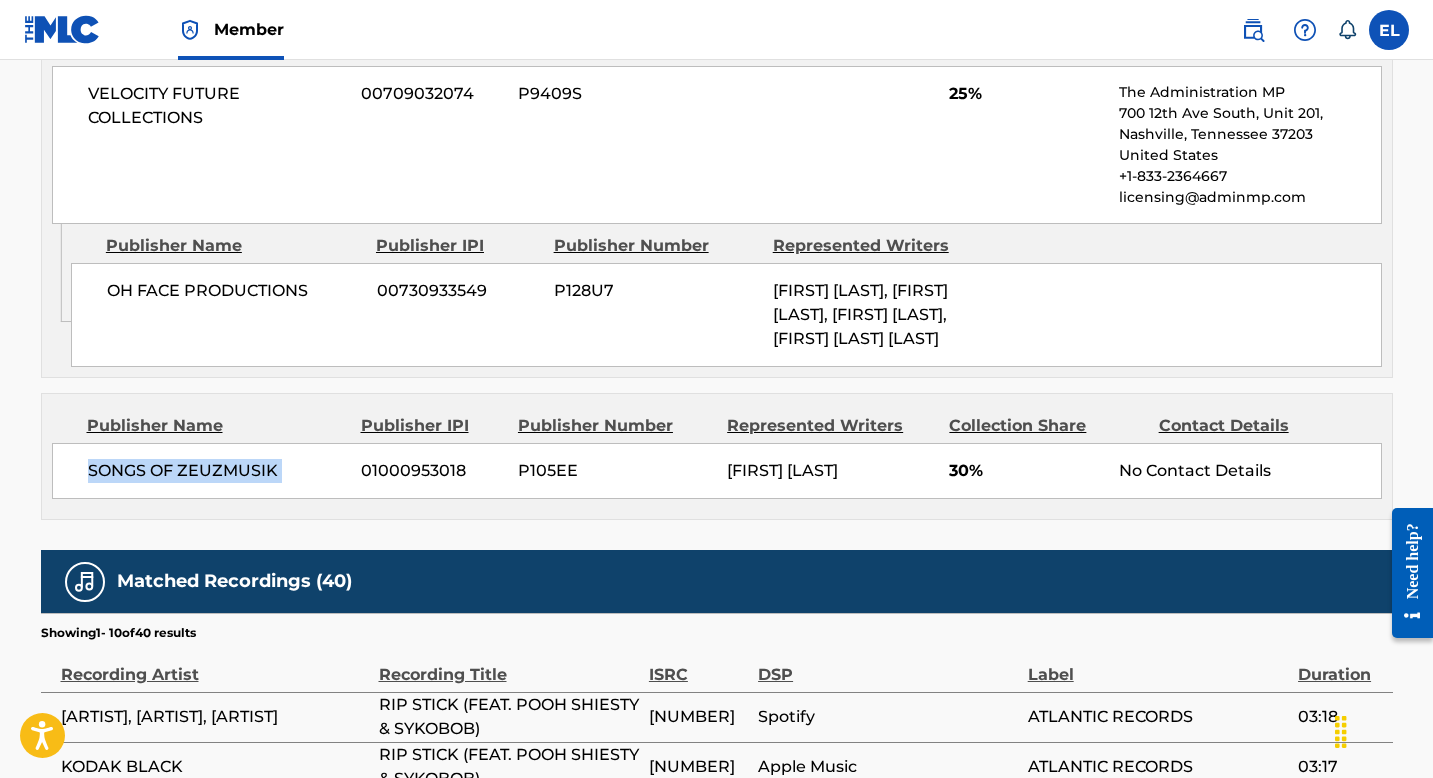 click on "SONGS OF ZEUZMUSIK" at bounding box center (217, 471) 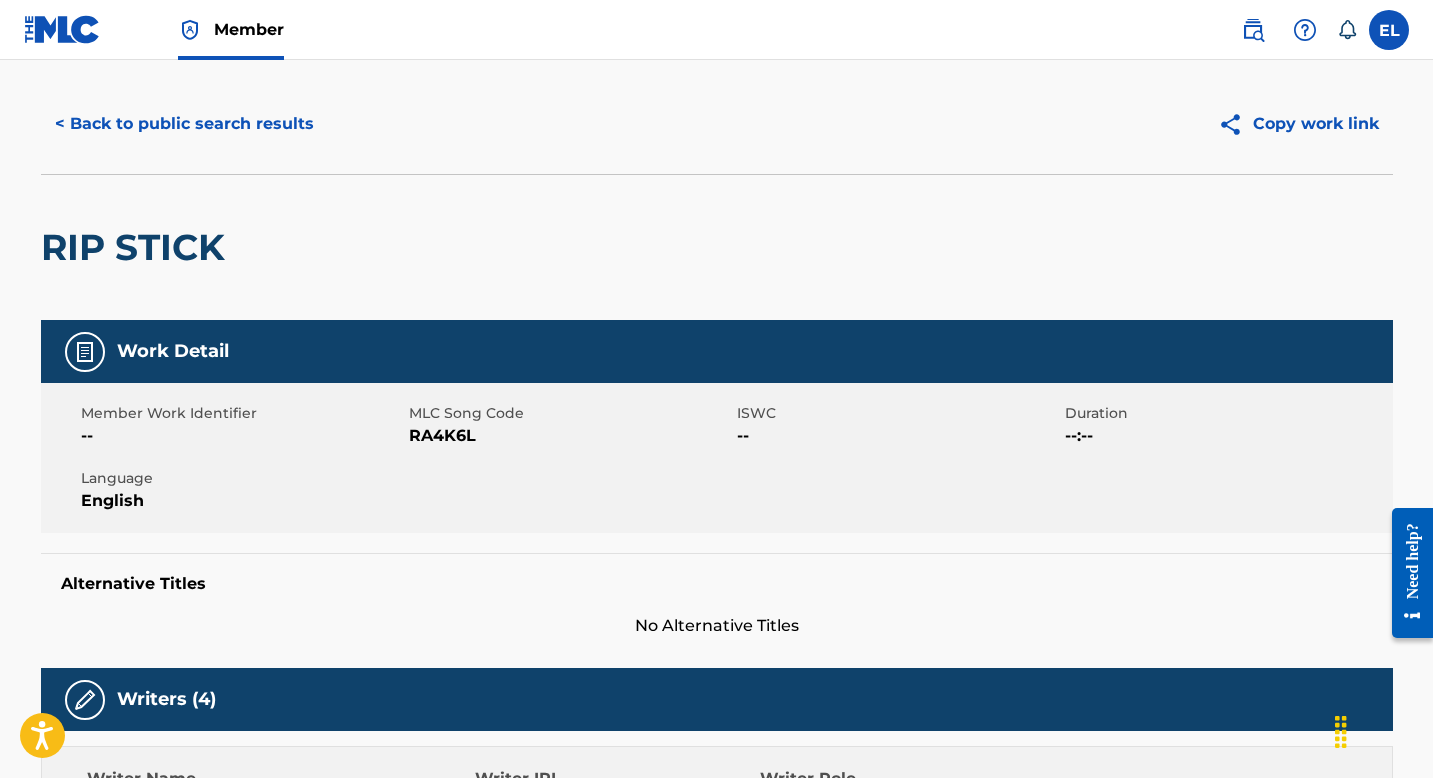 scroll, scrollTop: 0, scrollLeft: 0, axis: both 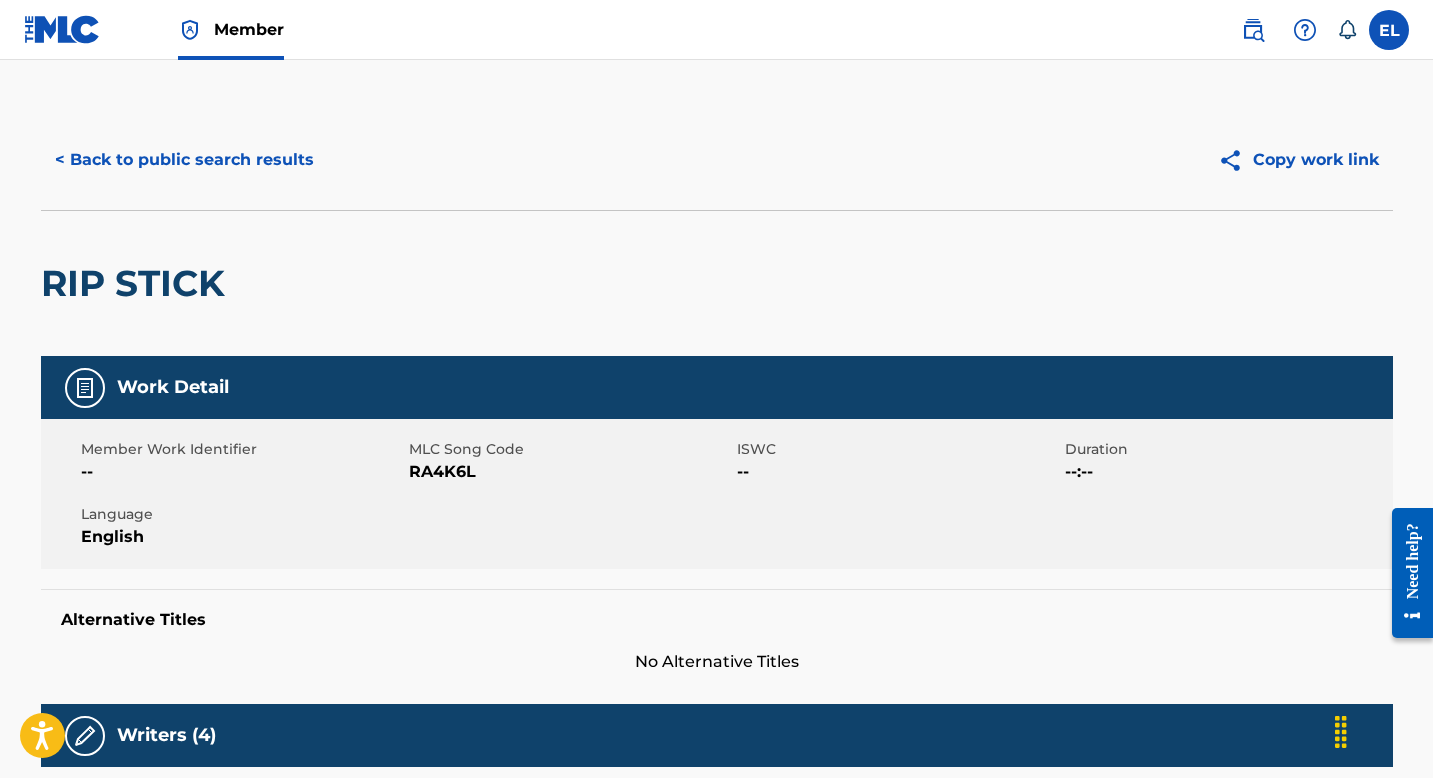 click on "< Back to public search results" at bounding box center [184, 160] 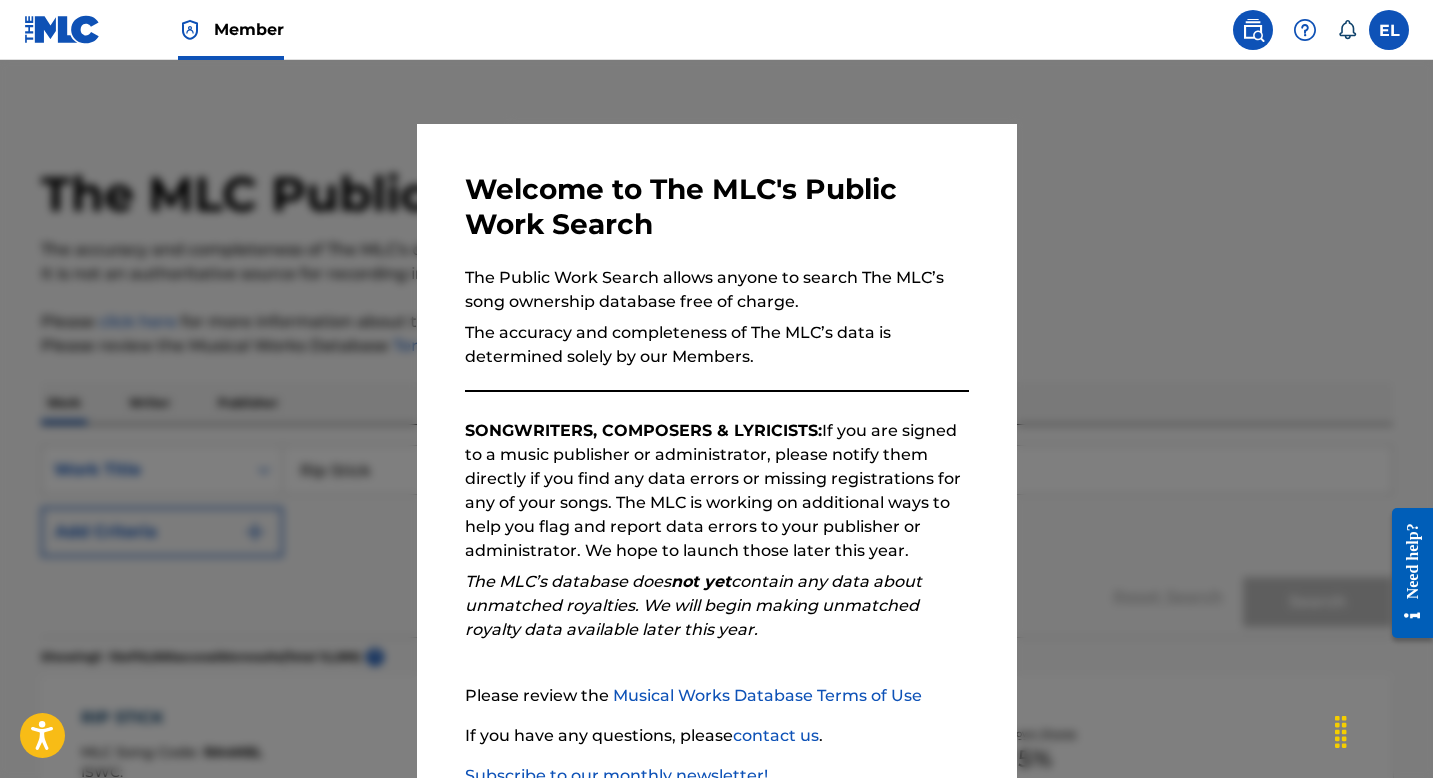 scroll, scrollTop: 308, scrollLeft: 0, axis: vertical 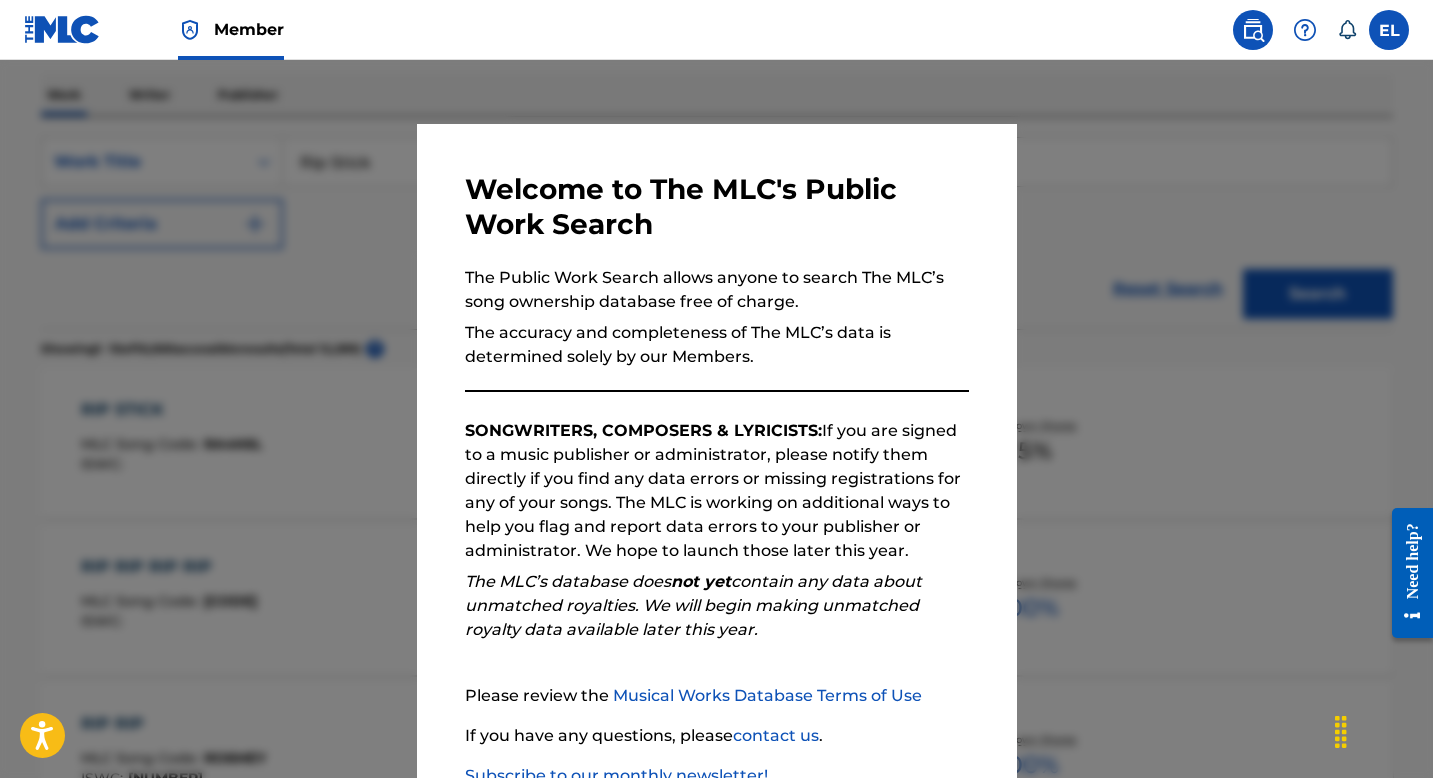 click at bounding box center [716, 449] 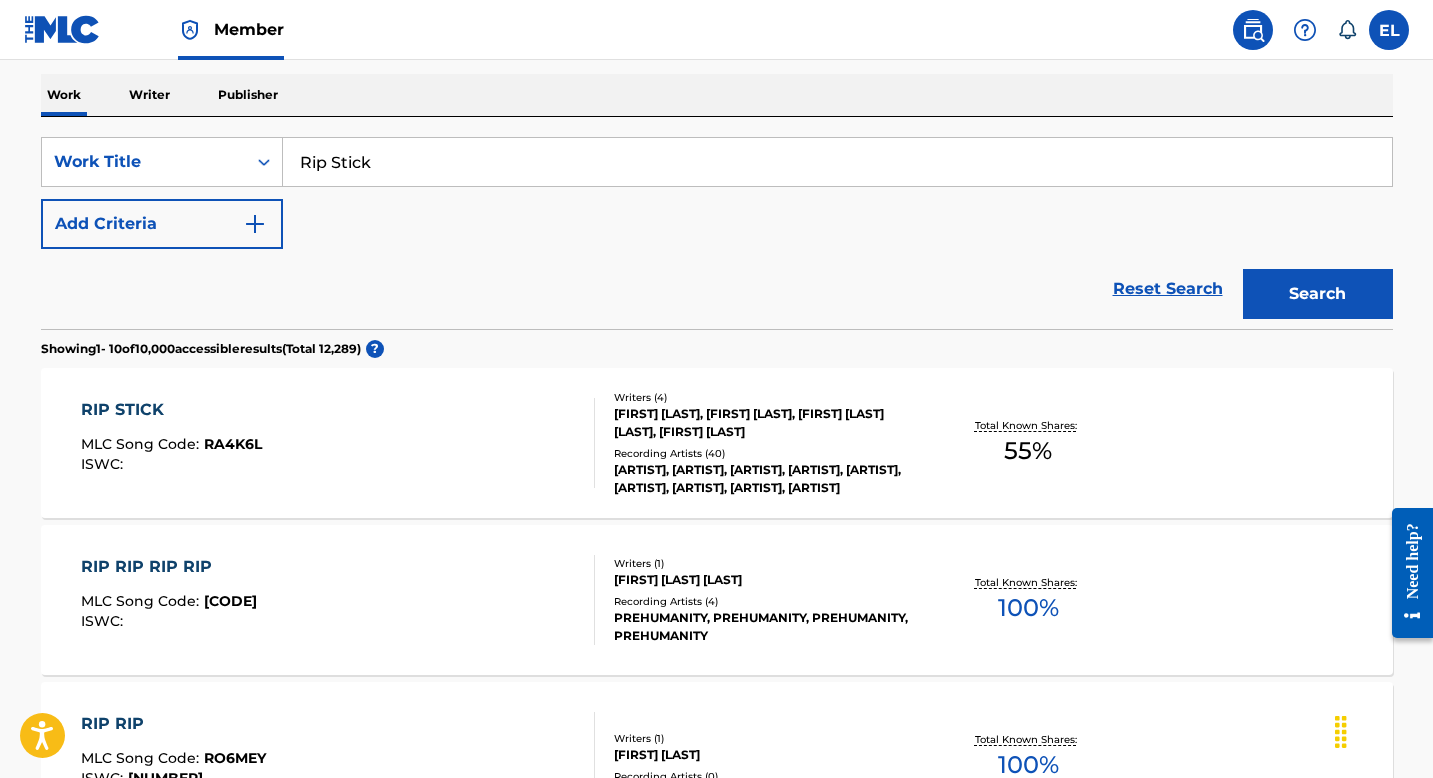 click on "Rip Stick" at bounding box center (837, 162) 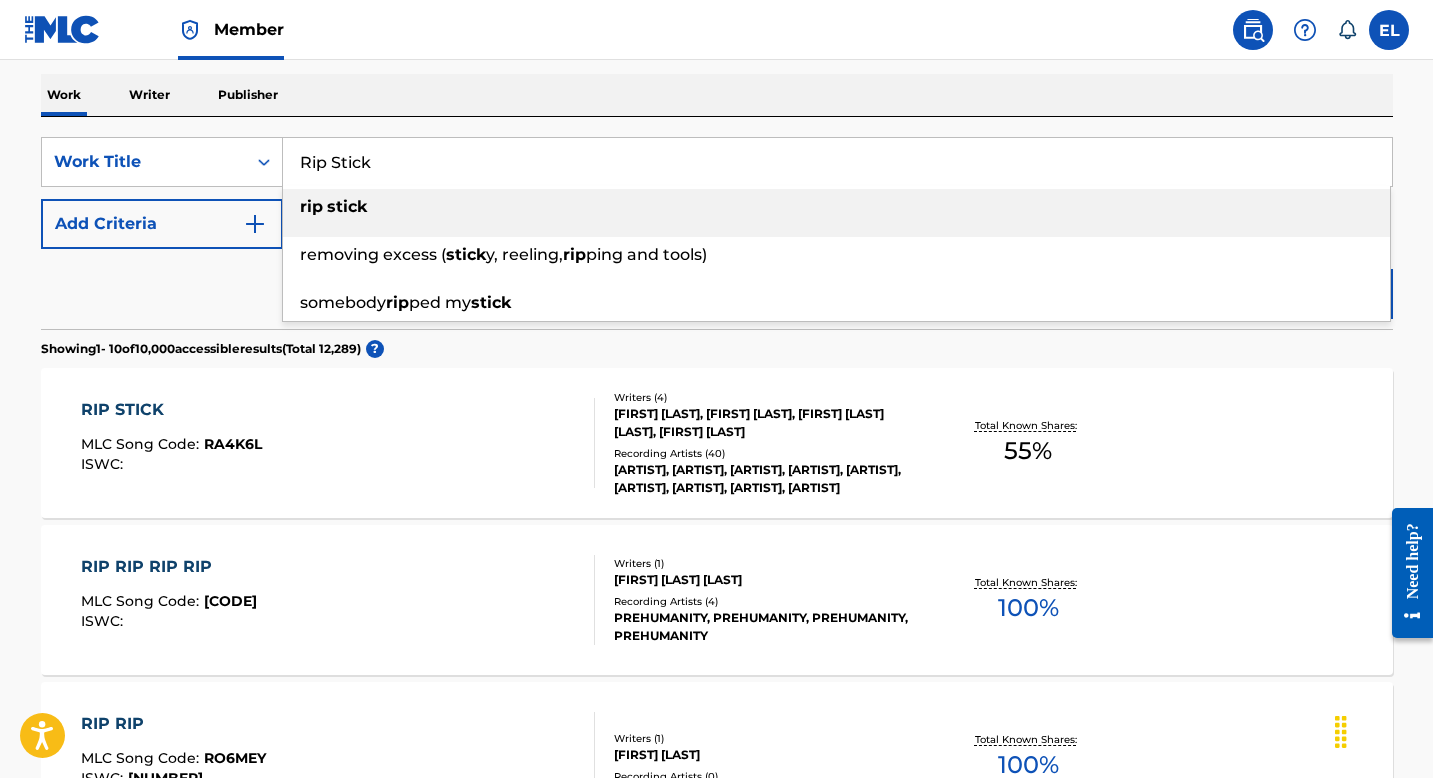 click on "Rip Stick" at bounding box center [837, 162] 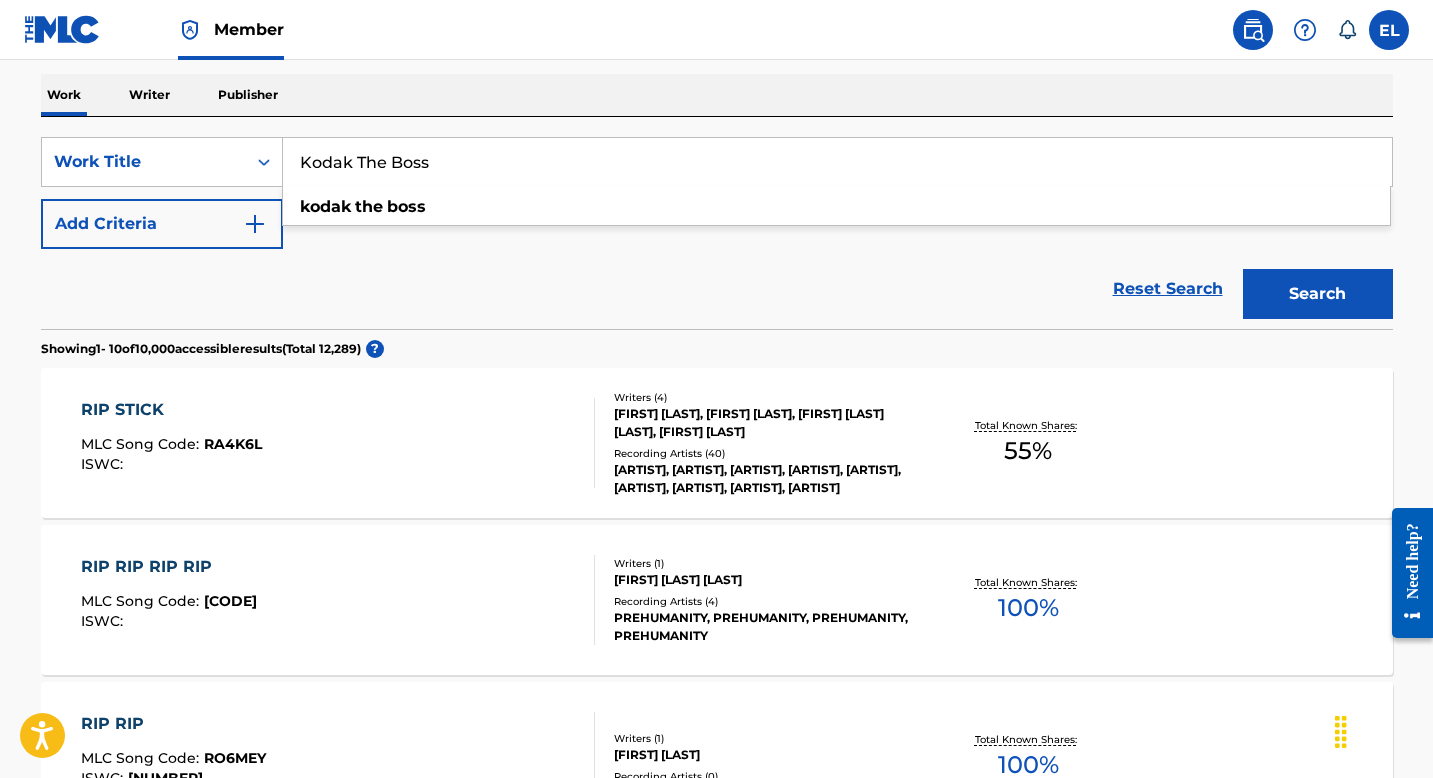 type on "Kodak The Boss" 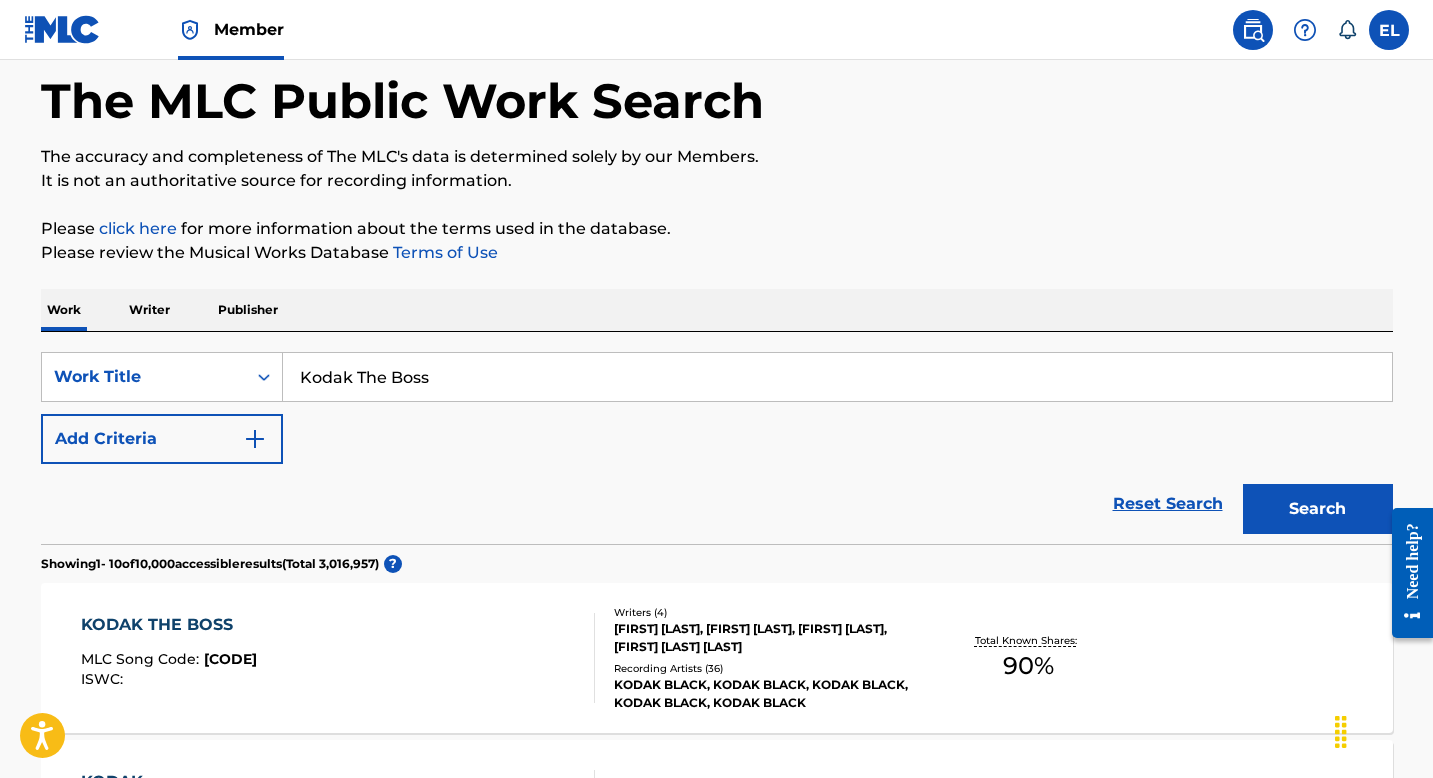 scroll, scrollTop: 308, scrollLeft: 0, axis: vertical 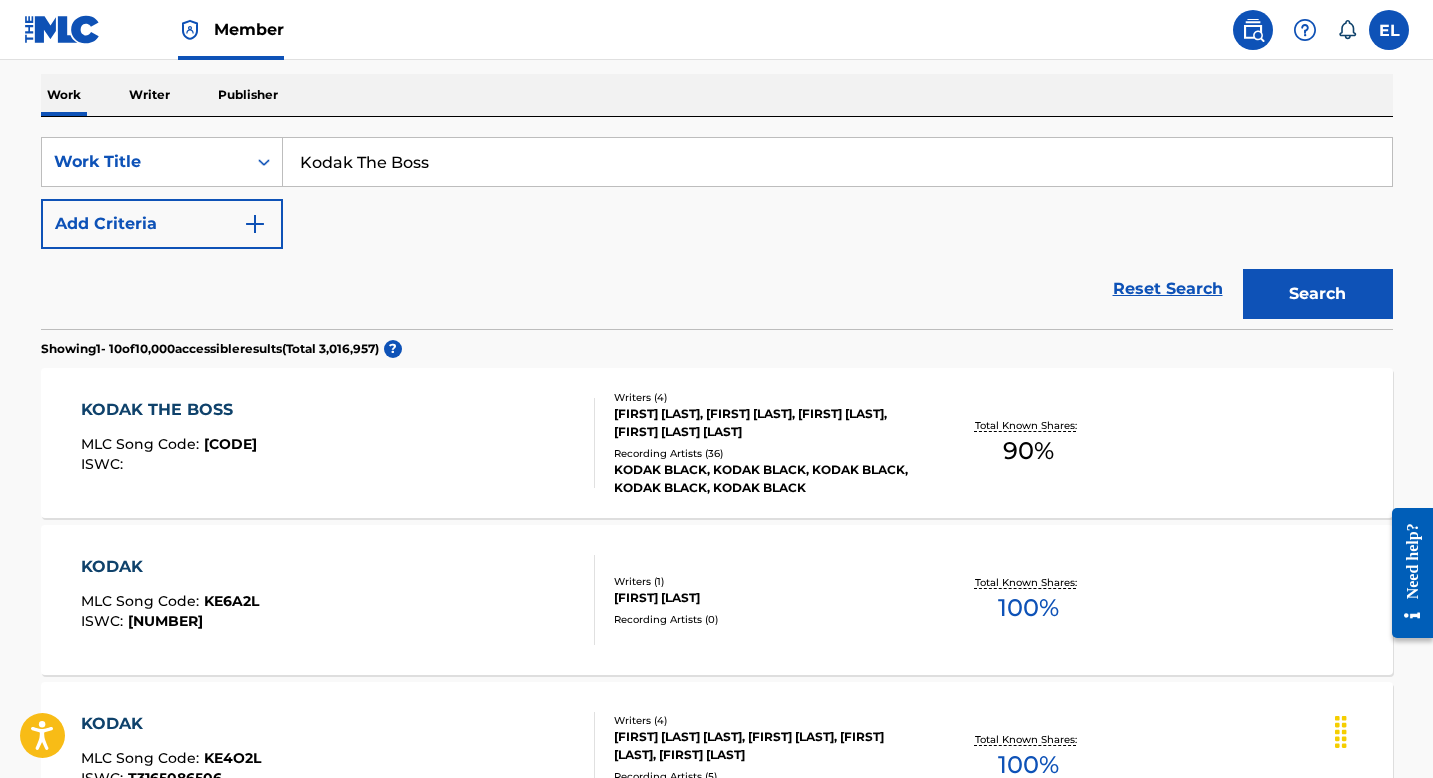 click on "KODAK THE BOSS MLC Song Code : KE428O ISWC :" at bounding box center (338, 443) 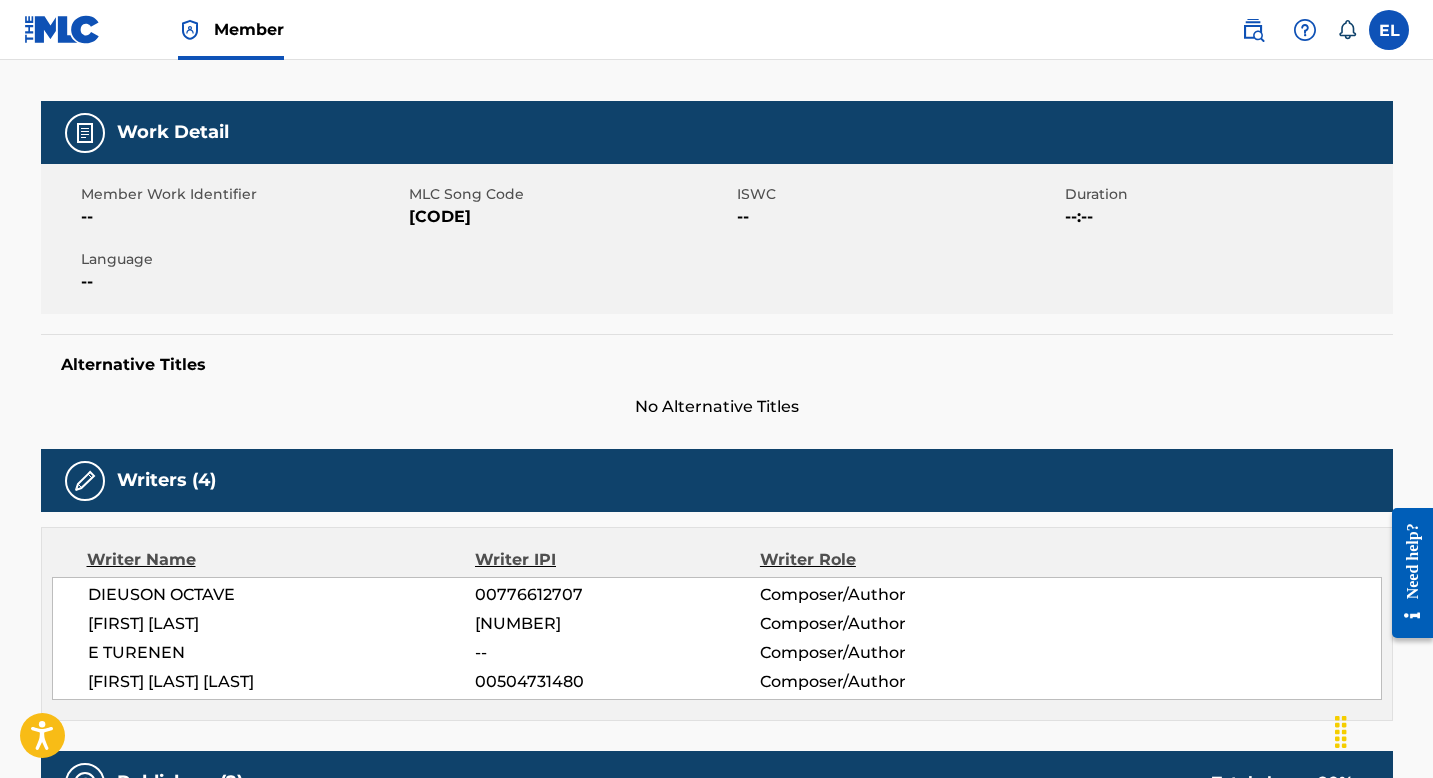 scroll, scrollTop: 247, scrollLeft: 0, axis: vertical 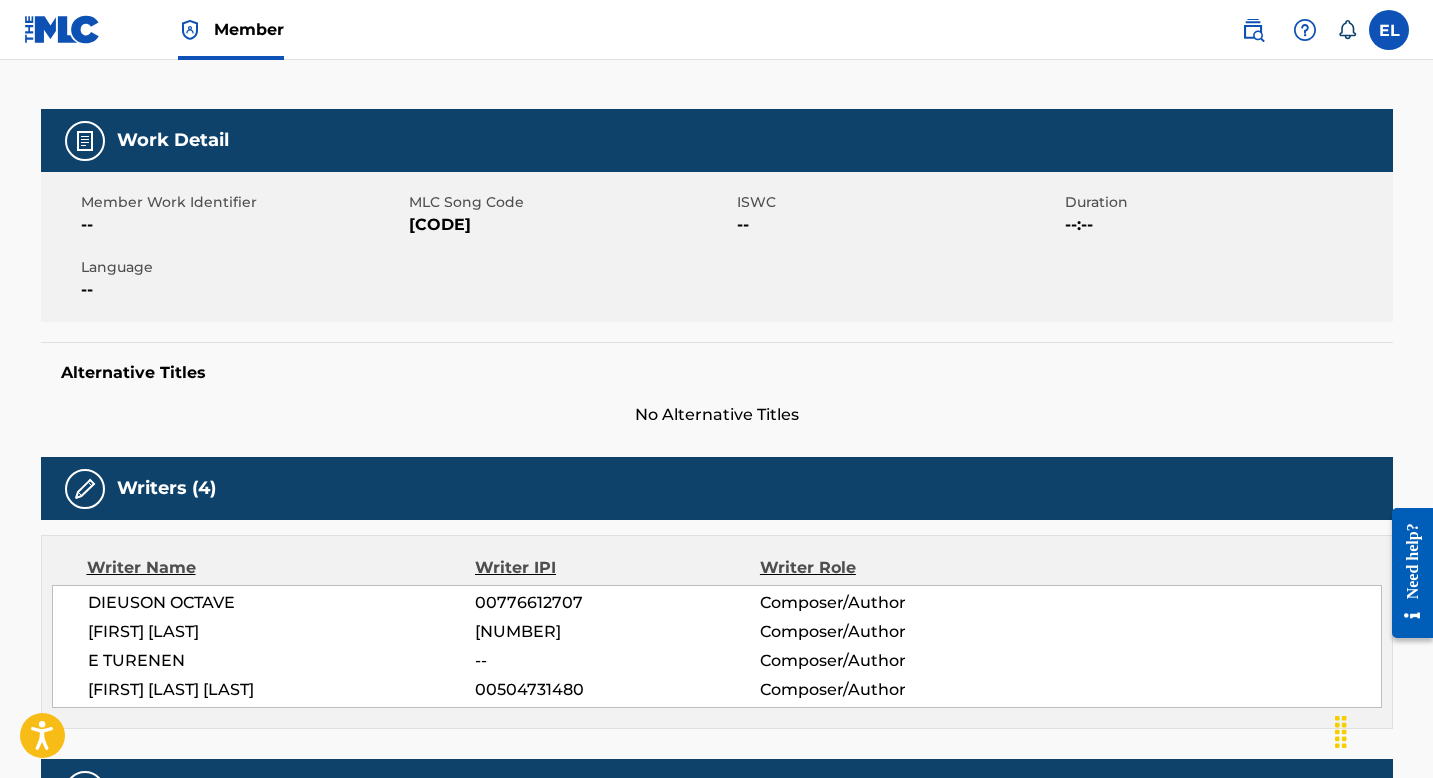 click on "KE428O" at bounding box center [570, 225] 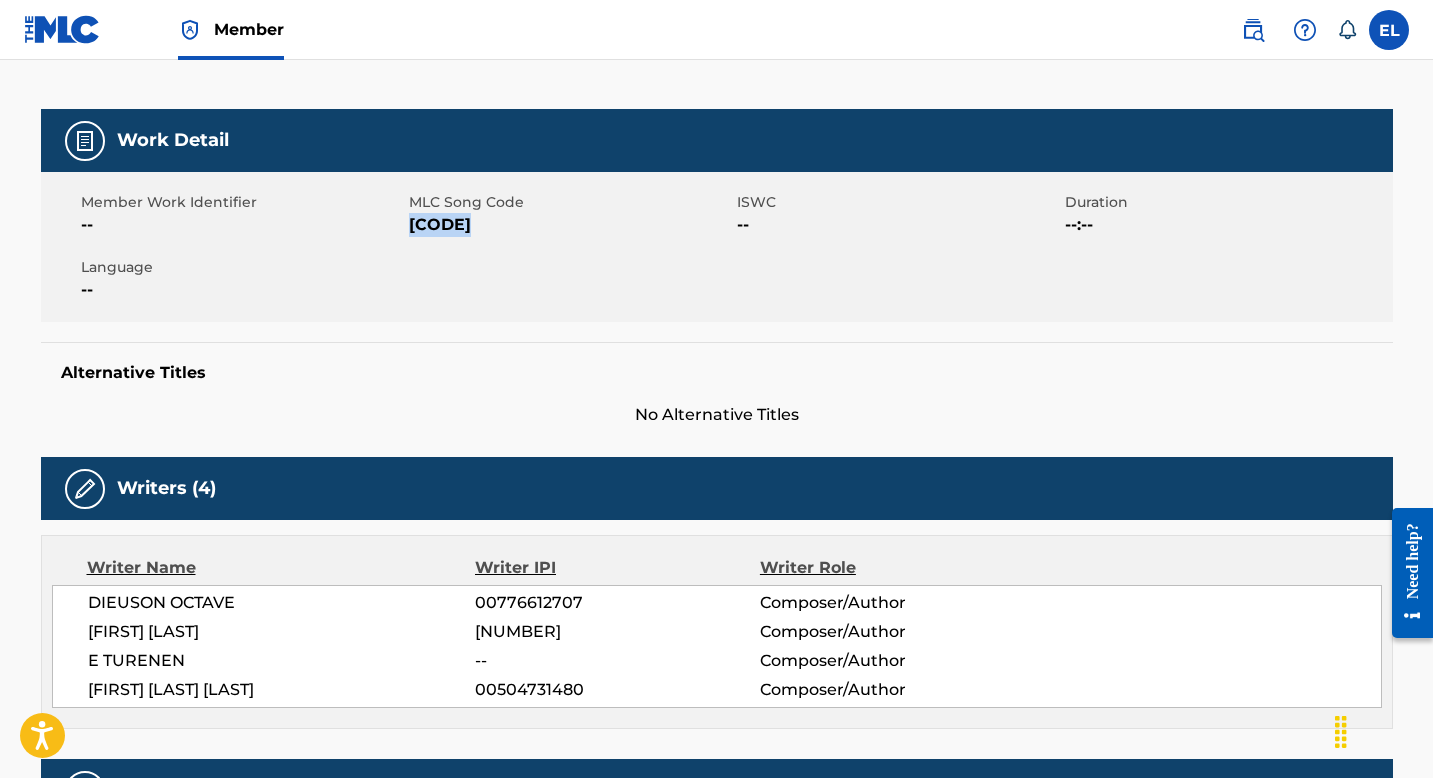 click on "KE428O" at bounding box center (570, 225) 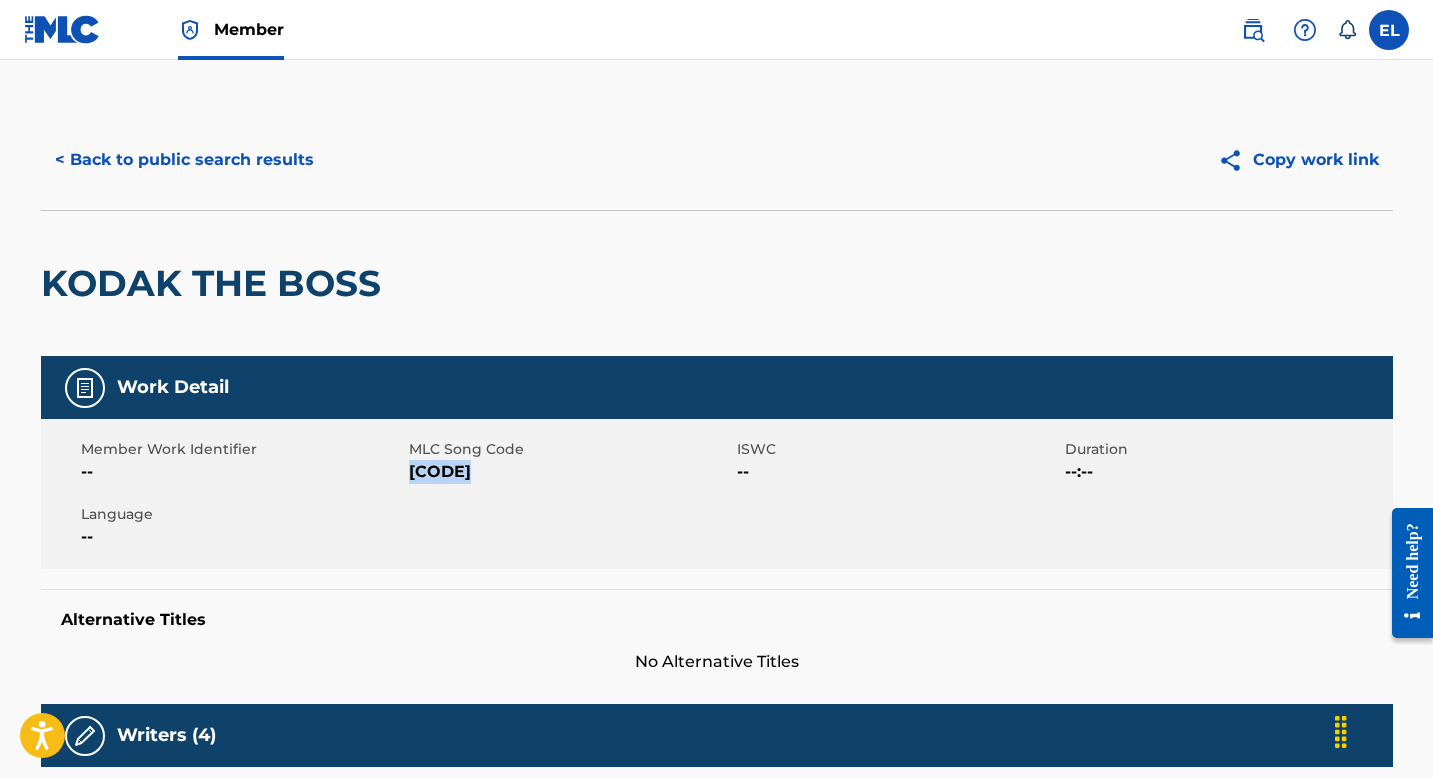 scroll, scrollTop: 0, scrollLeft: 0, axis: both 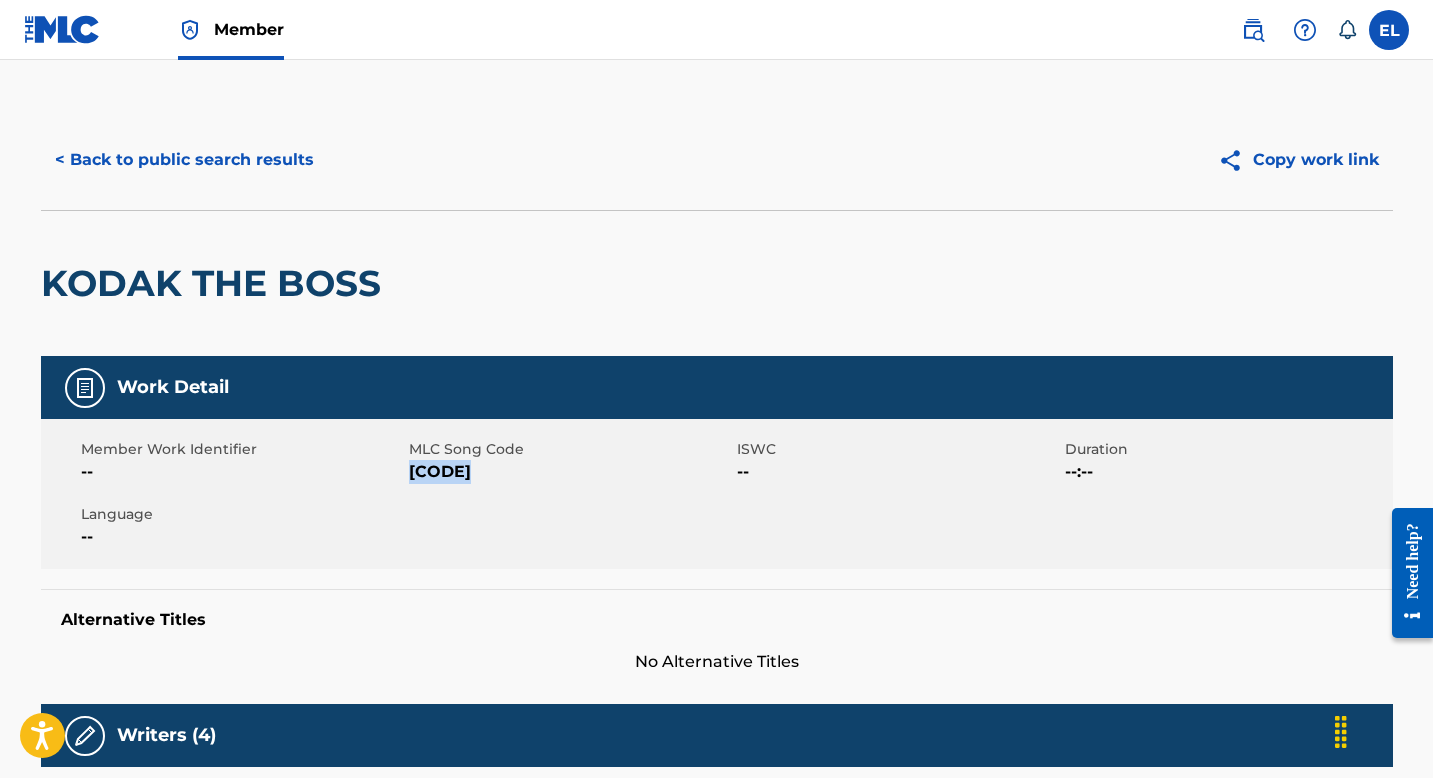 click on "< Back to public search results" at bounding box center (184, 160) 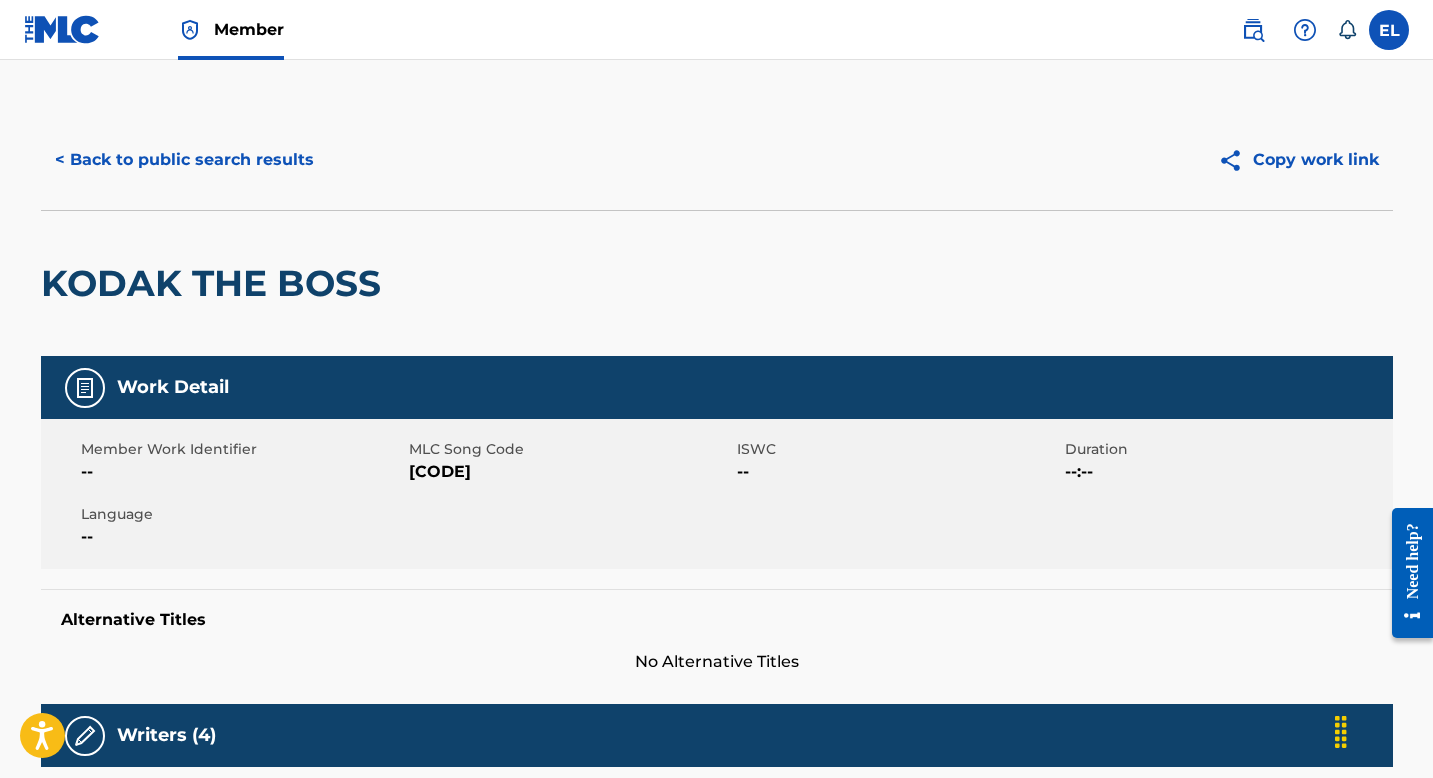 scroll, scrollTop: 308, scrollLeft: 0, axis: vertical 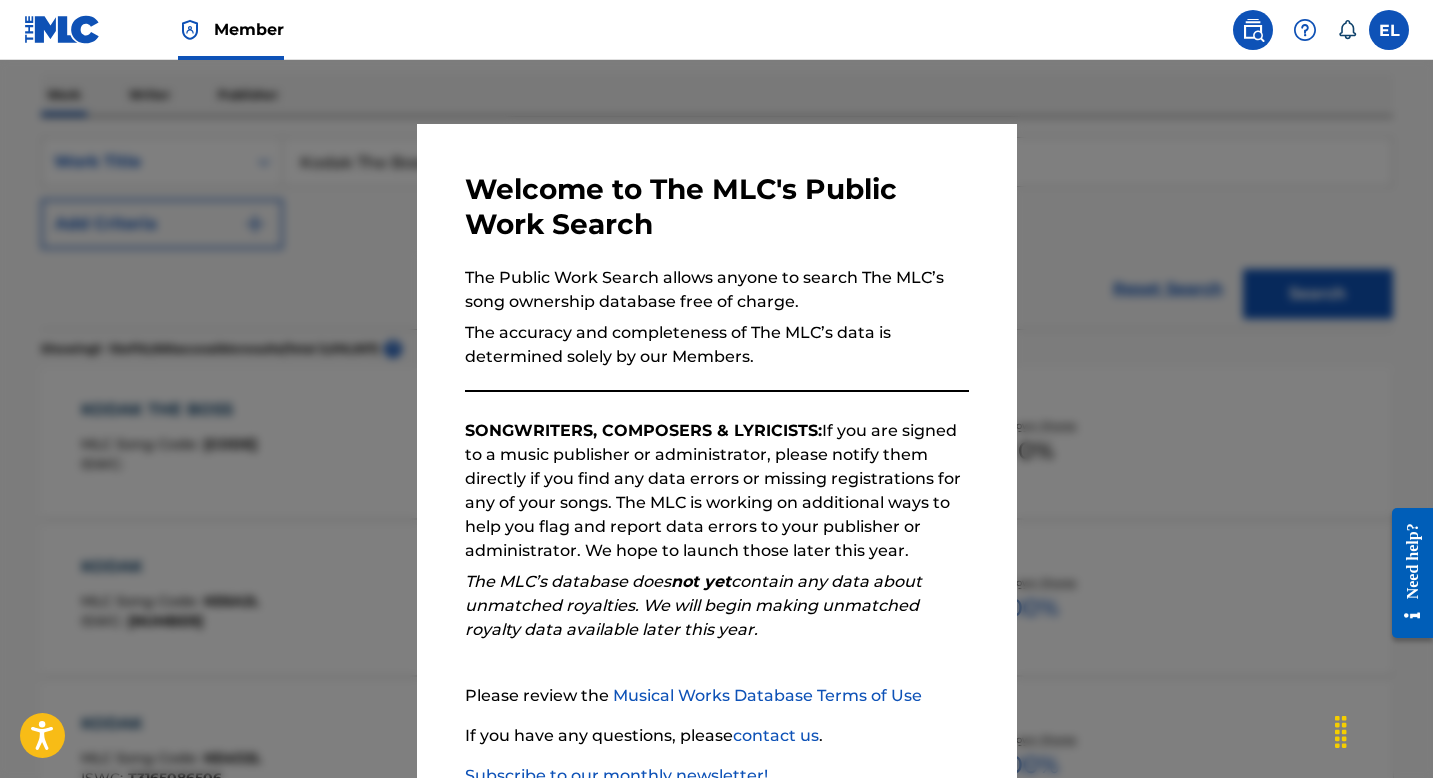 click at bounding box center (716, 449) 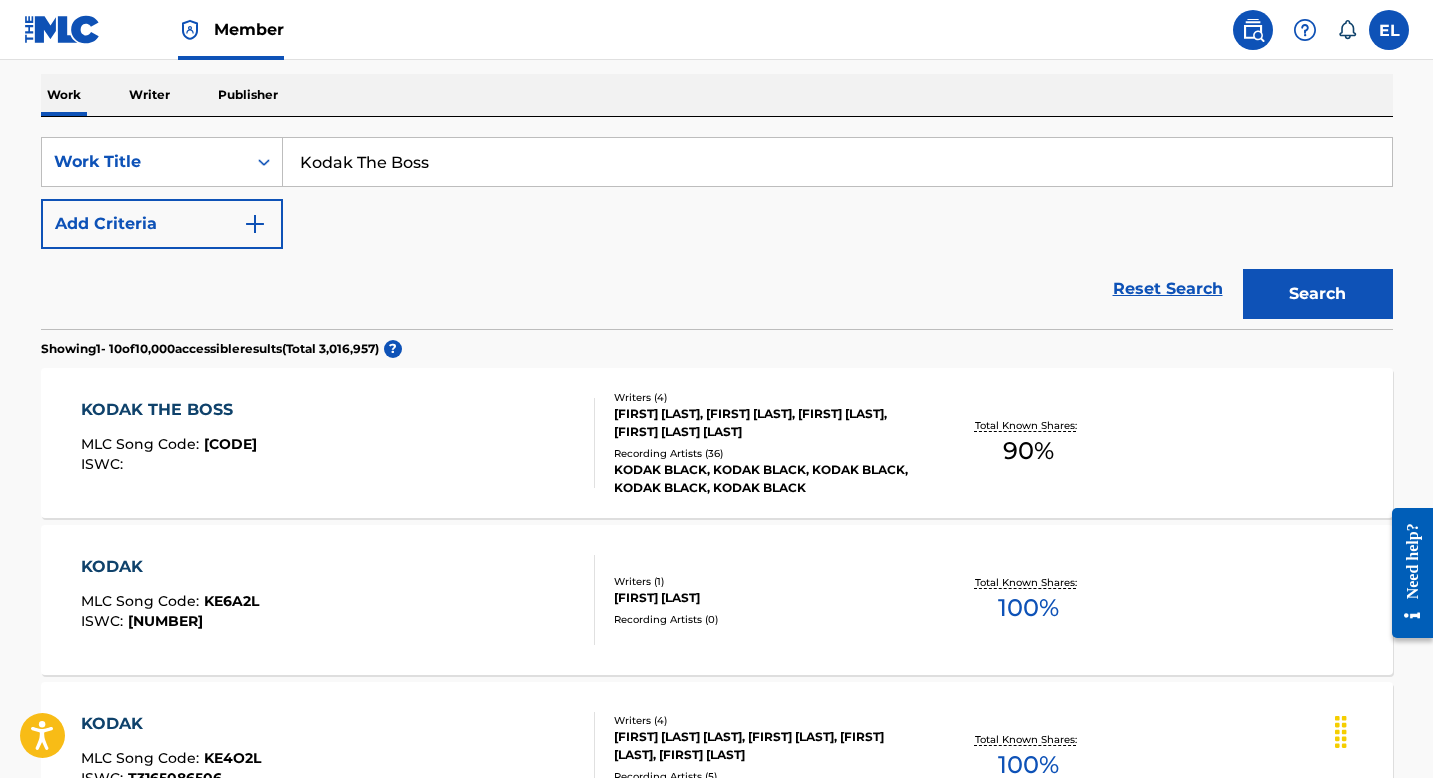click on "Kodak The Boss" at bounding box center [837, 162] 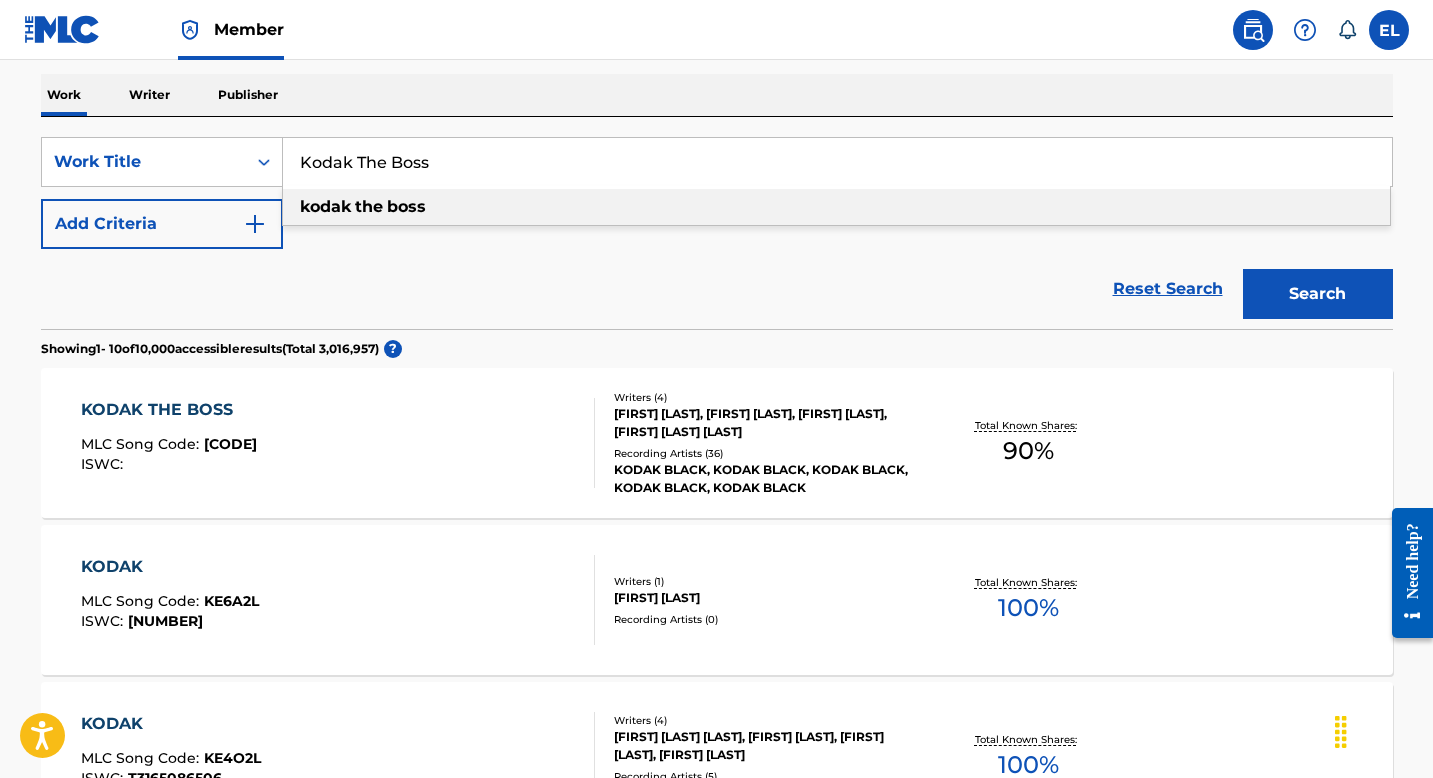 click on "Kodak The Boss" at bounding box center [837, 162] 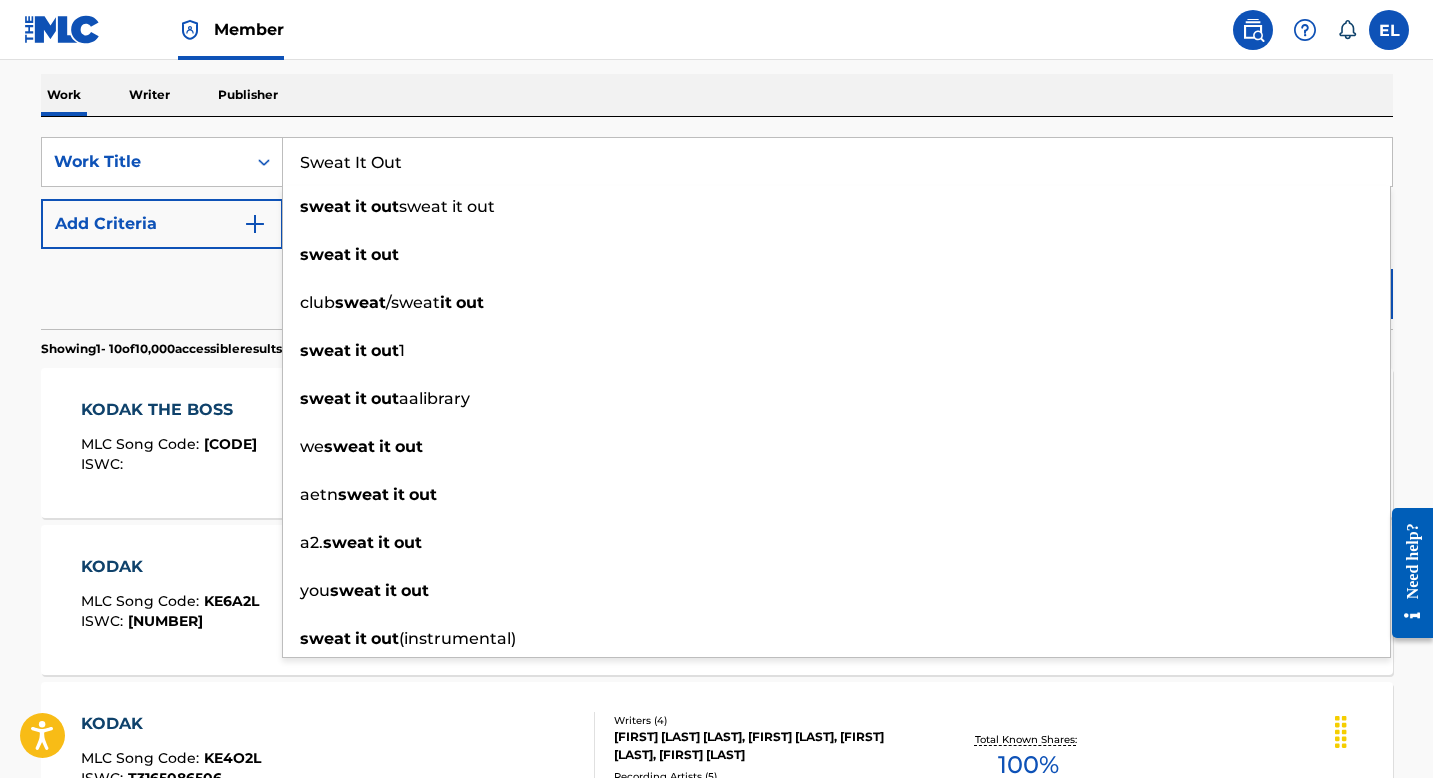 type on "Sweat It Out" 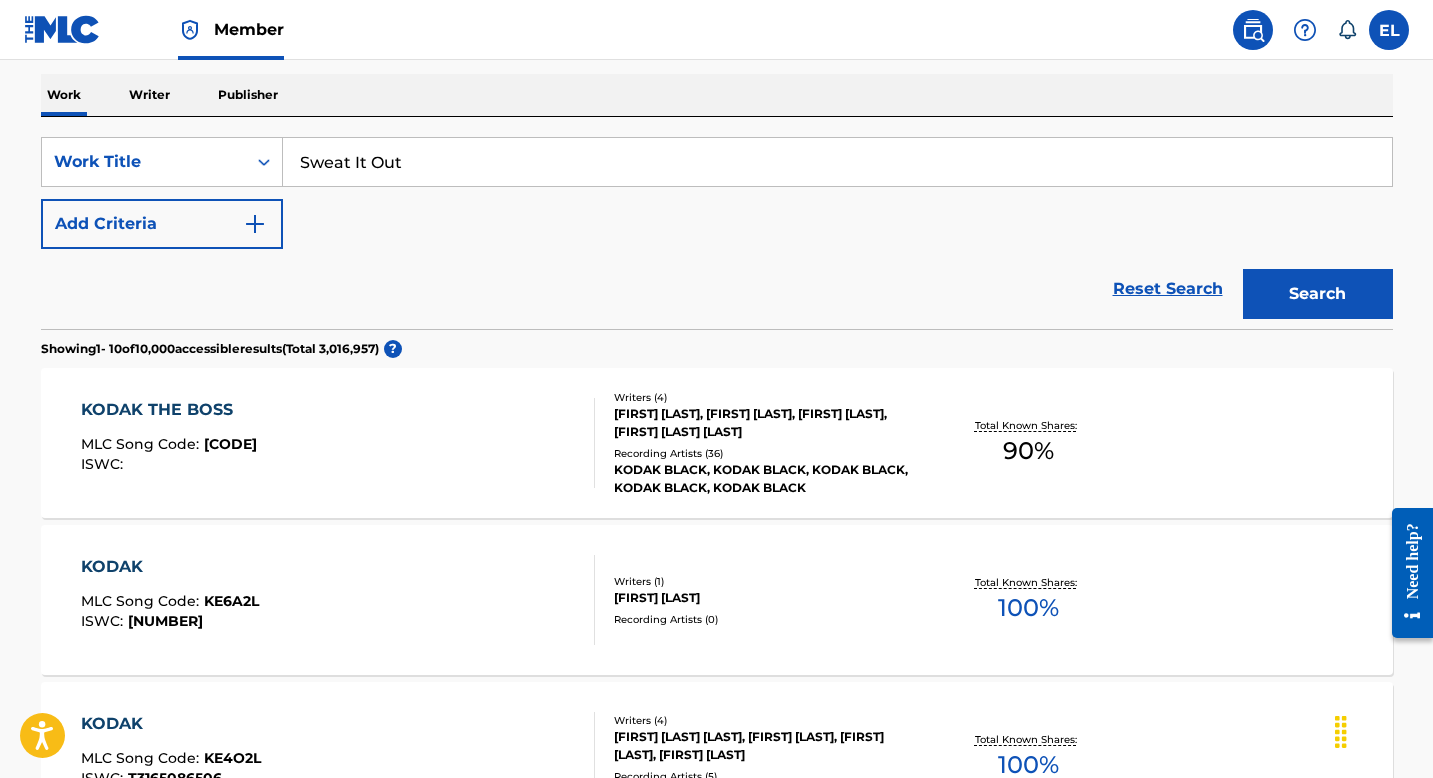 click on "Search" at bounding box center (1318, 294) 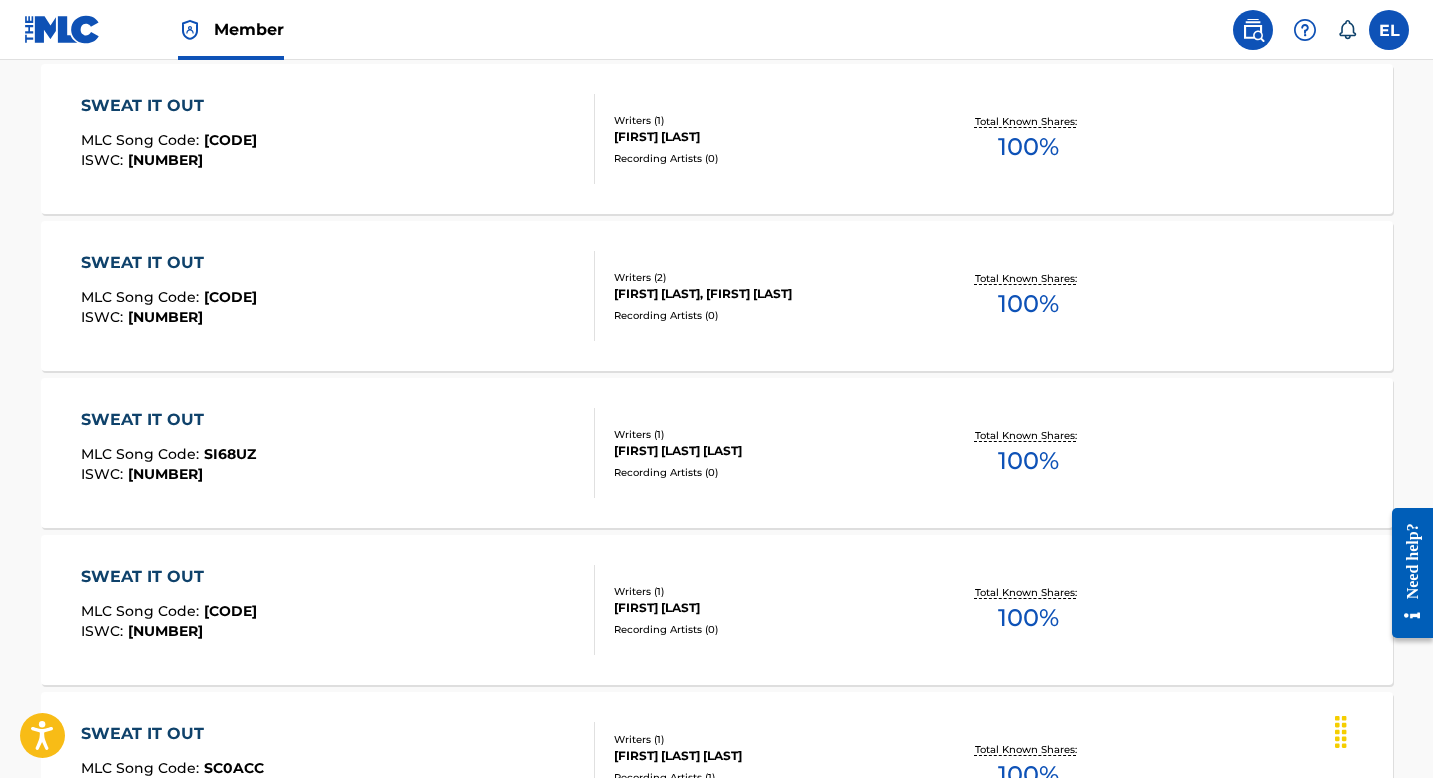 scroll, scrollTop: 312, scrollLeft: 0, axis: vertical 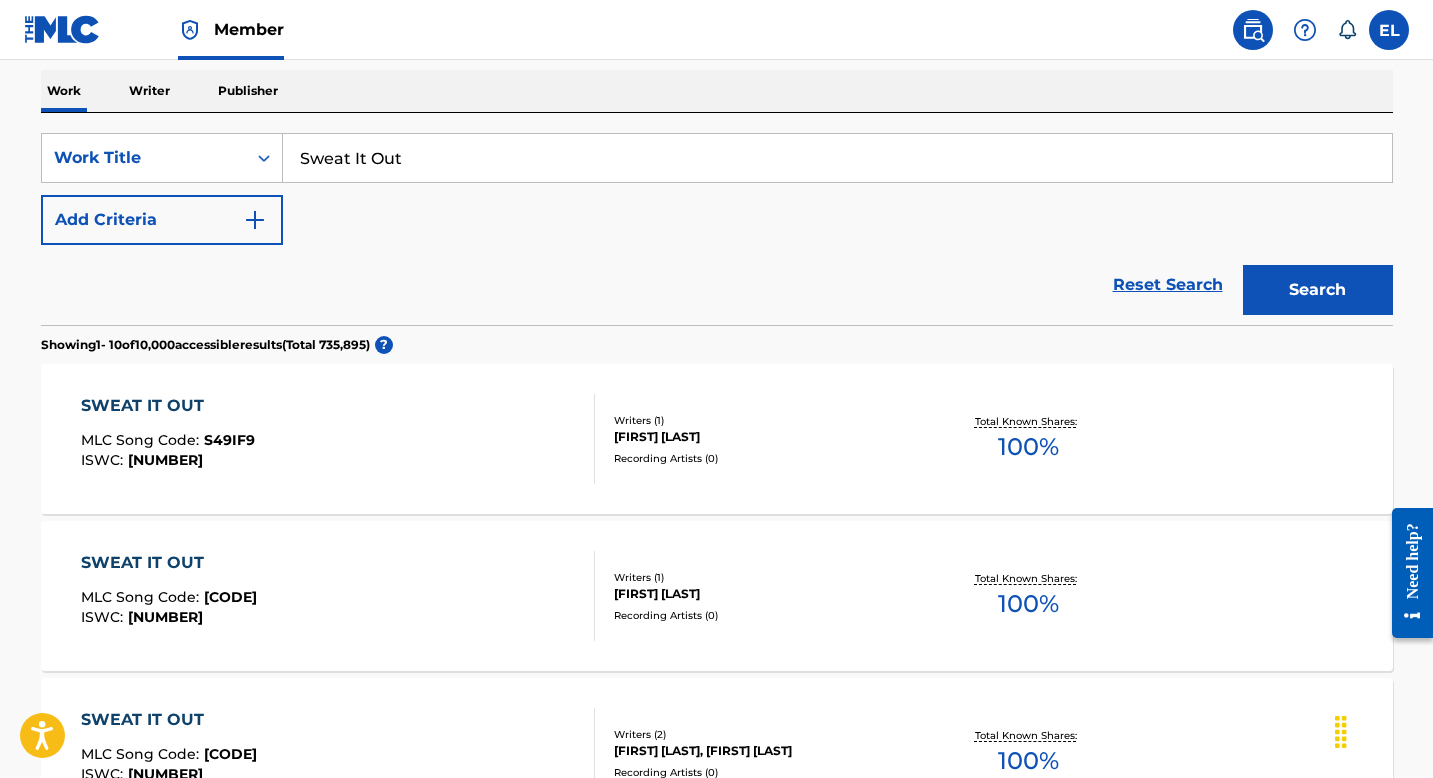 click on "Add Criteria" at bounding box center [162, 220] 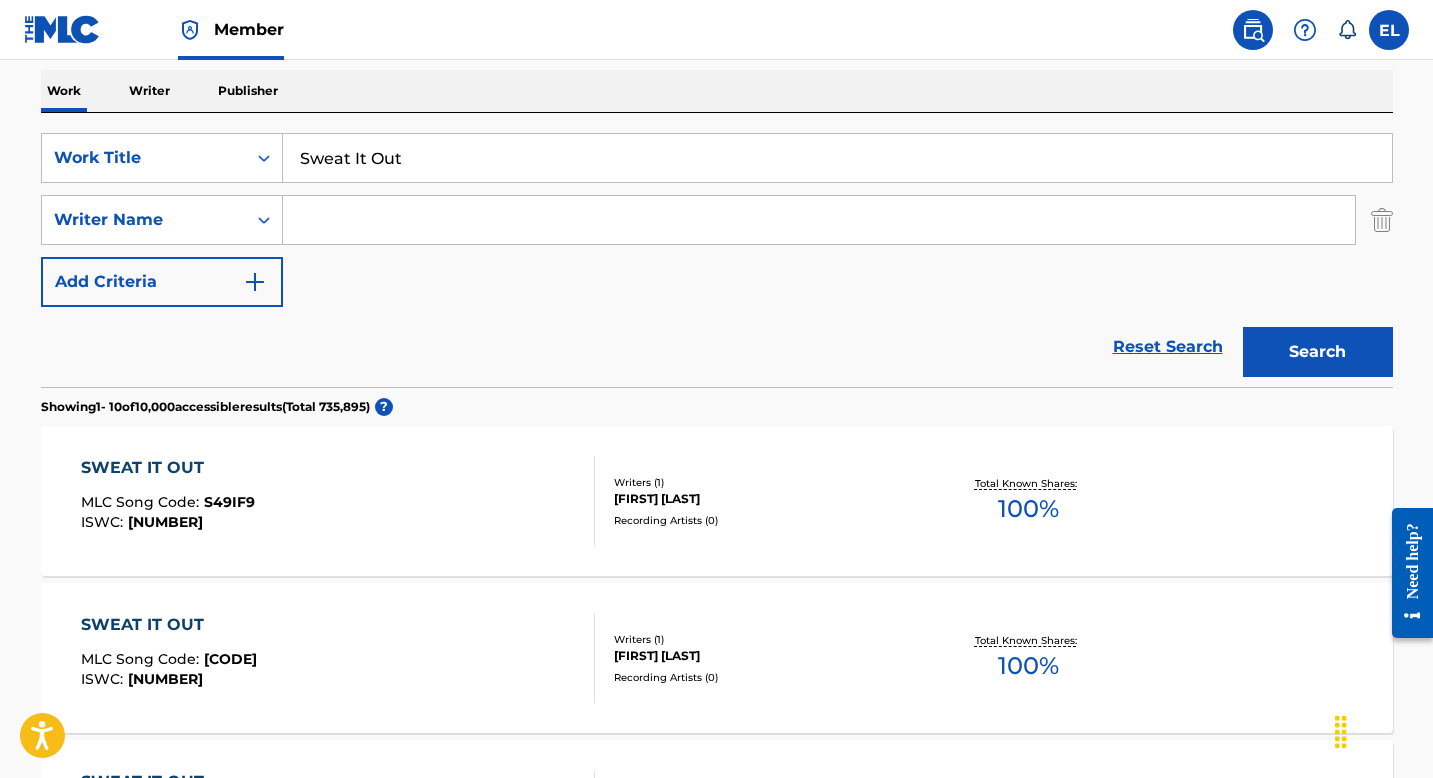 click at bounding box center (819, 220) 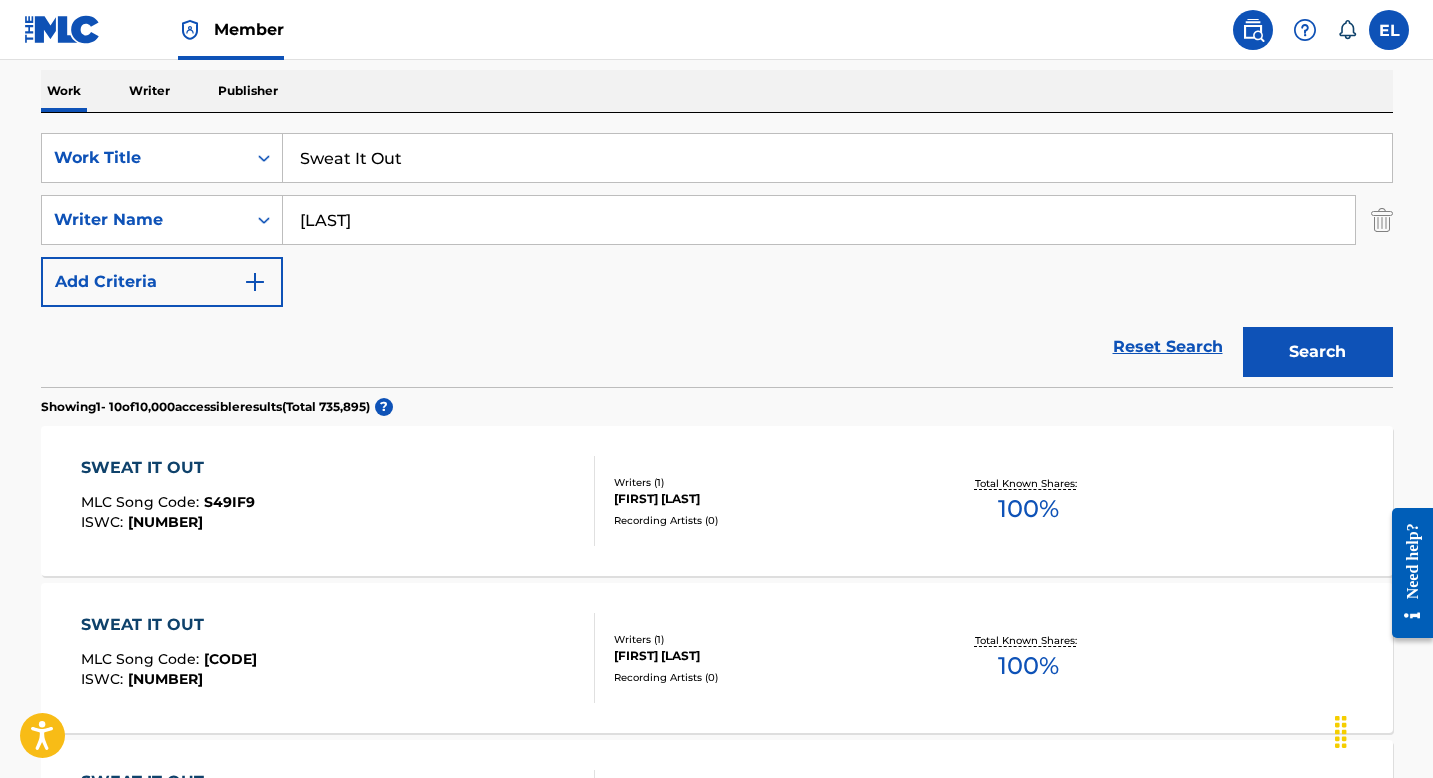 type on "Bobe" 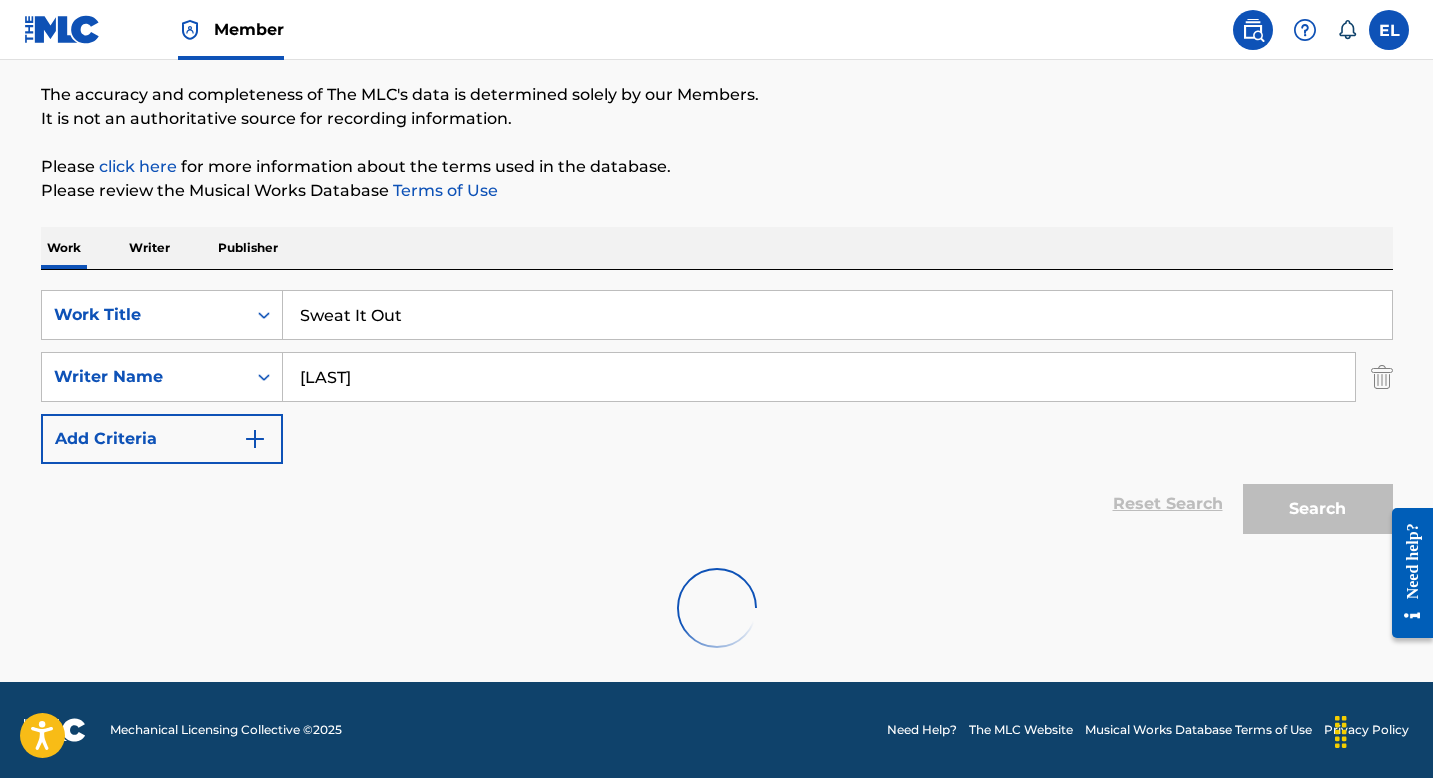 scroll, scrollTop: 312, scrollLeft: 0, axis: vertical 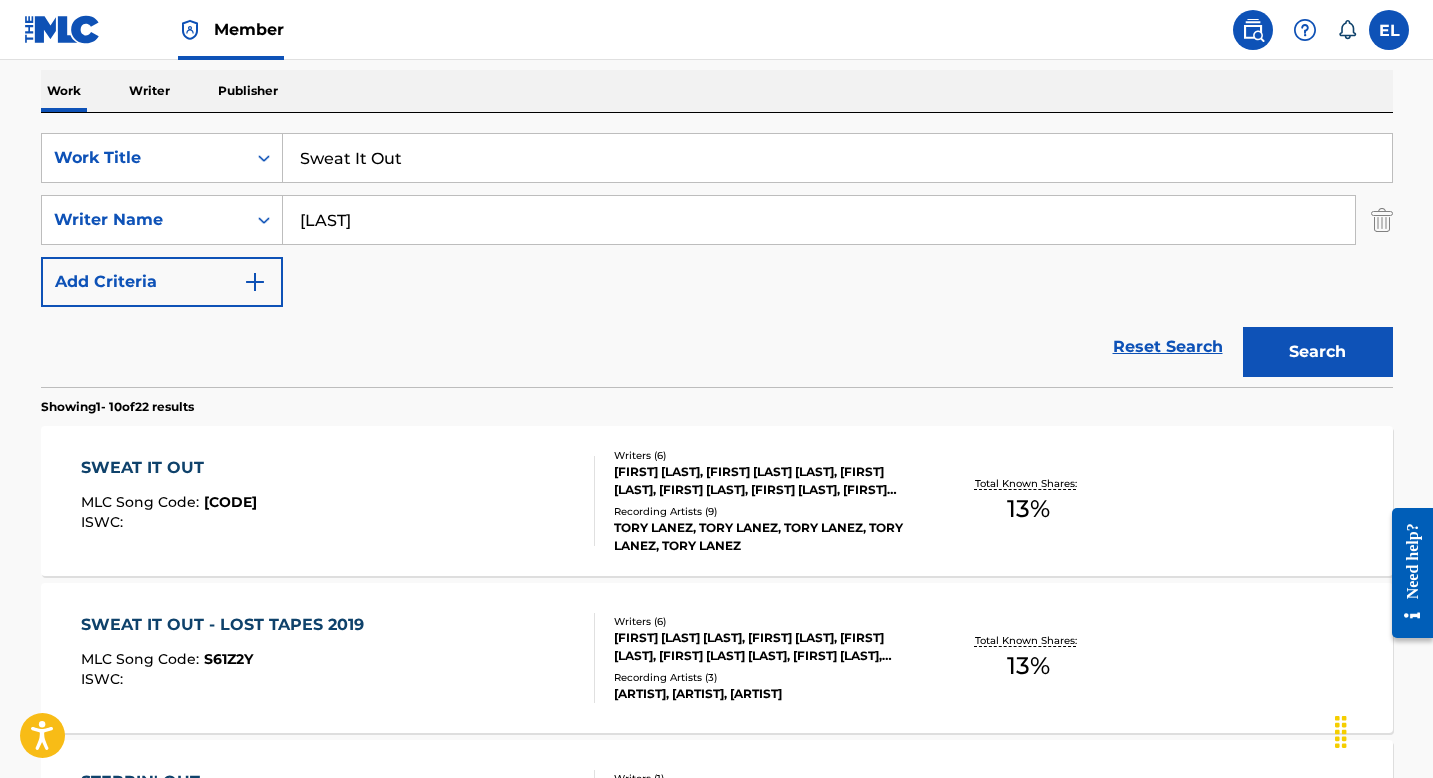 click on "SWEAT IT OUT MLC Song Code : S65WC5 ISWC :" at bounding box center (338, 501) 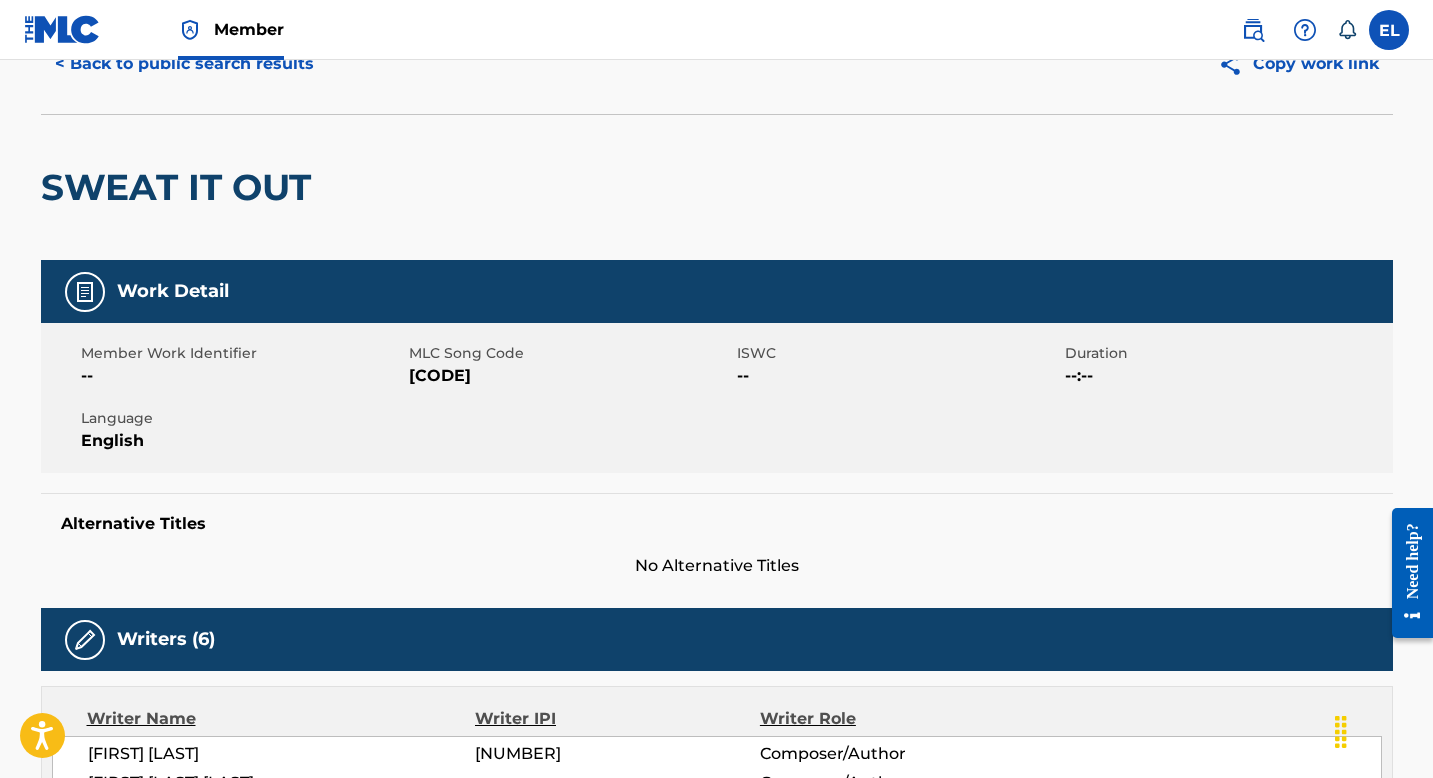 scroll, scrollTop: 182, scrollLeft: 0, axis: vertical 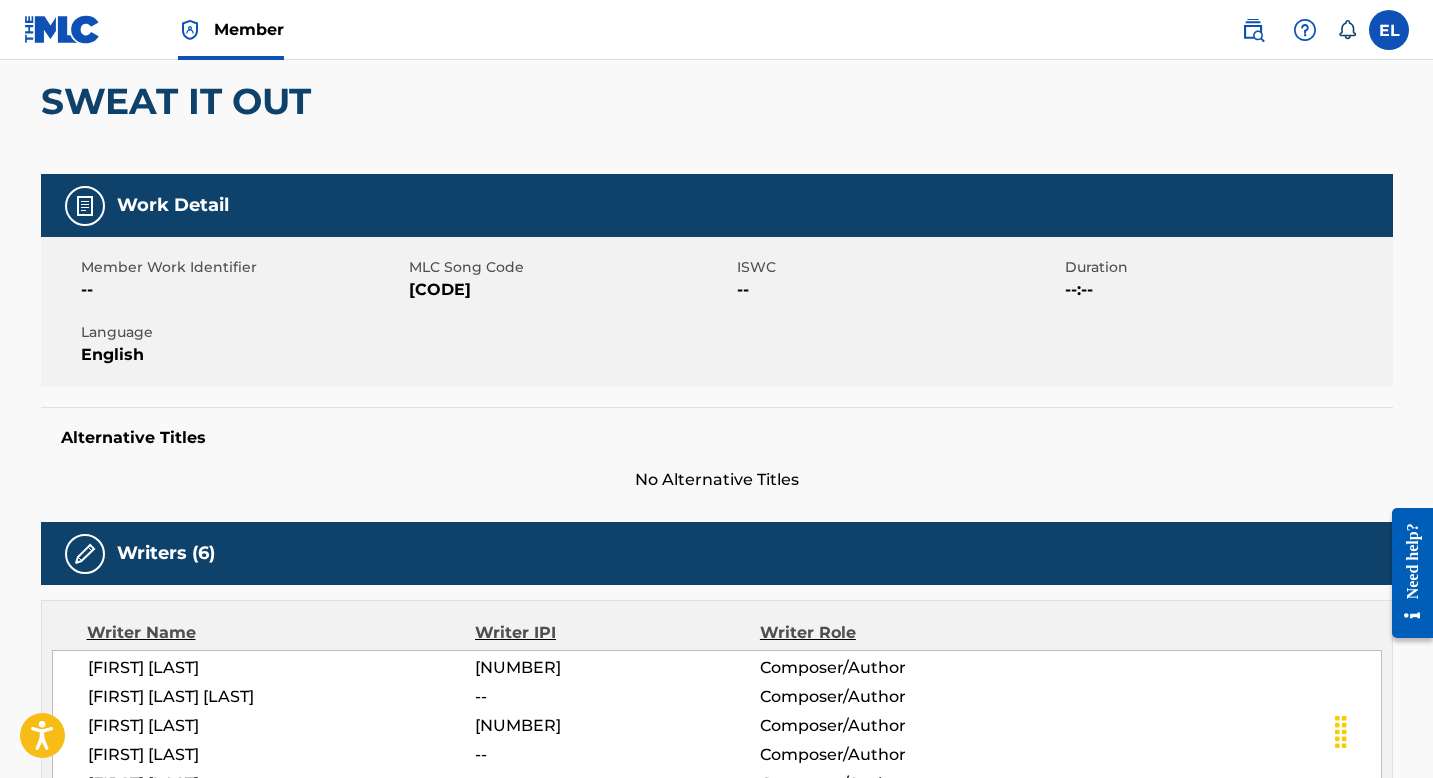 click on "S65WC5" at bounding box center (570, 290) 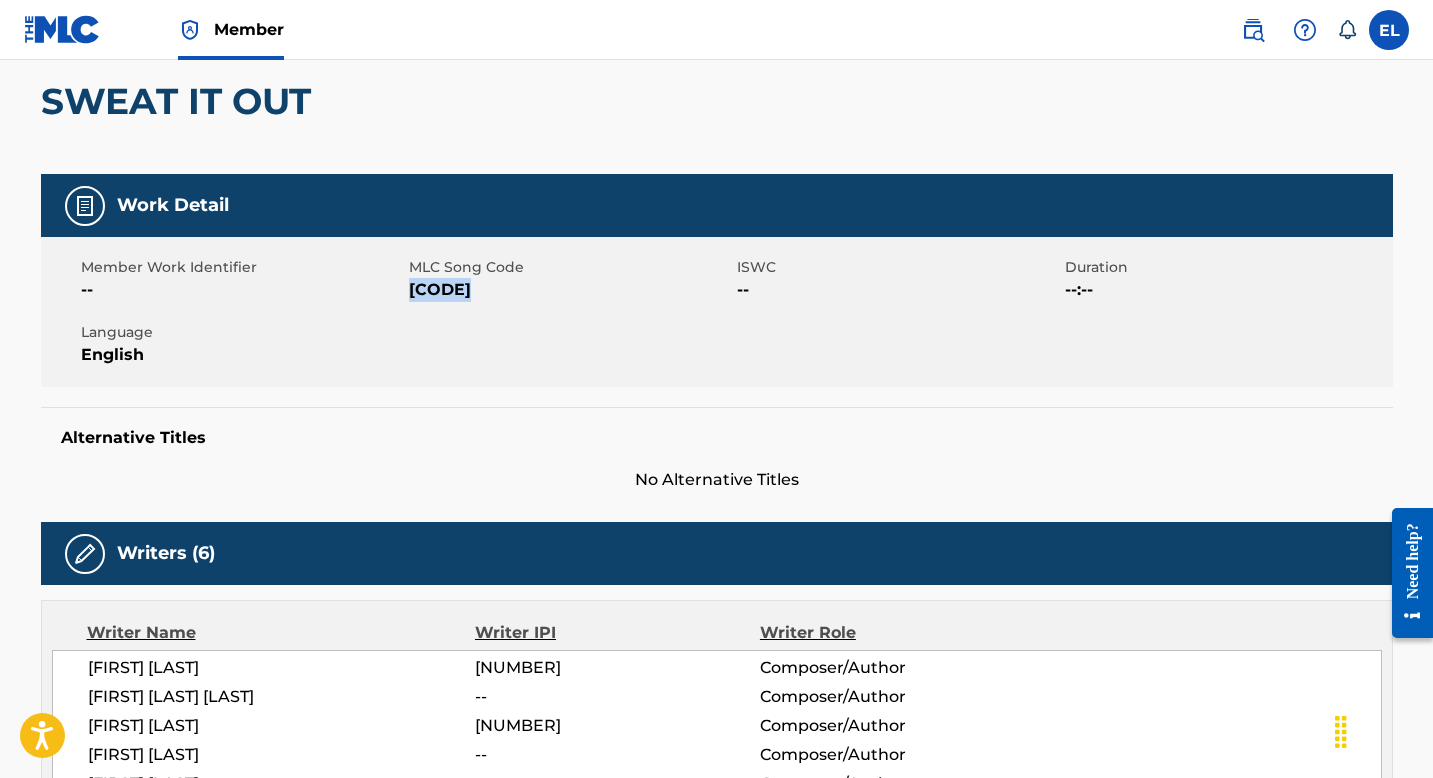 click on "S65WC5" at bounding box center [570, 290] 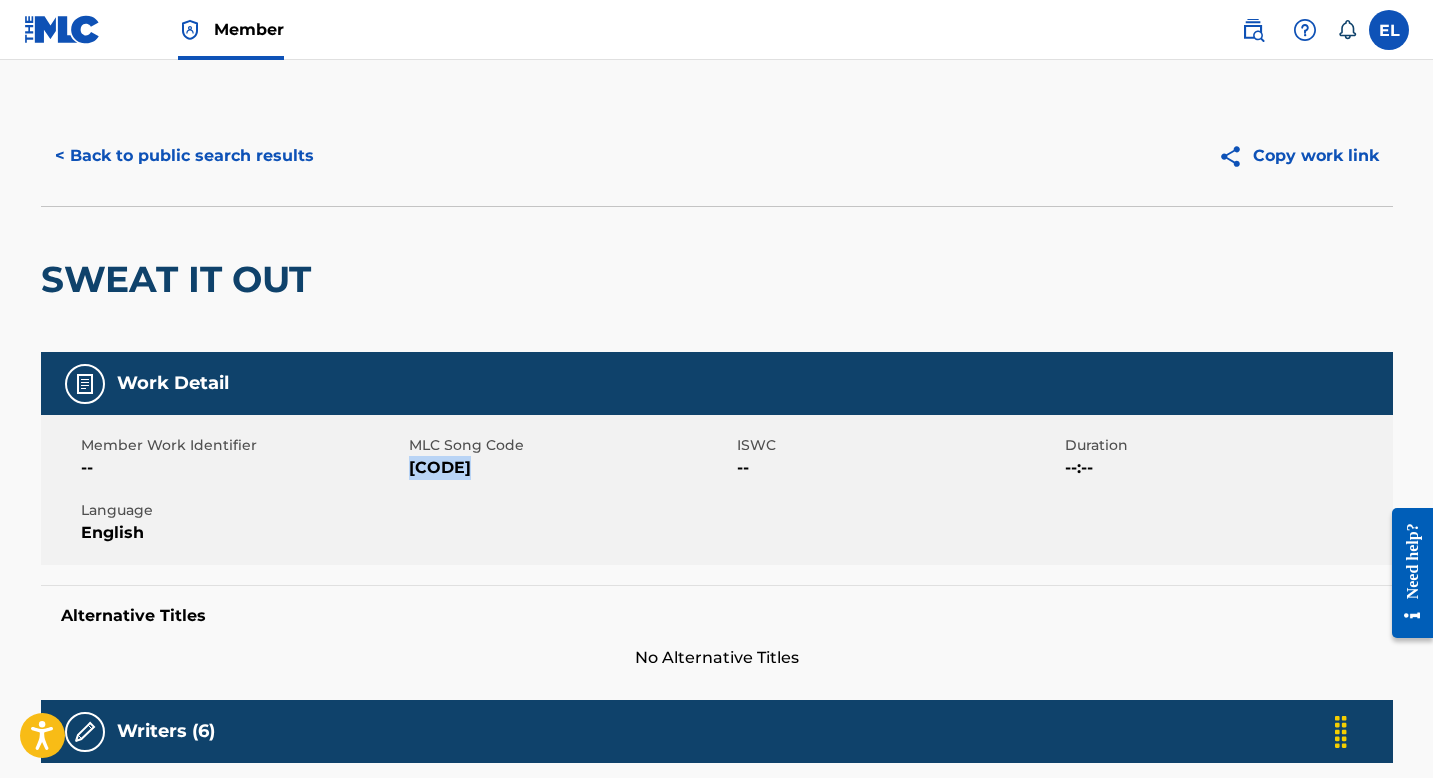 scroll, scrollTop: 0, scrollLeft: 0, axis: both 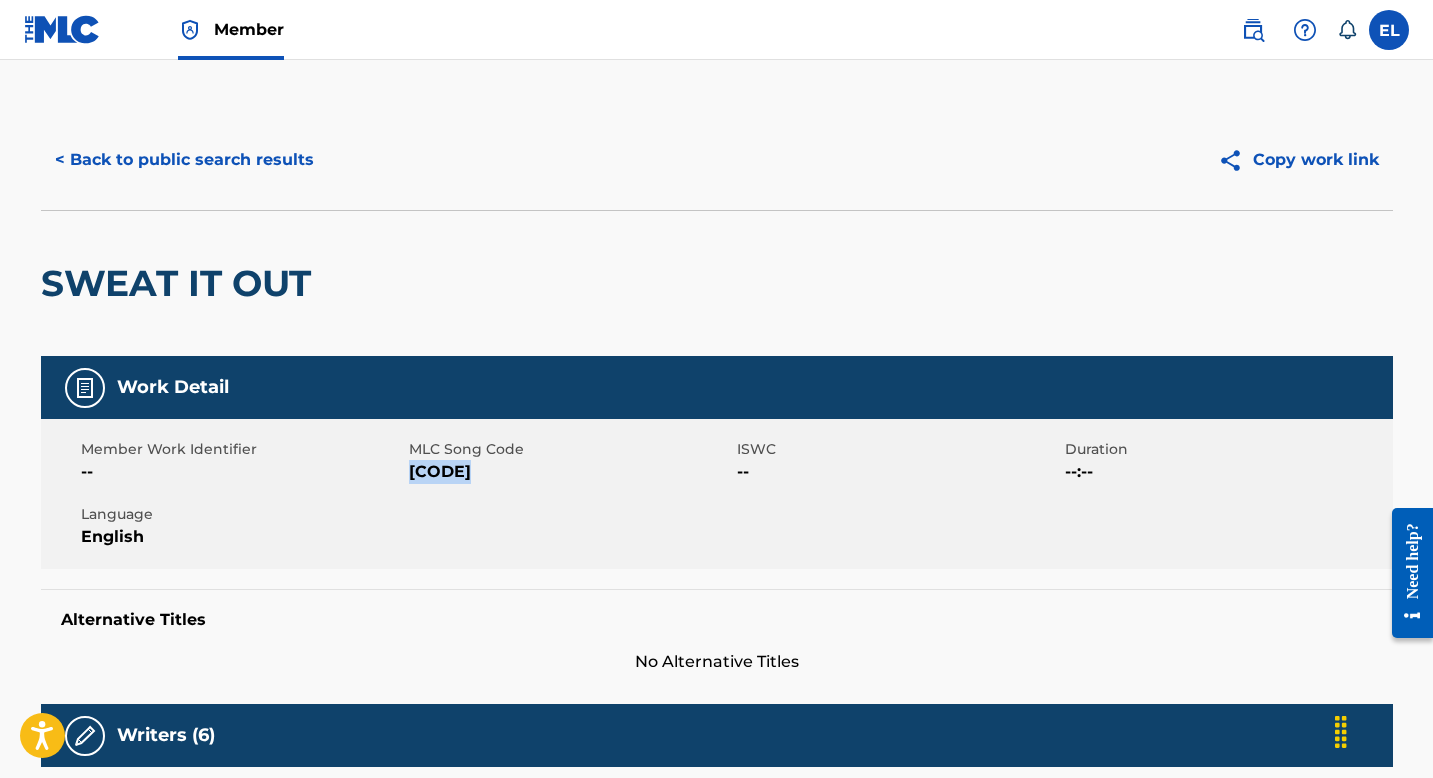 click on "< Back to public search results" at bounding box center (184, 160) 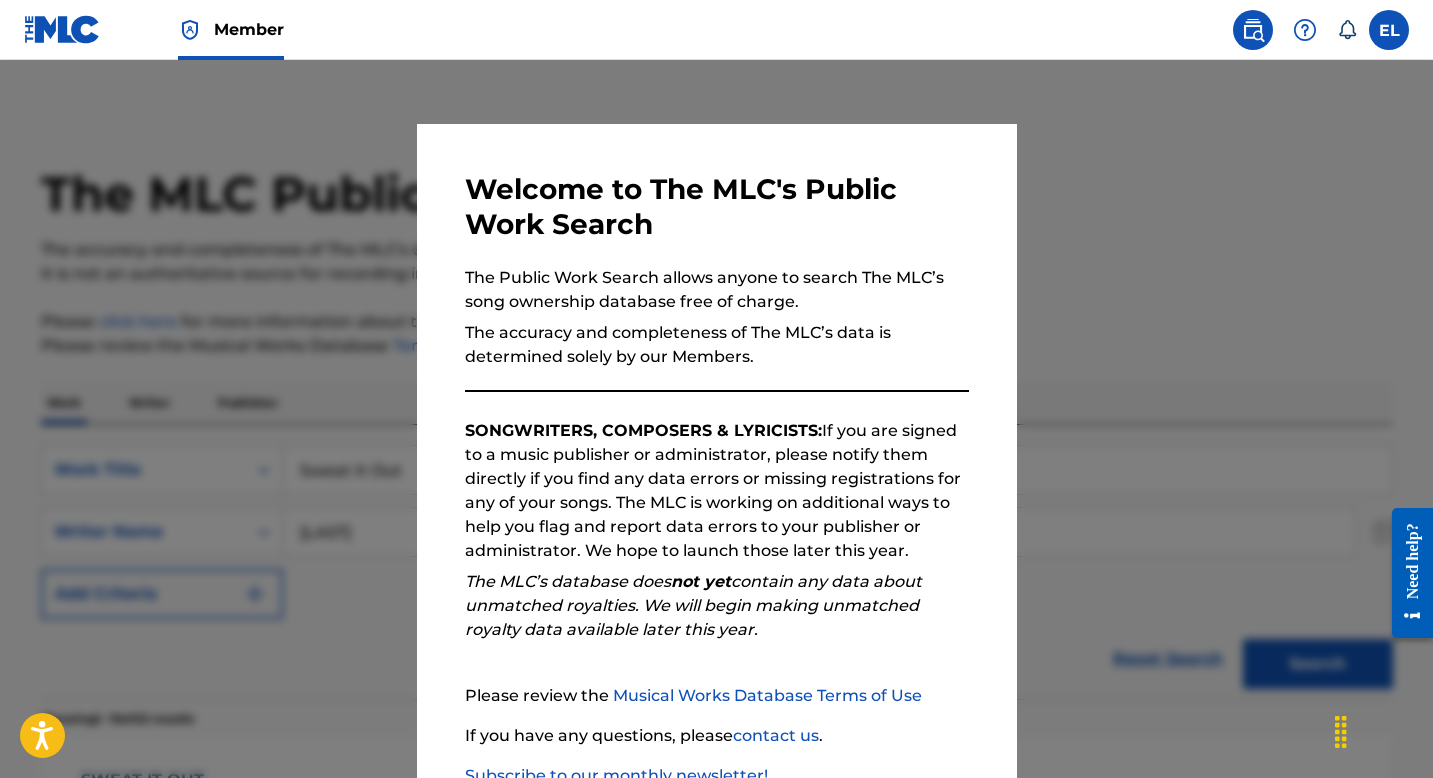 scroll, scrollTop: 312, scrollLeft: 0, axis: vertical 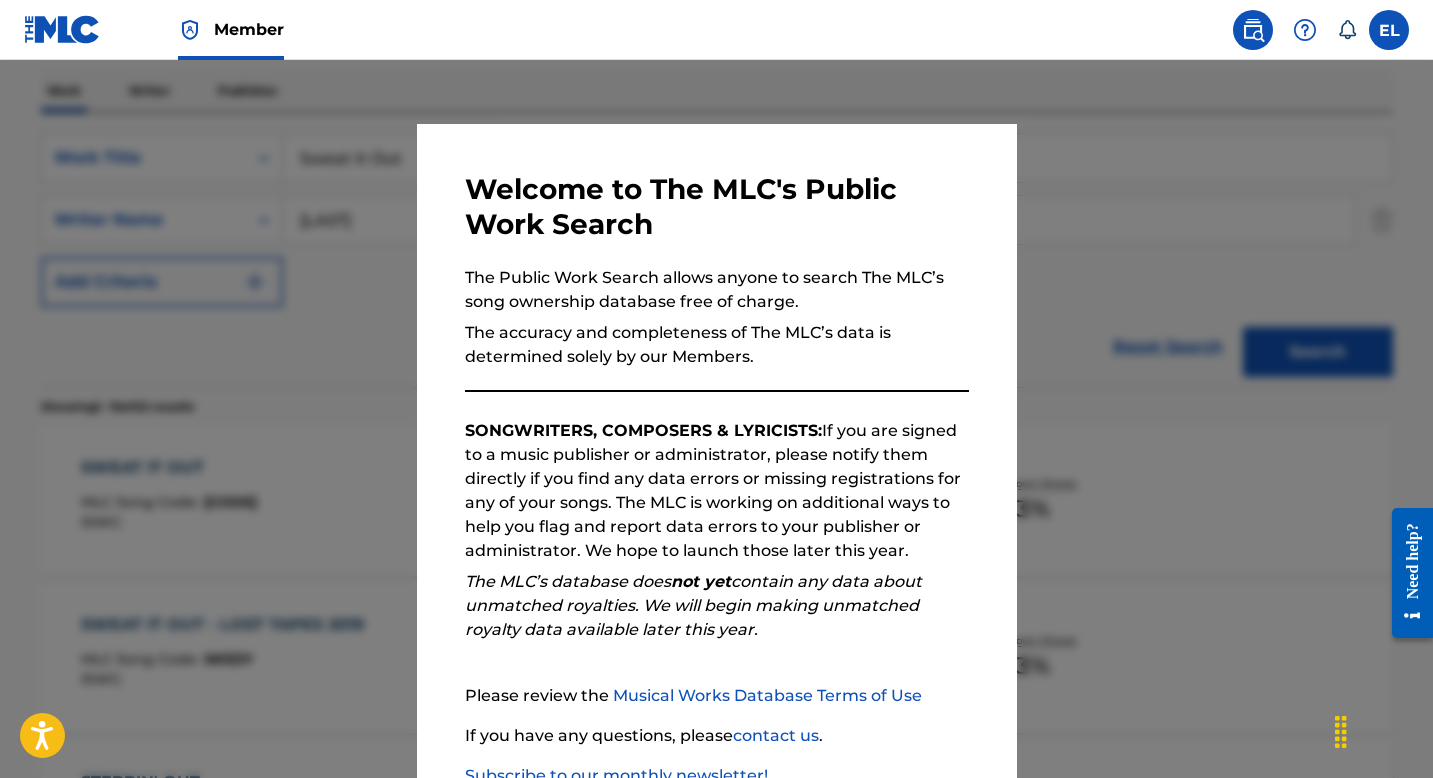 click at bounding box center [716, 449] 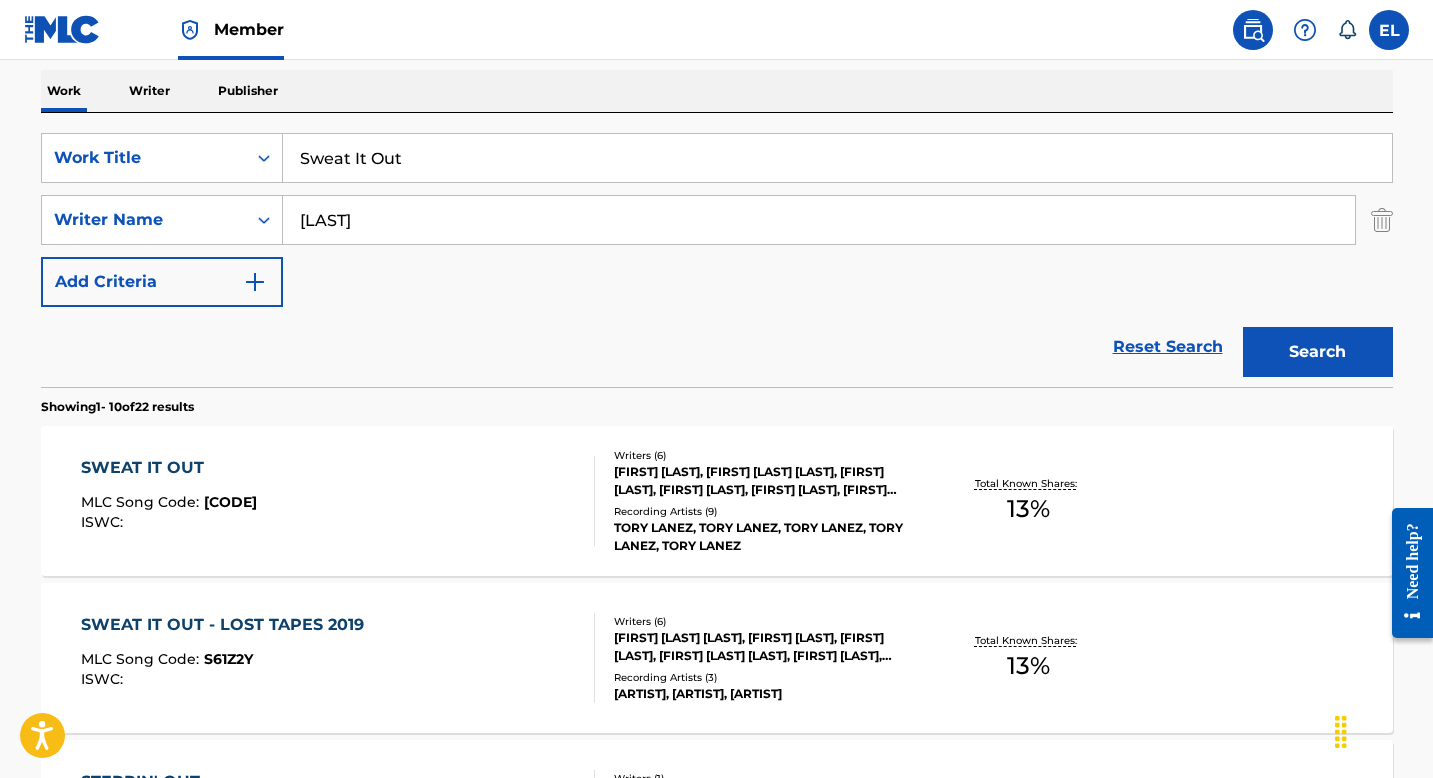 click on "Sweat It Out" at bounding box center [837, 158] 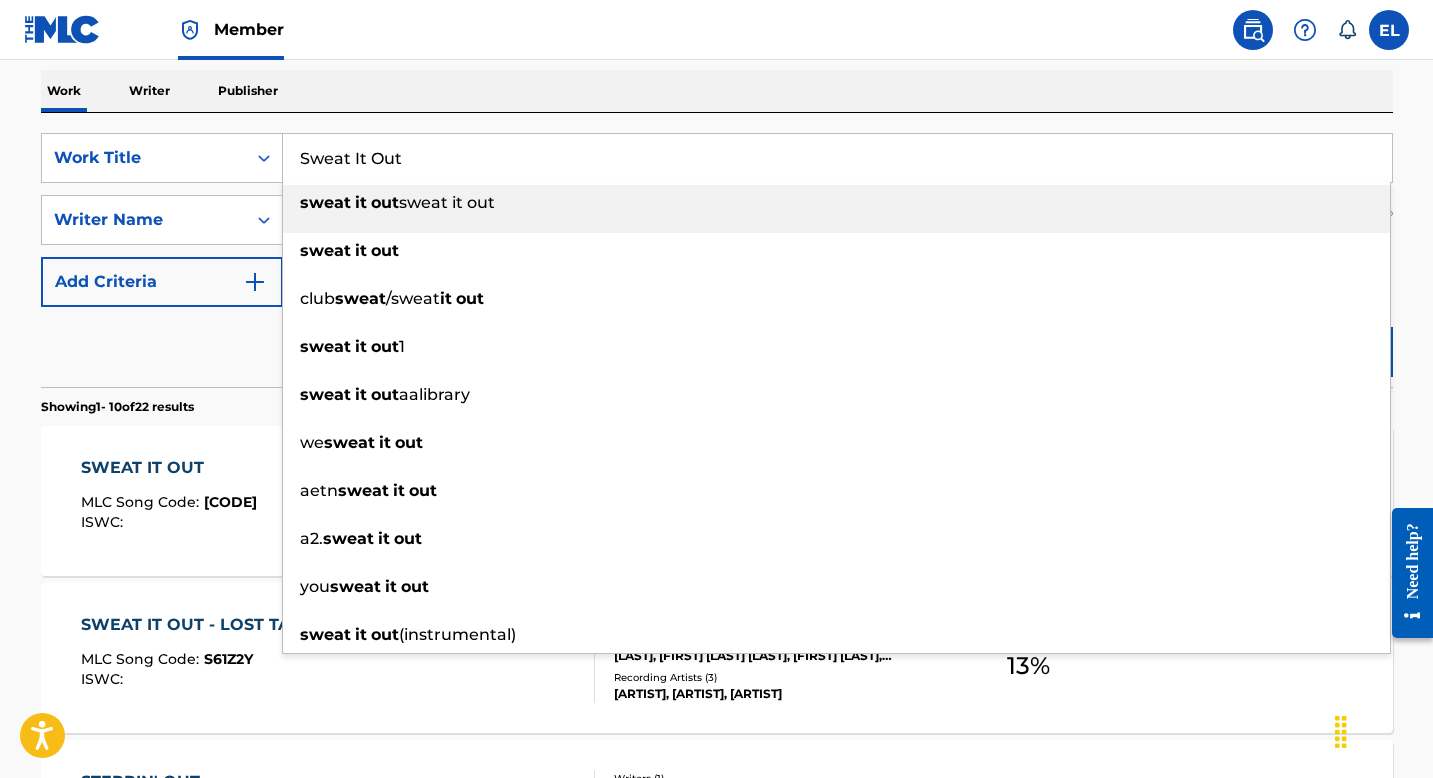 click on "Sweat It Out" at bounding box center [837, 158] 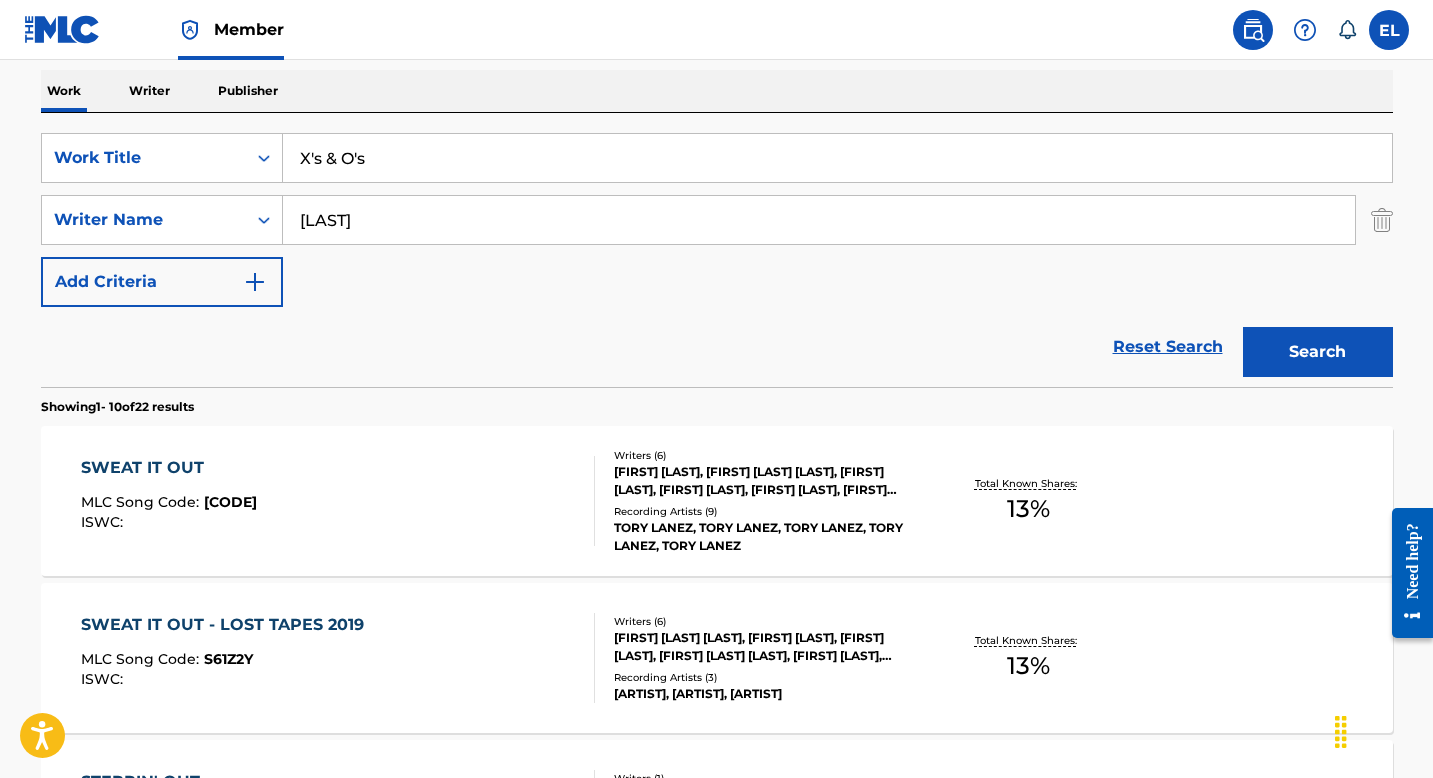 click on "SearchWithCriteriac24f8e27-2c2a-4058-8700-7d41bb181748 Work Title X's & O's SearchWithCriteria5d755b71-2de4-470c-99c8-9b3a8f95af37 Writer Name Bobe Add Criteria Reset Search Search" at bounding box center [717, 250] 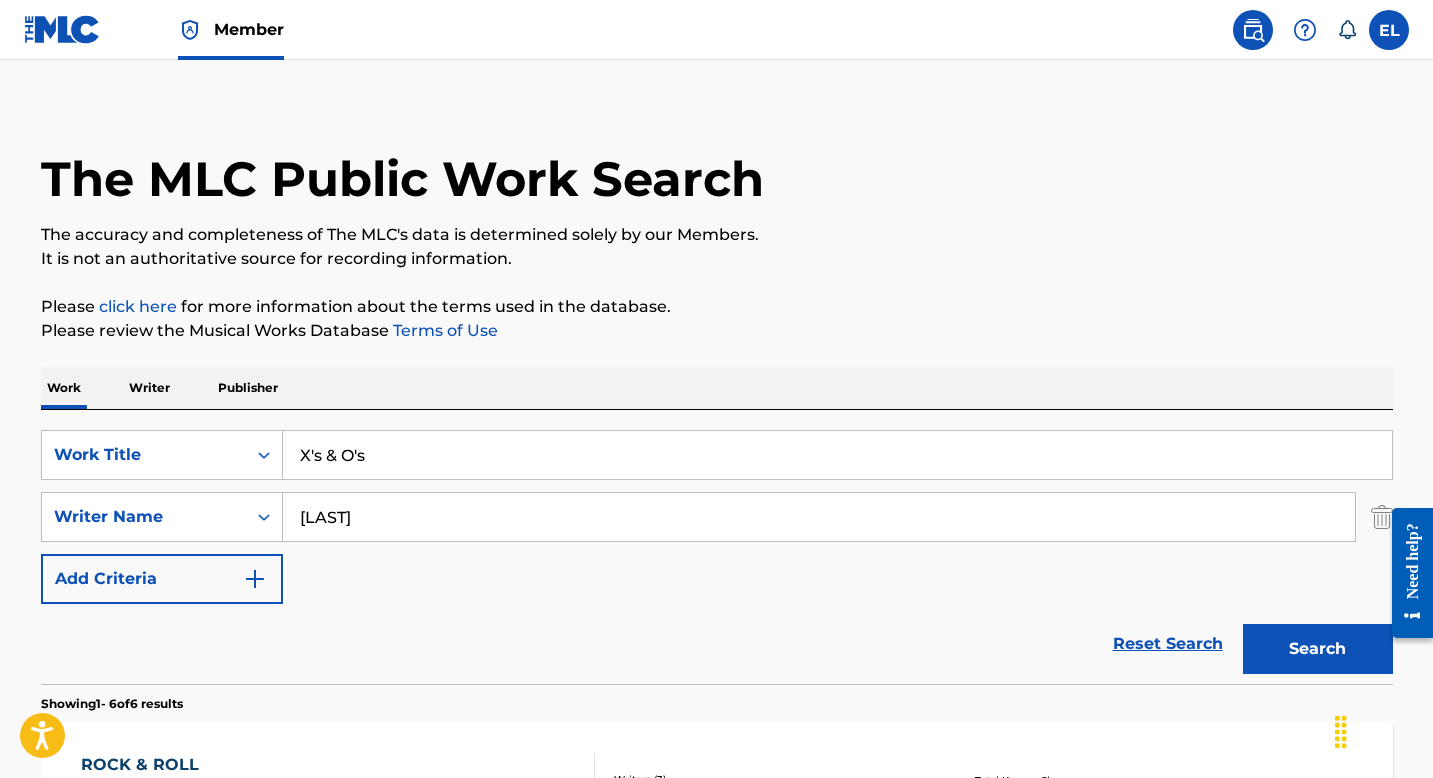 scroll, scrollTop: 0, scrollLeft: 0, axis: both 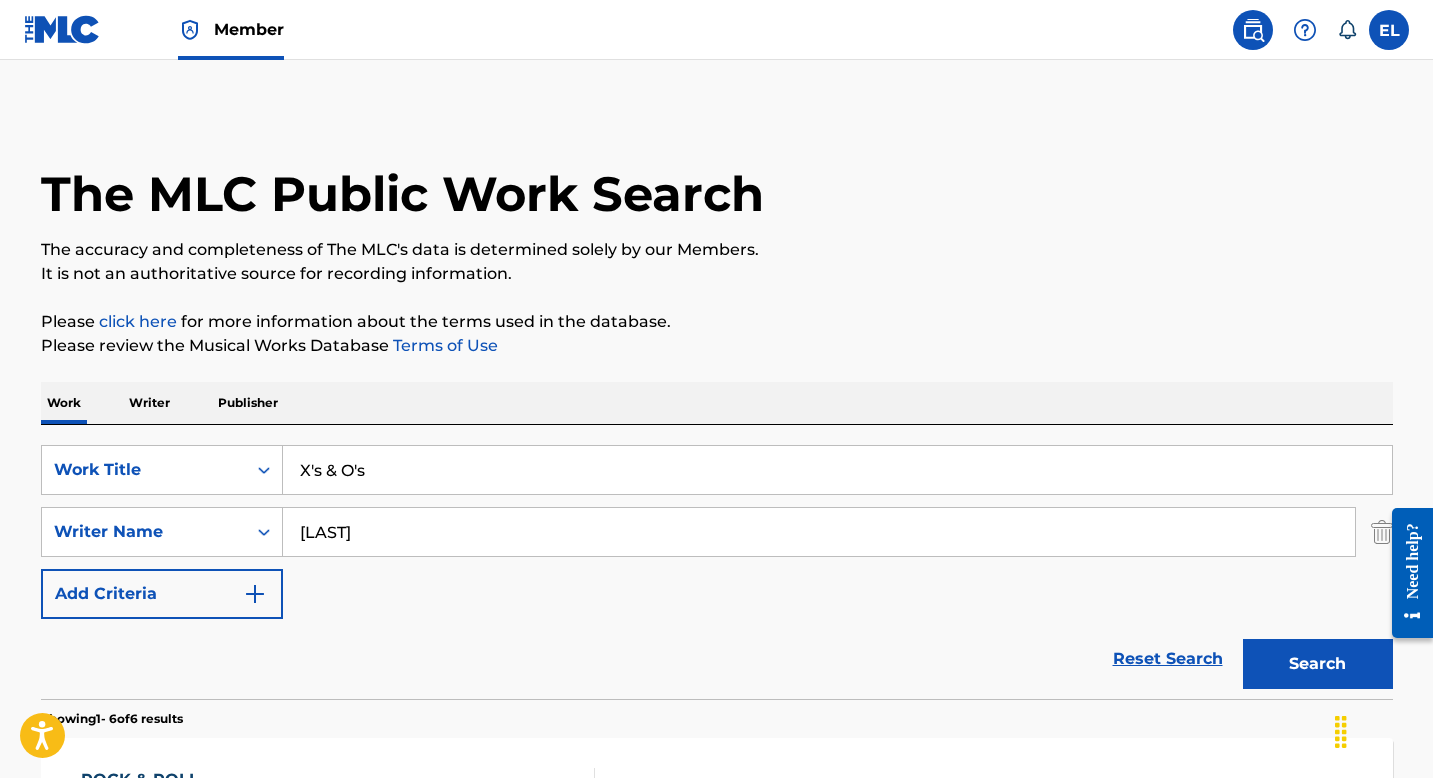 click on "X's & O's" at bounding box center [837, 470] 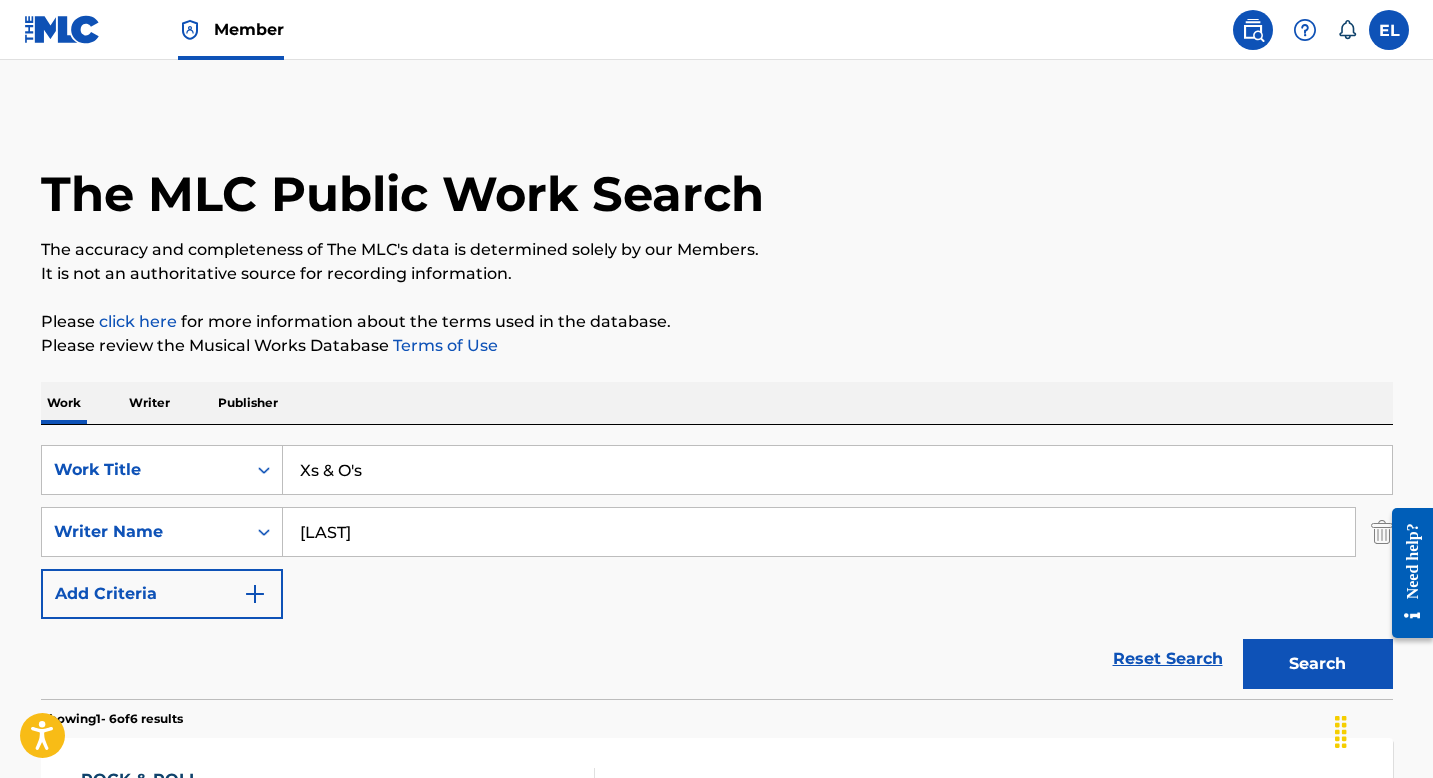 click on "Xs & O's" at bounding box center [837, 470] 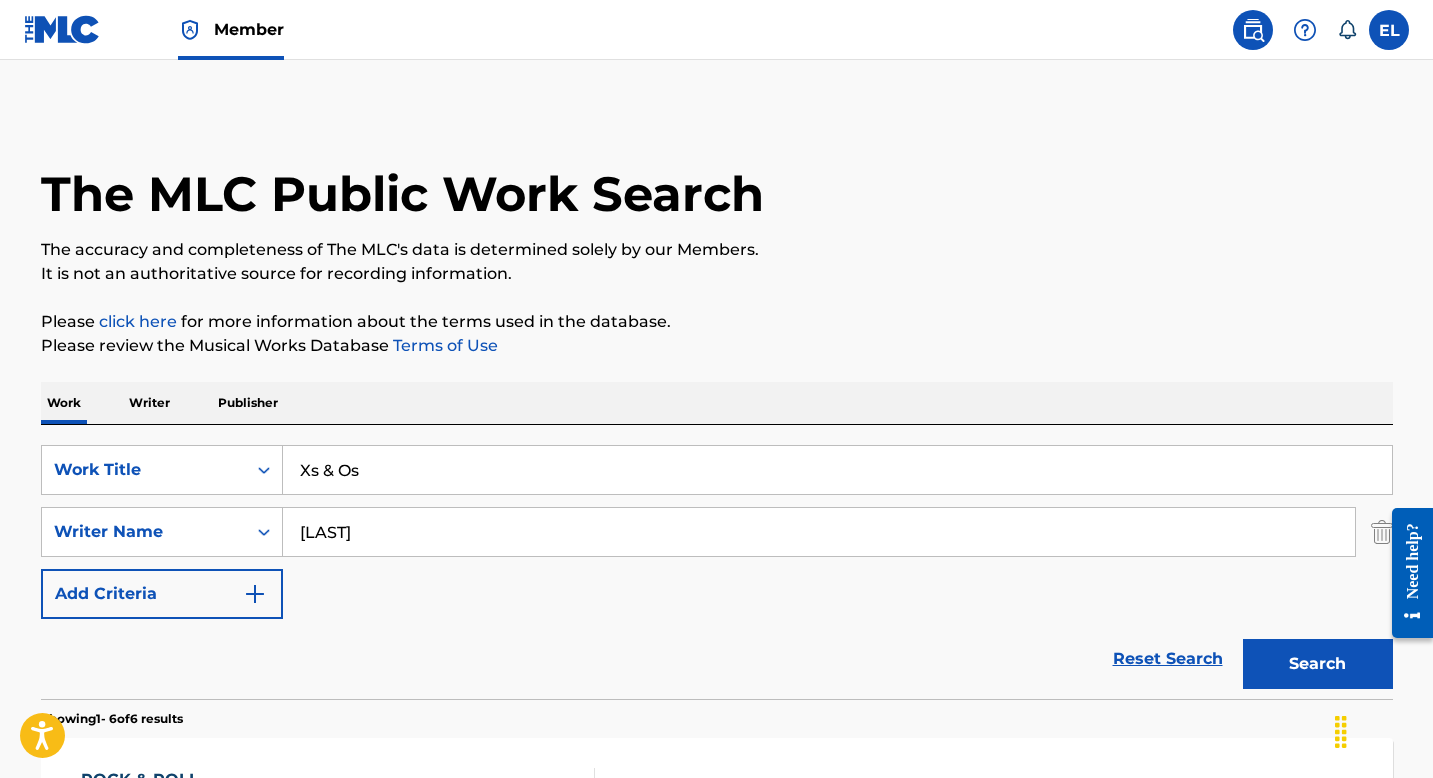 click on "Search" at bounding box center [1318, 664] 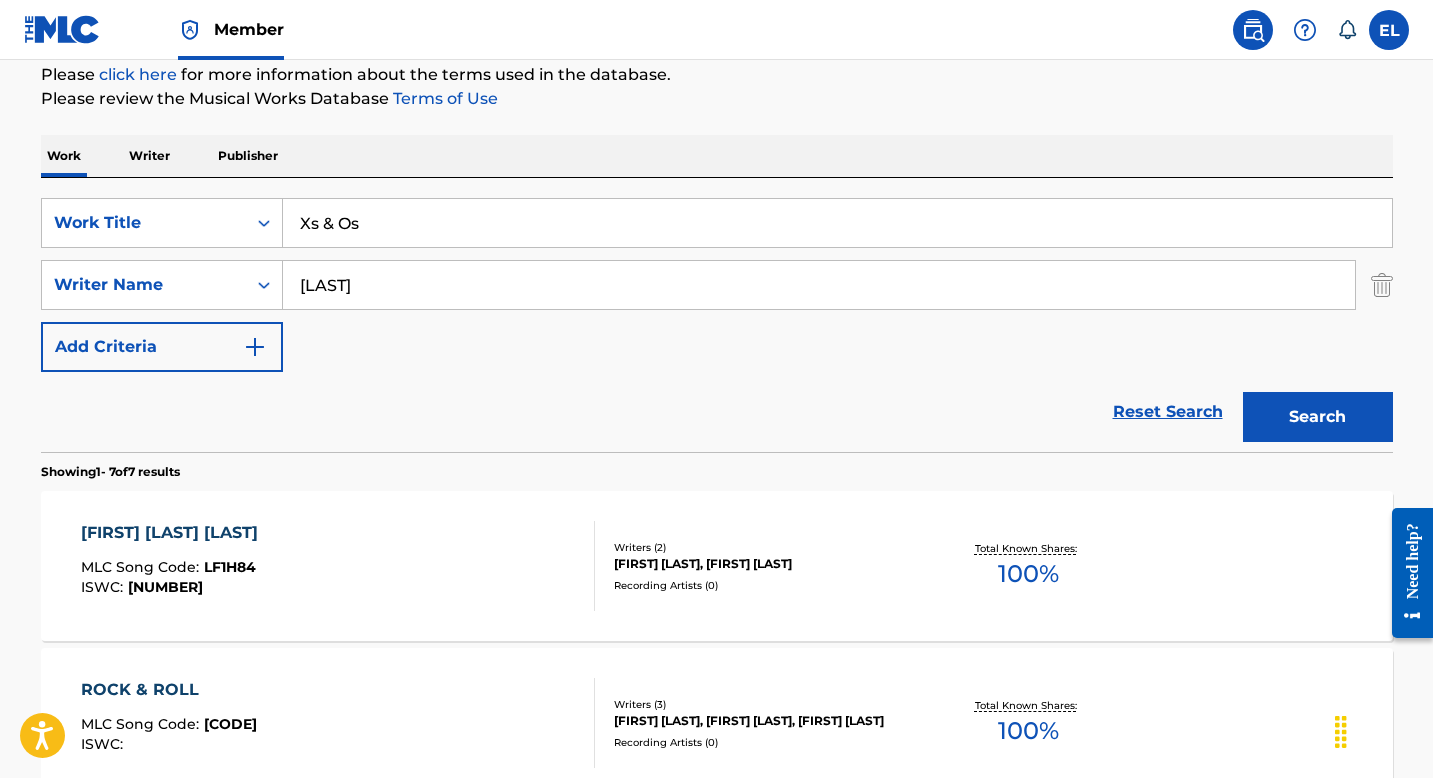 scroll, scrollTop: 212, scrollLeft: 0, axis: vertical 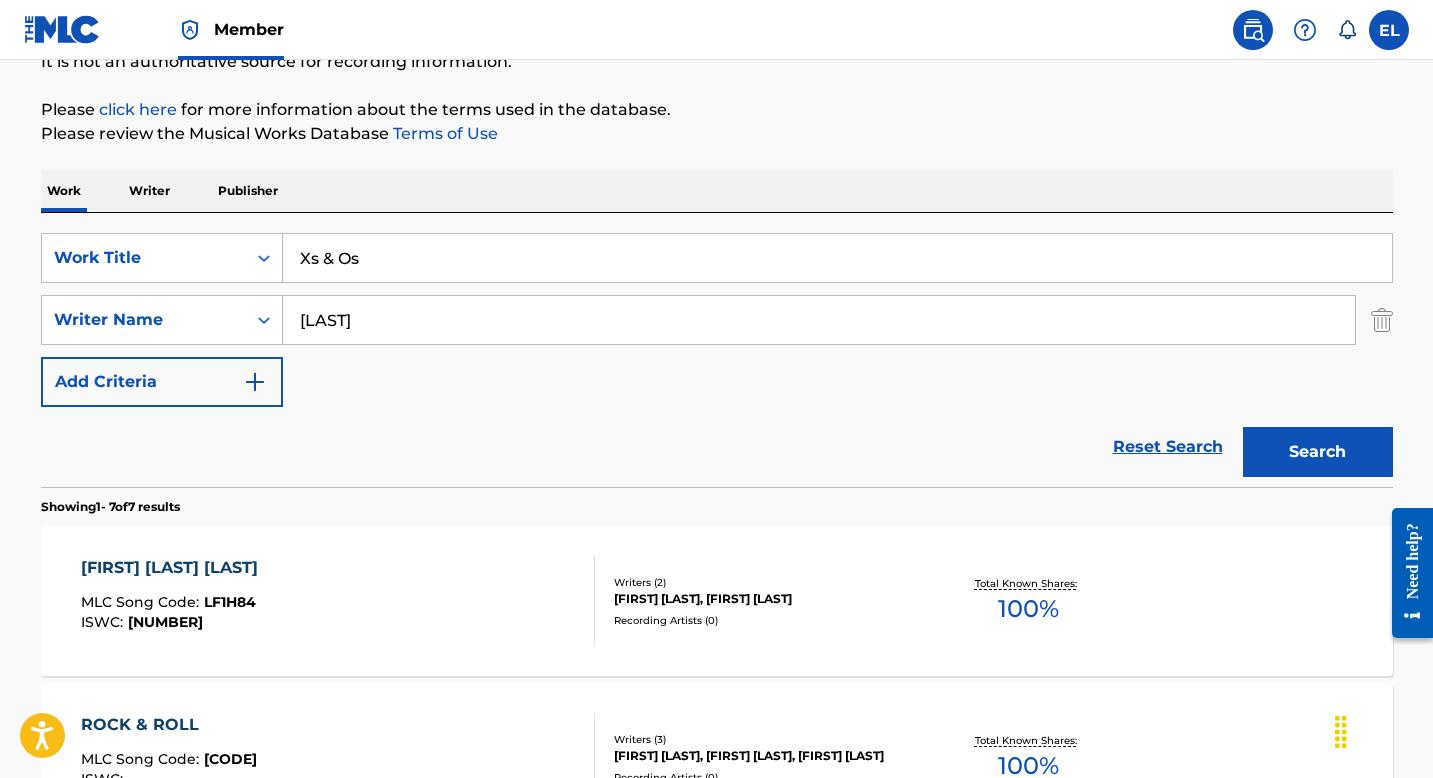 click on "Xs & Os" at bounding box center (837, 258) 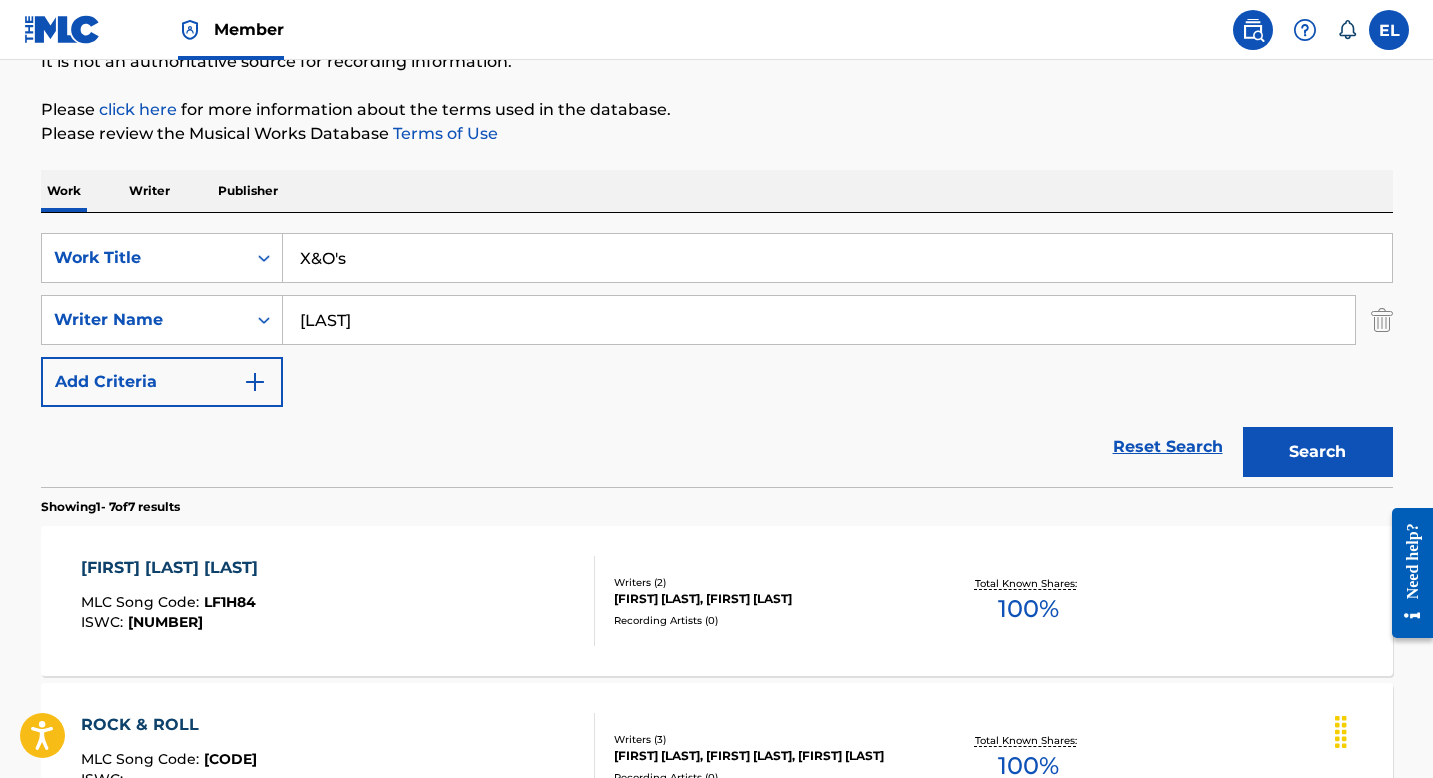 click on "Search" at bounding box center [1318, 452] 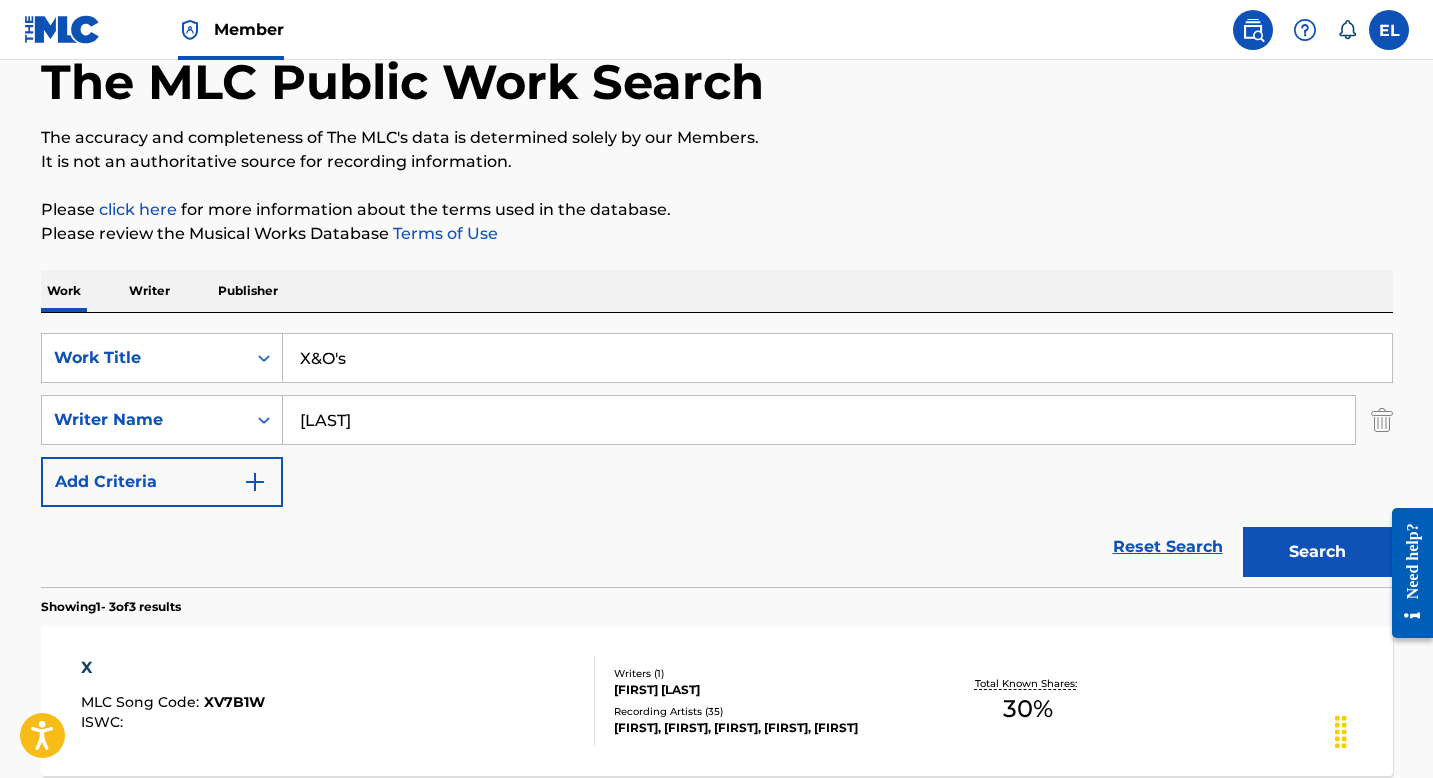 scroll, scrollTop: 0, scrollLeft: 0, axis: both 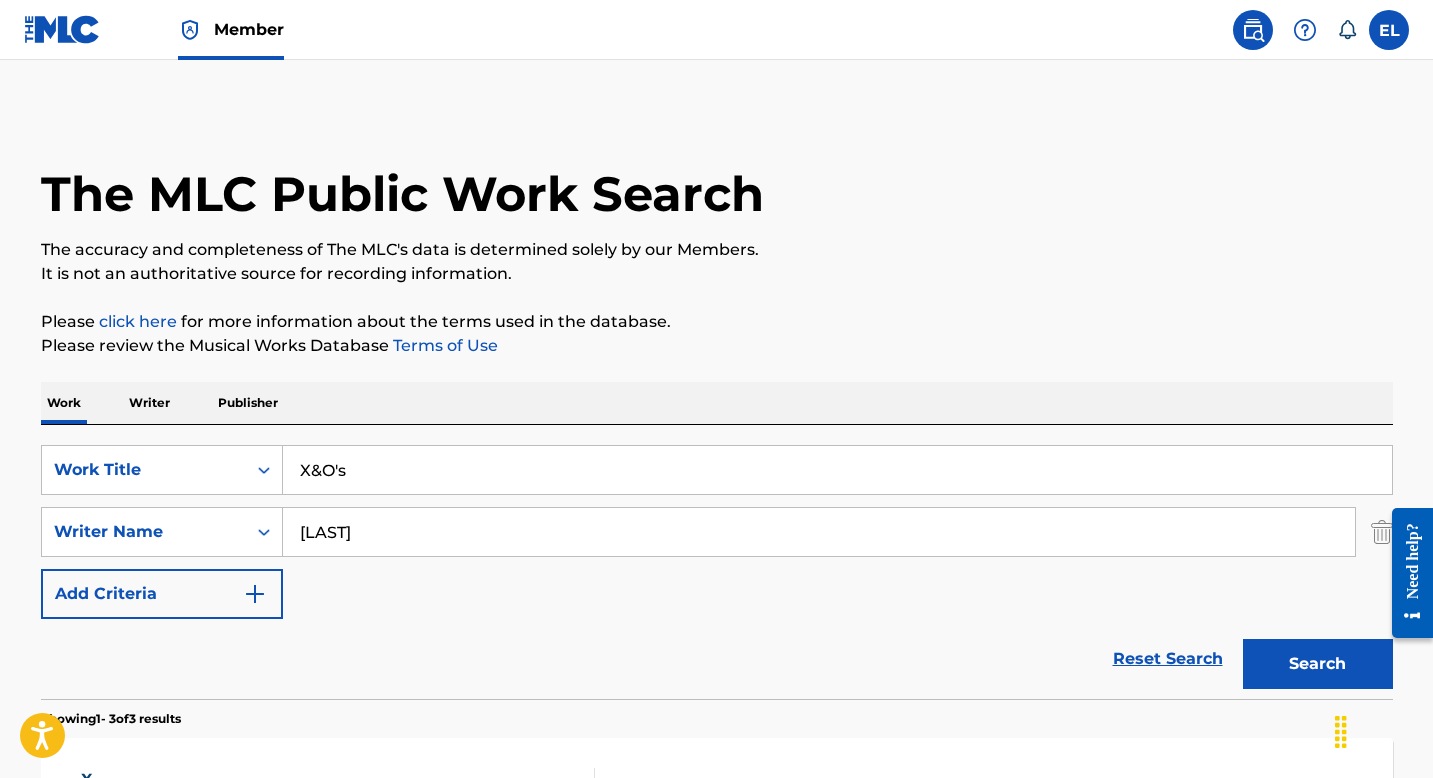 click on "X&O's" at bounding box center (837, 470) 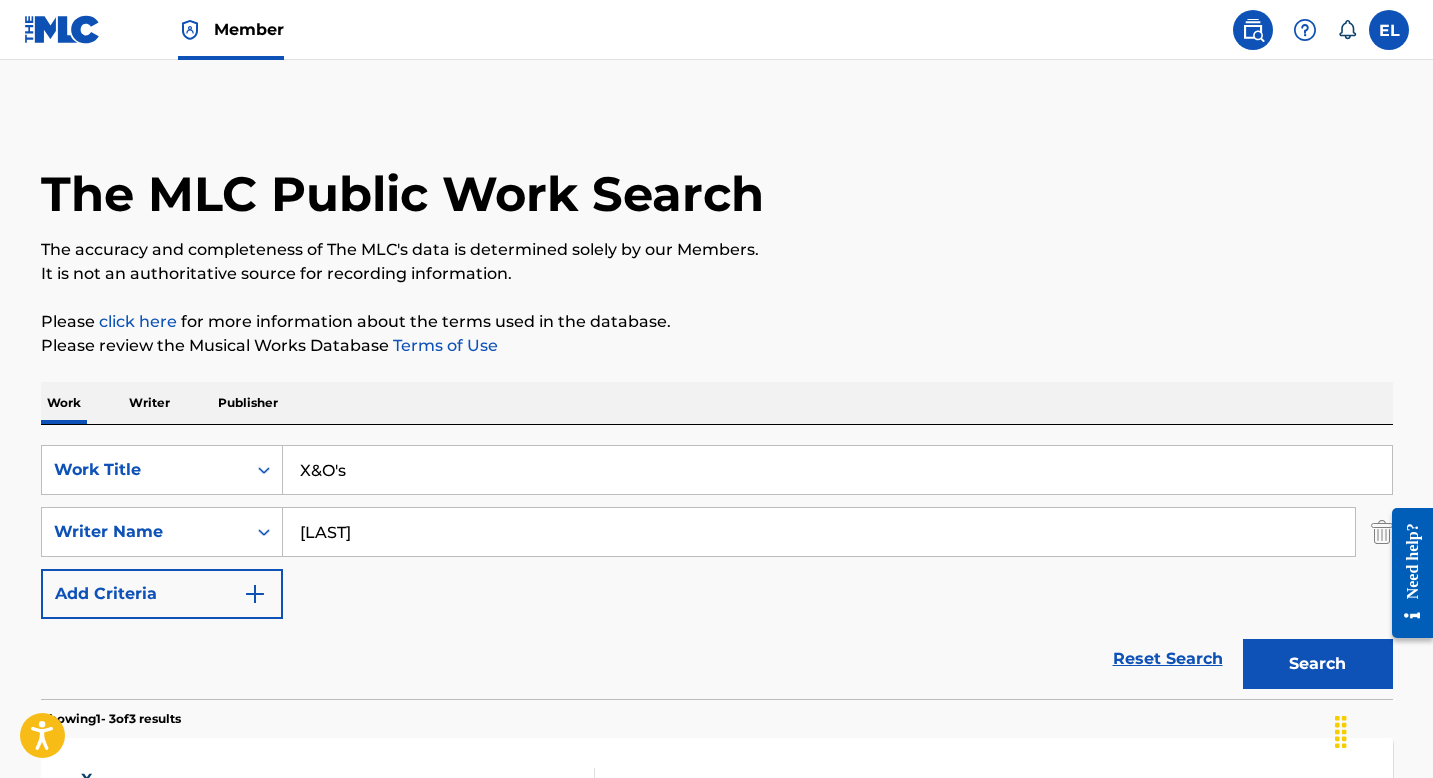 click on "X&O's" at bounding box center (837, 470) 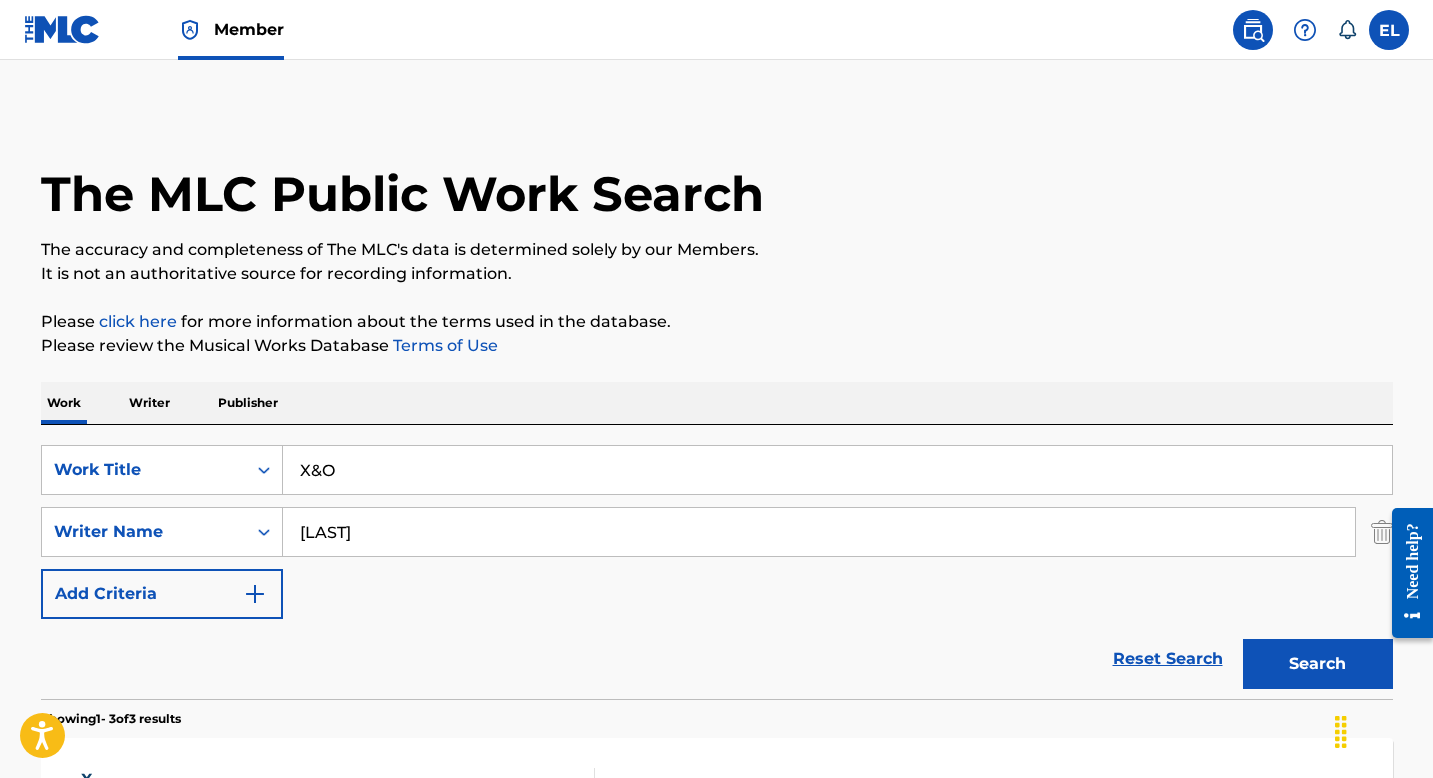 type on "X&O" 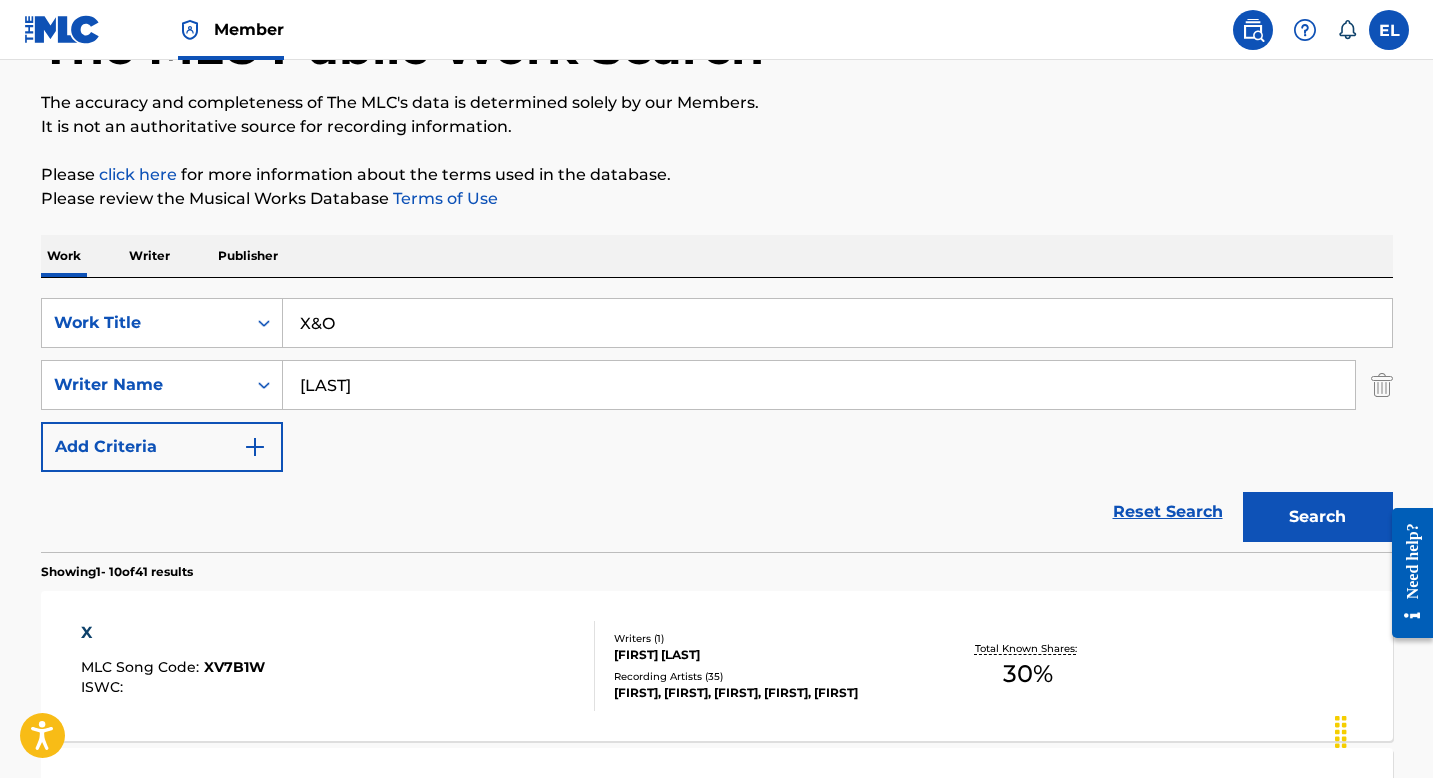 scroll, scrollTop: 10, scrollLeft: 0, axis: vertical 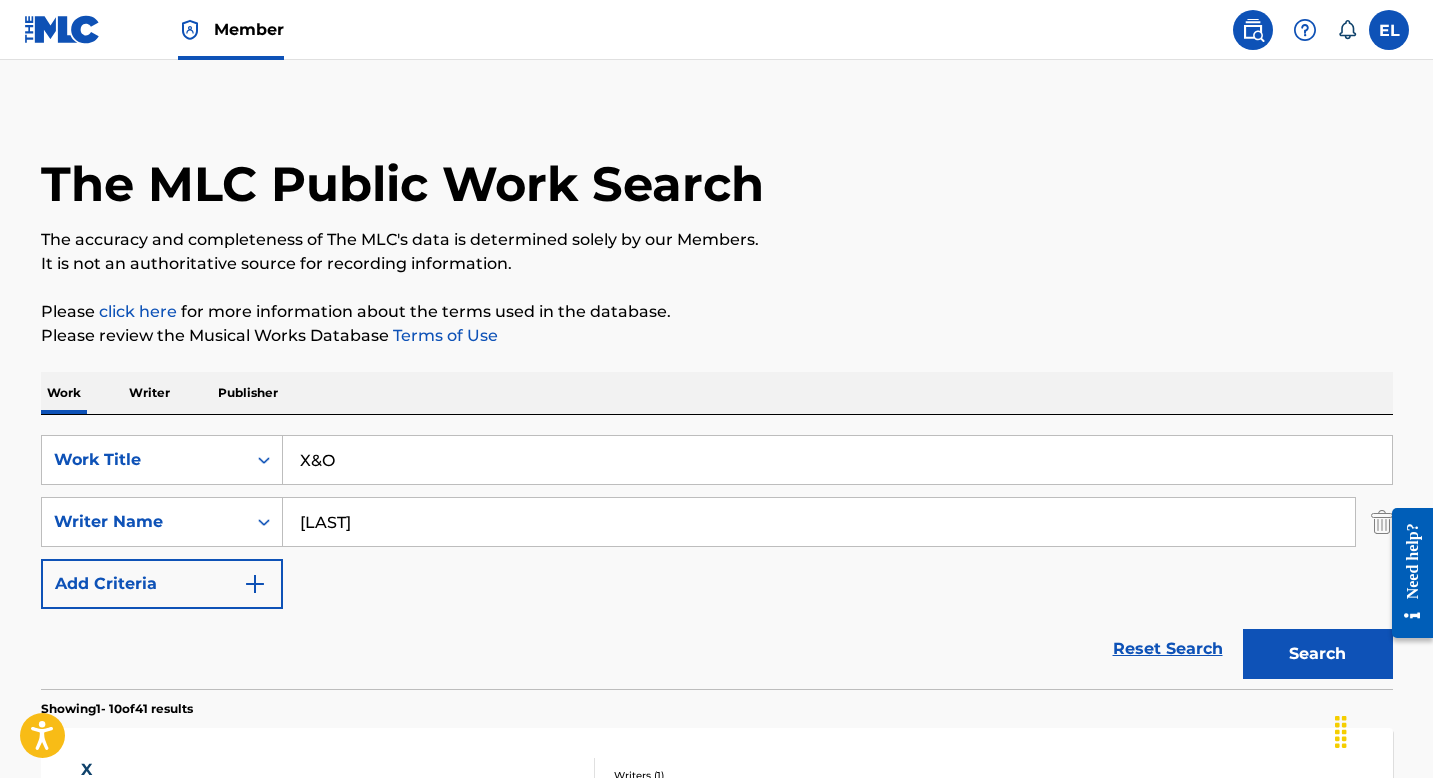 click on "Bobe" at bounding box center (819, 522) 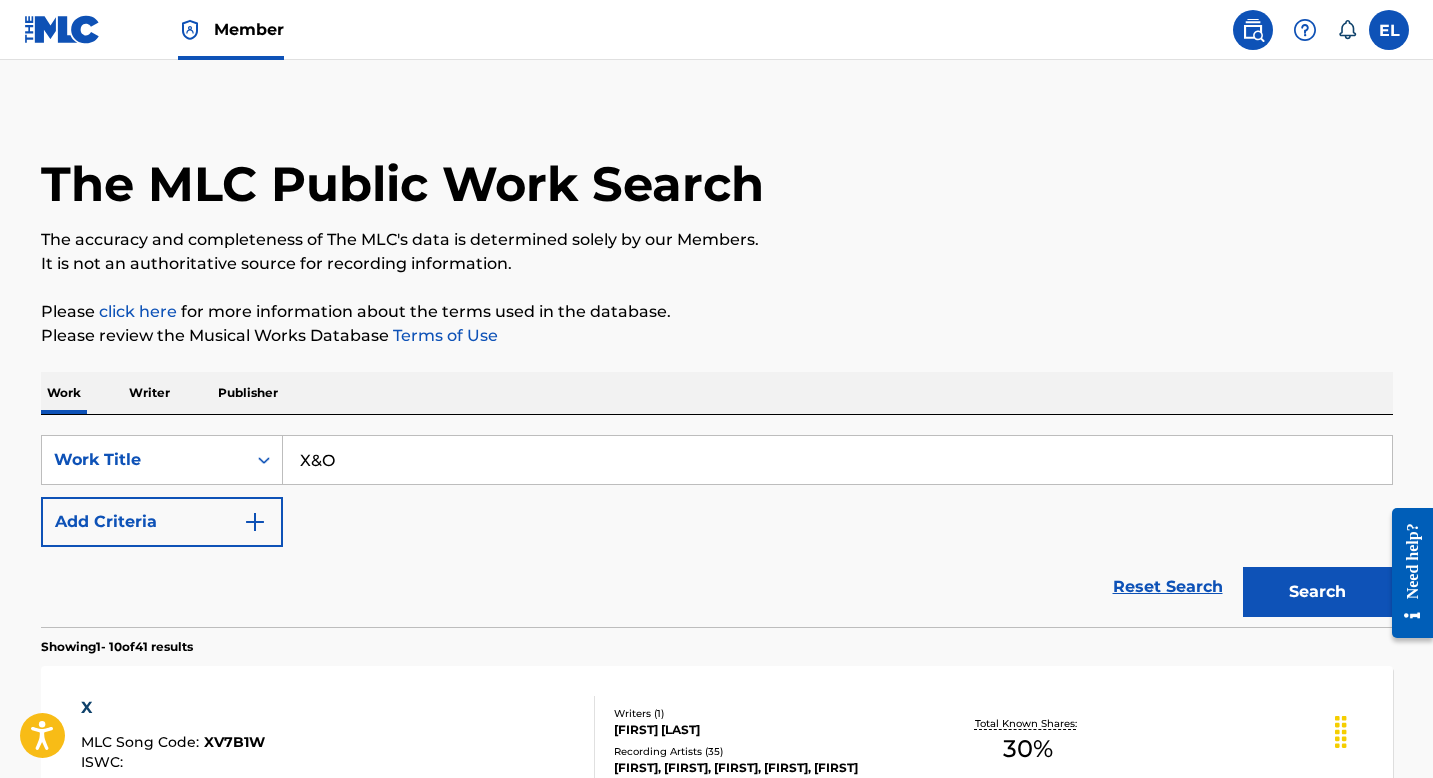 click on "Search" at bounding box center (1318, 592) 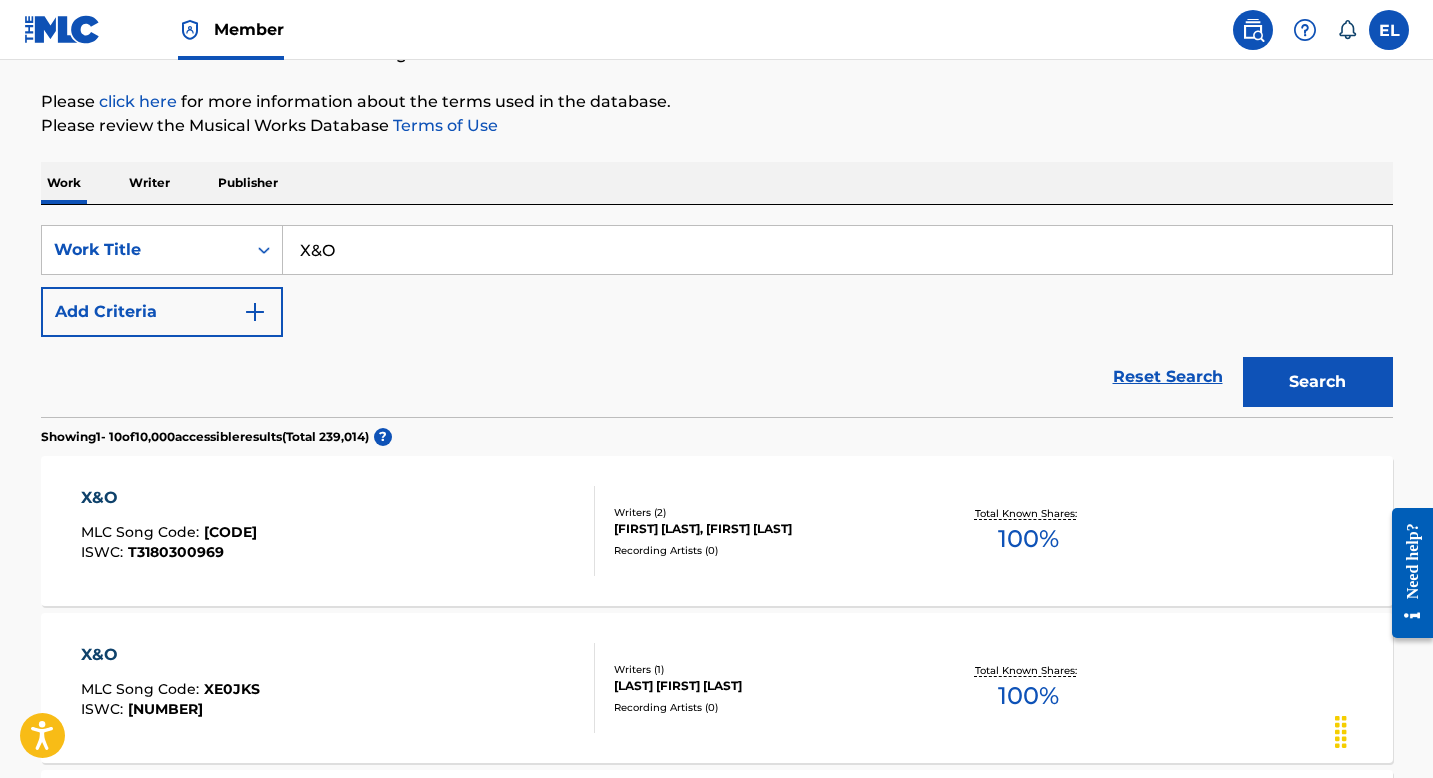 scroll, scrollTop: 109, scrollLeft: 0, axis: vertical 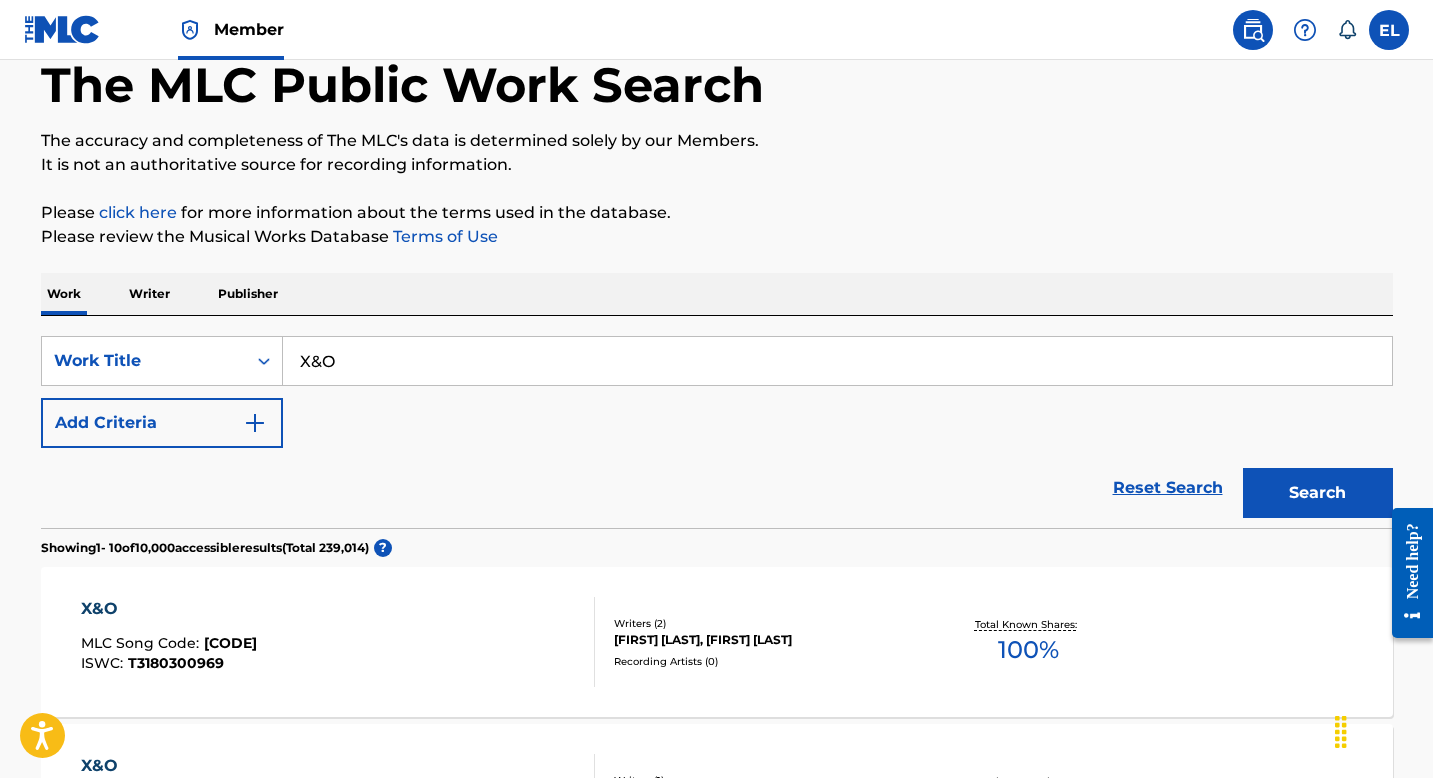click on "Add Criteria" at bounding box center (162, 423) 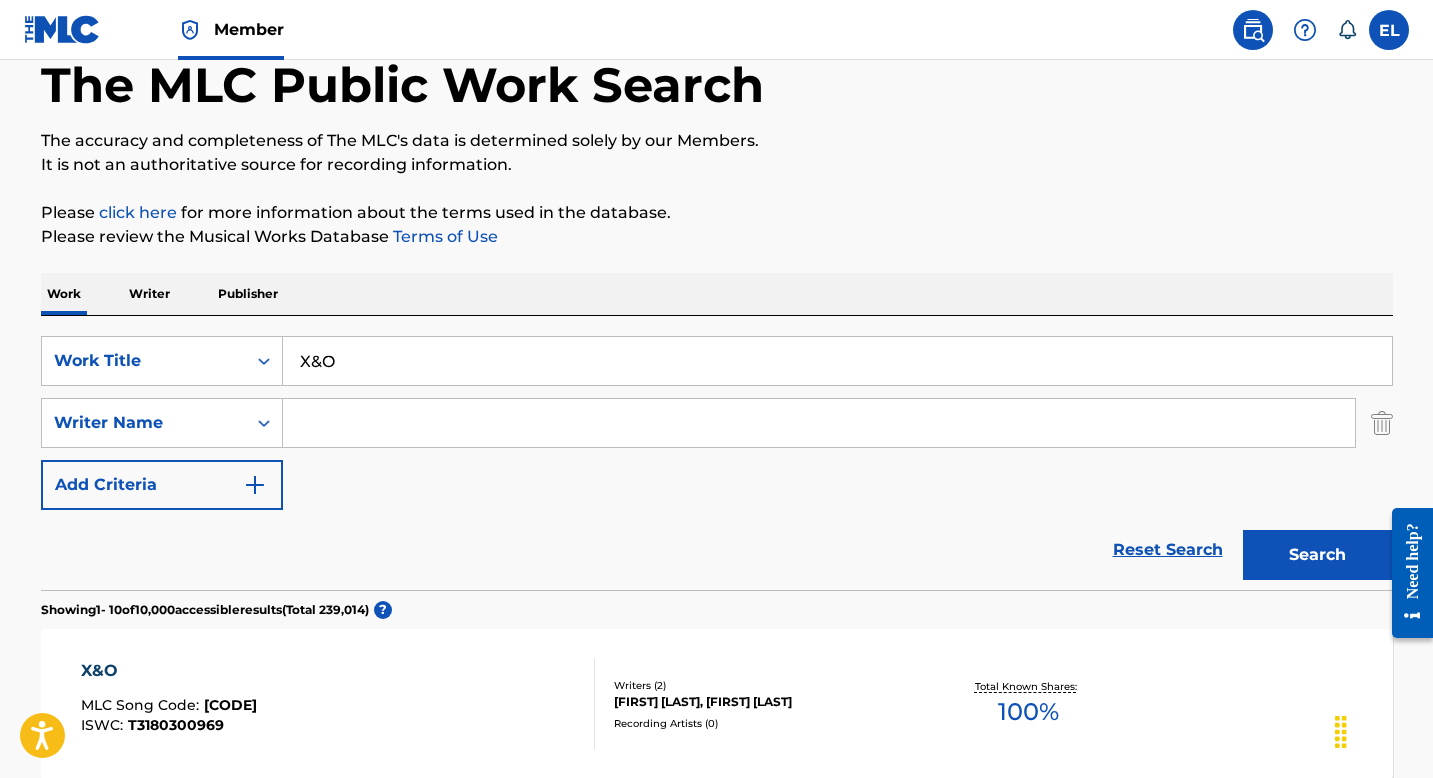 click at bounding box center [819, 423] 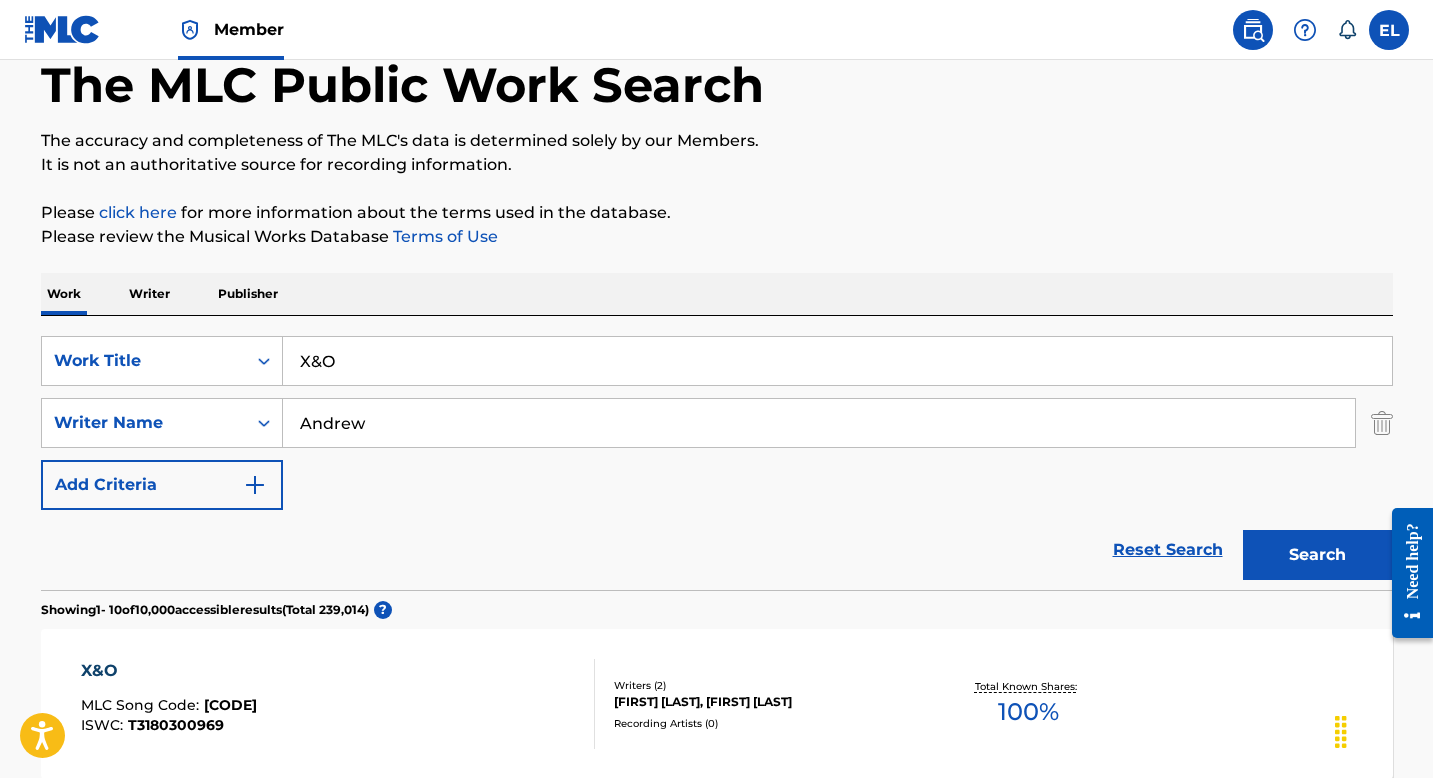 click on "Search" at bounding box center [1318, 555] 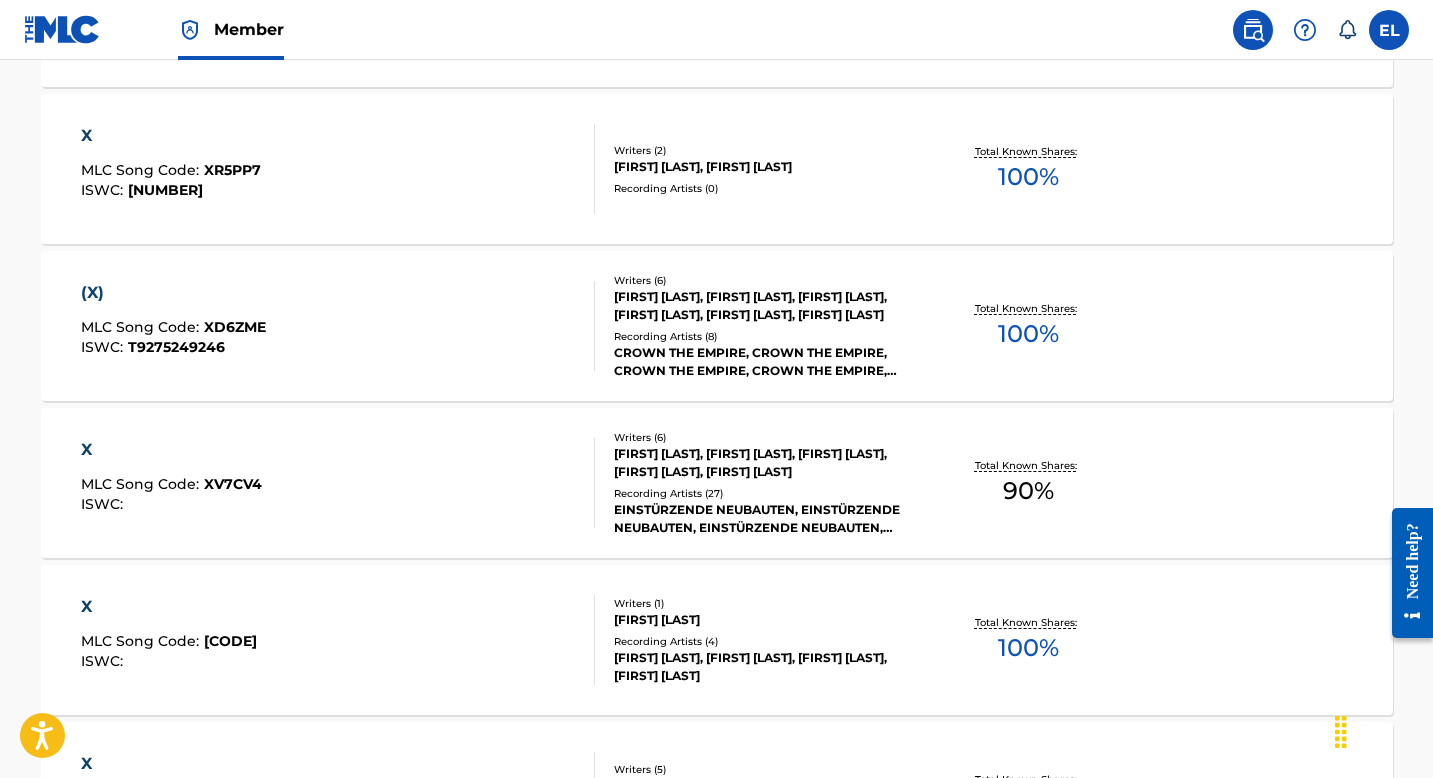 scroll, scrollTop: 0, scrollLeft: 0, axis: both 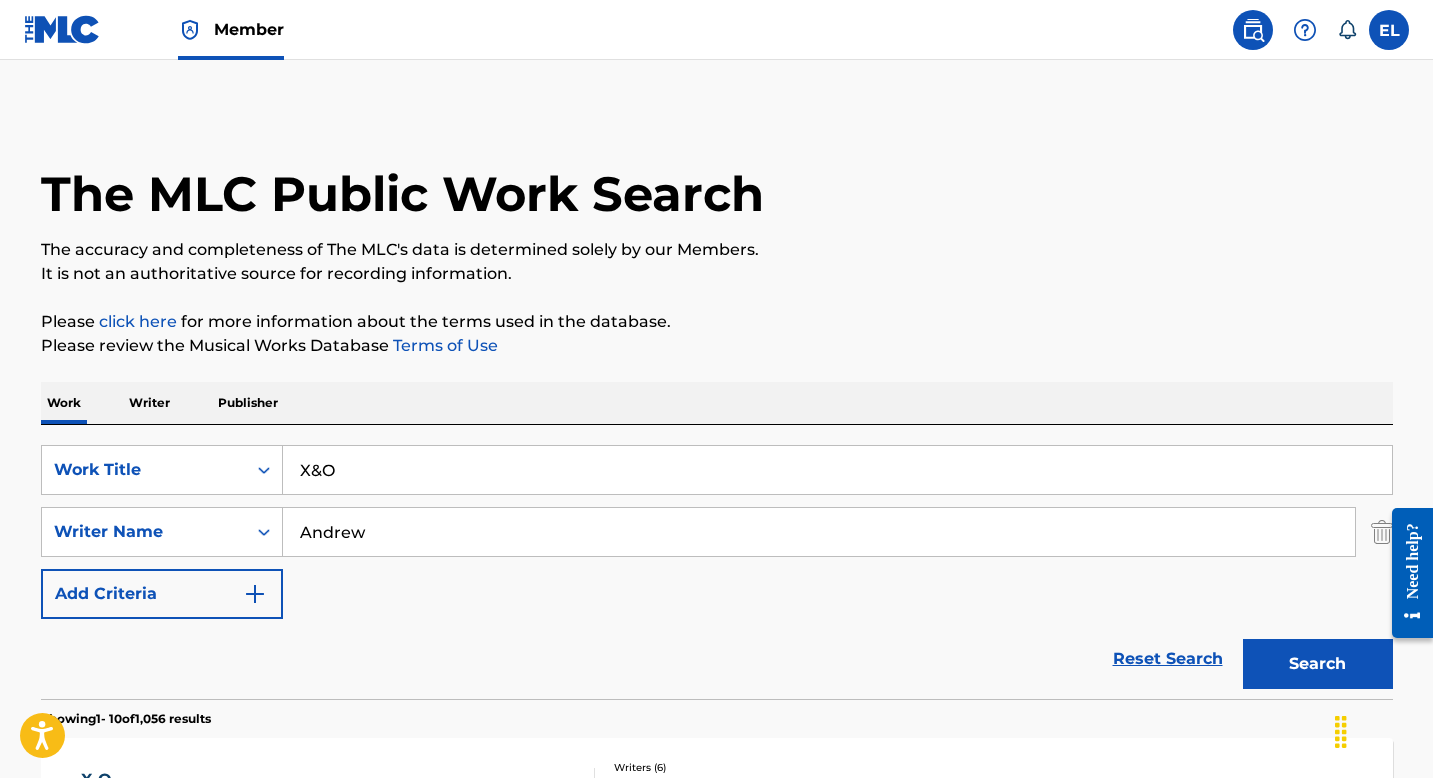 click on "Andrew" at bounding box center [819, 532] 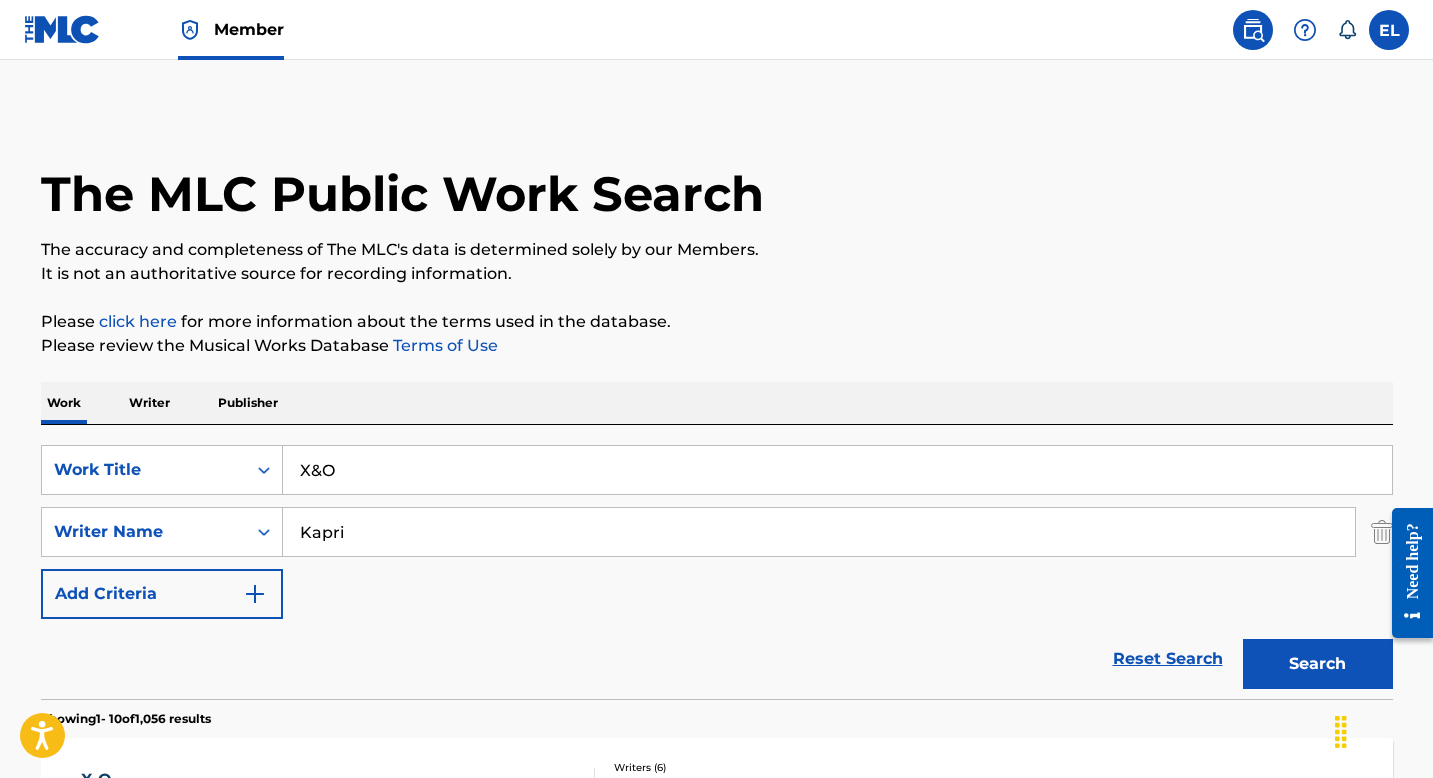 type on "Kapri" 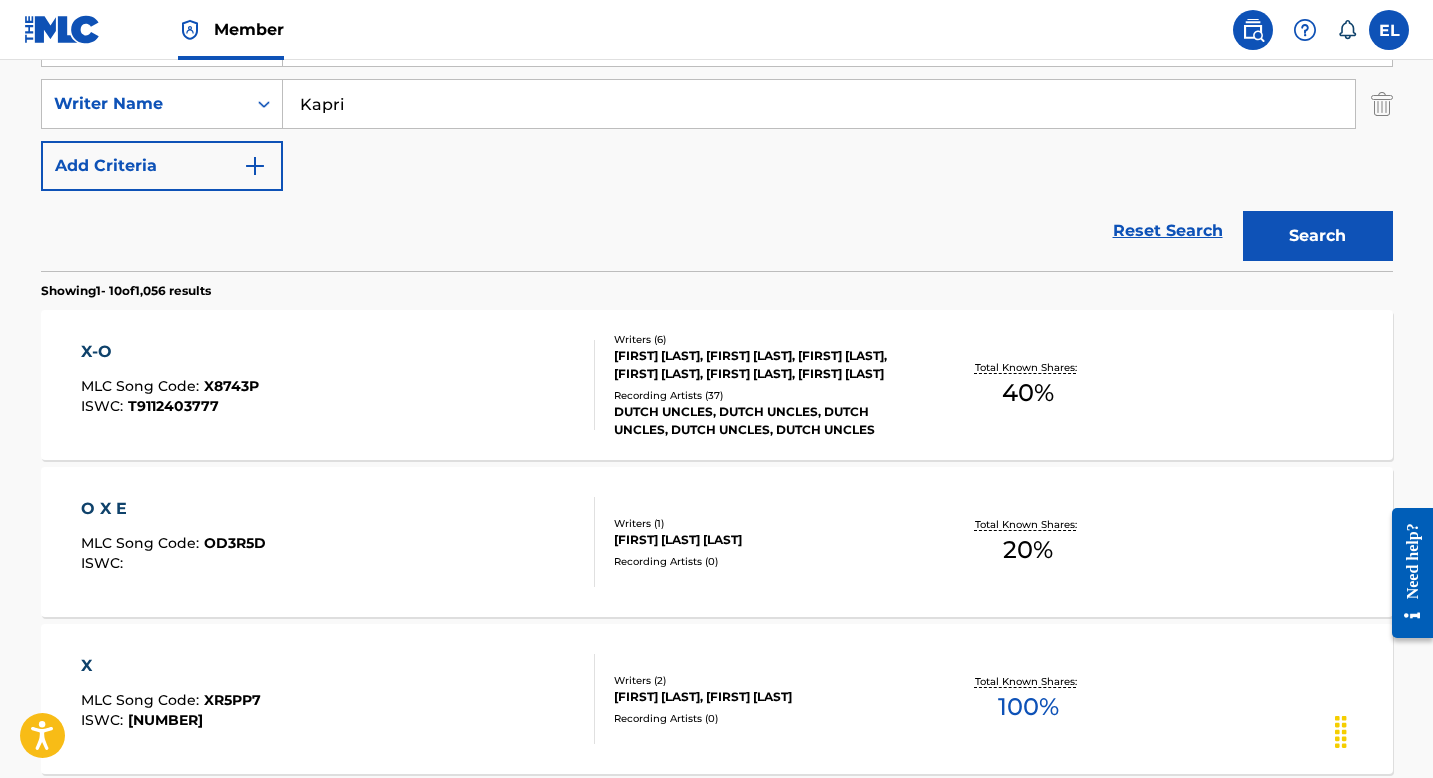 click on "Search" at bounding box center [1318, 236] 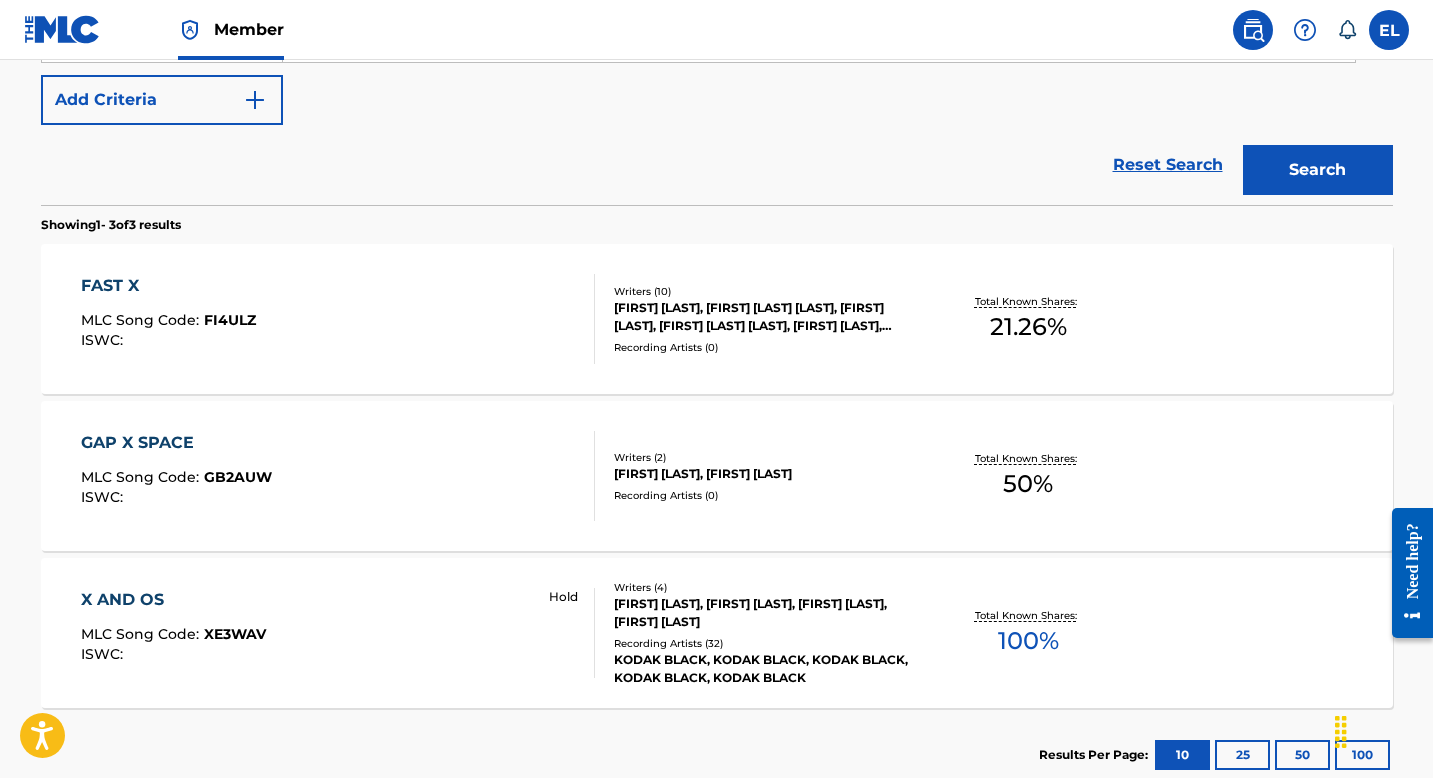 scroll, scrollTop: 573, scrollLeft: 0, axis: vertical 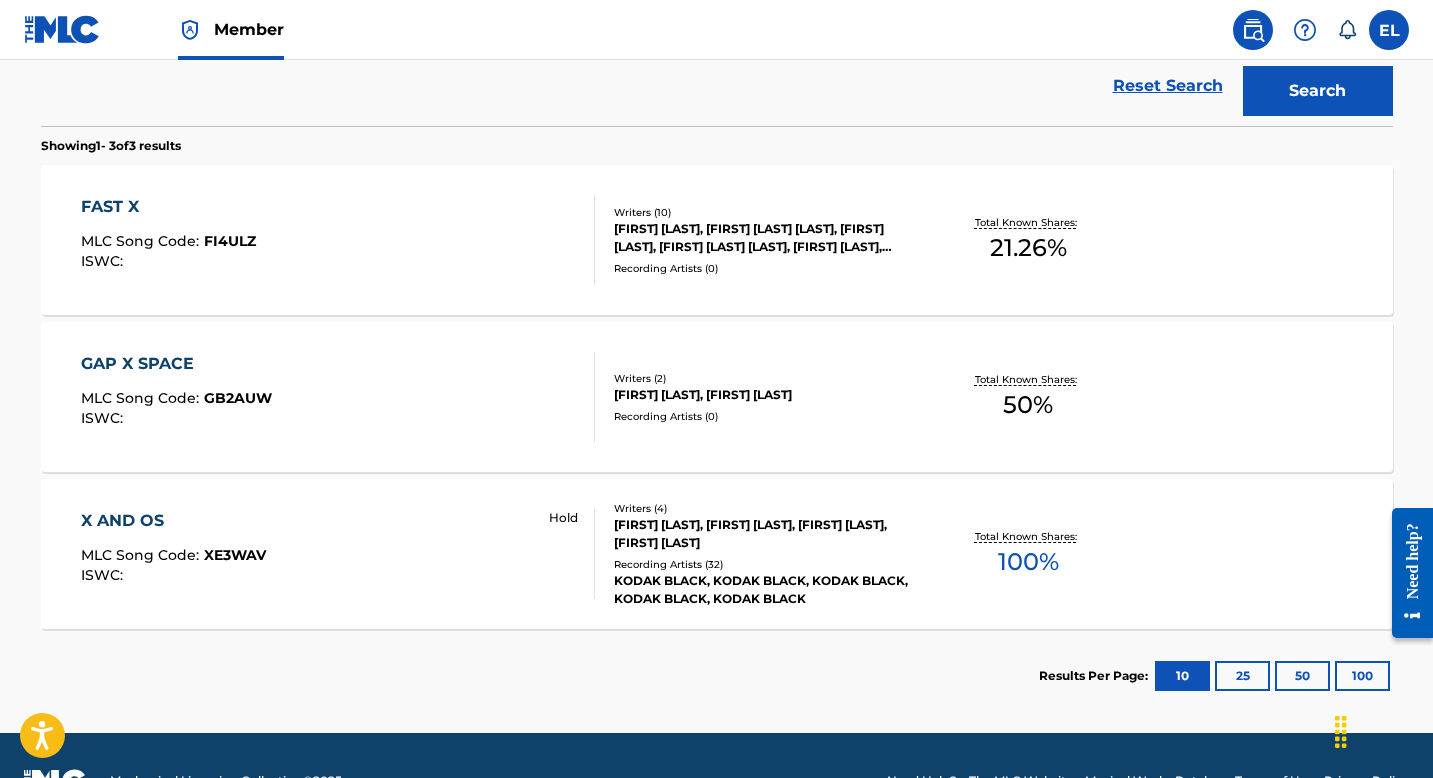 click on "X AND OS MLC Song Code : XE3WAV ISWC :   Hold" at bounding box center (338, 554) 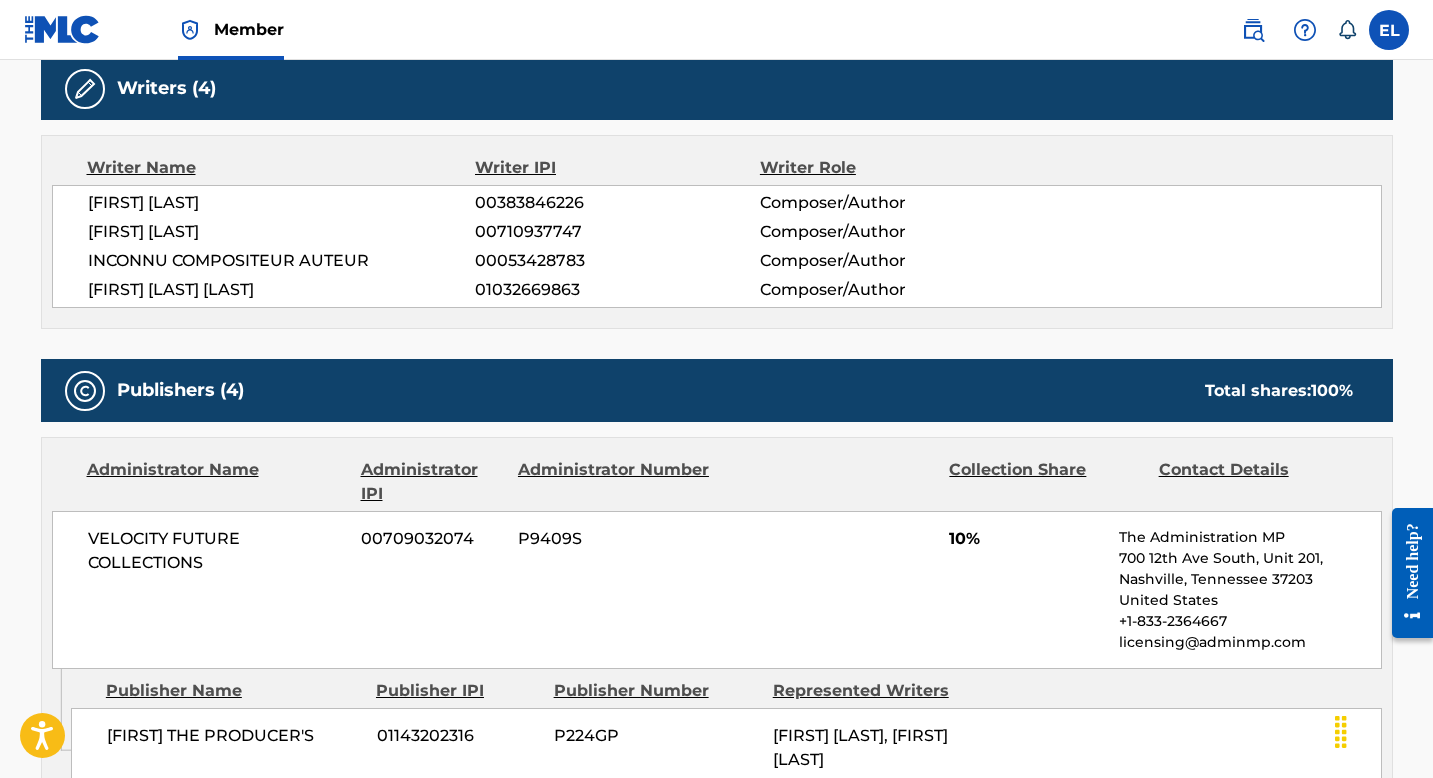 scroll, scrollTop: 0, scrollLeft: 0, axis: both 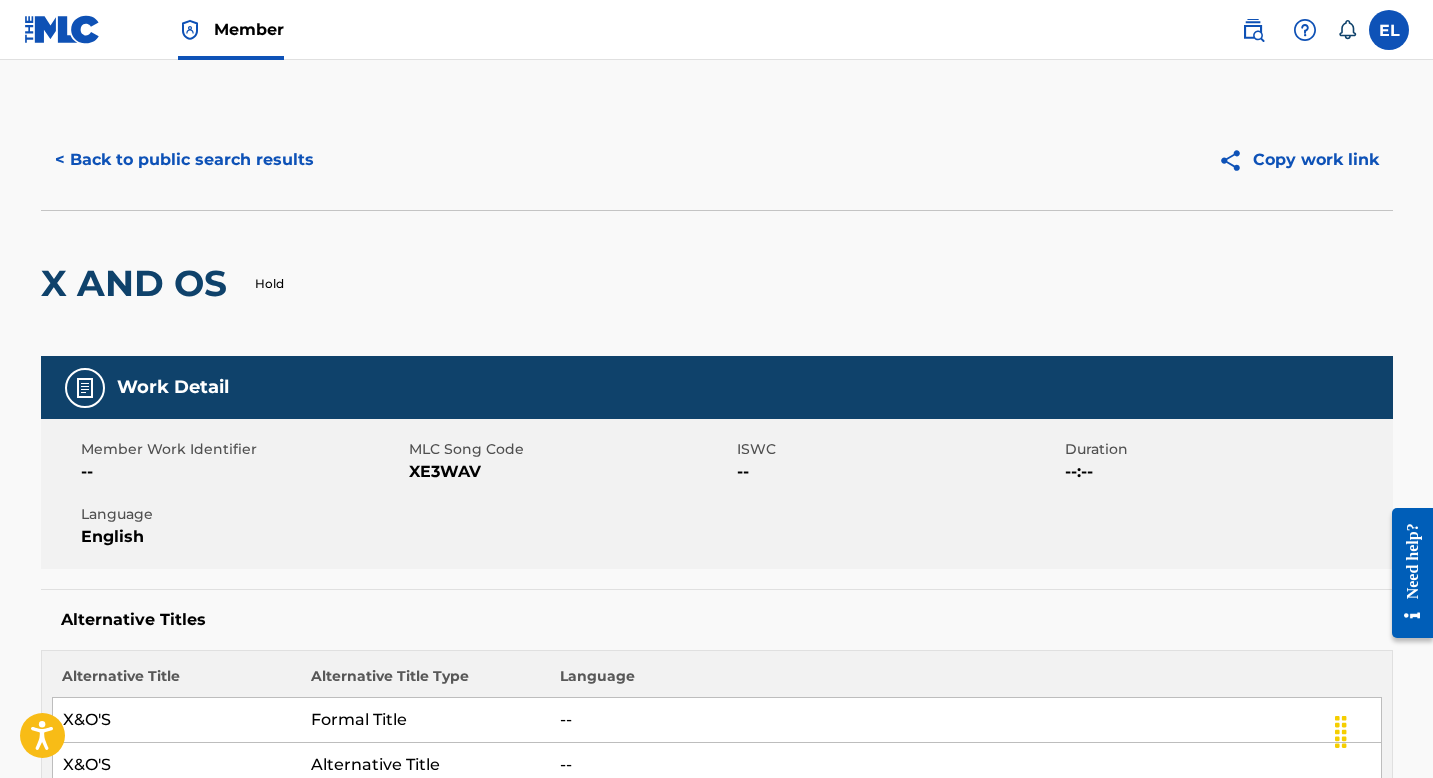 click on "XE3WAV" at bounding box center [570, 472] 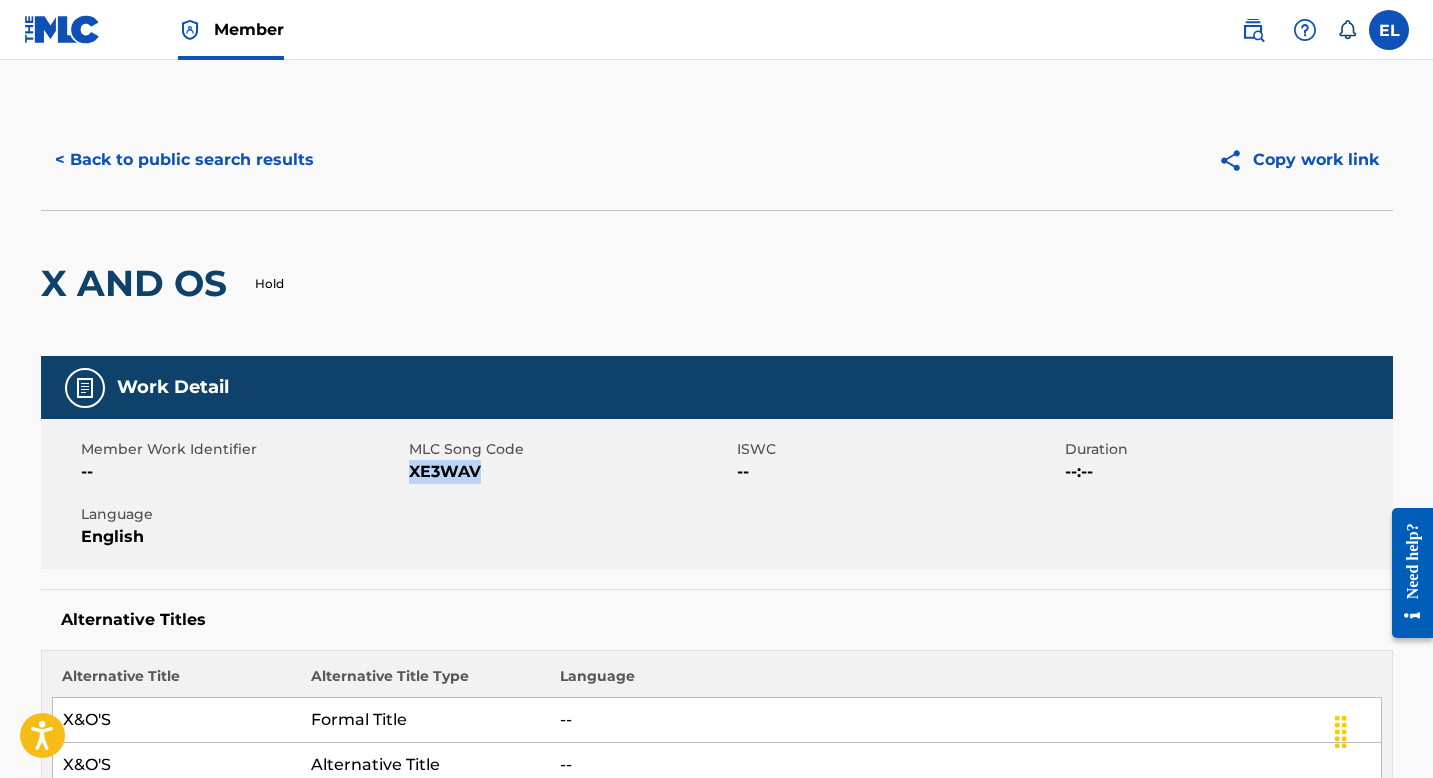 click on "XE3WAV" at bounding box center [570, 472] 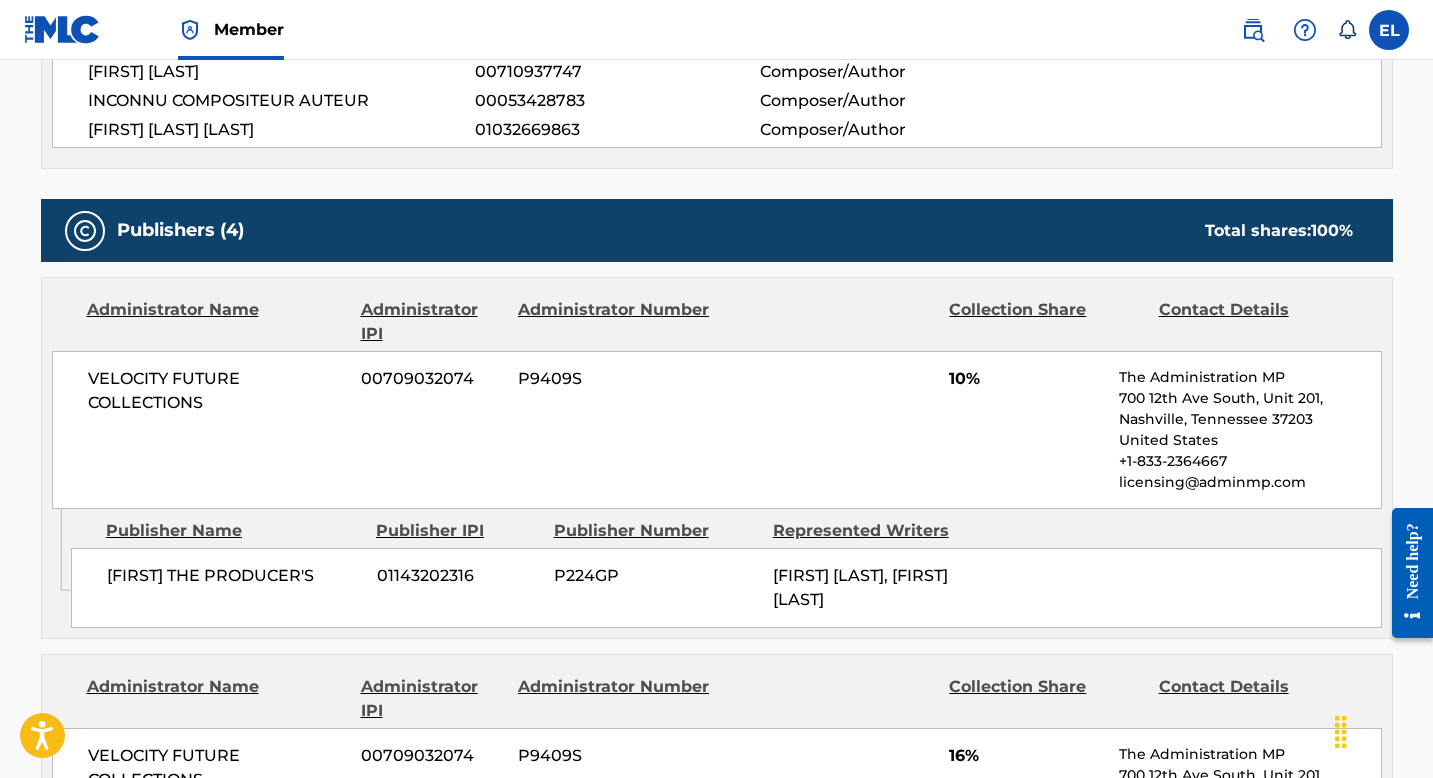 scroll, scrollTop: 0, scrollLeft: 0, axis: both 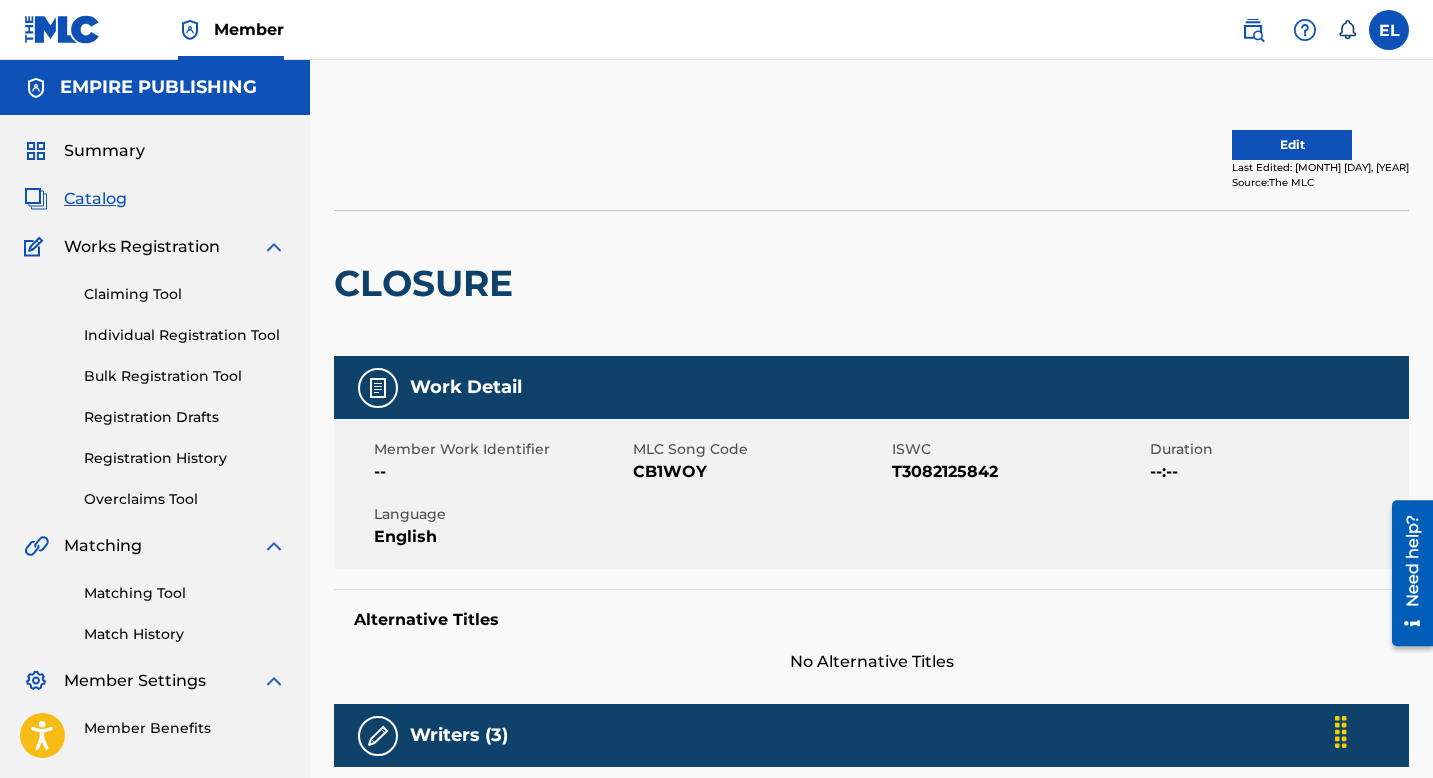 click on "CB1WOY" at bounding box center (760, 472) 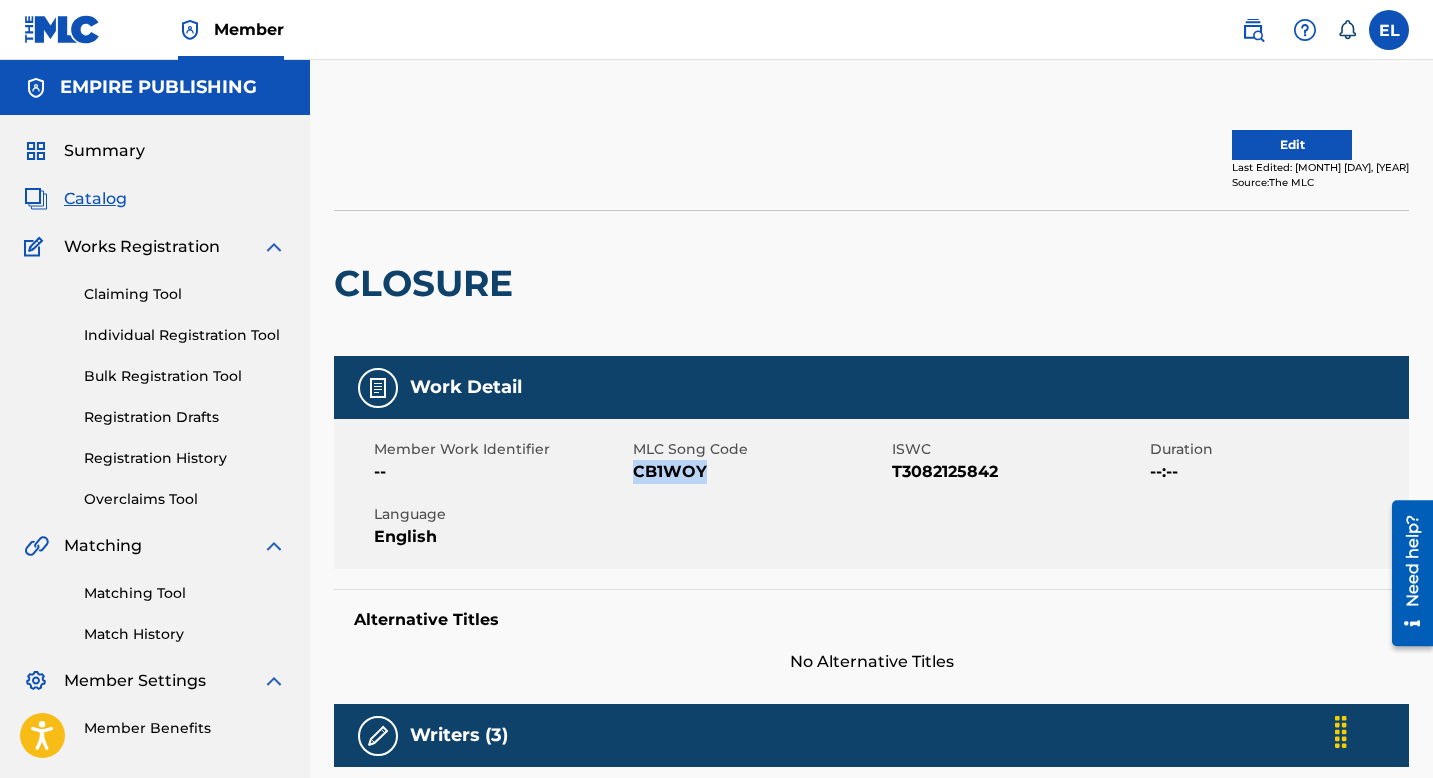 click on "CB1WOY" at bounding box center [760, 472] 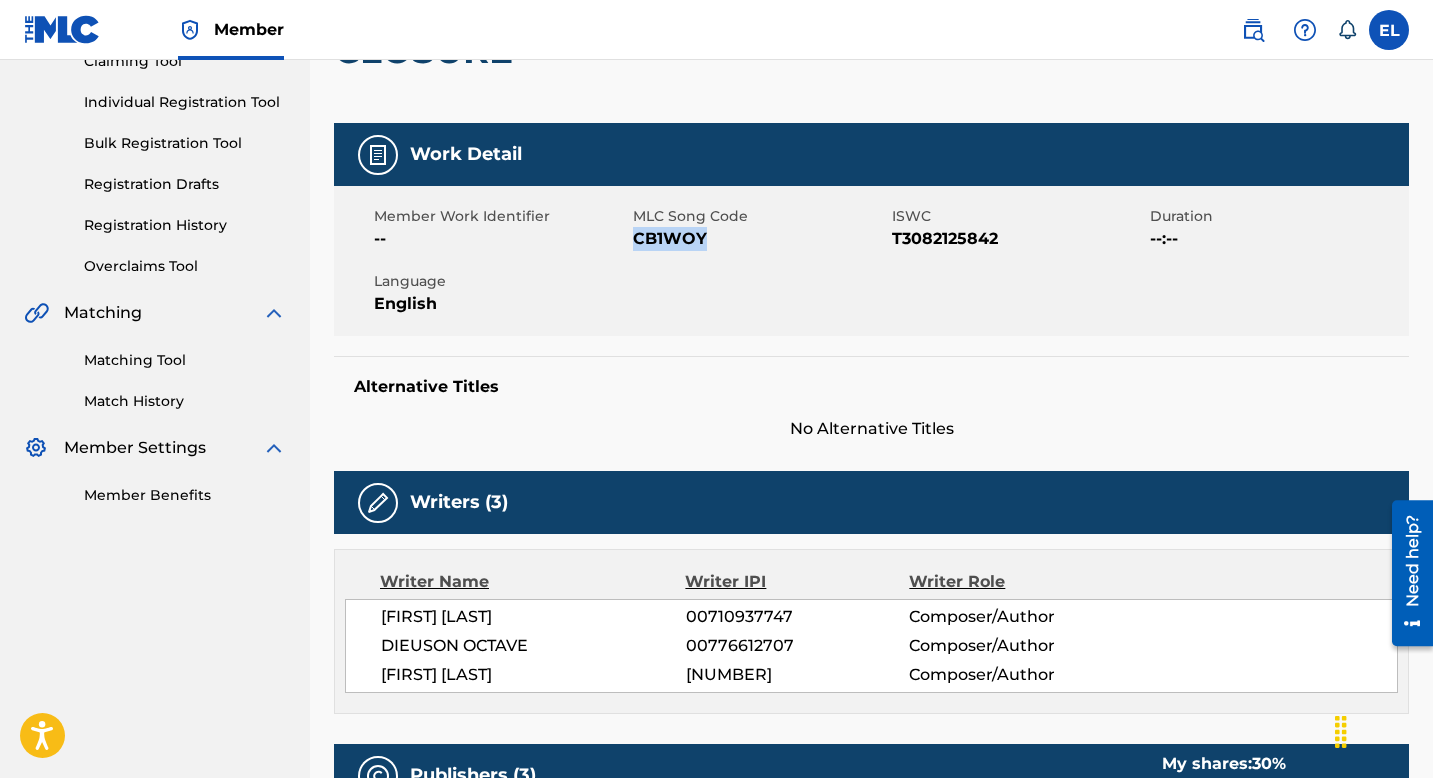 scroll, scrollTop: 32, scrollLeft: 0, axis: vertical 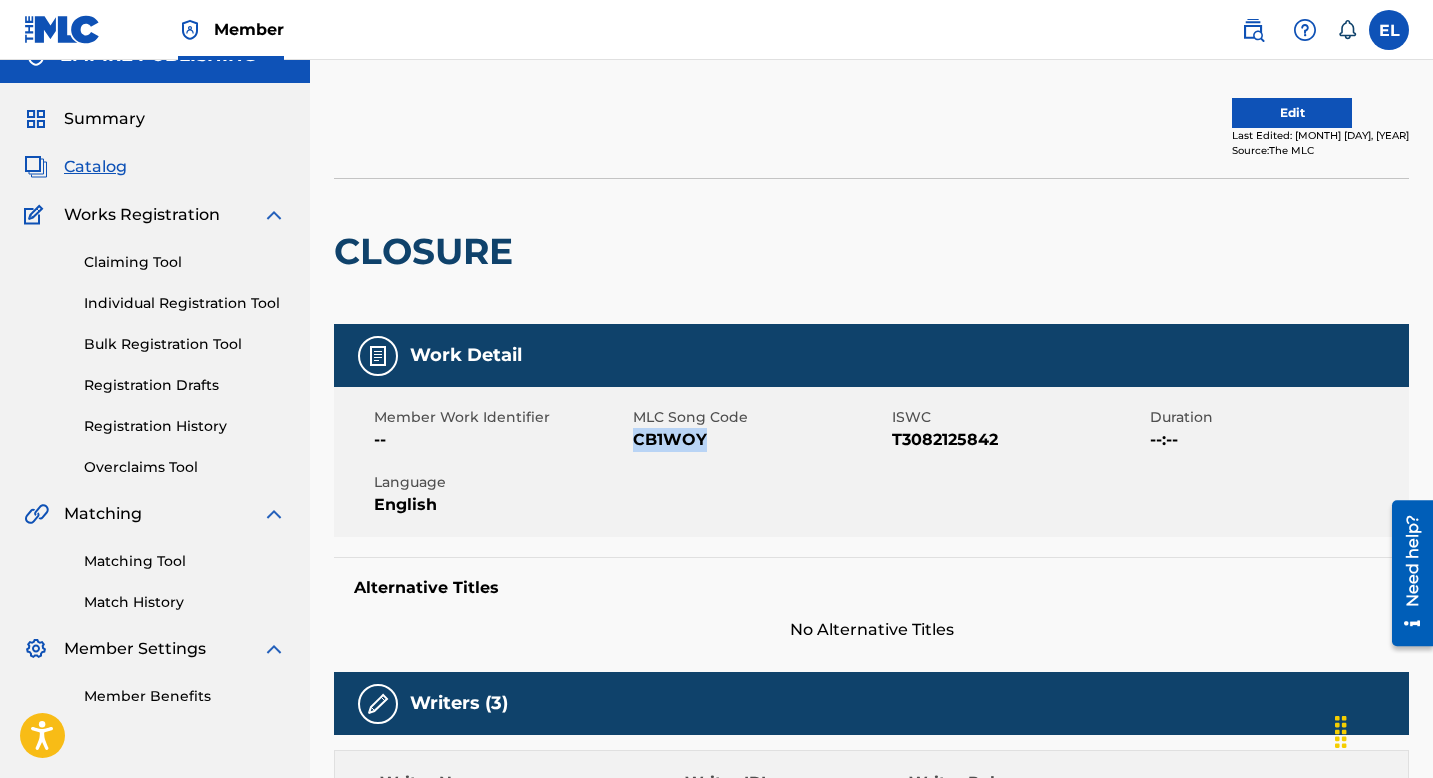 click on "Edit" at bounding box center [1292, 113] 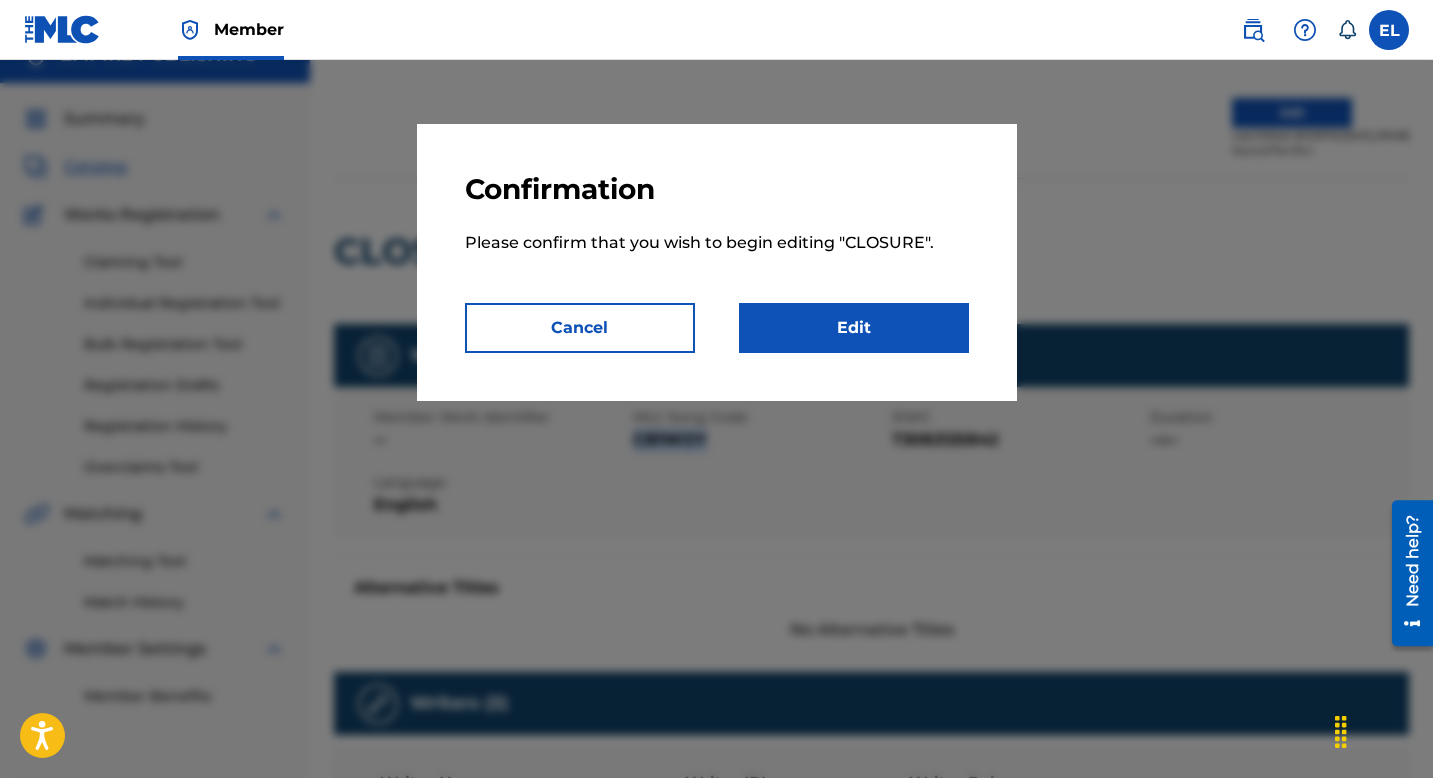 click on "Edit" at bounding box center (854, 328) 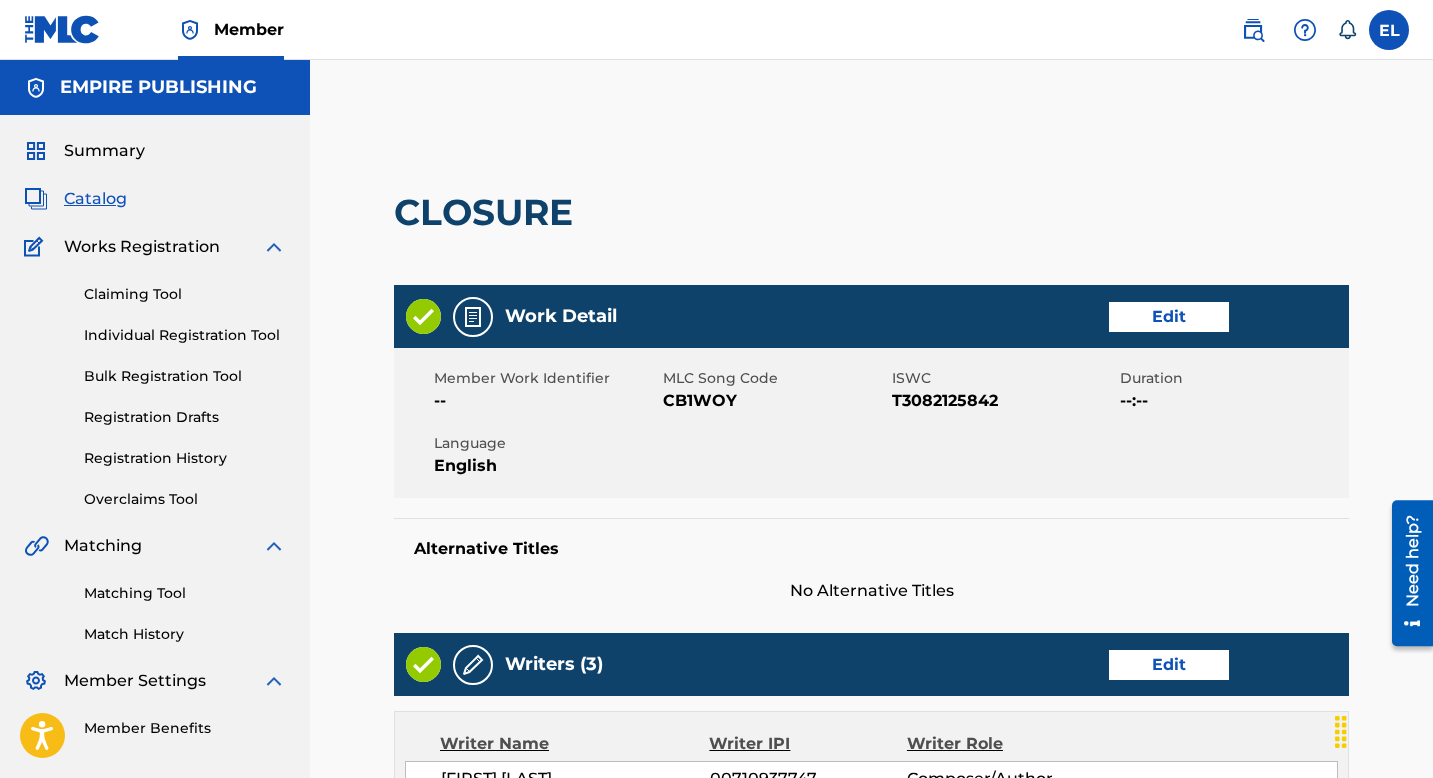 click on "CB1WOY" at bounding box center (775, 401) 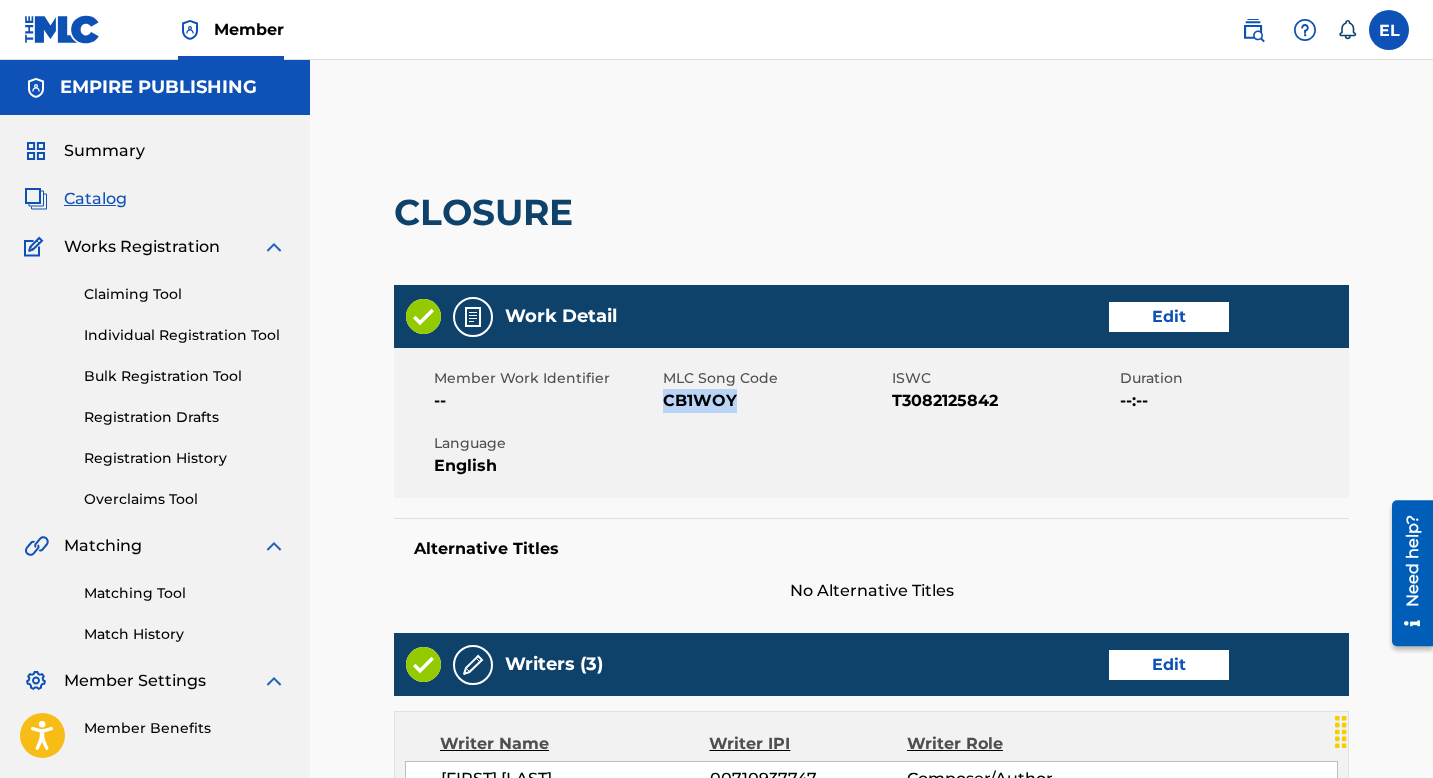 click on "CB1WOY" at bounding box center (775, 401) 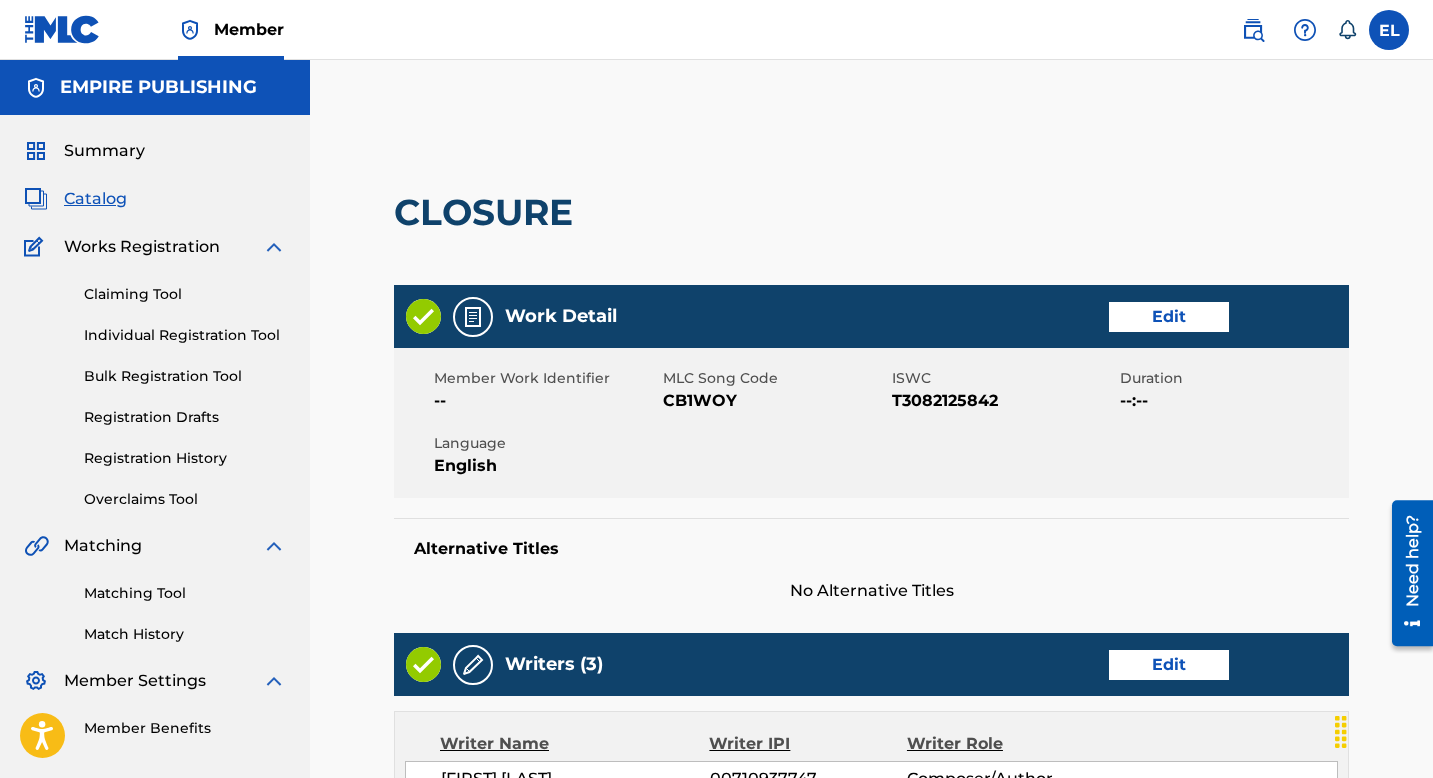 click on "T3082125842" at bounding box center [1004, 401] 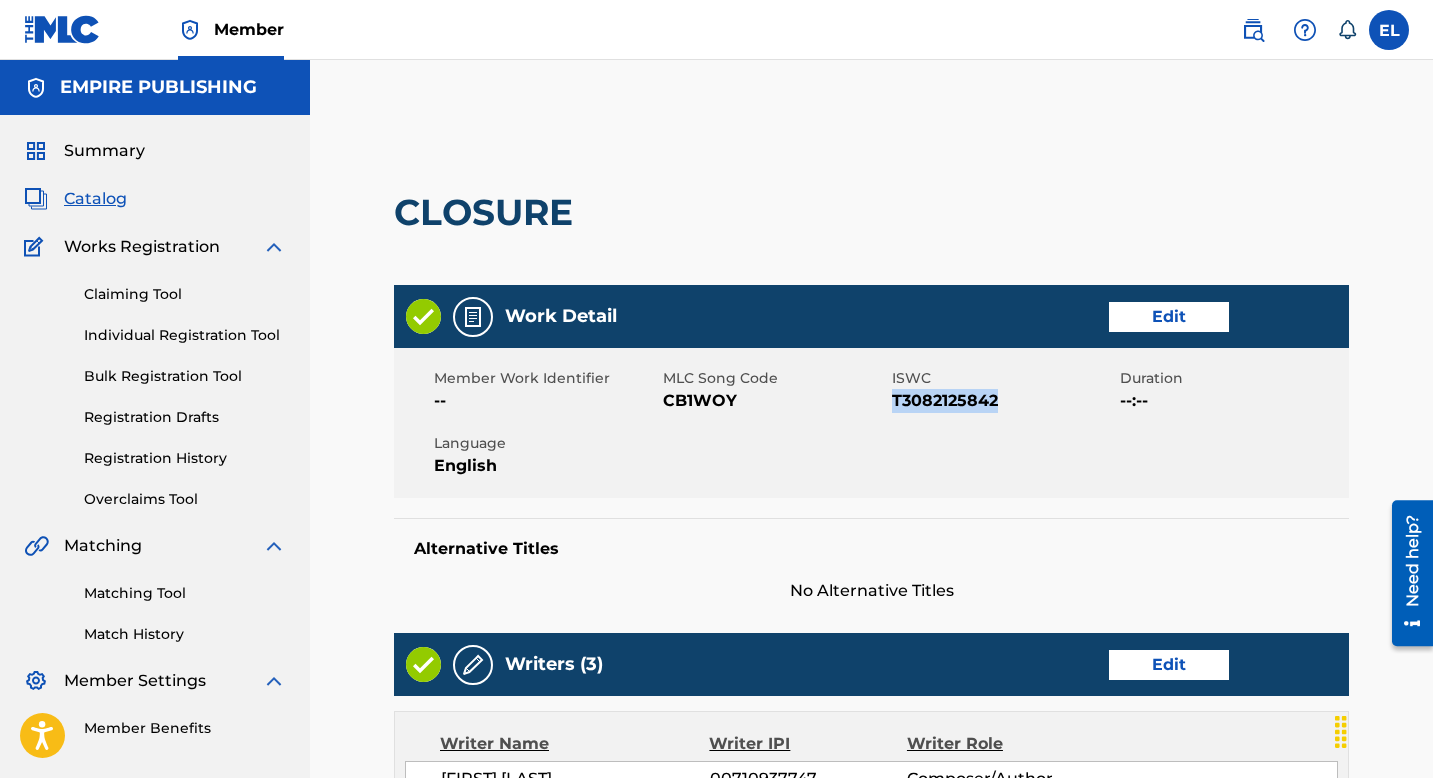 click on "T3082125842" at bounding box center (1004, 401) 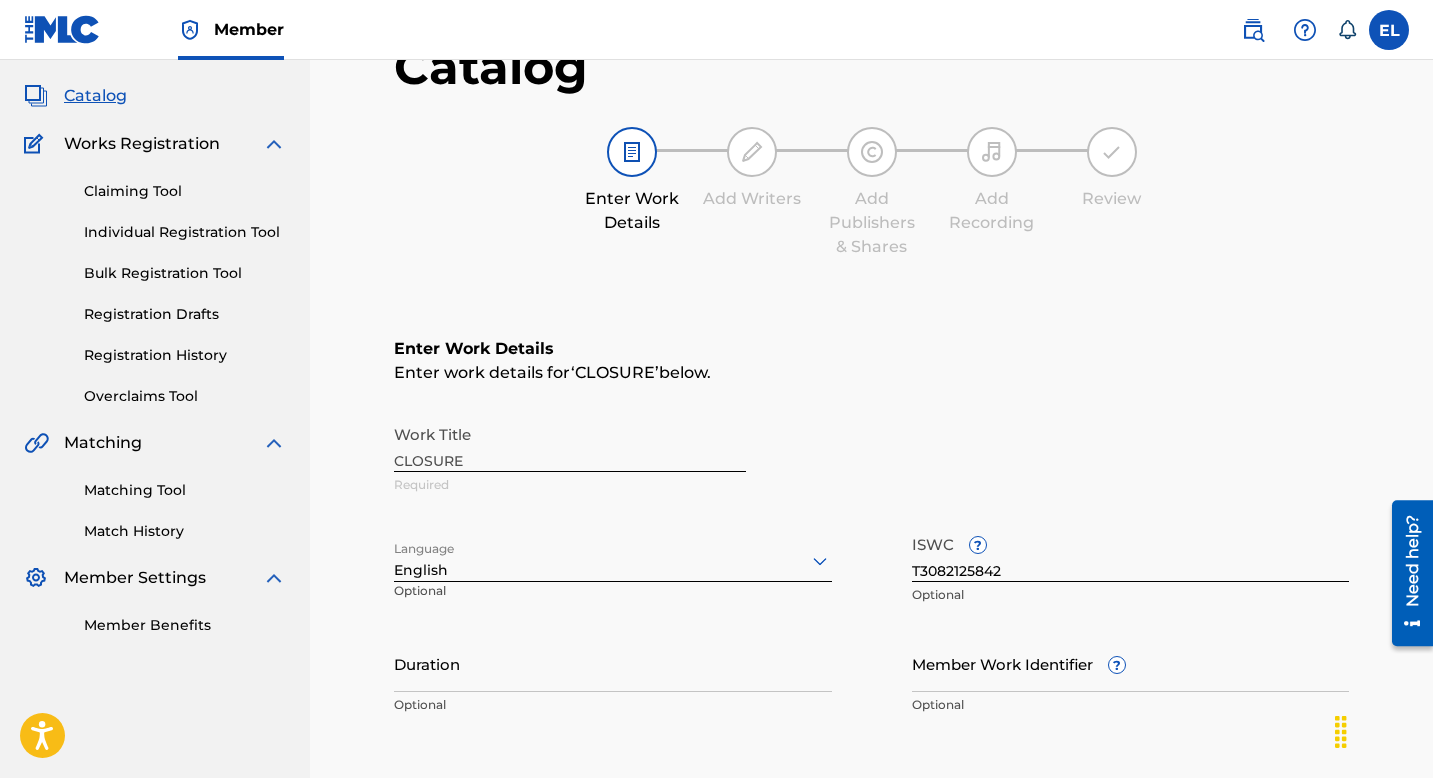 scroll, scrollTop: 188, scrollLeft: 0, axis: vertical 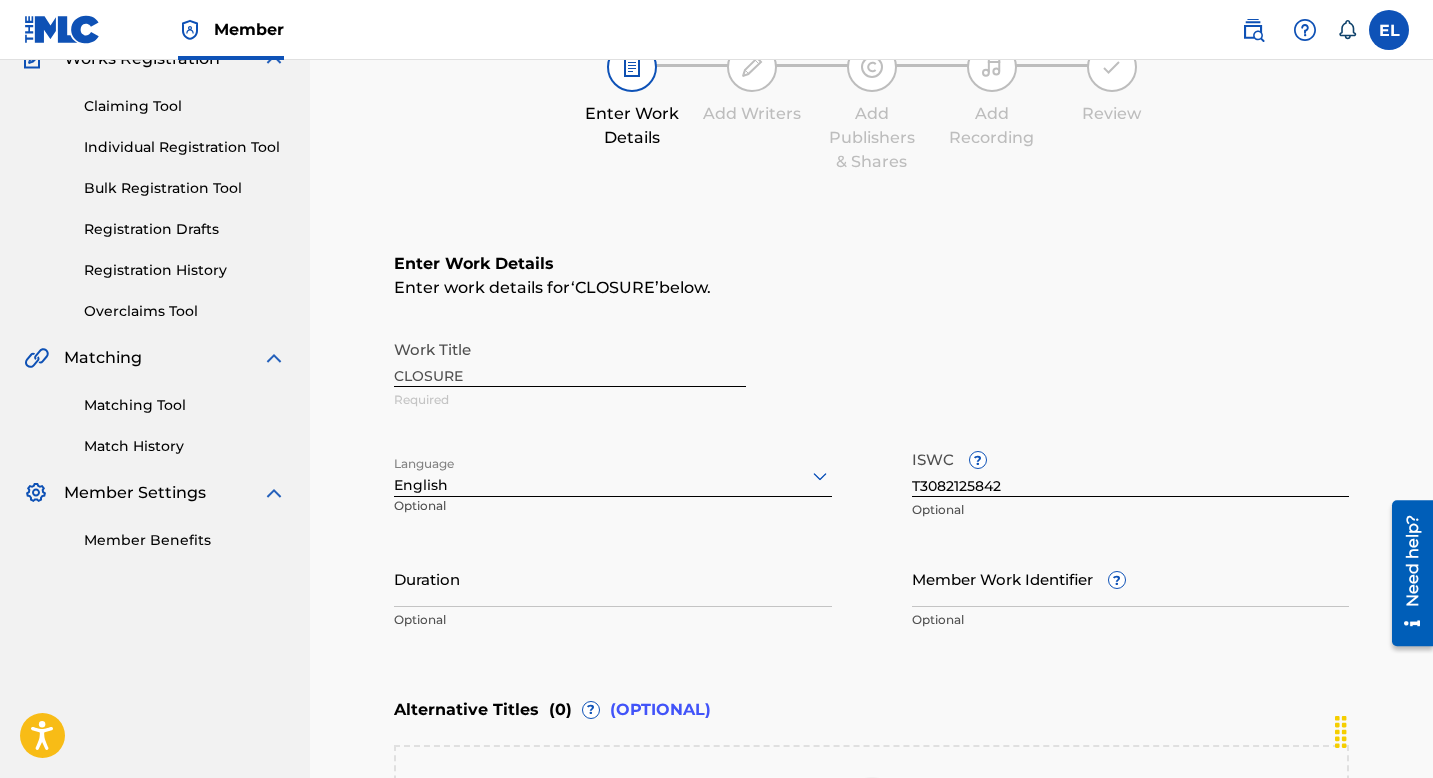 click on "Duration" at bounding box center (613, 578) 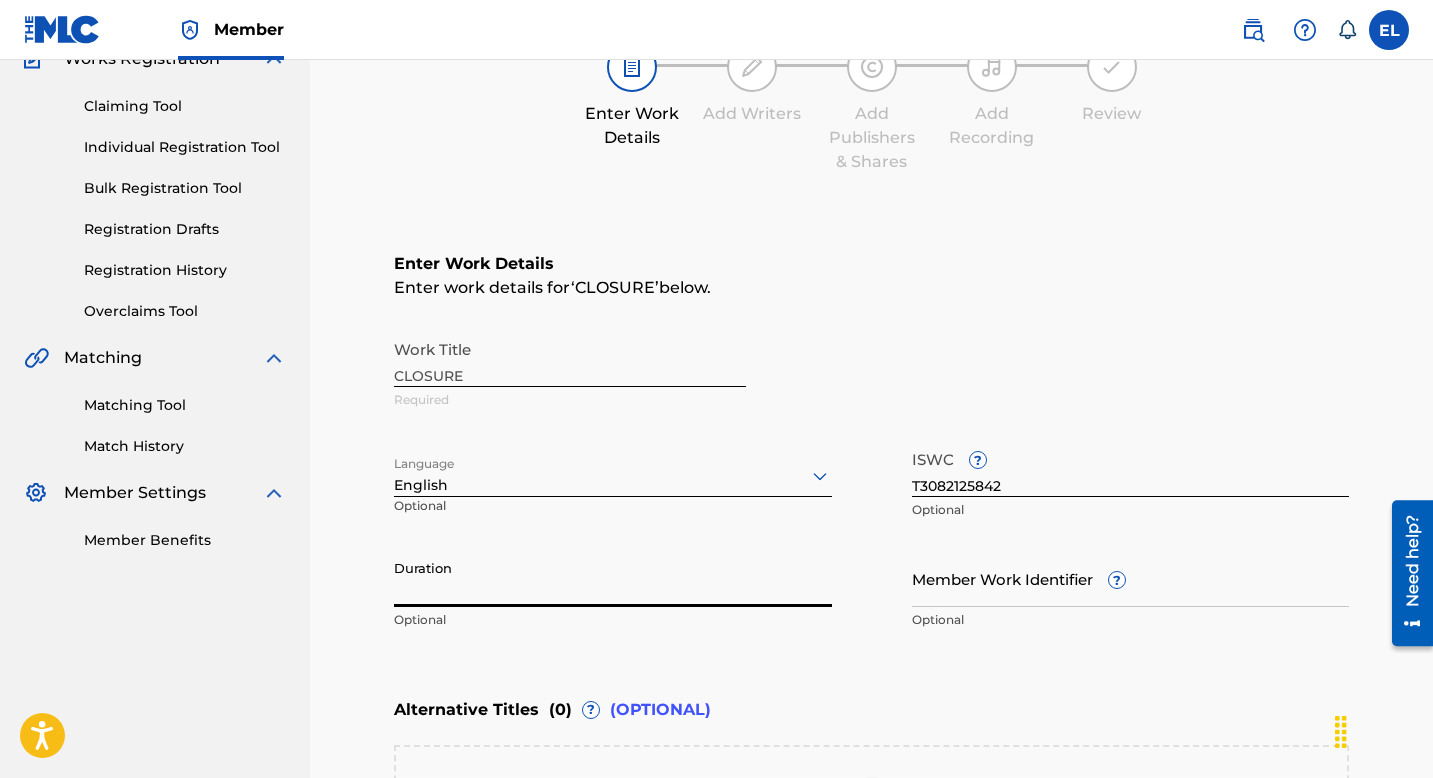 paste on "EMP3206" 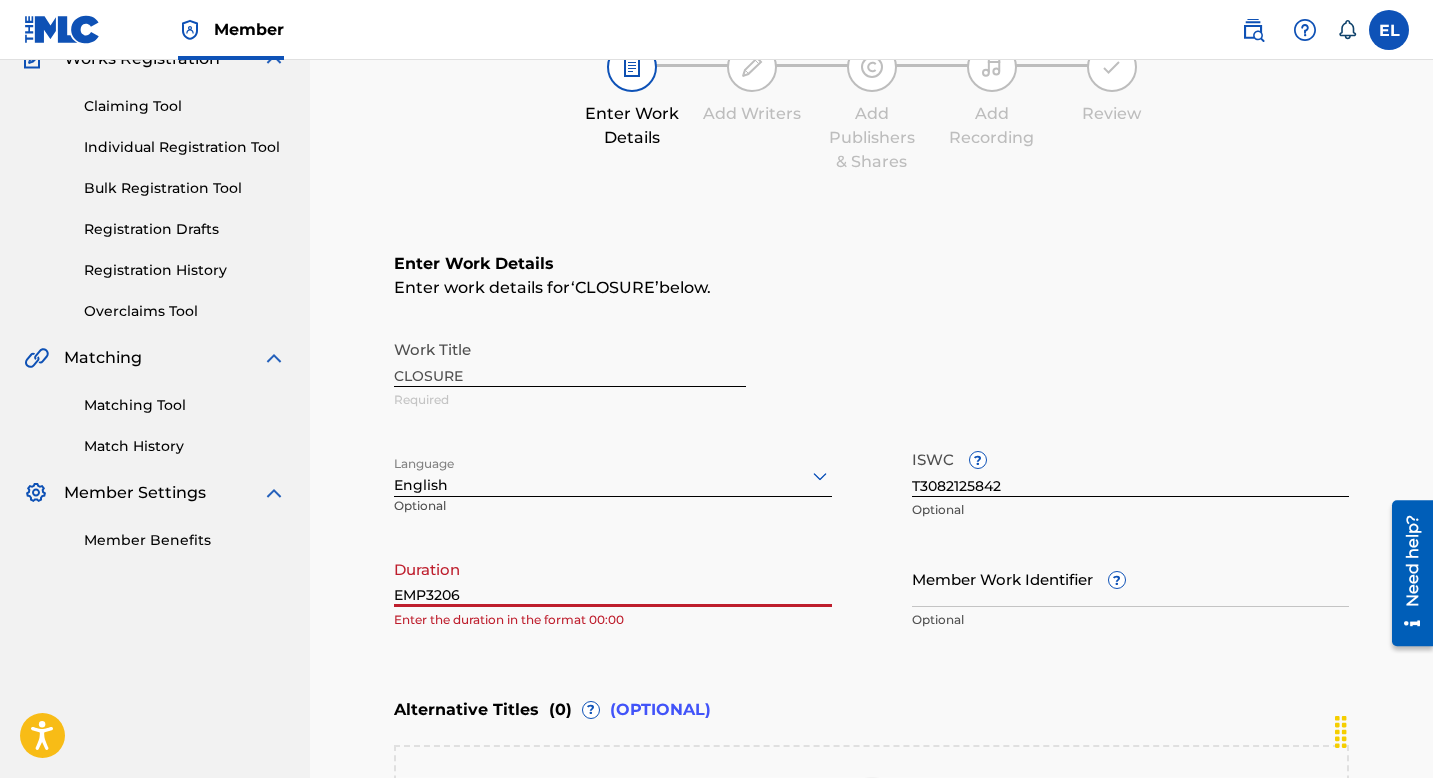 type 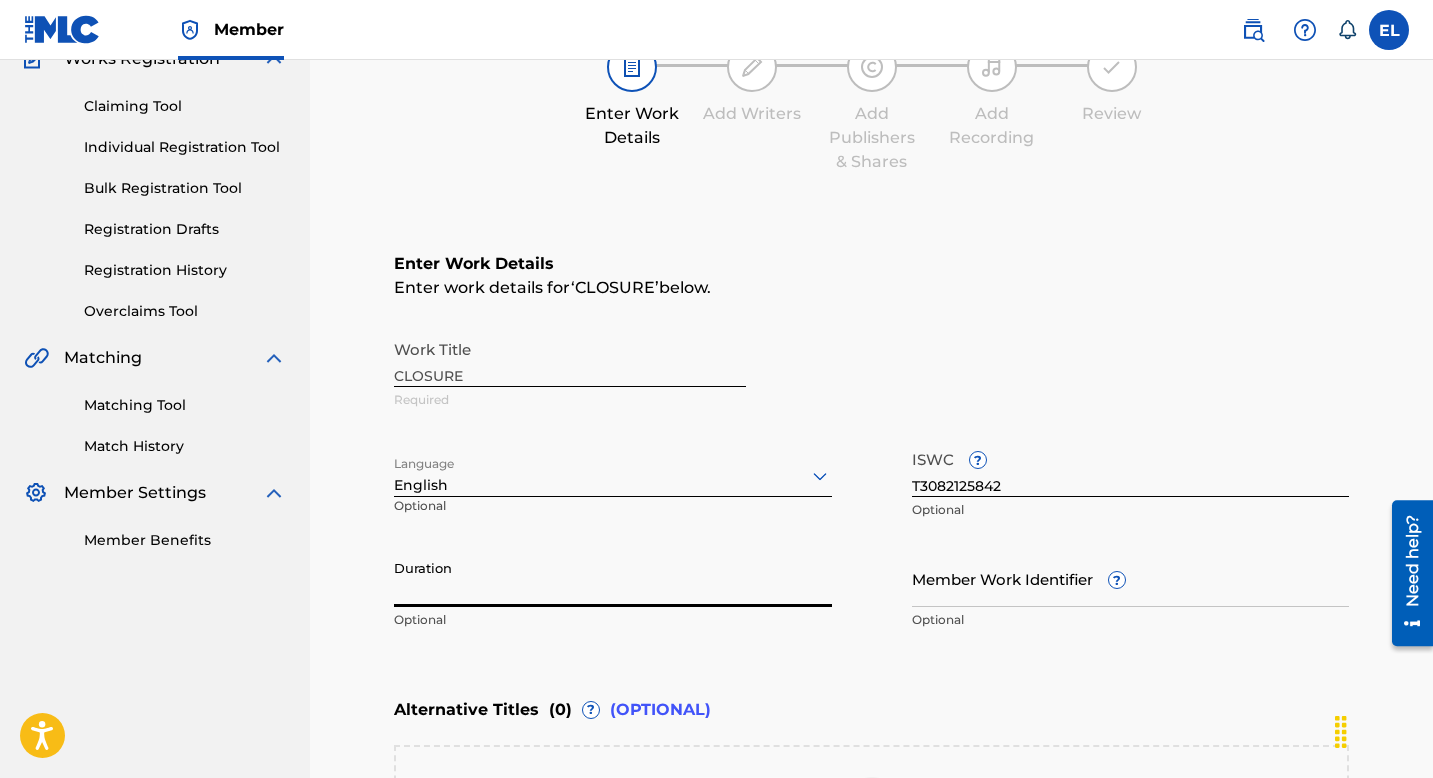 click on "Member Work Identifier   ?" at bounding box center (1131, 578) 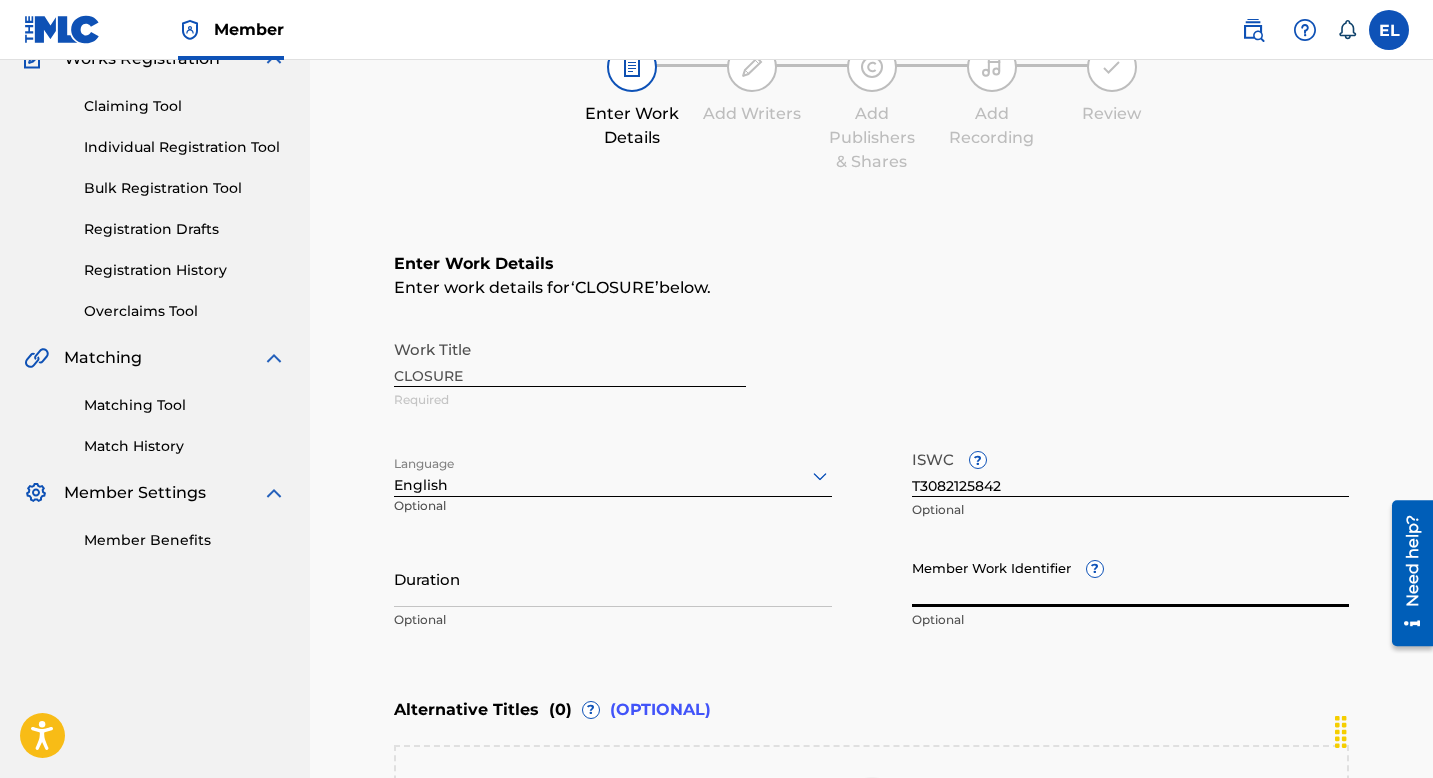 paste on "EMP3206" 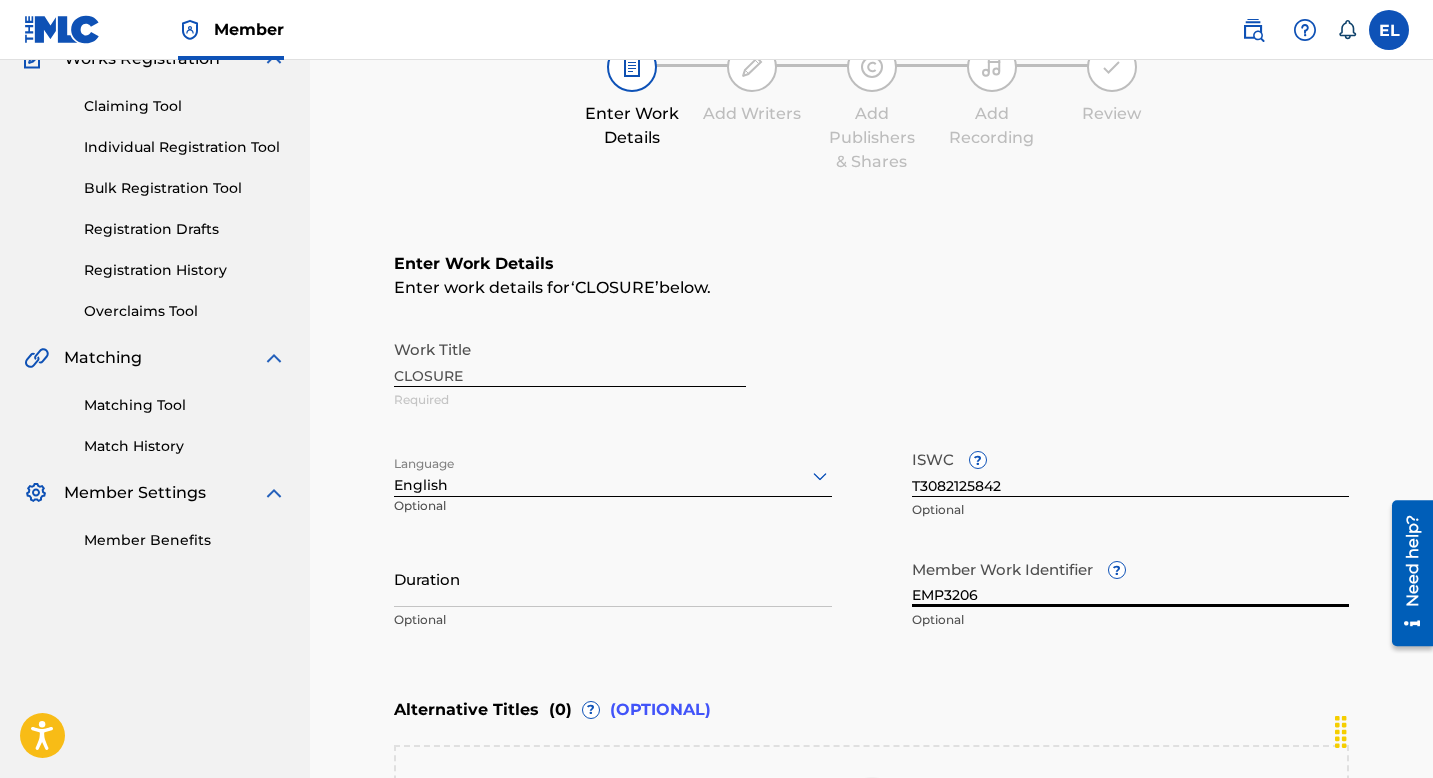 type on "EMP3206" 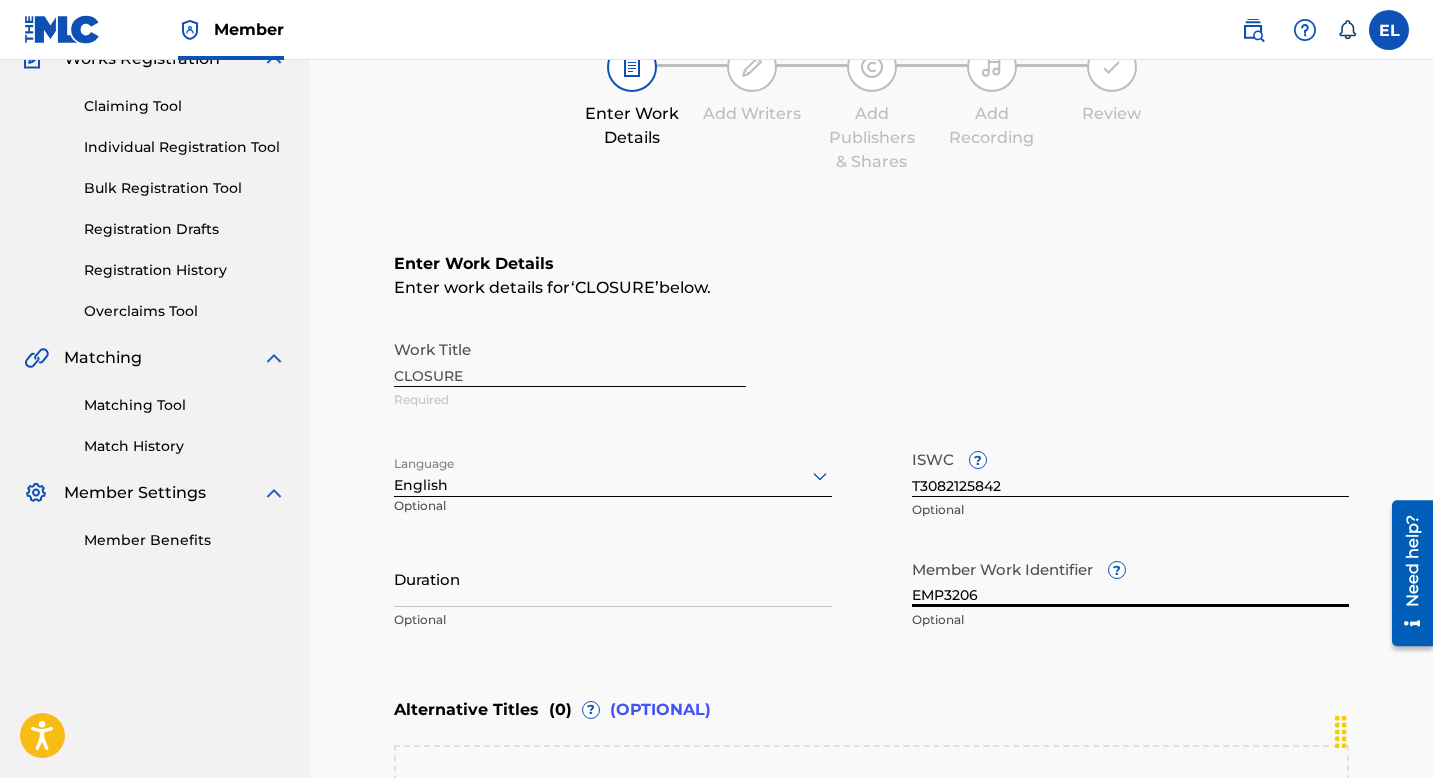 click on "Duration" at bounding box center (613, 578) 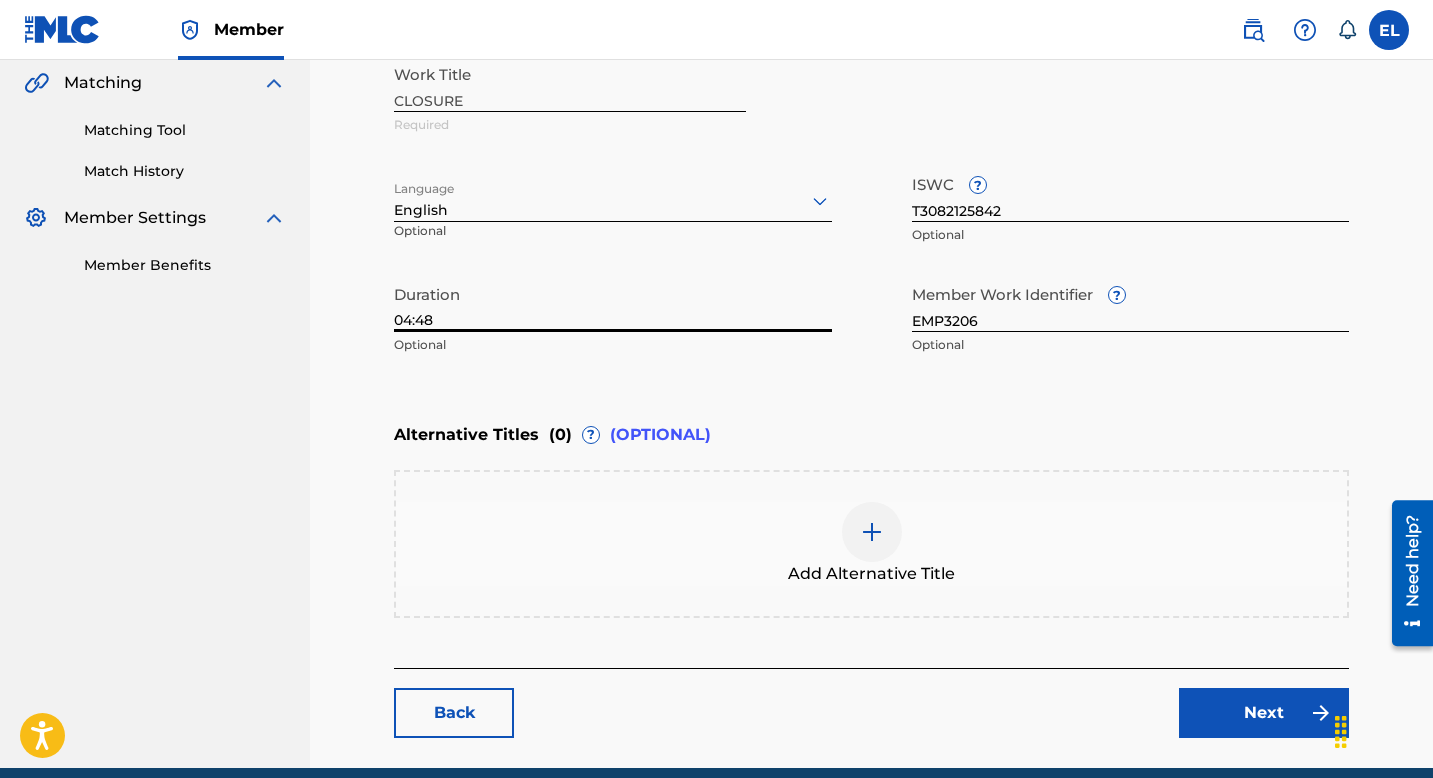 scroll, scrollTop: 548, scrollLeft: 0, axis: vertical 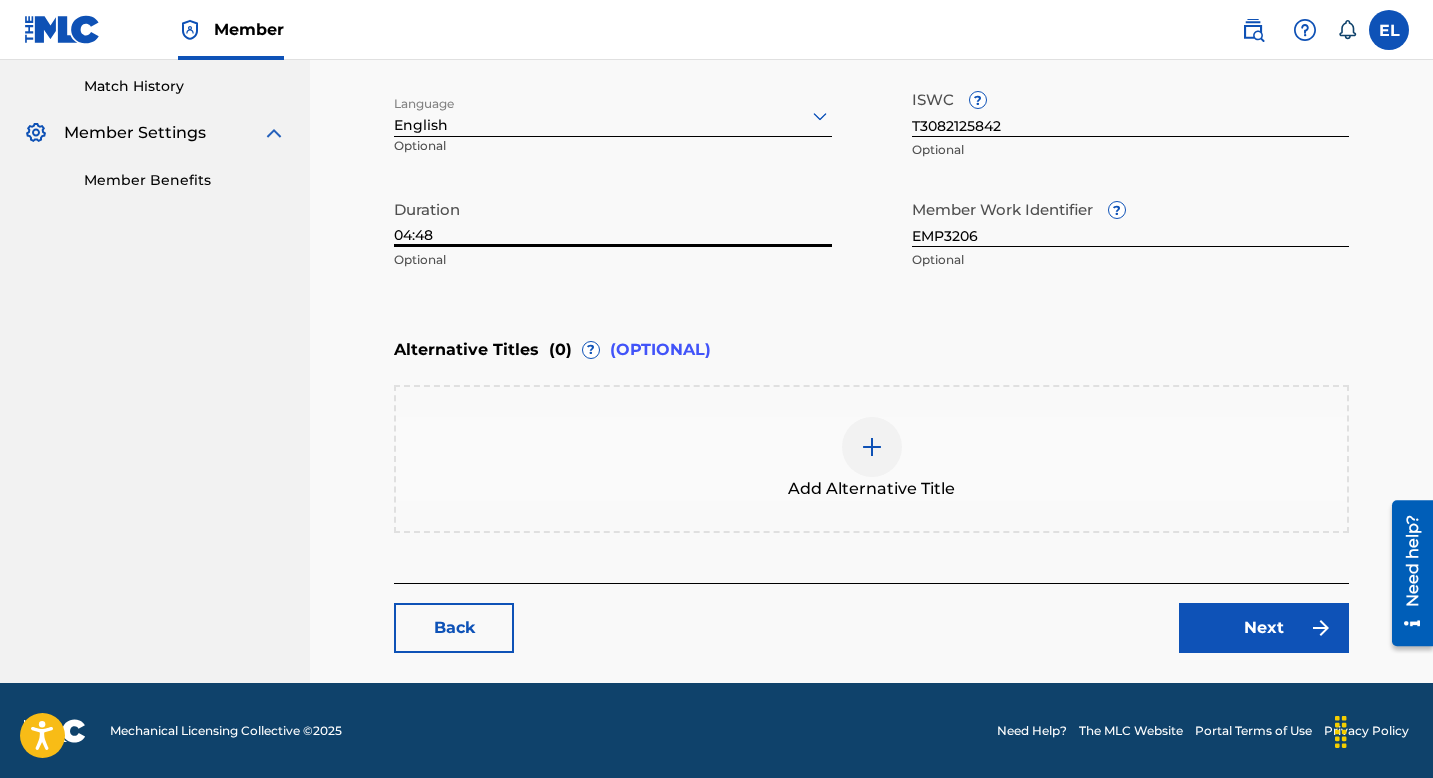 type on "04:48" 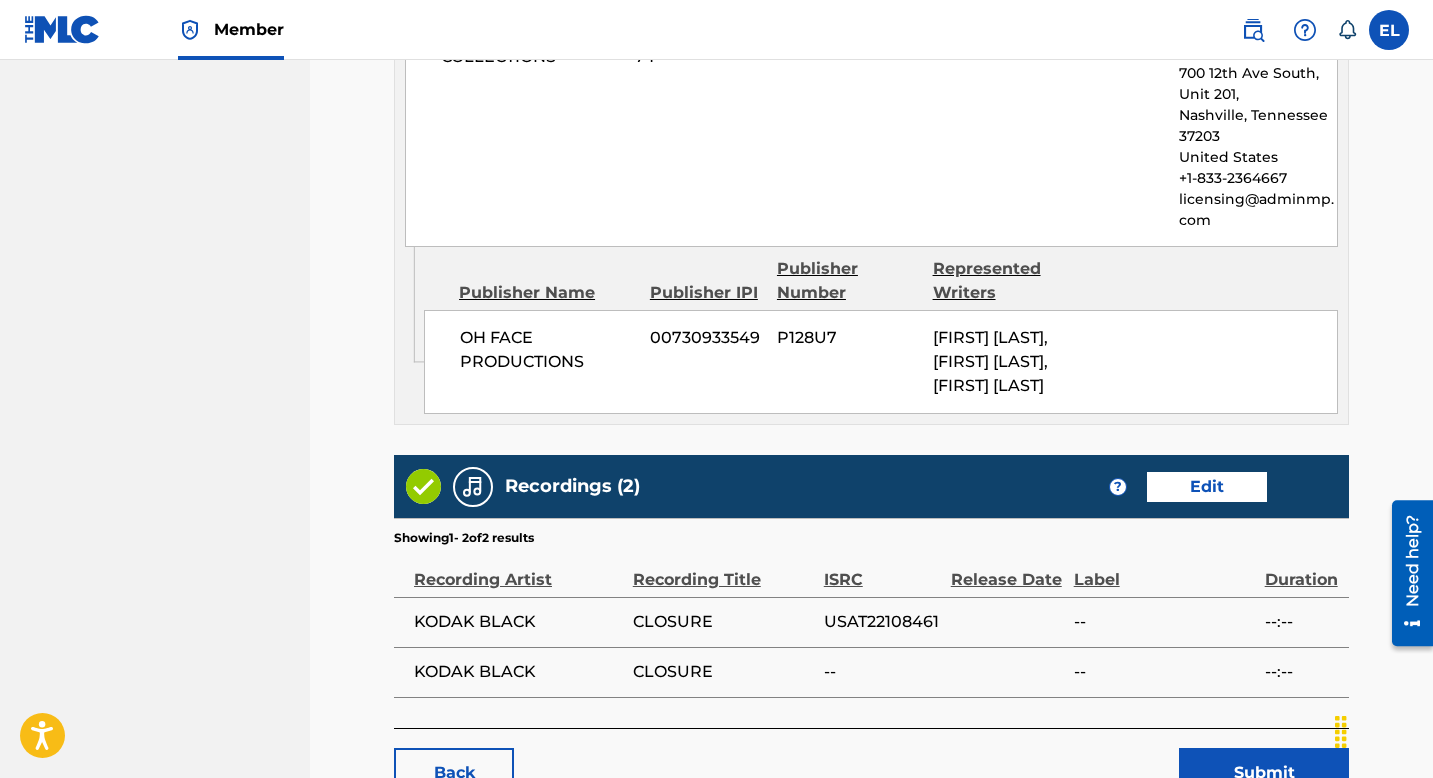 scroll, scrollTop: 1888, scrollLeft: 0, axis: vertical 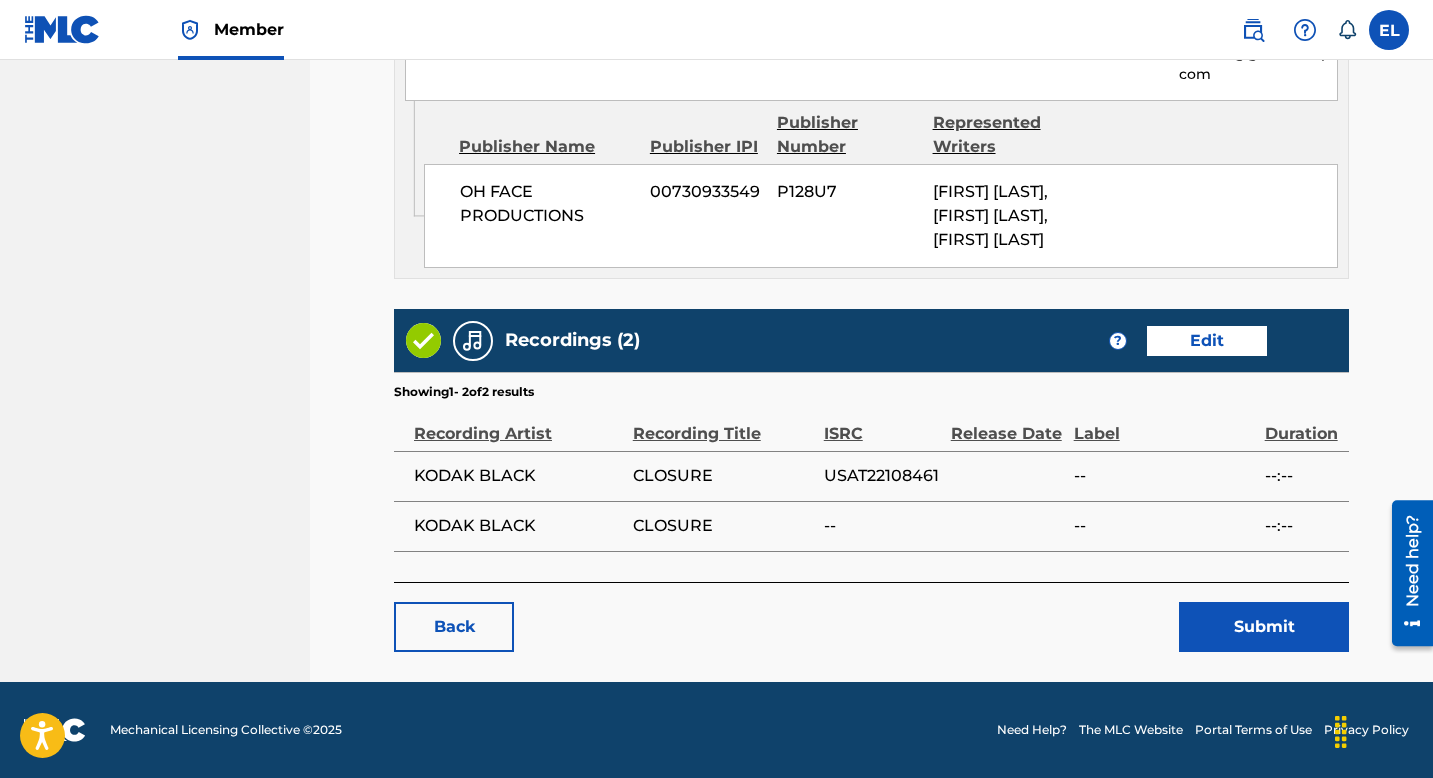 click on "Edit" at bounding box center (1207, 341) 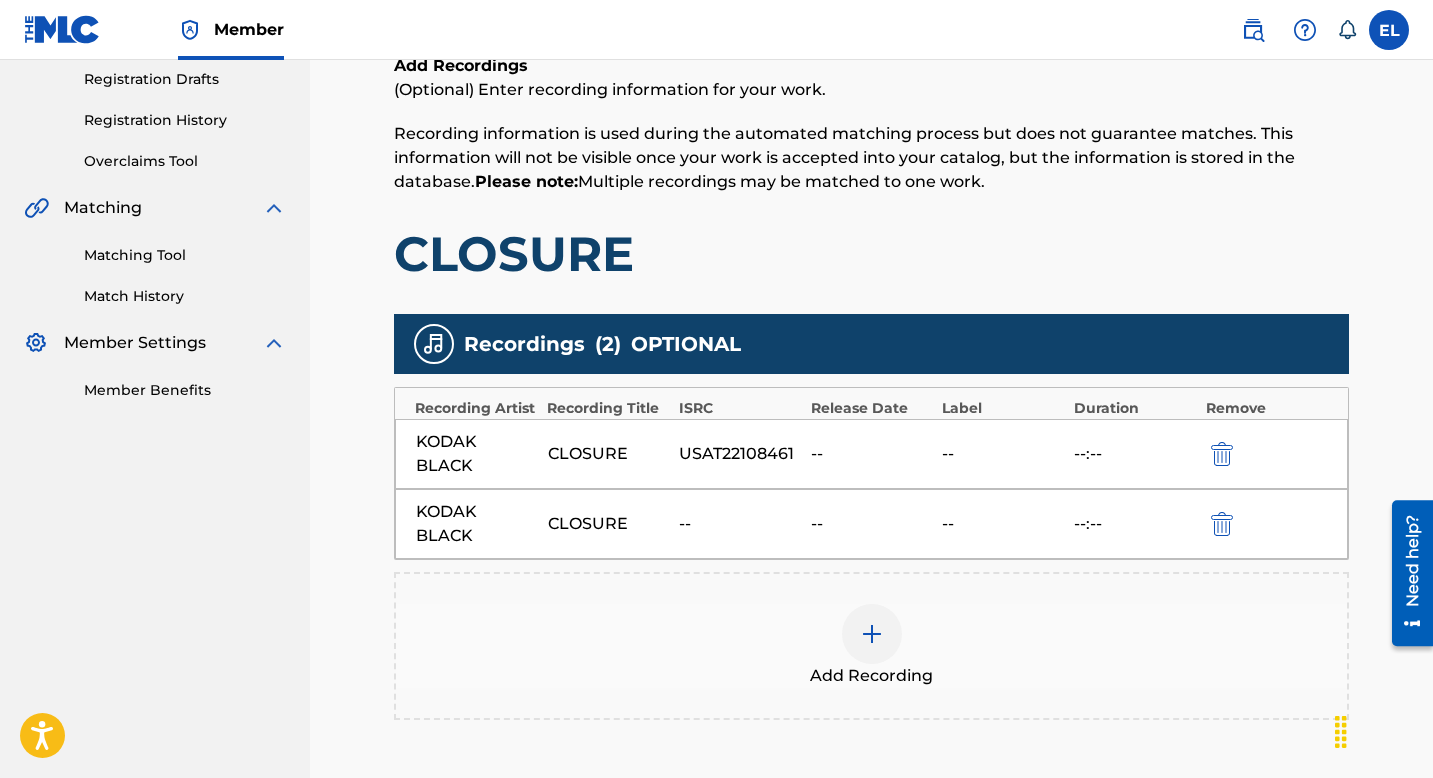 scroll, scrollTop: 422, scrollLeft: 0, axis: vertical 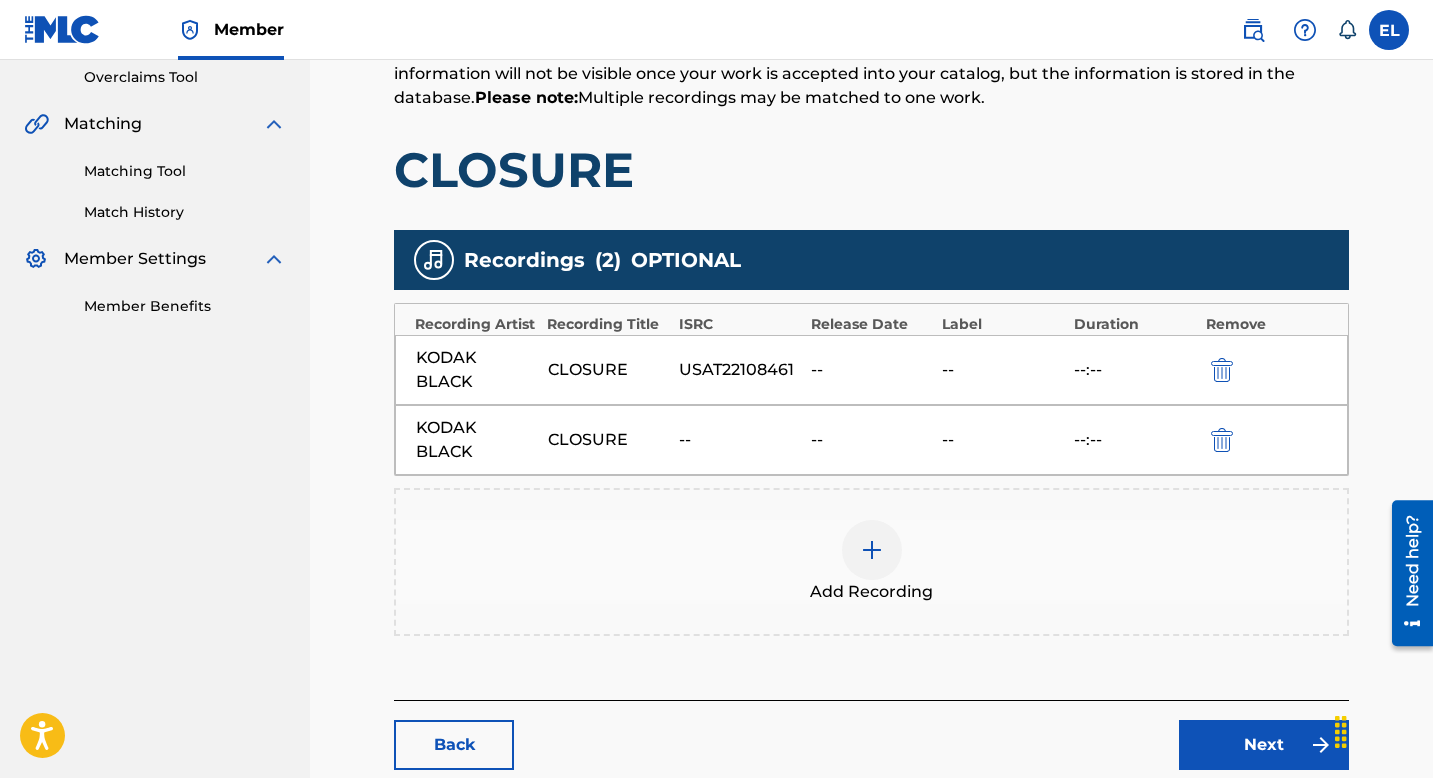 click at bounding box center (872, 550) 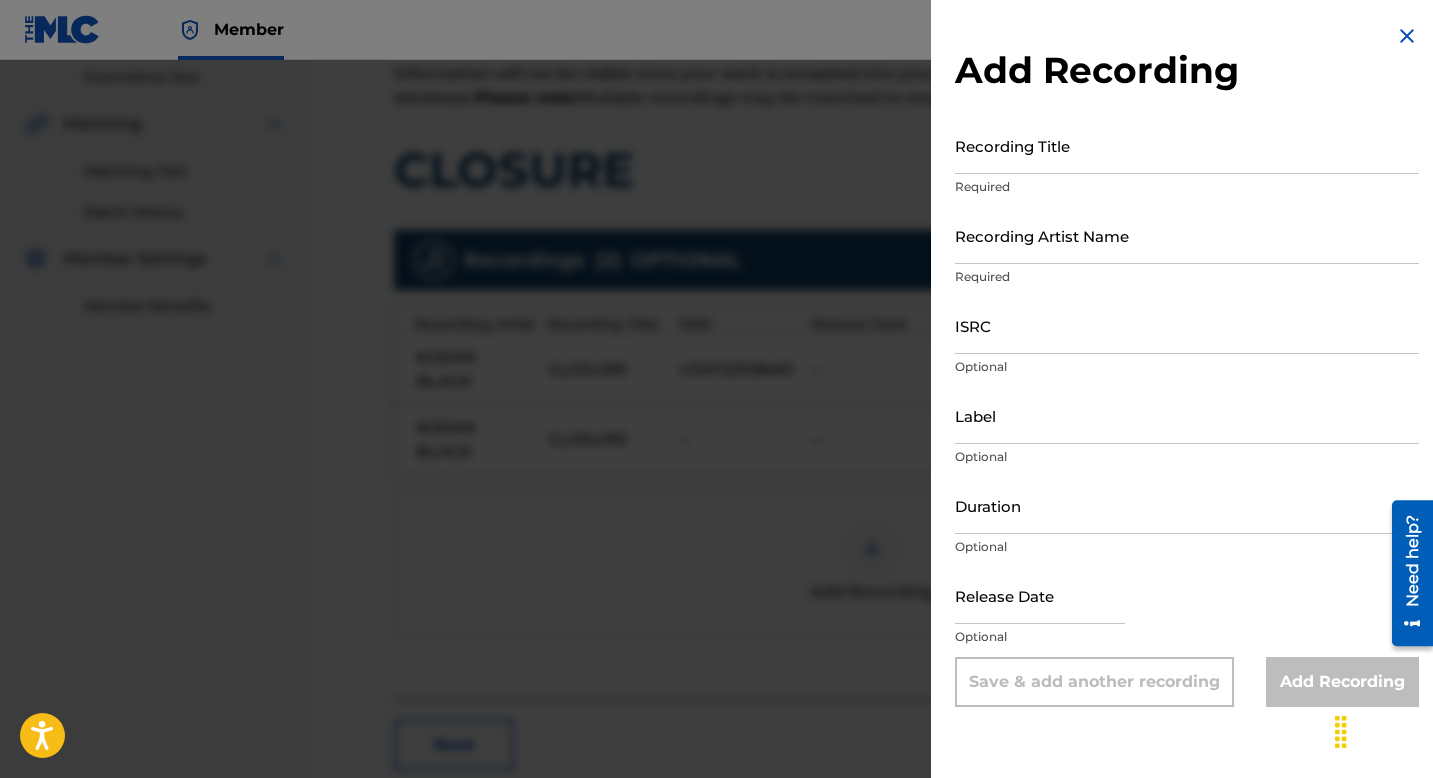 click on "ISRC" at bounding box center (1187, 325) 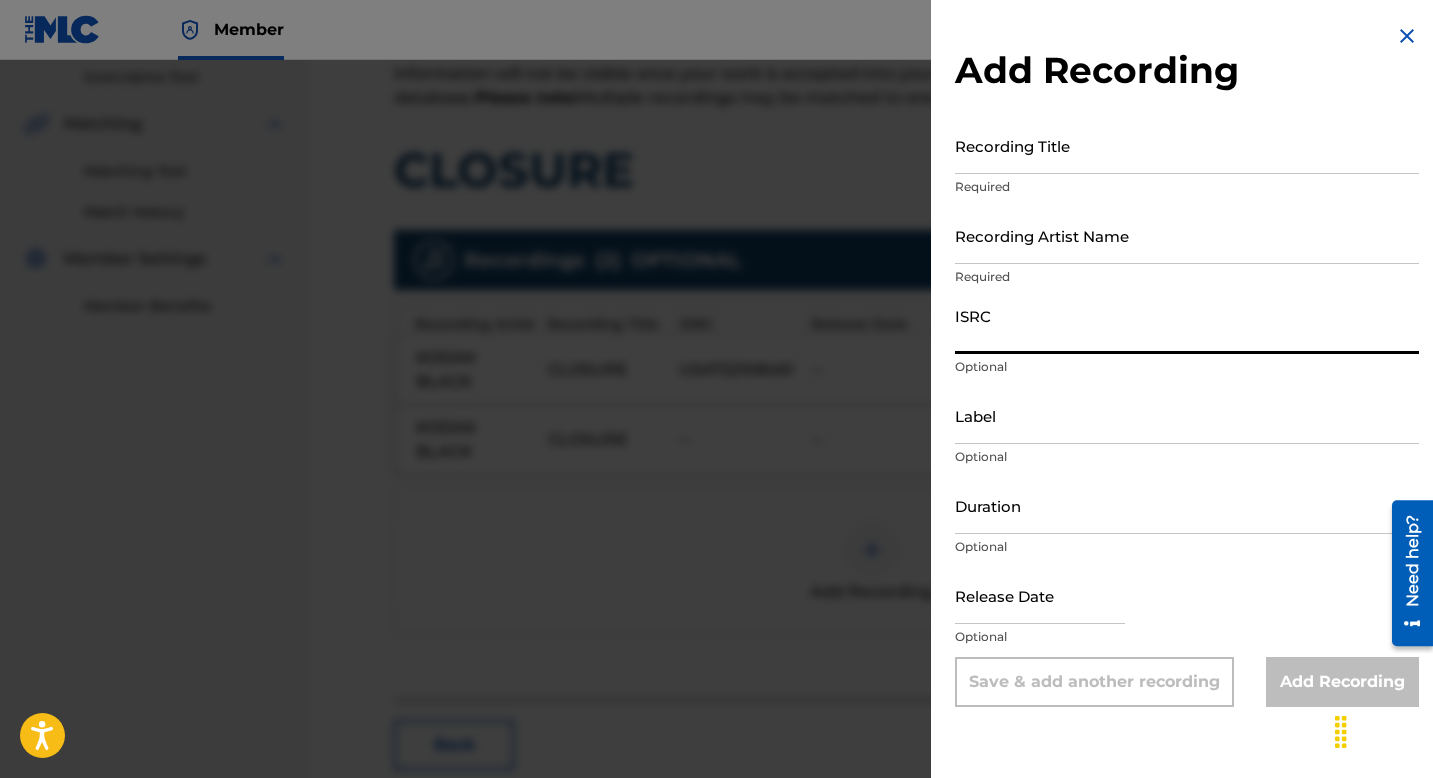 paste on "[PASSPORT]" 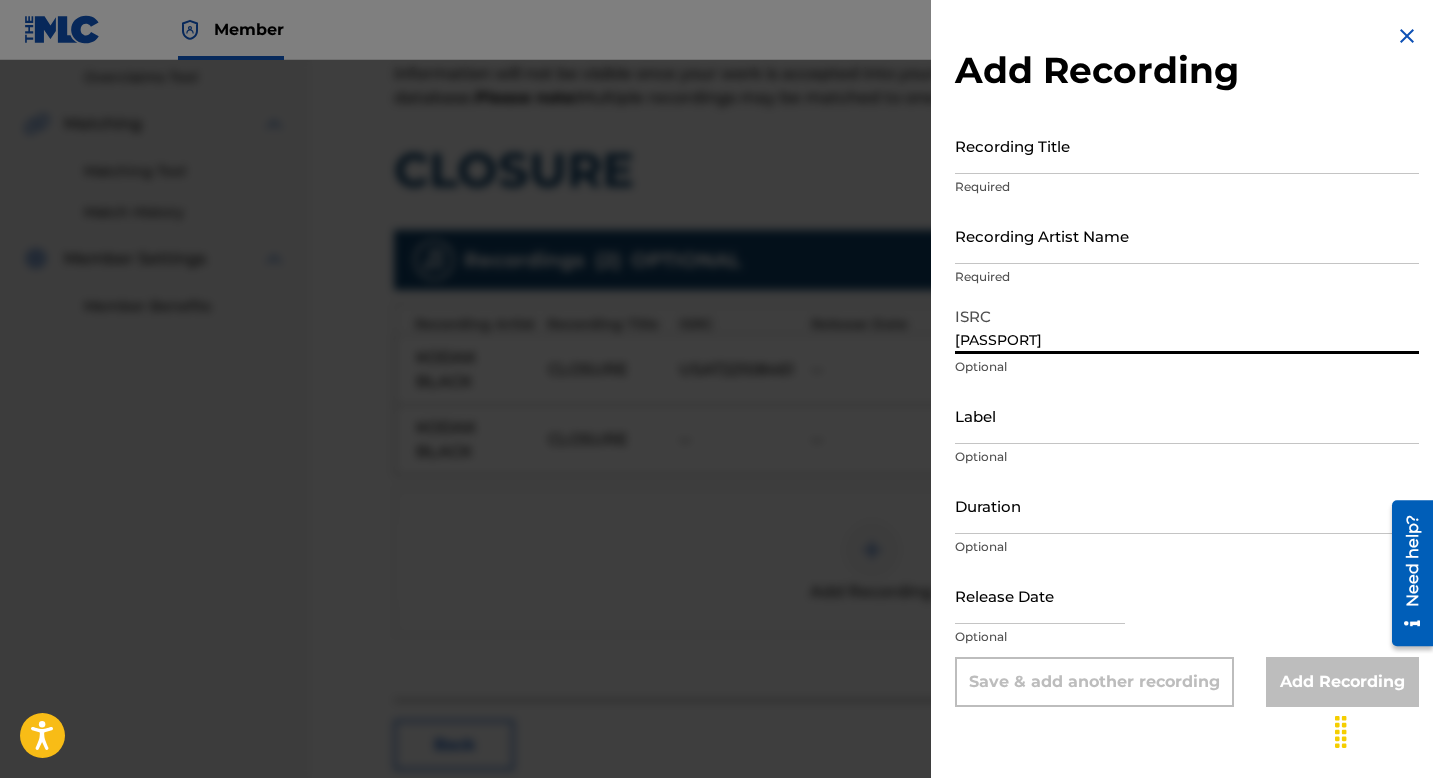 type on "[PASSPORT]" 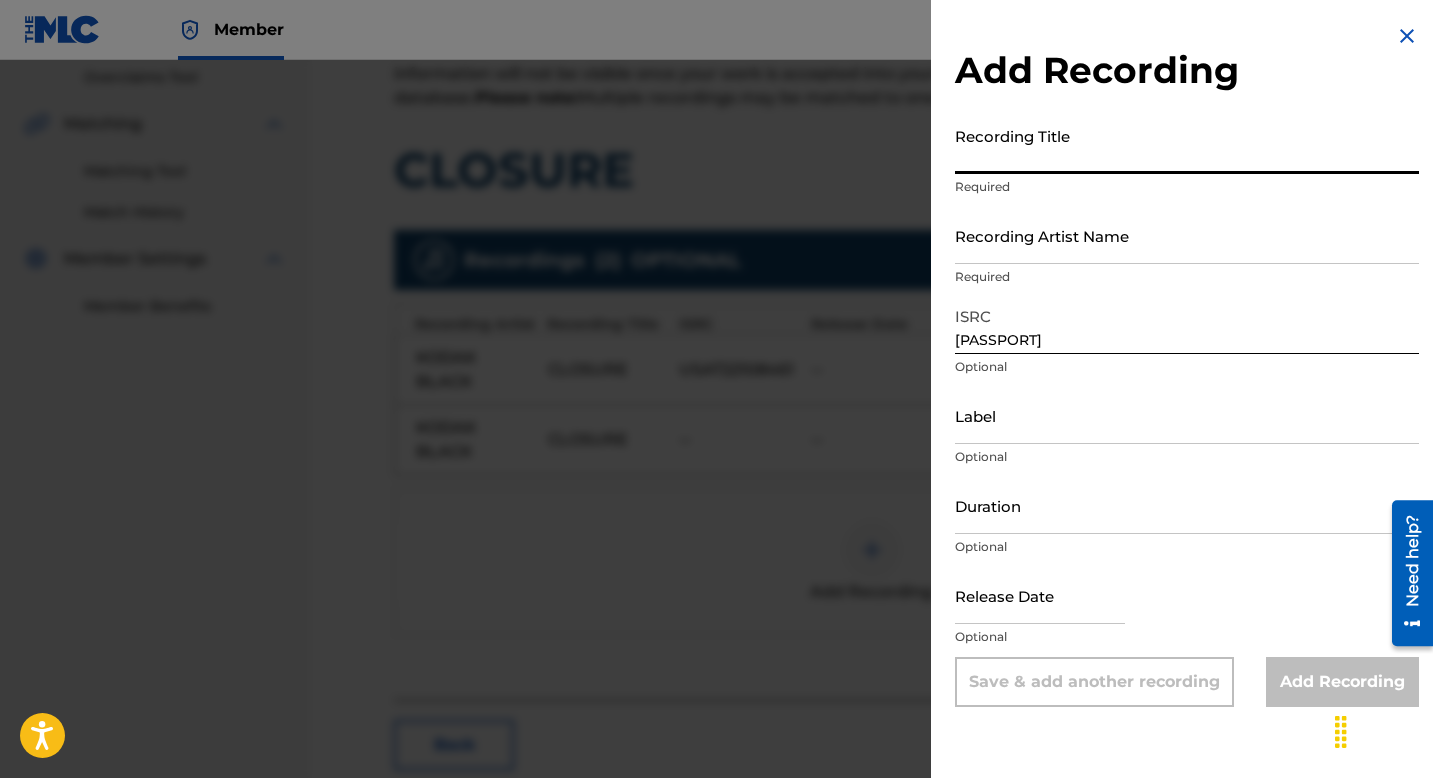 click on "Recording Title" at bounding box center (1187, 145) 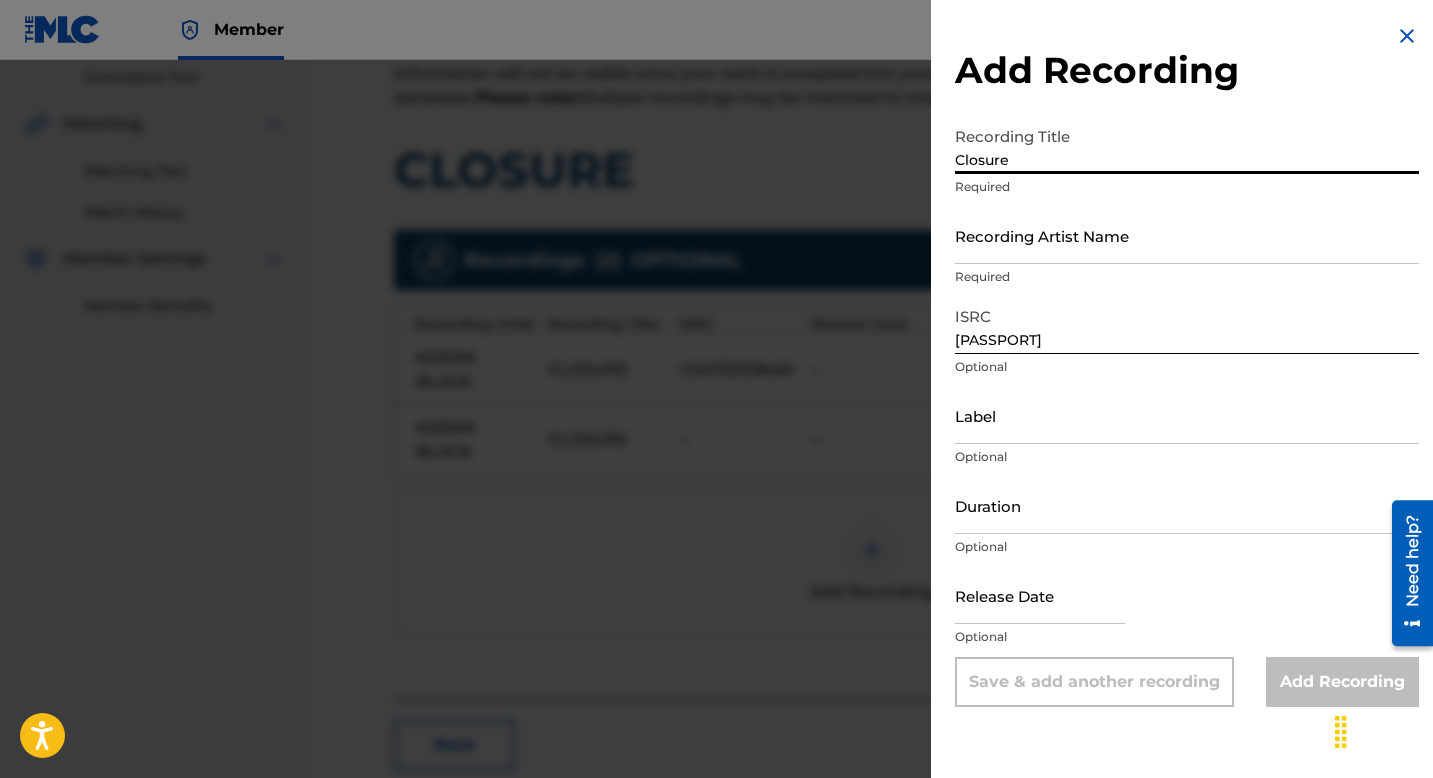 type on "Closure" 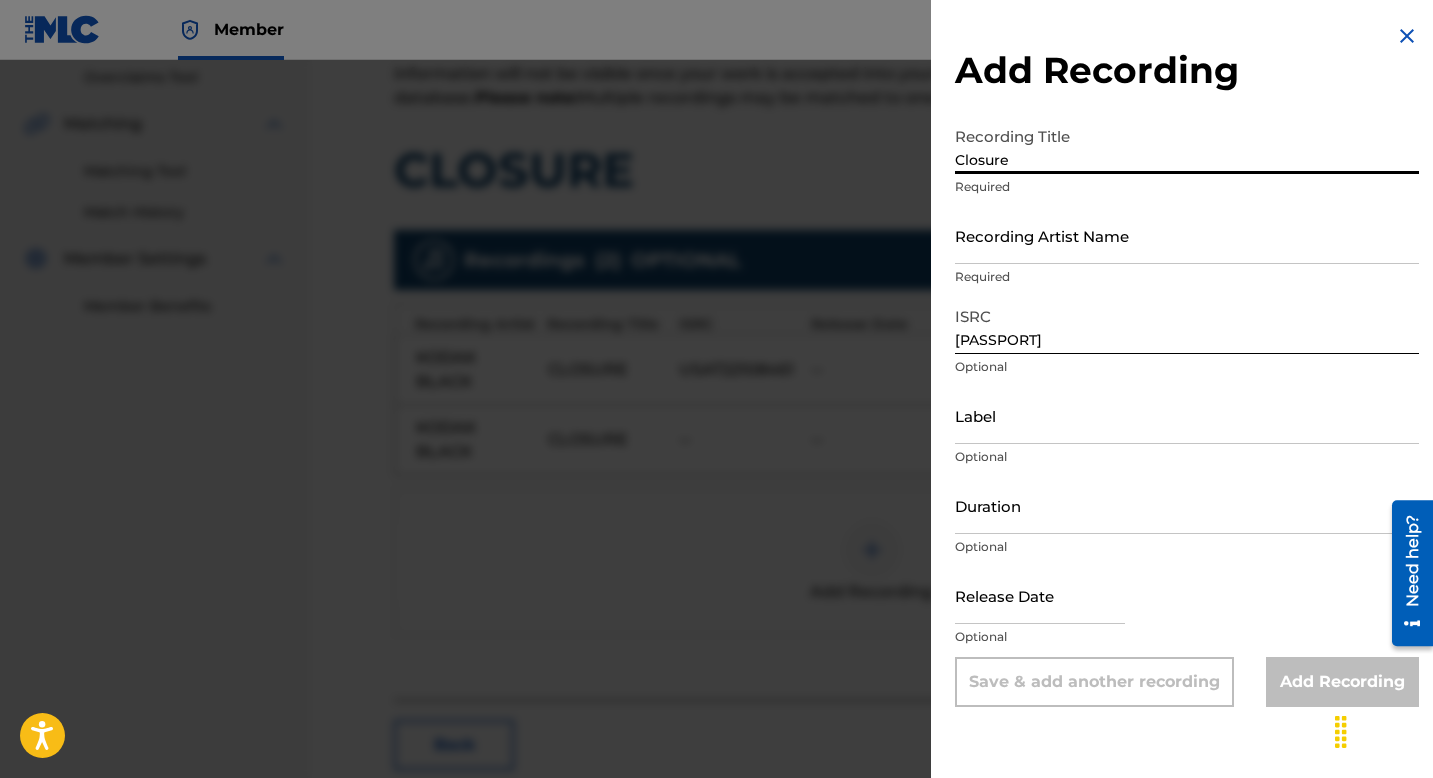 drag, startPoint x: 1128, startPoint y: 244, endPoint x: 1140, endPoint y: 251, distance: 13.892444 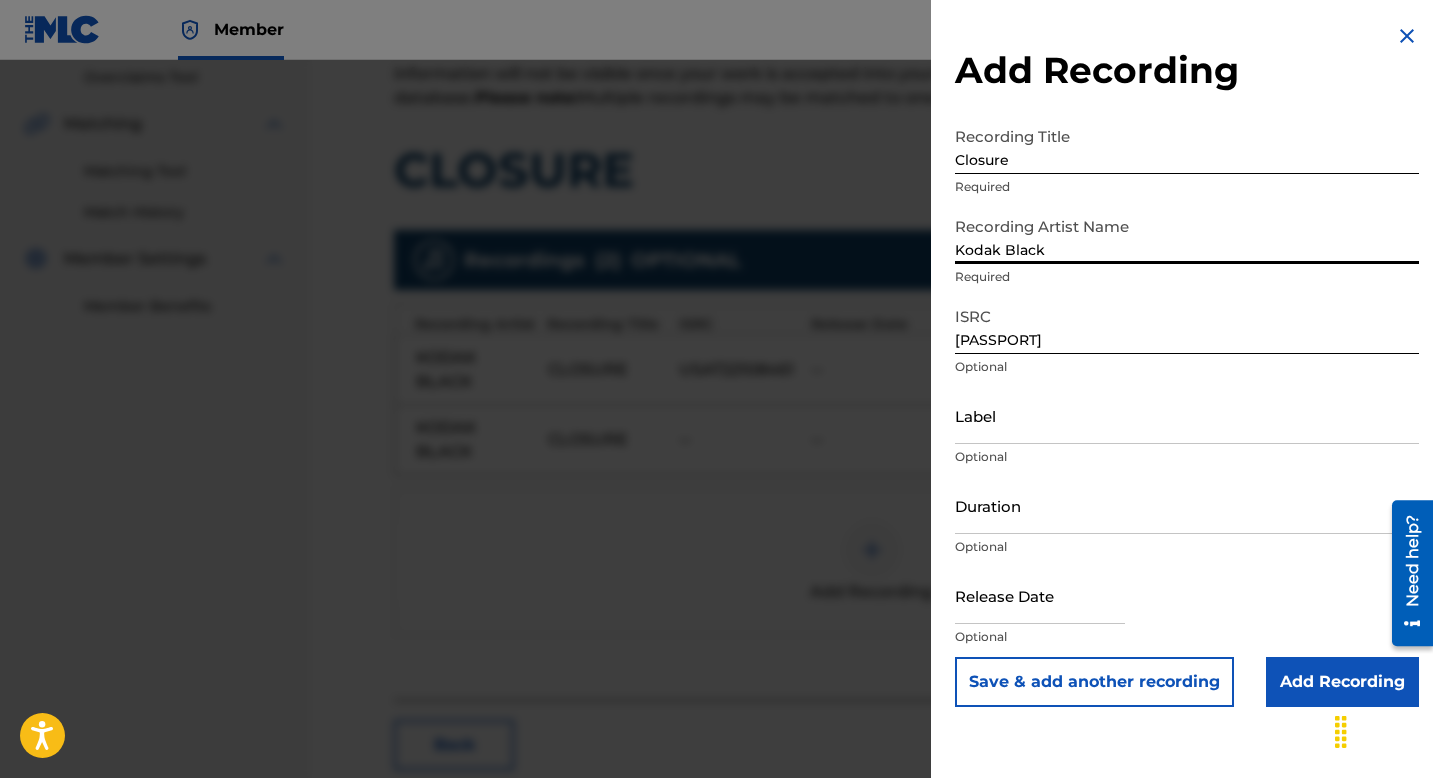 type on "Kodak Black" 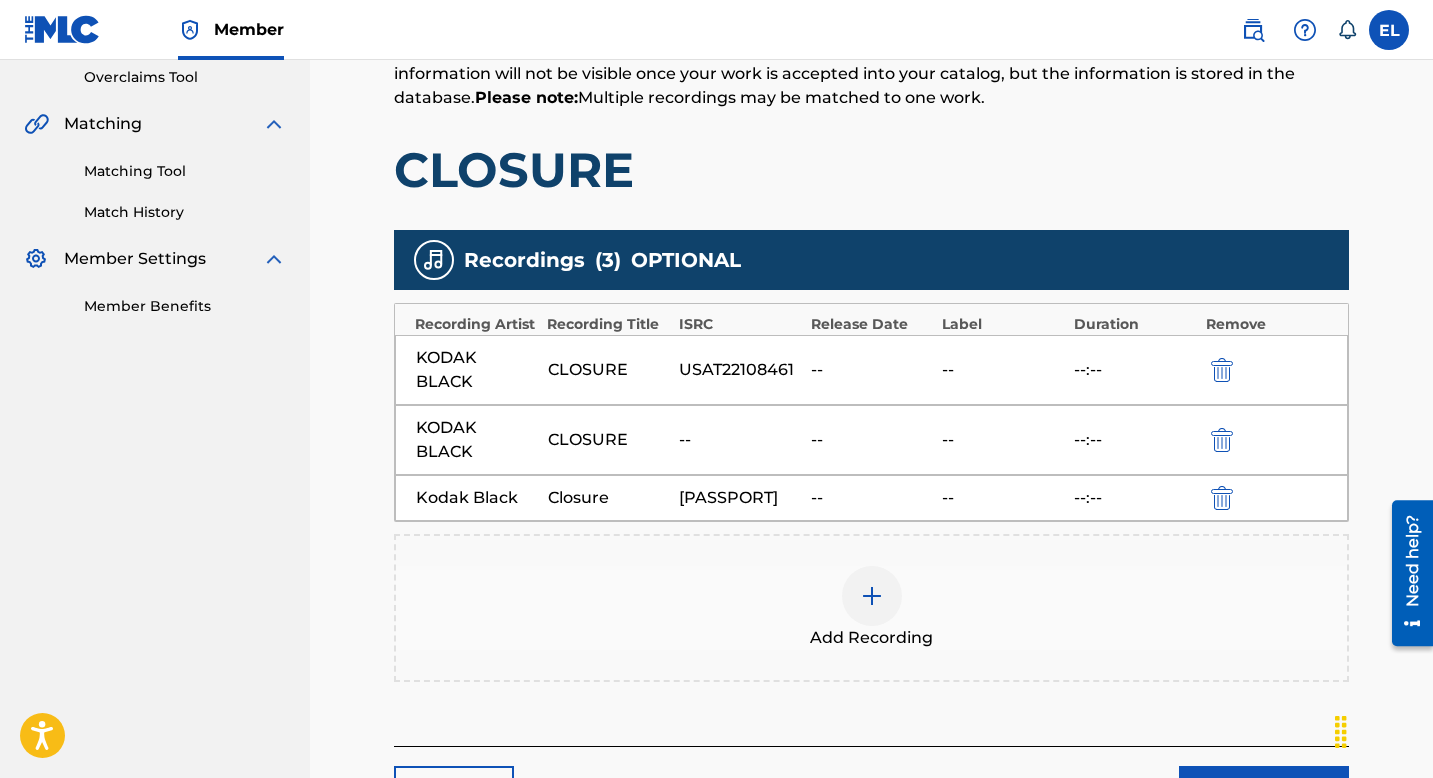 click on "Next" at bounding box center (1264, 791) 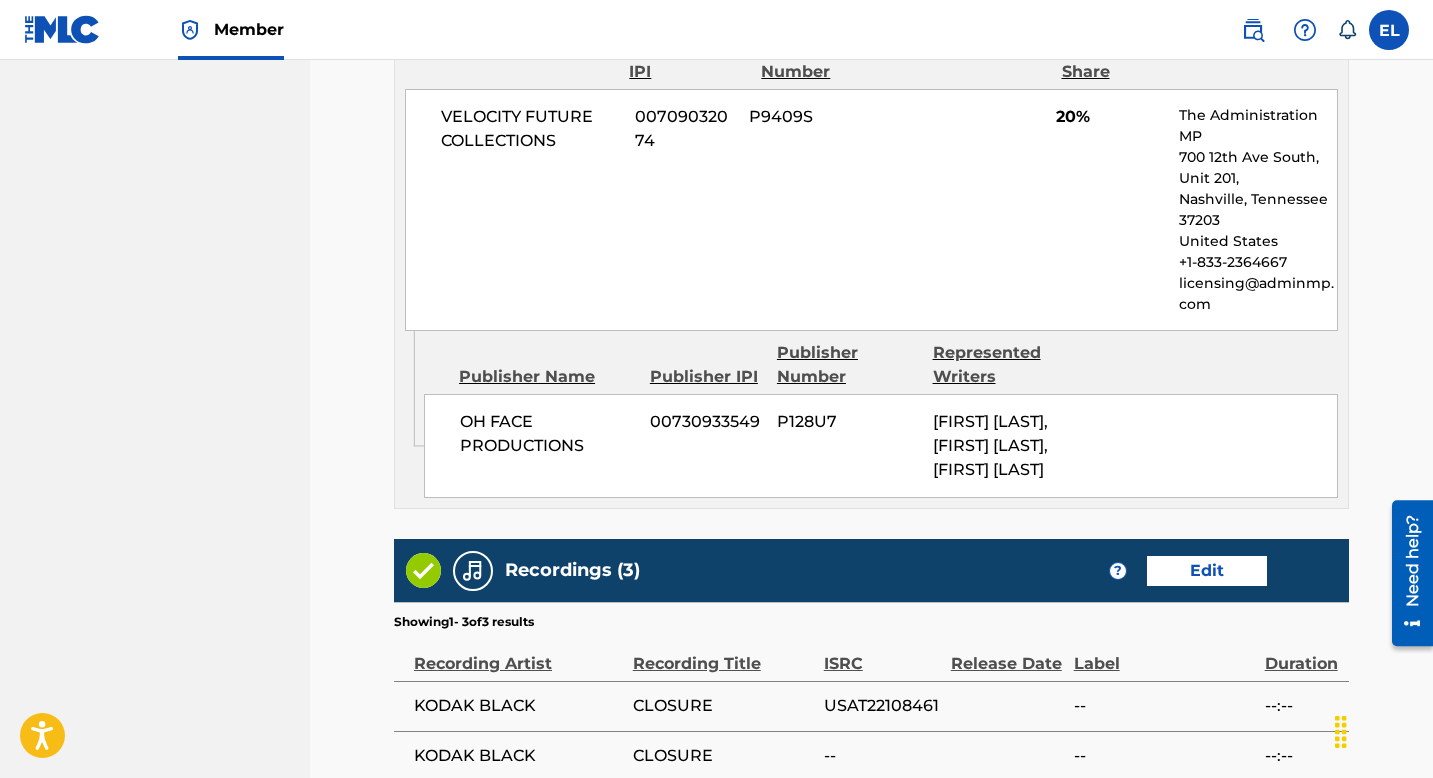 scroll, scrollTop: 1938, scrollLeft: 0, axis: vertical 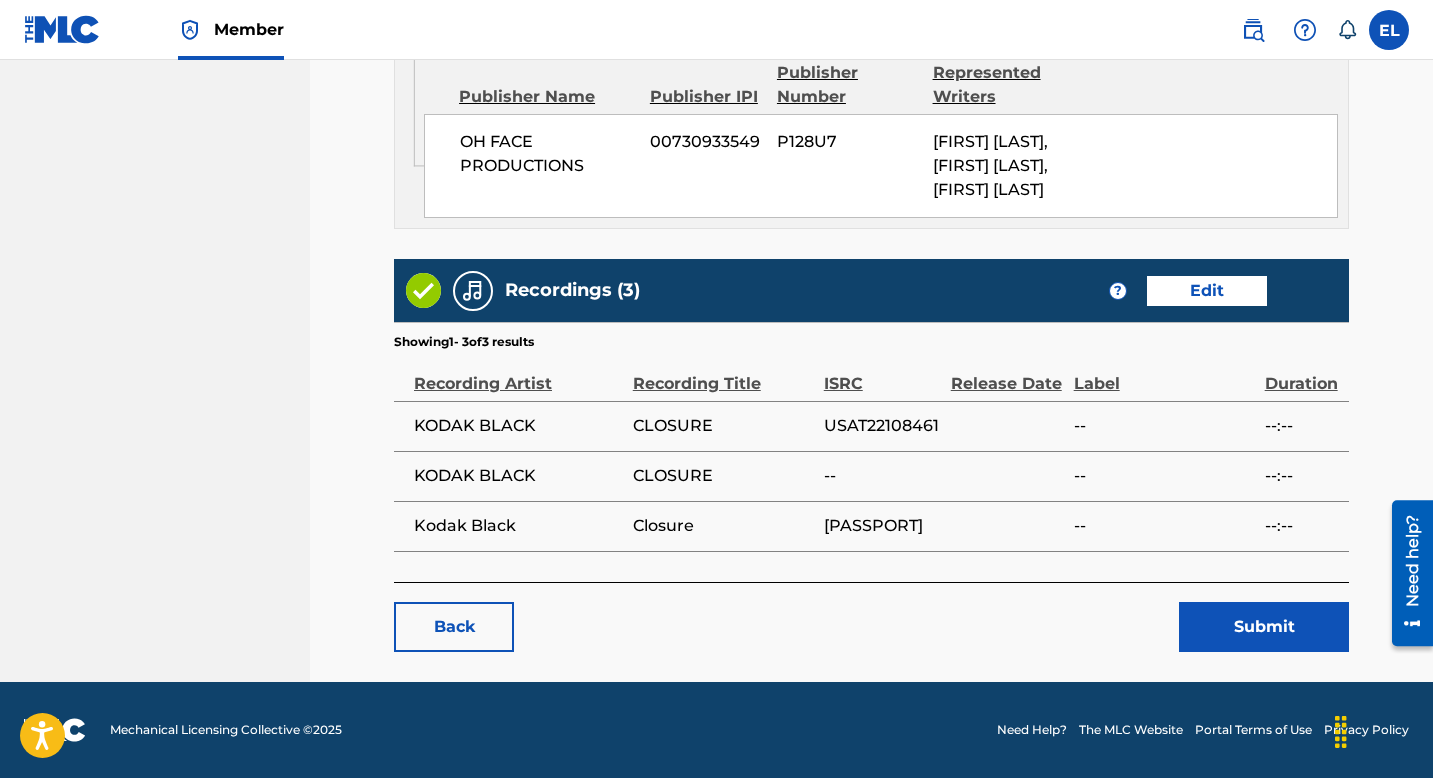 click on "Submit" at bounding box center (1264, 627) 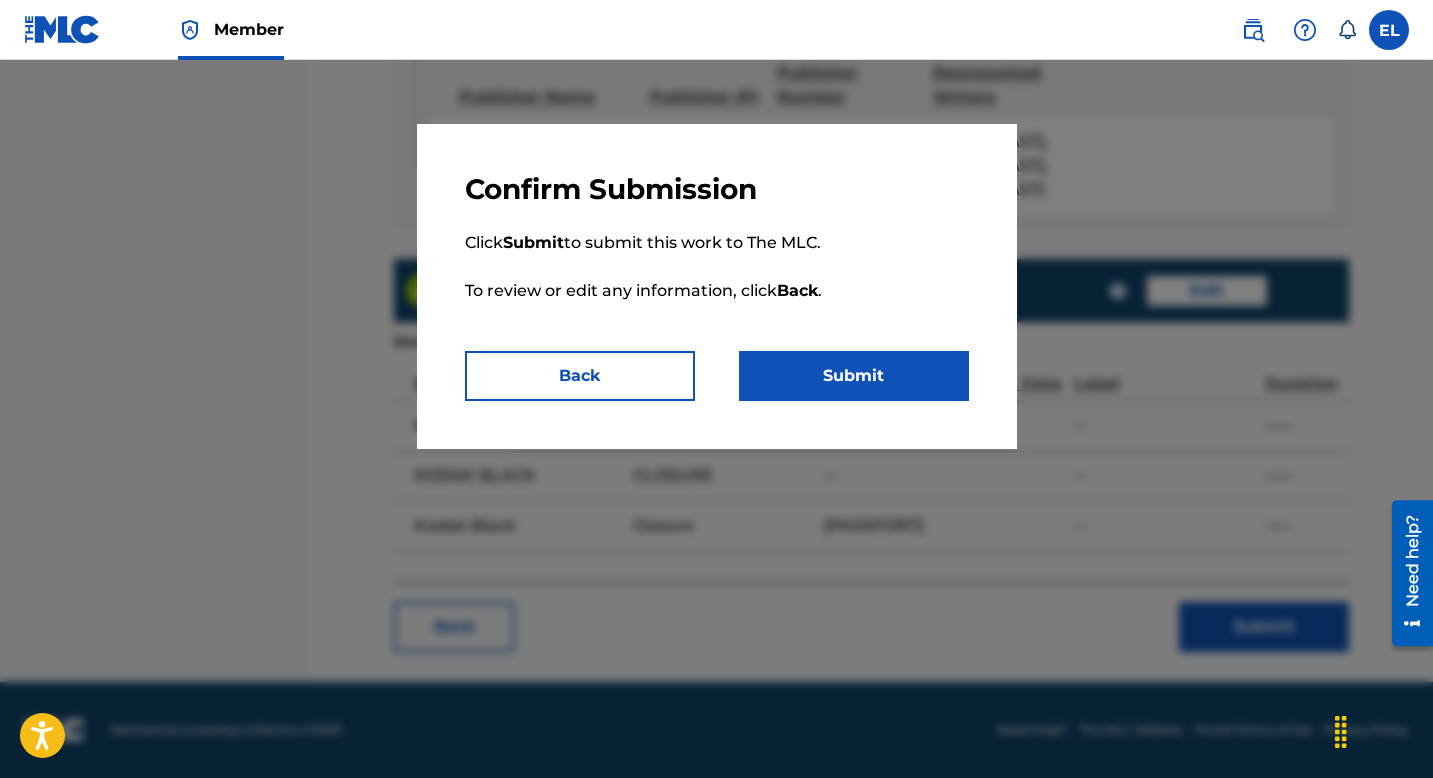 click on "Submit" at bounding box center (854, 376) 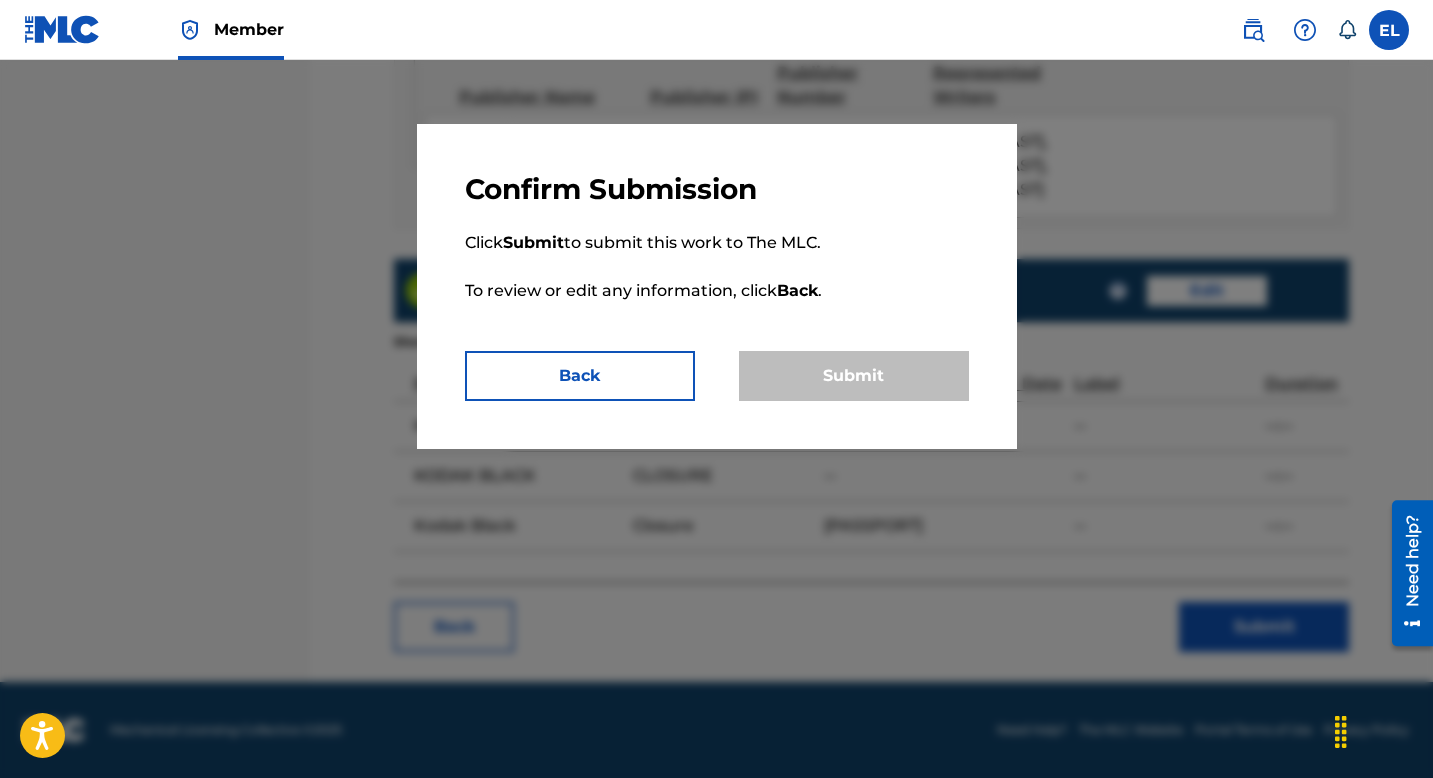 scroll, scrollTop: 0, scrollLeft: 0, axis: both 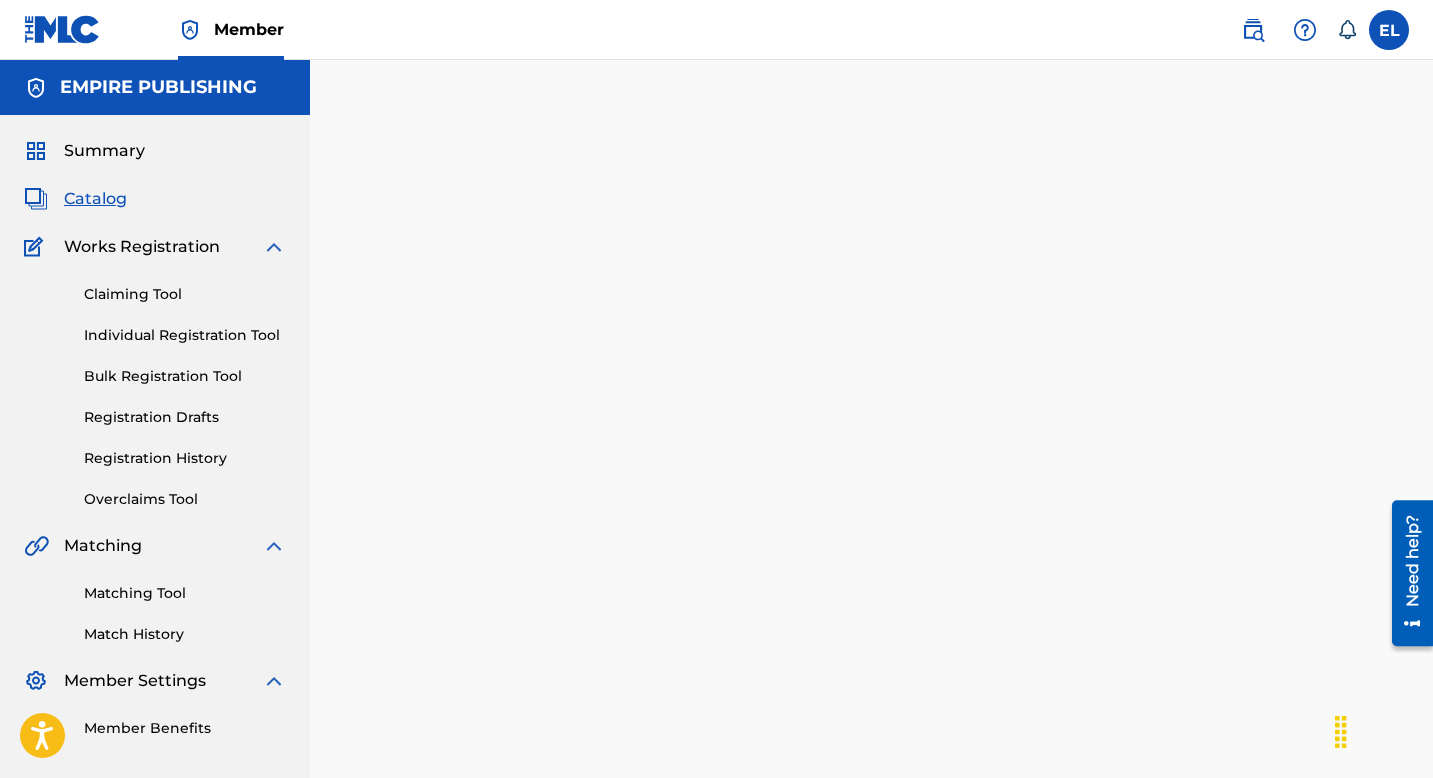 click on "Catalog" at bounding box center [95, 199] 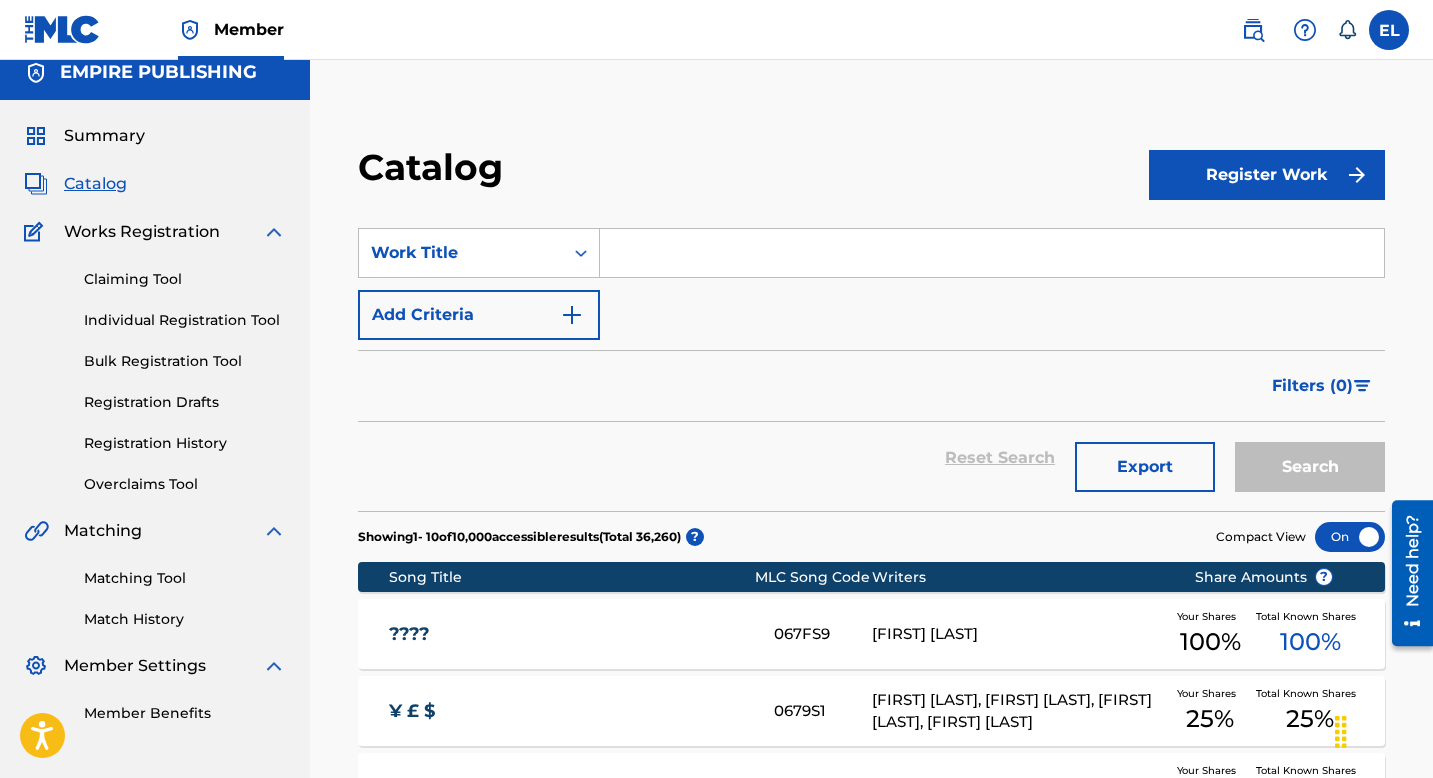 scroll, scrollTop: 0, scrollLeft: 0, axis: both 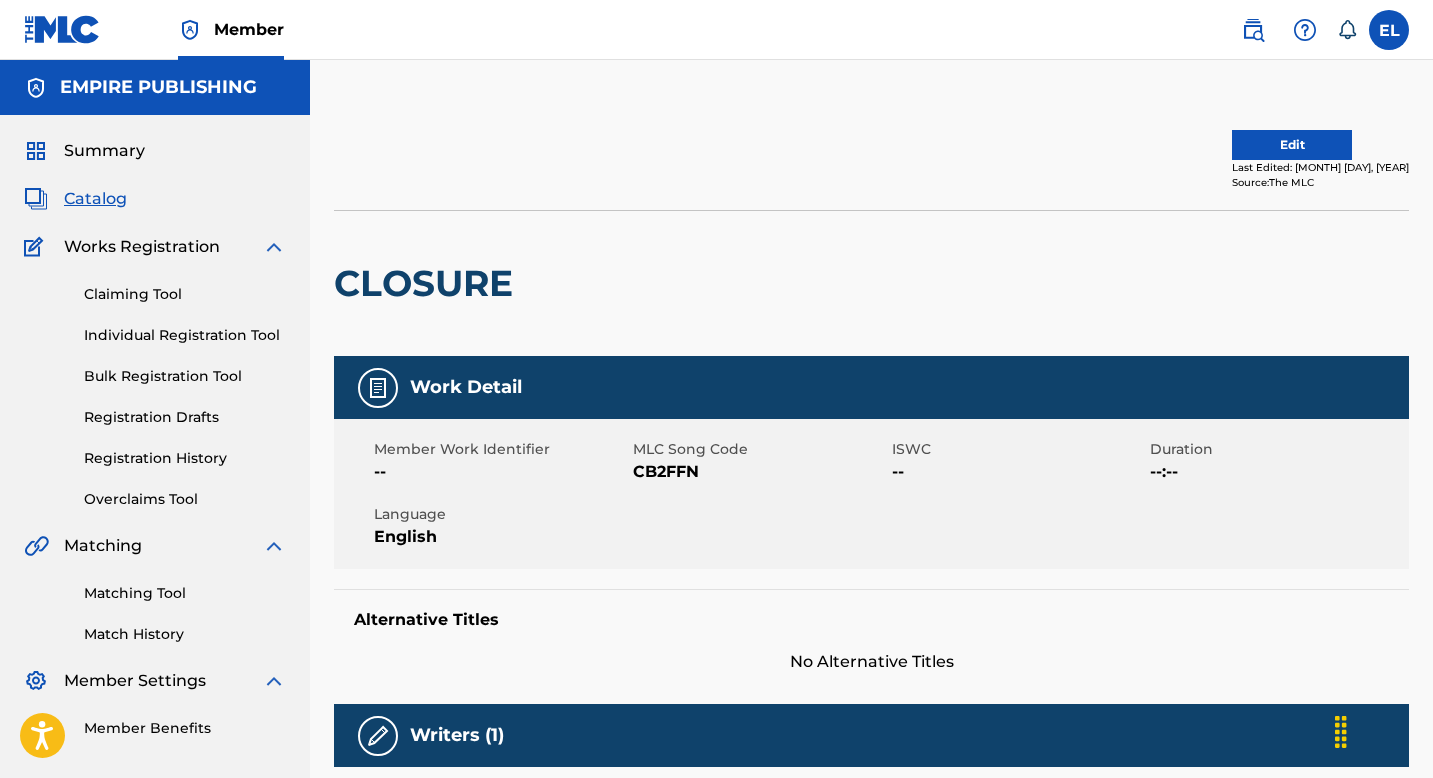 click on "CB2FFN" at bounding box center (760, 472) 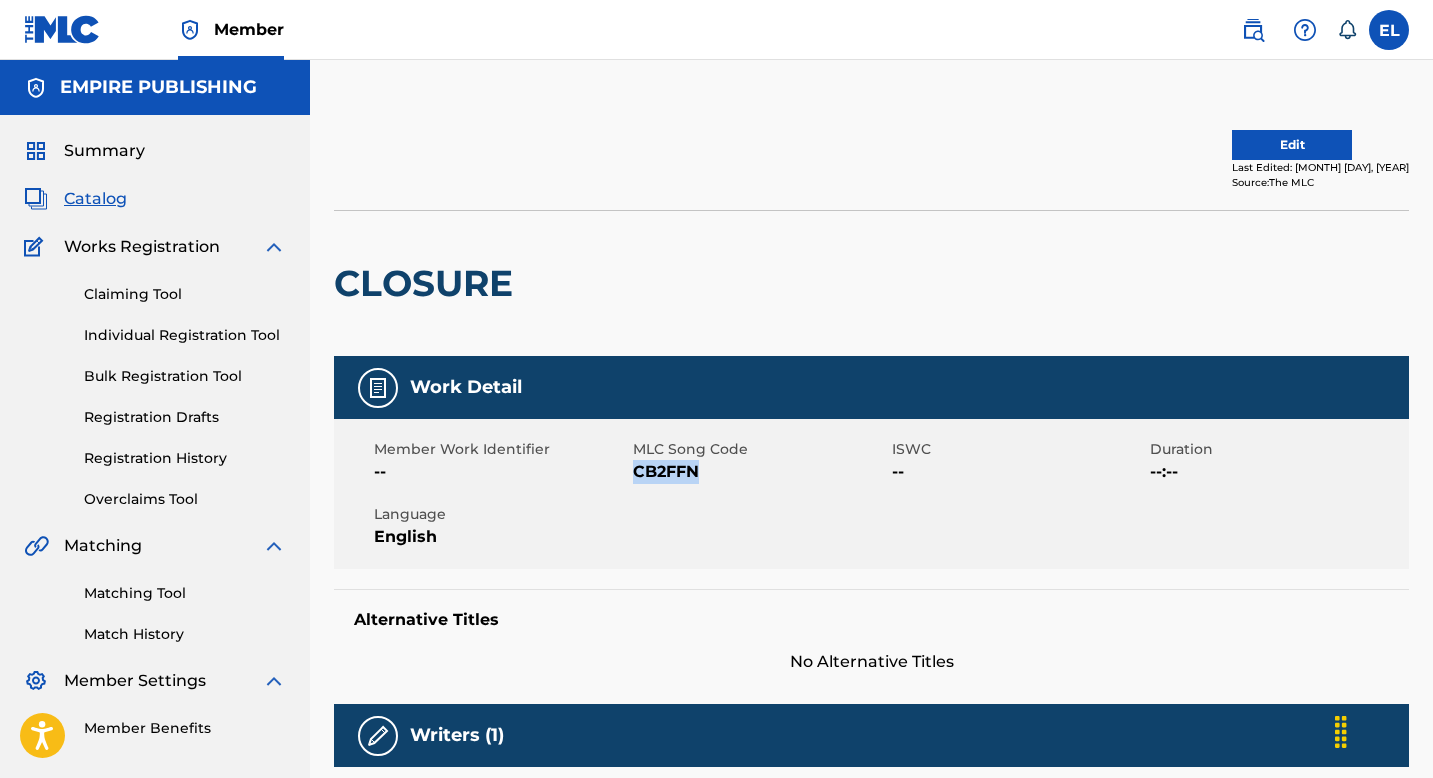 click on "CB2FFN" at bounding box center [760, 472] 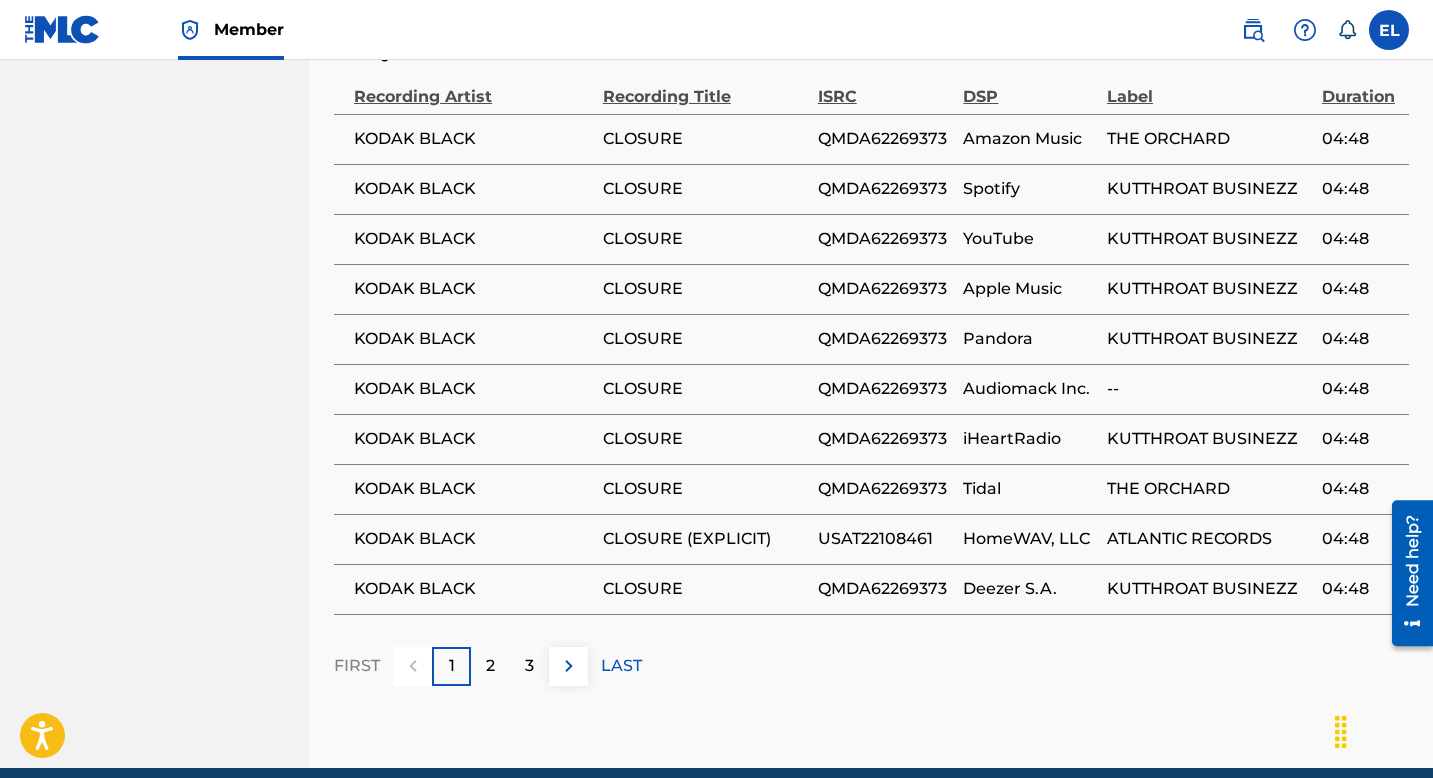 scroll, scrollTop: 1427, scrollLeft: 0, axis: vertical 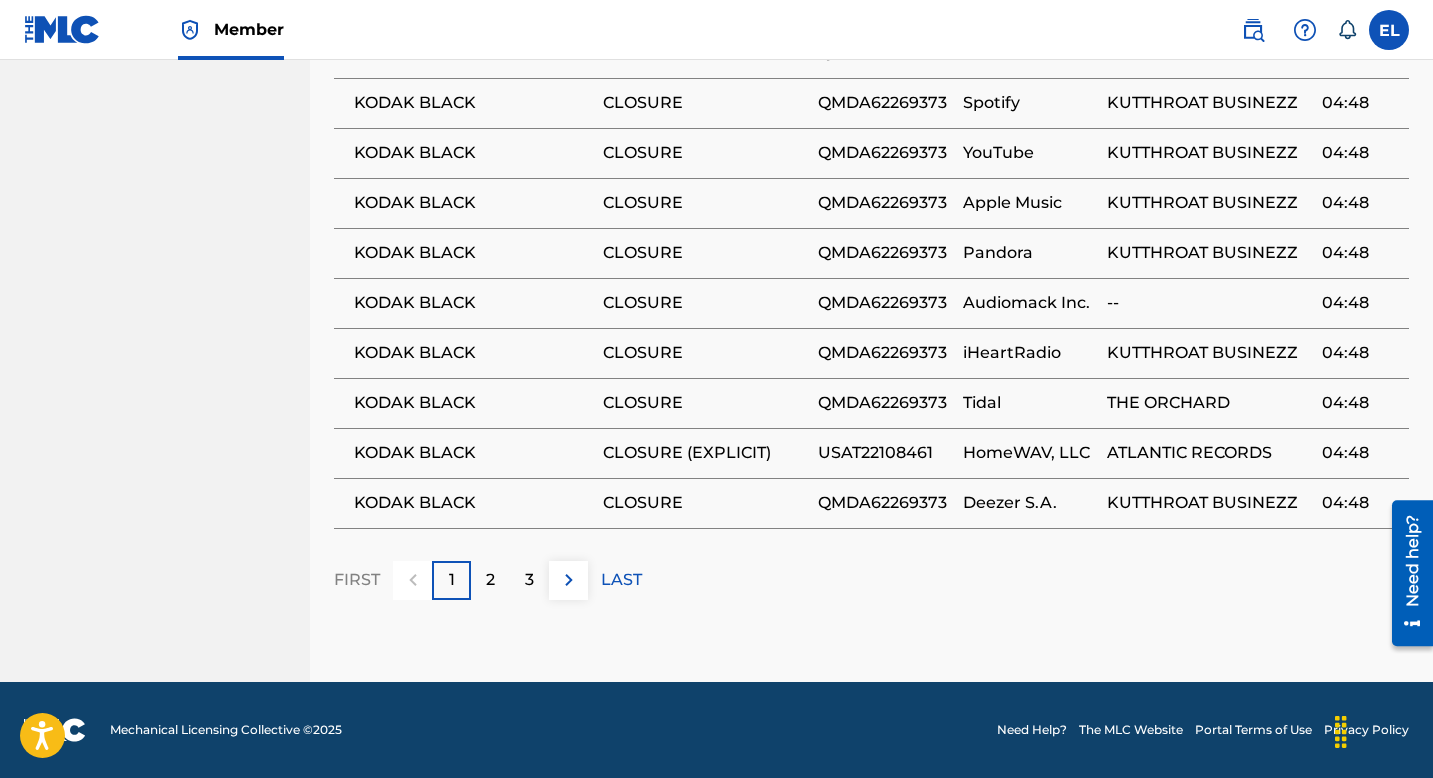 click on "CLOSURE" at bounding box center [710, 253] 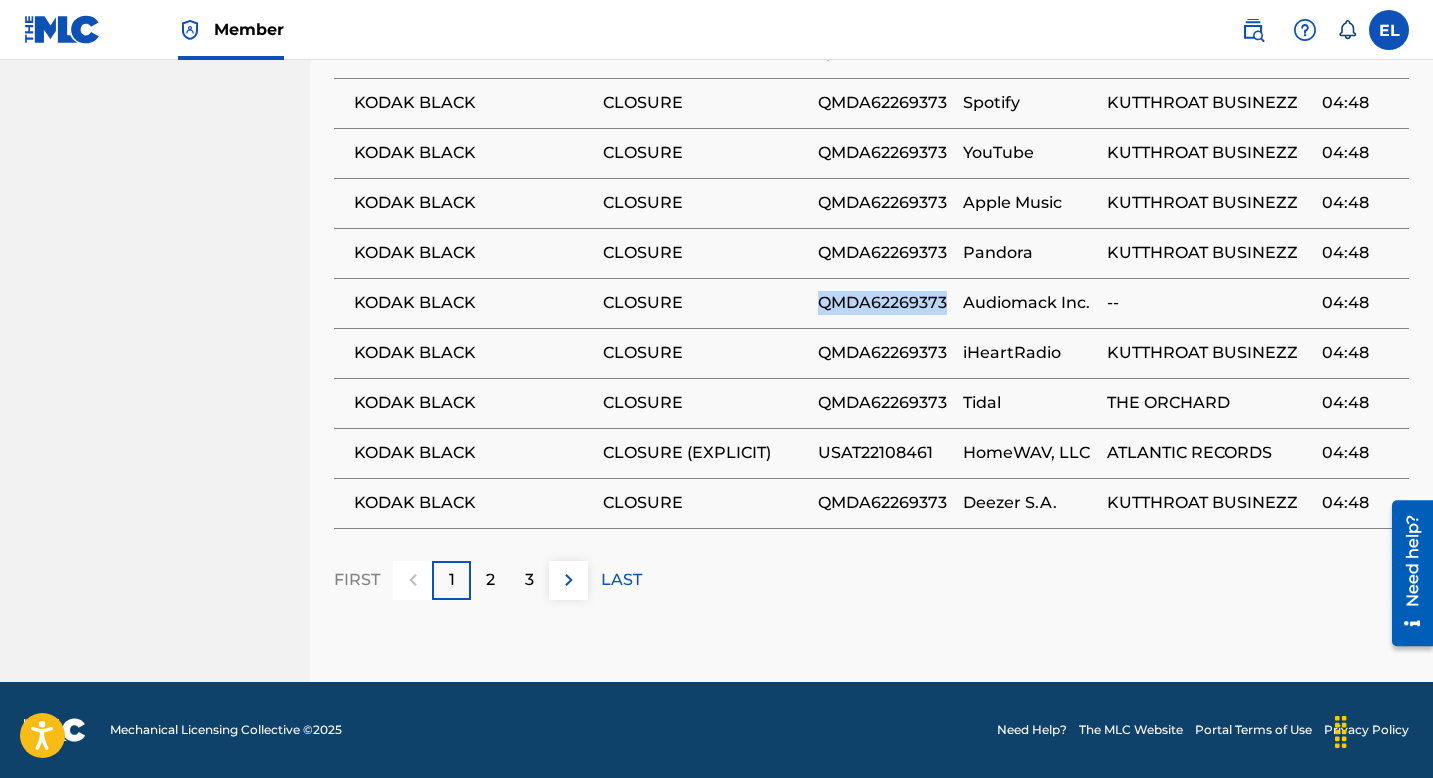 click on "QMDA62269373" at bounding box center [886, 303] 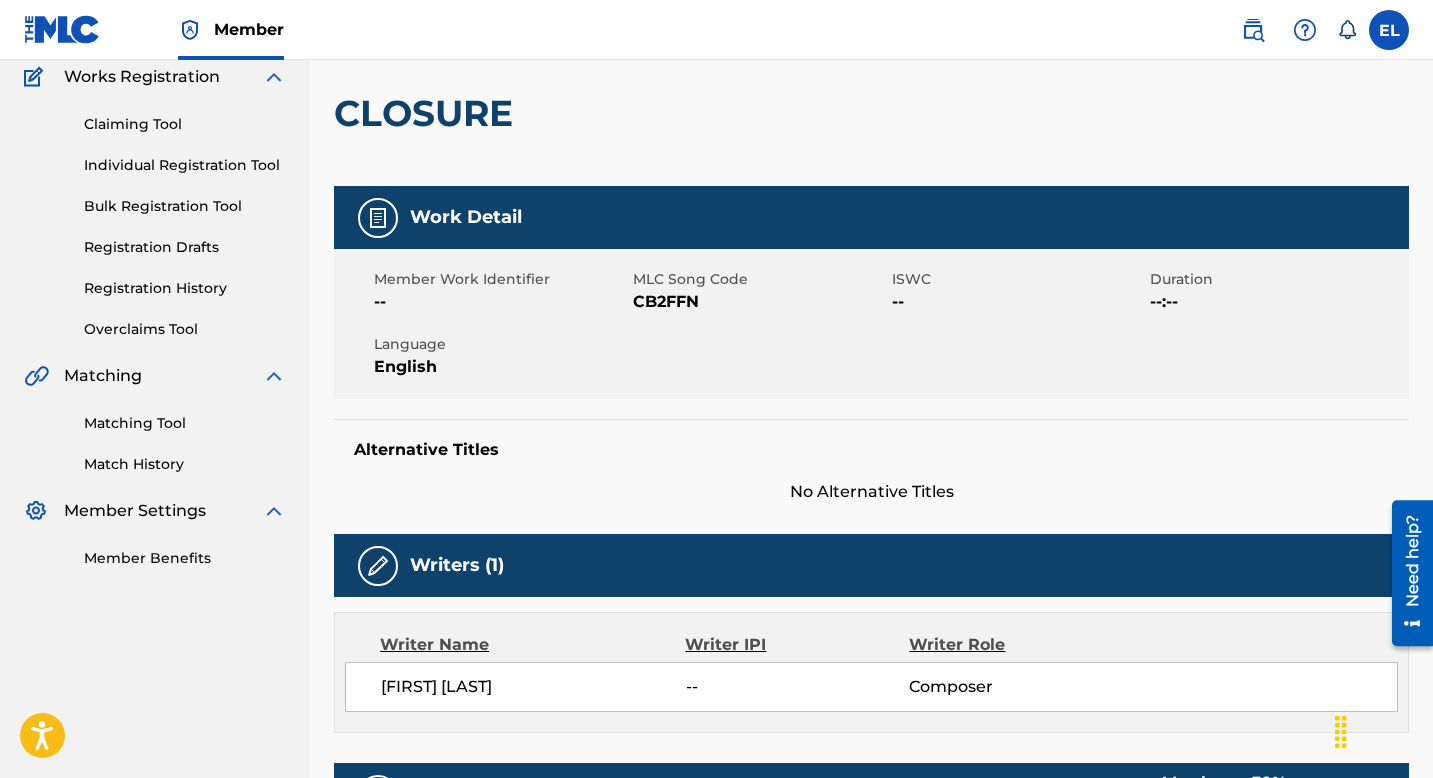 scroll, scrollTop: 86, scrollLeft: 0, axis: vertical 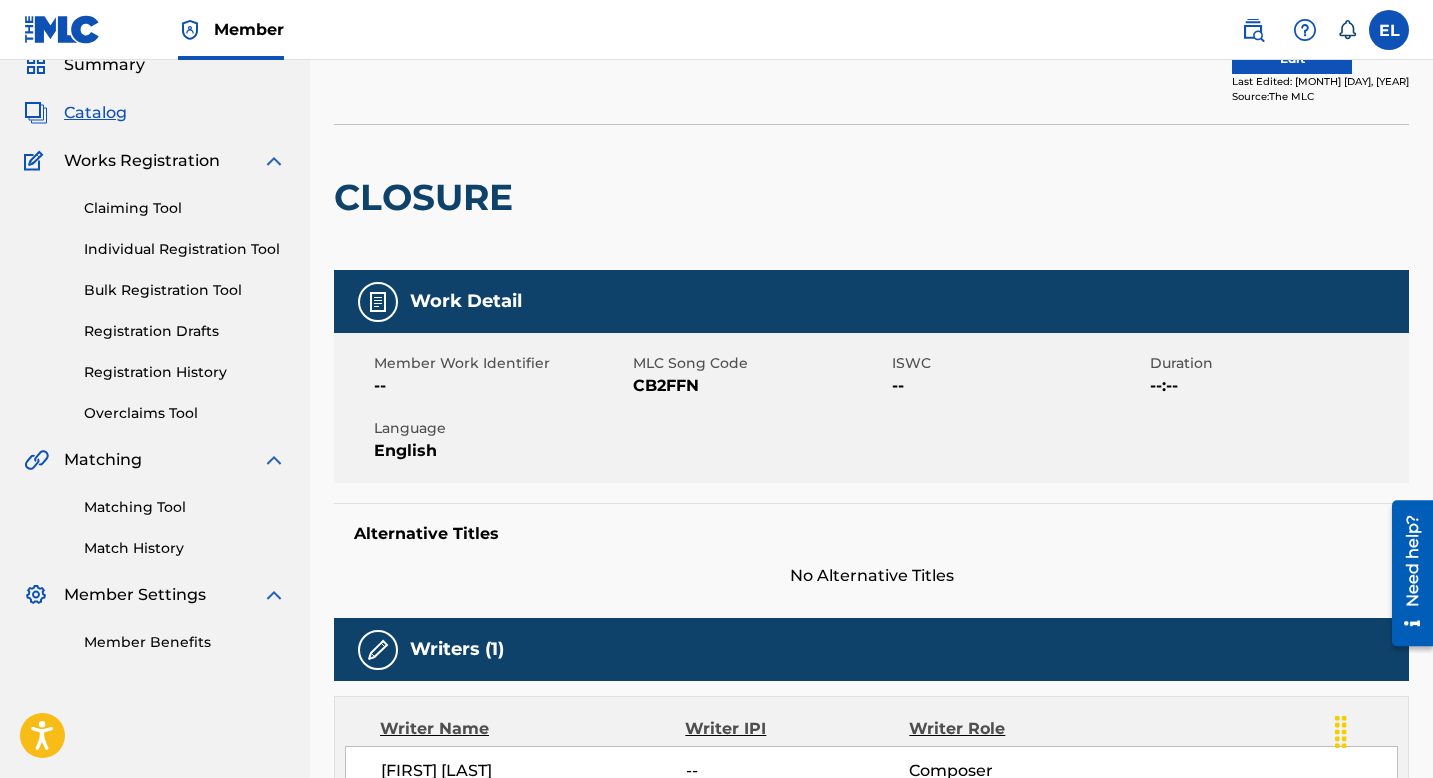click on "CB2FFN" at bounding box center [760, 386] 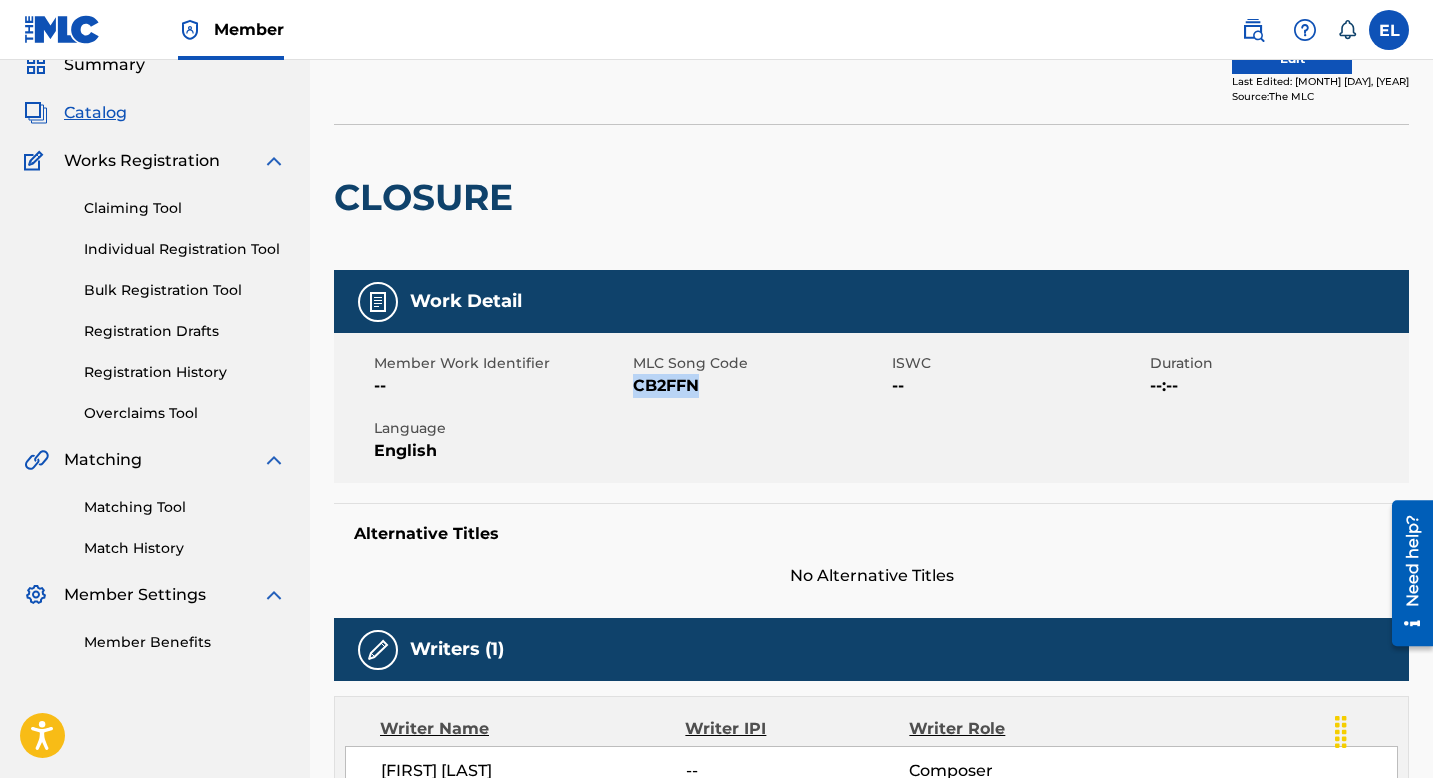 click on "CB2FFN" at bounding box center [760, 386] 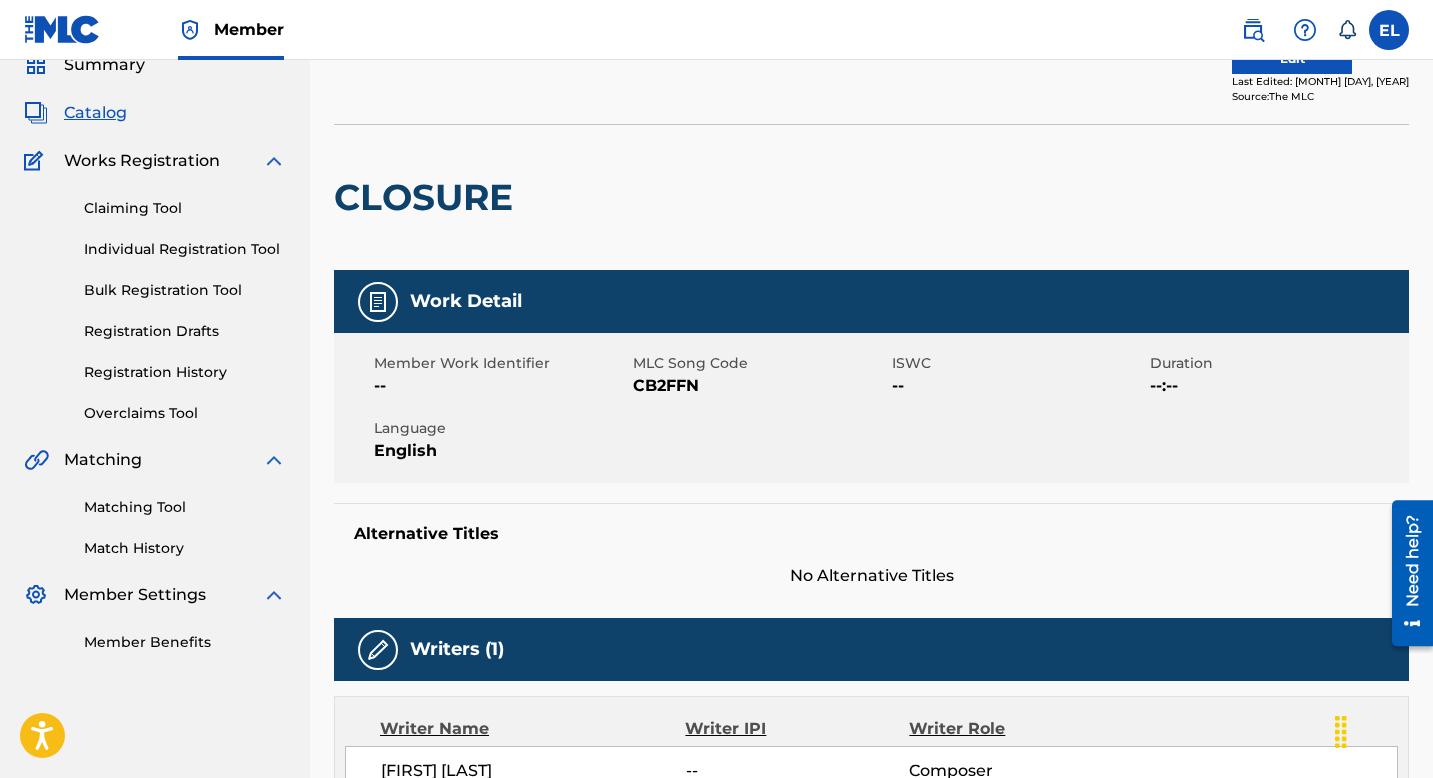 click on "CB2FFN" at bounding box center (760, 386) 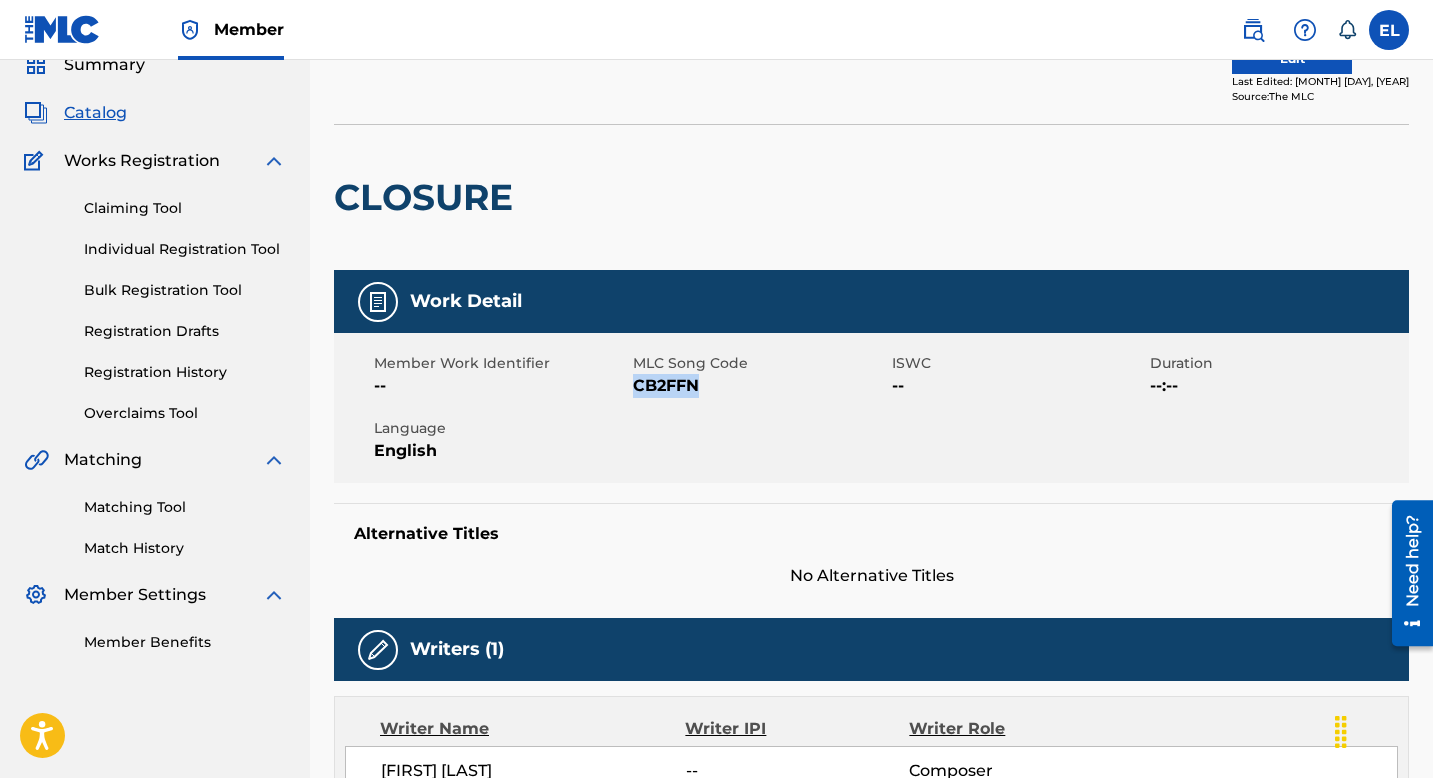 click on "CB2FFN" at bounding box center (760, 386) 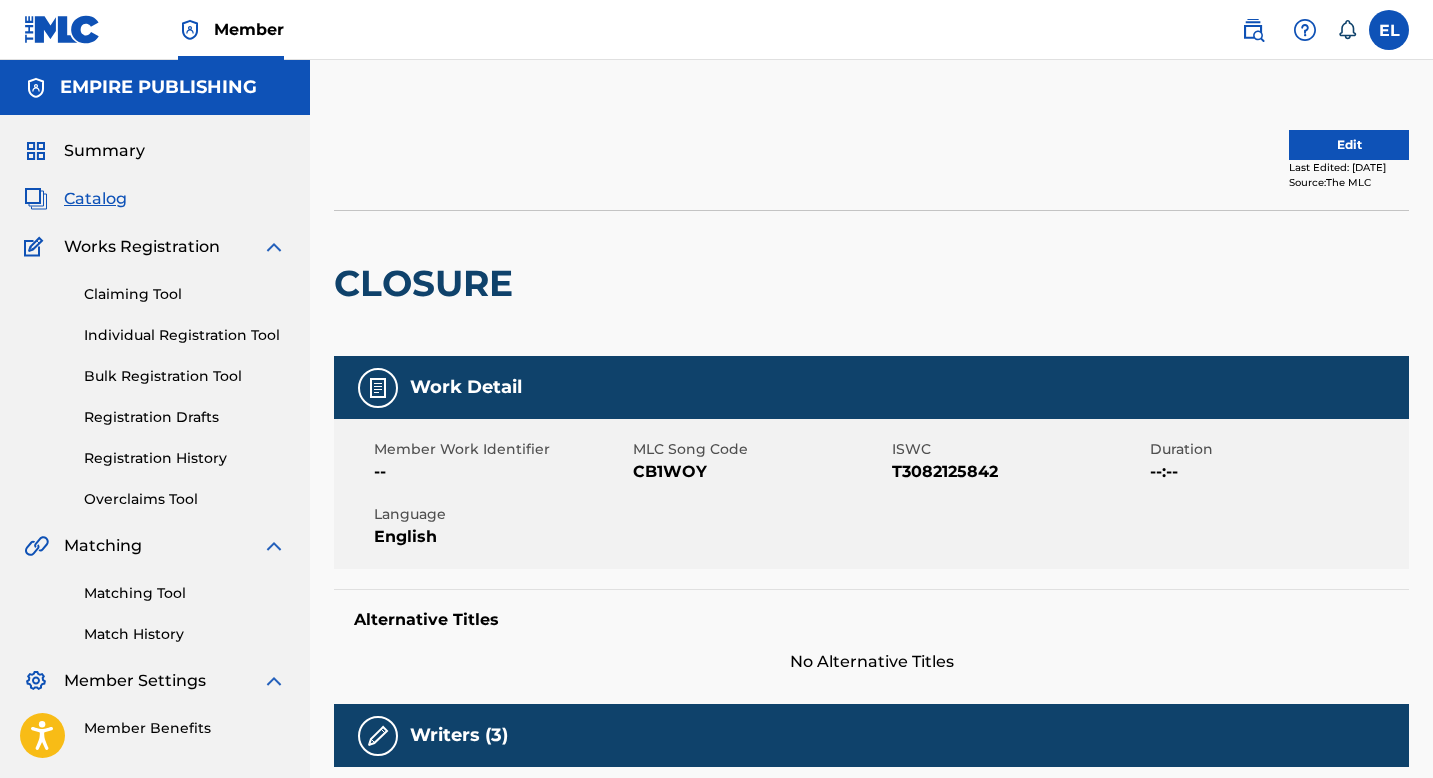 scroll, scrollTop: 0, scrollLeft: 0, axis: both 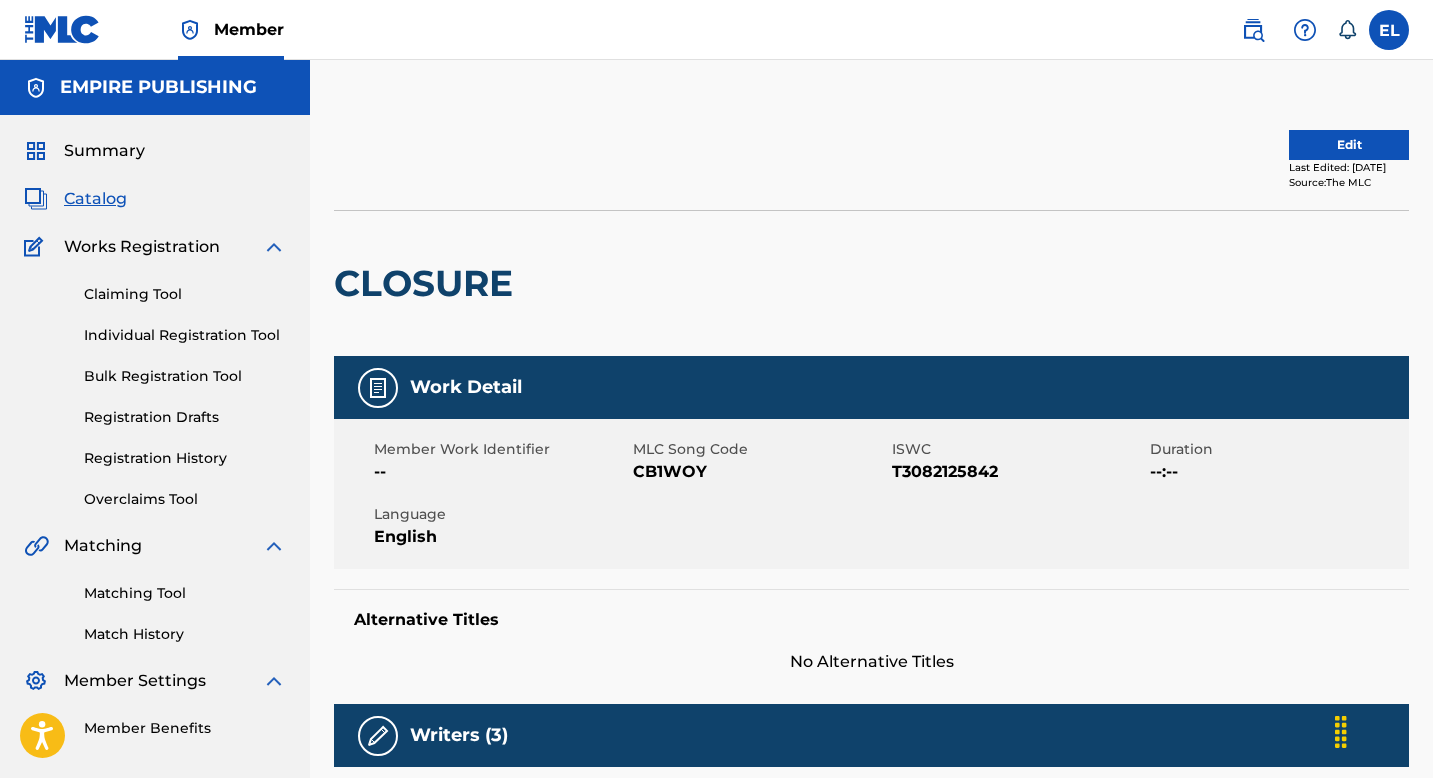 click on "CB1WOY" at bounding box center (760, 472) 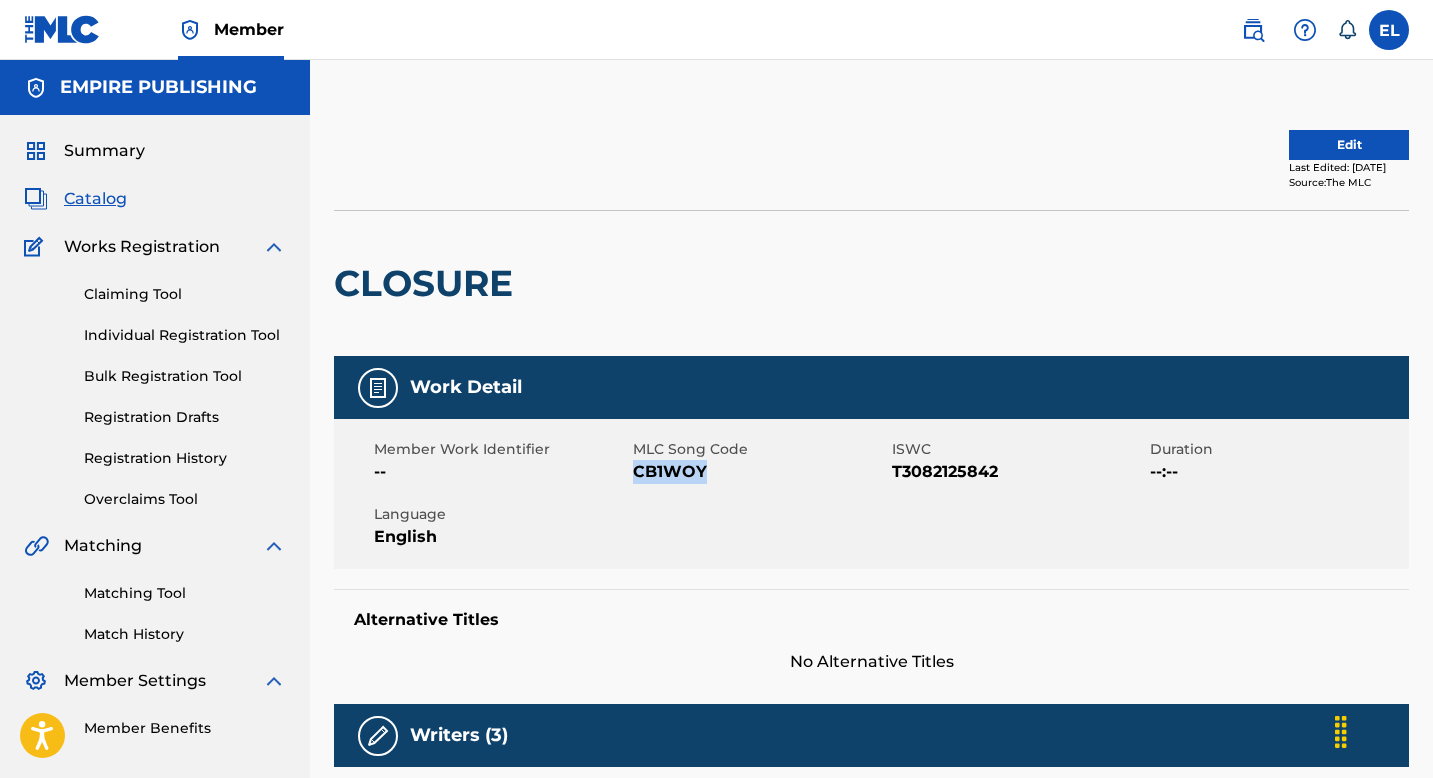 click on "CB1WOY" at bounding box center (760, 472) 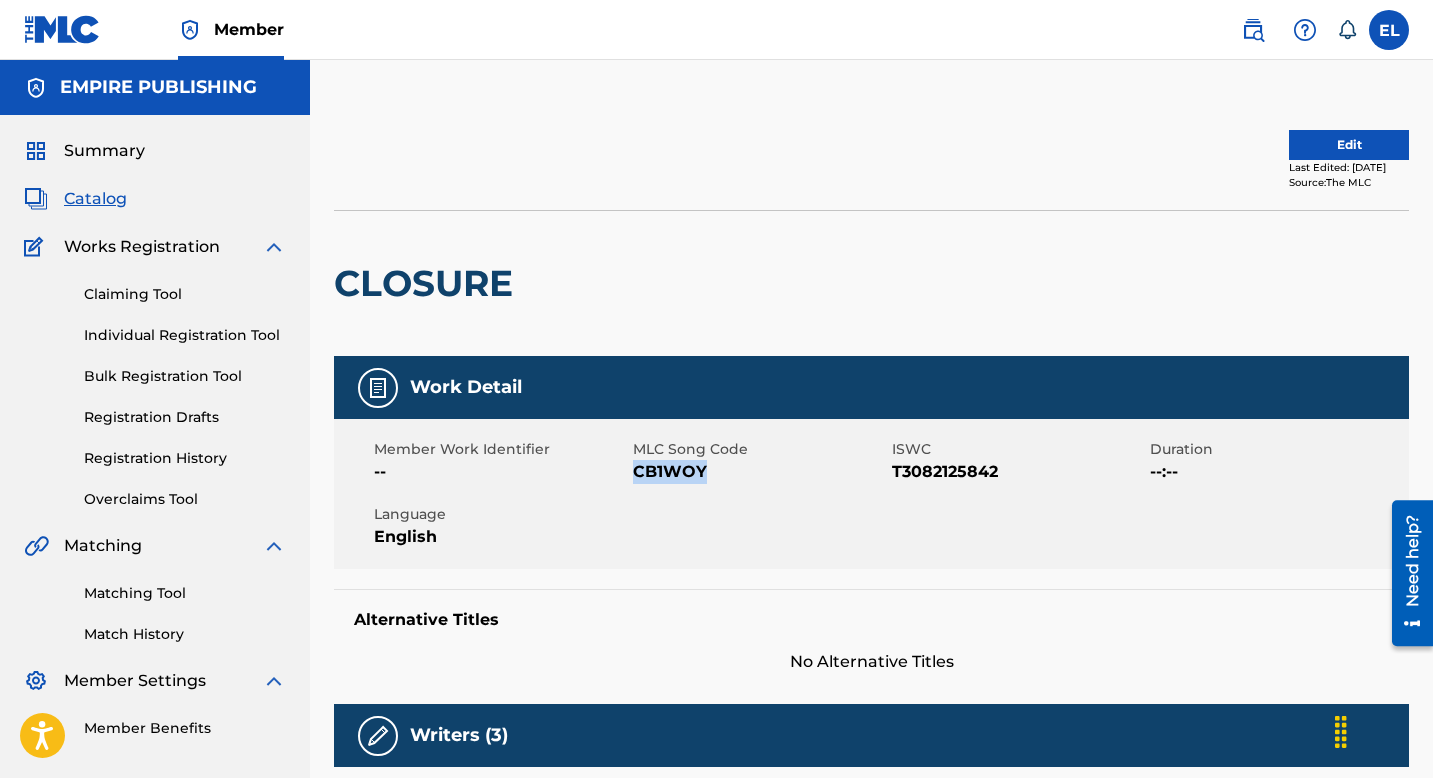 copy on "CB1WOY" 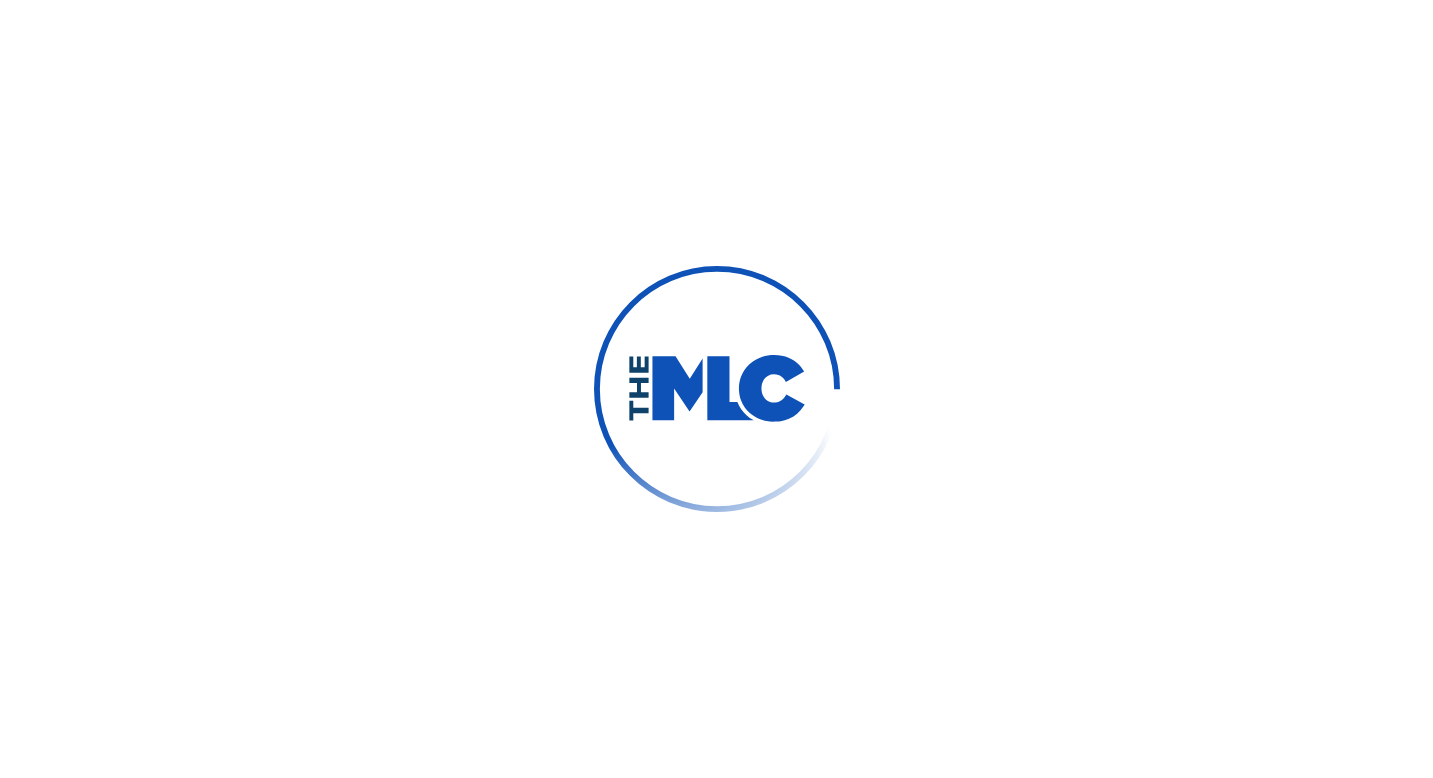 scroll, scrollTop: 0, scrollLeft: 0, axis: both 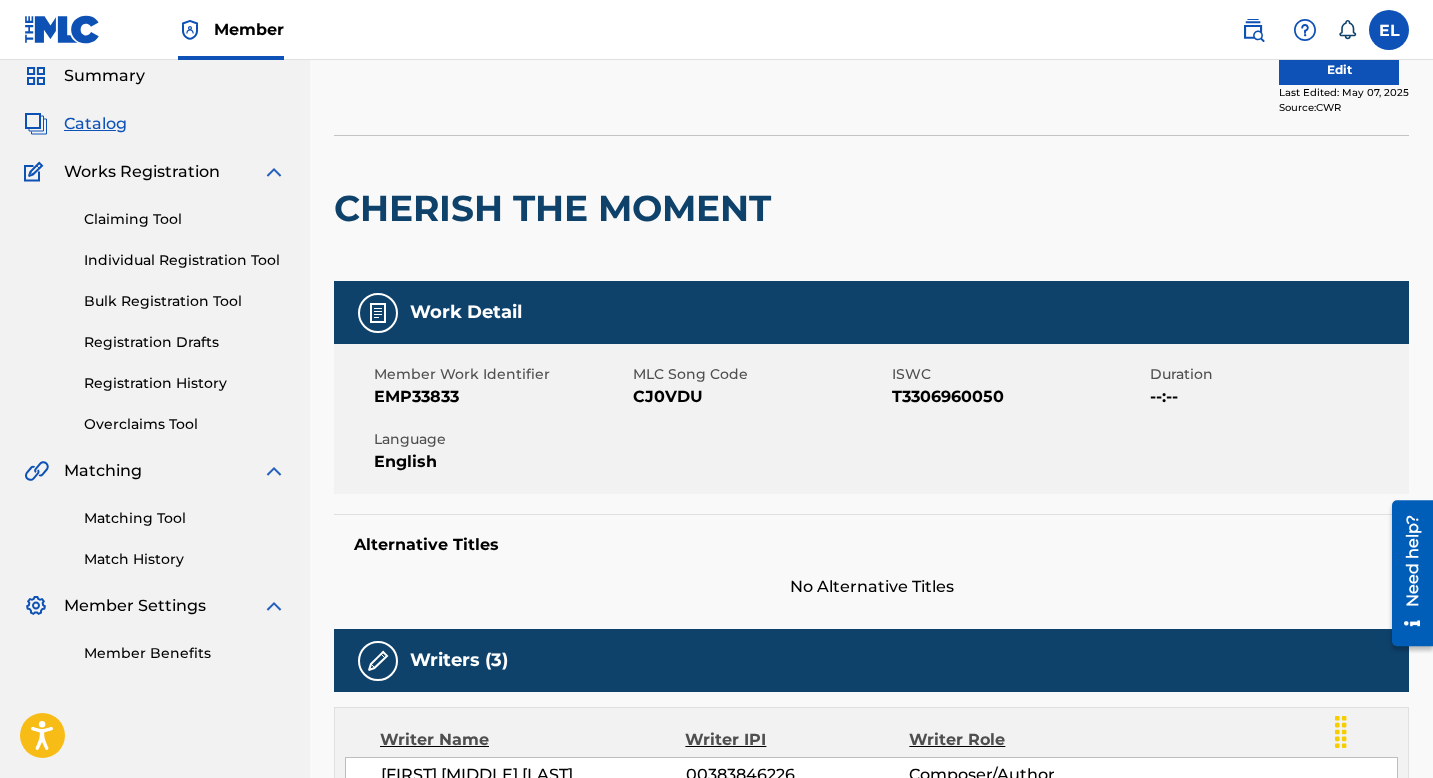 click on "T3306960050" at bounding box center (1019, 397) 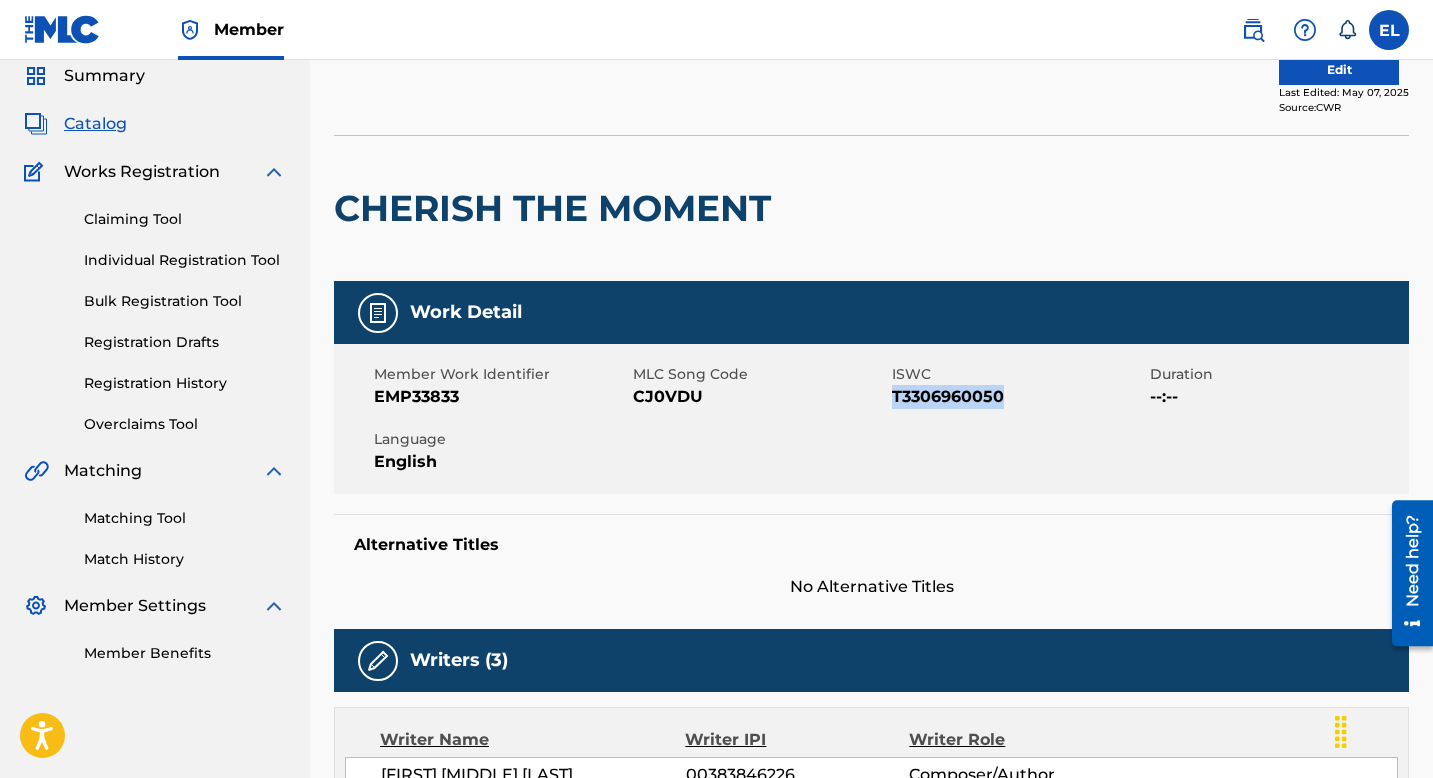 click on "T3306960050" at bounding box center (1019, 397) 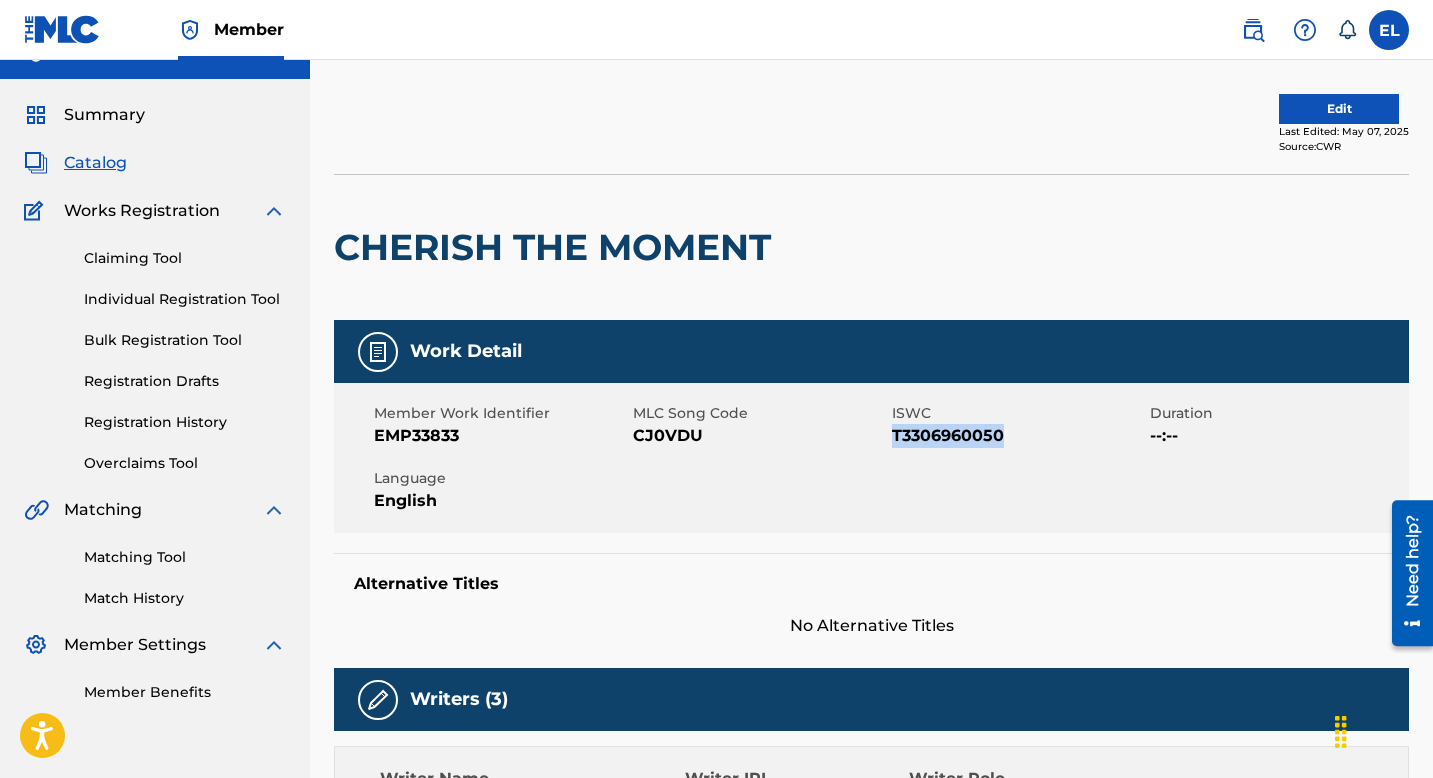 scroll, scrollTop: 35, scrollLeft: 0, axis: vertical 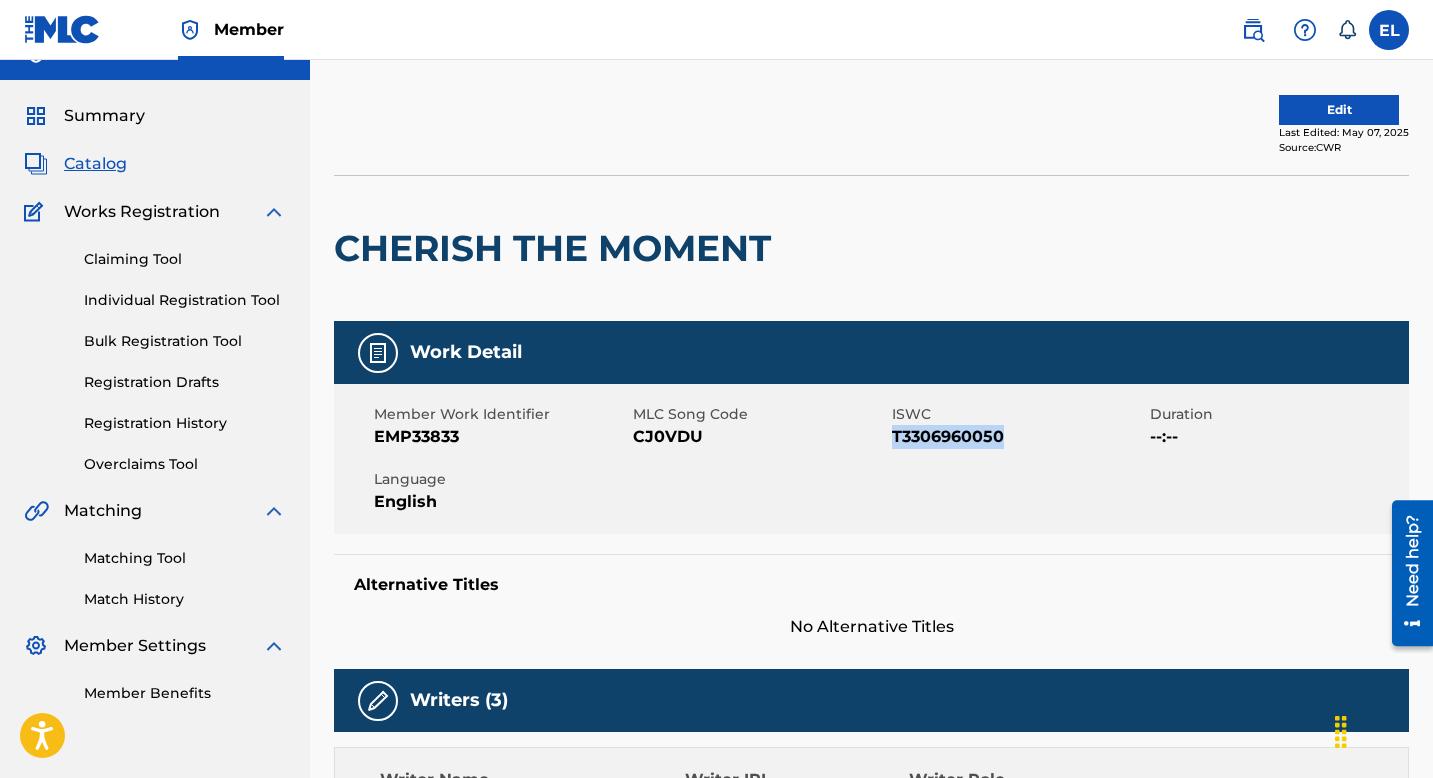 click on "Edit" at bounding box center [1339, 110] 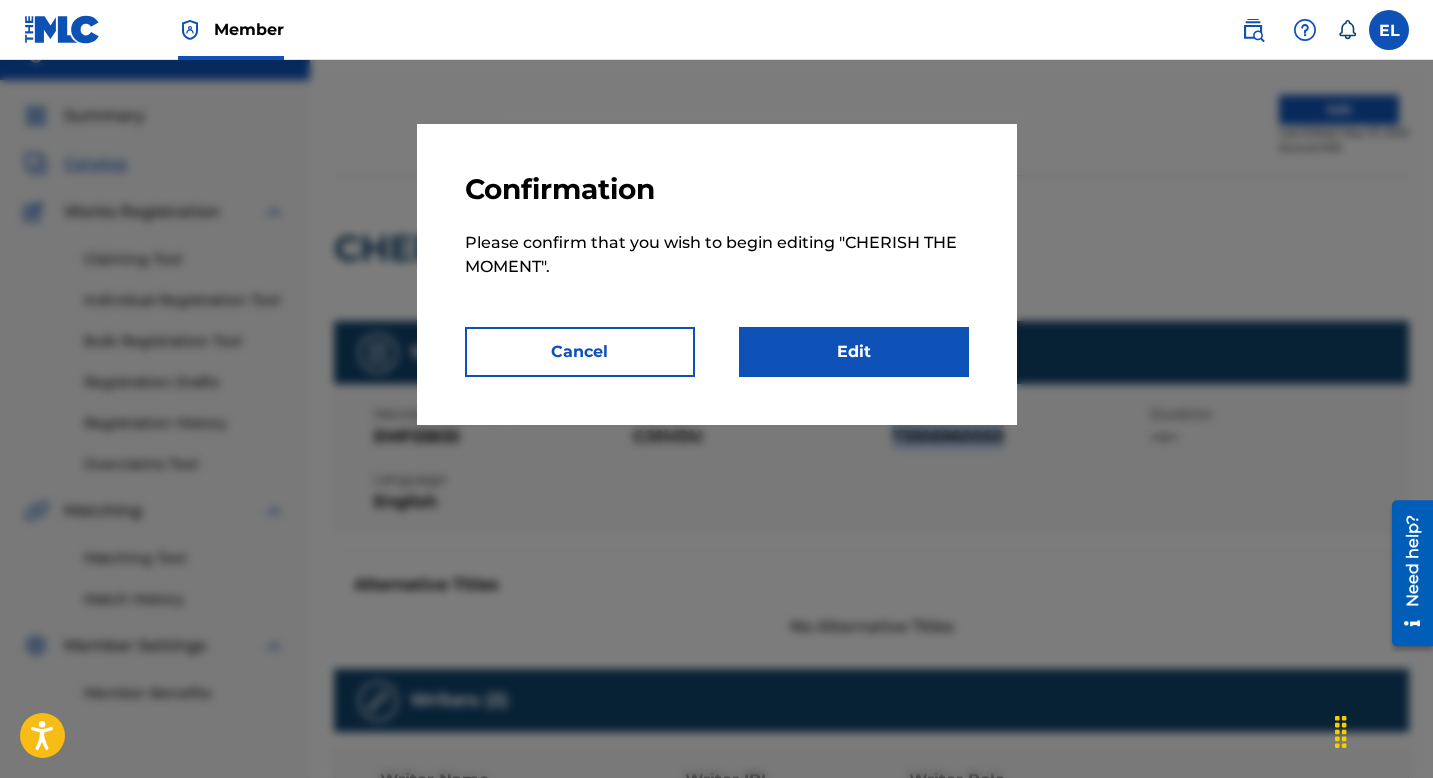 click on "Edit" at bounding box center (854, 352) 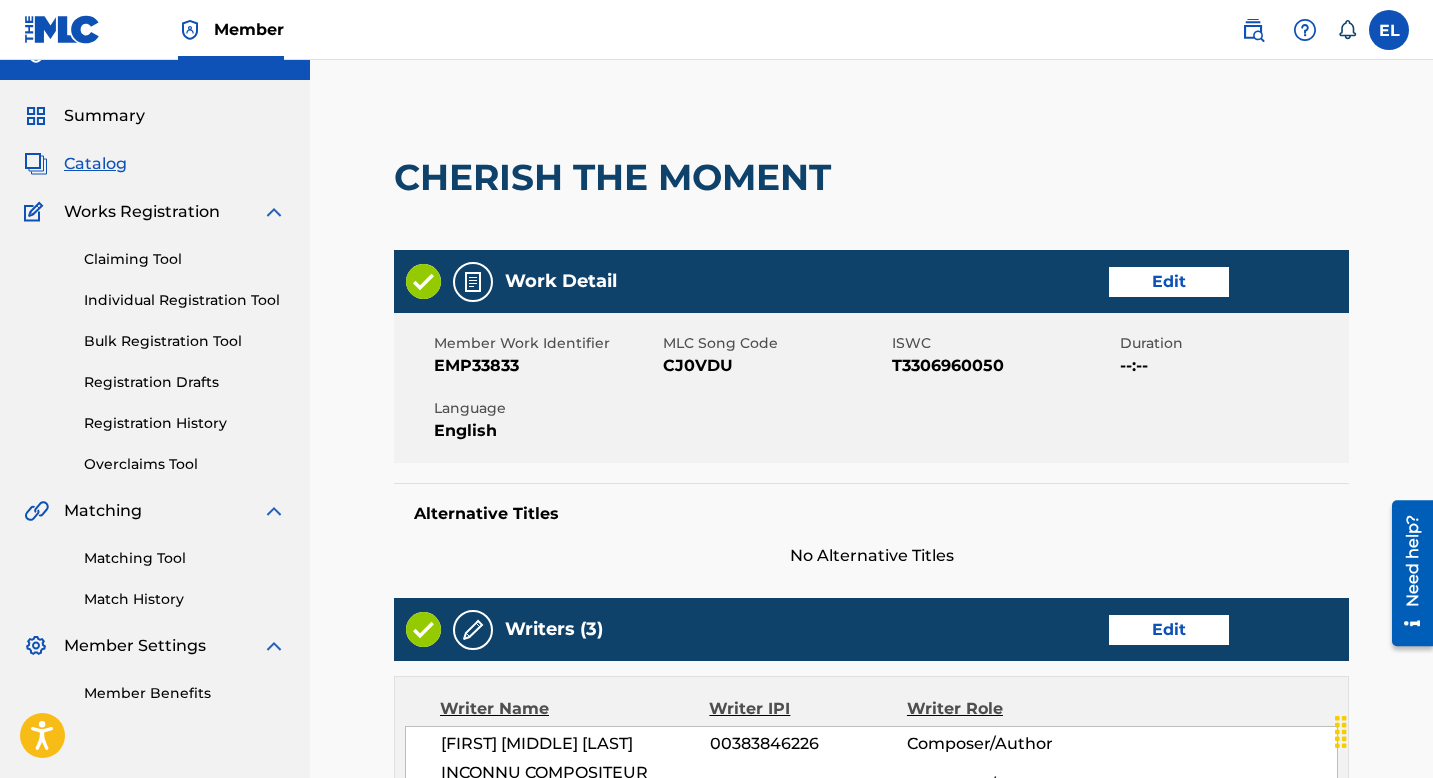 scroll, scrollTop: 0, scrollLeft: 0, axis: both 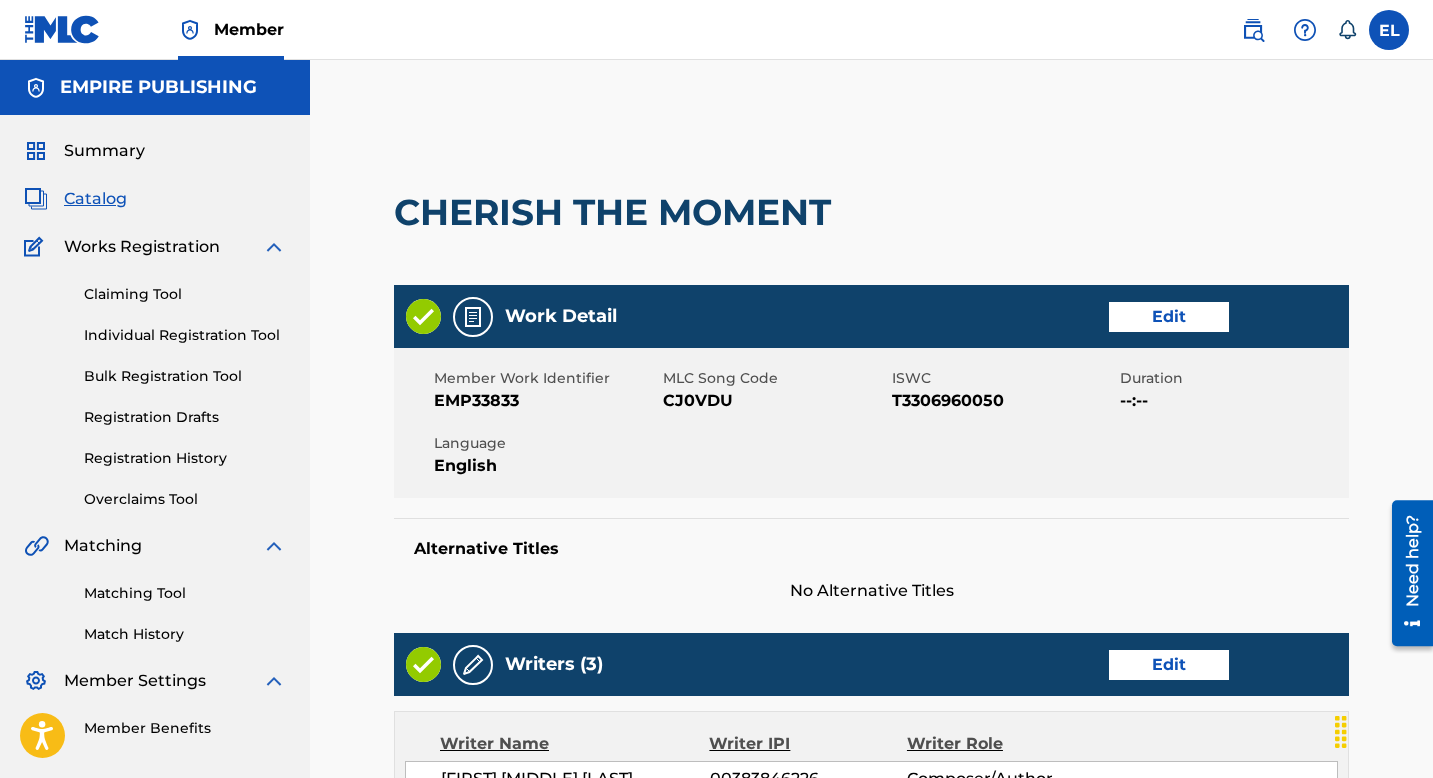 click on "Edit" at bounding box center [1169, 317] 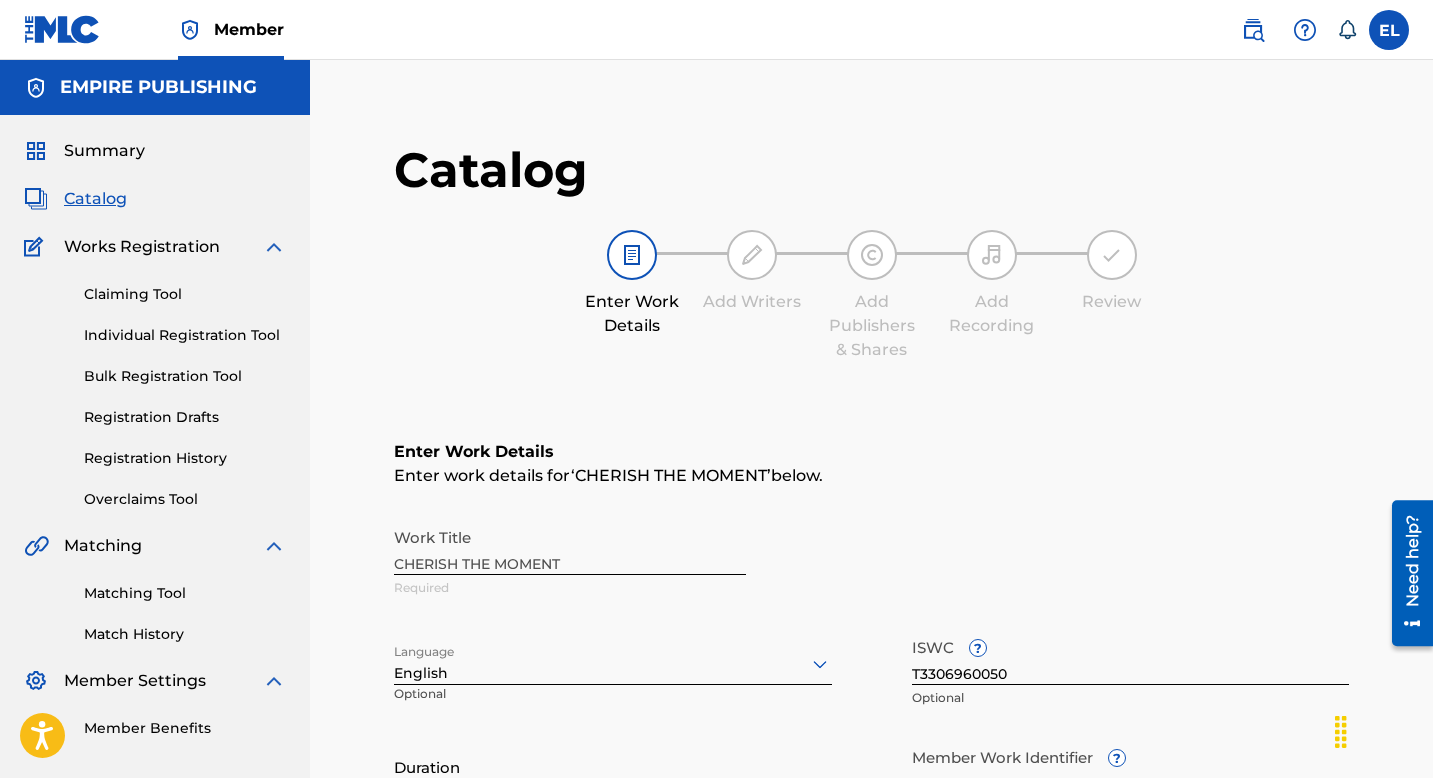 scroll, scrollTop: 412, scrollLeft: 0, axis: vertical 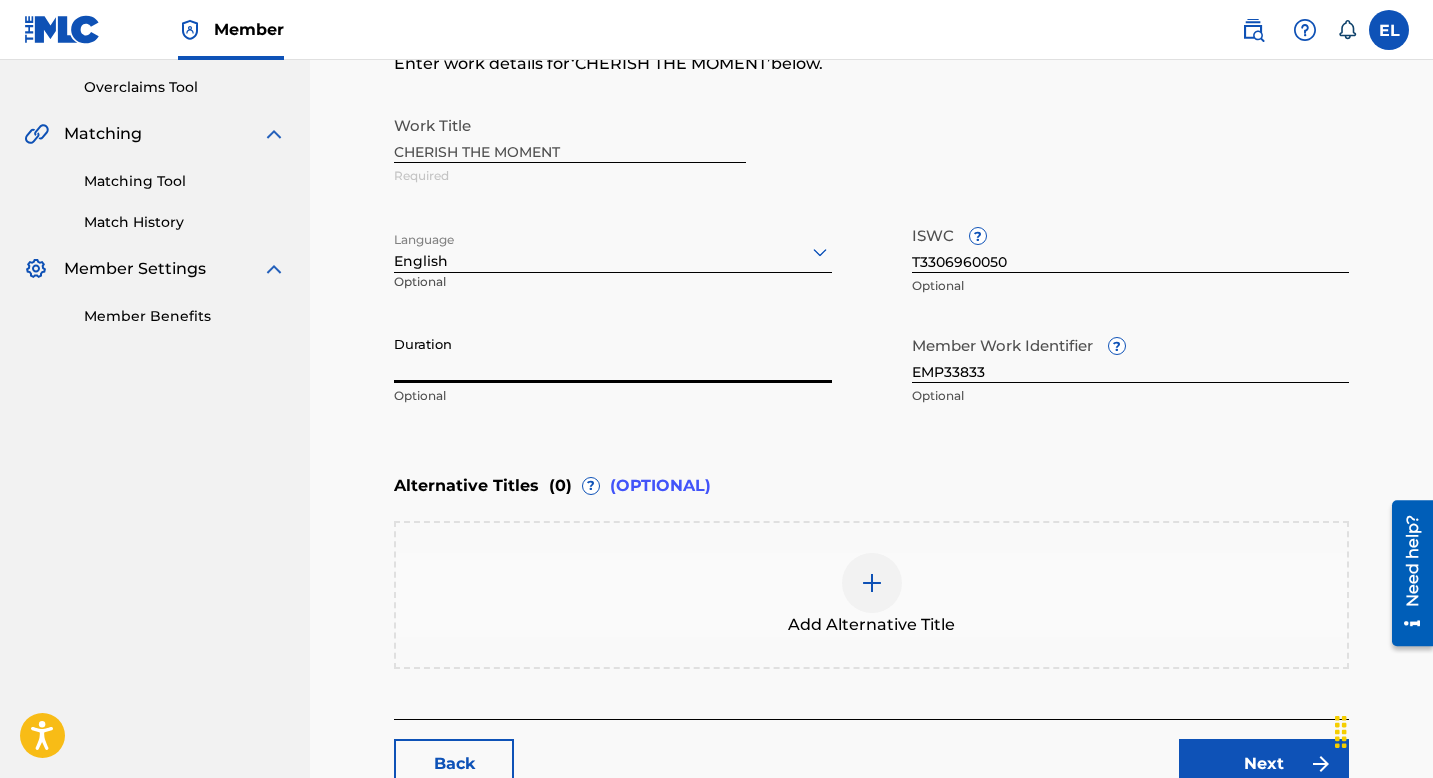 click on "Duration" at bounding box center [613, 354] 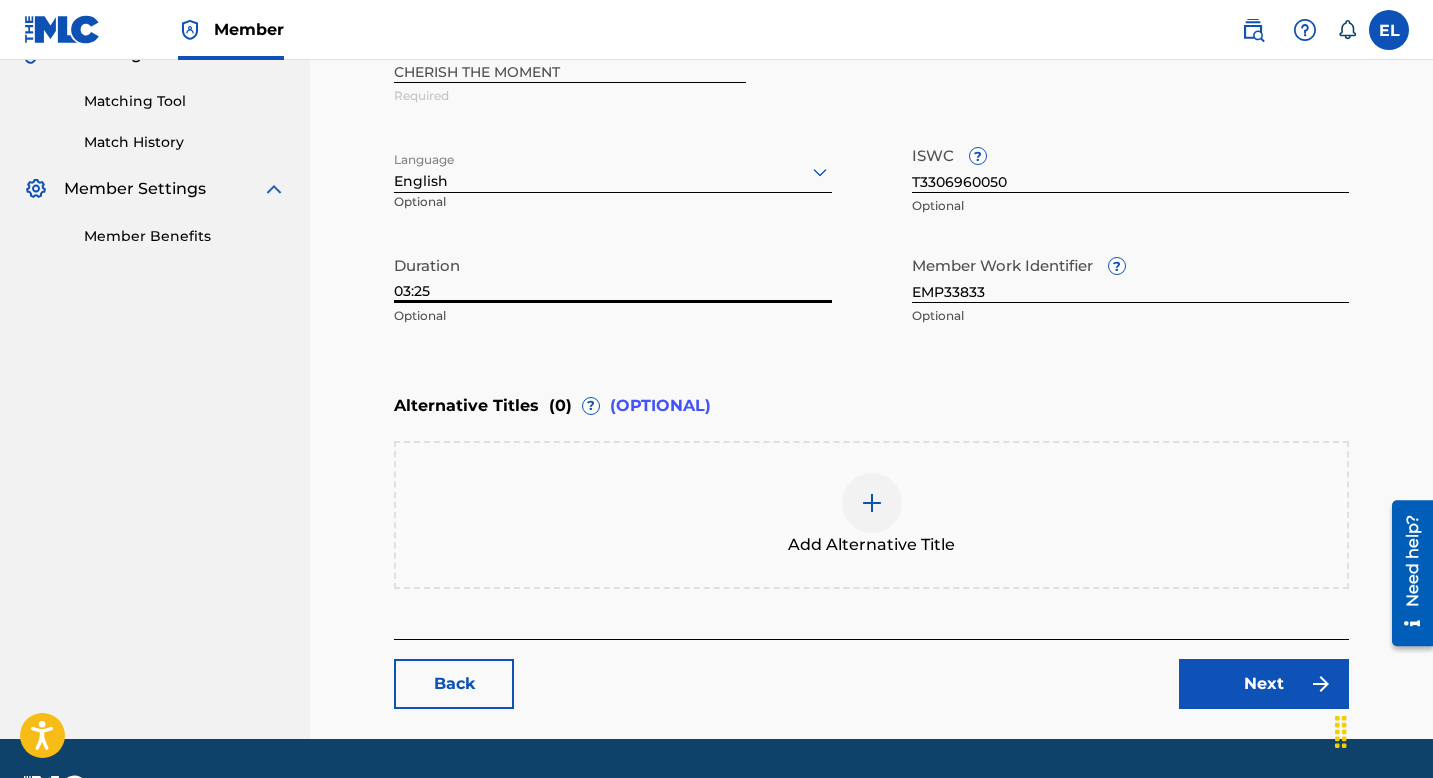 scroll, scrollTop: 548, scrollLeft: 0, axis: vertical 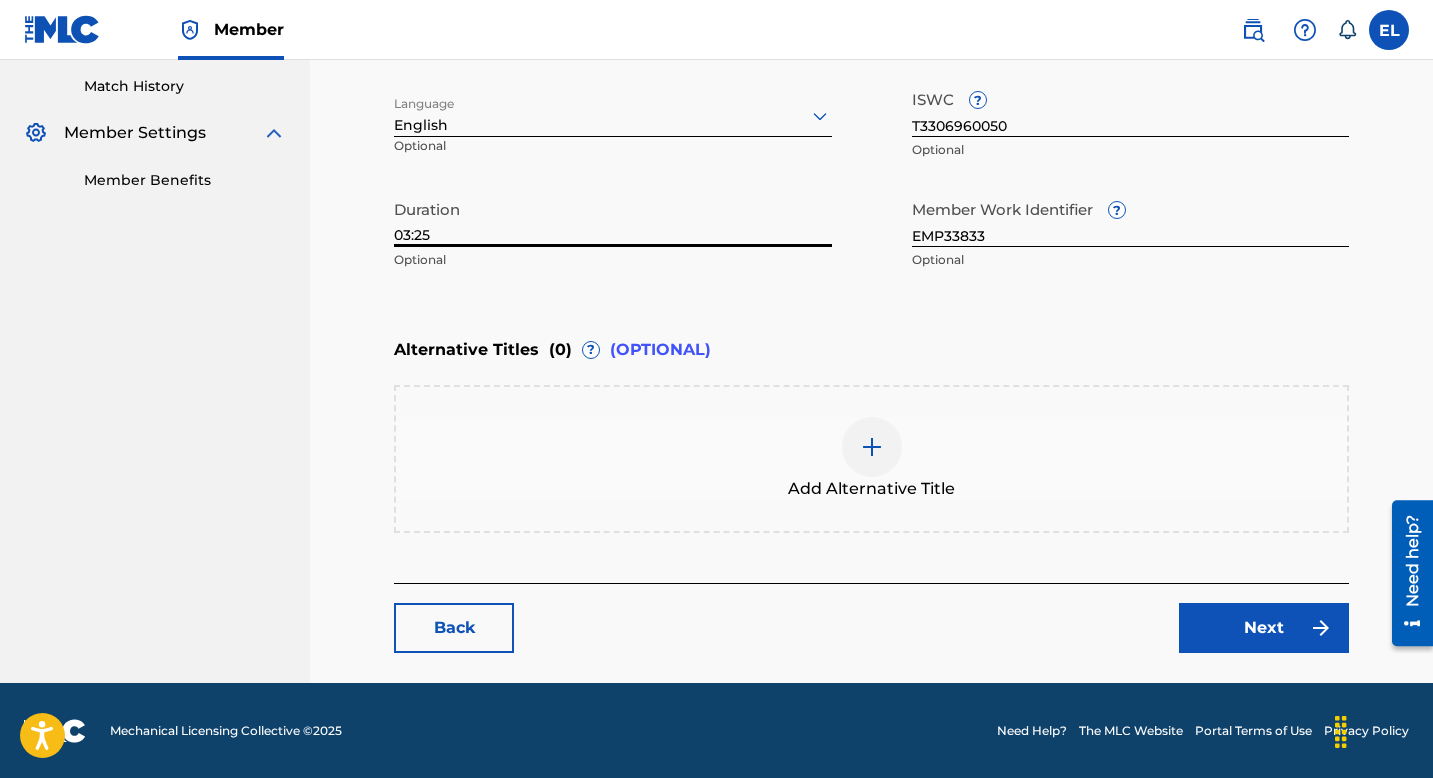 type on "03:25" 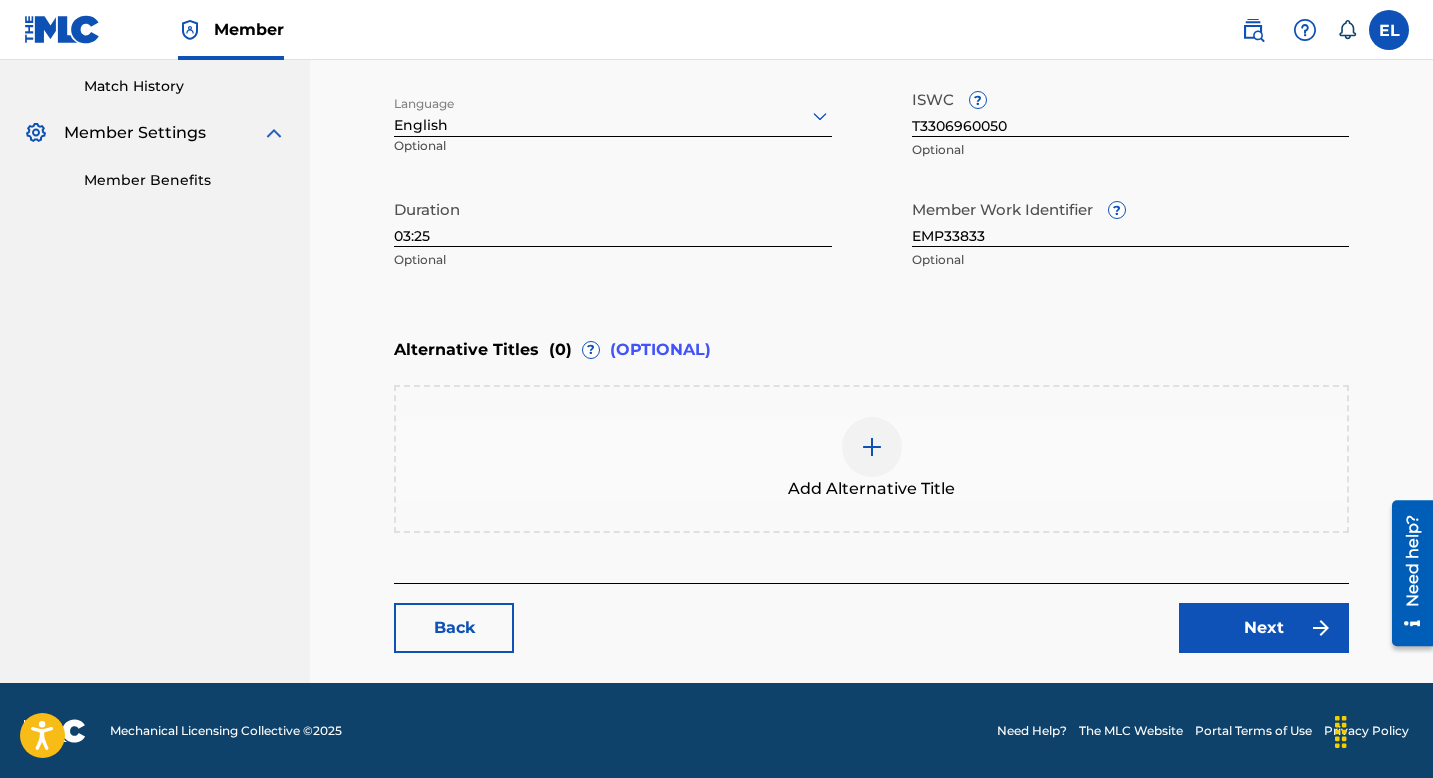 click on "Next" at bounding box center [1264, 628] 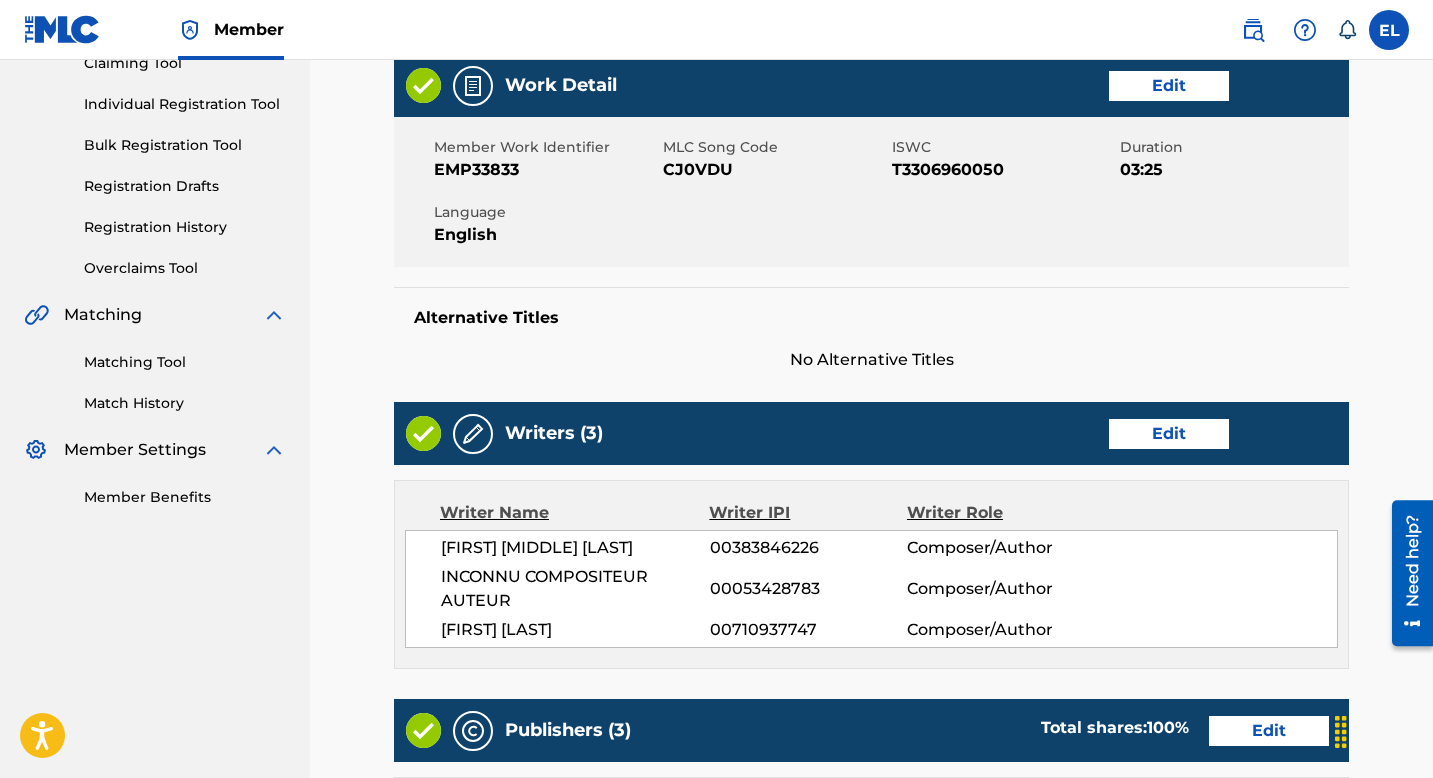 scroll, scrollTop: 232, scrollLeft: 0, axis: vertical 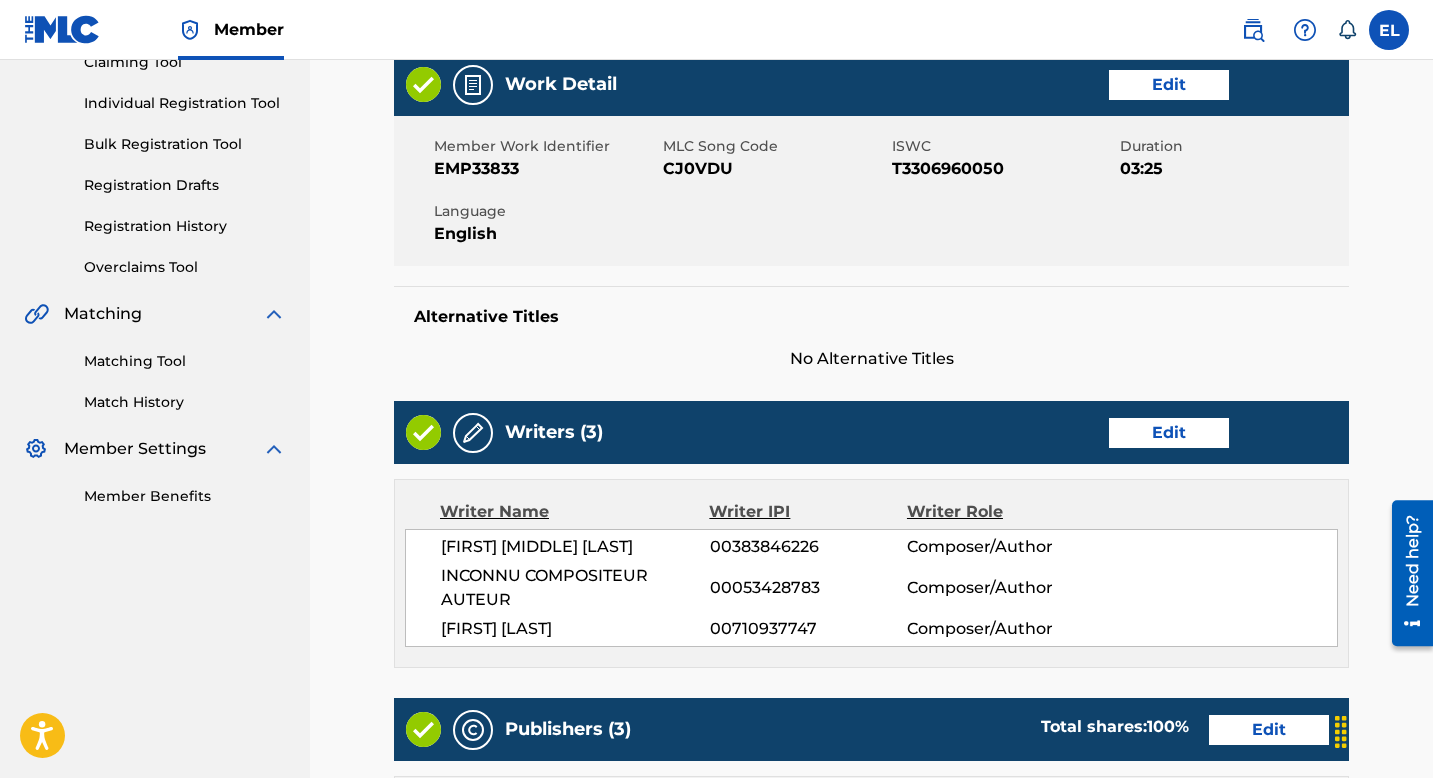 click on "Writers   (3) Edit" at bounding box center (871, 432) 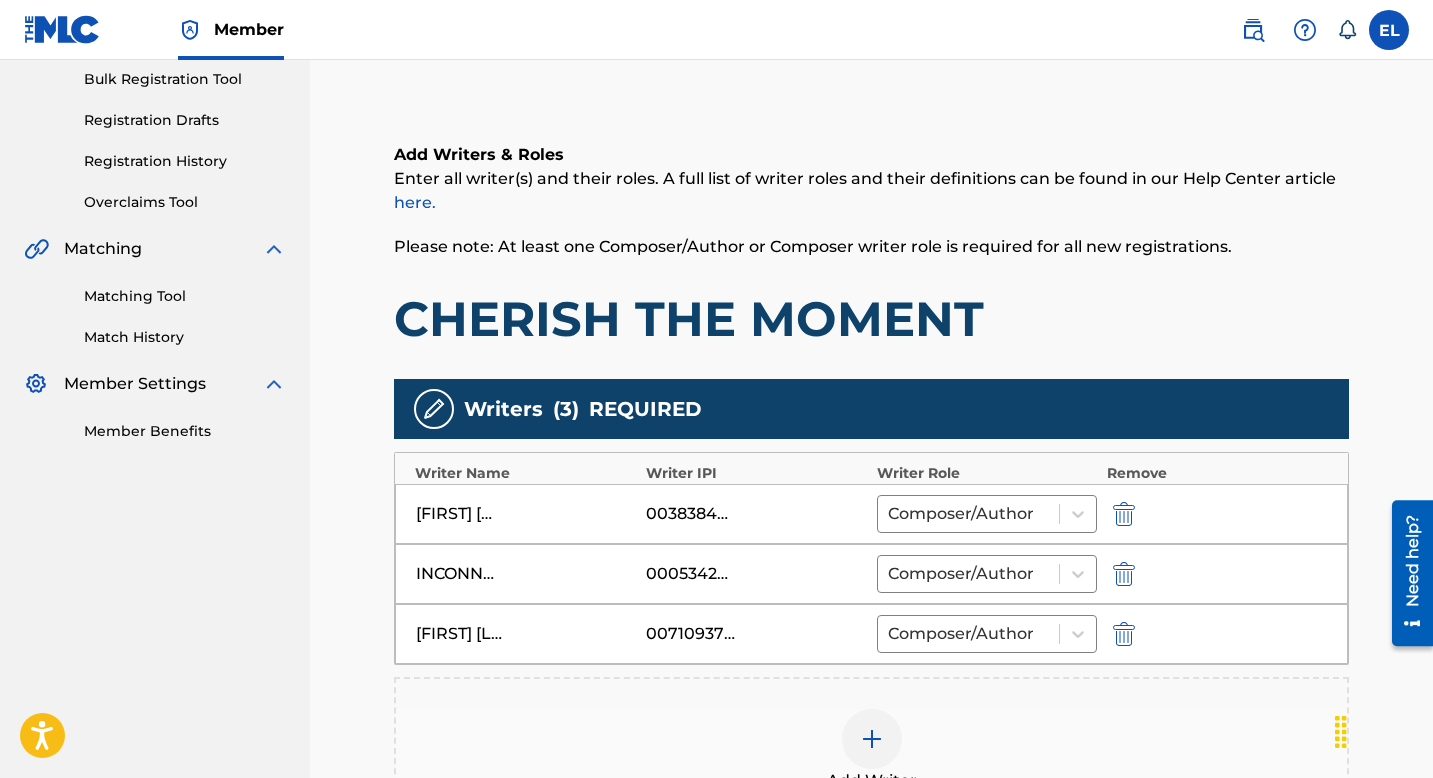 scroll, scrollTop: 406, scrollLeft: 0, axis: vertical 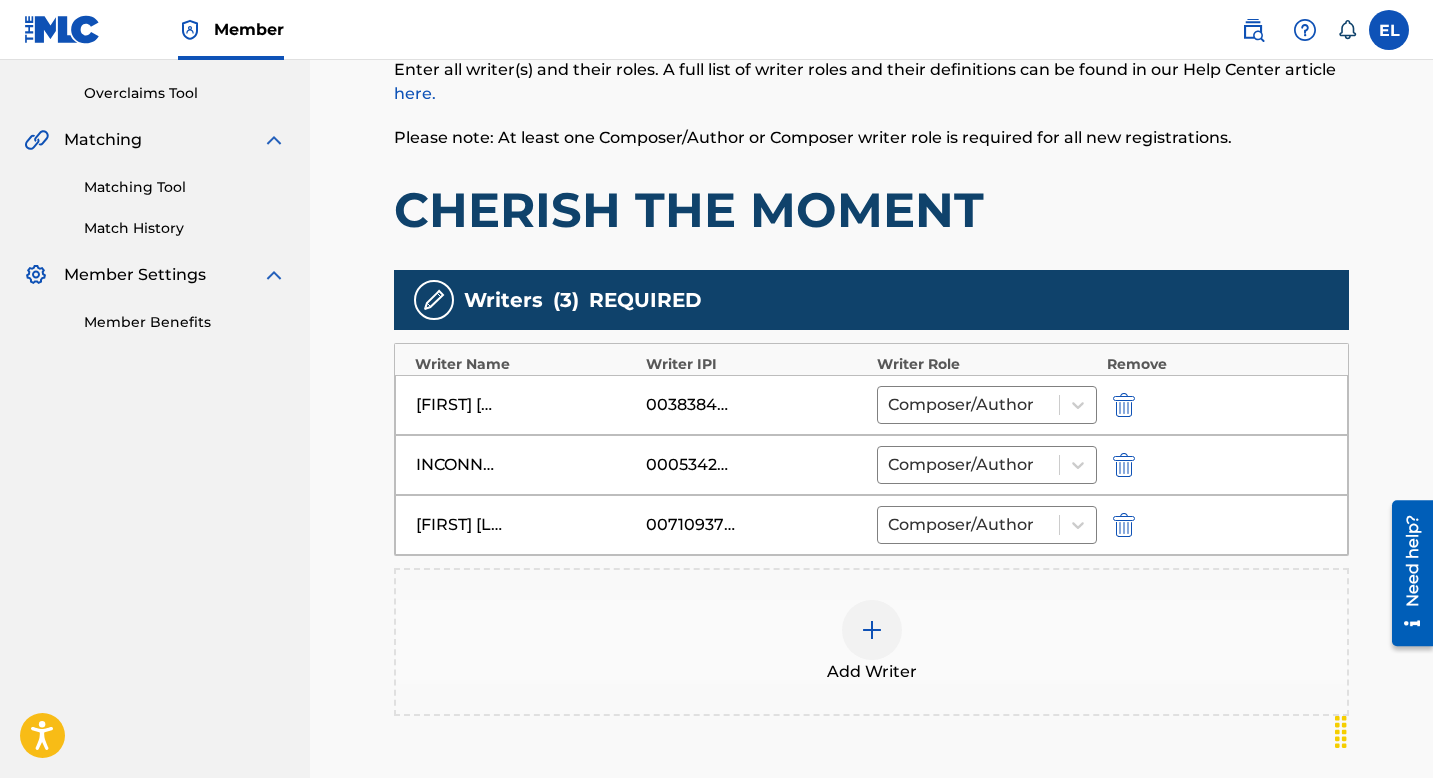 click at bounding box center [1124, 465] 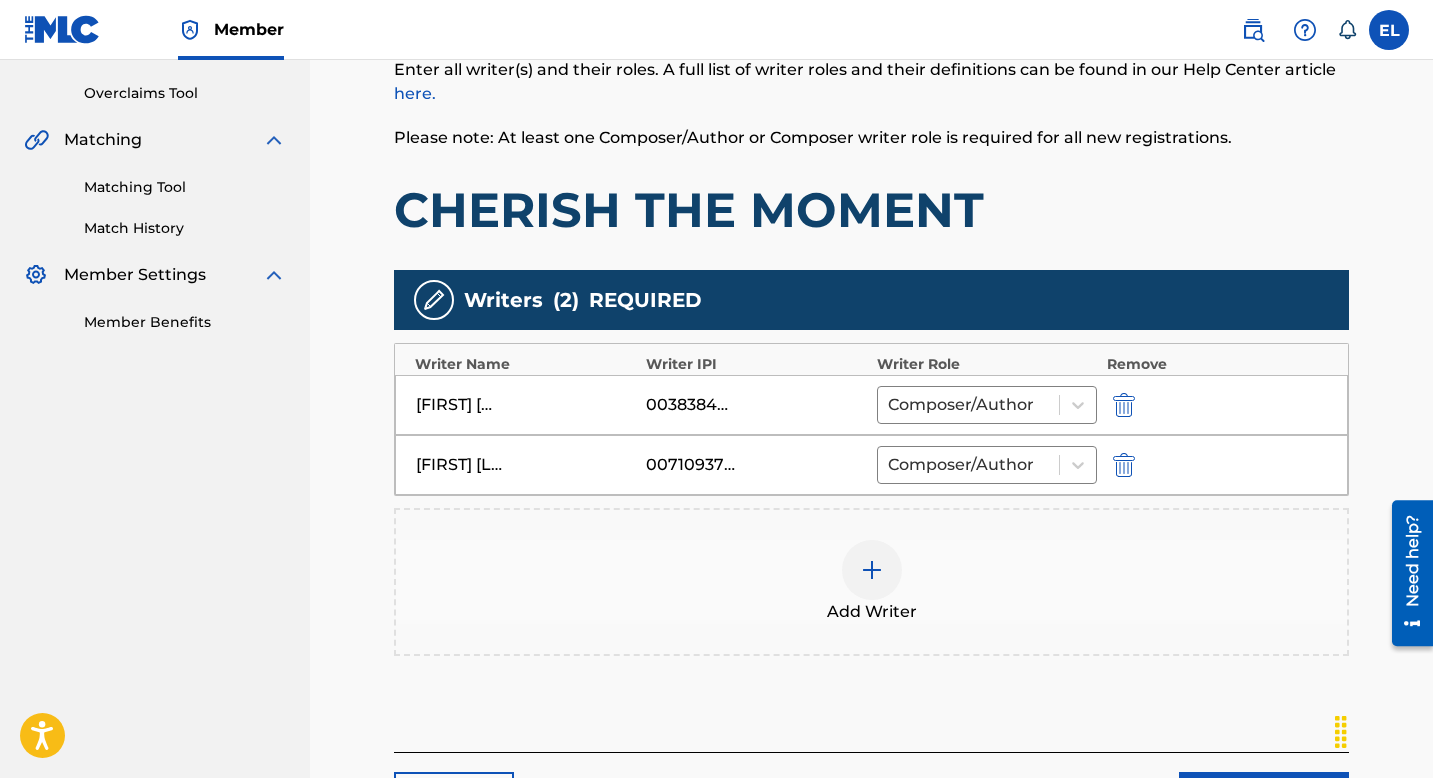 click at bounding box center (872, 570) 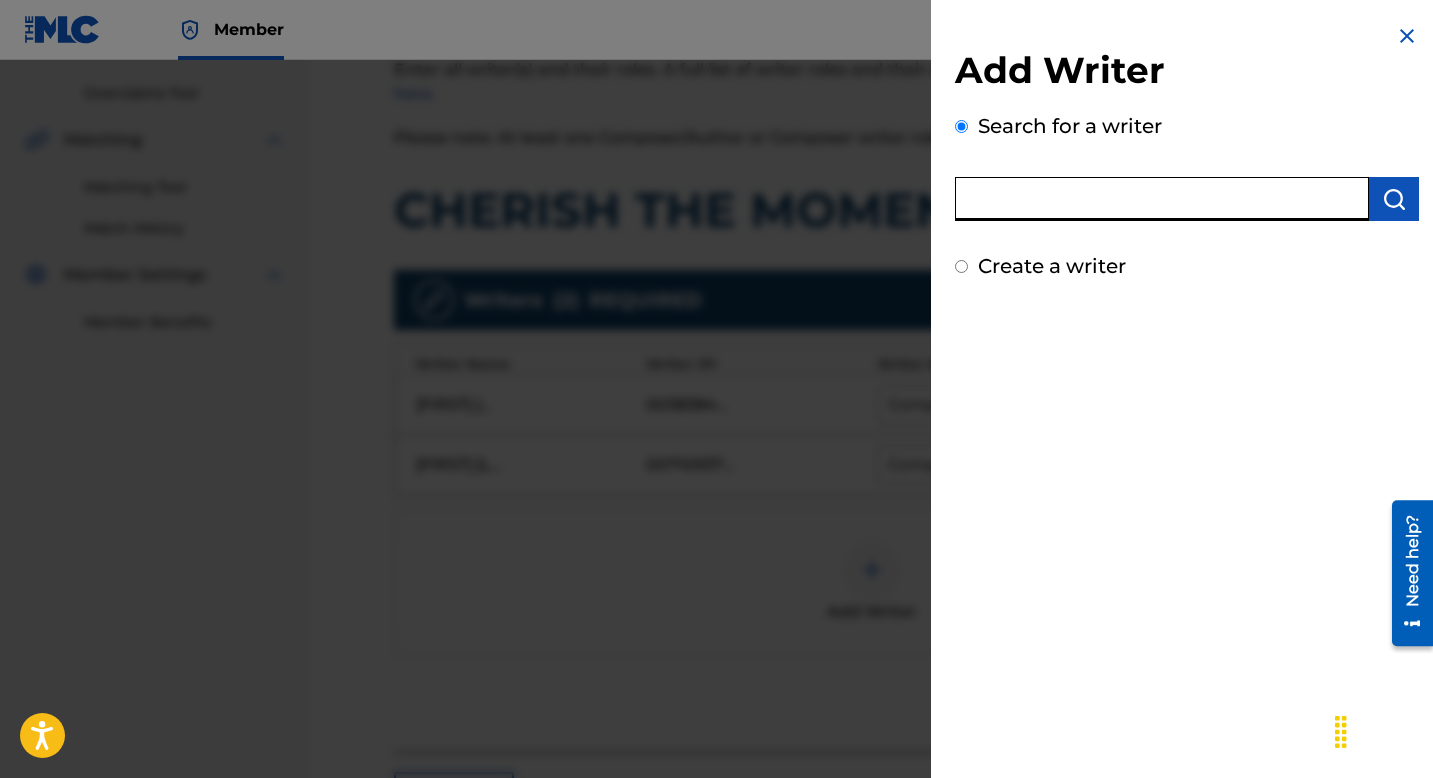 click at bounding box center (1162, 199) 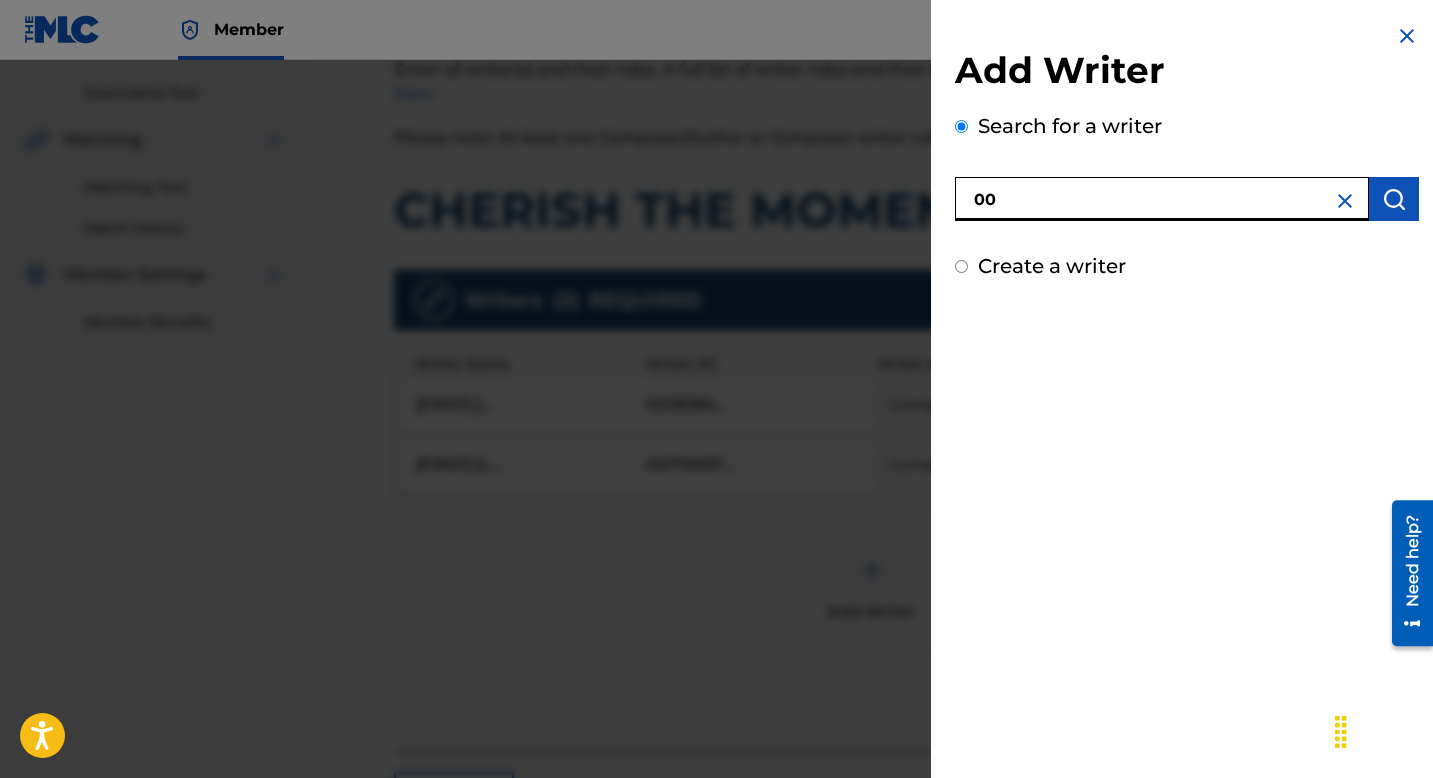 paste on "537014769" 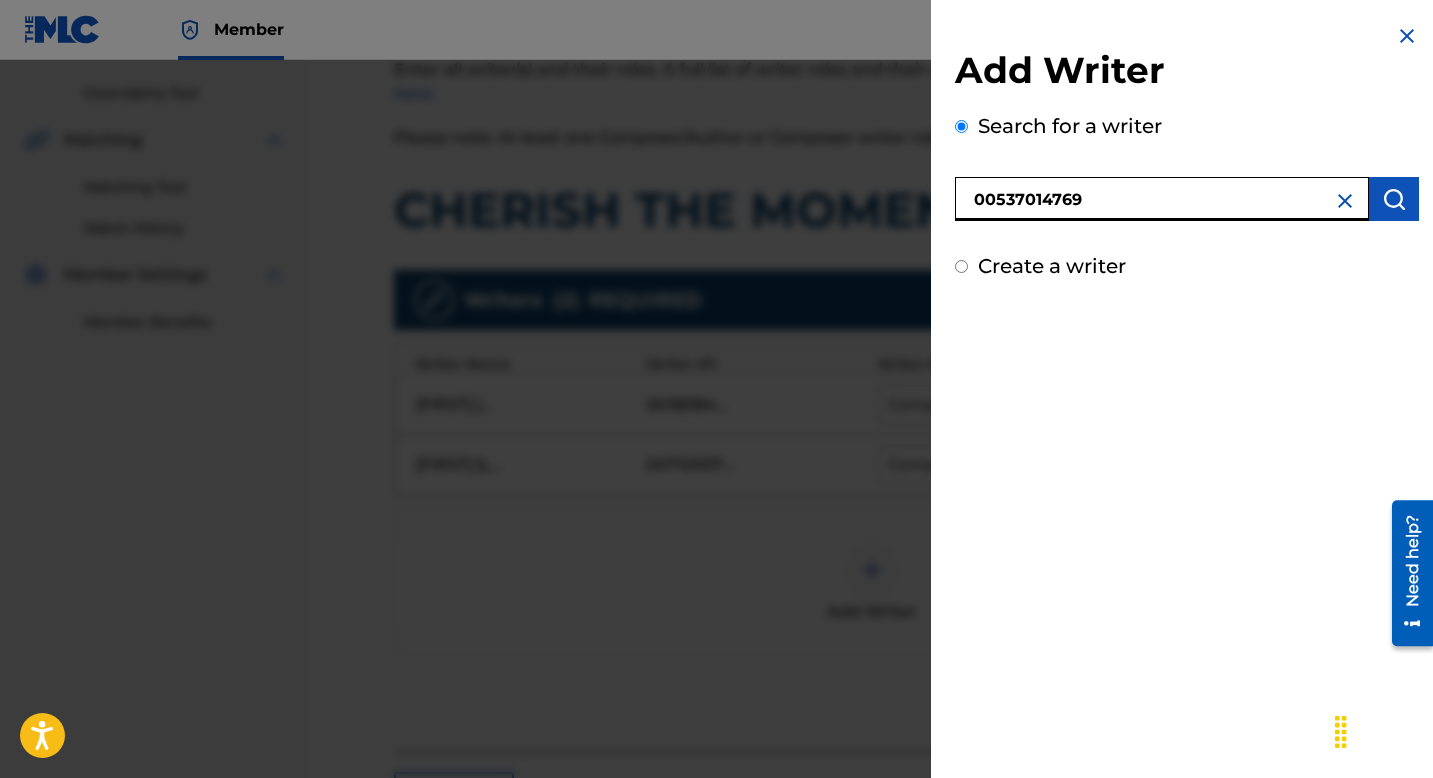 type on "00537014769" 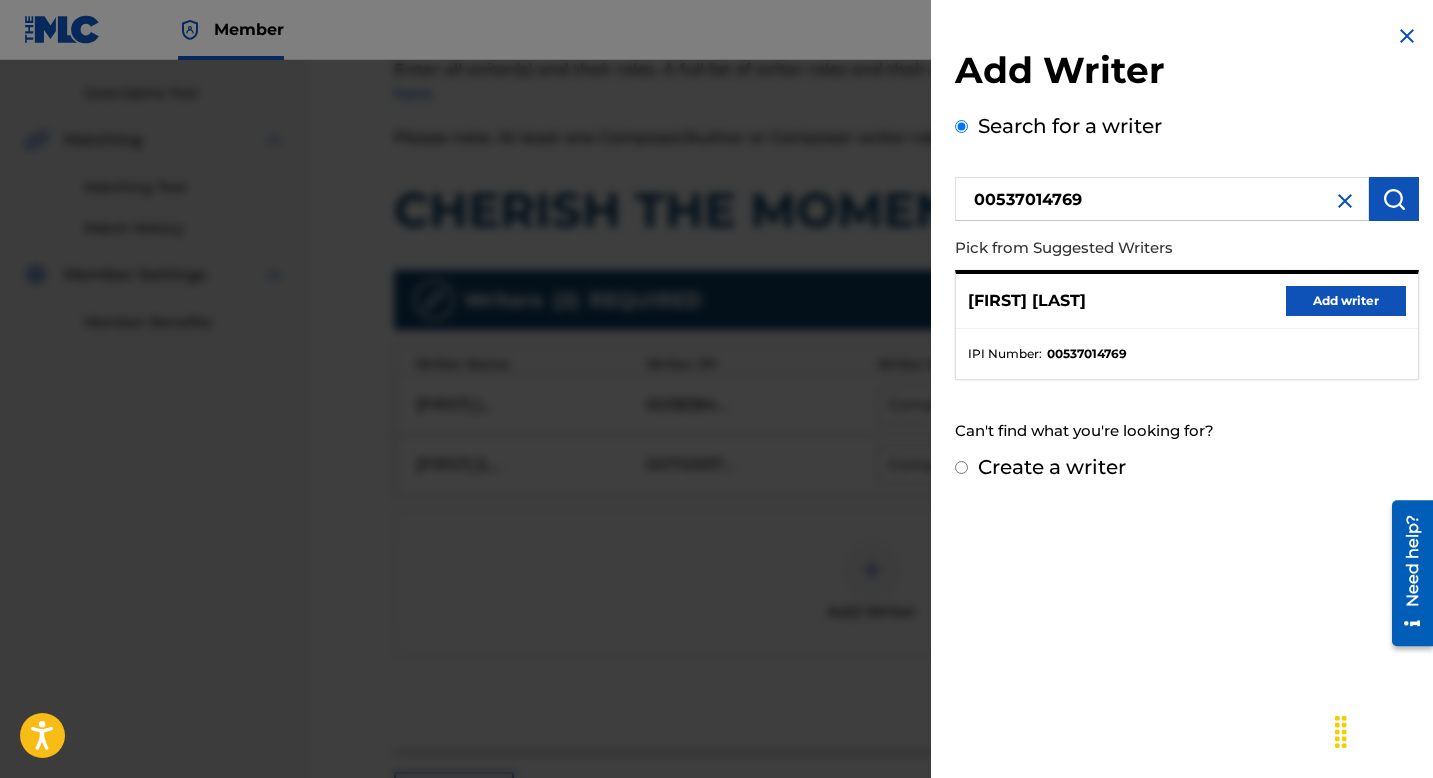 click on "Add writer" at bounding box center [1346, 301] 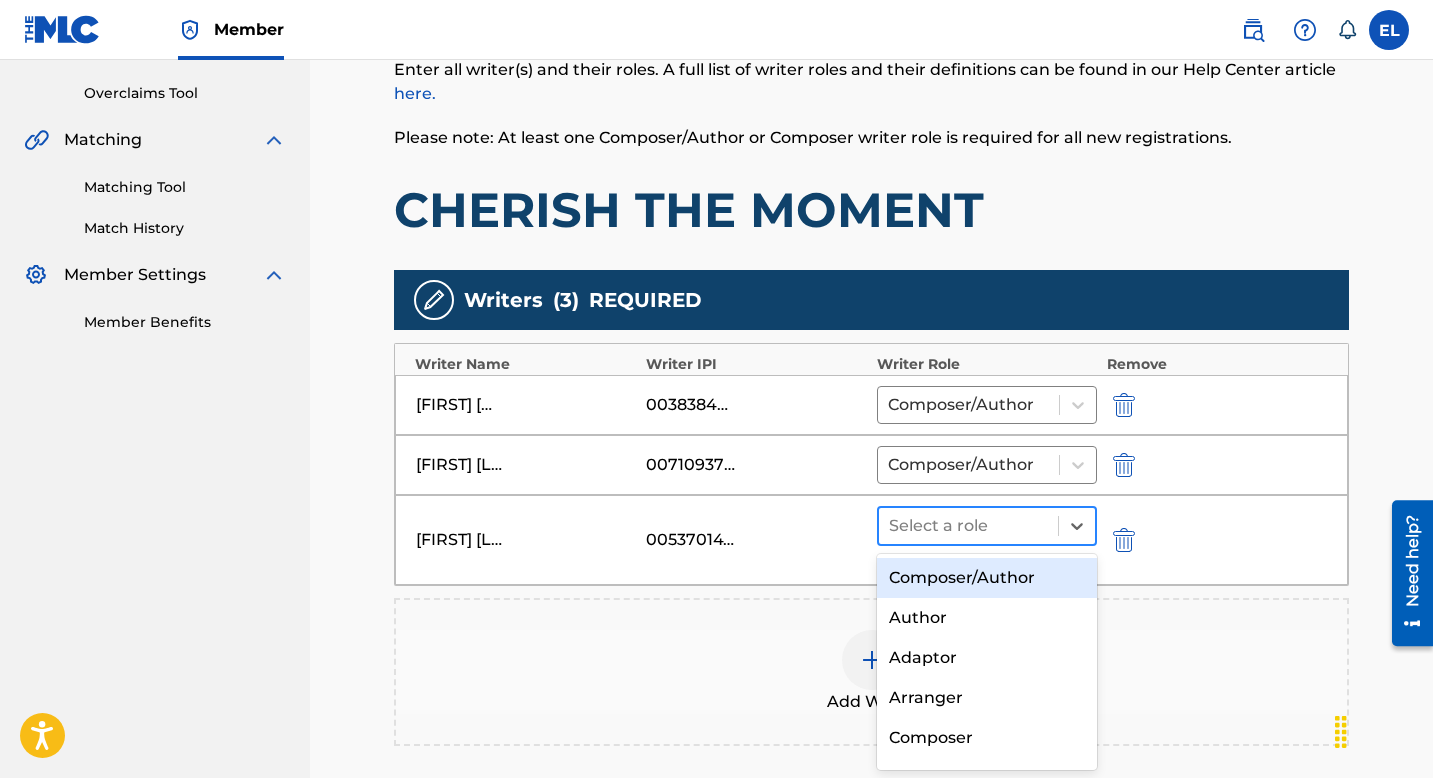 click at bounding box center (968, 526) 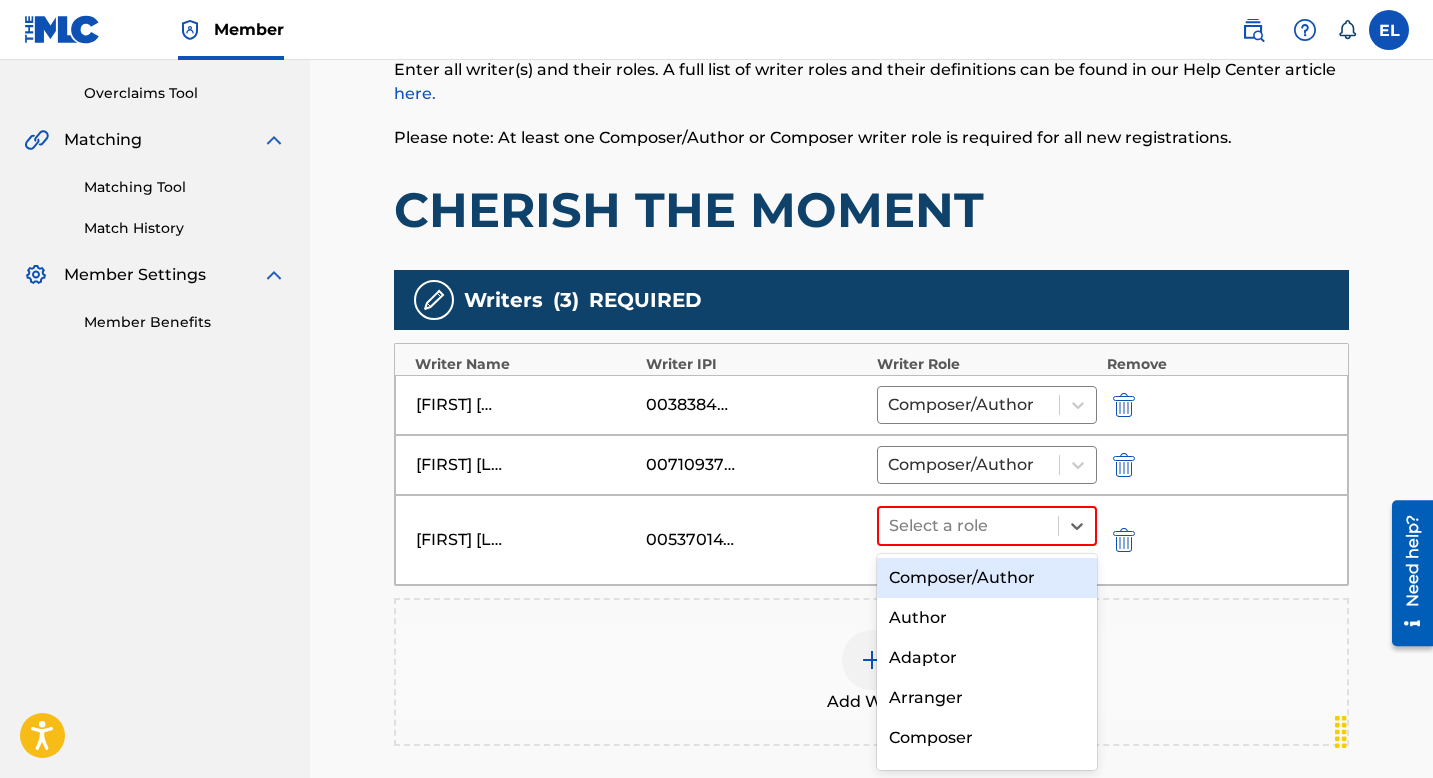 click on "Composer/Author" at bounding box center [987, 578] 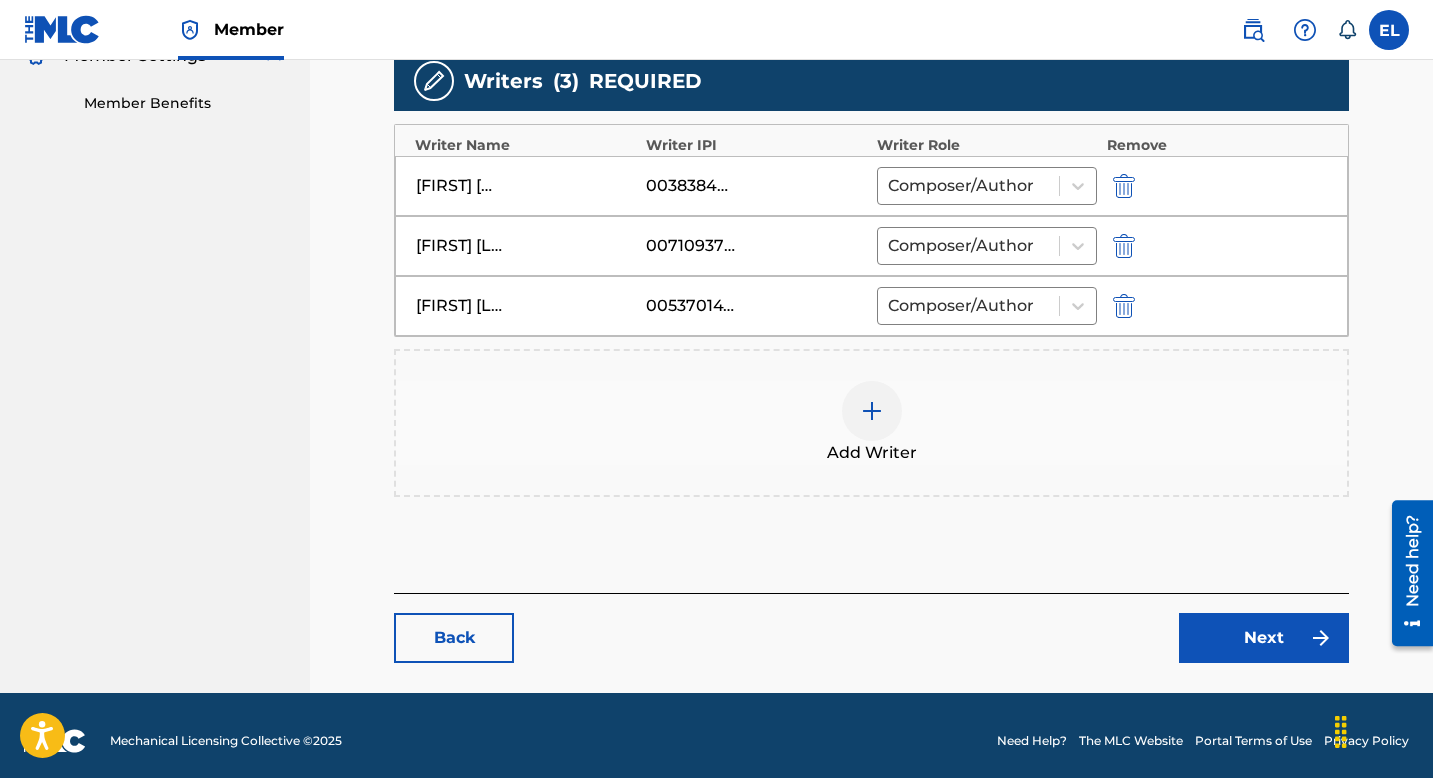 scroll, scrollTop: 636, scrollLeft: 0, axis: vertical 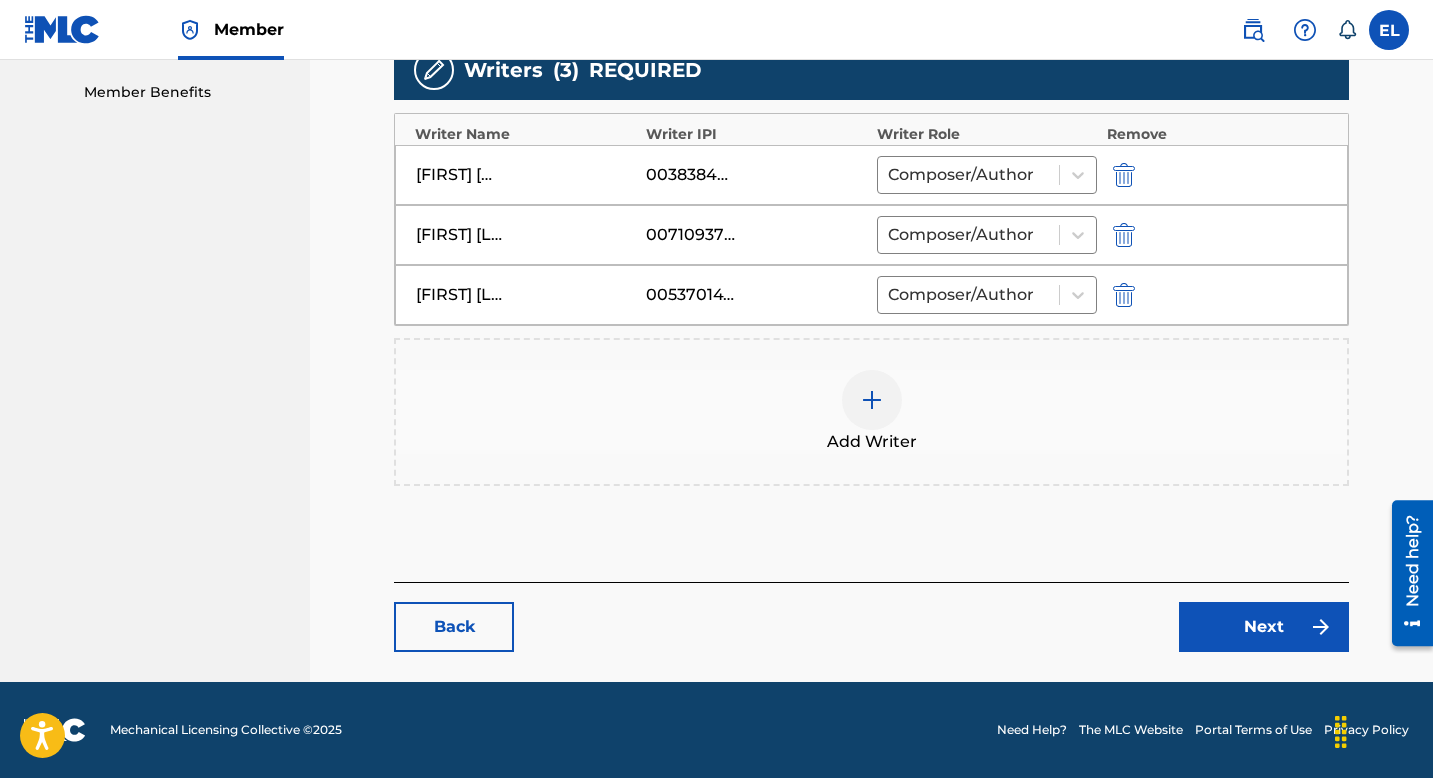 click on "Next" at bounding box center (1264, 627) 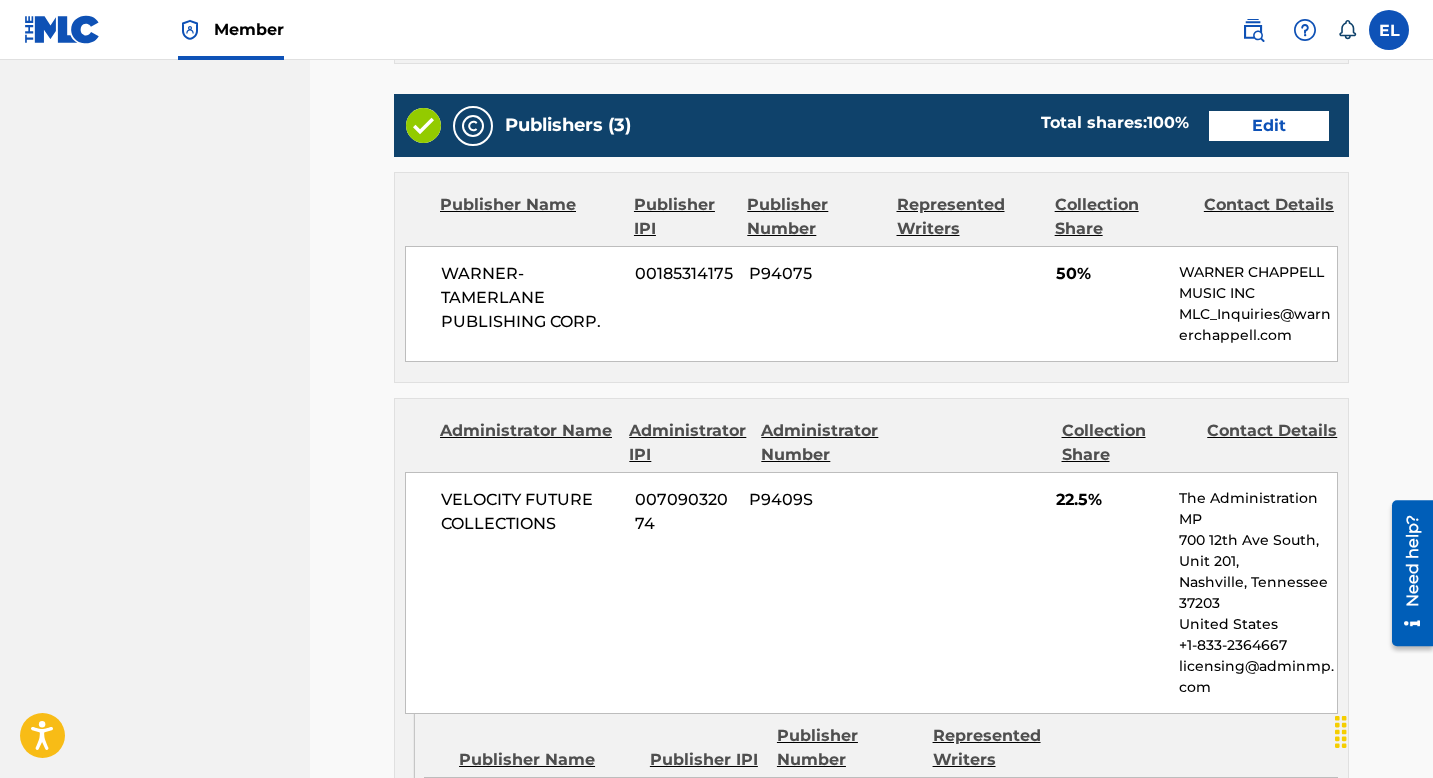 scroll, scrollTop: 739, scrollLeft: 0, axis: vertical 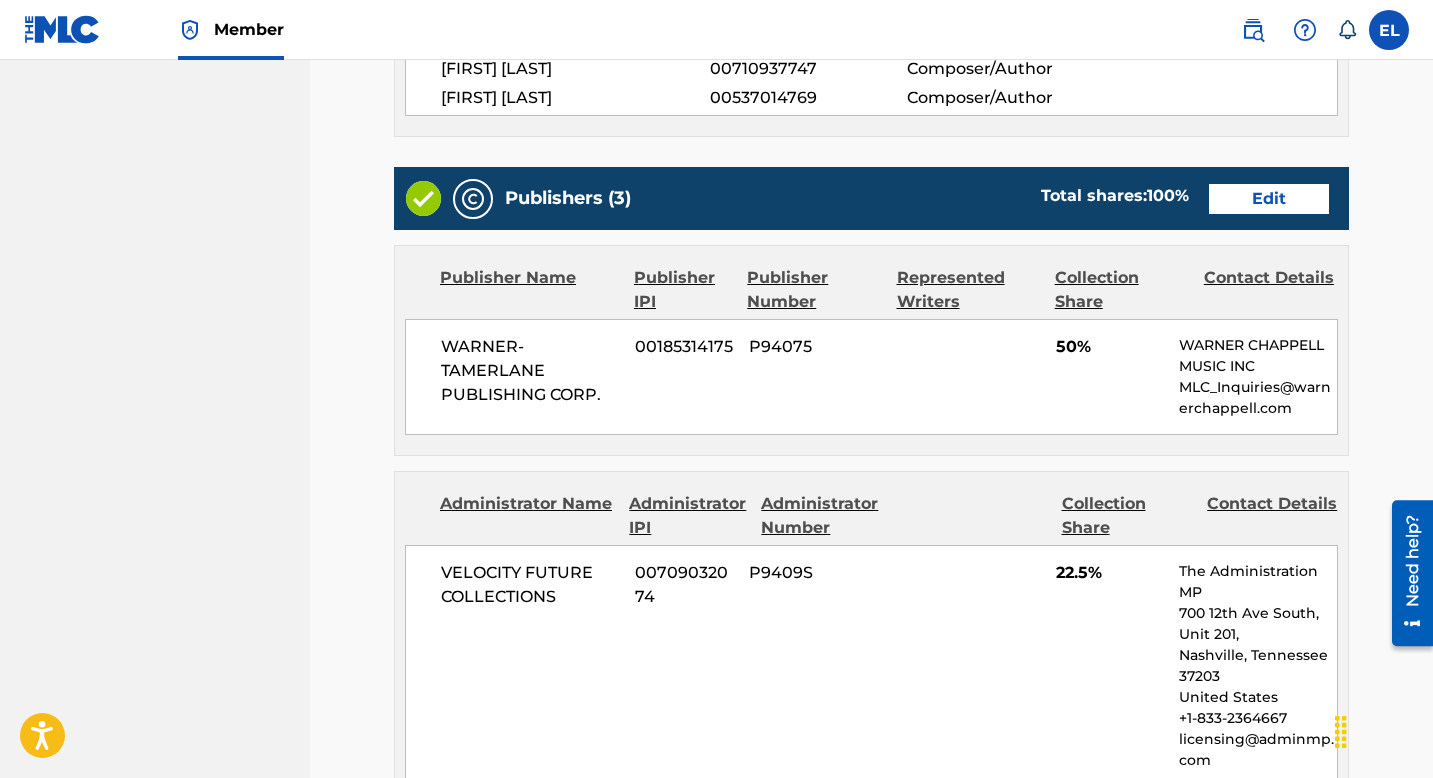 click on "Edit" at bounding box center [1269, 199] 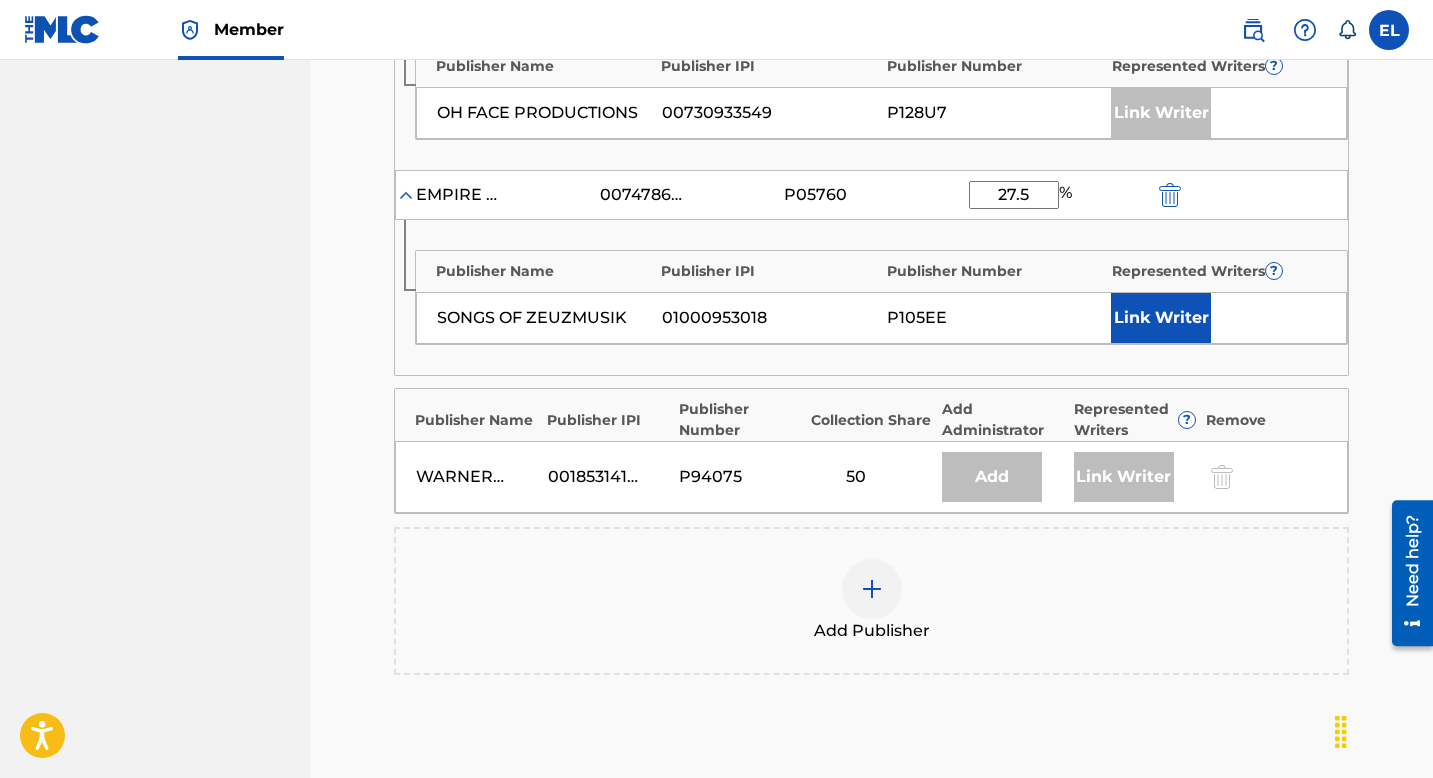 scroll, scrollTop: 729, scrollLeft: 0, axis: vertical 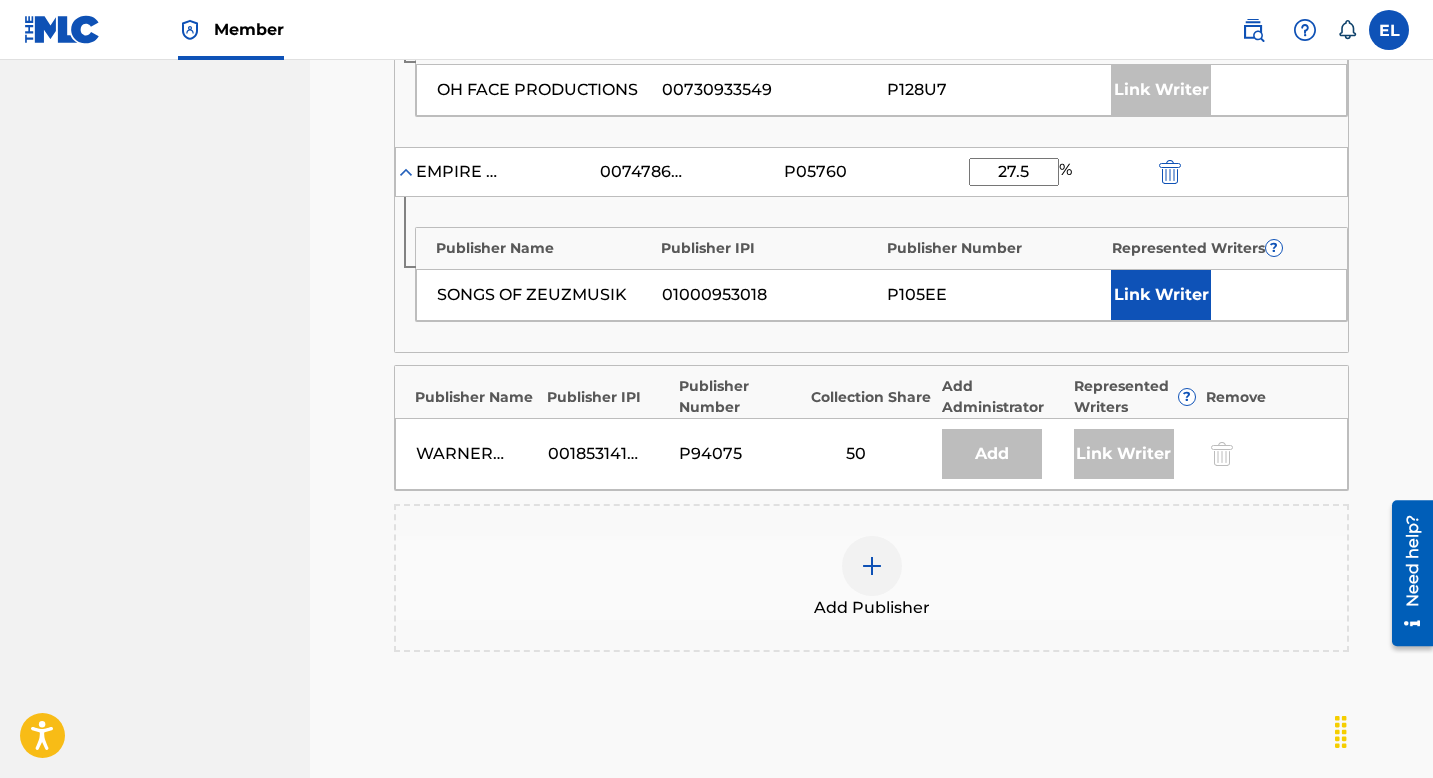 click on "Link Writer" at bounding box center [1161, 295] 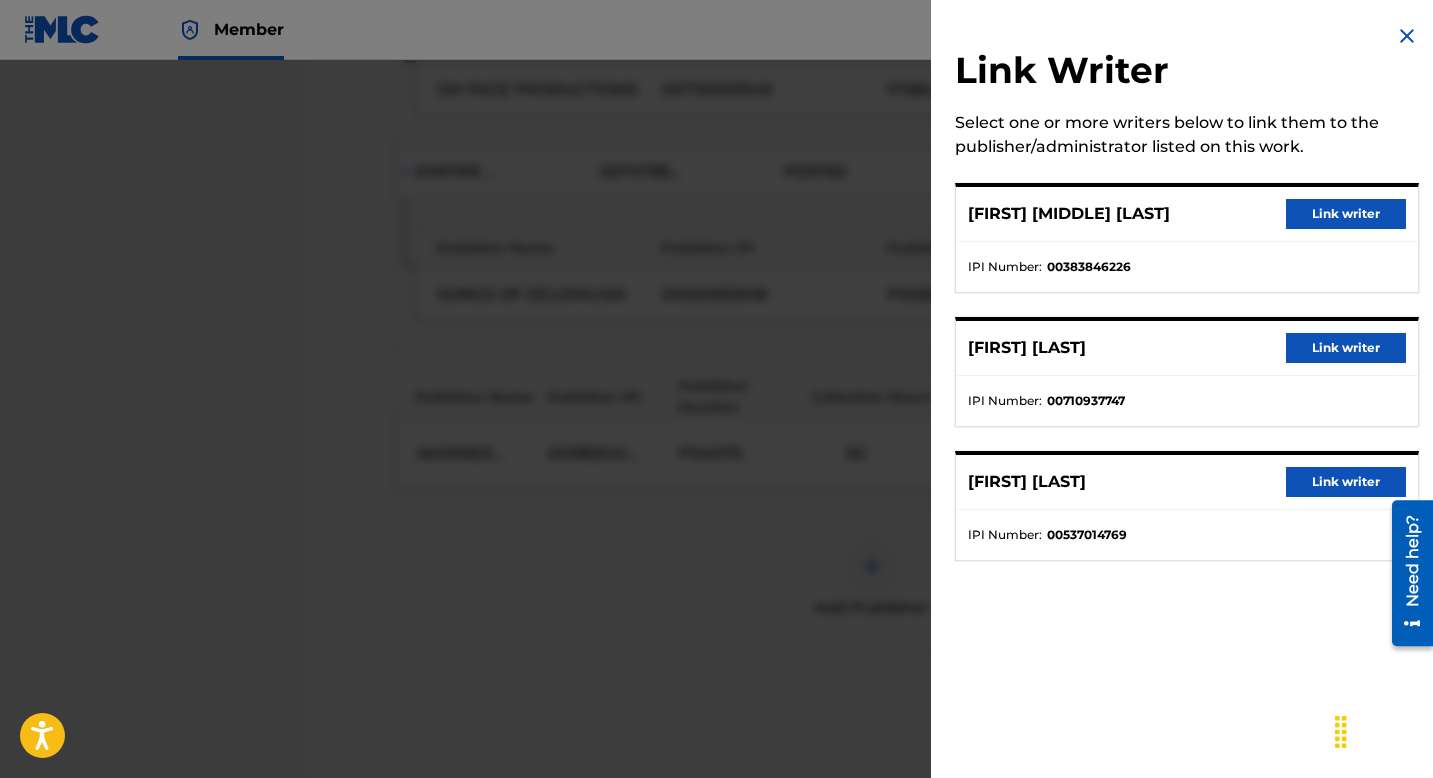 click on "Link writer" at bounding box center [1346, 482] 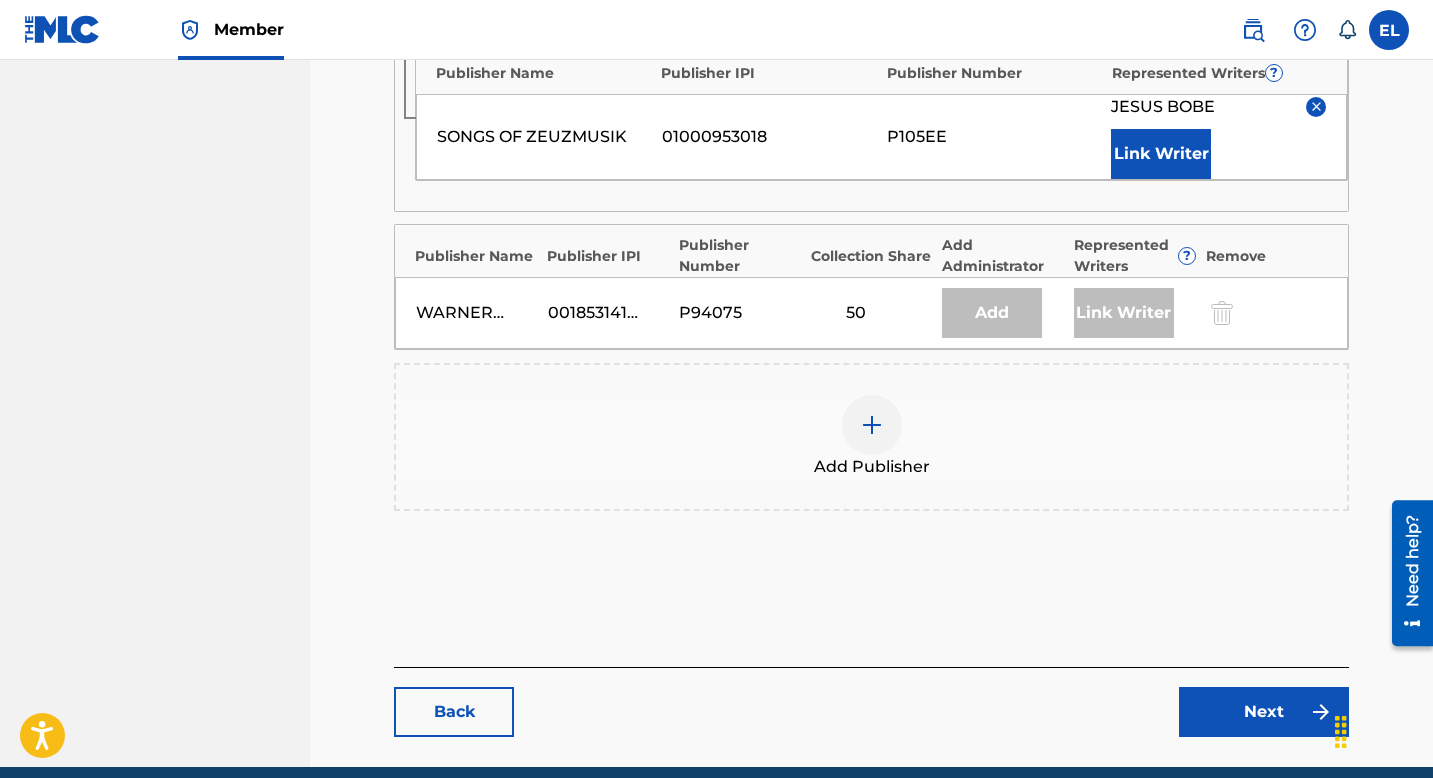 scroll, scrollTop: 988, scrollLeft: 0, axis: vertical 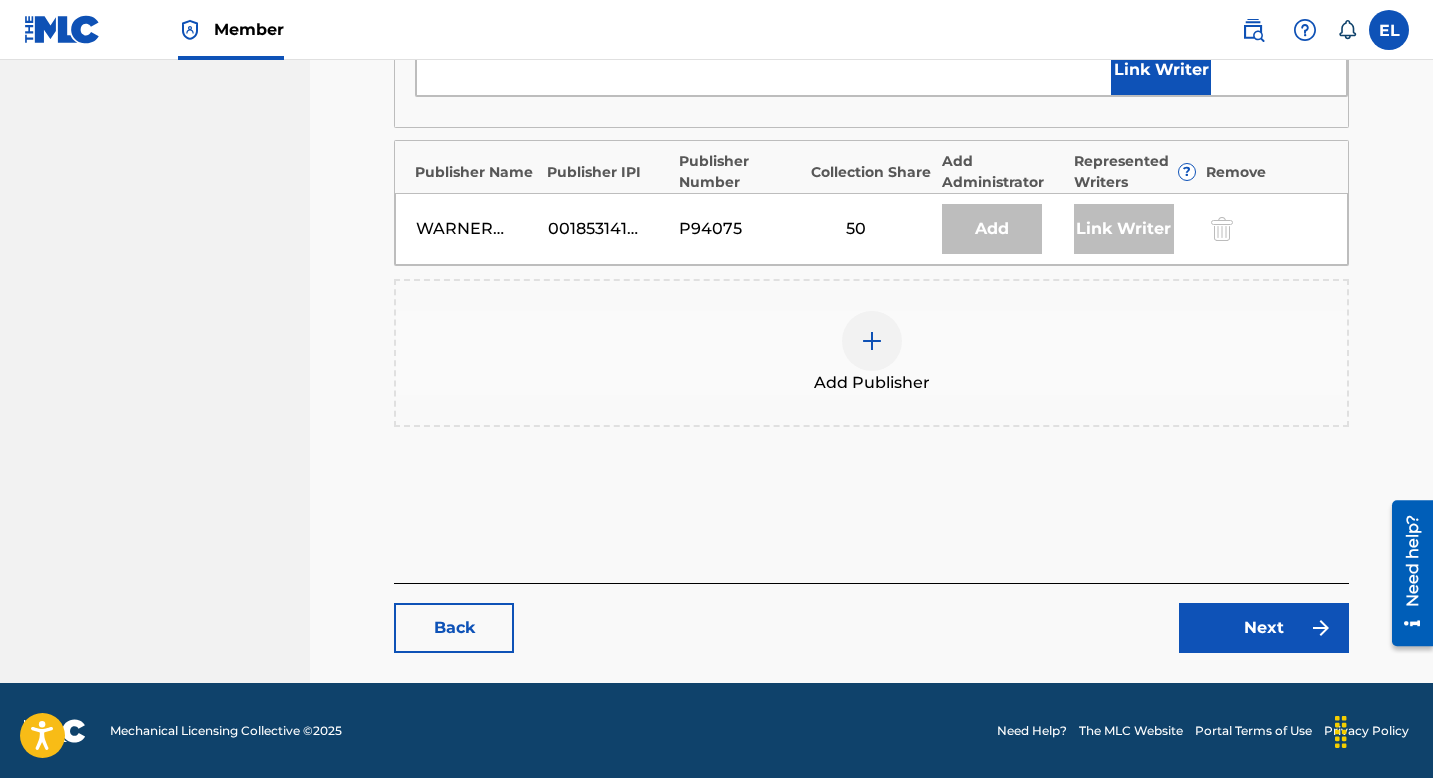 click on "Next" at bounding box center [1264, 628] 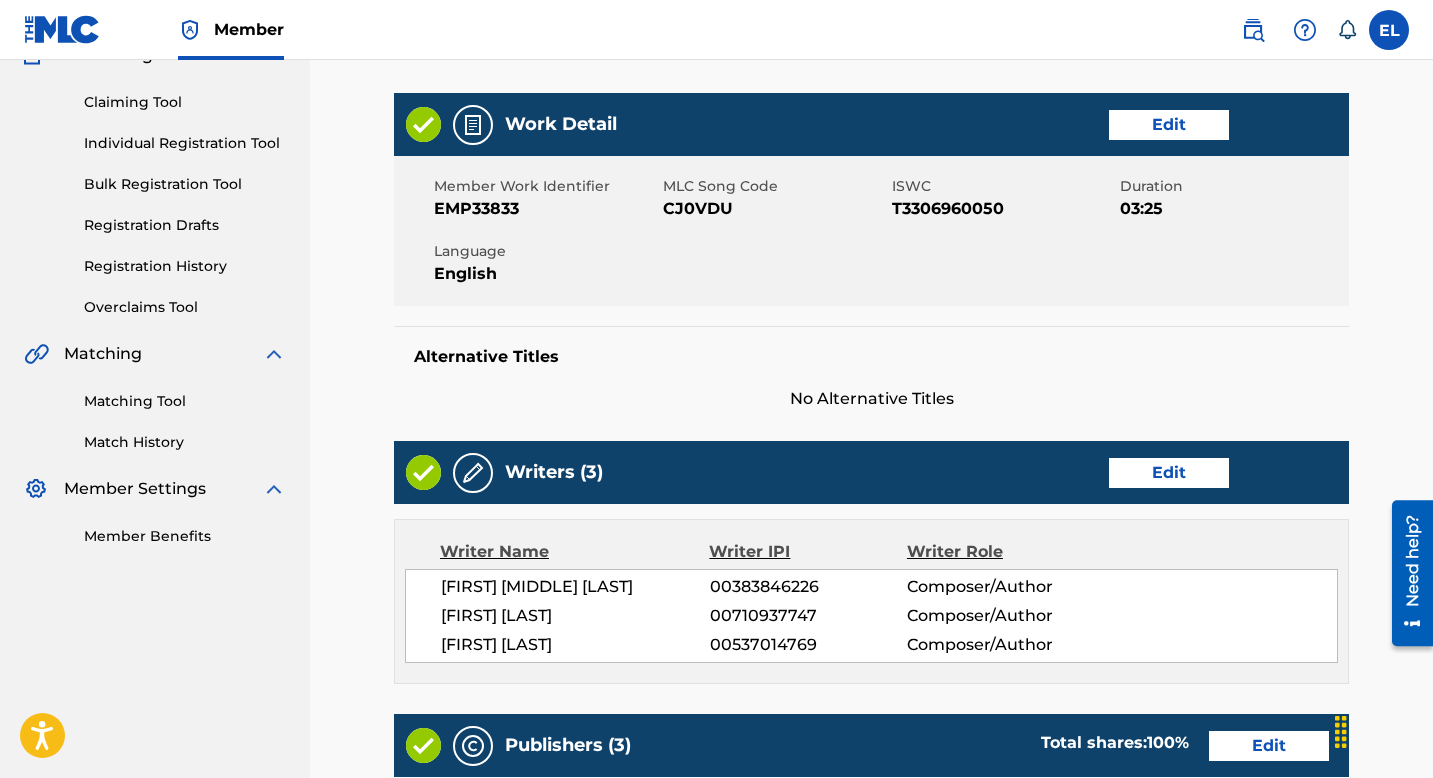 scroll, scrollTop: 0, scrollLeft: 0, axis: both 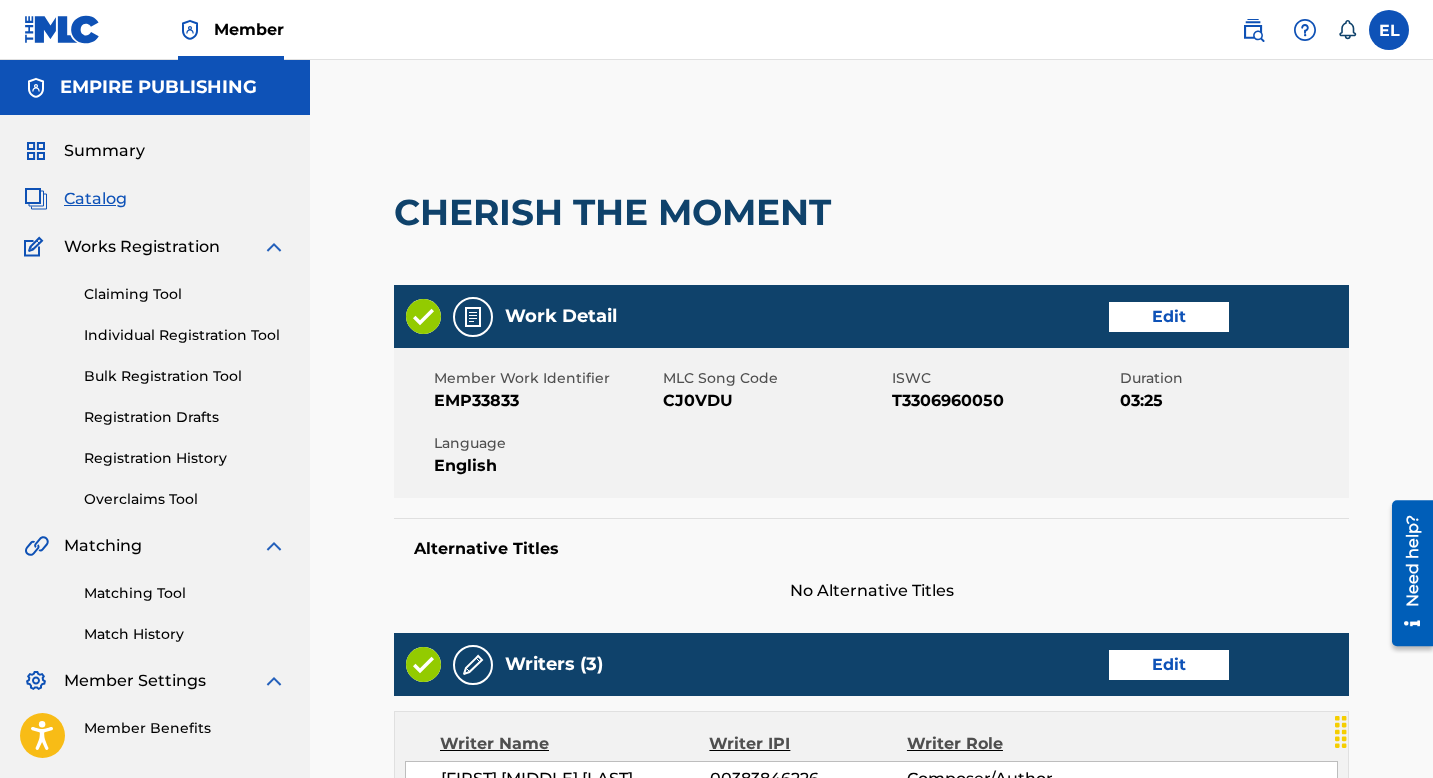click on "CJ0VDU" at bounding box center (775, 401) 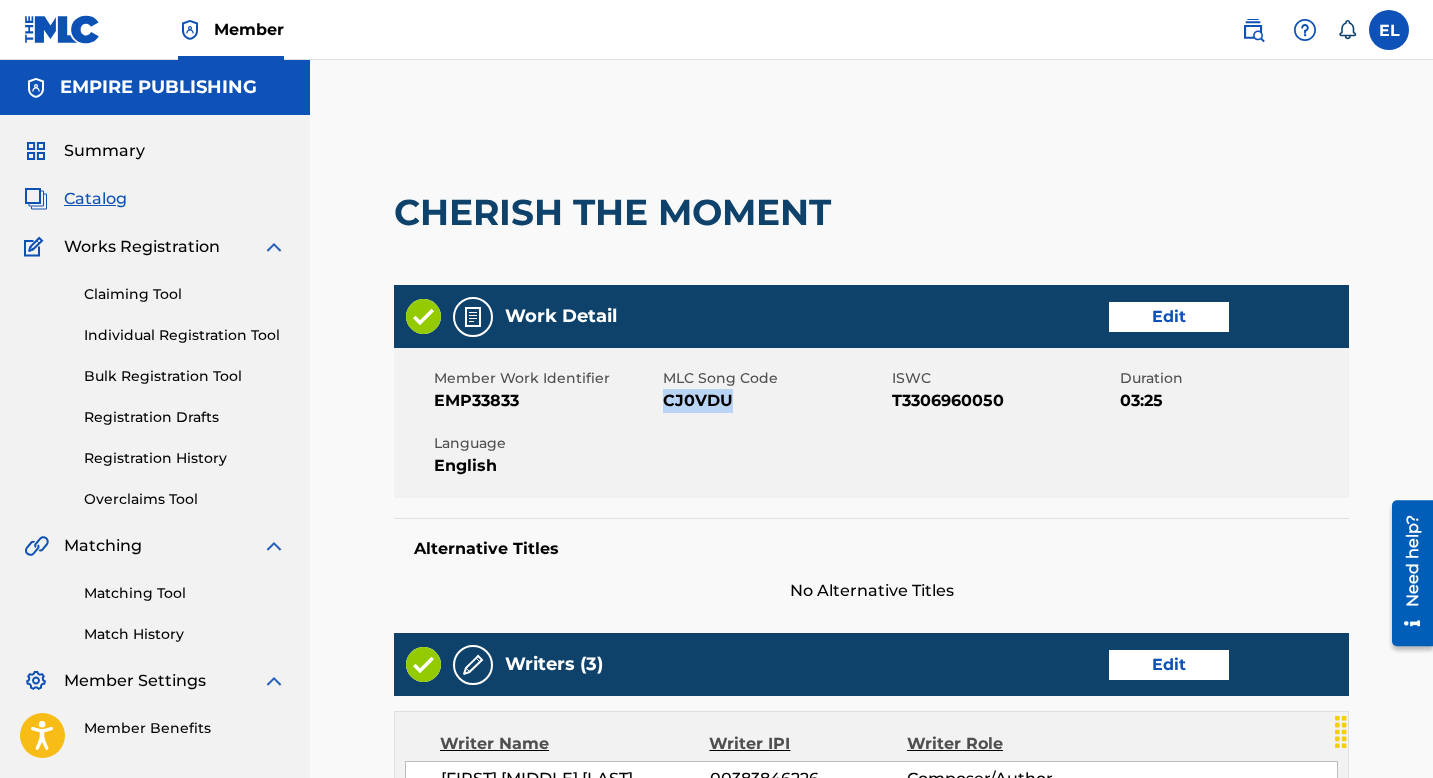 click on "CJ0VDU" at bounding box center (775, 401) 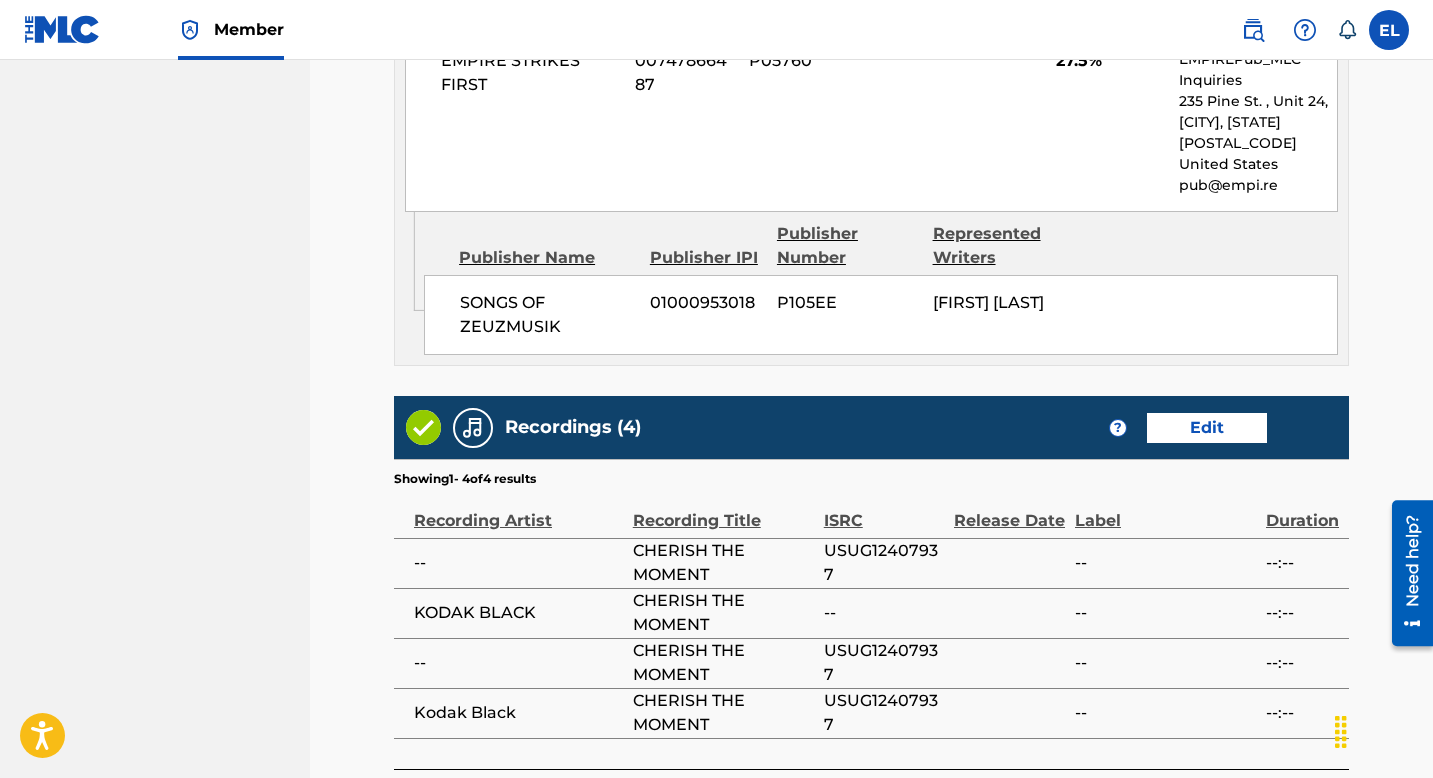 scroll, scrollTop: 1916, scrollLeft: 0, axis: vertical 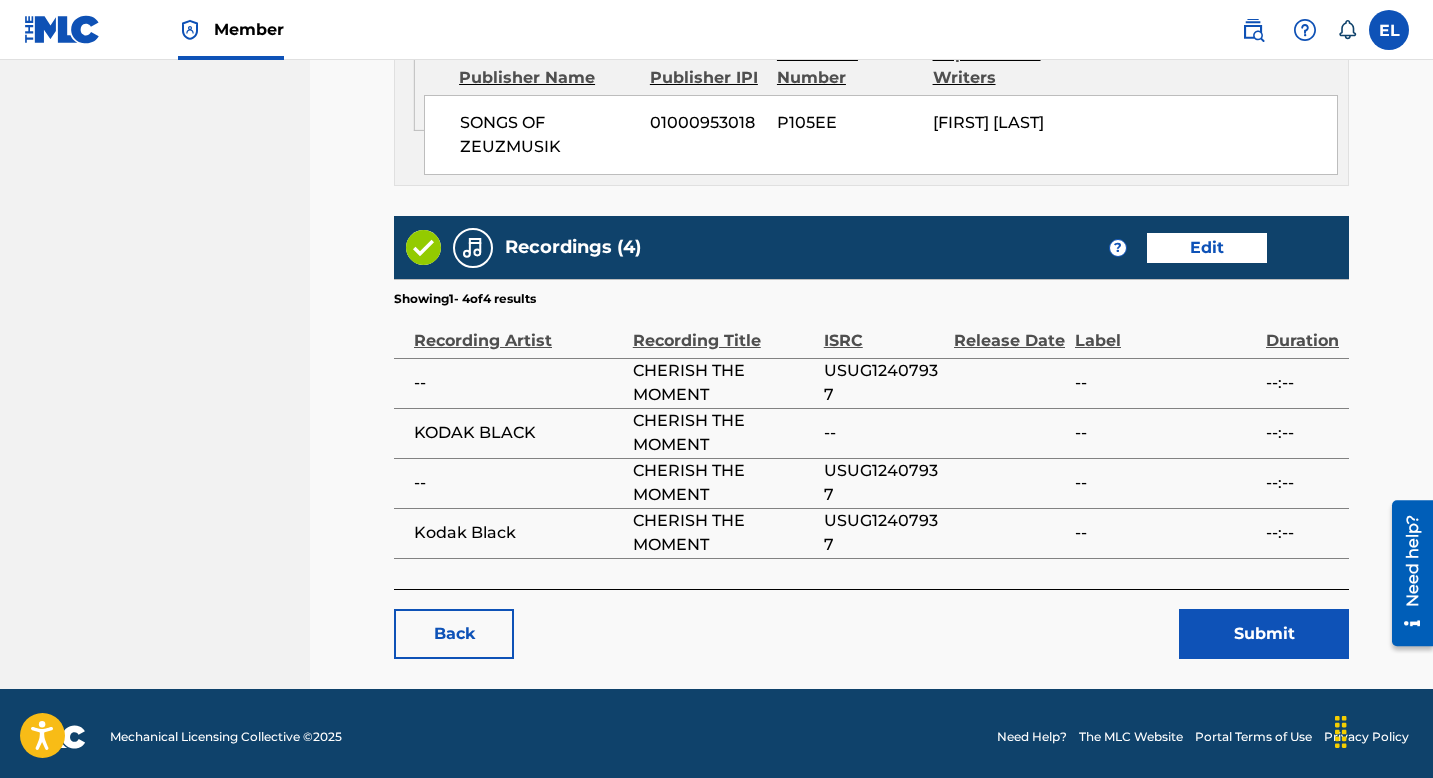 click on "Submit" at bounding box center [1264, 634] 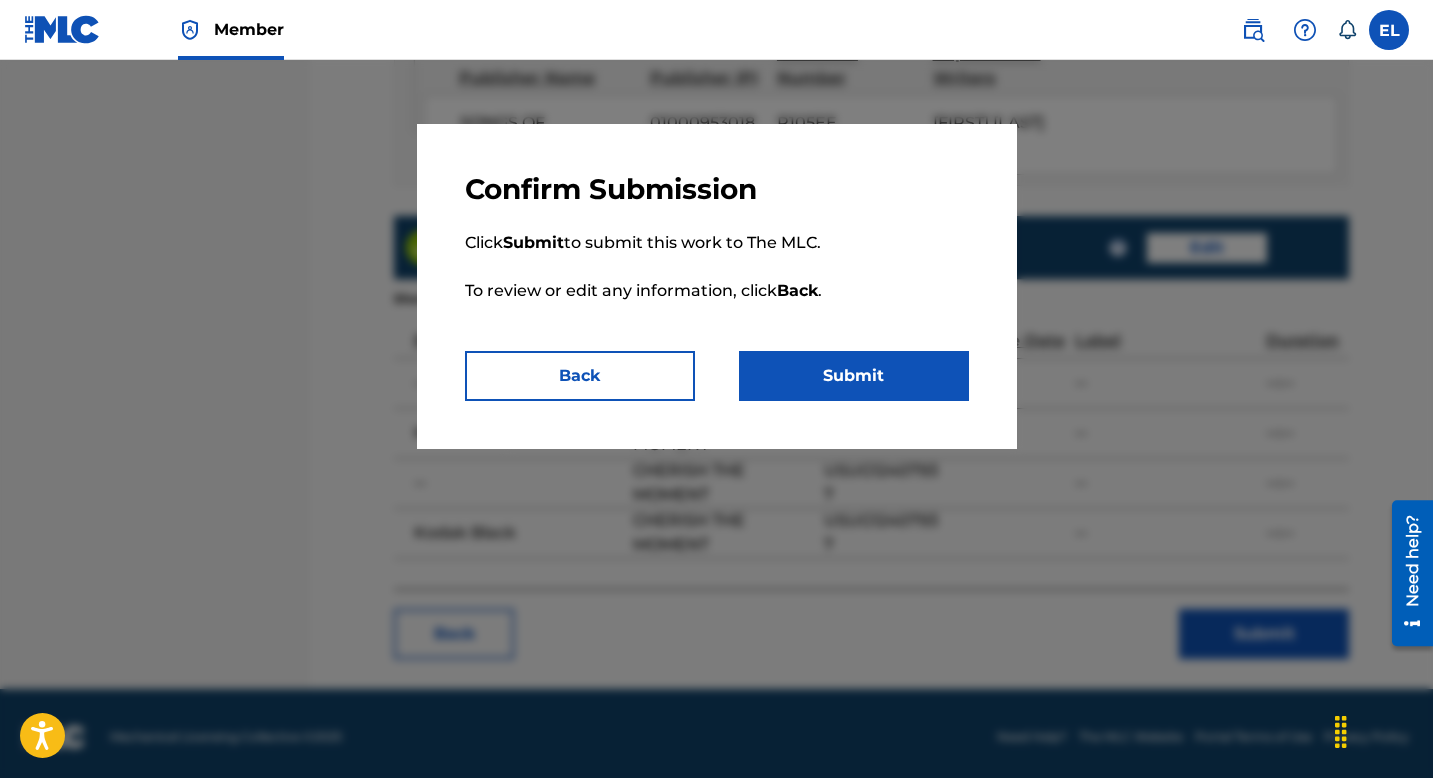 click on "Submit" at bounding box center [854, 376] 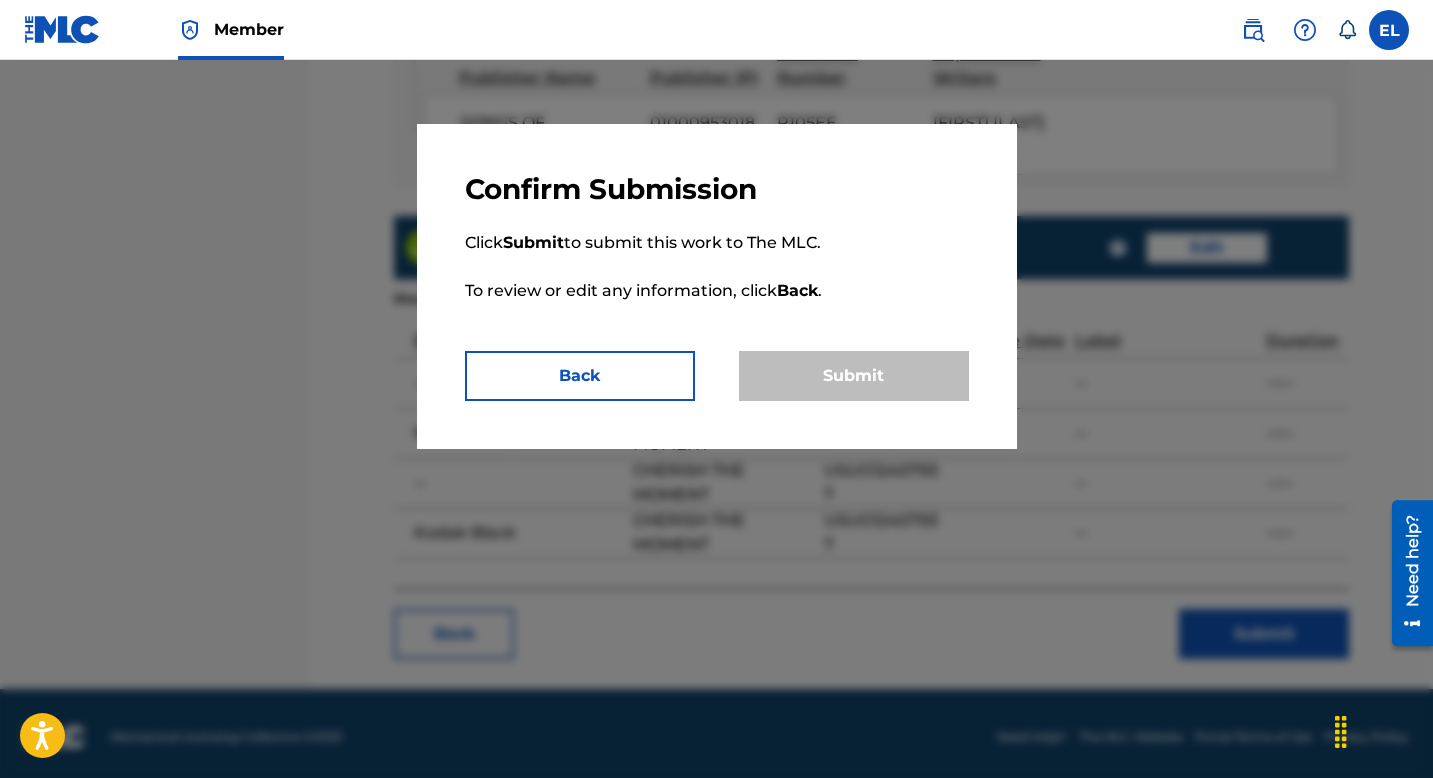 scroll, scrollTop: 0, scrollLeft: 0, axis: both 